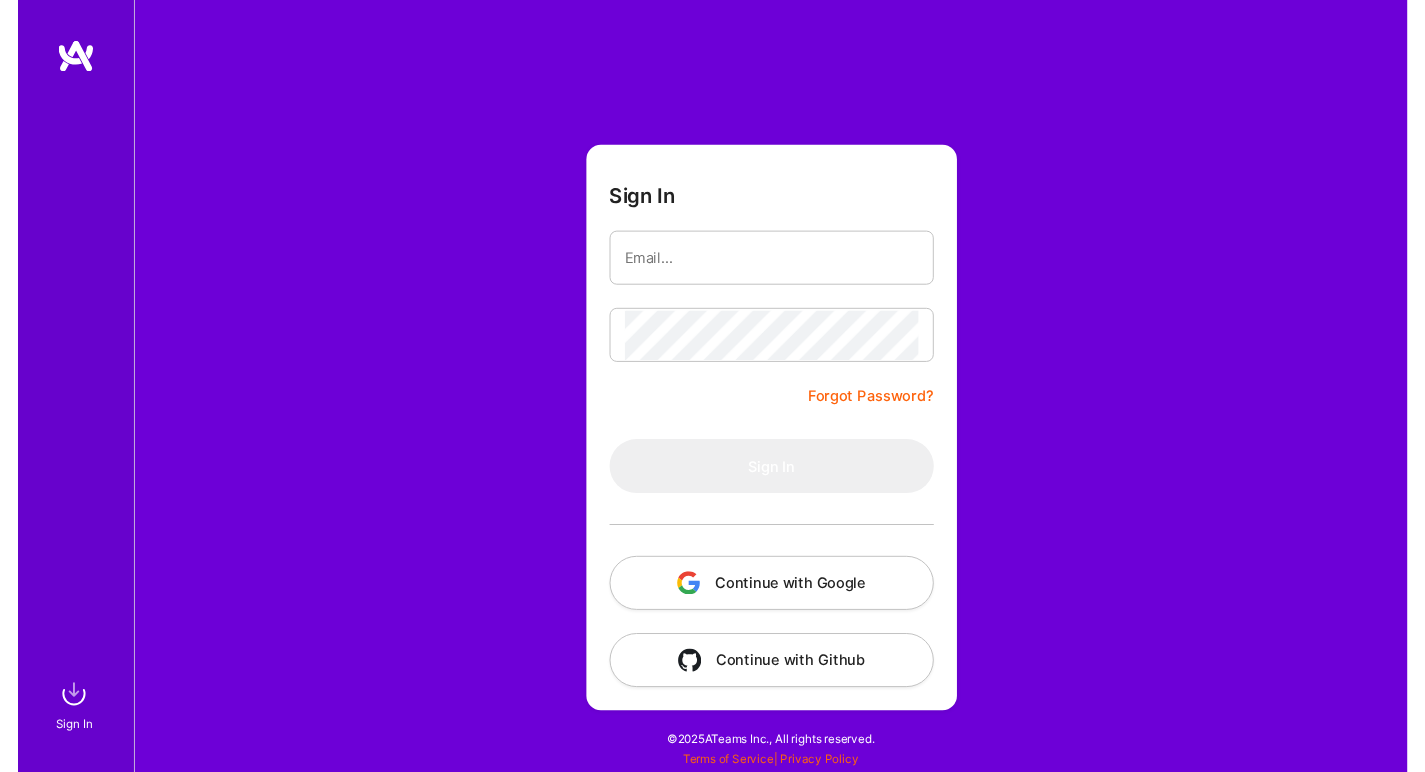 scroll, scrollTop: 0, scrollLeft: 0, axis: both 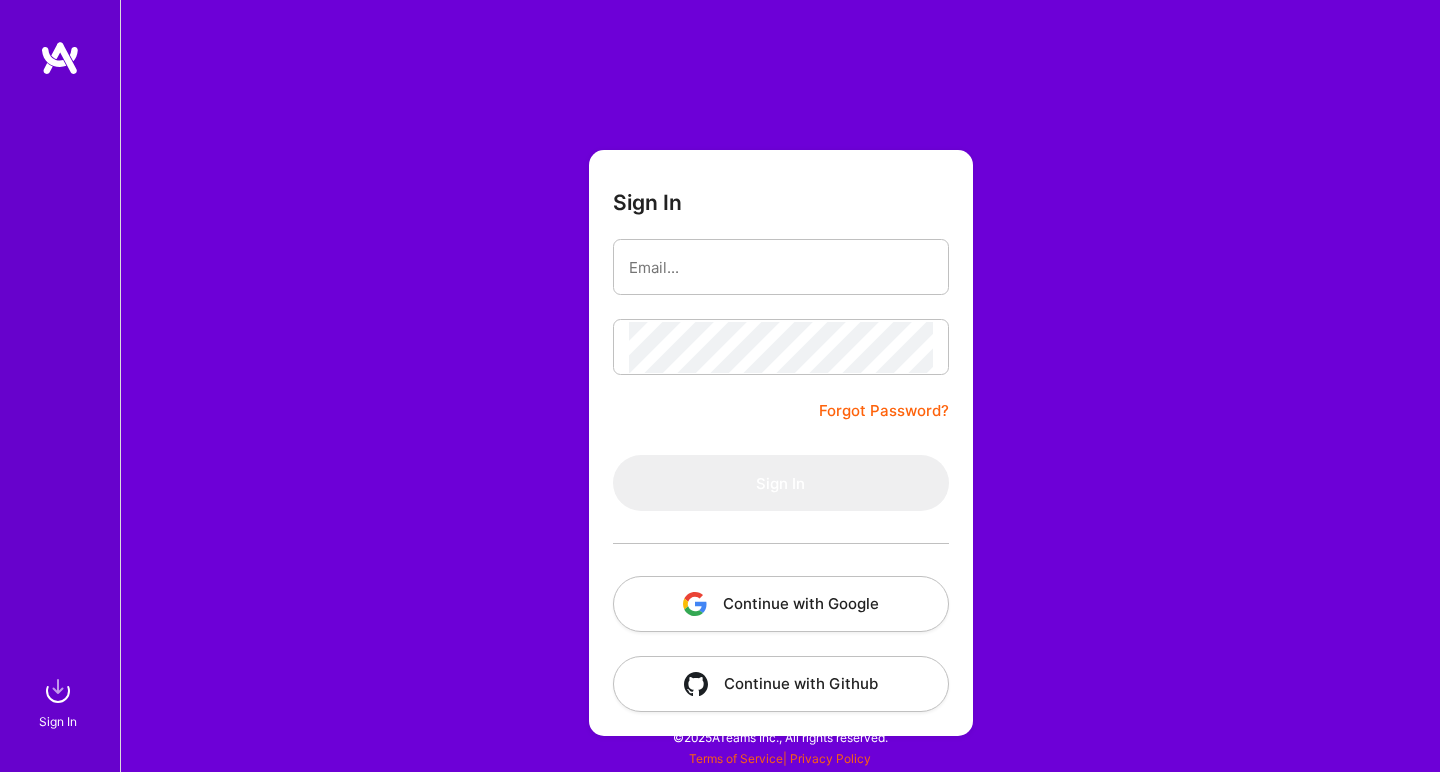 click on "Continue with Google" at bounding box center [781, 604] 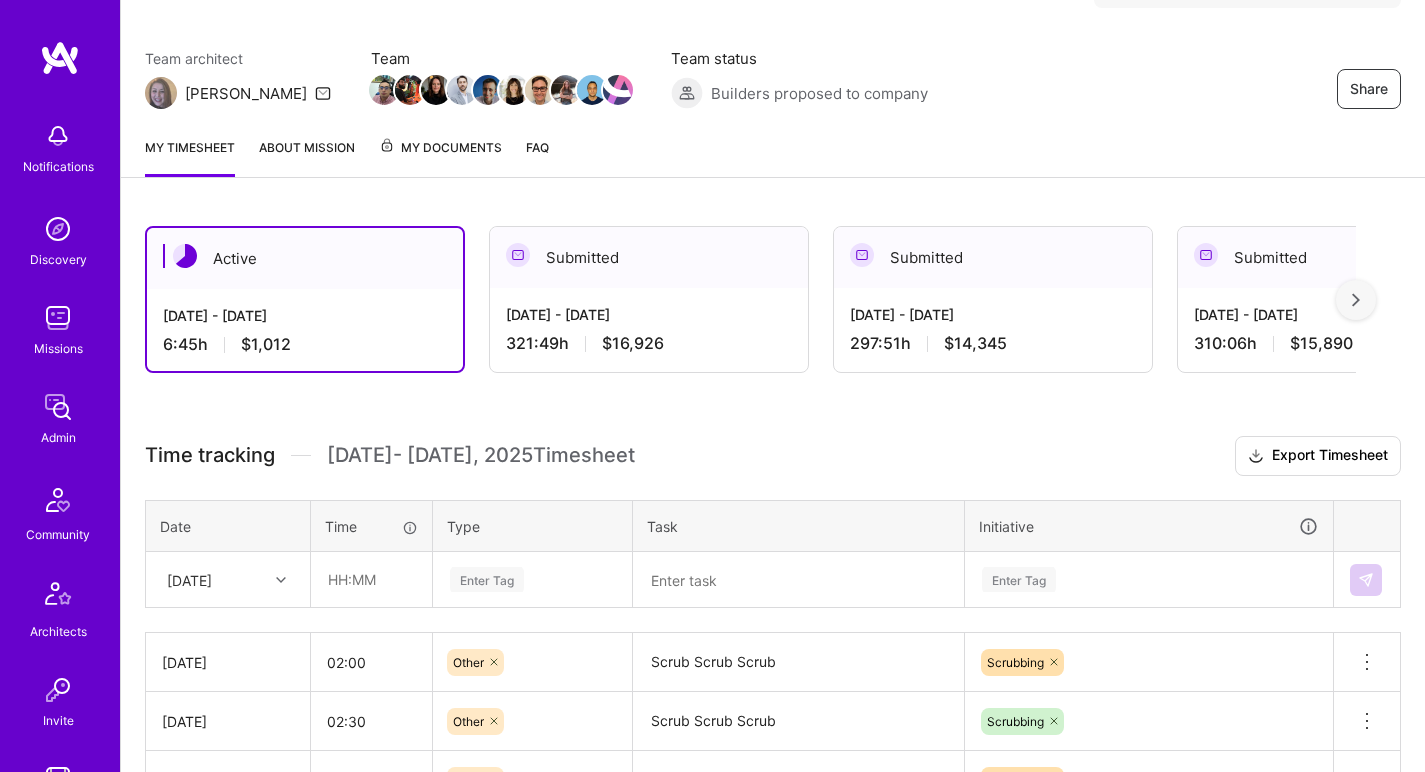scroll, scrollTop: 244, scrollLeft: 0, axis: vertical 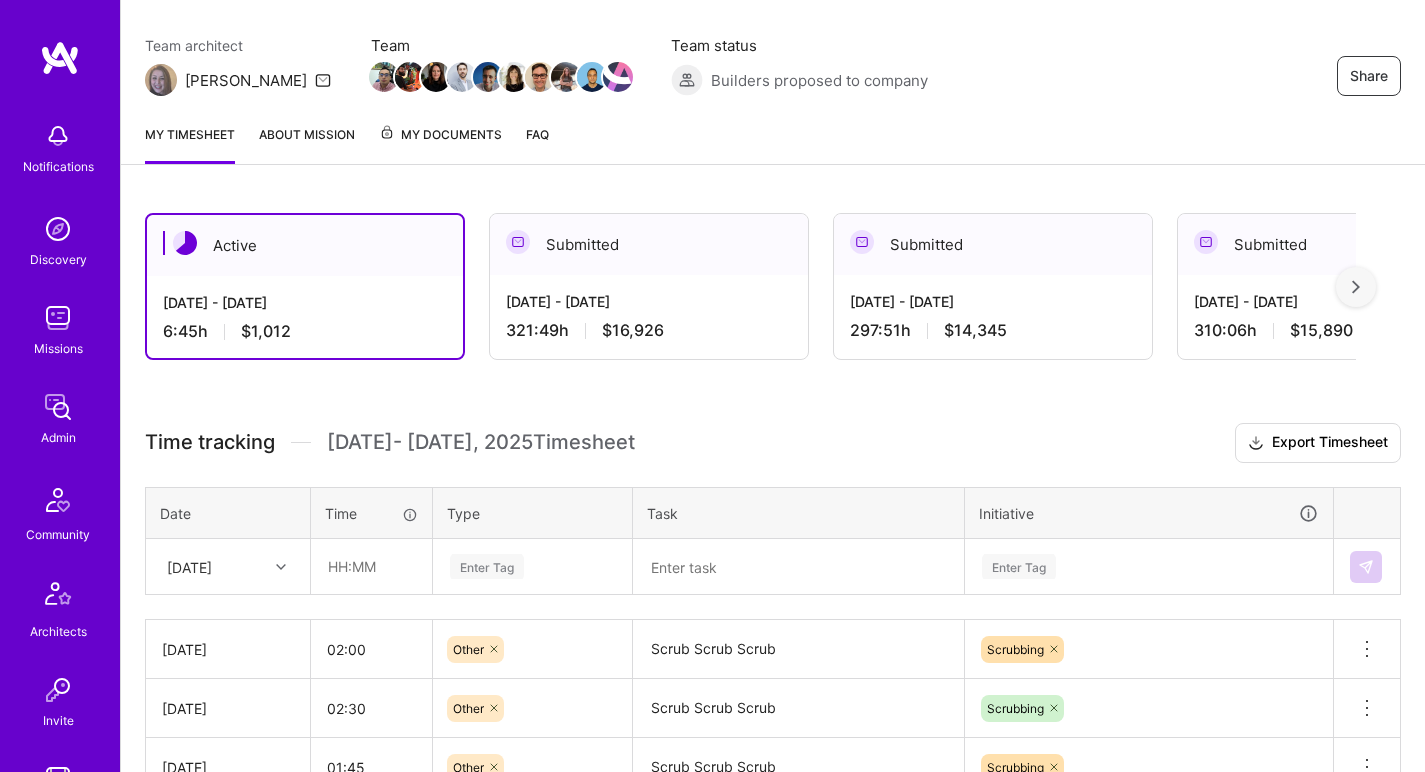 click on "$1,012" at bounding box center [266, 331] 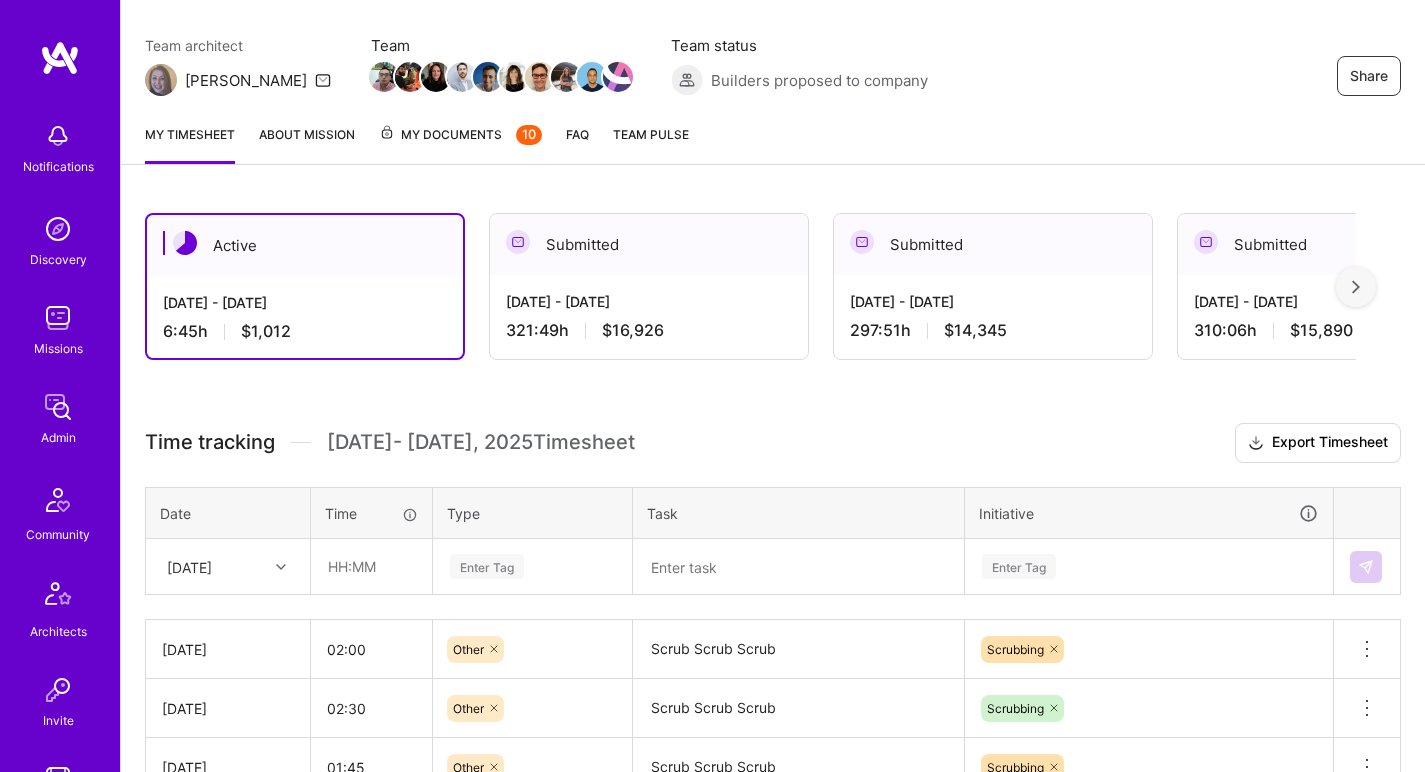 scroll, scrollTop: 480, scrollLeft: 0, axis: vertical 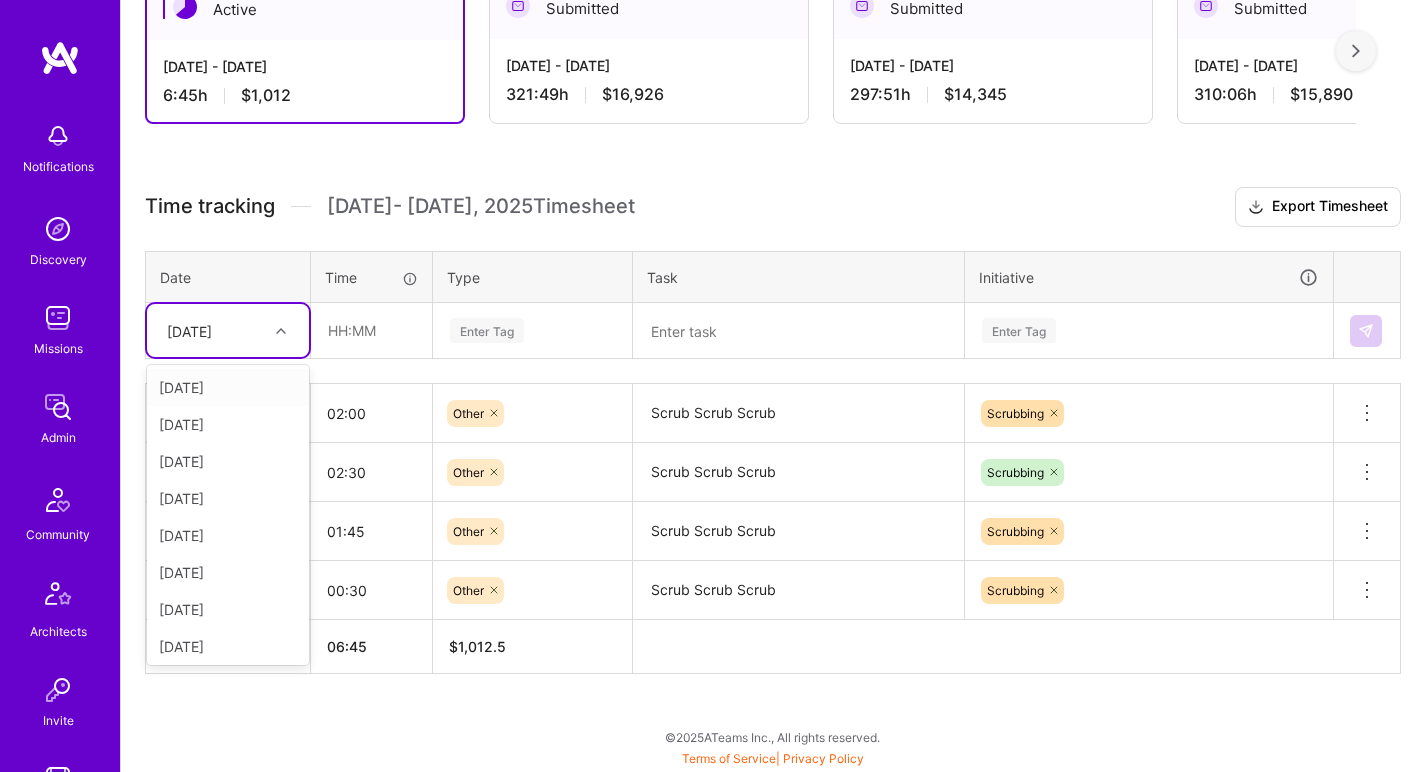 click on "Sun, Jul 13" at bounding box center [212, 330] 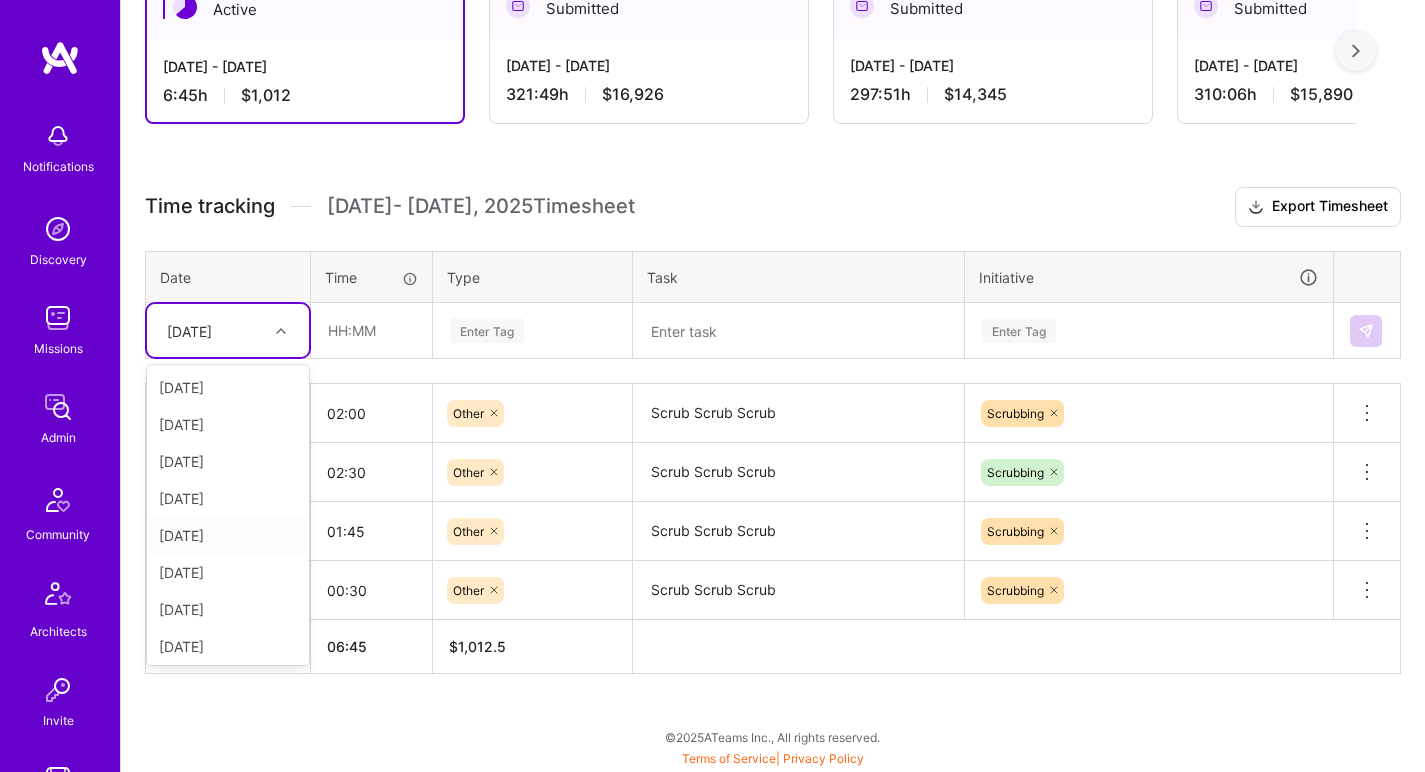 scroll, scrollTop: 152, scrollLeft: 0, axis: vertical 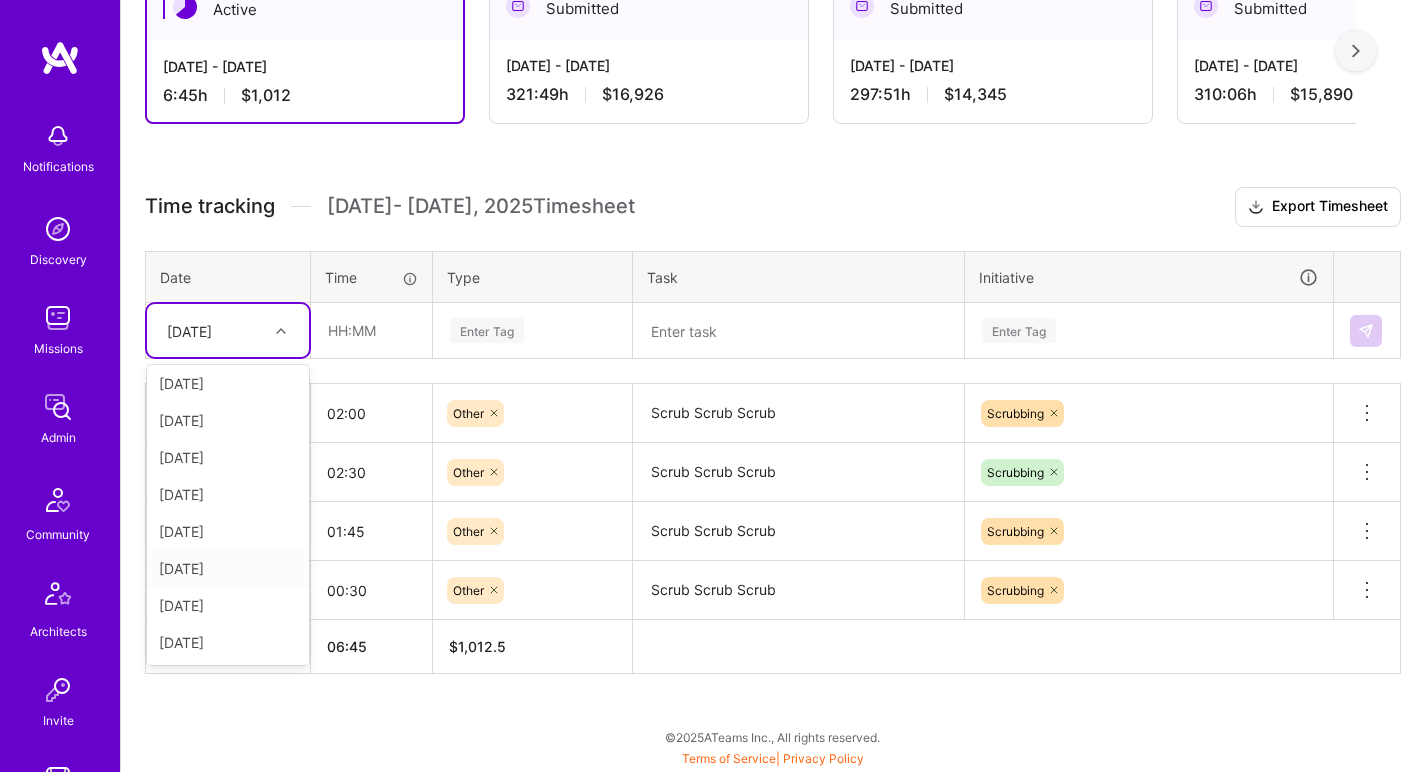click on "Thu, Jul 10" at bounding box center (228, 568) 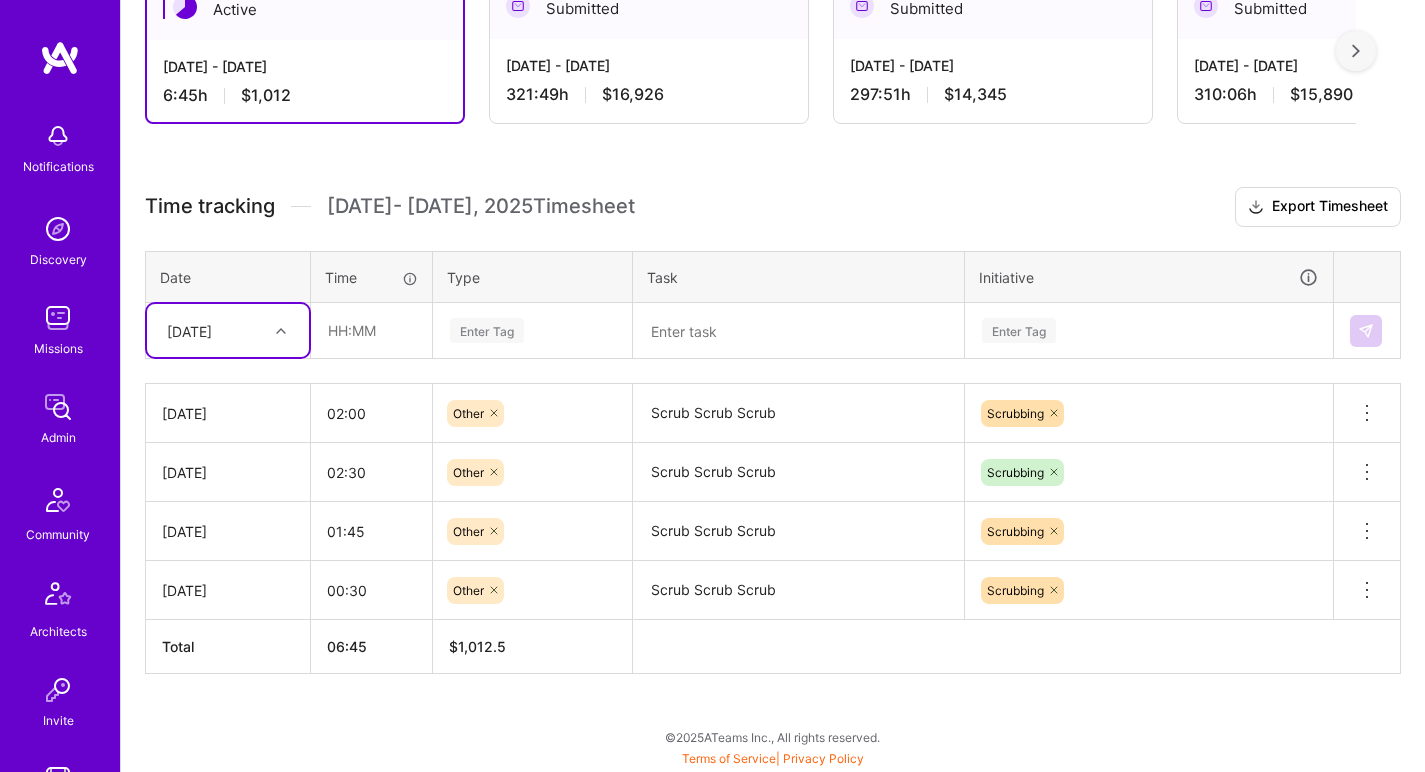 click on "Date Time Type Task Initiative  option Thu, Jul 10, selected.   Select is focused ,type to refine list, press Down to open the menu,  Thu, Jul 10 Enter Tag Enter Tag" at bounding box center [773, 305] 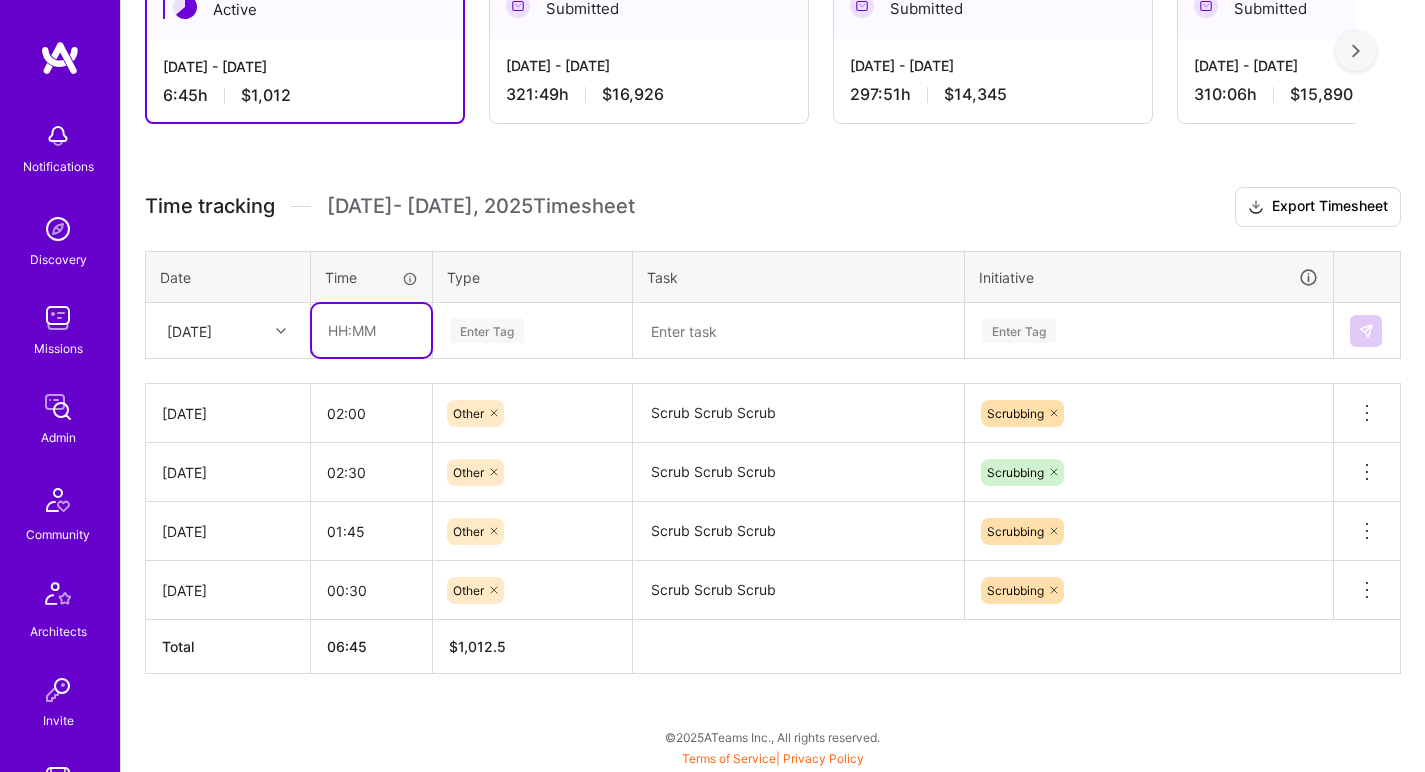 click at bounding box center (371, 330) 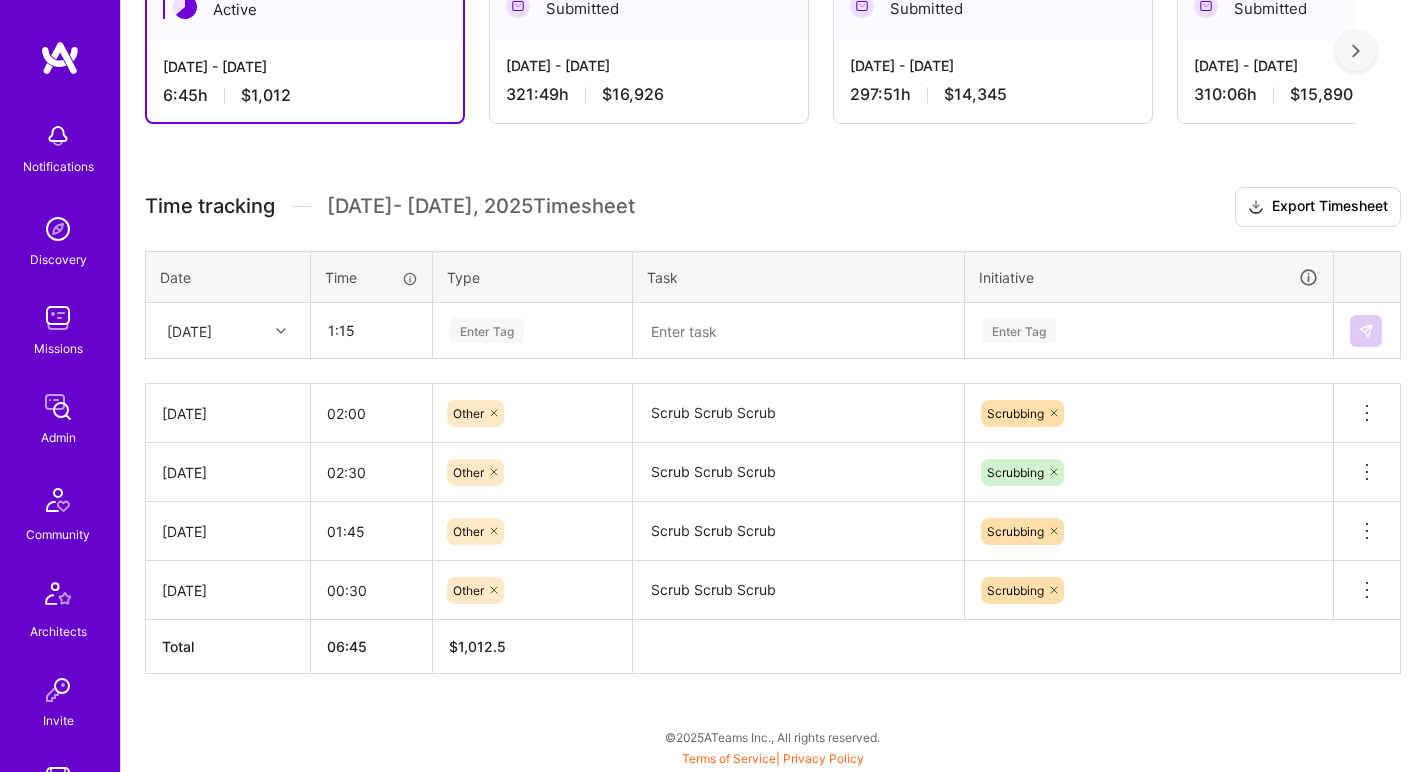 type on "01:15" 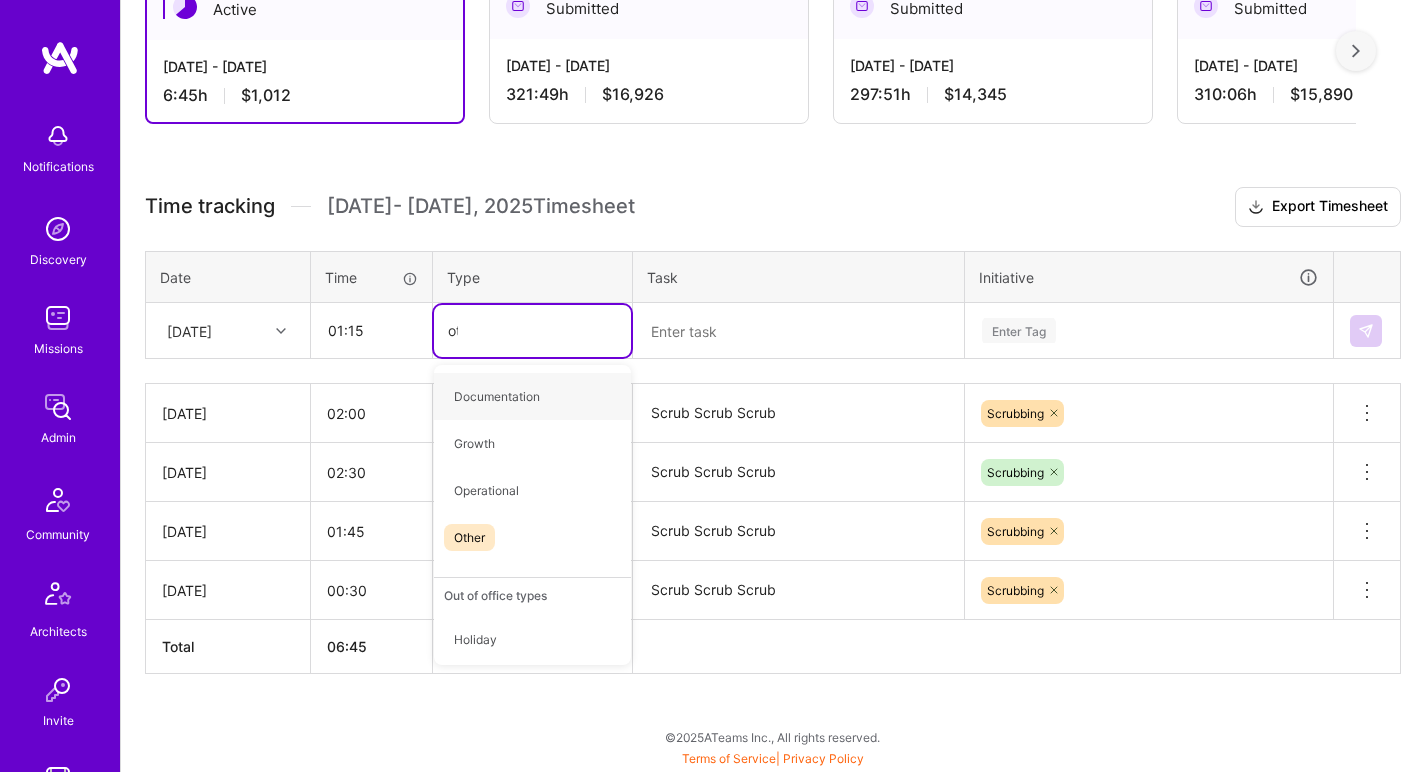 type on "oth" 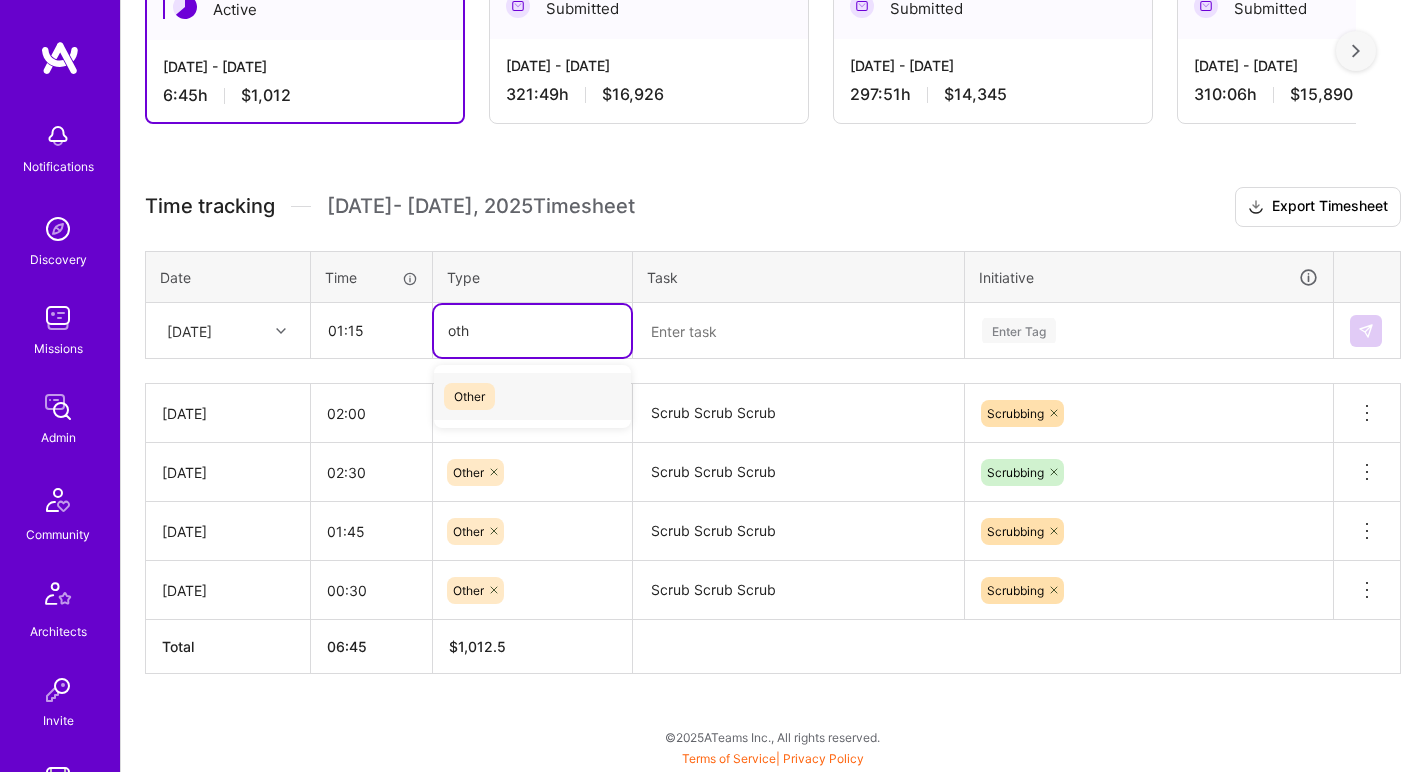 type 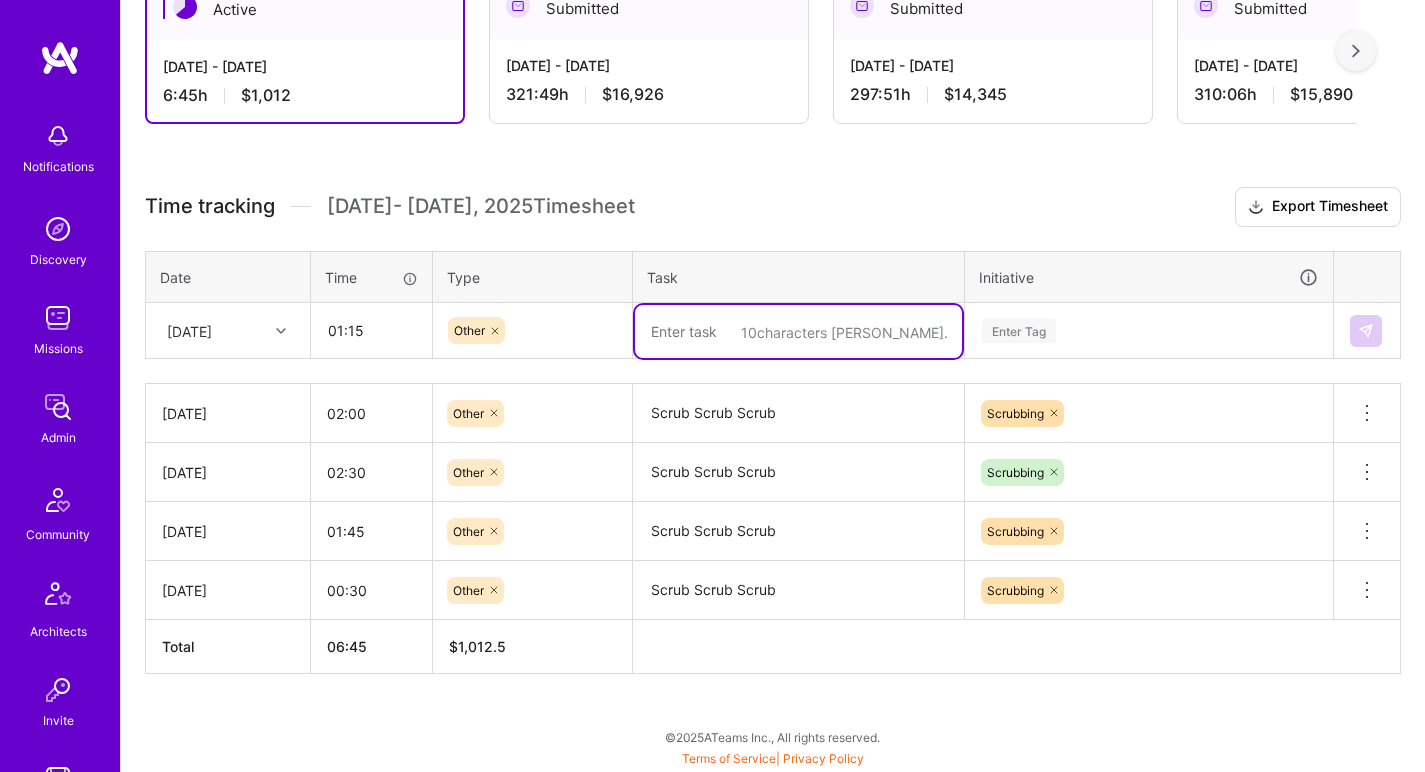 paste on "Scrub Scrub Scrub" 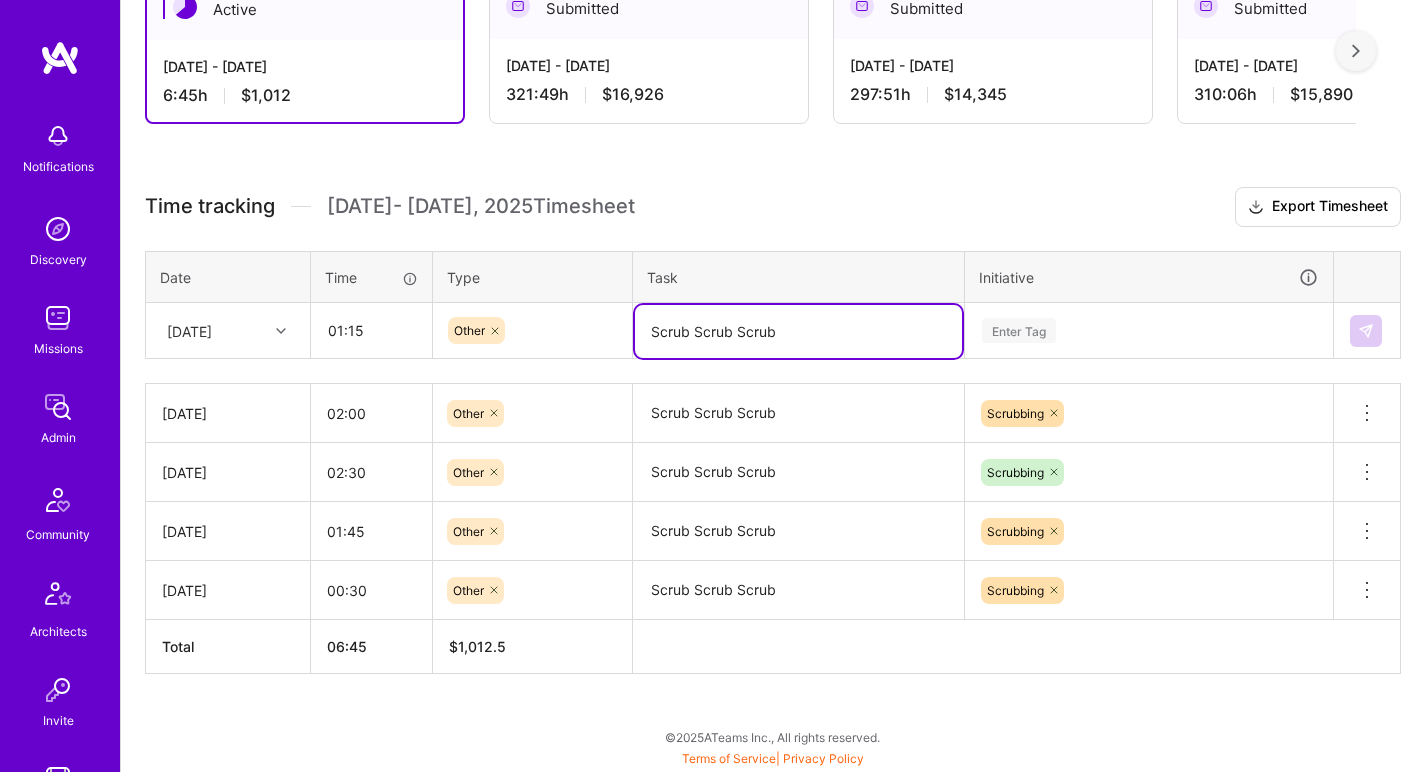 type on "Scrub Scrub Scrub" 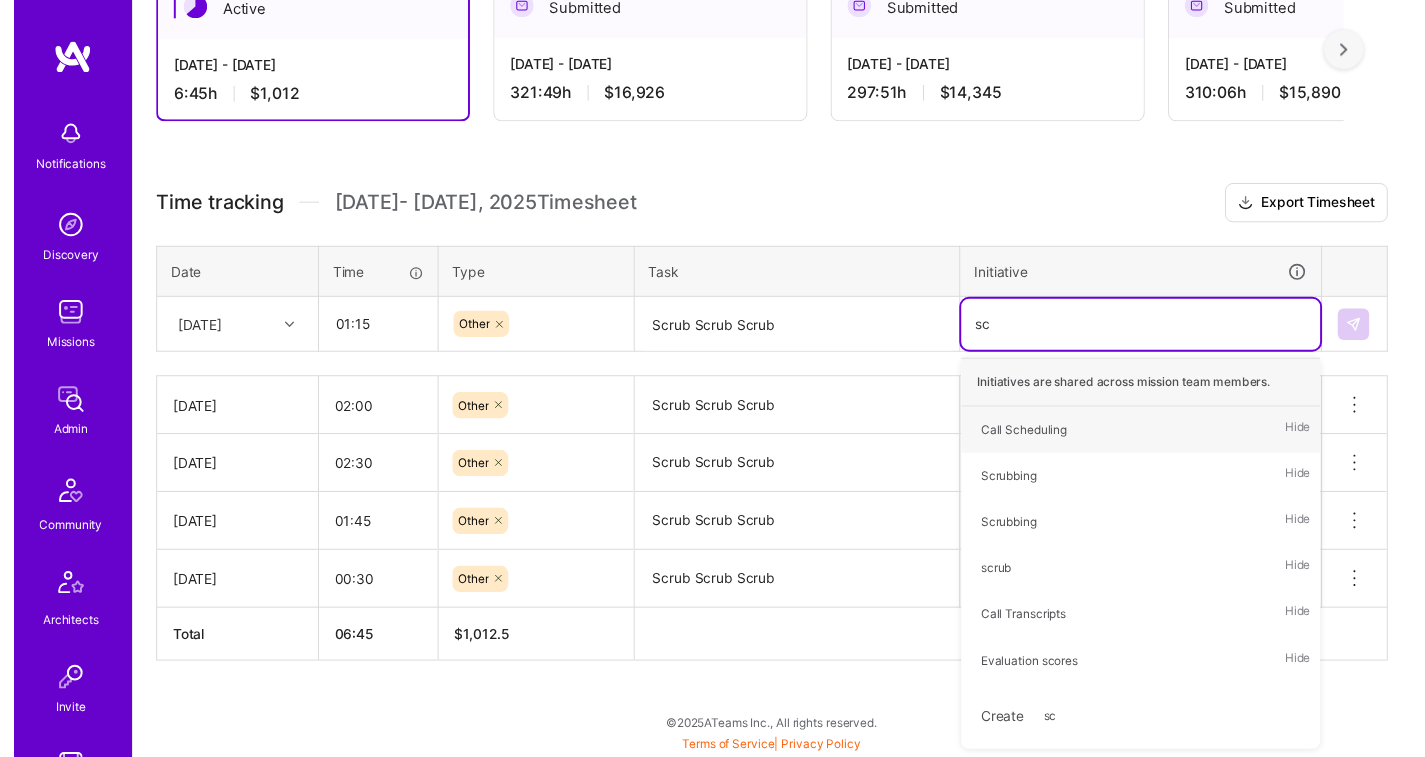 scroll, scrollTop: 480, scrollLeft: 0, axis: vertical 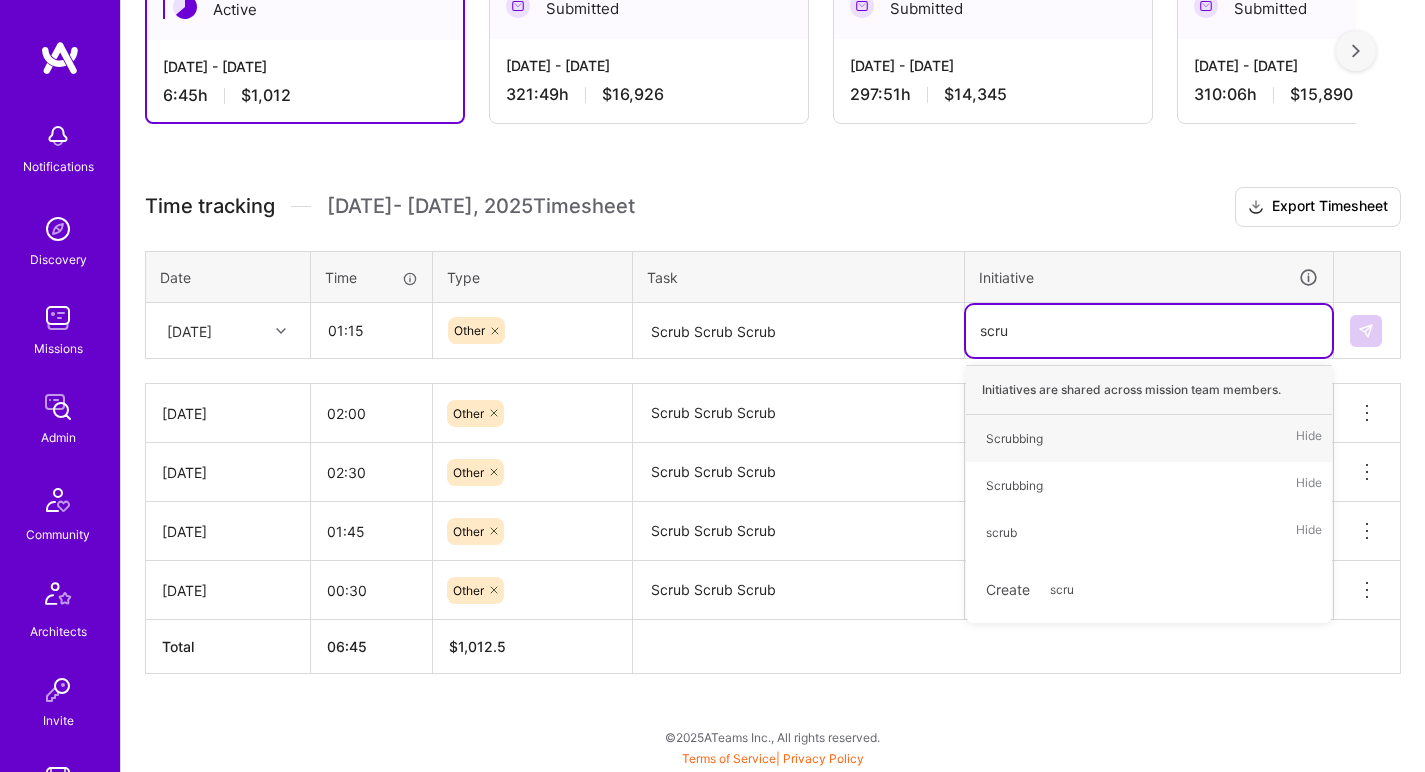 type on "scrub" 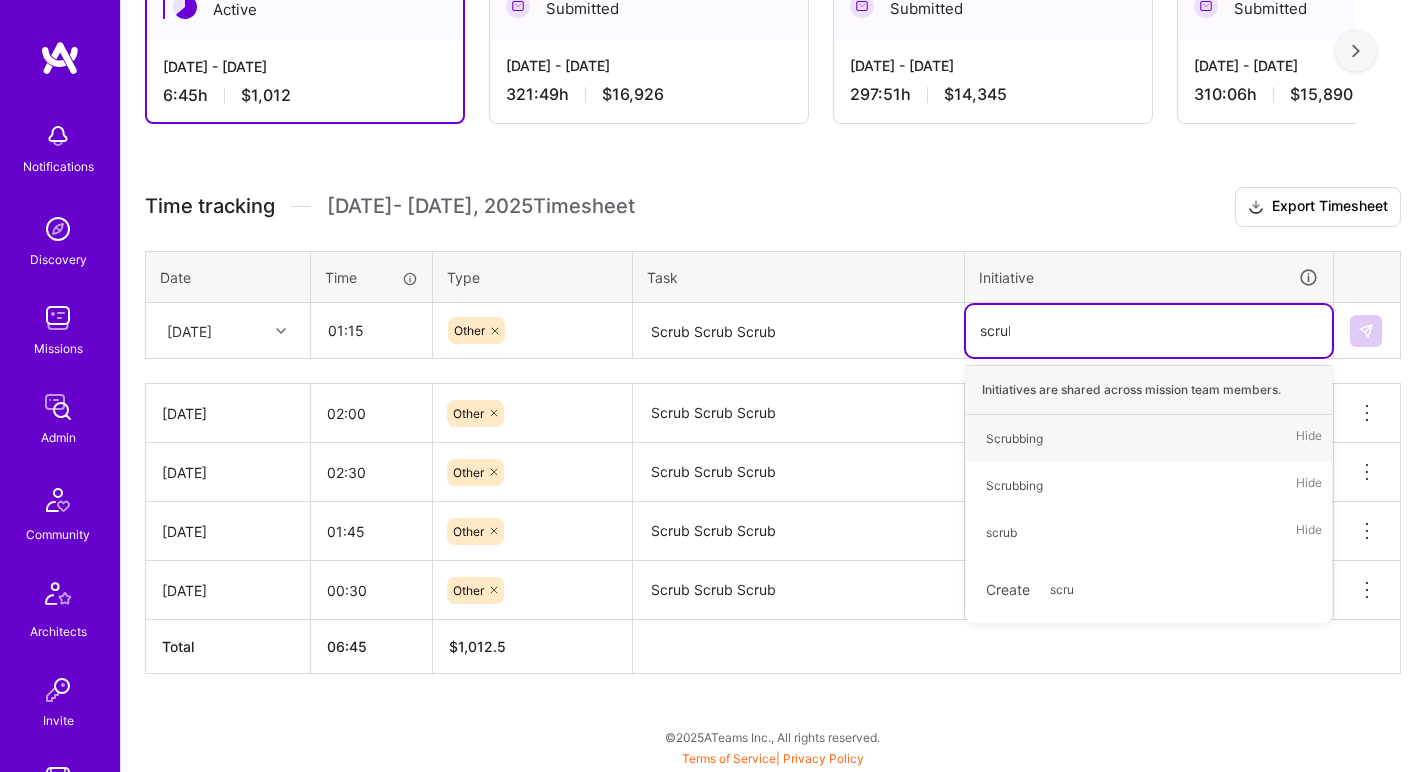 type 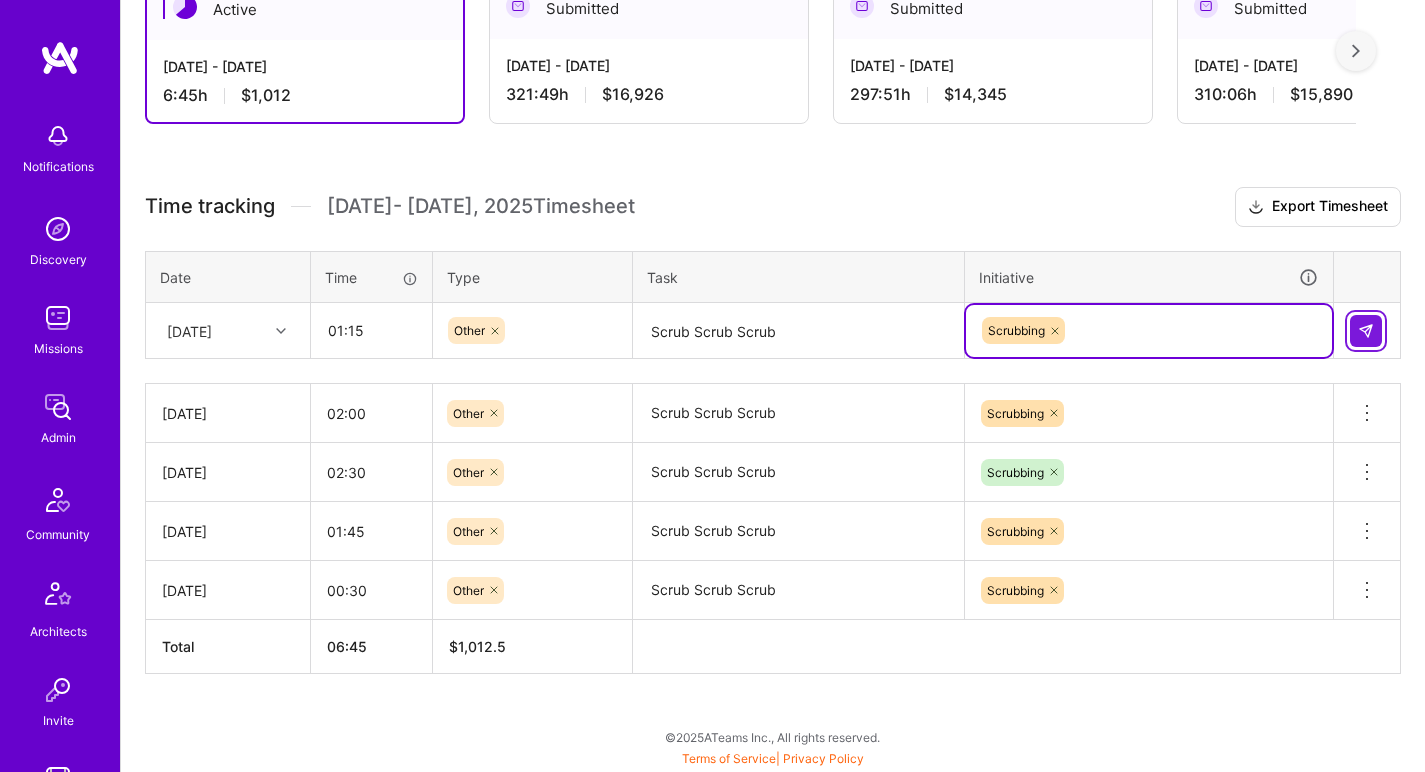click at bounding box center [1366, 331] 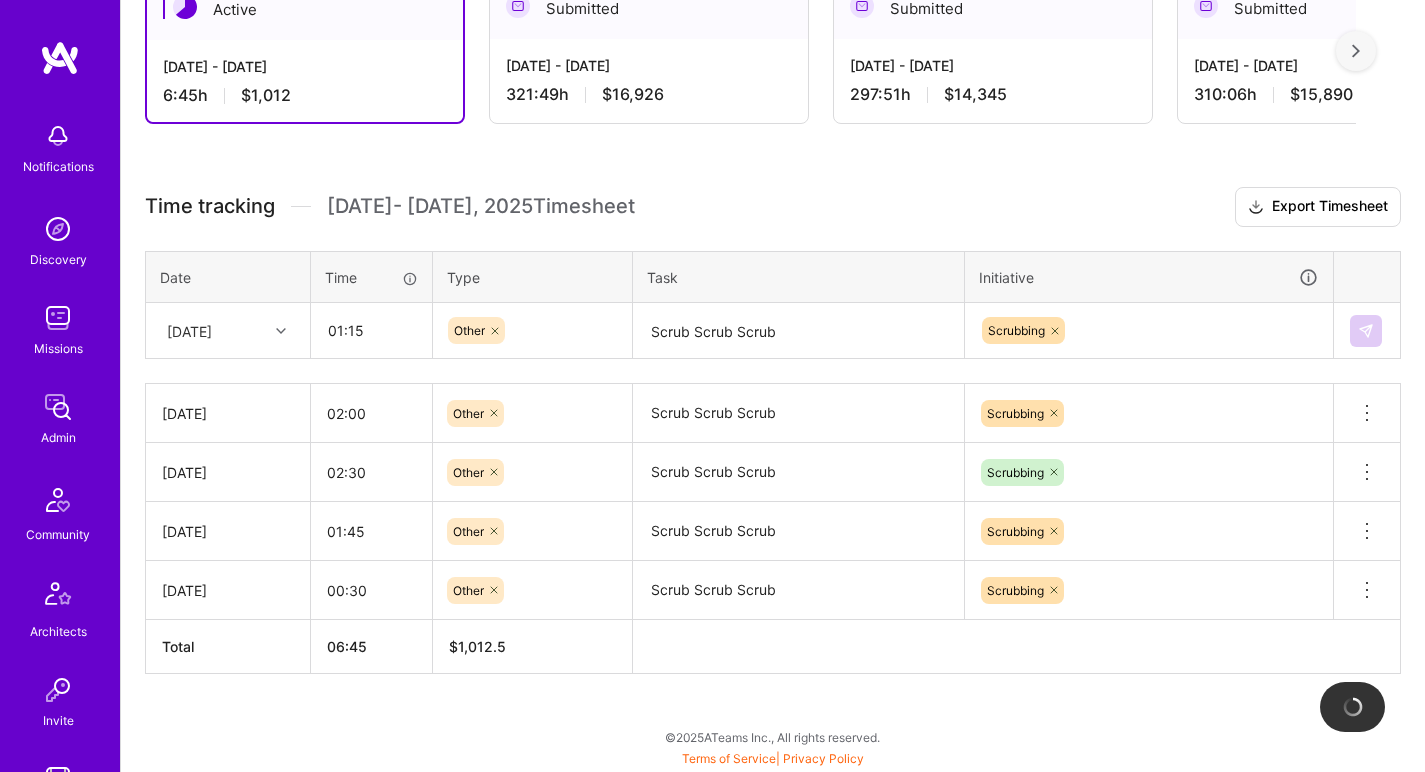 type 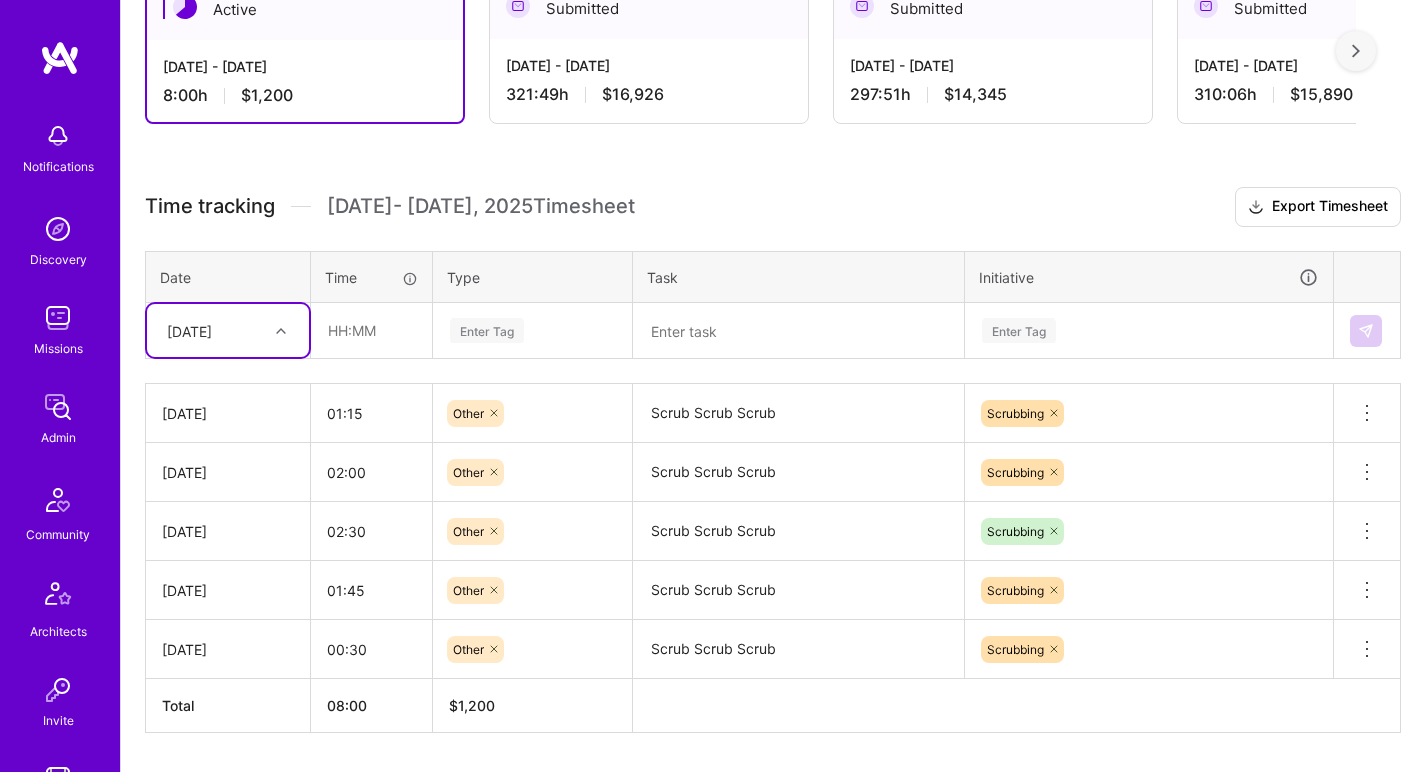 click on "321:49 h    $16,926" at bounding box center [649, 94] 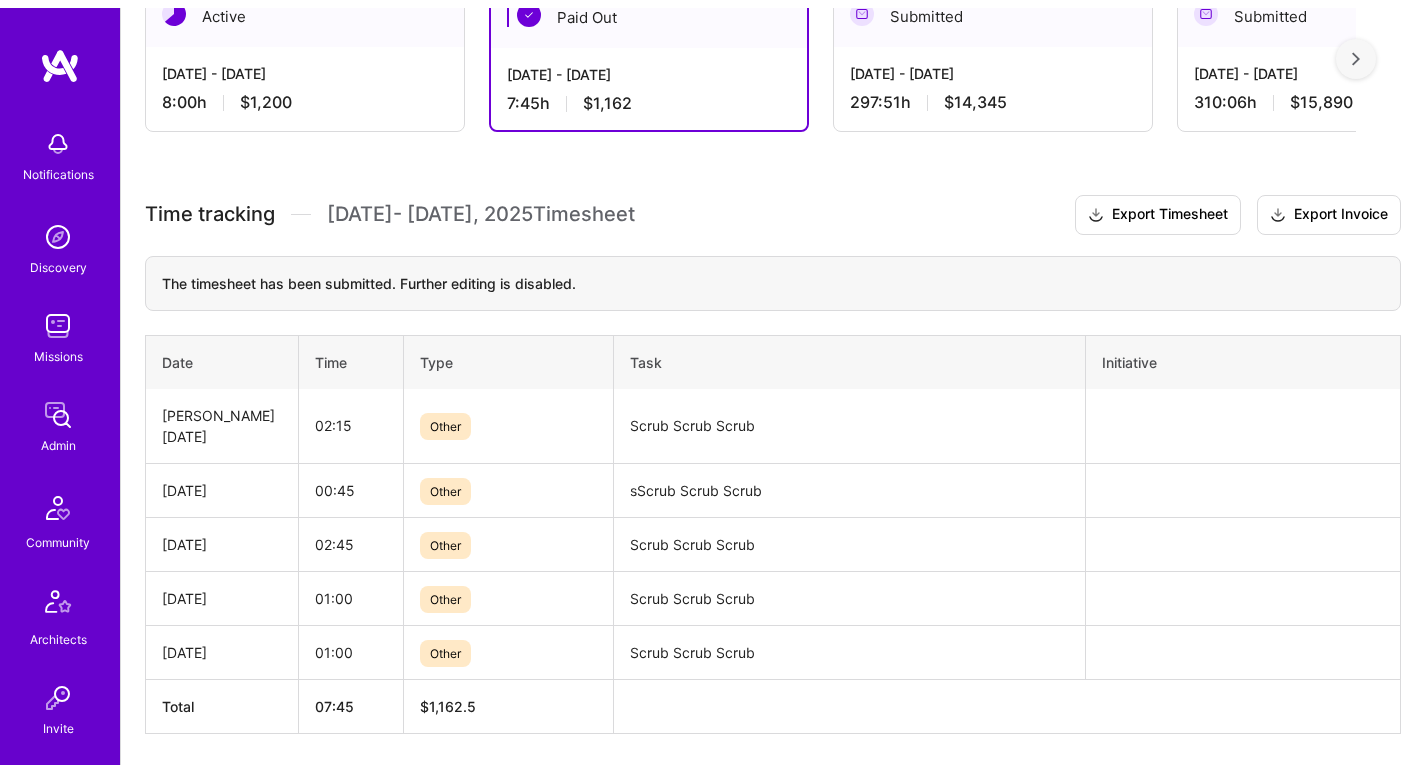 scroll, scrollTop: 242, scrollLeft: 0, axis: vertical 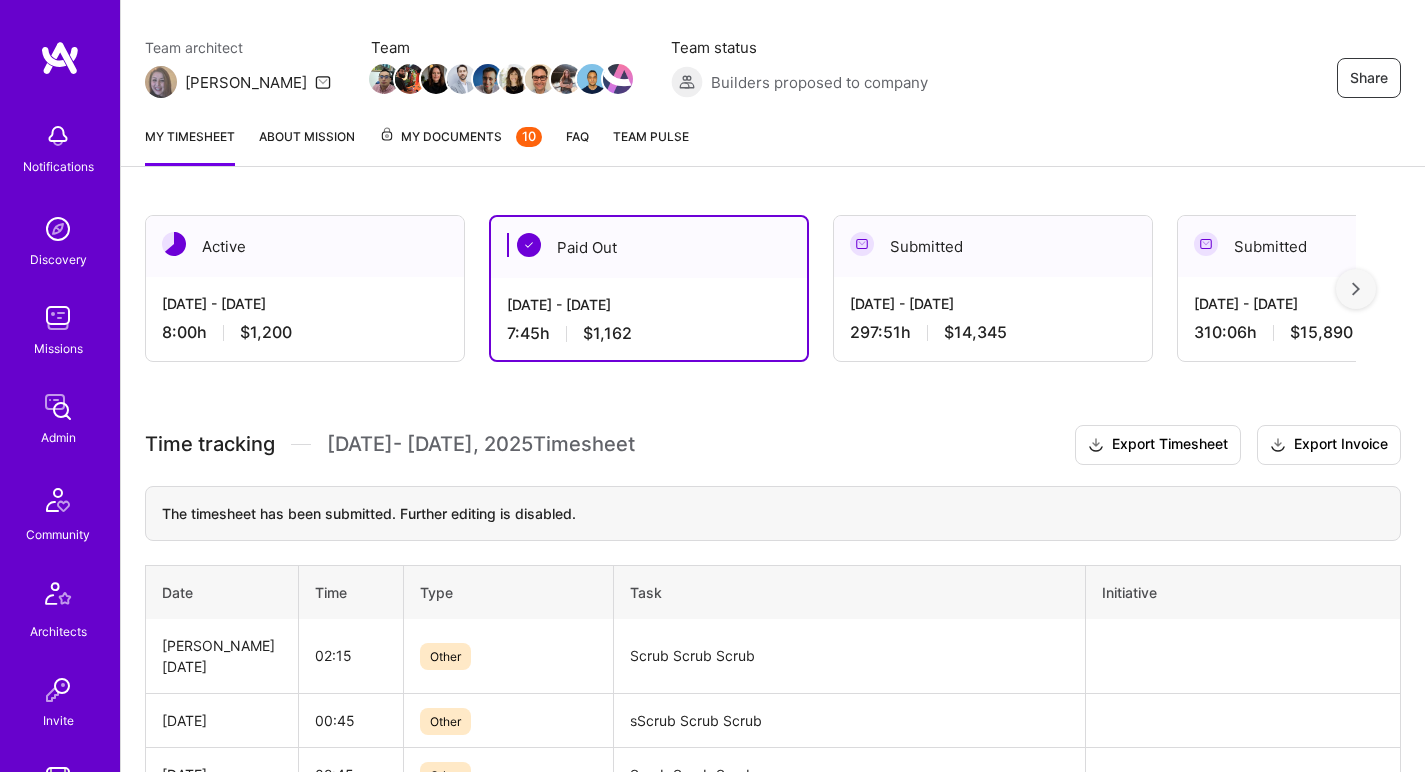 click on "Jul 1 - Jul 15, 2025" at bounding box center (305, 303) 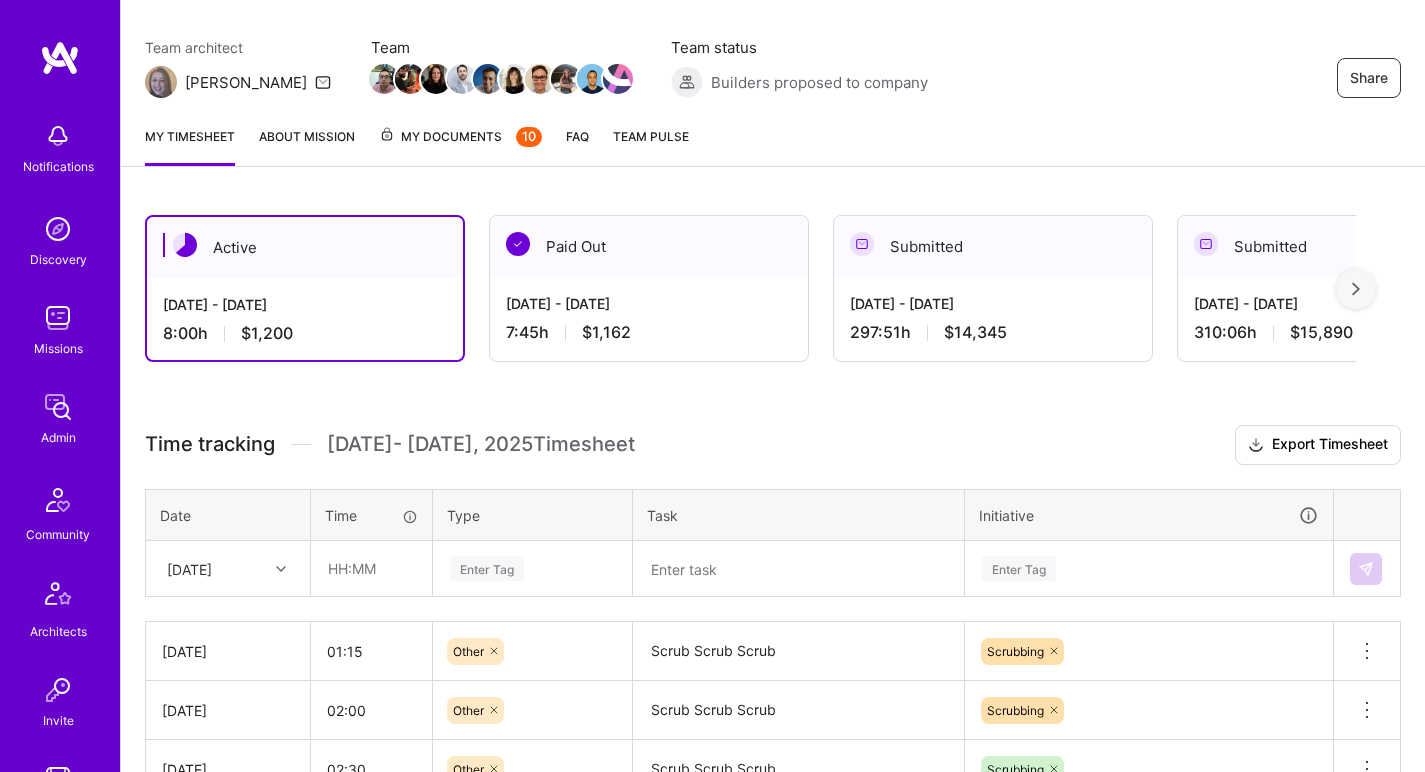 click on "297:51 h    $14,345" at bounding box center [993, 332] 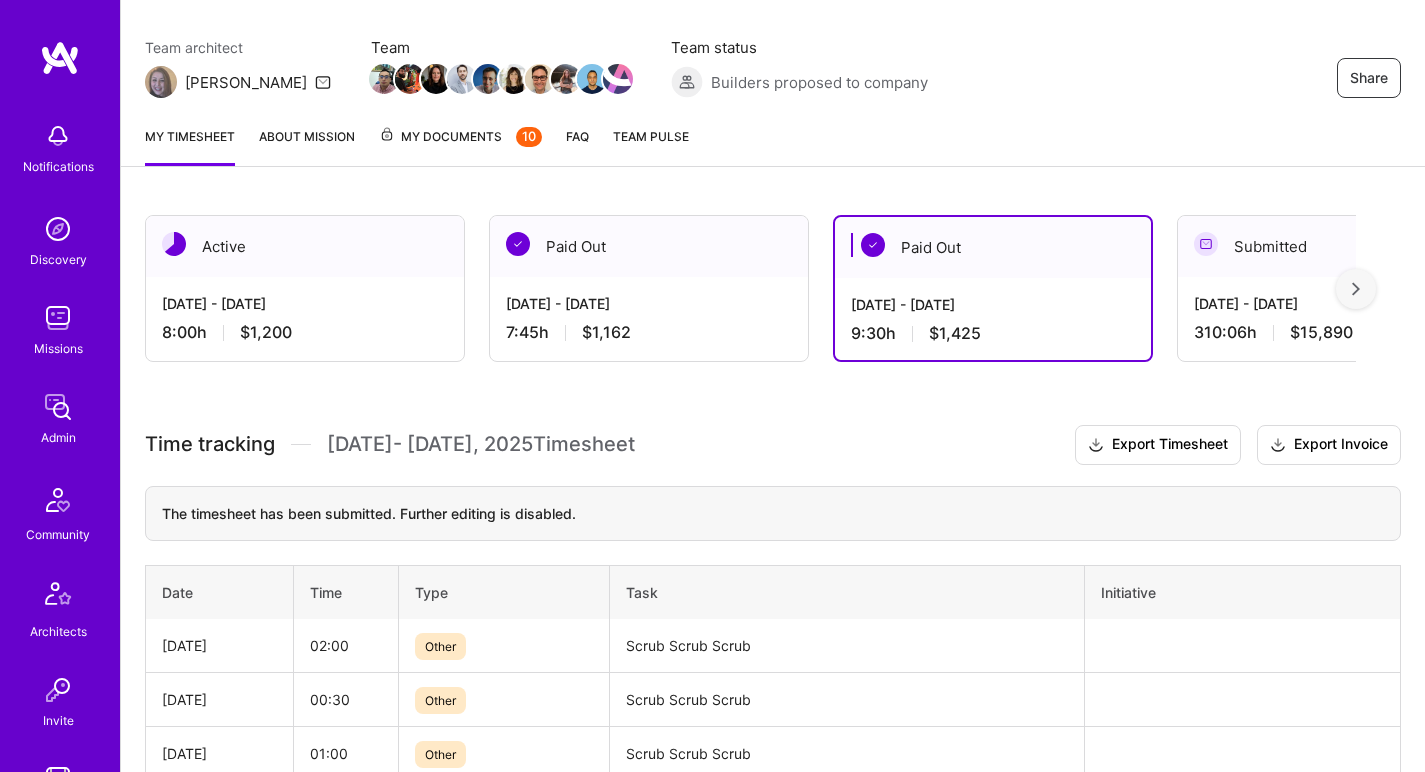 click on "8:00 h    $1,200" at bounding box center [305, 332] 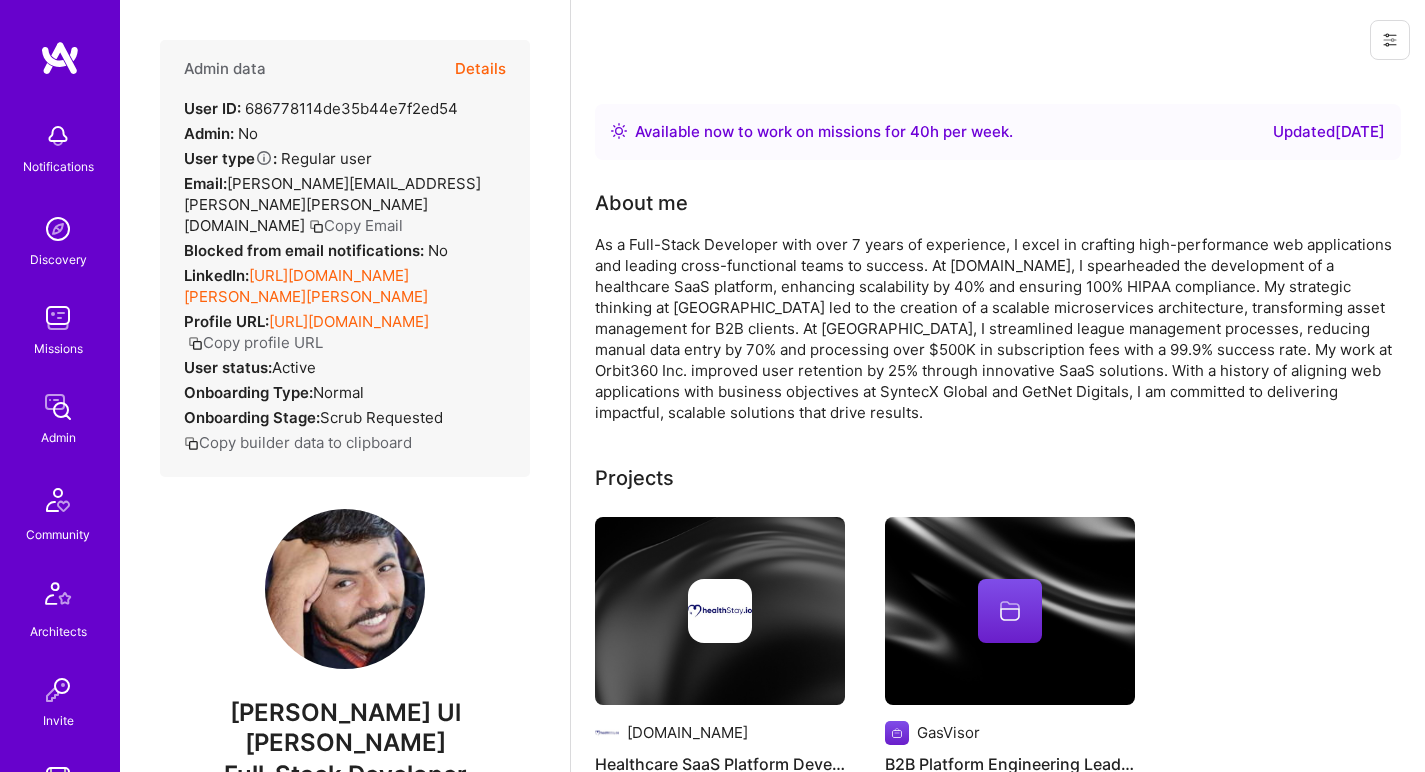 scroll, scrollTop: 0, scrollLeft: 0, axis: both 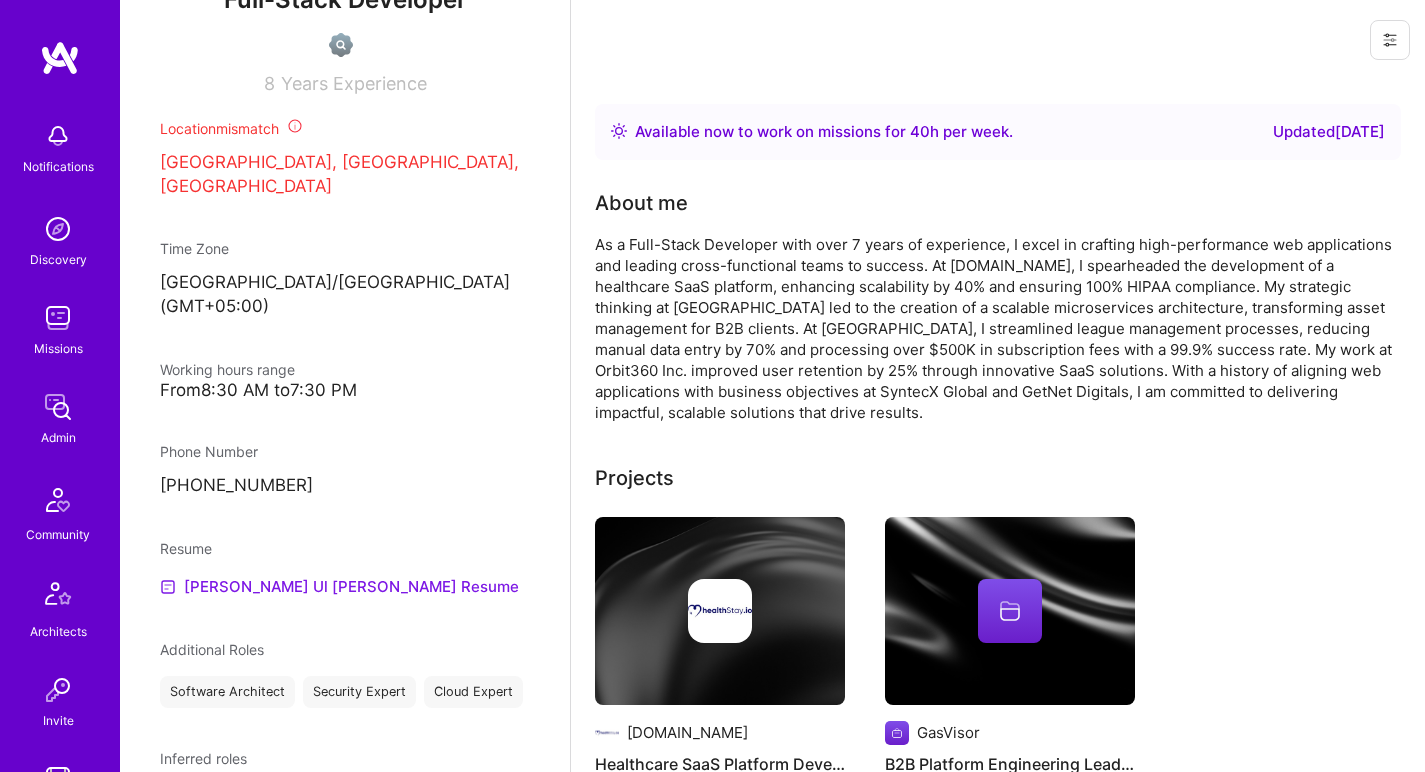 click on "[PERSON_NAME] Ul [PERSON_NAME] Resume" at bounding box center [339, 587] 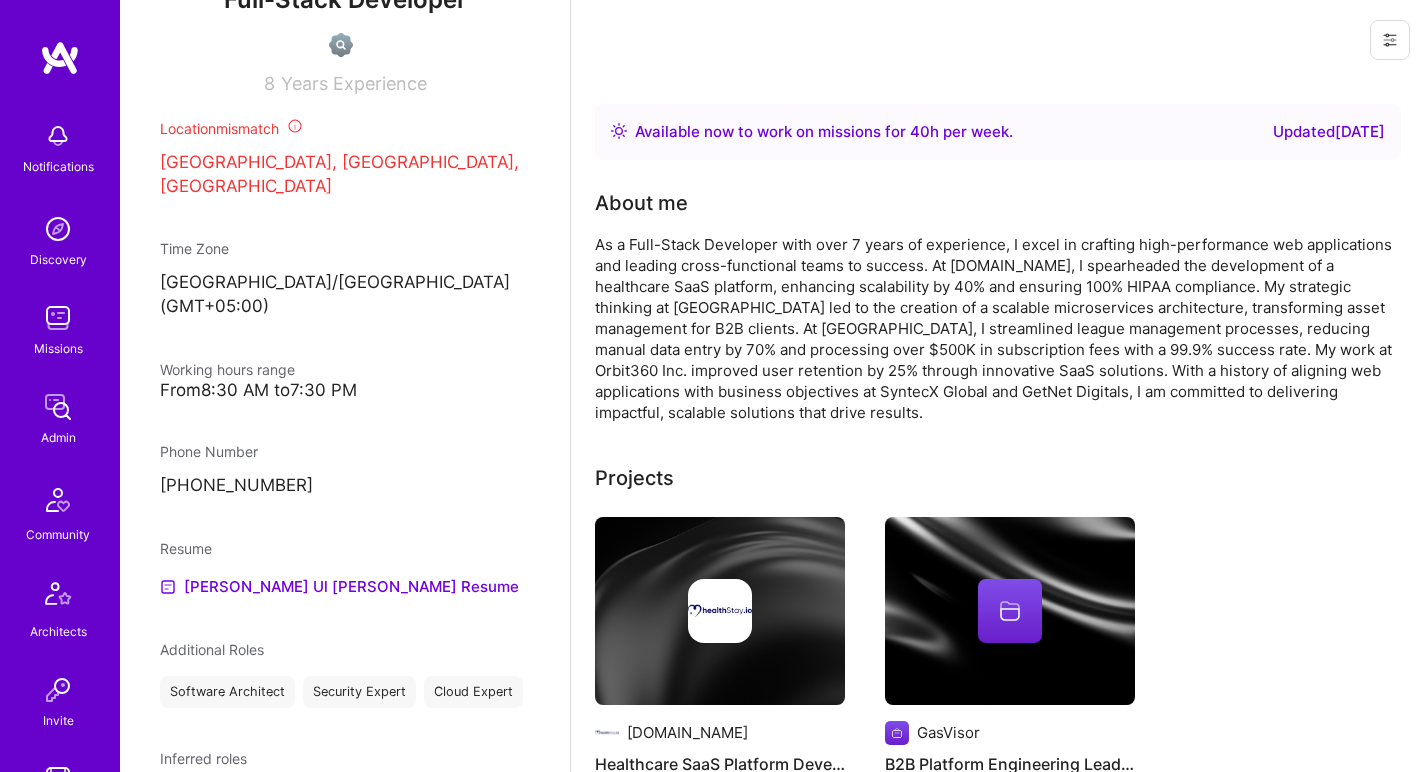 click on "As a Full-Stack Developer with over 7 years of experience, I excel in crafting high-performance web applications and leading cross-functional teams to success. At [DOMAIN_NAME], I spearheaded the development of a healthcare SaaS platform, enhancing scalability by 40% and ensuring 100% HIPAA compliance. My strategic thinking at [GEOGRAPHIC_DATA] led to the creation of a scalable microservices architecture, transforming asset management for B2B clients. At [GEOGRAPHIC_DATA], I streamlined league management processes, reducing manual data entry by 70% and processing over $500K in subscription fees with a 99.9% success rate. My work at Orbit360 Inc. improved user retention by 25% through innovative SaaS solutions. With a history of aligning web applications with business objectives at SyntecX Global and GetNet Digitals, I am committed to delivering impactful, scalable solutions that drive results." at bounding box center [995, 328] 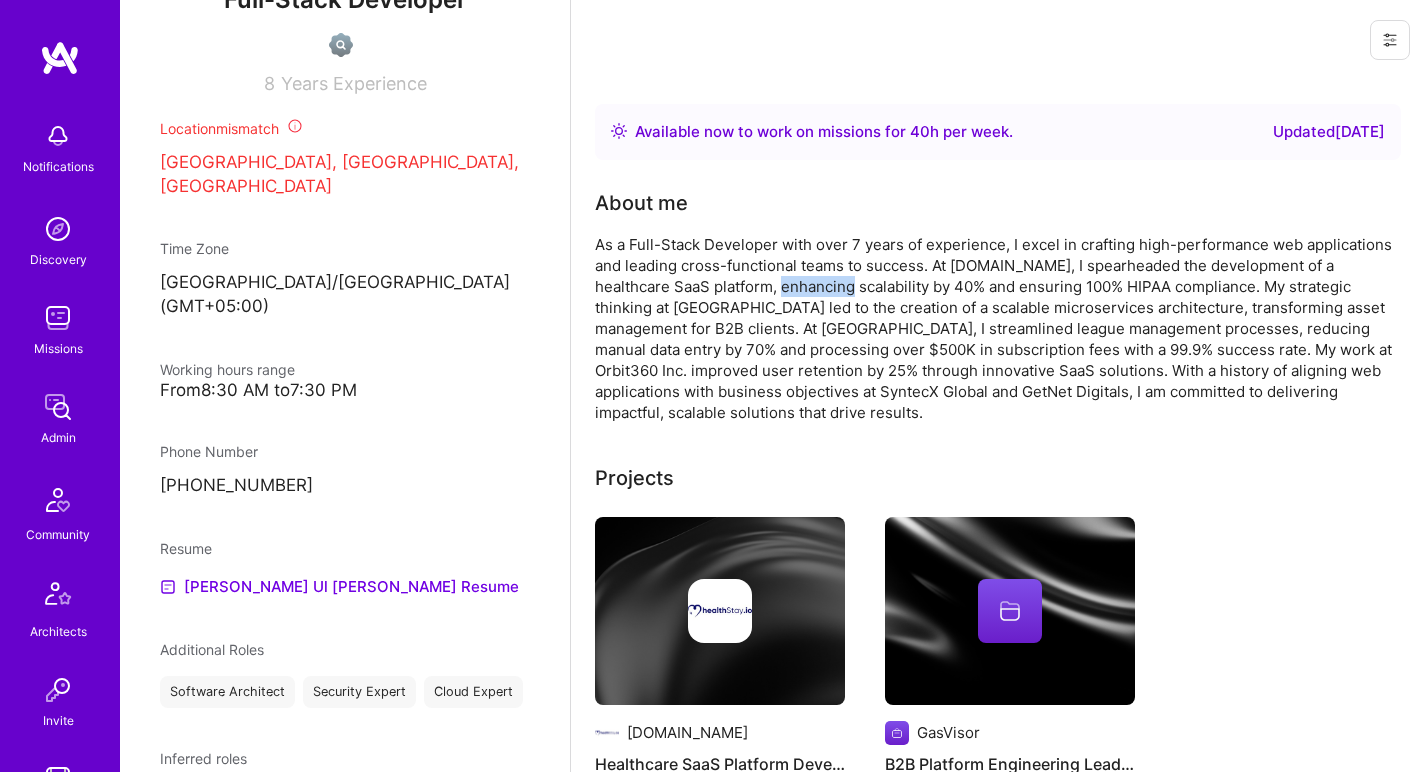 click on "As a Full-Stack Developer with over 7 years of experience, I excel in crafting high-performance web applications and leading cross-functional teams to success. At Healthstay.io, I spearheaded the development of a healthcare SaaS platform, enhancing scalability by 40% and ensuring 100% HIPAA compliance. My strategic thinking at GasVisor led to the creation of a scalable microservices architecture, transforming asset management for B2B clients. At Moonlabor, I streamlined league management processes, reducing manual data entry by 70% and processing over $500K in subscription fees with a 99.9% success rate. My work at Orbit360 Inc. improved user retention by 25% through innovative SaaS solutions. With a history of aligning web applications with business objectives at SyntecX Global and GetNet Digitals, I am committed to delivering impactful, scalable solutions that drive results." at bounding box center (995, 328) 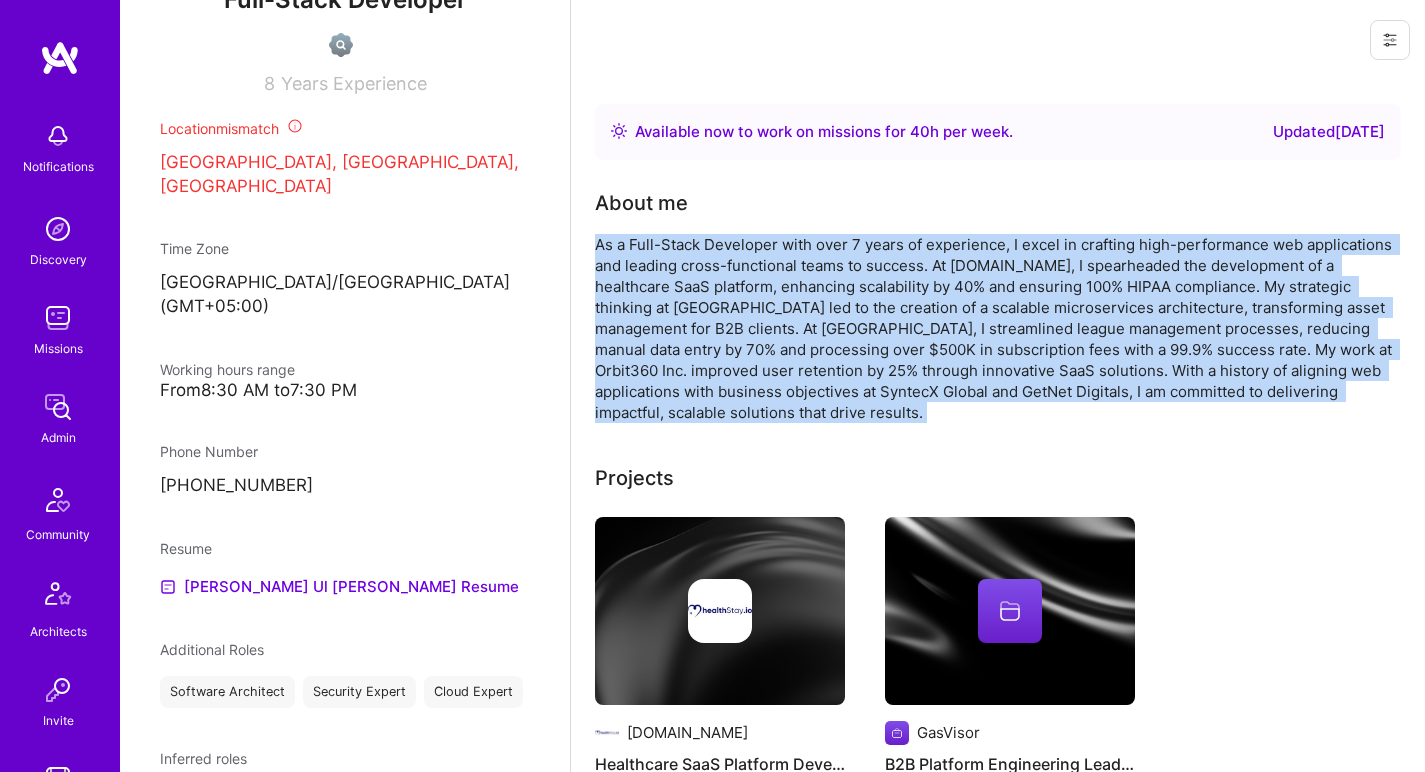 click on "As a Full-Stack Developer with over 7 years of experience, I excel in crafting high-performance web applications and leading cross-functional teams to success. At Healthstay.io, I spearheaded the development of a healthcare SaaS platform, enhancing scalability by 40% and ensuring 100% HIPAA compliance. My strategic thinking at GasVisor led to the creation of a scalable microservices architecture, transforming asset management for B2B clients. At Moonlabor, I streamlined league management processes, reducing manual data entry by 70% and processing over $500K in subscription fees with a 99.9% success rate. My work at Orbit360 Inc. improved user retention by 25% through innovative SaaS solutions. With a history of aligning web applications with business objectives at SyntecX Global and GetNet Digitals, I am committed to delivering impactful, scalable solutions that drive results." at bounding box center (995, 328) 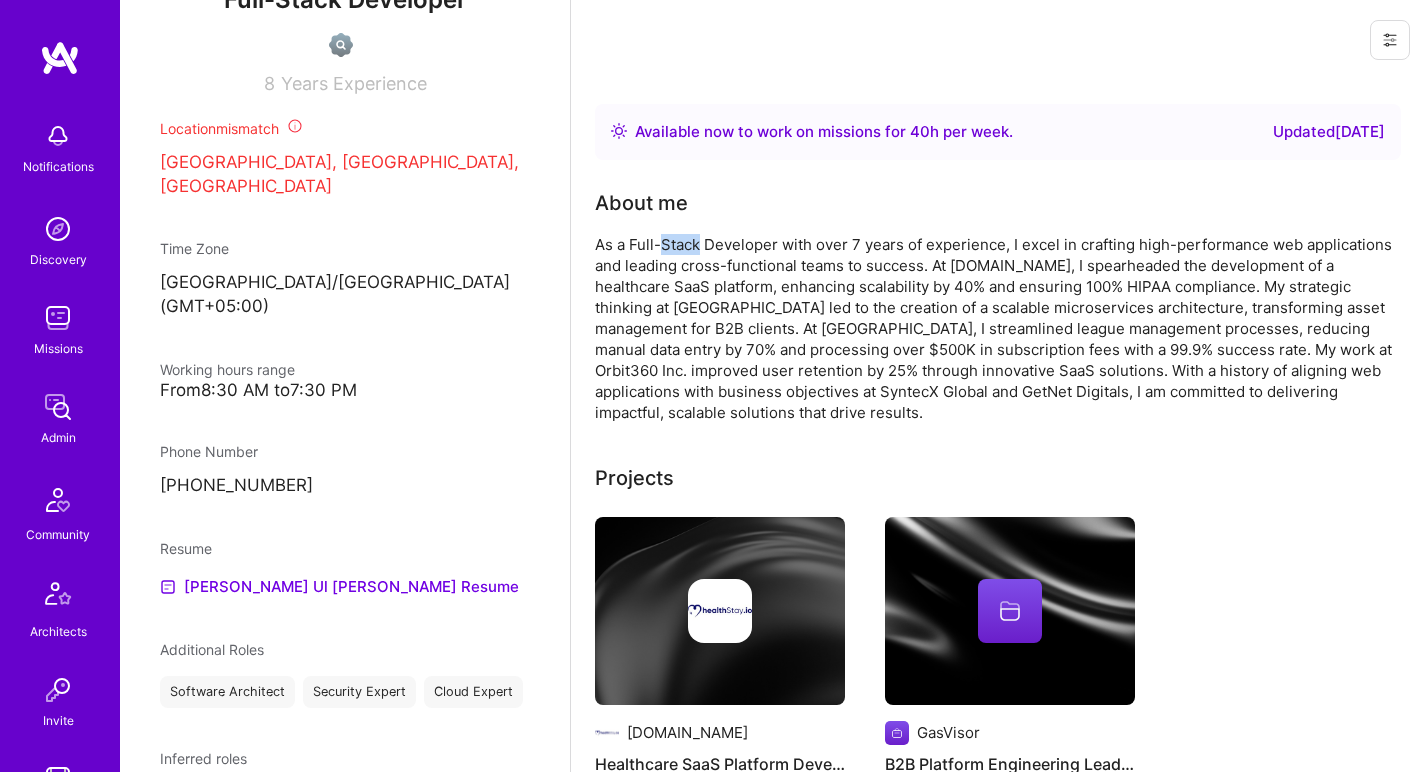 click on "As a Full-Stack Developer with over 7 years of experience, I excel in crafting high-performance web applications and leading cross-functional teams to success. At Healthstay.io, I spearheaded the development of a healthcare SaaS platform, enhancing scalability by 40% and ensuring 100% HIPAA compliance. My strategic thinking at GasVisor led to the creation of a scalable microservices architecture, transforming asset management for B2B clients. At Moonlabor, I streamlined league management processes, reducing manual data entry by 70% and processing over $500K in subscription fees with a 99.9% success rate. My work at Orbit360 Inc. improved user retention by 25% through innovative SaaS solutions. With a history of aligning web applications with business objectives at SyntecX Global and GetNet Digitals, I am committed to delivering impactful, scalable solutions that drive results." at bounding box center [995, 328] 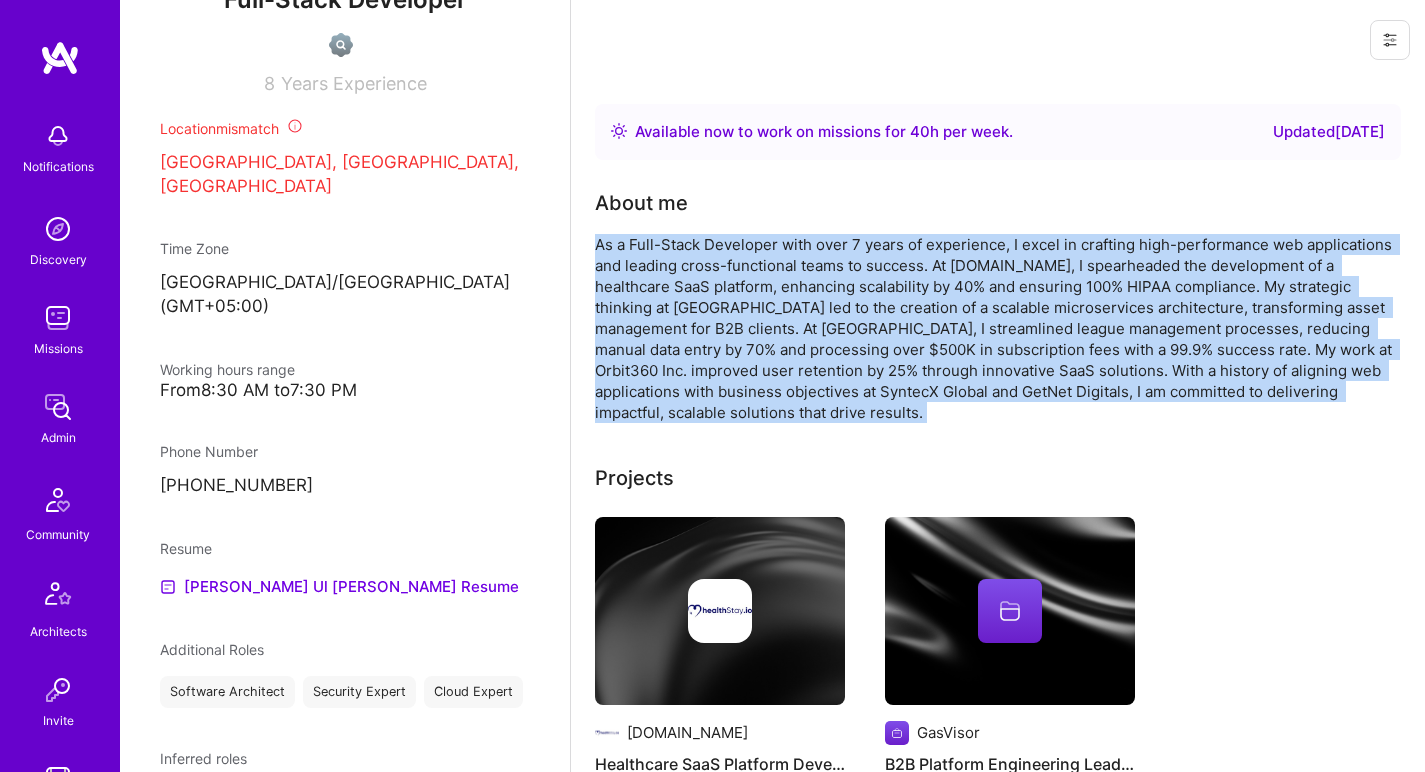 click on "As a Full-Stack Developer with over 7 years of experience, I excel in crafting high-performance web applications and leading cross-functional teams to success. At Healthstay.io, I spearheaded the development of a healthcare SaaS platform, enhancing scalability by 40% and ensuring 100% HIPAA compliance. My strategic thinking at GasVisor led to the creation of a scalable microservices architecture, transforming asset management for B2B clients. At Moonlabor, I streamlined league management processes, reducing manual data entry by 70% and processing over $500K in subscription fees with a 99.9% success rate. My work at Orbit360 Inc. improved user retention by 25% through innovative SaaS solutions. With a history of aligning web applications with business objectives at SyntecX Global and GetNet Digitals, I am committed to delivering impactful, scalable solutions that drive results." at bounding box center (995, 328) 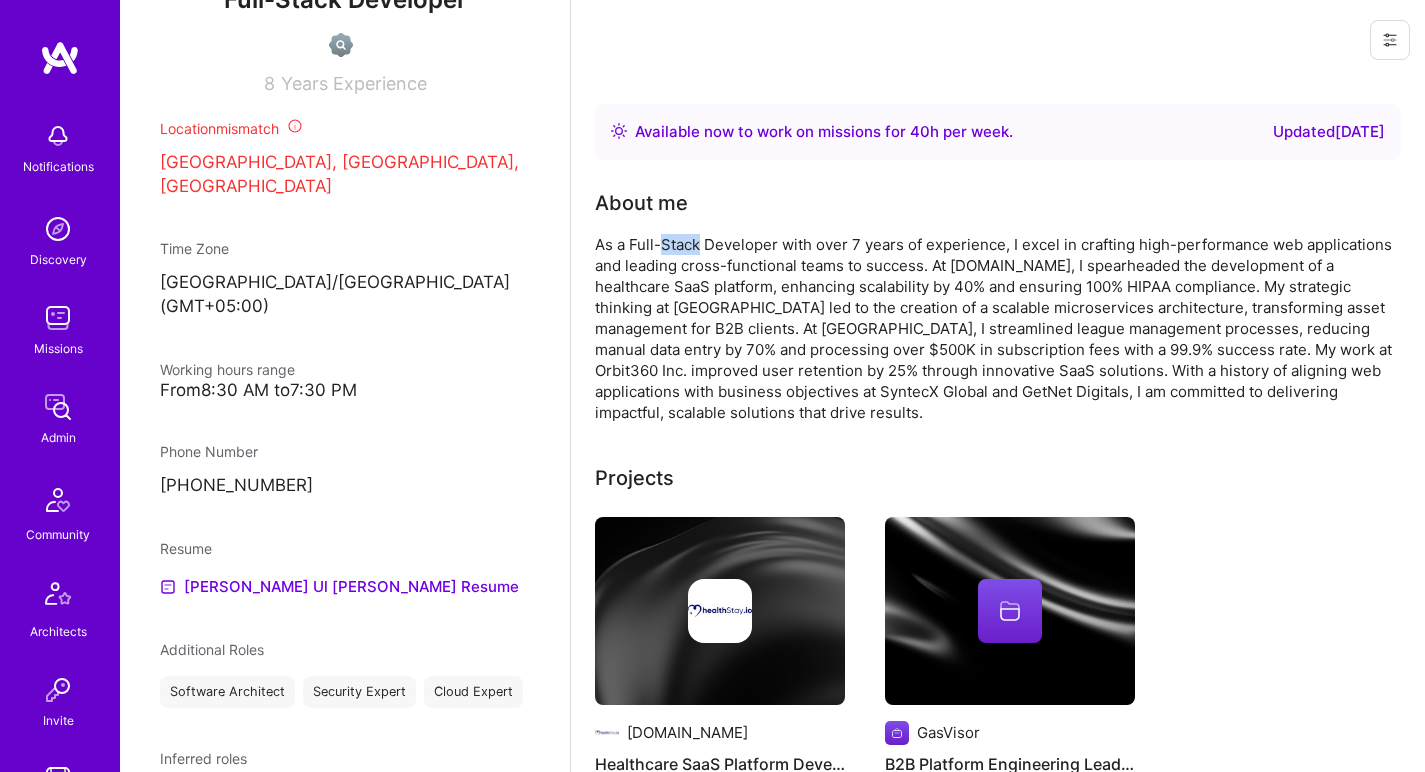 click on "As a Full-Stack Developer with over 7 years of experience, I excel in crafting high-performance web applications and leading cross-functional teams to success. At Healthstay.io, I spearheaded the development of a healthcare SaaS platform, enhancing scalability by 40% and ensuring 100% HIPAA compliance. My strategic thinking at GasVisor led to the creation of a scalable microservices architecture, transforming asset management for B2B clients. At Moonlabor, I streamlined league management processes, reducing manual data entry by 70% and processing over $500K in subscription fees with a 99.9% success rate. My work at Orbit360 Inc. improved user retention by 25% through innovative SaaS solutions. With a history of aligning web applications with business objectives at SyntecX Global and GetNet Digitals, I am committed to delivering impactful, scalable solutions that drive results." at bounding box center (995, 328) 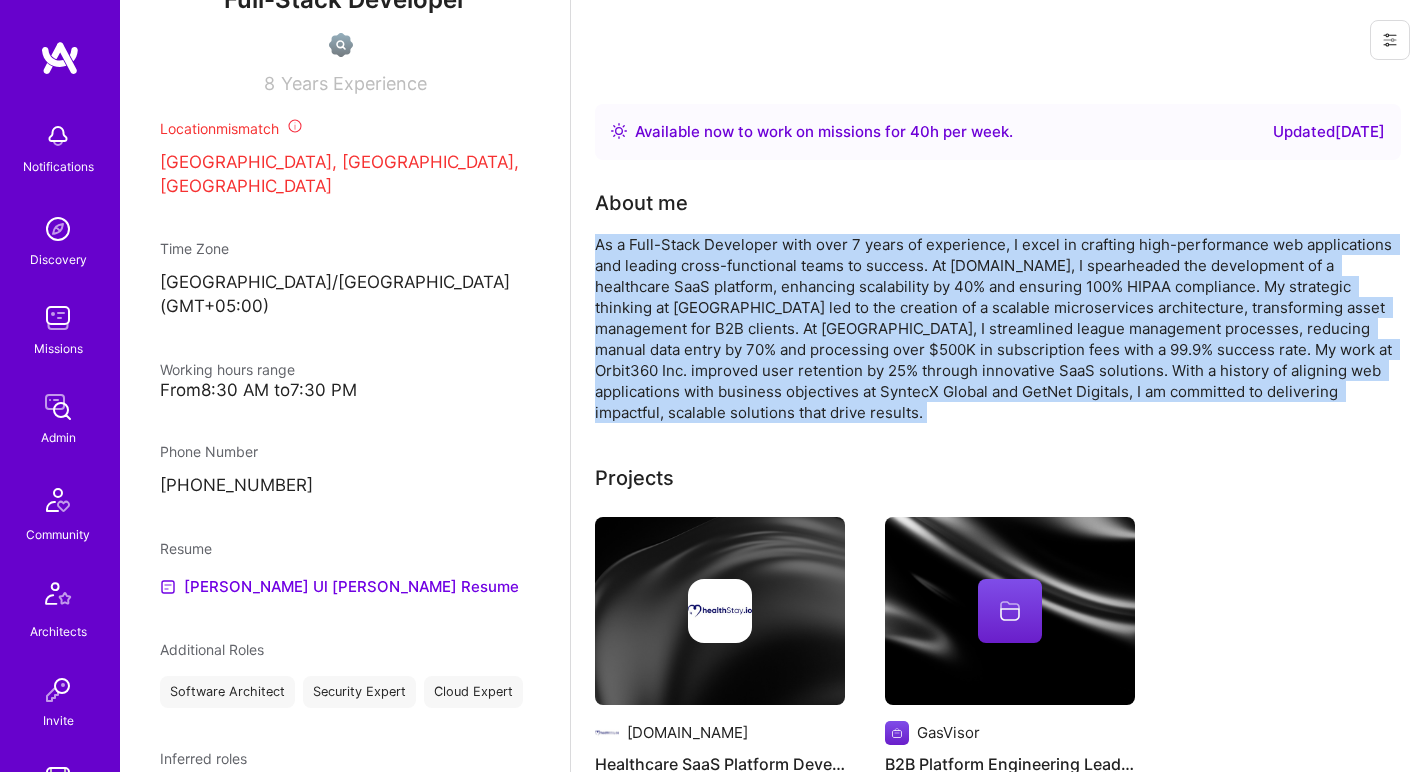 click on "As a Full-Stack Developer with over 7 years of experience, I excel in crafting high-performance web applications and leading cross-functional teams to success. At Healthstay.io, I spearheaded the development of a healthcare SaaS platform, enhancing scalability by 40% and ensuring 100% HIPAA compliance. My strategic thinking at GasVisor led to the creation of a scalable microservices architecture, transforming asset management for B2B clients. At Moonlabor, I streamlined league management processes, reducing manual data entry by 70% and processing over $500K in subscription fees with a 99.9% success rate. My work at Orbit360 Inc. improved user retention by 25% through innovative SaaS solutions. With a history of aligning web applications with business objectives at SyntecX Global and GetNet Digitals, I am committed to delivering impactful, scalable solutions that drive results." at bounding box center [995, 328] 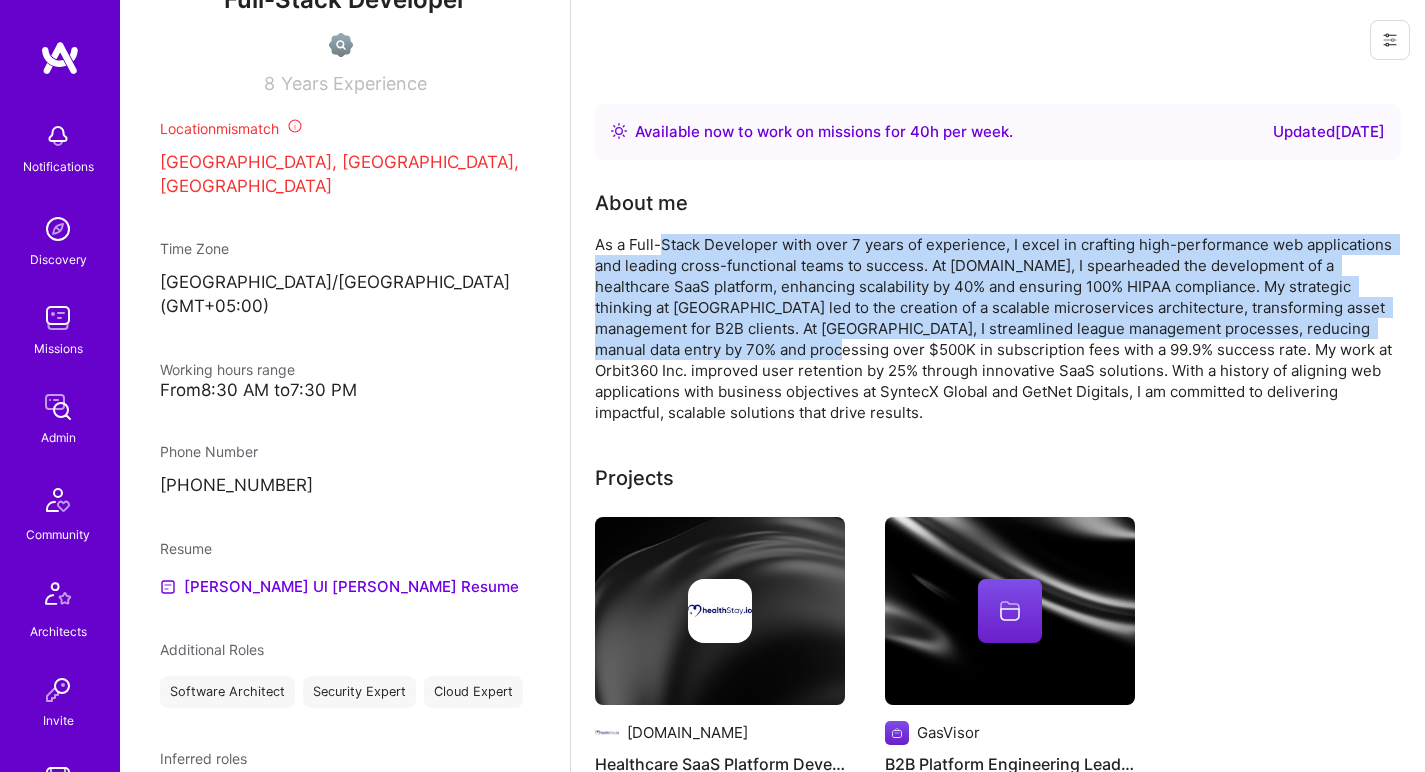 drag, startPoint x: 660, startPoint y: 247, endPoint x: 755, endPoint y: 355, distance: 143.83672 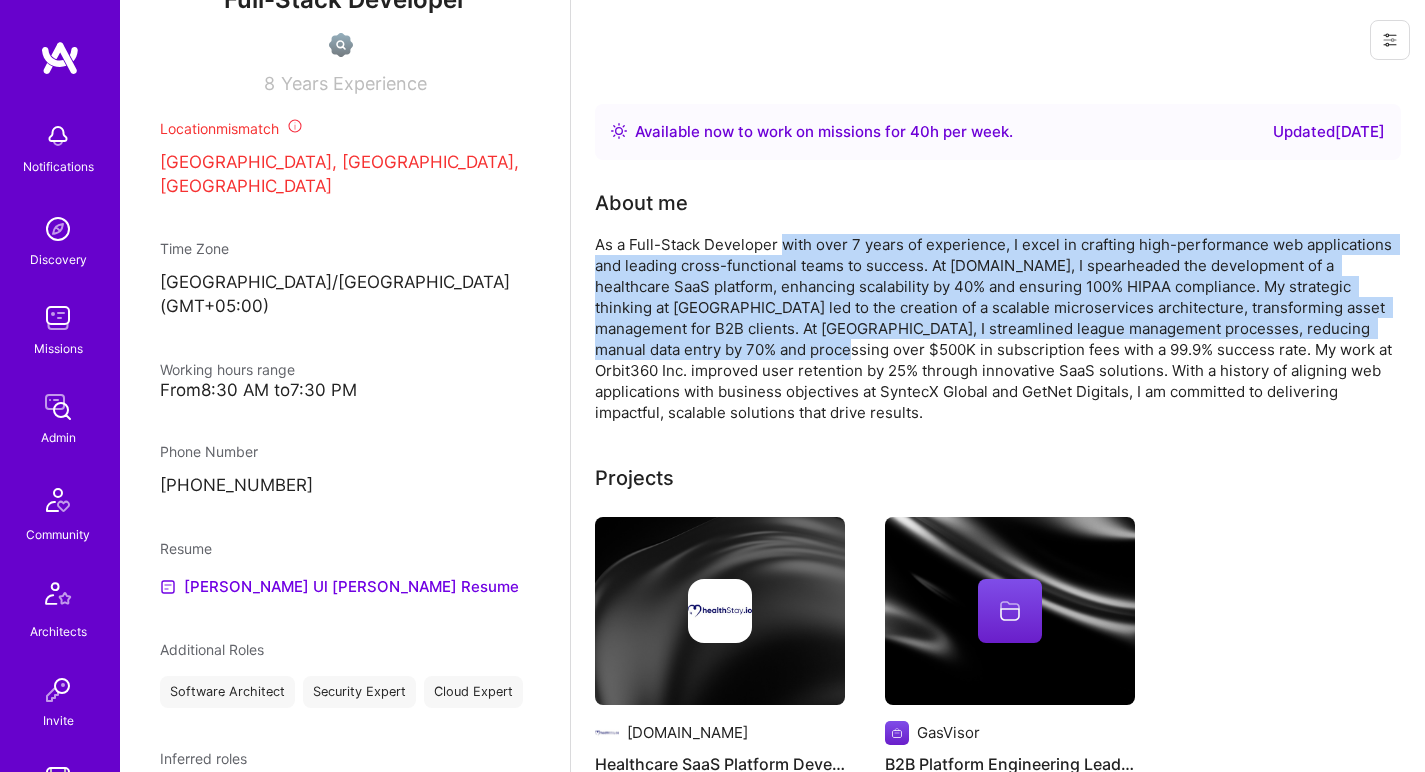 drag, startPoint x: 756, startPoint y: 355, endPoint x: 804, endPoint y: 247, distance: 118.186295 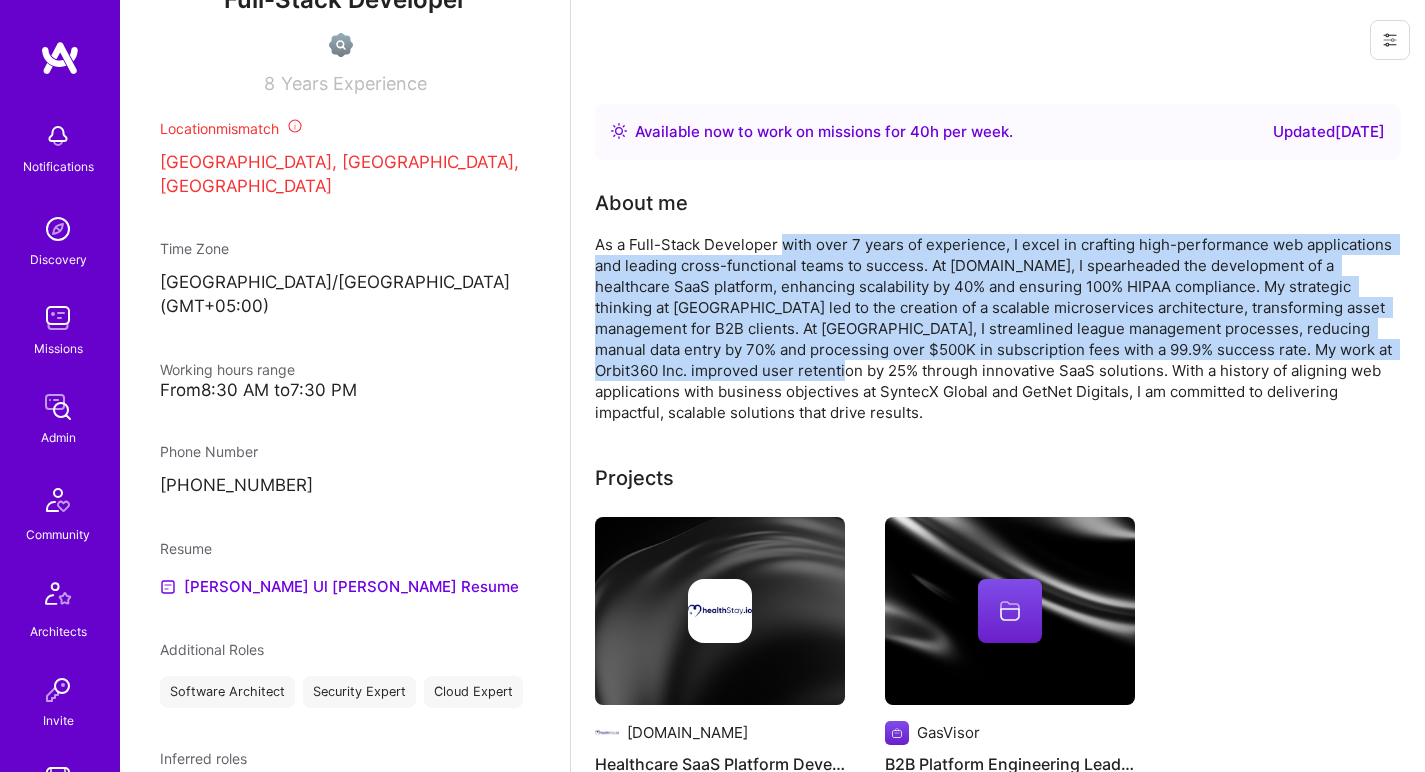drag, startPoint x: 804, startPoint y: 247, endPoint x: 770, endPoint y: 384, distance: 141.15594 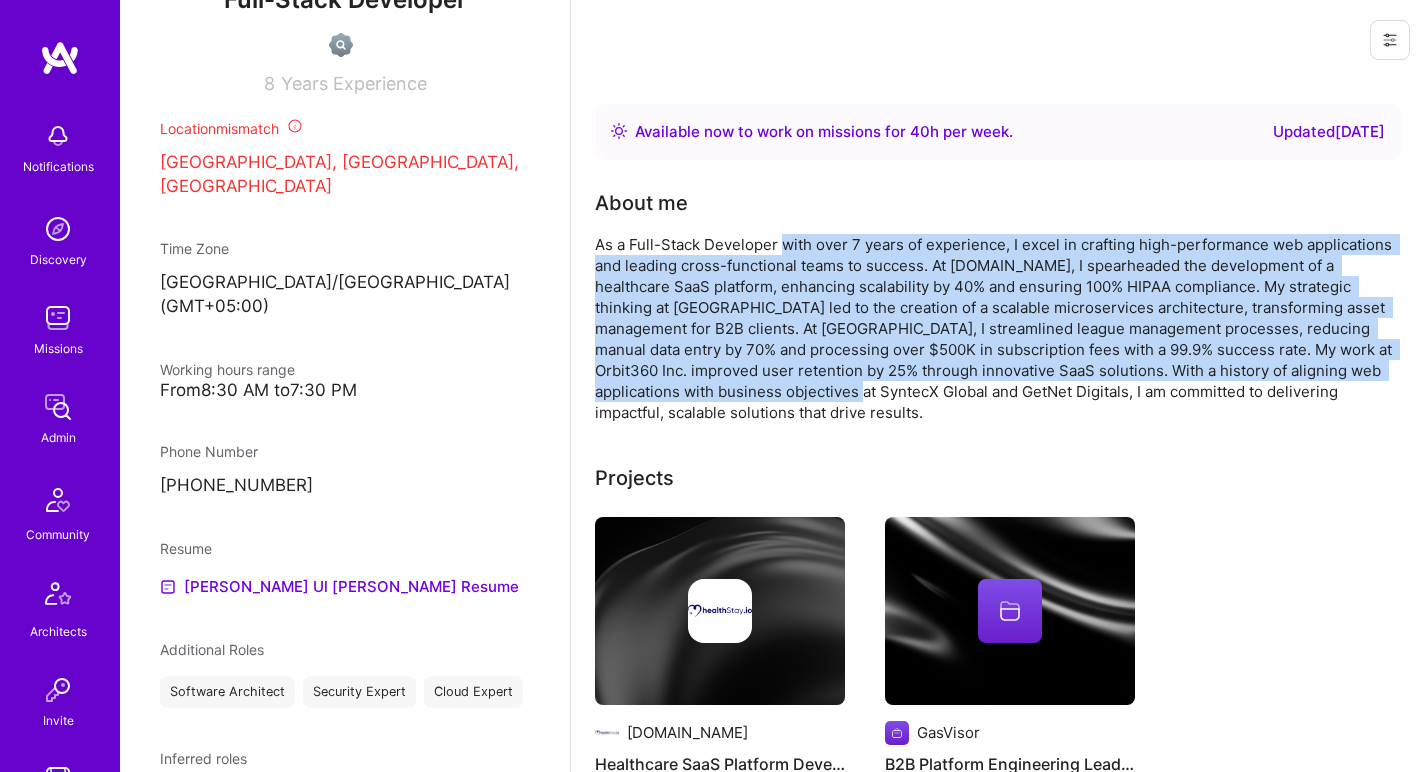 click on "As a Full-Stack Developer with over 7 years of experience, I excel in crafting high-performance web applications and leading cross-functional teams to success. At Healthstay.io, I spearheaded the development of a healthcare SaaS platform, enhancing scalability by 40% and ensuring 100% HIPAA compliance. My strategic thinking at GasVisor led to the creation of a scalable microservices architecture, transforming asset management for B2B clients. At Moonlabor, I streamlined league management processes, reducing manual data entry by 70% and processing over $500K in subscription fees with a 99.9% success rate. My work at Orbit360 Inc. improved user retention by 25% through innovative SaaS solutions. With a history of aligning web applications with business objectives at SyntecX Global and GetNet Digitals, I am committed to delivering impactful, scalable solutions that drive results." at bounding box center [995, 328] 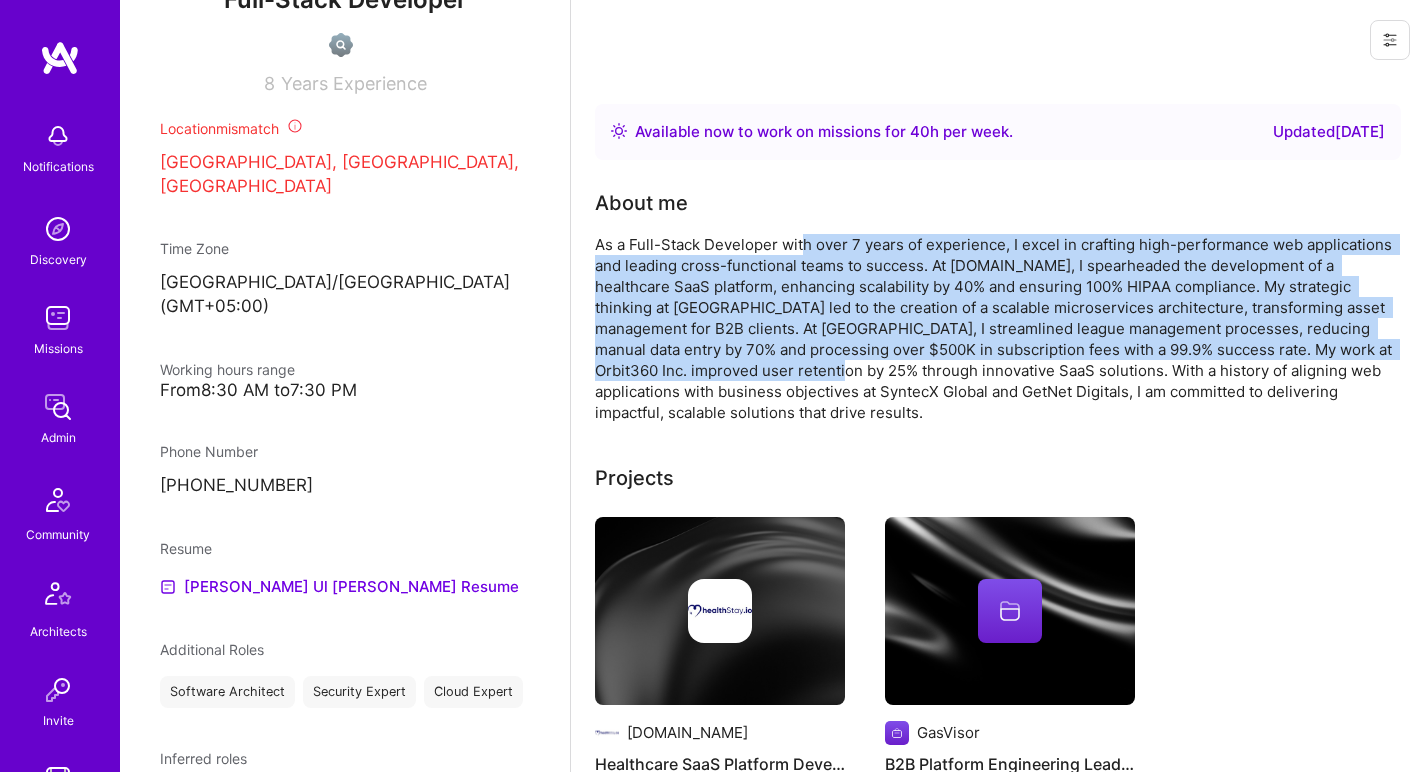 drag, startPoint x: 778, startPoint y: 354, endPoint x: 806, endPoint y: 240, distance: 117.388245 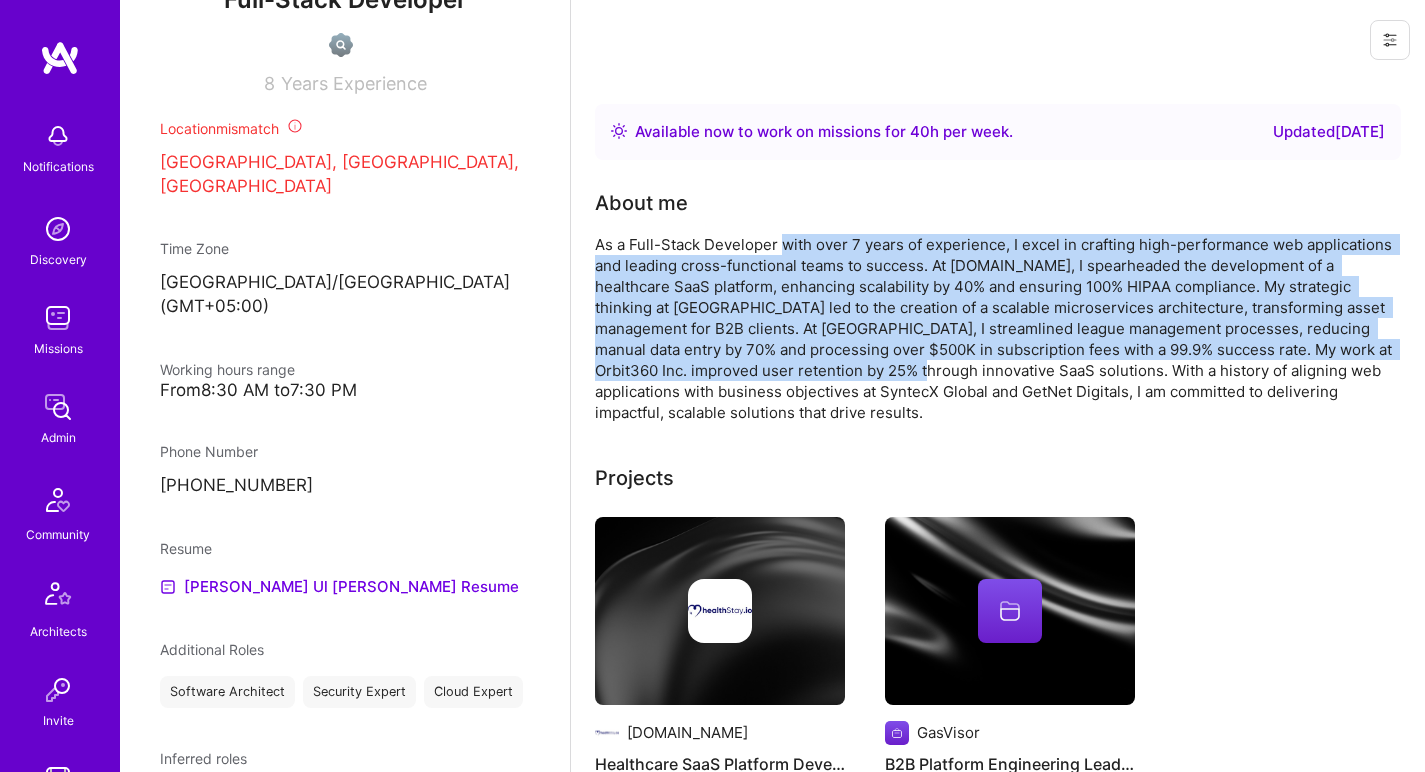 drag, startPoint x: 806, startPoint y: 240, endPoint x: 791, endPoint y: 363, distance: 123.911255 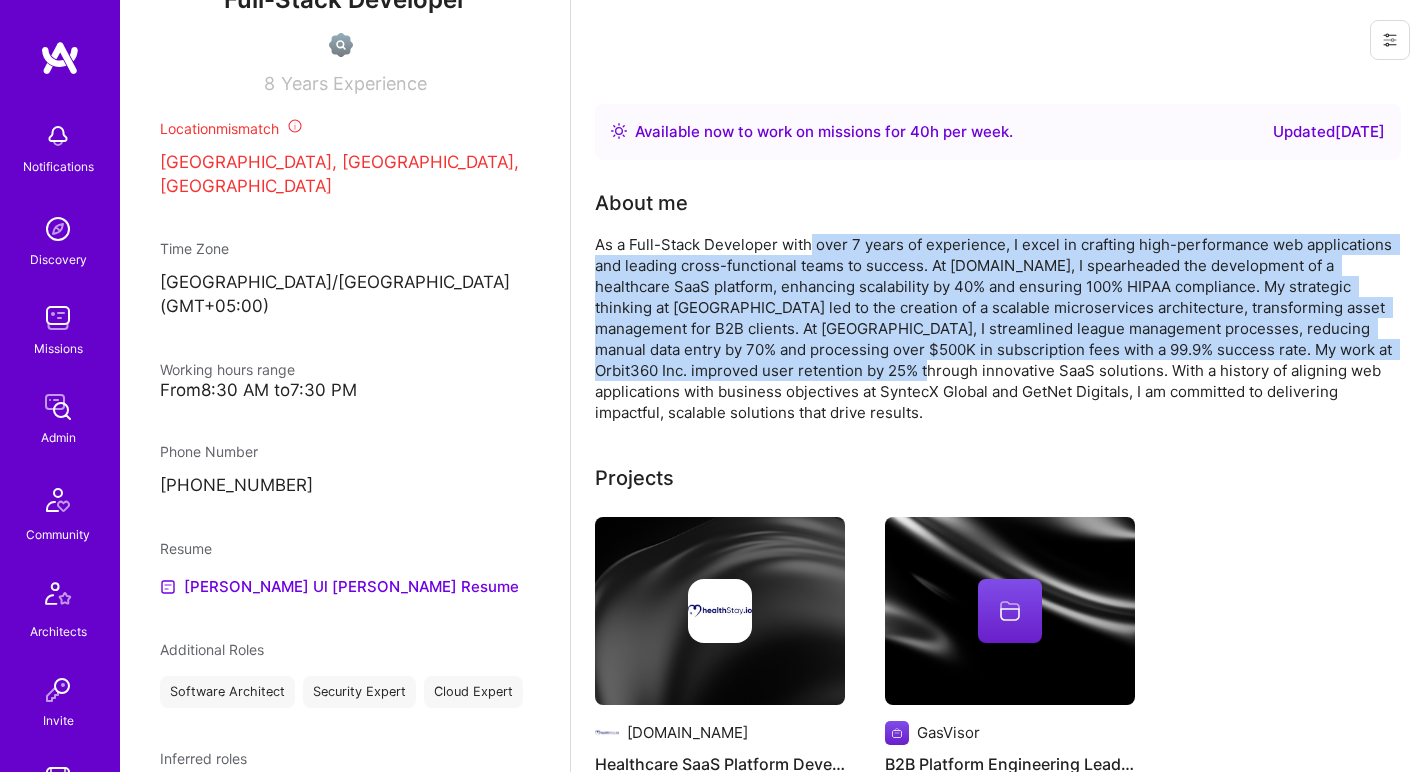 drag, startPoint x: 791, startPoint y: 363, endPoint x: 813, endPoint y: 251, distance: 114.14027 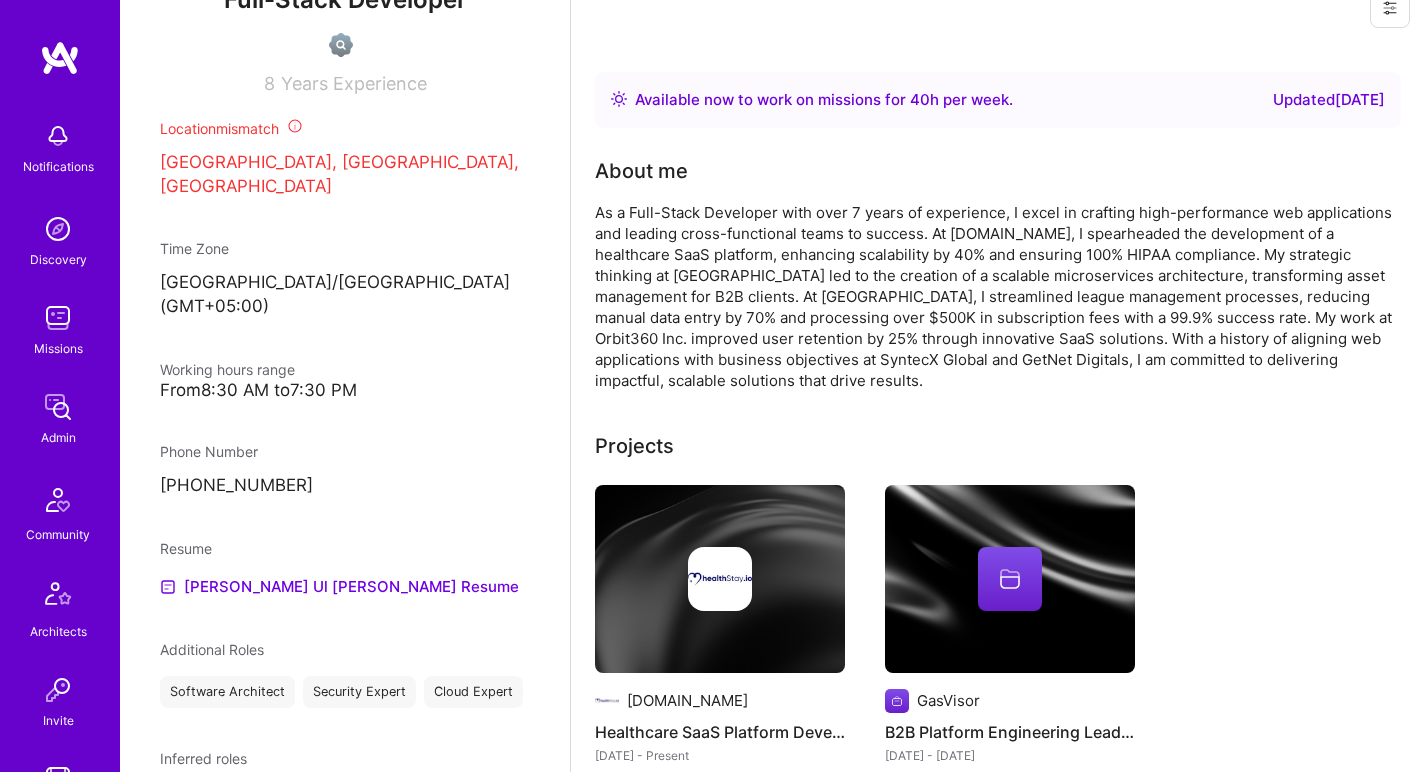 scroll, scrollTop: 0, scrollLeft: 0, axis: both 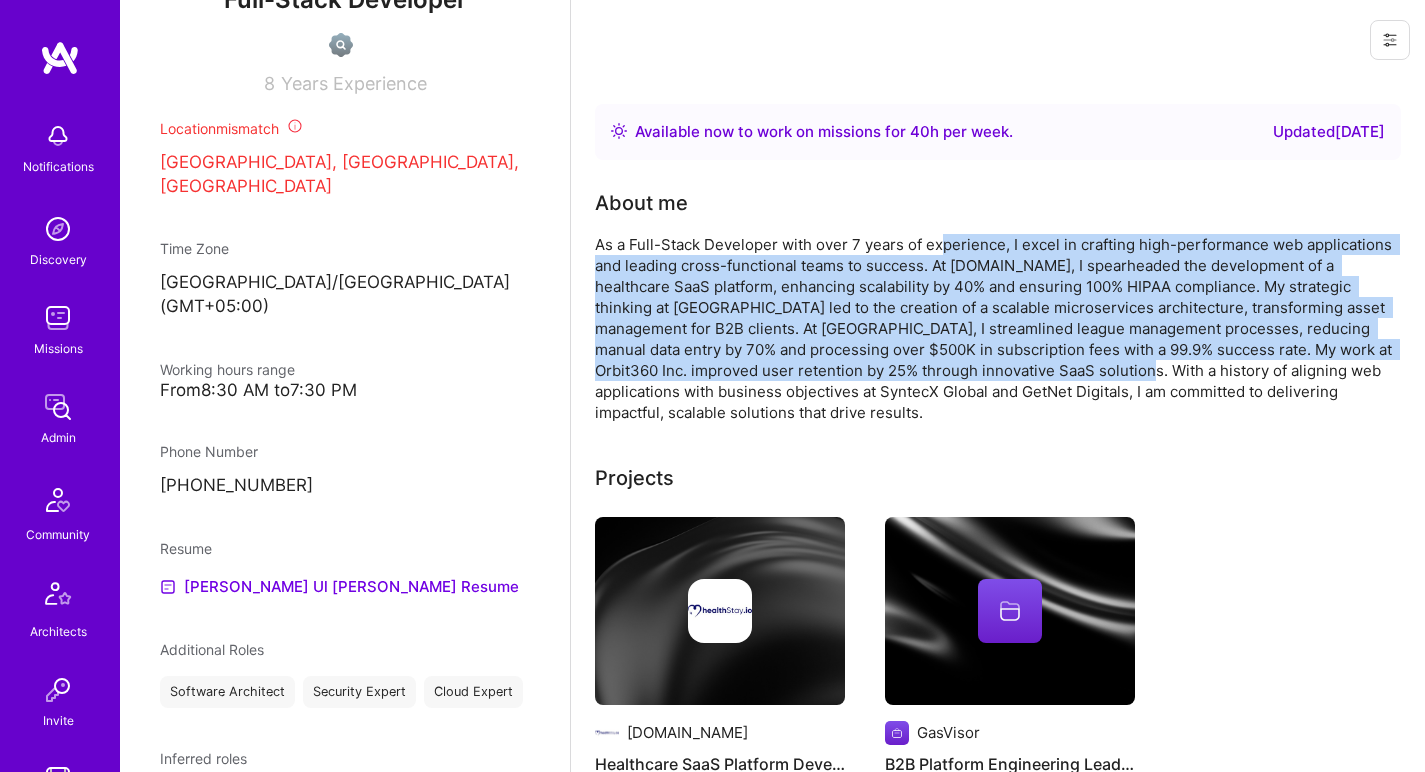 drag, startPoint x: 938, startPoint y: 251, endPoint x: 1062, endPoint y: 371, distance: 172.55724 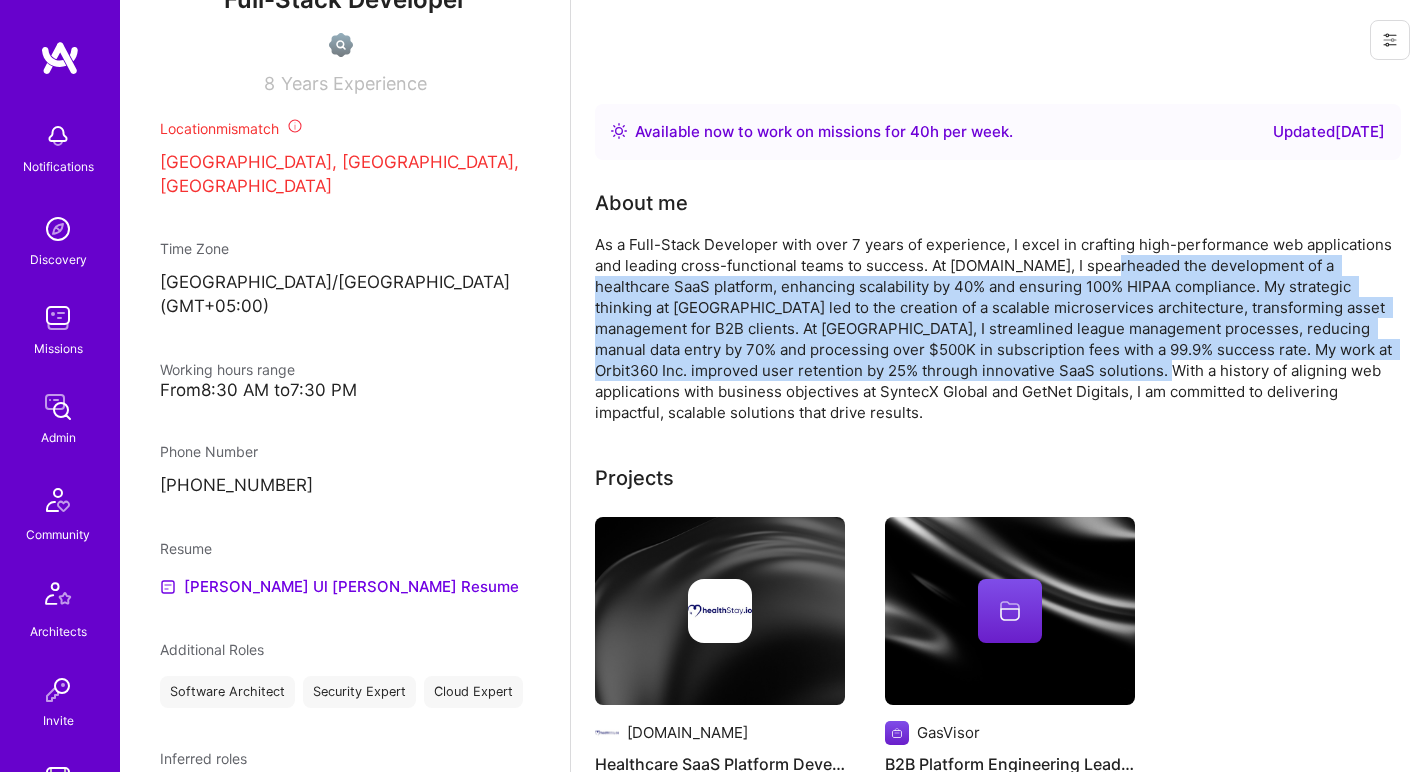 drag, startPoint x: 1084, startPoint y: 377, endPoint x: 1099, endPoint y: 261, distance: 116.965805 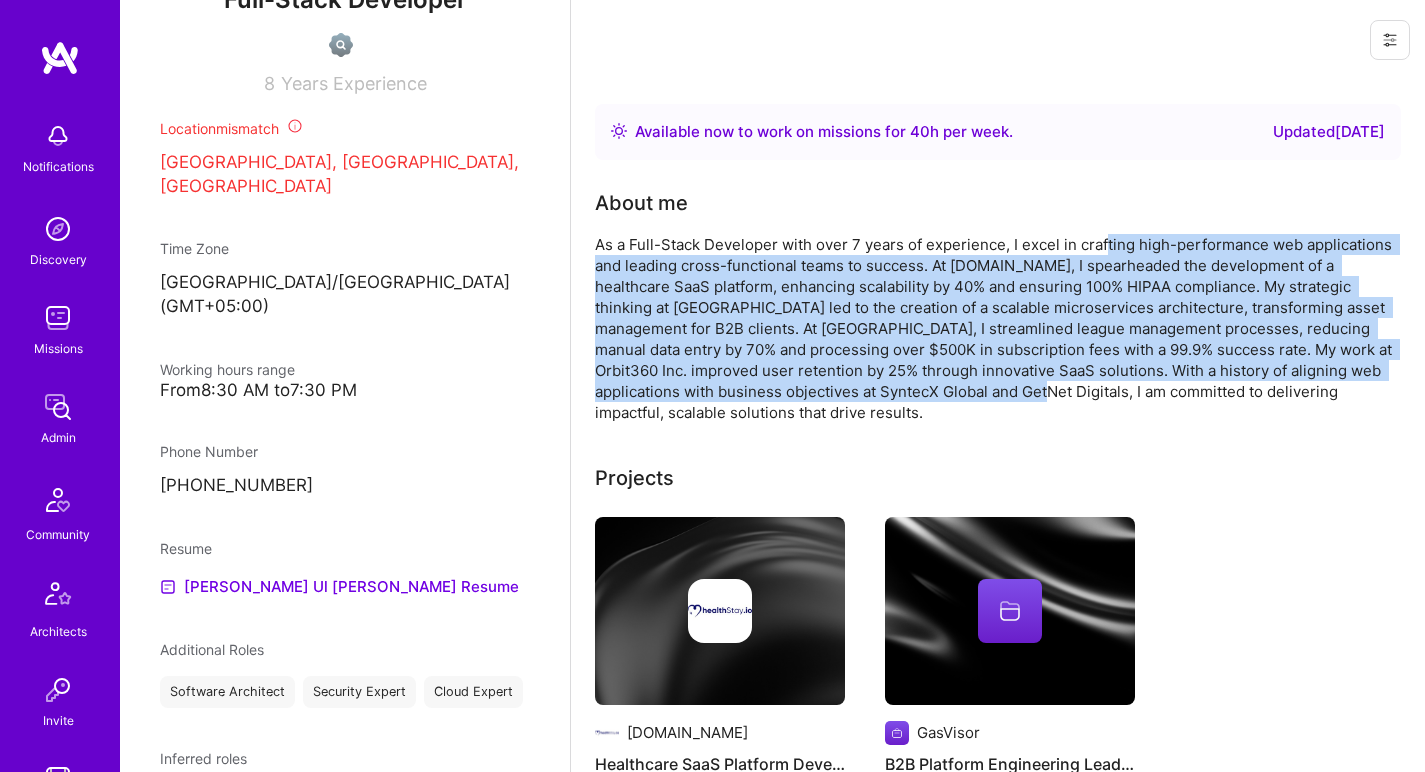 drag, startPoint x: 1106, startPoint y: 244, endPoint x: 967, endPoint y: 387, distance: 199.42416 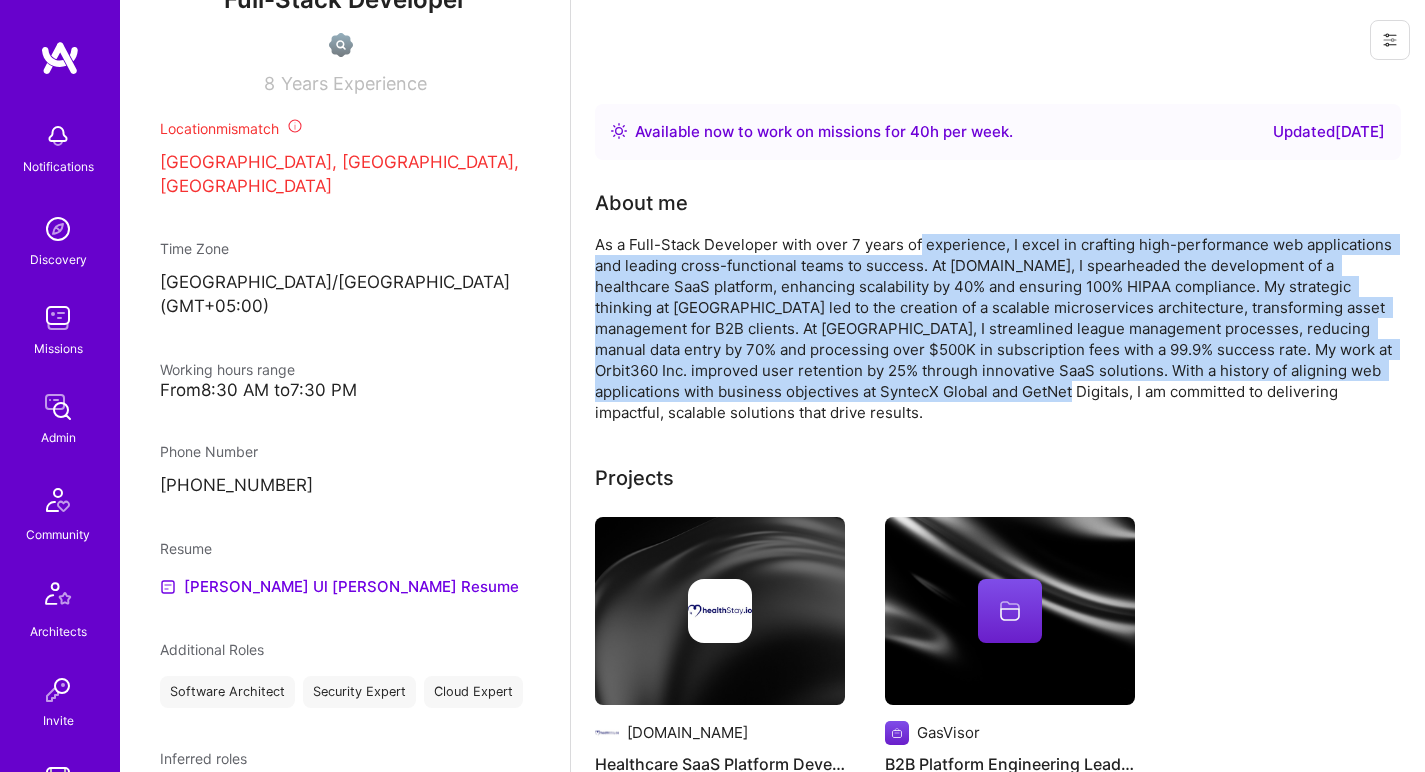 drag, startPoint x: 992, startPoint y: 390, endPoint x: 918, endPoint y: 236, distance: 170.85666 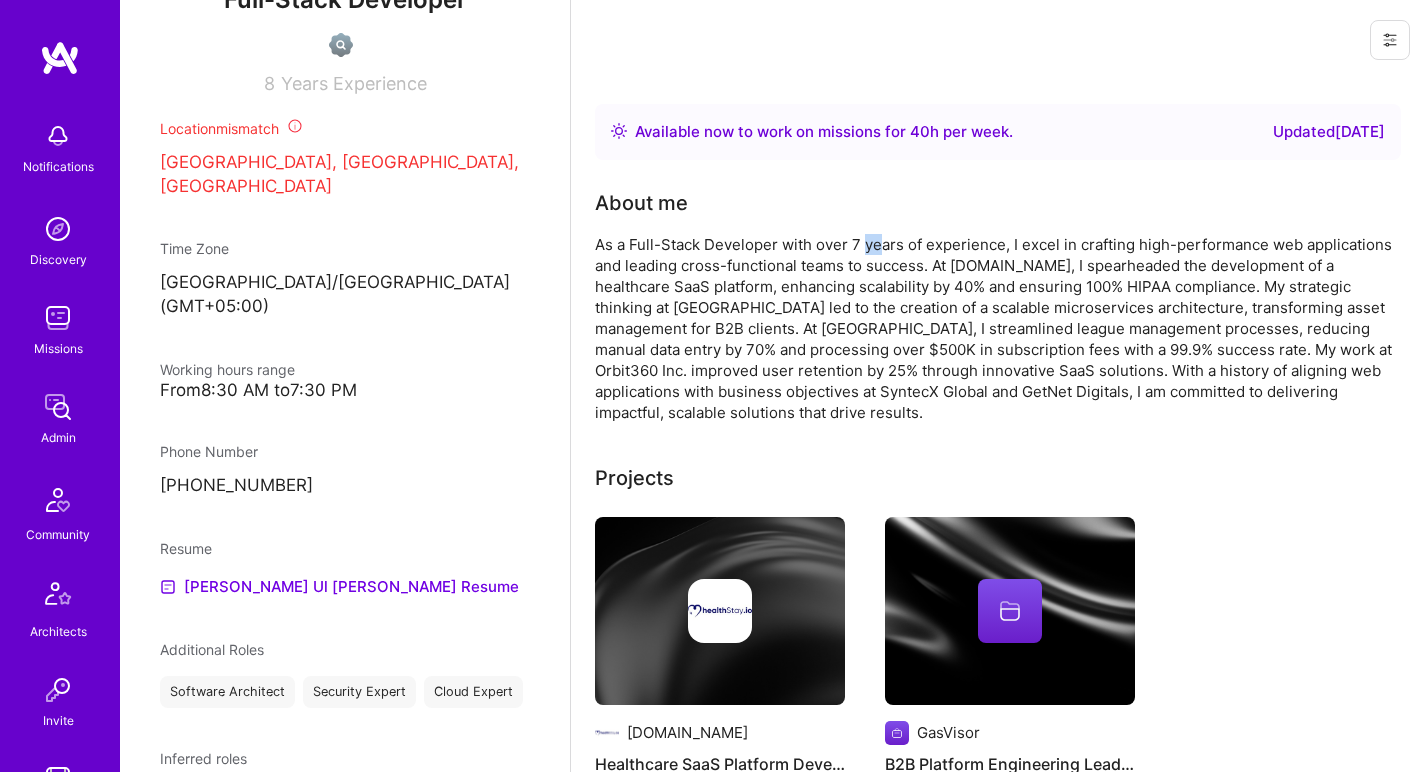 drag, startPoint x: 881, startPoint y: 236, endPoint x: 858, endPoint y: 239, distance: 23.194826 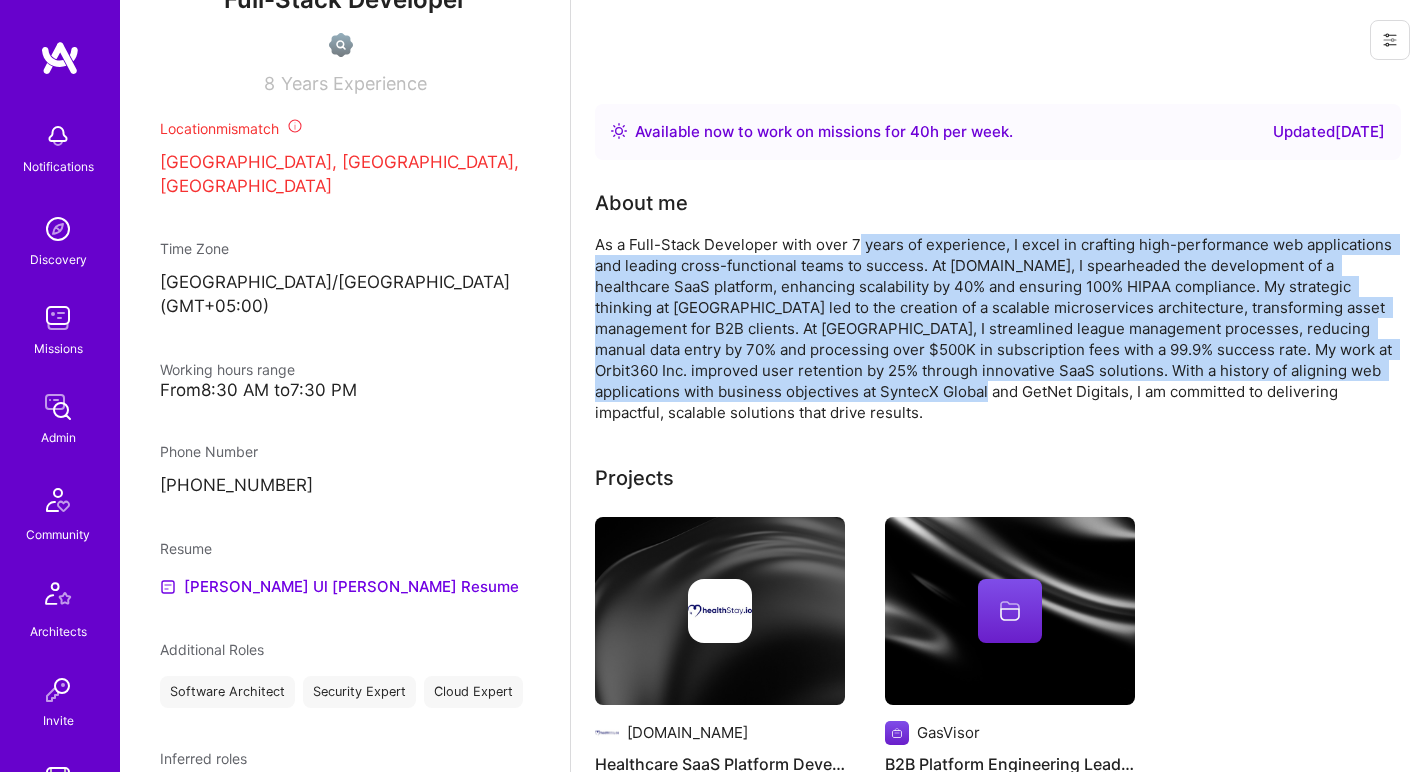 drag, startPoint x: 858, startPoint y: 239, endPoint x: 924, endPoint y: 391, distance: 165.71059 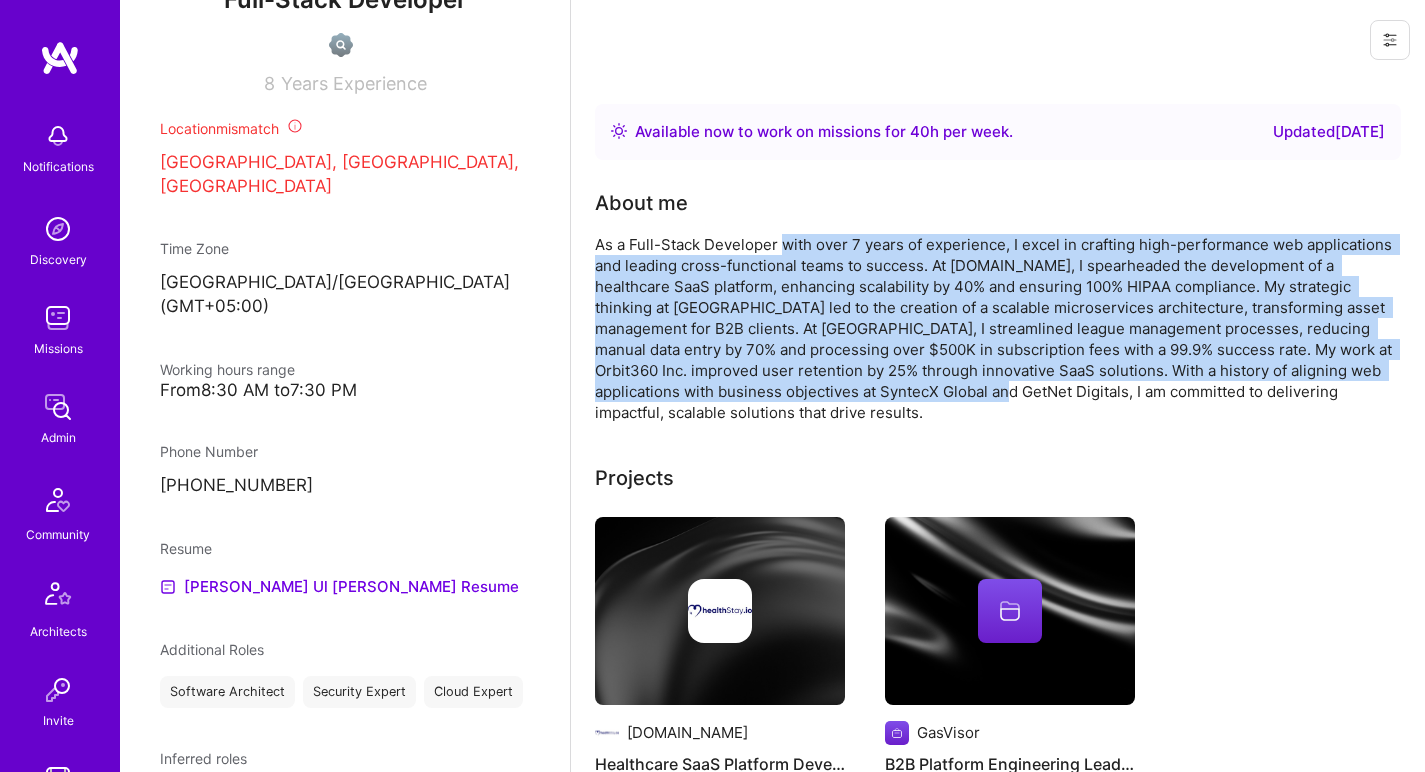 drag, startPoint x: 924, startPoint y: 391, endPoint x: 780, endPoint y: 244, distance: 205.779 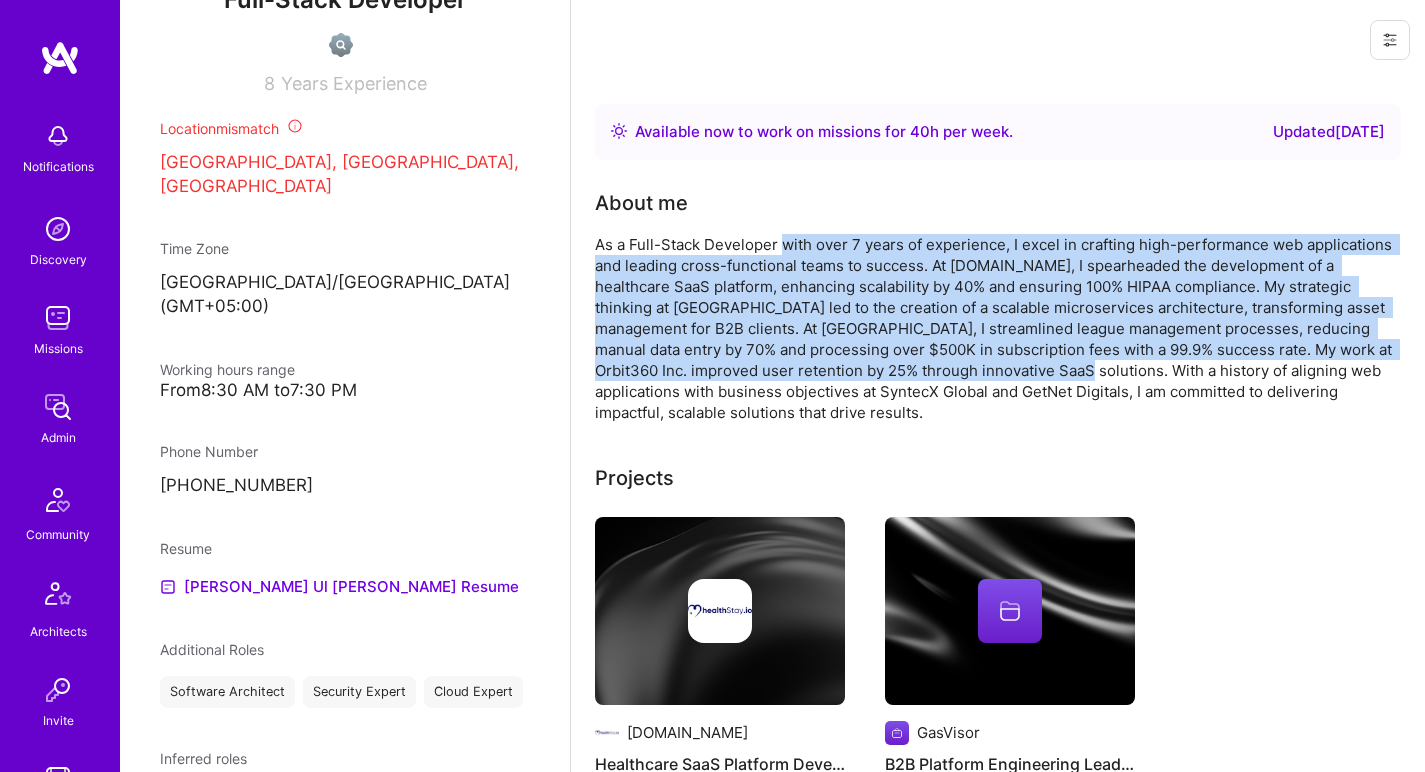 drag, startPoint x: 780, startPoint y: 244, endPoint x: 998, endPoint y: 379, distance: 256.41568 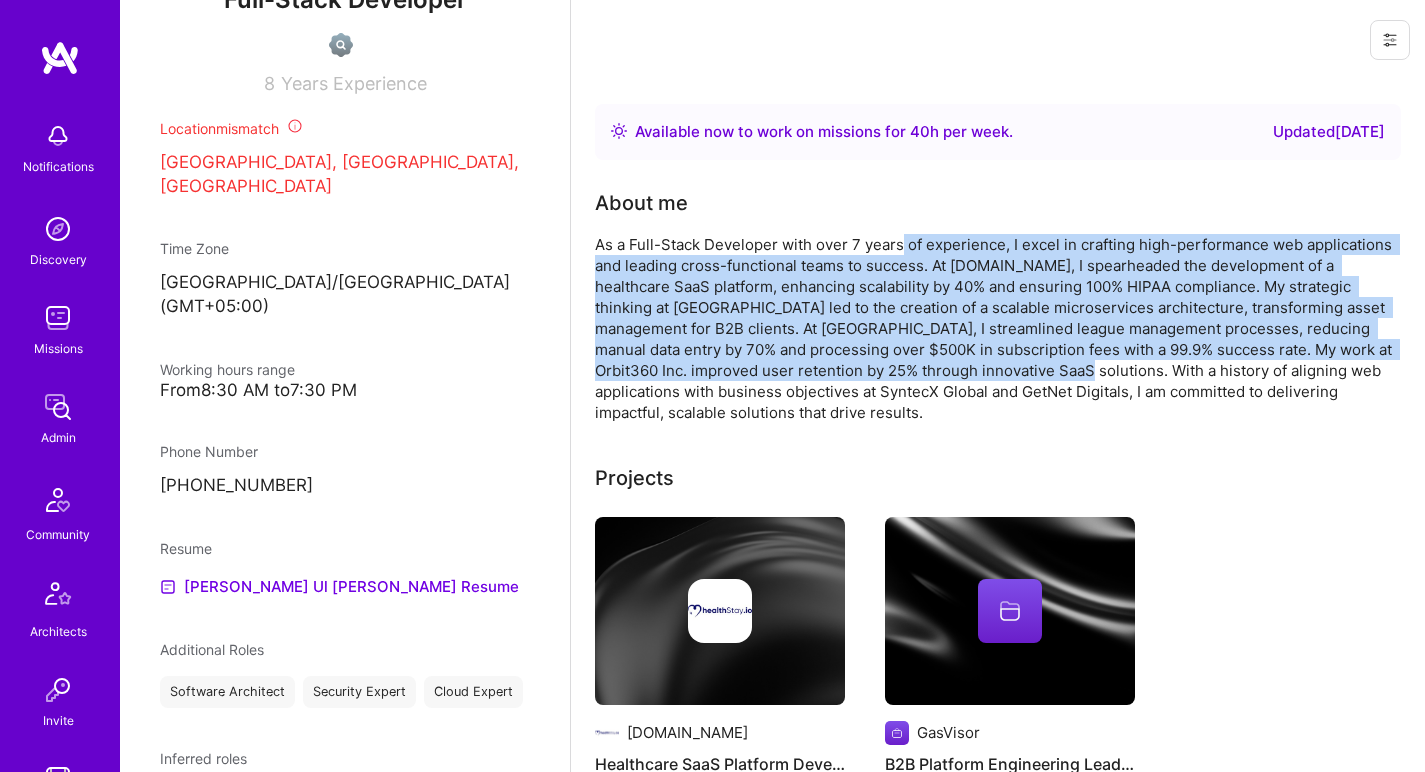 drag, startPoint x: 998, startPoint y: 379, endPoint x: 903, endPoint y: 246, distance: 163.44418 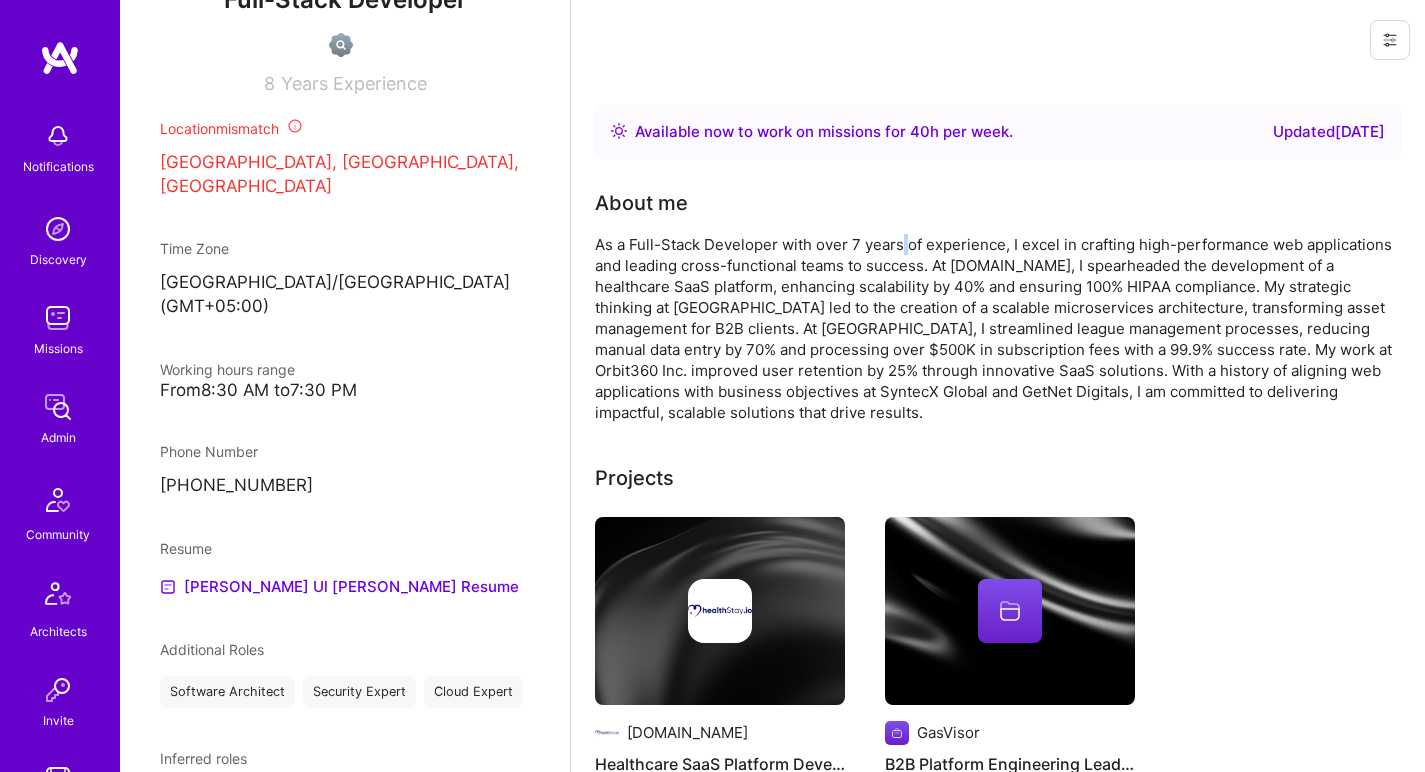click on "As a Full-Stack Developer with over 7 years of experience, I excel in crafting high-performance web applications and leading cross-functional teams to success. At Healthstay.io, I spearheaded the development of a healthcare SaaS platform, enhancing scalability by 40% and ensuring 100% HIPAA compliance. My strategic thinking at GasVisor led to the creation of a scalable microservices architecture, transforming asset management for B2B clients. At Moonlabor, I streamlined league management processes, reducing manual data entry by 70% and processing over $500K in subscription fees with a 99.9% success rate. My work at Orbit360 Inc. improved user retention by 25% through innovative SaaS solutions. With a history of aligning web applications with business objectives at SyntecX Global and GetNet Digitals, I am committed to delivering impactful, scalable solutions that drive results." at bounding box center (995, 328) 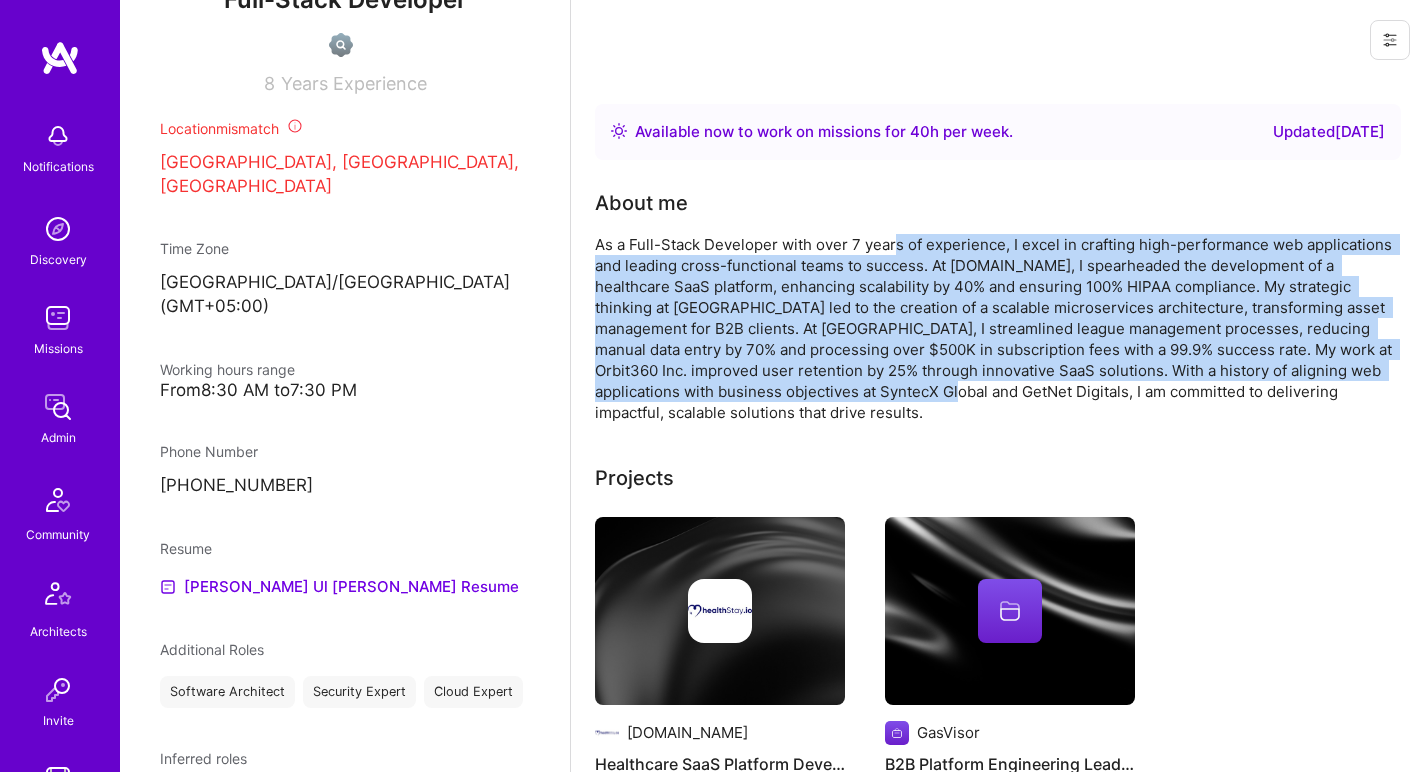 drag, startPoint x: 898, startPoint y: 246, endPoint x: 900, endPoint y: 387, distance: 141.01419 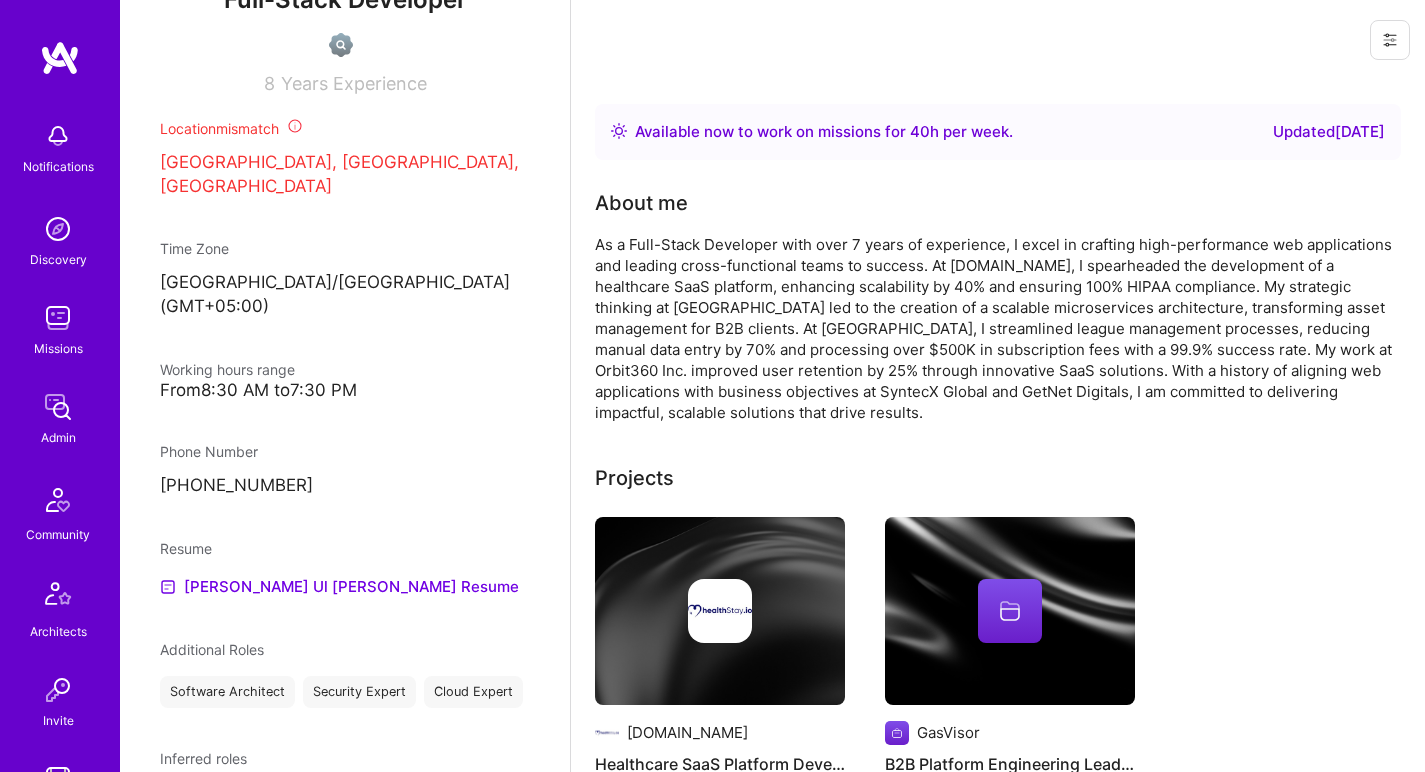 click on "As a Full-Stack Developer with over 7 years of experience, I excel in crafting high-performance web applications and leading cross-functional teams to success. At Healthstay.io, I spearheaded the development of a healthcare SaaS platform, enhancing scalability by 40% and ensuring 100% HIPAA compliance. My strategic thinking at GasVisor led to the creation of a scalable microservices architecture, transforming asset management for B2B clients. At Moonlabor, I streamlined league management processes, reducing manual data entry by 70% and processing over $500K in subscription fees with a 99.9% success rate. My work at Orbit360 Inc. improved user retention by 25% through innovative SaaS solutions. With a history of aligning web applications with business objectives at SyntecX Global and GetNet Digitals, I am committed to delivering impactful, scalable solutions that drive results." at bounding box center (995, 328) 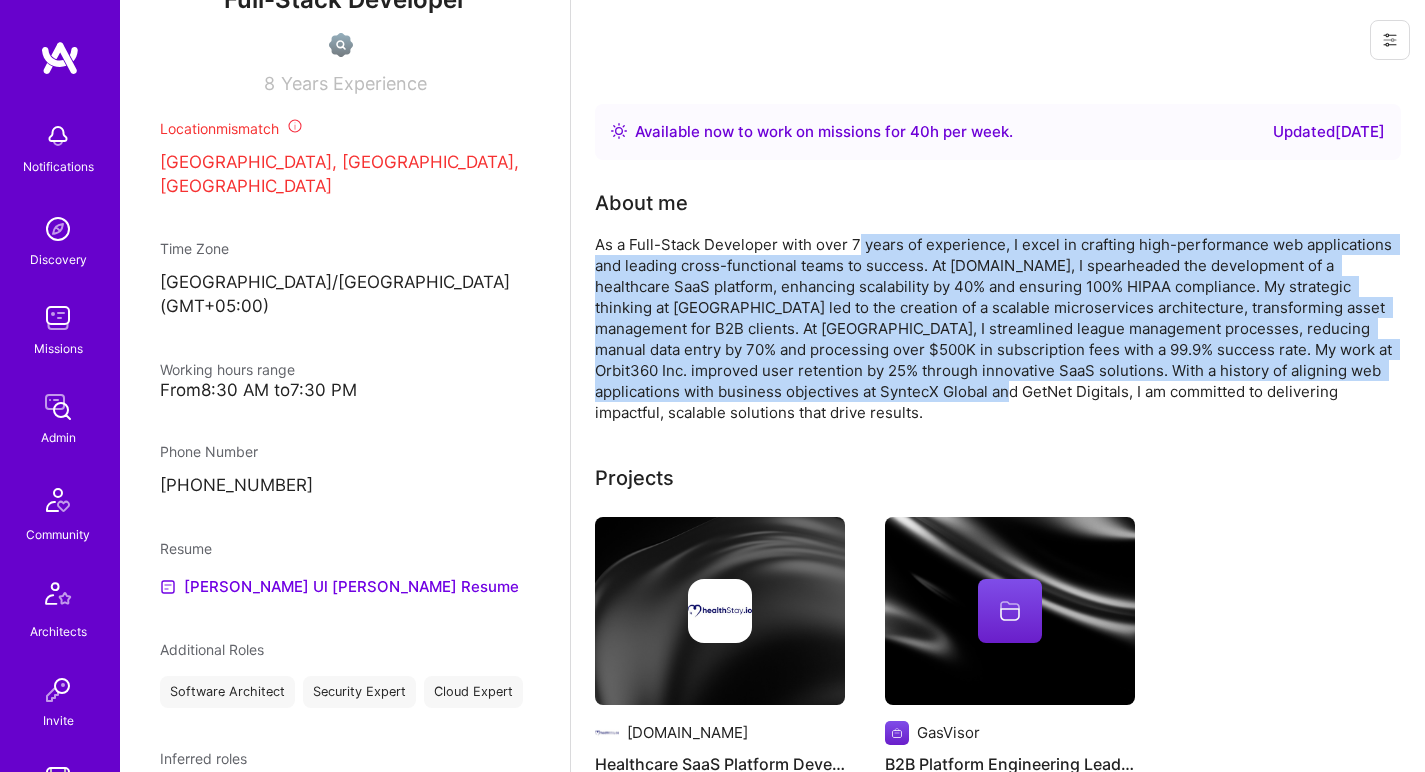 drag, startPoint x: 898, startPoint y: 385, endPoint x: 856, endPoint y: 240, distance: 150.96027 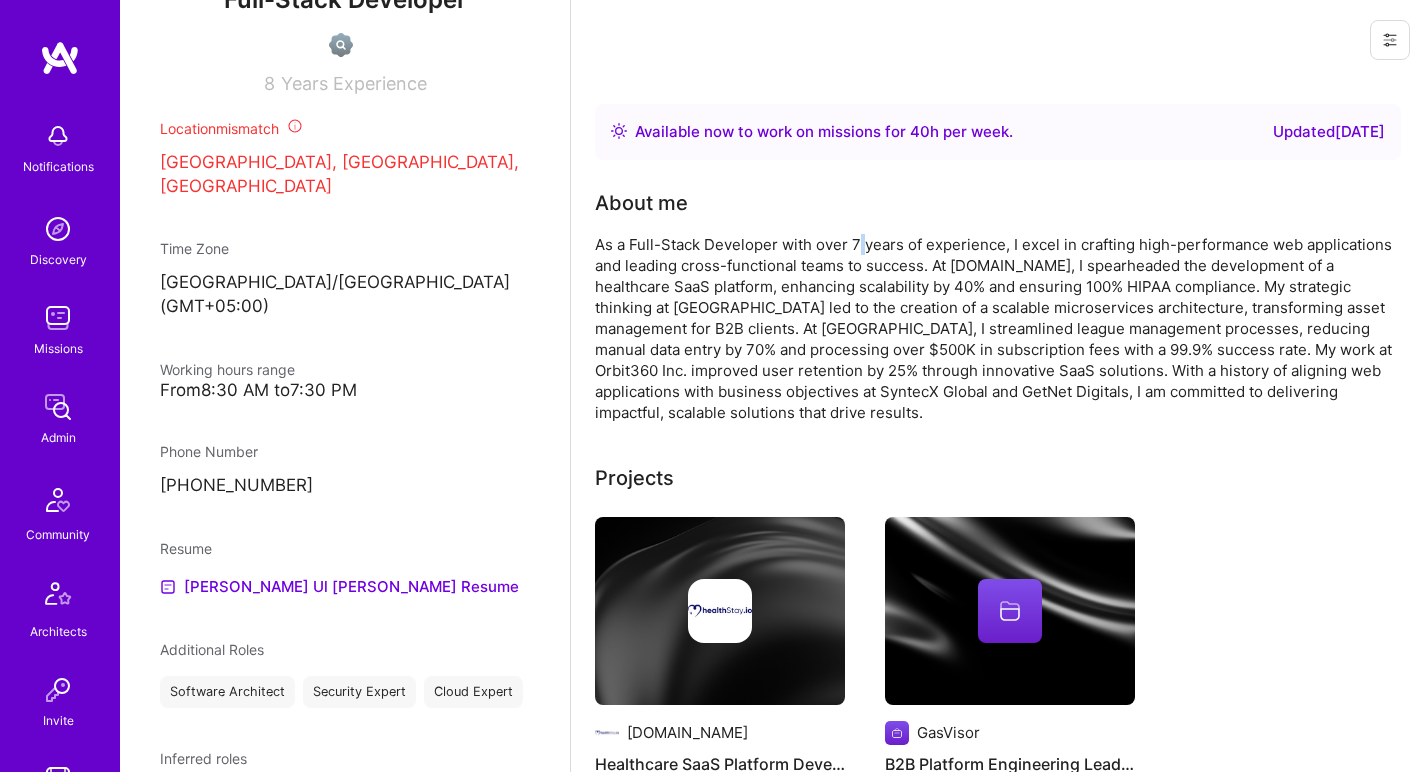 click on "As a Full-Stack Developer with over 7 years of experience, I excel in crafting high-performance web applications and leading cross-functional teams to success. At Healthstay.io, I spearheaded the development of a healthcare SaaS platform, enhancing scalability by 40% and ensuring 100% HIPAA compliance. My strategic thinking at GasVisor led to the creation of a scalable microservices architecture, transforming asset management for B2B clients. At Moonlabor, I streamlined league management processes, reducing manual data entry by 70% and processing over $500K in subscription fees with a 99.9% success rate. My work at Orbit360 Inc. improved user retention by 25% through innovative SaaS solutions. With a history of aligning web applications with business objectives at SyntecX Global and GetNet Digitals, I am committed to delivering impactful, scalable solutions that drive results." at bounding box center [995, 328] 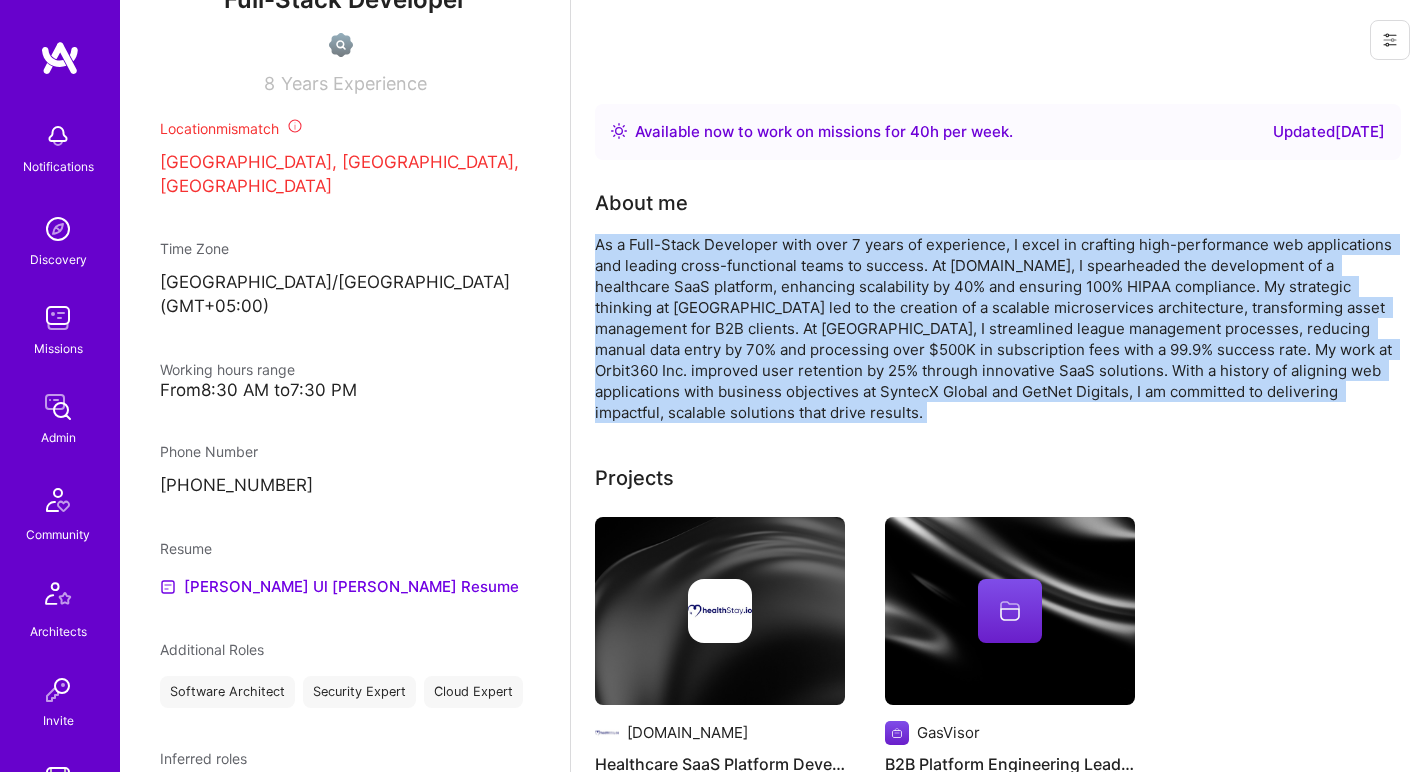 drag, startPoint x: 856, startPoint y: 240, endPoint x: 876, endPoint y: 350, distance: 111.8034 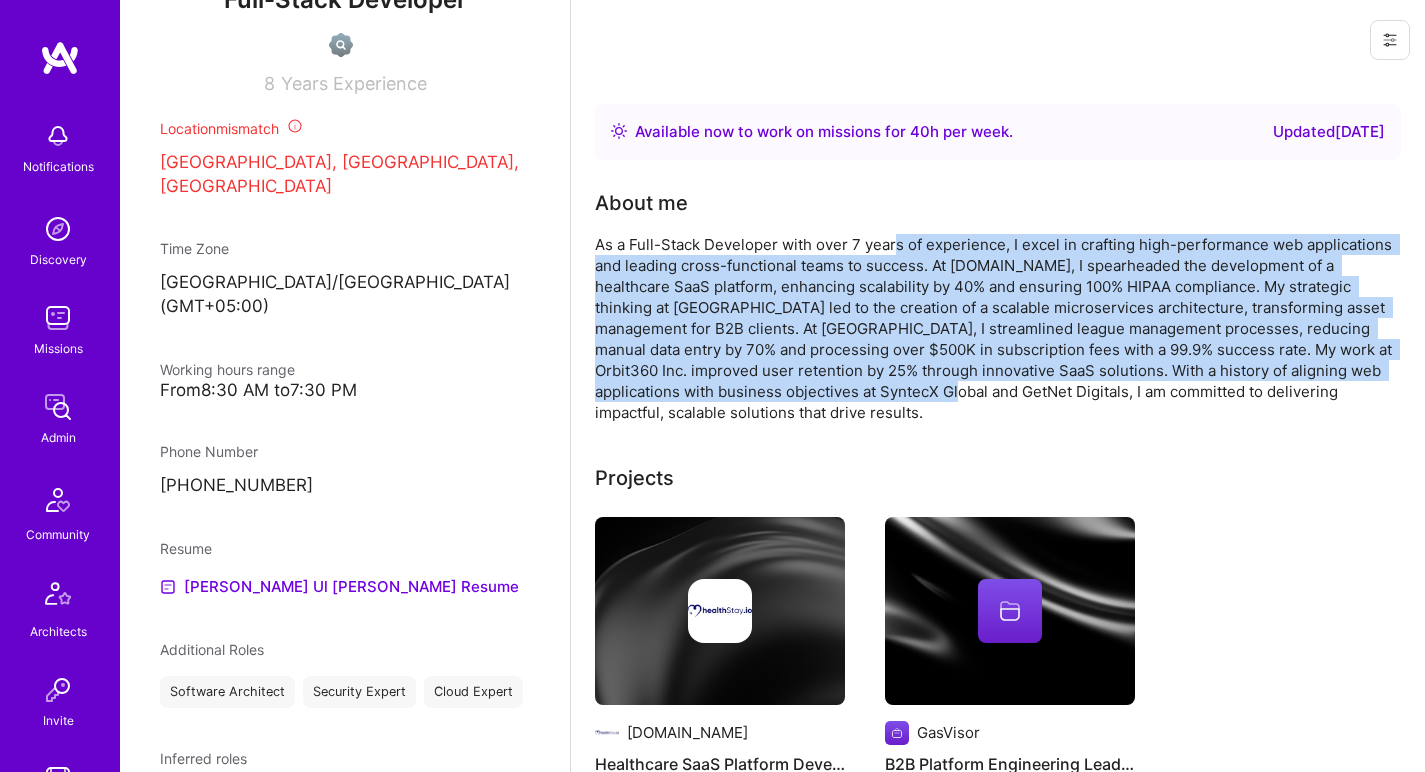 drag, startPoint x: 897, startPoint y: 244, endPoint x: 899, endPoint y: 386, distance: 142.01408 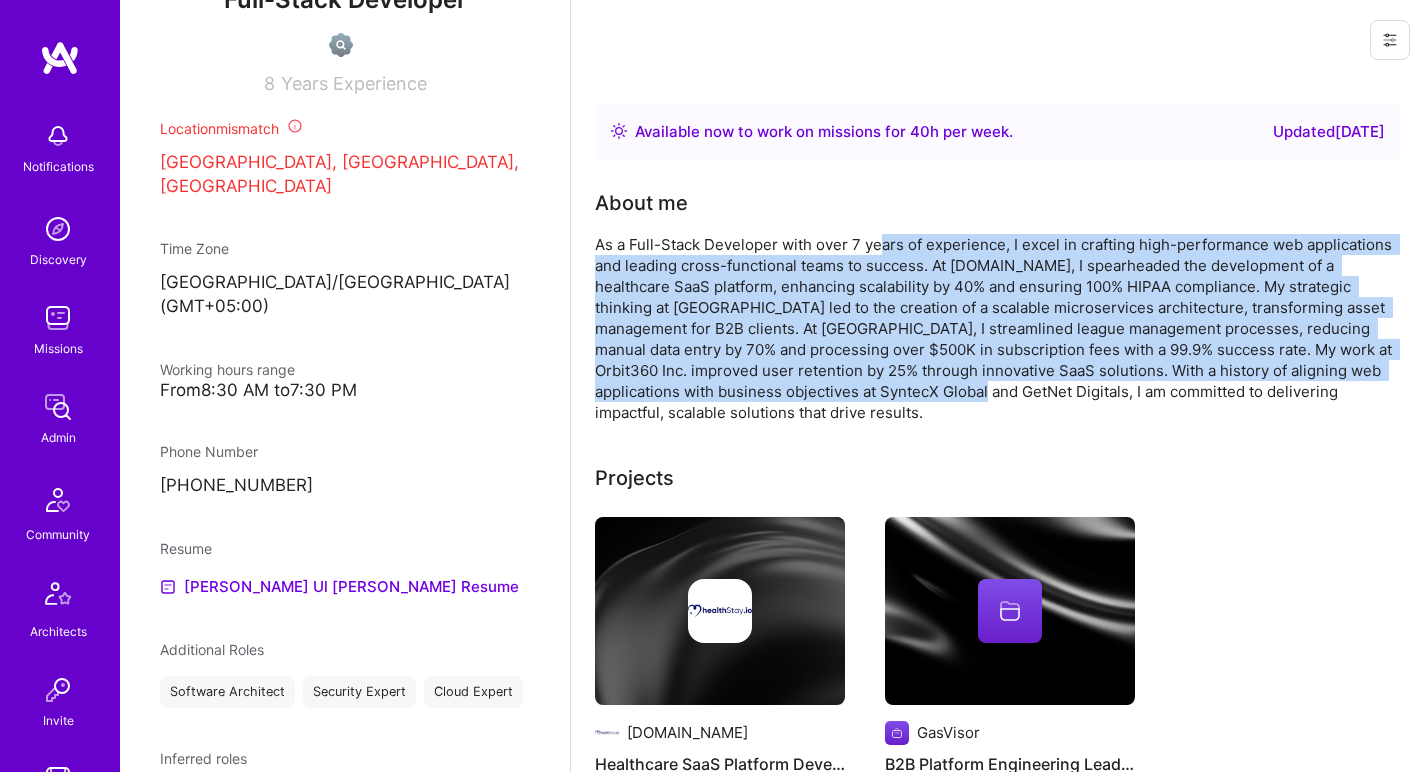 drag, startPoint x: 921, startPoint y: 388, endPoint x: 883, endPoint y: 253, distance: 140.24622 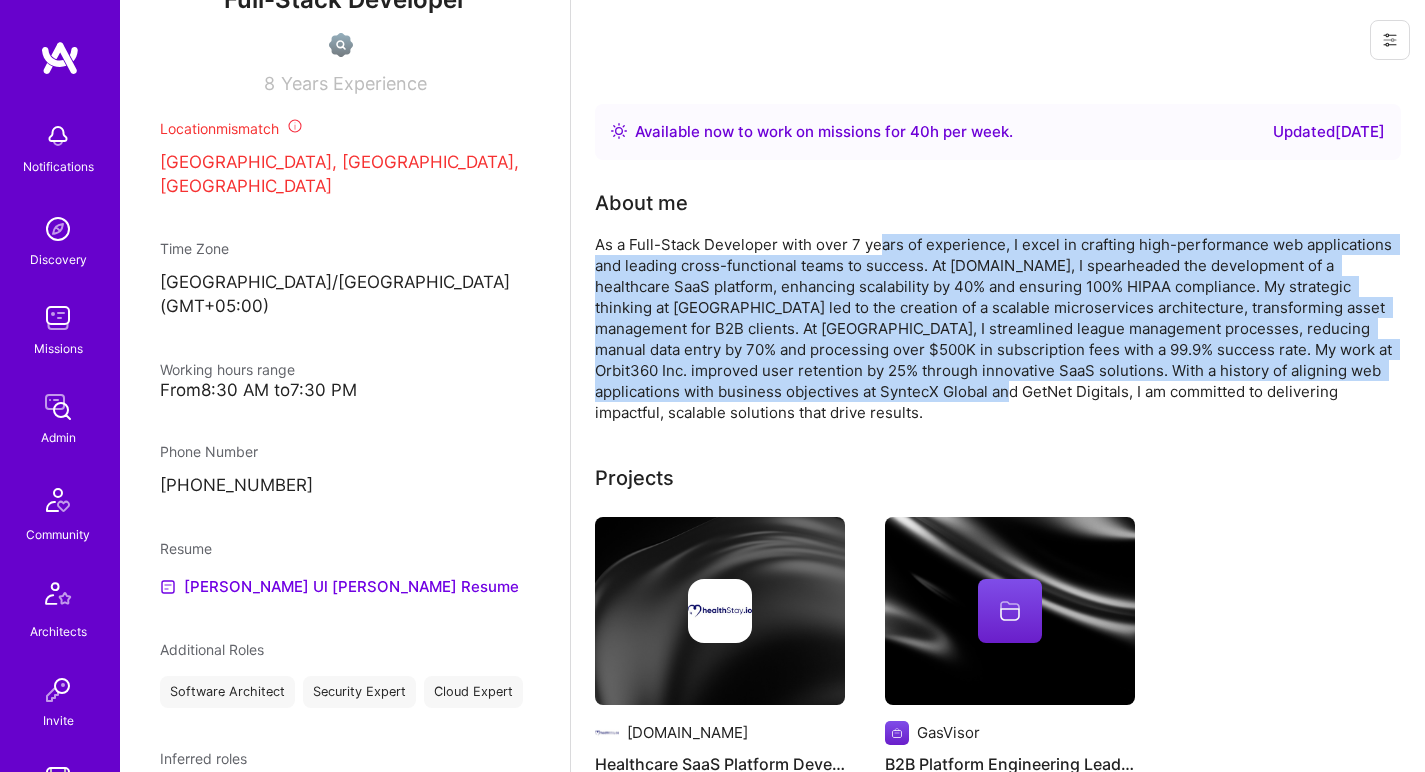 drag, startPoint x: 880, startPoint y: 240, endPoint x: 940, endPoint y: 397, distance: 168.07439 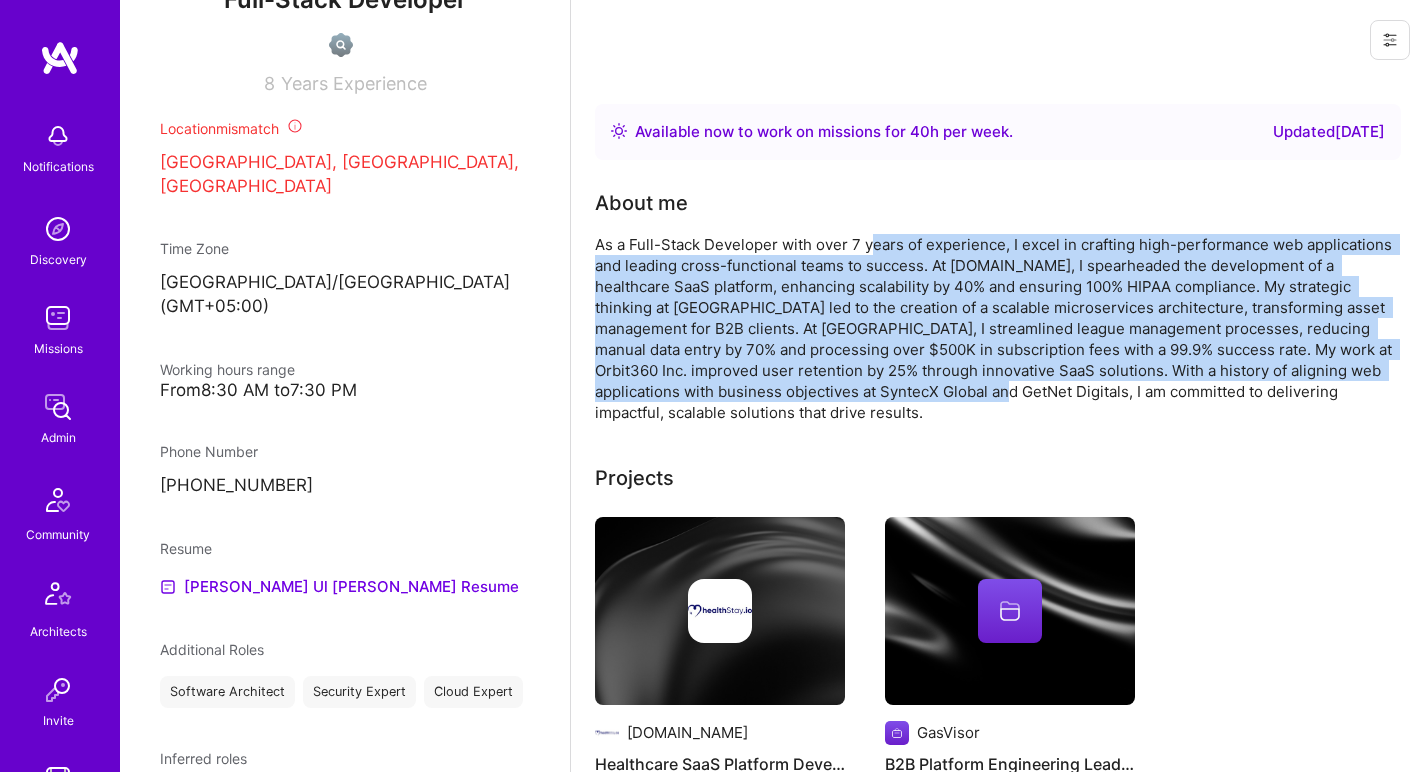 drag, startPoint x: 938, startPoint y: 392, endPoint x: 874, endPoint y: 251, distance: 154.84508 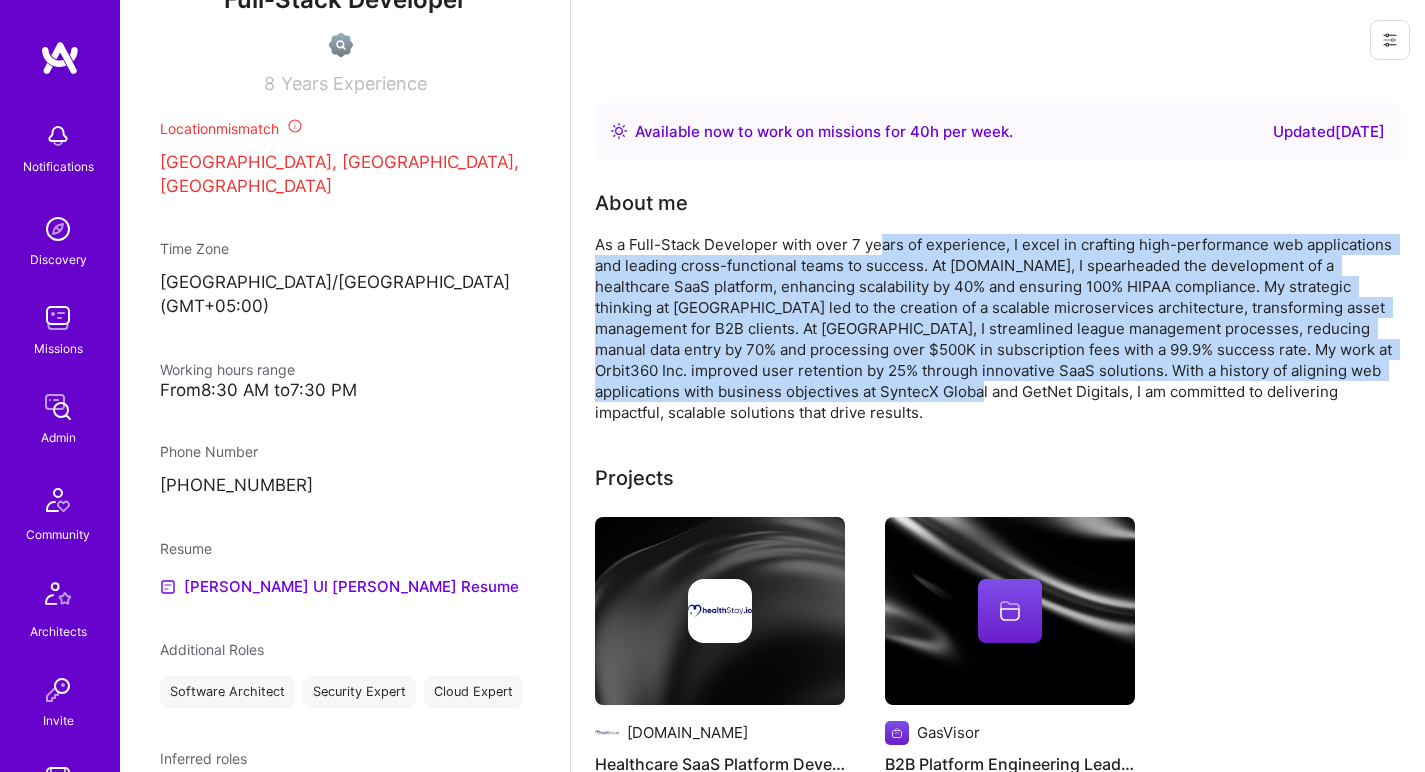 drag, startPoint x: 880, startPoint y: 246, endPoint x: 916, endPoint y: 392, distance: 150.37286 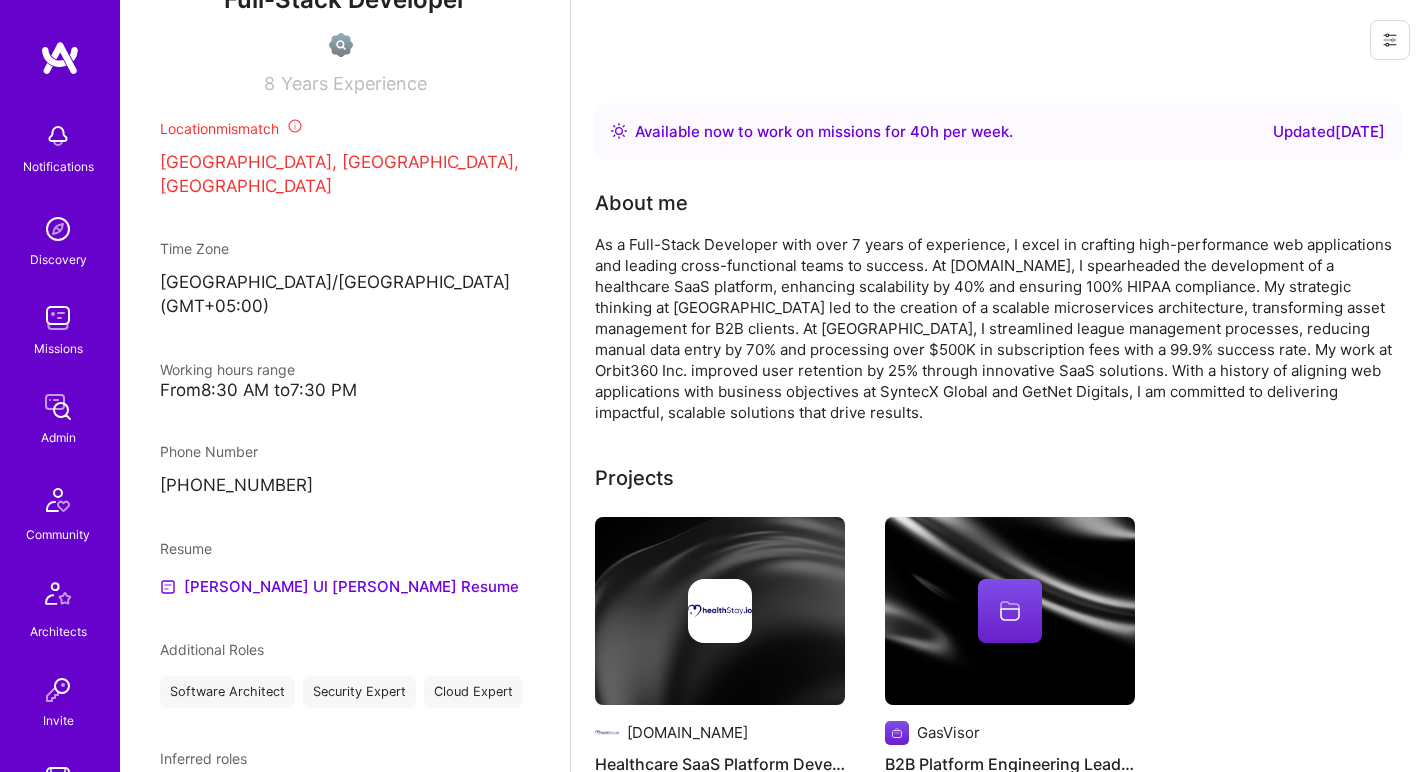 click on "As a Full-Stack Developer with over 7 years of experience, I excel in crafting high-performance web applications and leading cross-functional teams to success. At Healthstay.io, I spearheaded the development of a healthcare SaaS platform, enhancing scalability by 40% and ensuring 100% HIPAA compliance. My strategic thinking at GasVisor led to the creation of a scalable microservices architecture, transforming asset management for B2B clients. At Moonlabor, I streamlined league management processes, reducing manual data entry by 70% and processing over $500K in subscription fees with a 99.9% success rate. My work at Orbit360 Inc. improved user retention by 25% through innovative SaaS solutions. With a history of aligning web applications with business objectives at SyntecX Global and GetNet Digitals, I am committed to delivering impactful, scalable solutions that drive results." at bounding box center [995, 328] 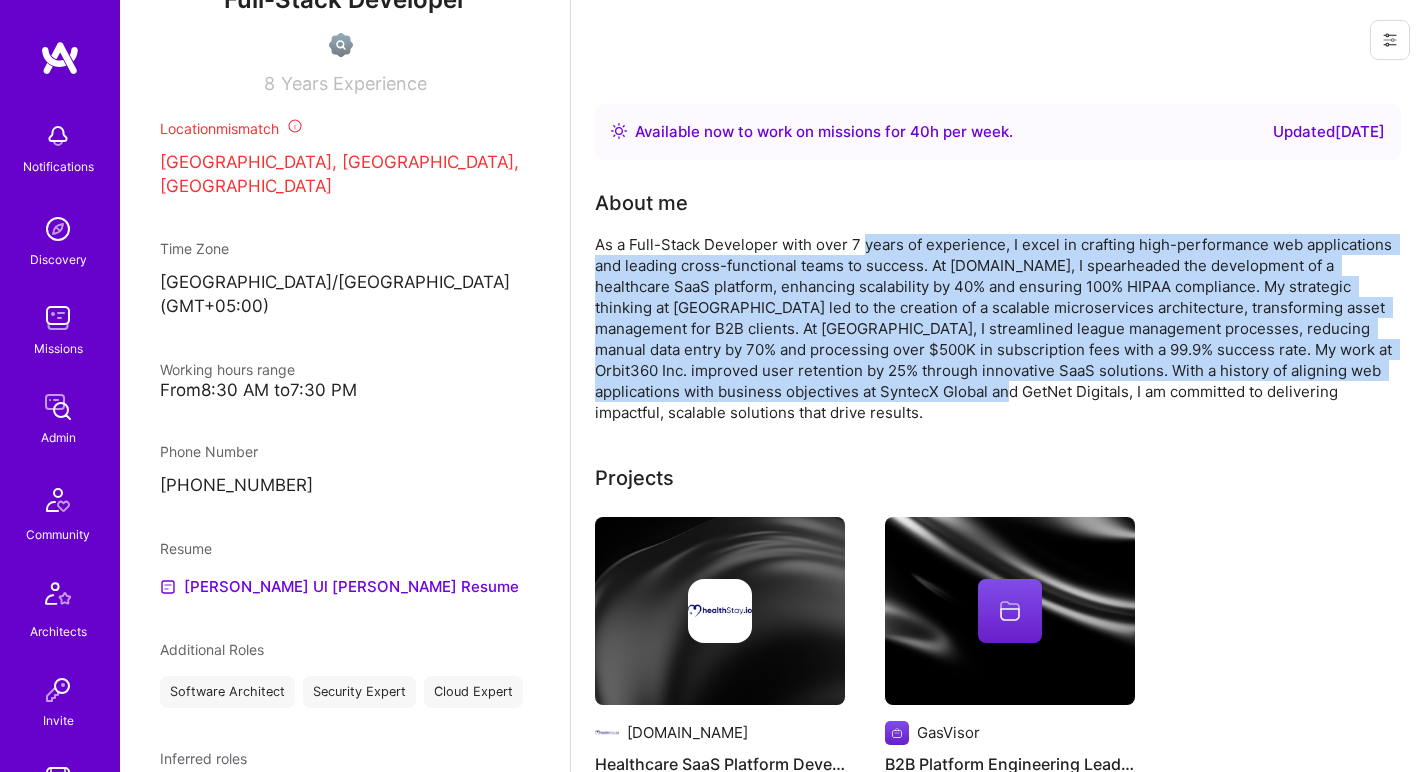 drag, startPoint x: 936, startPoint y: 393, endPoint x: 898, endPoint y: 246, distance: 151.83214 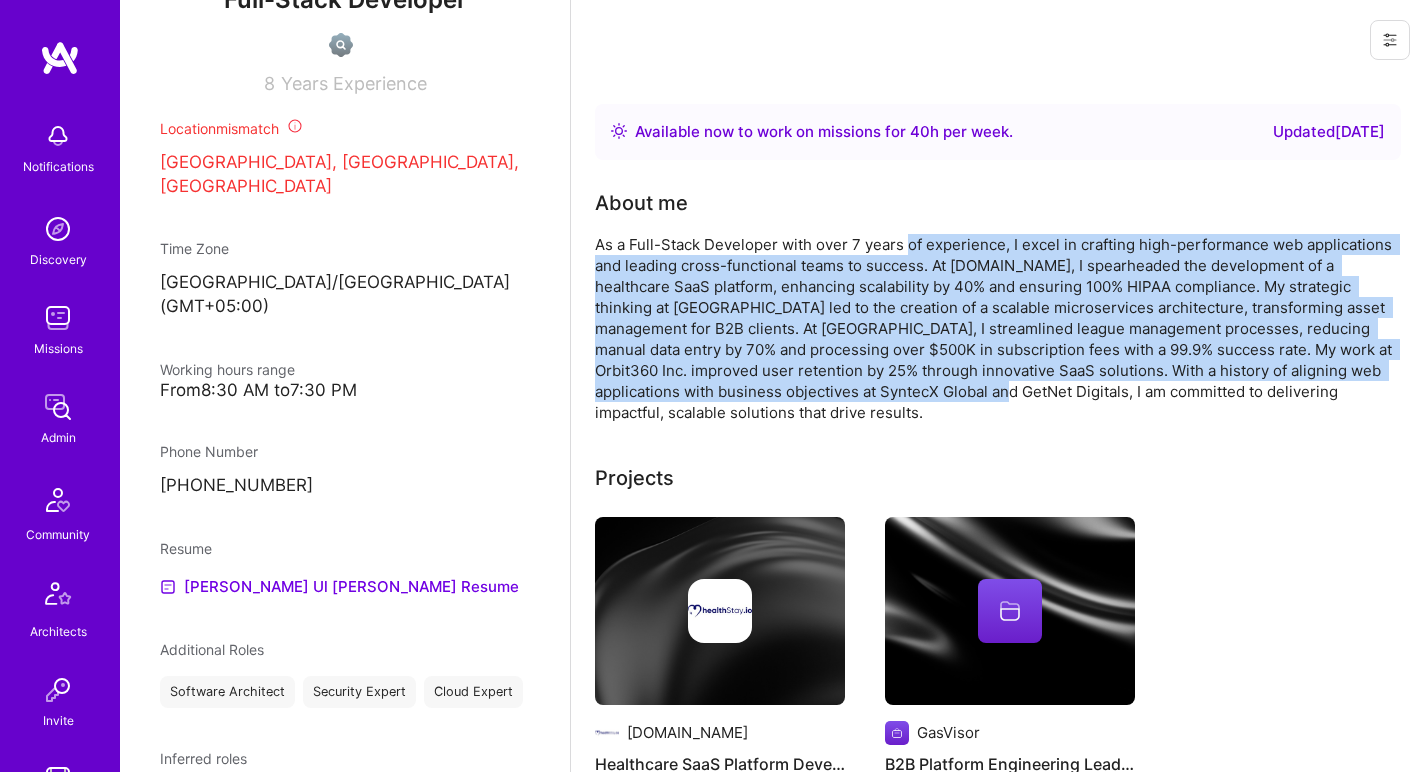 drag, startPoint x: 911, startPoint y: 388, endPoint x: 906, endPoint y: 253, distance: 135.09256 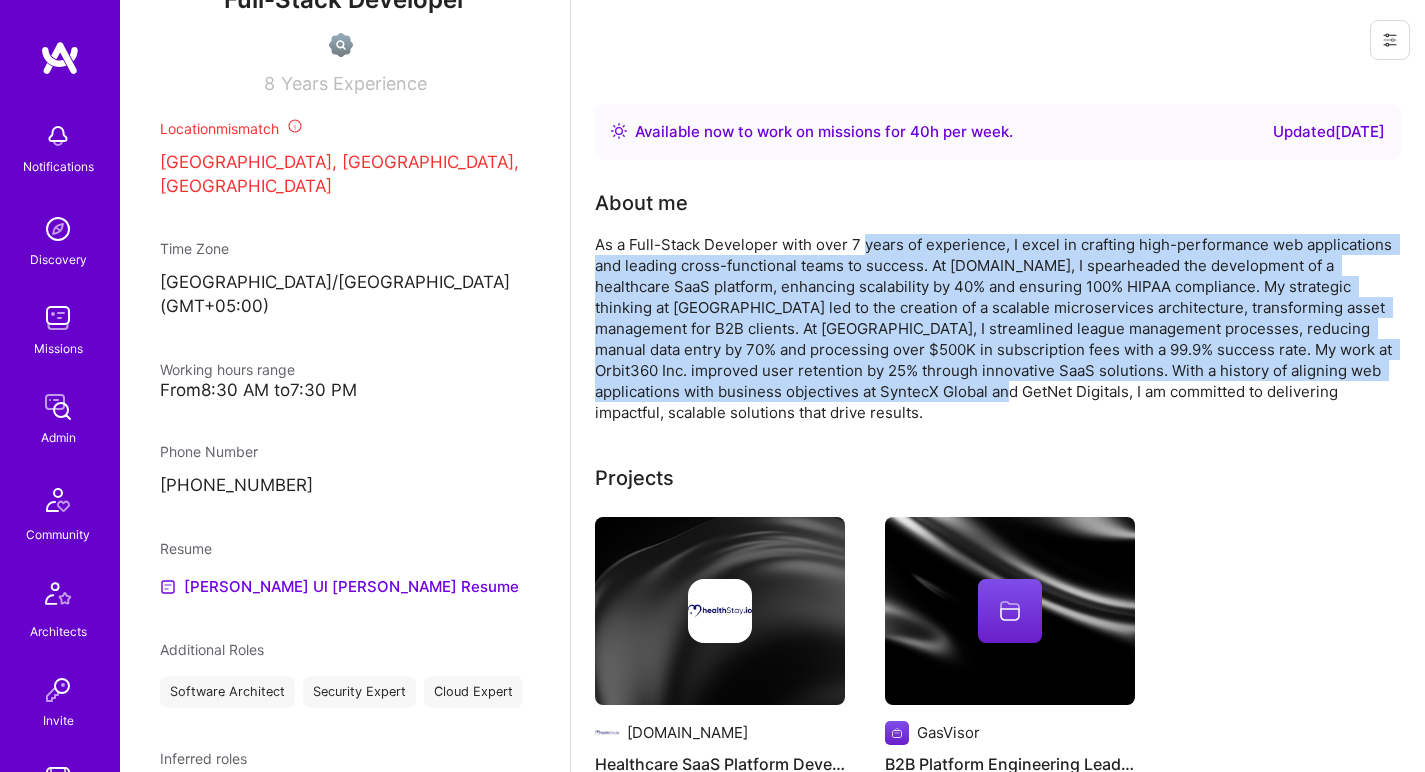 drag, startPoint x: 890, startPoint y: 382, endPoint x: 897, endPoint y: 244, distance: 138.17743 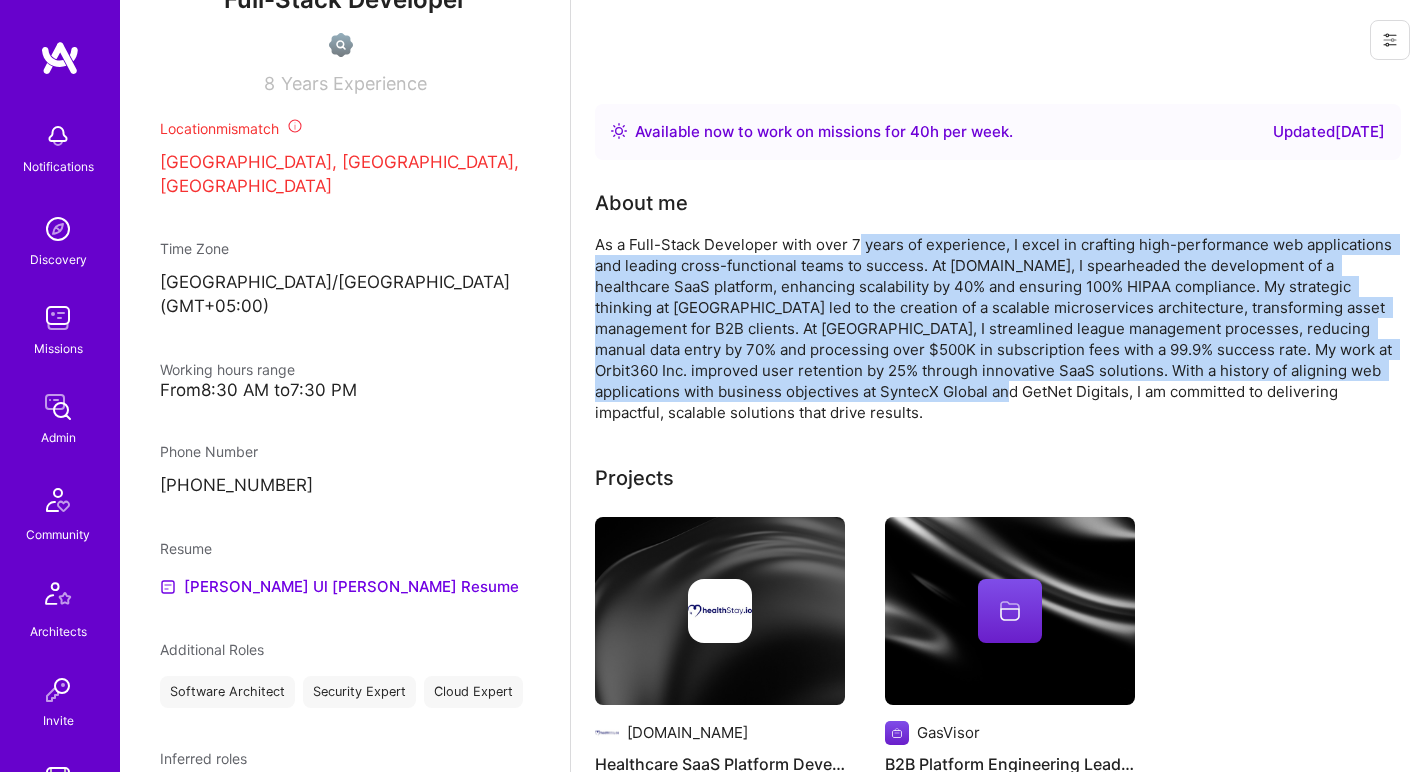 drag, startPoint x: 915, startPoint y: 385, endPoint x: 860, endPoint y: 241, distance: 154.14604 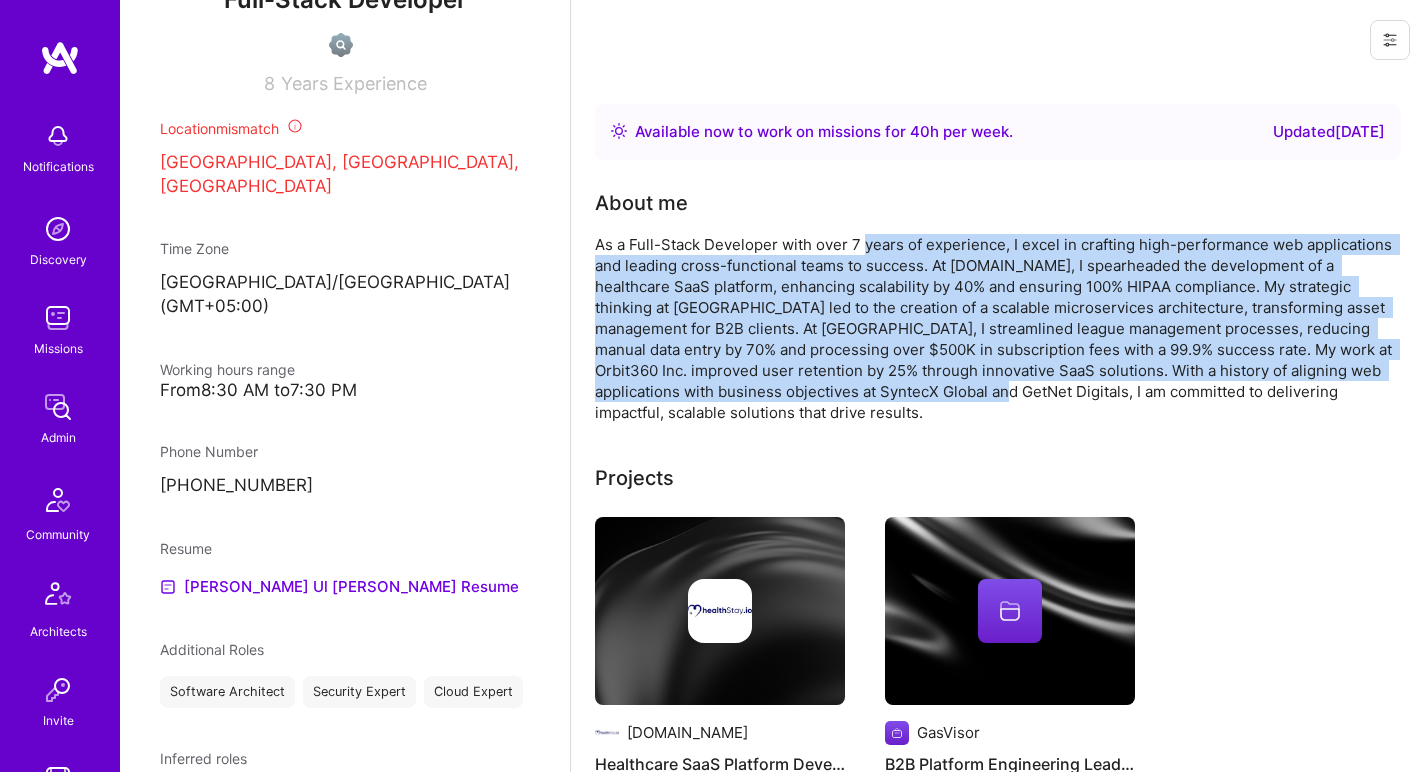 click on "As a Full-Stack Developer with over 7 years of experience, I excel in crafting high-performance web applications and leading cross-functional teams to success. At Healthstay.io, I spearheaded the development of a healthcare SaaS platform, enhancing scalability by 40% and ensuring 100% HIPAA compliance. My strategic thinking at GasVisor led to the creation of a scalable microservices architecture, transforming asset management for B2B clients. At Moonlabor, I streamlined league management processes, reducing manual data entry by 70% and processing over $500K in subscription fees with a 99.9% success rate. My work at Orbit360 Inc. improved user retention by 25% through innovative SaaS solutions. With a history of aligning web applications with business objectives at SyntecX Global and GetNet Digitals, I am committed to delivering impactful, scalable solutions that drive results." at bounding box center (995, 328) 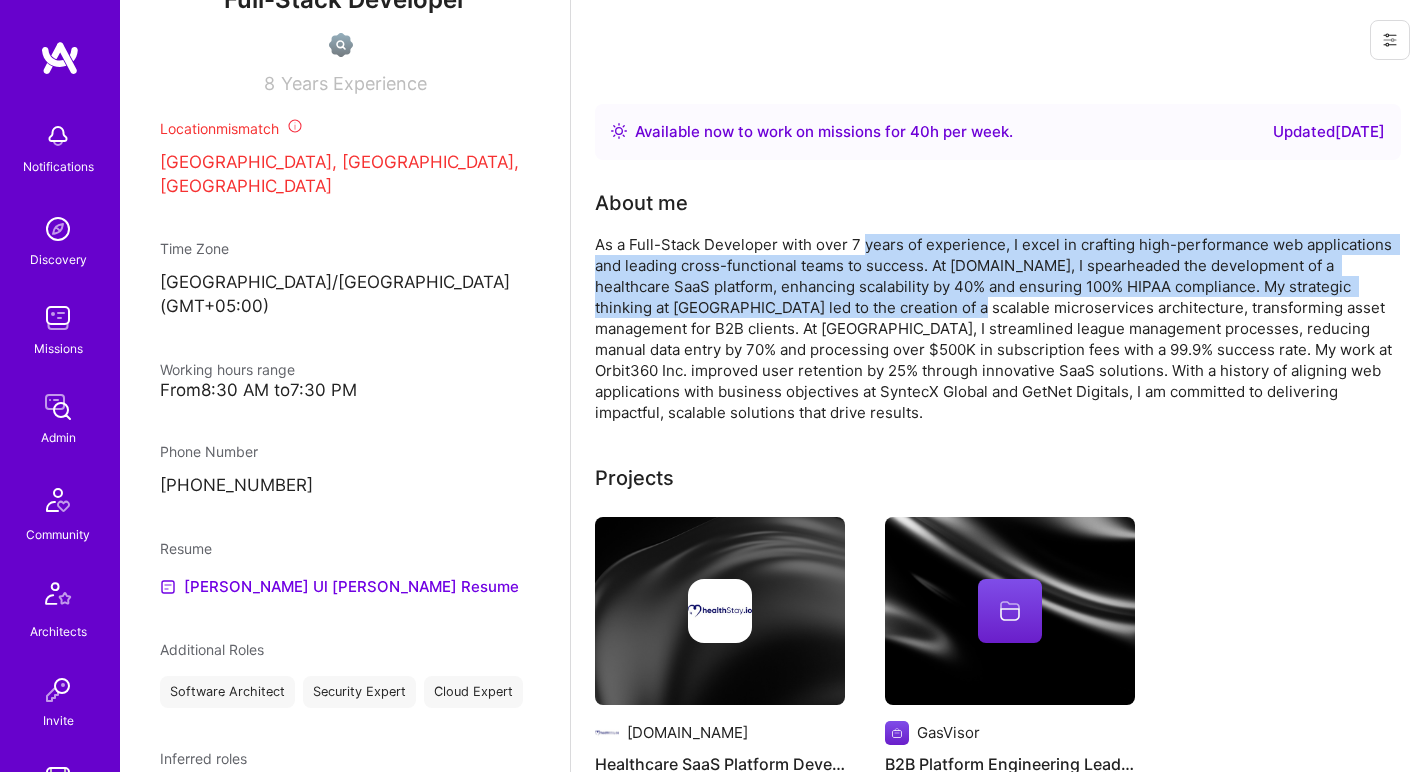 click on "As a Full-Stack Developer with over 7 years of experience, I excel in crafting high-performance web applications and leading cross-functional teams to success. At Healthstay.io, I spearheaded the development of a healthcare SaaS platform, enhancing scalability by 40% and ensuring 100% HIPAA compliance. My strategic thinking at GasVisor led to the creation of a scalable microservices architecture, transforming asset management for B2B clients. At Moonlabor, I streamlined league management processes, reducing manual data entry by 70% and processing over $500K in subscription fees with a 99.9% success rate. My work at Orbit360 Inc. improved user retention by 25% through innovative SaaS solutions. With a history of aligning web applications with business objectives at SyntecX Global and GetNet Digitals, I am committed to delivering impactful, scalable solutions that drive results." at bounding box center (995, 328) 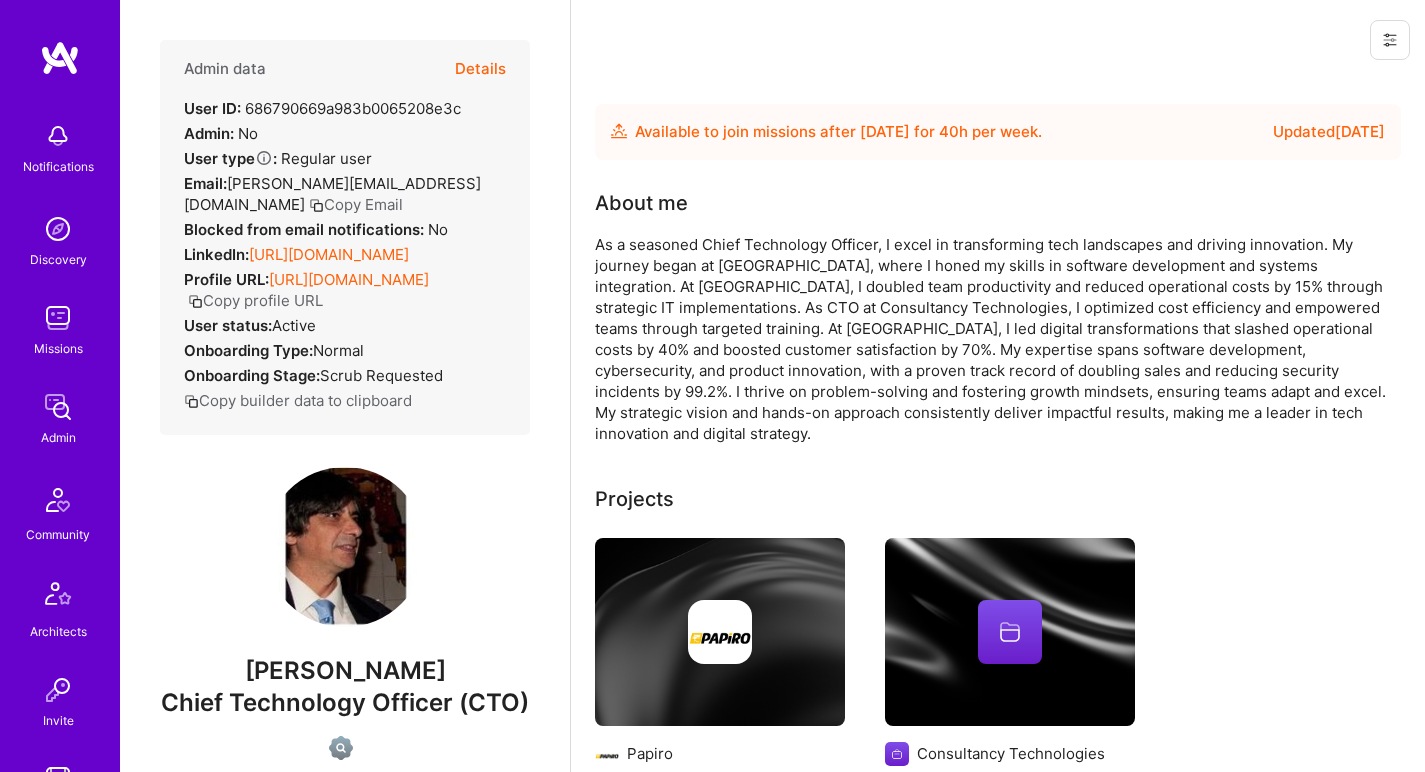 scroll, scrollTop: 0, scrollLeft: 0, axis: both 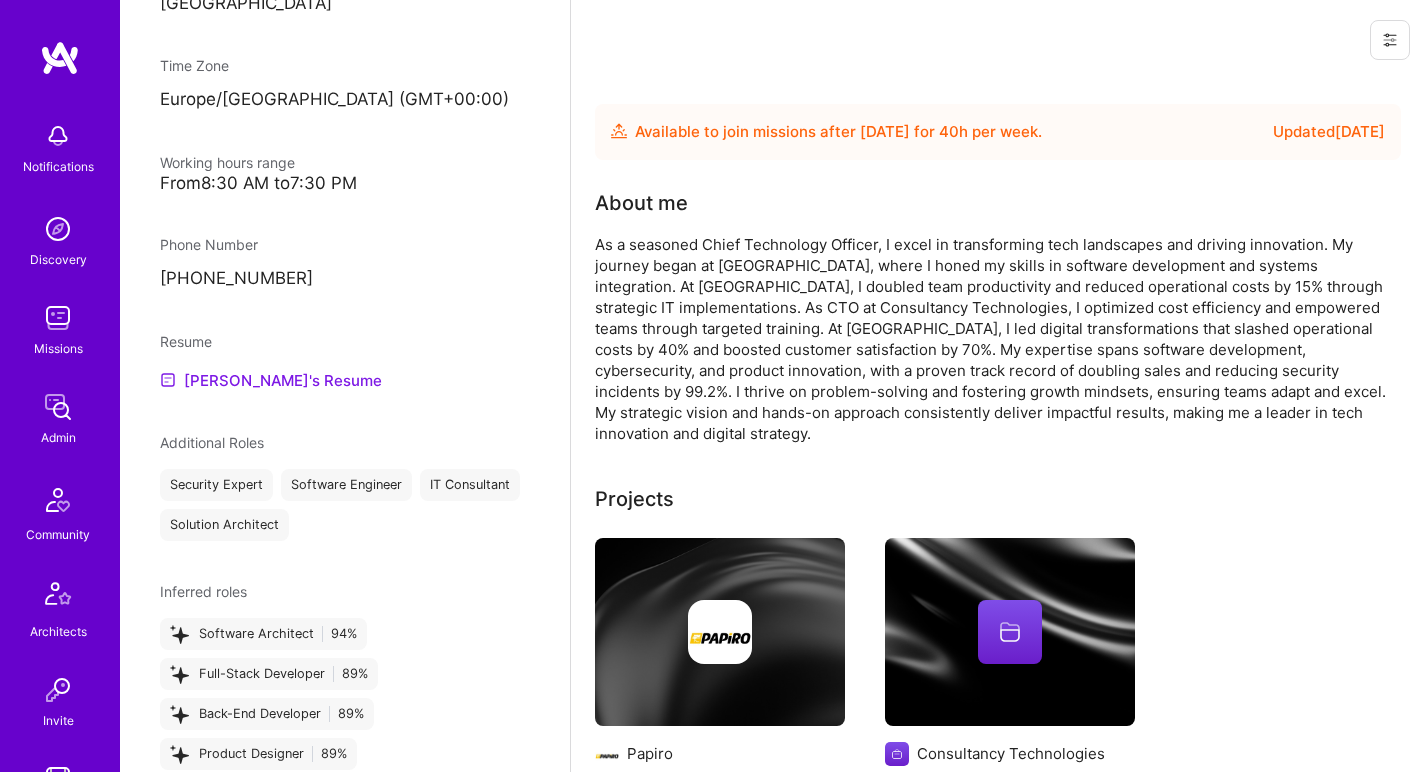 click on "Jose's Resume" at bounding box center [271, 380] 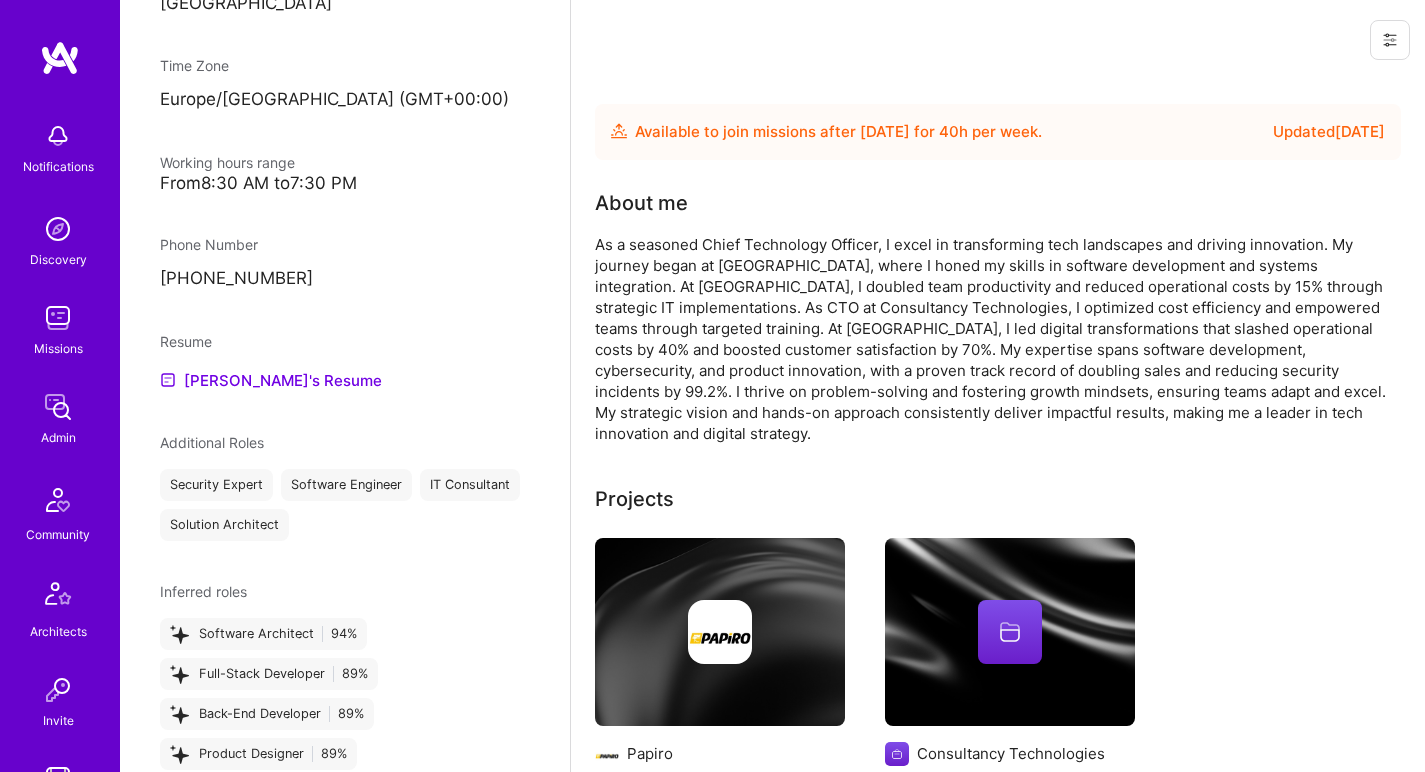 click on "As a seasoned Chief Technology Officer, I excel in transforming tech landscapes and driving innovation. My journey began at GE Capital, where I honed my skills in software development and systems integration. At Arquivagest, I doubled team productivity and reduced operational costs by 15% through strategic IT implementations. As CTO at Consultancy Technologies, I optimized cost efficiency and empowered teams through targeted training. At Papiro, I led digital transformations that slashed operational costs by 40% and boosted customer satisfaction by 70%. My expertise spans software development, cybersecurity, and product innovation, with a proven track record of doubling sales and reducing security incidents by 99.2%. I thrive on problem-solving and fostering growth mindsets, ensuring teams adapt and excel. My strategic vision and hands-on approach consistently deliver impactful results, making me a leader in tech innovation and digital strategy." at bounding box center (995, 339) 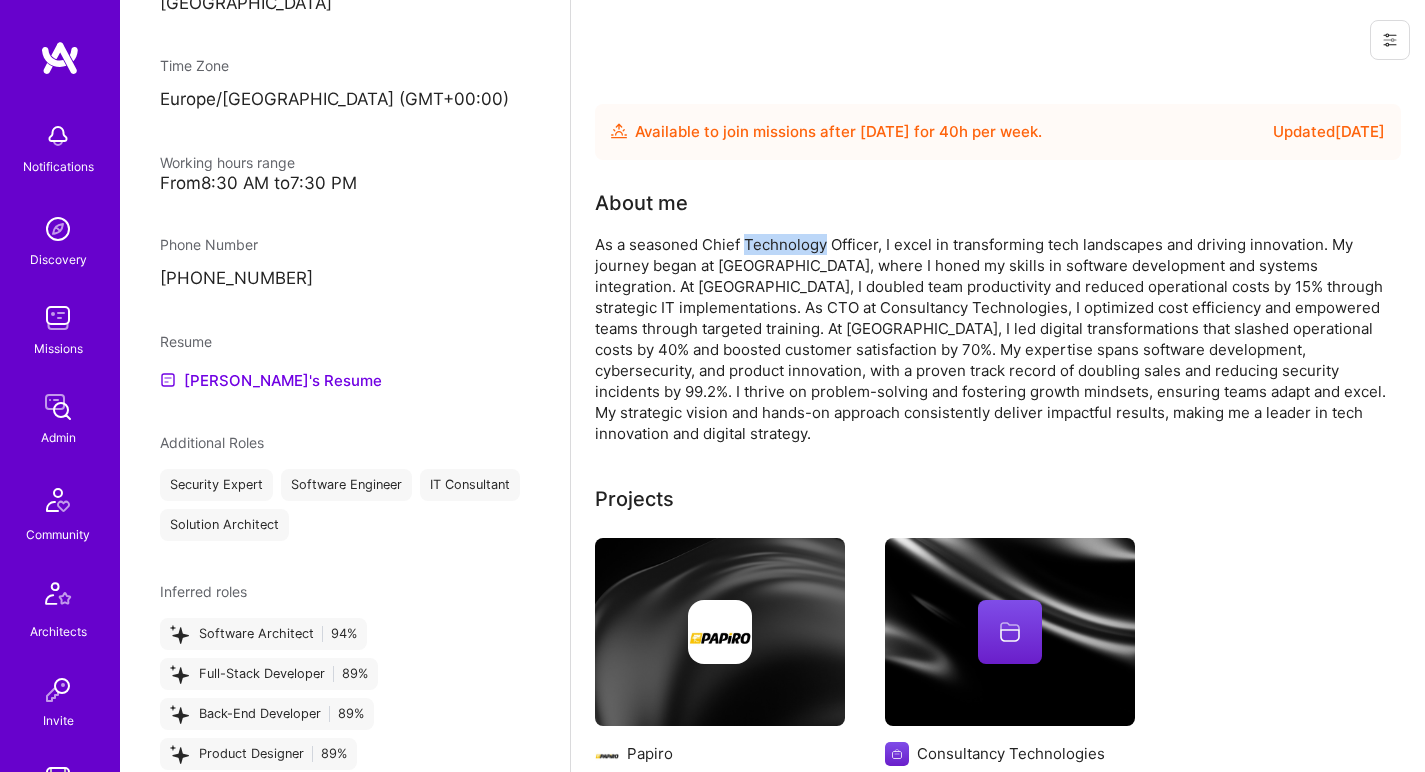 click on "As a seasoned Chief Technology Officer, I excel in transforming tech landscapes and driving innovation. My journey began at GE Capital, where I honed my skills in software development and systems integration. At Arquivagest, I doubled team productivity and reduced operational costs by 15% through strategic IT implementations. As CTO at Consultancy Technologies, I optimized cost efficiency and empowered teams through targeted training. At Papiro, I led digital transformations that slashed operational costs by 40% and boosted customer satisfaction by 70%. My expertise spans software development, cybersecurity, and product innovation, with a proven track record of doubling sales and reducing security incidents by 99.2%. I thrive on problem-solving and fostering growth mindsets, ensuring teams adapt and excel. My strategic vision and hands-on approach consistently deliver impactful results, making me a leader in tech innovation and digital strategy." at bounding box center (995, 339) 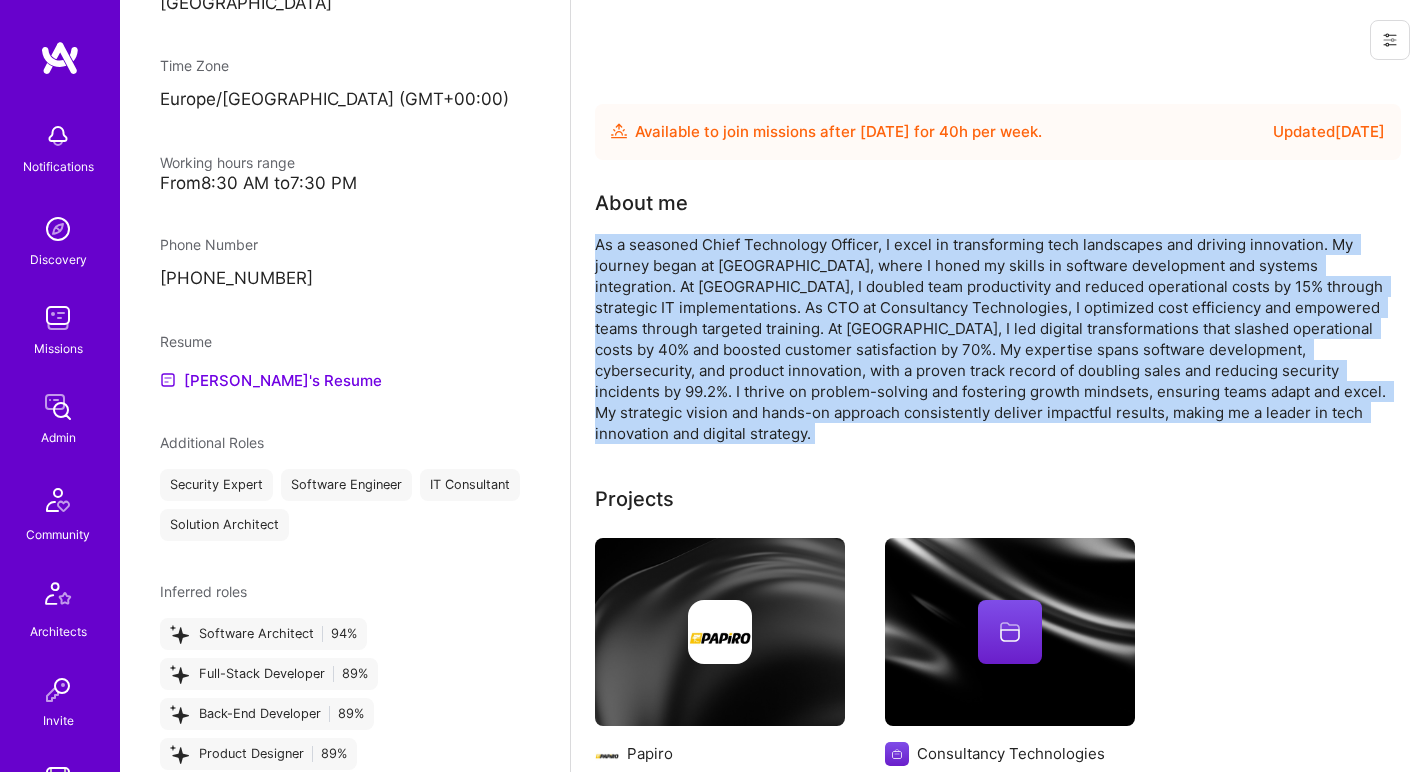 click on "As a seasoned Chief Technology Officer, I excel in transforming tech landscapes and driving innovation. My journey began at GE Capital, where I honed my skills in software development and systems integration. At Arquivagest, I doubled team productivity and reduced operational costs by 15% through strategic IT implementations. As CTO at Consultancy Technologies, I optimized cost efficiency and empowered teams through targeted training. At Papiro, I led digital transformations that slashed operational costs by 40% and boosted customer satisfaction by 70%. My expertise spans software development, cybersecurity, and product innovation, with a proven track record of doubling sales and reducing security incidents by 99.2%. I thrive on problem-solving and fostering growth mindsets, ensuring teams adapt and excel. My strategic vision and hands-on approach consistently deliver impactful results, making me a leader in tech innovation and digital strategy." at bounding box center [995, 339] 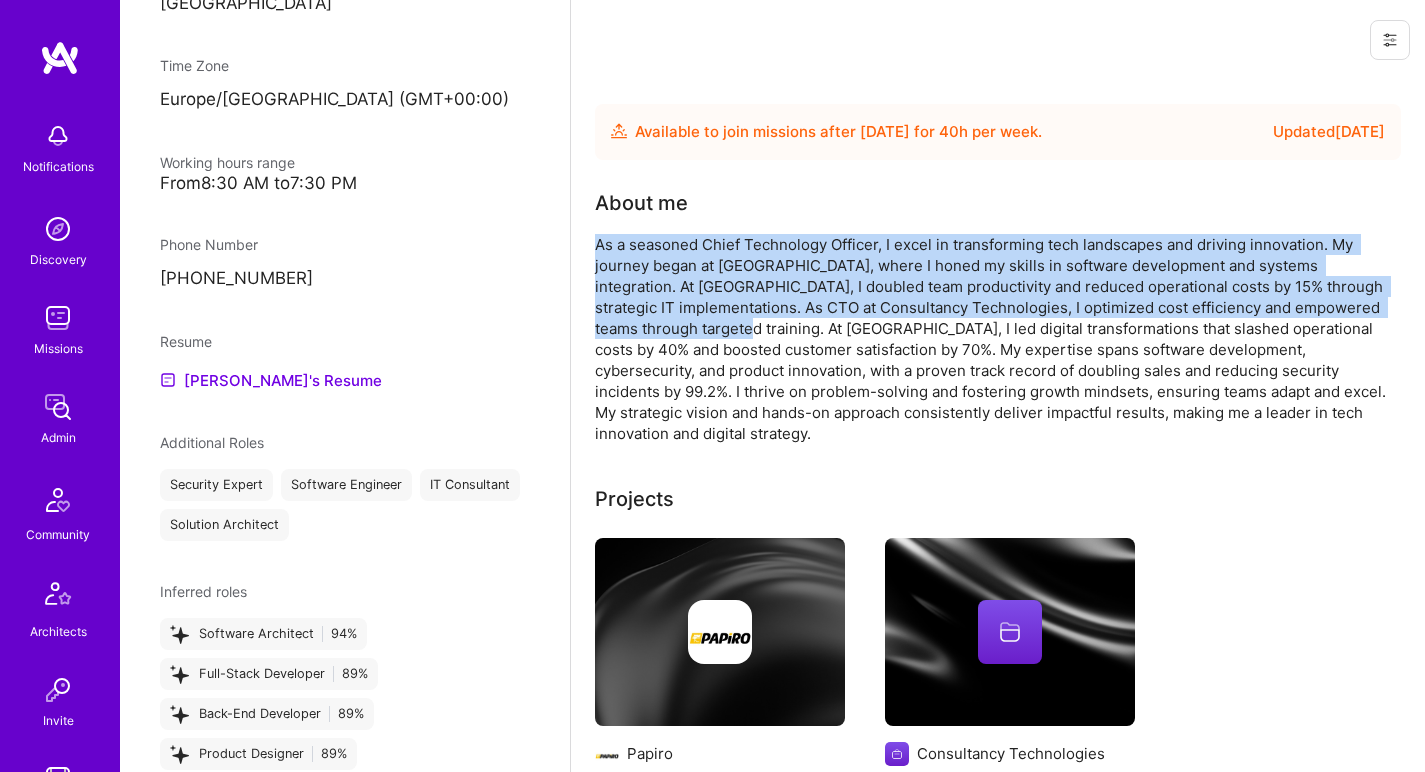 drag, startPoint x: 831, startPoint y: 270, endPoint x: 789, endPoint y: 335, distance: 77.388626 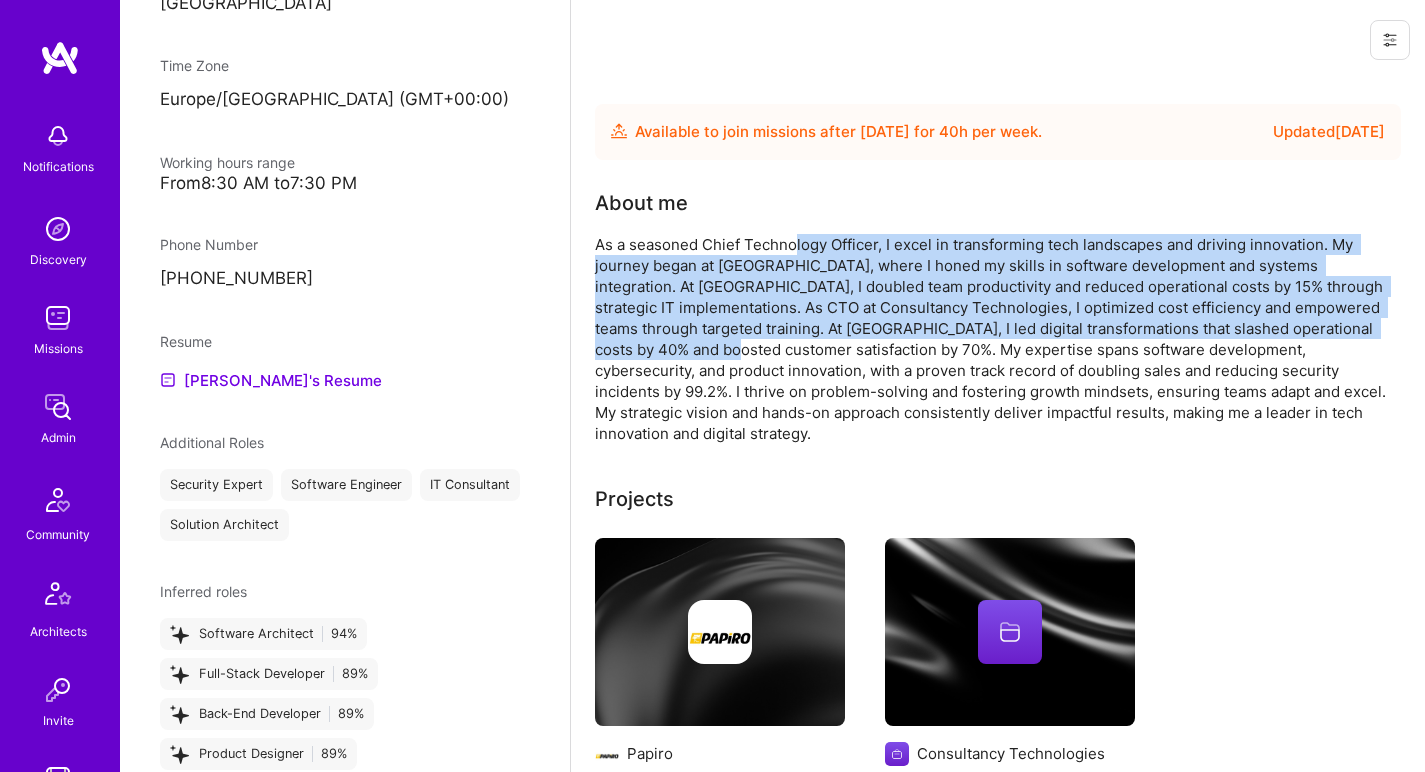 drag, startPoint x: 788, startPoint y: 342, endPoint x: 797, endPoint y: 240, distance: 102.396286 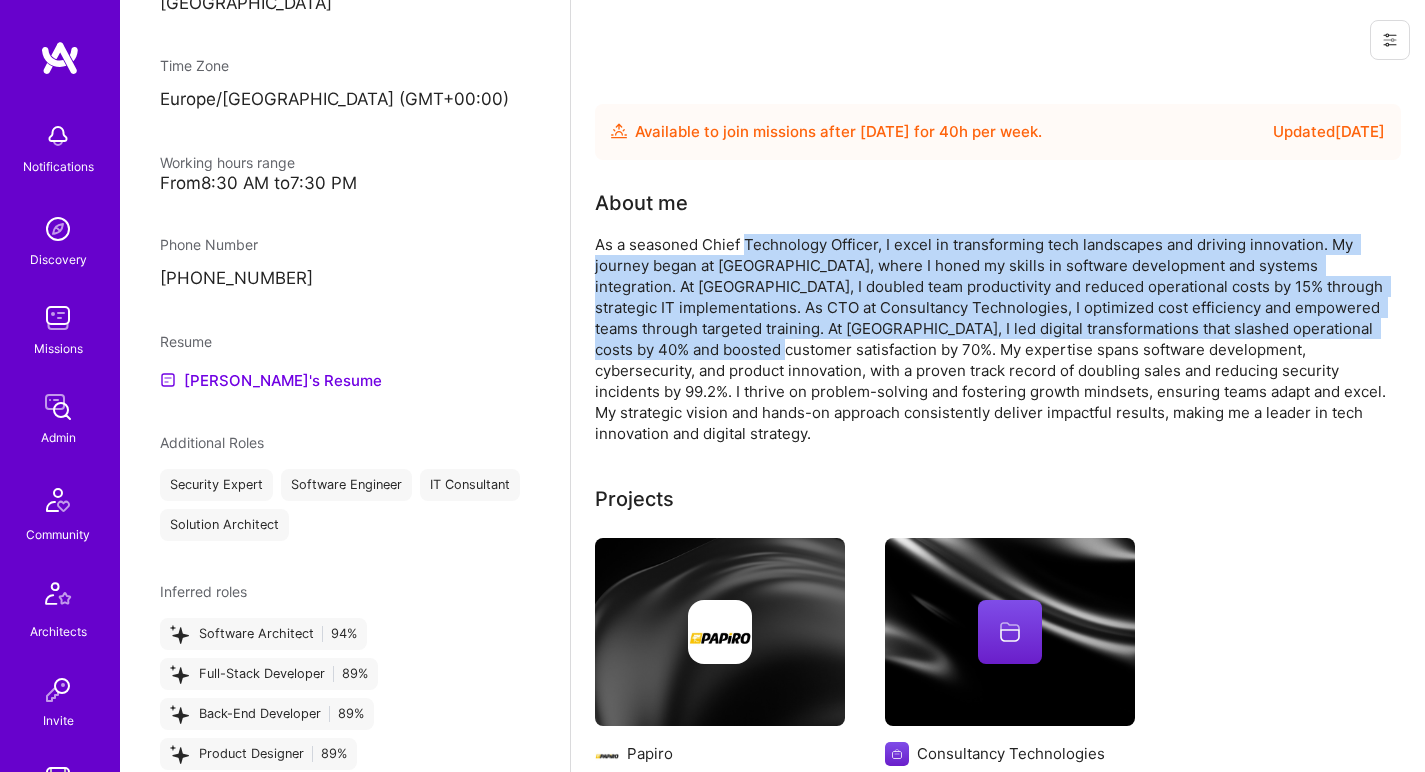 drag, startPoint x: 800, startPoint y: 256, endPoint x: 819, endPoint y: 354, distance: 99.824844 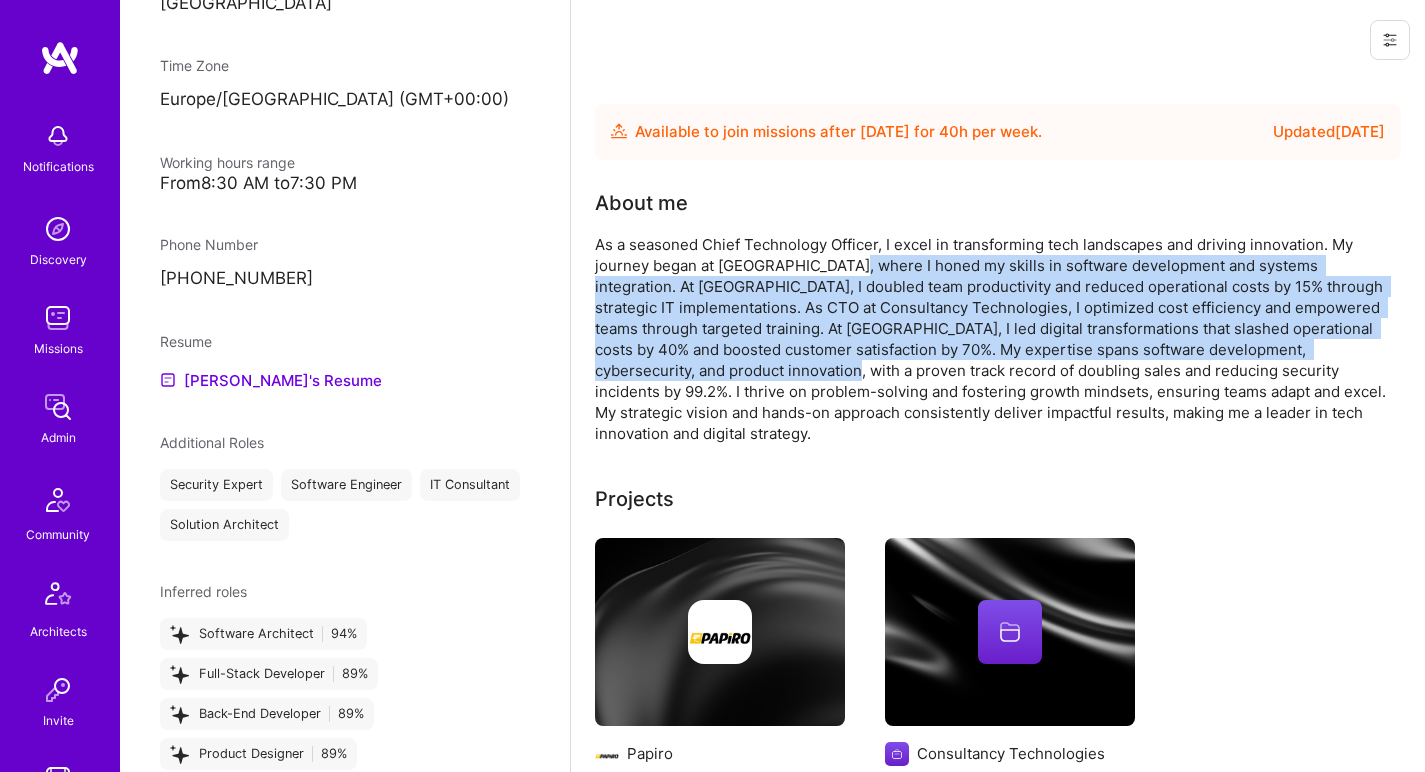 drag, startPoint x: 827, startPoint y: 374, endPoint x: 846, endPoint y: 263, distance: 112.61439 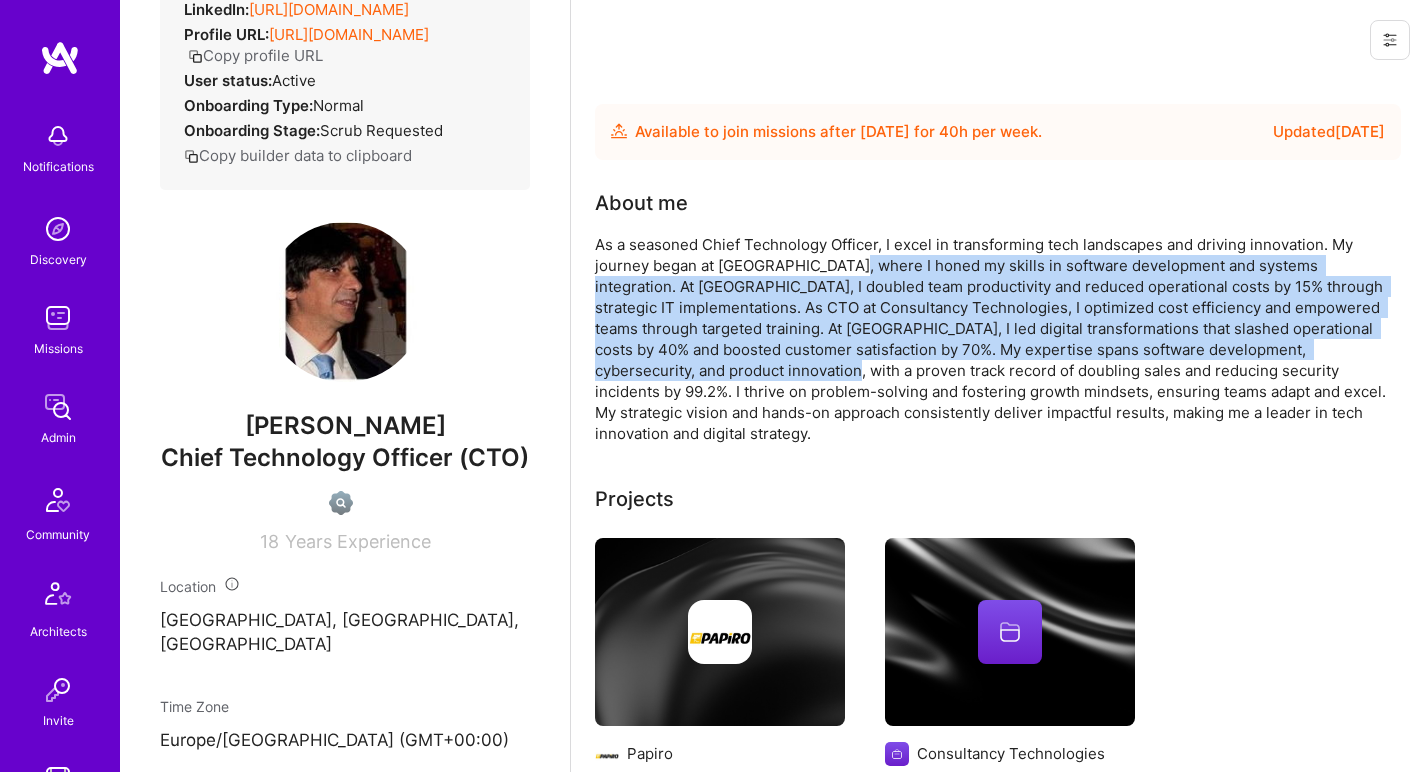scroll, scrollTop: 0, scrollLeft: 0, axis: both 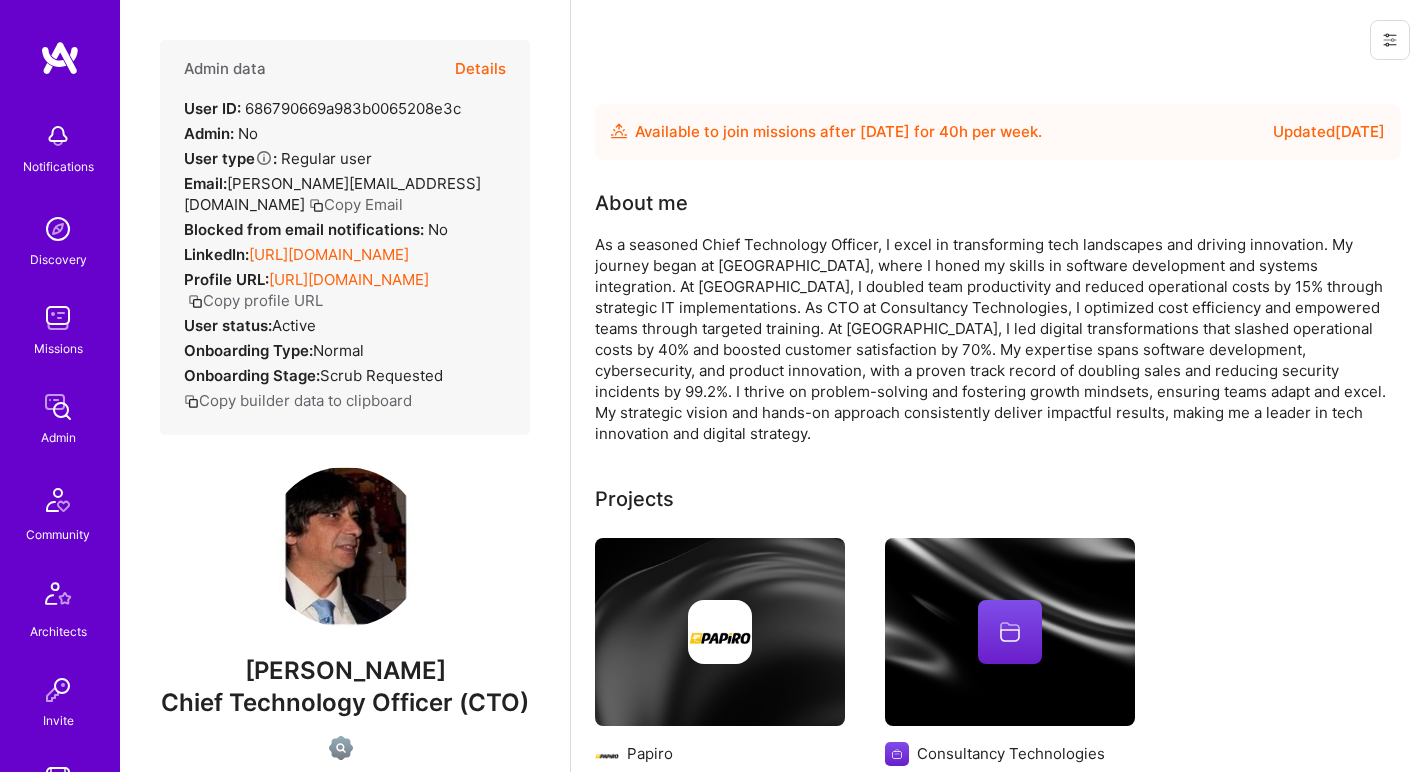 click on "As a seasoned Chief Technology Officer, I excel in transforming tech landscapes and driving innovation. My journey began at GE Capital, where I honed my skills in software development and systems integration. At Arquivagest, I doubled team productivity and reduced operational costs by 15% through strategic IT implementations. As CTO at Consultancy Technologies, I optimized cost efficiency and empowered teams through targeted training. At Papiro, I led digital transformations that slashed operational costs by 40% and boosted customer satisfaction by 70%. My expertise spans software development, cybersecurity, and product innovation, with a proven track record of doubling sales and reducing security incidents by 99.2%. I thrive on problem-solving and fostering growth mindsets, ensuring teams adapt and excel. My strategic vision and hands-on approach consistently deliver impactful results, making me a leader in tech innovation and digital strategy." at bounding box center [995, 339] 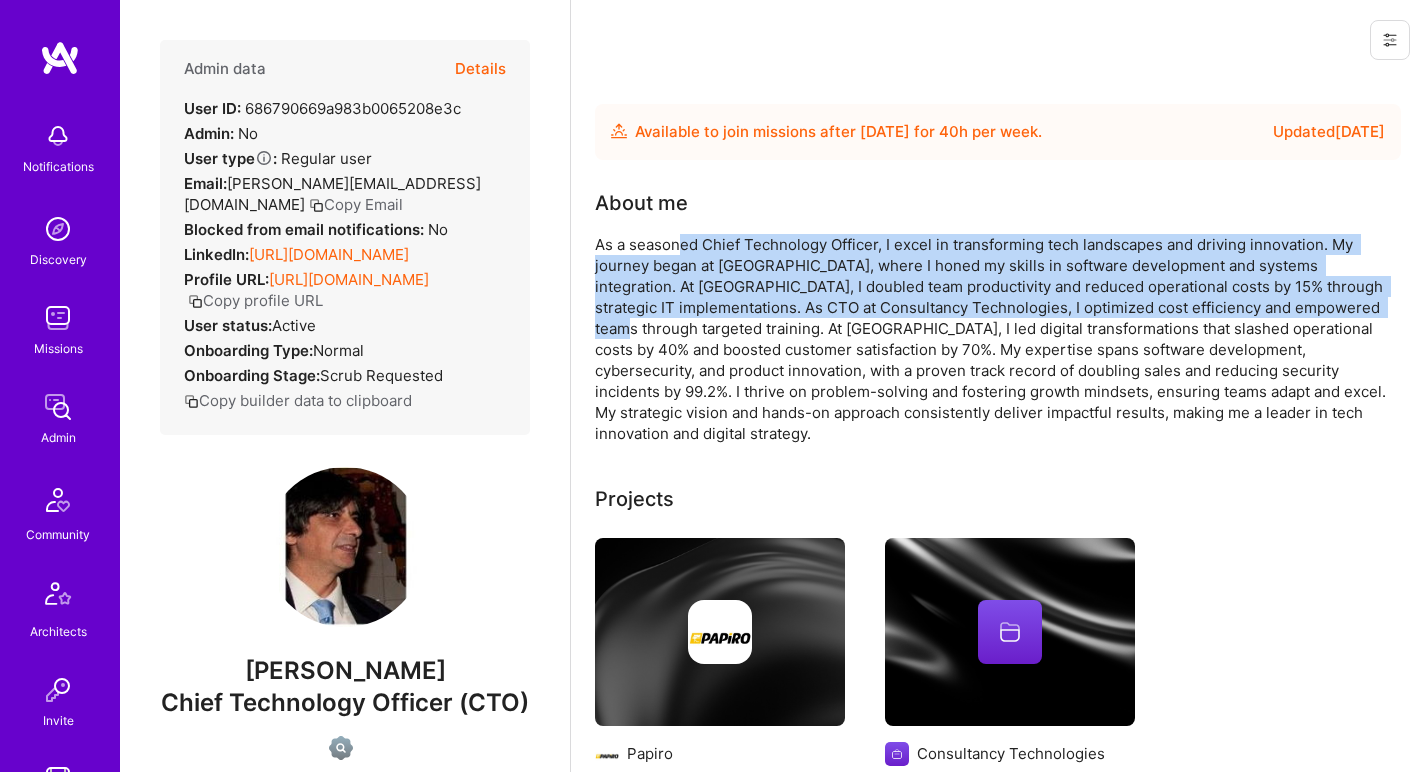 drag, startPoint x: 678, startPoint y: 251, endPoint x: 676, endPoint y: 335, distance: 84.0238 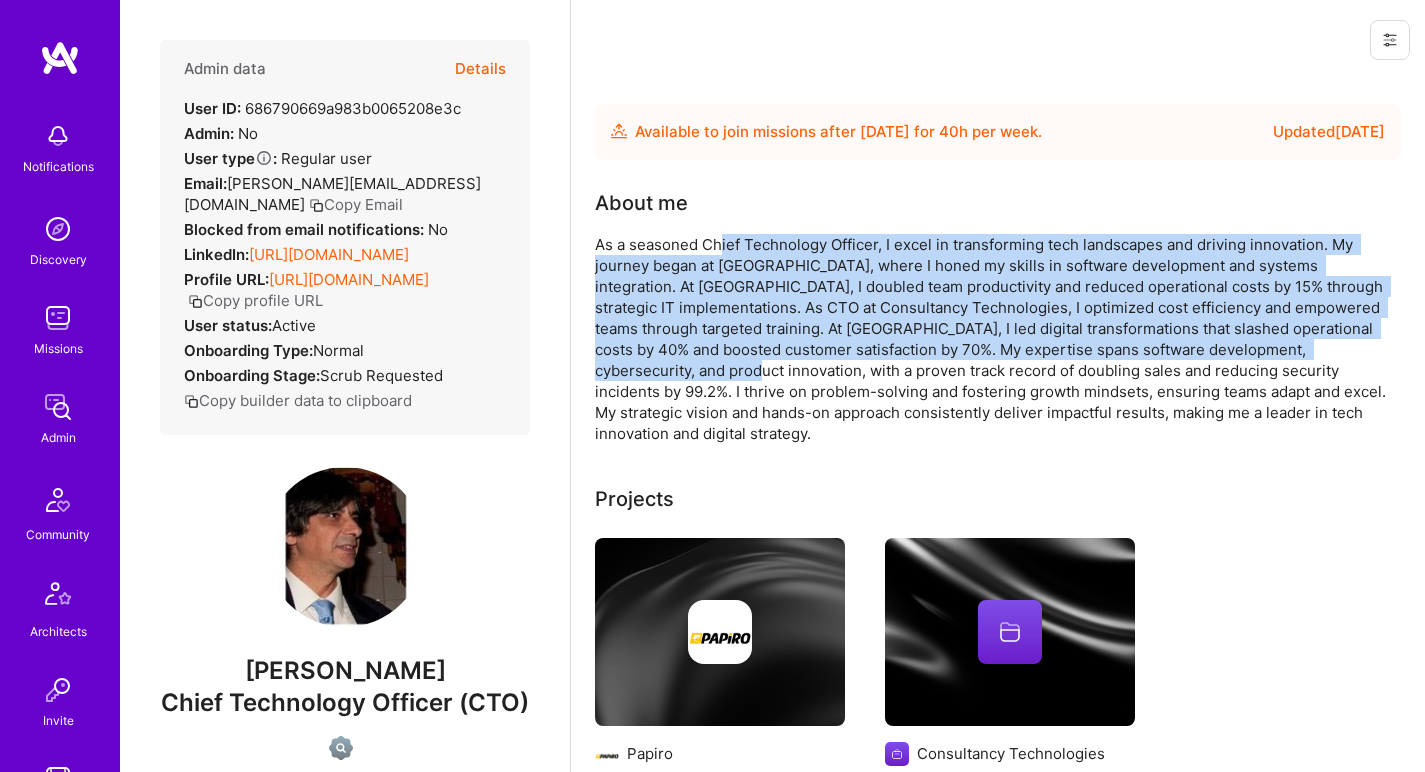 drag, startPoint x: 730, startPoint y: 371, endPoint x: 720, endPoint y: 251, distance: 120.41595 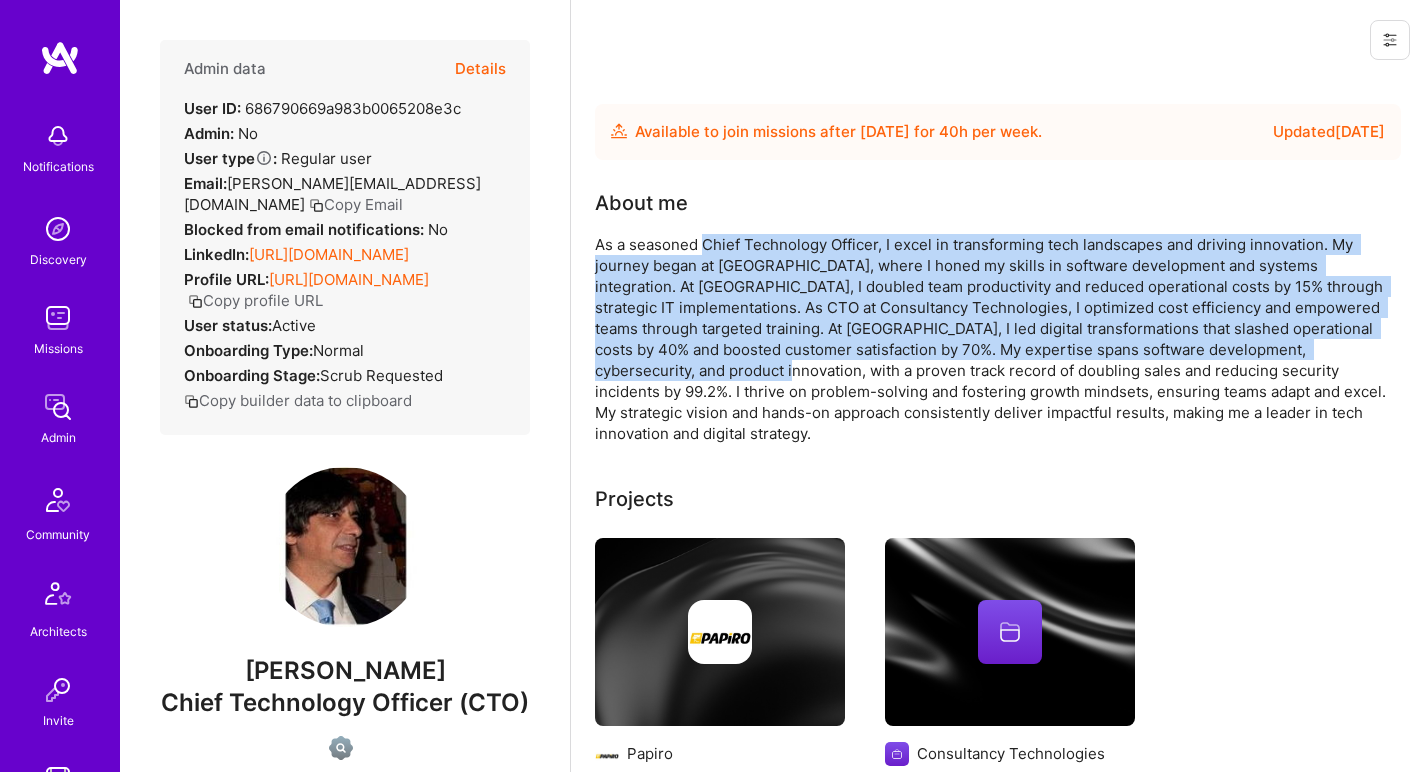 drag, startPoint x: 720, startPoint y: 250, endPoint x: 760, endPoint y: 374, distance: 130.29198 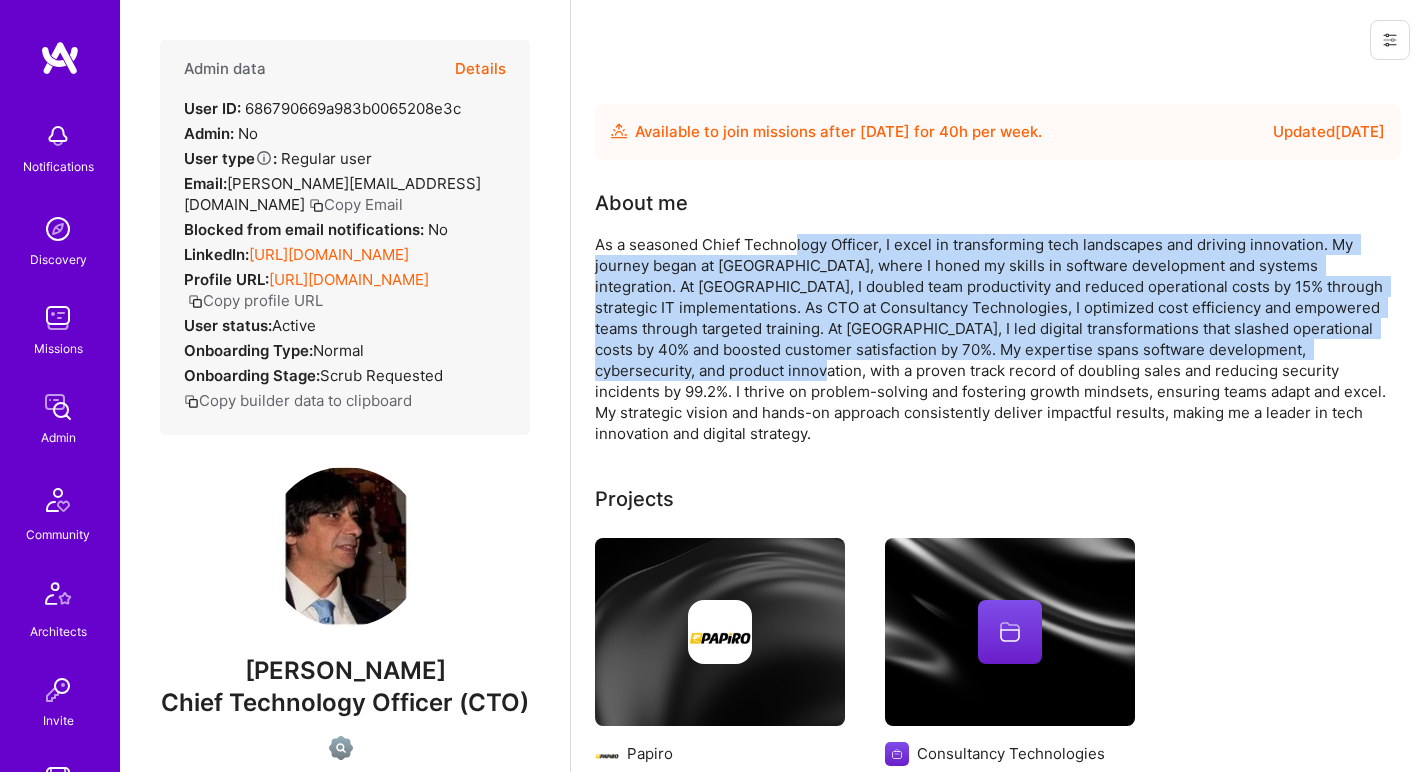 drag, startPoint x: 794, startPoint y: 378, endPoint x: 797, endPoint y: 251, distance: 127.03543 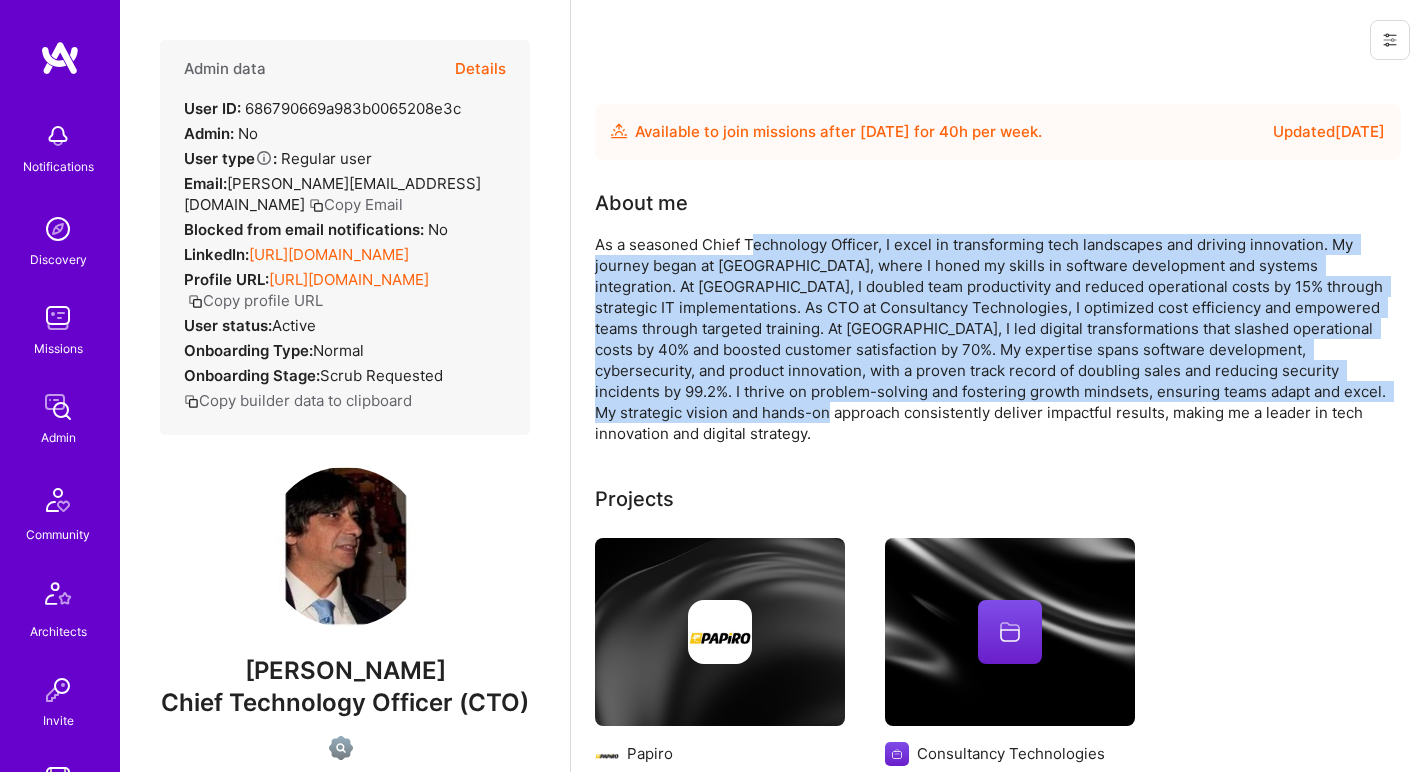 drag, startPoint x: 757, startPoint y: 246, endPoint x: 791, endPoint y: 401, distance: 158.68523 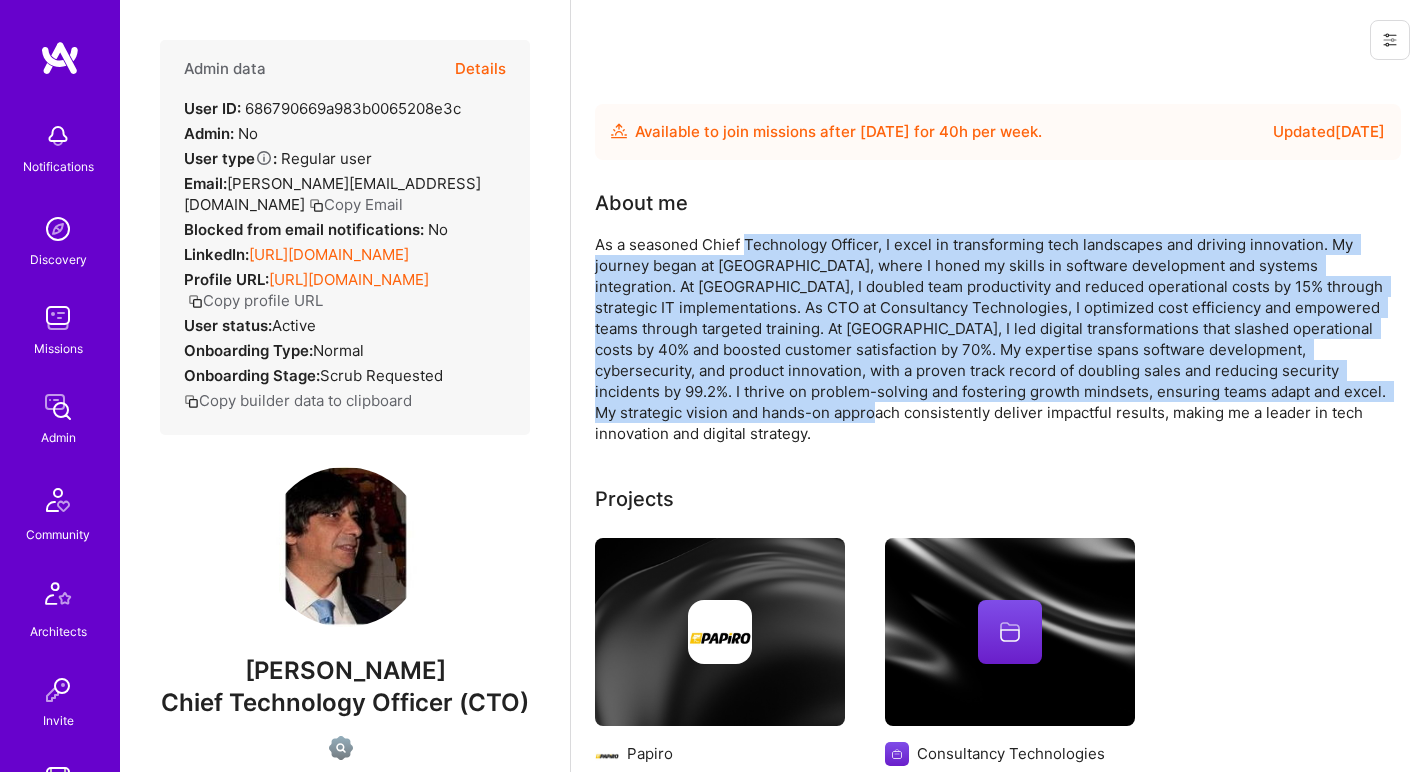 drag, startPoint x: 792, startPoint y: 401, endPoint x: 787, endPoint y: 247, distance: 154.08115 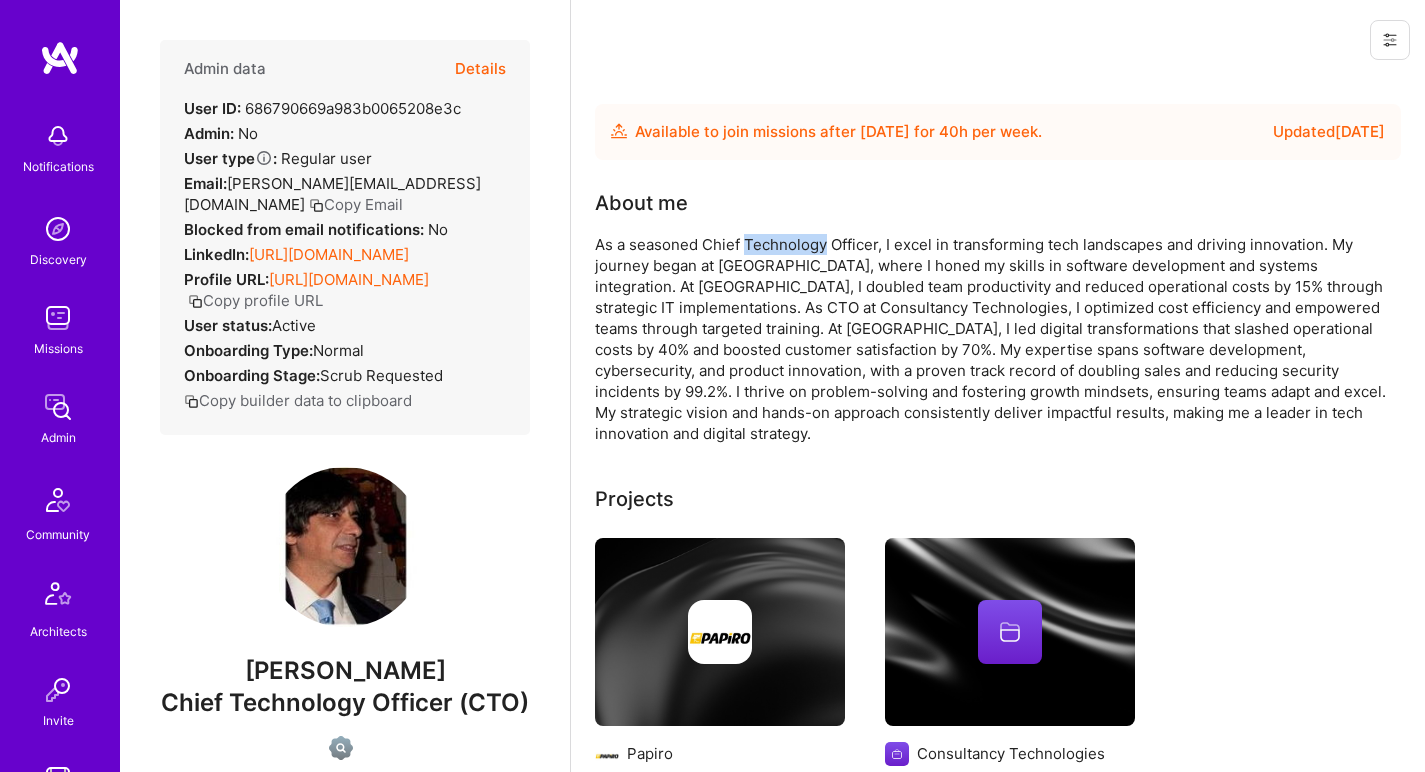 click on "As a seasoned Chief Technology Officer, I excel in transforming tech landscapes and driving innovation. My journey began at GE Capital, where I honed my skills in software development and systems integration. At Arquivagest, I doubled team productivity and reduced operational costs by 15% through strategic IT implementations. As CTO at Consultancy Technologies, I optimized cost efficiency and empowered teams through targeted training. At Papiro, I led digital transformations that slashed operational costs by 40% and boosted customer satisfaction by 70%. My expertise spans software development, cybersecurity, and product innovation, with a proven track record of doubling sales and reducing security incidents by 99.2%. I thrive on problem-solving and fostering growth mindsets, ensuring teams adapt and excel. My strategic vision and hands-on approach consistently deliver impactful results, making me a leader in tech innovation and digital strategy." at bounding box center [995, 339] 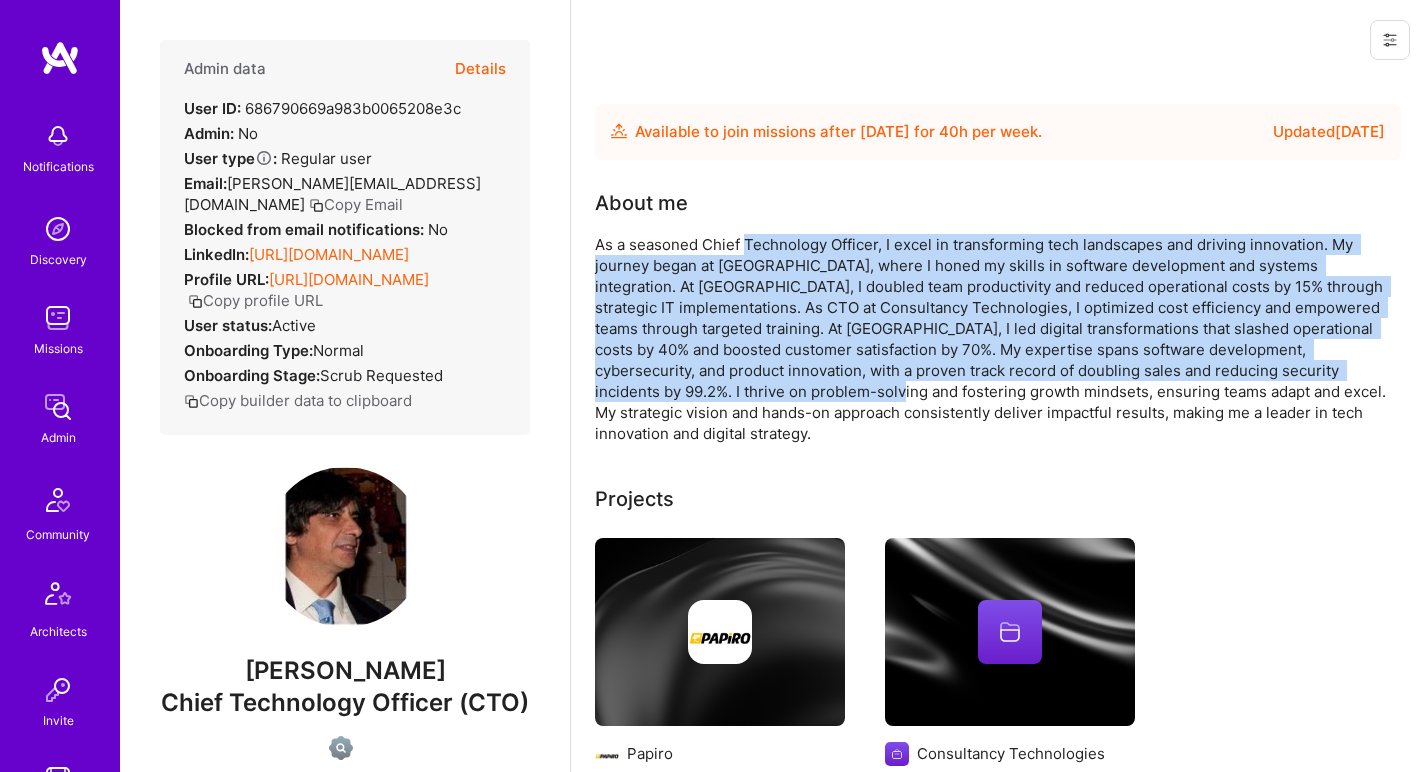drag, startPoint x: 787, startPoint y: 247, endPoint x: 856, endPoint y: 386, distance: 155.18376 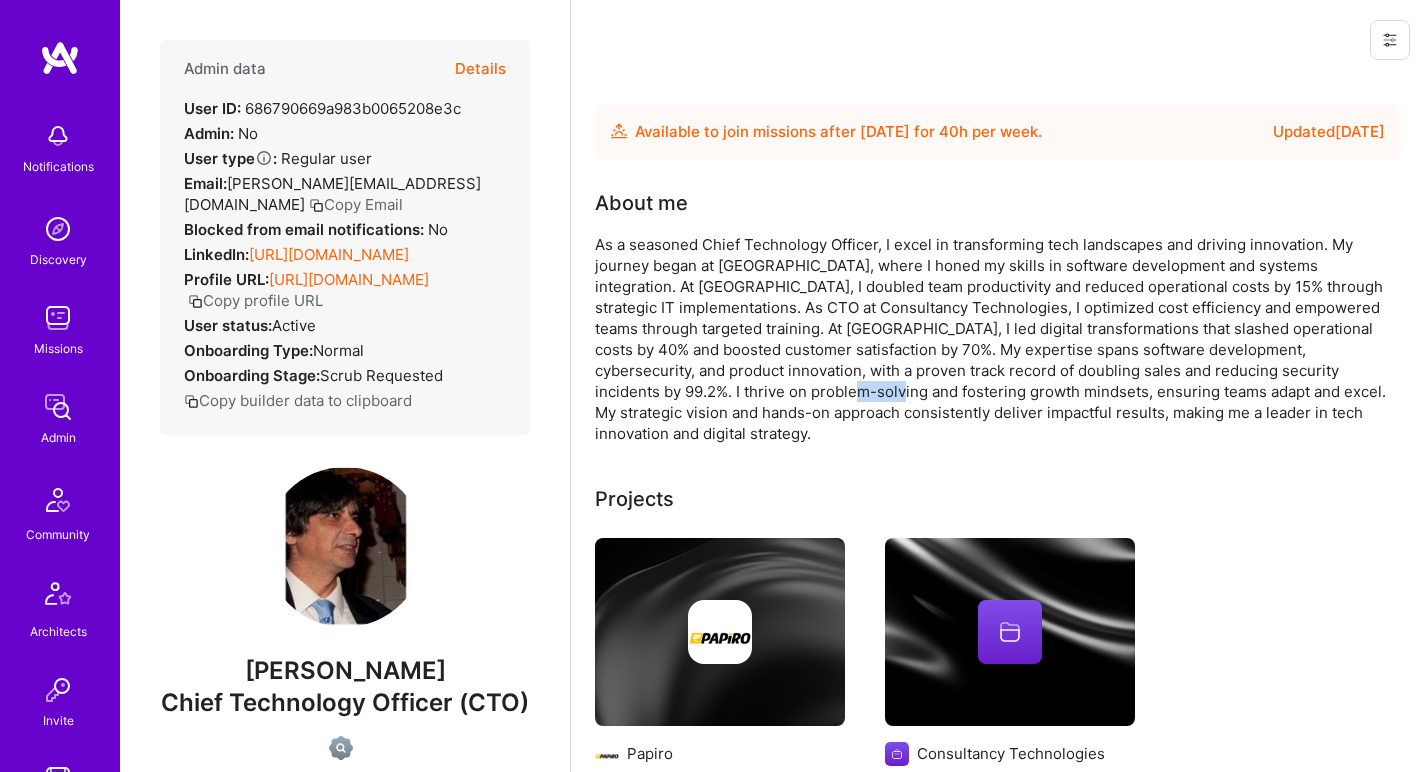 click on "As a seasoned Chief Technology Officer, I excel in transforming tech landscapes and driving innovation. My journey began at GE Capital, where I honed my skills in software development and systems integration. At Arquivagest, I doubled team productivity and reduced operational costs by 15% through strategic IT implementations. As CTO at Consultancy Technologies, I optimized cost efficiency and empowered teams through targeted training. At Papiro, I led digital transformations that slashed operational costs by 40% and boosted customer satisfaction by 70%. My expertise spans software development, cybersecurity, and product innovation, with a proven track record of doubling sales and reducing security incidents by 99.2%. I thrive on problem-solving and fostering growth mindsets, ensuring teams adapt and excel. My strategic vision and hands-on approach consistently deliver impactful results, making me a leader in tech innovation and digital strategy." at bounding box center (995, 339) 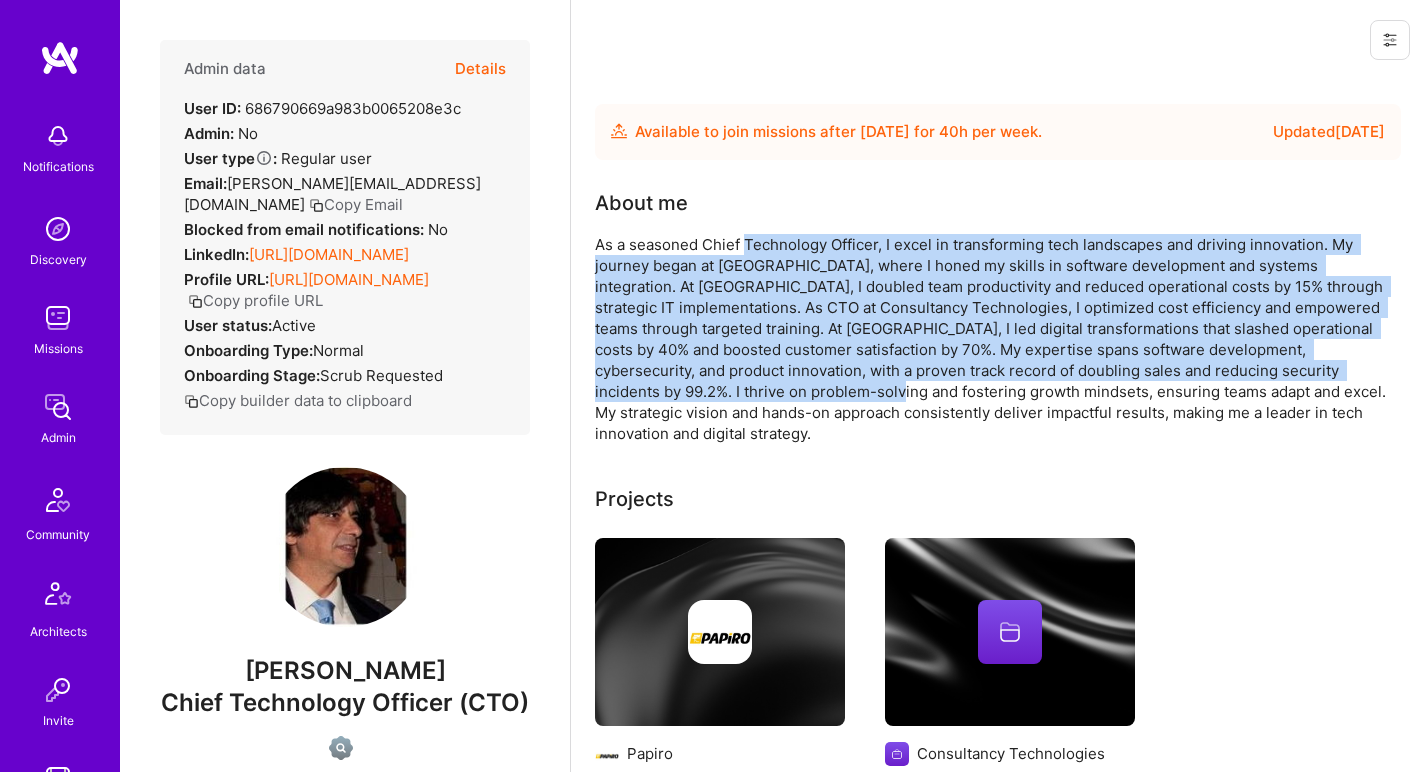 drag, startPoint x: 838, startPoint y: 395, endPoint x: 777, endPoint y: 240, distance: 166.5713 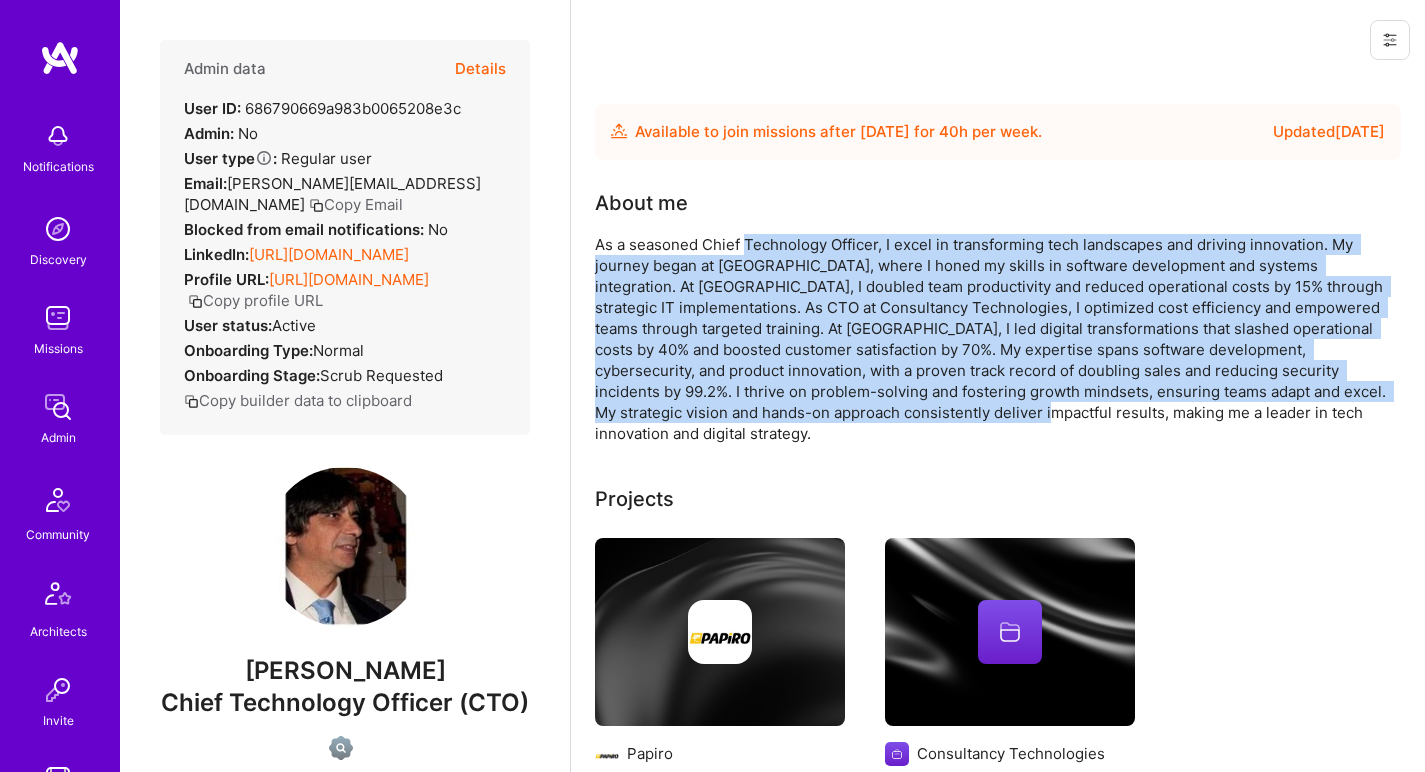 drag, startPoint x: 868, startPoint y: 304, endPoint x: 956, endPoint y: 401, distance: 130.96947 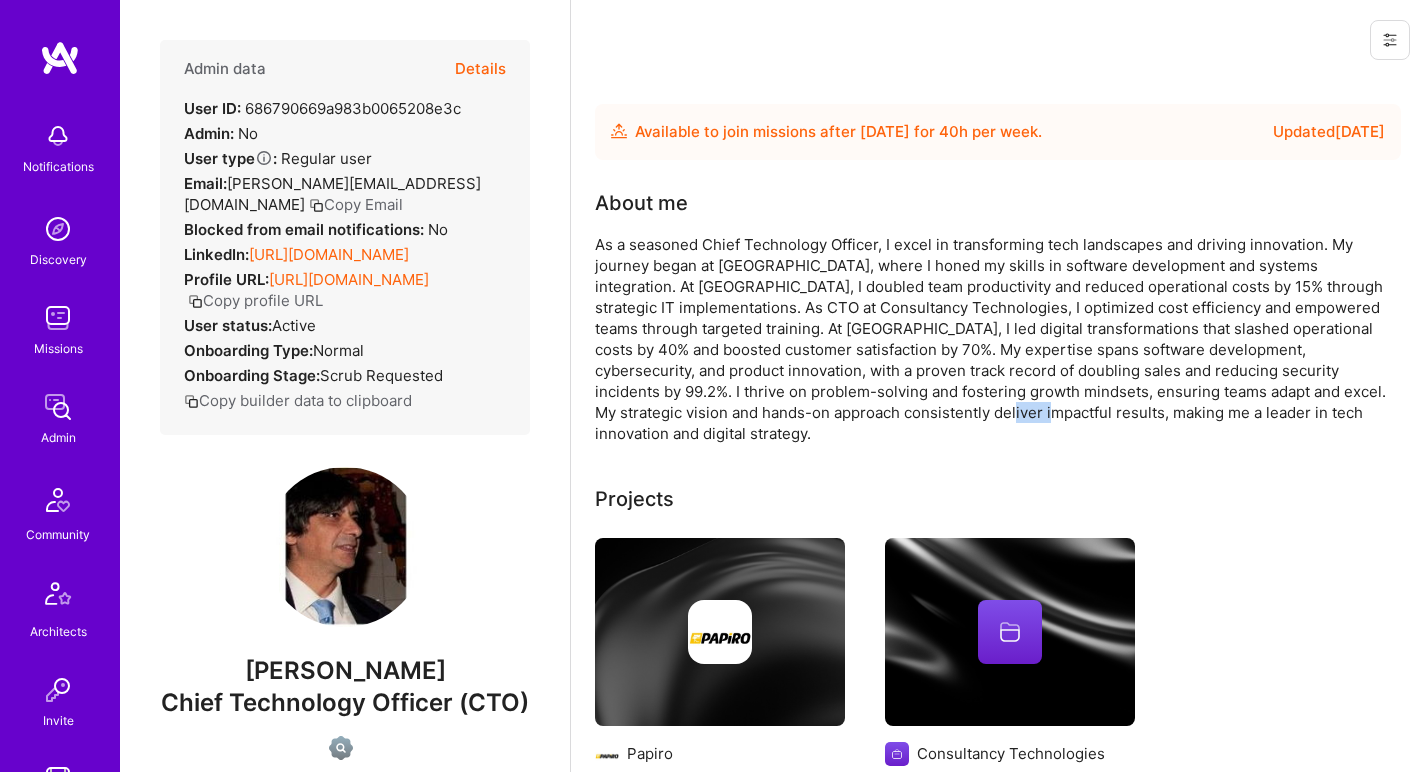 click on "As a seasoned Chief Technology Officer, I excel in transforming tech landscapes and driving innovation. My journey began at GE Capital, where I honed my skills in software development and systems integration. At Arquivagest, I doubled team productivity and reduced operational costs by 15% through strategic IT implementations. As CTO at Consultancy Technologies, I optimized cost efficiency and empowered teams through targeted training. At Papiro, I led digital transformations that slashed operational costs by 40% and boosted customer satisfaction by 70%. My expertise spans software development, cybersecurity, and product innovation, with a proven track record of doubling sales and reducing security incidents by 99.2%. I thrive on problem-solving and fostering growth mindsets, ensuring teams adapt and excel. My strategic vision and hands-on approach consistently deliver impactful results, making me a leader in tech innovation and digital strategy." at bounding box center [995, 339] 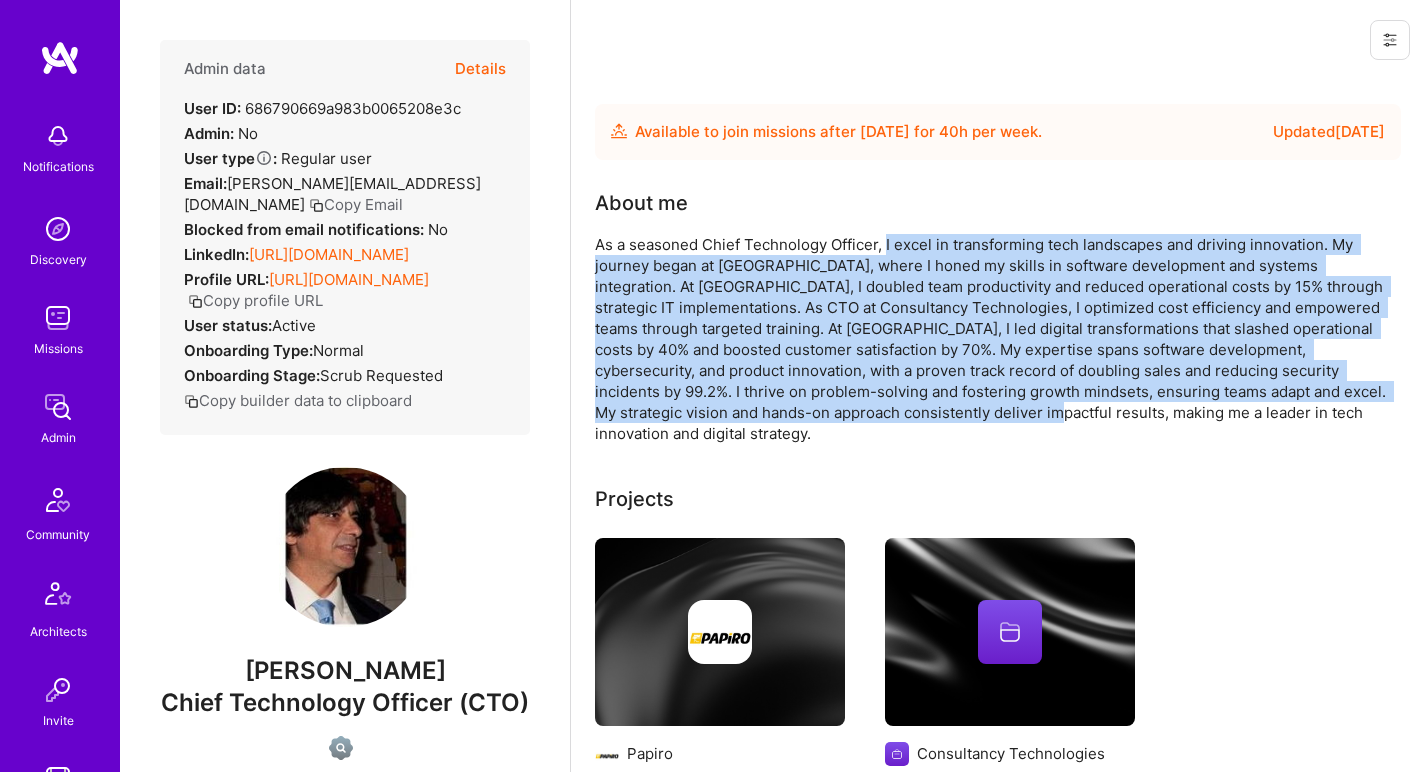 drag, startPoint x: 1009, startPoint y: 403, endPoint x: 887, endPoint y: 244, distance: 200.41208 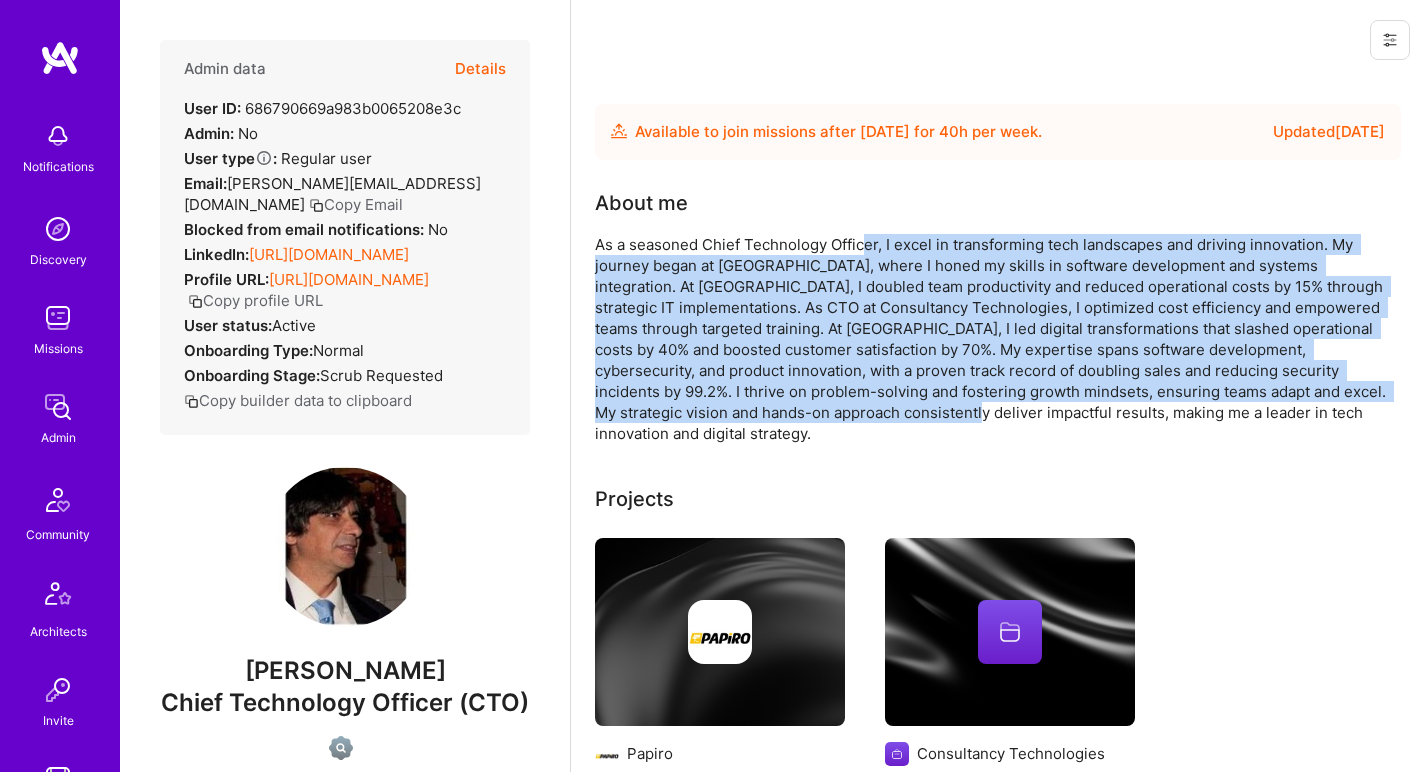 drag, startPoint x: 855, startPoint y: 244, endPoint x: 927, endPoint y: 414, distance: 184.61853 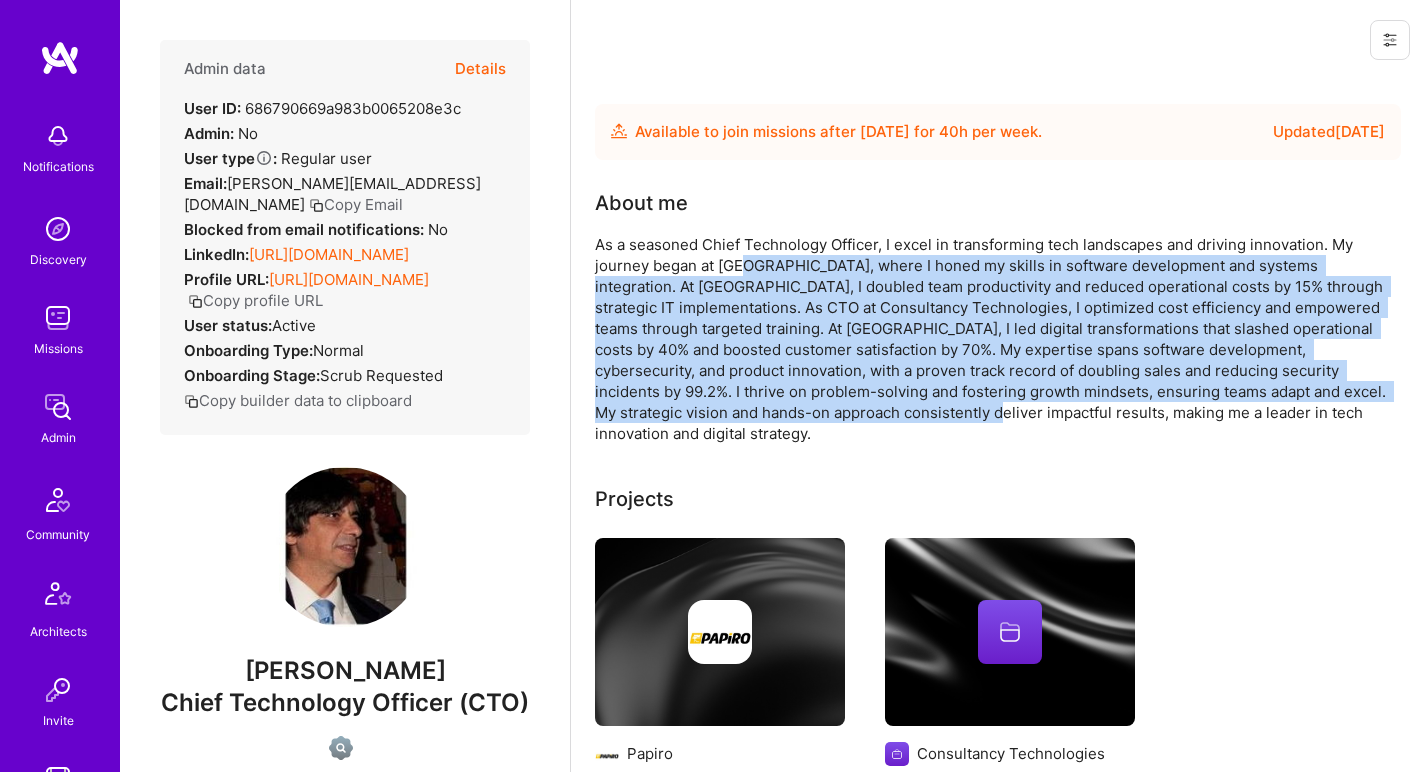 drag, startPoint x: 929, startPoint y: 414, endPoint x: 747, endPoint y: 263, distance: 236.48466 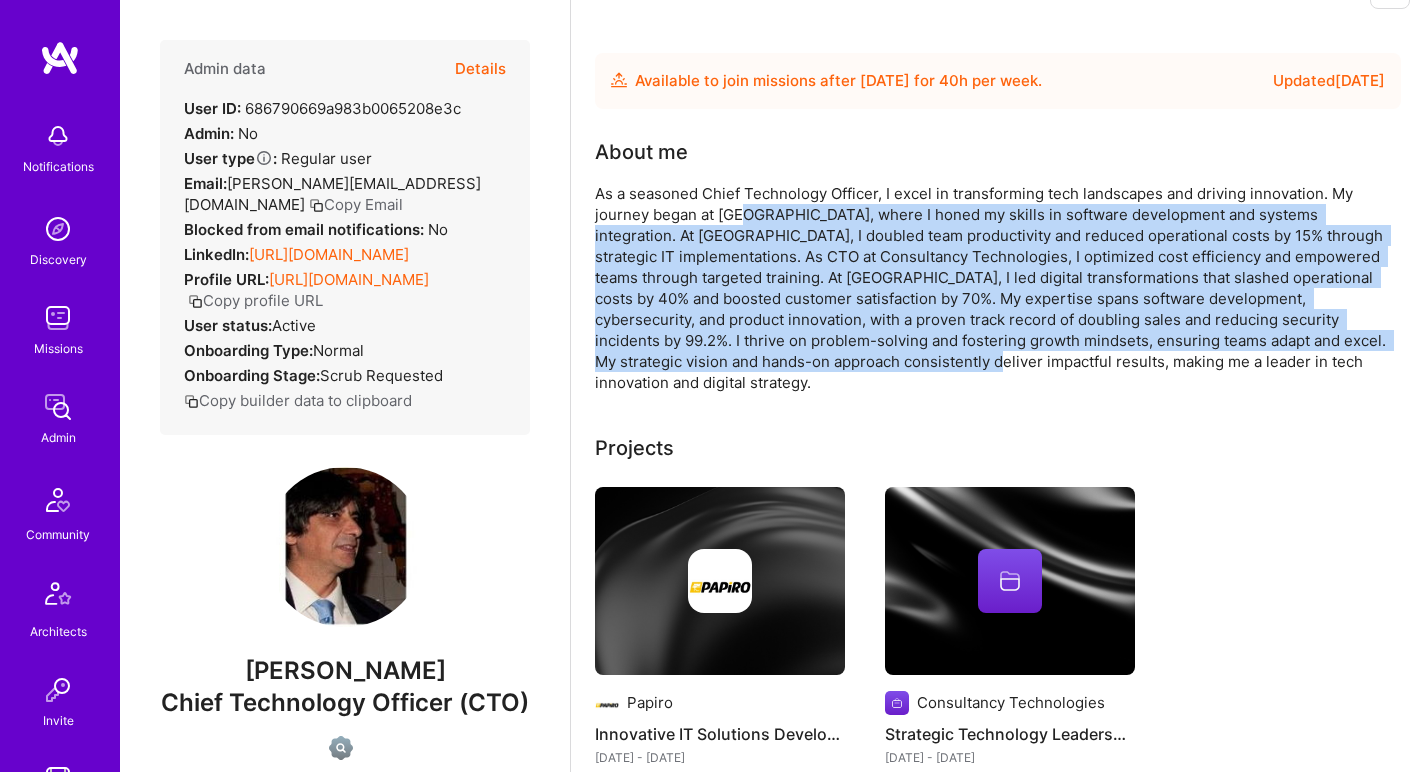 scroll, scrollTop: 129, scrollLeft: 0, axis: vertical 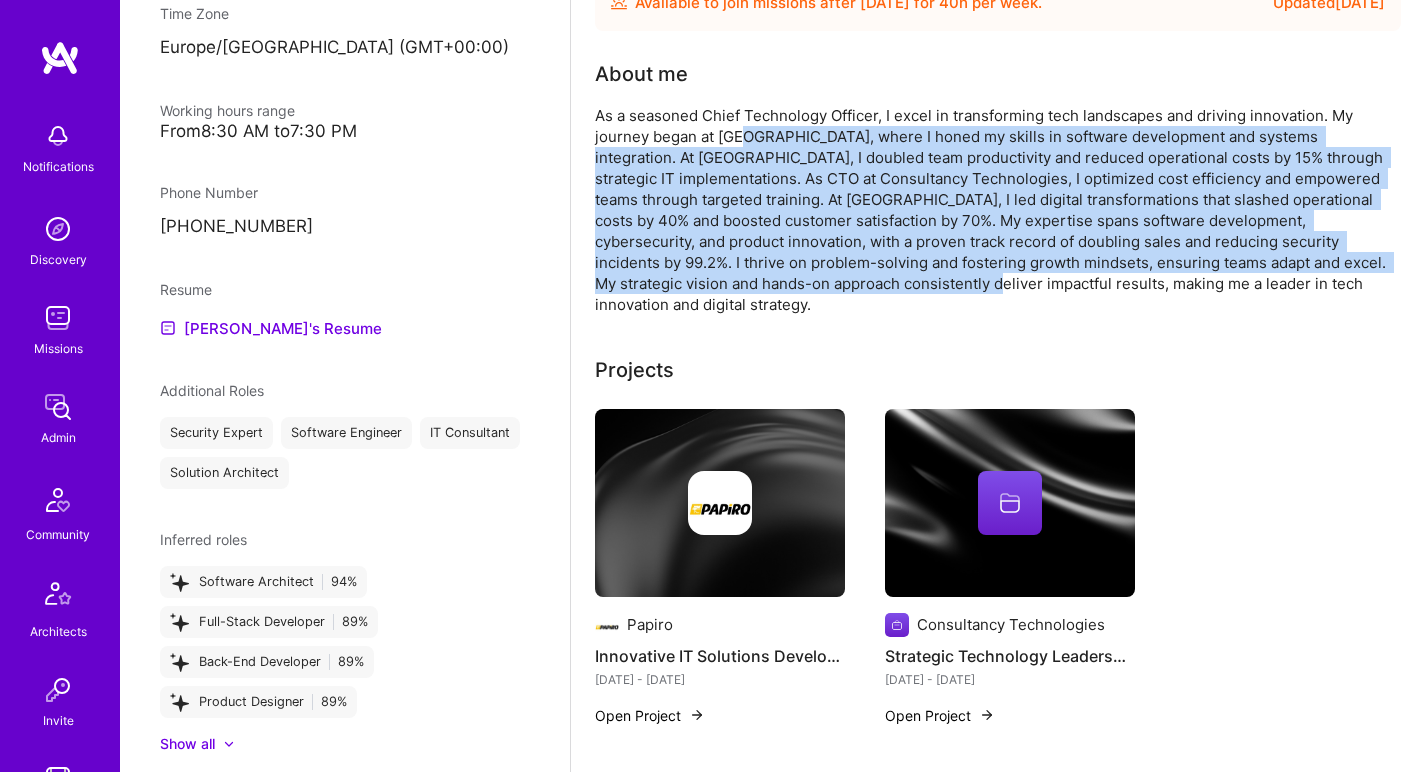click at bounding box center (720, 503) 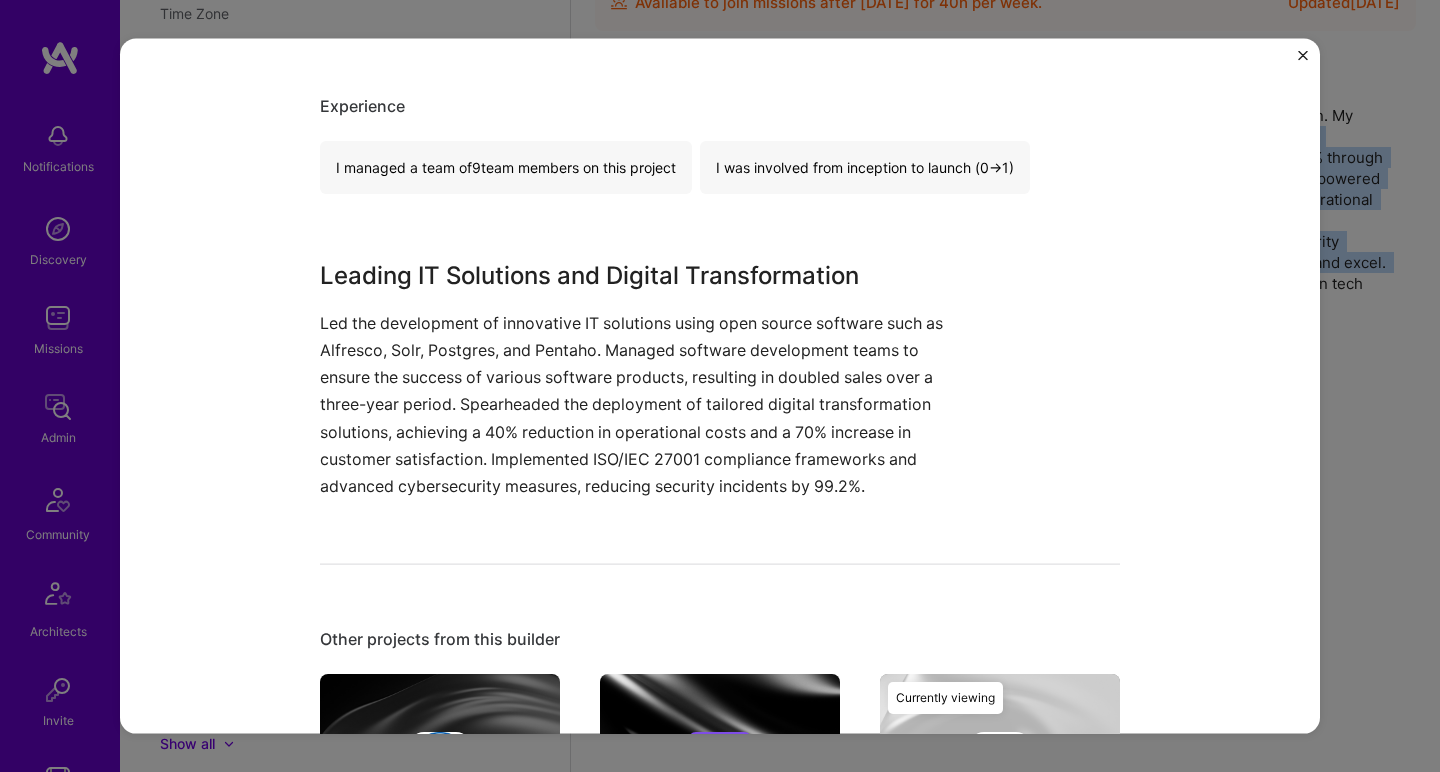 scroll, scrollTop: 702, scrollLeft: 0, axis: vertical 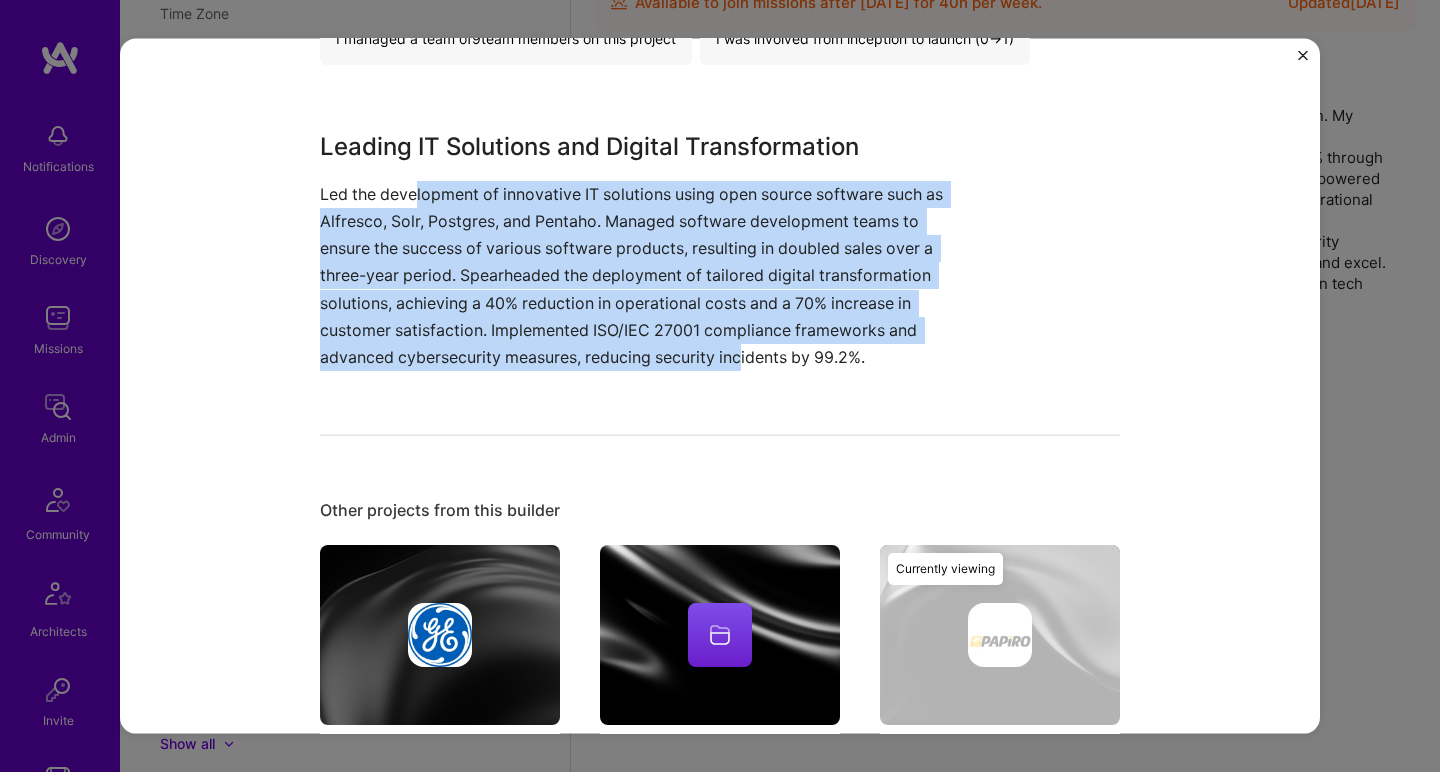 drag, startPoint x: 412, startPoint y: 193, endPoint x: 737, endPoint y: 352, distance: 361.80936 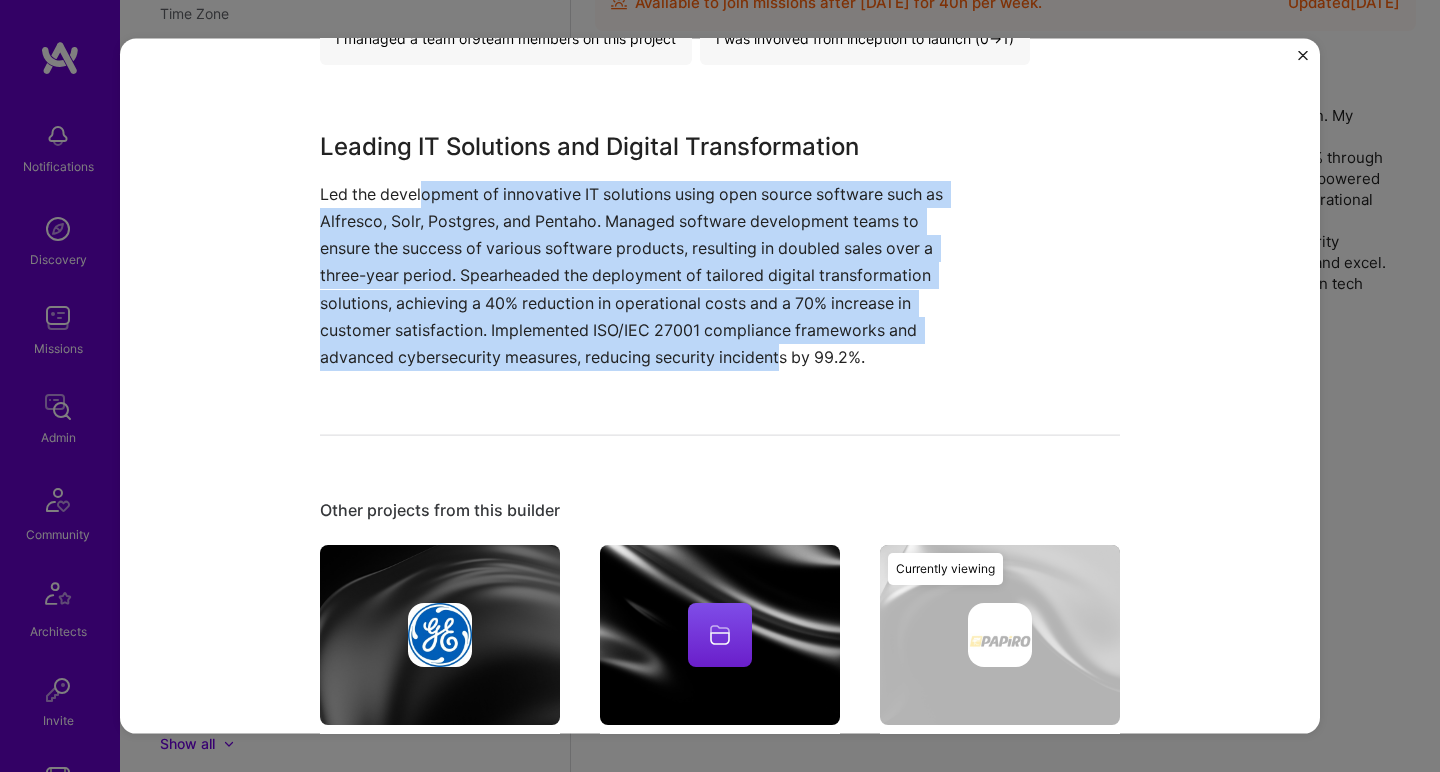 drag, startPoint x: 781, startPoint y: 354, endPoint x: 416, endPoint y: 185, distance: 402.22632 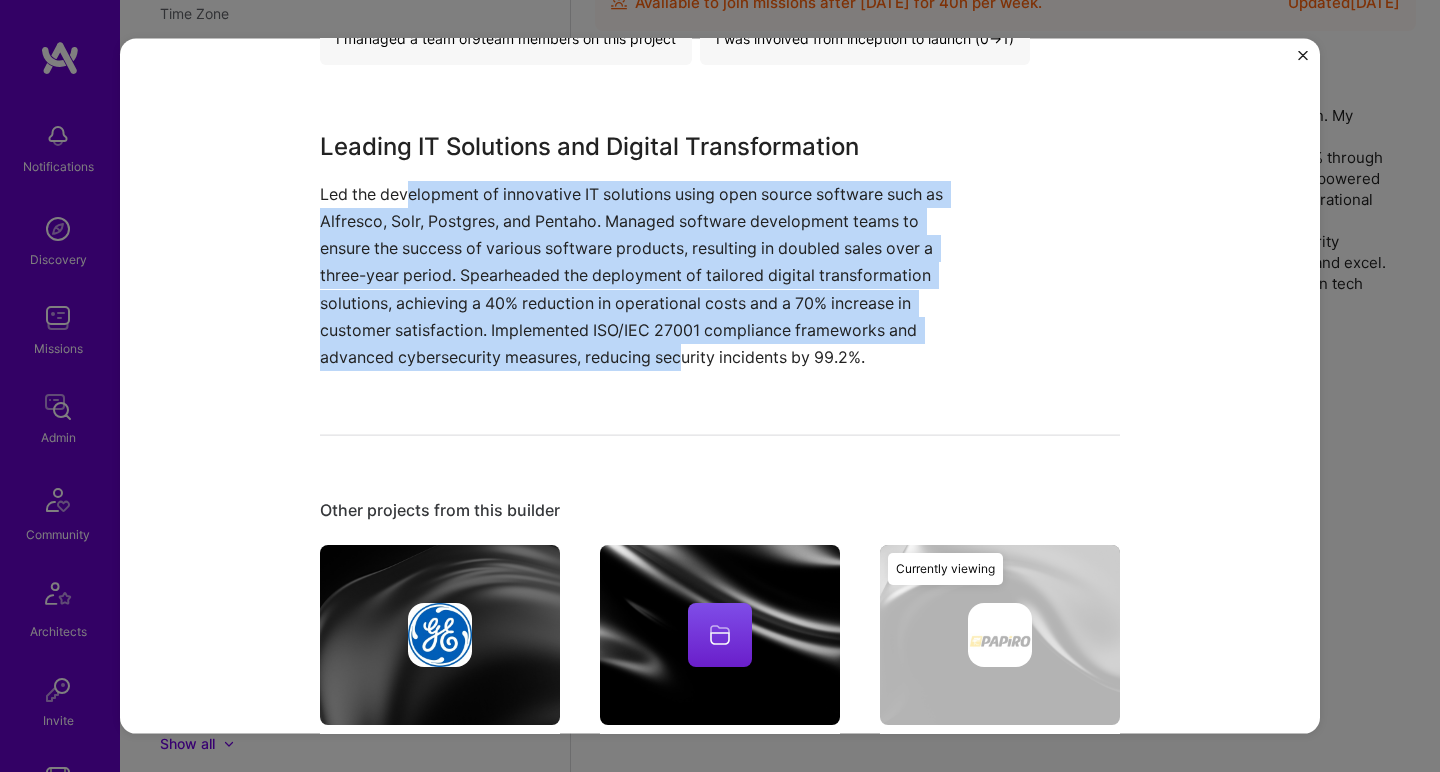 drag, startPoint x: 404, startPoint y: 189, endPoint x: 675, endPoint y: 340, distance: 310.22894 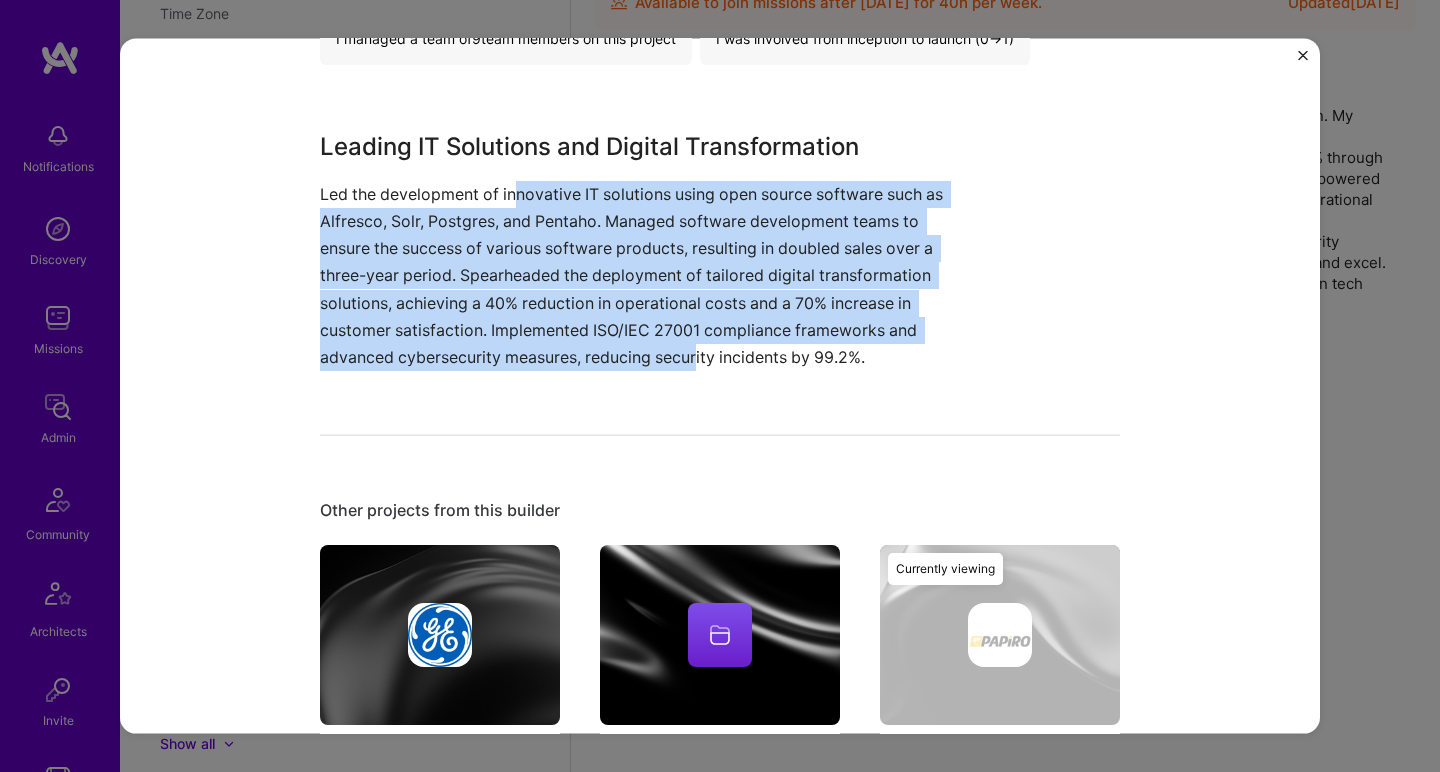 drag, startPoint x: 695, startPoint y: 339, endPoint x: 509, endPoint y: 193, distance: 236.45718 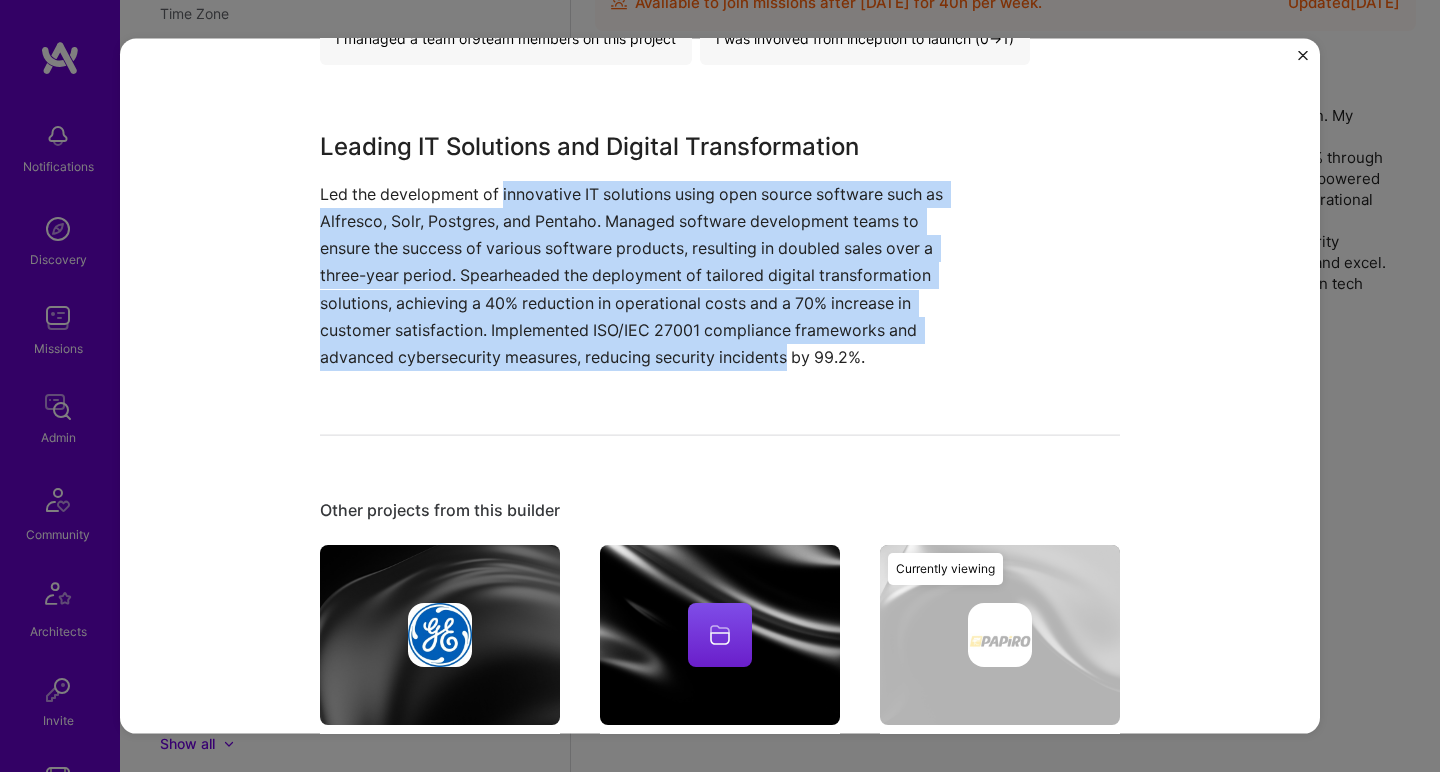 drag, startPoint x: 509, startPoint y: 193, endPoint x: 715, endPoint y: 339, distance: 252.49158 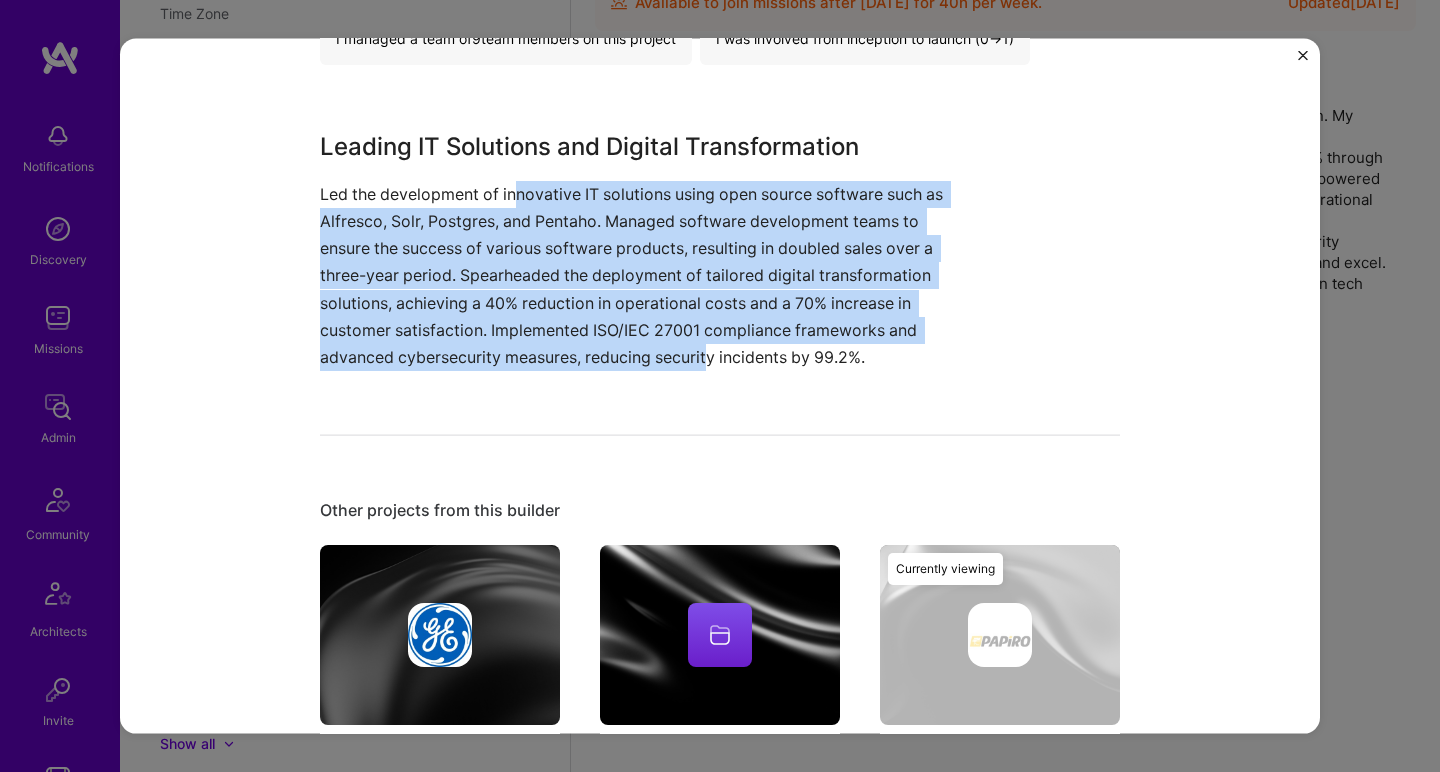 drag, startPoint x: 511, startPoint y: 194, endPoint x: 701, endPoint y: 343, distance: 241.456 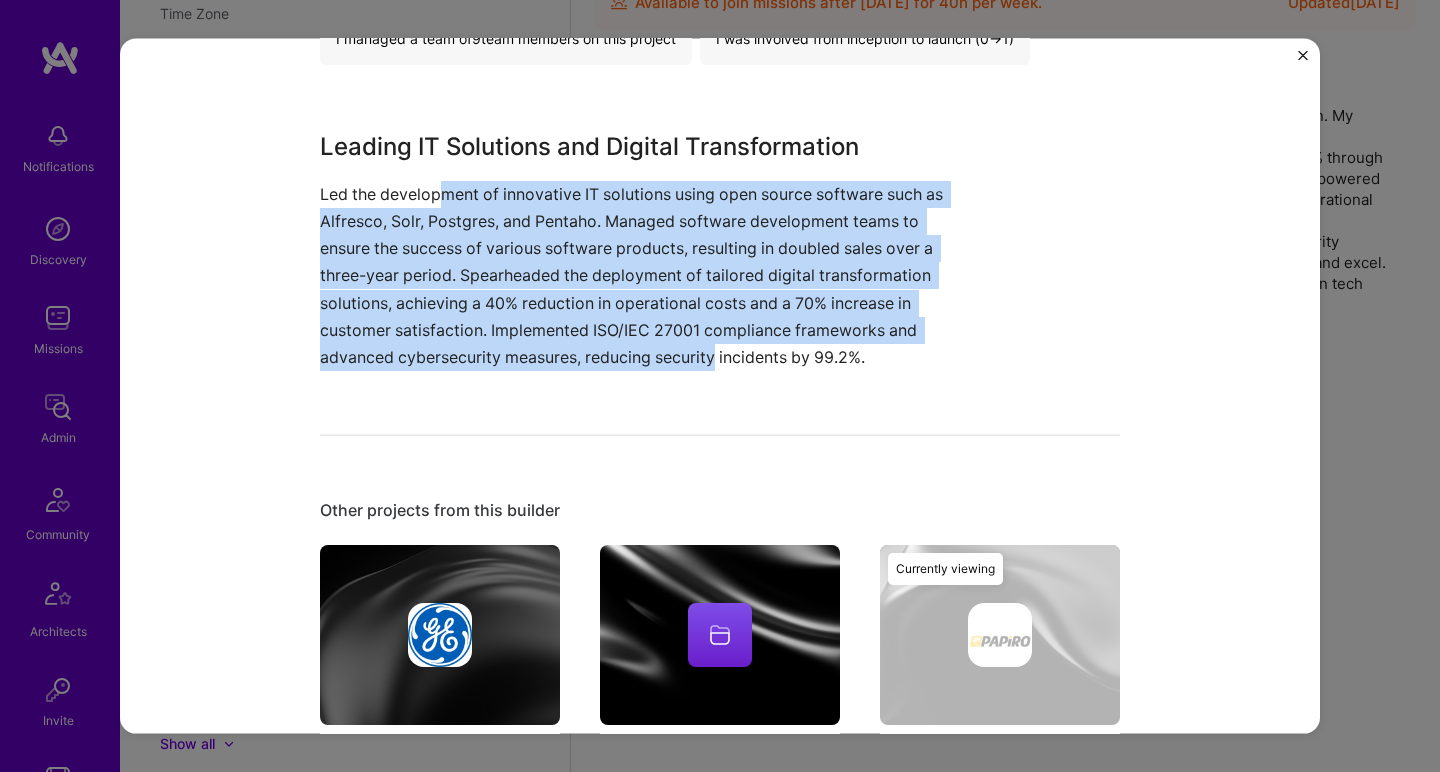 drag, startPoint x: 710, startPoint y: 344, endPoint x: 436, endPoint y: 185, distance: 316.79172 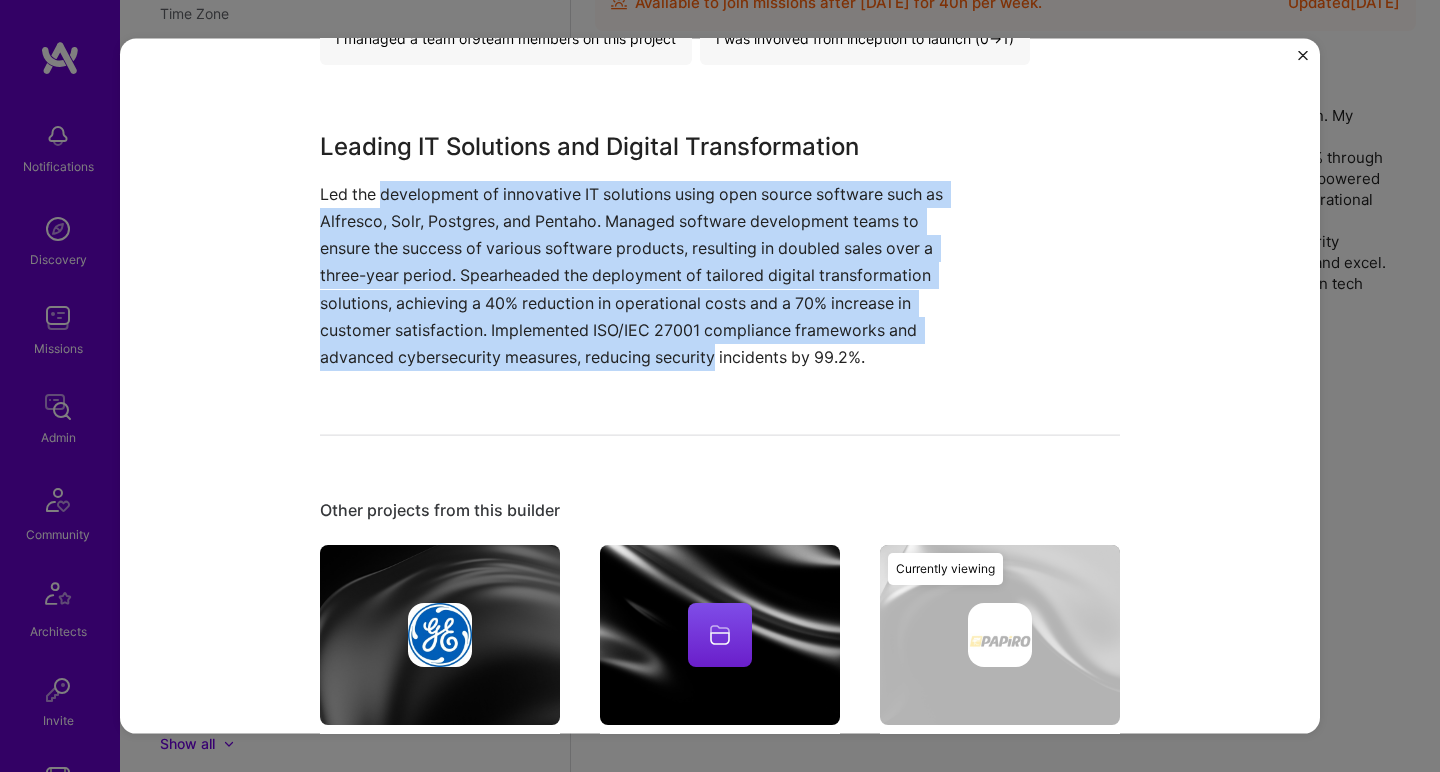 drag, startPoint x: 436, startPoint y: 185, endPoint x: 706, endPoint y: 350, distance: 316.42535 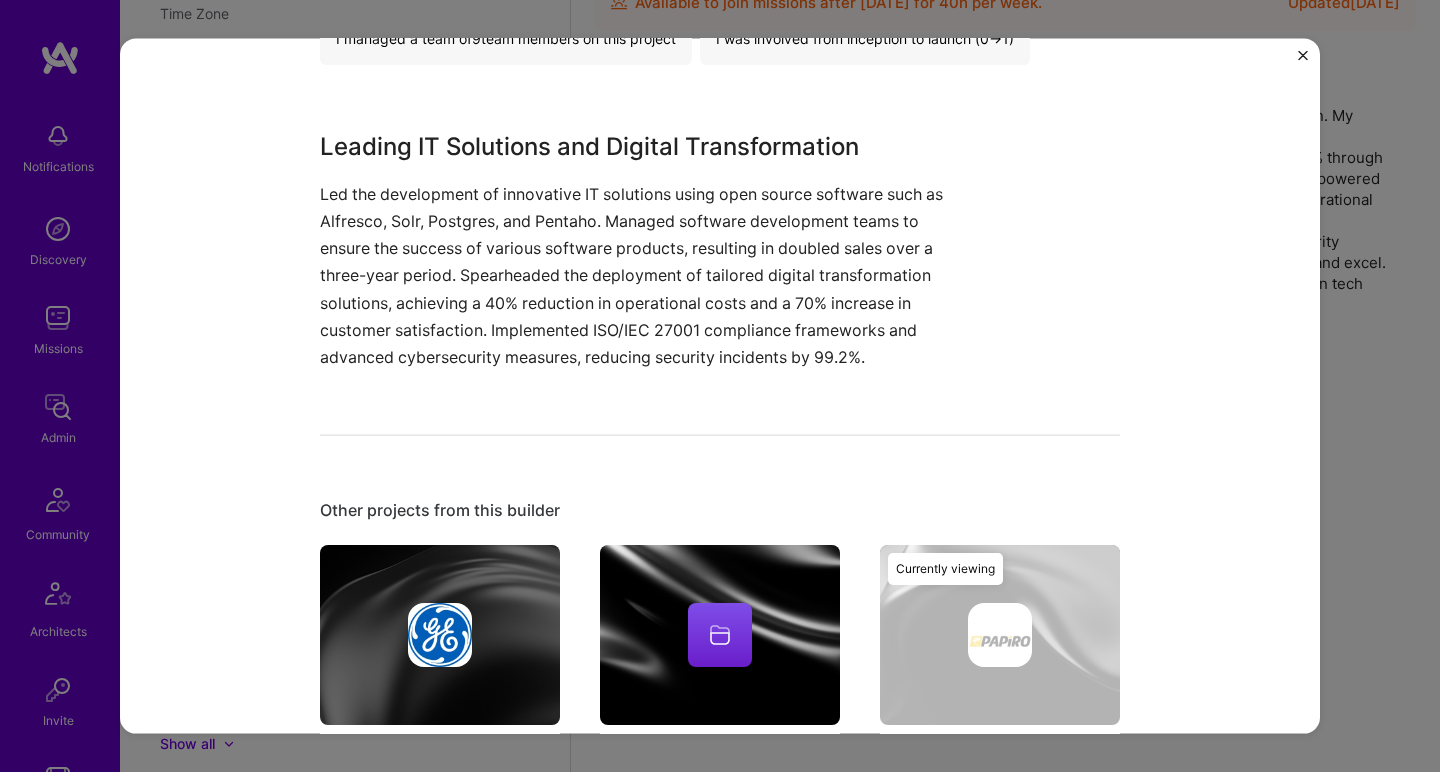 click on "Led the development of innovative IT solutions using open source software such as Alfresco, Solr, Postgres, and Pentaho. Managed software development teams to ensure the success of various software products, resulting in doubled sales over a three-year period. Spearheaded the deployment of tailored digital transformation solutions, achieving a 40% reduction in operational costs and a 70% increase in customer satisfaction. Implemented ISO/IEC 27001 compliance frameworks and advanced cybersecurity measures, reducing security incidents by 99.2%." at bounding box center (645, 275) 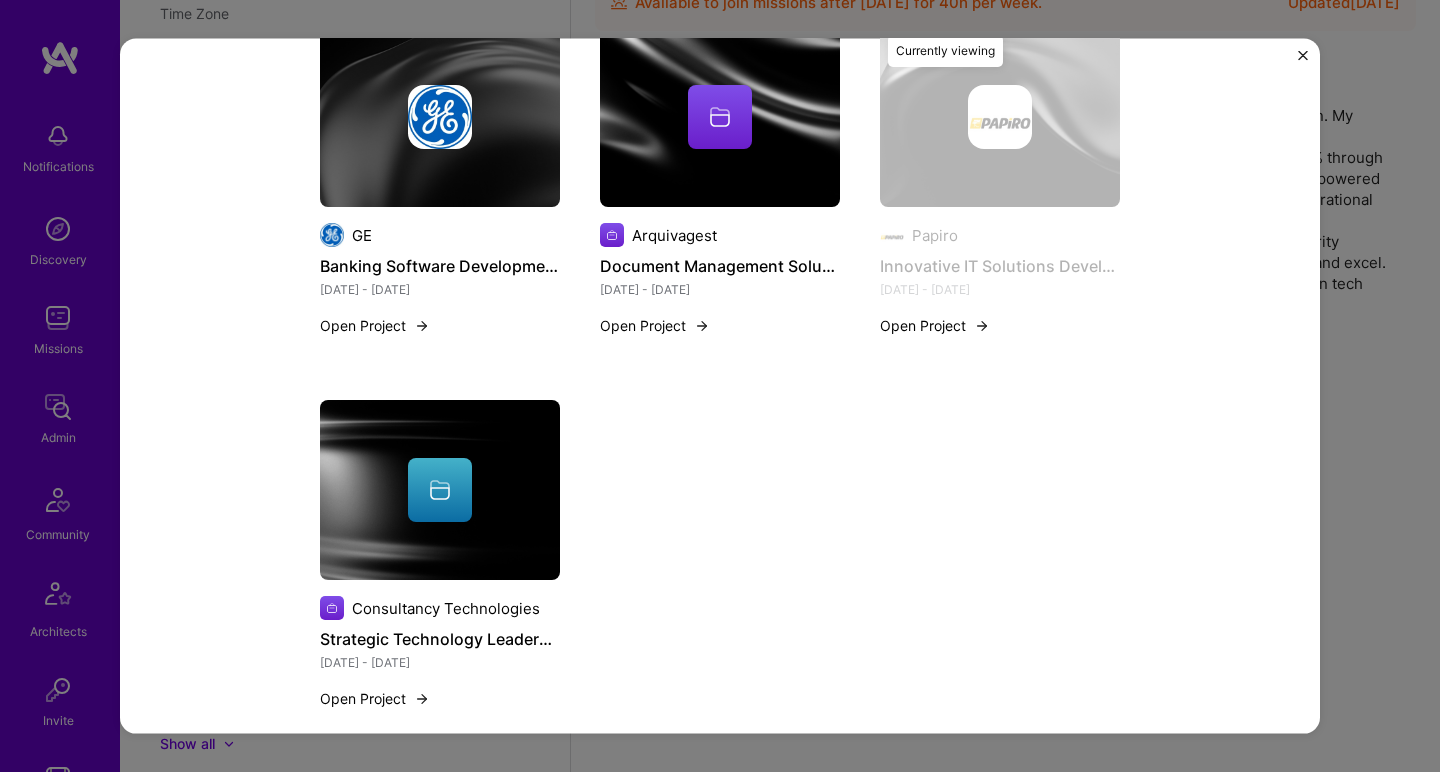 scroll, scrollTop: 1257, scrollLeft: 0, axis: vertical 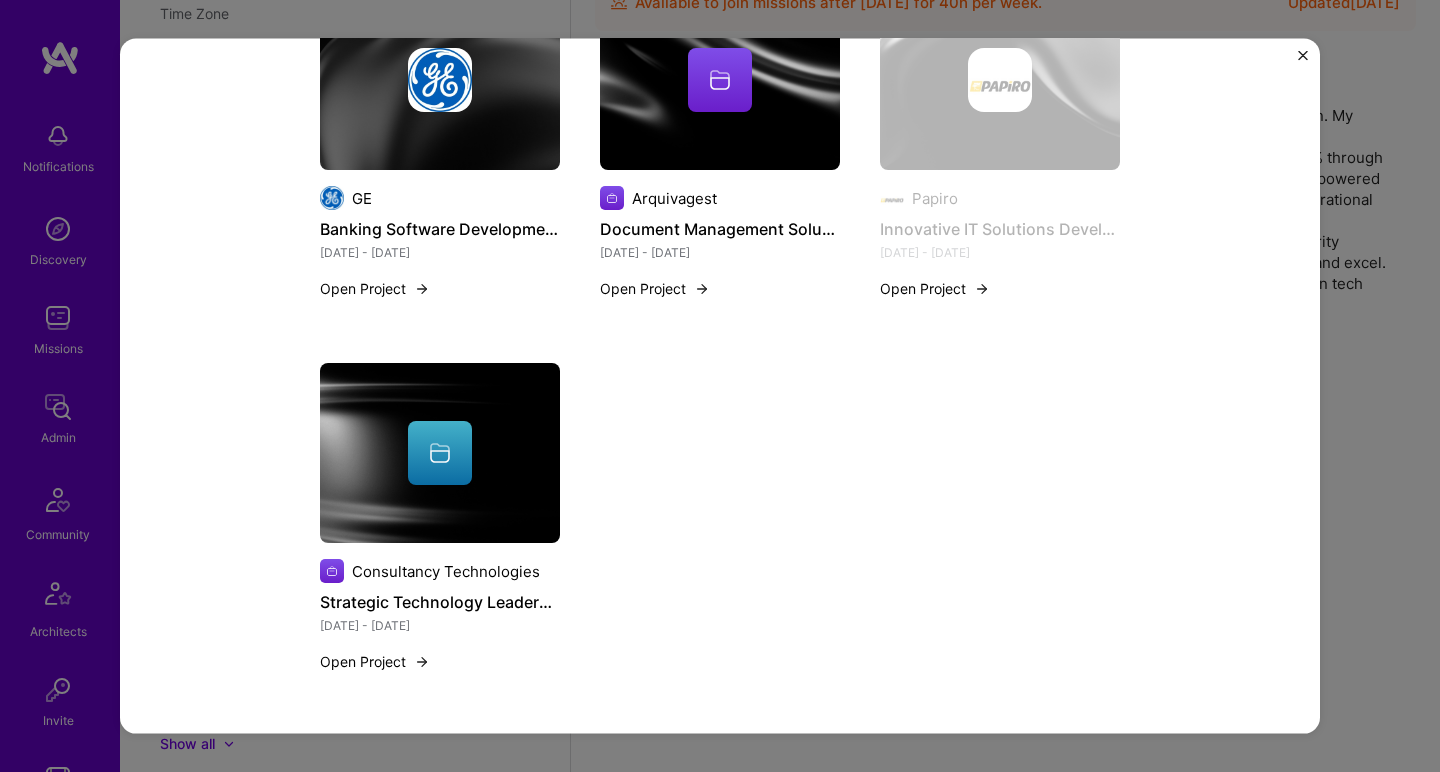 click at bounding box center (440, 453) 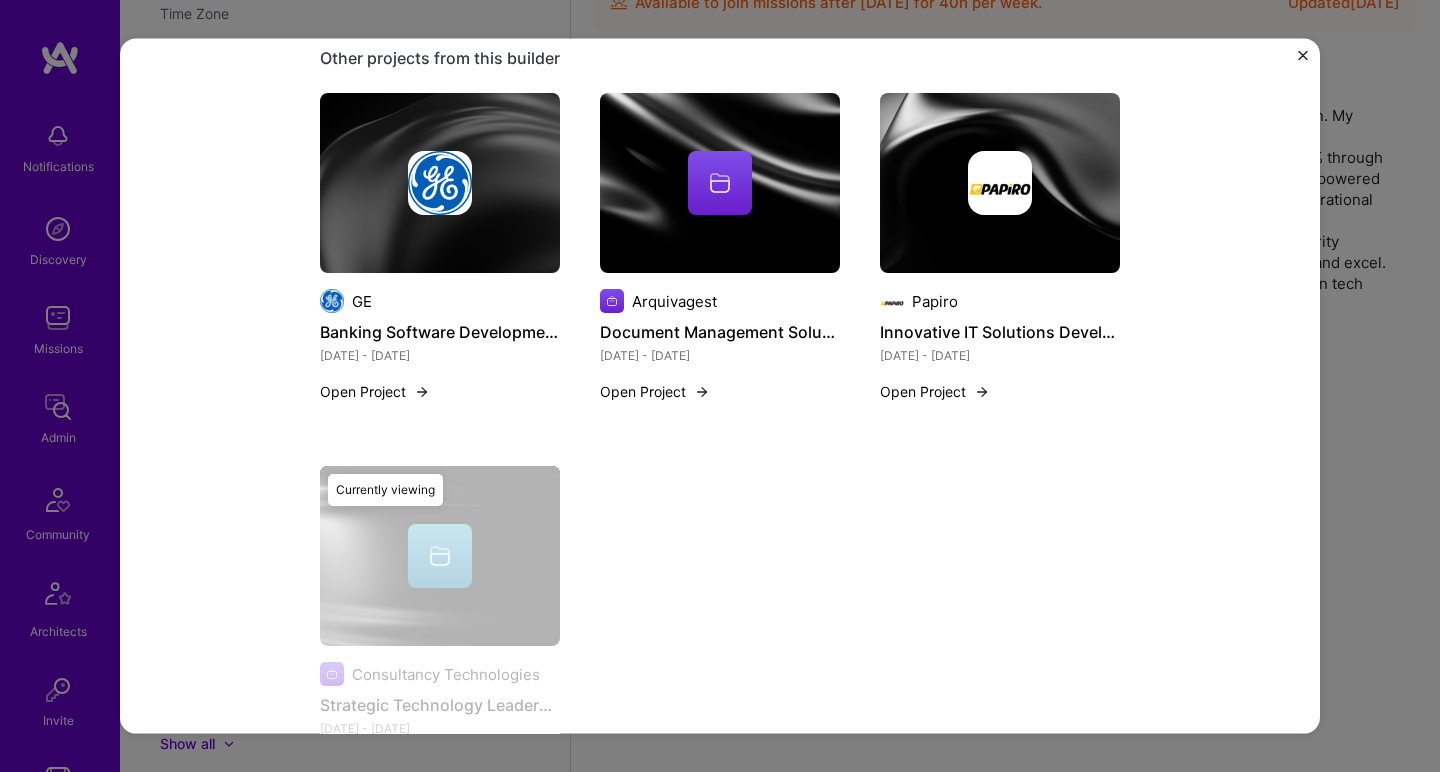 scroll, scrollTop: 1246, scrollLeft: 0, axis: vertical 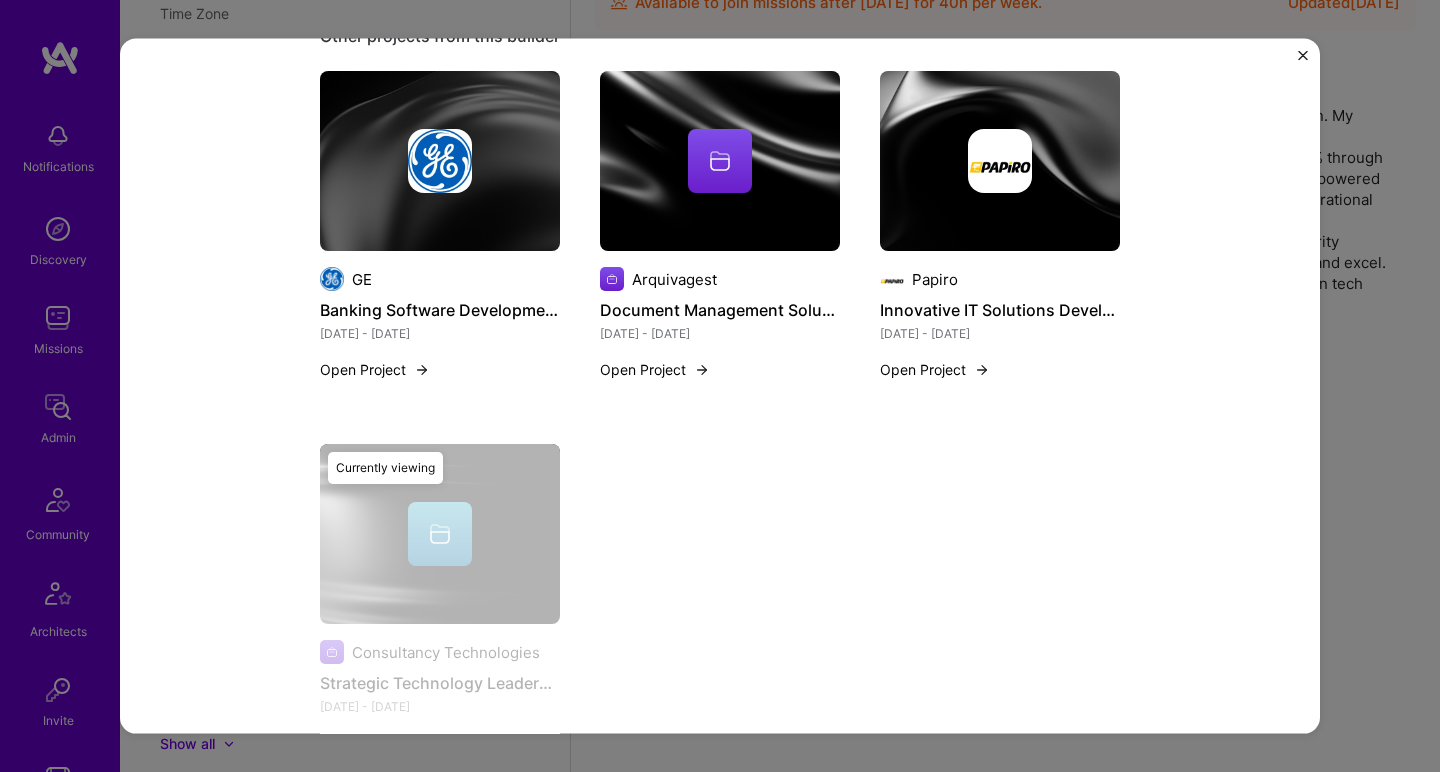 click at bounding box center [440, 161] 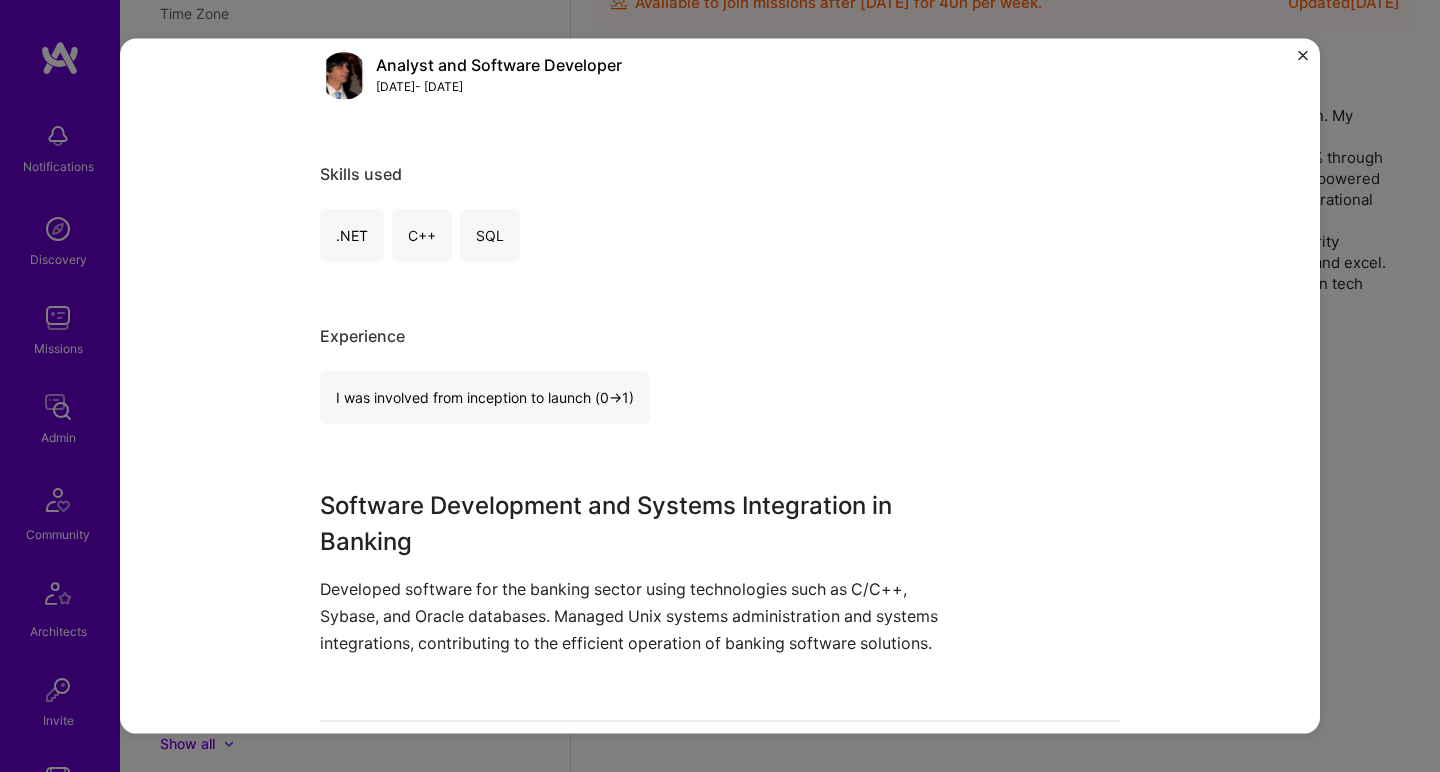 scroll, scrollTop: 347, scrollLeft: 0, axis: vertical 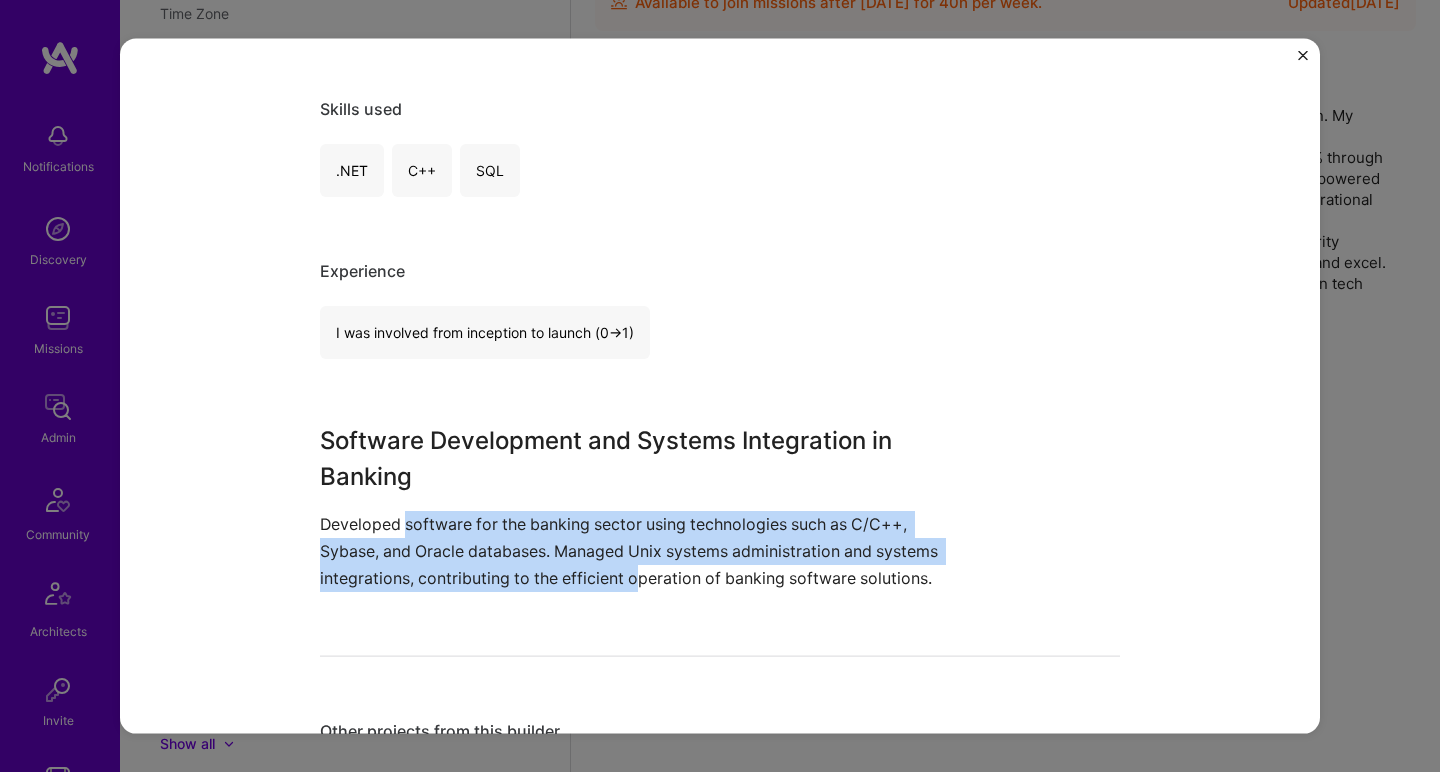 drag, startPoint x: 432, startPoint y: 520, endPoint x: 635, endPoint y: 574, distance: 210.05951 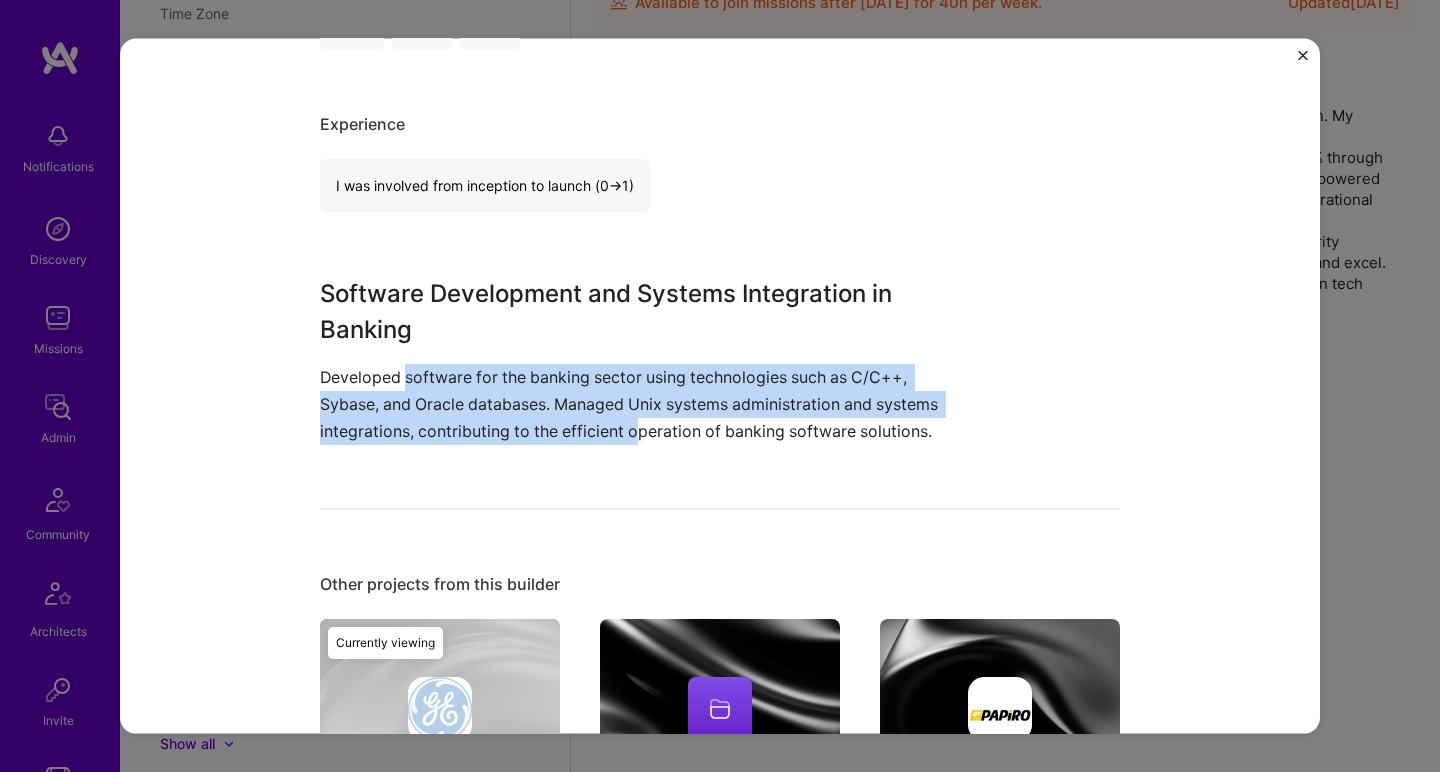 scroll, scrollTop: 580, scrollLeft: 0, axis: vertical 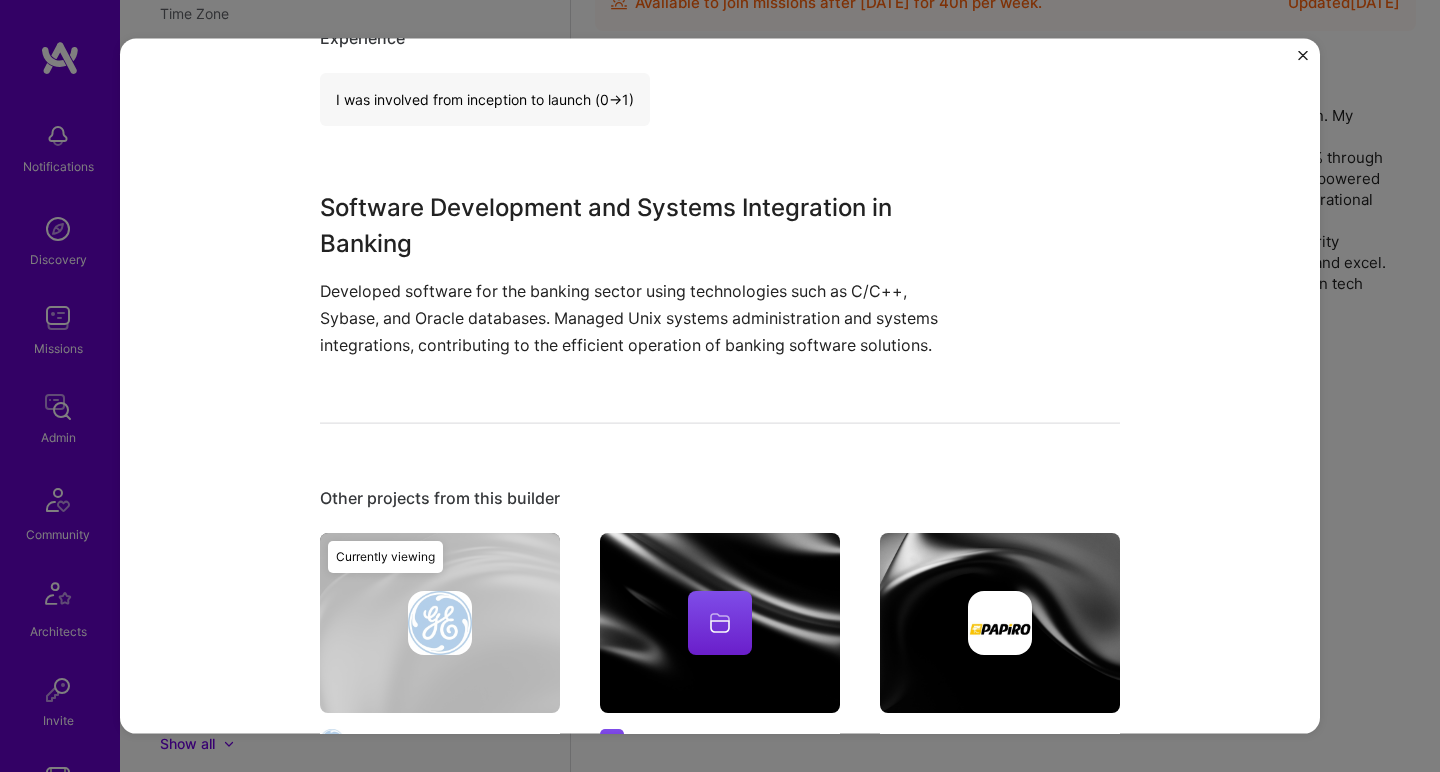 click at bounding box center (720, 623) 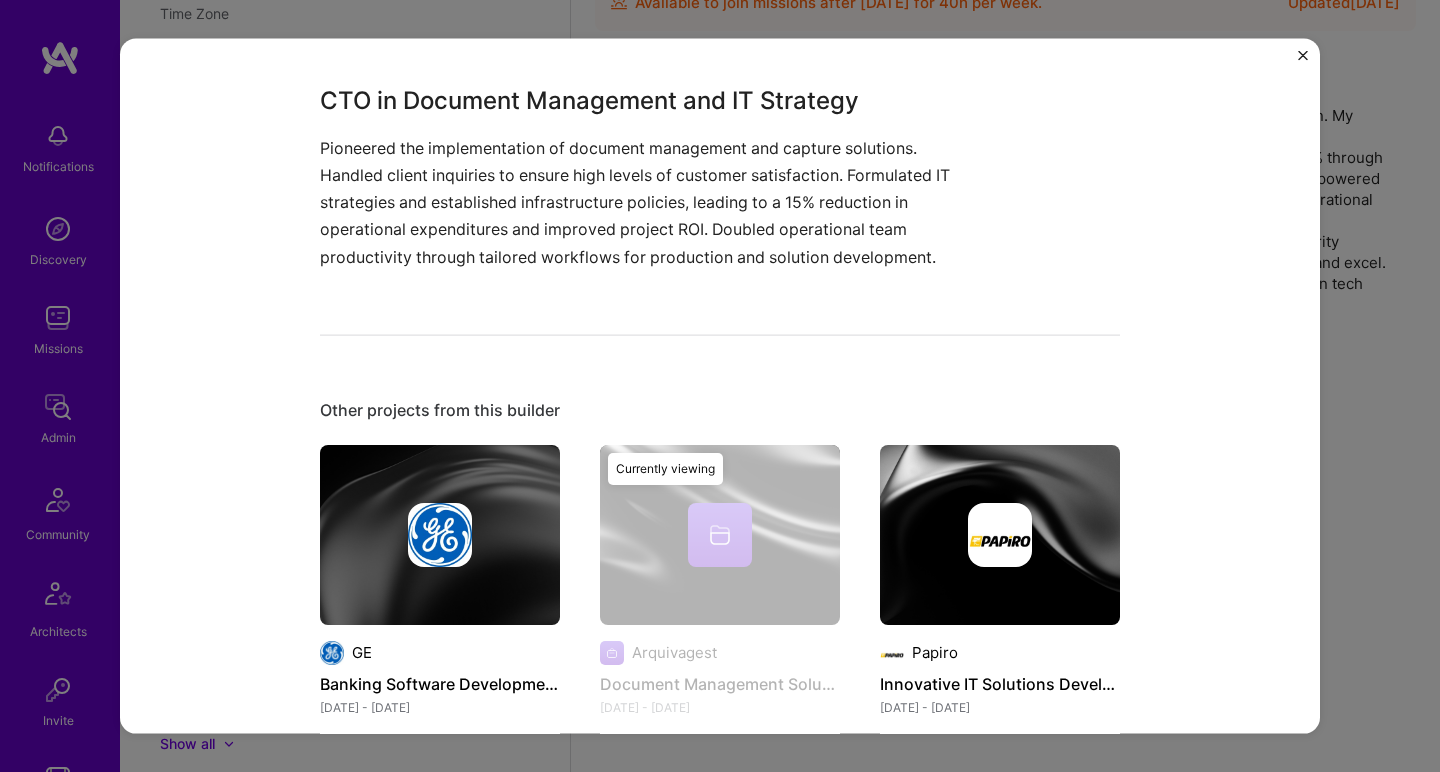 scroll, scrollTop: 364, scrollLeft: 0, axis: vertical 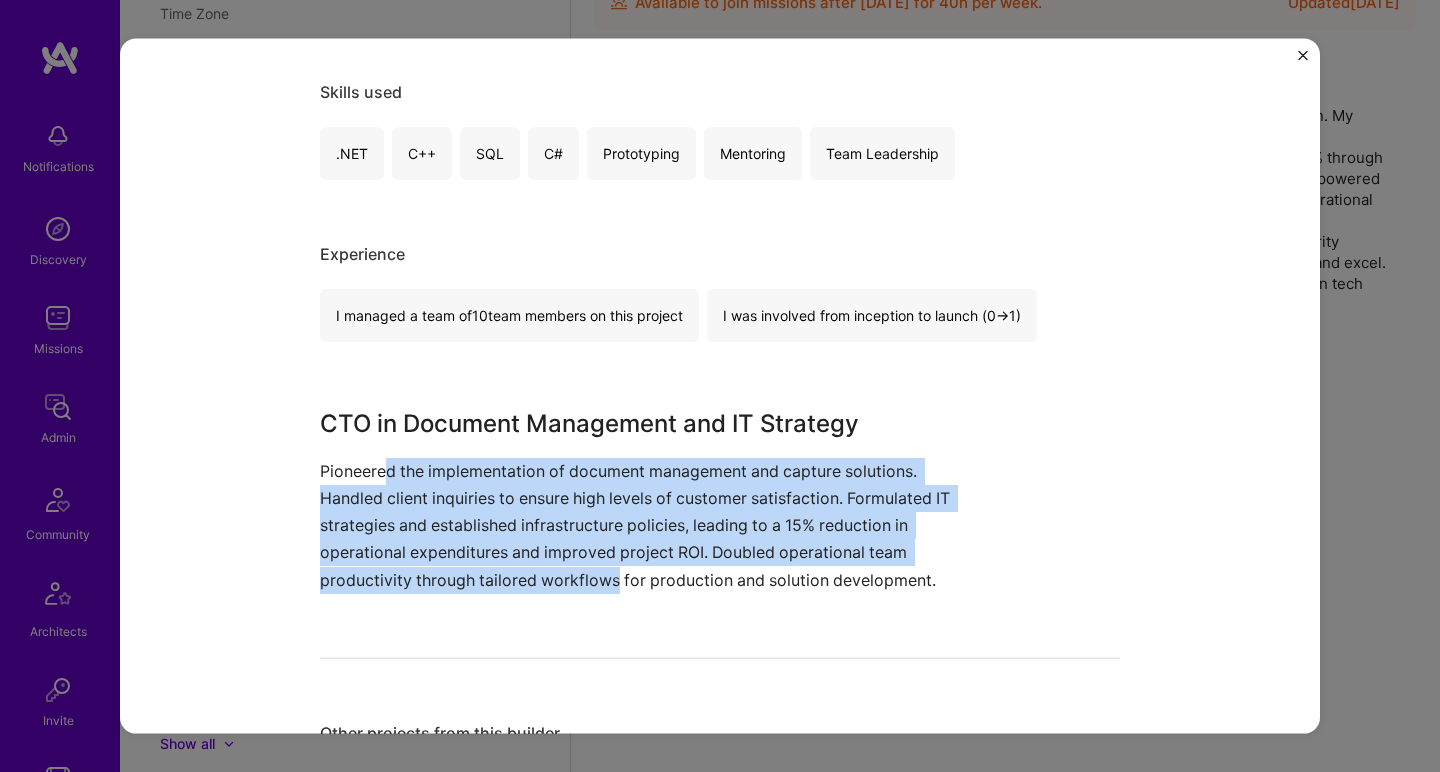 drag, startPoint x: 383, startPoint y: 473, endPoint x: 606, endPoint y: 578, distance: 246.48326 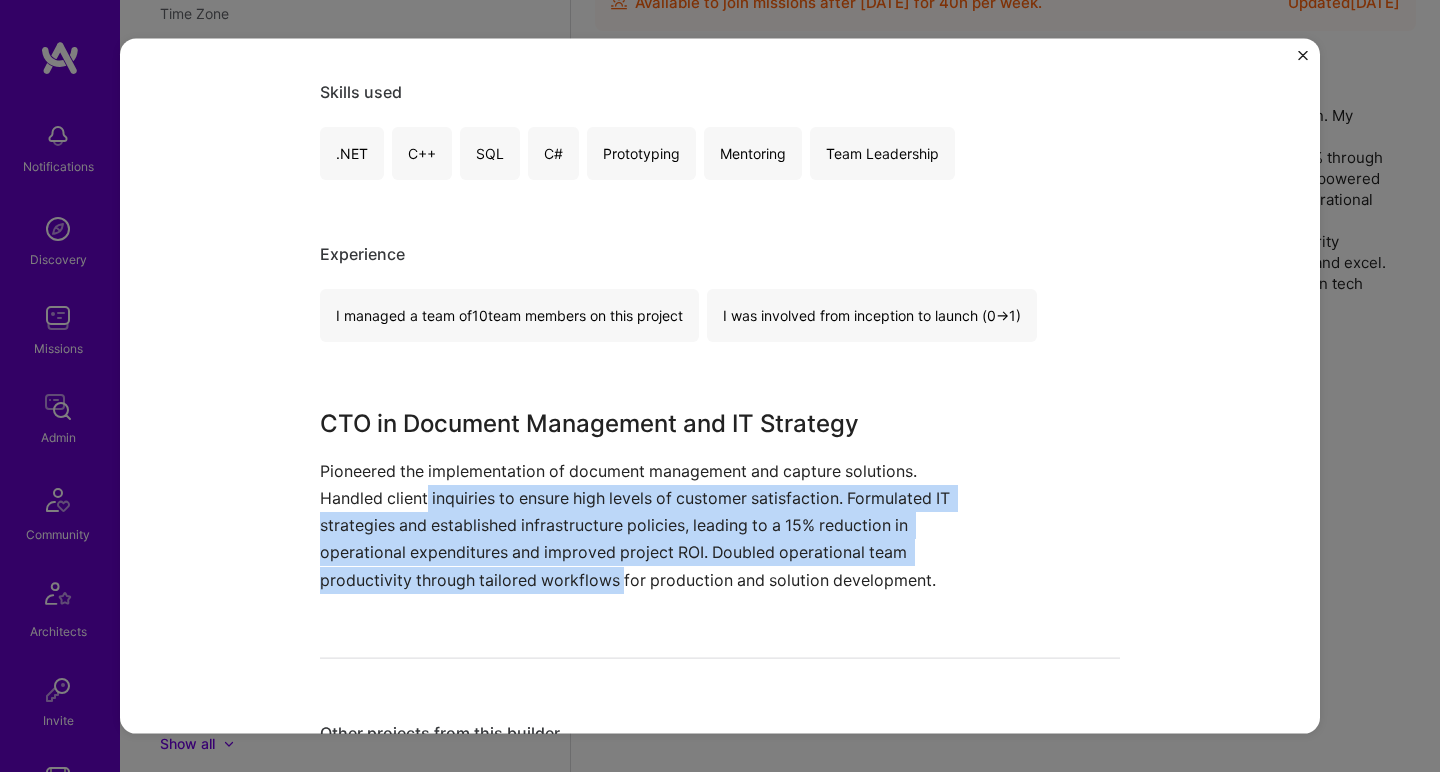 drag, startPoint x: 606, startPoint y: 578, endPoint x: 422, endPoint y: 487, distance: 205.273 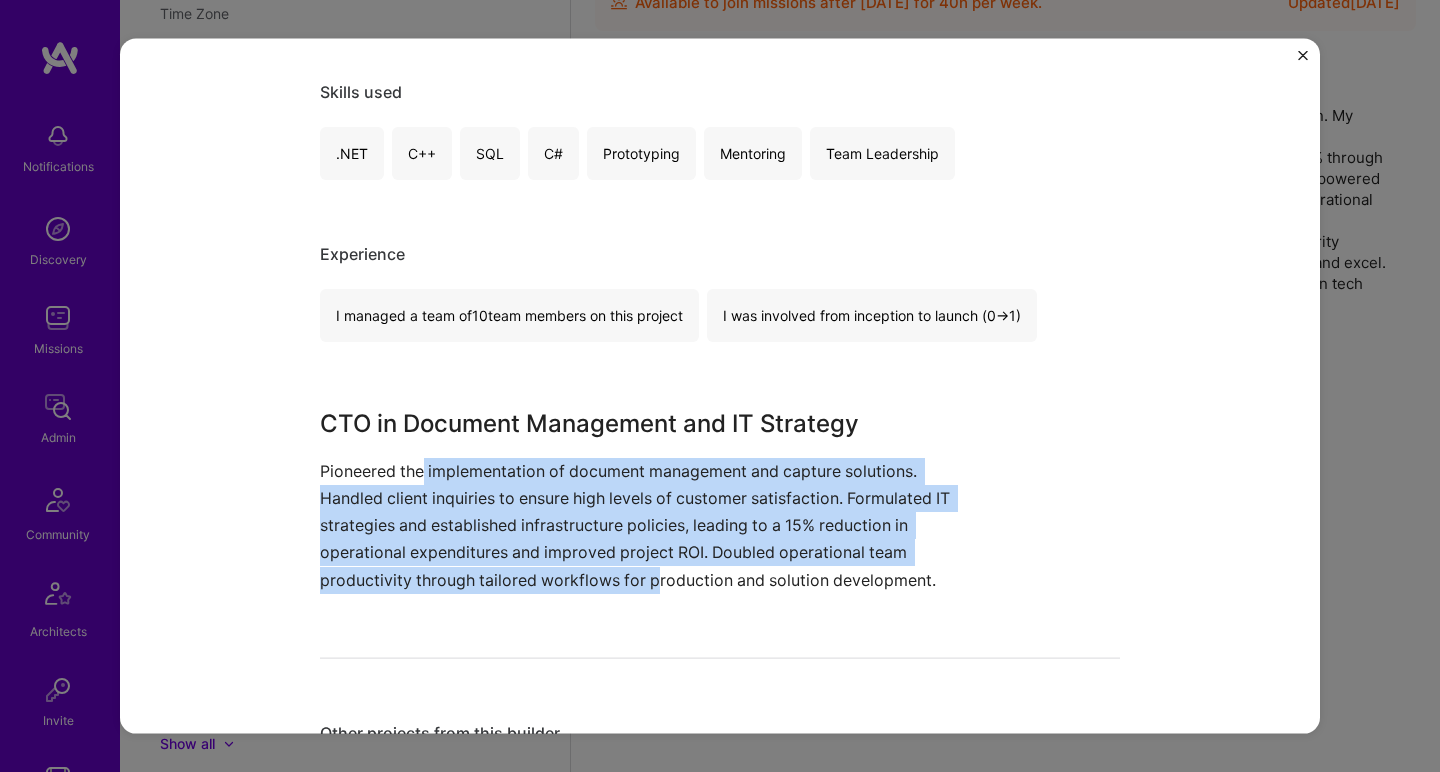 drag, startPoint x: 415, startPoint y: 464, endPoint x: 648, endPoint y: 579, distance: 259.83456 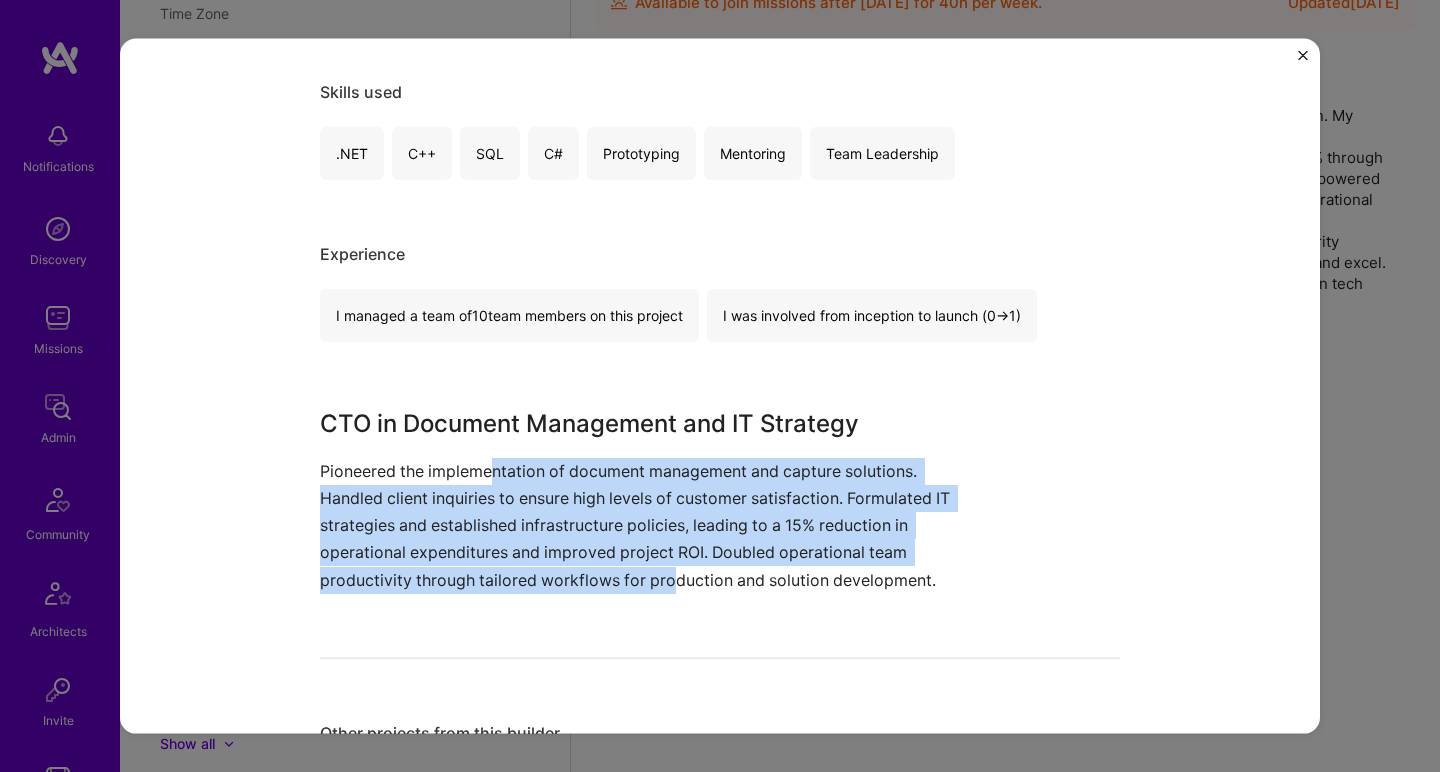 drag, startPoint x: 662, startPoint y: 571, endPoint x: 487, endPoint y: 460, distance: 207.23416 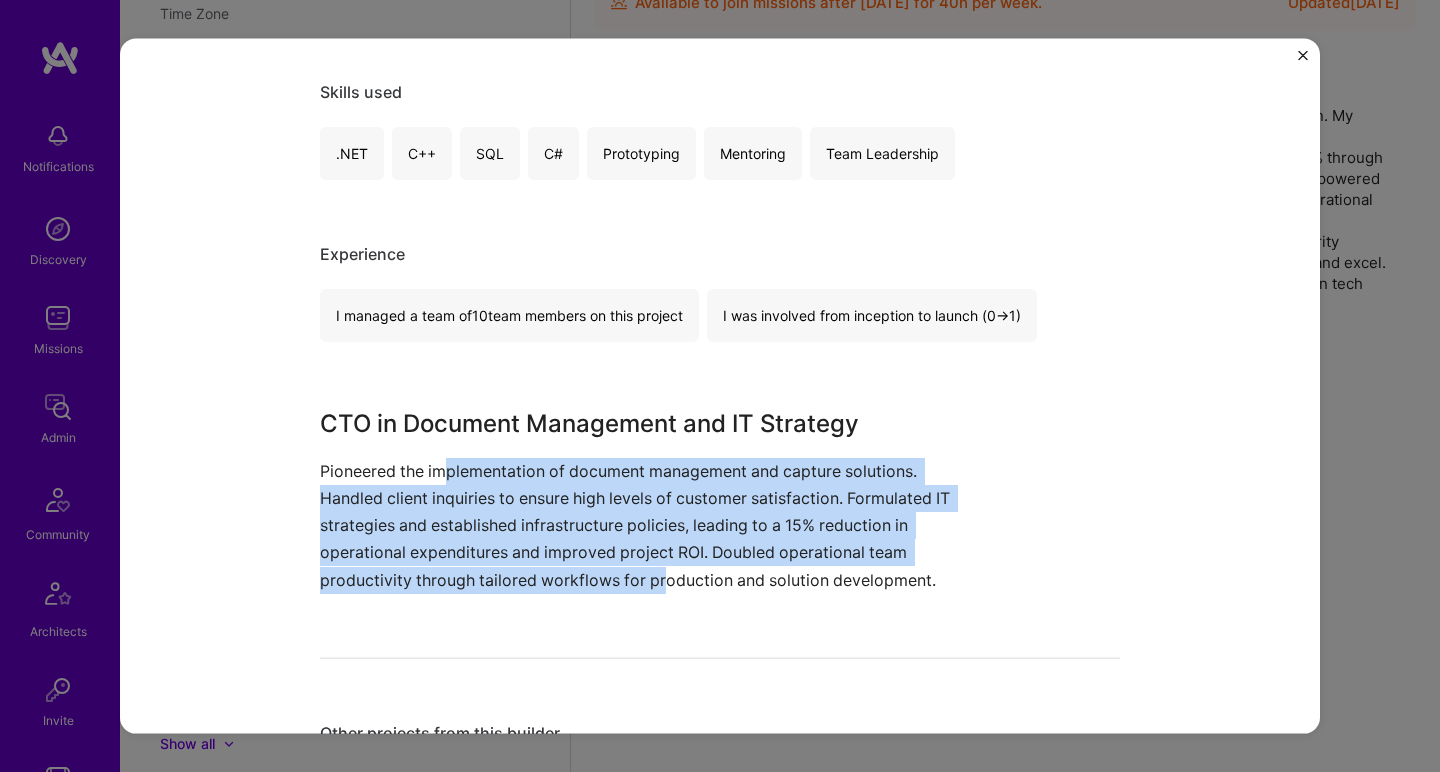 drag, startPoint x: 445, startPoint y: 464, endPoint x: 659, endPoint y: 574, distance: 240.61588 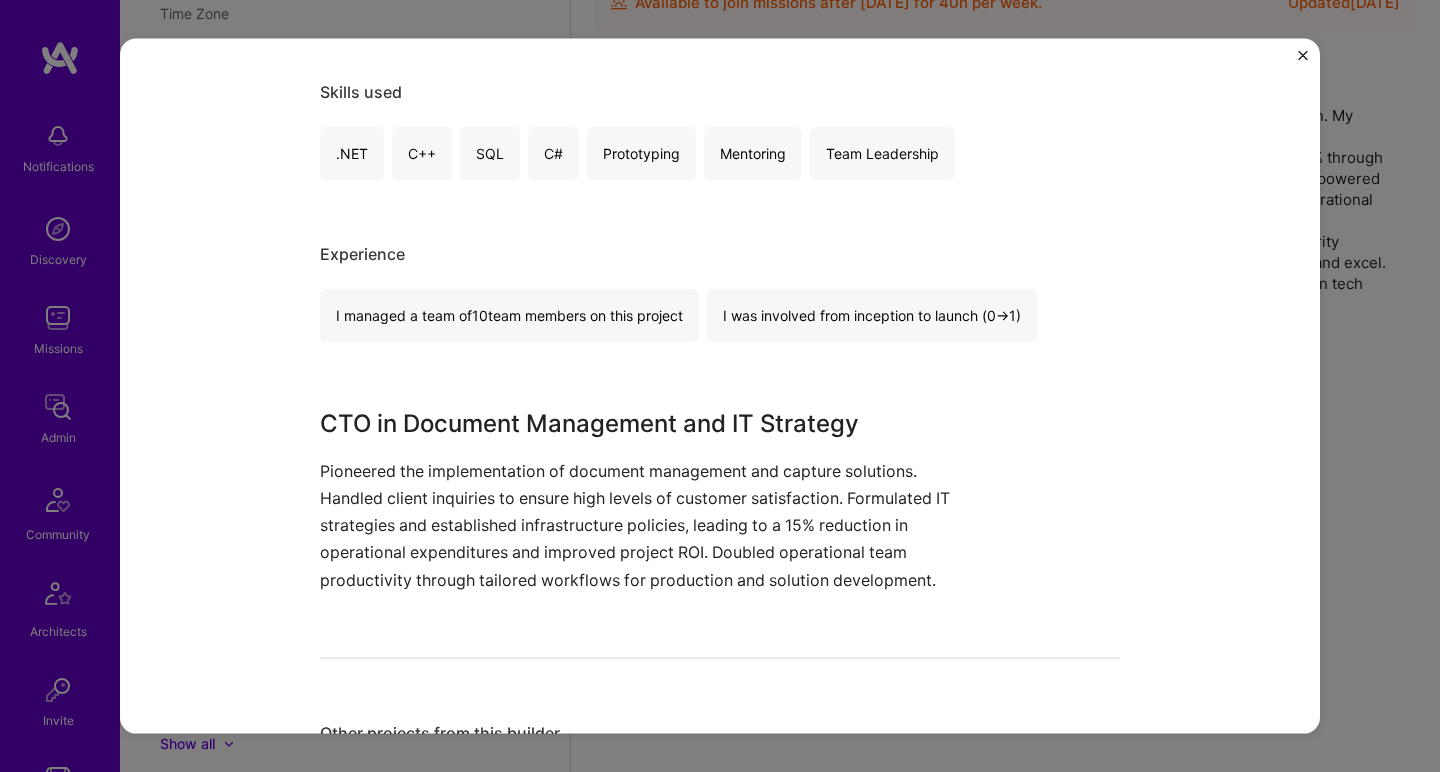 click on "Pioneered the implementation of document management and capture solutions. Handled client inquiries to ensure high levels of customer satisfaction. Formulated IT strategies and established infrastructure policies, leading to a 15% reduction in operational expenditures and improved project ROI. Doubled operational team productivity through tailored workflows for production and solution development." at bounding box center [645, 525] 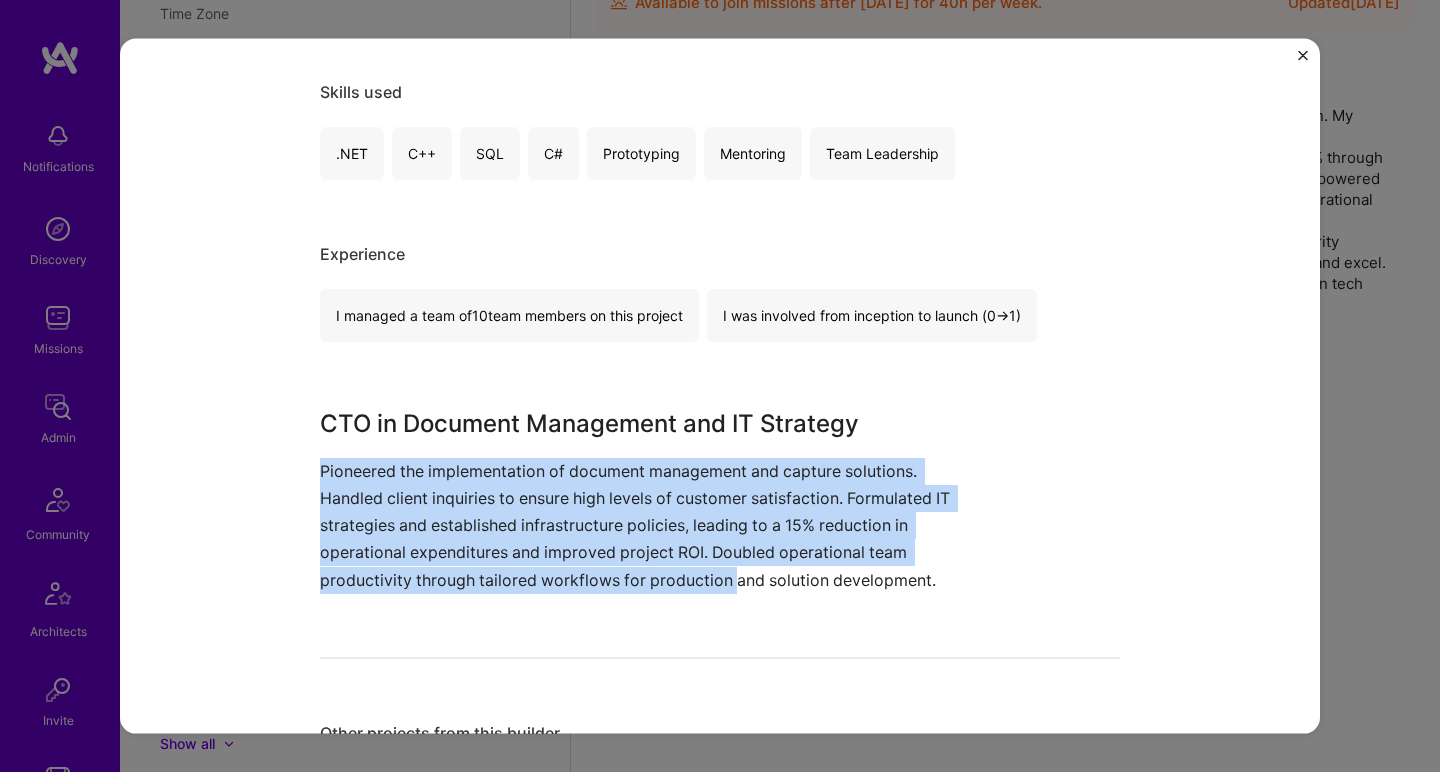 drag, startPoint x: 725, startPoint y: 579, endPoint x: 496, endPoint y: 455, distance: 260.41696 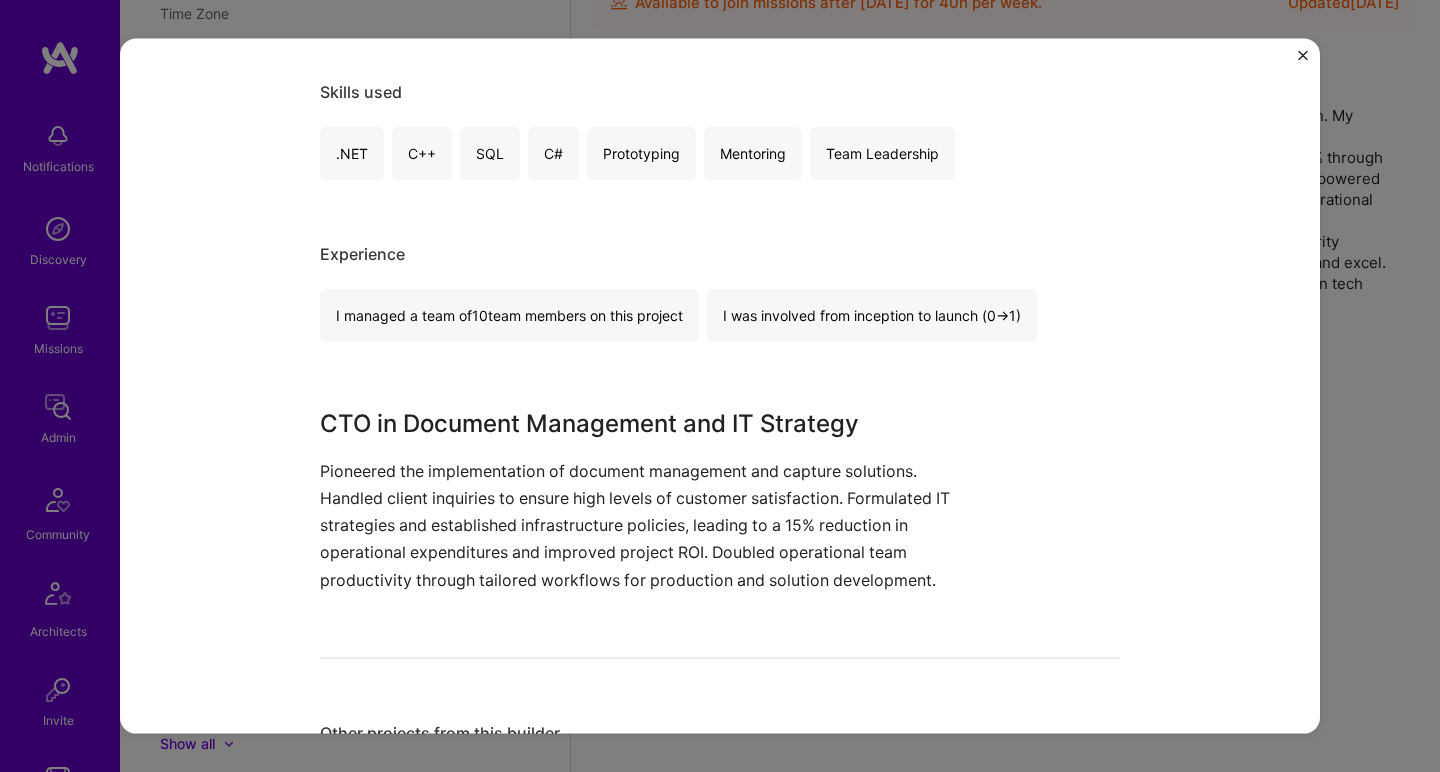click on "Pioneered the implementation of document management and capture solutions. Handled client inquiries to ensure high levels of customer satisfaction. Formulated IT strategies and established infrastructure policies, leading to a 15% reduction in operational expenditures and improved project ROI. Doubled operational team productivity through tailored workflows for production and solution development." at bounding box center [645, 525] 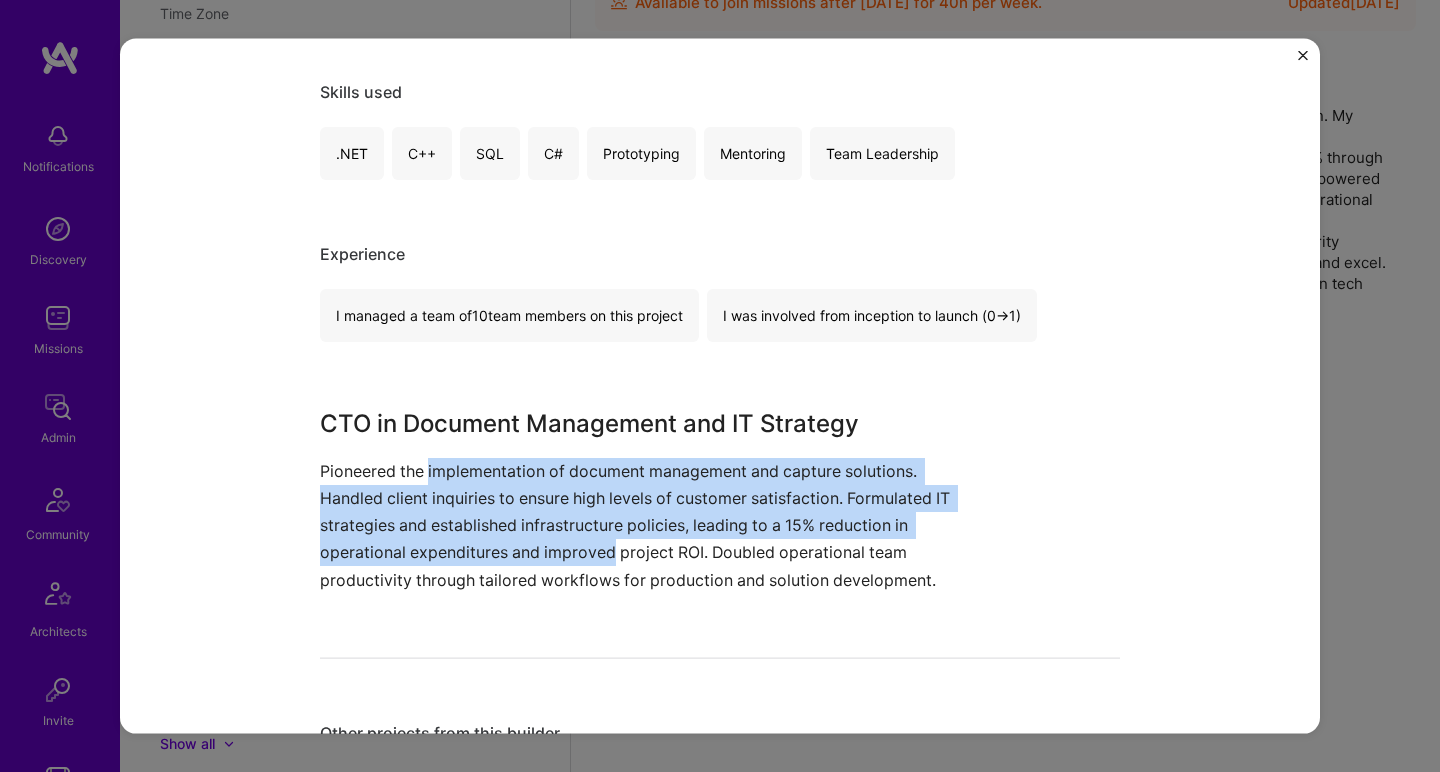 drag, startPoint x: 488, startPoint y: 462, endPoint x: 559, endPoint y: 547, distance: 110.751976 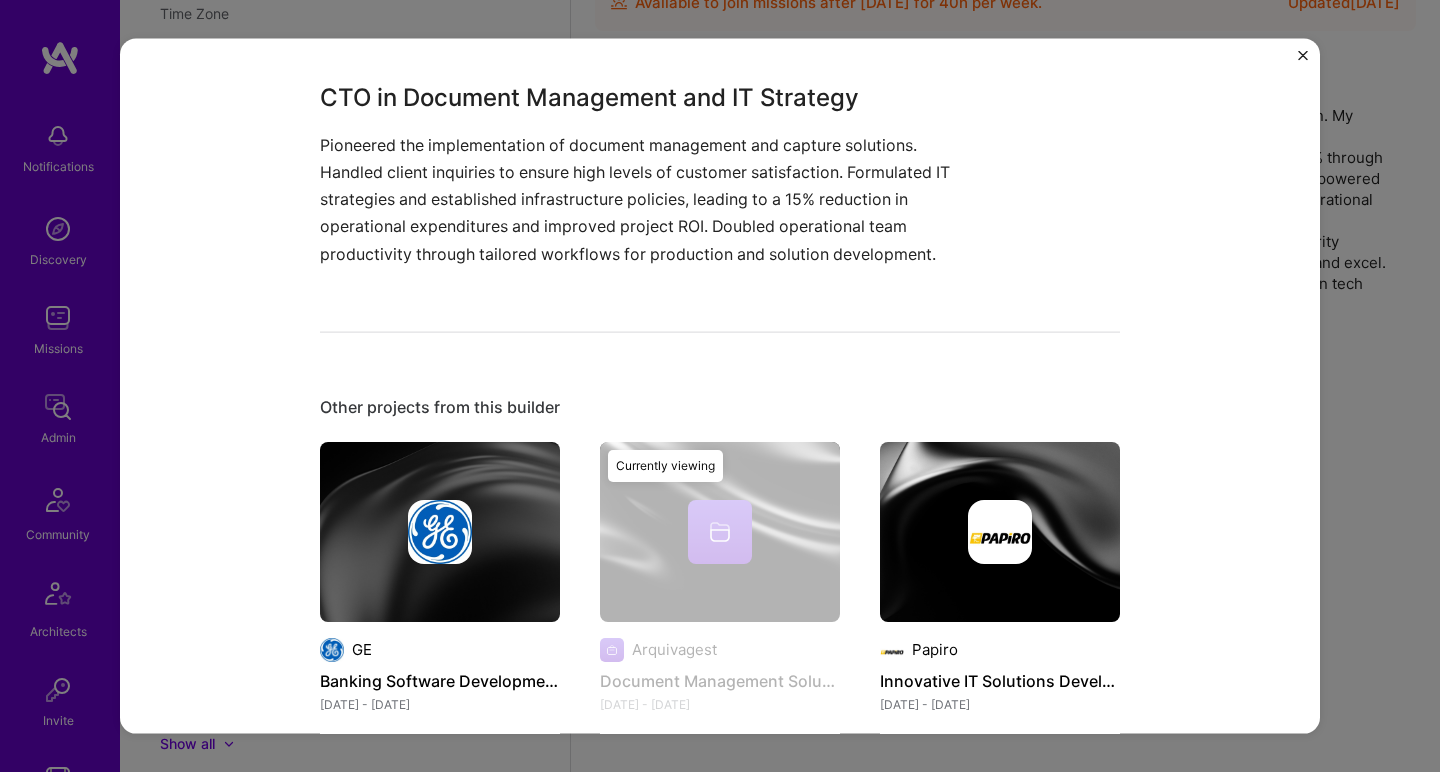 scroll, scrollTop: 863, scrollLeft: 0, axis: vertical 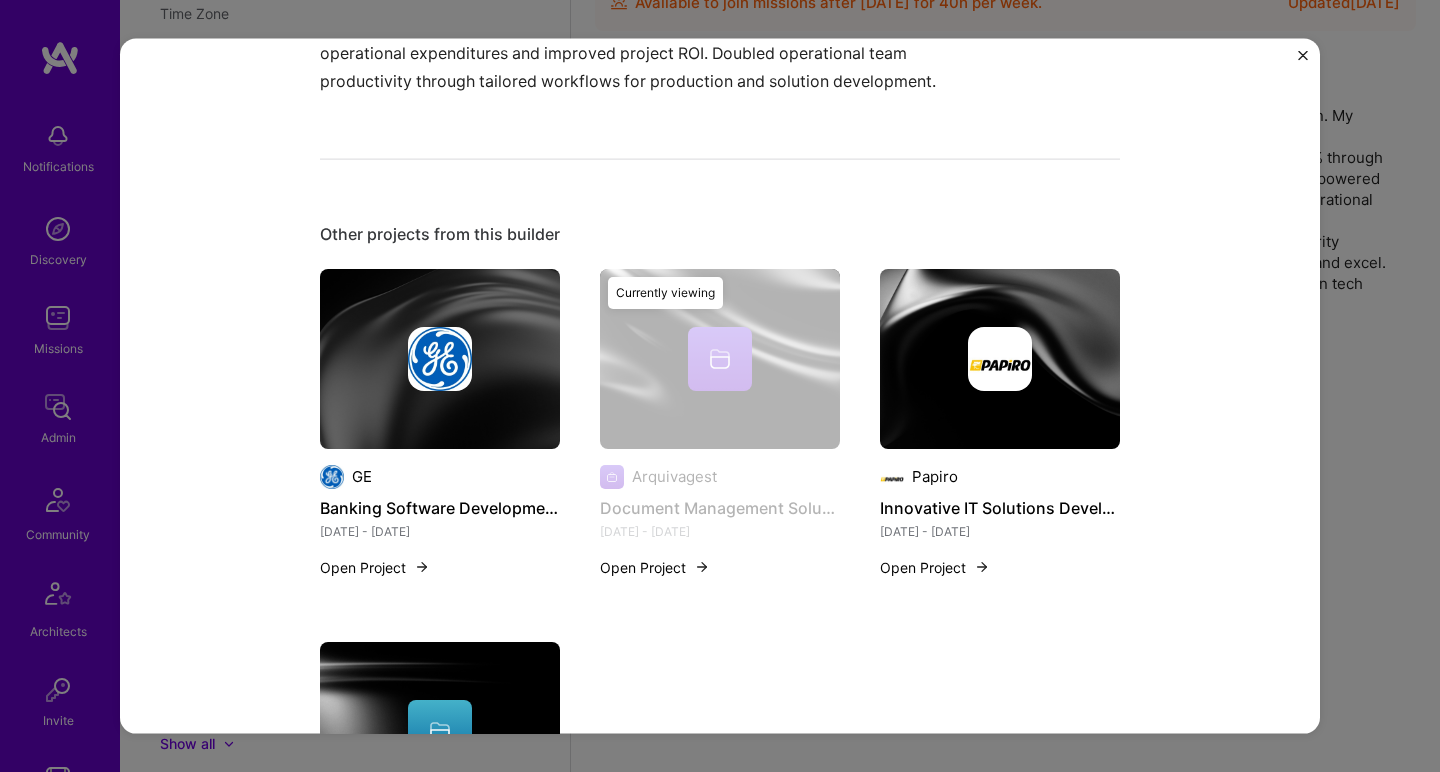 click on "GE Banking Software Development Jan 1995 - Dec 1999 Open Project
Arquivagest Document Management Solutions Implementation Jan 2000 - Sep 2007 Open Project   Currently viewing Papiro Innovative IT Solutions Development Jun 2010 - Feb 2025 Open Project
Consultancy Technologies Strategic Technology Leadership Oct 2007 - May 2010 Open Project" at bounding box center (720, 621) 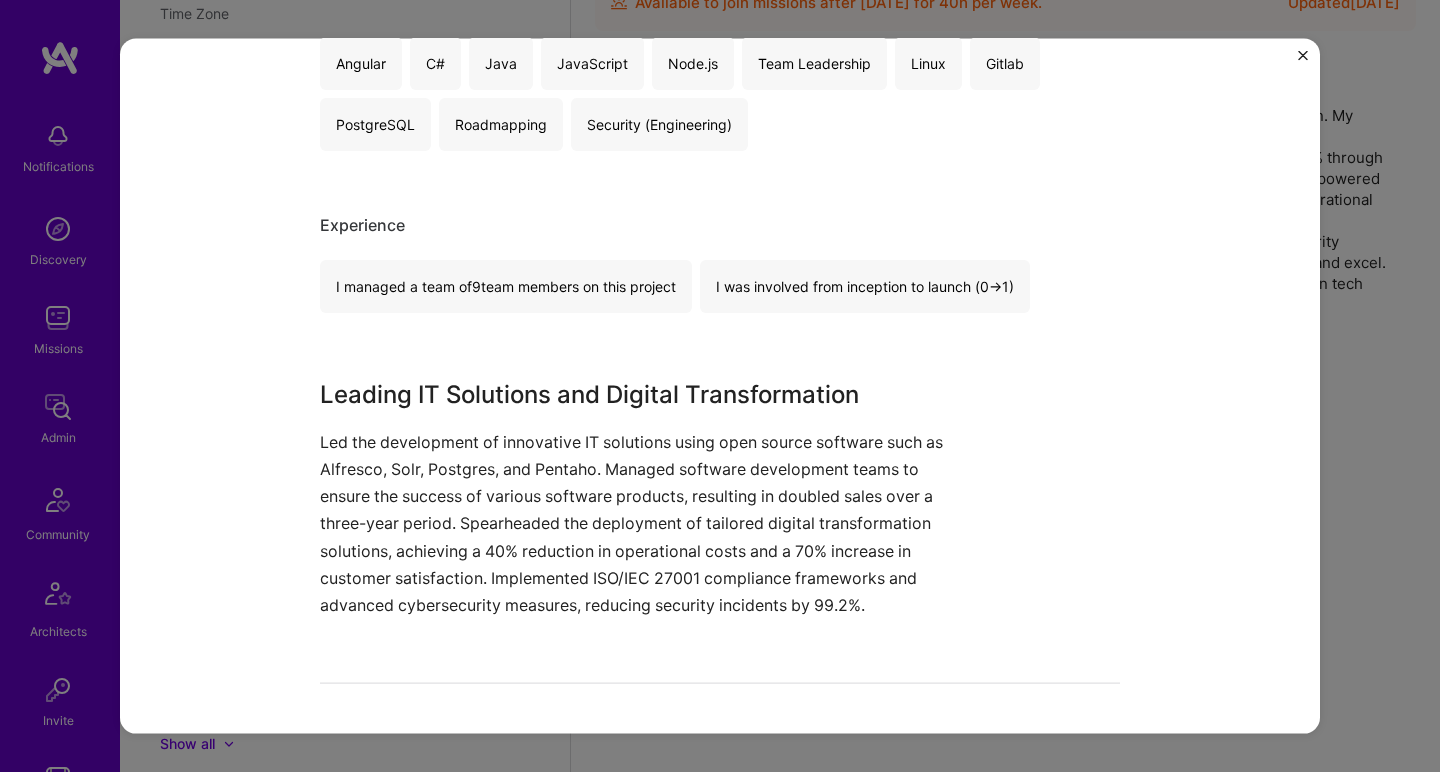 scroll, scrollTop: 584, scrollLeft: 0, axis: vertical 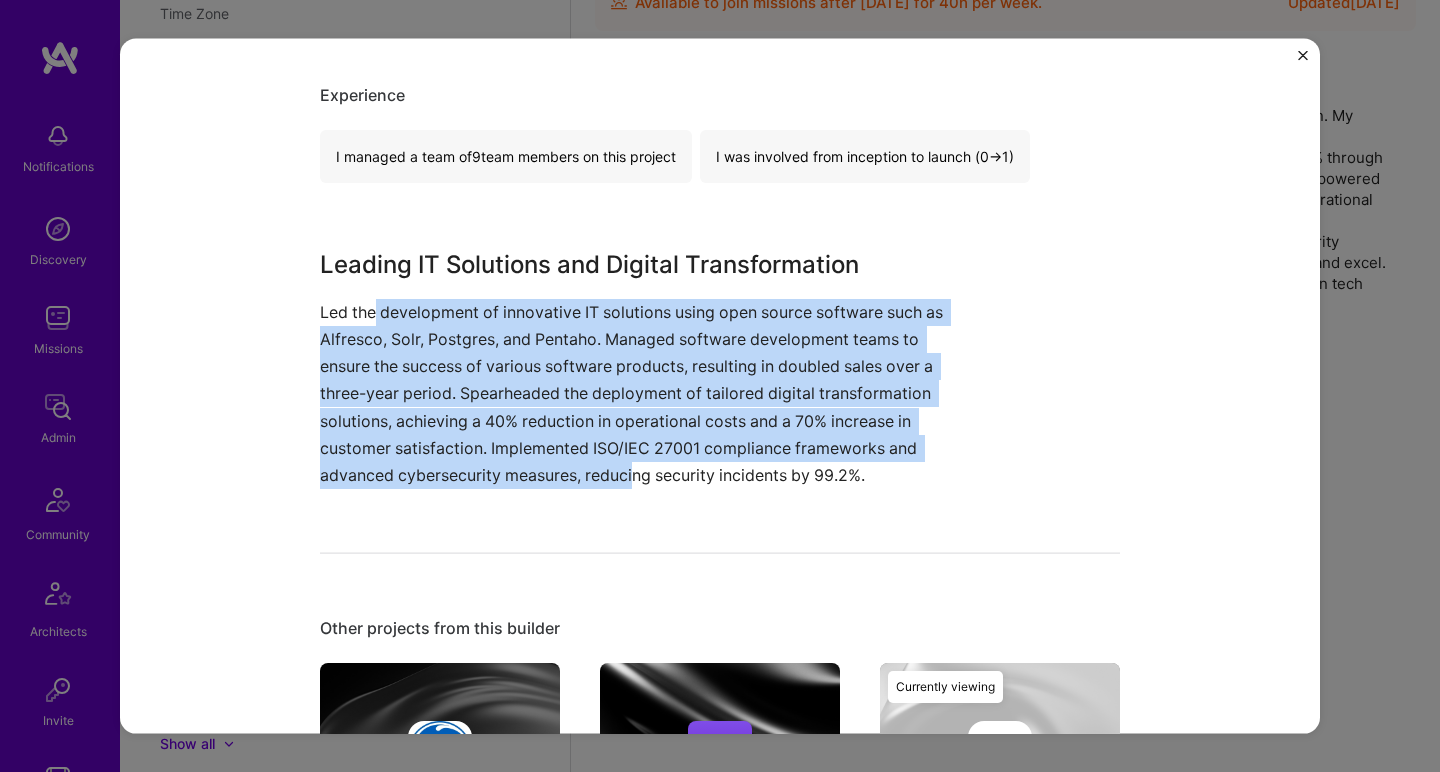 drag, startPoint x: 369, startPoint y: 310, endPoint x: 629, endPoint y: 465, distance: 302.69623 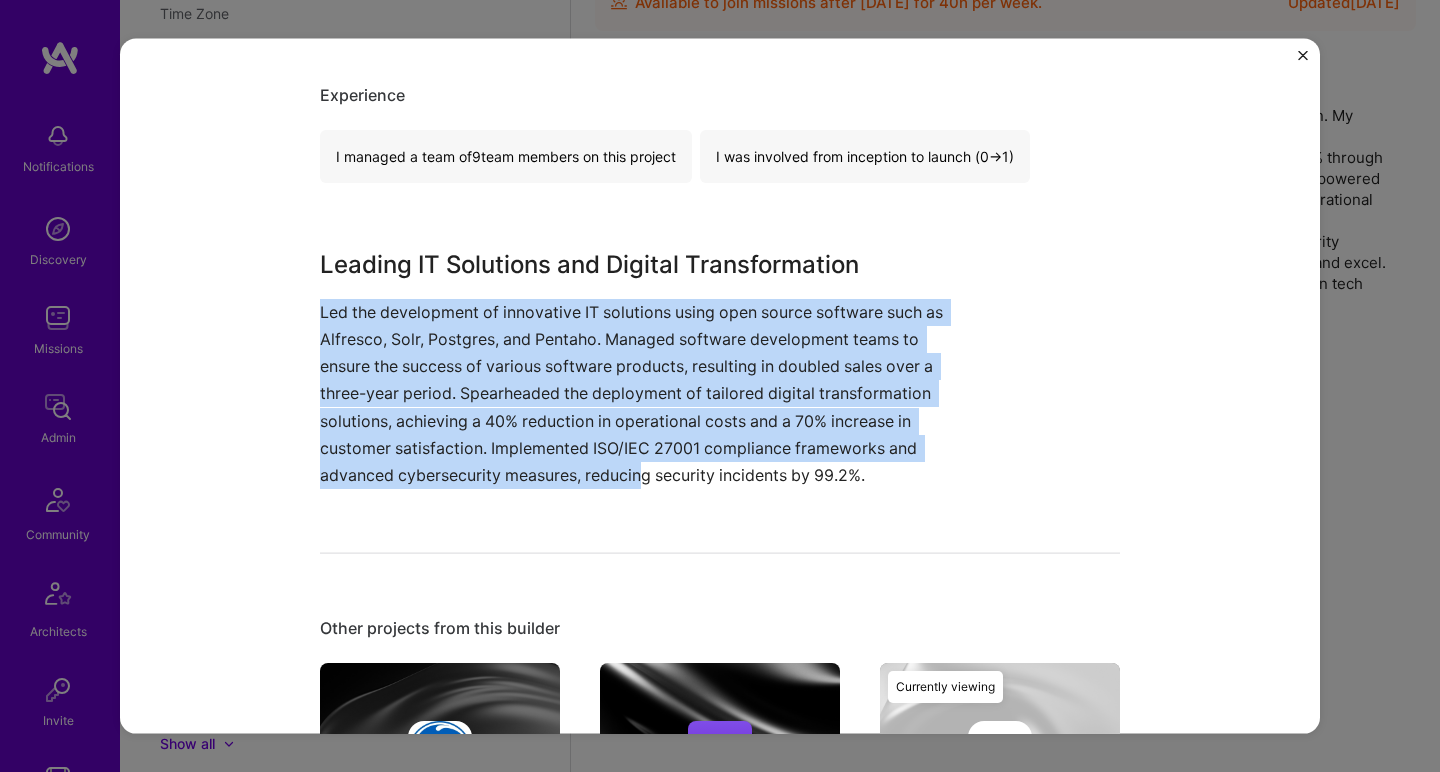 drag, startPoint x: 640, startPoint y: 460, endPoint x: 495, endPoint y: 297, distance: 218.16049 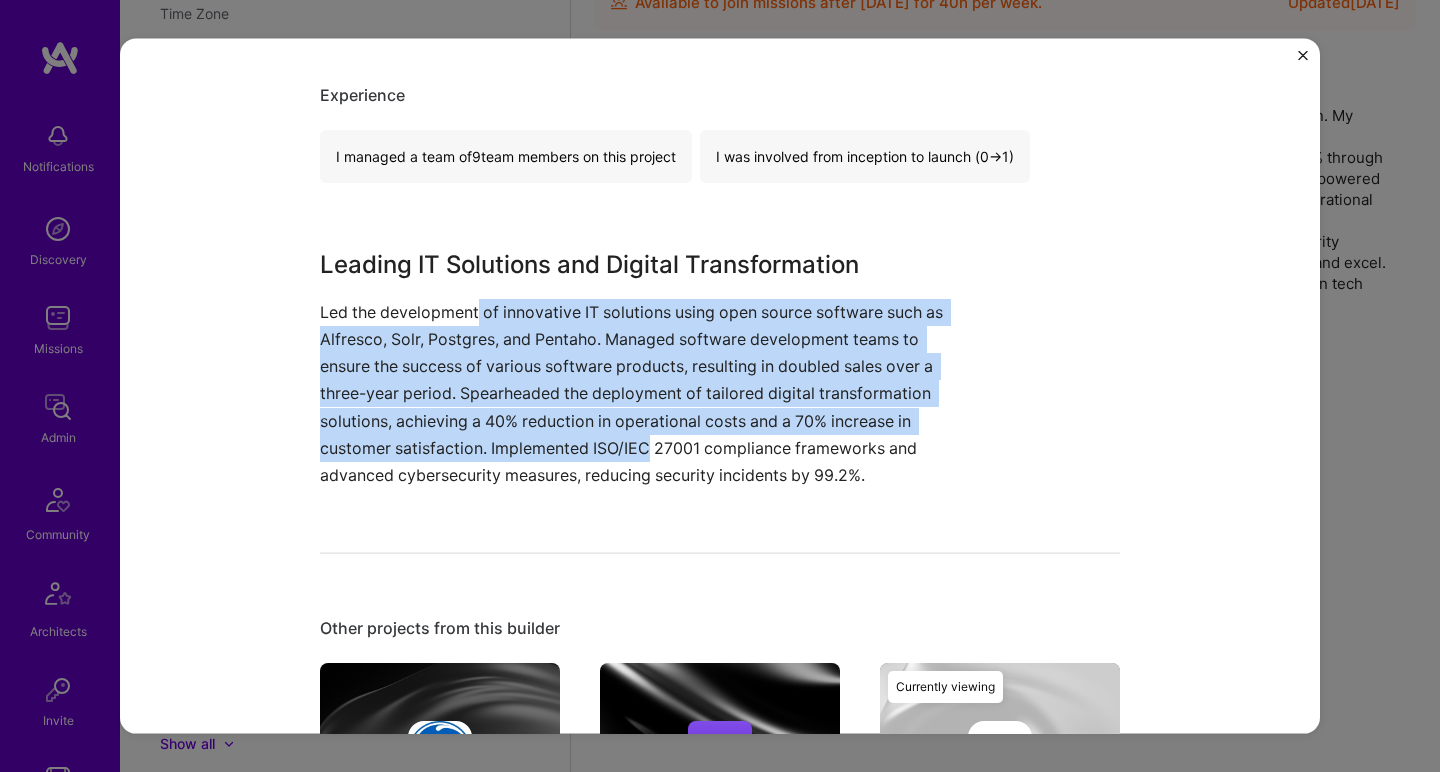 drag, startPoint x: 471, startPoint y: 300, endPoint x: 641, endPoint y: 437, distance: 218.33232 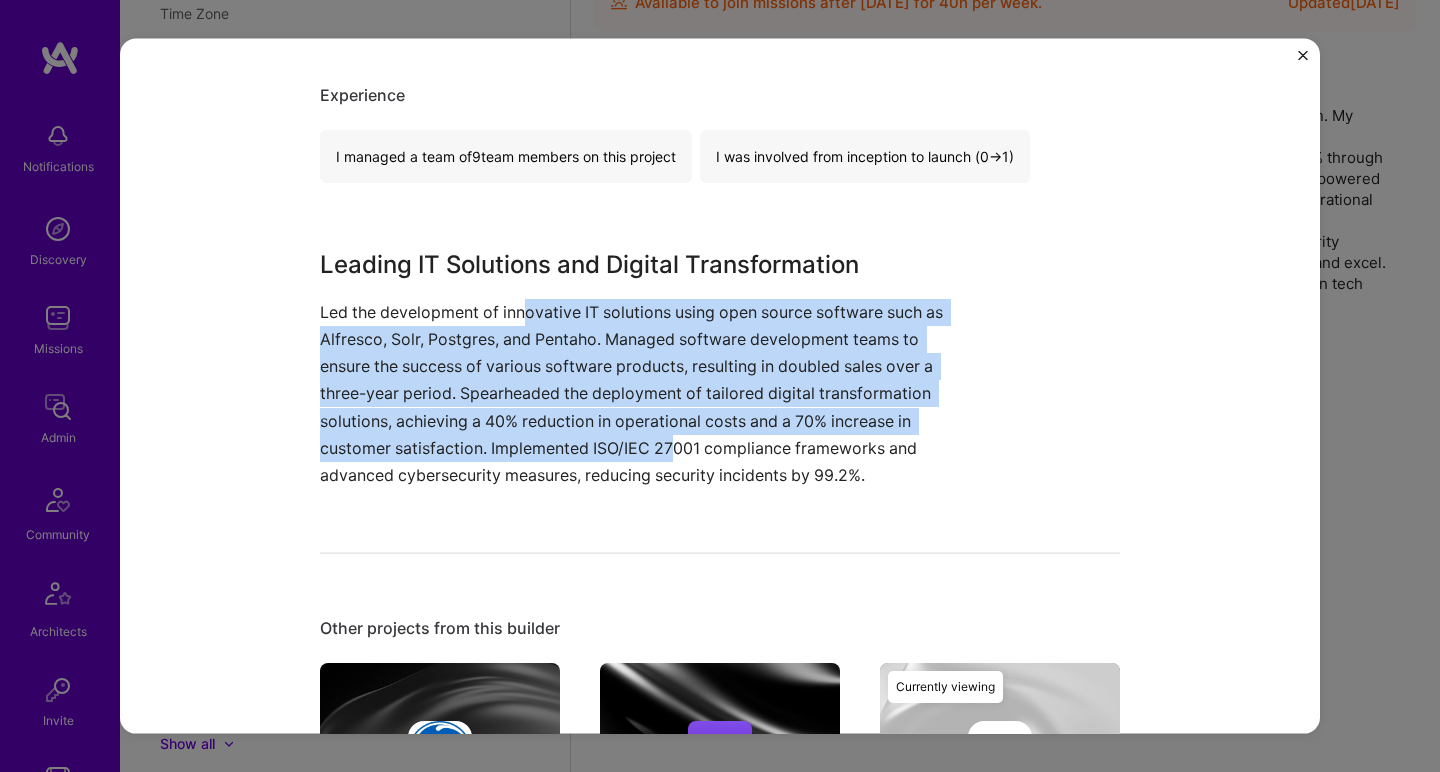 drag, startPoint x: 670, startPoint y: 449, endPoint x: 520, endPoint y: 310, distance: 204.50183 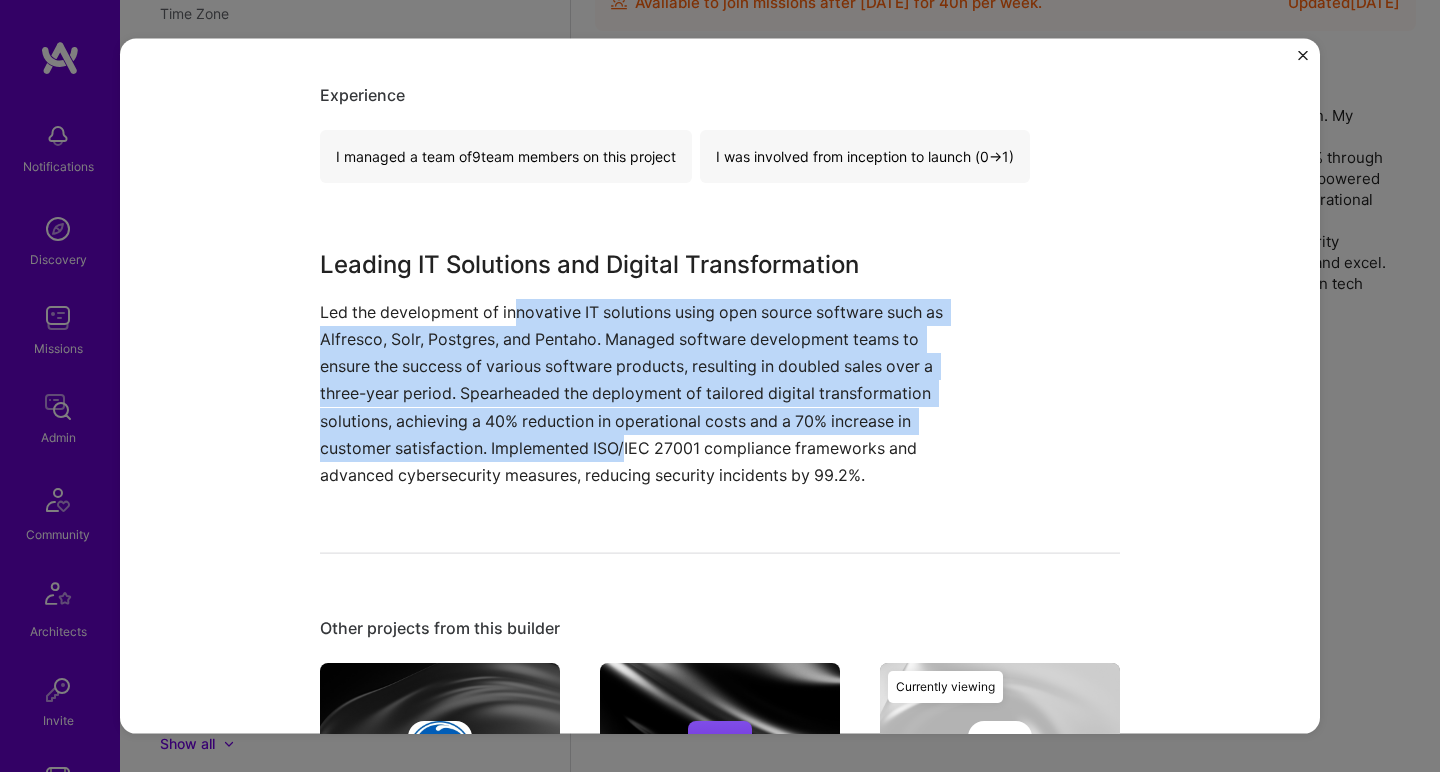 drag, startPoint x: 530, startPoint y: 329, endPoint x: 621, endPoint y: 440, distance: 143.53397 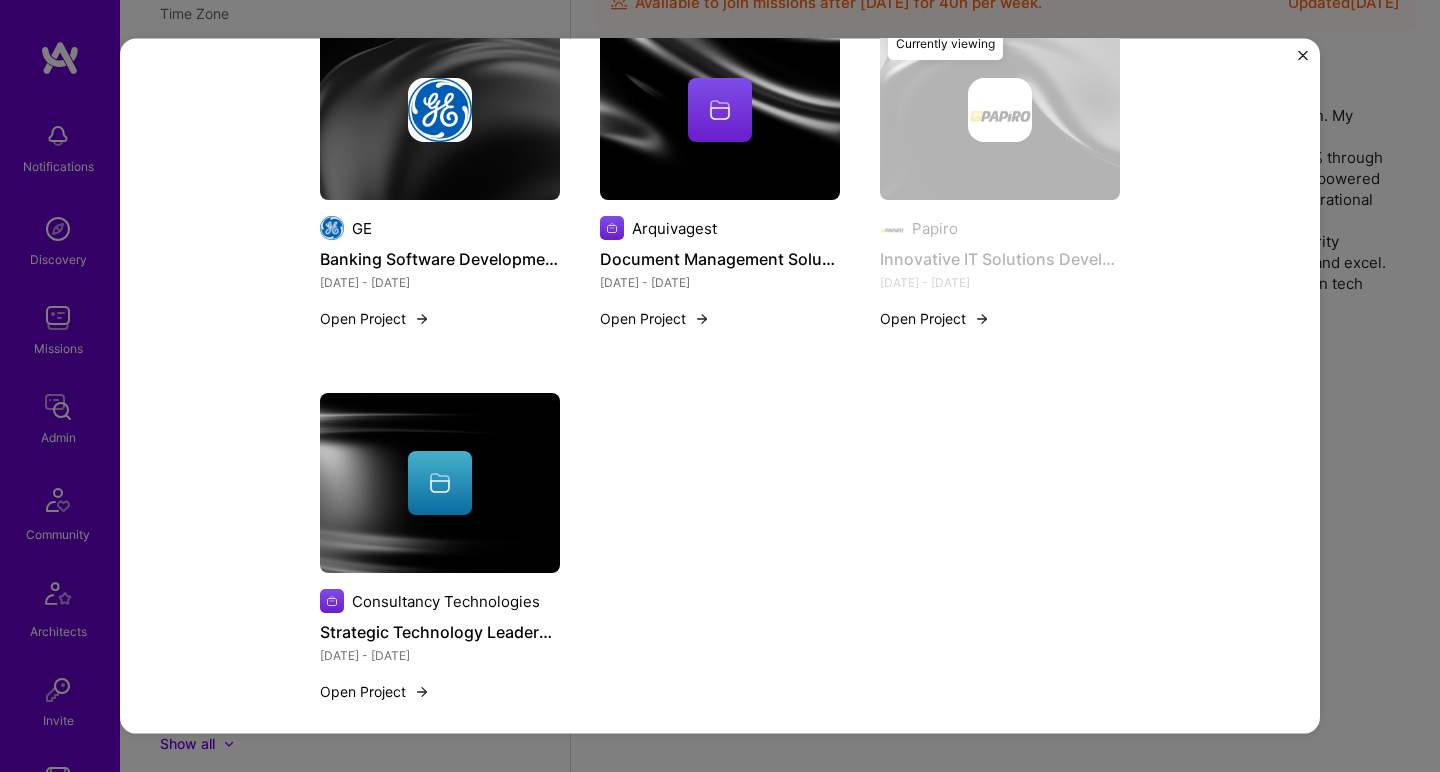 scroll, scrollTop: 1249, scrollLeft: 0, axis: vertical 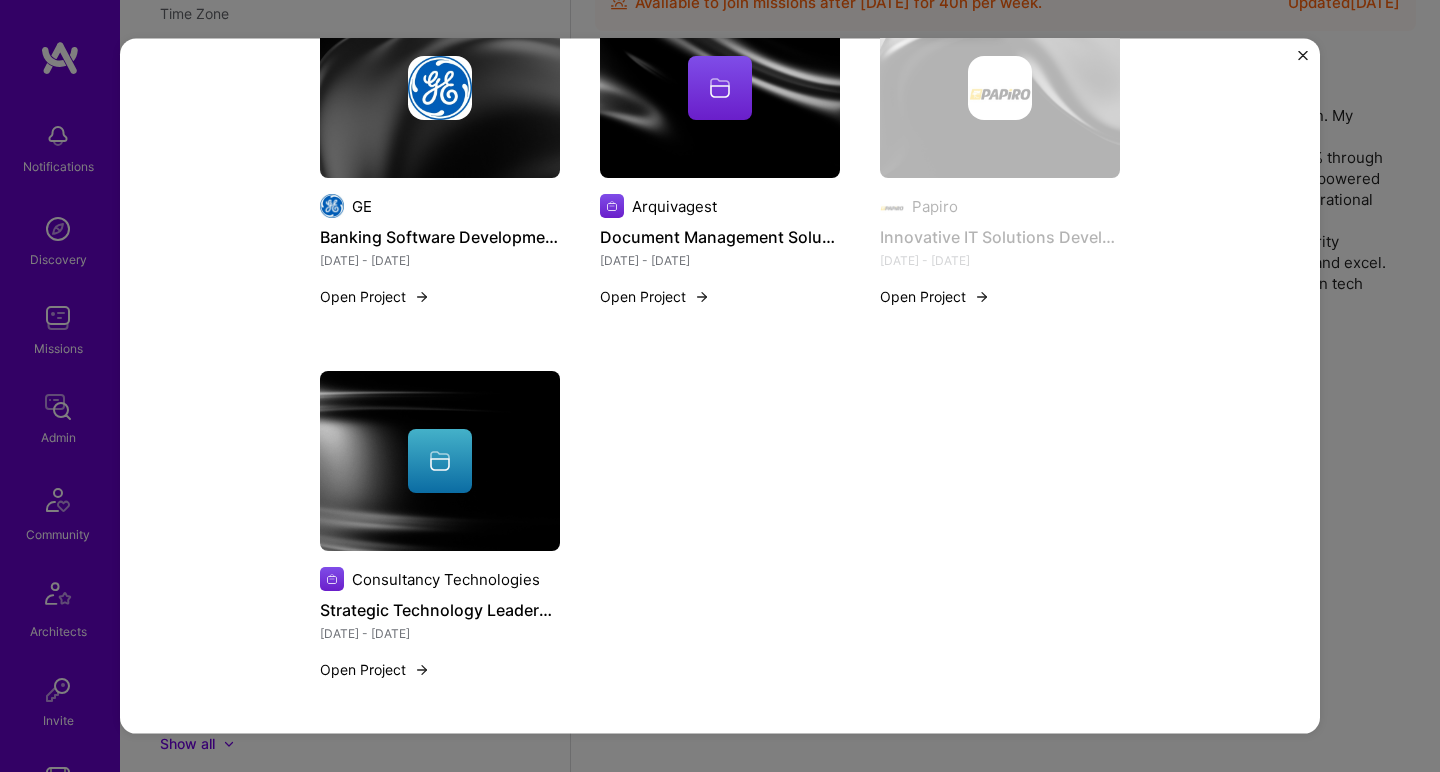 click at bounding box center [440, 461] 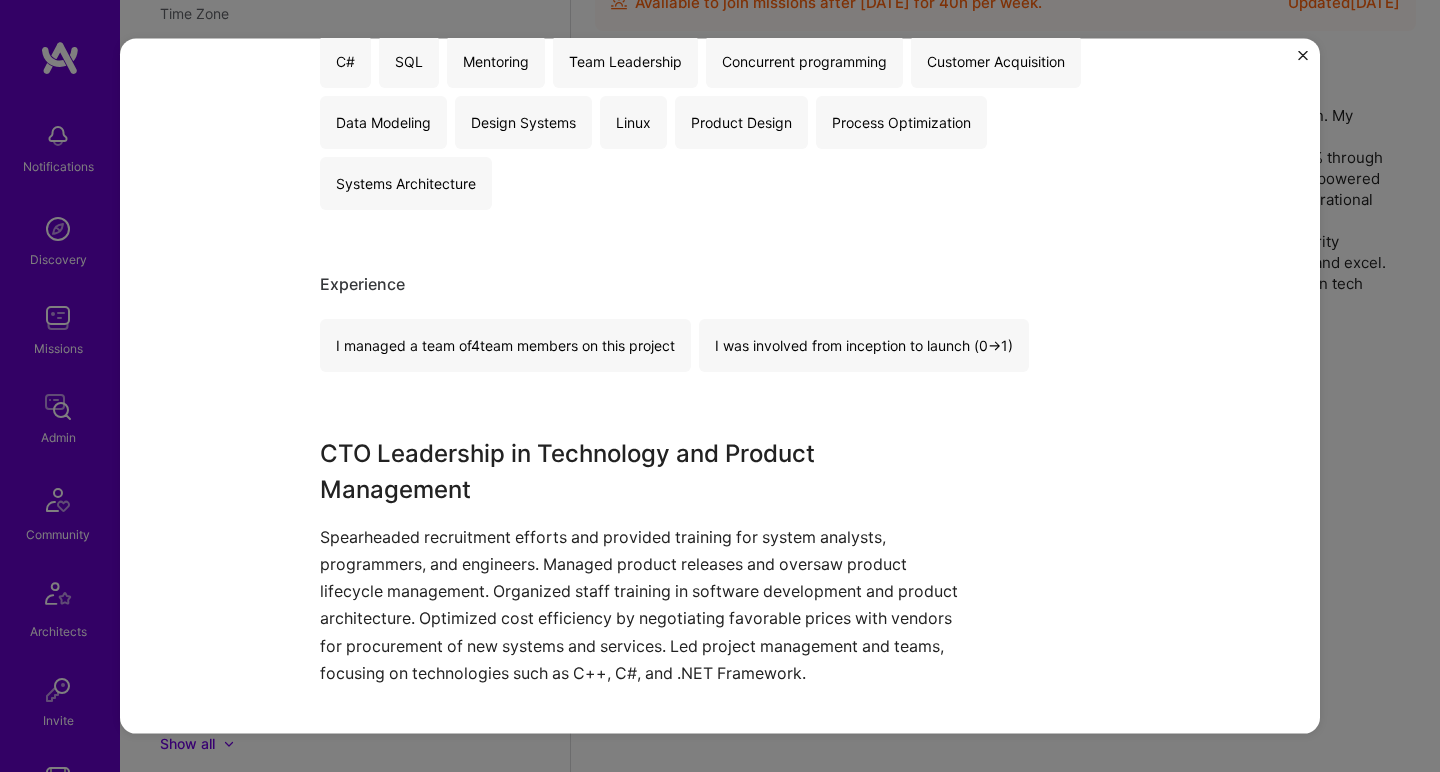 scroll, scrollTop: 468, scrollLeft: 0, axis: vertical 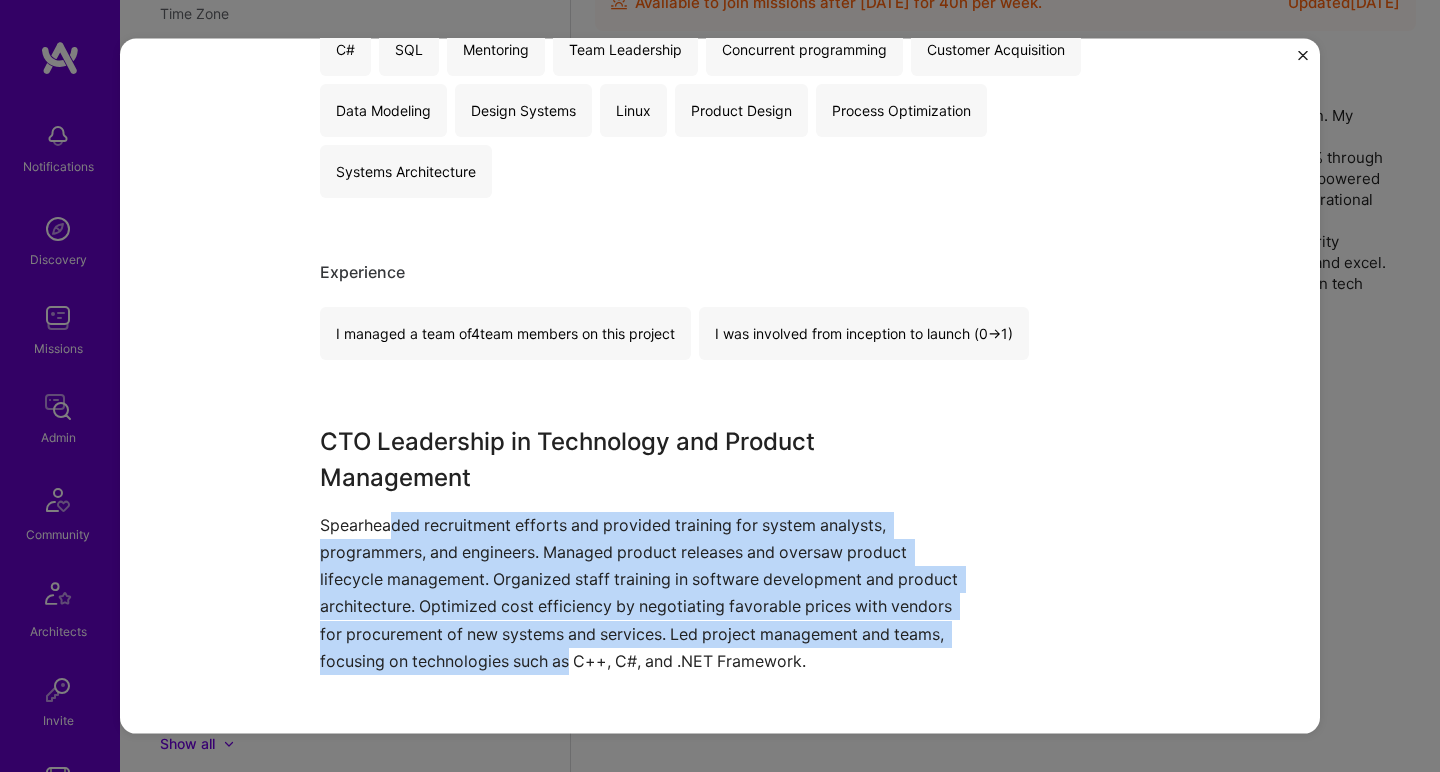 drag, startPoint x: 382, startPoint y: 519, endPoint x: 562, endPoint y: 658, distance: 227.42252 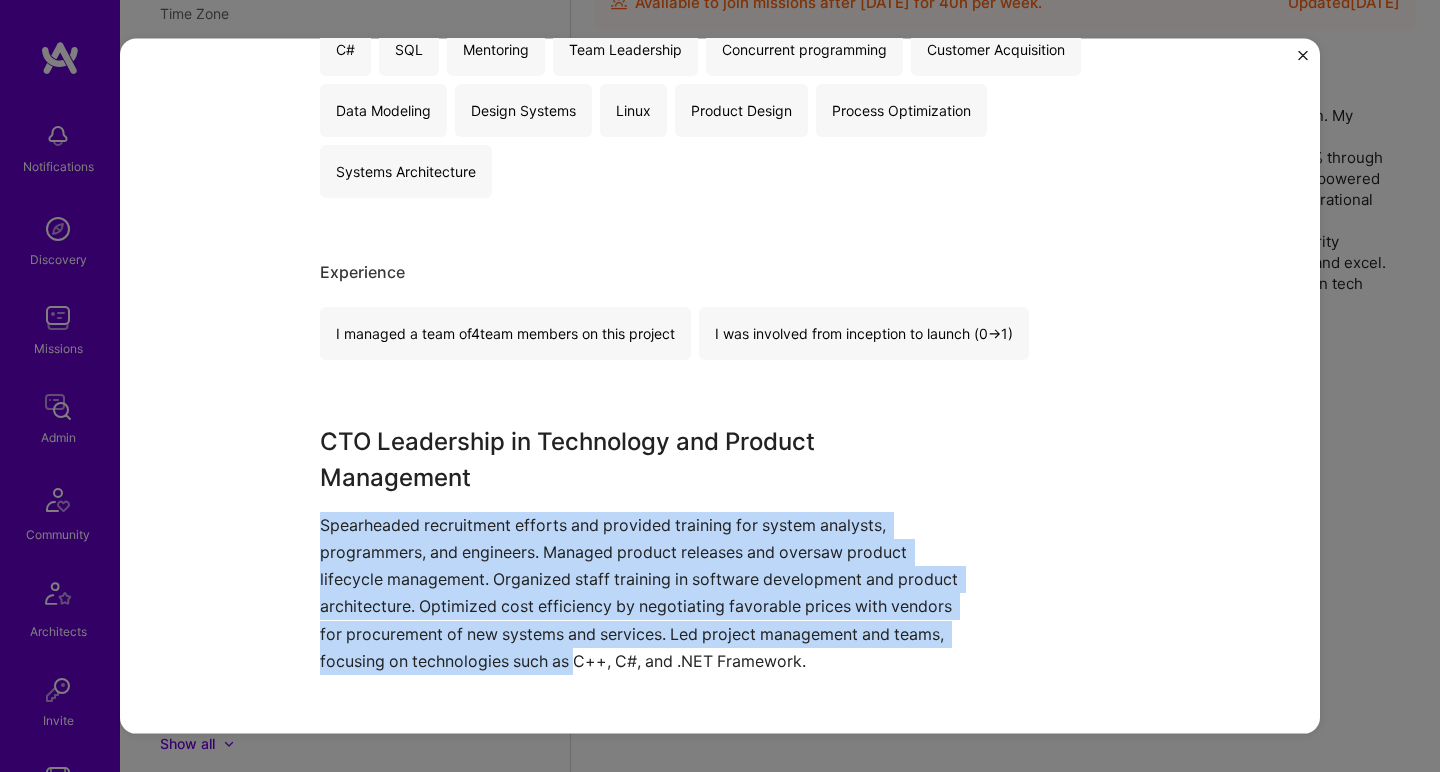 drag, startPoint x: 562, startPoint y: 657, endPoint x: 513, endPoint y: 503, distance: 161.60754 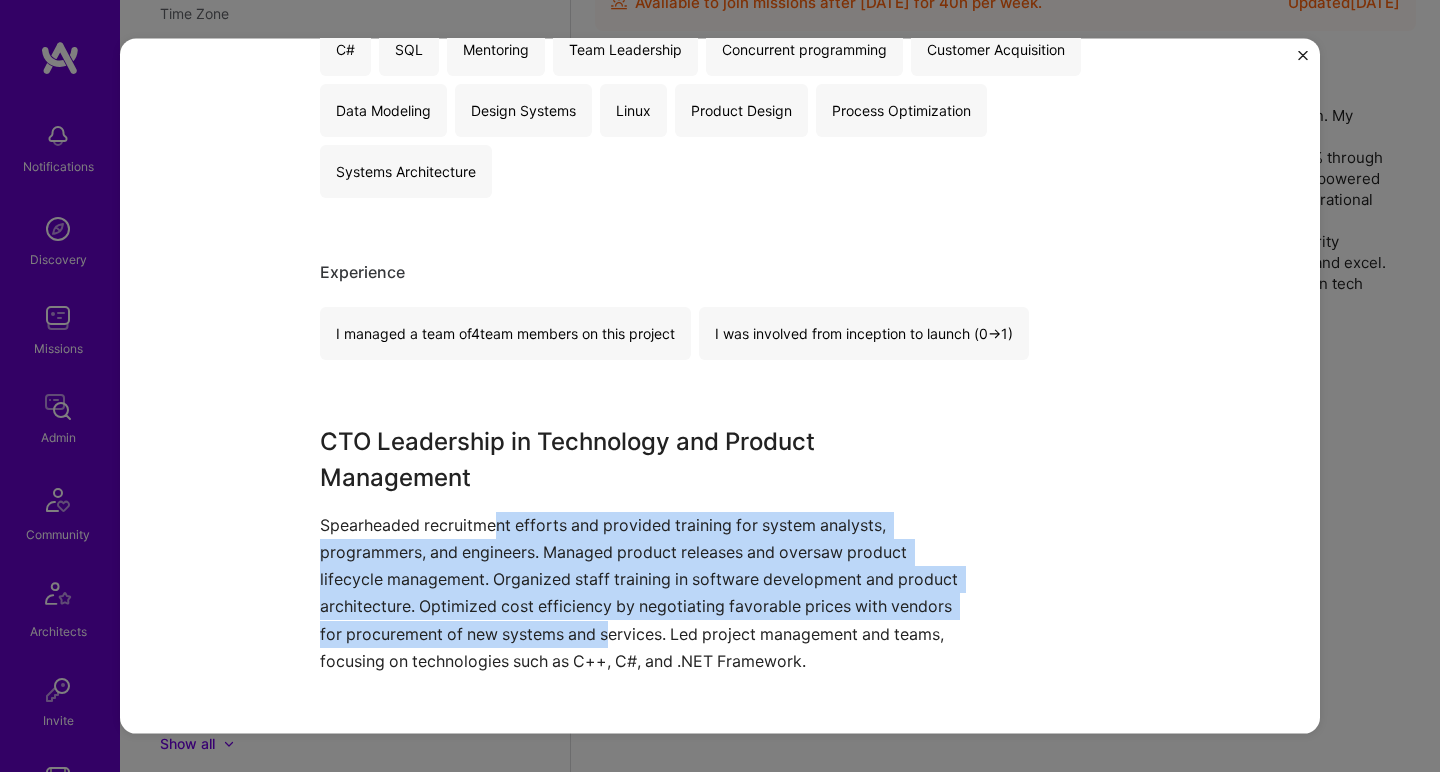 drag, startPoint x: 488, startPoint y: 519, endPoint x: 608, endPoint y: 629, distance: 162.78821 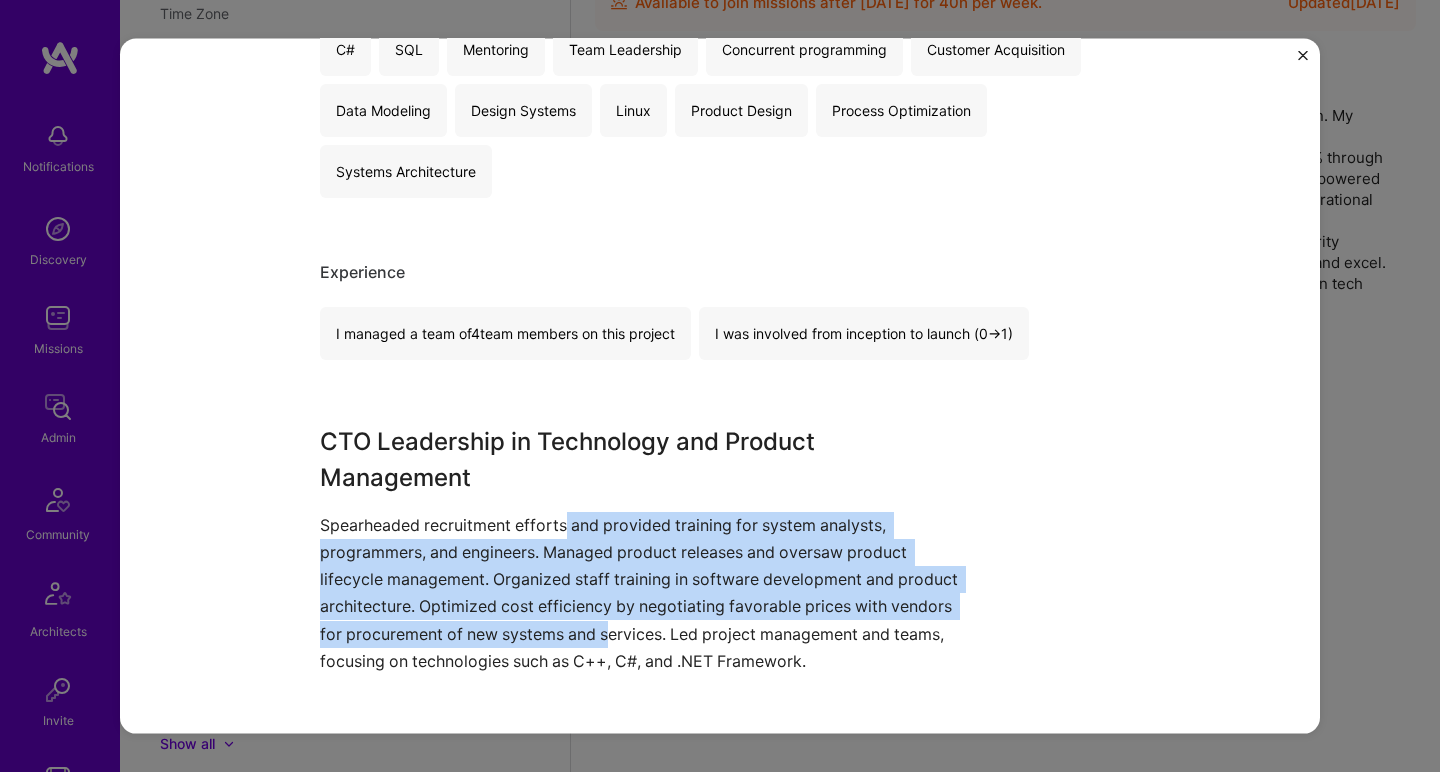 drag, startPoint x: 607, startPoint y: 638, endPoint x: 561, endPoint y: 519, distance: 127.581345 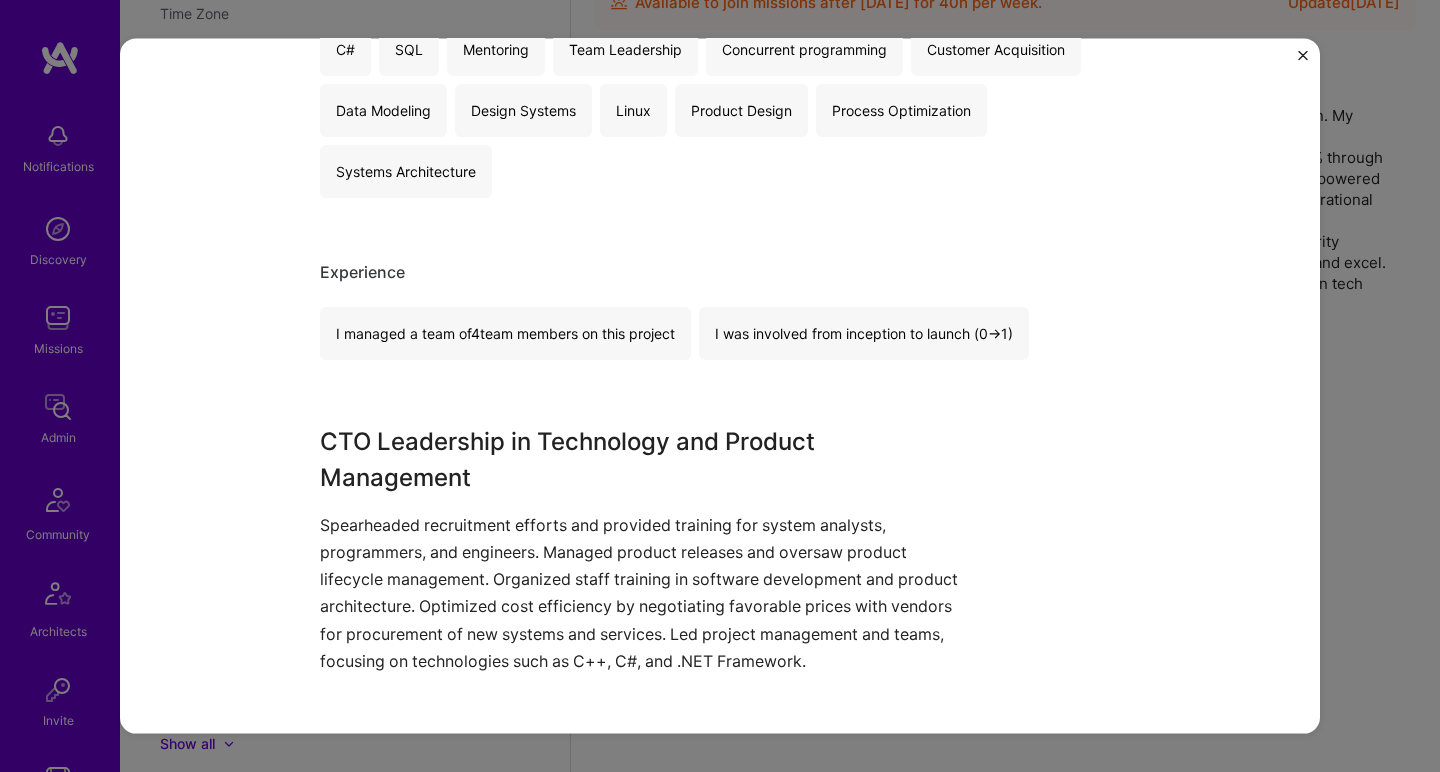 scroll, scrollTop: 1056, scrollLeft: 0, axis: vertical 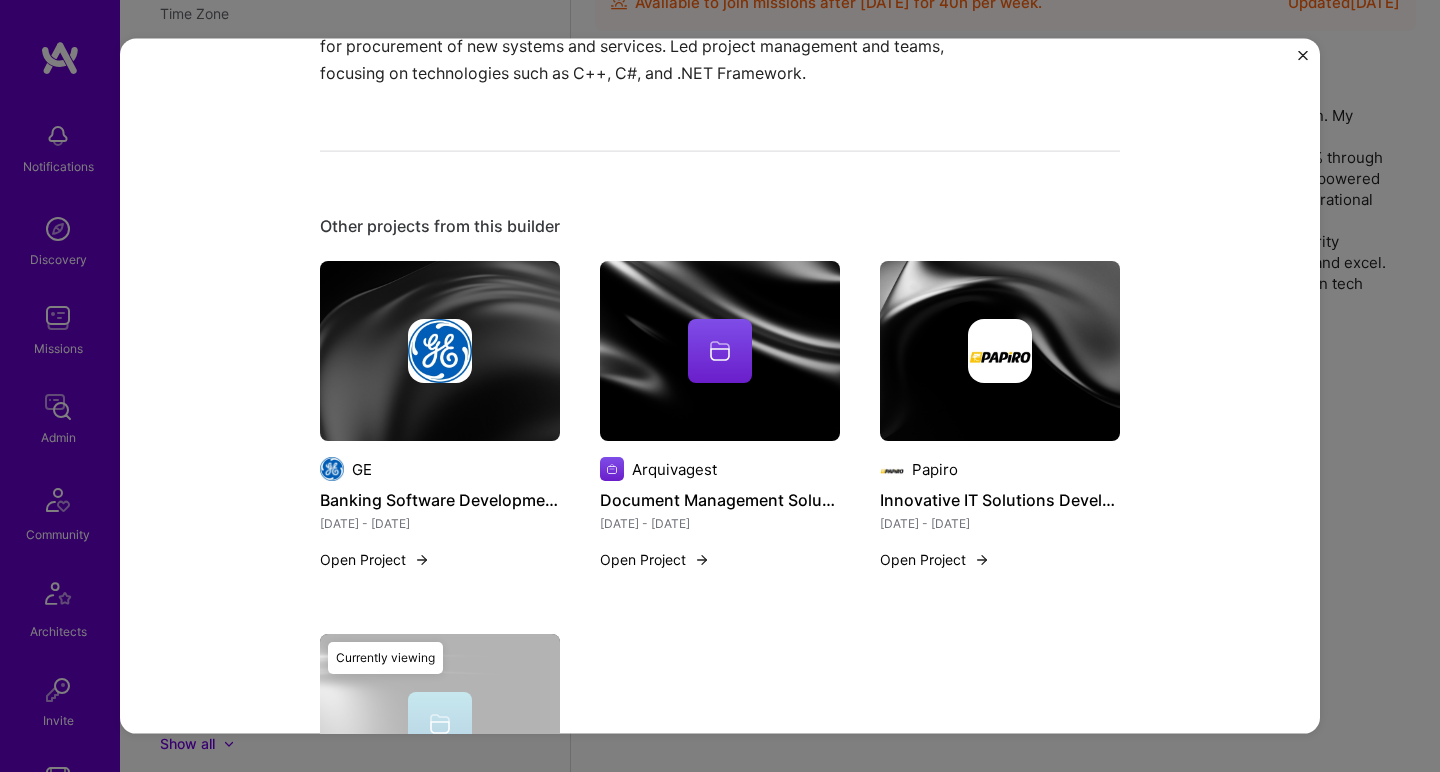click at bounding box center [440, 351] 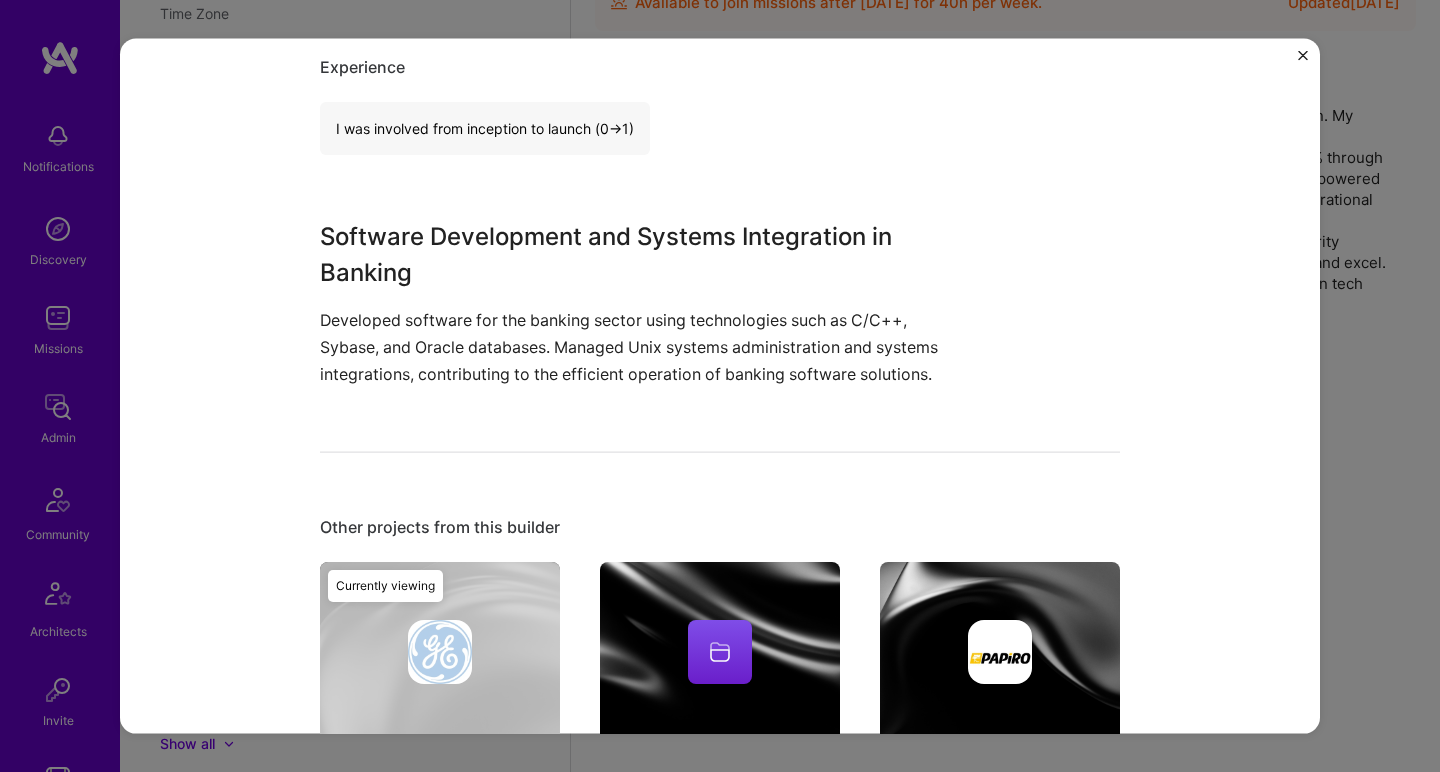 scroll, scrollTop: 594, scrollLeft: 0, axis: vertical 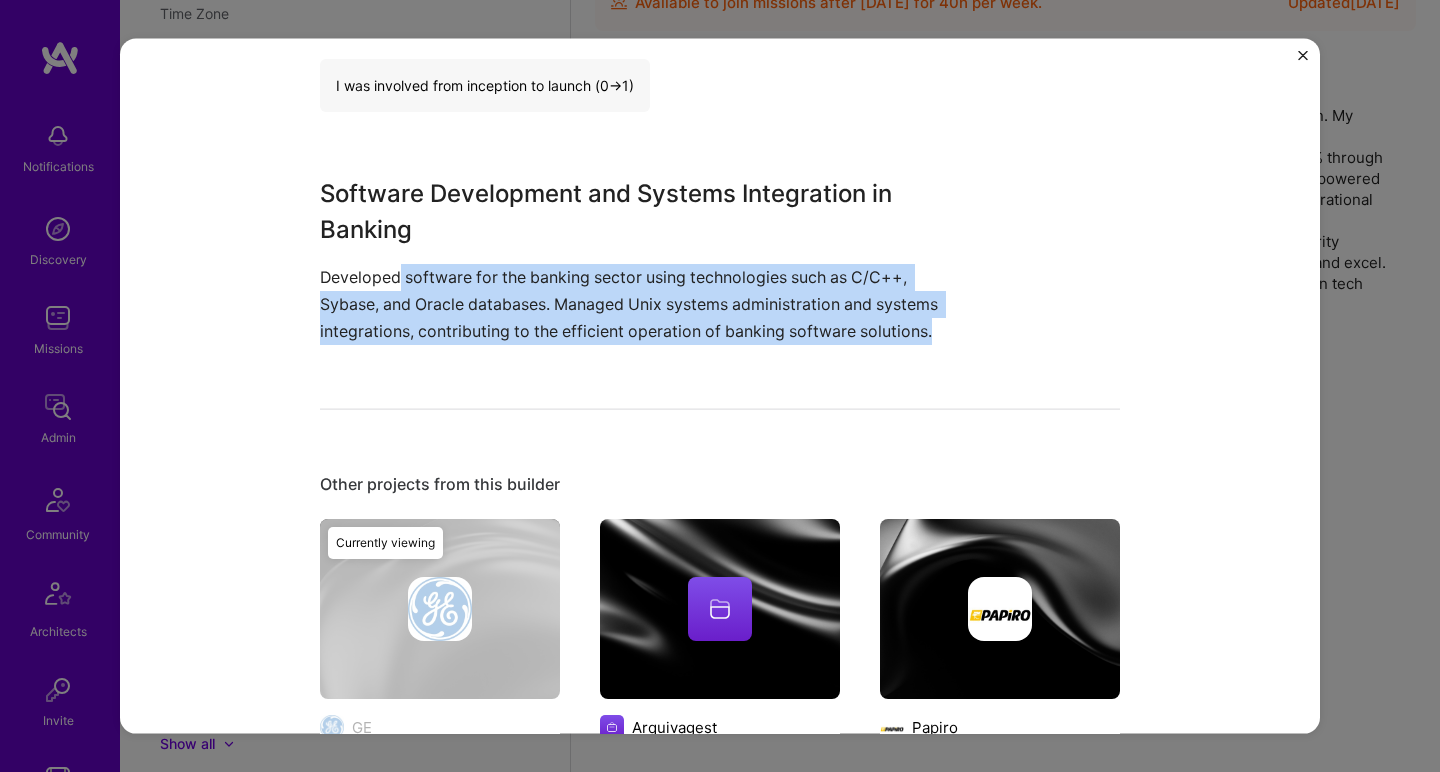 drag, startPoint x: 394, startPoint y: 282, endPoint x: 652, endPoint y: 349, distance: 266.55768 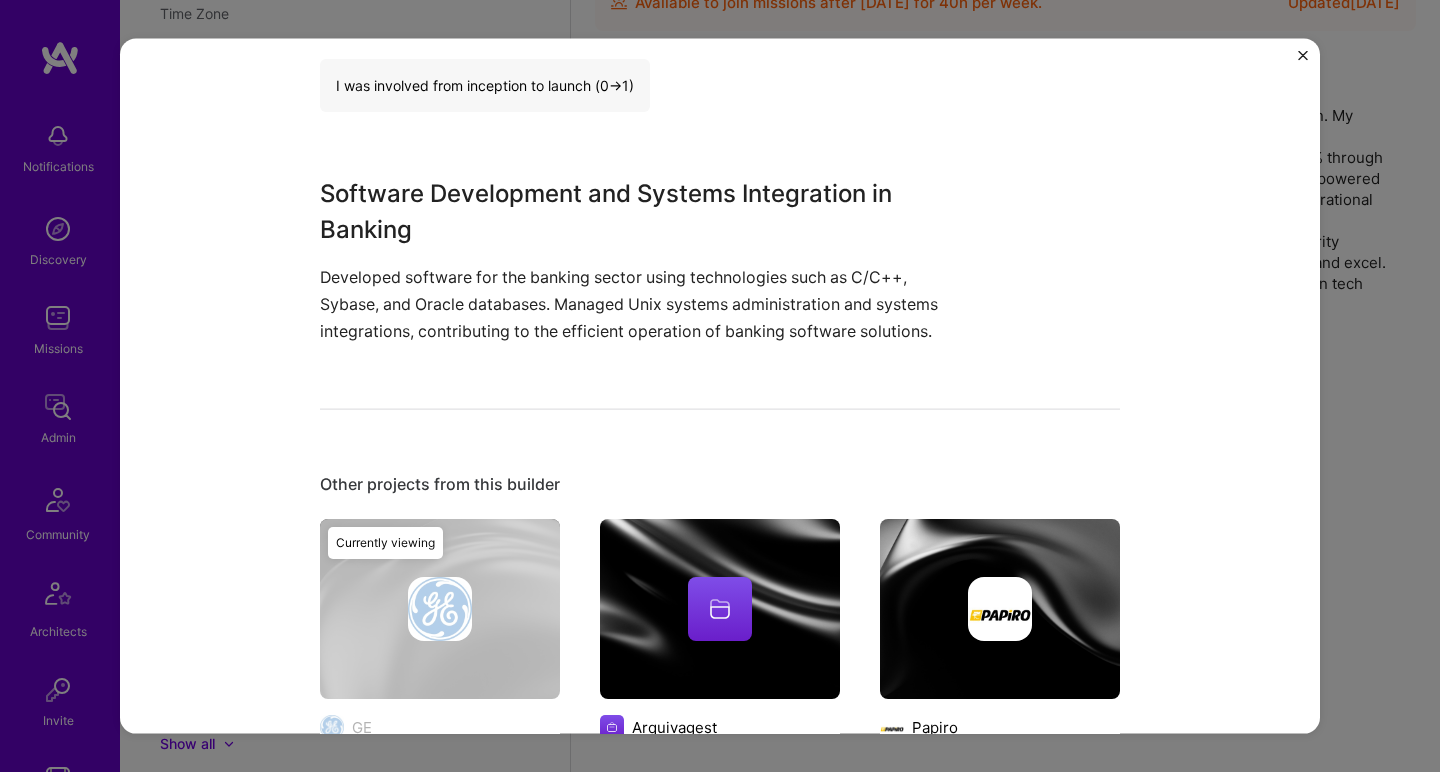click on "Developed software for the banking sector using technologies such as C/C++, Sybase, and Oracle databases. Managed Unix systems administration and systems integrations, contributing to the efficient operation of banking software solutions." at bounding box center [645, 304] 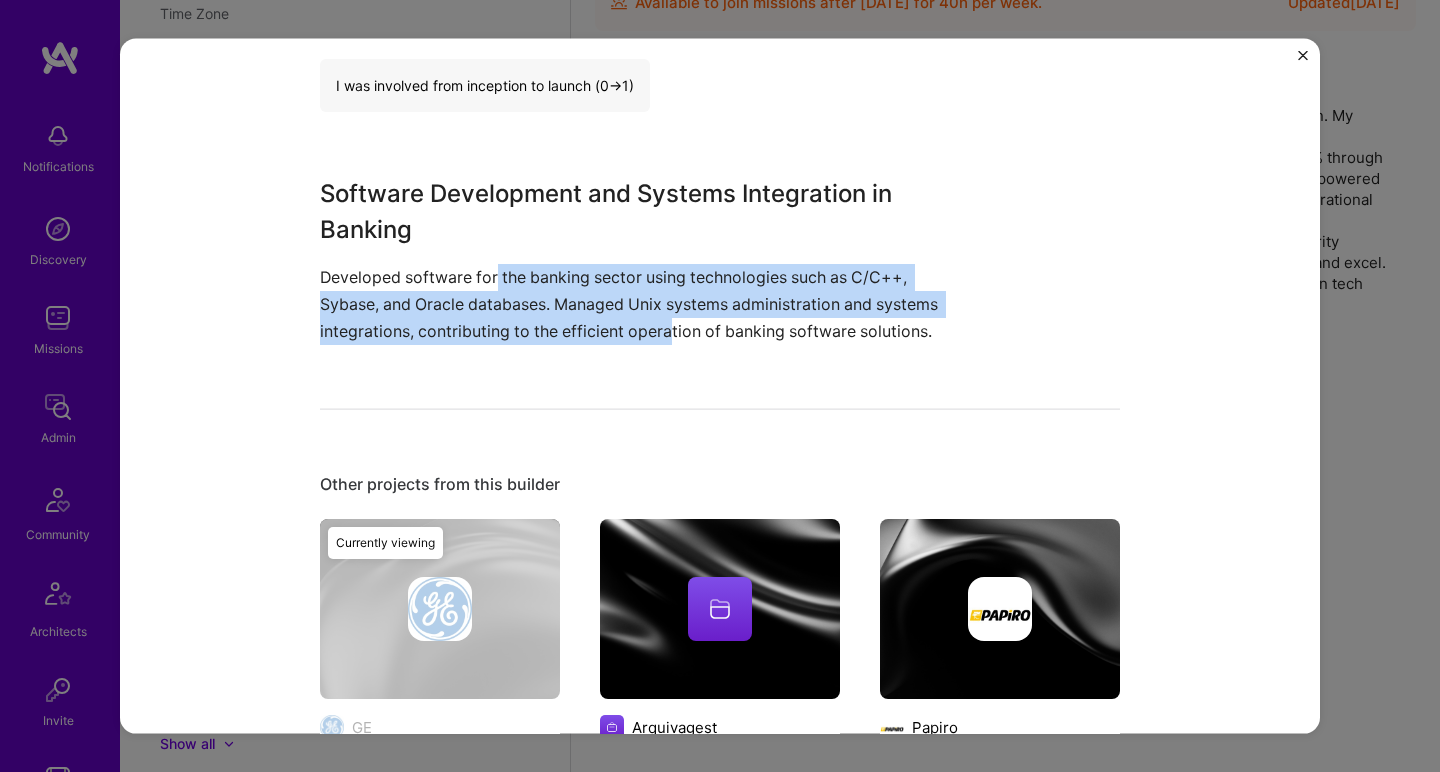 drag, startPoint x: 602, startPoint y: 325, endPoint x: 487, endPoint y: 278, distance: 124.23365 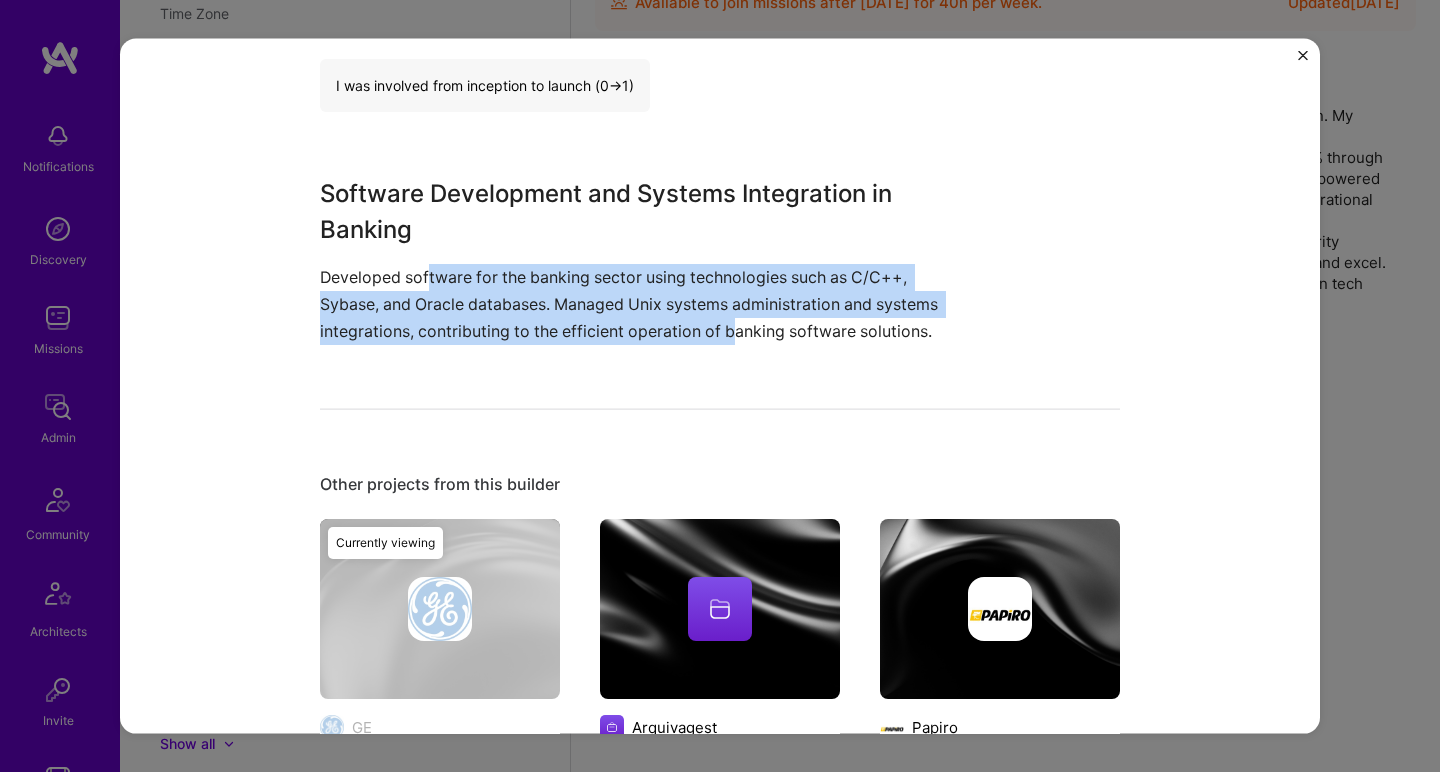 drag, startPoint x: 424, startPoint y: 269, endPoint x: 727, endPoint y: 330, distance: 309.07928 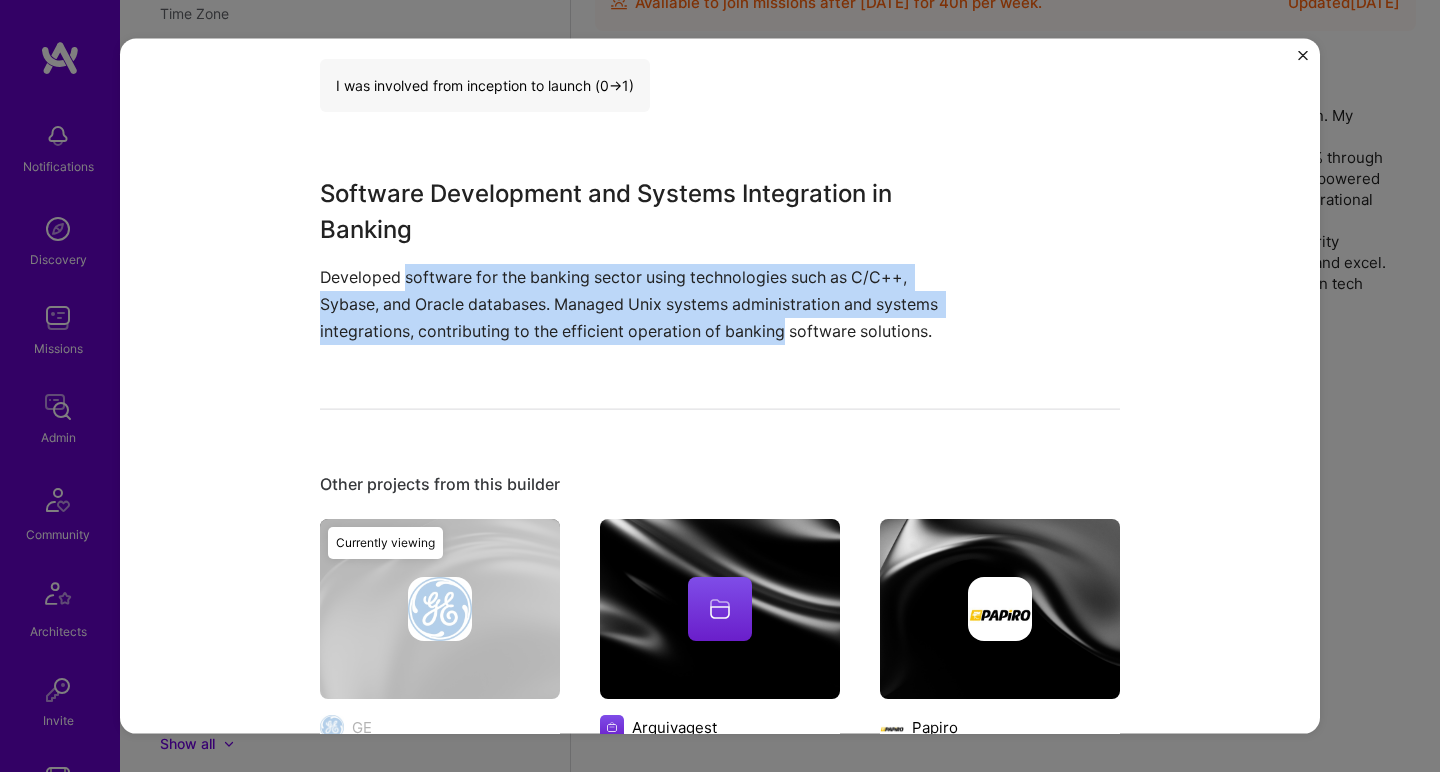 drag, startPoint x: 695, startPoint y: 328, endPoint x: 417, endPoint y: 271, distance: 283.78336 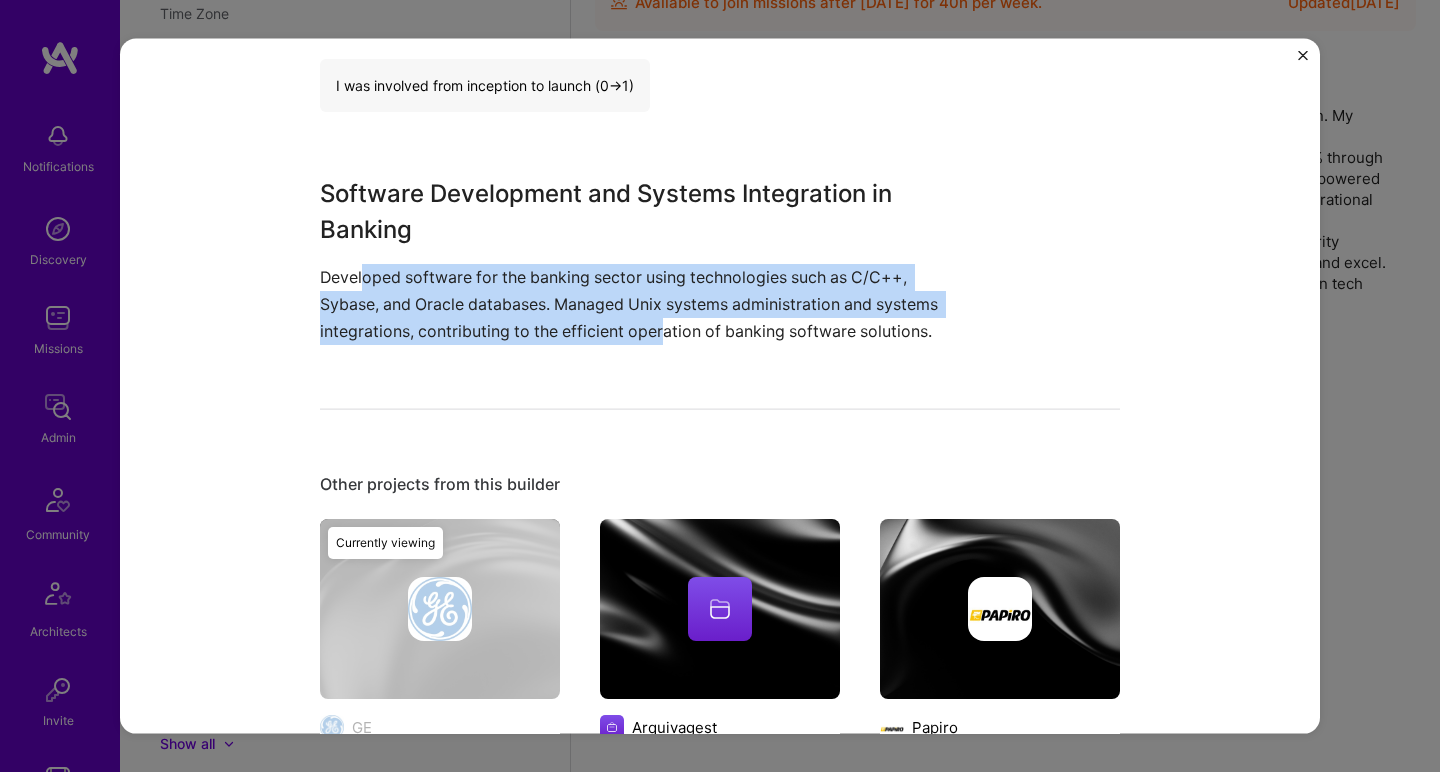 drag, startPoint x: 359, startPoint y: 276, endPoint x: 659, endPoint y: 331, distance: 305 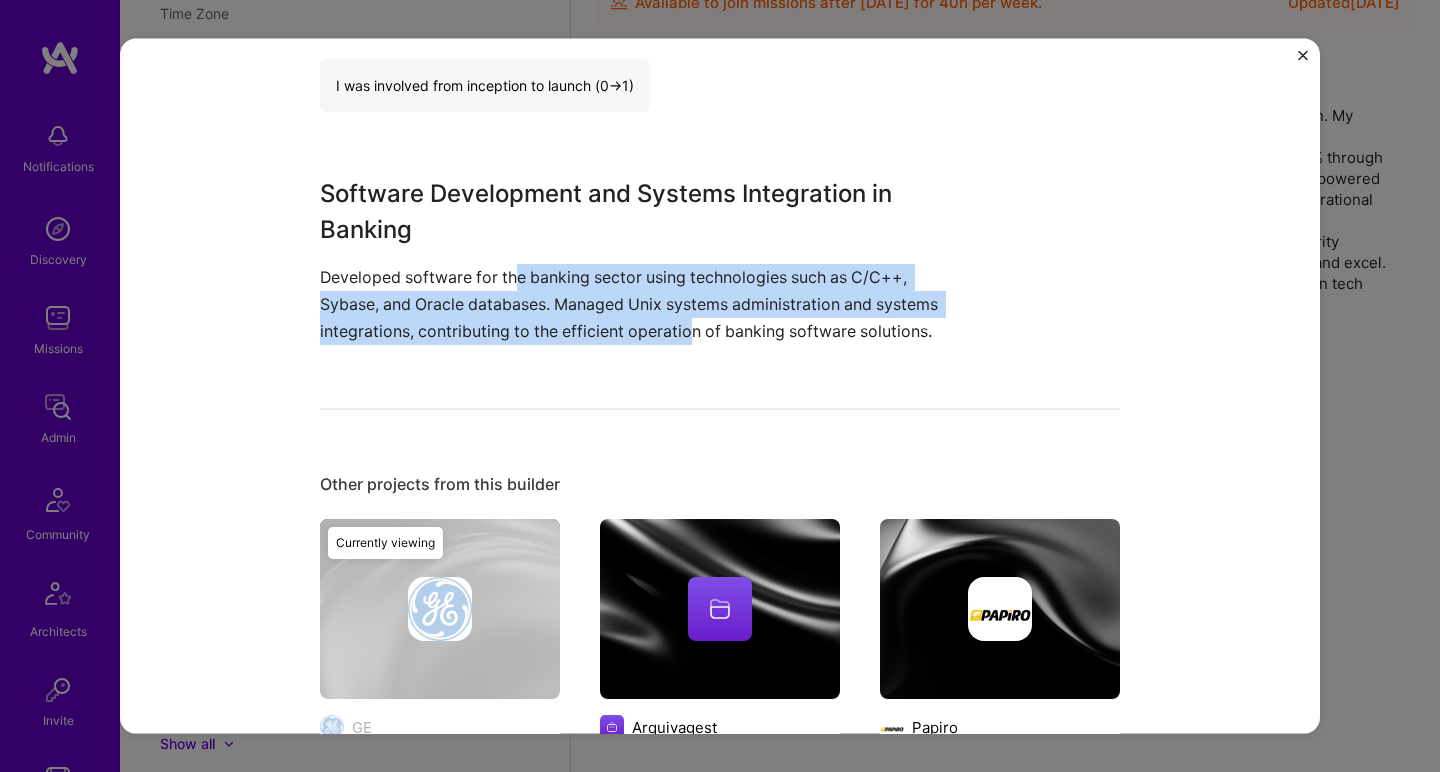 drag, startPoint x: 686, startPoint y: 333, endPoint x: 514, endPoint y: 281, distance: 179.68861 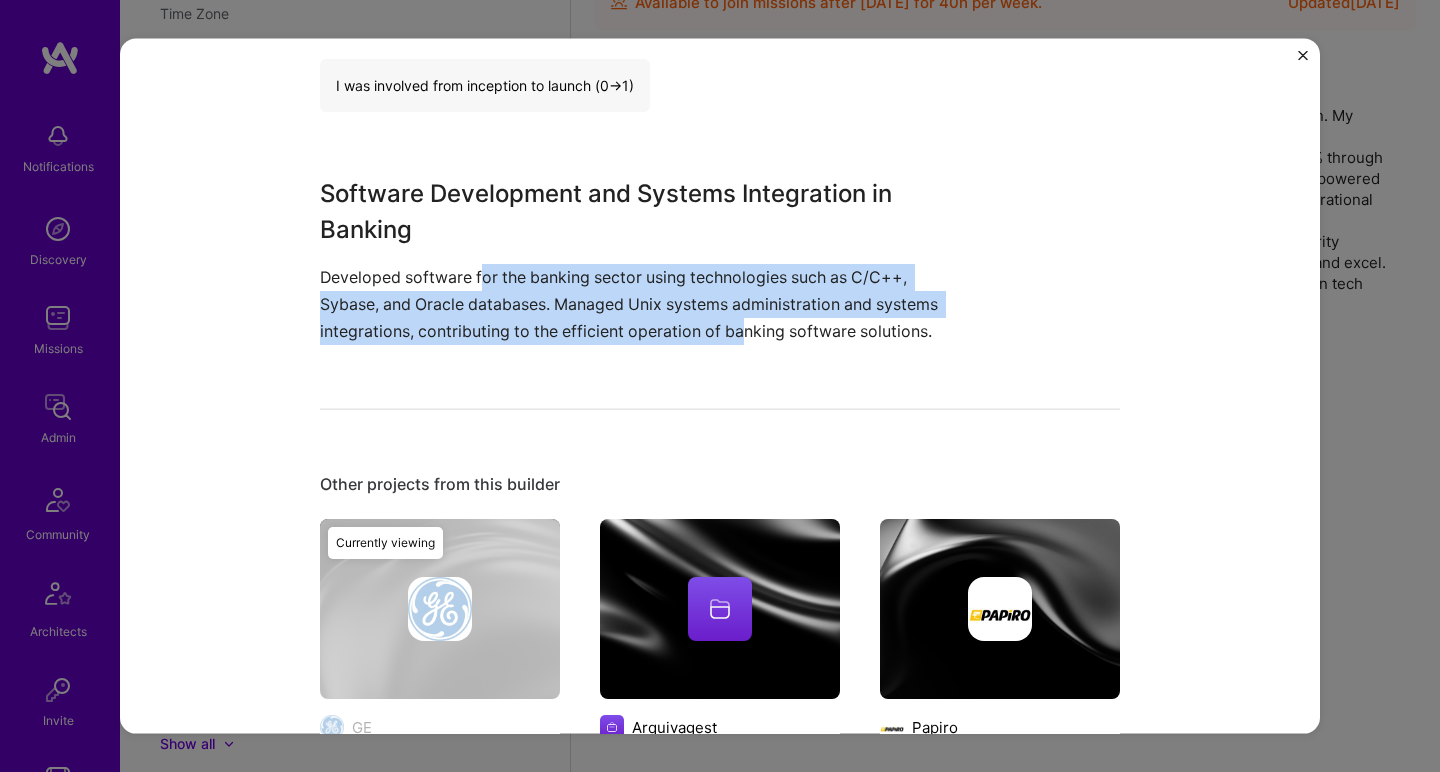 drag, startPoint x: 479, startPoint y: 277, endPoint x: 737, endPoint y: 324, distance: 262.24606 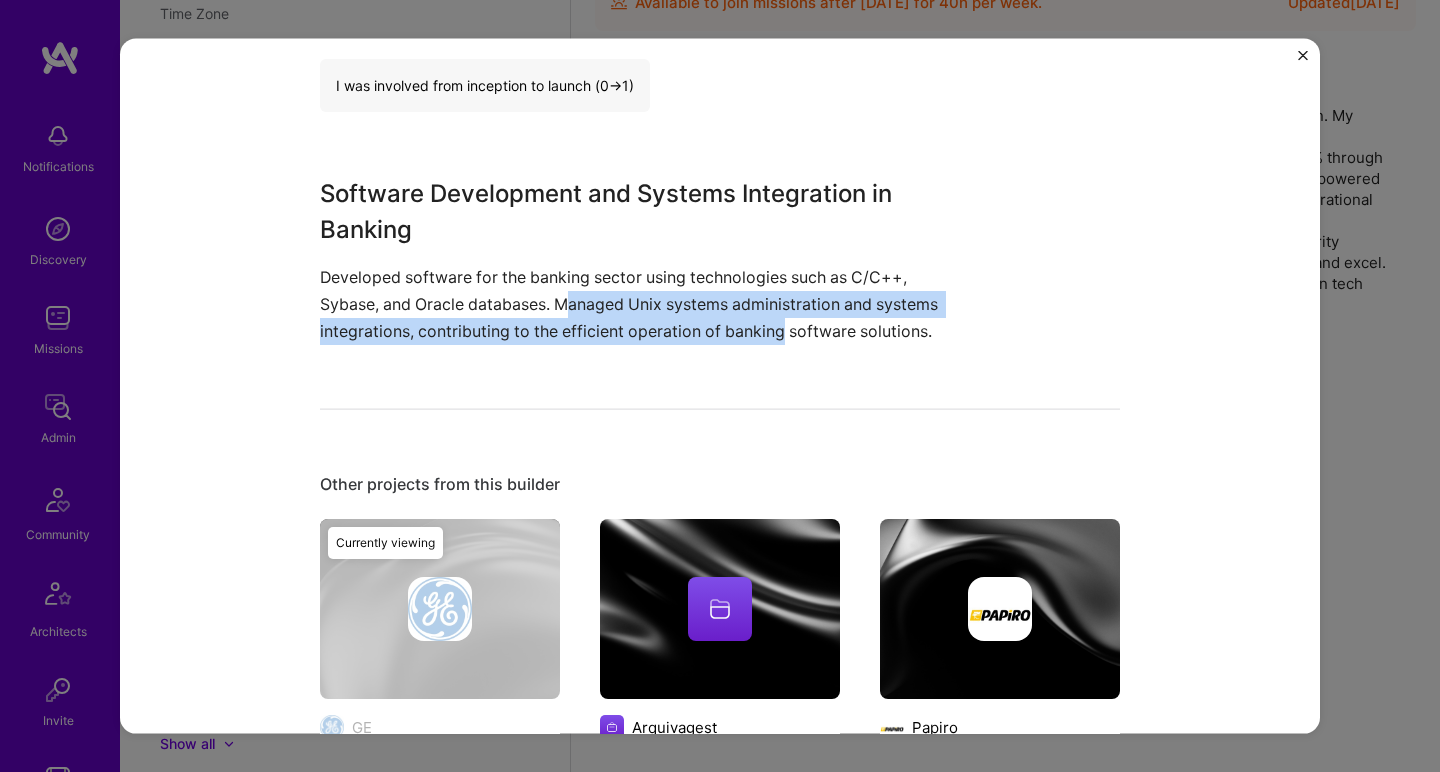 drag, startPoint x: 777, startPoint y: 330, endPoint x: 520, endPoint y: 290, distance: 260.0942 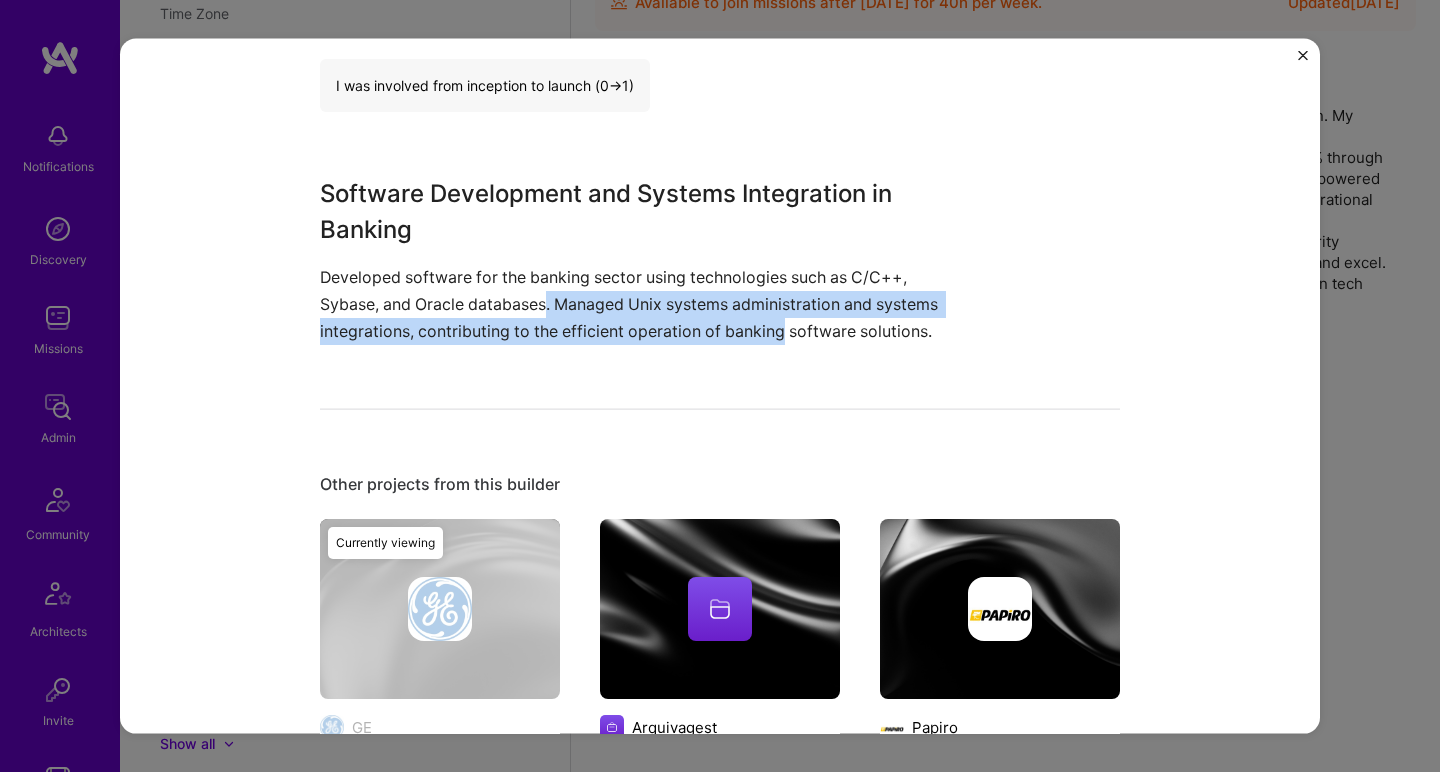 click on "Developed software for the banking sector using technologies such as C/C++, Sybase, and Oracle databases. Managed Unix systems administration and systems integrations, contributing to the efficient operation of banking software solutions." at bounding box center (645, 304) 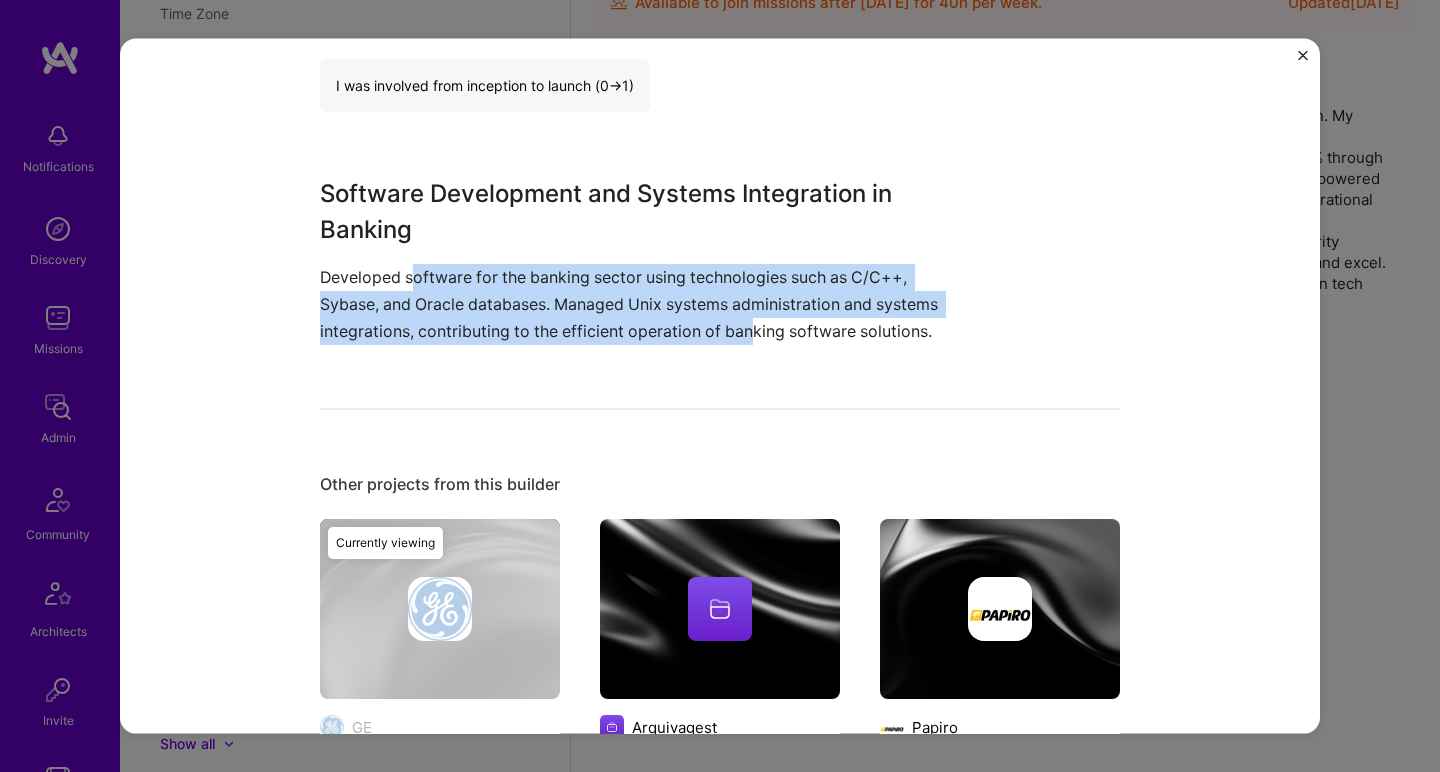 drag, startPoint x: 410, startPoint y: 271, endPoint x: 744, endPoint y: 324, distance: 338.17896 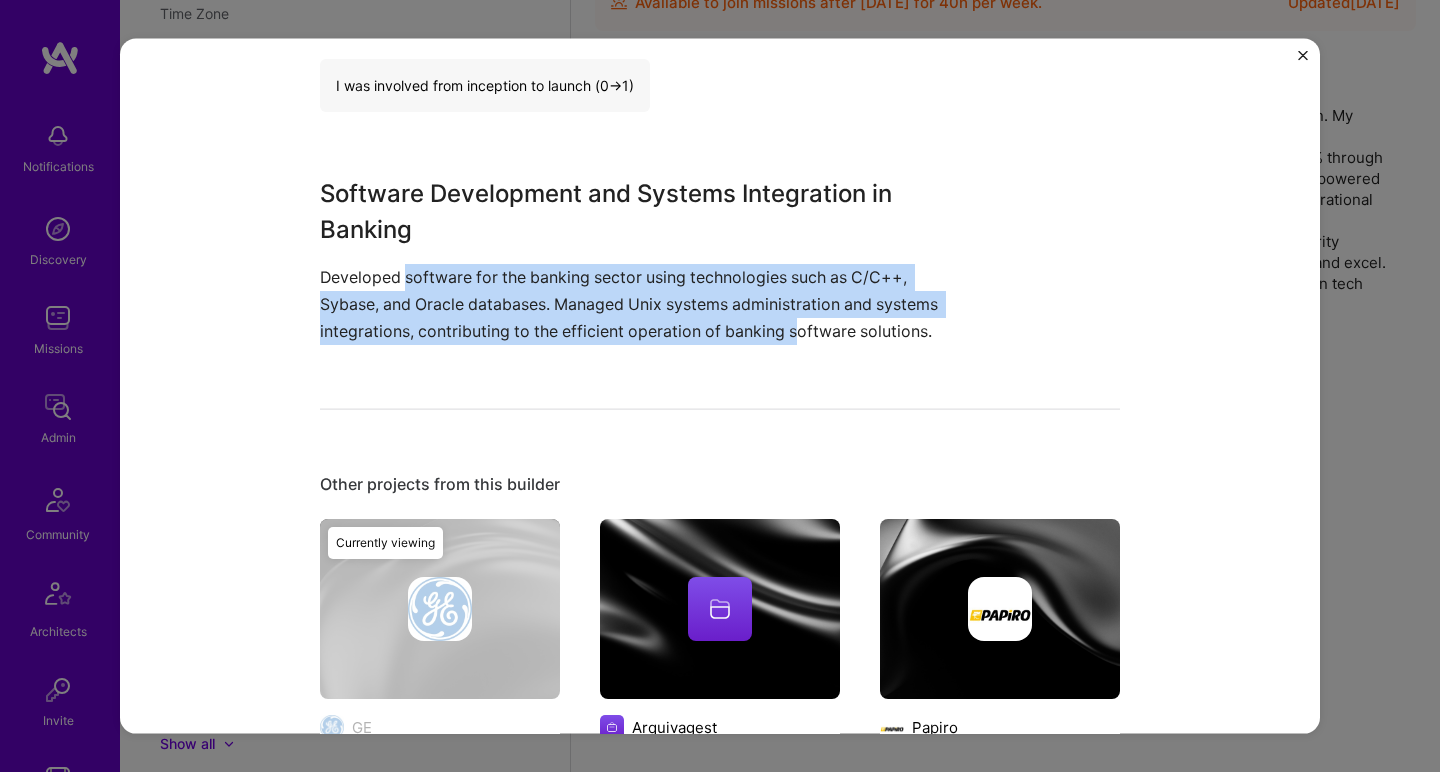 drag, startPoint x: 791, startPoint y: 325, endPoint x: 398, endPoint y: 277, distance: 395.92044 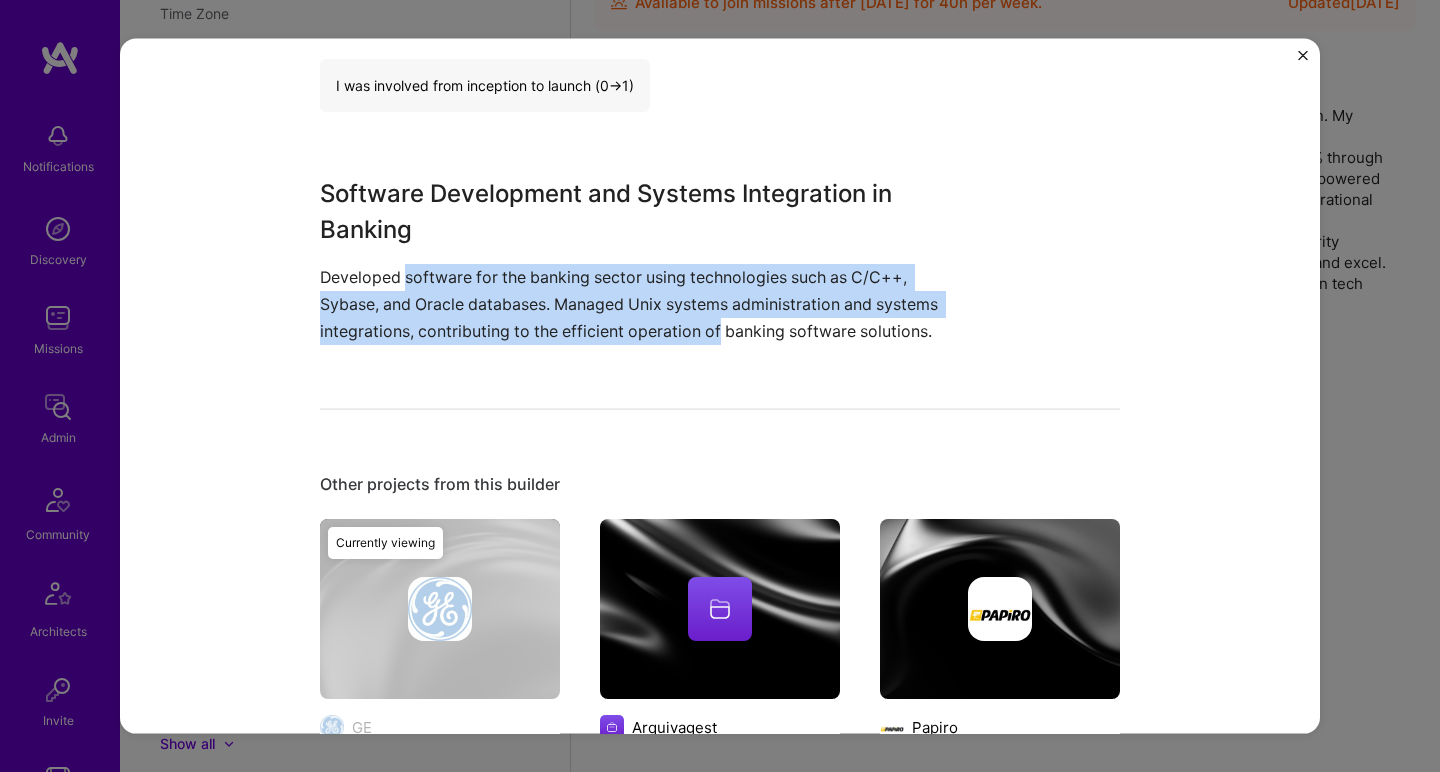 drag, startPoint x: 398, startPoint y: 277, endPoint x: 710, endPoint y: 324, distance: 315.5202 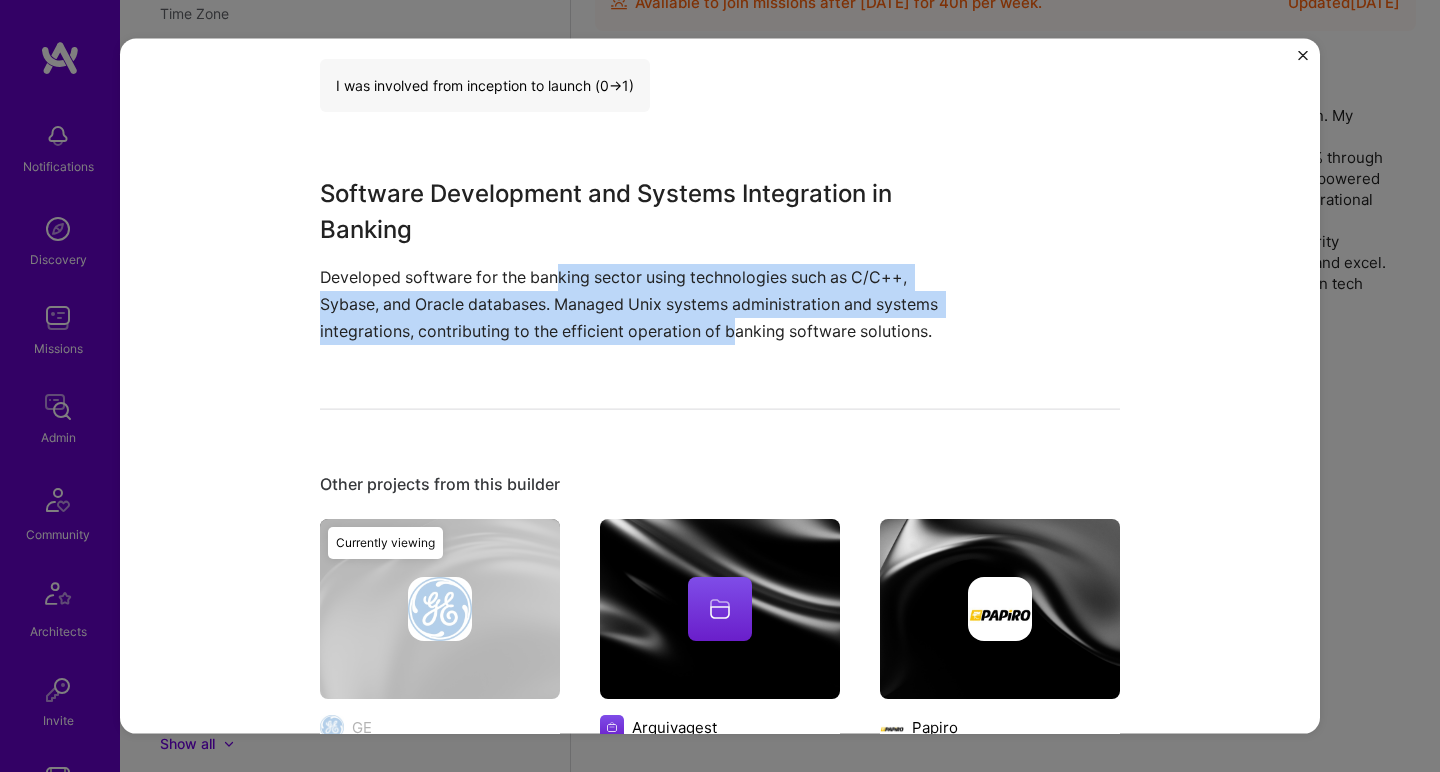 drag, startPoint x: 731, startPoint y: 322, endPoint x: 555, endPoint y: 270, distance: 183.52112 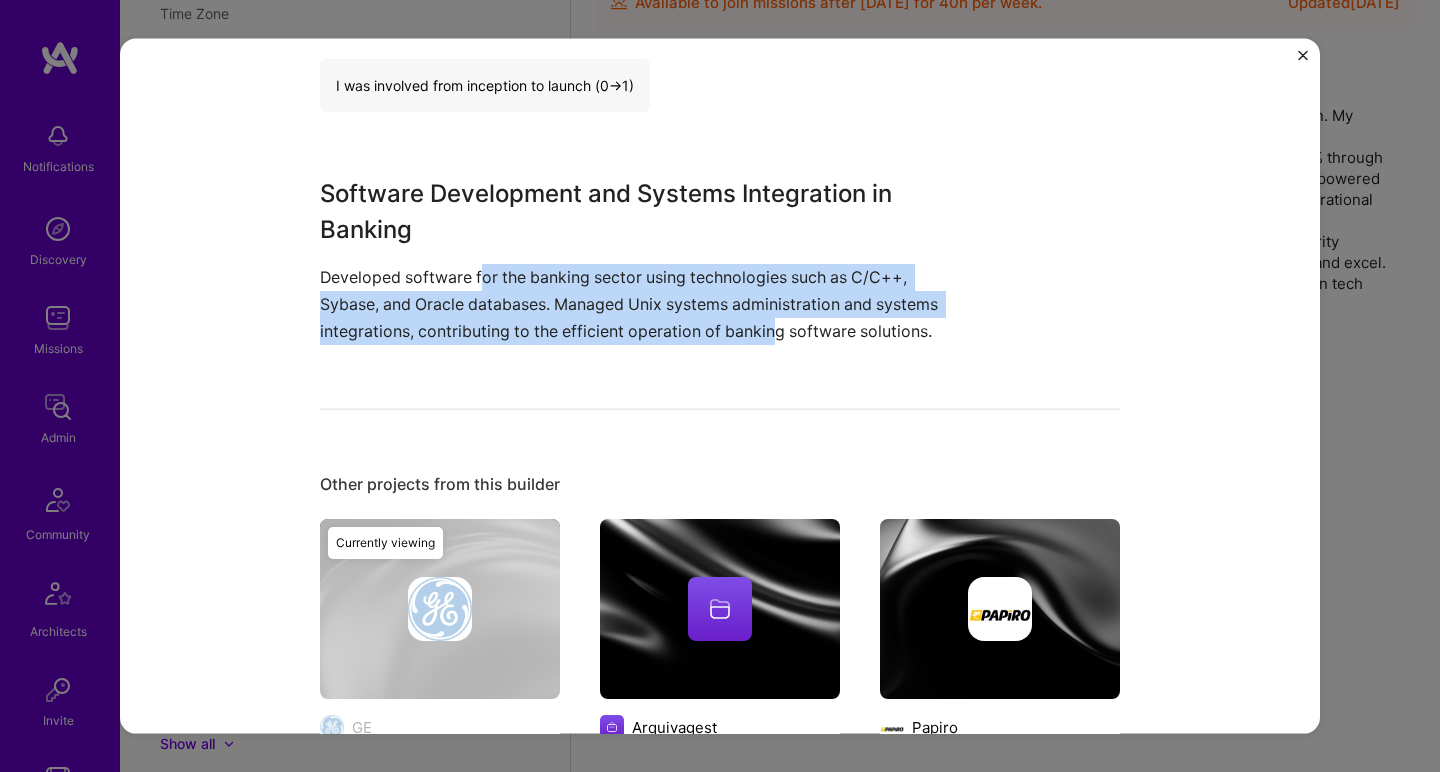 drag, startPoint x: 476, startPoint y: 272, endPoint x: 771, endPoint y: 337, distance: 302.07614 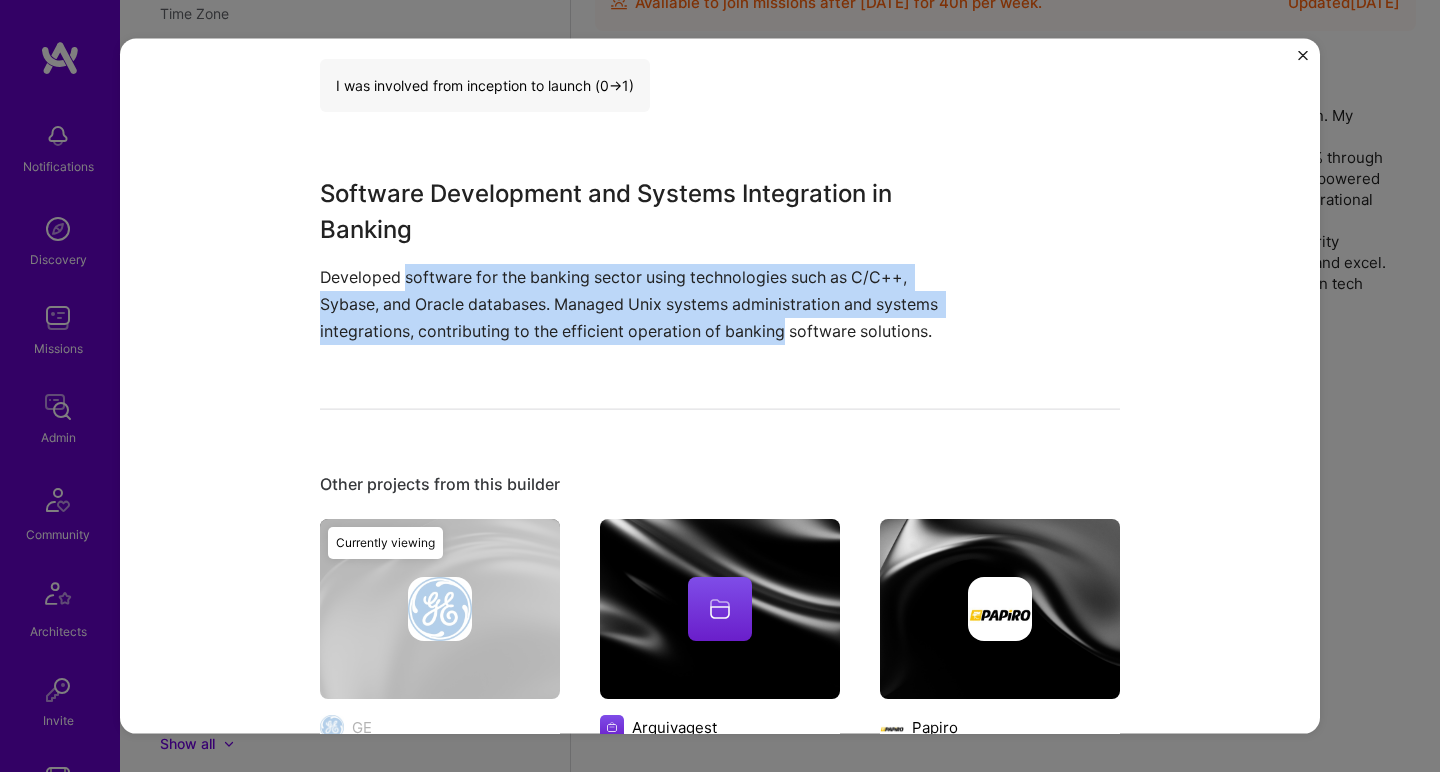 drag, startPoint x: 772, startPoint y: 336, endPoint x: 426, endPoint y: 285, distance: 349.73846 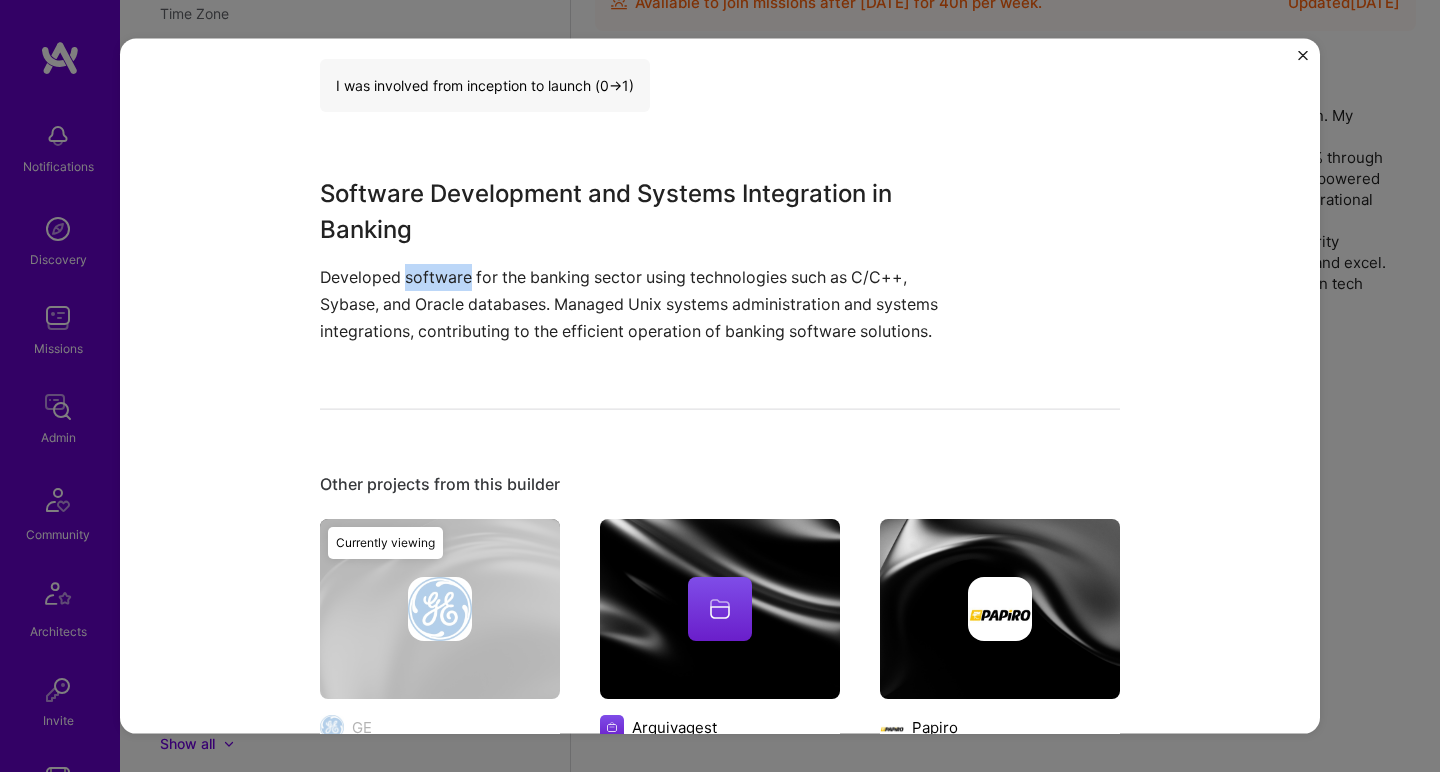click on "Developed software for the banking sector using technologies such as C/C++, Sybase, and Oracle databases. Managed Unix systems administration and systems integrations, contributing to the efficient operation of banking software solutions." at bounding box center (645, 304) 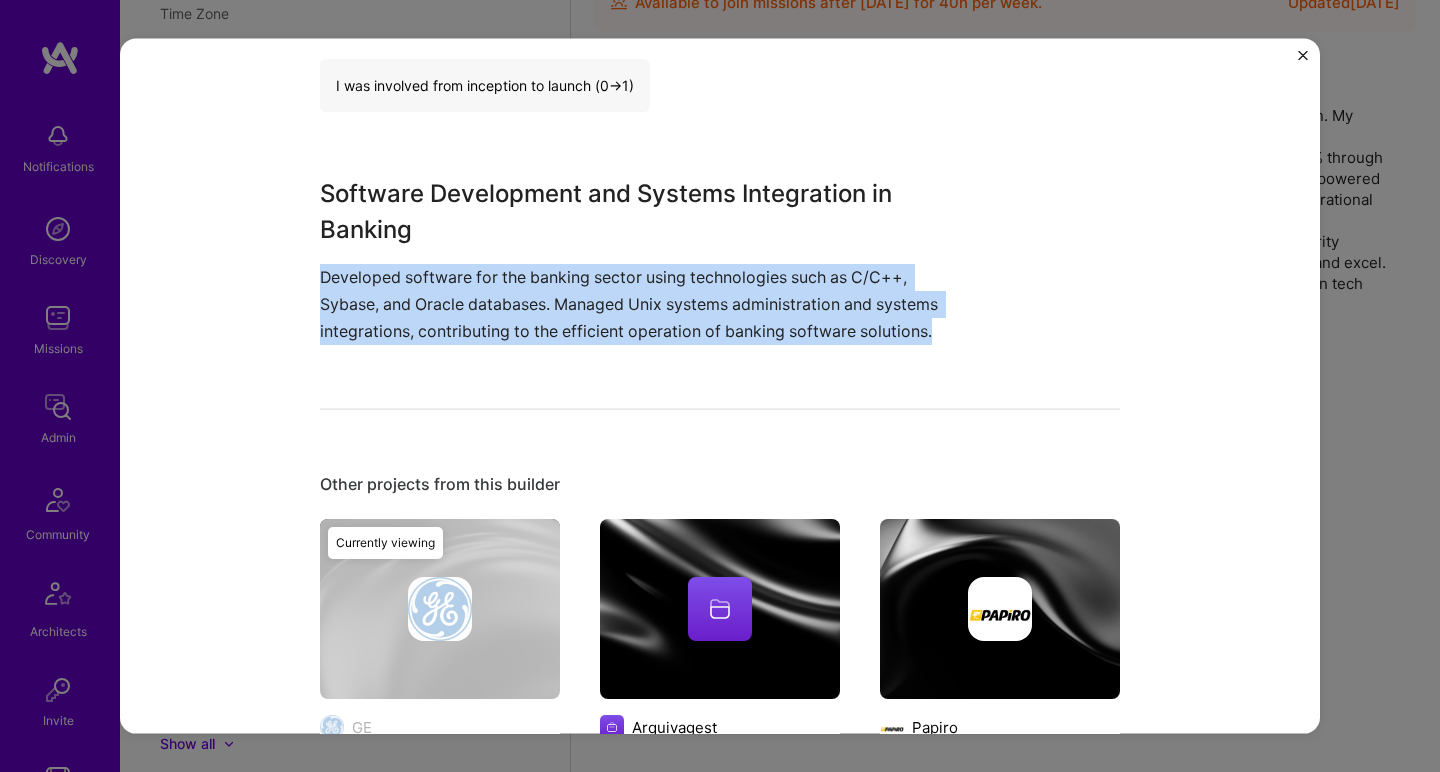 click on "Developed software for the banking sector using technologies such as C/C++, Sybase, and Oracle databases. Managed Unix systems administration and systems integrations, contributing to the efficient operation of banking software solutions." at bounding box center (645, 304) 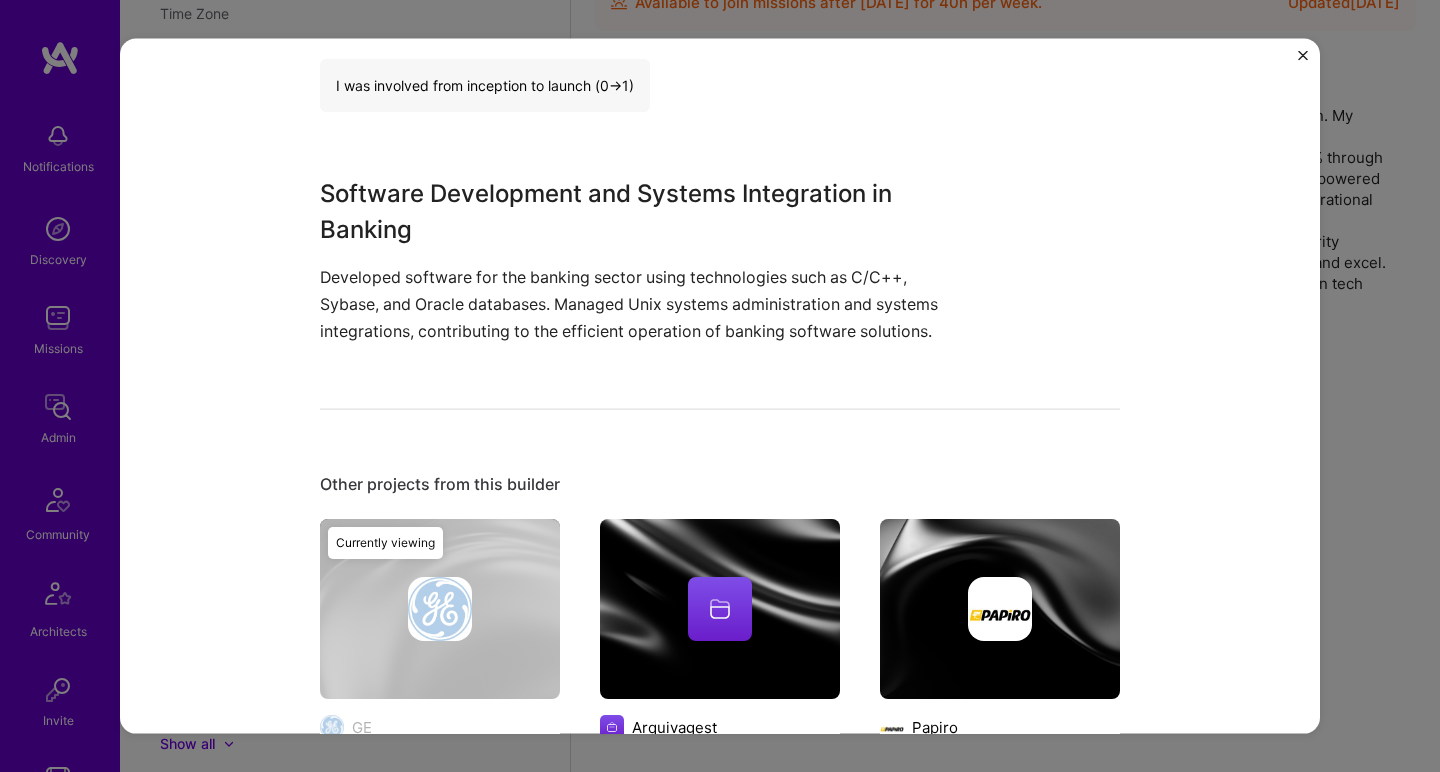 scroll, scrollTop: 607, scrollLeft: 0, axis: vertical 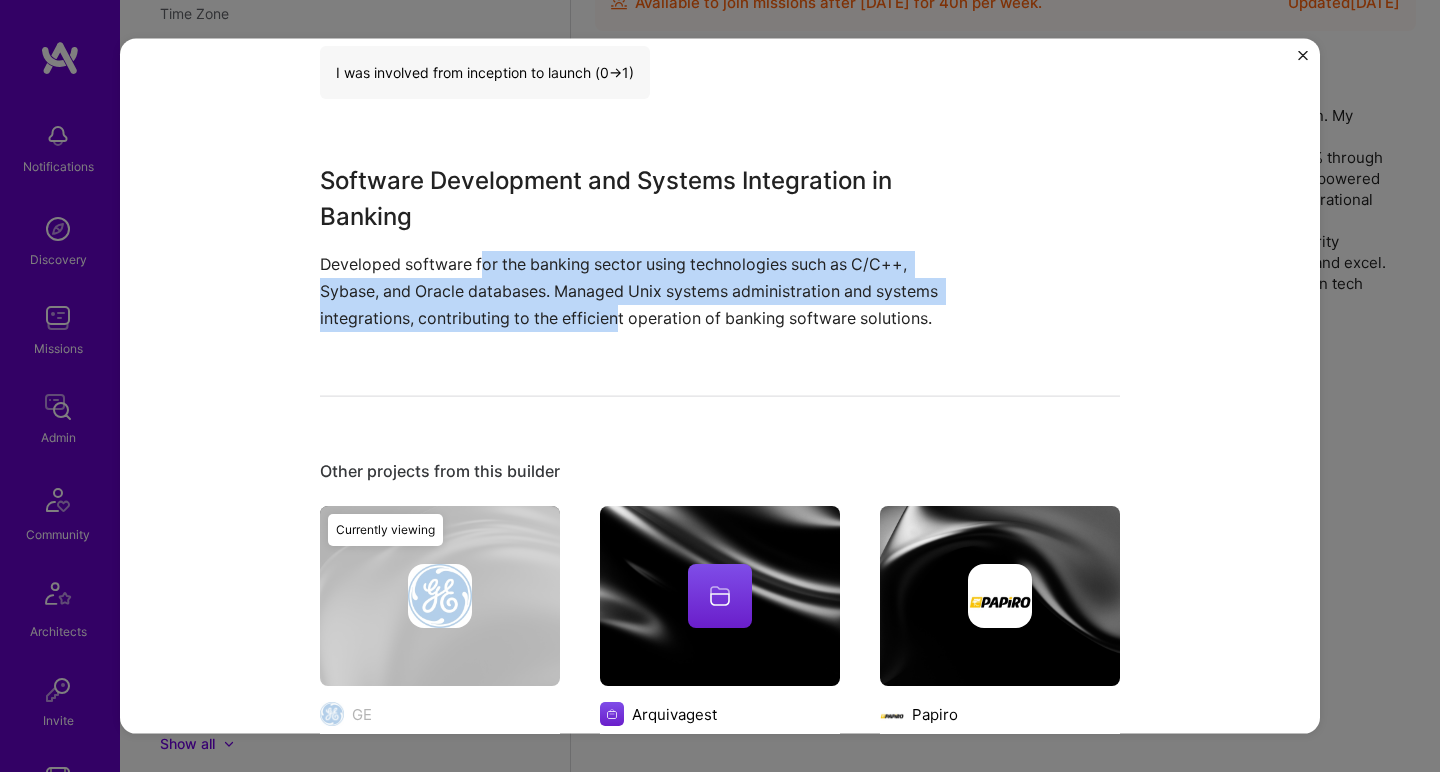 click on "Developed software for the banking sector using technologies such as C/C++, Sybase, and Oracle databases. Managed Unix systems administration and systems integrations, contributing to the efficient operation of banking software solutions." at bounding box center [645, 291] 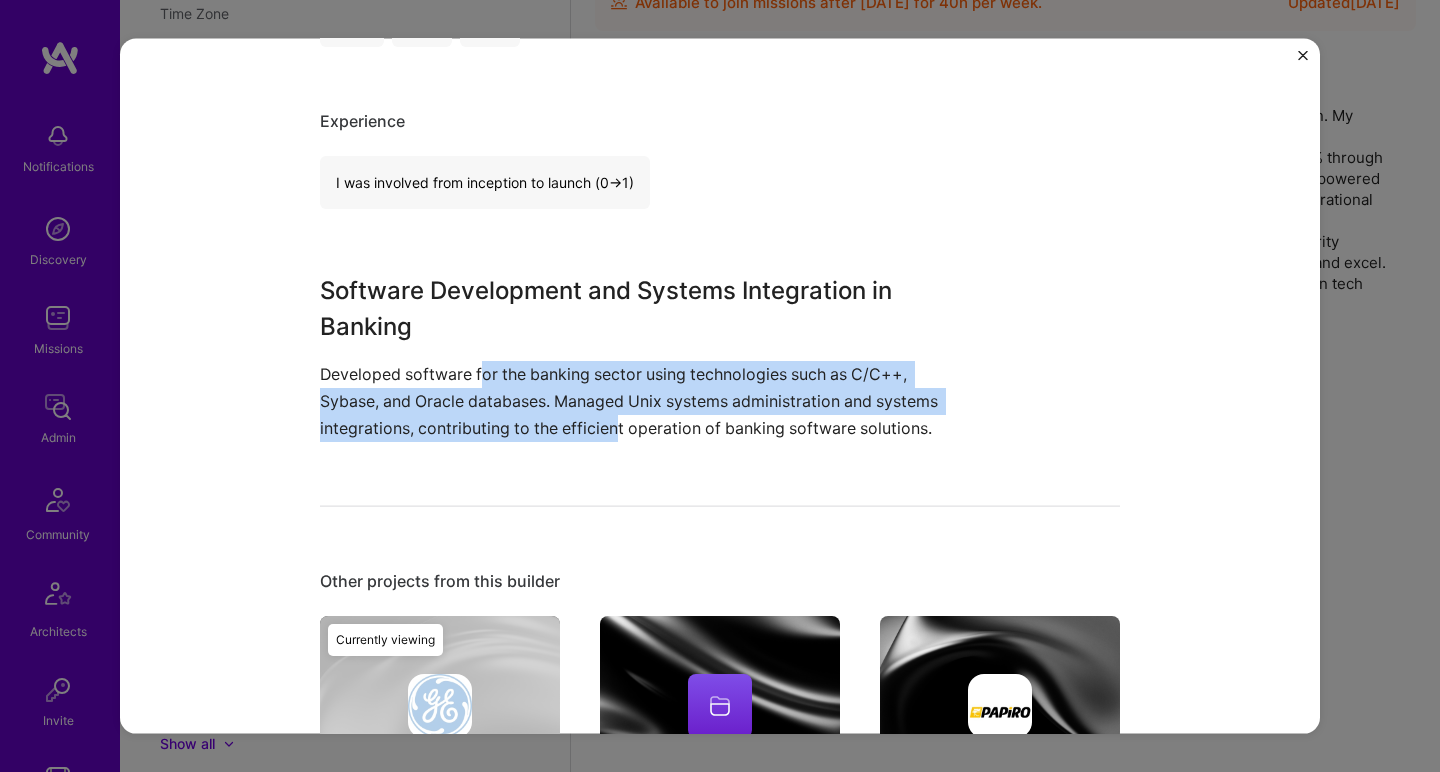 scroll, scrollTop: 647, scrollLeft: 0, axis: vertical 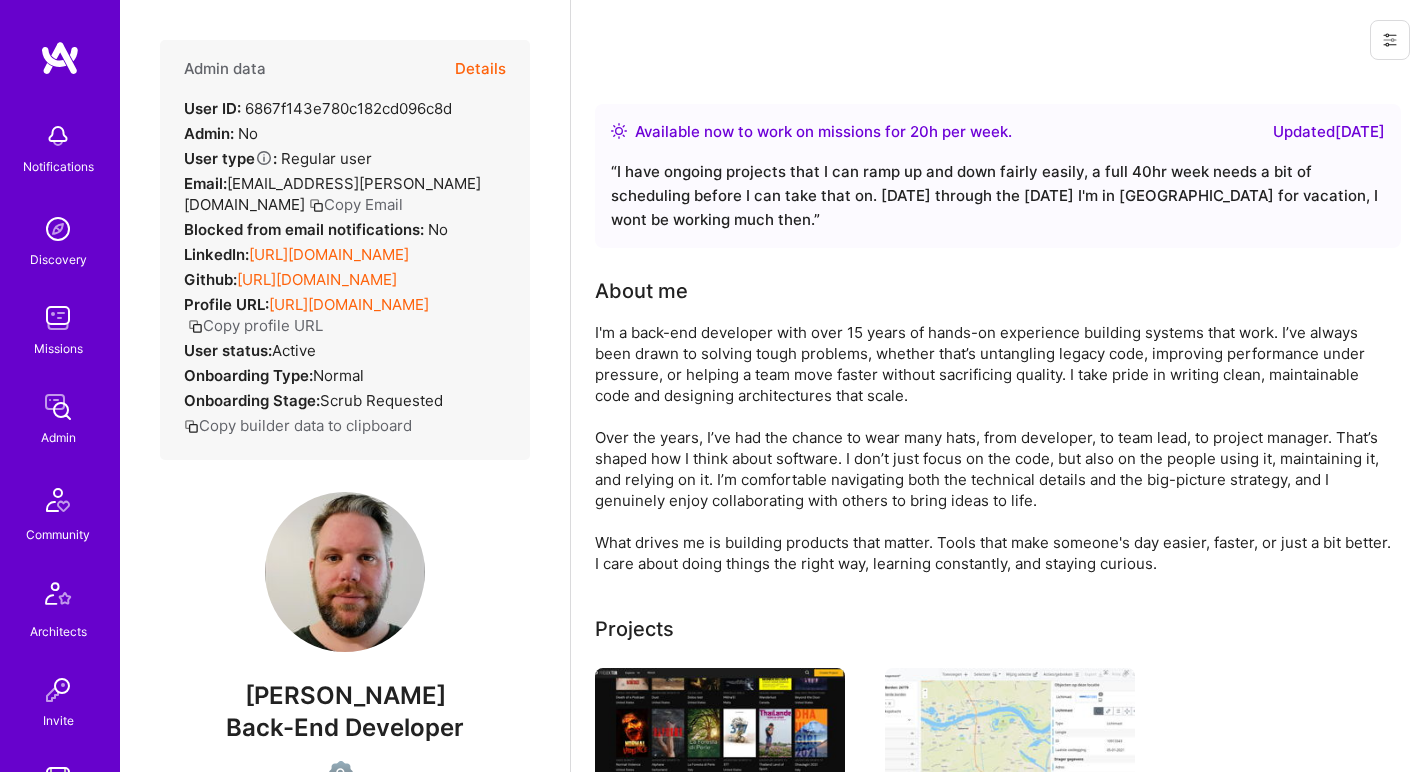 click on "https://linkedin.com/in/rianorie" at bounding box center [329, 254] 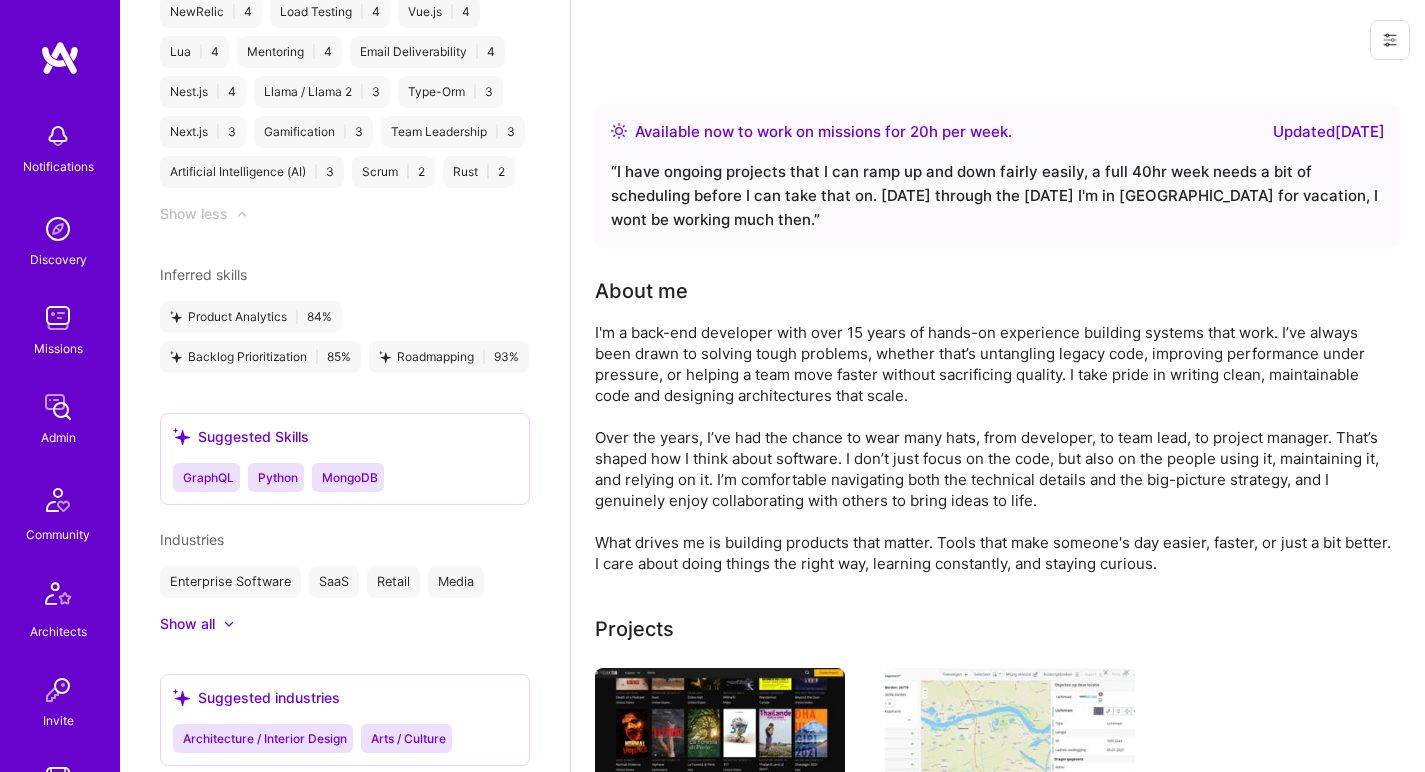 scroll, scrollTop: 2103, scrollLeft: 0, axis: vertical 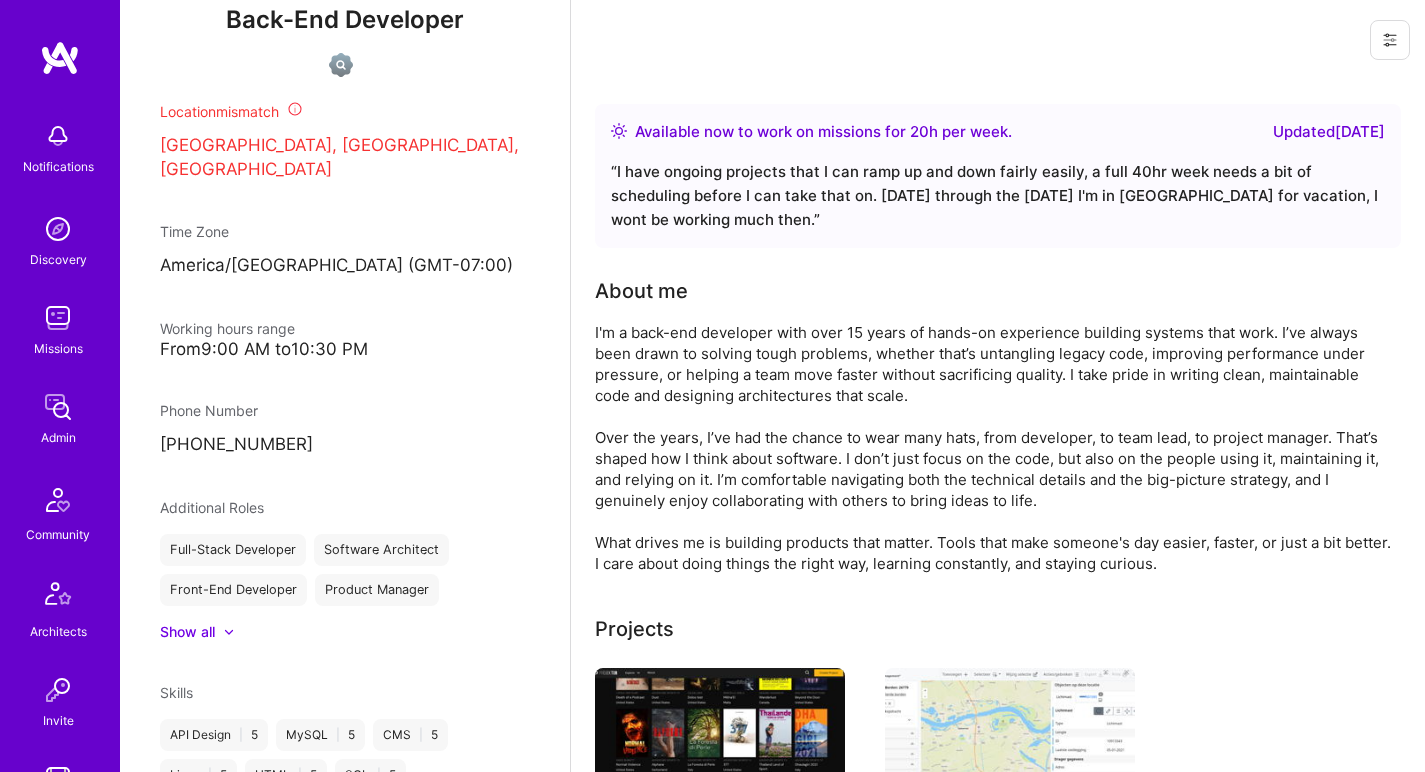 click on "I'm a back-end developer with over 15 years of hands-on experience building systems that work. I’ve always been drawn to solving tough problems, whether that’s untangling legacy code, improving performance under pressure, or helping a team move faster without sacrificing quality. I take pride in writing clean, maintainable code and designing architectures that scale.
Over the years, I’ve had the chance to wear many hats, from developer, to team lead, to project manager. That’s shaped how I think about software. I don’t just focus on the code, but also on the people using it, maintaining it, and relying on it. I’m comfortable navigating both the technical details and the big-picture strategy, and I genuinely enjoy collaborating with others to bring ideas to life.
What drives me is building products that matter. Tools that make someone's day easier, faster, or just a bit better. I care about doing things the right way, learning constantly, and staying curious." at bounding box center [995, 448] 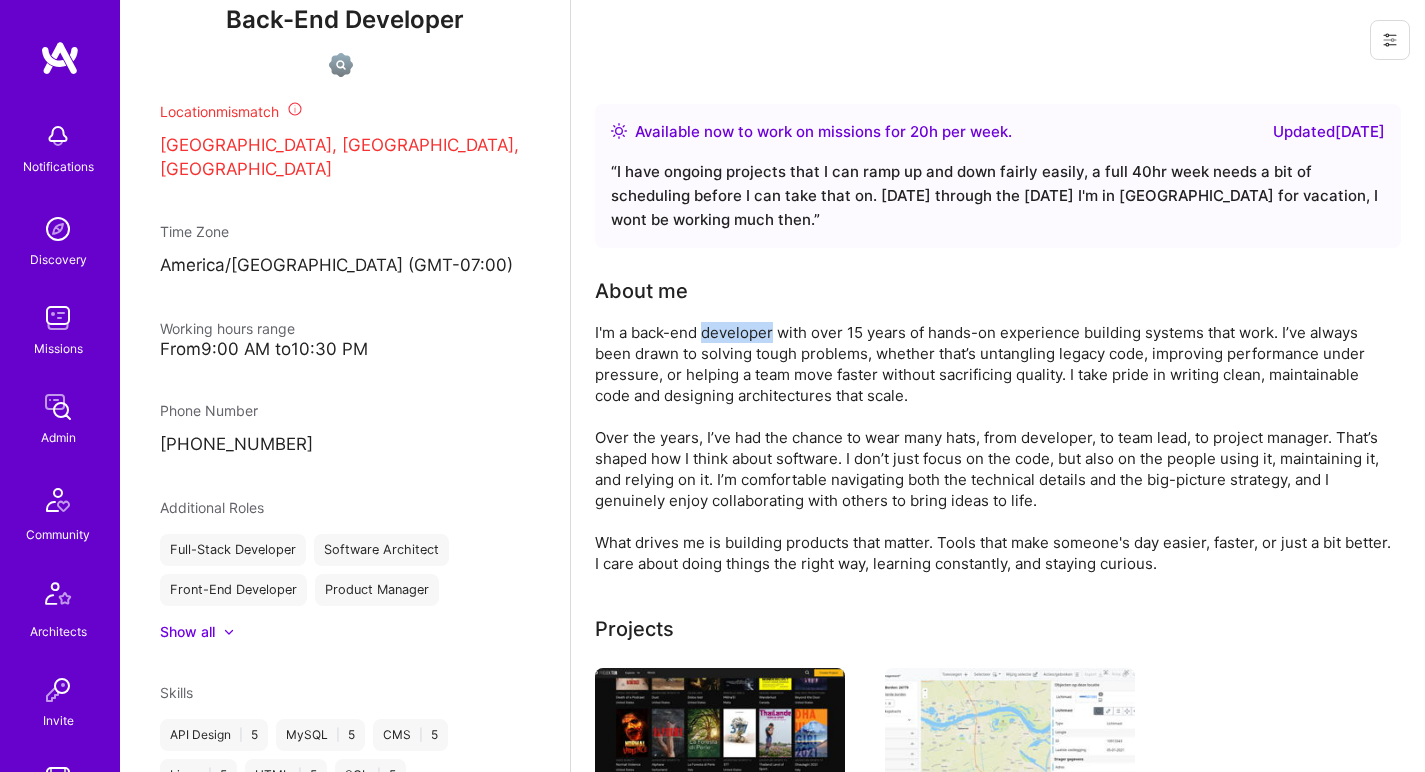 click on "I'm a back-end developer with over 15 years of hands-on experience building systems that work. I’ve always been drawn to solving tough problems, whether that’s untangling legacy code, improving performance under pressure, or helping a team move faster without sacrificing quality. I take pride in writing clean, maintainable code and designing architectures that scale.
Over the years, I’ve had the chance to wear many hats, from developer, to team lead, to project manager. That’s shaped how I think about software. I don’t just focus on the code, but also on the people using it, maintaining it, and relying on it. I’m comfortable navigating both the technical details and the big-picture strategy, and I genuinely enjoy collaborating with others to bring ideas to life.
What drives me is building products that matter. Tools that make someone's day easier, faster, or just a bit better. I care about doing things the right way, learning constantly, and staying curious." at bounding box center [995, 448] 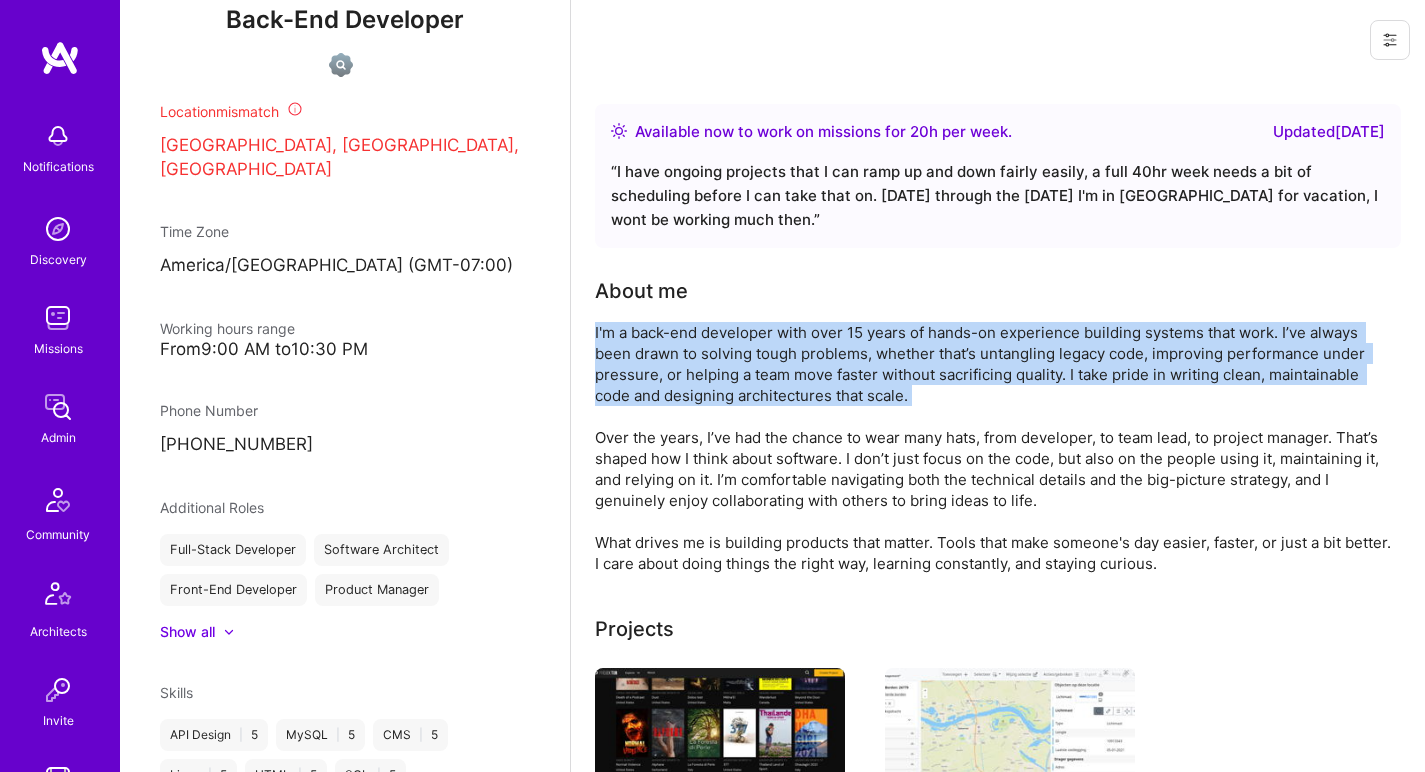 click on "I'm a back-end developer with over 15 years of hands-on experience building systems that work. I’ve always been drawn to solving tough problems, whether that’s untangling legacy code, improving performance under pressure, or helping a team move faster without sacrificing quality. I take pride in writing clean, maintainable code and designing architectures that scale.
Over the years, I’ve had the chance to wear many hats, from developer, to team lead, to project manager. That’s shaped how I think about software. I don’t just focus on the code, but also on the people using it, maintaining it, and relying on it. I’m comfortable navigating both the technical details and the big-picture strategy, and I genuinely enjoy collaborating with others to bring ideas to life.
What drives me is building products that matter. Tools that make someone's day easier, faster, or just a bit better. I care about doing things the right way, learning constantly, and staying curious." at bounding box center [995, 448] 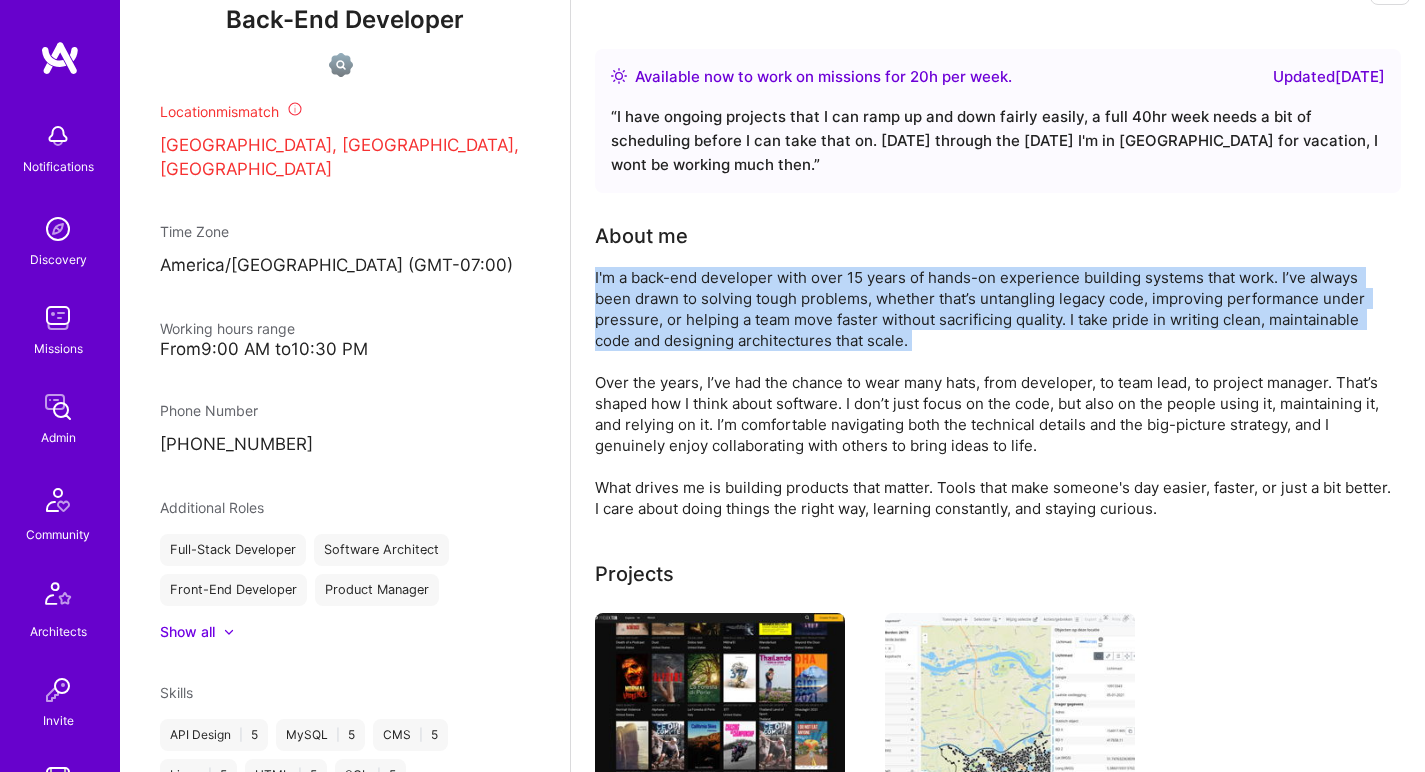 click on "I'm a back-end developer with over 15 years of hands-on experience building systems that work. I’ve always been drawn to solving tough problems, whether that’s untangling legacy code, improving performance under pressure, or helping a team move faster without sacrificing quality. I take pride in writing clean, maintainable code and designing architectures that scale.
Over the years, I’ve had the chance to wear many hats, from developer, to team lead, to project manager. That’s shaped how I think about software. I don’t just focus on the code, but also on the people using it, maintaining it, and relying on it. I’m comfortable navigating both the technical details and the big-picture strategy, and I genuinely enjoy collaborating with others to bring ideas to life.
What drives me is building products that matter. Tools that make someone's day easier, faster, or just a bit better. I care about doing things the right way, learning constantly, and staying curious." at bounding box center [995, 393] 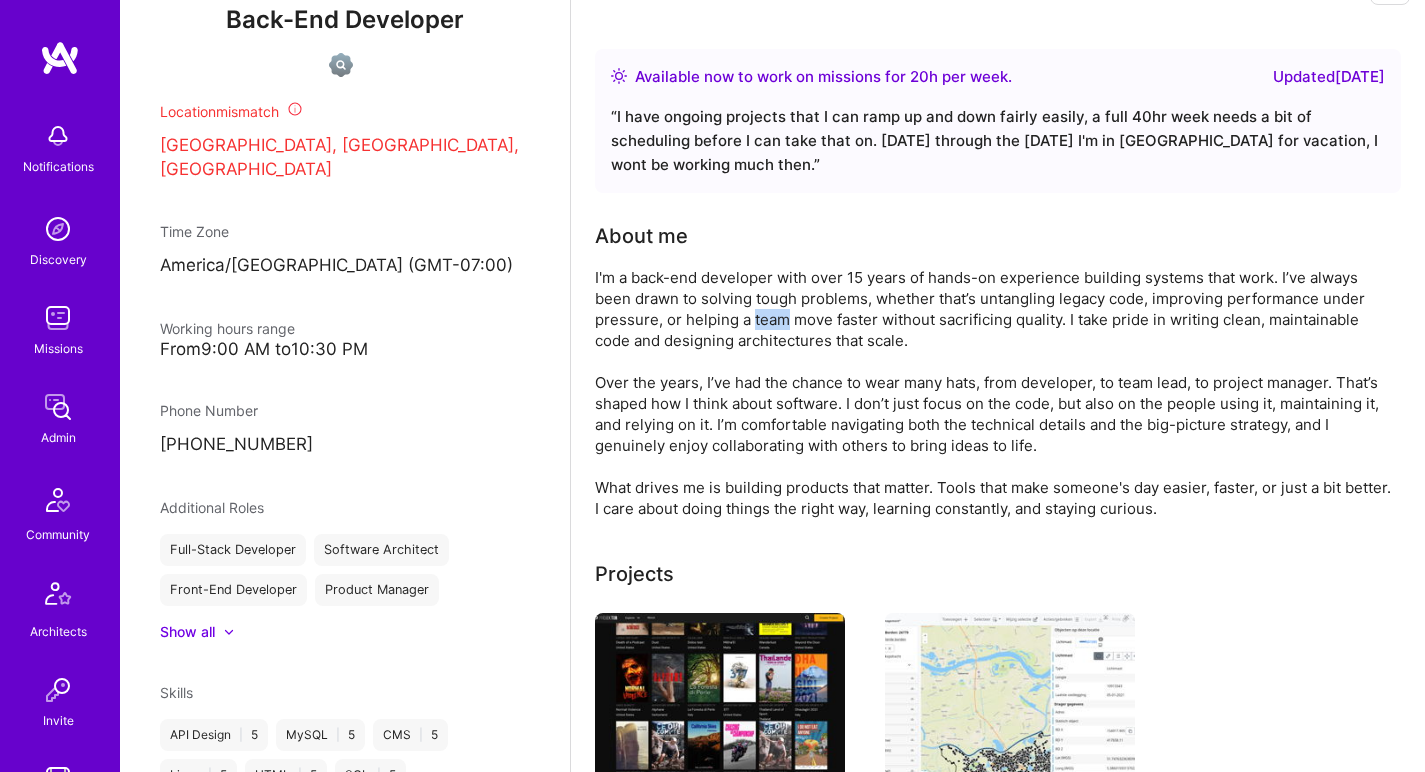 click on "I'm a back-end developer with over 15 years of hands-on experience building systems that work. I’ve always been drawn to solving tough problems, whether that’s untangling legacy code, improving performance under pressure, or helping a team move faster without sacrificing quality. I take pride in writing clean, maintainable code and designing architectures that scale.
Over the years, I’ve had the chance to wear many hats, from developer, to team lead, to project manager. That’s shaped how I think about software. I don’t just focus on the code, but also on the people using it, maintaining it, and relying on it. I’m comfortable navigating both the technical details and the big-picture strategy, and I genuinely enjoy collaborating with others to bring ideas to life.
What drives me is building products that matter. Tools that make someone's day easier, faster, or just a bit better. I care about doing things the right way, learning constantly, and staying curious." at bounding box center (995, 393) 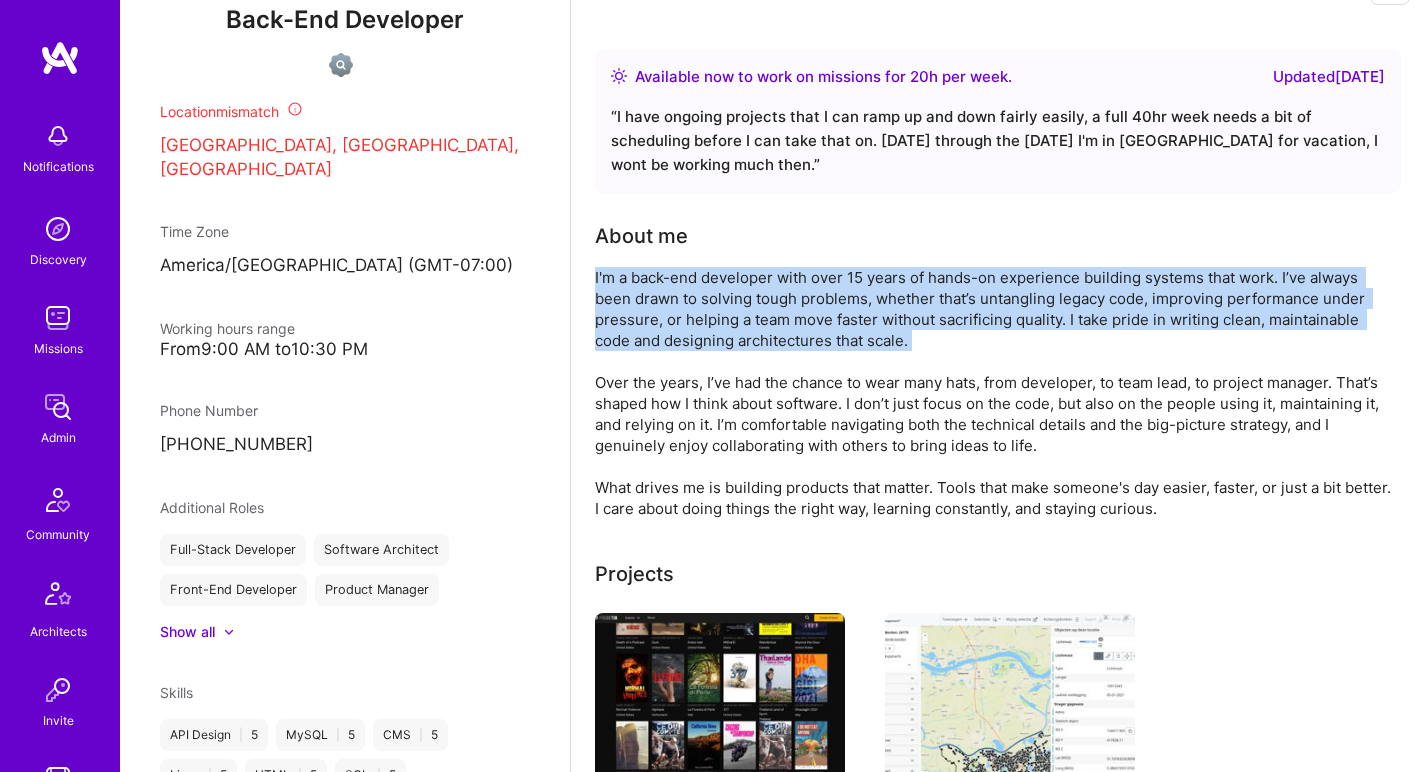 click on "I'm a back-end developer with over 15 years of hands-on experience building systems that work. I’ve always been drawn to solving tough problems, whether that’s untangling legacy code, improving performance under pressure, or helping a team move faster without sacrificing quality. I take pride in writing clean, maintainable code and designing architectures that scale.
Over the years, I’ve had the chance to wear many hats, from developer, to team lead, to project manager. That’s shaped how I think about software. I don’t just focus on the code, but also on the people using it, maintaining it, and relying on it. I’m comfortable navigating both the technical details and the big-picture strategy, and I genuinely enjoy collaborating with others to bring ideas to life.
What drives me is building products that matter. Tools that make someone's day easier, faster, or just a bit better. I care about doing things the right way, learning constantly, and staying curious." at bounding box center (995, 393) 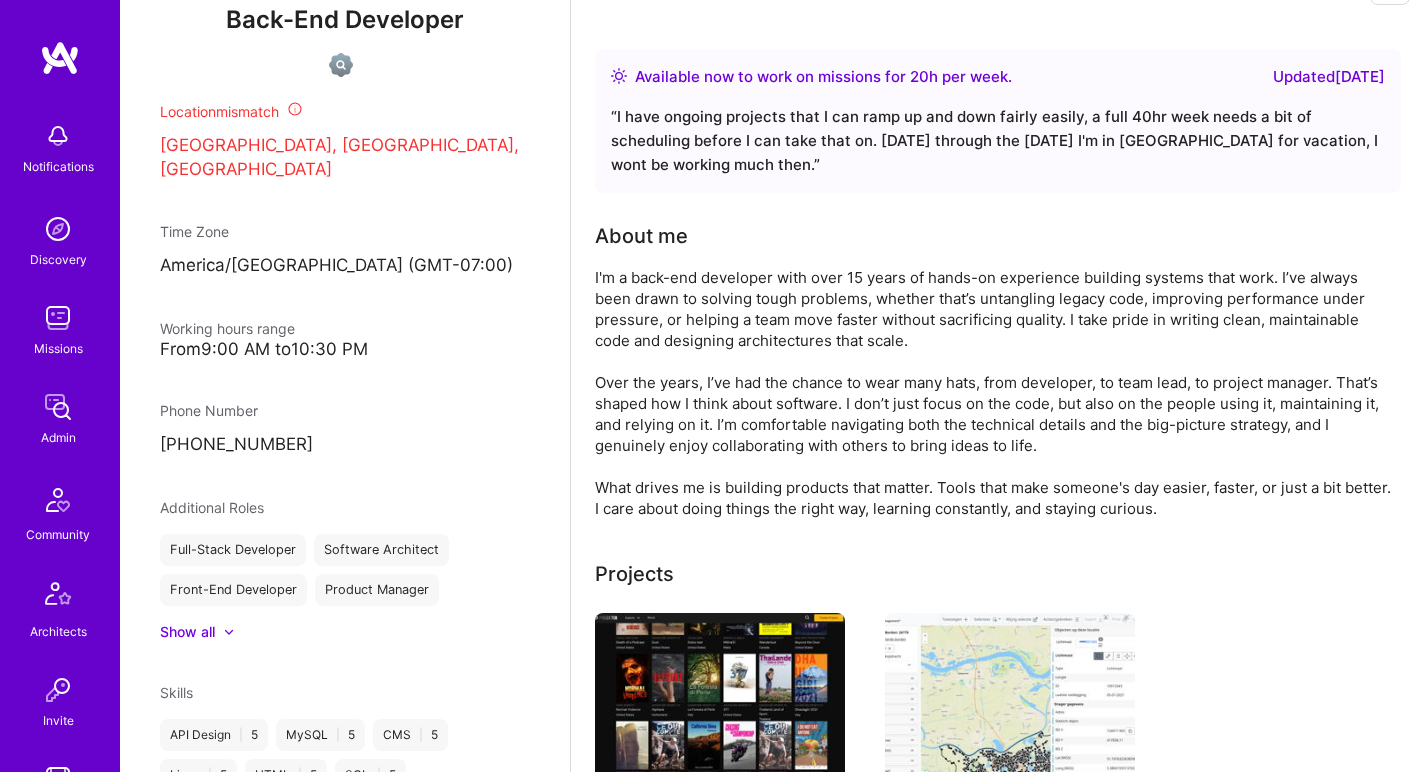 click on "I'm a back-end developer with over 15 years of hands-on experience building systems that work. I’ve always been drawn to solving tough problems, whether that’s untangling legacy code, improving performance under pressure, or helping a team move faster without sacrificing quality. I take pride in writing clean, maintainable code and designing architectures that scale.
Over the years, I’ve had the chance to wear many hats, from developer, to team lead, to project manager. That’s shaped how I think about software. I don’t just focus on the code, but also on the people using it, maintaining it, and relying on it. I’m comfortable navigating both the technical details and the big-picture strategy, and I genuinely enjoy collaborating with others to bring ideas to life.
What drives me is building products that matter. Tools that make someone's day easier, faster, or just a bit better. I care about doing things the right way, learning constantly, and staying curious." at bounding box center (995, 393) 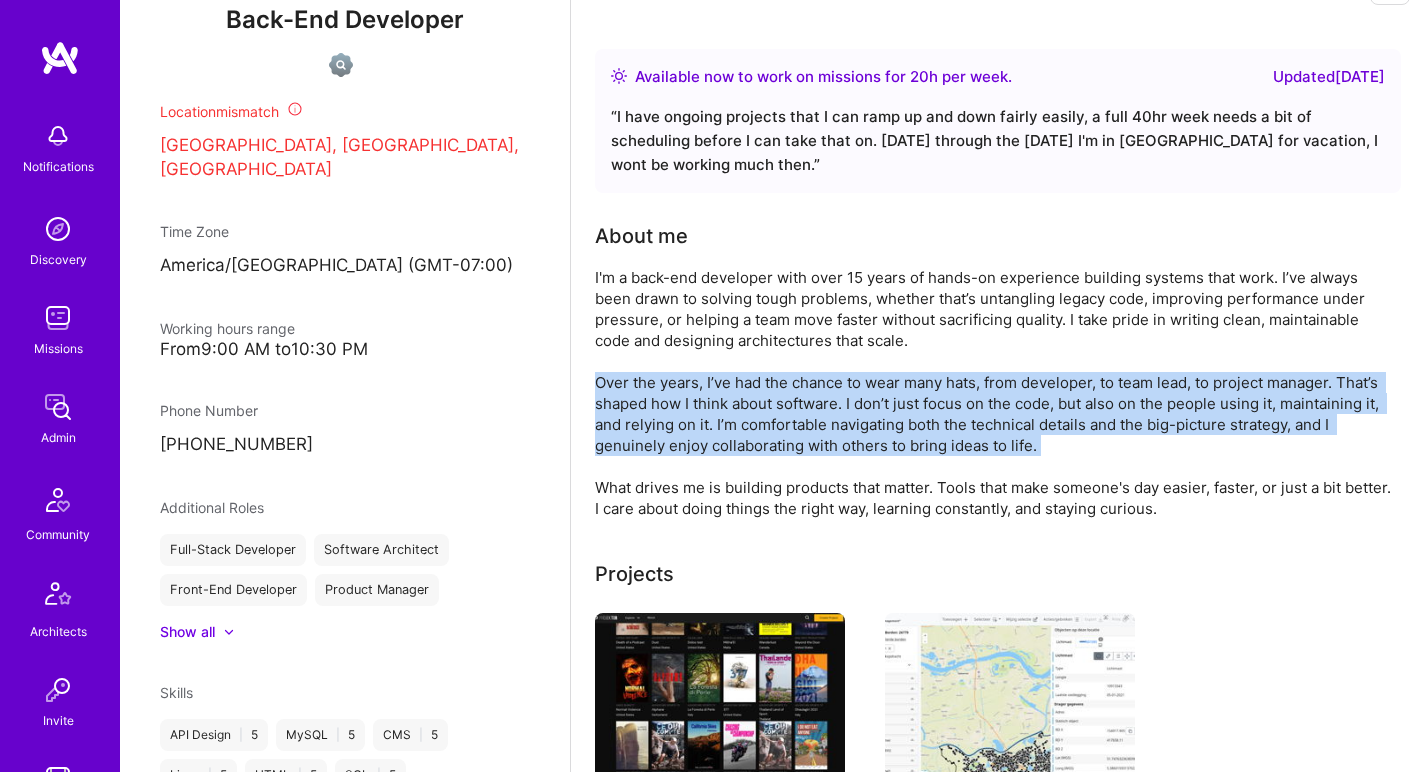click on "I'm a back-end developer with over 15 years of hands-on experience building systems that work. I’ve always been drawn to solving tough problems, whether that’s untangling legacy code, improving performance under pressure, or helping a team move faster without sacrificing quality. I take pride in writing clean, maintainable code and designing architectures that scale.
Over the years, I’ve had the chance to wear many hats, from developer, to team lead, to project manager. That’s shaped how I think about software. I don’t just focus on the code, but also on the people using it, maintaining it, and relying on it. I’m comfortable navigating both the technical details and the big-picture strategy, and I genuinely enjoy collaborating with others to bring ideas to life.
What drives me is building products that matter. Tools that make someone's day easier, faster, or just a bit better. I care about doing things the right way, learning constantly, and staying curious." at bounding box center [995, 393] 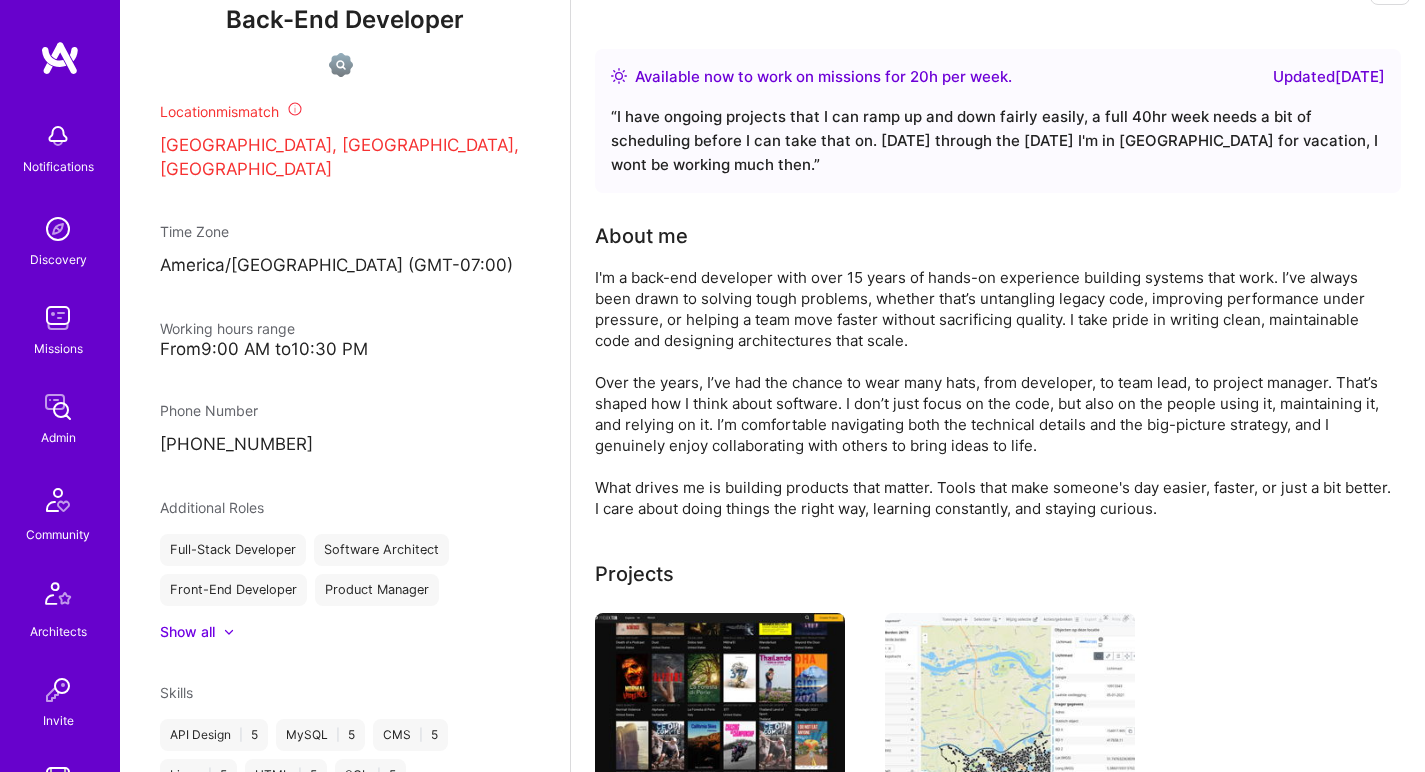 click on "I'm a back-end developer with over 15 years of hands-on experience building systems that work. I’ve always been drawn to solving tough problems, whether that’s untangling legacy code, improving performance under pressure, or helping a team move faster without sacrificing quality. I take pride in writing clean, maintainable code and designing architectures that scale.
Over the years, I’ve had the chance to wear many hats, from developer, to team lead, to project manager. That’s shaped how I think about software. I don’t just focus on the code, but also on the people using it, maintaining it, and relying on it. I’m comfortable navigating both the technical details and the big-picture strategy, and I genuinely enjoy collaborating with others to bring ideas to life.
What drives me is building products that matter. Tools that make someone's day easier, faster, or just a bit better. I care about doing things the right way, learning constantly, and staying curious." at bounding box center [995, 393] 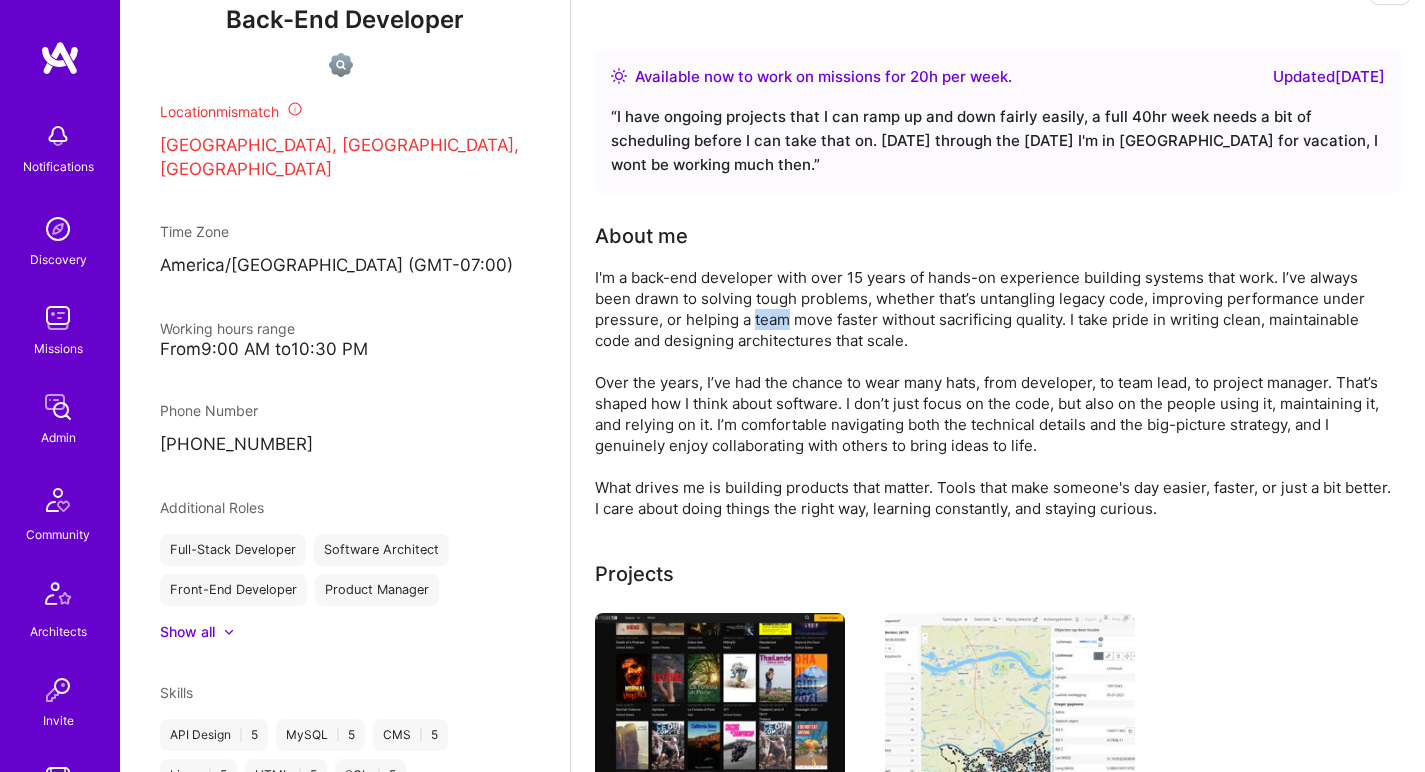 click on "I'm a back-end developer with over 15 years of hands-on experience building systems that work. I’ve always been drawn to solving tough problems, whether that’s untangling legacy code, improving performance under pressure, or helping a team move faster without sacrificing quality. I take pride in writing clean, maintainable code and designing architectures that scale.
Over the years, I’ve had the chance to wear many hats, from developer, to team lead, to project manager. That’s shaped how I think about software. I don’t just focus on the code, but also on the people using it, maintaining it, and relying on it. I’m comfortable navigating both the technical details and the big-picture strategy, and I genuinely enjoy collaborating with others to bring ideas to life.
What drives me is building products that matter. Tools that make someone's day easier, faster, or just a bit better. I care about doing things the right way, learning constantly, and staying curious." at bounding box center [995, 393] 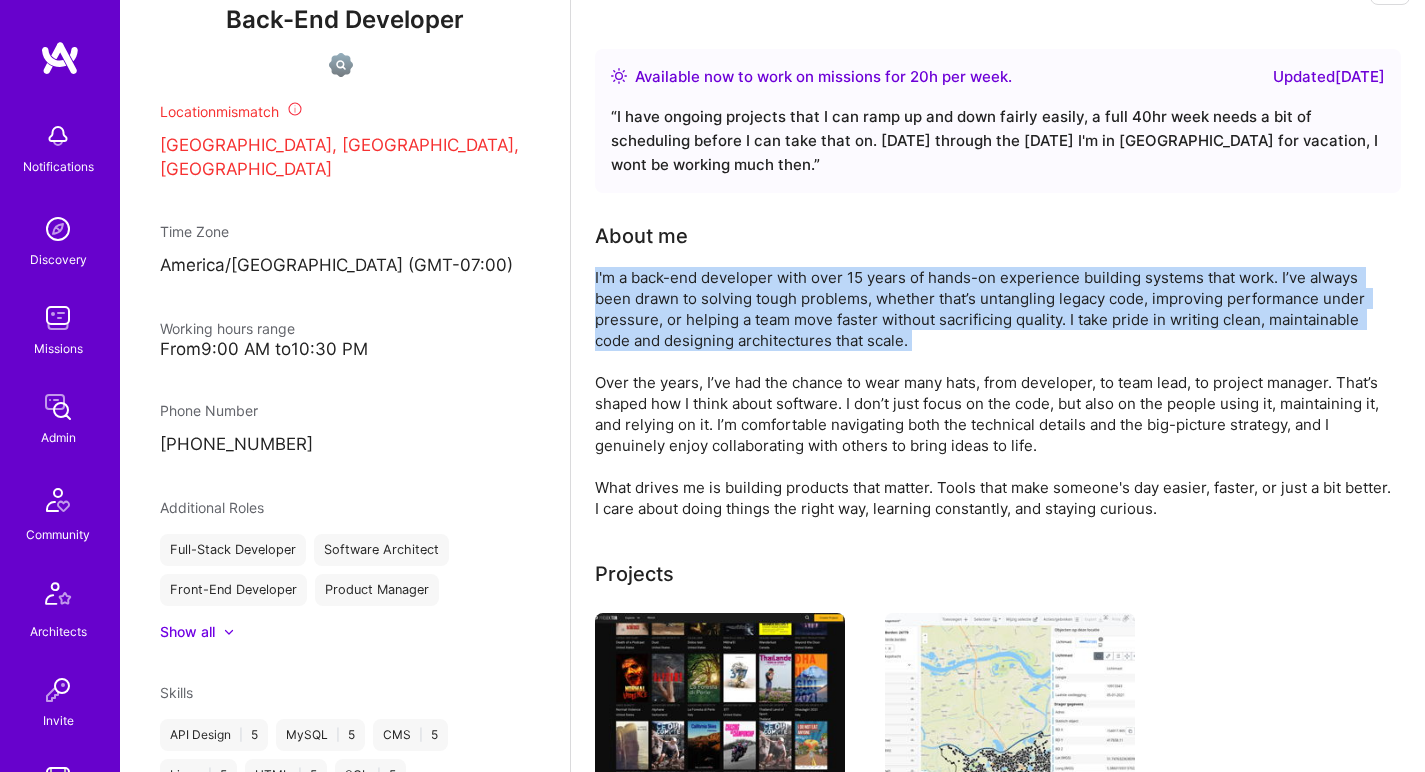 click on "I'm a back-end developer with over 15 years of hands-on experience building systems that work. I’ve always been drawn to solving tough problems, whether that’s untangling legacy code, improving performance under pressure, or helping a team move faster without sacrificing quality. I take pride in writing clean, maintainable code and designing architectures that scale.
Over the years, I’ve had the chance to wear many hats, from developer, to team lead, to project manager. That’s shaped how I think about software. I don’t just focus on the code, but also on the people using it, maintaining it, and relying on it. I’m comfortable navigating both the technical details and the big-picture strategy, and I genuinely enjoy collaborating with others to bring ideas to life.
What drives me is building products that matter. Tools that make someone's day easier, faster, or just a bit better. I care about doing things the right way, learning constantly, and staying curious." at bounding box center [995, 393] 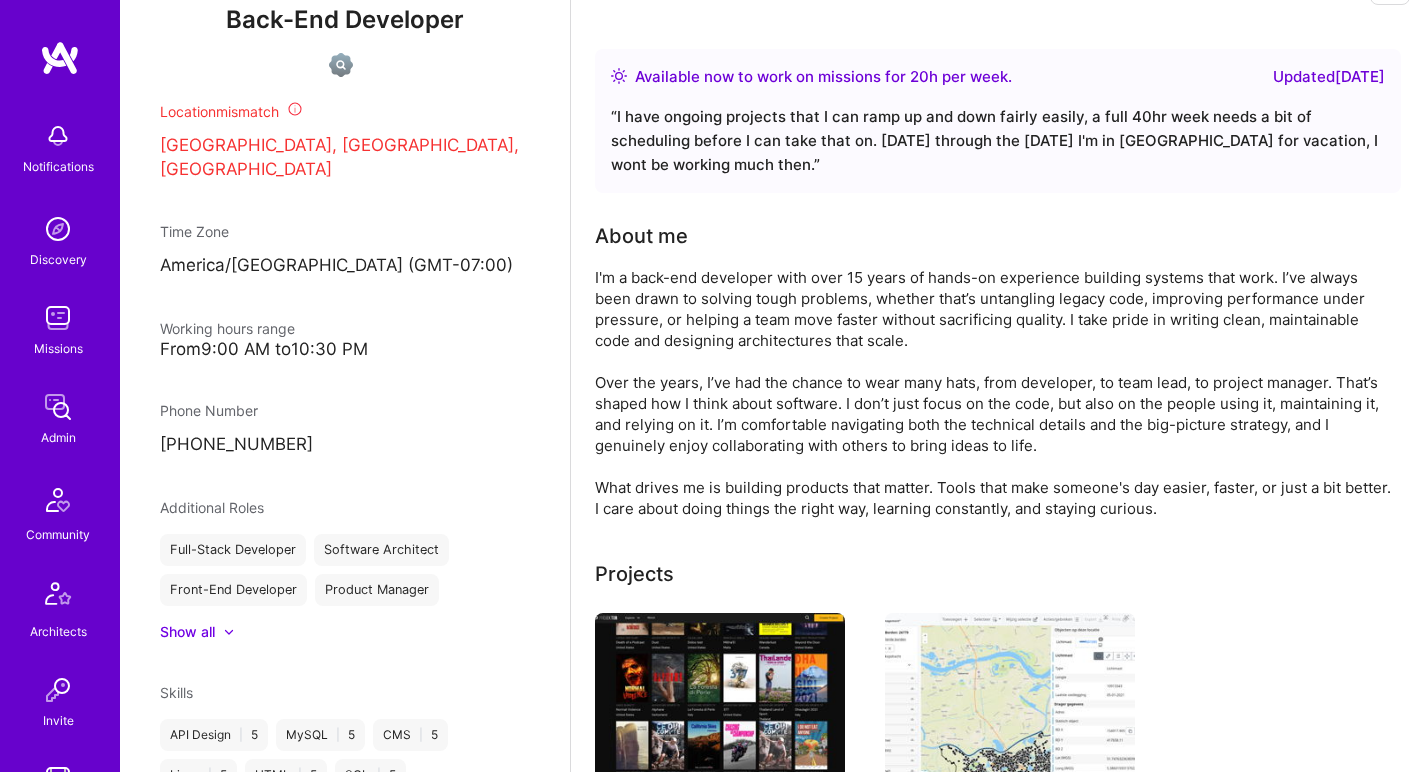 click on "I'm a back-end developer with over 15 years of hands-on experience building systems that work. I’ve always been drawn to solving tough problems, whether that’s untangling legacy code, improving performance under pressure, or helping a team move faster without sacrificing quality. I take pride in writing clean, maintainable code and designing architectures that scale.
Over the years, I’ve had the chance to wear many hats, from developer, to team lead, to project manager. That’s shaped how I think about software. I don’t just focus on the code, but also on the people using it, maintaining it, and relying on it. I’m comfortable navigating both the technical details and the big-picture strategy, and I genuinely enjoy collaborating with others to bring ideas to life.
What drives me is building products that matter. Tools that make someone's day easier, faster, or just a bit better. I care about doing things the right way, learning constantly, and staying curious." at bounding box center [995, 393] 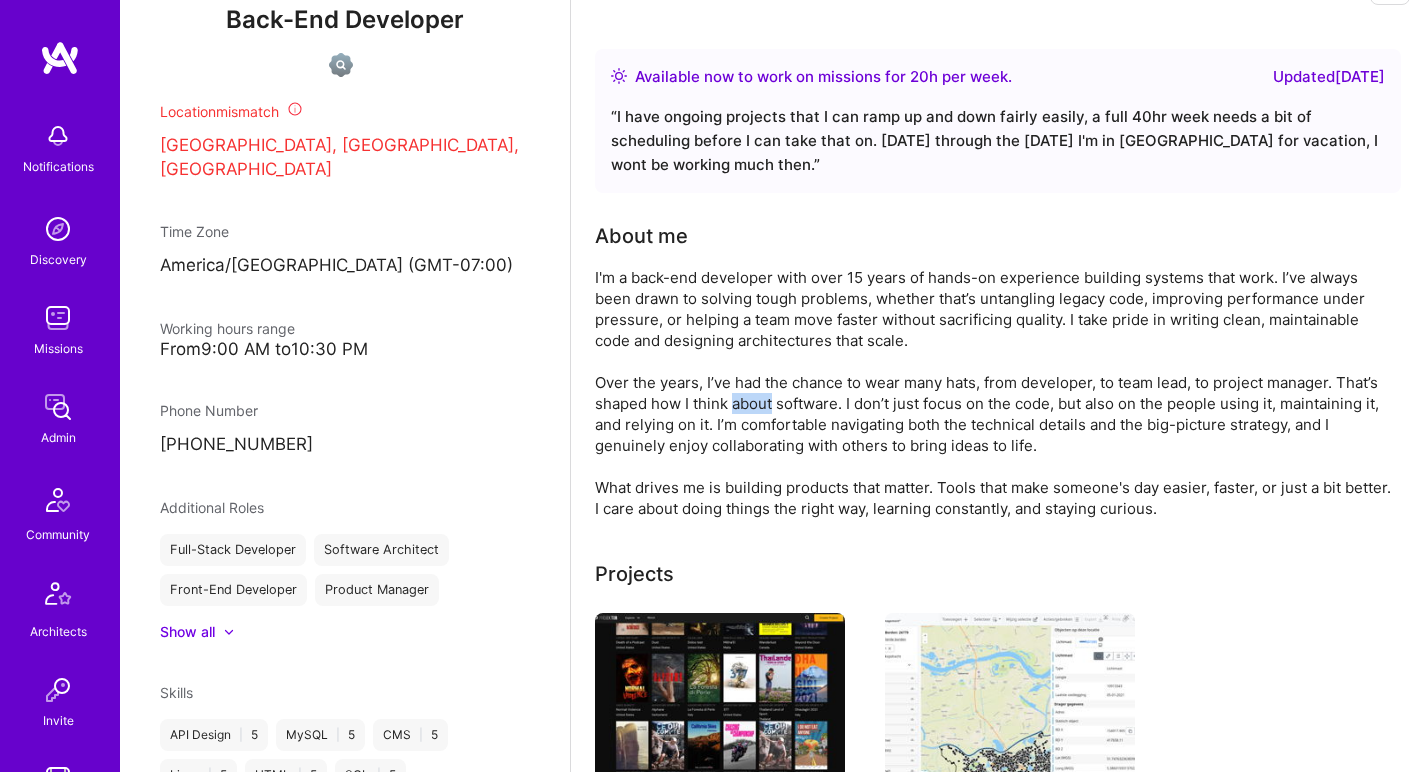 click on "I'm a back-end developer with over 15 years of hands-on experience building systems that work. I’ve always been drawn to solving tough problems, whether that’s untangling legacy code, improving performance under pressure, or helping a team move faster without sacrificing quality. I take pride in writing clean, maintainable code and designing architectures that scale.
Over the years, I’ve had the chance to wear many hats, from developer, to team lead, to project manager. That’s shaped how I think about software. I don’t just focus on the code, but also on the people using it, maintaining it, and relying on it. I’m comfortable navigating both the technical details and the big-picture strategy, and I genuinely enjoy collaborating with others to bring ideas to life.
What drives me is building products that matter. Tools that make someone's day easier, faster, or just a bit better. I care about doing things the right way, learning constantly, and staying curious." at bounding box center (995, 393) 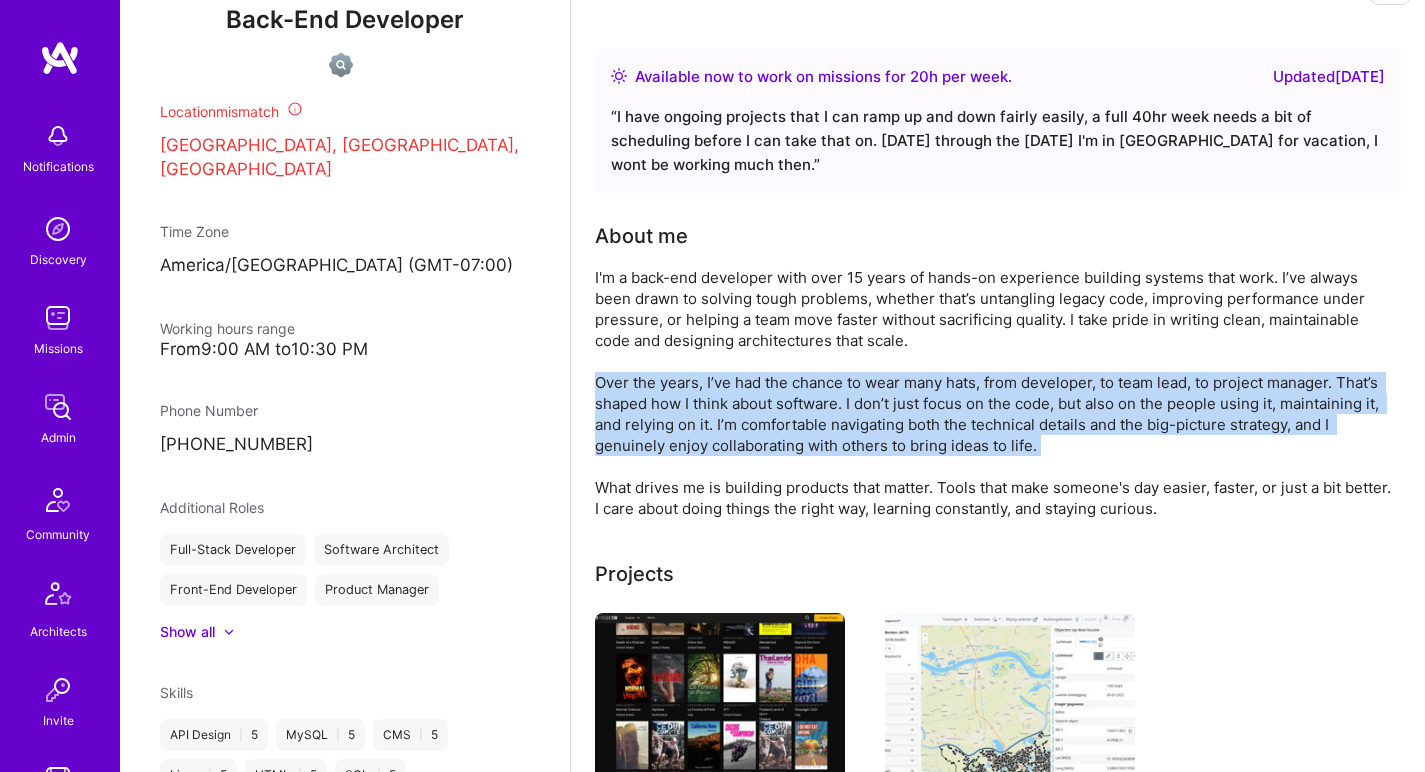 click on "I'm a back-end developer with over 15 years of hands-on experience building systems that work. I’ve always been drawn to solving tough problems, whether that’s untangling legacy code, improving performance under pressure, or helping a team move faster without sacrificing quality. I take pride in writing clean, maintainable code and designing architectures that scale.
Over the years, I’ve had the chance to wear many hats, from developer, to team lead, to project manager. That’s shaped how I think about software. I don’t just focus on the code, but also on the people using it, maintaining it, and relying on it. I’m comfortable navigating both the technical details and the big-picture strategy, and I genuinely enjoy collaborating with others to bring ideas to life.
What drives me is building products that matter. Tools that make someone's day easier, faster, or just a bit better. I care about doing things the right way, learning constantly, and staying curious." at bounding box center (995, 393) 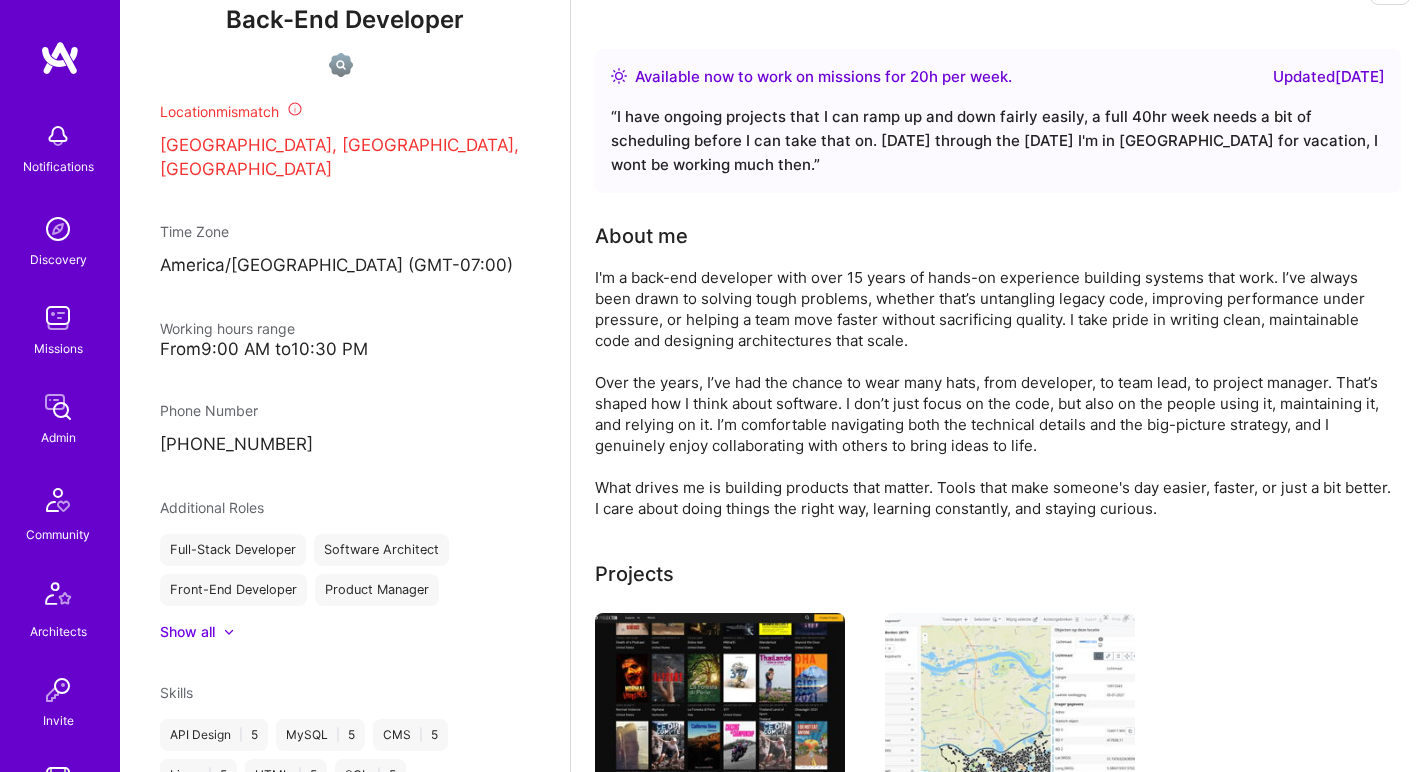 click on "I'm a back-end developer with over 15 years of hands-on experience building systems that work. I’ve always been drawn to solving tough problems, whether that’s untangling legacy code, improving performance under pressure, or helping a team move faster without sacrificing quality. I take pride in writing clean, maintainable code and designing architectures that scale.
Over the years, I’ve had the chance to wear many hats, from developer, to team lead, to project manager. That’s shaped how I think about software. I don’t just focus on the code, but also on the people using it, maintaining it, and relying on it. I’m comfortable navigating both the technical details and the big-picture strategy, and I genuinely enjoy collaborating with others to bring ideas to life.
What drives me is building products that matter. Tools that make someone's day easier, faster, or just a bit better. I care about doing things the right way, learning constantly, and staying curious." at bounding box center [995, 393] 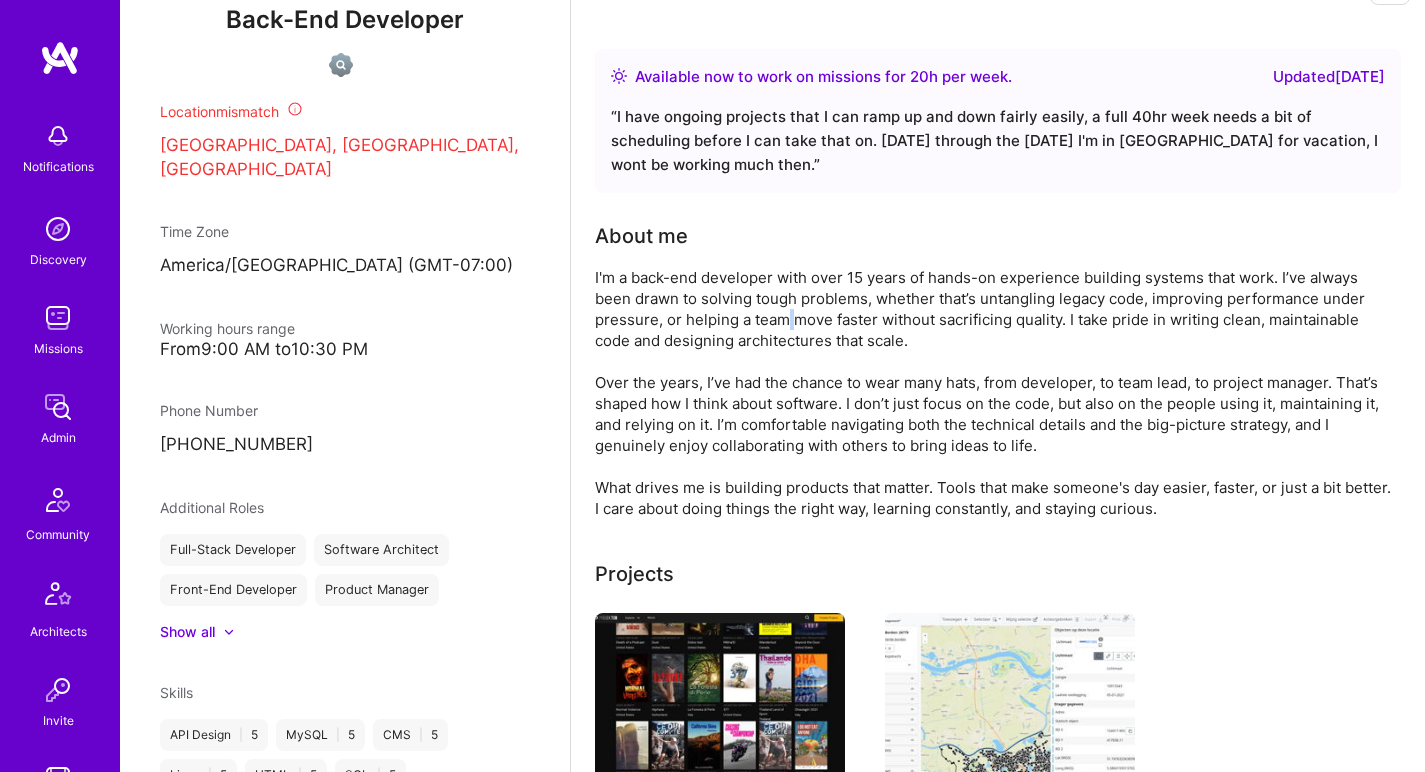 click on "I'm a back-end developer with over 15 years of hands-on experience building systems that work. I’ve always been drawn to solving tough problems, whether that’s untangling legacy code, improving performance under pressure, or helping a team move faster without sacrificing quality. I take pride in writing clean, maintainable code and designing architectures that scale.
Over the years, I’ve had the chance to wear many hats, from developer, to team lead, to project manager. That’s shaped how I think about software. I don’t just focus on the code, but also on the people using it, maintaining it, and relying on it. I’m comfortable navigating both the technical details and the big-picture strategy, and I genuinely enjoy collaborating with others to bring ideas to life.
What drives me is building products that matter. Tools that make someone's day easier, faster, or just a bit better. I care about doing things the right way, learning constantly, and staying curious." at bounding box center [995, 393] 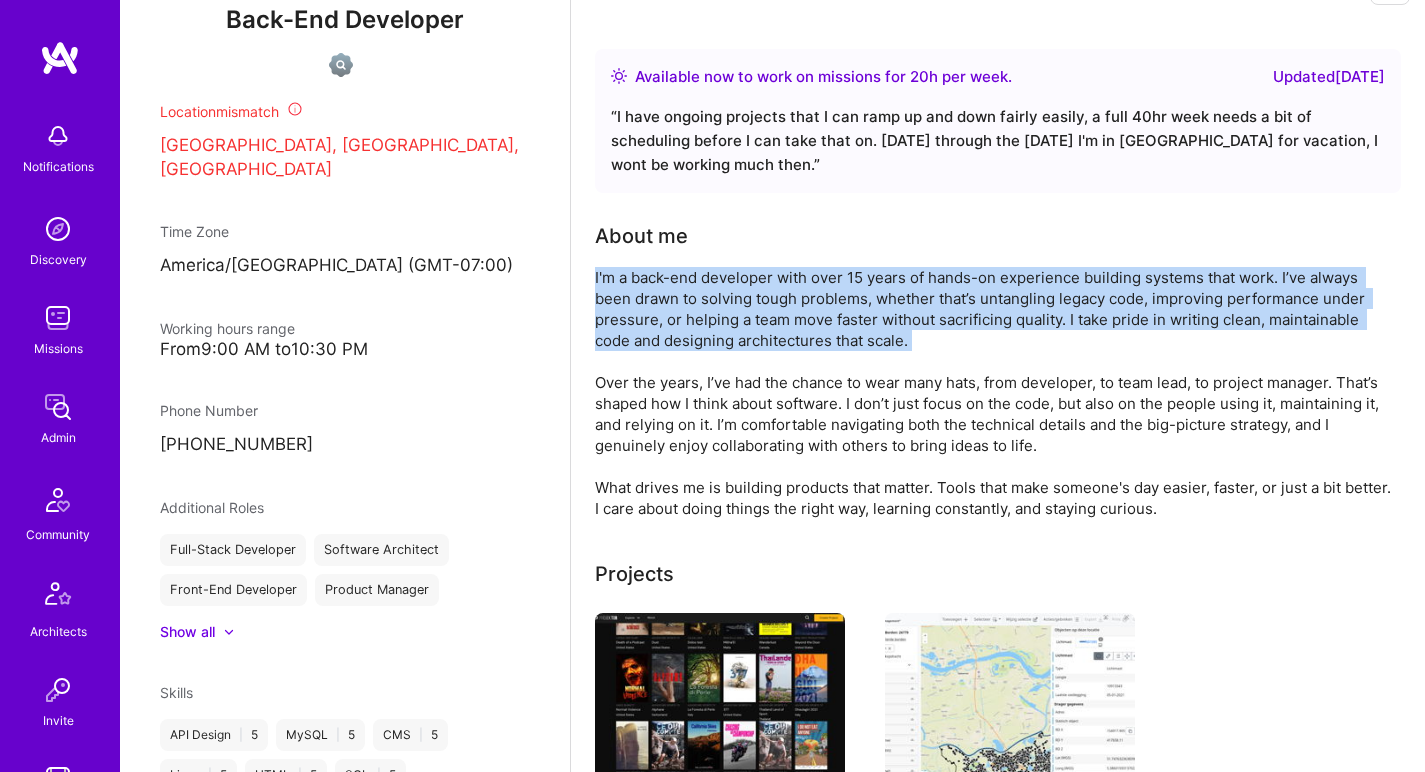 click on "I'm a back-end developer with over 15 years of hands-on experience building systems that work. I’ve always been drawn to solving tough problems, whether that’s untangling legacy code, improving performance under pressure, or helping a team move faster without sacrificing quality. I take pride in writing clean, maintainable code and designing architectures that scale.
Over the years, I’ve had the chance to wear many hats, from developer, to team lead, to project manager. That’s shaped how I think about software. I don’t just focus on the code, but also on the people using it, maintaining it, and relying on it. I’m comfortable navigating both the technical details and the big-picture strategy, and I genuinely enjoy collaborating with others to bring ideas to life.
What drives me is building products that matter. Tools that make someone's day easier, faster, or just a bit better. I care about doing things the right way, learning constantly, and staying curious." at bounding box center (995, 393) 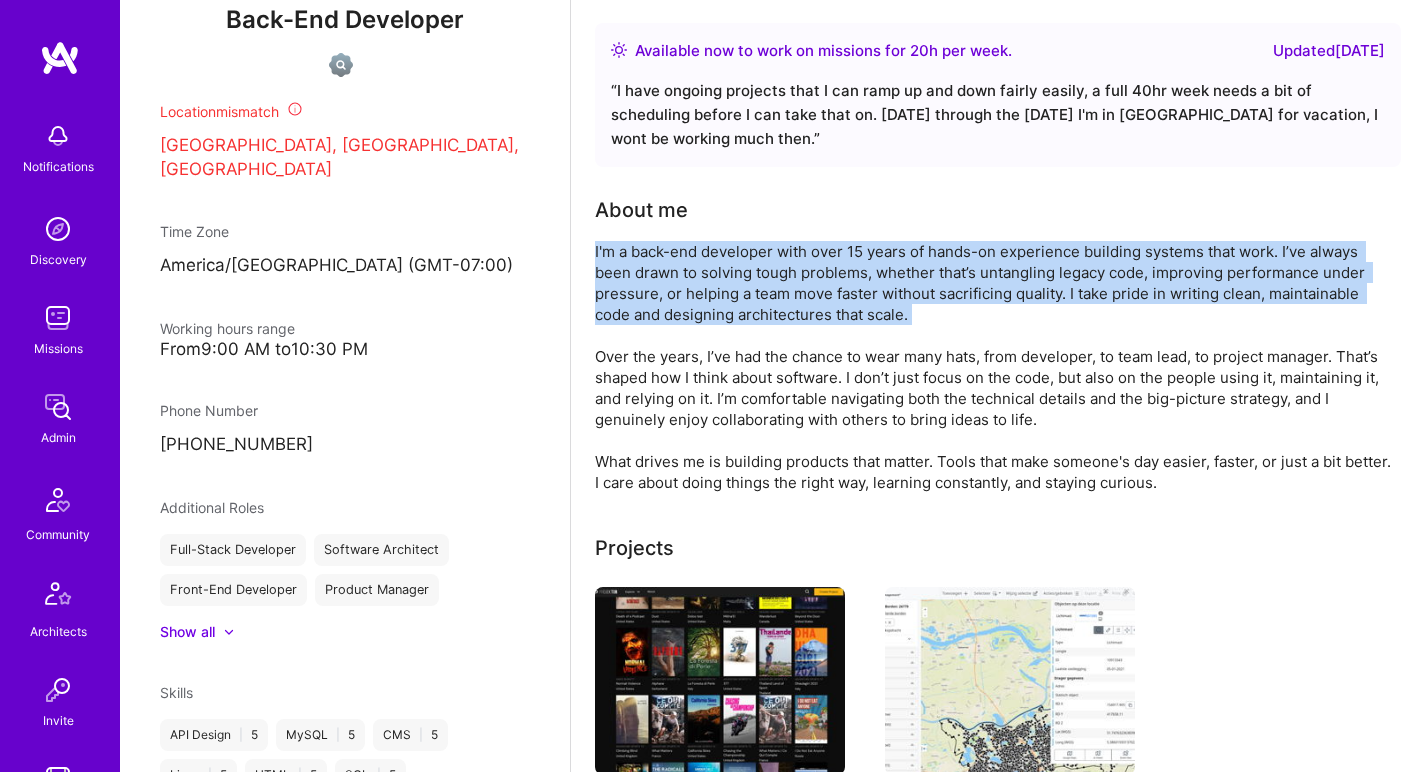 click on "I'm a back-end developer with over 15 years of hands-on experience building systems that work. I’ve always been drawn to solving tough problems, whether that’s untangling legacy code, improving performance under pressure, or helping a team move faster without sacrificing quality. I take pride in writing clean, maintainable code and designing architectures that scale.
Over the years, I’ve had the chance to wear many hats, from developer, to team lead, to project manager. That’s shaped how I think about software. I don’t just focus on the code, but also on the people using it, maintaining it, and relying on it. I’m comfortable navigating both the technical details and the big-picture strategy, and I genuinely enjoy collaborating with others to bring ideas to life.
What drives me is building products that matter. Tools that make someone's day easier, faster, or just a bit better. I care about doing things the right way, learning constantly, and staying curious." at bounding box center (995, 367) 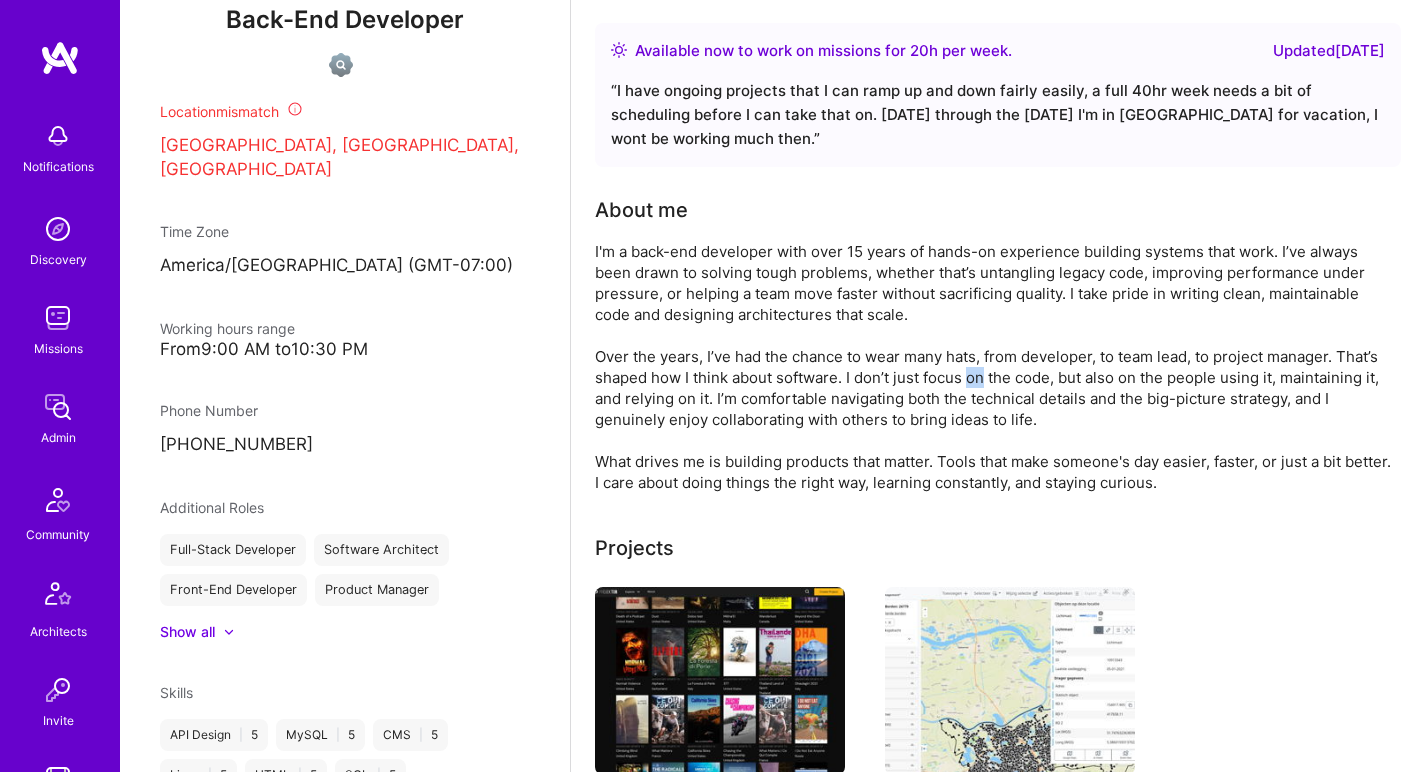 click on "I'm a back-end developer with over 15 years of hands-on experience building systems that work. I’ve always been drawn to solving tough problems, whether that’s untangling legacy code, improving performance under pressure, or helping a team move faster without sacrificing quality. I take pride in writing clean, maintainable code and designing architectures that scale.
Over the years, I’ve had the chance to wear many hats, from developer, to team lead, to project manager. That’s shaped how I think about software. I don’t just focus on the code, but also on the people using it, maintaining it, and relying on it. I’m comfortable navigating both the technical details and the big-picture strategy, and I genuinely enjoy collaborating with others to bring ideas to life.
What drives me is building products that matter. Tools that make someone's day easier, faster, or just a bit better. I care about doing things the right way, learning constantly, and staying curious." at bounding box center (995, 367) 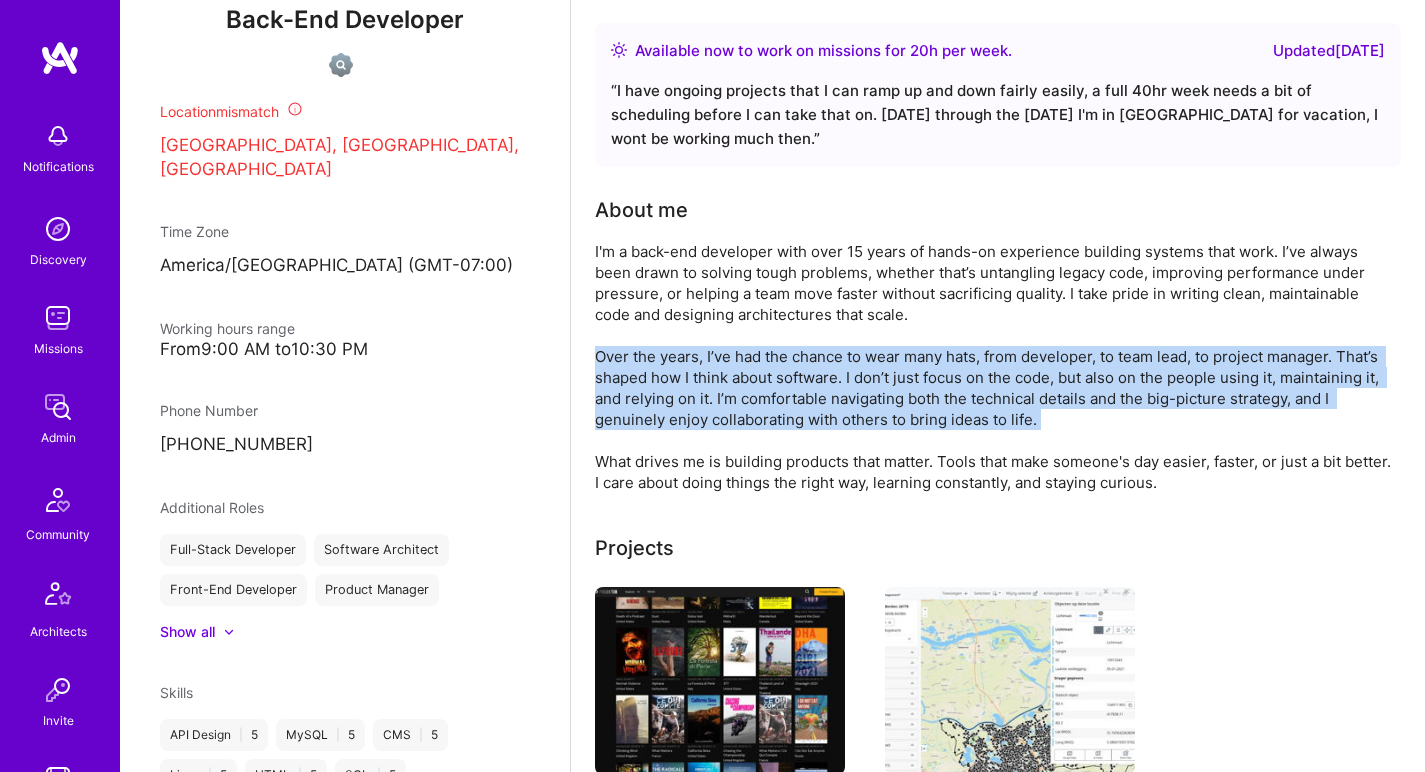 click on "I'm a back-end developer with over 15 years of hands-on experience building systems that work. I’ve always been drawn to solving tough problems, whether that’s untangling legacy code, improving performance under pressure, or helping a team move faster without sacrificing quality. I take pride in writing clean, maintainable code and designing architectures that scale.
Over the years, I’ve had the chance to wear many hats, from developer, to team lead, to project manager. That’s shaped how I think about software. I don’t just focus on the code, but also on the people using it, maintaining it, and relying on it. I’m comfortable navigating both the technical details and the big-picture strategy, and I genuinely enjoy collaborating with others to bring ideas to life.
What drives me is building products that matter. Tools that make someone's day easier, faster, or just a bit better. I care about doing things the right way, learning constantly, and staying curious." at bounding box center (995, 367) 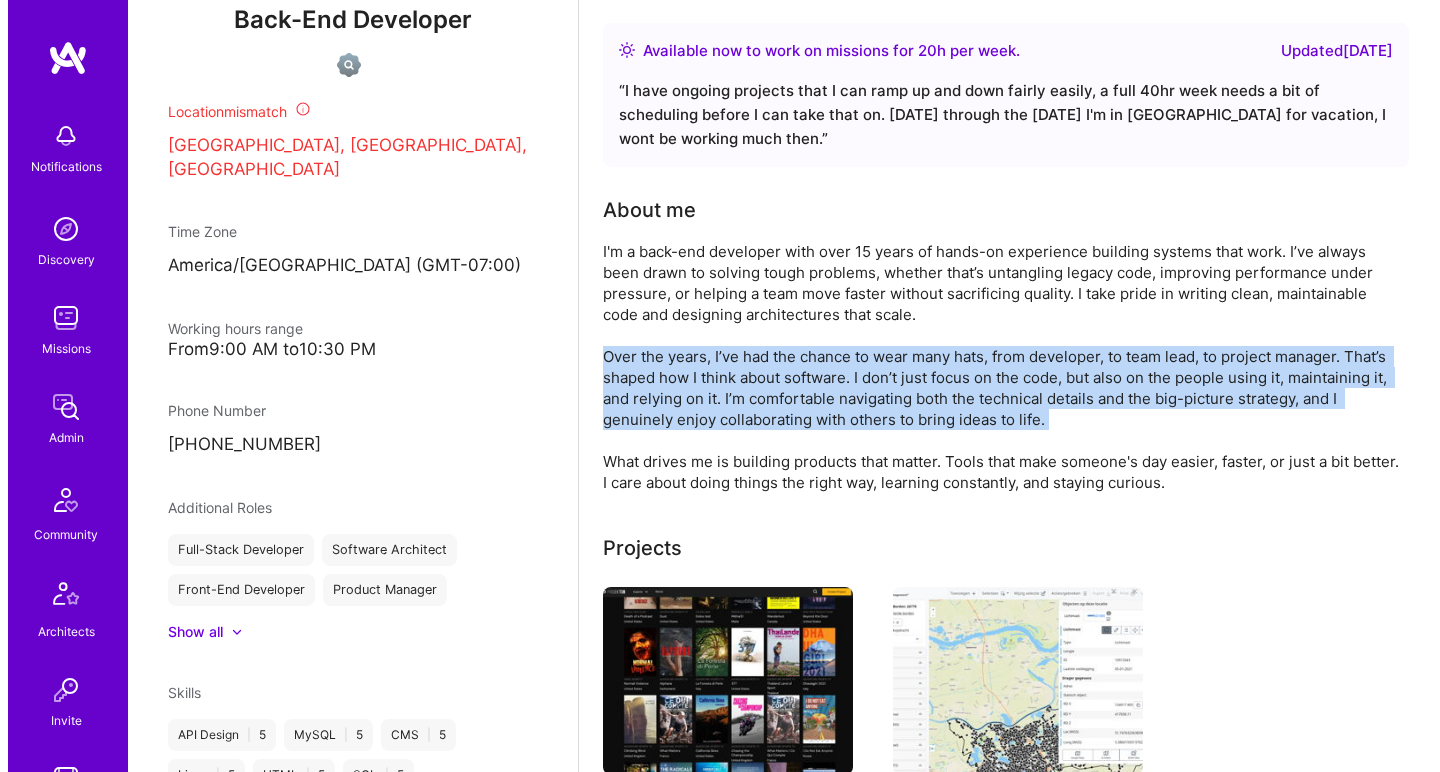 scroll, scrollTop: 346, scrollLeft: 0, axis: vertical 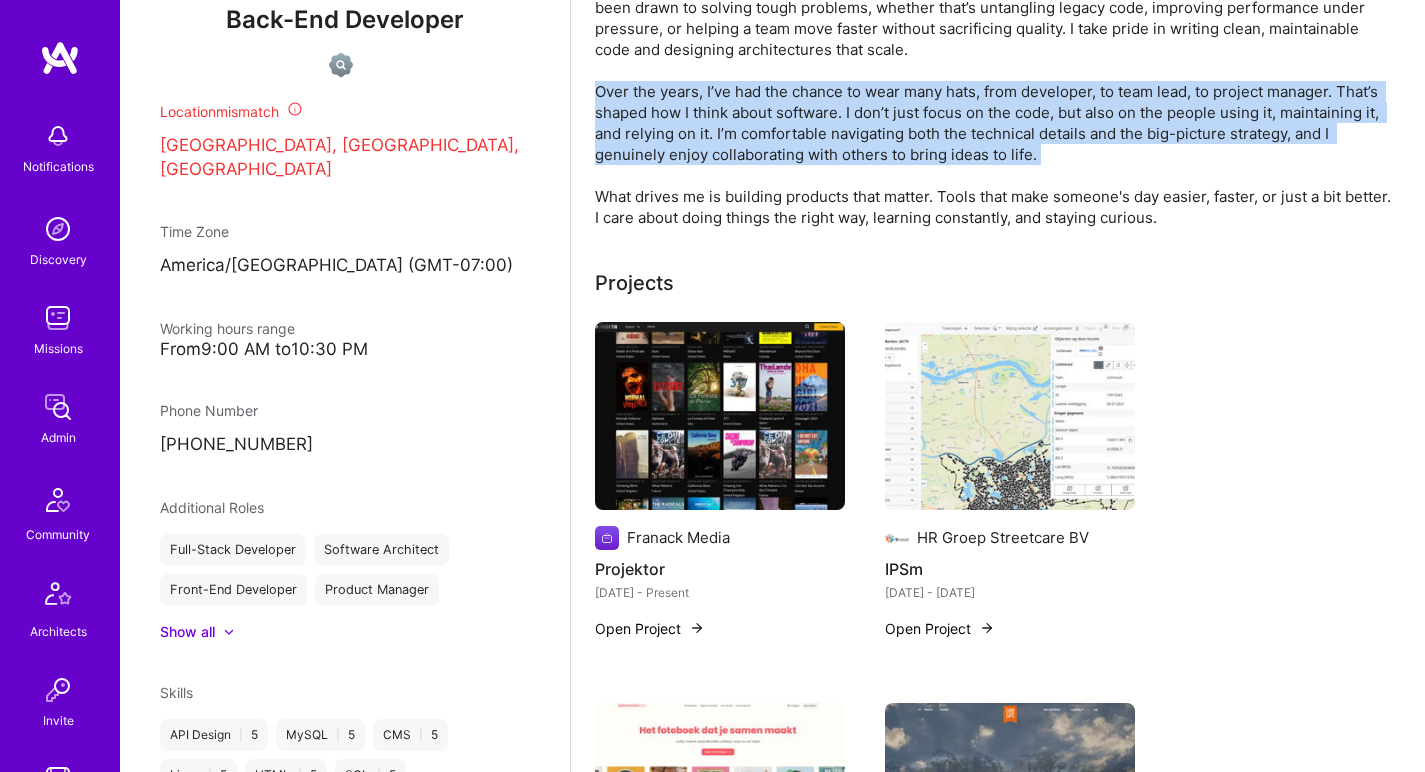 click at bounding box center (720, 416) 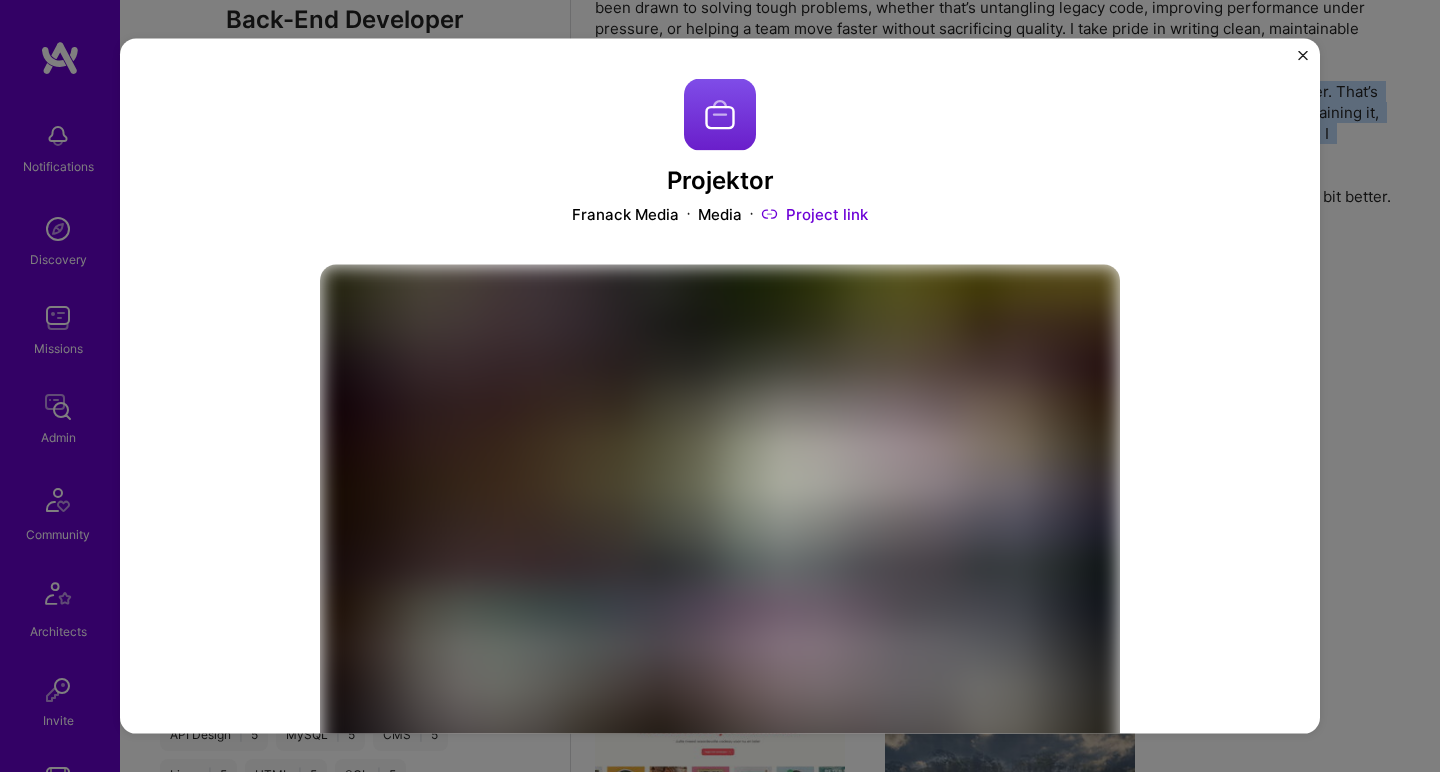 click on "Project link" at bounding box center [814, 213] 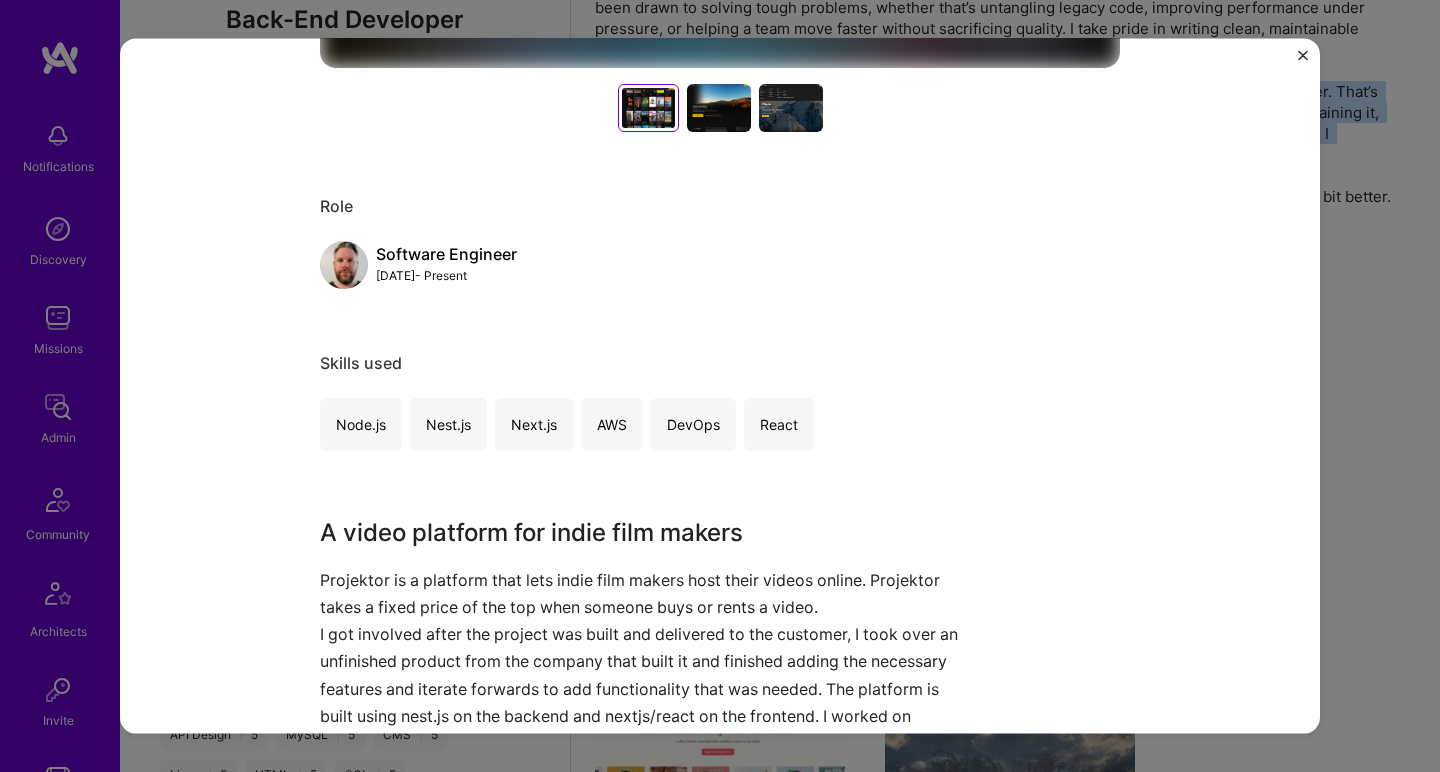 scroll, scrollTop: 991, scrollLeft: 0, axis: vertical 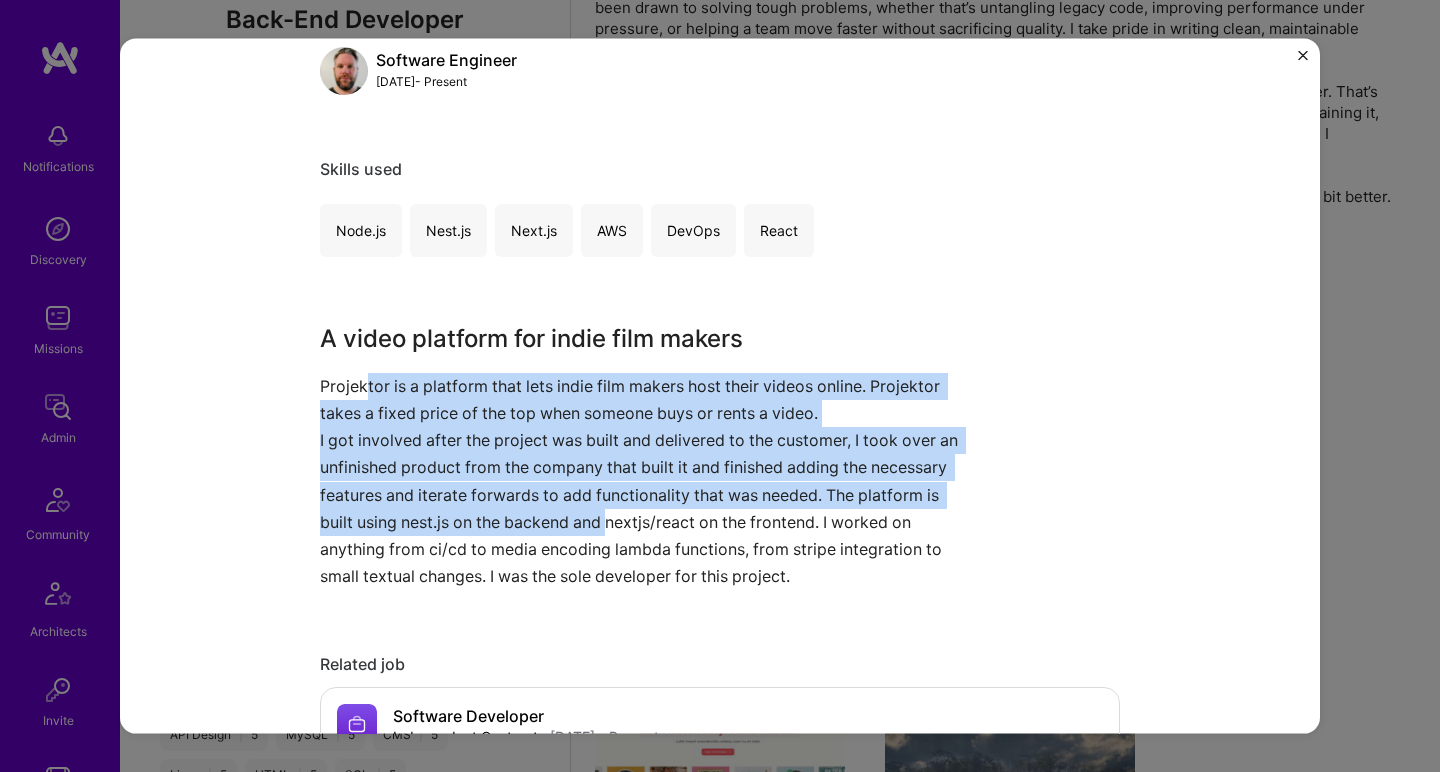 drag, startPoint x: 358, startPoint y: 384, endPoint x: 608, endPoint y: 518, distance: 283.64767 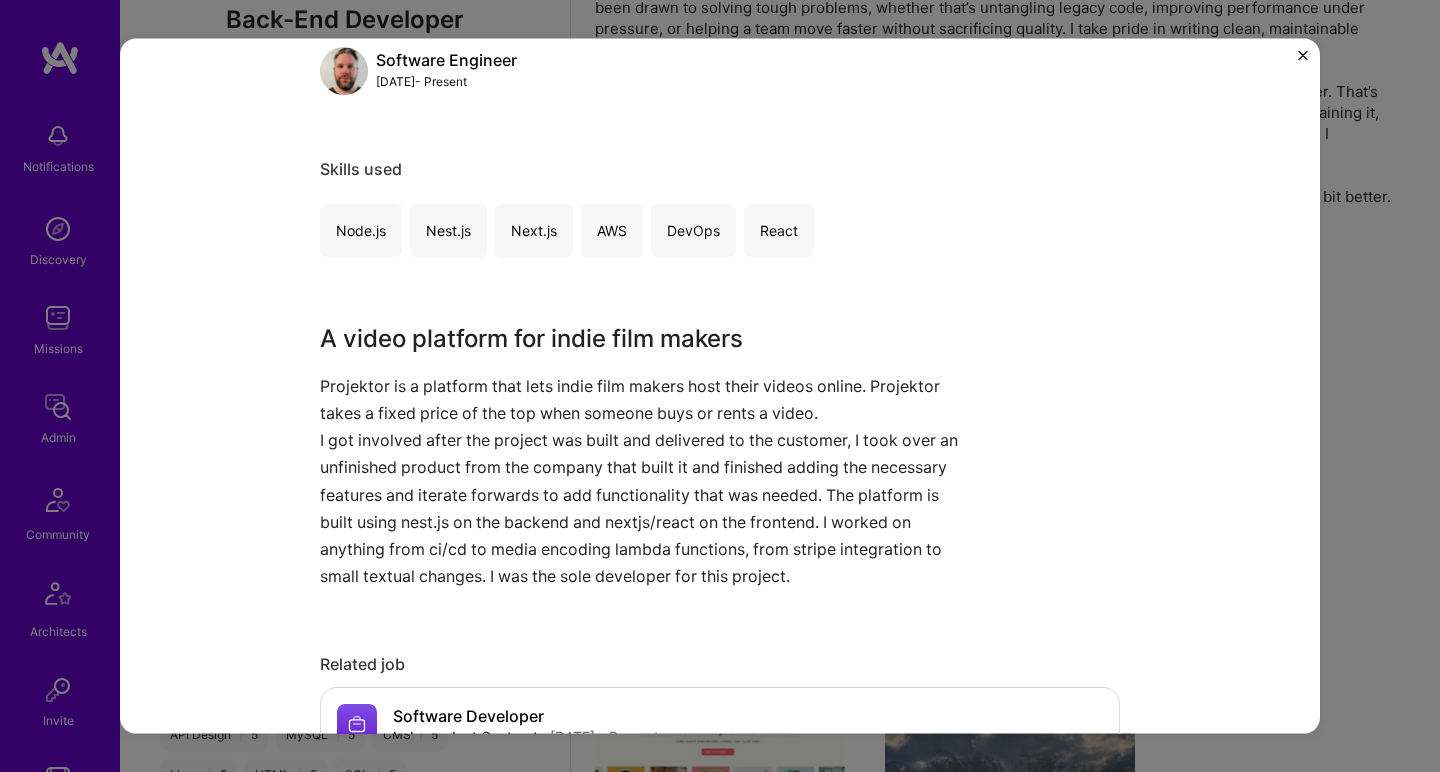click on "I got involved after the project was built and delivered to the customer, I took over an unfinished product from the company that built it and finished adding the necessary features and iterate forwards to add functionality that was needed. The platform is built using nest.js on the backend and nextjs/react on the frontend. I worked on anything from ci/cd to media encoding lambda functions, from stripe integration to small textual changes. I was the sole developer for this project." at bounding box center (645, 508) 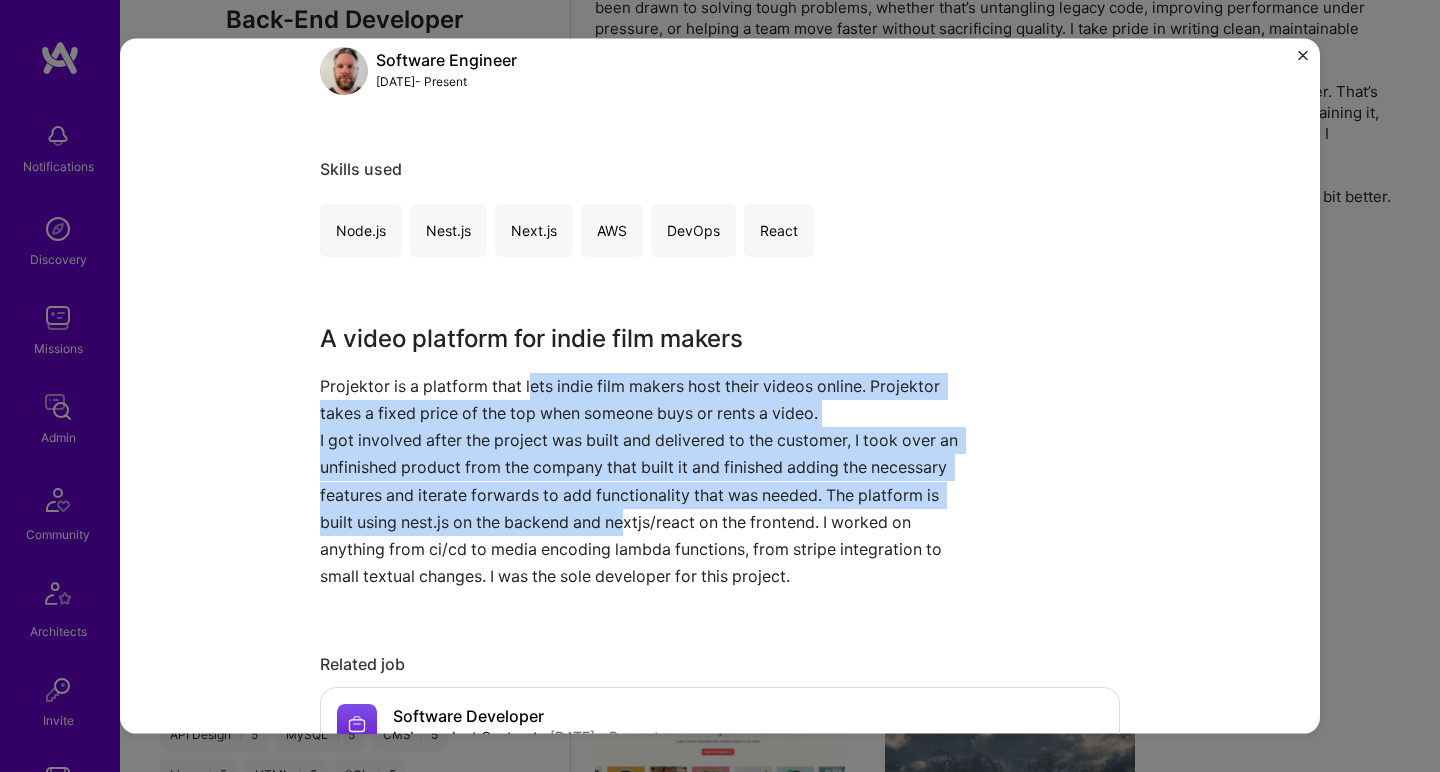 drag, startPoint x: 617, startPoint y: 512, endPoint x: 523, endPoint y: 389, distance: 154.80634 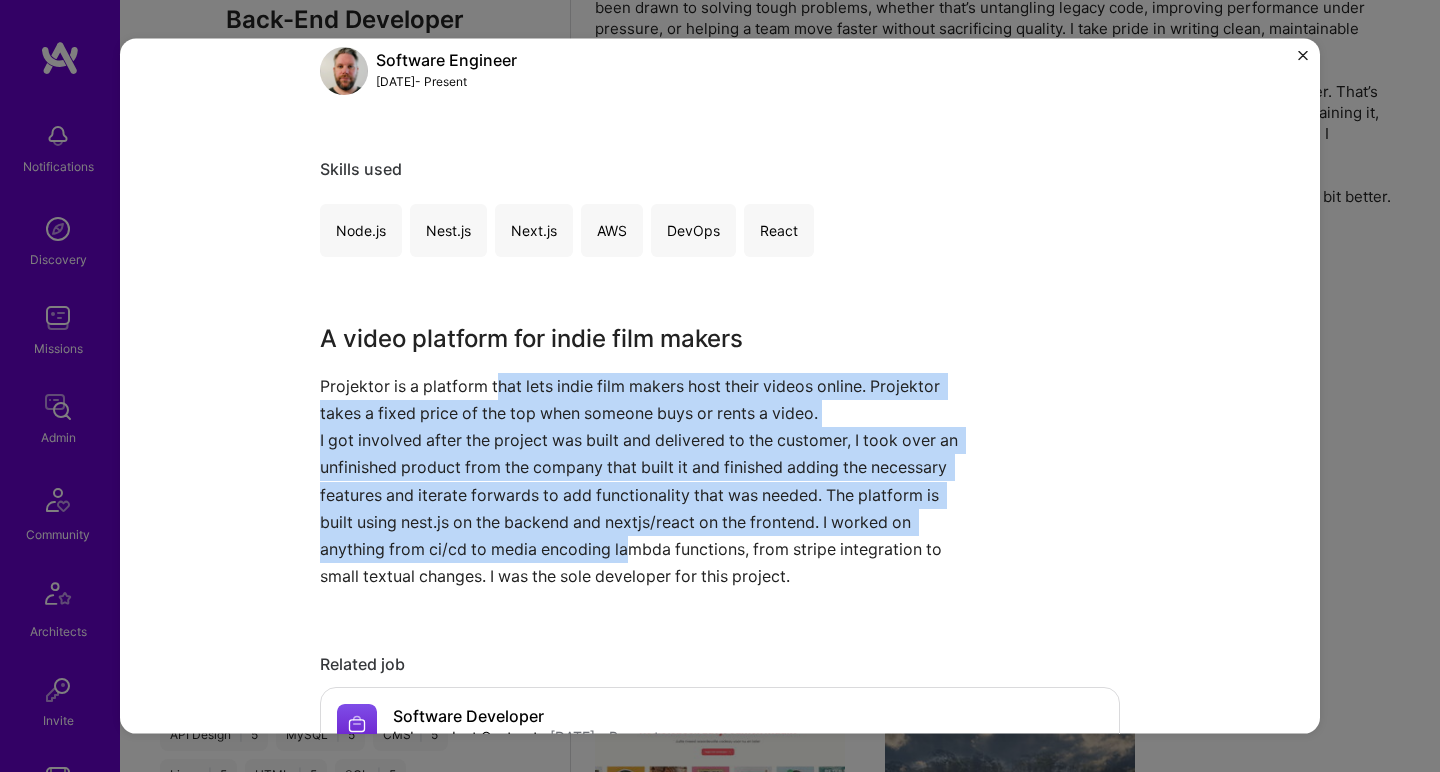 drag, startPoint x: 608, startPoint y: 486, endPoint x: 626, endPoint y: 536, distance: 53.14132 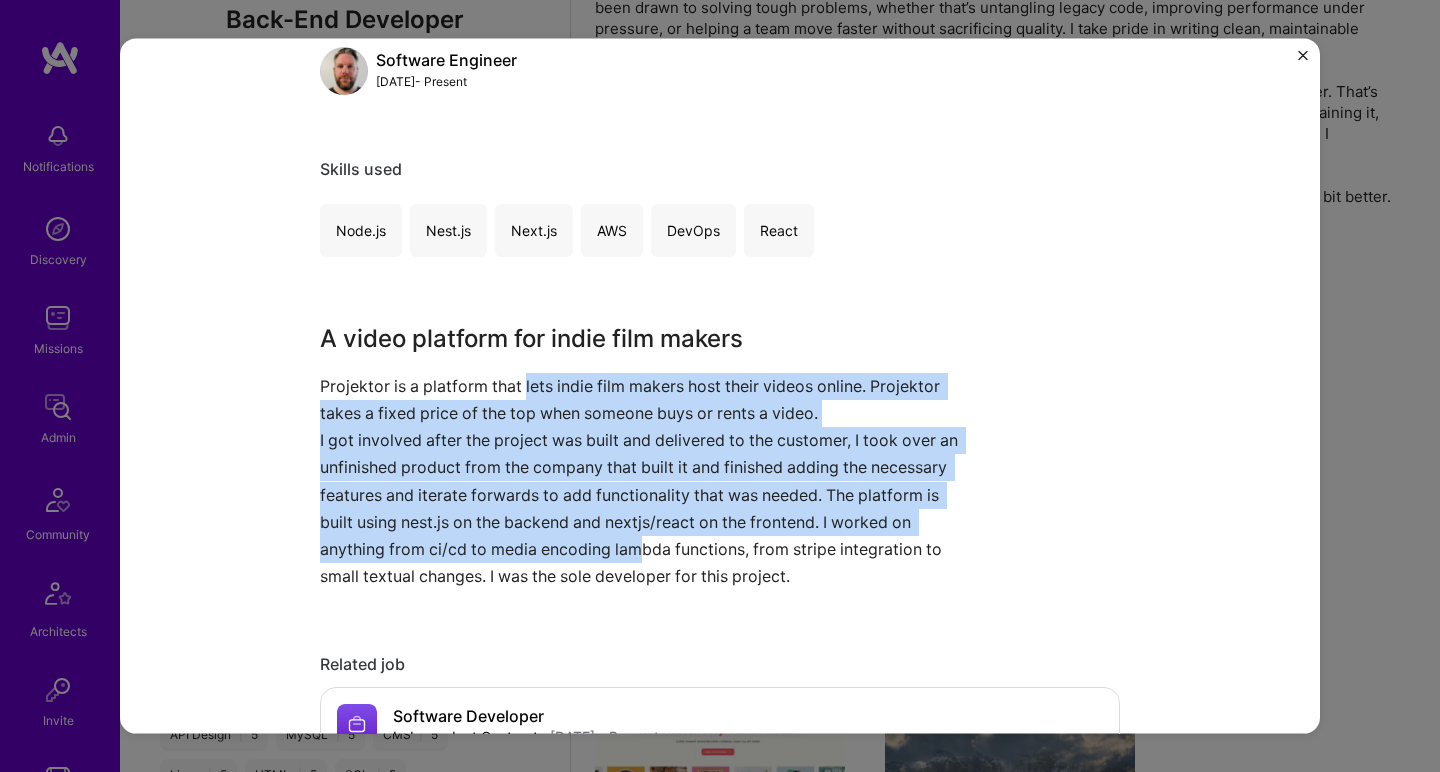drag, startPoint x: 629, startPoint y: 522, endPoint x: 518, endPoint y: 374, distance: 185 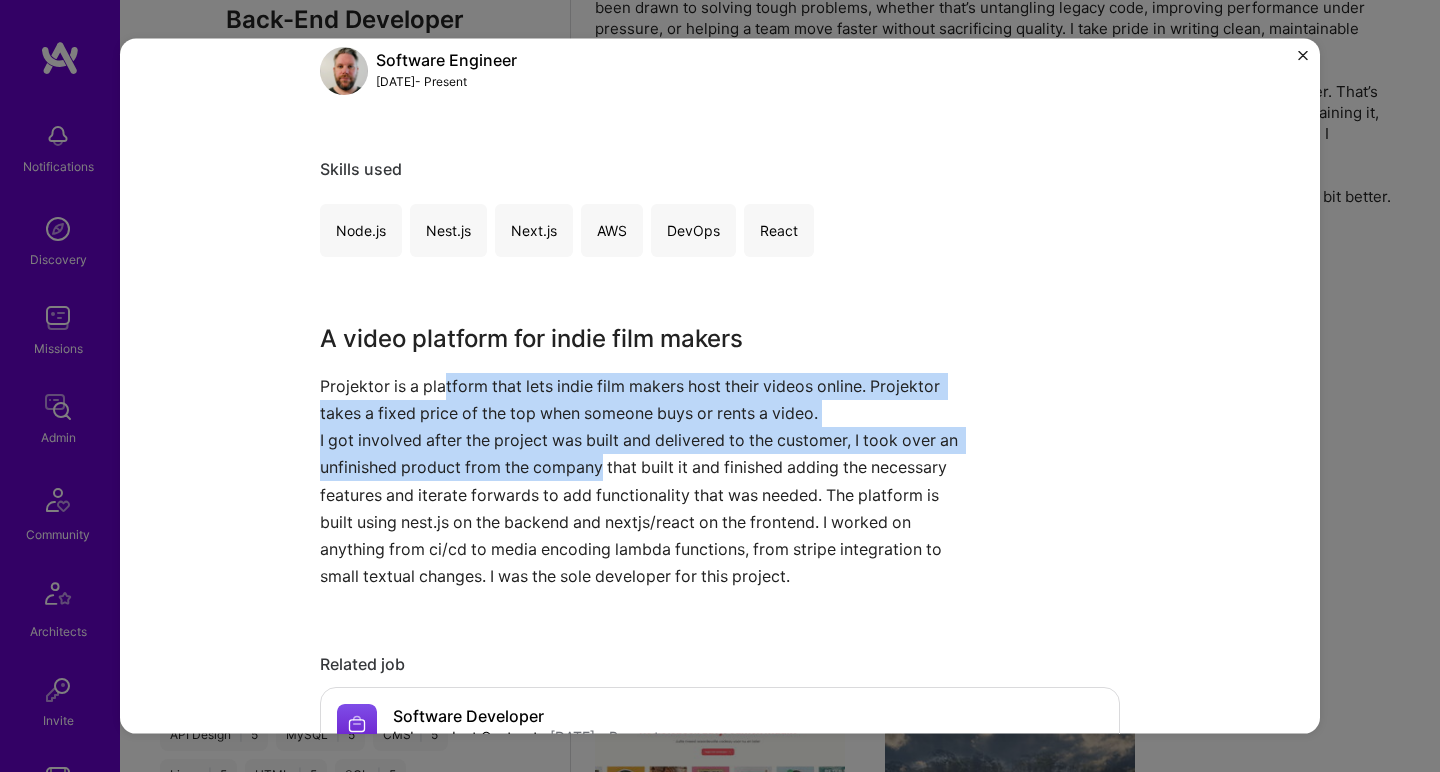 drag, startPoint x: 440, startPoint y: 378, endPoint x: 611, endPoint y: 457, distance: 188.36667 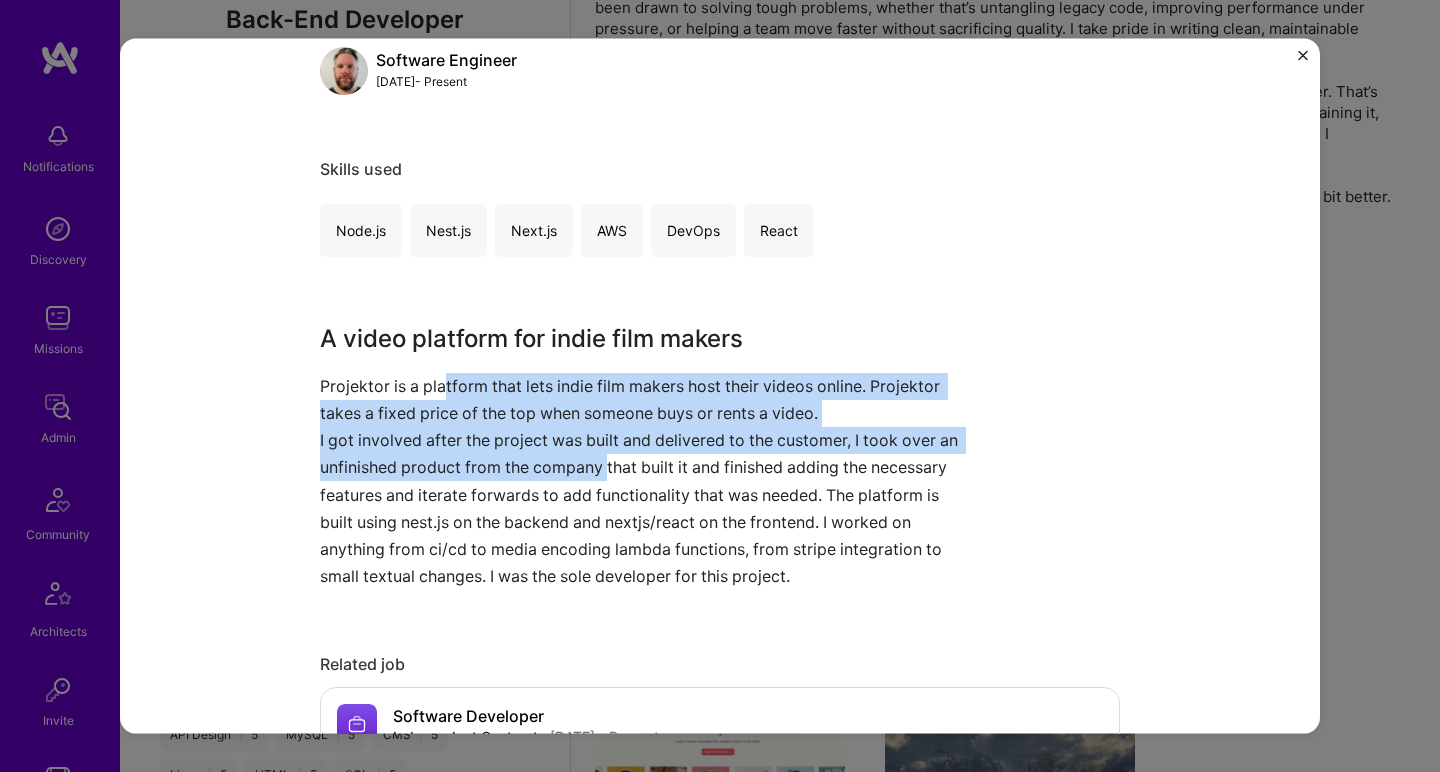 click on "I got involved after the project was built and delivered to the customer, I took over an unfinished product from the company that built it and finished adding the necessary features and iterate forwards to add functionality that was needed. The platform is built using nest.js on the backend and nextjs/react on the frontend. I worked on anything from ci/cd to media encoding lambda functions, from stripe integration to small textual changes. I was the sole developer for this project." at bounding box center (645, 508) 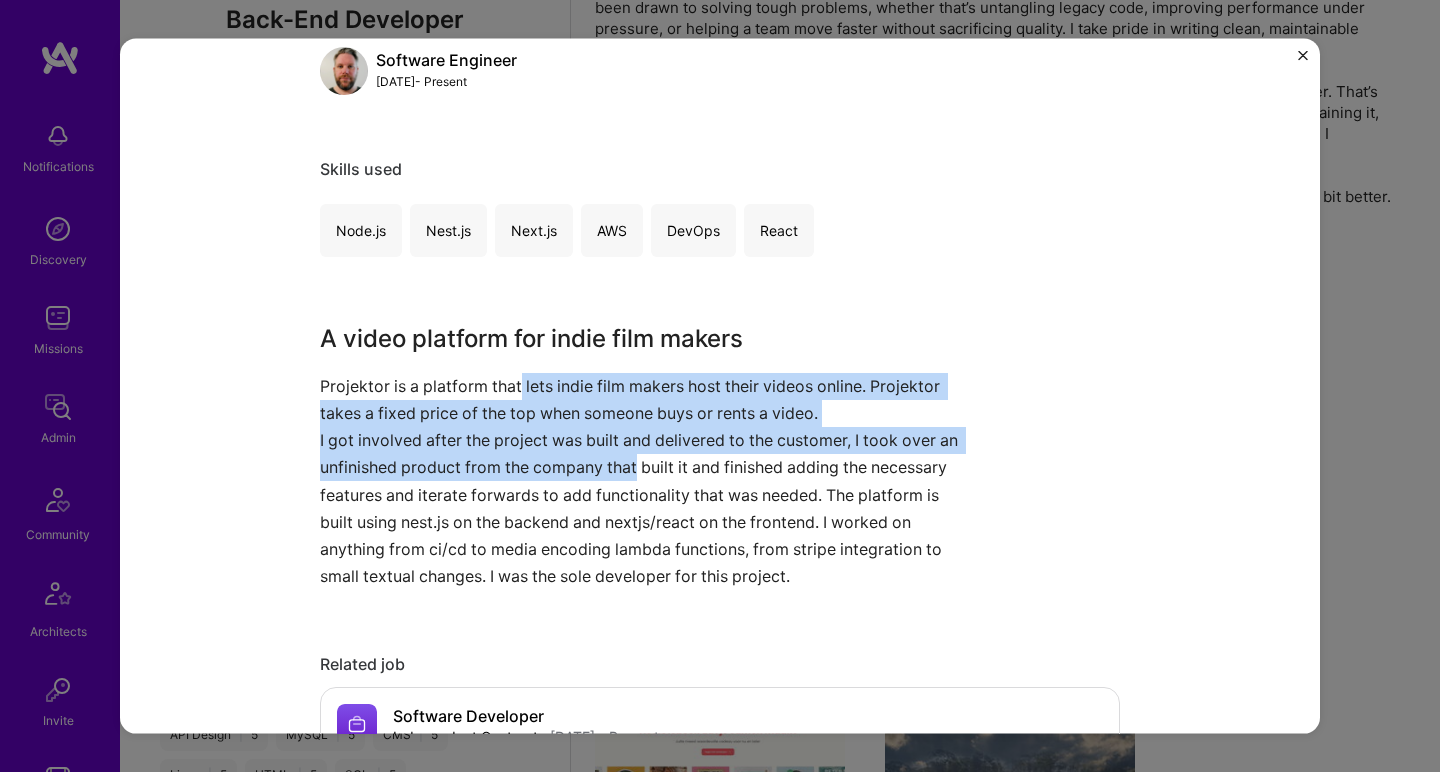 drag, startPoint x: 615, startPoint y: 459, endPoint x: 512, endPoint y: 388, distance: 125.09996 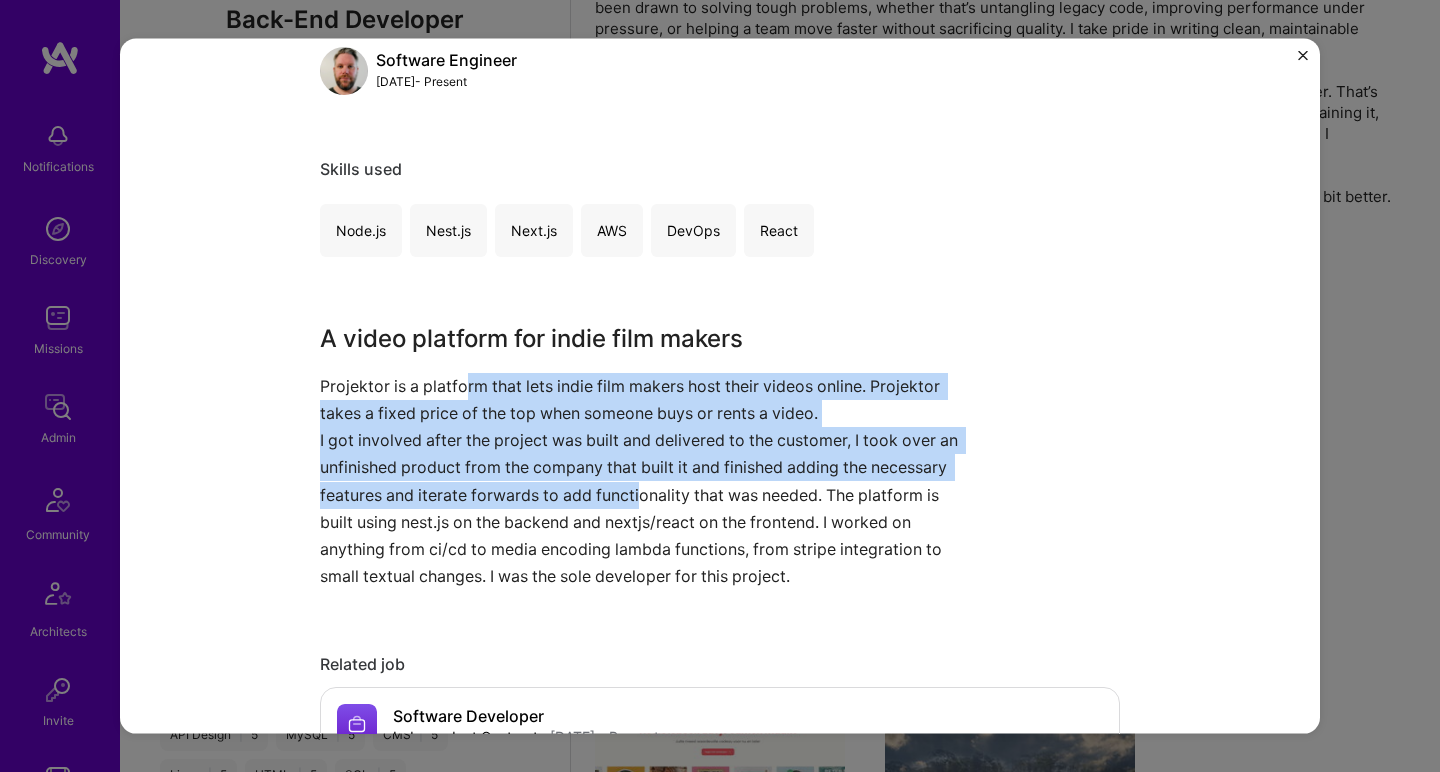 drag, startPoint x: 459, startPoint y: 388, endPoint x: 635, endPoint y: 493, distance: 204.94145 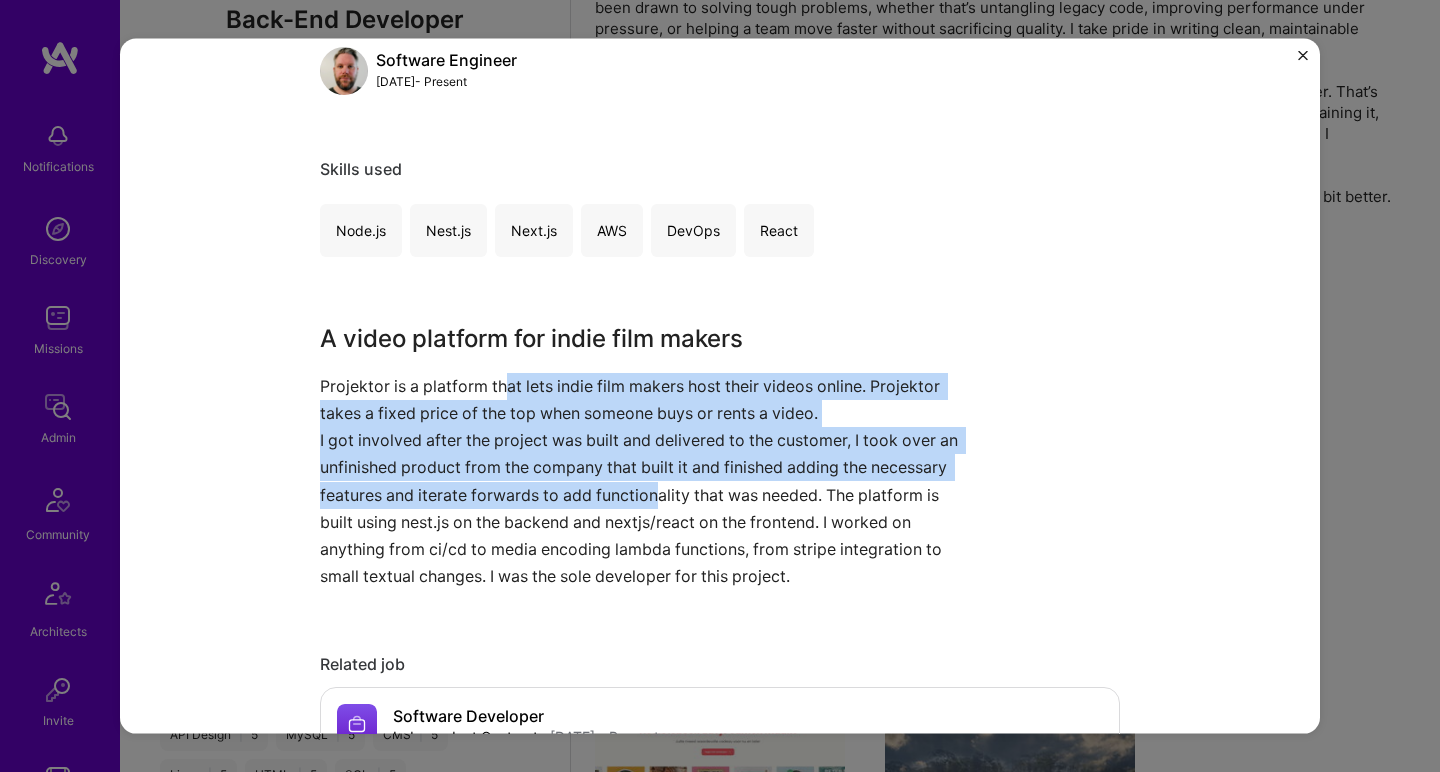 drag, startPoint x: 655, startPoint y: 498, endPoint x: 501, endPoint y: 384, distance: 191.60376 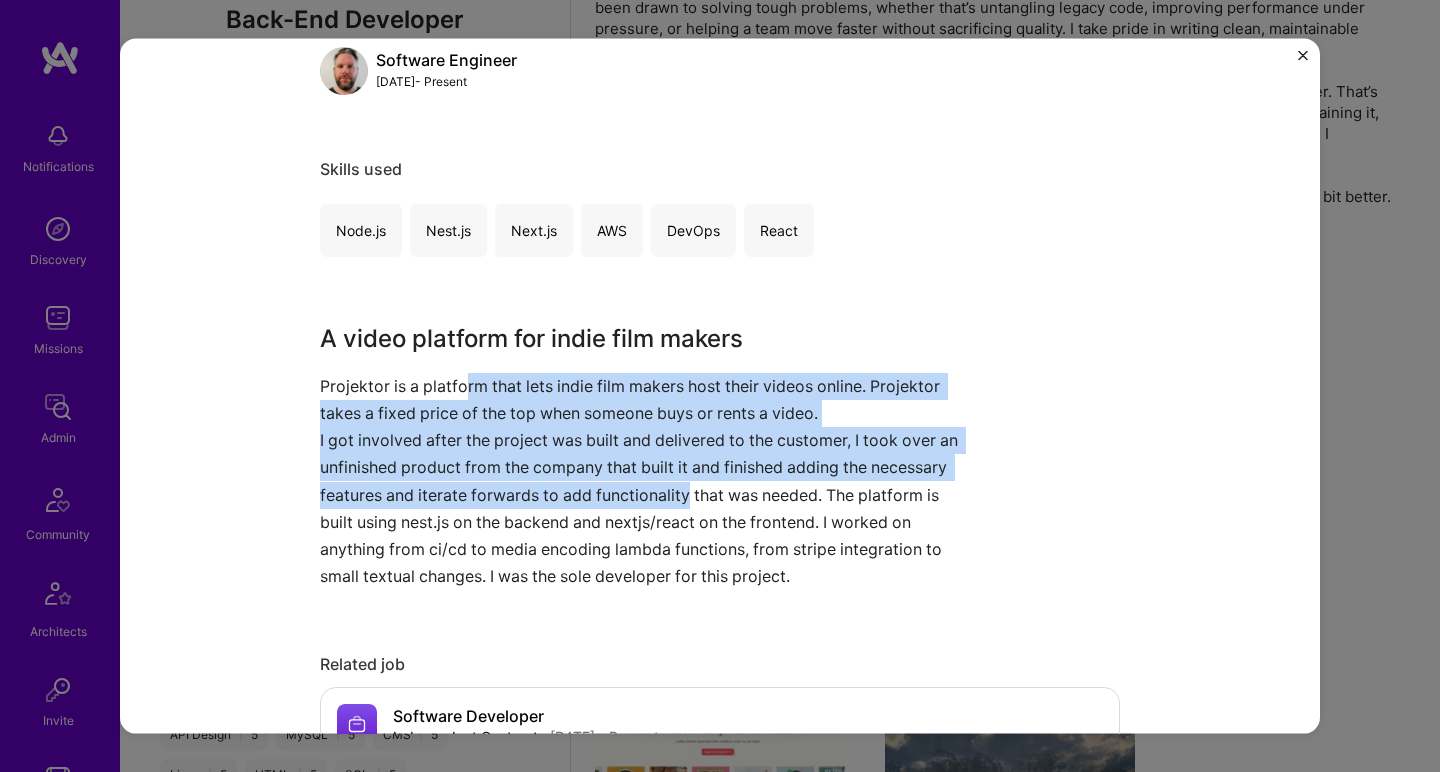 drag, startPoint x: 455, startPoint y: 386, endPoint x: 682, endPoint y: 498, distance: 253.12645 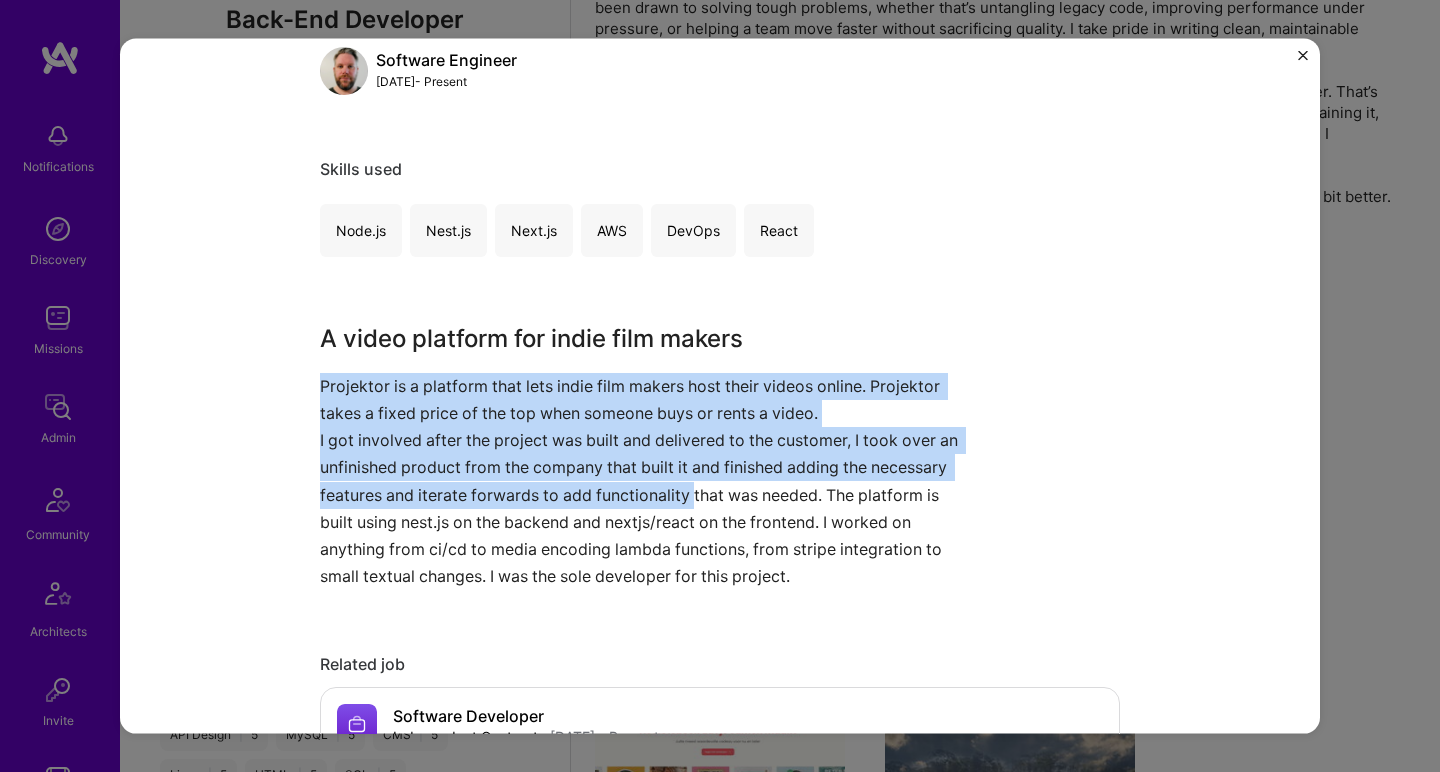 drag, startPoint x: 682, startPoint y: 497, endPoint x: 439, endPoint y: 369, distance: 274.6507 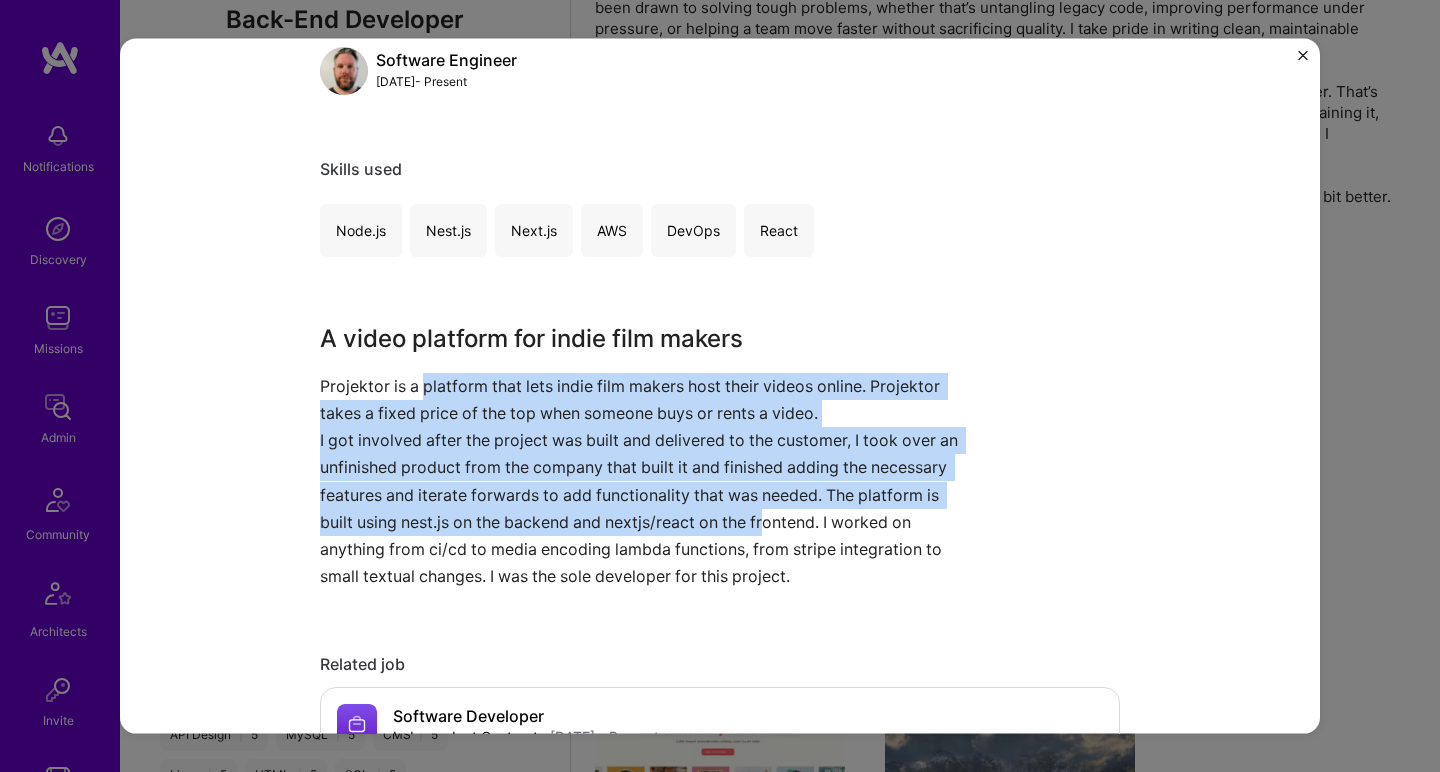 drag, startPoint x: 420, startPoint y: 379, endPoint x: 762, endPoint y: 513, distance: 367.31458 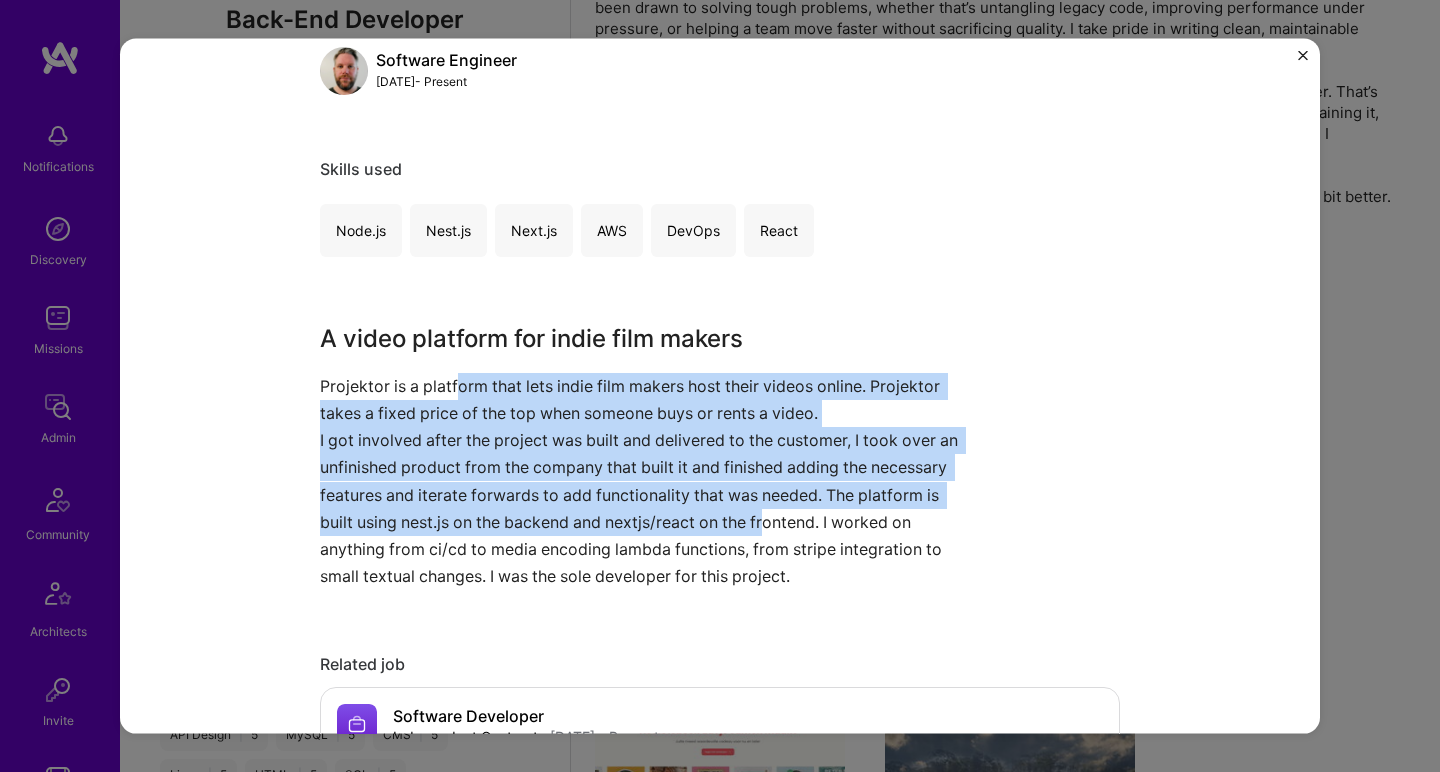 drag, startPoint x: 759, startPoint y: 518, endPoint x: 449, endPoint y: 390, distance: 335.38635 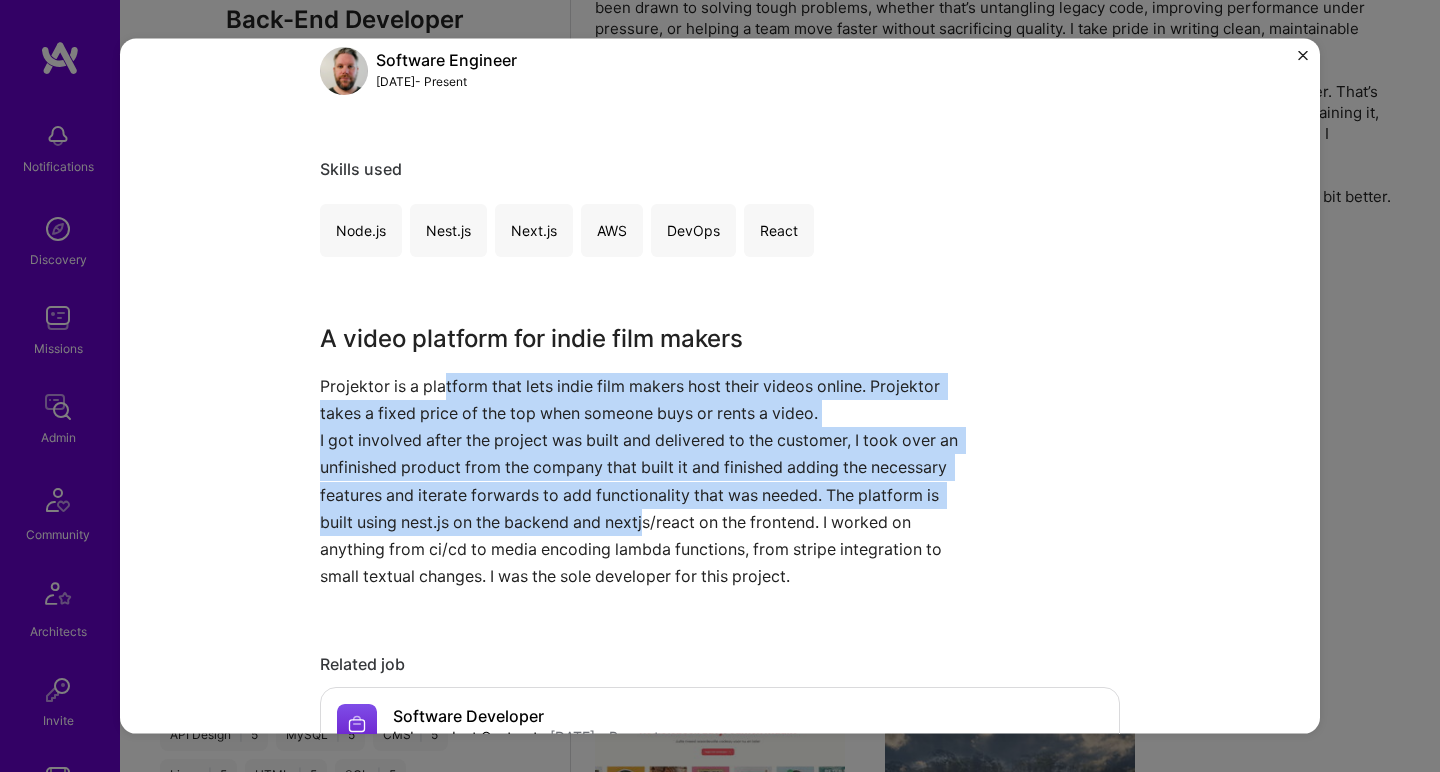 drag, startPoint x: 441, startPoint y: 392, endPoint x: 644, endPoint y: 510, distance: 234.80417 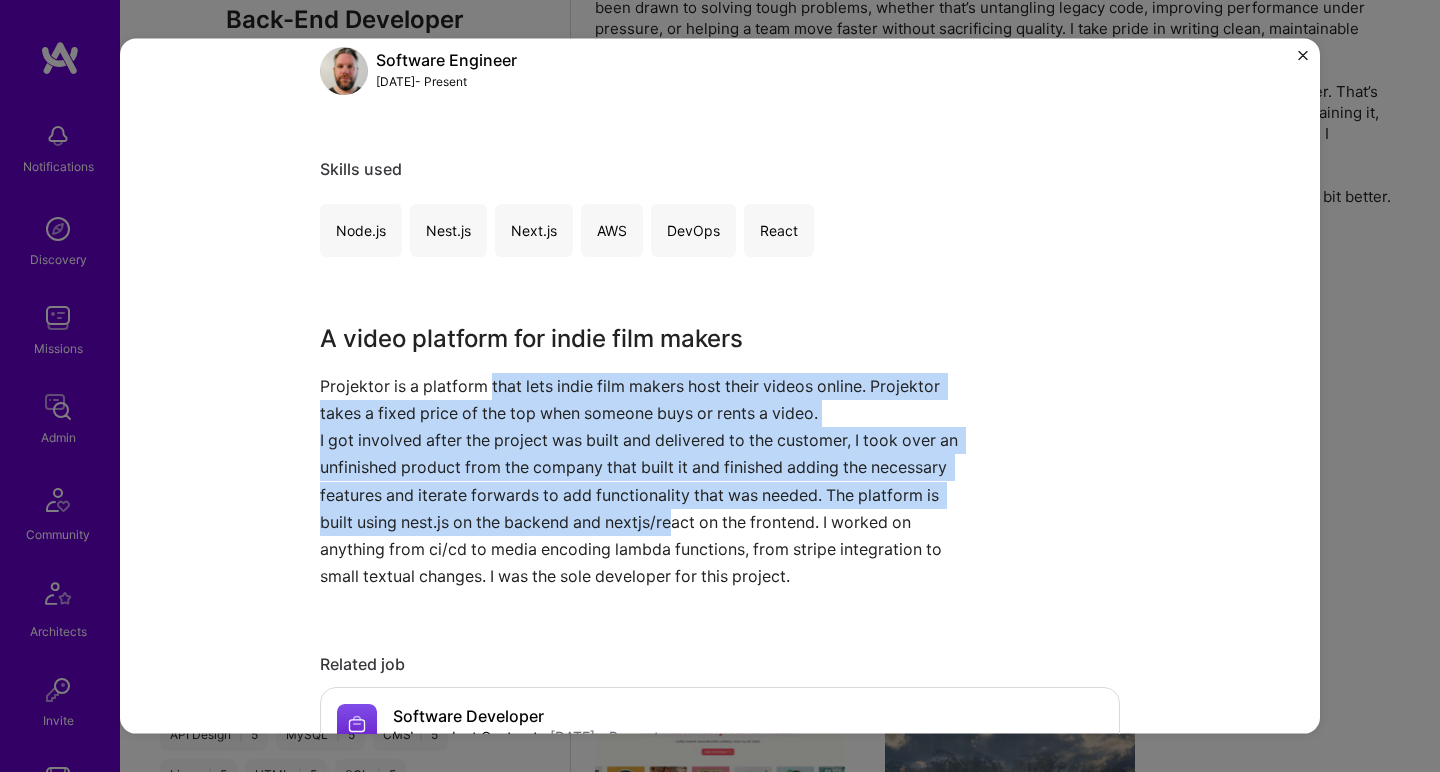 drag, startPoint x: 671, startPoint y: 509, endPoint x: 482, endPoint y: 373, distance: 232.84544 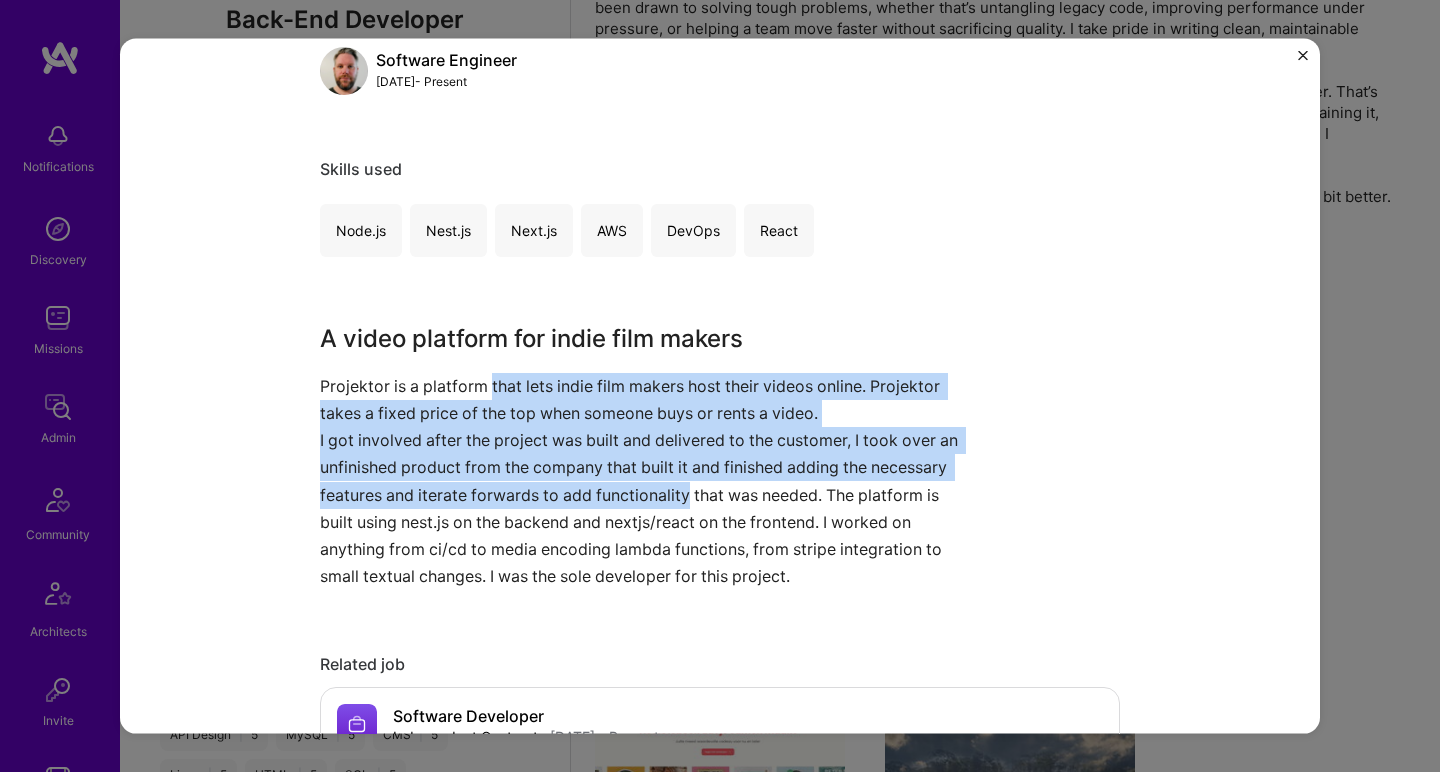 drag, startPoint x: 482, startPoint y: 373, endPoint x: 646, endPoint y: 507, distance: 211.78291 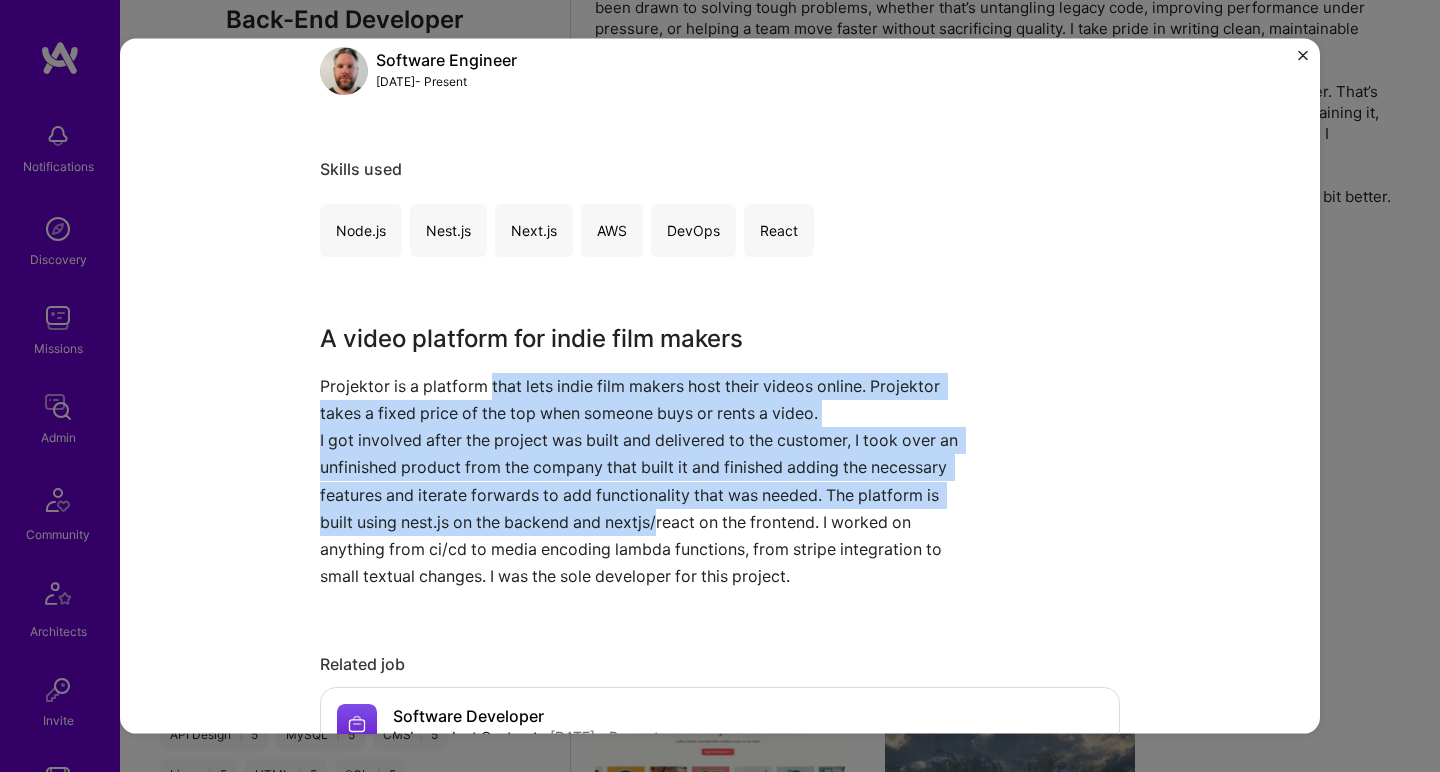 click on "I got involved after the project was built and delivered to the customer, I took over an unfinished product from the company that built it and finished adding the necessary features and iterate forwards to add functionality that was needed. The platform is built using nest.js on the backend and nextjs/react on the frontend. I worked on anything from ci/cd to media encoding lambda functions, from stripe integration to small textual changes. I was the sole developer for this project." at bounding box center [645, 508] 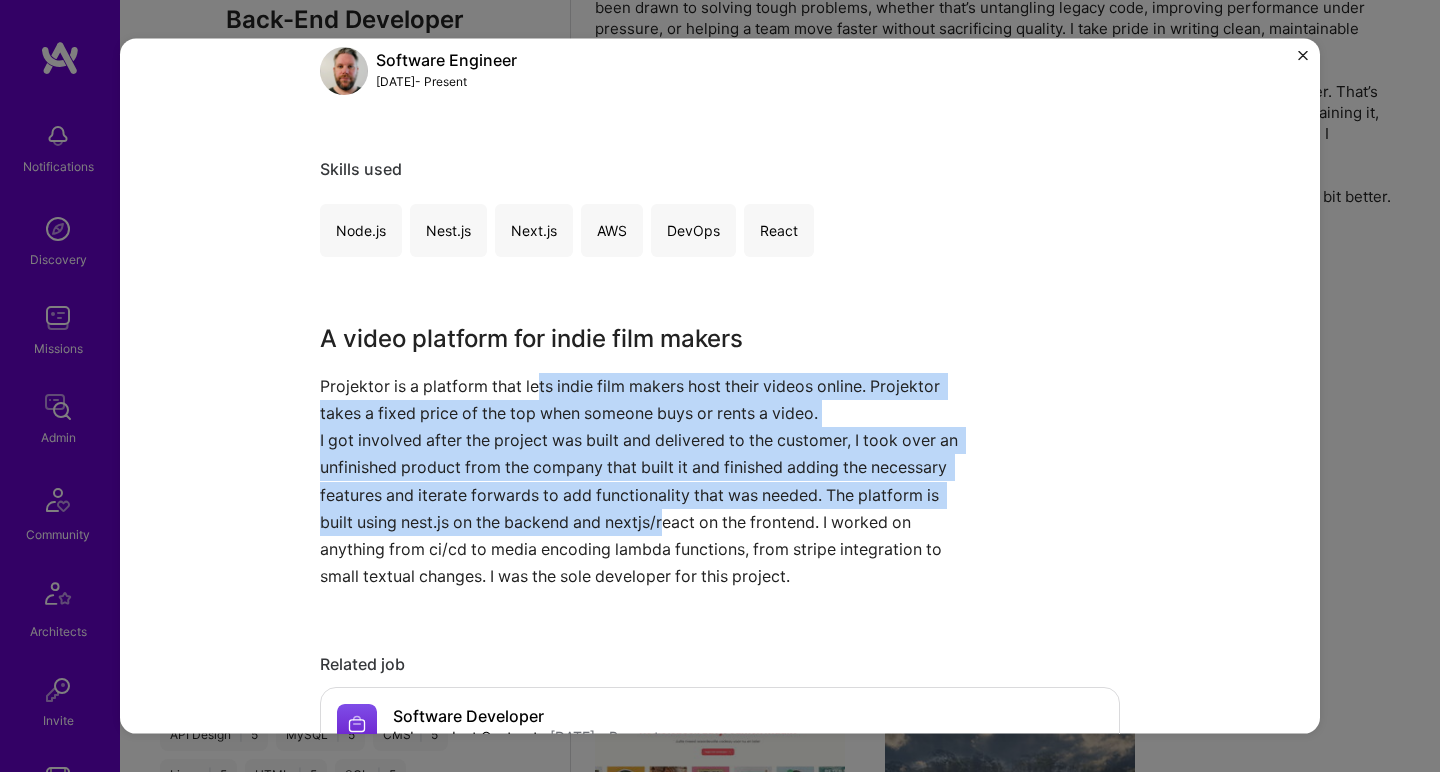 drag, startPoint x: 657, startPoint y: 497, endPoint x: 529, endPoint y: 390, distance: 166.83224 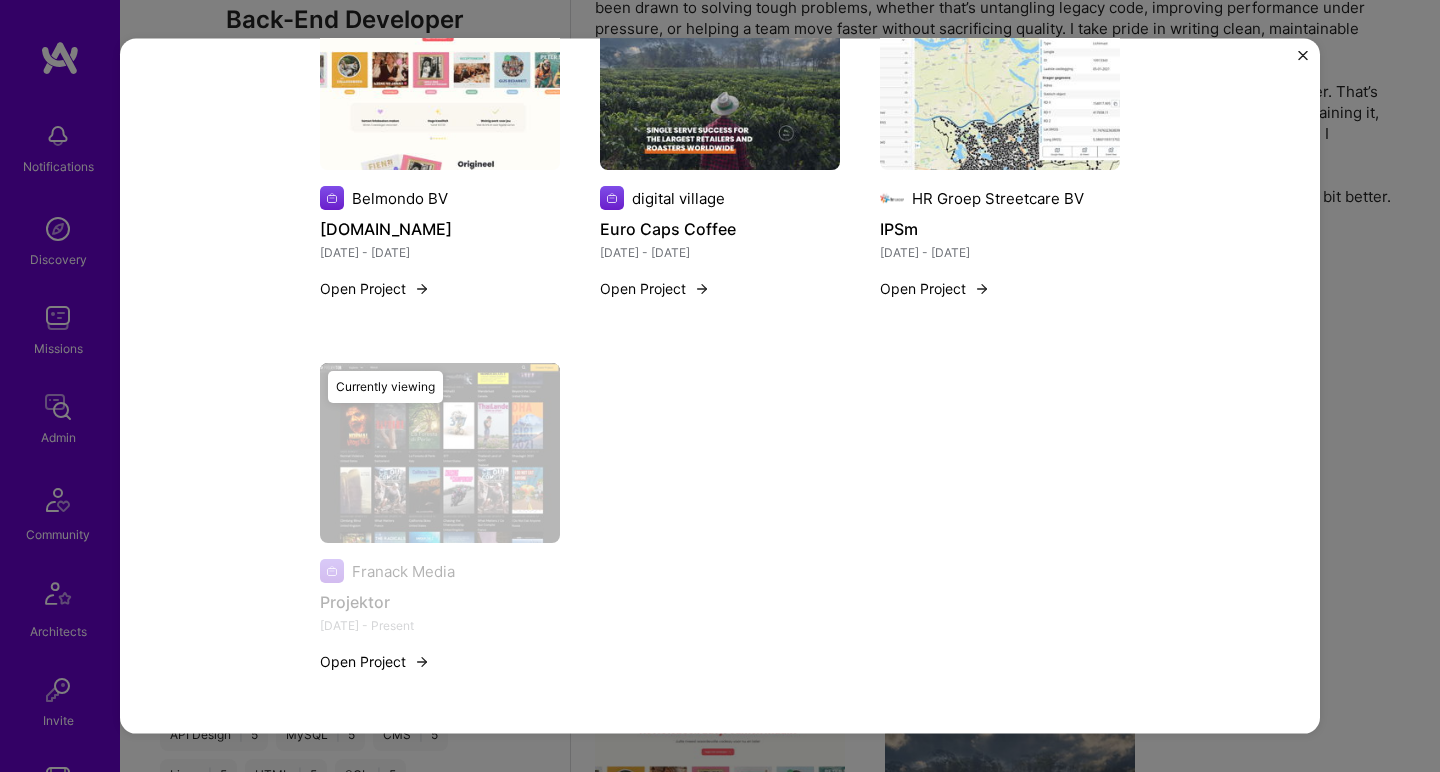 scroll, scrollTop: 1899, scrollLeft: 0, axis: vertical 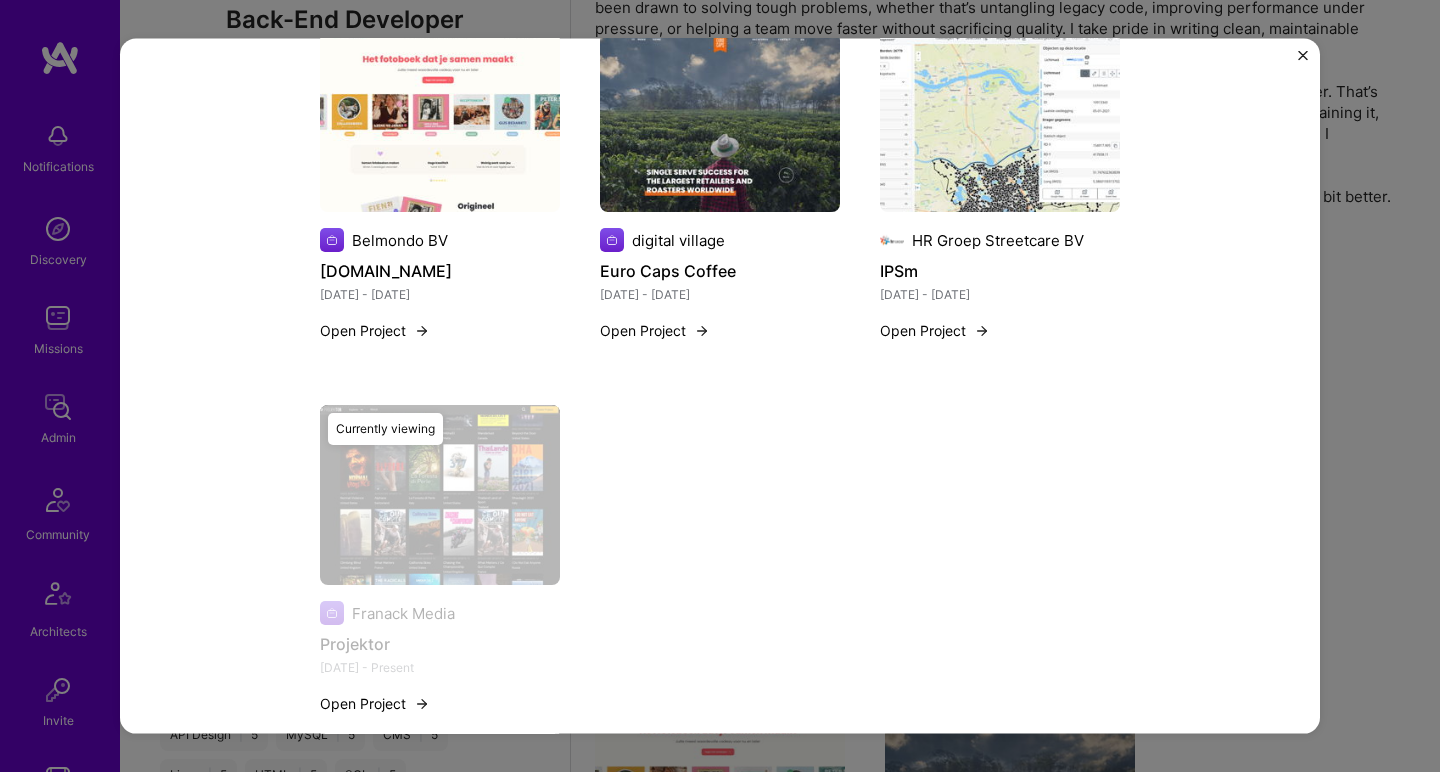 click at bounding box center [1000, 122] 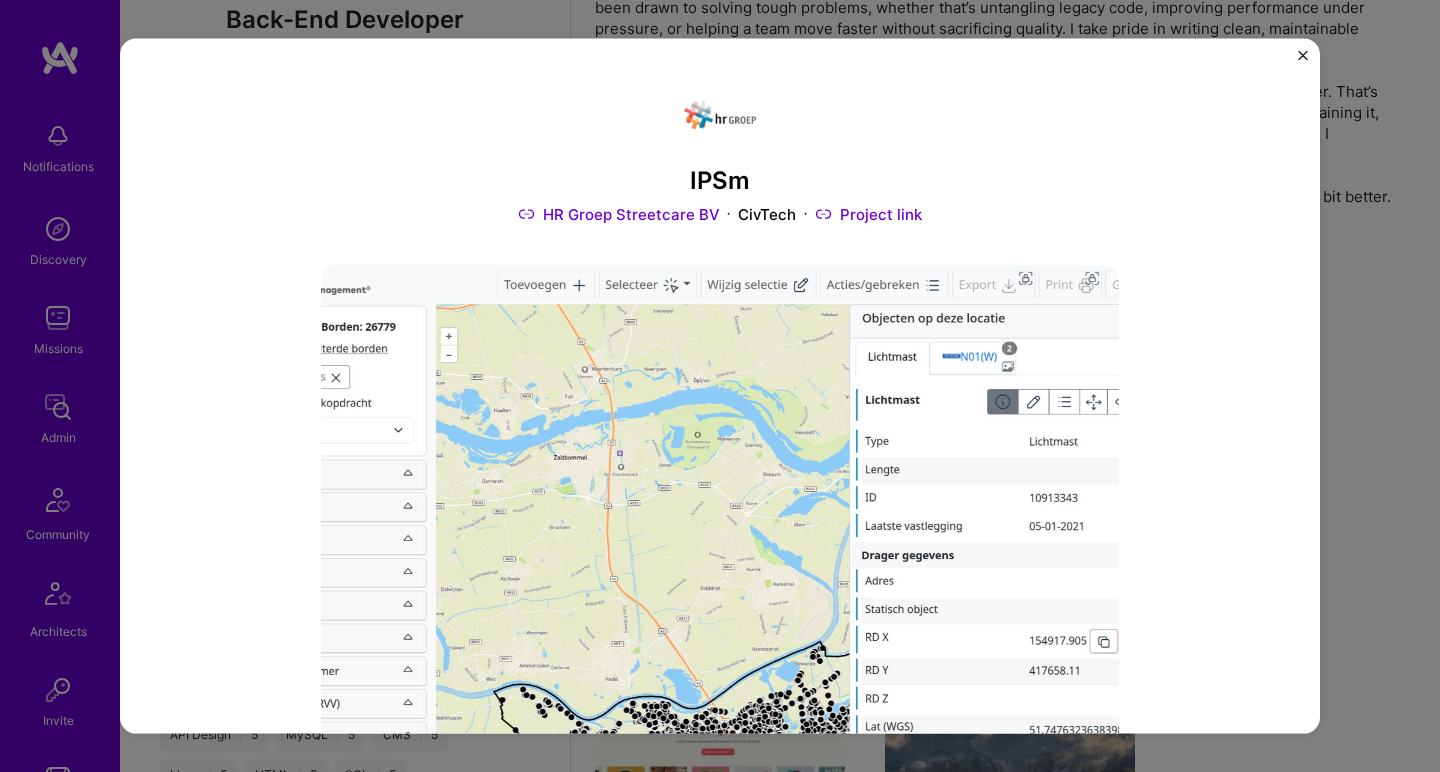 click on "HR Groep Streetcare BV" at bounding box center (618, 213) 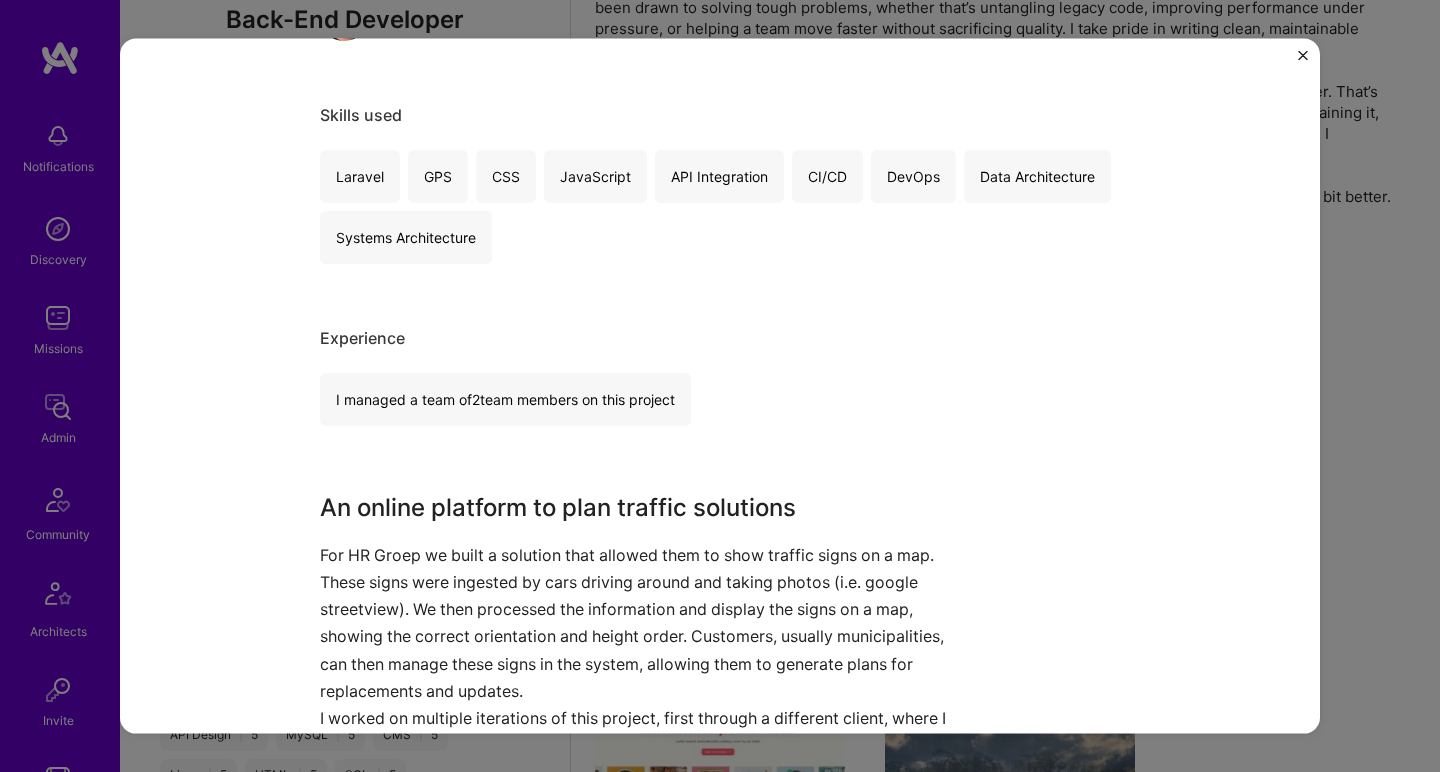 scroll, scrollTop: 1071, scrollLeft: 0, axis: vertical 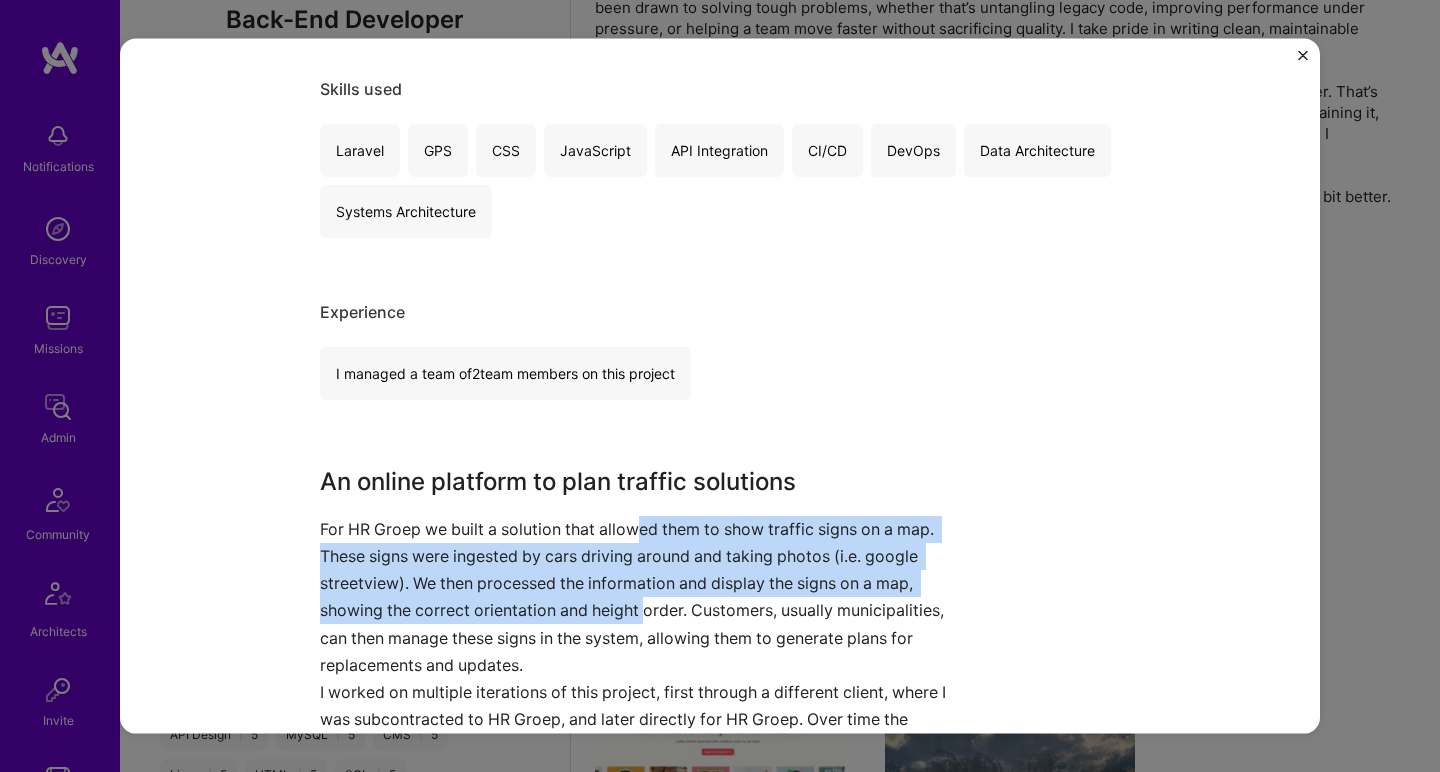 drag, startPoint x: 630, startPoint y: 529, endPoint x: 639, endPoint y: 613, distance: 84.48077 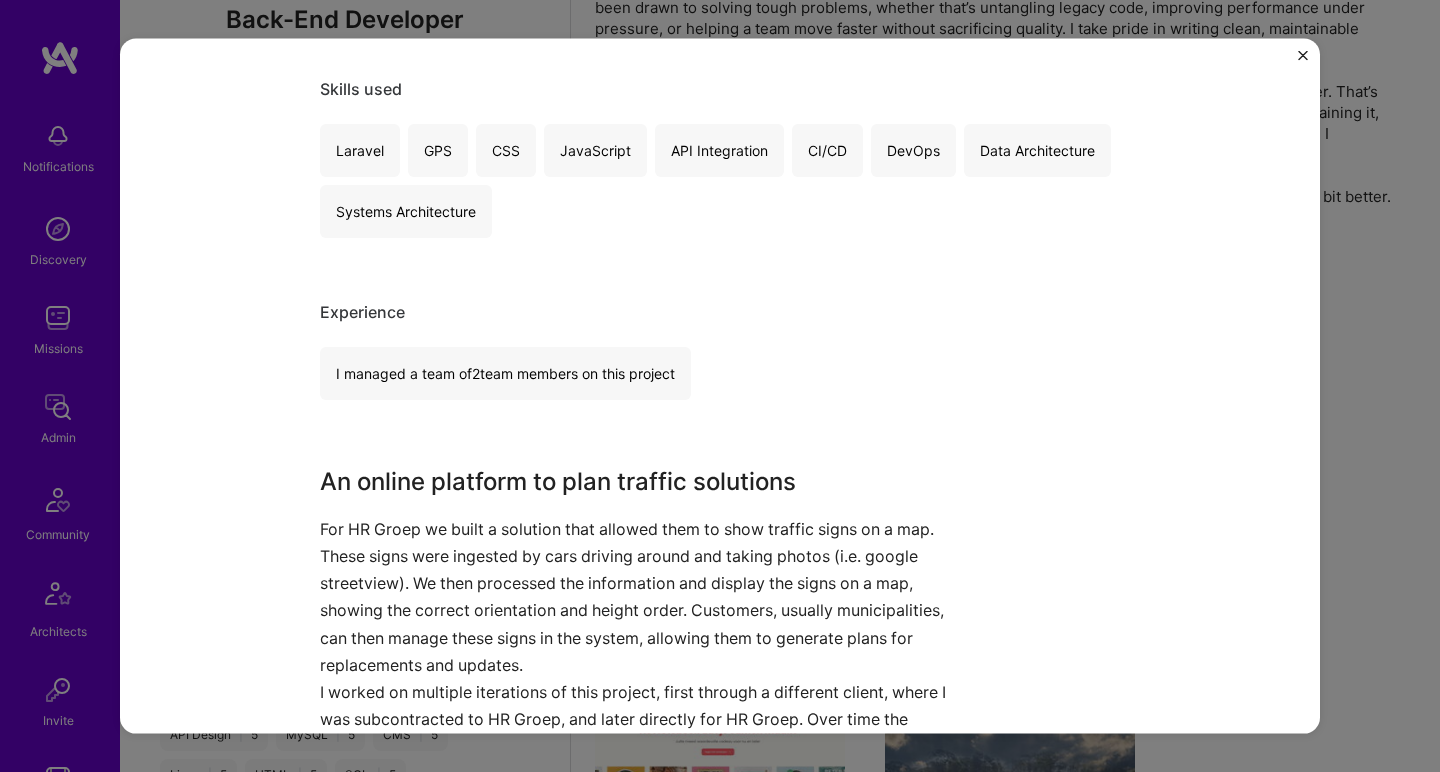 click on "For HR Groep we built a solution that allowed them to show traffic signs on a map. These signs were ingested by cars driving around and taking photos (i.e. google streetview). We then processed the information and display the signs on a map, showing the correct orientation and height order. Customers, usually municipalities, can then manage these signs in the system, allowing them to generate plans for replacements and updates." at bounding box center (645, 596) 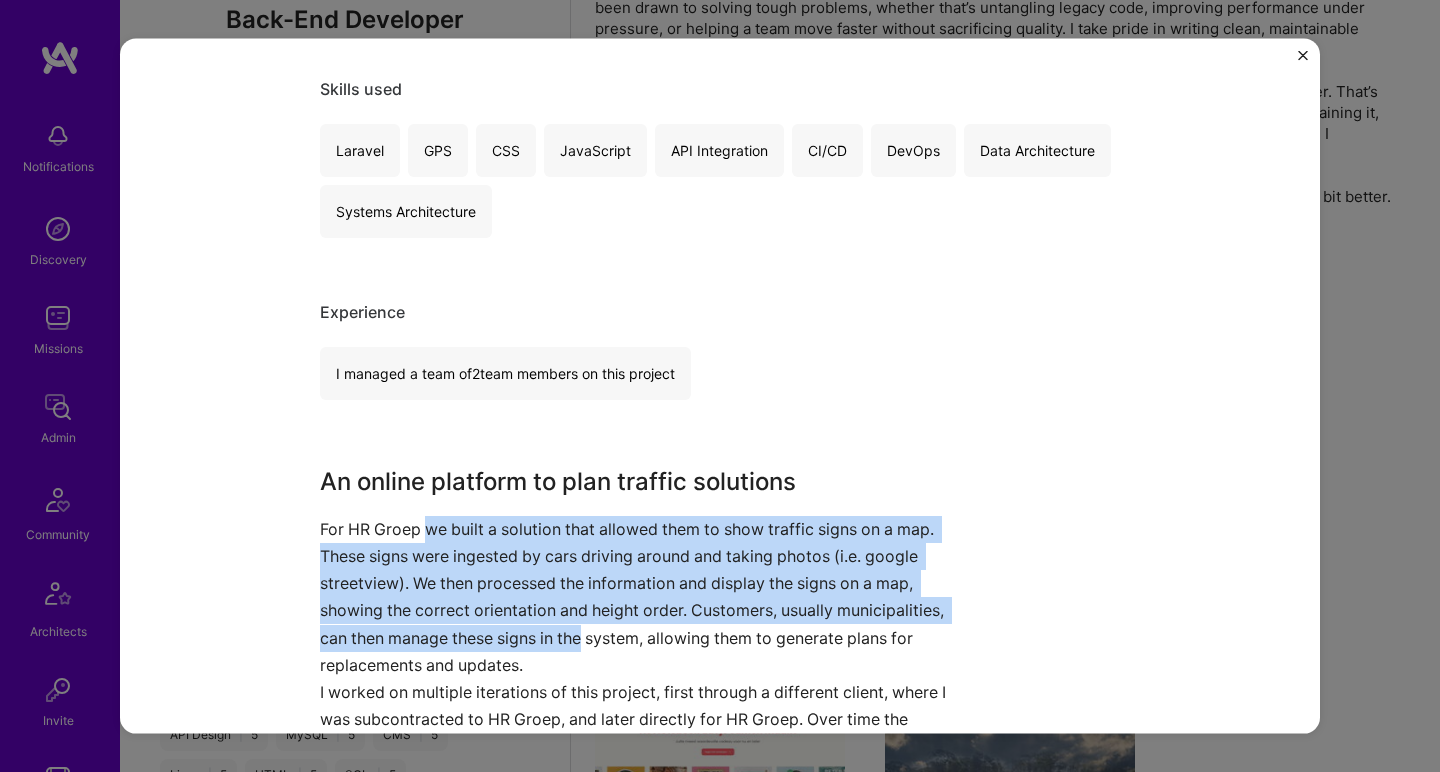 drag, startPoint x: 423, startPoint y: 528, endPoint x: 580, endPoint y: 628, distance: 186.14243 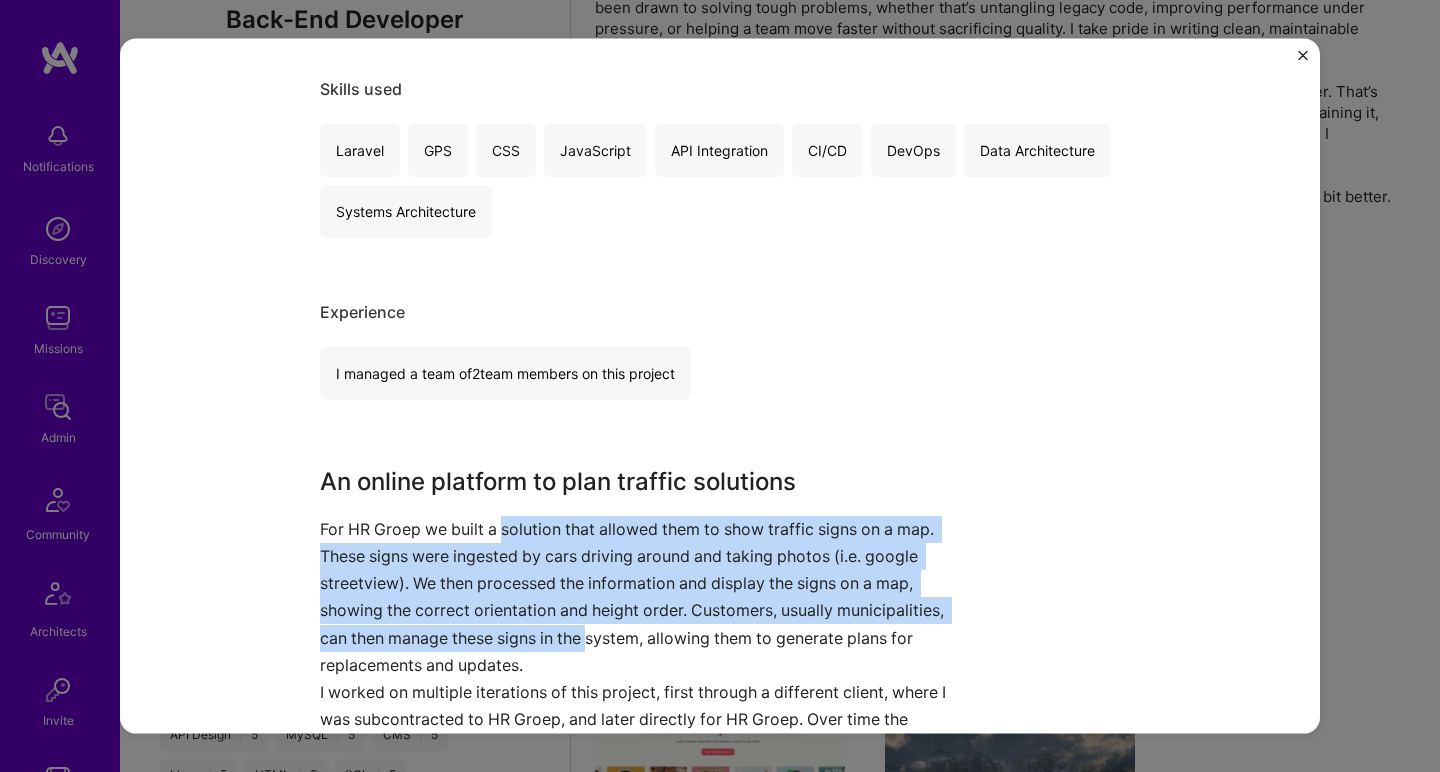 drag, startPoint x: 578, startPoint y: 621, endPoint x: 494, endPoint y: 533, distance: 121.65525 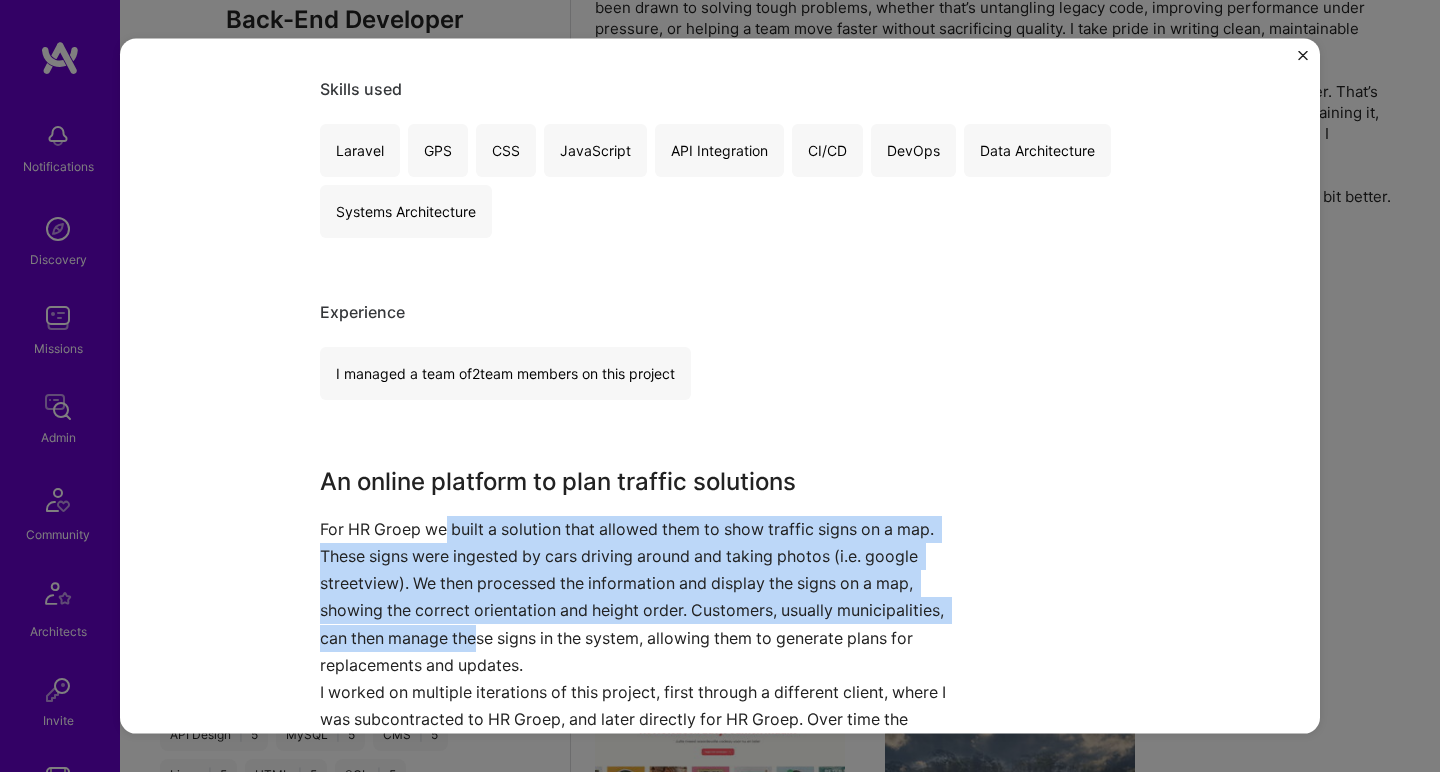drag, startPoint x: 439, startPoint y: 534, endPoint x: 471, endPoint y: 623, distance: 94.57801 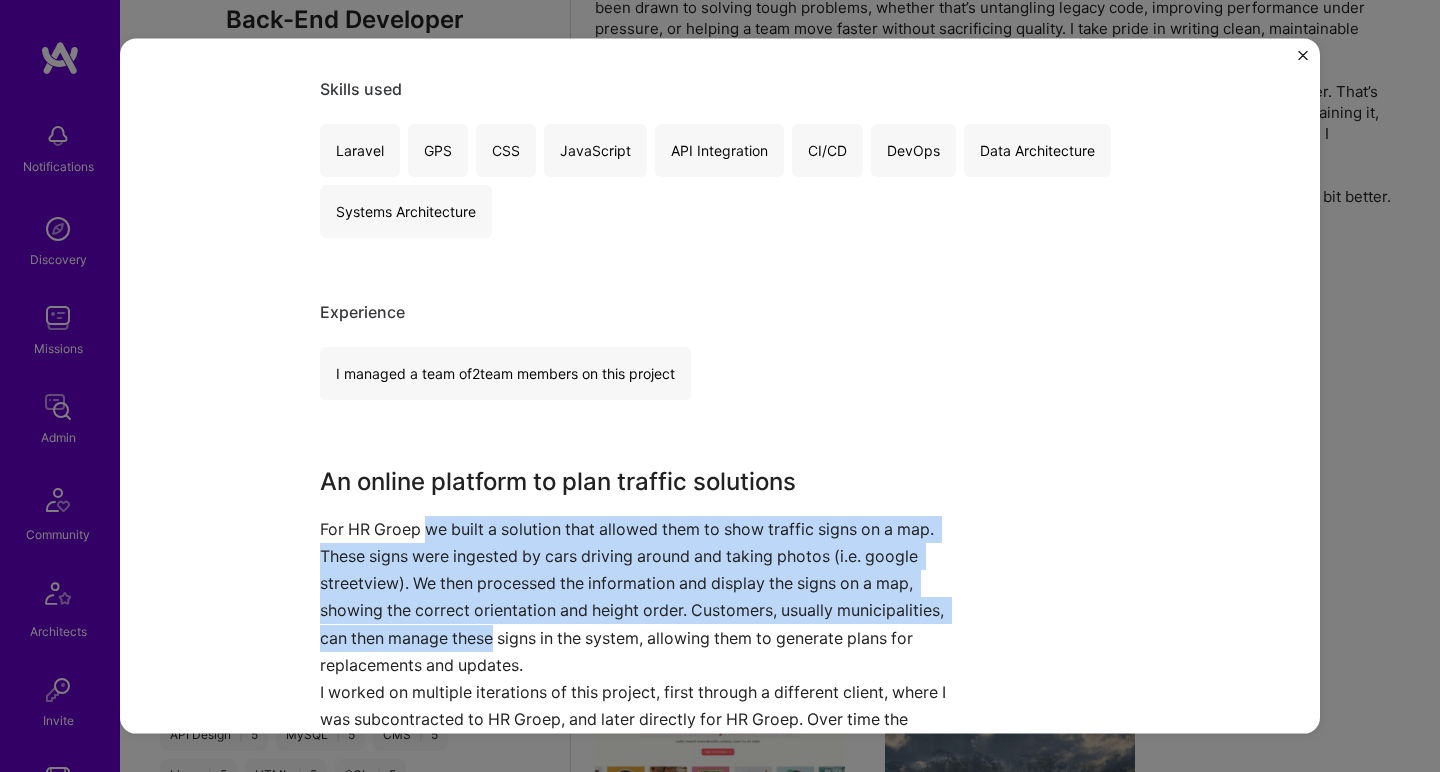drag, startPoint x: 472, startPoint y: 611, endPoint x: 425, endPoint y: 529, distance: 94.51455 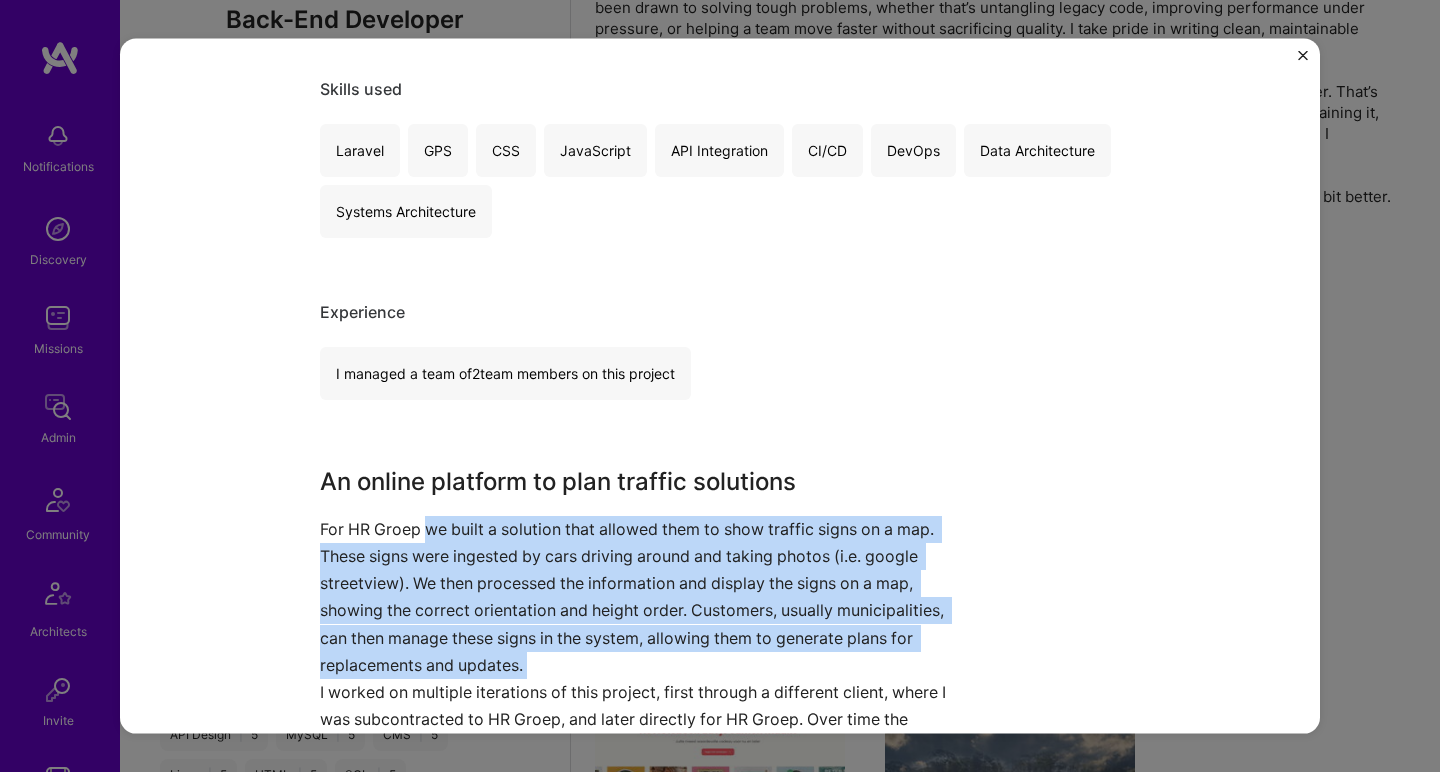 drag, startPoint x: 425, startPoint y: 529, endPoint x: 535, endPoint y: 659, distance: 170.29387 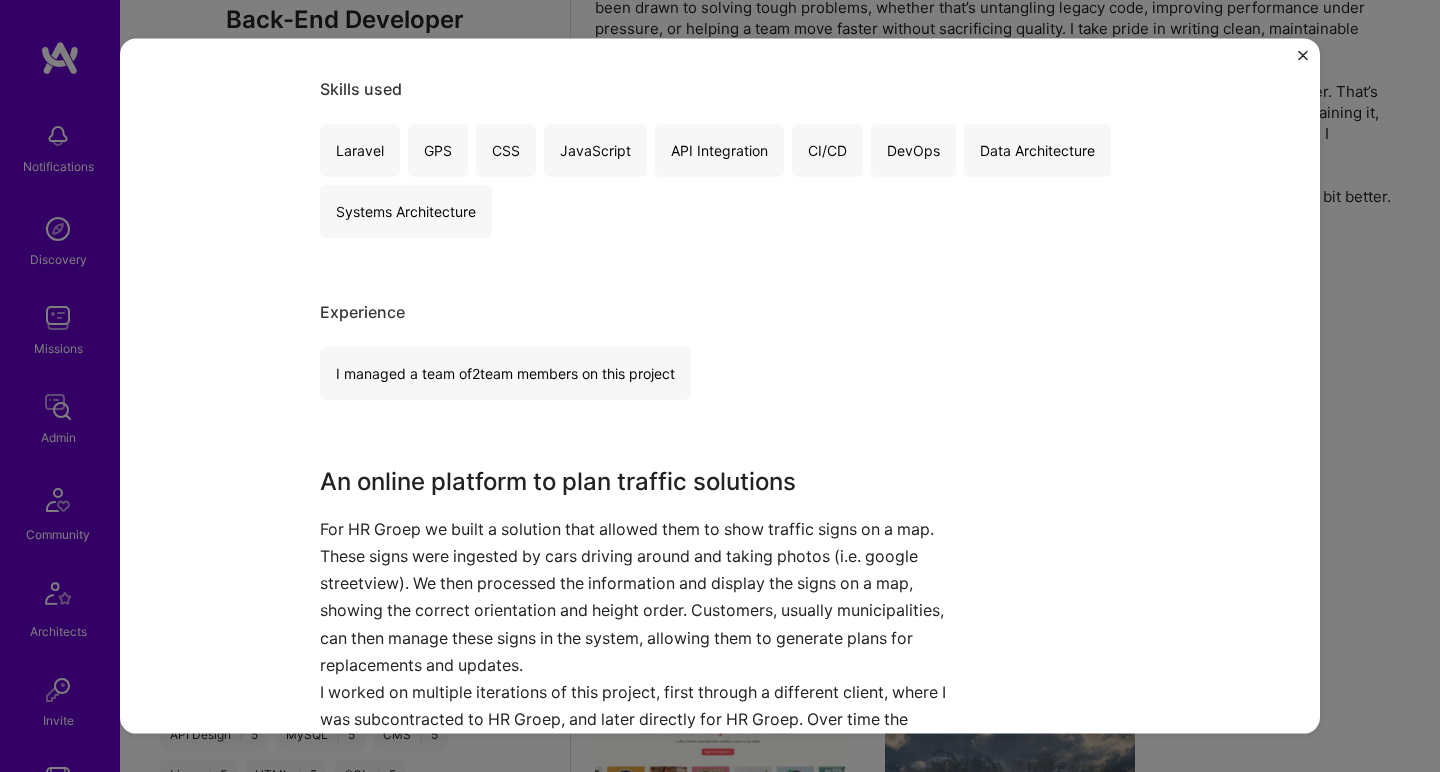 scroll, scrollTop: 1337, scrollLeft: 0, axis: vertical 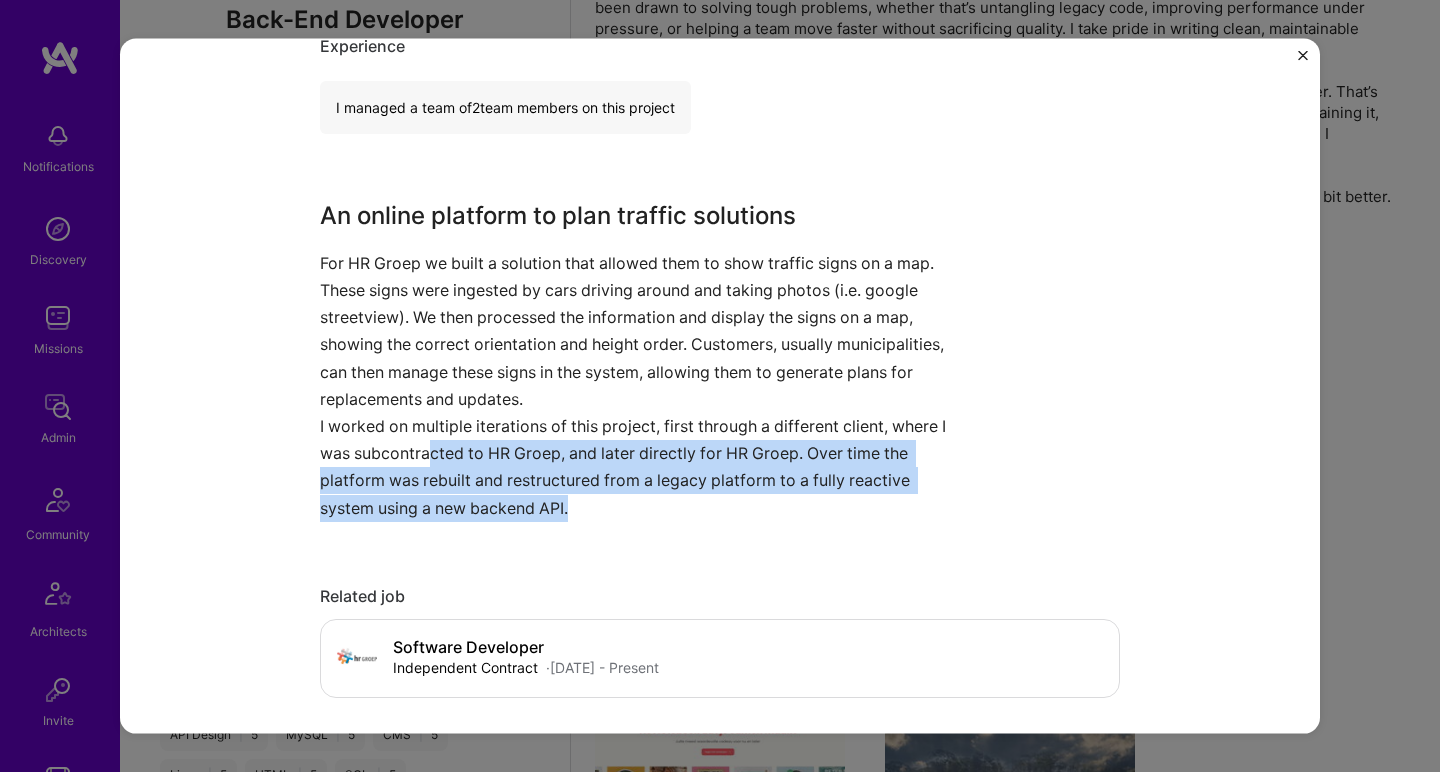 drag, startPoint x: 425, startPoint y: 441, endPoint x: 483, endPoint y: 516, distance: 94.81033 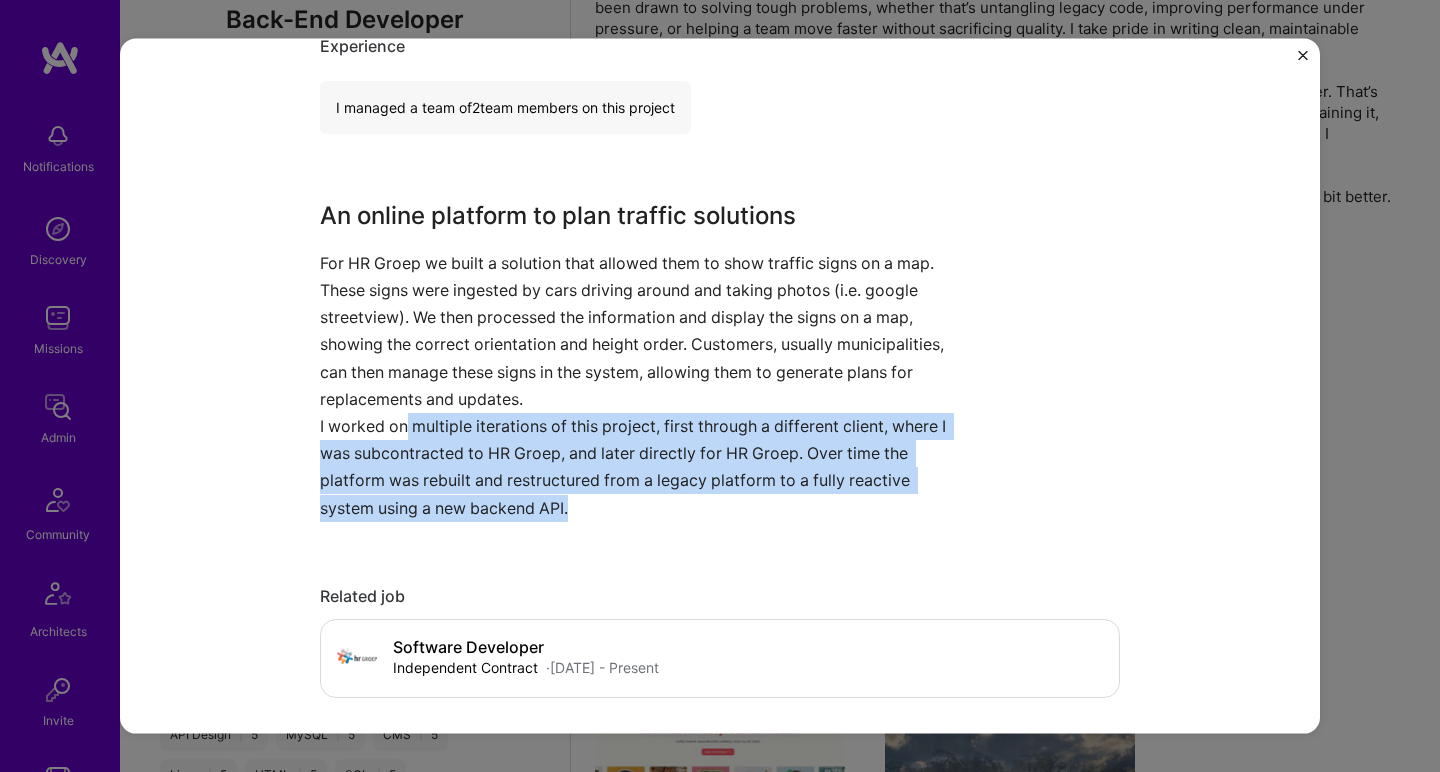 drag, startPoint x: 486, startPoint y: 514, endPoint x: 398, endPoint y: 427, distance: 123.745705 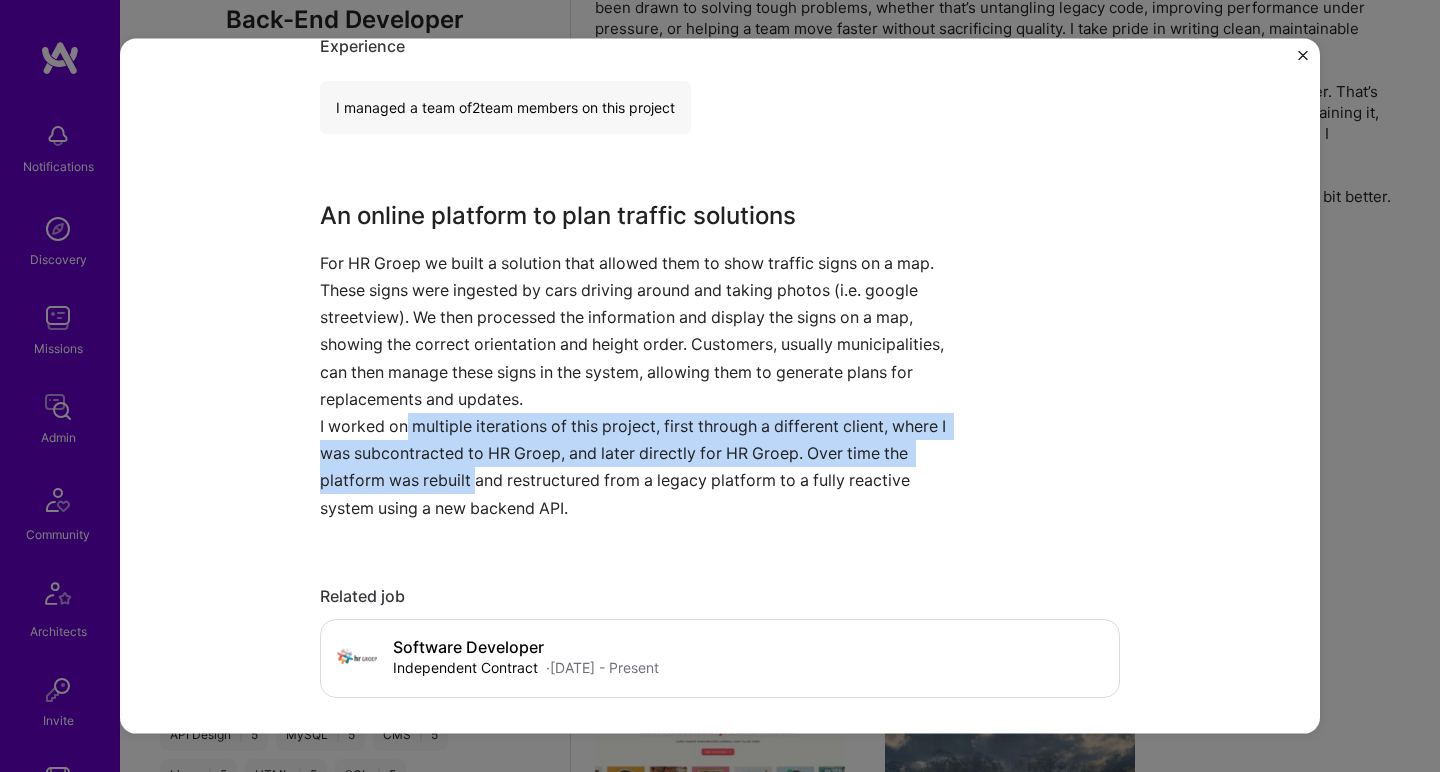 drag, startPoint x: 398, startPoint y: 426, endPoint x: 460, endPoint y: 487, distance: 86.977005 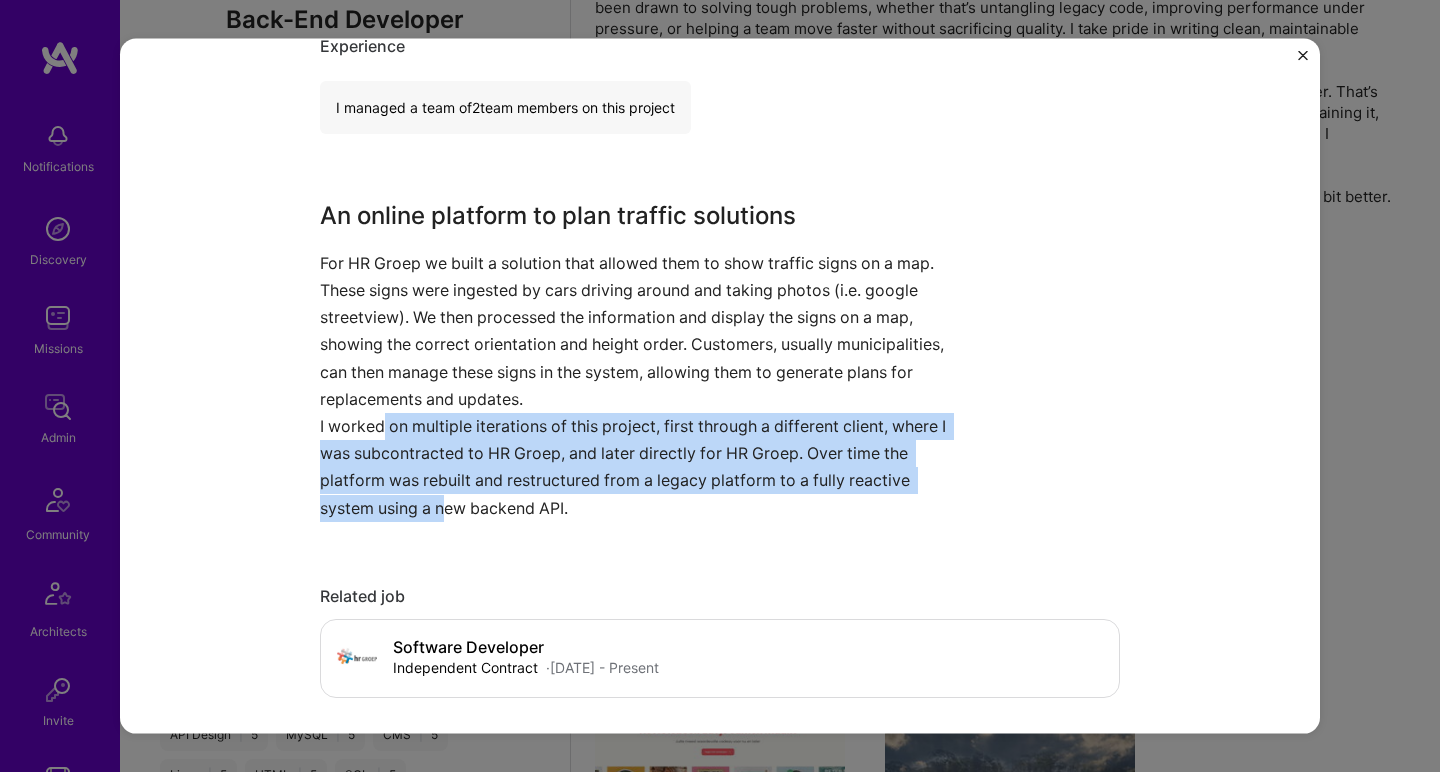 drag, startPoint x: 439, startPoint y: 497, endPoint x: 379, endPoint y: 425, distance: 93.723 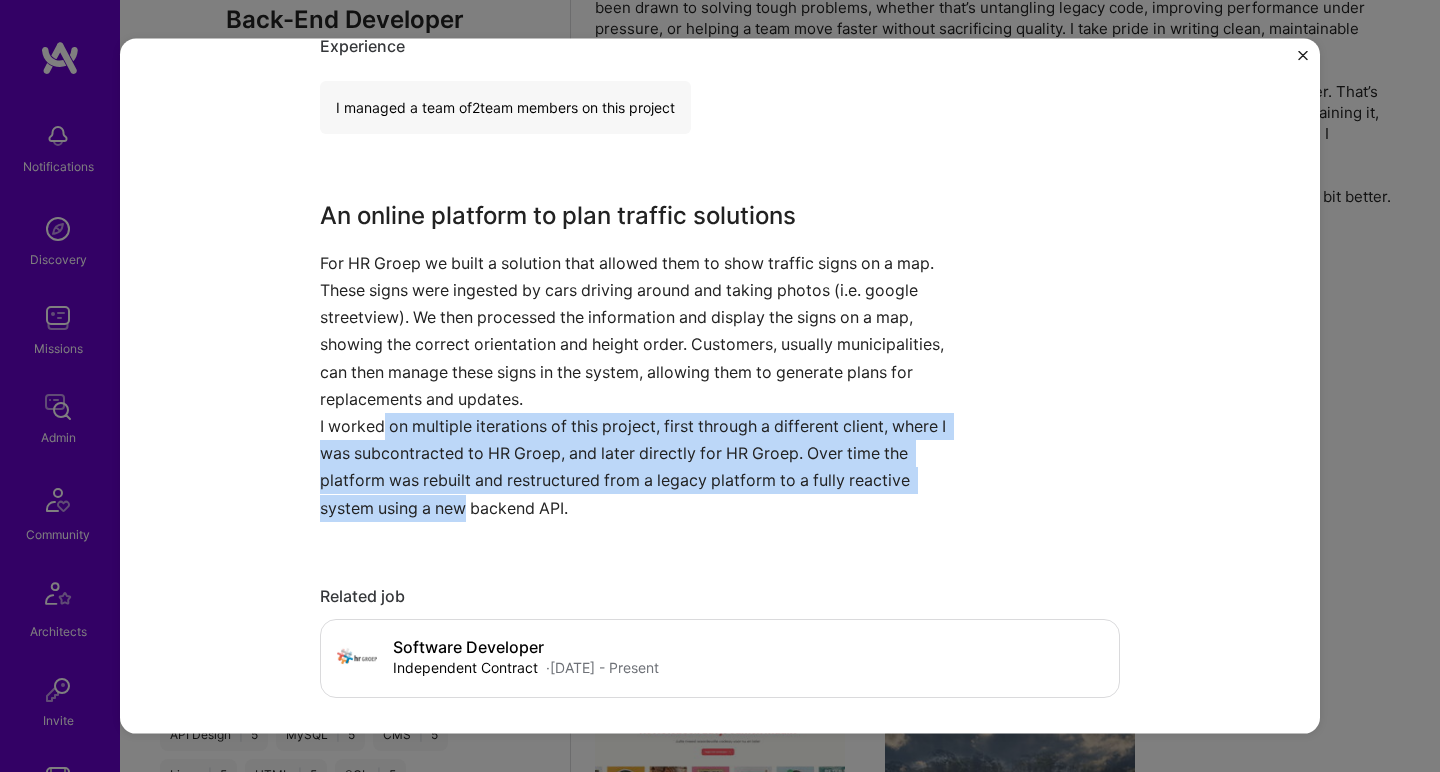 drag, startPoint x: 379, startPoint y: 425, endPoint x: 452, endPoint y: 488, distance: 96.42614 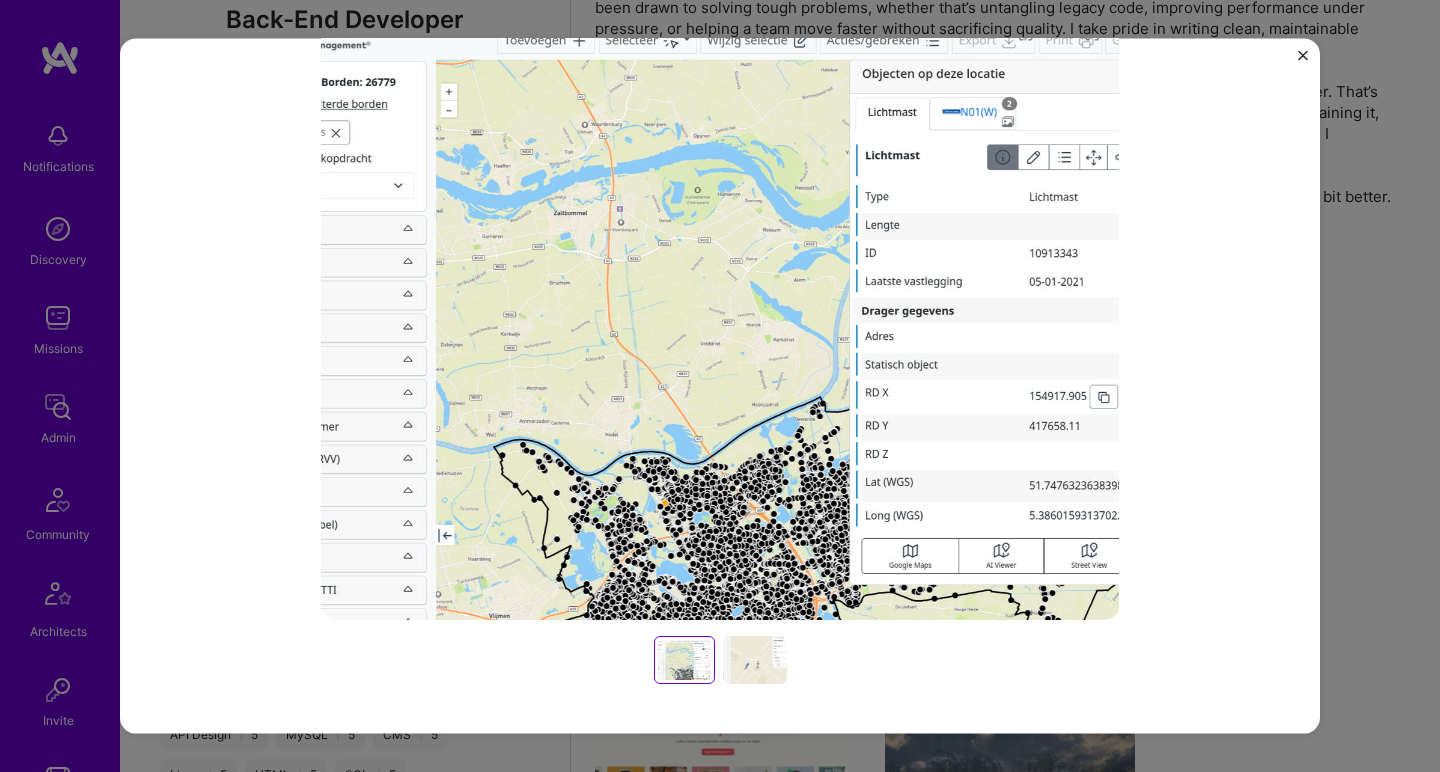 scroll, scrollTop: 257, scrollLeft: 0, axis: vertical 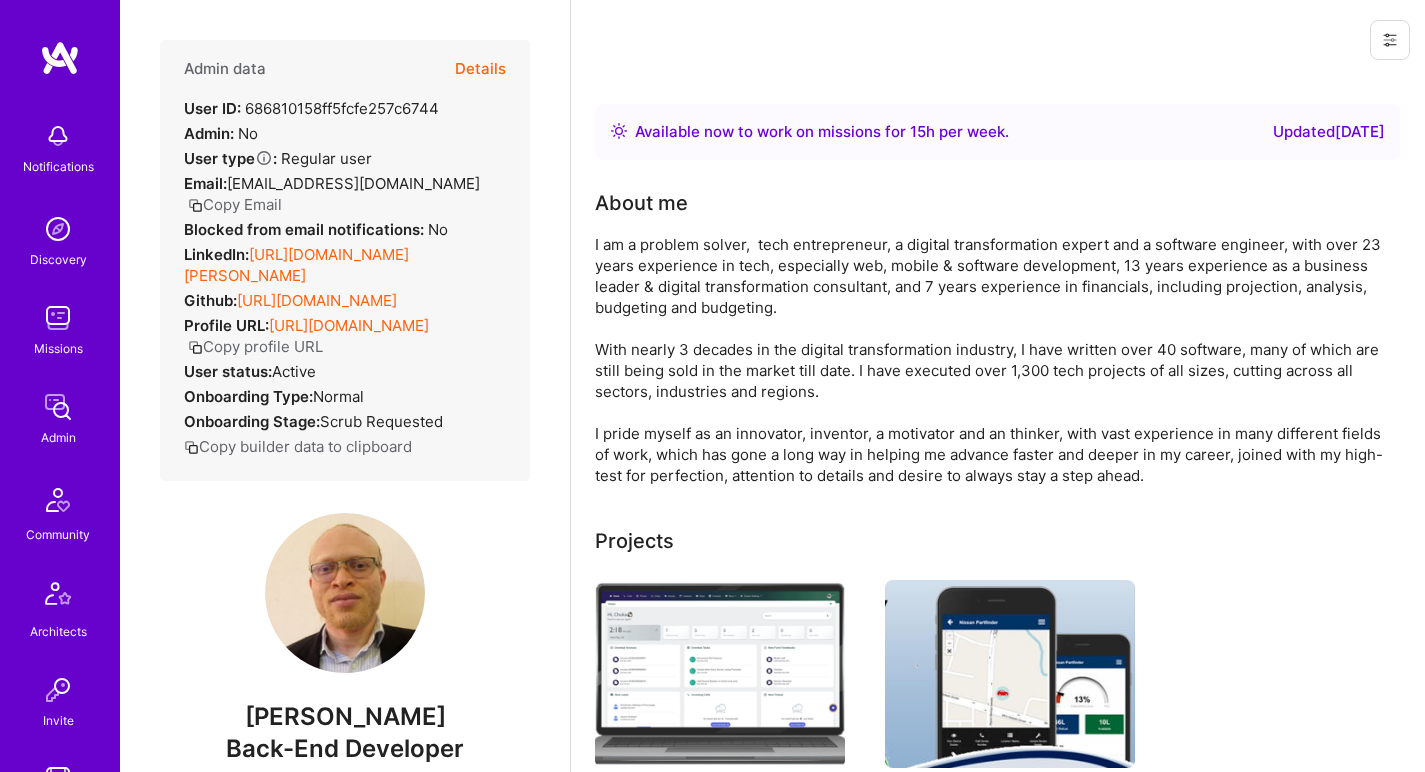 click on "[URL][DOMAIN_NAME][PERSON_NAME]" at bounding box center [296, 265] 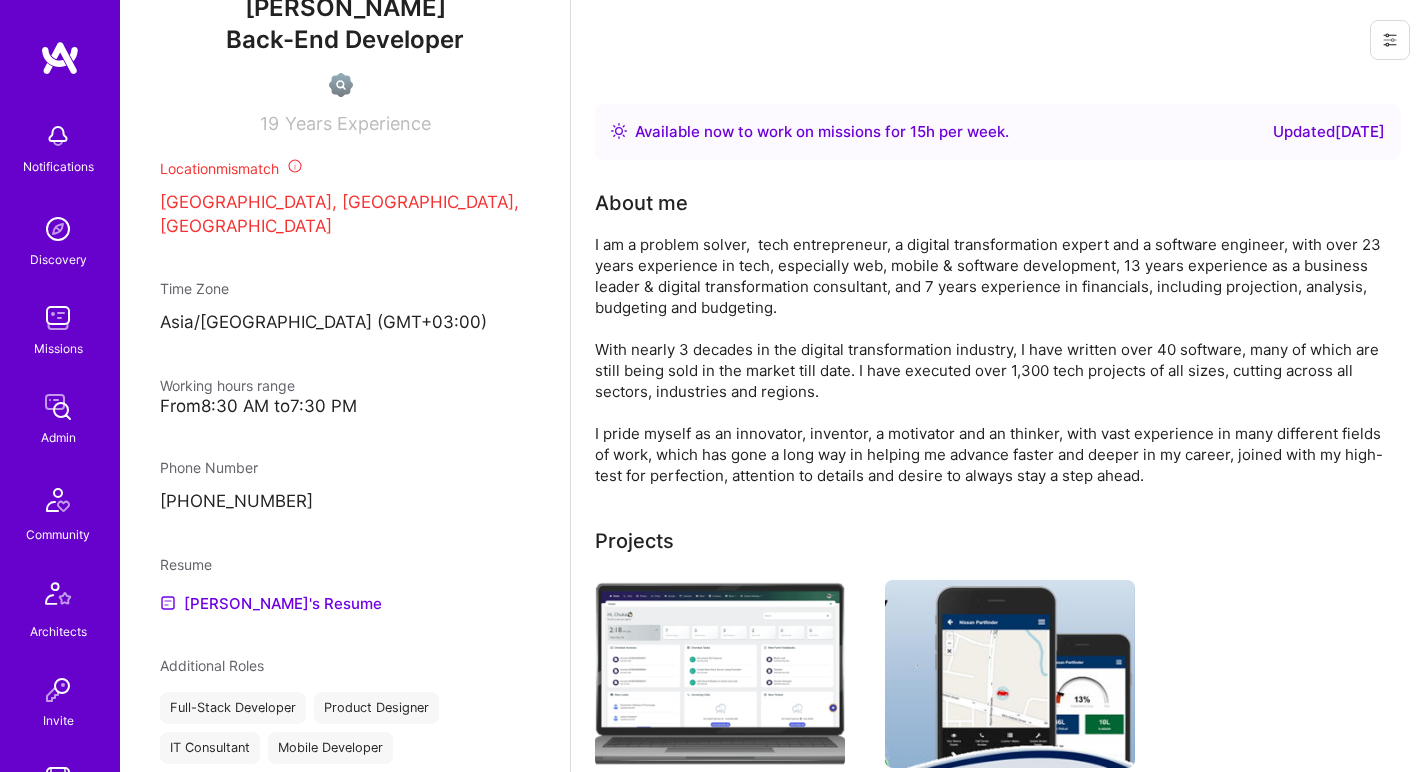 scroll, scrollTop: 1015, scrollLeft: 0, axis: vertical 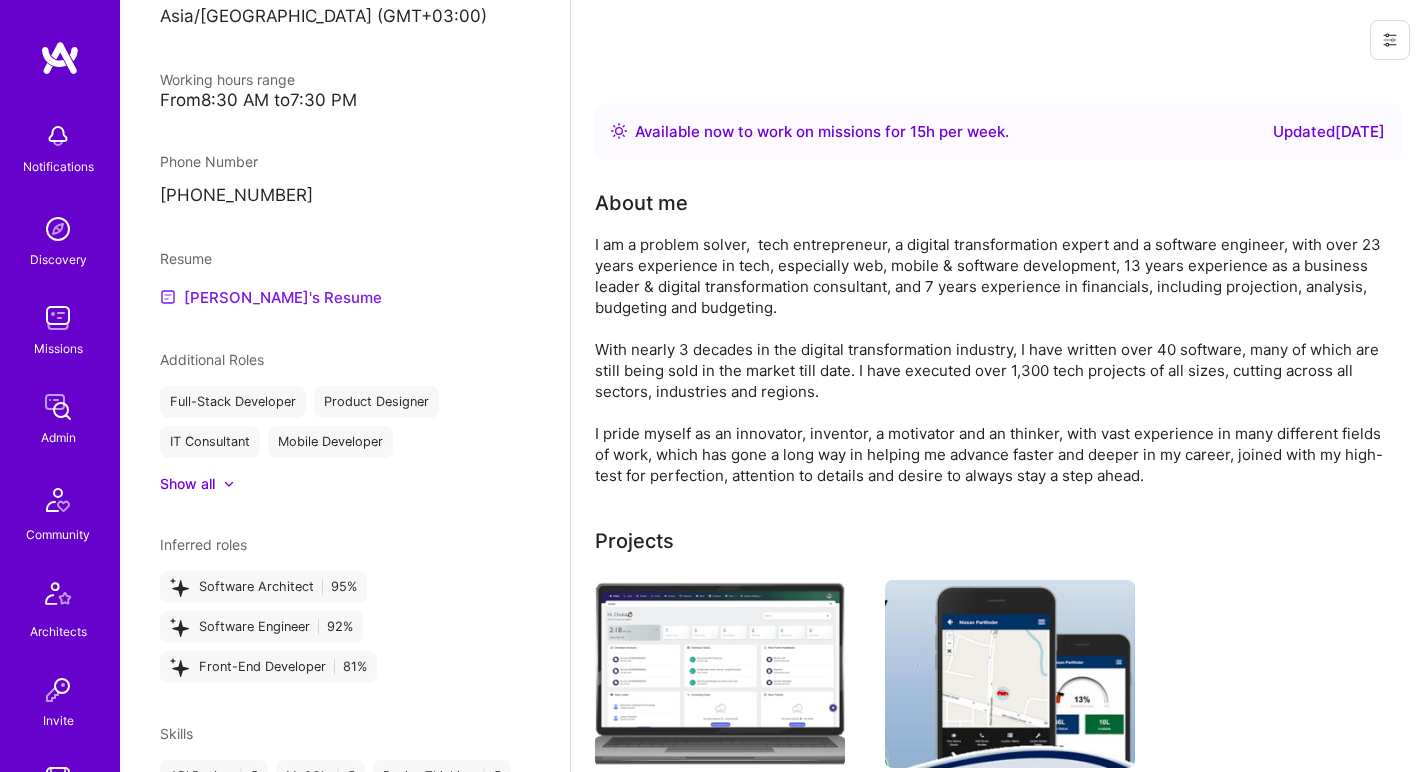 click on "[PERSON_NAME]'s Resume" at bounding box center (271, 297) 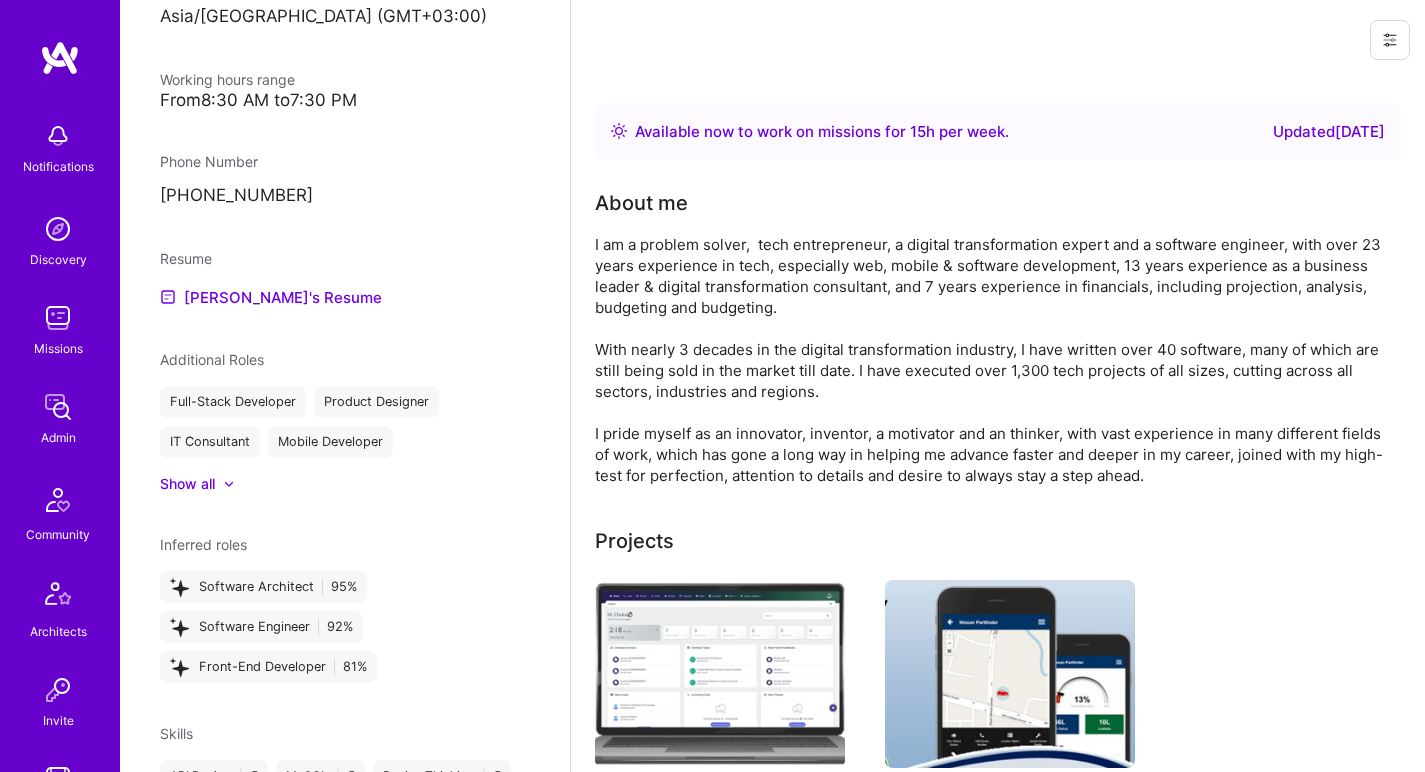 click on "I am a problem solver,  tech entrepreneur, a digital transformation expert and a software engineer, with over 23 years experience in tech, especially web, mobile & software development, 13 years experience as a business leader & digital transformation consultant, and 7 years experience in financials, including projection, analysis, budgeting and budgeting.
With nearly 3 decades in the digital transformation industry, I have written over 40 software, many of which are still being sold in the market till date. I have executed over 1,300 tech projects of all sizes, cutting across all sectors, industries and regions.
I pride myself as an innovator, inventor, a motivator and an thinker, with vast experience in many different fields of work, which has gone a long way in helping me advance faster and deeper in my career, joined with my high-test for perfection, attention to details and desire to always stay a step ahead." at bounding box center (995, 360) 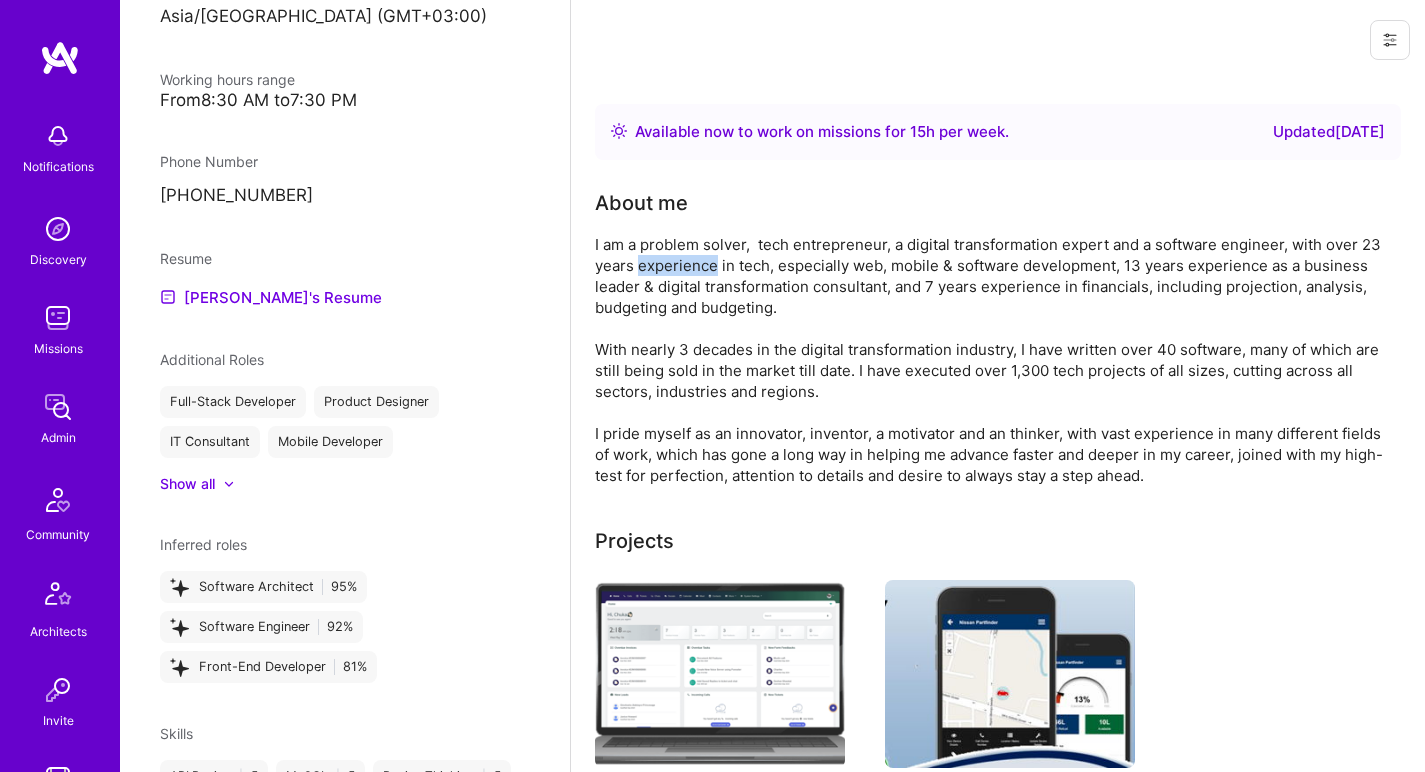 click on "I am a problem solver,  tech entrepreneur, a digital transformation expert and a software engineer, with over 23 years experience in tech, especially web, mobile & software development, 13 years experience as a business leader & digital transformation consultant, and 7 years experience in financials, including projection, analysis, budgeting and budgeting.
With nearly 3 decades in the digital transformation industry, I have written over 40 software, many of which are still being sold in the market till date. I have executed over 1,300 tech projects of all sizes, cutting across all sectors, industries and regions.
I pride myself as an innovator, inventor, a motivator and an thinker, with vast experience in many different fields of work, which has gone a long way in helping me advance faster and deeper in my career, joined with my high-test for perfection, attention to details and desire to always stay a step ahead." at bounding box center (995, 360) 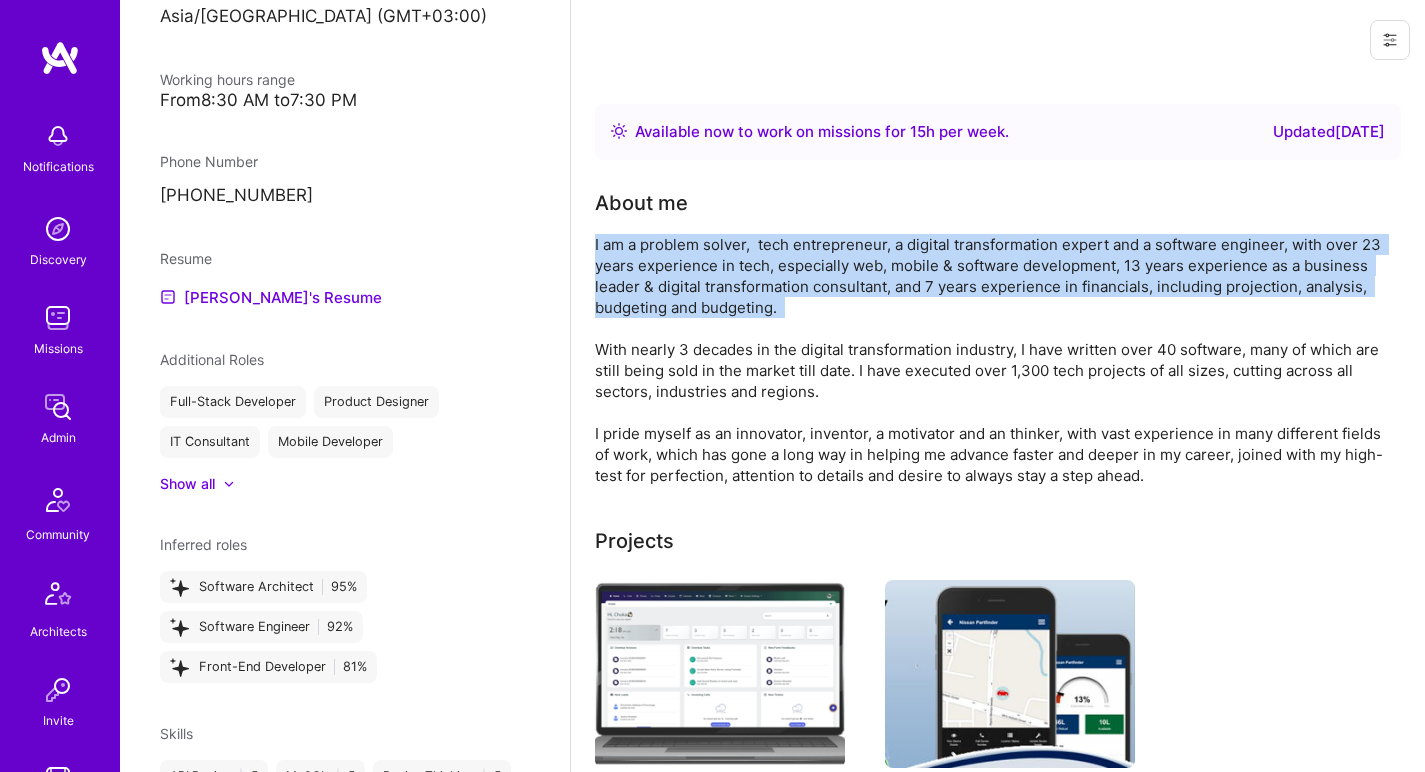 click on "I am a problem solver,  tech entrepreneur, a digital transformation expert and a software engineer, with over 23 years experience in tech, especially web, mobile & software development, 13 years experience as a business leader & digital transformation consultant, and 7 years experience in financials, including projection, analysis, budgeting and budgeting.
With nearly 3 decades in the digital transformation industry, I have written over 40 software, many of which are still being sold in the market till date. I have executed over 1,300 tech projects of all sizes, cutting across all sectors, industries and regions.
I pride myself as an innovator, inventor, a motivator and an thinker, with vast experience in many different fields of work, which has gone a long way in helping me advance faster and deeper in my career, joined with my high-test for perfection, attention to details and desire to always stay a step ahead." at bounding box center (995, 360) 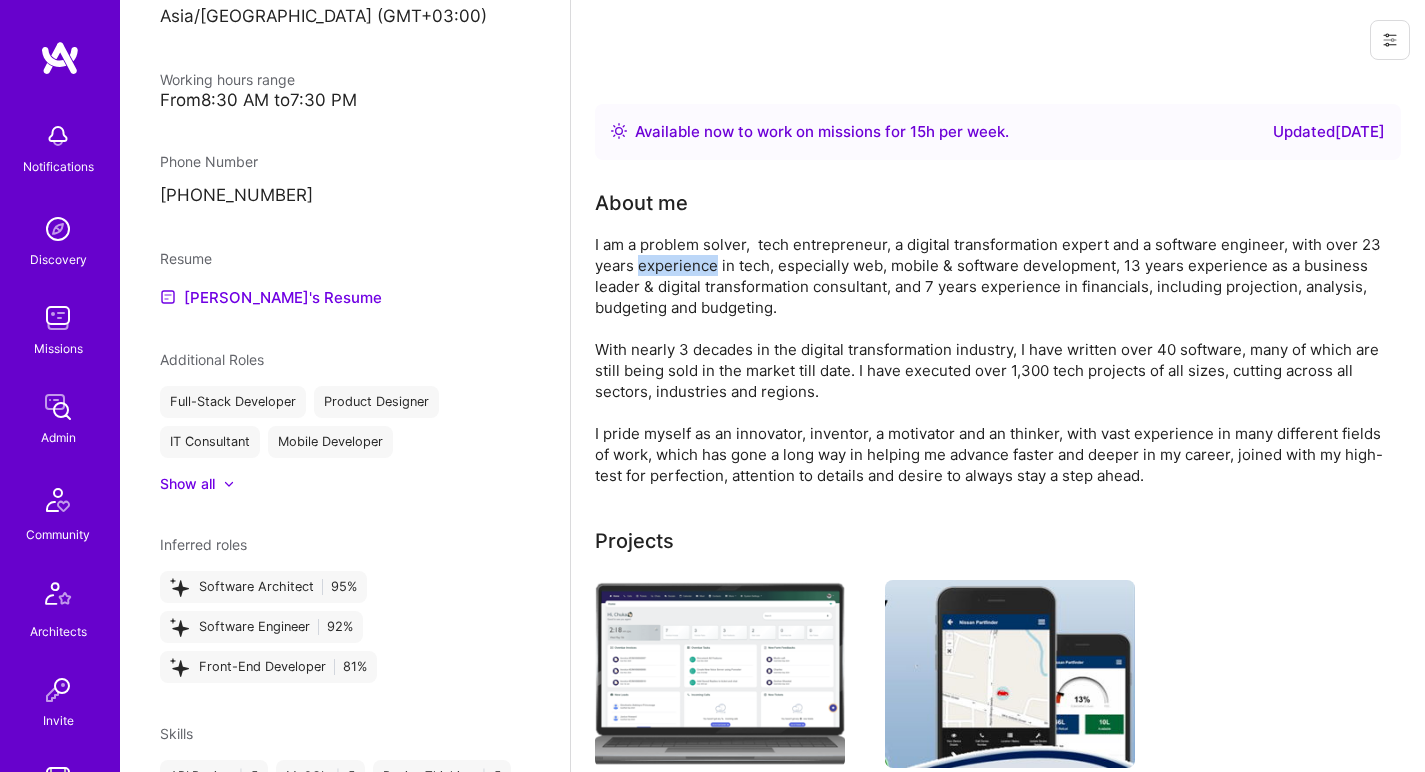 click on "I am a problem solver,  tech entrepreneur, a digital transformation expert and a software engineer, with over 23 years experience in tech, especially web, mobile & software development, 13 years experience as a business leader & digital transformation consultant, and 7 years experience in financials, including projection, analysis, budgeting and budgeting.
With nearly 3 decades in the digital transformation industry, I have written over 40 software, many of which are still being sold in the market till date. I have executed over 1,300 tech projects of all sizes, cutting across all sectors, industries and regions.
I pride myself as an innovator, inventor, a motivator and an thinker, with vast experience in many different fields of work, which has gone a long way in helping me advance faster and deeper in my career, joined with my high-test for perfection, attention to details and desire to always stay a step ahead." at bounding box center (995, 360) 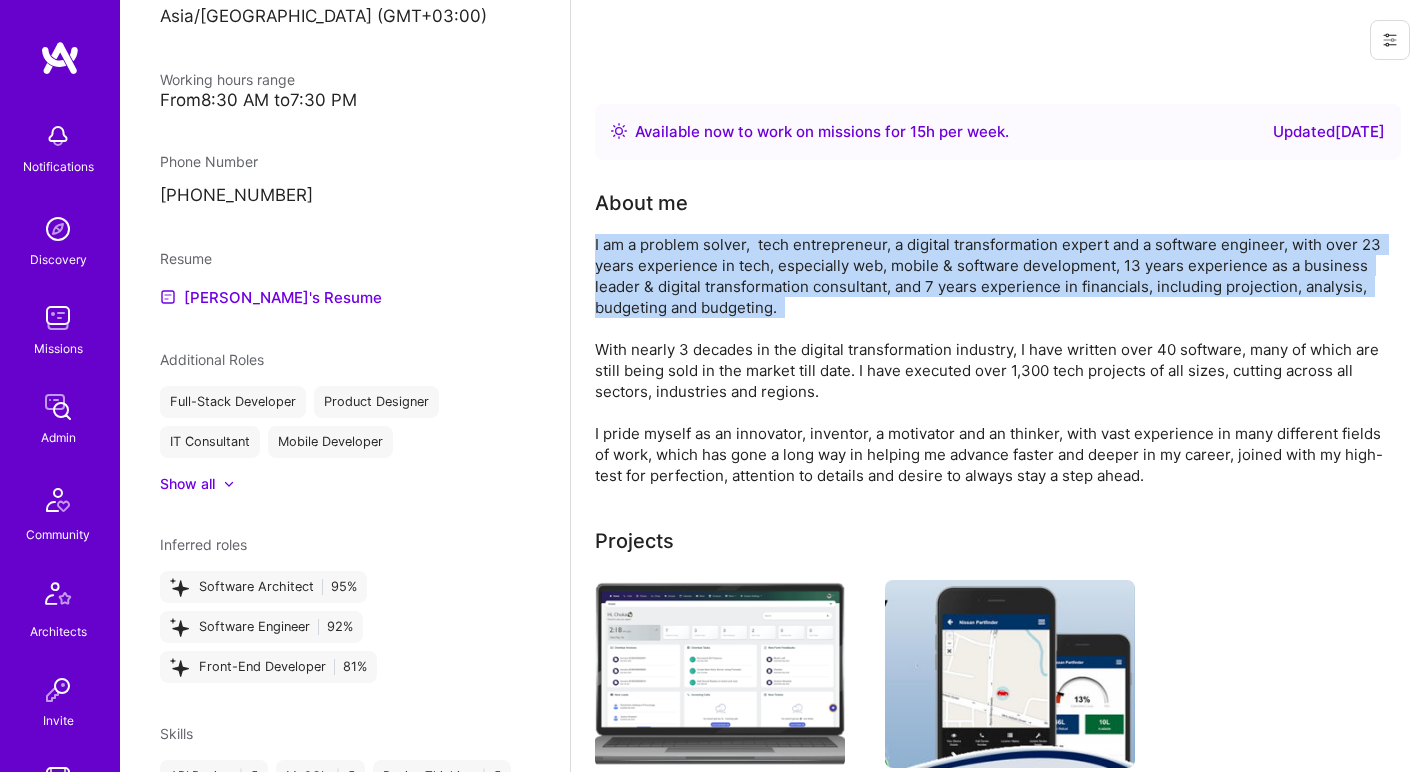 click on "I am a problem solver,  tech entrepreneur, a digital transformation expert and a software engineer, with over 23 years experience in tech, especially web, mobile & software development, 13 years experience as a business leader & digital transformation consultant, and 7 years experience in financials, including projection, analysis, budgeting and budgeting.
With nearly 3 decades in the digital transformation industry, I have written over 40 software, many of which are still being sold in the market till date. I have executed over 1,300 tech projects of all sizes, cutting across all sectors, industries and regions.
I pride myself as an innovator, inventor, a motivator and an thinker, with vast experience in many different fields of work, which has gone a long way in helping me advance faster and deeper in my career, joined with my high-test for perfection, attention to details and desire to always stay a step ahead." at bounding box center [995, 360] 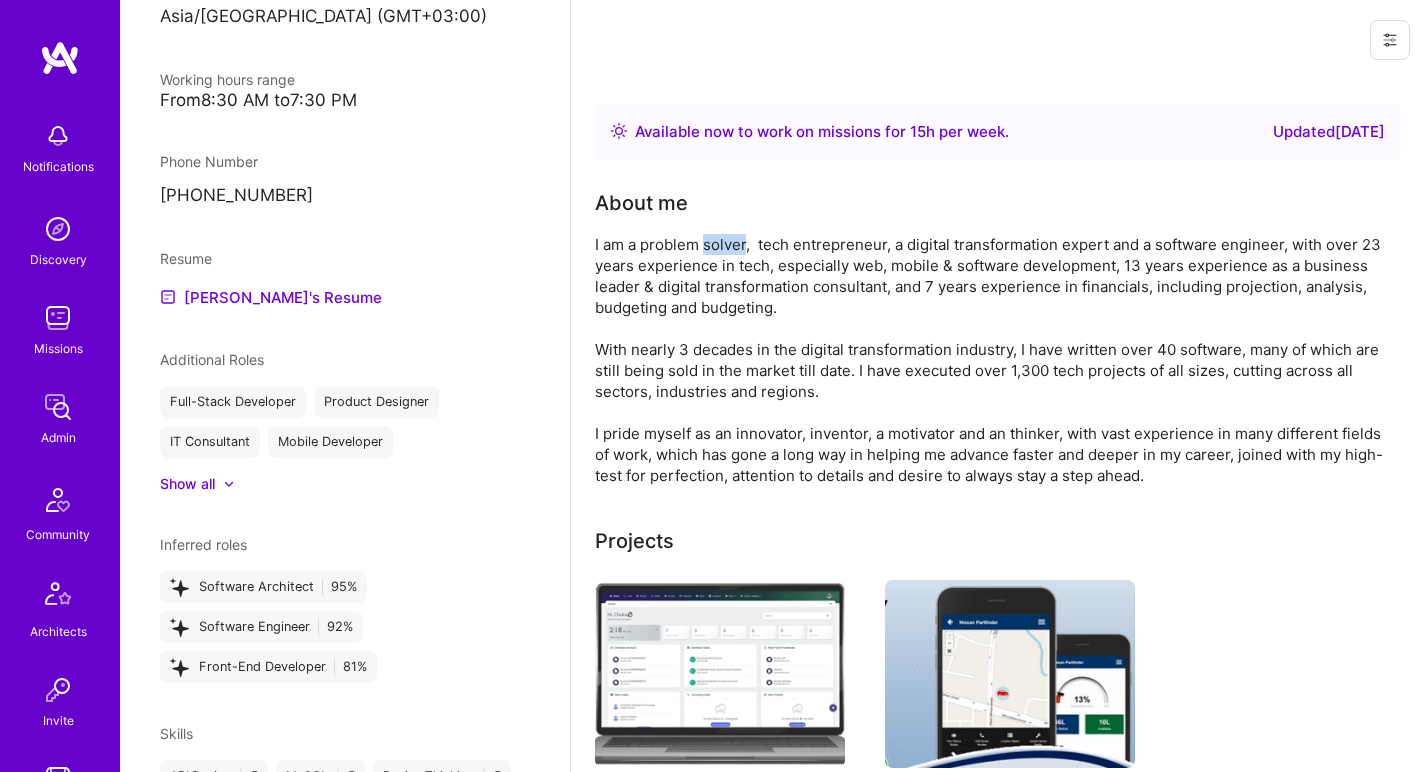 click on "I am a problem solver,  tech entrepreneur, a digital transformation expert and a software engineer, with over 23 years experience in tech, especially web, mobile & software development, 13 years experience as a business leader & digital transformation consultant, and 7 years experience in financials, including projection, analysis, budgeting and budgeting.
With nearly 3 decades in the digital transformation industry, I have written over 40 software, many of which are still being sold in the market till date. I have executed over 1,300 tech projects of all sizes, cutting across all sectors, industries and regions.
I pride myself as an innovator, inventor, a motivator and an thinker, with vast experience in many different fields of work, which has gone a long way in helping me advance faster and deeper in my career, joined with my high-test for perfection, attention to details and desire to always stay a step ahead." at bounding box center (995, 360) 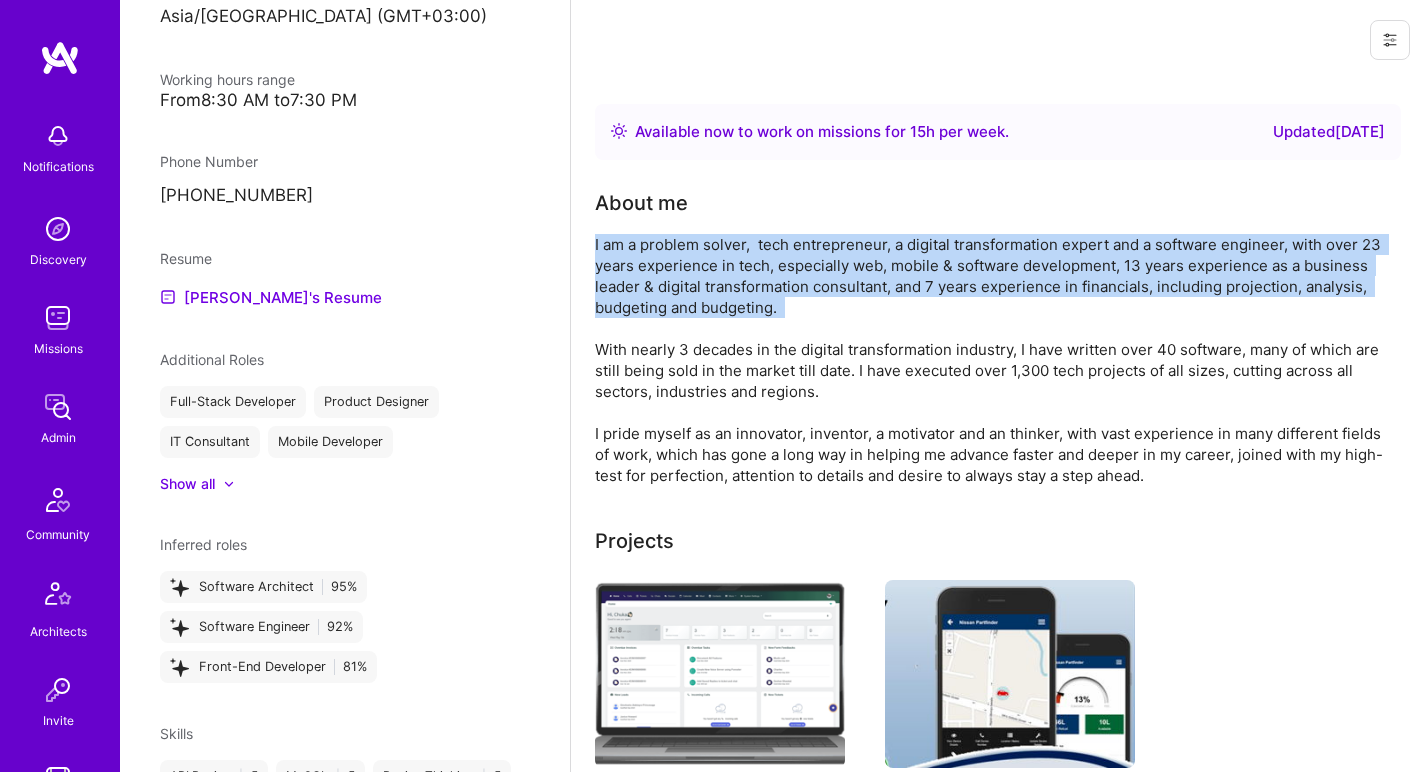 click on "I am a problem solver,  tech entrepreneur, a digital transformation expert and a software engineer, with over 23 years experience in tech, especially web, mobile & software development, 13 years experience as a business leader & digital transformation consultant, and 7 years experience in financials, including projection, analysis, budgeting and budgeting.
With nearly 3 decades in the digital transformation industry, I have written over 40 software, many of which are still being sold in the market till date. I have executed over 1,300 tech projects of all sizes, cutting across all sectors, industries and regions.
I pride myself as an innovator, inventor, a motivator and an thinker, with vast experience in many different fields of work, which has gone a long way in helping me advance faster and deeper in my career, joined with my high-test for perfection, attention to details and desire to always stay a step ahead." at bounding box center [995, 360] 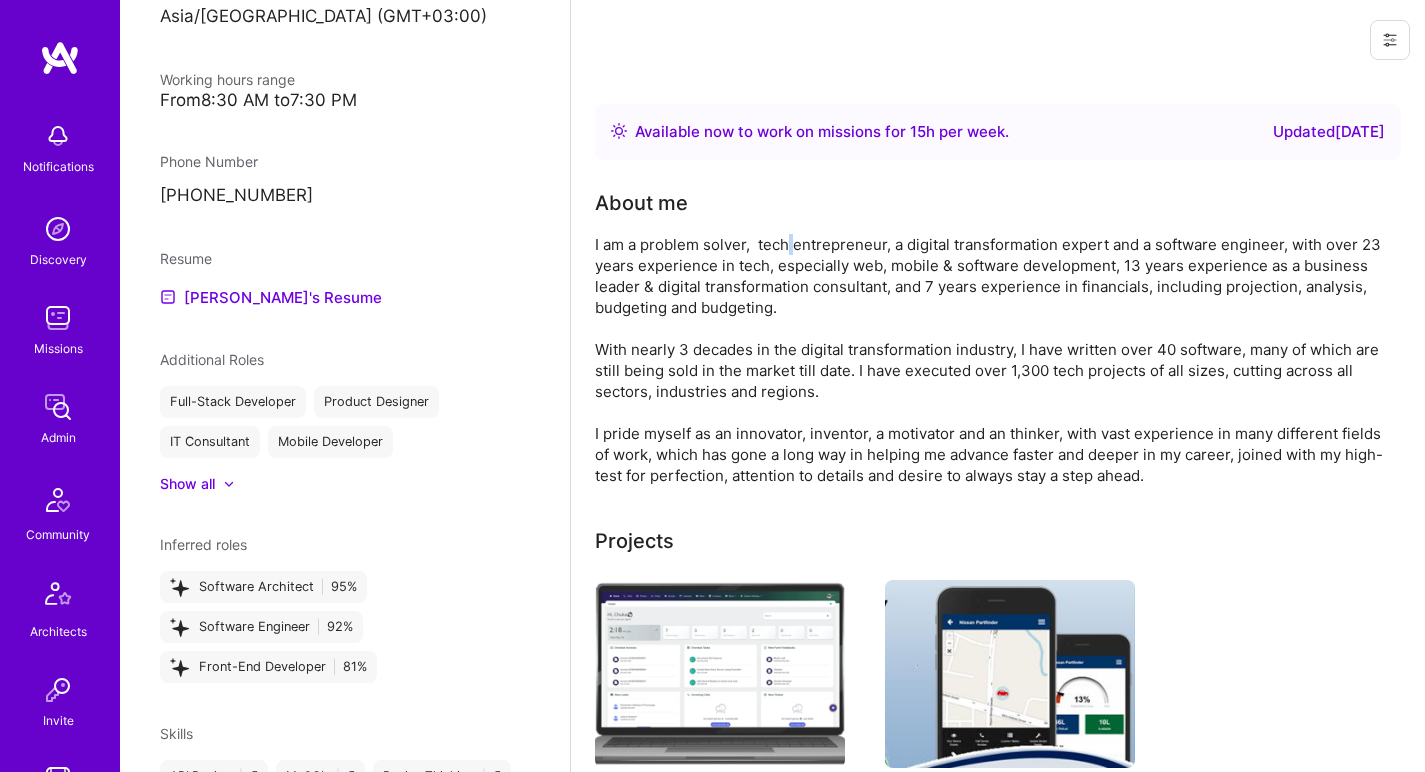 click on "I am a problem solver,  tech entrepreneur, a digital transformation expert and a software engineer, with over 23 years experience in tech, especially web, mobile & software development, 13 years experience as a business leader & digital transformation consultant, and 7 years experience in financials, including projection, analysis, budgeting and budgeting.
With nearly 3 decades in the digital transformation industry, I have written over 40 software, many of which are still being sold in the market till date. I have executed over 1,300 tech projects of all sizes, cutting across all sectors, industries and regions.
I pride myself as an innovator, inventor, a motivator and an thinker, with vast experience in many different fields of work, which has gone a long way in helping me advance faster and deeper in my career, joined with my high-test for perfection, attention to details and desire to always stay a step ahead." at bounding box center [995, 360] 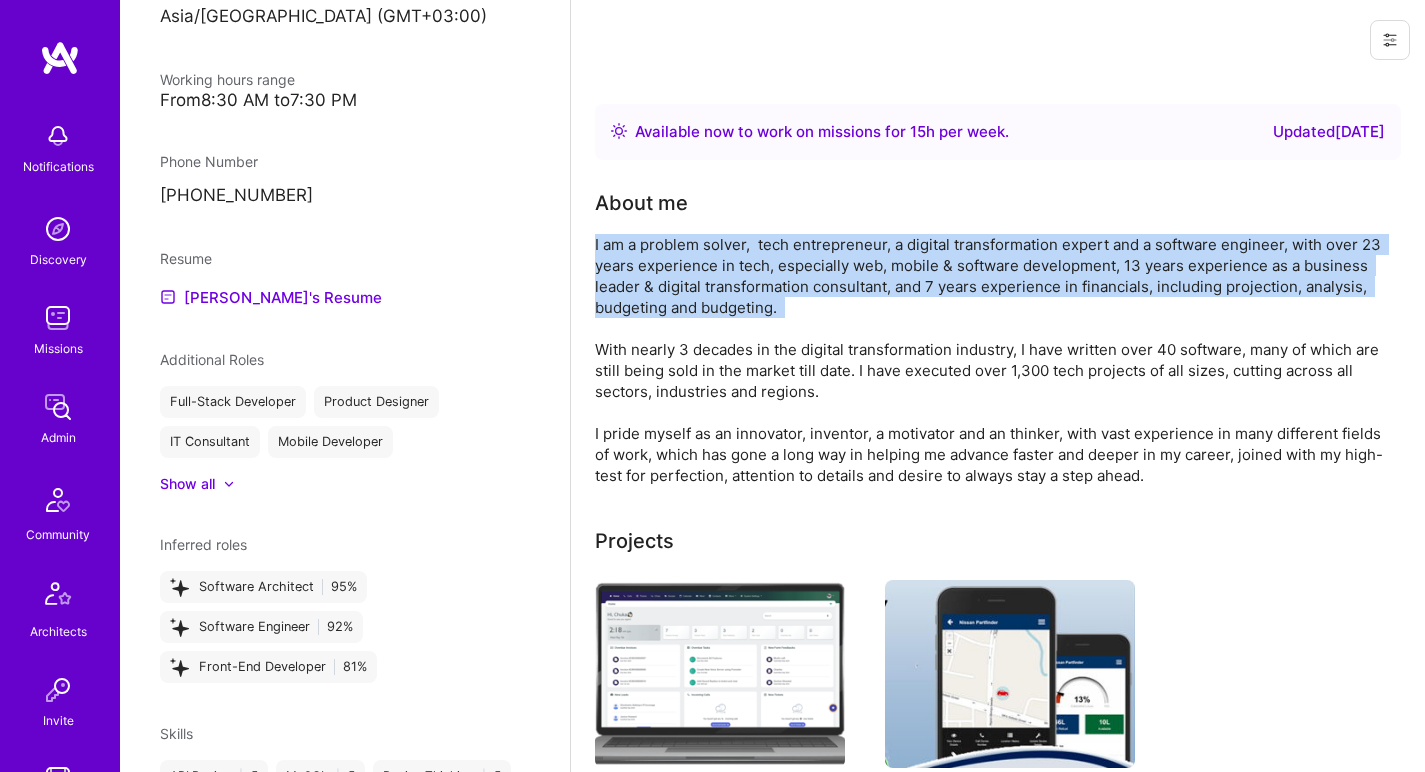 click on "I am a problem solver,  tech entrepreneur, a digital transformation expert and a software engineer, with over 23 years experience in tech, especially web, mobile & software development, 13 years experience as a business leader & digital transformation consultant, and 7 years experience in financials, including projection, analysis, budgeting and budgeting.
With nearly 3 decades in the digital transformation industry, I have written over 40 software, many of which are still being sold in the market till date. I have executed over 1,300 tech projects of all sizes, cutting across all sectors, industries and regions.
I pride myself as an innovator, inventor, a motivator and an thinker, with vast experience in many different fields of work, which has gone a long way in helping me advance faster and deeper in my career, joined with my high-test for perfection, attention to details and desire to always stay a step ahead." at bounding box center (995, 360) 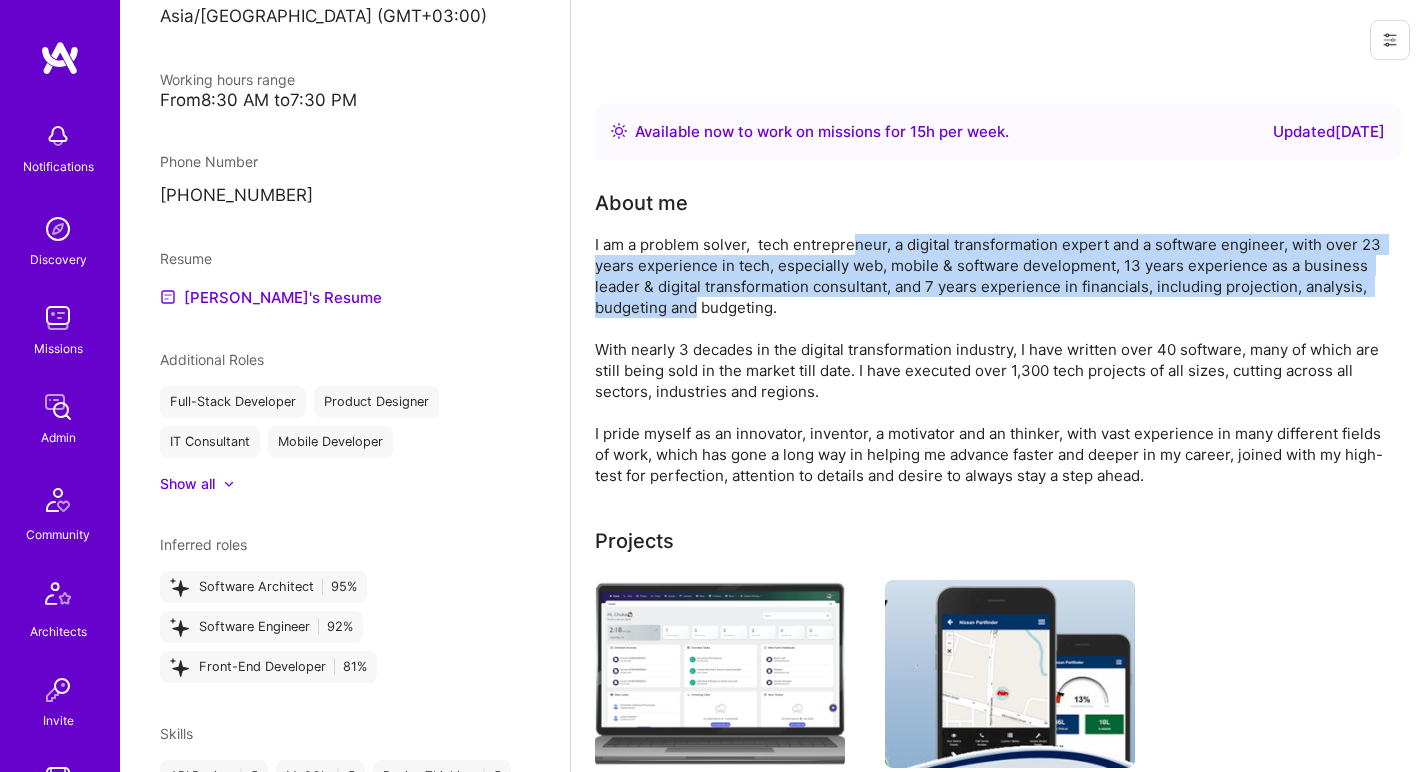 drag, startPoint x: 853, startPoint y: 242, endPoint x: 695, endPoint y: 298, distance: 167.63054 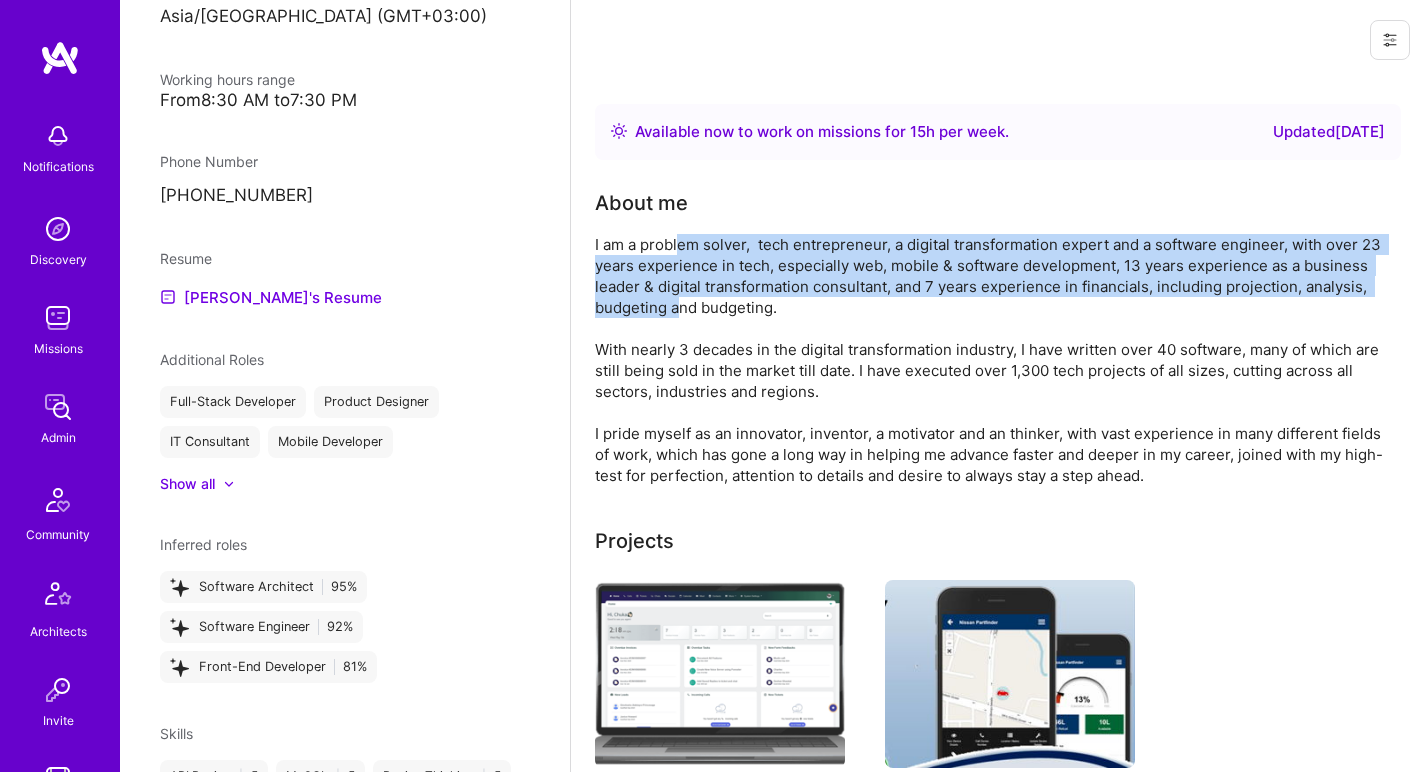 drag, startPoint x: 680, startPoint y: 303, endPoint x: 678, endPoint y: 247, distance: 56.0357 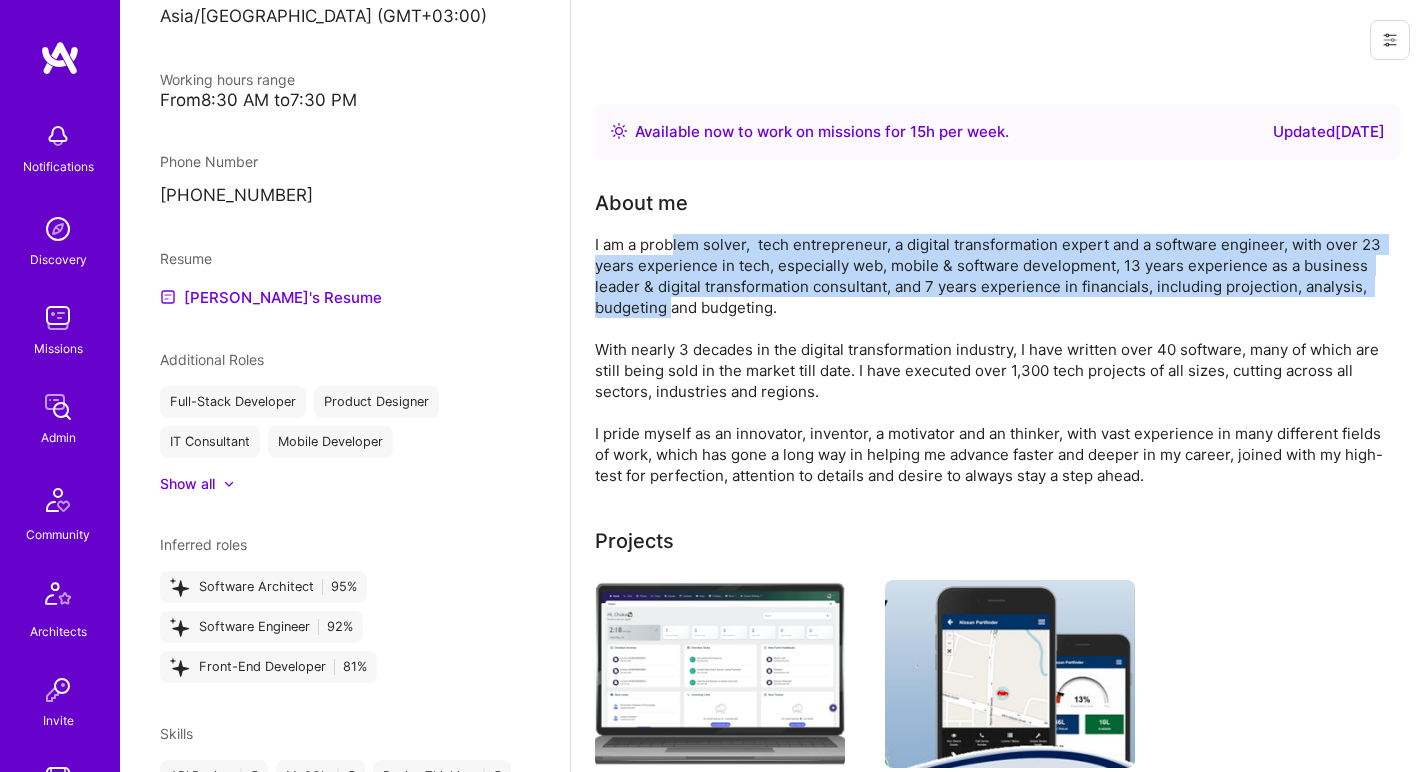 drag, startPoint x: 674, startPoint y: 248, endPoint x: 675, endPoint y: 307, distance: 59.008472 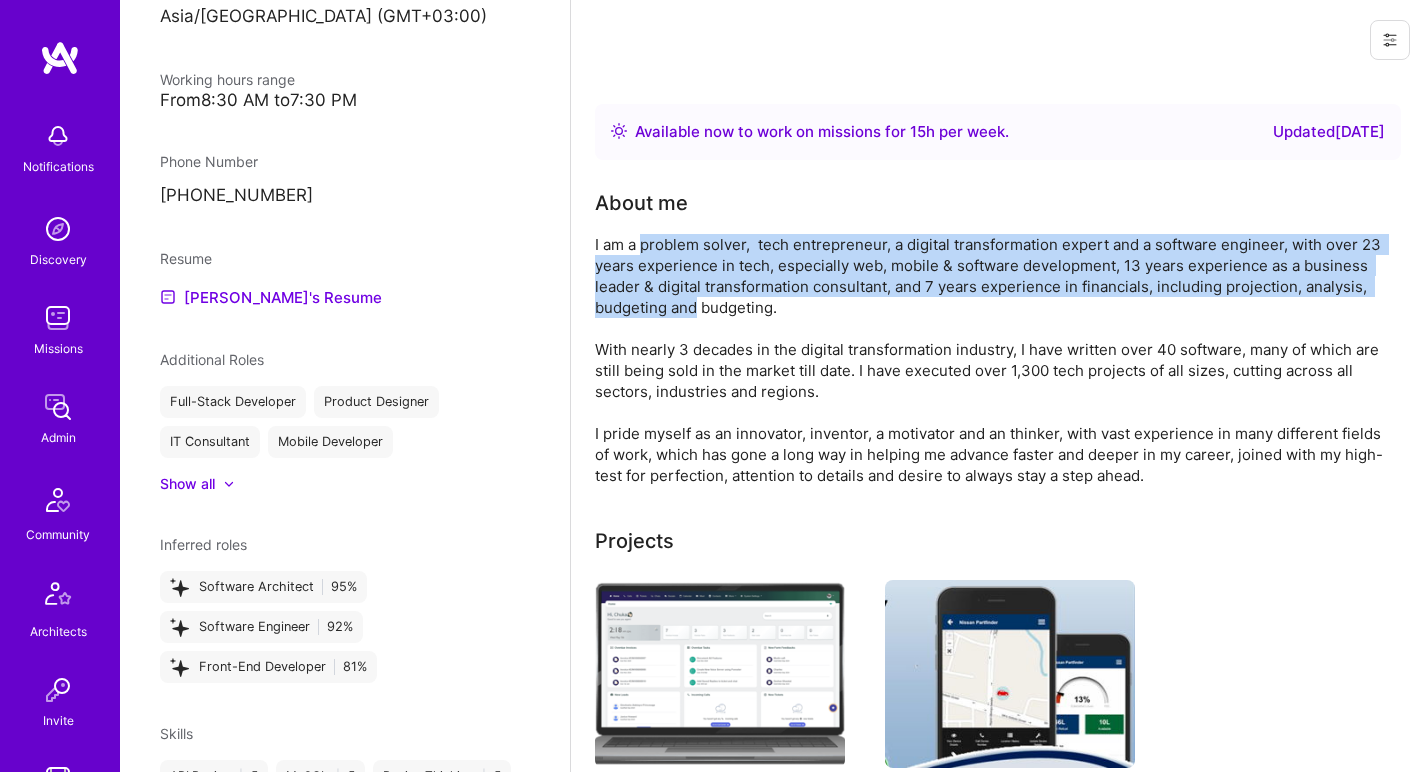 drag, startPoint x: 675, startPoint y: 306, endPoint x: 674, endPoint y: 251, distance: 55.00909 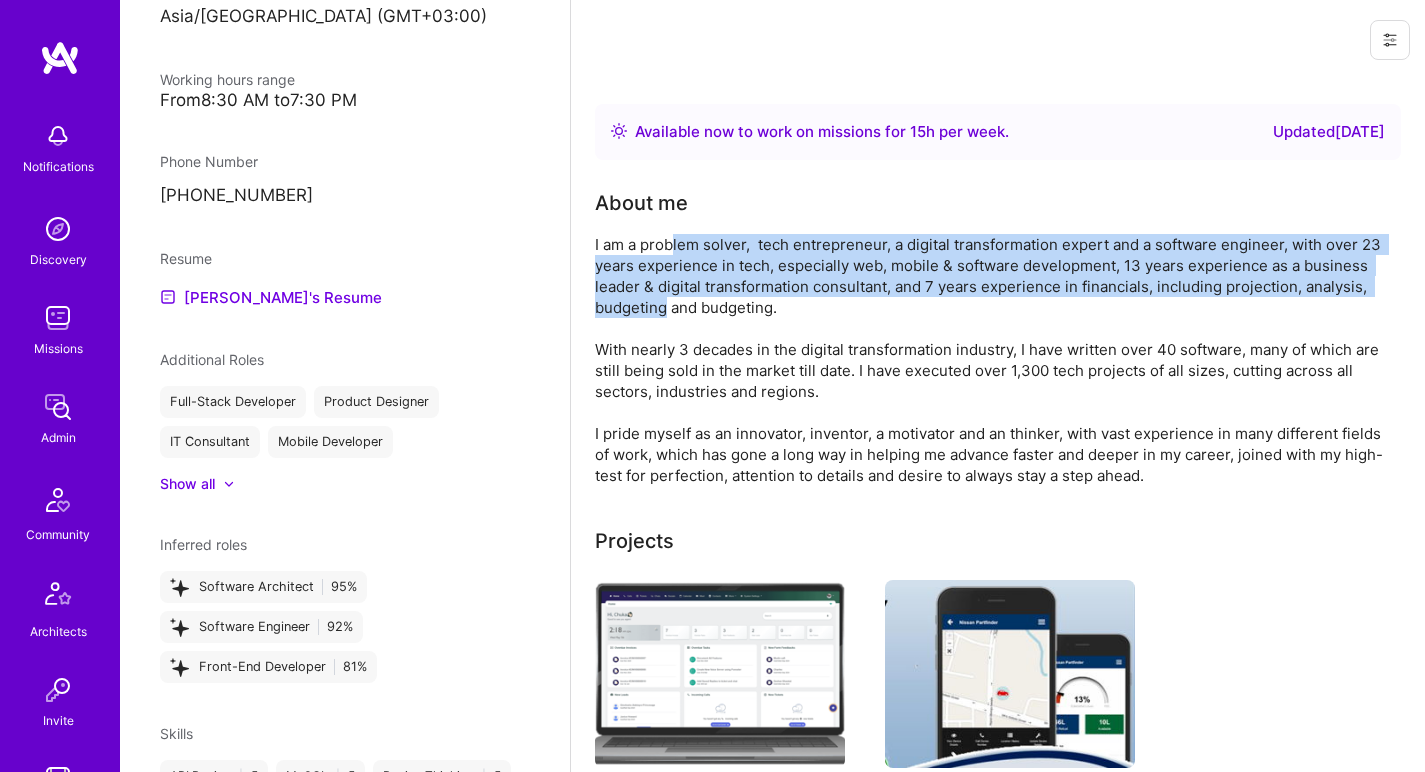 drag, startPoint x: 676, startPoint y: 258, endPoint x: 668, endPoint y: 311, distance: 53.600372 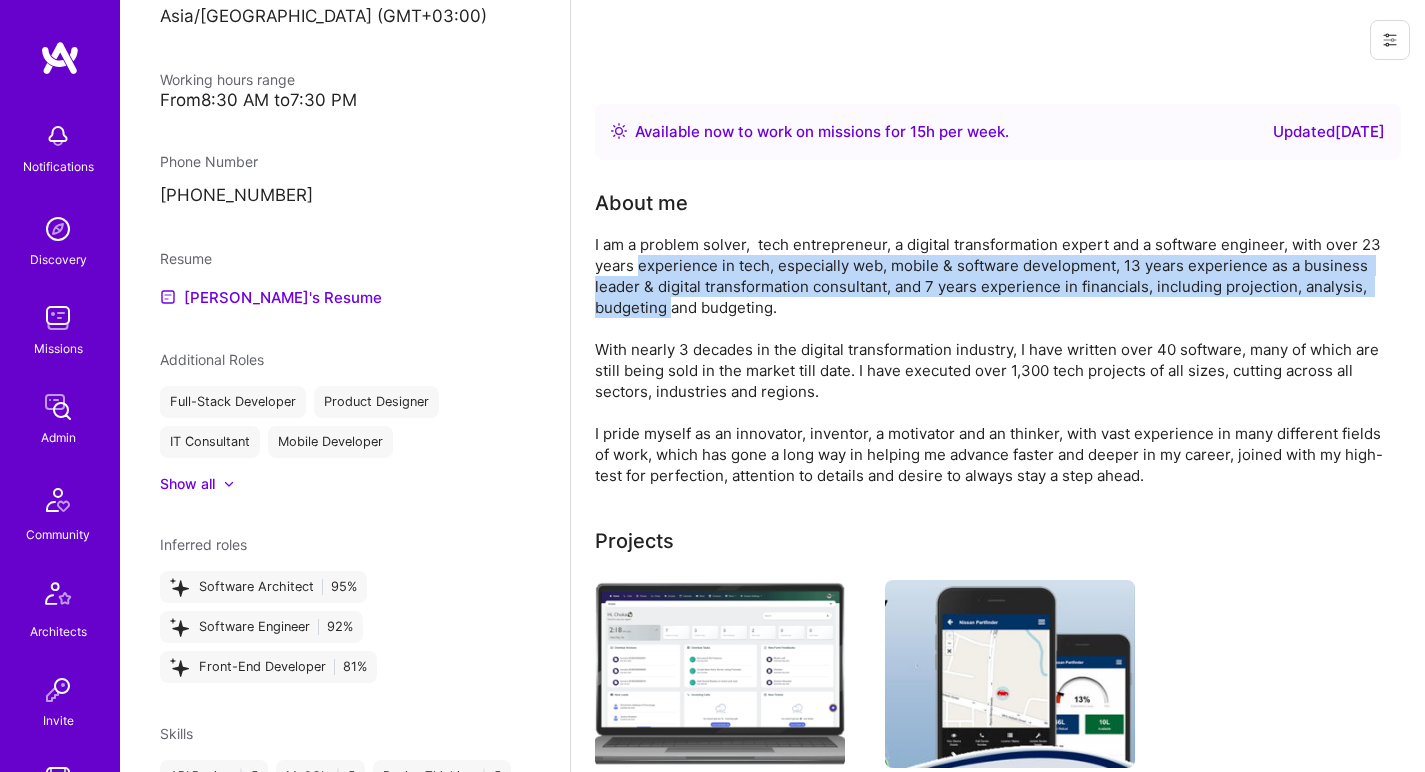 drag, startPoint x: 668, startPoint y: 311, endPoint x: 668, endPoint y: 266, distance: 45 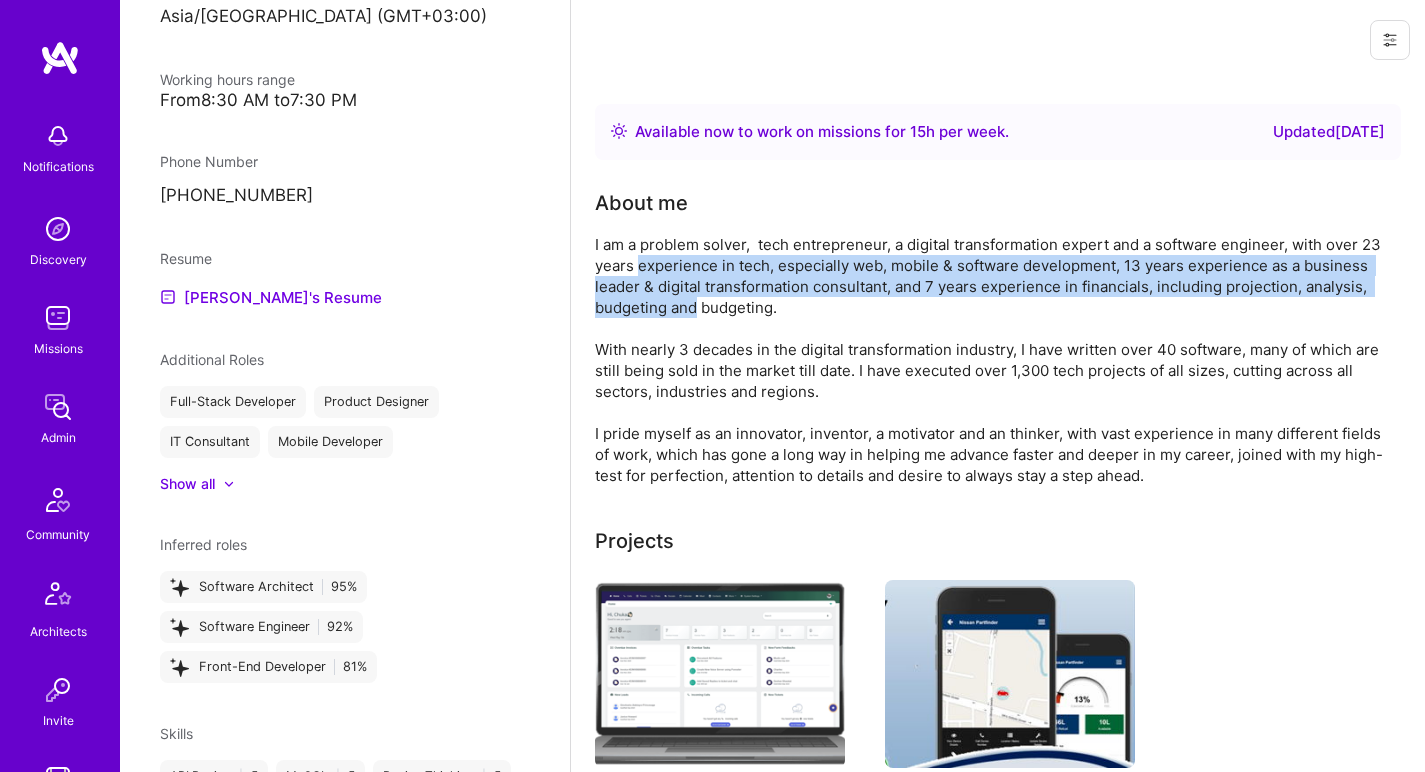 drag, startPoint x: 668, startPoint y: 266, endPoint x: 677, endPoint y: 307, distance: 41.976185 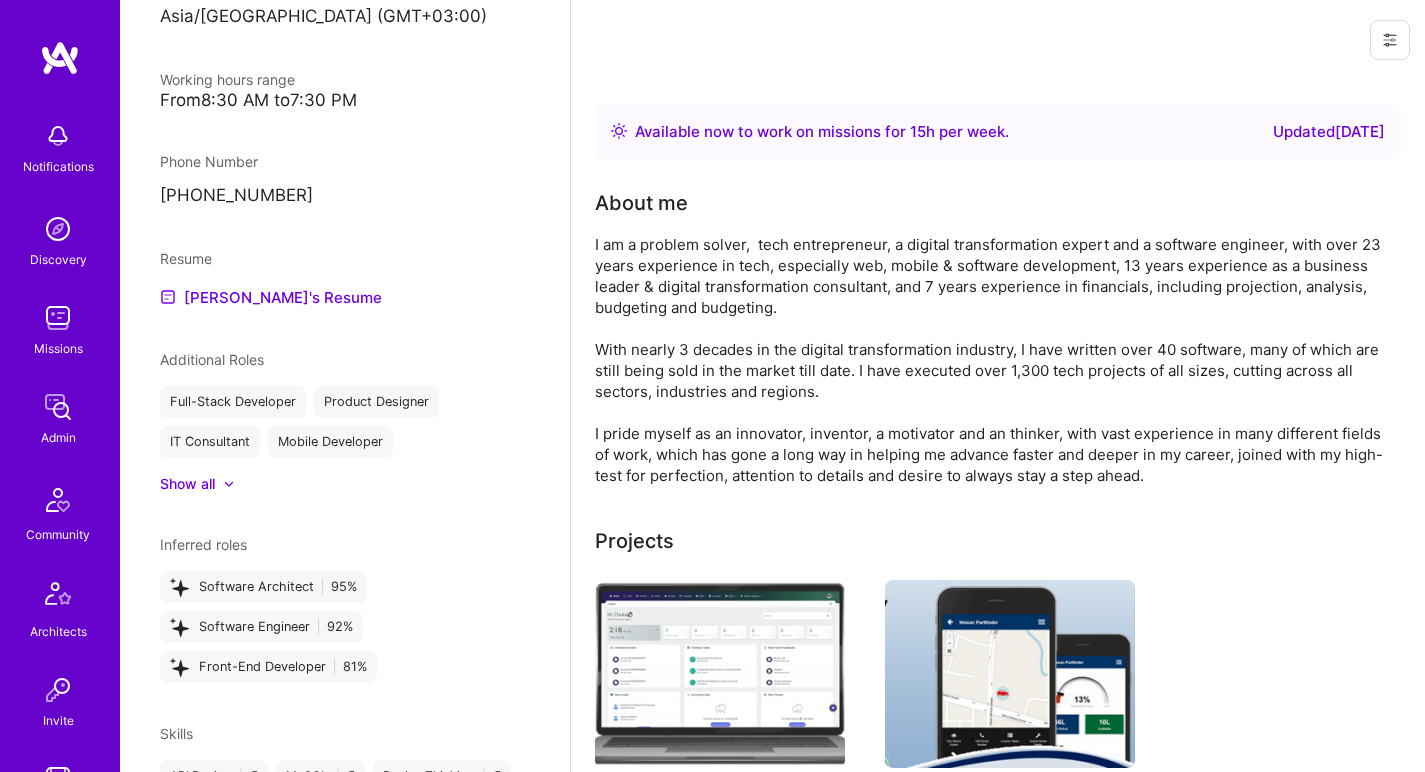 scroll, scrollTop: 13, scrollLeft: 0, axis: vertical 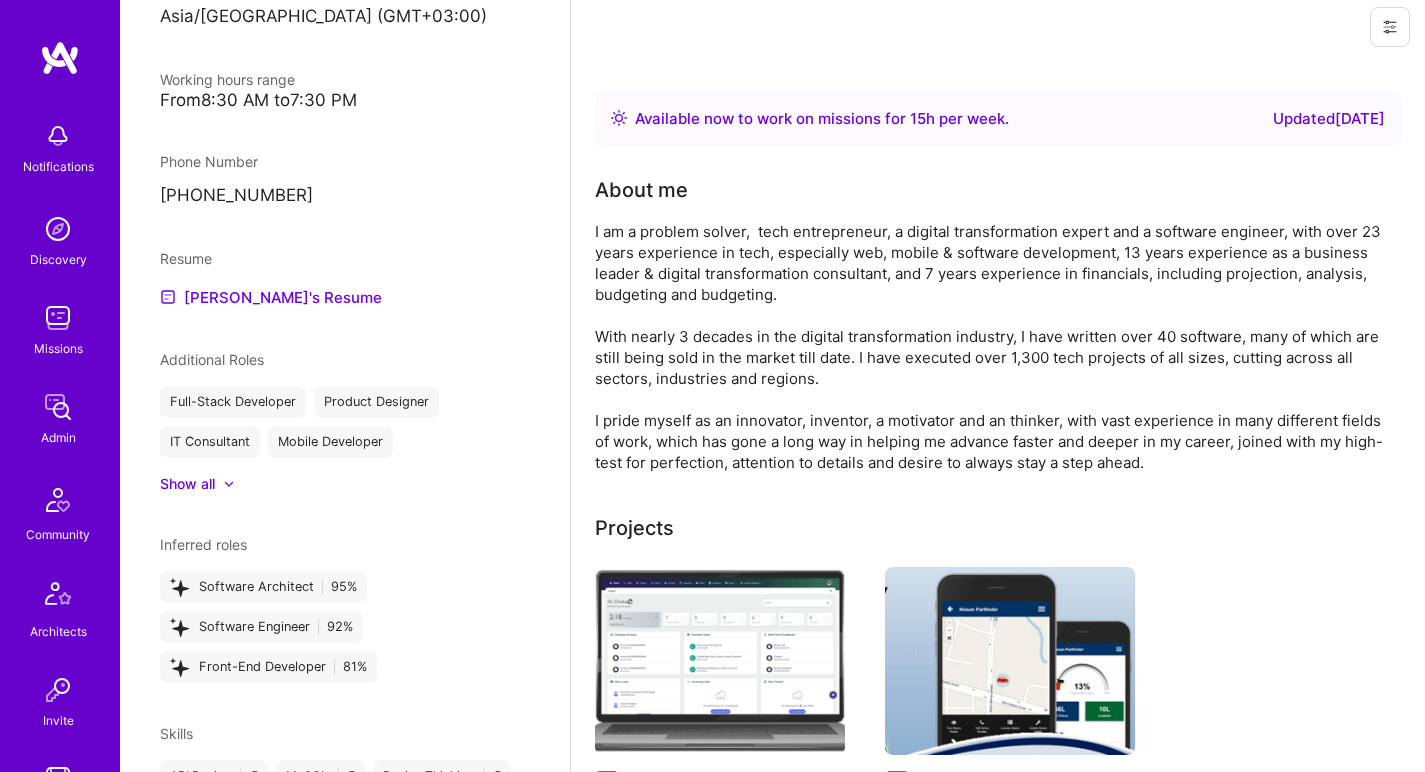 click on "I am a problem solver,  tech entrepreneur, a digital transformation expert and a software engineer, with over 23 years experience in tech, especially web, mobile & software development, 13 years experience as a business leader & digital transformation consultant, and 7 years experience in financials, including projection, analysis, budgeting and budgeting.
With nearly 3 decades in the digital transformation industry, I have written over 40 software, many of which are still being sold in the market till date. I have executed over 1,300 tech projects of all sizes, cutting across all sectors, industries and regions.
I pride myself as an innovator, inventor, a motivator and an thinker, with vast experience in many different fields of work, which has gone a long way in helping me advance faster and deeper in my career, joined with my high-test for perfection, attention to details and desire to always stay a step ahead." at bounding box center [995, 347] 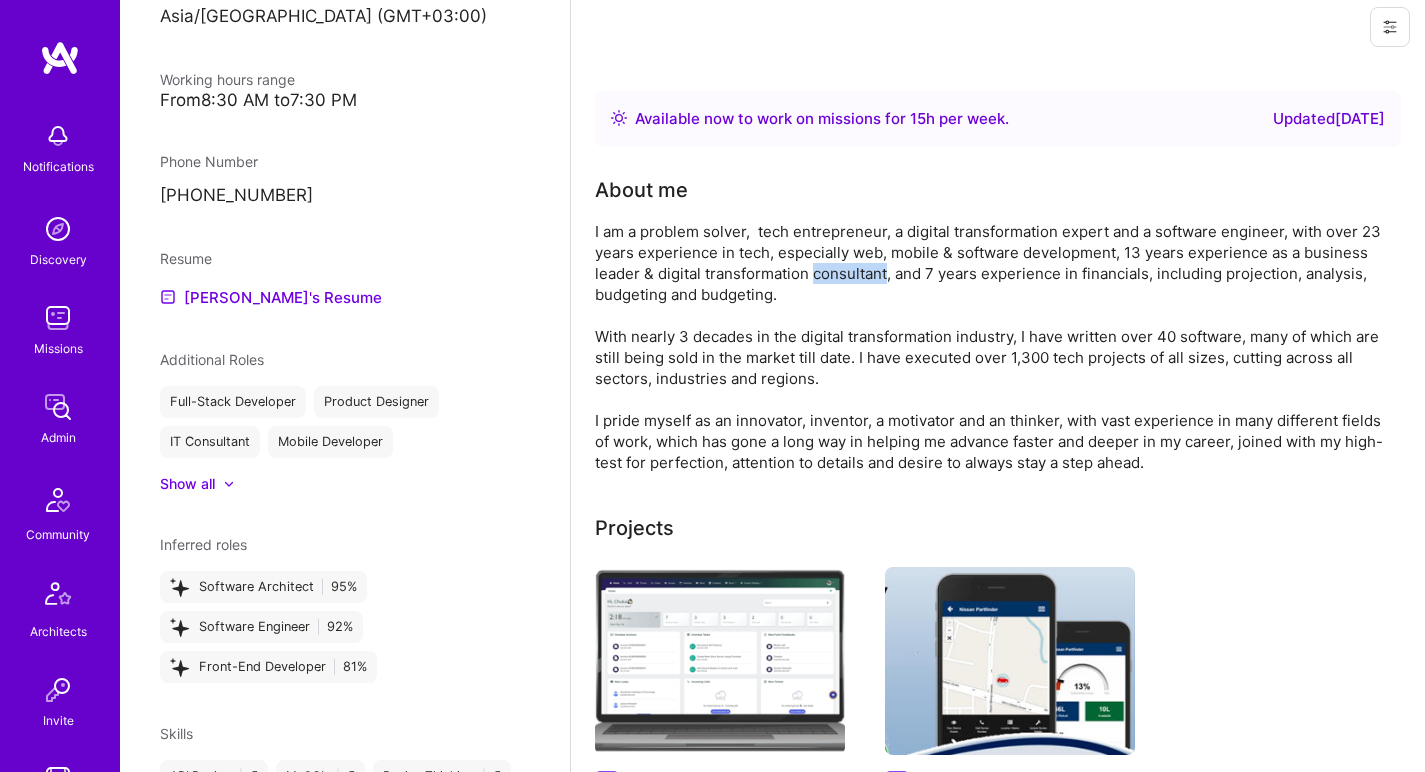 click on "I am a problem solver,  tech entrepreneur, a digital transformation expert and a software engineer, with over 23 years experience in tech, especially web, mobile & software development, 13 years experience as a business leader & digital transformation consultant, and 7 years experience in financials, including projection, analysis, budgeting and budgeting.
With nearly 3 decades in the digital transformation industry, I have written over 40 software, many of which are still being sold in the market till date. I have executed over 1,300 tech projects of all sizes, cutting across all sectors, industries and regions.
I pride myself as an innovator, inventor, a motivator and an thinker, with vast experience in many different fields of work, which has gone a long way in helping me advance faster and deeper in my career, joined with my high-test for perfection, attention to details and desire to always stay a step ahead." at bounding box center (995, 347) 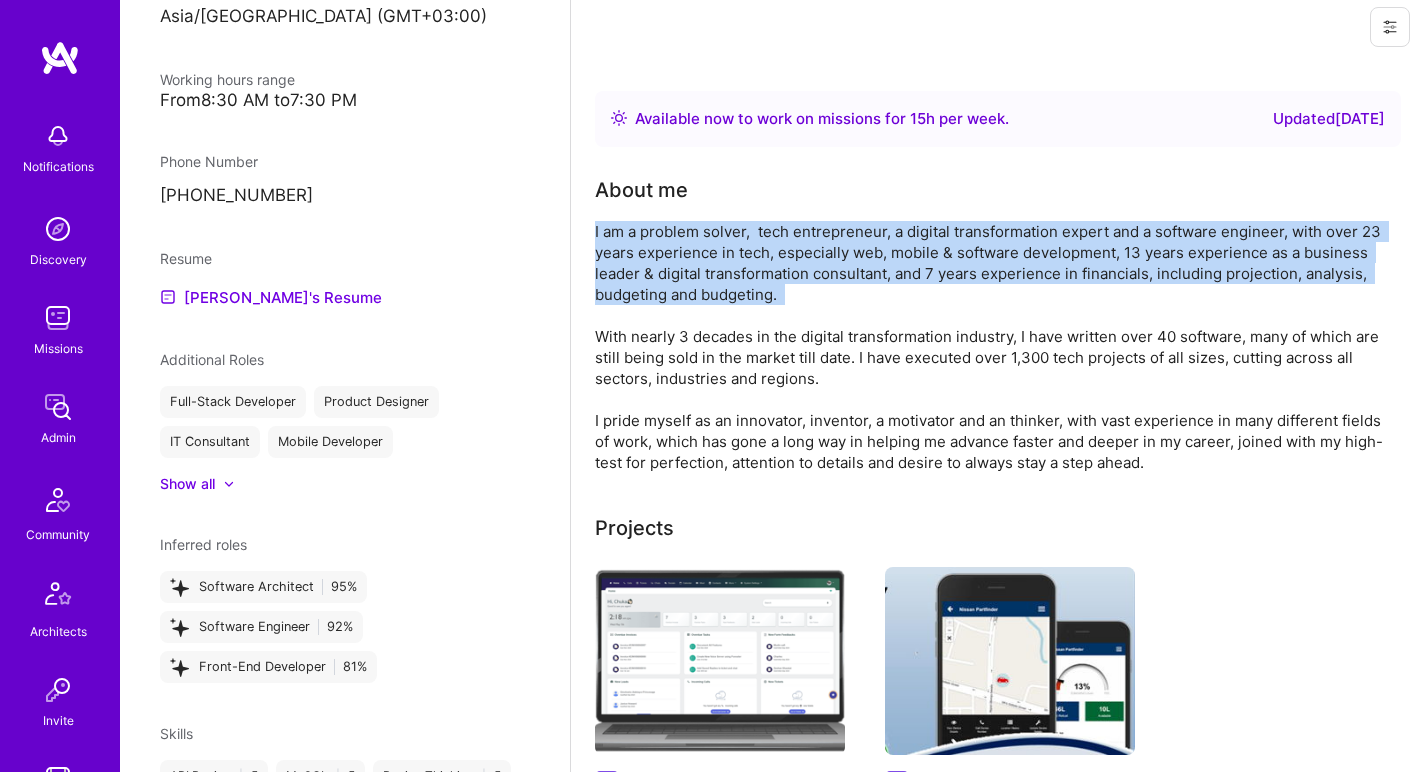 click on "I am a problem solver,  tech entrepreneur, a digital transformation expert and a software engineer, with over 23 years experience in tech, especially web, mobile & software development, 13 years experience as a business leader & digital transformation consultant, and 7 years experience in financials, including projection, analysis, budgeting and budgeting.
With nearly 3 decades in the digital transformation industry, I have written over 40 software, many of which are still being sold in the market till date. I have executed over 1,300 tech projects of all sizes, cutting across all sectors, industries and regions.
I pride myself as an innovator, inventor, a motivator and an thinker, with vast experience in many different fields of work, which has gone a long way in helping me advance faster and deeper in my career, joined with my high-test for perfection, attention to details and desire to always stay a step ahead." at bounding box center [995, 347] 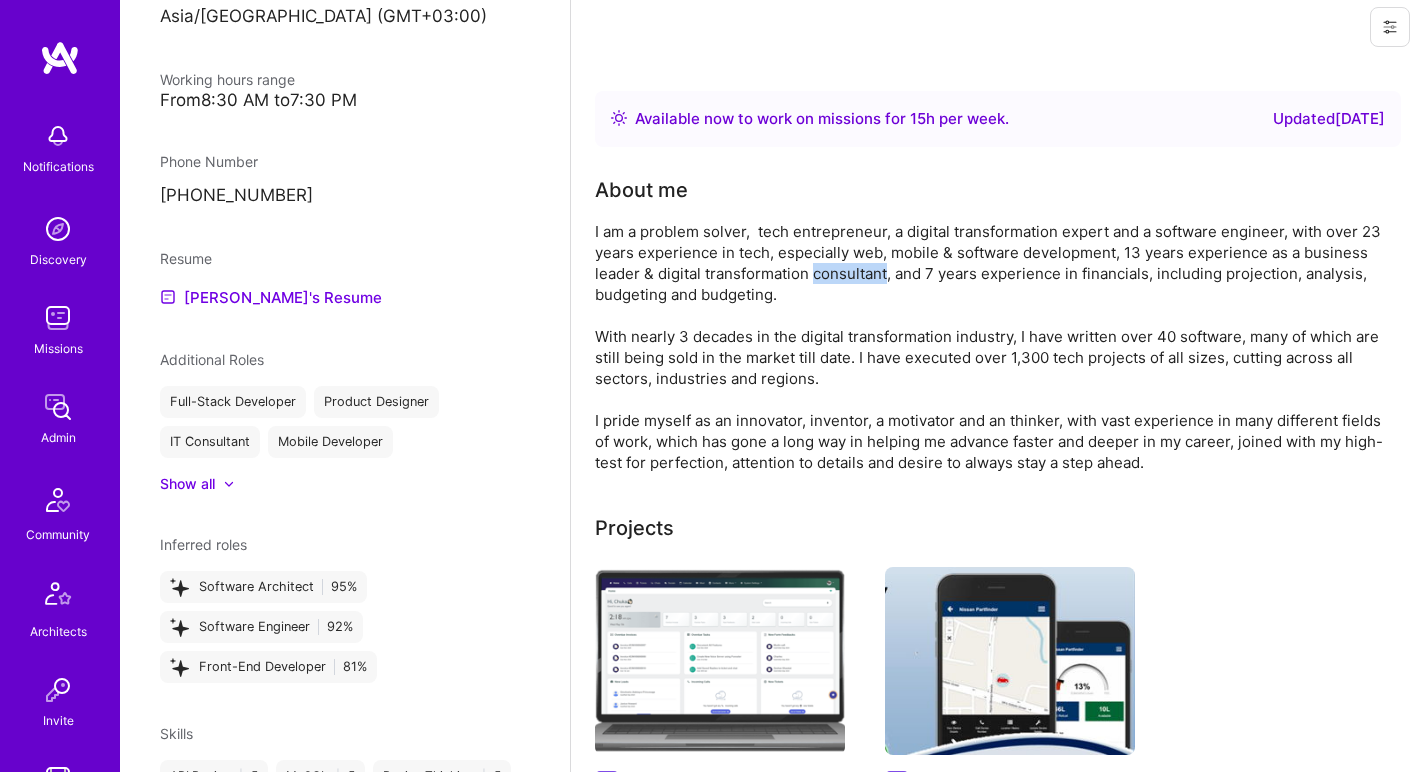 click on "I am a problem solver,  tech entrepreneur, a digital transformation expert and a software engineer, with over 23 years experience in tech, especially web, mobile & software development, 13 years experience as a business leader & digital transformation consultant, and 7 years experience in financials, including projection, analysis, budgeting and budgeting.
With nearly 3 decades in the digital transformation industry, I have written over 40 software, many of which are still being sold in the market till date. I have executed over 1,300 tech projects of all sizes, cutting across all sectors, industries and regions.
I pride myself as an innovator, inventor, a motivator and an thinker, with vast experience in many different fields of work, which has gone a long way in helping me advance faster and deeper in my career, joined with my high-test for perfection, attention to details and desire to always stay a step ahead." at bounding box center (995, 347) 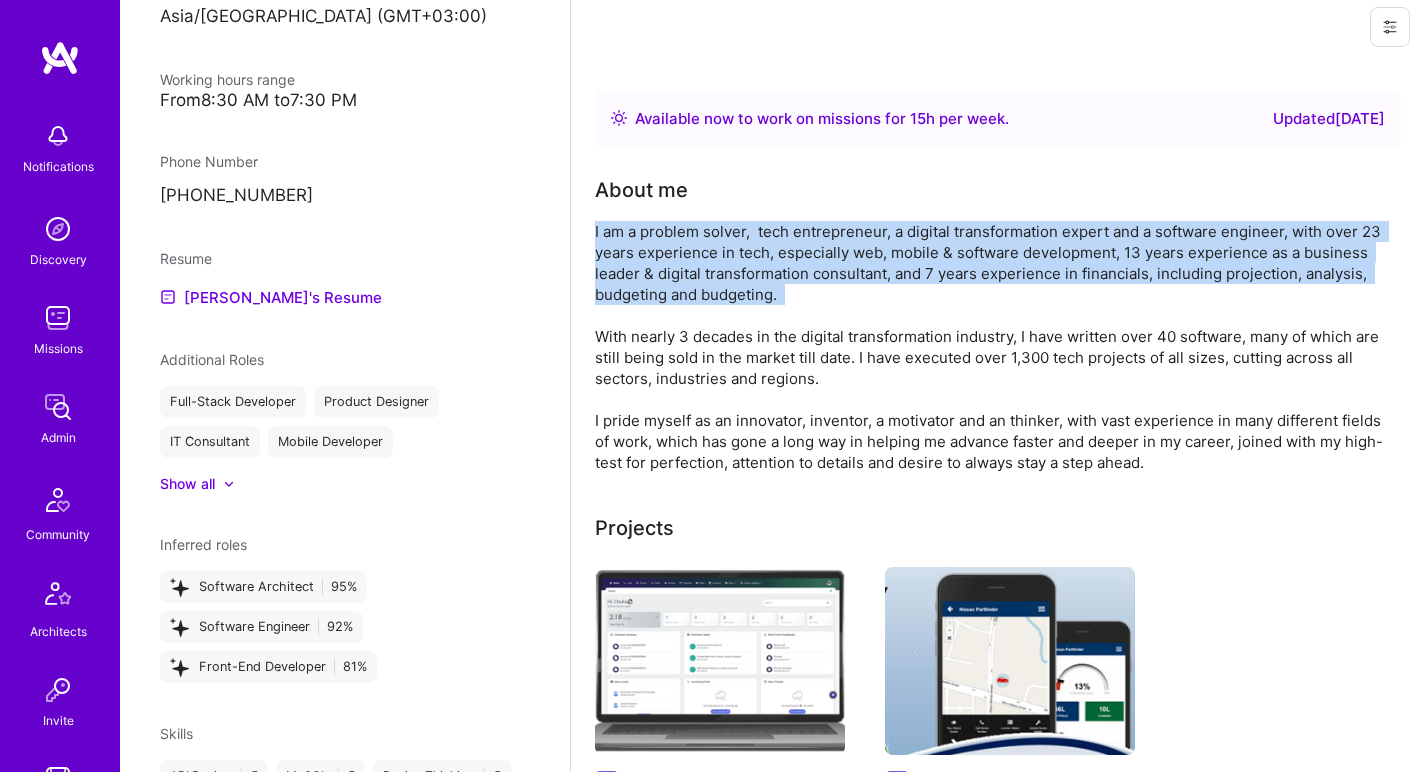click on "I am a problem solver,  tech entrepreneur, a digital transformation expert and a software engineer, with over 23 years experience in tech, especially web, mobile & software development, 13 years experience as a business leader & digital transformation consultant, and 7 years experience in financials, including projection, analysis, budgeting and budgeting.
With nearly 3 decades in the digital transformation industry, I have written over 40 software, many of which are still being sold in the market till date. I have executed over 1,300 tech projects of all sizes, cutting across all sectors, industries and regions.
I pride myself as an innovator, inventor, a motivator and an thinker, with vast experience in many different fields of work, which has gone a long way in helping me advance faster and deeper in my career, joined with my high-test for perfection, attention to details and desire to always stay a step ahead." at bounding box center (995, 347) 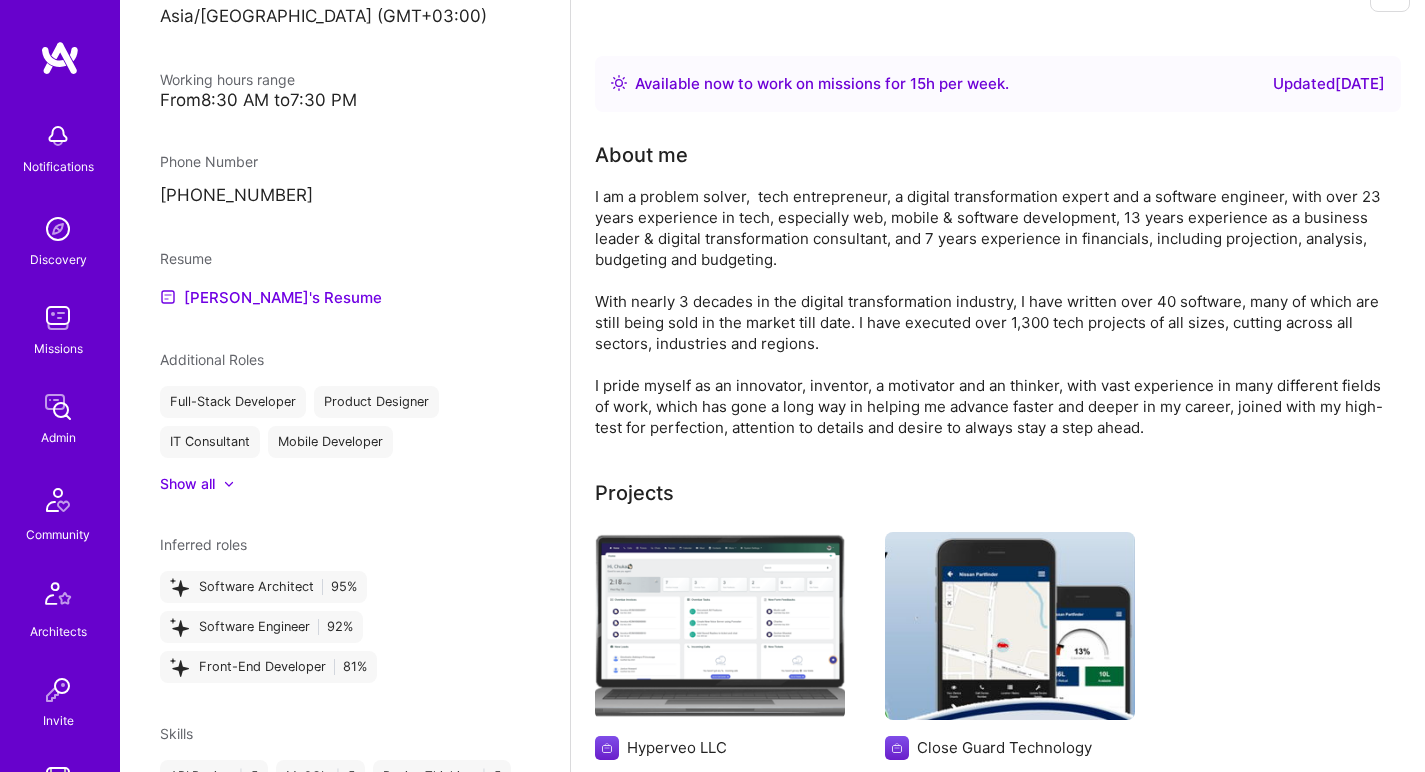 click on "I am a problem solver,  tech entrepreneur, a digital transformation expert and a software engineer, with over 23 years experience in tech, especially web, mobile & software development, 13 years experience as a business leader & digital transformation consultant, and 7 years experience in financials, including projection, analysis, budgeting and budgeting.
With nearly 3 decades in the digital transformation industry, I have written over 40 software, many of which are still being sold in the market till date. I have executed over 1,300 tech projects of all sizes, cutting across all sectors, industries and regions.
I pride myself as an innovator, inventor, a motivator and an thinker, with vast experience in many different fields of work, which has gone a long way in helping me advance faster and deeper in my career, joined with my high-test for perfection, attention to details and desire to always stay a step ahead." at bounding box center (995, 312) 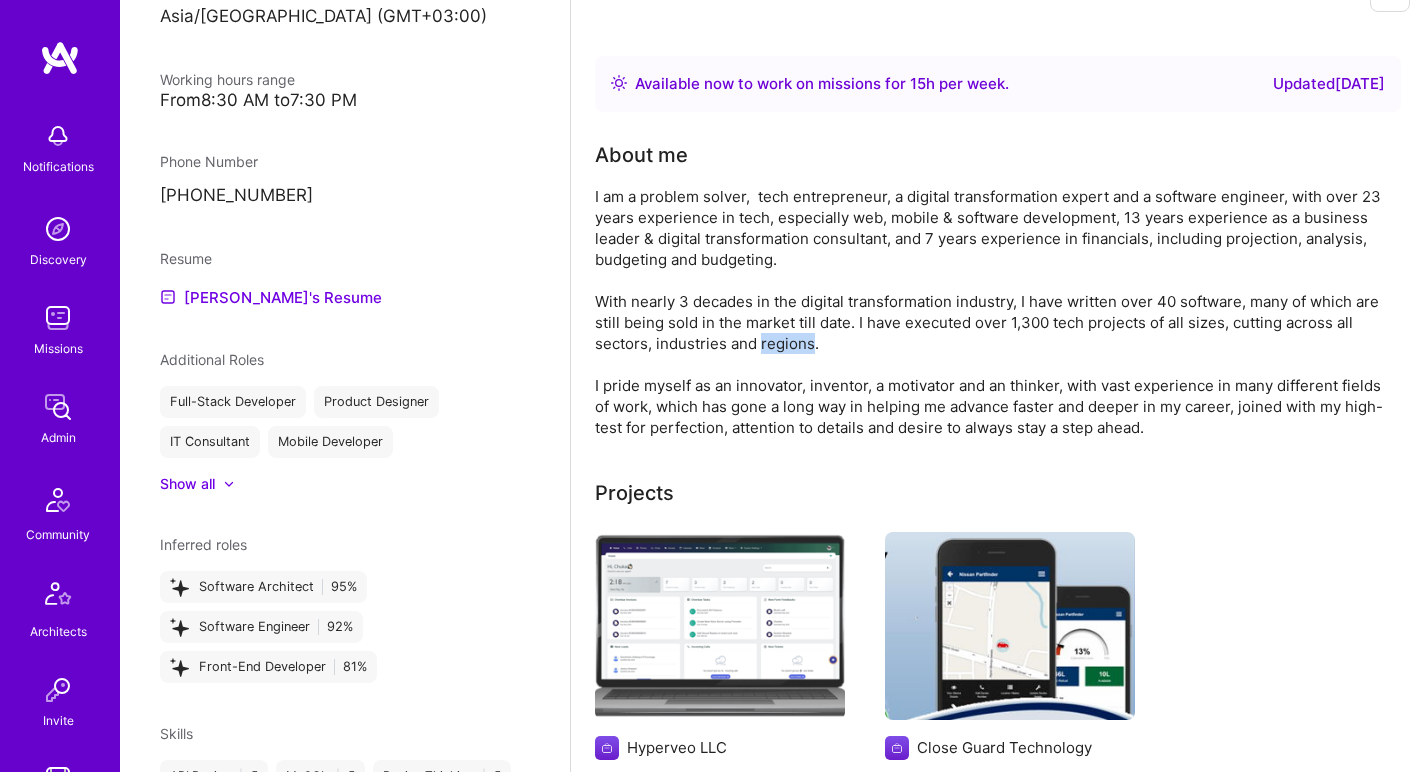 click on "I am a problem solver,  tech entrepreneur, a digital transformation expert and a software engineer, with over 23 years experience in tech, especially web, mobile & software development, 13 years experience as a business leader & digital transformation consultant, and 7 years experience in financials, including projection, analysis, budgeting and budgeting.
With nearly 3 decades in the digital transformation industry, I have written over 40 software, many of which are still being sold in the market till date. I have executed over 1,300 tech projects of all sizes, cutting across all sectors, industries and regions.
I pride myself as an innovator, inventor, a motivator and an thinker, with vast experience in many different fields of work, which has gone a long way in helping me advance faster and deeper in my career, joined with my high-test for perfection, attention to details and desire to always stay a step ahead." at bounding box center [995, 312] 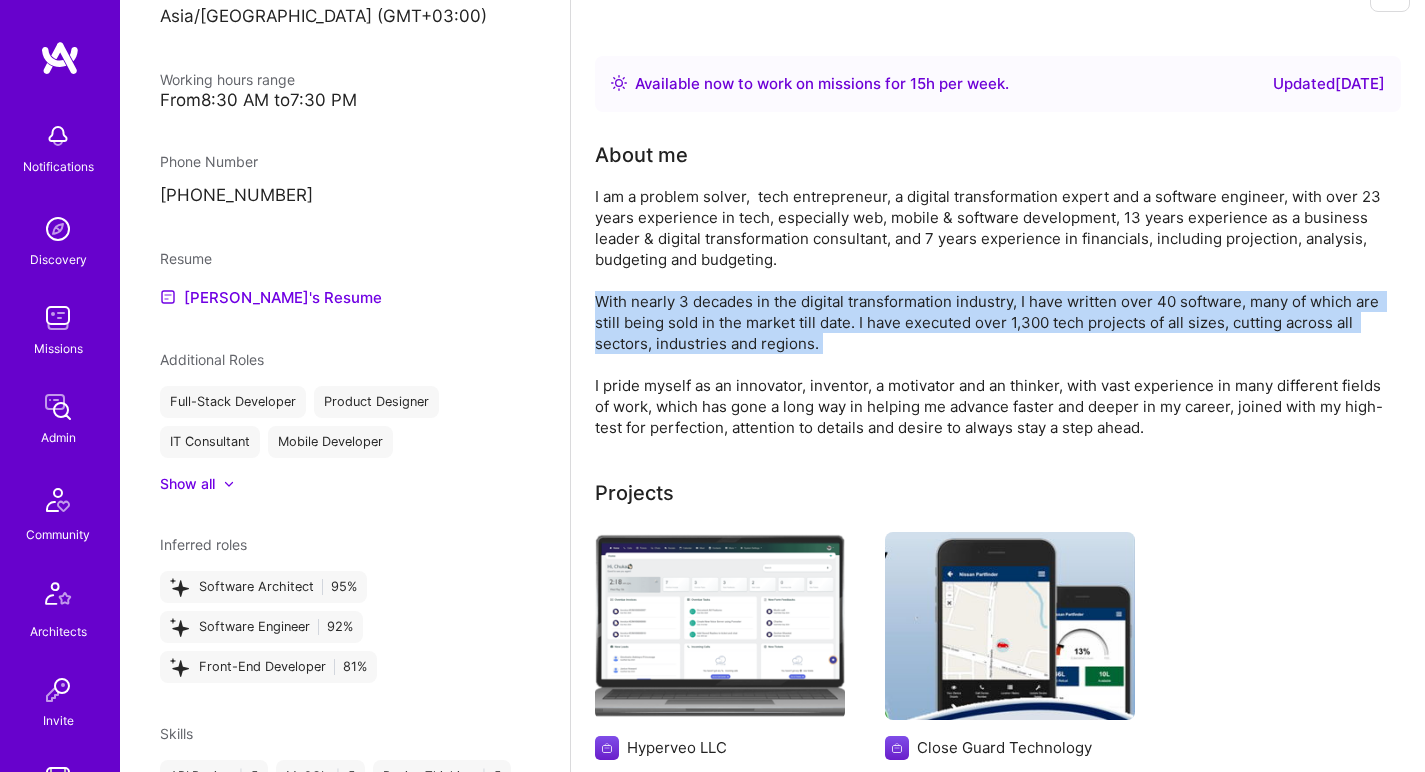 click on "I am a problem solver,  tech entrepreneur, a digital transformation expert and a software engineer, with over 23 years experience in tech, especially web, mobile & software development, 13 years experience as a business leader & digital transformation consultant, and 7 years experience in financials, including projection, analysis, budgeting and budgeting.
With nearly 3 decades in the digital transformation industry, I have written over 40 software, many of which are still being sold in the market till date. I have executed over 1,300 tech projects of all sizes, cutting across all sectors, industries and regions.
I pride myself as an innovator, inventor, a motivator and an thinker, with vast experience in many different fields of work, which has gone a long way in helping me advance faster and deeper in my career, joined with my high-test for perfection, attention to details and desire to always stay a step ahead." at bounding box center [995, 312] 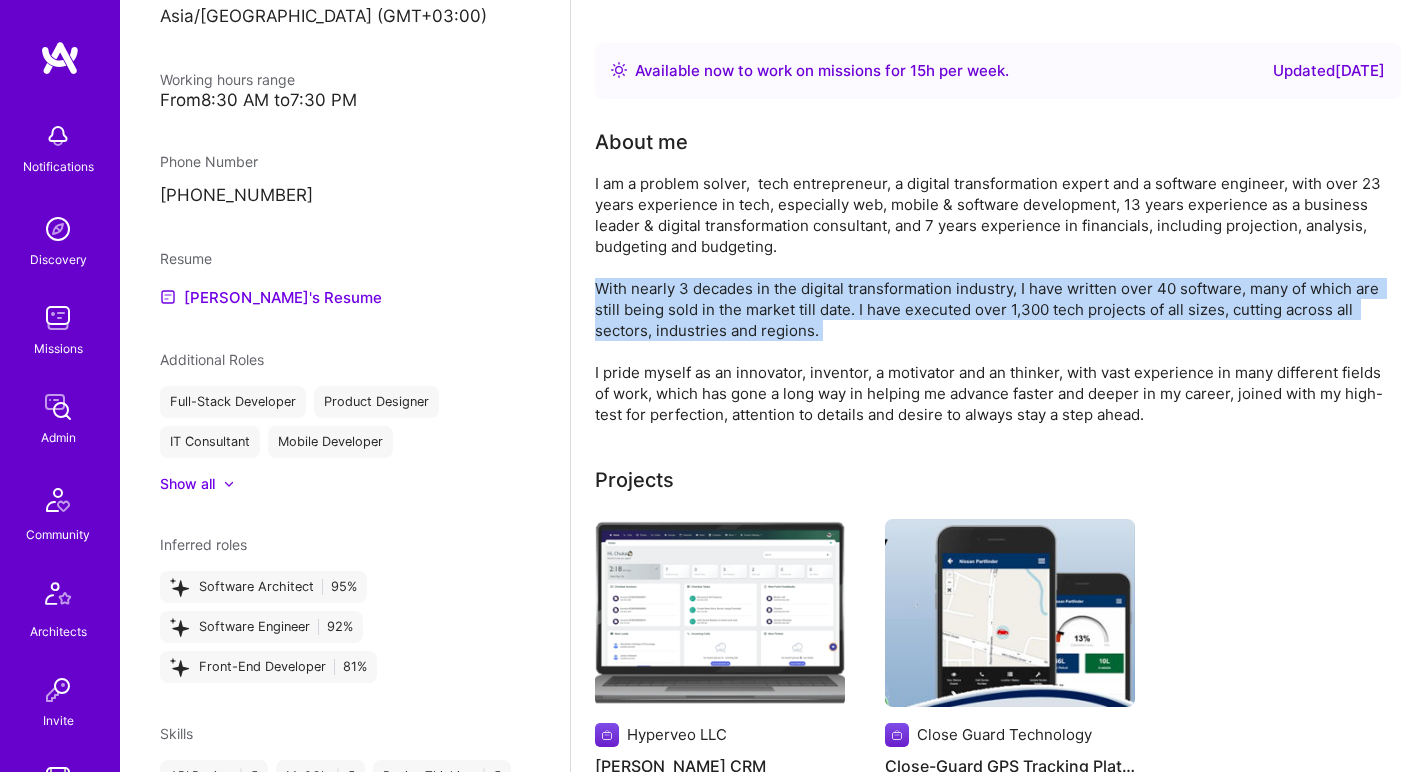 scroll, scrollTop: 73, scrollLeft: 0, axis: vertical 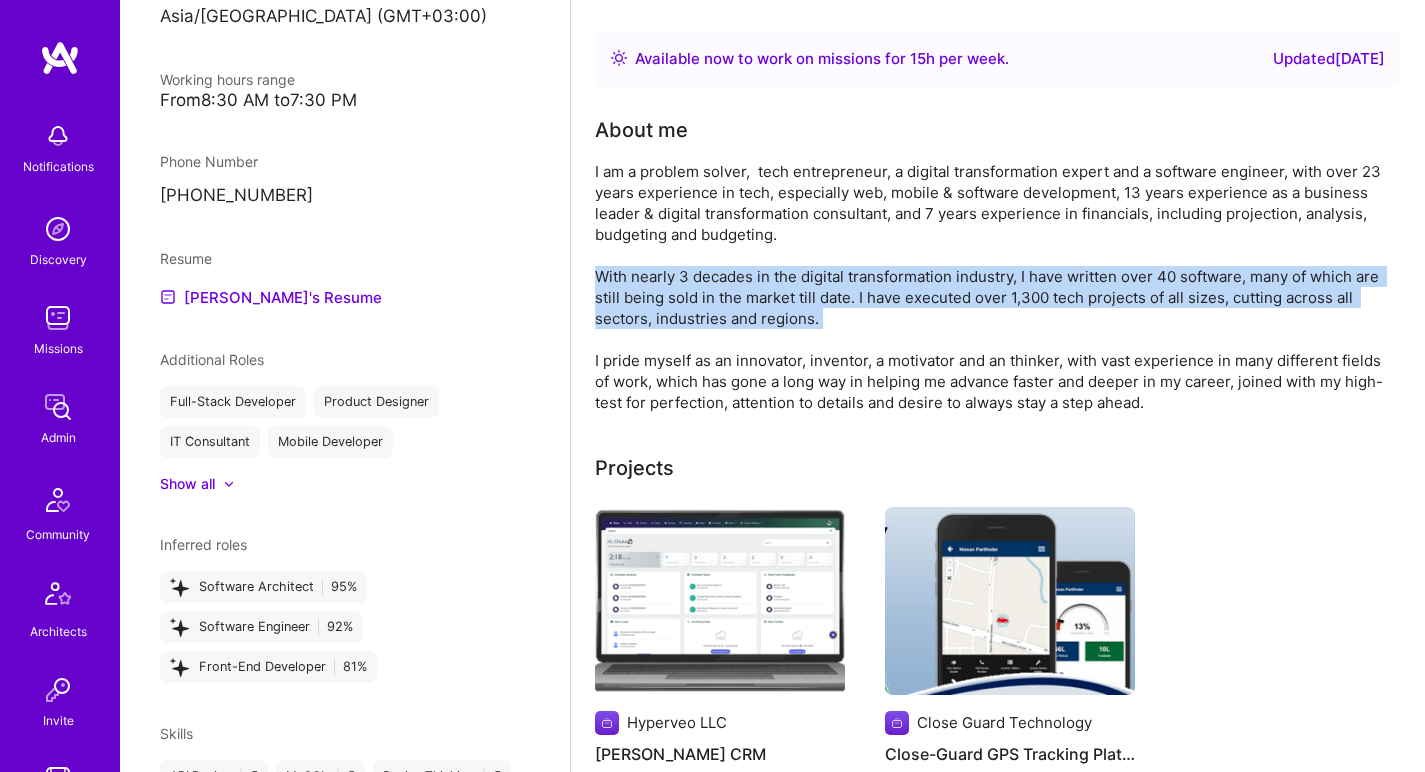 click on "I am a problem solver,  tech entrepreneur, a digital transformation expert and a software engineer, with over 23 years experience in tech, especially web, mobile & software development, 13 years experience as a business leader & digital transformation consultant, and 7 years experience in financials, including projection, analysis, budgeting and budgeting.
With nearly 3 decades in the digital transformation industry, I have written over 40 software, many of which are still being sold in the market till date. I have executed over 1,300 tech projects of all sizes, cutting across all sectors, industries and regions.
I pride myself as an innovator, inventor, a motivator and an thinker, with vast experience in many different fields of work, which has gone a long way in helping me advance faster and deeper in my career, joined with my high-test for perfection, attention to details and desire to always stay a step ahead." at bounding box center [995, 287] 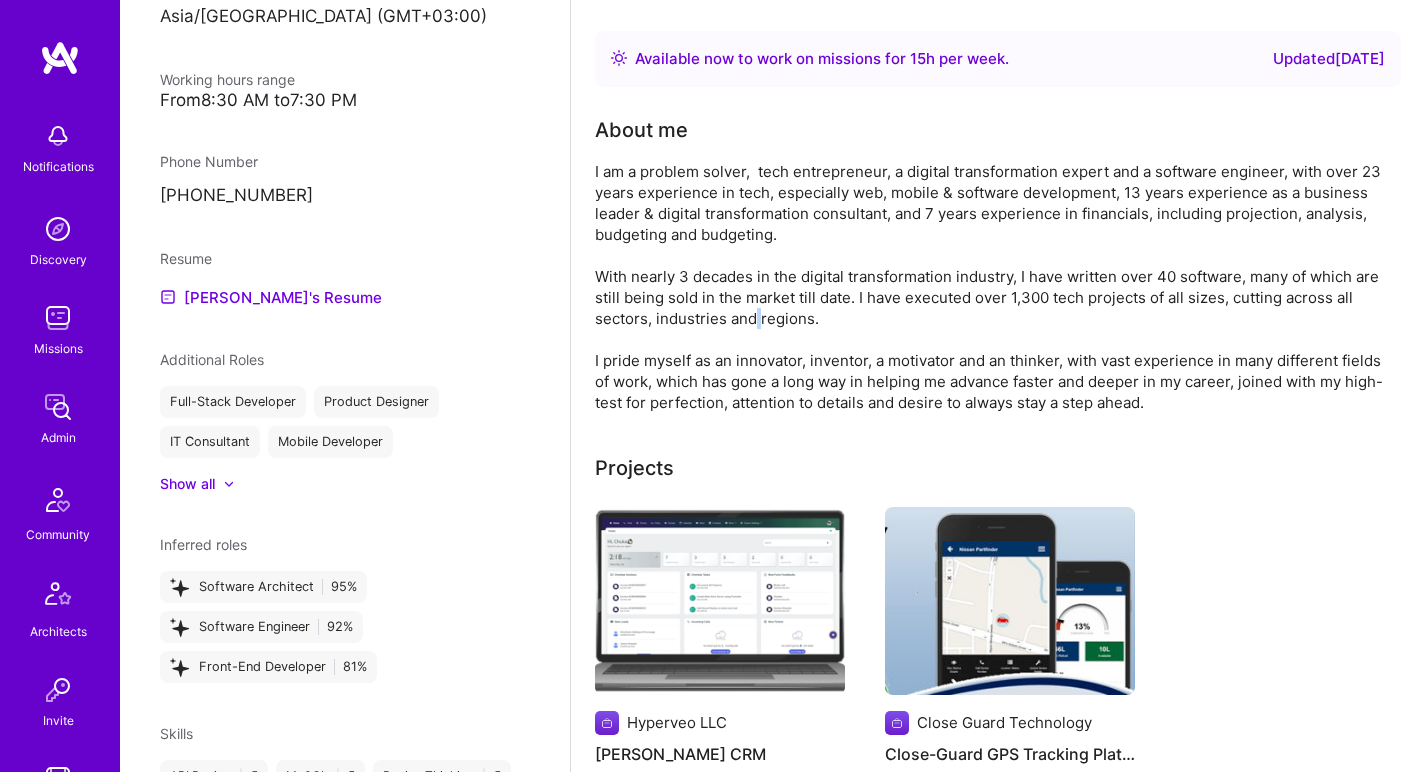 click on "I am a problem solver,  tech entrepreneur, a digital transformation expert and a software engineer, with over 23 years experience in tech, especially web, mobile & software development, 13 years experience as a business leader & digital transformation consultant, and 7 years experience in financials, including projection, analysis, budgeting and budgeting.
With nearly 3 decades in the digital transformation industry, I have written over 40 software, many of which are still being sold in the market till date. I have executed over 1,300 tech projects of all sizes, cutting across all sectors, industries and regions.
I pride myself as an innovator, inventor, a motivator and an thinker, with vast experience in many different fields of work, which has gone a long way in helping me advance faster and deeper in my career, joined with my high-test for perfection, attention to details and desire to always stay a step ahead." at bounding box center (995, 287) 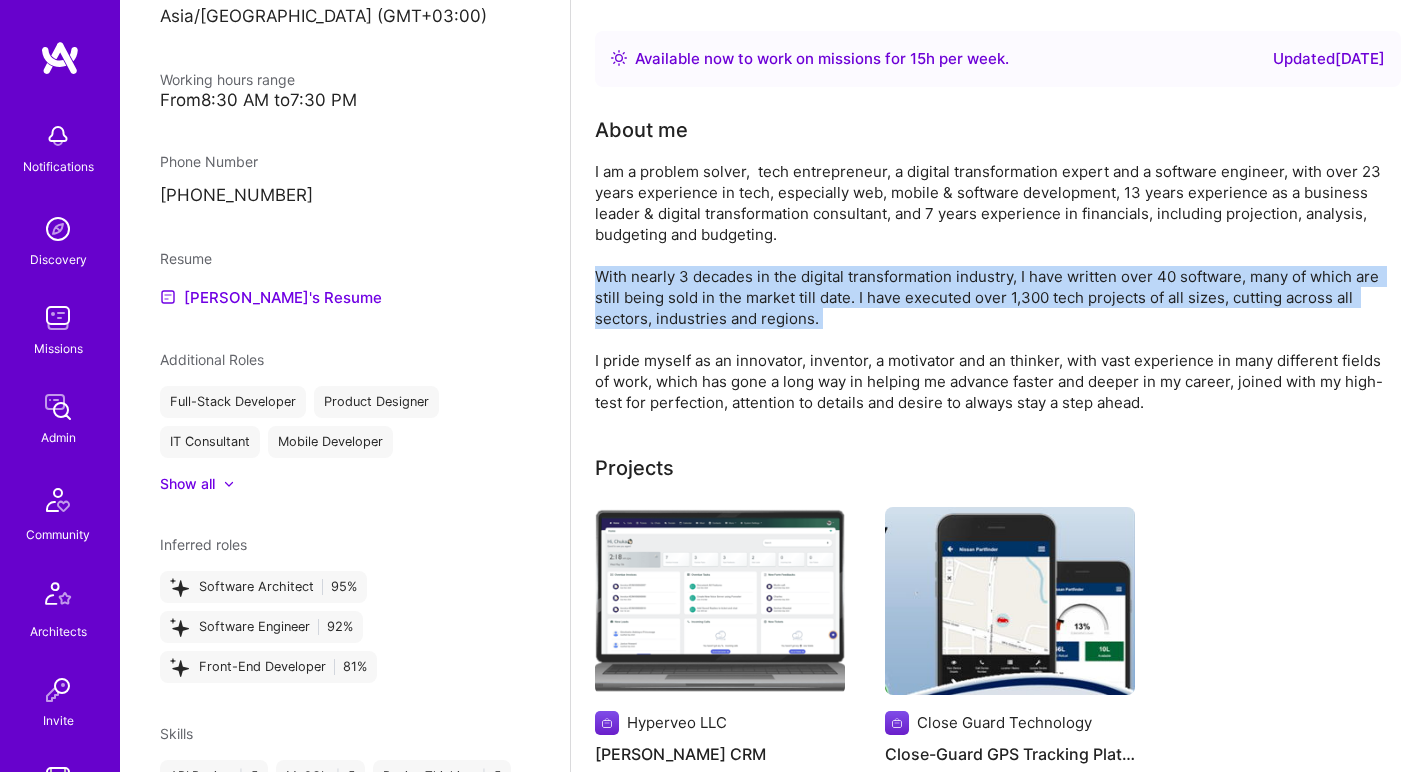 click on "I am a problem solver,  tech entrepreneur, a digital transformation expert and a software engineer, with over 23 years experience in tech, especially web, mobile & software development, 13 years experience as a business leader & digital transformation consultant, and 7 years experience in financials, including projection, analysis, budgeting and budgeting.
With nearly 3 decades in the digital transformation industry, I have written over 40 software, many of which are still being sold in the market till date. I have executed over 1,300 tech projects of all sizes, cutting across all sectors, industries and regions.
I pride myself as an innovator, inventor, a motivator and an thinker, with vast experience in many different fields of work, which has gone a long way in helping me advance faster and deeper in my career, joined with my high-test for perfection, attention to details and desire to always stay a step ahead." at bounding box center [995, 287] 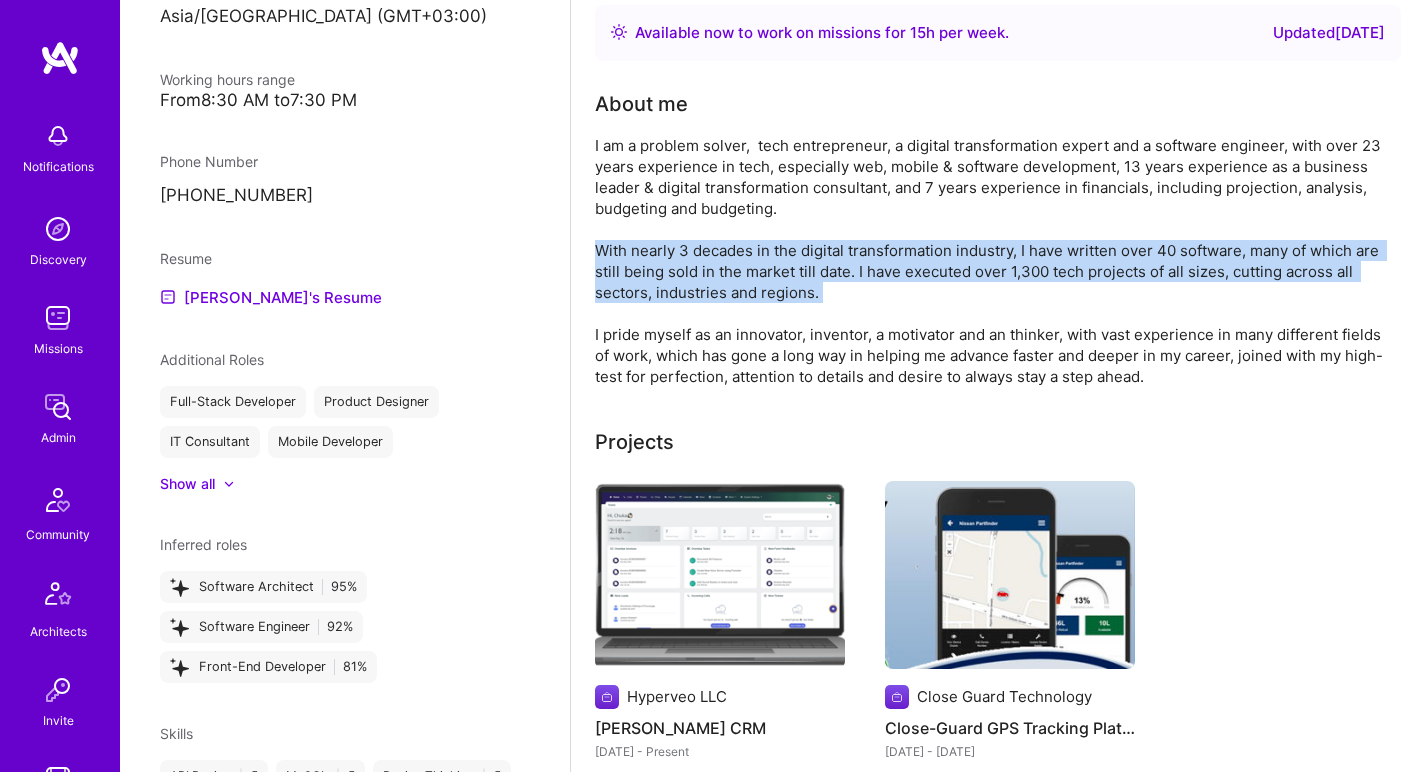 scroll, scrollTop: 112, scrollLeft: 0, axis: vertical 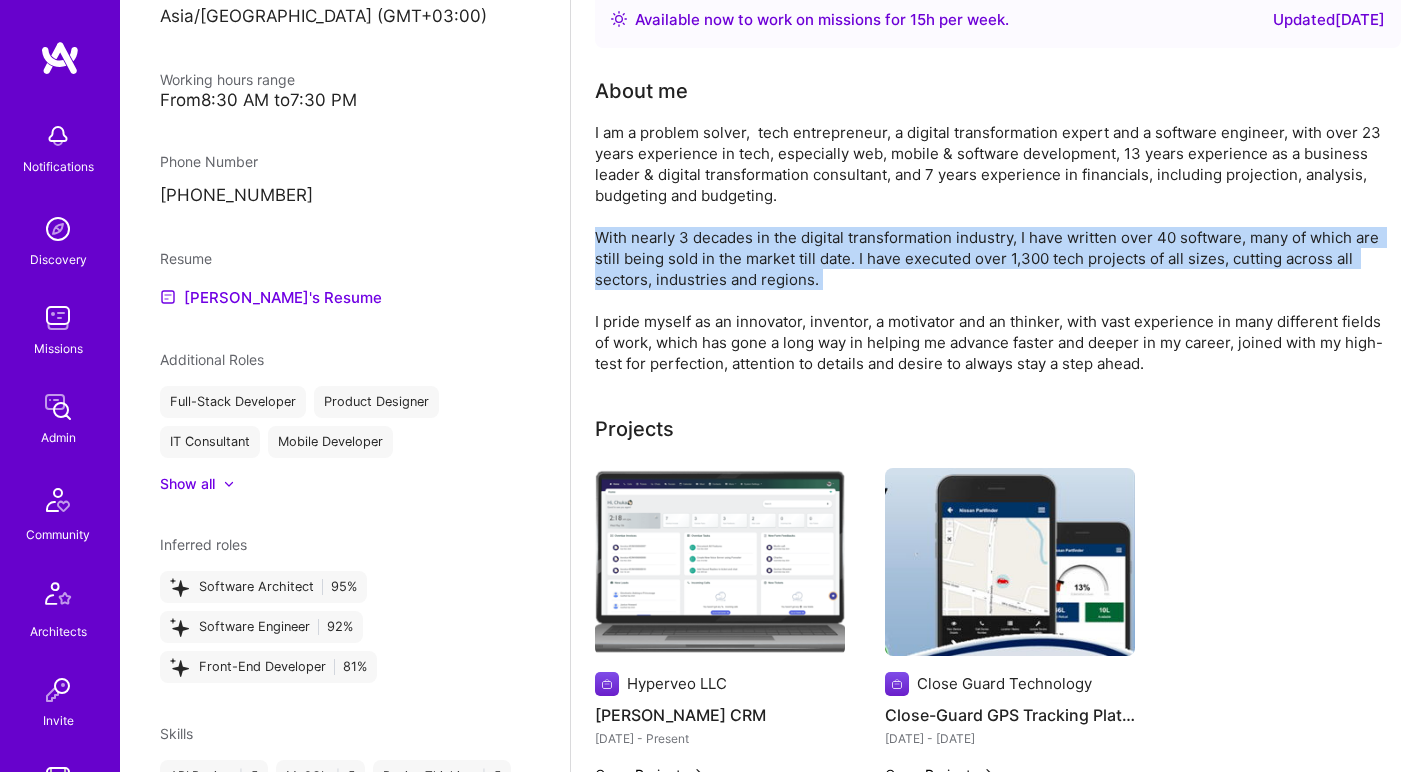 click at bounding box center (720, 562) 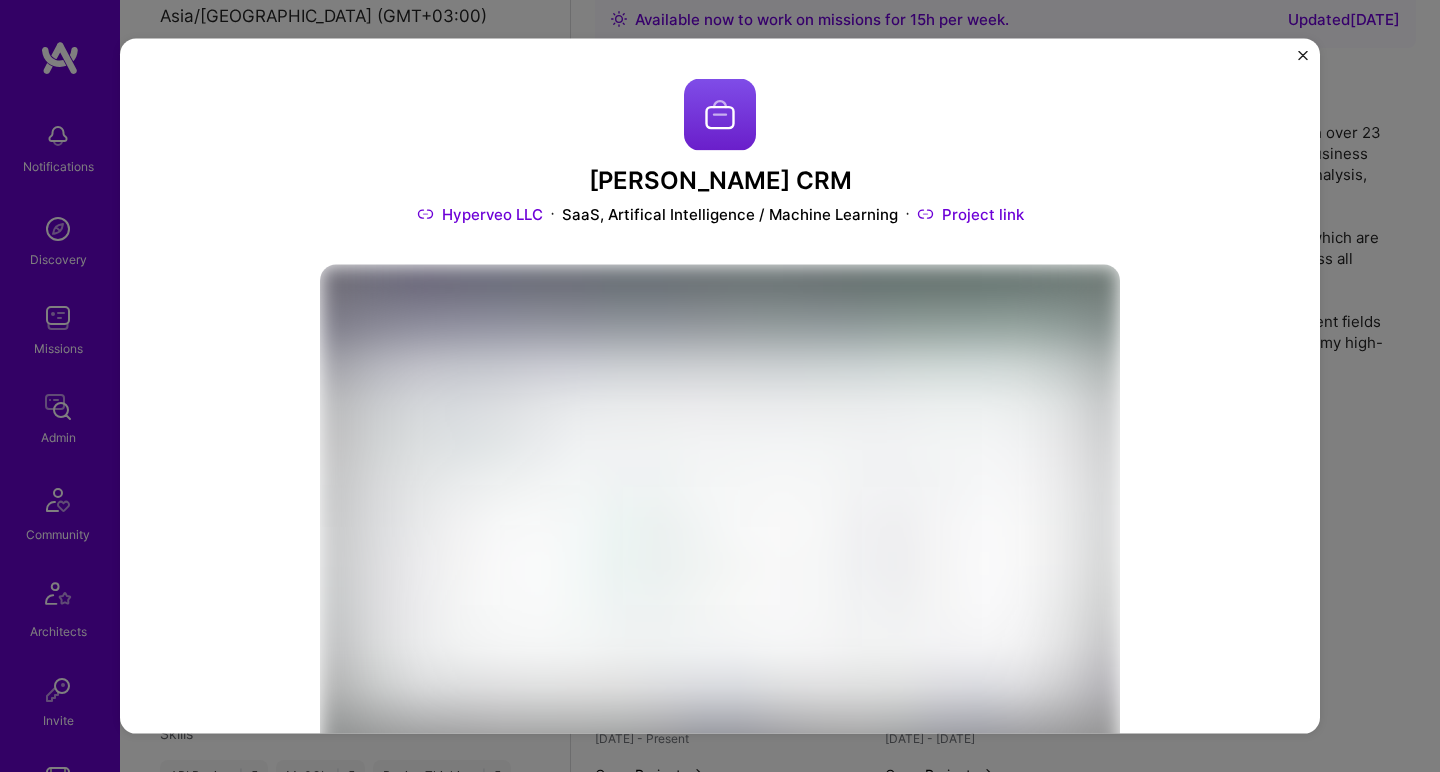 click on "Callsavvy CRM   Hyperveo LLC SaaS, Artifical Intelligence / Machine Learning Project link Role Founder [DATE]  -   Present Skills used Artificial Intelligence (AI) Sockets Product Design Node.js UX/UI Agile Authentication Content Development Customer Acquisition Design Thinking API Design Azure Experience I was involved from inception to launch (0  ->  1) AI Powered Customer Engagement Tool Callsavvy is an AI powered unified CRM platform that helps businesses manage every aspect of their customer engagement in one place, eliminating the need for integrations and customization. Related job Chief Executive Officer Hyperveo LLC  ·  [DATE] - Present Open Other projects from this builder Hyperveo LLC Callsavvy CRM [DATE] - Present Open Project   Currently viewing Close Guard Technology Close-Guard GPS Tracking Platform [DATE] - [DATE] Open Project
Niger State Government Executive Dashboard Development [DATE] - [DATE] Open Project
SMSKit [DATE] - [DATE]   UfitPay" at bounding box center (720, 386) 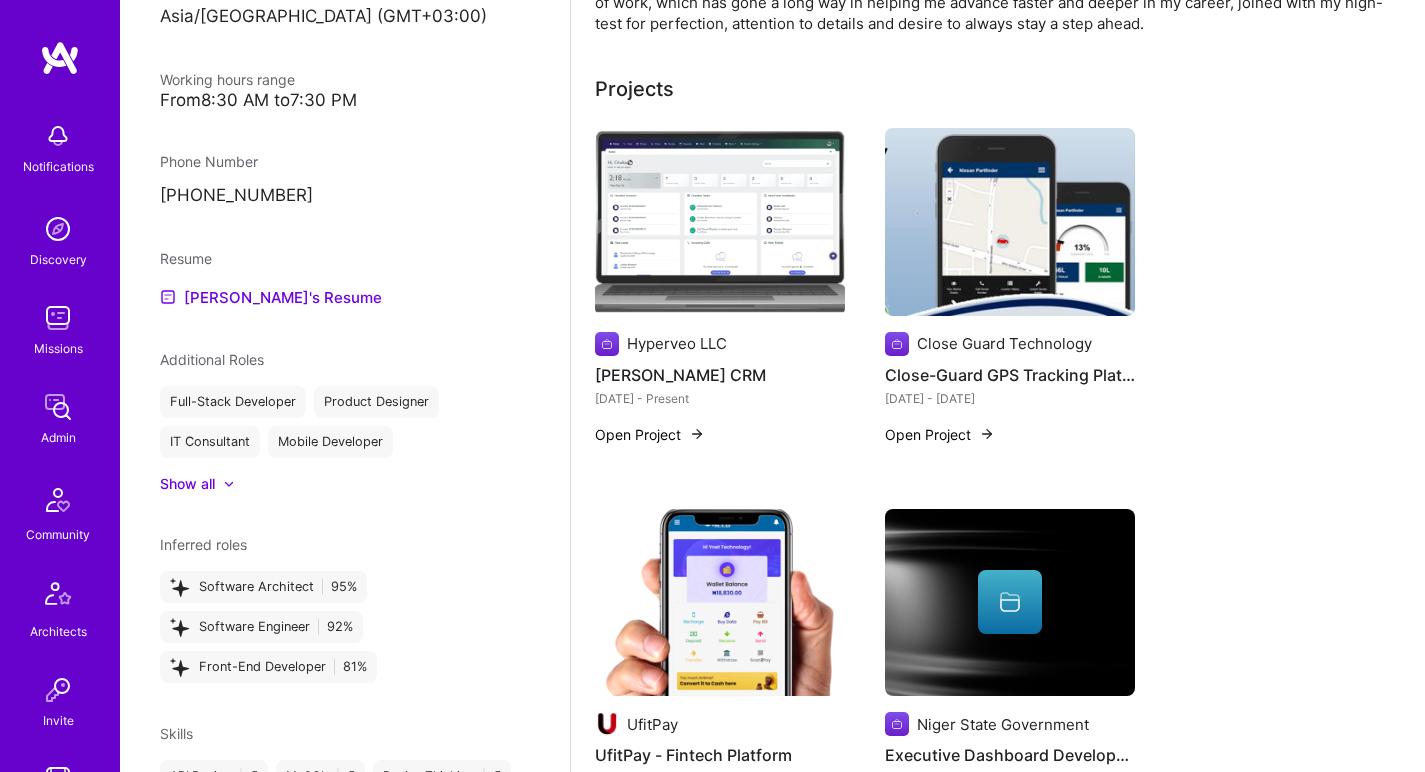 scroll, scrollTop: 564, scrollLeft: 0, axis: vertical 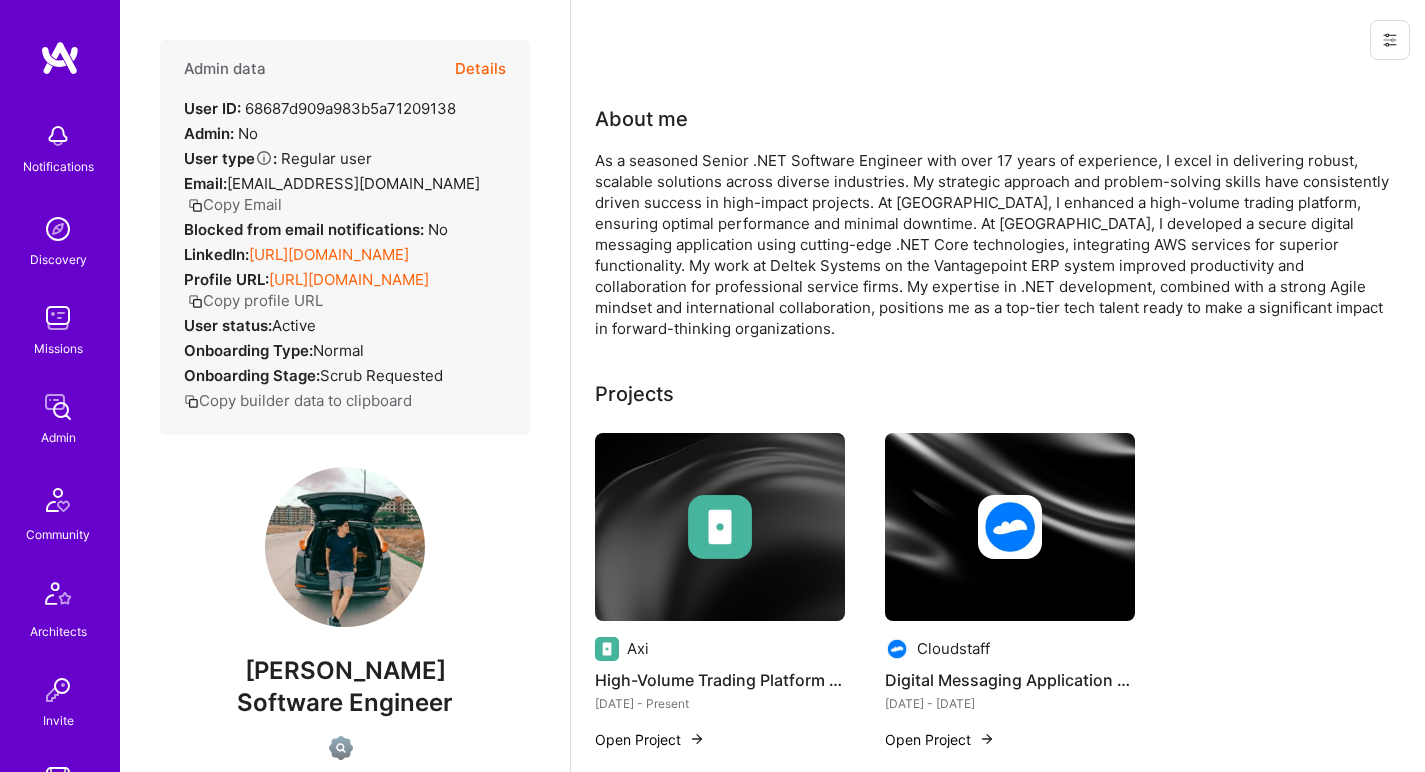 click on "[URL][DOMAIN_NAME]" at bounding box center [329, 254] 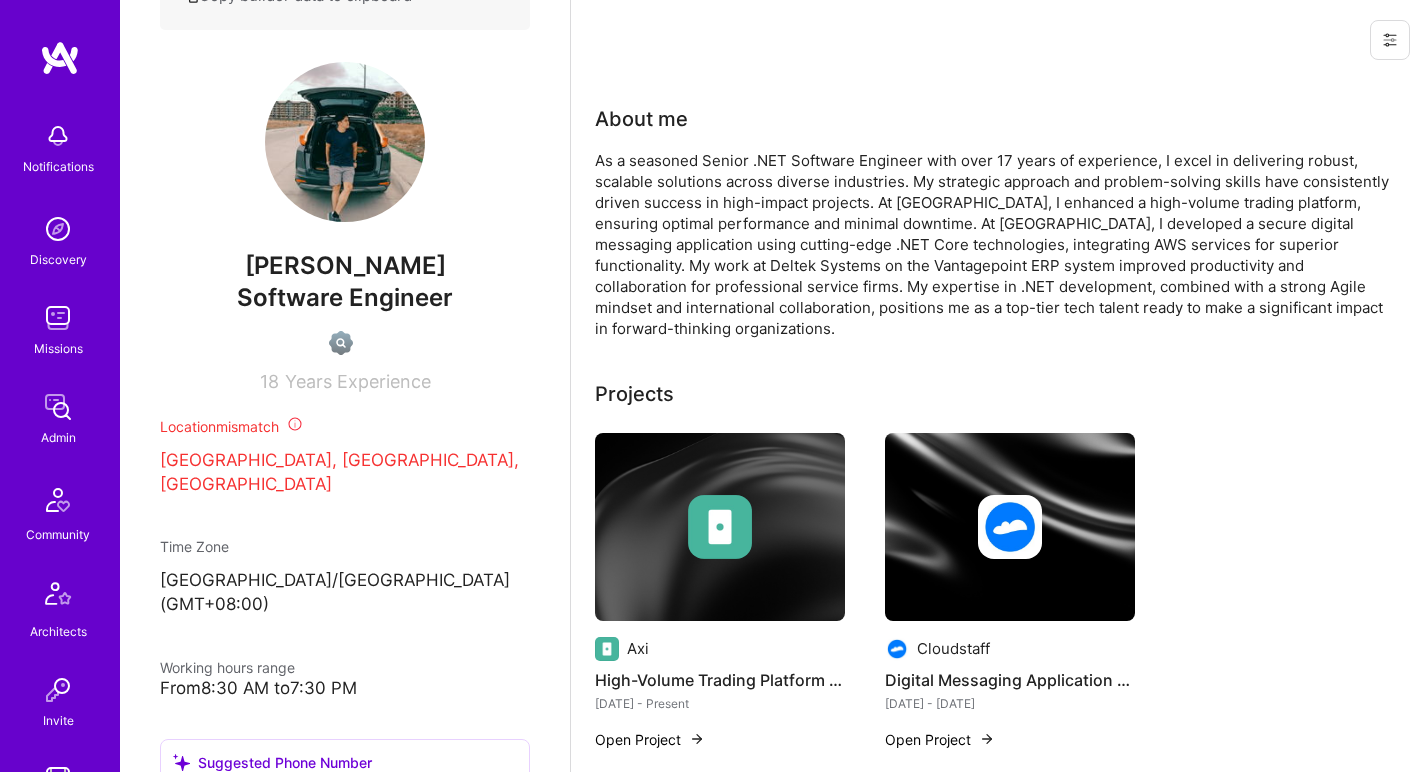 scroll, scrollTop: 792, scrollLeft: 0, axis: vertical 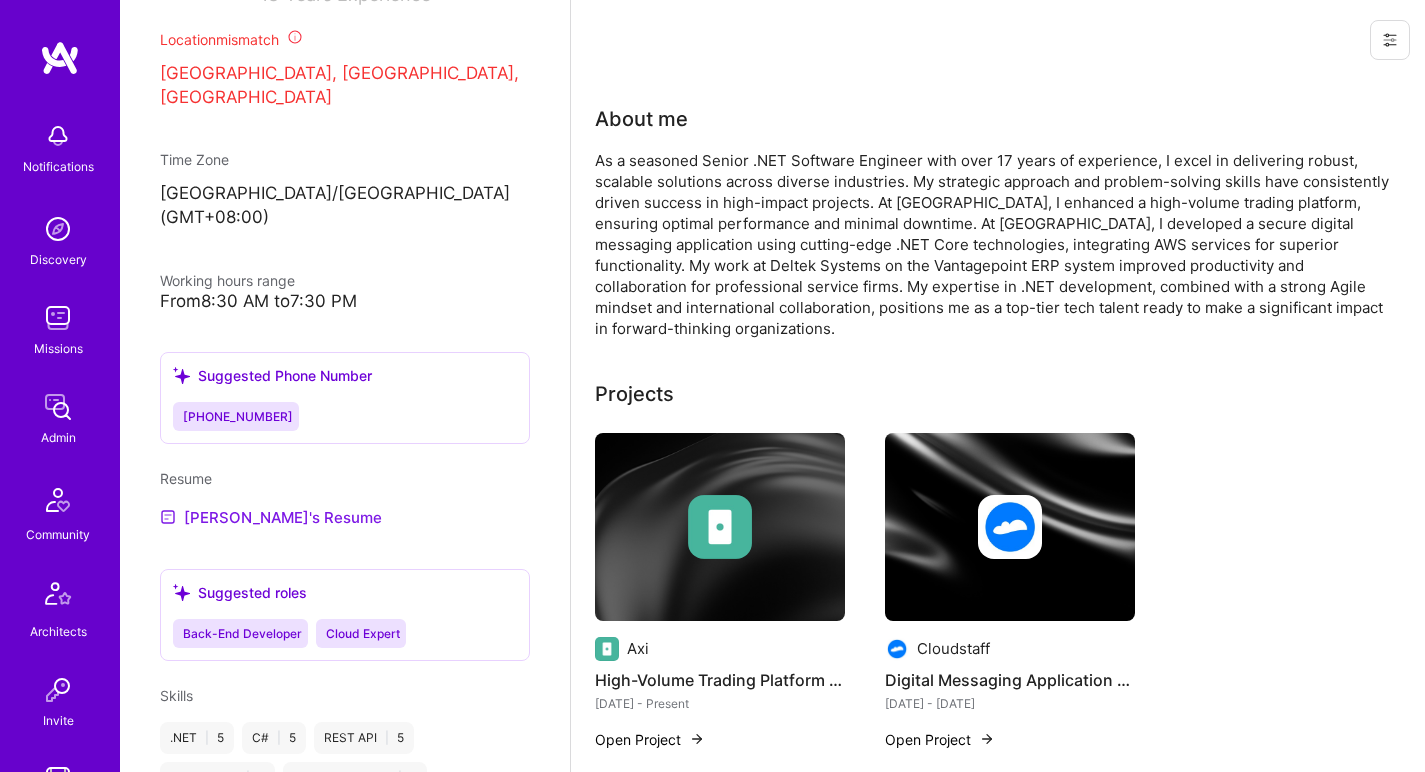 click on "[PERSON_NAME]'s Resume" at bounding box center [271, 517] 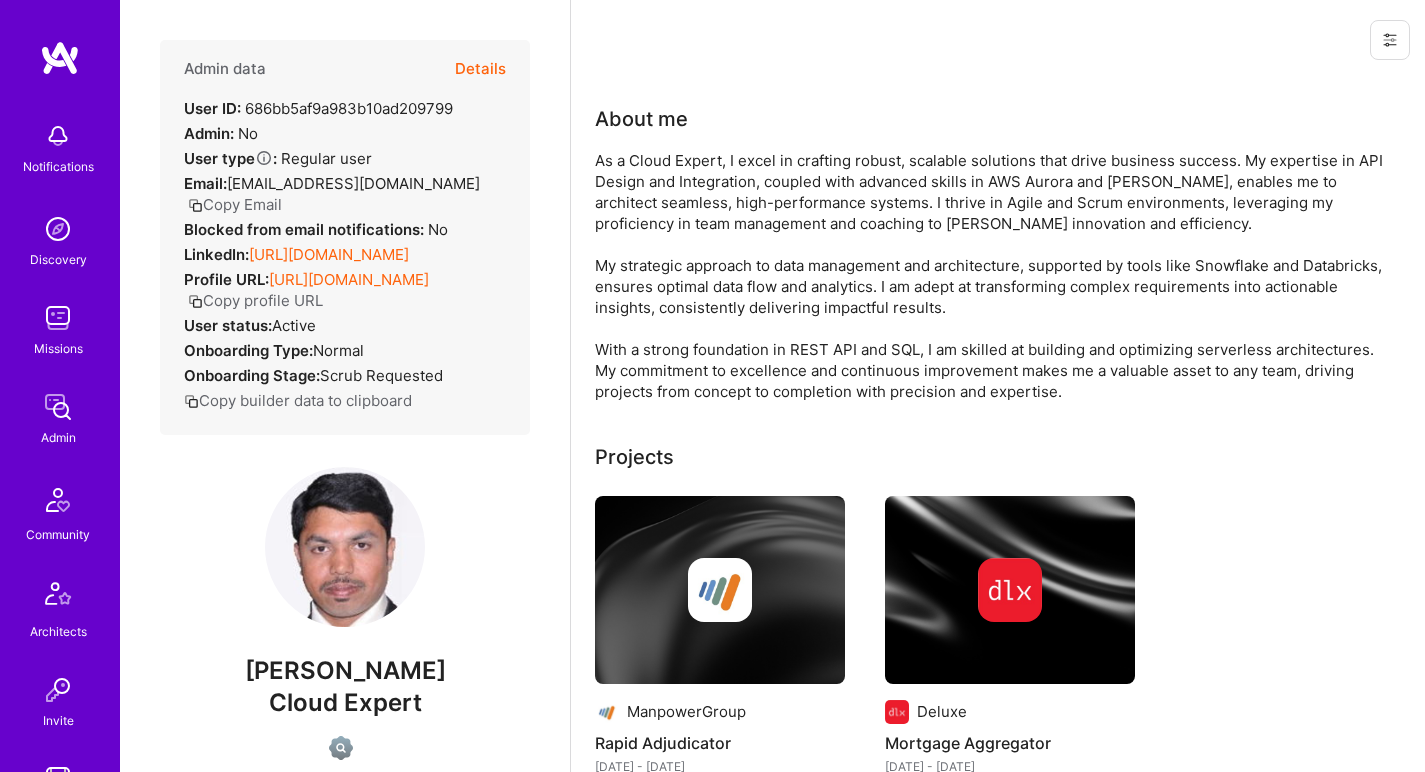 scroll, scrollTop: 0, scrollLeft: 0, axis: both 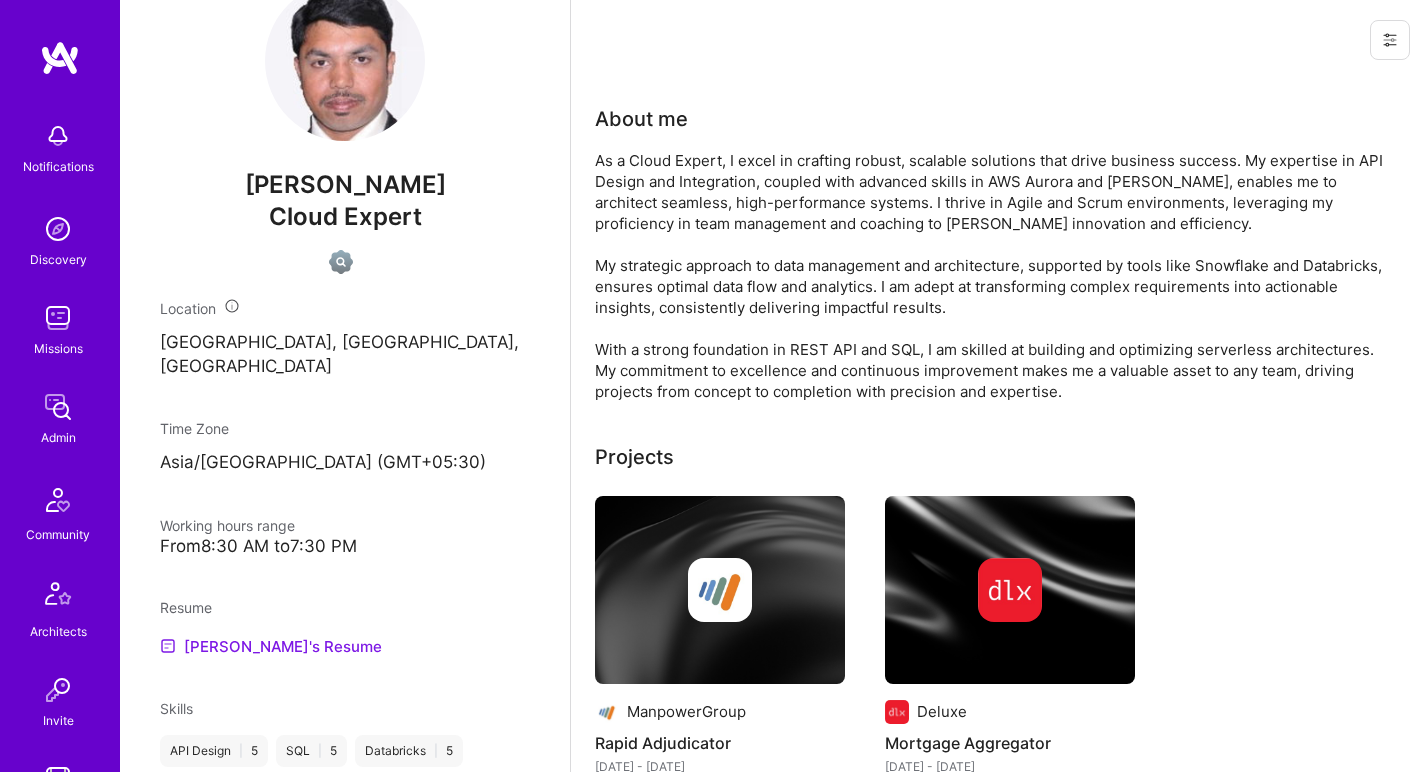 click on "[PERSON_NAME]'s Resume" at bounding box center [271, 646] 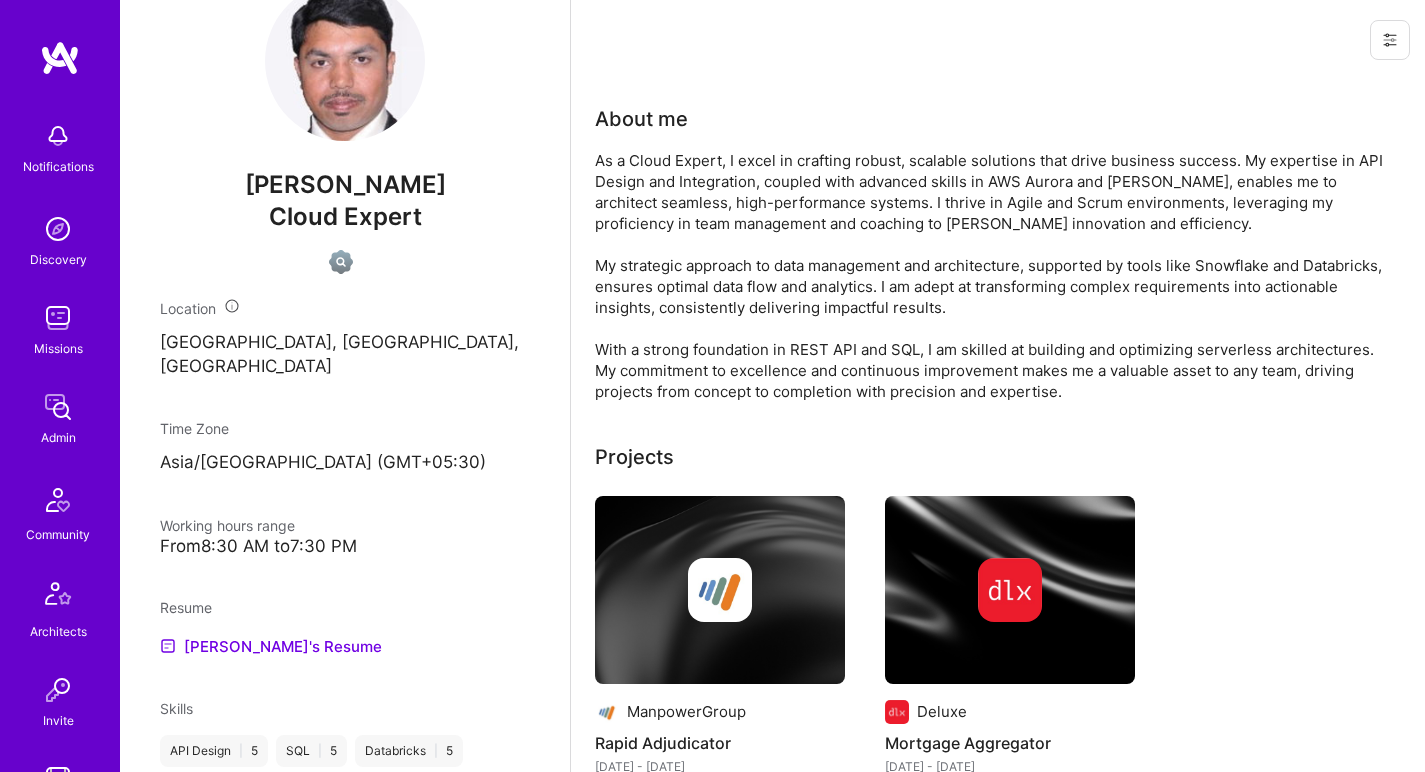click on "As a Cloud Expert, I excel in crafting robust, scalable solutions that drive business success. My expertise in API Design and Integration, coupled with advanced skills in AWS Aurora and [PERSON_NAME], enables me to architect seamless, high-performance systems. I thrive in Agile and Scrum environments, leveraging my proficiency in team management and coaching to [PERSON_NAME] innovation and efficiency.
My strategic approach to data management and architecture, supported by tools like Snowflake and Databricks, ensures optimal data flow and analytics. I am adept at transforming complex requirements into actionable insights, consistently delivering impactful results.
With a strong foundation in REST API and SQL, I am skilled at building and optimizing serverless architectures. My commitment to excellence and continuous improvement makes me a valuable asset to any team, driving projects from concept to completion with precision and expertise." at bounding box center [995, 276] 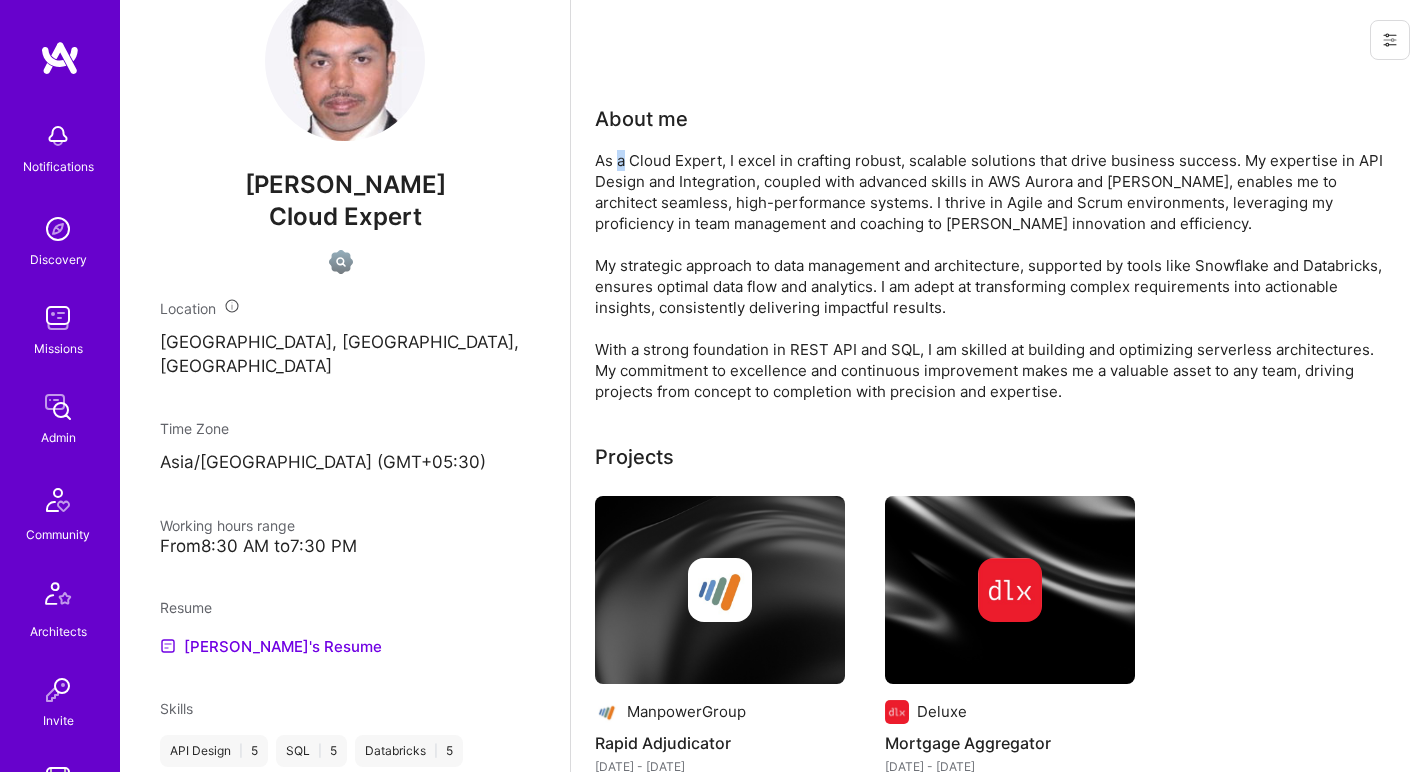 click on "As a Cloud Expert, I excel in crafting robust, scalable solutions that drive business success. My expertise in API Design and Integration, coupled with advanced skills in AWS Aurora and [PERSON_NAME], enables me to architect seamless, high-performance systems. I thrive in Agile and Scrum environments, leveraging my proficiency in team management and coaching to [PERSON_NAME] innovation and efficiency.
My strategic approach to data management and architecture, supported by tools like Snowflake and Databricks, ensures optimal data flow and analytics. I am adept at transforming complex requirements into actionable insights, consistently delivering impactful results.
With a strong foundation in REST API and SQL, I am skilled at building and optimizing serverless architectures. My commitment to excellence and continuous improvement makes me a valuable asset to any team, driving projects from concept to completion with precision and expertise." at bounding box center [995, 276] 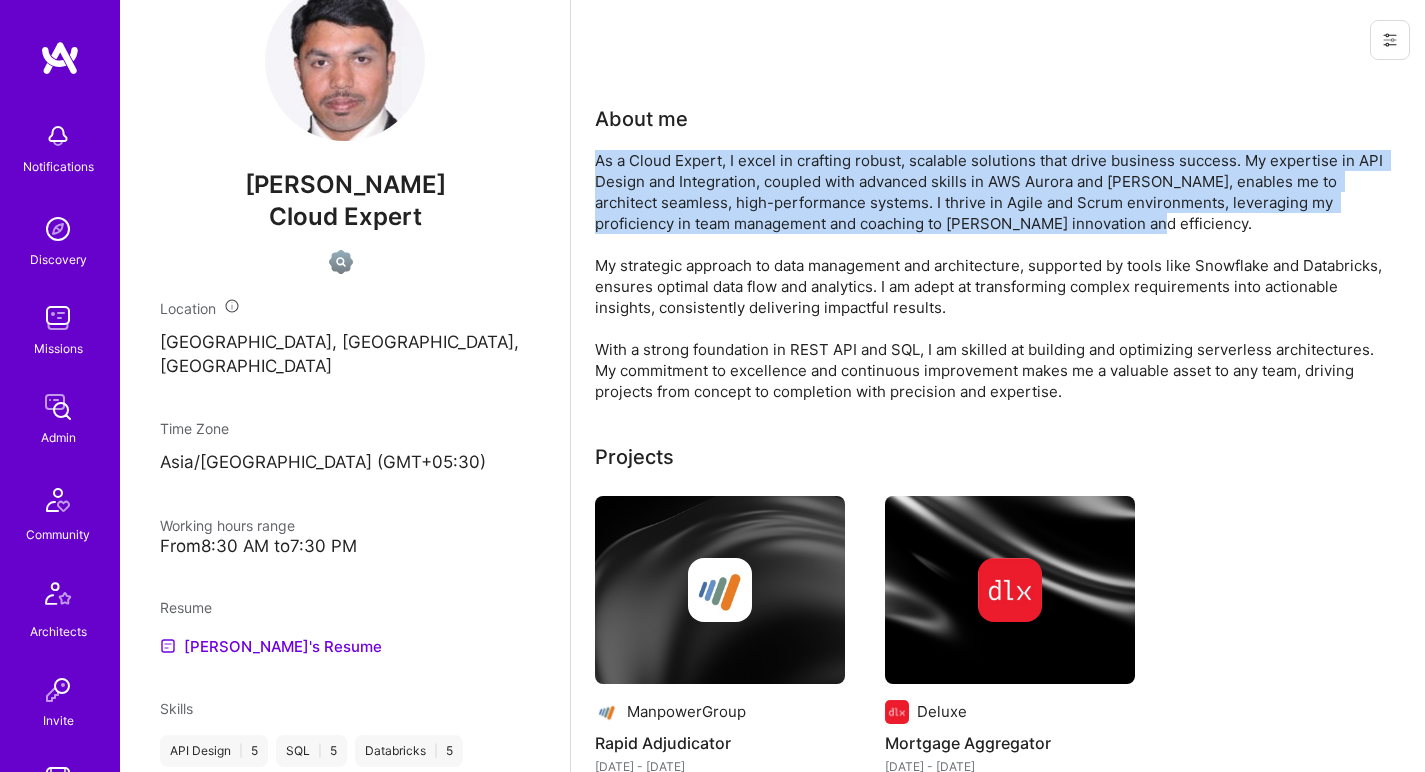 click on "As a Cloud Expert, I excel in crafting robust, scalable solutions that drive business success. My expertise in API Design and Integration, coupled with advanced skills in AWS Aurora and [PERSON_NAME], enables me to architect seamless, high-performance systems. I thrive in Agile and Scrum environments, leveraging my proficiency in team management and coaching to [PERSON_NAME] innovation and efficiency.
My strategic approach to data management and architecture, supported by tools like Snowflake and Databricks, ensures optimal data flow and analytics. I am adept at transforming complex requirements into actionable insights, consistently delivering impactful results.
With a strong foundation in REST API and SQL, I am skilled at building and optimizing serverless architectures. My commitment to excellence and continuous improvement makes me a valuable asset to any team, driving projects from concept to completion with precision and expertise." at bounding box center (995, 276) 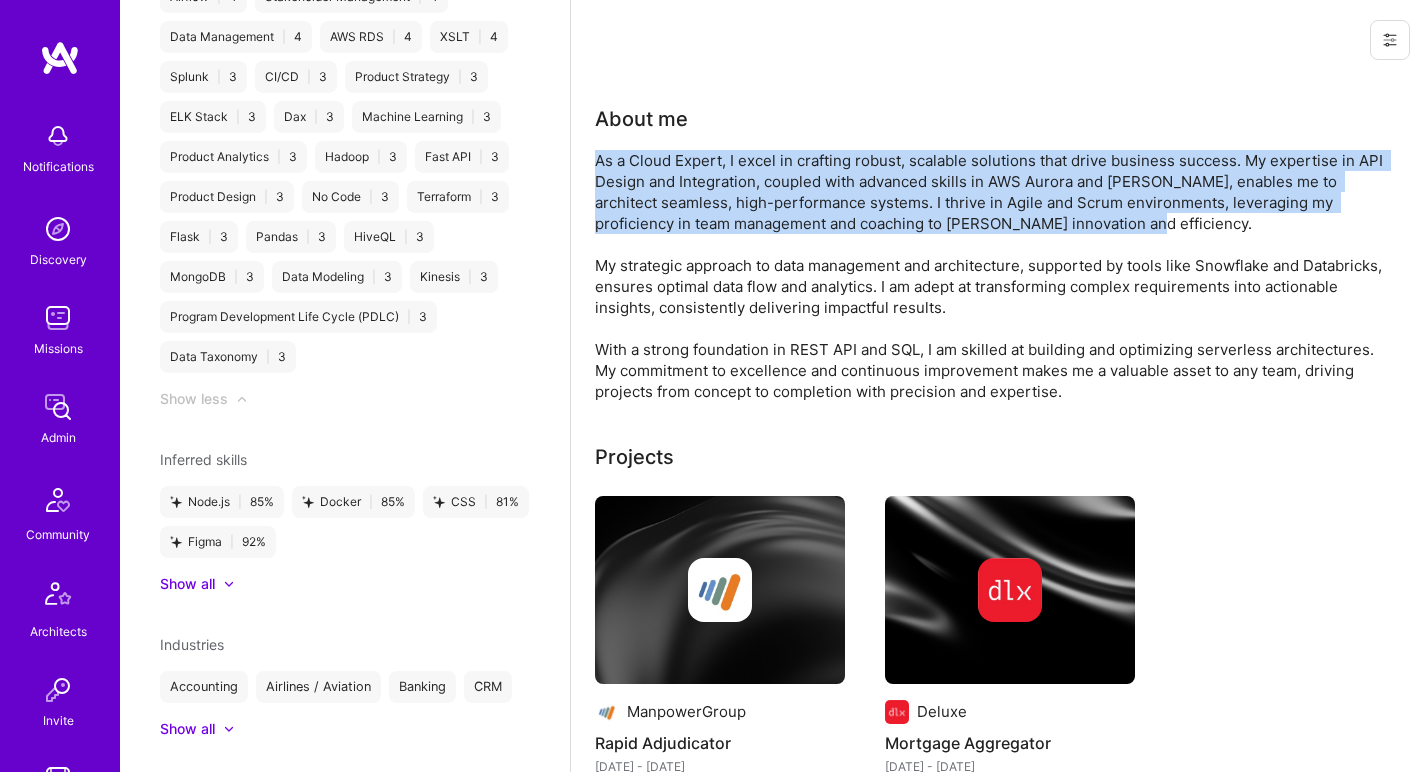 scroll, scrollTop: 2142, scrollLeft: 0, axis: vertical 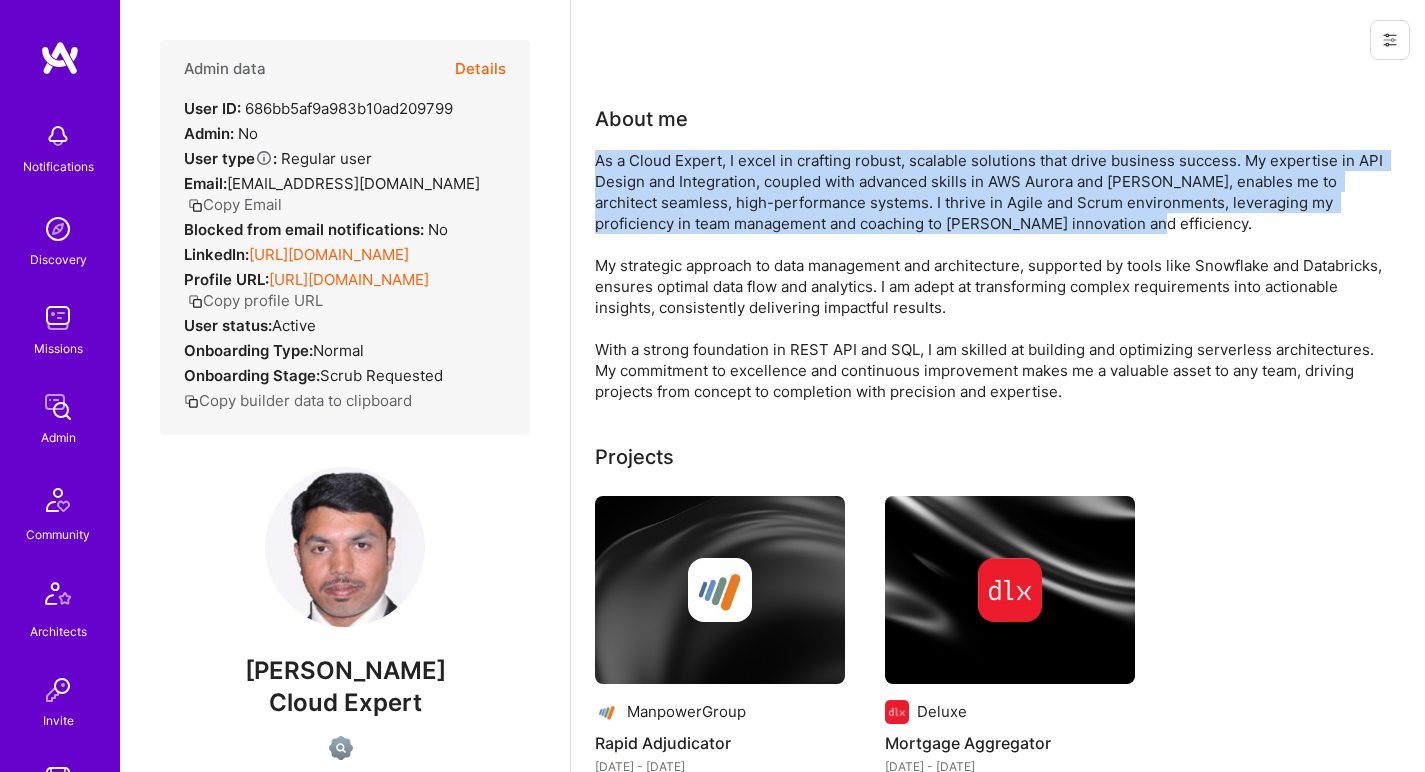 click on "As a Cloud Expert, I excel in crafting robust, scalable solutions that drive business success. My expertise in API Design and Integration, coupled with advanced skills in AWS Aurora and [PERSON_NAME], enables me to architect seamless, high-performance systems. I thrive in Agile and Scrum environments, leveraging my proficiency in team management and coaching to [PERSON_NAME] innovation and efficiency.
My strategic approach to data management and architecture, supported by tools like Snowflake and Databricks, ensures optimal data flow and analytics. I am adept at transforming complex requirements into actionable insights, consistently delivering impactful results.
With a strong foundation in REST API and SQL, I am skilled at building and optimizing serverless architectures. My commitment to excellence and continuous improvement makes me a valuable asset to any team, driving projects from concept to completion with precision and expertise." at bounding box center (995, 276) 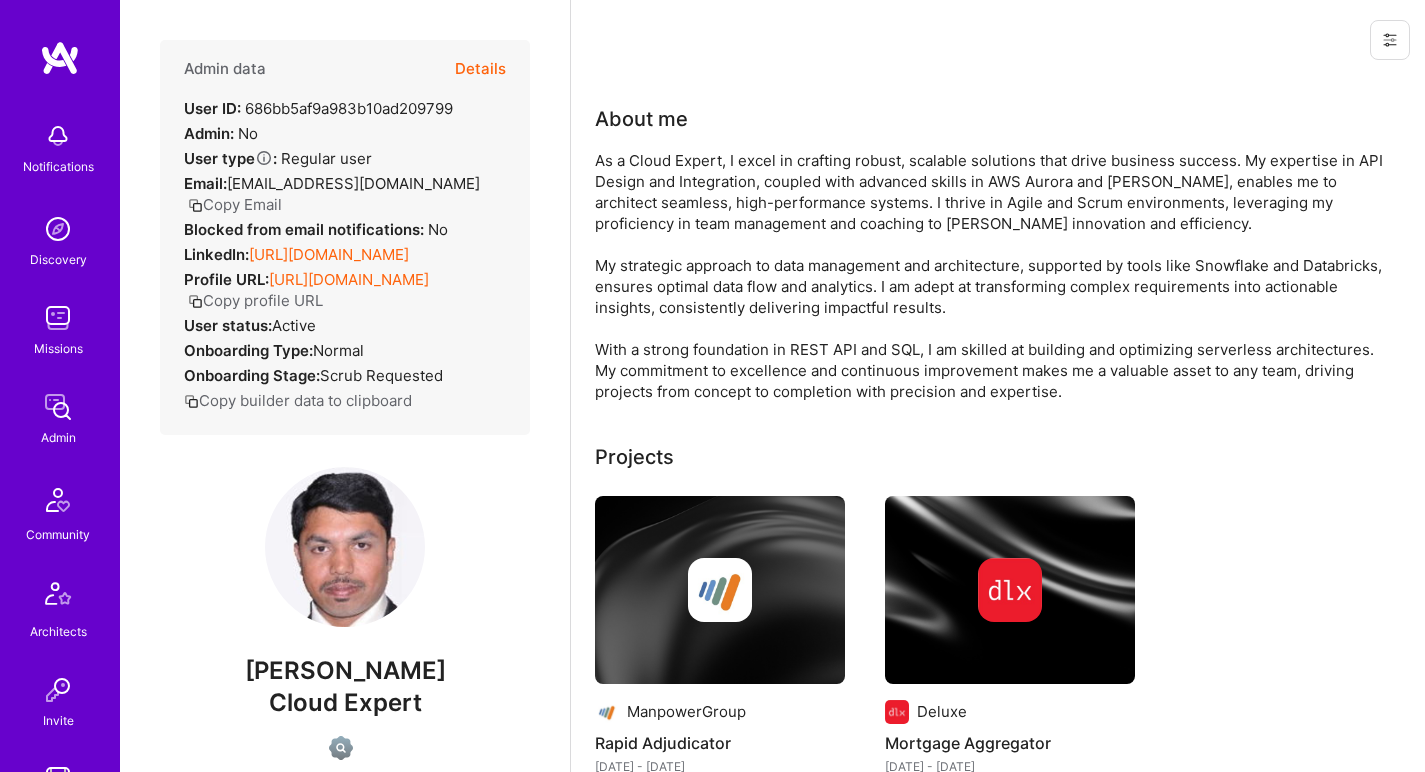 click on "As a Cloud Expert, I excel in crafting robust, scalable solutions that drive business success. My expertise in API Design and Integration, coupled with advanced skills in AWS Aurora and [PERSON_NAME], enables me to architect seamless, high-performance systems. I thrive in Agile and Scrum environments, leveraging my proficiency in team management and coaching to [PERSON_NAME] innovation and efficiency.
My strategic approach to data management and architecture, supported by tools like Snowflake and Databricks, ensures optimal data flow and analytics. I am adept at transforming complex requirements into actionable insights, consistently delivering impactful results.
With a strong foundation in REST API and SQL, I am skilled at building and optimizing serverless architectures. My commitment to excellence and continuous improvement makes me a valuable asset to any team, driving projects from concept to completion with precision and expertise." at bounding box center [995, 276] 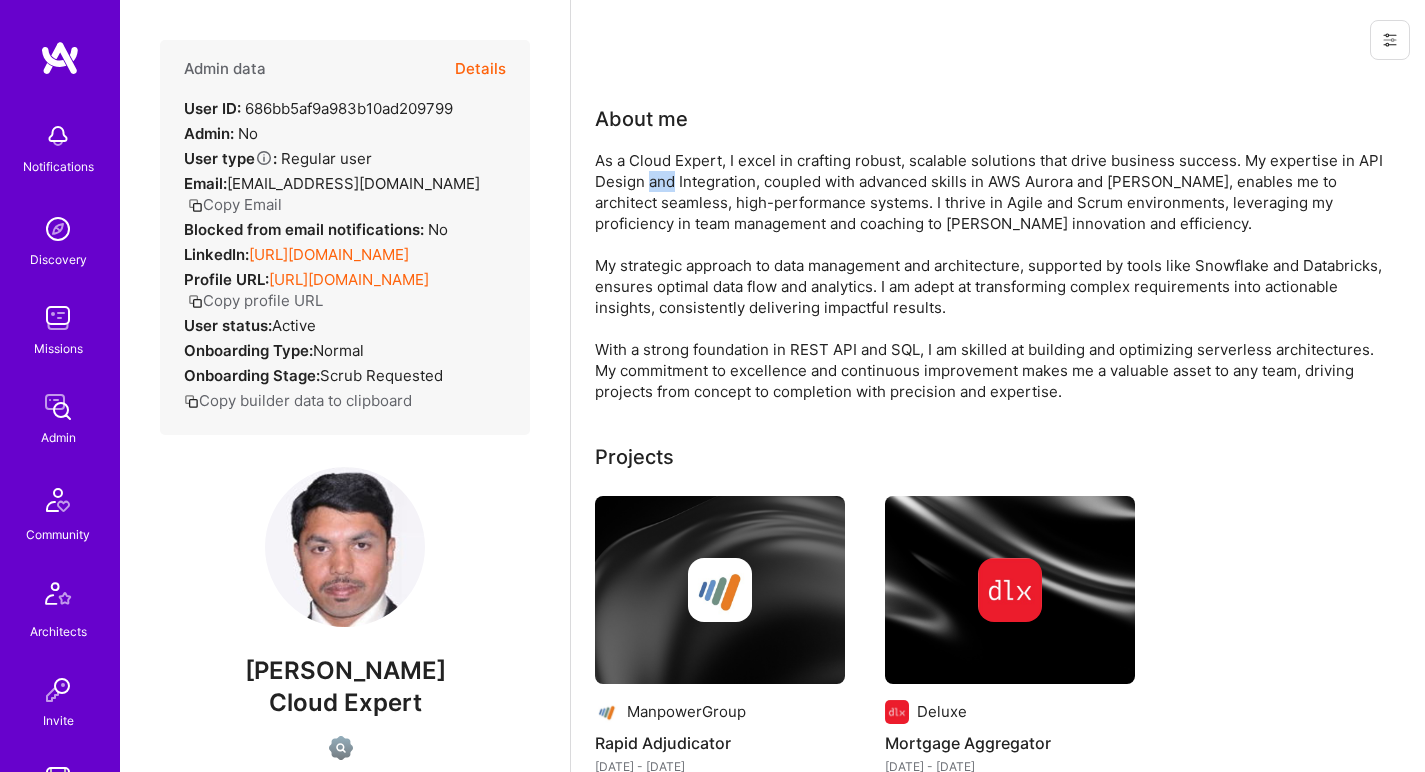 click on "As a Cloud Expert, I excel in crafting robust, scalable solutions that drive business success. My expertise in API Design and Integration, coupled with advanced skills in AWS Aurora and [PERSON_NAME], enables me to architect seamless, high-performance systems. I thrive in Agile and Scrum environments, leveraging my proficiency in team management and coaching to [PERSON_NAME] innovation and efficiency.
My strategic approach to data management and architecture, supported by tools like Snowflake and Databricks, ensures optimal data flow and analytics. I am adept at transforming complex requirements into actionable insights, consistently delivering impactful results.
With a strong foundation in REST API and SQL, I am skilled at building and optimizing serverless architectures. My commitment to excellence and continuous improvement makes me a valuable asset to any team, driving projects from concept to completion with precision and expertise." at bounding box center [995, 276] 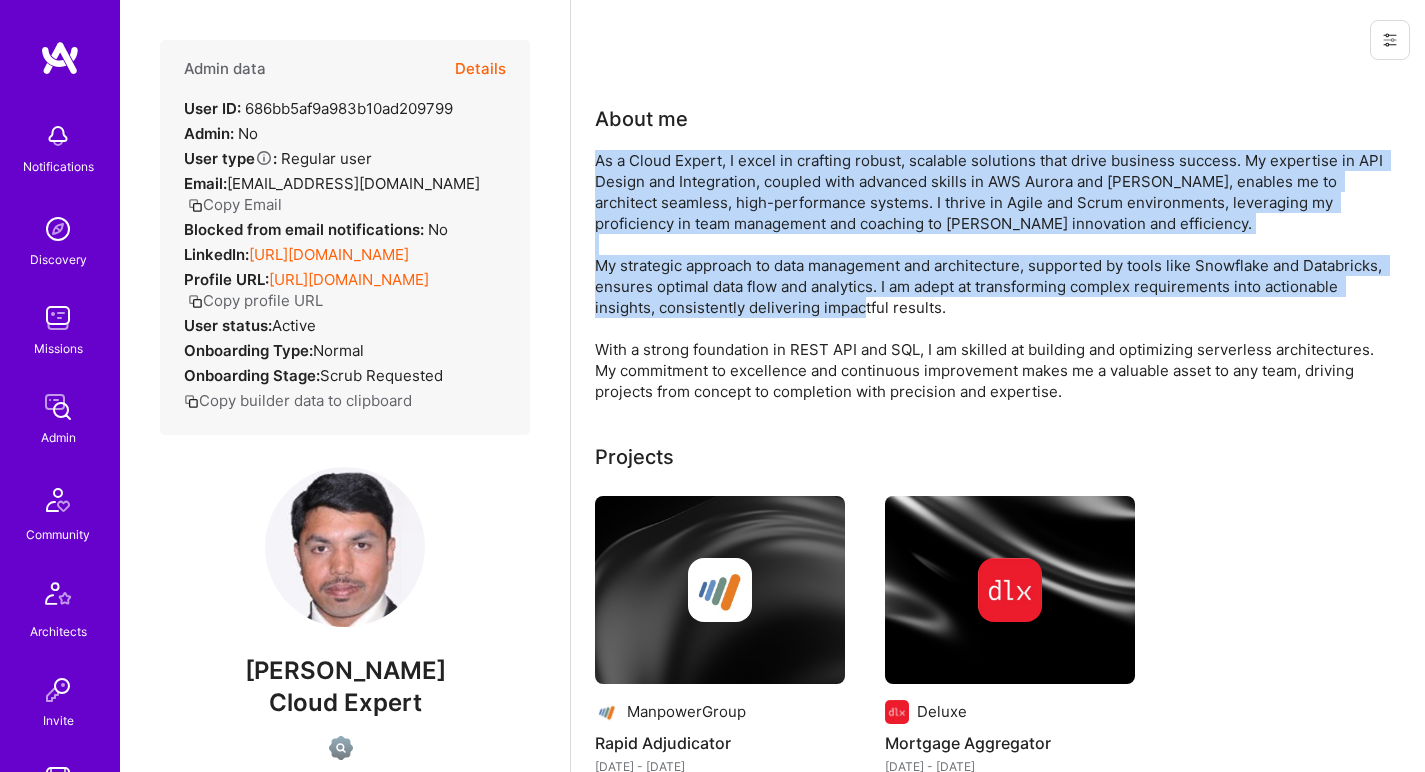 drag, startPoint x: 665, startPoint y: 179, endPoint x: 727, endPoint y: 281, distance: 119.36499 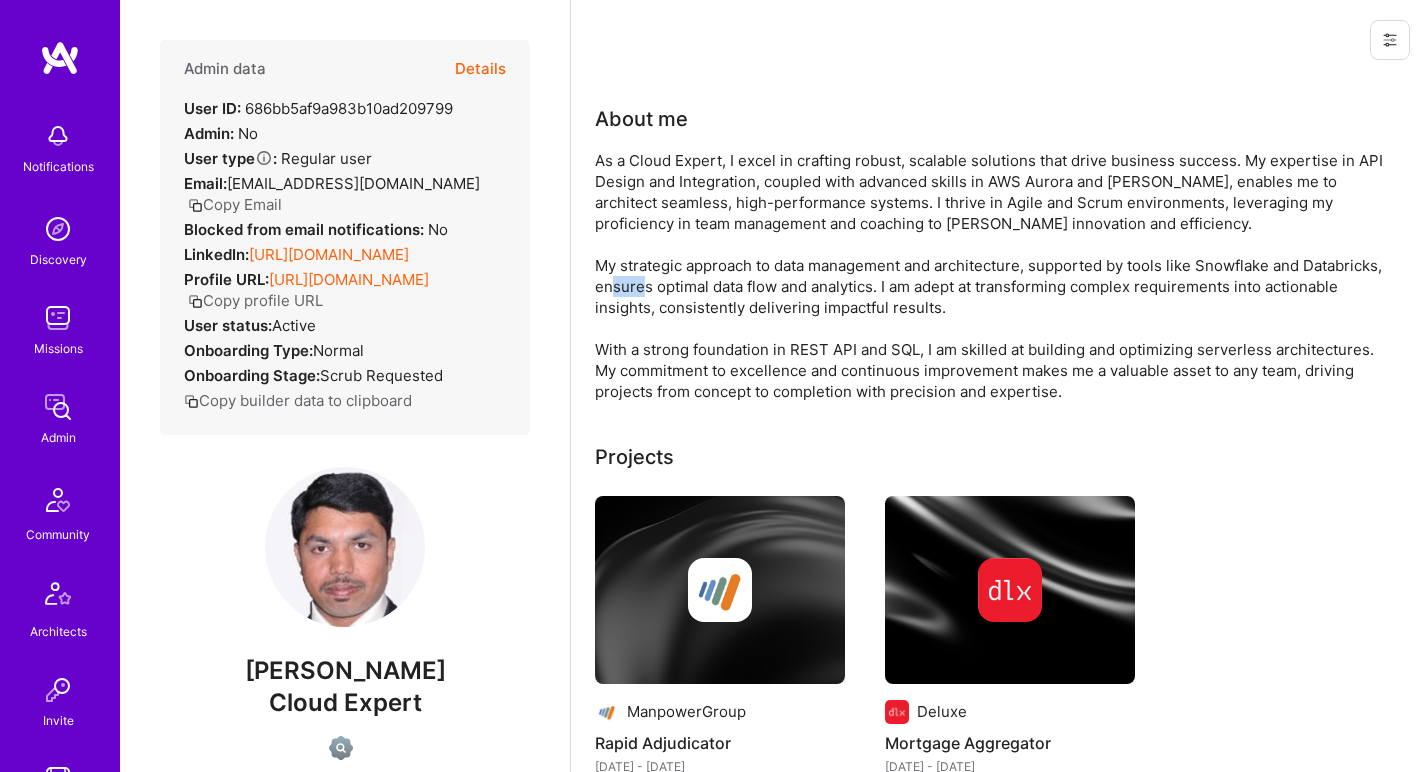 click on "As a Cloud Expert, I excel in crafting robust, scalable solutions that drive business success. My expertise in API Design and Integration, coupled with advanced skills in AWS Aurora and [PERSON_NAME], enables me to architect seamless, high-performance systems. I thrive in Agile and Scrum environments, leveraging my proficiency in team management and coaching to [PERSON_NAME] innovation and efficiency.
My strategic approach to data management and architecture, supported by tools like Snowflake and Databricks, ensures optimal data flow and analytics. I am adept at transforming complex requirements into actionable insights, consistently delivering impactful results.
With a strong foundation in REST API and SQL, I am skilled at building and optimizing serverless architectures. My commitment to excellence and continuous improvement makes me a valuable asset to any team, driving projects from concept to completion with precision and expertise." at bounding box center (995, 276) 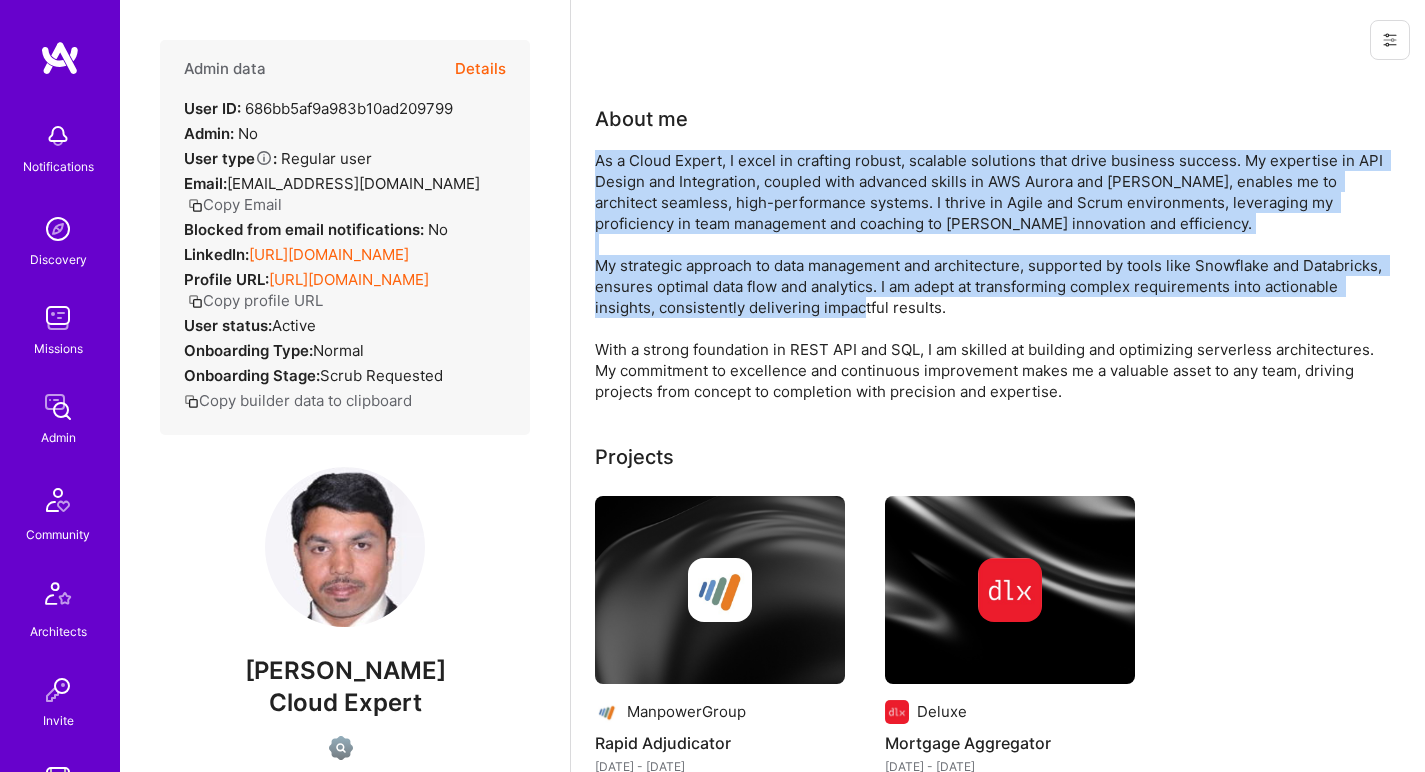 drag, startPoint x: 727, startPoint y: 281, endPoint x: 755, endPoint y: 172, distance: 112.53888 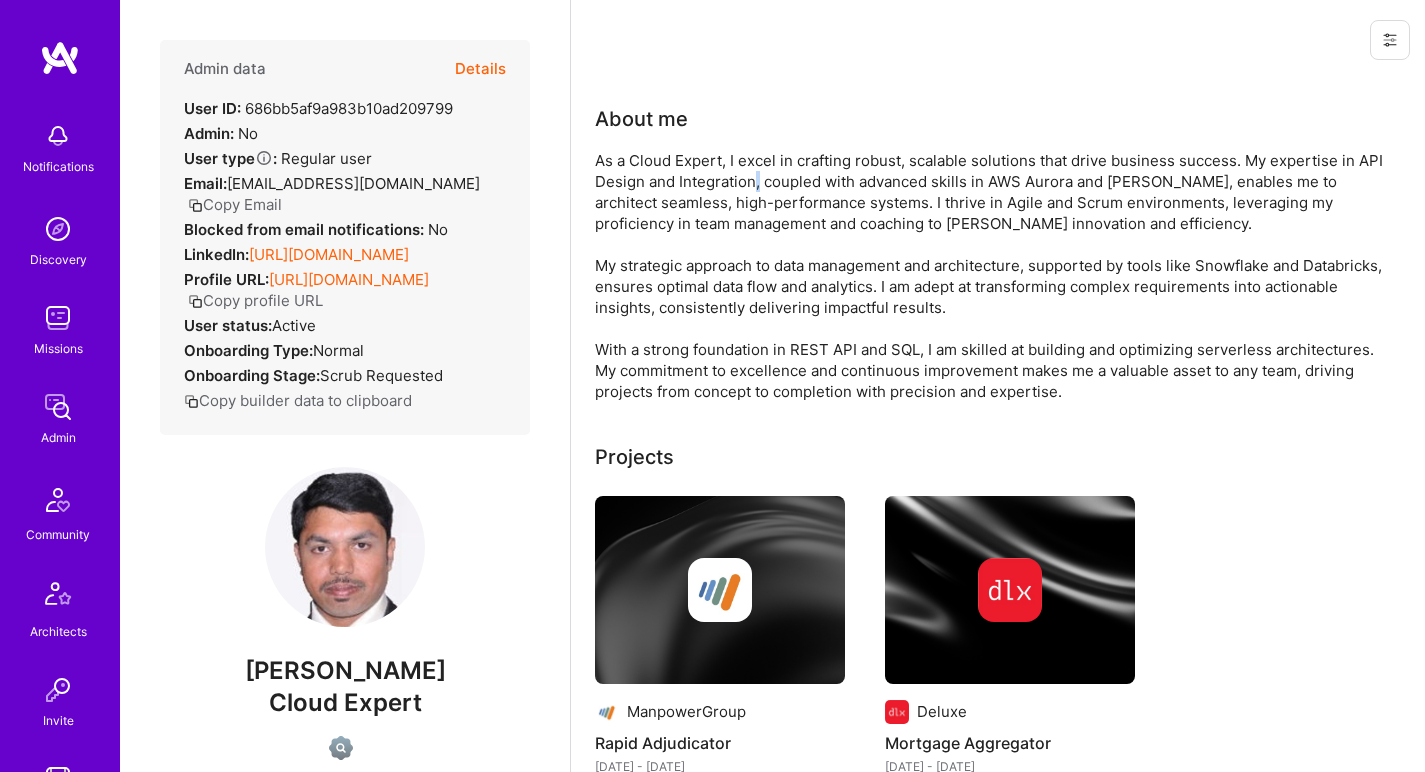 click on "As a Cloud Expert, I excel in crafting robust, scalable solutions that drive business success. My expertise in API Design and Integration, coupled with advanced skills in AWS Aurora and [PERSON_NAME], enables me to architect seamless, high-performance systems. I thrive in Agile and Scrum environments, leveraging my proficiency in team management and coaching to [PERSON_NAME] innovation and efficiency.
My strategic approach to data management and architecture, supported by tools like Snowflake and Databricks, ensures optimal data flow and analytics. I am adept at transforming complex requirements into actionable insights, consistently delivering impactful results.
With a strong foundation in REST API and SQL, I am skilled at building and optimizing serverless architectures. My commitment to excellence and continuous improvement makes me a valuable asset to any team, driving projects from concept to completion with precision and expertise." at bounding box center [995, 276] 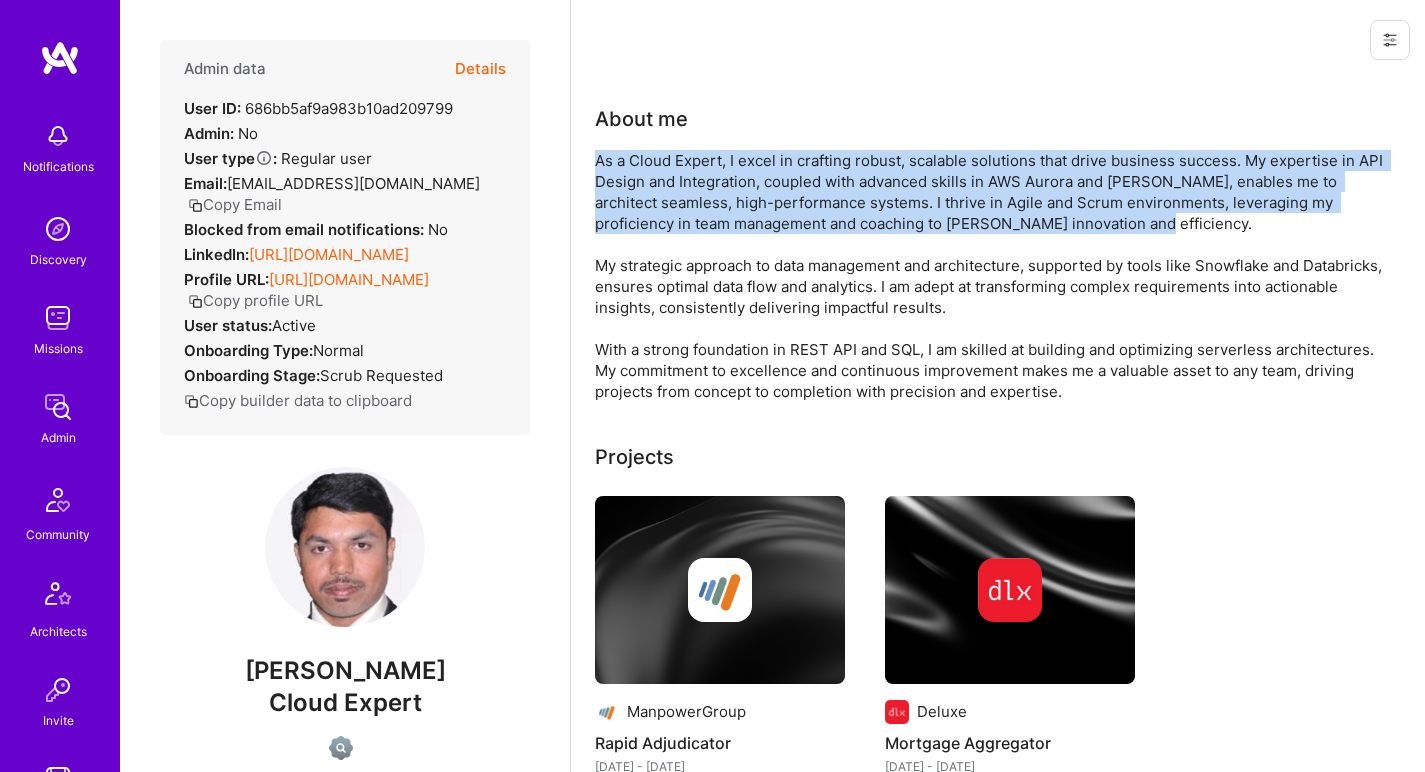 drag, startPoint x: 755, startPoint y: 172, endPoint x: 729, endPoint y: 240, distance: 72.8011 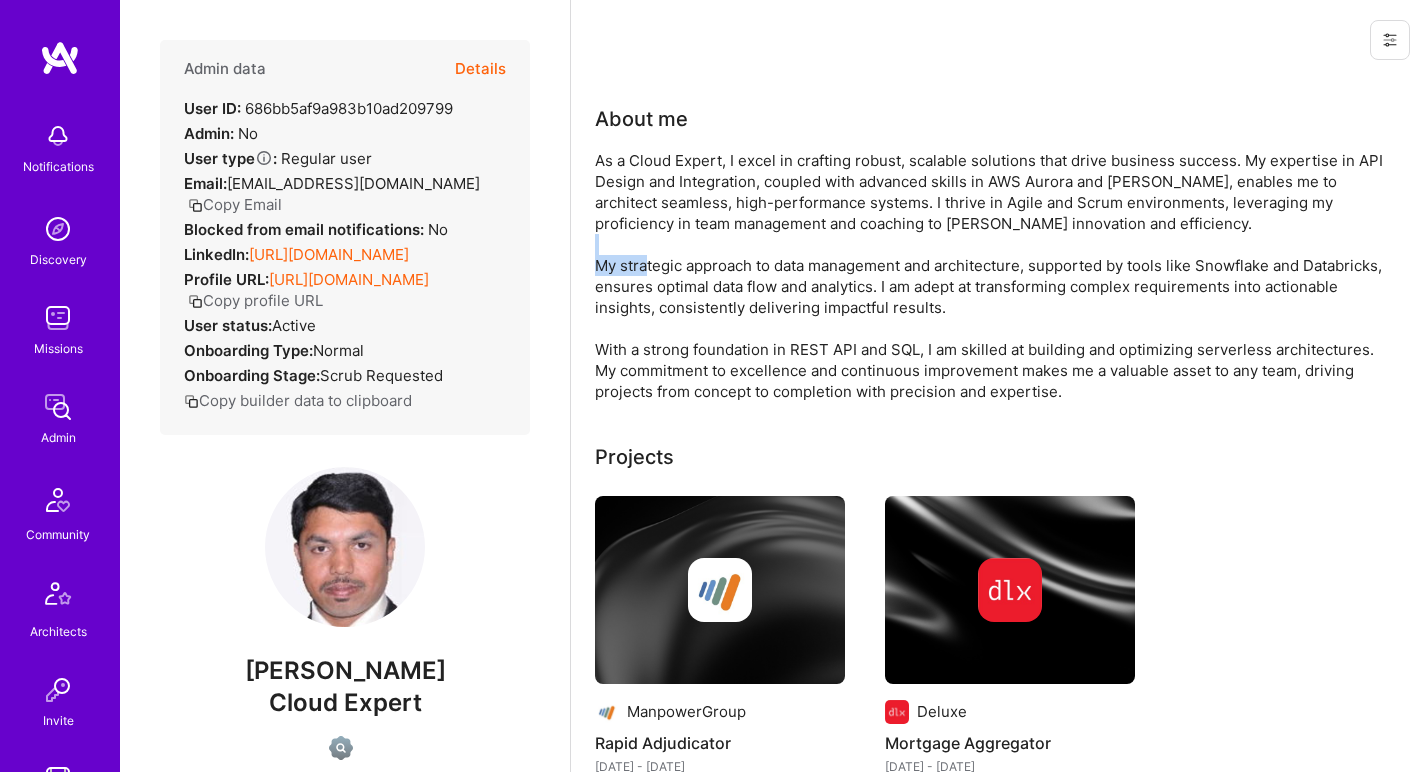 click on "As a Cloud Expert, I excel in crafting robust, scalable solutions that drive business success. My expertise in API Design and Integration, coupled with advanced skills in AWS Aurora and [PERSON_NAME], enables me to architect seamless, high-performance systems. I thrive in Agile and Scrum environments, leveraging my proficiency in team management and coaching to [PERSON_NAME] innovation and efficiency.
My strategic approach to data management and architecture, supported by tools like Snowflake and Databricks, ensures optimal data flow and analytics. I am adept at transforming complex requirements into actionable insights, consistently delivering impactful results.
With a strong foundation in REST API and SQL, I am skilled at building and optimizing serverless architectures. My commitment to excellence and continuous improvement makes me a valuable asset to any team, driving projects from concept to completion with precision and expertise." at bounding box center (995, 276) 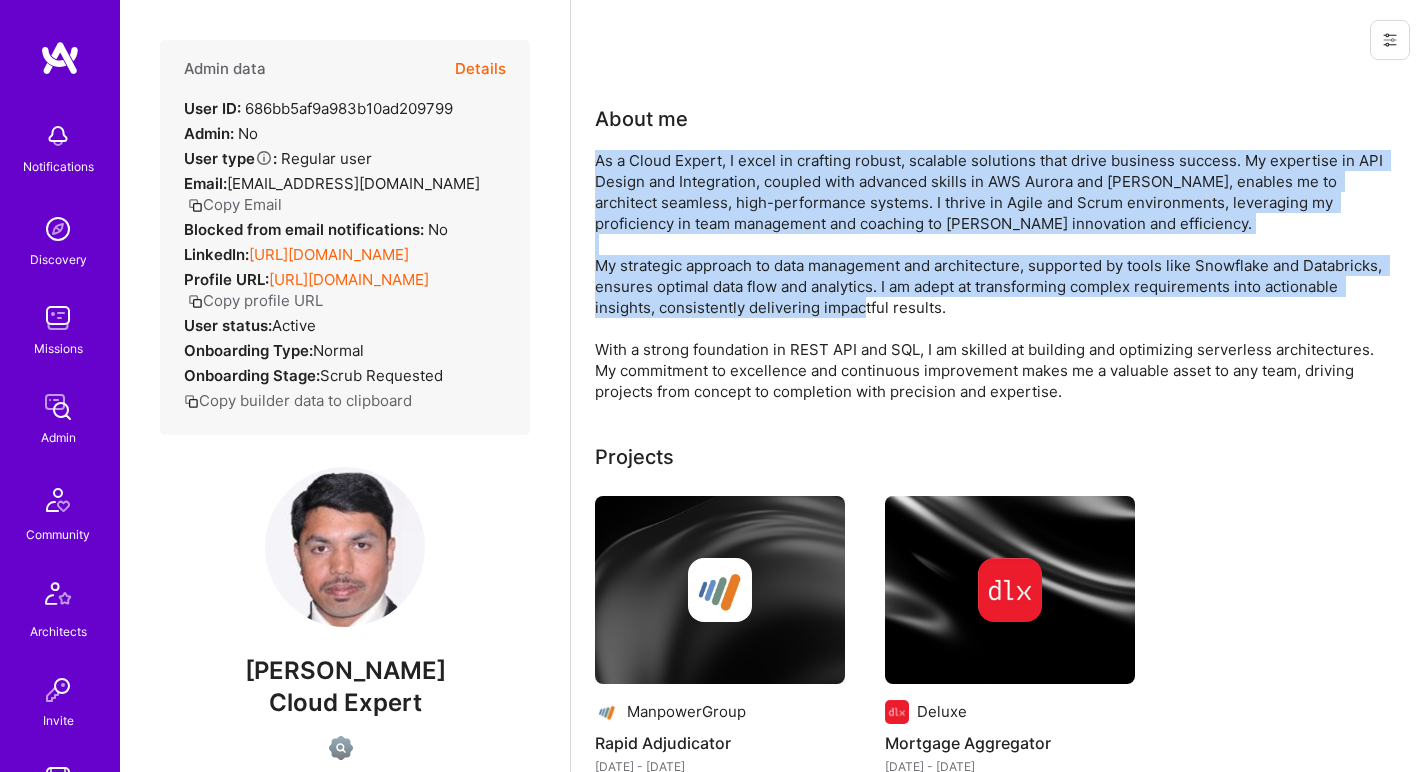 drag, startPoint x: 725, startPoint y: 261, endPoint x: 757, endPoint y: 201, distance: 68 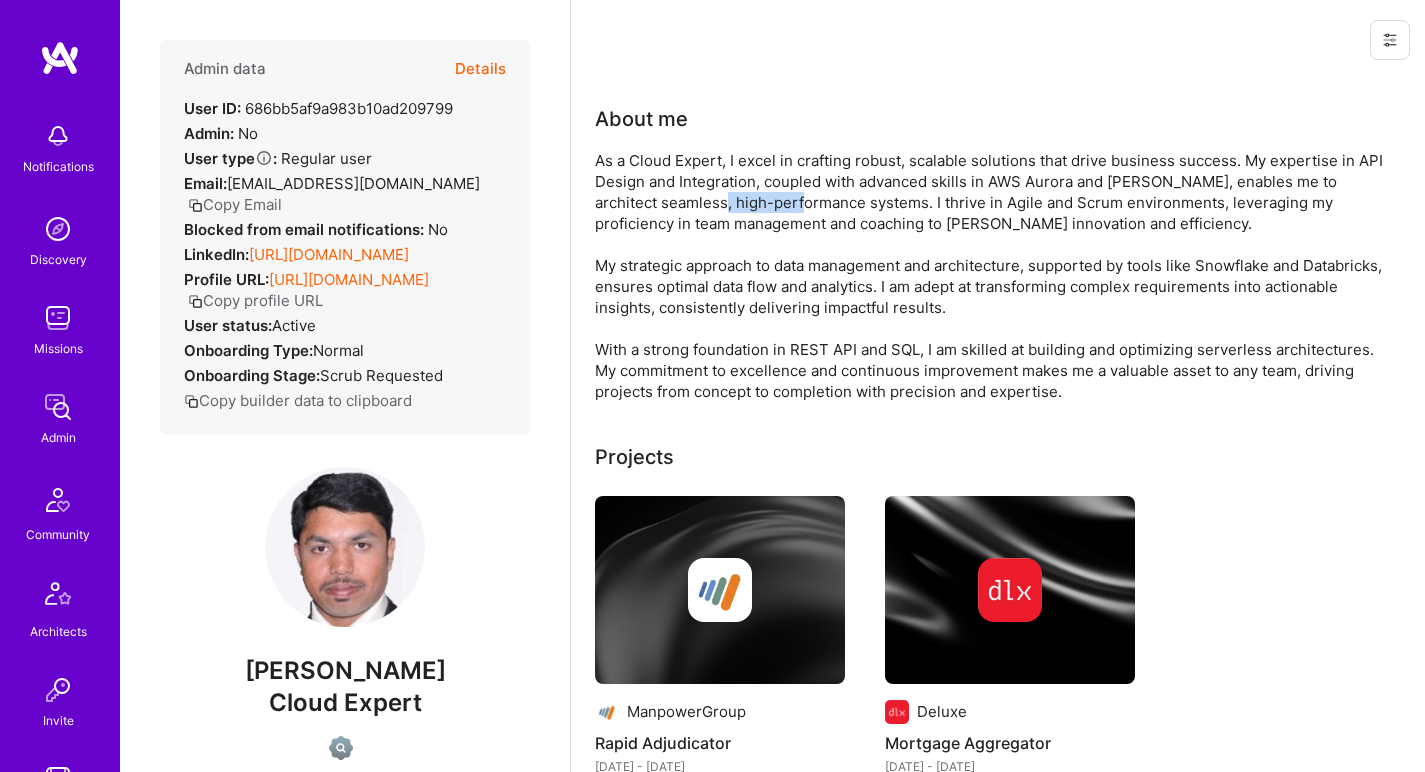 click on "As a Cloud Expert, I excel in crafting robust, scalable solutions that drive business success. My expertise in API Design and Integration, coupled with advanced skills in AWS Aurora and [PERSON_NAME], enables me to architect seamless, high-performance systems. I thrive in Agile and Scrum environments, leveraging my proficiency in team management and coaching to [PERSON_NAME] innovation and efficiency.
My strategic approach to data management and architecture, supported by tools like Snowflake and Databricks, ensures optimal data flow and analytics. I am adept at transforming complex requirements into actionable insights, consistently delivering impactful results.
With a strong foundation in REST API and SQL, I am skilled at building and optimizing serverless architectures. My commitment to excellence and continuous improvement makes me a valuable asset to any team, driving projects from concept to completion with precision and expertise." at bounding box center [995, 276] 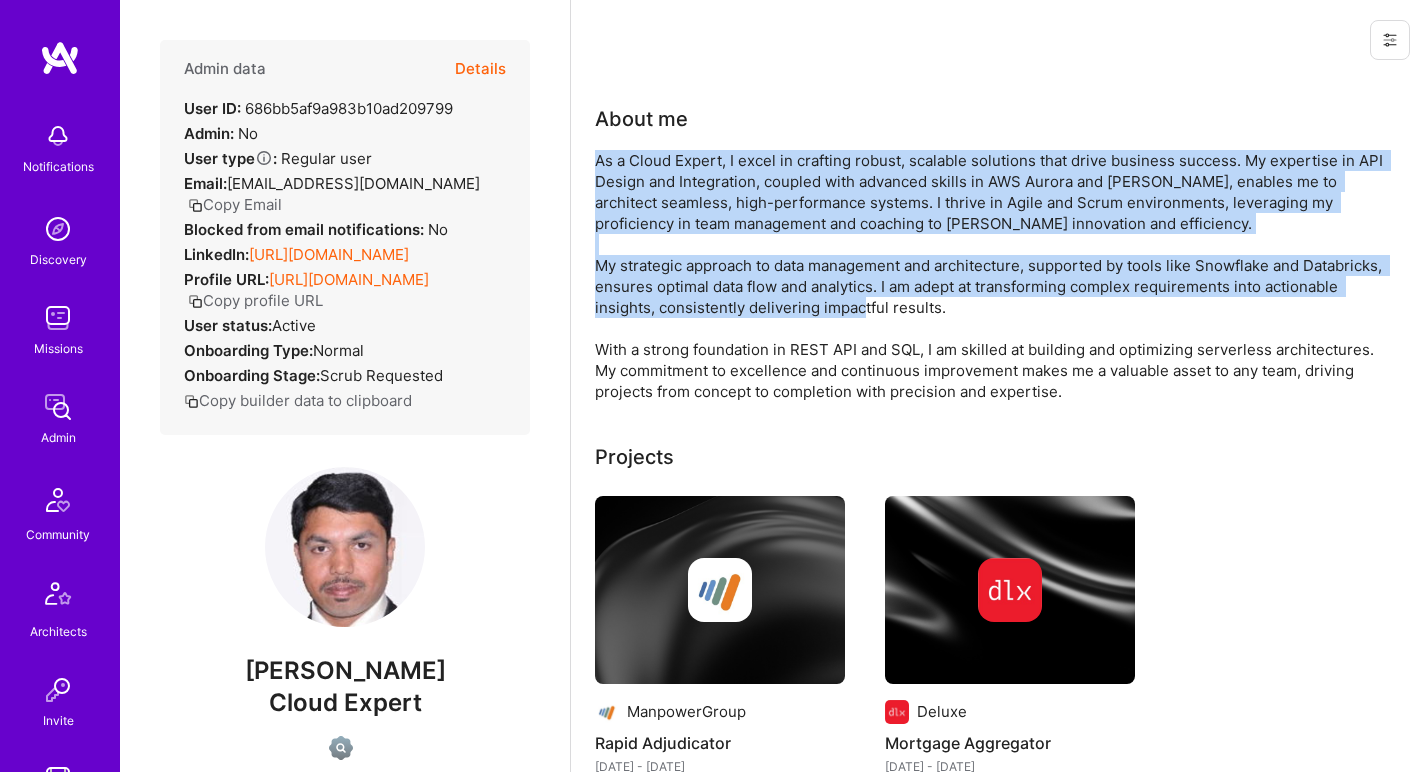 drag, startPoint x: 757, startPoint y: 201, endPoint x: 720, endPoint y: 265, distance: 73.92564 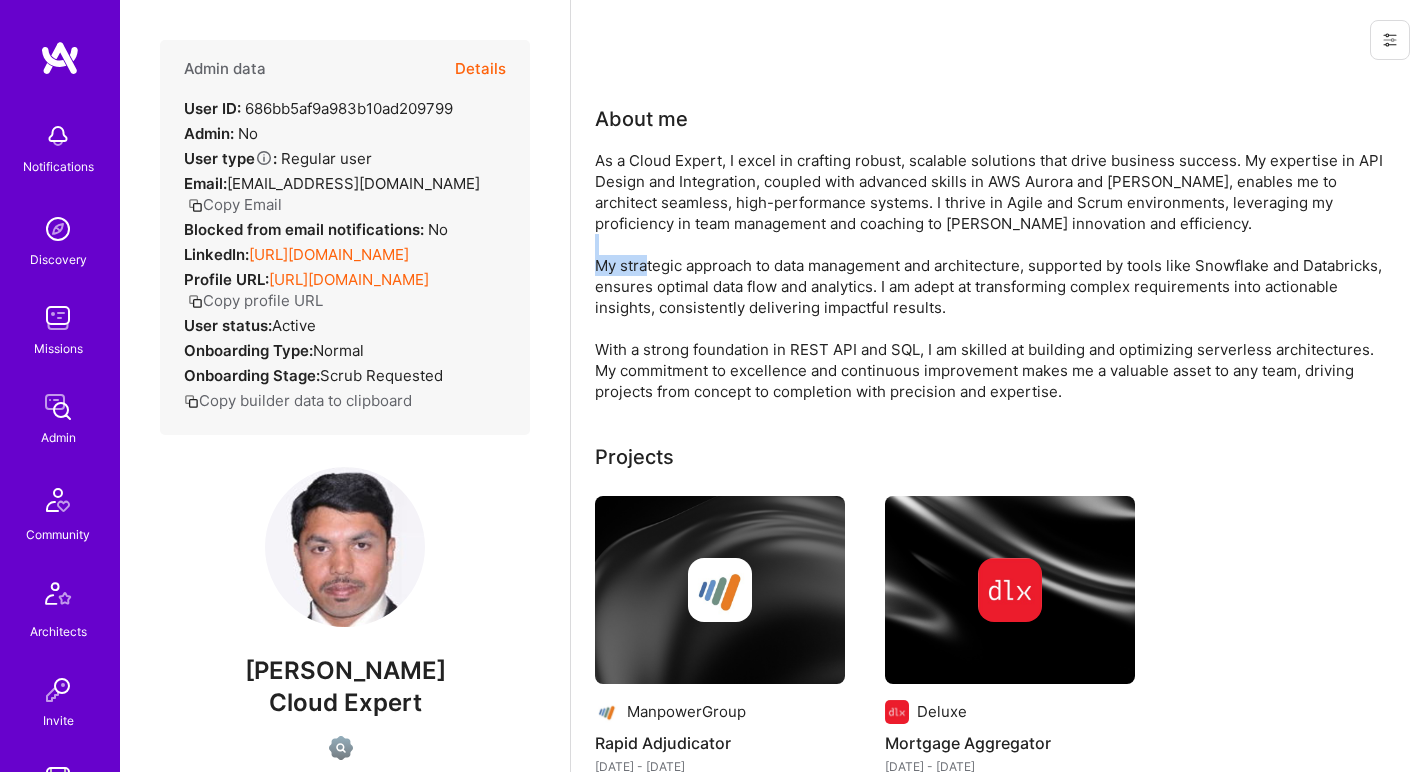 click on "As a Cloud Expert, I excel in crafting robust, scalable solutions that drive business success. My expertise in API Design and Integration, coupled with advanced skills in AWS Aurora and [PERSON_NAME], enables me to architect seamless, high-performance systems. I thrive in Agile and Scrum environments, leveraging my proficiency in team management and coaching to [PERSON_NAME] innovation and efficiency.
My strategic approach to data management and architecture, supported by tools like Snowflake and Databricks, ensures optimal data flow and analytics. I am adept at transforming complex requirements into actionable insights, consistently delivering impactful results.
With a strong foundation in REST API and SQL, I am skilled at building and optimizing serverless architectures. My commitment to excellence and continuous improvement makes me a valuable asset to any team, driving projects from concept to completion with precision and expertise." at bounding box center (995, 276) 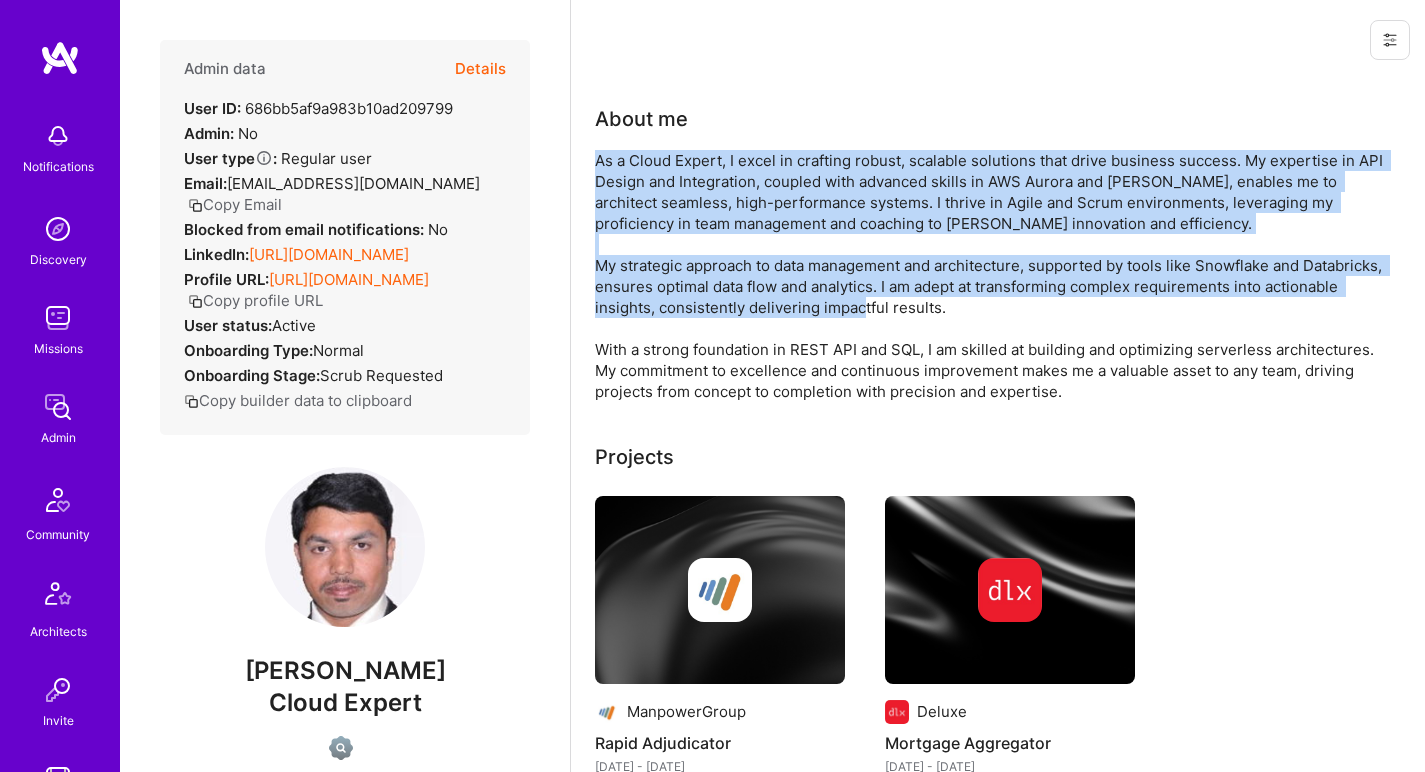 drag, startPoint x: 720, startPoint y: 265, endPoint x: 740, endPoint y: 200, distance: 68.007355 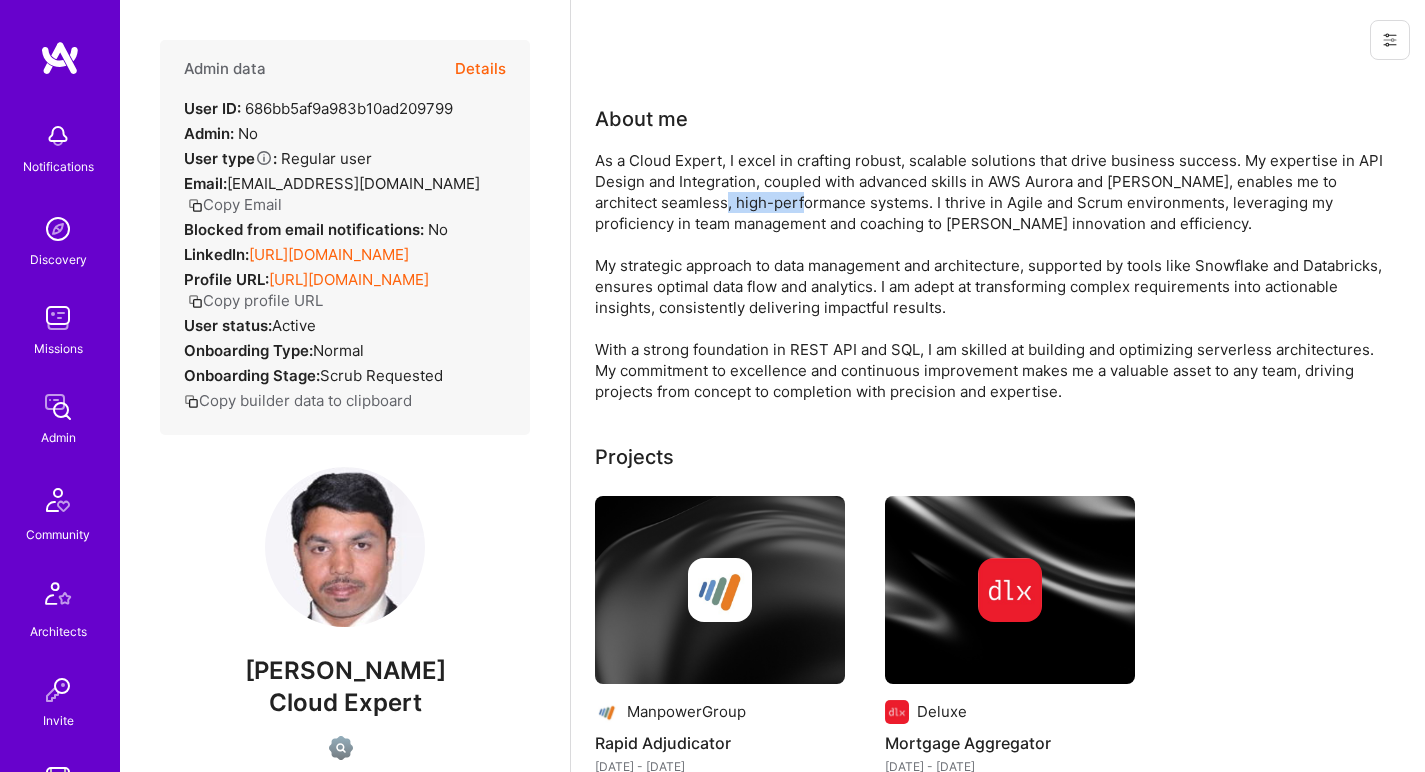click on "As a Cloud Expert, I excel in crafting robust, scalable solutions that drive business success. My expertise in API Design and Integration, coupled with advanced skills in AWS Aurora and [PERSON_NAME], enables me to architect seamless, high-performance systems. I thrive in Agile and Scrum environments, leveraging my proficiency in team management and coaching to [PERSON_NAME] innovation and efficiency.
My strategic approach to data management and architecture, supported by tools like Snowflake and Databricks, ensures optimal data flow and analytics. I am adept at transforming complex requirements into actionable insights, consistently delivering impactful results.
With a strong foundation in REST API and SQL, I am skilled at building and optimizing serverless architectures. My commitment to excellence and continuous improvement makes me a valuable asset to any team, driving projects from concept to completion with precision and expertise." at bounding box center [995, 276] 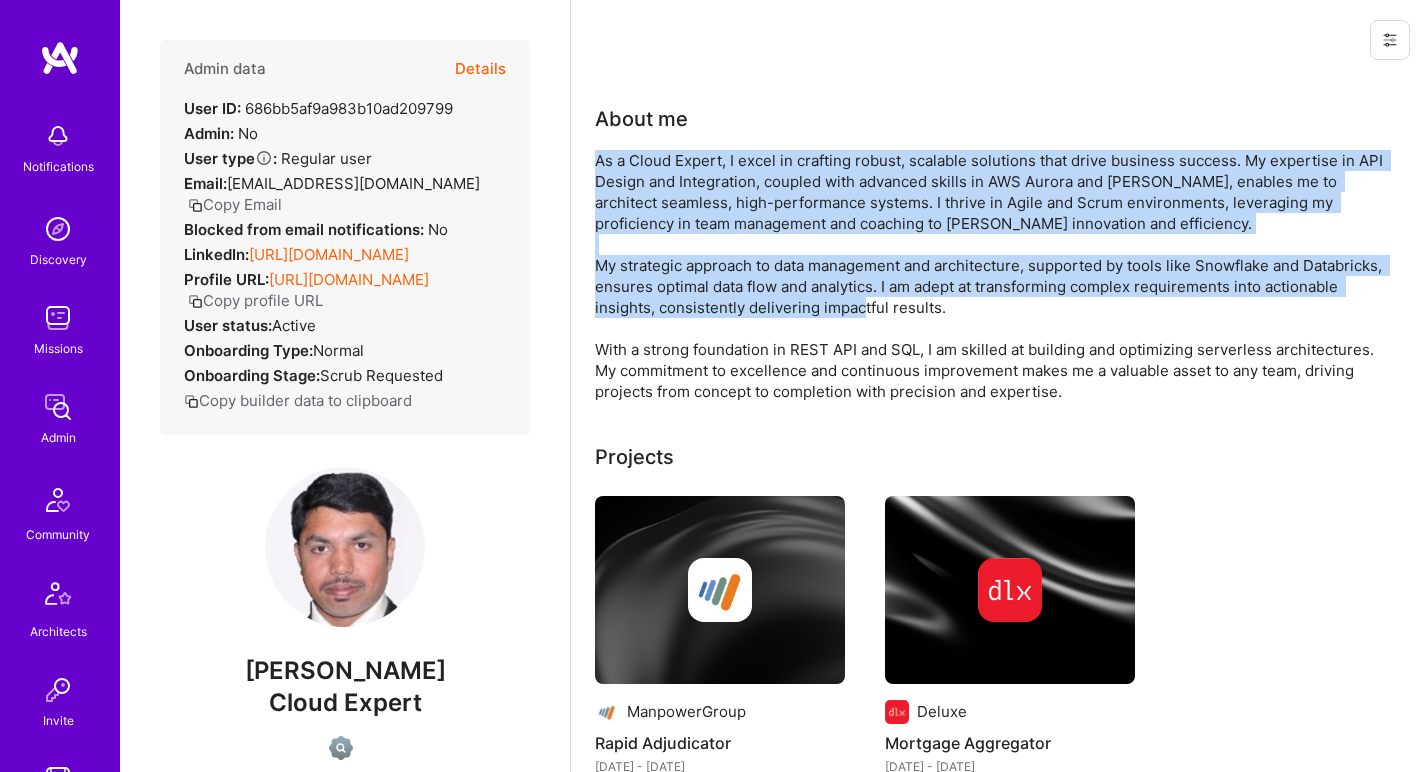 drag, startPoint x: 740, startPoint y: 200, endPoint x: 720, endPoint y: 274, distance: 76.655075 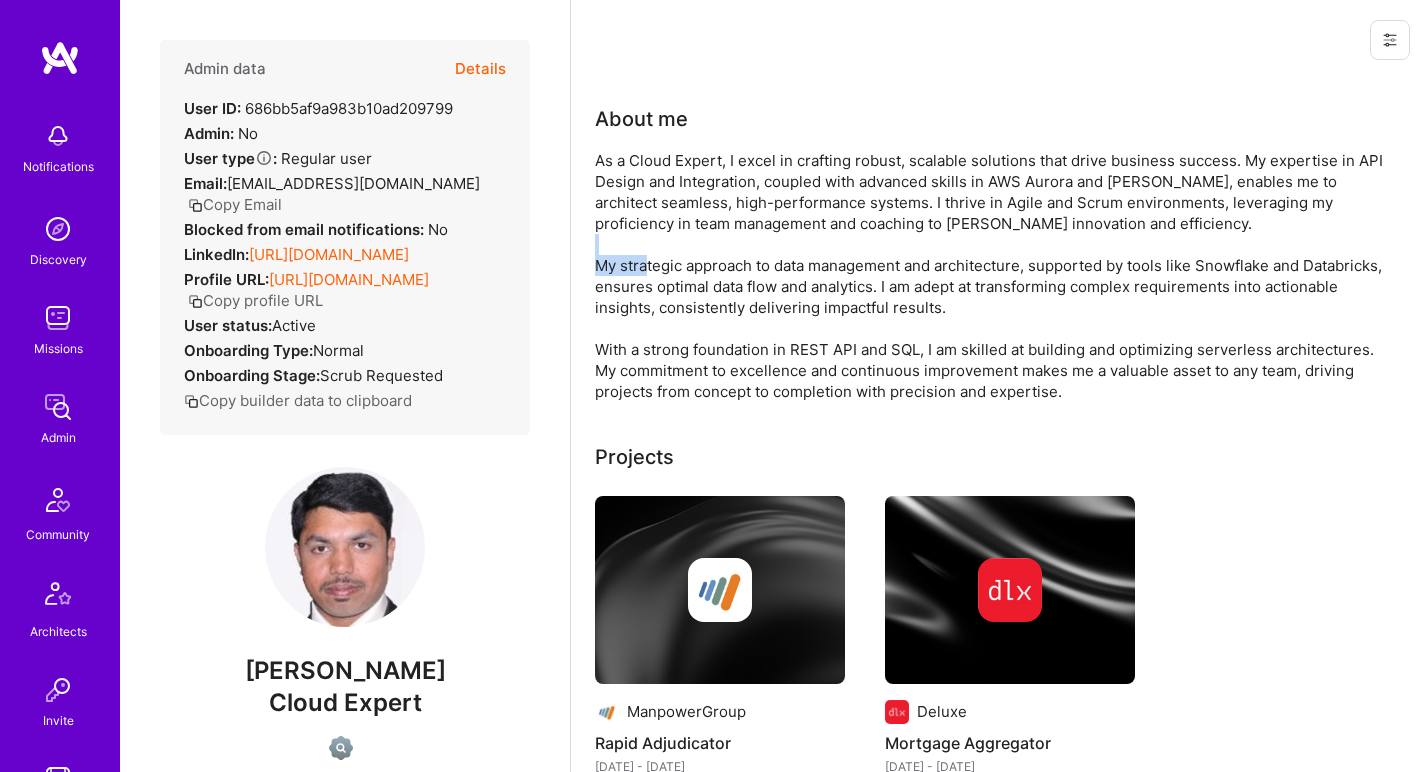 click on "As a Cloud Expert, I excel in crafting robust, scalable solutions that drive business success. My expertise in API Design and Integration, coupled with advanced skills in AWS Aurora and [PERSON_NAME], enables me to architect seamless, high-performance systems. I thrive in Agile and Scrum environments, leveraging my proficiency in team management and coaching to [PERSON_NAME] innovation and efficiency.
My strategic approach to data management and architecture, supported by tools like Snowflake and Databricks, ensures optimal data flow and analytics. I am adept at transforming complex requirements into actionable insights, consistently delivering impactful results.
With a strong foundation in REST API and SQL, I am skilled at building and optimizing serverless architectures. My commitment to excellence and continuous improvement makes me a valuable asset to any team, driving projects from concept to completion with precision and expertise." at bounding box center [995, 276] 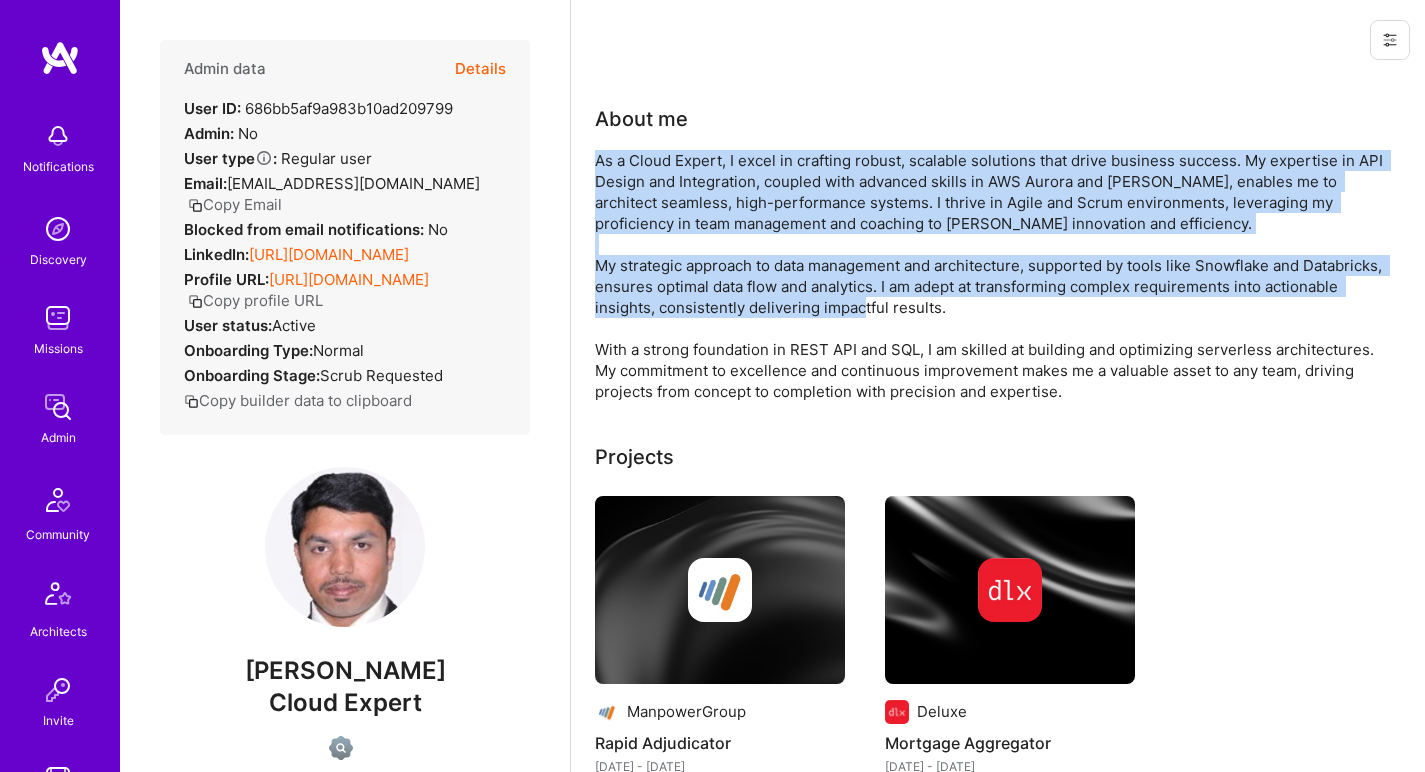 drag, startPoint x: 720, startPoint y: 274, endPoint x: 747, endPoint y: 218, distance: 62.169125 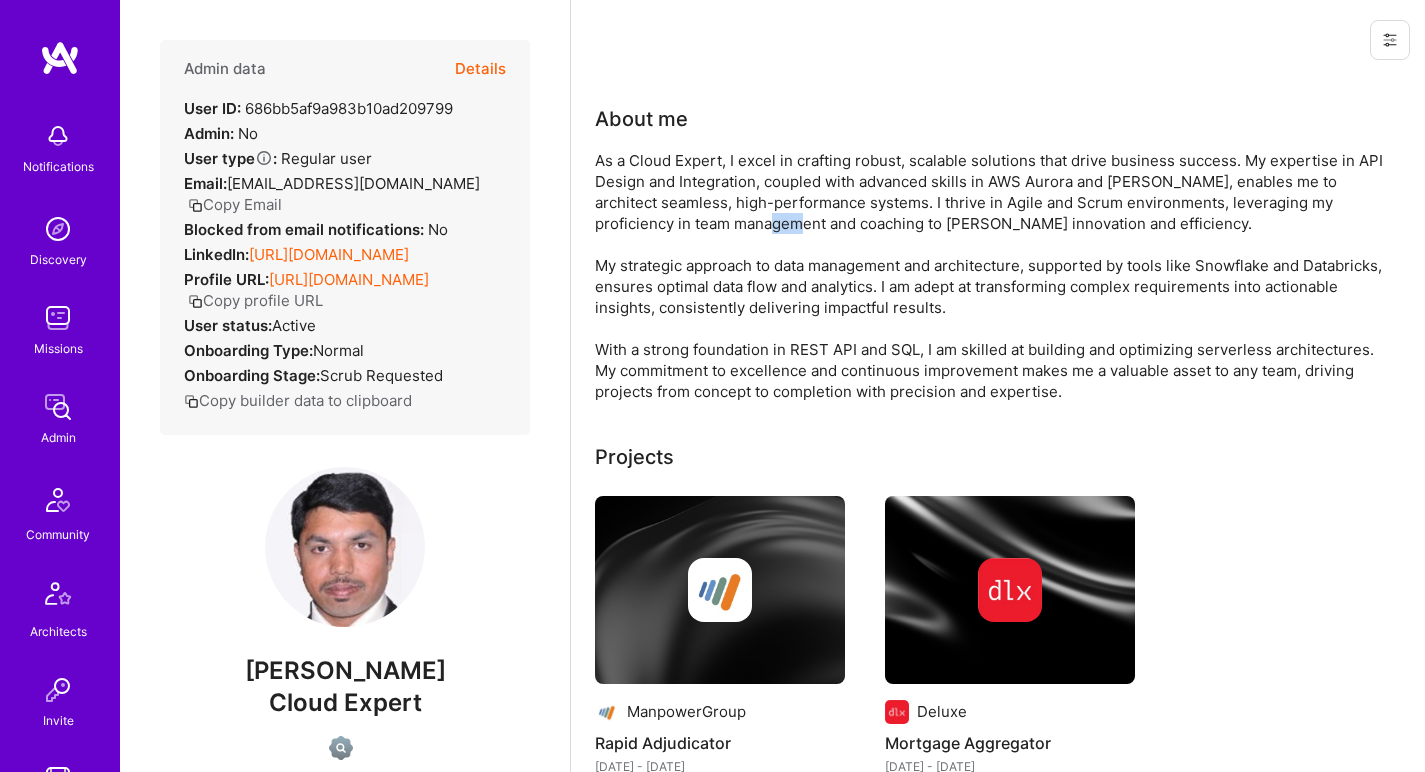 click on "As a Cloud Expert, I excel in crafting robust, scalable solutions that drive business success. My expertise in API Design and Integration, coupled with advanced skills in AWS Aurora and [PERSON_NAME], enables me to architect seamless, high-performance systems. I thrive in Agile and Scrum environments, leveraging my proficiency in team management and coaching to [PERSON_NAME] innovation and efficiency.
My strategic approach to data management and architecture, supported by tools like Snowflake and Databricks, ensures optimal data flow and analytics. I am adept at transforming complex requirements into actionable insights, consistently delivering impactful results.
With a strong foundation in REST API and SQL, I am skilled at building and optimizing serverless architectures. My commitment to excellence and continuous improvement makes me a valuable asset to any team, driving projects from concept to completion with precision and expertise." at bounding box center [995, 276] 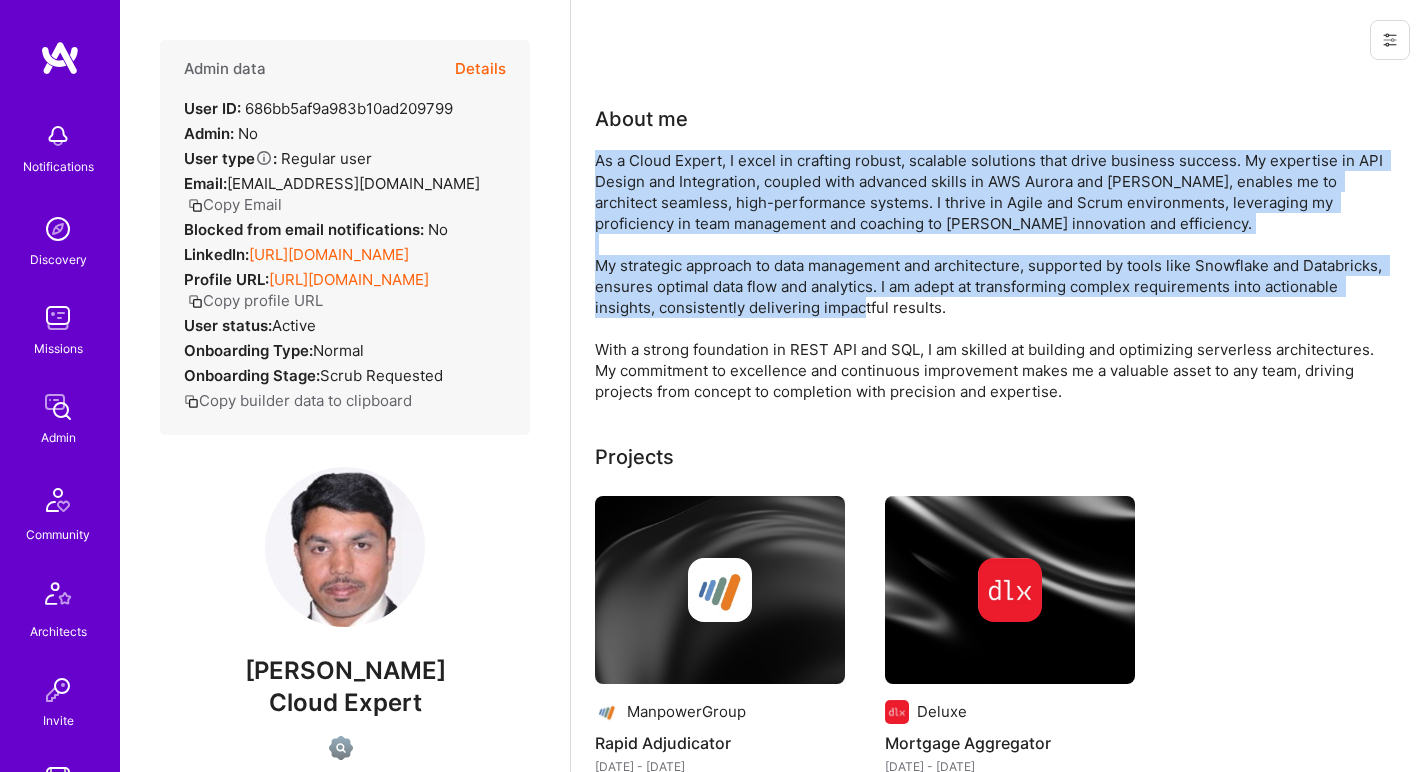 drag, startPoint x: 747, startPoint y: 218, endPoint x: 716, endPoint y: 270, distance: 60.53924 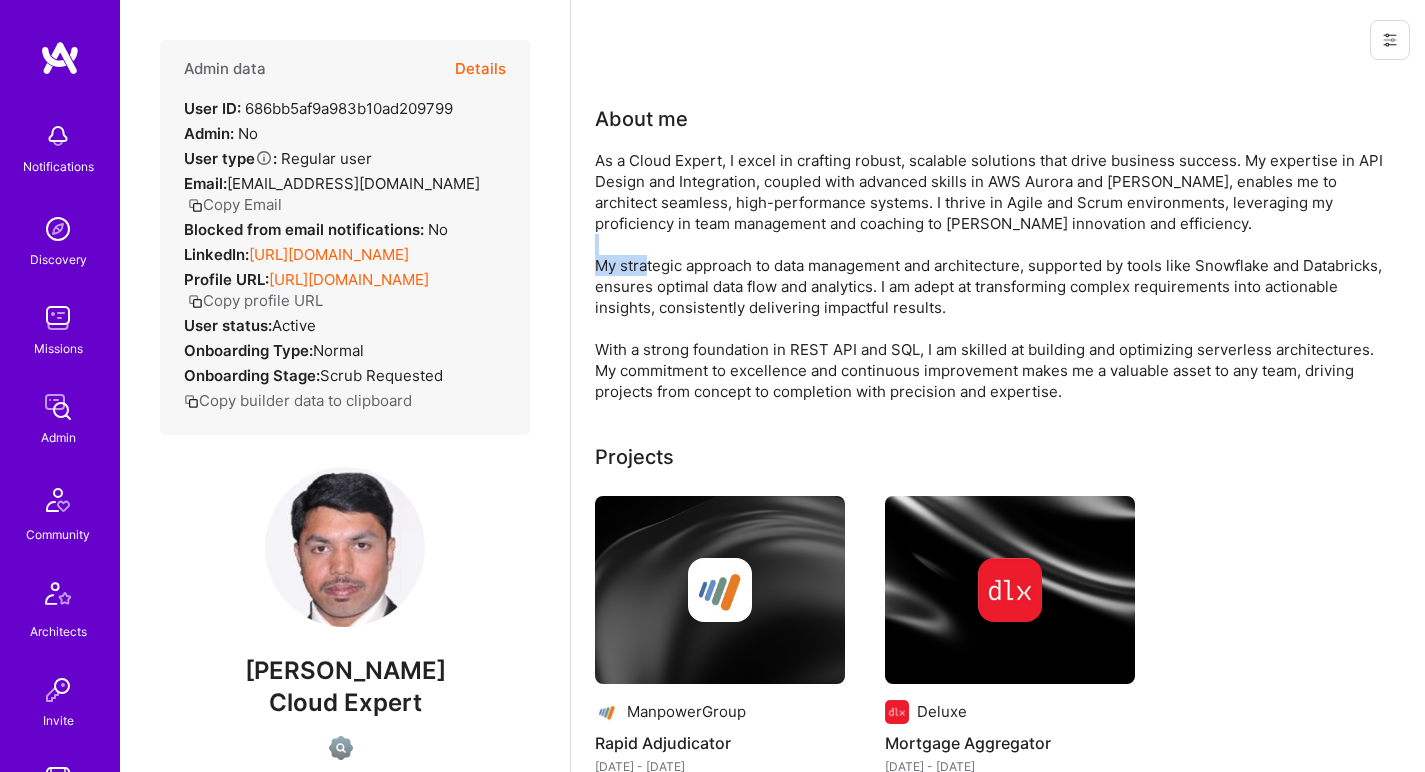 click on "As a Cloud Expert, I excel in crafting robust, scalable solutions that drive business success. My expertise in API Design and Integration, coupled with advanced skills in AWS Aurora and [PERSON_NAME], enables me to architect seamless, high-performance systems. I thrive in Agile and Scrum environments, leveraging my proficiency in team management and coaching to [PERSON_NAME] innovation and efficiency.
My strategic approach to data management and architecture, supported by tools like Snowflake and Databricks, ensures optimal data flow and analytics. I am adept at transforming complex requirements into actionable insights, consistently delivering impactful results.
With a strong foundation in REST API and SQL, I am skilled at building and optimizing serverless architectures. My commitment to excellence and continuous improvement makes me a valuable asset to any team, driving projects from concept to completion with precision and expertise." at bounding box center [995, 276] 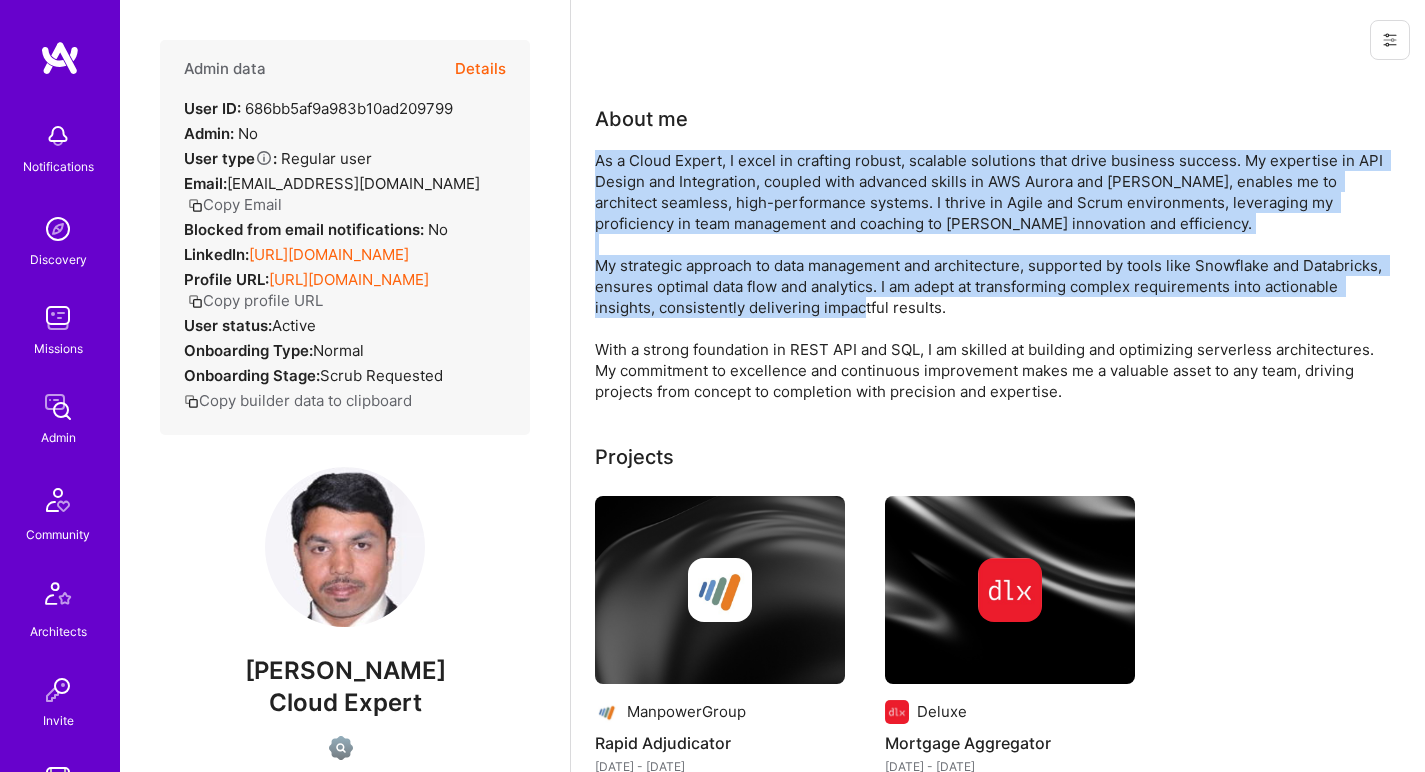 drag, startPoint x: 716, startPoint y: 270, endPoint x: 755, endPoint y: 189, distance: 89.89995 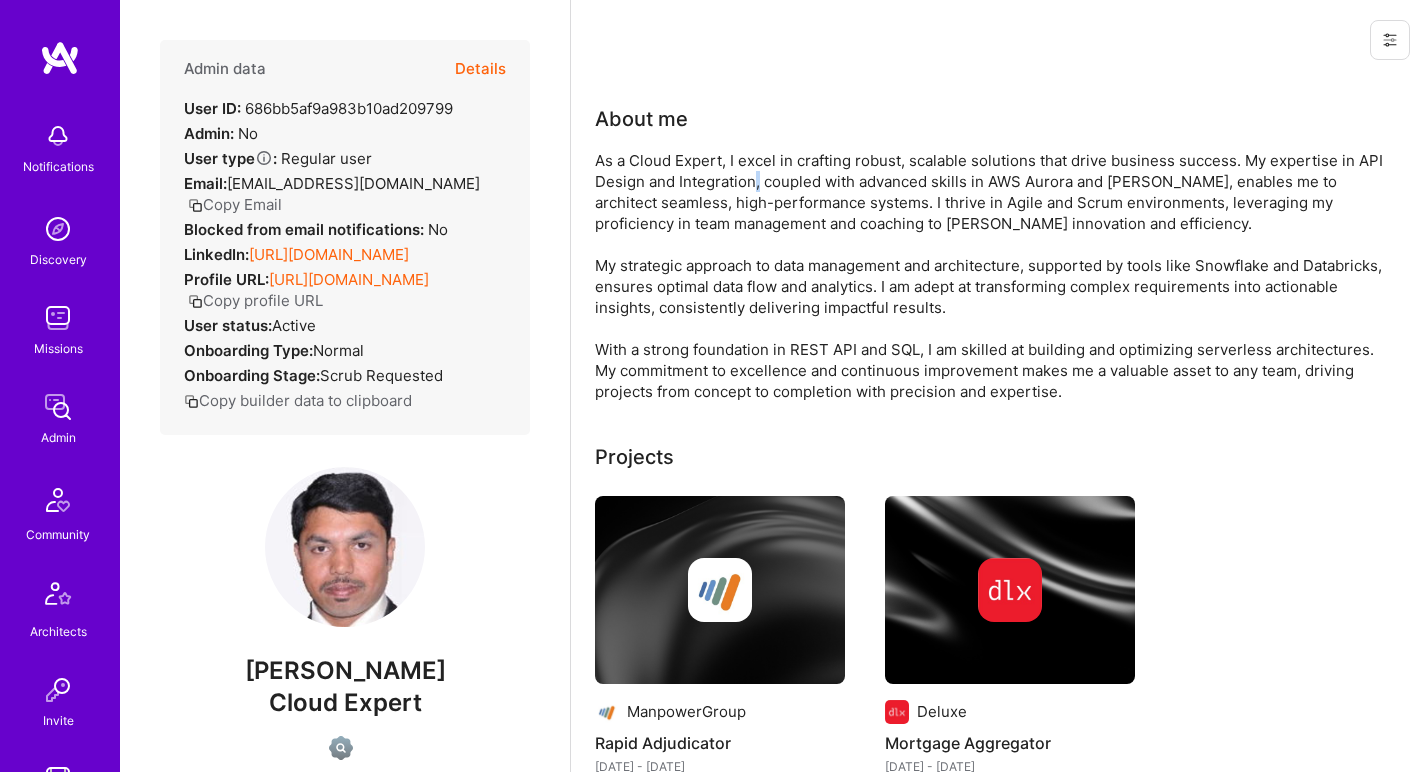 click on "As a Cloud Expert, I excel in crafting robust, scalable solutions that drive business success. My expertise in API Design and Integration, coupled with advanced skills in AWS Aurora and [PERSON_NAME], enables me to architect seamless, high-performance systems. I thrive in Agile and Scrum environments, leveraging my proficiency in team management and coaching to [PERSON_NAME] innovation and efficiency.
My strategic approach to data management and architecture, supported by tools like Snowflake and Databricks, ensures optimal data flow and analytics. I am adept at transforming complex requirements into actionable insights, consistently delivering impactful results.
With a strong foundation in REST API and SQL, I am skilled at building and optimizing serverless architectures. My commitment to excellence and continuous improvement makes me a valuable asset to any team, driving projects from concept to completion with precision and expertise." at bounding box center [995, 276] 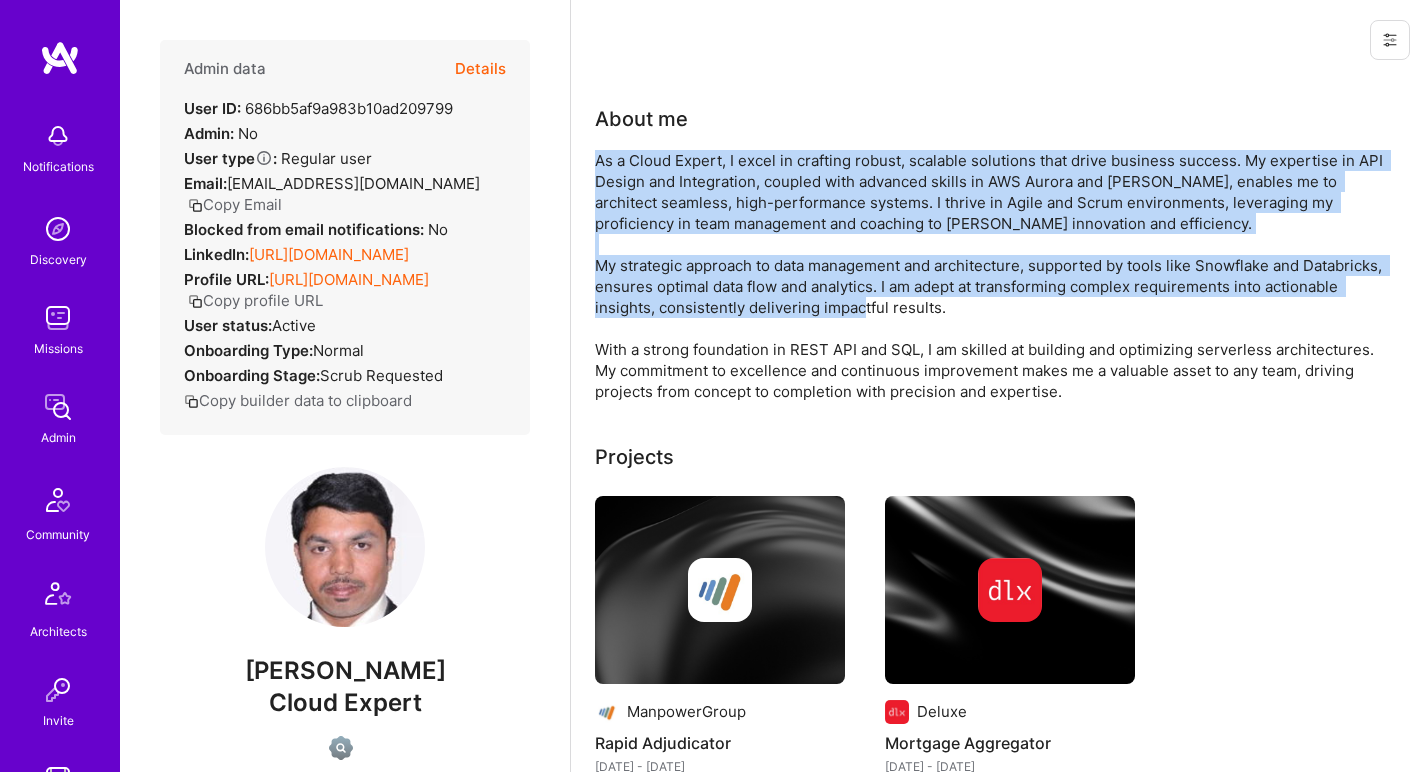 drag, startPoint x: 755, startPoint y: 189, endPoint x: 712, endPoint y: 277, distance: 97.94386 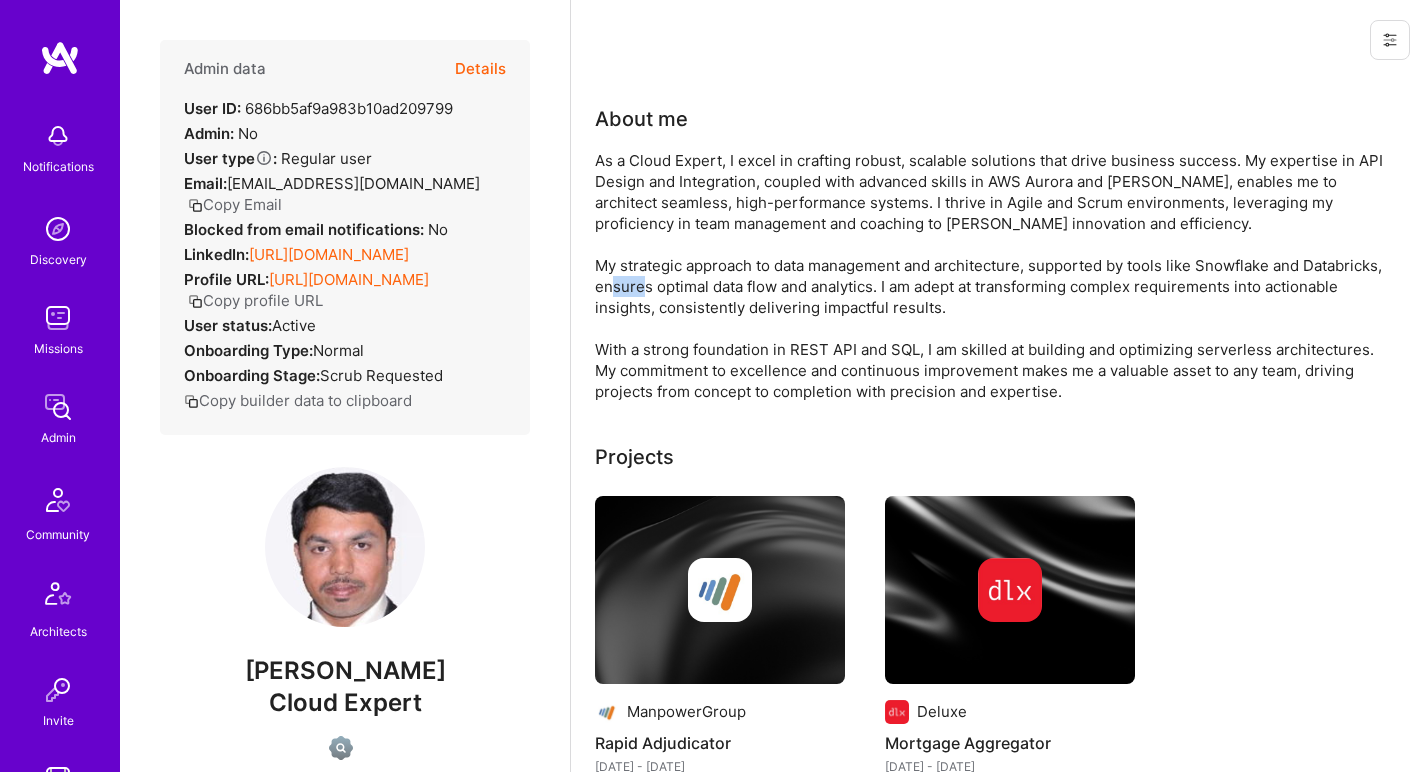 click on "As a Cloud Expert, I excel in crafting robust, scalable solutions that drive business success. My expertise in API Design and Integration, coupled with advanced skills in AWS Aurora and [PERSON_NAME], enables me to architect seamless, high-performance systems. I thrive in Agile and Scrum environments, leveraging my proficiency in team management and coaching to [PERSON_NAME] innovation and efficiency.
My strategic approach to data management and architecture, supported by tools like Snowflake and Databricks, ensures optimal data flow and analytics. I am adept at transforming complex requirements into actionable insights, consistently delivering impactful results.
With a strong foundation in REST API and SQL, I am skilled at building and optimizing serverless architectures. My commitment to excellence and continuous improvement makes me a valuable asset to any team, driving projects from concept to completion with precision and expertise." at bounding box center [995, 276] 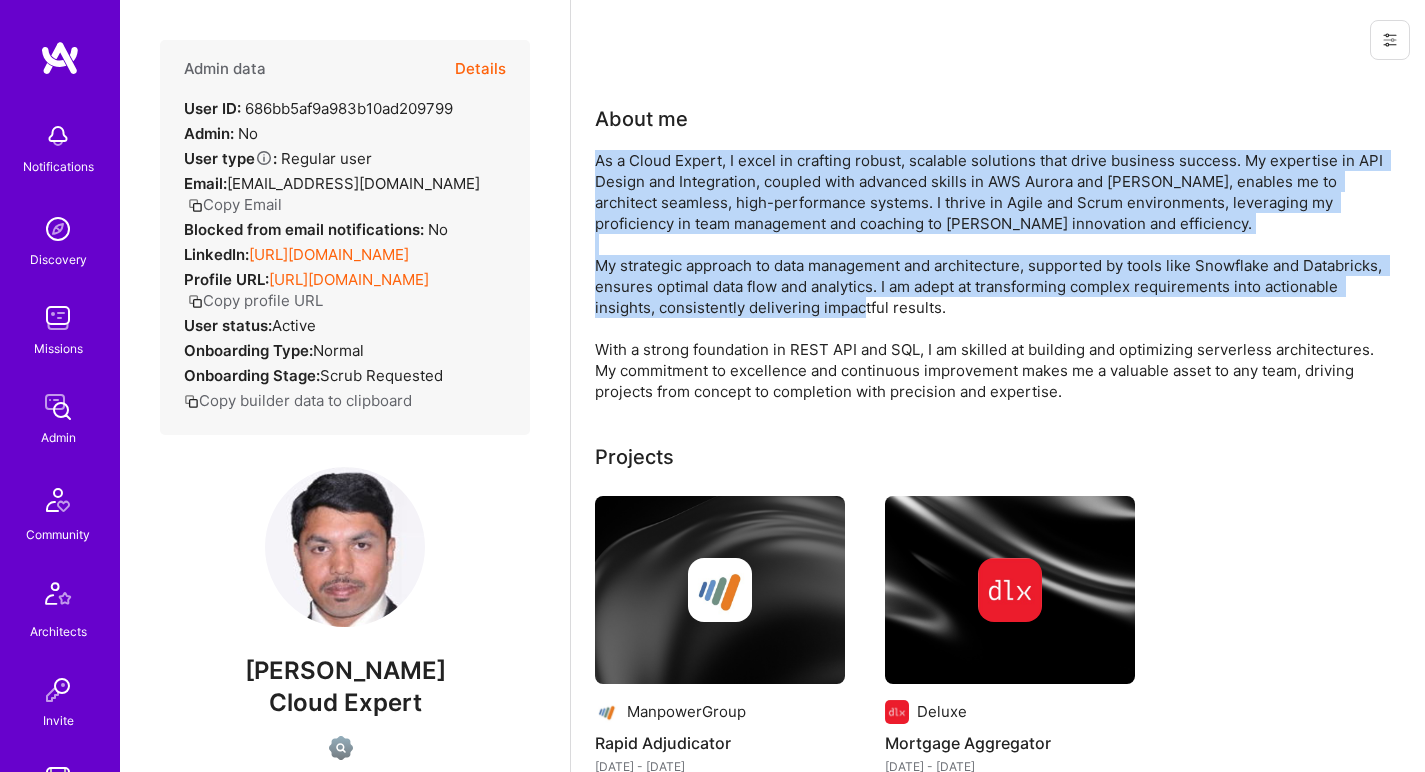 drag, startPoint x: 712, startPoint y: 277, endPoint x: 748, endPoint y: 208, distance: 77.82673 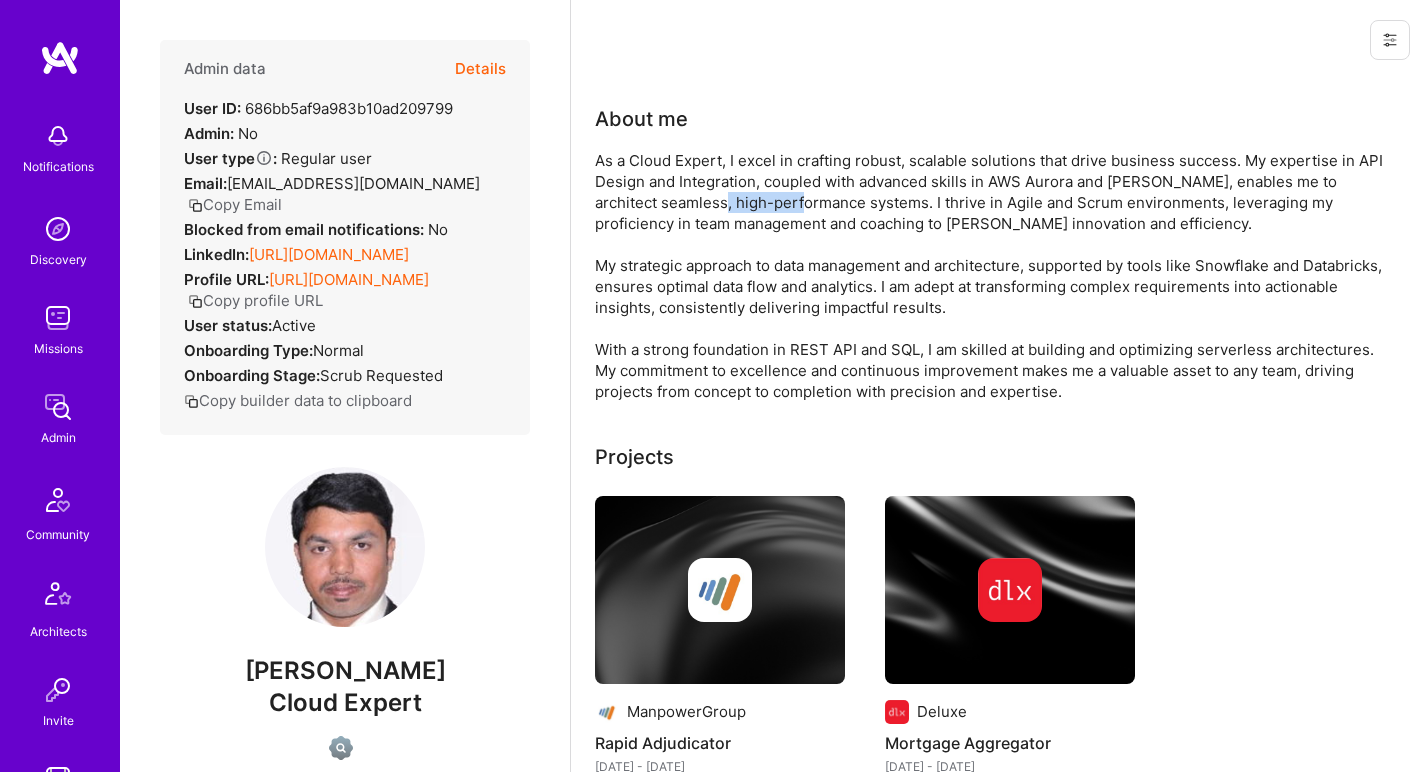 click on "As a Cloud Expert, I excel in crafting robust, scalable solutions that drive business success. My expertise in API Design and Integration, coupled with advanced skills in AWS Aurora and [PERSON_NAME], enables me to architect seamless, high-performance systems. I thrive in Agile and Scrum environments, leveraging my proficiency in team management and coaching to [PERSON_NAME] innovation and efficiency.
My strategic approach to data management and architecture, supported by tools like Snowflake and Databricks, ensures optimal data flow and analytics. I am adept at transforming complex requirements into actionable insights, consistently delivering impactful results.
With a strong foundation in REST API and SQL, I am skilled at building and optimizing serverless architectures. My commitment to excellence and continuous improvement makes me a valuable asset to any team, driving projects from concept to completion with precision and expertise." at bounding box center [995, 276] 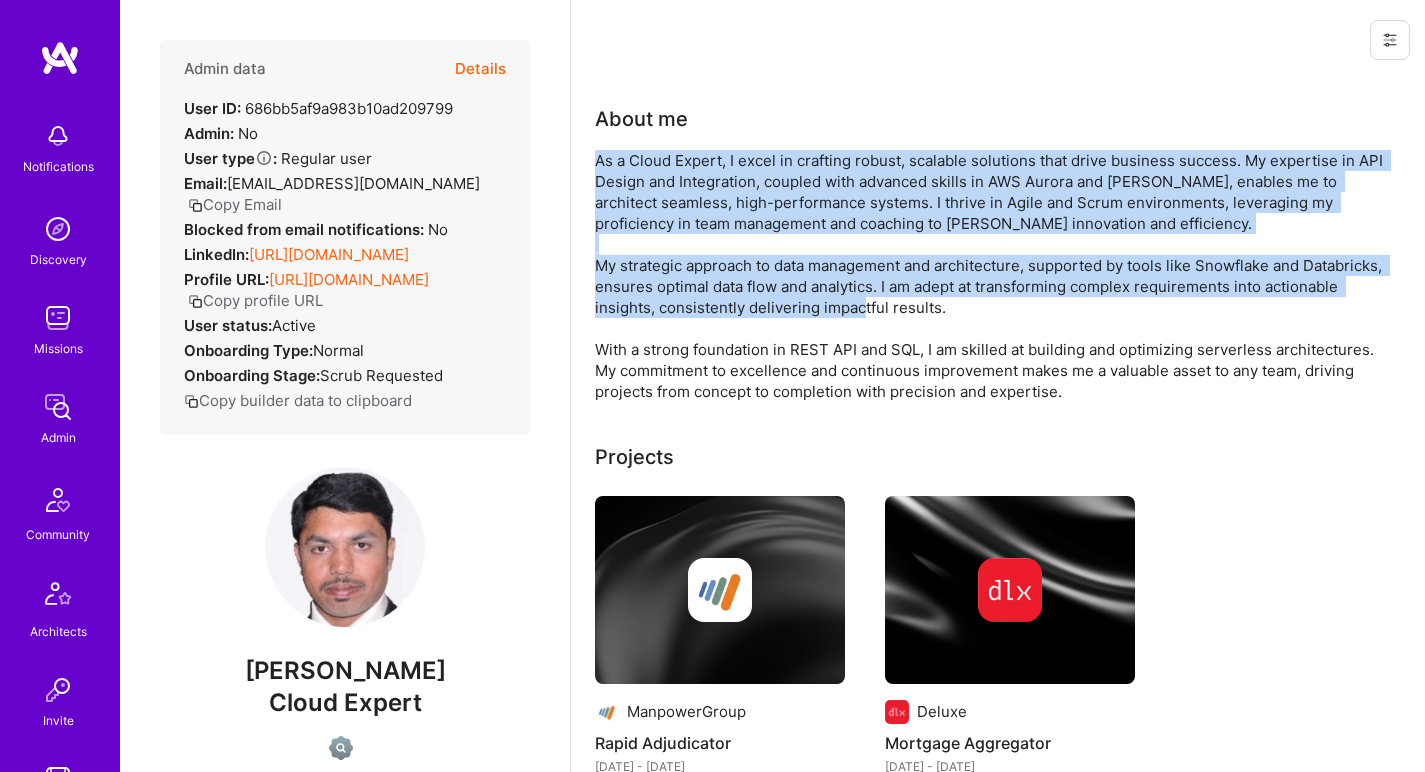 drag, startPoint x: 748, startPoint y: 208, endPoint x: 723, endPoint y: 272, distance: 68.70953 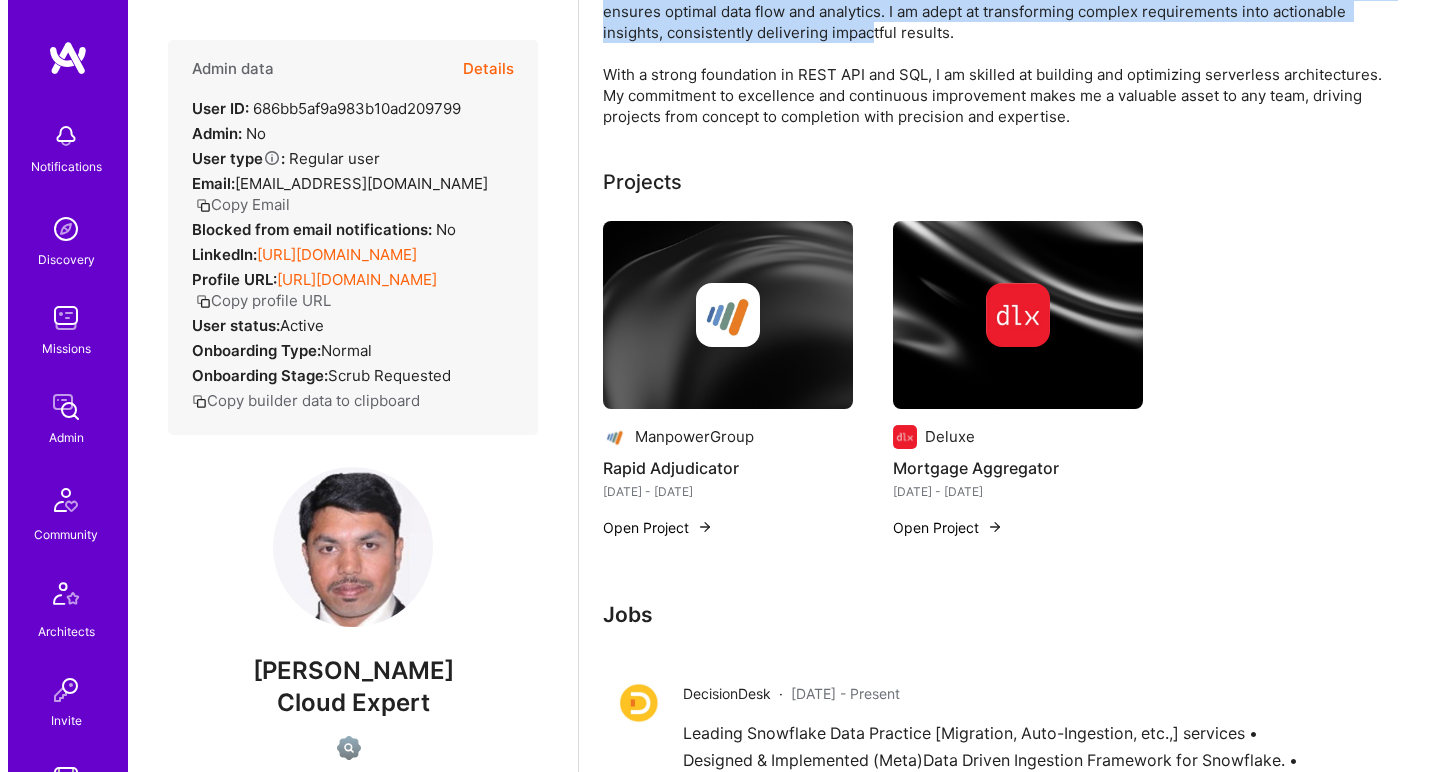 scroll, scrollTop: 296, scrollLeft: 0, axis: vertical 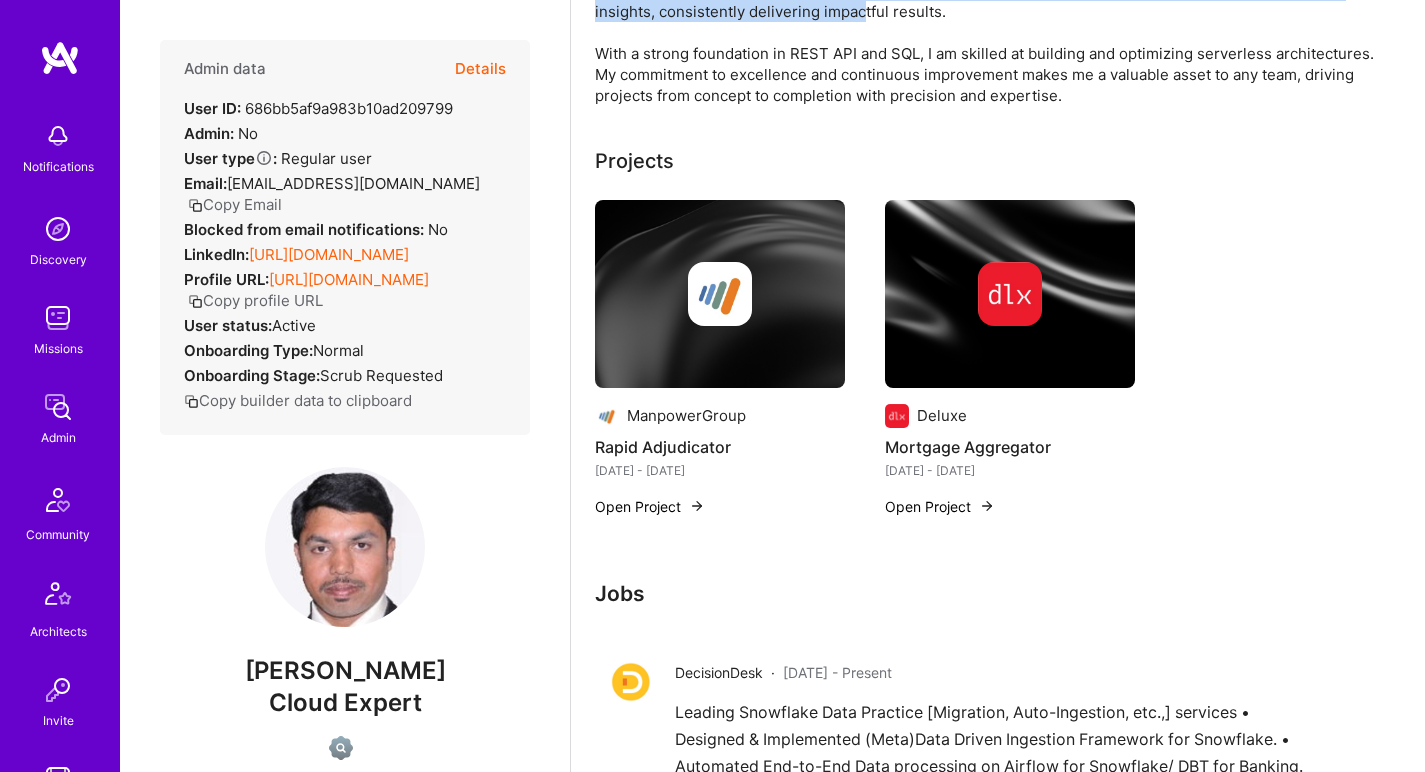 click at bounding box center [720, 294] 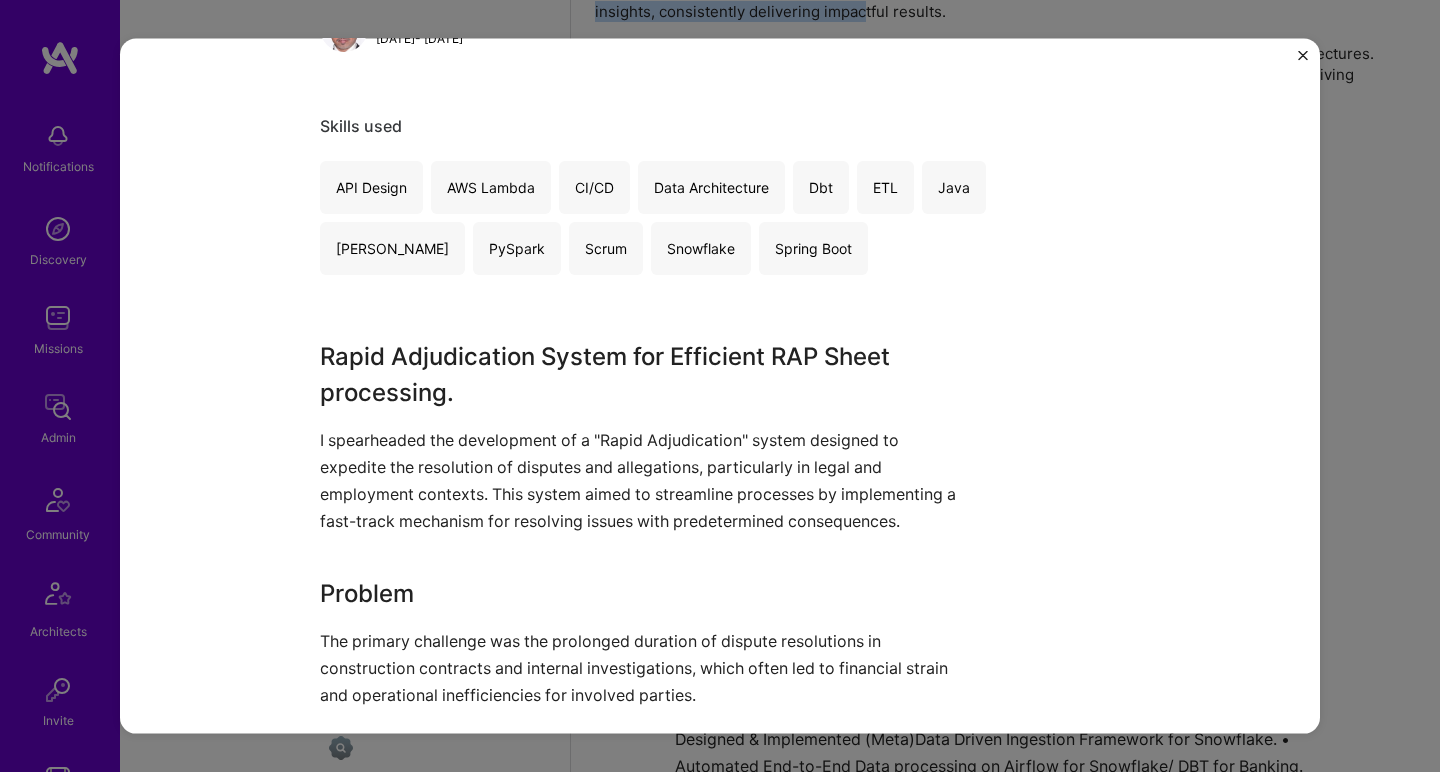 scroll, scrollTop: 494, scrollLeft: 0, axis: vertical 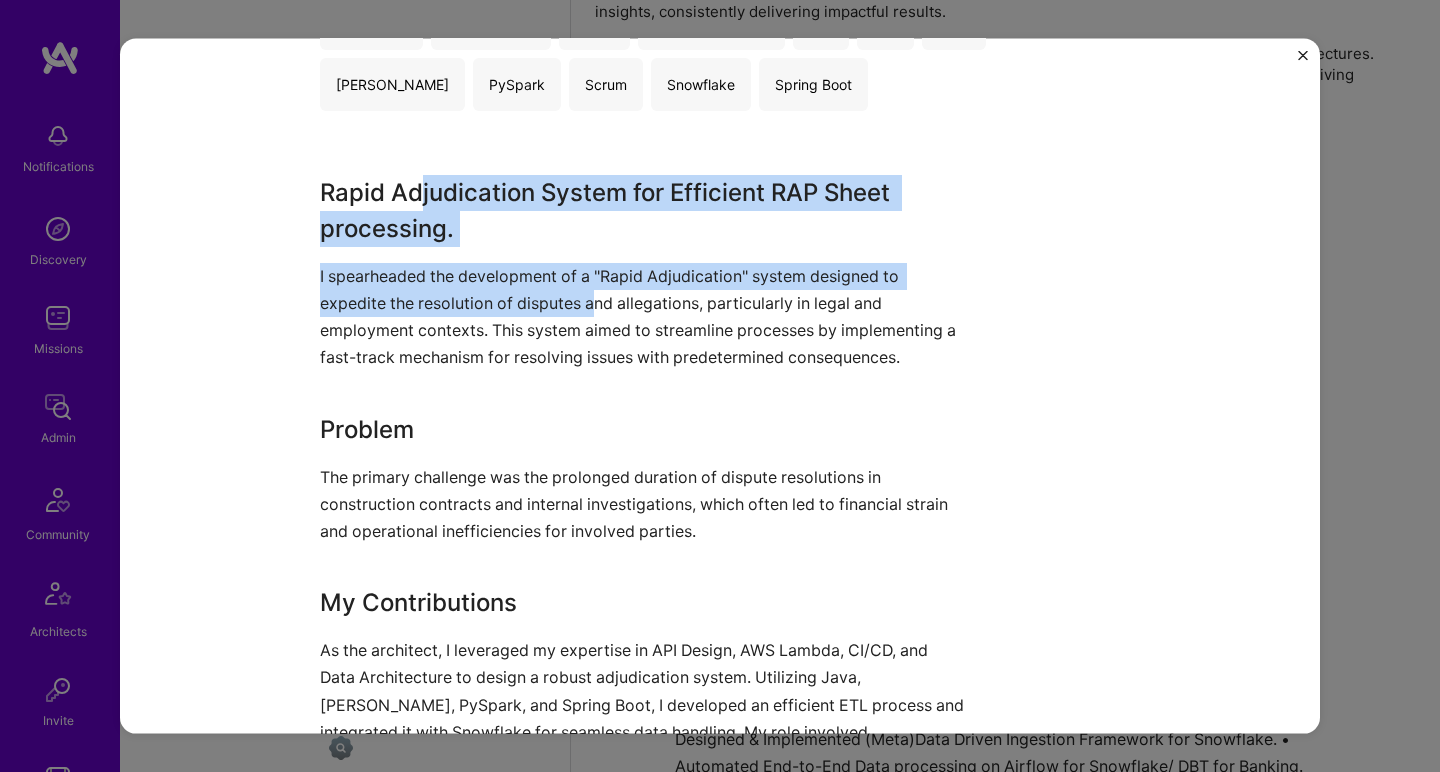 drag, startPoint x: 409, startPoint y: 188, endPoint x: 585, endPoint y: 297, distance: 207.01932 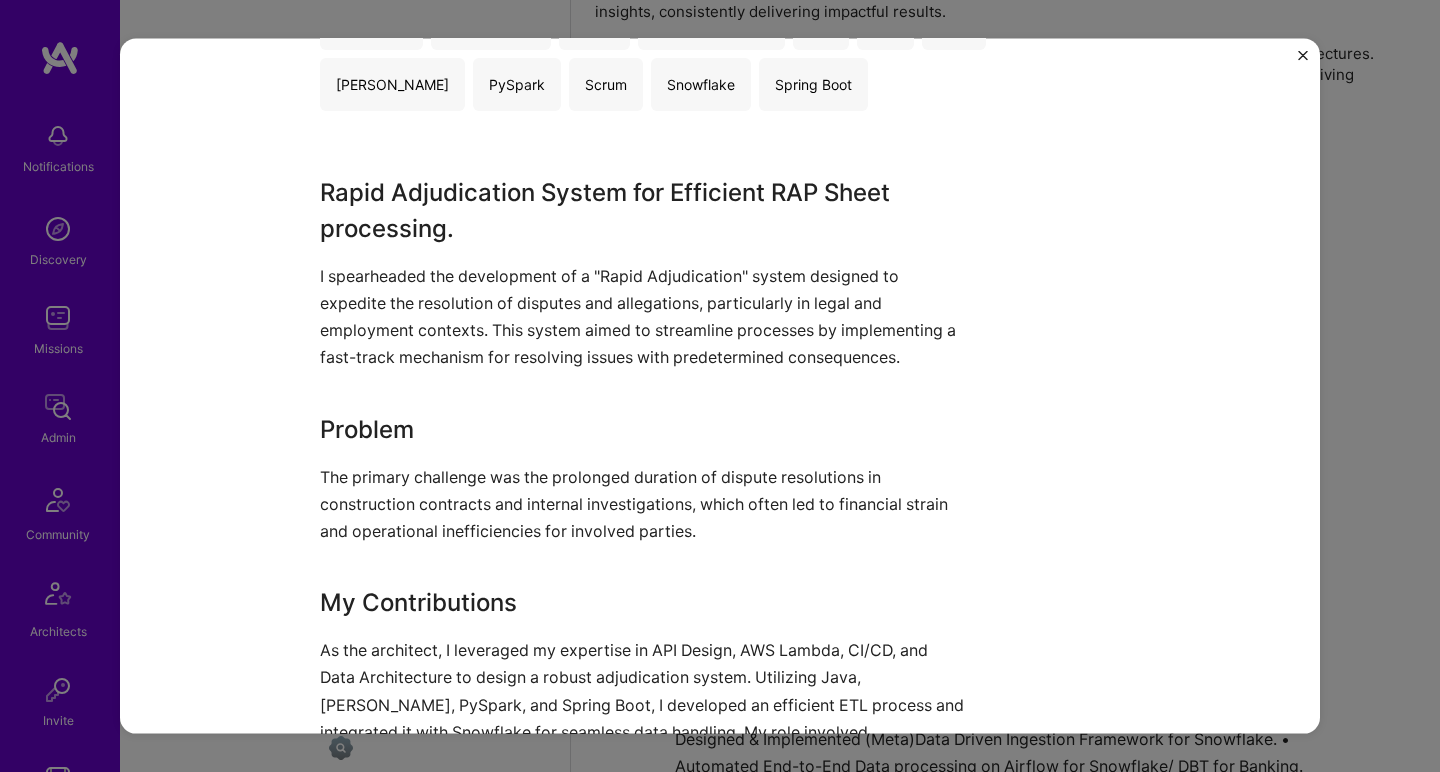 click on "I spearheaded the development of a "Rapid Adjudication" system designed to expedite the resolution of disputes and allegations, particularly in legal and employment contexts. This system aimed to streamline processes by implementing a fast-track mechanism for resolving issues with predetermined consequences." at bounding box center [645, 316] 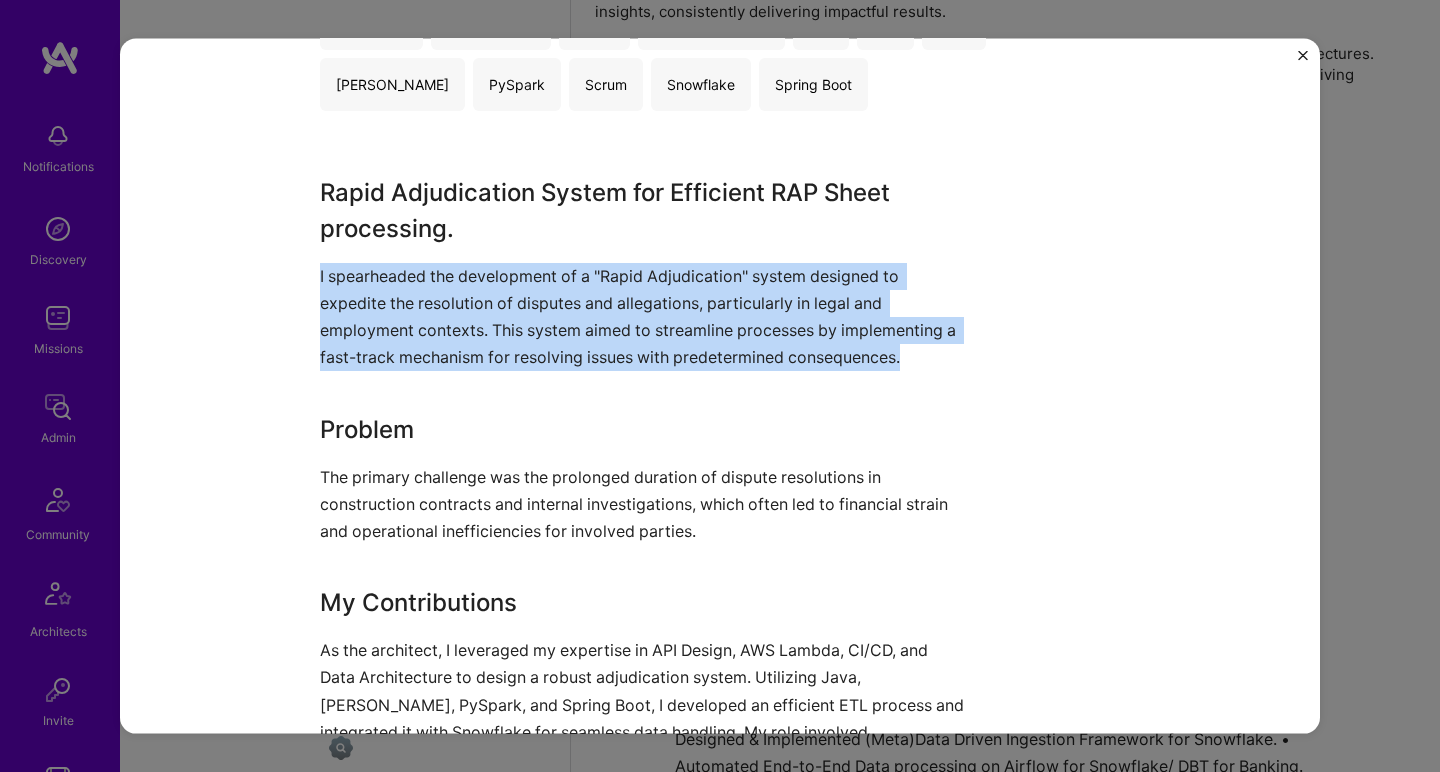 drag, startPoint x: 587, startPoint y: 296, endPoint x: 588, endPoint y: 188, distance: 108.00463 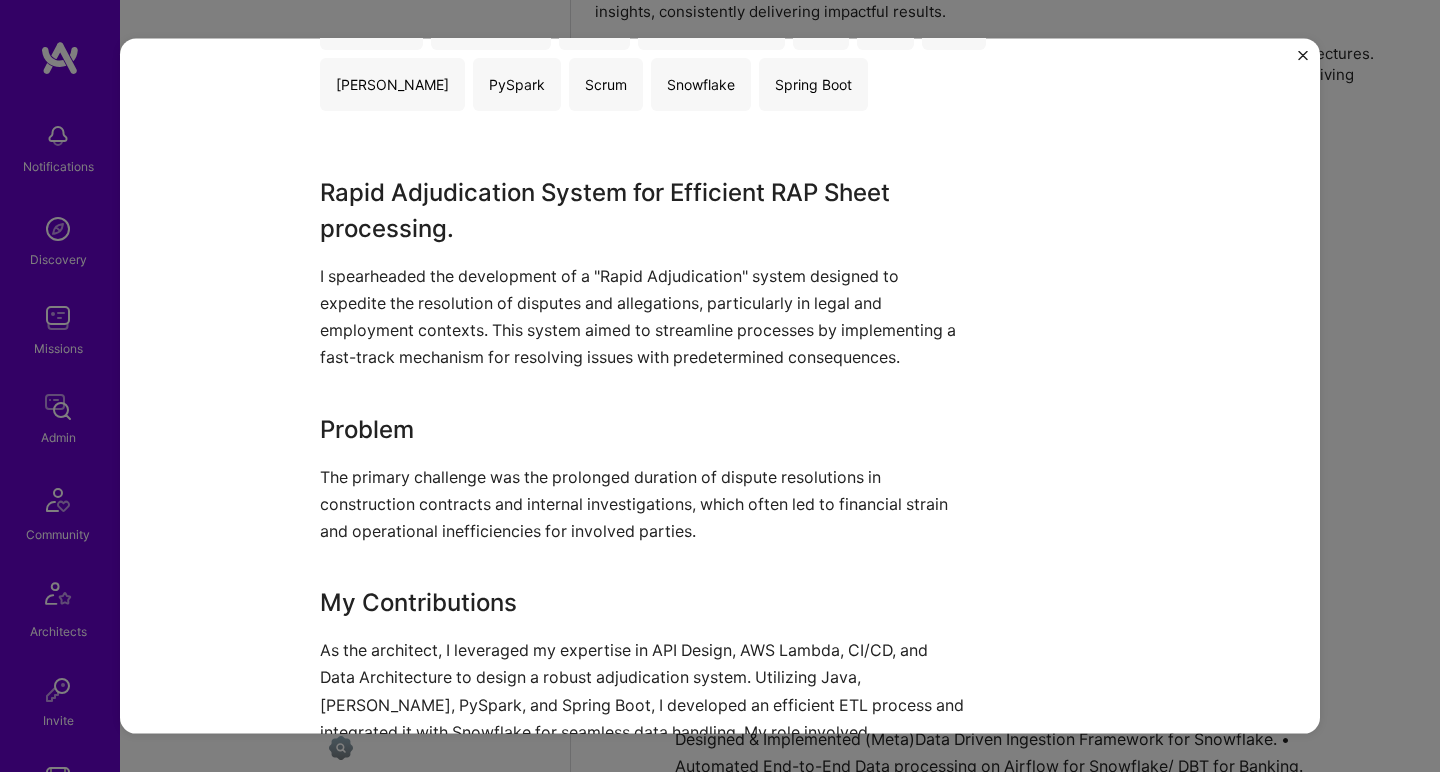 click on "Rapid Adjudication System for Efficient RAP Sheet processing." at bounding box center [645, 210] 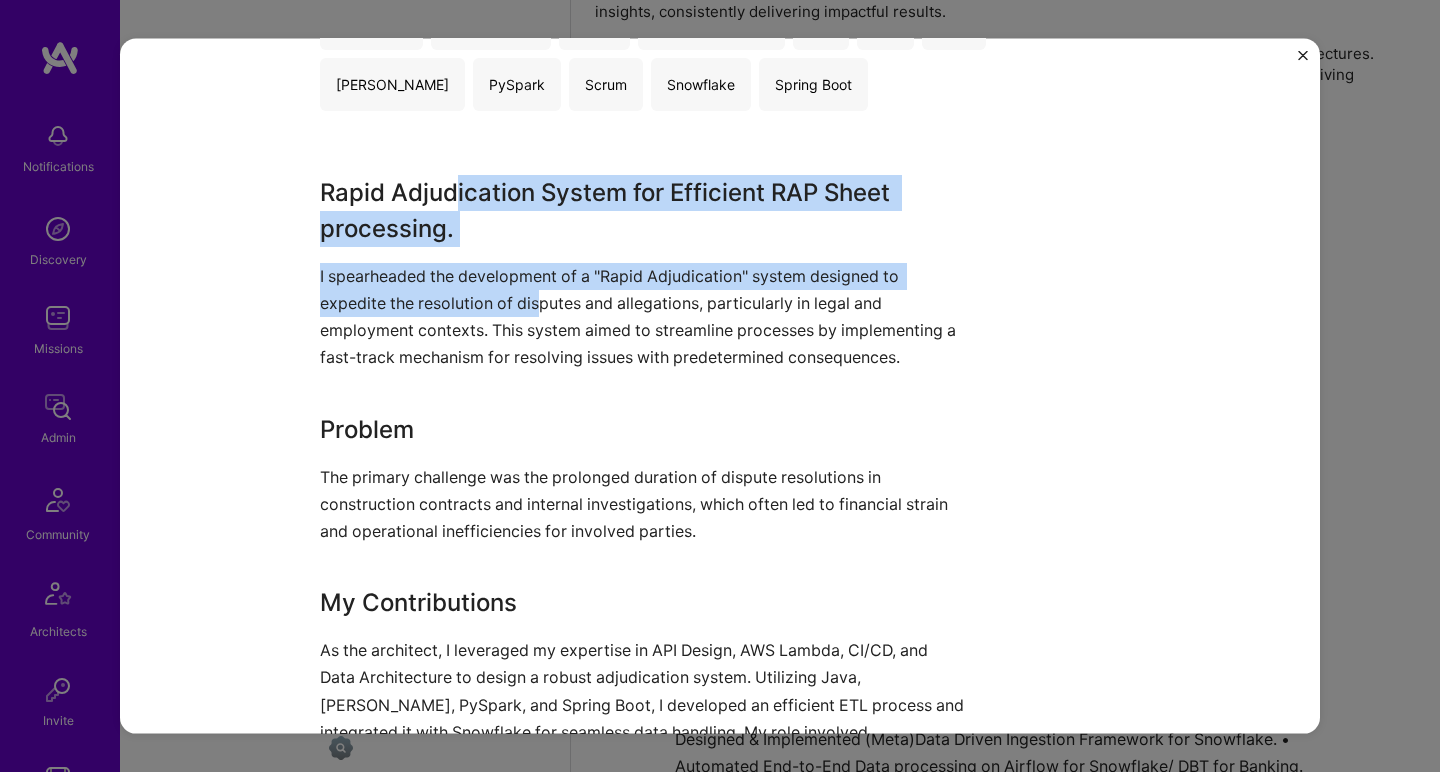 drag, startPoint x: 448, startPoint y: 184, endPoint x: 540, endPoint y: 308, distance: 154.40207 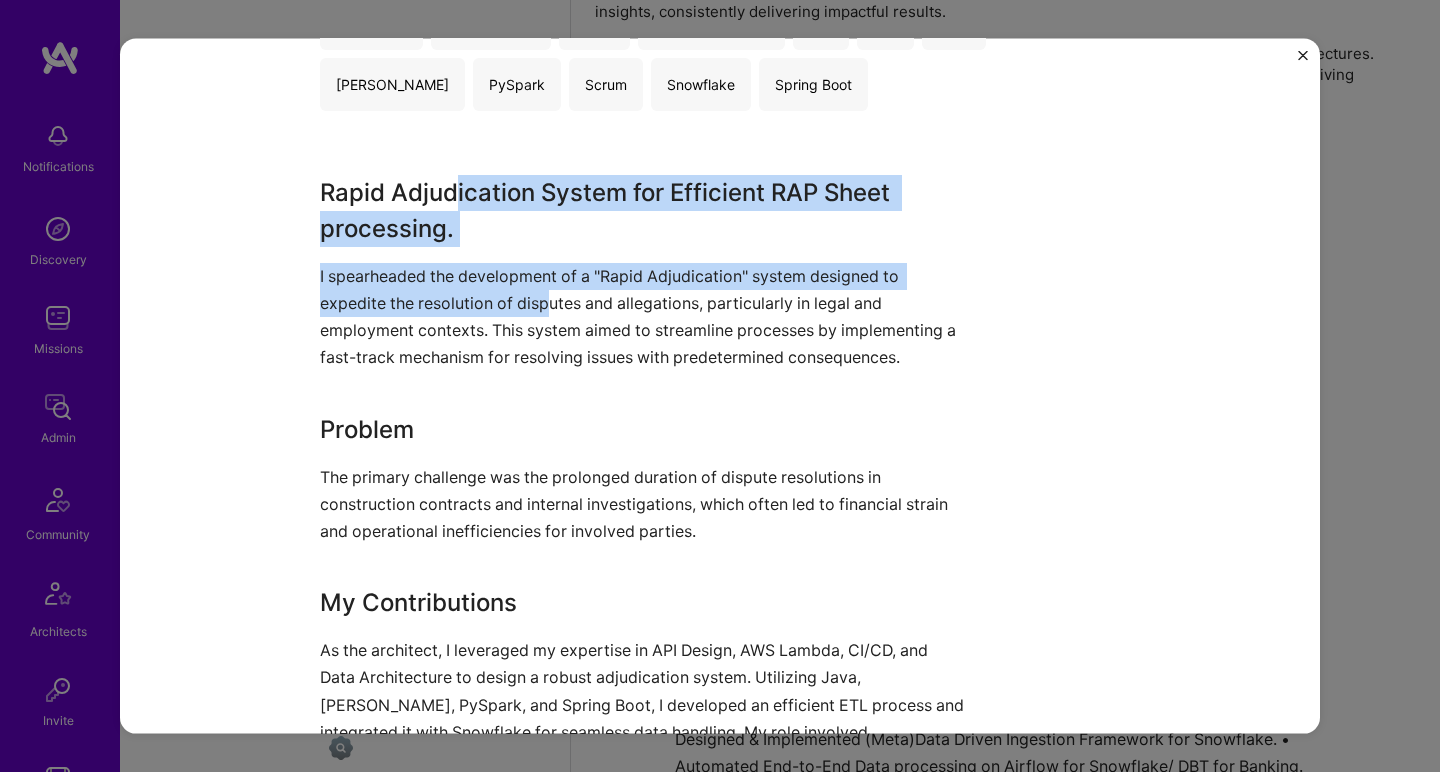 click on "I spearheaded the development of a "Rapid Adjudication" system designed to expedite the resolution of disputes and allegations, particularly in legal and employment contexts. This system aimed to streamline processes by implementing a fast-track mechanism for resolving issues with predetermined consequences." at bounding box center (645, 316) 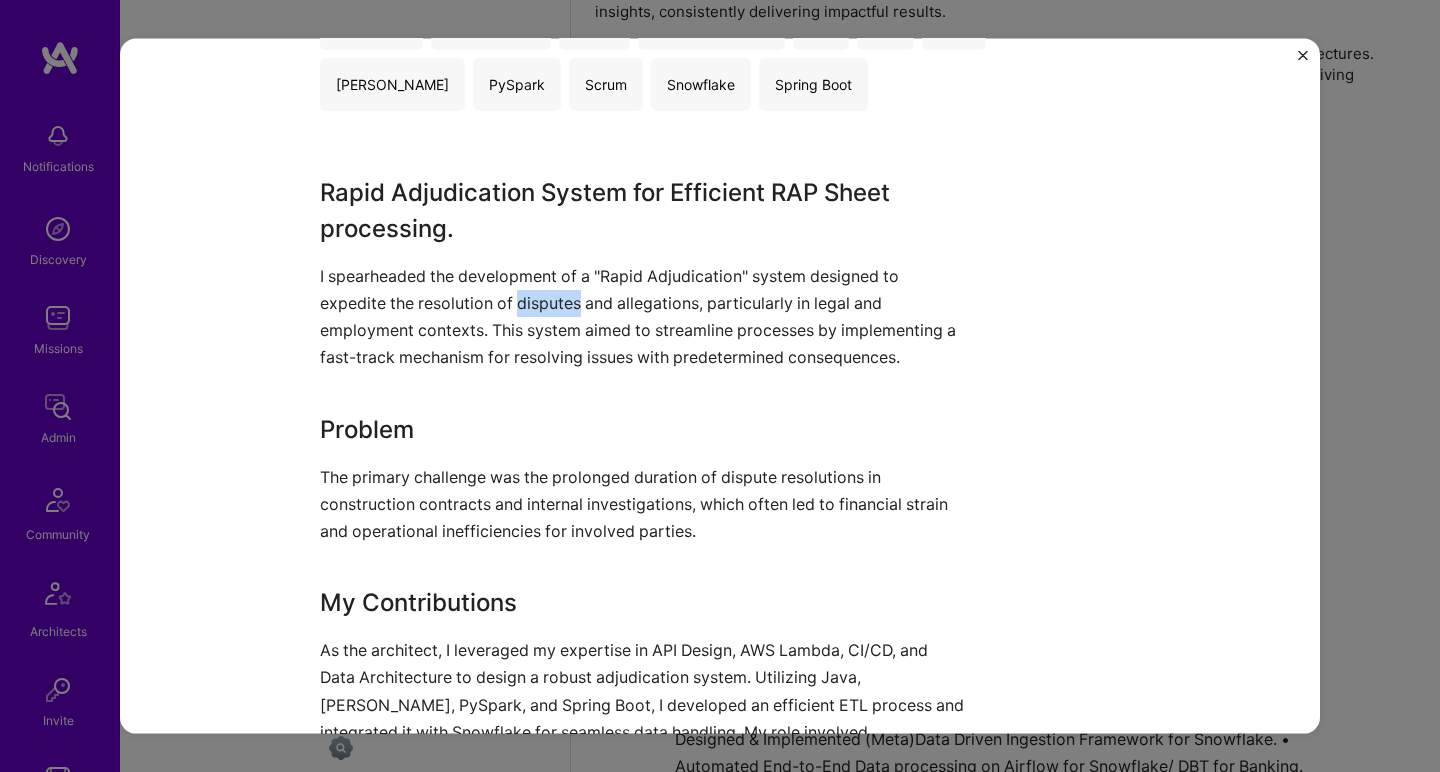 click on "I spearheaded the development of a "Rapid Adjudication" system designed to expedite the resolution of disputes and allegations, particularly in legal and employment contexts. This system aimed to streamline processes by implementing a fast-track mechanism for resolving issues with predetermined consequences." at bounding box center (645, 316) 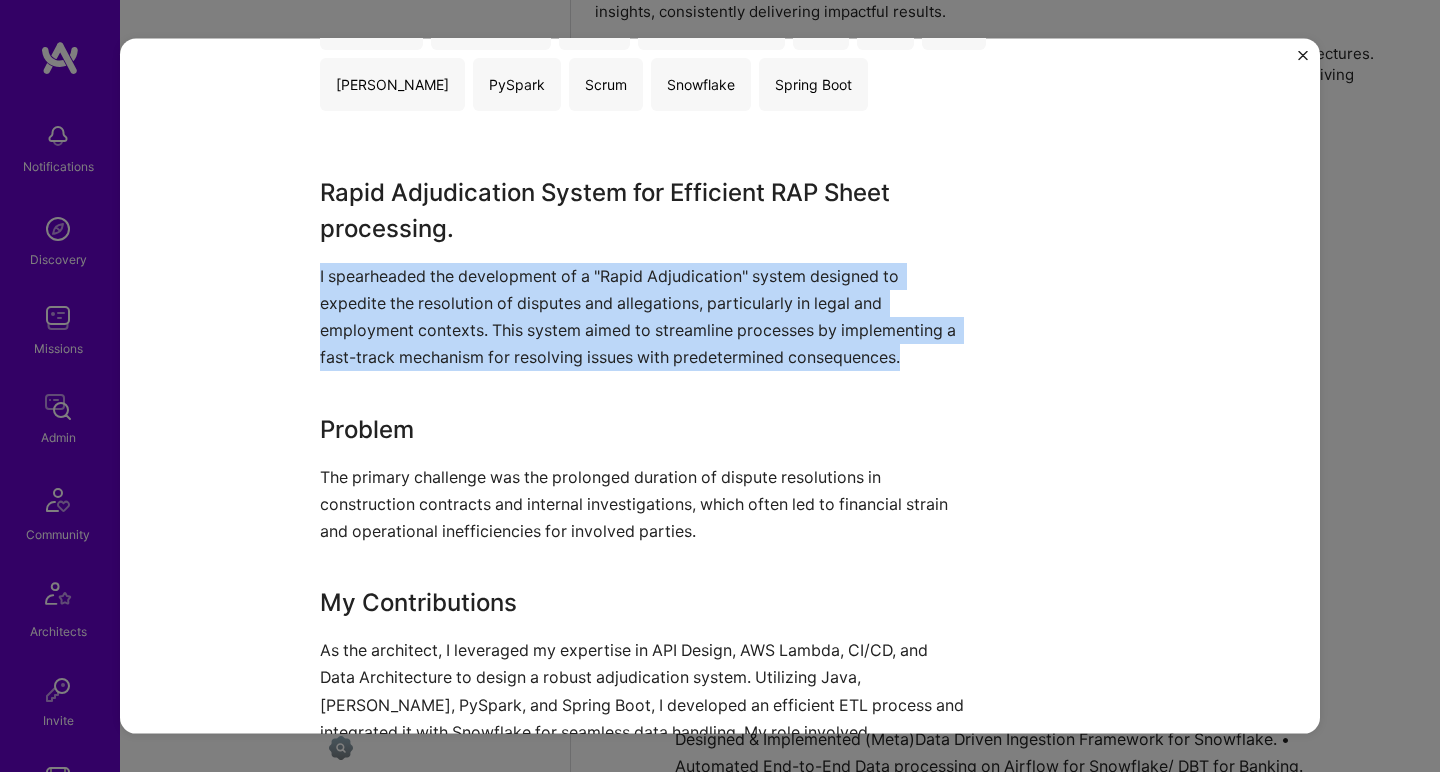 drag, startPoint x: 540, startPoint y: 307, endPoint x: 515, endPoint y: 271, distance: 43.829212 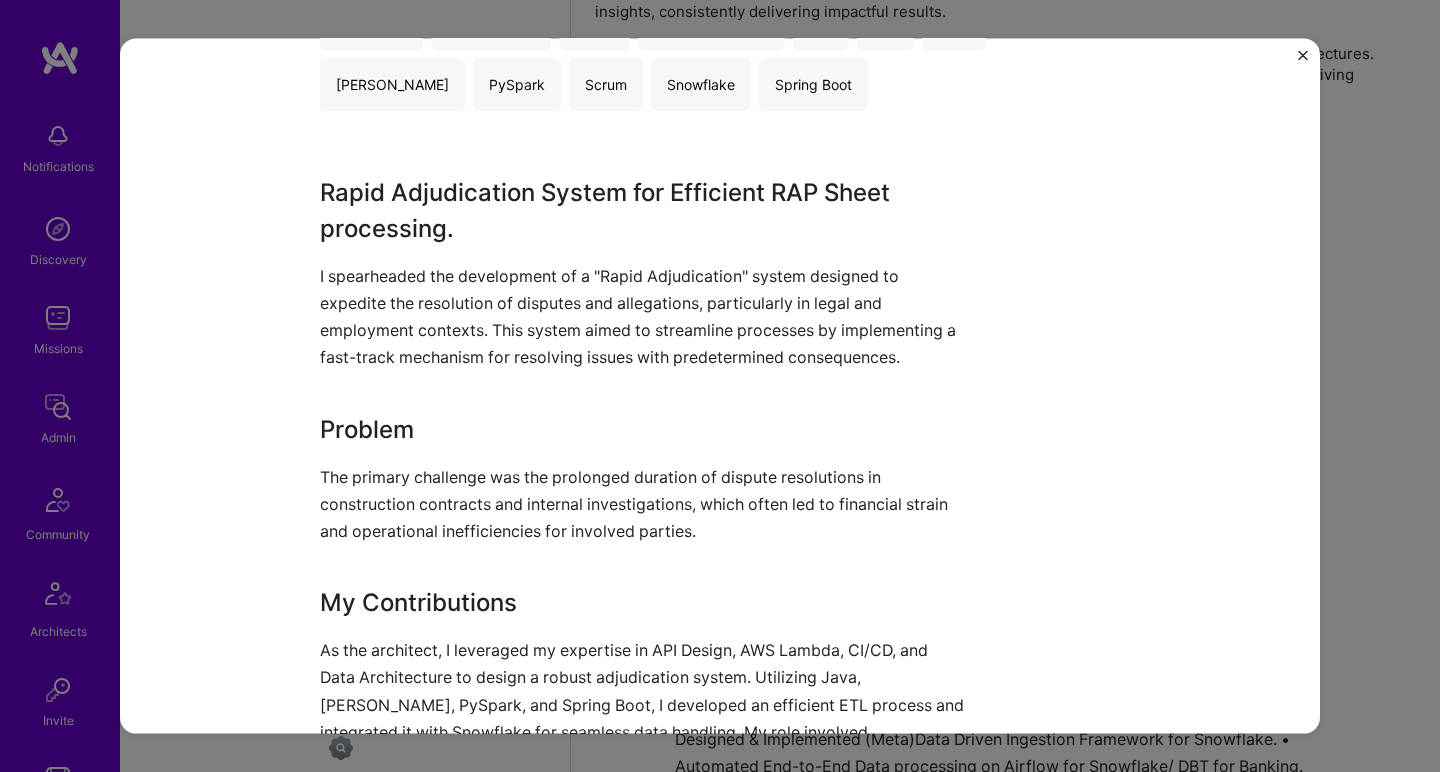click on "Rapid Adjudication System for Efficient RAP Sheet processing." at bounding box center (645, 210) 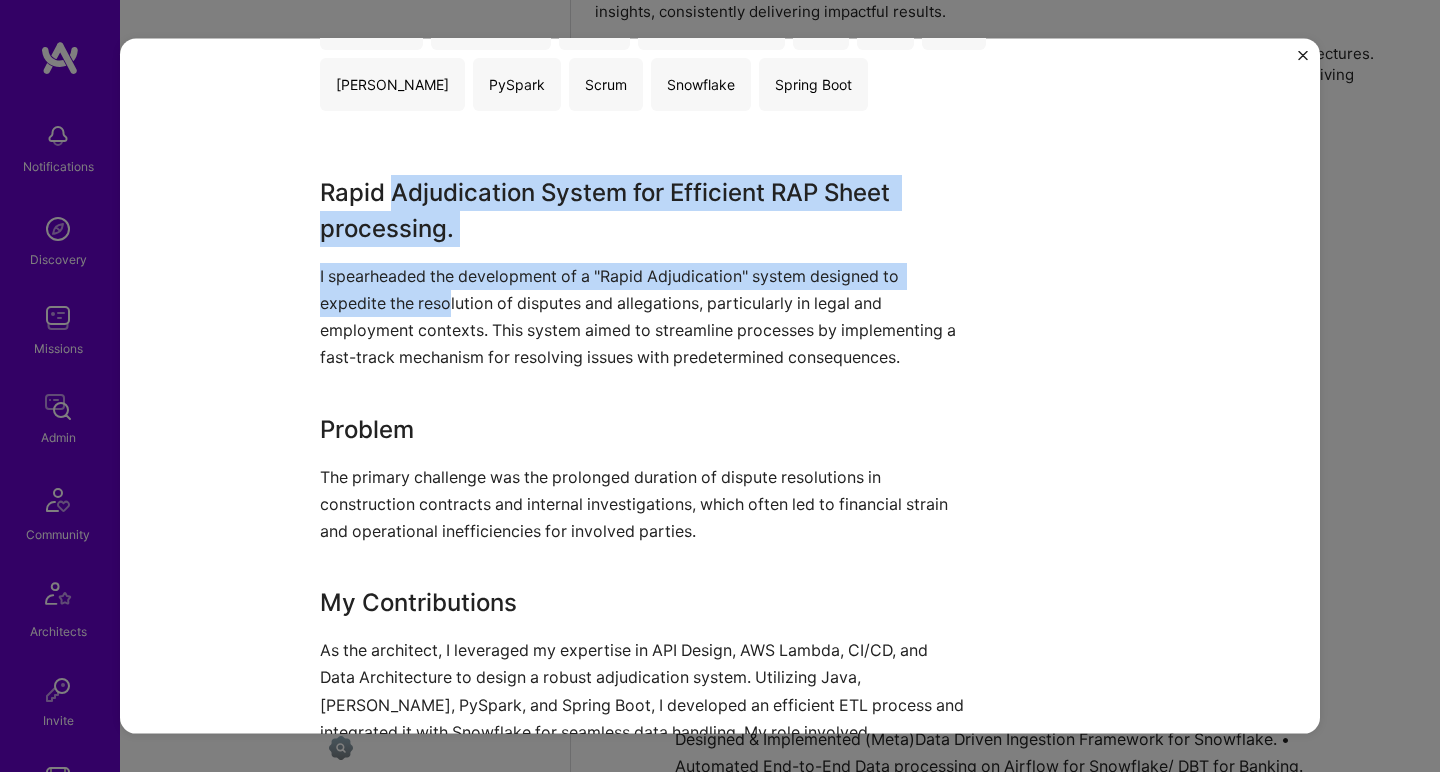 drag, startPoint x: 388, startPoint y: 195, endPoint x: 445, endPoint y: 303, distance: 122.1188 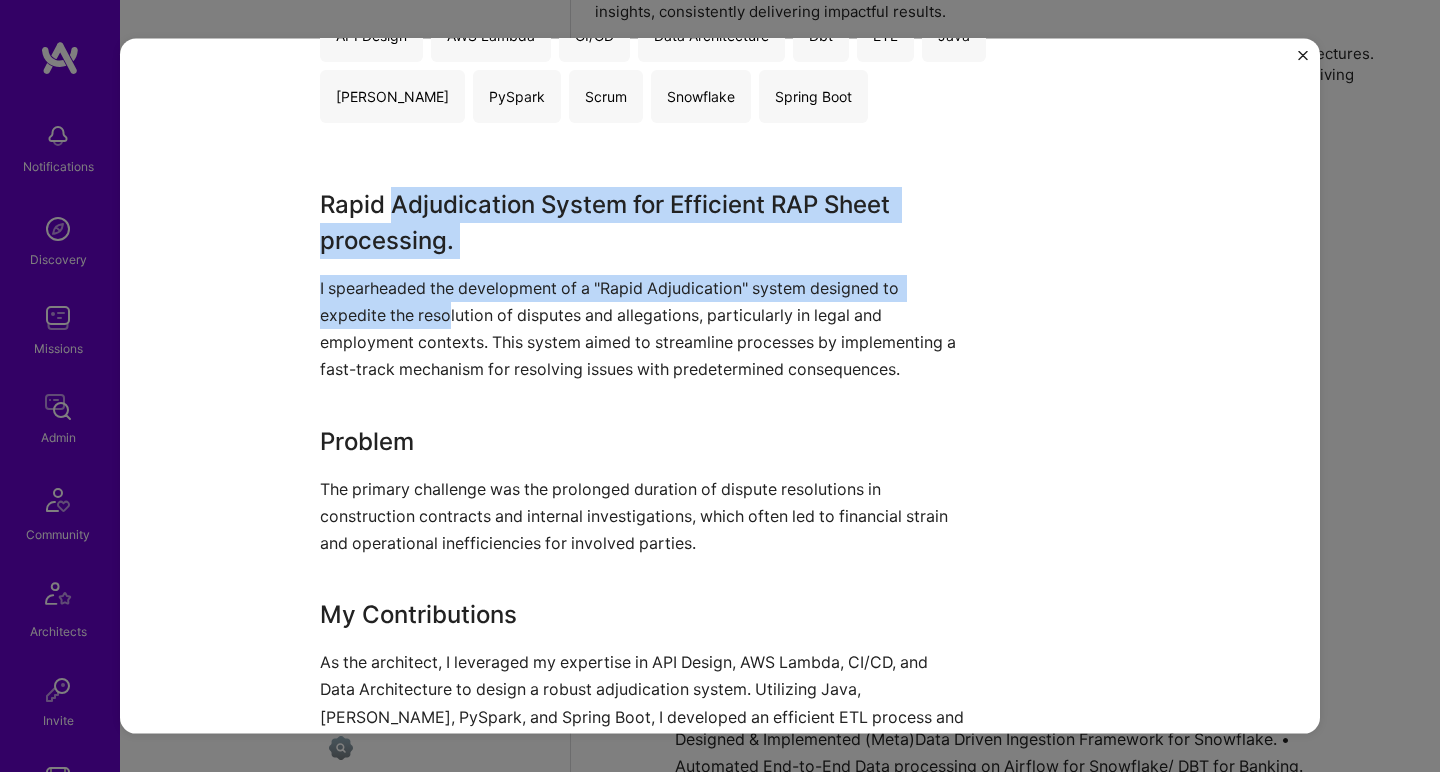 click on "I spearheaded the development of a "Rapid Adjudication" system designed to expedite the resolution of disputes and allegations, particularly in legal and employment contexts. This system aimed to streamline processes by implementing a fast-track mechanism for resolving issues with predetermined consequences." at bounding box center [645, 328] 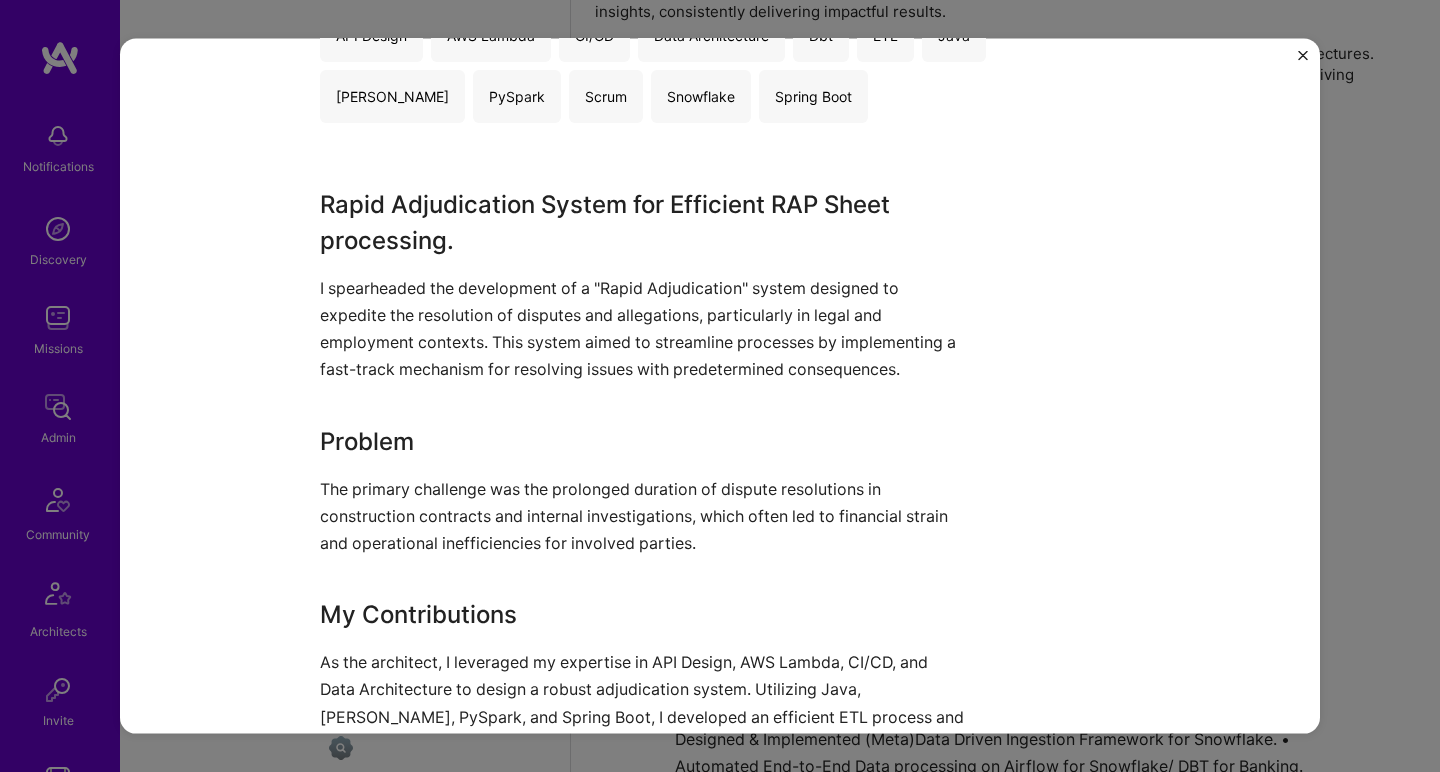 click on "I spearheaded the development of a "Rapid Adjudication" system designed to expedite the resolution of disputes and allegations, particularly in legal and employment contexts. This system aimed to streamline processes by implementing a fast-track mechanism for resolving issues with predetermined consequences." at bounding box center (645, 328) 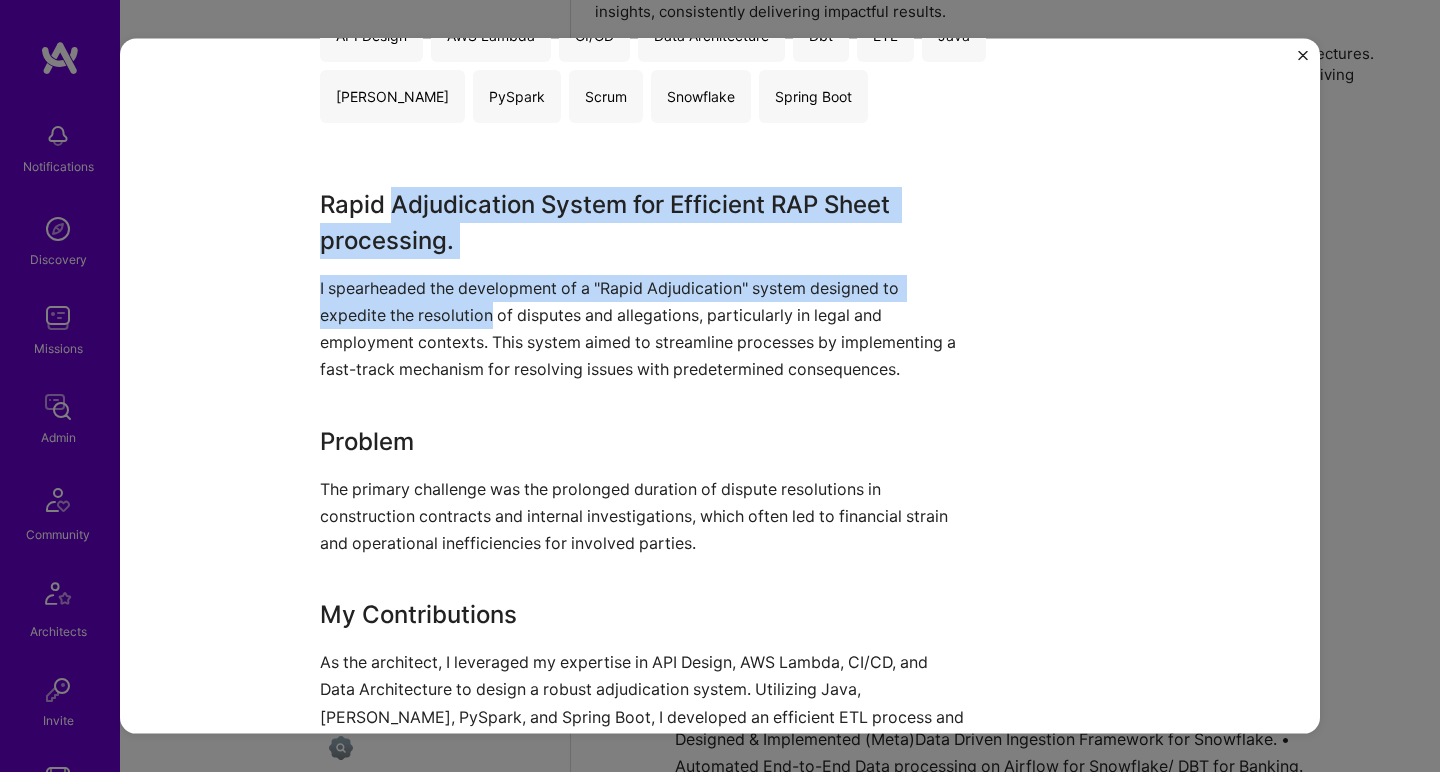 drag, startPoint x: 463, startPoint y: 310, endPoint x: 444, endPoint y: 202, distance: 109.65856 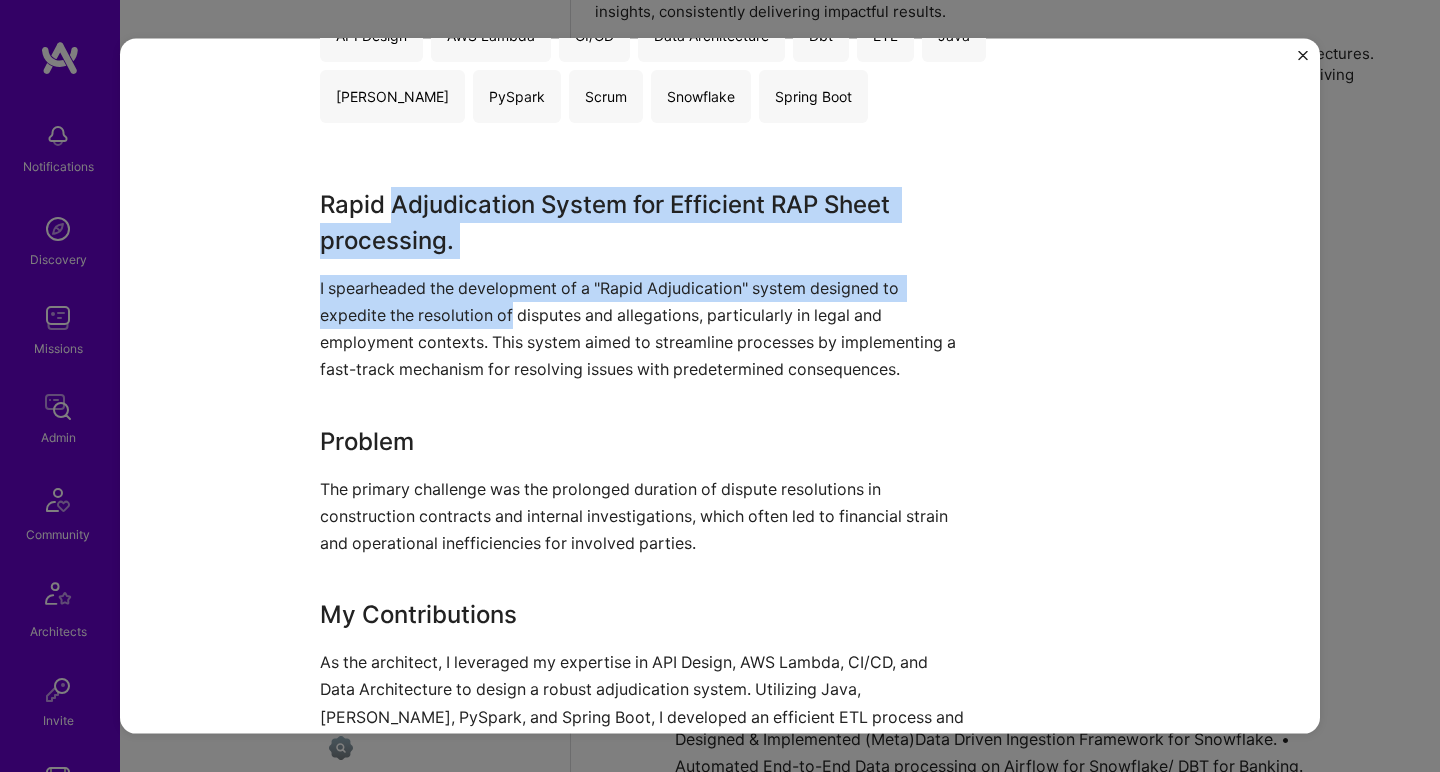 drag, startPoint x: 444, startPoint y: 203, endPoint x: 495, endPoint y: 315, distance: 123.065025 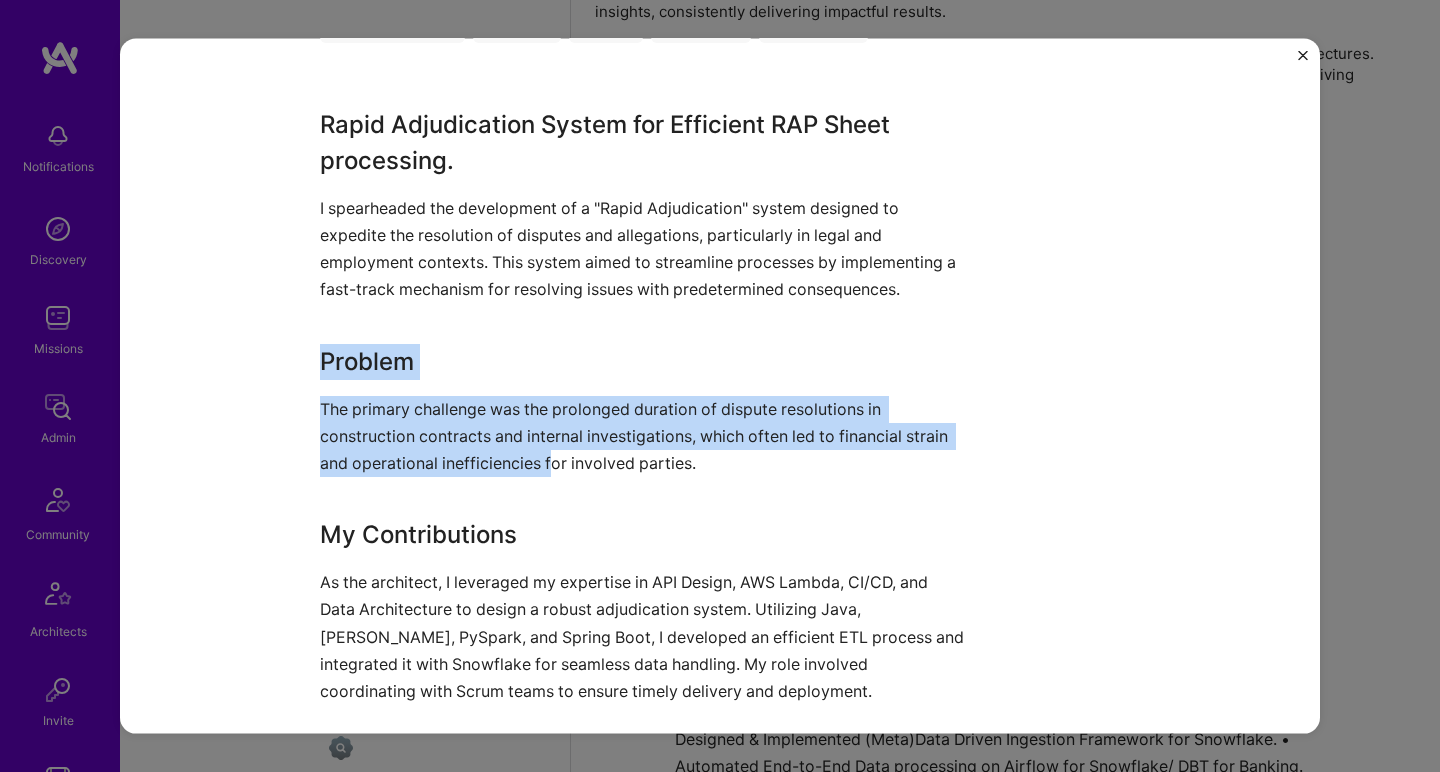 drag, startPoint x: 406, startPoint y: 334, endPoint x: 544, endPoint y: 445, distance: 177.10167 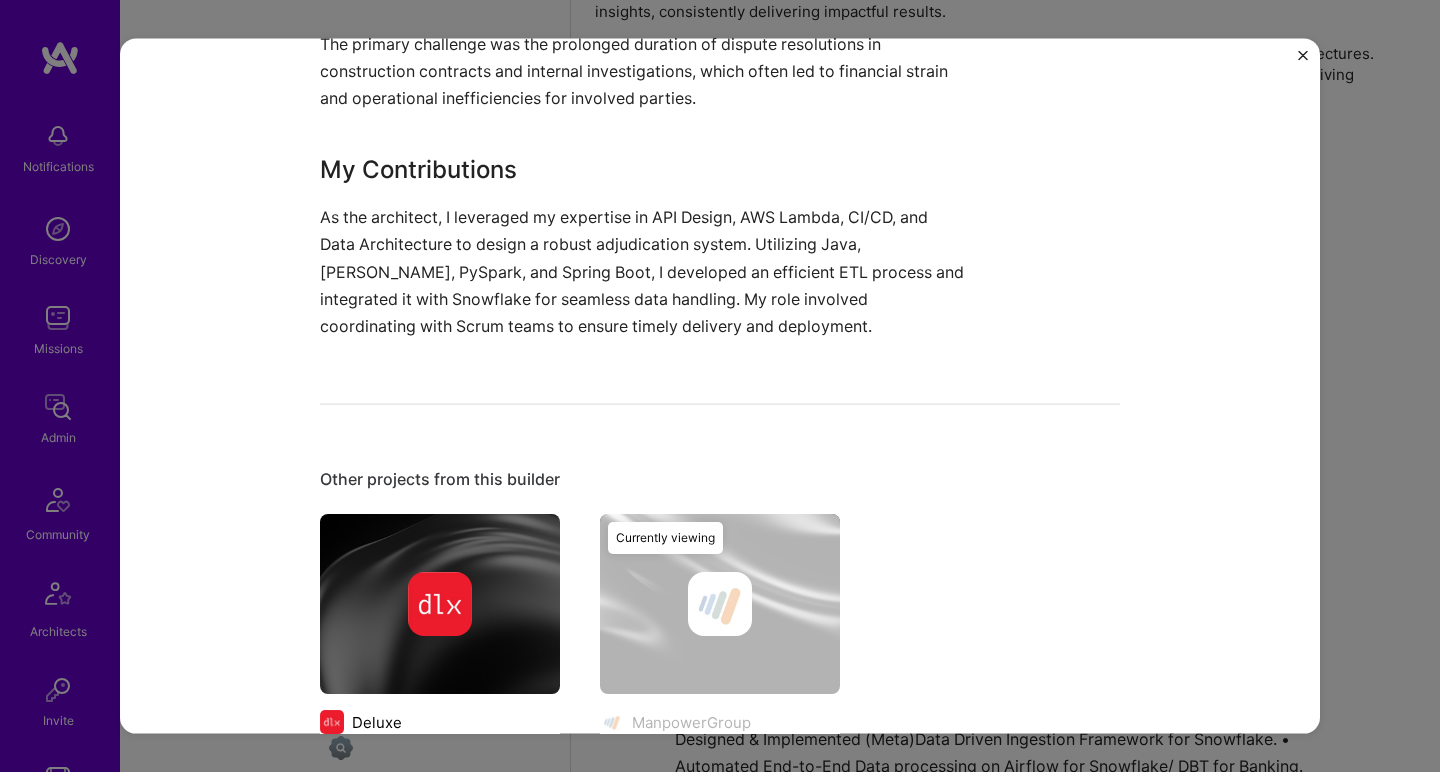 scroll, scrollTop: 1077, scrollLeft: 0, axis: vertical 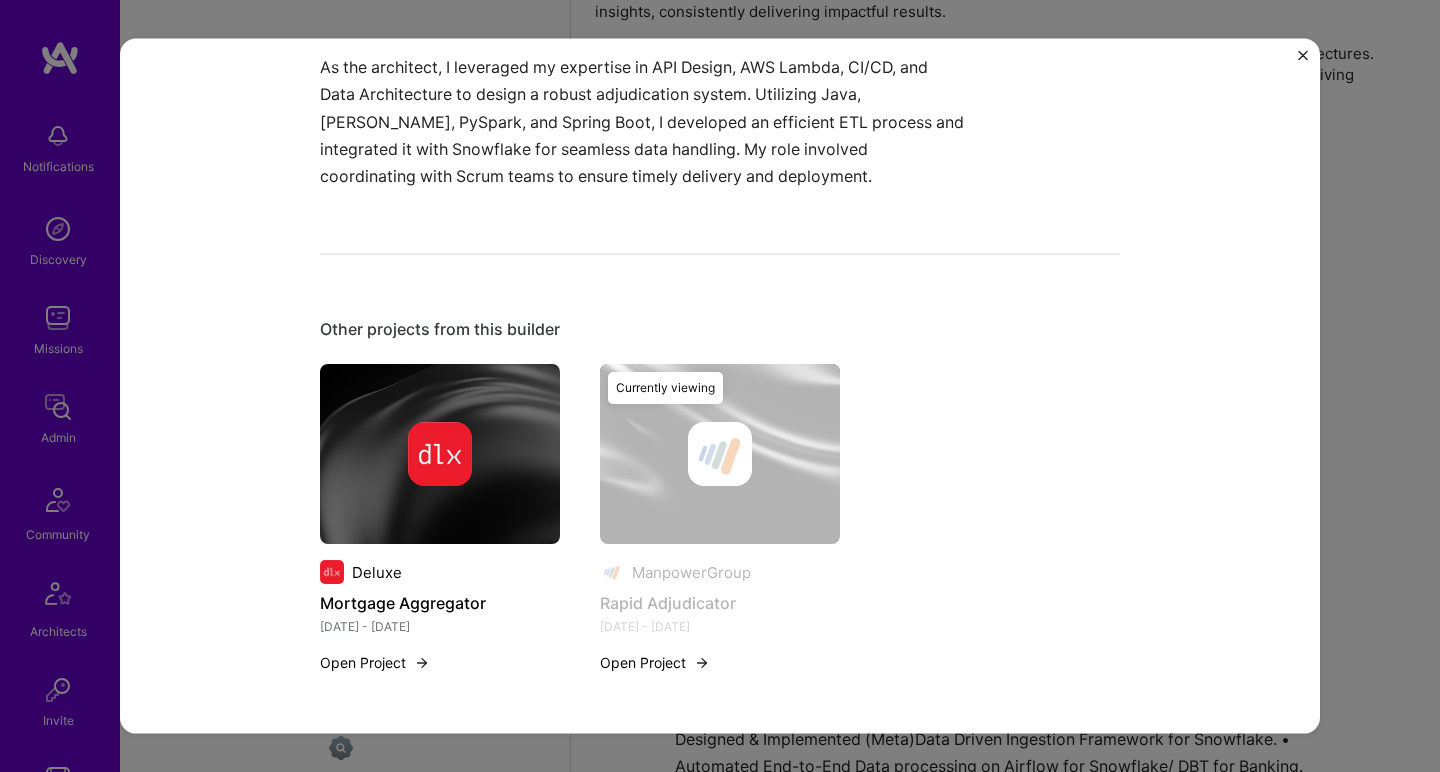click at bounding box center (440, 454) 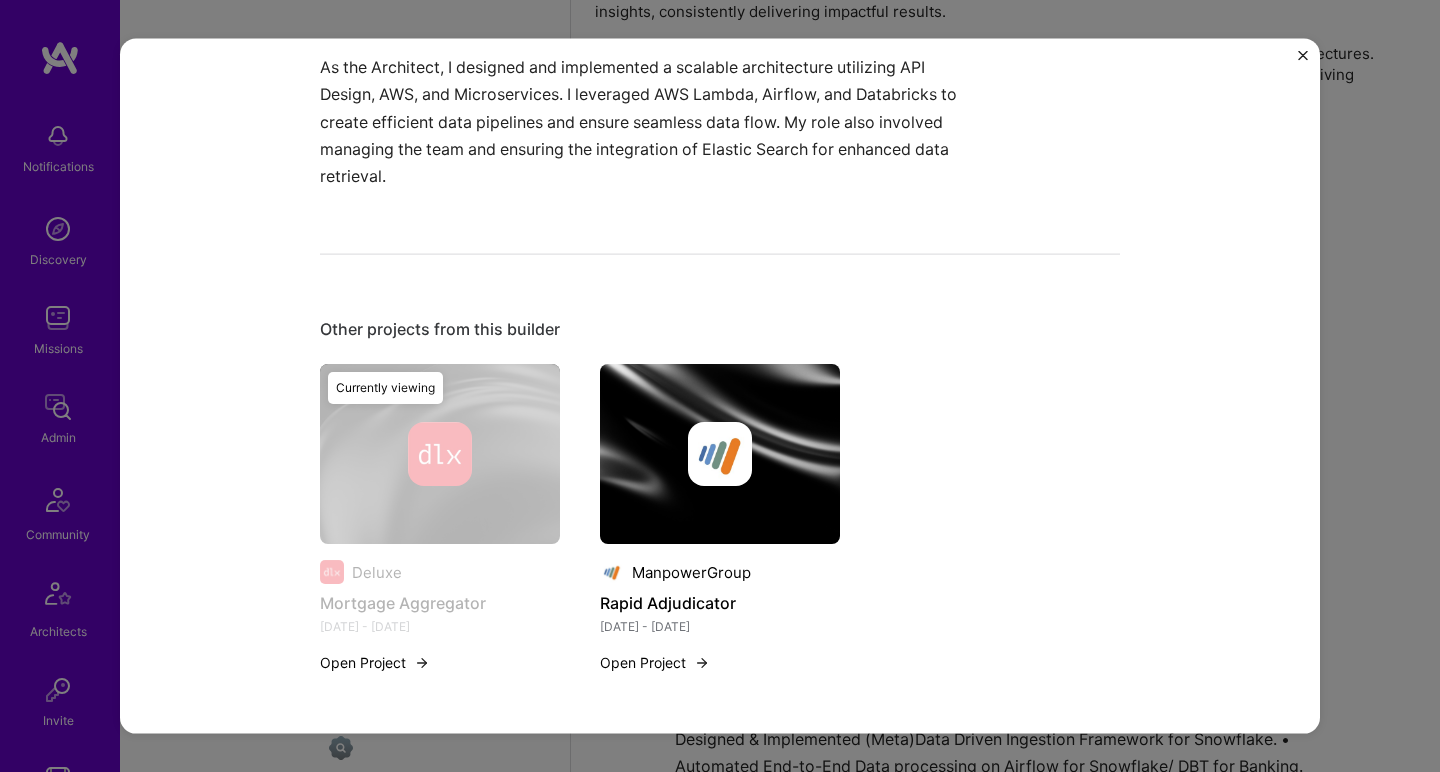 scroll, scrollTop: 0, scrollLeft: 0, axis: both 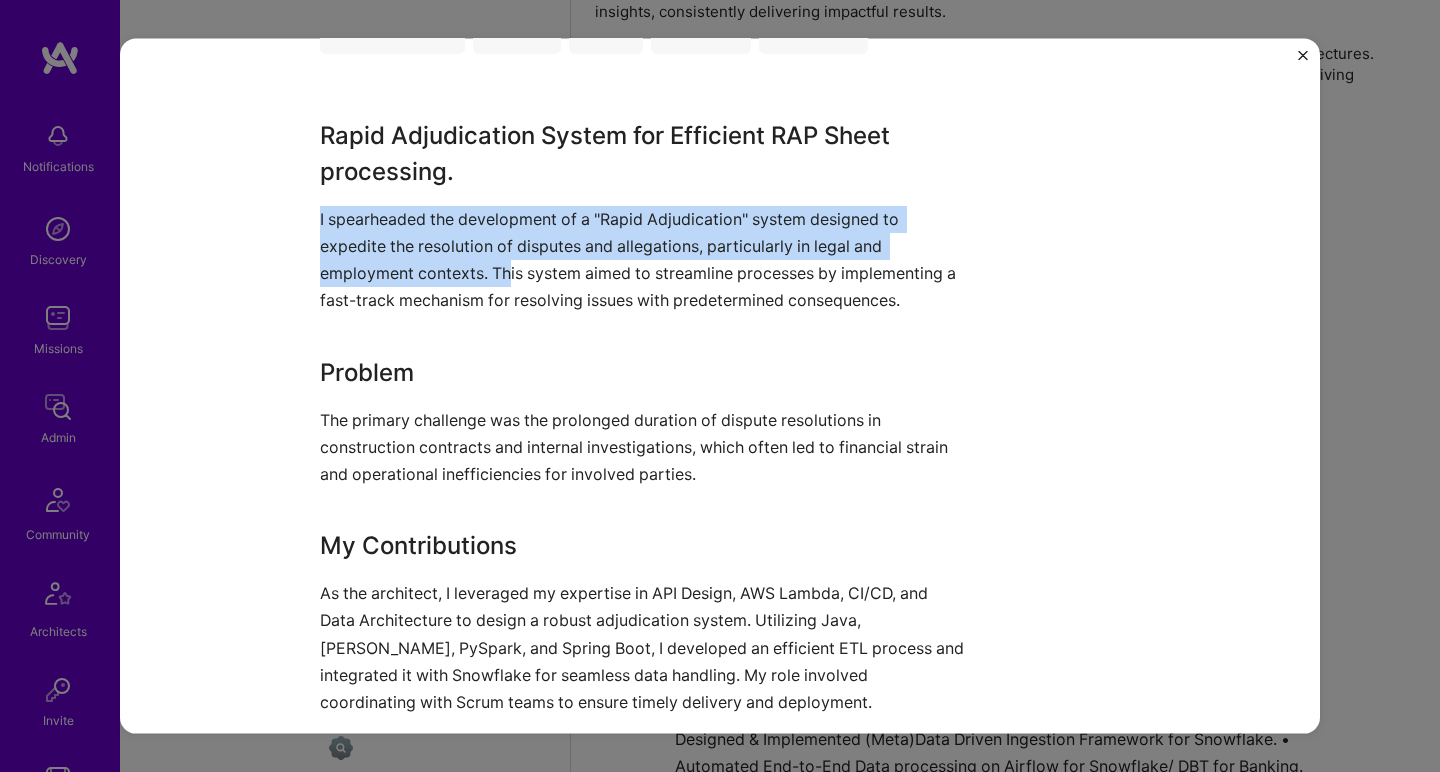 drag, startPoint x: 384, startPoint y: 205, endPoint x: 511, endPoint y: 280, distance: 147.49237 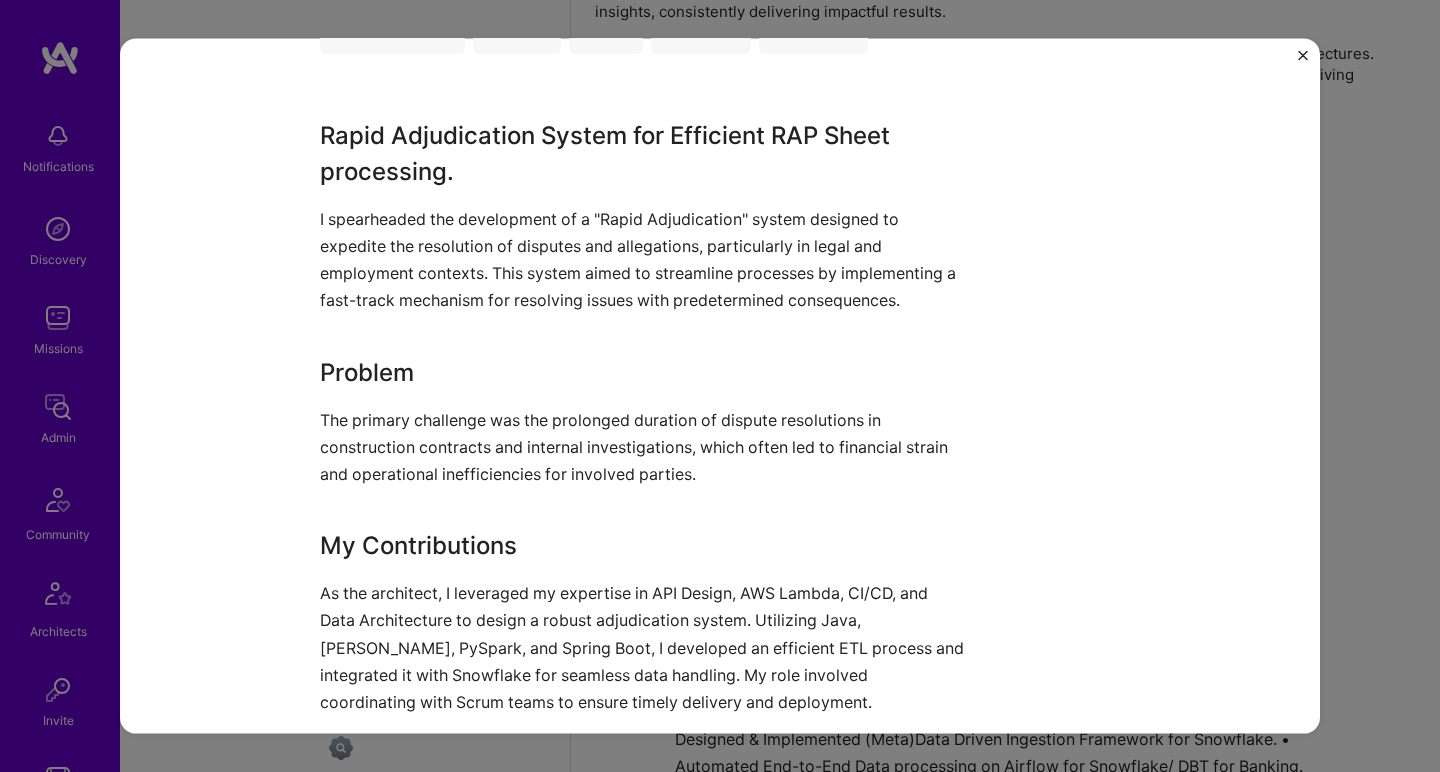 click on "I spearheaded the development of a "Rapid Adjudication" system designed to expedite the resolution of disputes and allegations, particularly in legal and employment contexts. This system aimed to streamline processes by implementing a fast-track mechanism for resolving issues with predetermined consequences." at bounding box center [645, 259] 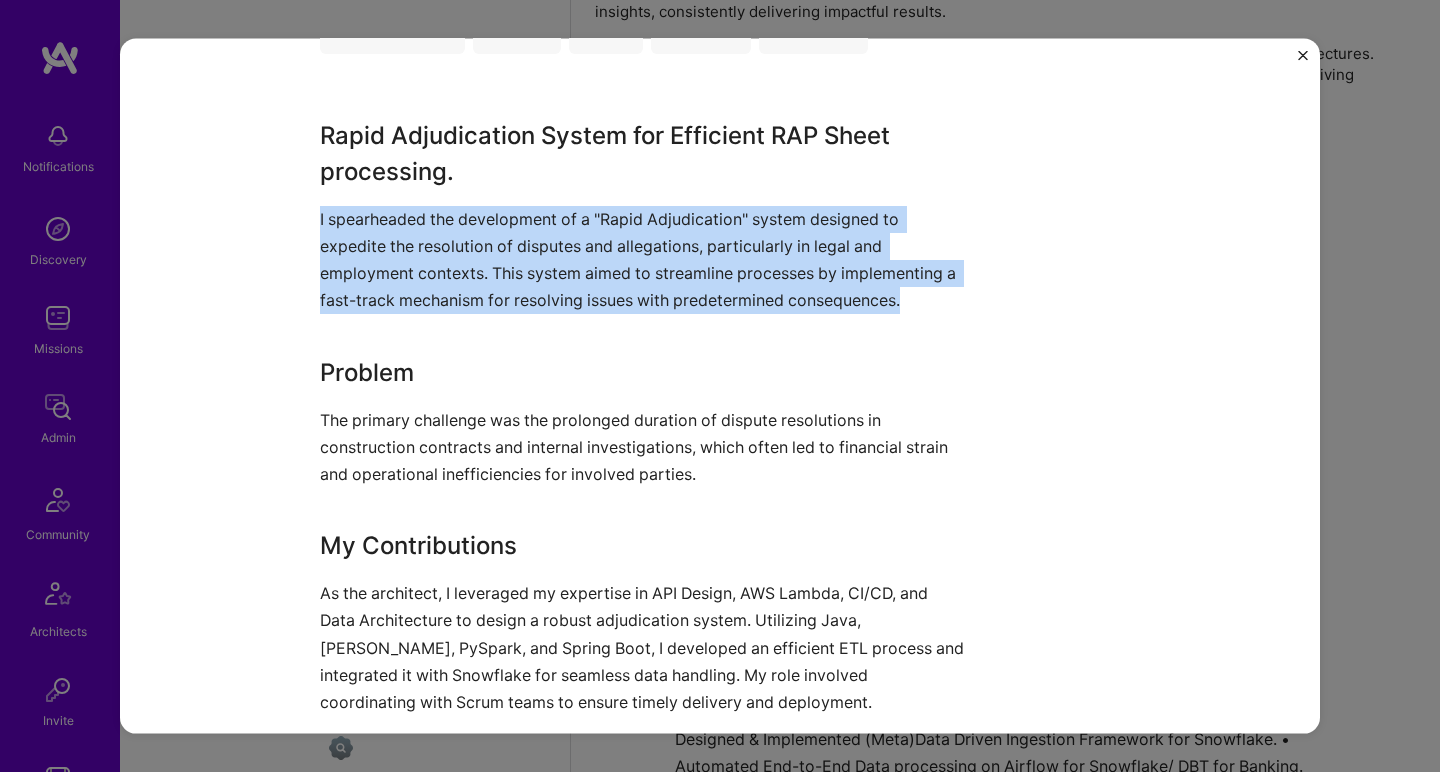 click on "I spearheaded the development of a "Rapid Adjudication" system designed to expedite the resolution of disputes and allegations, particularly in legal and employment contexts. This system aimed to streamline processes by implementing a fast-track mechanism for resolving issues with predetermined consequences." at bounding box center [645, 259] 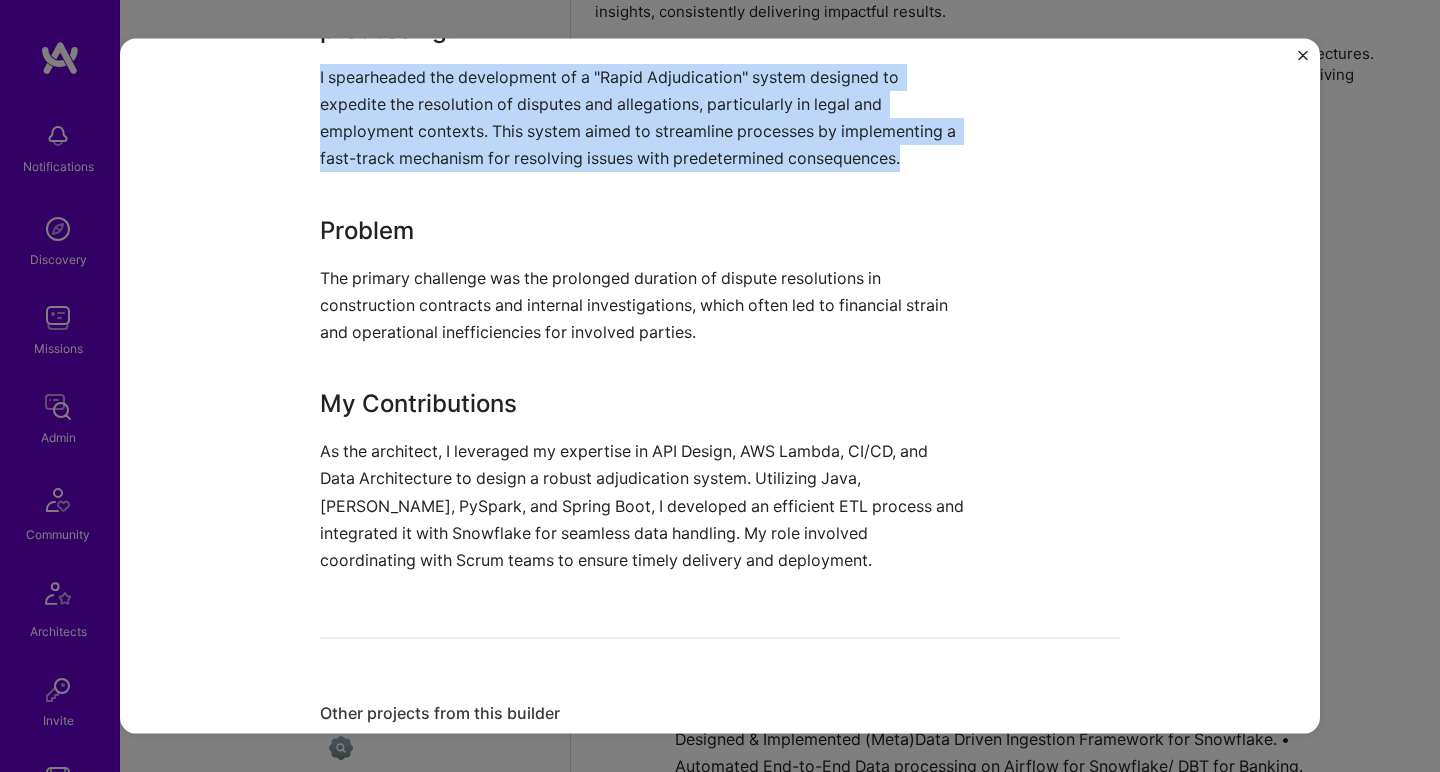 scroll, scrollTop: 706, scrollLeft: 0, axis: vertical 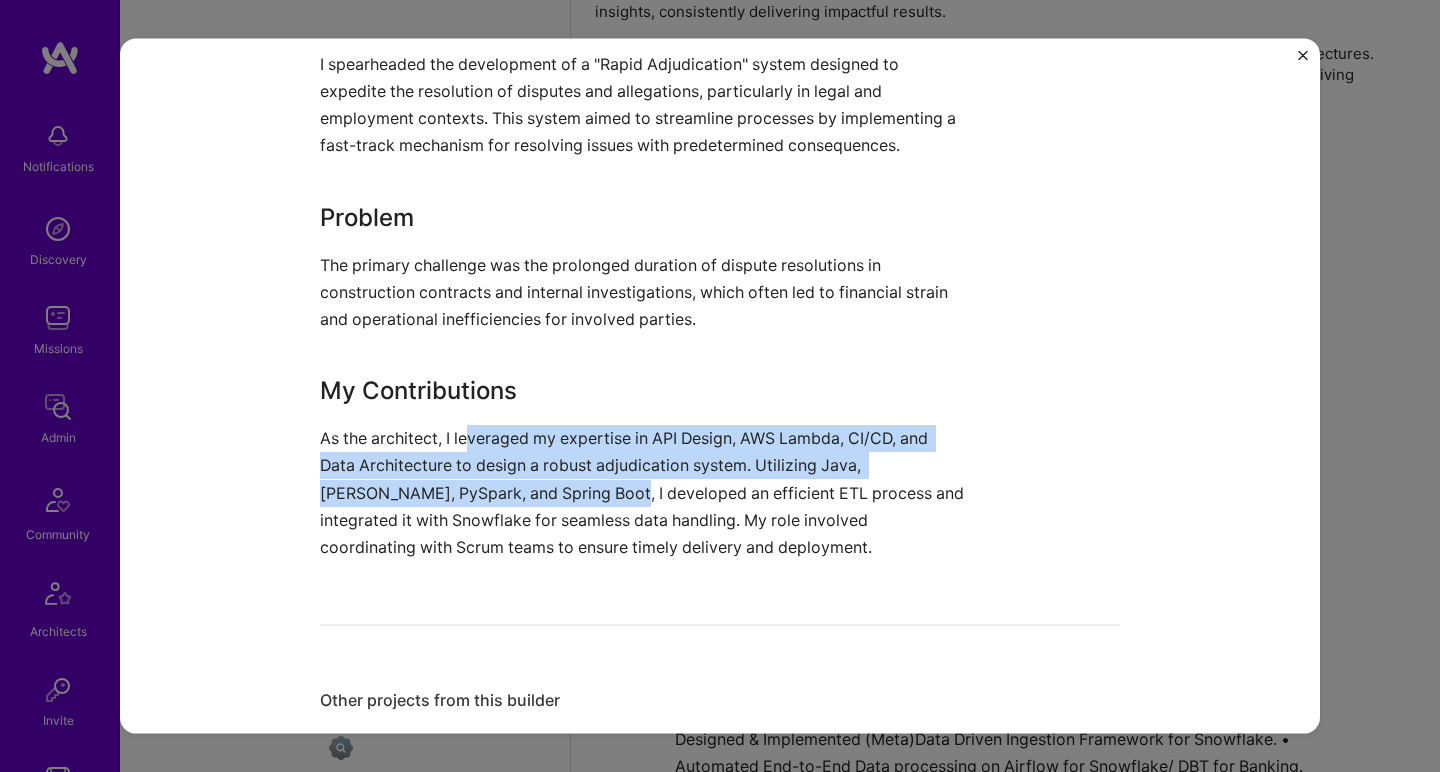 drag, startPoint x: 463, startPoint y: 438, endPoint x: 563, endPoint y: 497, distance: 116.10771 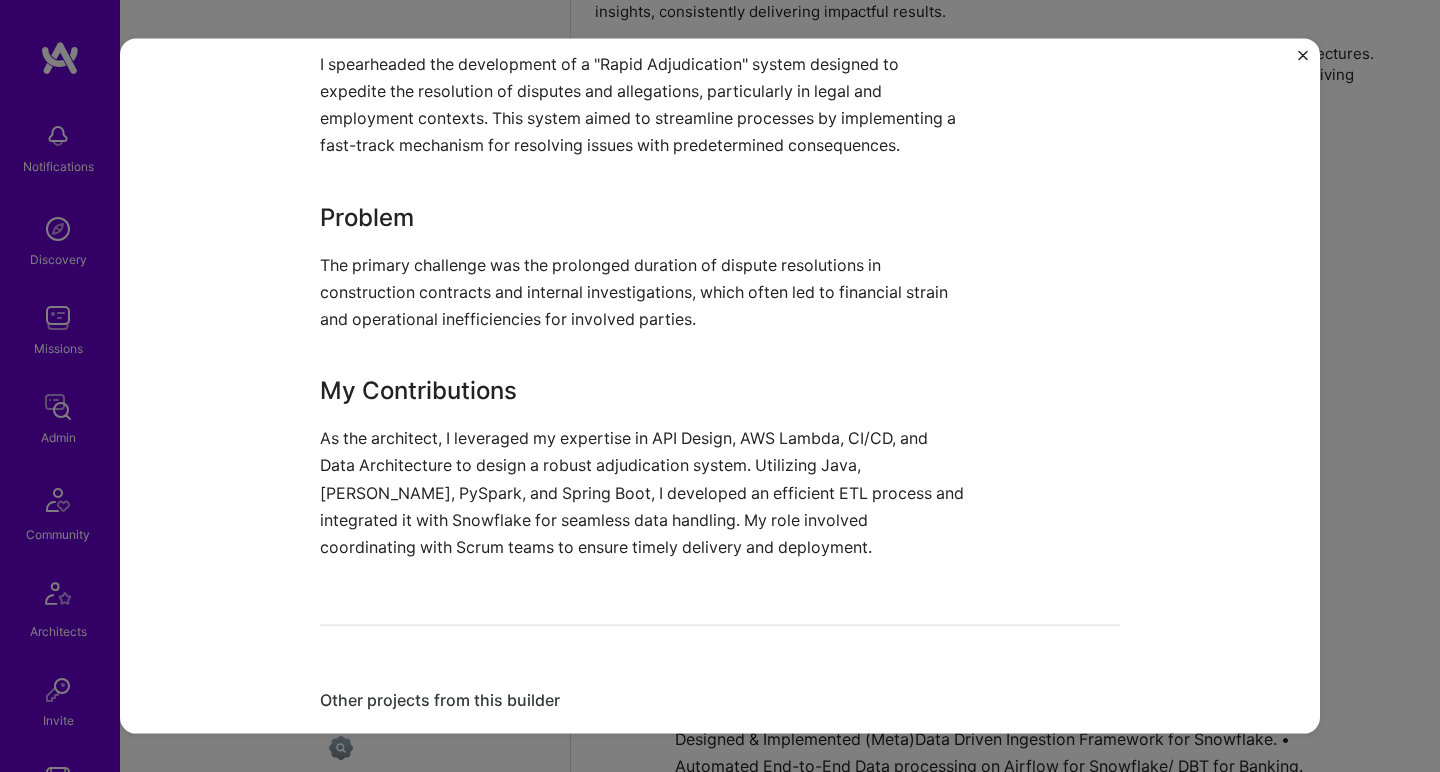 click on "As the architect, I leveraged my expertise in API Design, AWS Lambda, CI/CD, and Data Architecture to design a robust adjudication system. Utilizing Java, Kafka, PySpark, and Spring Boot, I developed an efficient ETL process and integrated it with Snowflake for seamless data handling. My role involved coordinating with Scrum teams to ensure timely delivery and deployment." at bounding box center [645, 493] 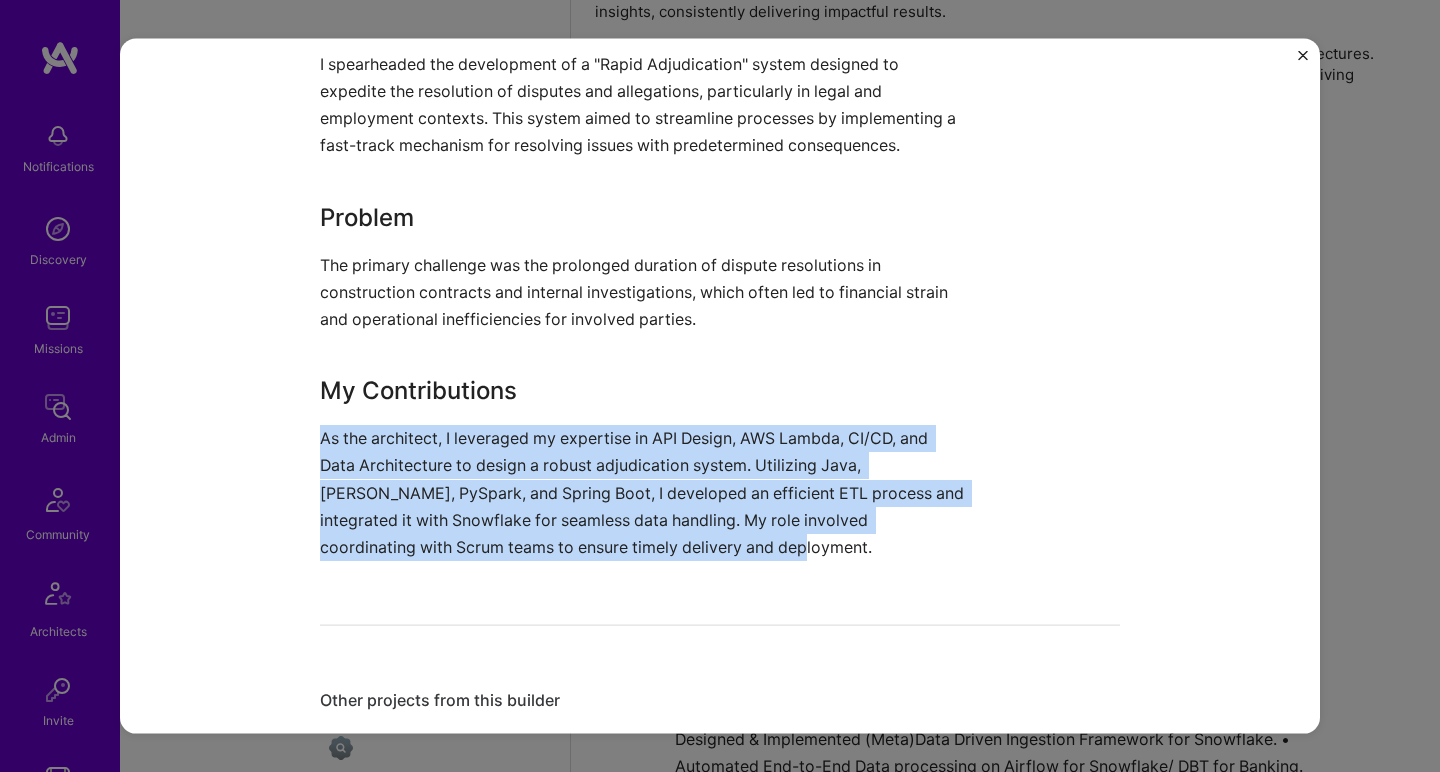 click on "As the architect, I leveraged my expertise in API Design, AWS Lambda, CI/CD, and Data Architecture to design a robust adjudication system. Utilizing Java, Kafka, PySpark, and Spring Boot, I developed an efficient ETL process and integrated it with Snowflake for seamless data handling. My role involved coordinating with Scrum teams to ensure timely delivery and deployment." at bounding box center [645, 493] 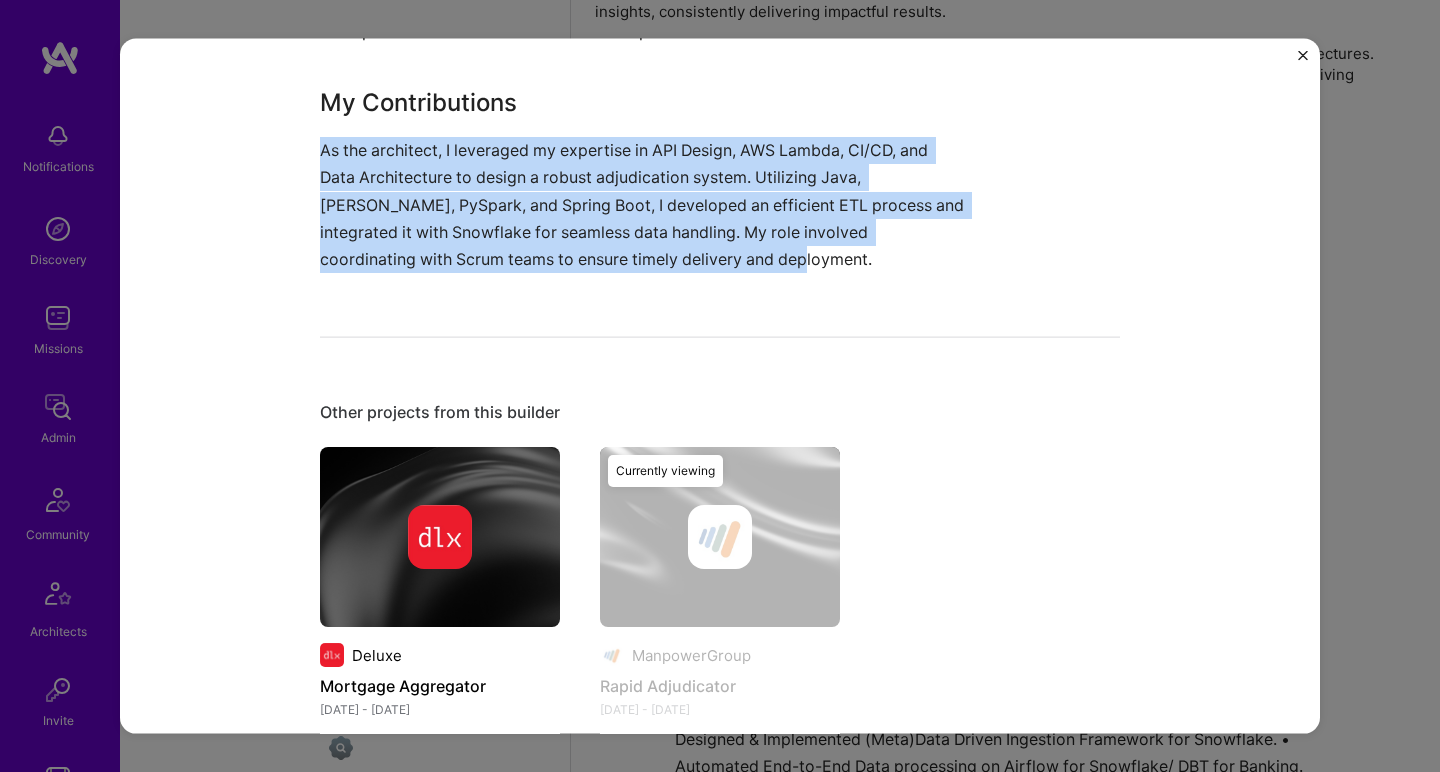 scroll, scrollTop: 1077, scrollLeft: 0, axis: vertical 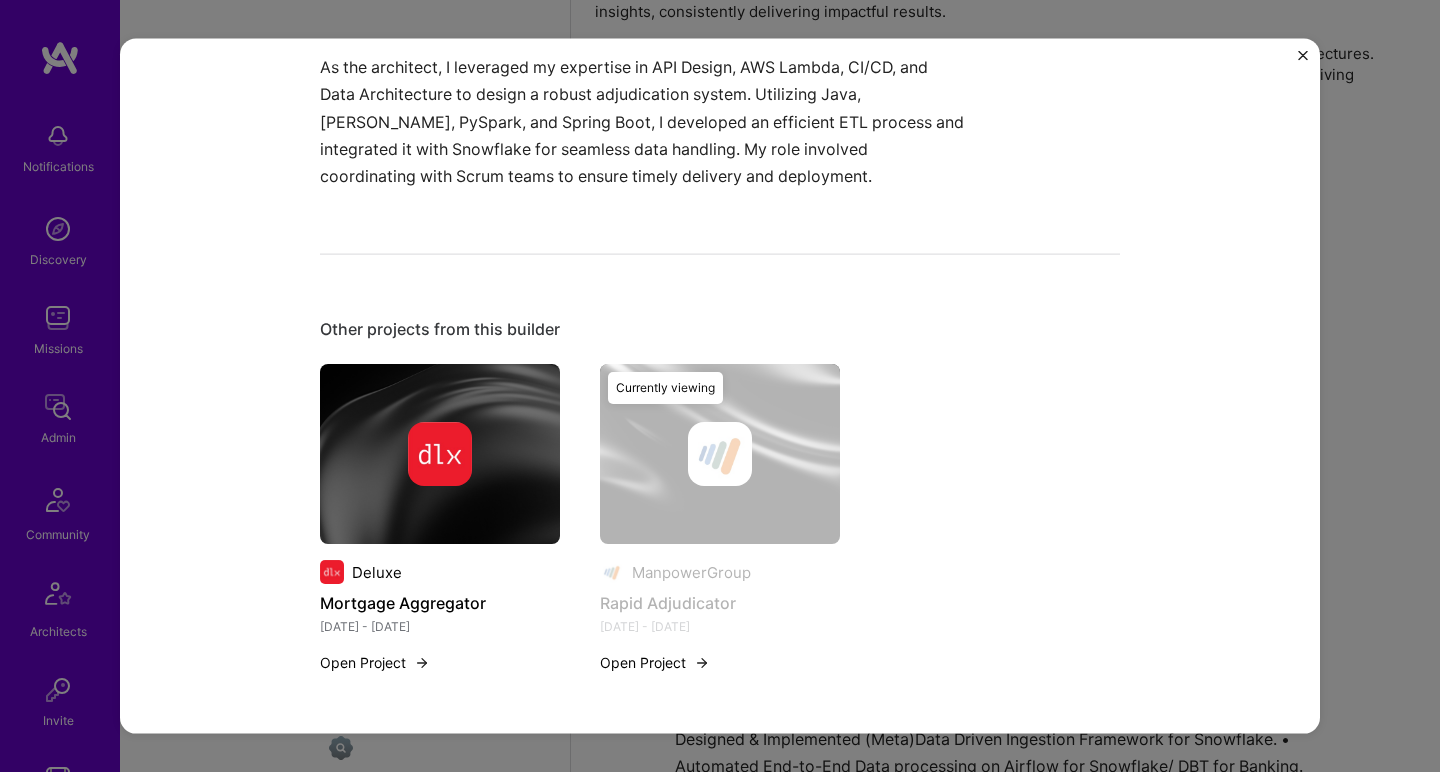 click at bounding box center (440, 454) 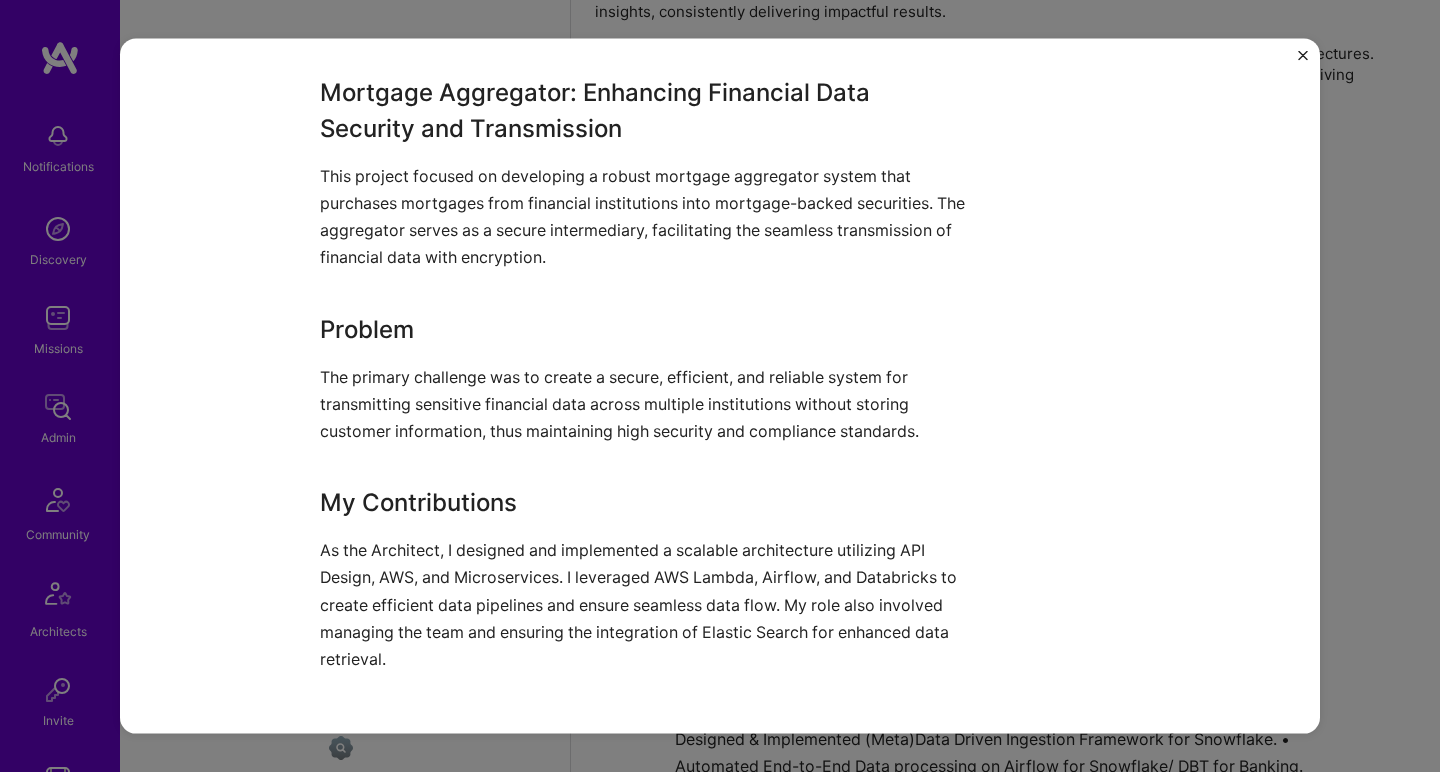 scroll, scrollTop: 766, scrollLeft: 0, axis: vertical 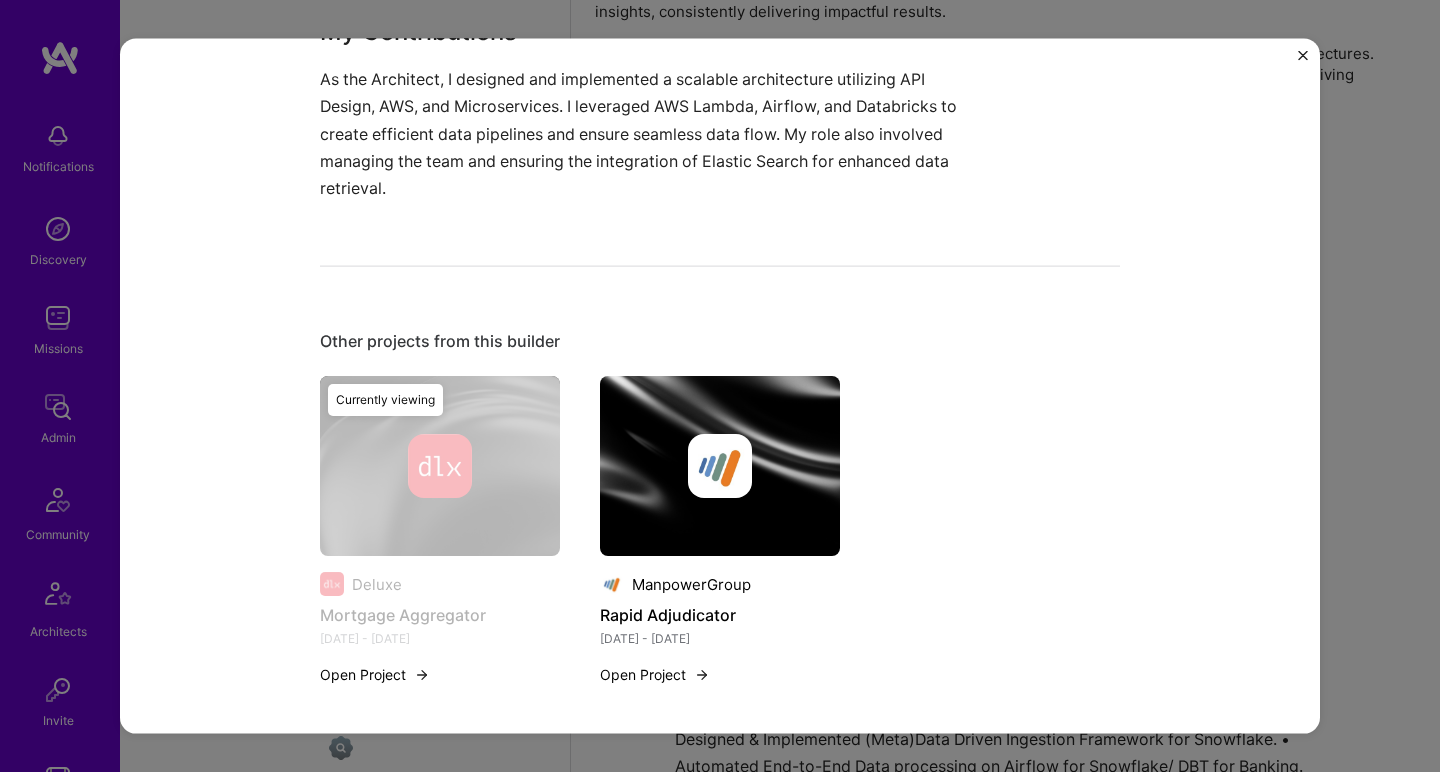 click on "Mortgage Aggregator   Deluxe Banking, BPA / RPA Role Architect Jan, 2022  -   Apr, 2024 Skills used API Design AWS AWS Lambda Airflow CI/CD Data Taxonomy Data Pipelines PySpark Databricks Elastic Search Microservices People Management Mortgage Aggregator: Enhancing Financial Data Security and Transmission This project focused on developing a robust mortgage aggregator system that purchases mortgages from financial institutions into mortgage-backed securities. The aggregator serves as a secure intermediary, facilitating the seamless transmission of financial data with encryption. Problem The primary challenge was to create a secure, efficient, and reliable system for transmitting sensitive financial data across multiple institutions without storing customer information, thus maintaining high security and compliance standards. My Contributions Other projects from this builder Deluxe Mortgage Aggregator Jan 2022 - Apr 2024 Open Project   Currently viewing ManpowerGroup Rapid Adjudicator Apr 2024 - Jun 2025" at bounding box center (720, 386) 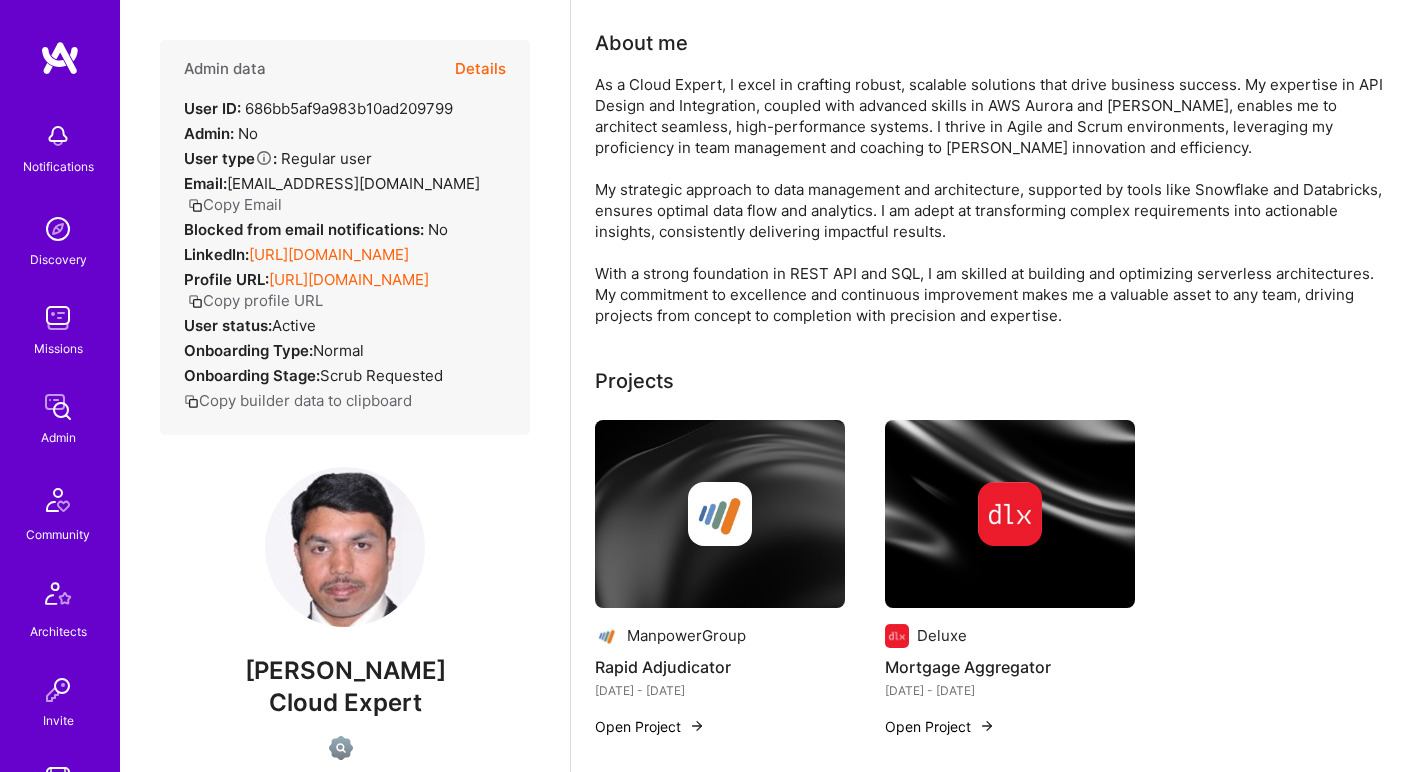 scroll, scrollTop: 0, scrollLeft: 0, axis: both 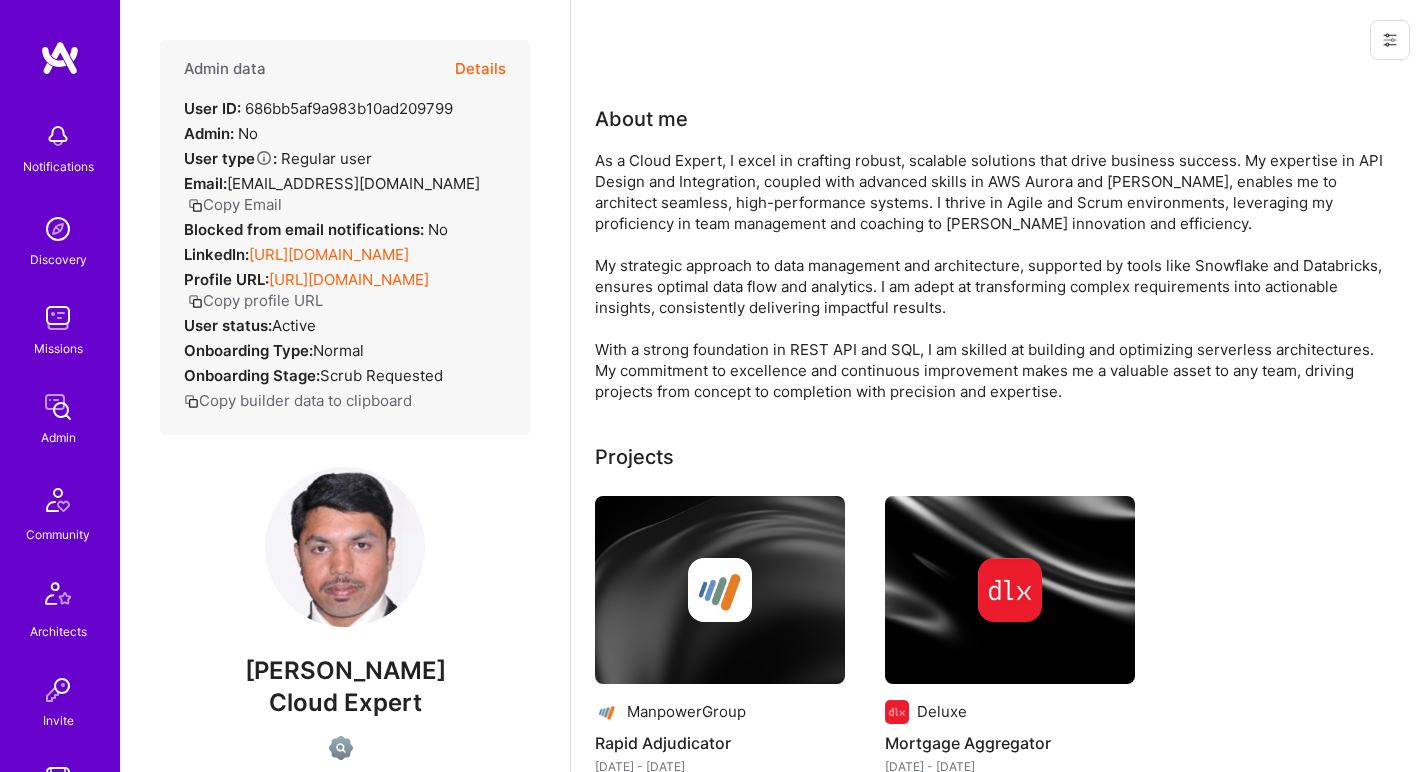 click on "As a Cloud Expert, I excel in crafting robust, scalable solutions that drive business success. My expertise in API Design and Integration, coupled with advanced skills in AWS Aurora and Lambda, enables me to architect seamless, high-performance systems. I thrive in Agile and Scrum environments, leveraging my proficiency in team management and coaching to foster innovation and efficiency.
My strategic approach to data management and architecture, supported by tools like Snowflake and Databricks, ensures optimal data flow and analytics. I am adept at transforming complex requirements into actionable insights, consistently delivering impactful results.
With a strong foundation in REST API and SQL, I am skilled at building and optimizing serverless architectures. My commitment to excellence and continuous improvement makes me a valuable asset to any team, driving projects from concept to completion with precision and expertise." at bounding box center (995, 276) 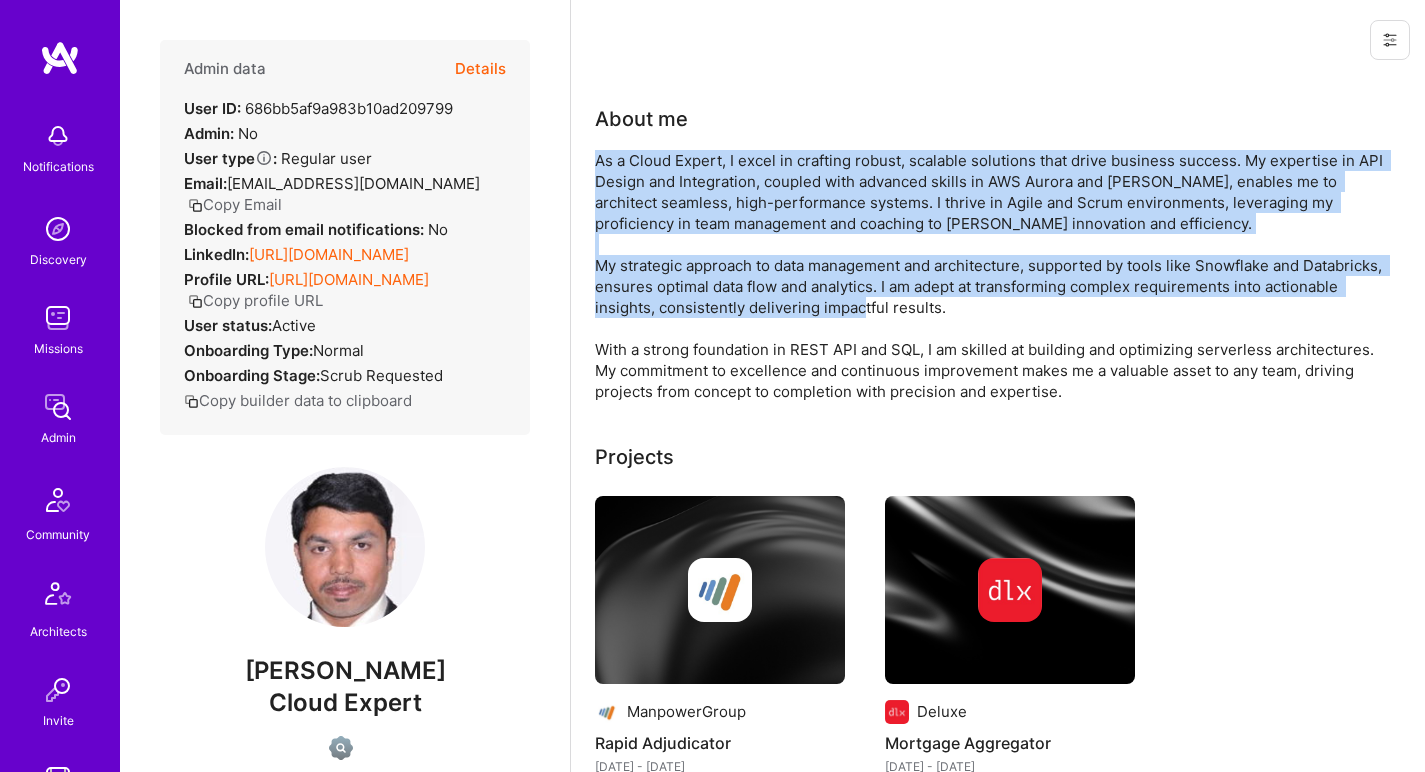 drag, startPoint x: 904, startPoint y: 164, endPoint x: 890, endPoint y: 306, distance: 142.68848 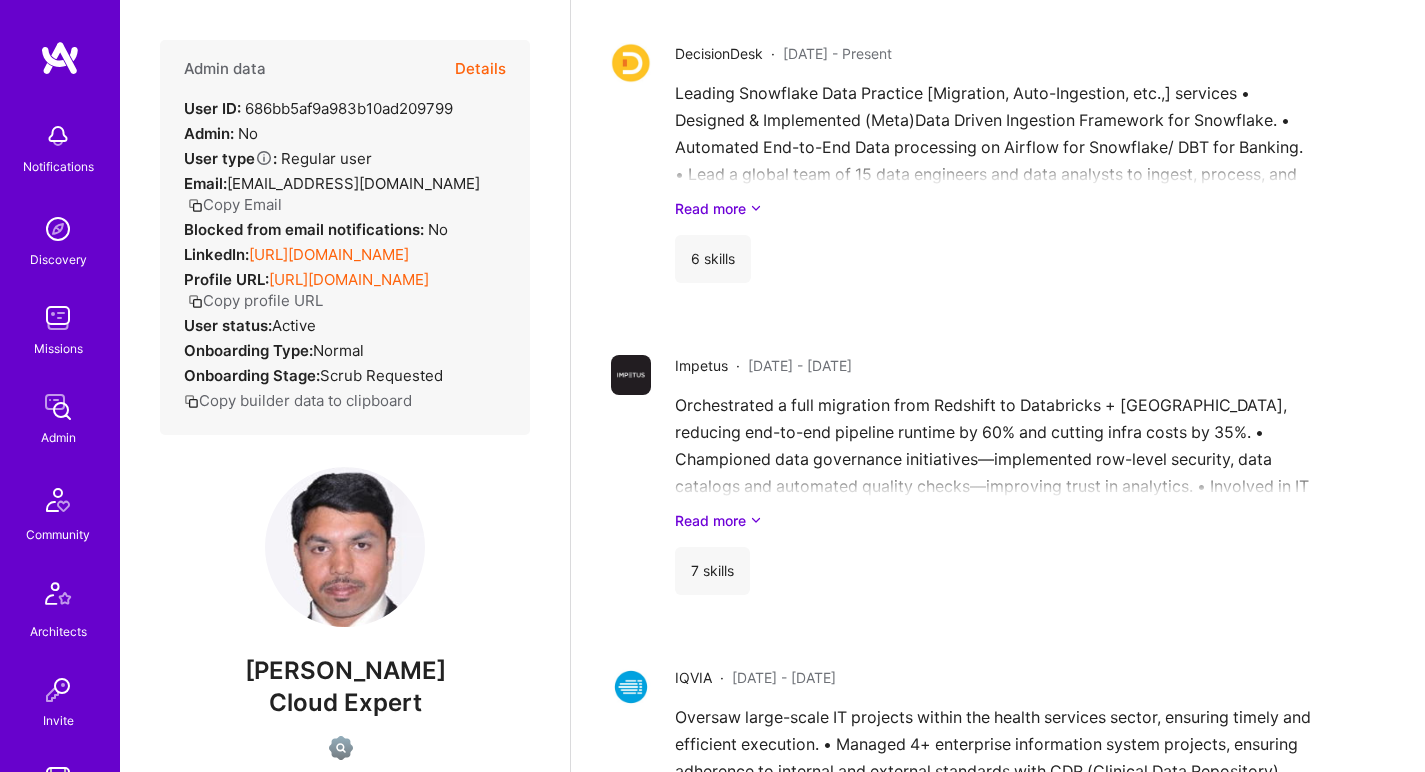 scroll, scrollTop: 936, scrollLeft: 0, axis: vertical 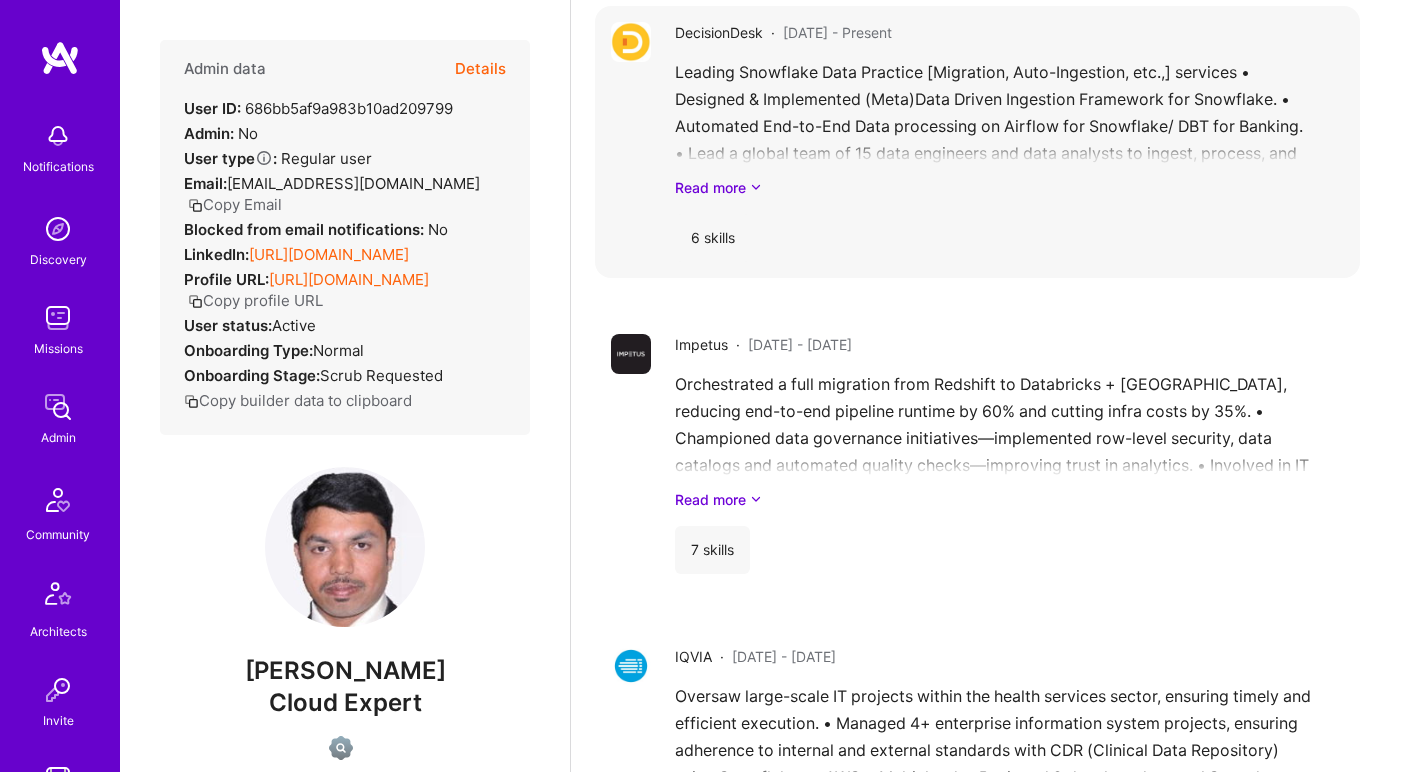 click on "Leading Snowflake Data Practice [Migration, Auto-Ingestion, etc.,] services • Designed & Implemented (Meta)Data Driven Ingestion Framework for Snowflake. • Automated End-to-End Data processing on Airflow for Snowflake/ DBT for Banking. • Lead a global team of 15 data engineers and data analysts to ingest, process, and serve 5 TB of multi- source data daily. Read more" at bounding box center [1009, 128] 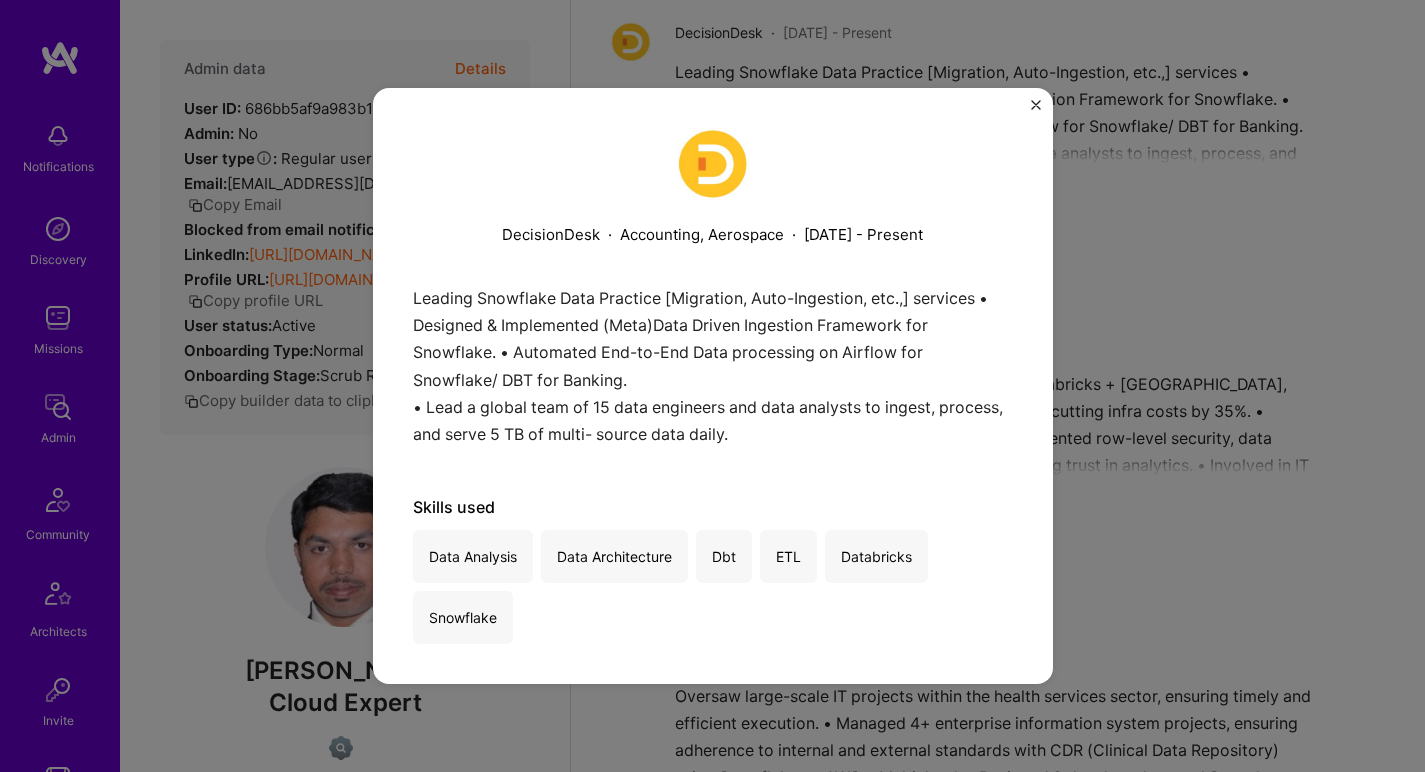 scroll, scrollTop: 1114, scrollLeft: 0, axis: vertical 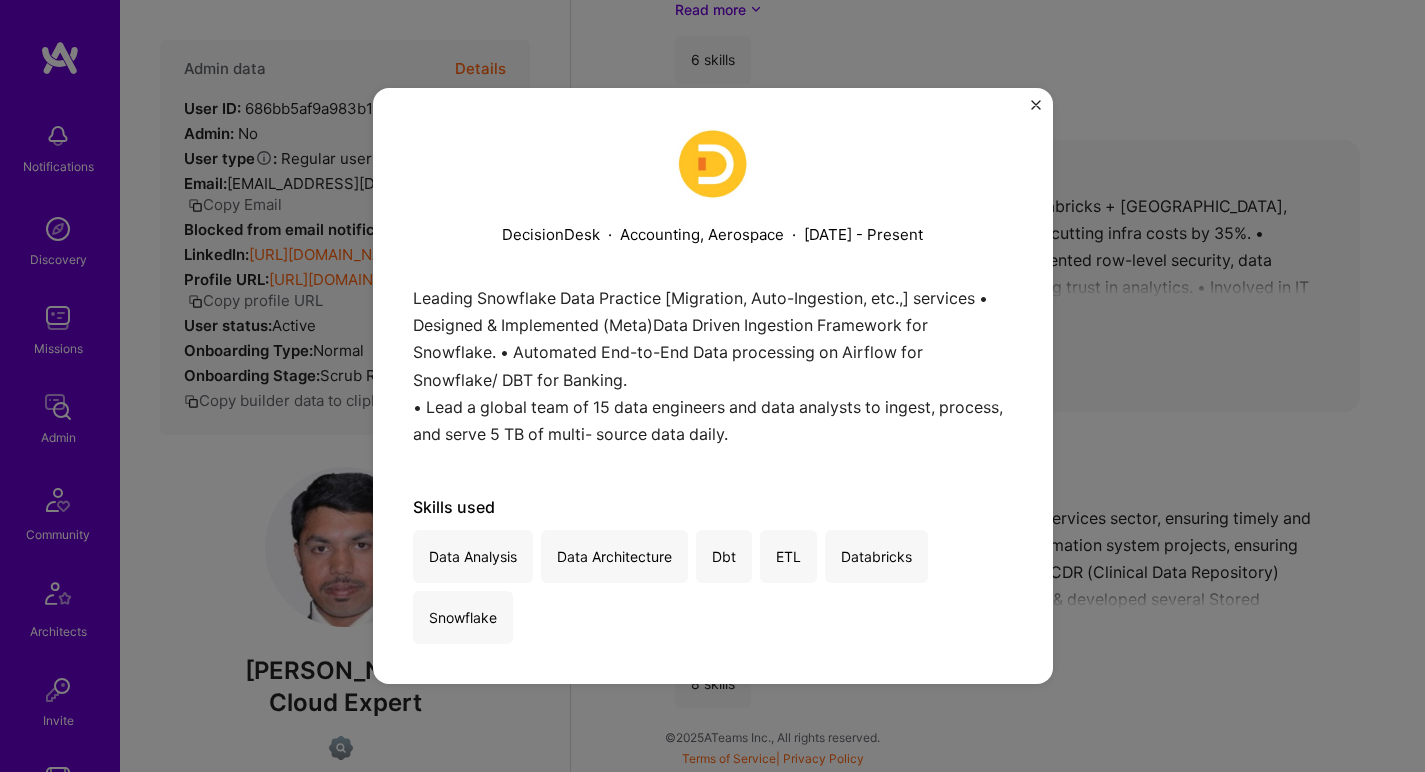 click on "DecisionDesk   ·     Accounting, Aerospace     ·   July 2025 - Present   Leading Snowflake Data Practice [Migration, Auto-Ingestion, etc.,] services • Designed & Implemented (Meta)Data Driven Ingestion Framework for Snowflake. • Automated End-to-End Data processing on Airflow for Snowflake/ DBT for Banking. • Lead a global team of 15 data engineers and data analysts to ingest, process, and serve 5 TB of multi- source data daily. Skills used Data Analysis Data Architecture Dbt ETL Databricks Snowflake" at bounding box center [712, 386] 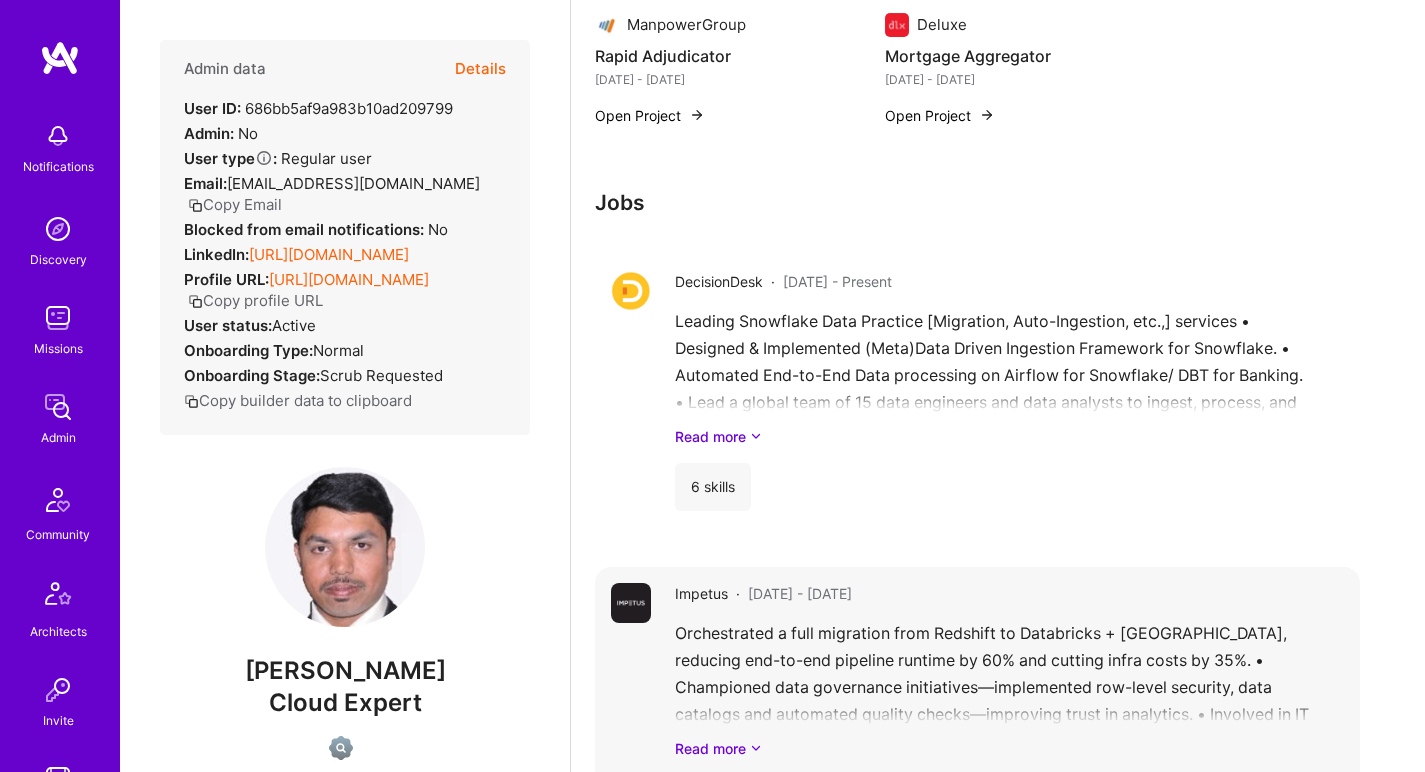 scroll, scrollTop: 859, scrollLeft: 0, axis: vertical 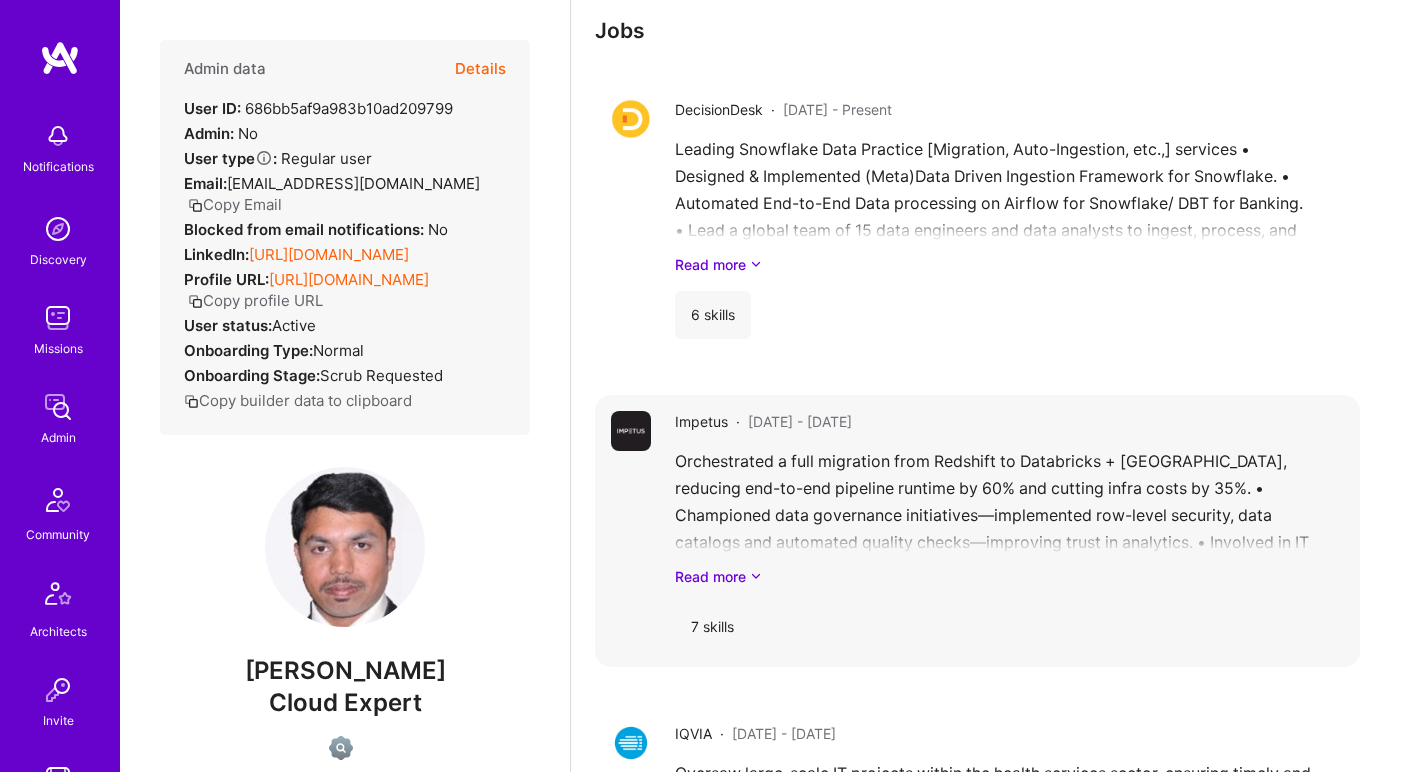 click on "Orchestrated a full migration from Redshift to Databricks + Delta Lake, reducing end-to-end pipeline runtime by 60% and cutting infra costs by 35%. • Championed data governance initiatives—implemented row-level security, data catalogs and automated quality checks—improving trust in analytics. • Involved in IT strategic plans that meets centralized data lake (Snowflake) with DBT Cloud - pipelines. • Provided consulting services on AWS and GCP for Data and BI solutions with Cost Optimization. Read more" at bounding box center [1009, 517] 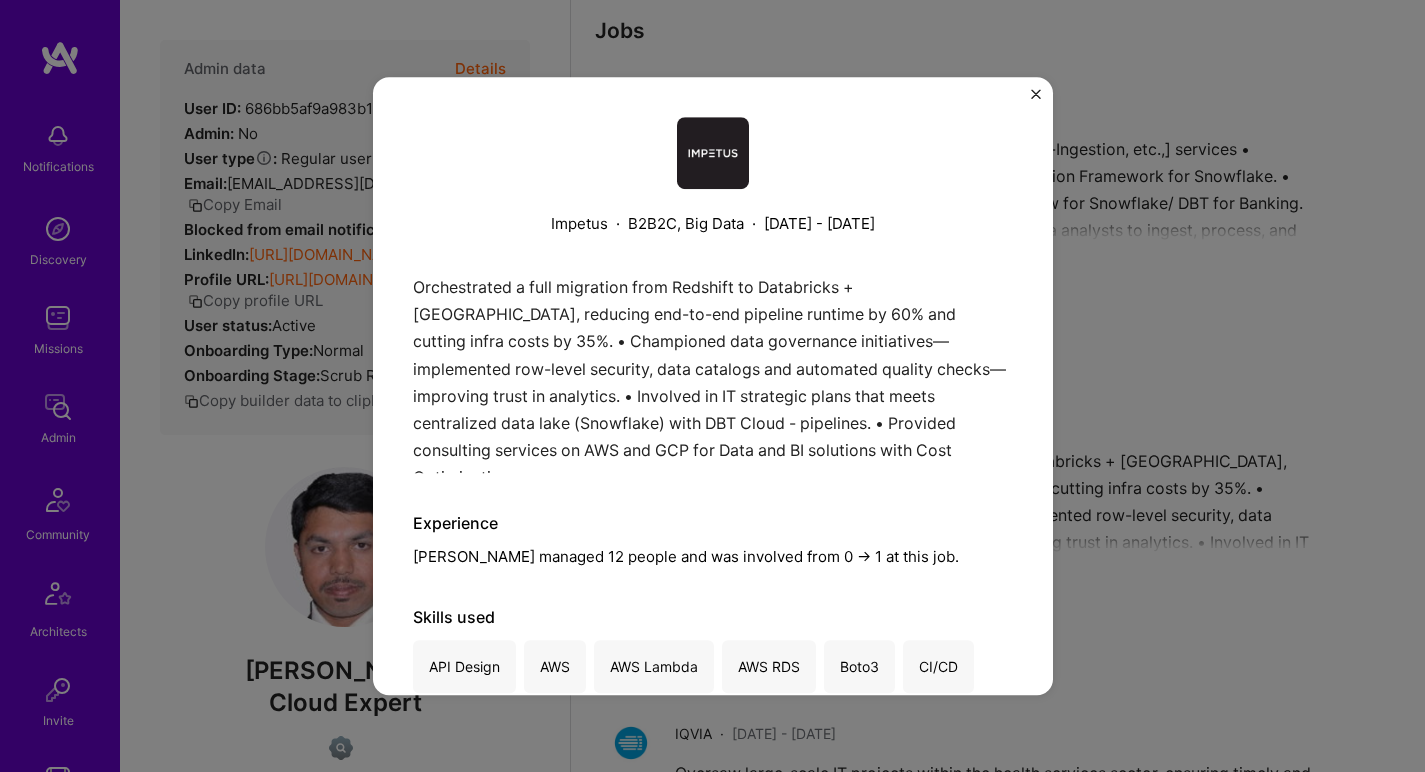 click on "Orchestrated a full migration from Redshift to Databricks + Delta Lake, reducing end-to-end pipeline runtime by 60% and cutting infra costs by 35%. • Championed data governance initiatives—implemented row-level security, data catalogs and automated quality checks—improving trust in analytics. • Involved in IT strategic plans that meets centralized data lake (Snowflake) with DBT Cloud - pipelines. • Provided consulting services on AWS and GCP for Data and BI solutions with Cost Optimization." at bounding box center (713, 373) 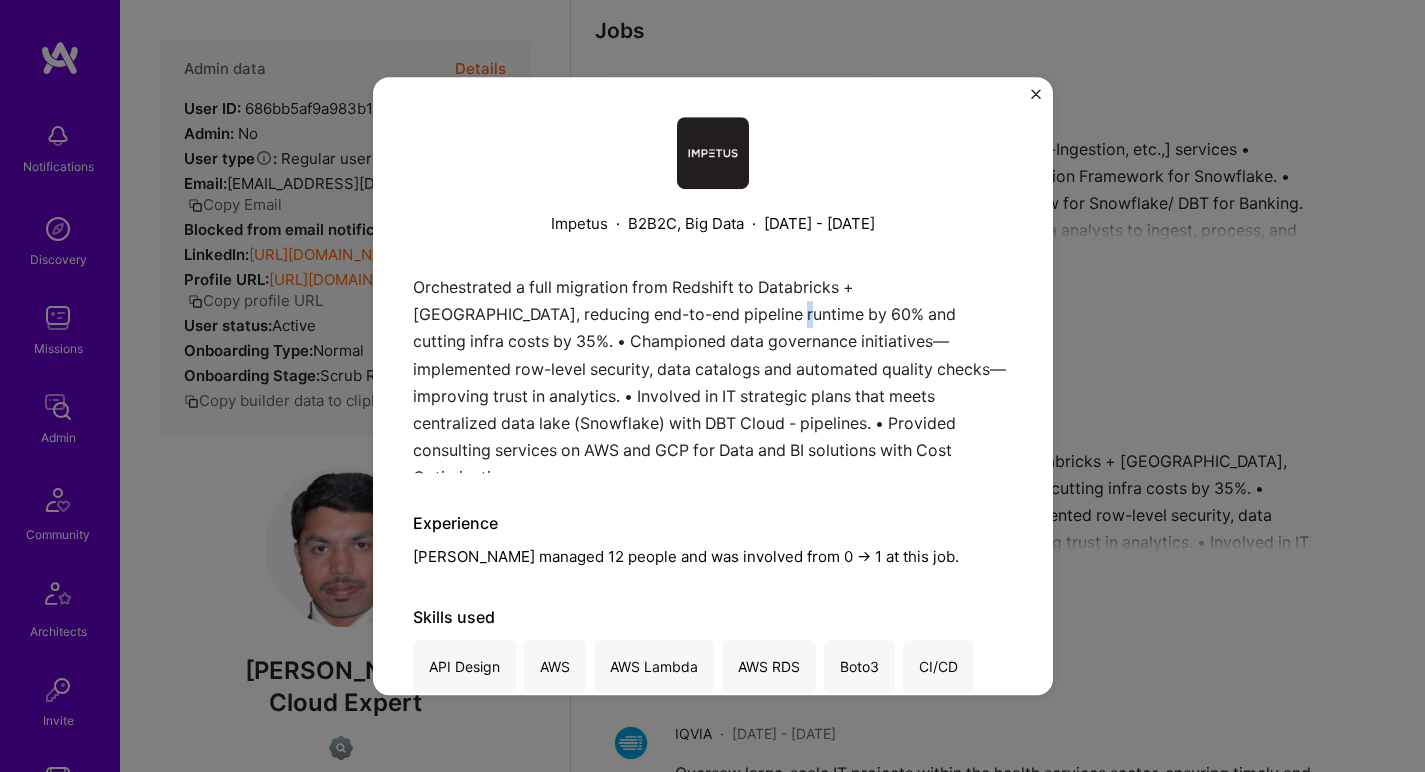 click on "Orchestrated a full migration from Redshift to Databricks + Delta Lake, reducing end-to-end pipeline runtime by 60% and cutting infra costs by 35%. • Championed data governance initiatives—implemented row-level security, data catalogs and automated quality checks—improving trust in analytics. • Involved in IT strategic plans that meets centralized data lake (Snowflake) with DBT Cloud - pipelines. • Provided consulting services on AWS and GCP for Data and BI solutions with Cost Optimization." at bounding box center [713, 373] 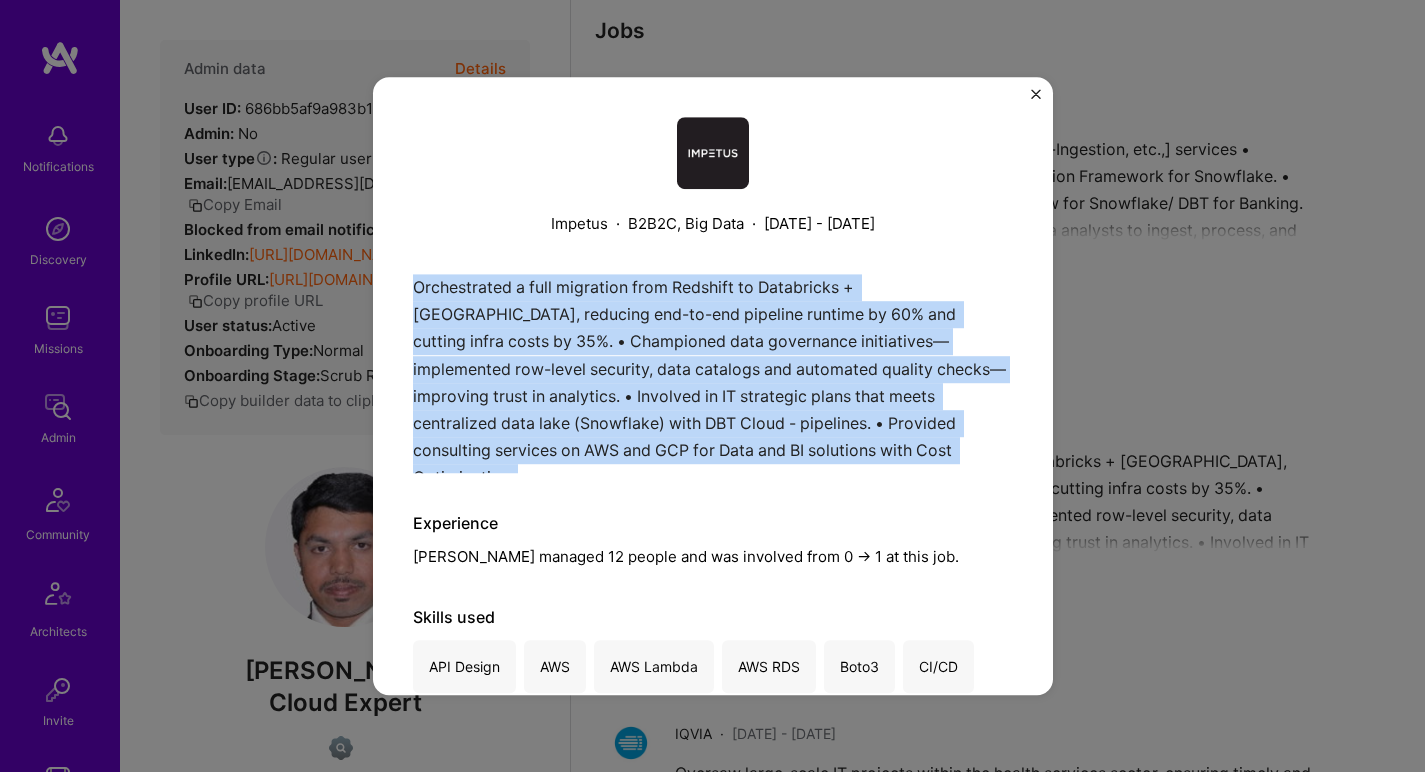 click on "Orchestrated a full migration from Redshift to Databricks + Delta Lake, reducing end-to-end pipeline runtime by 60% and cutting infra costs by 35%. • Championed data governance initiatives—implemented row-level security, data catalogs and automated quality checks—improving trust in analytics. • Involved in IT strategic plans that meets centralized data lake (Snowflake) with DBT Cloud - pipelines. • Provided consulting services on AWS and GCP for Data and BI solutions with Cost Optimization." at bounding box center (713, 373) 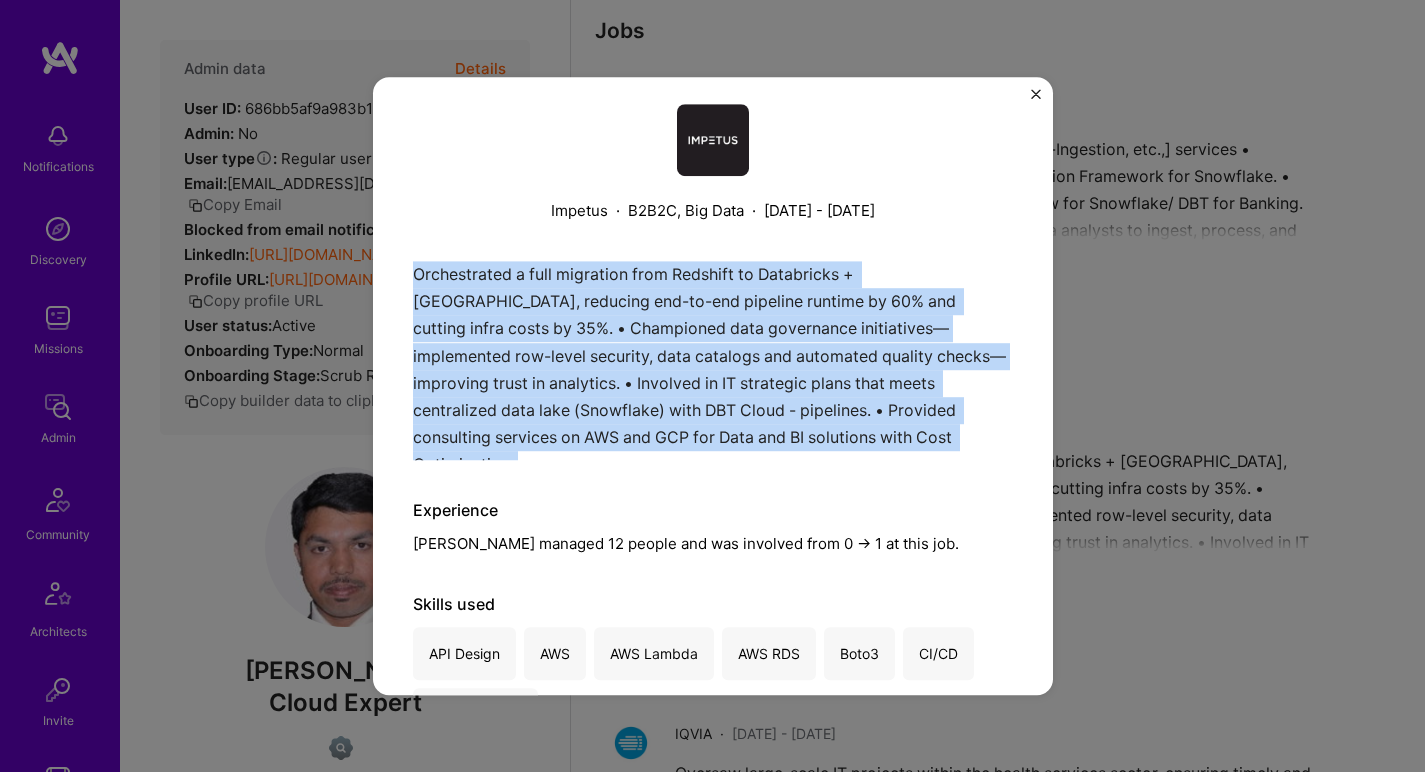 scroll, scrollTop: 26, scrollLeft: 0, axis: vertical 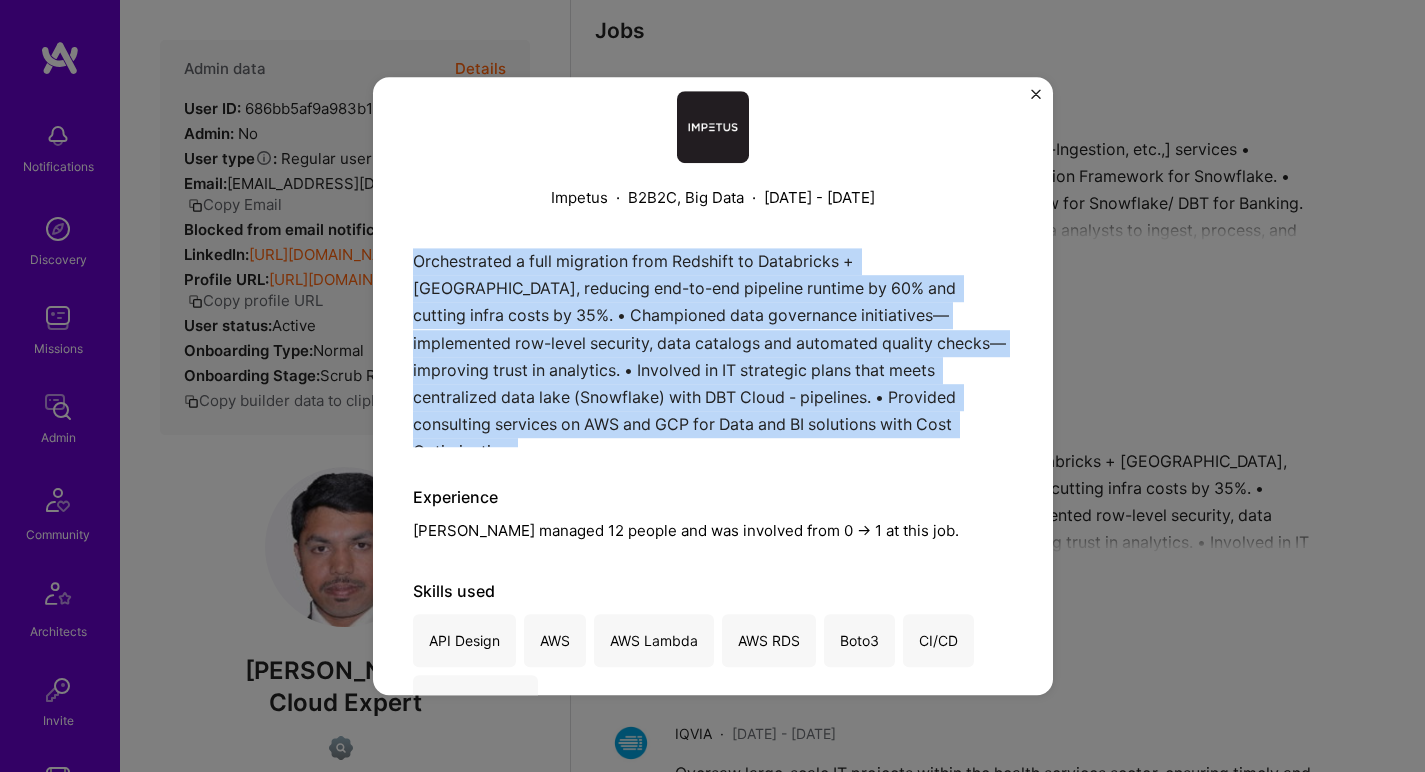 click on "Orchestrated a full migration from Redshift to Databricks + Delta Lake, reducing end-to-end pipeline runtime by 60% and cutting infra costs by 35%. • Championed data governance initiatives—implemented row-level security, data catalogs and automated quality checks—improving trust in analytics. • Involved in IT strategic plans that meets centralized data lake (Snowflake) with DBT Cloud - pipelines. • Provided consulting services on AWS and GCP for Data and BI solutions with Cost Optimization." at bounding box center (713, 347) 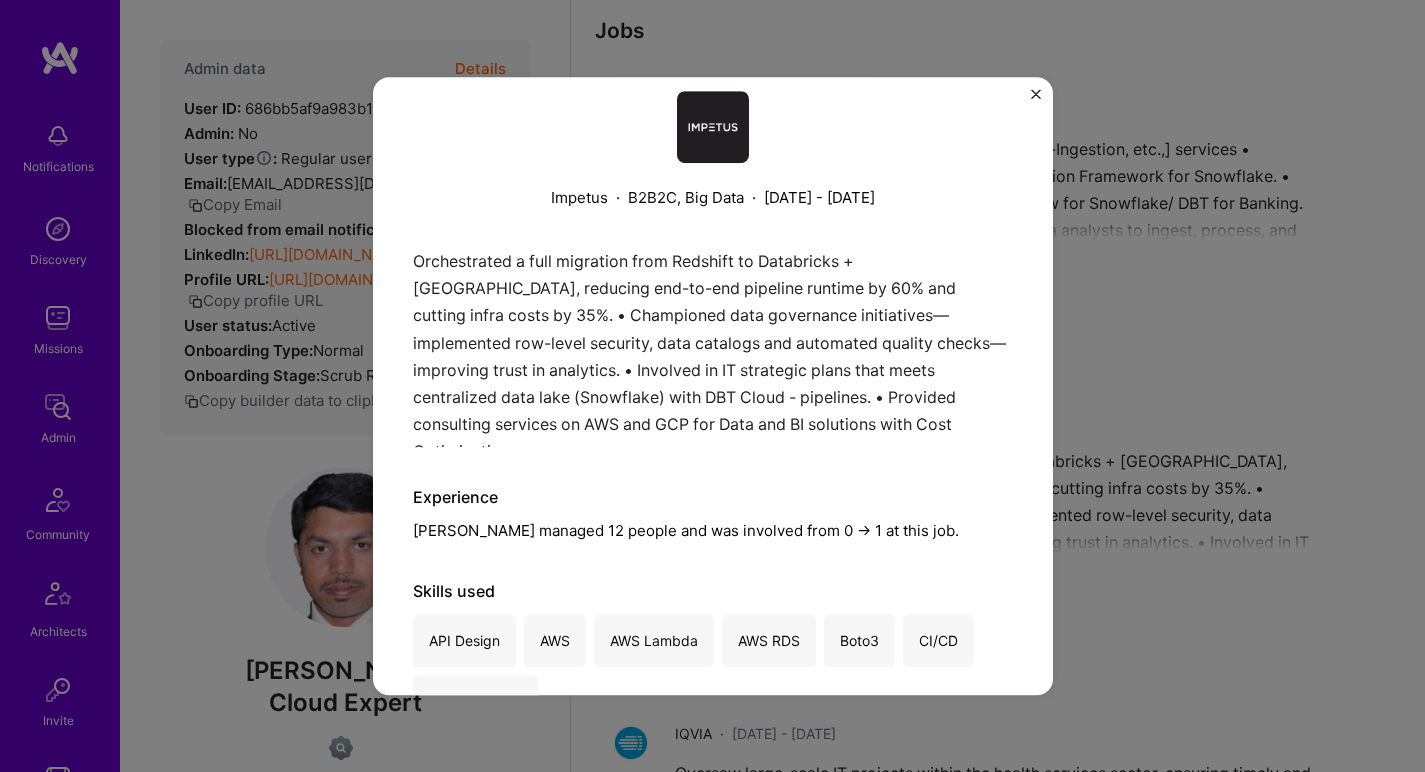 click on "Orchestrated a full migration from Redshift to Databricks + Delta Lake, reducing end-to-end pipeline runtime by 60% and cutting infra costs by 35%. • Championed data governance initiatives—implemented row-level security, data catalogs and automated quality checks—improving trust in analytics. • Involved in IT strategic plans that meets centralized data lake (Snowflake) with DBT Cloud - pipelines. • Provided consulting services on AWS and GCP for Data and BI solutions with Cost Optimization." at bounding box center [713, 347] 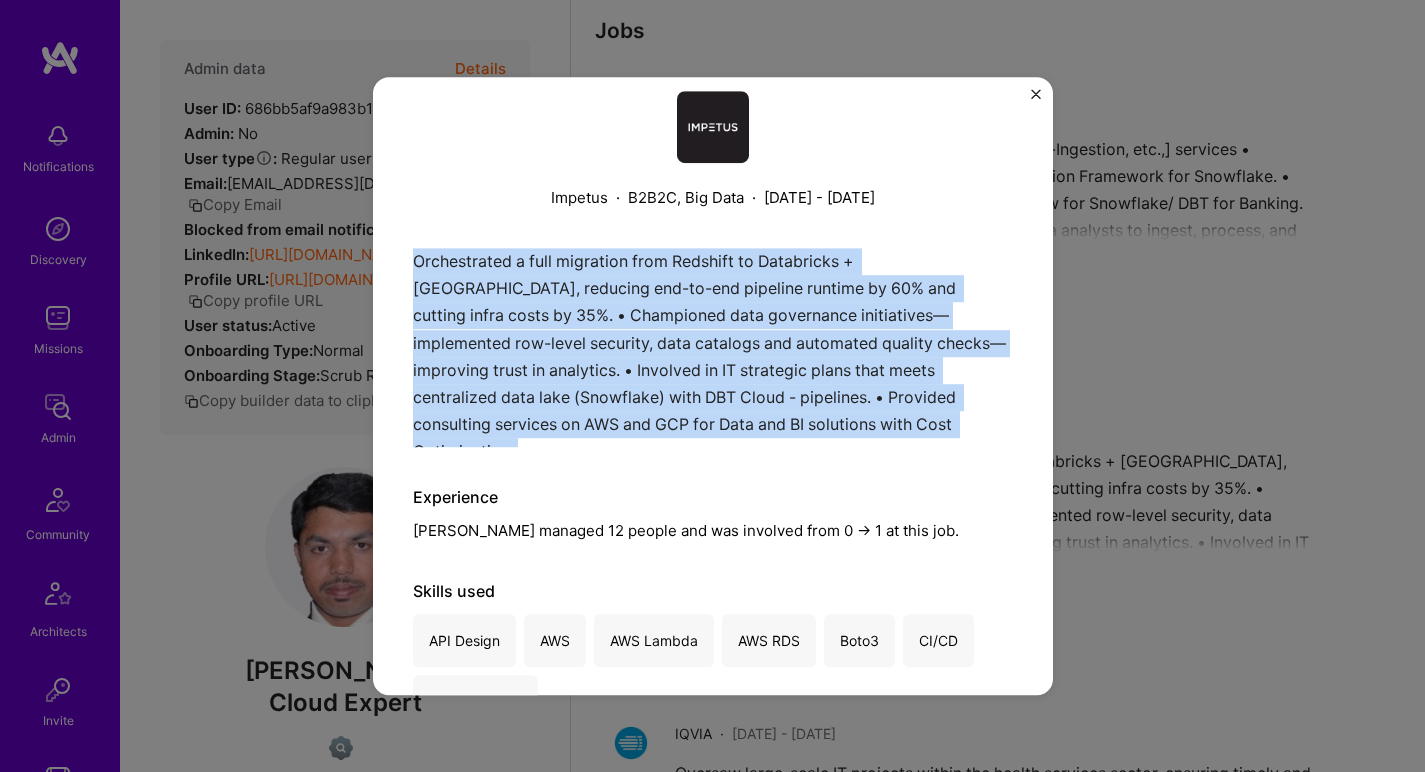 click on "Orchestrated a full migration from Redshift to Databricks + Delta Lake, reducing end-to-end pipeline runtime by 60% and cutting infra costs by 35%. • Championed data governance initiatives—implemented row-level security, data catalogs and automated quality checks—improving trust in analytics. • Involved in IT strategic plans that meets centralized data lake (Snowflake) with DBT Cloud - pipelines. • Provided consulting services on AWS and GCP for Data and BI solutions with Cost Optimization." at bounding box center [713, 347] 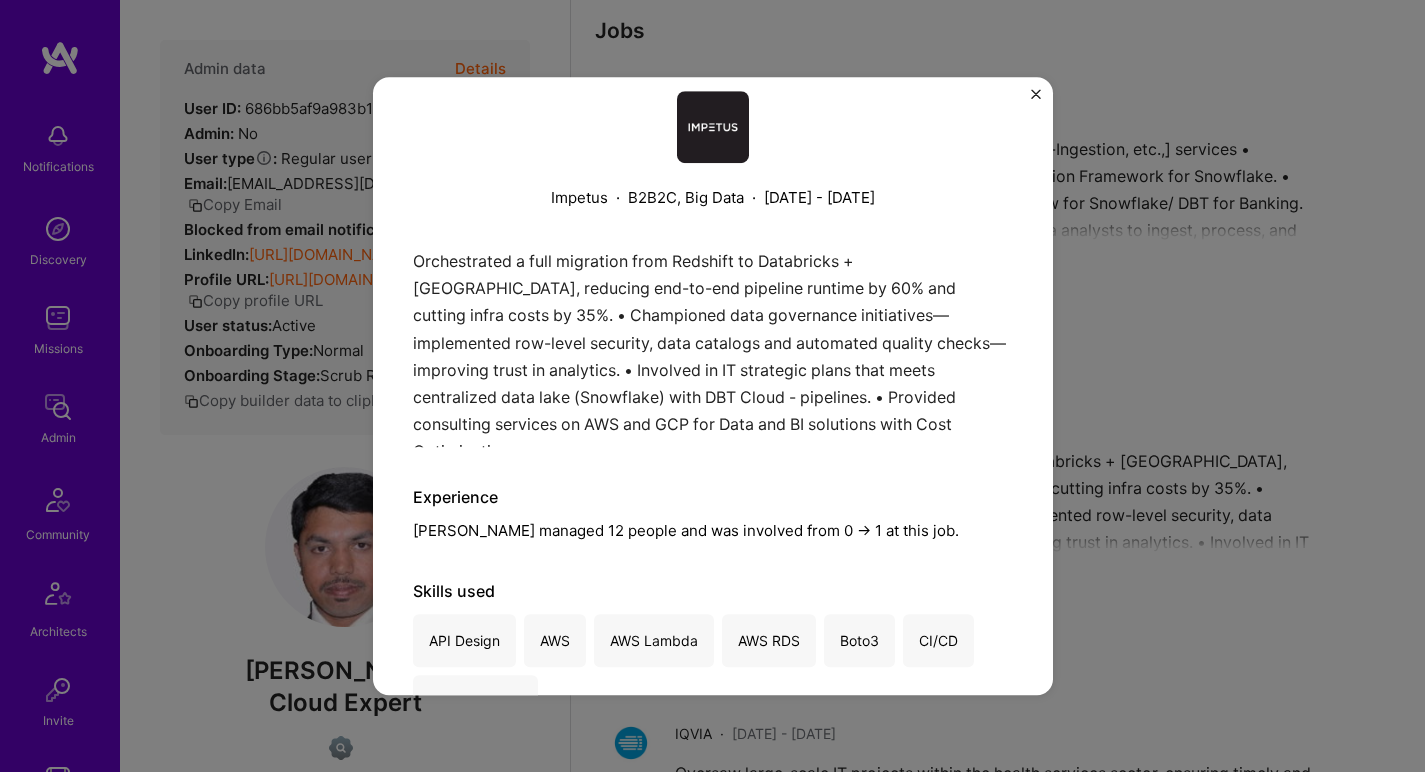 click on "Orchestrated a full migration from Redshift to Databricks + Delta Lake, reducing end-to-end pipeline runtime by 60% and cutting infra costs by 35%. • Championed data governance initiatives—implemented row-level security, data catalogs and automated quality checks—improving trust in analytics. • Involved in IT strategic plans that meets centralized data lake (Snowflake) with DBT Cloud - pipelines. • Provided consulting services on AWS and GCP for Data and BI solutions with Cost Optimization." at bounding box center [713, 347] 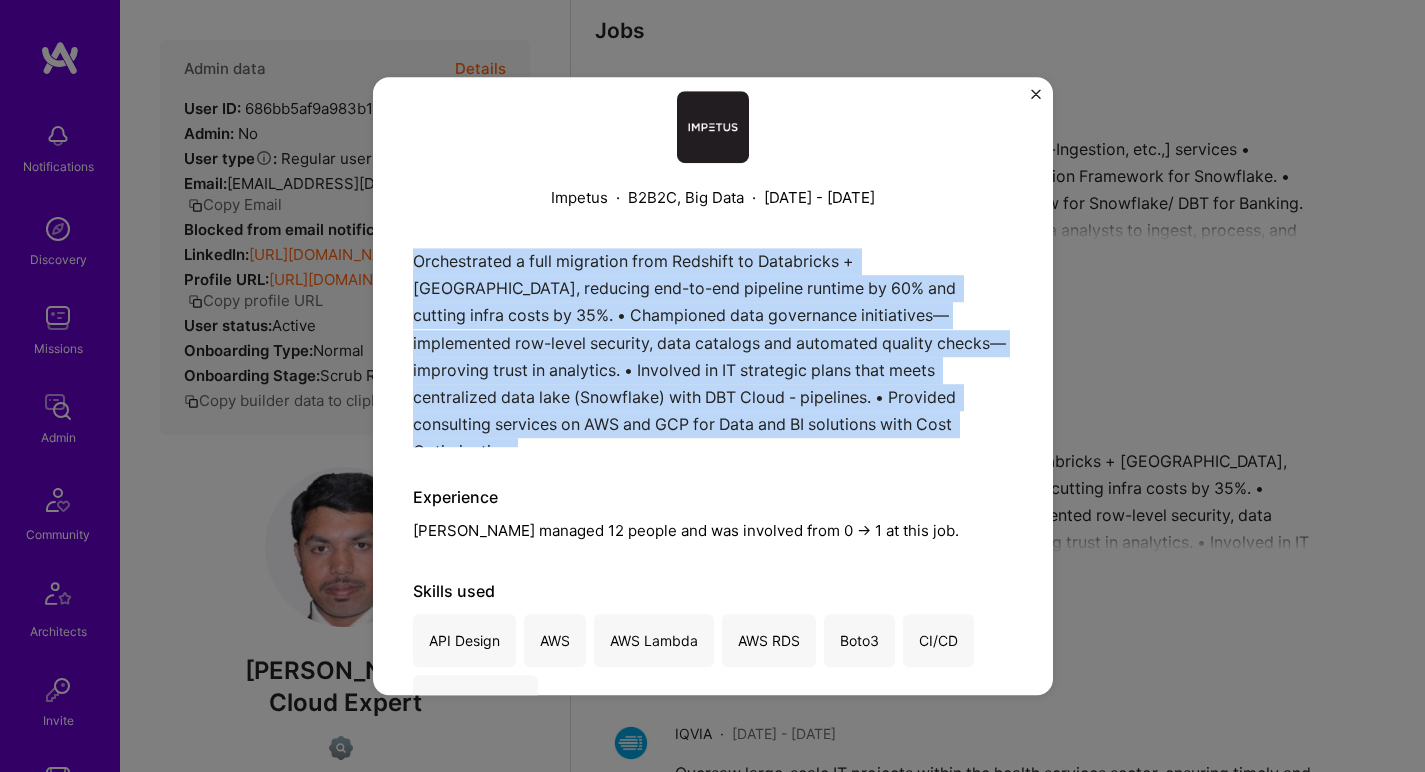 click on "Orchestrated a full migration from Redshift to Databricks + Delta Lake, reducing end-to-end pipeline runtime by 60% and cutting infra costs by 35%. • Championed data governance initiatives—implemented row-level security, data catalogs and automated quality checks—improving trust in analytics. • Involved in IT strategic plans that meets centralized data lake (Snowflake) with DBT Cloud - pipelines. • Provided consulting services on AWS and GCP for Data and BI solutions with Cost Optimization." at bounding box center [713, 347] 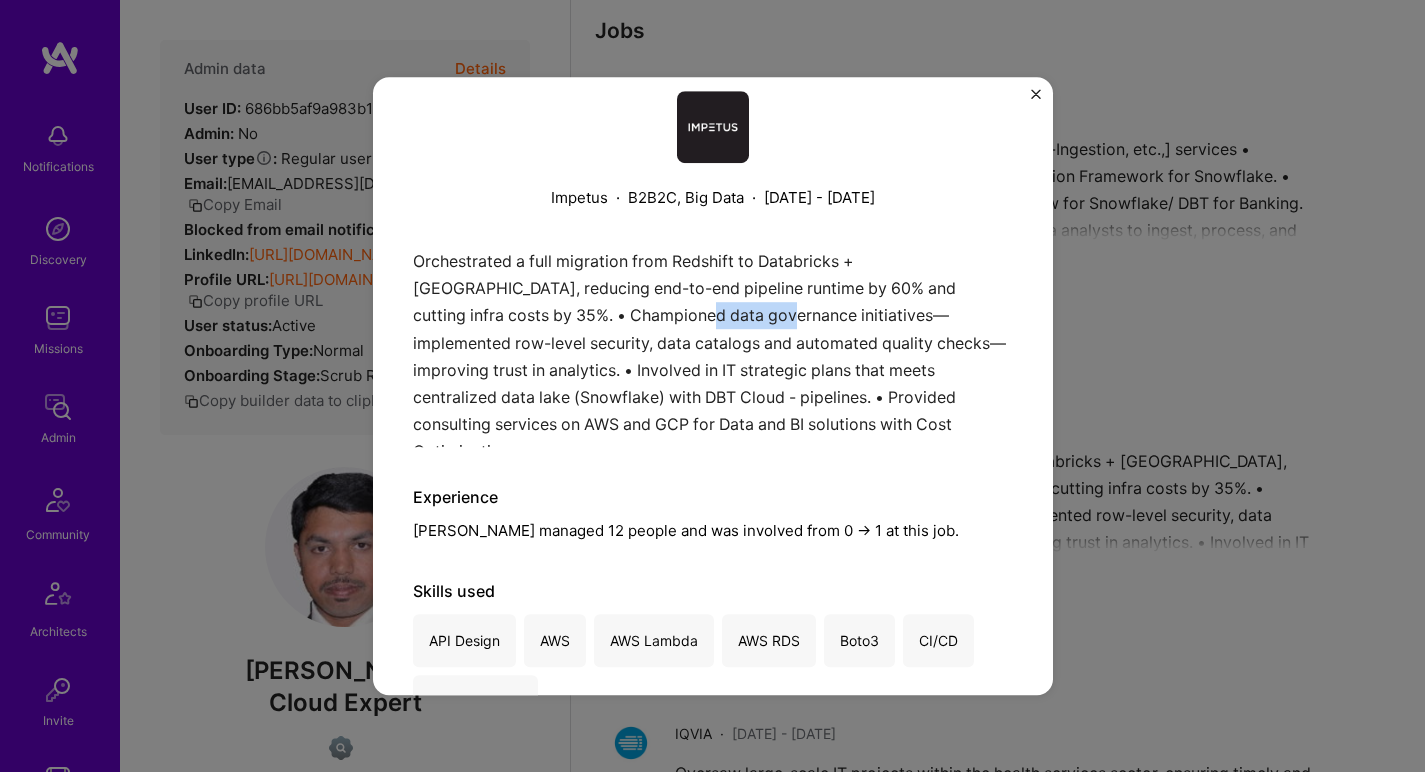 click on "Orchestrated a full migration from Redshift to Databricks + Delta Lake, reducing end-to-end pipeline runtime by 60% and cutting infra costs by 35%. • Championed data governance initiatives—implemented row-level security, data catalogs and automated quality checks—improving trust in analytics. • Involved in IT strategic plans that meets centralized data lake (Snowflake) with DBT Cloud - pipelines. • Provided consulting services on AWS and GCP for Data and BI solutions with Cost Optimization." at bounding box center [713, 347] 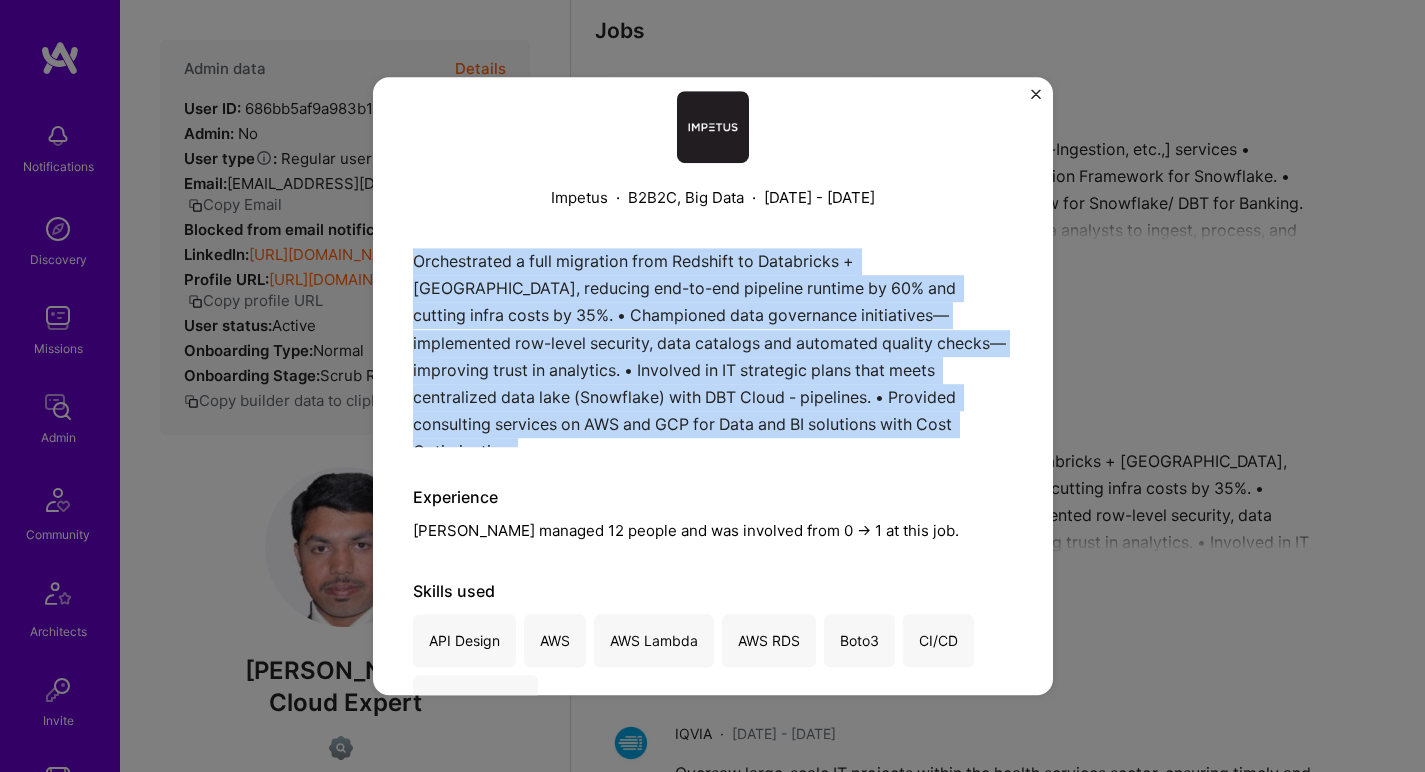 click on "Orchestrated a full migration from Redshift to Databricks + Delta Lake, reducing end-to-end pipeline runtime by 60% and cutting infra costs by 35%. • Championed data governance initiatives—implemented row-level security, data catalogs and automated quality checks—improving trust in analytics. • Involved in IT strategic plans that meets centralized data lake (Snowflake) with DBT Cloud - pipelines. • Provided consulting services on AWS and GCP for Data and BI solutions with Cost Optimization." at bounding box center (713, 347) 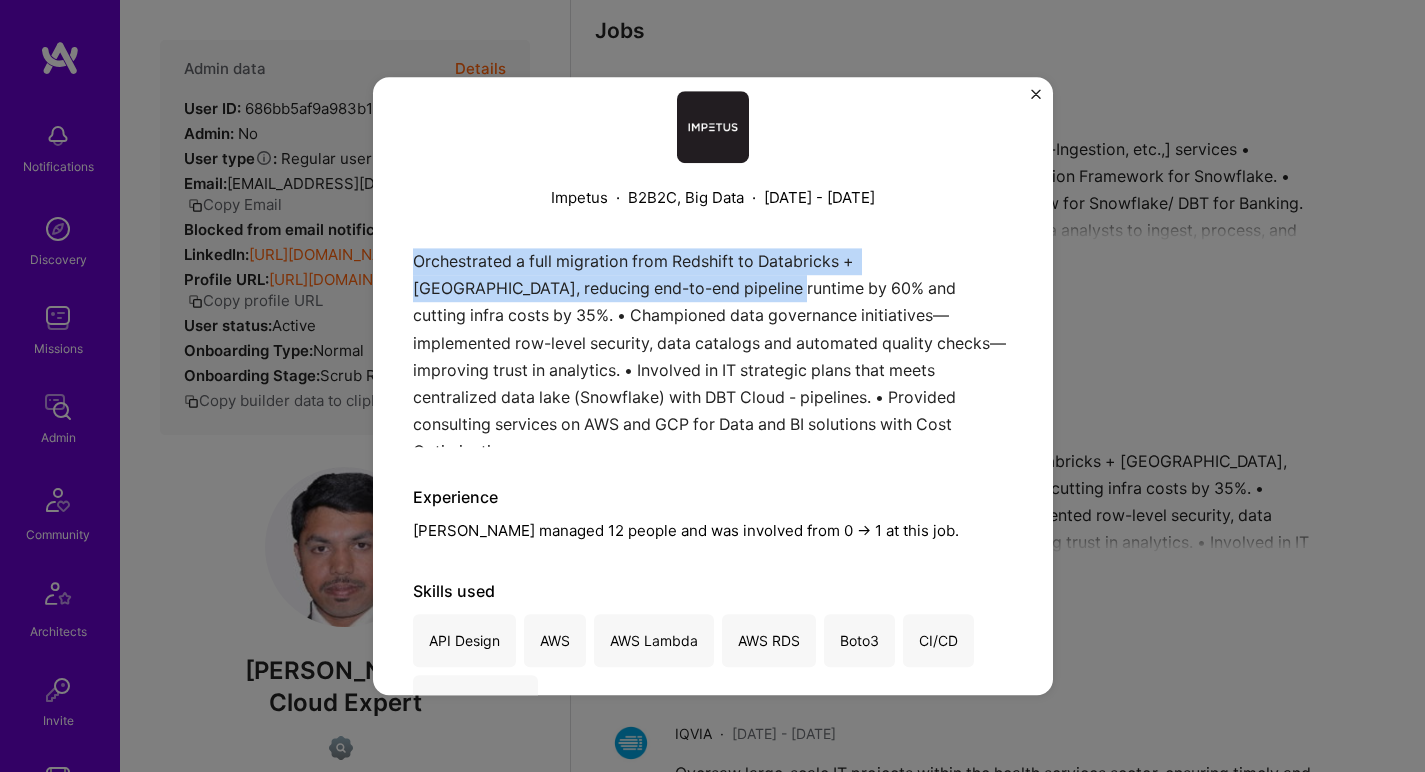 drag, startPoint x: 681, startPoint y: 248, endPoint x: 693, endPoint y: 273, distance: 27.730848 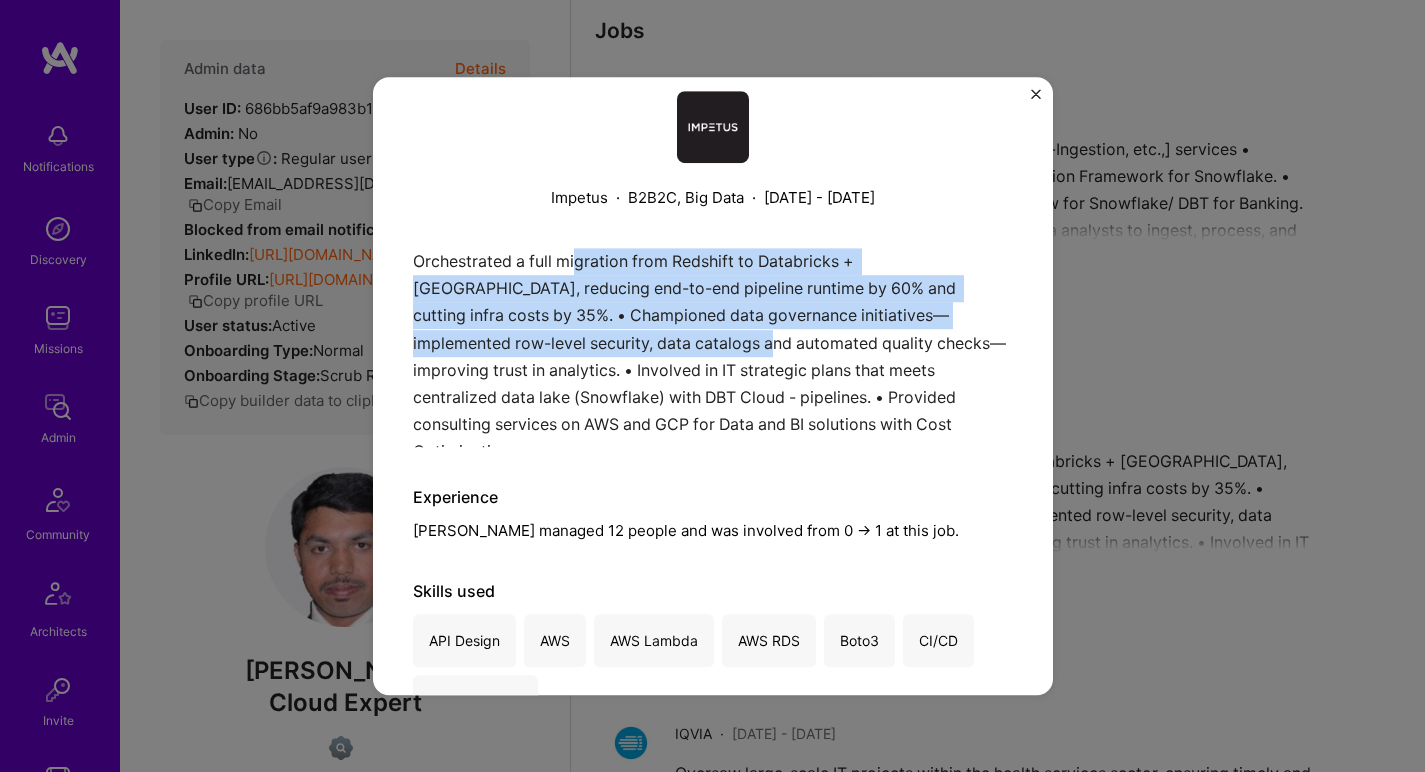 drag, startPoint x: 577, startPoint y: 263, endPoint x: 657, endPoint y: 336, distance: 108.30051 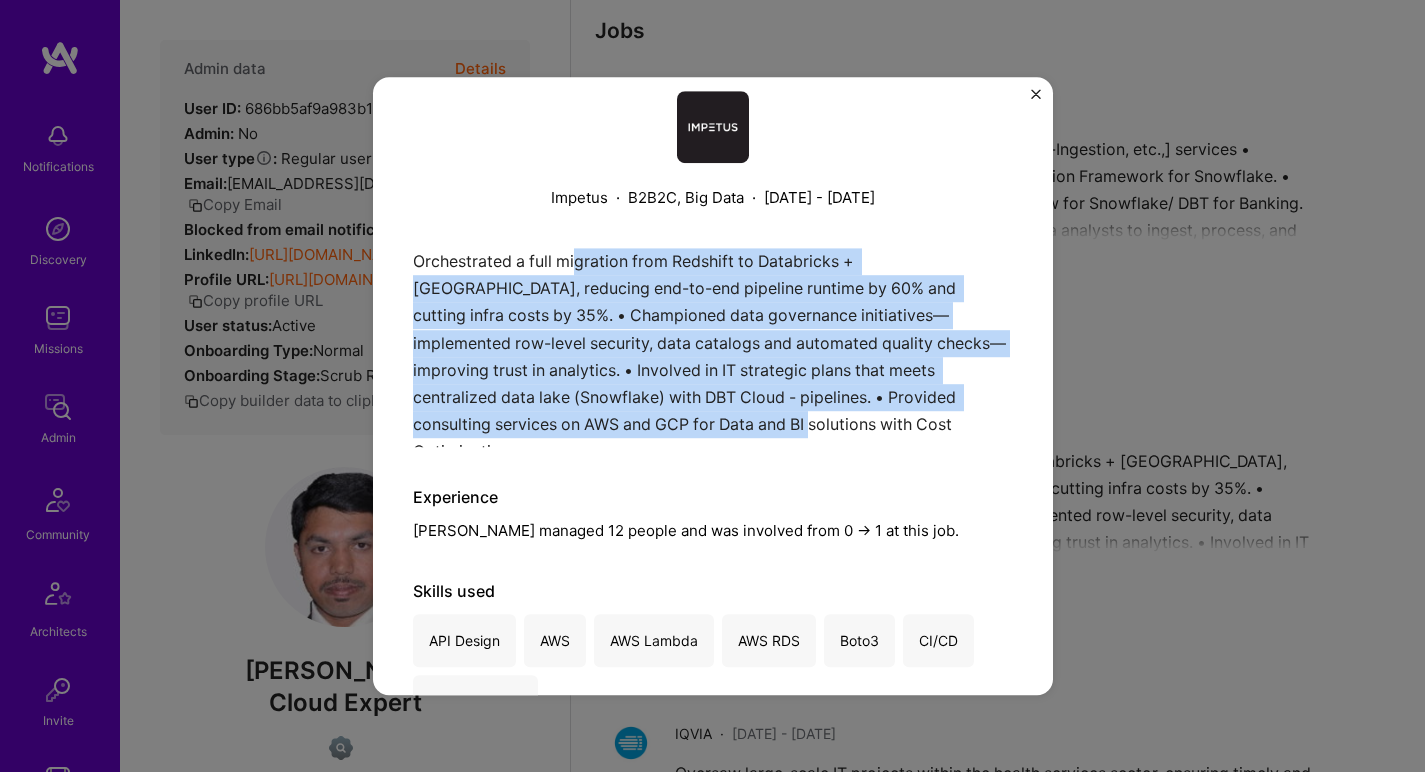 drag, startPoint x: 695, startPoint y: 412, endPoint x: 575, endPoint y: 271, distance: 185.15129 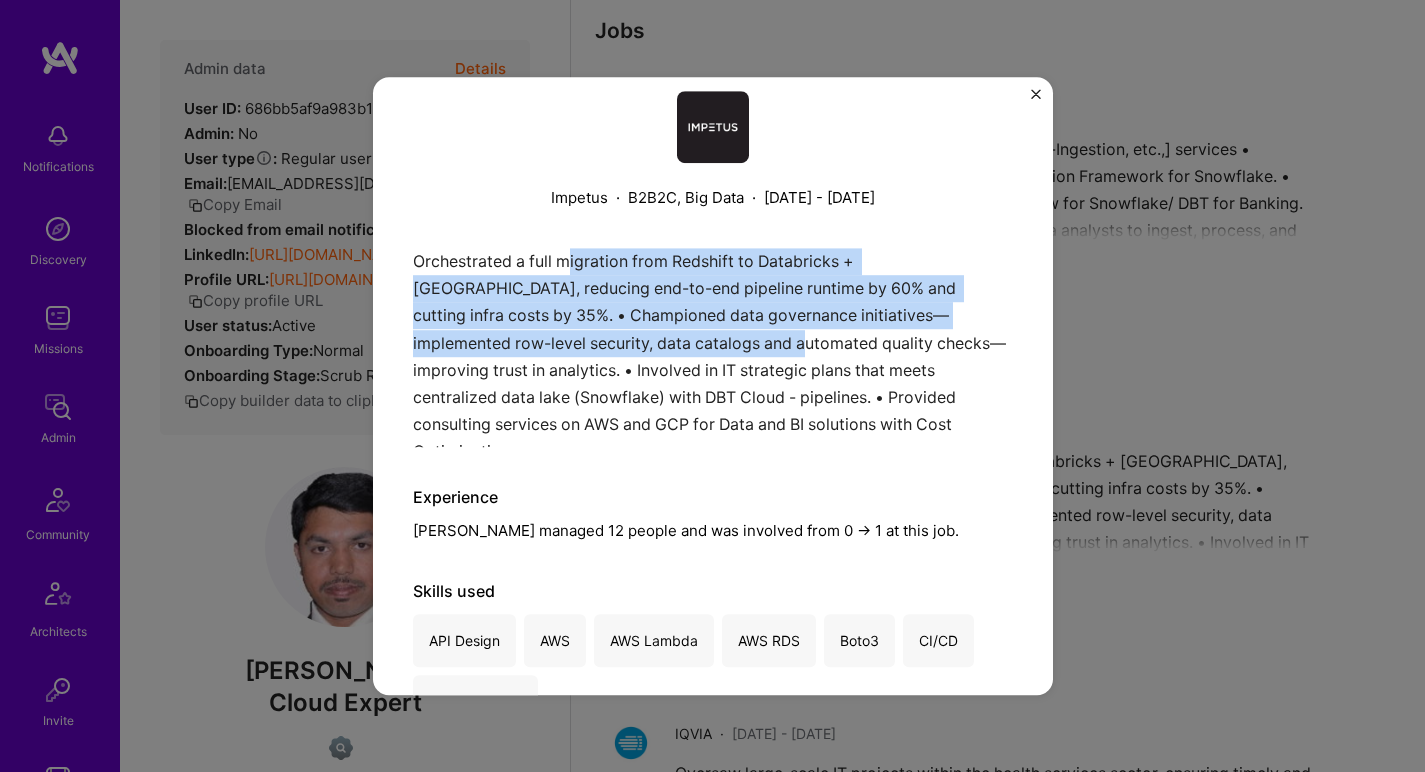 drag, startPoint x: 567, startPoint y: 259, endPoint x: 703, endPoint y: 344, distance: 160.37769 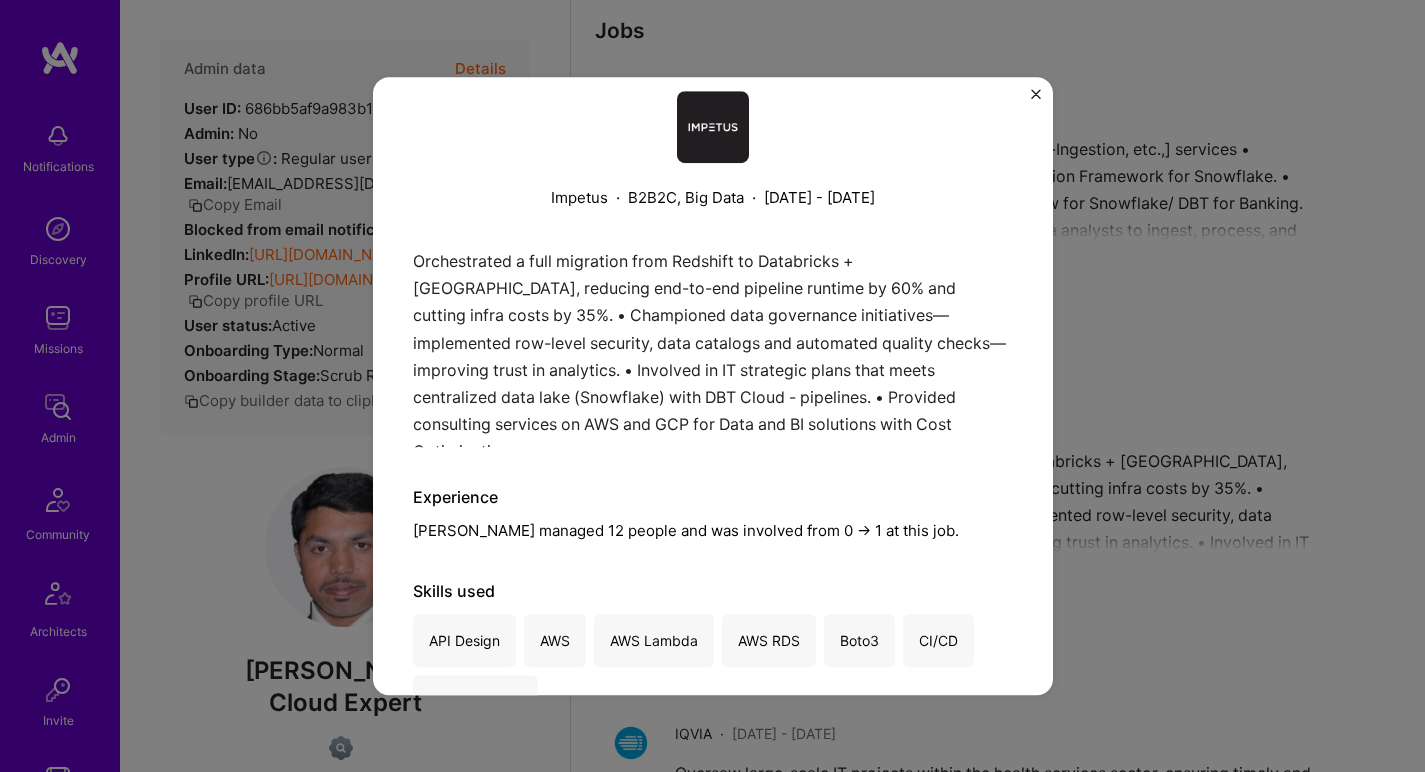 click on "Orchestrated a full migration from Redshift to Databricks + Delta Lake, reducing end-to-end pipeline runtime by 60% and cutting infra costs by 35%. • Championed data governance initiatives—implemented row-level security, data catalogs and automated quality checks—improving trust in analytics. • Involved in IT strategic plans that meets centralized data lake (Snowflake) with DBT Cloud - pipelines. • Provided consulting services on AWS and GCP for Data and BI solutions with Cost Optimization." at bounding box center [713, 347] 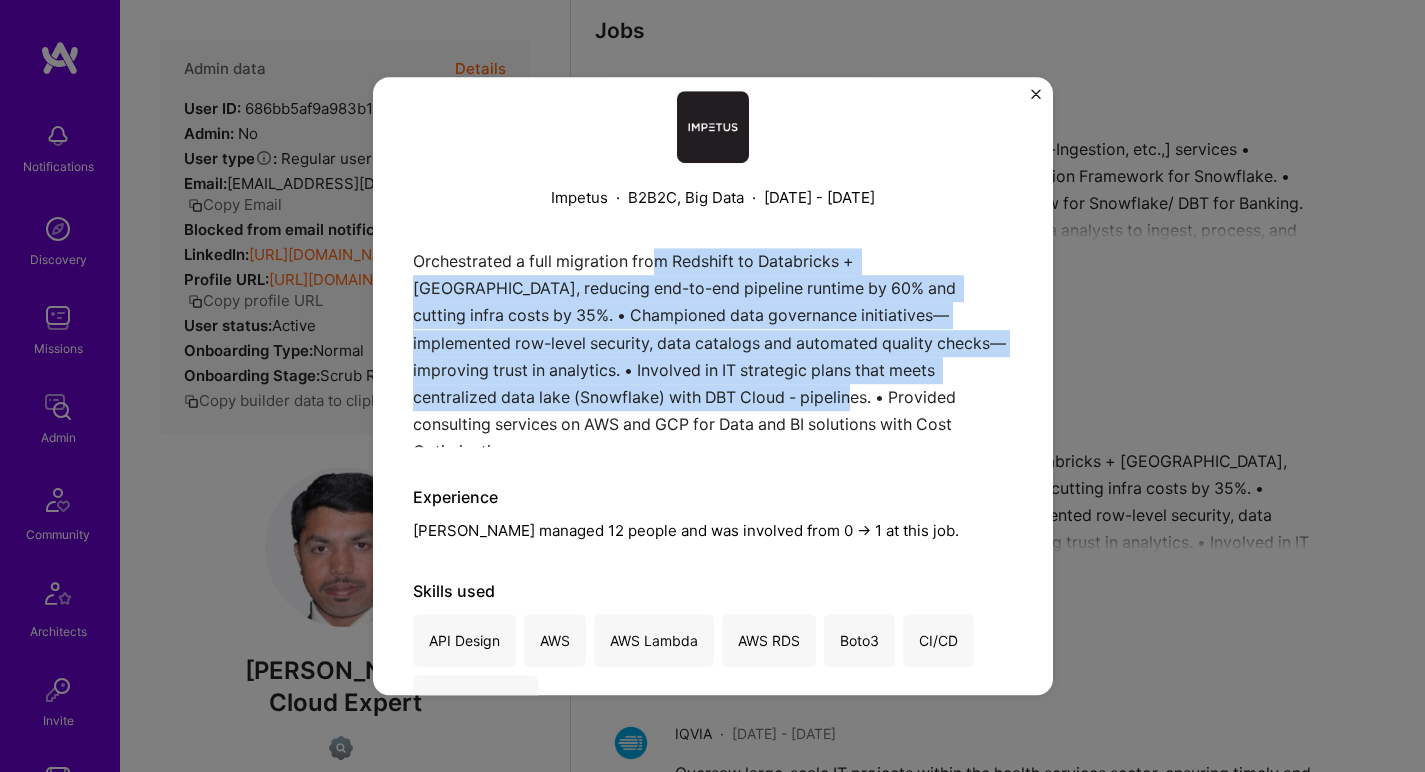 drag, startPoint x: 728, startPoint y: 359, endPoint x: 651, endPoint y: 263, distance: 123.065025 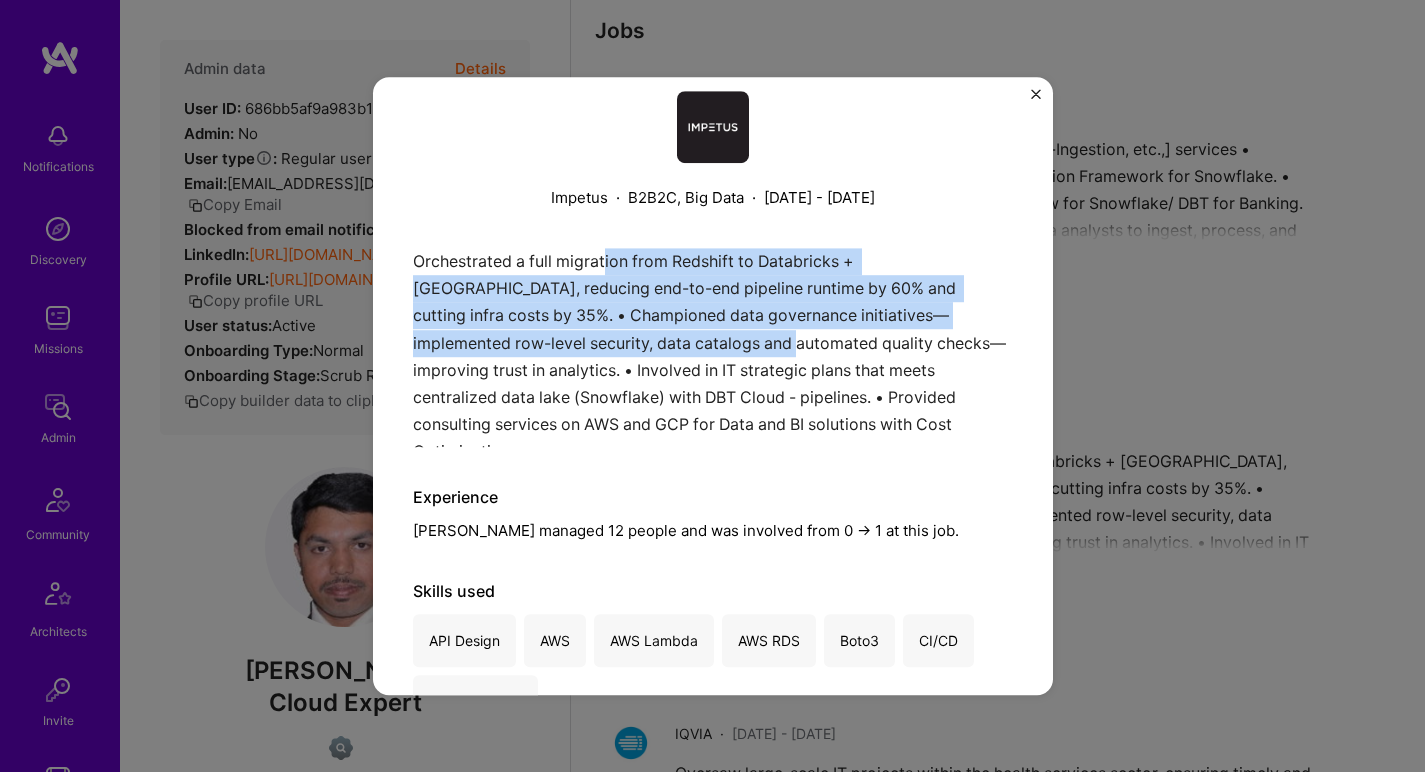 drag, startPoint x: 605, startPoint y: 263, endPoint x: 686, endPoint y: 338, distance: 110.39022 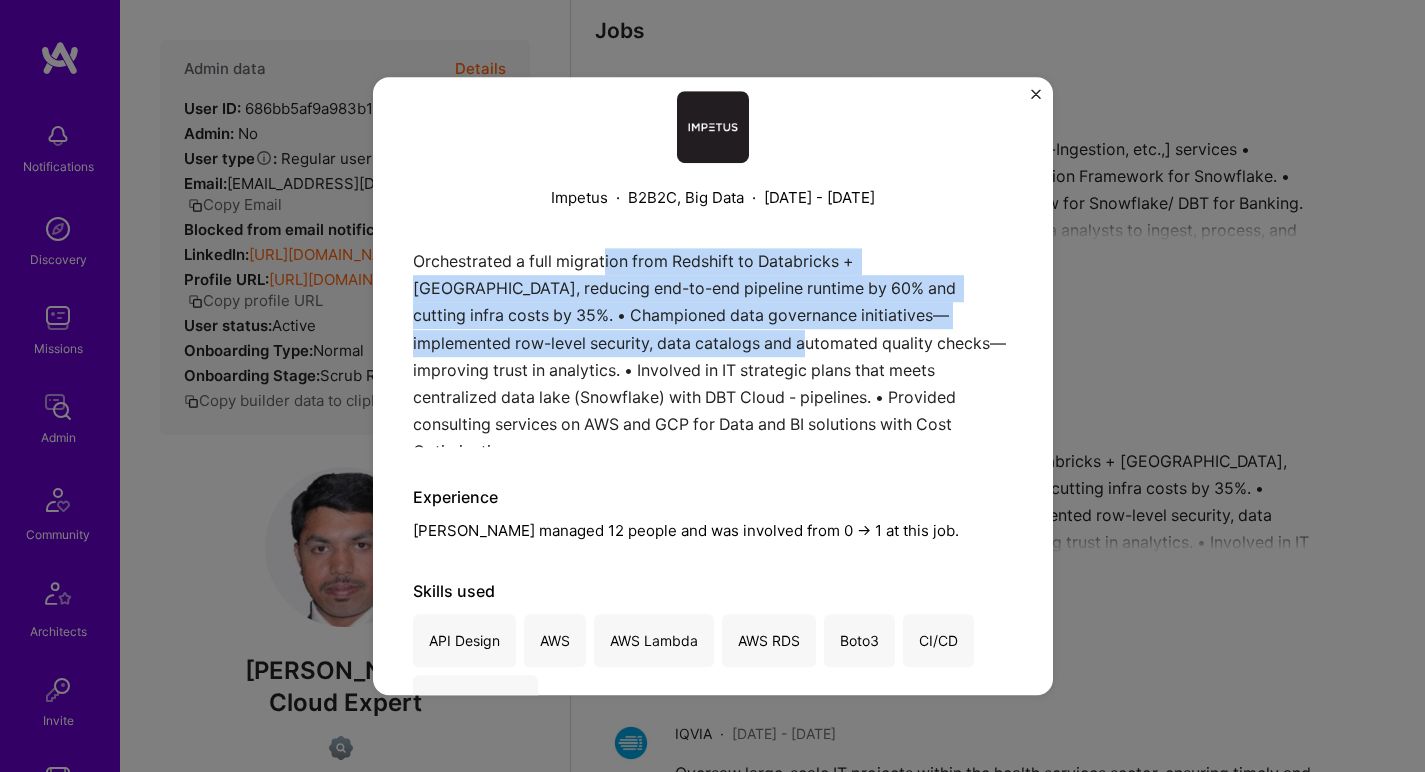 drag, startPoint x: 693, startPoint y: 339, endPoint x: 606, endPoint y: 260, distance: 117.51595 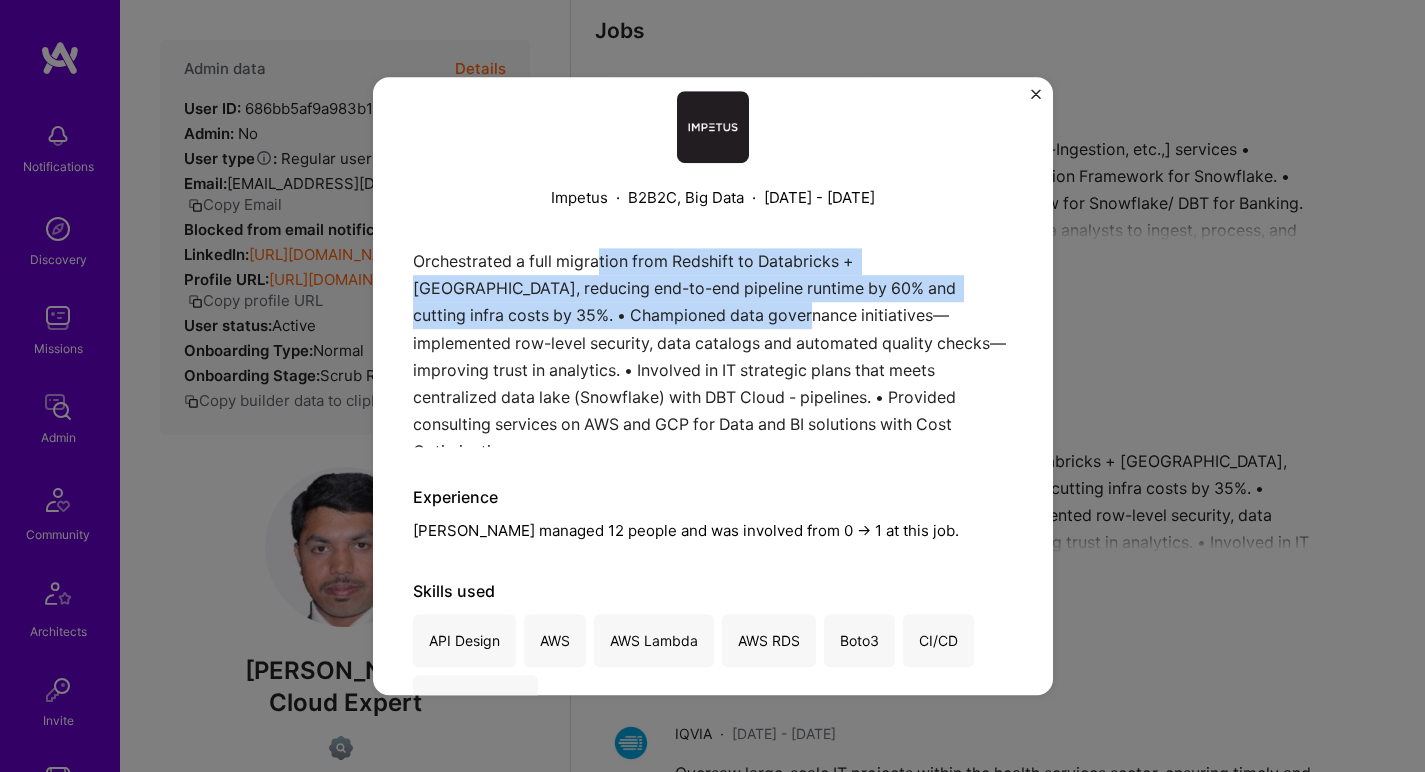 drag, startPoint x: 597, startPoint y: 258, endPoint x: 708, endPoint y: 320, distance: 127.141655 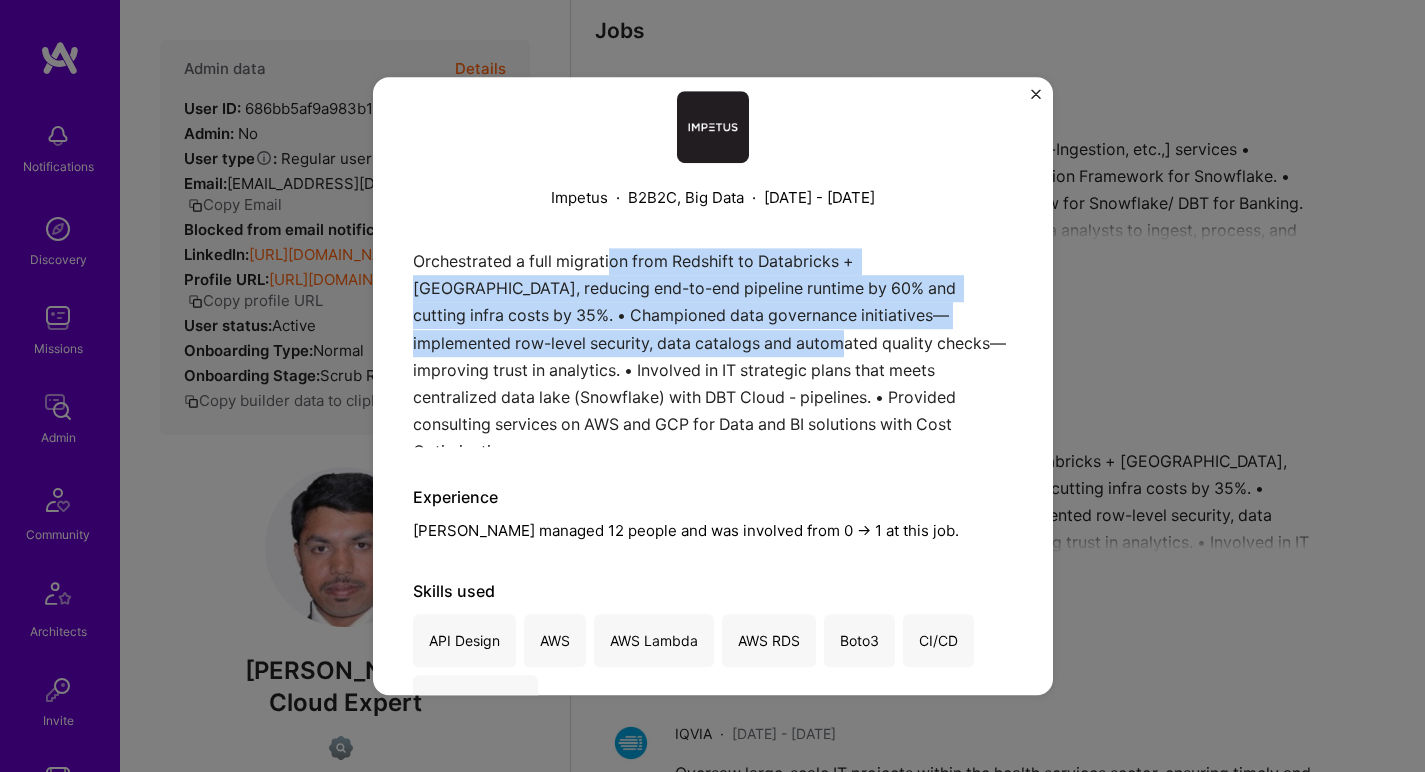 drag, startPoint x: 727, startPoint y: 331, endPoint x: 613, endPoint y: 260, distance: 134.3019 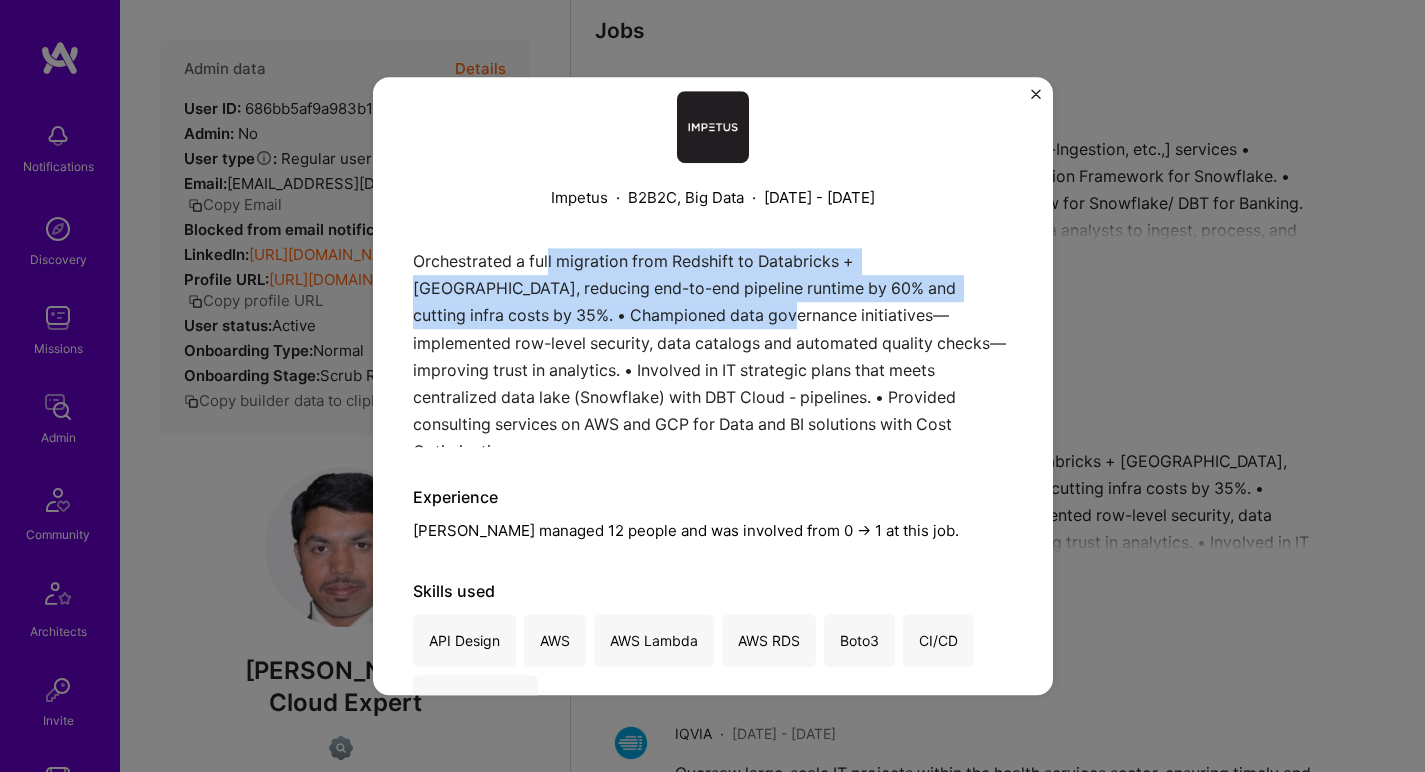 drag, startPoint x: 549, startPoint y: 258, endPoint x: 696, endPoint y: 318, distance: 158.77342 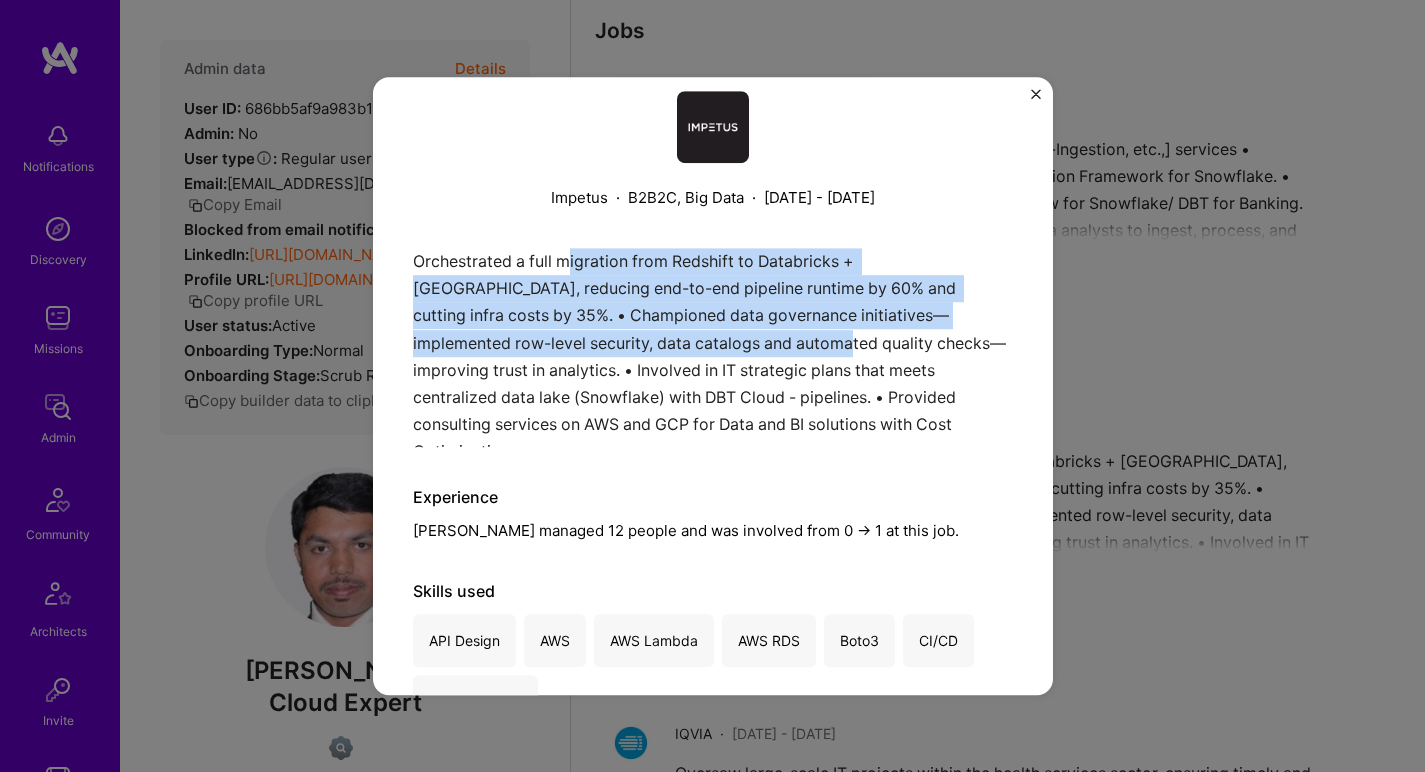 drag, startPoint x: 731, startPoint y: 346, endPoint x: 570, endPoint y: 259, distance: 183.00273 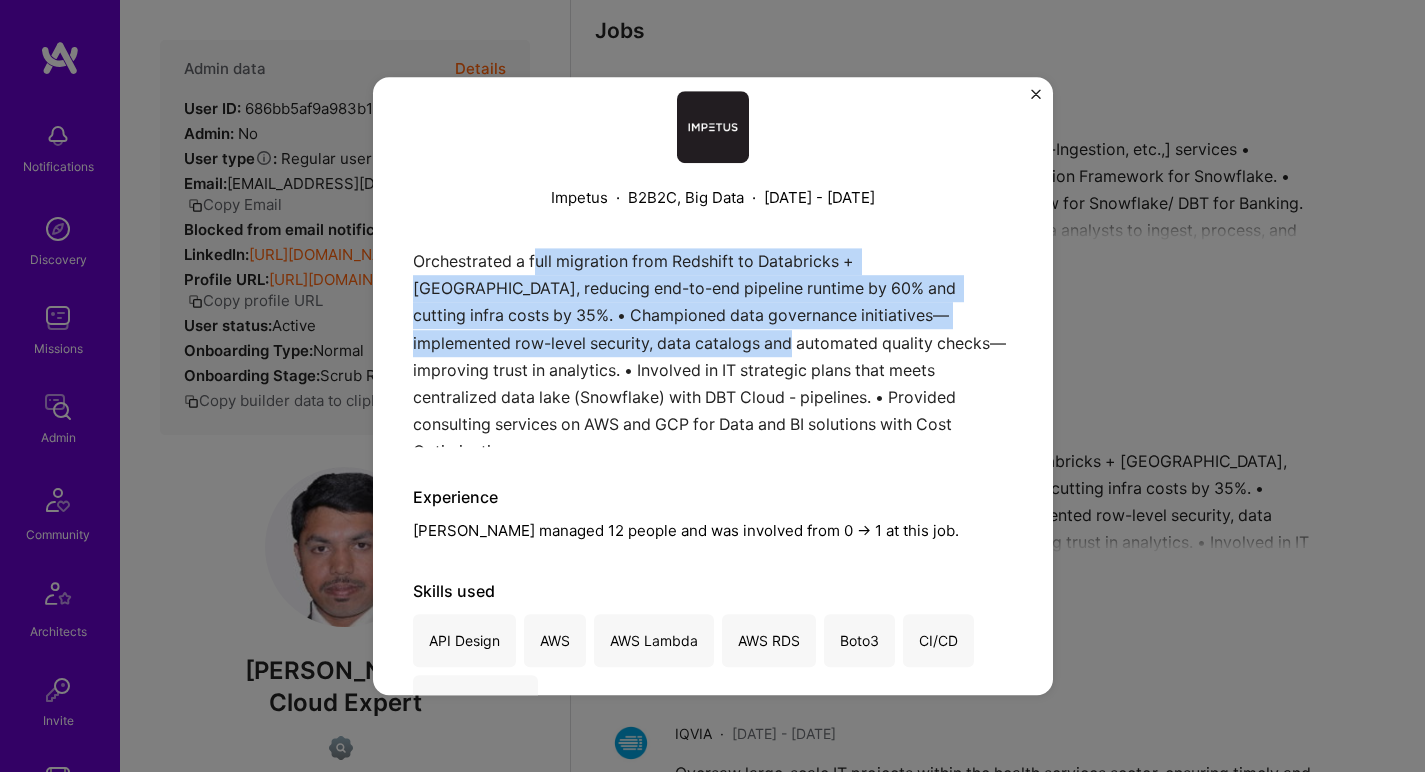 drag, startPoint x: 537, startPoint y: 260, endPoint x: 677, endPoint y: 347, distance: 164.83022 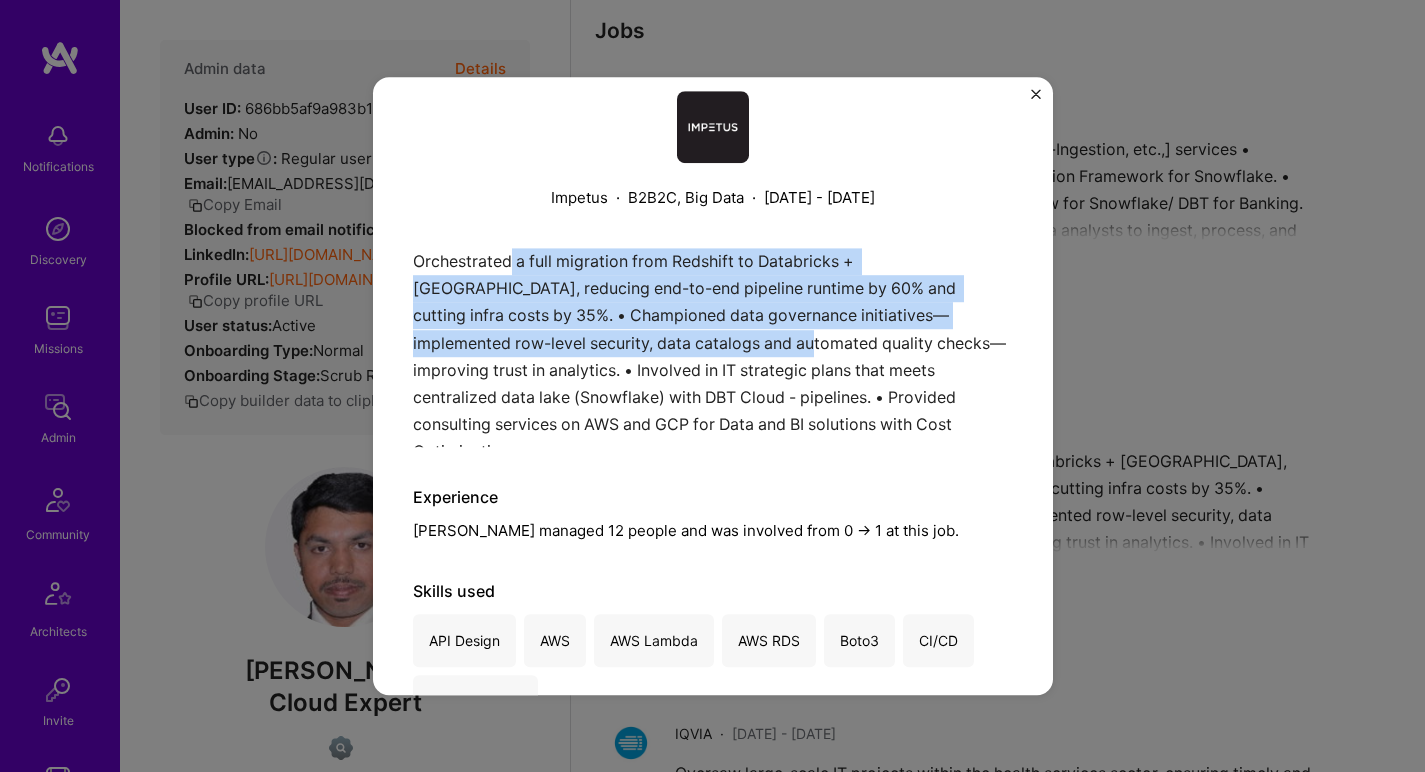 drag, startPoint x: 701, startPoint y: 350, endPoint x: 509, endPoint y: 267, distance: 209.17218 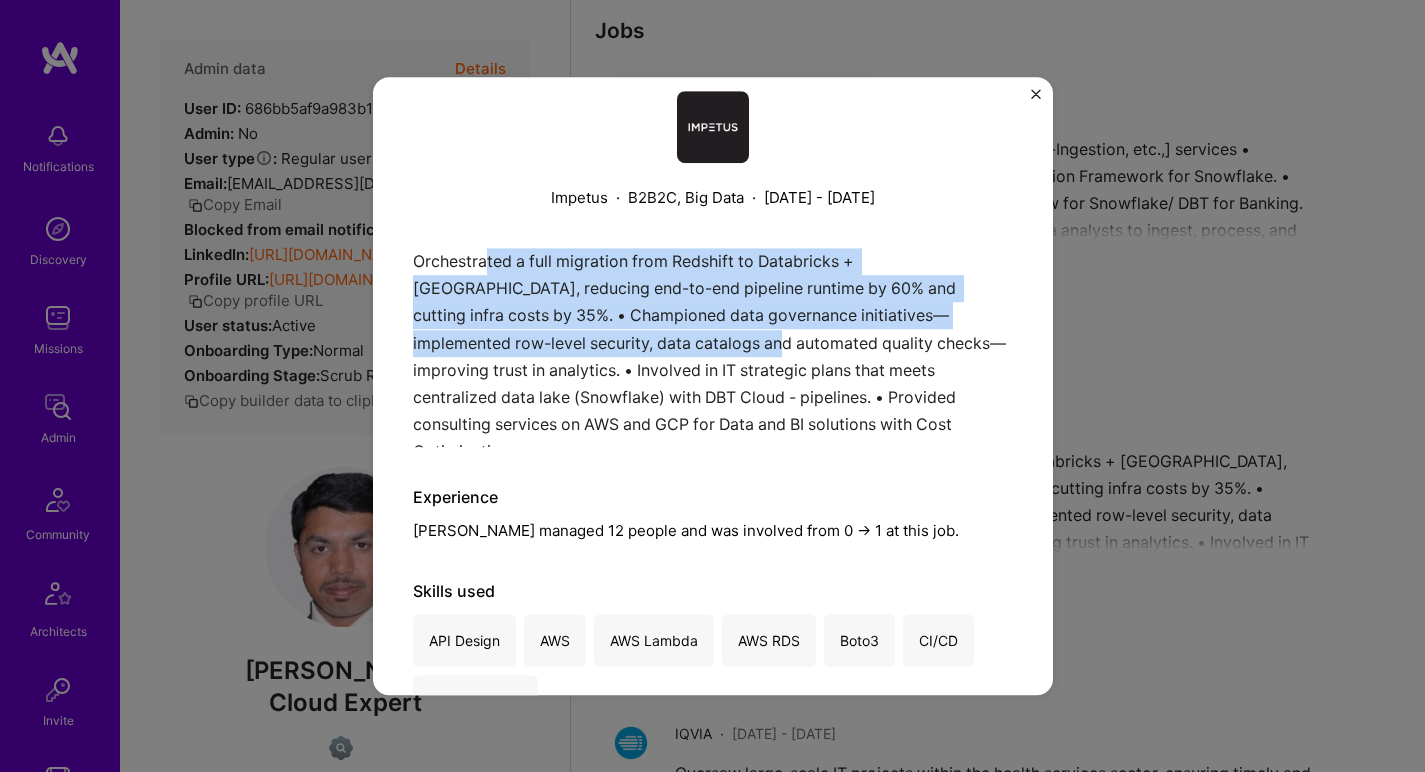 drag, startPoint x: 490, startPoint y: 265, endPoint x: 670, endPoint y: 339, distance: 194.61757 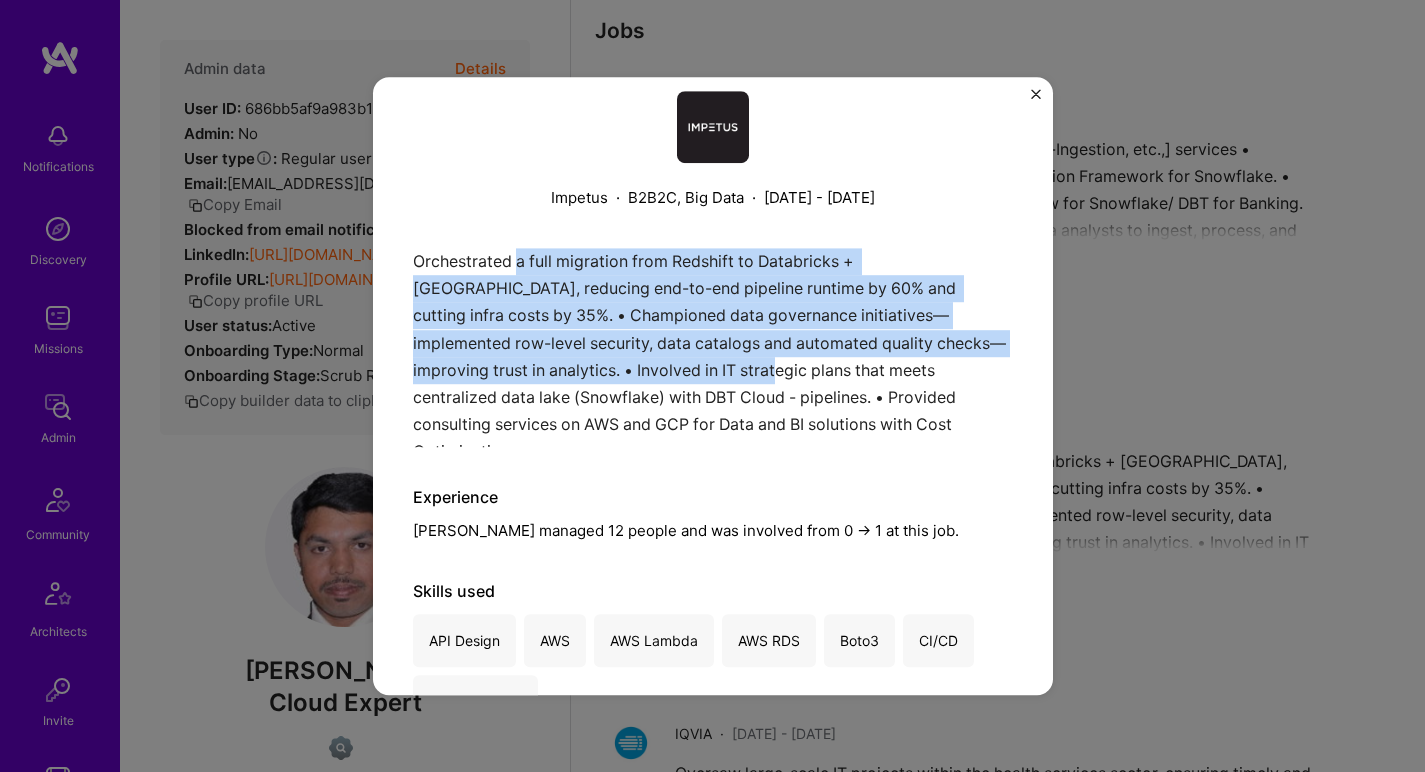 drag, startPoint x: 692, startPoint y: 359, endPoint x: 521, endPoint y: 264, distance: 195.61697 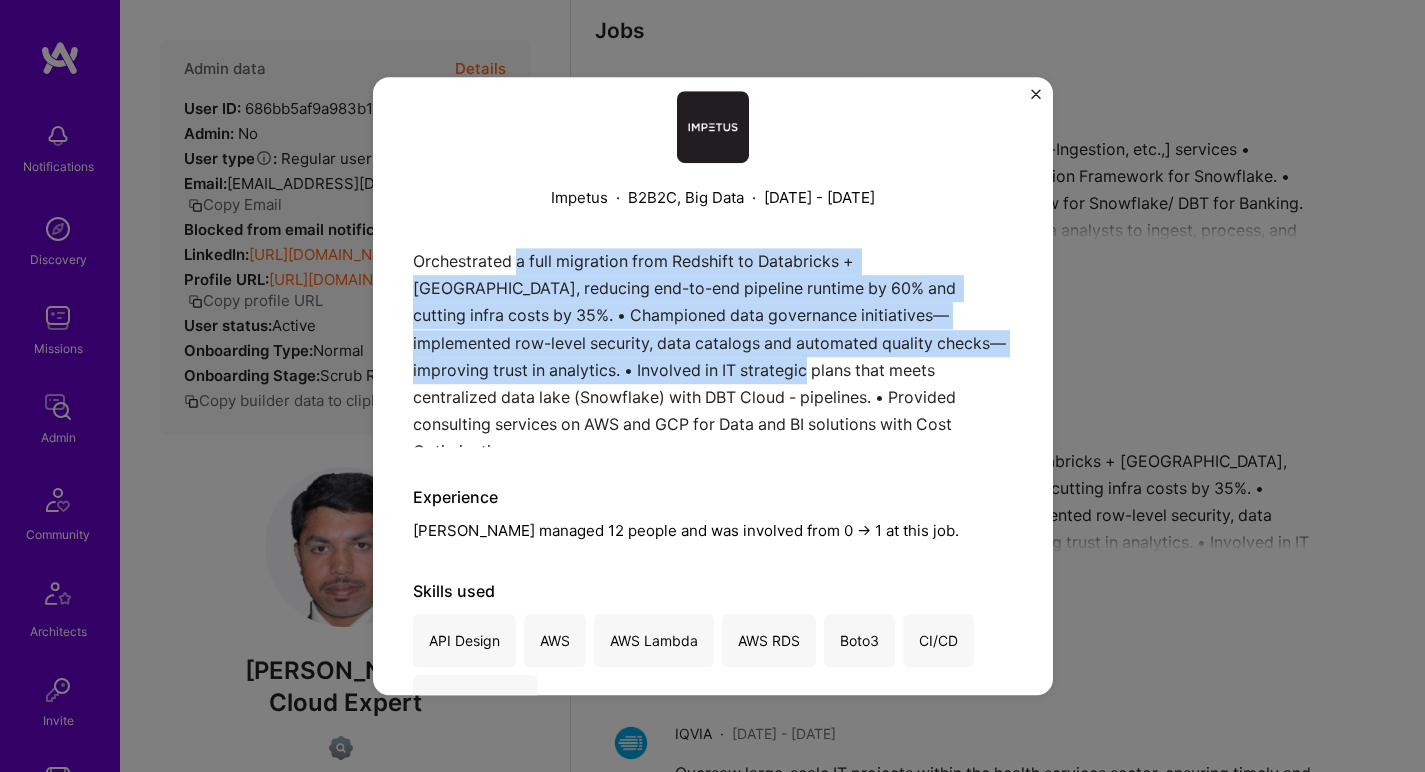 drag, startPoint x: 519, startPoint y: 264, endPoint x: 721, endPoint y: 365, distance: 225.84286 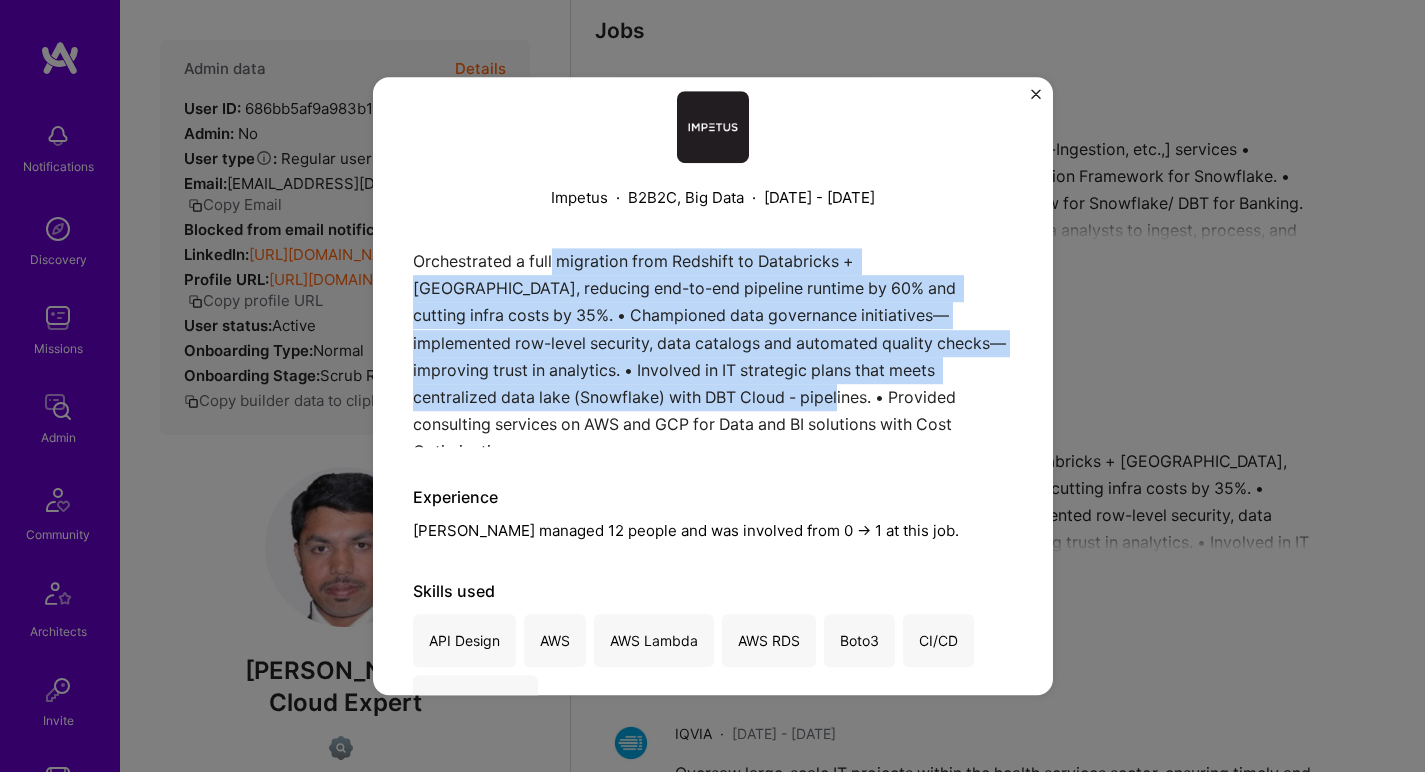 drag, startPoint x: 723, startPoint y: 386, endPoint x: 552, endPoint y: 251, distance: 217.86693 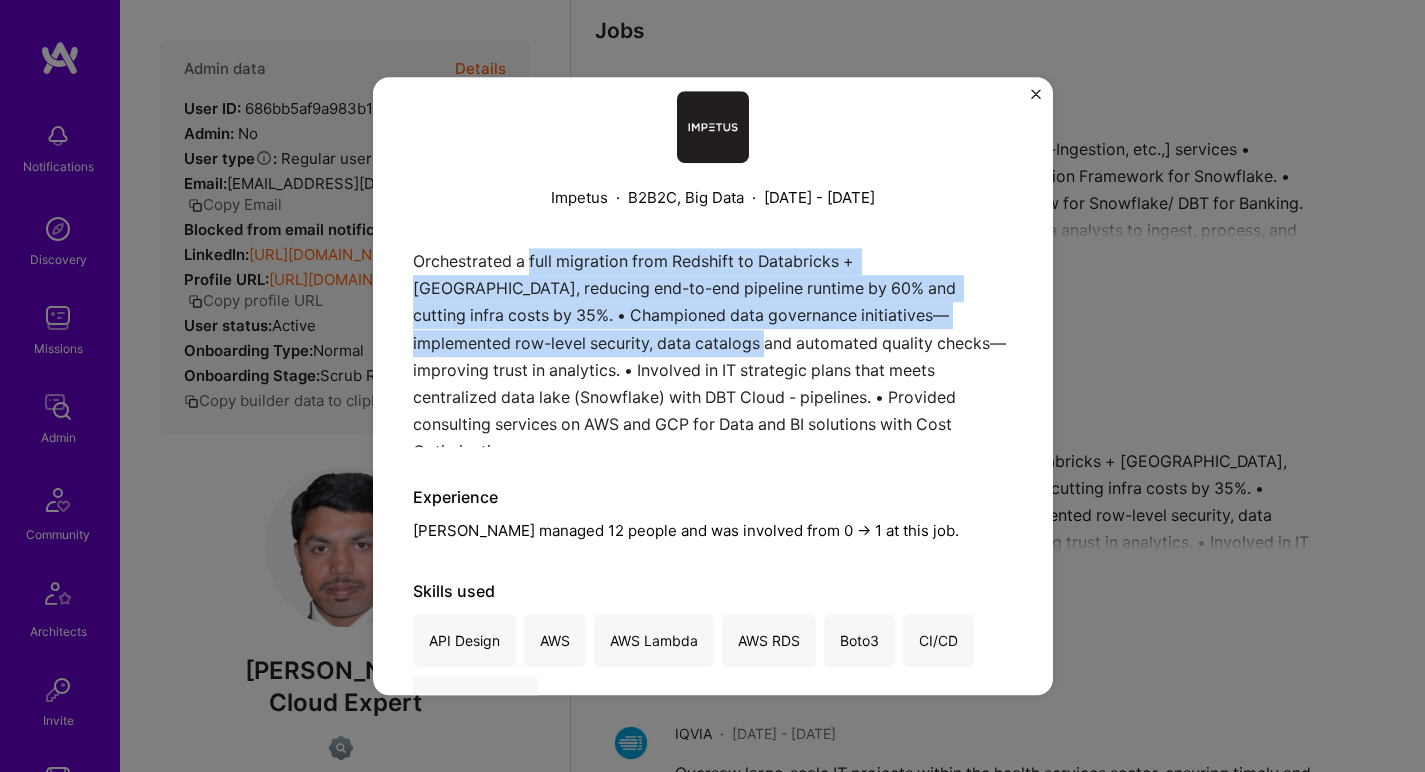 drag, startPoint x: 529, startPoint y: 258, endPoint x: 663, endPoint y: 355, distance: 165.42369 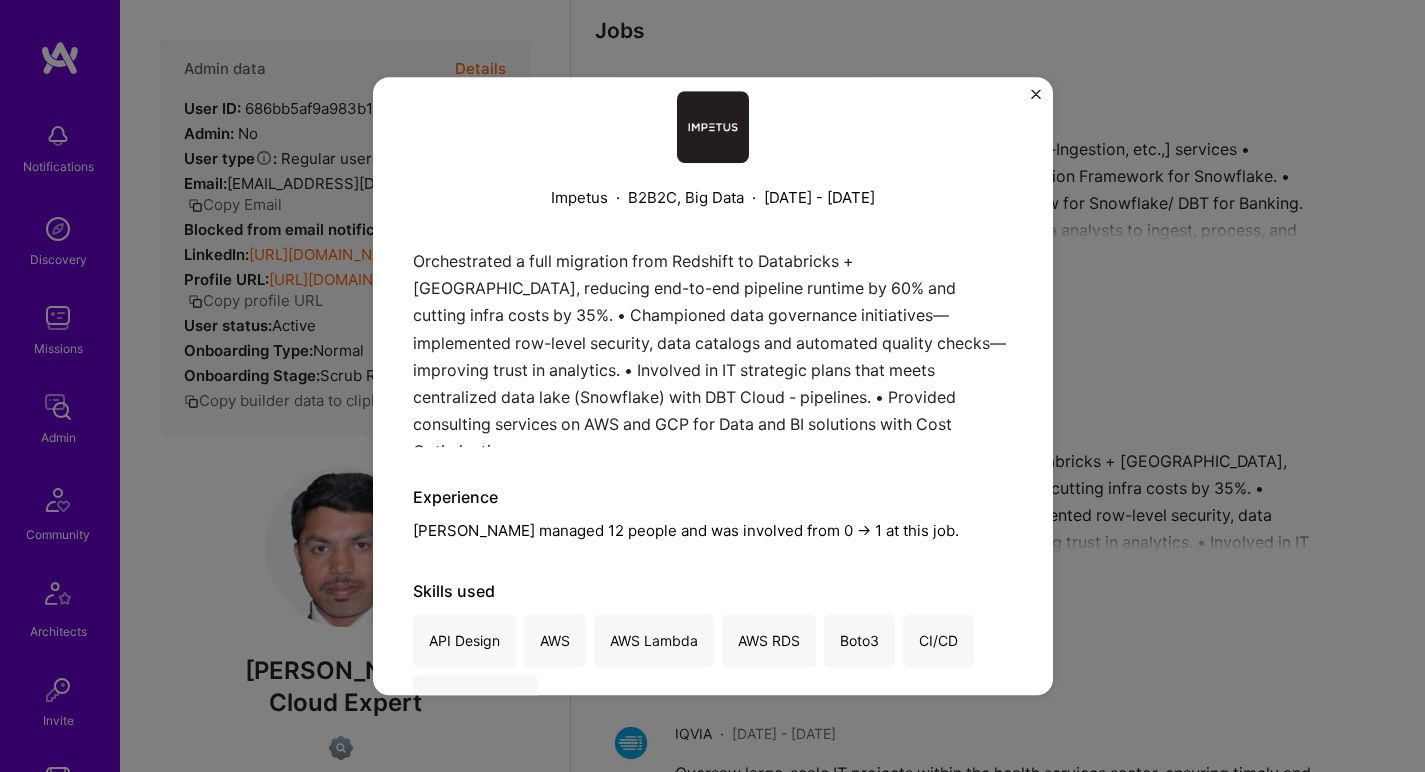 click on "Orchestrated a full migration from Redshift to Databricks + Delta Lake, reducing end-to-end pipeline runtime by 60% and cutting infra costs by 35%. • Championed data governance initiatives—implemented row-level security, data catalogs and automated quality checks—improving trust in analytics. • Involved in IT strategic plans that meets centralized data lake (Snowflake) with DBT Cloud - pipelines. • Provided consulting services on AWS and GCP for Data and BI solutions with Cost Optimization." at bounding box center (713, 347) 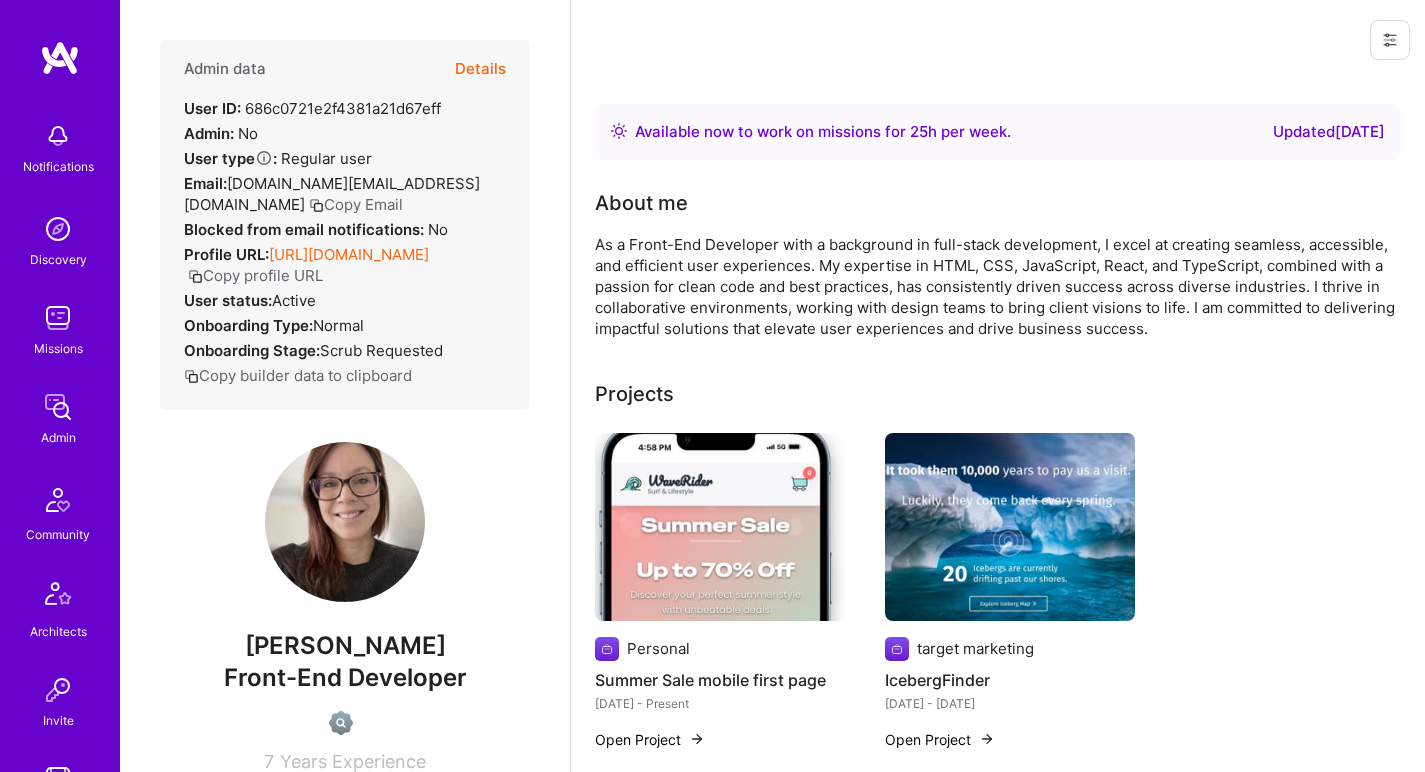 scroll, scrollTop: 0, scrollLeft: 0, axis: both 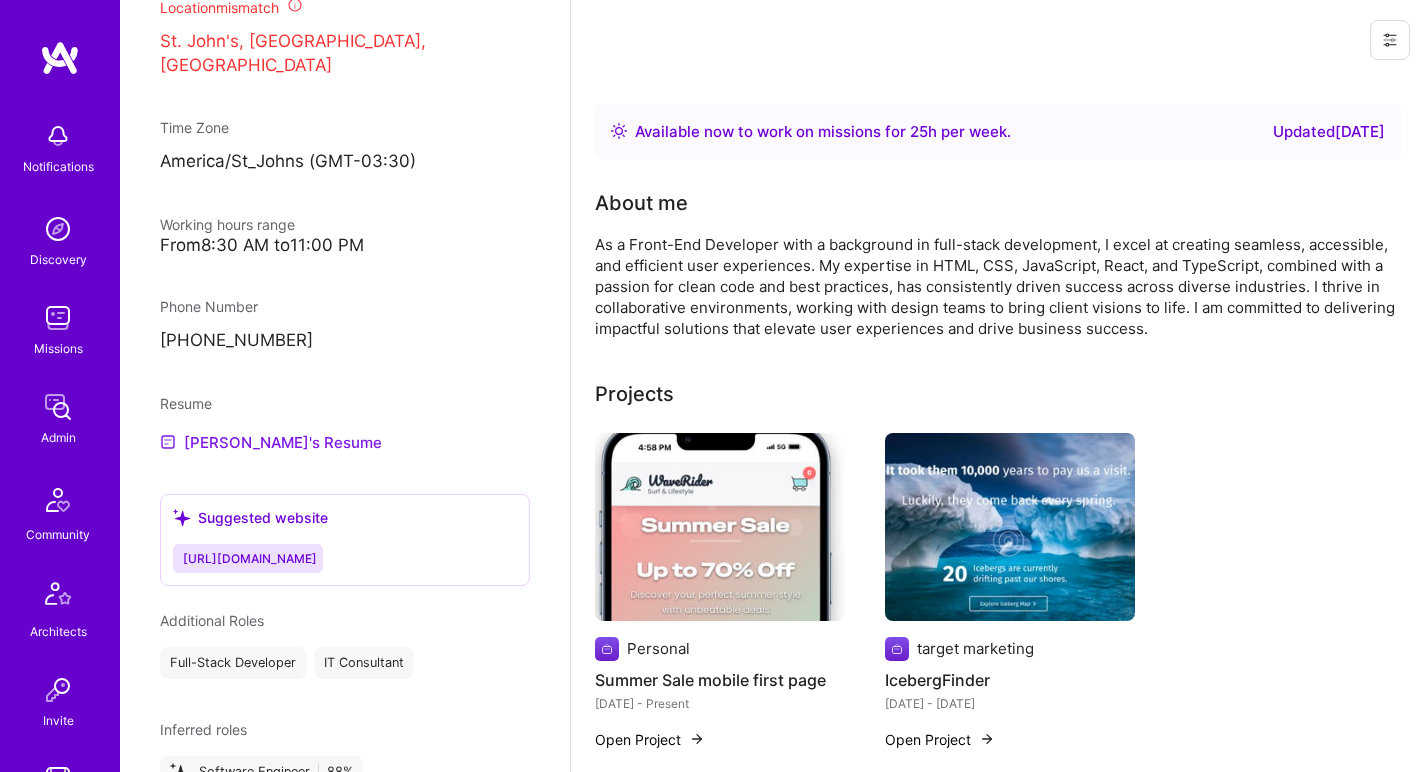 click on "[PERSON_NAME]'s Resume" at bounding box center (271, 442) 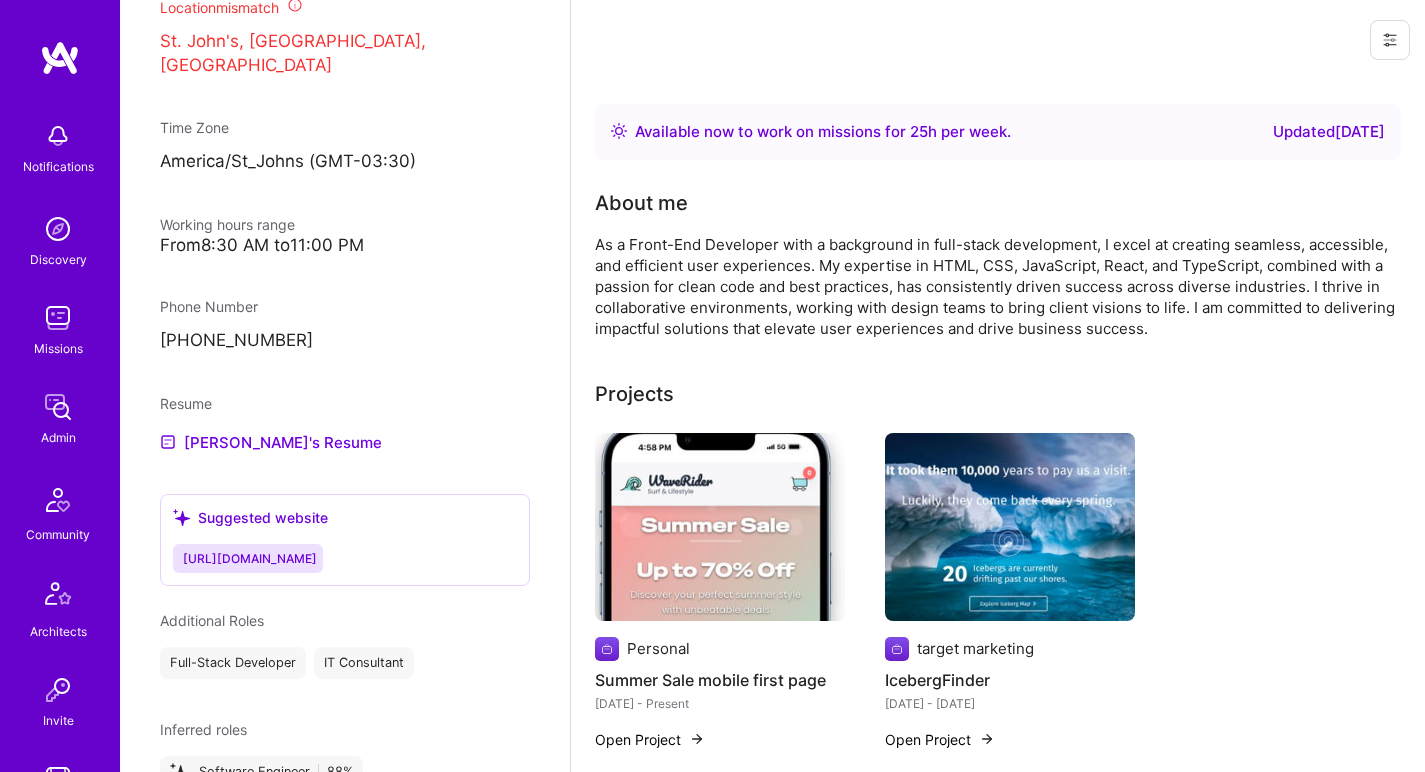 click on "As a Front-End Developer with a background in full-stack development, I excel at creating seamless, accessible, and efficient user experiences. My expertise in HTML, CSS, JavaScript, React, and TypeScript, combined with a passion for clean code and best practices, has consistently driven success across diverse industries. I thrive in collaborative environments, working with design teams to bring client visions to life. I am committed to delivering impactful solutions that elevate user experiences and drive business success." at bounding box center [995, 286] 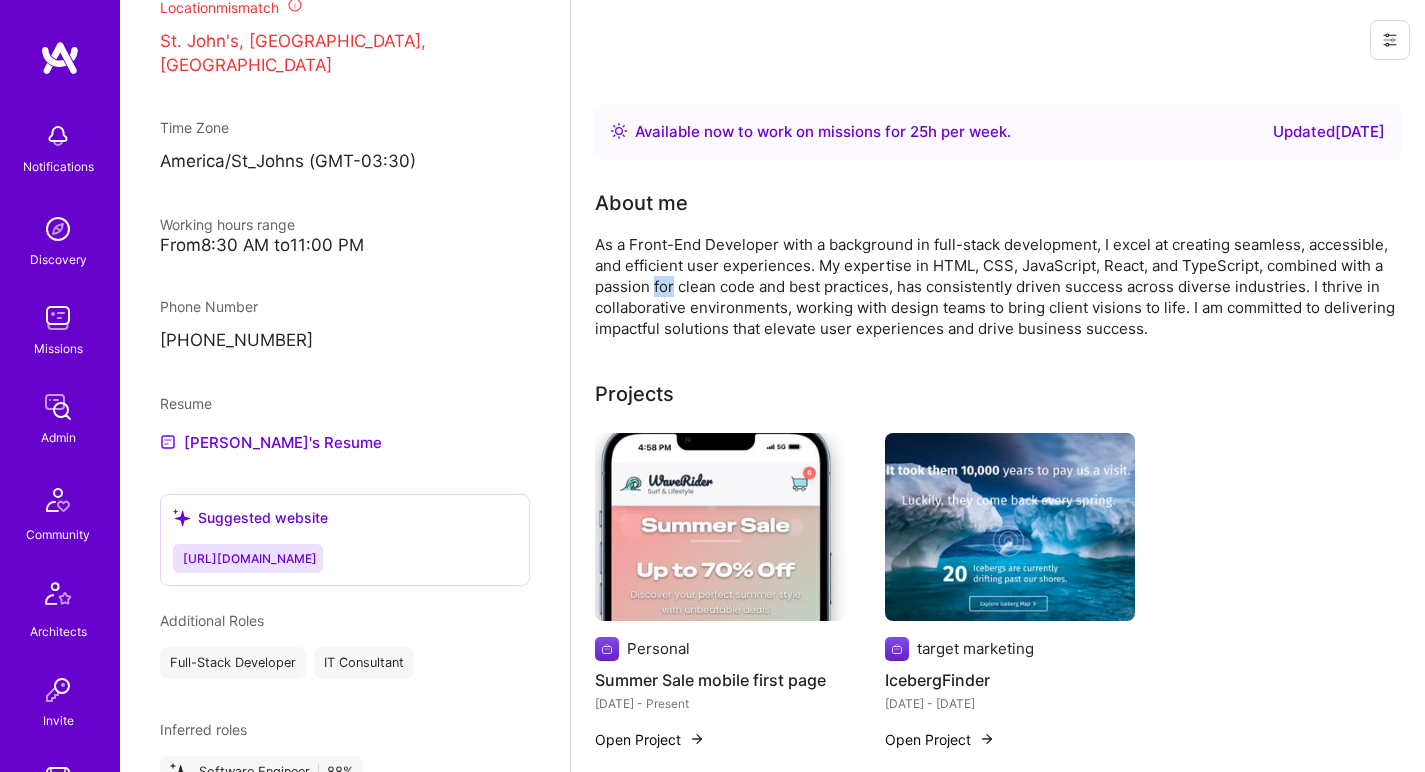click on "As a Front-End Developer with a background in full-stack development, I excel at creating seamless, accessible, and efficient user experiences. My expertise in HTML, CSS, JavaScript, React, and TypeScript, combined with a passion for clean code and best practices, has consistently driven success across diverse industries. I thrive in collaborative environments, working with design teams to bring client visions to life. I am committed to delivering impactful solutions that elevate user experiences and drive business success." at bounding box center (995, 286) 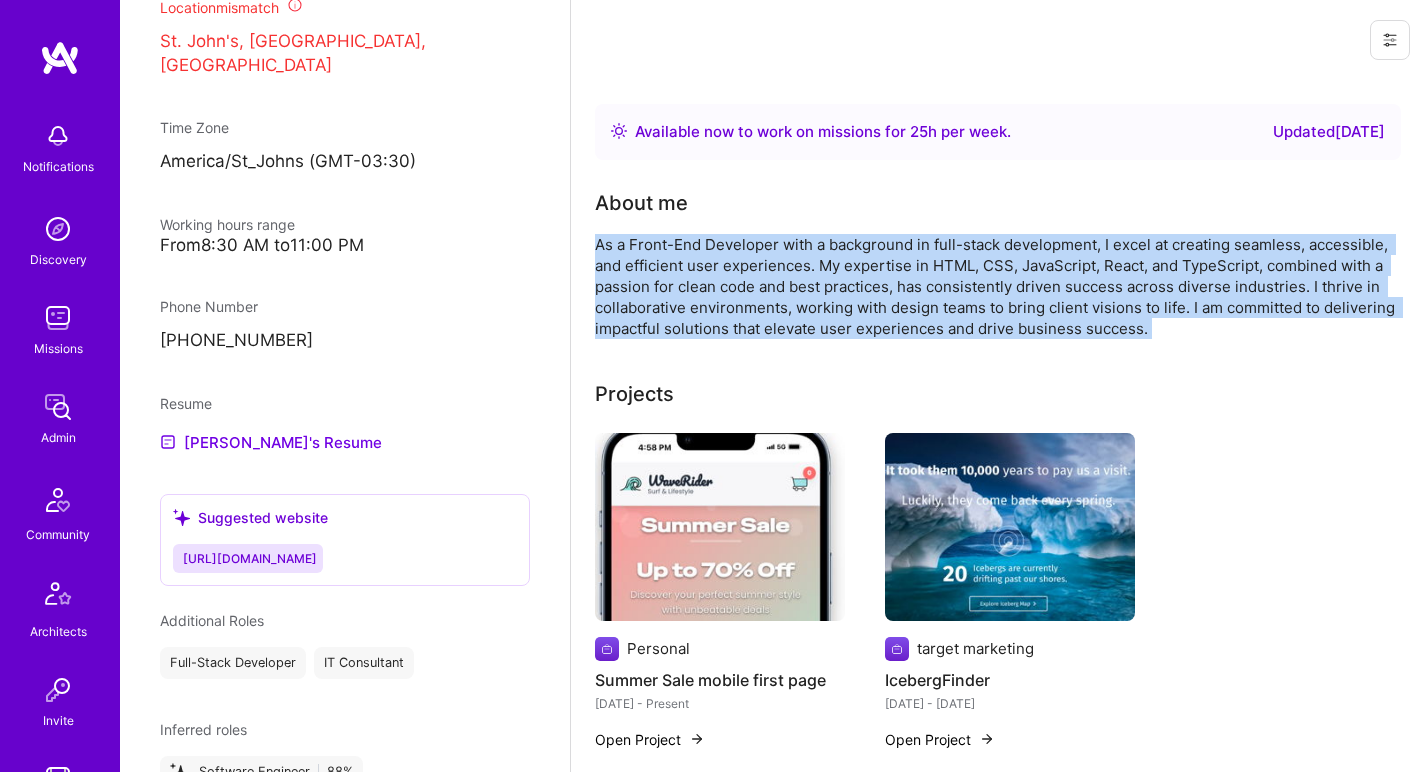click on "As a Front-End Developer with a background in full-stack development, I excel at creating seamless, accessible, and efficient user experiences. My expertise in HTML, CSS, JavaScript, React, and TypeScript, combined with a passion for clean code and best practices, has consistently driven success across diverse industries. I thrive in collaborative environments, working with design teams to bring client visions to life. I am committed to delivering impactful solutions that elevate user experiences and drive business success." at bounding box center (995, 286) 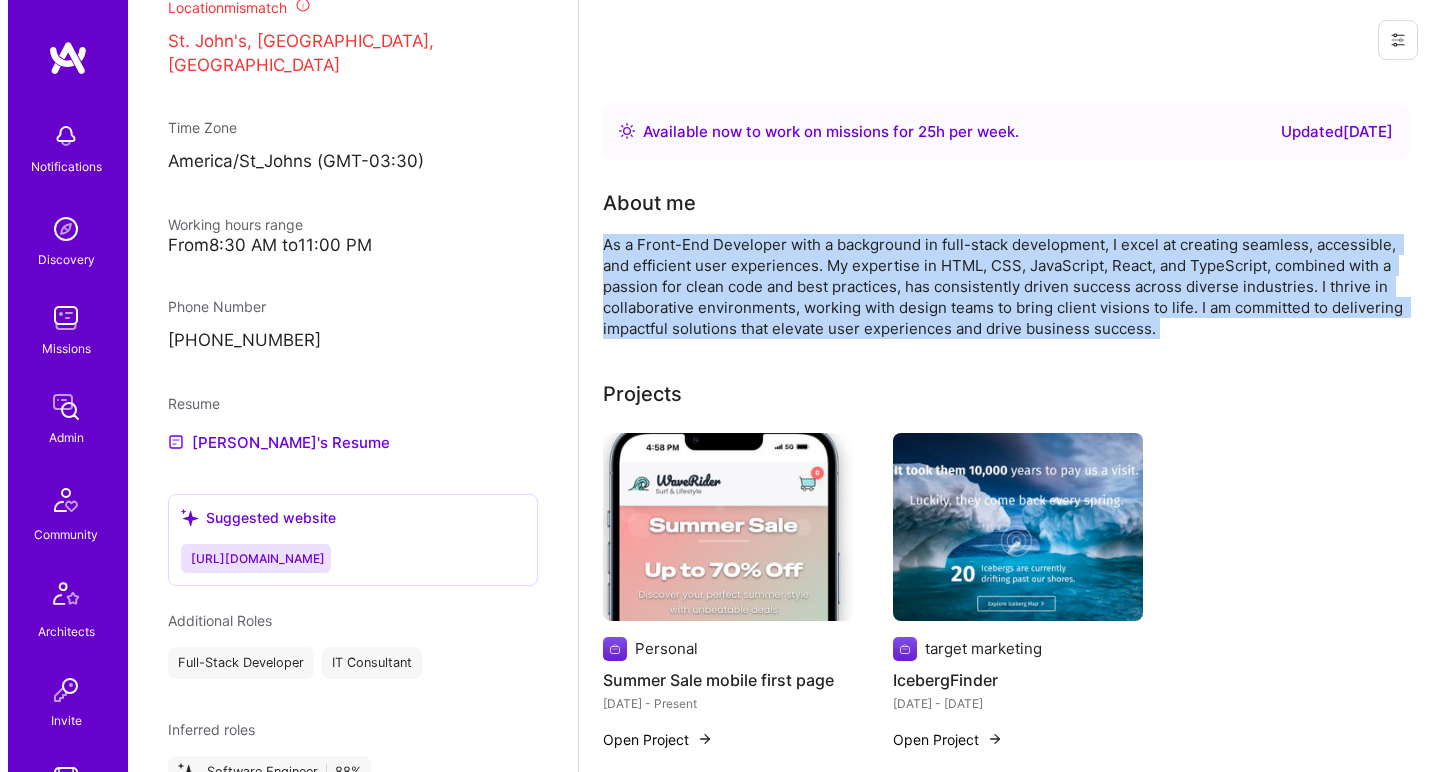 scroll, scrollTop: 90, scrollLeft: 0, axis: vertical 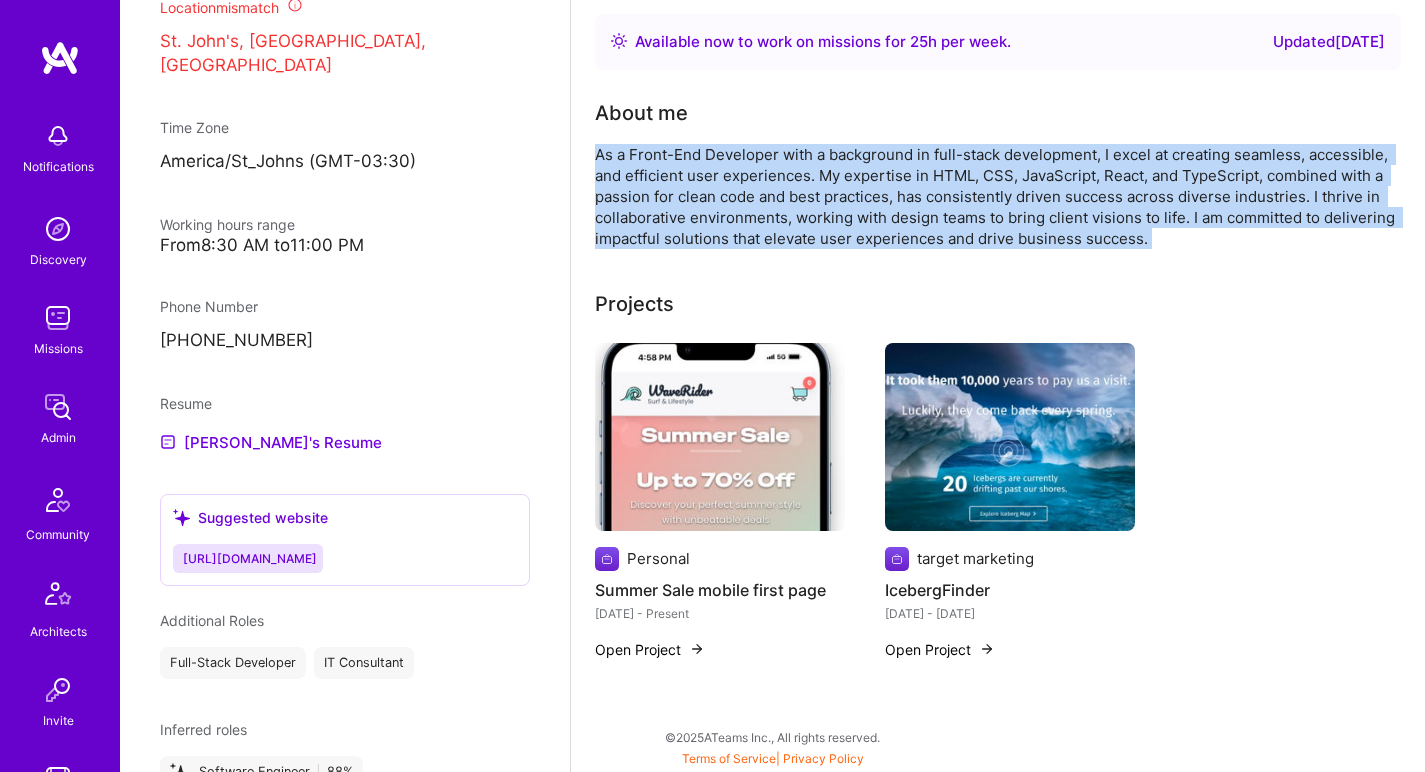 click at bounding box center [720, 437] 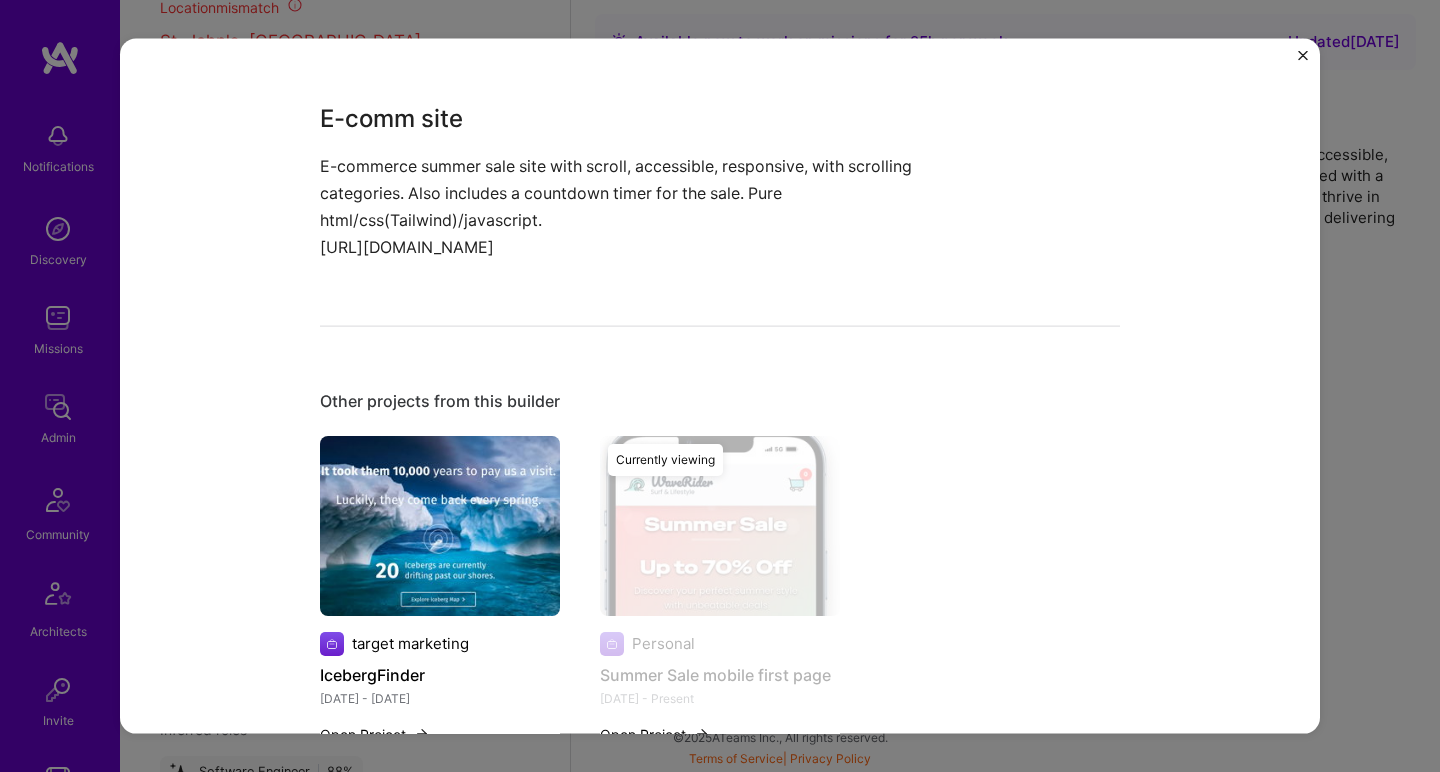 scroll, scrollTop: 1232, scrollLeft: 0, axis: vertical 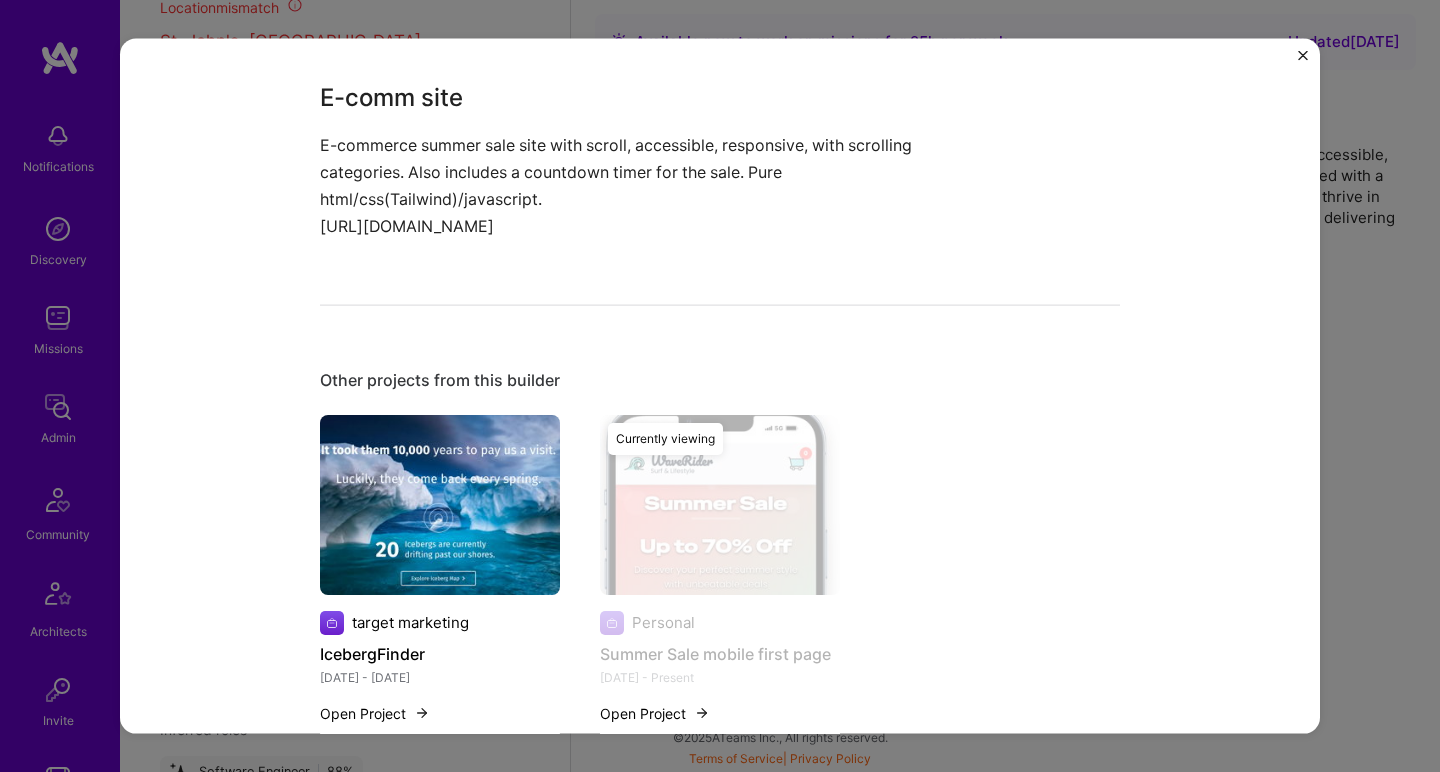 click on "E-commerce summer sale site with scroll, accessible, responsive, with scrolling categories. Also includes a countdown timer for the sale. Pure html/css(Tailwind)/javascript." at bounding box center (645, 172) 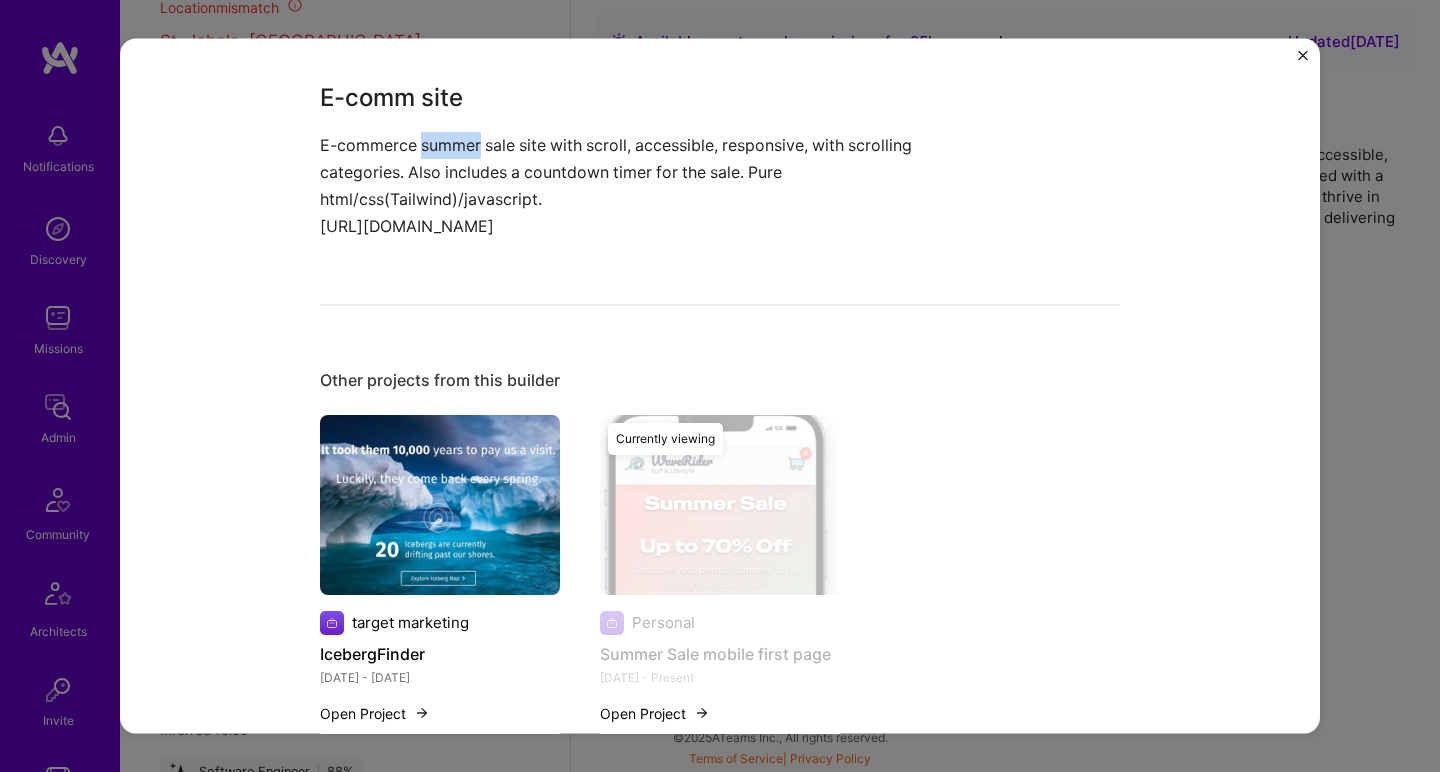 click on "E-commerce summer sale site with scroll, accessible, responsive, with scrolling categories. Also includes a countdown timer for the sale. Pure html/css(Tailwind)/javascript." at bounding box center [645, 172] 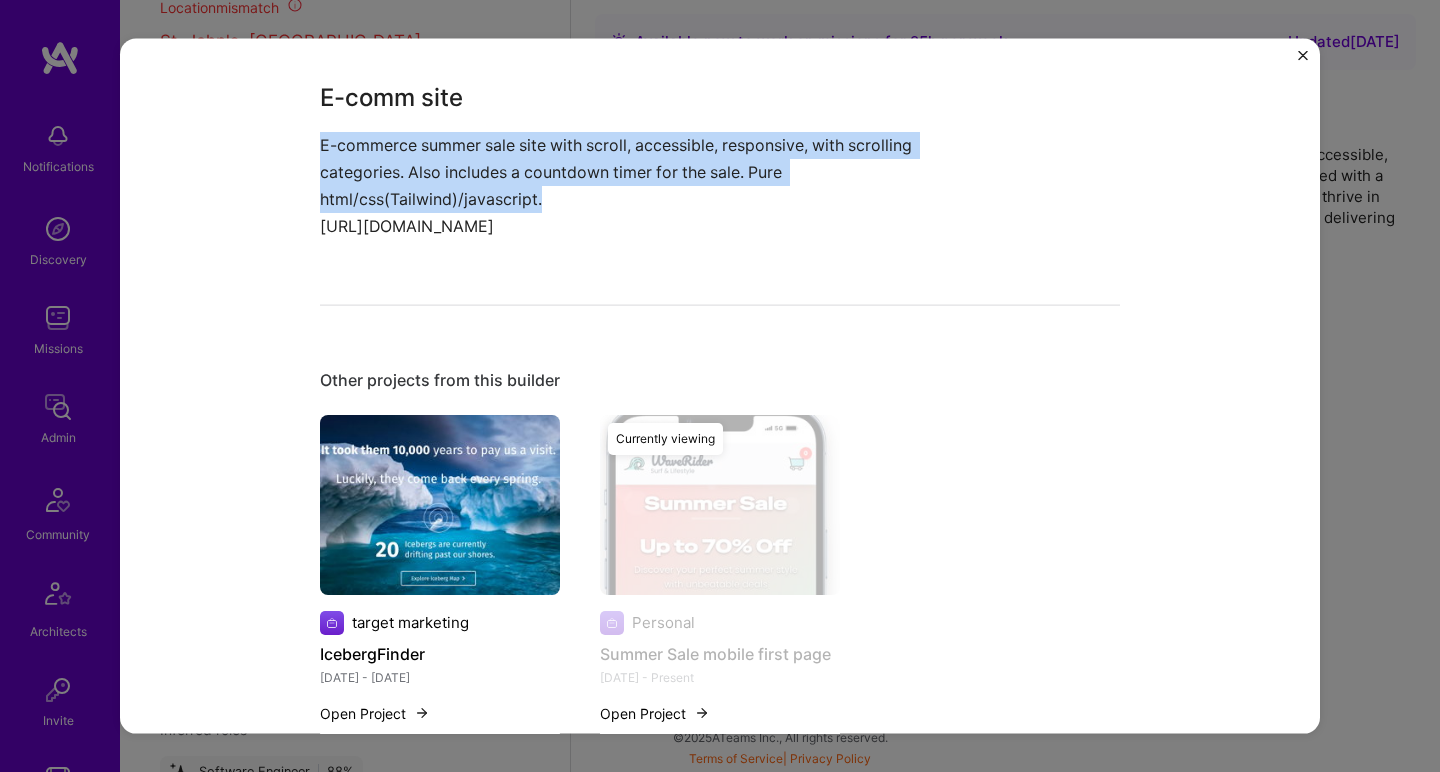 drag, startPoint x: 456, startPoint y: 143, endPoint x: 464, endPoint y: 180, distance: 37.85499 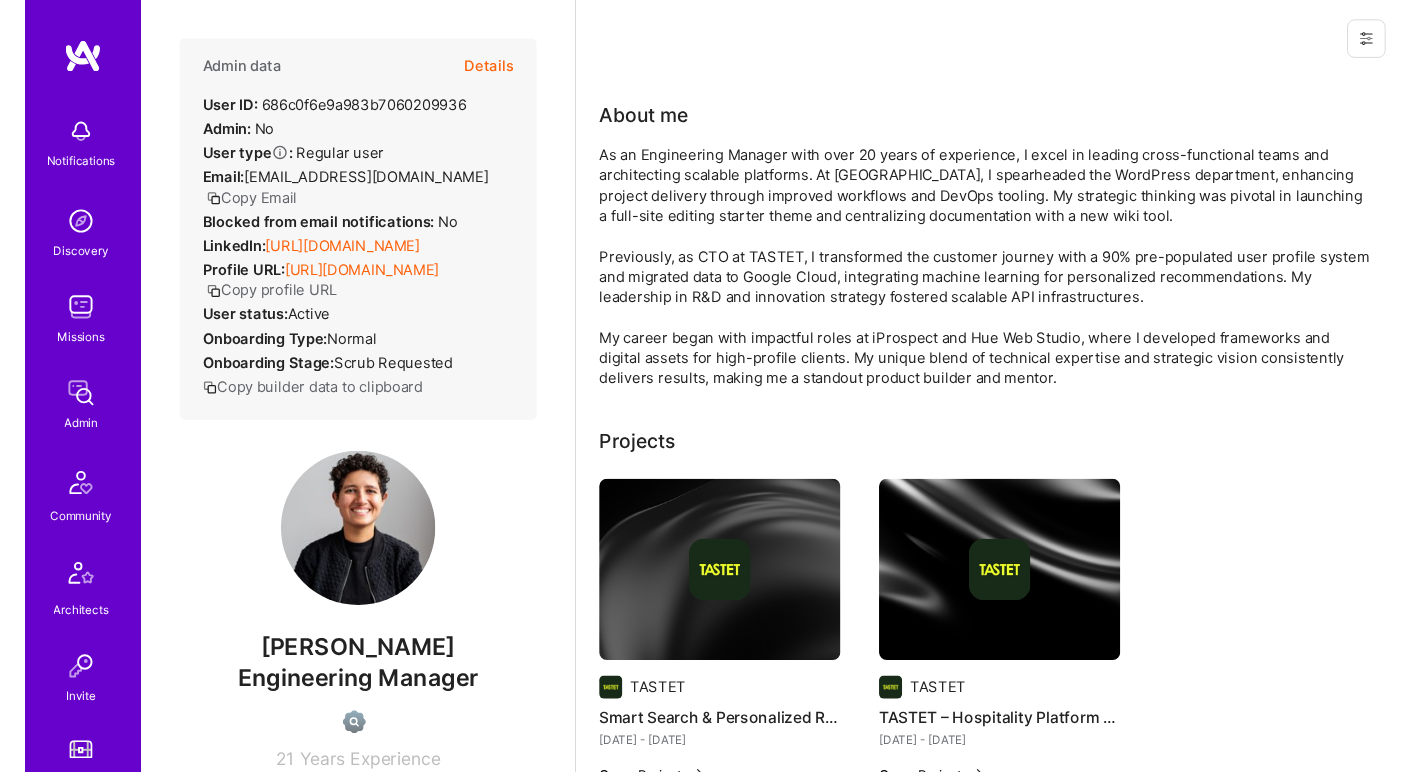 scroll, scrollTop: 0, scrollLeft: 0, axis: both 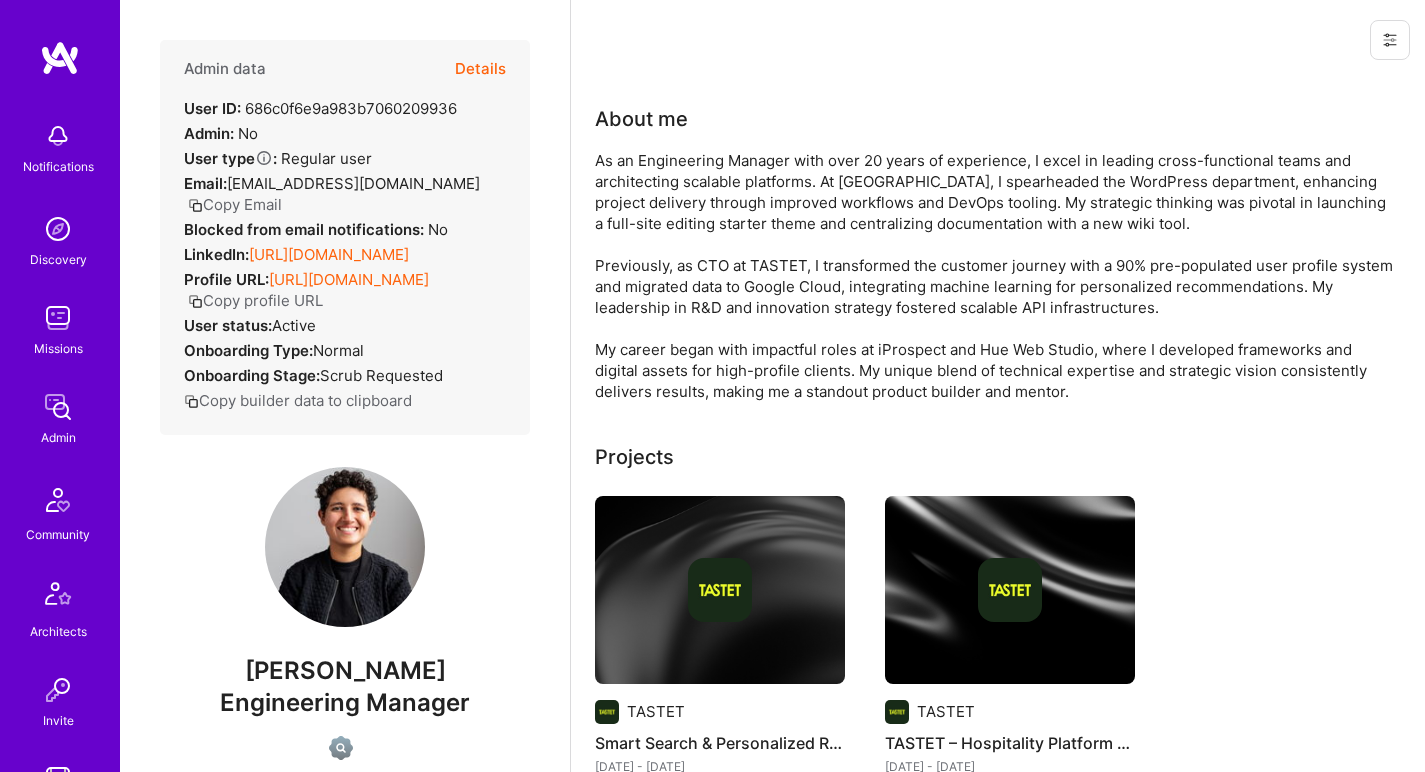 click on "Admin data Details User ID:   686c0f6e9a983b7060209936 Admin:   No User type  Regular user or Company user  :   Regular user Email:  [EMAIL_ADDRESS][DOMAIN_NAME]  Copy Email Blocked from email notifications:   No LinkedIn:  [URL][DOMAIN_NAME] Profile URL:  [URL][DOMAIN_NAME]  Copy profile URL User status:  Active Onboarding Type:  normal Onboarding Stage:  Scrub Requested  Copy builder data to clipboard" at bounding box center (345, 237) 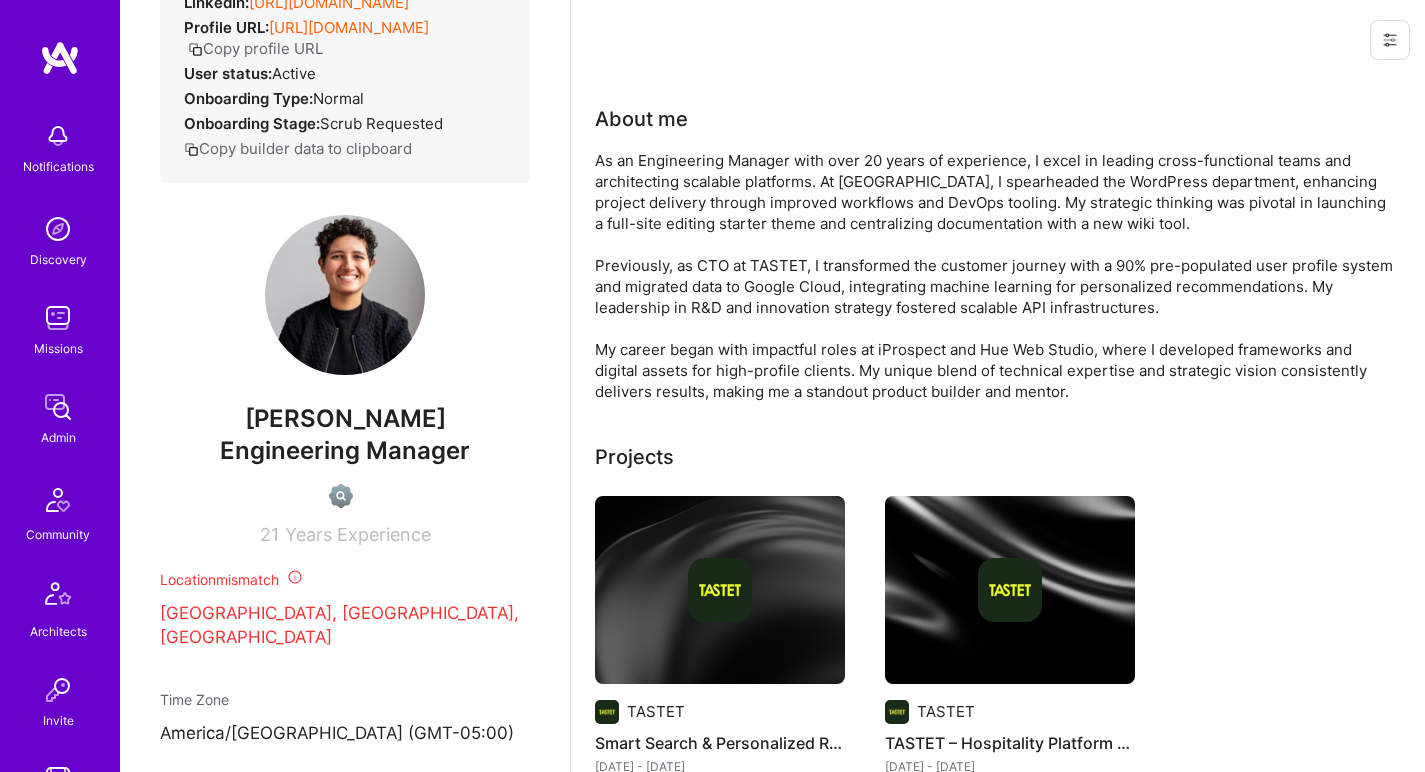 scroll, scrollTop: 696, scrollLeft: 0, axis: vertical 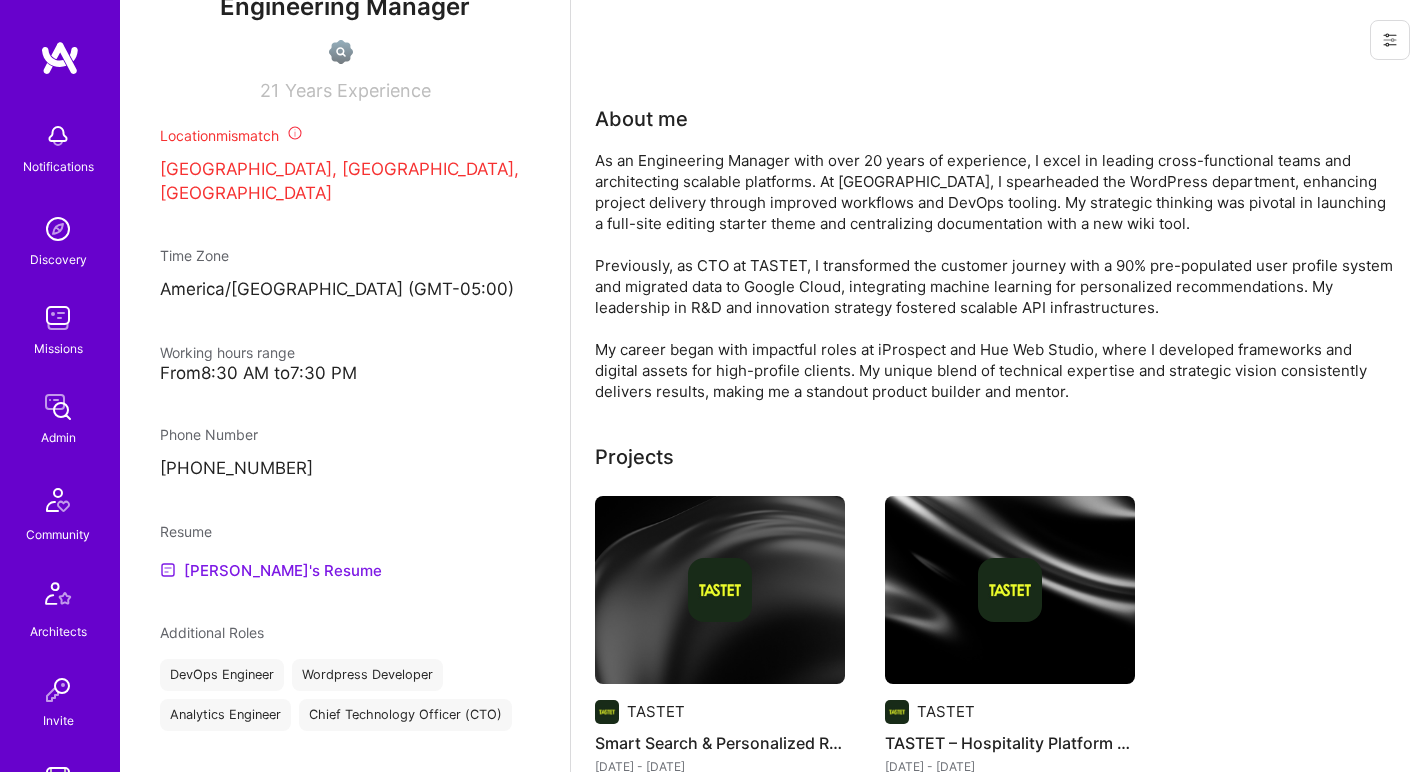 click on "[PERSON_NAME]'s Resume" at bounding box center [271, 570] 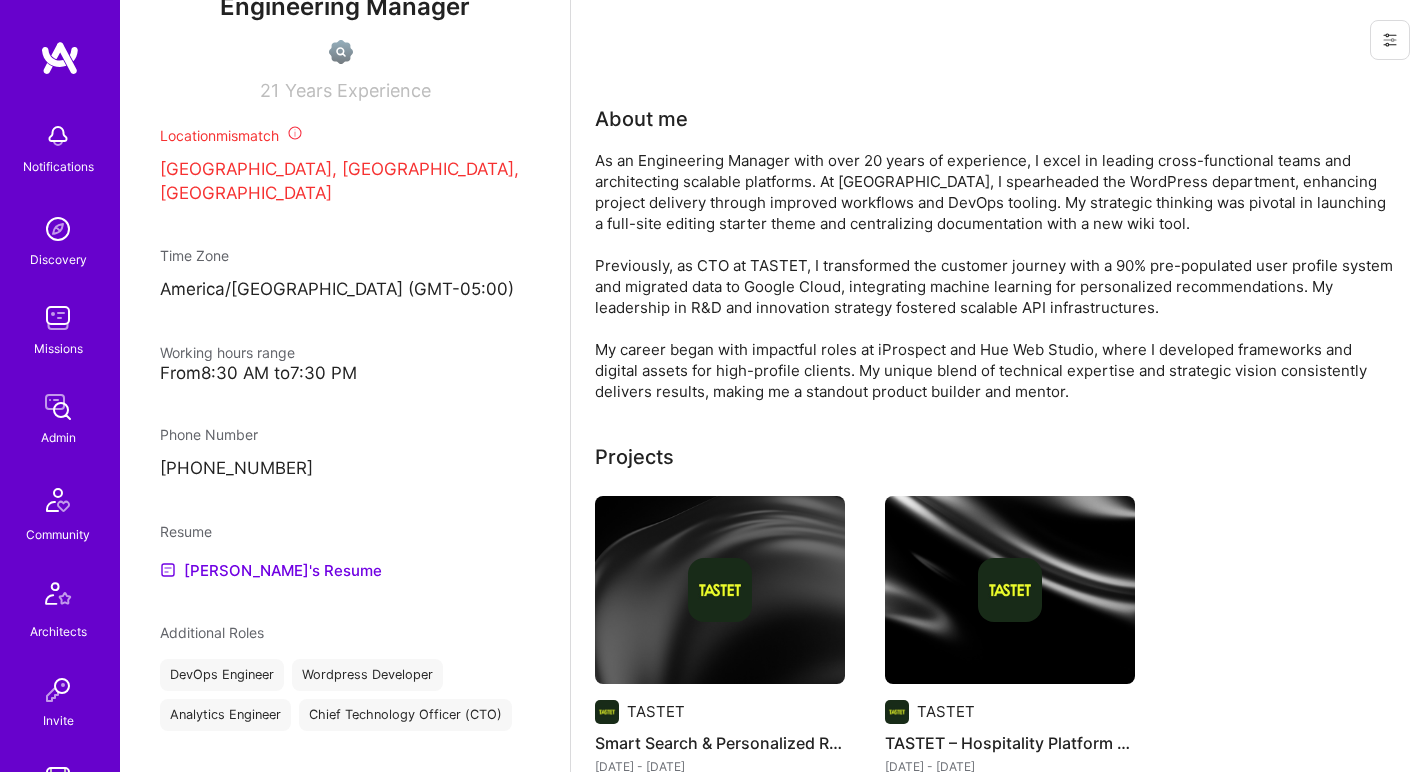 click on "As an Engineering Manager with over 20 years of experience, I excel in leading cross-functional teams and architecting scalable platforms. At [GEOGRAPHIC_DATA], I spearheaded the WordPress department, enhancing project delivery through improved workflows and DevOps tooling. My strategic thinking was pivotal in launching a full-site editing starter theme and centralizing documentation with a new wiki tool.
Previously, as CTO at TASTET, I transformed the customer journey with a 90% pre-populated user profile system and migrated data to Google Cloud, integrating machine learning for personalized recommendations. My leadership in R&D and innovation strategy fostered scalable API infrastructures.
My career began with impactful roles at iProspect and Hue Web Studio, where I developed frameworks and digital assets for high-profile clients. My unique blend of technical expertise and strategic vision consistently delivers results, making me a standout product builder and mentor." at bounding box center [995, 276] 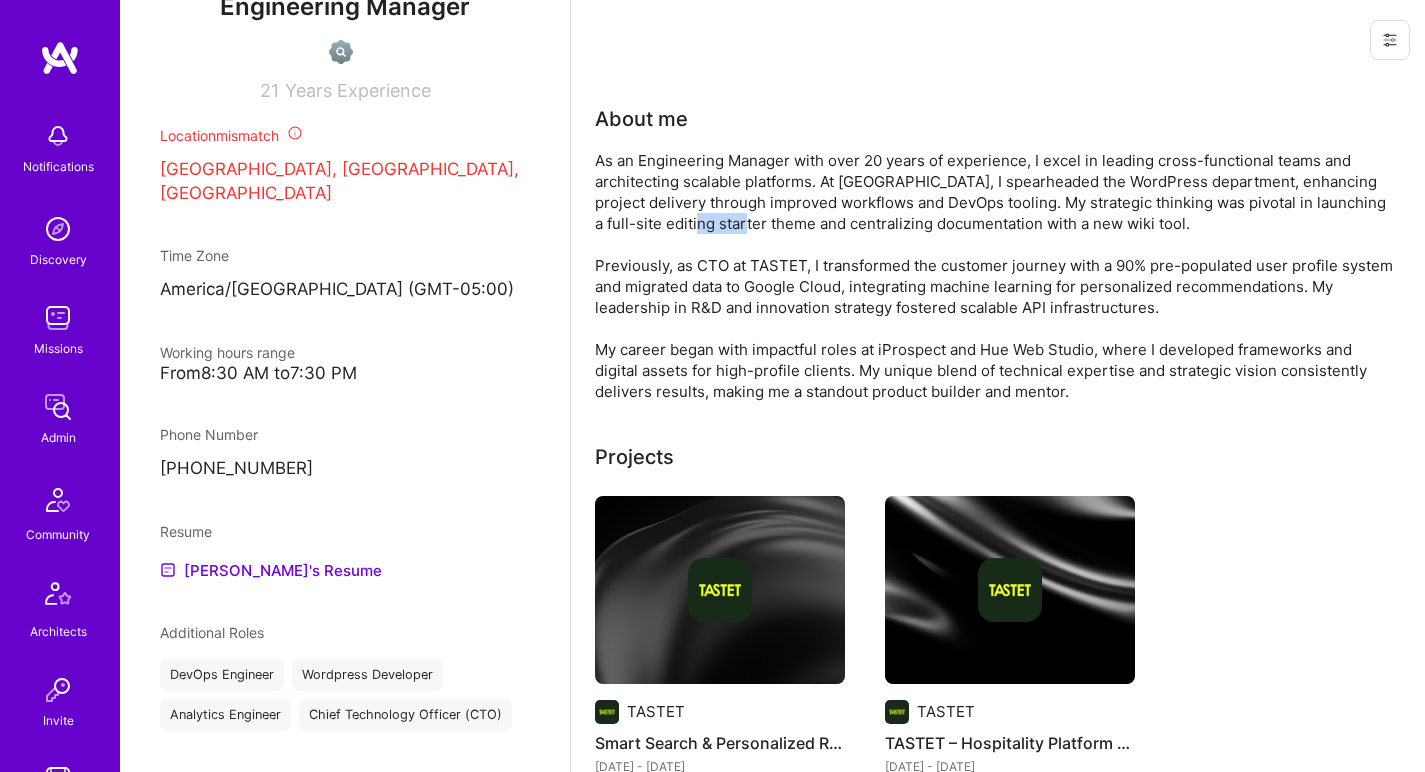 click on "As an Engineering Manager with over 20 years of experience, I excel in leading cross-functional teams and architecting scalable platforms. At [GEOGRAPHIC_DATA], I spearheaded the WordPress department, enhancing project delivery through improved workflows and DevOps tooling. My strategic thinking was pivotal in launching a full-site editing starter theme and centralizing documentation with a new wiki tool.
Previously, as CTO at TASTET, I transformed the customer journey with a 90% pre-populated user profile system and migrated data to Google Cloud, integrating machine learning for personalized recommendations. My leadership in R&D and innovation strategy fostered scalable API infrastructures.
My career began with impactful roles at iProspect and Hue Web Studio, where I developed frameworks and digital assets for high-profile clients. My unique blend of technical expertise and strategic vision consistently delivers results, making me a standout product builder and mentor." at bounding box center [995, 276] 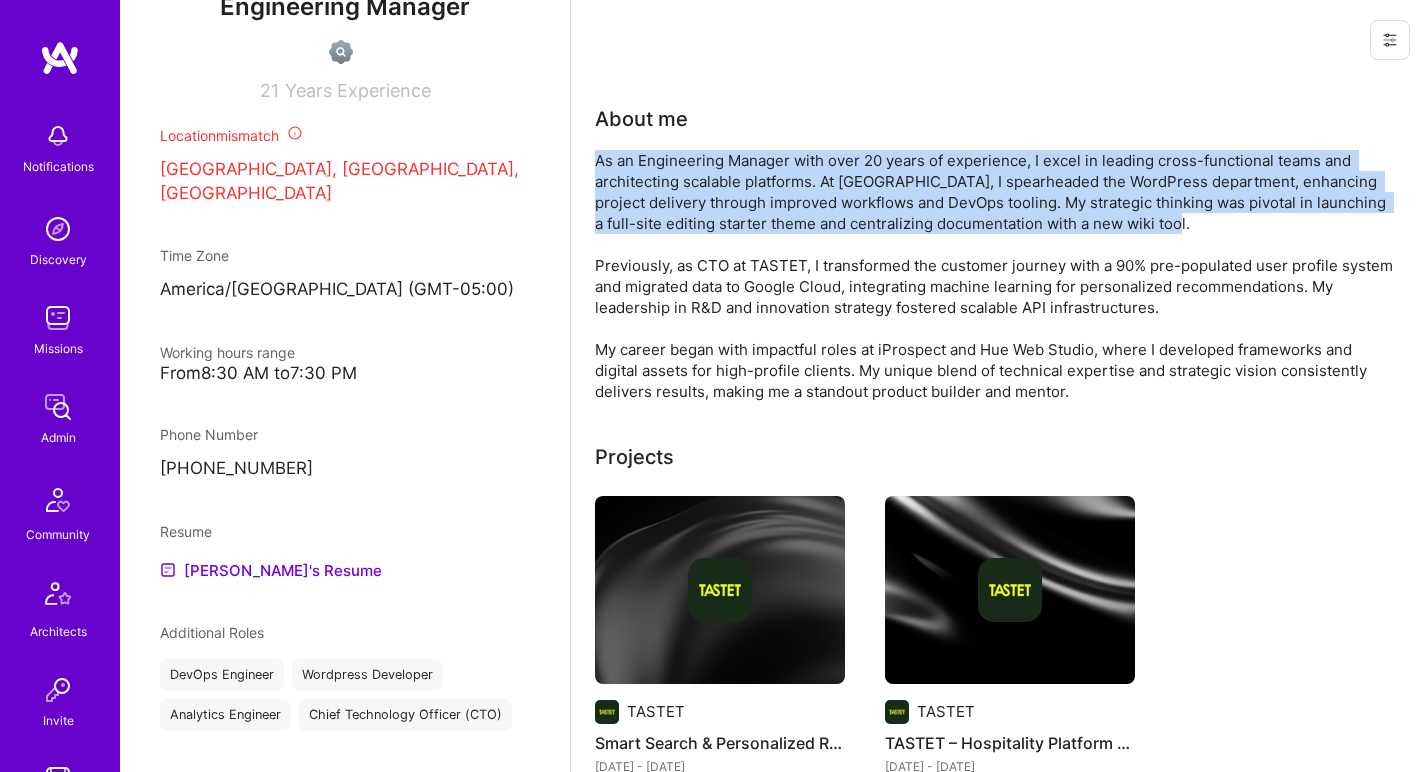 click on "As an Engineering Manager with over 20 years of experience, I excel in leading cross-functional teams and architecting scalable platforms. At Kanopi Studios, I spearheaded the WordPress department, enhancing project delivery through improved workflows and DevOps tooling. My strategic thinking was pivotal in launching a full-site editing starter theme and centralizing documentation with a new wiki tool.
Previously, as CTO at TASTET, I transformed the customer journey with a 90% pre-populated user profile system and migrated data to Google Cloud, integrating machine learning for personalized recommendations. My leadership in R&D and innovation strategy fostered scalable API infrastructures.
My career began with impactful roles at iProspect and Hue Web Studio, where I developed frameworks and digital assets for high-profile clients. My unique blend of technical expertise and strategic vision consistently delivers results, making me a standout product builder and mentor." at bounding box center (995, 276) 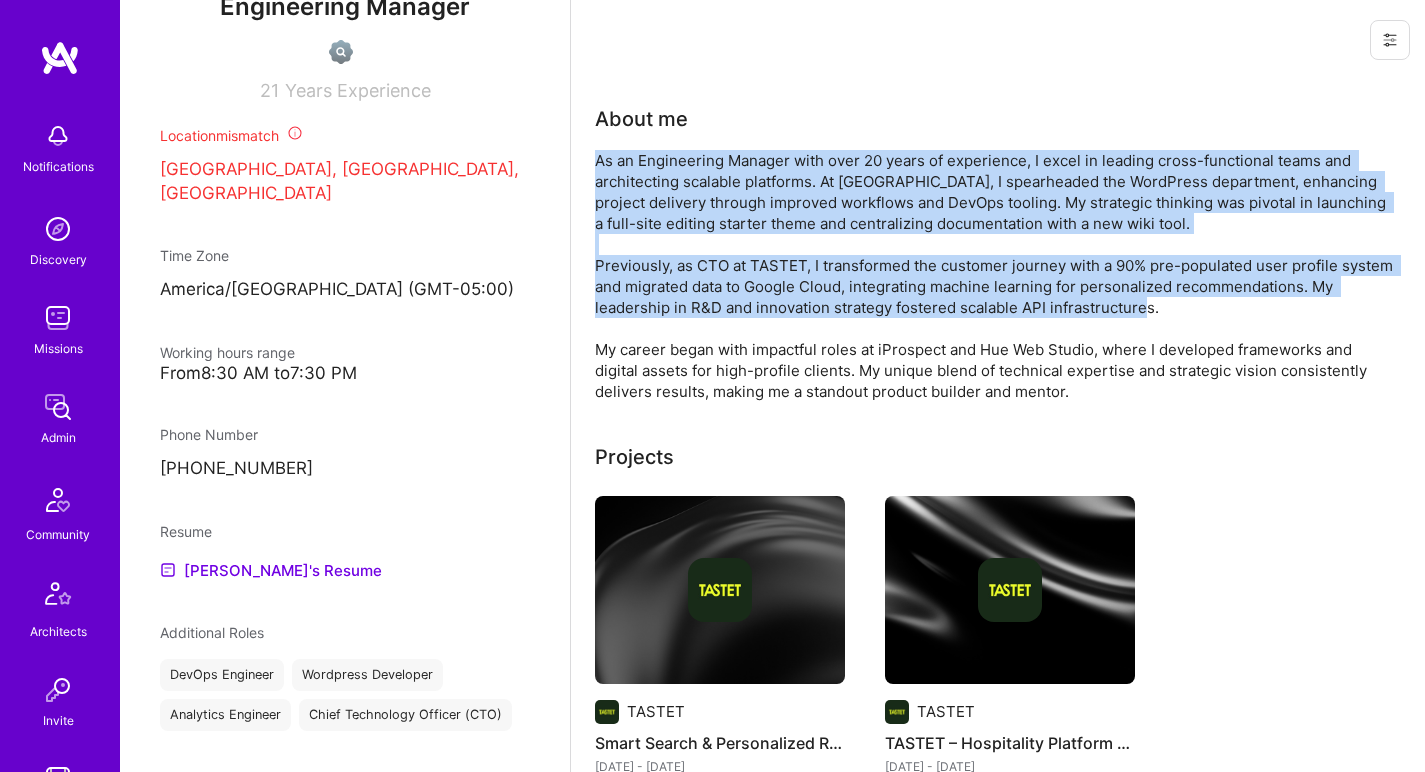 click on "As an Engineering Manager with over 20 years of experience, I excel in leading cross-functional teams and architecting scalable platforms. At Kanopi Studios, I spearheaded the WordPress department, enhancing project delivery through improved workflows and DevOps tooling. My strategic thinking was pivotal in launching a full-site editing starter theme and centralizing documentation with a new wiki tool.
Previously, as CTO at TASTET, I transformed the customer journey with a 90% pre-populated user profile system and migrated data to Google Cloud, integrating machine learning for personalized recommendations. My leadership in R&D and innovation strategy fostered scalable API infrastructures.
My career began with impactful roles at iProspect and Hue Web Studio, where I developed frameworks and digital assets for high-profile clients. My unique blend of technical expertise and strategic vision consistently delivers results, making me a standout product builder and mentor." at bounding box center (995, 276) 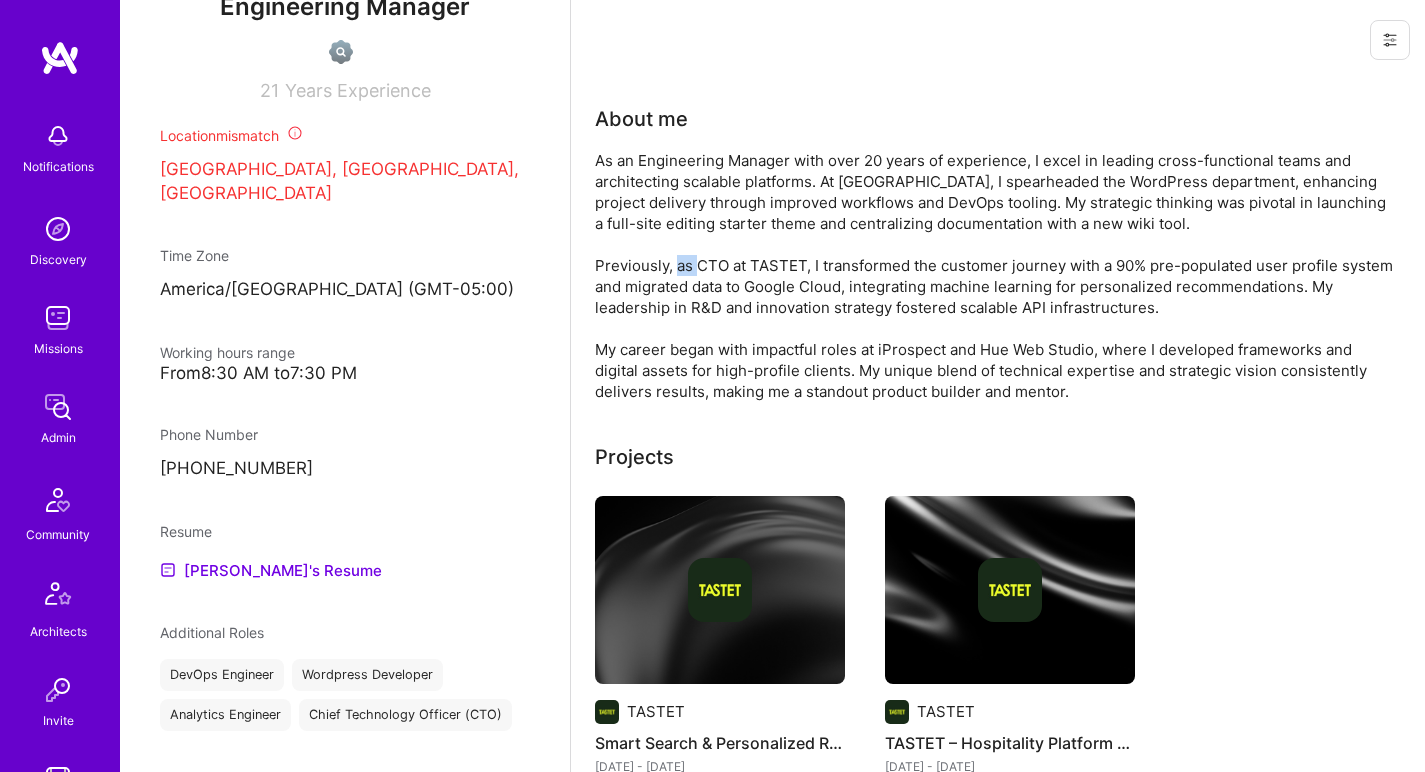 click on "As an Engineering Manager with over 20 years of experience, I excel in leading cross-functional teams and architecting scalable platforms. At Kanopi Studios, I spearheaded the WordPress department, enhancing project delivery through improved workflows and DevOps tooling. My strategic thinking was pivotal in launching a full-site editing starter theme and centralizing documentation with a new wiki tool.
Previously, as CTO at TASTET, I transformed the customer journey with a 90% pre-populated user profile system and migrated data to Google Cloud, integrating machine learning for personalized recommendations. My leadership in R&D and innovation strategy fostered scalable API infrastructures.
My career began with impactful roles at iProspect and Hue Web Studio, where I developed frameworks and digital assets for high-profile clients. My unique blend of technical expertise and strategic vision consistently delivers results, making me a standout product builder and mentor." at bounding box center (995, 276) 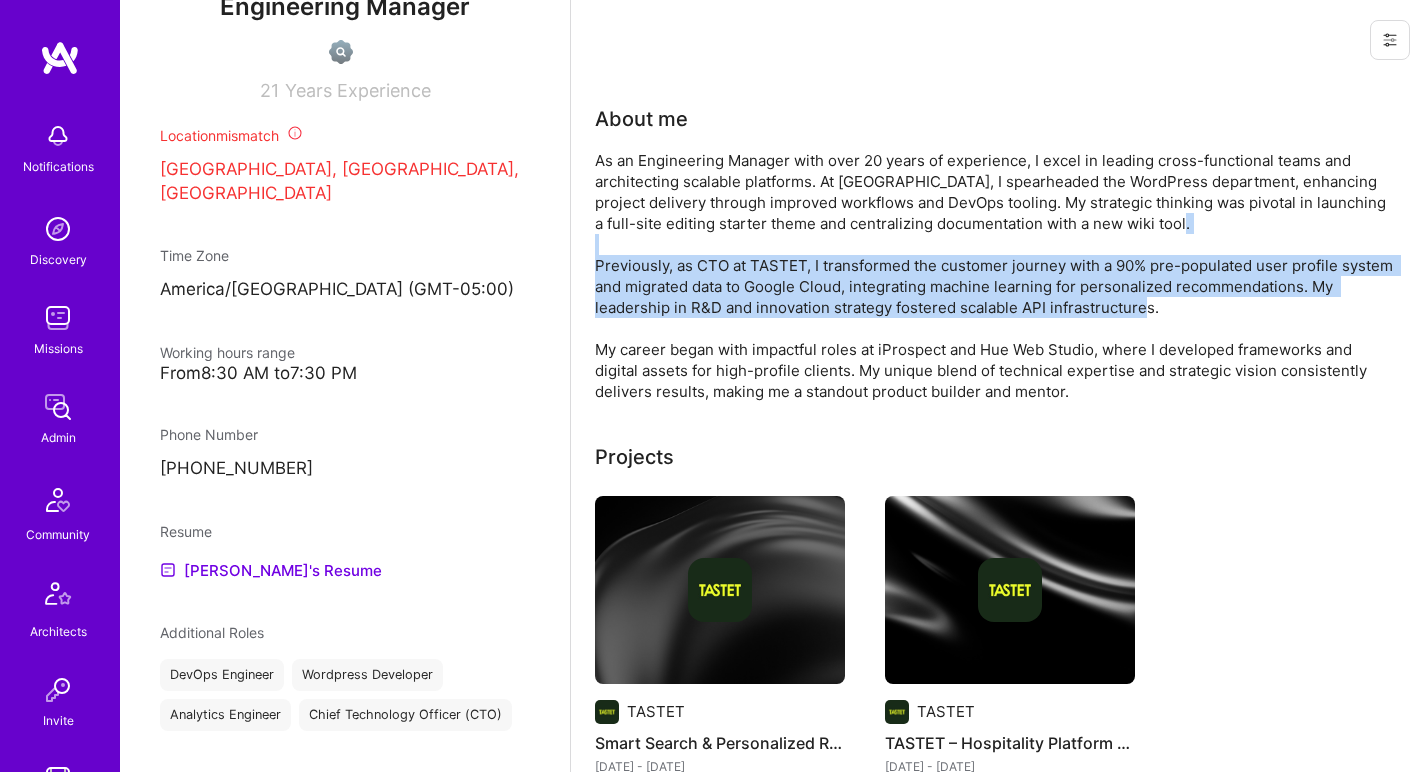click on "As an Engineering Manager with over 20 years of experience, I excel in leading cross-functional teams and architecting scalable platforms. At Kanopi Studios, I spearheaded the WordPress department, enhancing project delivery through improved workflows and DevOps tooling. My strategic thinking was pivotal in launching a full-site editing starter theme and centralizing documentation with a new wiki tool.
Previously, as CTO at TASTET, I transformed the customer journey with a 90% pre-populated user profile system and migrated data to Google Cloud, integrating machine learning for personalized recommendations. My leadership in R&D and innovation strategy fostered scalable API infrastructures.
My career began with impactful roles at iProspect and Hue Web Studio, where I developed frameworks and digital assets for high-profile clients. My unique blend of technical expertise and strategic vision consistently delivers results, making me a standout product builder and mentor." at bounding box center [995, 276] 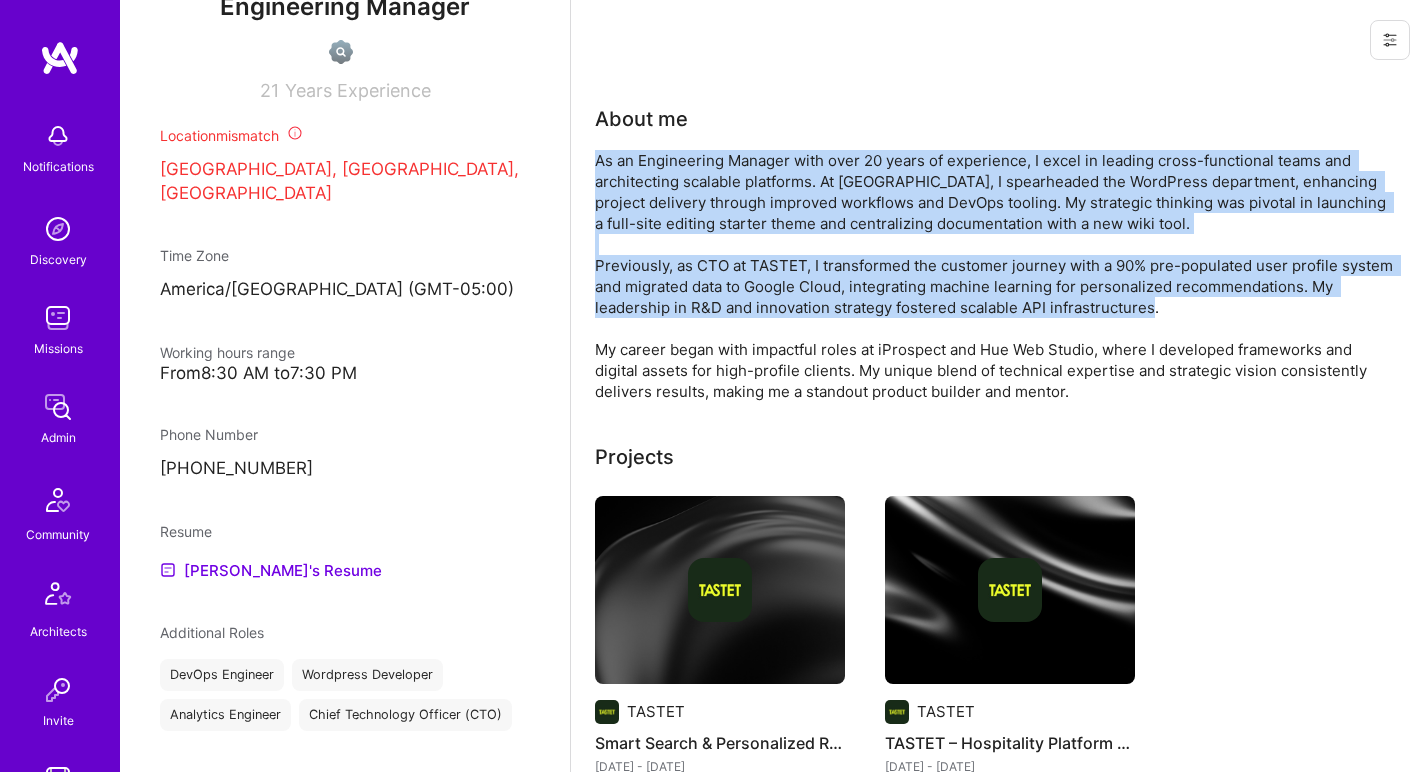 click on "As an Engineering Manager with over 20 years of experience, I excel in leading cross-functional teams and architecting scalable platforms. At Kanopi Studios, I spearheaded the WordPress department, enhancing project delivery through improved workflows and DevOps tooling. My strategic thinking was pivotal in launching a full-site editing starter theme and centralizing documentation with a new wiki tool.
Previously, as CTO at TASTET, I transformed the customer journey with a 90% pre-populated user profile system and migrated data to Google Cloud, integrating machine learning for personalized recommendations. My leadership in R&D and innovation strategy fostered scalable API infrastructures.
My career began with impactful roles at iProspect and Hue Web Studio, where I developed frameworks and digital assets for high-profile clients. My unique blend of technical expertise and strategic vision consistently delivers results, making me a standout product builder and mentor." at bounding box center [995, 276] 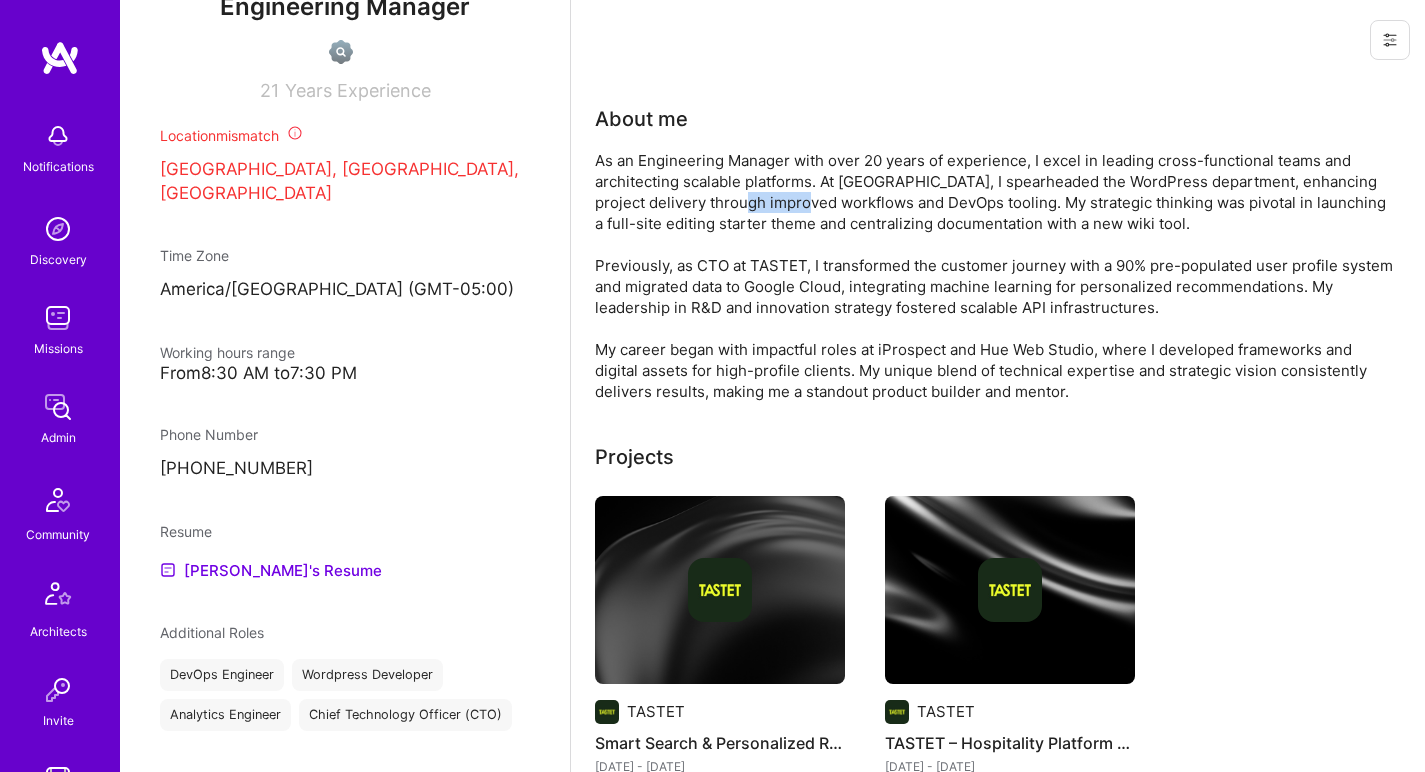 click on "As an Engineering Manager with over 20 years of experience, I excel in leading cross-functional teams and architecting scalable platforms. At Kanopi Studios, I spearheaded the WordPress department, enhancing project delivery through improved workflows and DevOps tooling. My strategic thinking was pivotal in launching a full-site editing starter theme and centralizing documentation with a new wiki tool.
Previously, as CTO at TASTET, I transformed the customer journey with a 90% pre-populated user profile system and migrated data to Google Cloud, integrating machine learning for personalized recommendations. My leadership in R&D and innovation strategy fostered scalable API infrastructures.
My career began with impactful roles at iProspect and Hue Web Studio, where I developed frameworks and digital assets for high-profile clients. My unique blend of technical expertise and strategic vision consistently delivers results, making me a standout product builder and mentor." at bounding box center (995, 276) 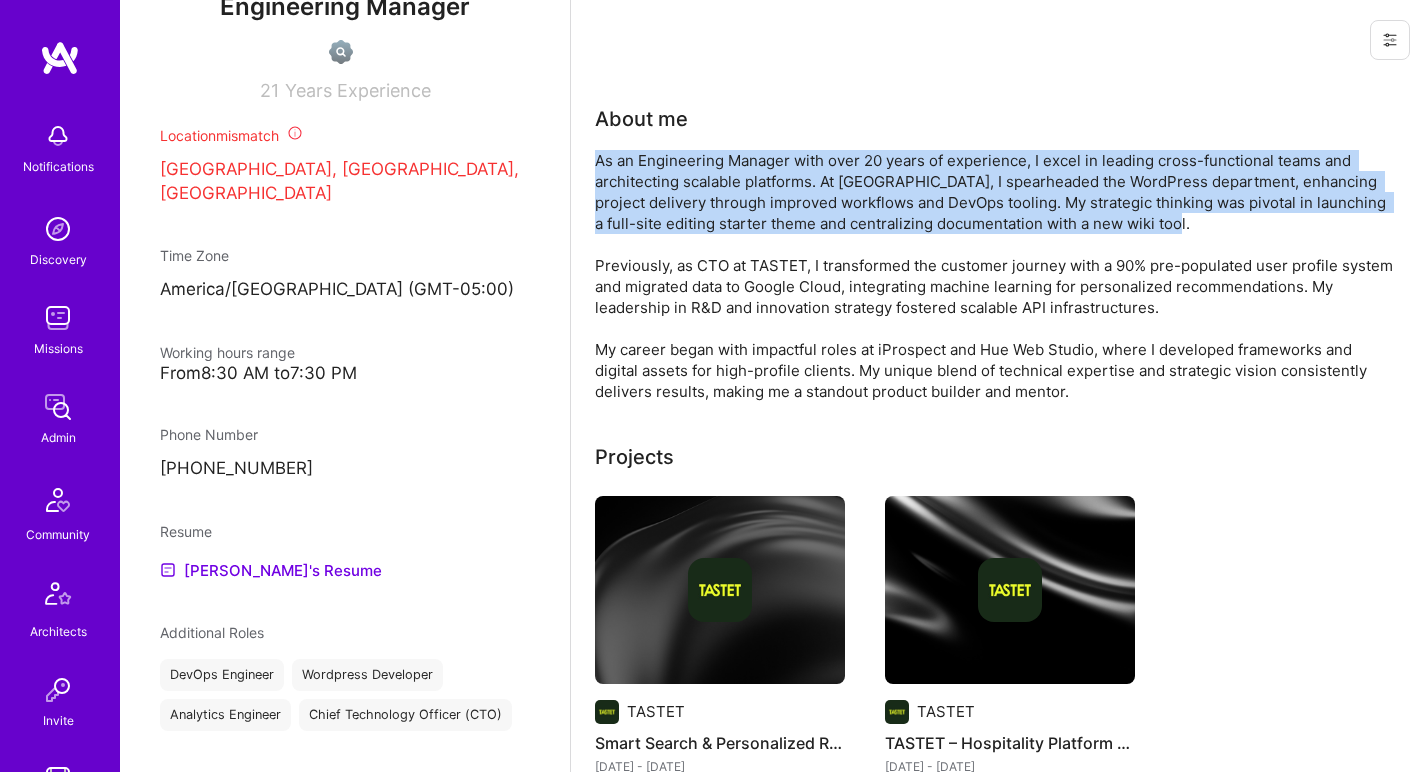 click on "As an Engineering Manager with over 20 years of experience, I excel in leading cross-functional teams and architecting scalable platforms. At Kanopi Studios, I spearheaded the WordPress department, enhancing project delivery through improved workflows and DevOps tooling. My strategic thinking was pivotal in launching a full-site editing starter theme and centralizing documentation with a new wiki tool.
Previously, as CTO at TASTET, I transformed the customer journey with a 90% pre-populated user profile system and migrated data to Google Cloud, integrating machine learning for personalized recommendations. My leadership in R&D and innovation strategy fostered scalable API infrastructures.
My career began with impactful roles at iProspect and Hue Web Studio, where I developed frameworks and digital assets for high-profile clients. My unique blend of technical expertise and strategic vision consistently delivers results, making me a standout product builder and mentor." at bounding box center (995, 276) 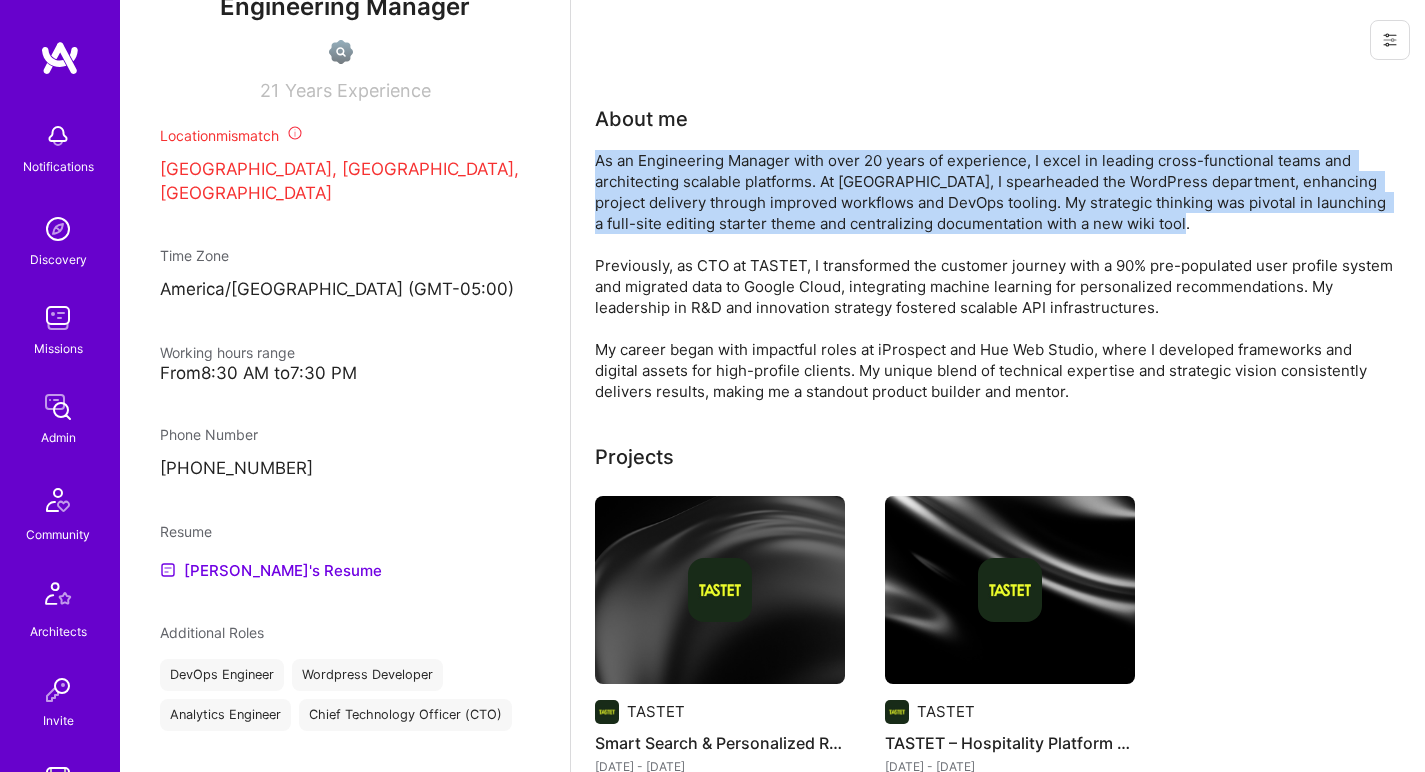 click on "As an Engineering Manager with over 20 years of experience, I excel in leading cross-functional teams and architecting scalable platforms. At Kanopi Studios, I spearheaded the WordPress department, enhancing project delivery through improved workflows and DevOps tooling. My strategic thinking was pivotal in launching a full-site editing starter theme and centralizing documentation with a new wiki tool.
Previously, as CTO at TASTET, I transformed the customer journey with a 90% pre-populated user profile system and migrated data to Google Cloud, integrating machine learning for personalized recommendations. My leadership in R&D and innovation strategy fostered scalable API infrastructures.
My career began with impactful roles at iProspect and Hue Web Studio, where I developed frameworks and digital assets for high-profile clients. My unique blend of technical expertise and strategic vision consistently delivers results, making me a standout product builder and mentor." at bounding box center [995, 276] 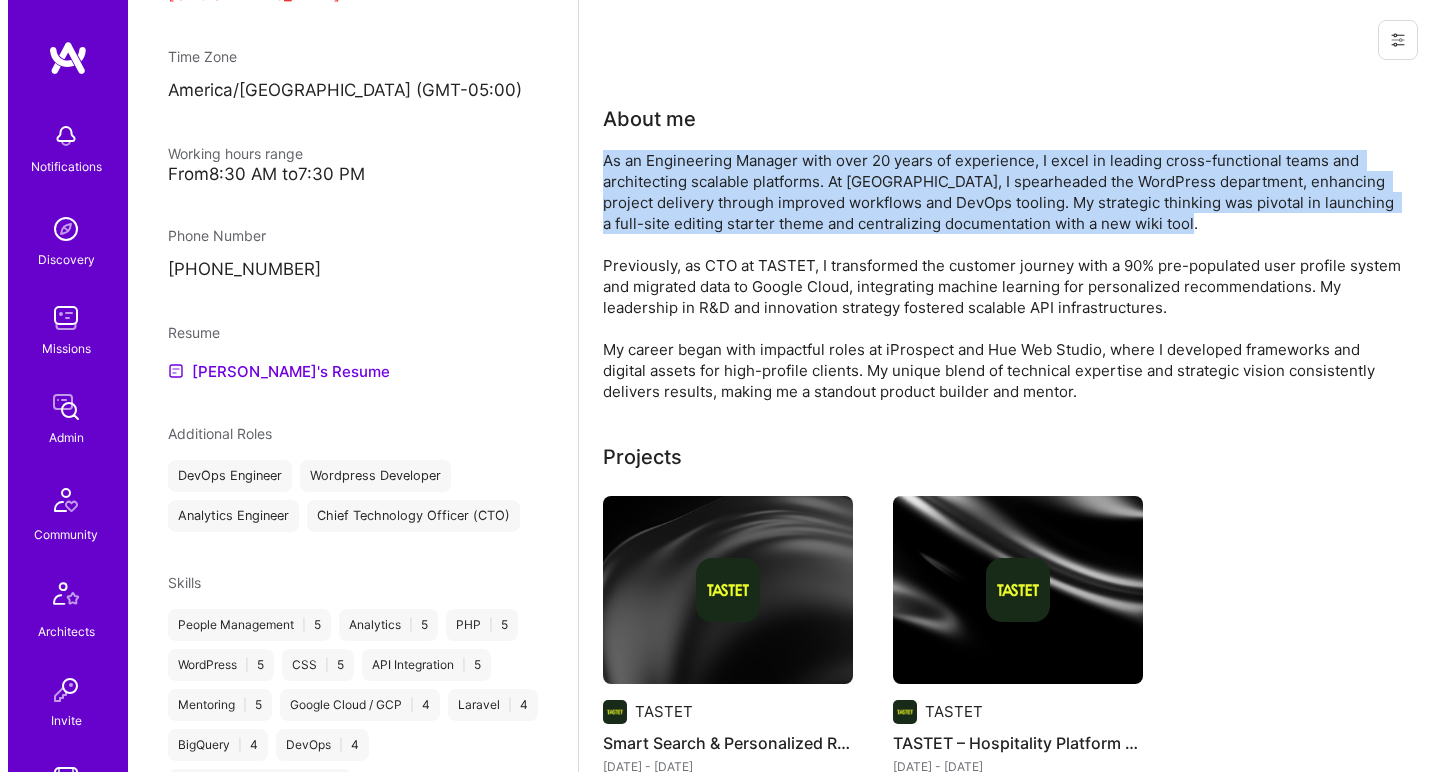 scroll, scrollTop: 916, scrollLeft: 0, axis: vertical 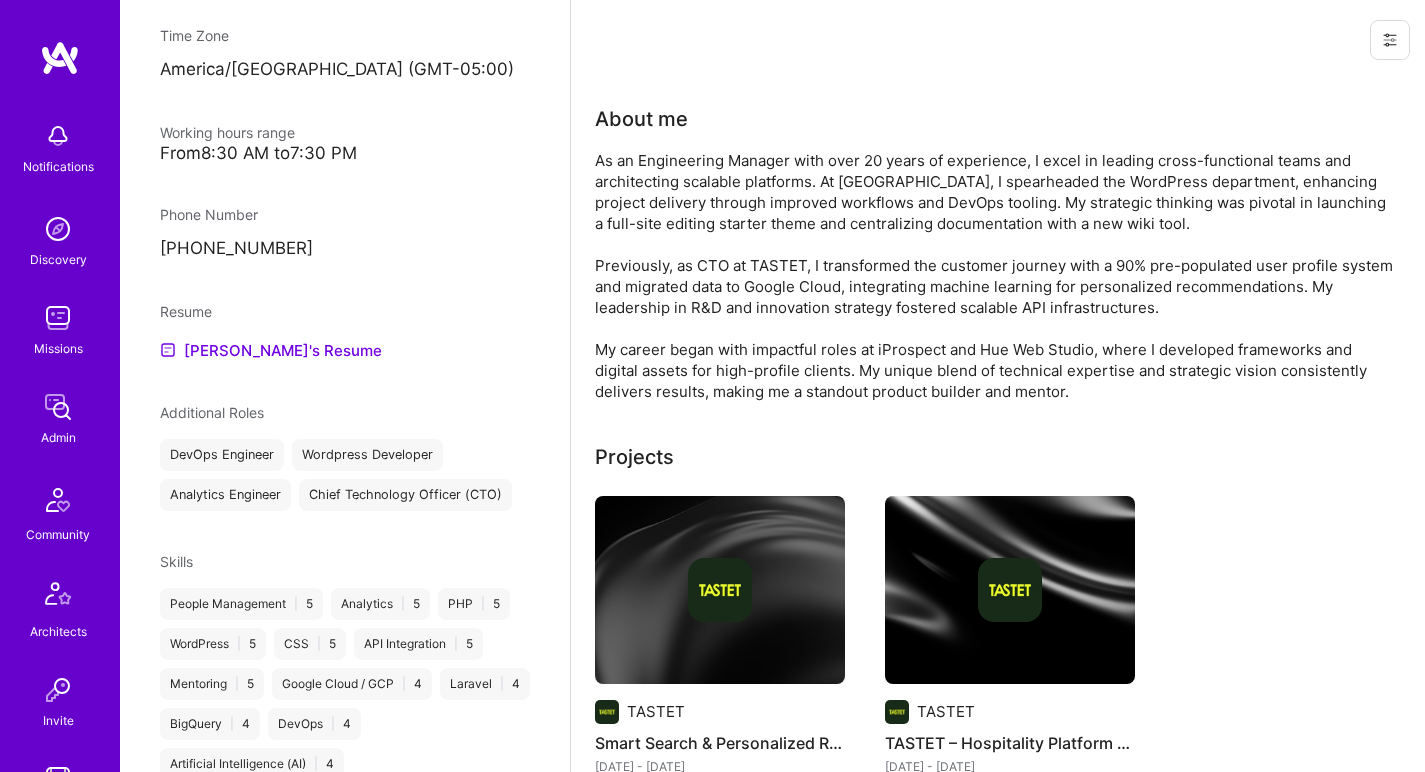 click at bounding box center [720, 590] 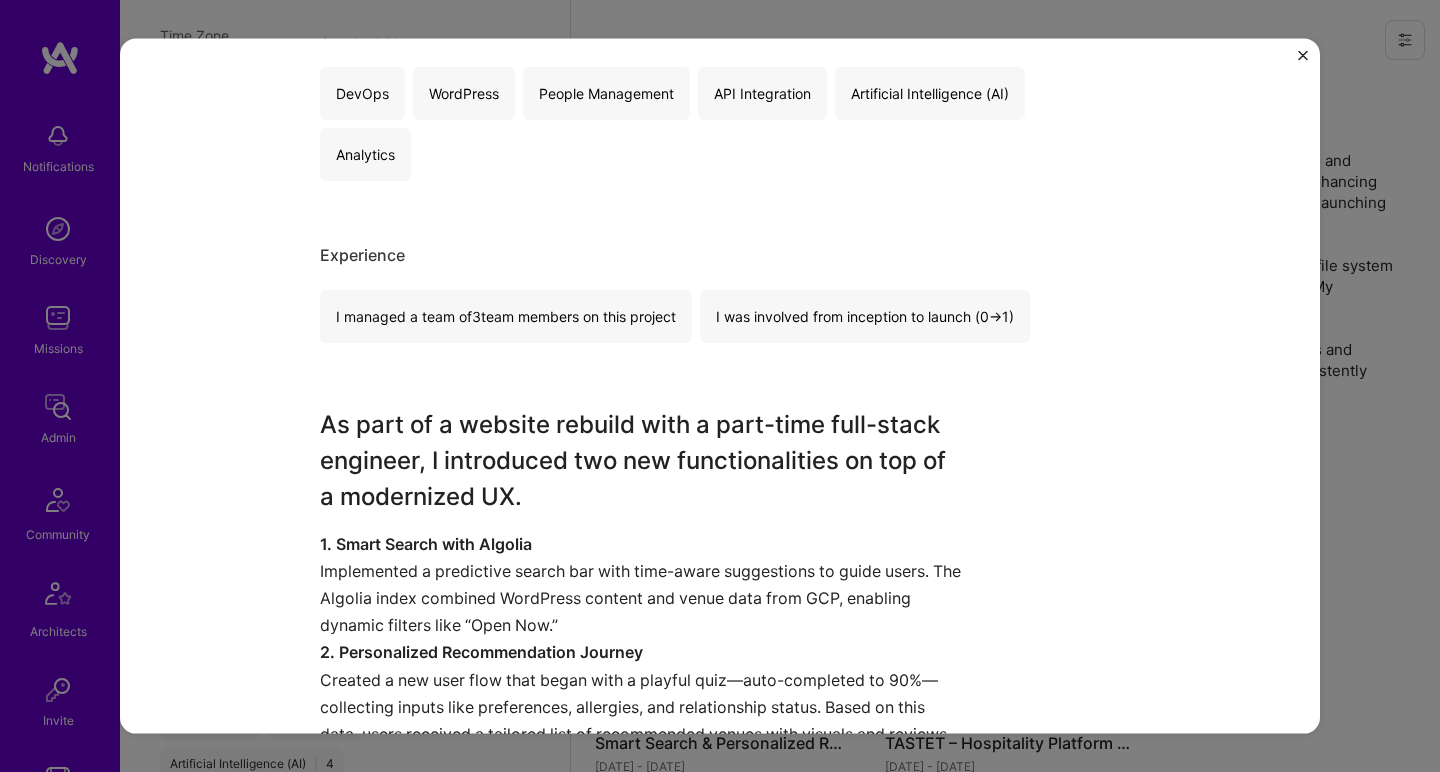 scroll, scrollTop: 339, scrollLeft: 0, axis: vertical 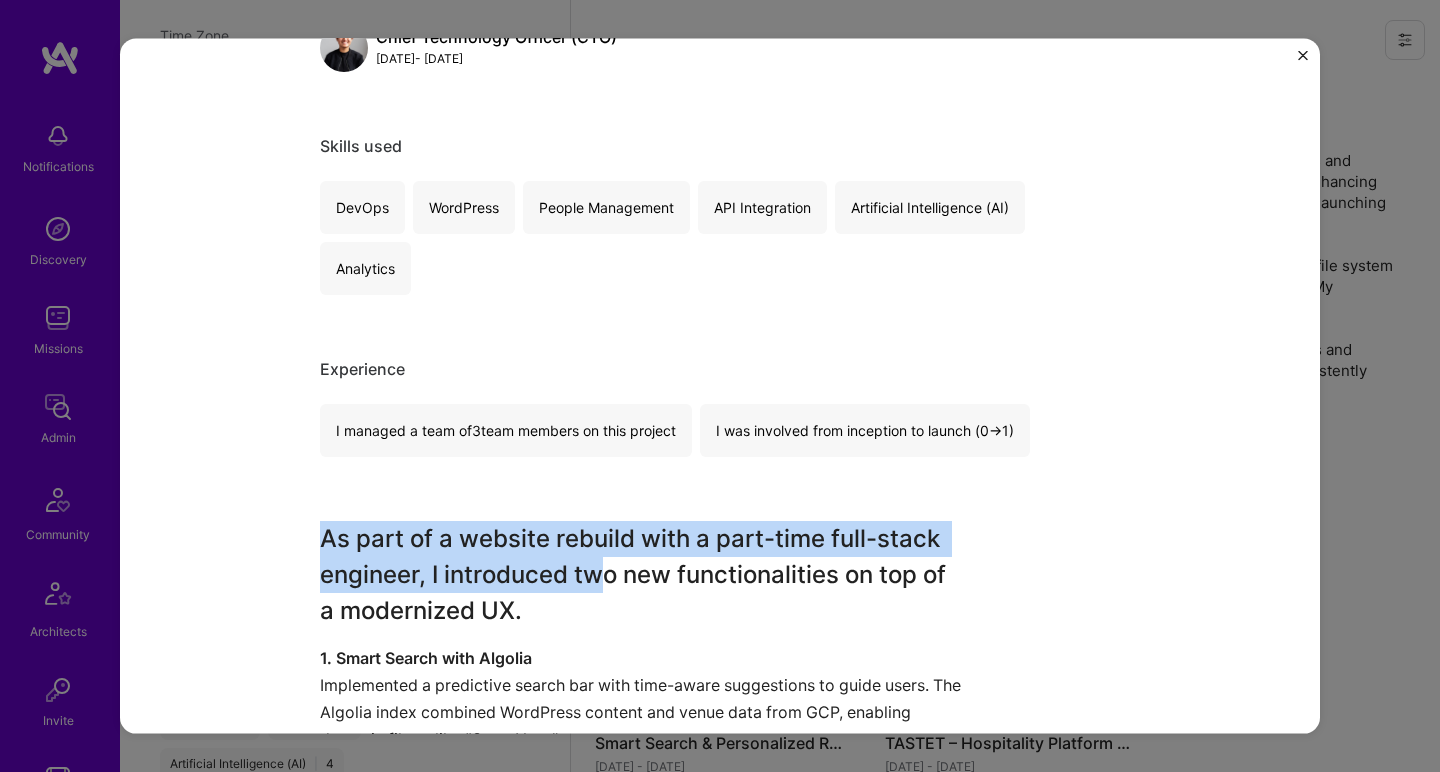 drag, startPoint x: 436, startPoint y: 480, endPoint x: 598, endPoint y: 553, distance: 177.68793 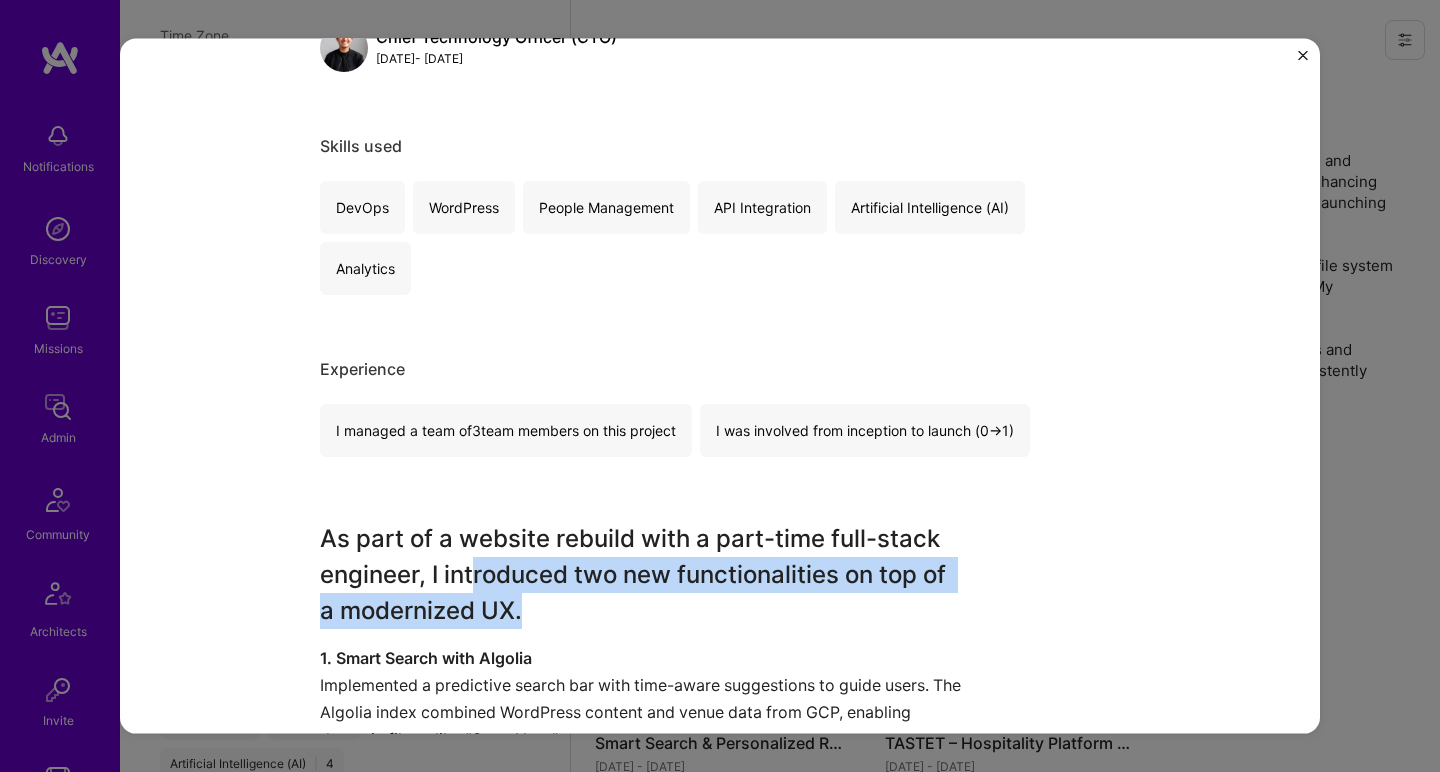 drag, startPoint x: 560, startPoint y: 568, endPoint x: 470, endPoint y: 524, distance: 100.17984 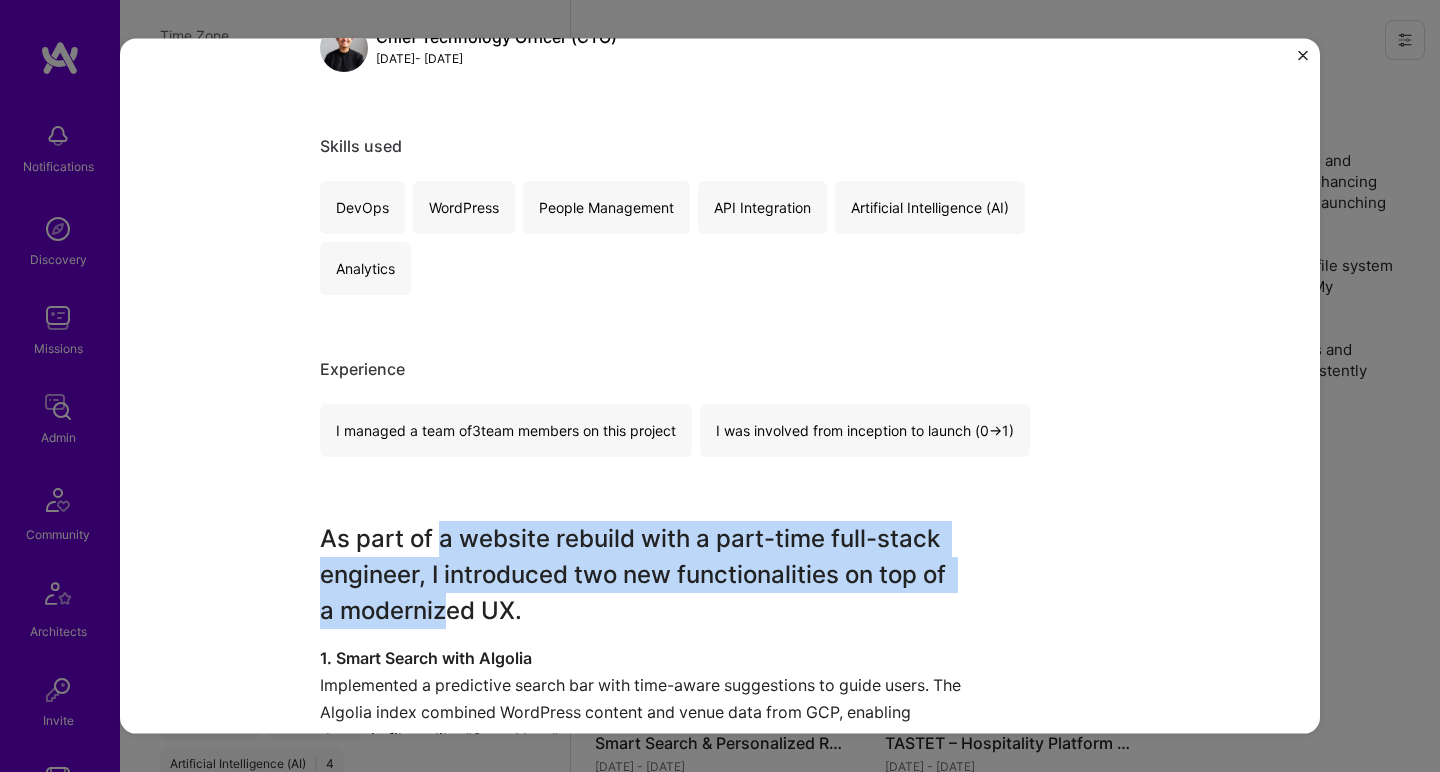 drag, startPoint x: 438, startPoint y: 501, endPoint x: 441, endPoint y: 574, distance: 73.061615 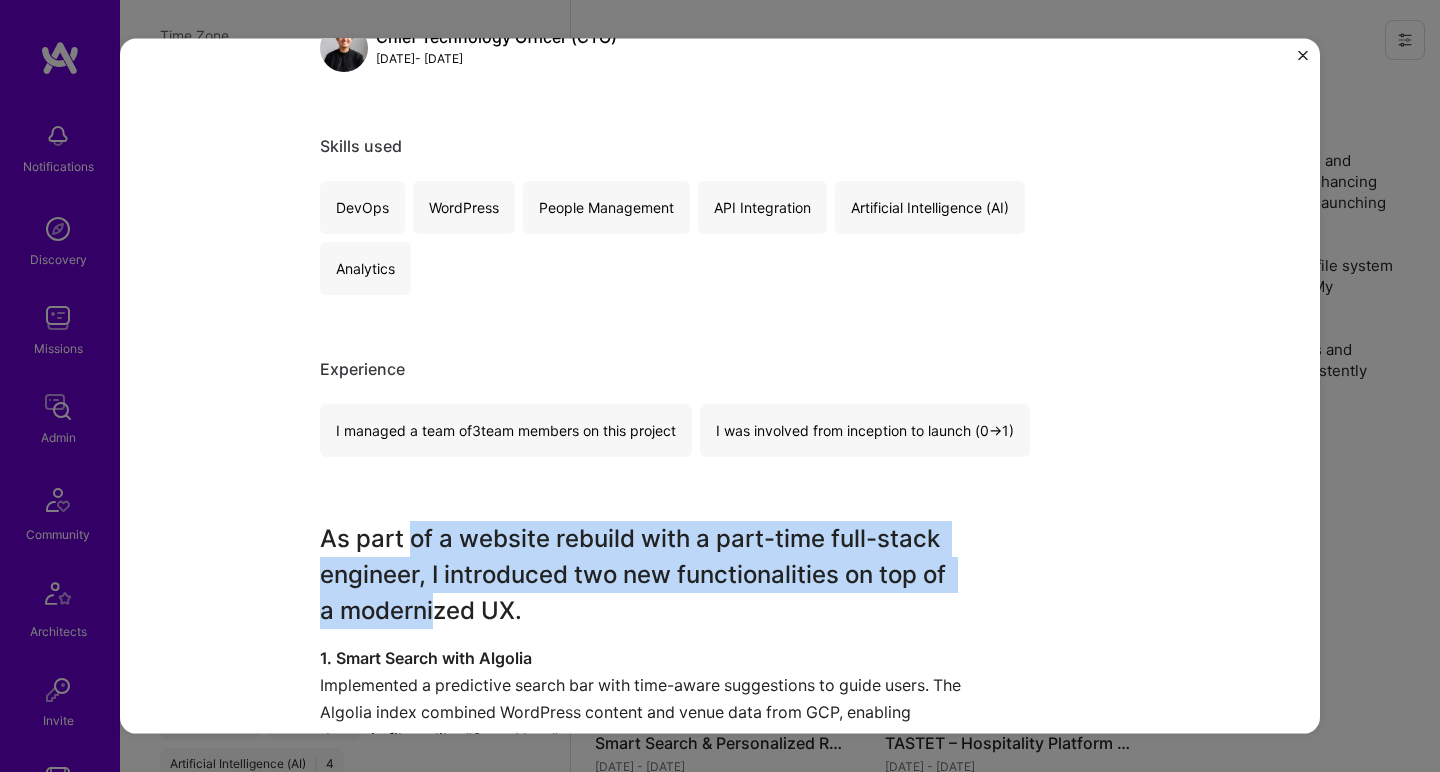 drag, startPoint x: 413, startPoint y: 548, endPoint x: 400, endPoint y: 510, distance: 40.16217 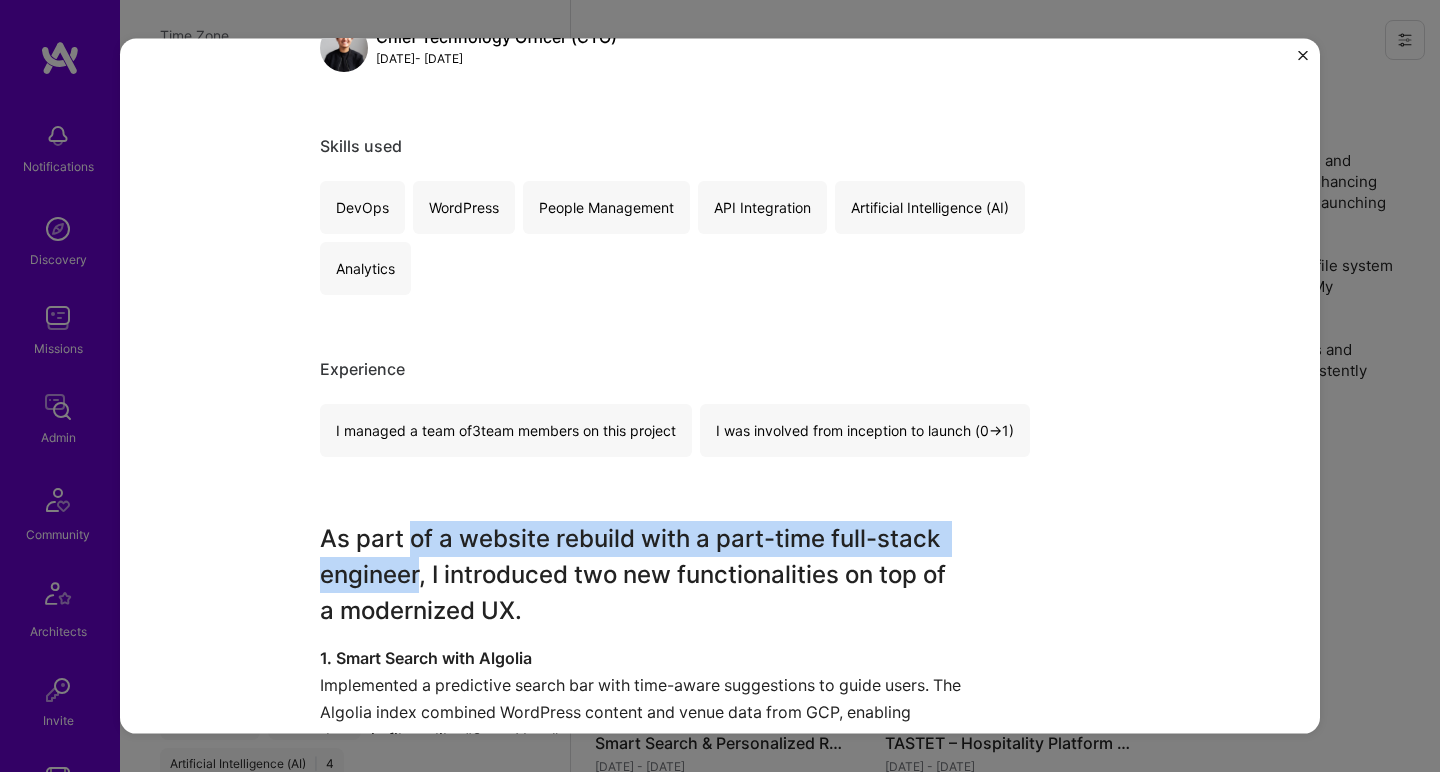 drag, startPoint x: 400, startPoint y: 510, endPoint x: 408, endPoint y: 557, distance: 47.67599 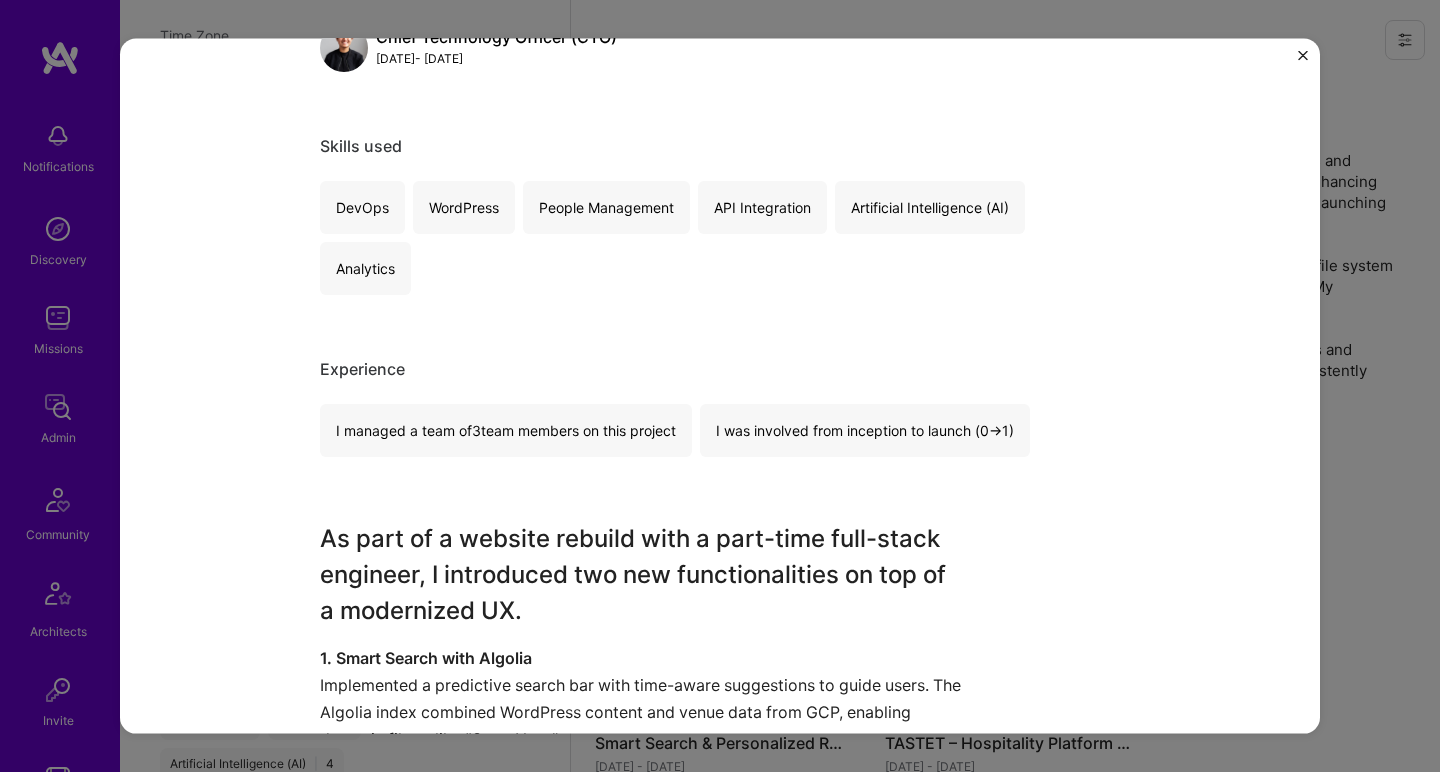 scroll, scrollTop: 450, scrollLeft: 0, axis: vertical 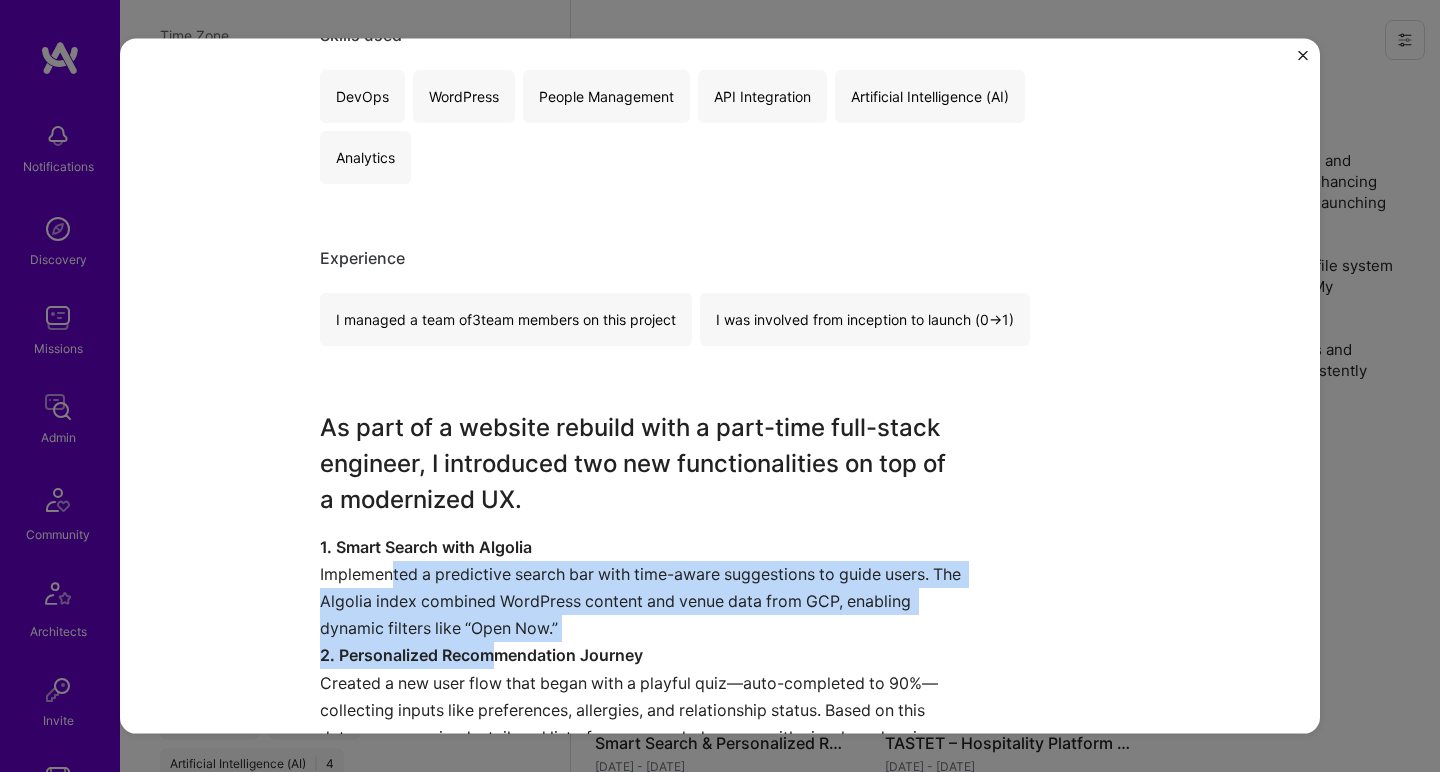 drag, startPoint x: 388, startPoint y: 538, endPoint x: 489, endPoint y: 612, distance: 125.207825 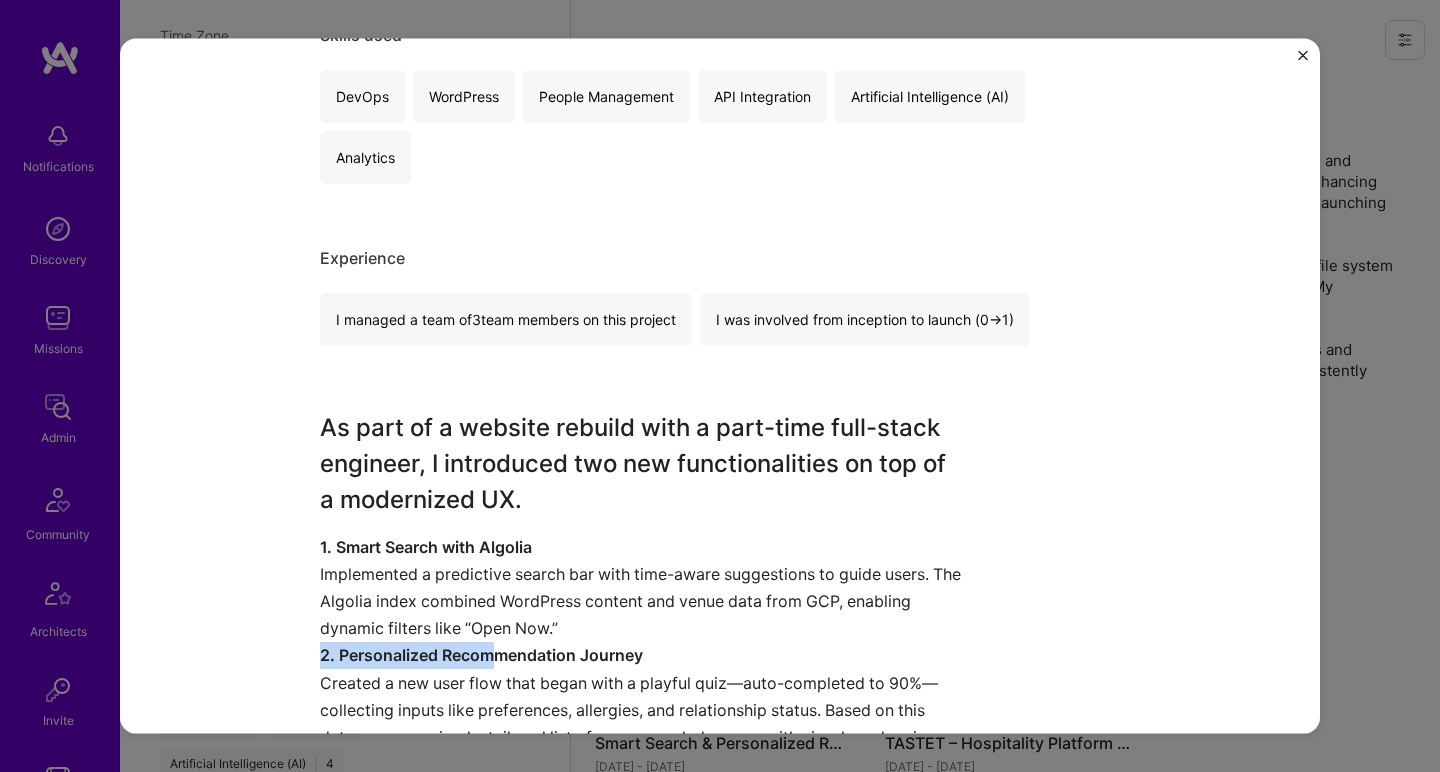 click on "As part of a website rebuild with a part-time full-stack engineer, I introduced two new functionalities on top of a modernized UX. 1. Smart Search with Algolia  Implemented a predictive search bar with time-aware suggestions to guide users. The Algolia index combined WordPress content and venue data from GCP, enabling dynamic filters like “Open Now.” 2. Personalized Recommendation Journey  Created a new user flow that began with a playful quiz—auto-completed to 90%—collecting inputs like preferences, allergies, and relationship status. Based on this data, users received a tailored list of recommended venues with visuals and reviews.  They could confirm or reject suggestions, and their feedback was sent to a custom recommender built on GCP. Led two ML interns to design the algorithm, enabling daily updates to improve recommendation quality and personalize the homepage experience." at bounding box center [645, 648] 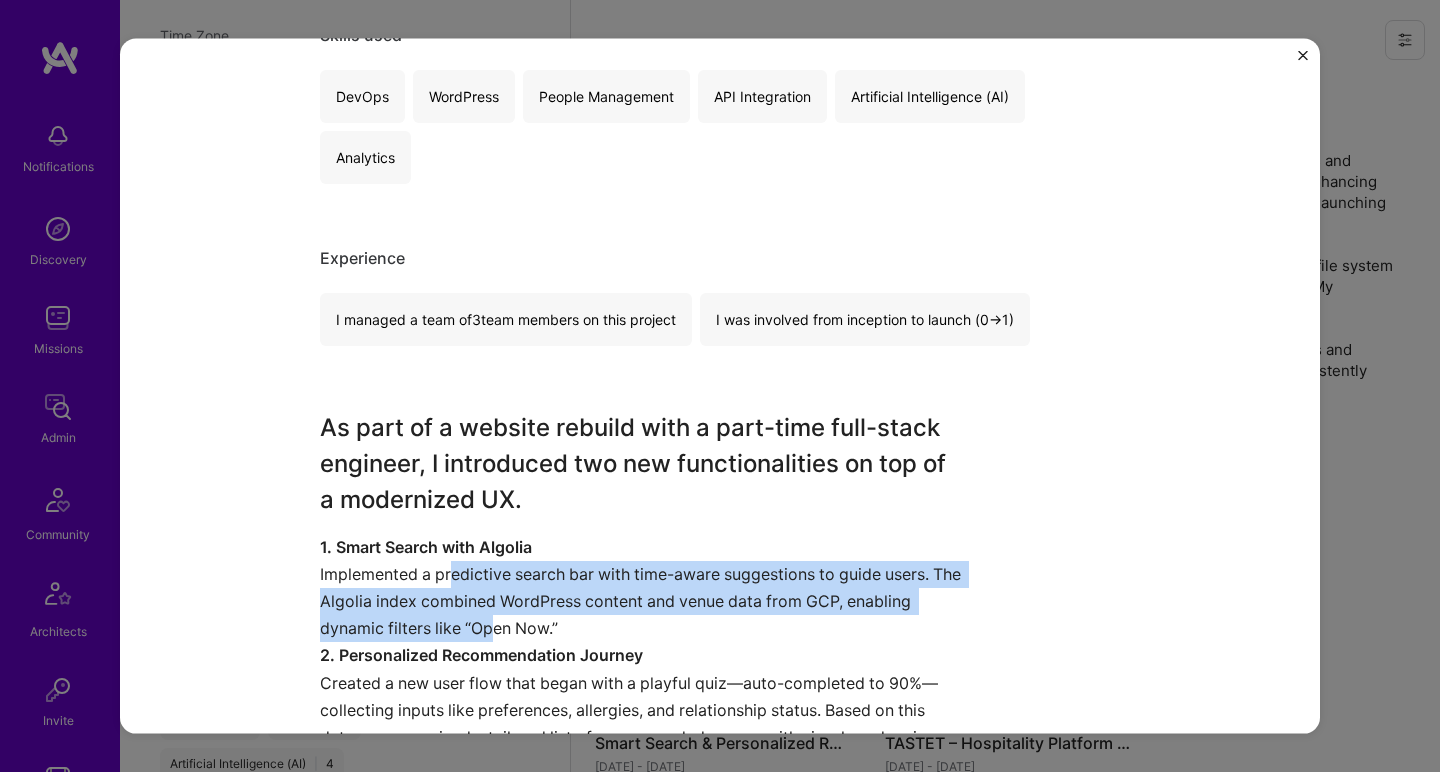 drag, startPoint x: 489, startPoint y: 599, endPoint x: 445, endPoint y: 549, distance: 66.6033 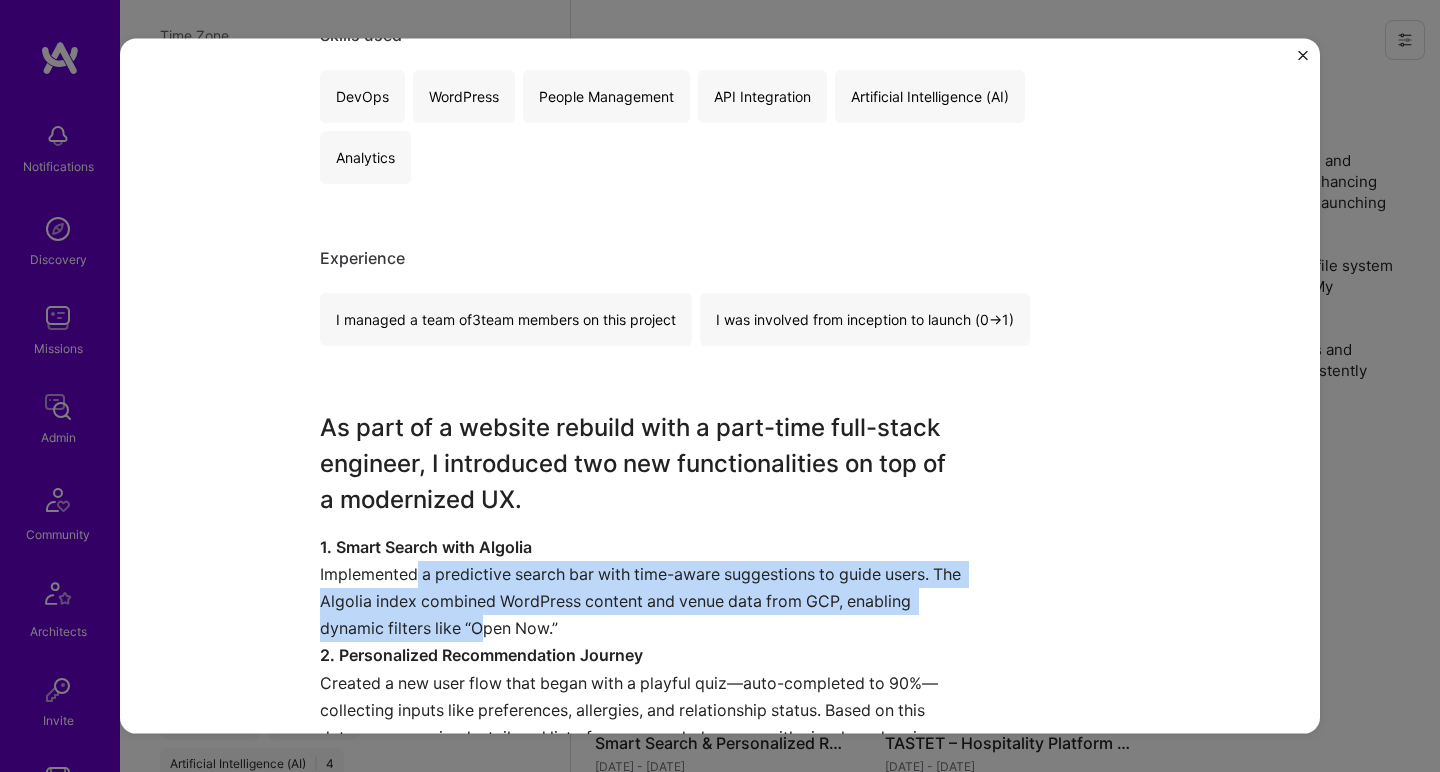 drag, startPoint x: 411, startPoint y: 547, endPoint x: 472, endPoint y: 599, distance: 80.1561 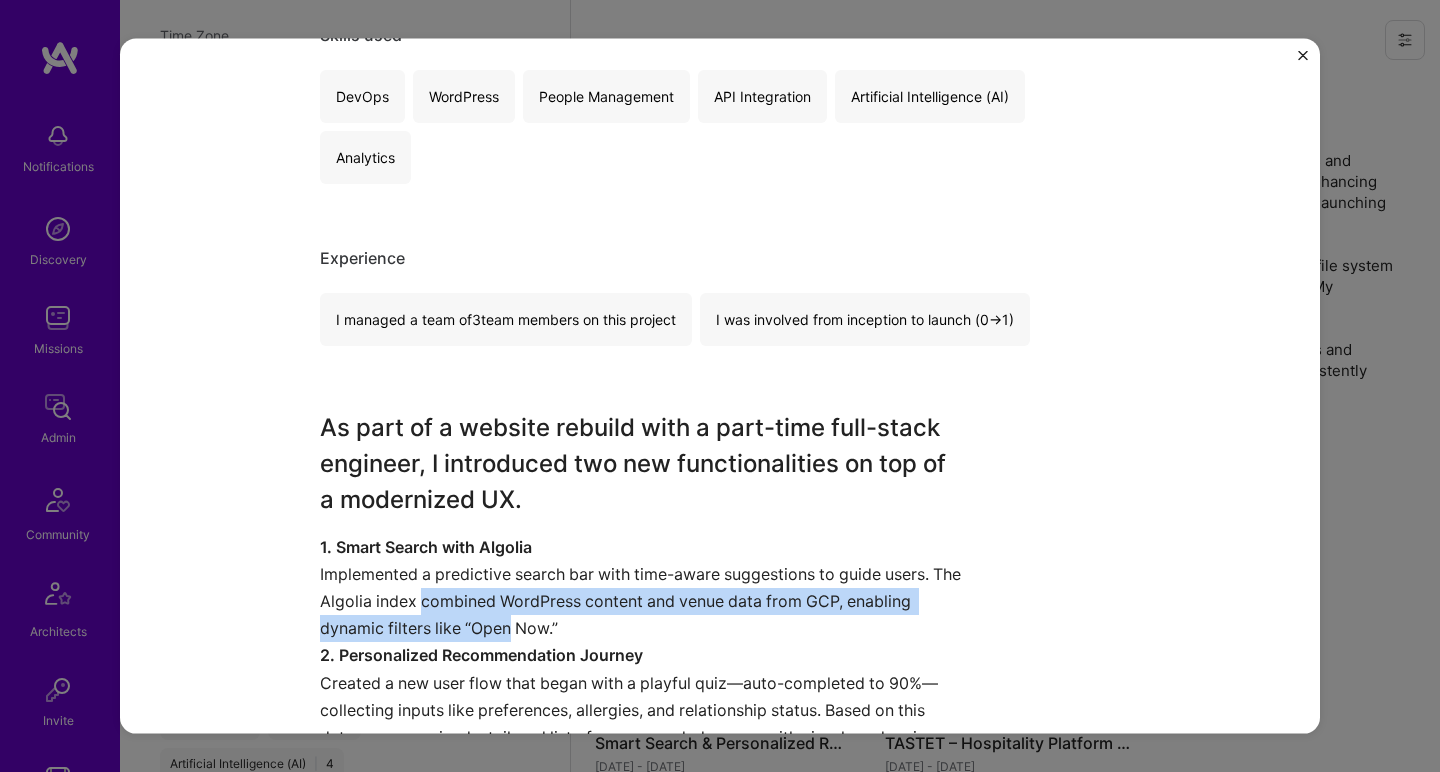 drag, startPoint x: 472, startPoint y: 599, endPoint x: 449, endPoint y: 554, distance: 50.537113 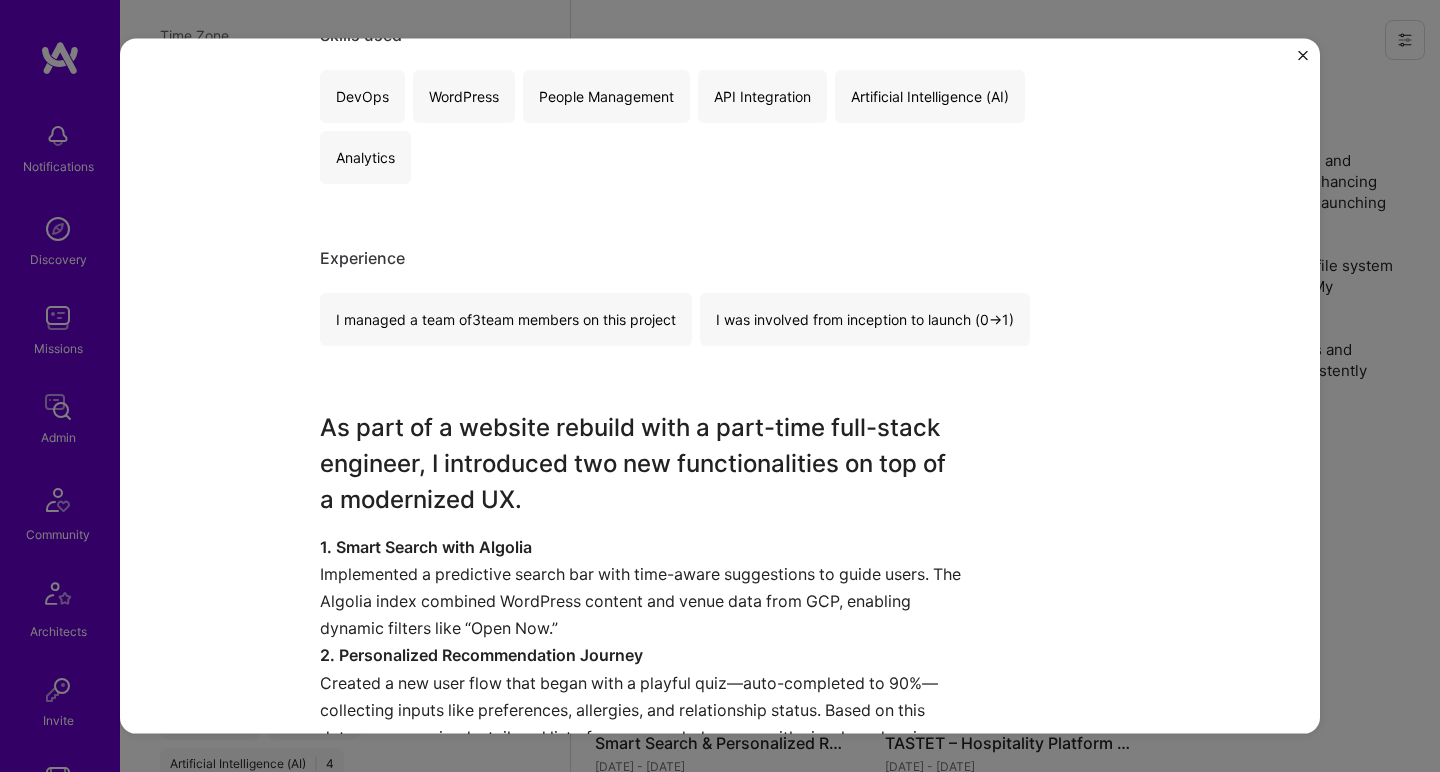click on "1. Smart Search with Algolia  Implemented a predictive search bar with time-aware suggestions to guide users. The Algolia index combined WordPress content and venue data from GCP, enabling dynamic filters like “Open Now.”" at bounding box center (645, 587) 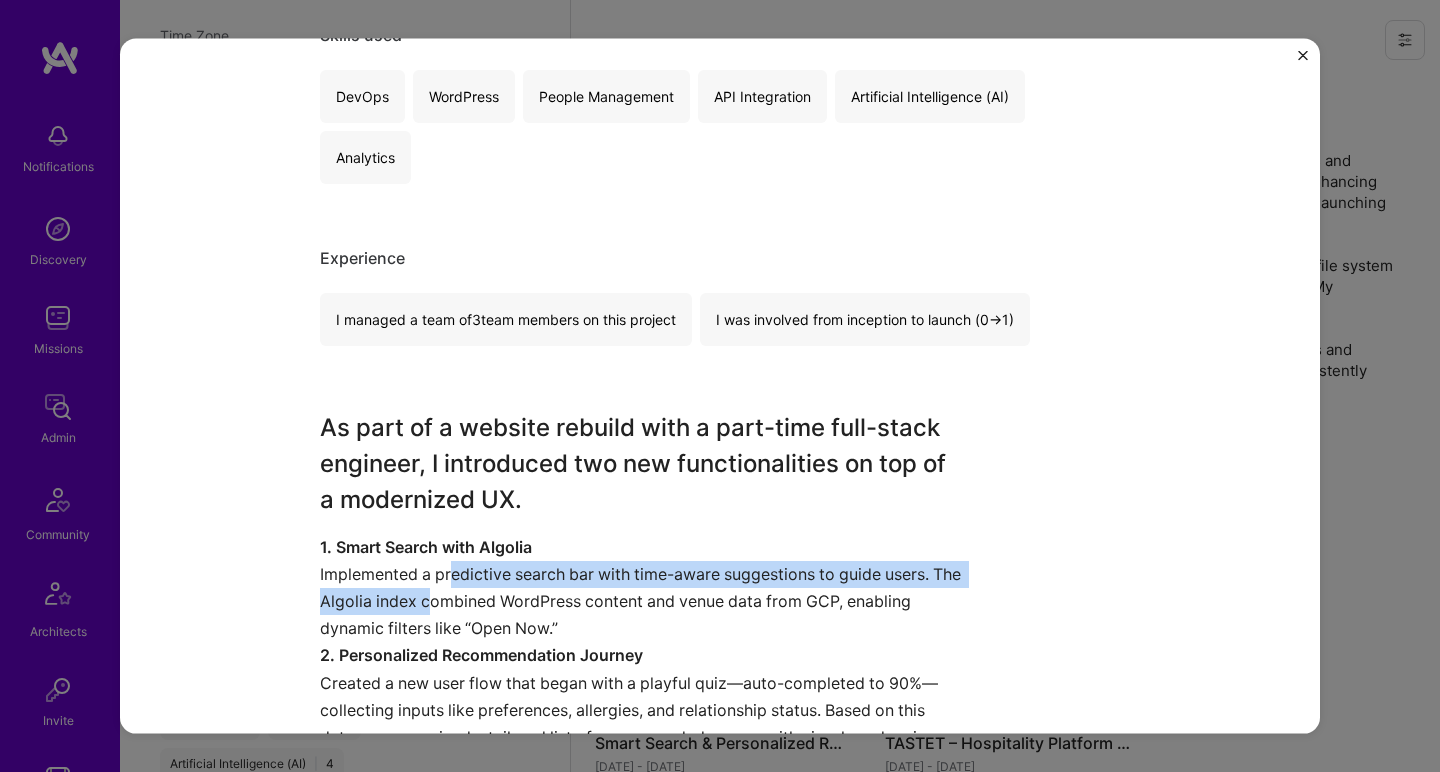 drag, startPoint x: 446, startPoint y: 545, endPoint x: 454, endPoint y: 575, distance: 31.04835 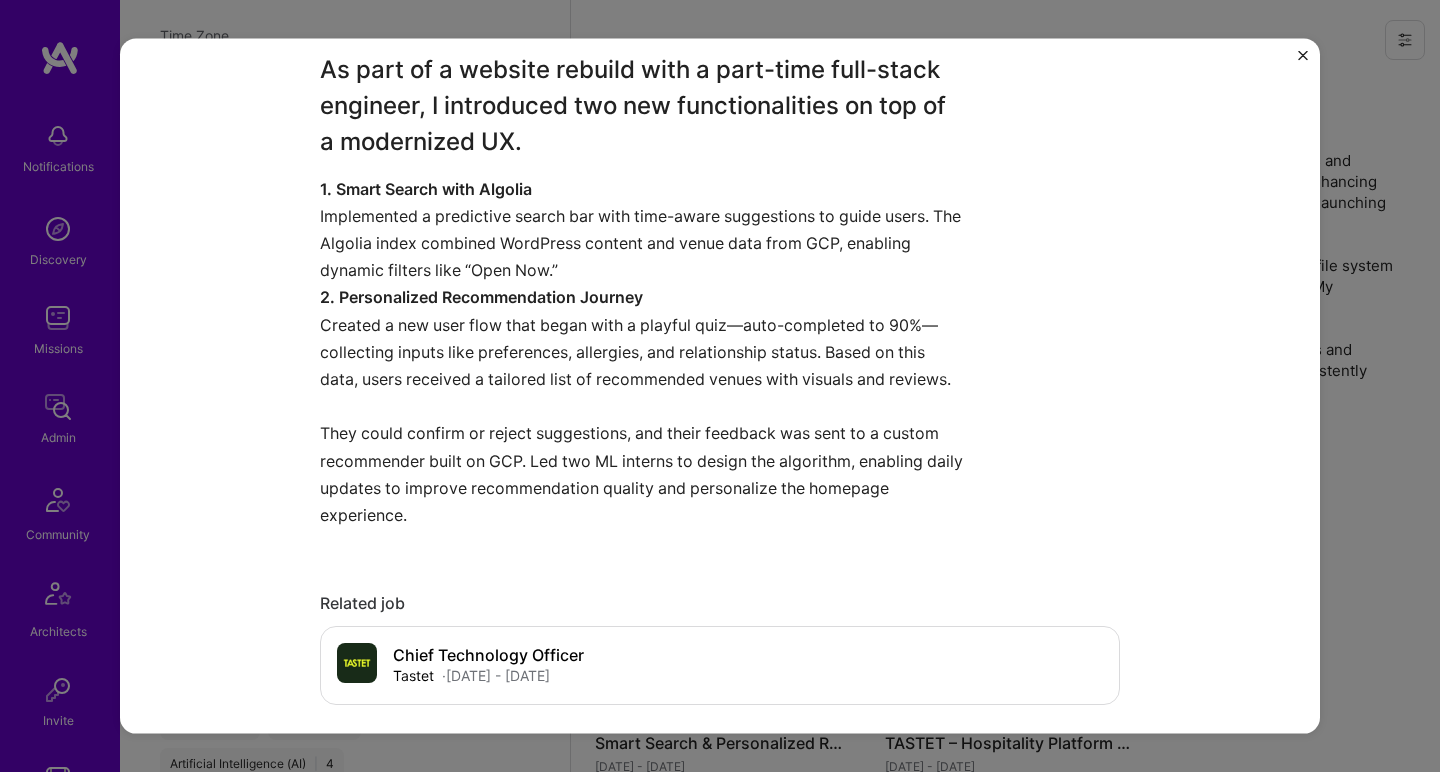 scroll, scrollTop: 1294, scrollLeft: 0, axis: vertical 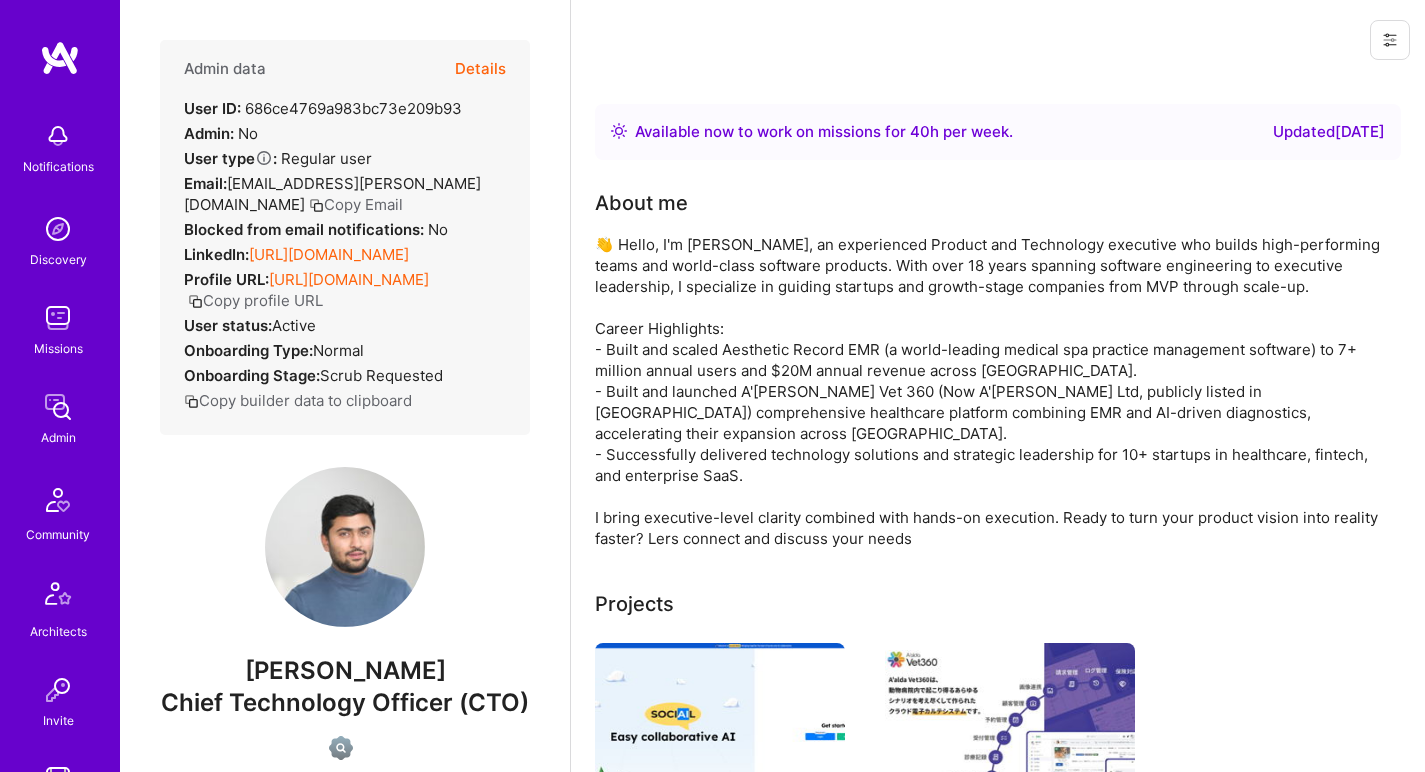 click on "[URL][DOMAIN_NAME]" at bounding box center [329, 254] 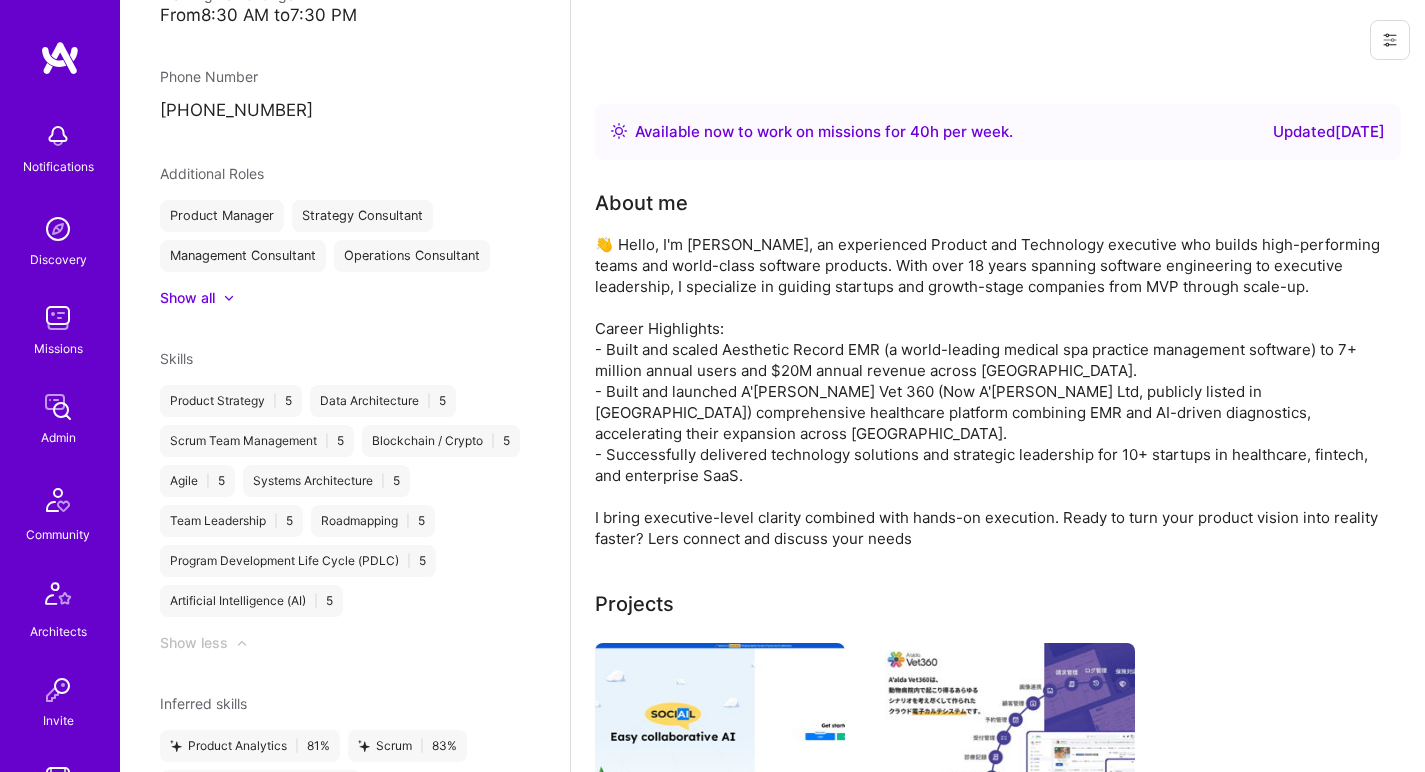 scroll, scrollTop: 1376, scrollLeft: 0, axis: vertical 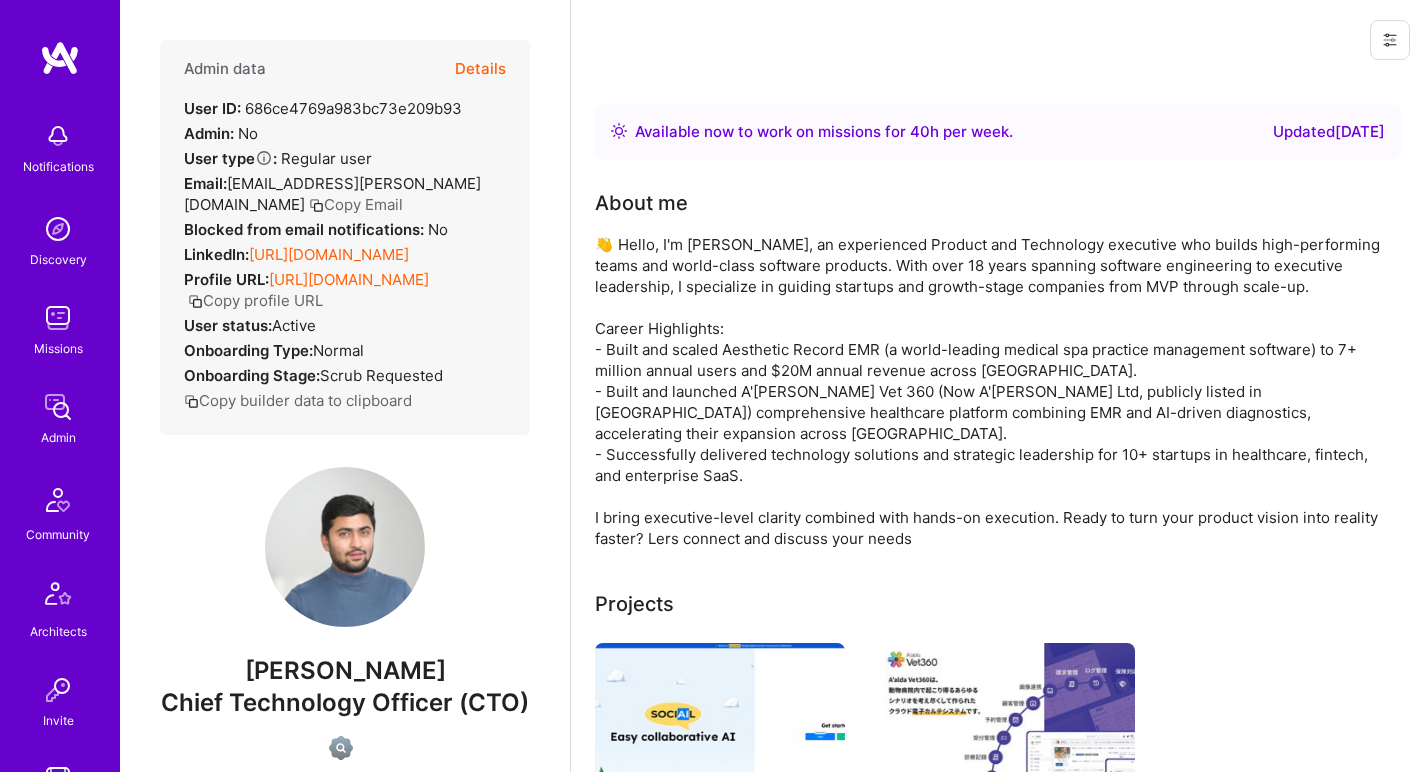 click on "👋 Hello, I'm [PERSON_NAME], an experienced Product and Technology executive who builds high-performing teams and world-class software products. With over 18 years spanning software engineering to executive leadership, I specialize in guiding startups and growth-stage companies from MVP through scale-up.
Career Highlights:
- Built and scaled Aesthetic Record EMR (a world-leading medical spa practice management software) to 7+ million annual users and $20M annual revenue across [GEOGRAPHIC_DATA].
- Built and launched A'[PERSON_NAME] Vet 360 (Now A'[PERSON_NAME] Ltd, publicly listed in [GEOGRAPHIC_DATA]) comprehensive healthcare platform combining EMR and AI-driven diagnostics, accelerating their expansion across [GEOGRAPHIC_DATA].
- Successfully delivered technology solutions and strategic leadership for 10+ startups in healthcare, fintech, and enterprise SaaS.
I bring executive-level clarity combined with hands-on execution. Ready to turn your product vision into reality faster? Lers connect and discuss your needs" at bounding box center (995, 391) 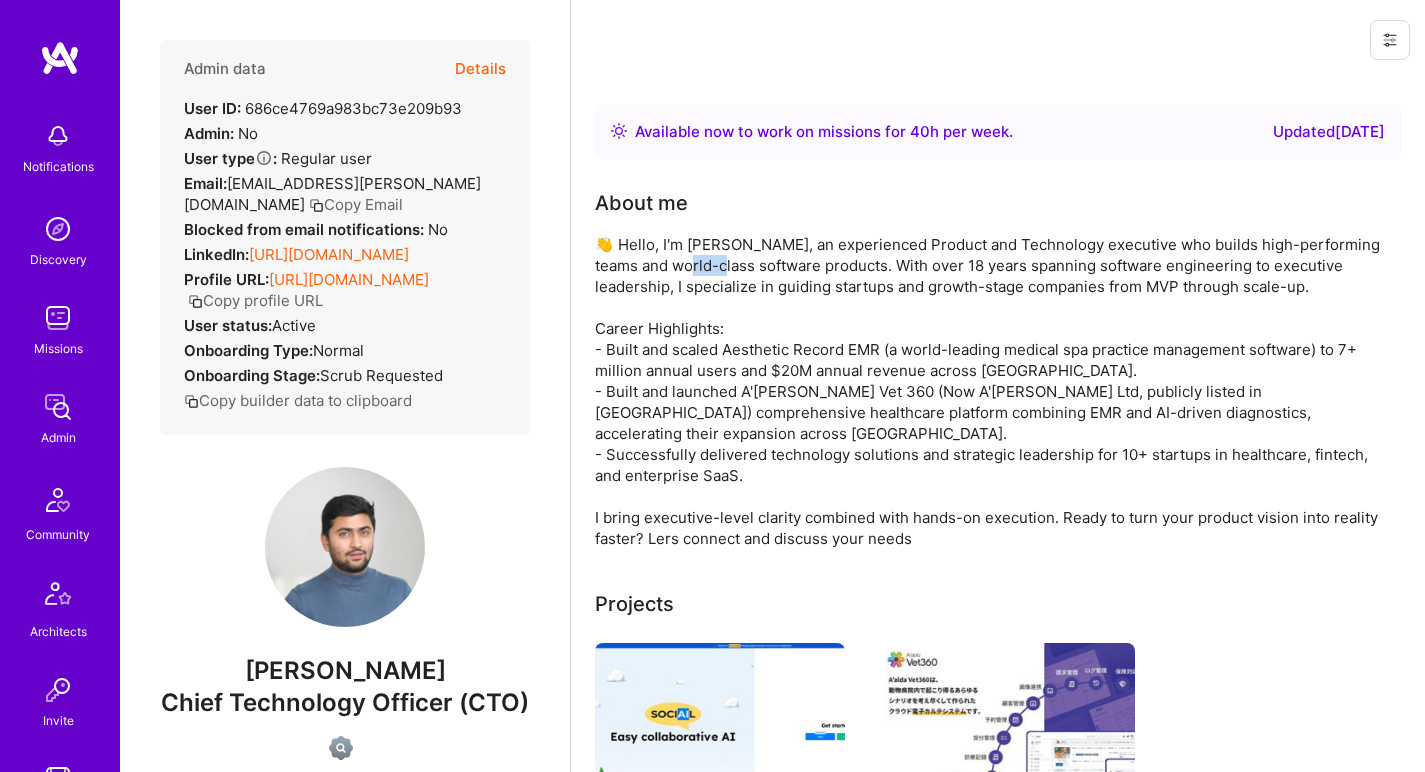 click on "👋 Hello, I'm [PERSON_NAME], an experienced Product and Technology executive who builds high-performing teams and world-class software products. With over 18 years spanning software engineering to executive leadership, I specialize in guiding startups and growth-stage companies from MVP through scale-up.
Career Highlights:
- Built and scaled Aesthetic Record EMR (a world-leading medical spa practice management software) to 7+ million annual users and $20M annual revenue across [GEOGRAPHIC_DATA].
- Built and launched A'[PERSON_NAME] Vet 360 (Now A'[PERSON_NAME] Ltd, publicly listed in [GEOGRAPHIC_DATA]) comprehensive healthcare platform combining EMR and AI-driven diagnostics, accelerating their expansion across [GEOGRAPHIC_DATA].
- Successfully delivered technology solutions and strategic leadership for 10+ startups in healthcare, fintech, and enterprise SaaS.
I bring executive-level clarity combined with hands-on execution. Ready to turn your product vision into reality faster? Lers connect and discuss your needs" at bounding box center (995, 391) 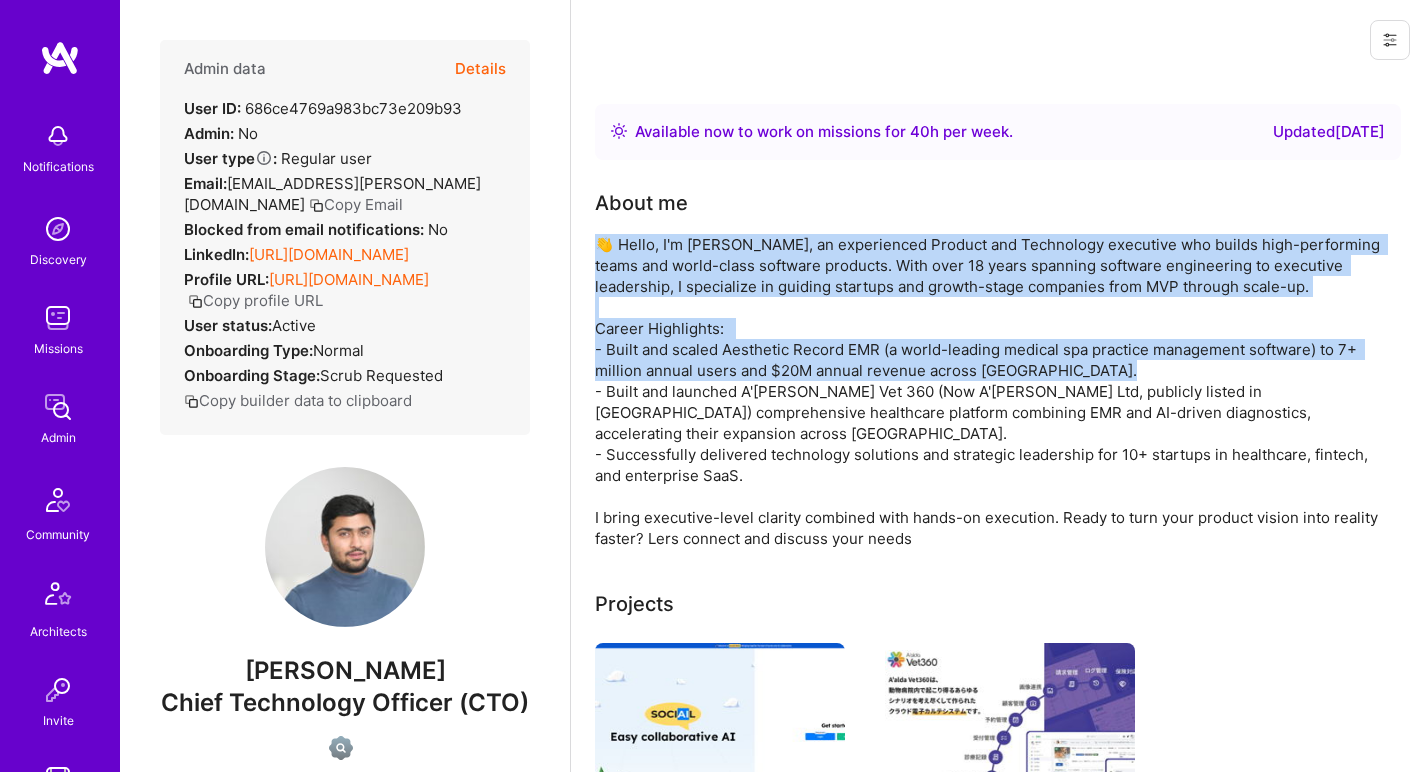 drag, startPoint x: 682, startPoint y: 260, endPoint x: 689, endPoint y: 375, distance: 115.212845 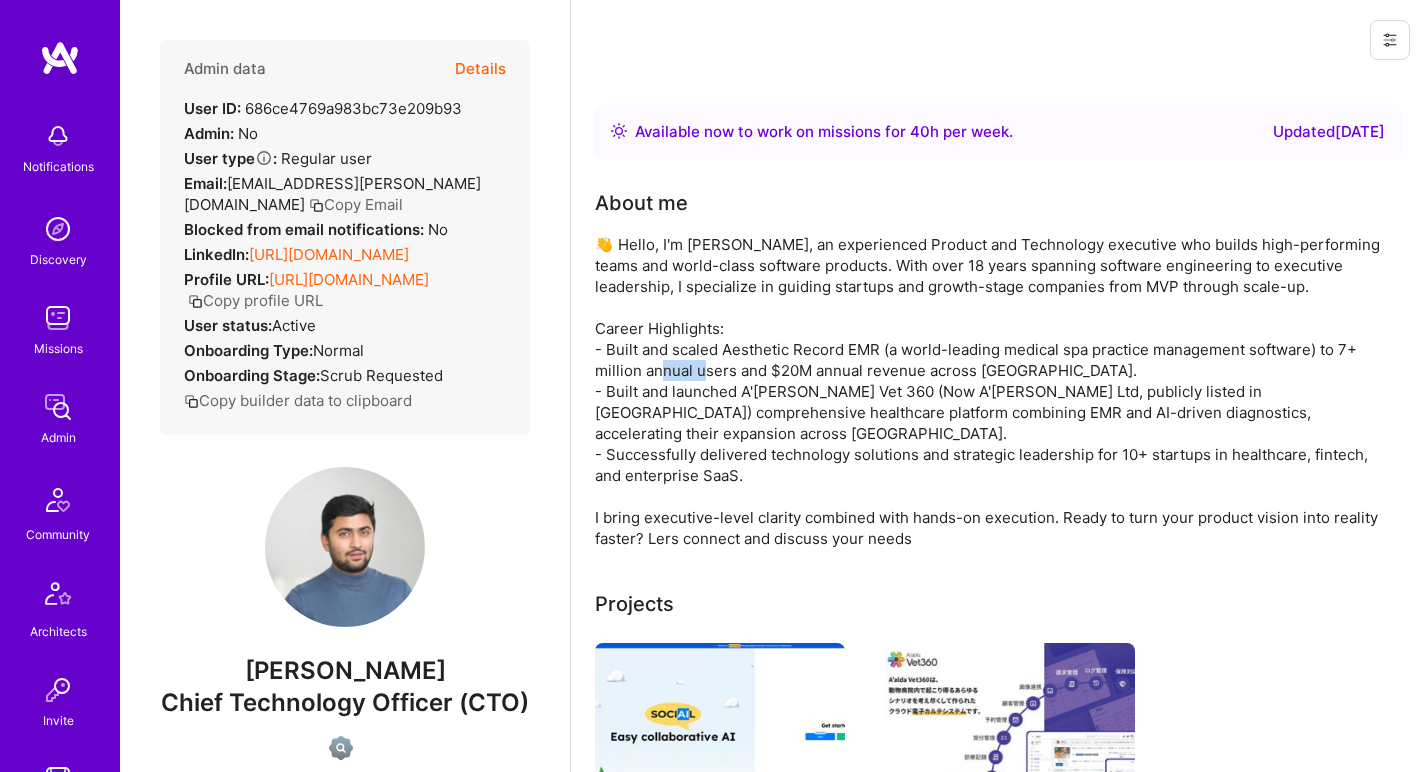 click on "👋 Hello, I'm [PERSON_NAME], an experienced Product and Technology executive who builds high-performing teams and world-class software products. With over 18 years spanning software engineering to executive leadership, I specialize in guiding startups and growth-stage companies from MVP through scale-up.
Career Highlights:
- Built and scaled Aesthetic Record EMR (a world-leading medical spa practice management software) to 7+ million annual users and $20M annual revenue across [GEOGRAPHIC_DATA].
- Built and launched A'[PERSON_NAME] Vet 360 (Now A'[PERSON_NAME] Ltd, publicly listed in [GEOGRAPHIC_DATA]) comprehensive healthcare platform combining EMR and AI-driven diagnostics, accelerating their expansion across [GEOGRAPHIC_DATA].
- Successfully delivered technology solutions and strategic leadership for 10+ startups in healthcare, fintech, and enterprise SaaS.
I bring executive-level clarity combined with hands-on execution. Ready to turn your product vision into reality faster? Lers connect and discuss your needs" at bounding box center (995, 391) 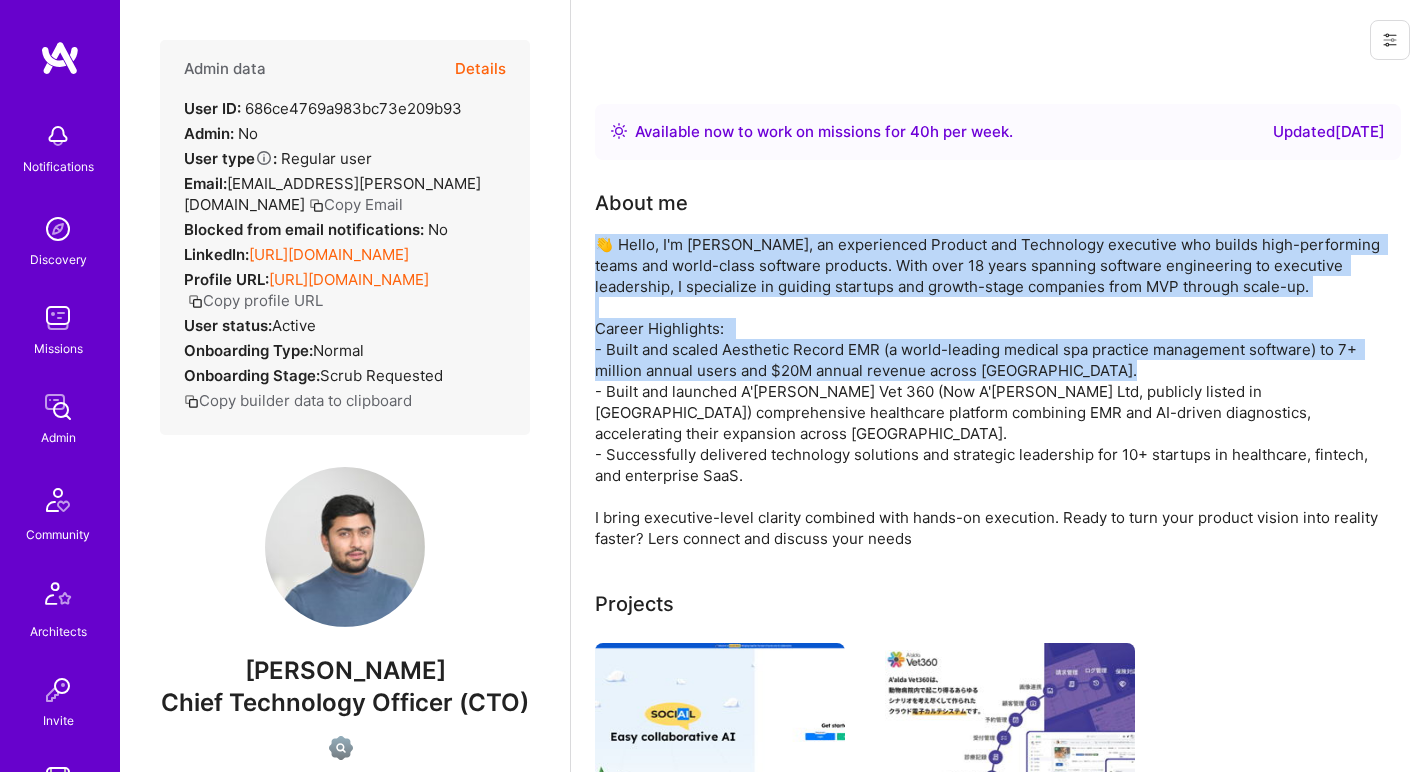 drag, startPoint x: 689, startPoint y: 375, endPoint x: 700, endPoint y: 276, distance: 99.60924 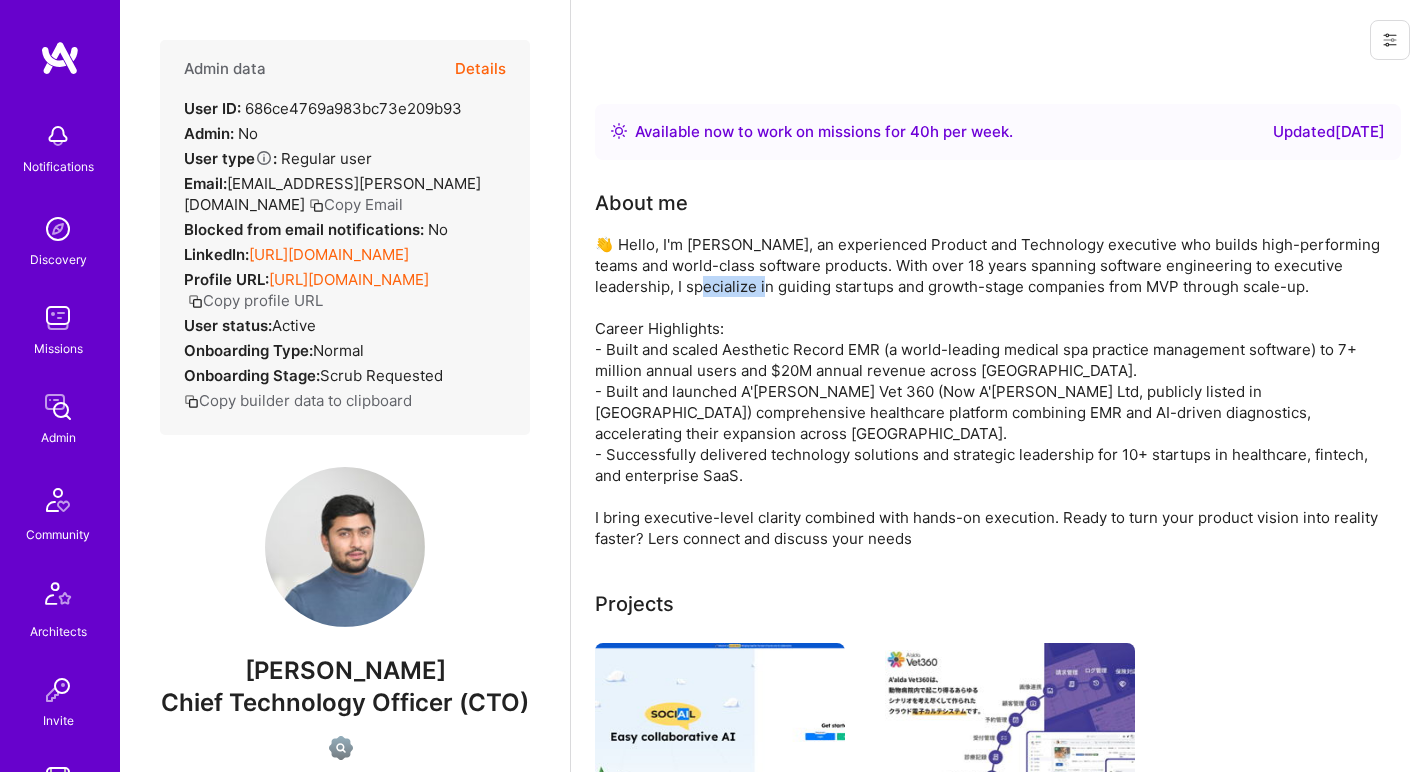 click on "👋 Hello, I'm [PERSON_NAME], an experienced Product and Technology executive who builds high-performing teams and world-class software products. With over 18 years spanning software engineering to executive leadership, I specialize in guiding startups and growth-stage companies from MVP through scale-up.
Career Highlights:
- Built and scaled Aesthetic Record EMR (a world-leading medical spa practice management software) to 7+ million annual users and $20M annual revenue across [GEOGRAPHIC_DATA].
- Built and launched A'[PERSON_NAME] Vet 360 (Now A'[PERSON_NAME] Ltd, publicly listed in [GEOGRAPHIC_DATA]) comprehensive healthcare platform combining EMR and AI-driven diagnostics, accelerating their expansion across [GEOGRAPHIC_DATA].
- Successfully delivered technology solutions and strategic leadership for 10+ startups in healthcare, fintech, and enterprise SaaS.
I bring executive-level clarity combined with hands-on execution. Ready to turn your product vision into reality faster? Lers connect and discuss your needs" at bounding box center (995, 391) 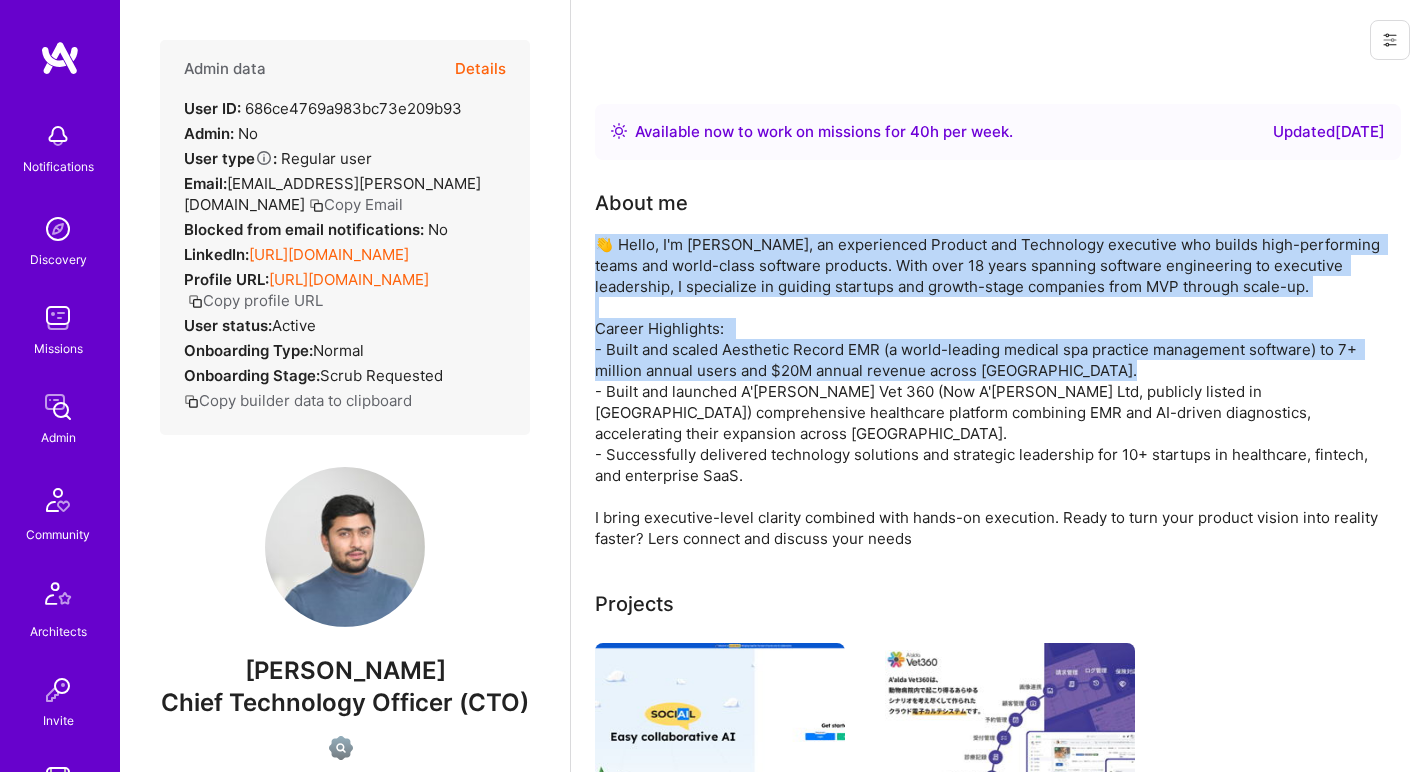 drag, startPoint x: 700, startPoint y: 276, endPoint x: 699, endPoint y: 373, distance: 97.00516 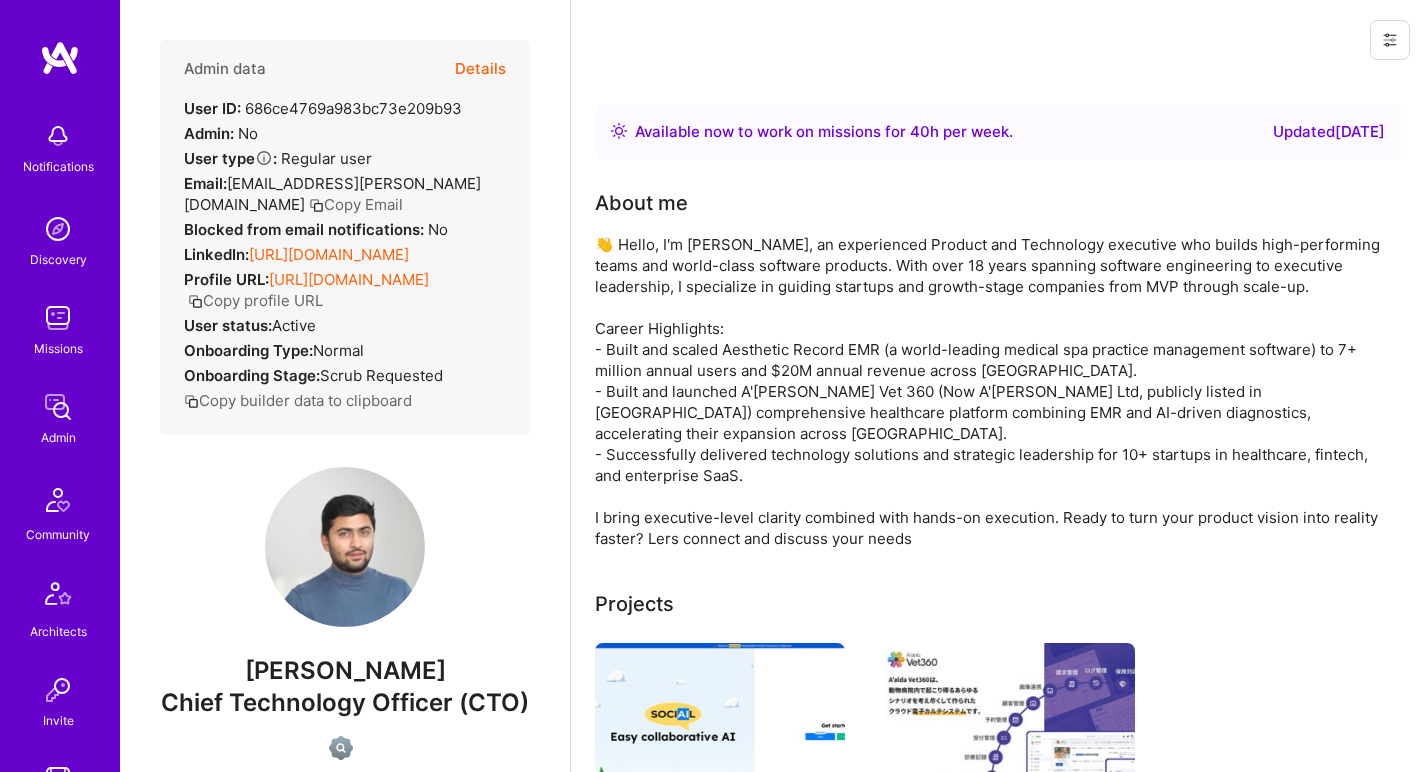click on "👋 Hello, I'm [PERSON_NAME], an experienced Product and Technology executive who builds high-performing teams and world-class software products. With over 18 years spanning software engineering to executive leadership, I specialize in guiding startups and growth-stage companies from MVP through scale-up.
Career Highlights:
- Built and scaled Aesthetic Record EMR (a world-leading medical spa practice management software) to 7+ million annual users and $20M annual revenue across [GEOGRAPHIC_DATA].
- Built and launched A'[PERSON_NAME] Vet 360 (Now A'[PERSON_NAME] Ltd, publicly listed in [GEOGRAPHIC_DATA]) comprehensive healthcare platform combining EMR and AI-driven diagnostics, accelerating their expansion across [GEOGRAPHIC_DATA].
- Successfully delivered technology solutions and strategic leadership for 10+ startups in healthcare, fintech, and enterprise SaaS.
I bring executive-level clarity combined with hands-on execution. Ready to turn your product vision into reality faster? Lers connect and discuss your needs" at bounding box center (995, 391) 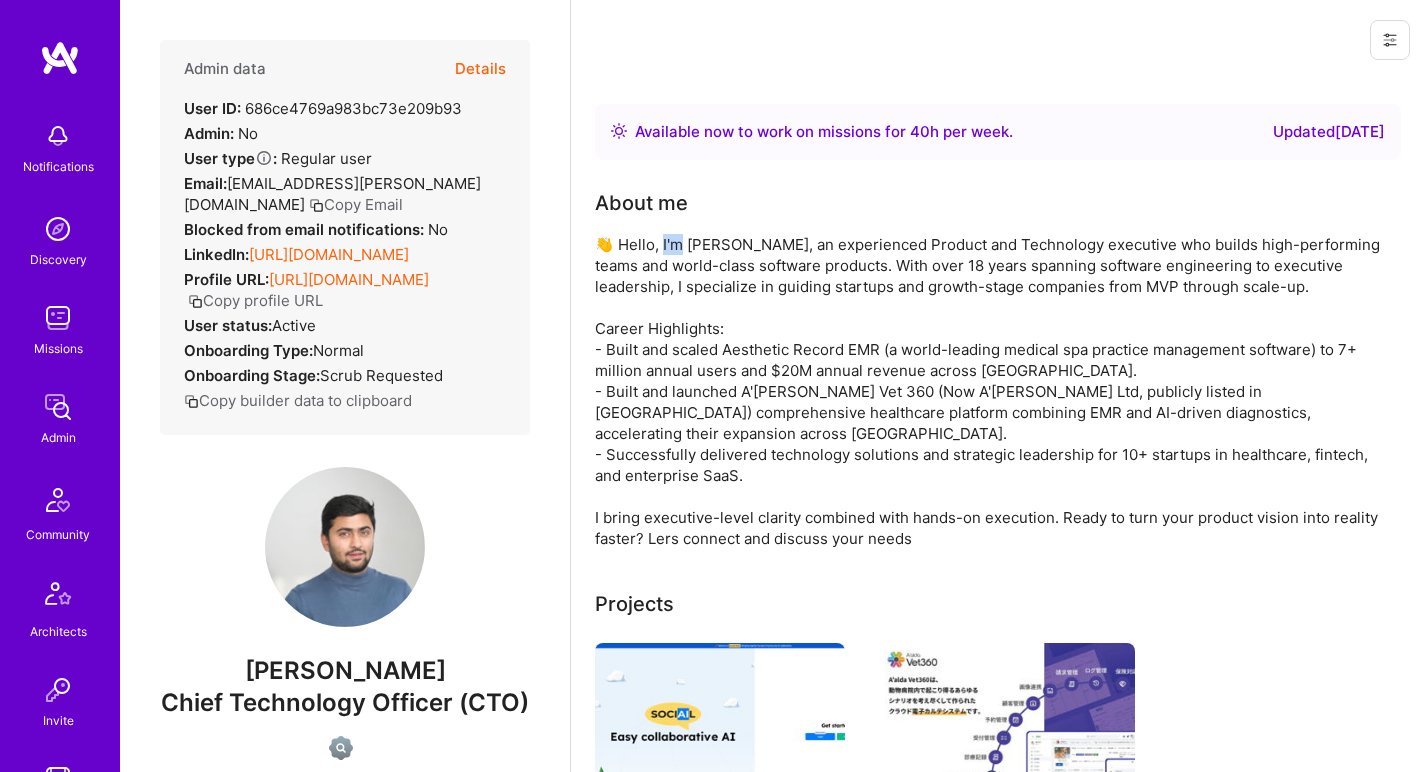 click on "👋 Hello, I'm [PERSON_NAME], an experienced Product and Technology executive who builds high-performing teams and world-class software products. With over 18 years spanning software engineering to executive leadership, I specialize in guiding startups and growth-stage companies from MVP through scale-up.
Career Highlights:
- Built and scaled Aesthetic Record EMR (a world-leading medical spa practice management software) to 7+ million annual users and $20M annual revenue across [GEOGRAPHIC_DATA].
- Built and launched A'[PERSON_NAME] Vet 360 (Now A'[PERSON_NAME] Ltd, publicly listed in [GEOGRAPHIC_DATA]) comprehensive healthcare platform combining EMR and AI-driven diagnostics, accelerating their expansion across [GEOGRAPHIC_DATA].
- Successfully delivered technology solutions and strategic leadership for 10+ startups in healthcare, fintech, and enterprise SaaS.
I bring executive-level clarity combined with hands-on execution. Ready to turn your product vision into reality faster? Lers connect and discuss your needs" at bounding box center [995, 391] 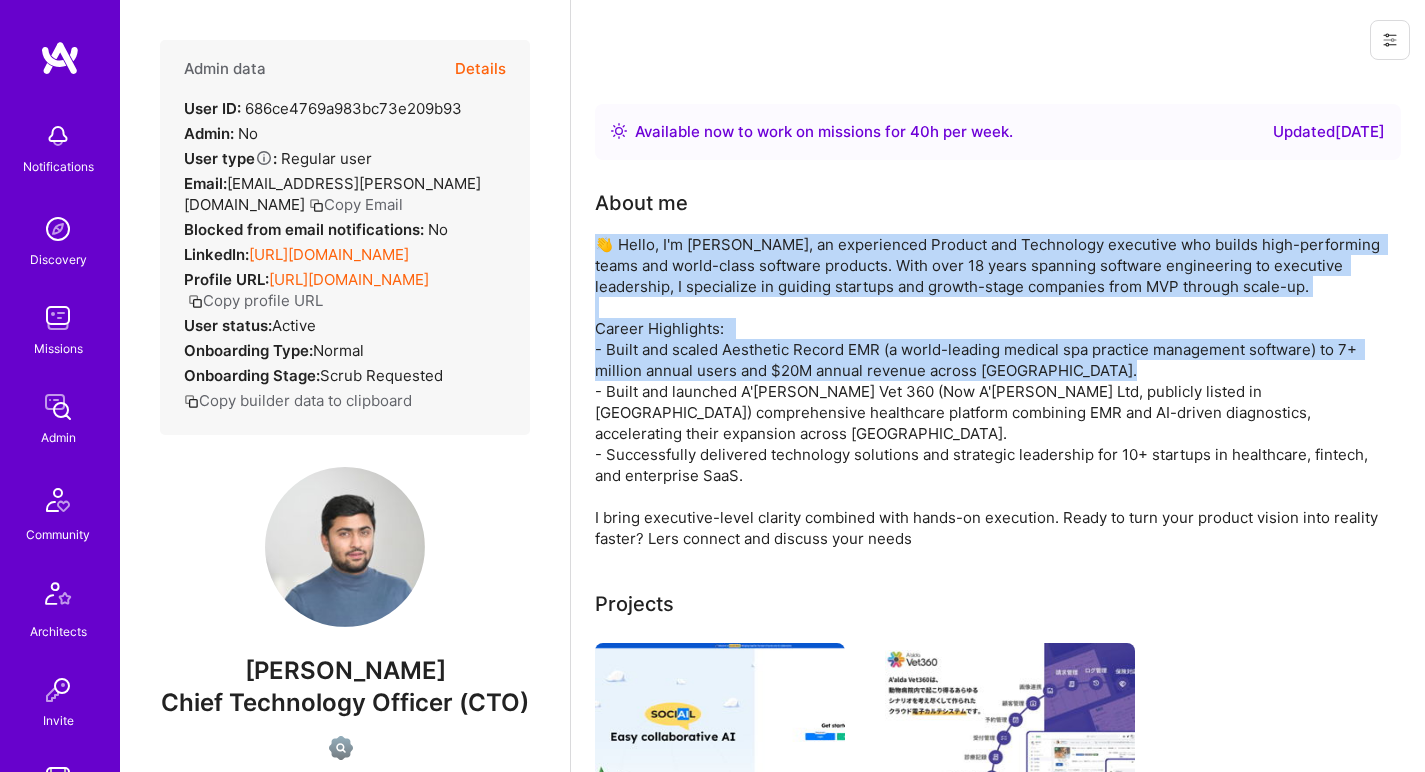 drag, startPoint x: 662, startPoint y: 243, endPoint x: 660, endPoint y: 352, distance: 109.01835 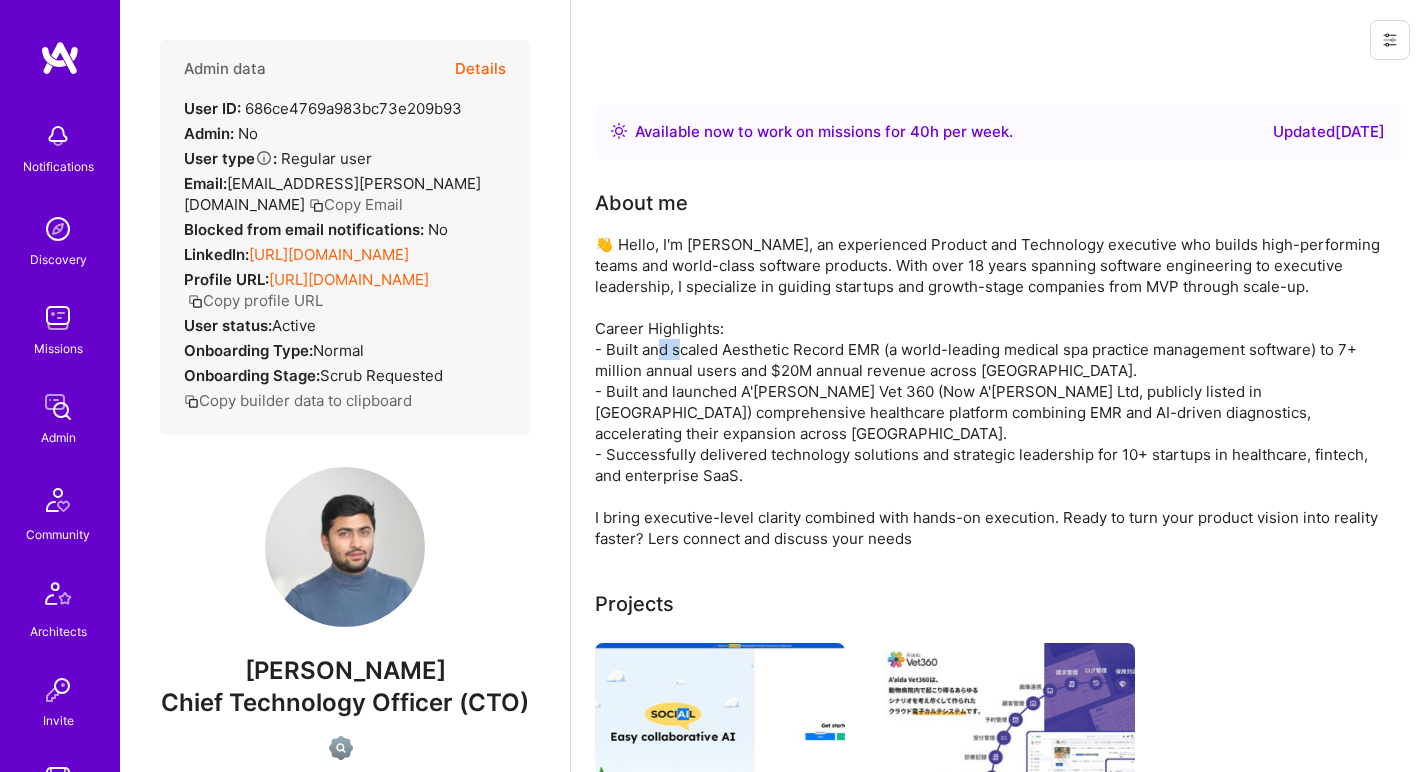 click on "👋 Hello, I'm [PERSON_NAME], an experienced Product and Technology executive who builds high-performing teams and world-class software products. With over 18 years spanning software engineering to executive leadership, I specialize in guiding startups and growth-stage companies from MVP through scale-up.
Career Highlights:
- Built and scaled Aesthetic Record EMR (a world-leading medical spa practice management software) to 7+ million annual users and $20M annual revenue across [GEOGRAPHIC_DATA].
- Built and launched A'[PERSON_NAME] Vet 360 (Now A'[PERSON_NAME] Ltd, publicly listed in [GEOGRAPHIC_DATA]) comprehensive healthcare platform combining EMR and AI-driven diagnostics, accelerating their expansion across [GEOGRAPHIC_DATA].
- Successfully delivered technology solutions and strategic leadership for 10+ startups in healthcare, fintech, and enterprise SaaS.
I bring executive-level clarity combined with hands-on execution. Ready to turn your product vision into reality faster? Lers connect and discuss your needs" at bounding box center [995, 391] 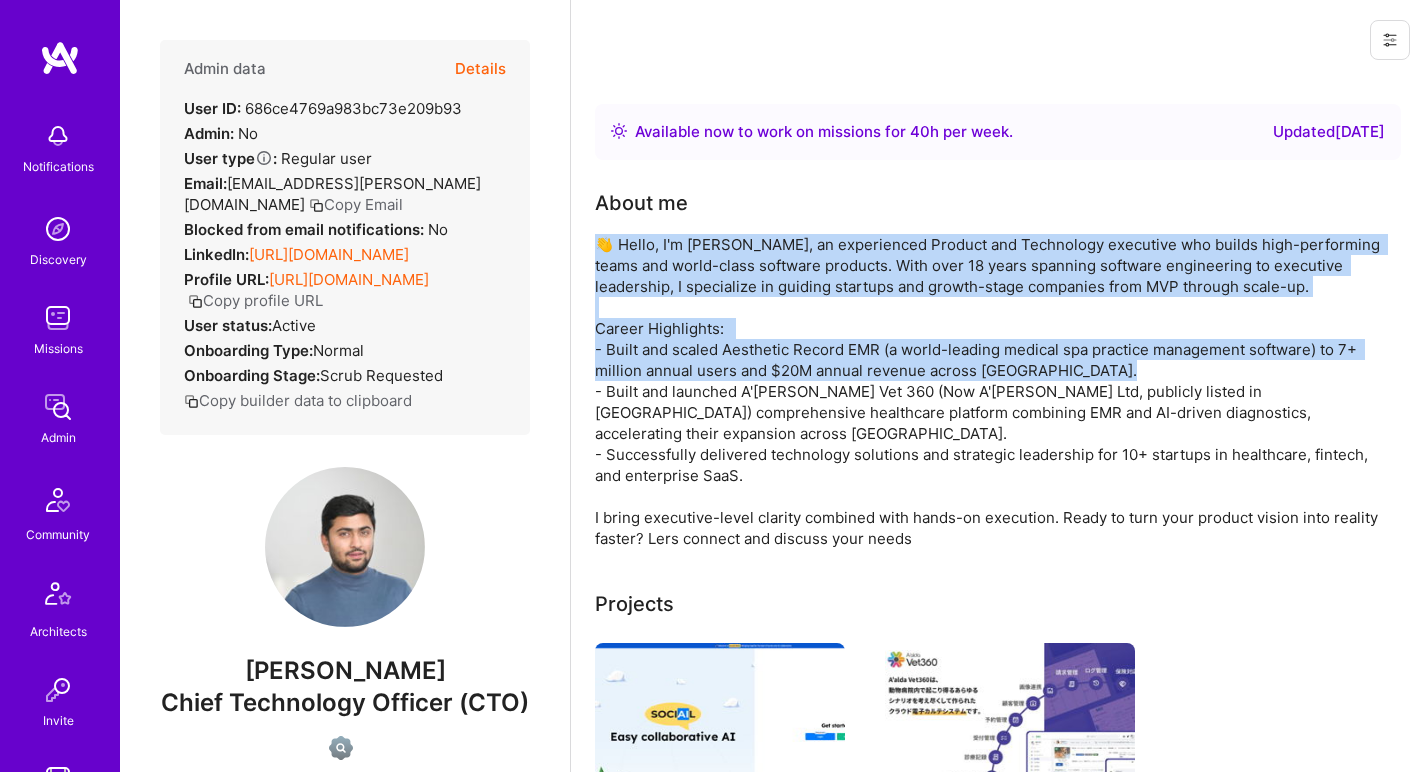 drag, startPoint x: 660, startPoint y: 352, endPoint x: 711, endPoint y: 250, distance: 114.03947 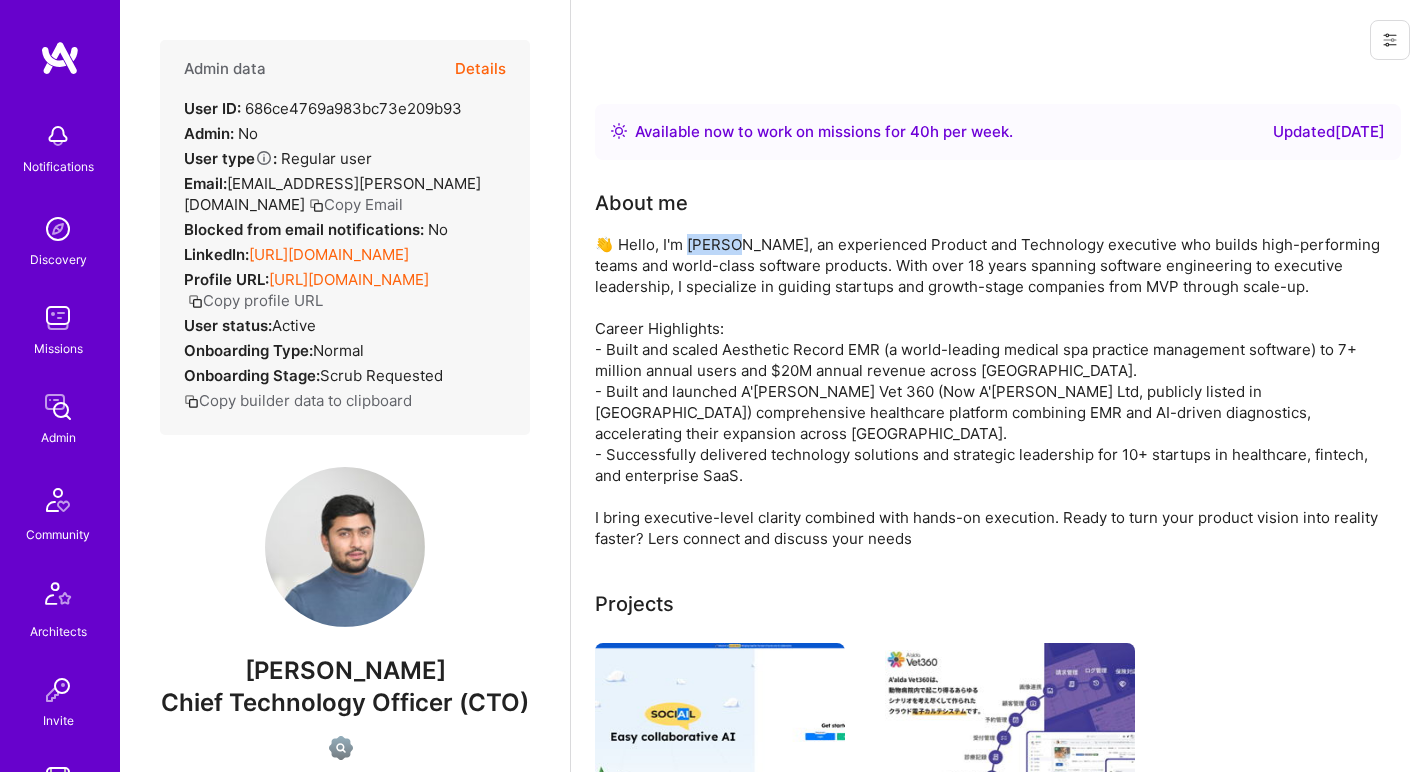 click on "👋 Hello, I'm Ganesh Kompella, an experienced Product and Technology executive who builds high-performing teams and world-class software products. With over 18 years spanning software engineering to executive leadership, I specialize in guiding startups and growth-stage companies from MVP through scale-up.
Career Highlights:
- Built and scaled Aesthetic Record EMR (a world-leading medical spa practice management software) to 7+ million annual users and $20M annual revenue across North America.
- Built and launched A'alda Vet 360 (Now A'alda Ltd, publicly listed in Japan) comprehensive healthcare platform combining EMR and AI-driven diagnostics, accelerating their expansion across Asia.
- Successfully delivered technology solutions and strategic leadership for 10+ startups in healthcare, fintech, and enterprise SaaS.
I bring executive-level clarity combined with hands-on execution. Ready to turn your product vision into reality faster? Lers connect and discuss your needs" at bounding box center [995, 391] 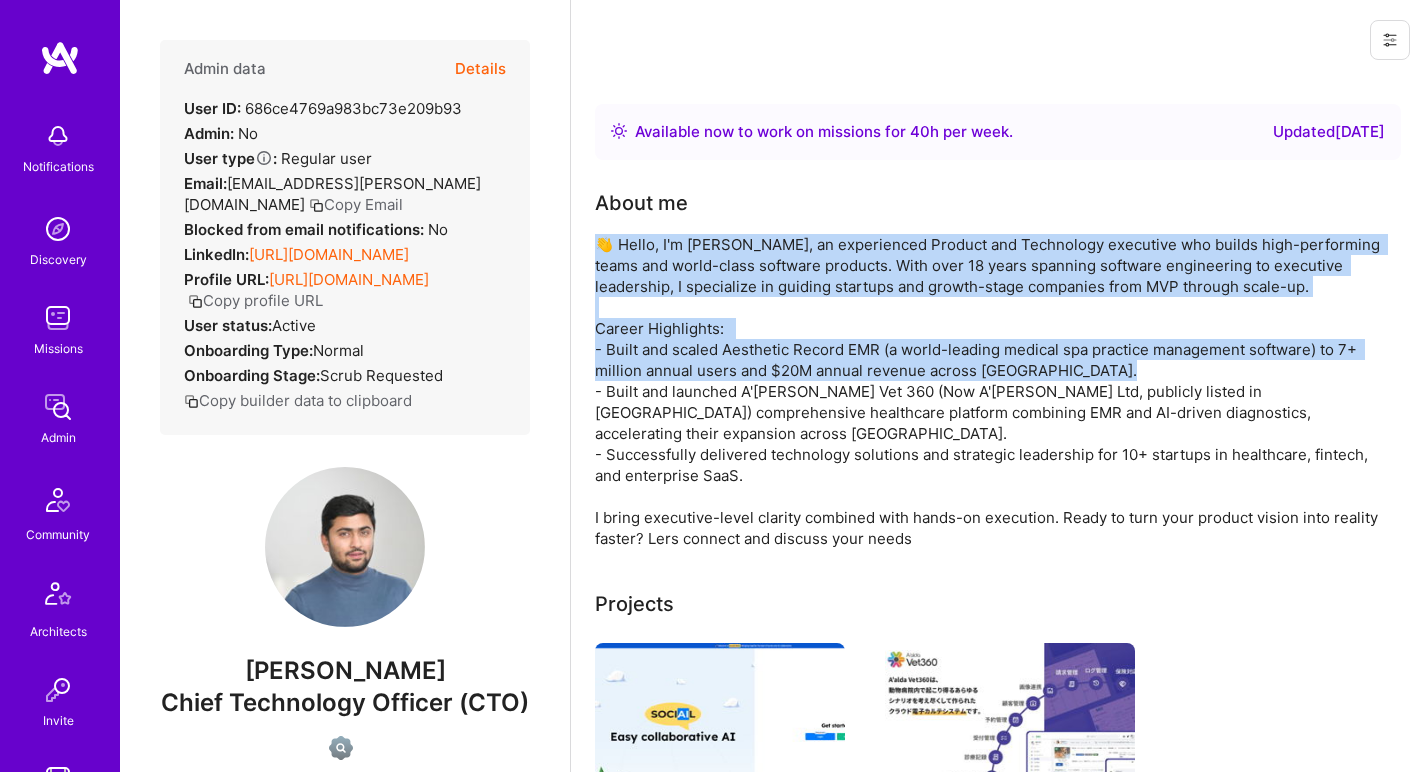 drag, startPoint x: 711, startPoint y: 250, endPoint x: 693, endPoint y: 365, distance: 116.40017 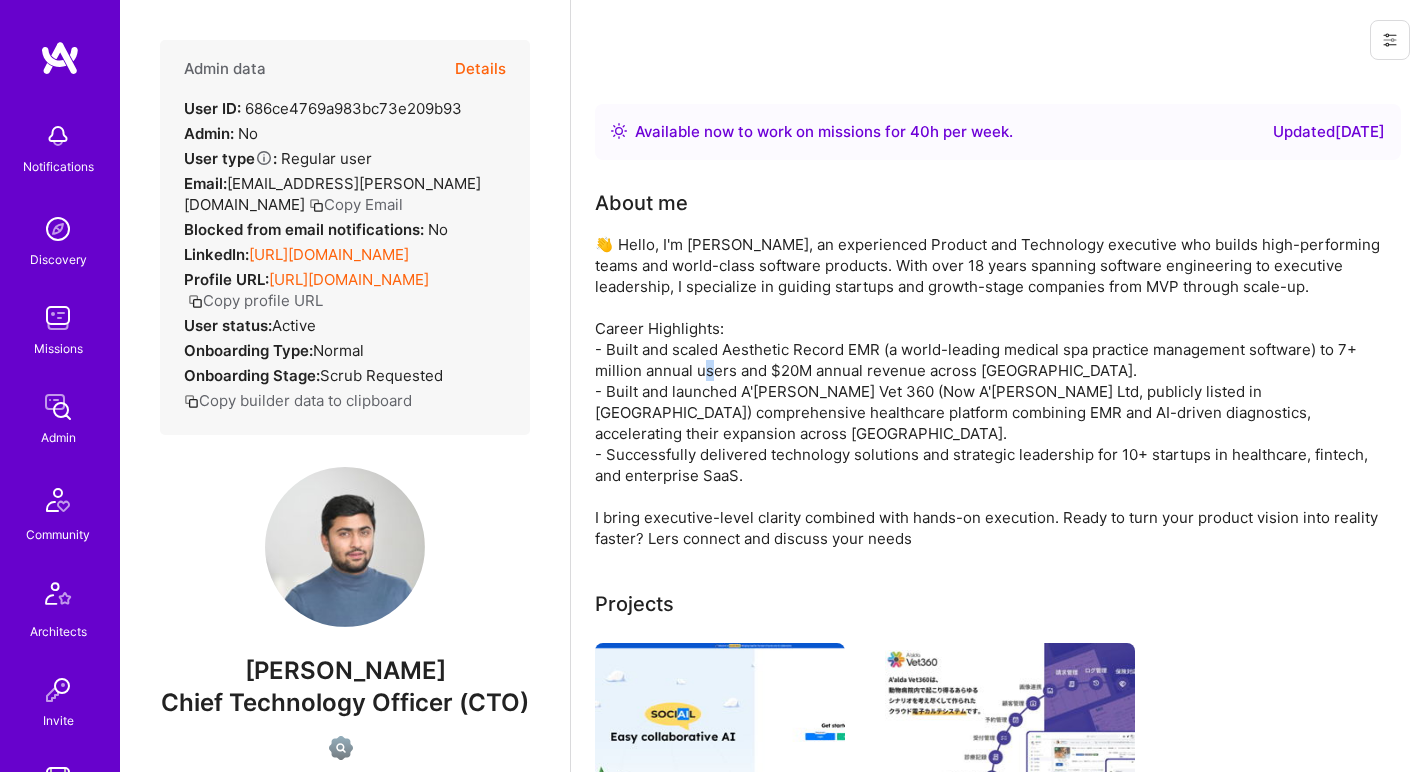 click on "👋 Hello, I'm Ganesh Kompella, an experienced Product and Technology executive who builds high-performing teams and world-class software products. With over 18 years spanning software engineering to executive leadership, I specialize in guiding startups and growth-stage companies from MVP through scale-up.
Career Highlights:
- Built and scaled Aesthetic Record EMR (a world-leading medical spa practice management software) to 7+ million annual users and $20M annual revenue across North America.
- Built and launched A'alda Vet 360 (Now A'alda Ltd, publicly listed in Japan) comprehensive healthcare platform combining EMR and AI-driven diagnostics, accelerating their expansion across Asia.
- Successfully delivered technology solutions and strategic leadership for 10+ startups in healthcare, fintech, and enterprise SaaS.
I bring executive-level clarity combined with hands-on execution. Ready to turn your product vision into reality faster? Lers connect and discuss your needs" at bounding box center [995, 391] 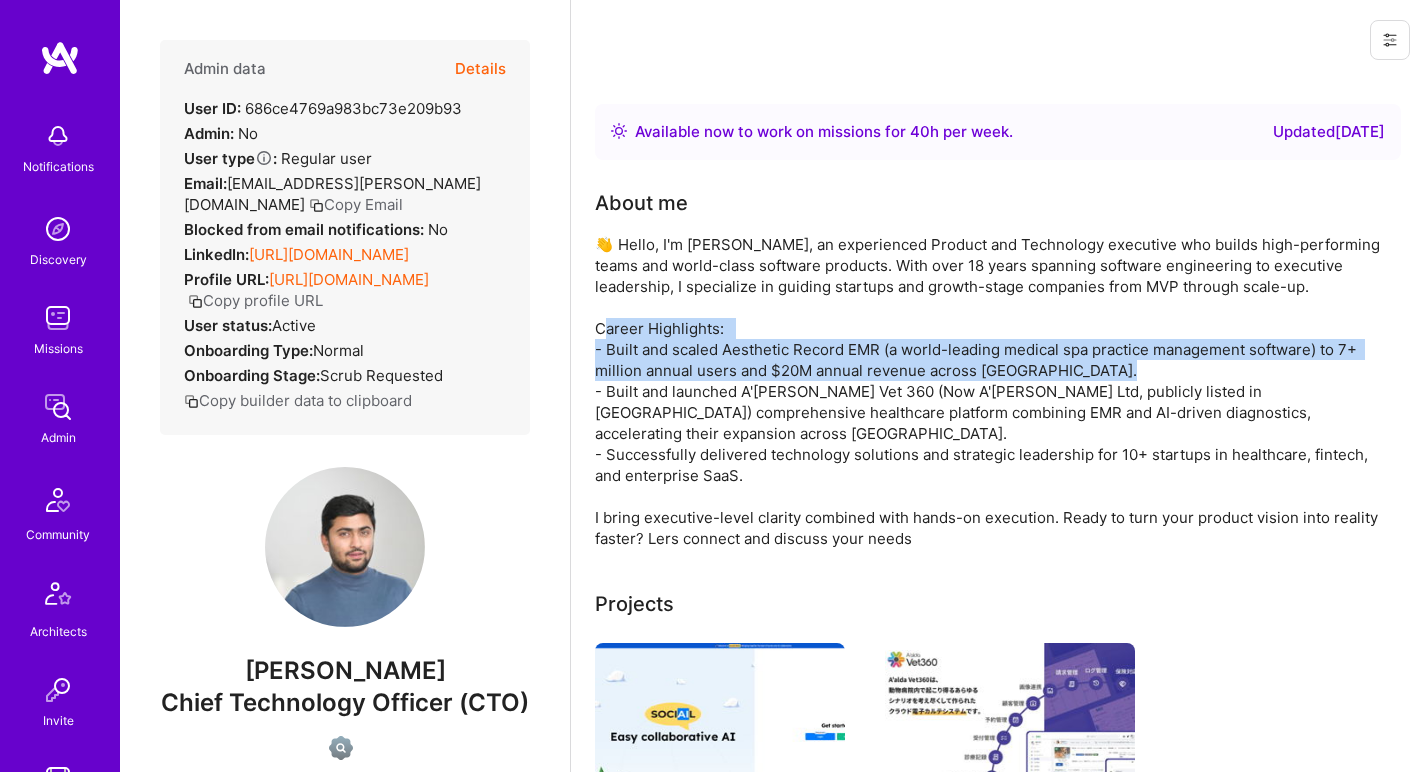 drag, startPoint x: 693, startPoint y: 365, endPoint x: 725, endPoint y: 298, distance: 74.24958 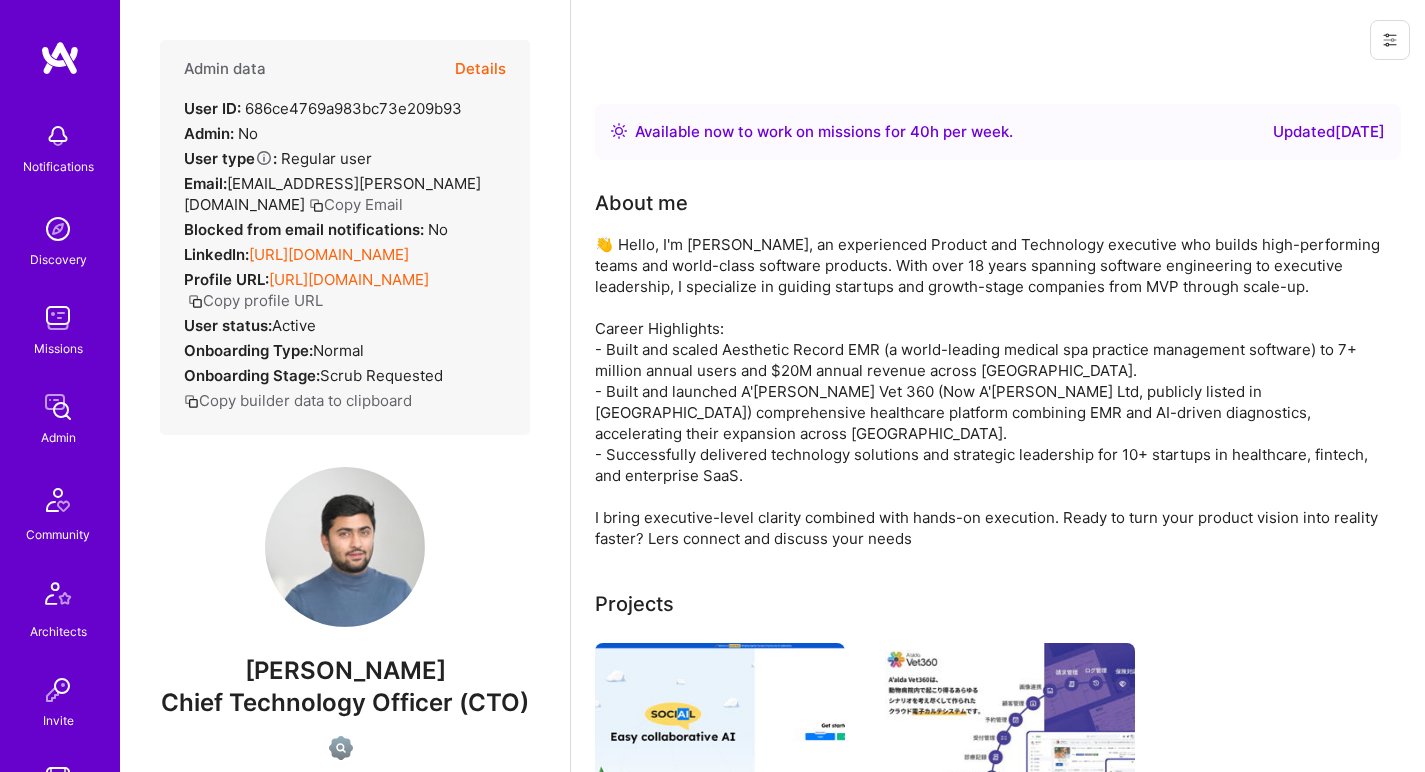 click on "👋 Hello, I'm Ganesh Kompella, an experienced Product and Technology executive who builds high-performing teams and world-class software products. With over 18 years spanning software engineering to executive leadership, I specialize in guiding startups and growth-stage companies from MVP through scale-up.
Career Highlights:
- Built and scaled Aesthetic Record EMR (a world-leading medical spa practice management software) to 7+ million annual users and $20M annual revenue across North America.
- Built and launched A'alda Vet 360 (Now A'alda Ltd, publicly listed in Japan) comprehensive healthcare platform combining EMR and AI-driven diagnostics, accelerating their expansion across Asia.
- Successfully delivered technology solutions and strategic leadership for 10+ startups in healthcare, fintech, and enterprise SaaS.
I bring executive-level clarity combined with hands-on execution. Ready to turn your product vision into reality faster? Lers connect and discuss your needs" at bounding box center [995, 391] 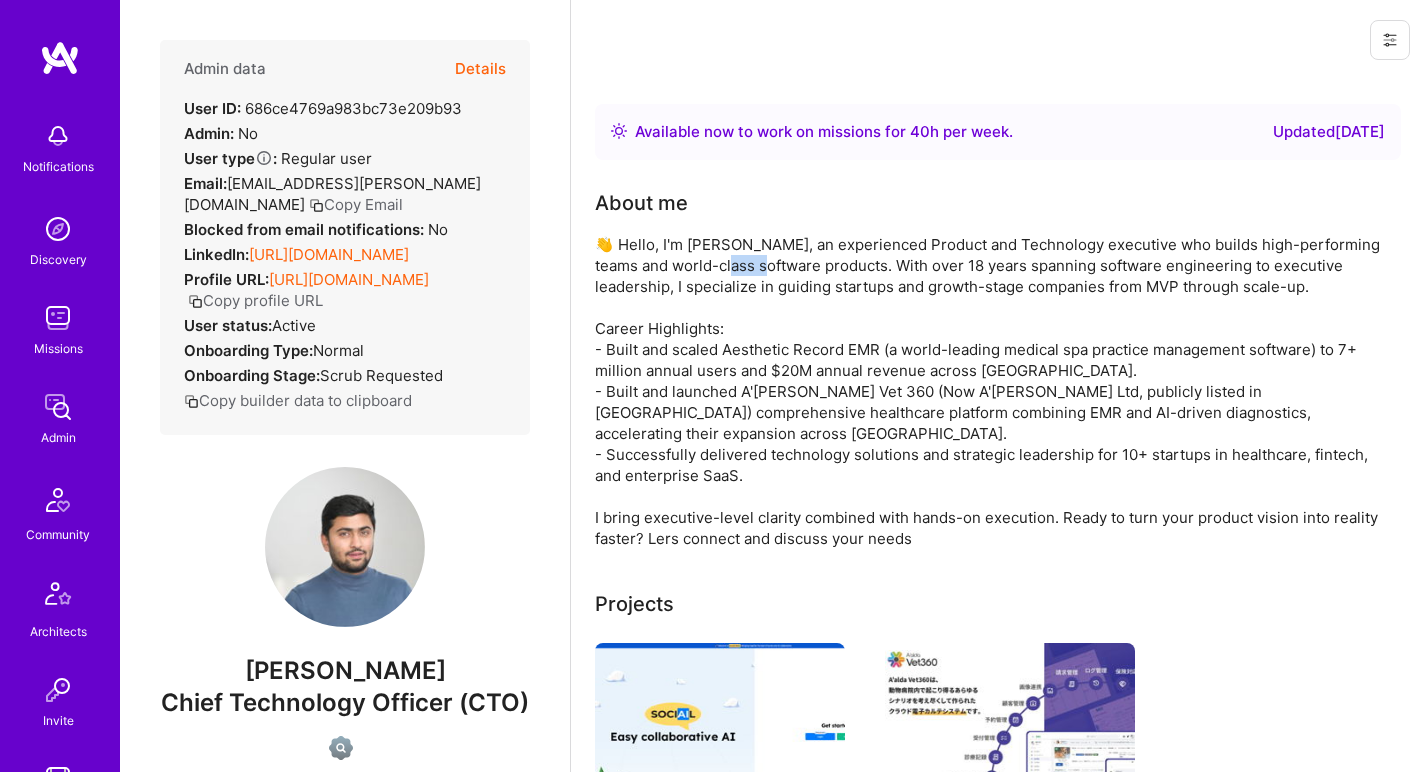 click on "👋 Hello, I'm Ganesh Kompella, an experienced Product and Technology executive who builds high-performing teams and world-class software products. With over 18 years spanning software engineering to executive leadership, I specialize in guiding startups and growth-stage companies from MVP through scale-up.
Career Highlights:
- Built and scaled Aesthetic Record EMR (a world-leading medical spa practice management software) to 7+ million annual users and $20M annual revenue across North America.
- Built and launched A'alda Vet 360 (Now A'alda Ltd, publicly listed in Japan) comprehensive healthcare platform combining EMR and AI-driven diagnostics, accelerating their expansion across Asia.
- Successfully delivered technology solutions and strategic leadership for 10+ startups in healthcare, fintech, and enterprise SaaS.
I bring executive-level clarity combined with hands-on execution. Ready to turn your product vision into reality faster? Lers connect and discuss your needs" at bounding box center (995, 391) 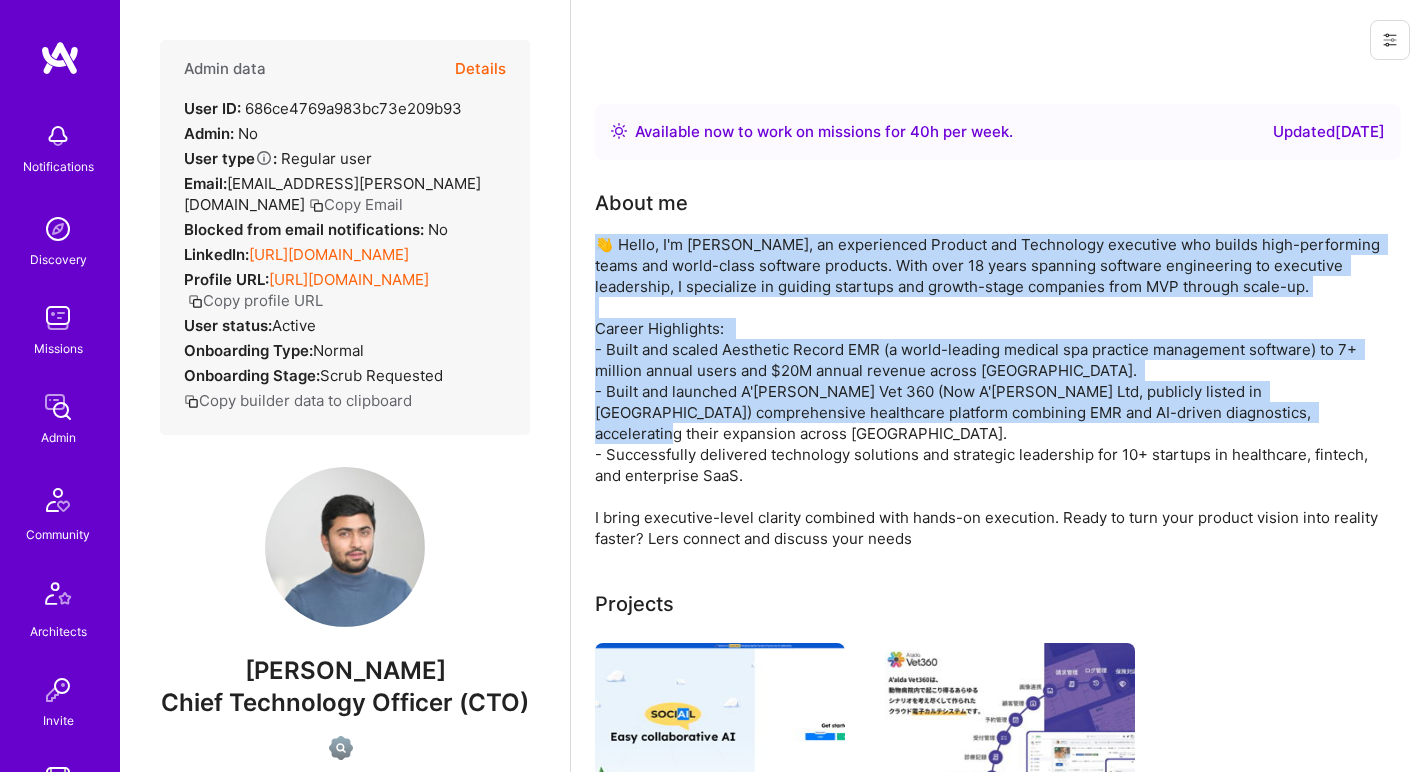 drag, startPoint x: 741, startPoint y: 263, endPoint x: 718, endPoint y: 381, distance: 120.22063 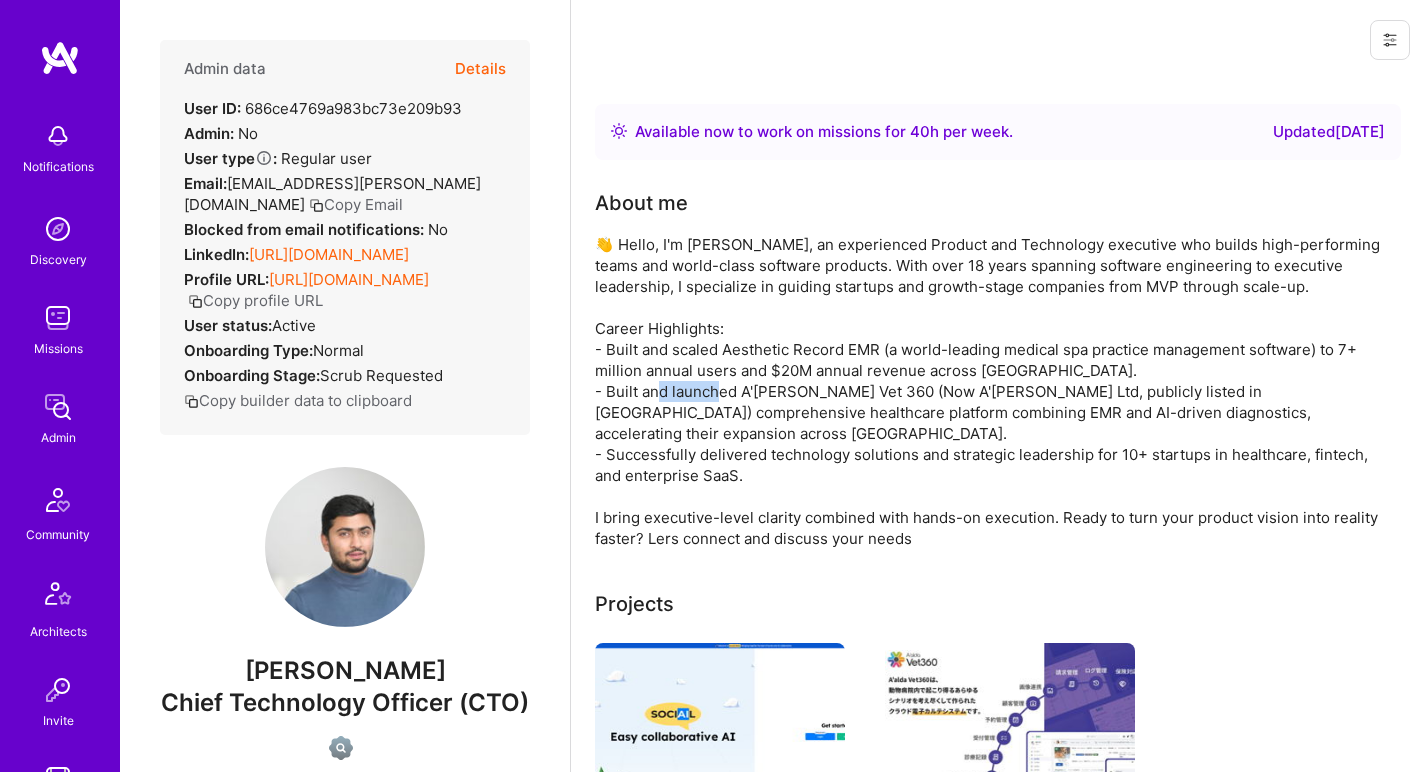 click on "👋 Hello, I'm Ganesh Kompella, an experienced Product and Technology executive who builds high-performing teams and world-class software products. With over 18 years spanning software engineering to executive leadership, I specialize in guiding startups and growth-stage companies from MVP through scale-up.
Career Highlights:
- Built and scaled Aesthetic Record EMR (a world-leading medical spa practice management software) to 7+ million annual users and $20M annual revenue across North America.
- Built and launched A'alda Vet 360 (Now A'alda Ltd, publicly listed in Japan) comprehensive healthcare platform combining EMR and AI-driven diagnostics, accelerating their expansion across Asia.
- Successfully delivered technology solutions and strategic leadership for 10+ startups in healthcare, fintech, and enterprise SaaS.
I bring executive-level clarity combined with hands-on execution. Ready to turn your product vision into reality faster? Lers connect and discuss your needs" at bounding box center (995, 391) 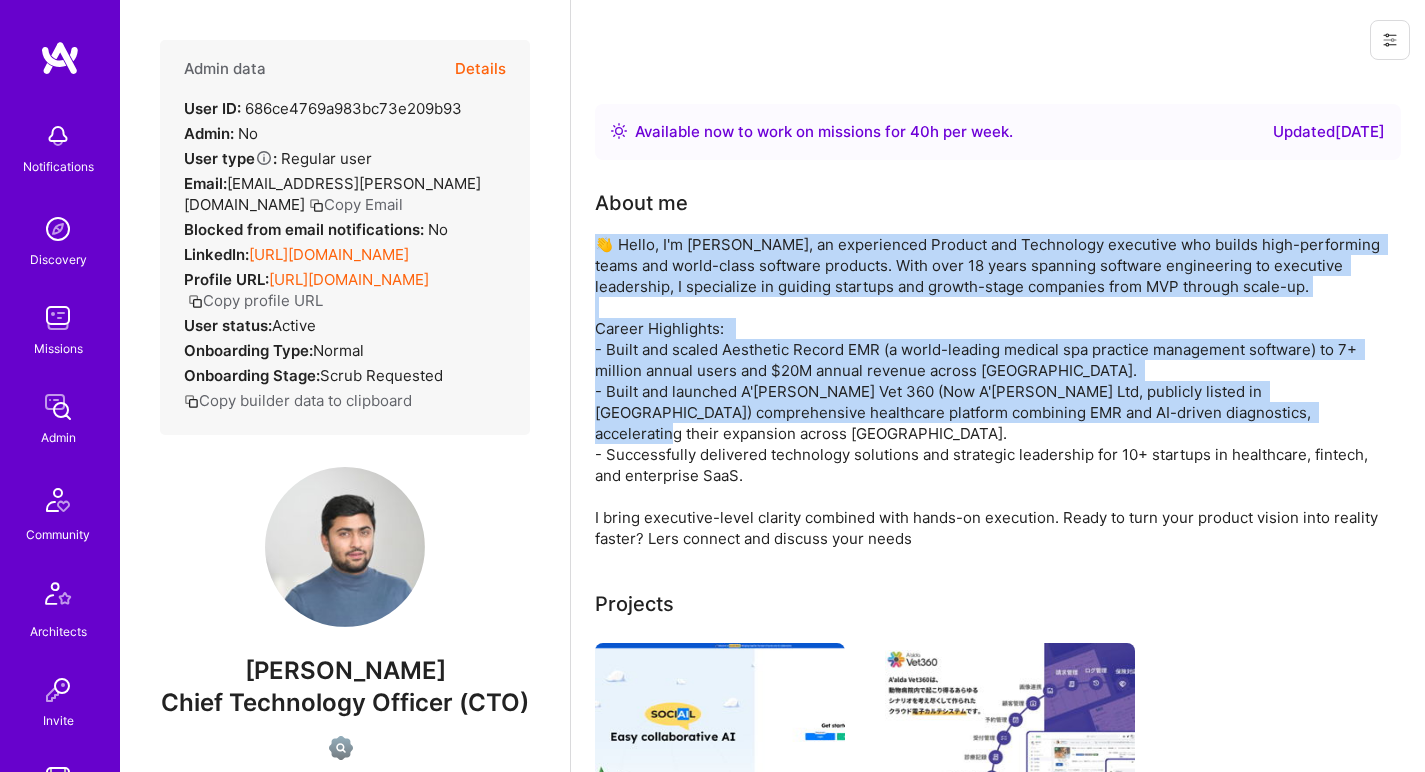 drag, startPoint x: 718, startPoint y: 381, endPoint x: 746, endPoint y: 275, distance: 109.63576 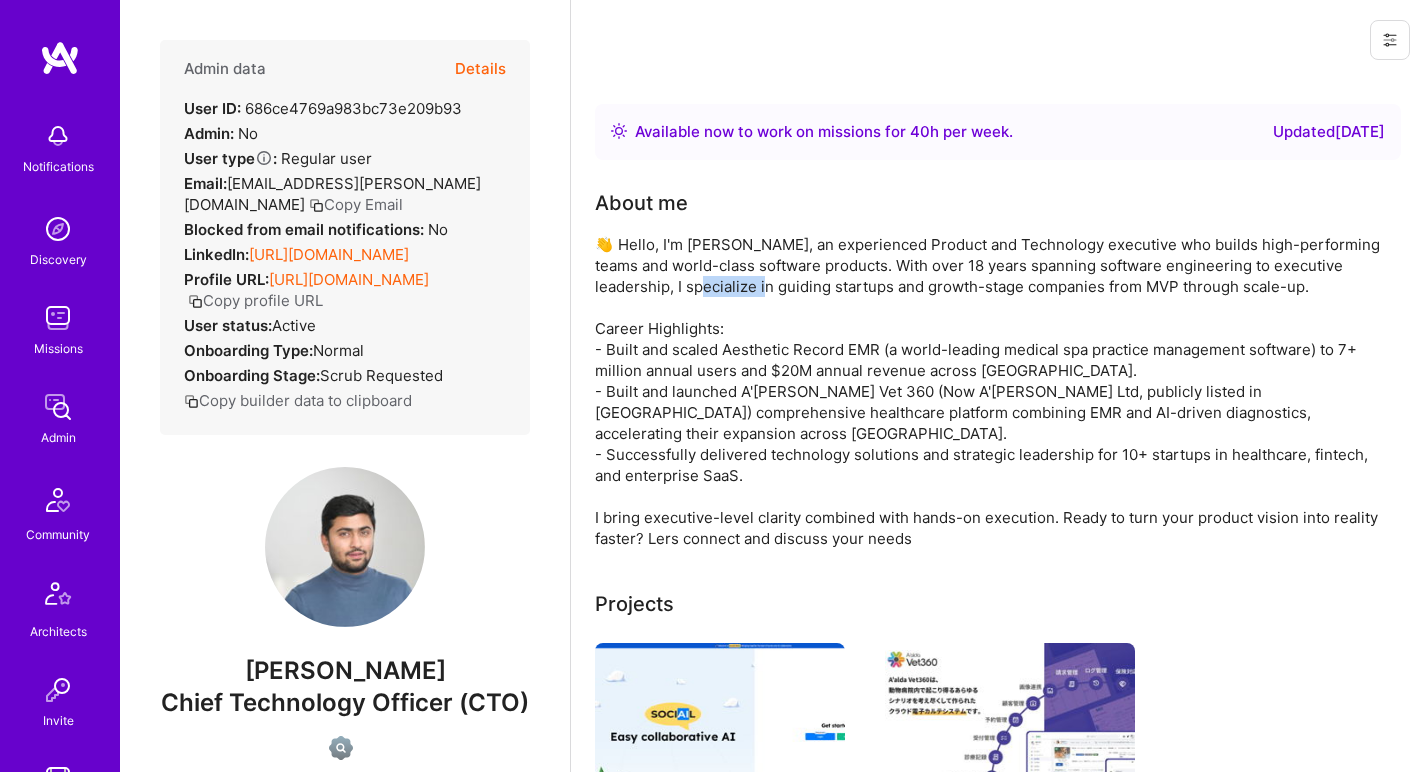 click on "👋 Hello, I'm Ganesh Kompella, an experienced Product and Technology executive who builds high-performing teams and world-class software products. With over 18 years spanning software engineering to executive leadership, I specialize in guiding startups and growth-stage companies from MVP through scale-up.
Career Highlights:
- Built and scaled Aesthetic Record EMR (a world-leading medical spa practice management software) to 7+ million annual users and $20M annual revenue across North America.
- Built and launched A'alda Vet 360 (Now A'alda Ltd, publicly listed in Japan) comprehensive healthcare platform combining EMR and AI-driven diagnostics, accelerating their expansion across Asia.
- Successfully delivered technology solutions and strategic leadership for 10+ startups in healthcare, fintech, and enterprise SaaS.
I bring executive-level clarity combined with hands-on execution. Ready to turn your product vision into reality faster? Lers connect and discuss your needs" at bounding box center [995, 391] 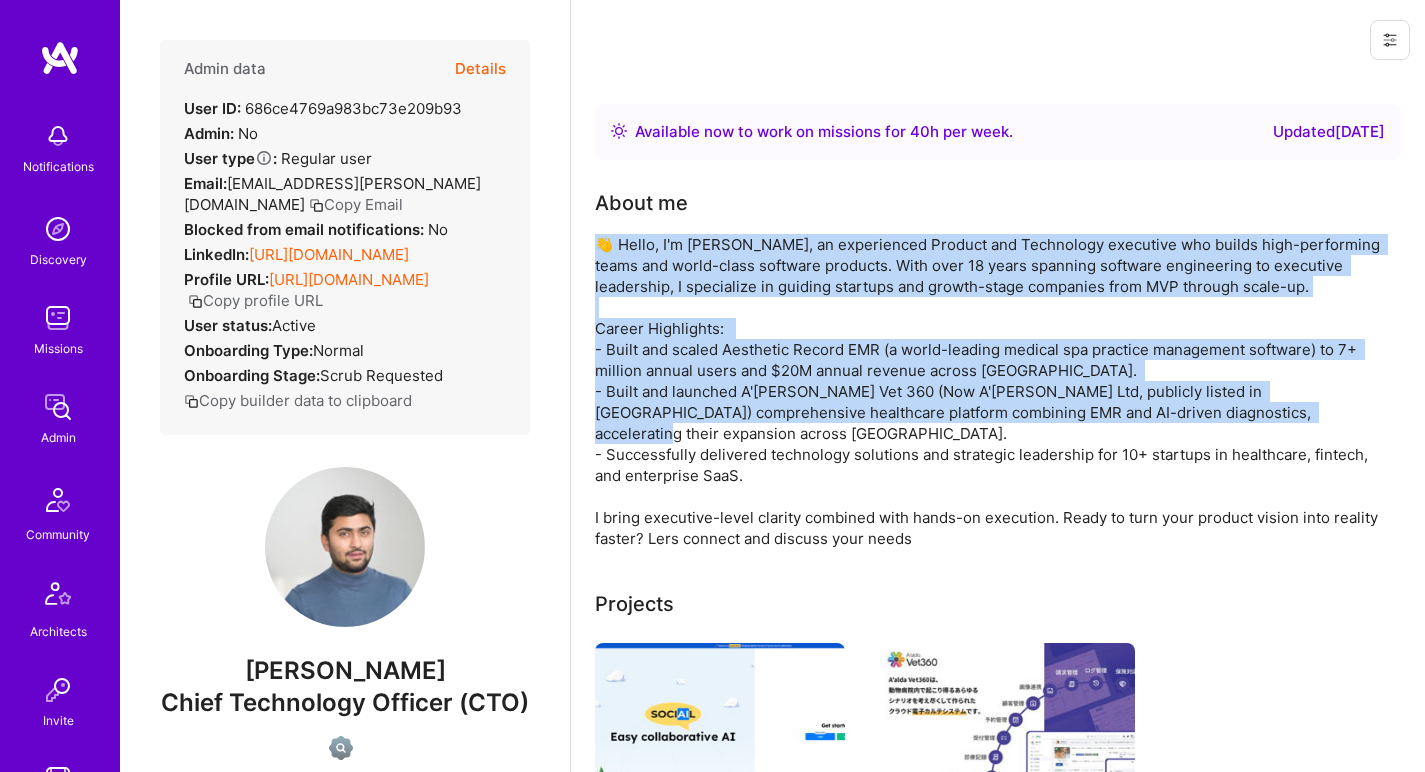 drag, startPoint x: 746, startPoint y: 275, endPoint x: 712, endPoint y: 404, distance: 133.4054 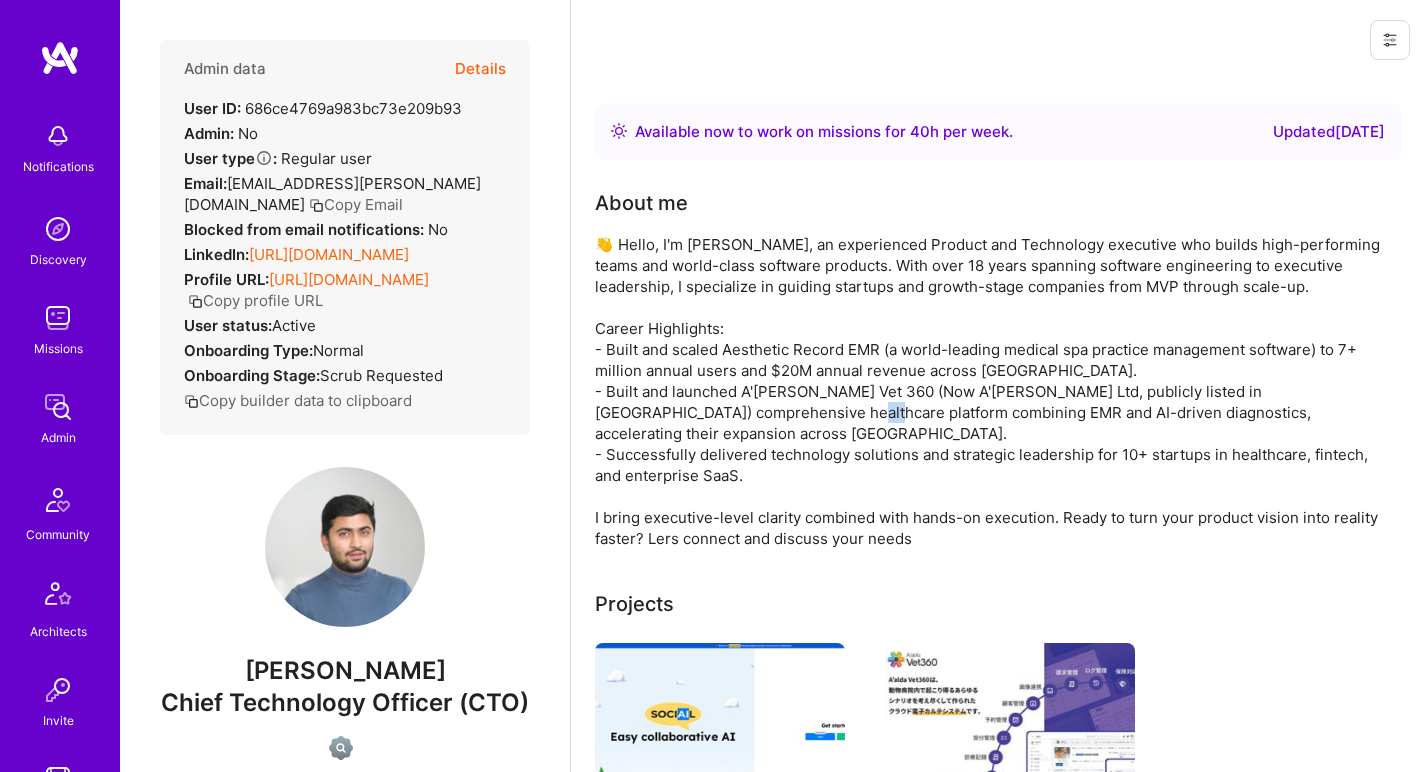 click on "👋 Hello, I'm Ganesh Kompella, an experienced Product and Technology executive who builds high-performing teams and world-class software products. With over 18 years spanning software engineering to executive leadership, I specialize in guiding startups and growth-stage companies from MVP through scale-up.
Career Highlights:
- Built and scaled Aesthetic Record EMR (a world-leading medical spa practice management software) to 7+ million annual users and $20M annual revenue across North America.
- Built and launched A'alda Vet 360 (Now A'alda Ltd, publicly listed in Japan) comprehensive healthcare platform combining EMR and AI-driven diagnostics, accelerating their expansion across Asia.
- Successfully delivered technology solutions and strategic leadership for 10+ startups in healthcare, fintech, and enterprise SaaS.
I bring executive-level clarity combined with hands-on execution. Ready to turn your product vision into reality faster? Lers connect and discuss your needs" at bounding box center [995, 391] 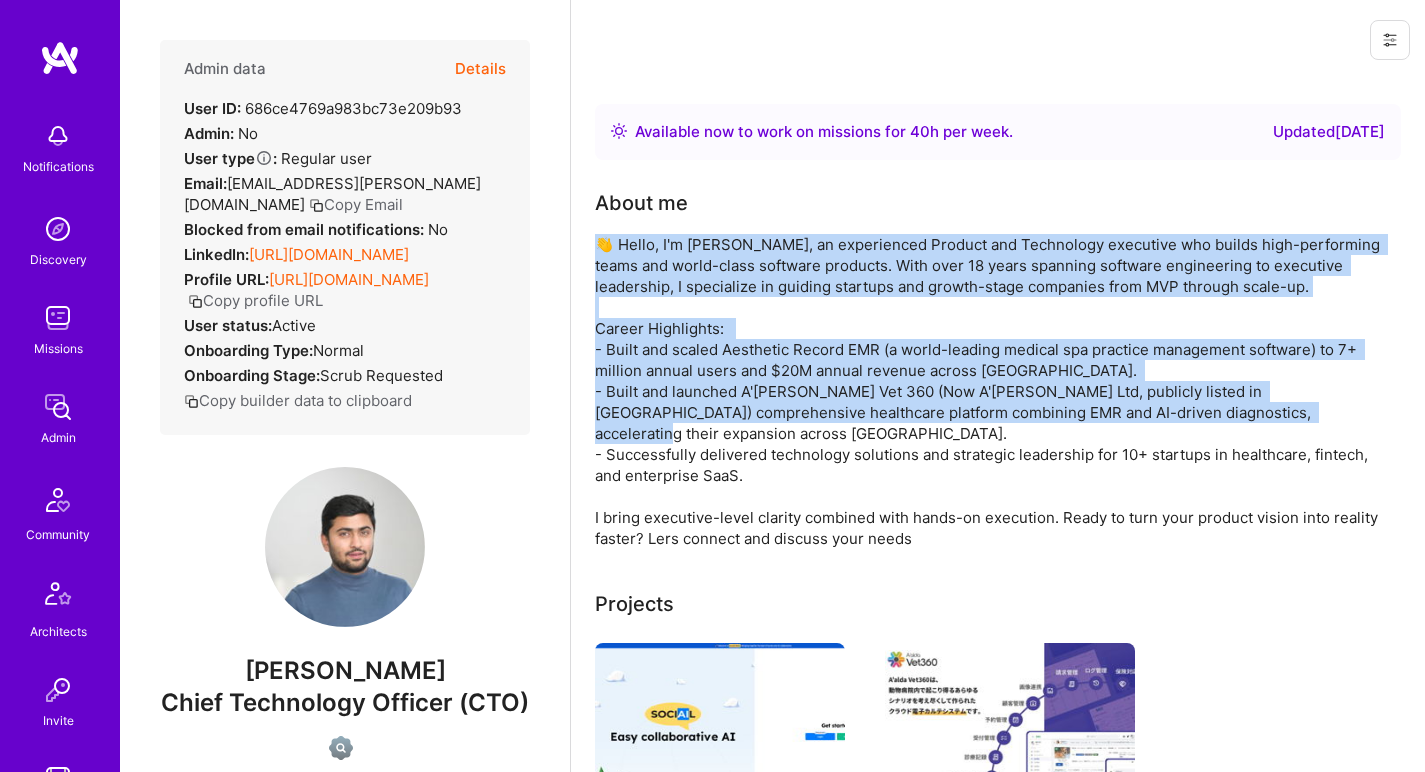 drag, startPoint x: 712, startPoint y: 405, endPoint x: 757, endPoint y: 271, distance: 141.35417 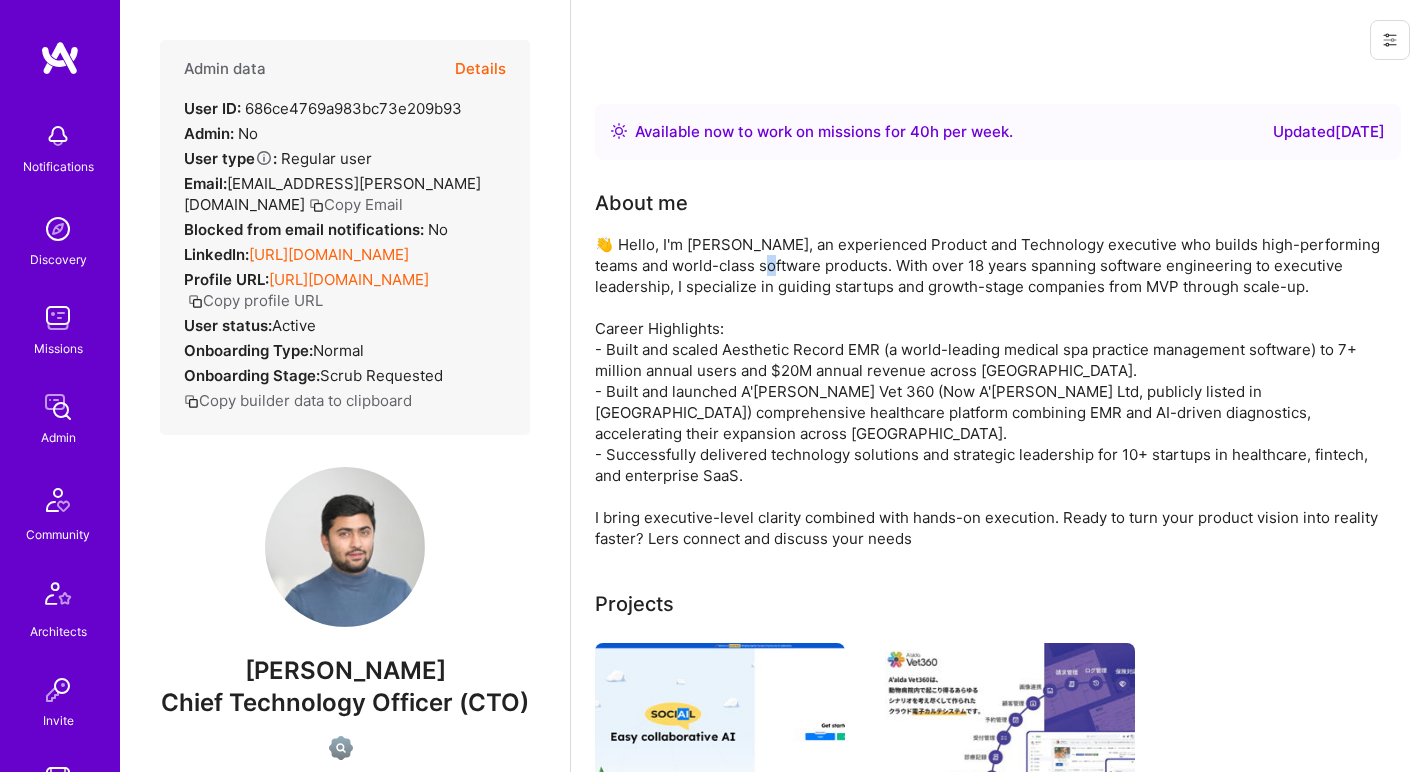 click on "👋 Hello, I'm Ganesh Kompella, an experienced Product and Technology executive who builds high-performing teams and world-class software products. With over 18 years spanning software engineering to executive leadership, I specialize in guiding startups and growth-stage companies from MVP through scale-up.
Career Highlights:
- Built and scaled Aesthetic Record EMR (a world-leading medical spa practice management software) to 7+ million annual users and $20M annual revenue across North America.
- Built and launched A'alda Vet 360 (Now A'alda Ltd, publicly listed in Japan) comprehensive healthcare platform combining EMR and AI-driven diagnostics, accelerating their expansion across Asia.
- Successfully delivered technology solutions and strategic leadership for 10+ startups in healthcare, fintech, and enterprise SaaS.
I bring executive-level clarity combined with hands-on execution. Ready to turn your product vision into reality faster? Lers connect and discuss your needs" at bounding box center (995, 391) 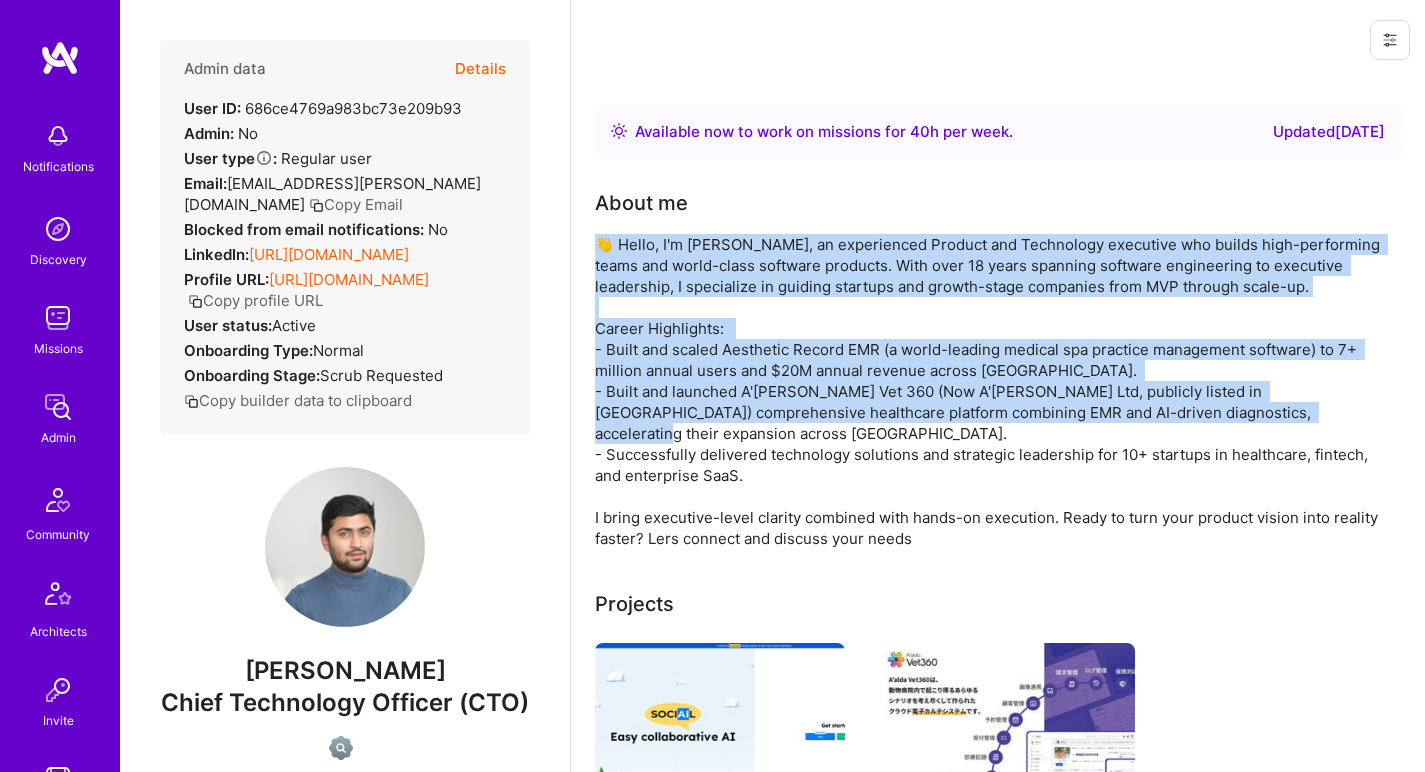drag, startPoint x: 757, startPoint y: 271, endPoint x: 734, endPoint y: 403, distance: 133.9888 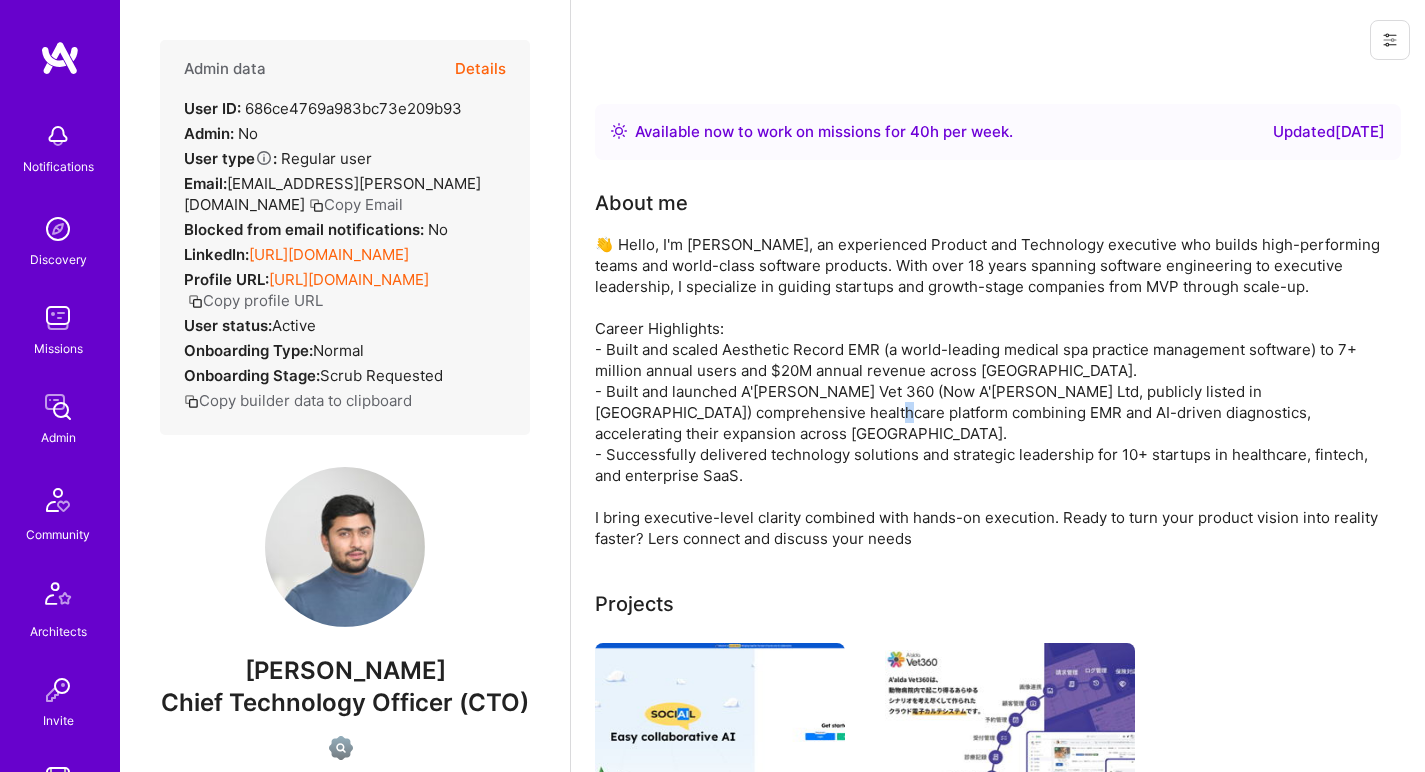 click on "👋 Hello, I'm Ganesh Kompella, an experienced Product and Technology executive who builds high-performing teams and world-class software products. With over 18 years spanning software engineering to executive leadership, I specialize in guiding startups and growth-stage companies from MVP through scale-up.
Career Highlights:
- Built and scaled Aesthetic Record EMR (a world-leading medical spa practice management software) to 7+ million annual users and $20M annual revenue across North America.
- Built and launched A'alda Vet 360 (Now A'alda Ltd, publicly listed in Japan) comprehensive healthcare platform combining EMR and AI-driven diagnostics, accelerating their expansion across Asia.
- Successfully delivered technology solutions and strategic leadership for 10+ startups in healthcare, fintech, and enterprise SaaS.
I bring executive-level clarity combined with hands-on execution. Ready to turn your product vision into reality faster? Lers connect and discuss your needs" at bounding box center (995, 391) 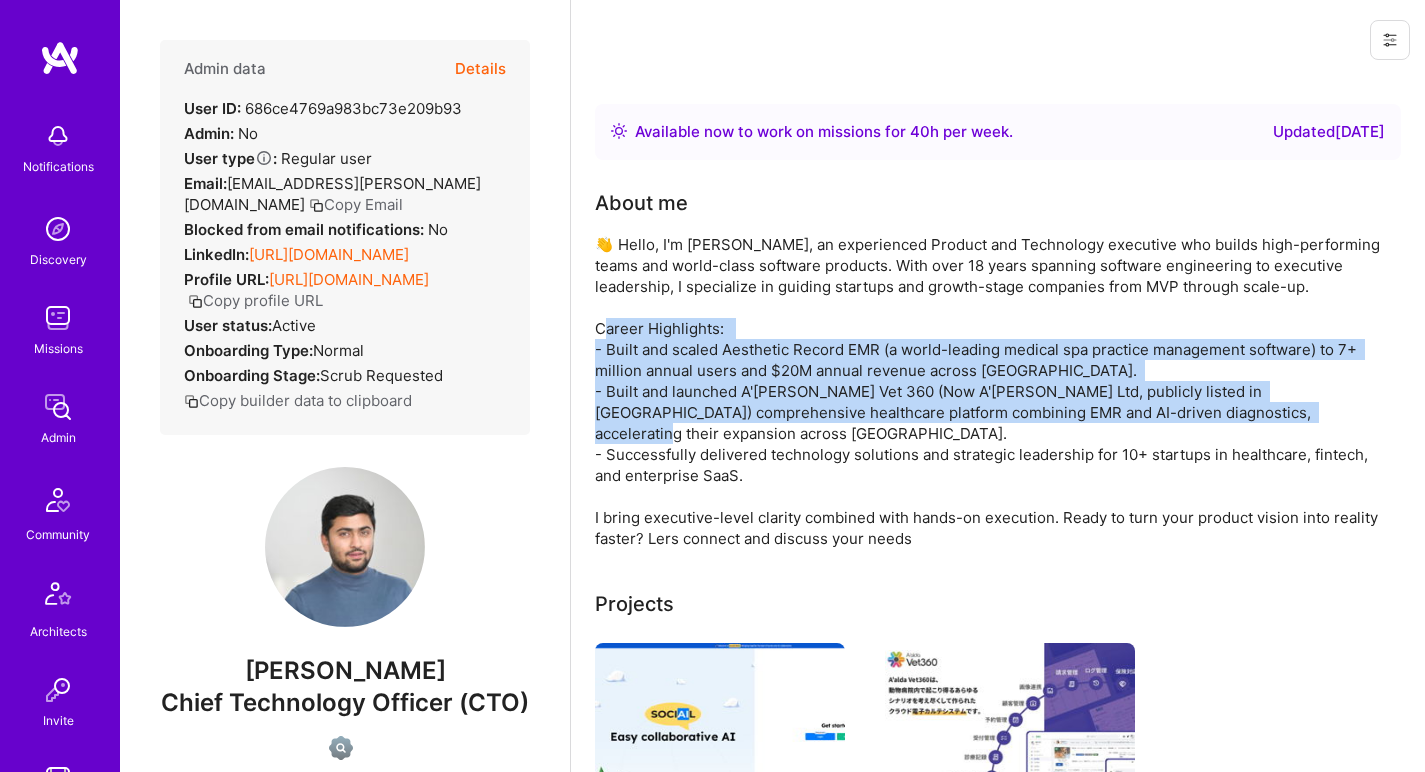 drag, startPoint x: 734, startPoint y: 403, endPoint x: 767, endPoint y: 301, distance: 107.205414 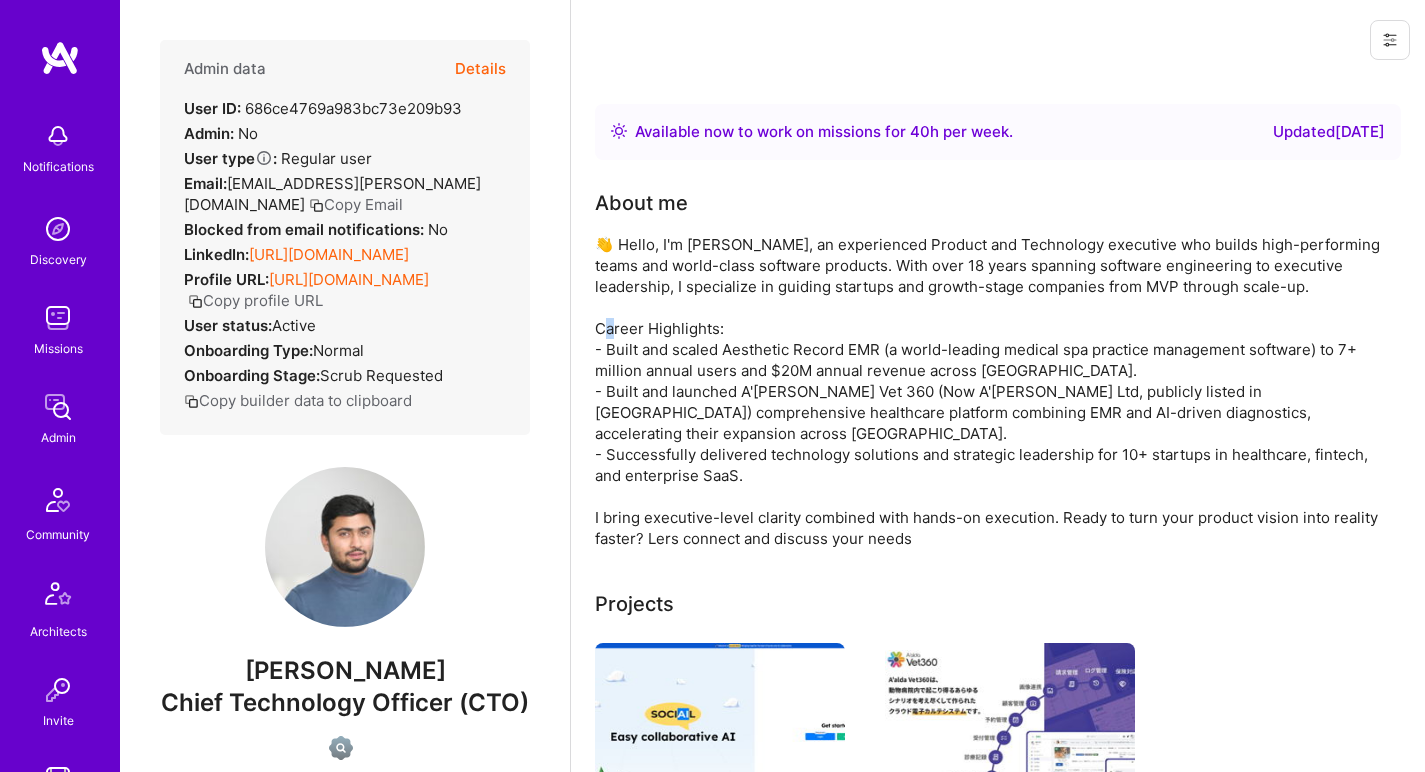 click on "👋 Hello, I'm Ganesh Kompella, an experienced Product and Technology executive who builds high-performing teams and world-class software products. With over 18 years spanning software engineering to executive leadership, I specialize in guiding startups and growth-stage companies from MVP through scale-up.
Career Highlights:
- Built and scaled Aesthetic Record EMR (a world-leading medical spa practice management software) to 7+ million annual users and $20M annual revenue across North America.
- Built and launched A'alda Vet 360 (Now A'alda Ltd, publicly listed in Japan) comprehensive healthcare platform combining EMR and AI-driven diagnostics, accelerating their expansion across Asia.
- Successfully delivered technology solutions and strategic leadership for 10+ startups in healthcare, fintech, and enterprise SaaS.
I bring executive-level clarity combined with hands-on execution. Ready to turn your product vision into reality faster? Lers connect and discuss your needs" at bounding box center [995, 391] 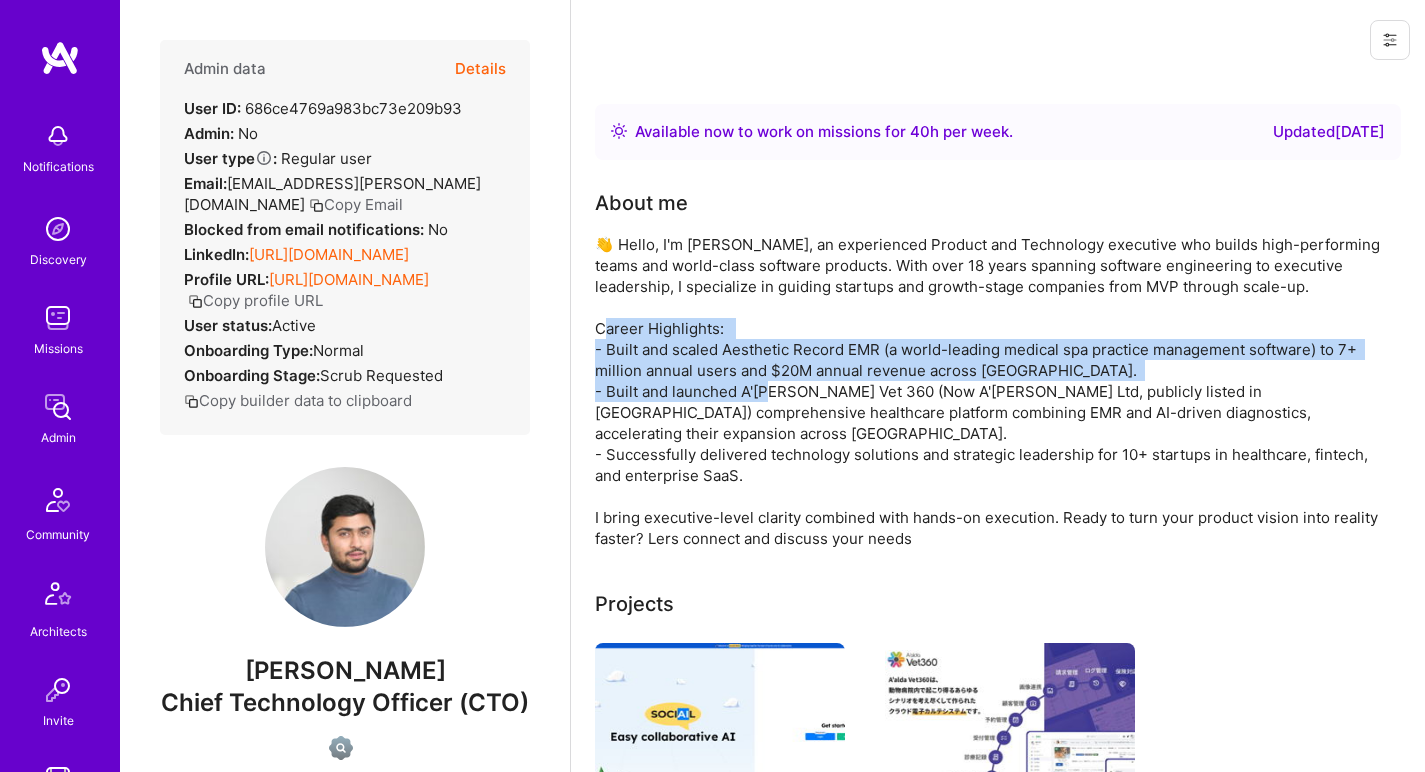 drag, startPoint x: 767, startPoint y: 301, endPoint x: 741, endPoint y: 392, distance: 94.641426 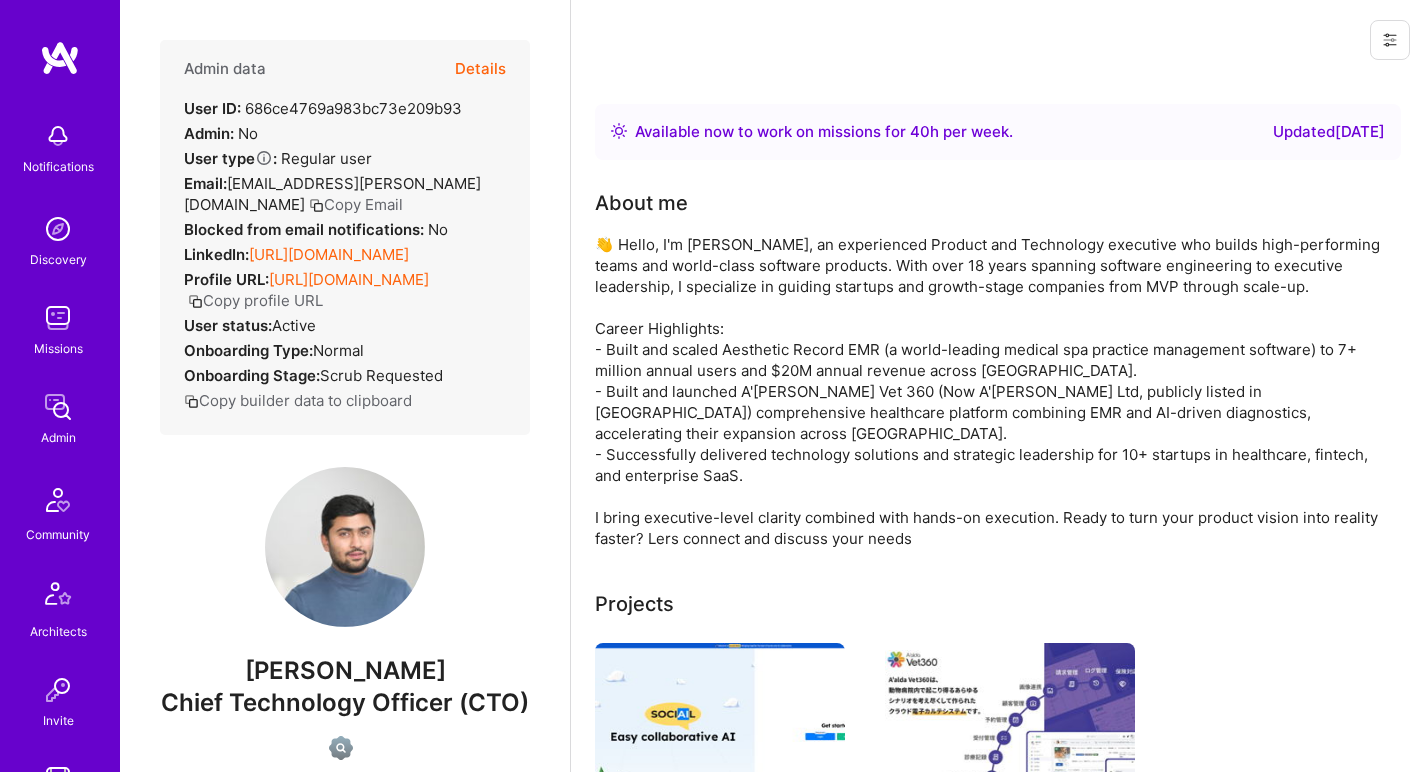 click on "👋 Hello, I'm Ganesh Kompella, an experienced Product and Technology executive who builds high-performing teams and world-class software products. With over 18 years spanning software engineering to executive leadership, I specialize in guiding startups and growth-stage companies from MVP through scale-up.
Career Highlights:
- Built and scaled Aesthetic Record EMR (a world-leading medical spa practice management software) to 7+ million annual users and $20M annual revenue across North America.
- Built and launched A'alda Vet 360 (Now A'alda Ltd, publicly listed in Japan) comprehensive healthcare platform combining EMR and AI-driven diagnostics, accelerating their expansion across Asia.
- Successfully delivered technology solutions and strategic leadership for 10+ startups in healthcare, fintech, and enterprise SaaS.
I bring executive-level clarity combined with hands-on execution. Ready to turn your product vision into reality faster? Lers connect and discuss your needs" at bounding box center (995, 391) 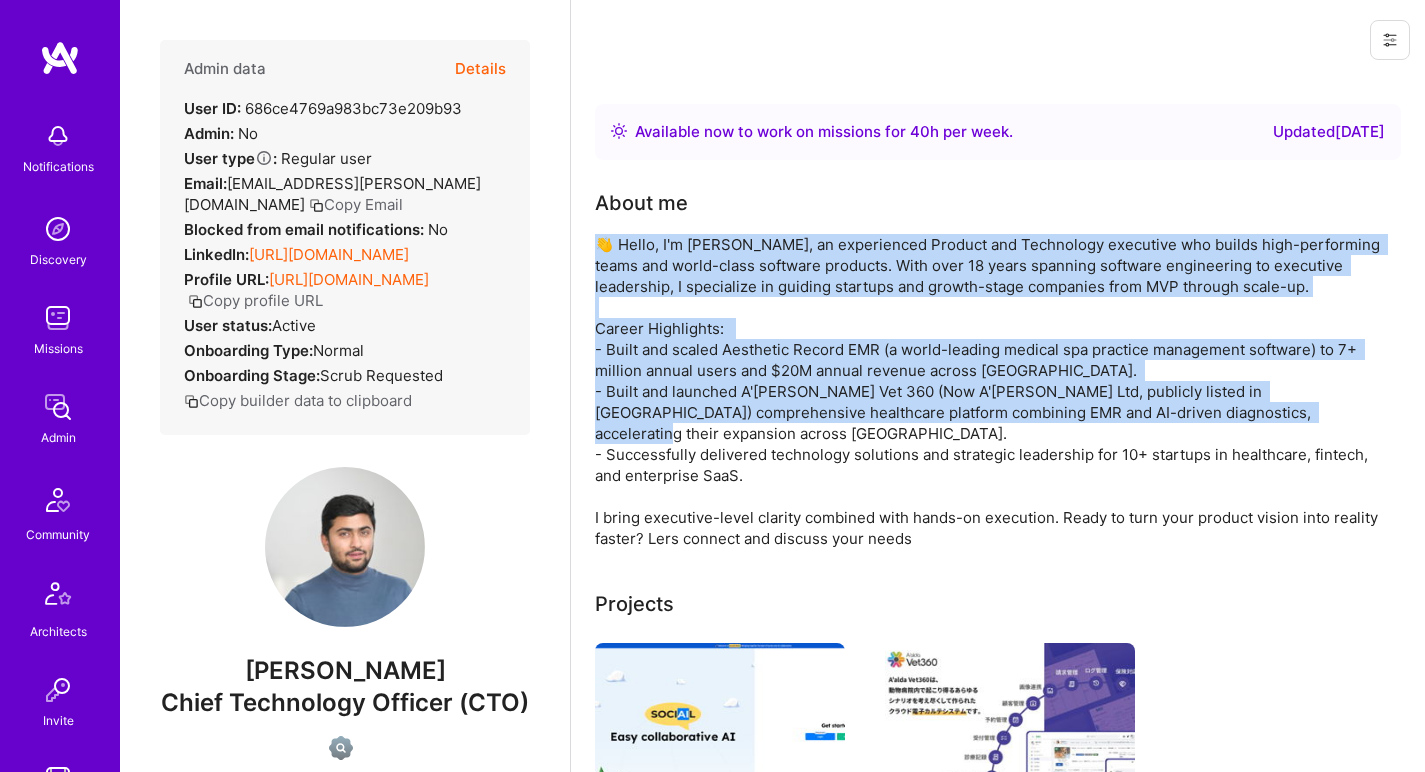 drag, startPoint x: 741, startPoint y: 392, endPoint x: 766, endPoint y: 284, distance: 110.85576 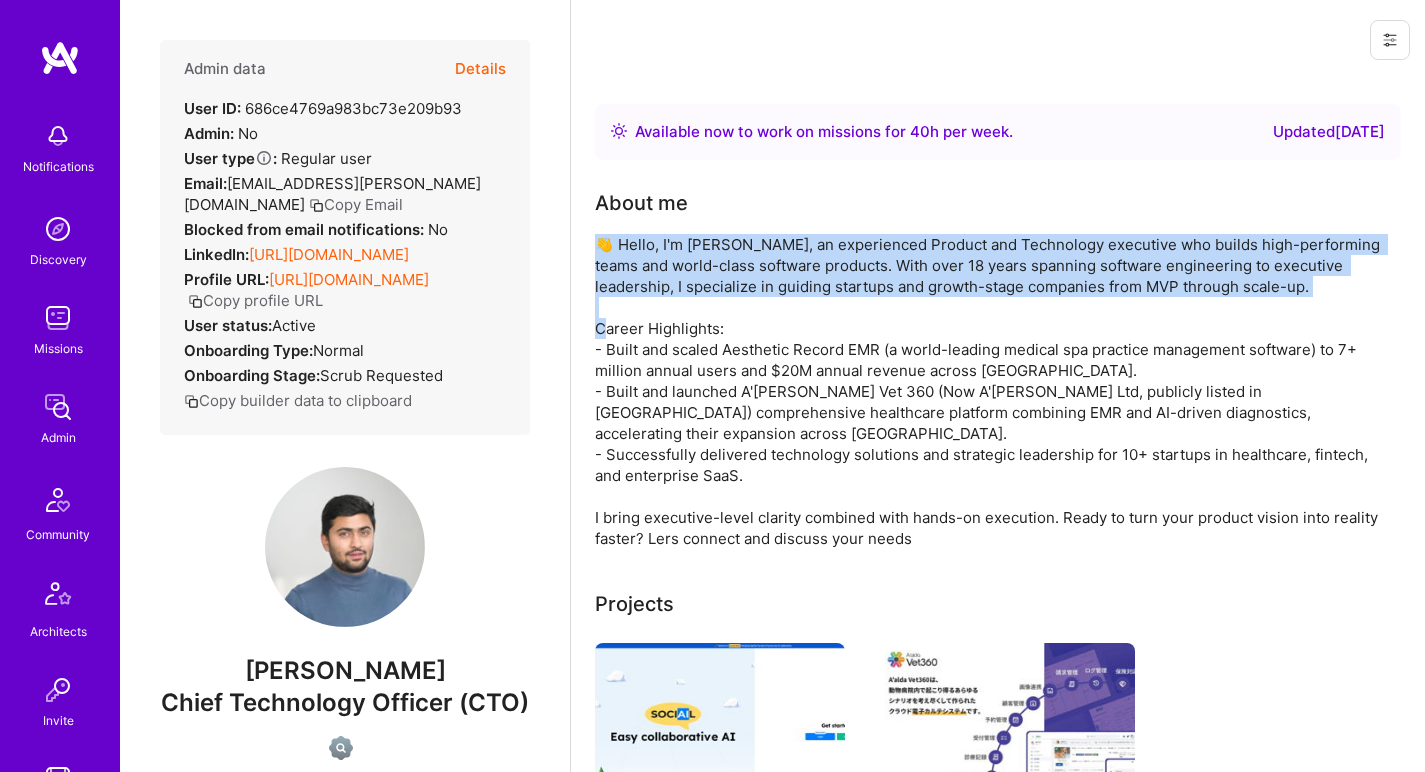 click on "👋 Hello, I'm Ganesh Kompella, an experienced Product and Technology executive who builds high-performing teams and world-class software products. With over 18 years spanning software engineering to executive leadership, I specialize in guiding startups and growth-stage companies from MVP through scale-up.
Career Highlights:
- Built and scaled Aesthetic Record EMR (a world-leading medical spa practice management software) to 7+ million annual users and $20M annual revenue across North America.
- Built and launched A'alda Vet 360 (Now A'alda Ltd, publicly listed in Japan) comprehensive healthcare platform combining EMR and AI-driven diagnostics, accelerating their expansion across Asia.
- Successfully delivered technology solutions and strategic leadership for 10+ startups in healthcare, fintech, and enterprise SaaS.
I bring executive-level clarity combined with hands-on execution. Ready to turn your product vision into reality faster? Lers connect and discuss your needs" at bounding box center [995, 391] 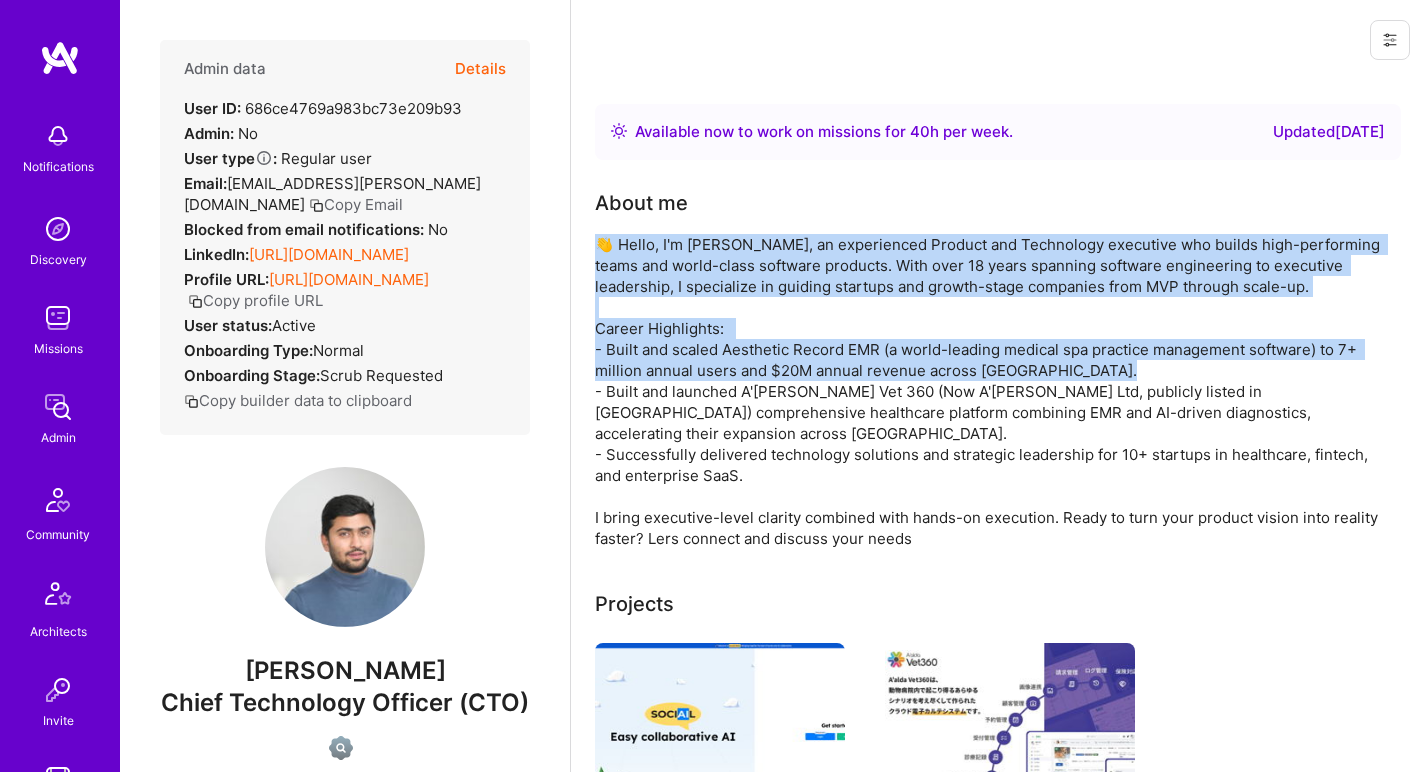 drag, startPoint x: 766, startPoint y: 284, endPoint x: 753, endPoint y: 375, distance: 91.92388 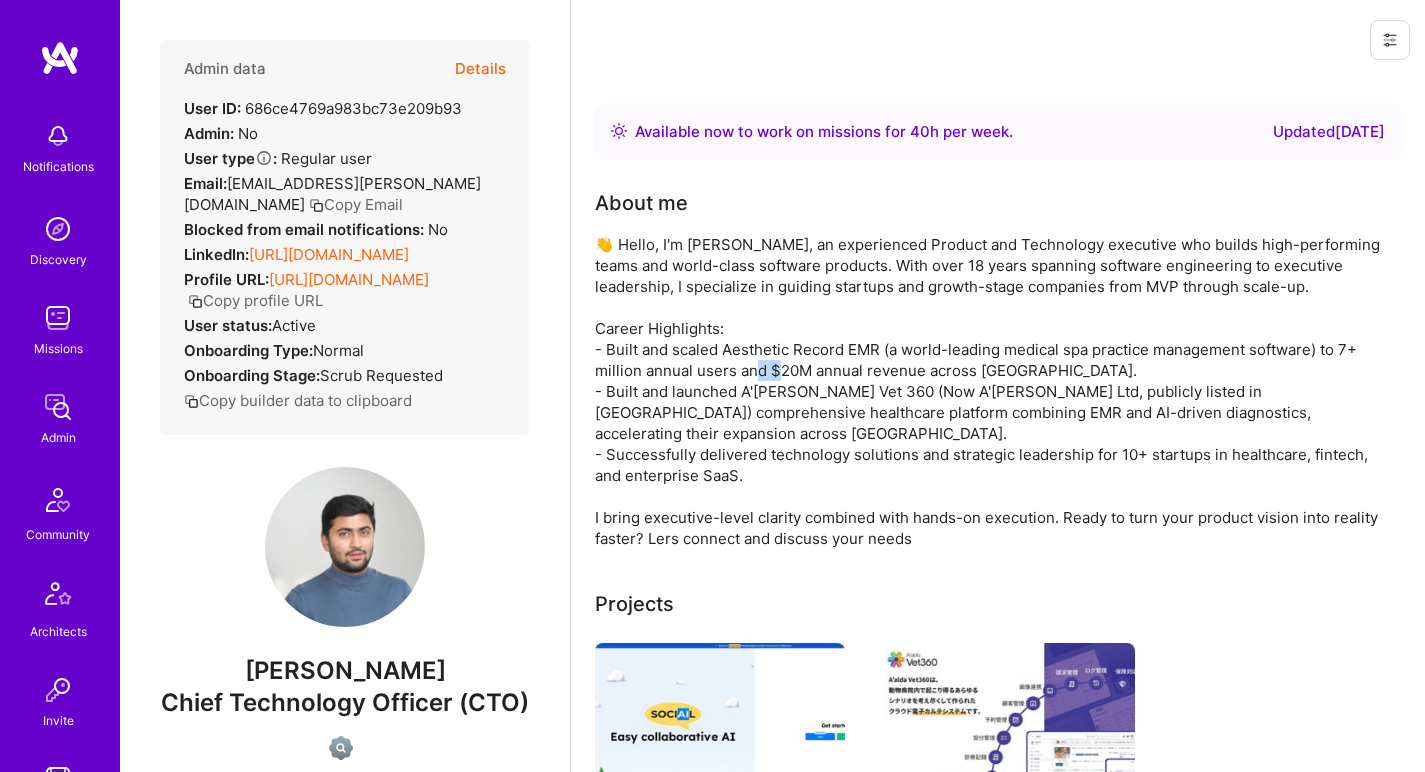 click on "👋 Hello, I'm Ganesh Kompella, an experienced Product and Technology executive who builds high-performing teams and world-class software products. With over 18 years spanning software engineering to executive leadership, I specialize in guiding startups and growth-stage companies from MVP through scale-up.
Career Highlights:
- Built and scaled Aesthetic Record EMR (a world-leading medical spa practice management software) to 7+ million annual users and $20M annual revenue across North America.
- Built and launched A'alda Vet 360 (Now A'alda Ltd, publicly listed in Japan) comprehensive healthcare platform combining EMR and AI-driven diagnostics, accelerating their expansion across Asia.
- Successfully delivered technology solutions and strategic leadership for 10+ startups in healthcare, fintech, and enterprise SaaS.
I bring executive-level clarity combined with hands-on execution. Ready to turn your product vision into reality faster? Lers connect and discuss your needs" at bounding box center (995, 391) 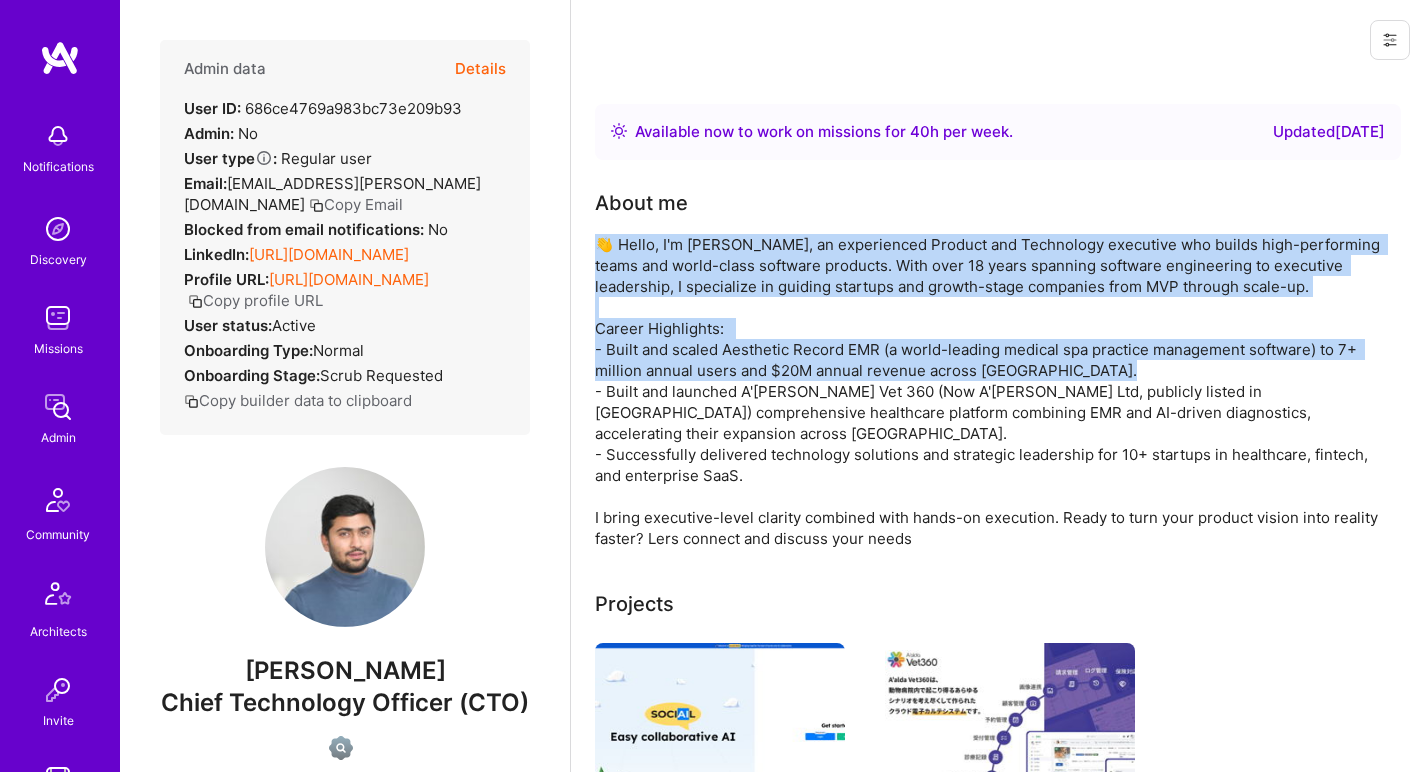 drag, startPoint x: 753, startPoint y: 374, endPoint x: 786, endPoint y: 271, distance: 108.157295 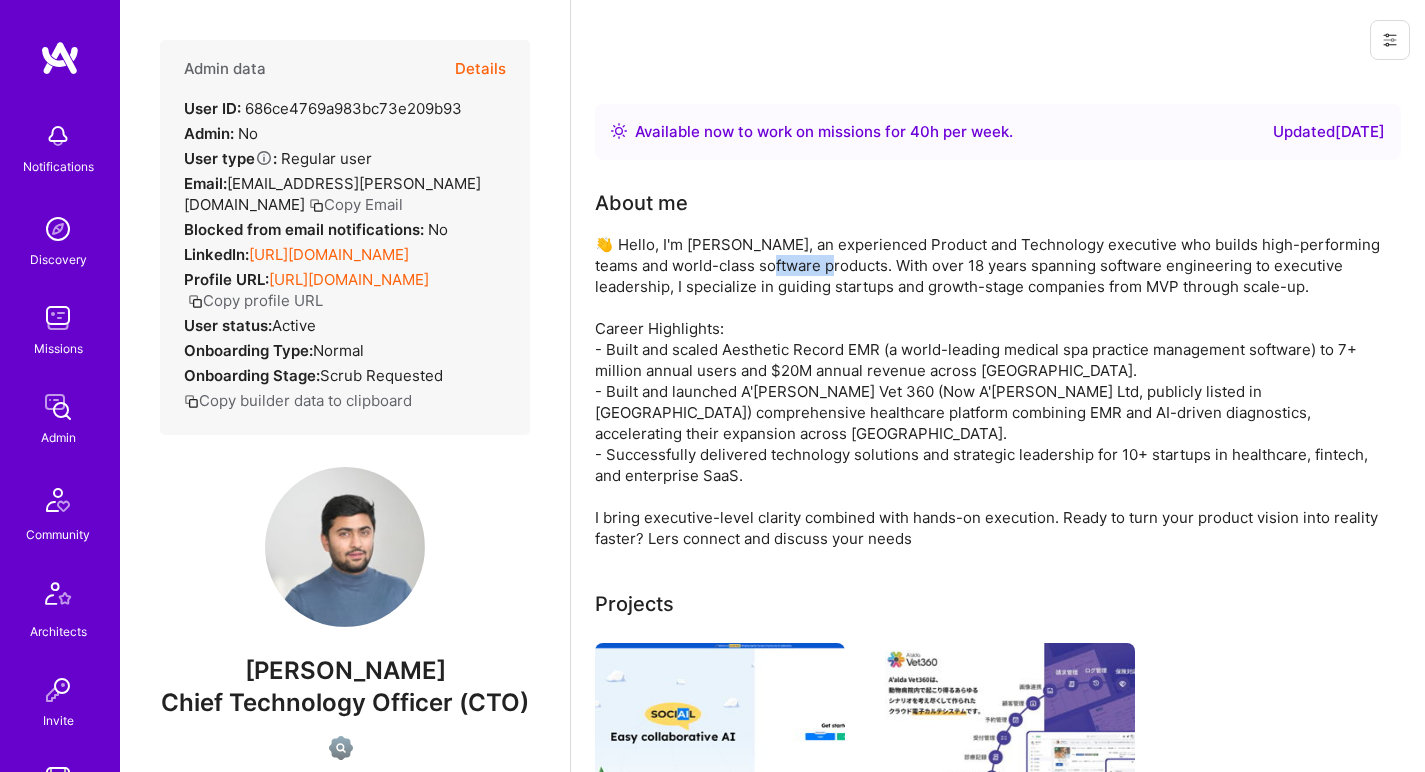 click on "👋 Hello, I'm Ganesh Kompella, an experienced Product and Technology executive who builds high-performing teams and world-class software products. With over 18 years spanning software engineering to executive leadership, I specialize in guiding startups and growth-stage companies from MVP through scale-up.
Career Highlights:
- Built and scaled Aesthetic Record EMR (a world-leading medical spa practice management software) to 7+ million annual users and $20M annual revenue across North America.
- Built and launched A'alda Vet 360 (Now A'alda Ltd, publicly listed in Japan) comprehensive healthcare platform combining EMR and AI-driven diagnostics, accelerating their expansion across Asia.
- Successfully delivered technology solutions and strategic leadership for 10+ startups in healthcare, fintech, and enterprise SaaS.
I bring executive-level clarity combined with hands-on execution. Ready to turn your product vision into reality faster? Lers connect and discuss your needs" at bounding box center (995, 391) 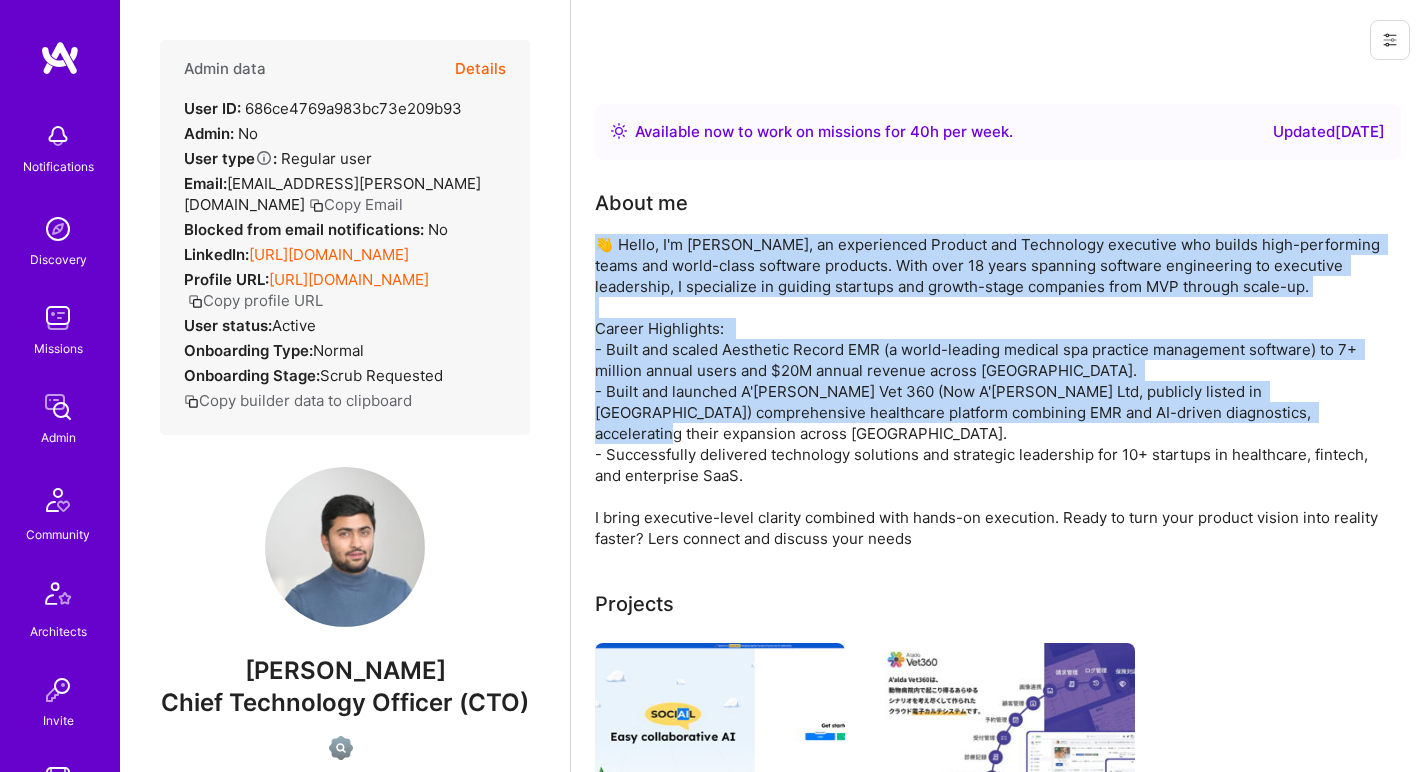 drag, startPoint x: 786, startPoint y: 271, endPoint x: 745, endPoint y: 396, distance: 131.55228 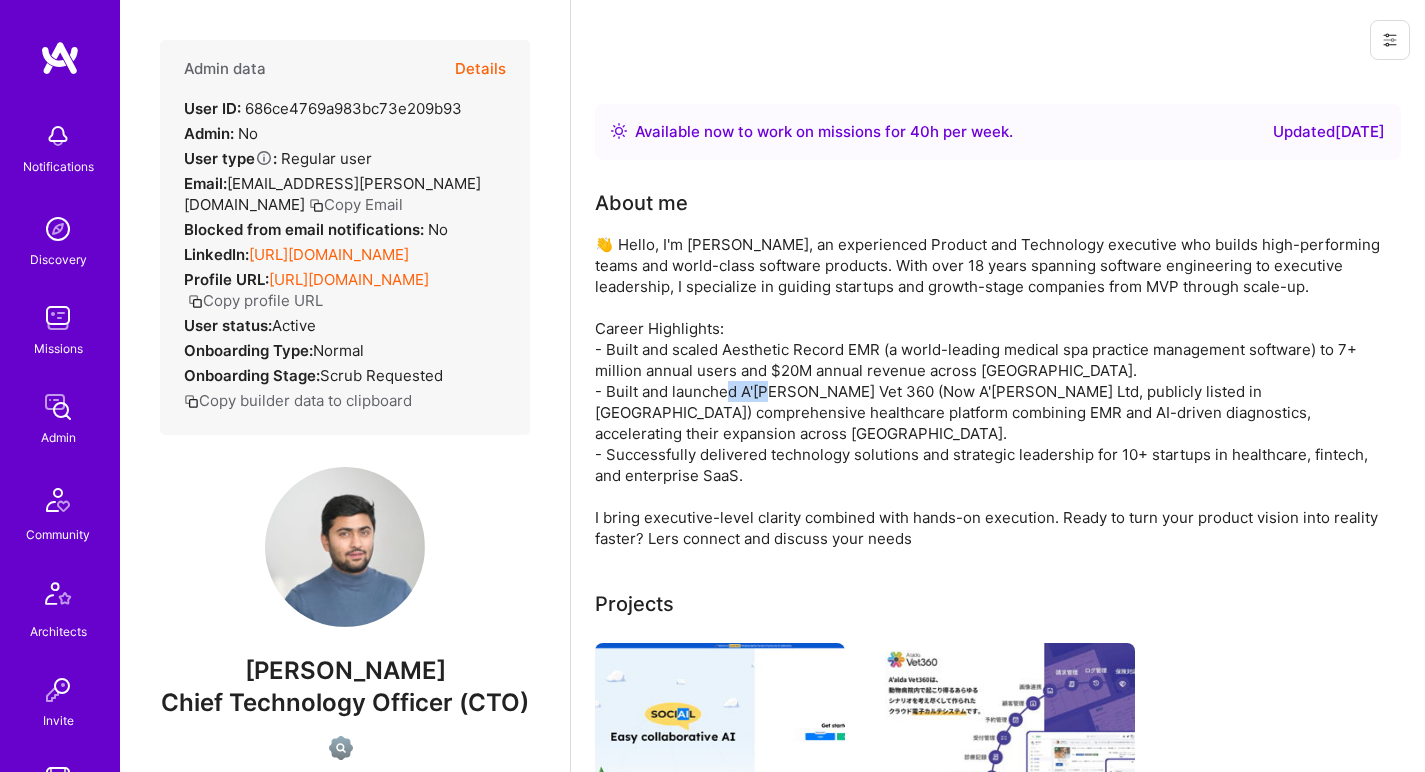 click on "👋 Hello, I'm Ganesh Kompella, an experienced Product and Technology executive who builds high-performing teams and world-class software products. With over 18 years spanning software engineering to executive leadership, I specialize in guiding startups and growth-stage companies from MVP through scale-up.
Career Highlights:
- Built and scaled Aesthetic Record EMR (a world-leading medical spa practice management software) to 7+ million annual users and $20M annual revenue across North America.
- Built and launched A'alda Vet 360 (Now A'alda Ltd, publicly listed in Japan) comprehensive healthcare platform combining EMR and AI-driven diagnostics, accelerating their expansion across Asia.
- Successfully delivered technology solutions and strategic leadership for 10+ startups in healthcare, fintech, and enterprise SaaS.
I bring executive-level clarity combined with hands-on execution. Ready to turn your product vision into reality faster? Lers connect and discuss your needs" at bounding box center [995, 391] 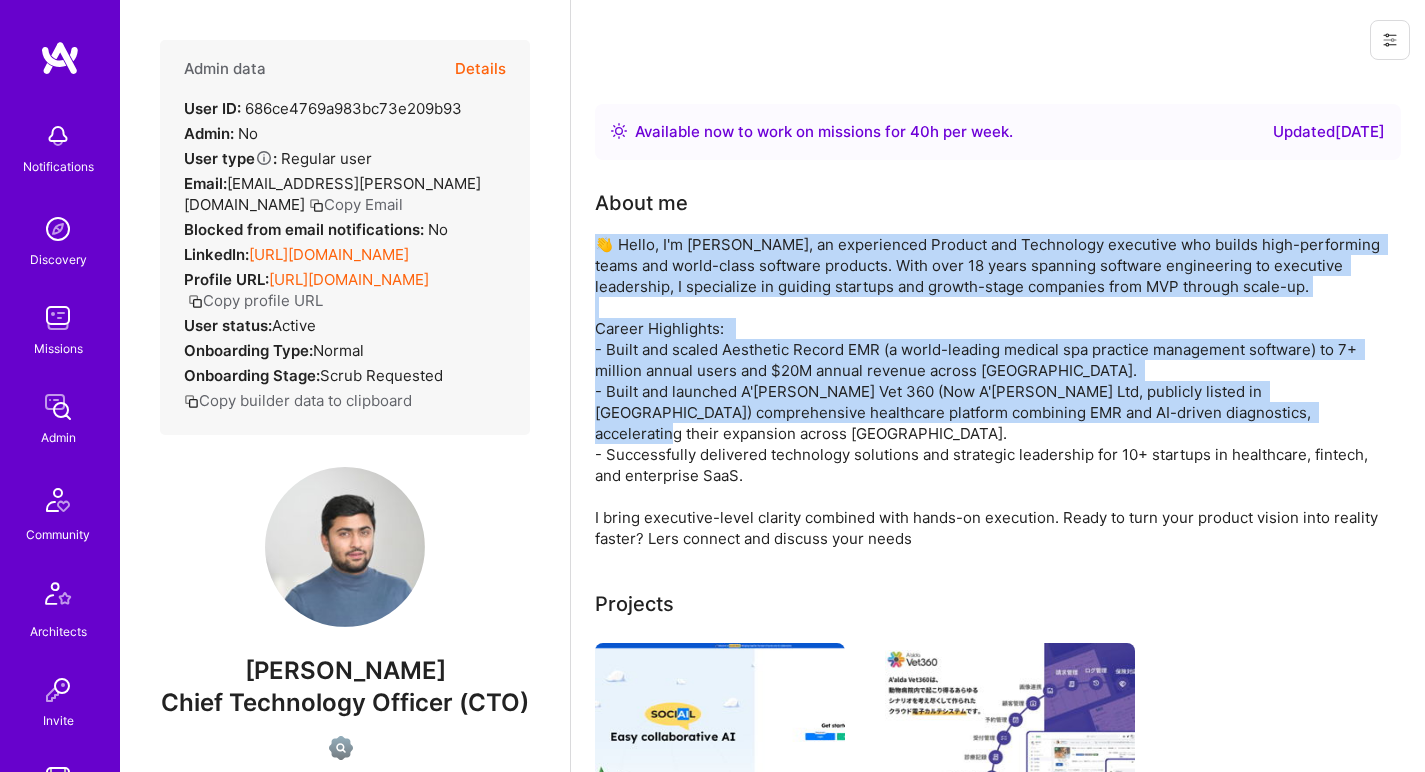 drag, startPoint x: 745, startPoint y: 396, endPoint x: 788, endPoint y: 286, distance: 118.10589 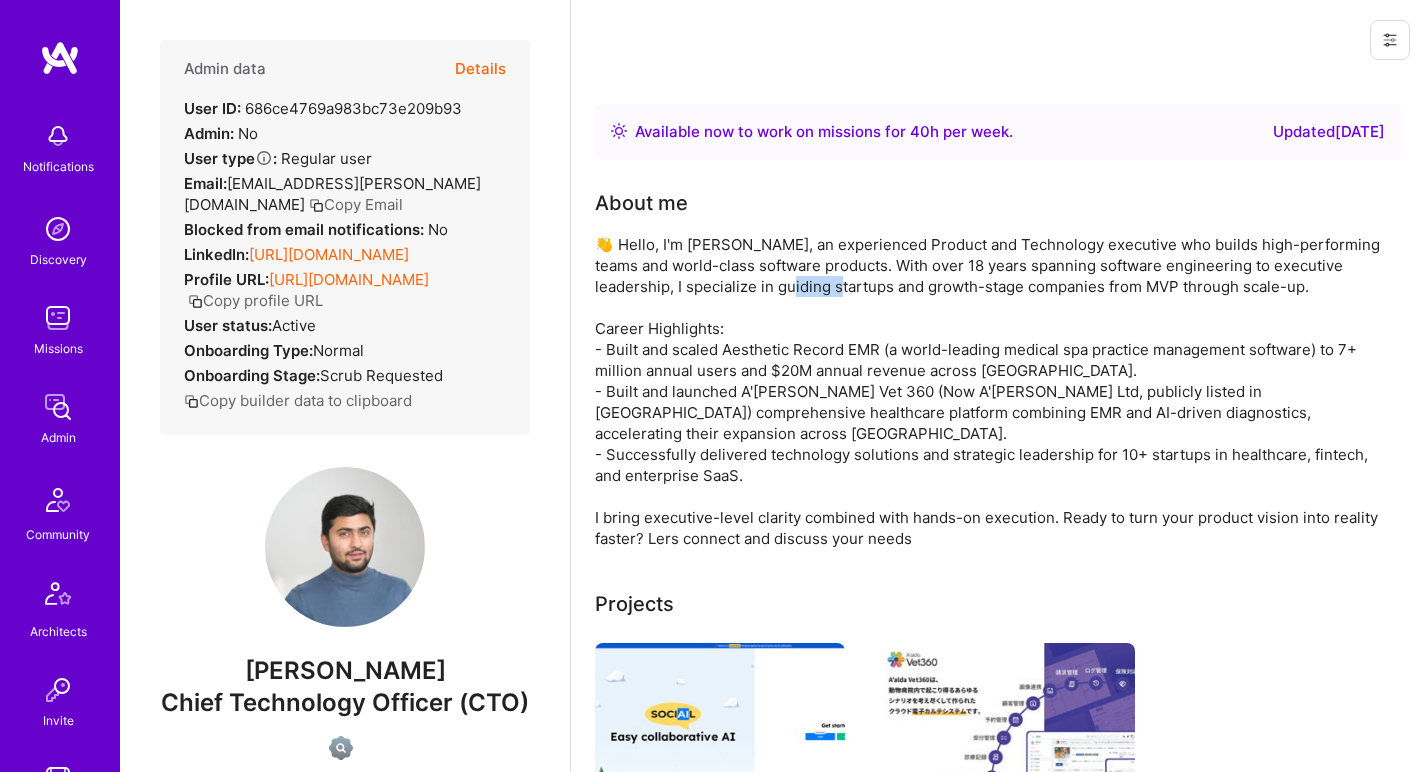 click on "👋 Hello, I'm Ganesh Kompella, an experienced Product and Technology executive who builds high-performing teams and world-class software products. With over 18 years spanning software engineering to executive leadership, I specialize in guiding startups and growth-stage companies from MVP through scale-up.
Career Highlights:
- Built and scaled Aesthetic Record EMR (a world-leading medical spa practice management software) to 7+ million annual users and $20M annual revenue across North America.
- Built and launched A'alda Vet 360 (Now A'alda Ltd, publicly listed in Japan) comprehensive healthcare platform combining EMR and AI-driven diagnostics, accelerating their expansion across Asia.
- Successfully delivered technology solutions and strategic leadership for 10+ startups in healthcare, fintech, and enterprise SaaS.
I bring executive-level clarity combined with hands-on execution. Ready to turn your product vision into reality faster? Lers connect and discuss your needs" at bounding box center (995, 391) 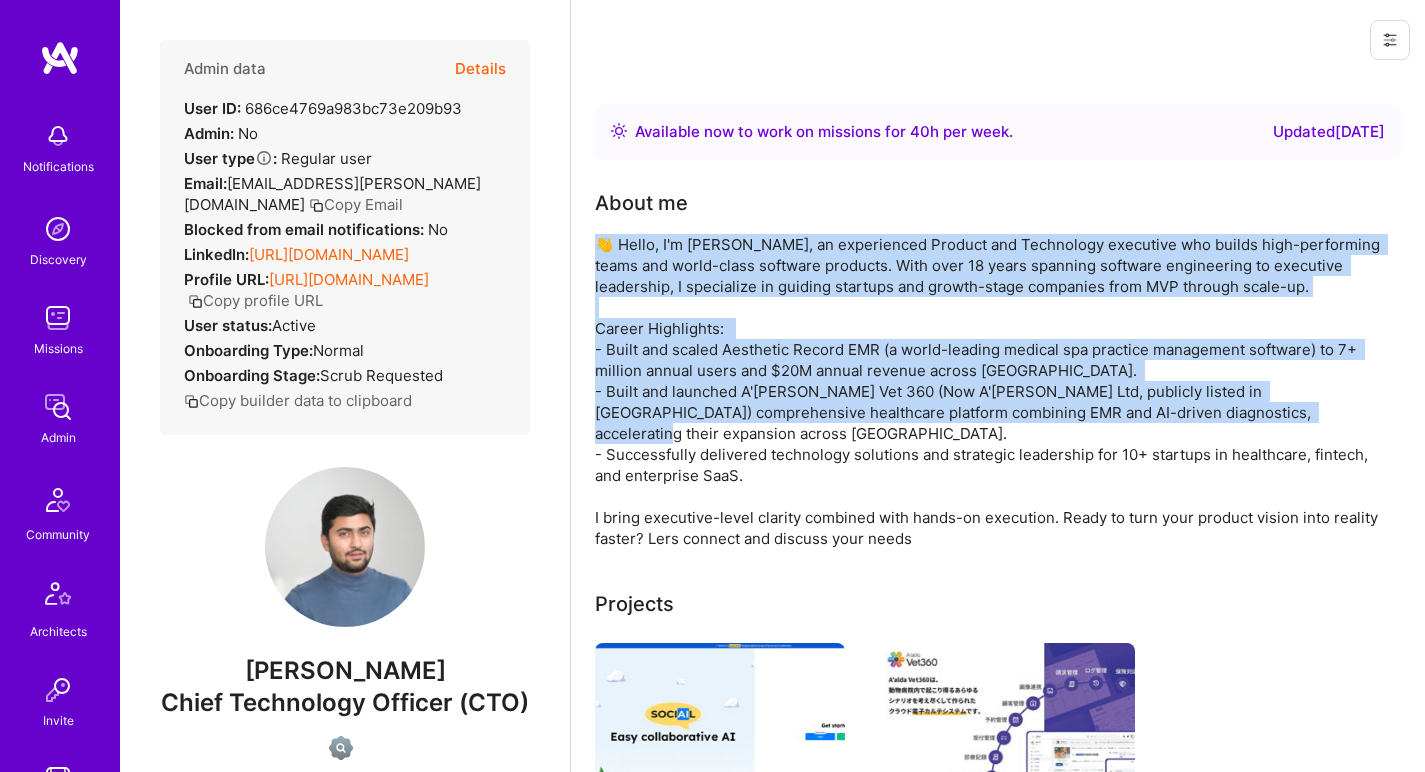 drag, startPoint x: 788, startPoint y: 286, endPoint x: 761, endPoint y: 389, distance: 106.48004 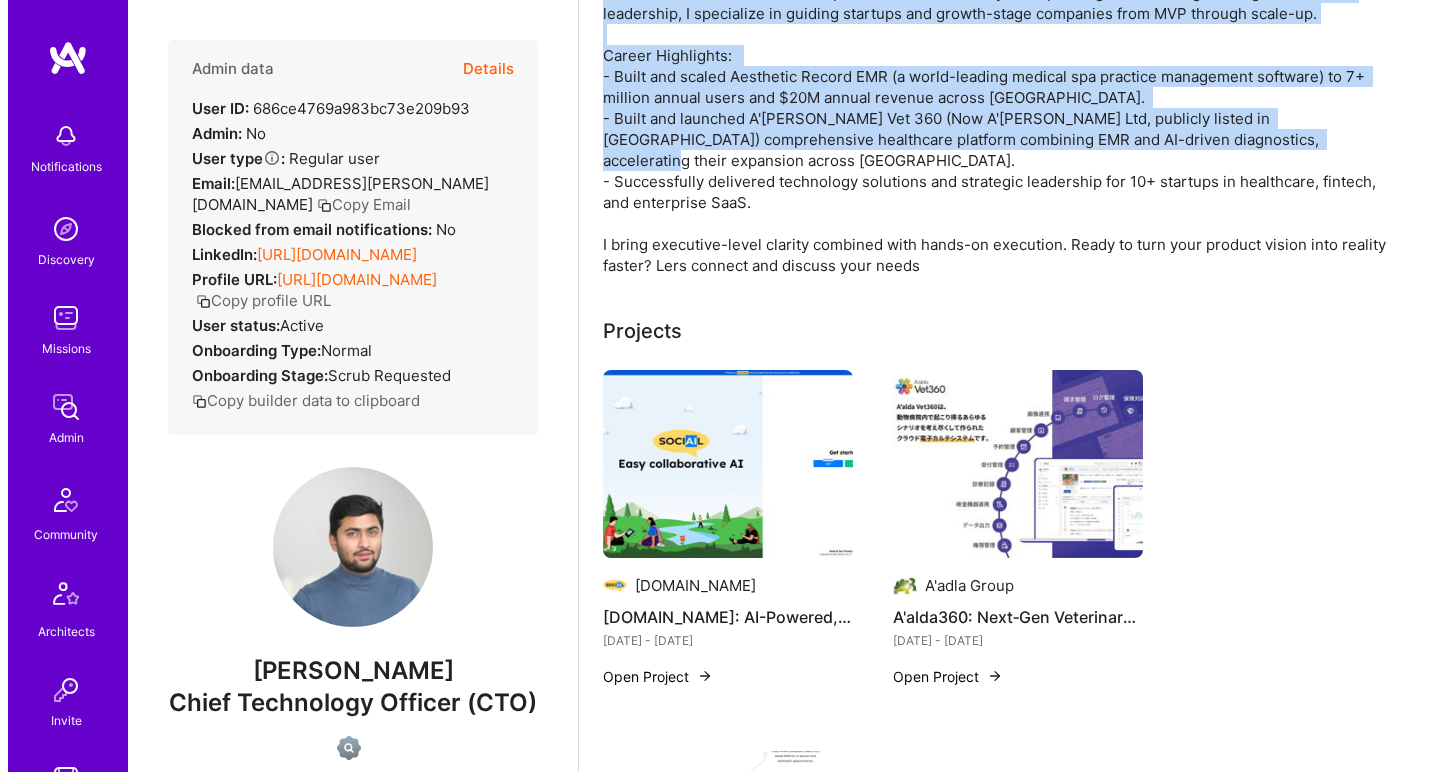 scroll, scrollTop: 402, scrollLeft: 0, axis: vertical 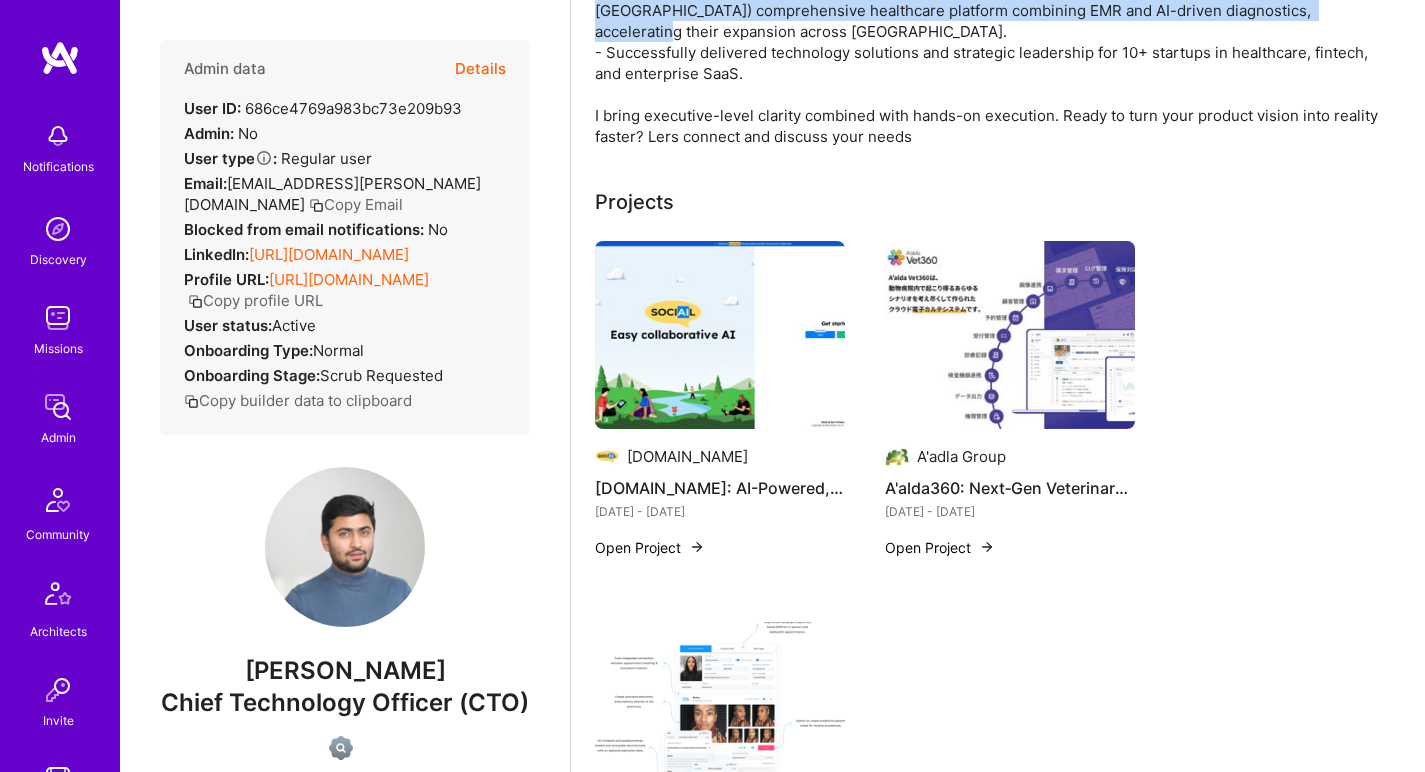 click at bounding box center (720, 335) 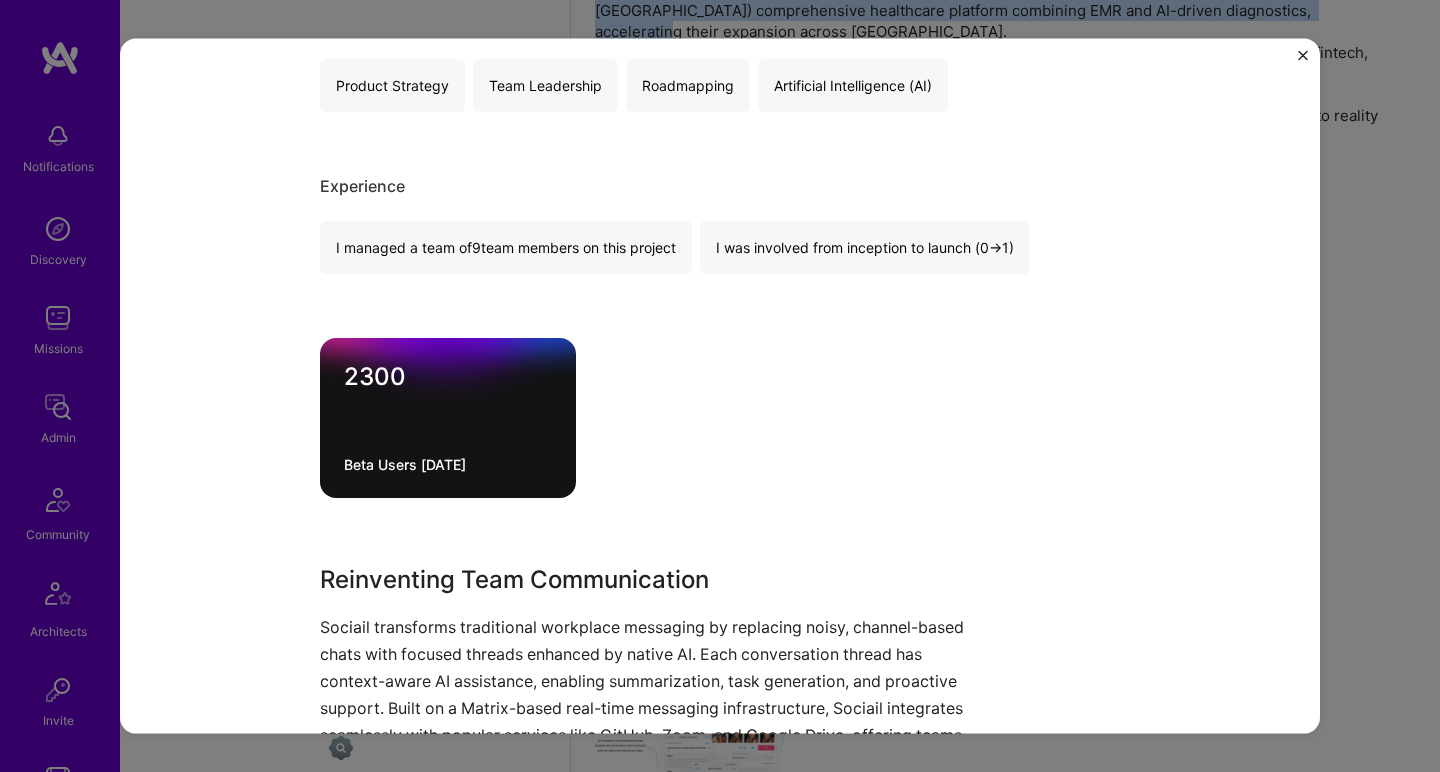 scroll, scrollTop: 1360, scrollLeft: 0, axis: vertical 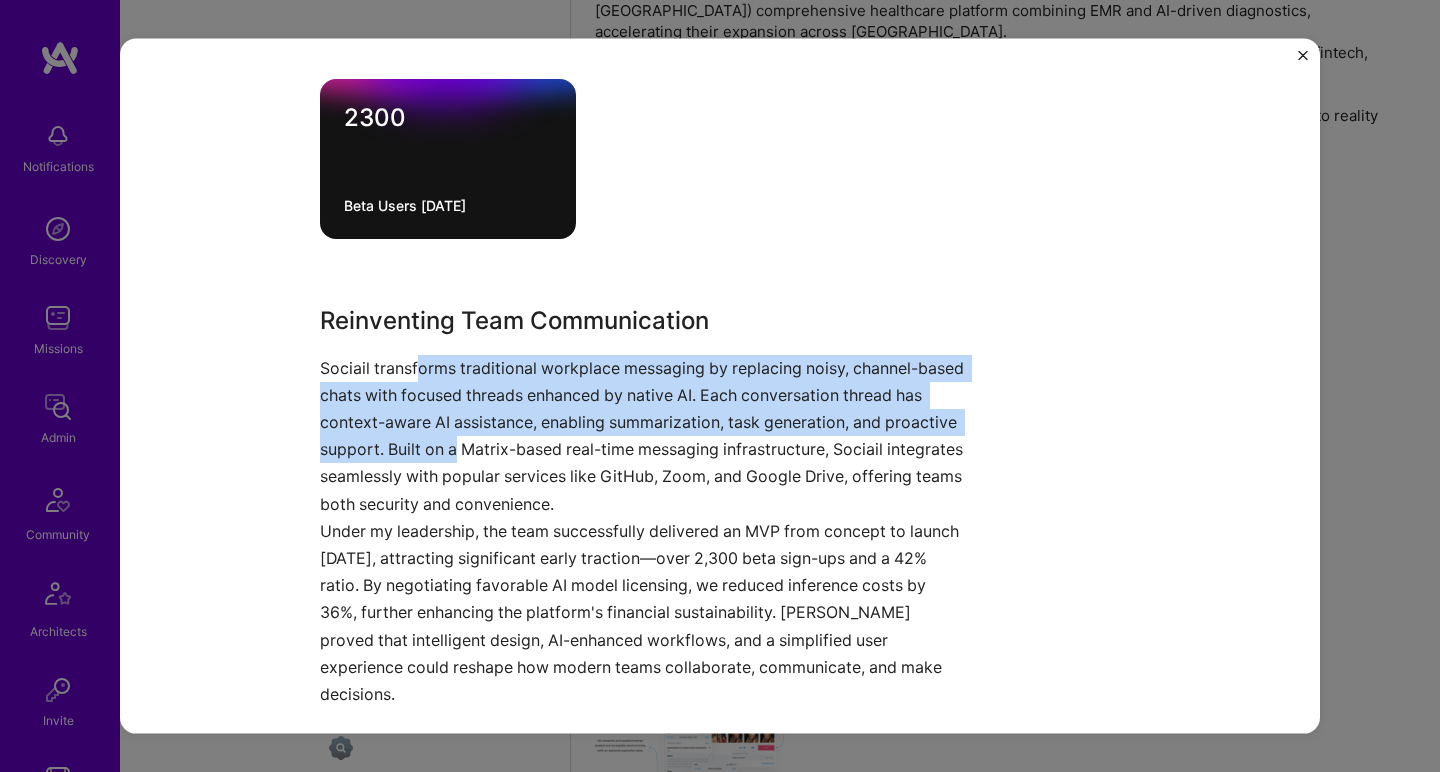 drag, startPoint x: 410, startPoint y: 357, endPoint x: 525, endPoint y: 443, distance: 143.60014 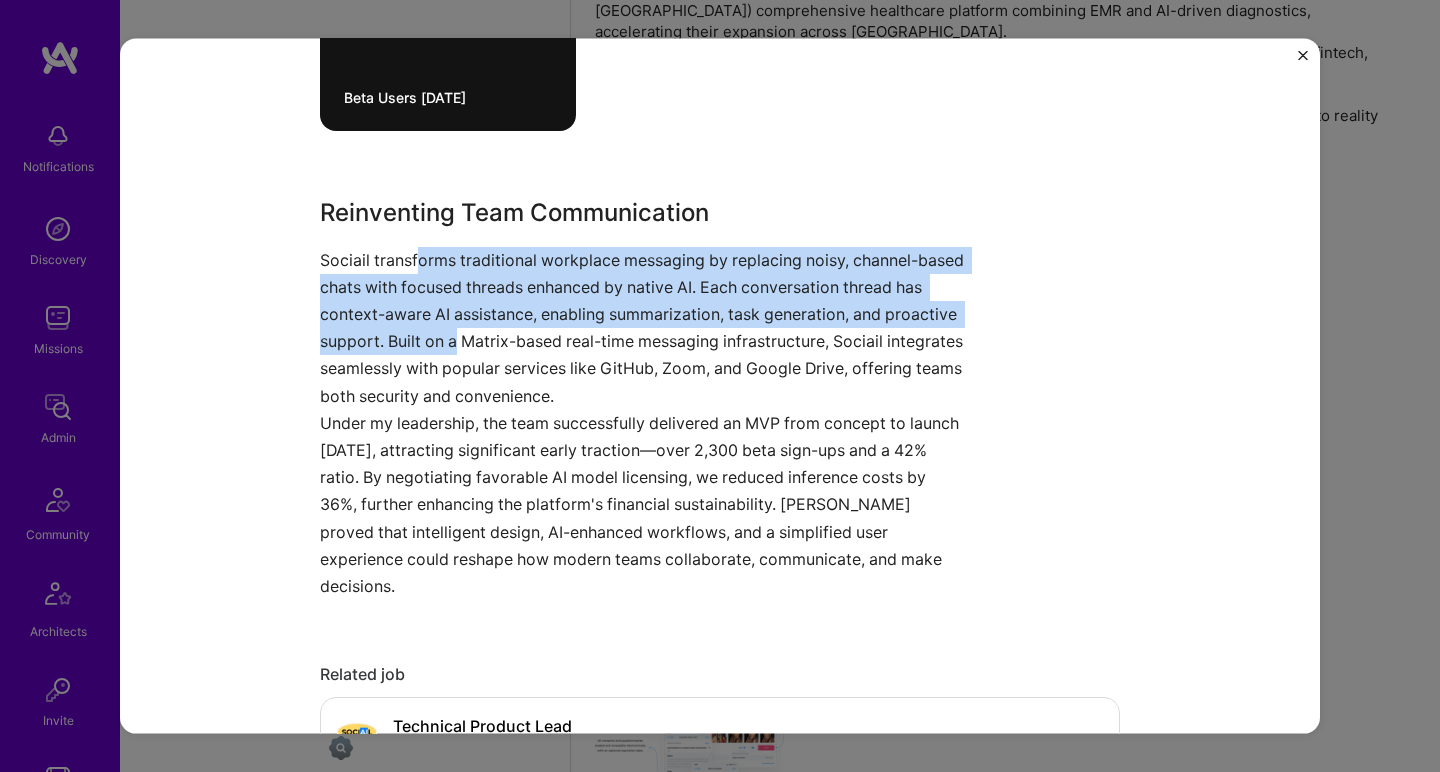 scroll, scrollTop: 1480, scrollLeft: 0, axis: vertical 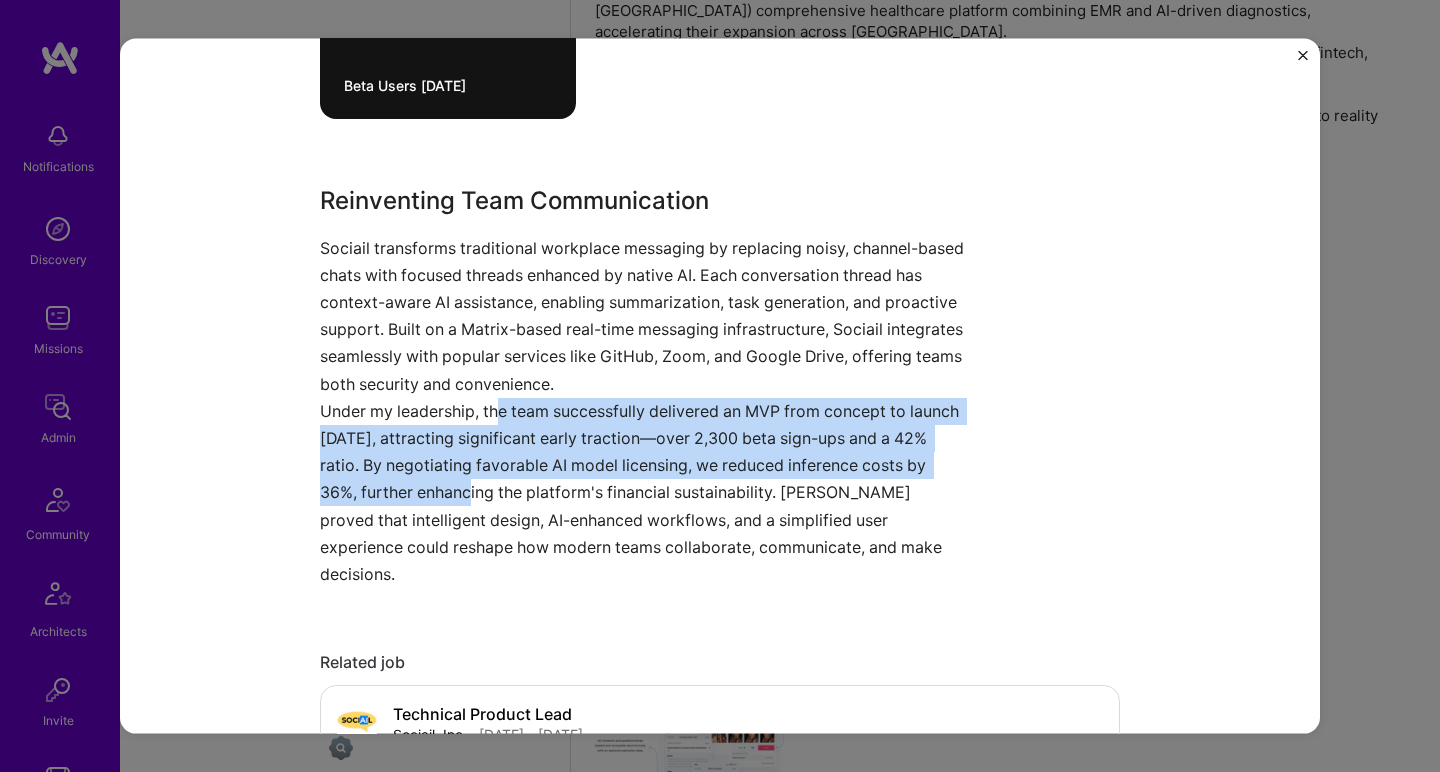 drag, startPoint x: 515, startPoint y: 495, endPoint x: 492, endPoint y: 416, distance: 82.28001 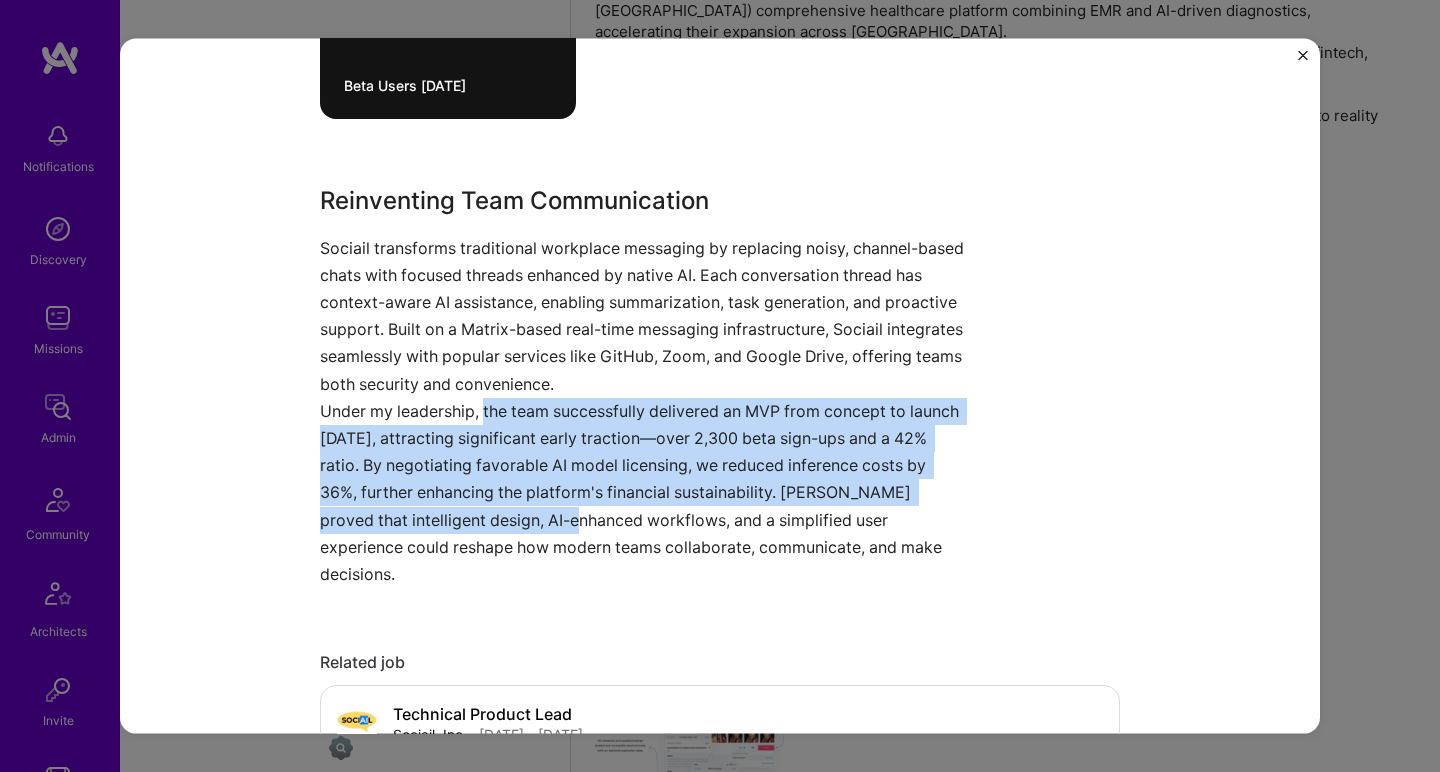 drag, startPoint x: 494, startPoint y: 412, endPoint x: 568, endPoint y: 502, distance: 116.51609 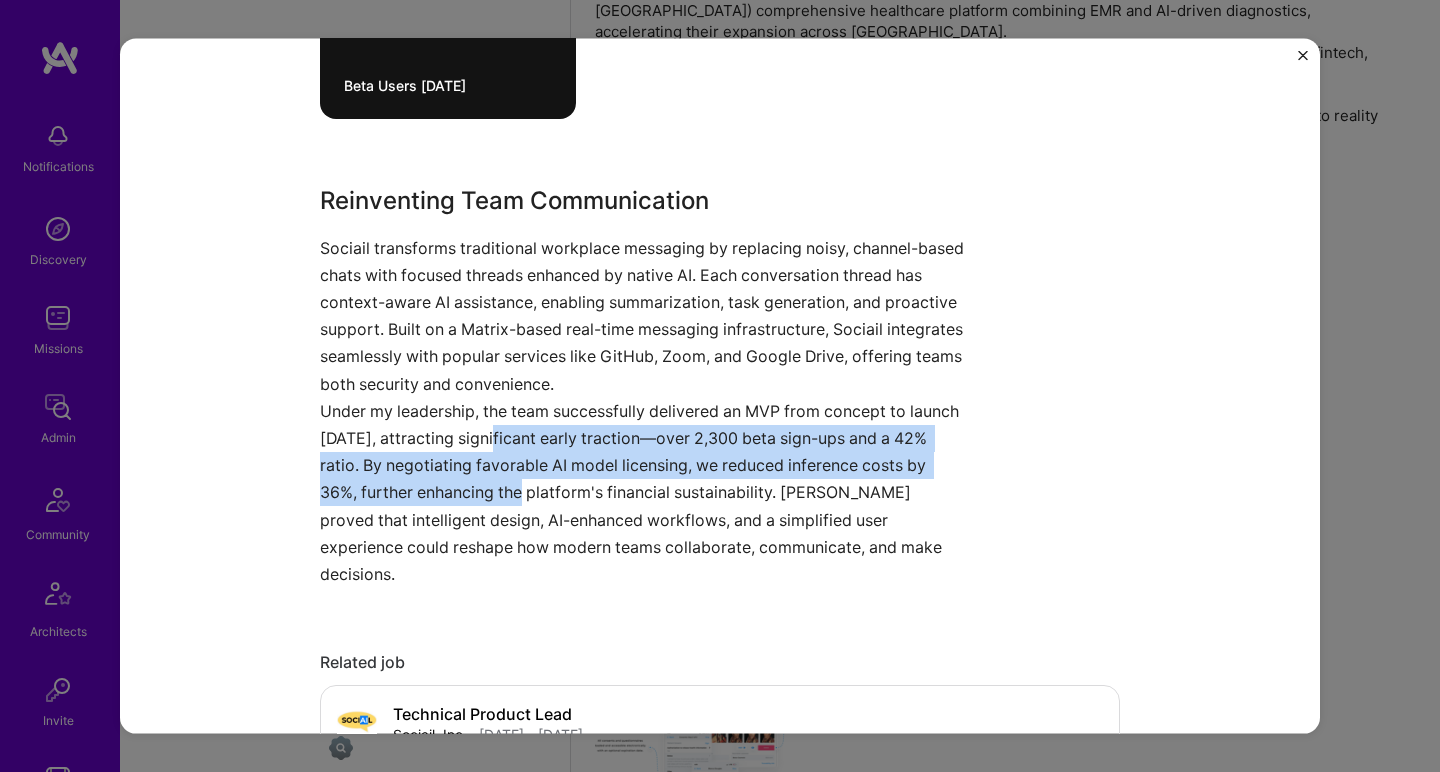 drag, startPoint x: 561, startPoint y: 481, endPoint x: 538, endPoint y: 432, distance: 54.129475 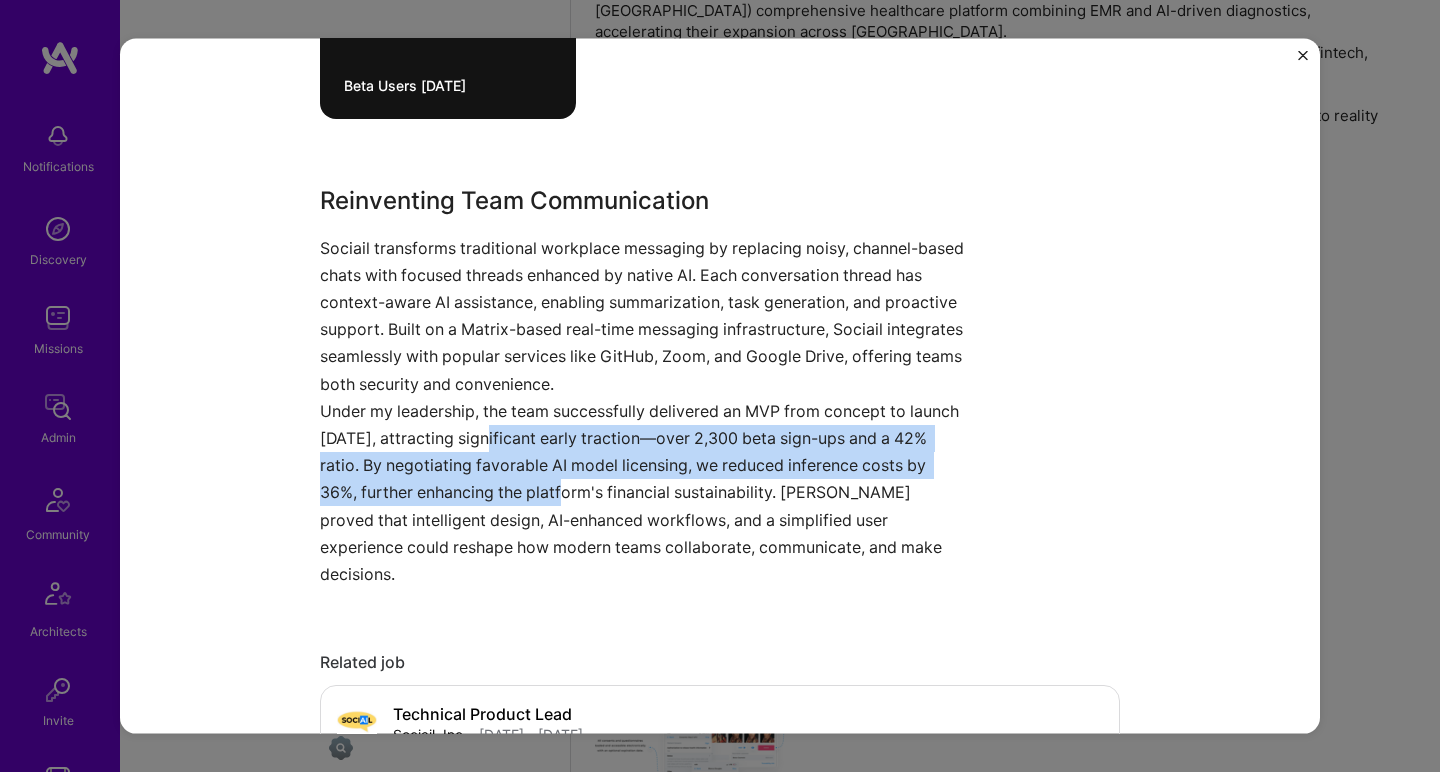 drag, startPoint x: 537, startPoint y: 421, endPoint x: 614, endPoint y: 475, distance: 94.04786 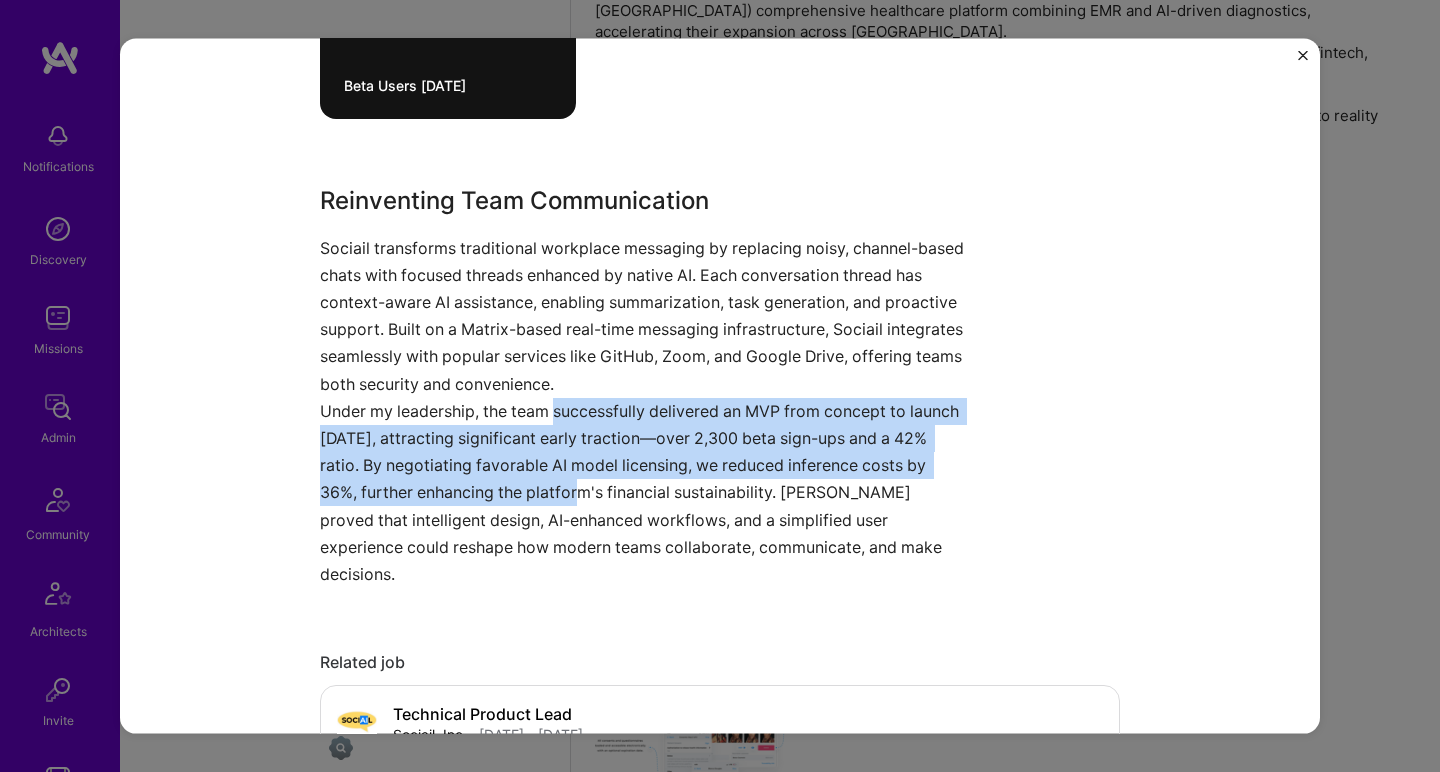 drag, startPoint x: 614, startPoint y: 475, endPoint x: 585, endPoint y: 413, distance: 68.44706 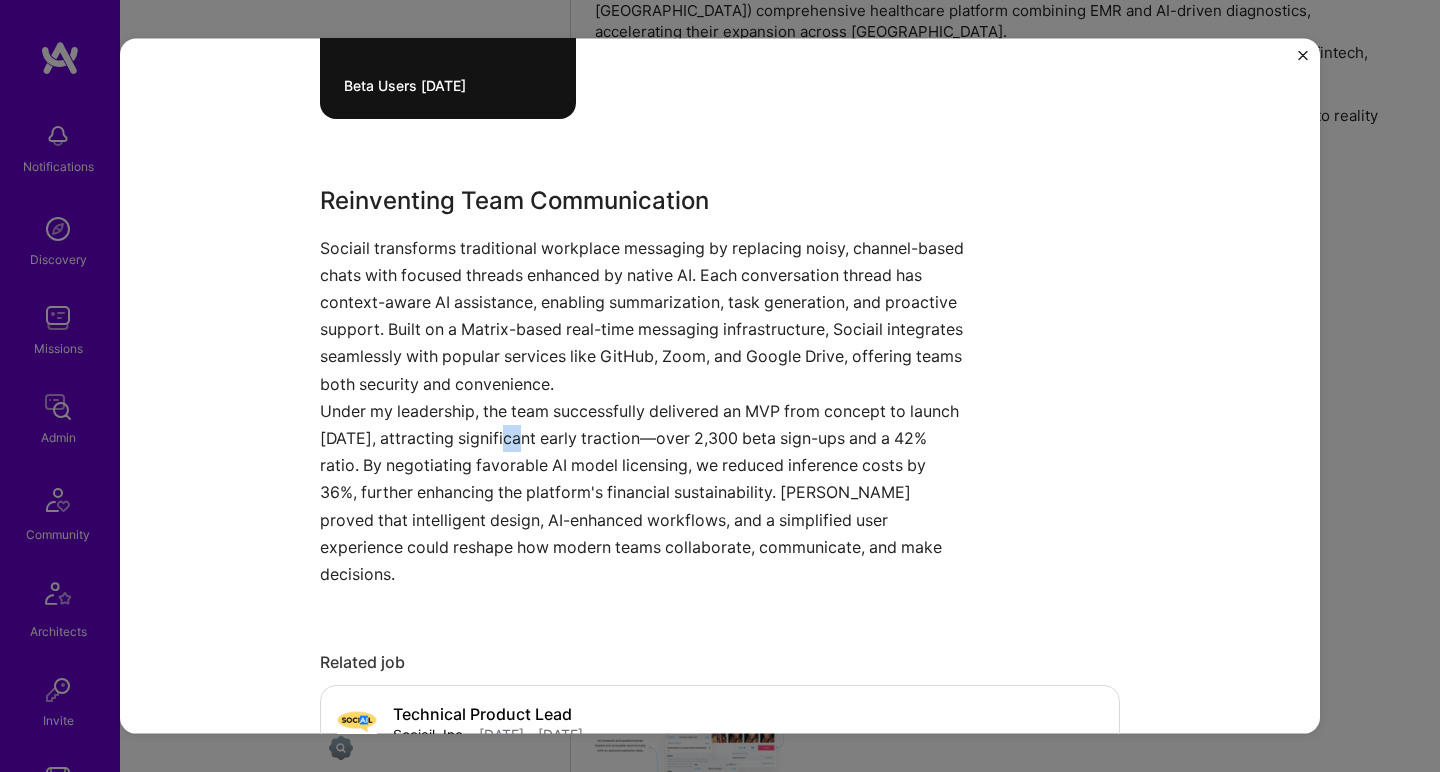 drag, startPoint x: 553, startPoint y: 418, endPoint x: 569, endPoint y: 441, distance: 28.01785 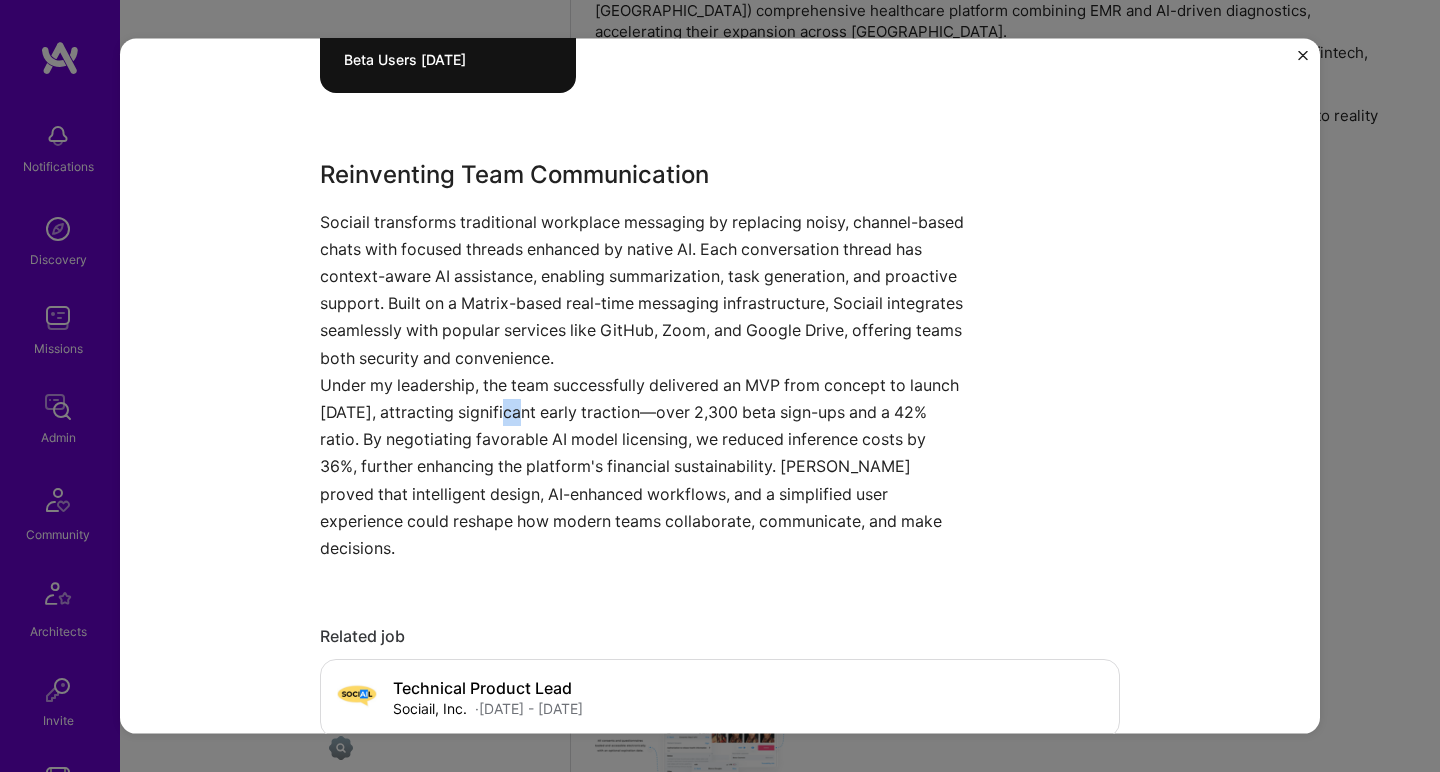 scroll, scrollTop: 1519, scrollLeft: 0, axis: vertical 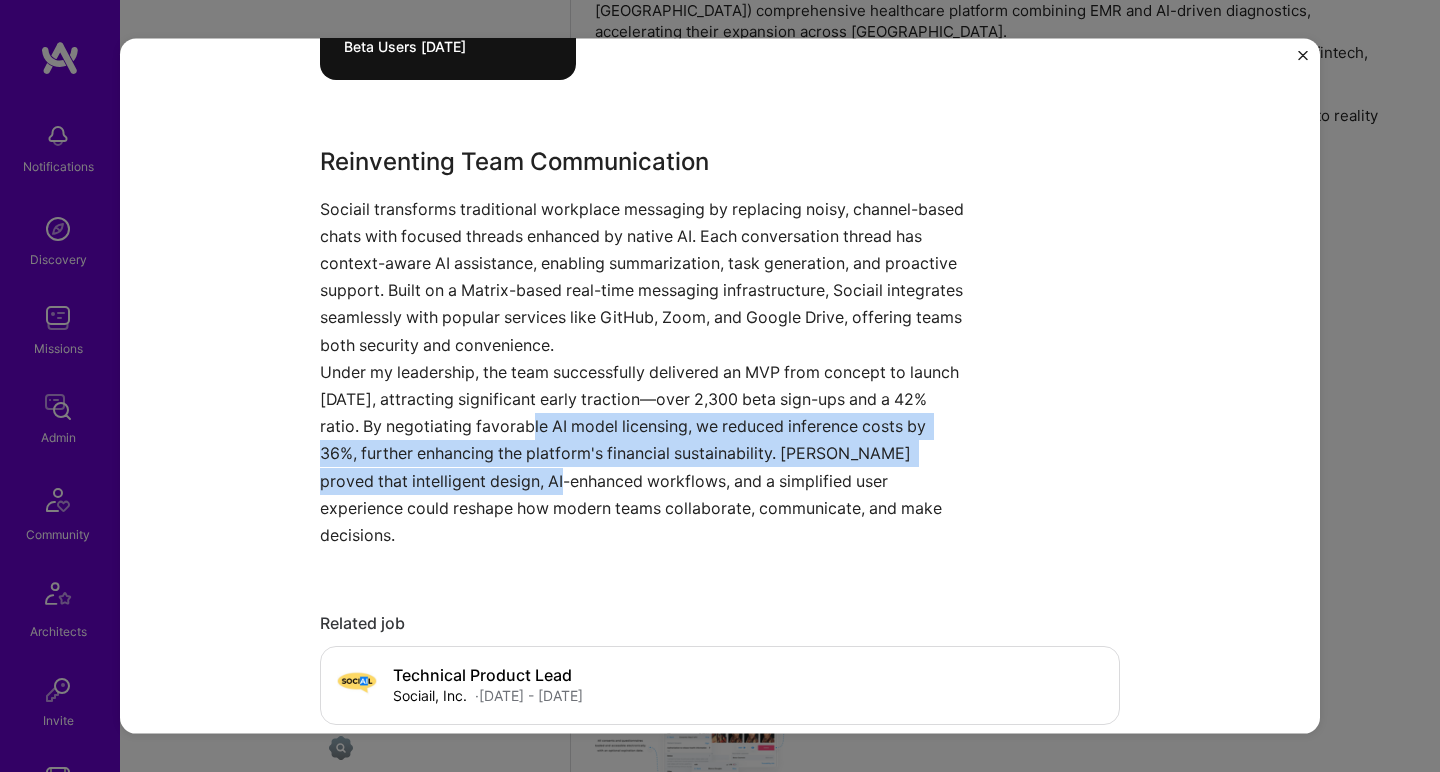 drag, startPoint x: 569, startPoint y: 472, endPoint x: 552, endPoint y: 427, distance: 48.104053 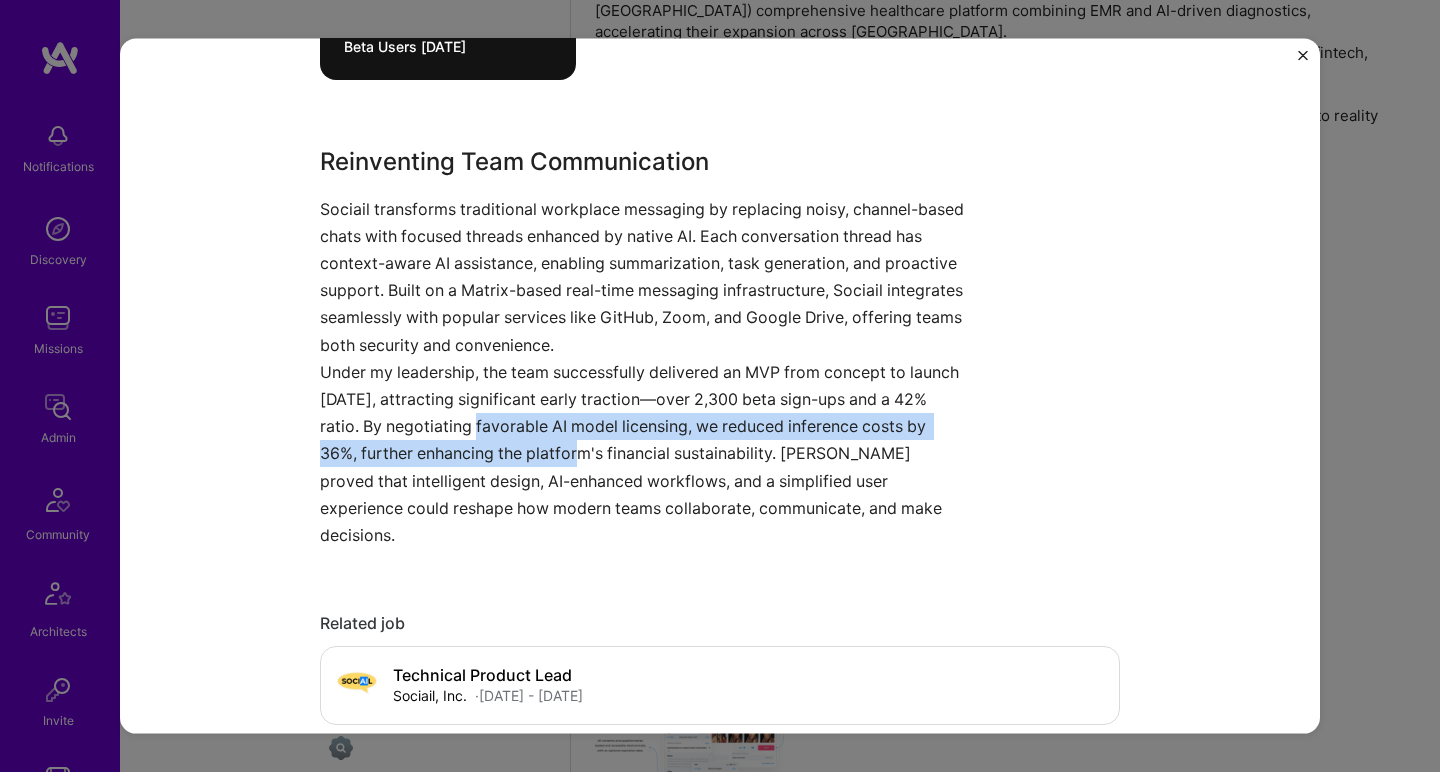 drag, startPoint x: 552, startPoint y: 427, endPoint x: 574, endPoint y: 455, distance: 35.608986 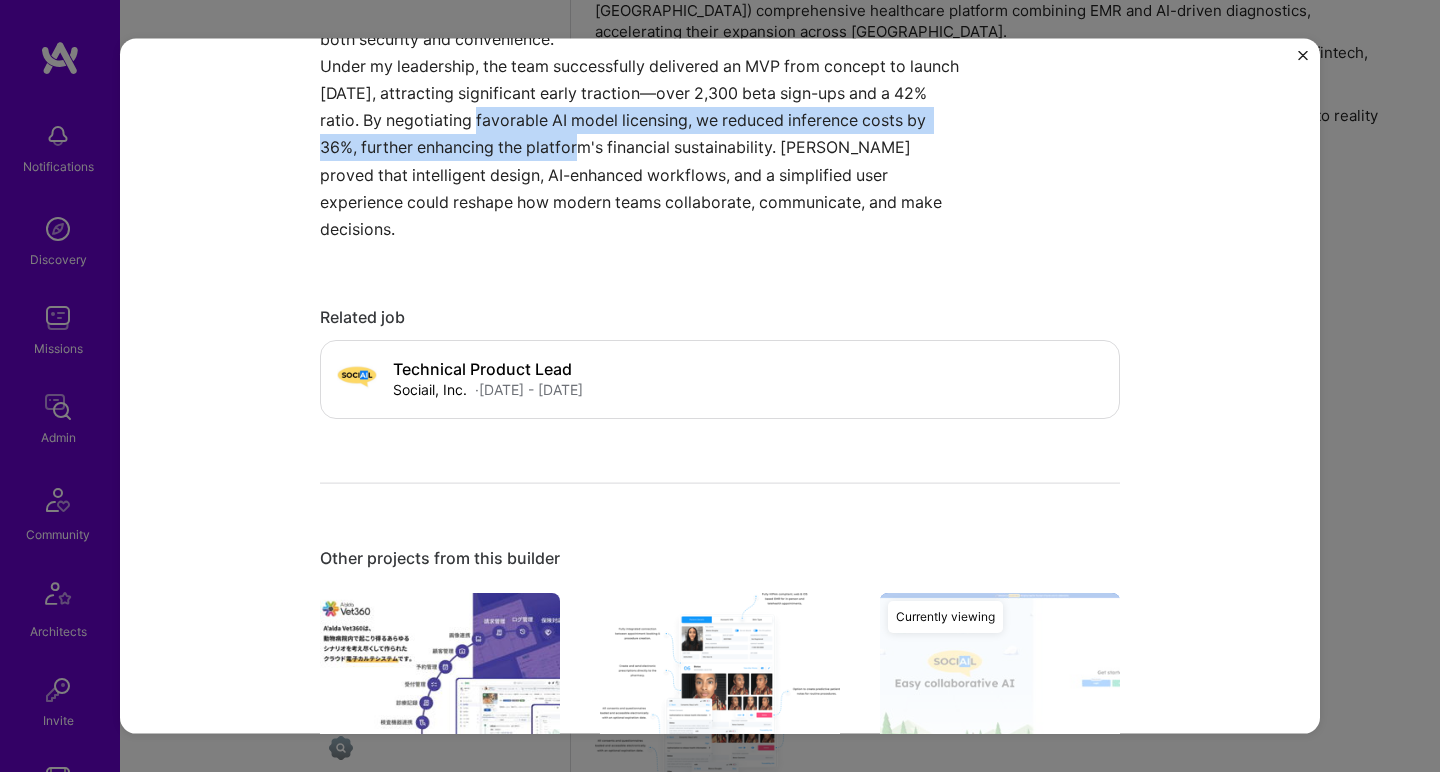 scroll, scrollTop: 2071, scrollLeft: 0, axis: vertical 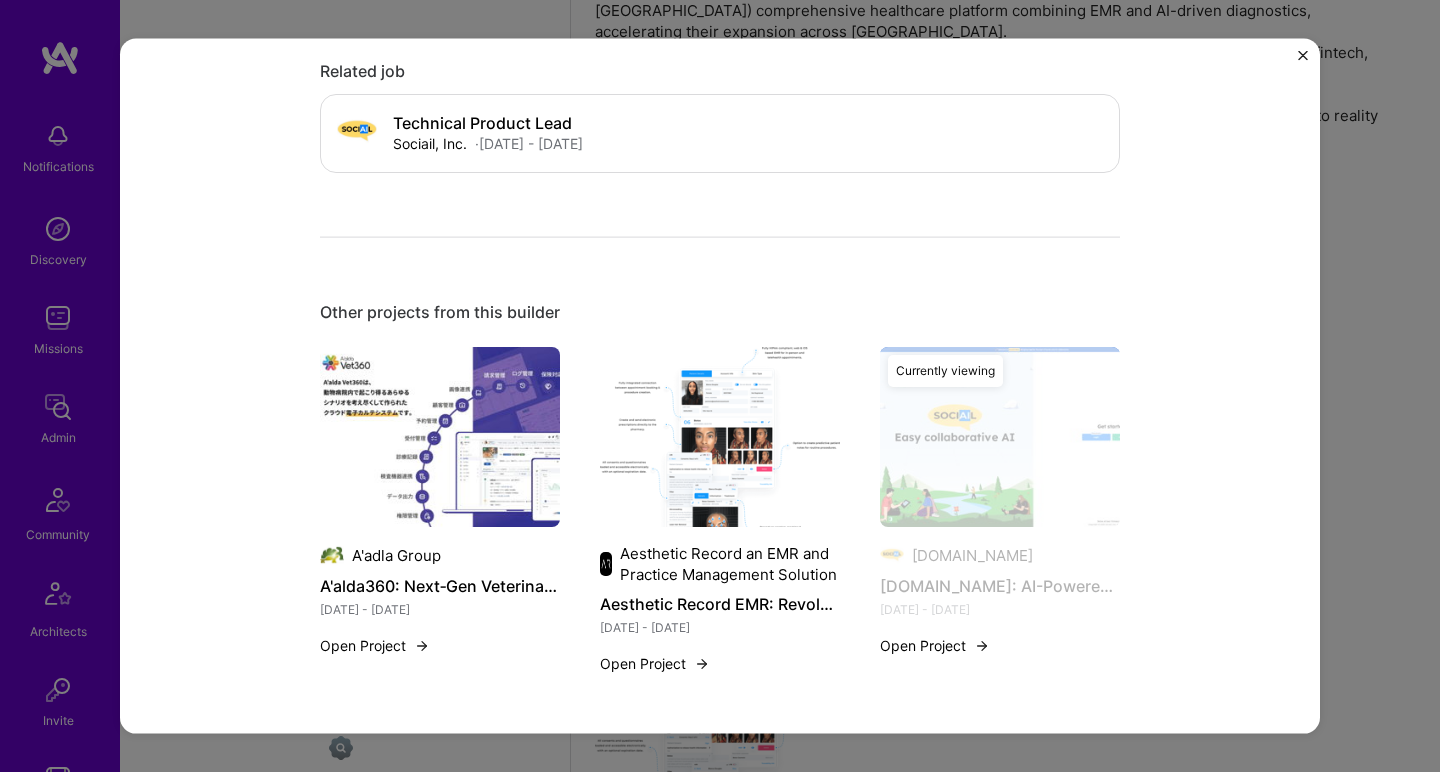 click at bounding box center (720, 437) 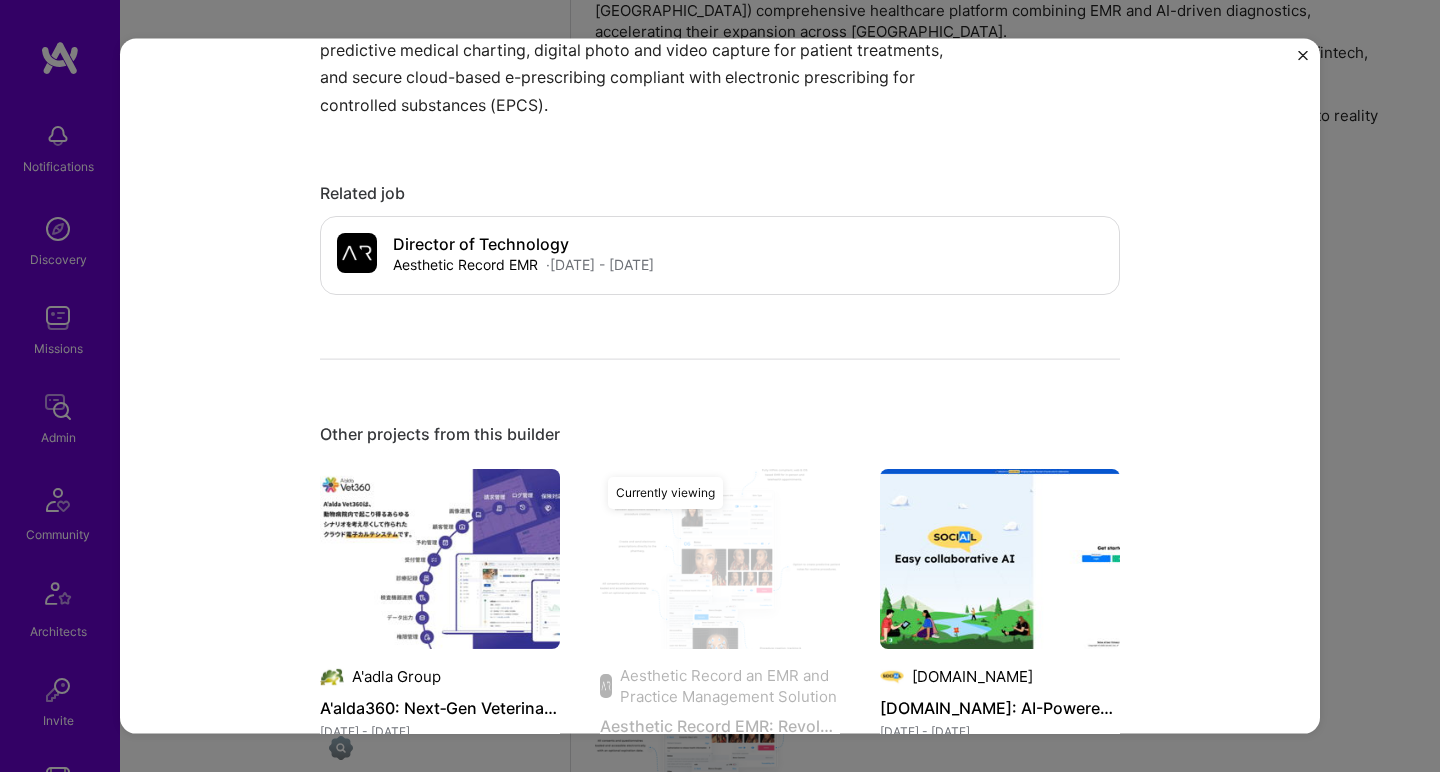 scroll, scrollTop: 2074, scrollLeft: 0, axis: vertical 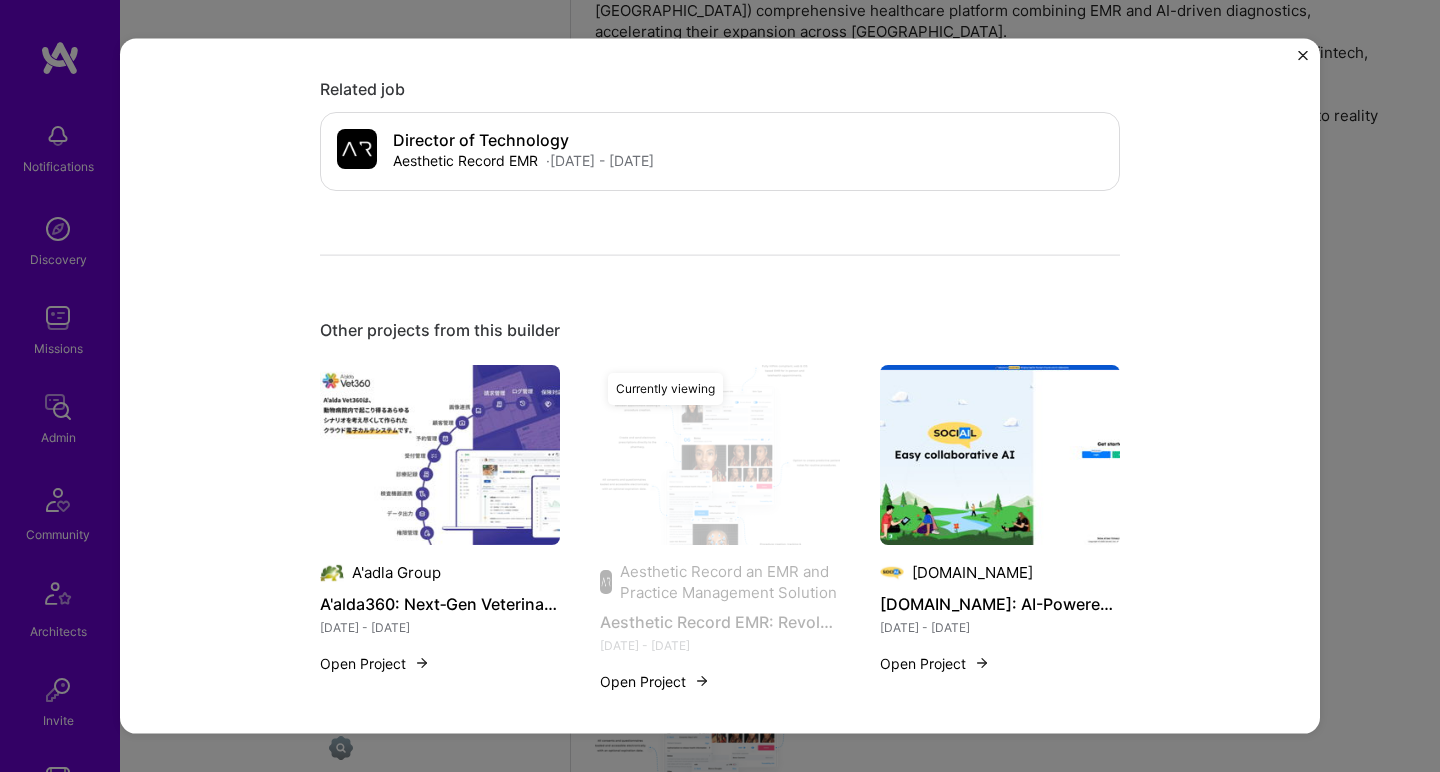 click at bounding box center (440, 454) 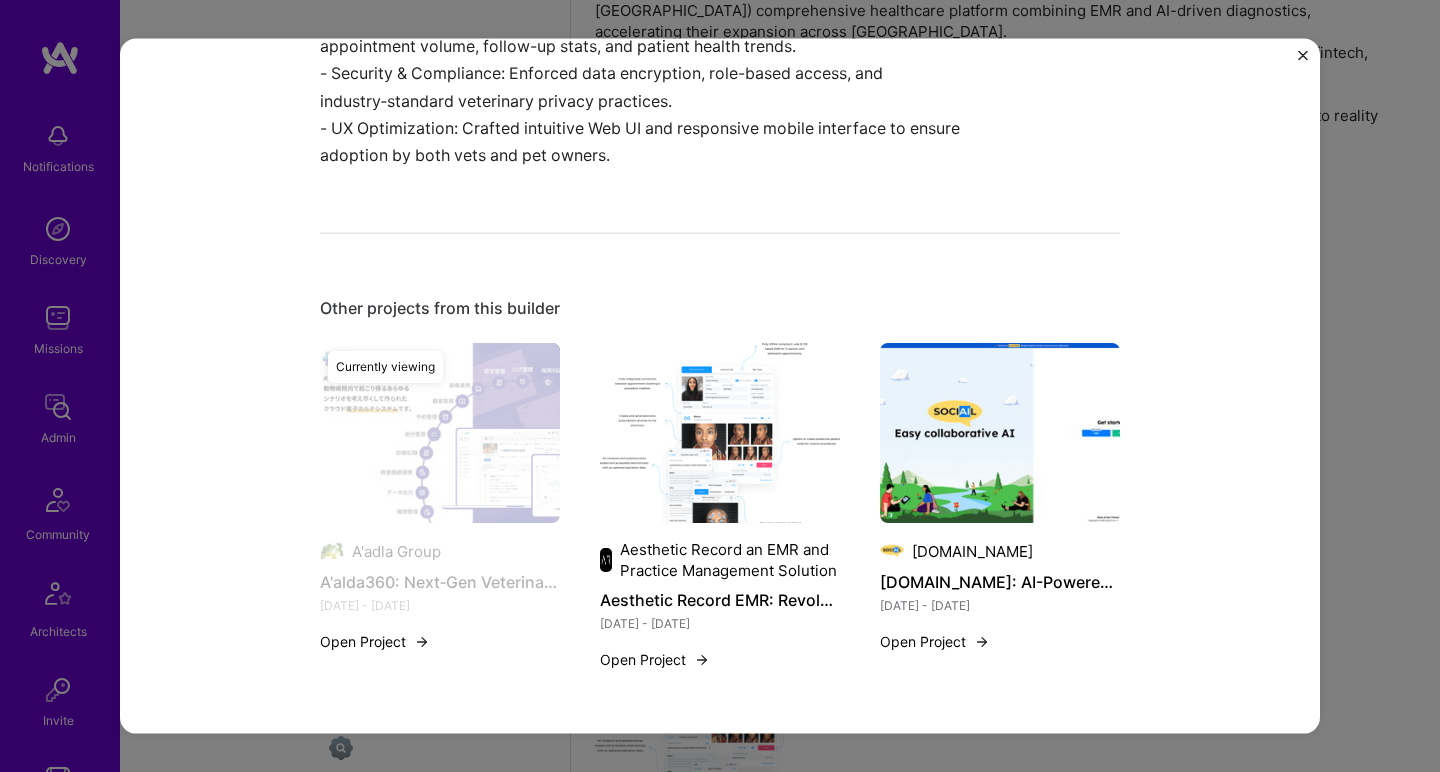 scroll, scrollTop: 0, scrollLeft: 0, axis: both 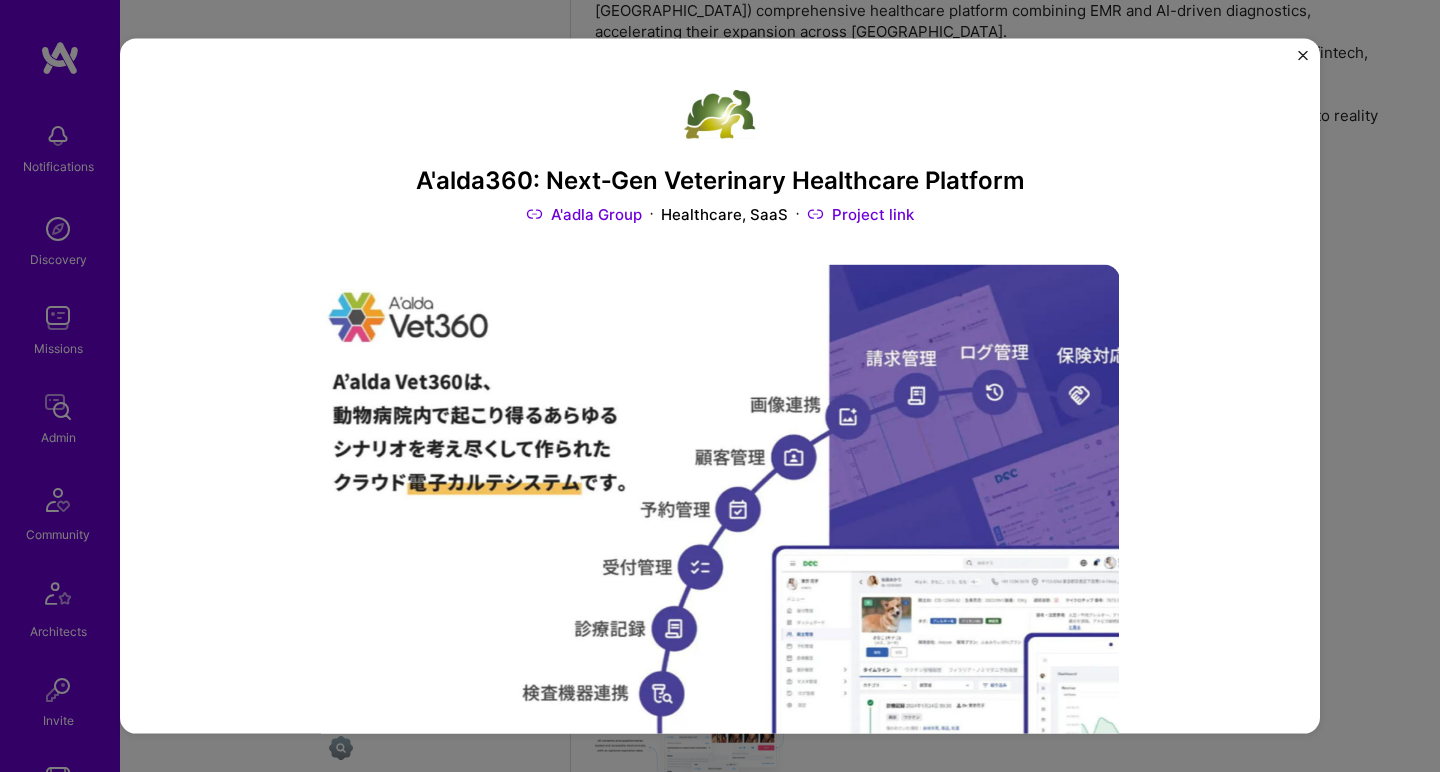 click on "A'alda360: Next‑Gen Veterinary Healthcare Platform" at bounding box center [720, 181] 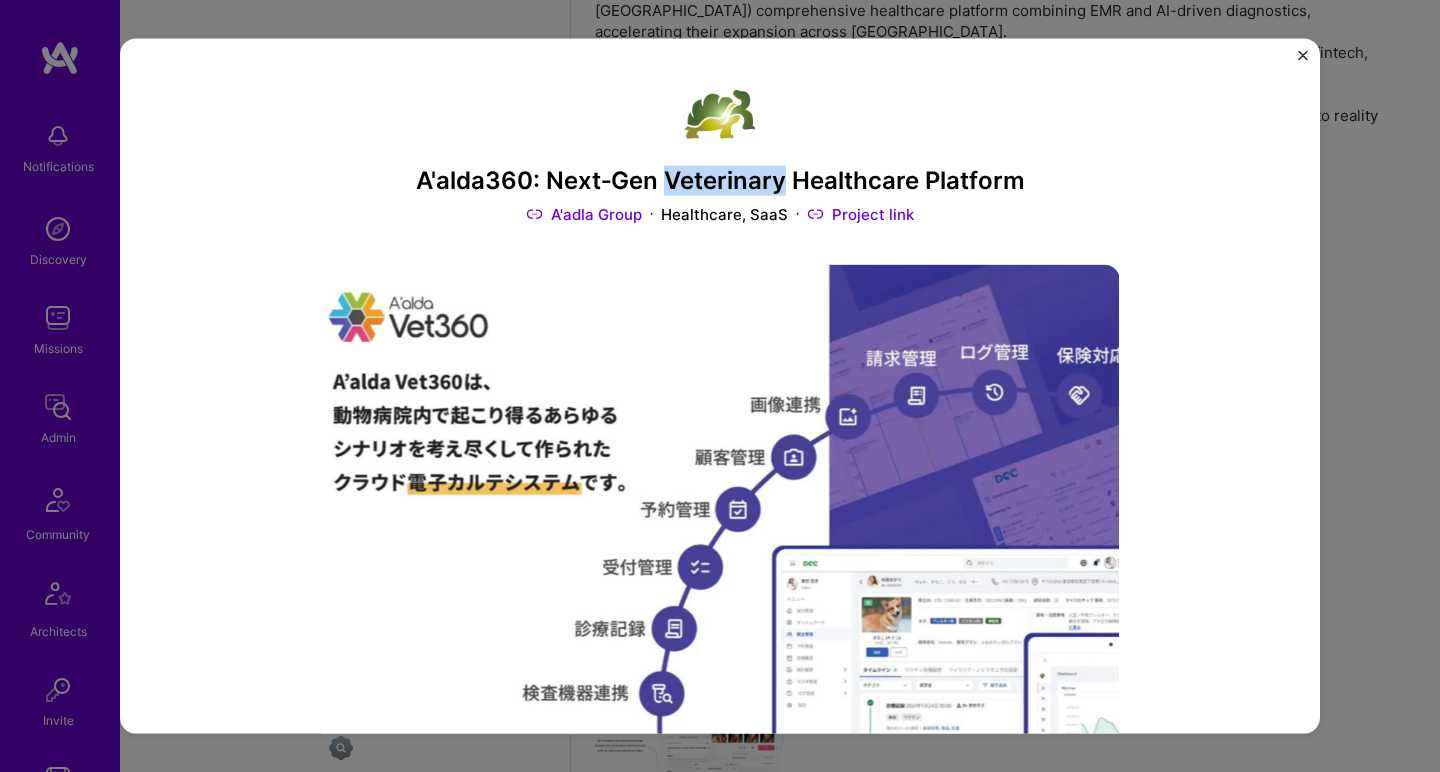 click on "A'alda360: Next‑Gen Veterinary Healthcare Platform" at bounding box center [720, 181] 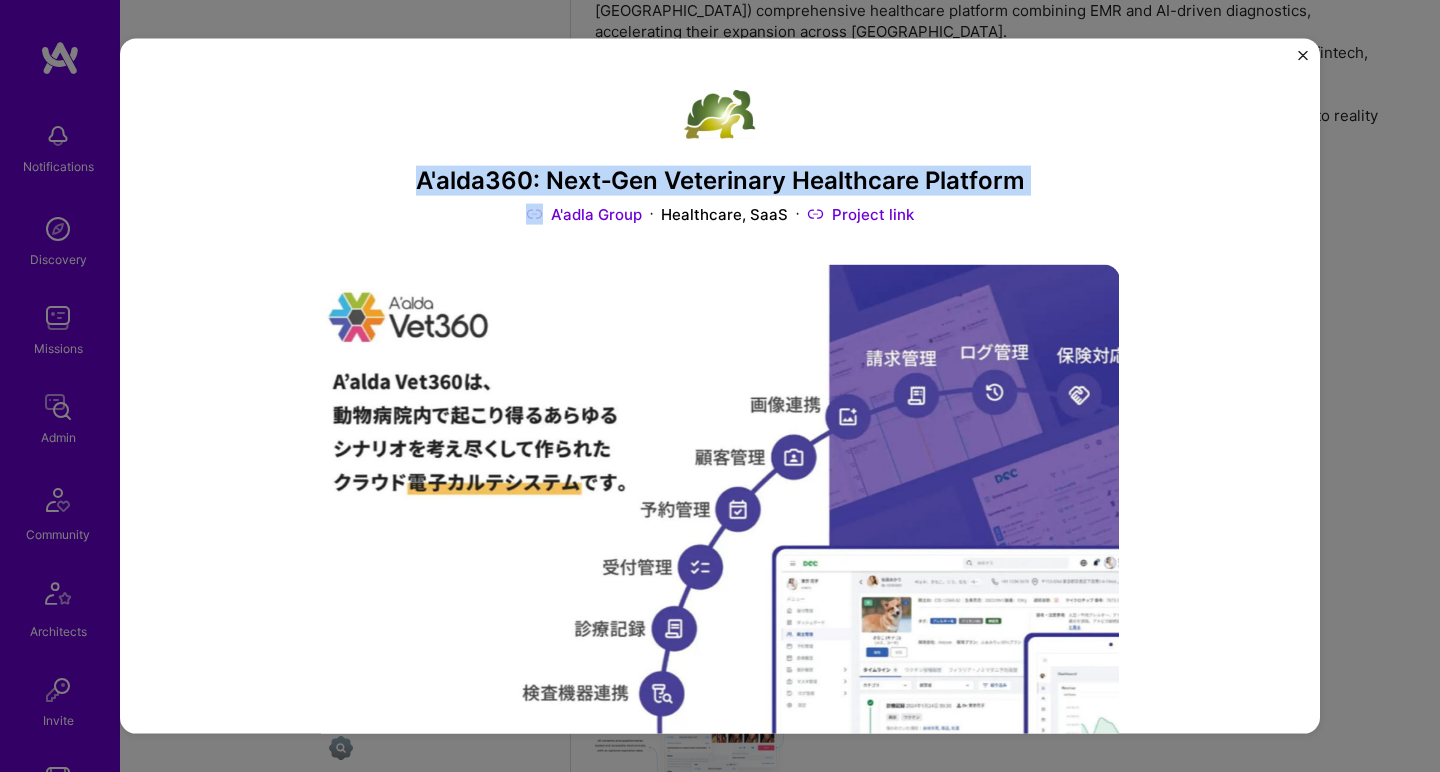 click on "A'alda360: Next‑Gen Veterinary Healthcare Platform" at bounding box center [720, 181] 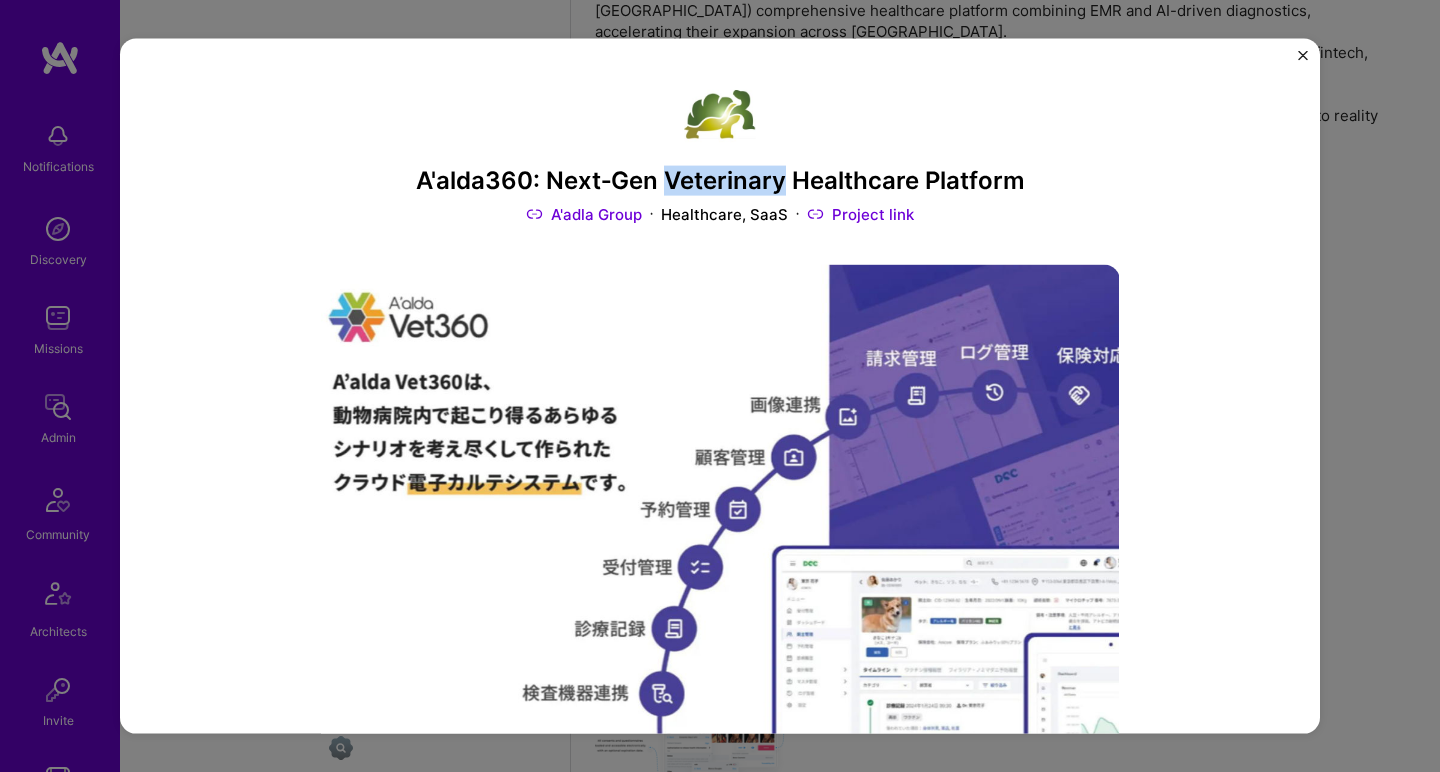 click on "A'alda360: Next‑Gen Veterinary Healthcare Platform" at bounding box center (720, 181) 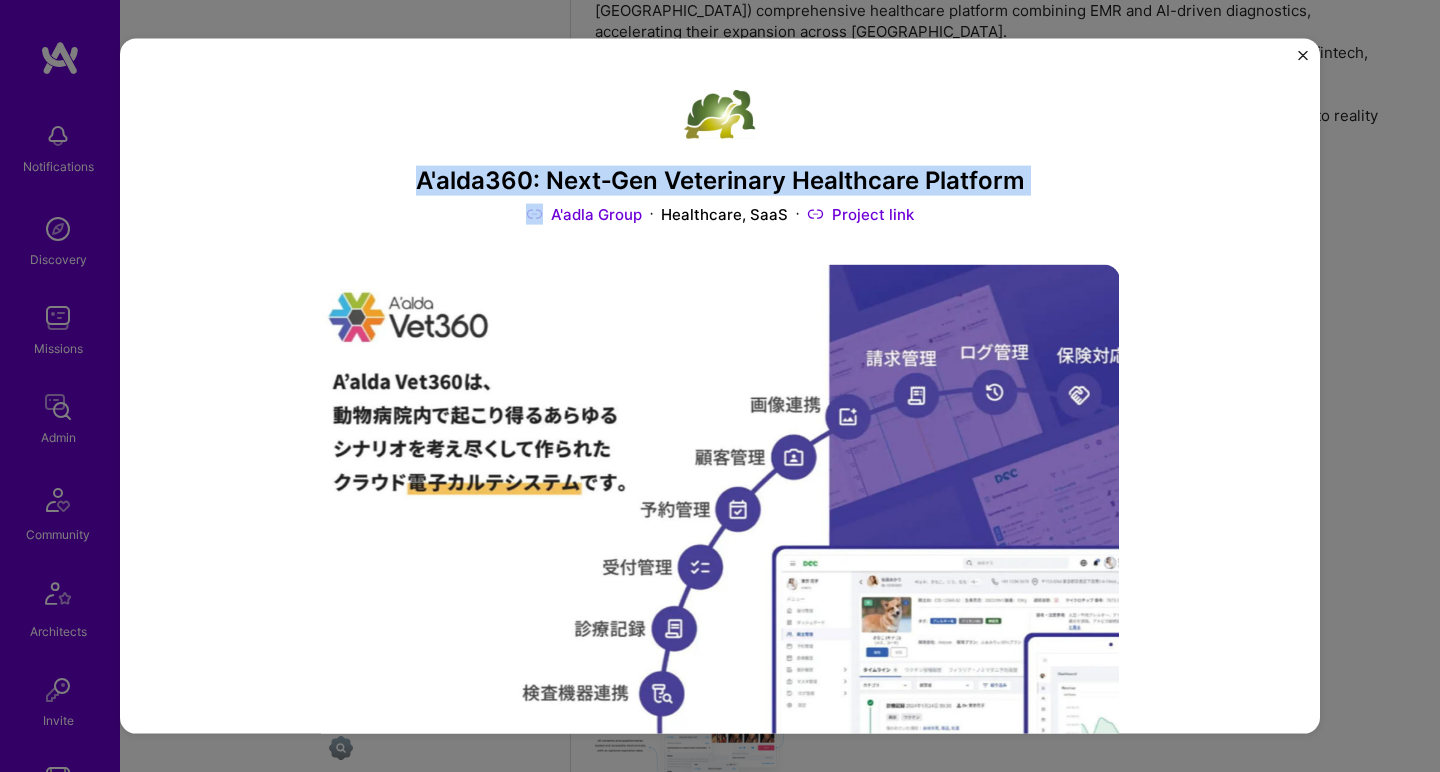 click on "A'alda360: Next‑Gen Veterinary Healthcare Platform" at bounding box center (720, 181) 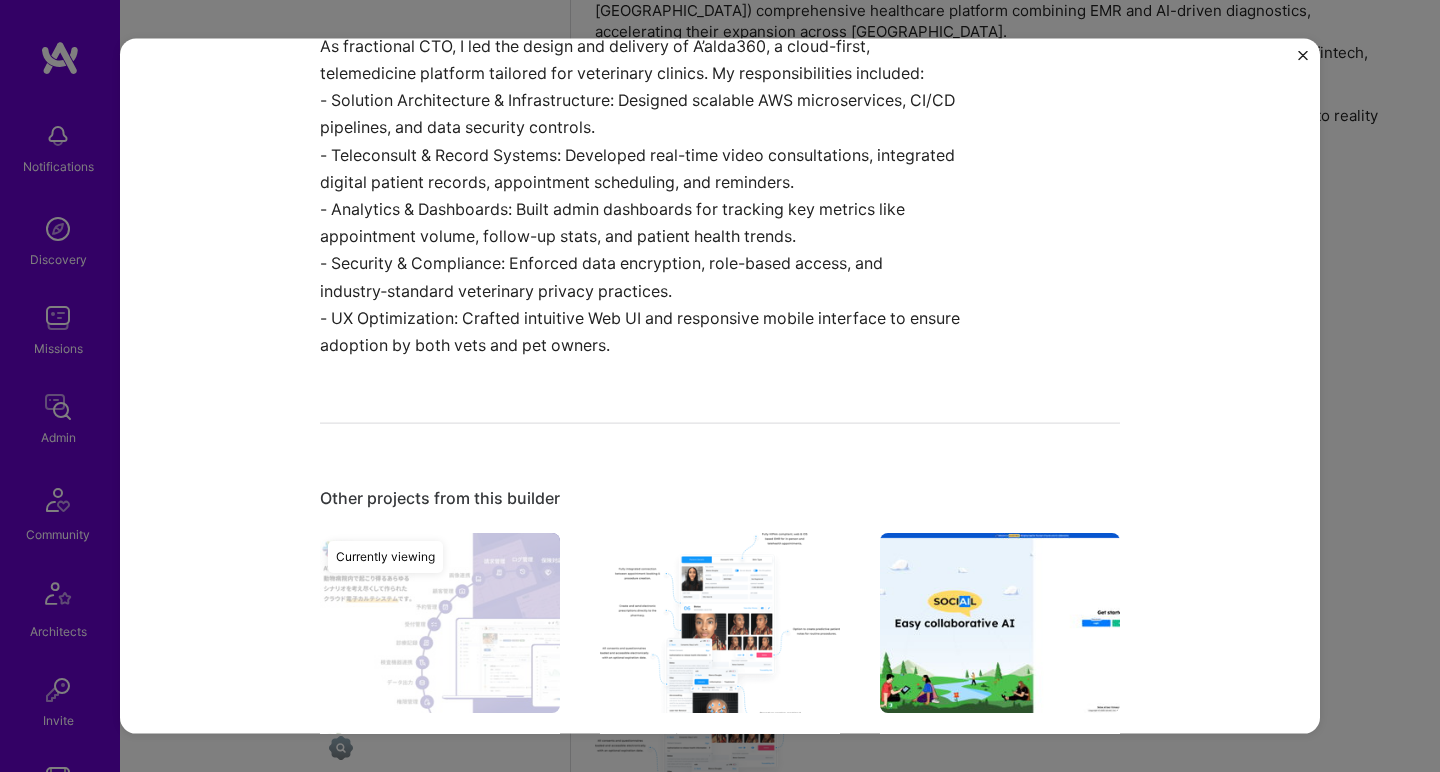 scroll, scrollTop: 1661, scrollLeft: 0, axis: vertical 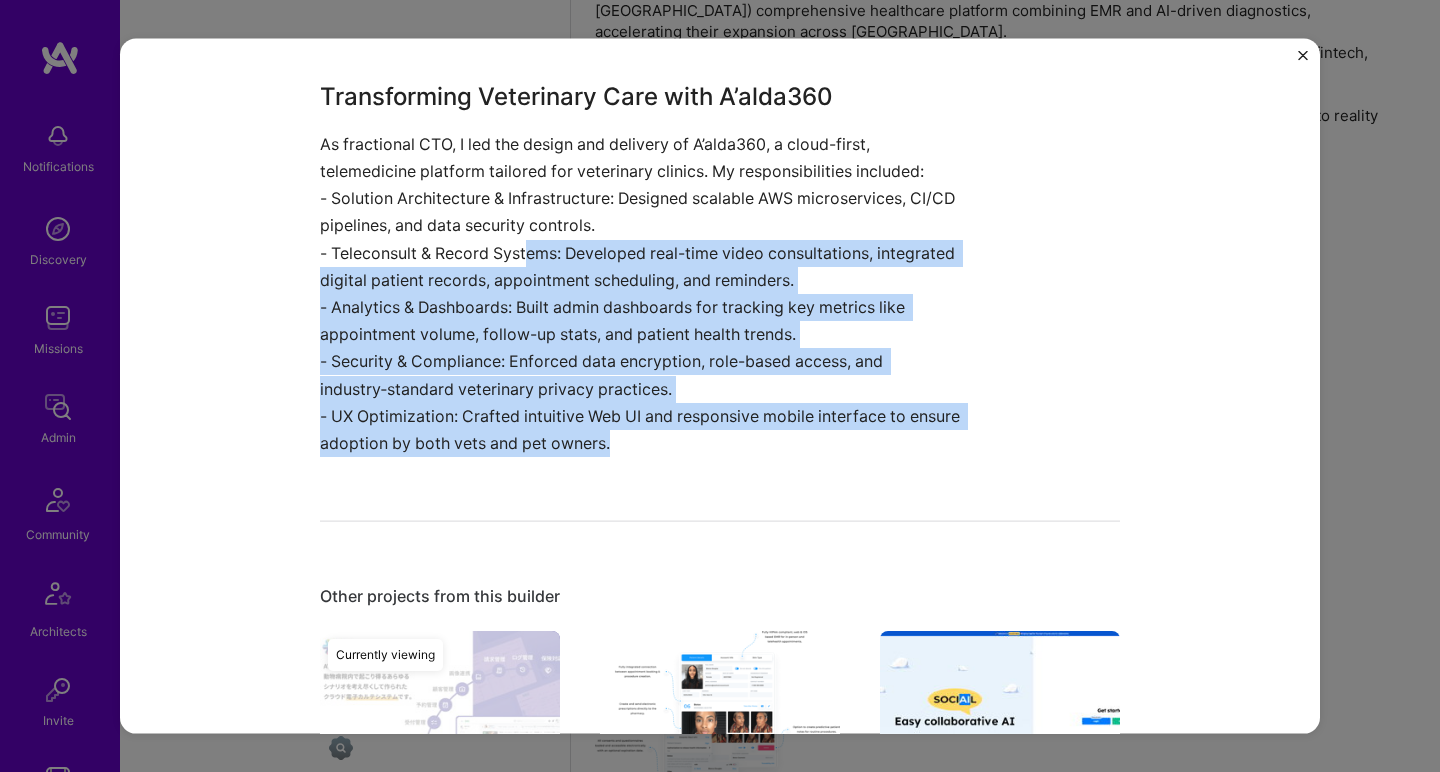 drag, startPoint x: 519, startPoint y: 245, endPoint x: 641, endPoint y: 441, distance: 230.86794 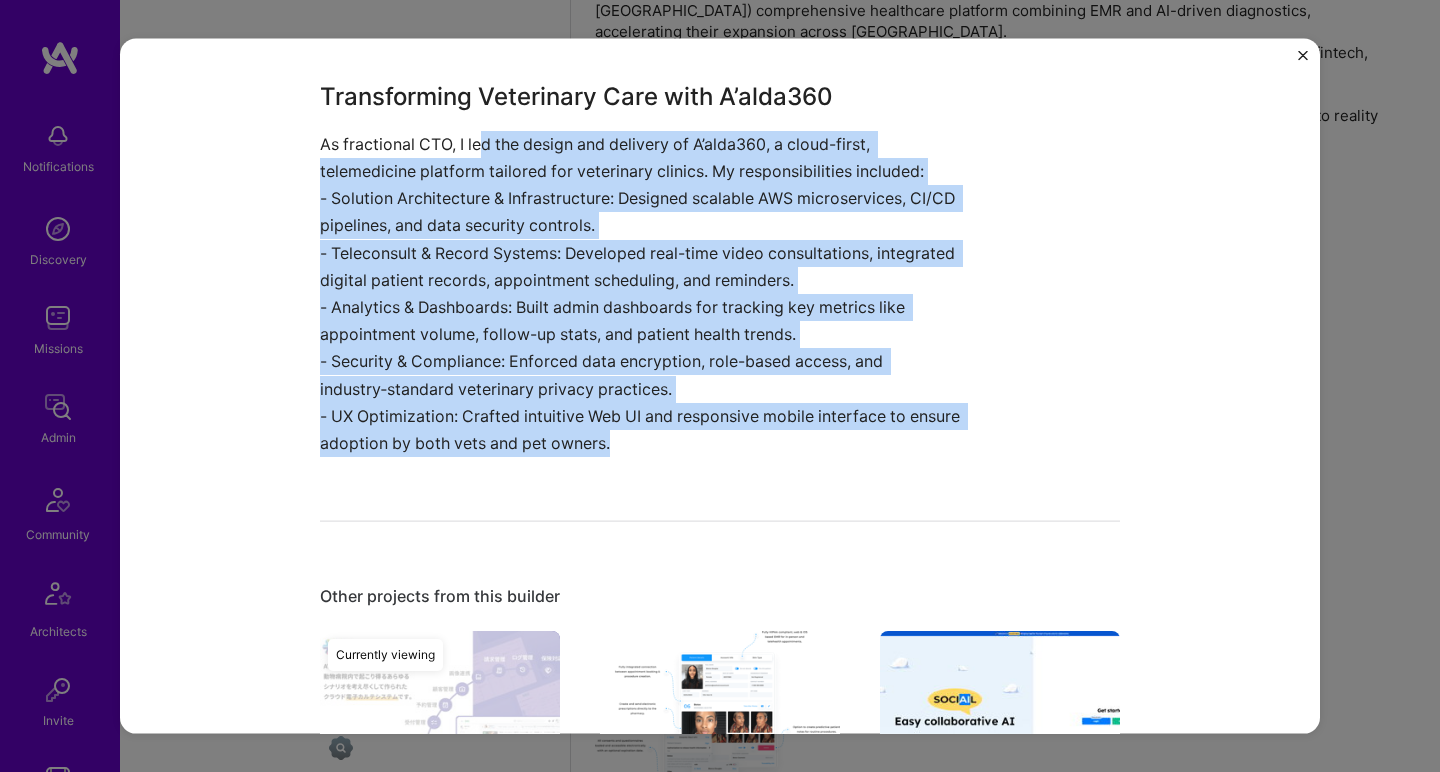 drag, startPoint x: 641, startPoint y: 441, endPoint x: 476, endPoint y: 131, distance: 351.1766 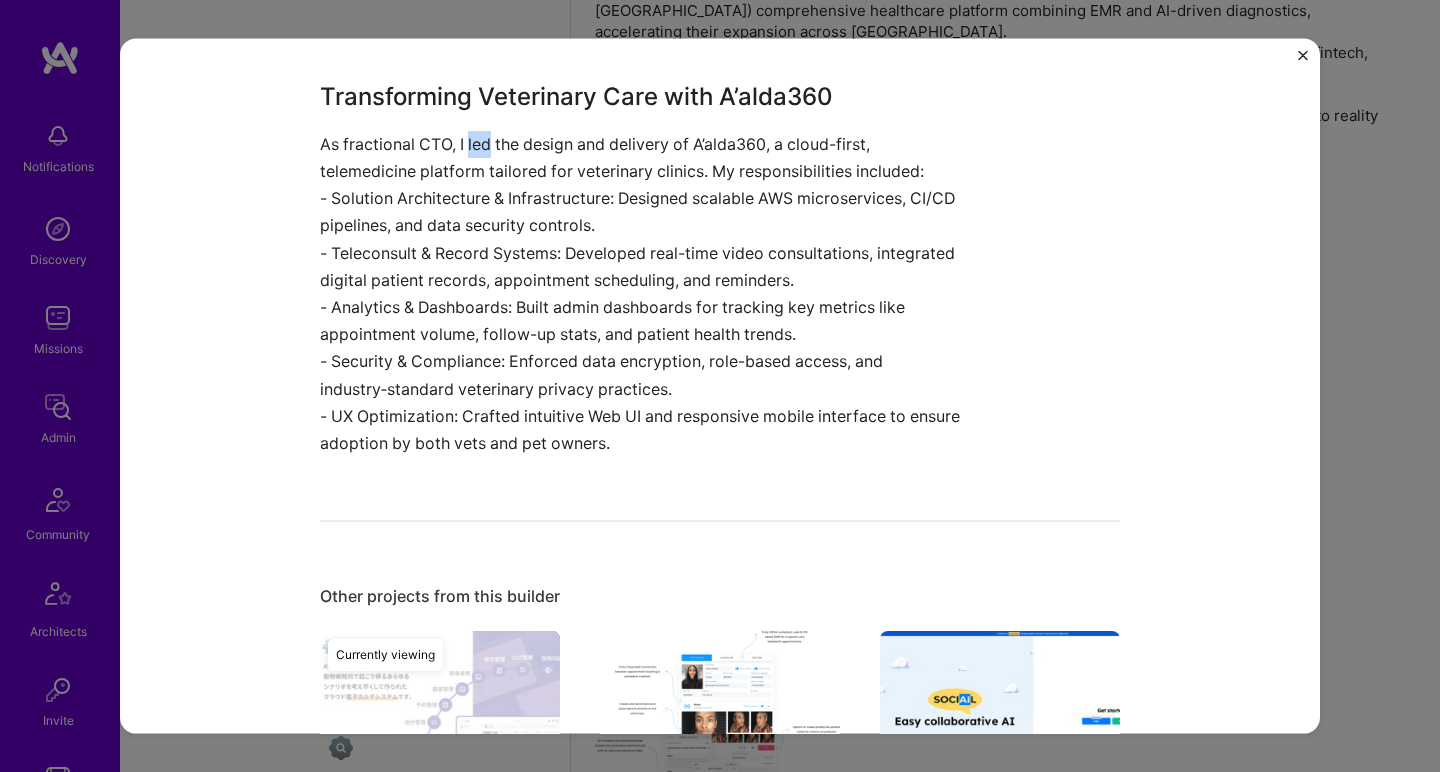 click on "As fractional CTO, I led the design and delivery of A’alda360, a cloud-first, telemedicine platform tailored for veterinary clinics. My responsibilities included:  - Solution Architecture & Infrastructure: Designed scalable AWS microservices, CI/CD pipelines, and data security controls.  - Teleconsult & Record Systems: Developed real-time video consultations, integrated digital patient records, appointment scheduling, and reminders.  - Analytics & Dashboards: Built admin dashboards for tracking key metrics like appointment volume, follow-up stats, and patient health trends.  - Security & Compliance: Enforced data encryption, role-based access, and industry‑standard veterinary privacy practices.  - UX Optimization: Crafted intuitive Web UI and responsive mobile interface to ensure adoption by both vets and pet owners." at bounding box center [645, 293] 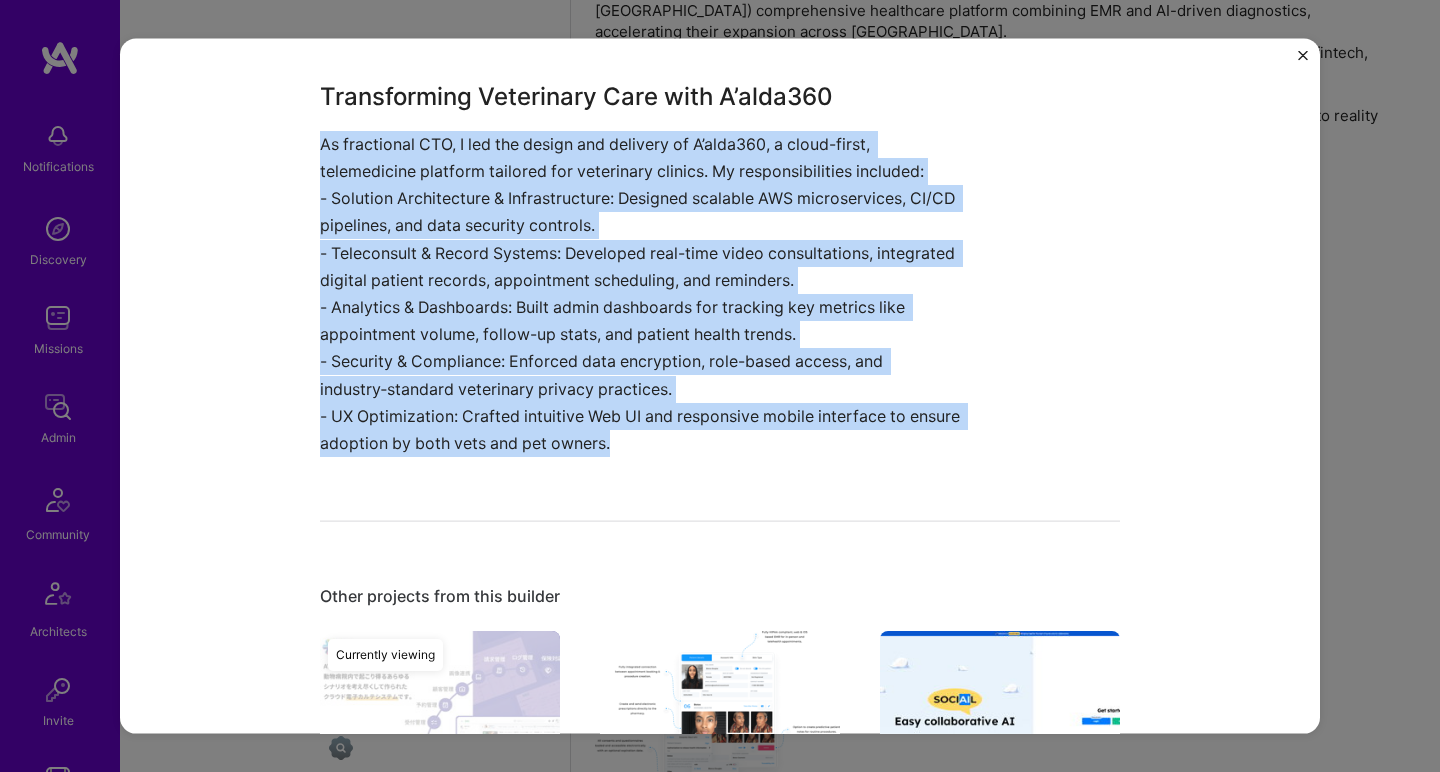 click on "As fractional CTO, I led the design and delivery of A’alda360, a cloud-first, telemedicine platform tailored for veterinary clinics. My responsibilities included:  - Solution Architecture & Infrastructure: Designed scalable AWS microservices, CI/CD pipelines, and data security controls.  - Teleconsult & Record Systems: Developed real-time video consultations, integrated digital patient records, appointment scheduling, and reminders.  - Analytics & Dashboards: Built admin dashboards for tracking key metrics like appointment volume, follow-up stats, and patient health trends.  - Security & Compliance: Enforced data encryption, role-based access, and industry‑standard veterinary privacy practices.  - UX Optimization: Crafted intuitive Web UI and responsive mobile interface to ensure adoption by both vets and pet owners." at bounding box center [645, 293] 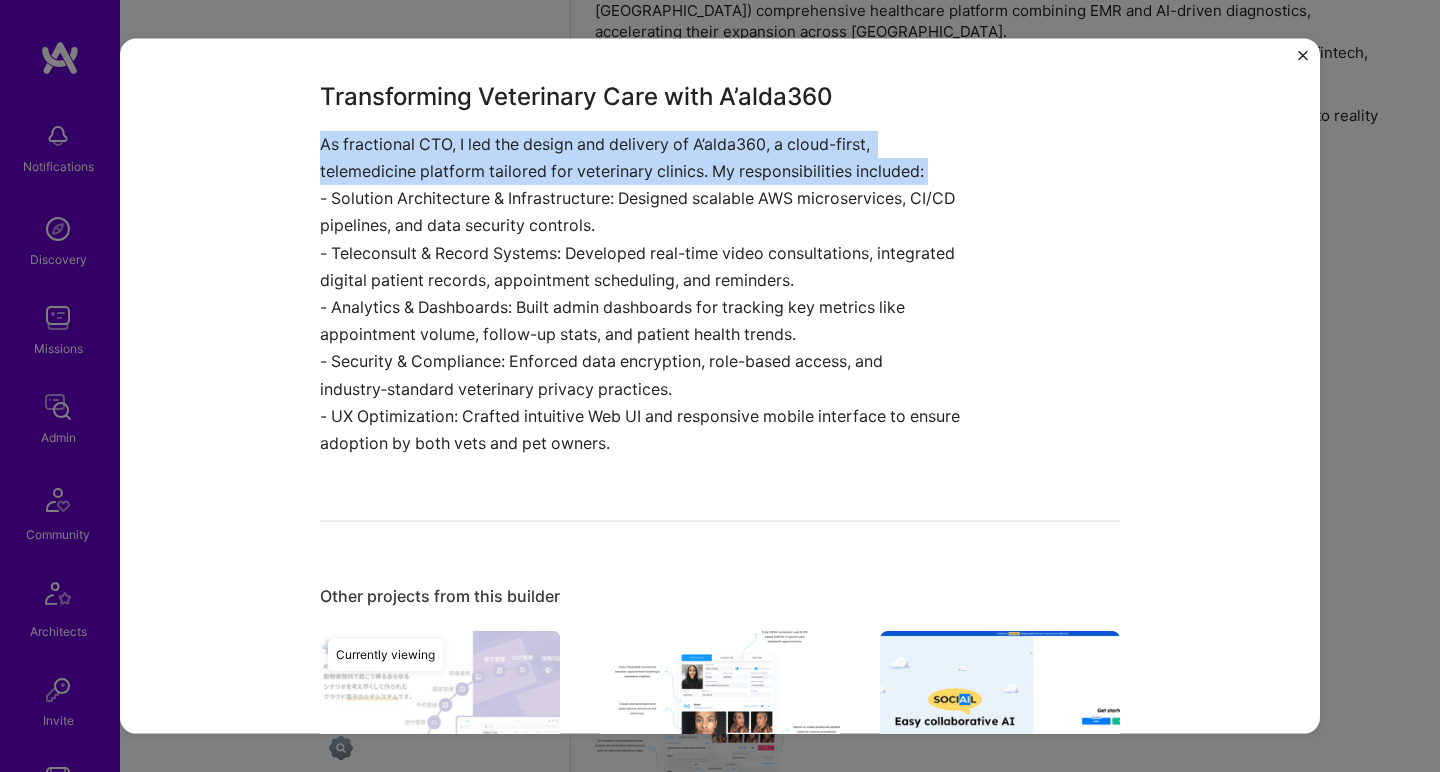 click on "As fractional CTO, I led the design and delivery of A’alda360, a cloud-first, telemedicine platform tailored for veterinary clinics. My responsibilities included:  - Solution Architecture & Infrastructure: Designed scalable AWS microservices, CI/CD pipelines, and data security controls.  - Teleconsult & Record Systems: Developed real-time video consultations, integrated digital patient records, appointment scheduling, and reminders.  - Analytics & Dashboards: Built admin dashboards for tracking key metrics like appointment volume, follow-up stats, and patient health trends.  - Security & Compliance: Enforced data encryption, role-based access, and industry‑standard veterinary privacy practices.  - UX Optimization: Crafted intuitive Web UI and responsive mobile interface to ensure adoption by both vets and pet owners." at bounding box center (645, 293) 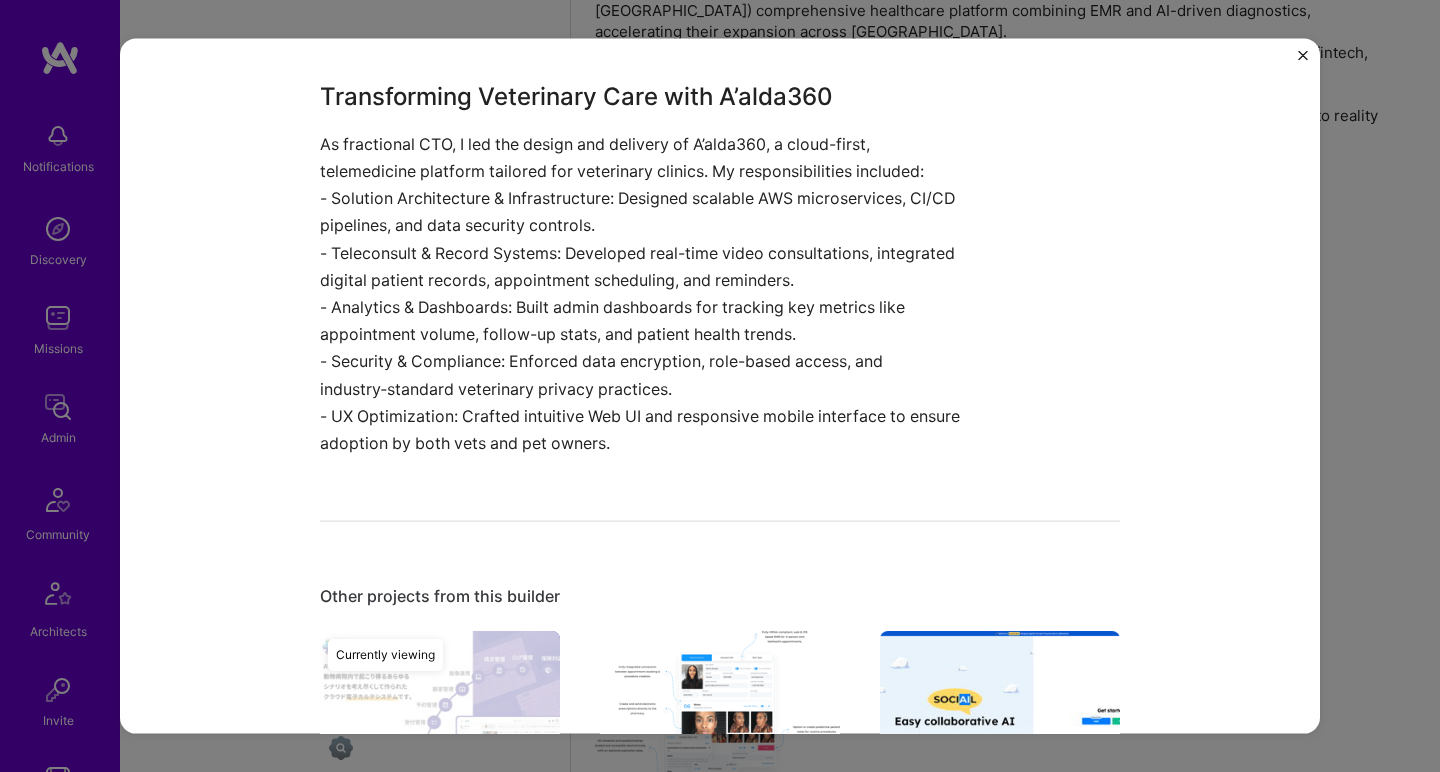 click on "As fractional CTO, I led the design and delivery of A’alda360, a cloud-first, telemedicine platform tailored for veterinary clinics. My responsibilities included:  - Solution Architecture & Infrastructure: Designed scalable AWS microservices, CI/CD pipelines, and data security controls.  - Teleconsult & Record Systems: Developed real-time video consultations, integrated digital patient records, appointment scheduling, and reminders.  - Analytics & Dashboards: Built admin dashboards for tracking key metrics like appointment volume, follow-up stats, and patient health trends.  - Security & Compliance: Enforced data encryption, role-based access, and industry‑standard veterinary privacy practices.  - UX Optimization: Crafted intuitive Web UI and responsive mobile interface to ensure adoption by both vets and pet owners." at bounding box center [645, 293] 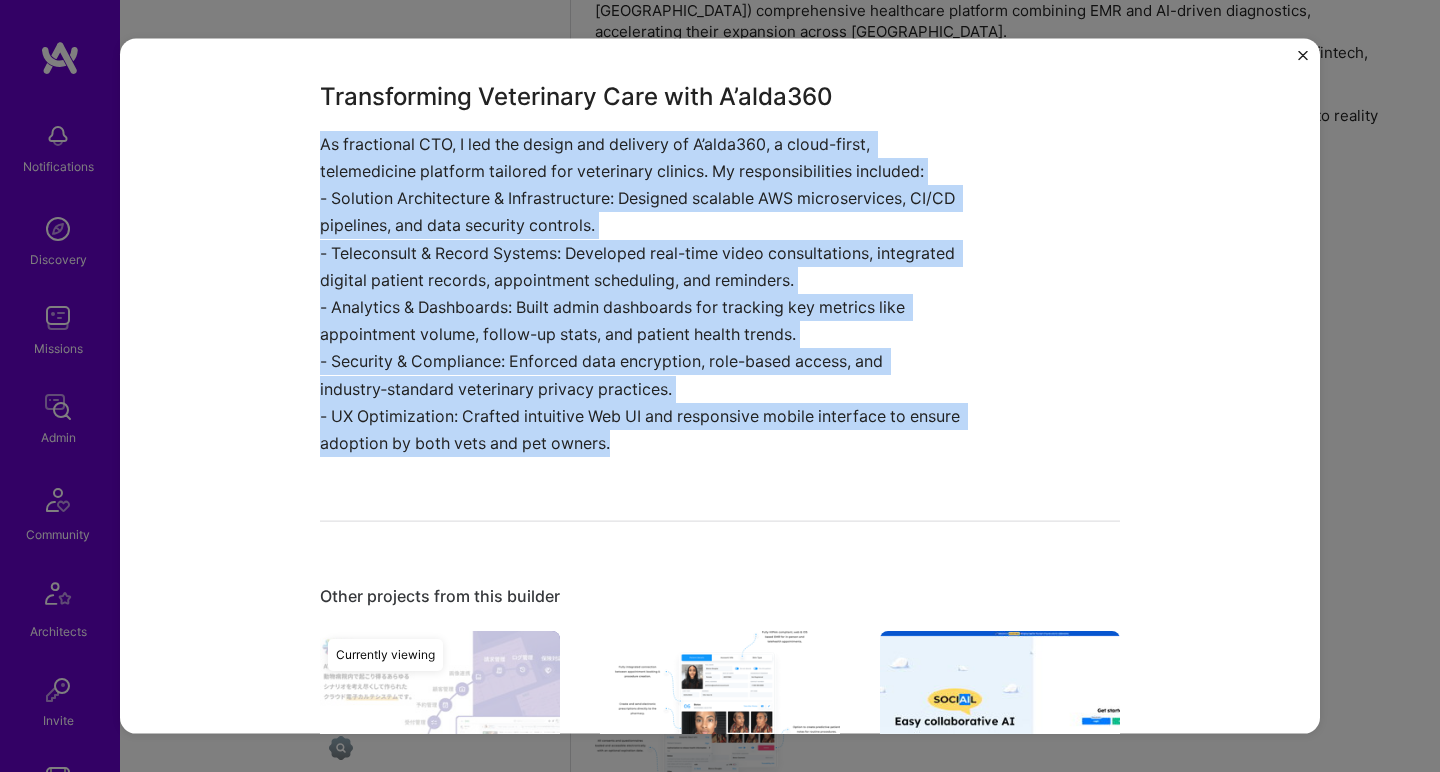 click on "As fractional CTO, I led the design and delivery of A’alda360, a cloud-first, telemedicine platform tailored for veterinary clinics. My responsibilities included:  - Solution Architecture & Infrastructure: Designed scalable AWS microservices, CI/CD pipelines, and data security controls.  - Teleconsult & Record Systems: Developed real-time video consultations, integrated digital patient records, appointment scheduling, and reminders.  - Analytics & Dashboards: Built admin dashboards for tracking key metrics like appointment volume, follow-up stats, and patient health trends.  - Security & Compliance: Enforced data encryption, role-based access, and industry‑standard veterinary privacy practices.  - UX Optimization: Crafted intuitive Web UI and responsive mobile interface to ensure adoption by both vets and pet owners." at bounding box center (645, 293) 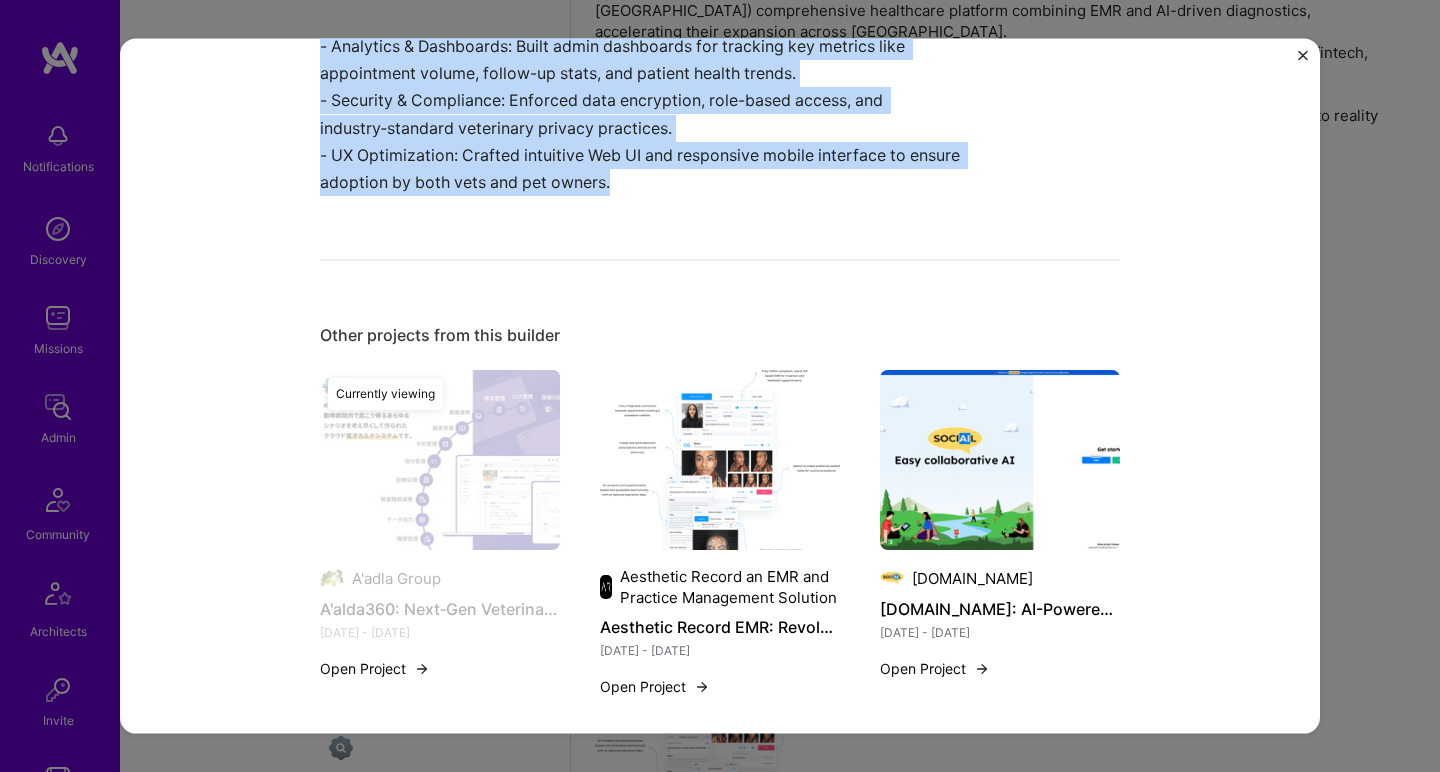 scroll, scrollTop: 1946, scrollLeft: 0, axis: vertical 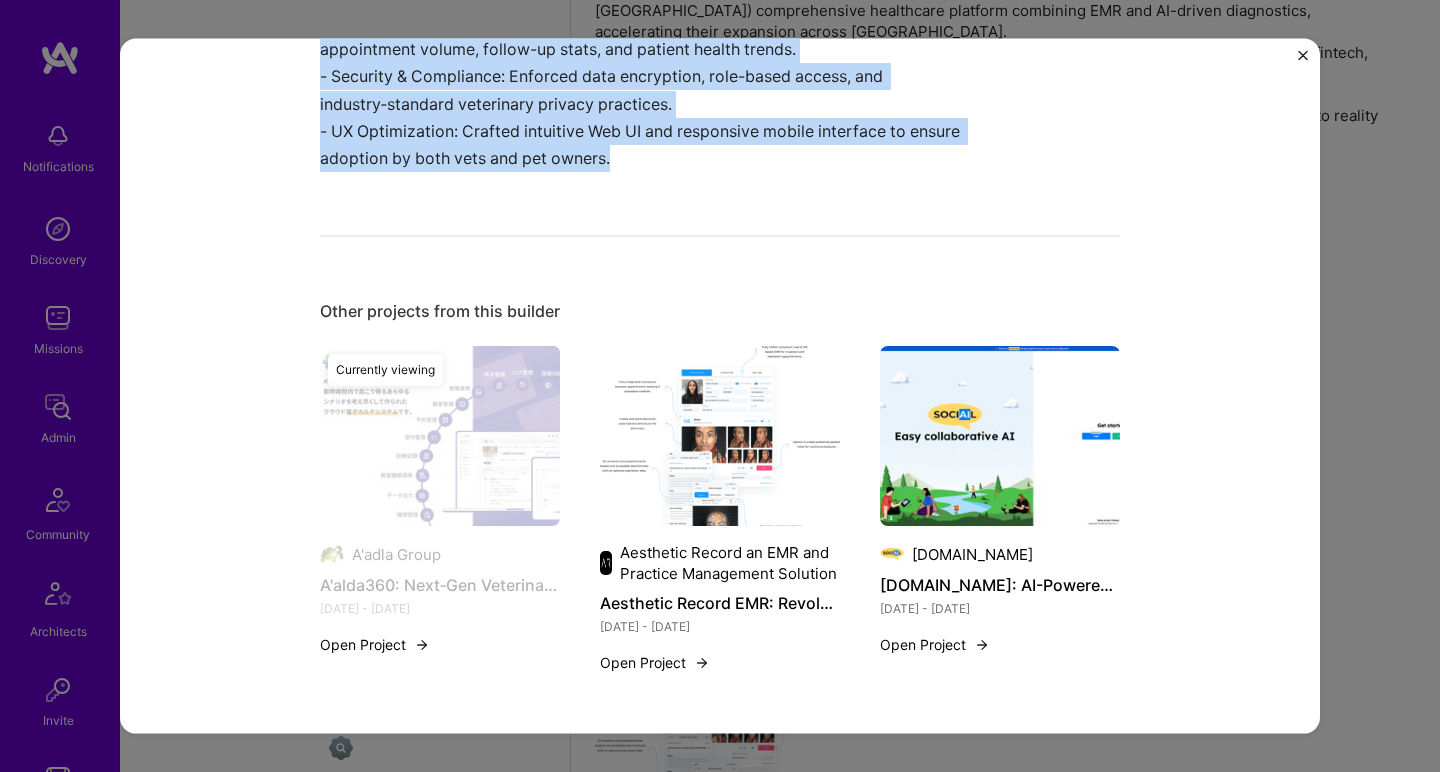 click at bounding box center (720, 436) 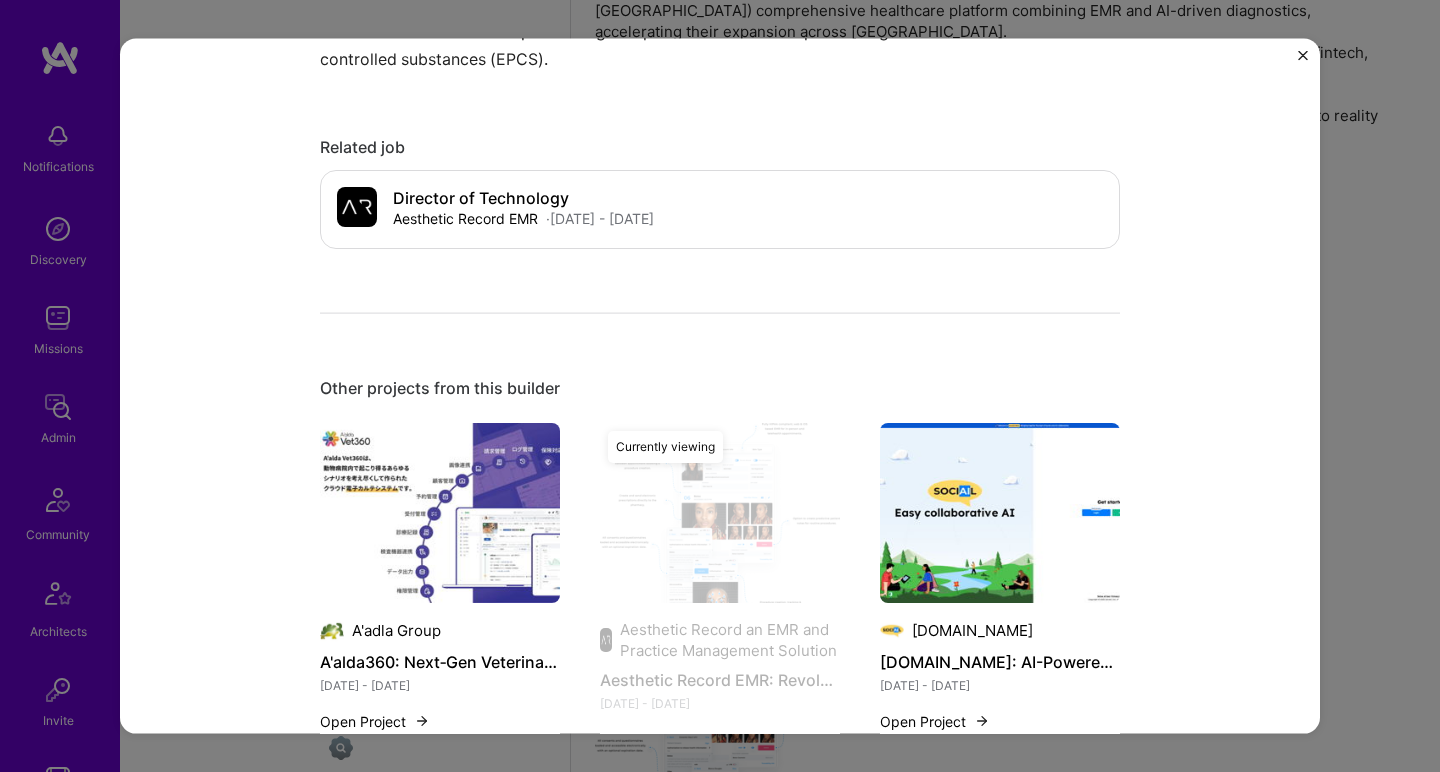 scroll, scrollTop: 2074, scrollLeft: 0, axis: vertical 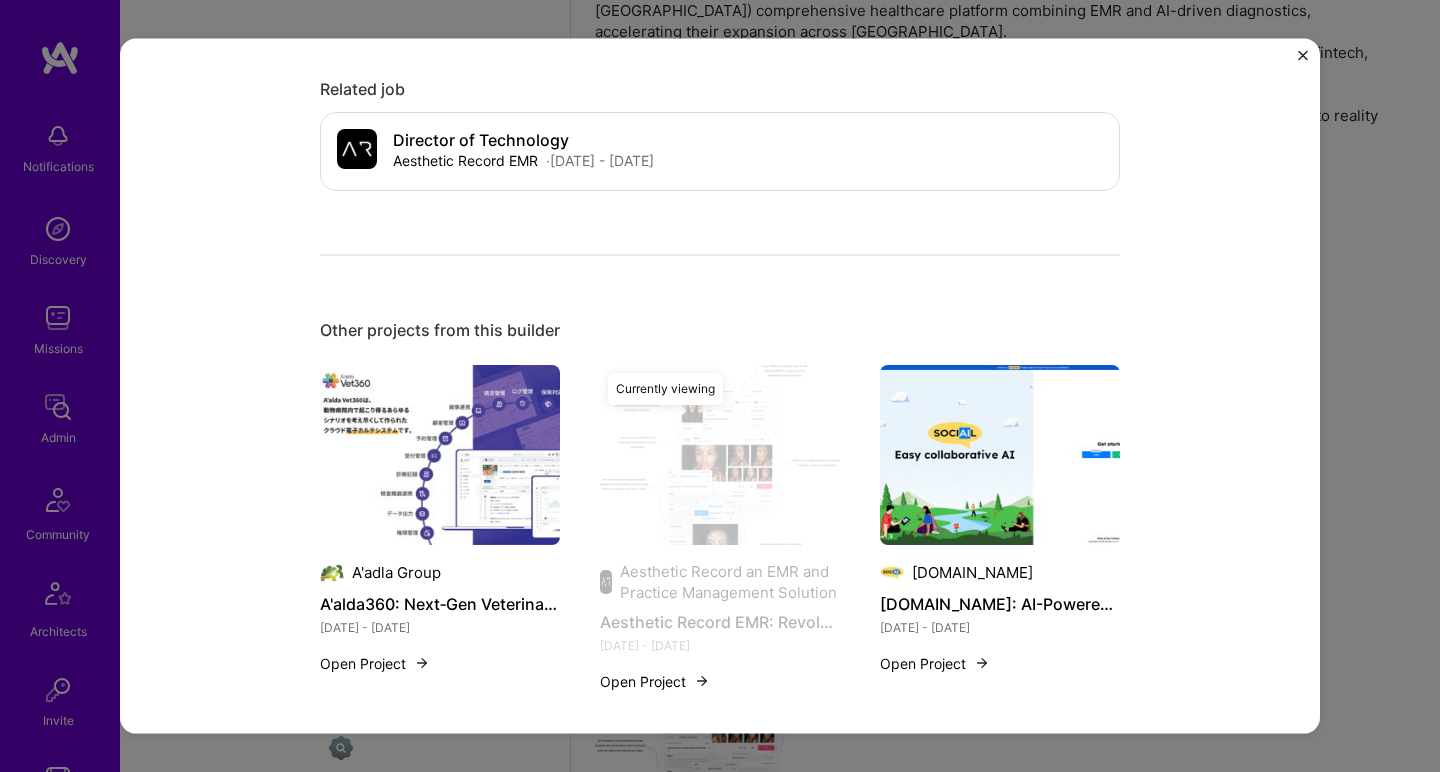 click at bounding box center [1000, 454] 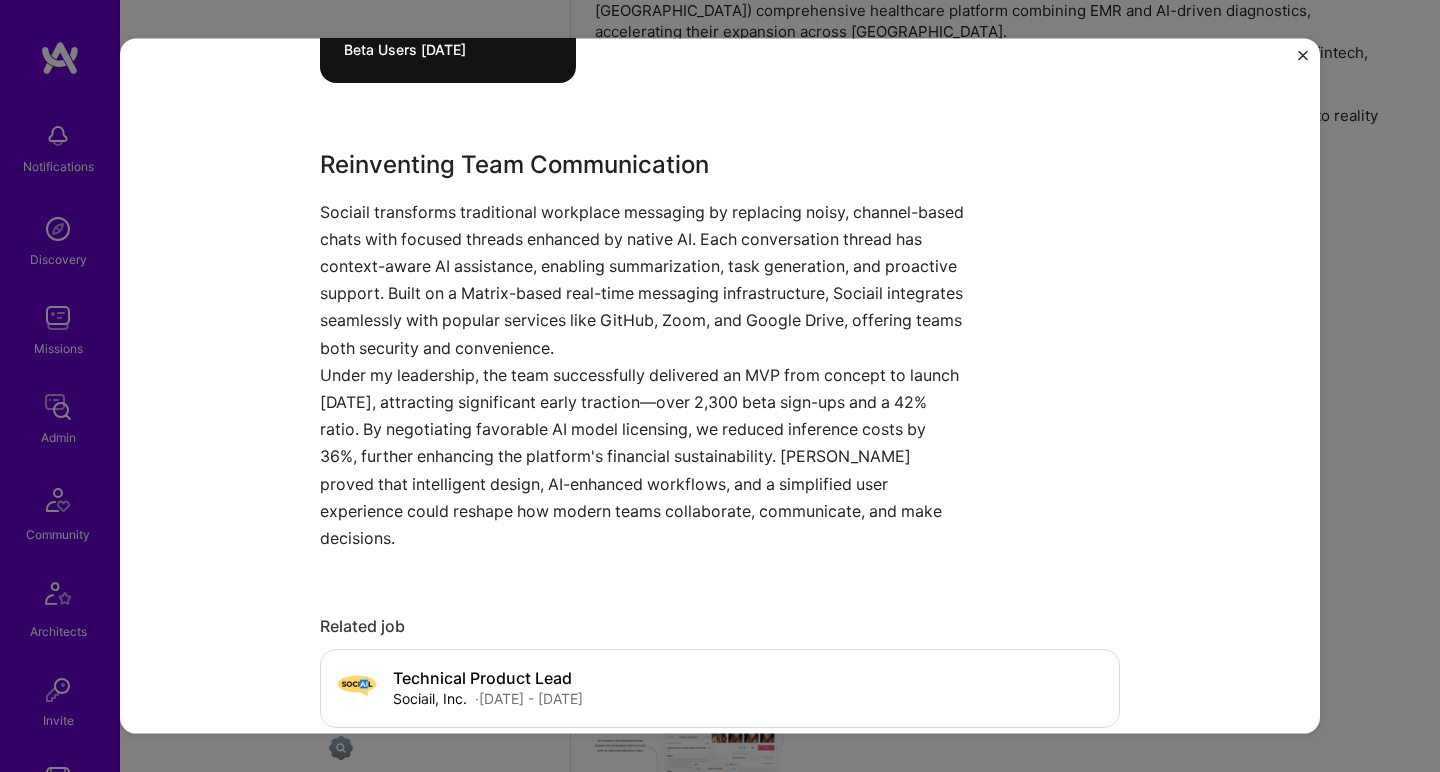 scroll, scrollTop: 1602, scrollLeft: 0, axis: vertical 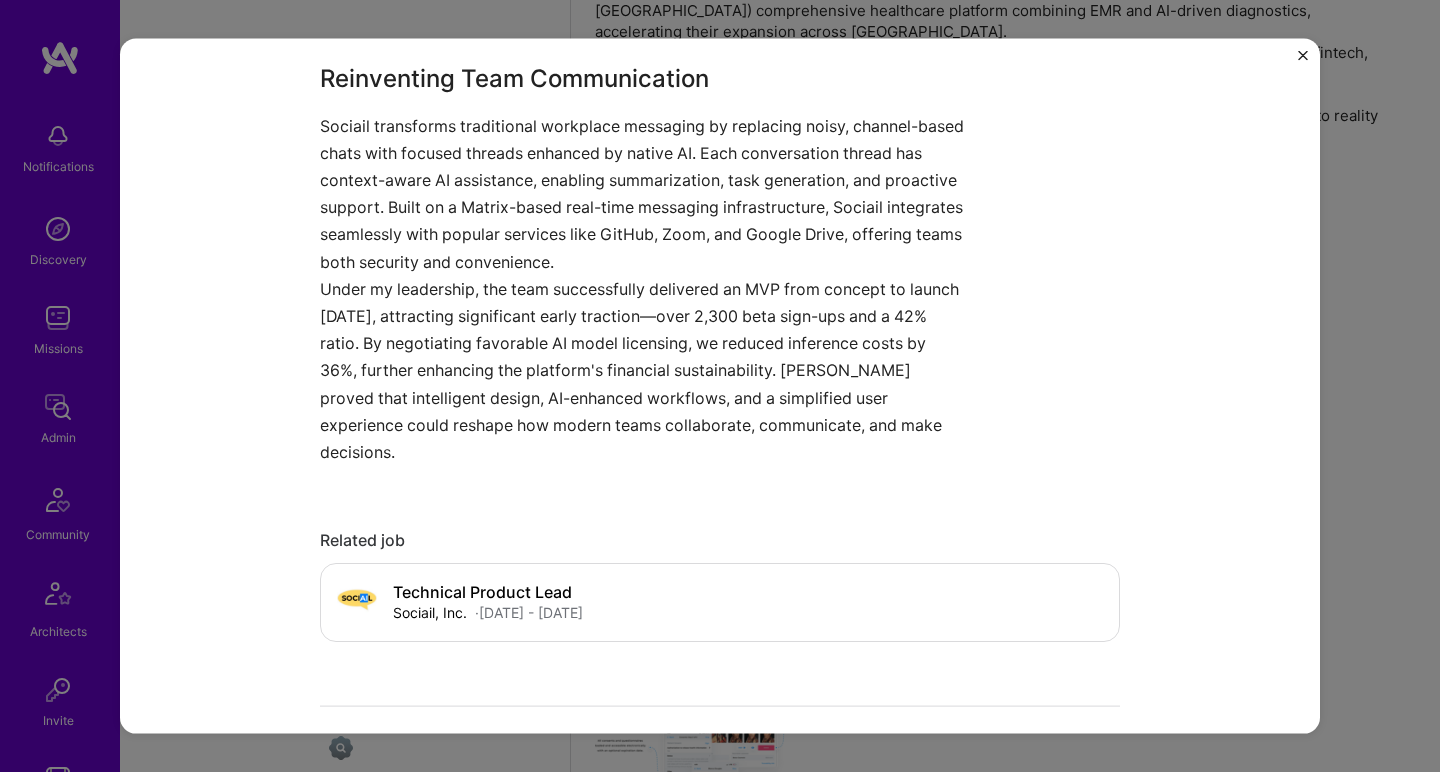 click on "Sociail transforms traditional workplace messaging by replacing noisy, channel-based chats with focused threads enhanced by native AI. Each conversation thread has context-aware AI assistance, enabling summarization, task generation, and proactive support. Built on a Matrix-based real-time messaging infrastructure, Sociail integrates seamlessly with popular services like GitHub, Zoom, and Google Drive, offering teams both security and convenience." at bounding box center (645, 193) 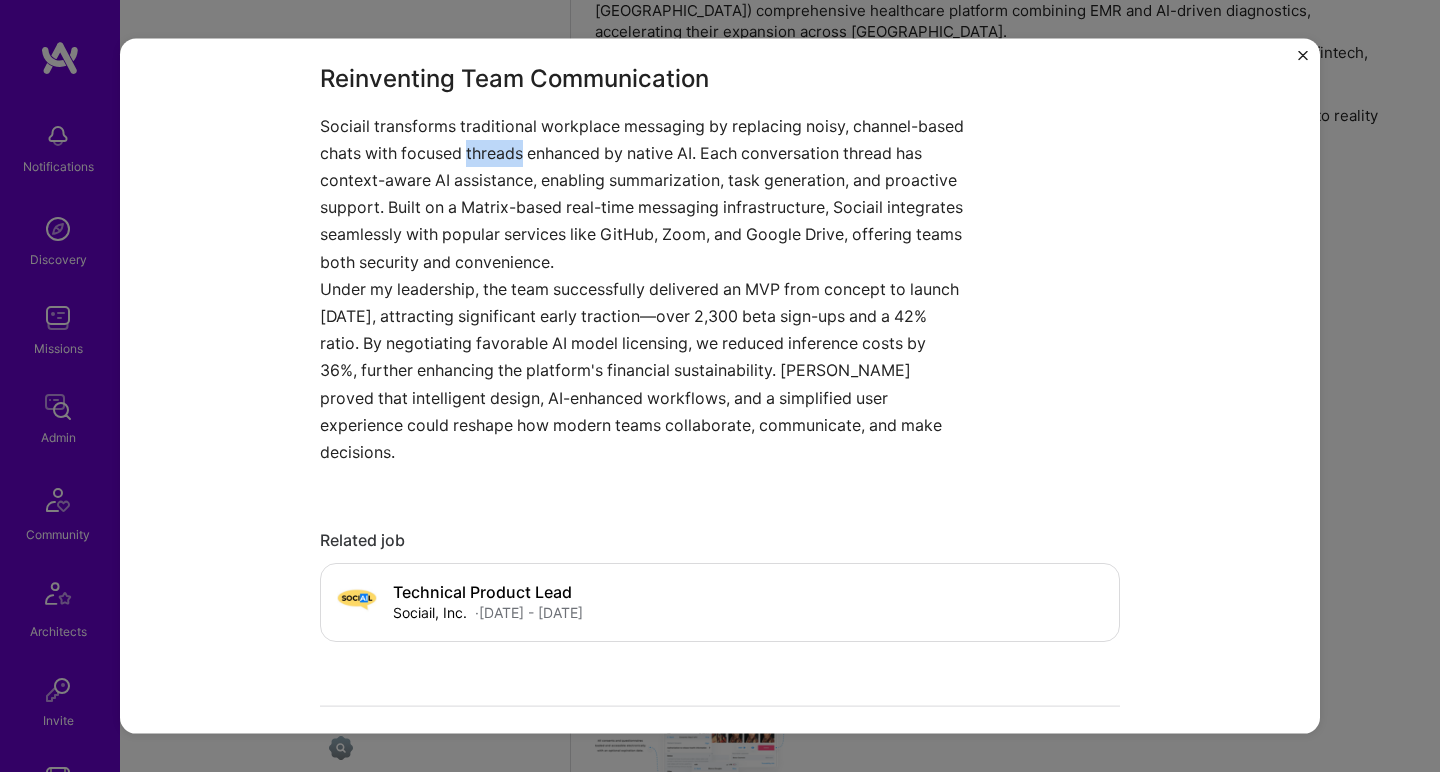 click on "Sociail transforms traditional workplace messaging by replacing noisy, channel-based chats with focused threads enhanced by native AI. Each conversation thread has context-aware AI assistance, enabling summarization, task generation, and proactive support. Built on a Matrix-based real-time messaging infrastructure, Sociail integrates seamlessly with popular services like GitHub, Zoom, and Google Drive, offering teams both security and convenience." at bounding box center [645, 193] 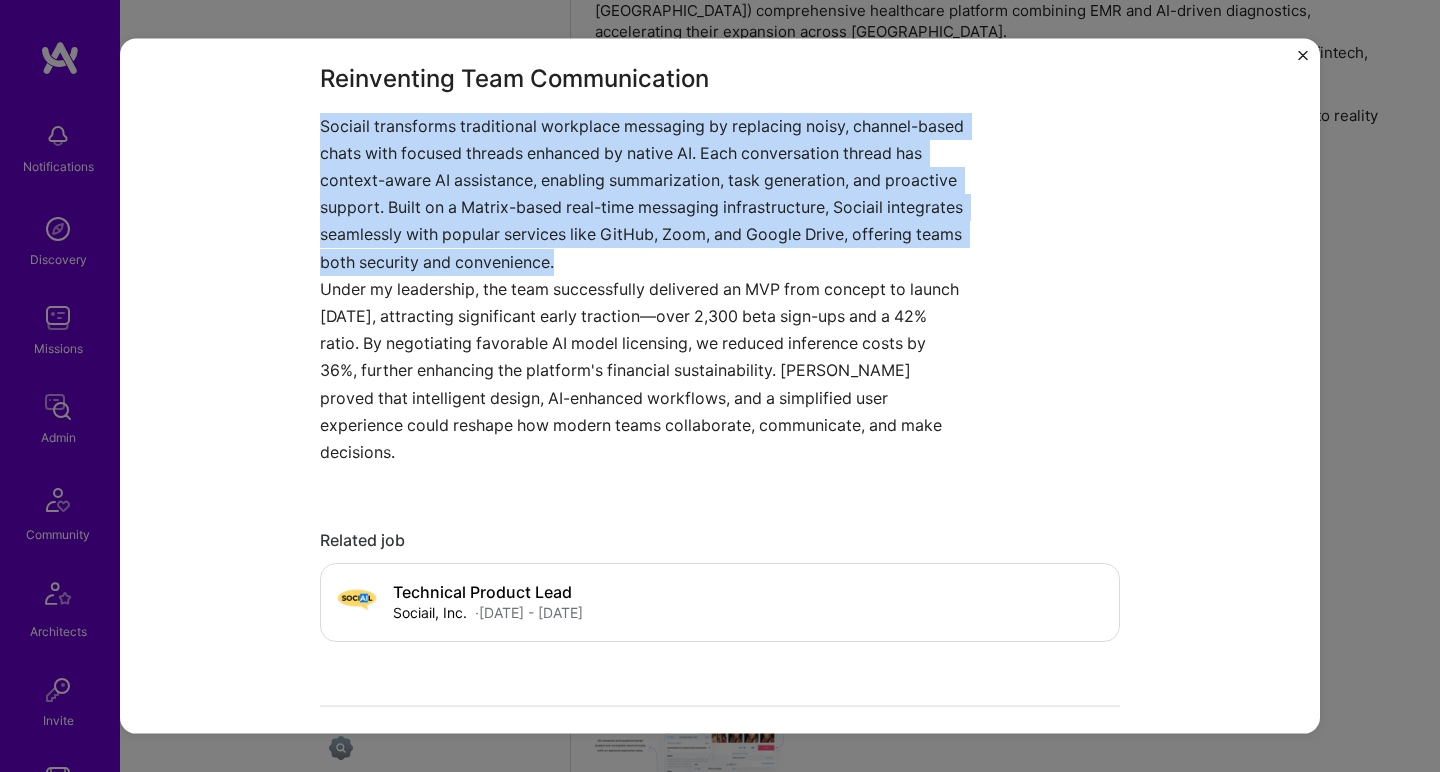 click on "Sociail transforms traditional workplace messaging by replacing noisy, channel-based chats with focused threads enhanced by native AI. Each conversation thread has context-aware AI assistance, enabling summarization, task generation, and proactive support. Built on a Matrix-based real-time messaging infrastructure, Sociail integrates seamlessly with popular services like GitHub, Zoom, and Google Drive, offering teams both security and convenience." at bounding box center (645, 193) 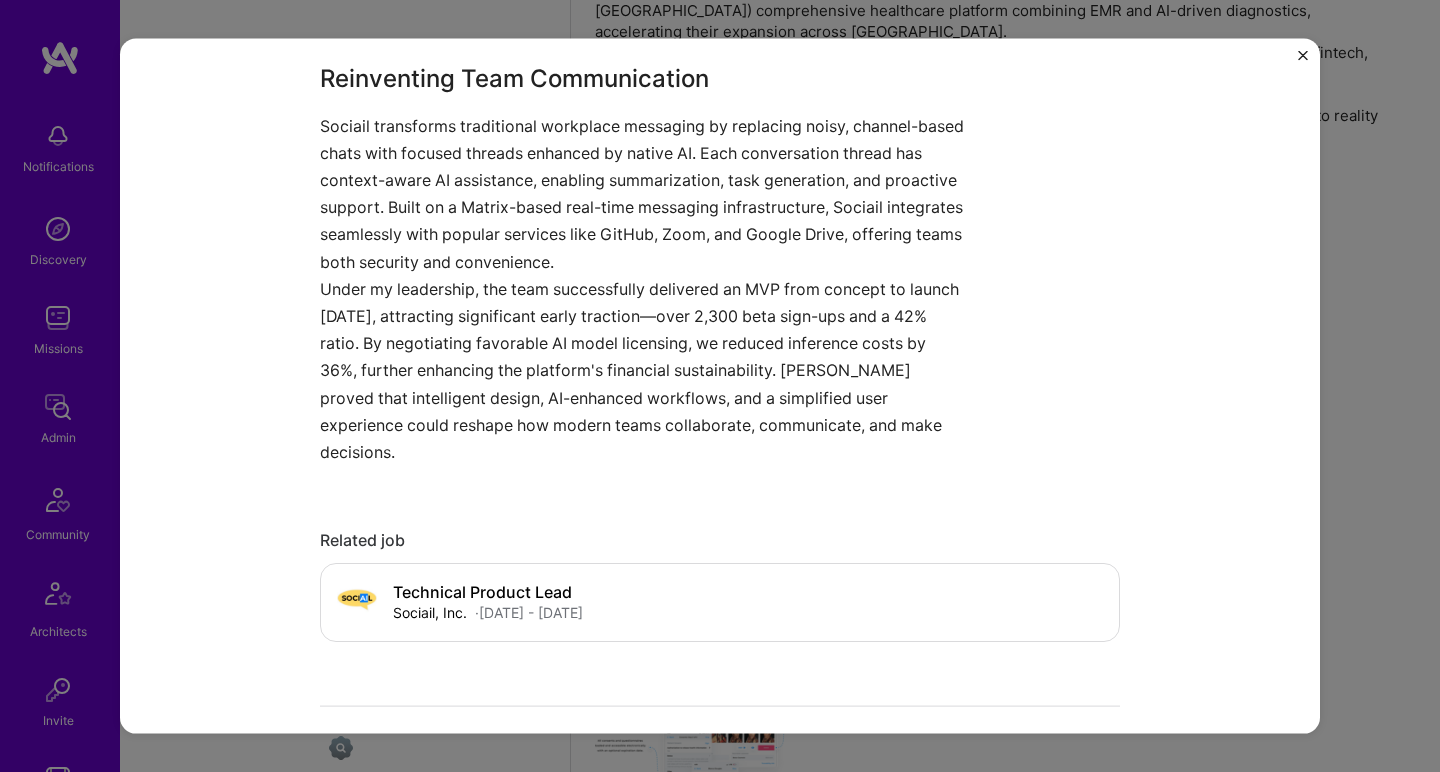 click on "Sociail transforms traditional workplace messaging by replacing noisy, channel-based chats with focused threads enhanced by native AI. Each conversation thread has context-aware AI assistance, enabling summarization, task generation, and proactive support. Built on a Matrix-based real-time messaging infrastructure, Sociail integrates seamlessly with popular services like GitHub, Zoom, and Google Drive, offering teams both security and convenience." at bounding box center [645, 193] 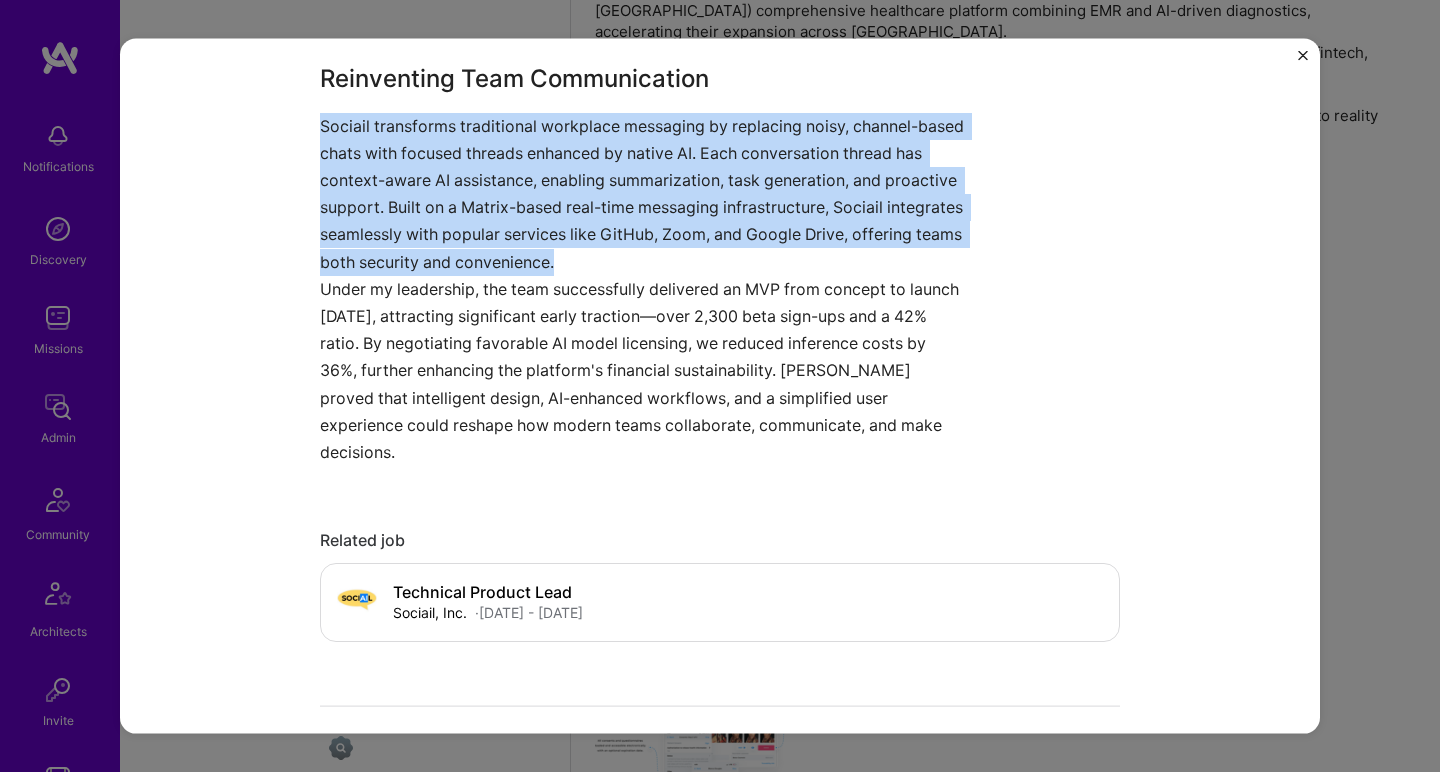 drag, startPoint x: 536, startPoint y: 154, endPoint x: 482, endPoint y: 350, distance: 203.30273 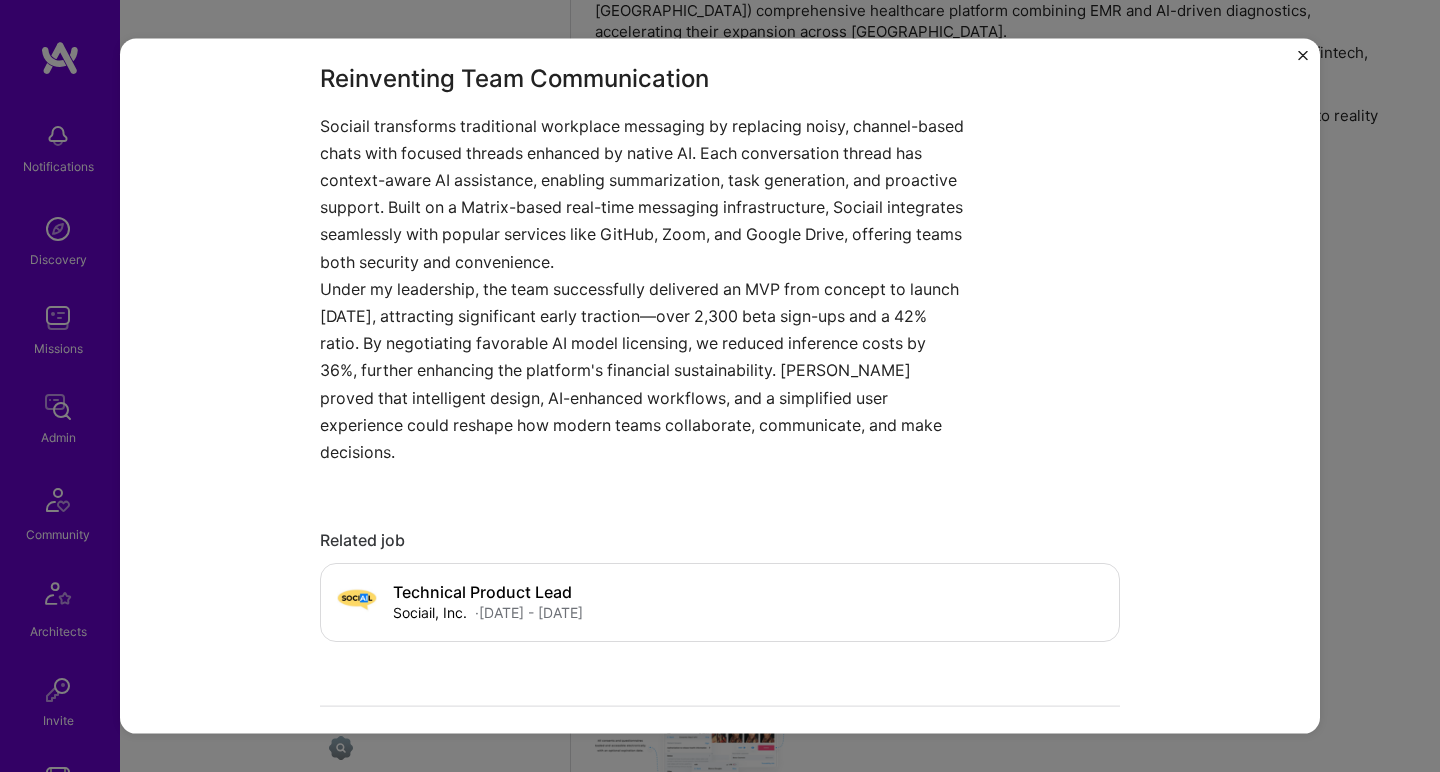 click on "Under my leadership, the team successfully delivered an MVP from concept to launch within five months, attracting significant early traction—over 2,300 beta sign-ups and a 42% ratio. By negotiating favorable AI model licensing, we reduced inference costs by 36%, further enhancing the platform's financial sustainability. Sociail proved that intelligent design, AI-enhanced workflows, and a simplified user experience could reshape how modern teams collaborate, communicate, and make decisions." at bounding box center (645, 370) 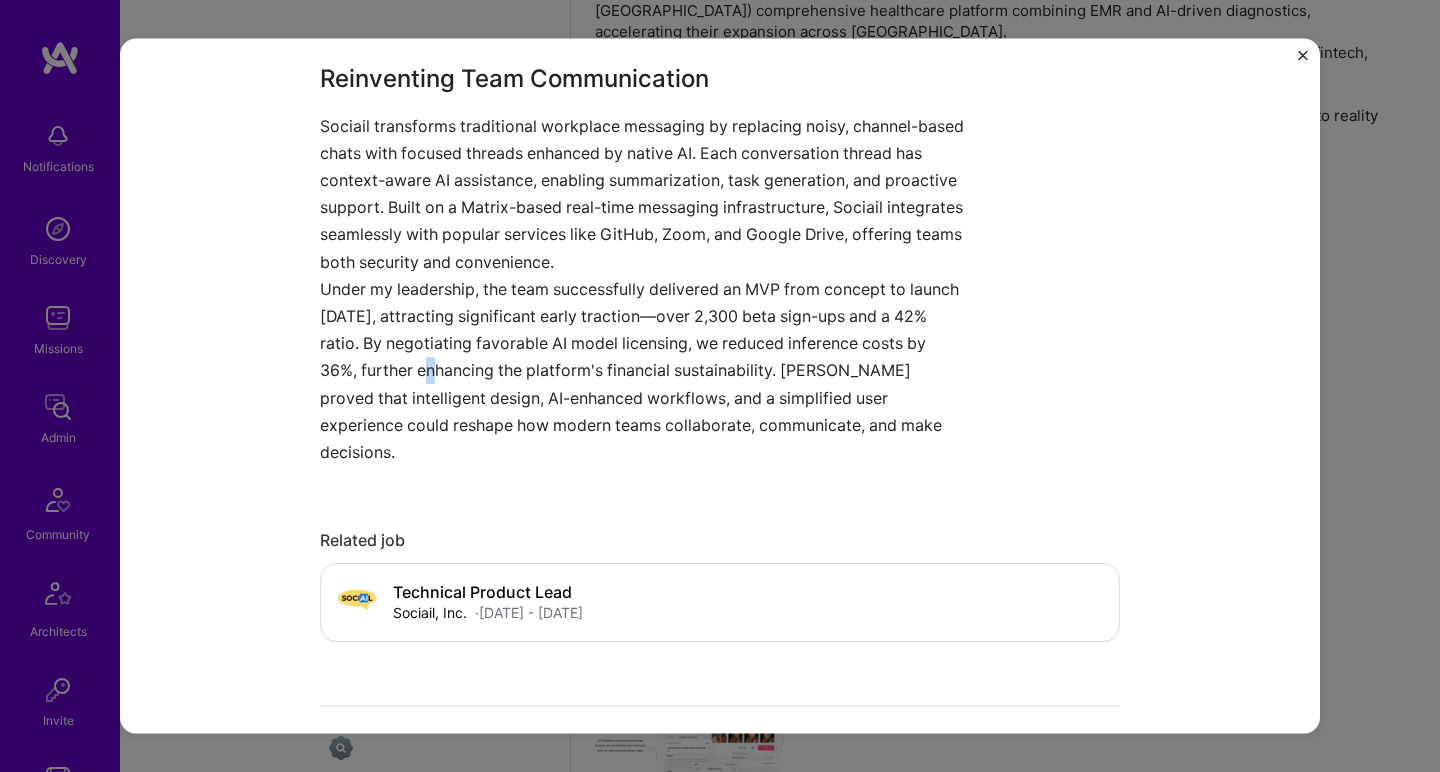click on "Under my leadership, the team successfully delivered an MVP from concept to launch within five months, attracting significant early traction—over 2,300 beta sign-ups and a 42% ratio. By negotiating favorable AI model licensing, we reduced inference costs by 36%, further enhancing the platform's financial sustainability. Sociail proved that intelligent design, AI-enhanced workflows, and a simplified user experience could reshape how modern teams collaborate, communicate, and make decisions." at bounding box center (645, 370) 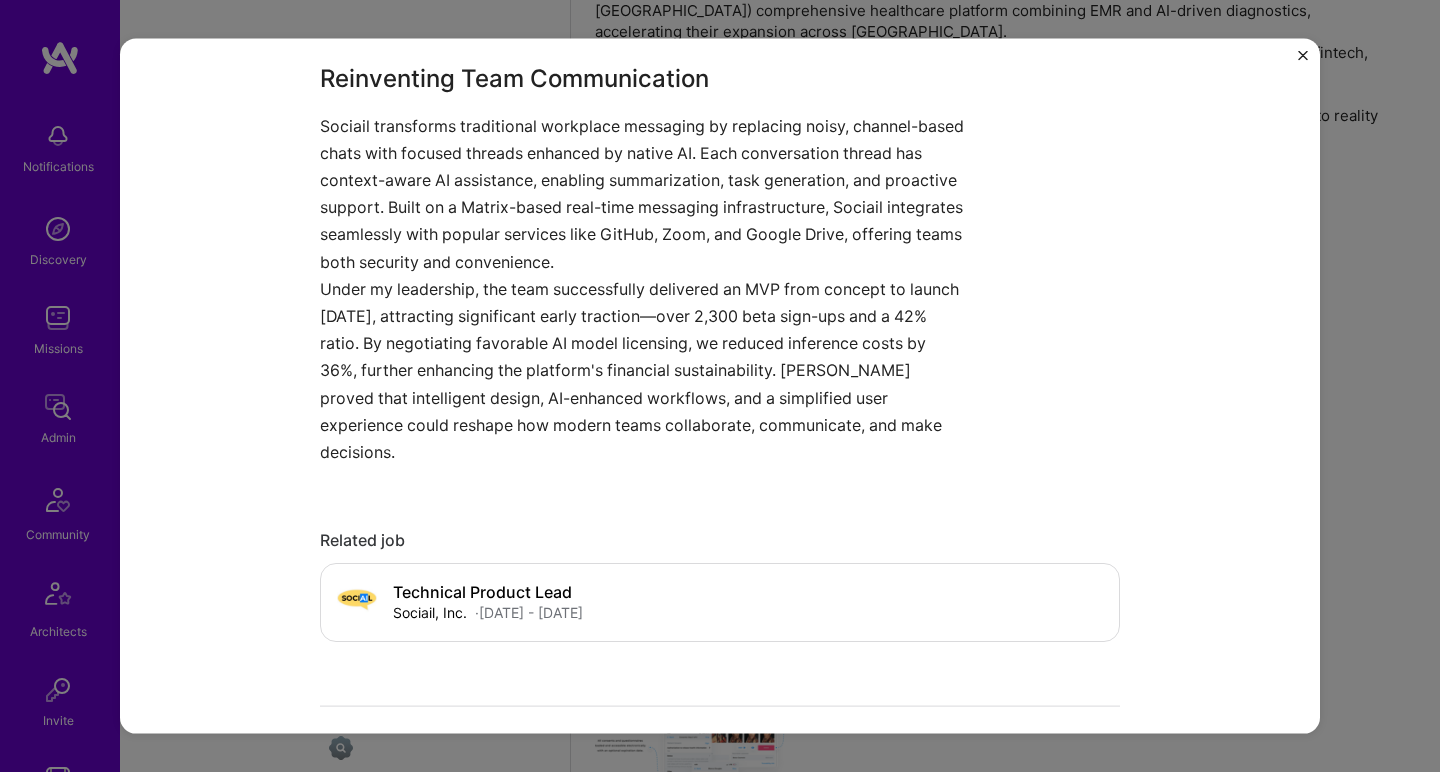 click on "Sociail transforms traditional workplace messaging by replacing noisy, channel-based chats with focused threads enhanced by native AI. Each conversation thread has context-aware AI assistance, enabling summarization, task generation, and proactive support. Built on a Matrix-based real-time messaging infrastructure, Sociail integrates seamlessly with popular services like GitHub, Zoom, and Google Drive, offering teams both security and convenience." at bounding box center [645, 193] 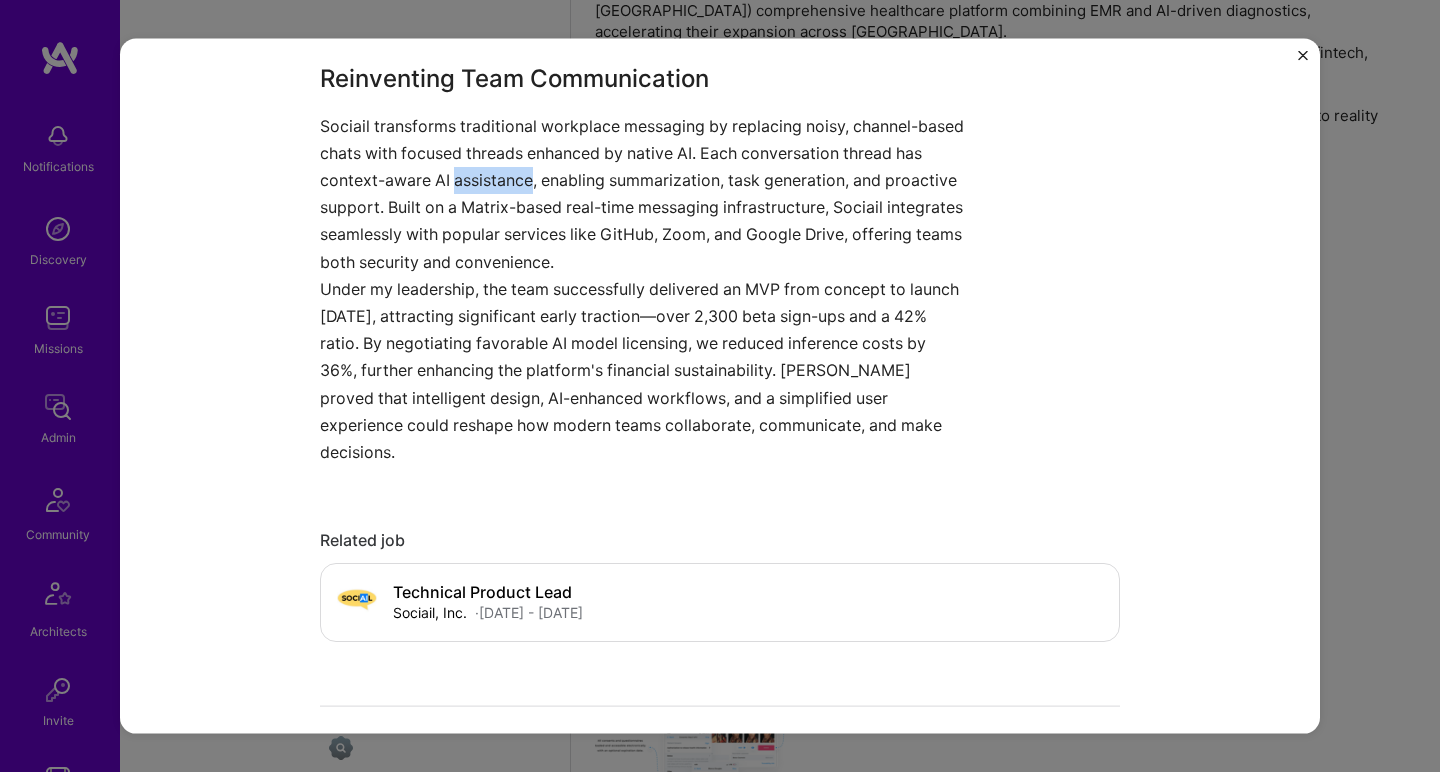 click on "Sociail transforms traditional workplace messaging by replacing noisy, channel-based chats with focused threads enhanced by native AI. Each conversation thread has context-aware AI assistance, enabling summarization, task generation, and proactive support. Built on a Matrix-based real-time messaging infrastructure, Sociail integrates seamlessly with popular services like GitHub, Zoom, and Google Drive, offering teams both security and convenience." at bounding box center [645, 193] 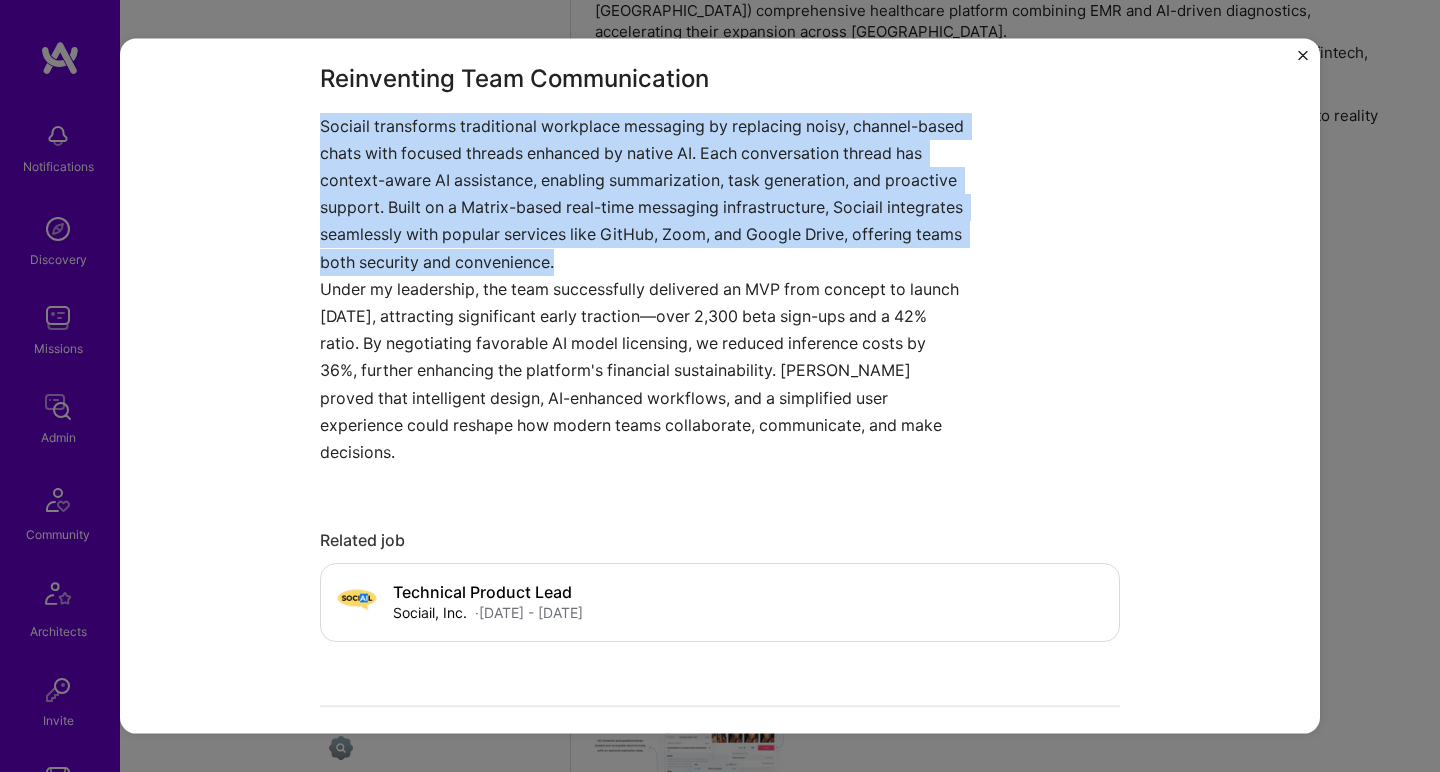 drag, startPoint x: 522, startPoint y: 186, endPoint x: 486, endPoint y: 343, distance: 161.07452 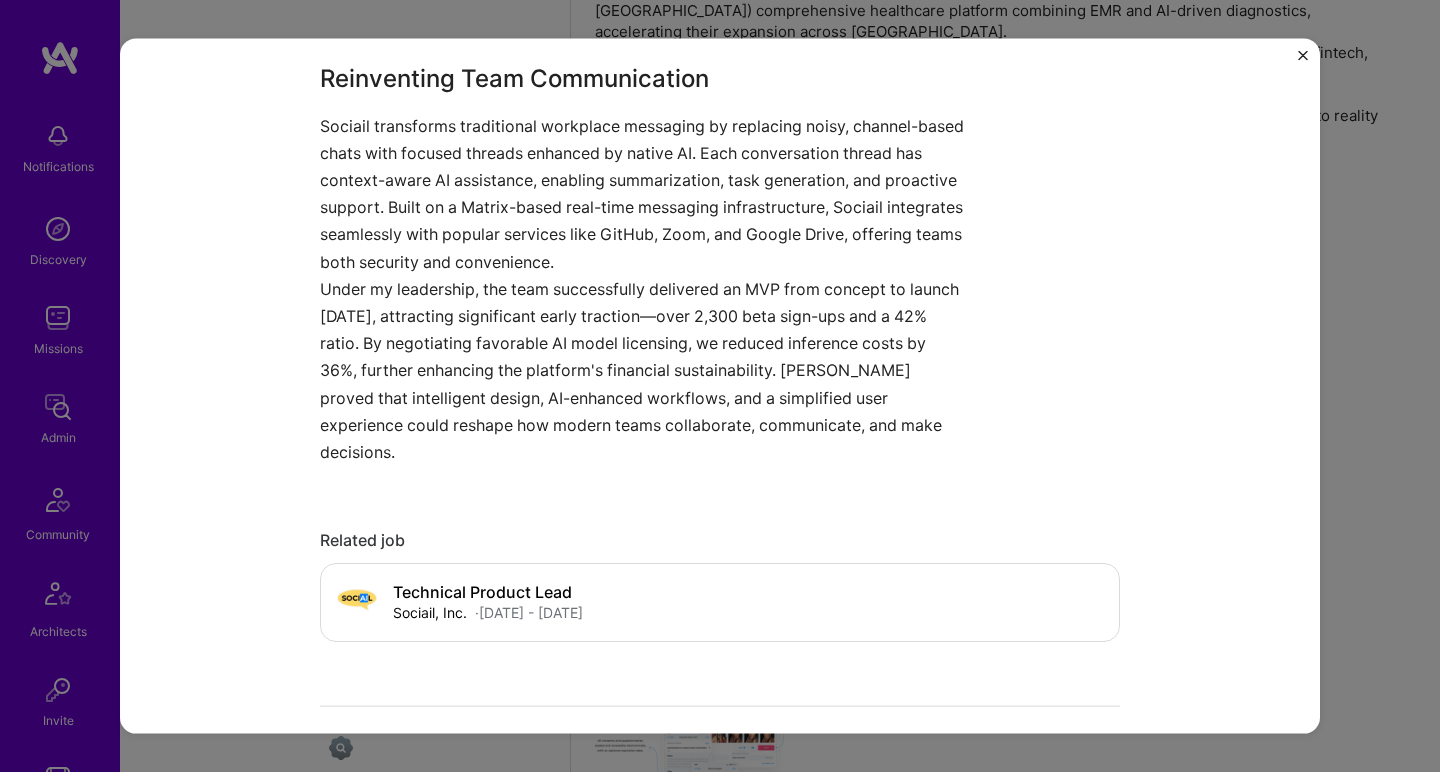click on "Under my leadership, the team successfully delivered an MVP from concept to launch within five months, attracting significant early traction—over 2,300 beta sign-ups and a 42% ratio. By negotiating favorable AI model licensing, we reduced inference costs by 36%, further enhancing the platform's financial sustainability. Sociail proved that intelligent design, AI-enhanced workflows, and a simplified user experience could reshape how modern teams collaborate, communicate, and make decisions." at bounding box center [645, 370] 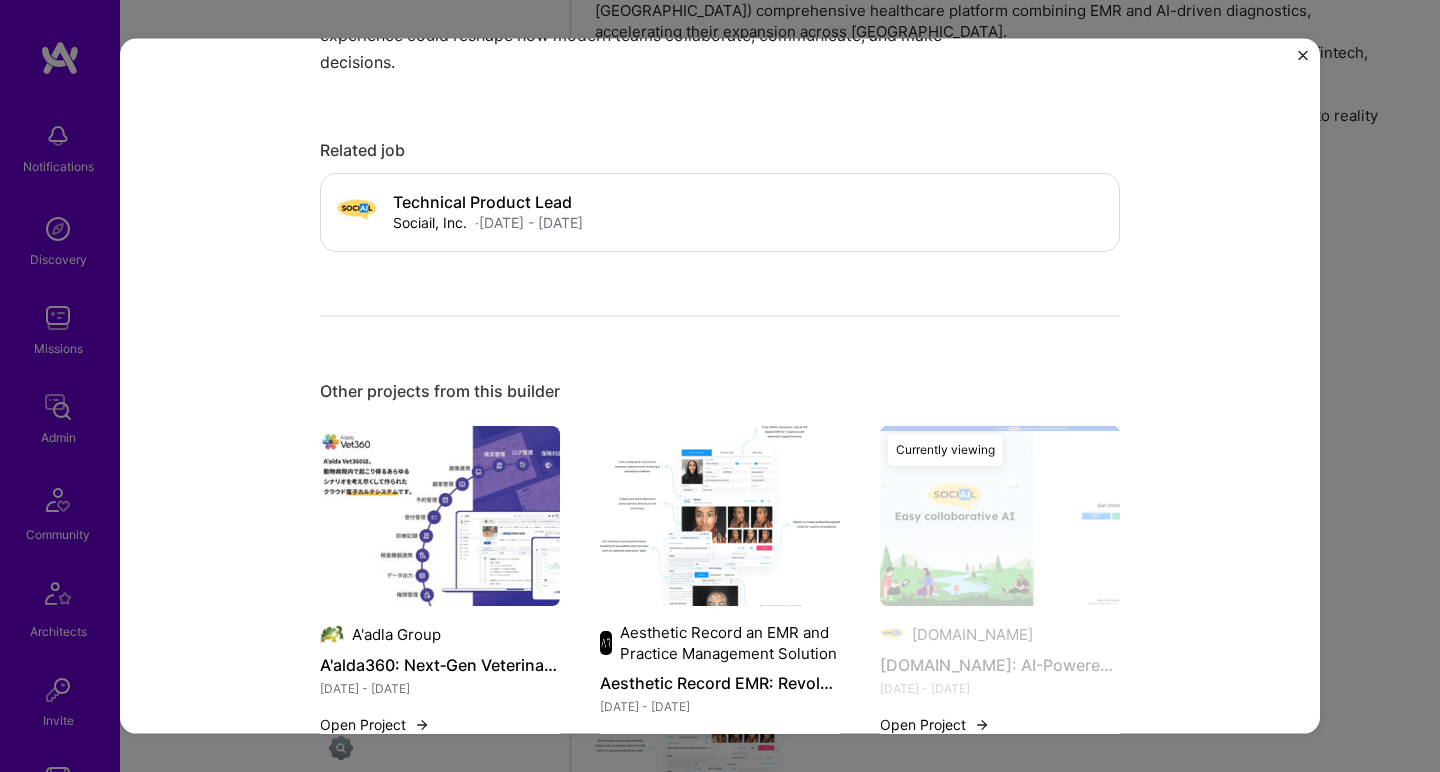scroll, scrollTop: 2071, scrollLeft: 0, axis: vertical 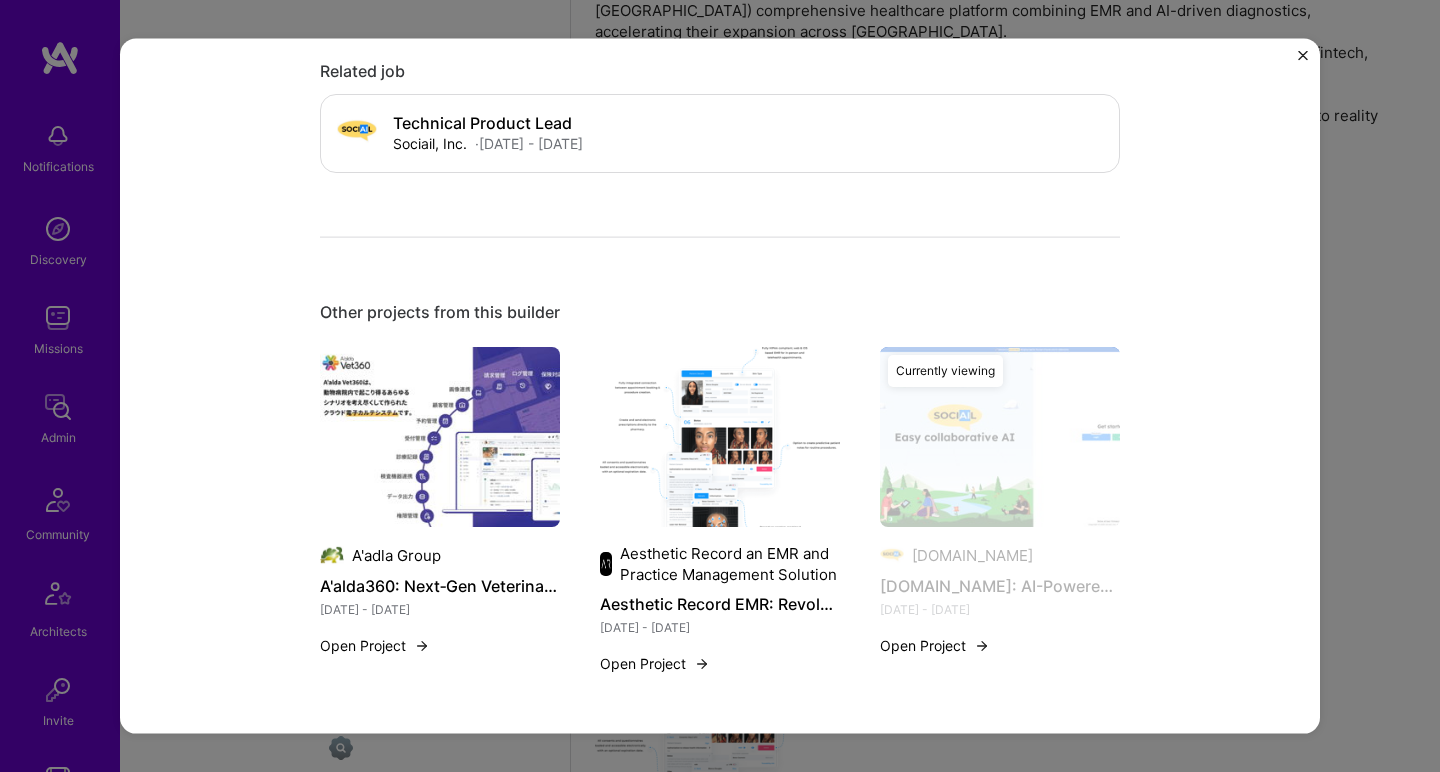 click at bounding box center [720, 437] 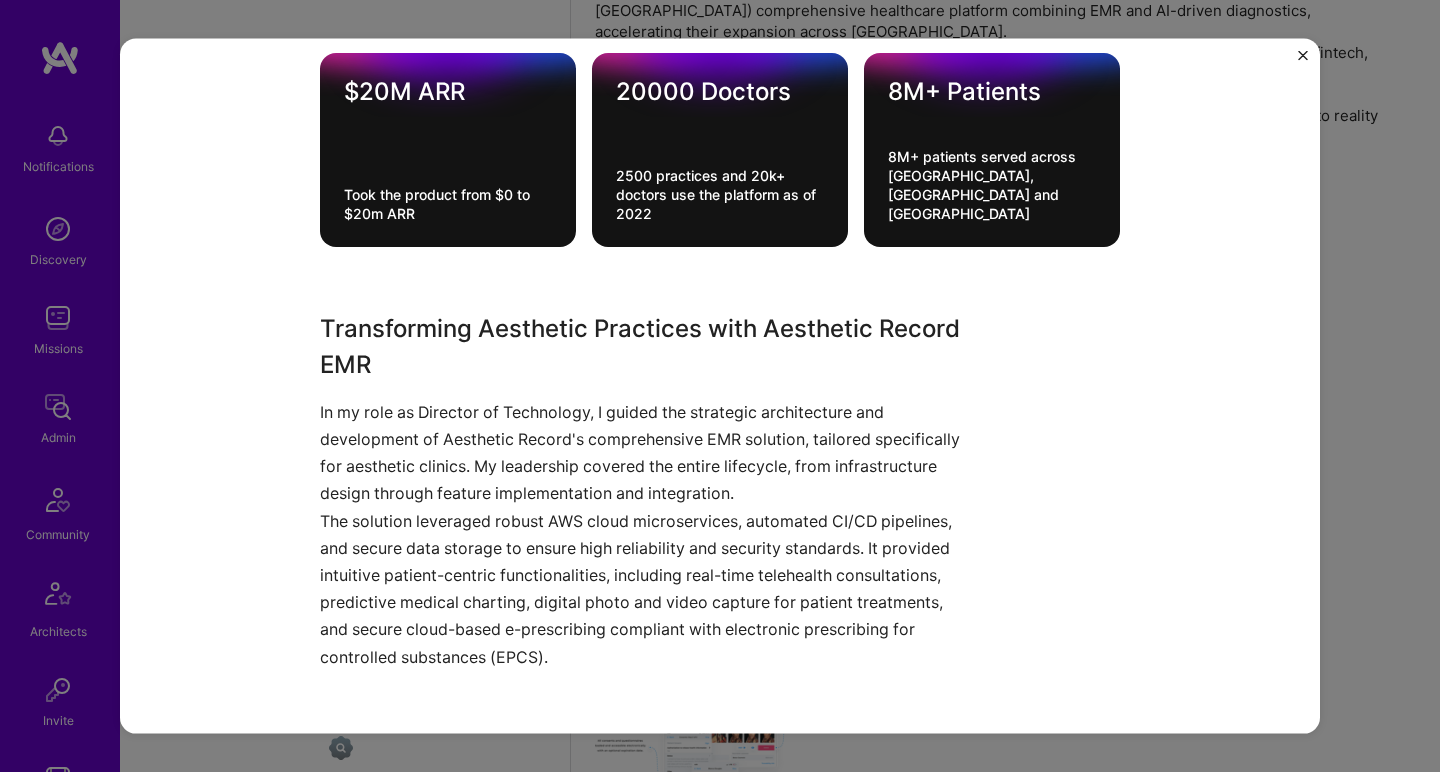scroll, scrollTop: 1654, scrollLeft: 0, axis: vertical 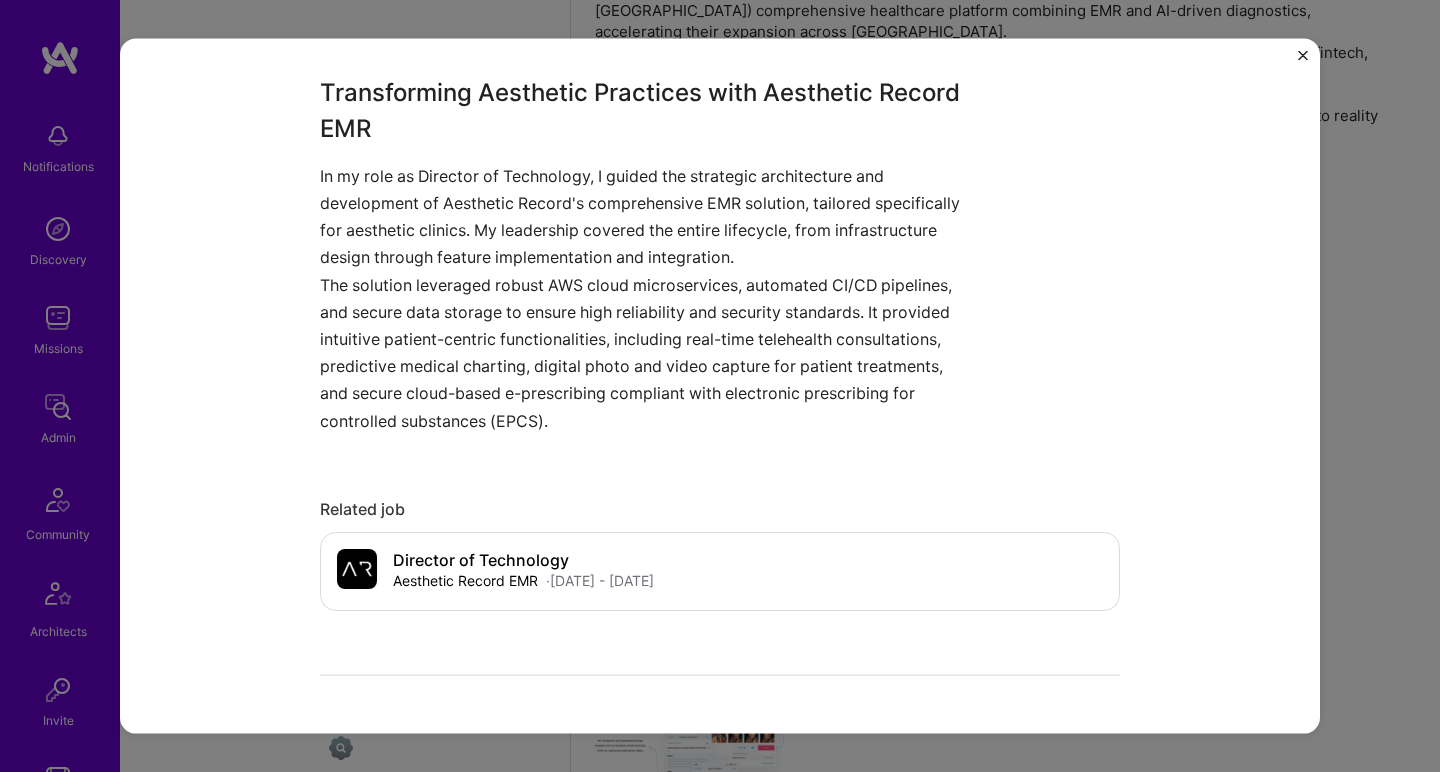 click on "In my role as Director of Technology, I guided the strategic architecture and development of Aesthetic Record's comprehensive EMR solution, tailored specifically for aesthetic clinics. My leadership covered the entire lifecycle, from infrastructure design through feature implementation and integration." at bounding box center (645, 216) 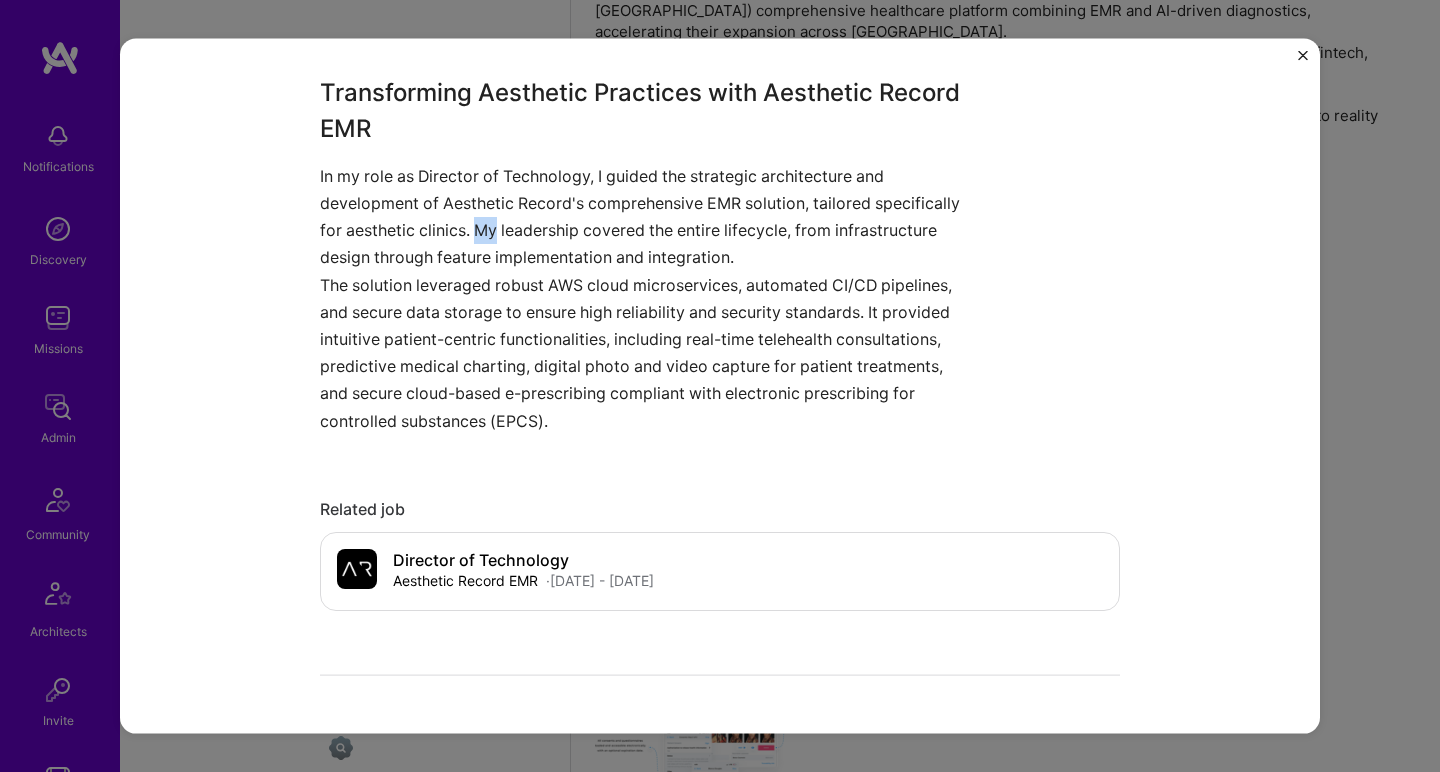 click on "In my role as Director of Technology, I guided the strategic architecture and development of Aesthetic Record's comprehensive EMR solution, tailored specifically for aesthetic clinics. My leadership covered the entire lifecycle, from infrastructure design through feature implementation and integration." at bounding box center (645, 216) 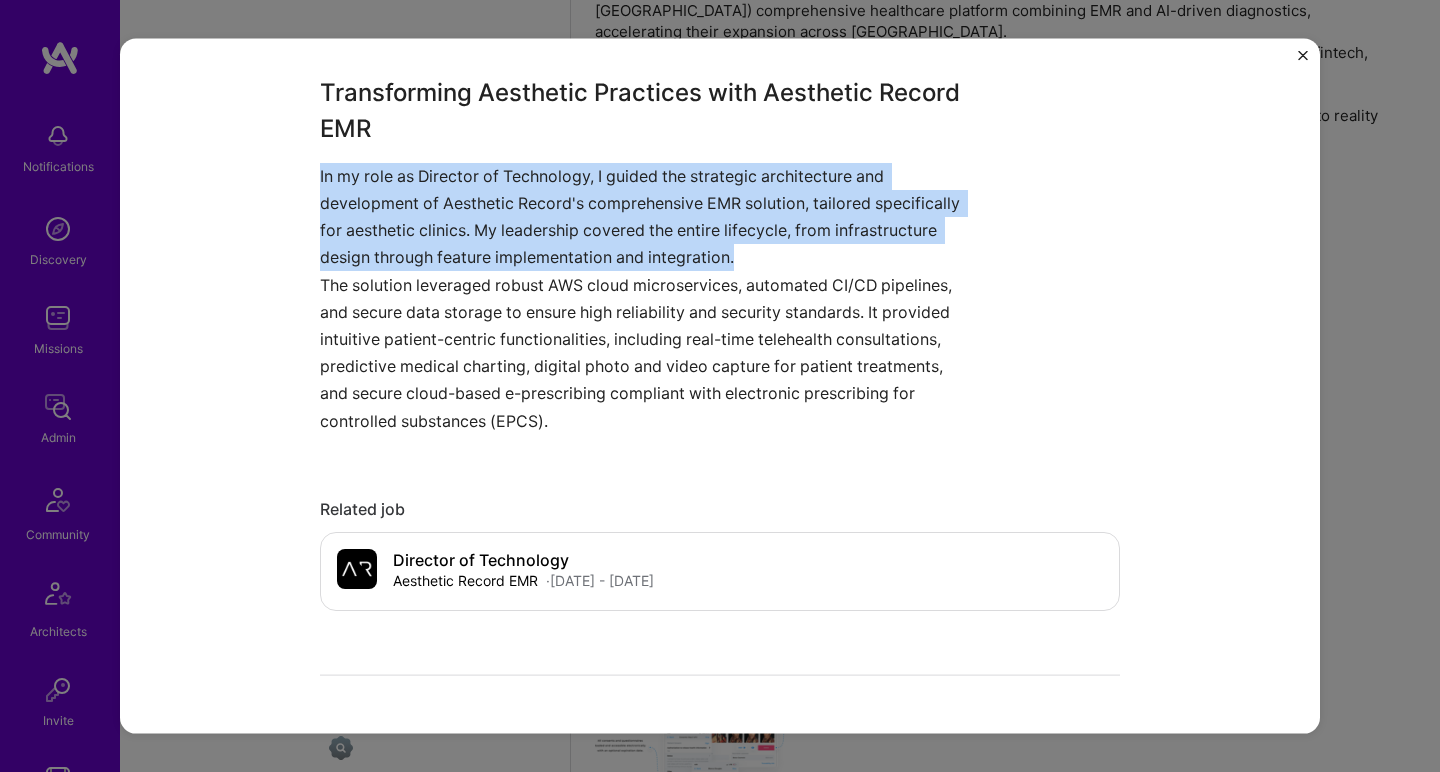 click on "In my role as Director of Technology, I guided the strategic architecture and development of Aesthetic Record's comprehensive EMR solution, tailored specifically for aesthetic clinics. My leadership covered the entire lifecycle, from infrastructure design through feature implementation and integration." at bounding box center [645, 216] 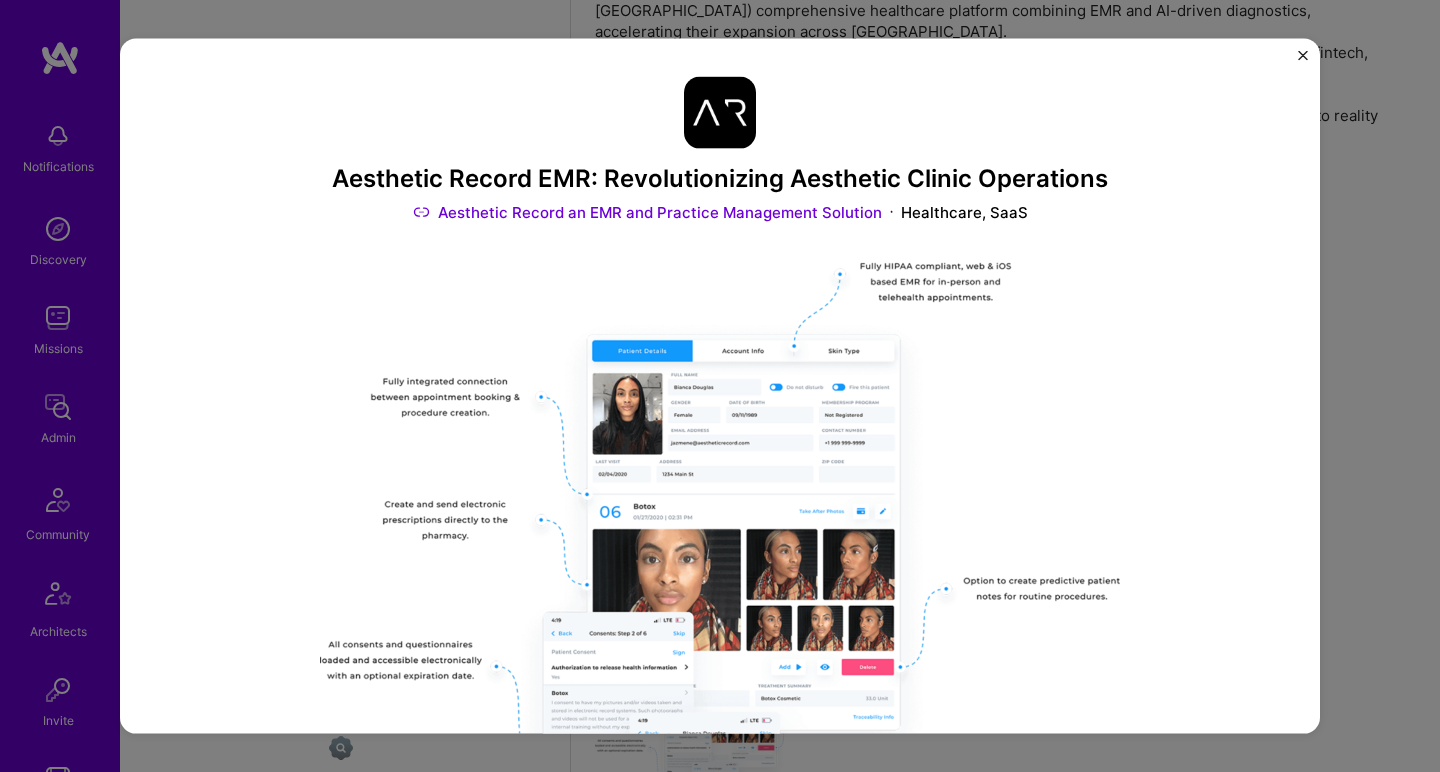 scroll, scrollTop: 0, scrollLeft: 0, axis: both 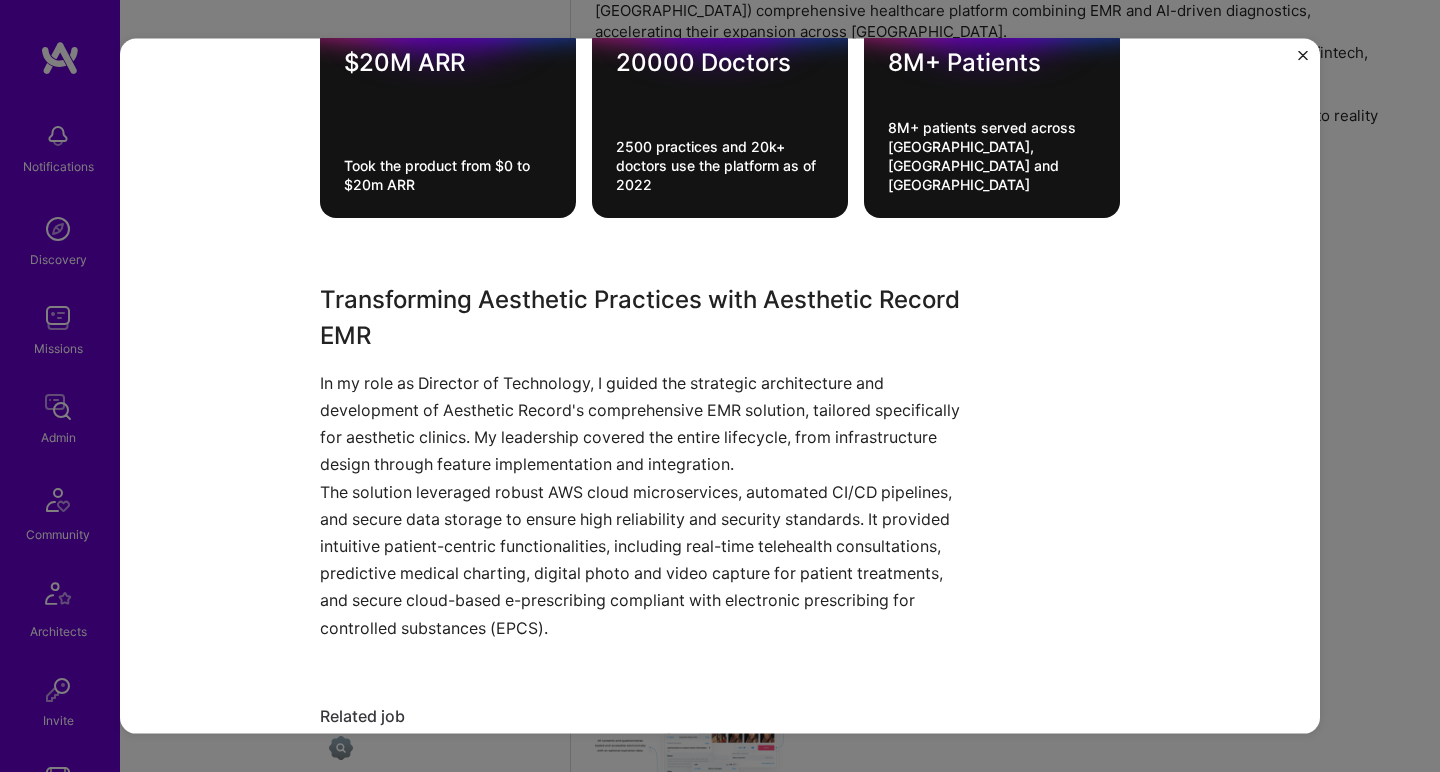 click on "Transforming Aesthetic Practices with Aesthetic Record EMR" at bounding box center [645, 317] 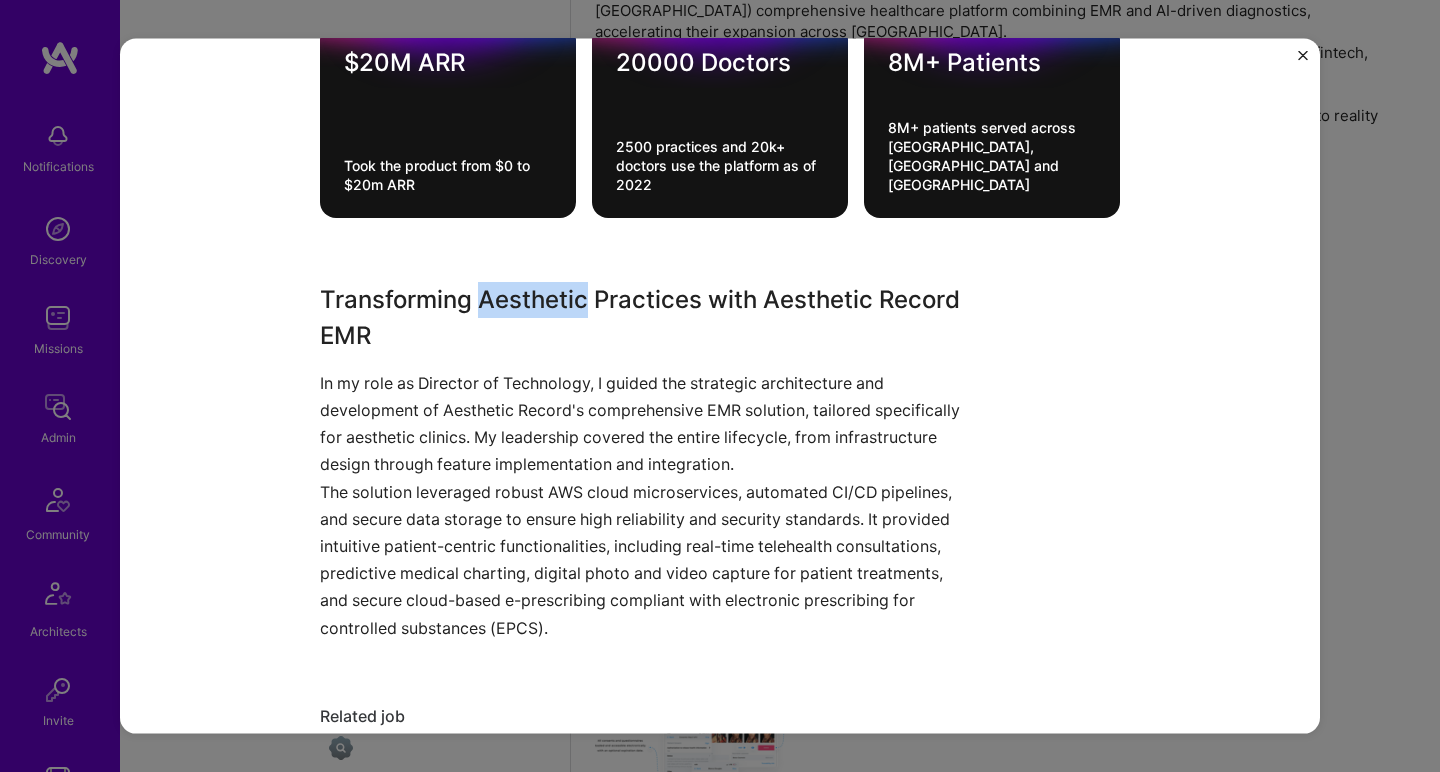 click on "Transforming Aesthetic Practices with Aesthetic Record EMR" at bounding box center (645, 317) 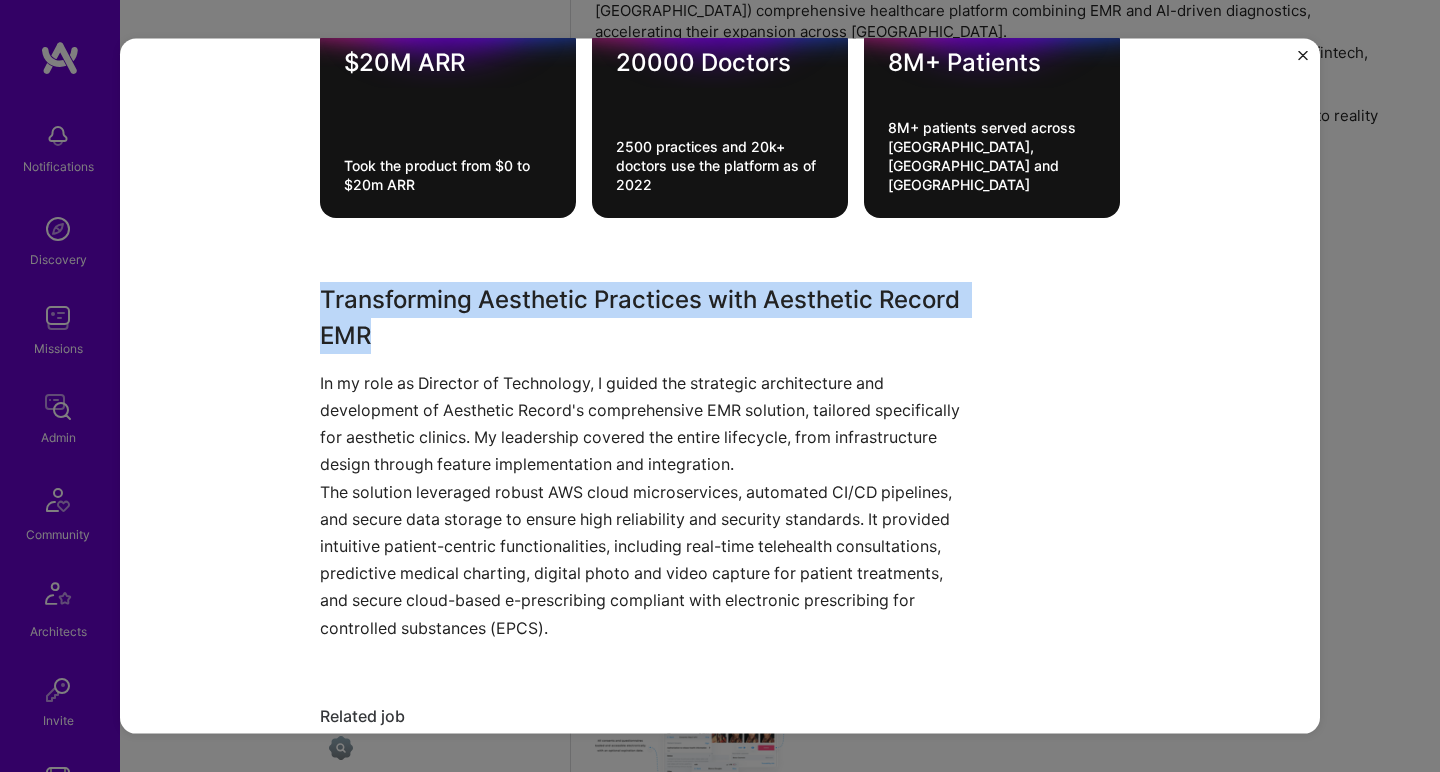 drag, startPoint x: 496, startPoint y: 276, endPoint x: 539, endPoint y: 356, distance: 90.824005 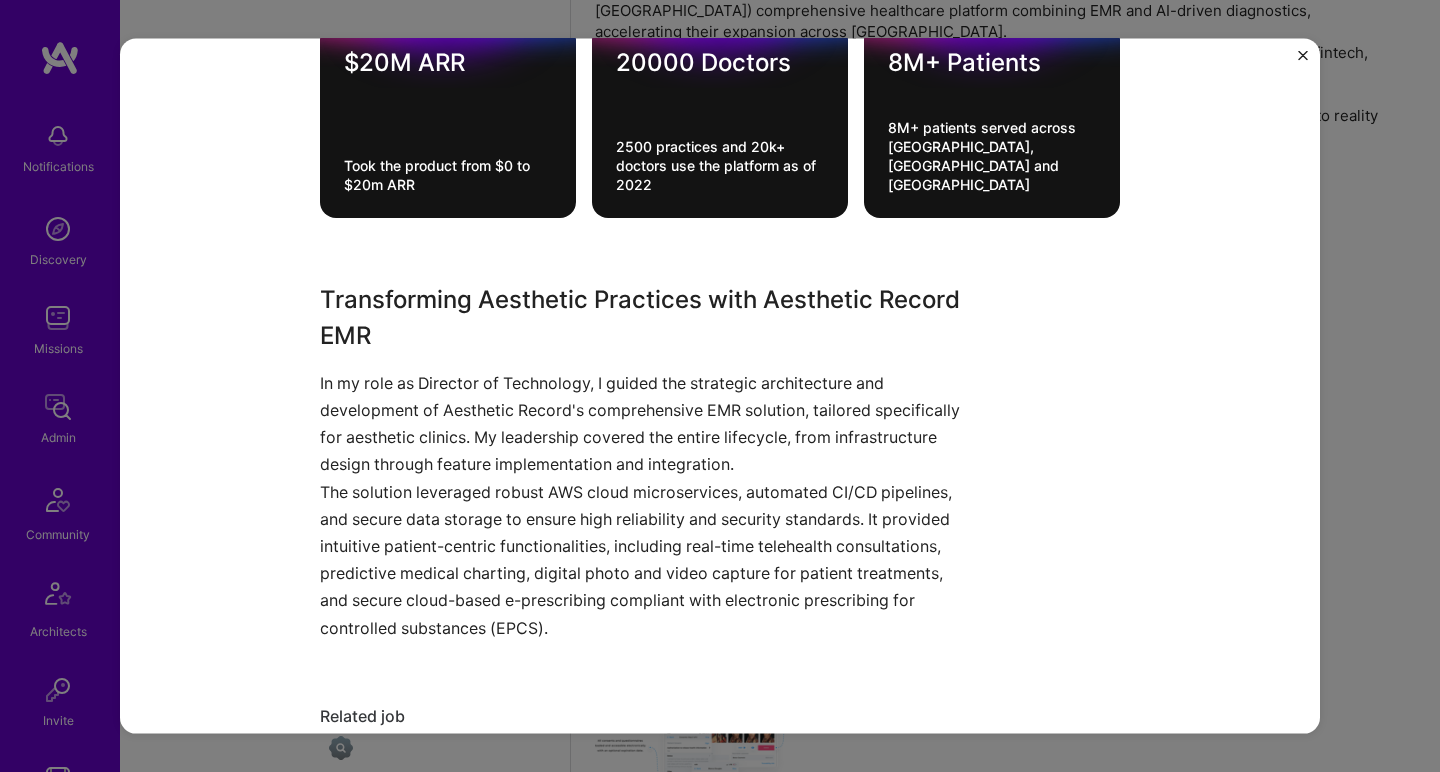 drag, startPoint x: 546, startPoint y: 359, endPoint x: 560, endPoint y: 352, distance: 15.652476 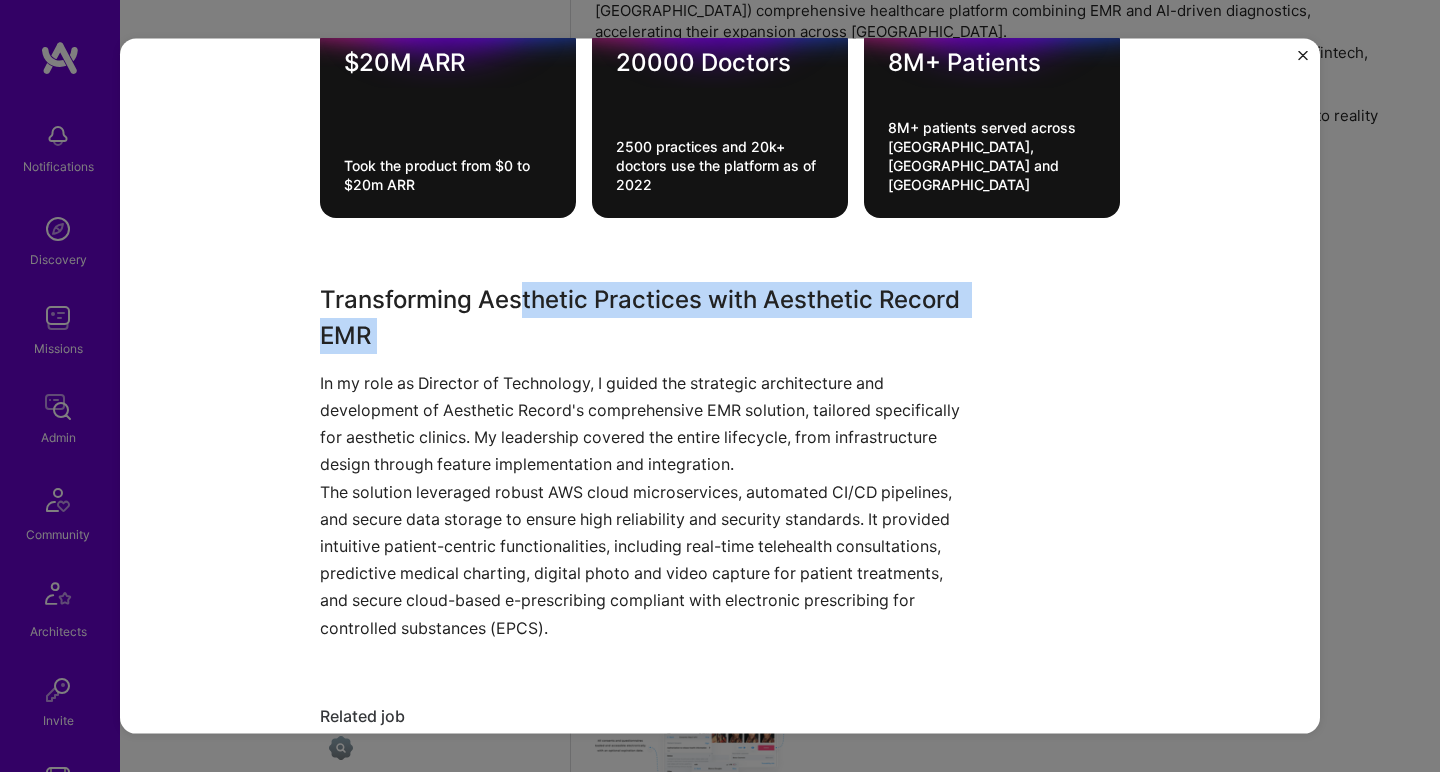 drag, startPoint x: 588, startPoint y: 349, endPoint x: 518, endPoint y: 270, distance: 105.550934 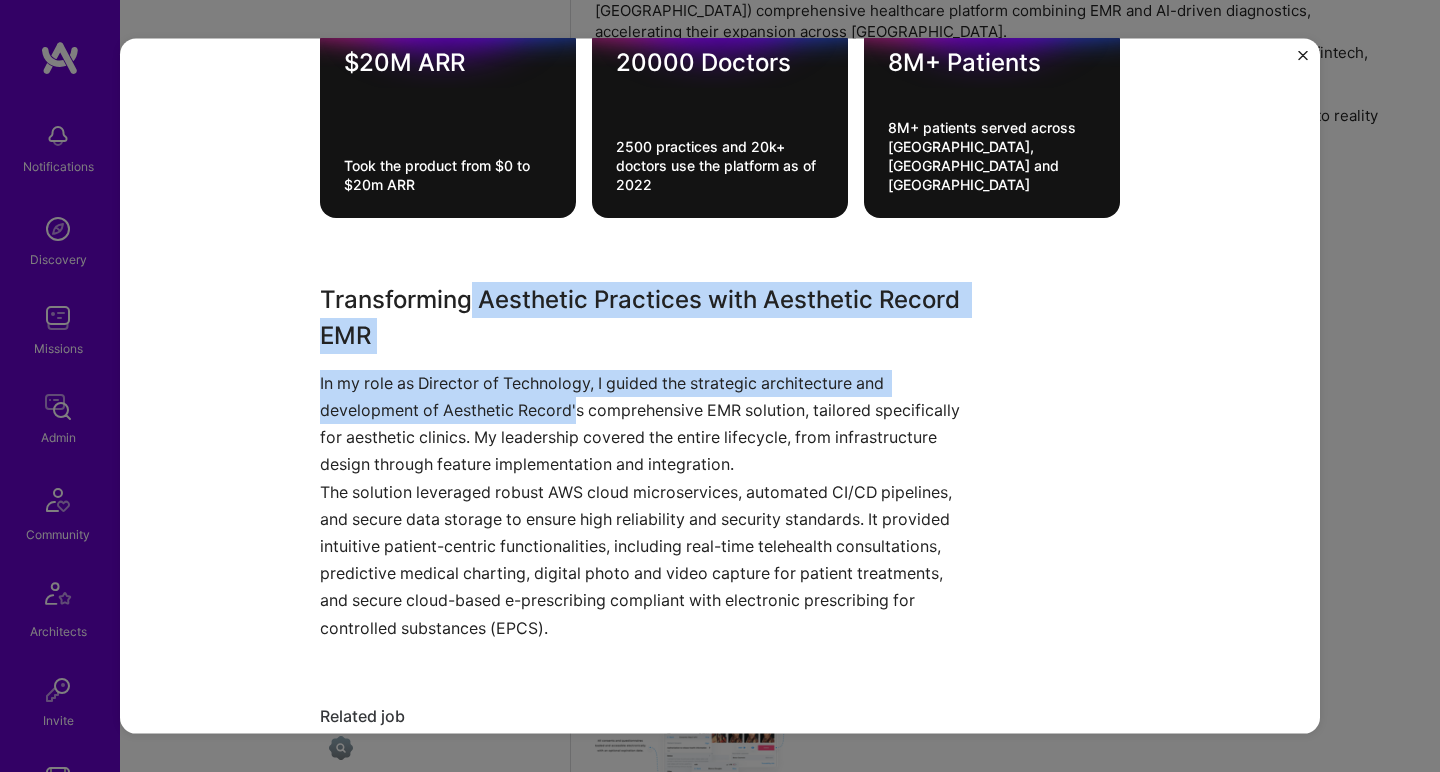 drag, startPoint x: 463, startPoint y: 271, endPoint x: 572, endPoint y: 380, distance: 154.14928 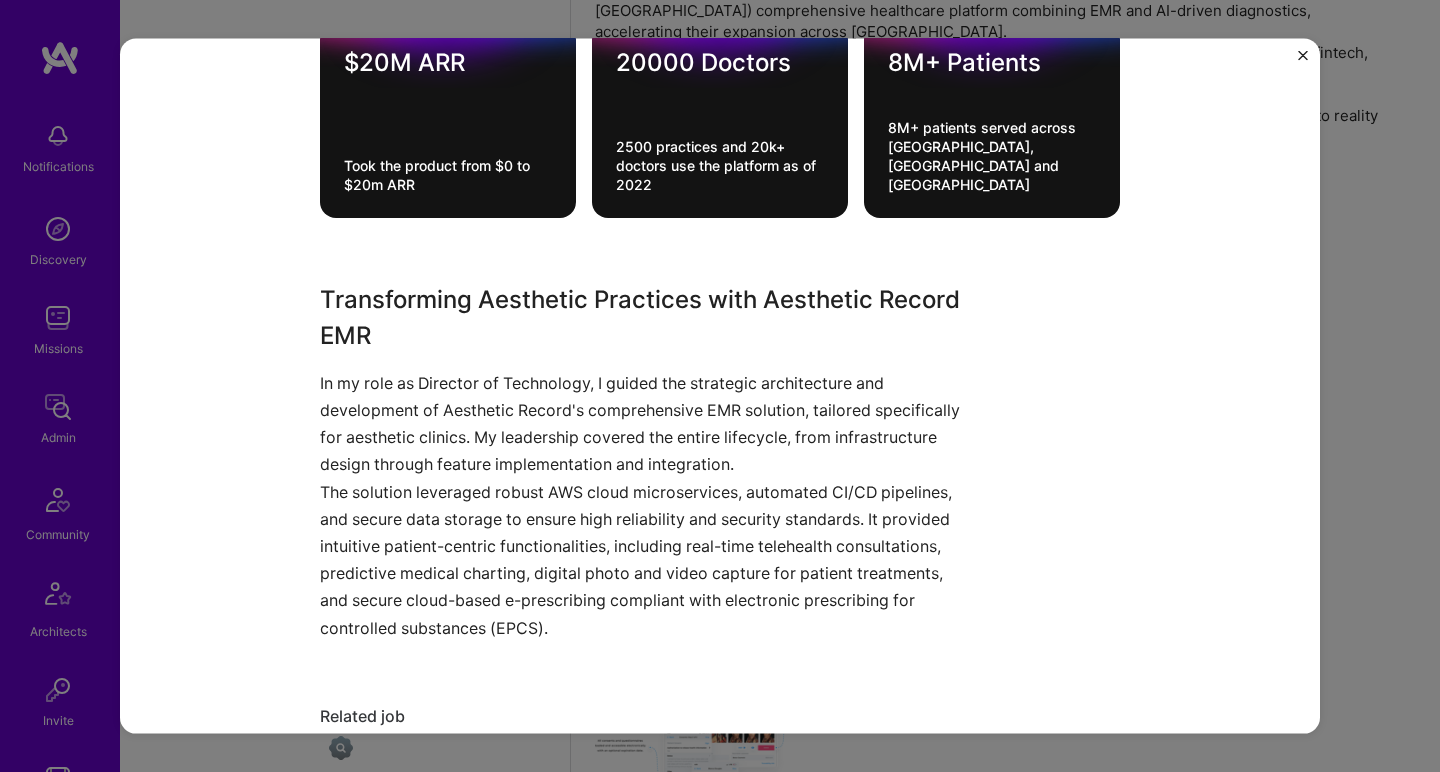 click on "In my role as Director of Technology, I guided the strategic architecture and development of Aesthetic Record's comprehensive EMR solution, tailored specifically for aesthetic clinics. My leadership covered the entire lifecycle, from infrastructure design through feature implementation and integration." at bounding box center [645, 423] 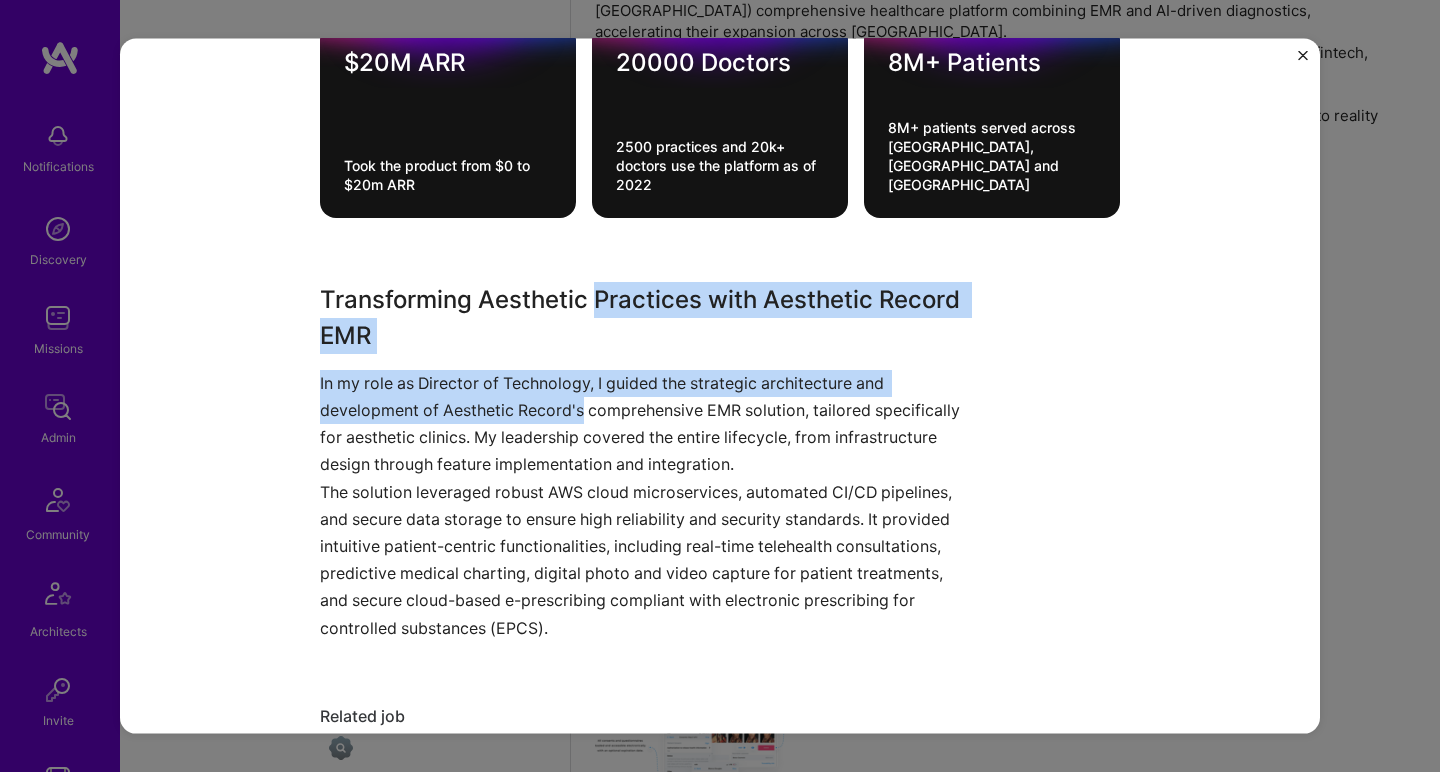 drag, startPoint x: 572, startPoint y: 380, endPoint x: 595, endPoint y: 279, distance: 103.58572 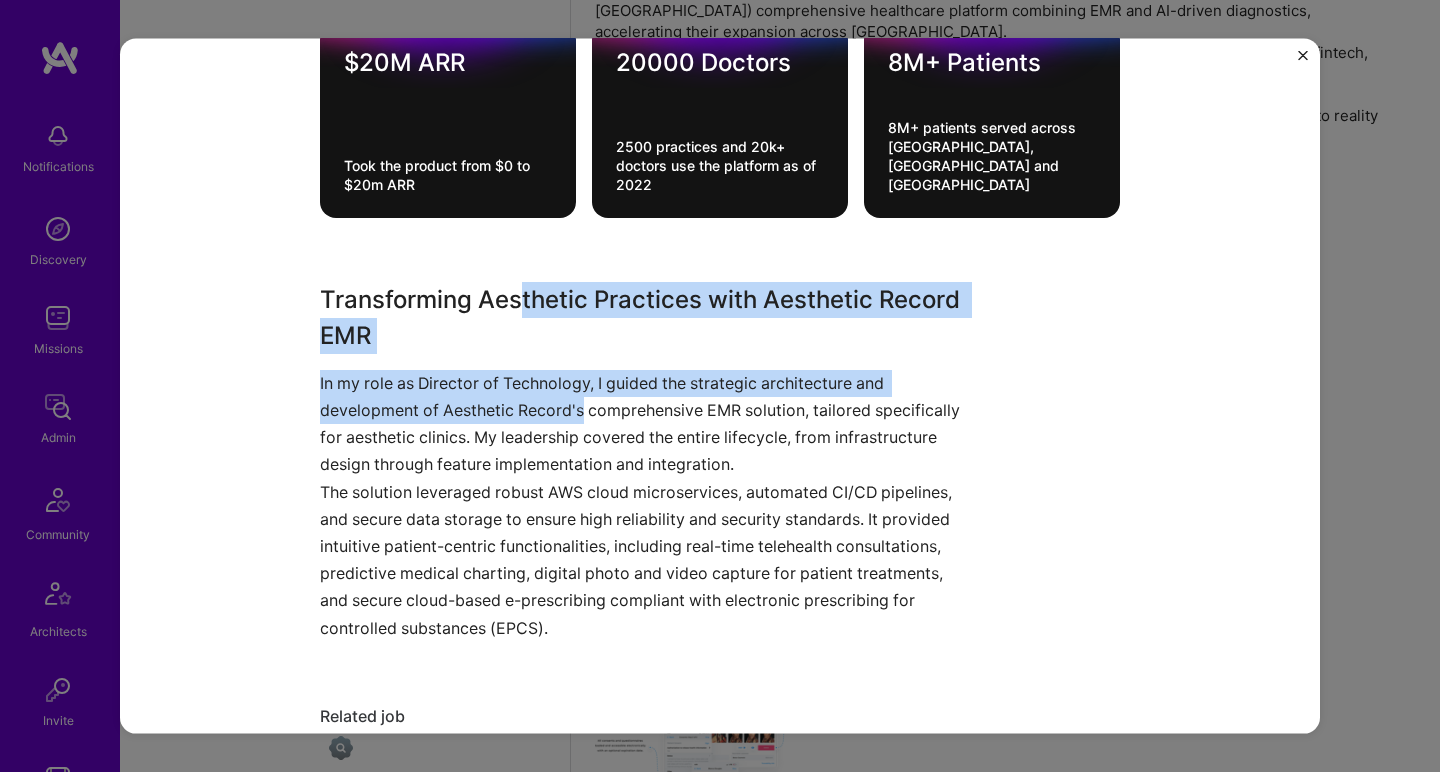 drag, startPoint x: 516, startPoint y: 275, endPoint x: 577, endPoint y: 390, distance: 130.1768 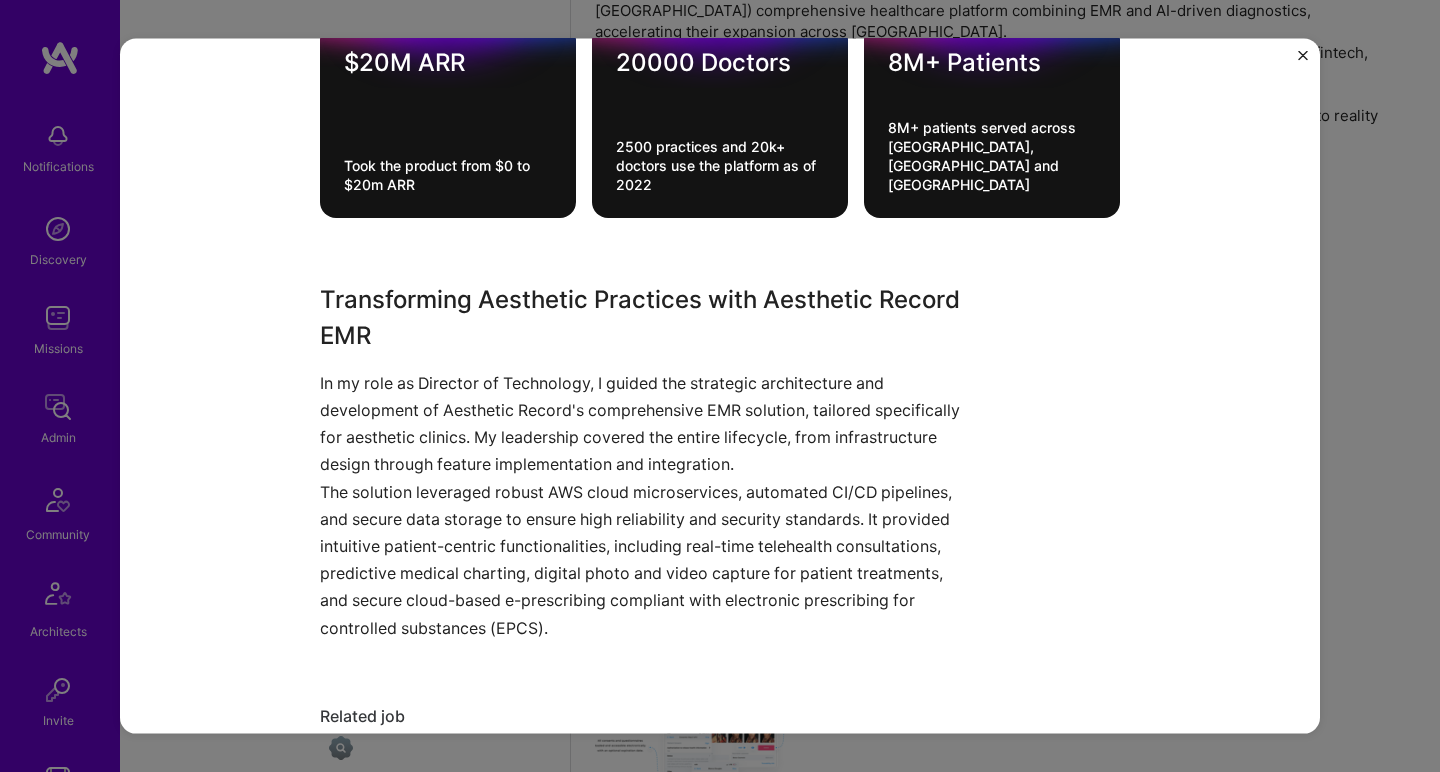 click on "In my role as Director of Technology, I guided the strategic architecture and development of Aesthetic Record's comprehensive EMR solution, tailored specifically for aesthetic clinics. My leadership covered the entire lifecycle, from infrastructure design through feature implementation and integration." at bounding box center (645, 423) 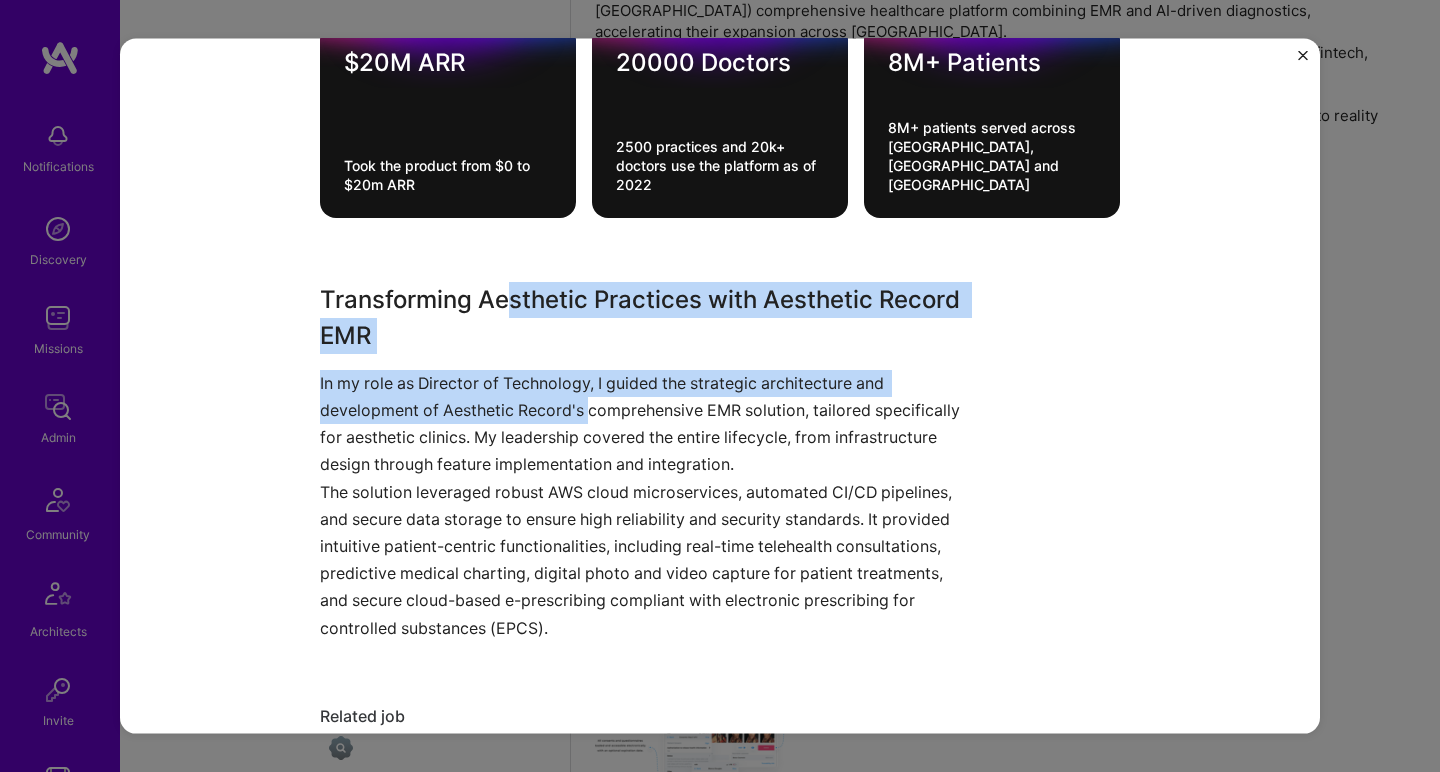 drag, startPoint x: 582, startPoint y: 391, endPoint x: 508, endPoint y: 275, distance: 137.5936 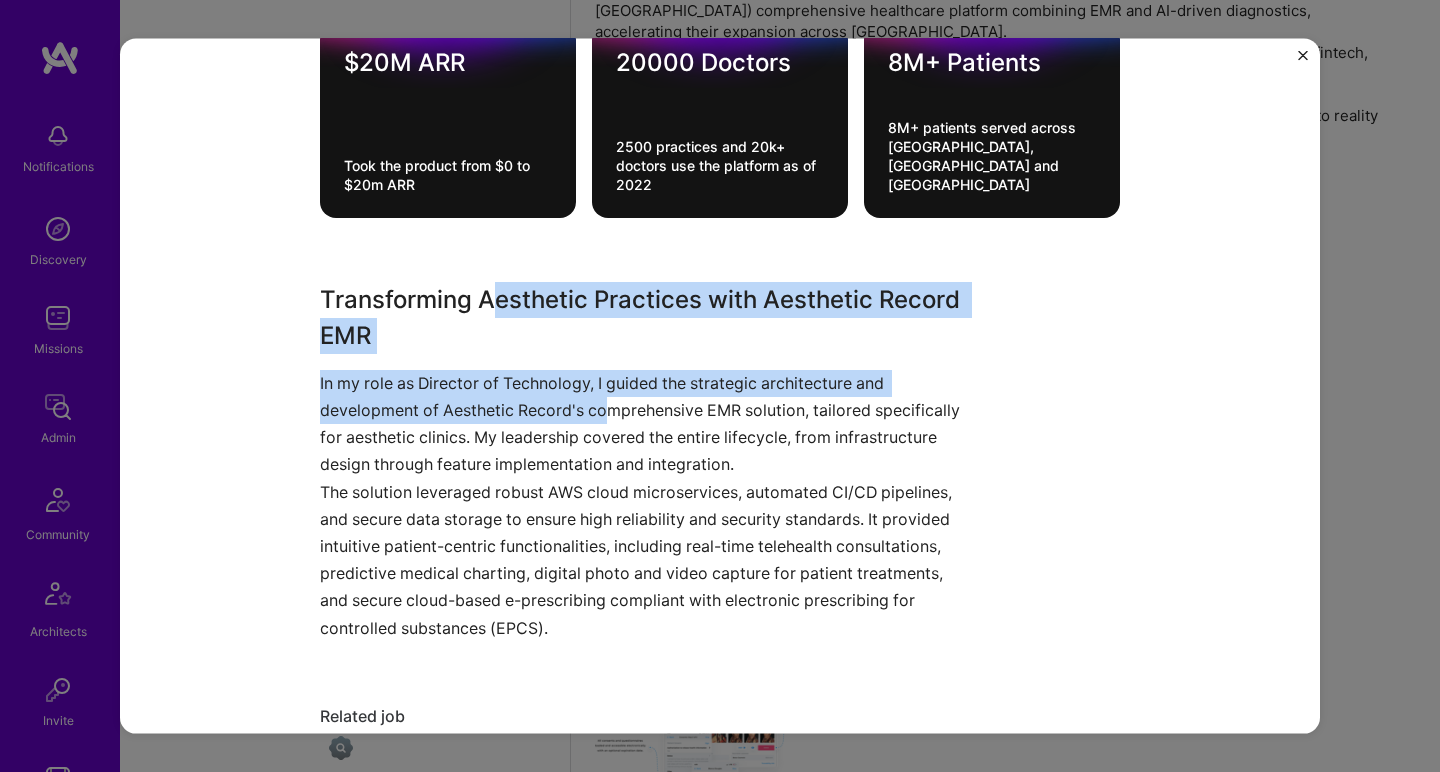 drag, startPoint x: 487, startPoint y: 277, endPoint x: 599, endPoint y: 389, distance: 158.39192 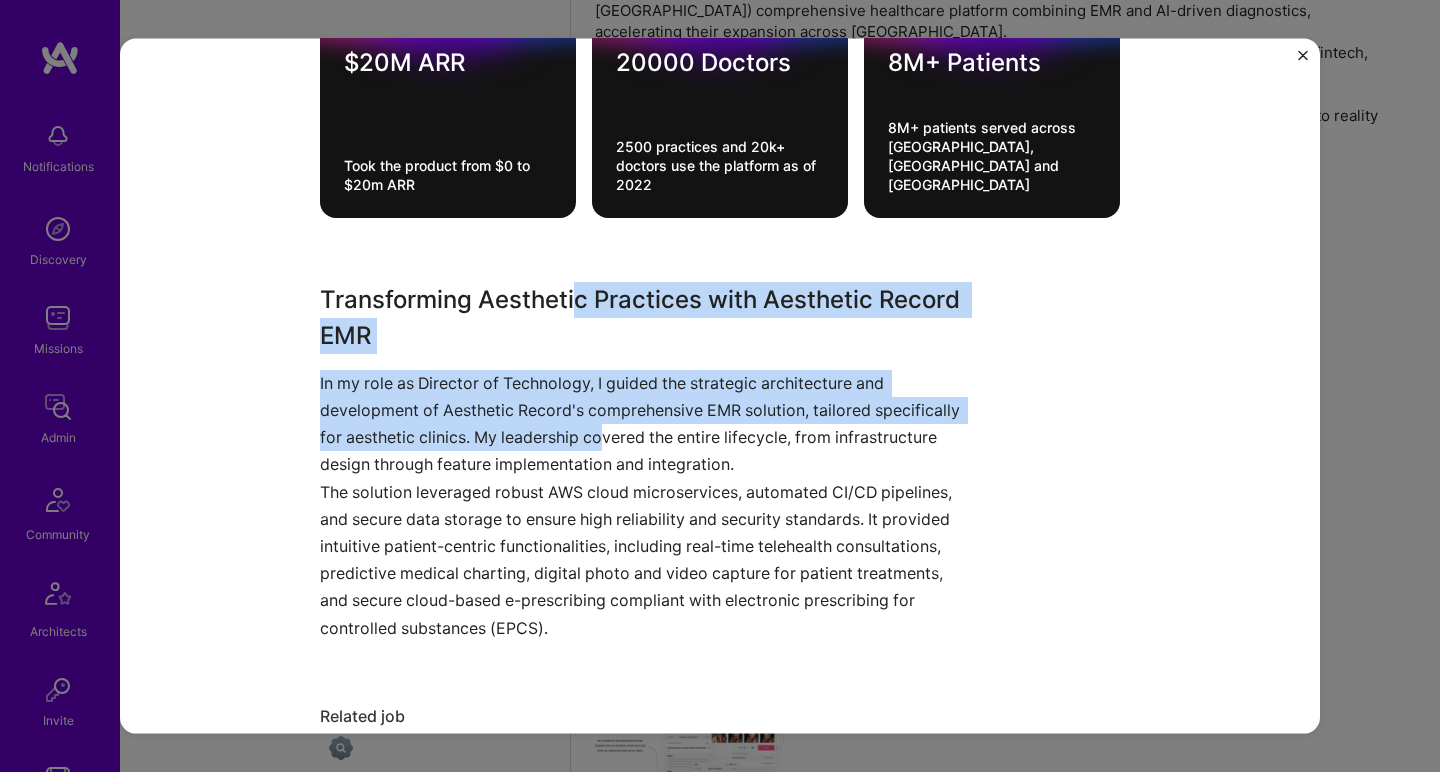 drag, startPoint x: 594, startPoint y: 402, endPoint x: 565, endPoint y: 273, distance: 132.21951 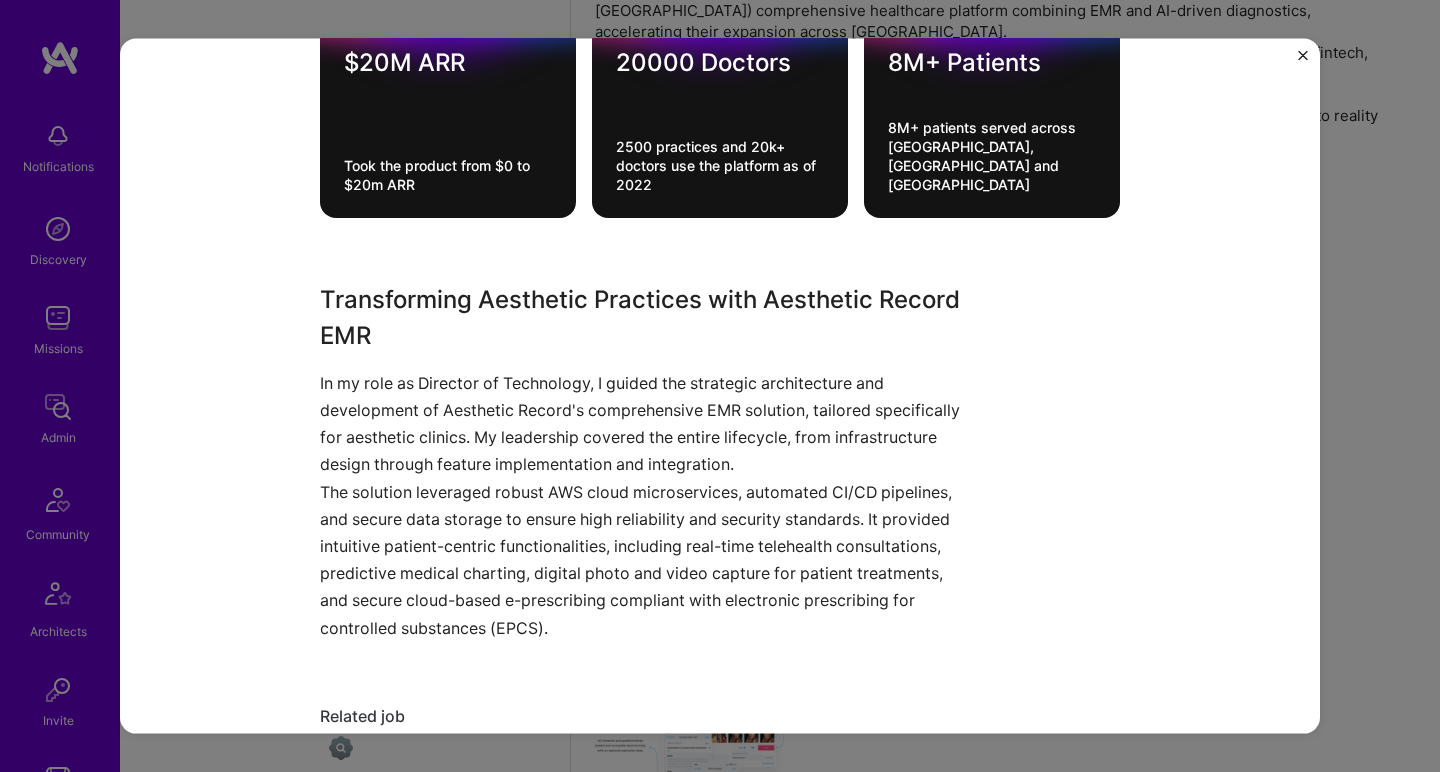 click on "Transforming Aesthetic Practices with Aesthetic Record EMR" at bounding box center [645, 317] 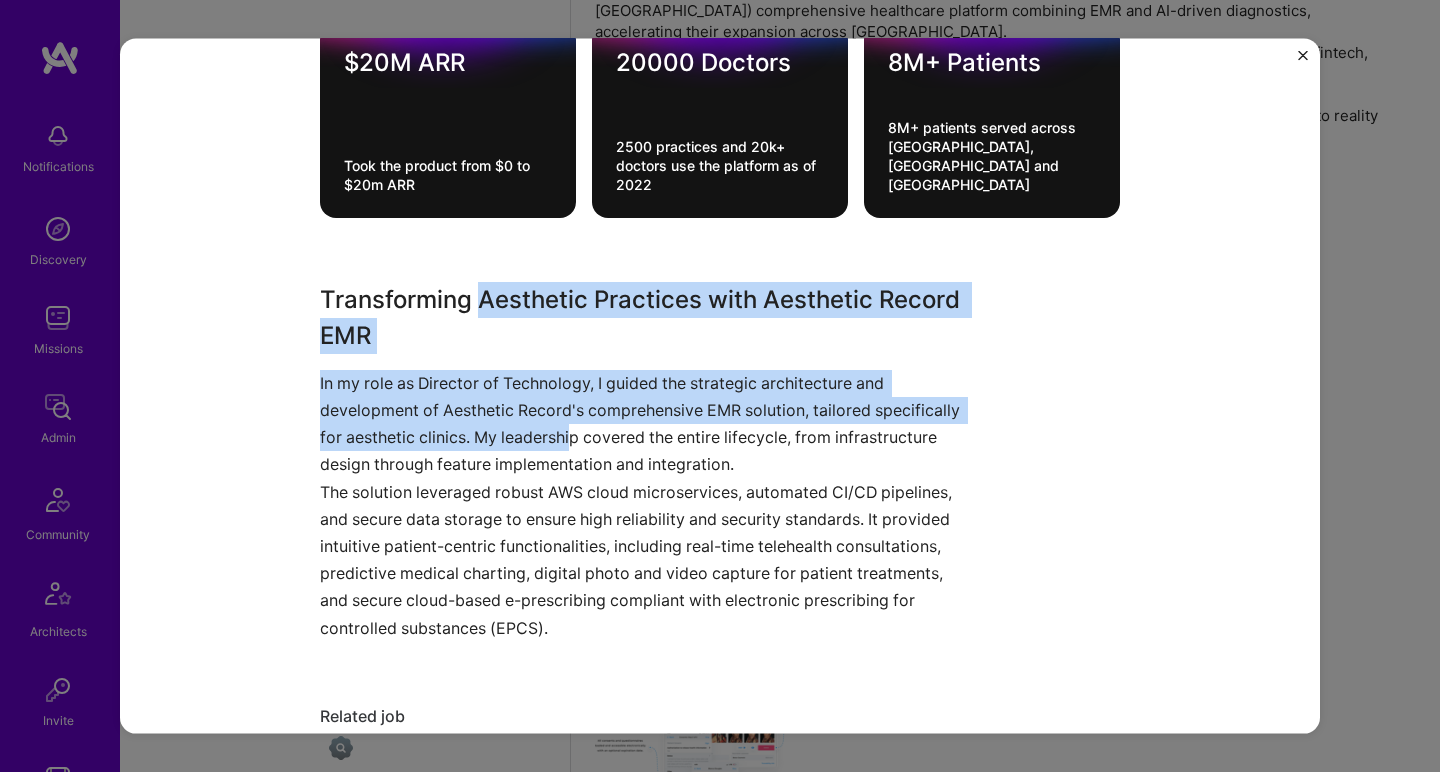 drag, startPoint x: 472, startPoint y: 283, endPoint x: 568, endPoint y: 401, distance: 152.11838 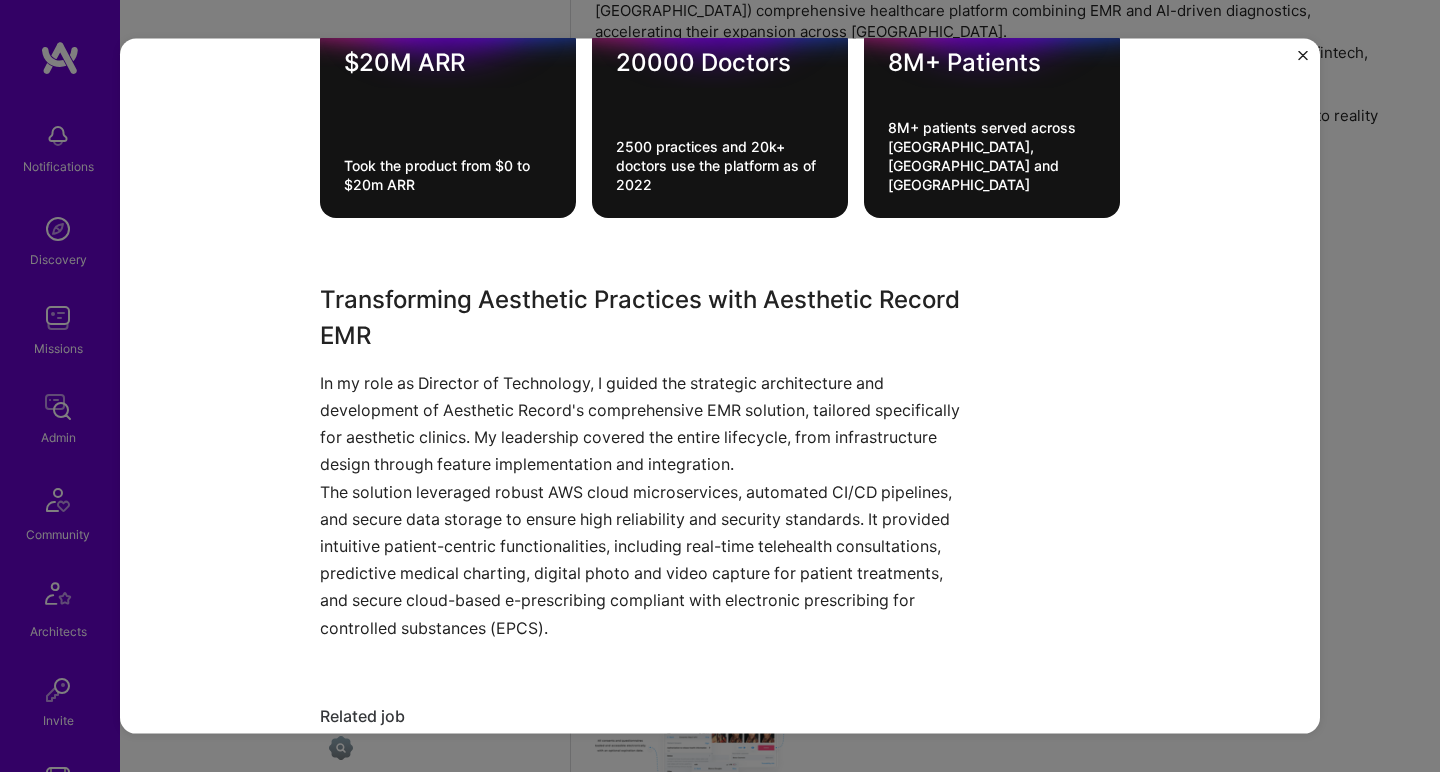 click on "In my role as Director of Technology, I guided the strategic architecture and development of Aesthetic Record's comprehensive EMR solution, tailored specifically for aesthetic clinics. My leadership covered the entire lifecycle, from infrastructure design through feature implementation and integration." at bounding box center [645, 423] 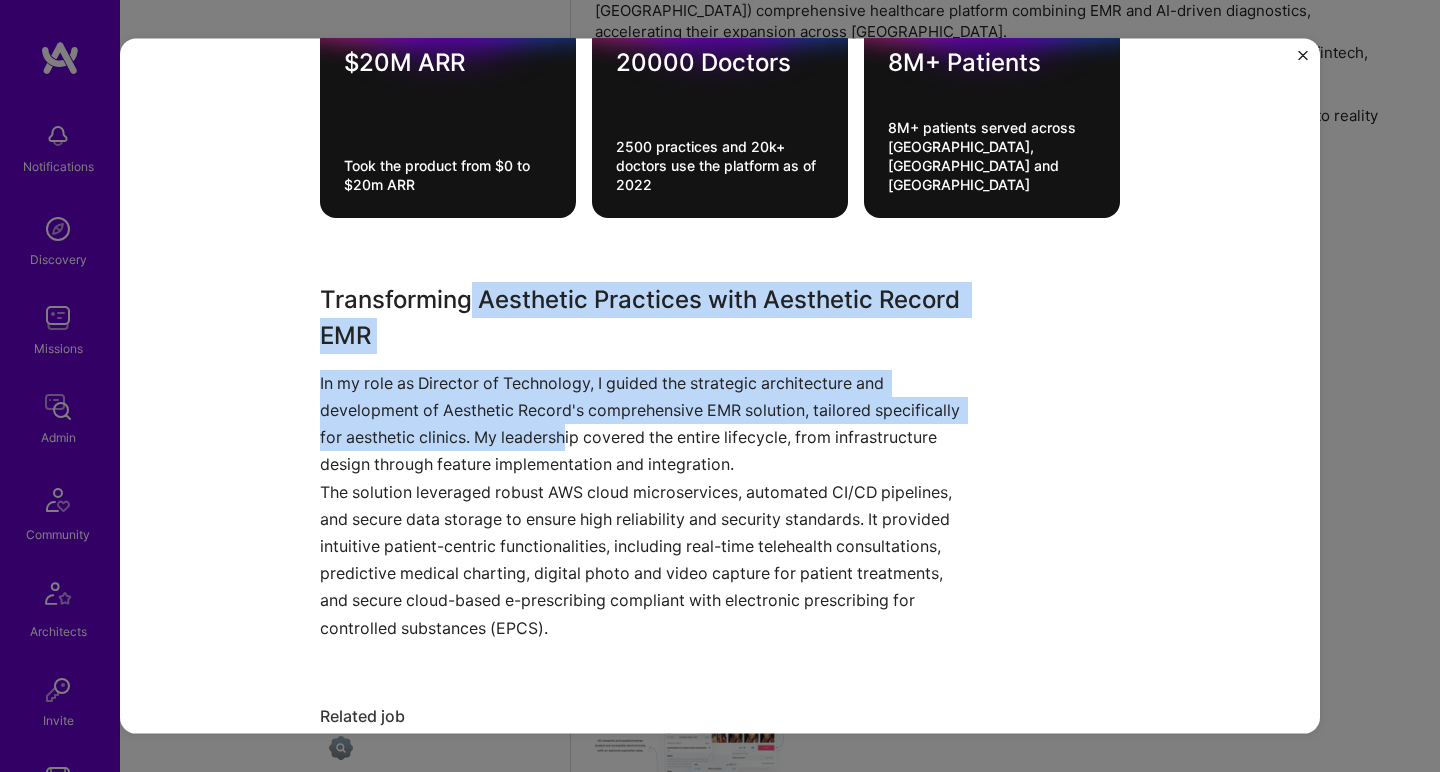 drag, startPoint x: 558, startPoint y: 415, endPoint x: 466, endPoint y: 274, distance: 168.35974 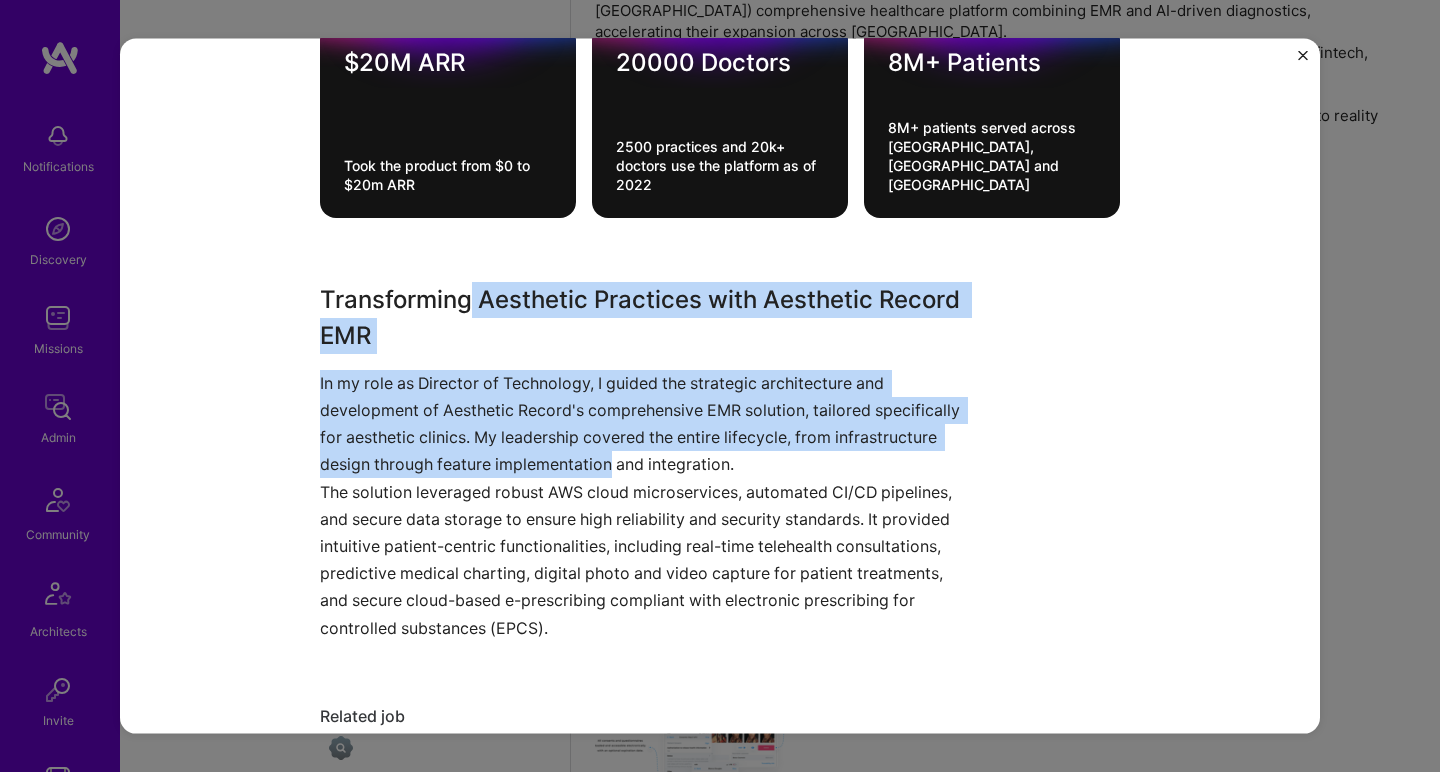 drag, startPoint x: 489, startPoint y: 291, endPoint x: 564, endPoint y: 431, distance: 158.8238 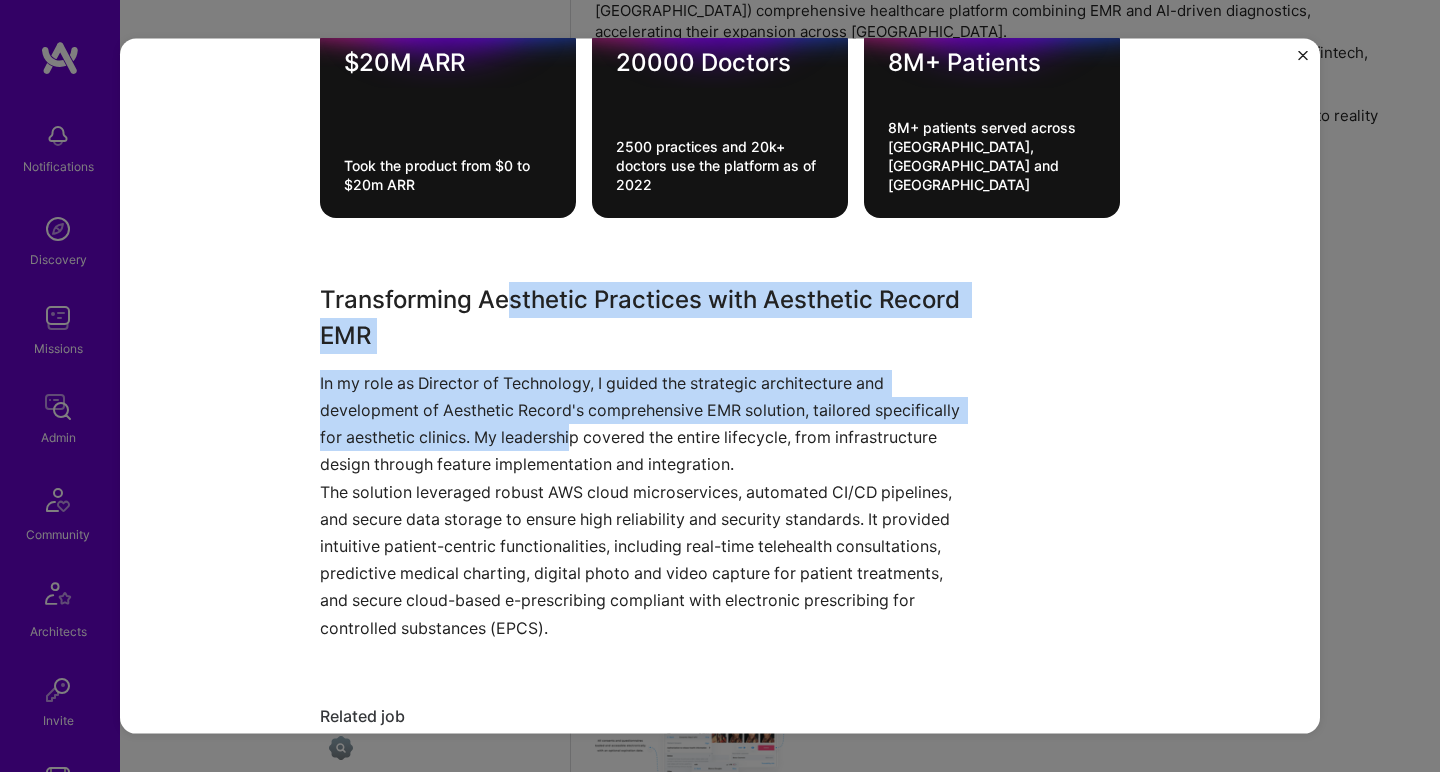 drag, startPoint x: 565, startPoint y: 371, endPoint x: 501, endPoint y: 265, distance: 123.82246 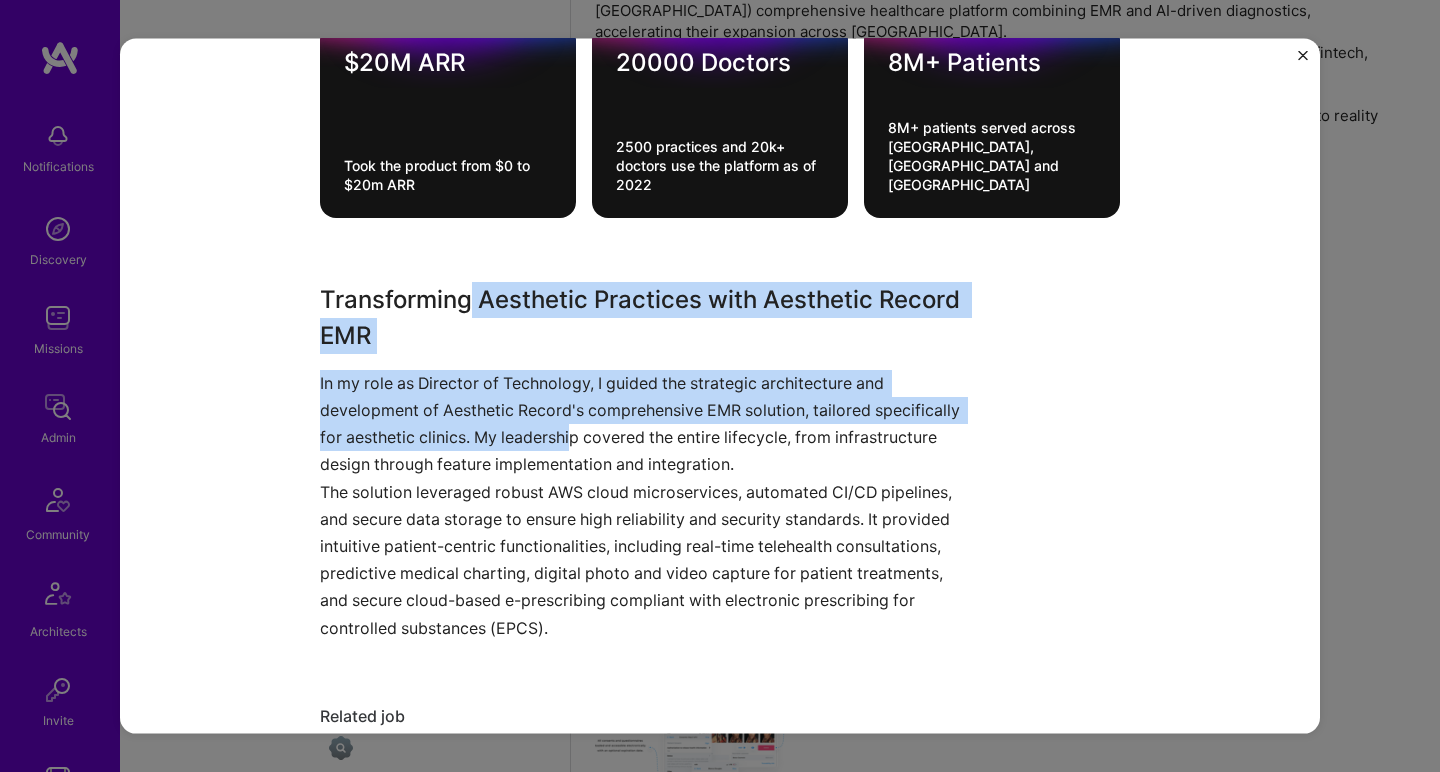 drag, startPoint x: 459, startPoint y: 280, endPoint x: 565, endPoint y: 421, distance: 176.40012 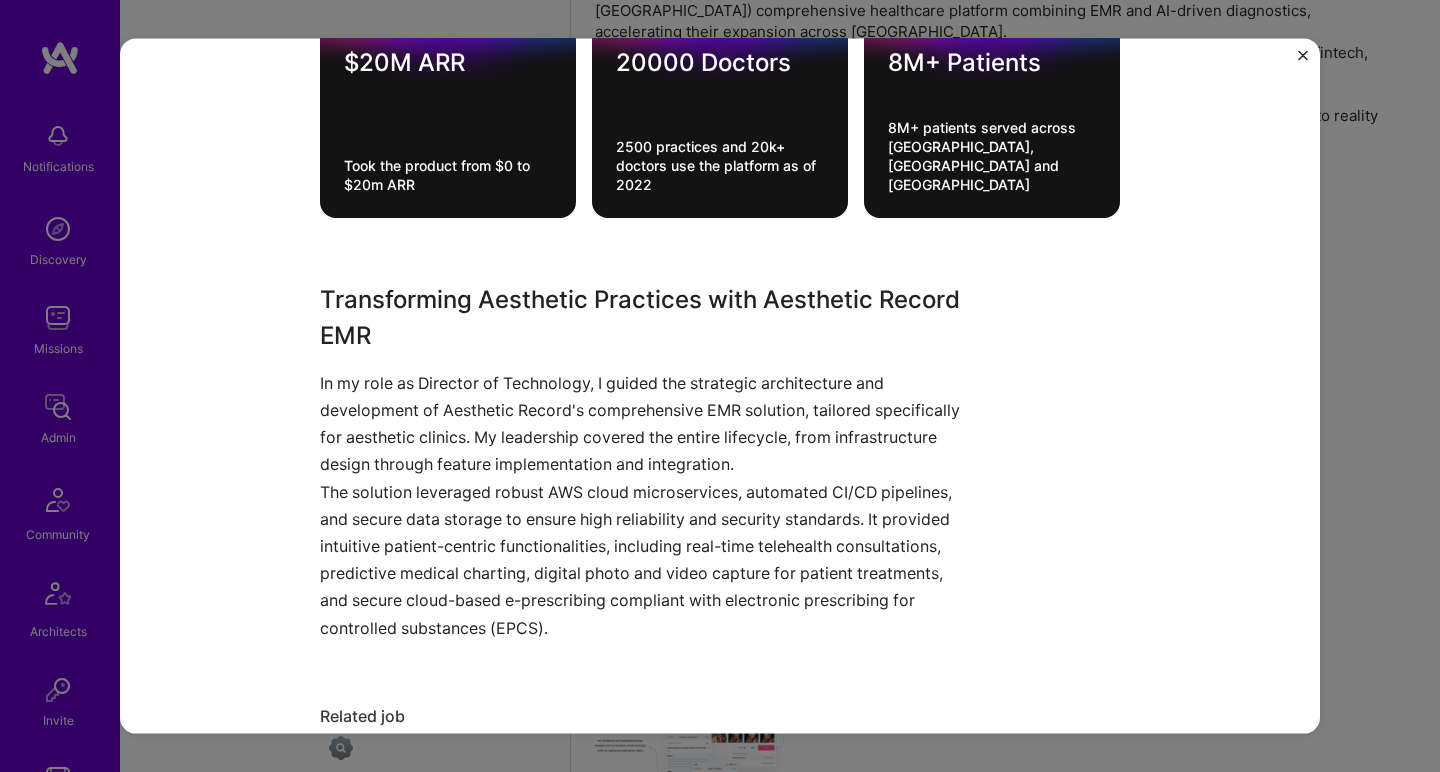click on "In my role as Director of Technology, I guided the strategic architecture and development of Aesthetic Record's comprehensive EMR solution, tailored specifically for aesthetic clinics. My leadership covered the entire lifecycle, from infrastructure design through feature implementation and integration." at bounding box center (645, 423) 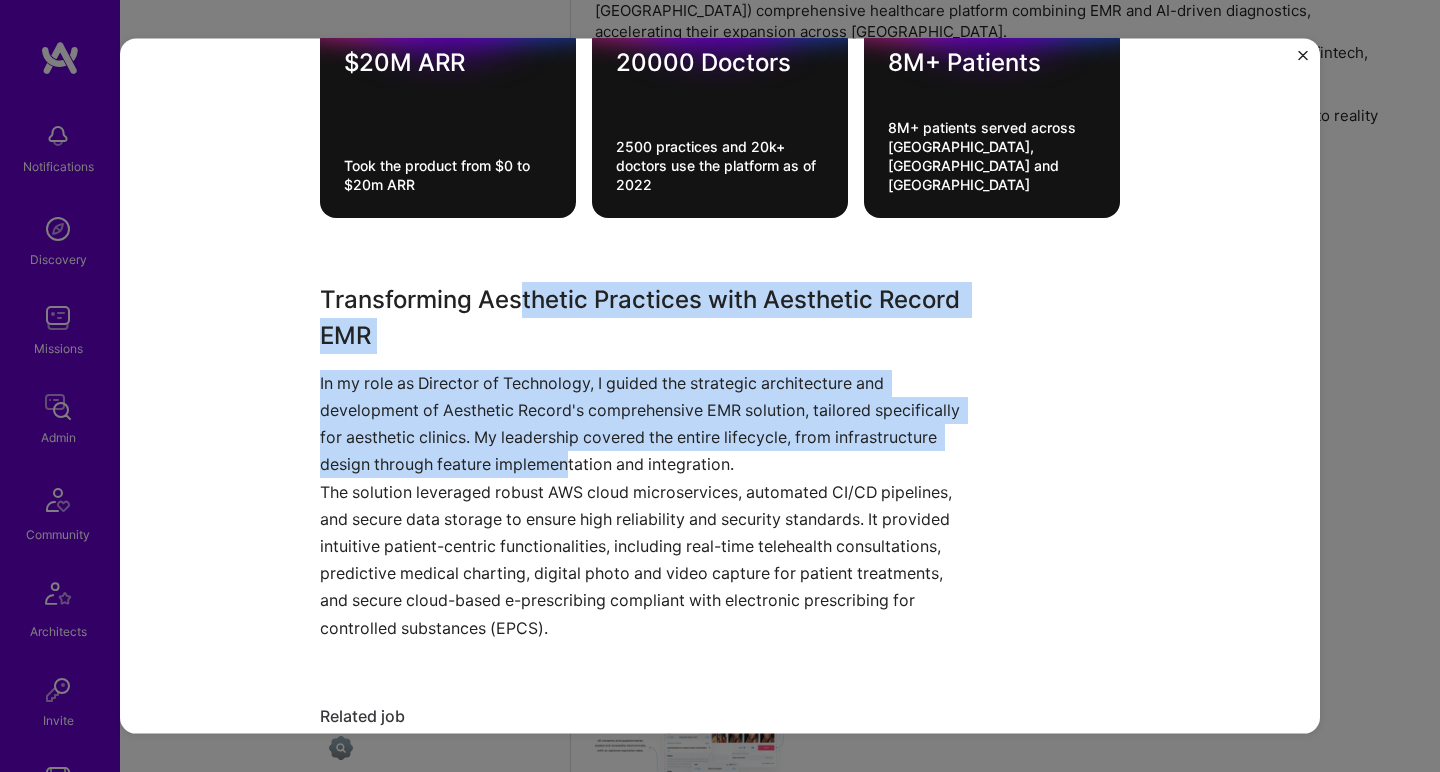 drag, startPoint x: 554, startPoint y: 406, endPoint x: 516, endPoint y: 279, distance: 132.56319 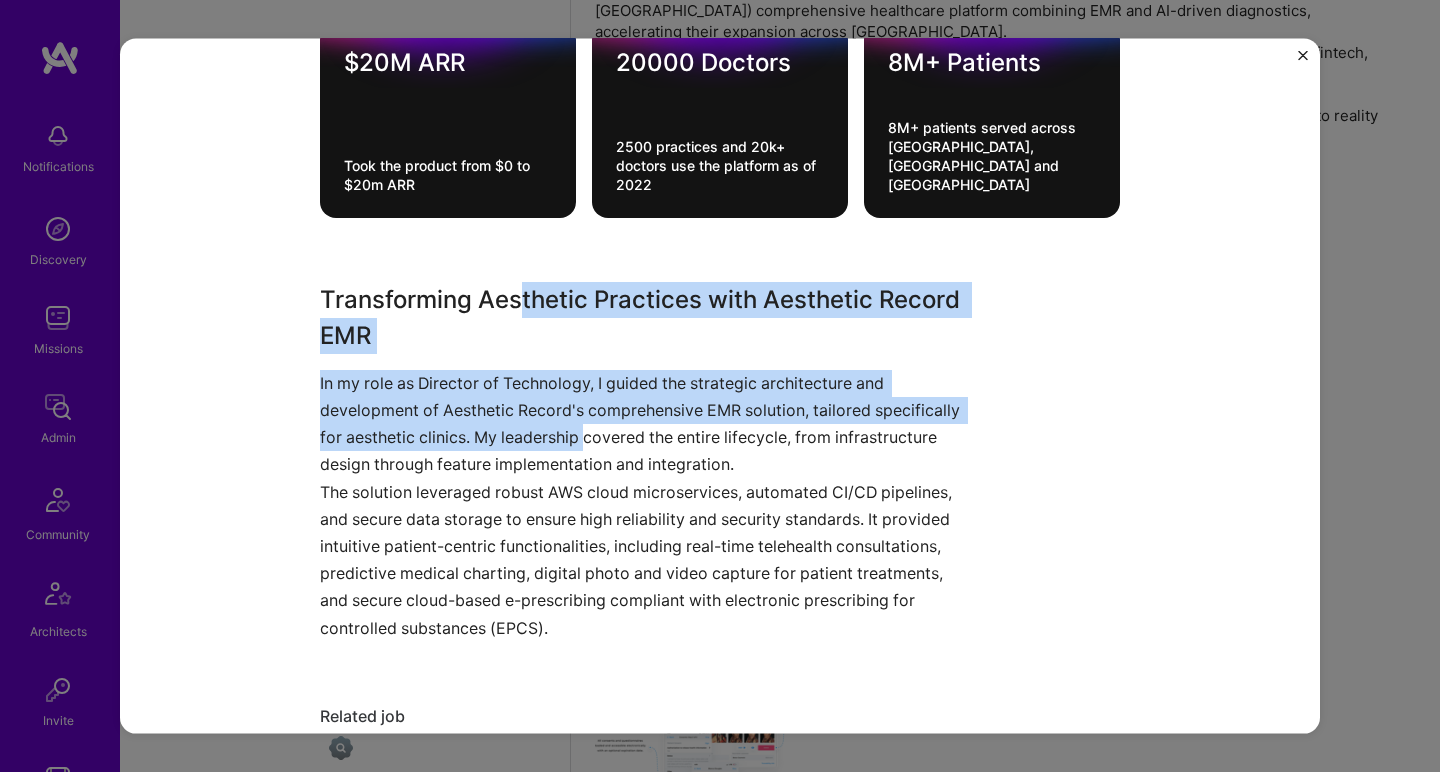 drag, startPoint x: 509, startPoint y: 278, endPoint x: 577, endPoint y: 416, distance: 153.84407 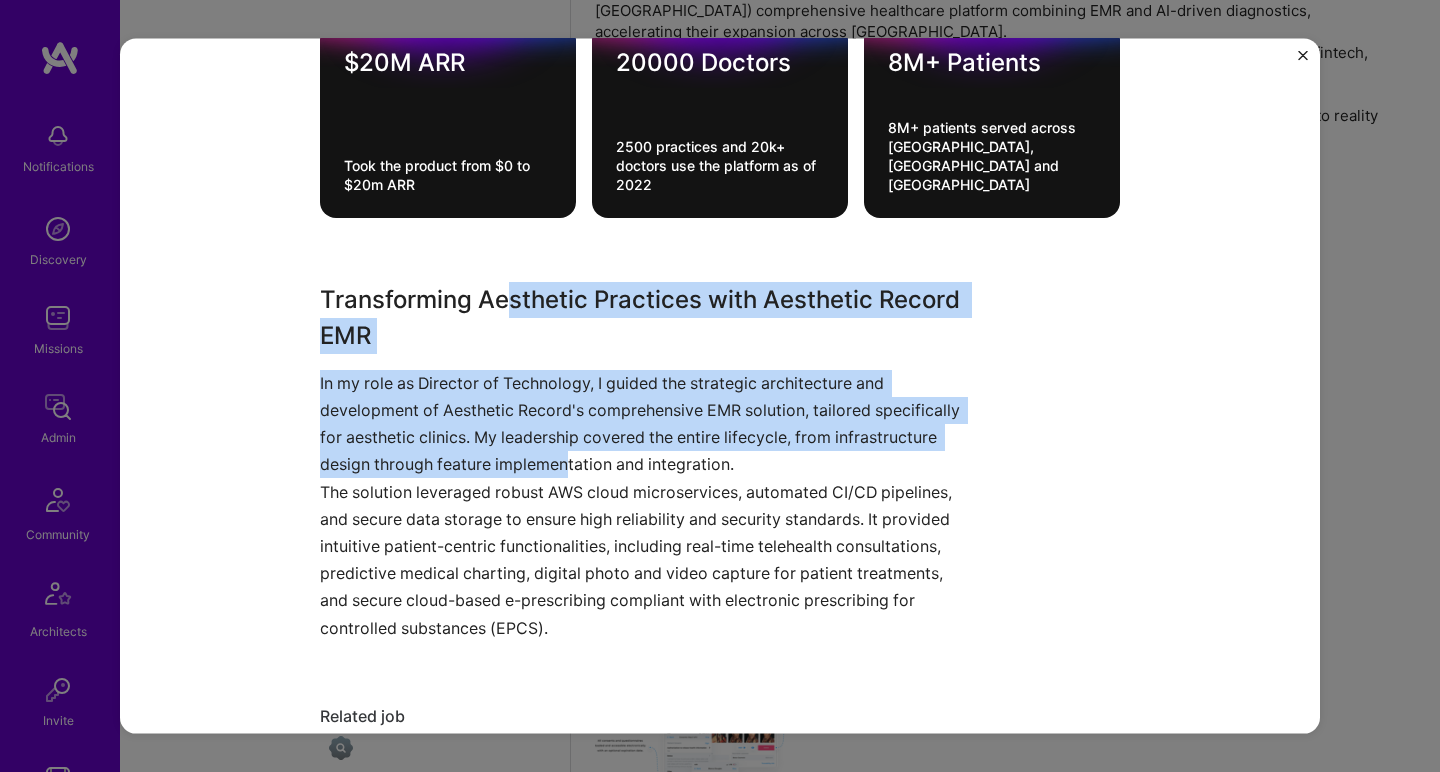 drag, startPoint x: 559, startPoint y: 435, endPoint x: 506, endPoint y: 279, distance: 164.7574 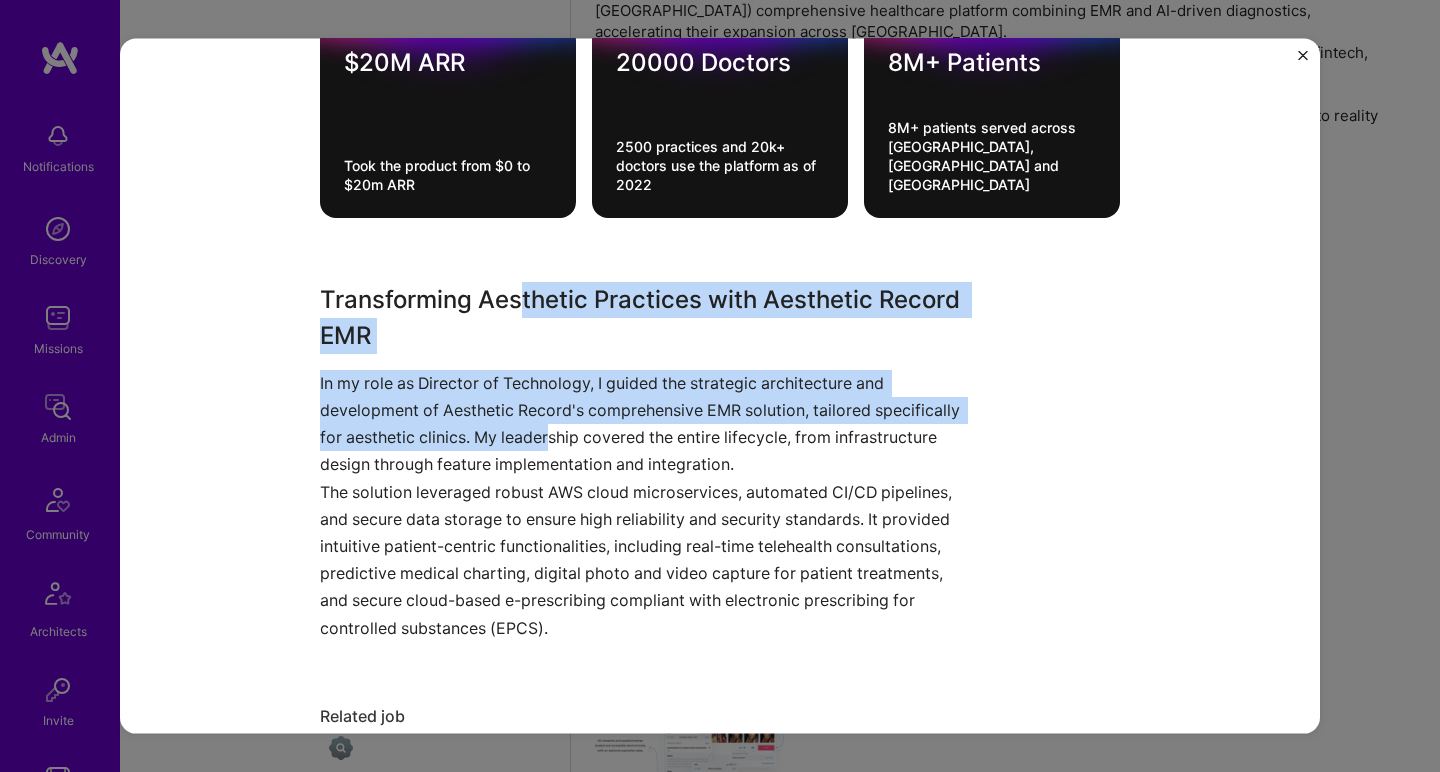 drag, startPoint x: 531, startPoint y: 282, endPoint x: 544, endPoint y: 410, distance: 128.65846 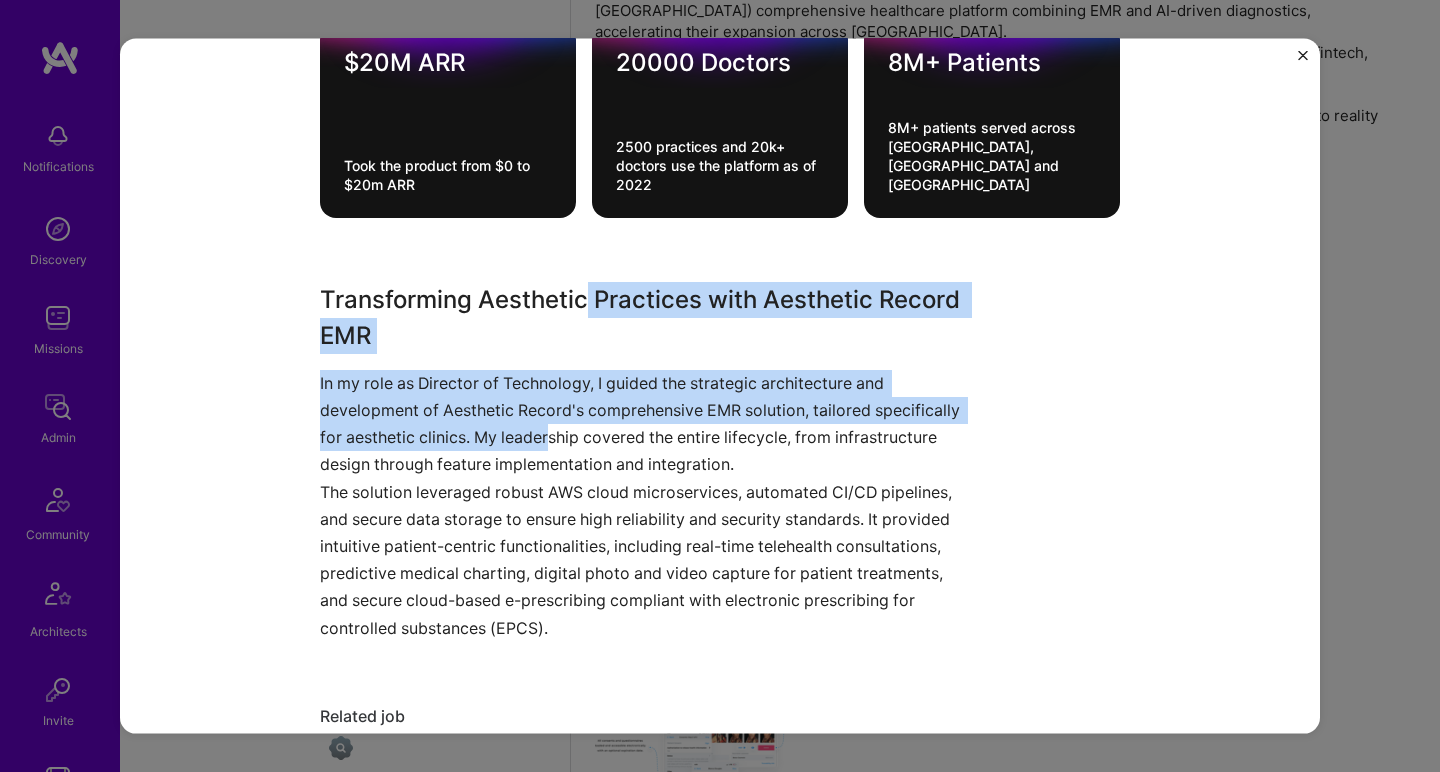 drag, startPoint x: 542, startPoint y: 422, endPoint x: 581, endPoint y: 279, distance: 148.22281 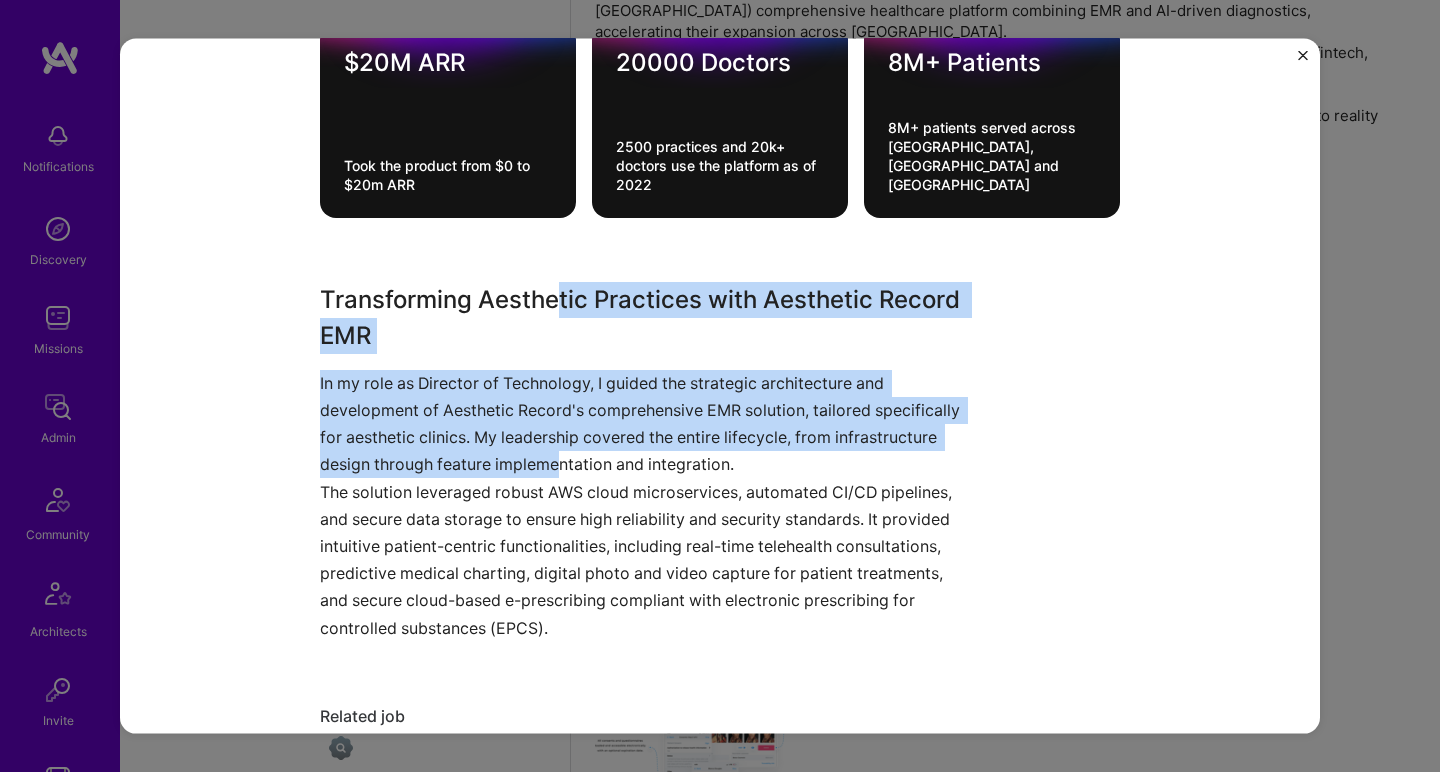 drag, startPoint x: 550, startPoint y: 284, endPoint x: 550, endPoint y: 432, distance: 148 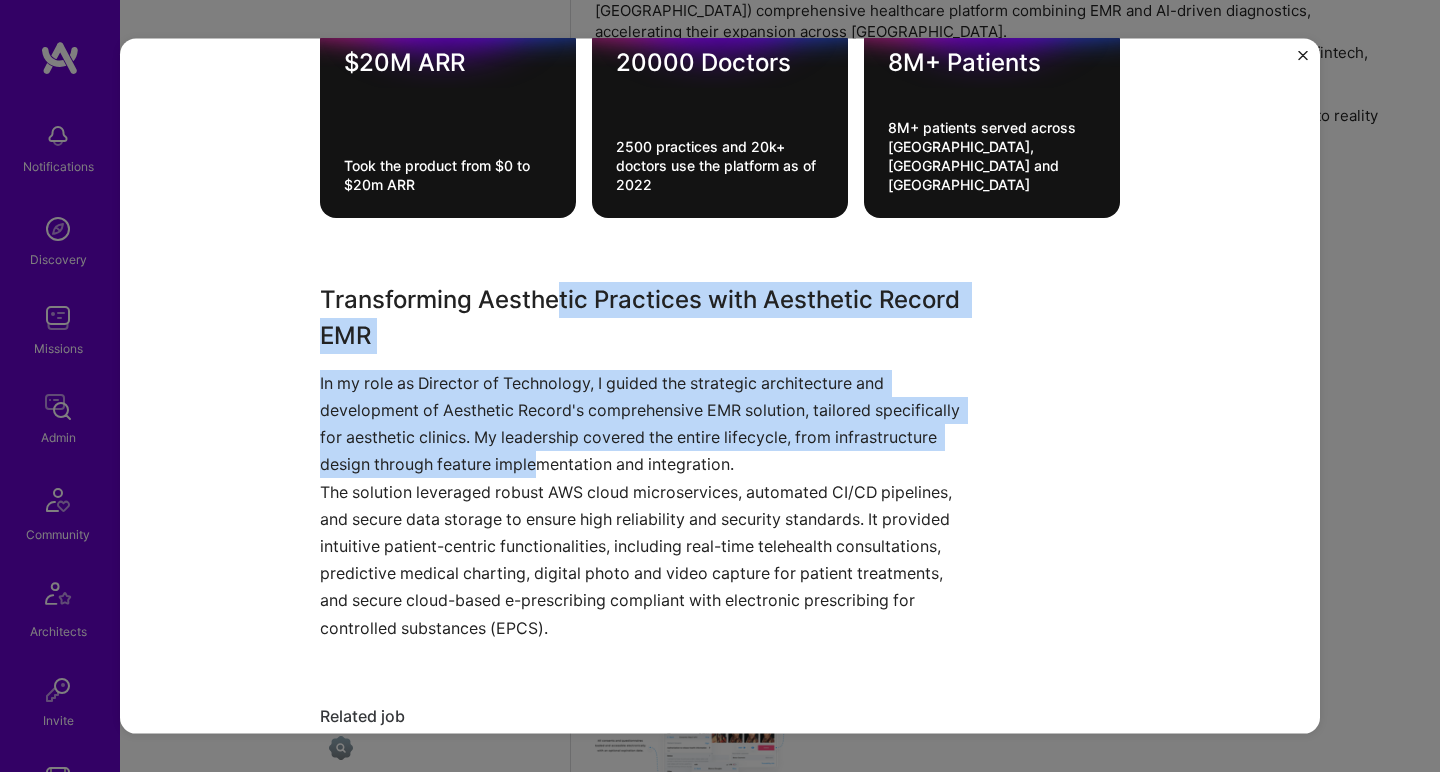 drag, startPoint x: 537, startPoint y: 450, endPoint x: 553, endPoint y: 282, distance: 168.76018 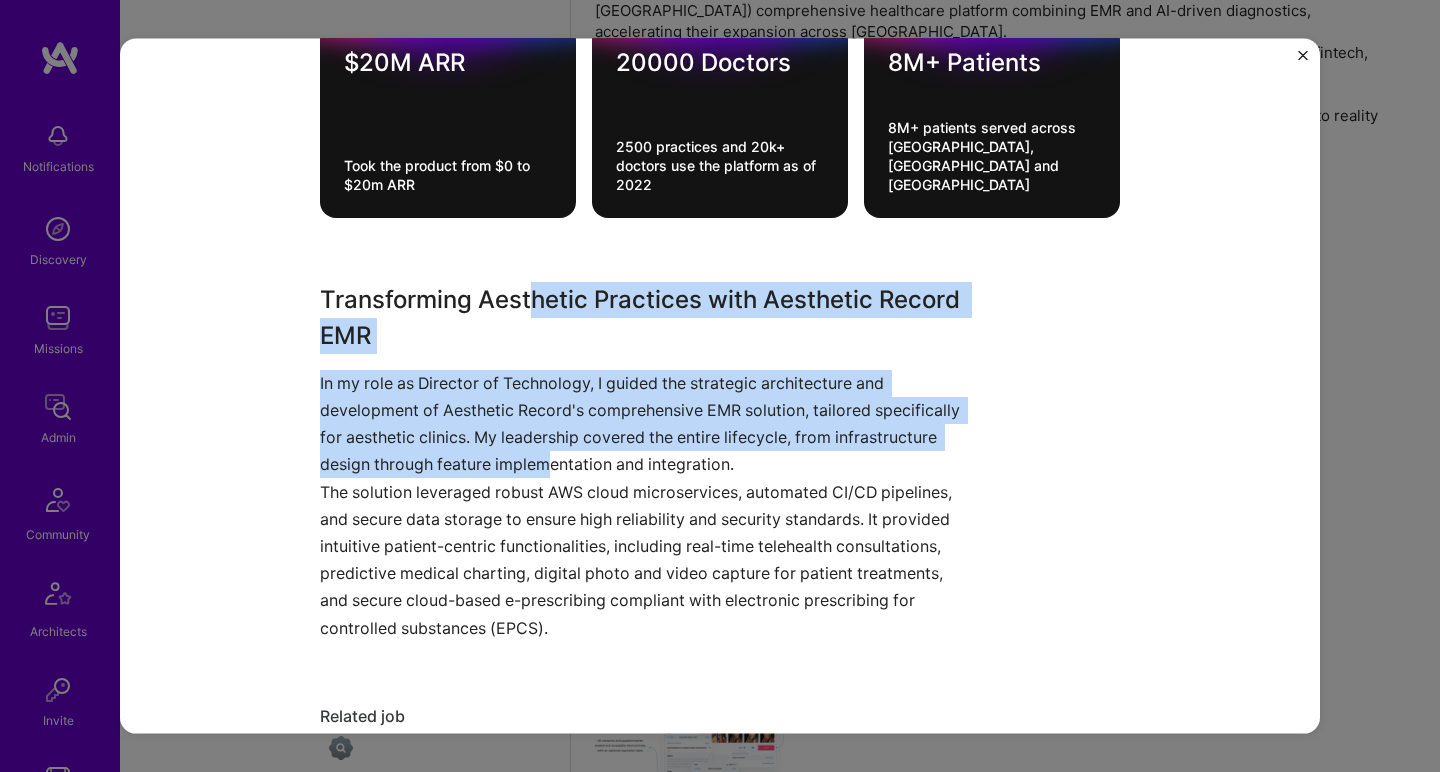drag, startPoint x: 521, startPoint y: 286, endPoint x: 546, endPoint y: 440, distance: 156.01602 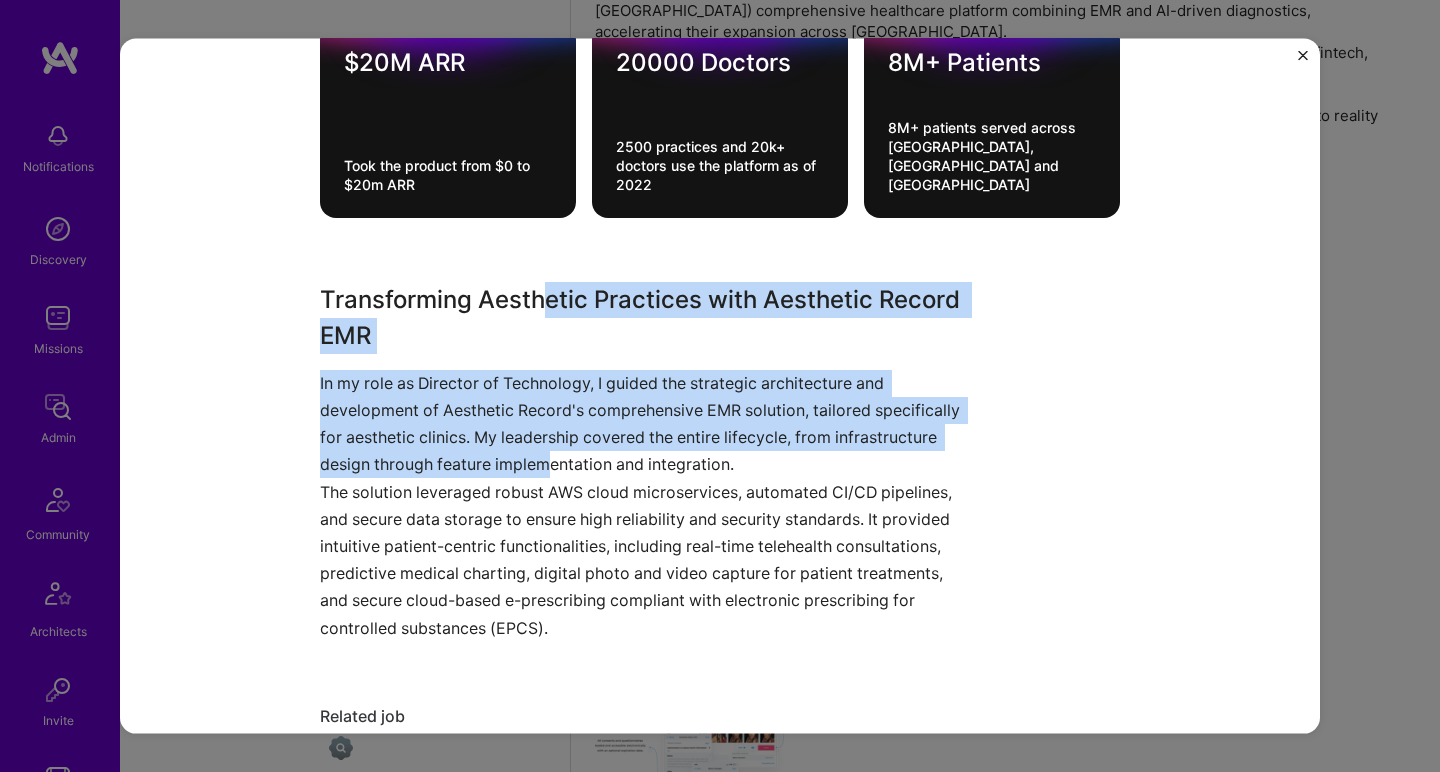 drag, startPoint x: 540, startPoint y: 448, endPoint x: 545, endPoint y: 277, distance: 171.07309 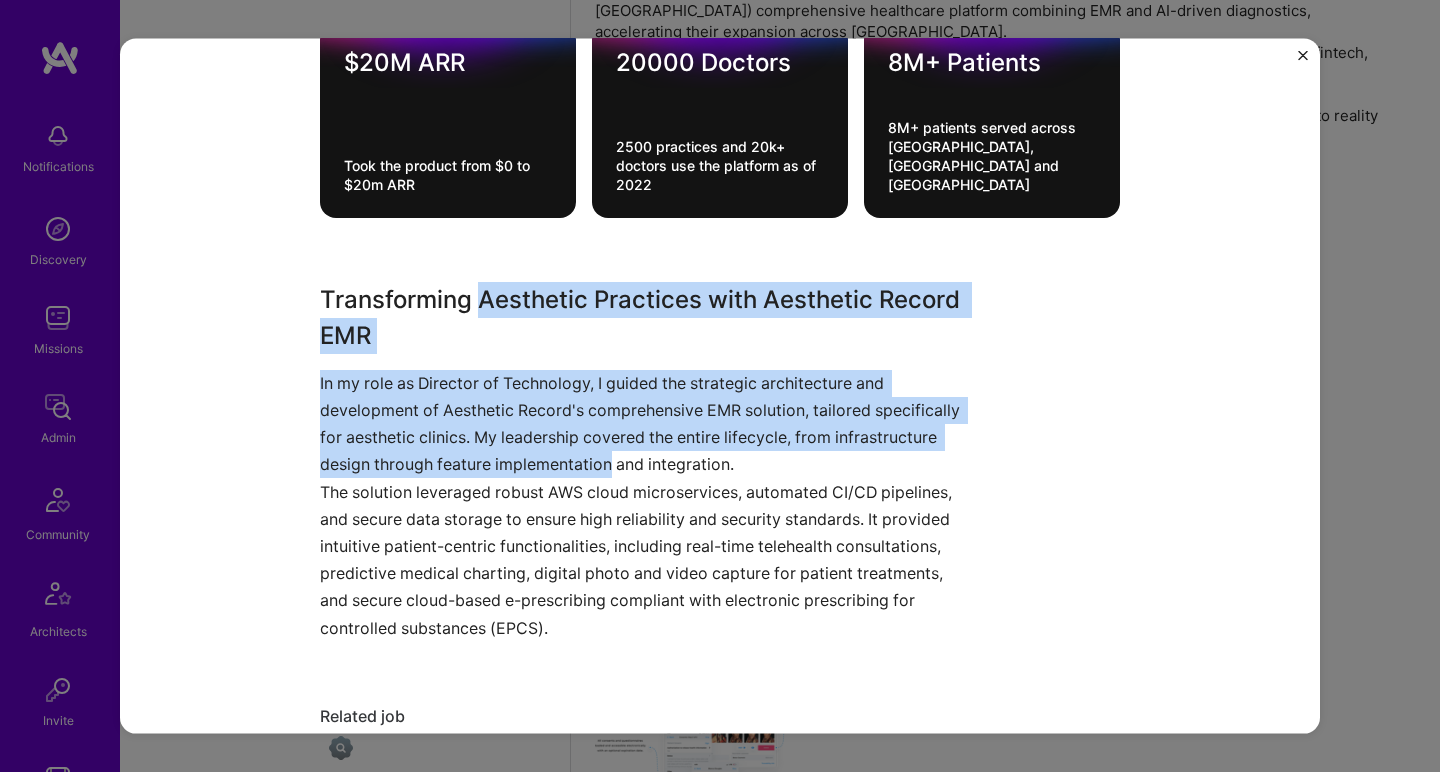 drag, startPoint x: 544, startPoint y: 280, endPoint x: 531, endPoint y: 446, distance: 166.50826 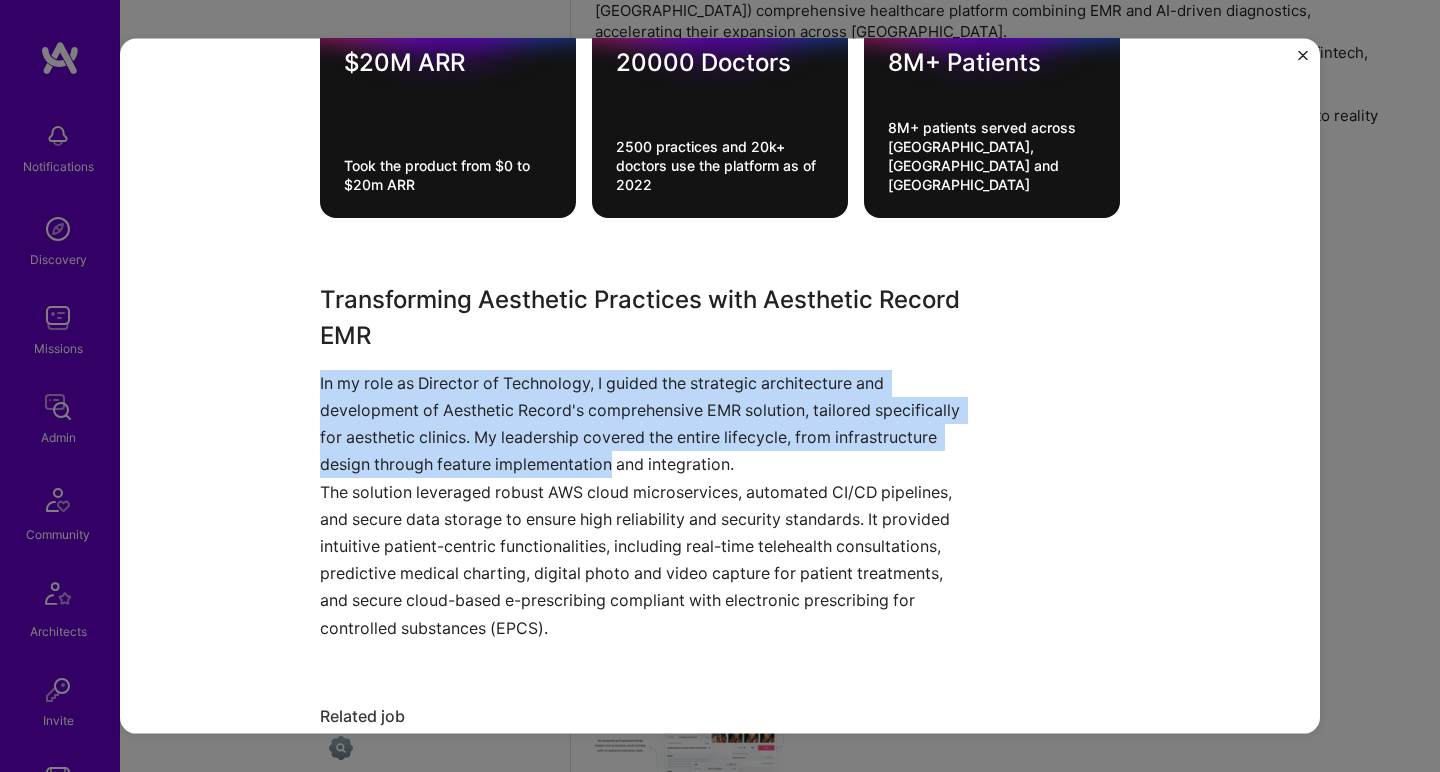 drag, startPoint x: 531, startPoint y: 446, endPoint x: 583, endPoint y: 294, distance: 160.64868 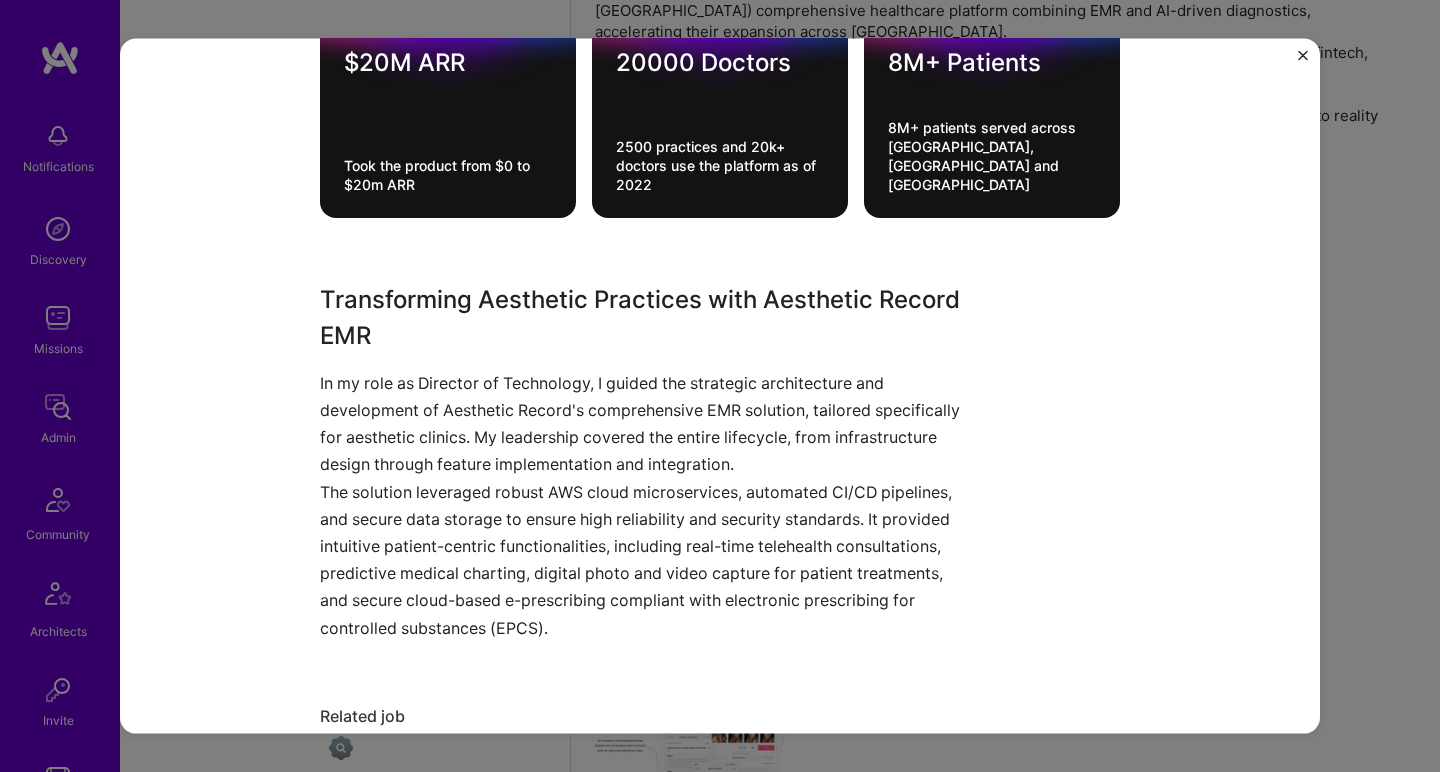click on "Transforming Aesthetic Practices with Aesthetic Record EMR" at bounding box center (645, 317) 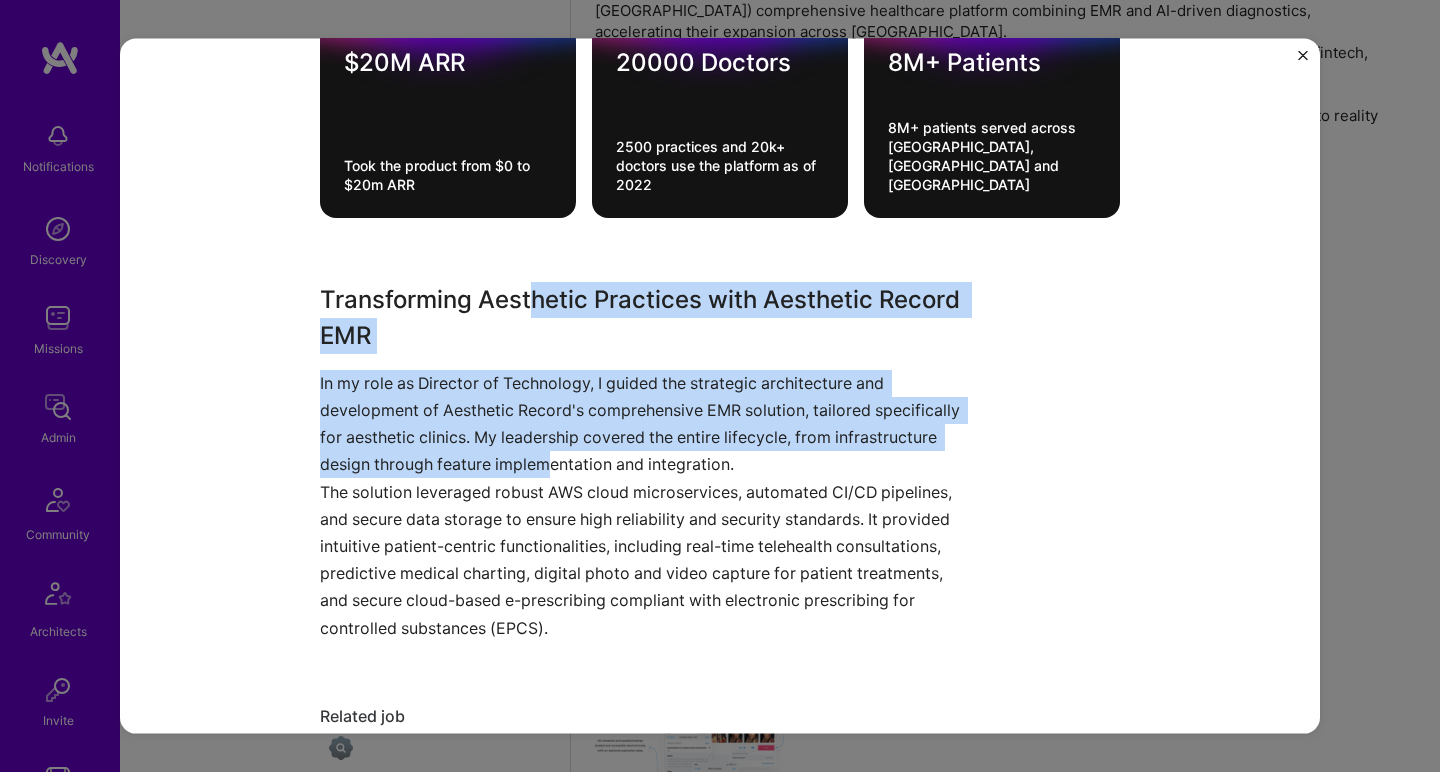 drag, startPoint x: 521, startPoint y: 291, endPoint x: 538, endPoint y: 438, distance: 147.97972 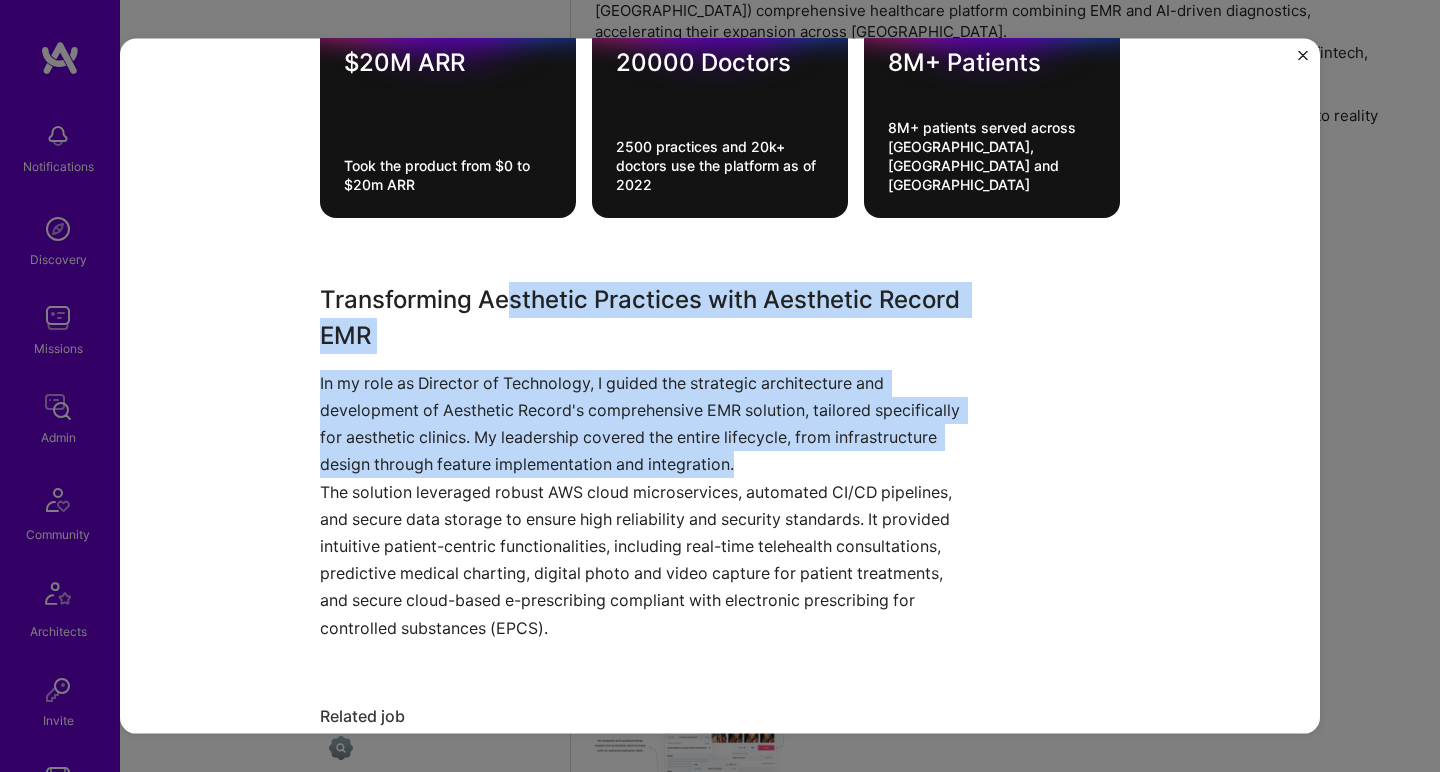 drag, startPoint x: 506, startPoint y: 291, endPoint x: 550, endPoint y: 457, distance: 171.73235 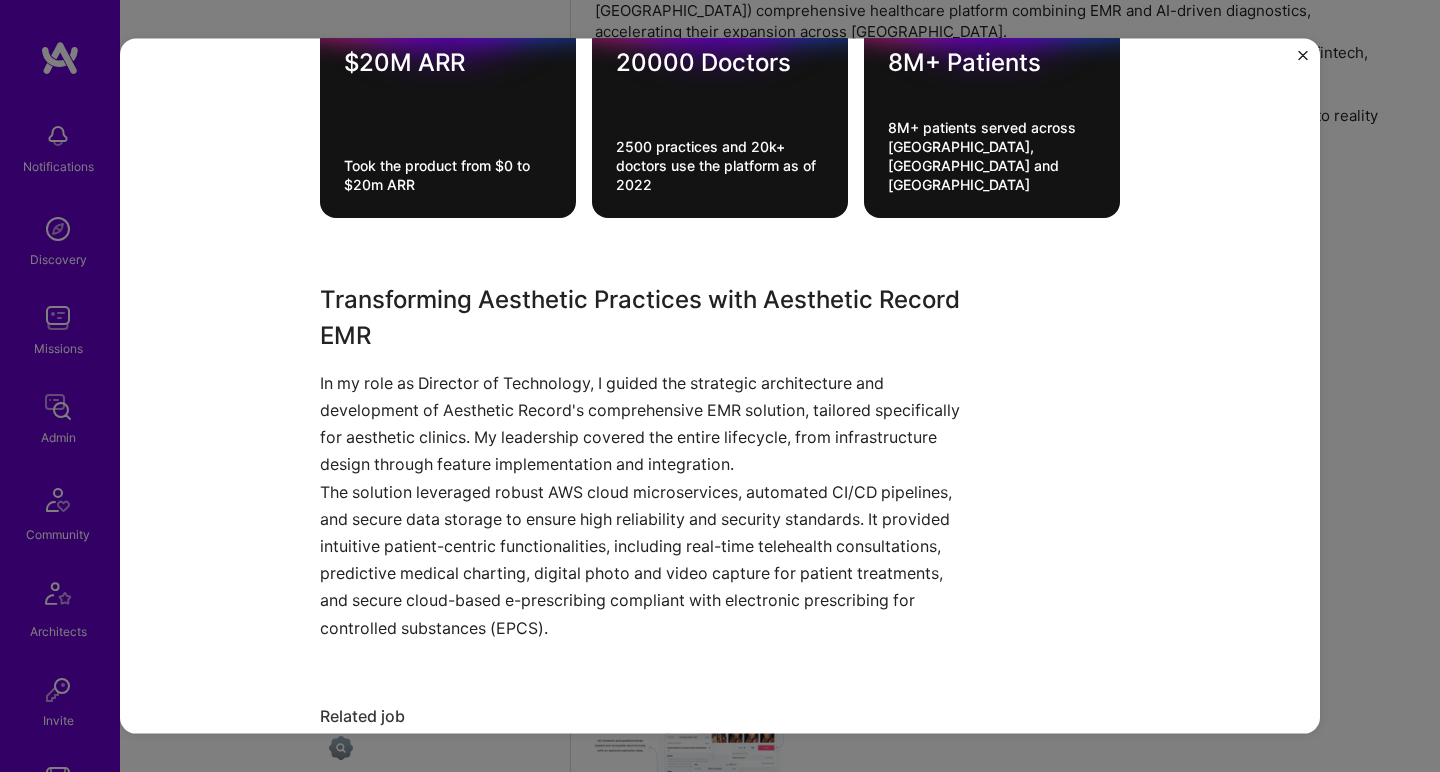 click on "The solution leveraged robust AWS cloud microservices, automated CI/CD pipelines, and secure data storage to ensure high reliability and security standards. It provided intuitive patient-centric functionalities, including real-time telehealth consultations, predictive medical charting, digital photo and video capture for patient treatments, and secure cloud-based e-prescribing compliant with electronic prescribing for controlled substances (EPCS)." at bounding box center (645, 559) 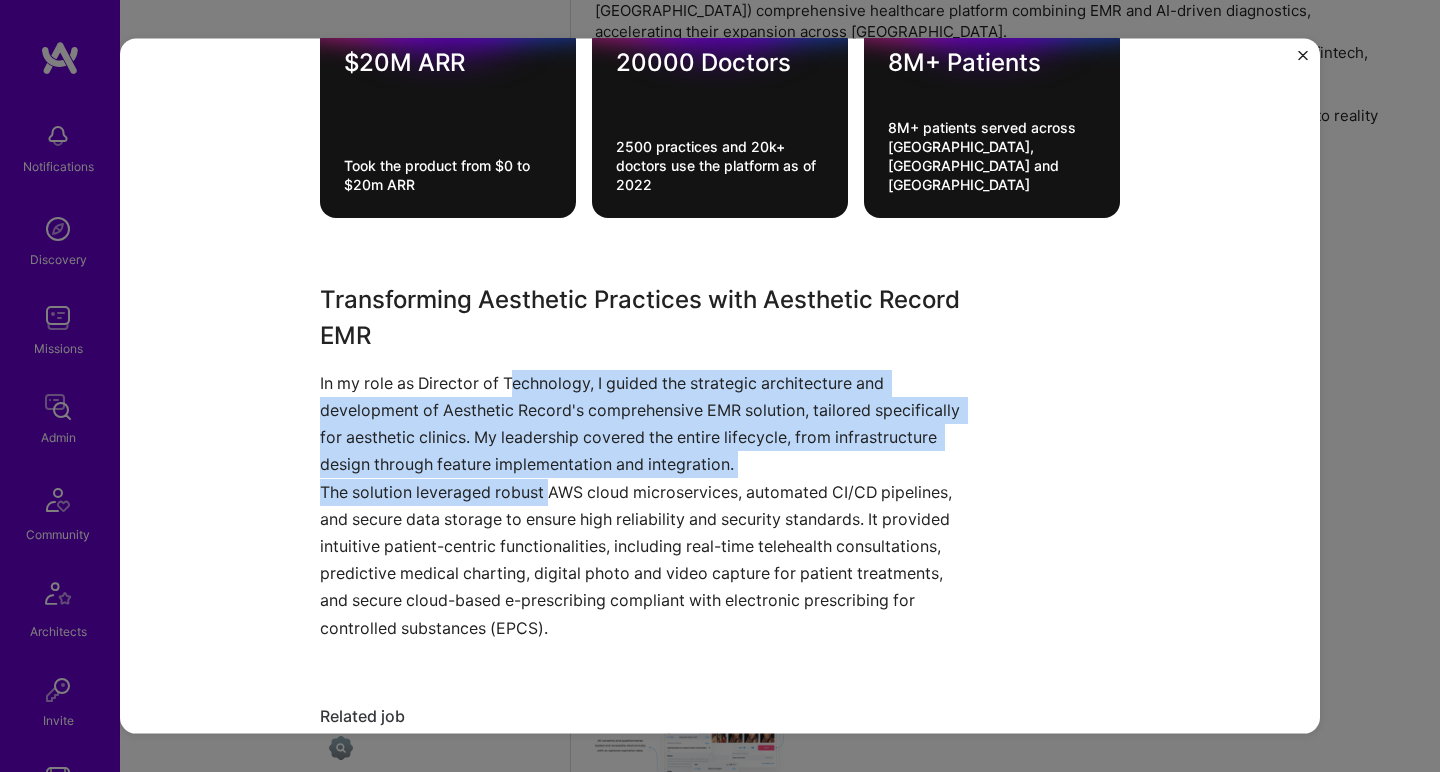 drag, startPoint x: 545, startPoint y: 476, endPoint x: 510, endPoint y: 353, distance: 127.88276 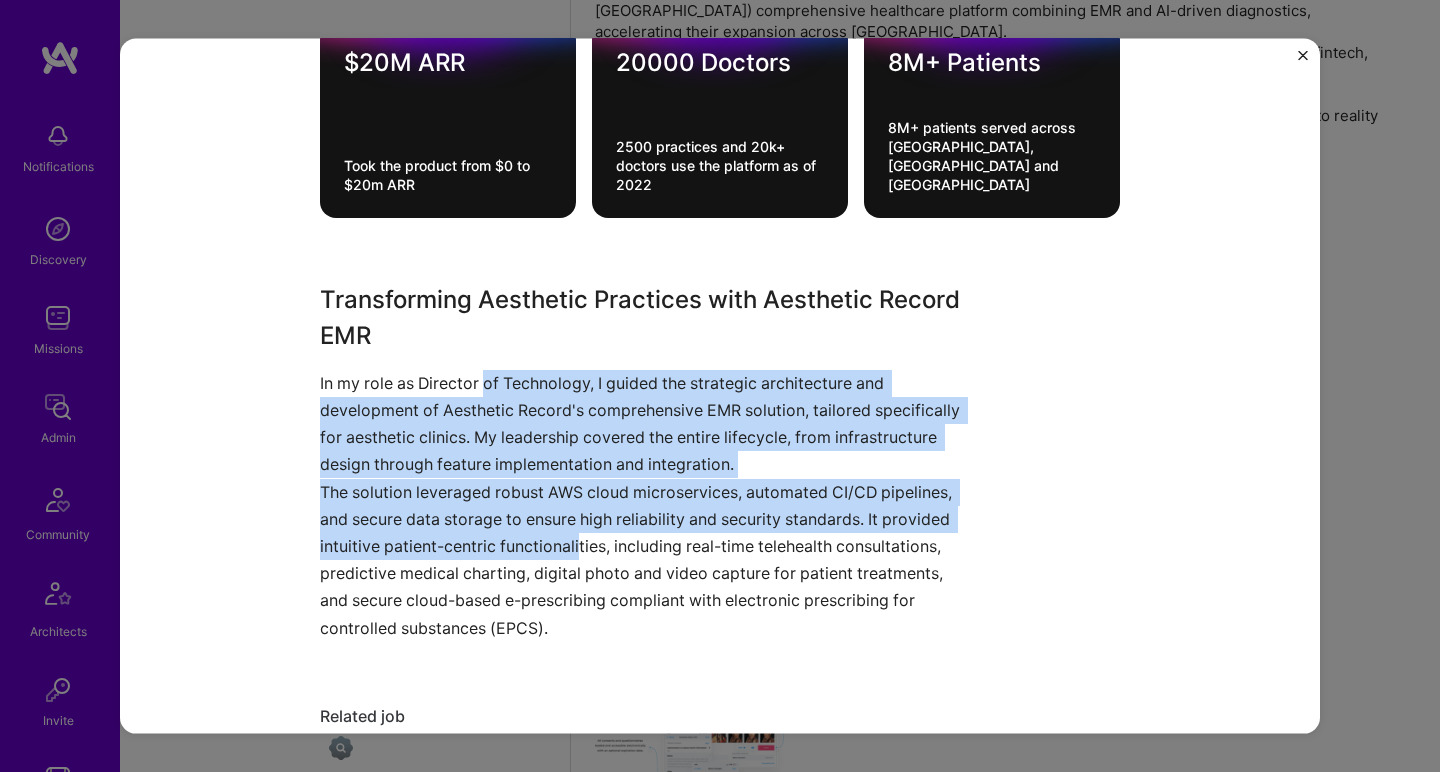drag, startPoint x: 476, startPoint y: 363, endPoint x: 574, endPoint y: 510, distance: 176.67201 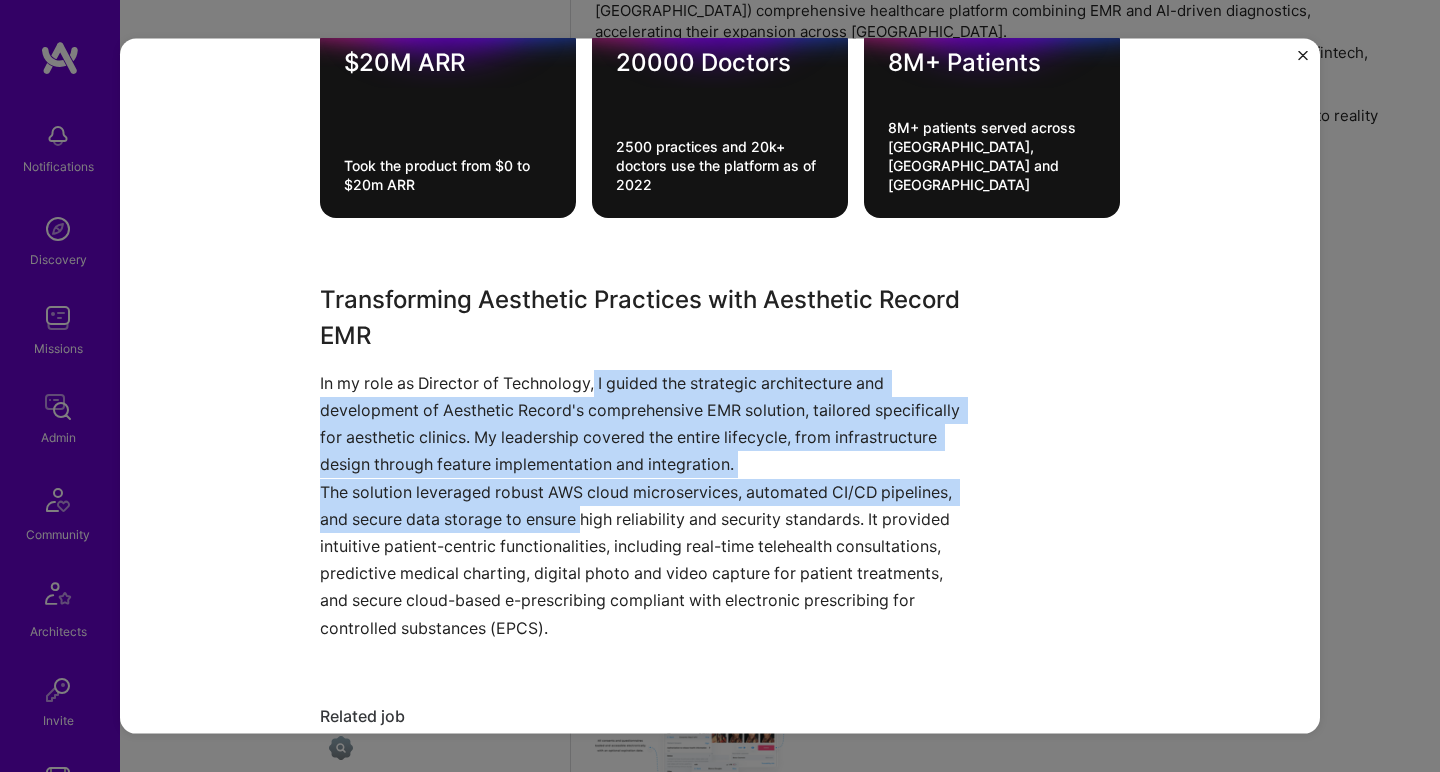 drag, startPoint x: 579, startPoint y: 484, endPoint x: 587, endPoint y: 366, distance: 118.270874 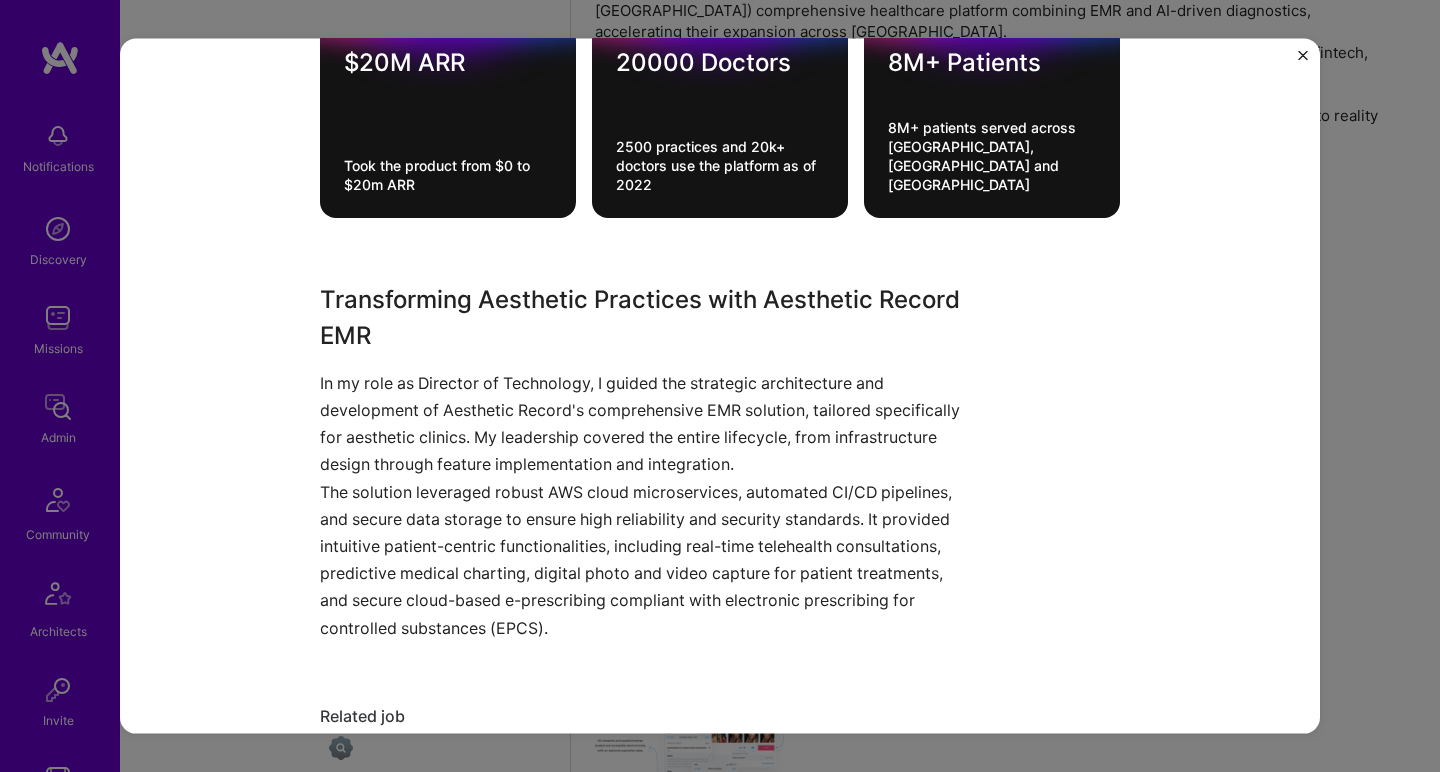 click on "In my role as Director of Technology, I guided the strategic architecture and development of Aesthetic Record's comprehensive EMR solution, tailored specifically for aesthetic clinics. My leadership covered the entire lifecycle, from infrastructure design through feature implementation and integration." at bounding box center [645, 423] 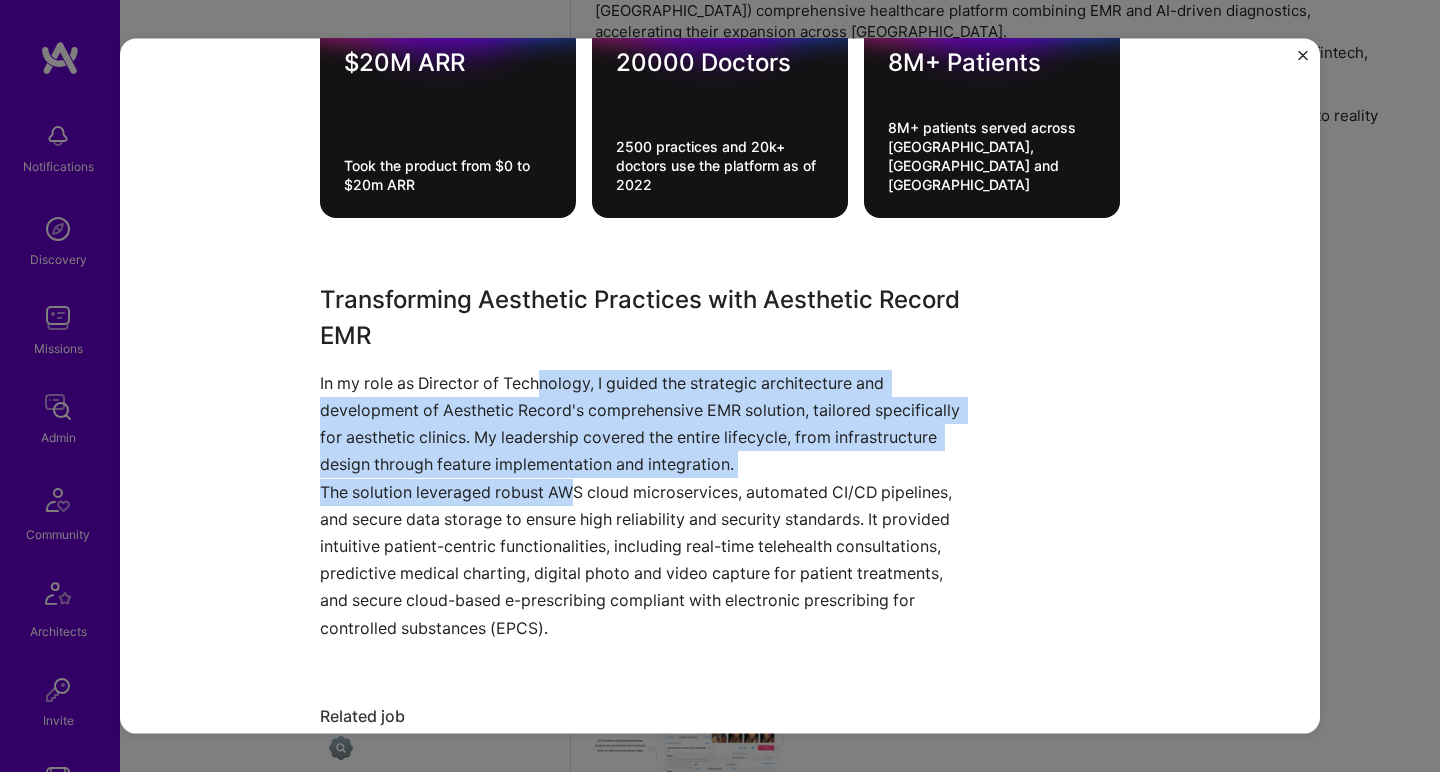 drag 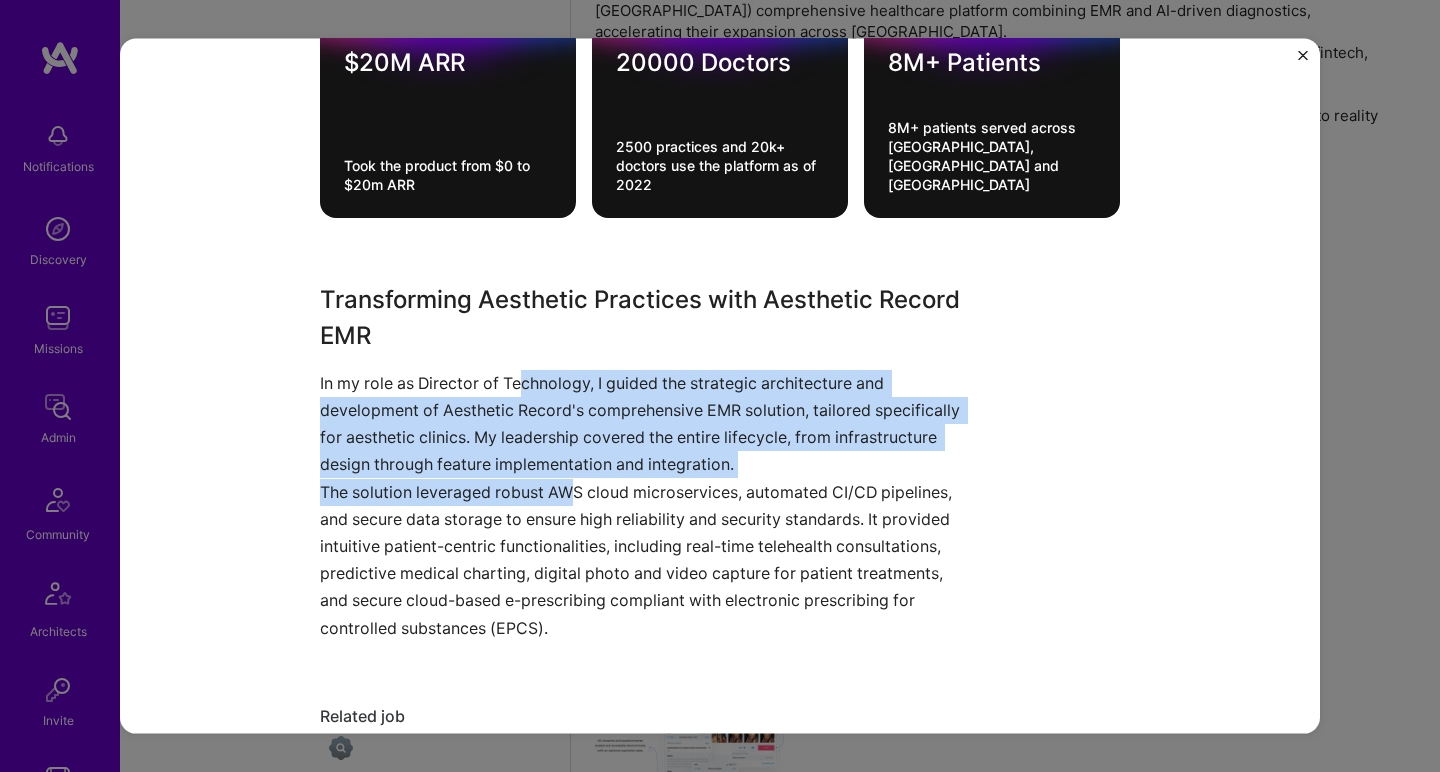 click on "Transforming Aesthetic Practices with Aesthetic Record EMR In my role as Director of Technology, I guided the strategic architecture and development of Aesthetic Record's comprehensive EMR solution, tailored specifically for aesthetic clinics. My leadership covered the entire lifecycle, from infrastructure design through feature implementation and integration. The solution leveraged robust AWS cloud microservices, automated CI/CD pipelines, and secure data storage to ensure high reliability and security standards. It provided intuitive patient-centric functionalities, including real-time telehealth consultations, predictive medical charting, digital photo and video capture for patient treatments, and secure cloud-based e-prescribing compliant with electronic prescribing for controlled substances (EPCS)." at bounding box center [645, 461] 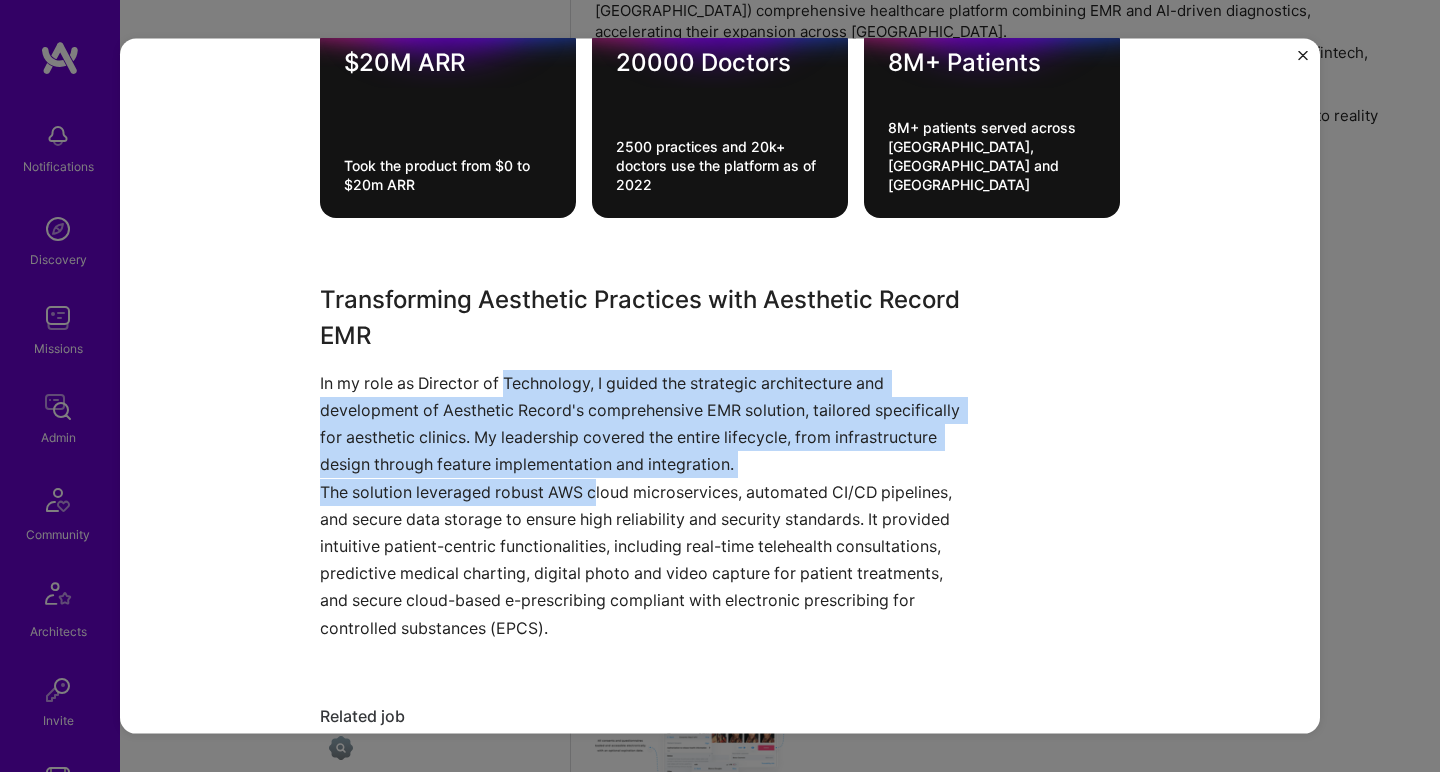 click on "Transforming Aesthetic Practices with Aesthetic Record EMR In my role as Director of Technology, I guided the strategic architecture and development of Aesthetic Record's comprehensive EMR solution, tailored specifically for aesthetic clinics. My leadership covered the entire lifecycle, from infrastructure design through feature implementation and integration. The solution leveraged robust AWS cloud microservices, automated CI/CD pipelines, and secure data storage to ensure high reliability and security standards. It provided intuitive patient-centric functionalities, including real-time telehealth consultations, predictive medical charting, digital photo and video capture for patient treatments, and secure cloud-based e-prescribing compliant with electronic prescribing for controlled substances (EPCS)." at bounding box center [645, 461] 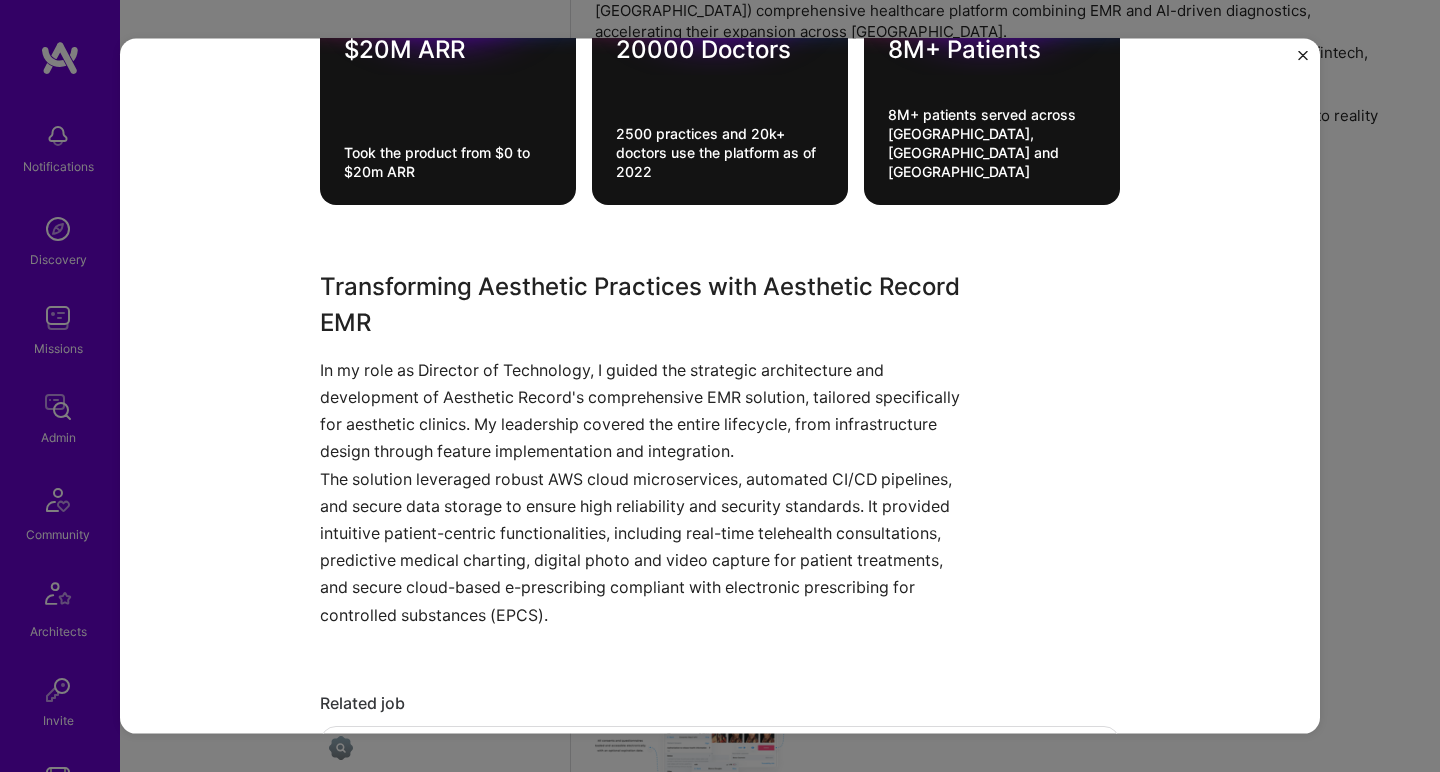 click on "The solution leveraged robust AWS cloud microservices, automated CI/CD pipelines, and secure data storage to ensure high reliability and security standards. It provided intuitive patient-centric functionalities, including real-time telehealth consultations, predictive medical charting, digital photo and video capture for patient treatments, and secure cloud-based e-prescribing compliant with electronic prescribing for controlled substances (EPCS)." at bounding box center [645, 546] 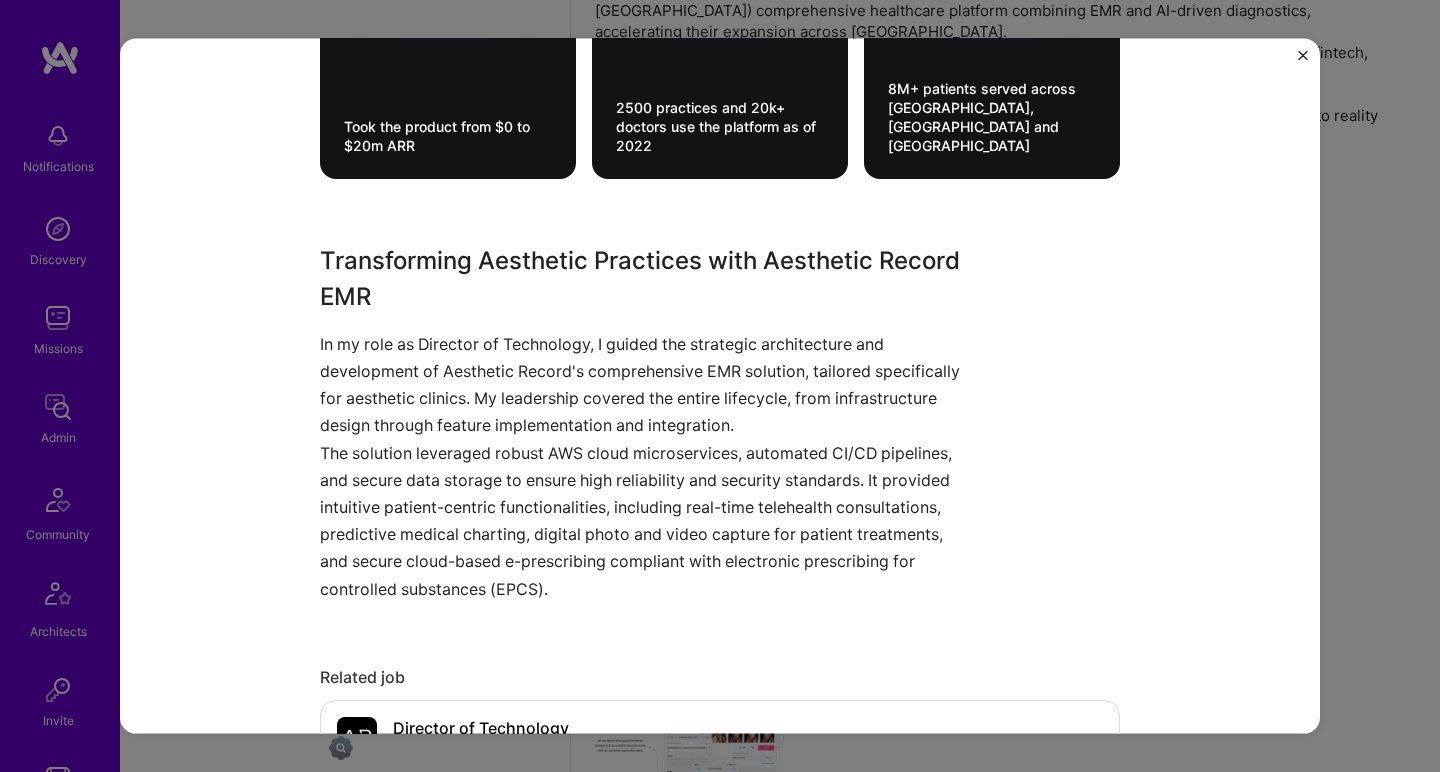 scroll, scrollTop: 1499, scrollLeft: 0, axis: vertical 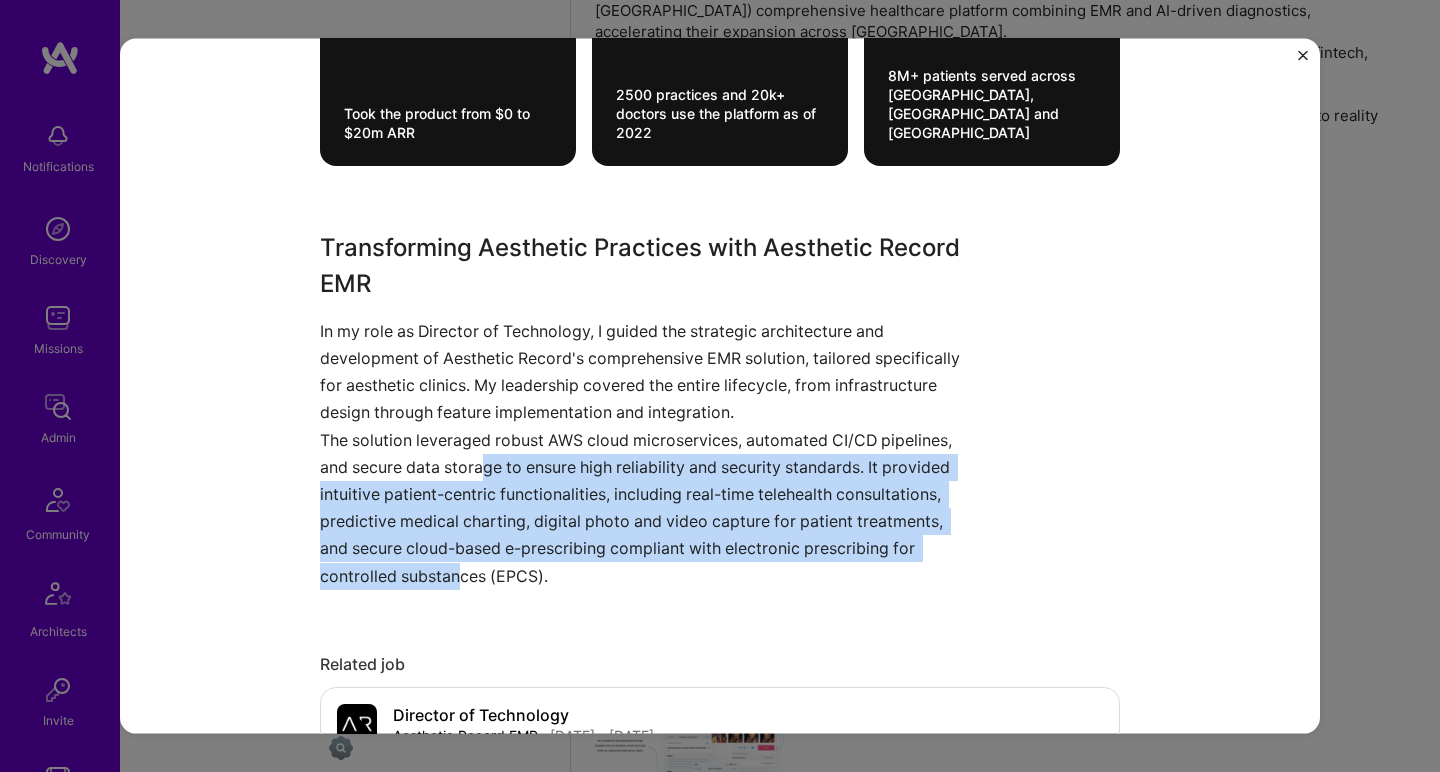 click on "The solution leveraged robust AWS cloud microservices, automated CI/CD pipelines, and secure data storage to ensure high reliability and security standards. It provided intuitive patient-centric functionalities, including real-time telehealth consultations, predictive medical charting, digital photo and video capture for patient treatments, and secure cloud-based e-prescribing compliant with electronic prescribing for controlled substances (EPCS)." at bounding box center [645, 507] 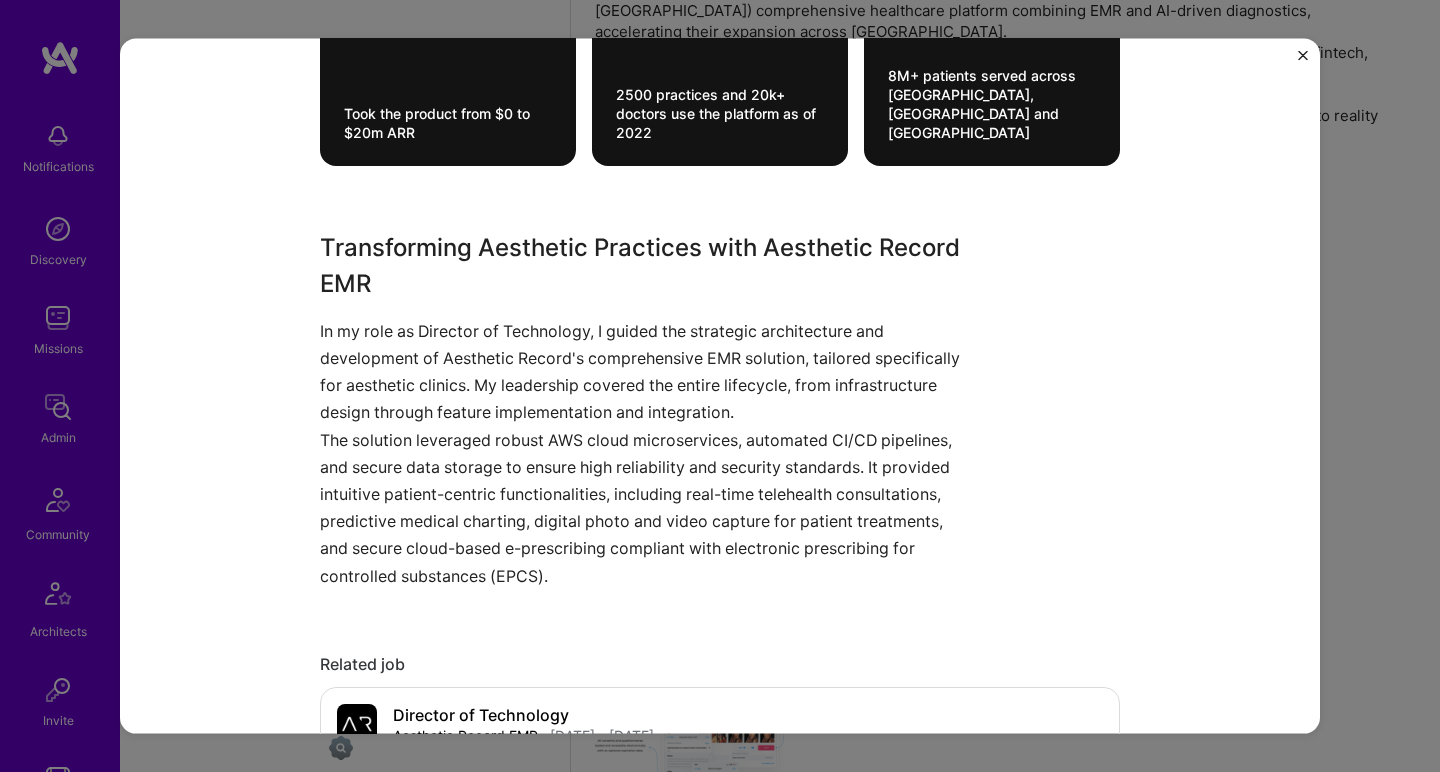 click on "The solution leveraged robust AWS cloud microservices, automated CI/CD pipelines, and secure data storage to ensure high reliability and security standards. It provided intuitive patient-centric functionalities, including real-time telehealth consultations, predictive medical charting, digital photo and video capture for patient treatments, and secure cloud-based e-prescribing compliant with electronic prescribing for controlled substances (EPCS)." at bounding box center (645, 507) 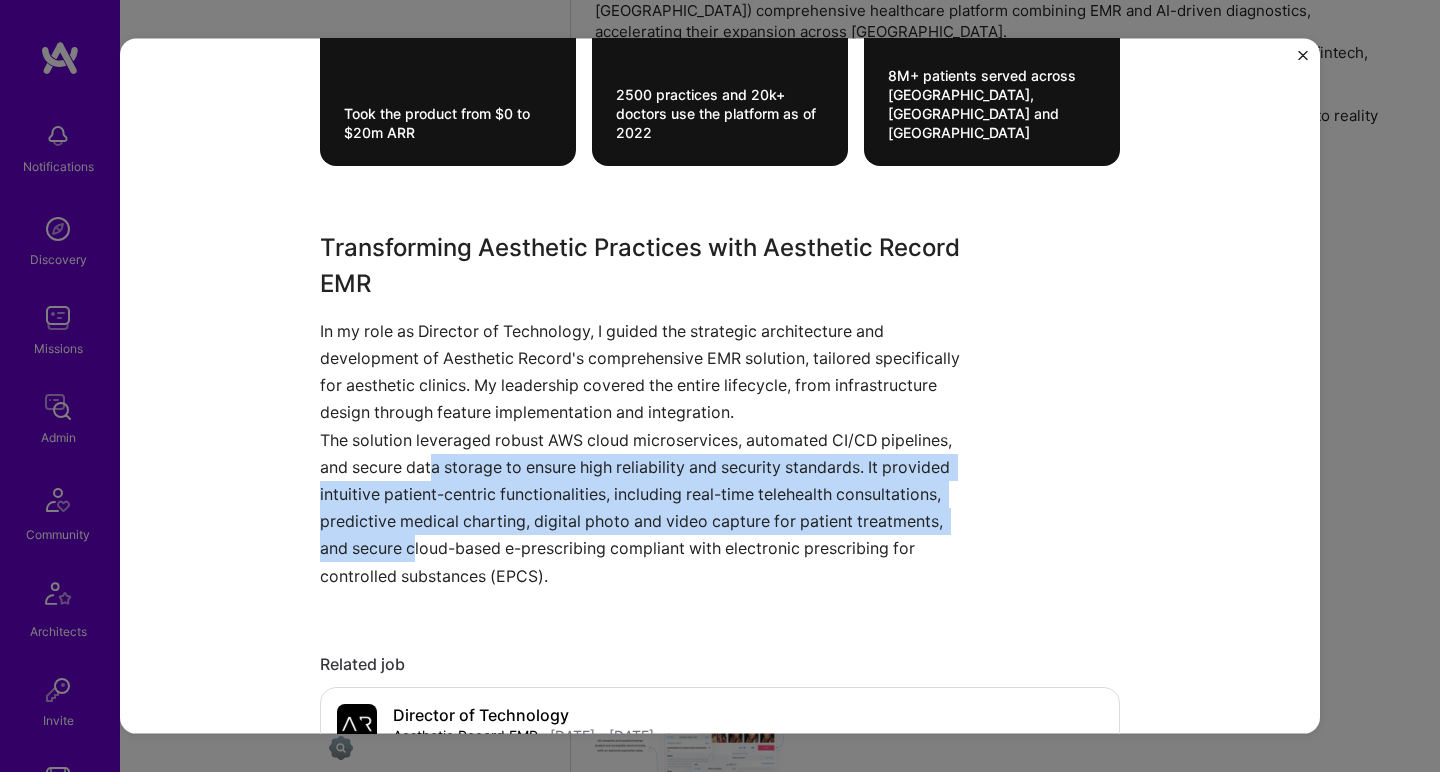 click on "The solution leveraged robust AWS cloud microservices, automated CI/CD pipelines, and secure data storage to ensure high reliability and security standards. It provided intuitive patient-centric functionalities, including real-time telehealth consultations, predictive medical charting, digital photo and video capture for patient treatments, and secure cloud-based e-prescribing compliant with electronic prescribing for controlled substances (EPCS)." at bounding box center [645, 507] 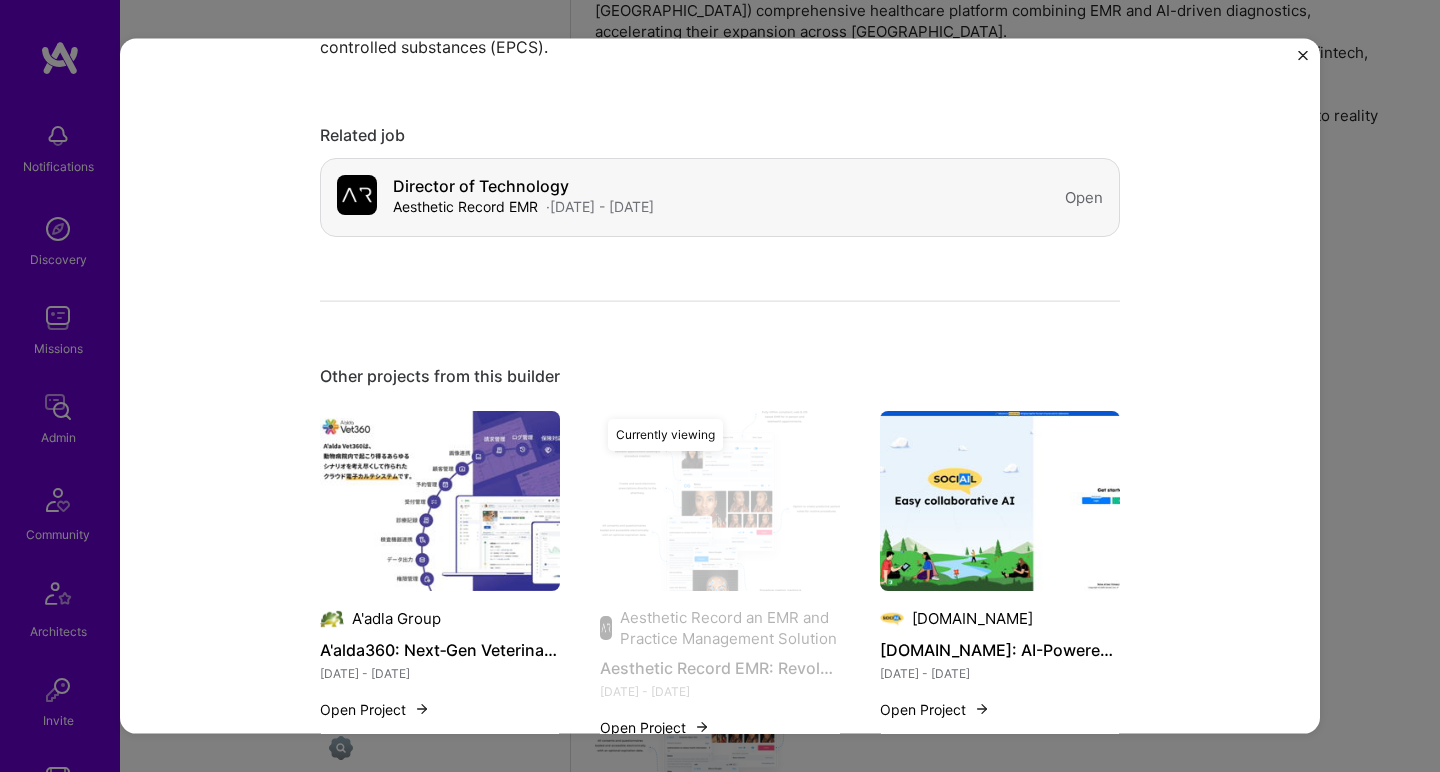 scroll, scrollTop: 2074, scrollLeft: 0, axis: vertical 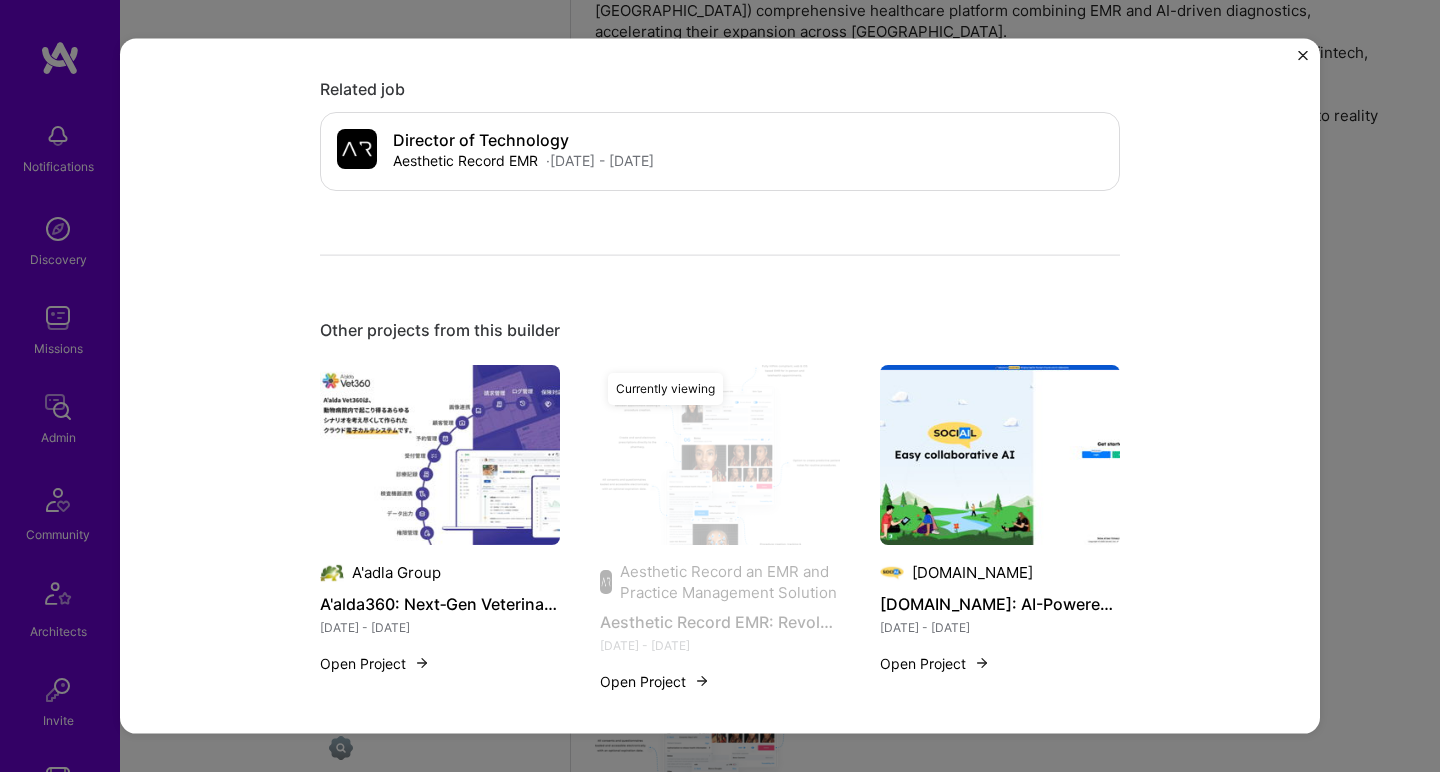 click at bounding box center [440, 454] 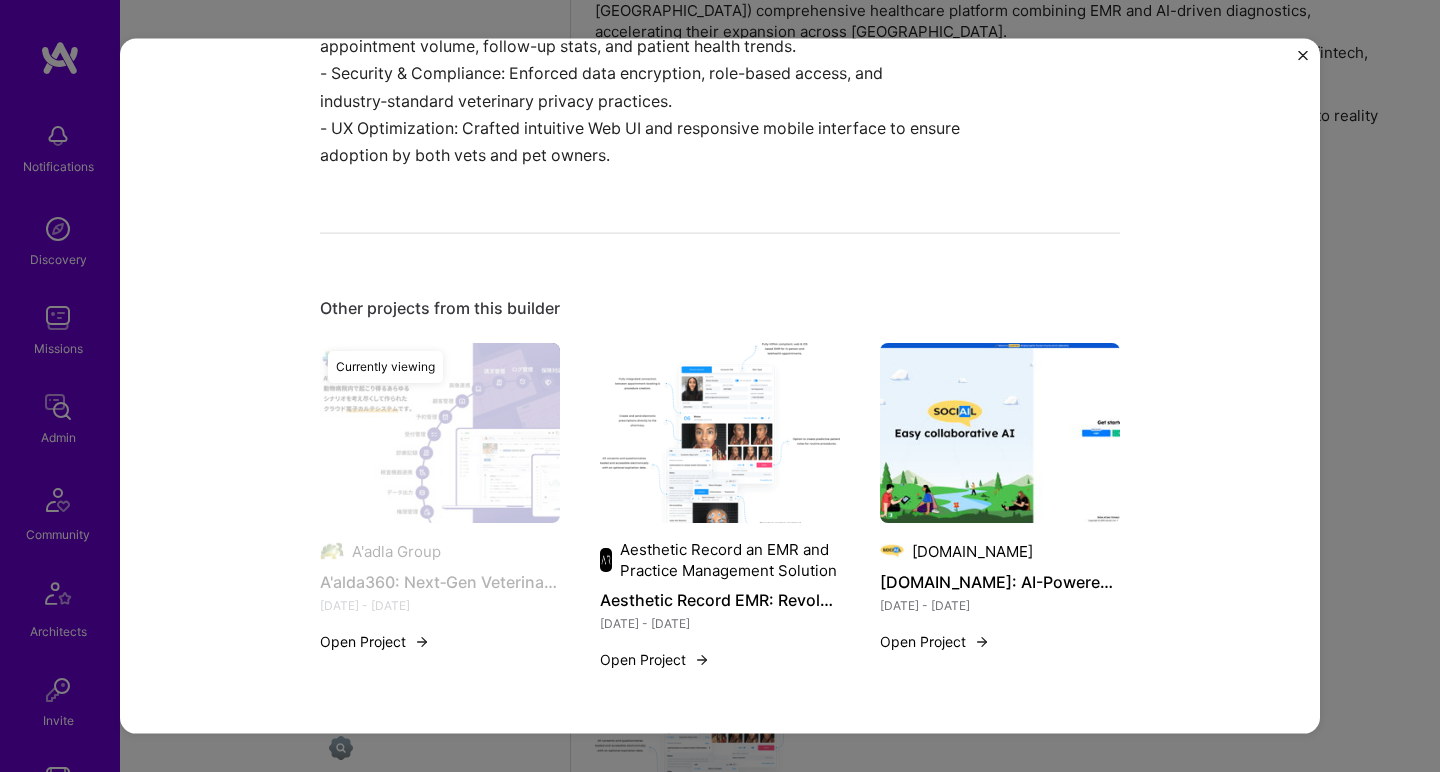 scroll, scrollTop: 0, scrollLeft: 0, axis: both 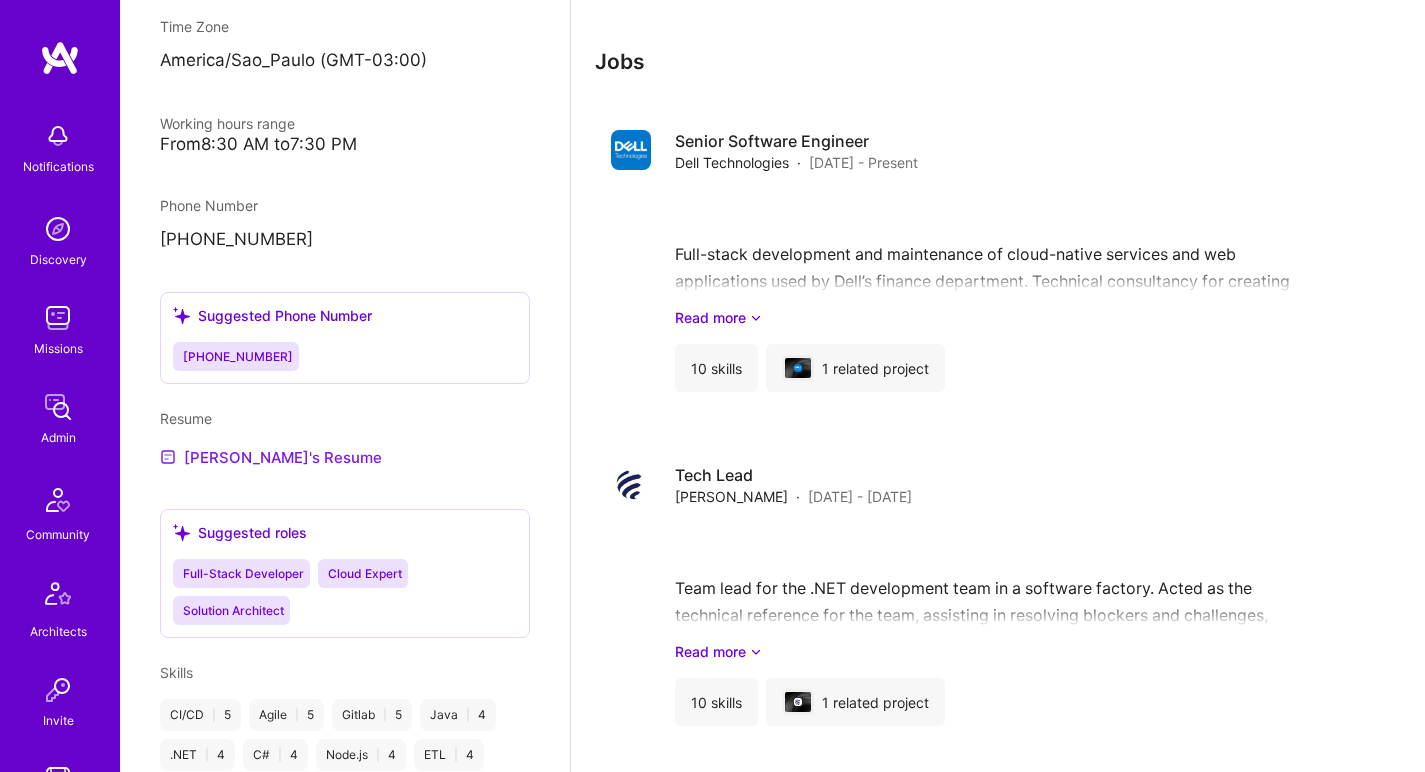 click on "[PERSON_NAME]'s Resume" at bounding box center [271, 457] 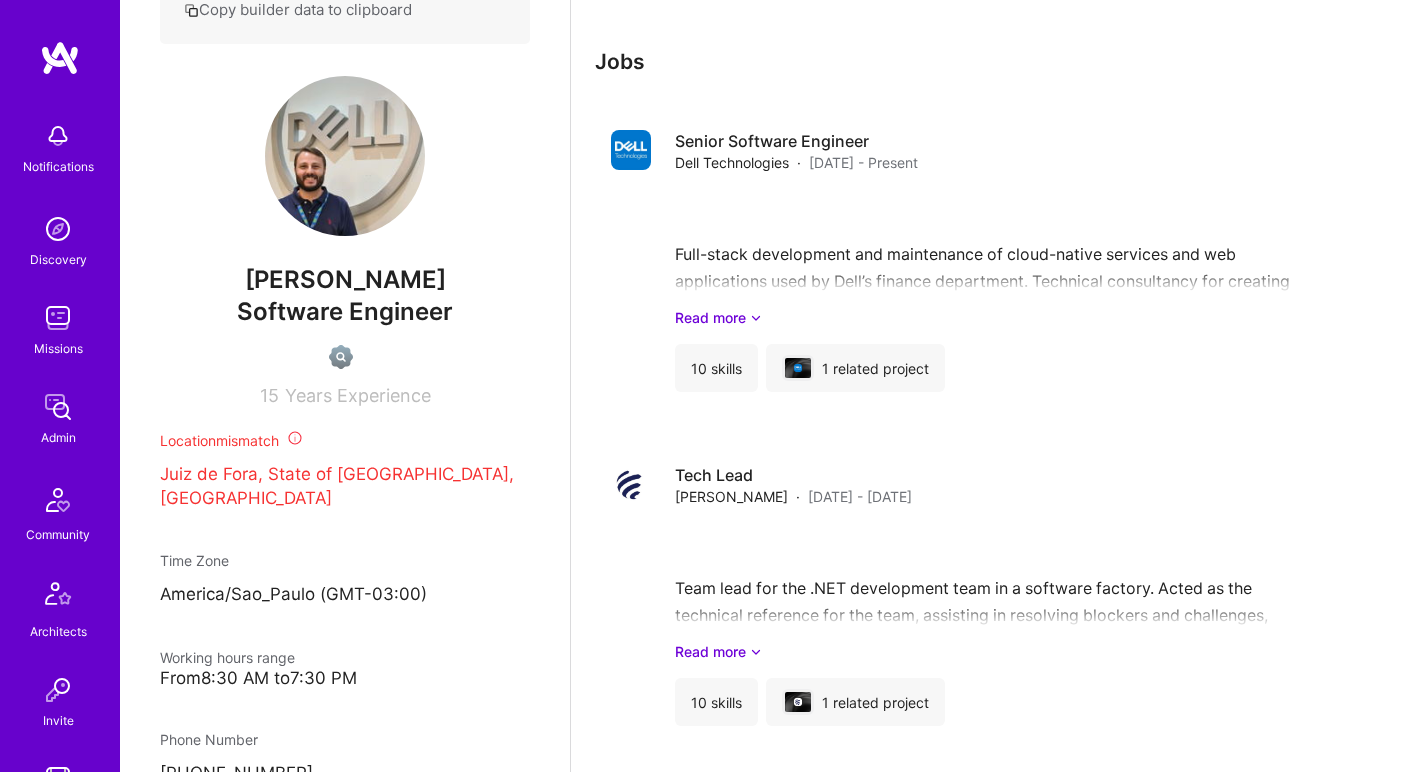 scroll, scrollTop: 0, scrollLeft: 0, axis: both 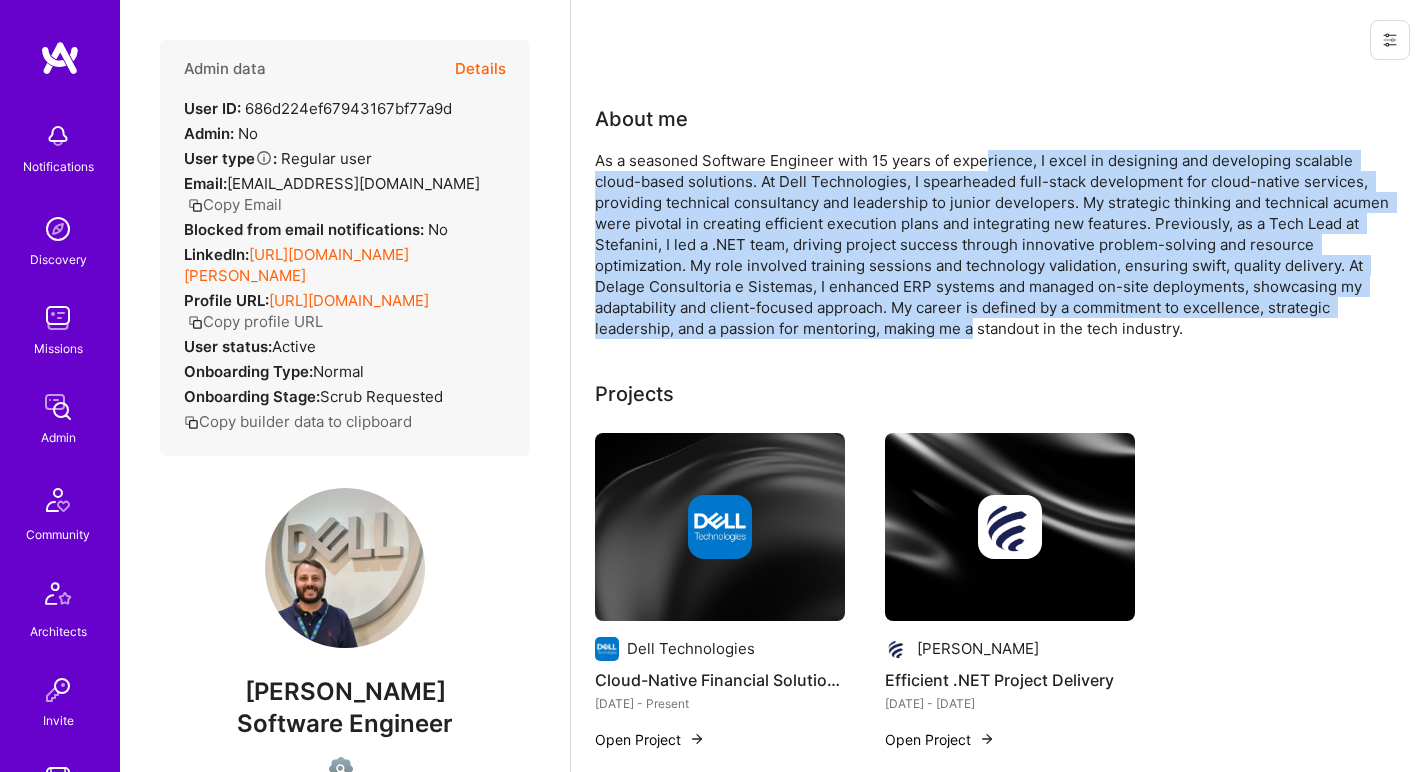 drag, startPoint x: 984, startPoint y: 160, endPoint x: 970, endPoint y: 326, distance: 166.58931 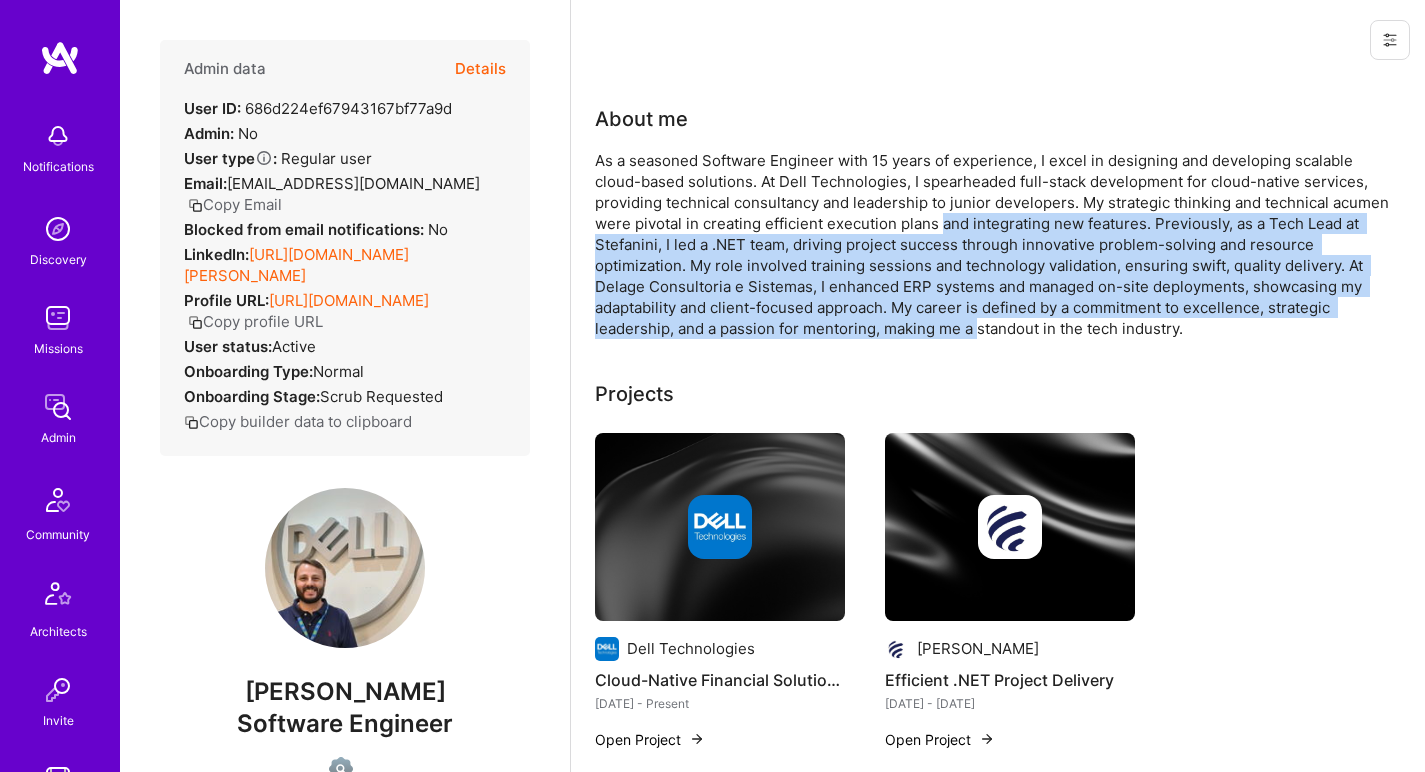 drag, startPoint x: 970, startPoint y: 326, endPoint x: 961, endPoint y: 217, distance: 109.370926 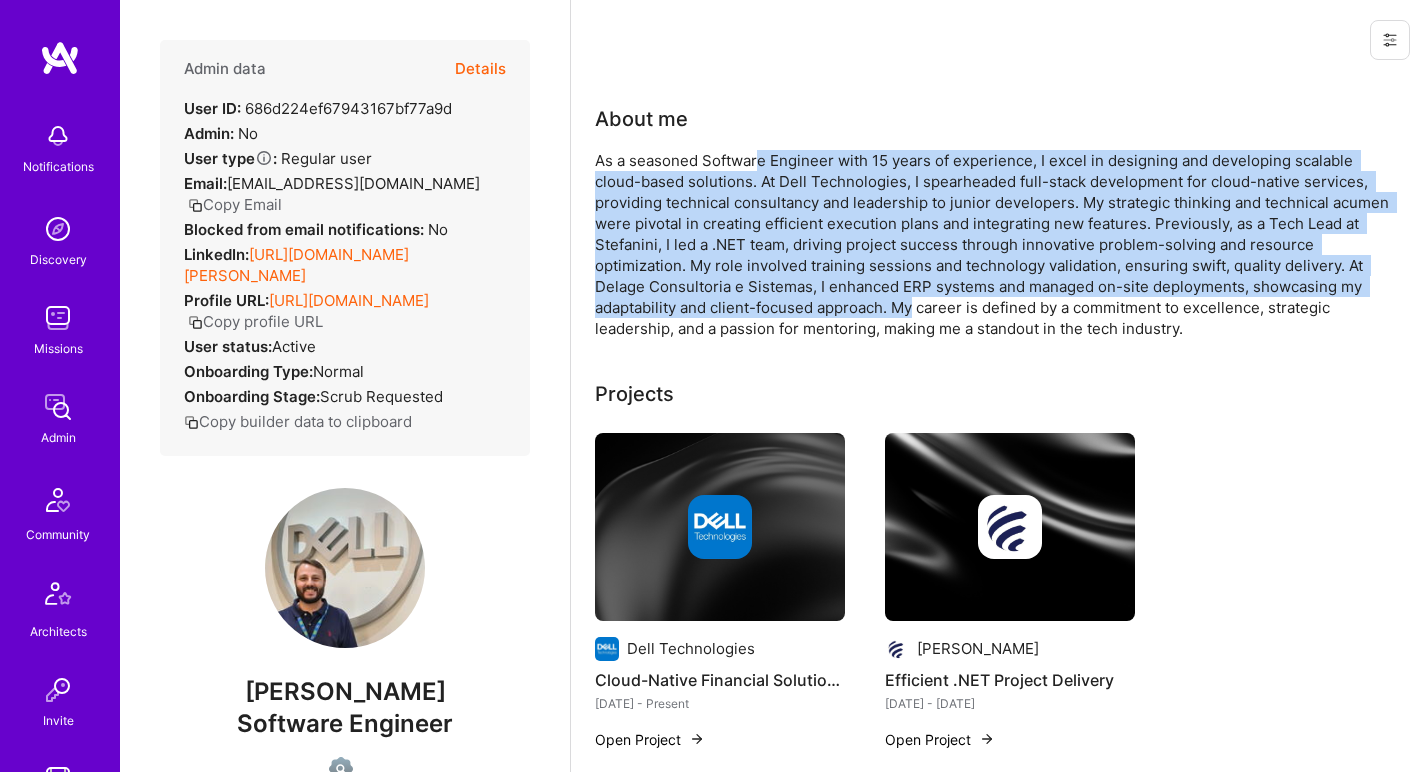 drag, startPoint x: 757, startPoint y: 155, endPoint x: 915, endPoint y: 309, distance: 220.63545 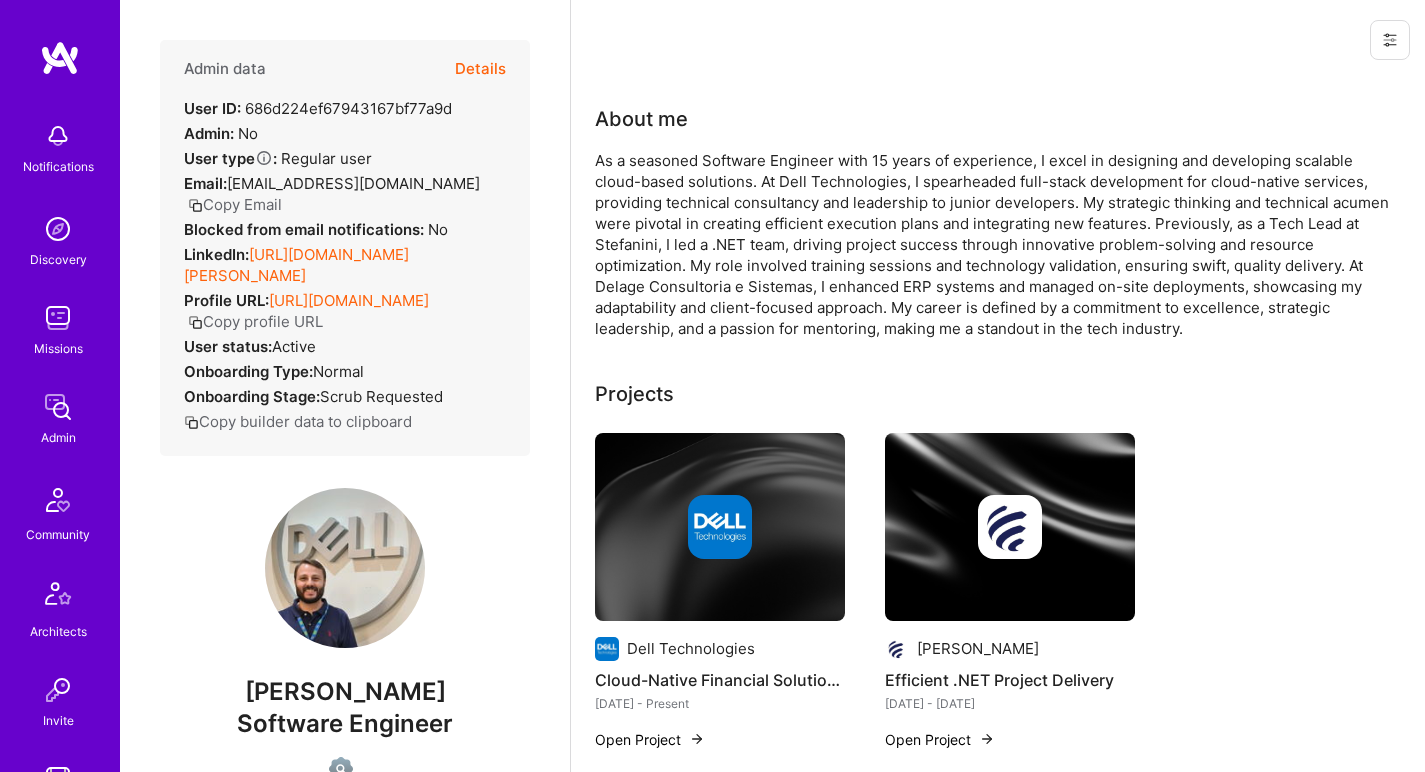 click on "As a seasoned Software Engineer with 15 years of experience, I excel in designing and developing scalable cloud-based solutions. At Dell Technologies, I spearheaded full-stack development for cloud-native services, providing technical consultancy and leadership to junior developers. My strategic thinking and technical acumen were pivotal in creating efficient execution plans and integrating new features. Previously, as a Tech Lead at Stefanini, I led a .NET team, driving project success through innovative problem-solving and resource optimization. My role involved training sessions and technology validation, ensuring swift, quality delivery. At Delage Consultoria e Sistemas, I enhanced ERP systems and managed on-site deployments, showcasing my adaptability and client-focused approach. My career is defined by a commitment to excellence, strategic leadership, and a passion for mentoring, making me a standout in the tech industry." at bounding box center [995, 244] 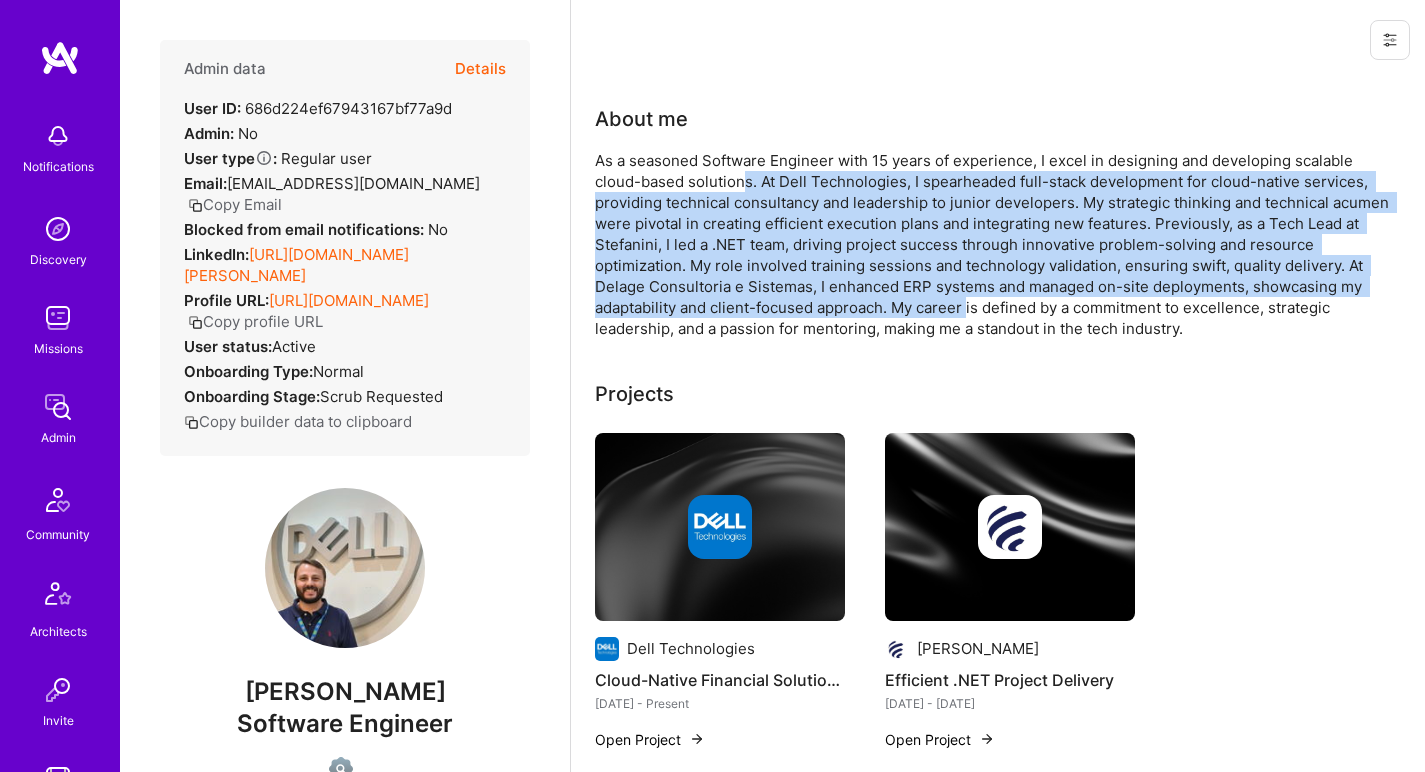 drag, startPoint x: 969, startPoint y: 312, endPoint x: 741, endPoint y: 174, distance: 266.51077 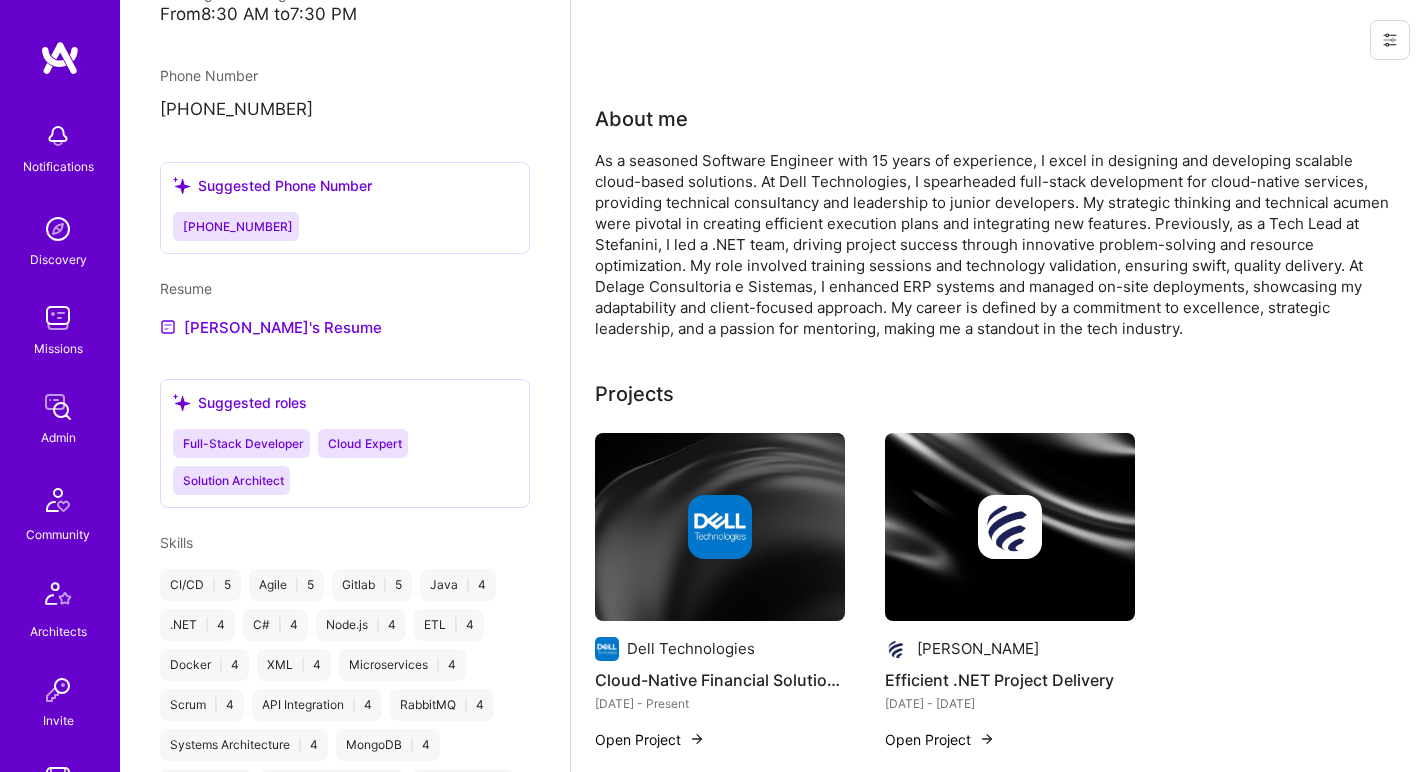 scroll, scrollTop: 1063, scrollLeft: 0, axis: vertical 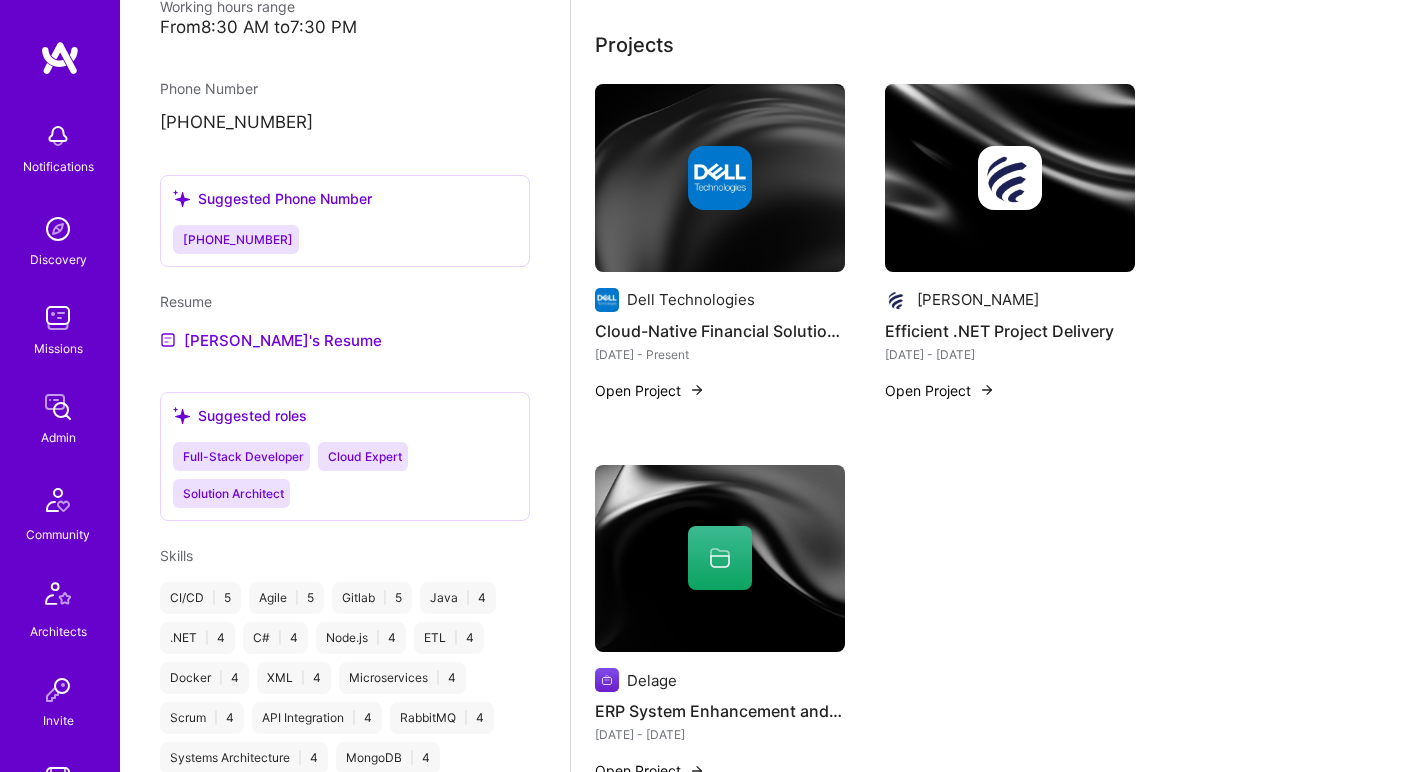 click at bounding box center [720, 178] 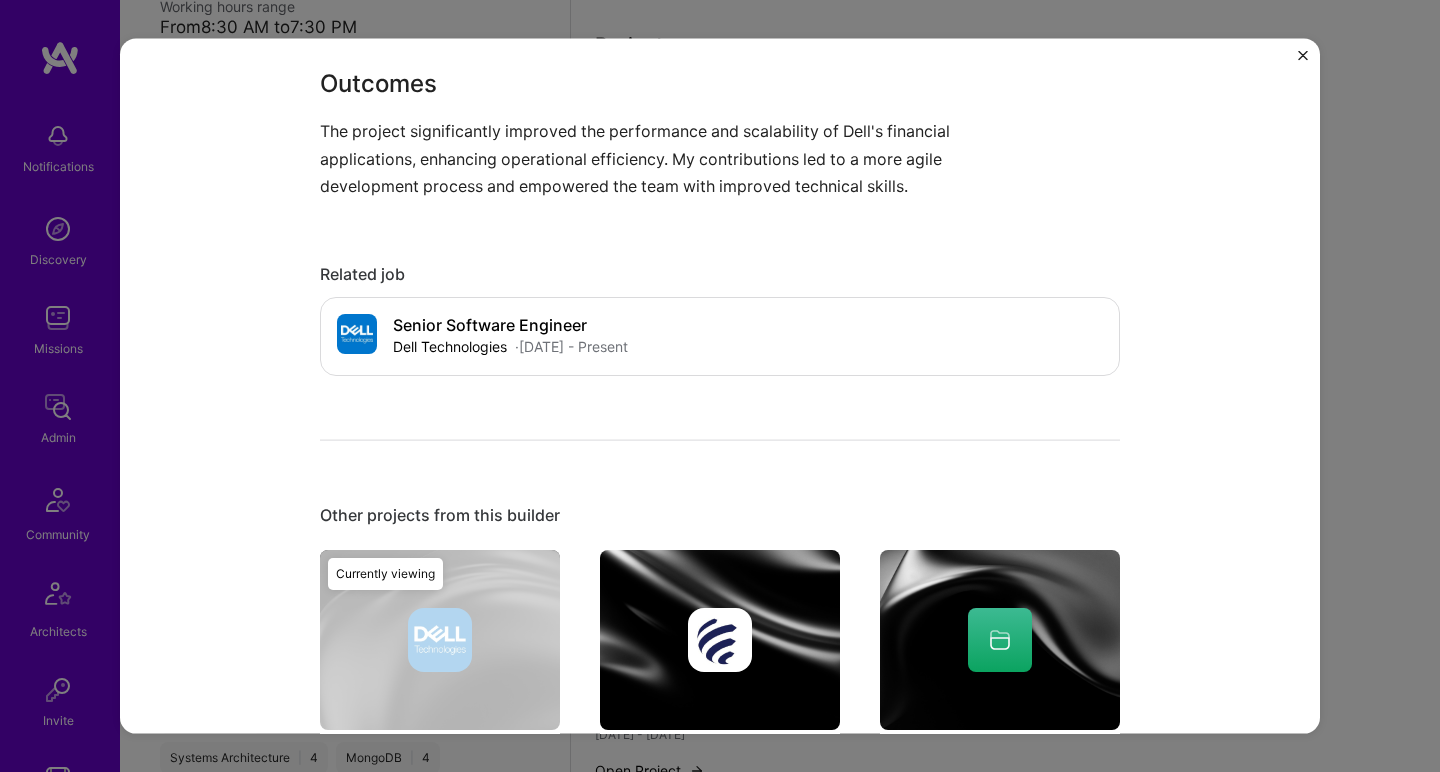 scroll, scrollTop: 1352, scrollLeft: 0, axis: vertical 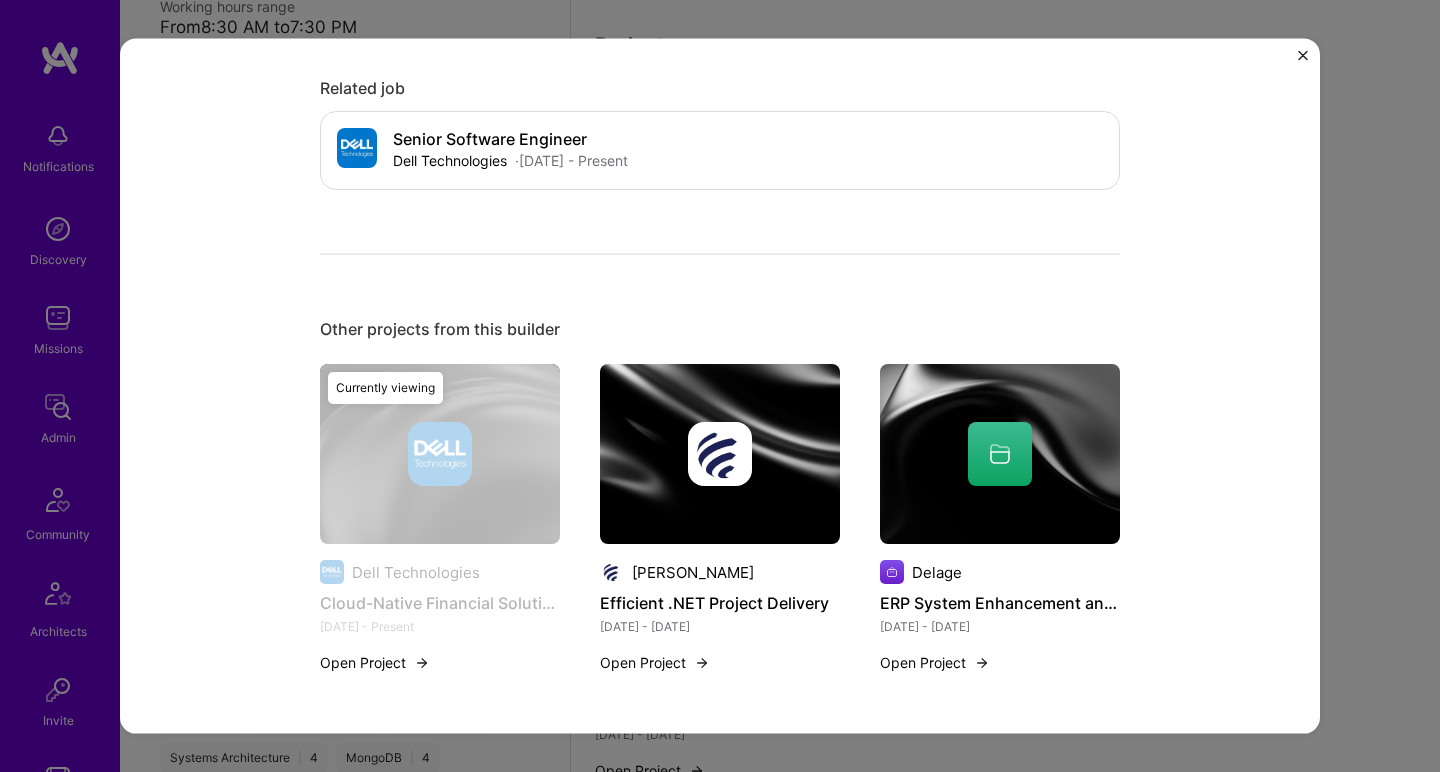 click at bounding box center (720, 454) 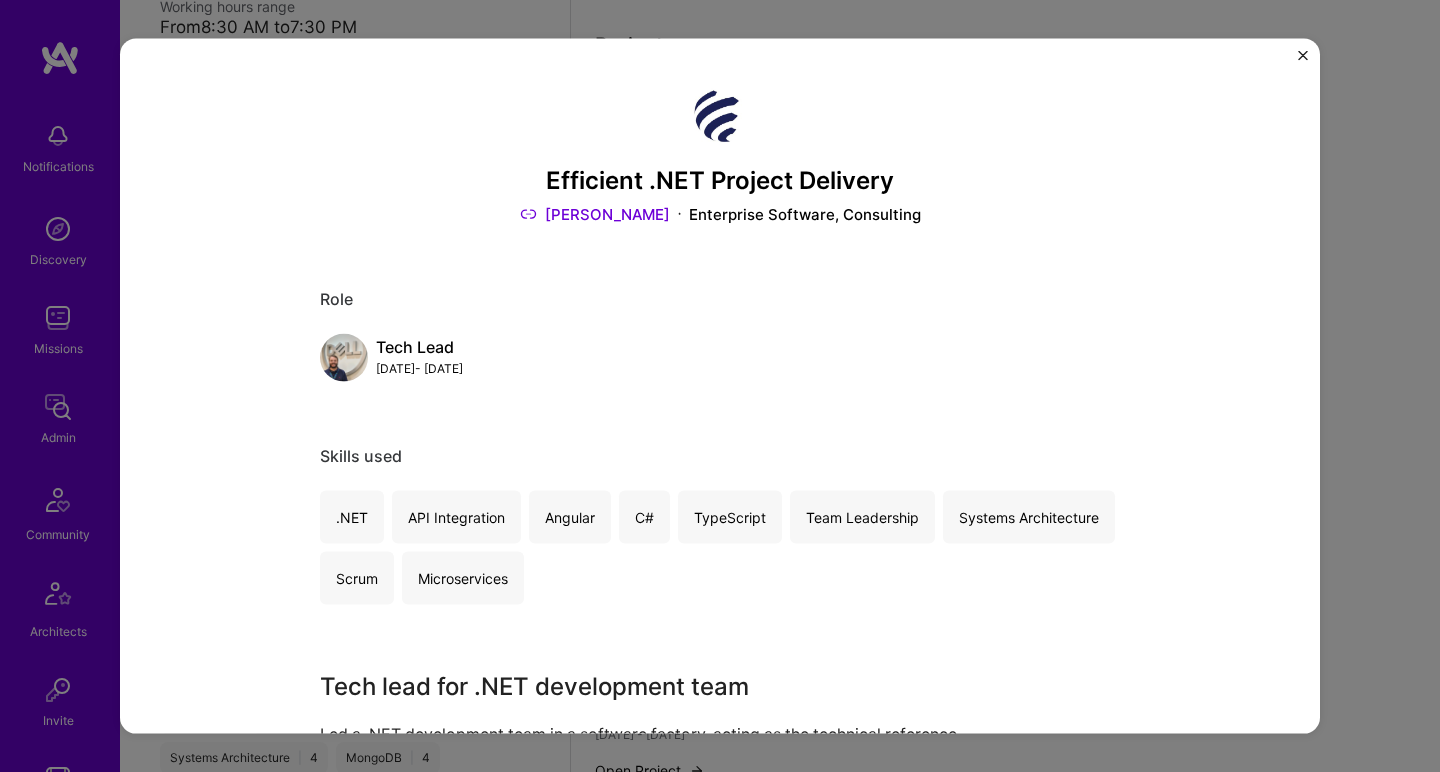 scroll, scrollTop: 844, scrollLeft: 0, axis: vertical 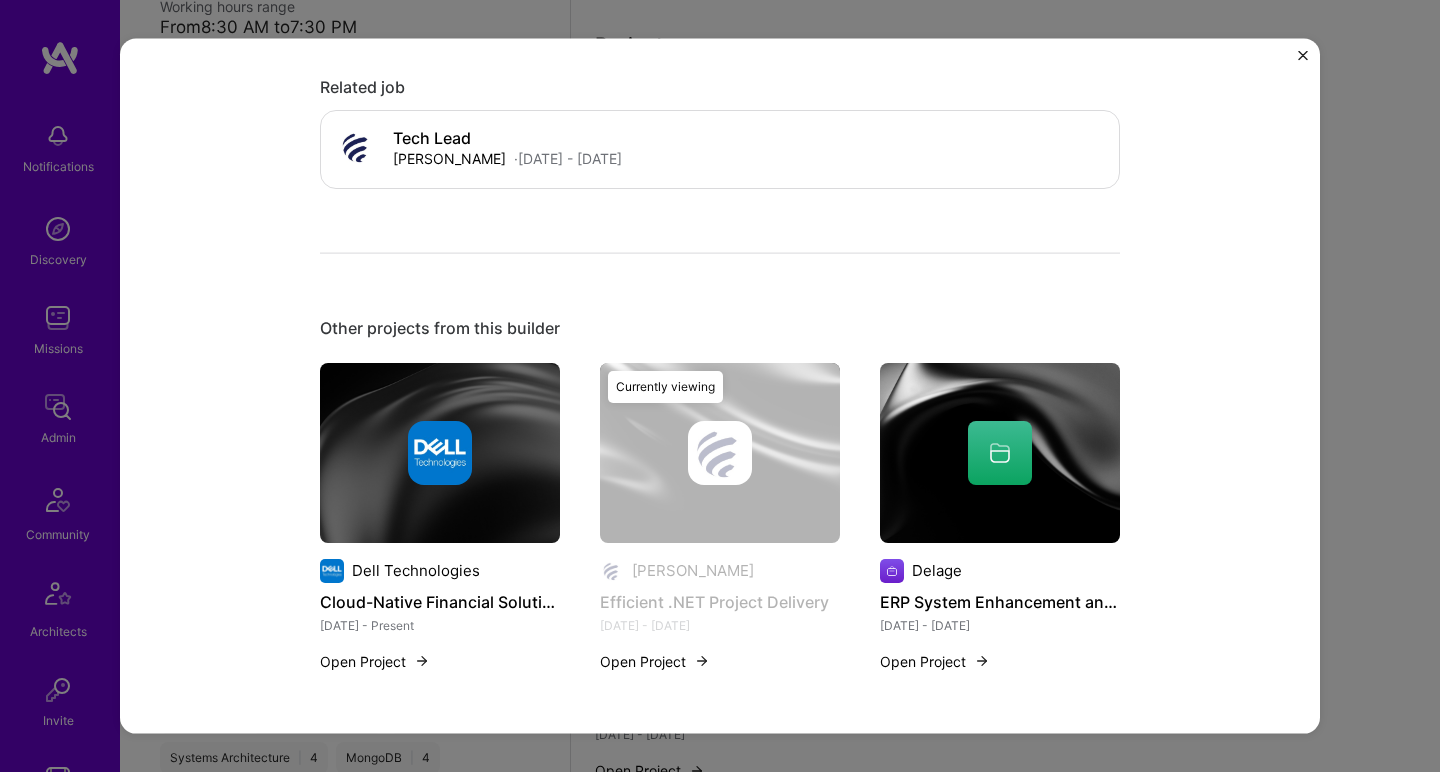 click at bounding box center (1000, 452) 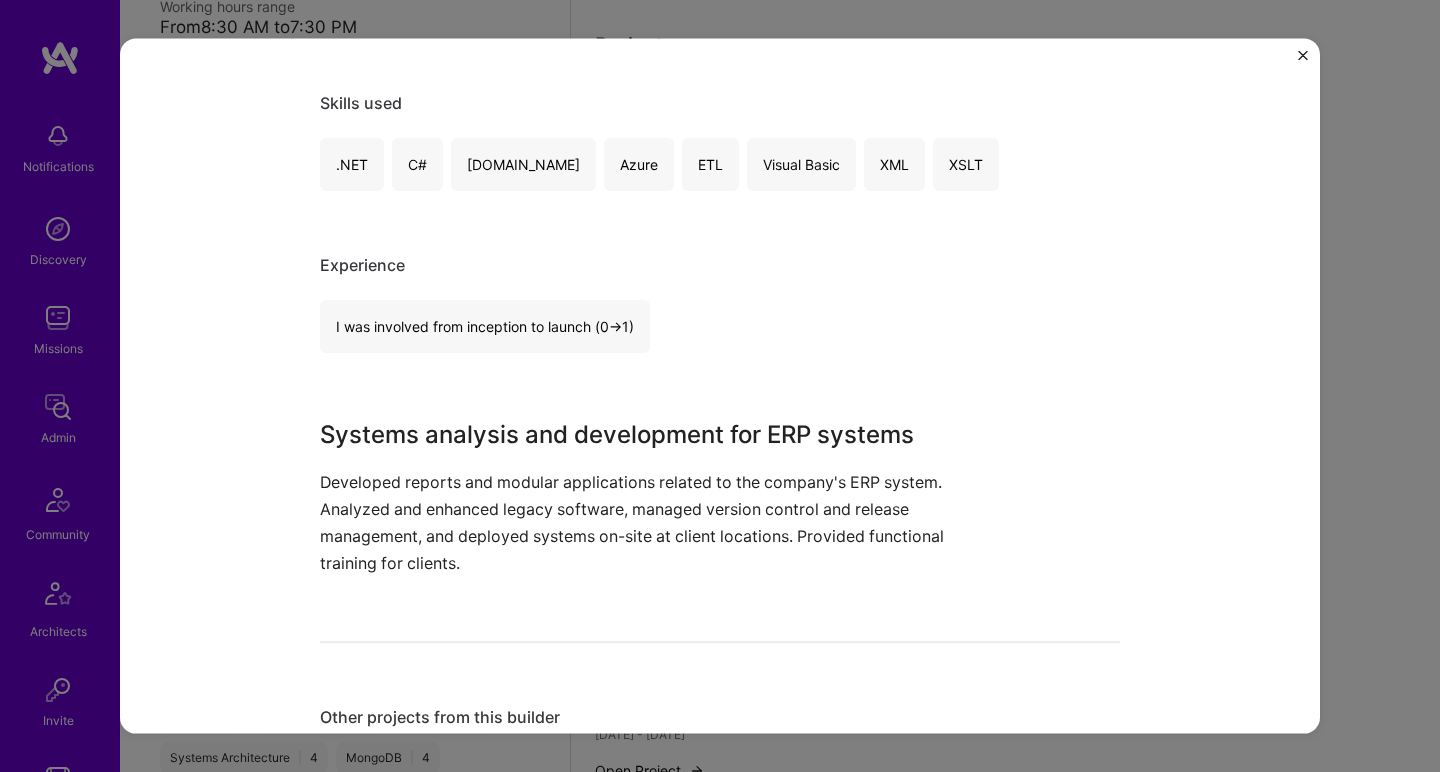 scroll, scrollTop: 611, scrollLeft: 0, axis: vertical 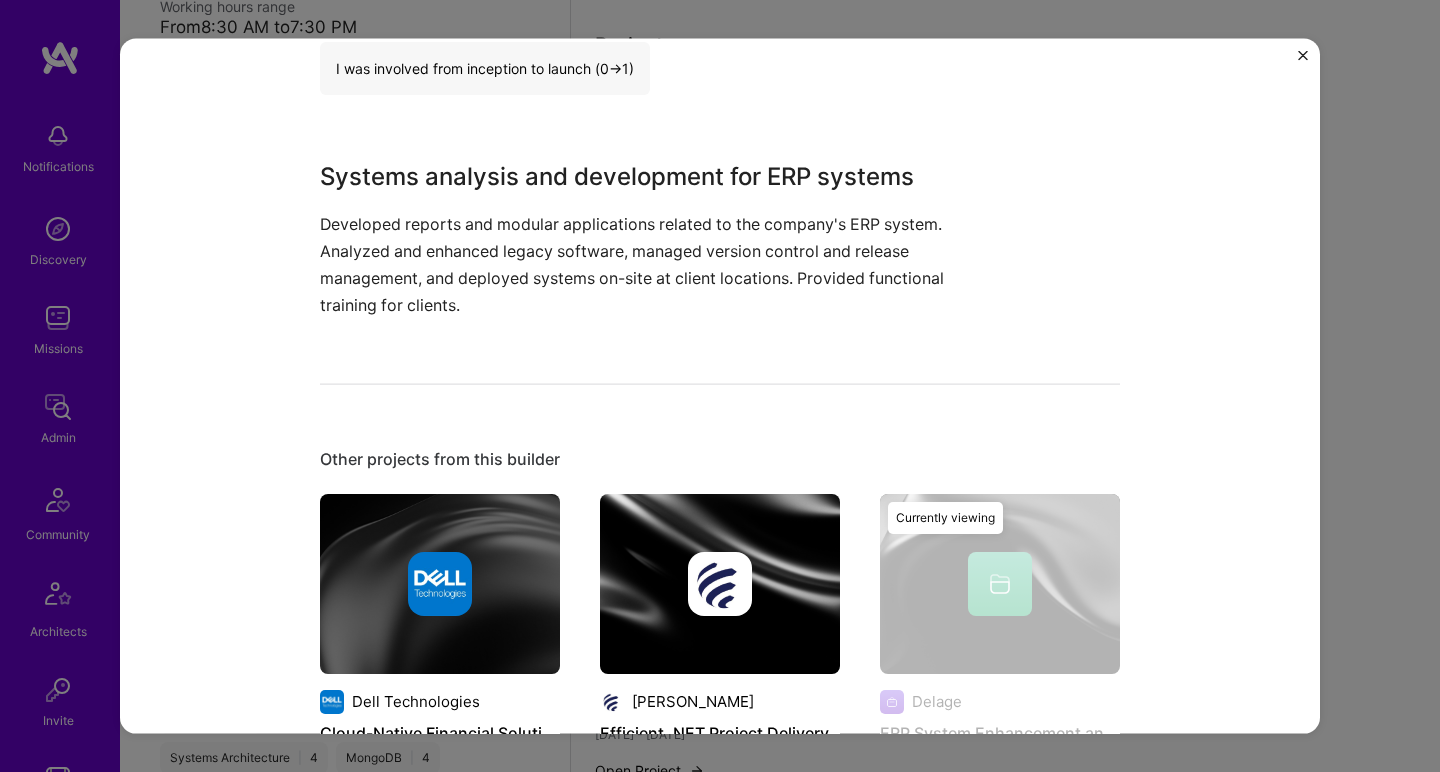click on "ERP System Enhancement and Deployment Delage Enterprise Software, Consulting Role Systems Analyst [DATE]  -   [DATE] Skills used .NET C# [DOMAIN_NAME] Azure ETL Visual Basic XML XSLT Experience I was involved from inception to launch (0  ->  1) Systems analysis and development for ERP systems Developed reports and modular applications related to the company's ERP system. Analyzed and enhanced legacy software, managed version control and release management, and deployed systems on-site at client locations. Provided functional training for clients. Other projects from this builder Dell Technologies Cloud-Native Financial Solutions [DATE] - Present Open Project   Stefanini Efficient .NET Project Delivery [DATE] - [DATE] Open Project
Delage ERP System Enhancement and Deployment [DATE] - [DATE] Open Project   Currently viewing" at bounding box center [720, 386] 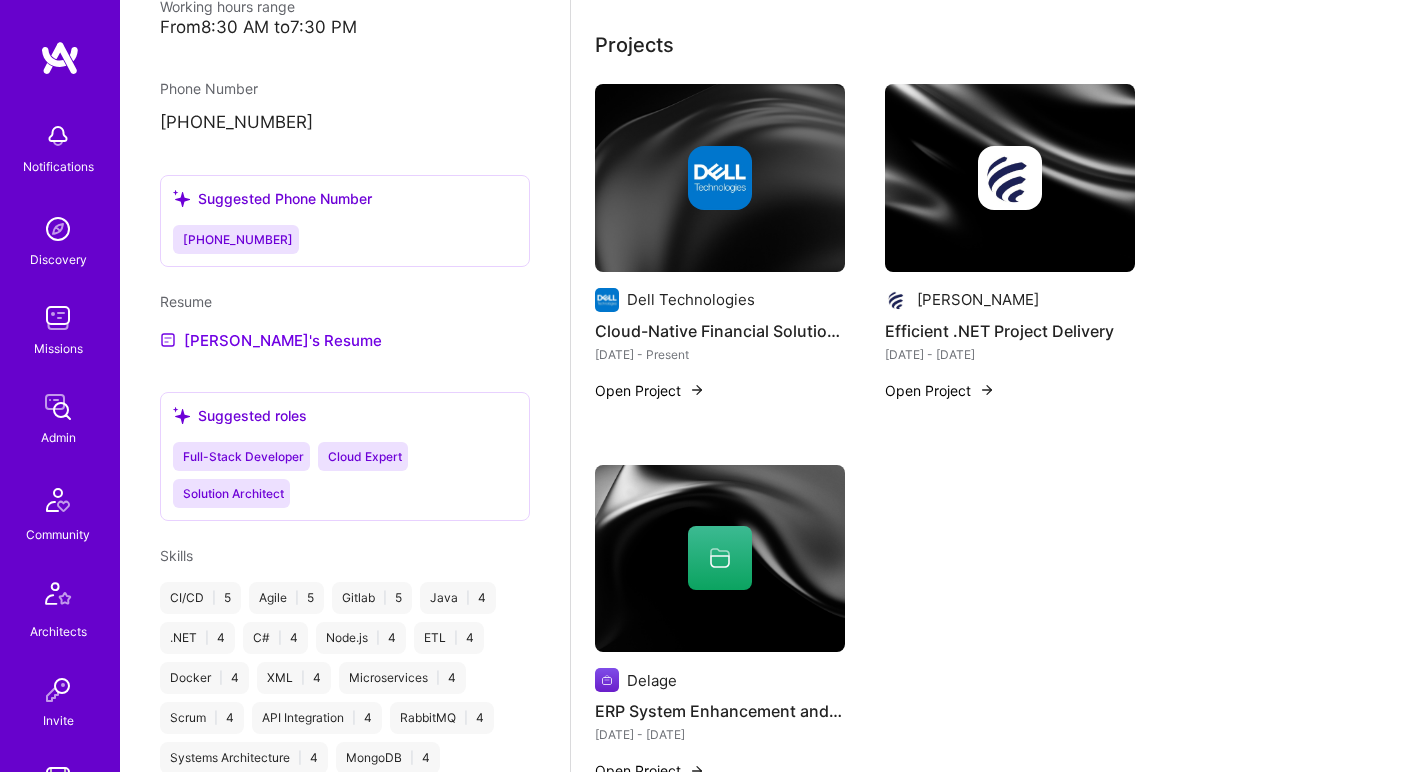 click at bounding box center [720, 178] 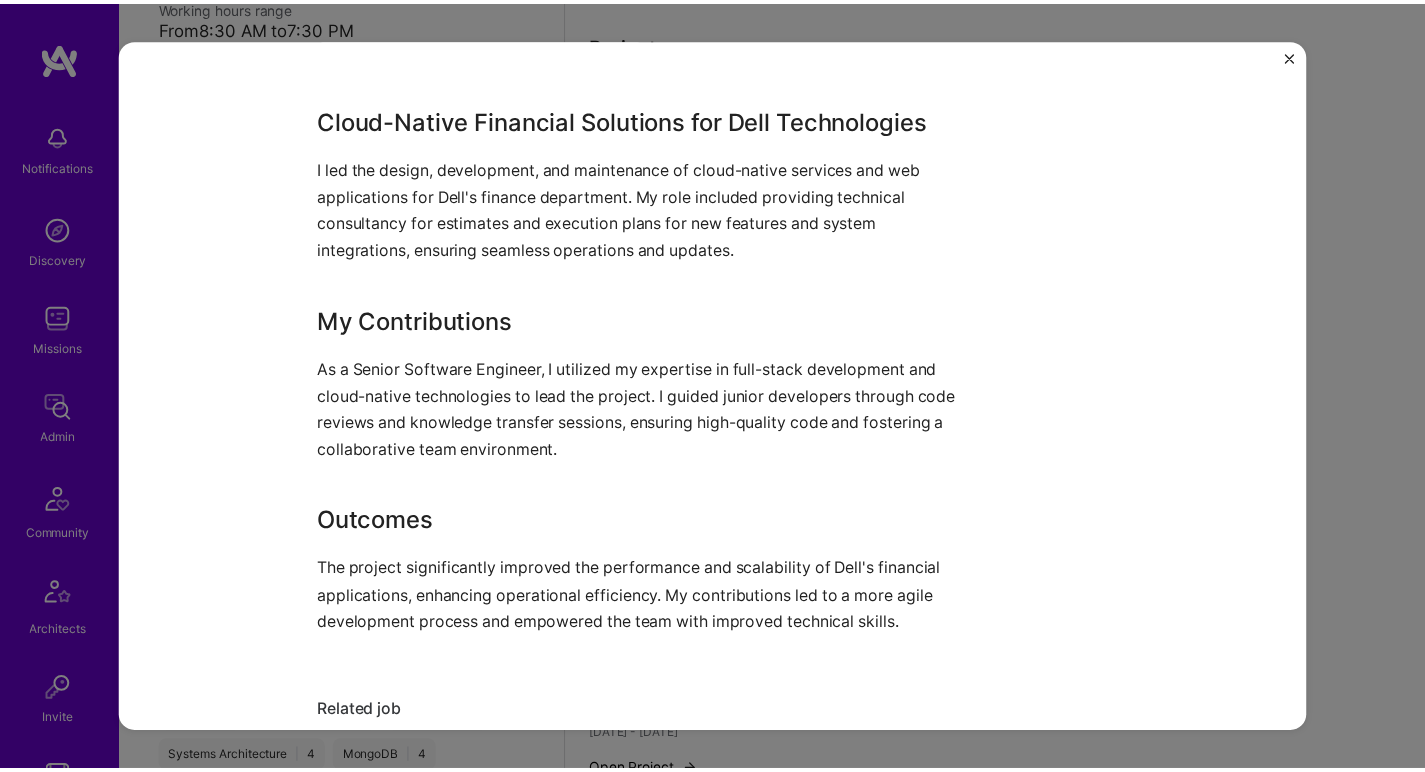 scroll, scrollTop: 814, scrollLeft: 0, axis: vertical 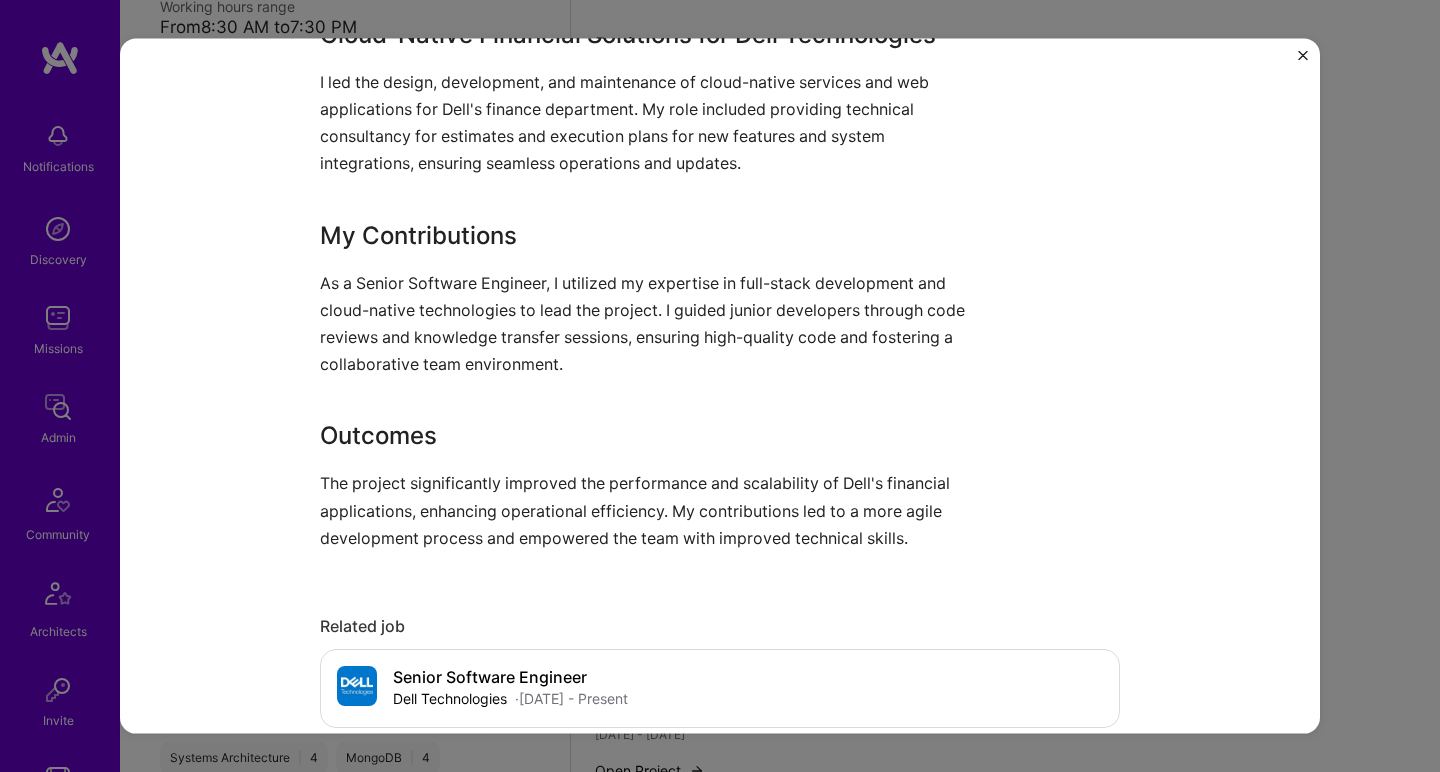 click on "Cloud-Native Financial Solutions   Dell Technologies Cloud Services, Financial Services / Fintech Role Senior Software Engineer [DATE]  -   Present Skills used .NET API Integration Agile Angular CI/CD Docker Gitlab Grafana Java [PERSON_NAME] Kubernetes Experience I was involved from inception to launch (0  ->  1) Cloud-Native Financial Solutions for Dell Technologies I led the design, development, and maintenance of cloud-native services and web applications for Dell's finance department. My role included providing technical consultancy for estimates and execution plans for new features and system integrations, ensuring seamless operations and updates. My Contributions As a Senior Software Engineer, I utilized my expertise in full-stack development and cloud-native technologies to lead the project. I guided junior developers through code reviews and knowledge transfer sessions, ensuring high-quality code and fostering a collaborative team environment. Outcomes Related job Senior Software Engineer Dell Technologies" at bounding box center [720, 386] 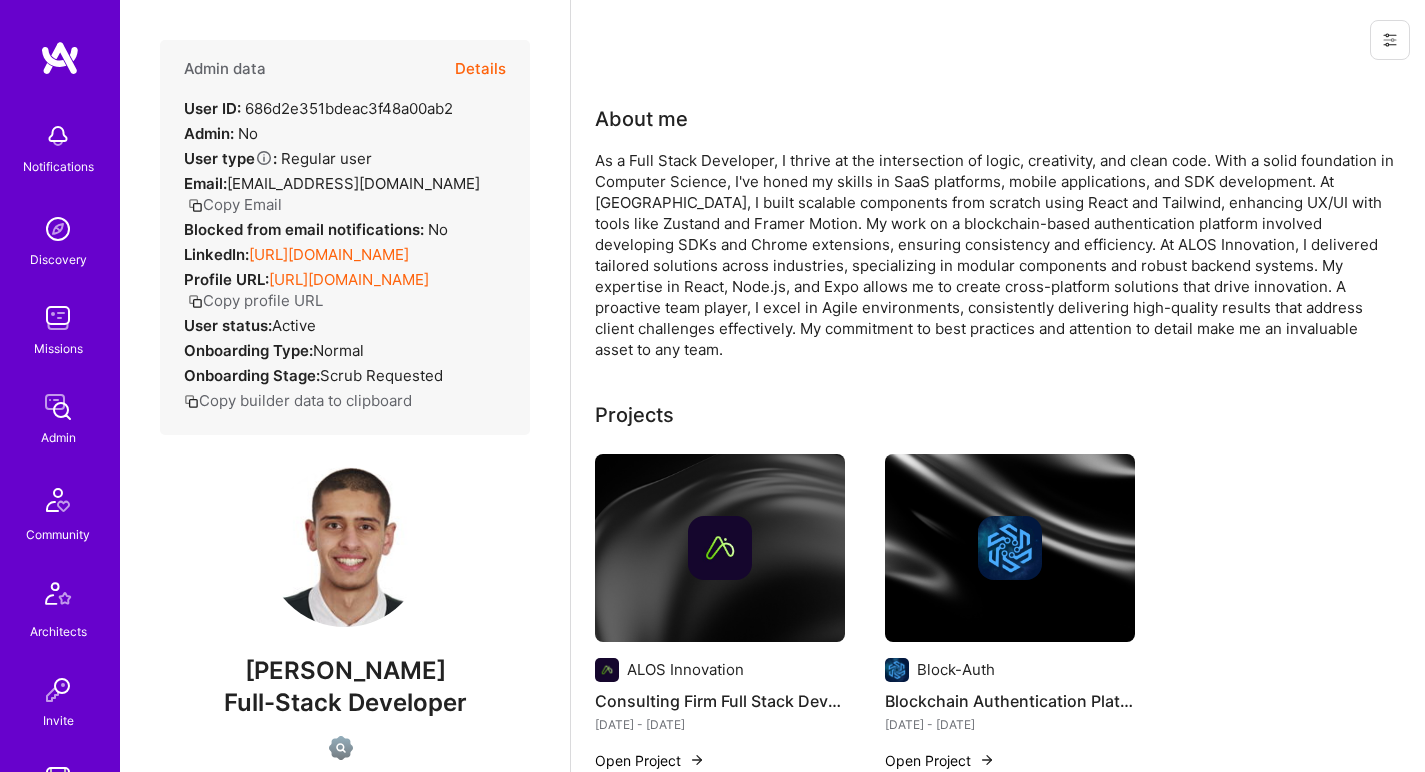 scroll, scrollTop: 0, scrollLeft: 0, axis: both 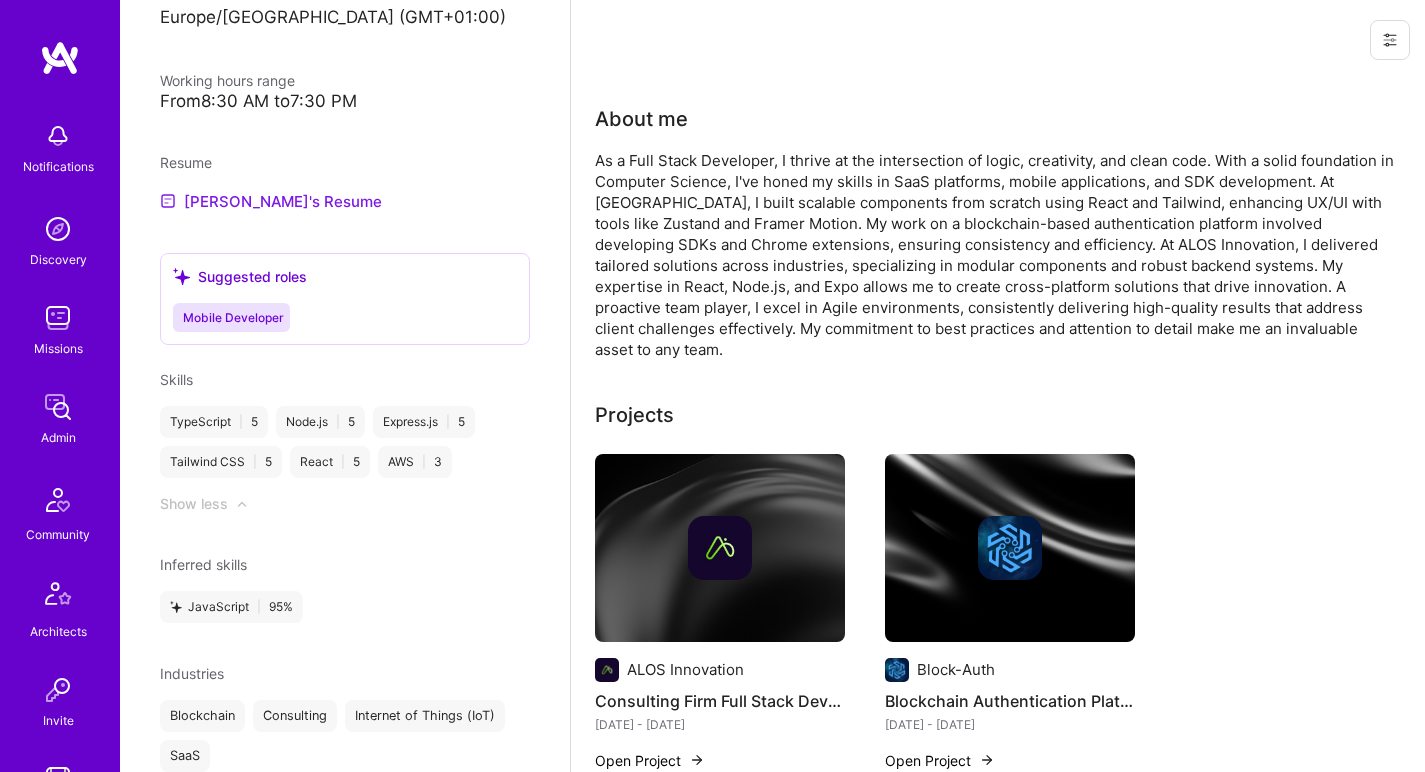 click on "[PERSON_NAME]'s Resume" at bounding box center [271, 201] 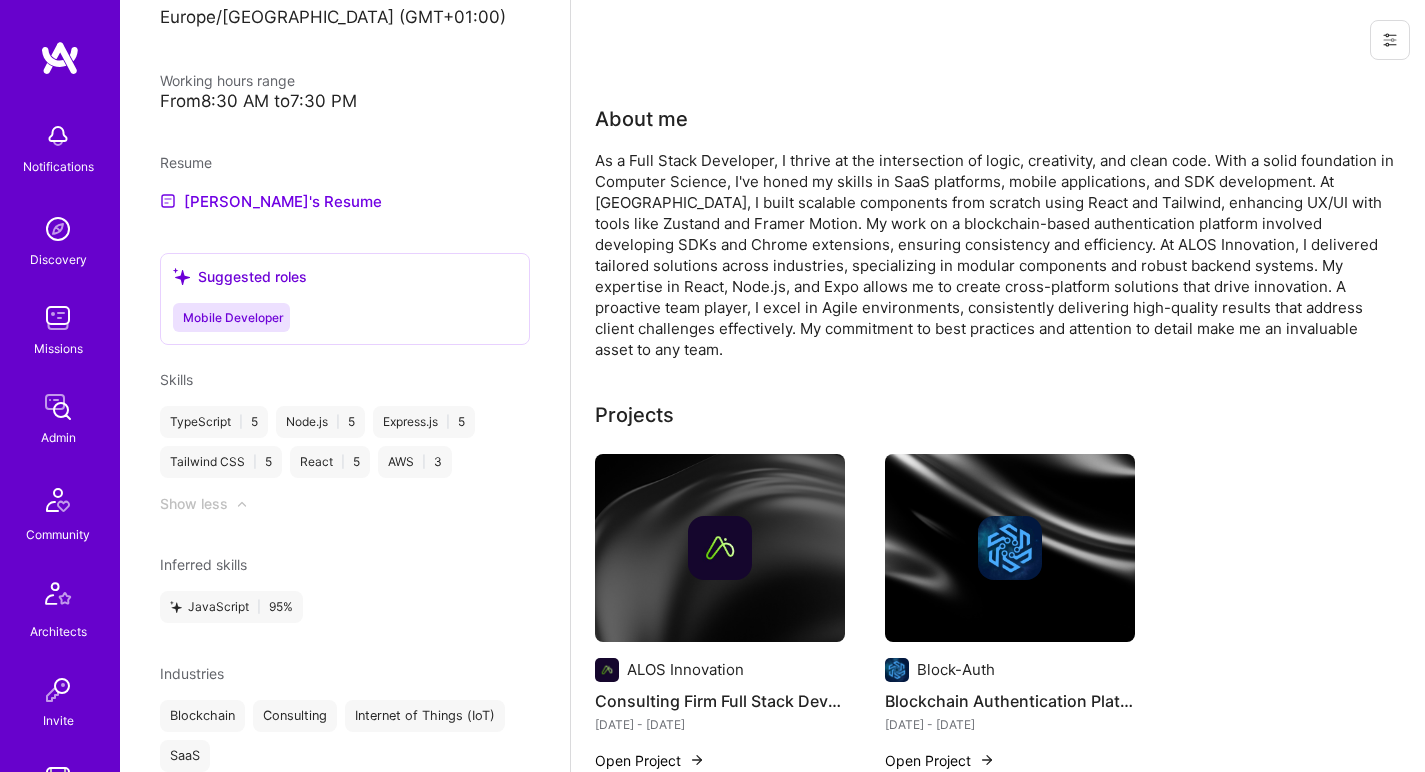 click on "As a Full Stack Developer, I thrive at the intersection of logic, creativity, and clean code. With a solid foundation in Computer Science, I've honed my skills in SaaS platforms, mobile applications, and SDK development. At [GEOGRAPHIC_DATA], I built scalable components from scratch using React and Tailwind, enhancing UX/UI with tools like Zustand and Framer Motion. My work on a blockchain-based authentication platform involved developing SDKs and Chrome extensions, ensuring consistency and efficiency. At ALOS Innovation, I delivered tailored solutions across industries, specializing in modular components and robust backend systems. My expertise in React, Node.js, and Expo allows me to create cross-platform solutions that drive innovation. A proactive team player, I excel in Agile environments, consistently delivering high-quality results that address client challenges effectively. My commitment to best practices and attention to detail make me an invaluable asset to any team." at bounding box center [995, 255] 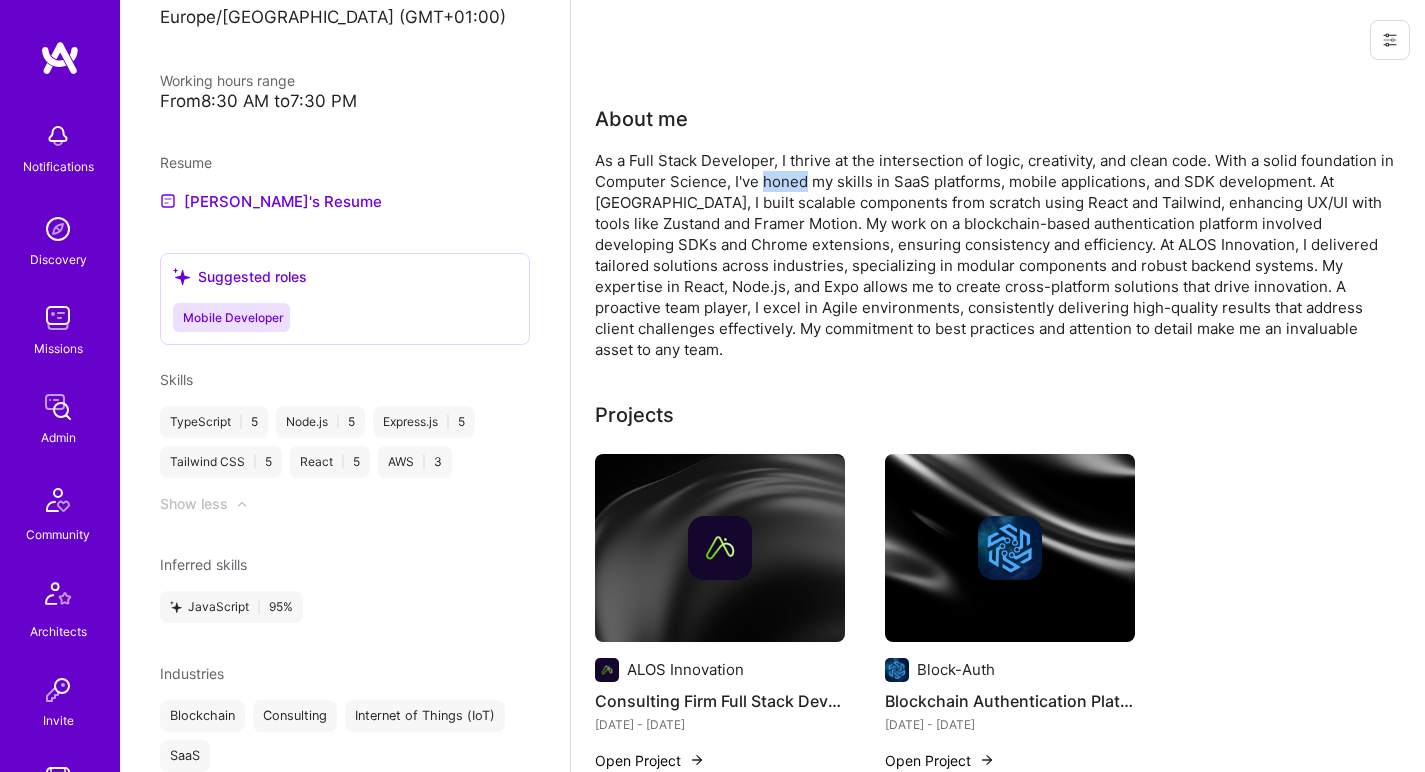 click on "As a Full Stack Developer, I thrive at the intersection of logic, creativity, and clean code. With a solid foundation in Computer Science, I've honed my skills in SaaS platforms, mobile applications, and SDK development. At [GEOGRAPHIC_DATA], I built scalable components from scratch using React and Tailwind, enhancing UX/UI with tools like Zustand and Framer Motion. My work on a blockchain-based authentication platform involved developing SDKs and Chrome extensions, ensuring consistency and efficiency. At ALOS Innovation, I delivered tailored solutions across industries, specializing in modular components and robust backend systems. My expertise in React, Node.js, and Expo allows me to create cross-platform solutions that drive innovation. A proactive team player, I excel in Agile environments, consistently delivering high-quality results that address client challenges effectively. My commitment to best practices and attention to detail make me an invaluable asset to any team." at bounding box center (995, 255) 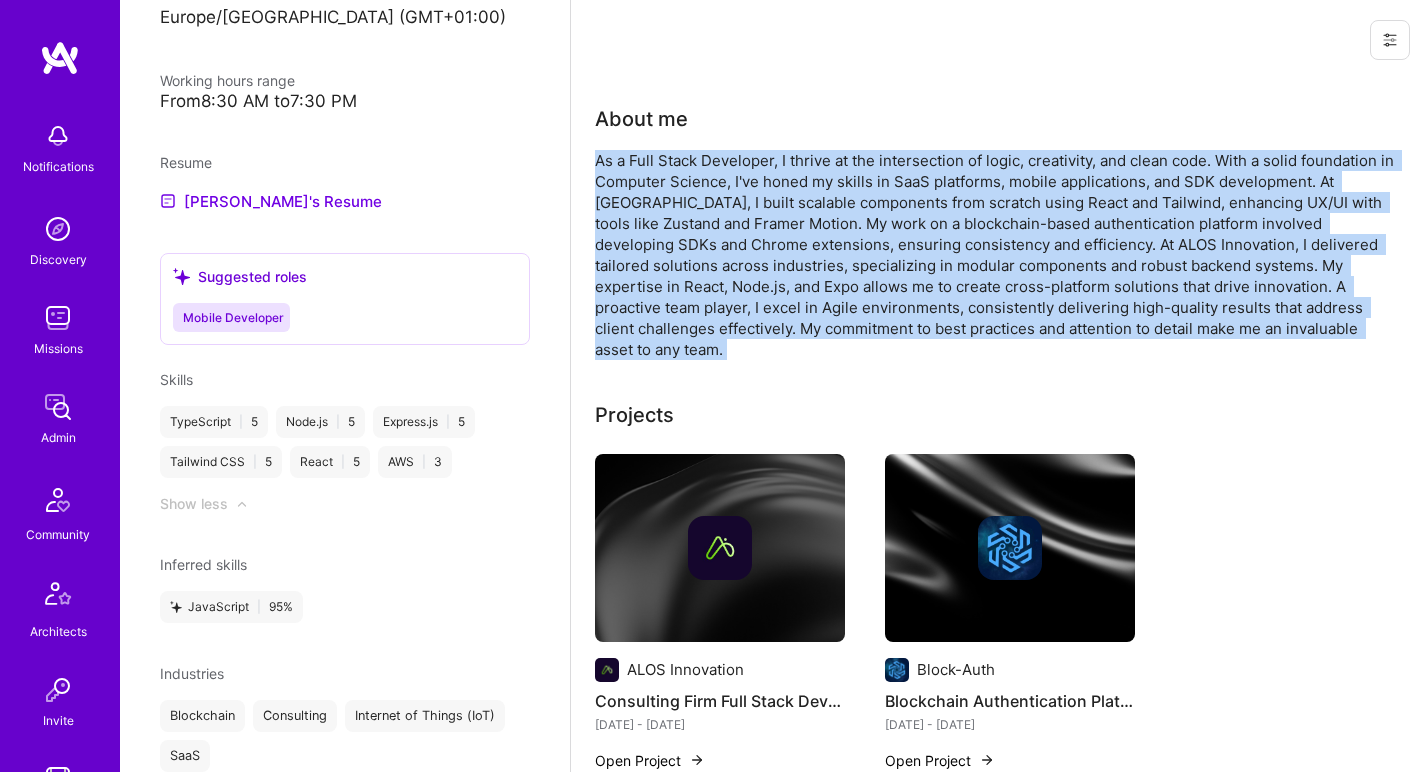 click on "As a Full Stack Developer, I thrive at the intersection of logic, creativity, and clean code. With a solid foundation in Computer Science, I've honed my skills in SaaS platforms, mobile applications, and SDK development. At [GEOGRAPHIC_DATA], I built scalable components from scratch using React and Tailwind, enhancing UX/UI with tools like Zustand and Framer Motion. My work on a blockchain-based authentication platform involved developing SDKs and Chrome extensions, ensuring consistency and efficiency. At ALOS Innovation, I delivered tailored solutions across industries, specializing in modular components and robust backend systems. My expertise in React, Node.js, and Expo allows me to create cross-platform solutions that drive innovation. A proactive team player, I excel in Agile environments, consistently delivering high-quality results that address client challenges effectively. My commitment to best practices and attention to detail make me an invaluable asset to any team." at bounding box center (995, 255) 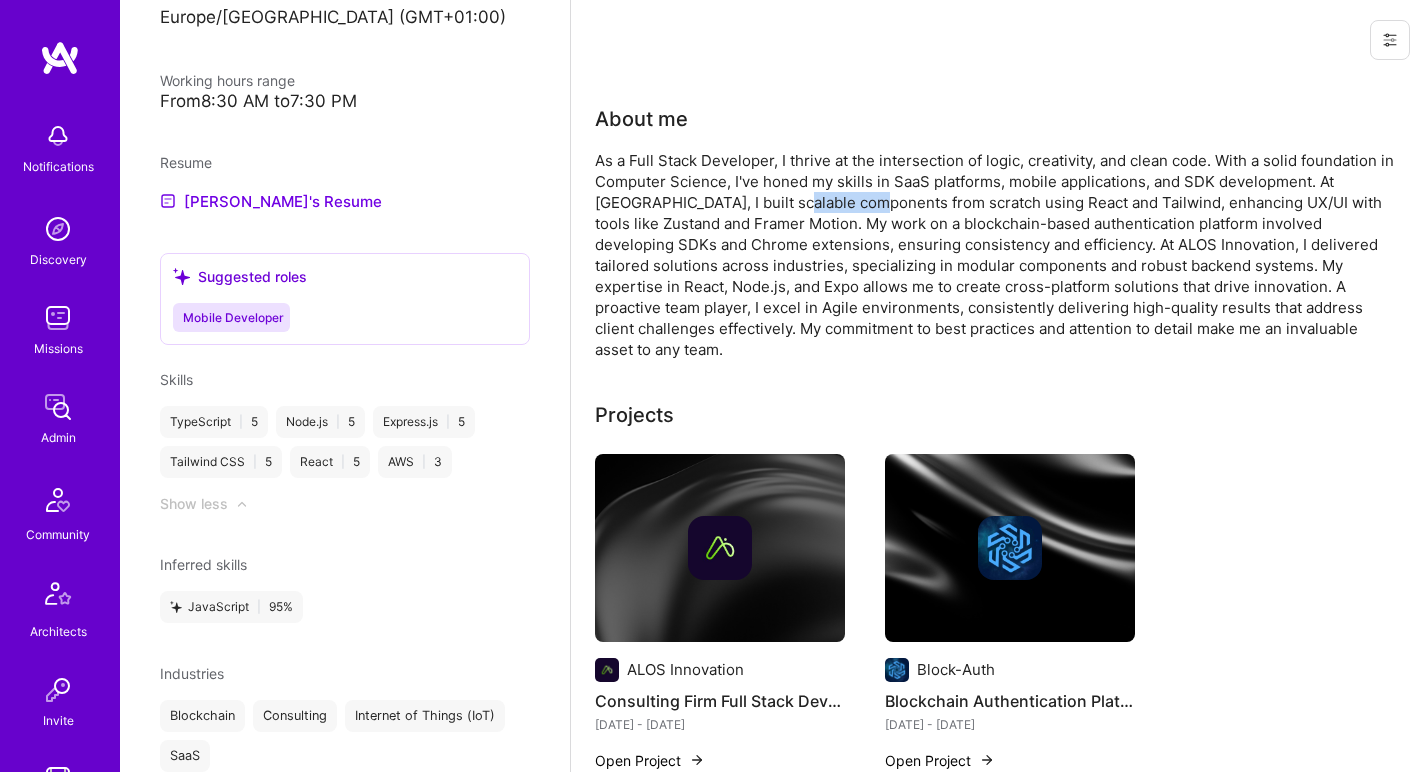 click on "As a Full Stack Developer, I thrive at the intersection of logic, creativity, and clean code. With a solid foundation in Computer Science, I've honed my skills in SaaS platforms, mobile applications, and SDK development. At [GEOGRAPHIC_DATA], I built scalable components from scratch using React and Tailwind, enhancing UX/UI with tools like Zustand and Framer Motion. My work on a blockchain-based authentication platform involved developing SDKs and Chrome extensions, ensuring consistency and efficiency. At ALOS Innovation, I delivered tailored solutions across industries, specializing in modular components and robust backend systems. My expertise in React, Node.js, and Expo allows me to create cross-platform solutions that drive innovation. A proactive team player, I excel in Agile environments, consistently delivering high-quality results that address client challenges effectively. My commitment to best practices and attention to detail make me an invaluable asset to any team." at bounding box center [995, 255] 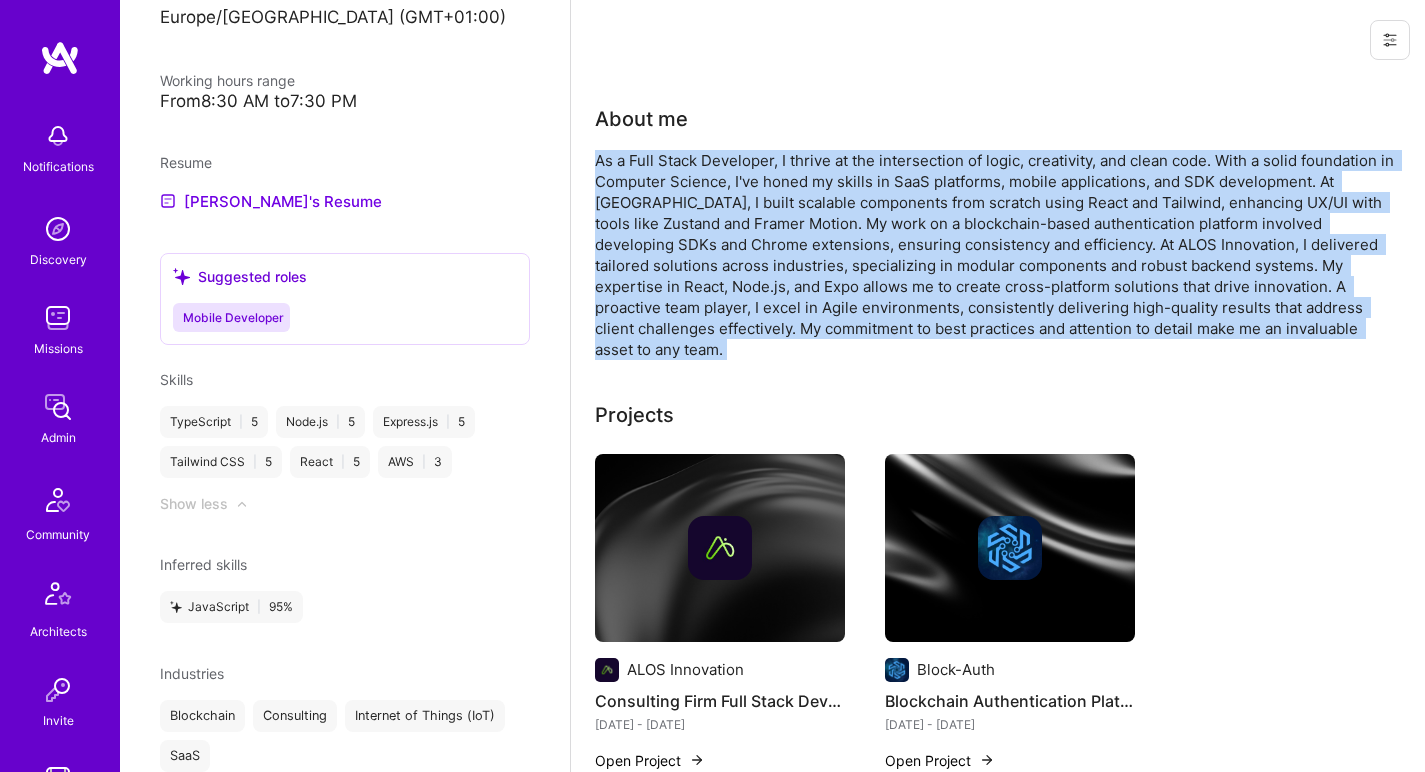 click on "As a Full Stack Developer, I thrive at the intersection of logic, creativity, and clean code. With a solid foundation in Computer Science, I've honed my skills in SaaS platforms, mobile applications, and SDK development. At [GEOGRAPHIC_DATA], I built scalable components from scratch using React and Tailwind, enhancing UX/UI with tools like Zustand and Framer Motion. My work on a blockchain-based authentication platform involved developing SDKs and Chrome extensions, ensuring consistency and efficiency. At ALOS Innovation, I delivered tailored solutions across industries, specializing in modular components and robust backend systems. My expertise in React, Node.js, and Expo allows me to create cross-platform solutions that drive innovation. A proactive team player, I excel in Agile environments, consistently delivering high-quality results that address client challenges effectively. My commitment to best practices and attention to detail make me an invaluable asset to any team." at bounding box center [995, 255] 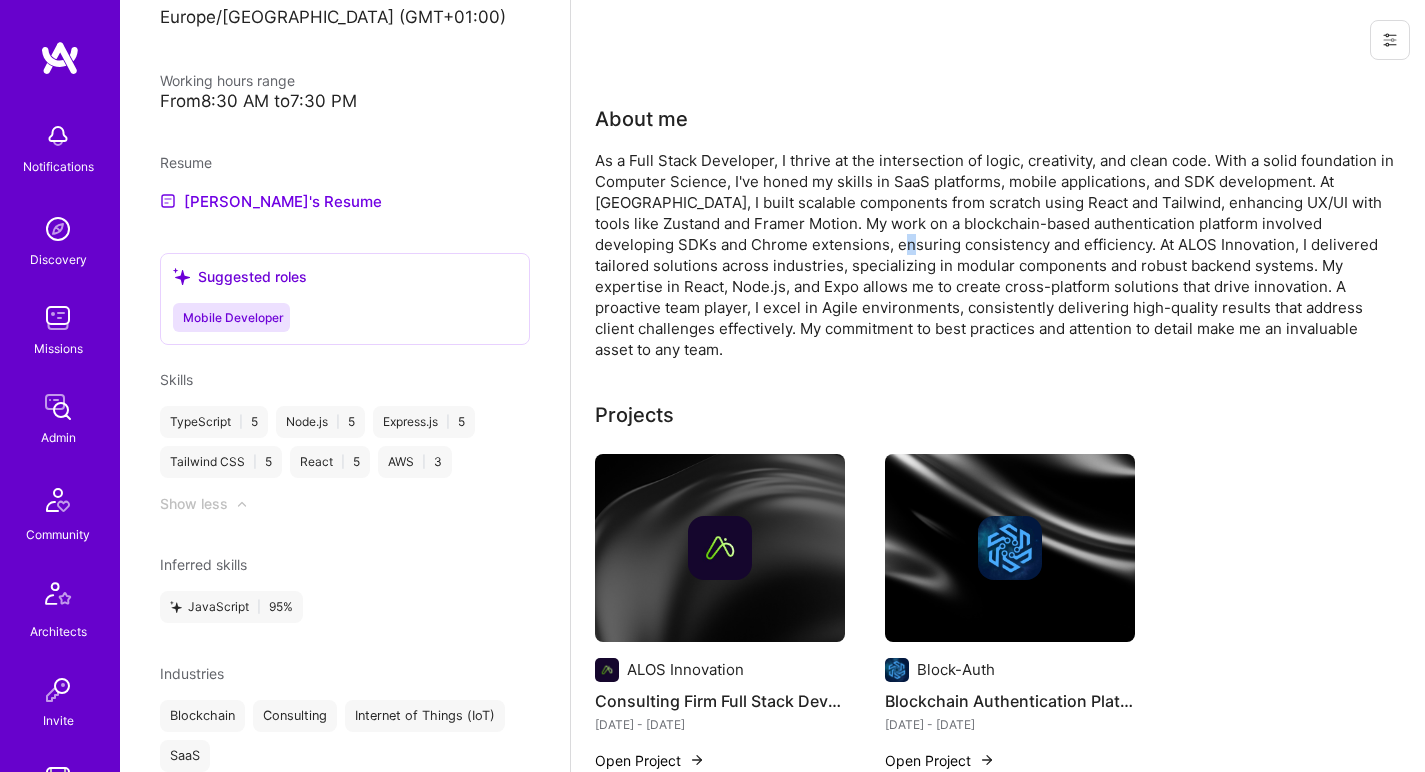 click on "As a Full Stack Developer, I thrive at the intersection of logic, creativity, and clean code. With a solid foundation in Computer Science, I've honed my skills in SaaS platforms, mobile applications, and SDK development. At [GEOGRAPHIC_DATA], I built scalable components from scratch using React and Tailwind, enhancing UX/UI with tools like Zustand and Framer Motion. My work on a blockchain-based authentication platform involved developing SDKs and Chrome extensions, ensuring consistency and efficiency. At ALOS Innovation, I delivered tailored solutions across industries, specializing in modular components and robust backend systems. My expertise in React, Node.js, and Expo allows me to create cross-platform solutions that drive innovation. A proactive team player, I excel in Agile environments, consistently delivering high-quality results that address client challenges effectively. My commitment to best practices and attention to detail make me an invaluable asset to any team." at bounding box center [995, 255] 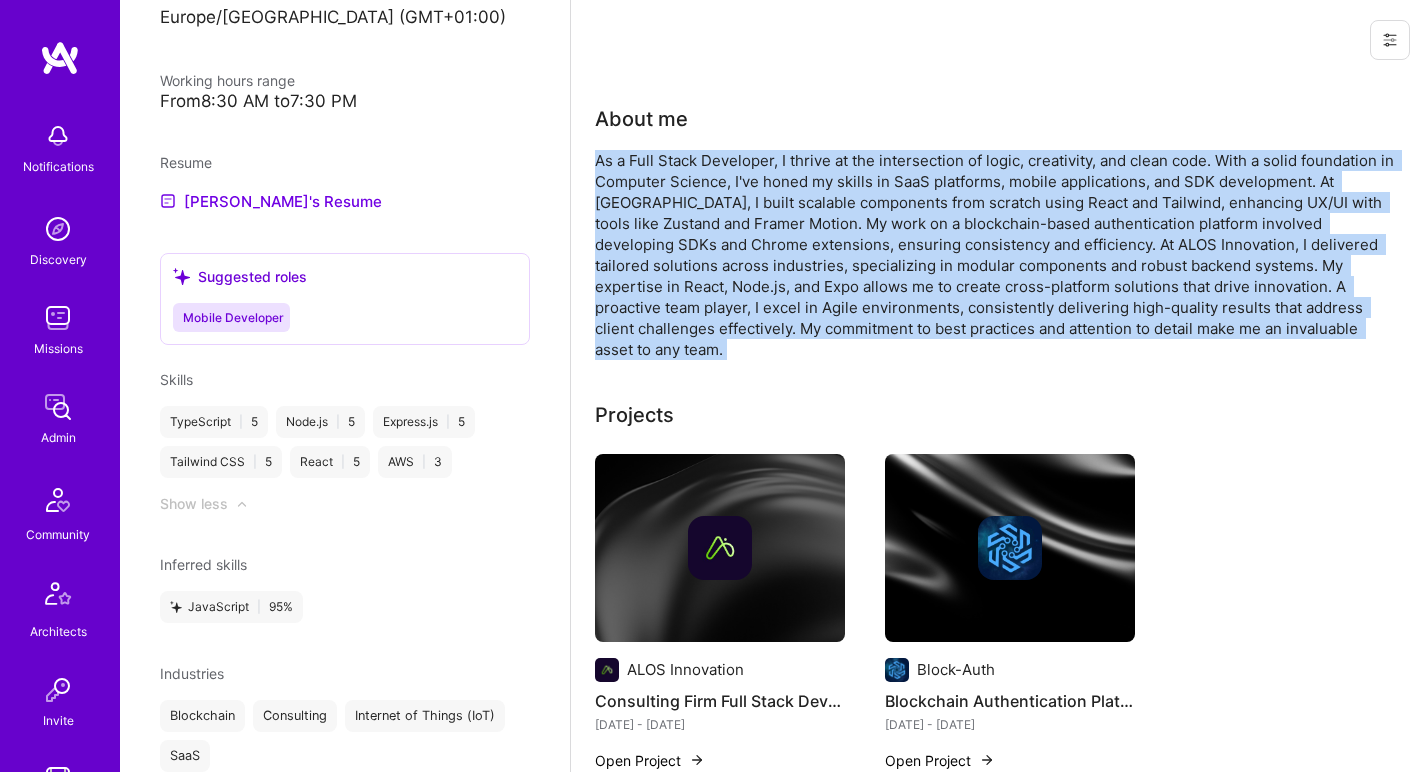 click on "As a Full Stack Developer, I thrive at the intersection of logic, creativity, and clean code. With a solid foundation in Computer Science, I've honed my skills in SaaS platforms, mobile applications, and SDK development. At [GEOGRAPHIC_DATA], I built scalable components from scratch using React and Tailwind, enhancing UX/UI with tools like Zustand and Framer Motion. My work on a blockchain-based authentication platform involved developing SDKs and Chrome extensions, ensuring consistency and efficiency. At ALOS Innovation, I delivered tailored solutions across industries, specializing in modular components and robust backend systems. My expertise in React, Node.js, and Expo allows me to create cross-platform solutions that drive innovation. A proactive team player, I excel in Agile environments, consistently delivering high-quality results that address client challenges effectively. My commitment to best practices and attention to detail make me an invaluable asset to any team." at bounding box center [995, 255] 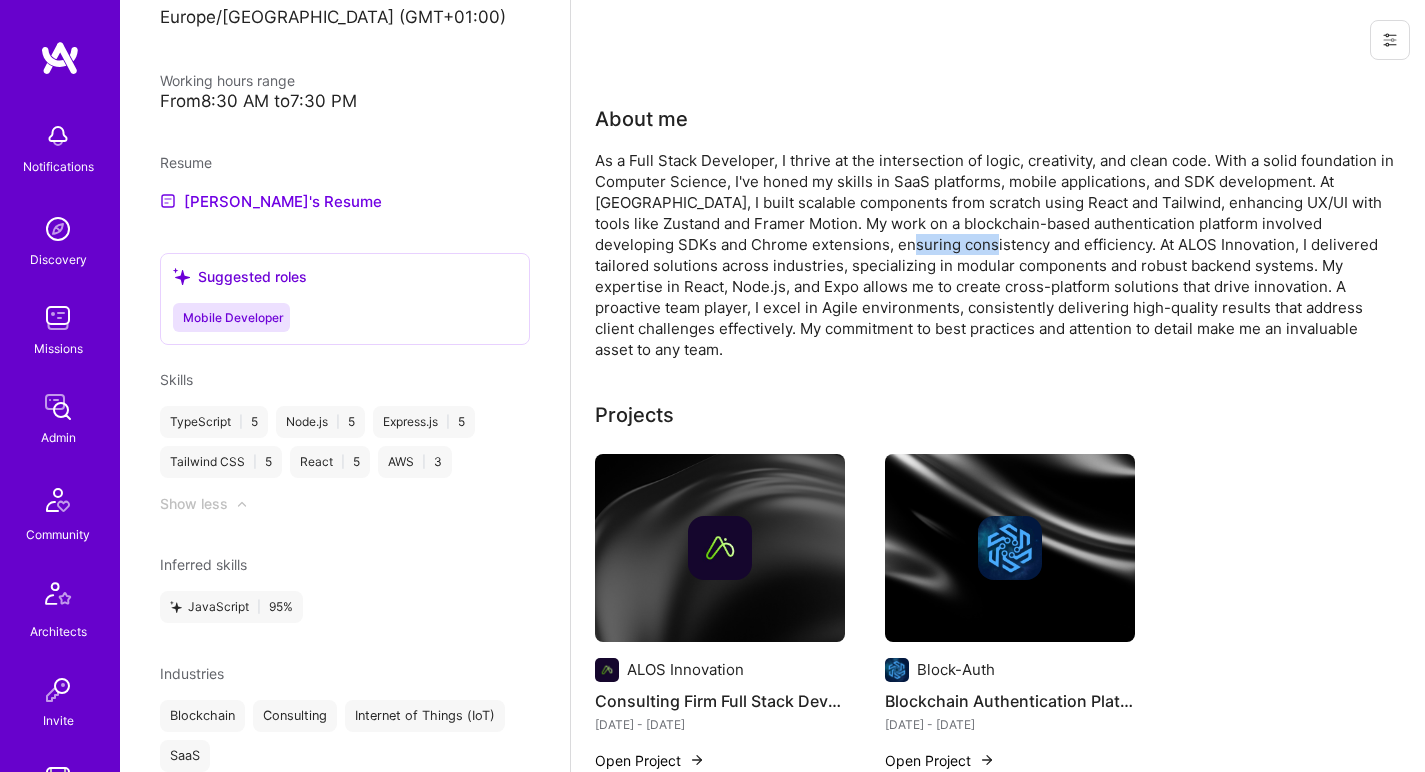 click on "As a Full Stack Developer, I thrive at the intersection of logic, creativity, and clean code. With a solid foundation in Computer Science, I've honed my skills in SaaS platforms, mobile applications, and SDK development. At [GEOGRAPHIC_DATA], I built scalable components from scratch using React and Tailwind, enhancing UX/UI with tools like Zustand and Framer Motion. My work on a blockchain-based authentication platform involved developing SDKs and Chrome extensions, ensuring consistency and efficiency. At ALOS Innovation, I delivered tailored solutions across industries, specializing in modular components and robust backend systems. My expertise in React, Node.js, and Expo allows me to create cross-platform solutions that drive innovation. A proactive team player, I excel in Agile environments, consistently delivering high-quality results that address client challenges effectively. My commitment to best practices and attention to detail make me an invaluable asset to any team." at bounding box center [995, 255] 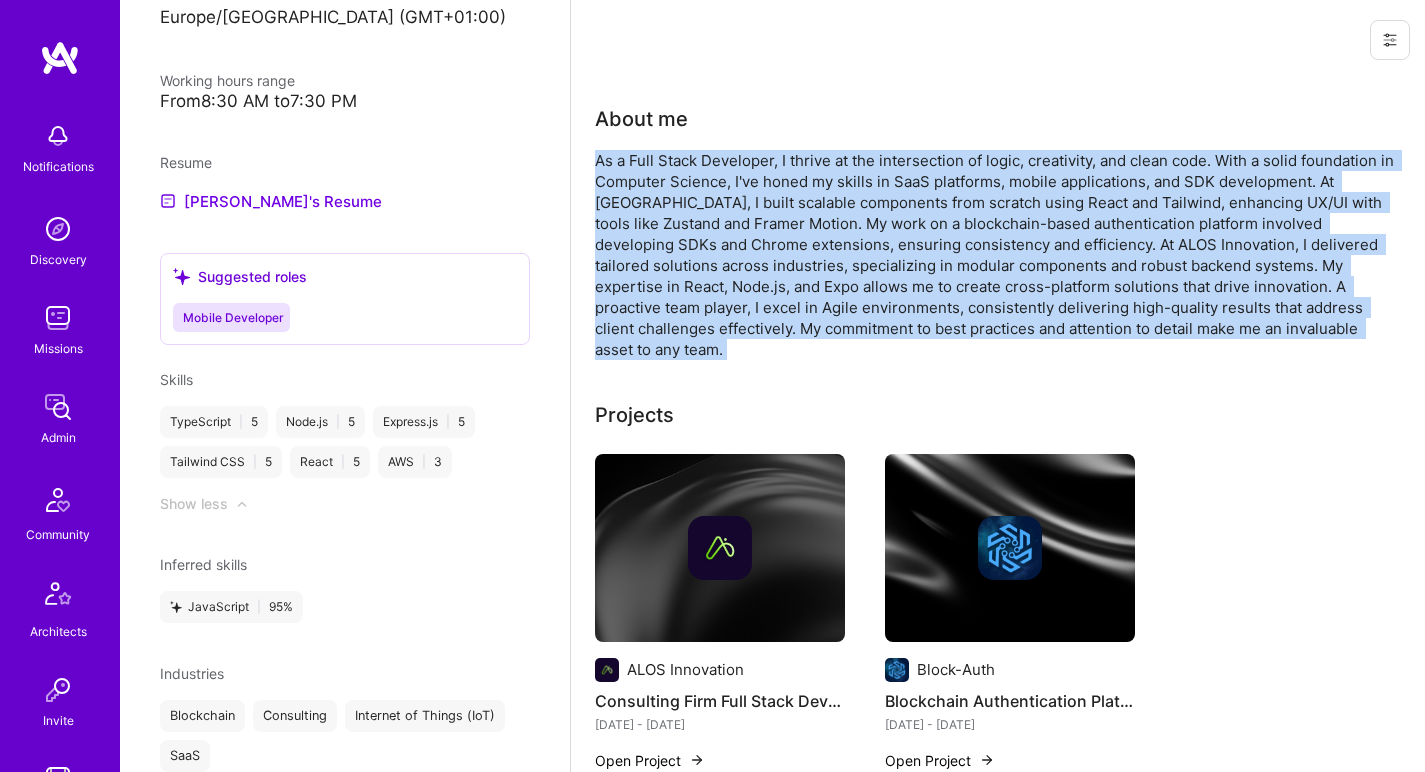 click on "As a Full Stack Developer, I thrive at the intersection of logic, creativity, and clean code. With a solid foundation in Computer Science, I've honed my skills in SaaS platforms, mobile applications, and SDK development. At [GEOGRAPHIC_DATA], I built scalable components from scratch using React and Tailwind, enhancing UX/UI with tools like Zustand and Framer Motion. My work on a blockchain-based authentication platform involved developing SDKs and Chrome extensions, ensuring consistency and efficiency. At ALOS Innovation, I delivered tailored solutions across industries, specializing in modular components and robust backend systems. My expertise in React, Node.js, and Expo allows me to create cross-platform solutions that drive innovation. A proactive team player, I excel in Agile environments, consistently delivering high-quality results that address client challenges effectively. My commitment to best practices and attention to detail make me an invaluable asset to any team." at bounding box center (995, 255) 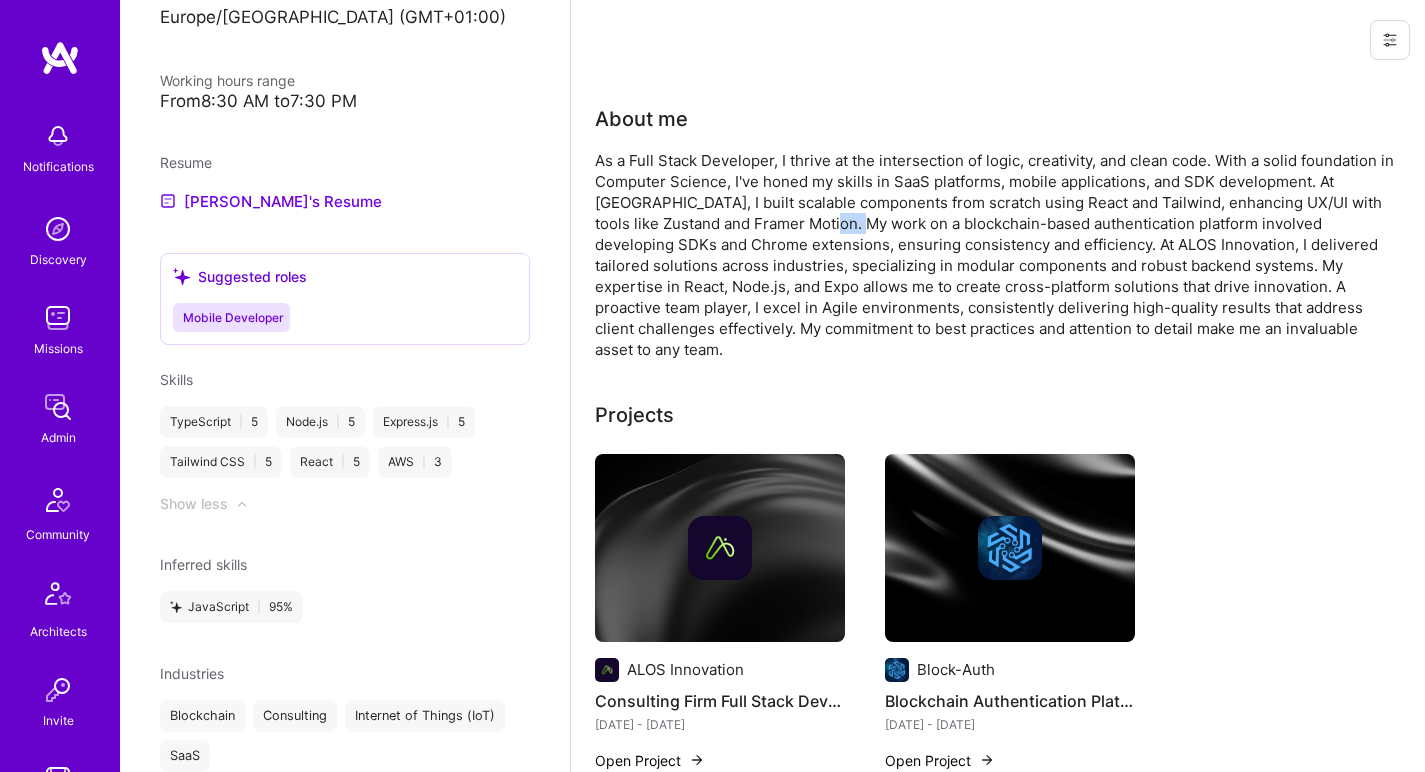 click on "As a Full Stack Developer, I thrive at the intersection of logic, creativity, and clean code. With a solid foundation in Computer Science, I've honed my skills in SaaS platforms, mobile applications, and SDK development. At [GEOGRAPHIC_DATA], I built scalable components from scratch using React and Tailwind, enhancing UX/UI with tools like Zustand and Framer Motion. My work on a blockchain-based authentication platform involved developing SDKs and Chrome extensions, ensuring consistency and efficiency. At ALOS Innovation, I delivered tailored solutions across industries, specializing in modular components and robust backend systems. My expertise in React, Node.js, and Expo allows me to create cross-platform solutions that drive innovation. A proactive team player, I excel in Agile environments, consistently delivering high-quality results that address client challenges effectively. My commitment to best practices and attention to detail make me an invaluable asset to any team." at bounding box center [995, 255] 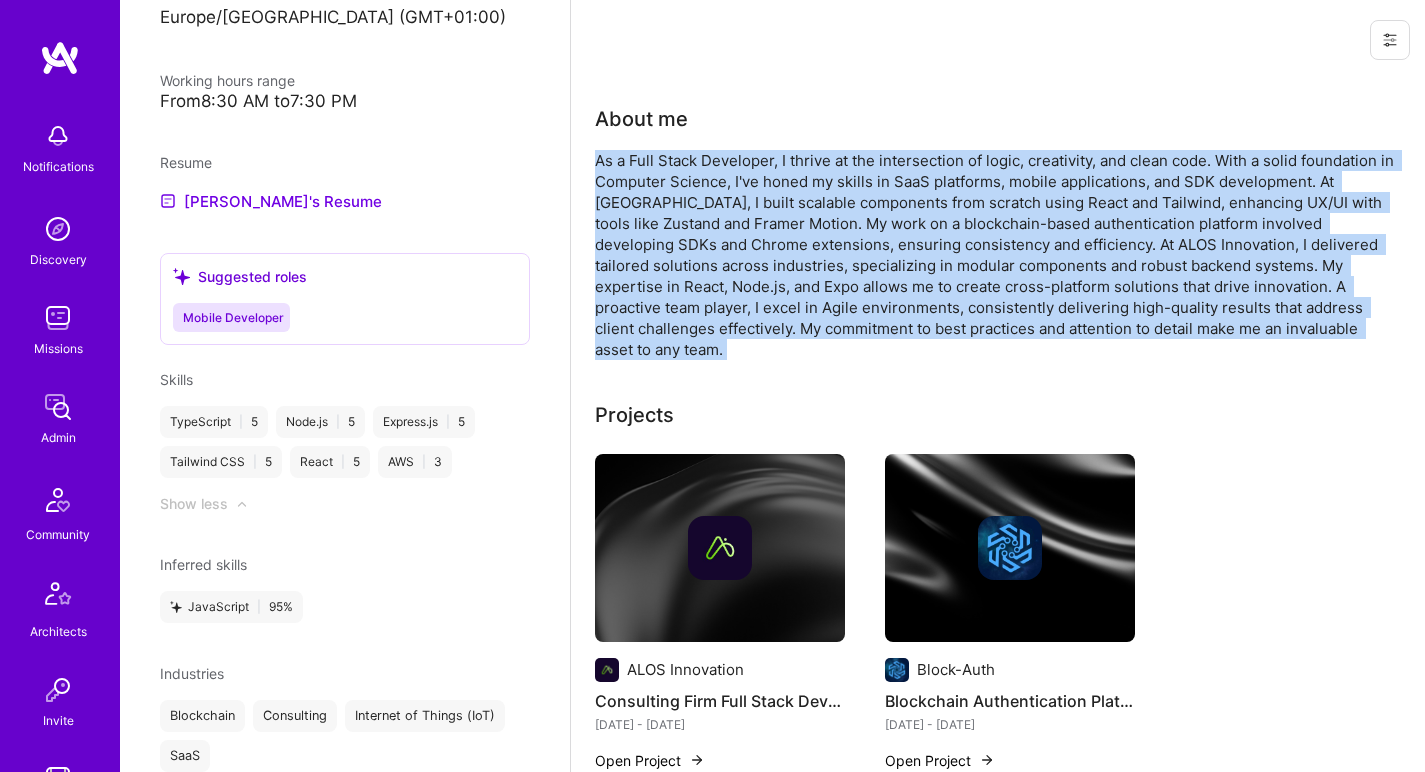 click on "As a Full Stack Developer, I thrive at the intersection of logic, creativity, and clean code. With a solid foundation in Computer Science, I've honed my skills in SaaS platforms, mobile applications, and SDK development. At [GEOGRAPHIC_DATA], I built scalable components from scratch using React and Tailwind, enhancing UX/UI with tools like Zustand and Framer Motion. My work on a blockchain-based authentication platform involved developing SDKs and Chrome extensions, ensuring consistency and efficiency. At ALOS Innovation, I delivered tailored solutions across industries, specializing in modular components and robust backend systems. My expertise in React, Node.js, and Expo allows me to create cross-platform solutions that drive innovation. A proactive team player, I excel in Agile environments, consistently delivering high-quality results that address client challenges effectively. My commitment to best practices and attention to detail make me an invaluable asset to any team." at bounding box center (995, 255) 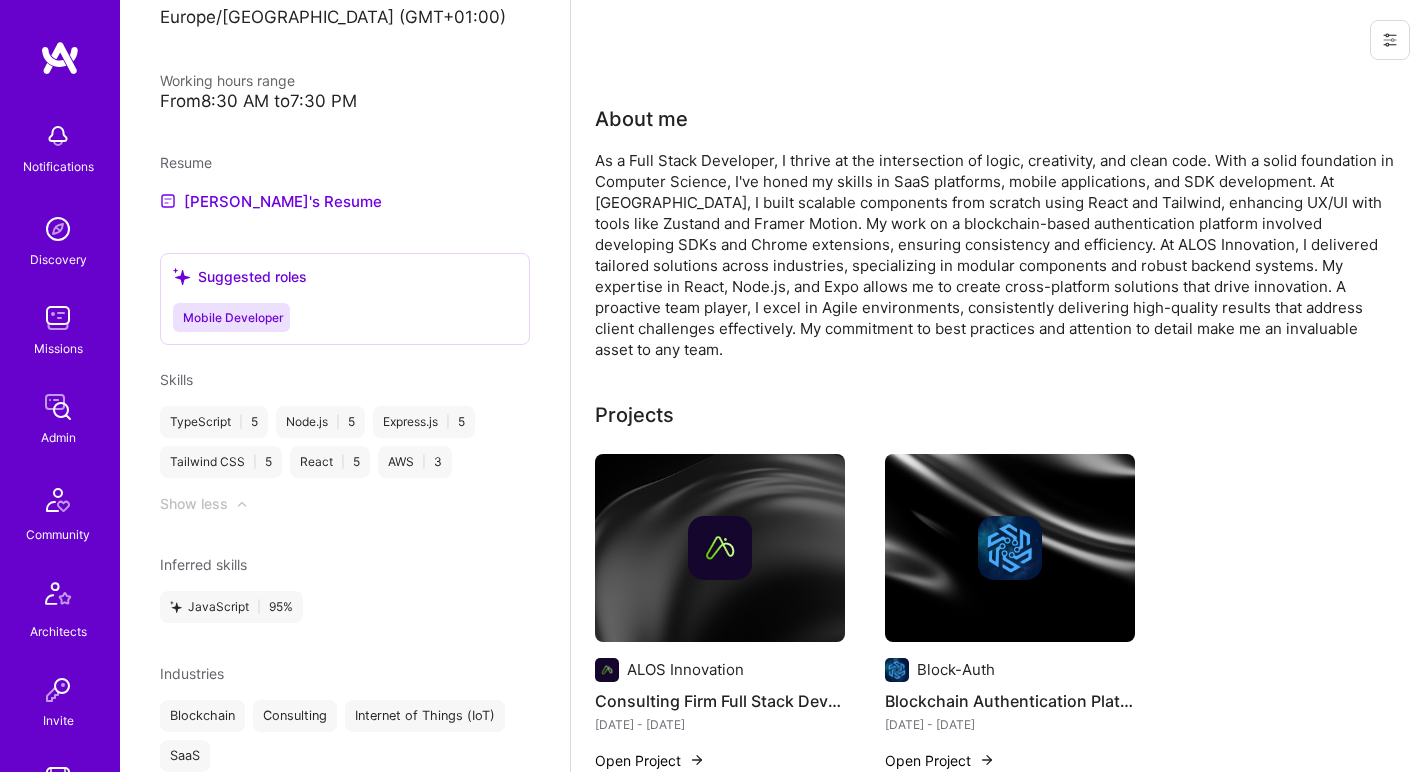 click on "As a Full Stack Developer, I thrive at the intersection of logic, creativity, and clean code. With a solid foundation in Computer Science, I've honed my skills in SaaS platforms, mobile applications, and SDK development. At [GEOGRAPHIC_DATA], I built scalable components from scratch using React and Tailwind, enhancing UX/UI with tools like Zustand and Framer Motion. My work on a blockchain-based authentication platform involved developing SDKs and Chrome extensions, ensuring consistency and efficiency. At ALOS Innovation, I delivered tailored solutions across industries, specializing in modular components and robust backend systems. My expertise in React, Node.js, and Expo allows me to create cross-platform solutions that drive innovation. A proactive team player, I excel in Agile environments, consistently delivering high-quality results that address client challenges effectively. My commitment to best practices and attention to detail make me an invaluable asset to any team." at bounding box center [995, 255] 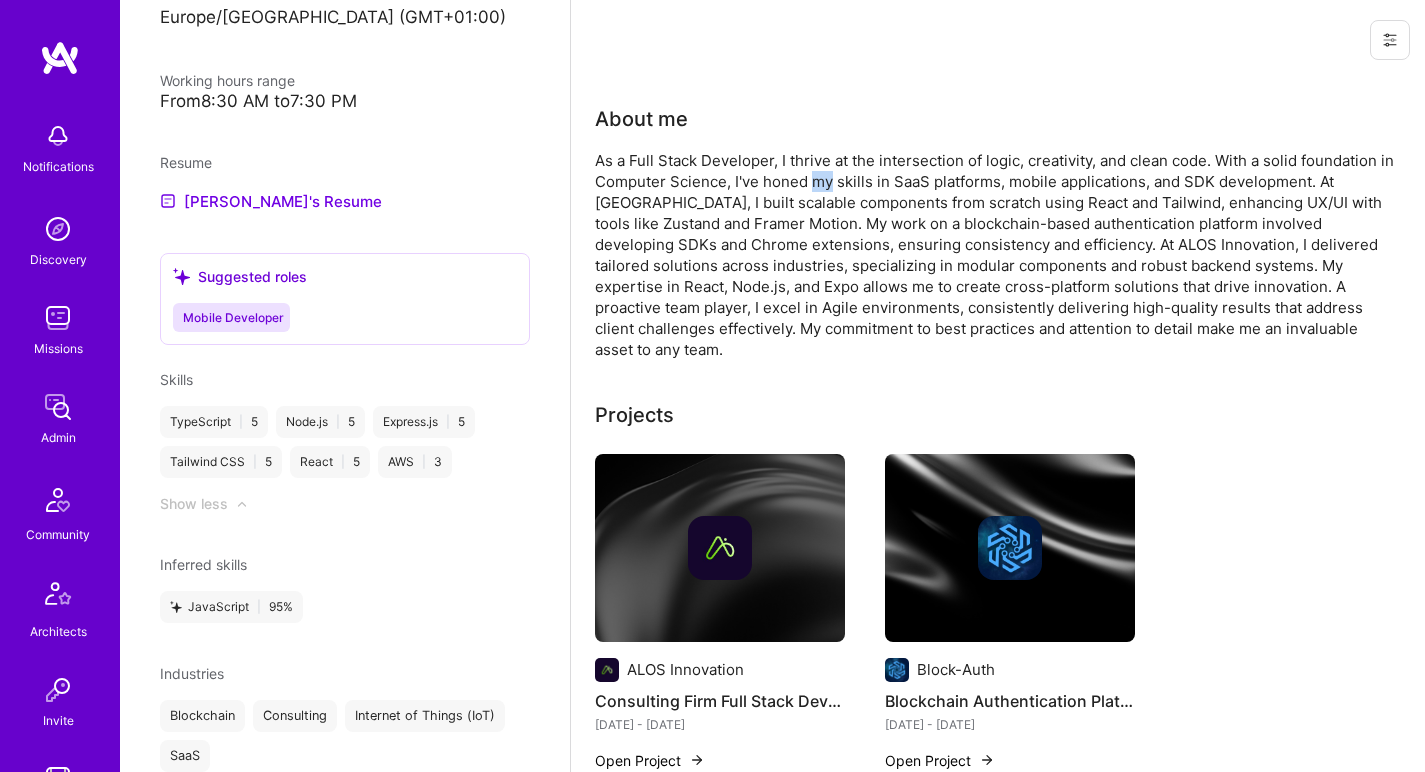click on "As a Full Stack Developer, I thrive at the intersection of logic, creativity, and clean code. With a solid foundation in Computer Science, I've honed my skills in SaaS platforms, mobile applications, and SDK development. At [GEOGRAPHIC_DATA], I built scalable components from scratch using React and Tailwind, enhancing UX/UI with tools like Zustand and Framer Motion. My work on a blockchain-based authentication platform involved developing SDKs and Chrome extensions, ensuring consistency and efficiency. At ALOS Innovation, I delivered tailored solutions across industries, specializing in modular components and robust backend systems. My expertise in React, Node.js, and Expo allows me to create cross-platform solutions that drive innovation. A proactive team player, I excel in Agile environments, consistently delivering high-quality results that address client challenges effectively. My commitment to best practices and attention to detail make me an invaluable asset to any team." at bounding box center (995, 255) 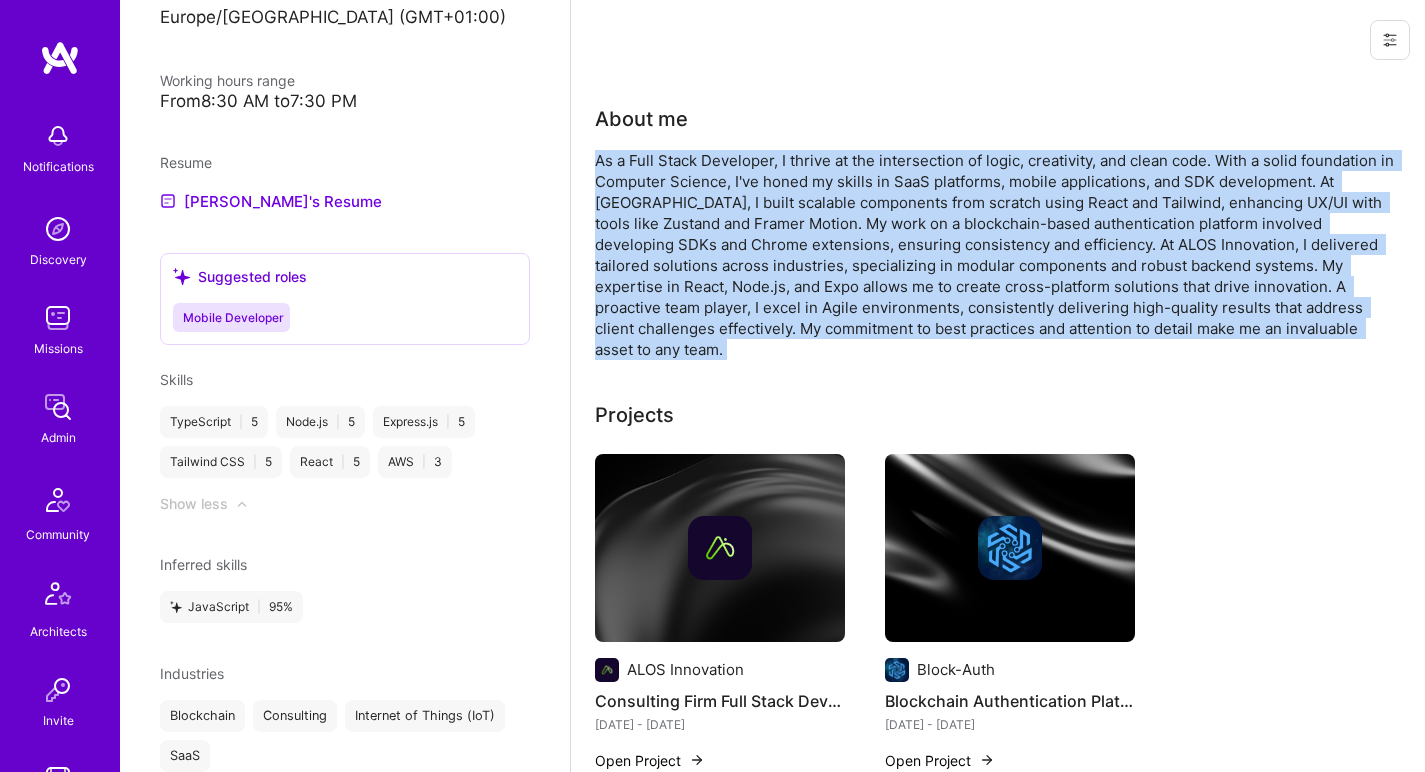 click on "As a Full Stack Developer, I thrive at the intersection of logic, creativity, and clean code. With a solid foundation in Computer Science, I've honed my skills in SaaS platforms, mobile applications, and SDK development. At [GEOGRAPHIC_DATA], I built scalable components from scratch using React and Tailwind, enhancing UX/UI with tools like Zustand and Framer Motion. My work on a blockchain-based authentication platform involved developing SDKs and Chrome extensions, ensuring consistency and efficiency. At ALOS Innovation, I delivered tailored solutions across industries, specializing in modular components and robust backend systems. My expertise in React, Node.js, and Expo allows me to create cross-platform solutions that drive innovation. A proactive team player, I excel in Agile environments, consistently delivering high-quality results that address client challenges effectively. My commitment to best practices and attention to detail make me an invaluable asset to any team." at bounding box center [995, 255] 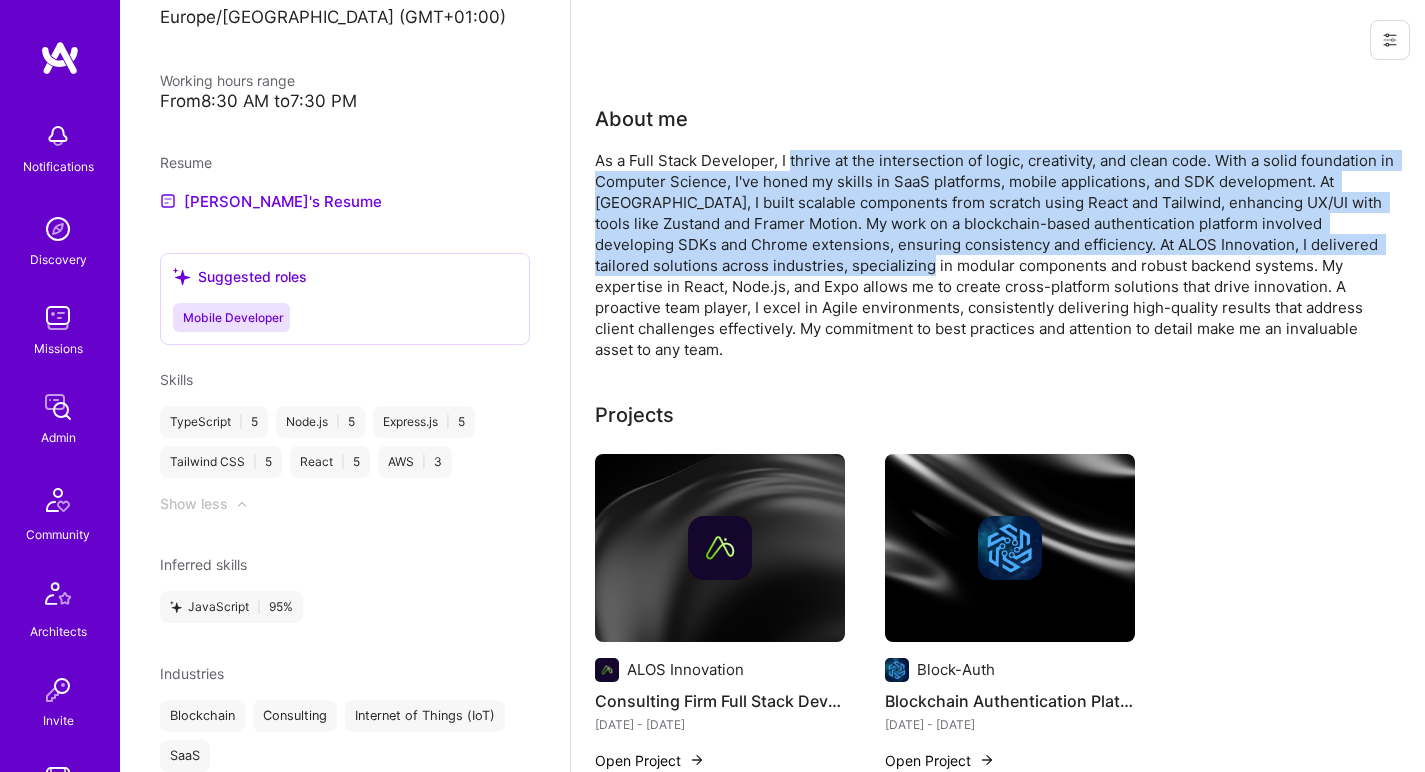 drag, startPoint x: 857, startPoint y: 265, endPoint x: 792, endPoint y: 161, distance: 122.641754 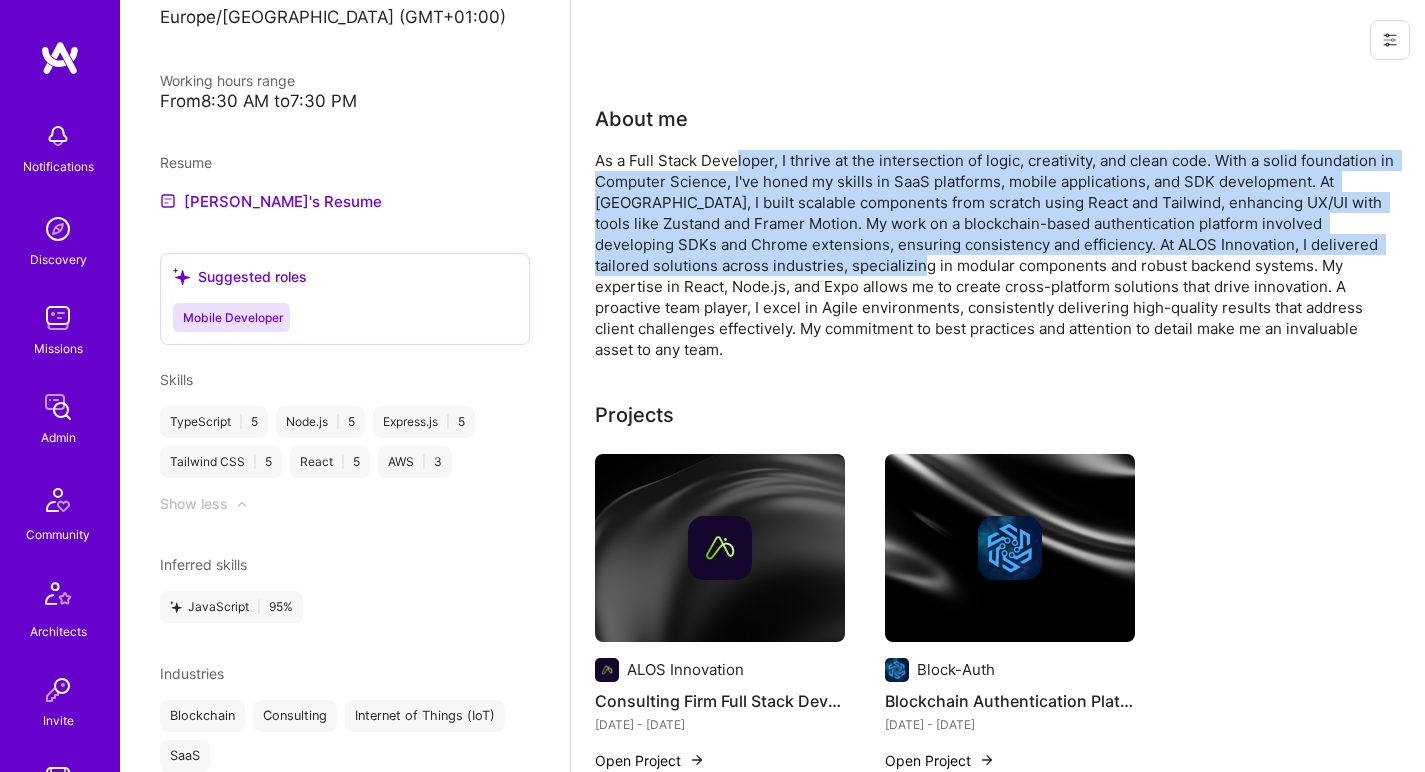 drag, startPoint x: 739, startPoint y: 159, endPoint x: 849, endPoint y: 273, distance: 158.41718 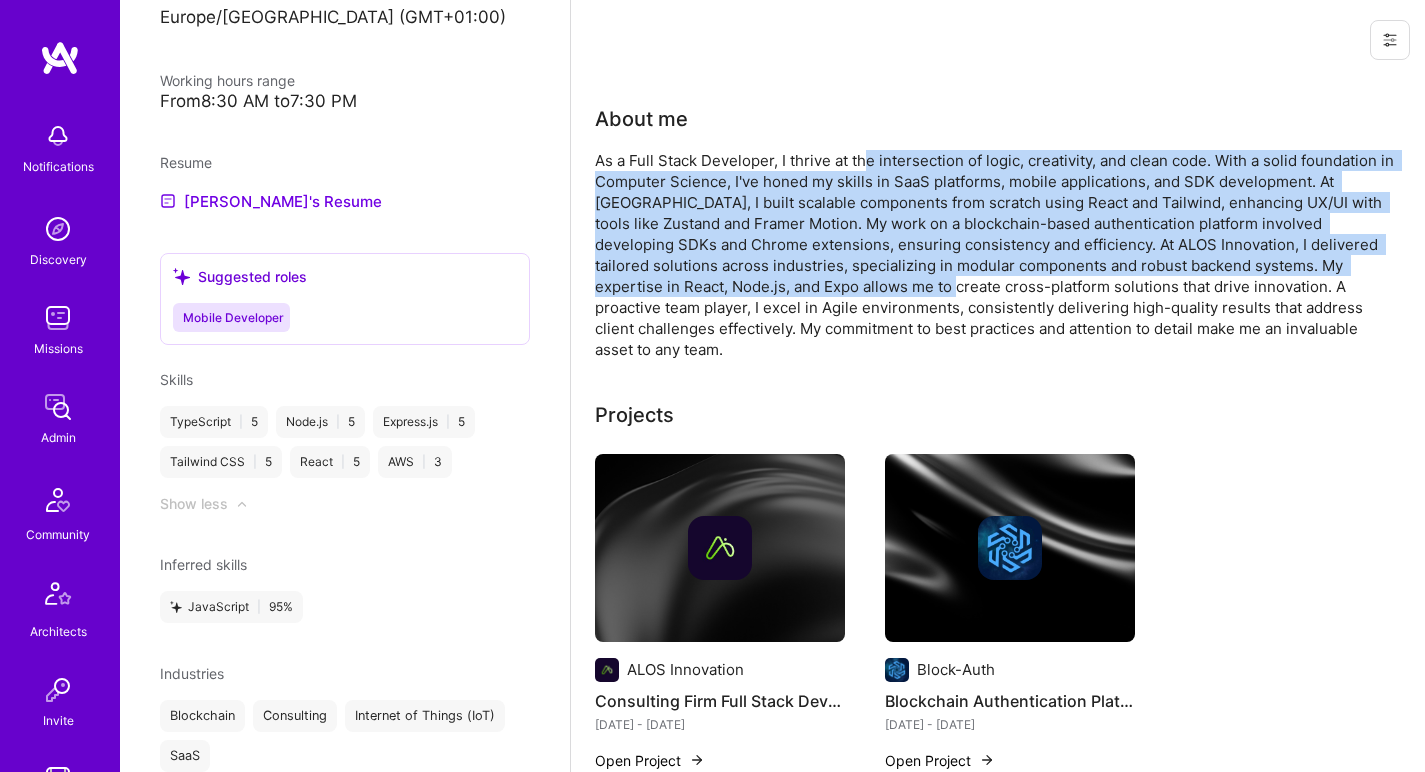 drag, startPoint x: 869, startPoint y: 288, endPoint x: 863, endPoint y: 152, distance: 136.1323 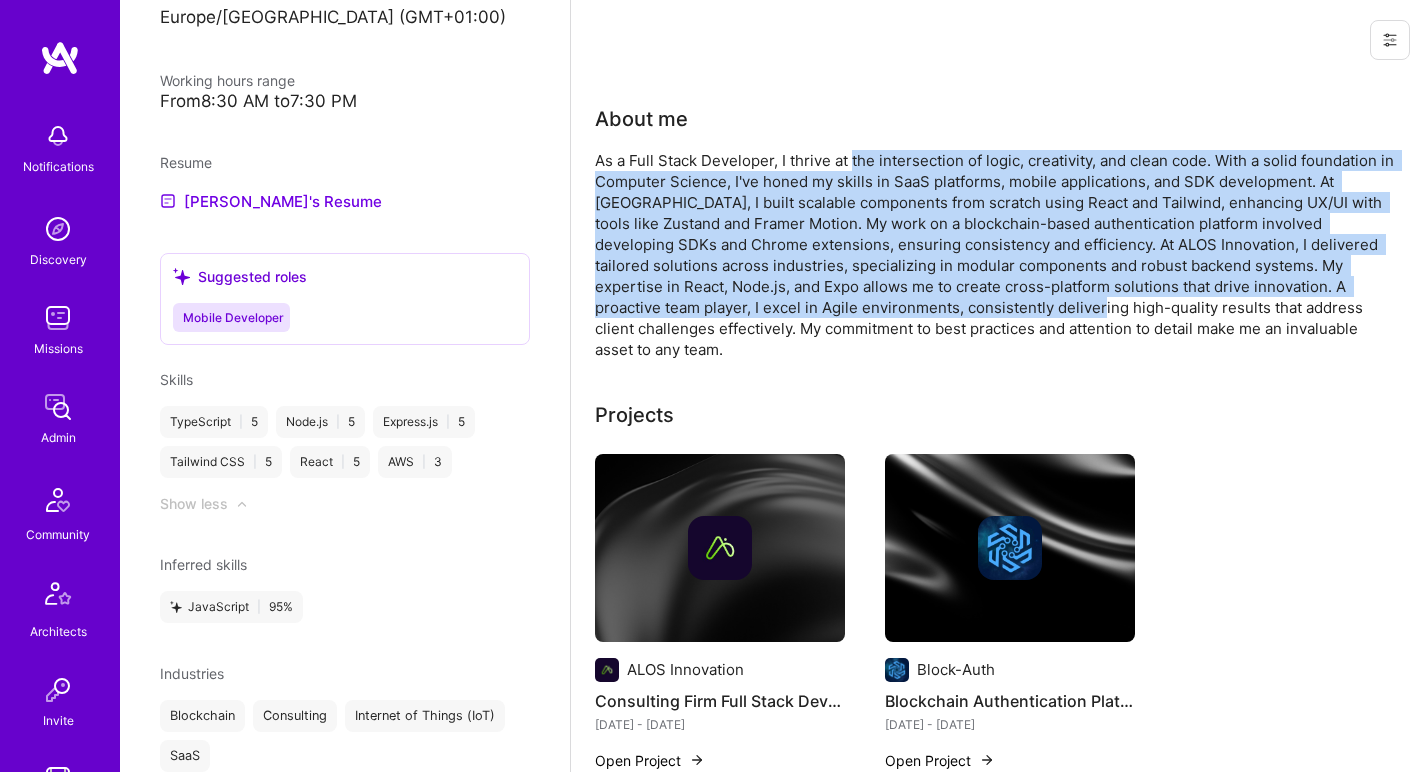 drag, startPoint x: 855, startPoint y: 157, endPoint x: 983, endPoint y: 296, distance: 188.95767 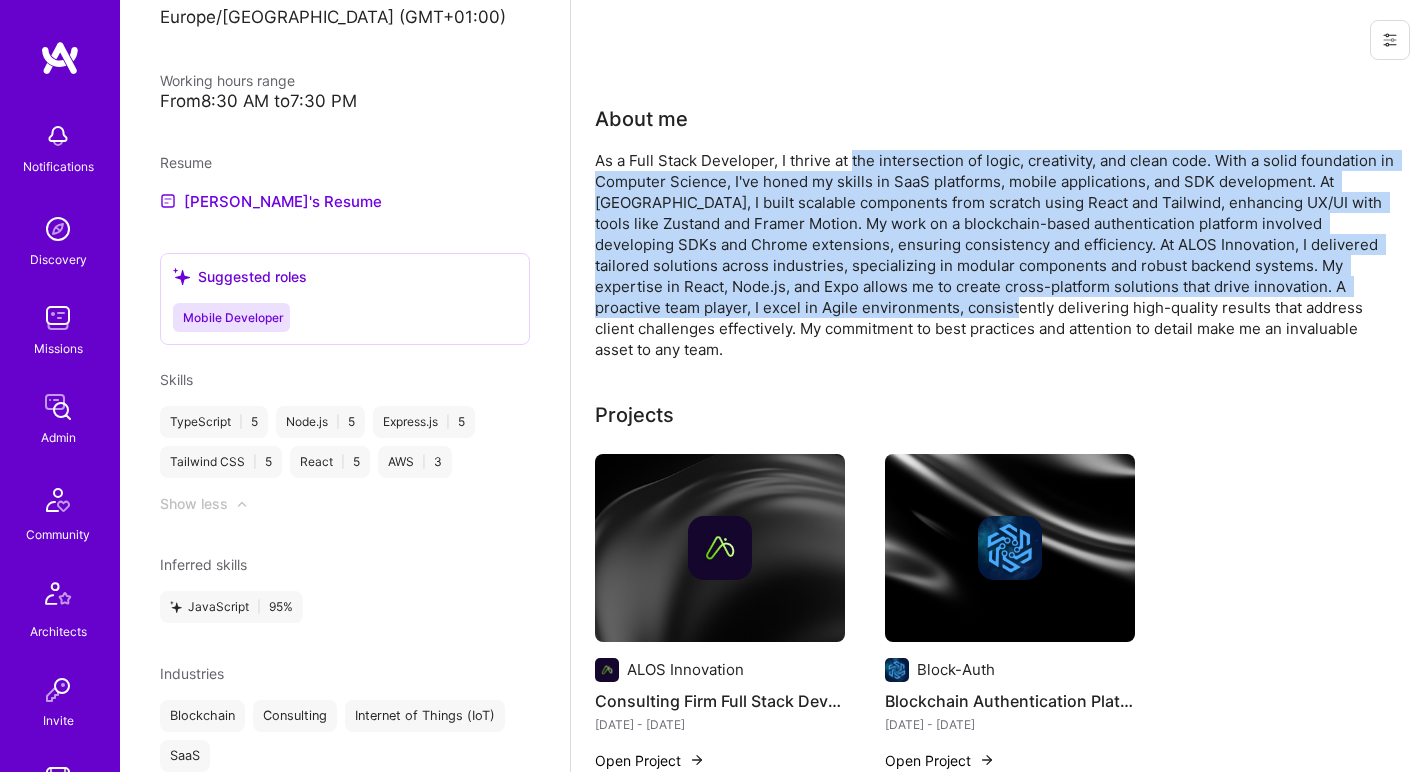 drag, startPoint x: 897, startPoint y: 299, endPoint x: 853, endPoint y: 166, distance: 140.08926 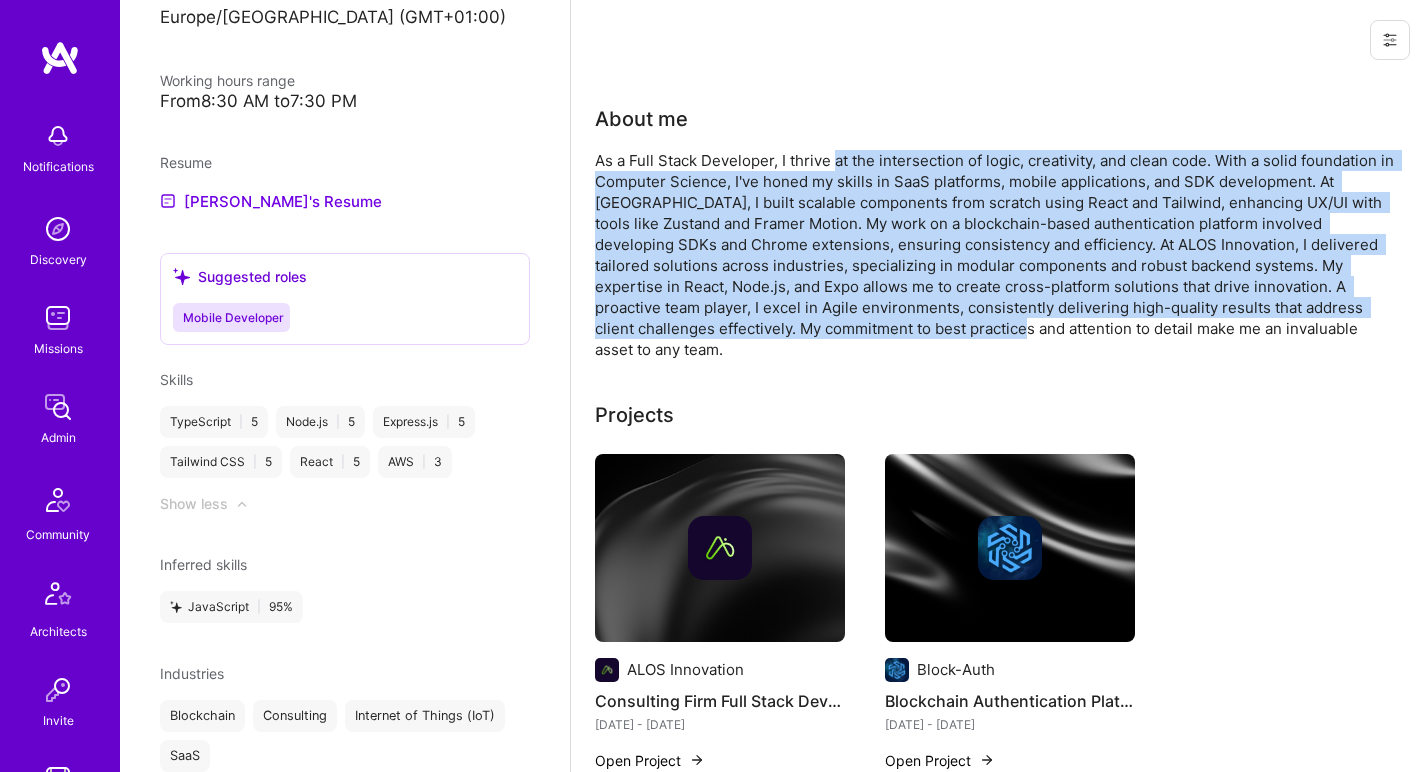 drag, startPoint x: 837, startPoint y: 166, endPoint x: 875, endPoint y: 319, distance: 157.64835 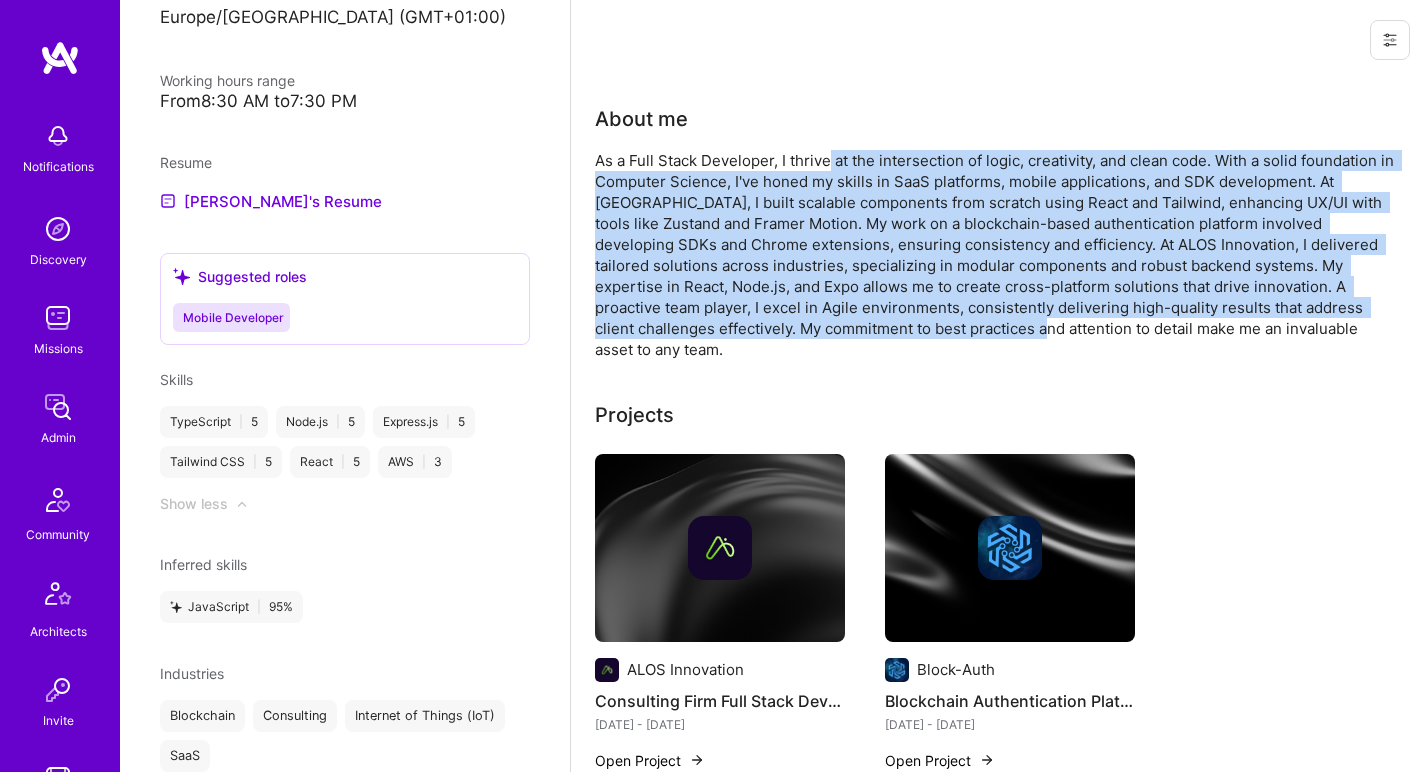 drag, startPoint x: 895, startPoint y: 319, endPoint x: 827, endPoint y: 164, distance: 169.26016 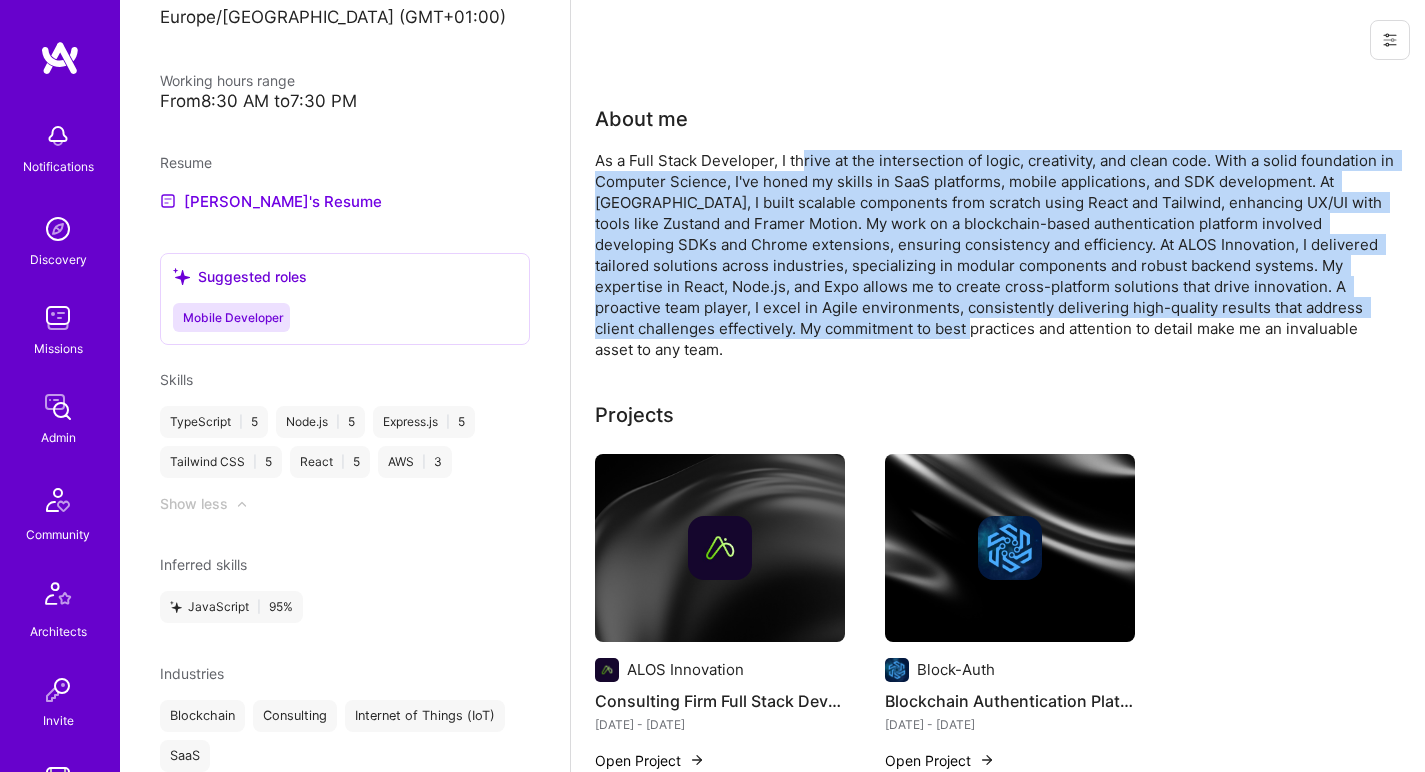 drag, startPoint x: 803, startPoint y: 161, endPoint x: 816, endPoint y: 322, distance: 161.52399 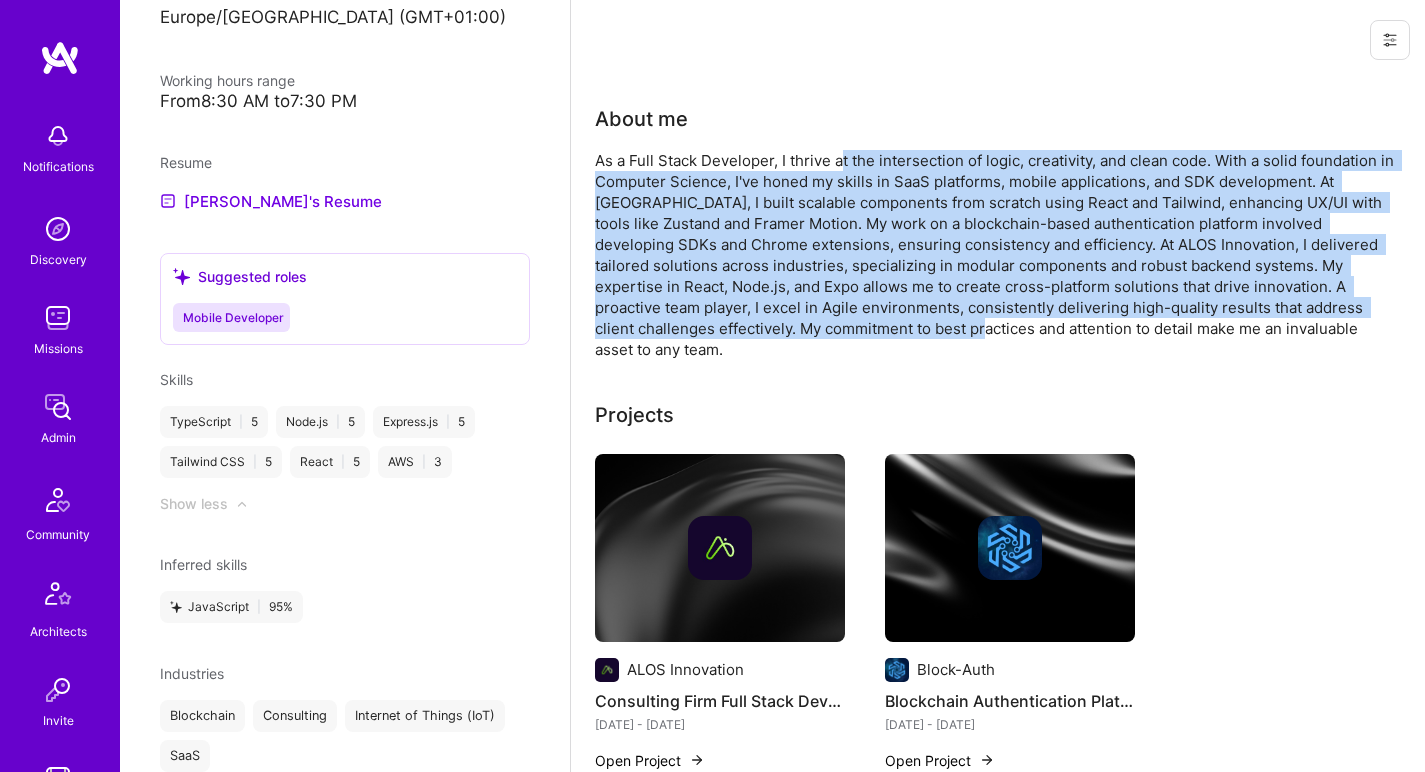 drag, startPoint x: 834, startPoint y: 323, endPoint x: 843, endPoint y: 158, distance: 165.24527 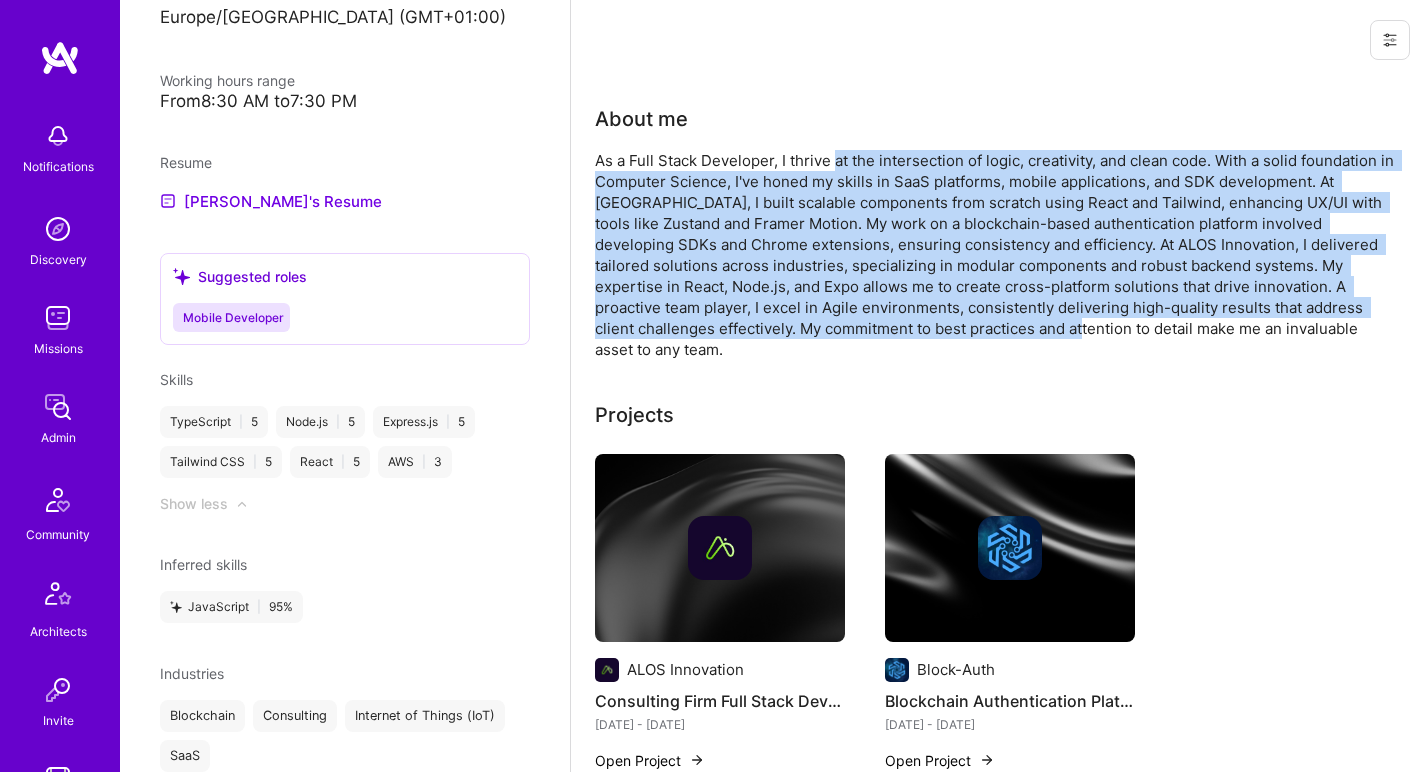 drag, startPoint x: 843, startPoint y: 158, endPoint x: 916, endPoint y: 324, distance: 181.34222 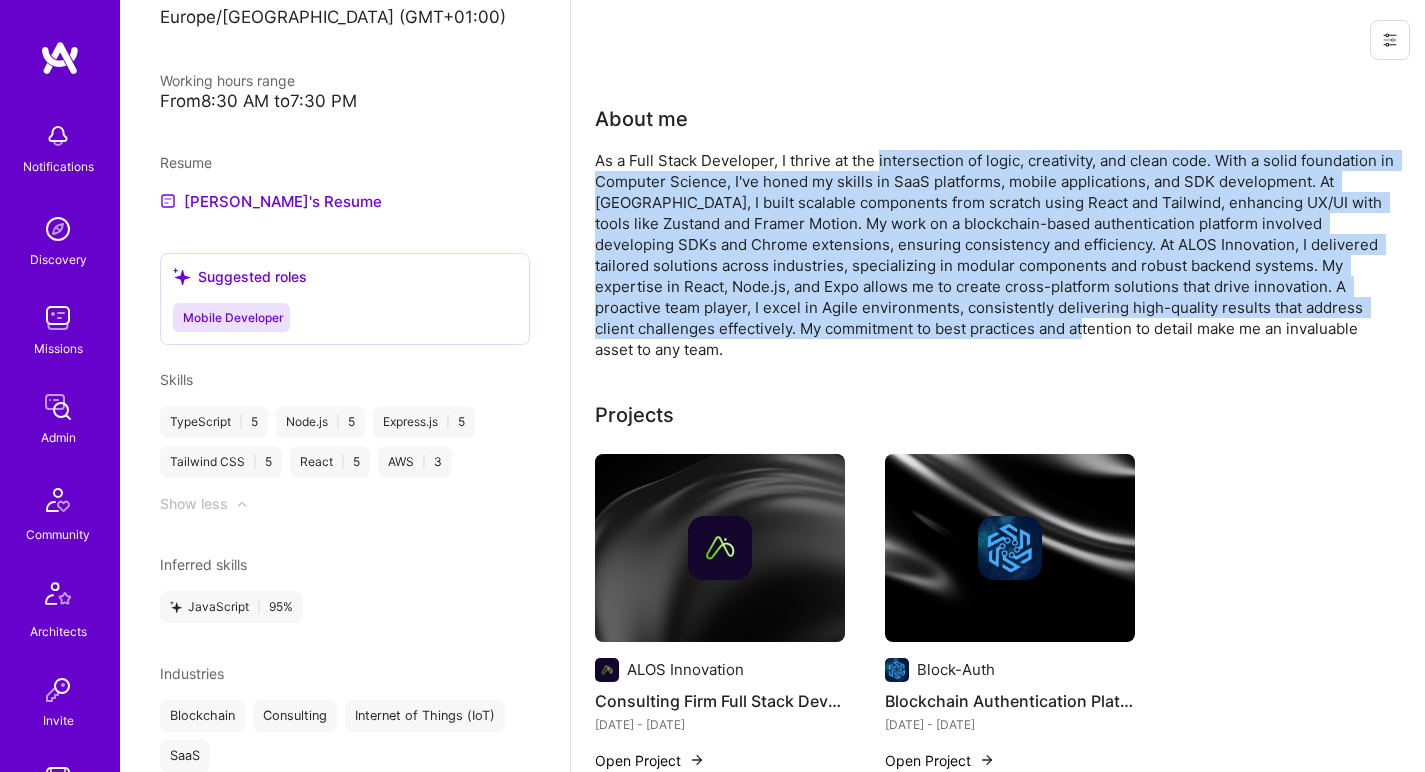 drag, startPoint x: 916, startPoint y: 324, endPoint x: 903, endPoint y: 161, distance: 163.51758 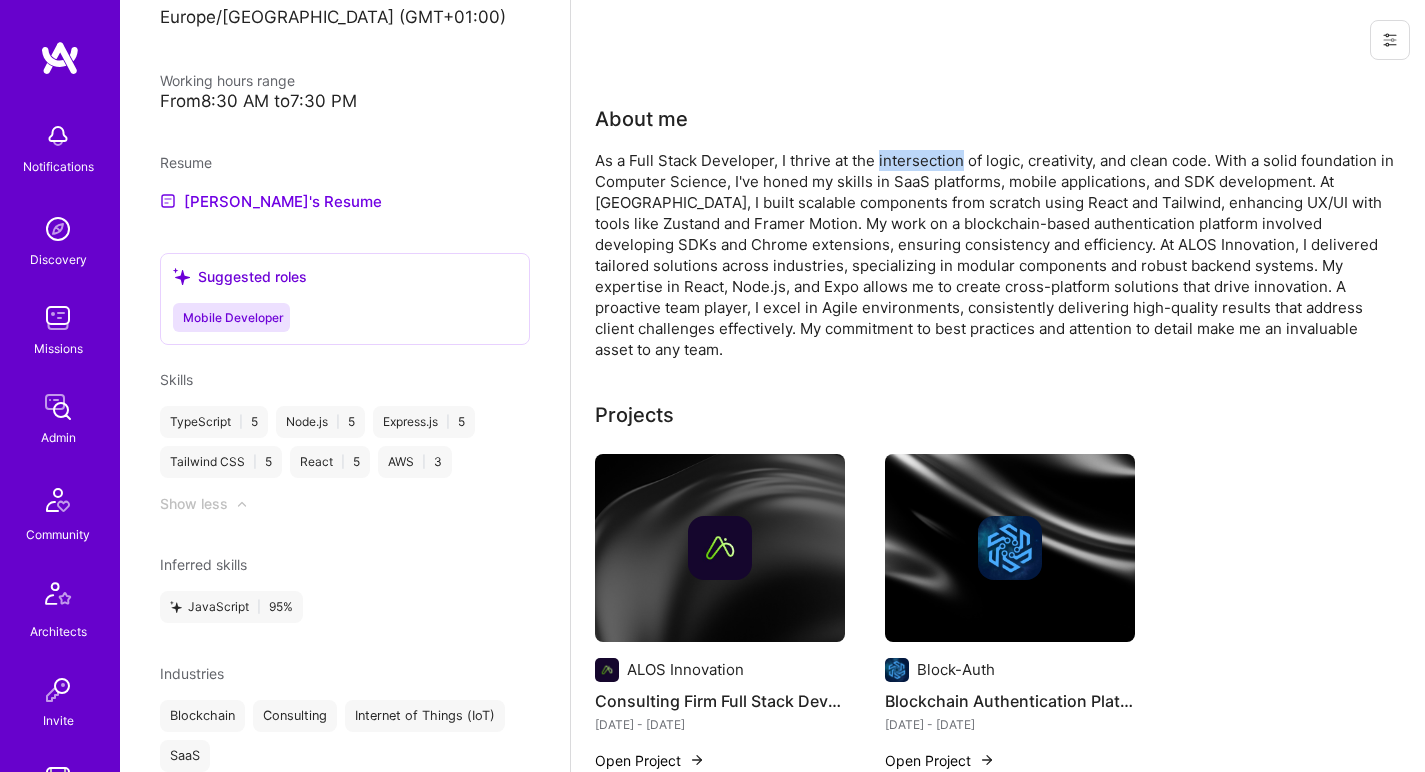 click on "As a Full Stack Developer, I thrive at the intersection of logic, creativity, and clean code. With a solid foundation in Computer Science, I've honed my skills in SaaS platforms, mobile applications, and SDK development. At Block-Auth, I built scalable components from scratch using React and Tailwind, enhancing UX/UI with tools like Zustand and Framer Motion. My work on a blockchain-based authentication platform involved developing SDKs and Chrome extensions, ensuring consistency and efficiency. At ALOS Innovation, I delivered tailored solutions across industries, specializing in modular components and robust backend systems. My expertise in React, Node.js, and Expo allows me to create cross-platform solutions that drive innovation. A proactive team player, I excel in Agile environments, consistently delivering high-quality results that address client challenges effectively. My commitment to best practices and attention to detail make me an invaluable asset to any team." at bounding box center [995, 255] 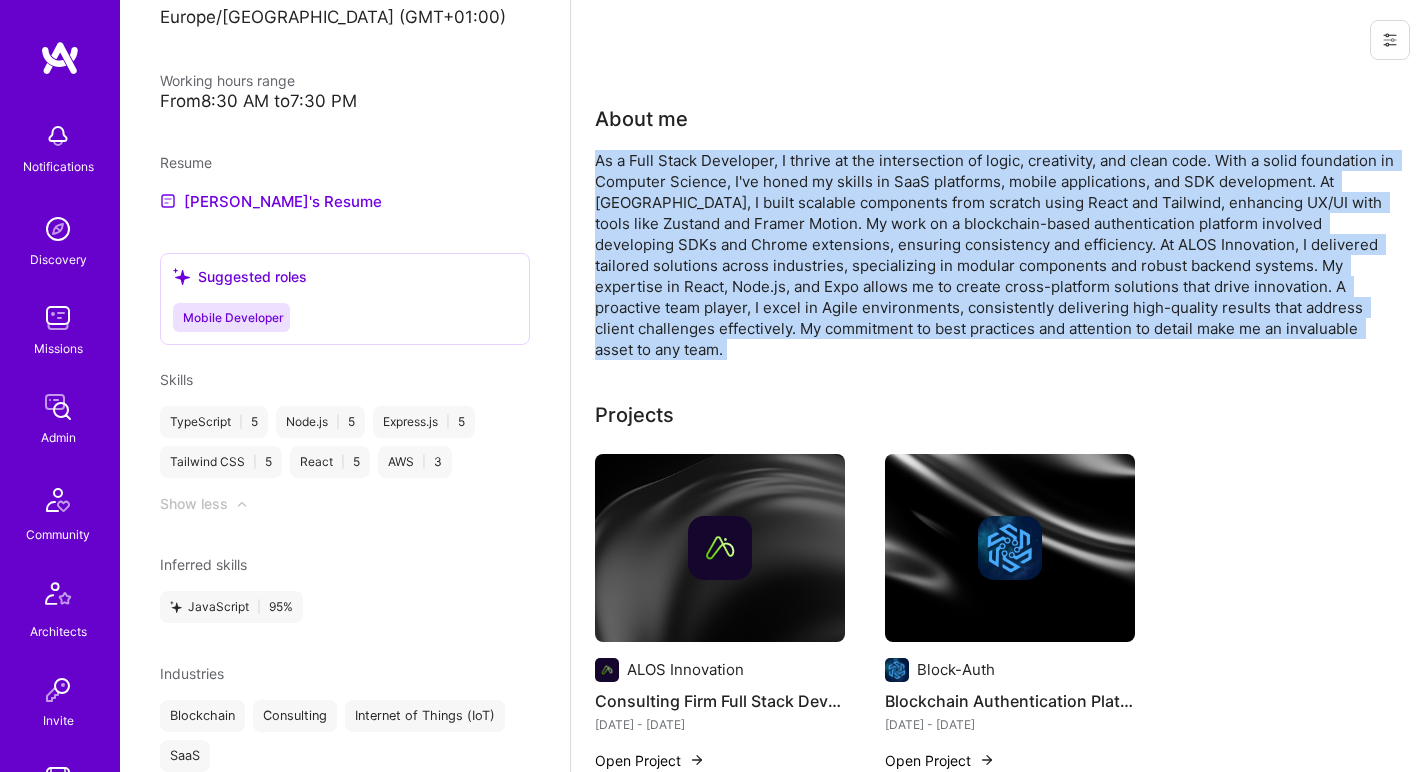 click on "As a Full Stack Developer, I thrive at the intersection of logic, creativity, and clean code. With a solid foundation in Computer Science, I've honed my skills in SaaS platforms, mobile applications, and SDK development. At Block-Auth, I built scalable components from scratch using React and Tailwind, enhancing UX/UI with tools like Zustand and Framer Motion. My work on a blockchain-based authentication platform involved developing SDKs and Chrome extensions, ensuring consistency and efficiency. At ALOS Innovation, I delivered tailored solutions across industries, specializing in modular components and robust backend systems. My expertise in React, Node.js, and Expo allows me to create cross-platform solutions that drive innovation. A proactive team player, I excel in Agile environments, consistently delivering high-quality results that address client challenges effectively. My commitment to best practices and attention to detail make me an invaluable asset to any team." at bounding box center [995, 255] 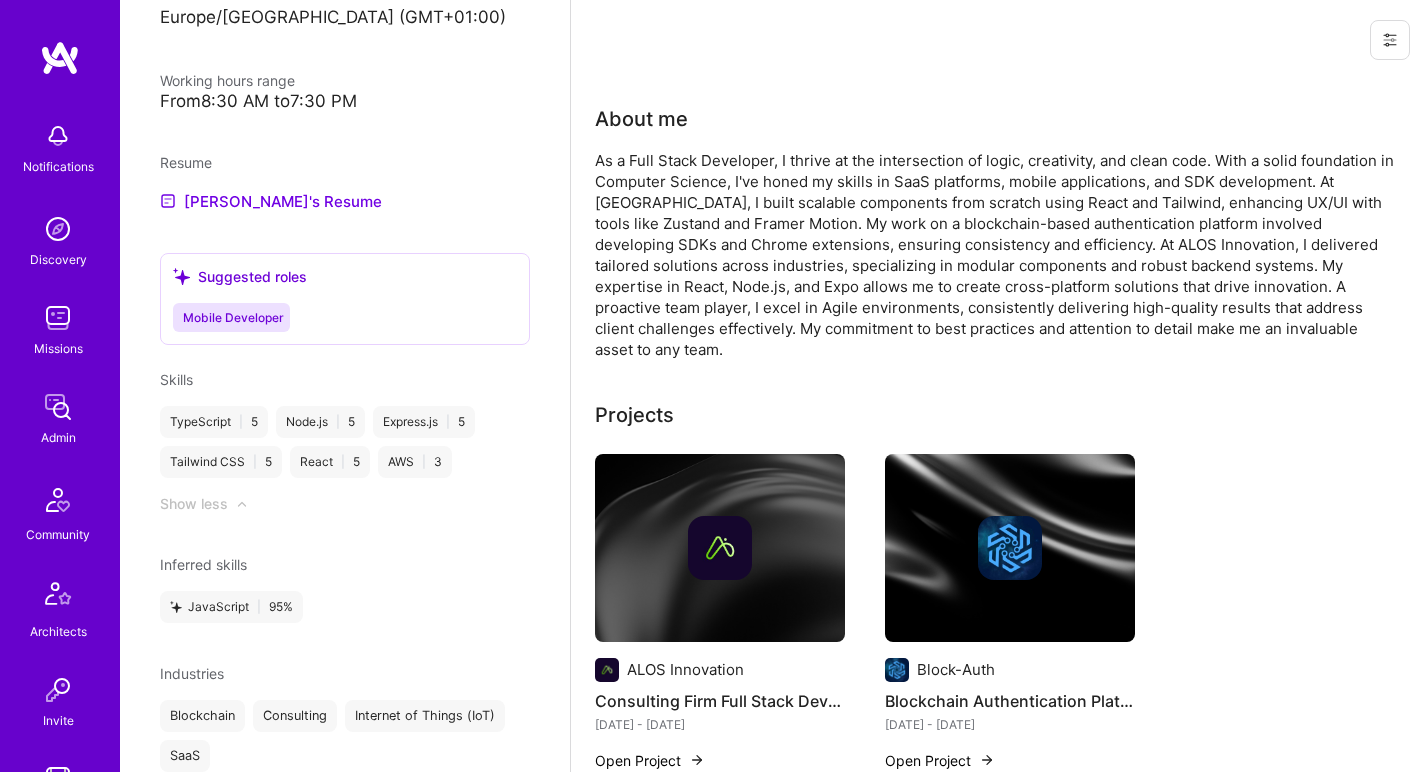 click on "As a Full Stack Developer, I thrive at the intersection of logic, creativity, and clean code. With a solid foundation in Computer Science, I've honed my skills in SaaS platforms, mobile applications, and SDK development. At Block-Auth, I built scalable components from scratch using React and Tailwind, enhancing UX/UI with tools like Zustand and Framer Motion. My work on a blockchain-based authentication platform involved developing SDKs and Chrome extensions, ensuring consistency and efficiency. At ALOS Innovation, I delivered tailored solutions across industries, specializing in modular components and robust backend systems. My expertise in React, Node.js, and Expo allows me to create cross-platform solutions that drive innovation. A proactive team player, I excel in Agile environments, consistently delivering high-quality results that address client challenges effectively. My commitment to best practices and attention to detail make me an invaluable asset to any team." at bounding box center [995, 255] 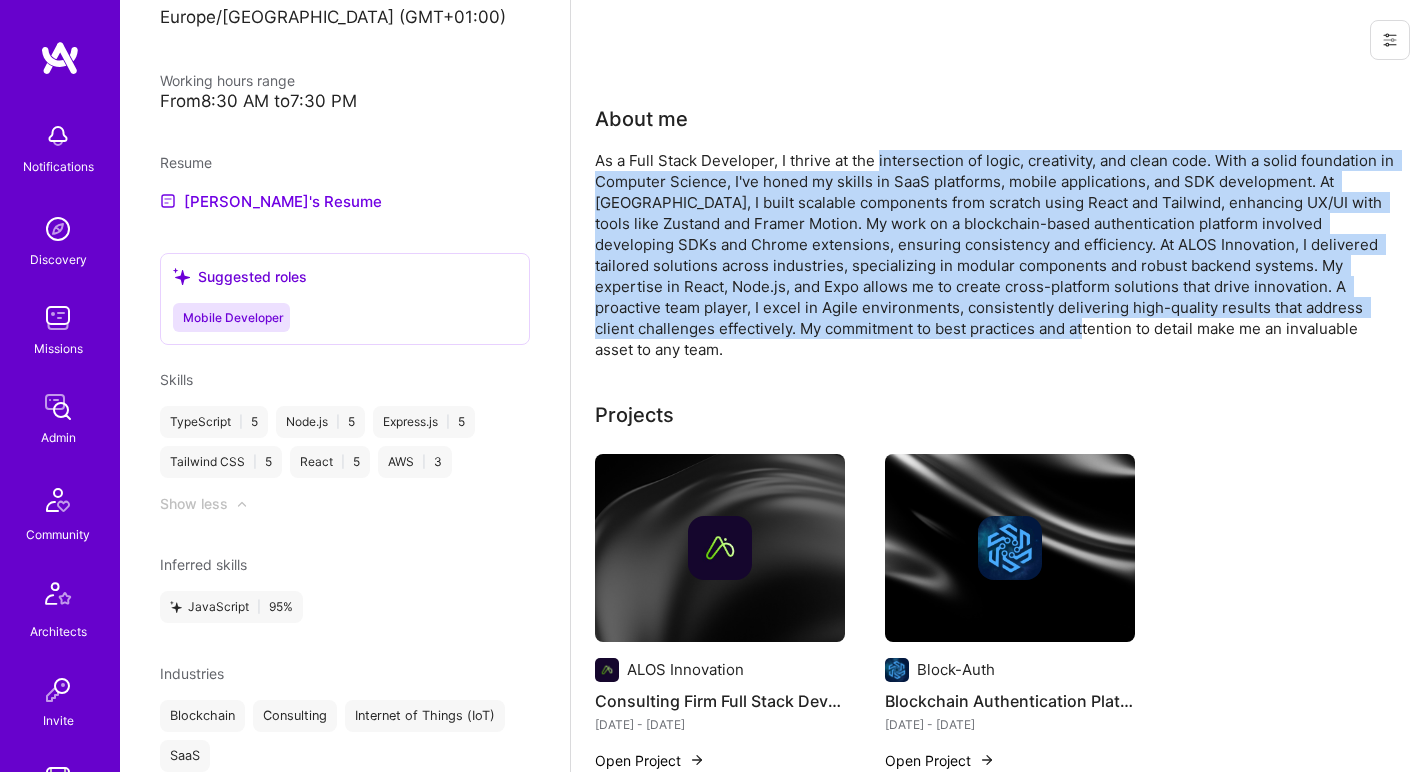 drag, startPoint x: 902, startPoint y: 161, endPoint x: 875, endPoint y: 321, distance: 162.26213 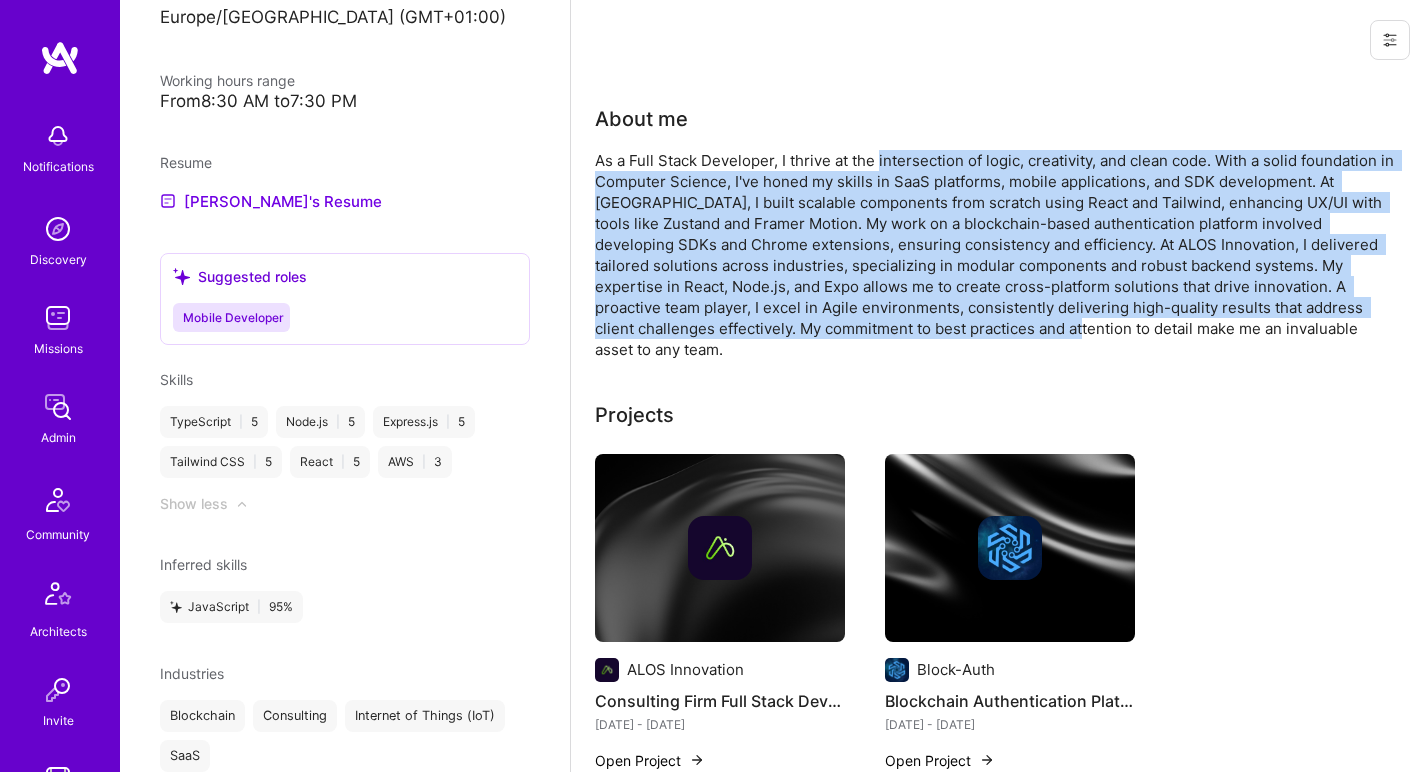 drag, startPoint x: 875, startPoint y: 321, endPoint x: 906, endPoint y: 163, distance: 161.01242 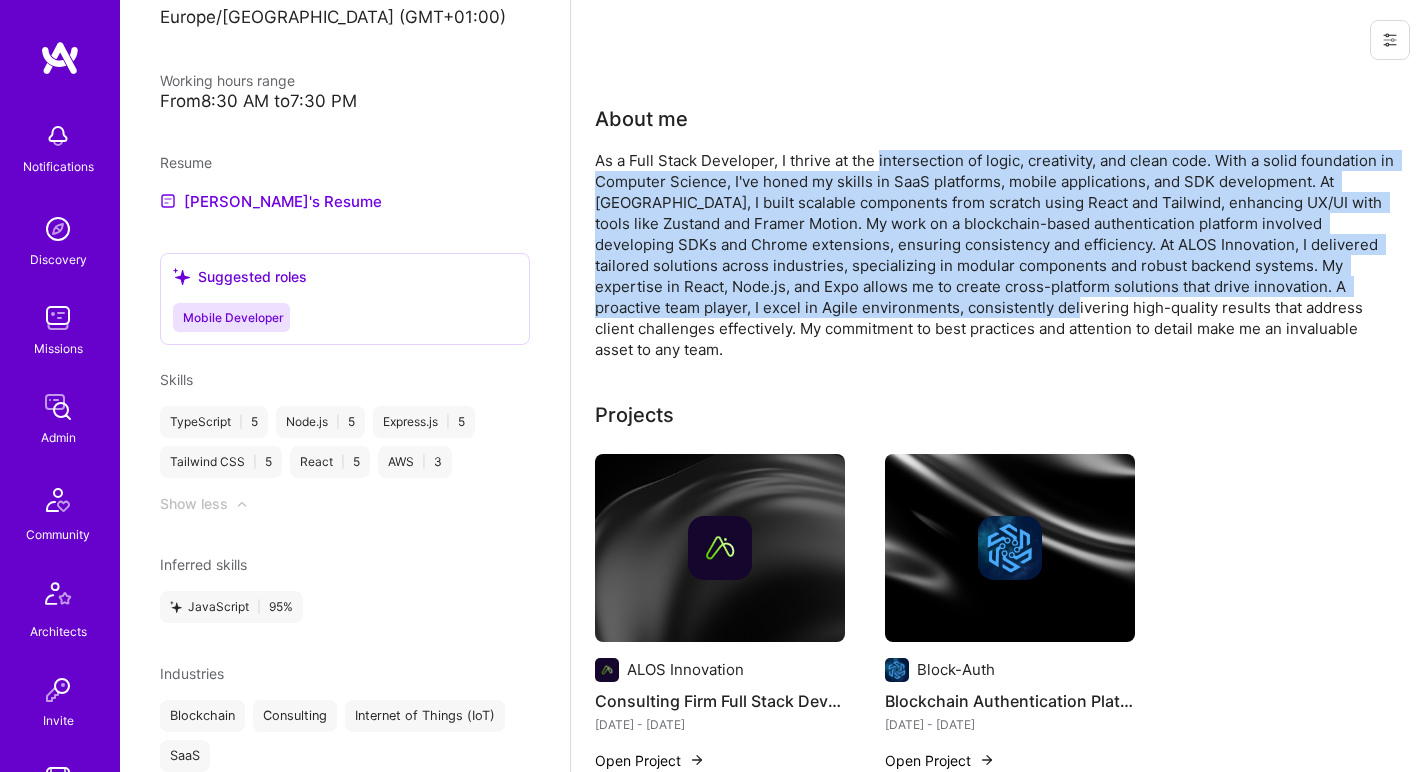 drag, startPoint x: 906, startPoint y: 163, endPoint x: 899, endPoint y: 315, distance: 152.1611 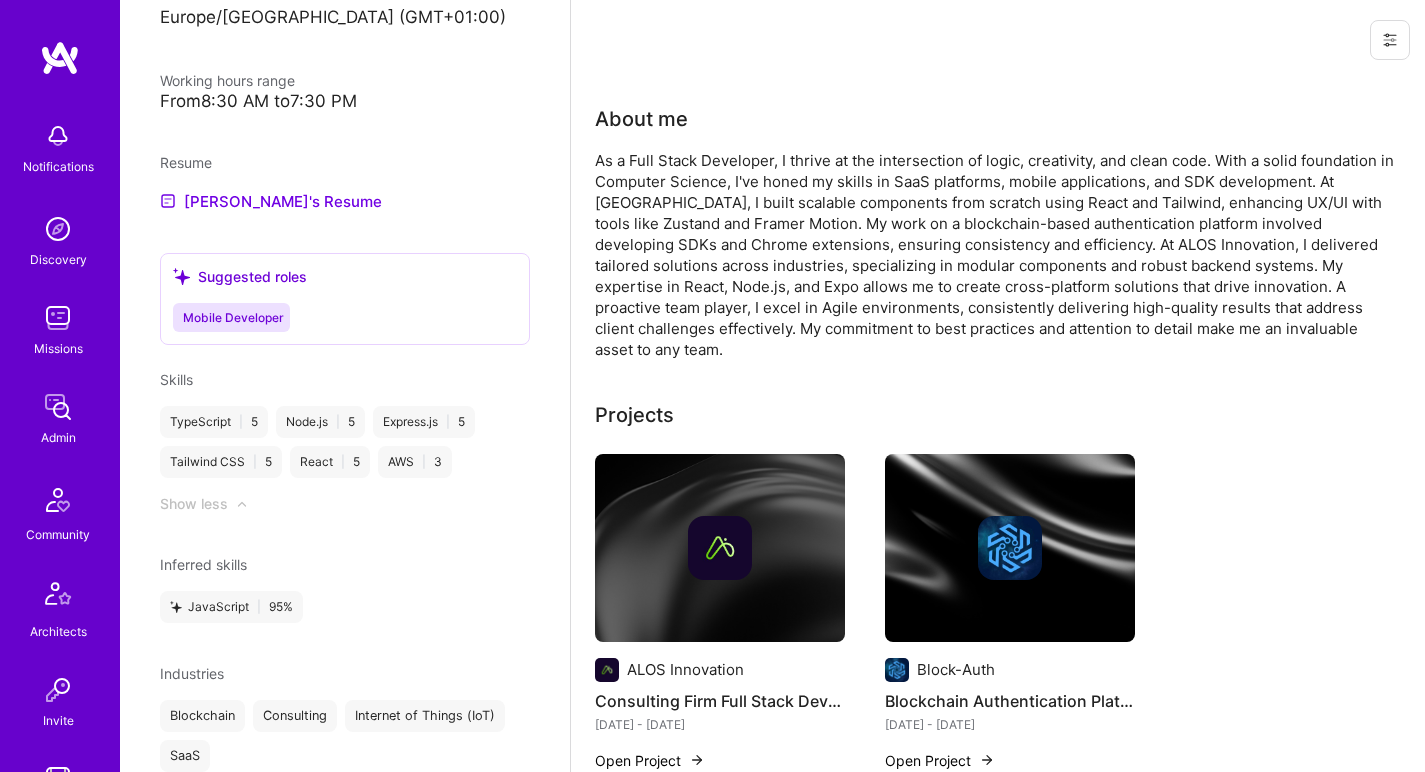 click on "As a Full Stack Developer, I thrive at the intersection of logic, creativity, and clean code. With a solid foundation in Computer Science, I've honed my skills in SaaS platforms, mobile applications, and SDK development. At Block-Auth, I built scalable components from scratch using React and Tailwind, enhancing UX/UI with tools like Zustand and Framer Motion. My work on a blockchain-based authentication platform involved developing SDKs and Chrome extensions, ensuring consistency and efficiency. At ALOS Innovation, I delivered tailored solutions across industries, specializing in modular components and robust backend systems. My expertise in React, Node.js, and Expo allows me to create cross-platform solutions that drive innovation. A proactive team player, I excel in Agile environments, consistently delivering high-quality results that address client challenges effectively. My commitment to best practices and attention to detail make me an invaluable asset to any team." at bounding box center [995, 255] 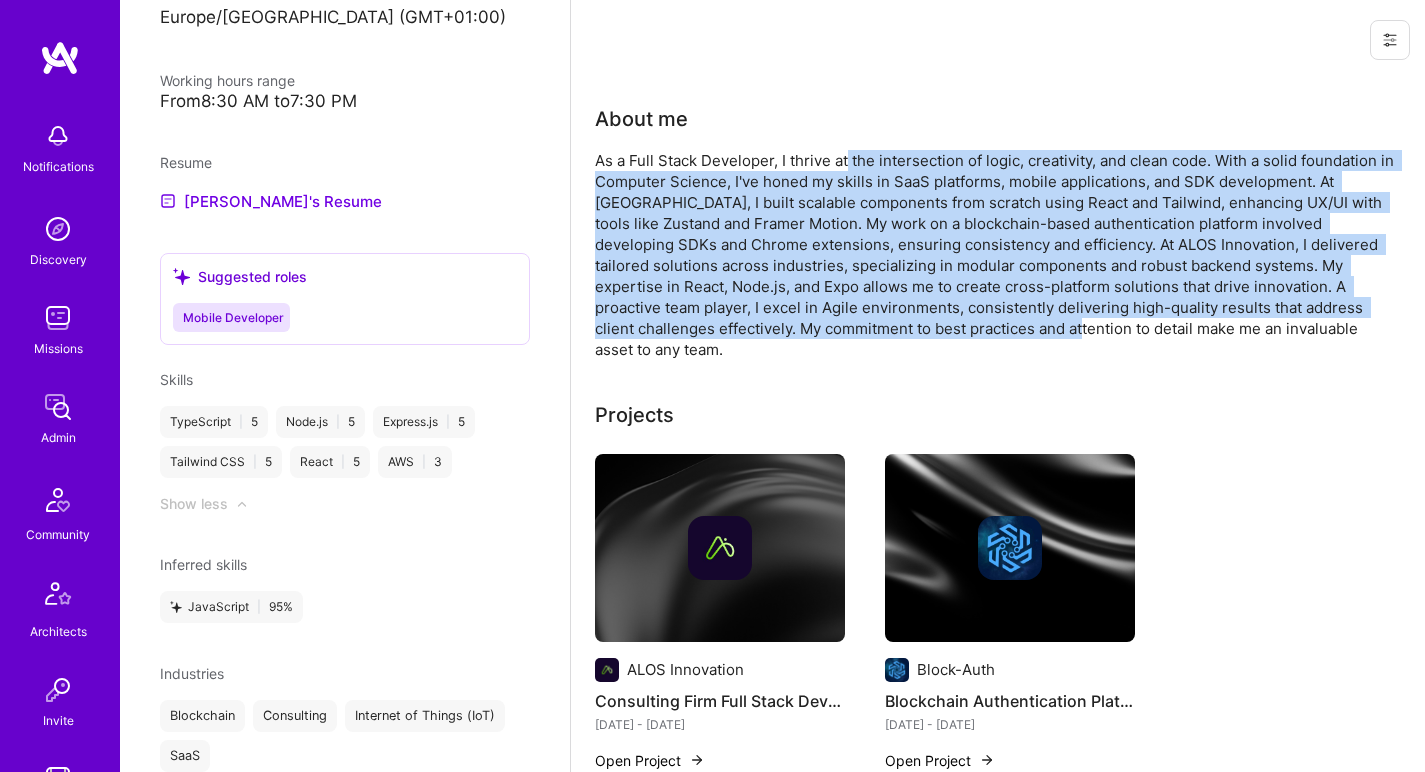drag, startPoint x: 850, startPoint y: 162, endPoint x: 878, endPoint y: 337, distance: 177.22585 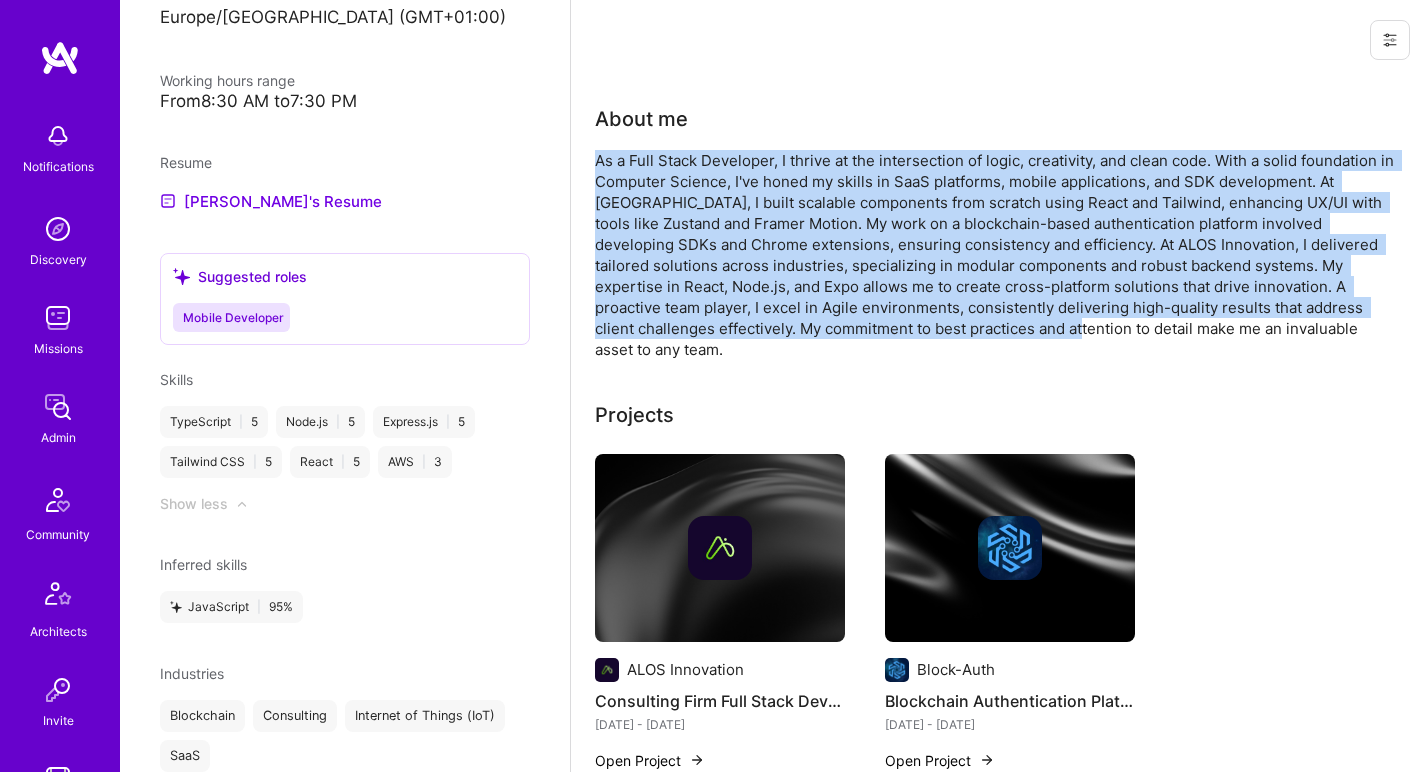 drag, startPoint x: 880, startPoint y: 335, endPoint x: 856, endPoint y: 146, distance: 190.51772 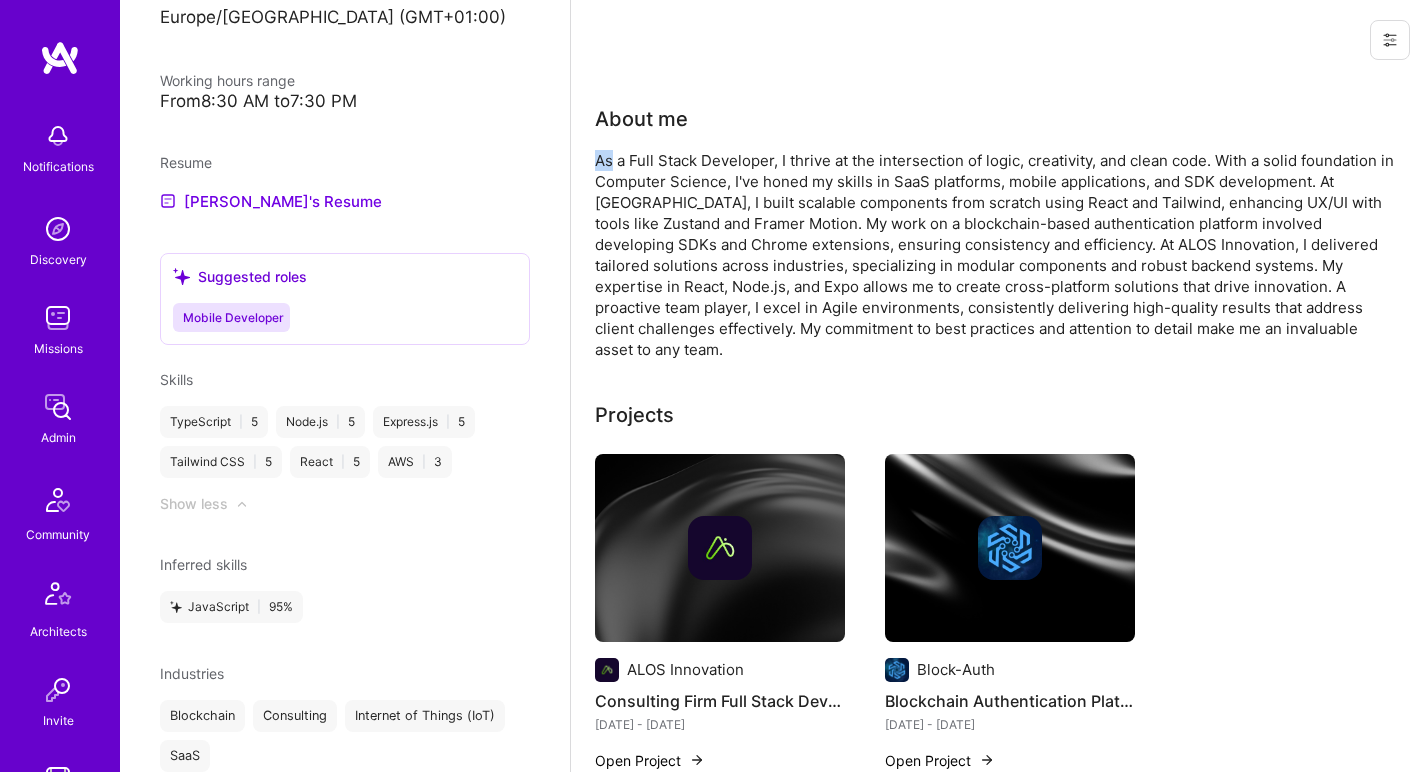 click on "About me As a Full Stack Developer, I thrive at the intersection of logic, creativity, and clean code. With a solid foundation in Computer Science, I've honed my skills in SaaS platforms, mobile applications, and SDK development. At Block-Auth, I built scalable components from scratch using React and Tailwind, enhancing UX/UI with tools like Zustand and Framer Motion. My work on a blockchain-based authentication platform involved developing SDKs and Chrome extensions, ensuring consistency and efficiency. At ALOS Innovation, I delivered tailored solutions across industries, specializing in modular components and robust backend systems. My expertise in React, Node.js, and Expo allows me to create cross-platform solutions that drive innovation. A proactive team player, I excel in Agile environments, consistently delivering high-quality results that address client challenges effectively. My commitment to best practices and attention to detail make me an invaluable asset to any team." at bounding box center [995, 232] 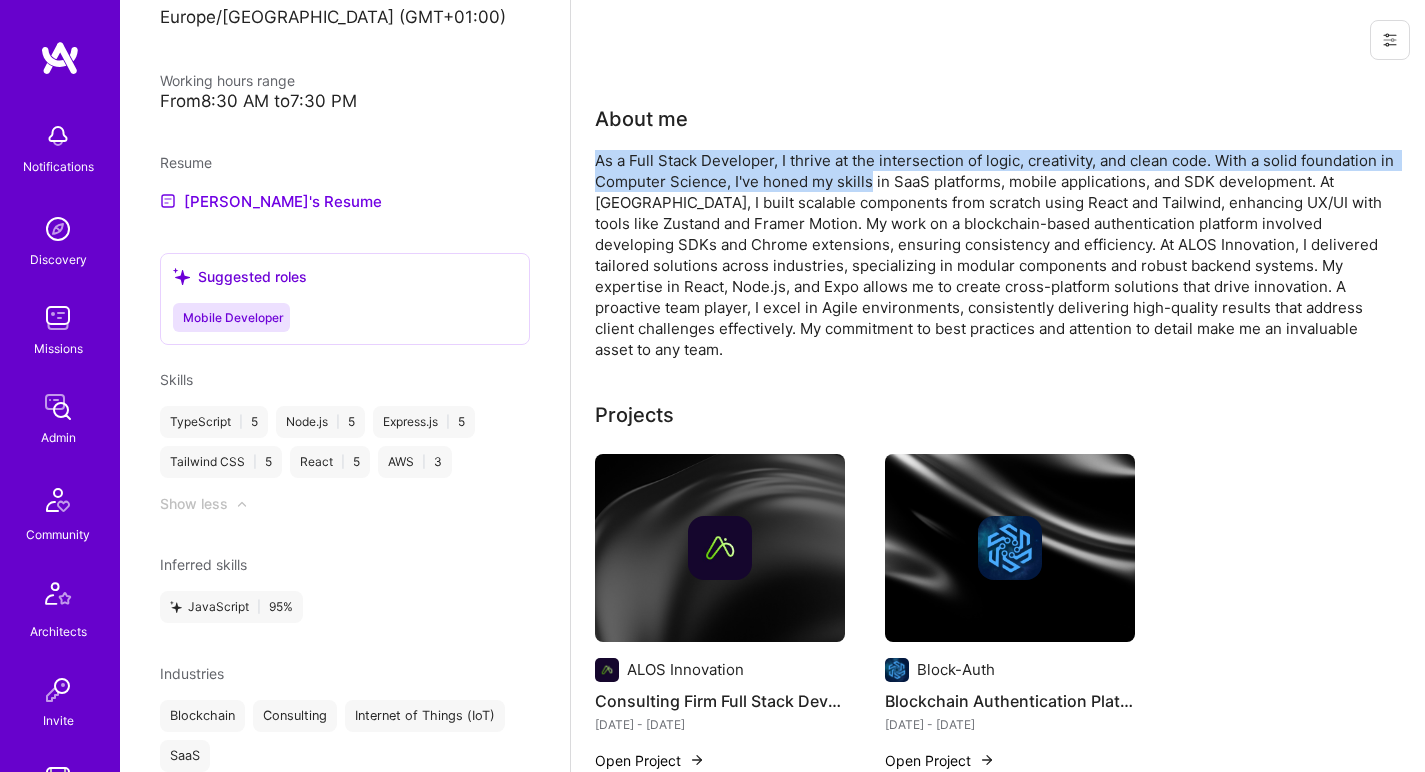 drag, startPoint x: 856, startPoint y: 146, endPoint x: 861, endPoint y: 170, distance: 24.5153 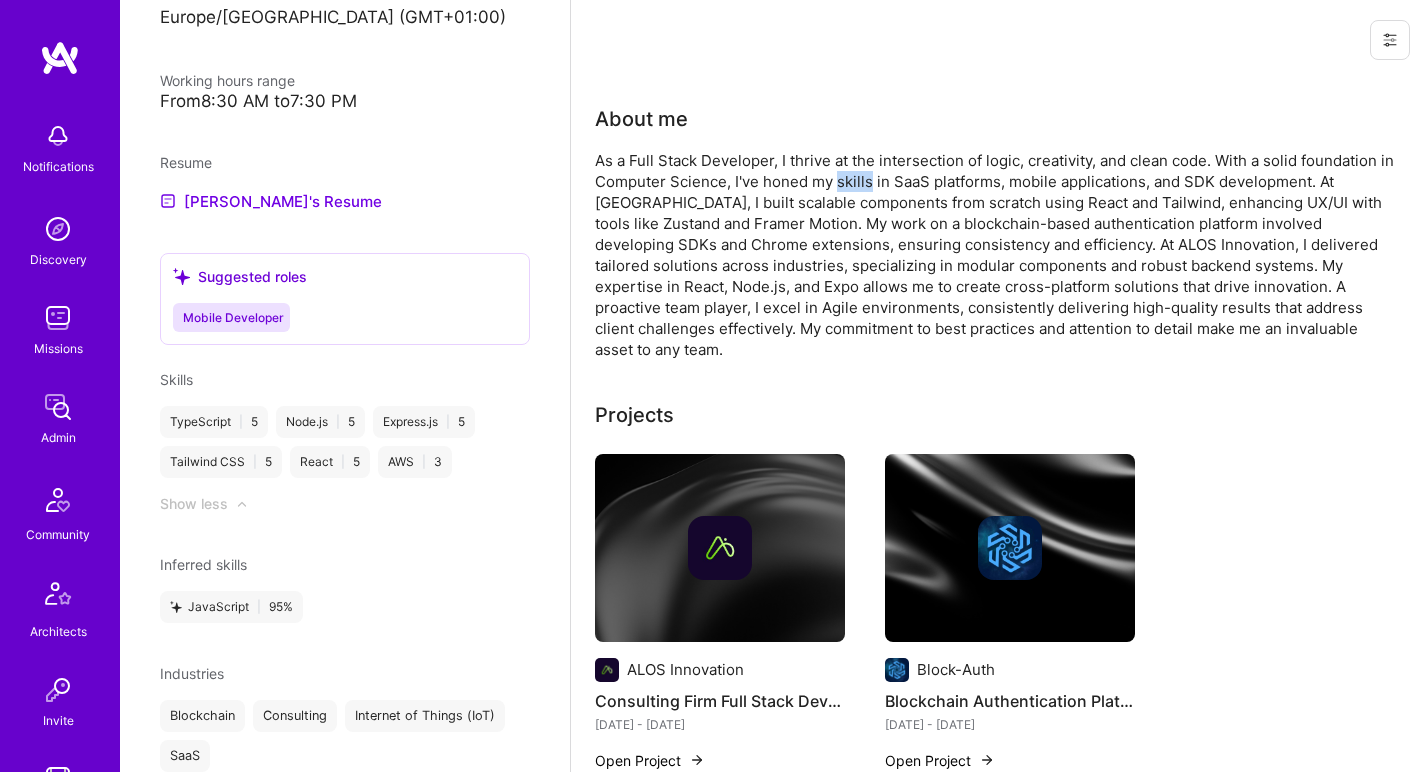 click on "As a Full Stack Developer, I thrive at the intersection of logic, creativity, and clean code. With a solid foundation in Computer Science, I've honed my skills in SaaS platforms, mobile applications, and SDK development. At Block-Auth, I built scalable components from scratch using React and Tailwind, enhancing UX/UI with tools like Zustand and Framer Motion. My work on a blockchain-based authentication platform involved developing SDKs and Chrome extensions, ensuring consistency and efficiency. At ALOS Innovation, I delivered tailored solutions across industries, specializing in modular components and robust backend systems. My expertise in React, Node.js, and Expo allows me to create cross-platform solutions that drive innovation. A proactive team player, I excel in Agile environments, consistently delivering high-quality results that address client challenges effectively. My commitment to best practices and attention to detail make me an invaluable asset to any team." at bounding box center (995, 255) 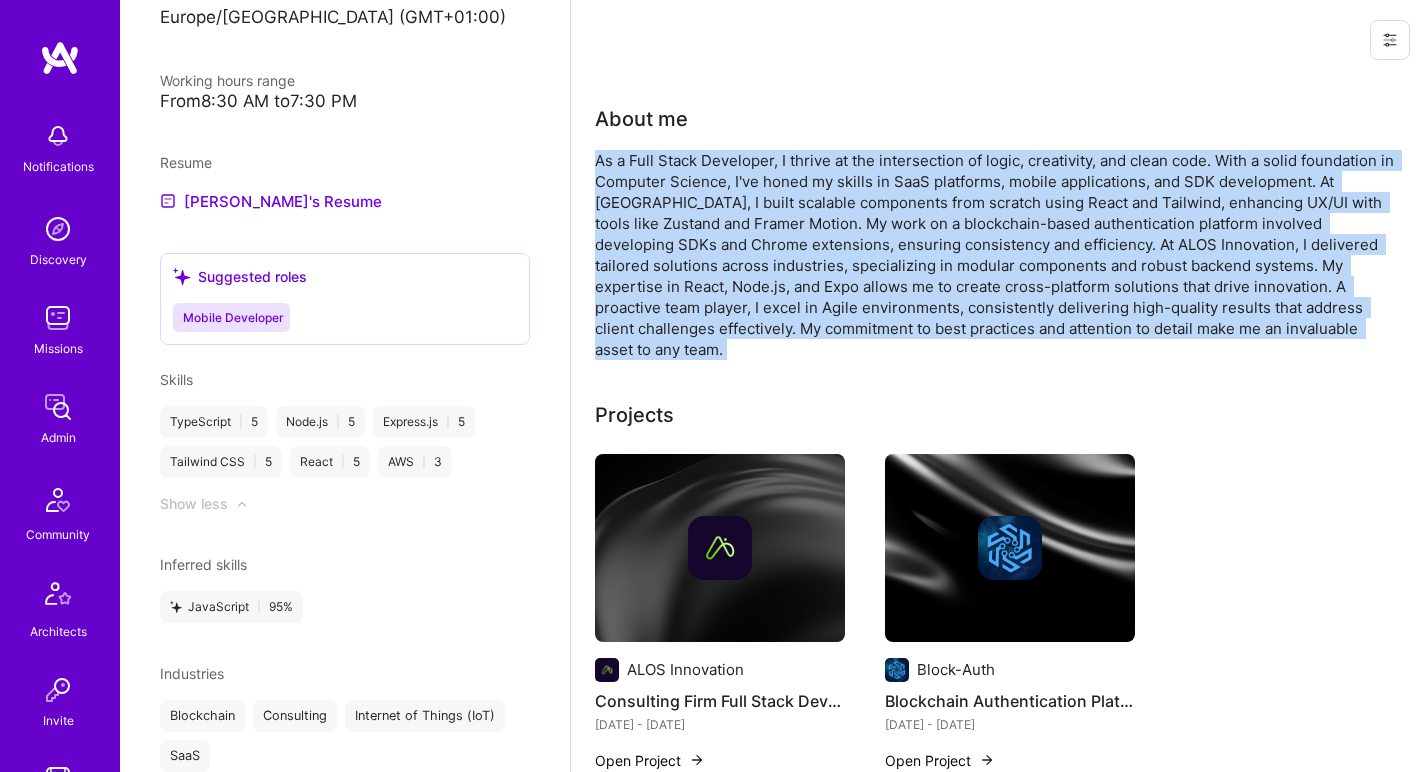 click on "As a Full Stack Developer, I thrive at the intersection of logic, creativity, and clean code. With a solid foundation in Computer Science, I've honed my skills in SaaS platforms, mobile applications, and SDK development. At Block-Auth, I built scalable components from scratch using React and Tailwind, enhancing UX/UI with tools like Zustand and Framer Motion. My work on a blockchain-based authentication platform involved developing SDKs and Chrome extensions, ensuring consistency and efficiency. At ALOS Innovation, I delivered tailored solutions across industries, specializing in modular components and robust backend systems. My expertise in React, Node.js, and Expo allows me to create cross-platform solutions that drive innovation. A proactive team player, I excel in Agile environments, consistently delivering high-quality results that address client challenges effectively. My commitment to best practices and attention to detail make me an invaluable asset to any team." at bounding box center [995, 255] 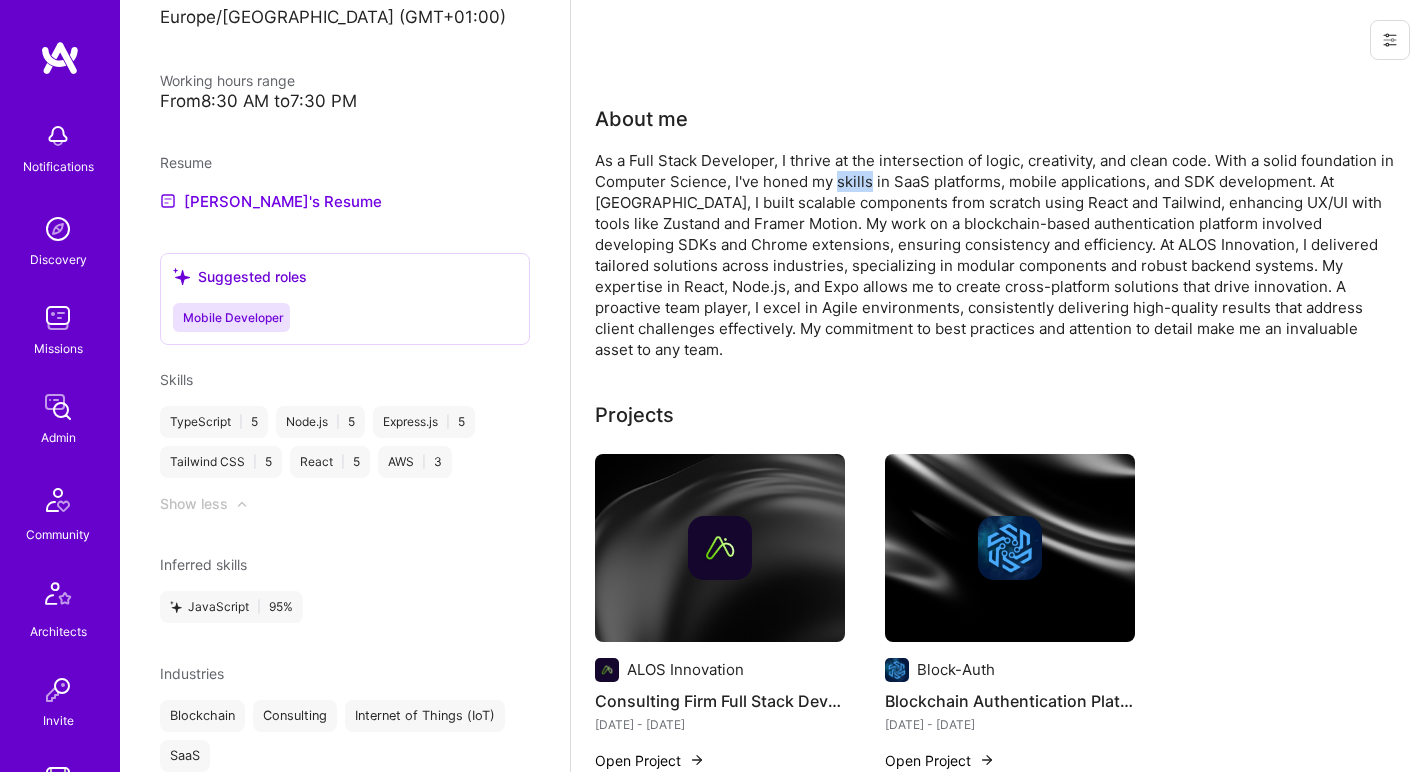 click on "As a Full Stack Developer, I thrive at the intersection of logic, creativity, and clean code. With a solid foundation in Computer Science, I've honed my skills in SaaS platforms, mobile applications, and SDK development. At Block-Auth, I built scalable components from scratch using React and Tailwind, enhancing UX/UI with tools like Zustand and Framer Motion. My work on a blockchain-based authentication platform involved developing SDKs and Chrome extensions, ensuring consistency and efficiency. At ALOS Innovation, I delivered tailored solutions across industries, specializing in modular components and robust backend systems. My expertise in React, Node.js, and Expo allows me to create cross-platform solutions that drive innovation. A proactive team player, I excel in Agile environments, consistently delivering high-quality results that address client challenges effectively. My commitment to best practices and attention to detail make me an invaluable asset to any team." at bounding box center (995, 255) 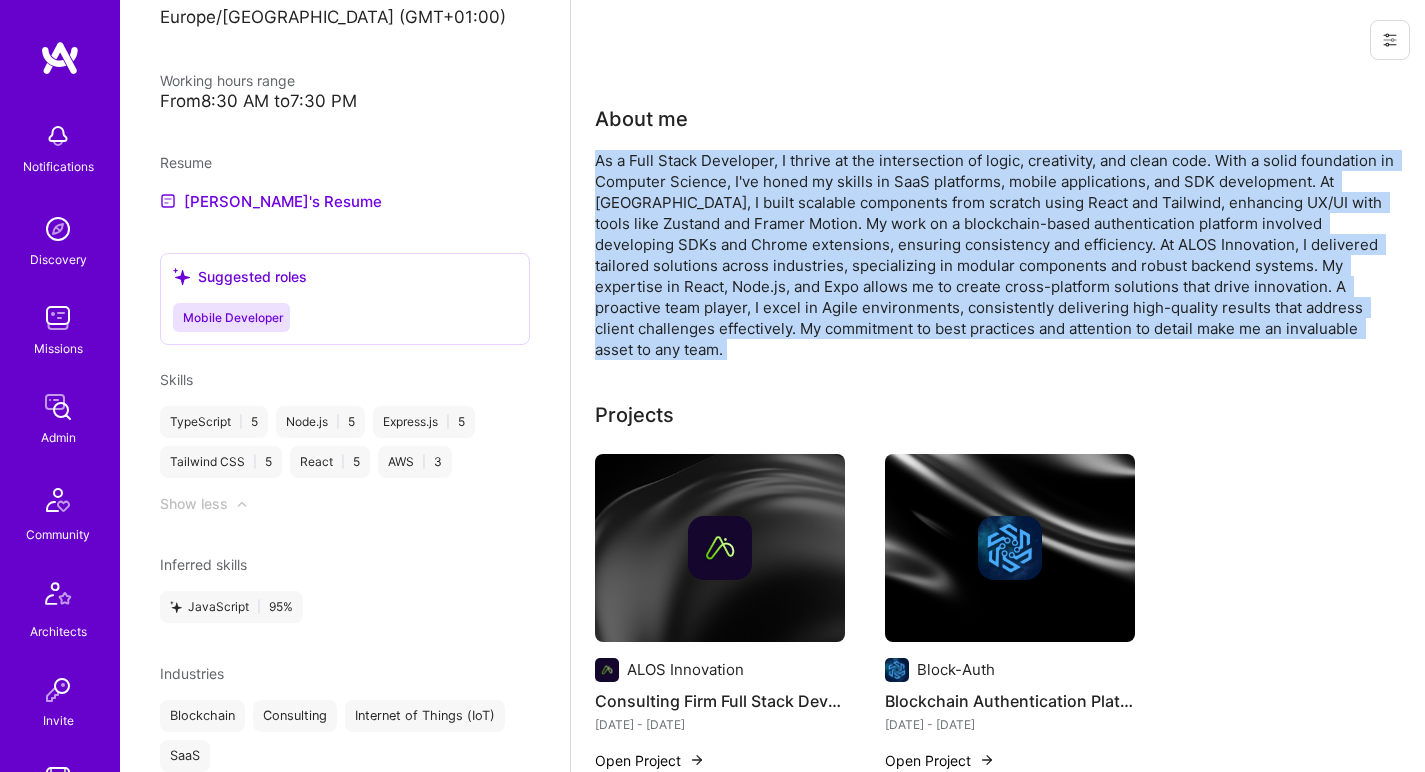 click on "As a Full Stack Developer, I thrive at the intersection of logic, creativity, and clean code. With a solid foundation in Computer Science, I've honed my skills in SaaS platforms, mobile applications, and SDK development. At Block-Auth, I built scalable components from scratch using React and Tailwind, enhancing UX/UI with tools like Zustand and Framer Motion. My work on a blockchain-based authentication platform involved developing SDKs and Chrome extensions, ensuring consistency and efficiency. At ALOS Innovation, I delivered tailored solutions across industries, specializing in modular components and robust backend systems. My expertise in React, Node.js, and Expo allows me to create cross-platform solutions that drive innovation. A proactive team player, I excel in Agile environments, consistently delivering high-quality results that address client challenges effectively. My commitment to best practices and attention to detail make me an invaluable asset to any team." at bounding box center [995, 255] 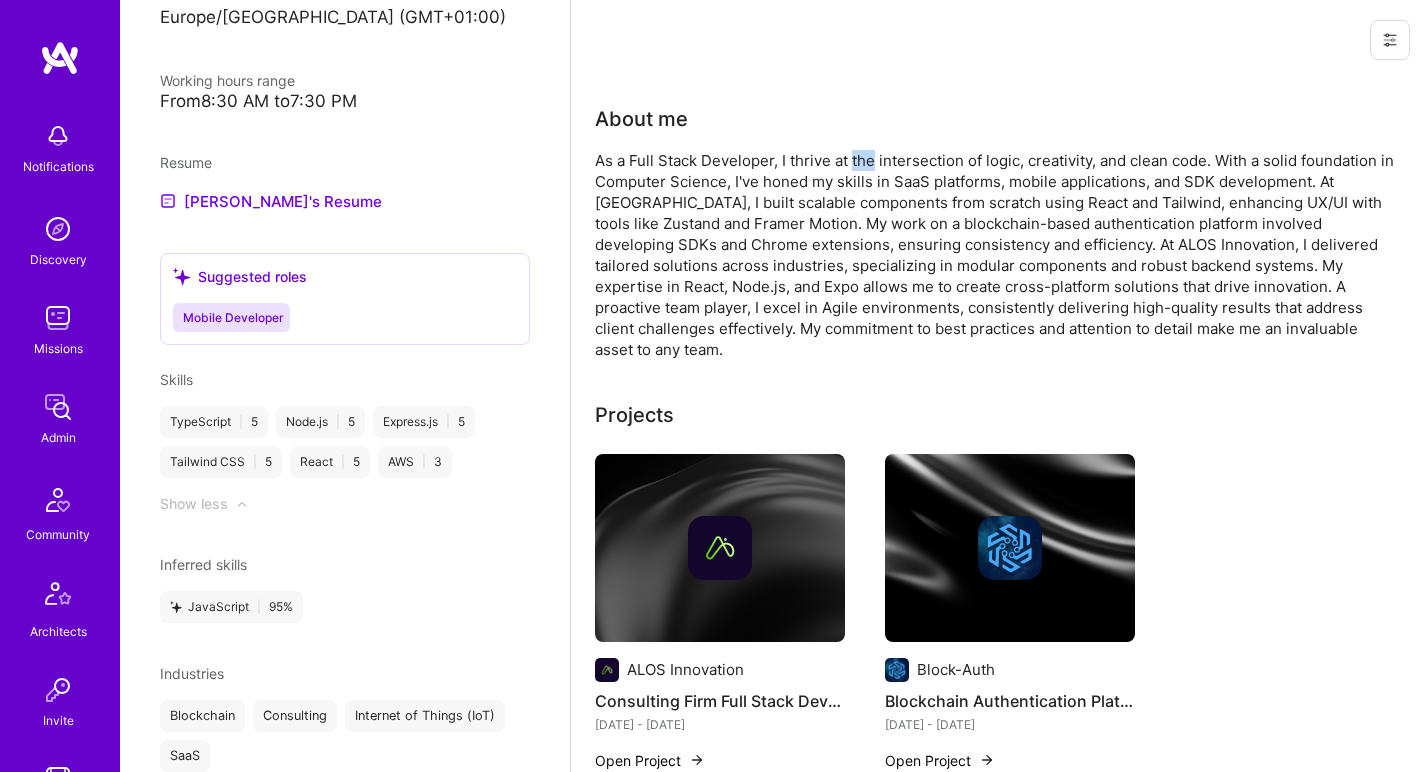 click on "As a Full Stack Developer, I thrive at the intersection of logic, creativity, and clean code. With a solid foundation in Computer Science, I've honed my skills in SaaS platforms, mobile applications, and SDK development. At Block-Auth, I built scalable components from scratch using React and Tailwind, enhancing UX/UI with tools like Zustand and Framer Motion. My work on a blockchain-based authentication platform involved developing SDKs and Chrome extensions, ensuring consistency and efficiency. At ALOS Innovation, I delivered tailored solutions across industries, specializing in modular components and robust backend systems. My expertise in React, Node.js, and Expo allows me to create cross-platform solutions that drive innovation. A proactive team player, I excel in Agile environments, consistently delivering high-quality results that address client challenges effectively. My commitment to best practices and attention to detail make me an invaluable asset to any team." at bounding box center (995, 255) 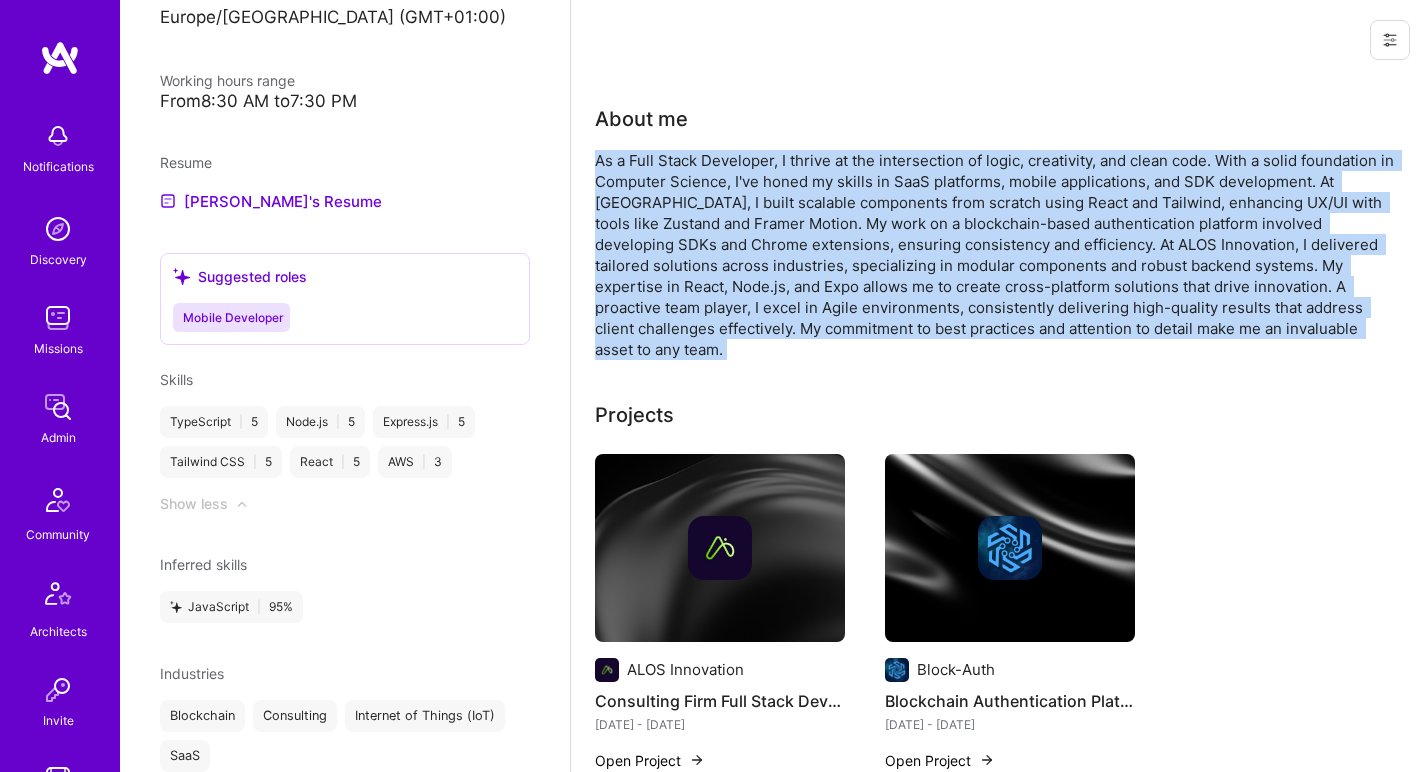click on "As a Full Stack Developer, I thrive at the intersection of logic, creativity, and clean code. With a solid foundation in Computer Science, I've honed my skills in SaaS platforms, mobile applications, and SDK development. At Block-Auth, I built scalable components from scratch using React and Tailwind, enhancing UX/UI with tools like Zustand and Framer Motion. My work on a blockchain-based authentication platform involved developing SDKs and Chrome extensions, ensuring consistency and efficiency. At ALOS Innovation, I delivered tailored solutions across industries, specializing in modular components and robust backend systems. My expertise in React, Node.js, and Expo allows me to create cross-platform solutions that drive innovation. A proactive team player, I excel in Agile environments, consistently delivering high-quality results that address client challenges effectively. My commitment to best practices and attention to detail make me an invaluable asset to any team." at bounding box center (995, 255) 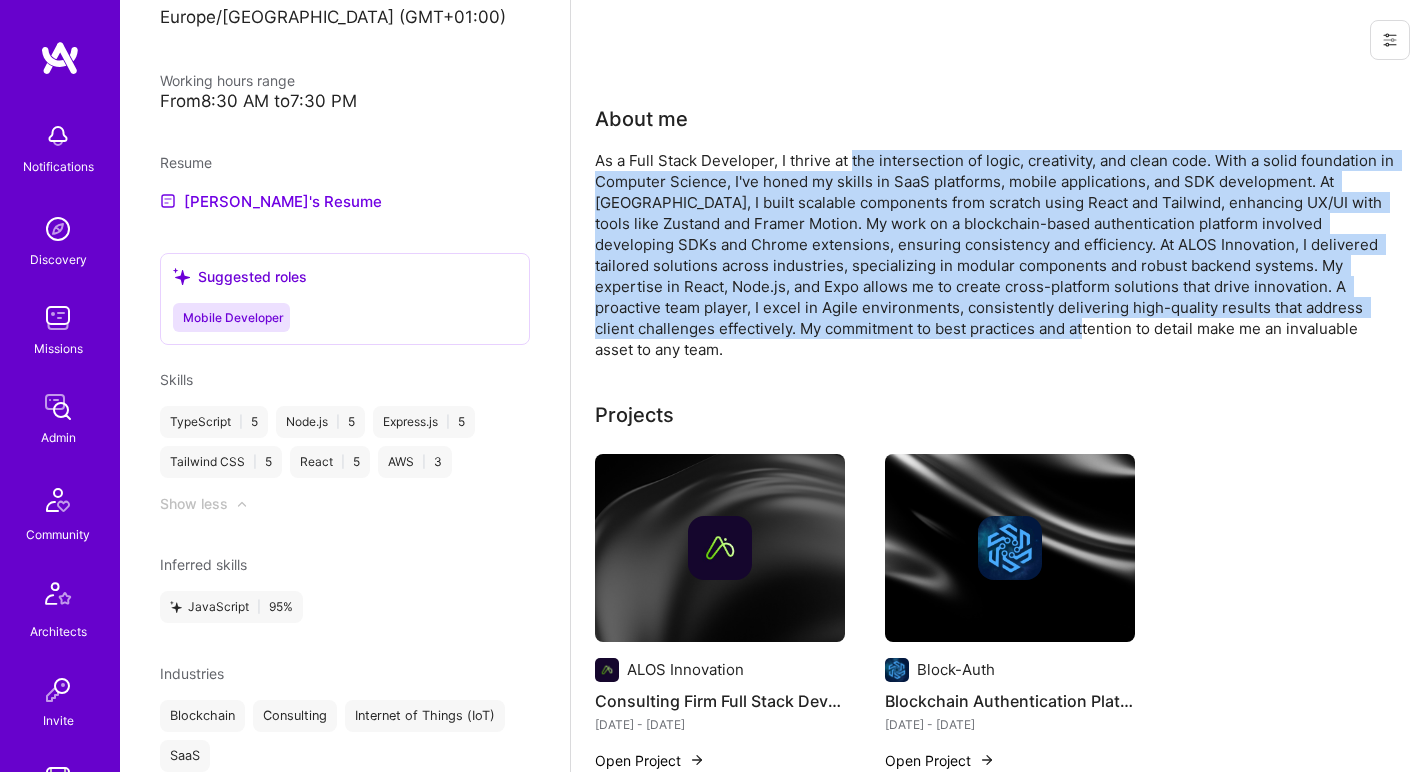 drag, startPoint x: 862, startPoint y: 162, endPoint x: 872, endPoint y: 331, distance: 169.2956 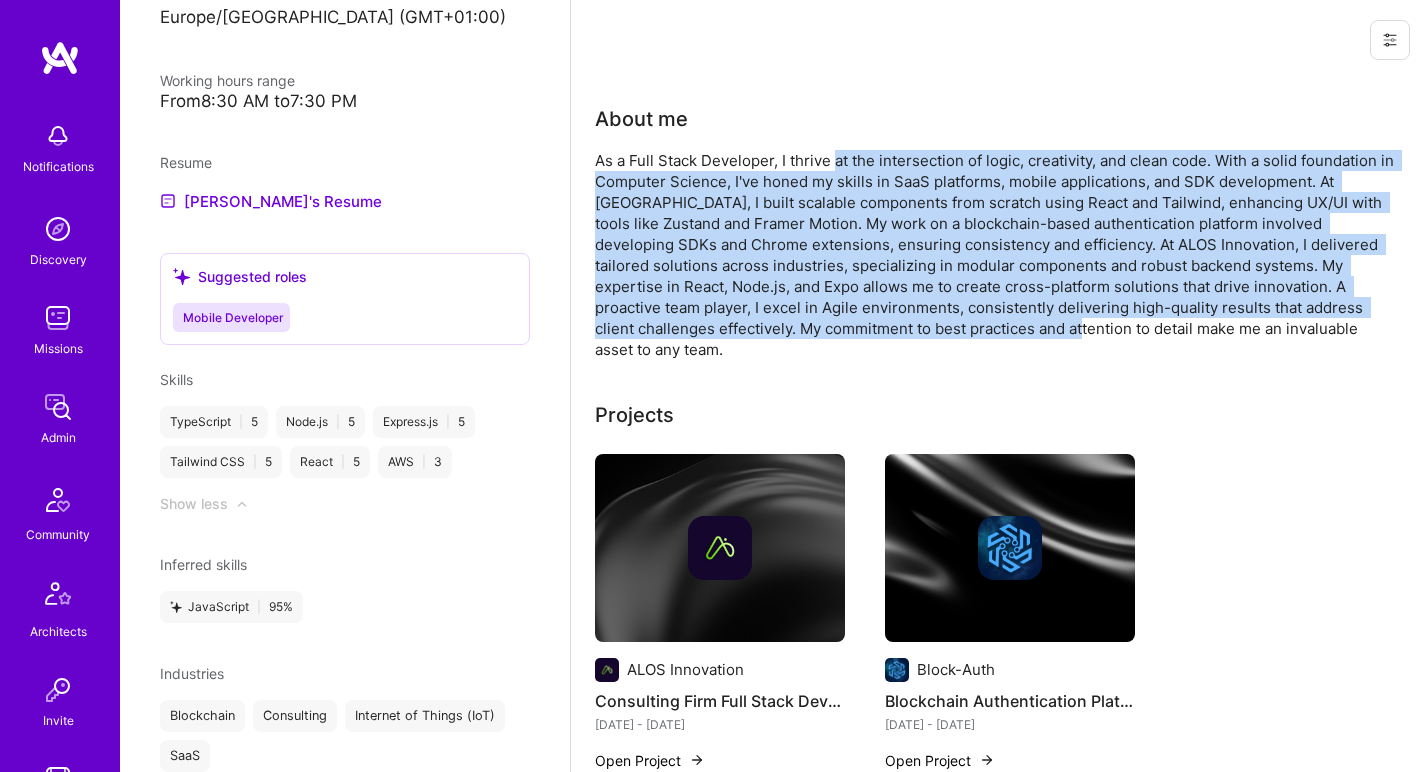 drag, startPoint x: 880, startPoint y: 319, endPoint x: 841, endPoint y: 154, distance: 169.54645 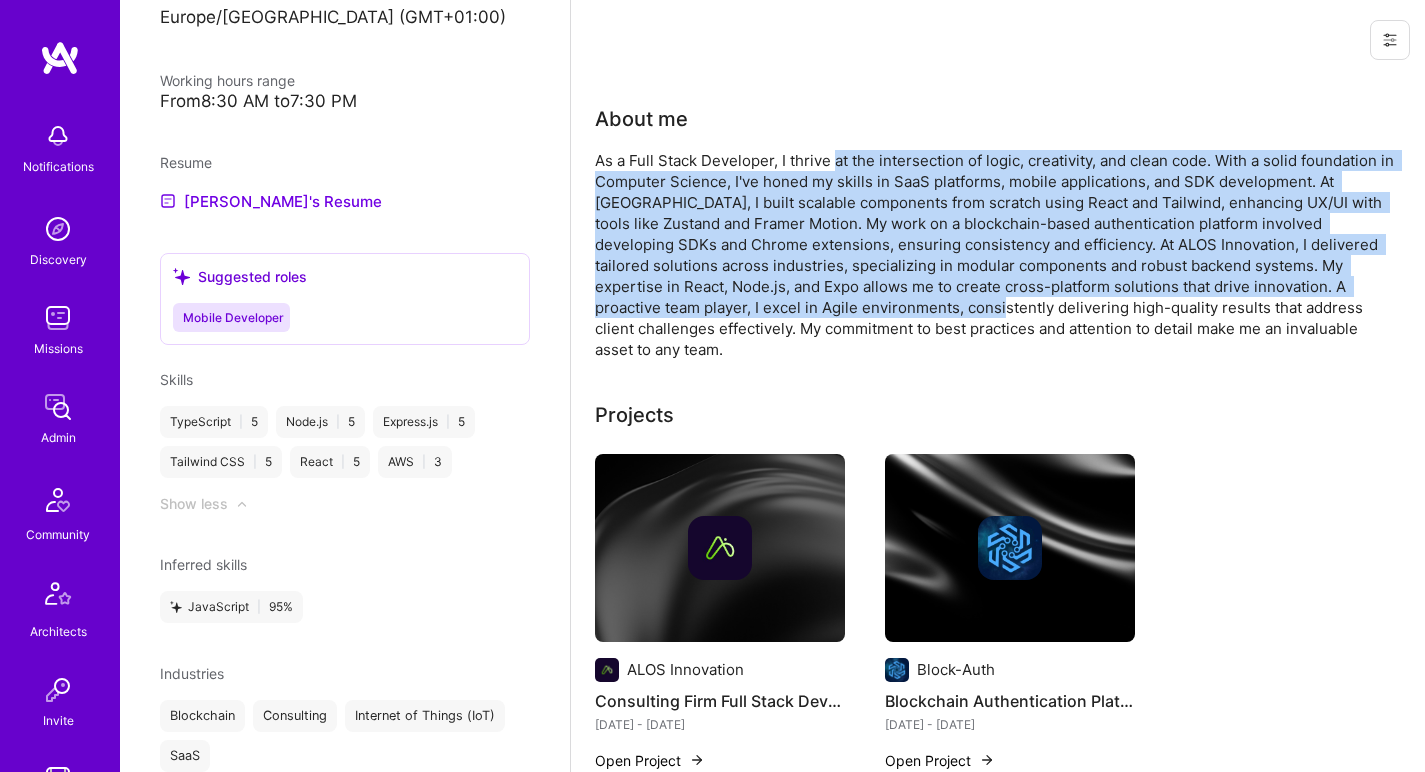 drag, startPoint x: 841, startPoint y: 154, endPoint x: 869, endPoint y: 307, distance: 155.54099 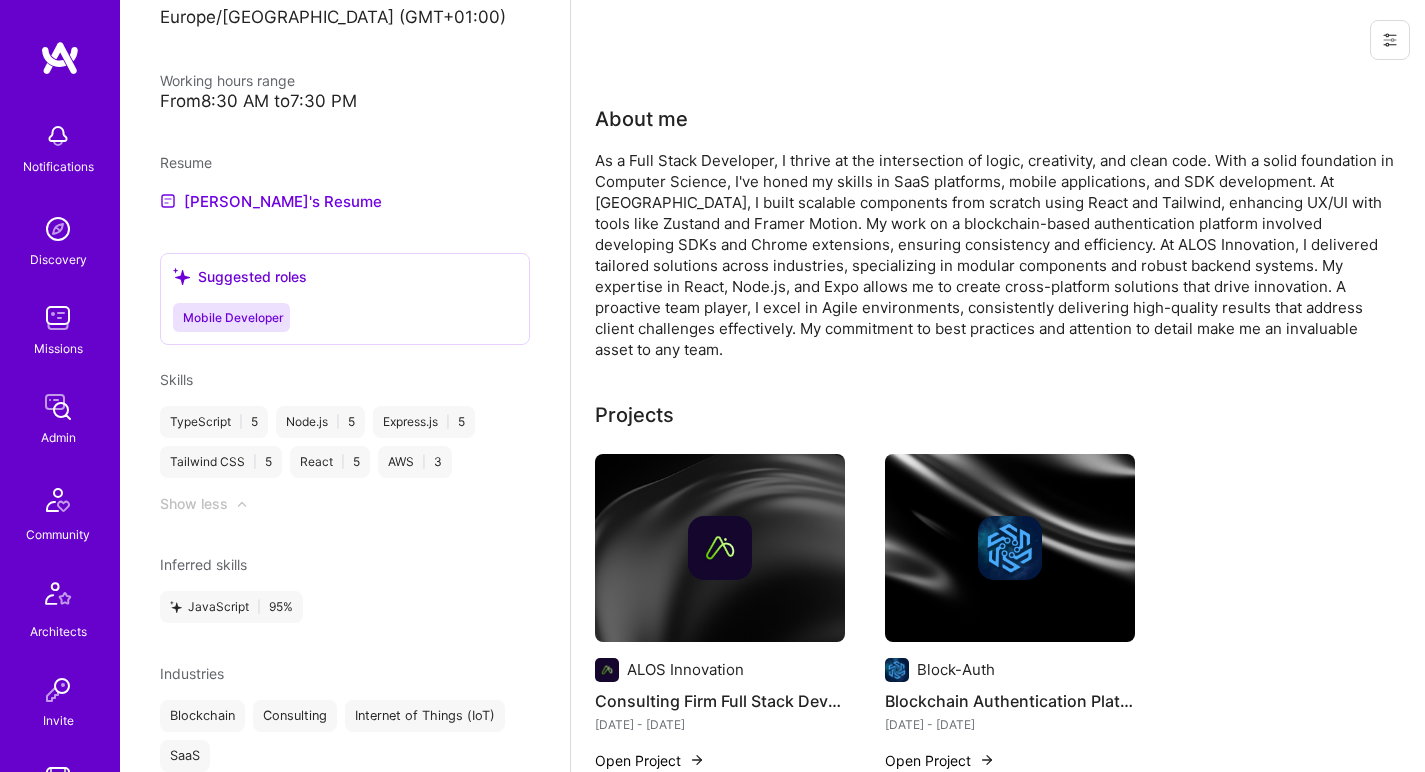 click on "As a Full Stack Developer, I thrive at the intersection of logic, creativity, and clean code. With a solid foundation in Computer Science, I've honed my skills in SaaS platforms, mobile applications, and SDK development. At Block-Auth, I built scalable components from scratch using React and Tailwind, enhancing UX/UI with tools like Zustand and Framer Motion. My work on a blockchain-based authentication platform involved developing SDKs and Chrome extensions, ensuring consistency and efficiency. At ALOS Innovation, I delivered tailored solutions across industries, specializing in modular components and robust backend systems. My expertise in React, Node.js, and Expo allows me to create cross-platform solutions that drive innovation. A proactive team player, I excel in Agile environments, consistently delivering high-quality results that address client challenges effectively. My commitment to best practices and attention to detail make me an invaluable asset to any team." at bounding box center (995, 255) 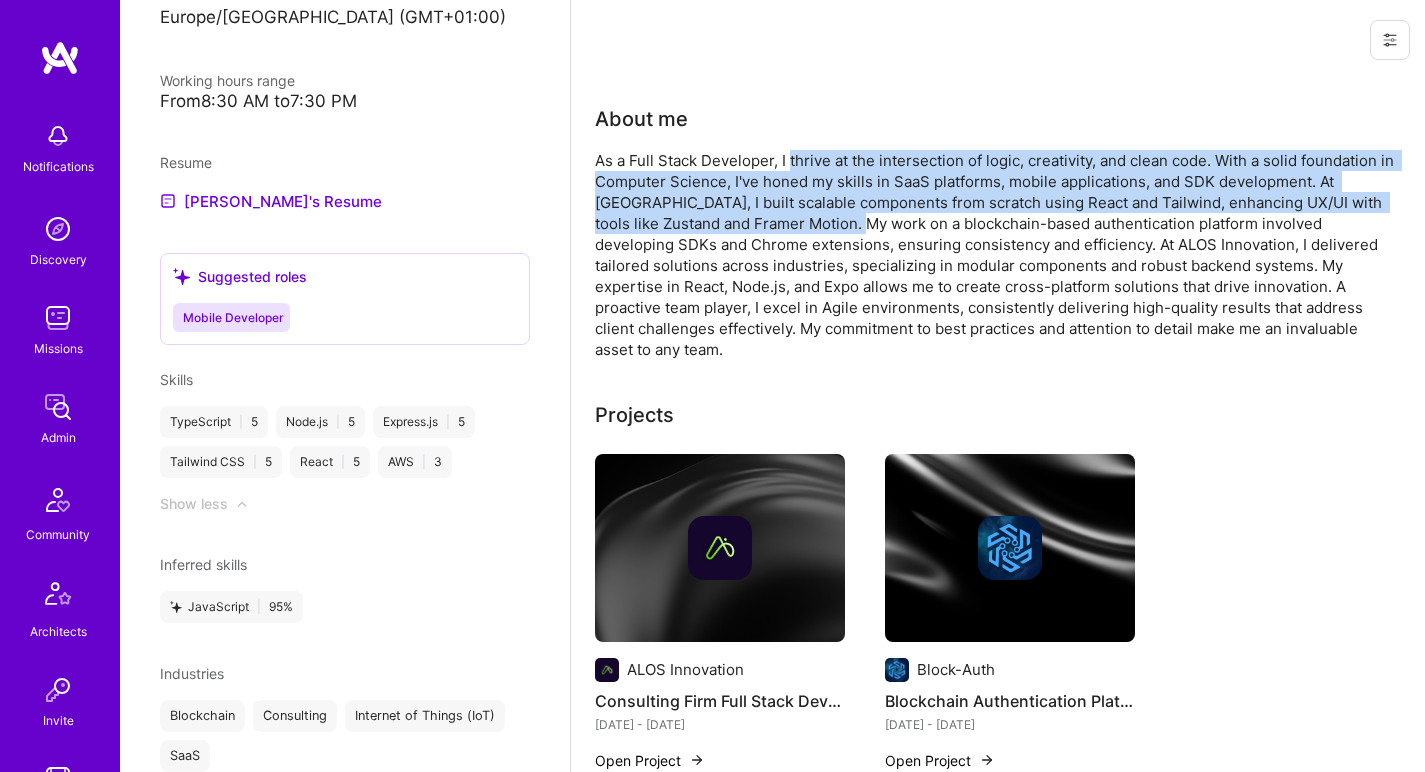 drag, startPoint x: 797, startPoint y: 157, endPoint x: 836, endPoint y: 228, distance: 81.00617 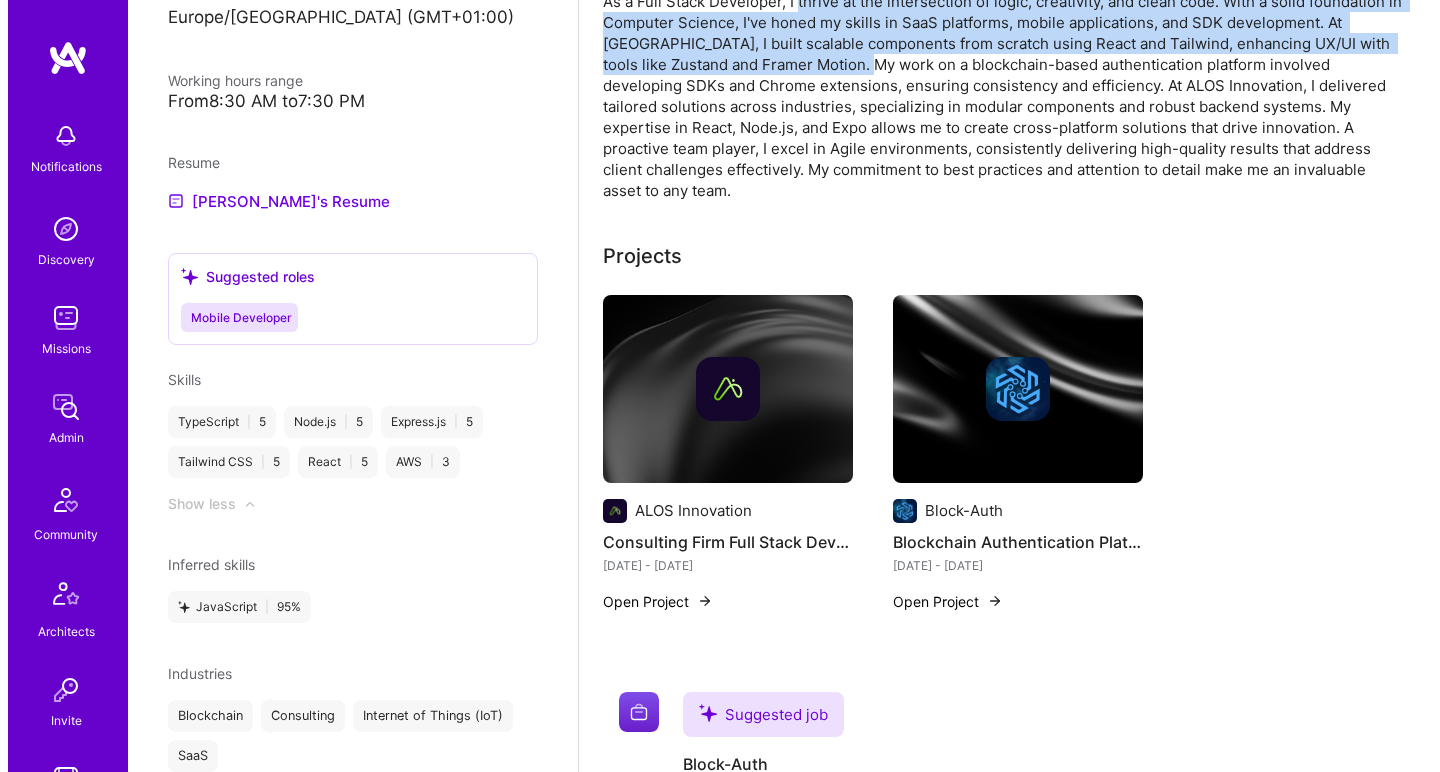scroll, scrollTop: 185, scrollLeft: 0, axis: vertical 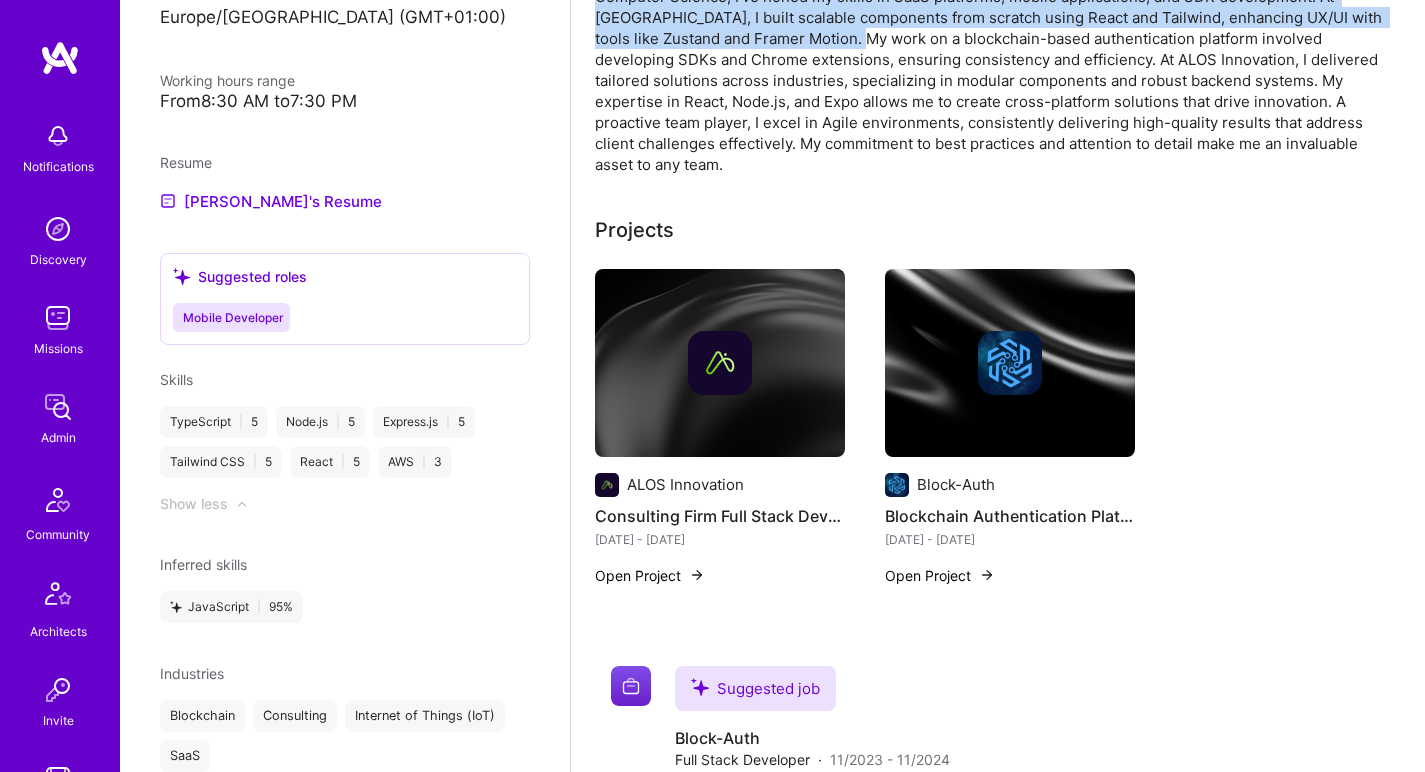 click at bounding box center (720, 363) 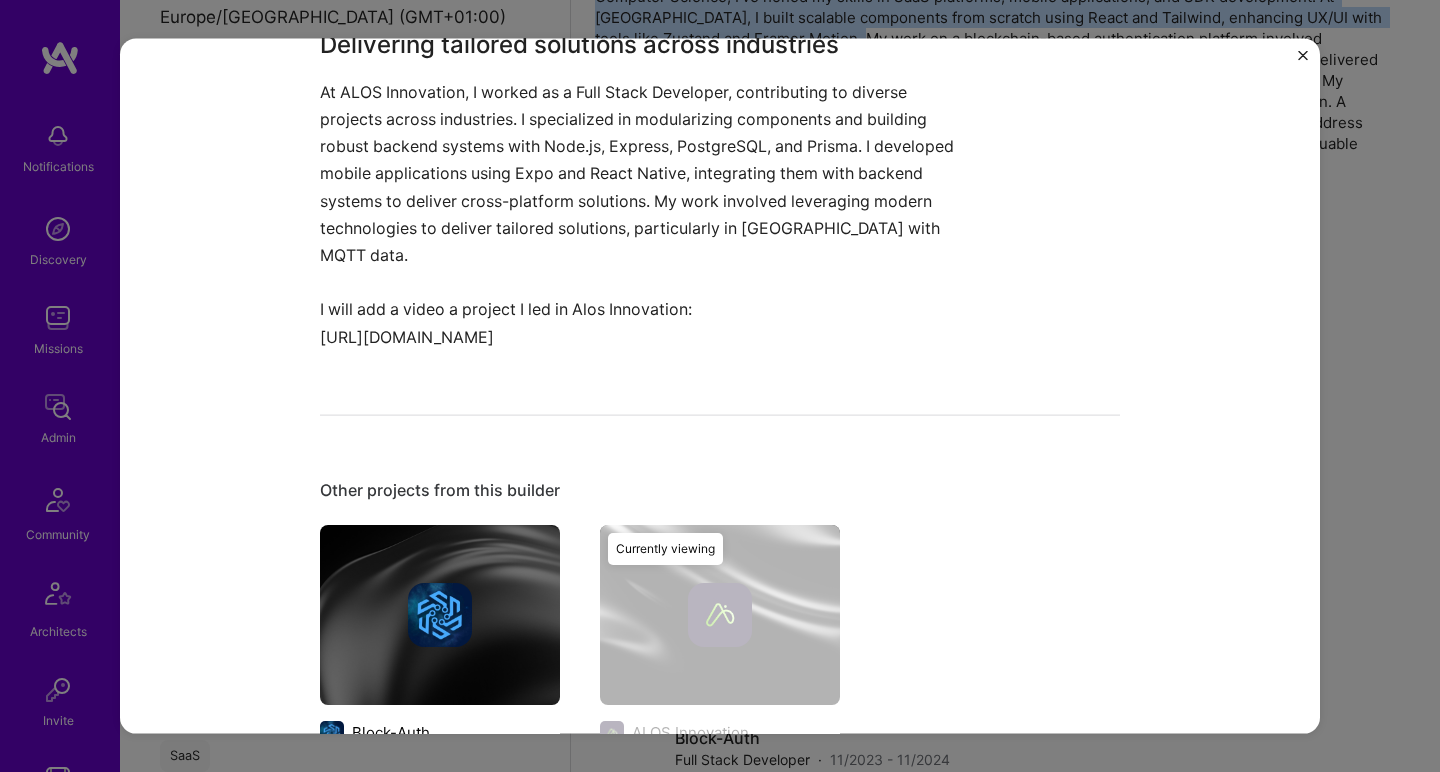 scroll, scrollTop: 569, scrollLeft: 0, axis: vertical 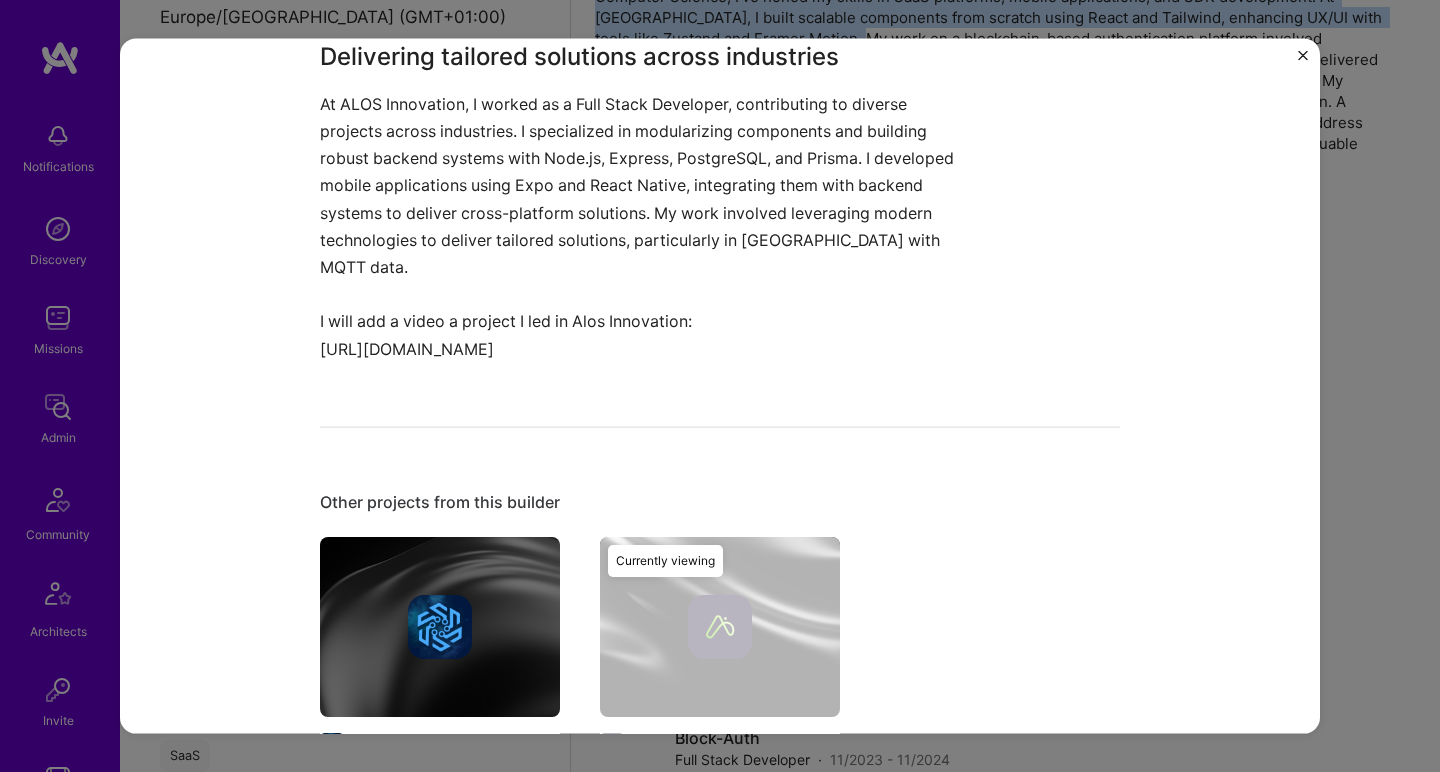 click at bounding box center (440, 626) 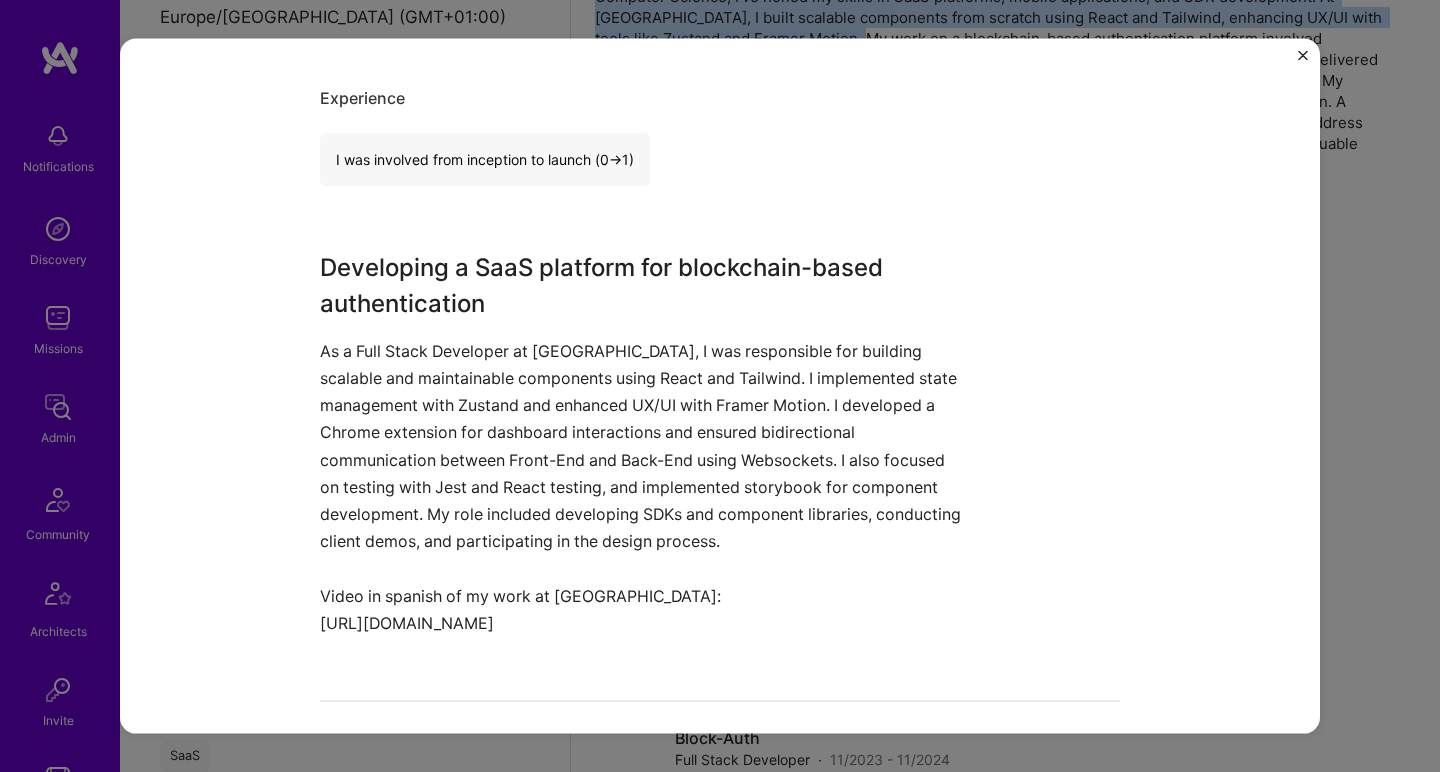 scroll, scrollTop: 649, scrollLeft: 0, axis: vertical 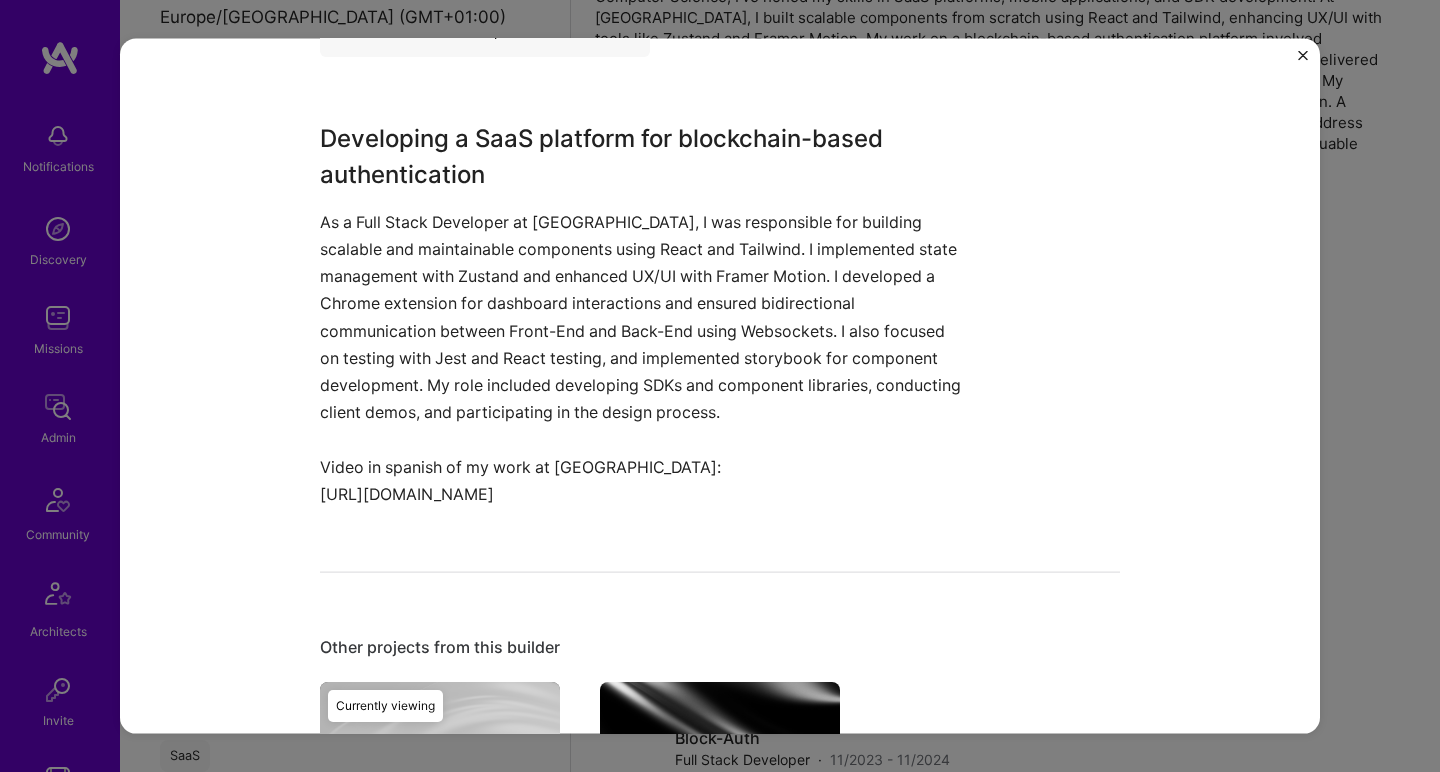 click on "As a Full Stack Developer at Block-Auth, I was responsible for building scalable and maintainable components using React and Tailwind. I implemented state management with Zustand and enhanced UX/UI with Framer Motion. I developed a Chrome extension for dashboard interactions and ensured bidirectional communication between Front-End and Back-End using Websockets. I also focused on testing with Jest and React testing, and implemented storybook for component development. My role included developing SDKs and component libraries, conducting client demos, and participating in the design process. Video in spanish of my work at Block-Auth:" at bounding box center [645, 344] 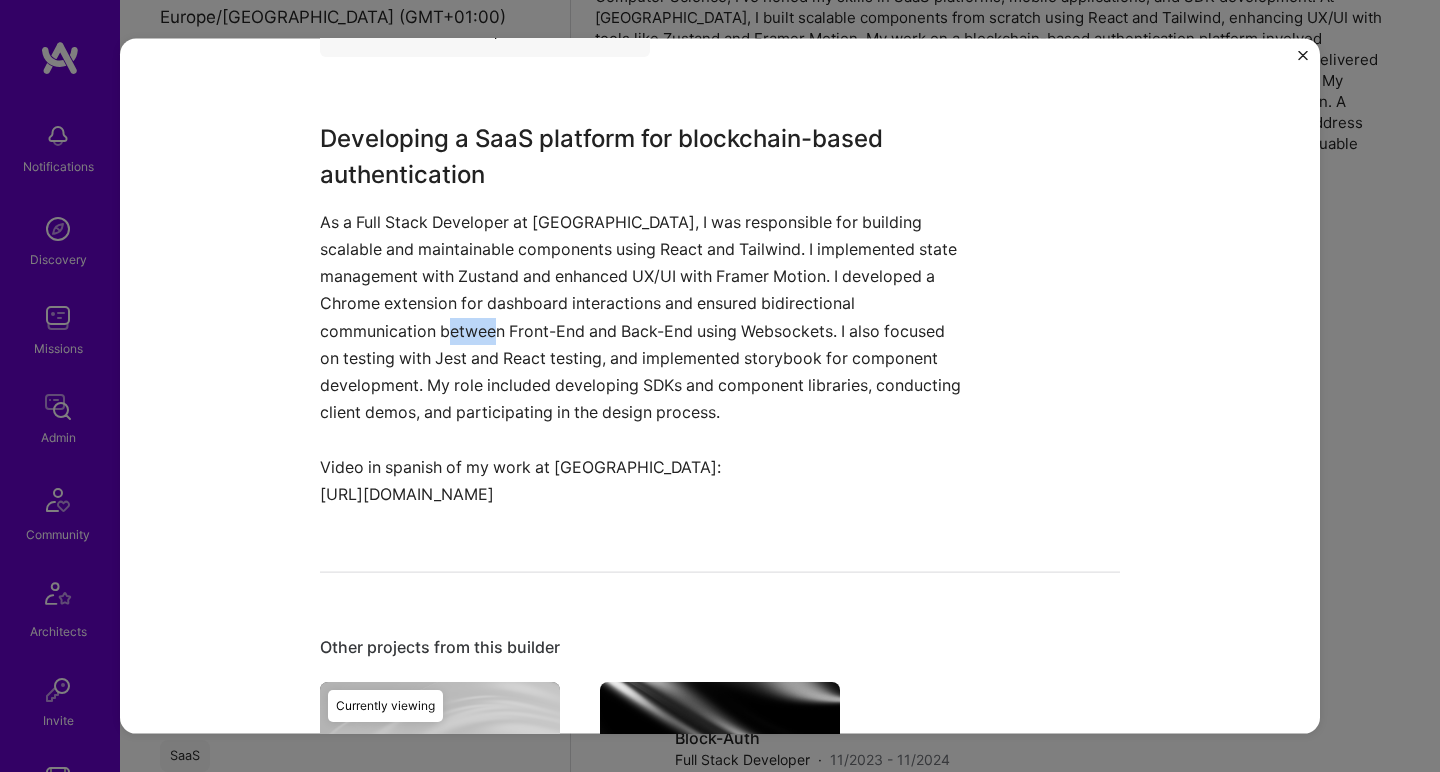click on "As a Full Stack Developer at Block-Auth, I was responsible for building scalable and maintainable components using React and Tailwind. I implemented state management with Zustand and enhanced UX/UI with Framer Motion. I developed a Chrome extension for dashboard interactions and ensured bidirectional communication between Front-End and Back-End using Websockets. I also focused on testing with Jest and React testing, and implemented storybook for component development. My role included developing SDKs and component libraries, conducting client demos, and participating in the design process. Video in spanish of my work at Block-Auth:" at bounding box center (645, 344) 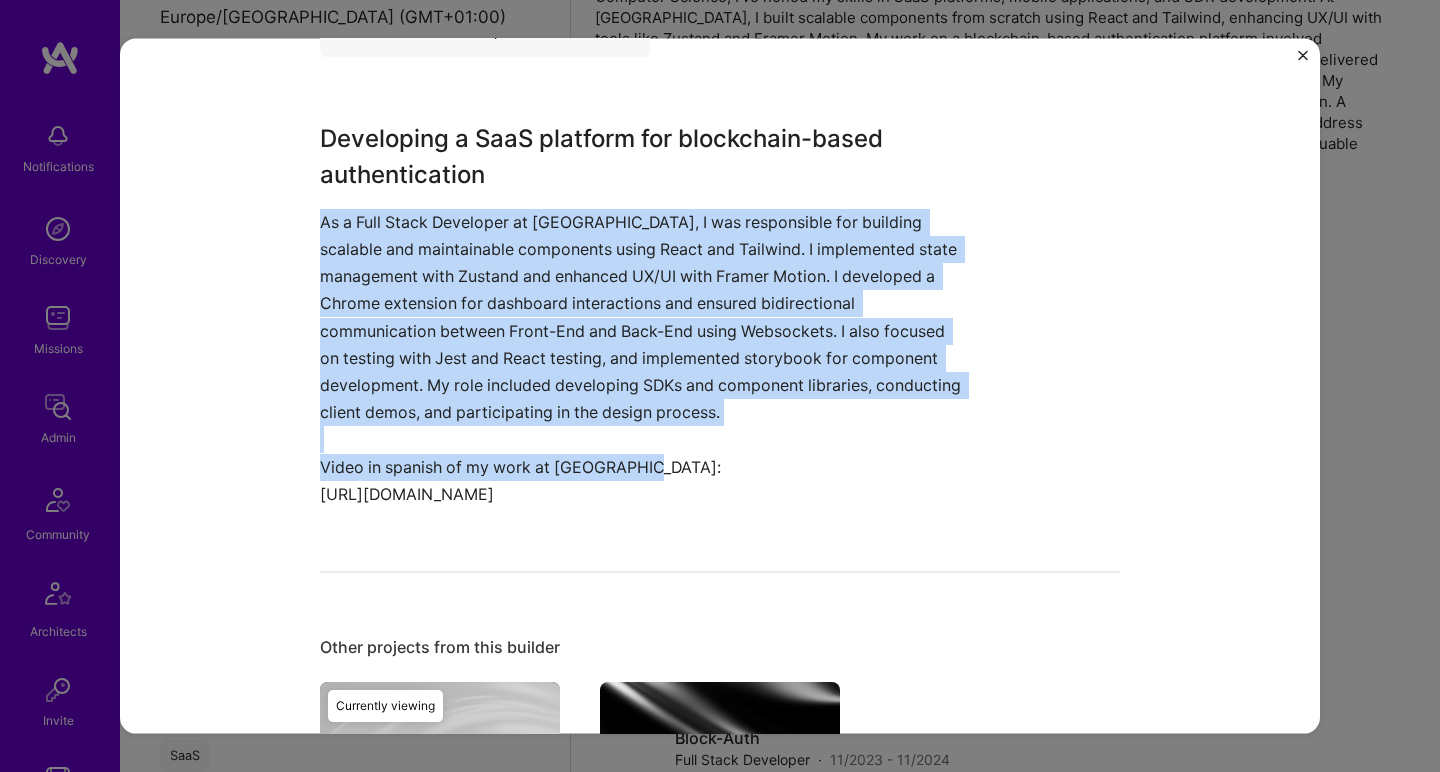 click on "As a Full Stack Developer at Block-Auth, I was responsible for building scalable and maintainable components using React and Tailwind. I implemented state management with Zustand and enhanced UX/UI with Framer Motion. I developed a Chrome extension for dashboard interactions and ensured bidirectional communication between Front-End and Back-End using Websockets. I also focused on testing with Jest and React testing, and implemented storybook for component development. My role included developing SDKs and component libraries, conducting client demos, and participating in the design process. Video in spanish of my work at Block-Auth:" at bounding box center (645, 344) 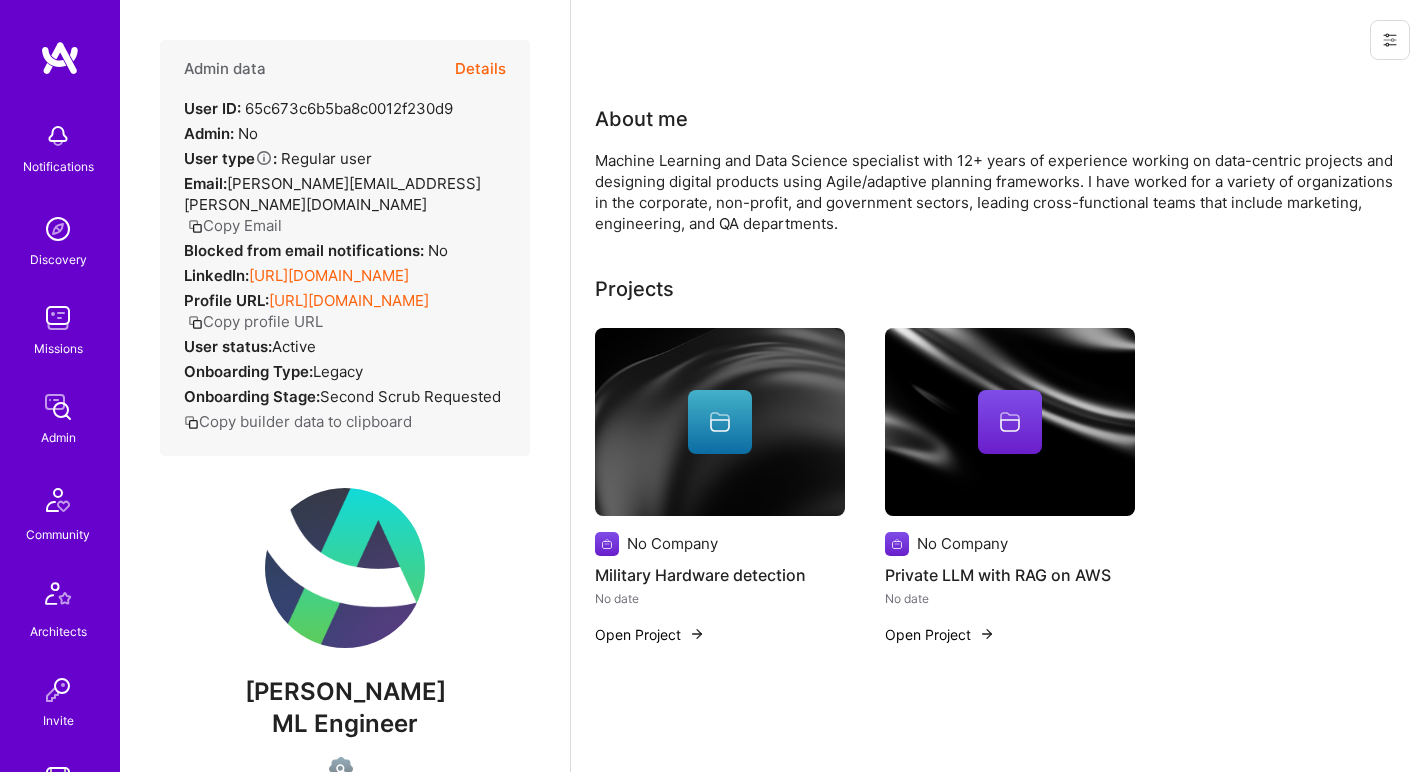 scroll, scrollTop: 0, scrollLeft: 0, axis: both 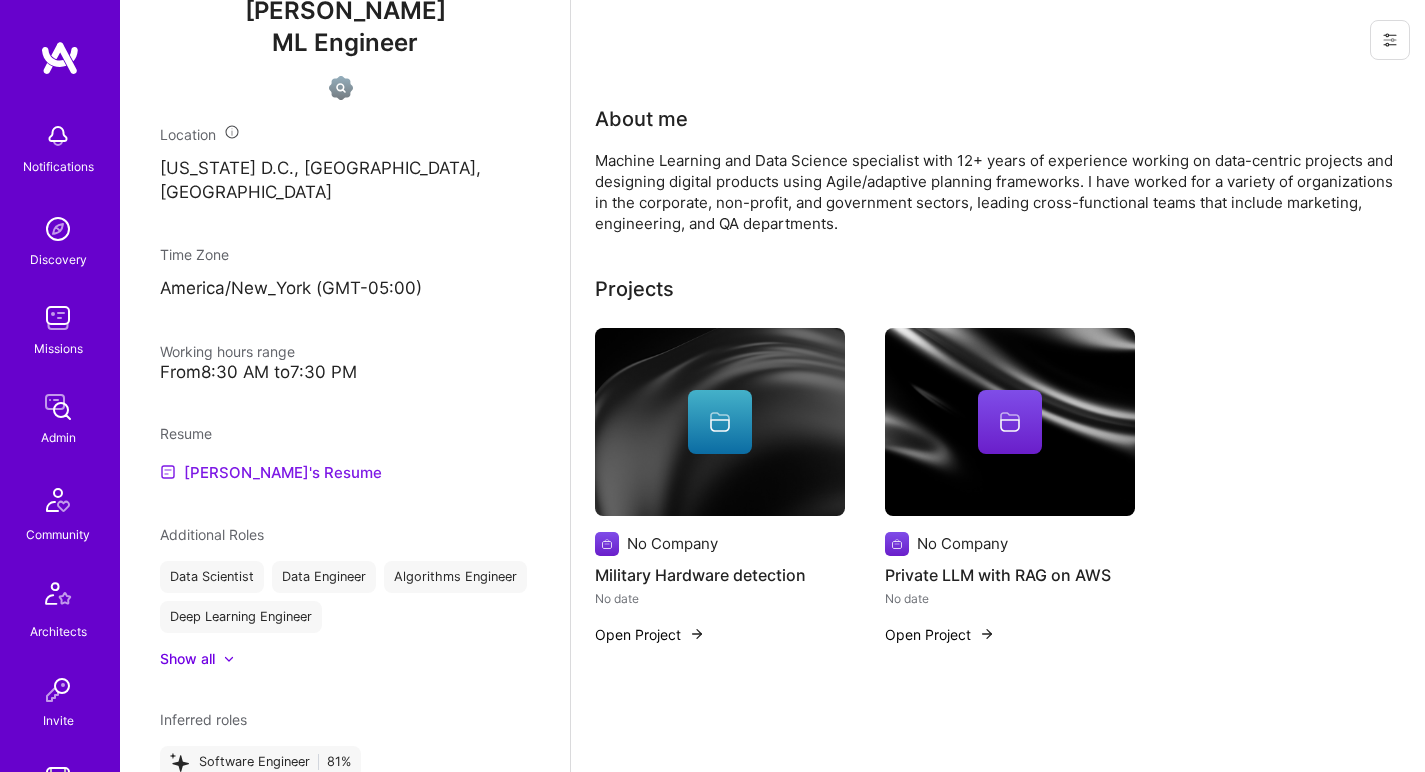 click on "[PERSON_NAME]'s Resume" at bounding box center (271, 472) 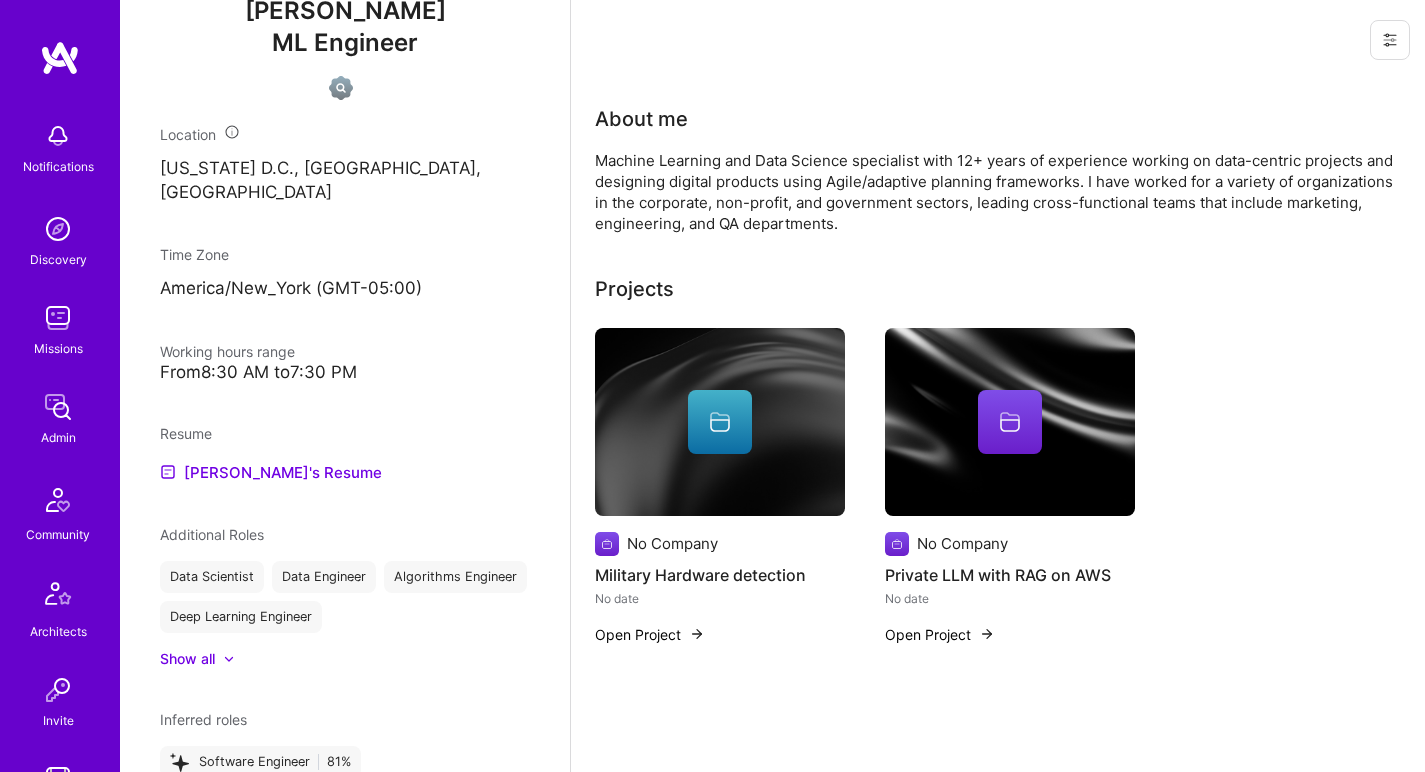click on "About me Machine Learning and Data Science specialist with 12+ years of experience working on data-centric projects and designing digital products using Agile/adaptive planning frameworks. I have worked for a variety of organizations in the corporate, non-profit, and government sectors, Ieading cross-functional teams that include marketing, engineering, and QA departments." at bounding box center (995, 169) 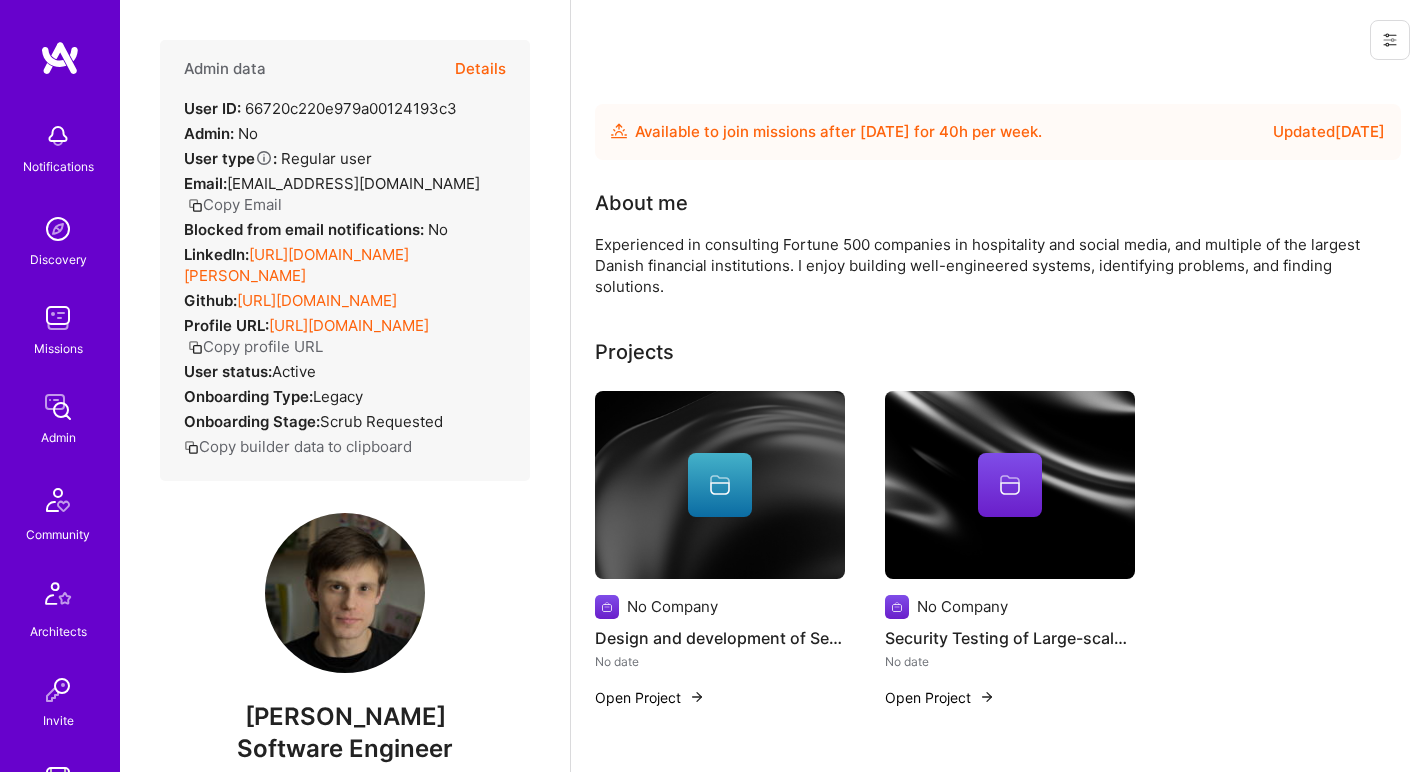 scroll, scrollTop: 0, scrollLeft: 0, axis: both 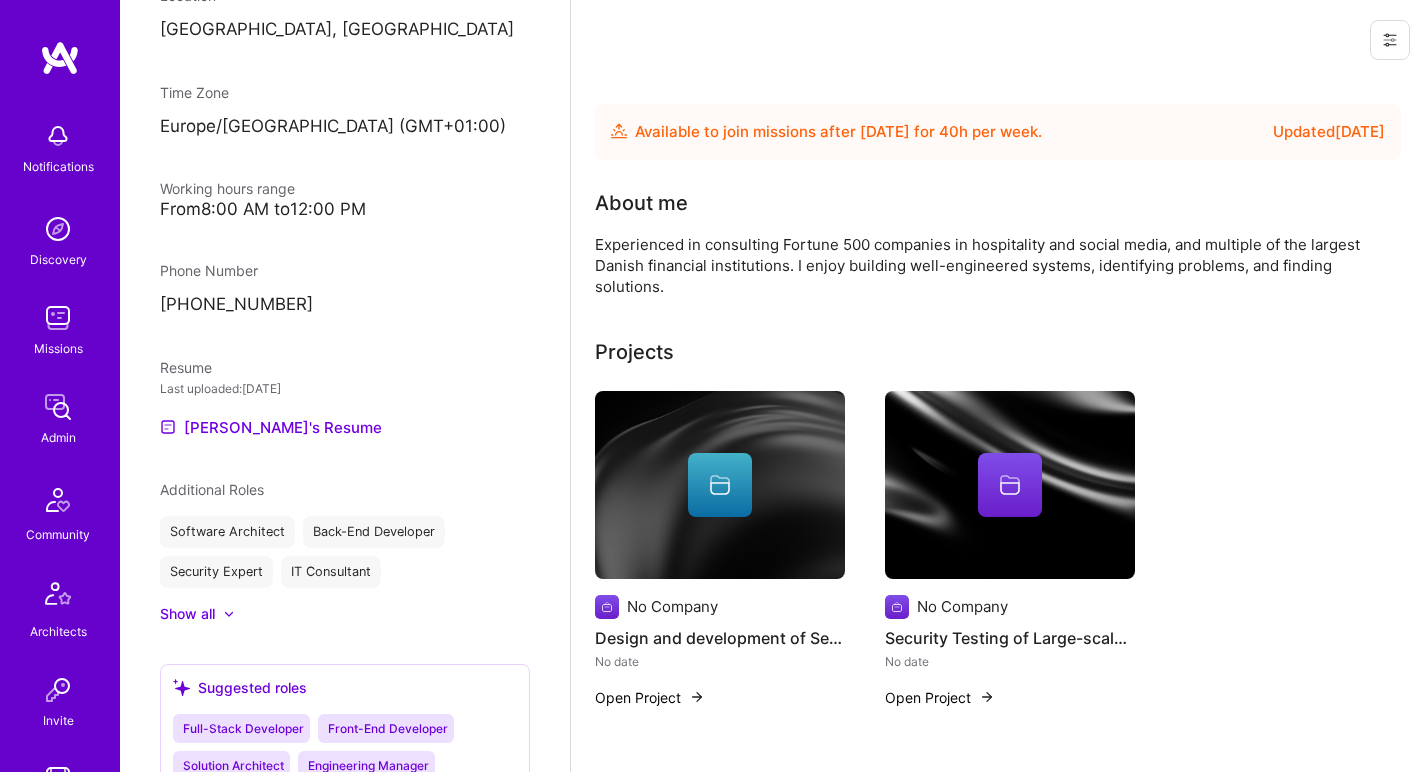 click on "Experienced in consulting Fortune 500 companies in hospitality and social media, and multiple of the largest Danish financial institutions. I enjoy building well-engineered systems, identifying problems, and finding solutions." at bounding box center (995, 265) 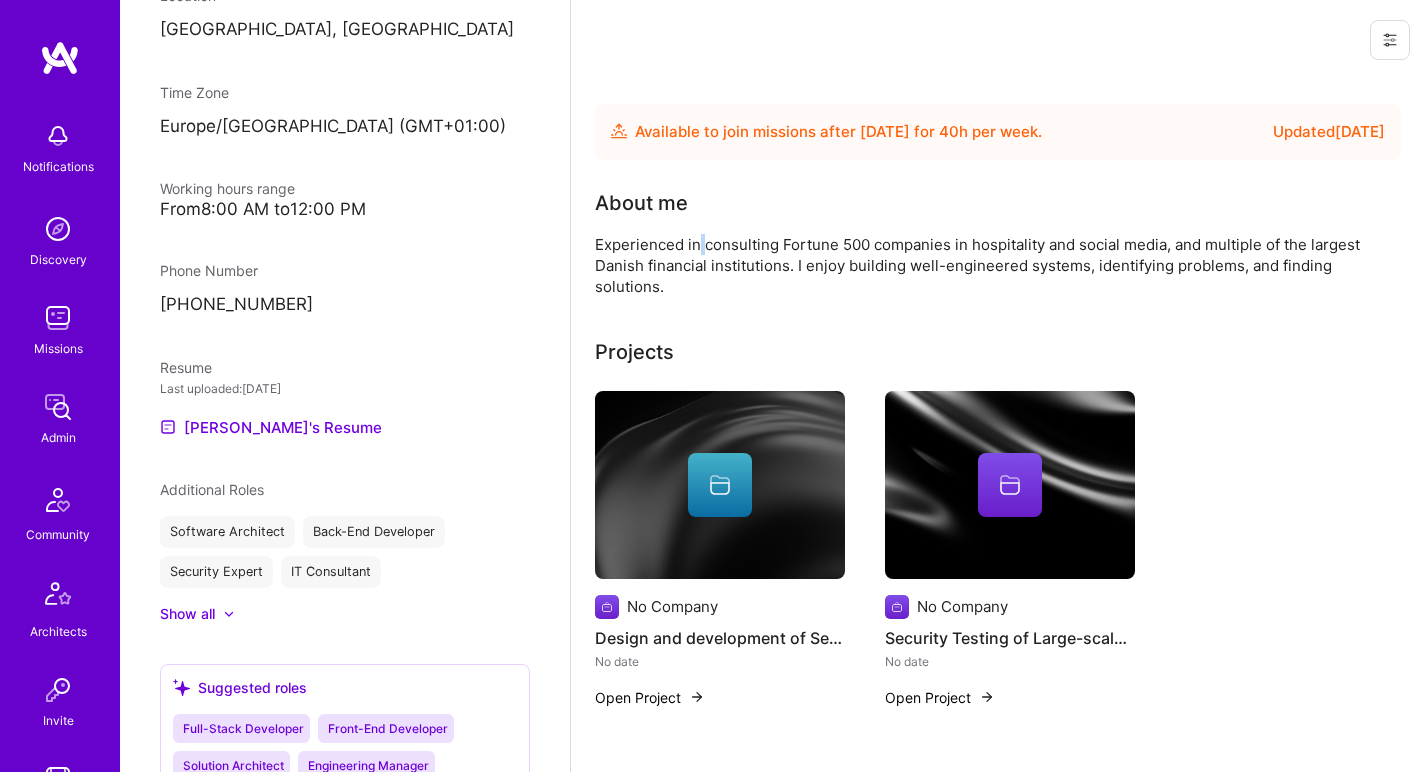 click on "Experienced in consulting Fortune 500 companies in hospitality and social media, and multiple of the largest Danish financial institutions. I enjoy building well-engineered systems, identifying problems, and finding solutions." at bounding box center (995, 265) 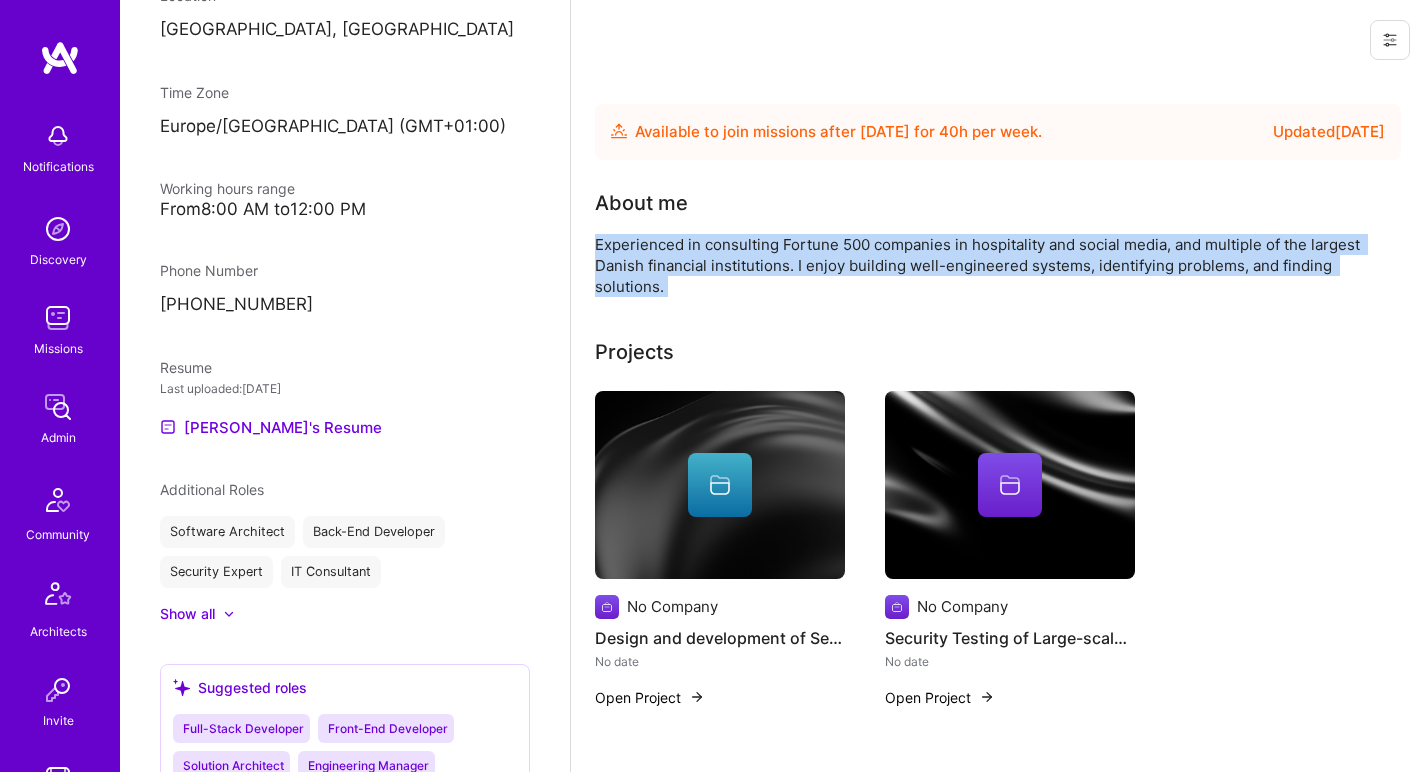 click on "Experienced in consulting Fortune 500 companies in hospitality and social media, and multiple of the largest Danish financial institutions. I enjoy building well-engineered systems, identifying problems, and finding solutions." at bounding box center [995, 265] 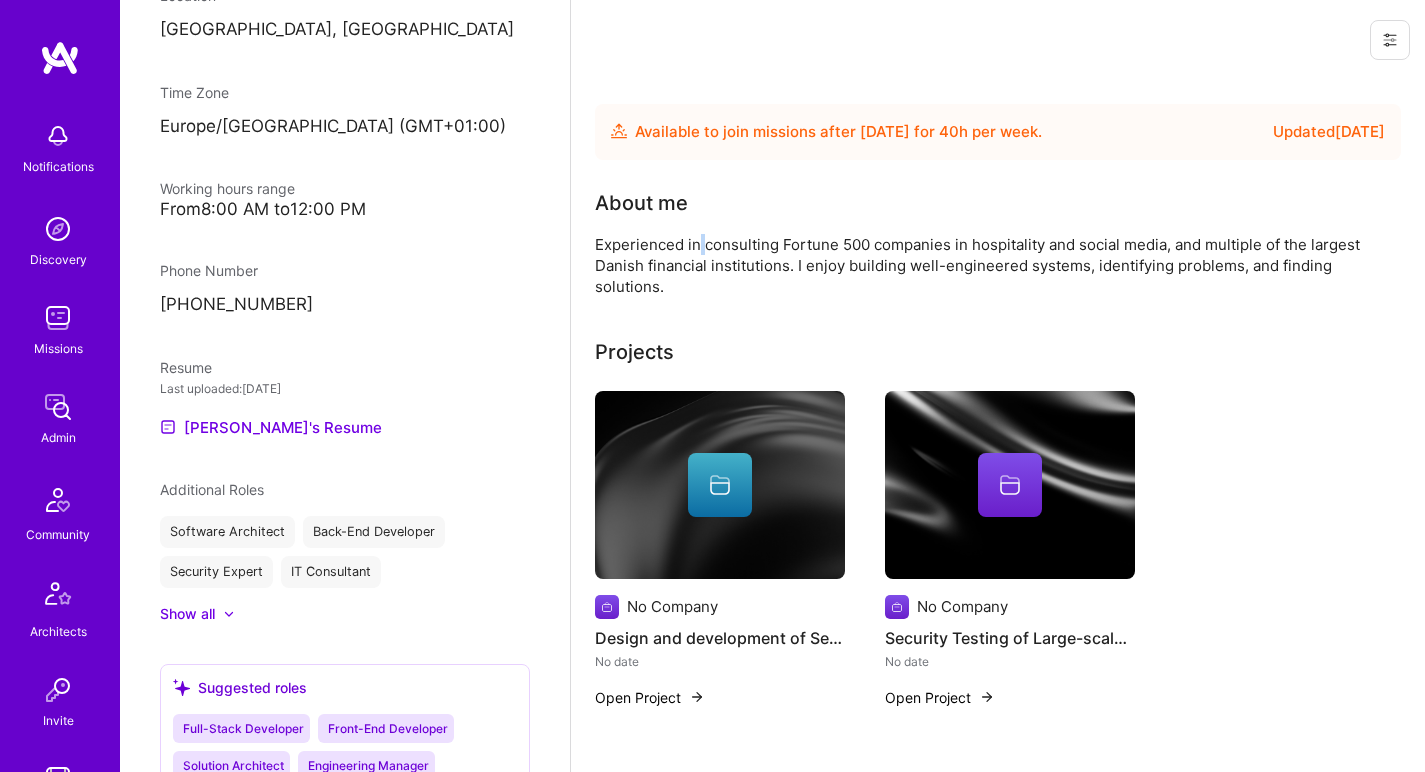 click on "Experienced in consulting Fortune 500 companies in hospitality and social media, and multiple of the largest Danish financial institutions. I enjoy building well-engineered systems, identifying problems, and finding solutions." at bounding box center [995, 265] 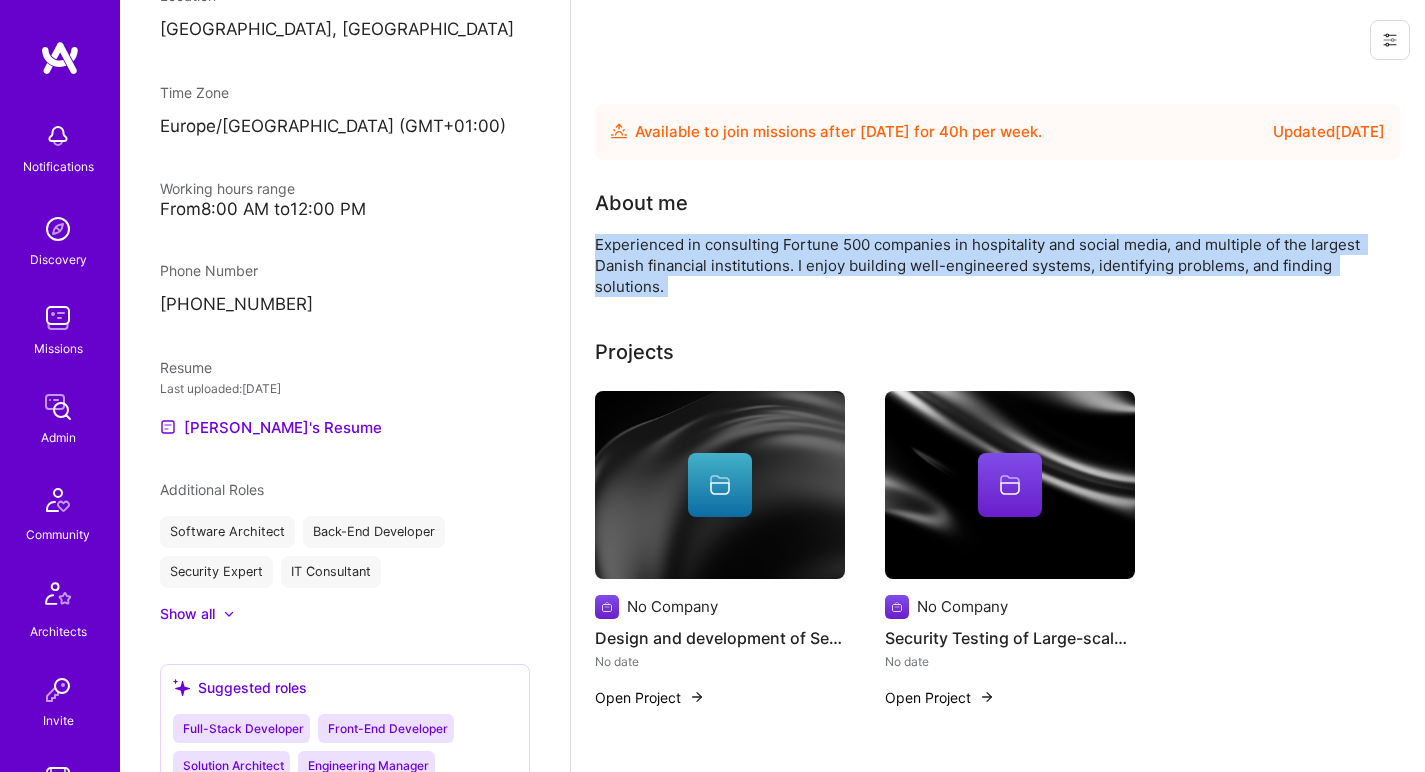 click on "Experienced in consulting Fortune 500 companies in hospitality and social media, and multiple of the largest Danish financial institutions. I enjoy building well-engineered systems, identifying problems, and finding solutions." at bounding box center [995, 265] 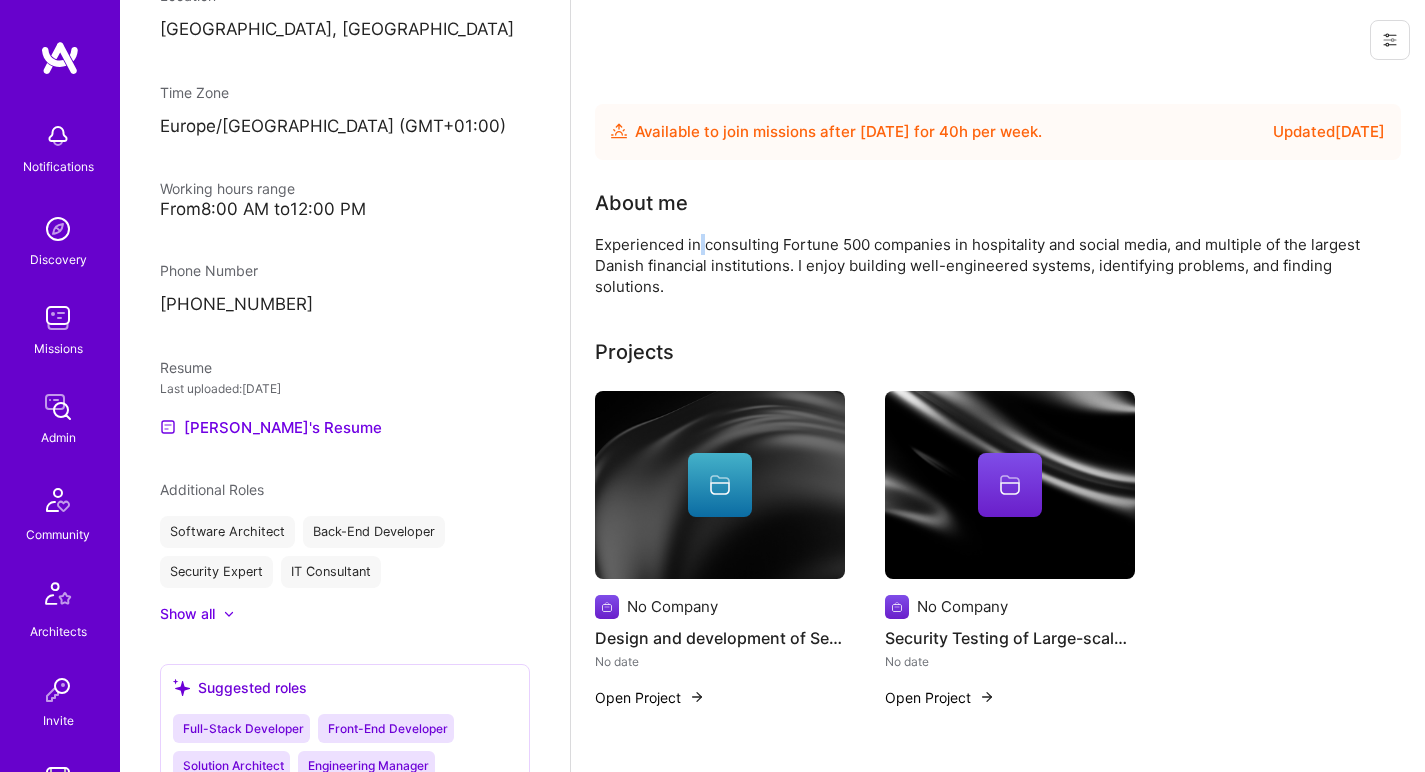 click on "Experienced in consulting Fortune 500 companies in hospitality and social media, and multiple of the largest Danish financial institutions. I enjoy building well-engineered systems, identifying problems, and finding solutions." at bounding box center (995, 265) 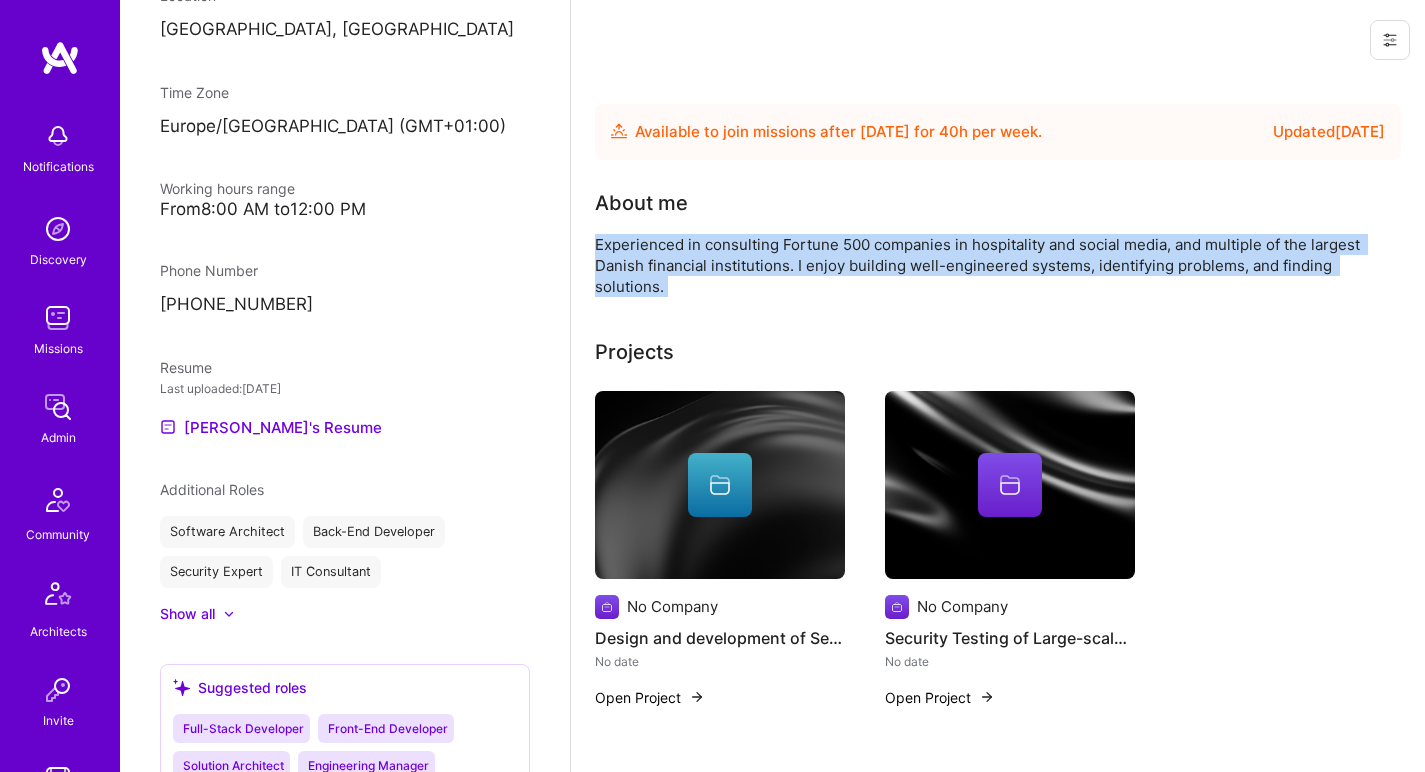 click on "Experienced in consulting Fortune 500 companies in hospitality and social media, and multiple of the largest Danish financial institutions. I enjoy building well-engineered systems, identifying problems, and finding solutions." at bounding box center (995, 265) 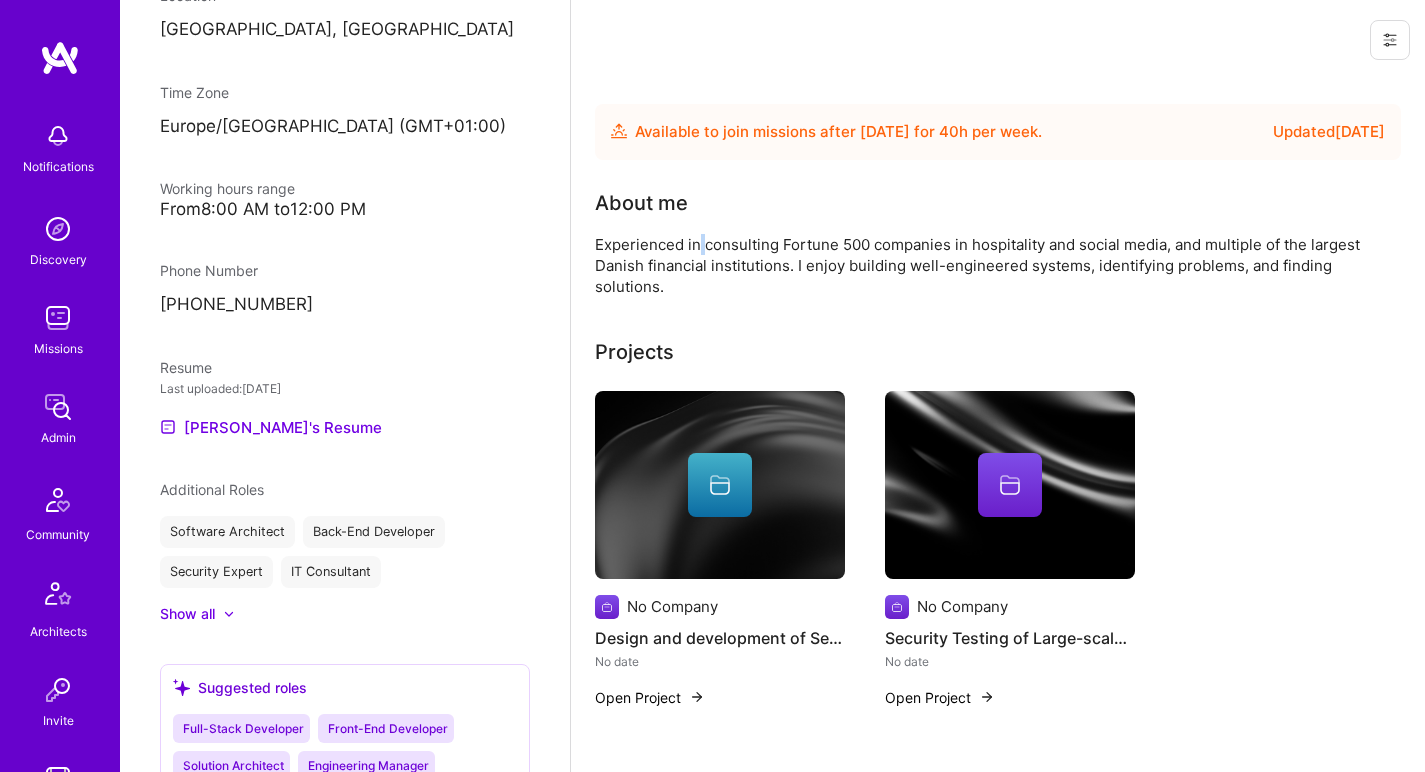 click on "Experienced in consulting Fortune 500 companies in hospitality and social media, and multiple of the largest Danish financial institutions. I enjoy building well-engineered systems, identifying problems, and finding solutions." at bounding box center [995, 265] 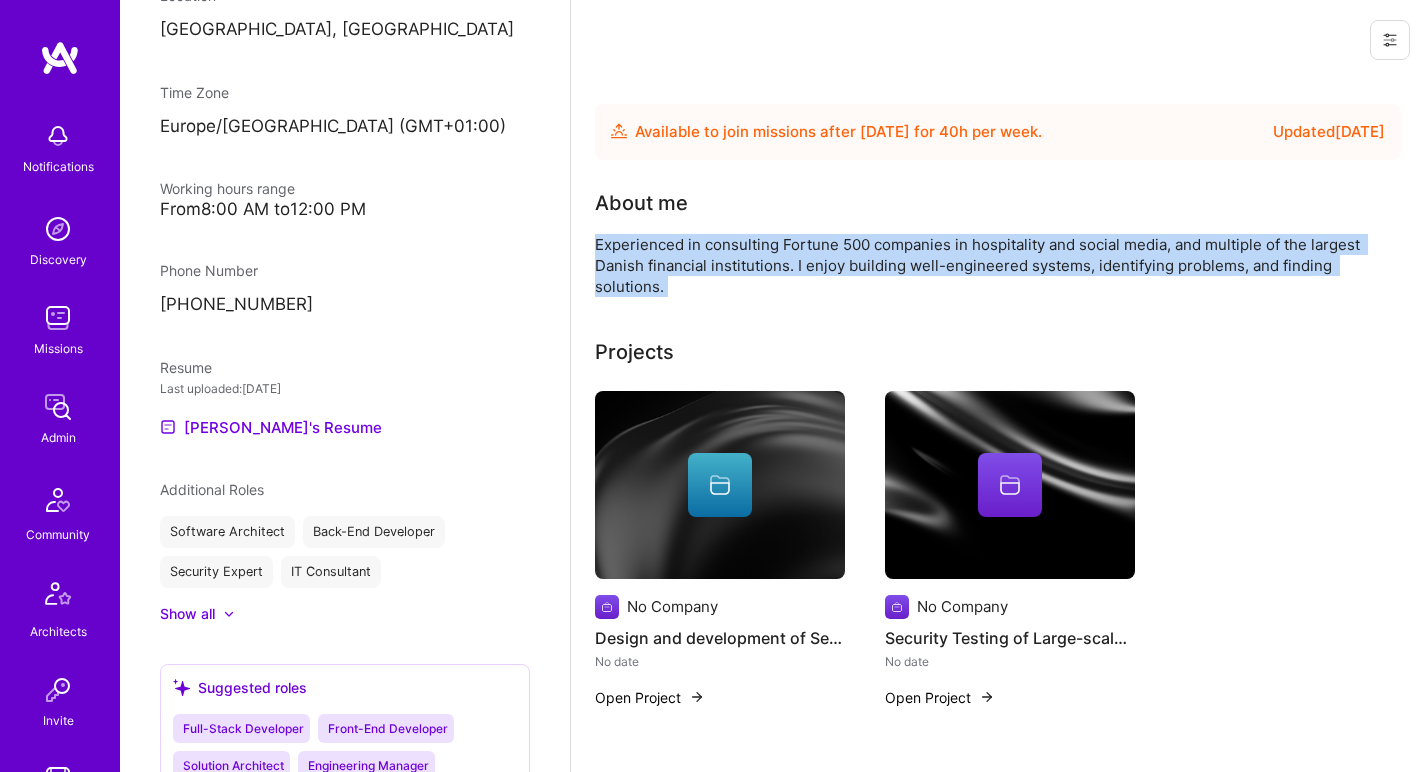 click on "Experienced in consulting Fortune 500 companies in hospitality and social media, and multiple of the largest Danish financial institutions. I enjoy building well-engineered systems, identifying problems, and finding solutions." at bounding box center (995, 265) 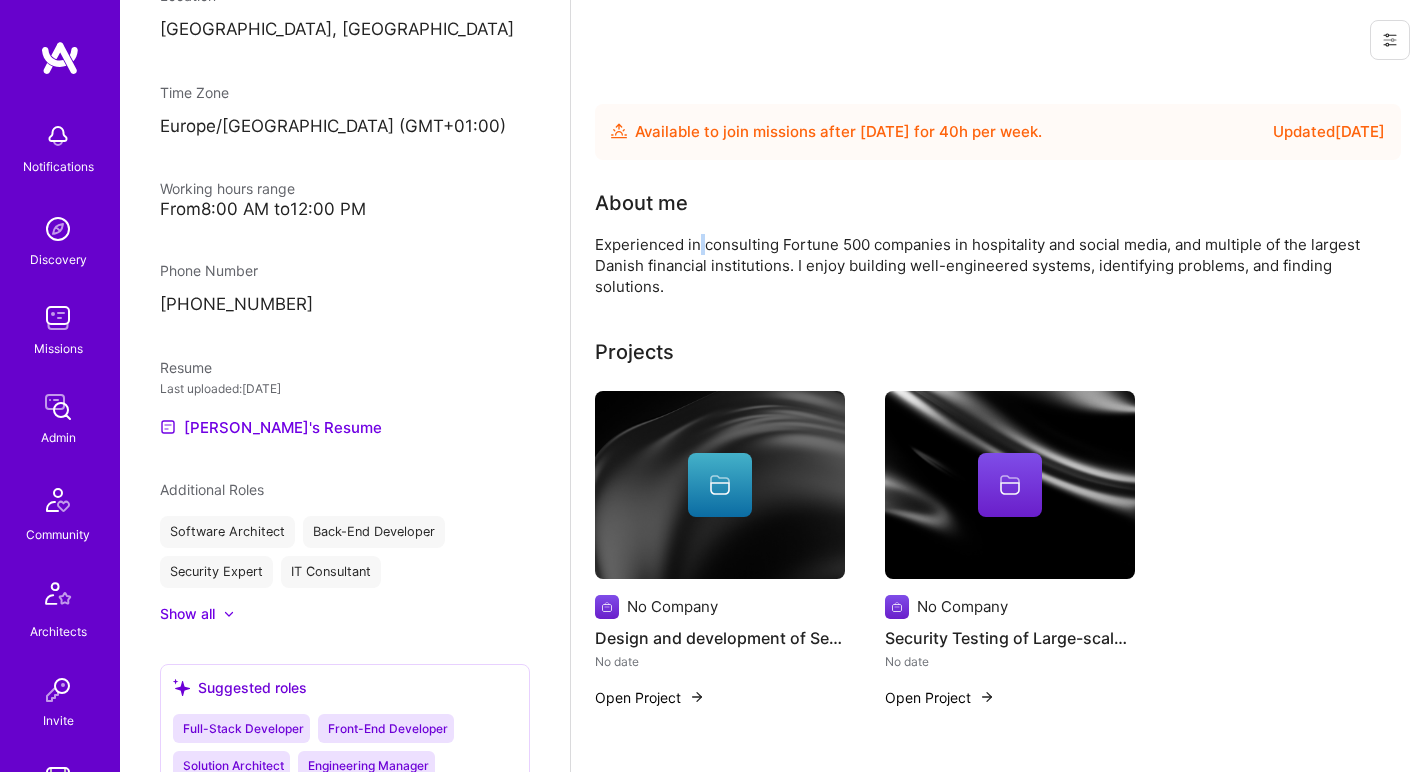 click on "Experienced in consulting Fortune 500 companies in hospitality and social media, and multiple of the largest Danish financial institutions. I enjoy building well-engineered systems, identifying problems, and finding solutions." at bounding box center (995, 265) 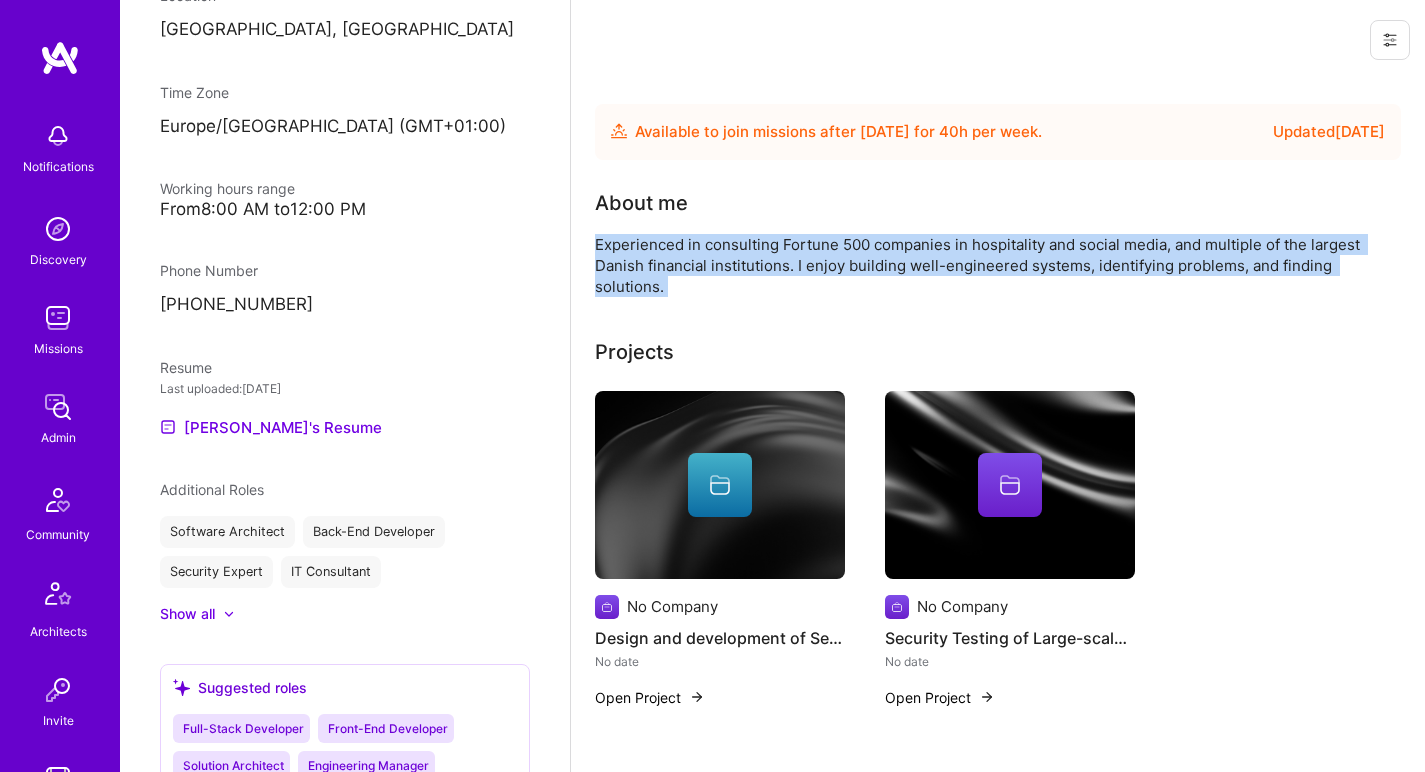 click on "Experienced in consulting Fortune 500 companies in hospitality and social media, and multiple of the largest Danish financial institutions. I enjoy building well-engineered systems, identifying problems, and finding solutions." at bounding box center [995, 265] 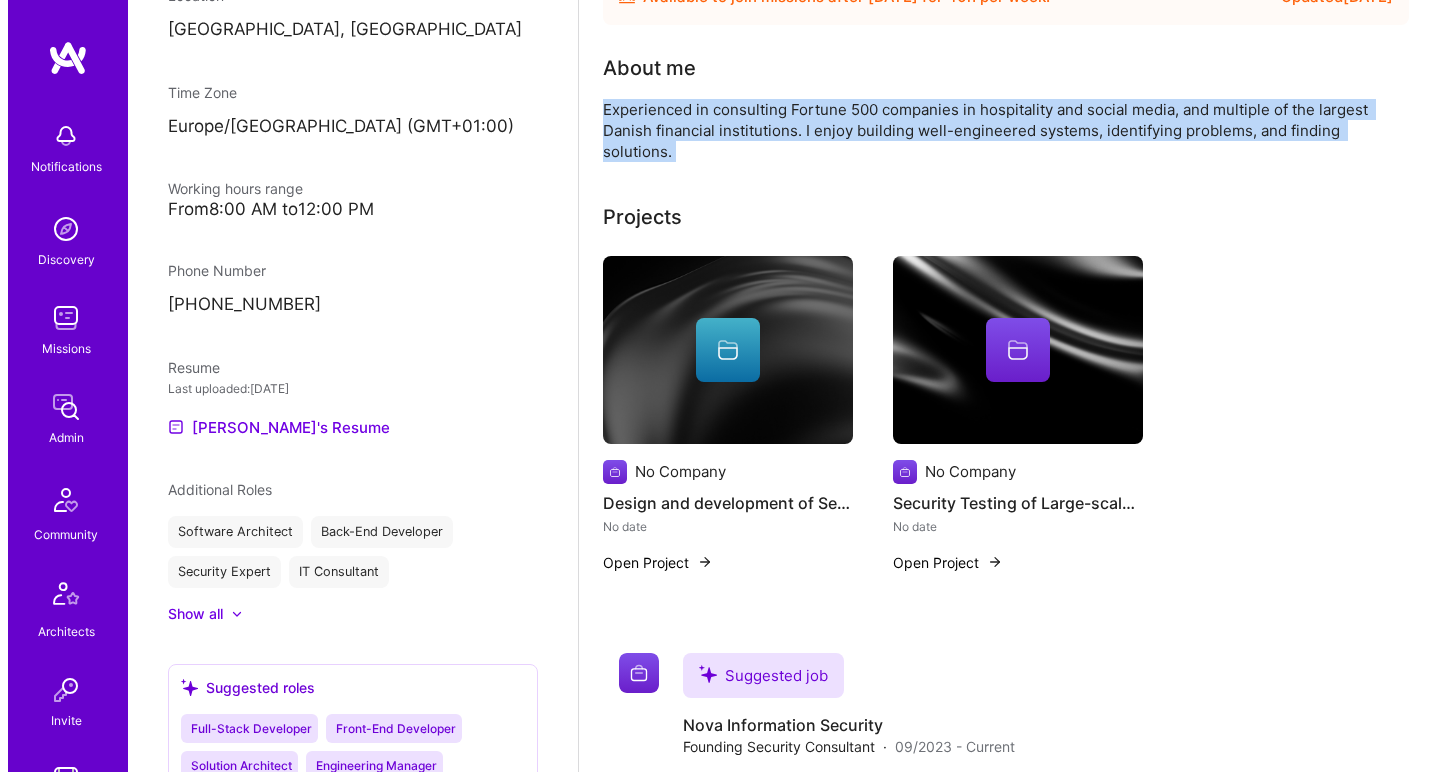scroll, scrollTop: 157, scrollLeft: 0, axis: vertical 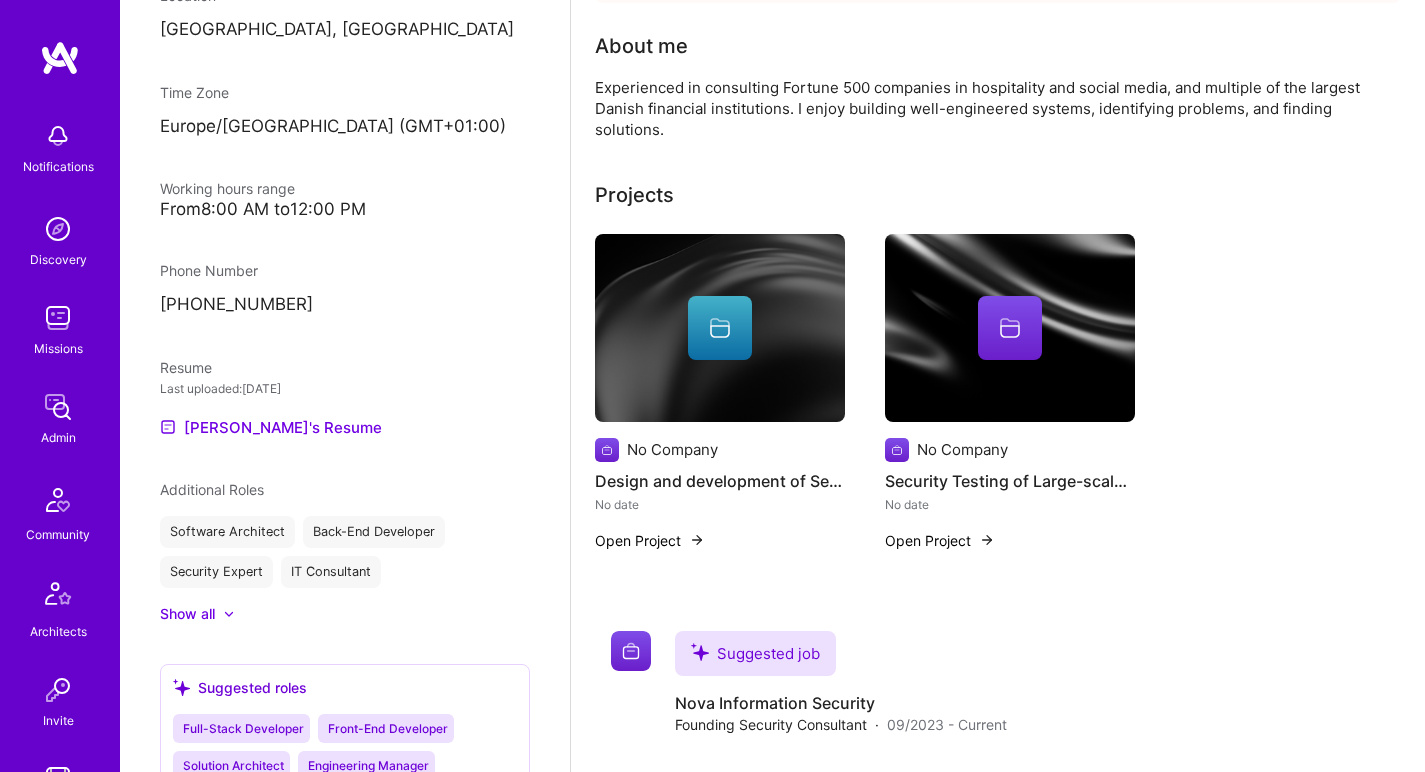 click at bounding box center (720, 328) 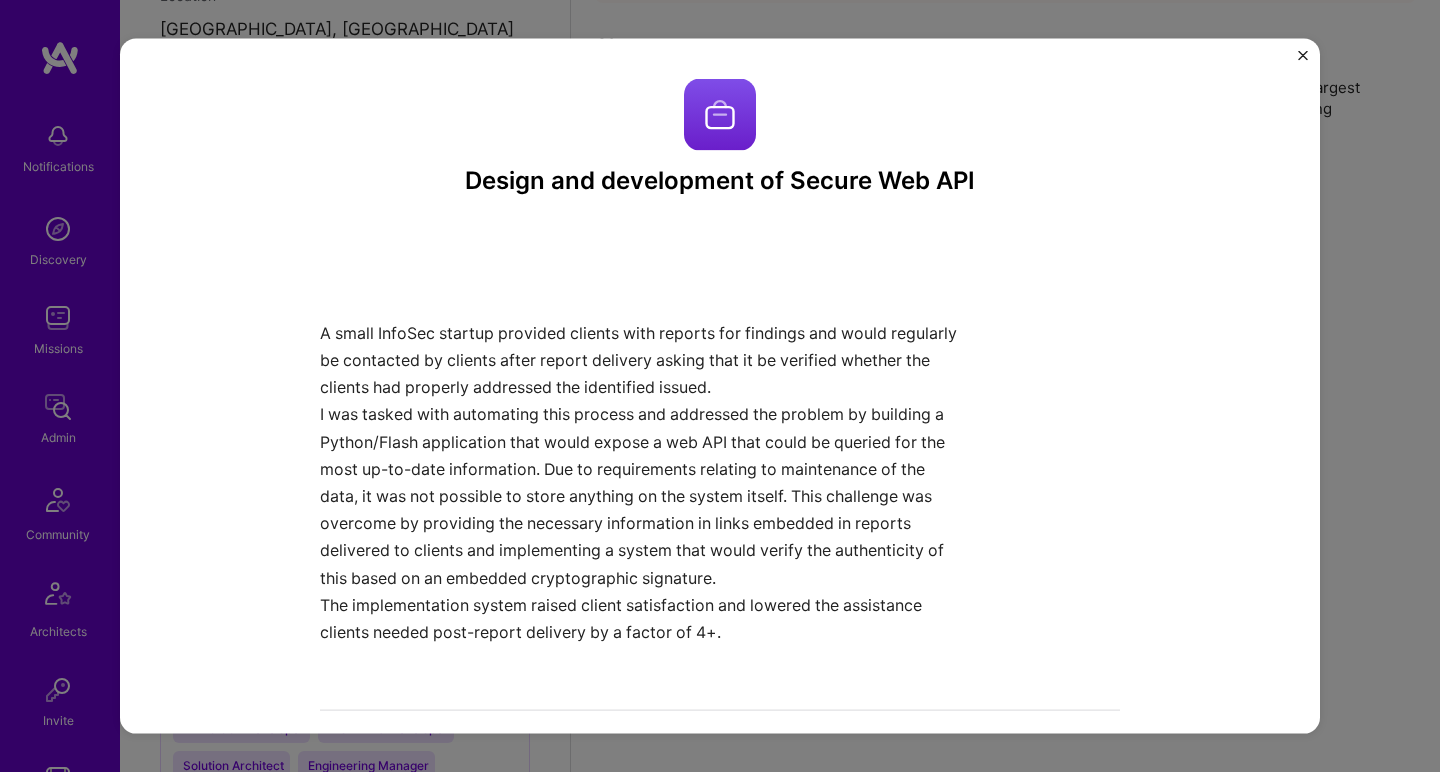 click on "Design and development of Secure Web API" at bounding box center [720, 181] 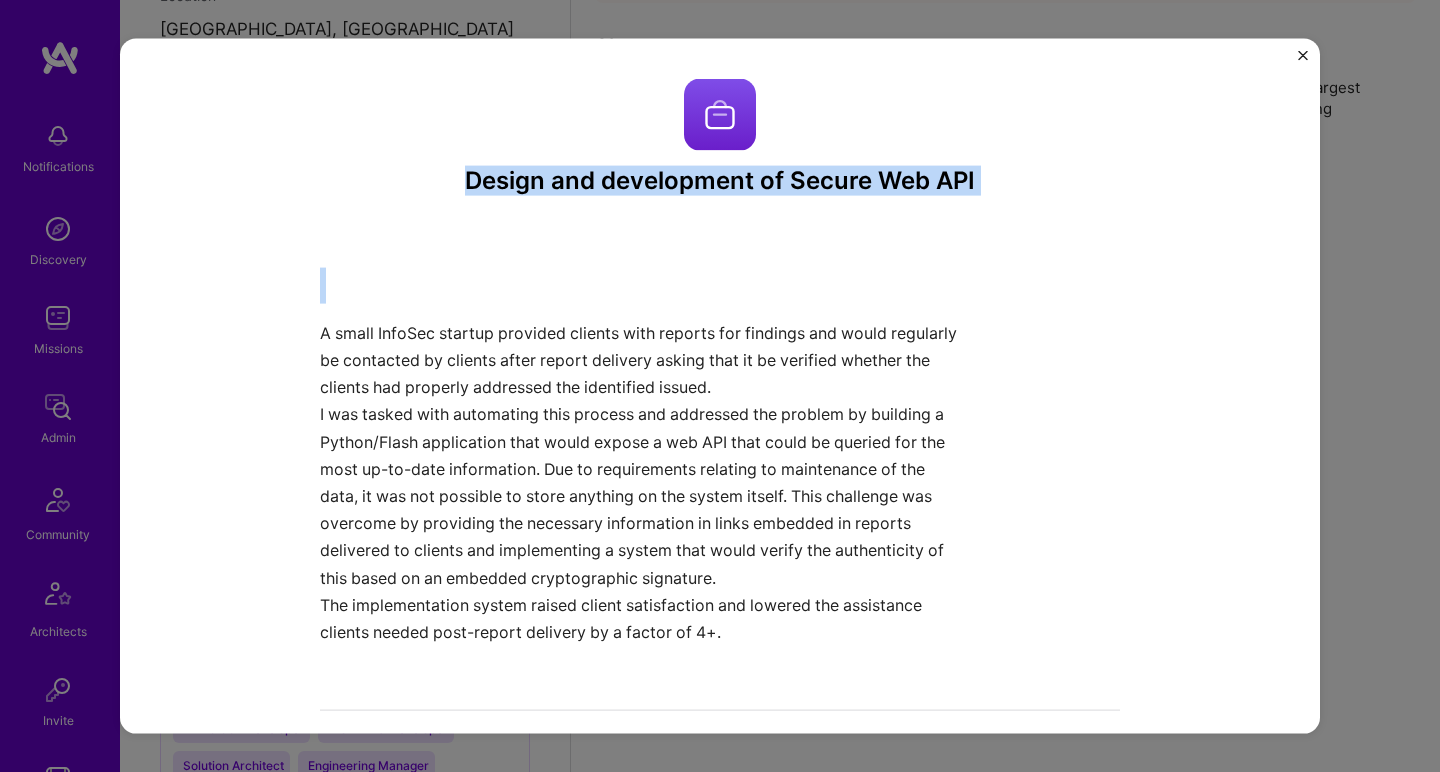 click on "Design and development of Secure Web API" at bounding box center [720, 181] 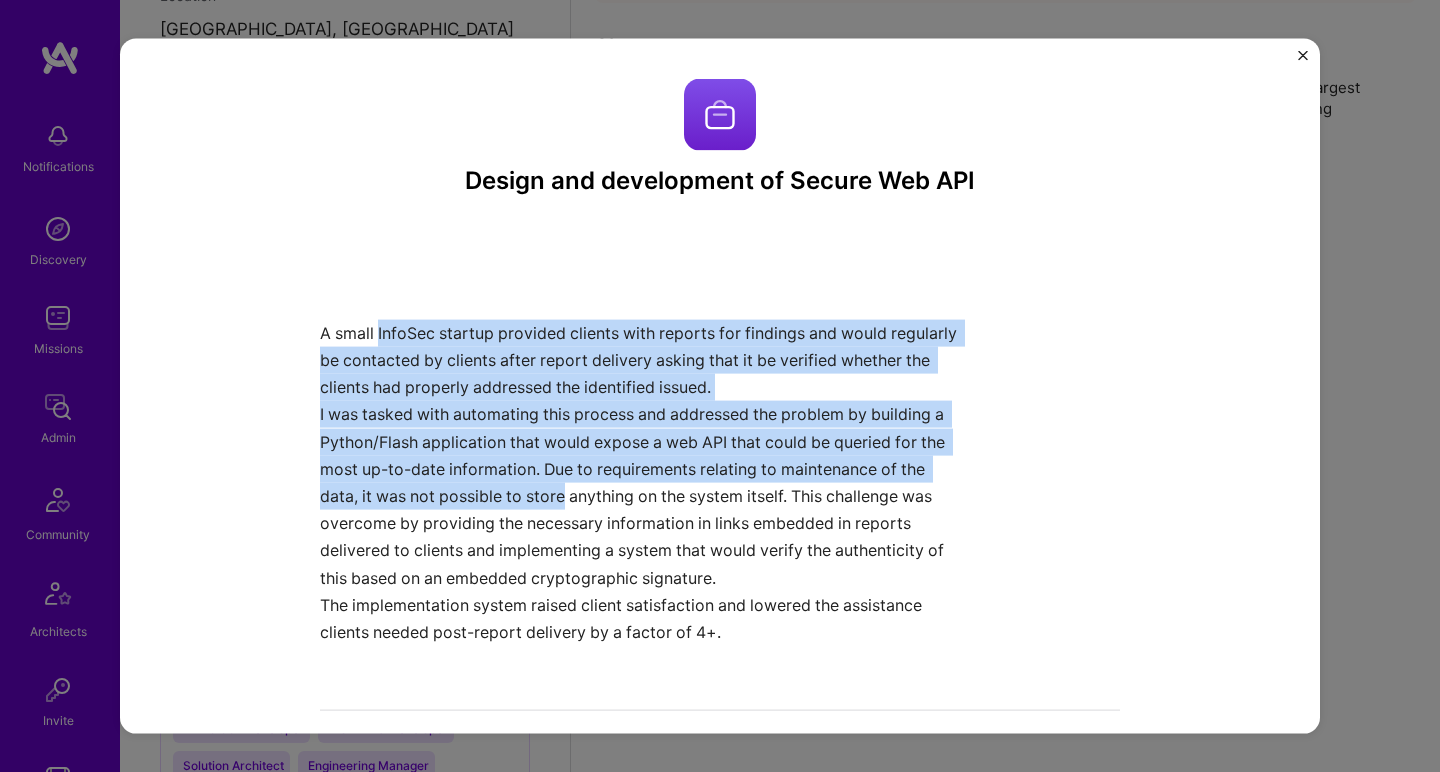 drag, startPoint x: 371, startPoint y: 339, endPoint x: 551, endPoint y: 495, distance: 238.19319 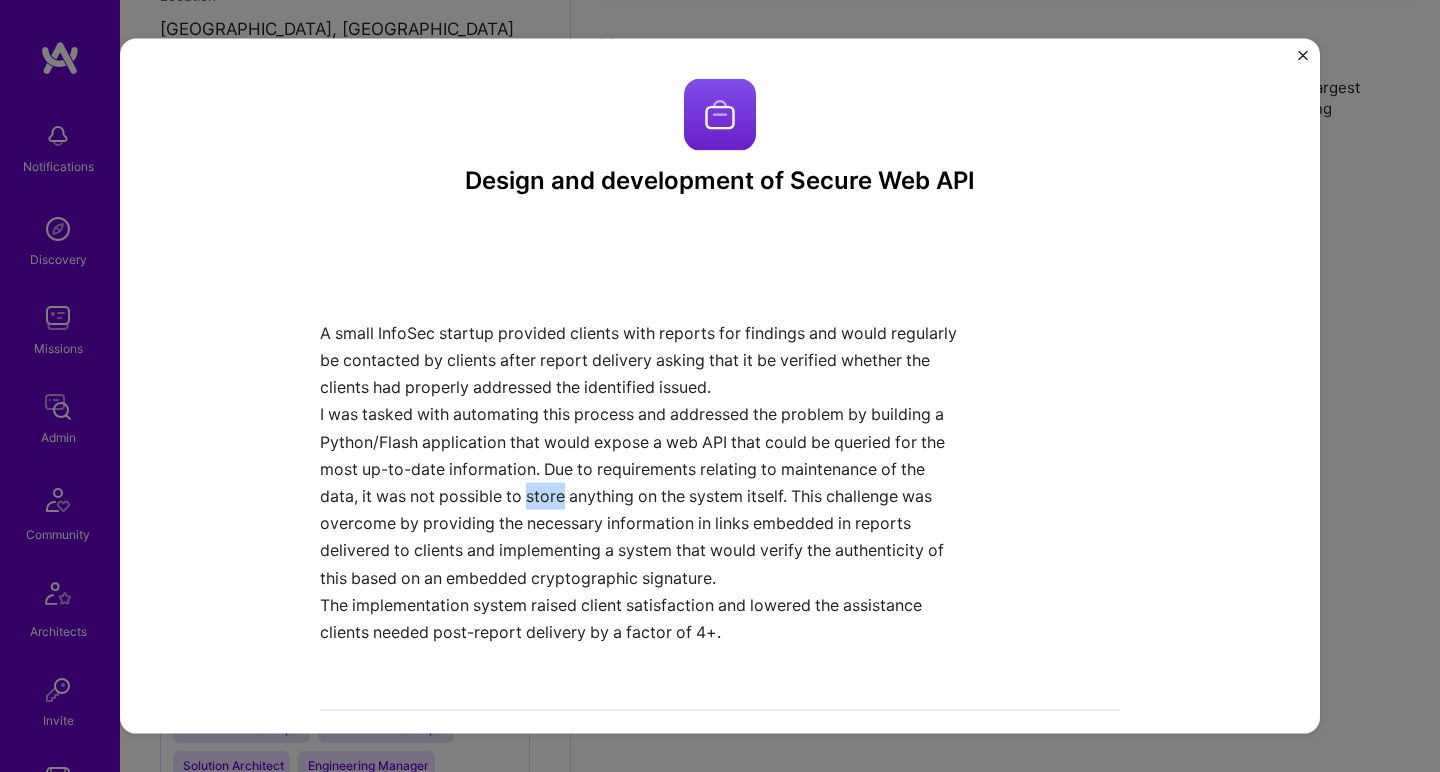 click on "I was tasked with automating this process and addressed the problem by building a Python/Flash application that would expose a web API that could be queried for the most up-to-date information. Due to requirements relating to maintenance of the data, it was not possible to store anything on the system itself. This challenge was overcome by providing the necessary information in links embedded in reports delivered to clients and implementing a system that would verify the authenticity of this based on an embedded cryptographic signature." at bounding box center (645, 496) 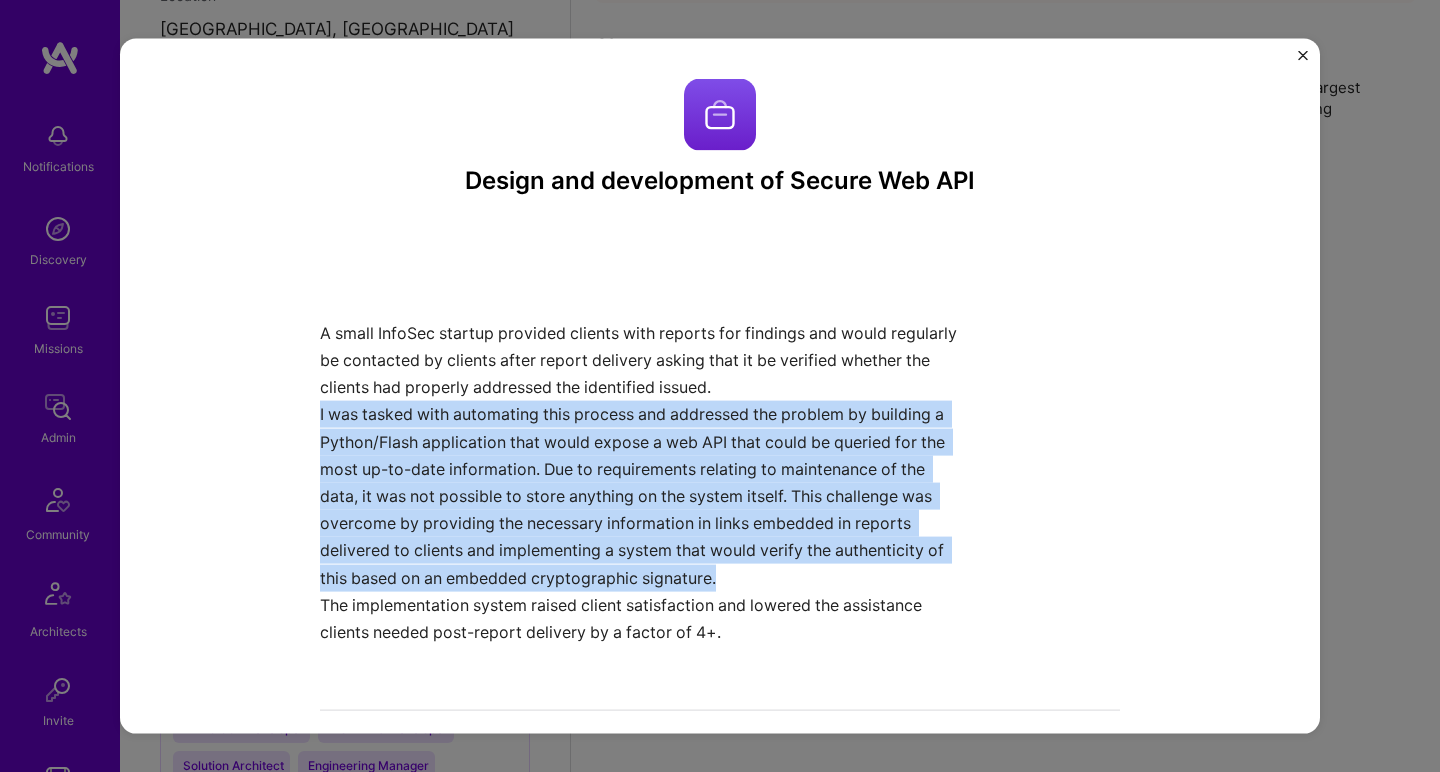 click on "I was tasked with automating this process and addressed the problem by building a Python/Flash application that would expose a web API that could be queried for the most up-to-date information. Due to requirements relating to maintenance of the data, it was not possible to store anything on the system itself. This challenge was overcome by providing the necessary information in links embedded in reports delivered to clients and implementing a system that would verify the authenticity of this based on an embedded cryptographic signature." at bounding box center (645, 496) 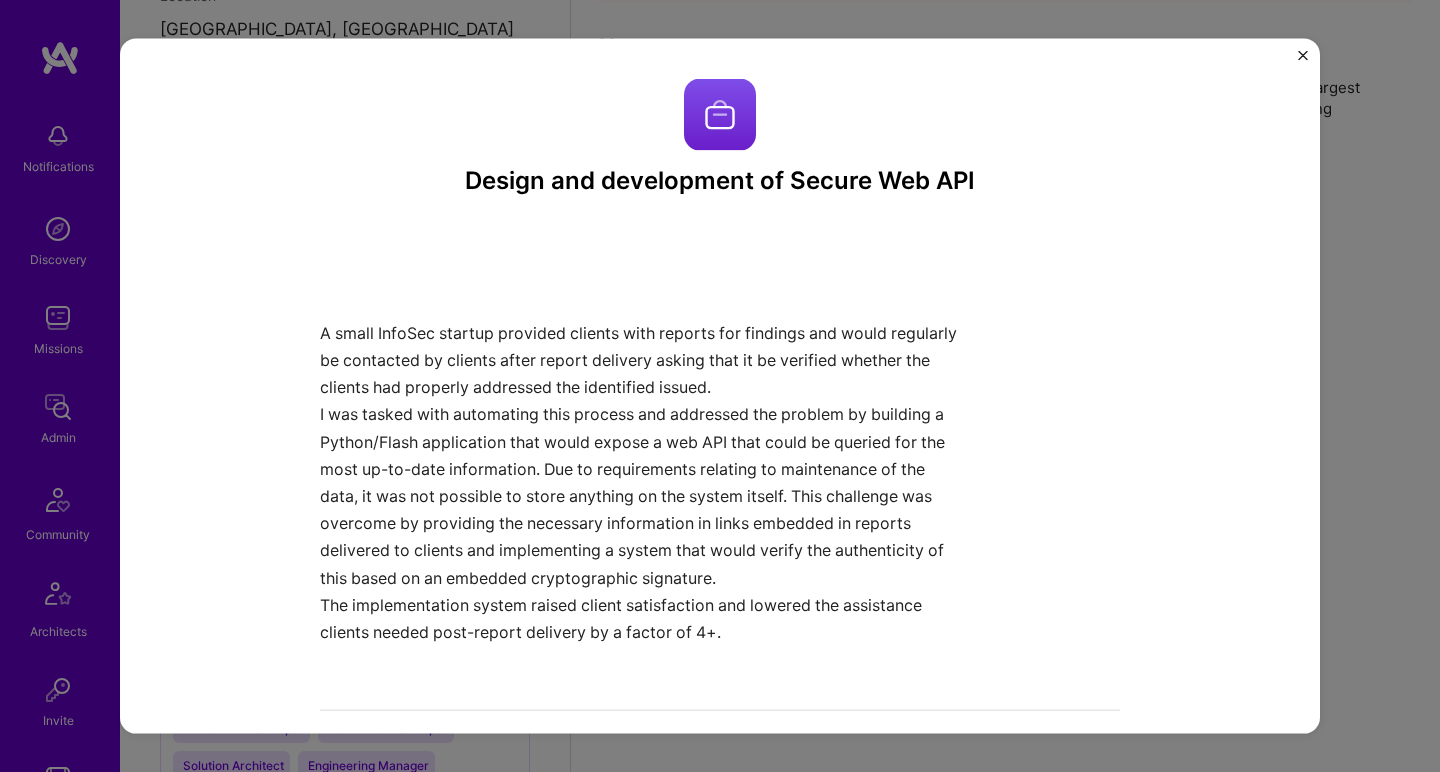 click on "A small InfoSec startup provided clients with reports for findings and would regularly be contacted by clients after report delivery asking that it be verified whether the clients had properly addressed the identified issued." at bounding box center (645, 360) 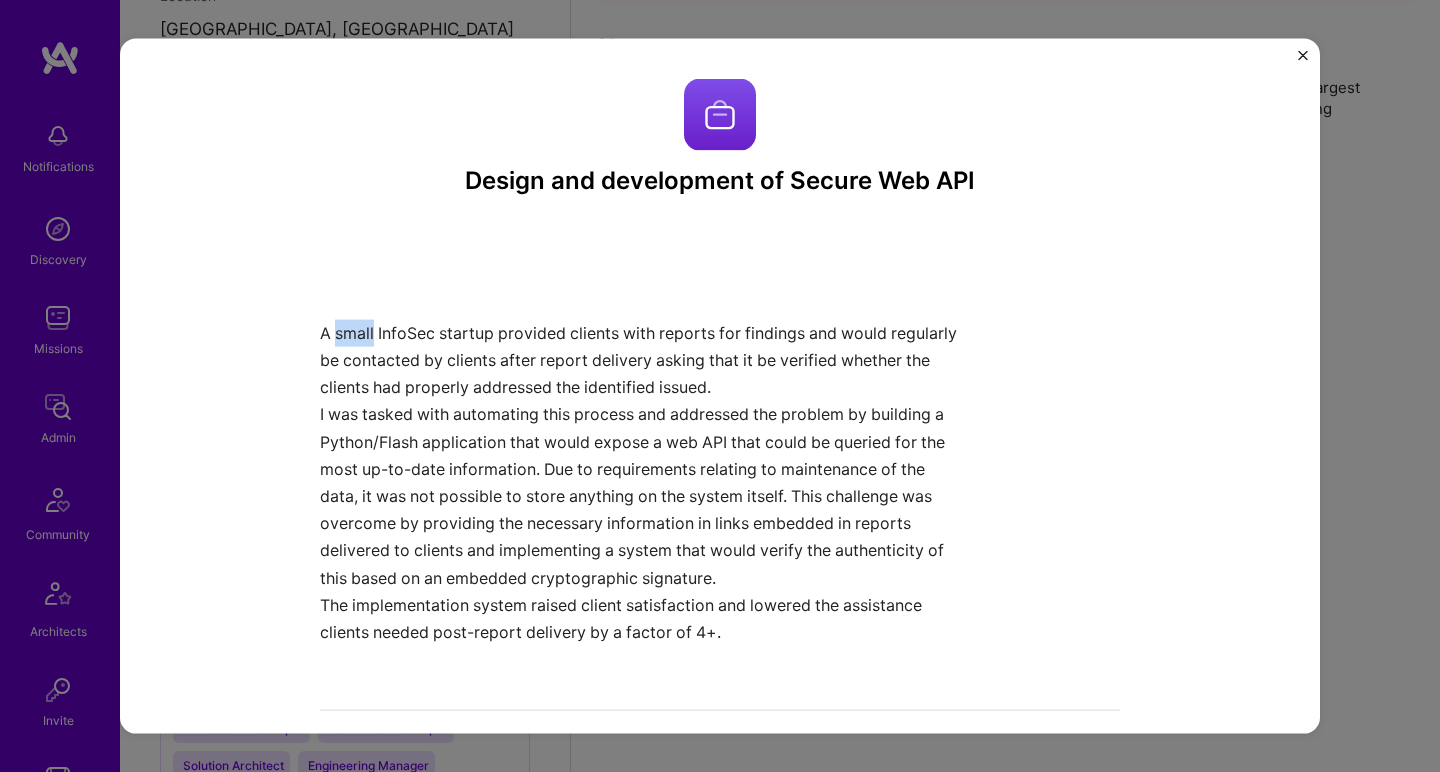 click on "A small InfoSec startup provided clients with reports for findings and would regularly be contacted by clients after report delivery asking that it be verified whether the clients had properly addressed the identified issued." at bounding box center [645, 360] 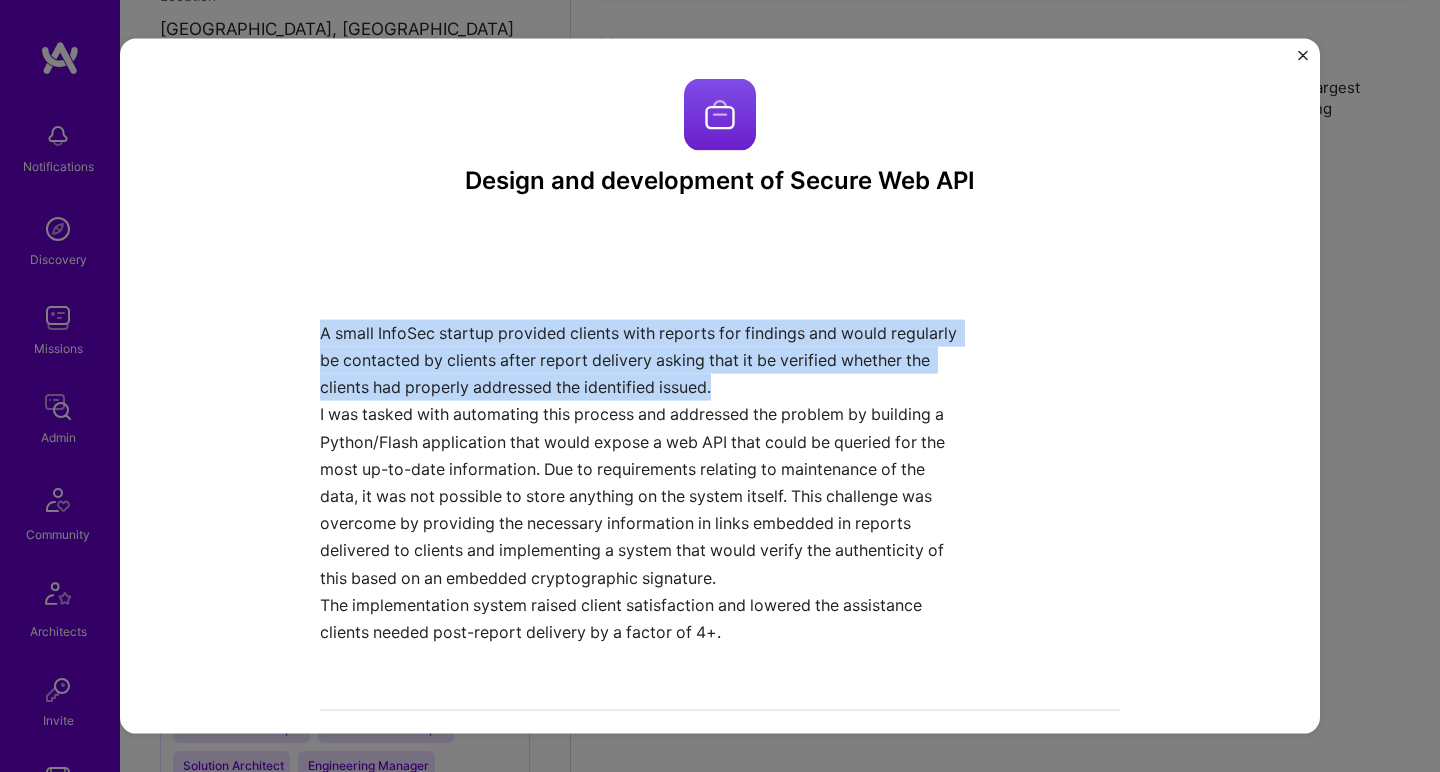drag, startPoint x: 346, startPoint y: 326, endPoint x: 429, endPoint y: 441, distance: 141.82384 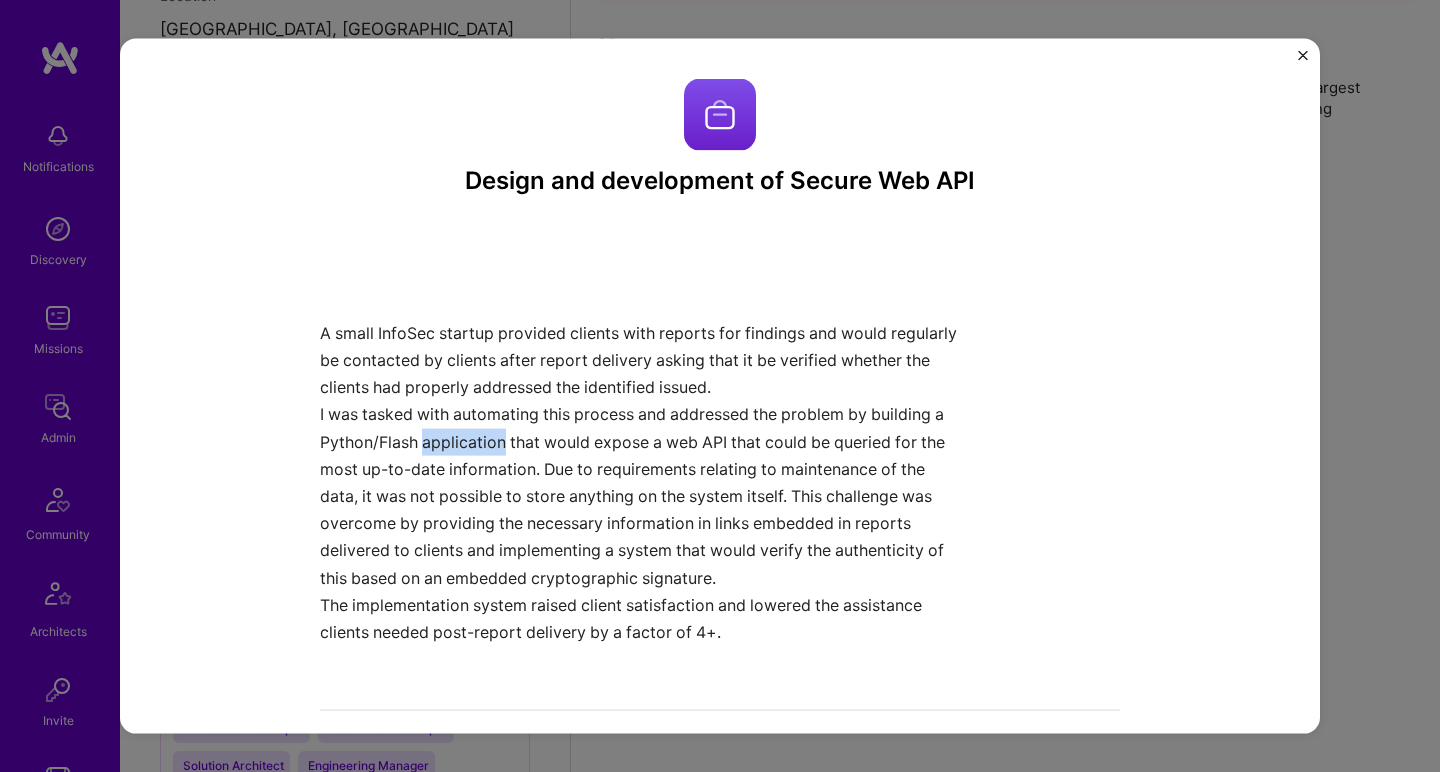 click on "I was tasked with automating this process and addressed the problem by building a Python/Flash application that would expose a web API that could be queried for the most up-to-date information. Due to requirements relating to maintenance of the data, it was not possible to store anything on the system itself. This challenge was overcome by providing the necessary information in links embedded in reports delivered to clients and implementing a system that would verify the authenticity of this based on an embedded cryptographic signature." at bounding box center (645, 496) 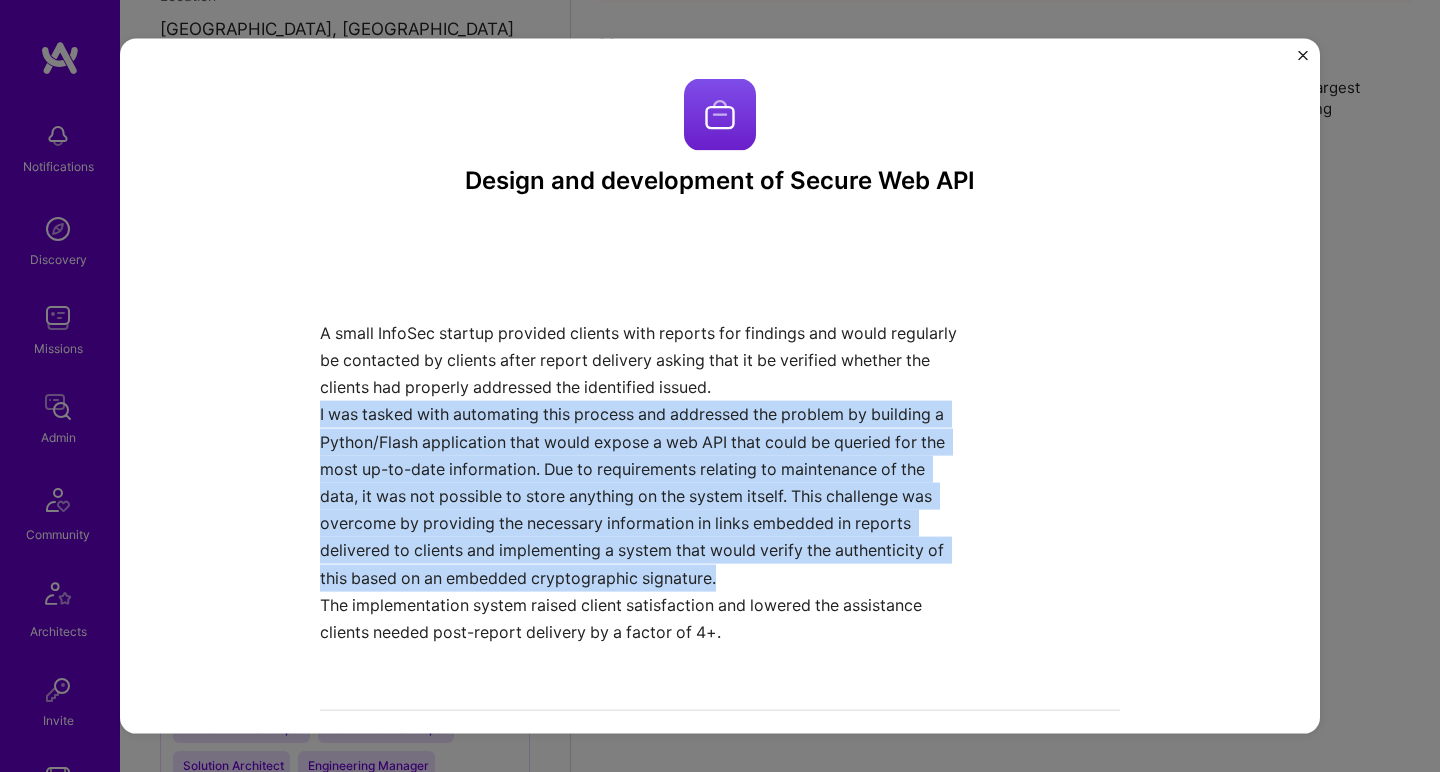 drag, startPoint x: 430, startPoint y: 442, endPoint x: 416, endPoint y: 363, distance: 80.23092 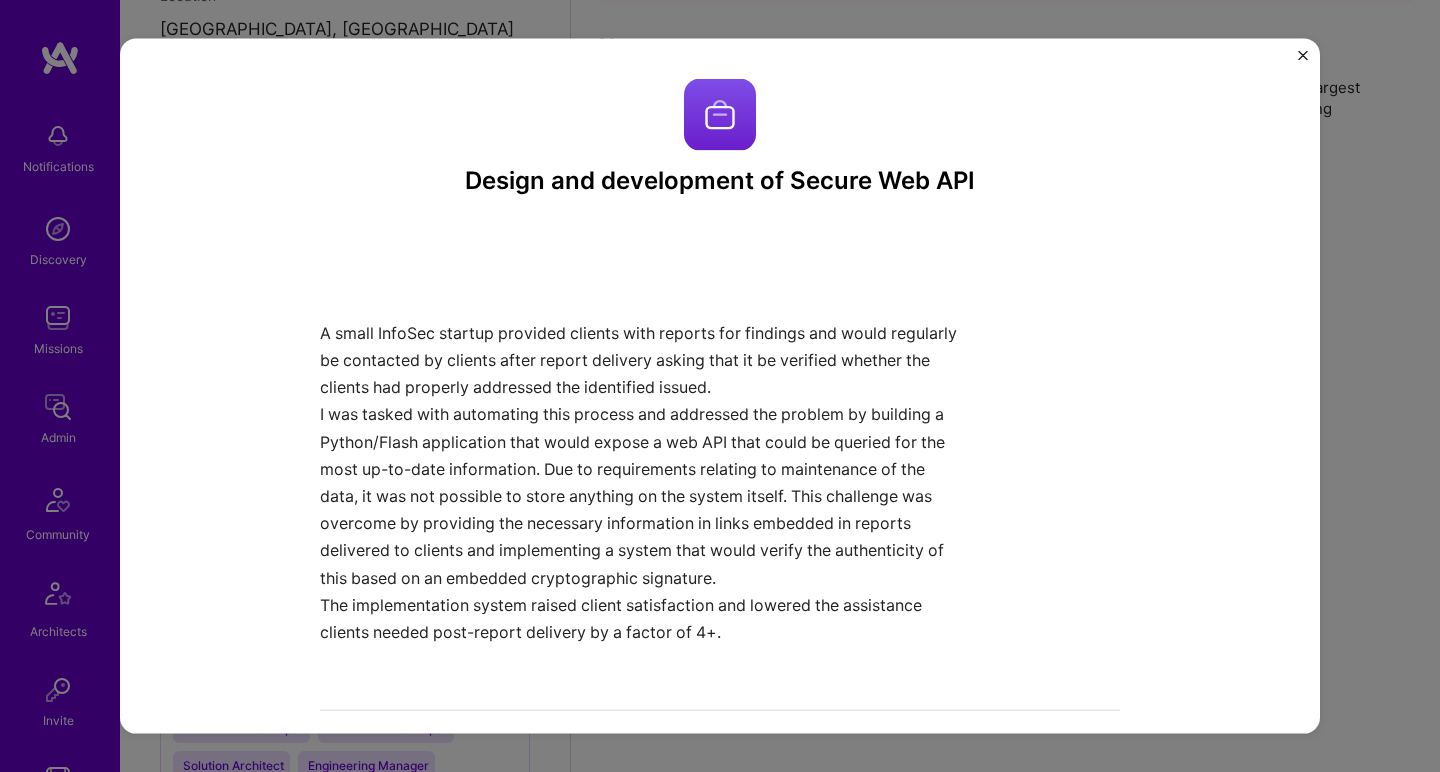 click on "A small InfoSec startup provided clients with reports for findings and would regularly be contacted by clients after report delivery asking that it be verified whether the clients had properly addressed the identified issued." at bounding box center [645, 360] 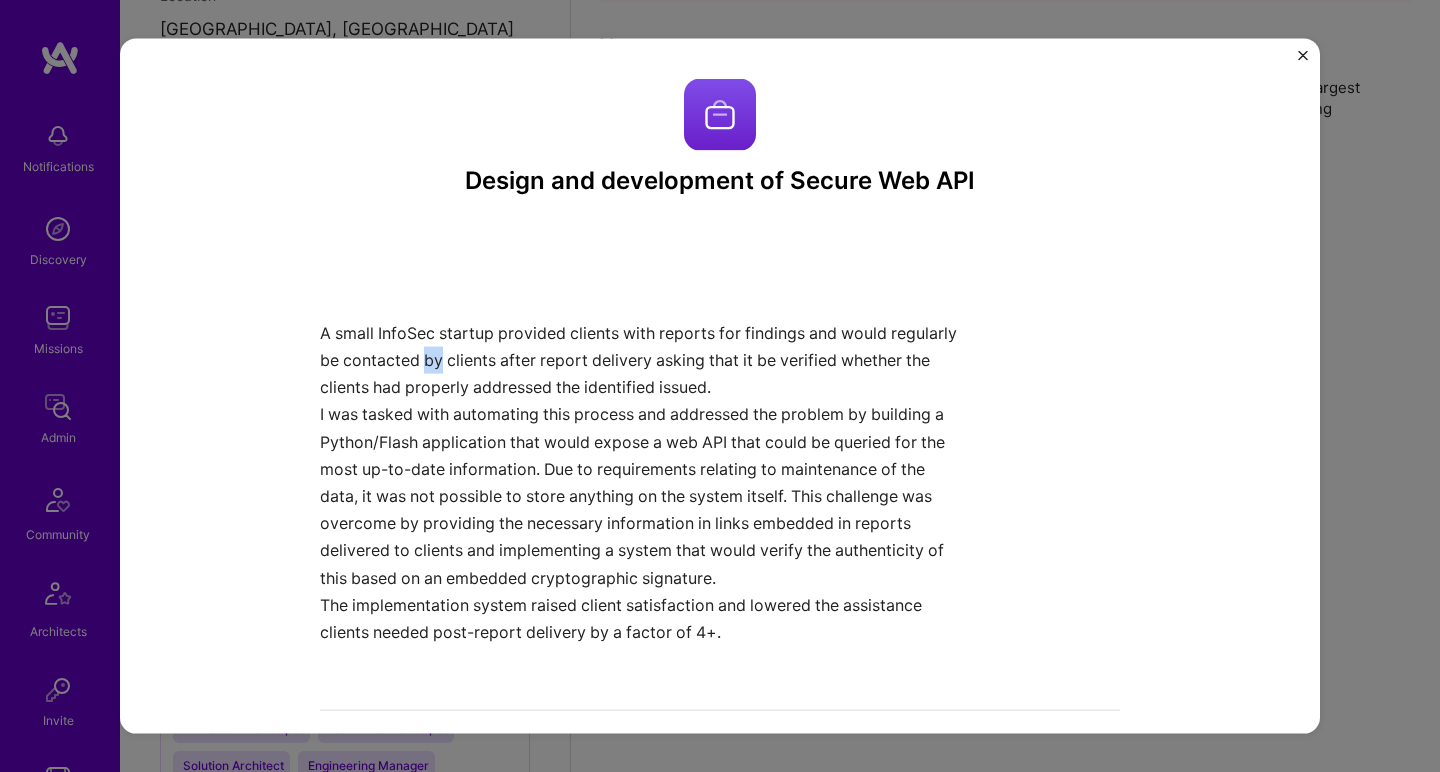 click on "A small InfoSec startup provided clients with reports for findings and would regularly be contacted by clients after report delivery asking that it be verified whether the clients had properly addressed the identified issued." at bounding box center [645, 360] 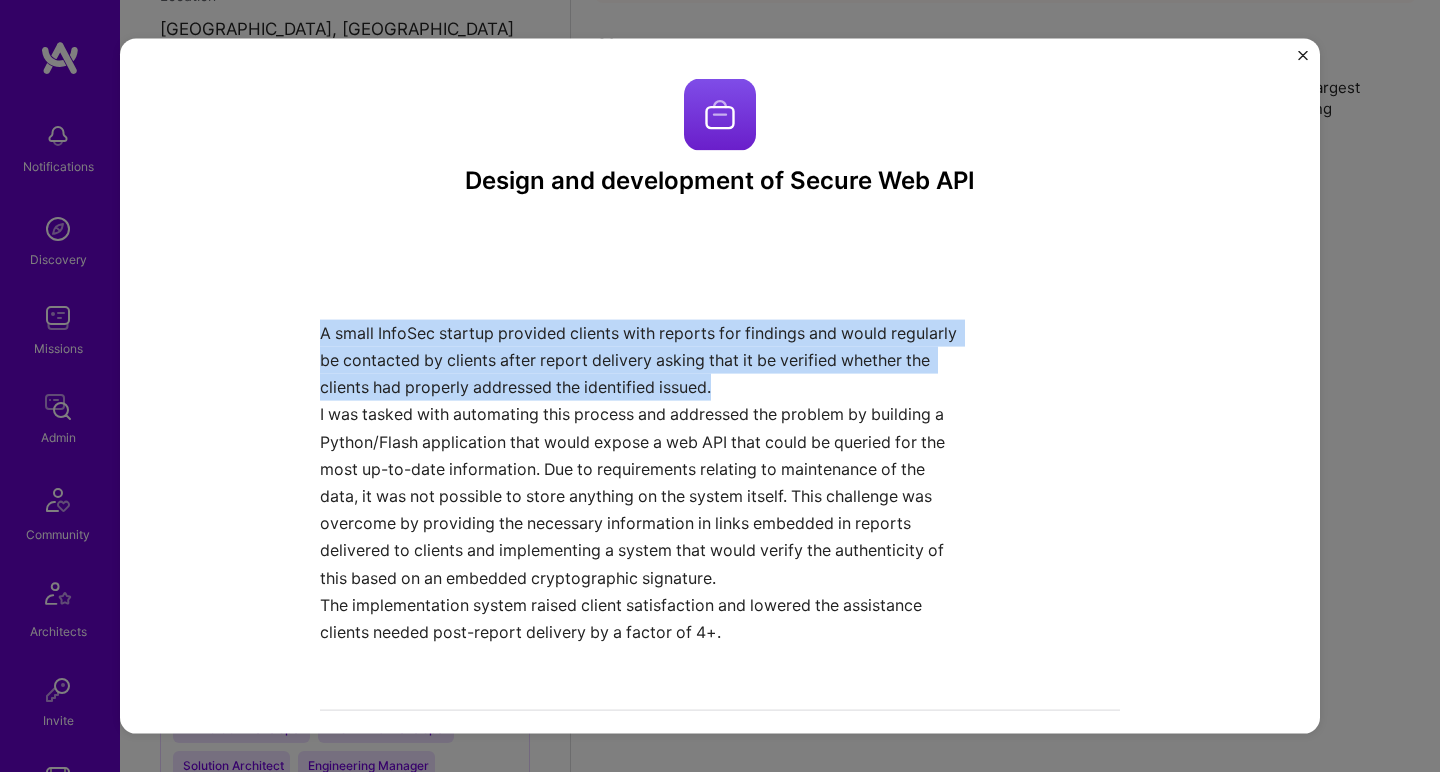 click on "A small InfoSec startup provided clients with reports for findings and would regularly be contacted by clients after report delivery asking that it be verified whether the clients had properly addressed the identified issued." at bounding box center [645, 360] 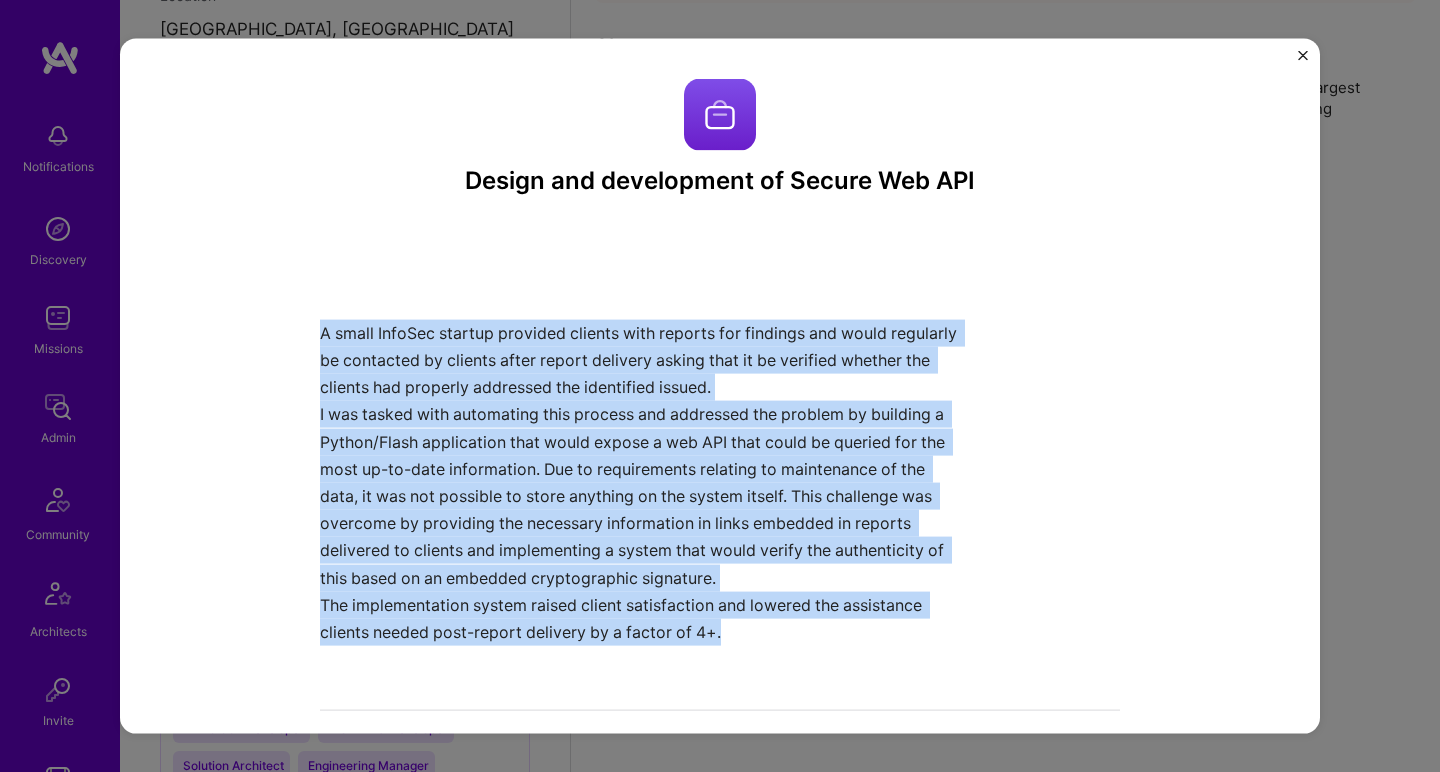 drag, startPoint x: 287, startPoint y: 322, endPoint x: 726, endPoint y: 638, distance: 540.9039 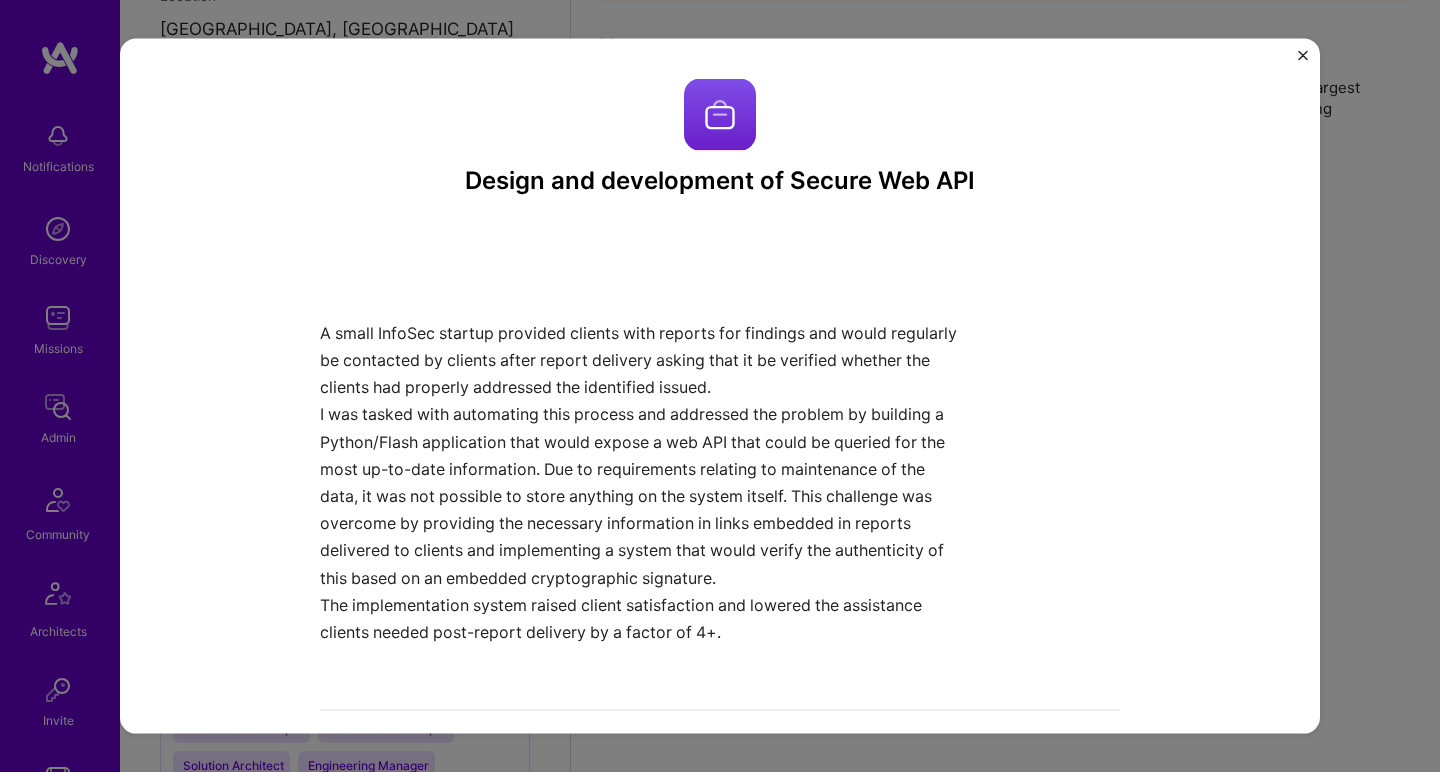 click on "The implementation system raised client satisfaction and lowered the assistance clients needed post-report delivery by a factor of 4+." at bounding box center [645, 618] 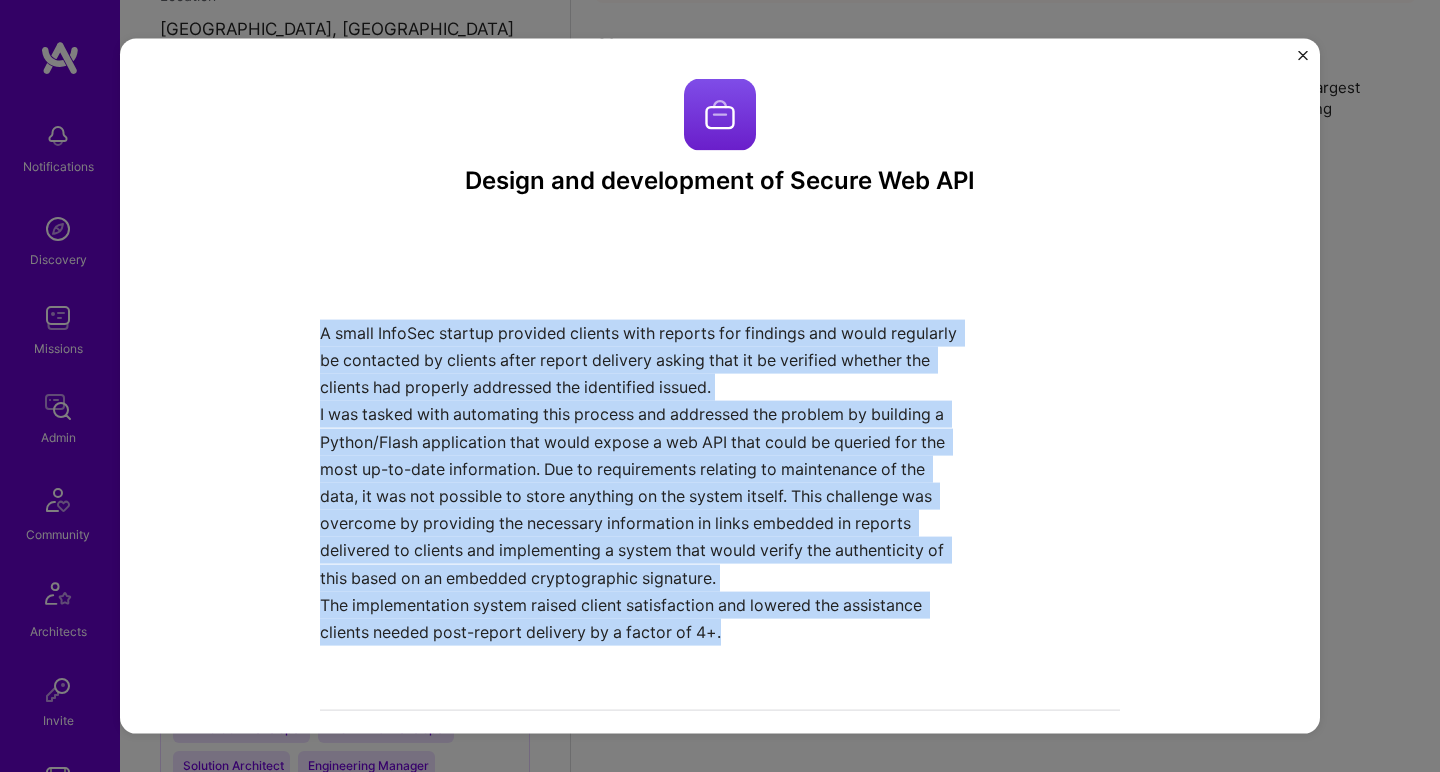 drag, startPoint x: 726, startPoint y: 639, endPoint x: 690, endPoint y: 373, distance: 268.42505 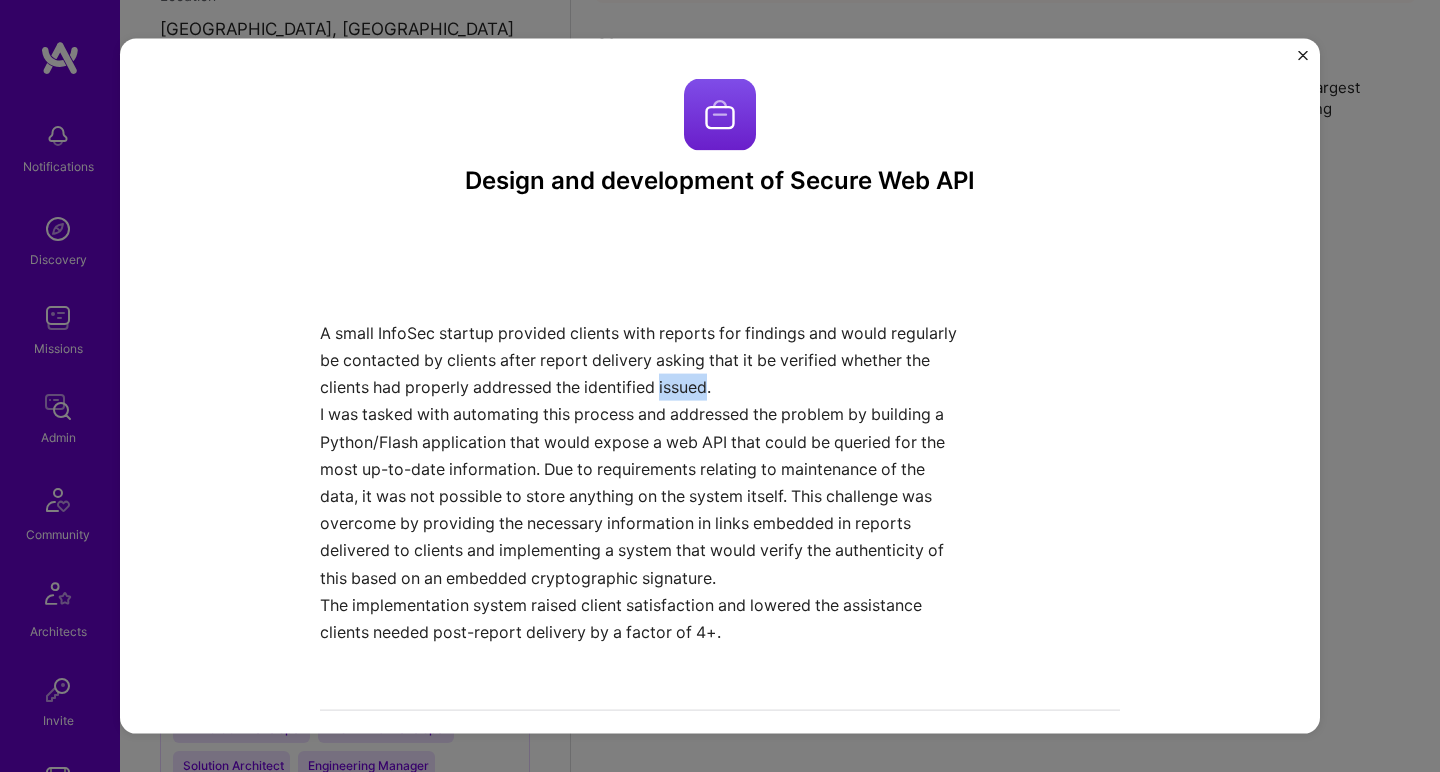 click on "A small InfoSec startup provided clients with reports for findings and would regularly be contacted by clients after report delivery asking that it be verified whether the clients had properly addressed the identified issued." at bounding box center (645, 360) 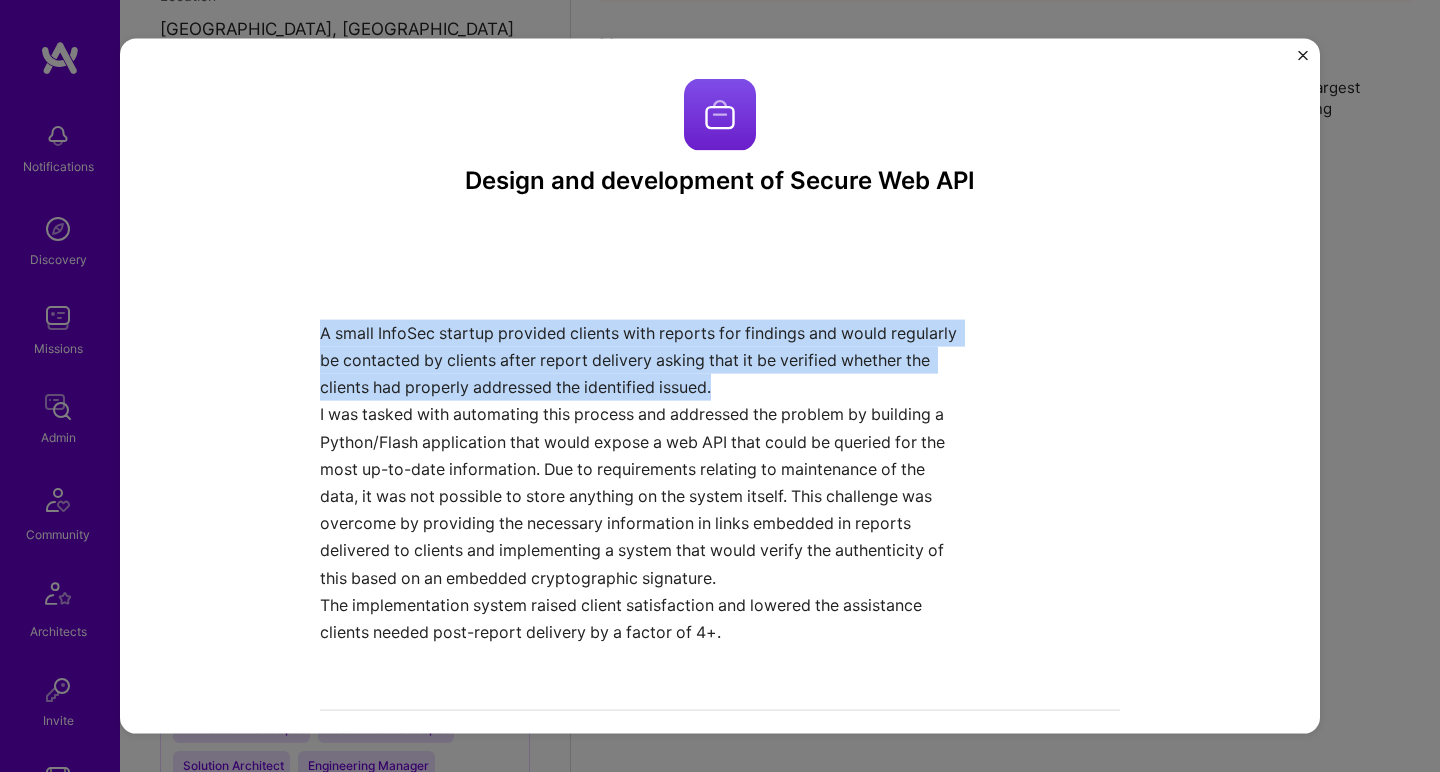 drag, startPoint x: 689, startPoint y: 373, endPoint x: 726, endPoint y: 637, distance: 266.5802 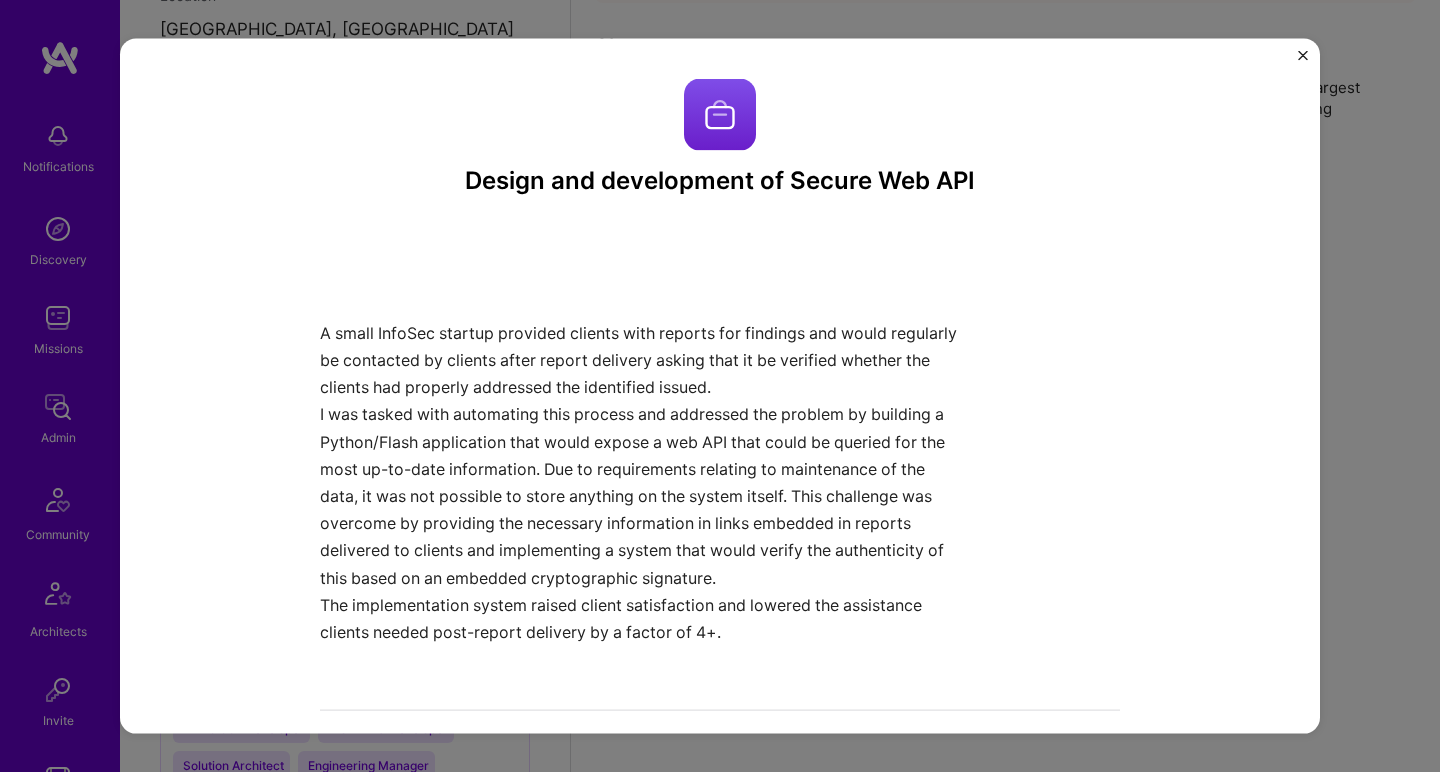 click on "The implementation system raised client satisfaction and lowered the assistance clients needed post-report delivery by a factor of 4+." at bounding box center [645, 618] 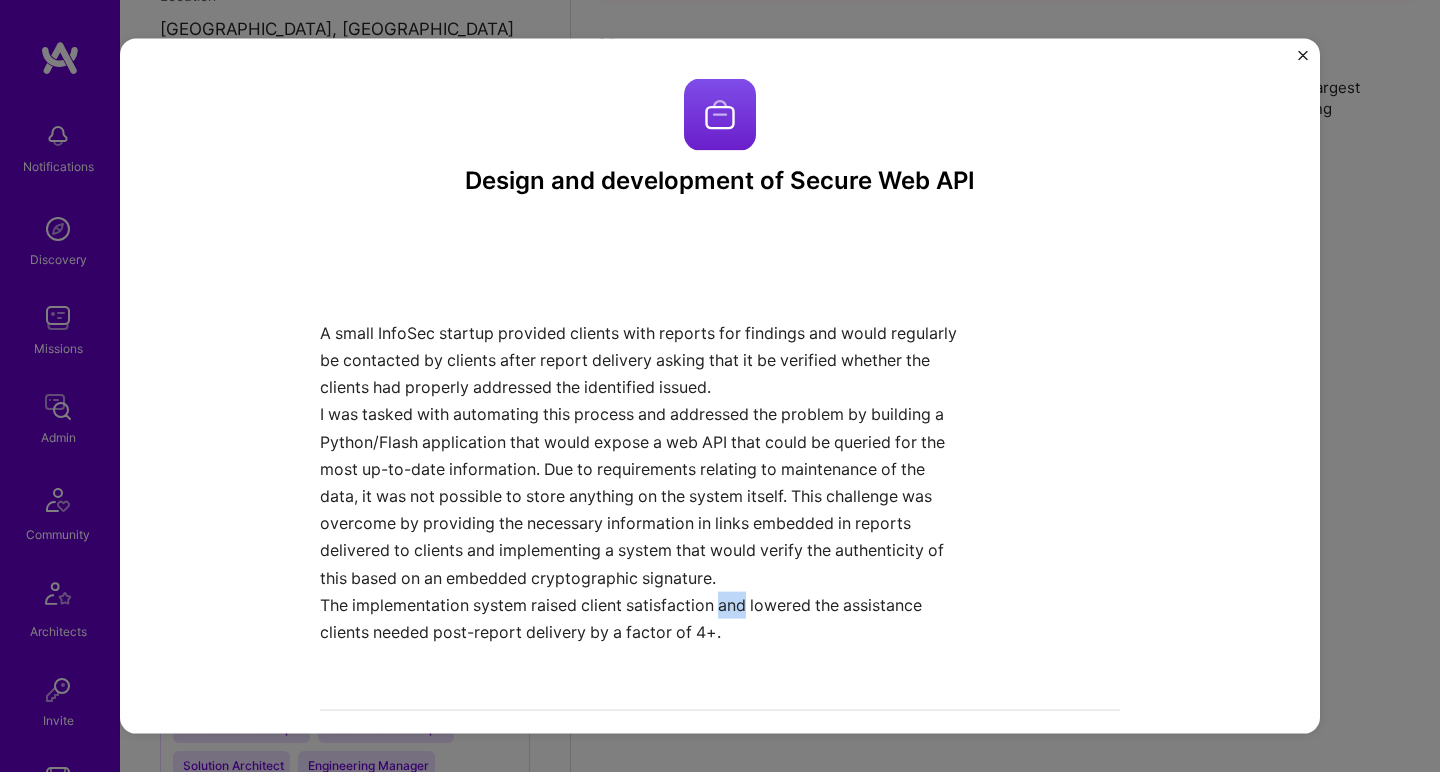 click on "The implementation system raised client satisfaction and lowered the assistance clients needed post-report delivery by a factor of 4+." at bounding box center (645, 618) 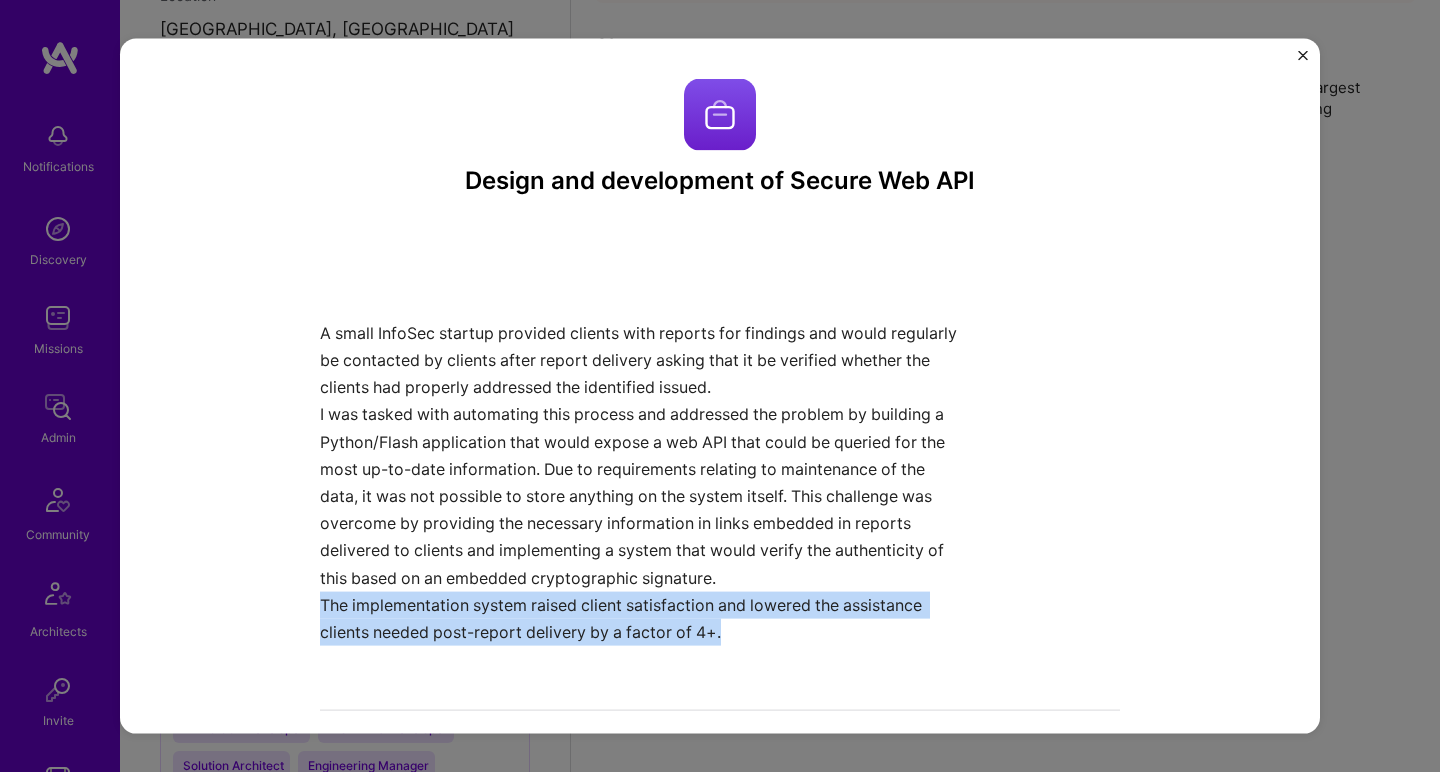 click on "The implementation system raised client satisfaction and lowered the assistance clients needed post-report delivery by a factor of 4+." at bounding box center [645, 618] 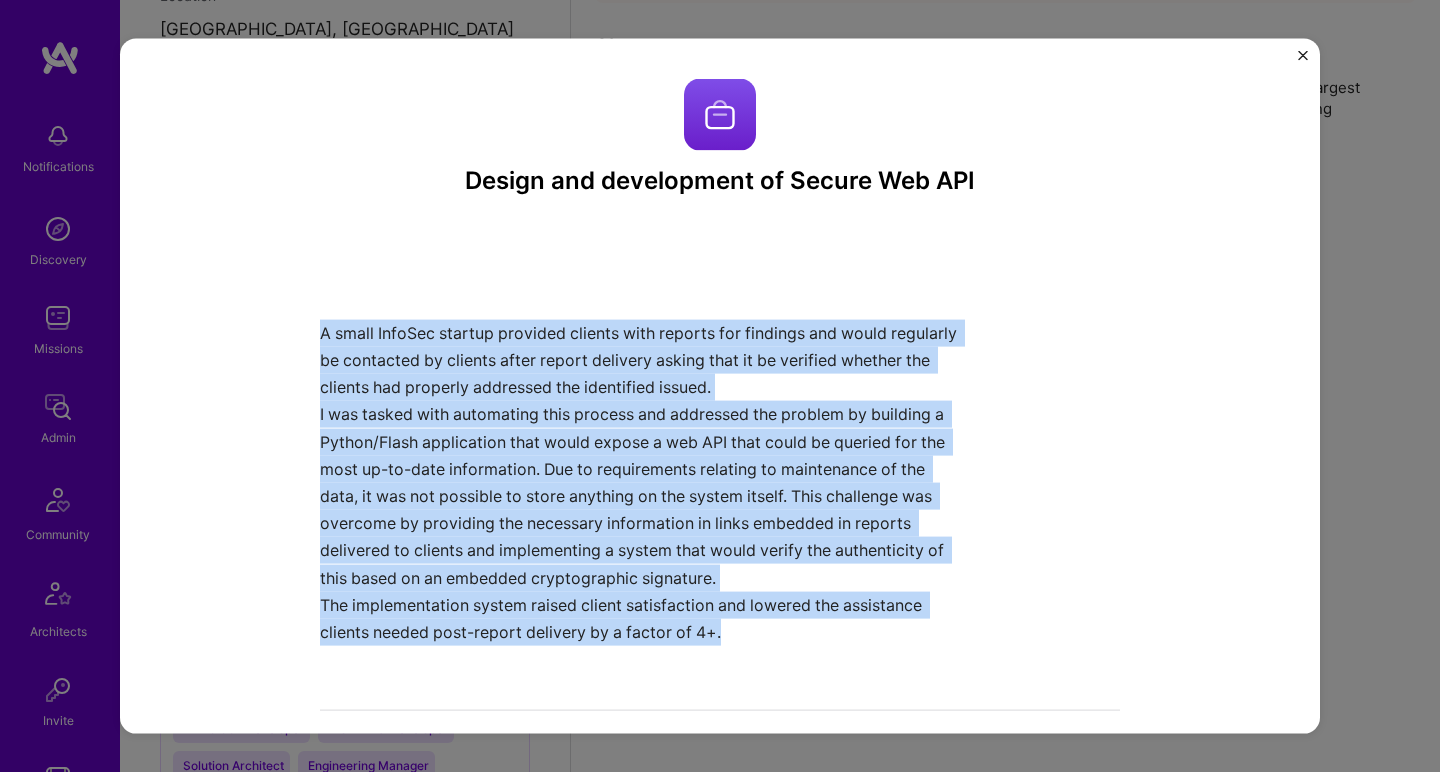 drag, startPoint x: 733, startPoint y: 611, endPoint x: 708, endPoint y: 343, distance: 269.1635 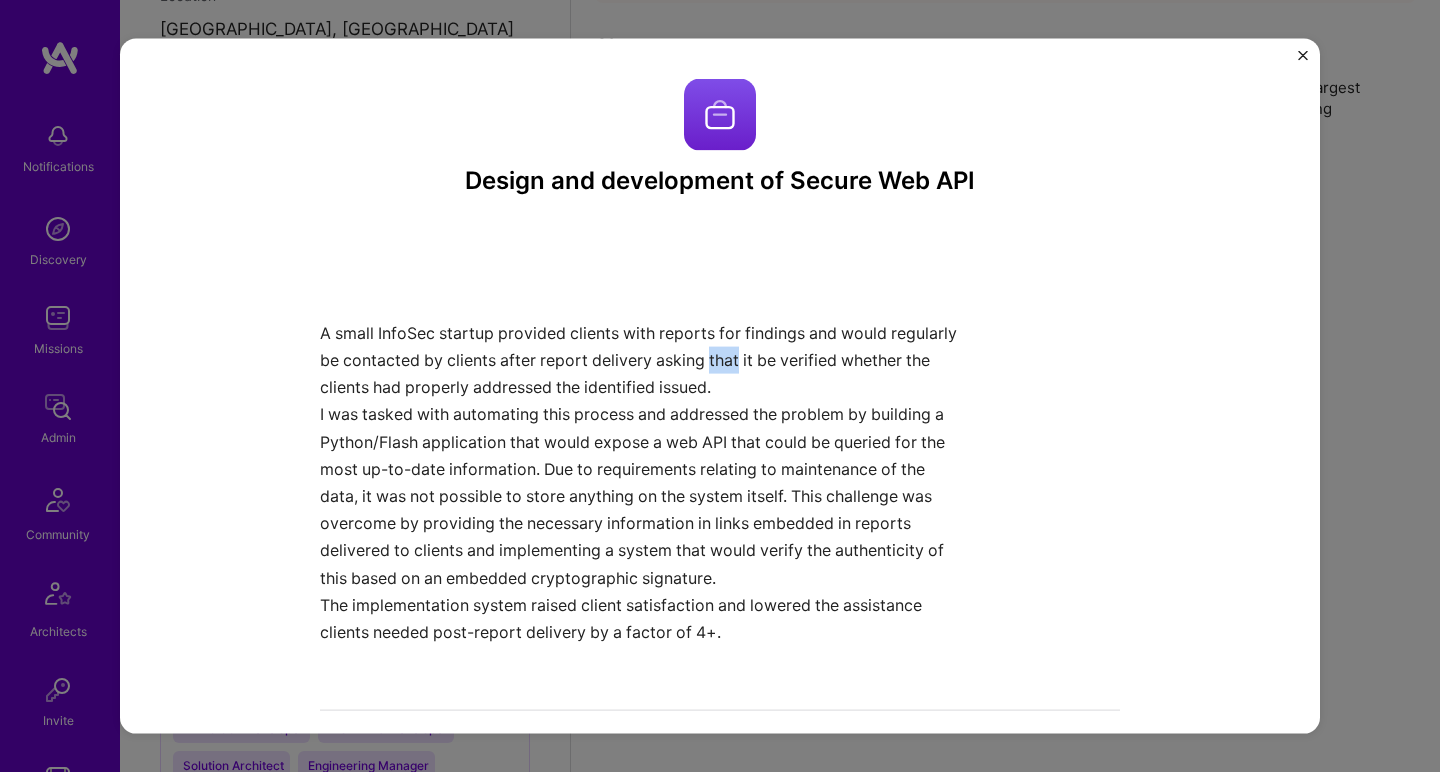 click on "A small InfoSec startup provided clients with reports for findings and would regularly be contacted by clients after report delivery asking that it be verified whether the clients had properly addressed the identified issued." at bounding box center (645, 360) 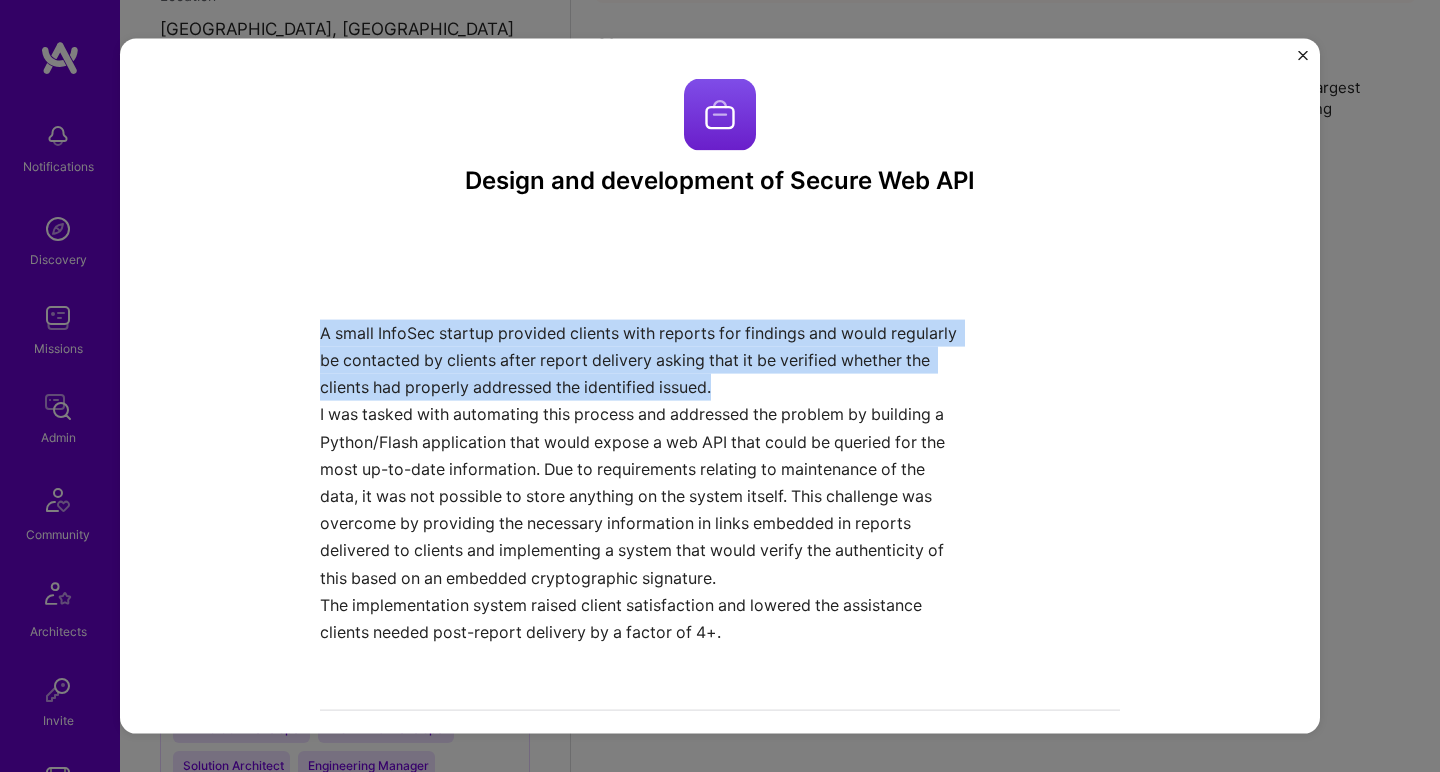 drag, startPoint x: 708, startPoint y: 343, endPoint x: 681, endPoint y: 574, distance: 232.57257 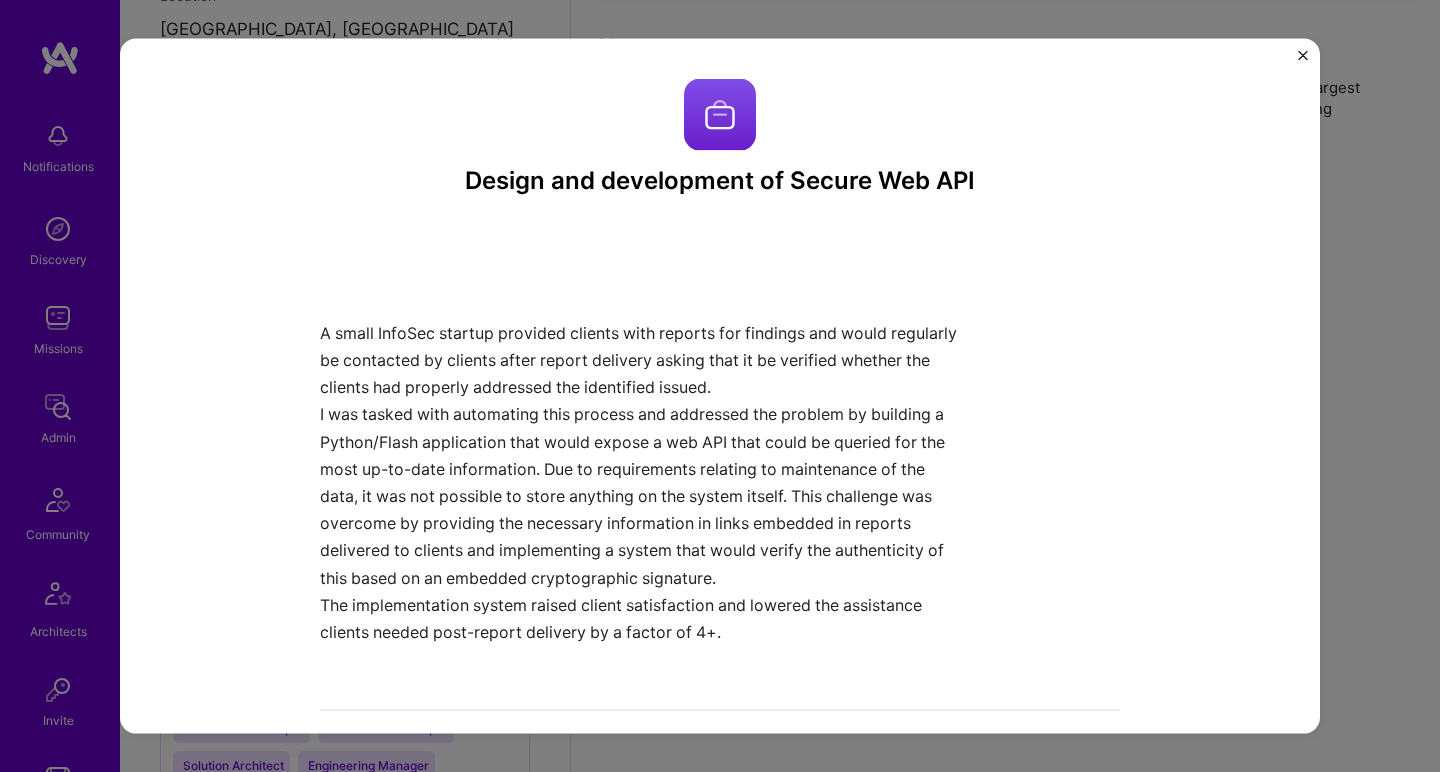click on "The implementation system raised client satisfaction and lowered the assistance clients needed post-report delivery by a factor of 4+." at bounding box center [645, 618] 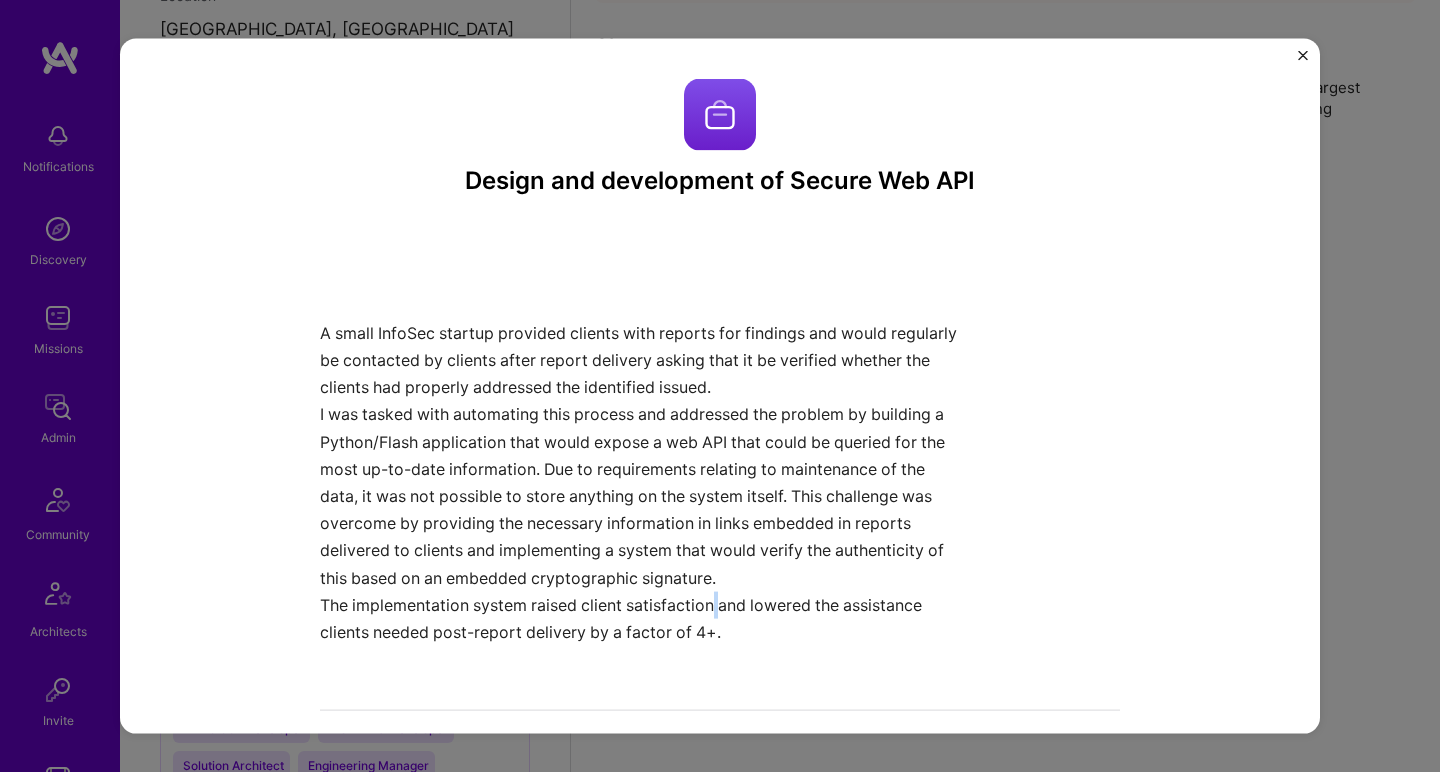 click on "The implementation system raised client satisfaction and lowered the assistance clients needed post-report delivery by a factor of 4+." at bounding box center [645, 618] 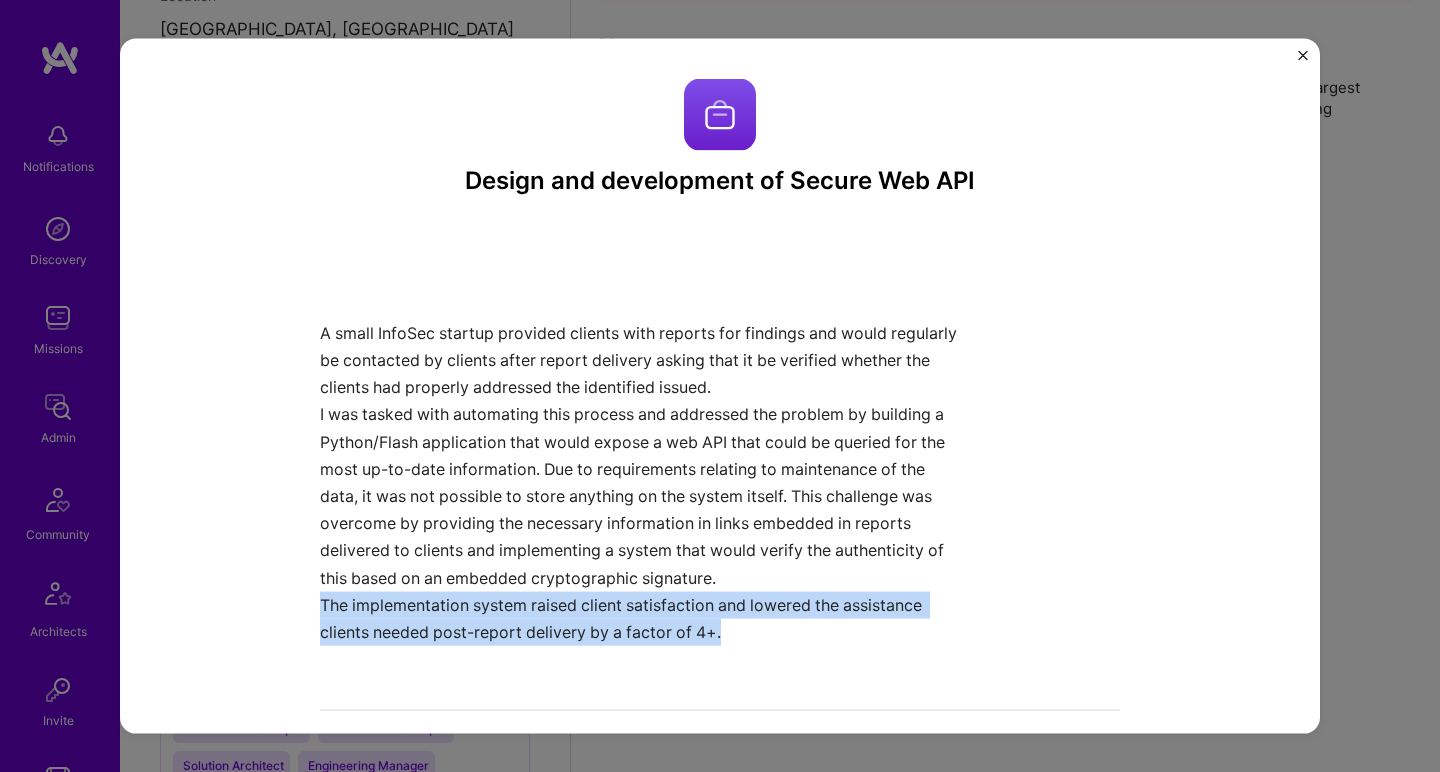 drag, startPoint x: 709, startPoint y: 593, endPoint x: 725, endPoint y: 366, distance: 227.56317 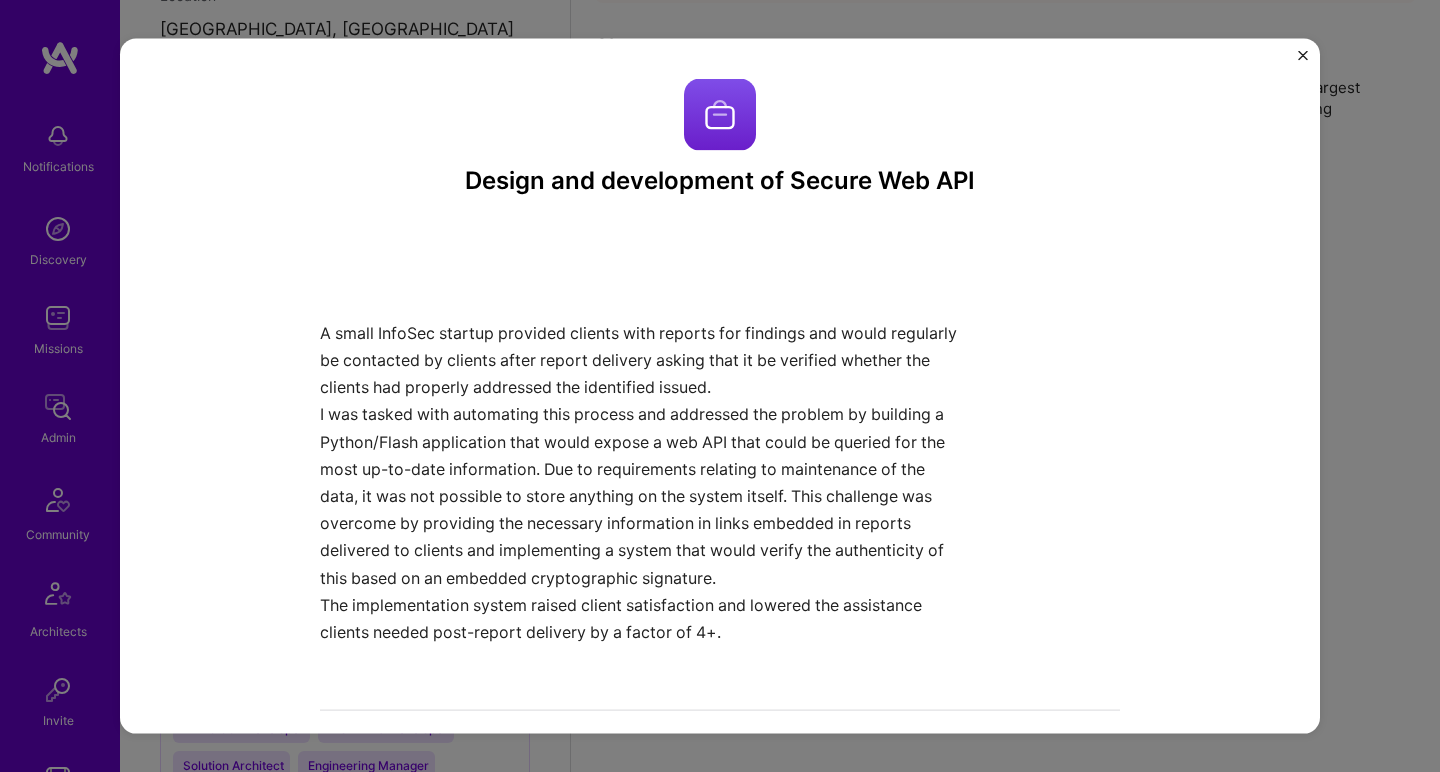click on "A small InfoSec startup provided clients with reports for findings and would regularly be contacted by clients after report delivery asking that it be verified whether the clients had properly addressed the identified issued." at bounding box center [645, 360] 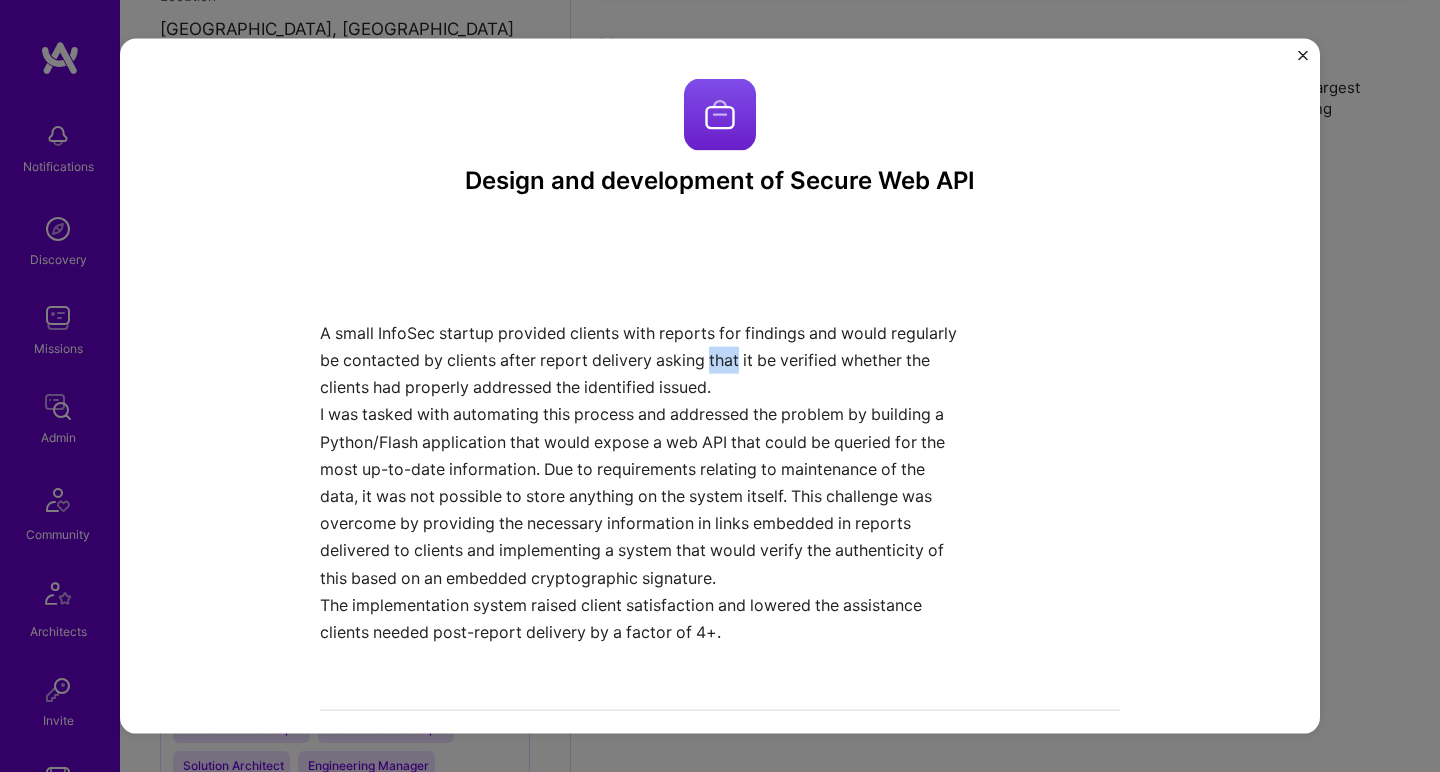 click on "A small InfoSec startup provided clients with reports for findings and would regularly be contacted by clients after report delivery asking that it be verified whether the clients had properly addressed the identified issued." at bounding box center (645, 360) 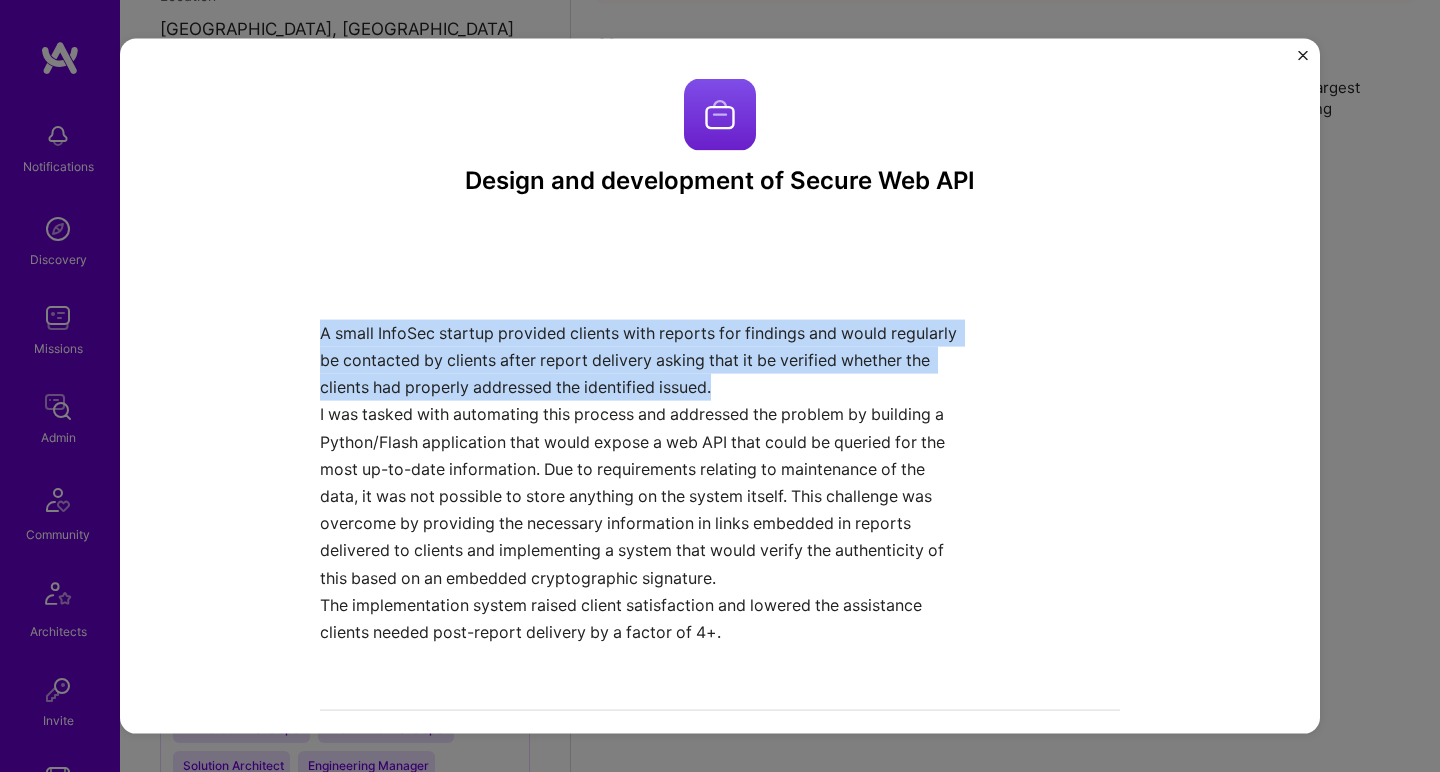 click on "A small InfoSec startup provided clients with reports for findings and would regularly be contacted by clients after report delivery asking that it be verified whether the clients had properly addressed the identified issued." at bounding box center (645, 360) 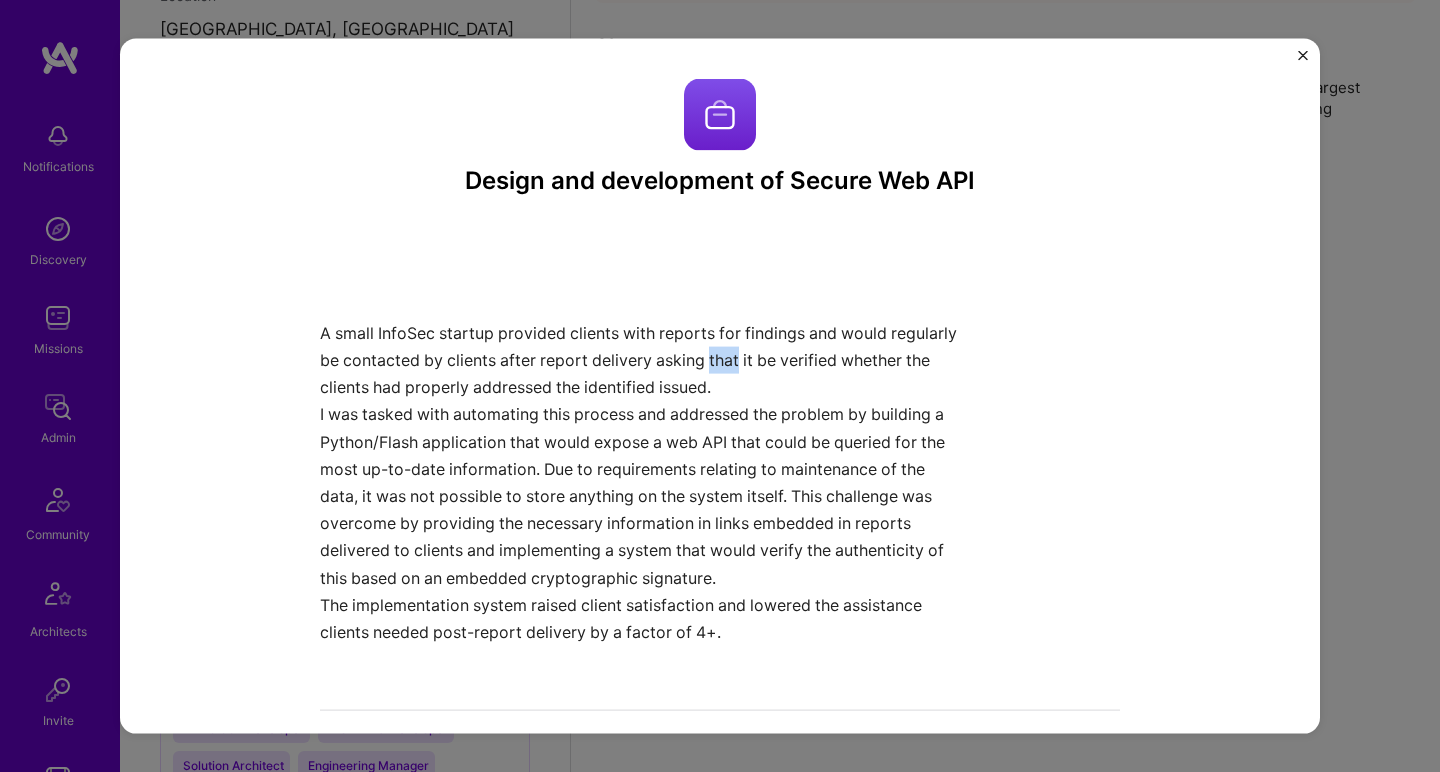 click on "A small InfoSec startup provided clients with reports for findings and would regularly be contacted by clients after report delivery asking that it be verified whether the clients had properly addressed the identified issued." at bounding box center [645, 360] 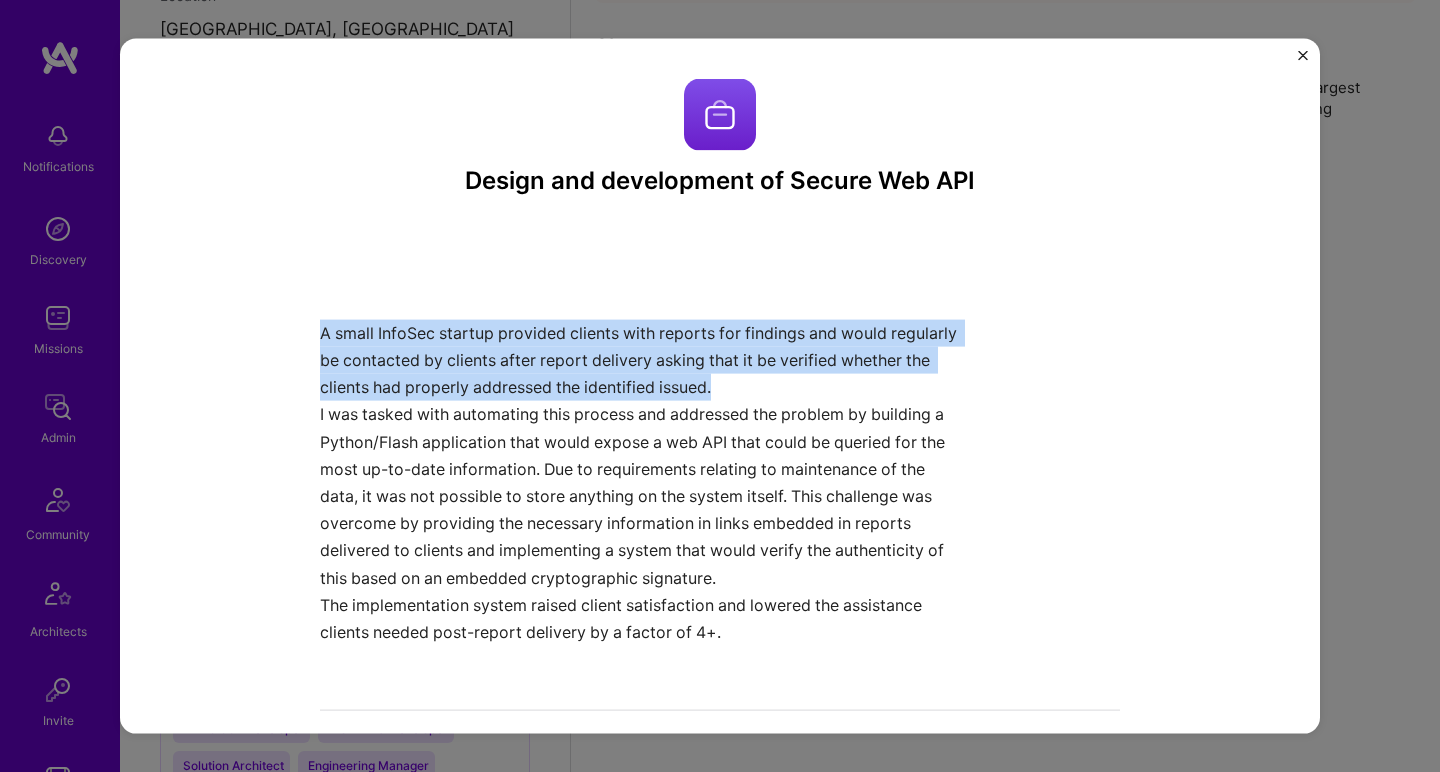 click on "A small InfoSec startup provided clients with reports for findings and would regularly be contacted by clients after report delivery asking that it be verified whether the clients had properly addressed the identified issued." at bounding box center [645, 360] 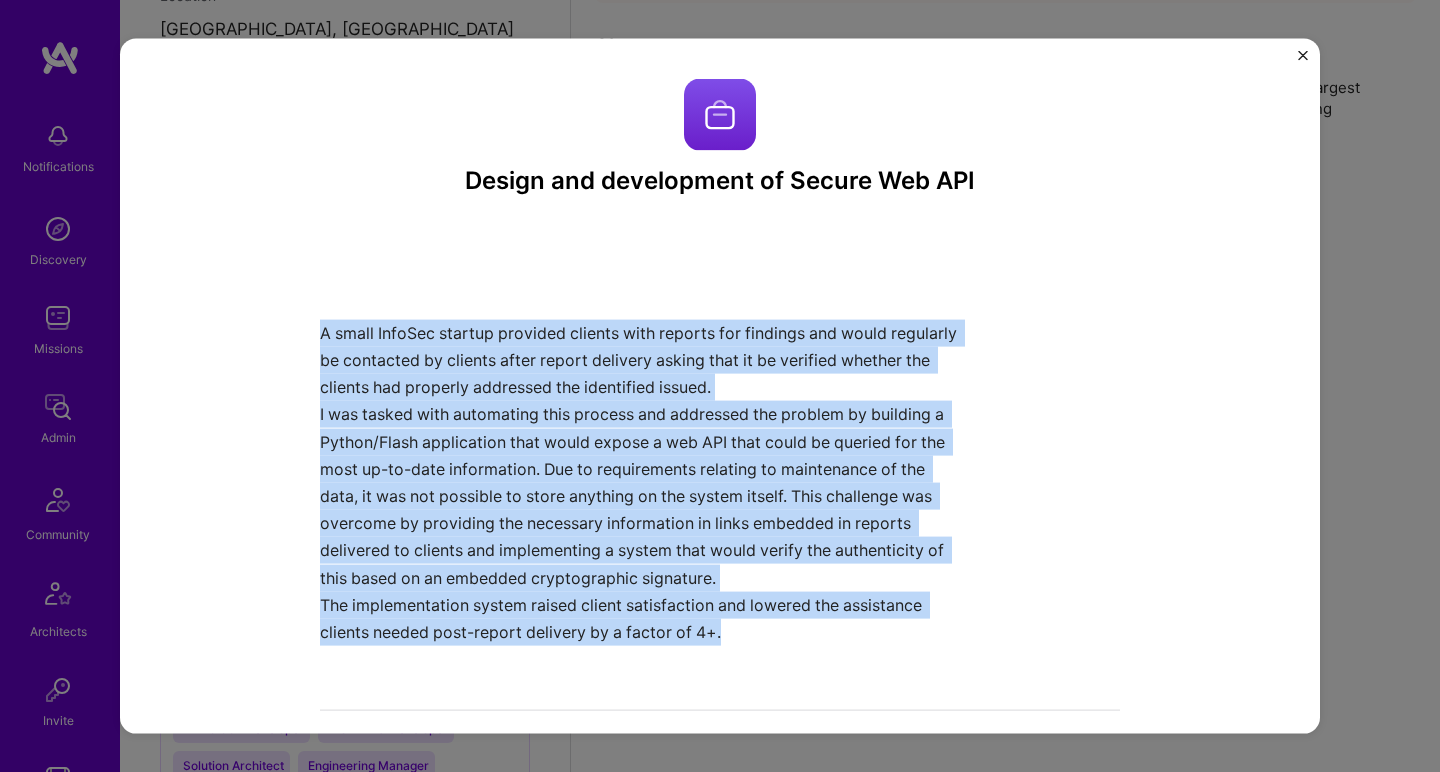 drag, startPoint x: 411, startPoint y: 311, endPoint x: 723, endPoint y: 653, distance: 462.9341 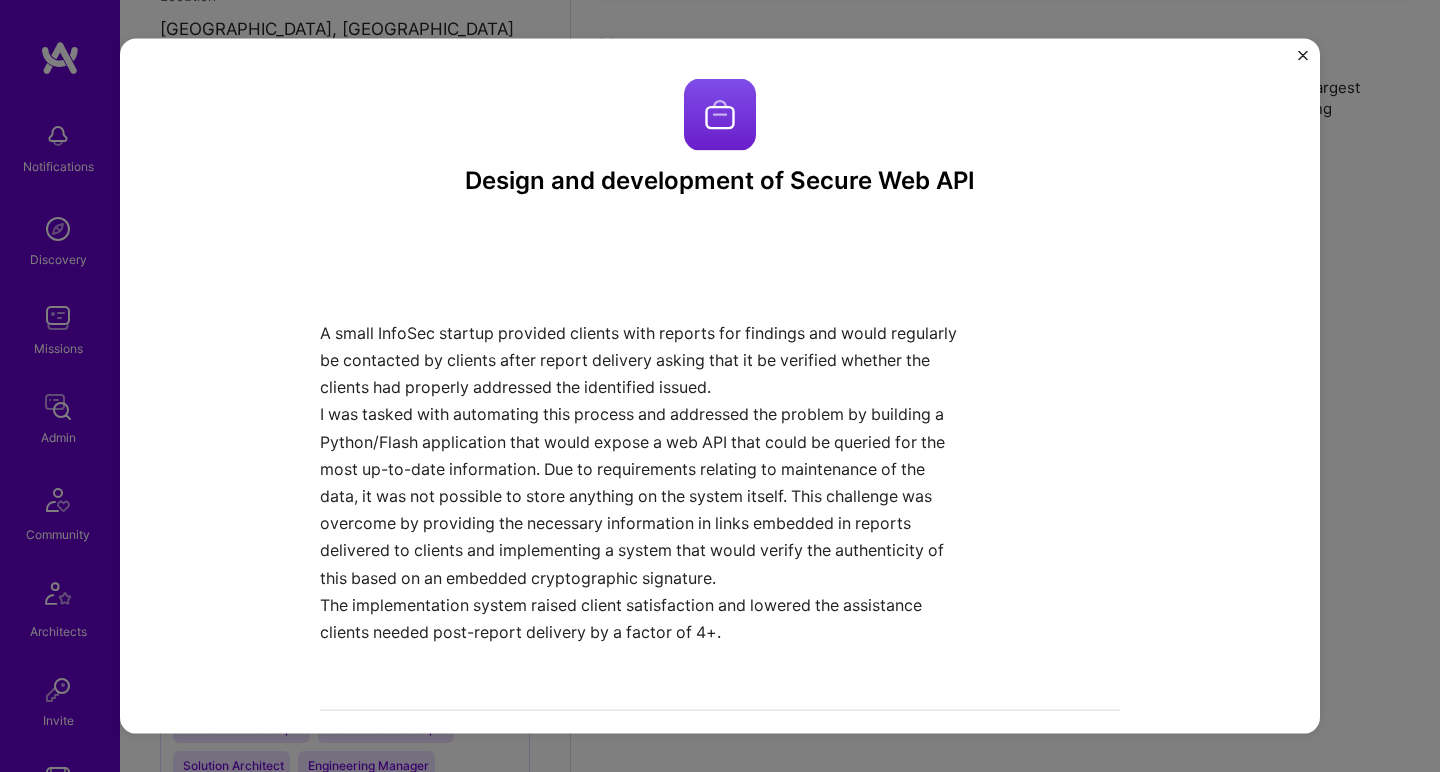 click on "Design and development of Secure Web API A small InfoSec startup provided clients with reports for findings and would regularly be contacted by clients after report delivery asking that it be verified whether the clients had properly addressed the identified issued. I was tasked with automating this process and addressed the problem by building a Python/Flash application that would expose a web API that could be queried for the most up-to-date information. Due to requirements relating to maintenance of the data, it was not possible to store anything on the system itself. This challenge was overcome by providing the necessary information in links embedded in reports delivered to clients and implementing a system that would verify the authenticity of this based on an embedded cryptographic signature. The implementation system raised client satisfaction and lowered the assistance clients needed post-report delivery by a factor of 4+. Other projects from this builder
No Company No date Open Project" at bounding box center [720, 616] 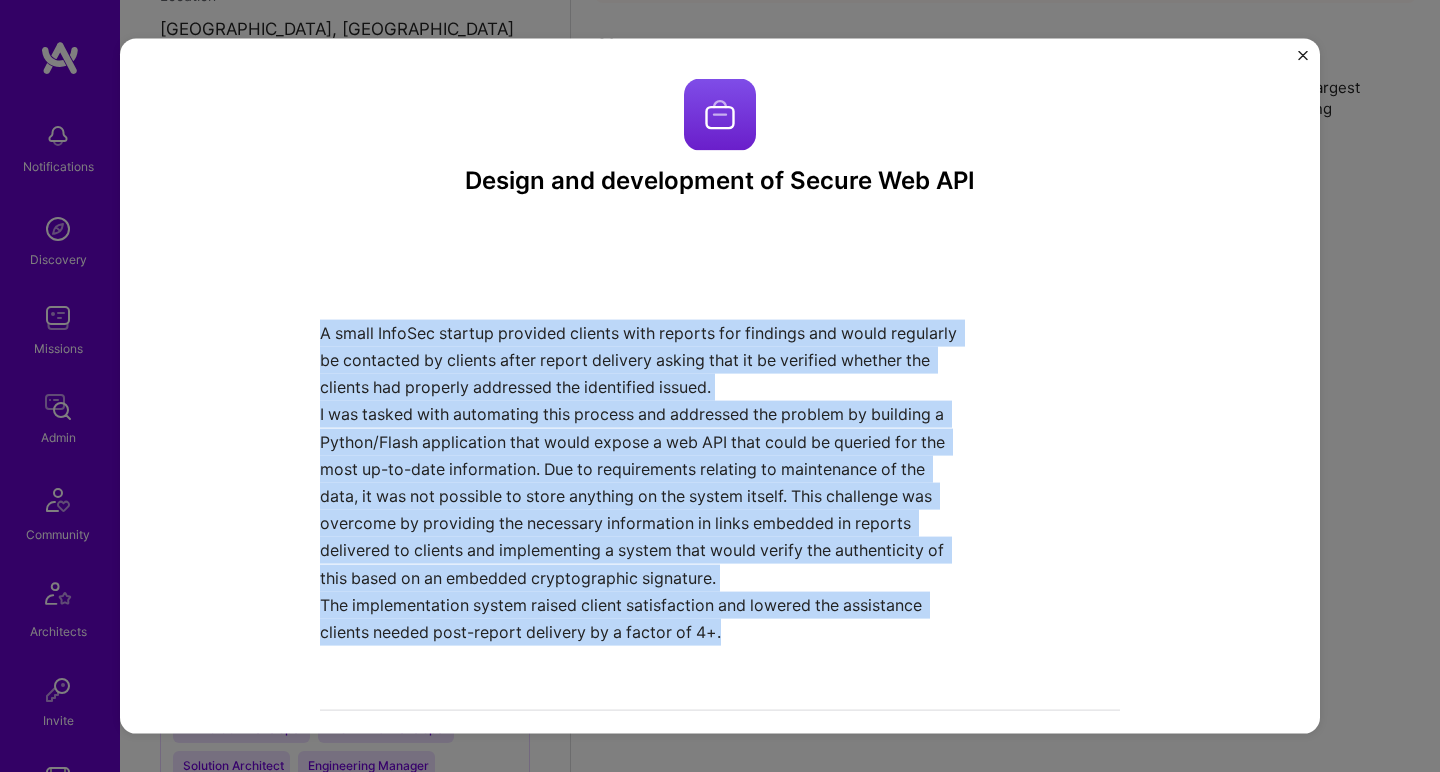 drag, startPoint x: 722, startPoint y: 652, endPoint x: 736, endPoint y: 305, distance: 347.28232 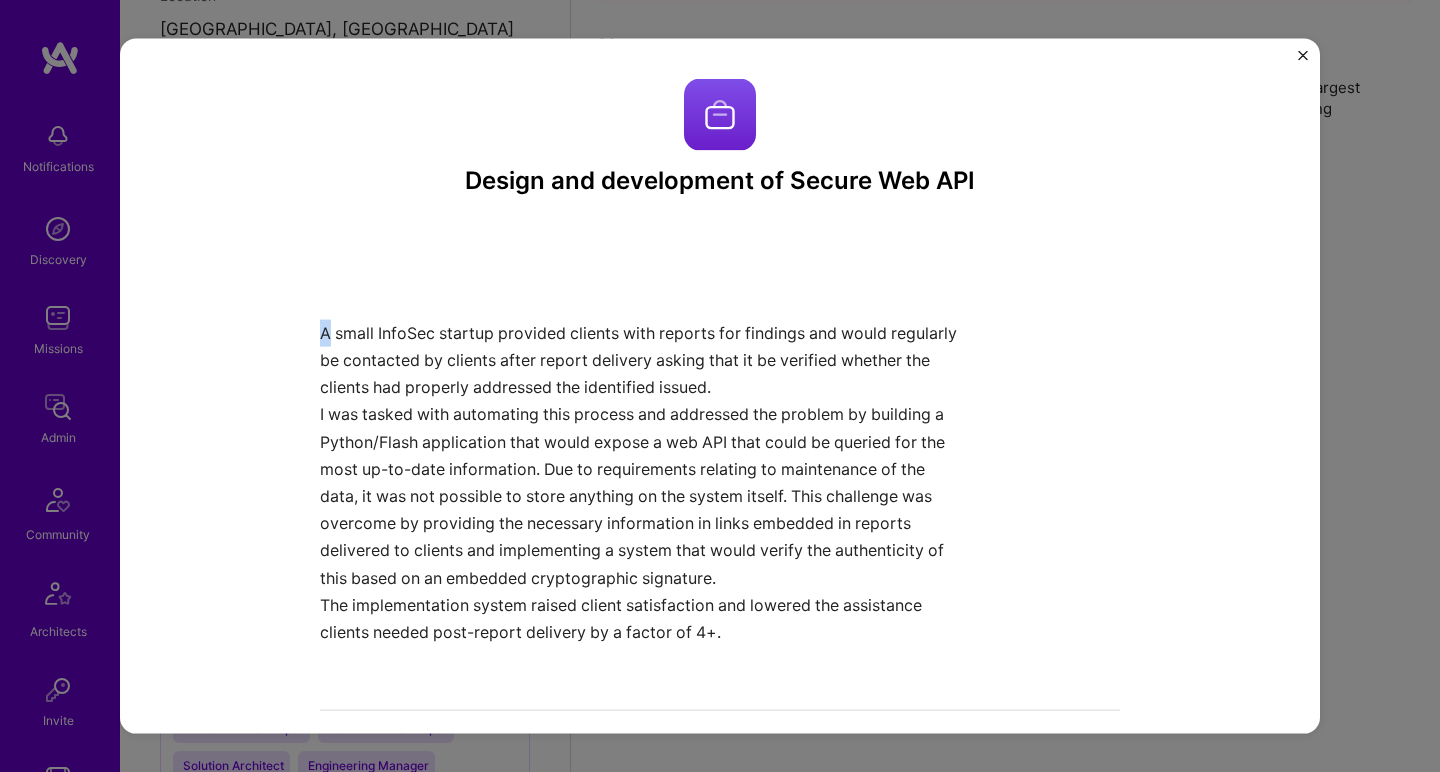 click on "A small InfoSec startup provided clients with reports for findings and would regularly be contacted by clients after report delivery asking that it be verified whether the clients had properly addressed the identified issued. I was tasked with automating this process and addressed the problem by building a Python/Flash application that would expose a web API that could be queried for the most up-to-date information. Due to requirements relating to maintenance of the data, it was not possible to store anything on the system itself. This challenge was overcome by providing the necessary information in links embedded in reports delivered to clients and implementing a system that would verify the authenticity of this based on an embedded cryptographic signature. The implementation system raised client satisfaction and lowered the assistance clients needed post-report delivery by a factor of 4+." at bounding box center (645, 456) 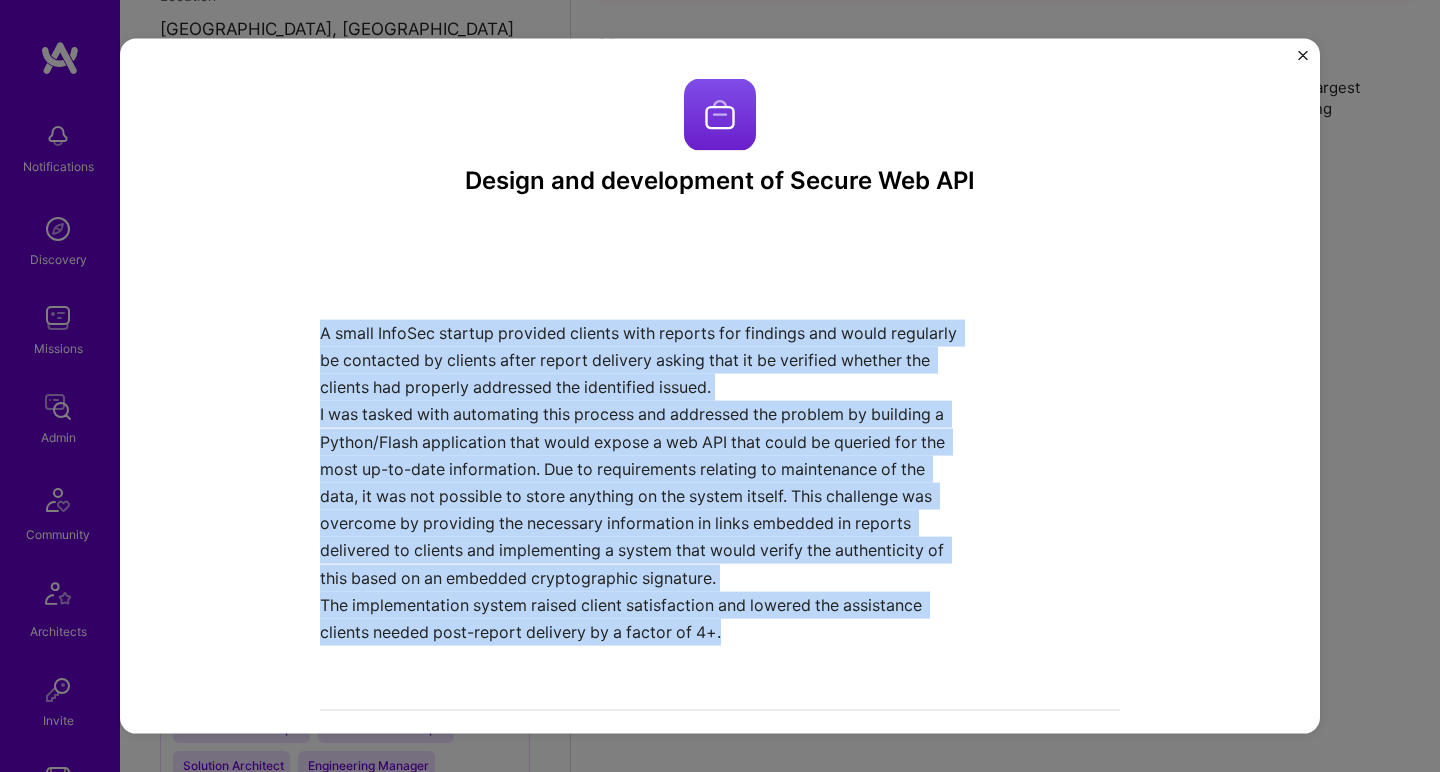 drag, startPoint x: 736, startPoint y: 305, endPoint x: 748, endPoint y: 621, distance: 316.22775 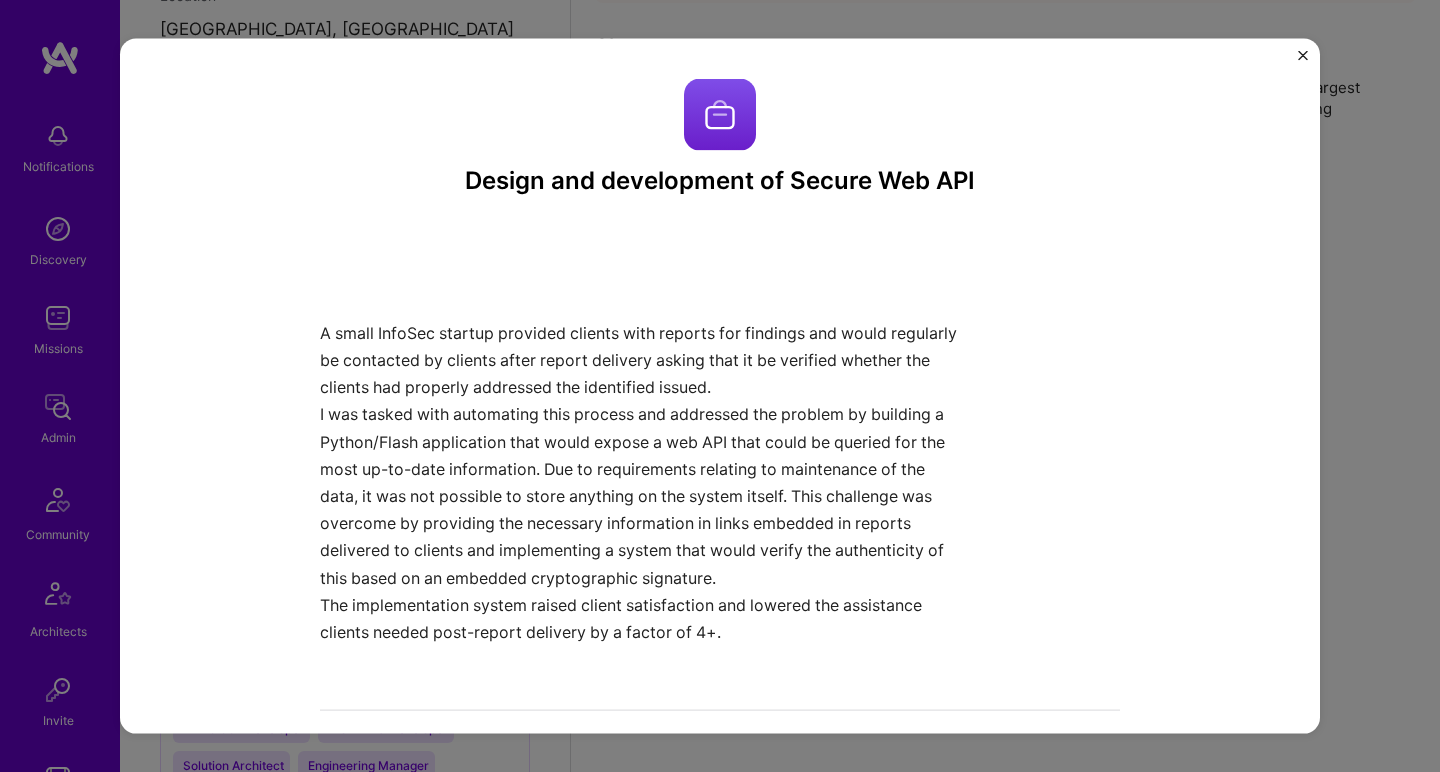 click on "The implementation system raised client satisfaction and lowered the assistance clients needed post-report delivery by a factor of 4+." at bounding box center [645, 618] 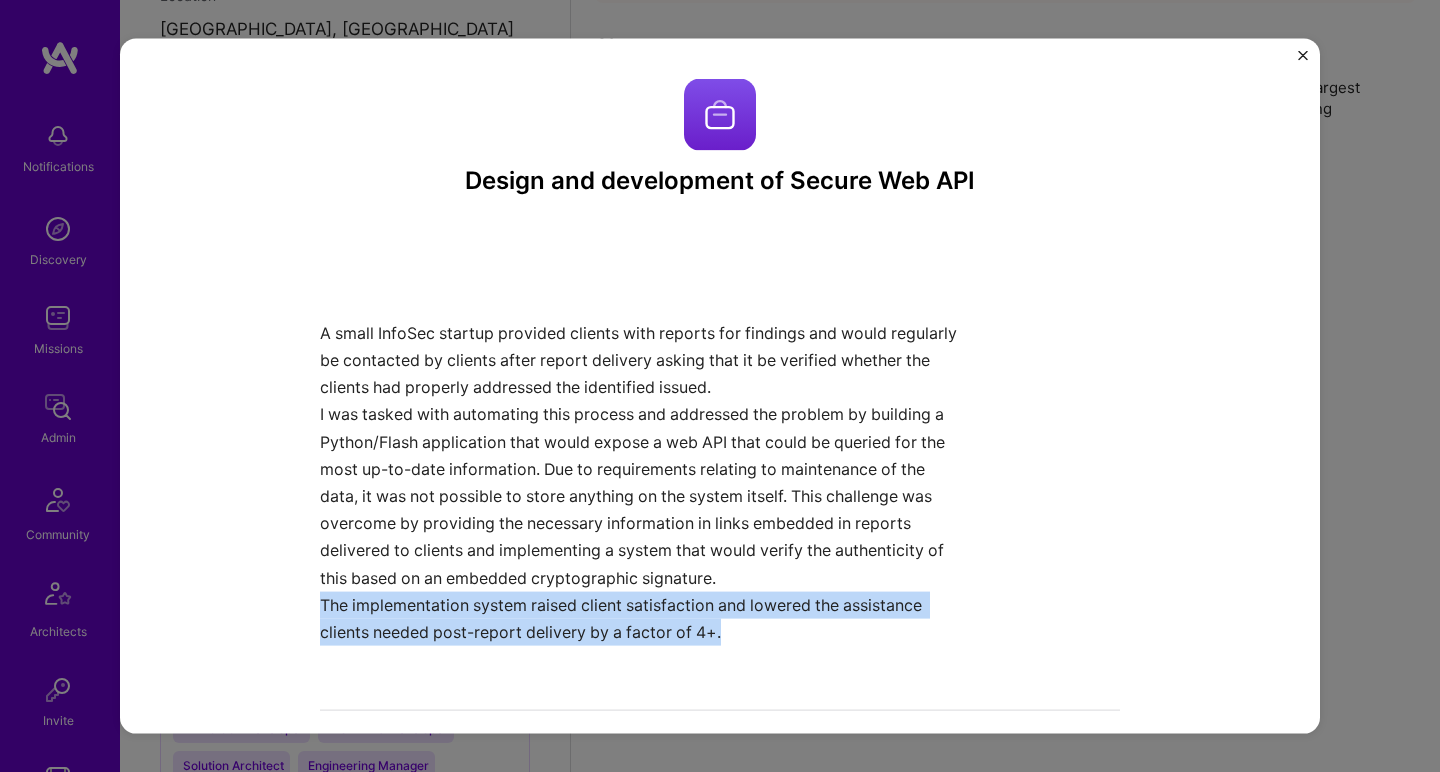 drag, startPoint x: 748, startPoint y: 623, endPoint x: 741, endPoint y: 326, distance: 297.0825 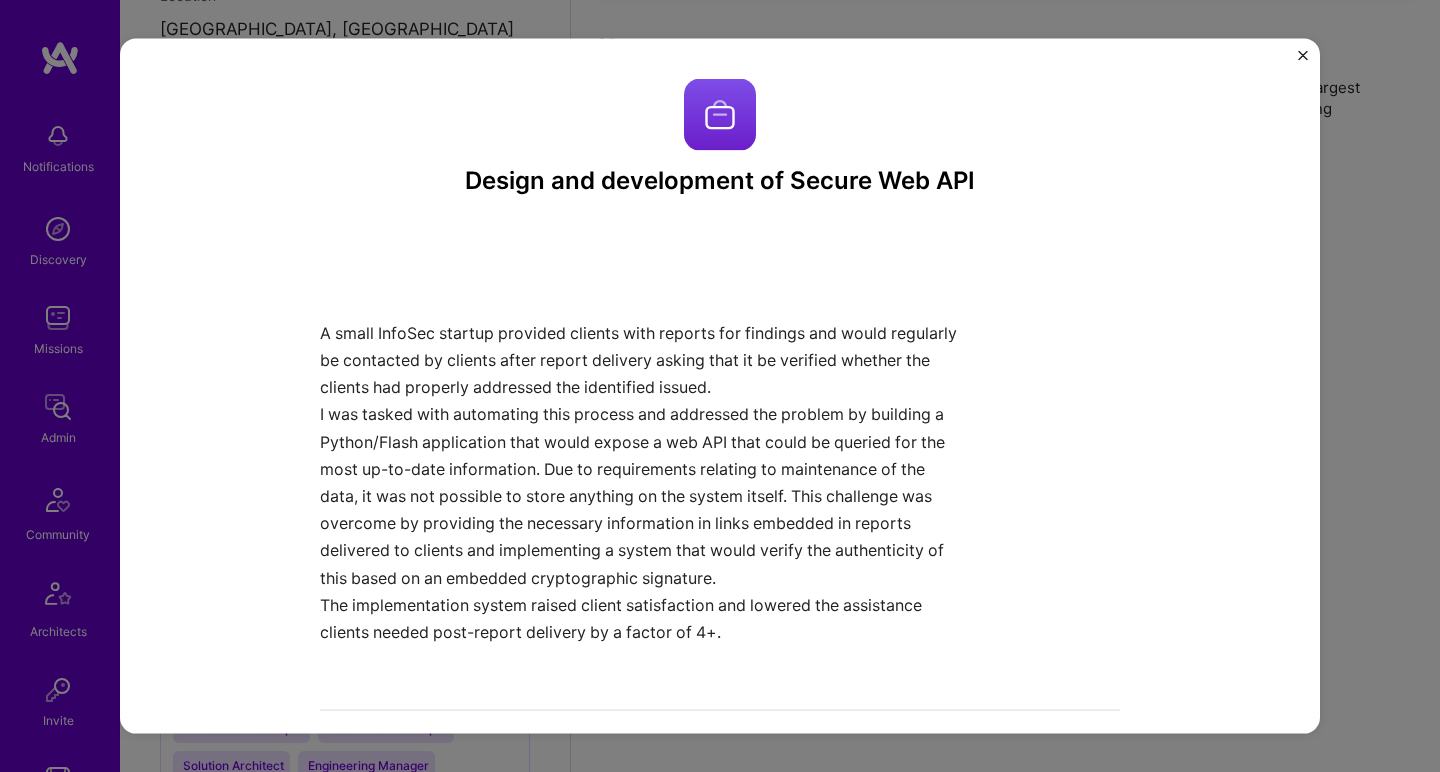 click on "A small InfoSec startup provided clients with reports for findings and would regularly be contacted by clients after report delivery asking that it be verified whether the clients had properly addressed the identified issued." at bounding box center [645, 360] 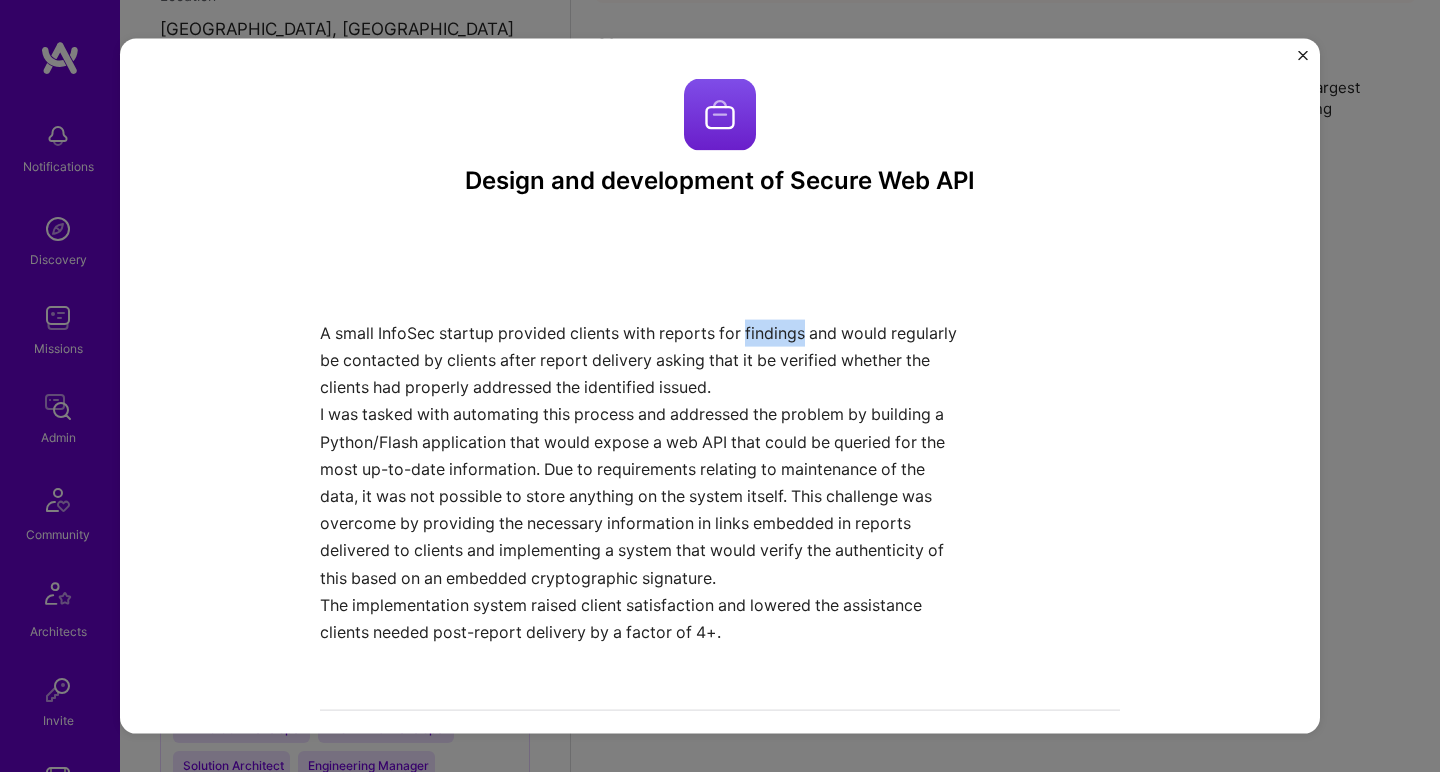 click on "A small InfoSec startup provided clients with reports for findings and would regularly be contacted by clients after report delivery asking that it be verified whether the clients had properly addressed the identified issued." at bounding box center [645, 360] 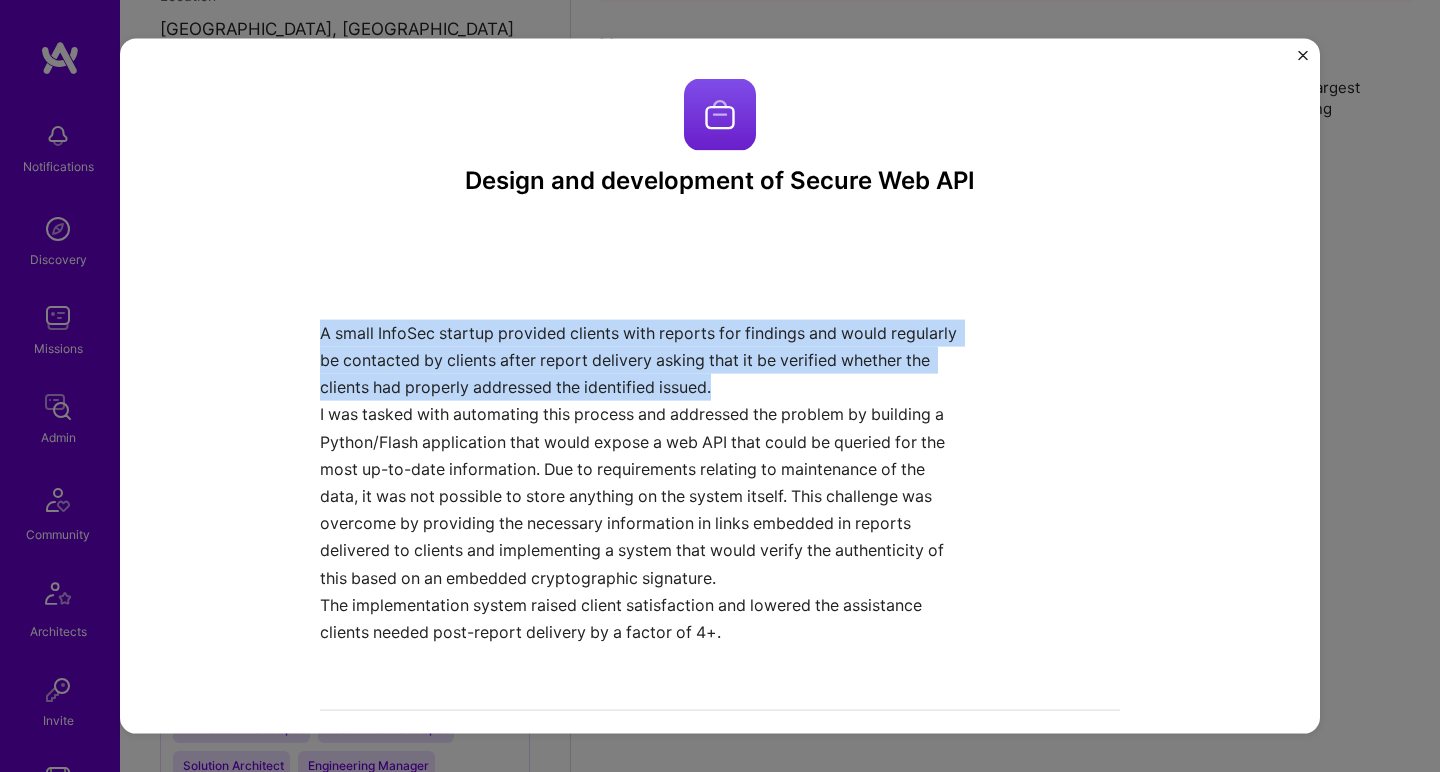 drag, startPoint x: 743, startPoint y: 320, endPoint x: 677, endPoint y: 528, distance: 218.22008 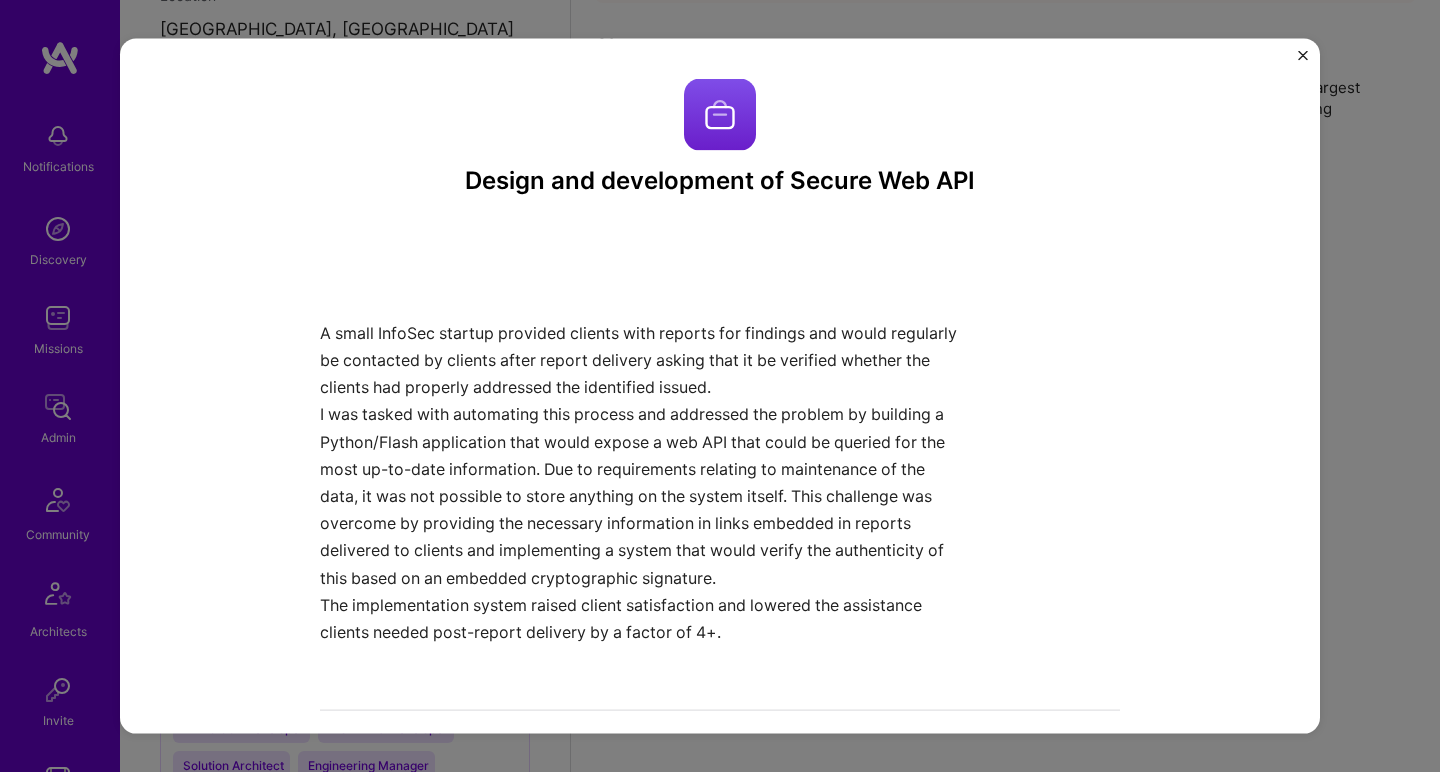 click on "I was tasked with automating this process and addressed the problem by building a Python/Flash application that would expose a web API that could be queried for the most up-to-date information. Due to requirements relating to maintenance of the data, it was not possible to store anything on the system itself. This challenge was overcome by providing the necessary information in links embedded in reports delivered to clients and implementing a system that would verify the authenticity of this based on an embedded cryptographic signature." at bounding box center [645, 496] 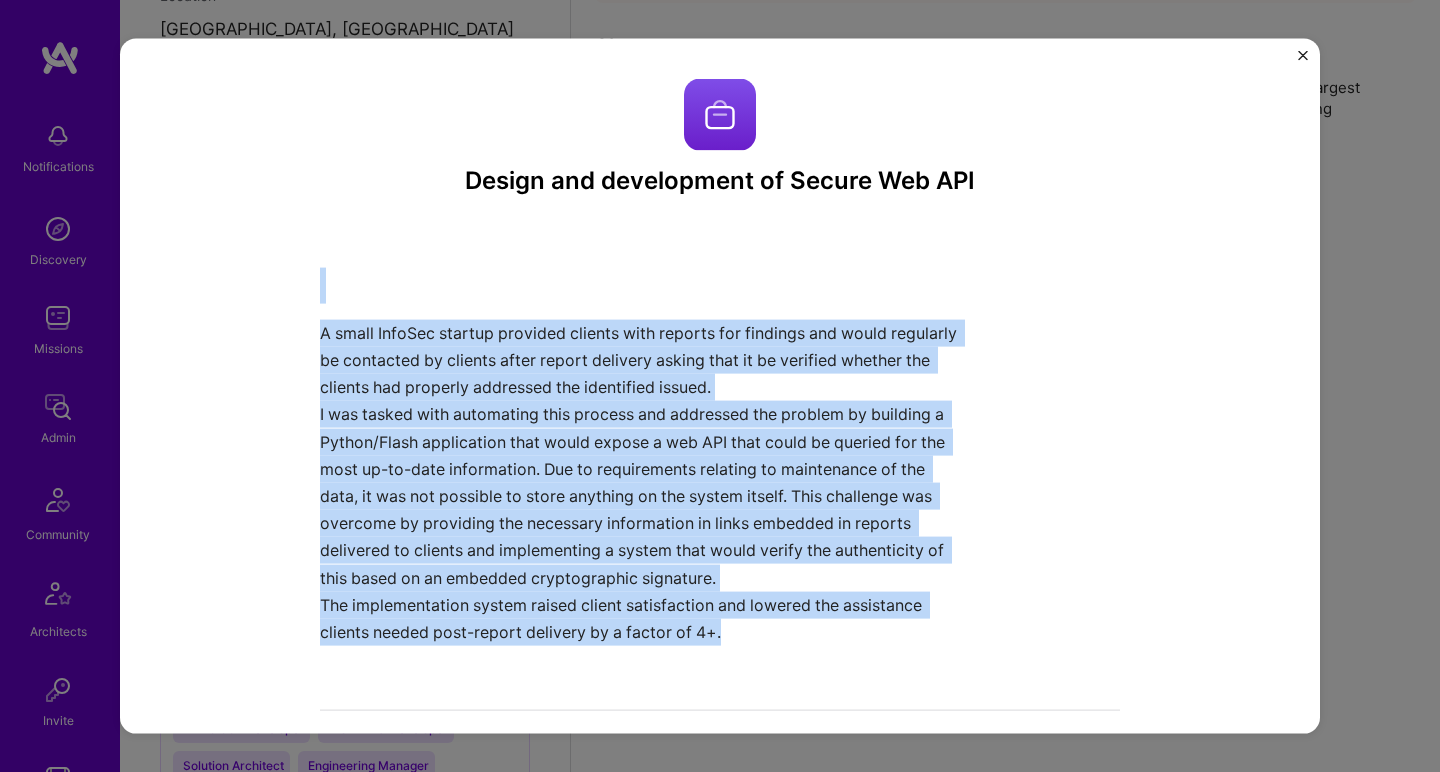 drag, startPoint x: 651, startPoint y: 270, endPoint x: 646, endPoint y: 622, distance: 352.03552 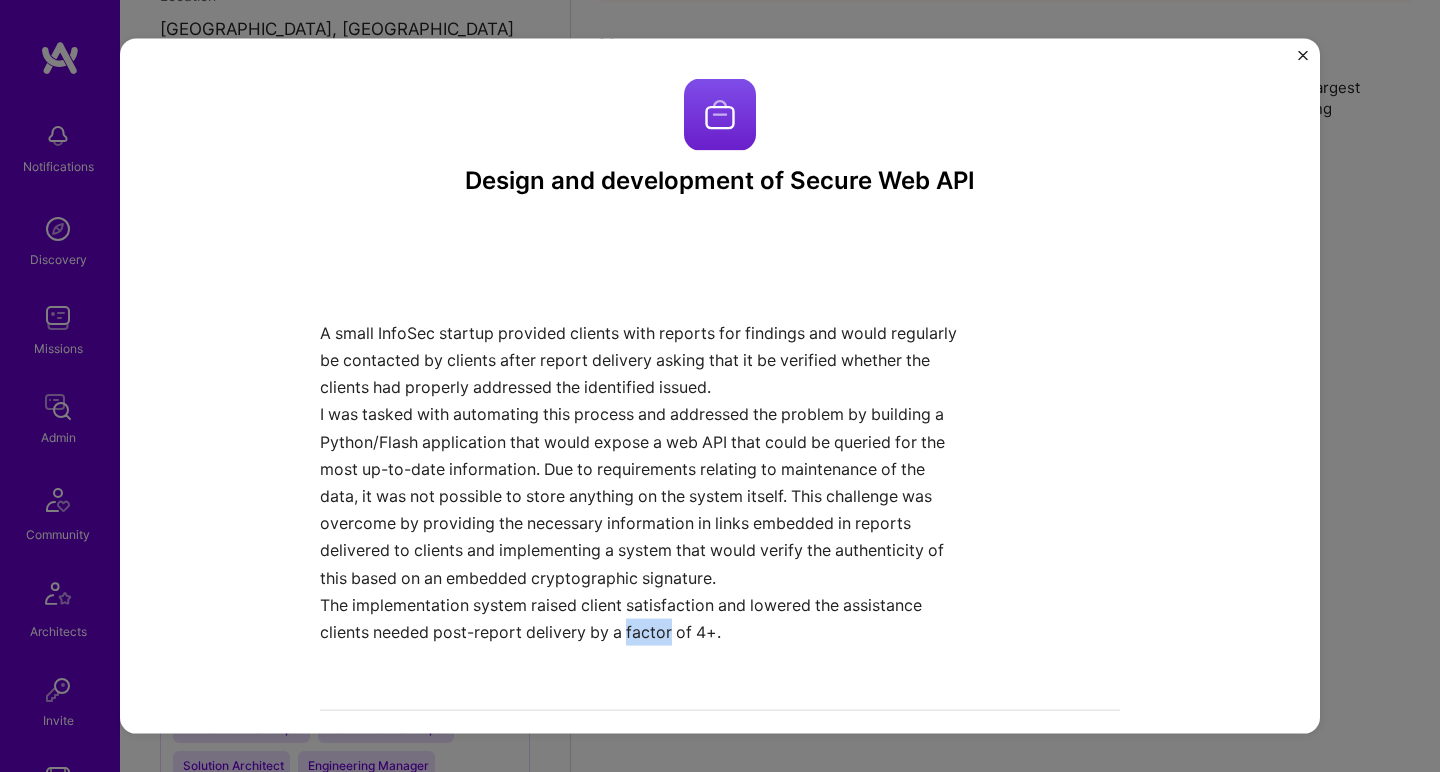 click on "The implementation system raised client satisfaction and lowered the assistance clients needed post-report delivery by a factor of 4+." at bounding box center (645, 618) 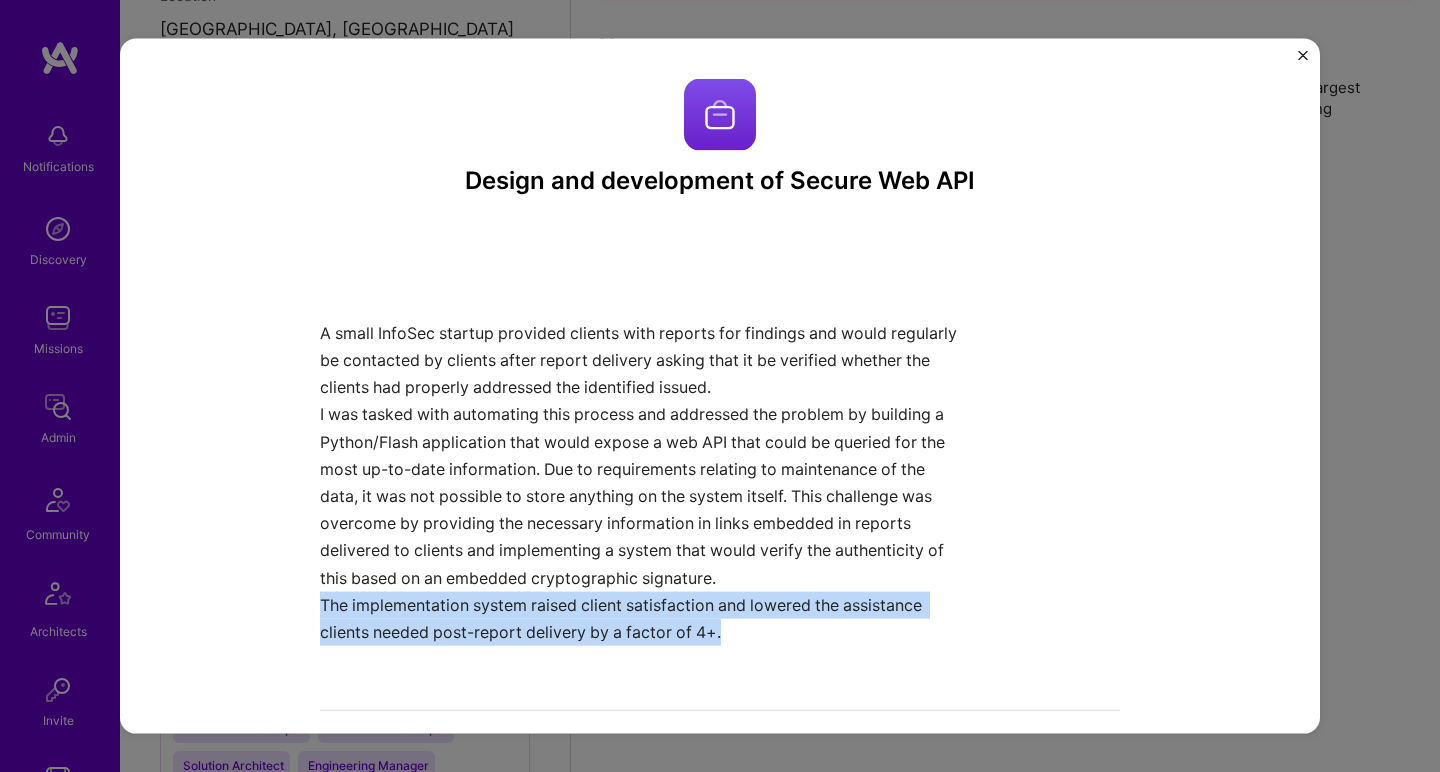 drag, startPoint x: 646, startPoint y: 623, endPoint x: 636, endPoint y: 353, distance: 270.18512 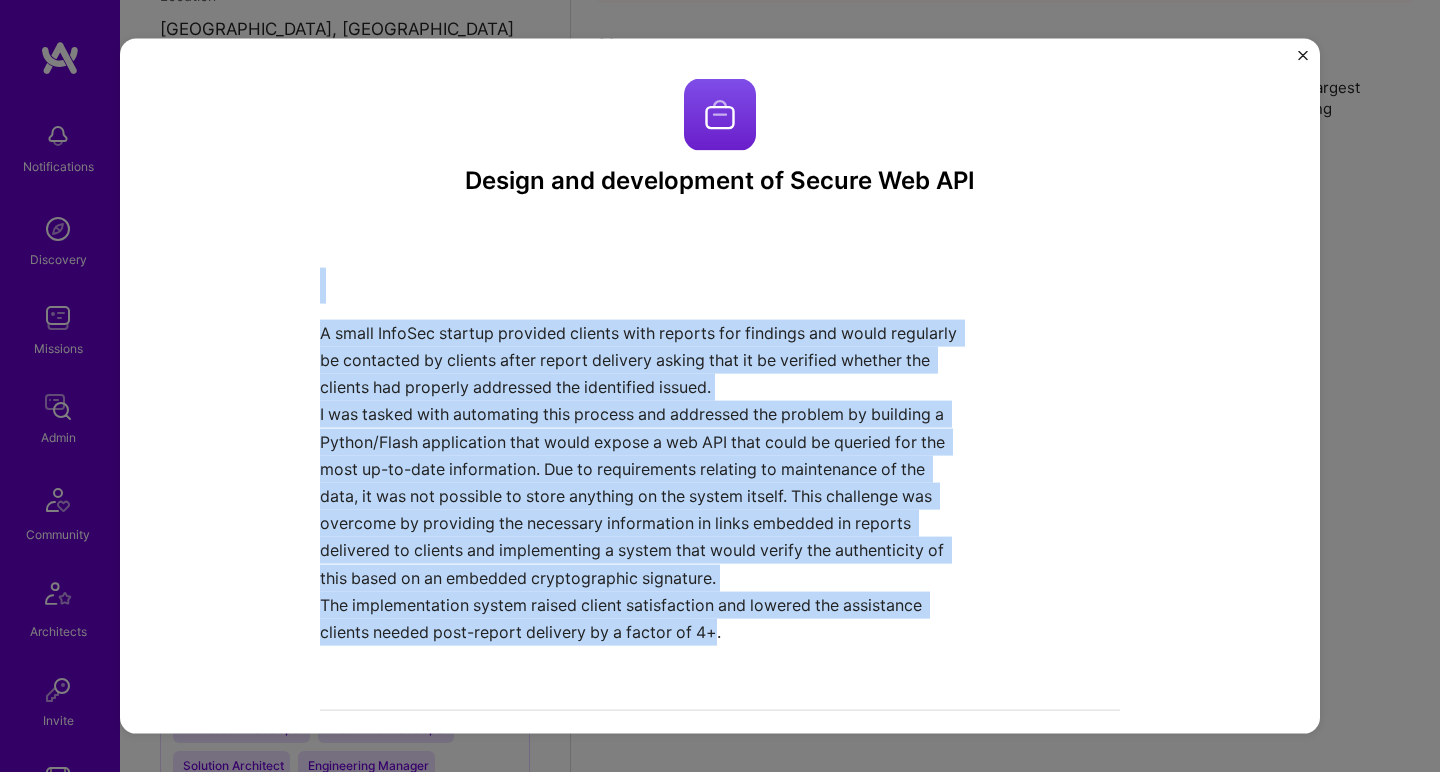 drag, startPoint x: 629, startPoint y: 283, endPoint x: 709, endPoint y: 634, distance: 360.0014 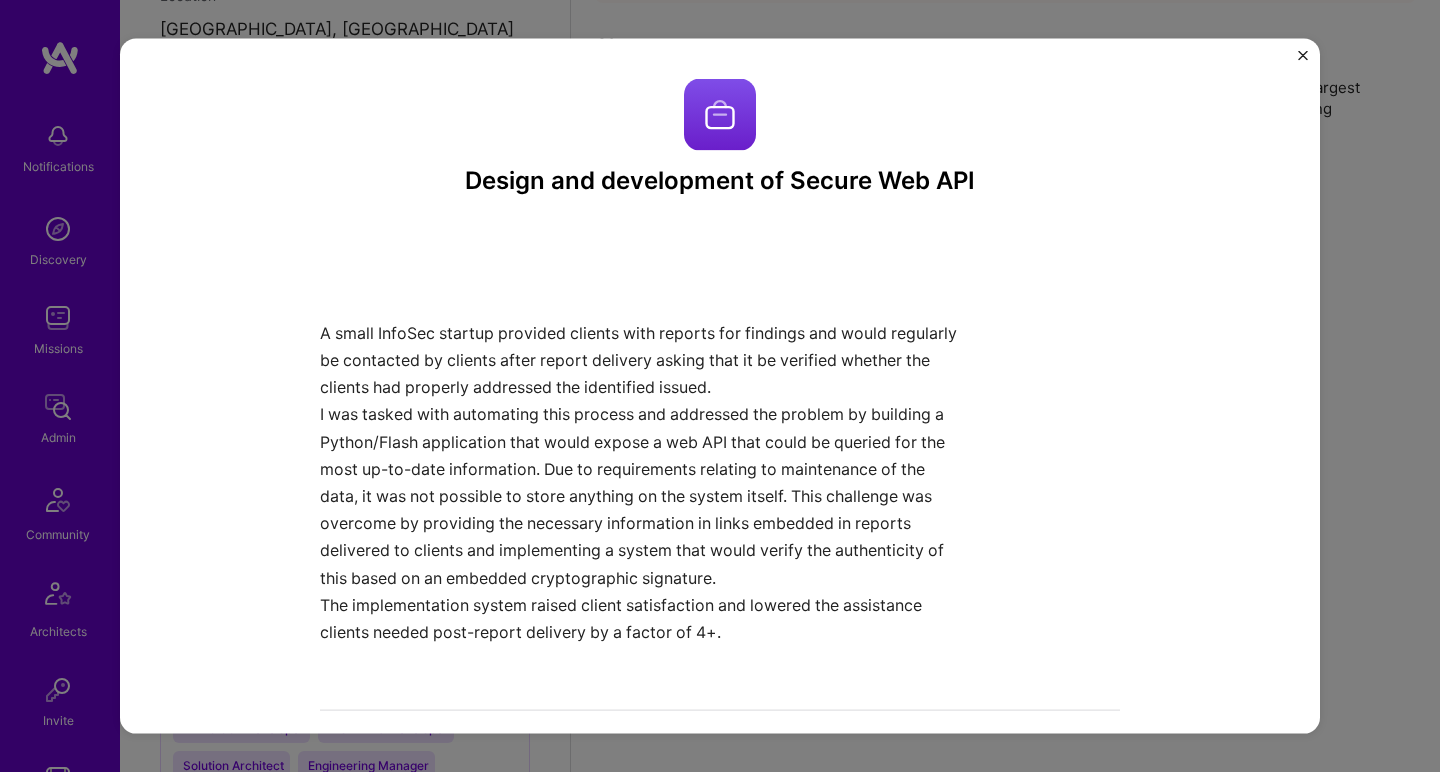 click on "A small InfoSec startup provided clients with reports for findings and would regularly be contacted by clients after report delivery asking that it be verified whether the clients had properly addressed the identified issued." at bounding box center (645, 360) 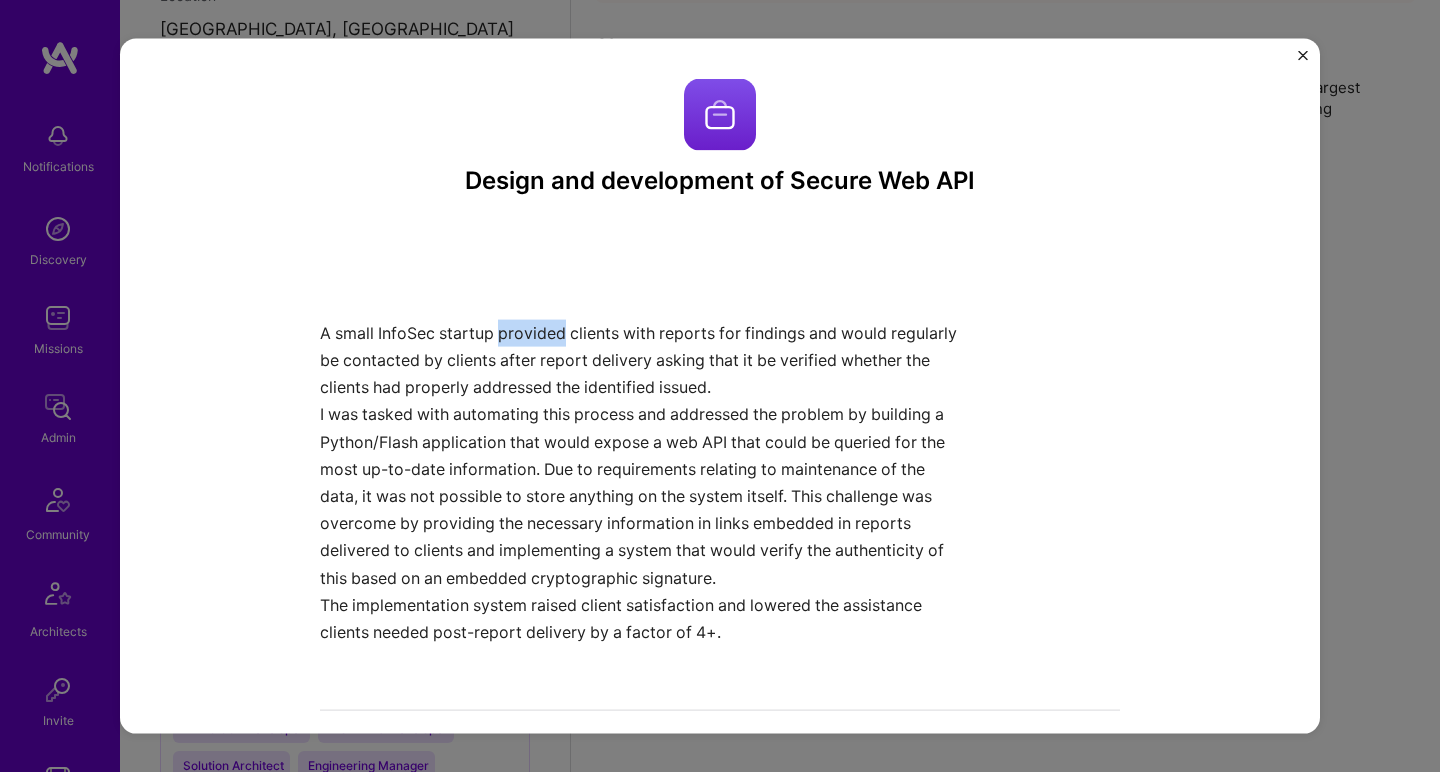 click on "A small InfoSec startup provided clients with reports for findings and would regularly be contacted by clients after report delivery asking that it be verified whether the clients had properly addressed the identified issued." at bounding box center (645, 360) 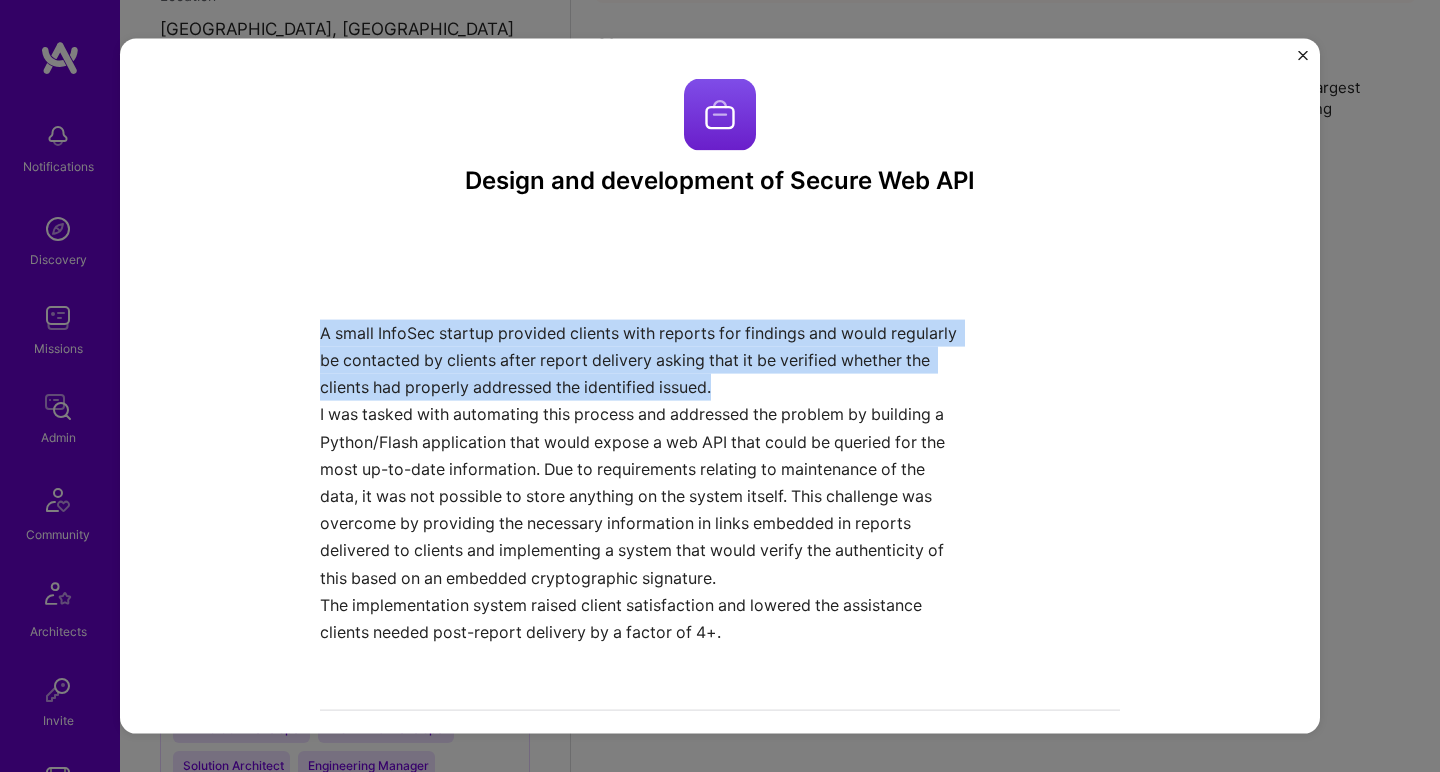 click on "A small InfoSec startup provided clients with reports for findings and would regularly be contacted by clients after report delivery asking that it be verified whether the clients had properly addressed the identified issued." at bounding box center [645, 360] 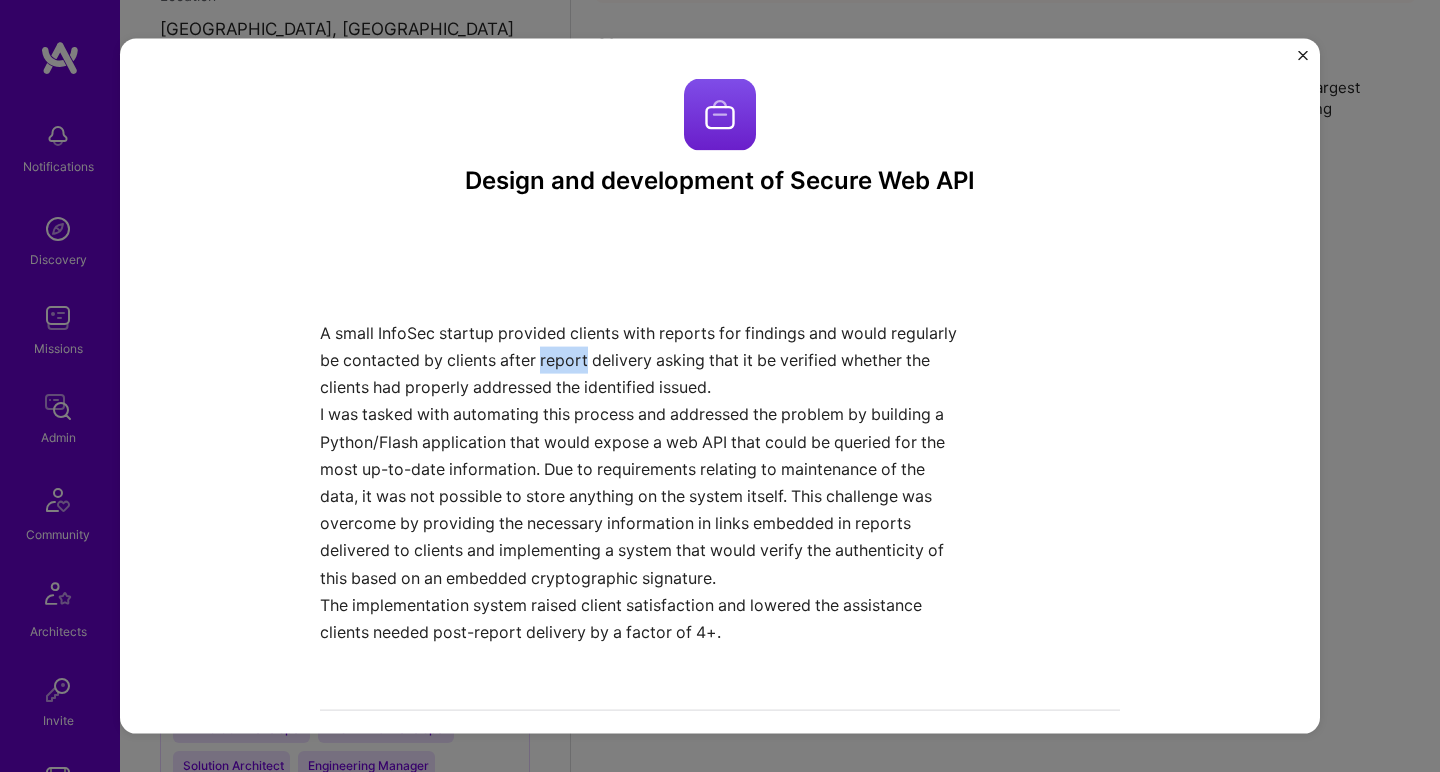 click on "A small InfoSec startup provided clients with reports for findings and would regularly be contacted by clients after report delivery asking that it be verified whether the clients had properly addressed the identified issued." at bounding box center [645, 360] 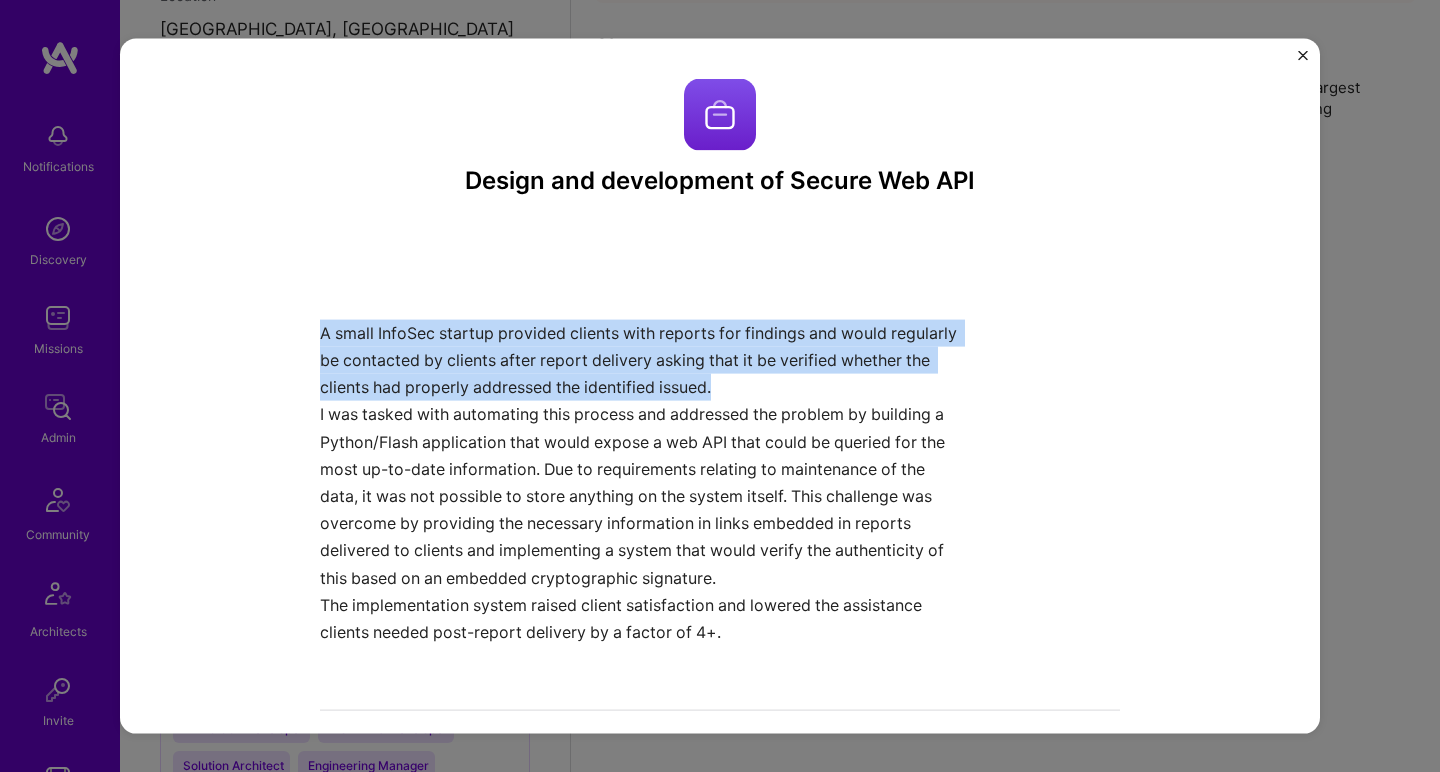 click on "A small InfoSec startup provided clients with reports for findings and would regularly be contacted by clients after report delivery asking that it be verified whether the clients had properly addressed the identified issued." at bounding box center (645, 360) 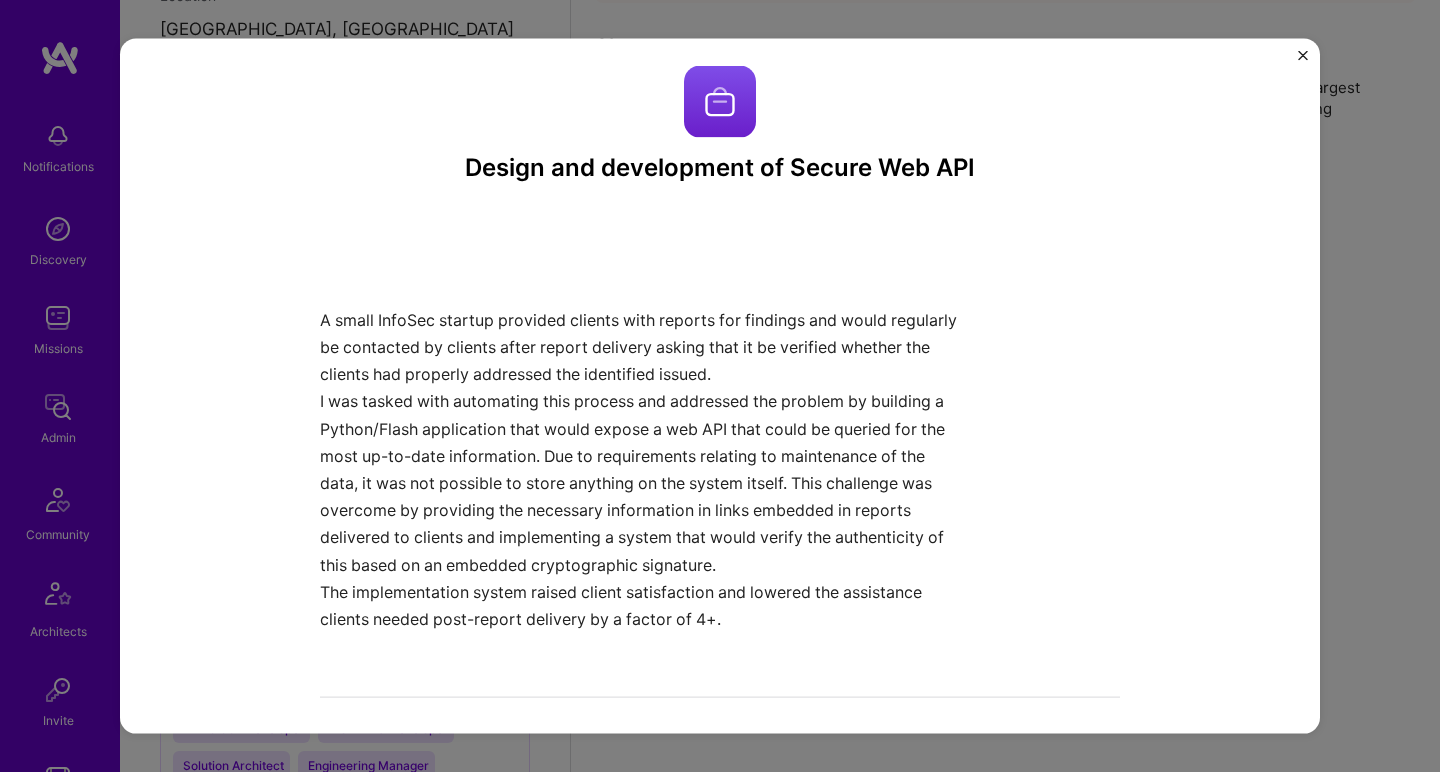 click on "A small InfoSec startup provided clients with reports for findings and would regularly be contacted by clients after report delivery asking that it be verified whether the clients had properly addressed the identified issued." at bounding box center [645, 347] 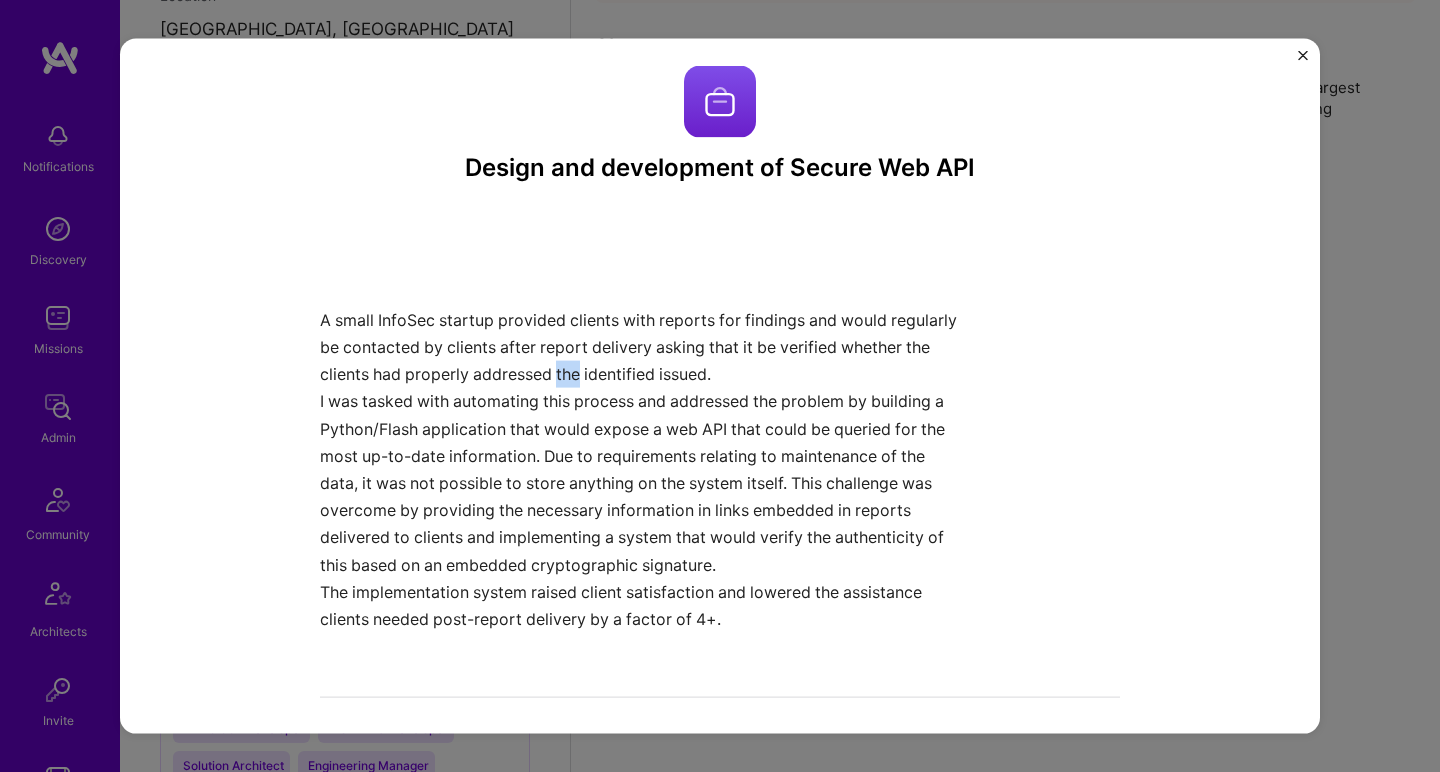 click on "A small InfoSec startup provided clients with reports for findings and would regularly be contacted by clients after report delivery asking that it be verified whether the clients had properly addressed the identified issued." at bounding box center (645, 347) 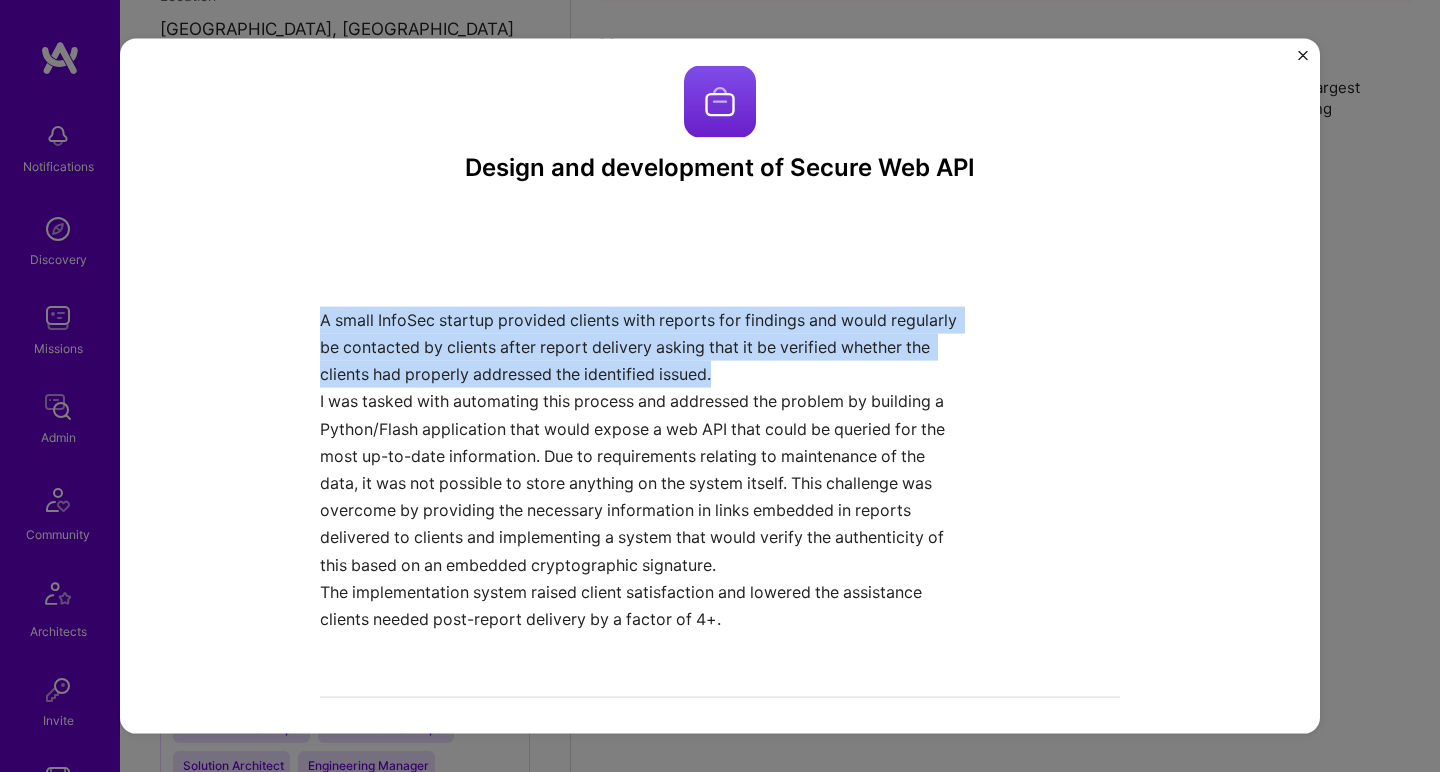 drag, startPoint x: 569, startPoint y: 372, endPoint x: 562, endPoint y: 432, distance: 60.40695 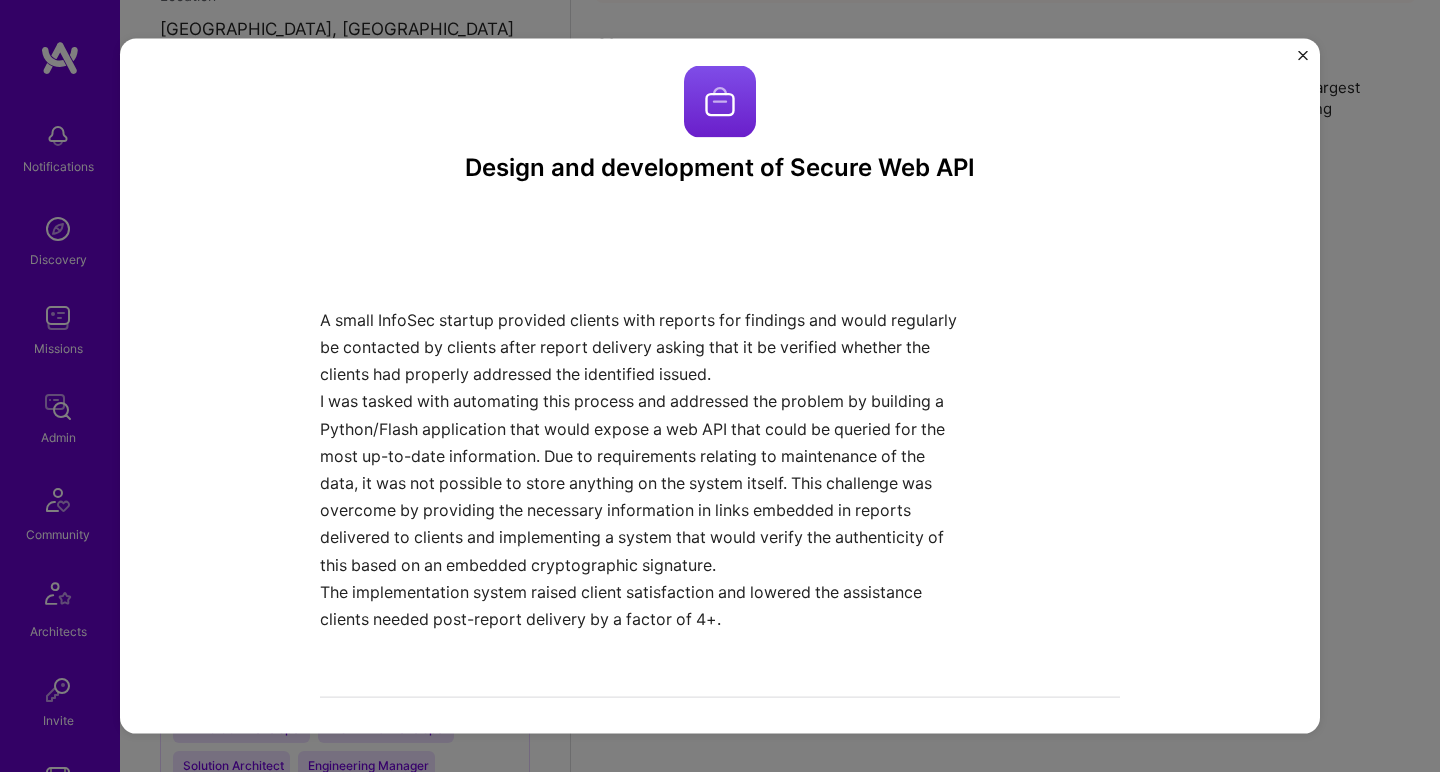 click on "I was tasked with automating this process and addressed the problem by building a Python/Flash application that would expose a web API that could be queried for the most up-to-date information. Due to requirements relating to maintenance of the data, it was not possible to store anything on the system itself. This challenge was overcome by providing the necessary information in links embedded in reports delivered to clients and implementing a system that would verify the authenticity of this based on an embedded cryptographic signature." at bounding box center [645, 483] 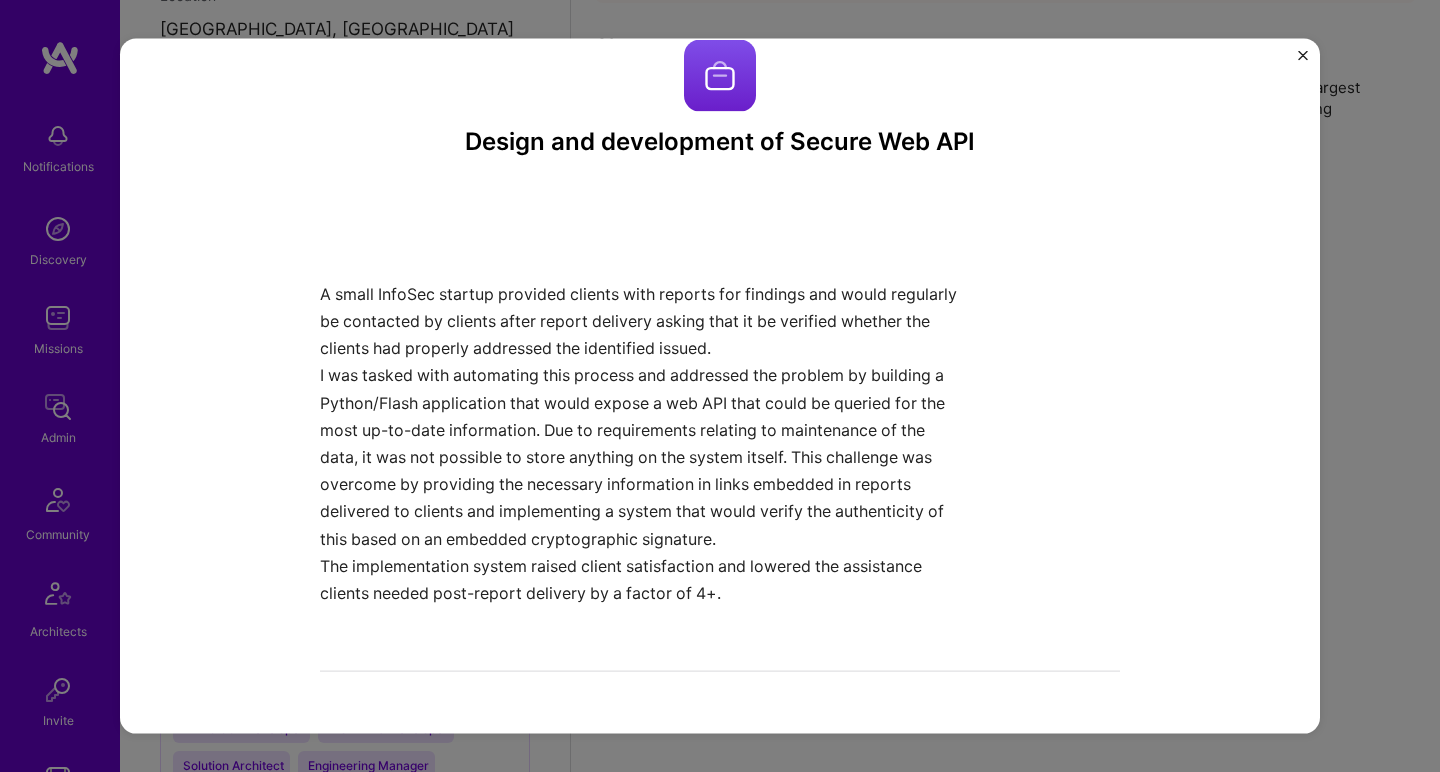 scroll, scrollTop: 52, scrollLeft: 0, axis: vertical 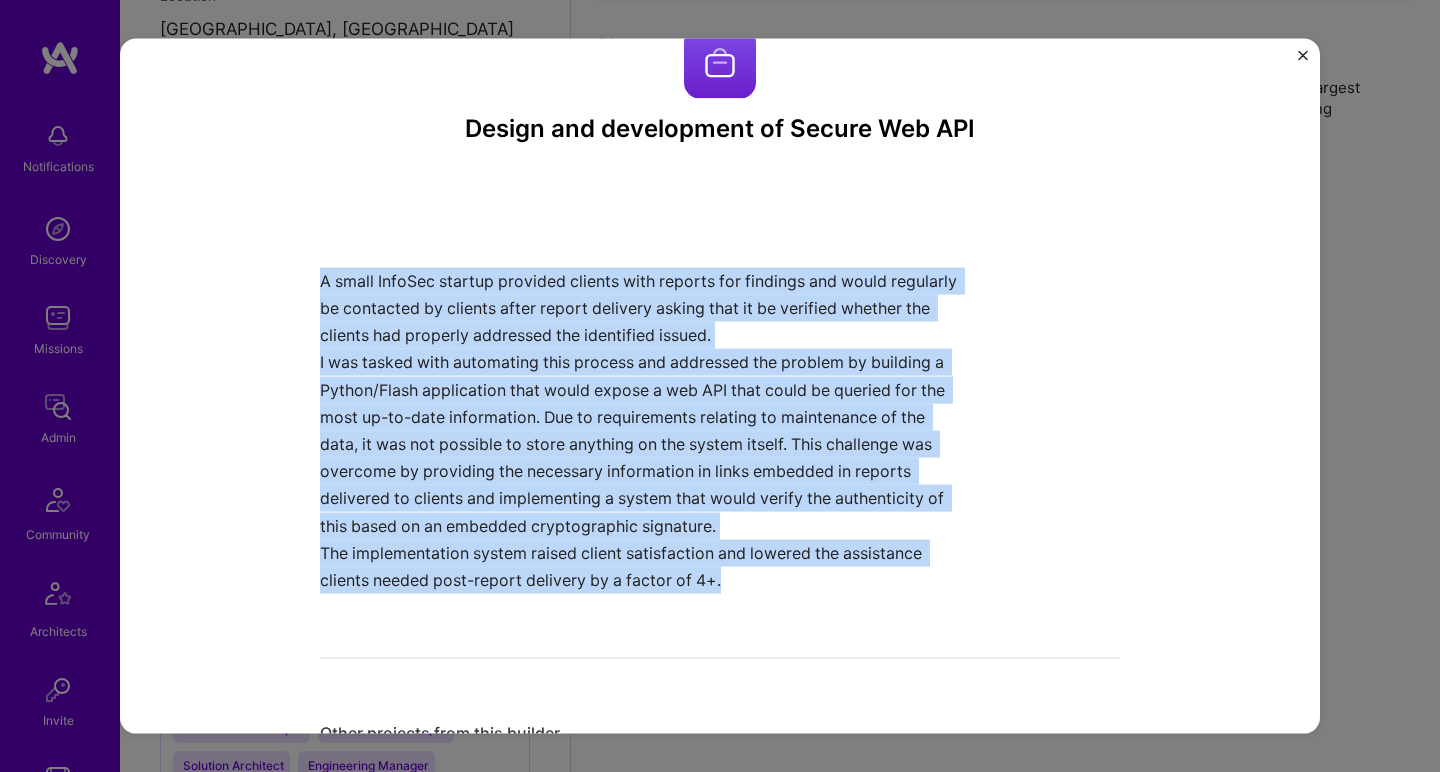 drag, startPoint x: 530, startPoint y: 258, endPoint x: 862, endPoint y: 575, distance: 459.03485 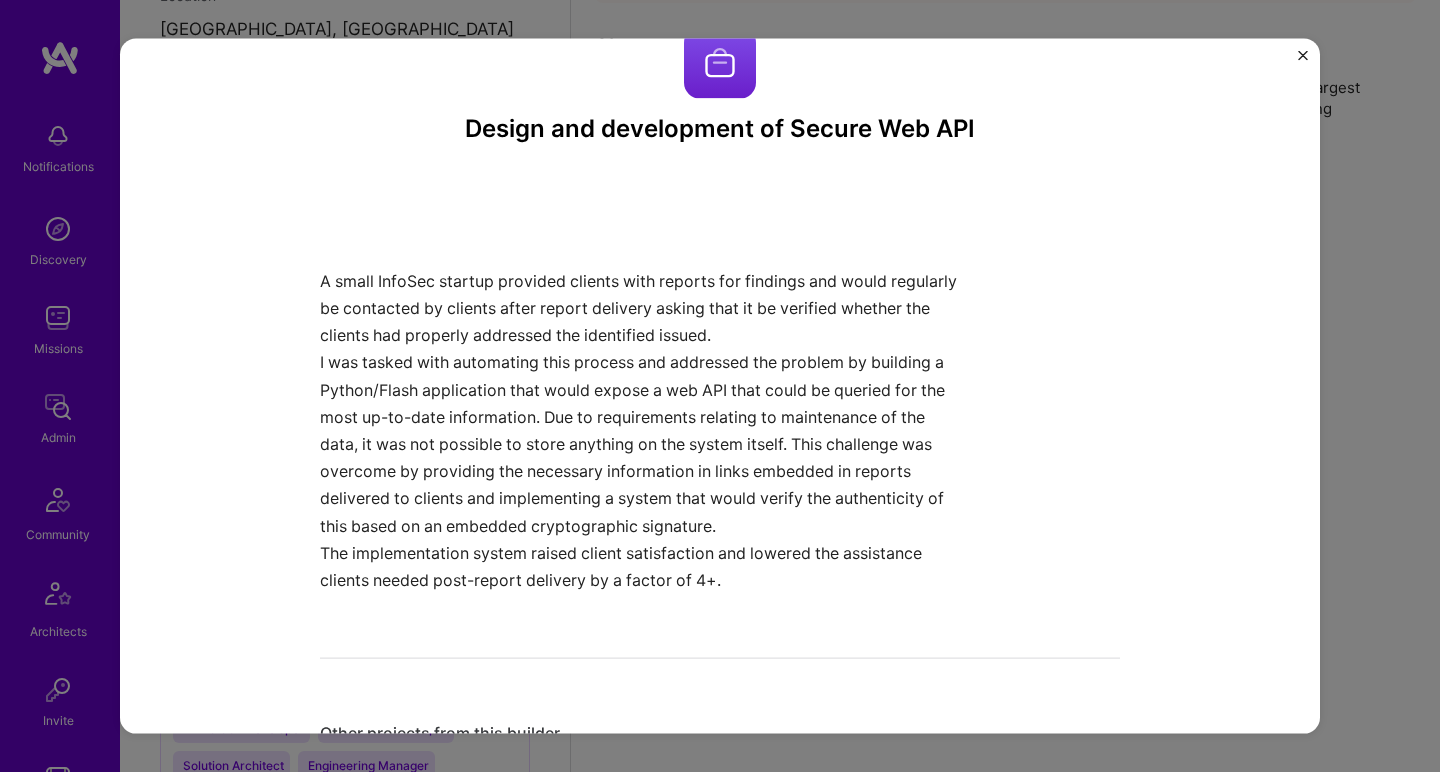 click on "The implementation system raised client satisfaction and lowered the assistance clients needed post-report delivery by a factor of 4+." at bounding box center [645, 566] 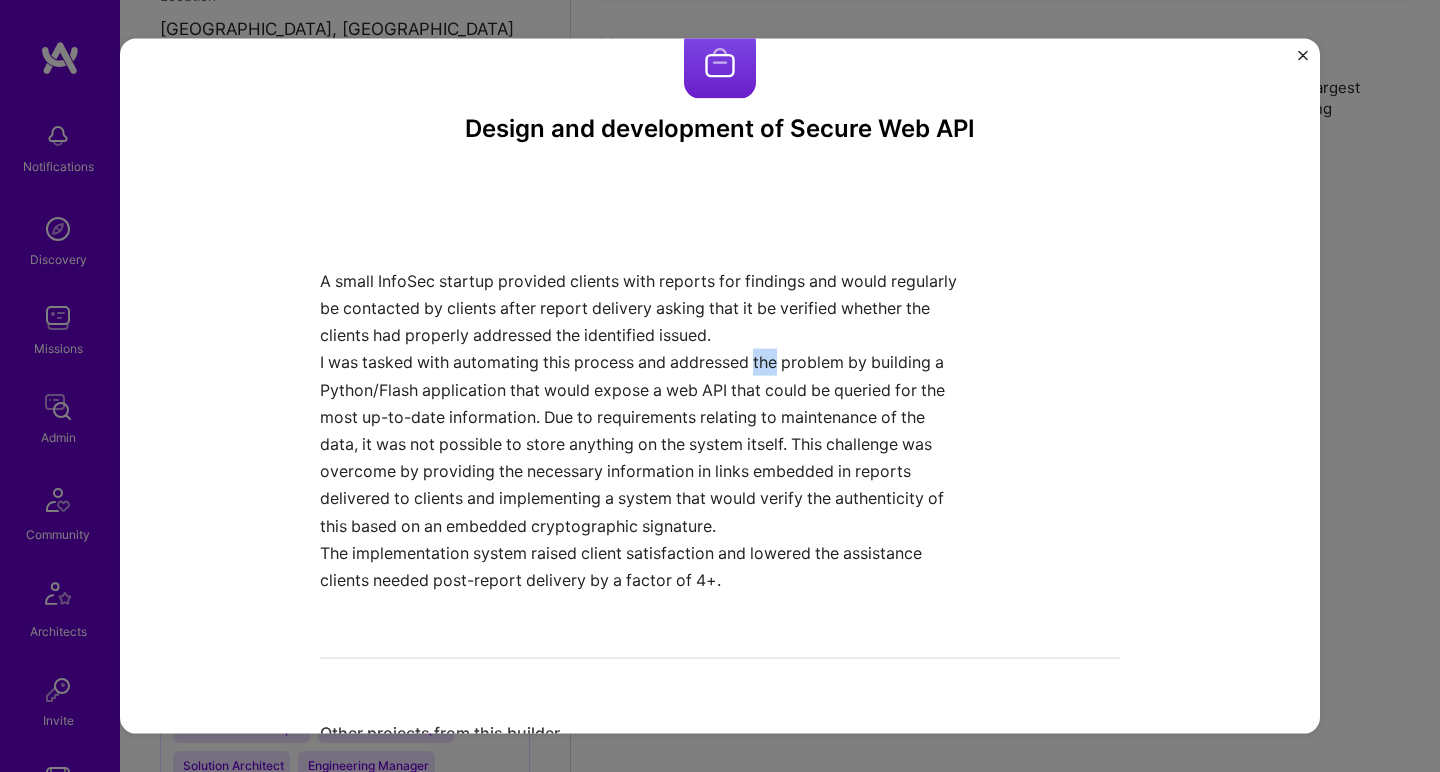 click on "I was tasked with automating this process and addressed the problem by building a Python/Flash application that would expose a web API that could be queried for the most up-to-date information. Due to requirements relating to maintenance of the data, it was not possible to store anything on the system itself. This challenge was overcome by providing the necessary information in links embedded in reports delivered to clients and implementing a system that would verify the authenticity of this based on an embedded cryptographic signature." at bounding box center (645, 444) 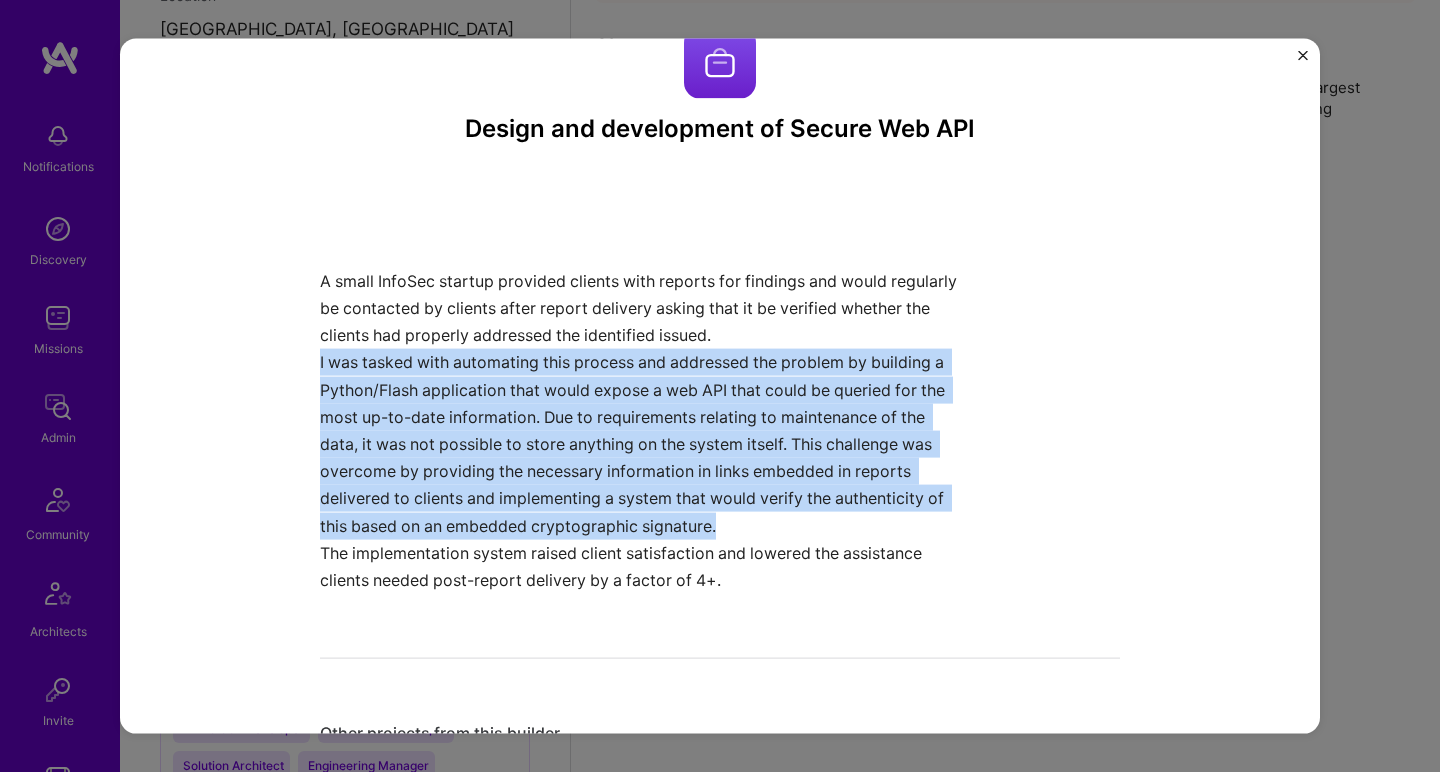 click on "I was tasked with automating this process and addressed the problem by building a Python/Flash application that would expose a web API that could be queried for the most up-to-date information. Due to requirements relating to maintenance of the data, it was not possible to store anything on the system itself. This challenge was overcome by providing the necessary information in links embedded in reports delivered to clients and implementing a system that would verify the authenticity of this based on an embedded cryptographic signature." at bounding box center [645, 444] 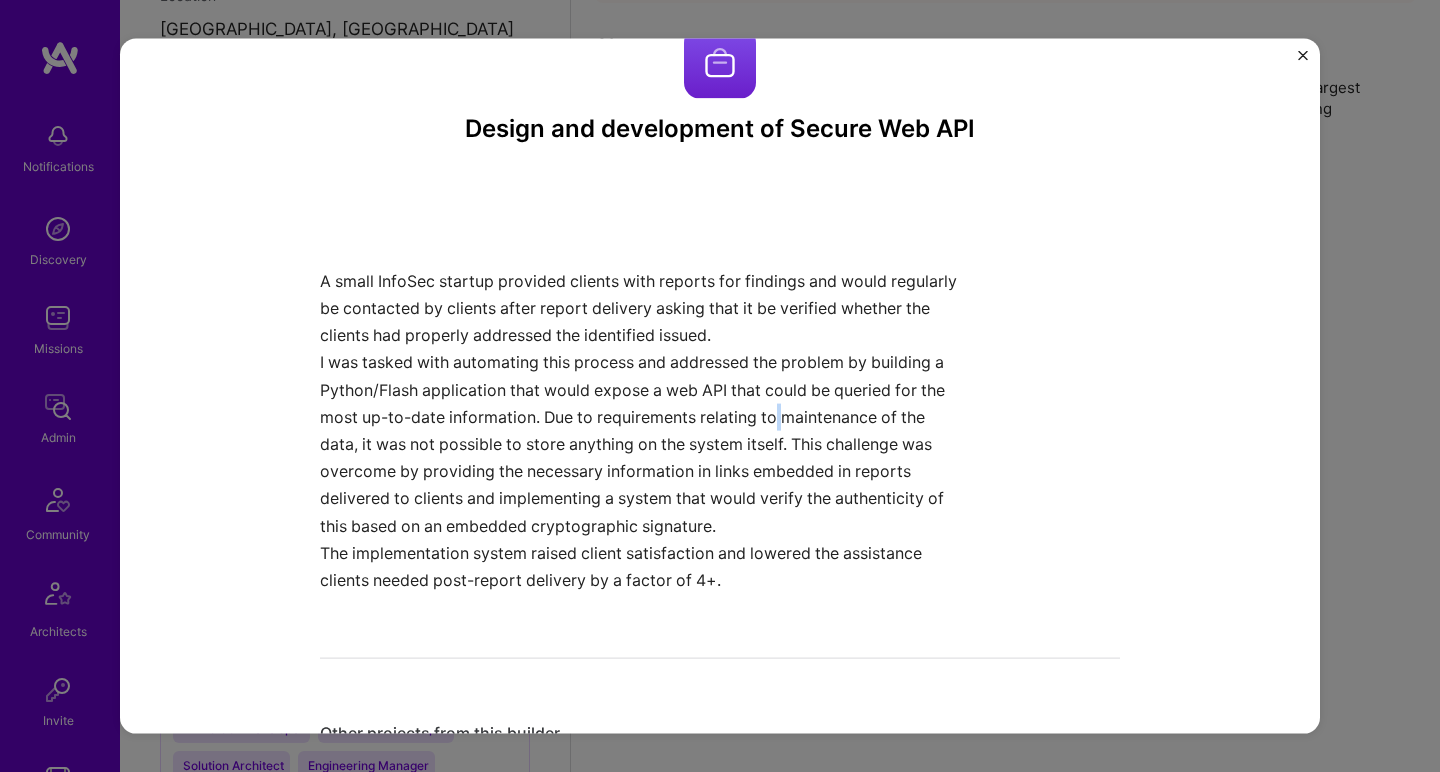 click on "I was tasked with automating this process and addressed the problem by building a Python/Flash application that would expose a web API that could be queried for the most up-to-date information. Due to requirements relating to maintenance of the data, it was not possible to store anything on the system itself. This challenge was overcome by providing the necessary information in links embedded in reports delivered to clients and implementing a system that would verify the authenticity of this based on an embedded cryptographic signature." at bounding box center (645, 444) 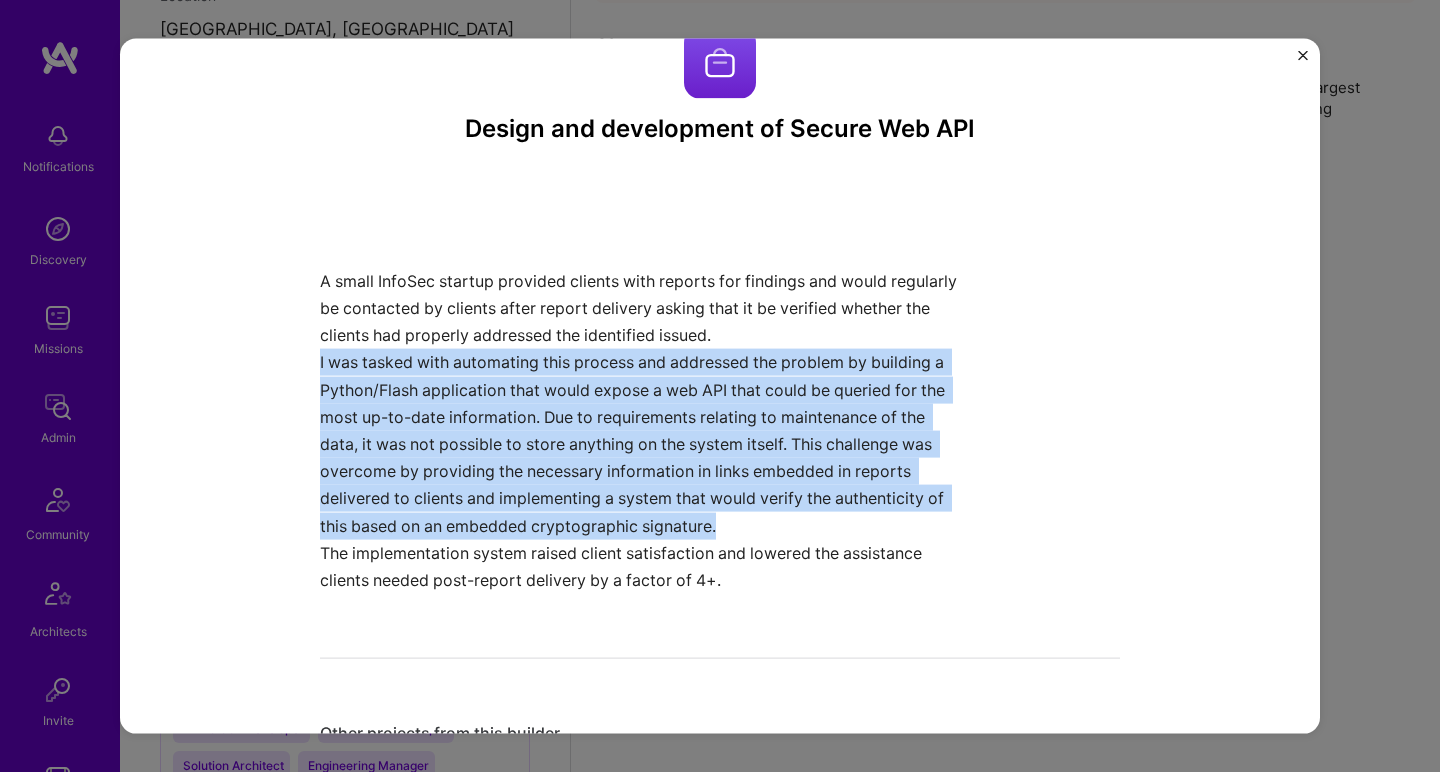 click on "I was tasked with automating this process and addressed the problem by building a Python/Flash application that would expose a web API that could be queried for the most up-to-date information. Due to requirements relating to maintenance of the data, it was not possible to store anything on the system itself. This challenge was overcome by providing the necessary information in links embedded in reports delivered to clients and implementing a system that would verify the authenticity of this based on an embedded cryptographic signature." at bounding box center [645, 444] 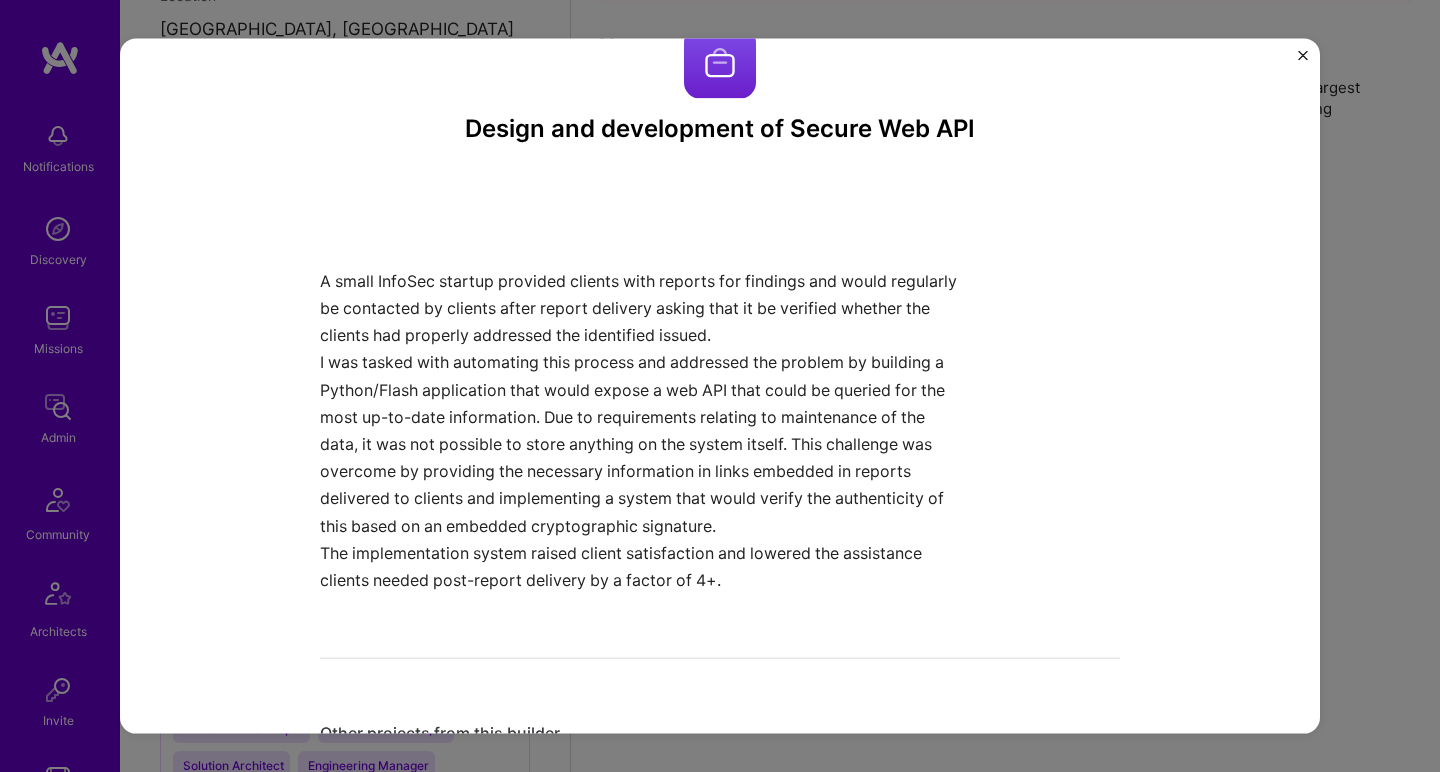 click on "The implementation system raised client satisfaction and lowered the assistance clients needed post-report delivery by a factor of 4+." at bounding box center (645, 566) 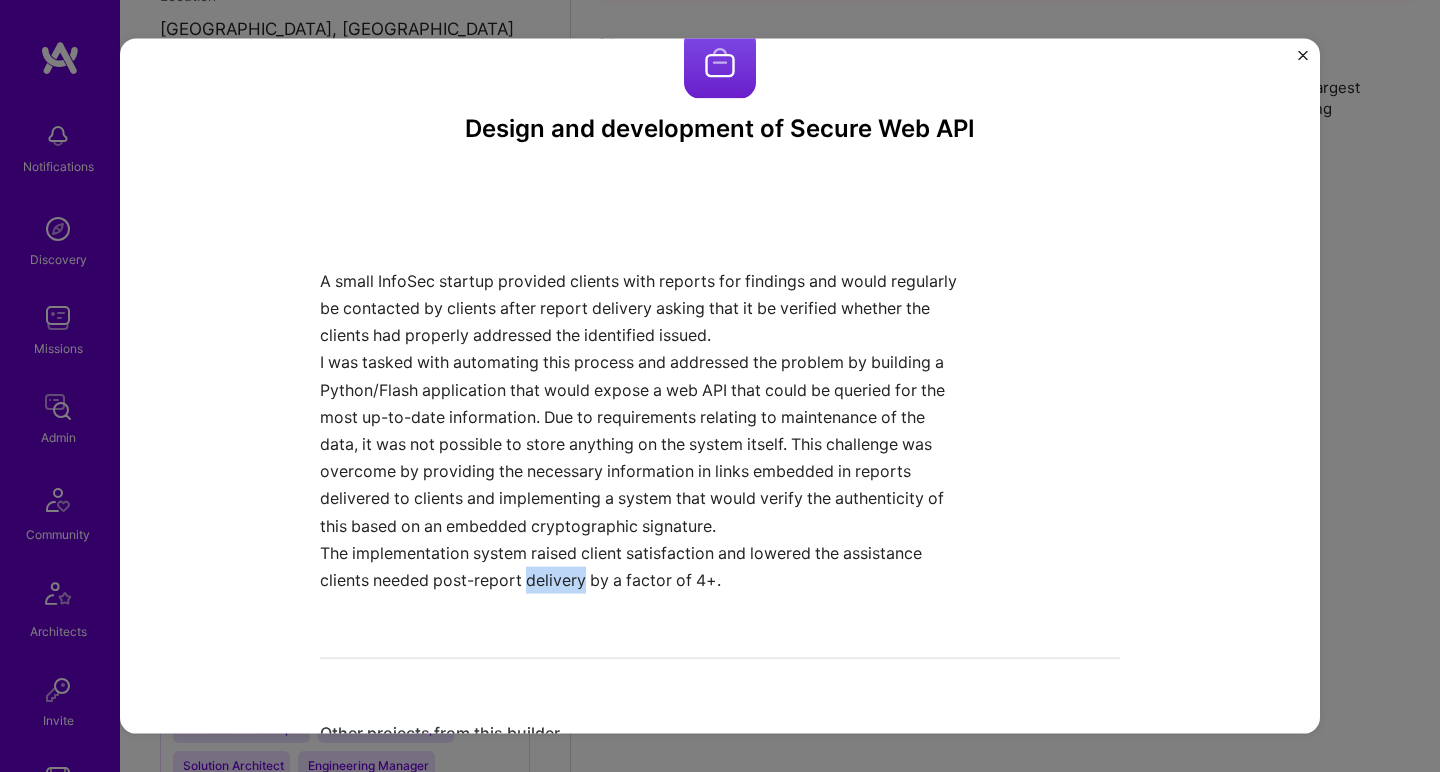 click on "The implementation system raised client satisfaction and lowered the assistance clients needed post-report delivery by a factor of 4+." at bounding box center [645, 566] 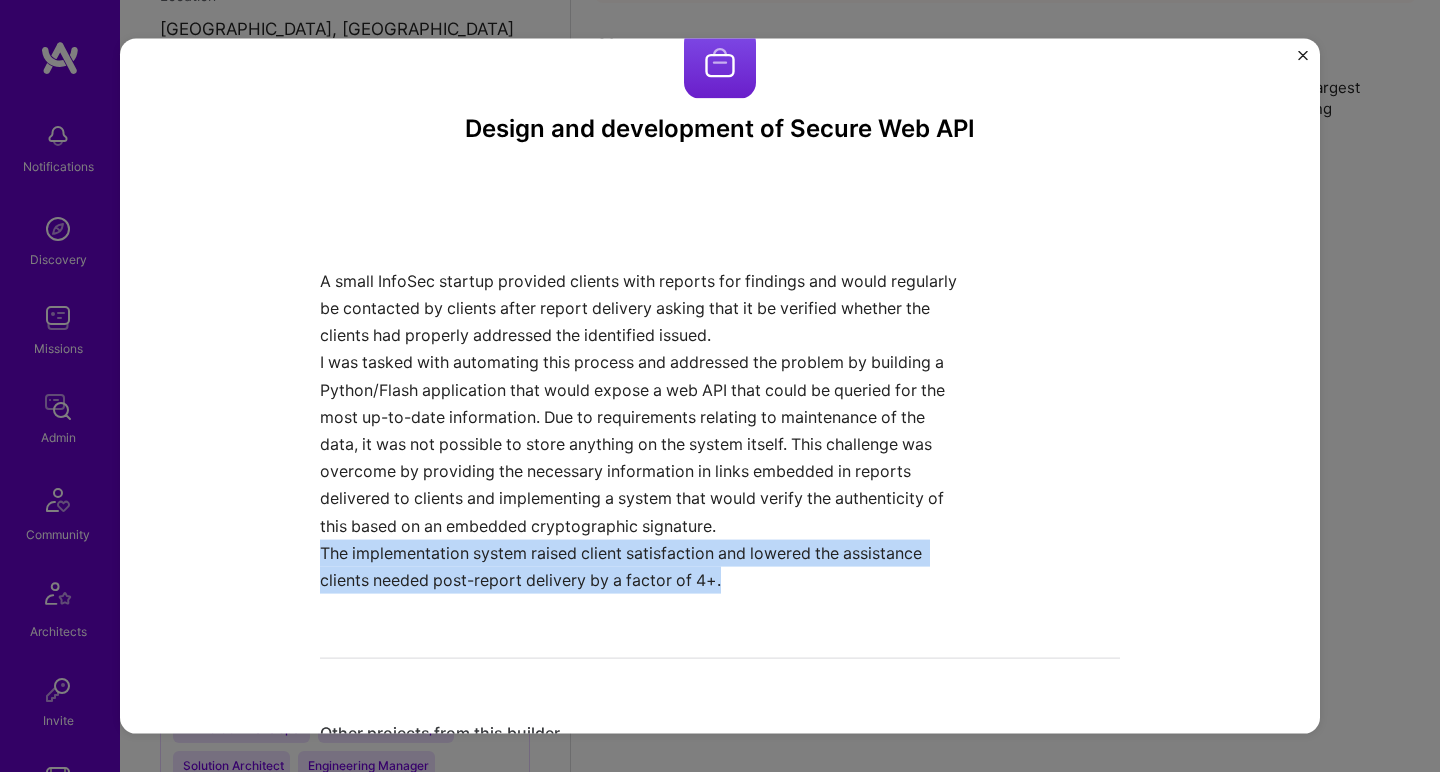 click on "The implementation system raised client satisfaction and lowered the assistance clients needed post-report delivery by a factor of 4+." at bounding box center [645, 566] 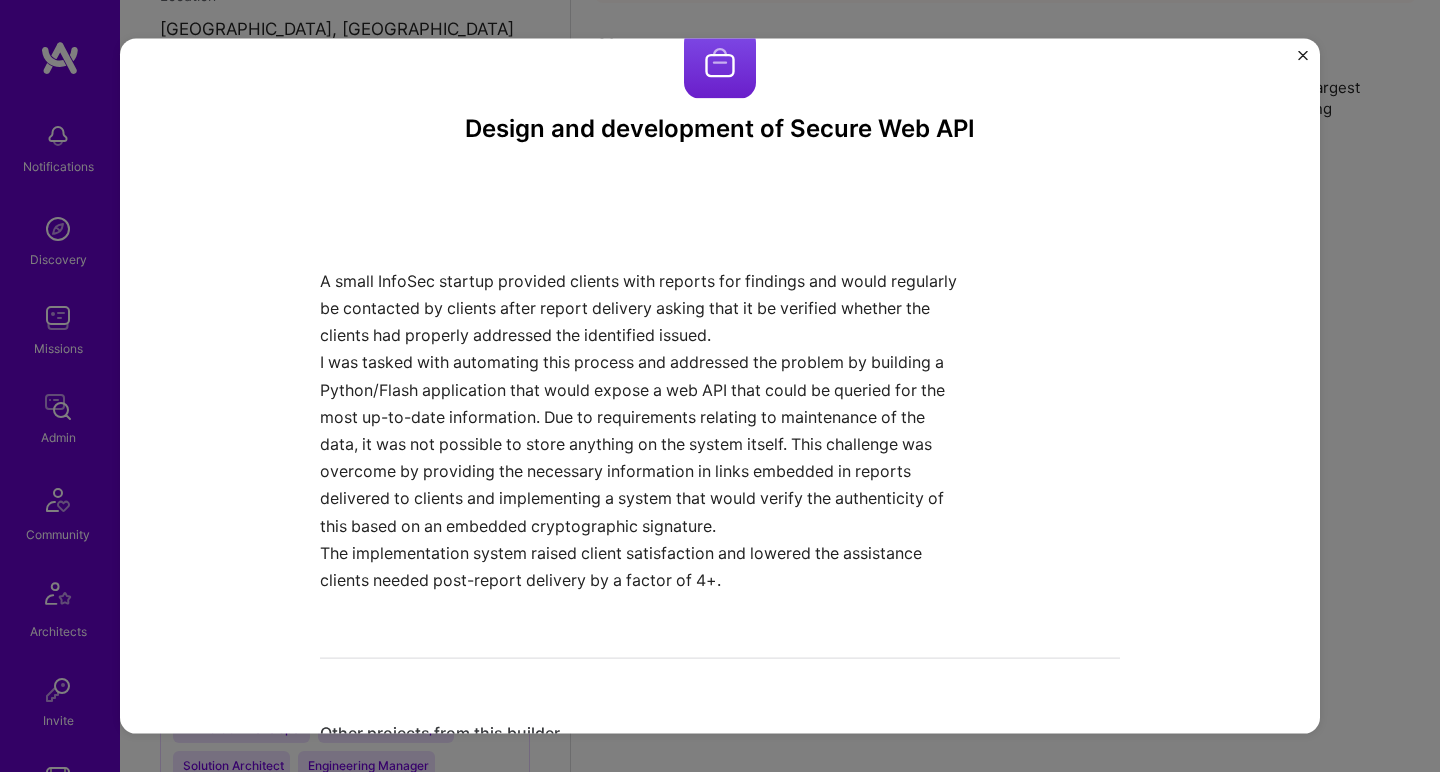 click on "I was tasked with automating this process and addressed the problem by building a Python/Flash application that would expose a web API that could be queried for the most up-to-date information. Due to requirements relating to maintenance of the data, it was not possible to store anything on the system itself. This challenge was overcome by providing the necessary information in links embedded in reports delivered to clients and implementing a system that would verify the authenticity of this based on an embedded cryptographic signature." at bounding box center [645, 444] 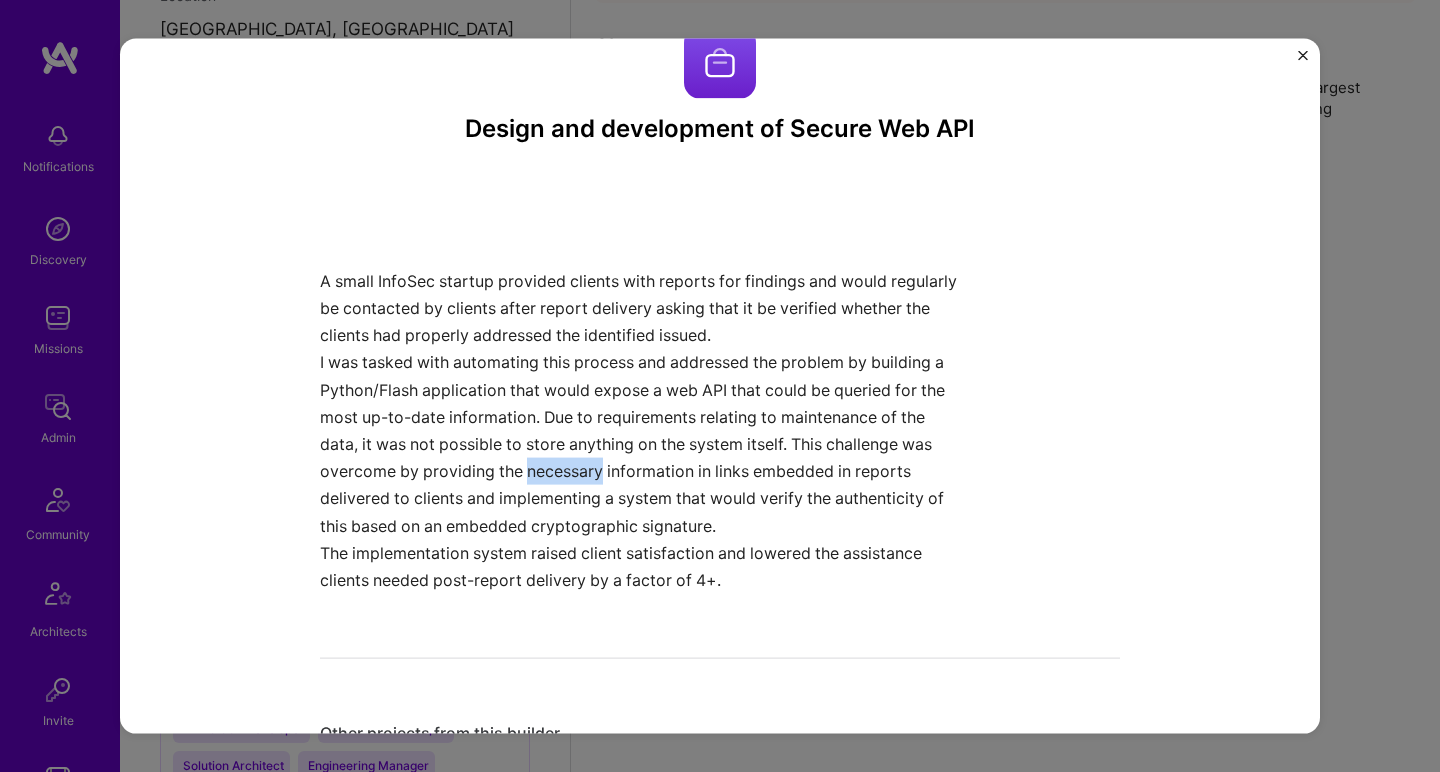 click on "I was tasked with automating this process and addressed the problem by building a Python/Flash application that would expose a web API that could be queried for the most up-to-date information. Due to requirements relating to maintenance of the data, it was not possible to store anything on the system itself. This challenge was overcome by providing the necessary information in links embedded in reports delivered to clients and implementing a system that would verify the authenticity of this based on an embedded cryptographic signature." at bounding box center (645, 444) 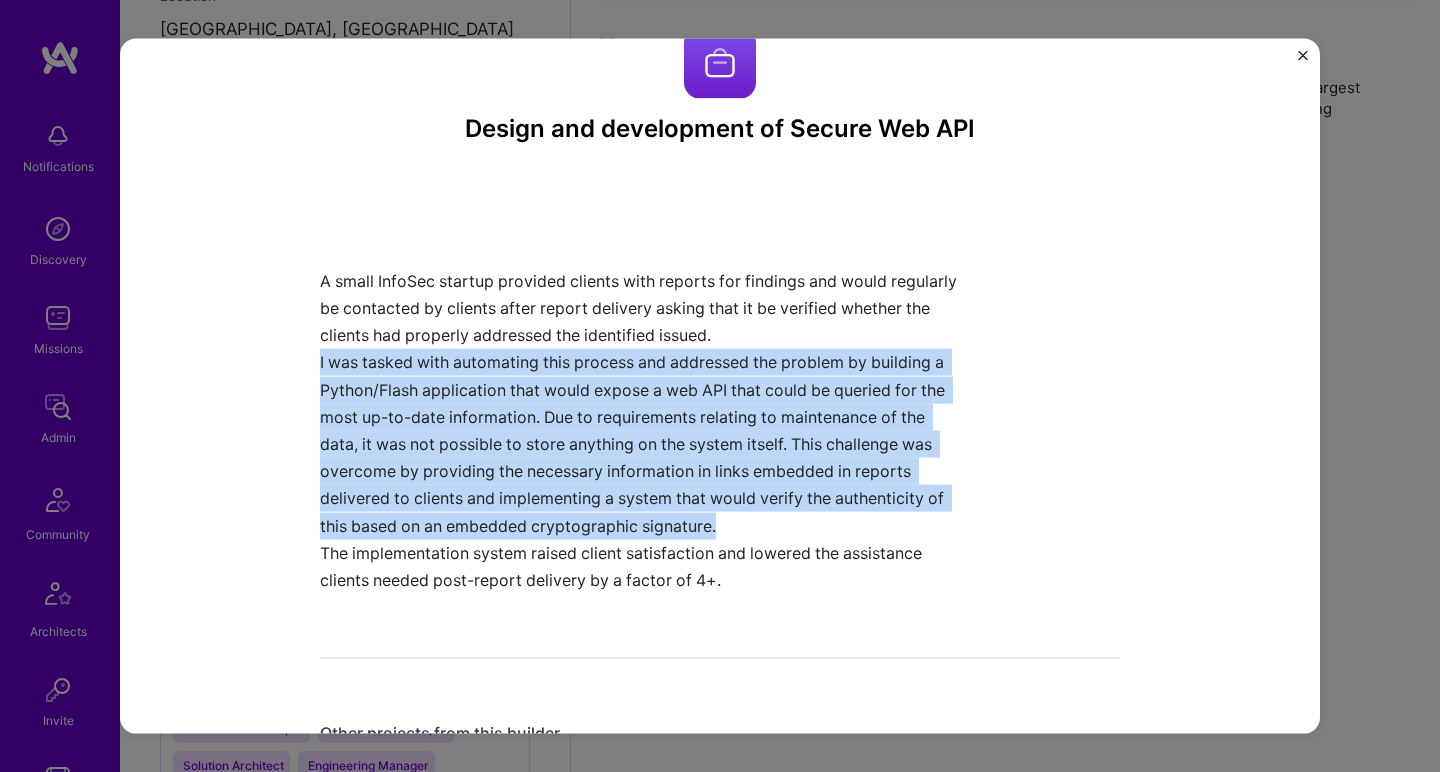 click on "I was tasked with automating this process and addressed the problem by building a Python/Flash application that would expose a web API that could be queried for the most up-to-date information. Due to requirements relating to maintenance of the data, it was not possible to store anything on the system itself. This challenge was overcome by providing the necessary information in links embedded in reports delivered to clients and implementing a system that would verify the authenticity of this based on an embedded cryptographic signature." at bounding box center [645, 444] 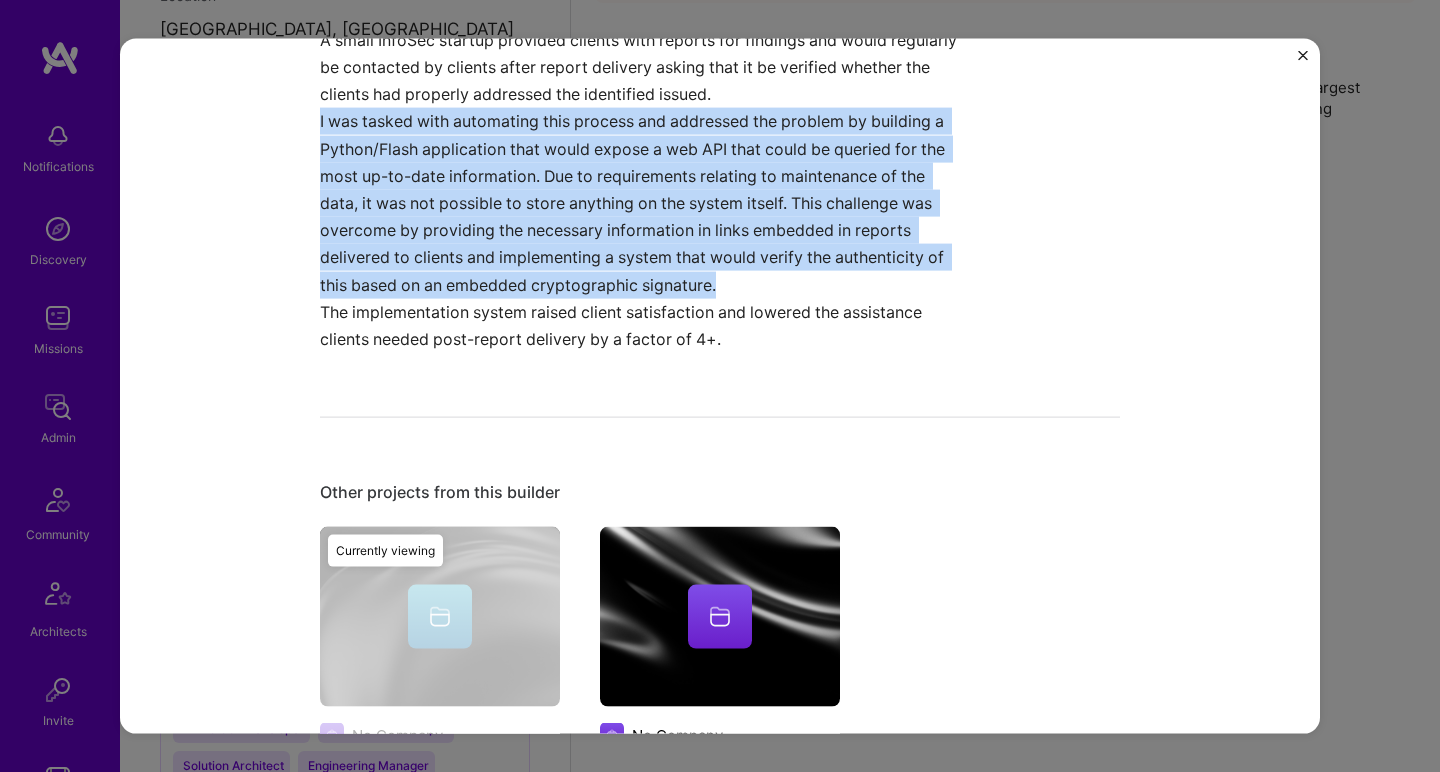 scroll, scrollTop: 456, scrollLeft: 0, axis: vertical 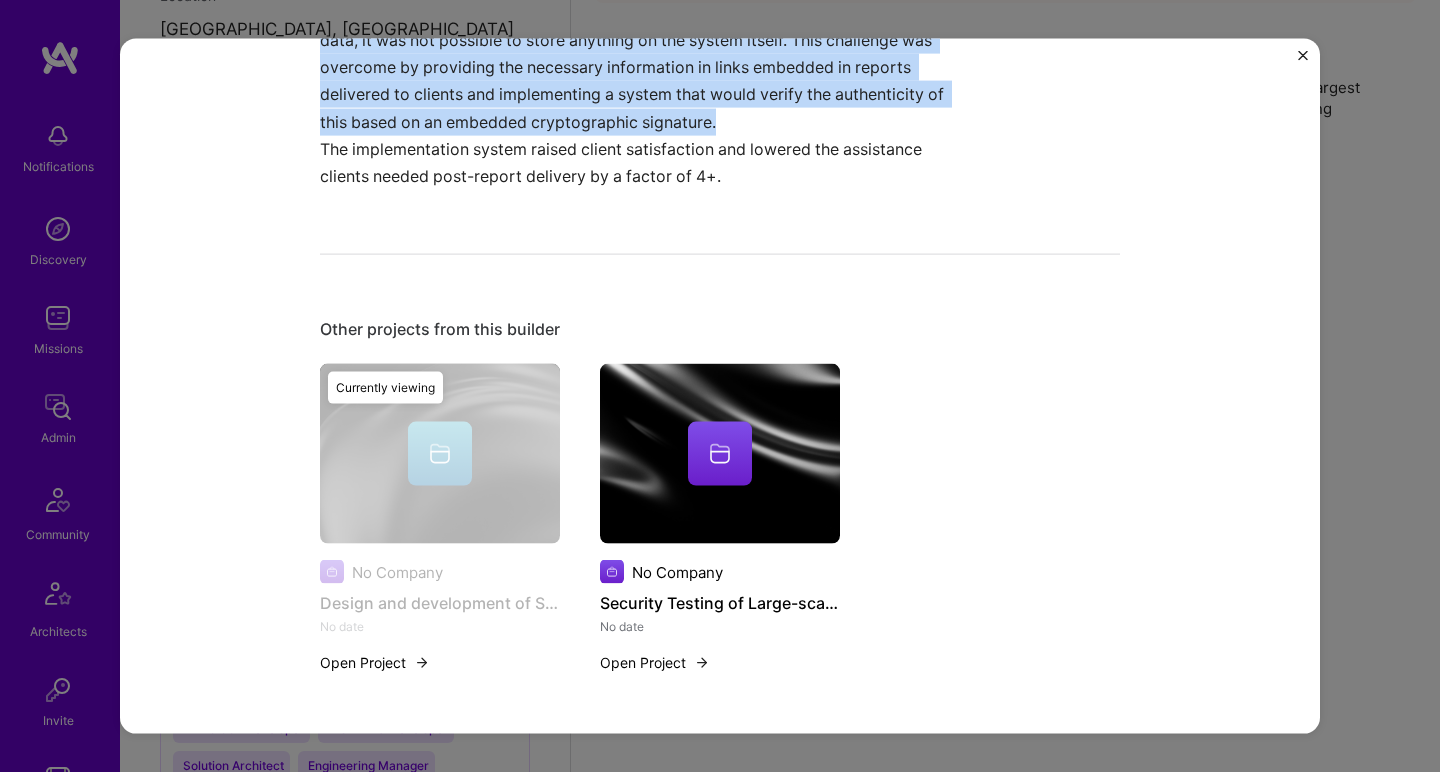 click at bounding box center [720, 454] 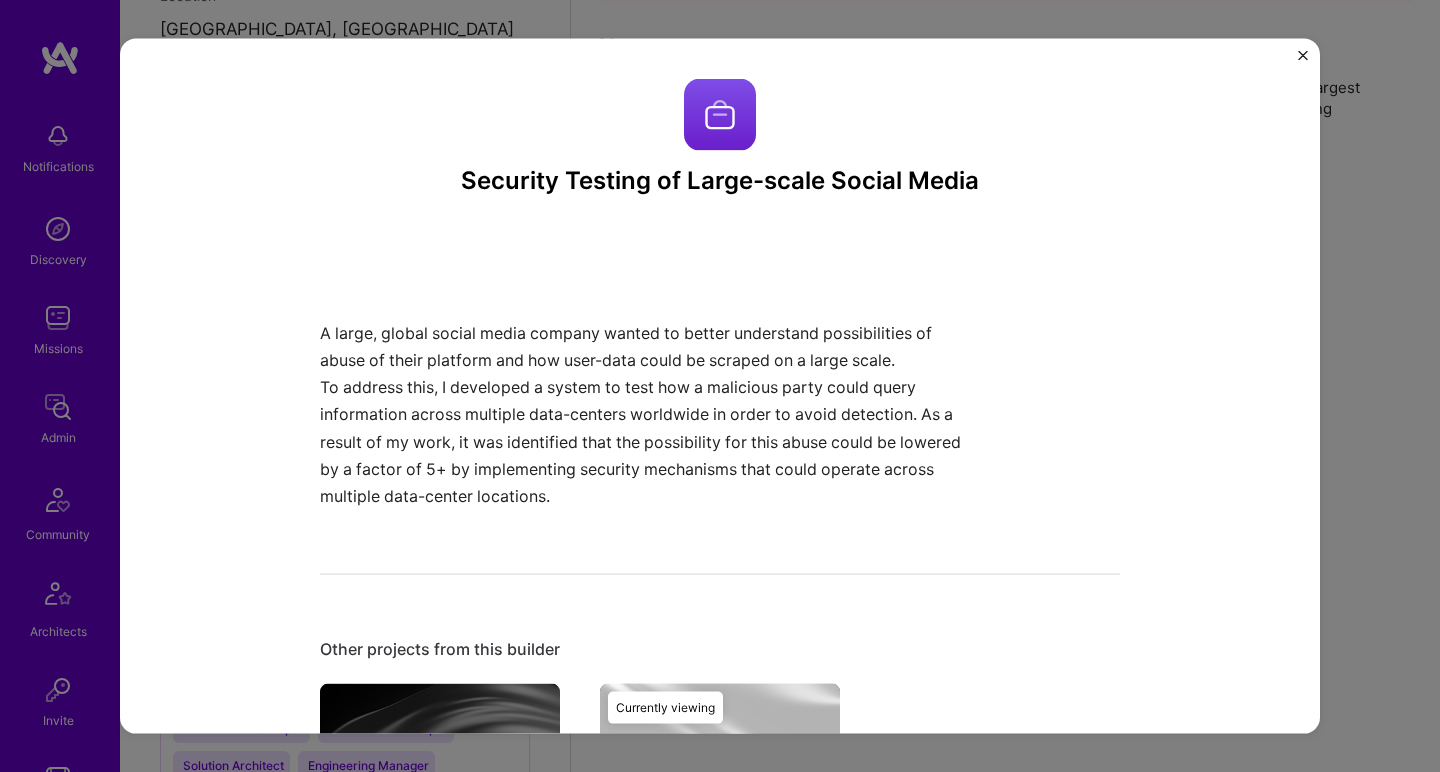 scroll, scrollTop: 121, scrollLeft: 0, axis: vertical 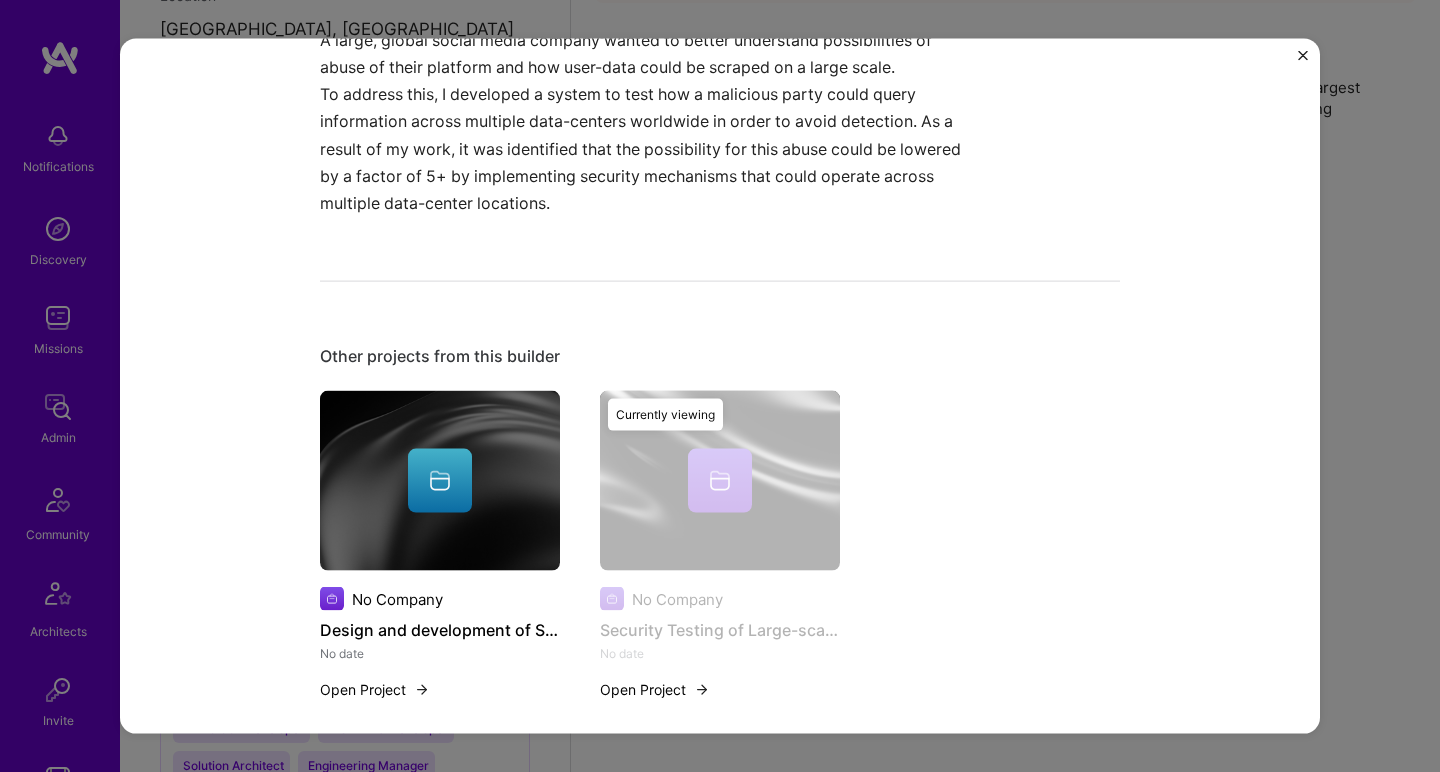 click at bounding box center (440, 481) 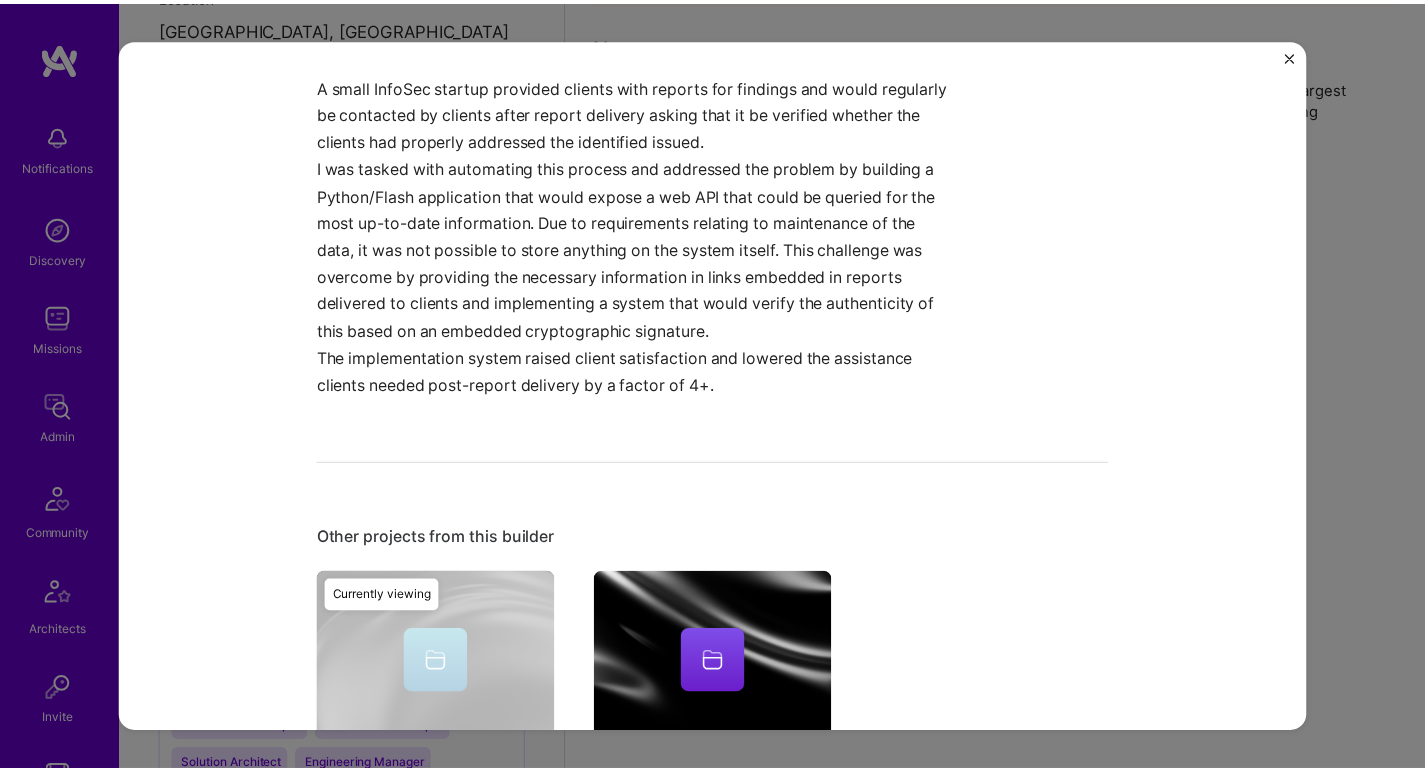 scroll, scrollTop: 376, scrollLeft: 0, axis: vertical 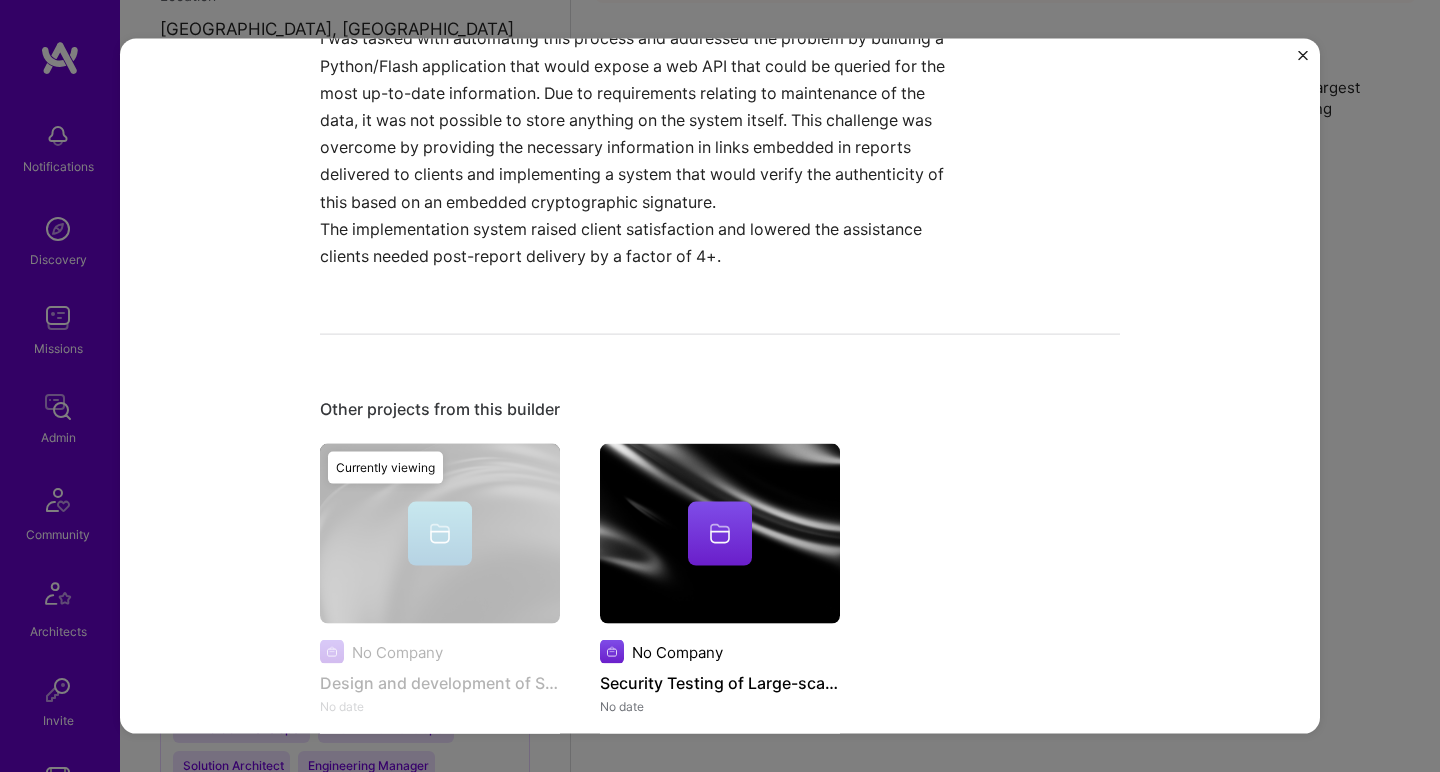 click on "Design and development of Secure Web API A small InfoSec startup provided clients with reports for findings and would regularly be contacted by clients after report delivery asking that it be verified whether the clients had properly addressed the identified issued. I was tasked with automating this process and addressed the problem by building a Python/Flash application that would expose a web API that could be queried for the most up-to-date information. Due to requirements relating to maintenance of the data, it was not possible to store anything on the system itself. This challenge was overcome by providing the necessary information in links embedded in reports delivered to clients and implementing a system that would verify the authenticity of this based on an embedded cryptographic signature. The implementation system raised client satisfaction and lowered the assistance clients needed post-report delivery by a factor of 4+. Other projects from this builder
No Company No date Open Project" at bounding box center [720, 386] 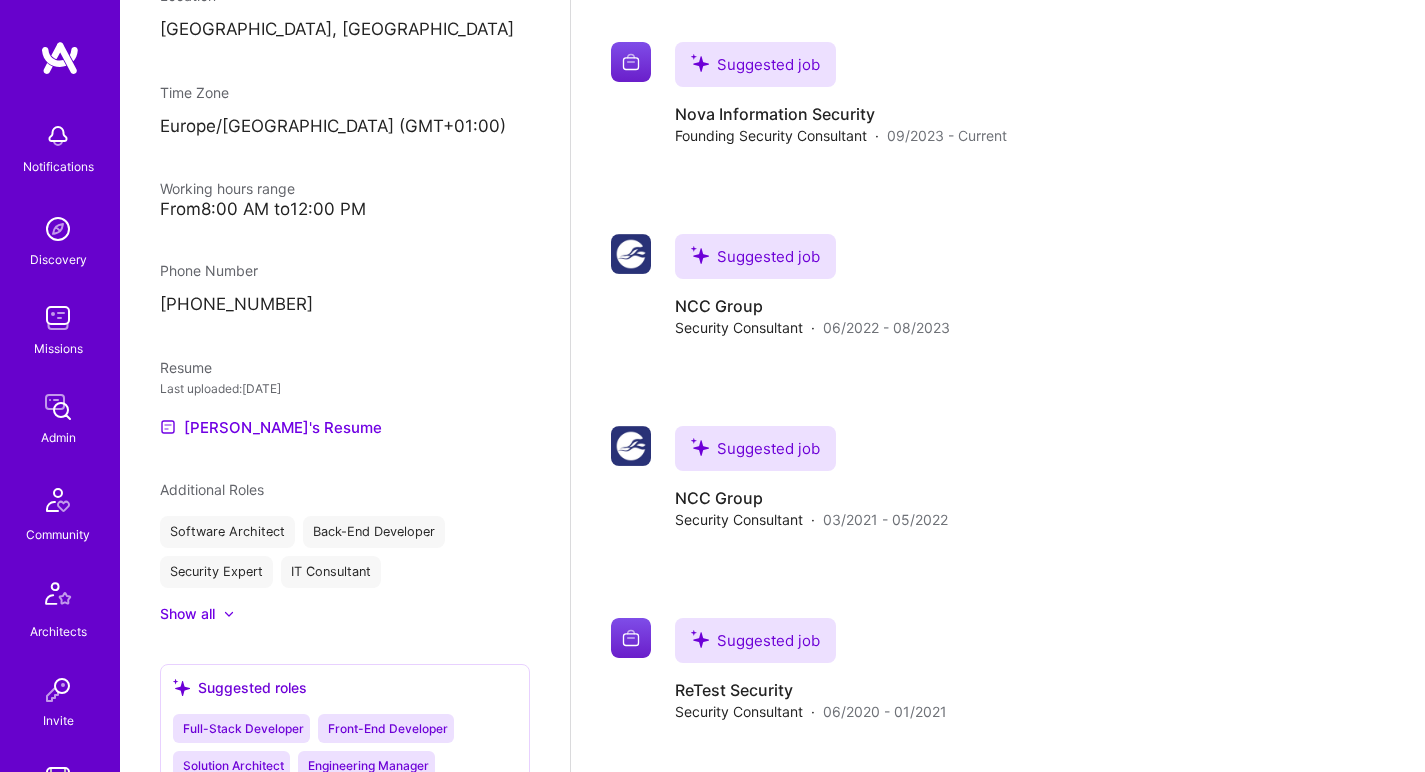 scroll, scrollTop: 759, scrollLeft: 0, axis: vertical 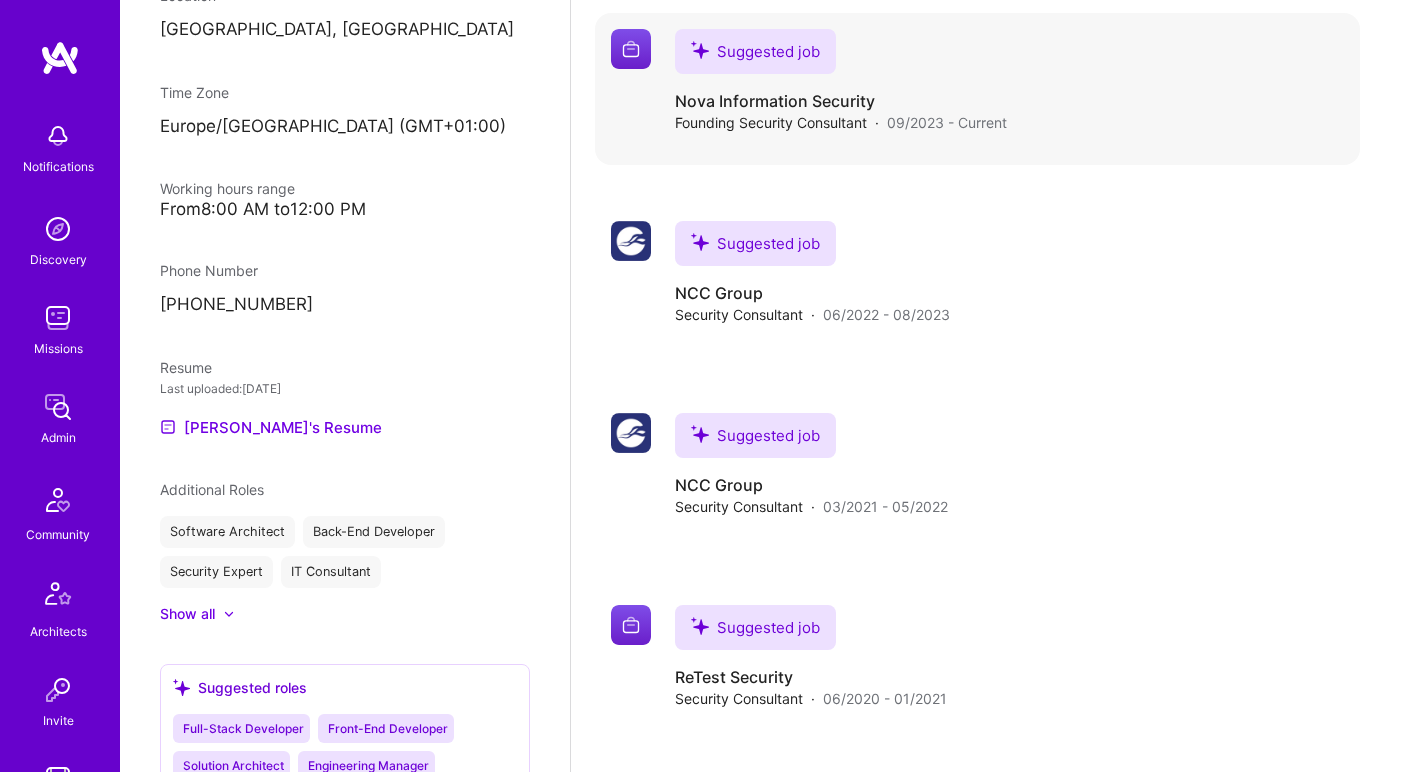 click on "Suggested job Nova Information Security Founding Security Consultant · 09/2023 - Current" at bounding box center (1009, 89) 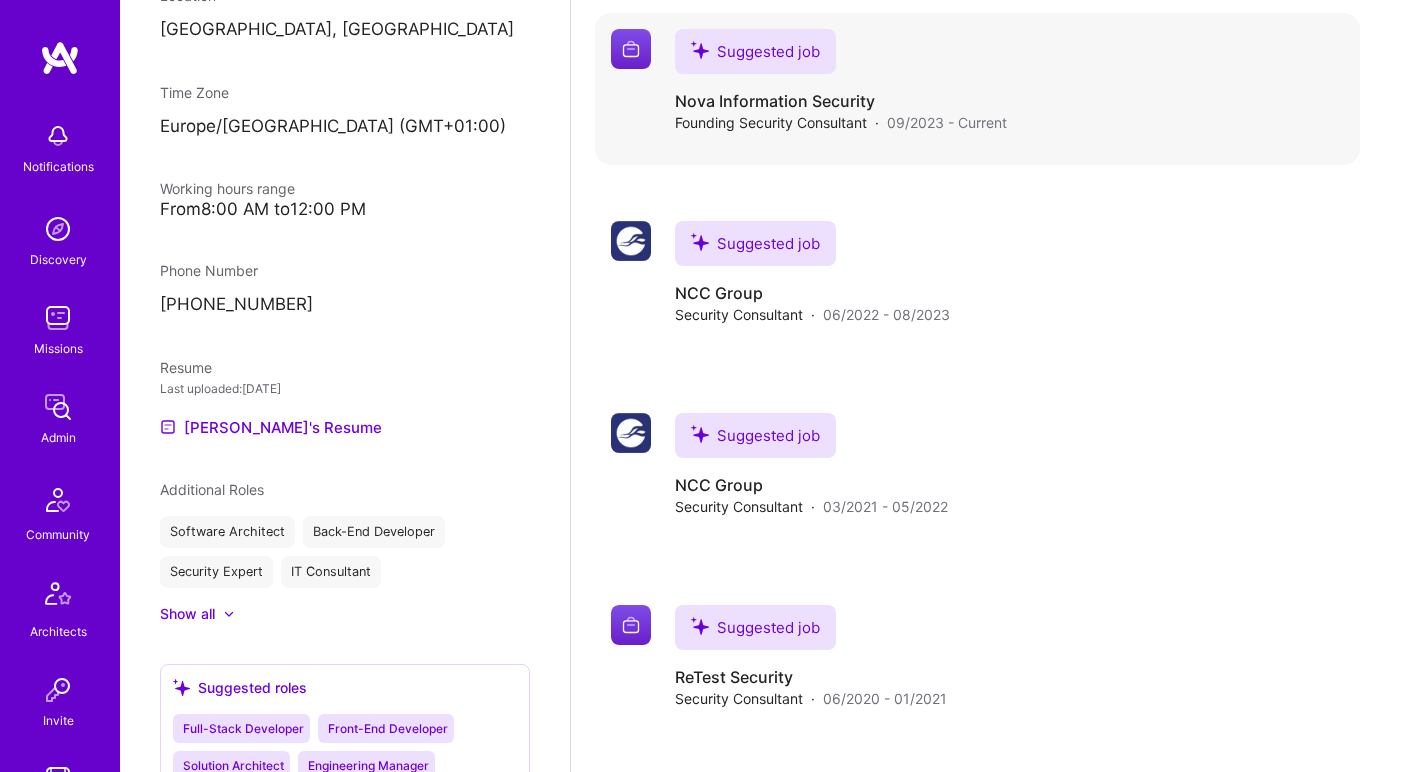 click on "Suggested job Nova Information Security Founding Security Consultant · 09/2023 - Current" at bounding box center (1009, 89) 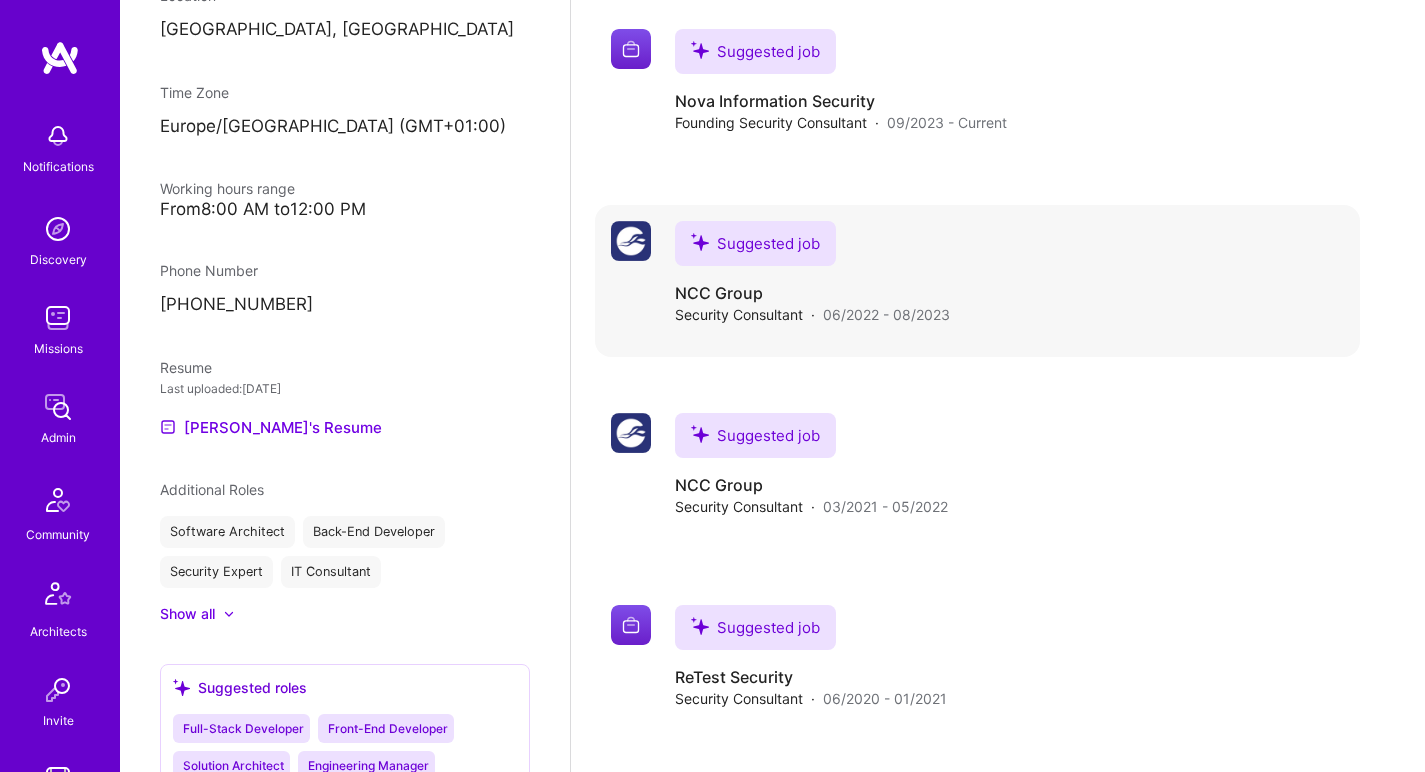 click on "Suggested job NCC Group Security Consultant · 06/2022 - 08/2023" at bounding box center [812, 273] 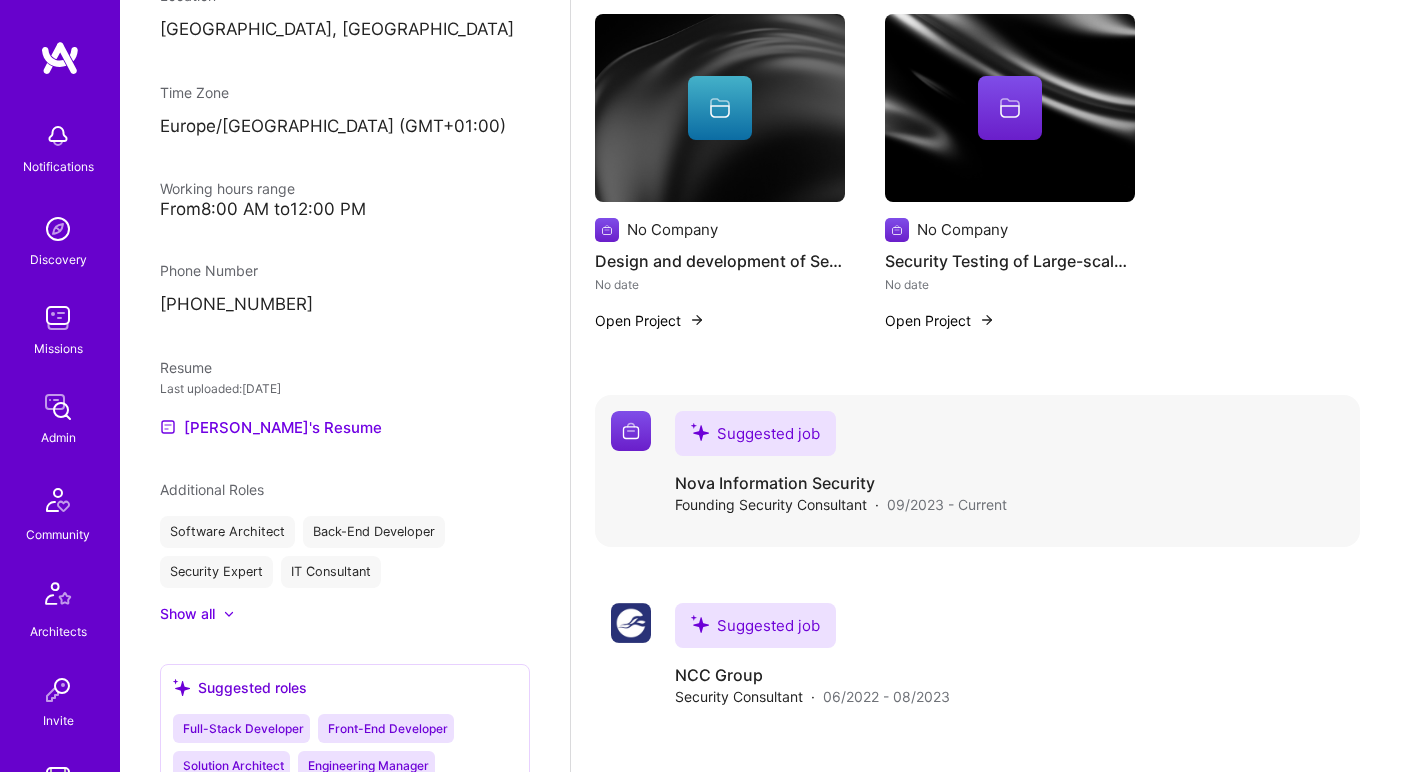 click on "Suggested job Nova Information Security Founding Security Consultant · 09/2023 - Current" at bounding box center (841, 463) 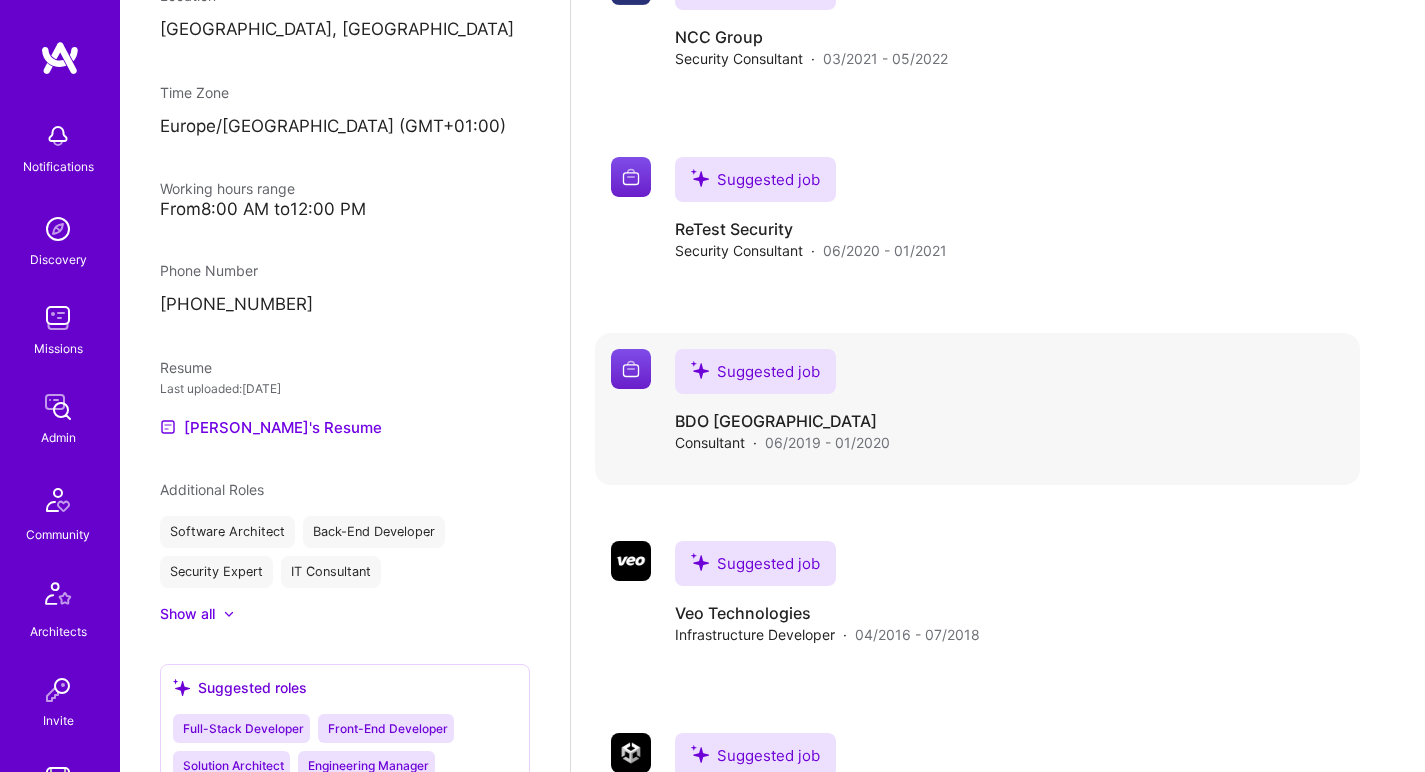 click on "Suggested job BDO Danmark Consultant · 06/2019 - 01/2020" at bounding box center [782, 401] 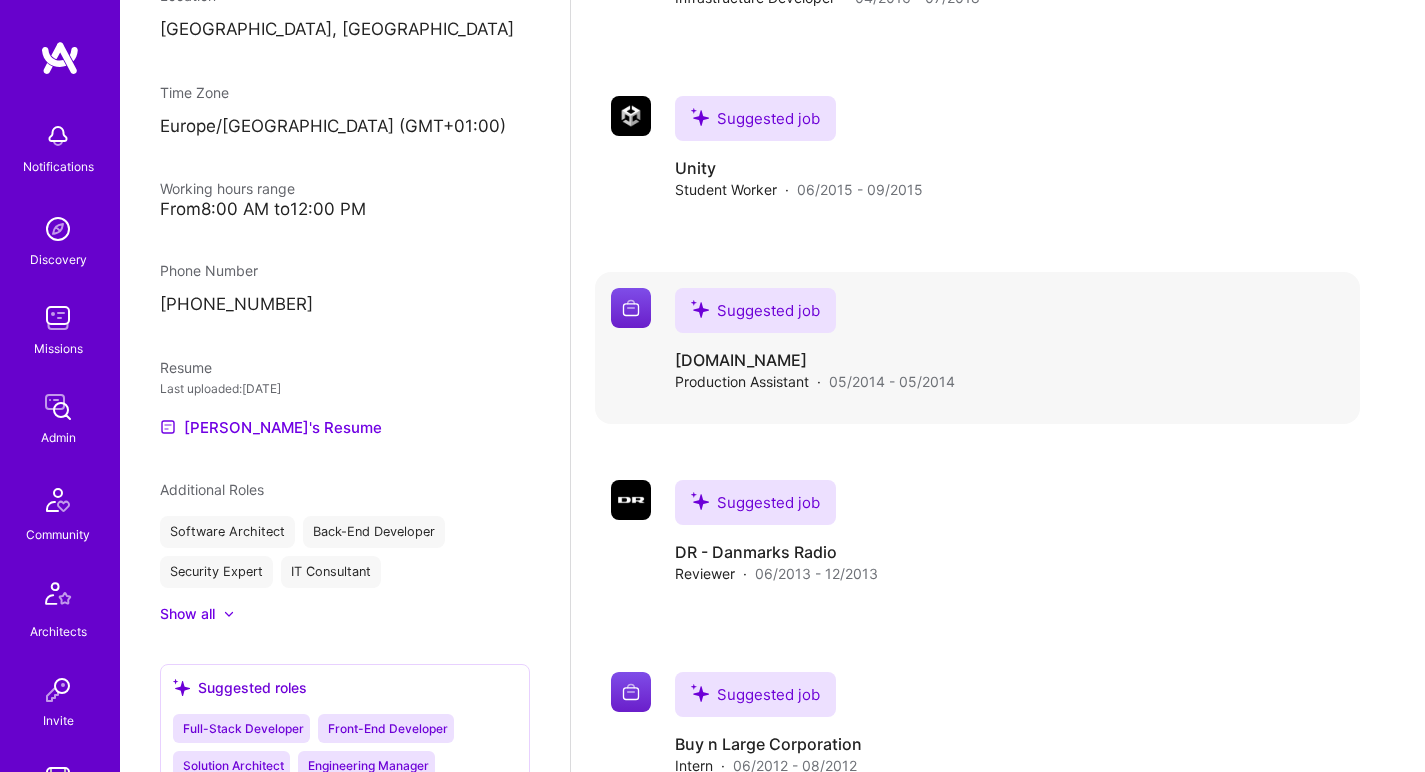 scroll, scrollTop: 1930, scrollLeft: 0, axis: vertical 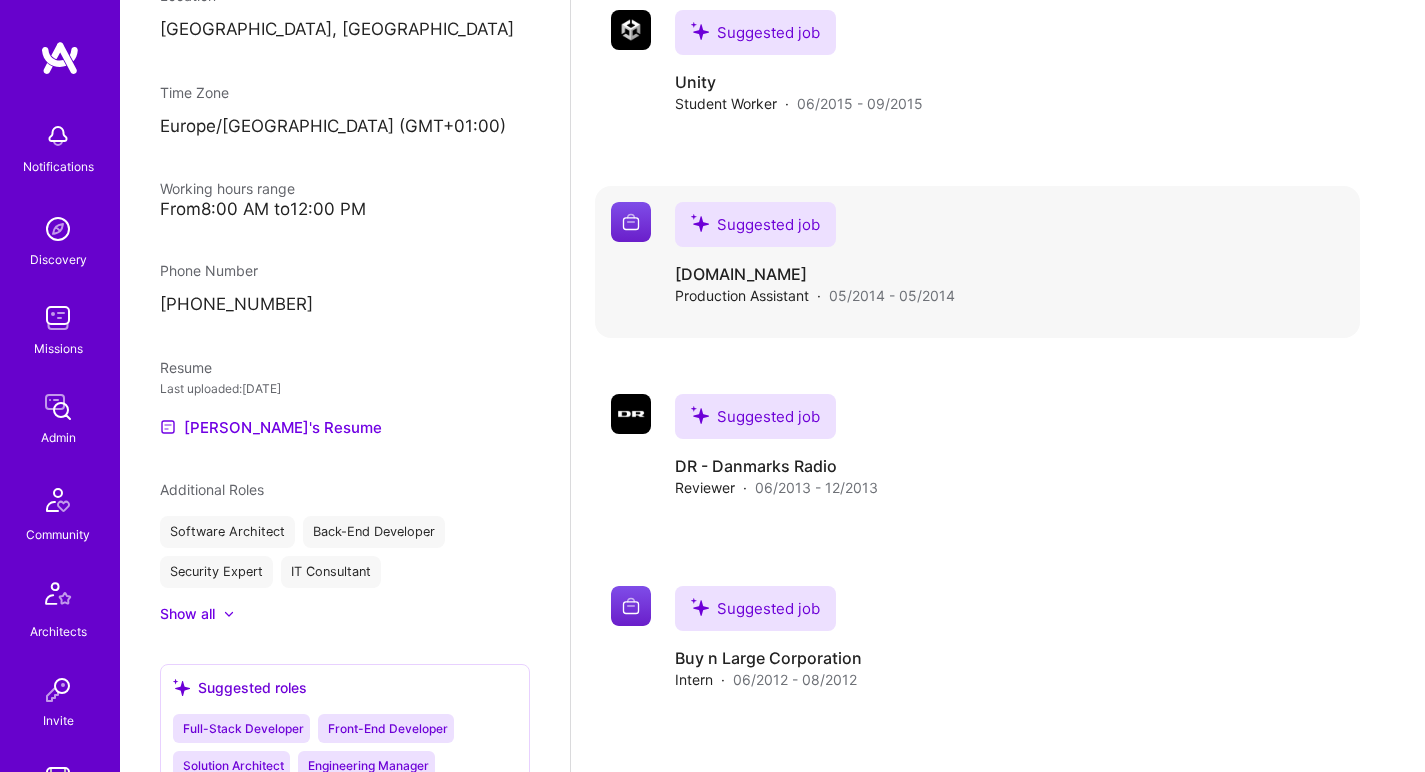 click on "Production Assistant" at bounding box center [742, 295] 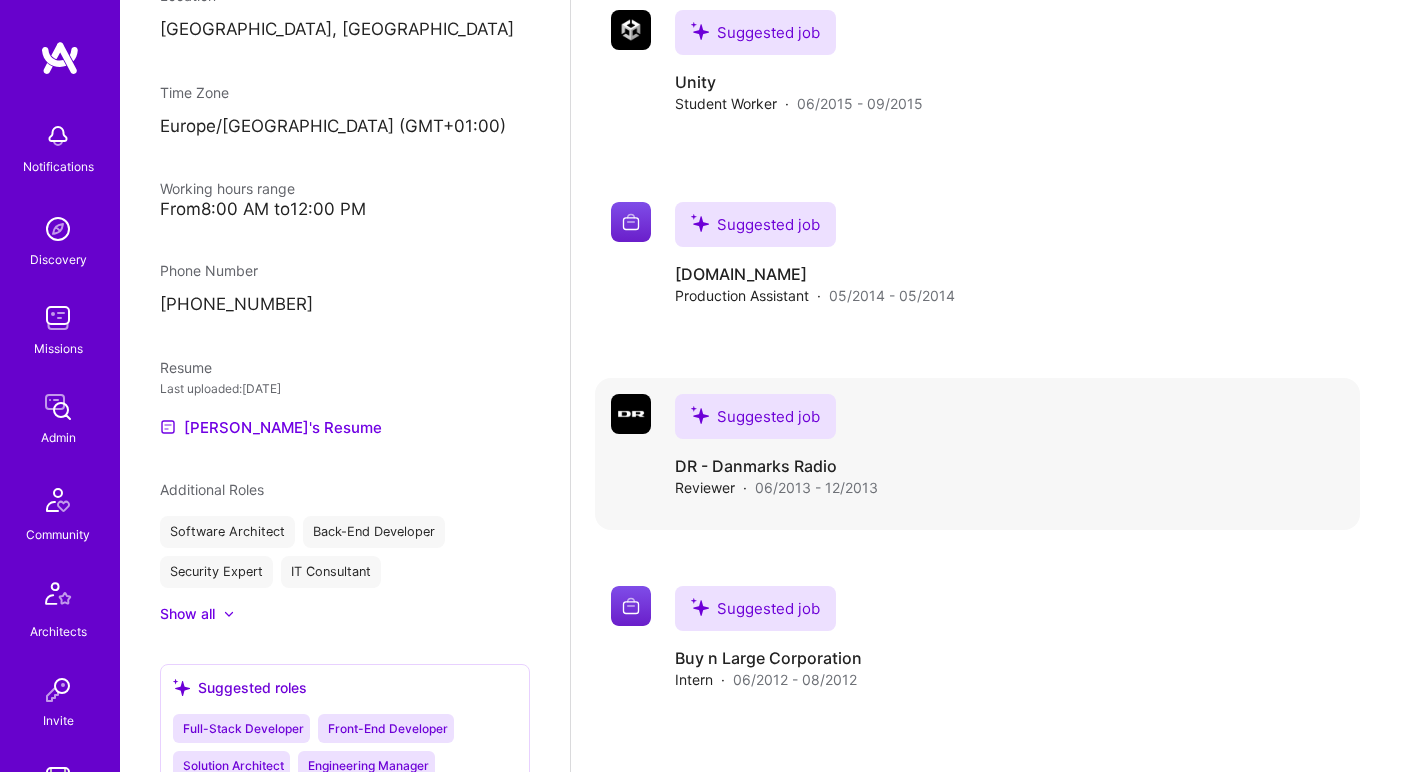 click on "Suggested job" at bounding box center [755, 416] 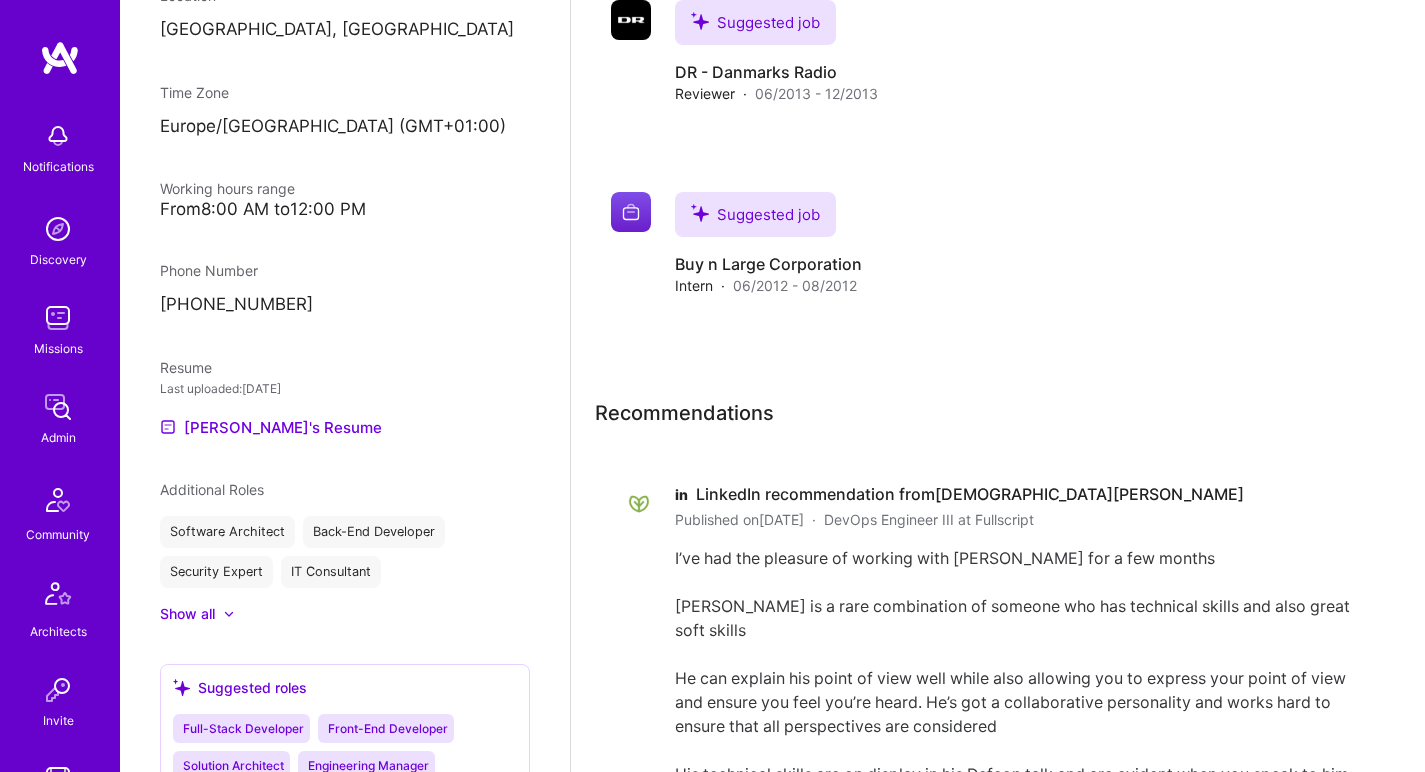 scroll, scrollTop: 2475, scrollLeft: 0, axis: vertical 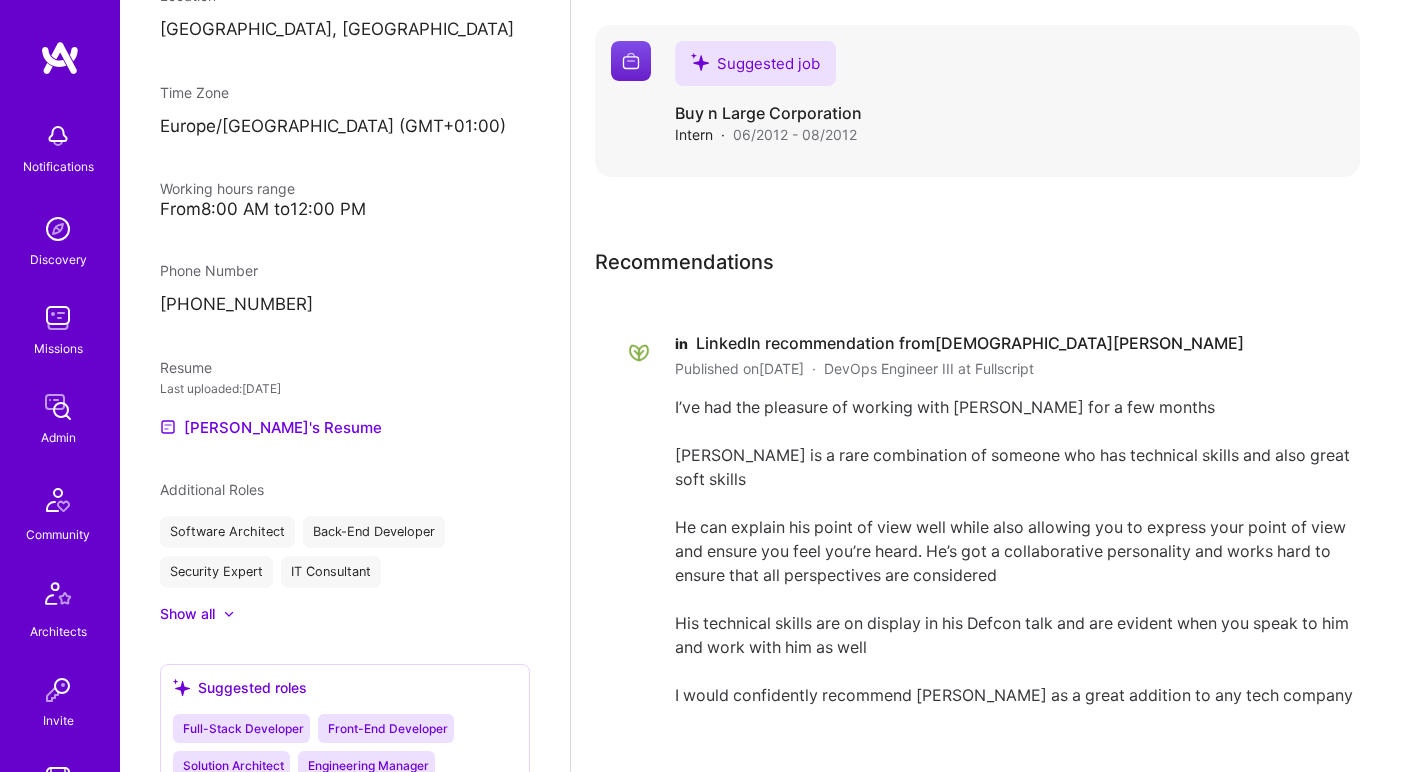 click on "Buy n Large Corporation" at bounding box center (768, 113) 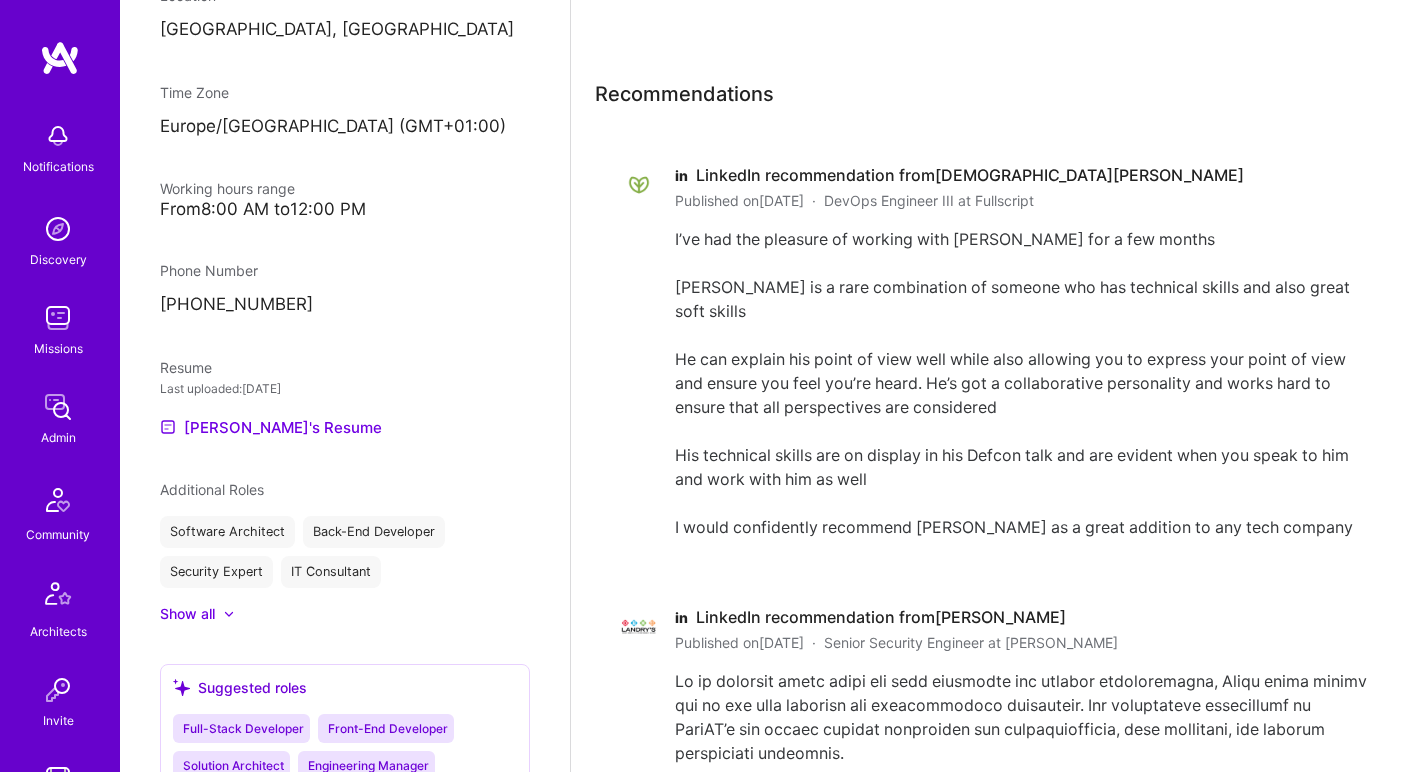 scroll, scrollTop: 2656, scrollLeft: 0, axis: vertical 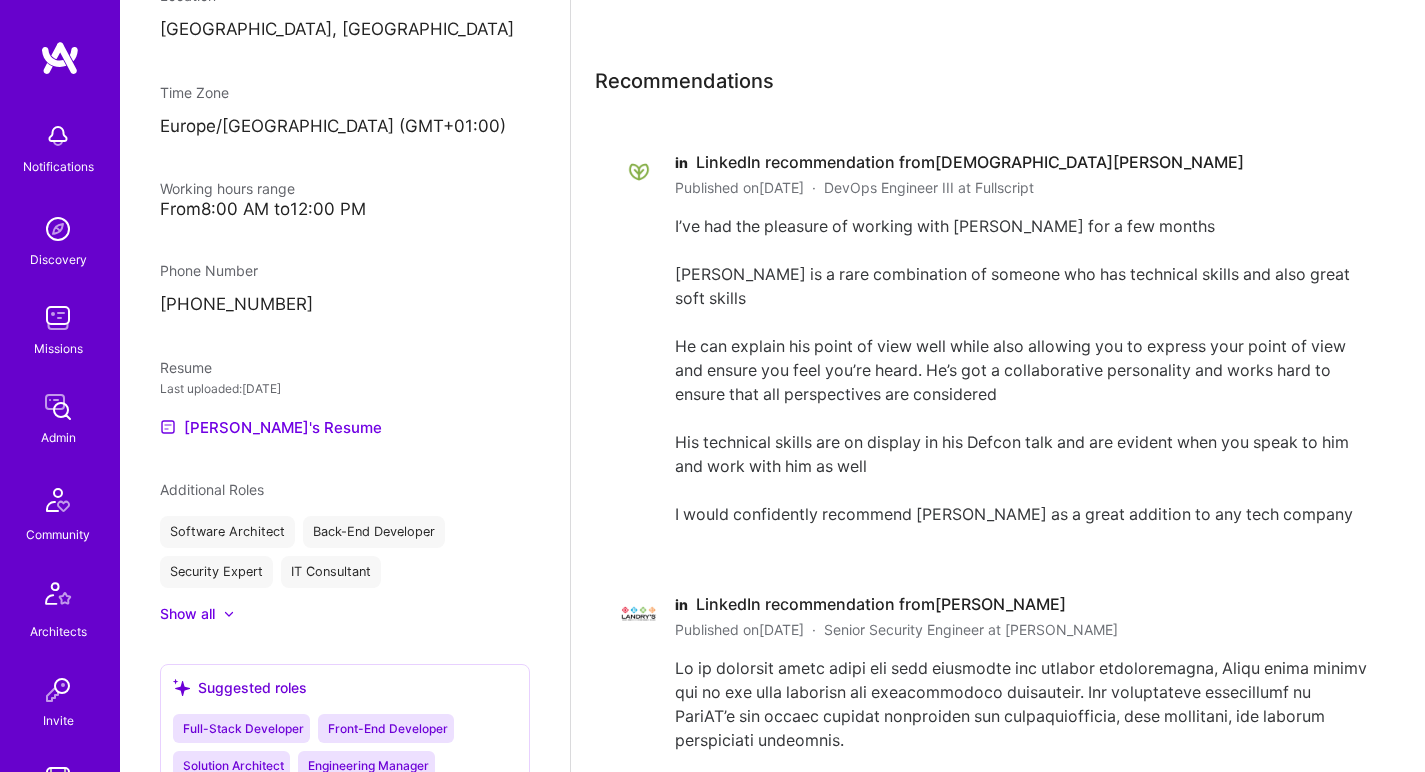click on "I’ve had the pleasure of working with Denis for a few months
Denis is a rare combination of someone who has technical skills and also great soft skills
He can explain his point of view well while also allowing you to express your point of view and ensure you feel you’re heard. He’s got a collaborative personality and works hard to ensure that all perspectives are considered
His technical skills are on display in his Defcon talk and are evident when you speak to him and work with him as well
I would confidently recommend Denis as a great addition to any tech company" at bounding box center [1023, 370] 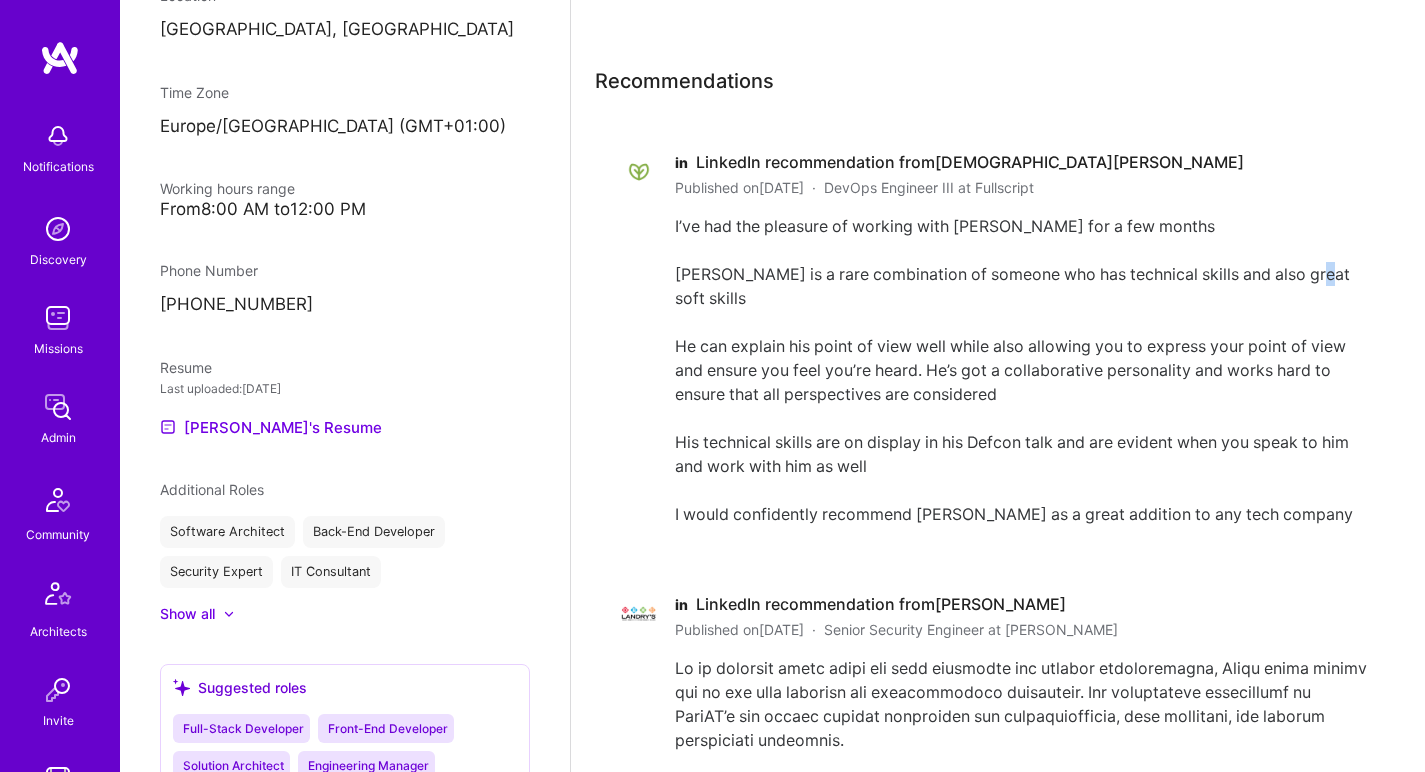 click on "I’ve had the pleasure of working with Denis for a few months
Denis is a rare combination of someone who has technical skills and also great soft skills
He can explain his point of view well while also allowing you to express your point of view and ensure you feel you’re heard. He’s got a collaborative personality and works hard to ensure that all perspectives are considered
His technical skills are on display in his Defcon talk and are evident when you speak to him and work with him as well
I would confidently recommend Denis as a great addition to any tech company" at bounding box center (1023, 370) 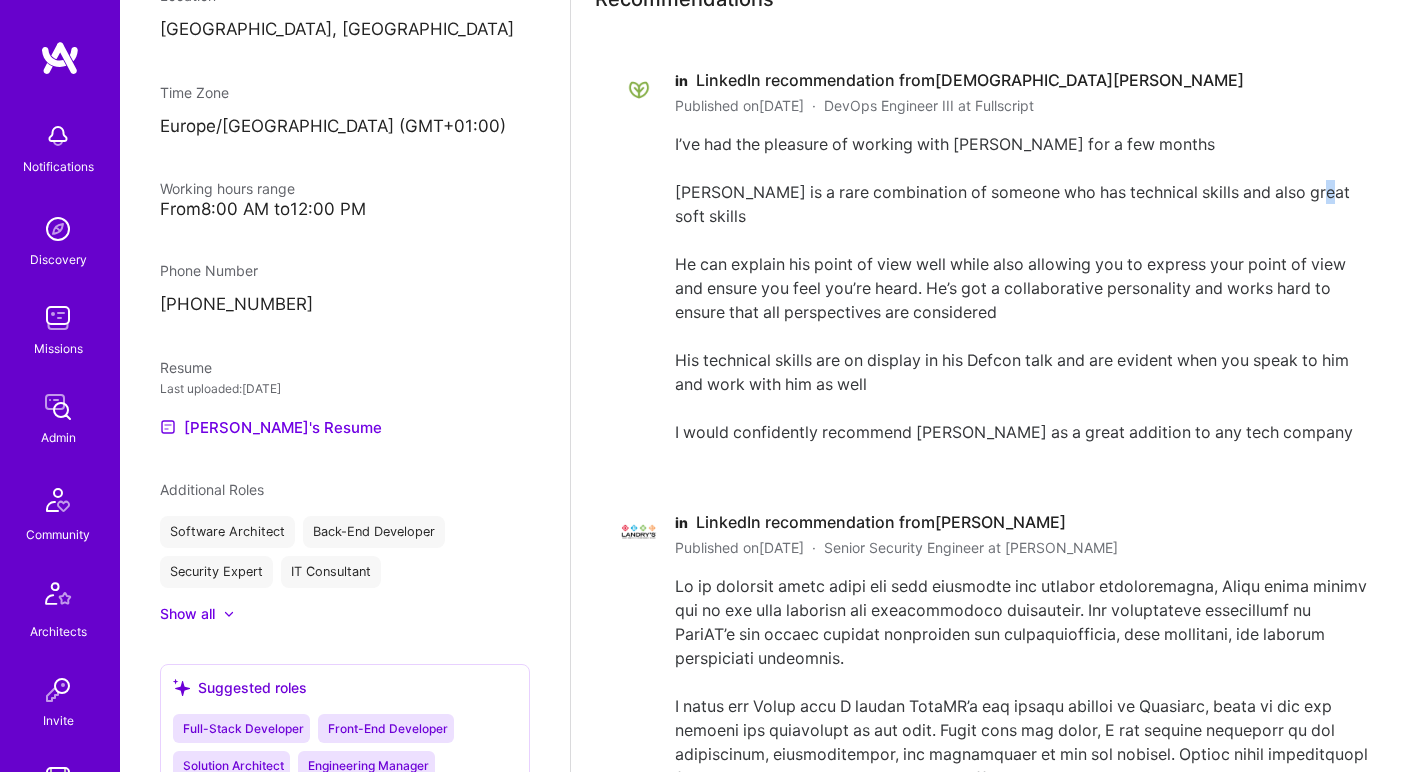 scroll, scrollTop: 2781, scrollLeft: 0, axis: vertical 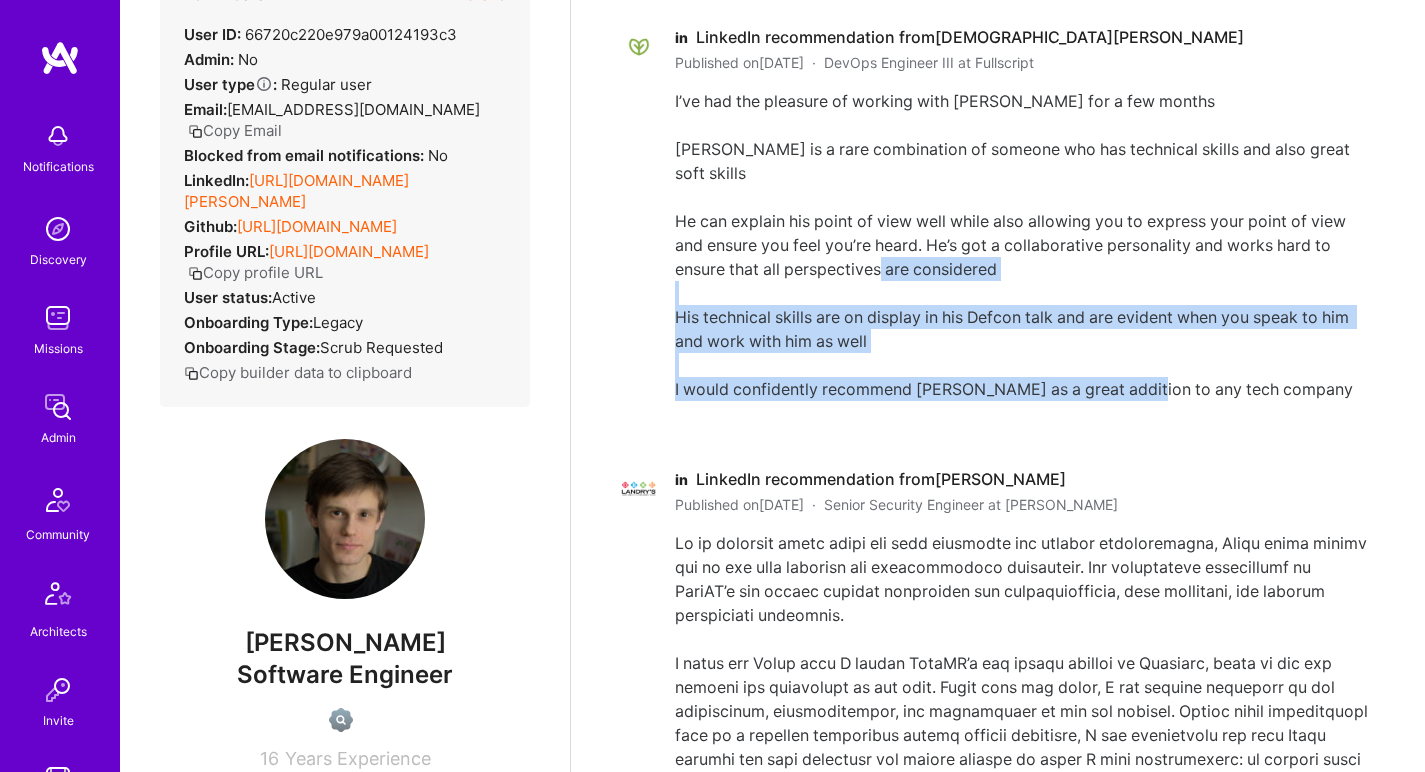 drag, startPoint x: 692, startPoint y: 276, endPoint x: 785, endPoint y: 385, distance: 143.28294 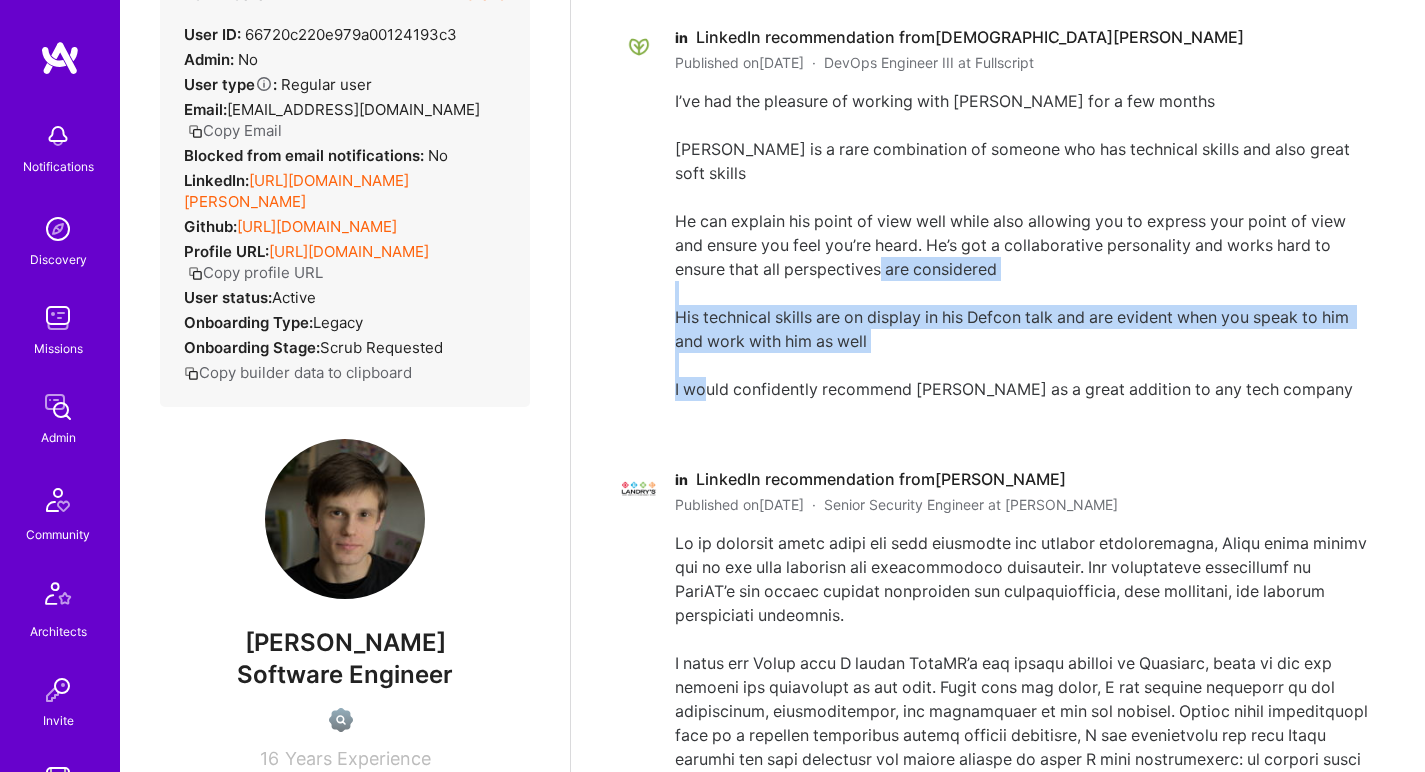 drag, startPoint x: 823, startPoint y: 370, endPoint x: 758, endPoint y: 266, distance: 122.641754 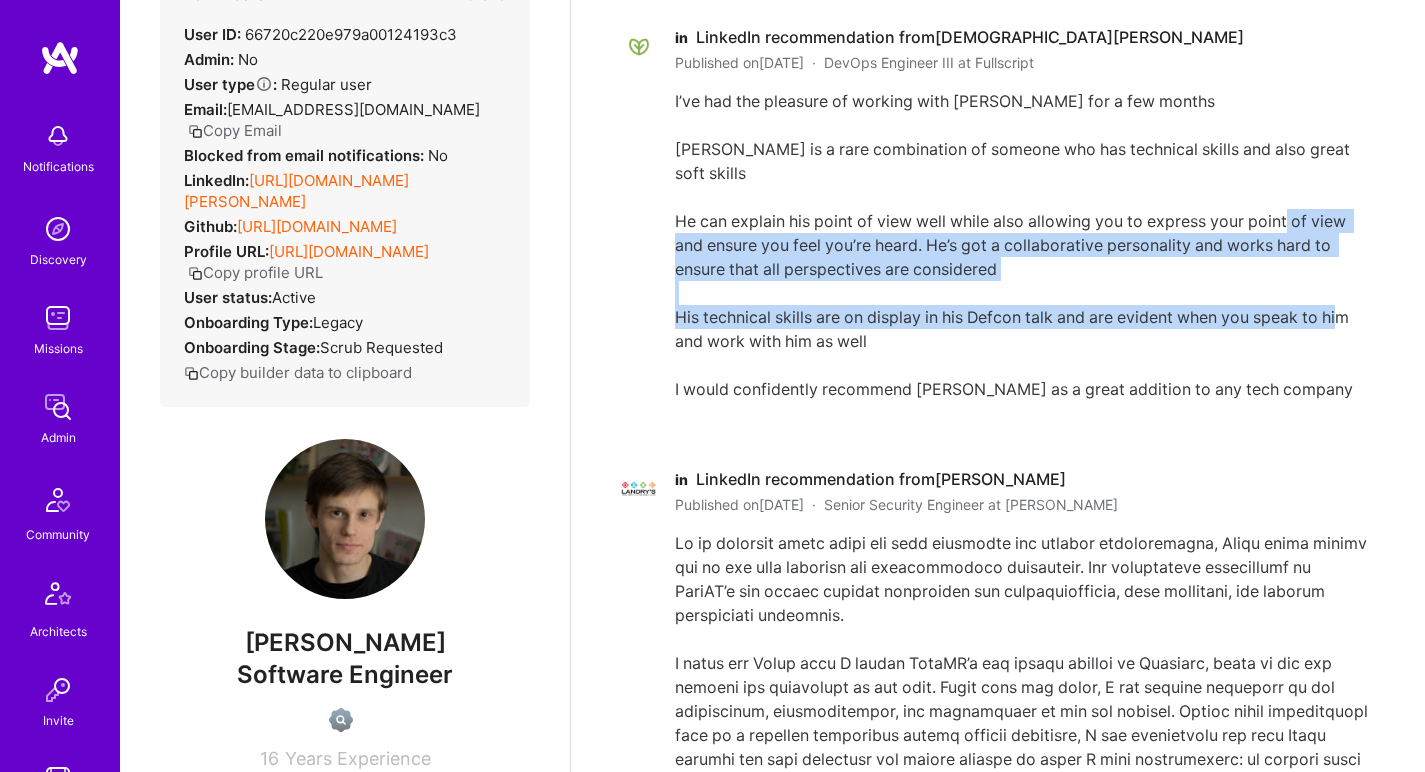 drag, startPoint x: 732, startPoint y: 230, endPoint x: 787, endPoint y: 321, distance: 106.32967 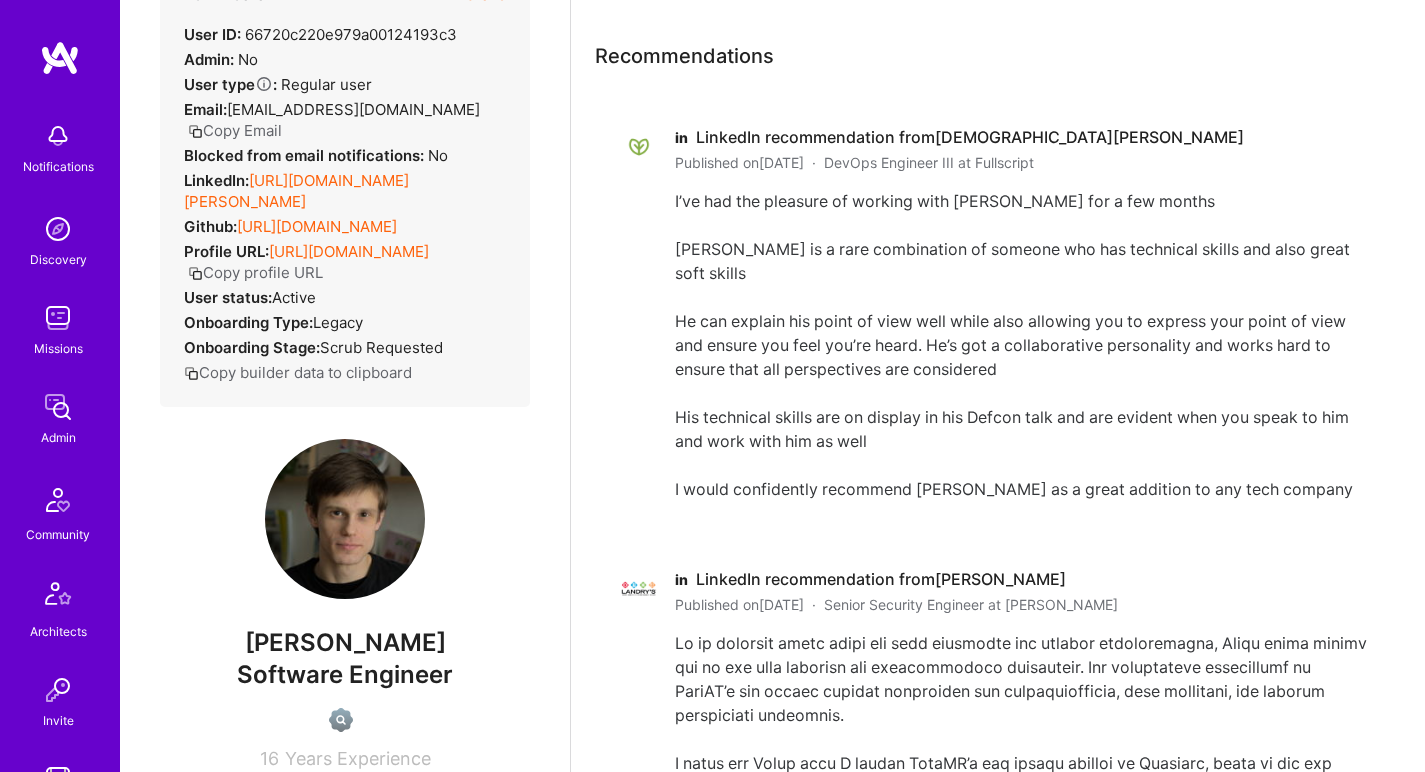 scroll, scrollTop: 2552, scrollLeft: 0, axis: vertical 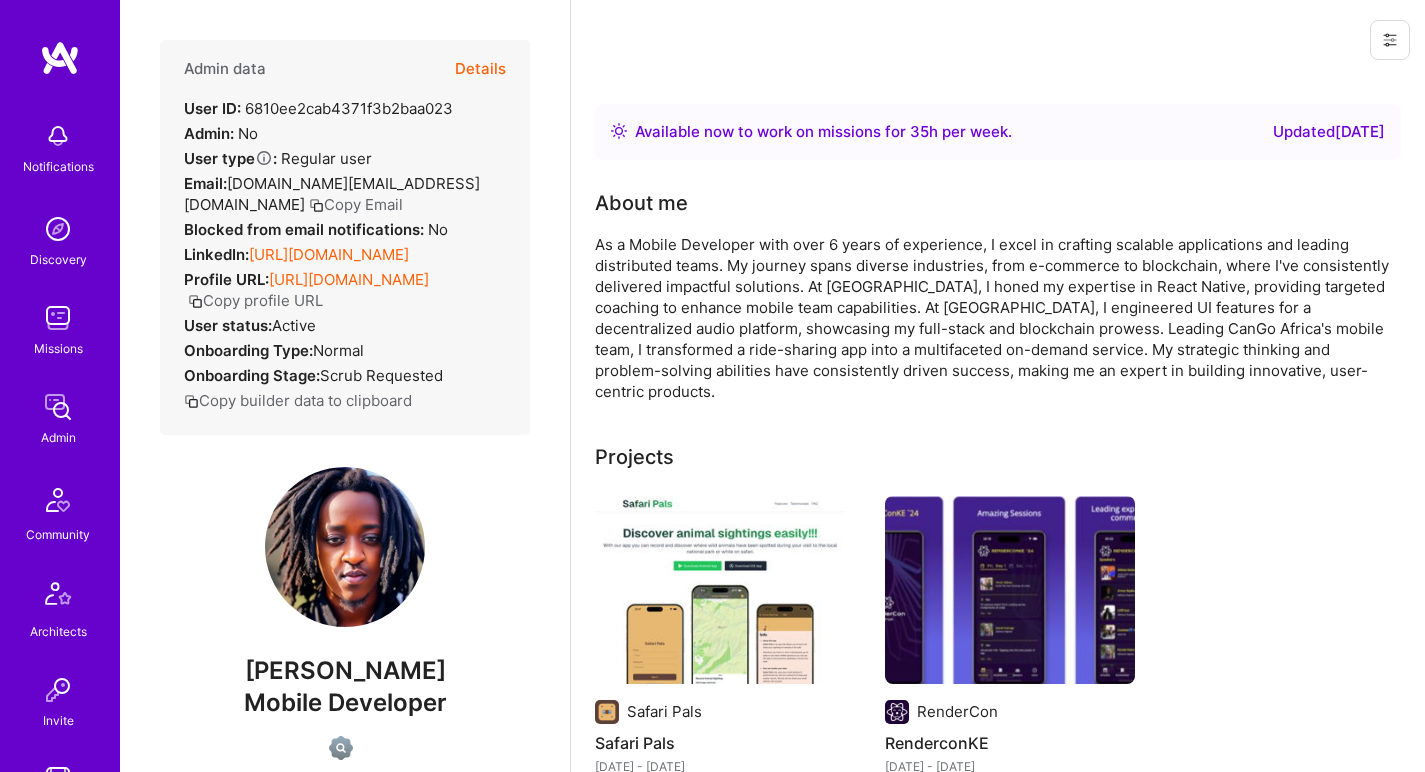 click on "[URL][DOMAIN_NAME]" at bounding box center [329, 254] 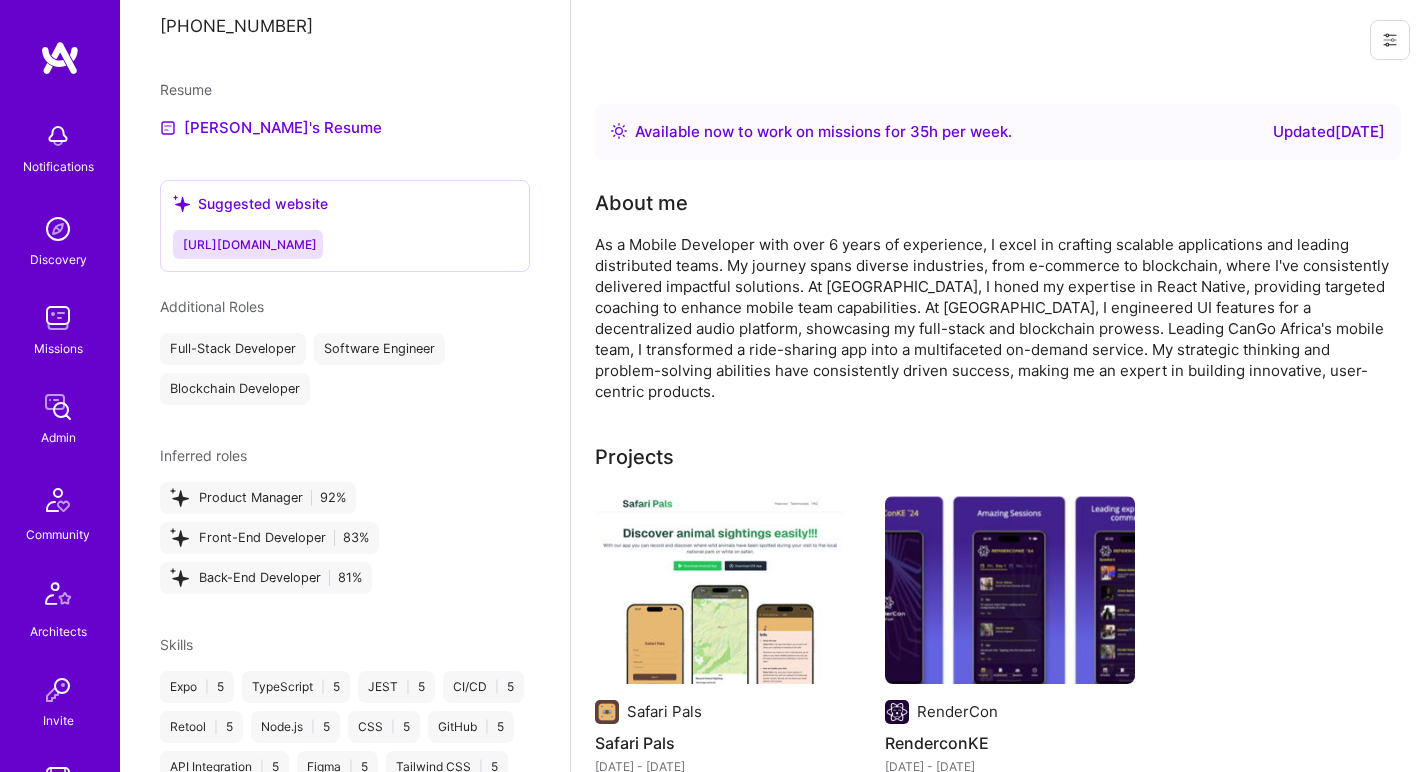 scroll, scrollTop: 1149, scrollLeft: 0, axis: vertical 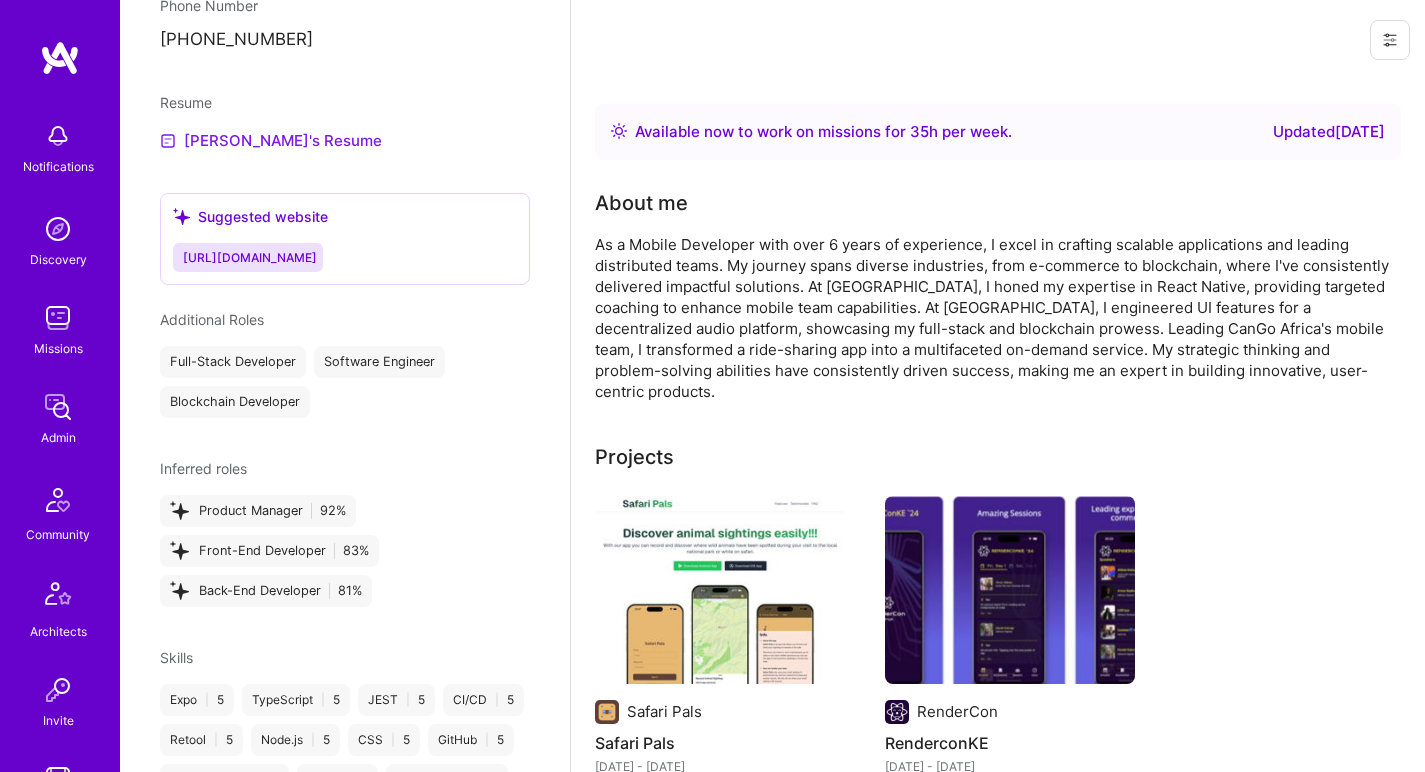 click on "[PERSON_NAME]'s Resume" at bounding box center [271, 141] 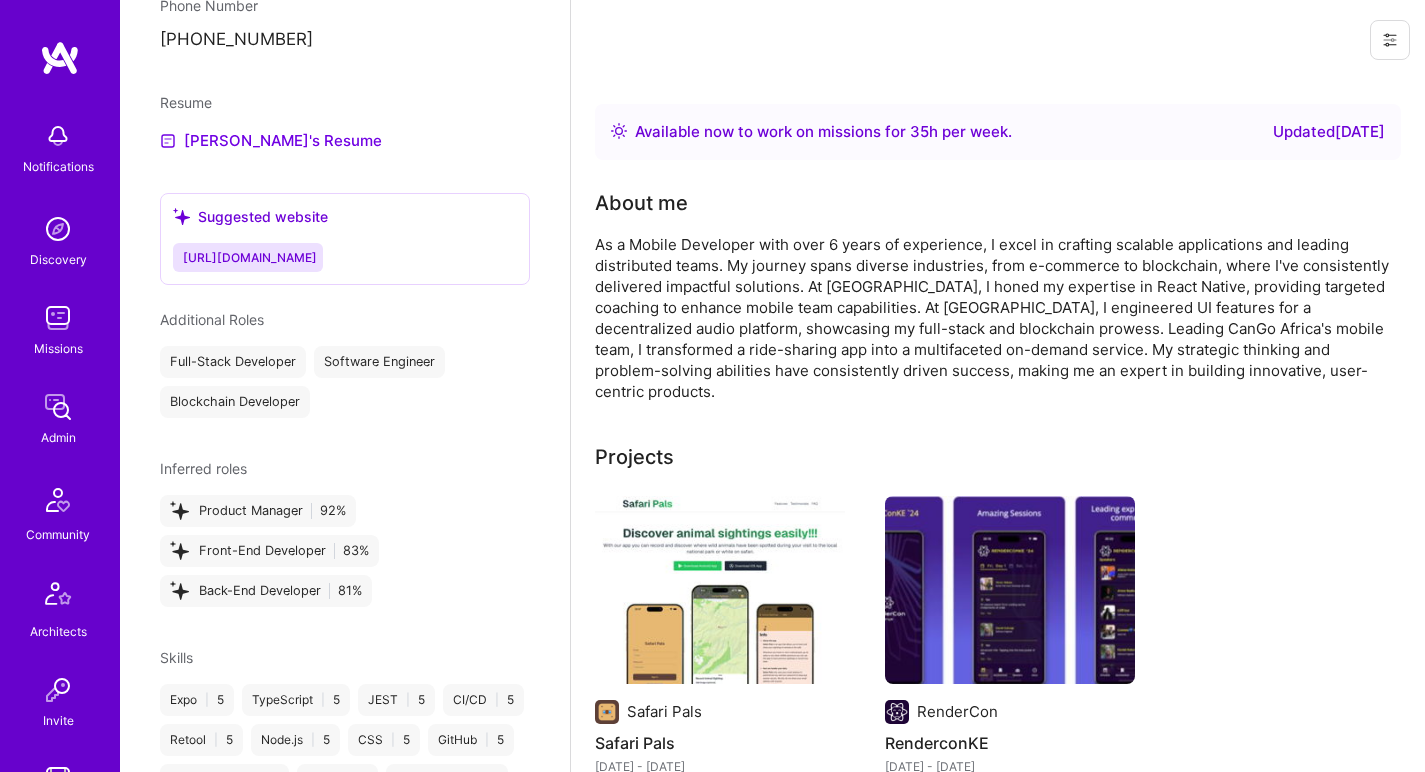click on "As a Mobile Developer with over 6 years of experience, I excel in crafting scalable applications and leading distributed teams. My journey spans diverse industries, from e-commerce to blockchain, where I've consistently delivered impactful solutions. At Skiller Whale, I honed my expertise in React Native, providing targeted coaching to enhance mobile team capabilities. At Tamago, I engineered UI features for a decentralized audio platform, showcasing my full-stack and blockchain prowess. Leading CanGo Africa's mobile team, I transformed a ride-sharing app into a multifaceted on-demand service. My strategic thinking and problem-solving abilities have consistently driven success, making me an expert in building innovative, user-centric products." at bounding box center [995, 318] 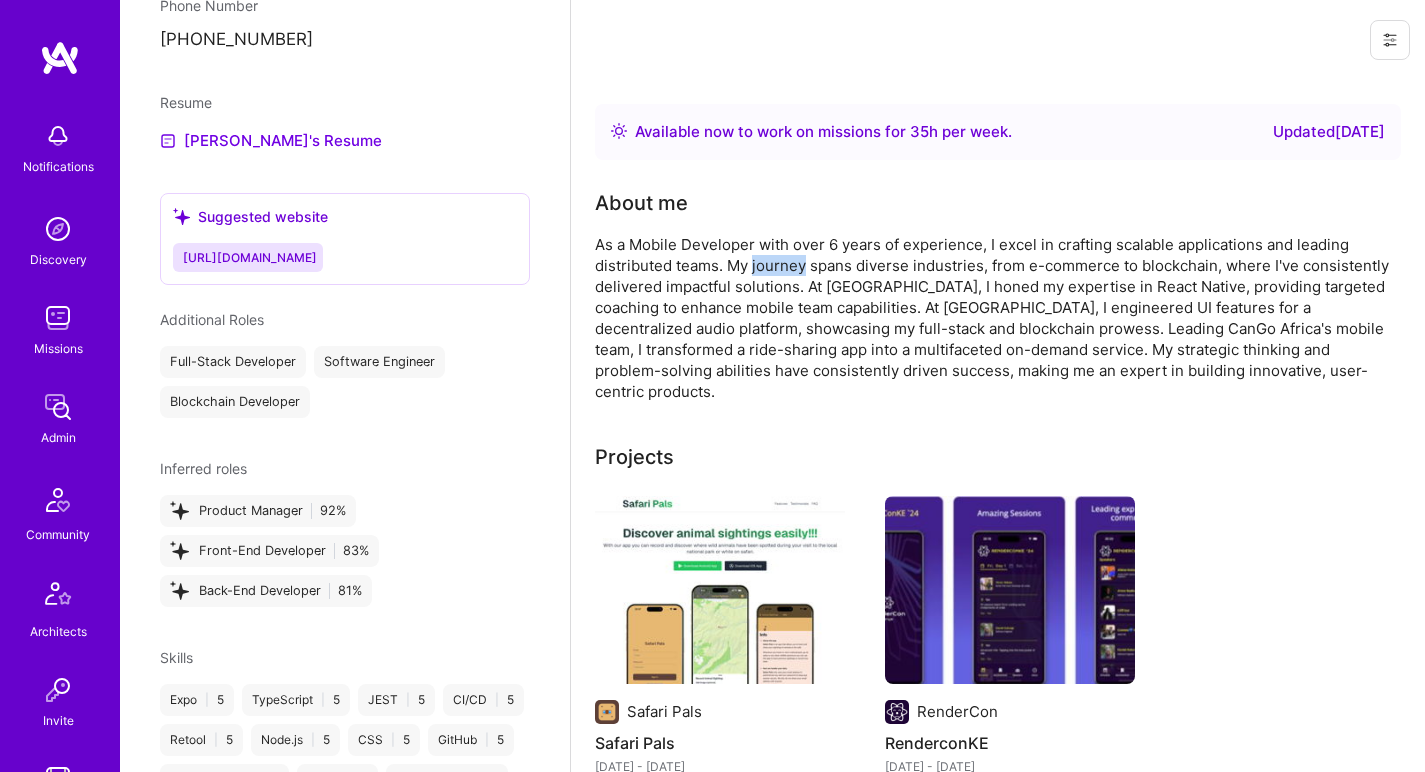click on "As a Mobile Developer with over 6 years of experience, I excel in crafting scalable applications and leading distributed teams. My journey spans diverse industries, from e-commerce to blockchain, where I've consistently delivered impactful solutions. At Skiller Whale, I honed my expertise in React Native, providing targeted coaching to enhance mobile team capabilities. At Tamago, I engineered UI features for a decentralized audio platform, showcasing my full-stack and blockchain prowess. Leading CanGo Africa's mobile team, I transformed a ride-sharing app into a multifaceted on-demand service. My strategic thinking and problem-solving abilities have consistently driven success, making me an expert in building innovative, user-centric products." at bounding box center (995, 318) 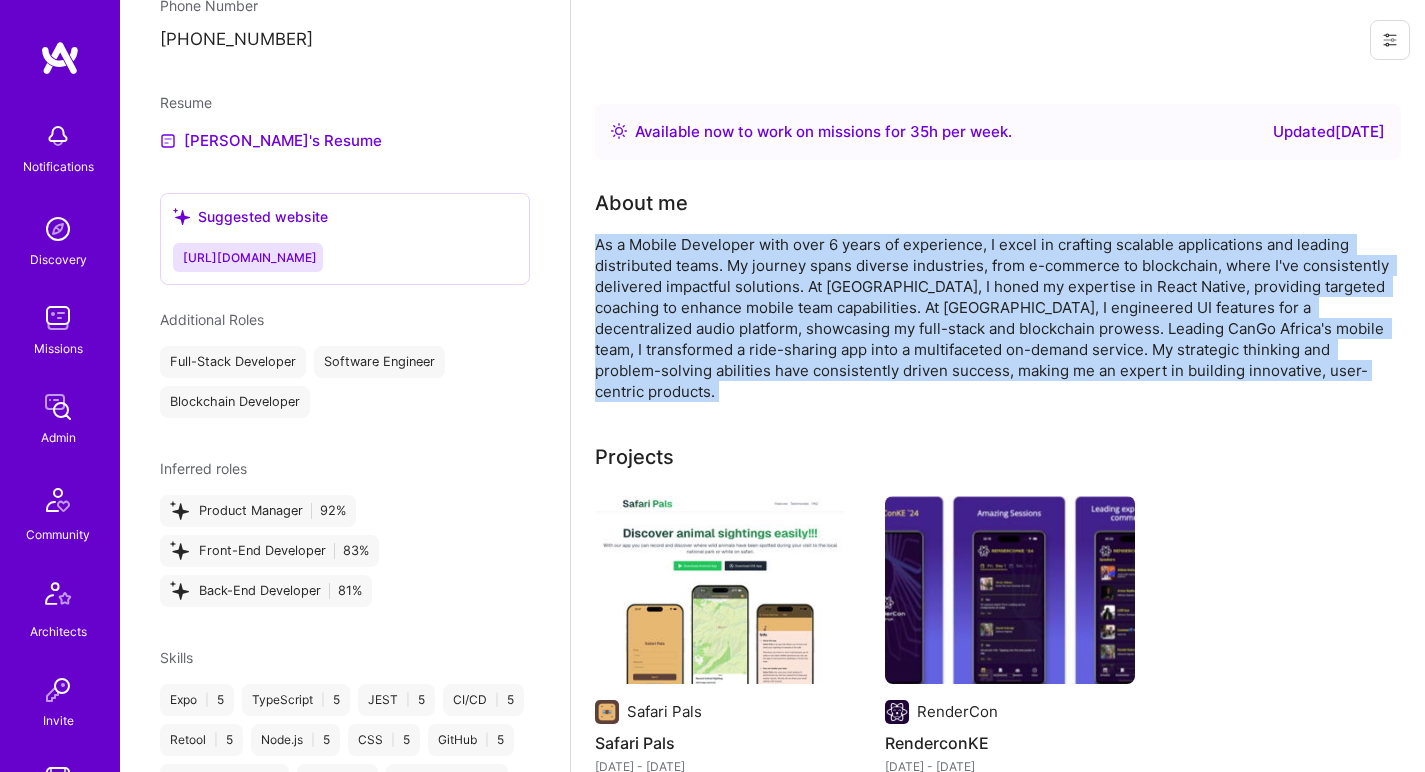 click on "As a Mobile Developer with over 6 years of experience, I excel in crafting scalable applications and leading distributed teams. My journey spans diverse industries, from e-commerce to blockchain, where I've consistently delivered impactful solutions. At Skiller Whale, I honed my expertise in React Native, providing targeted coaching to enhance mobile team capabilities. At Tamago, I engineered UI features for a decentralized audio platform, showcasing my full-stack and blockchain prowess. Leading CanGo Africa's mobile team, I transformed a ride-sharing app into a multifaceted on-demand service. My strategic thinking and problem-solving abilities have consistently driven success, making me an expert in building innovative, user-centric products." at bounding box center (995, 318) 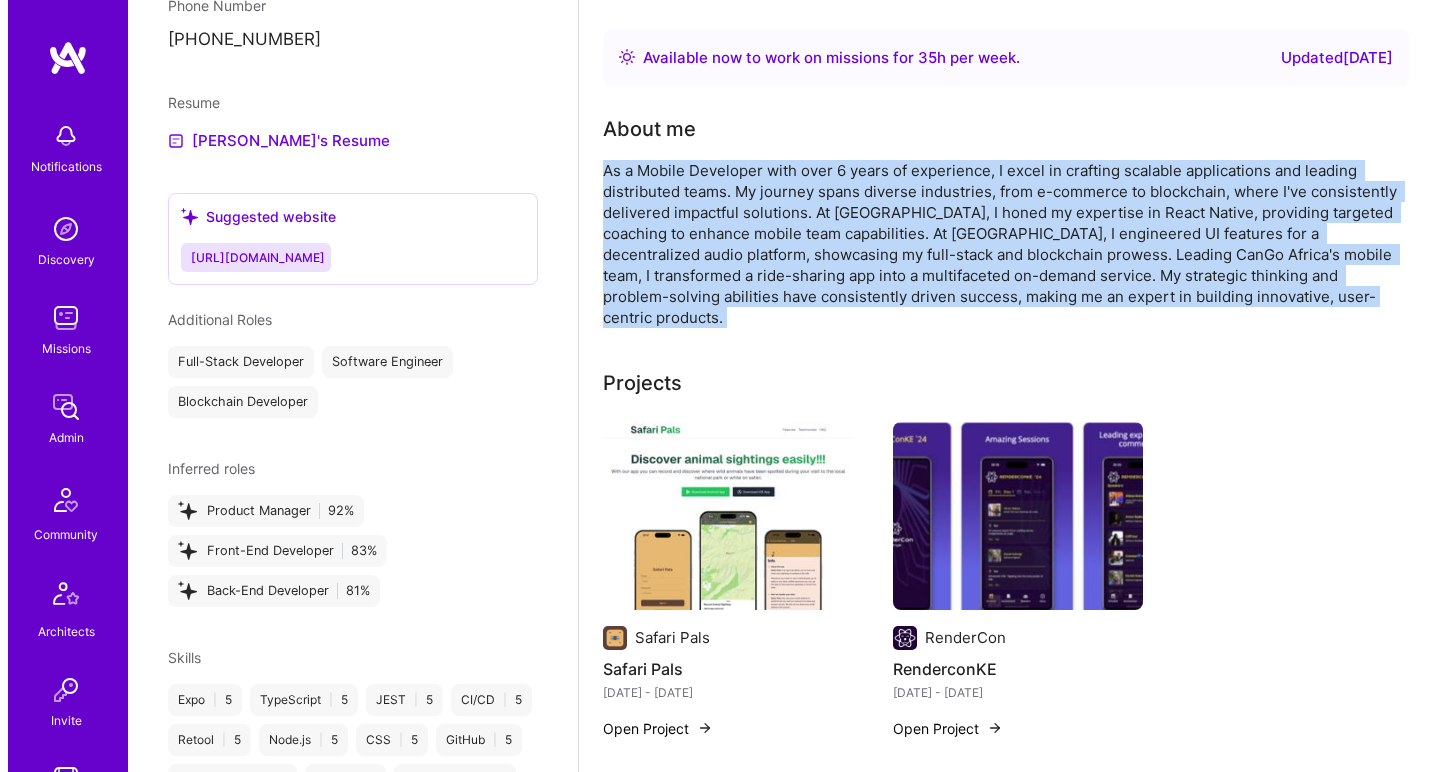 scroll, scrollTop: 95, scrollLeft: 0, axis: vertical 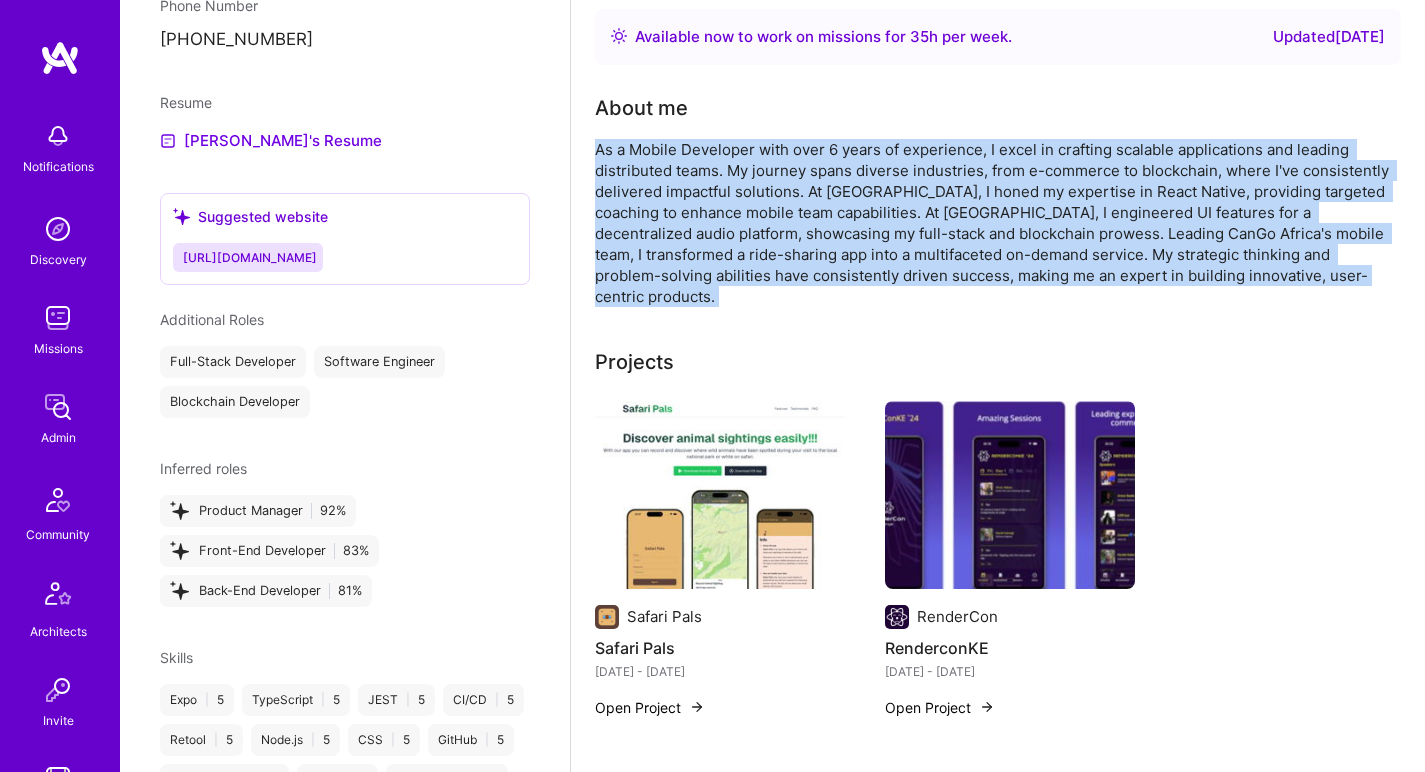 click at bounding box center [720, 495] 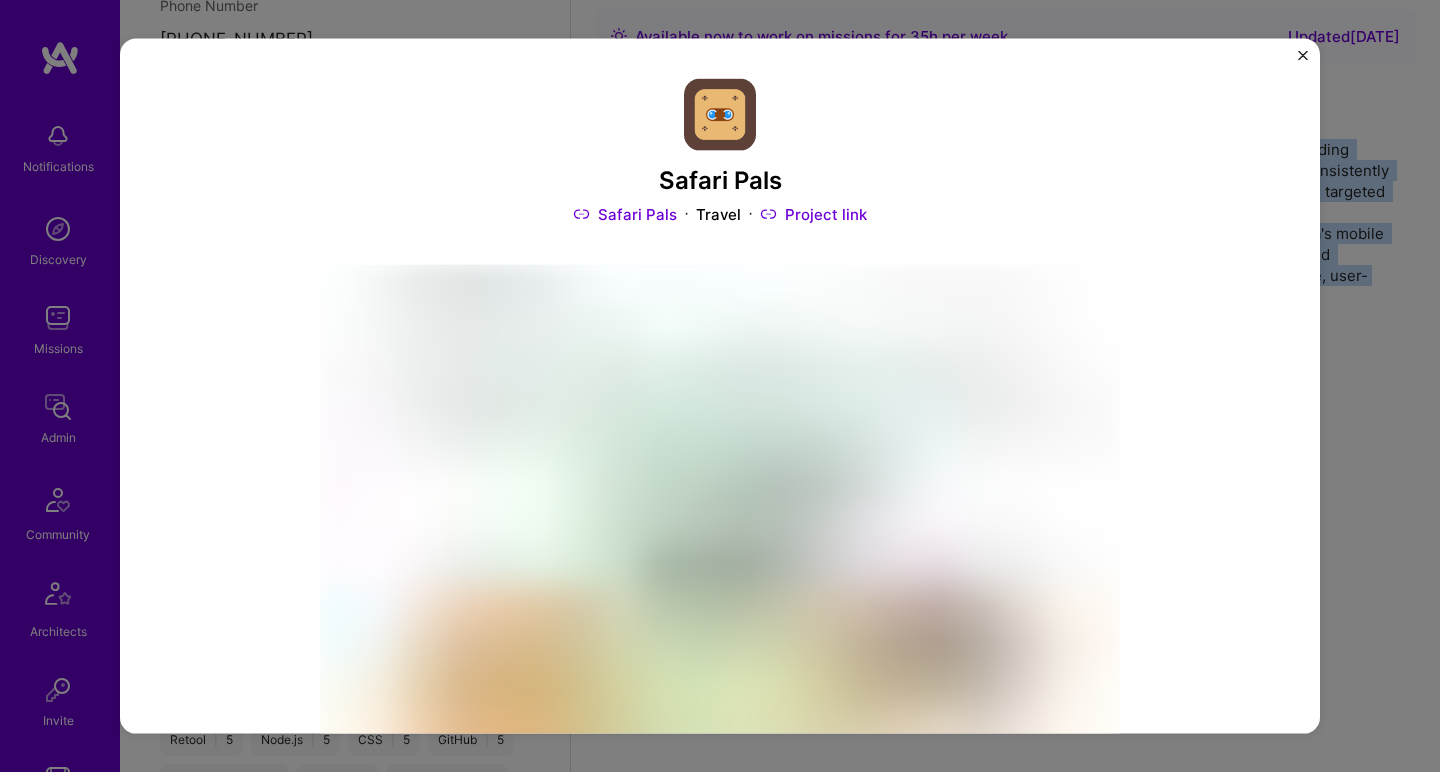 click on "Safari Pals" at bounding box center (625, 213) 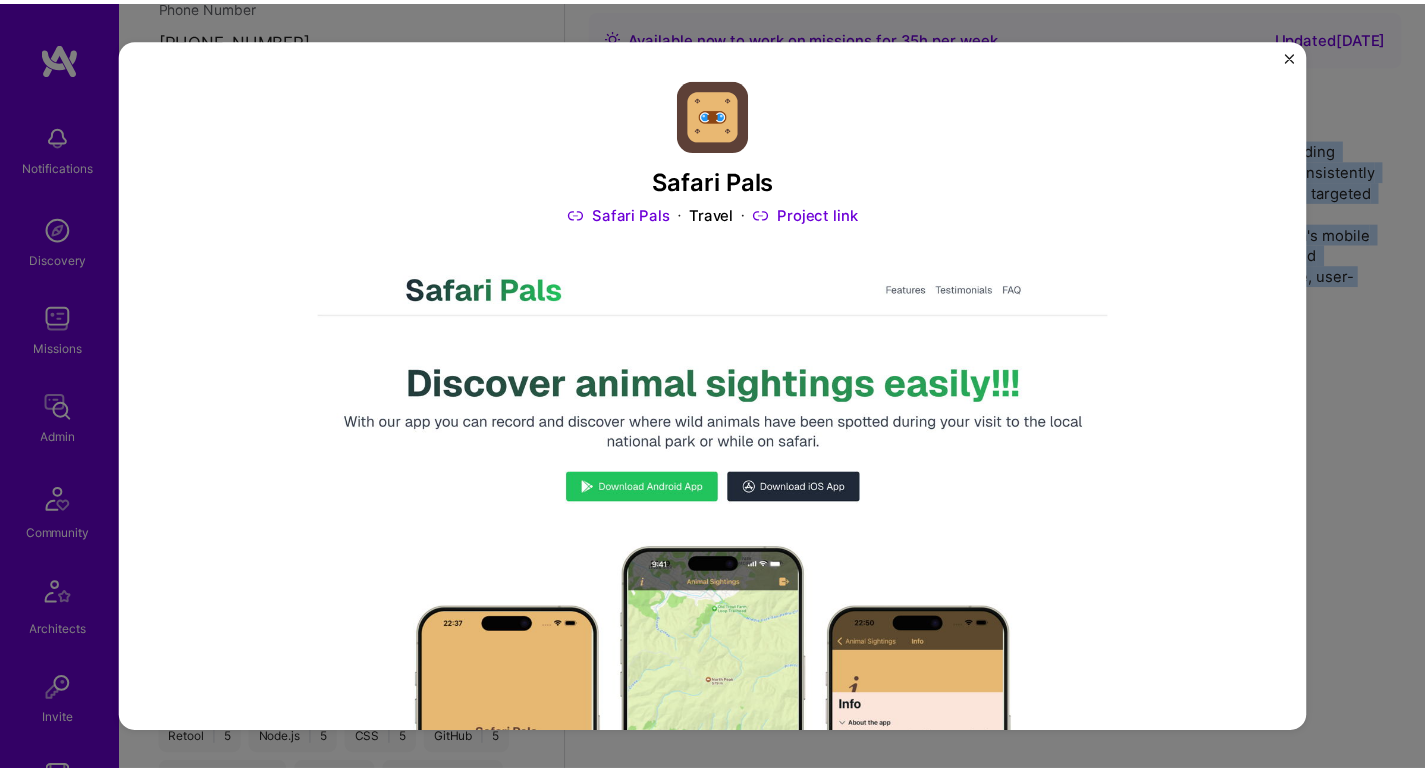 scroll, scrollTop: 47, scrollLeft: 0, axis: vertical 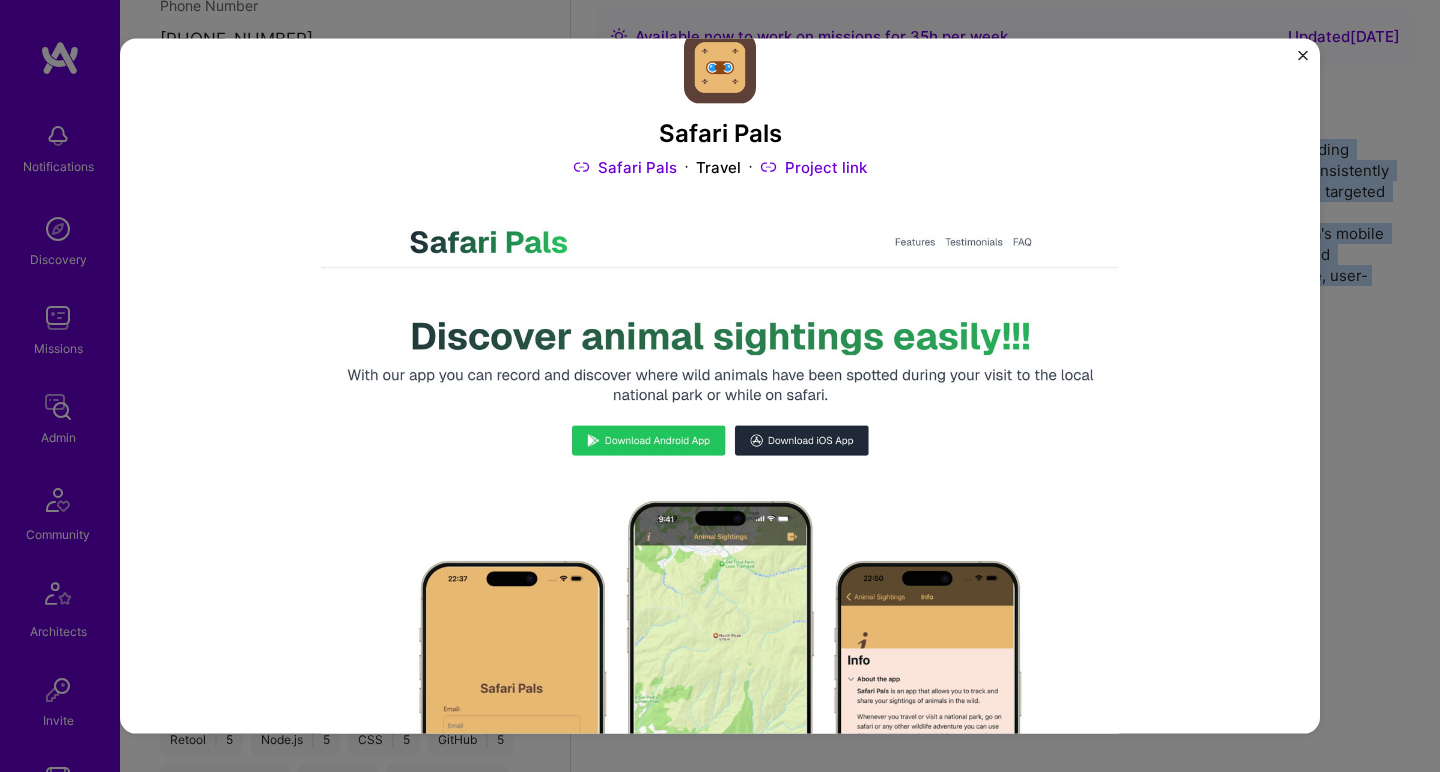 click on "Safari Pals   Safari Pals Travel Project link Role Product Owner Nov, 2024  -   Dec, 2024 Skills used Expo JavaScript Node.js React Native Experience I was involved from inception to launch (0  ->  1) Safari Pals: Enhancing Wildlife Exploration An app designed to enrich visitors' experiences at national parks and on safaris by allowing them to record and discover wildlife sightings. Problem The challenge was to provide a digital platform for visitors to easily log and share wildlife sightings, enhancing their safari experience while also contributing to wildlife tracking and conservation efforts. My Contributions I utilized my skills in React Native, JavaScript, and Node.js to build the application from scratch. I focused on creating a user-friendly interface and ensuring the app's functionality was really easy-to-use and straightforward for both novice and seasoned safari-goers. Outcomes Other projects from this builder Arroz Estúdios Arroz Nov 2023 - Jan 2024 Open Project   RenderCon RenderconKE" at bounding box center (720, 386) 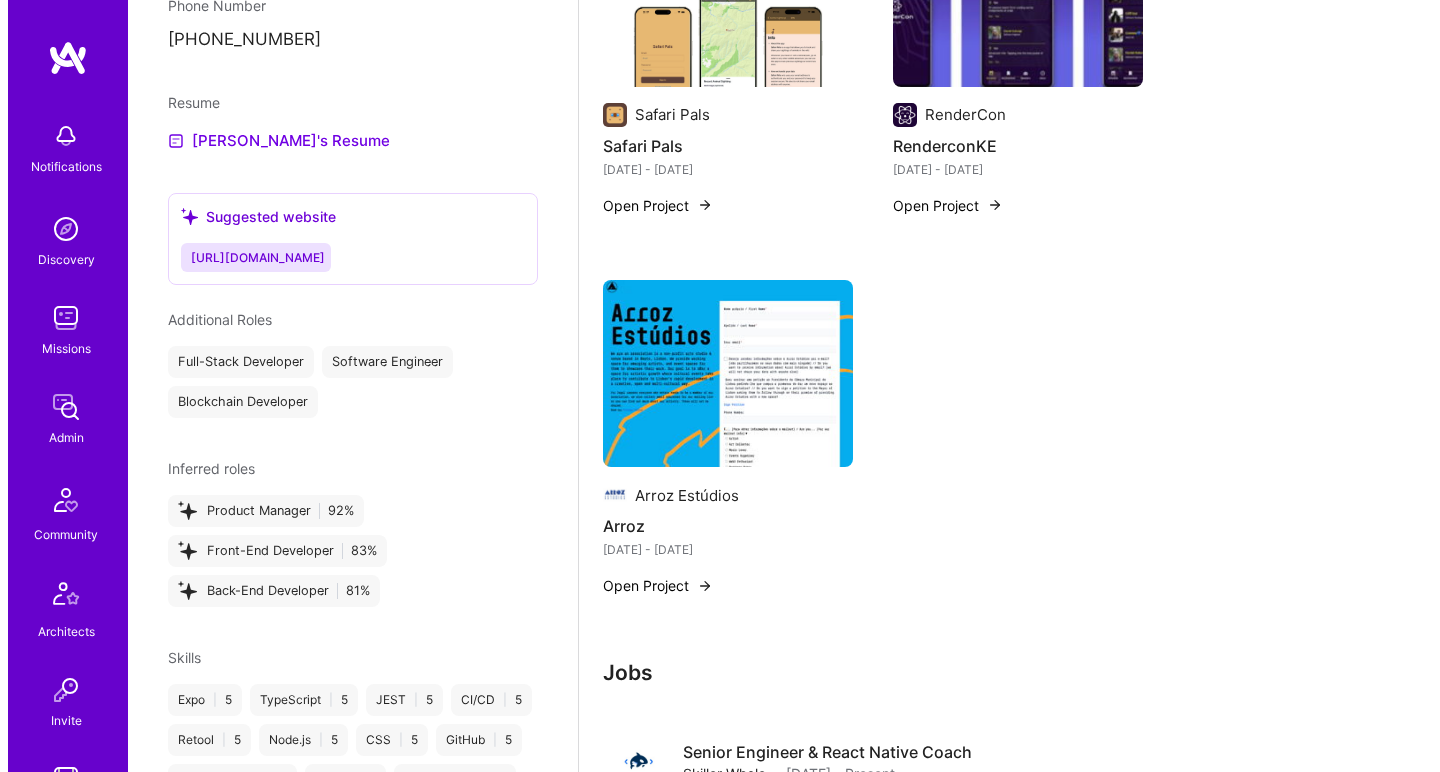 scroll, scrollTop: 456, scrollLeft: 0, axis: vertical 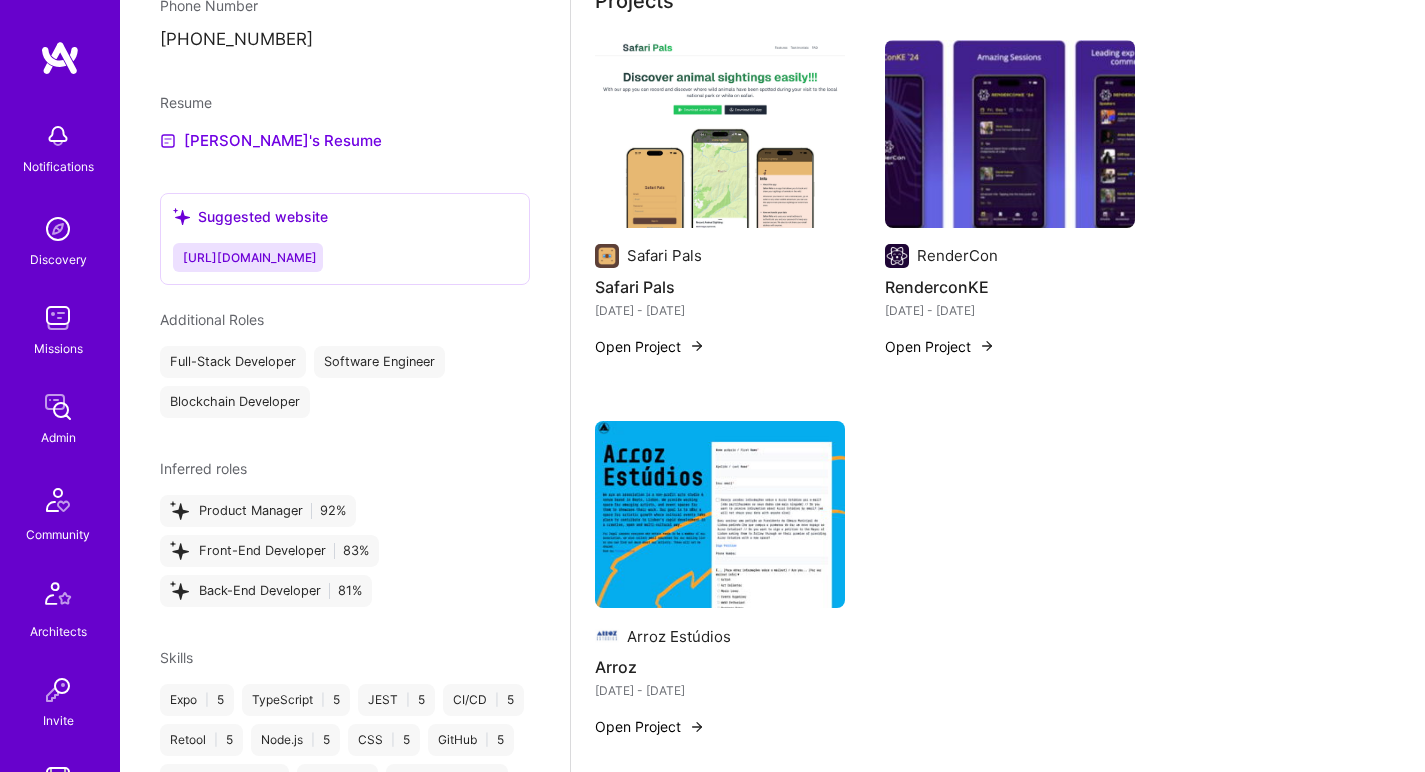 click at bounding box center (720, 134) 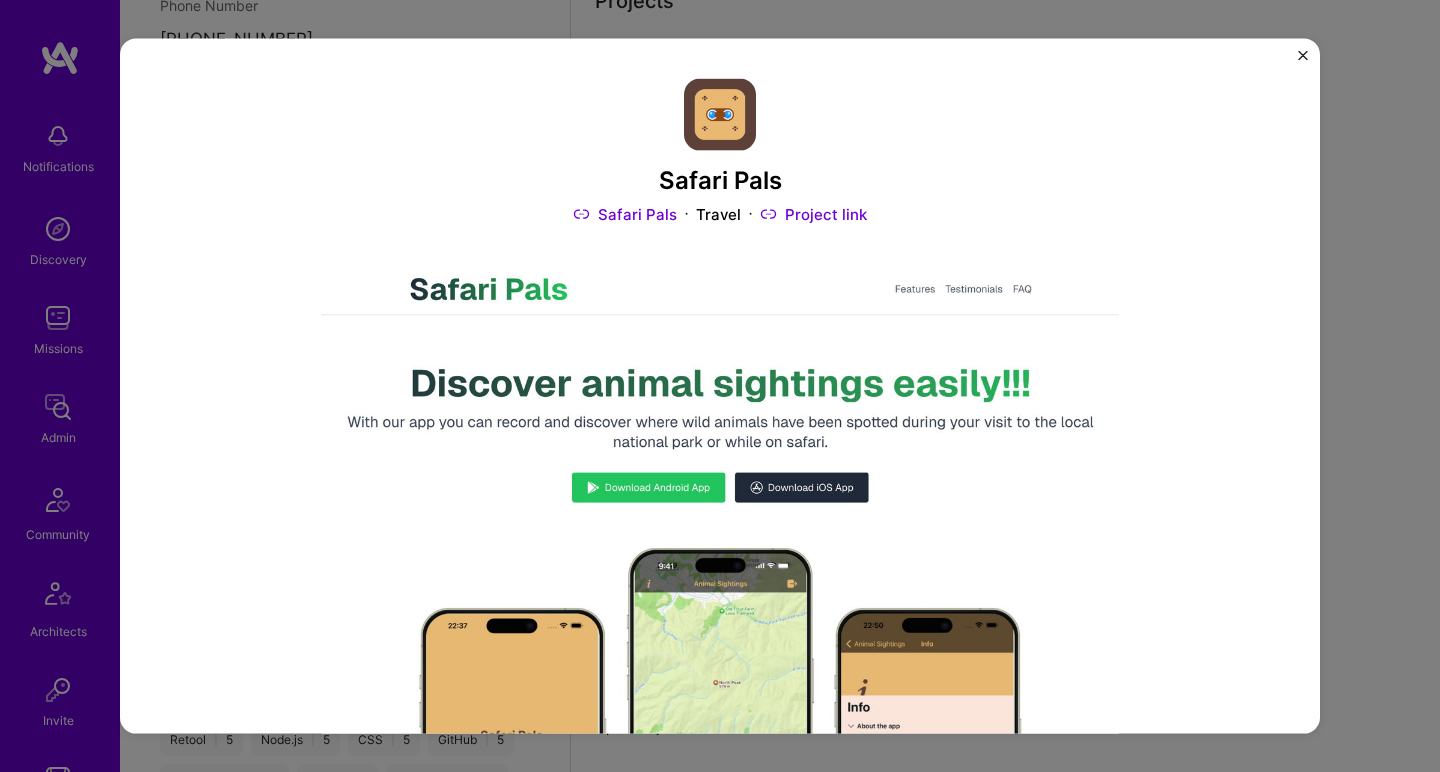 click on "Safari Pals   Safari Pals Travel Project link Role Product Owner Nov, 2024  -   Dec, 2024 Skills used Expo JavaScript Node.js React Native Experience I was involved from inception to launch (0  ->  1) Safari Pals: Enhancing Wildlife Exploration An app designed to enrich visitors' experiences at national parks and on safaris by allowing them to record and discover wildlife sightings. Problem The challenge was to provide a digital platform for visitors to easily log and share wildlife sightings, enhancing their safari experience while also contributing to wildlife tracking and conservation efforts. My Contributions I utilized my skills in React Native, JavaScript, and Node.js to build the application from scratch. I focused on creating a user-friendly interface and ensuring the app's functionality was really easy-to-use and straightforward for both novice and seasoned safari-goers. Outcomes Other projects from this builder Arroz Estúdios Arroz Nov 2023 - Jan 2024 Open Project   RenderCon RenderconKE" at bounding box center (720, 386) 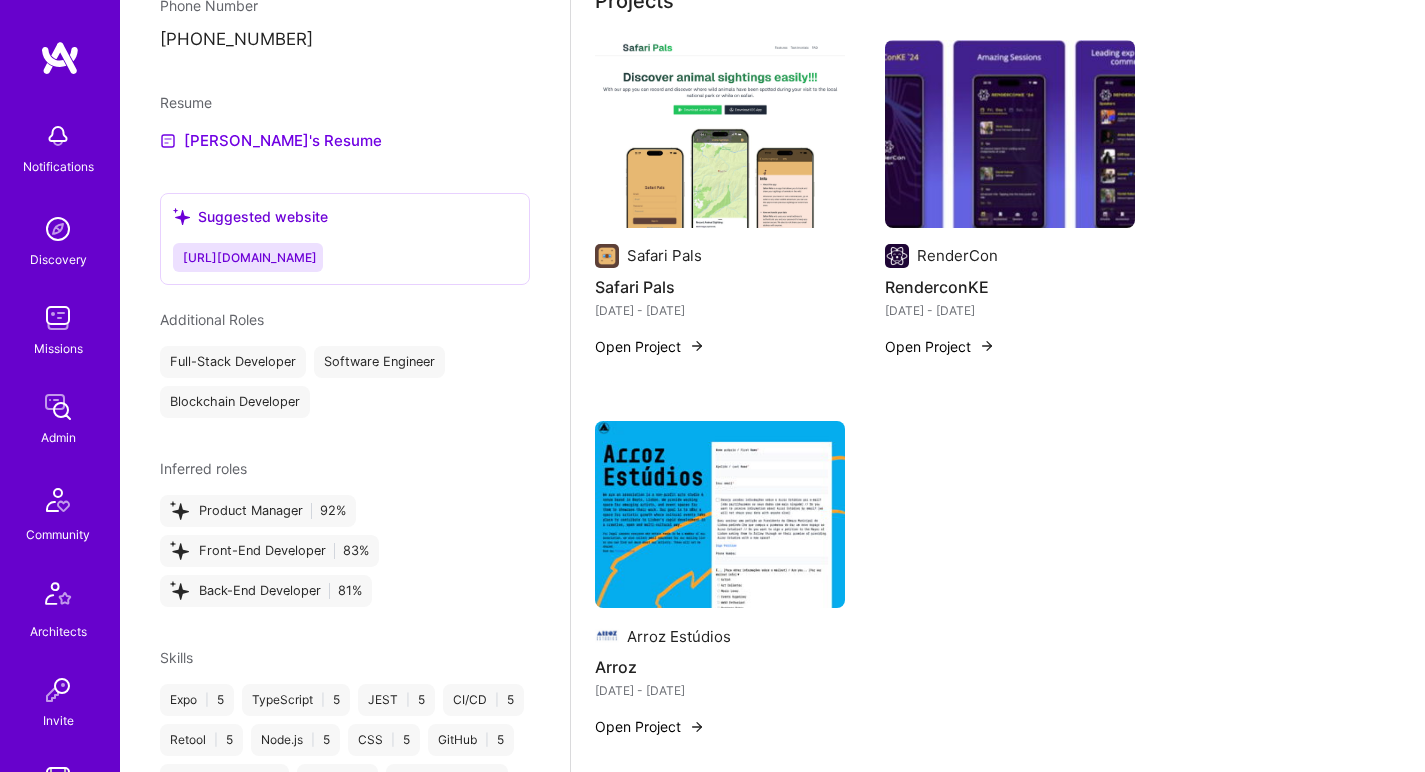 click at bounding box center (1010, 134) 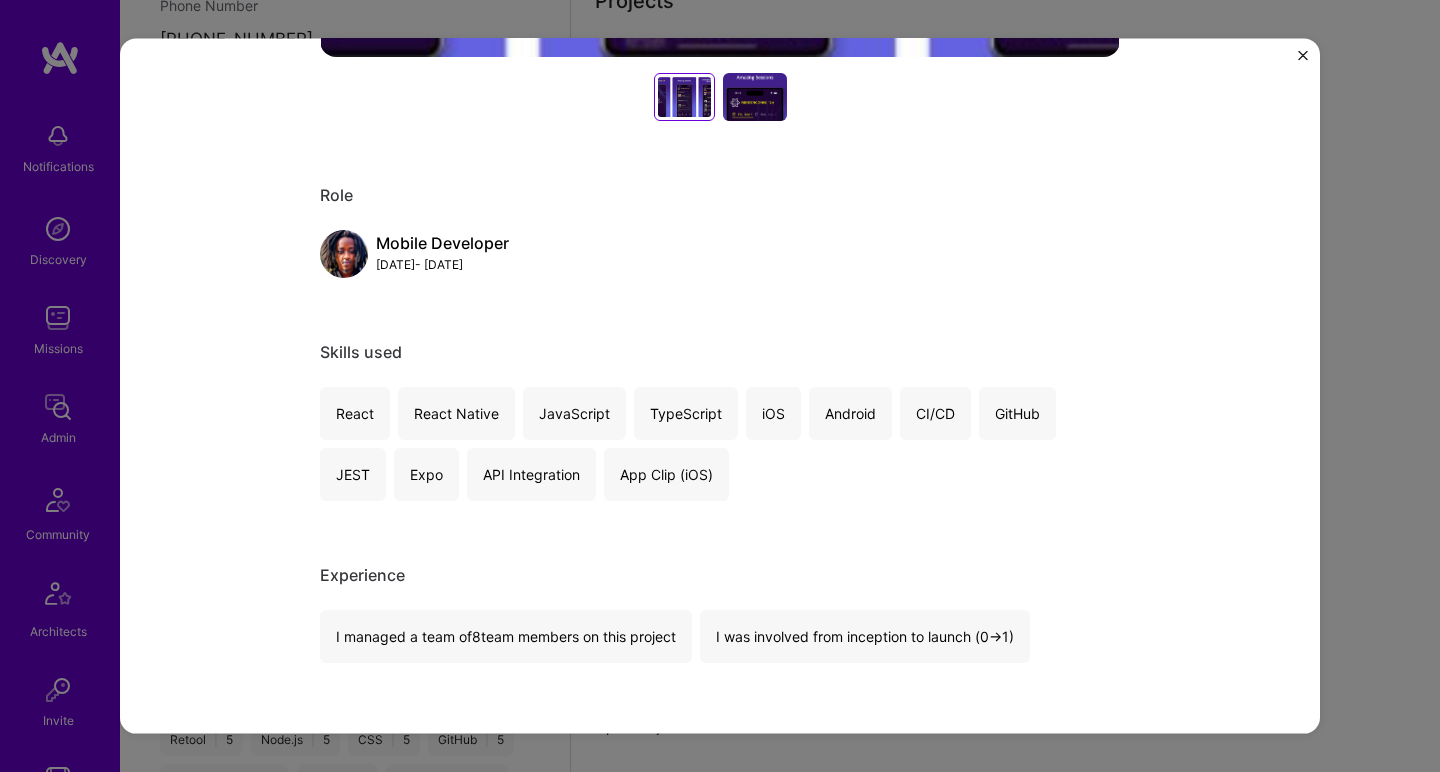 scroll, scrollTop: 1187, scrollLeft: 0, axis: vertical 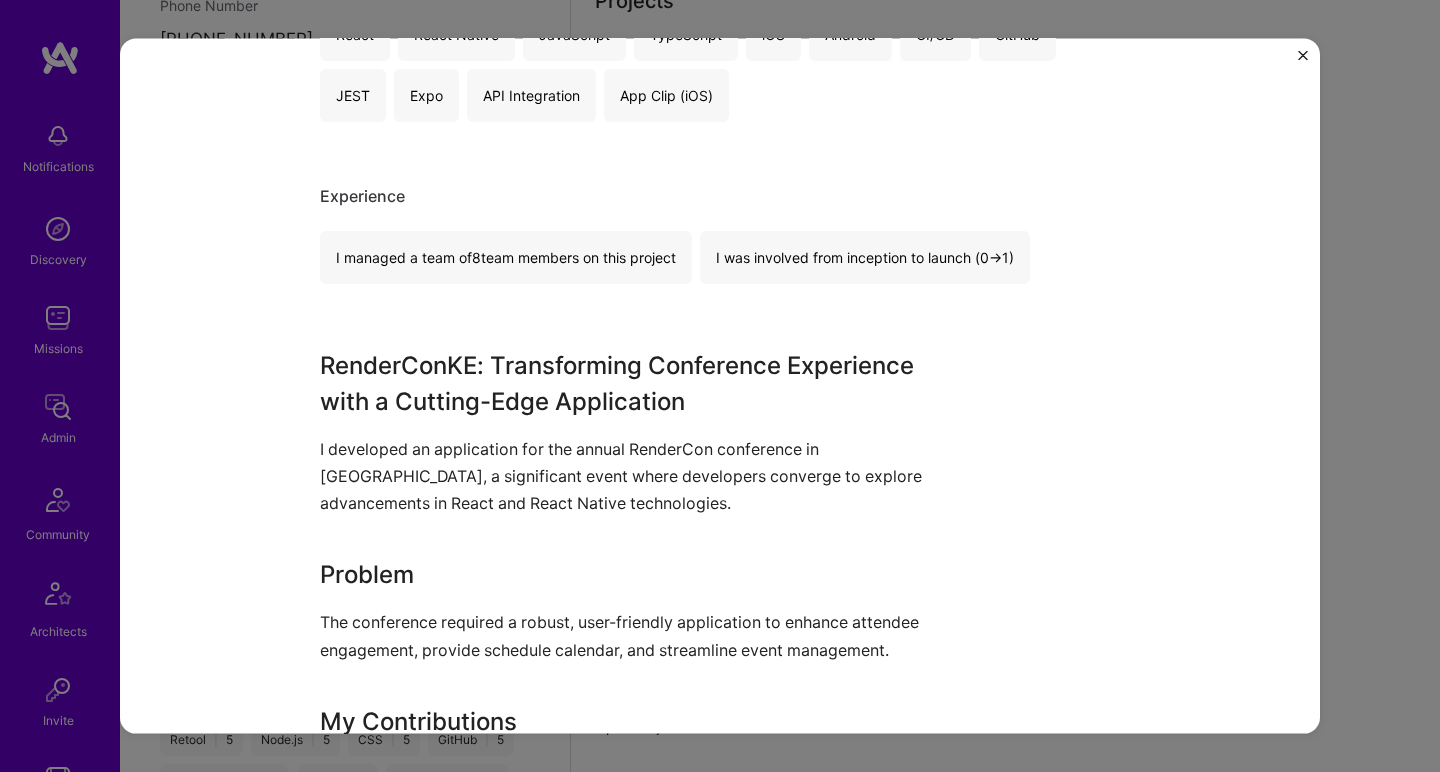 click on "RenderConKE: Transforming Conference Experience with a Cutting-Edge Application" at bounding box center (645, 383) 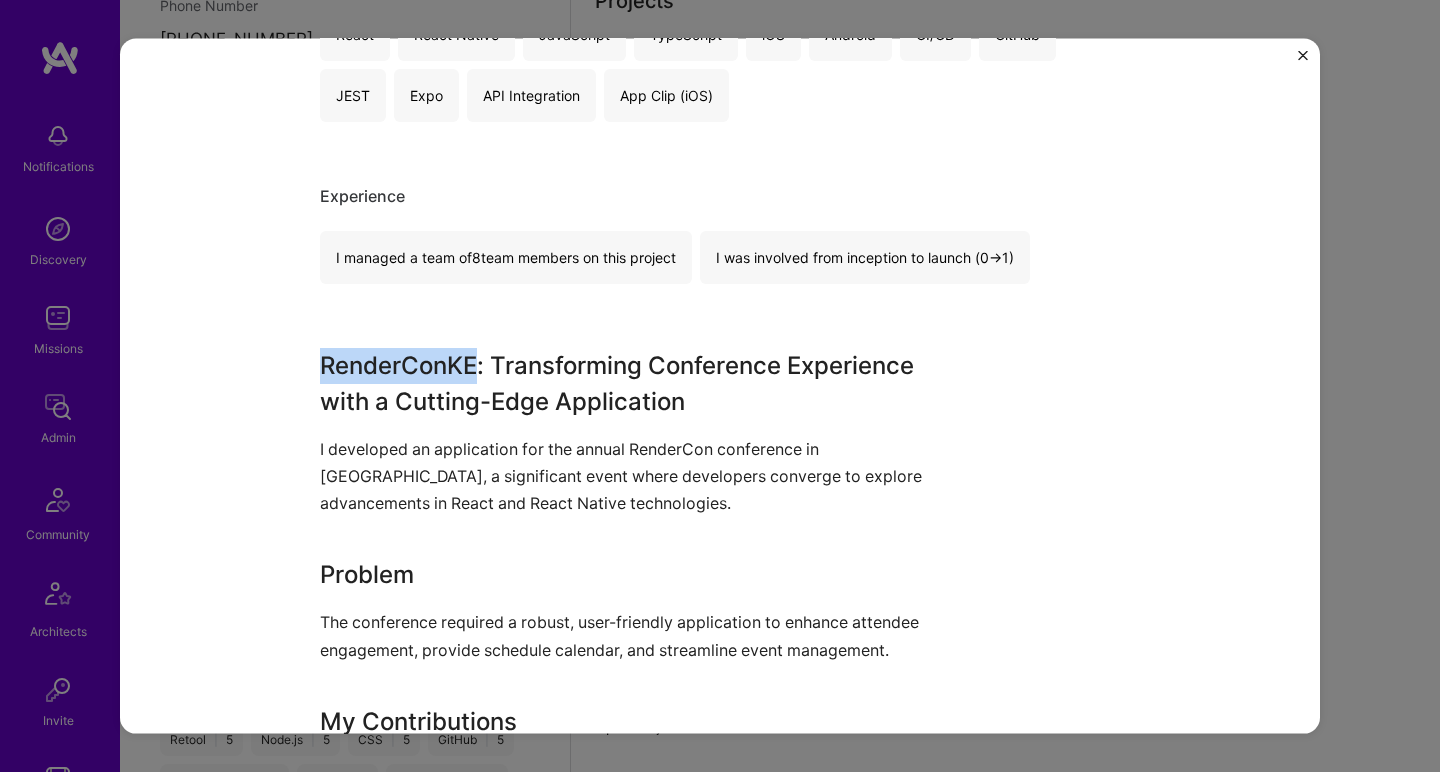 click on "RenderConKE: Transforming Conference Experience with a Cutting-Edge Application" at bounding box center (645, 383) 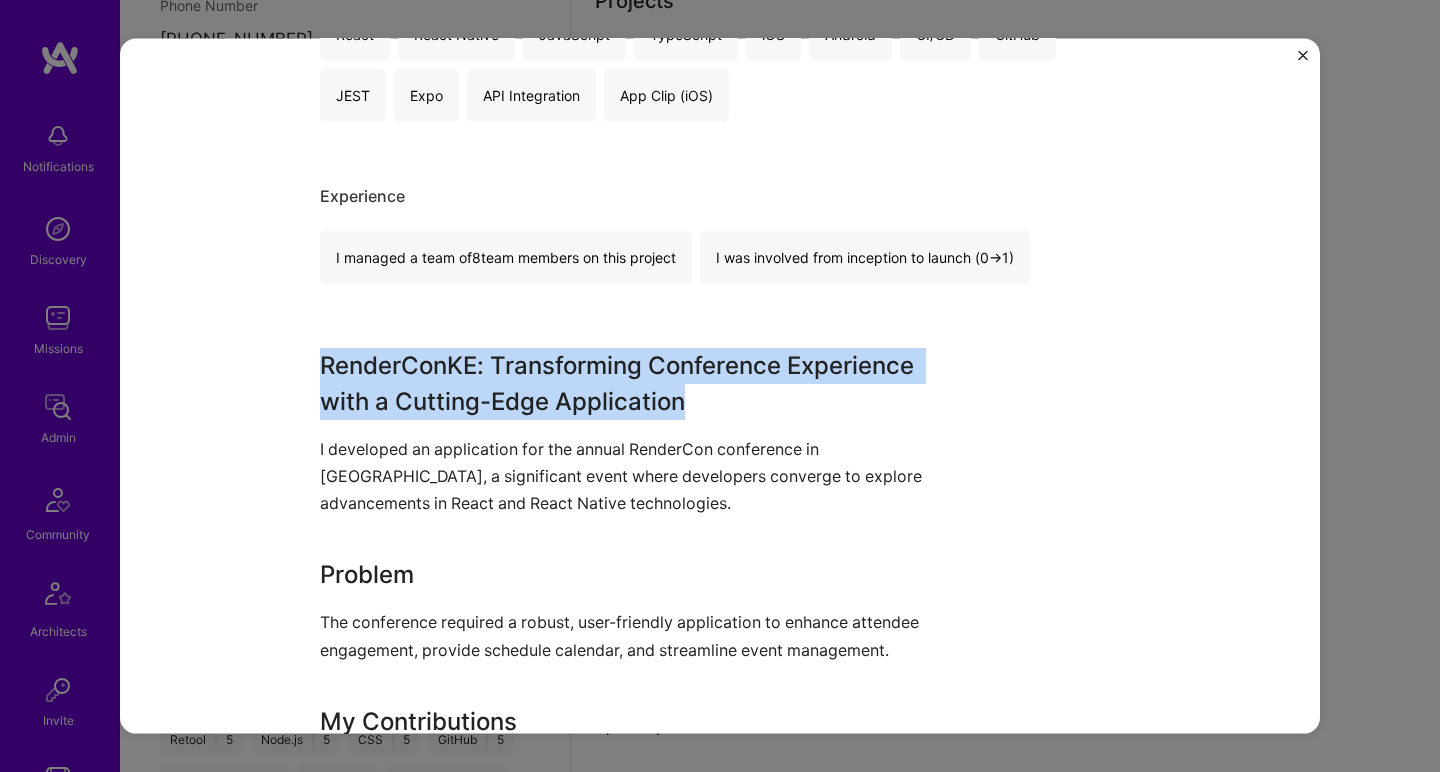 drag, startPoint x: 424, startPoint y: 347, endPoint x: 345, endPoint y: 480, distance: 154.69324 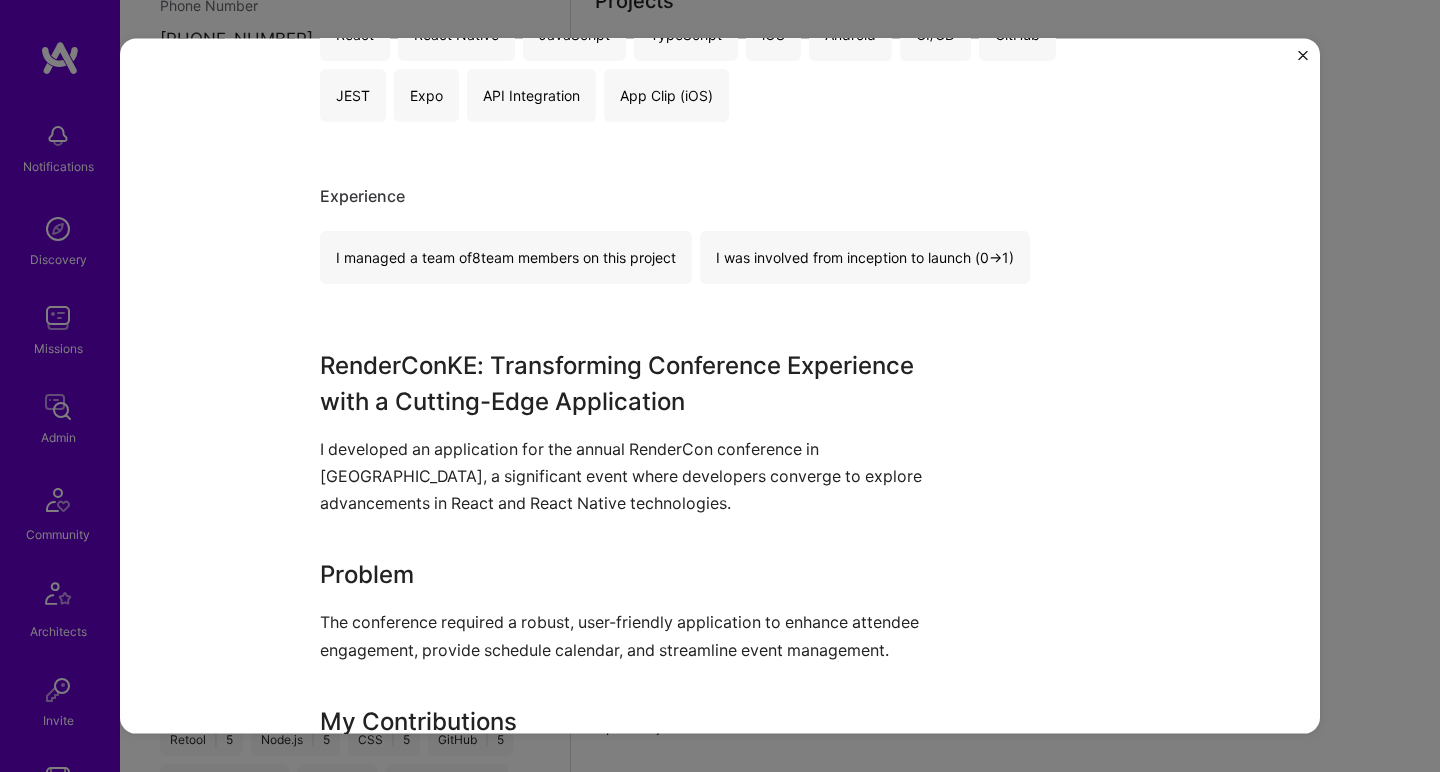 click on "I developed an application for the annual RenderCon conference in Kenya, a significant event where developers converge to explore advancements in React and React Native technologies." at bounding box center (645, 476) 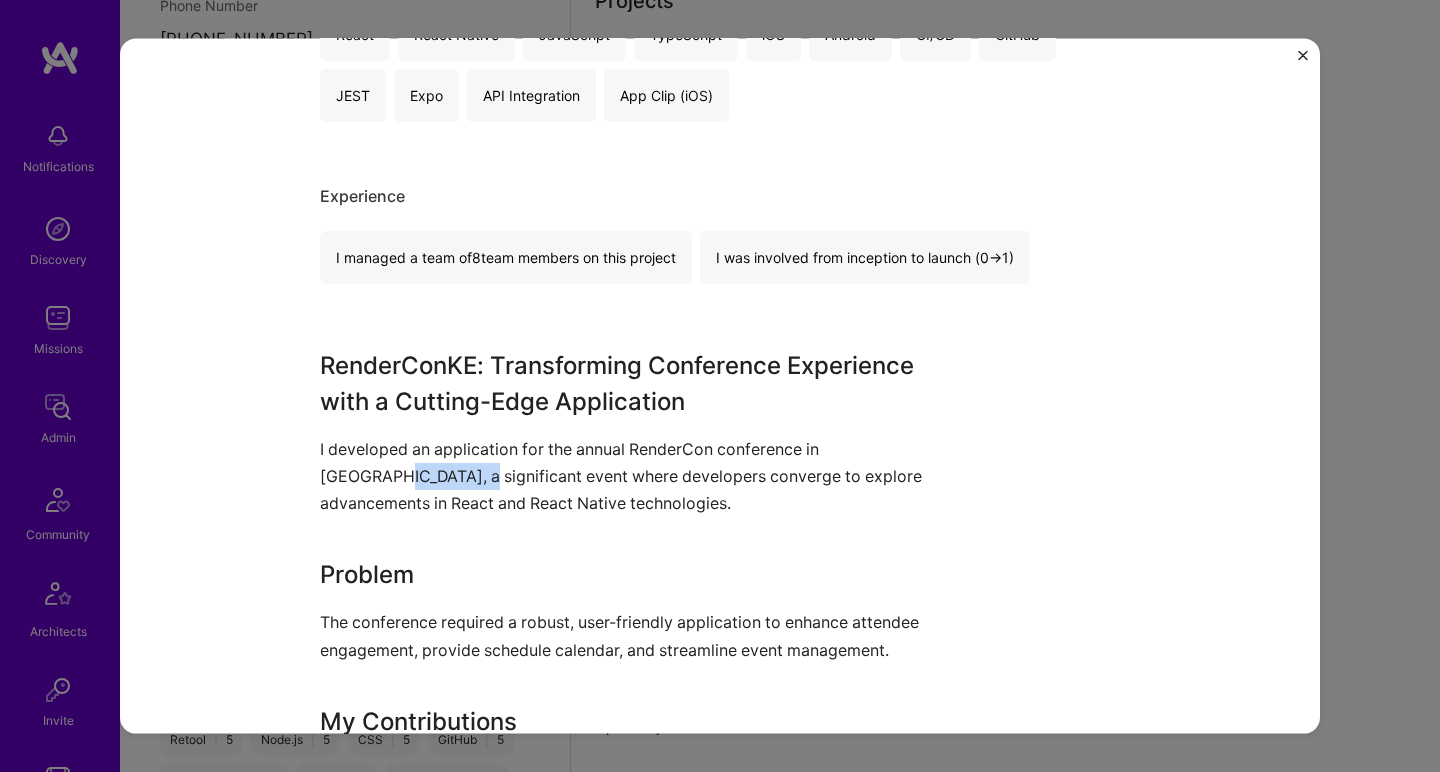 click on "I developed an application for the annual RenderCon conference in Kenya, a significant event where developers converge to explore advancements in React and React Native technologies." at bounding box center [645, 476] 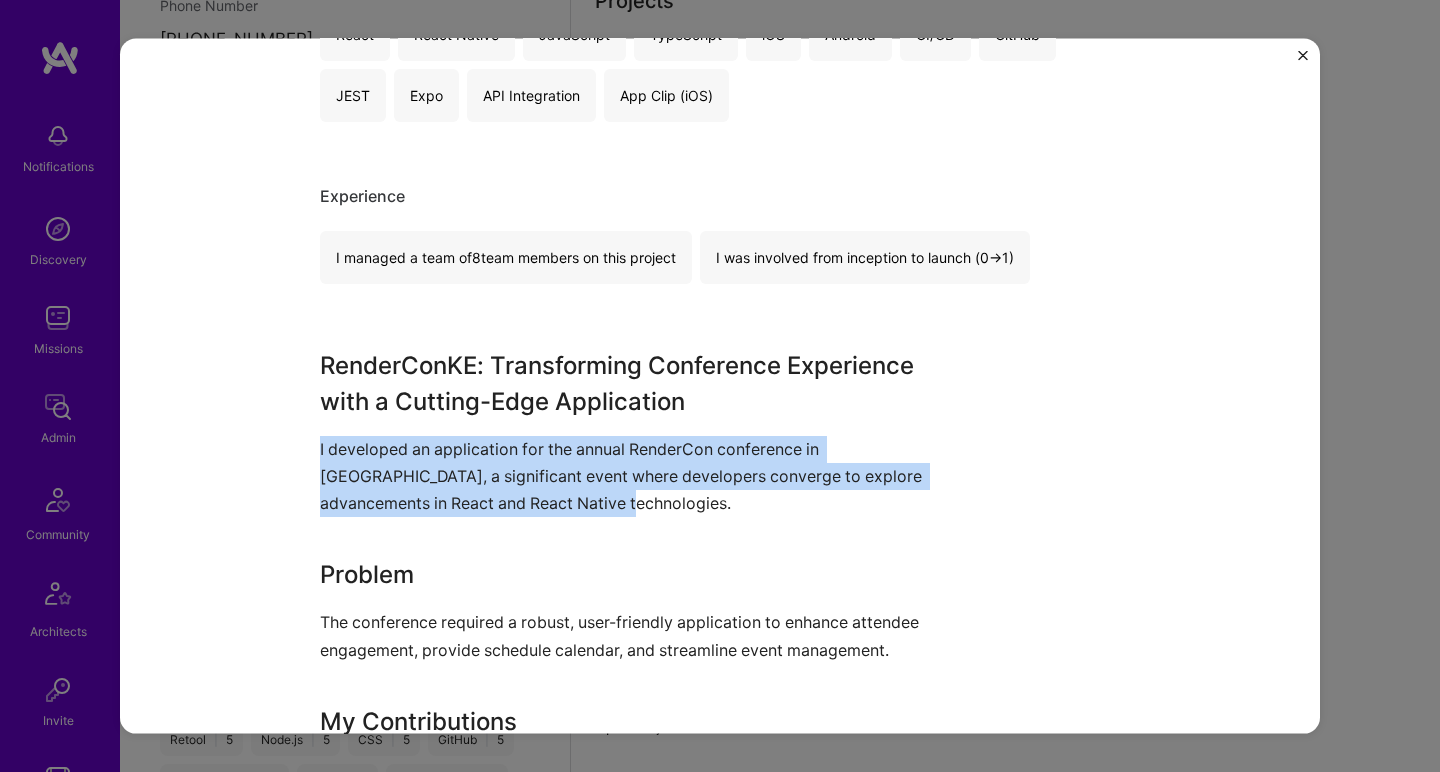 click on "I developed an application for the annual RenderCon conference in Kenya, a significant event where developers converge to explore advancements in React and React Native technologies." at bounding box center (645, 476) 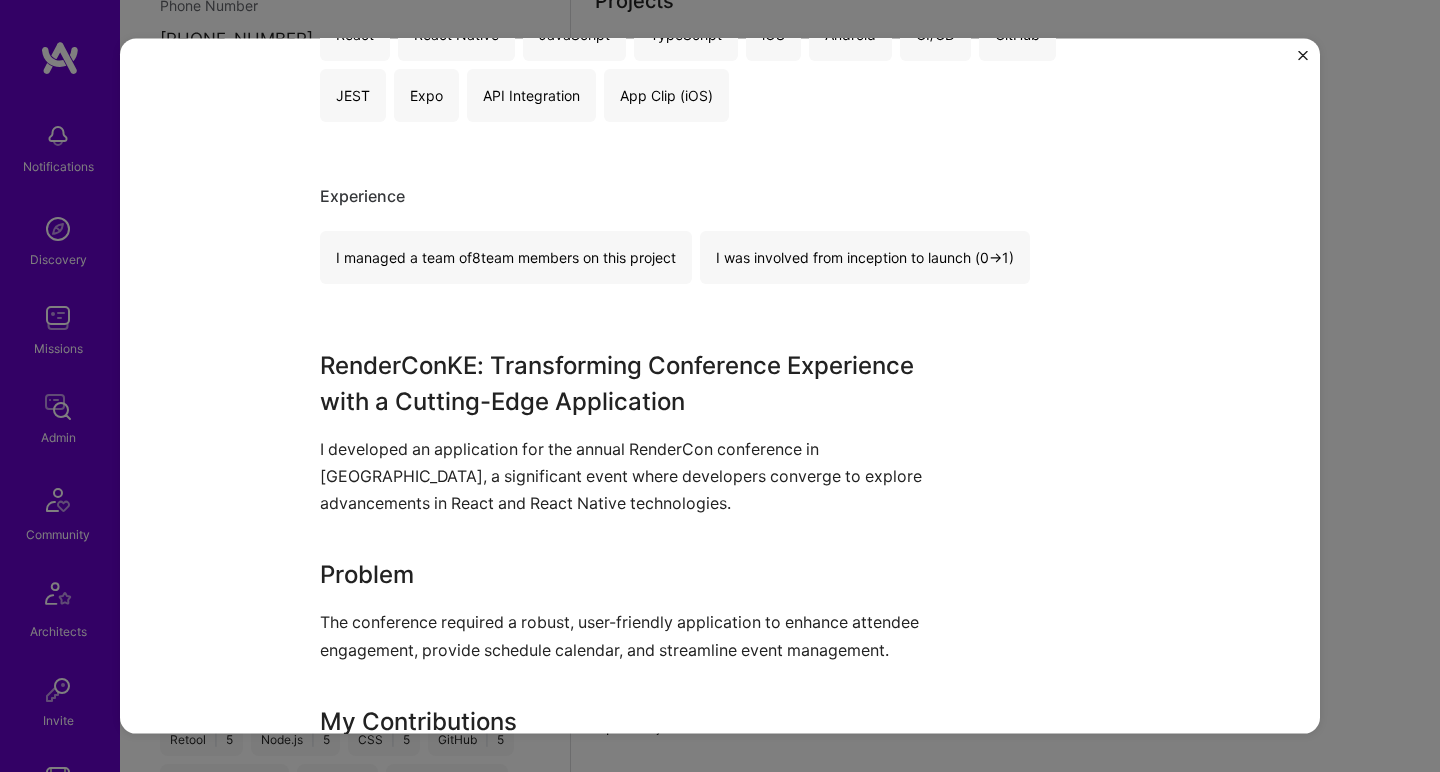 click on "RenderConKE: Transforming Conference Experience with a Cutting-Edge Application" at bounding box center [645, 383] 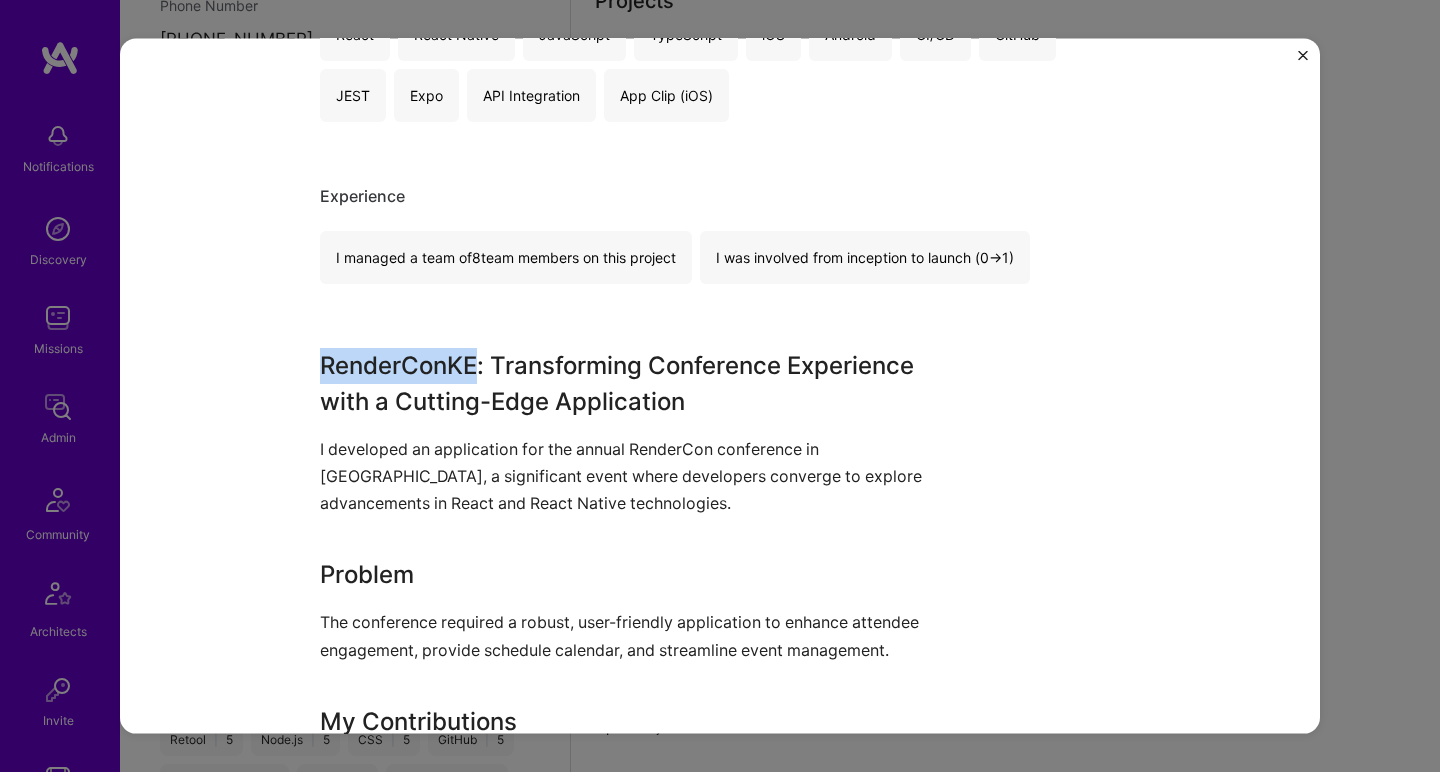 click on "RenderConKE: Transforming Conference Experience with a Cutting-Edge Application" at bounding box center [645, 383] 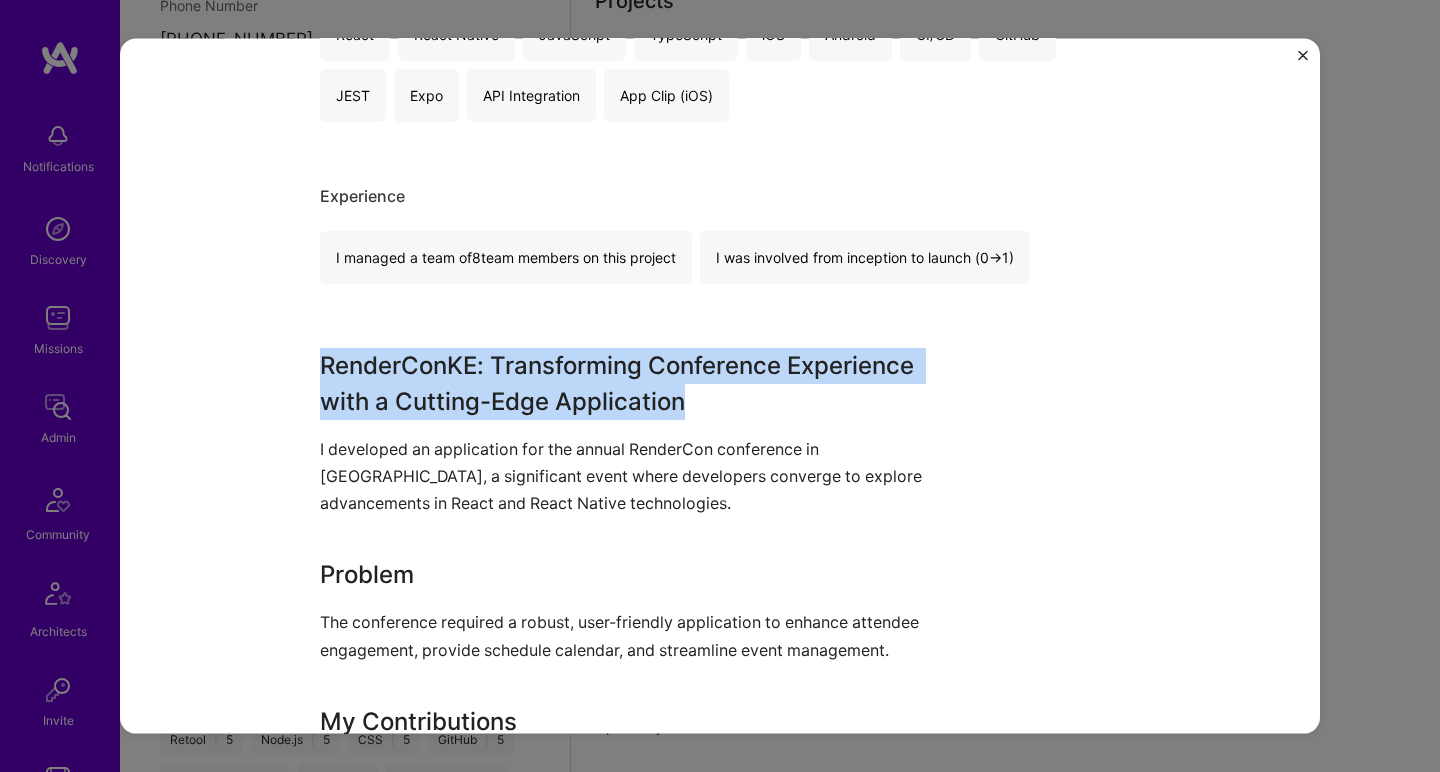drag, startPoint x: 396, startPoint y: 378, endPoint x: 378, endPoint y: 455, distance: 79.07591 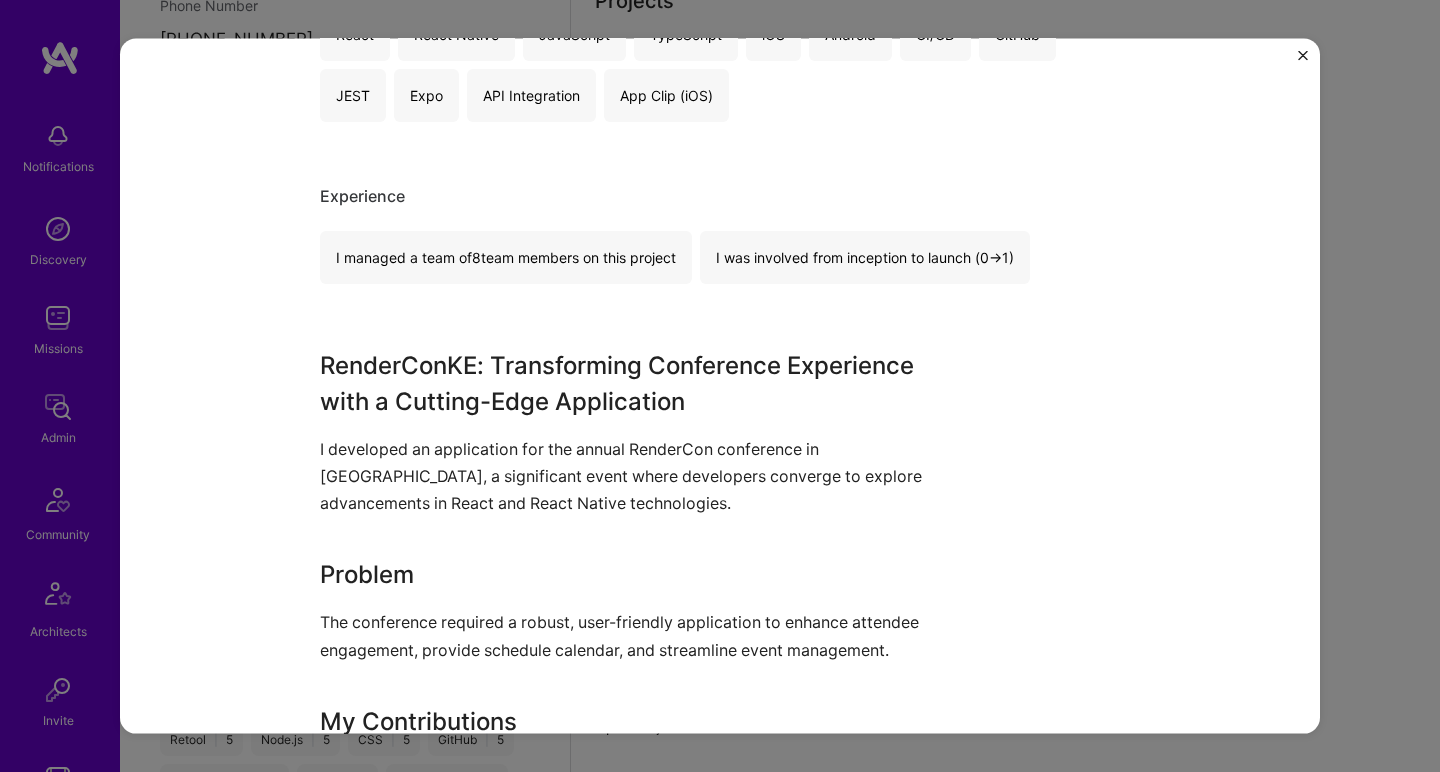 click on "I developed an application for the annual RenderCon conference in Kenya, a significant event where developers converge to explore advancements in React and React Native technologies." at bounding box center [645, 476] 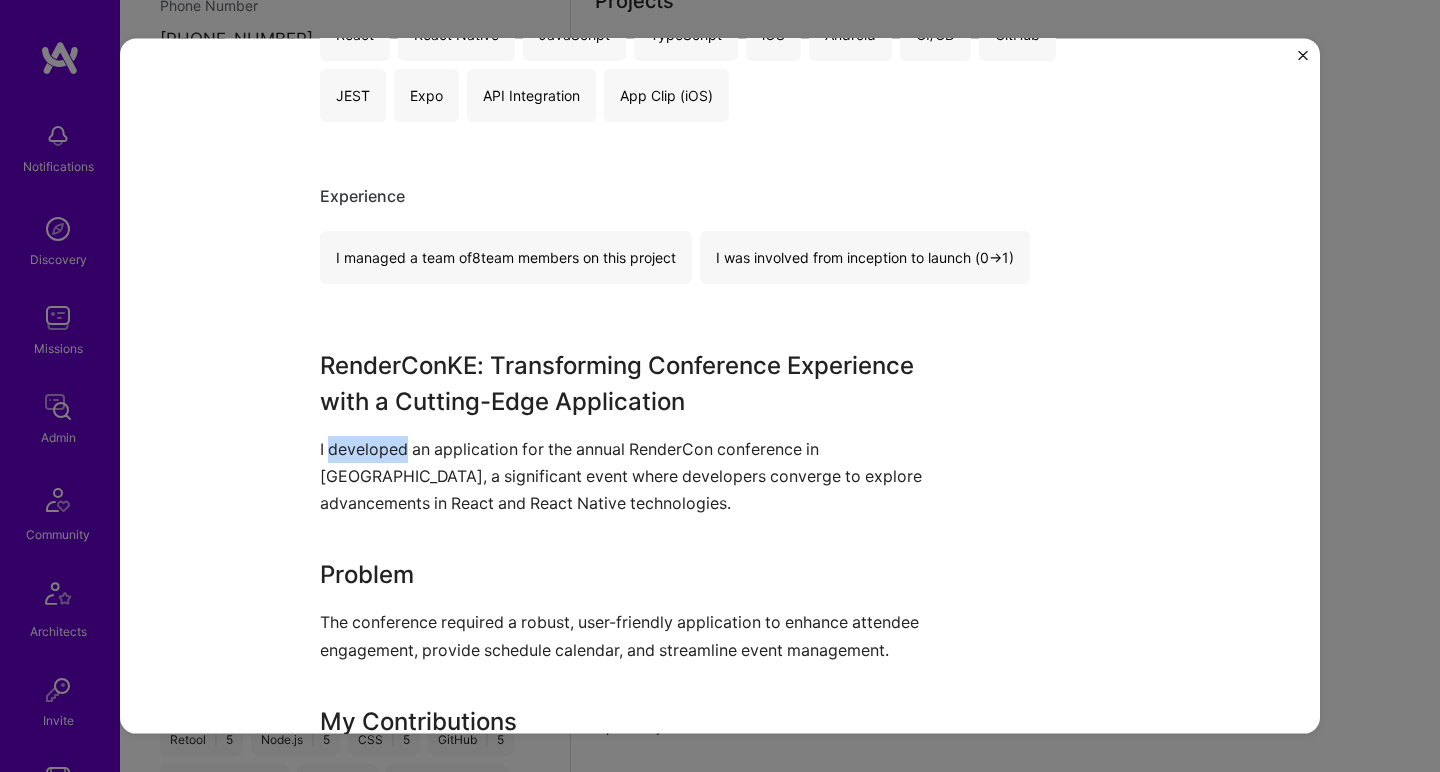 click on "I developed an application for the annual RenderCon conference in Kenya, a significant event where developers converge to explore advancements in React and React Native technologies." at bounding box center (645, 476) 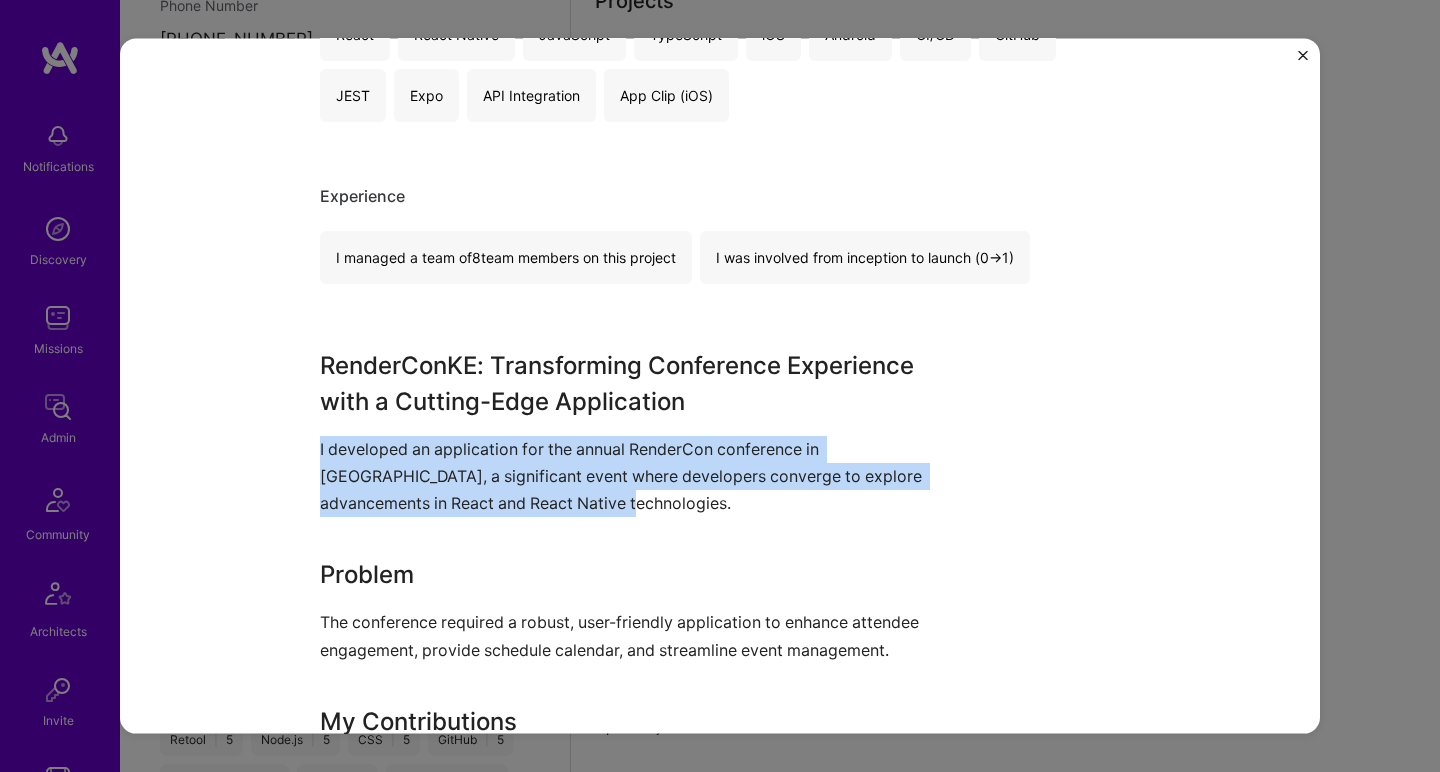 click on "I developed an application for the annual RenderCon conference in Kenya, a significant event where developers converge to explore advancements in React and React Native technologies." at bounding box center [645, 476] 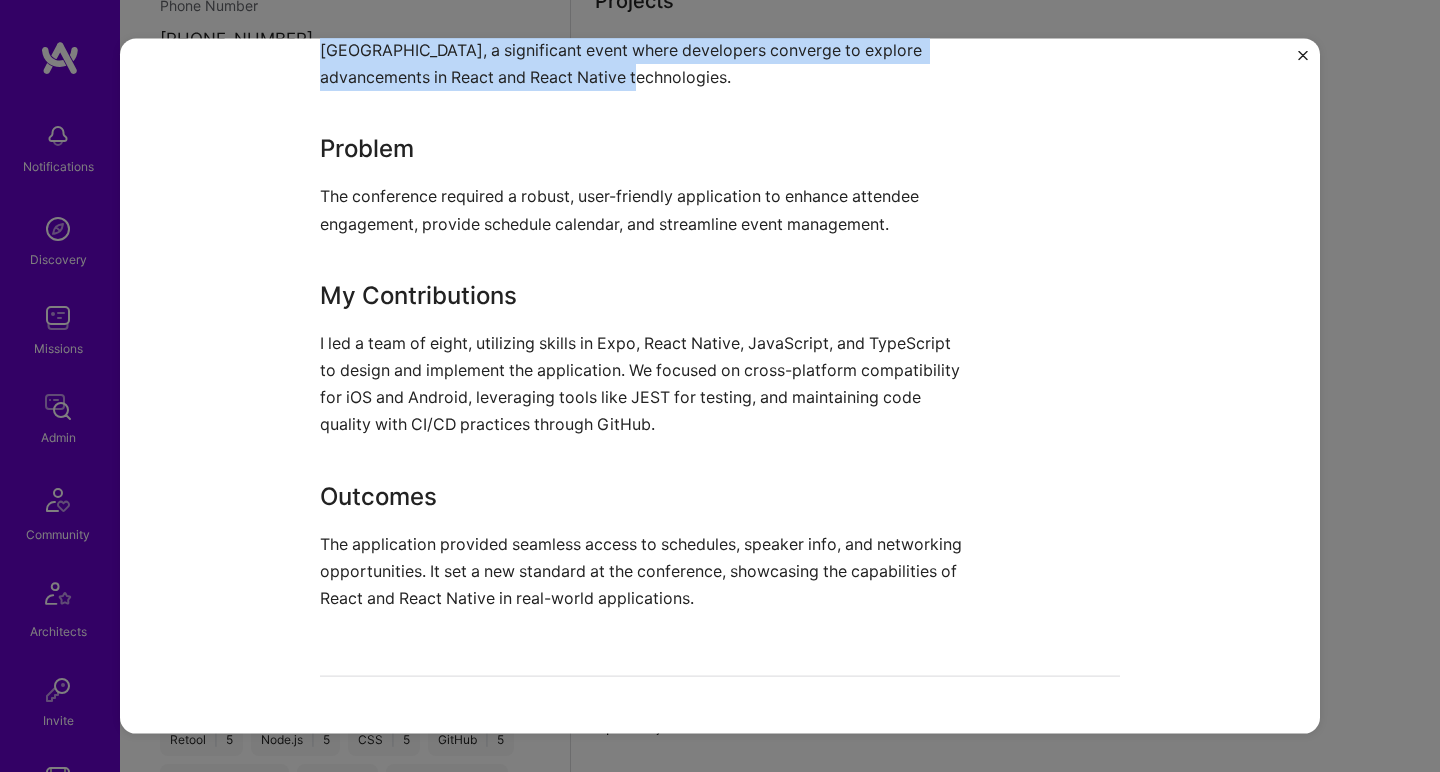 scroll, scrollTop: 2035, scrollLeft: 0, axis: vertical 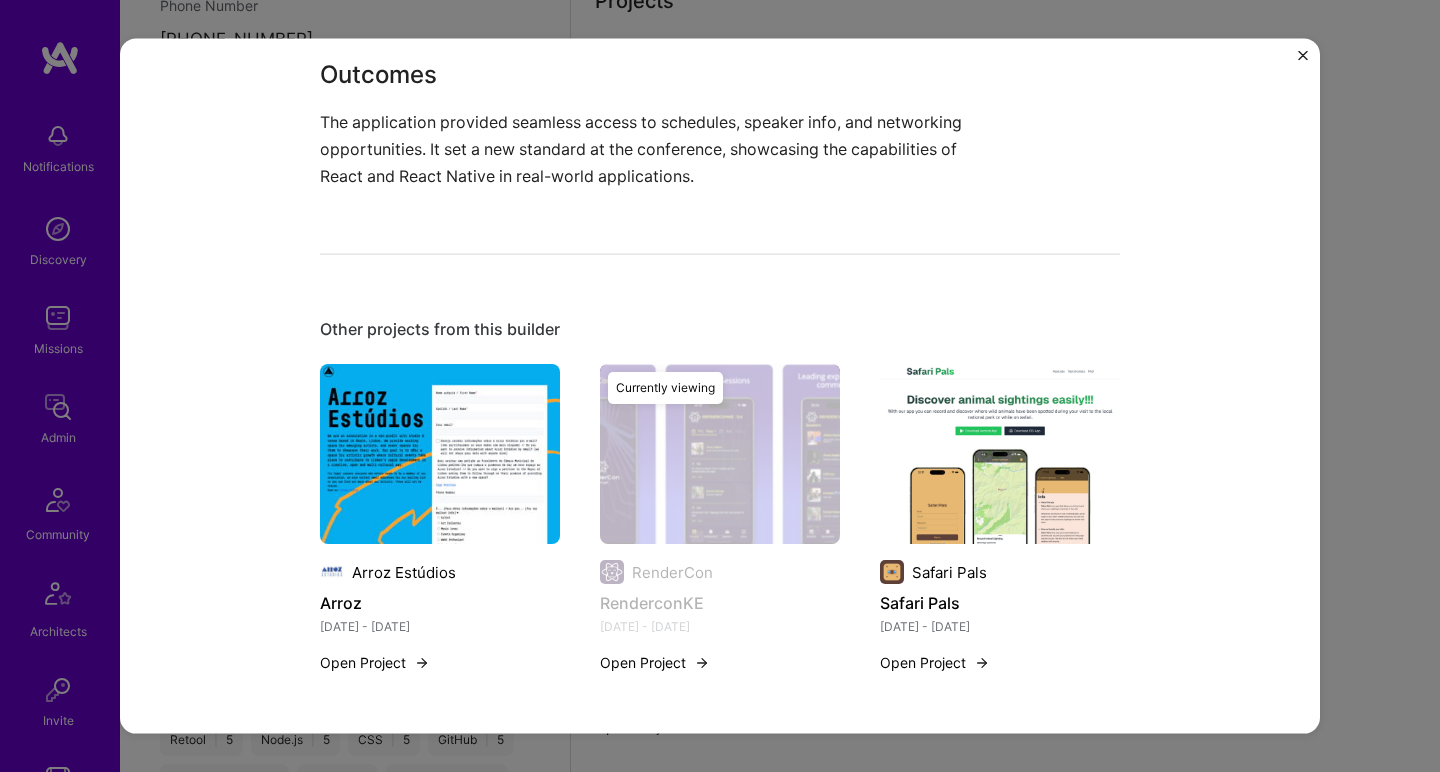 click at bounding box center [440, 454] 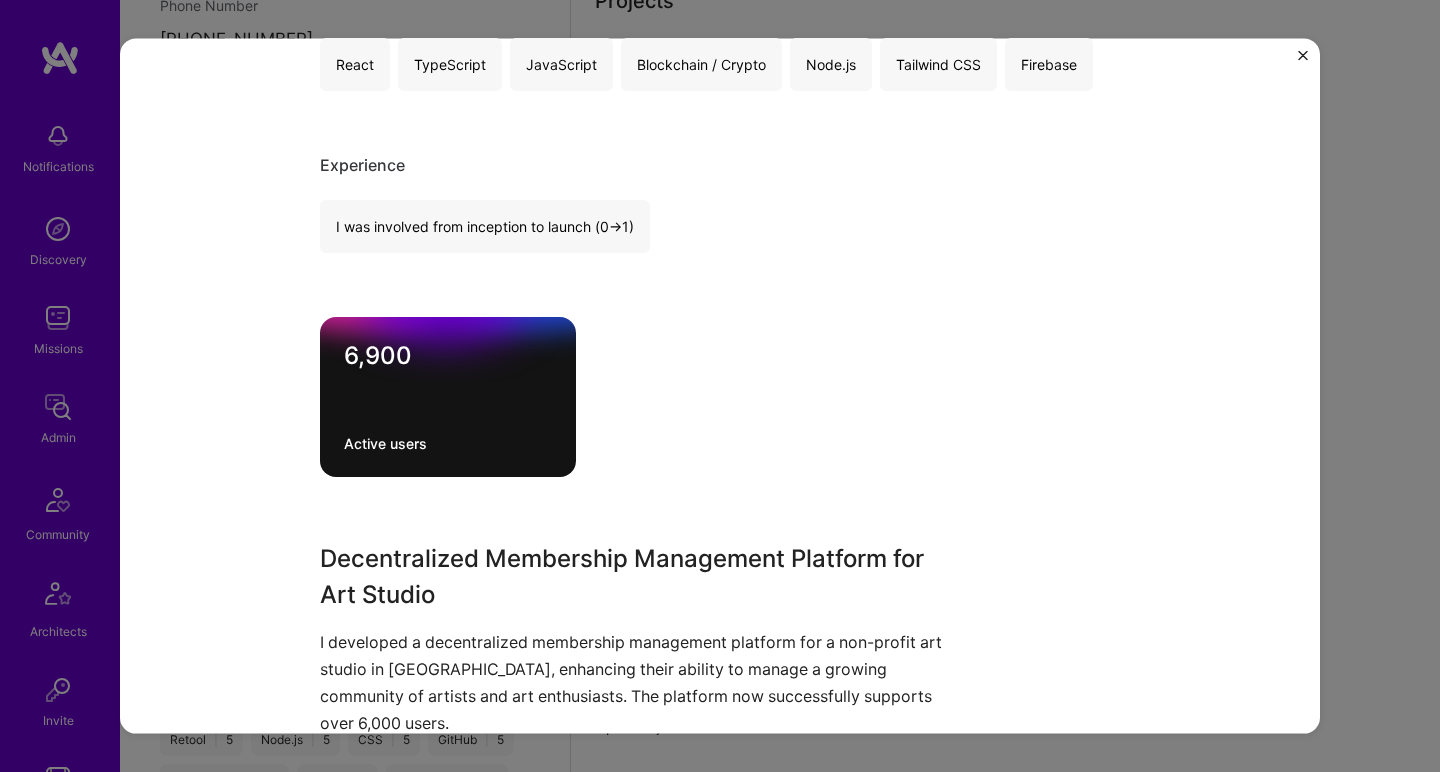 scroll, scrollTop: 1248, scrollLeft: 0, axis: vertical 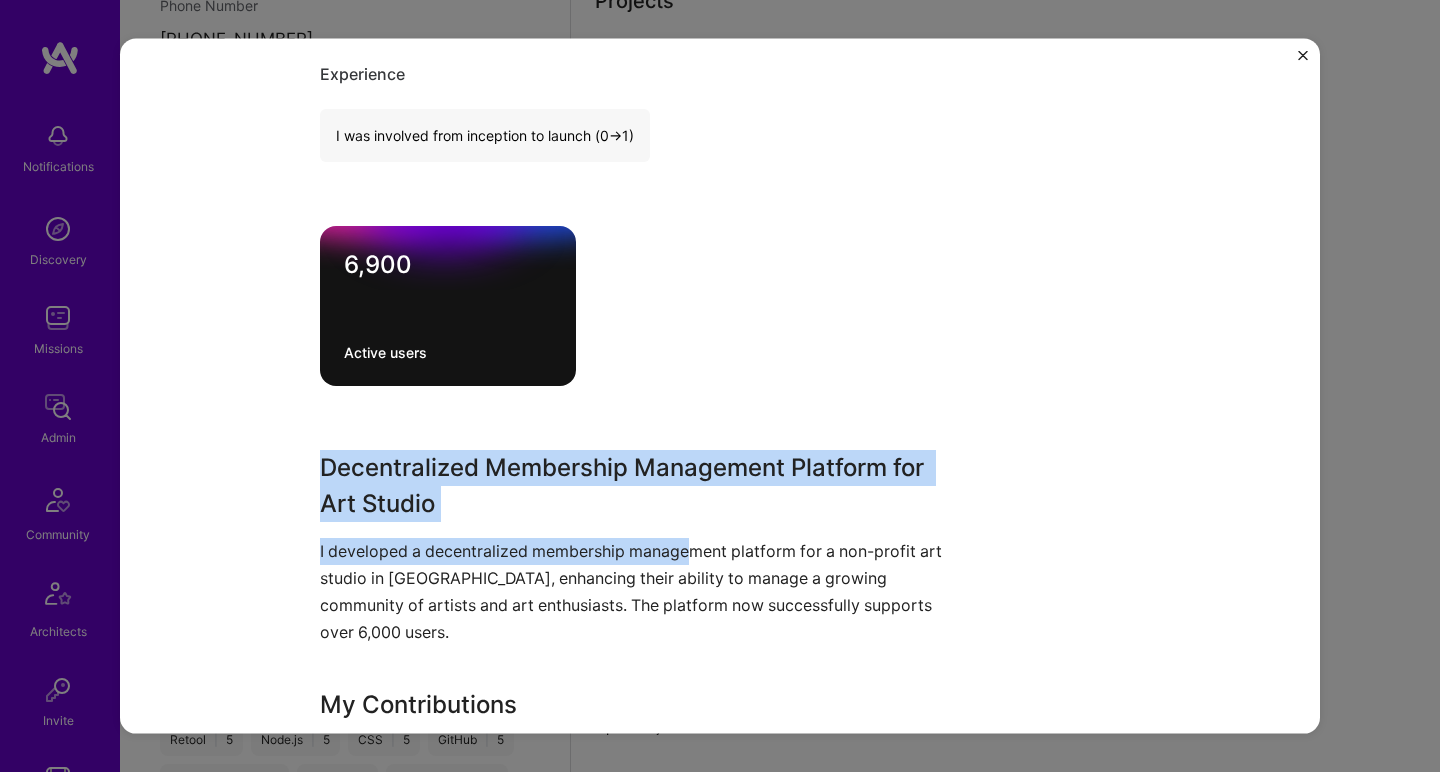 drag, startPoint x: 459, startPoint y: 427, endPoint x: 679, endPoint y: 540, distance: 247.32367 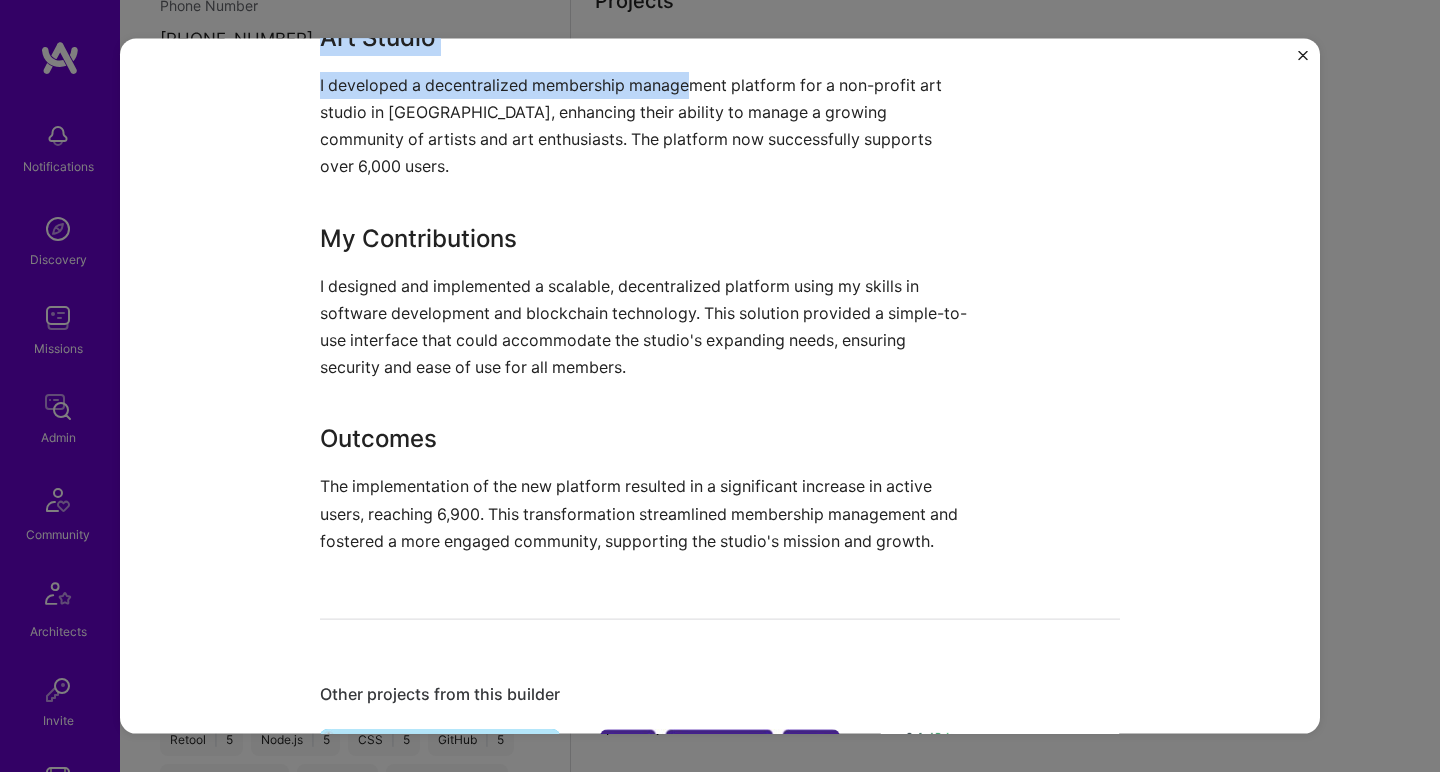 scroll, scrollTop: 2079, scrollLeft: 0, axis: vertical 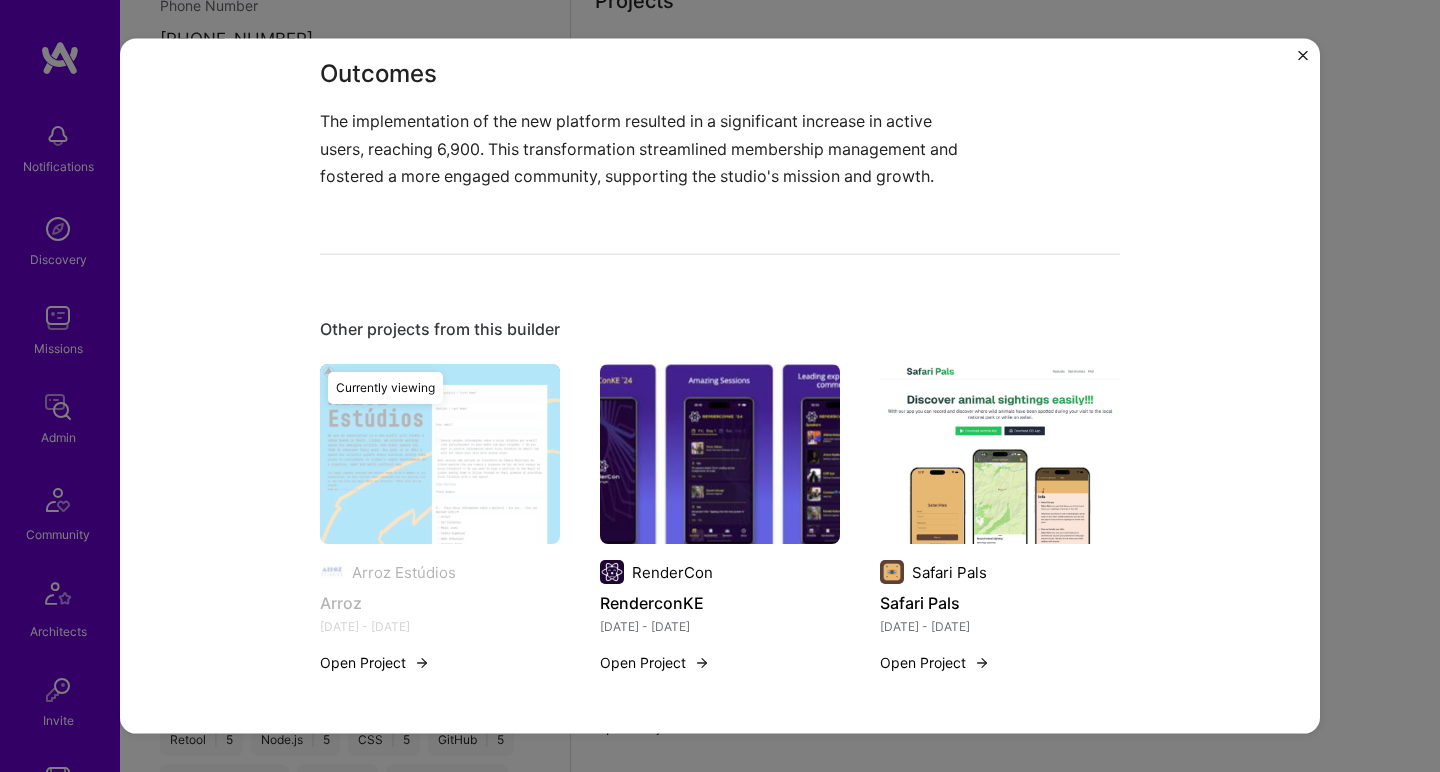 click at bounding box center (1000, 454) 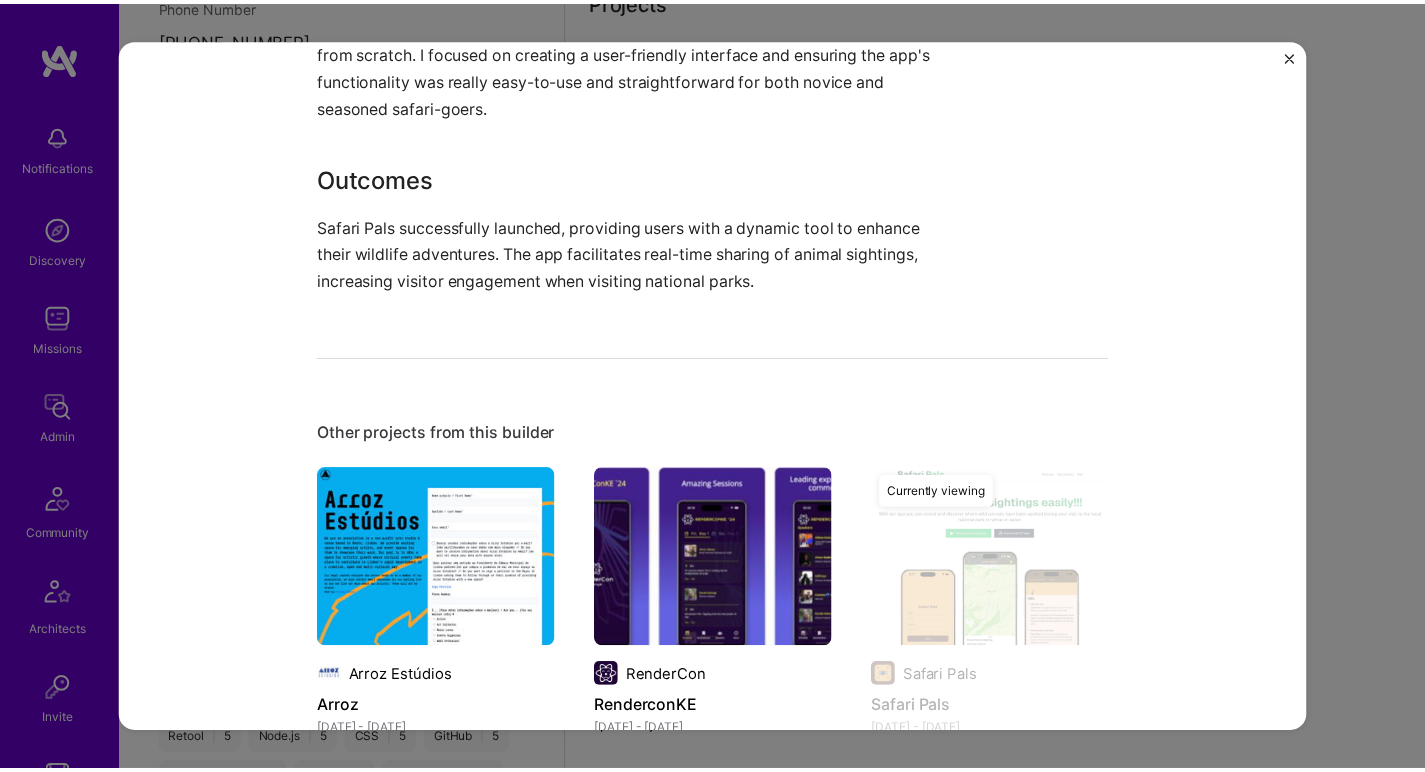 scroll, scrollTop: 1874, scrollLeft: 0, axis: vertical 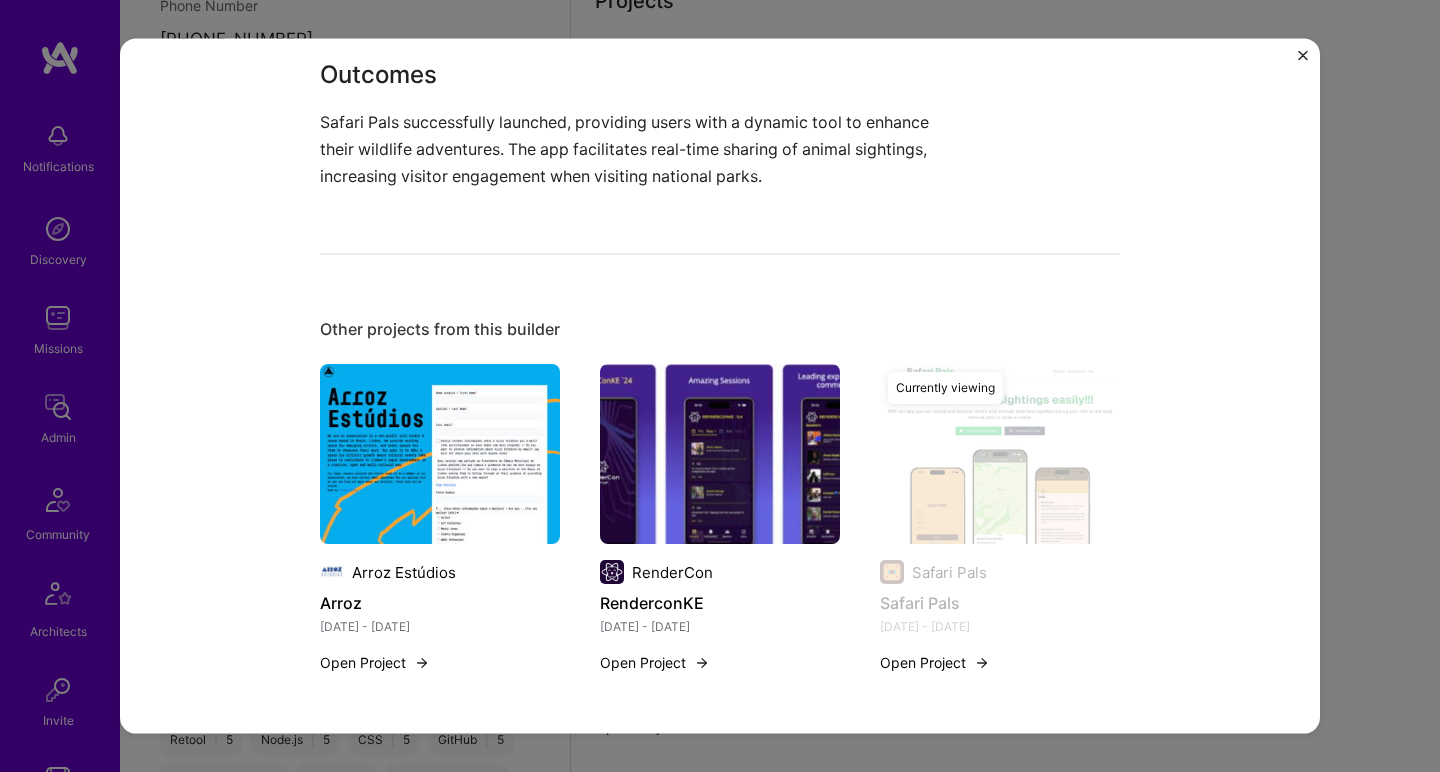 click on "Safari Pals   Safari Pals Travel Project link Role Product Owner Nov, 2024  -   Dec, 2024 Skills used Expo JavaScript Node.js React Native Experience I was involved from inception to launch (0  ->  1) Safari Pals: Enhancing Wildlife Exploration An app designed to enrich visitors' experiences at national parks and on safaris by allowing them to record and discover wildlife sightings. Problem The challenge was to provide a digital platform for visitors to easily log and share wildlife sightings, enhancing their safari experience while also contributing to wildlife tracking and conservation efforts. My Contributions I utilized my skills in React Native, JavaScript, and Node.js to build the application from scratch. I focused on creating a user-friendly interface and ensuring the app's functionality was really easy-to-use and straightforward for both novice and seasoned safari-goers. Outcomes Other projects from this builder Arroz Estúdios Arroz Nov 2023 - Jan 2024 Open Project   RenderCon RenderconKE" at bounding box center (720, 386) 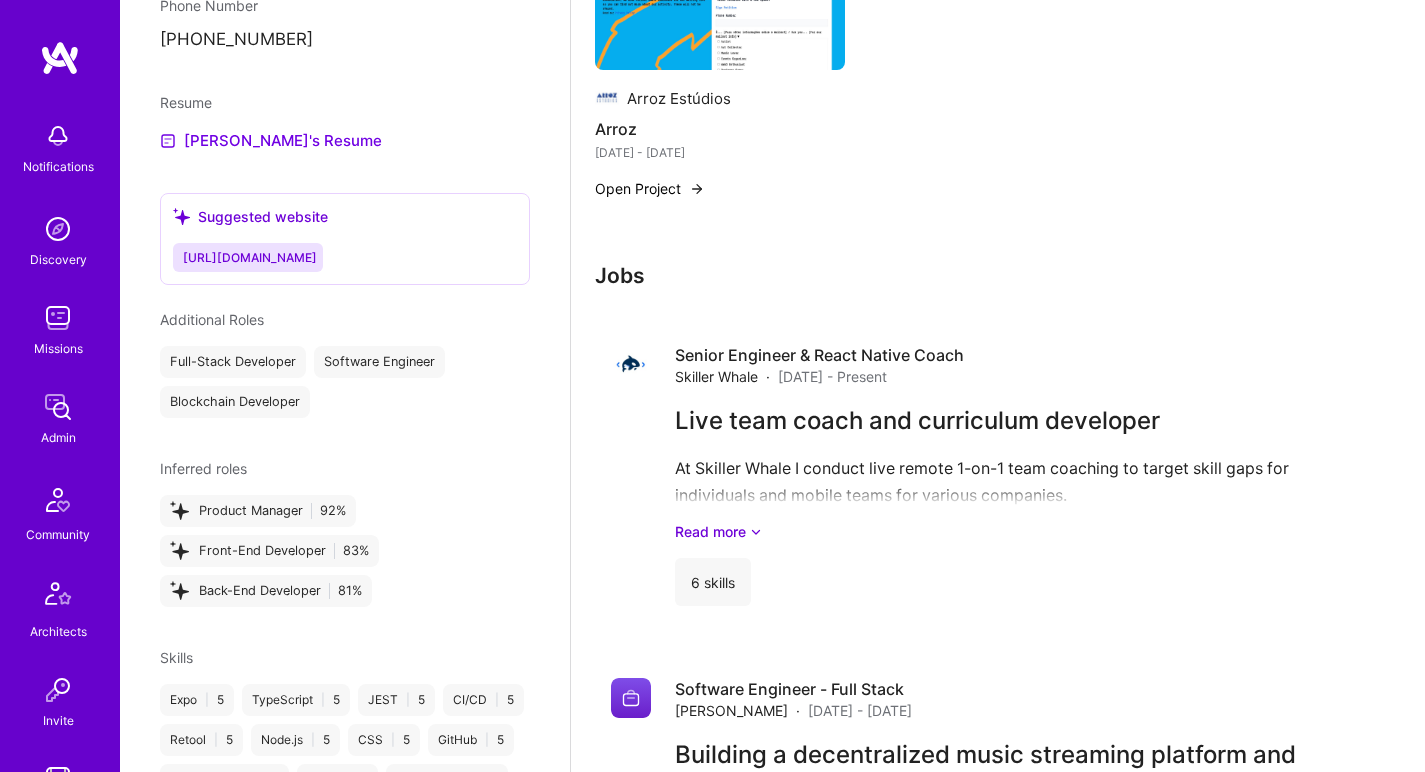 scroll, scrollTop: 1510, scrollLeft: 0, axis: vertical 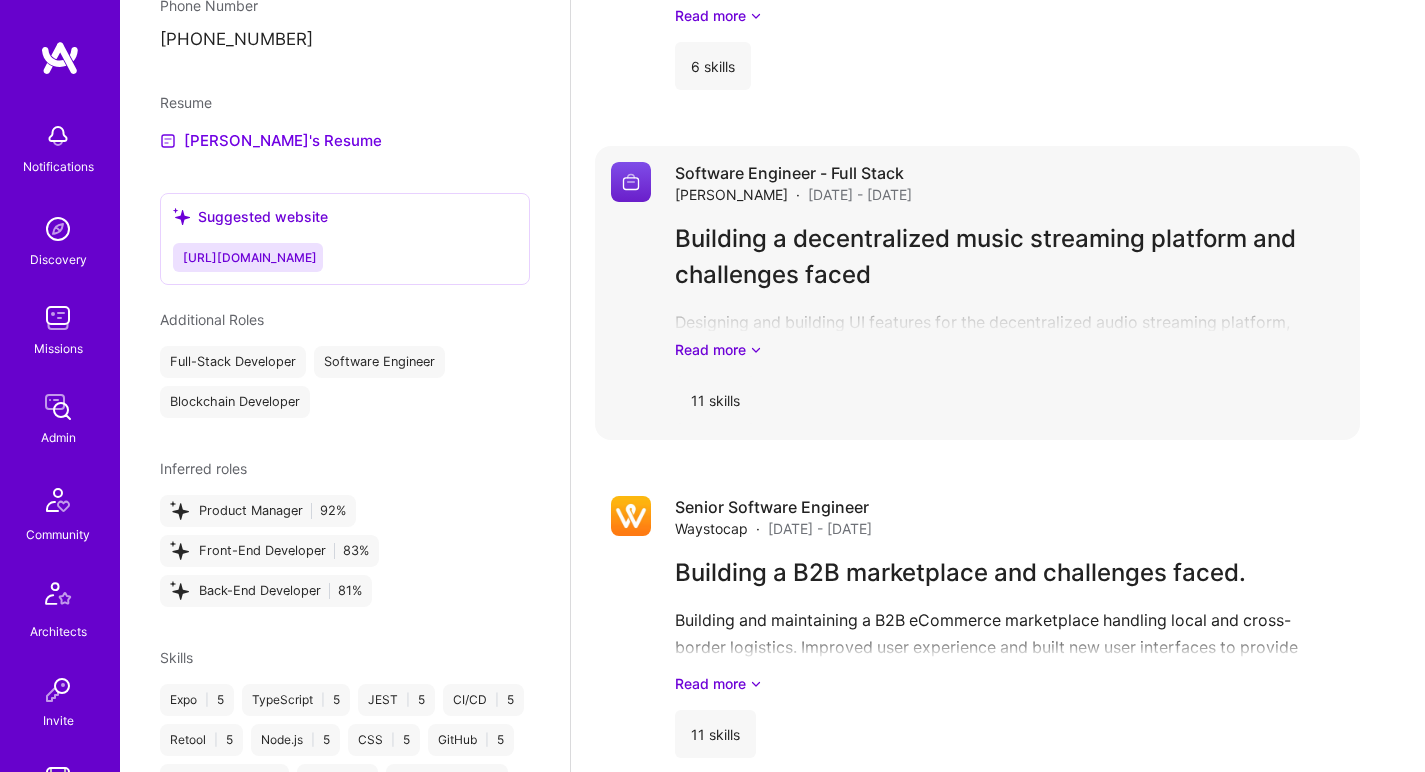 click on "Building a decentralized music streaming platform and challenges faced Designing and building UI features for the decentralized audio streaming platform, interacting with NEAR smart contracts and implementing backend logic. Demonstrated expertise in full-stack development, mobile-app development with react native, blockchain technology, and GraphQL, resulting in a highly functional and scalable platform. At Tamago, we built a decentralized music platform where artists could mint tracks as NFTs, earn per stream, and sell directly to fans or labels. This model empowered artists but also attracted bad actors who used botnets to inflate stream counts and steal rewards. We noticed this behaviour through suspicious patterns like: - certain tracks had unusual sudden spikes in streams at certain times of the day e.g. 8,000 plays at 3 AM. - despite high listens, there was low to no fan engagement or nft purchases of the track e.g. a track with 5k listens but zero likes or saves - the reward pool drained much faster." at bounding box center (1009, 290) 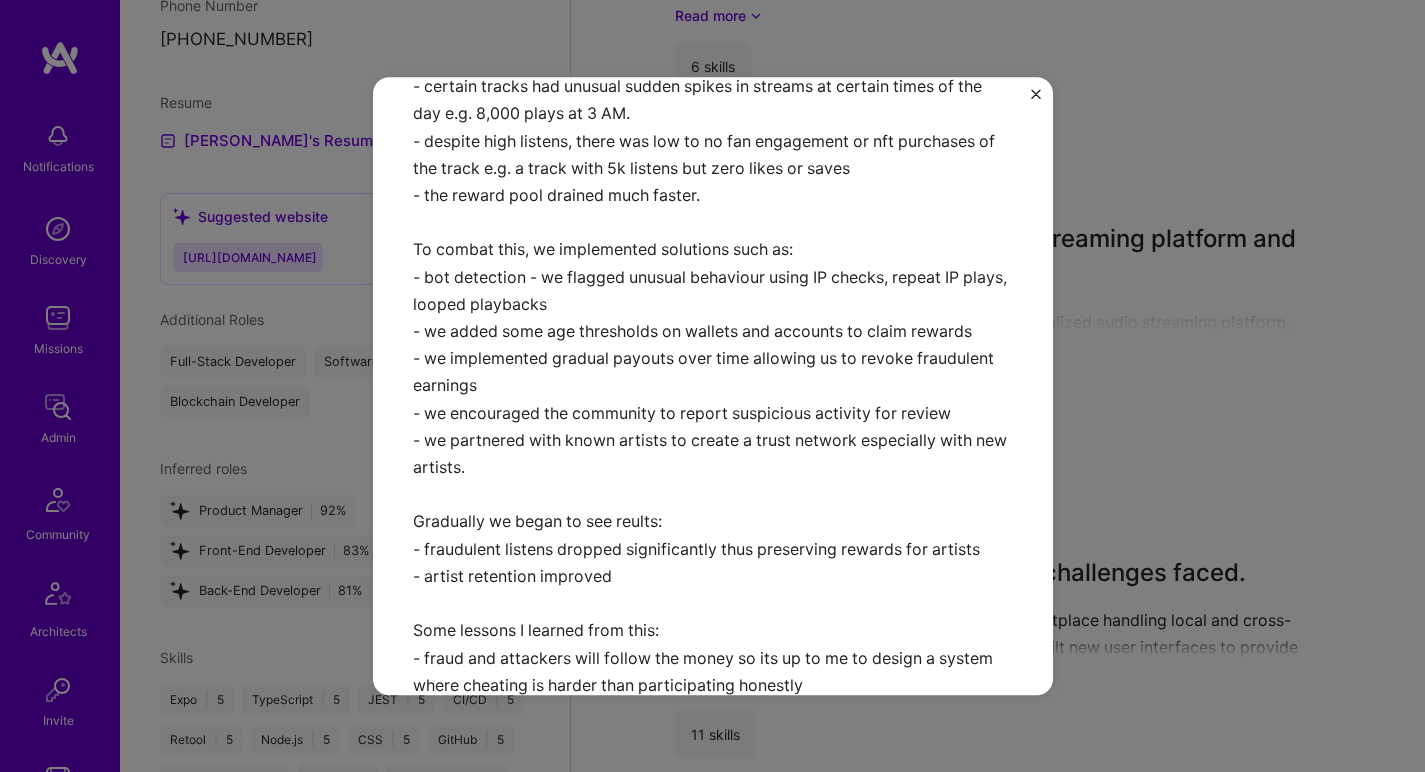 scroll, scrollTop: 680, scrollLeft: 0, axis: vertical 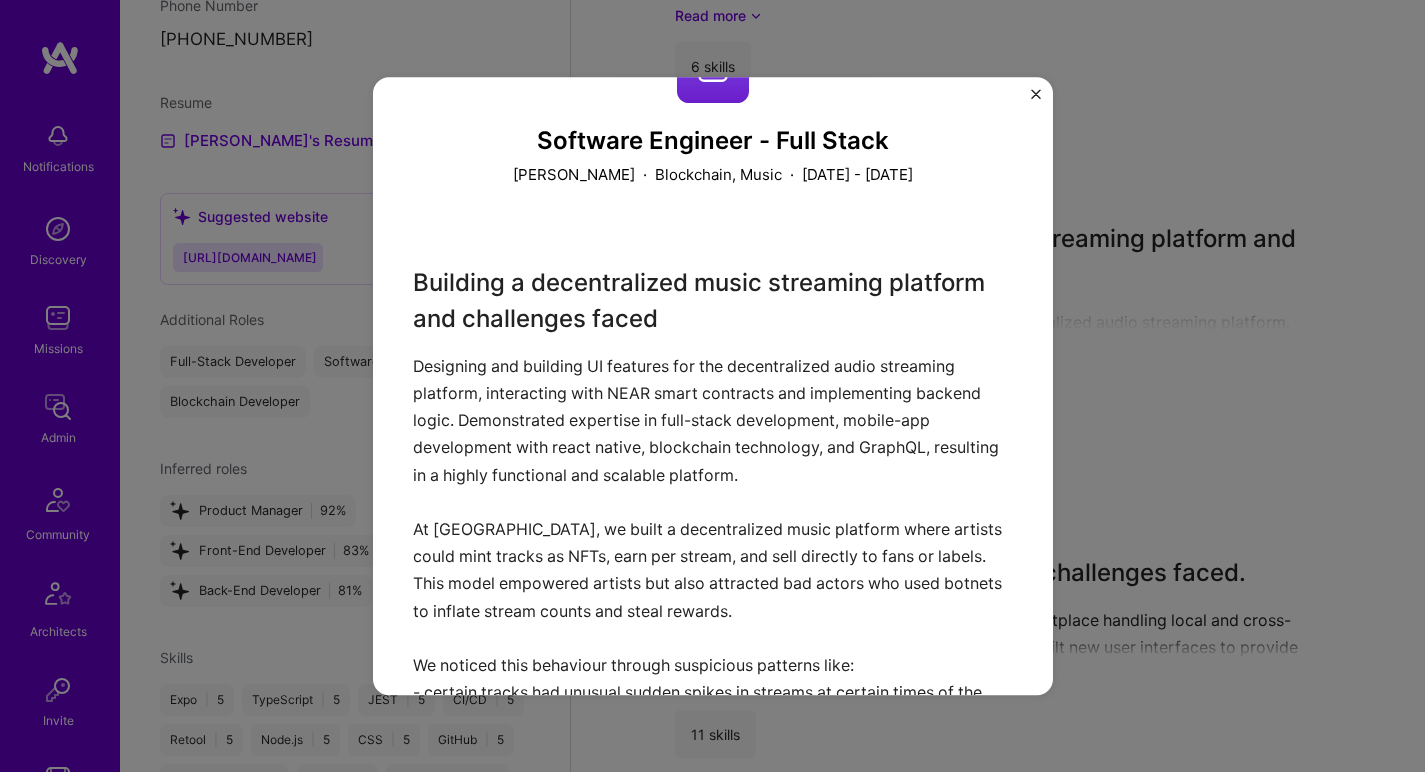 drag, startPoint x: 1158, startPoint y: 298, endPoint x: 1157, endPoint y: 287, distance: 11.045361 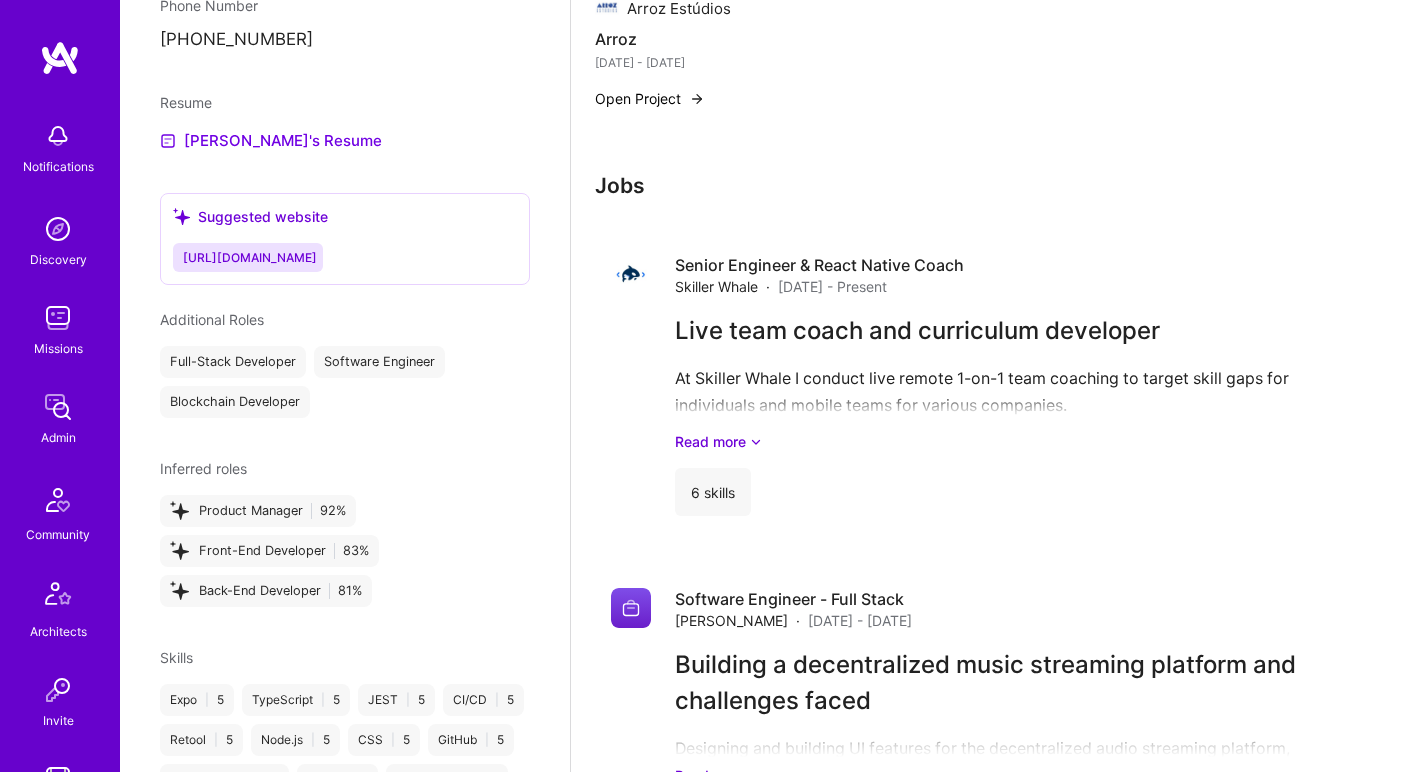 scroll, scrollTop: 869, scrollLeft: 0, axis: vertical 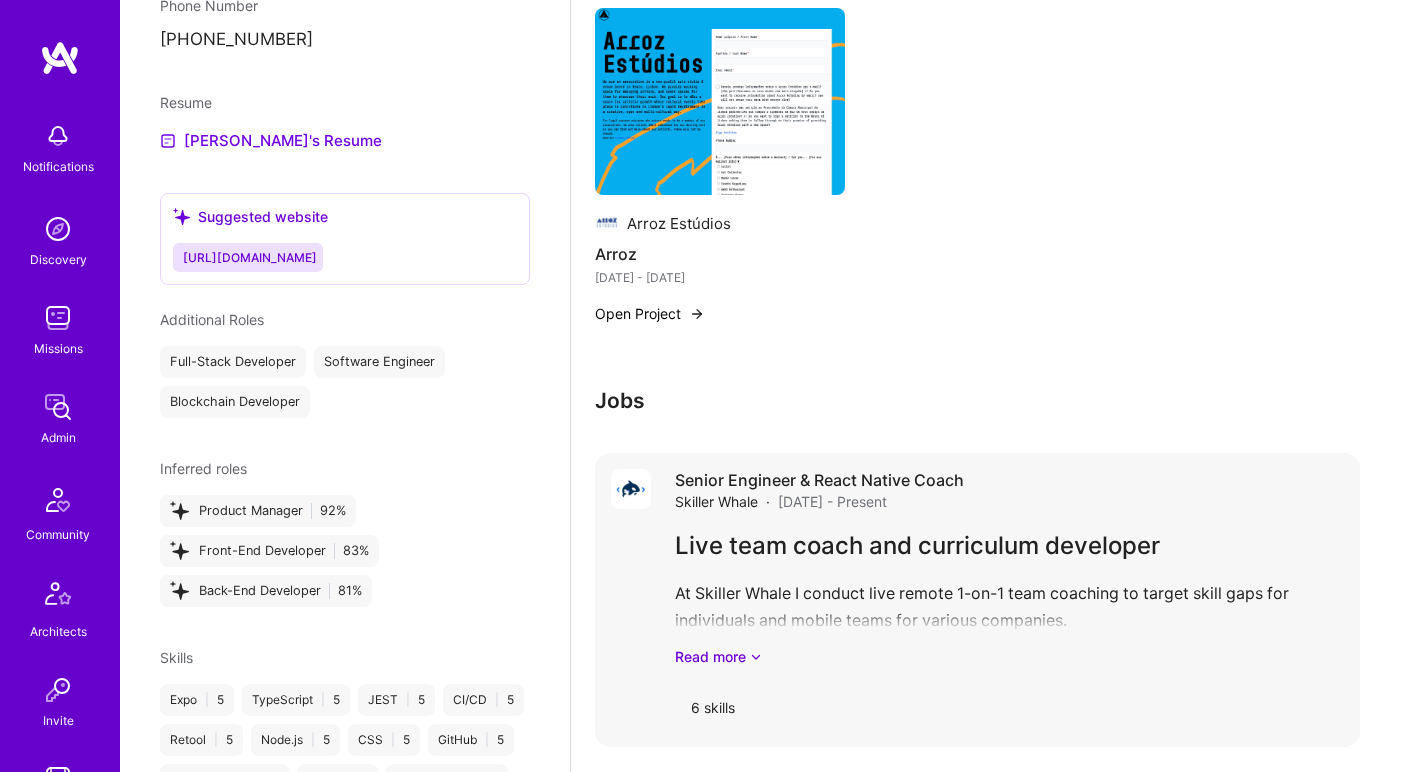 click on "Live team coach and curriculum developer At Skiller Whale I conduct live remote 1-on-1 team coaching to target skill gaps for individuals and mobile teams for various companies.  I also map out and develop the perfect training plan for software development teams focusing on React-Native, Typescript, React, and Modern Javascript. Read more" at bounding box center (1009, 597) 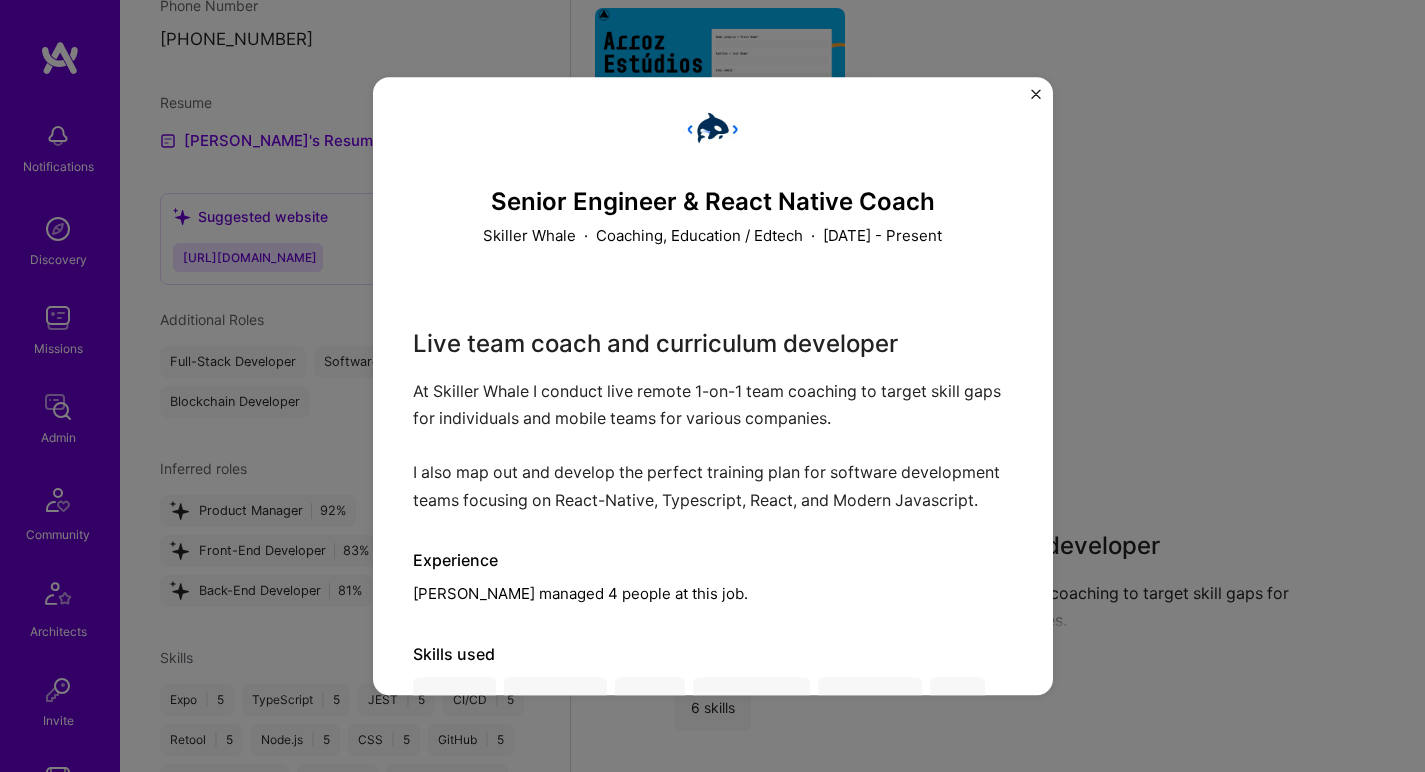scroll, scrollTop: 38, scrollLeft: 0, axis: vertical 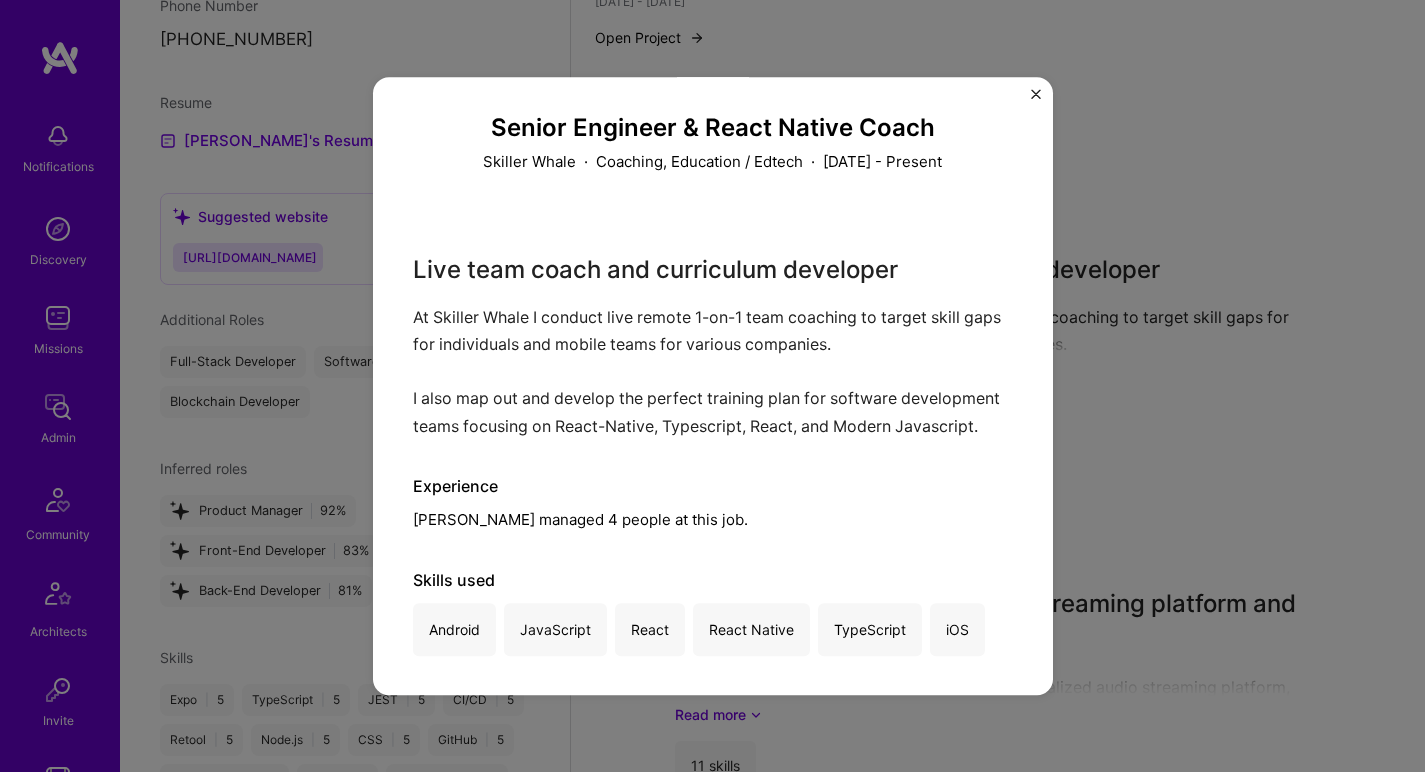 click on "Senior Engineer & React Native Coach Skiller Whale   ·     Coaching, Education / Edtech     ·   September 2023 - Present   Live team coach and curriculum developer At Skiller Whale I conduct live remote 1-on-1 team coaching to target skill gaps for individuals and mobile teams for various companies.  I also map out and develop the perfect training plan for software development teams focusing on React-Native, Typescript, React, and Modern Javascript. Experience Anthony managed 4 people at this job. Skills used Android JavaScript React React Native TypeScript iOS" at bounding box center [712, 386] 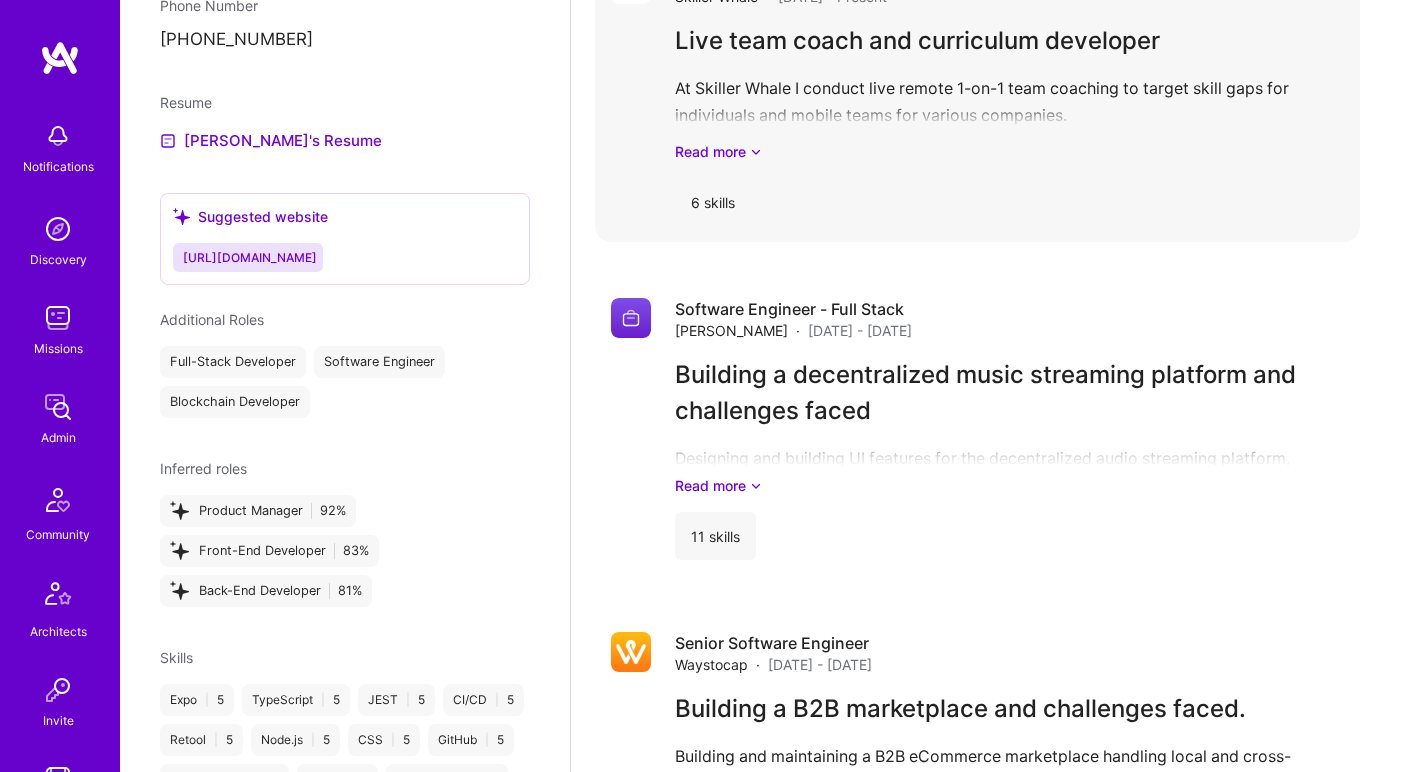 scroll, scrollTop: 1395, scrollLeft: 0, axis: vertical 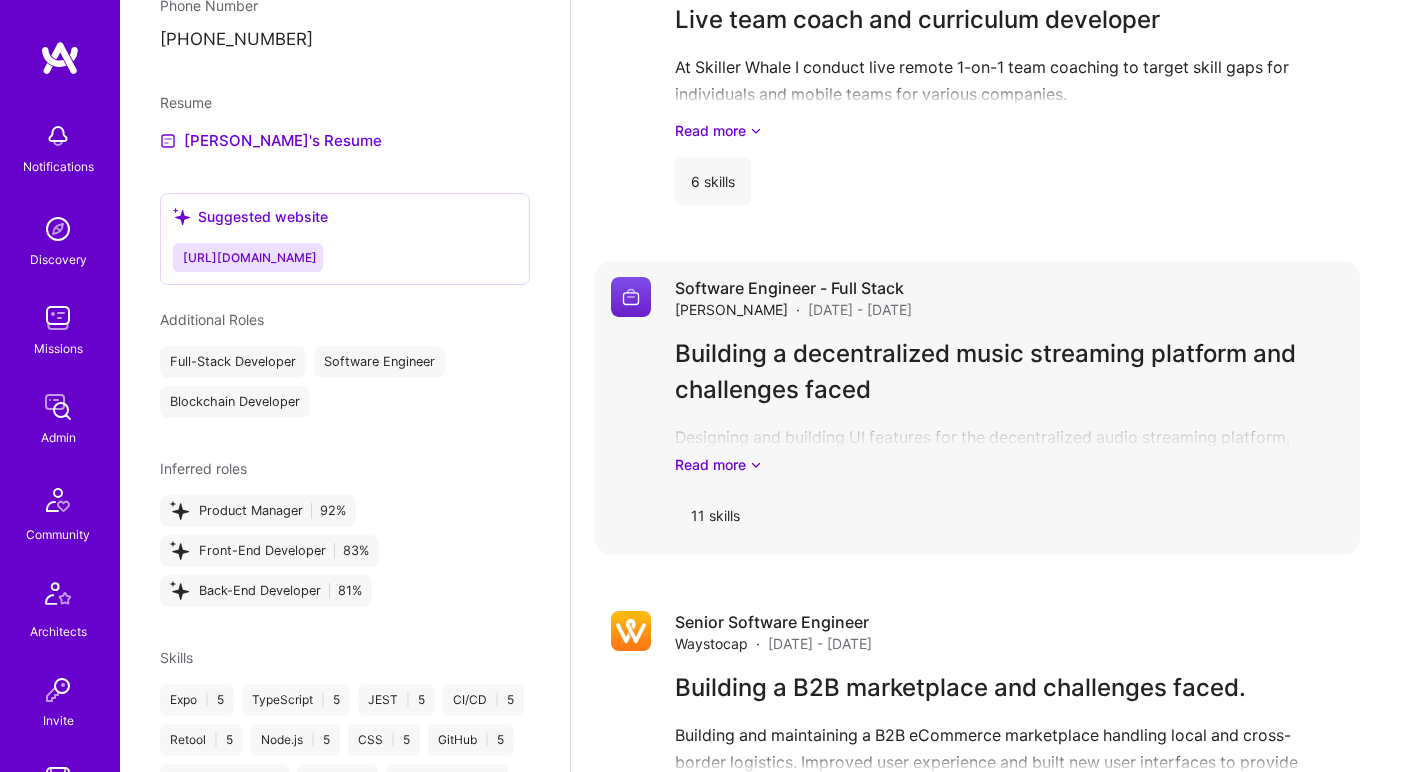 click on "Building a decentralized music streaming platform and challenges faced Designing and building UI features for the decentralized audio streaming platform, interacting with NEAR smart contracts and implementing backend logic. Demonstrated expertise in full-stack development, mobile-app development with react native, blockchain technology, and GraphQL, resulting in a highly functional and scalable platform. At Tamago, we built a decentralized music platform where artists could mint tracks as NFTs, earn per stream, and sell directly to fans or labels. This model empowered artists but also attracted bad actors who used botnets to inflate stream counts and steal rewards. We noticed this behaviour through suspicious patterns like: - certain tracks had unusual sudden spikes in streams at certain times of the day e.g. 8,000 plays at 3 AM. - despite high listens, there was low to no fan engagement or nft purchases of the track e.g. a track with 5k listens but zero likes or saves - the reward pool drained much faster." at bounding box center (1009, 405) 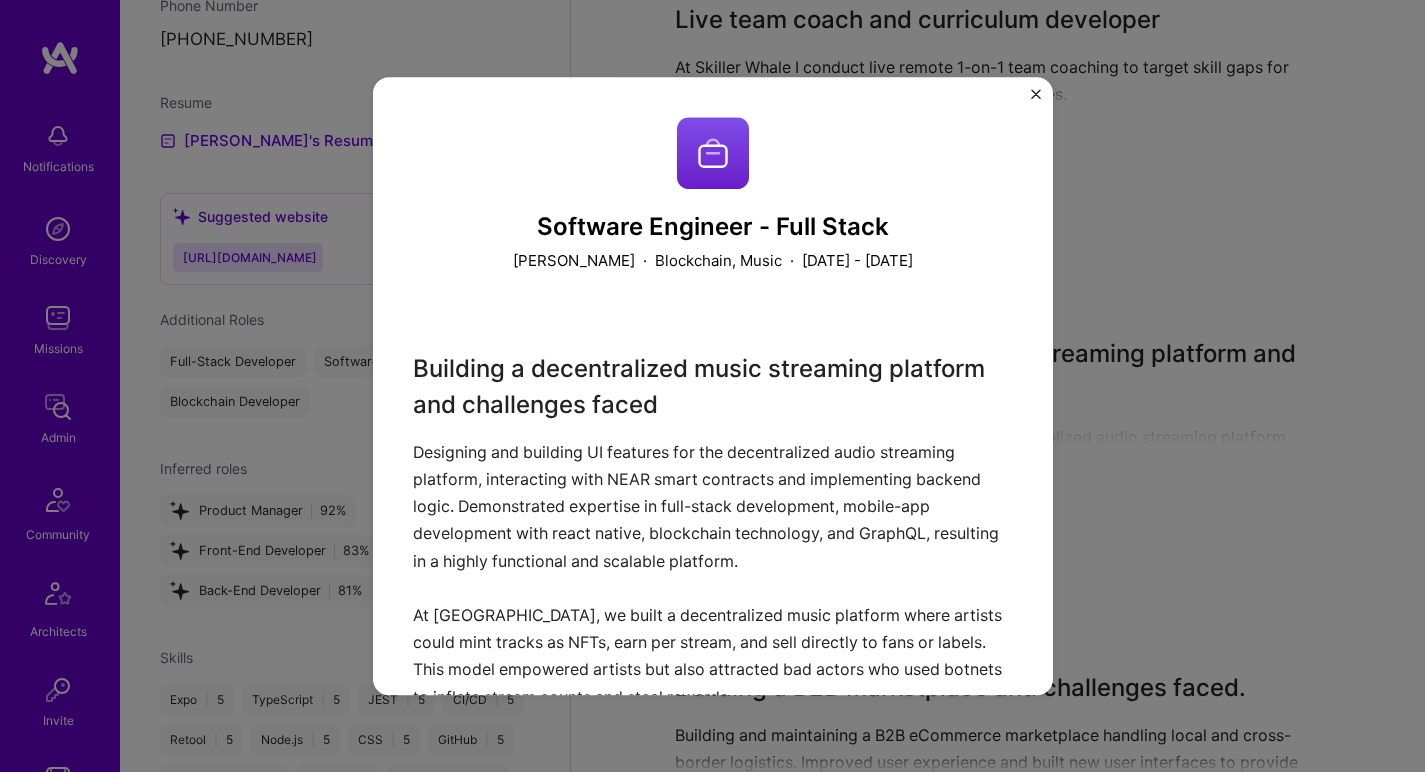 click on "Building a decentralized music streaming platform and challenges faced Designing and building UI features for the decentralized audio streaming platform, interacting with NEAR smart contracts and implementing backend logic. Demonstrated expertise in full-stack development, mobile-app development with react native, blockchain technology, and GraphQL, resulting in a highly functional and scalable platform. At Tamago, we built a decentralized music platform where artists could mint tracks as NFTs, earn per stream, and sell directly to fans or labels. This model empowered artists but also attracted bad actors who used botnets to inflate stream counts and steal rewards. We noticed this behaviour through suspicious patterns like: - certain tracks had unusual sudden spikes in streams at certain times of the day e.g. 8,000 plays at 3 AM. - despite high listens, there was low to no fan engagement or nft purchases of the track e.g. a track with 5k listens but zero likes or saves - the reward pool drained much faster." at bounding box center (713, 859) 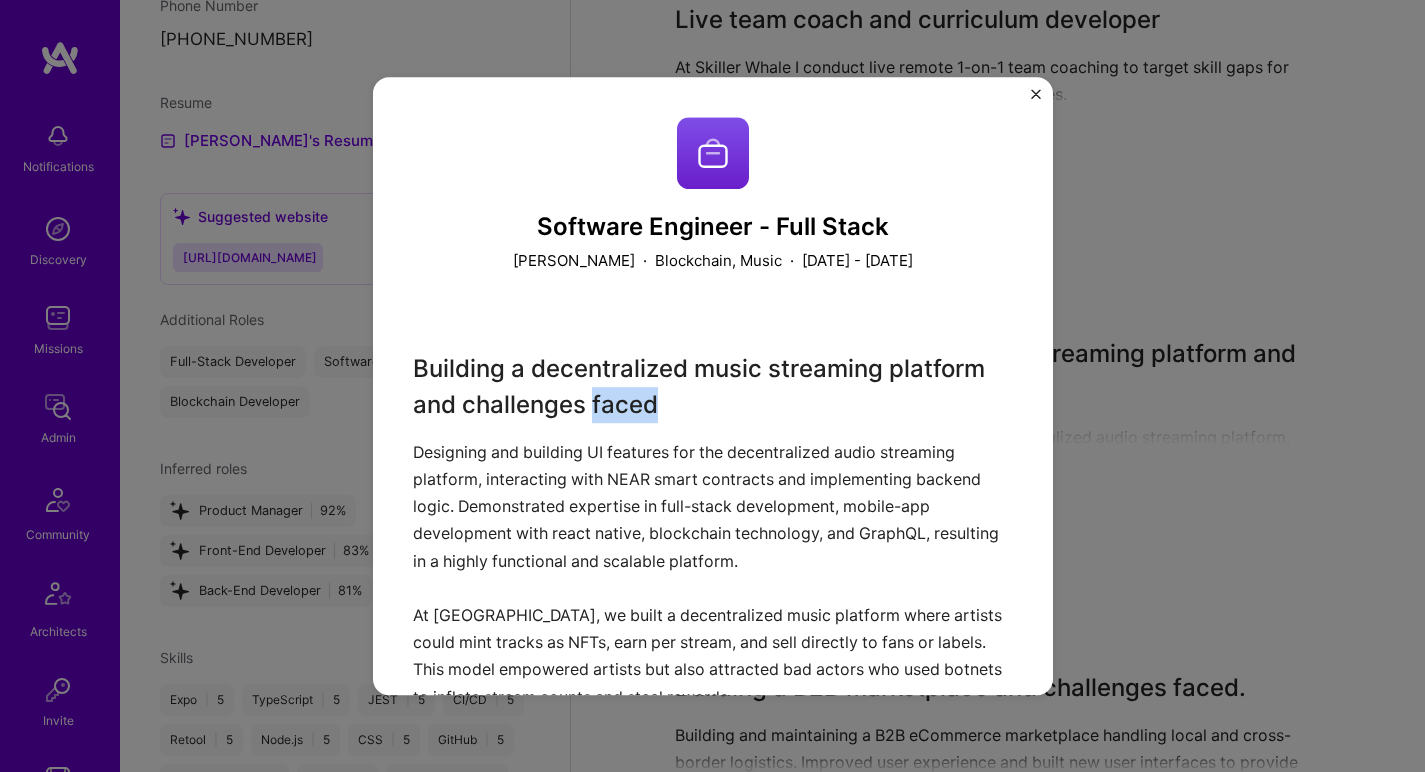 click on "Building a decentralized music streaming platform and challenges faced Designing and building UI features for the decentralized audio streaming platform, interacting with NEAR smart contracts and implementing backend logic. Demonstrated expertise in full-stack development, mobile-app development with react native, blockchain technology, and GraphQL, resulting in a highly functional and scalable platform. At Tamago, we built a decentralized music platform where artists could mint tracks as NFTs, earn per stream, and sell directly to fans or labels. This model empowered artists but also attracted bad actors who used botnets to inflate stream counts and steal rewards. We noticed this behaviour through suspicious patterns like: - certain tracks had unusual sudden spikes in streams at certain times of the day e.g. 8,000 plays at 3 AM. - despite high listens, there was low to no fan engagement or nft purchases of the track e.g. a track with 5k listens but zero likes or saves - the reward pool drained much faster." at bounding box center [713, 859] 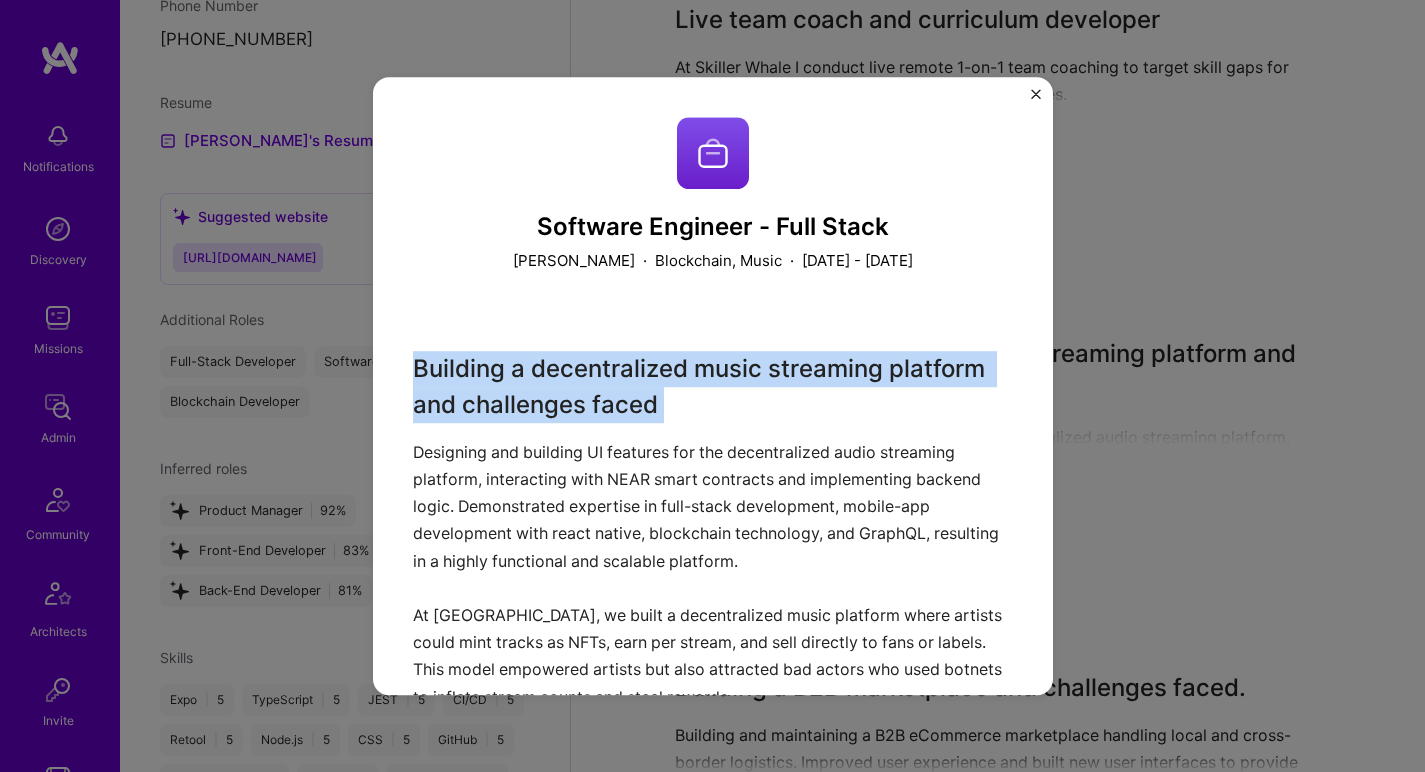 click on "Building a decentralized music streaming platform and challenges faced Designing and building UI features for the decentralized audio streaming platform, interacting with NEAR smart contracts and implementing backend logic. Demonstrated expertise in full-stack development, mobile-app development with react native, blockchain technology, and GraphQL, resulting in a highly functional and scalable platform. At Tamago, we built a decentralized music platform where artists could mint tracks as NFTs, earn per stream, and sell directly to fans or labels. This model empowered artists but also attracted bad actors who used botnets to inflate stream counts and steal rewards. We noticed this behaviour through suspicious patterns like: - certain tracks had unusual sudden spikes in streams at certain times of the day e.g. 8,000 plays at 3 AM. - despite high listens, there was low to no fan engagement or nft purchases of the track e.g. a track with 5k listens but zero likes or saves - the reward pool drained much faster." at bounding box center (713, 859) 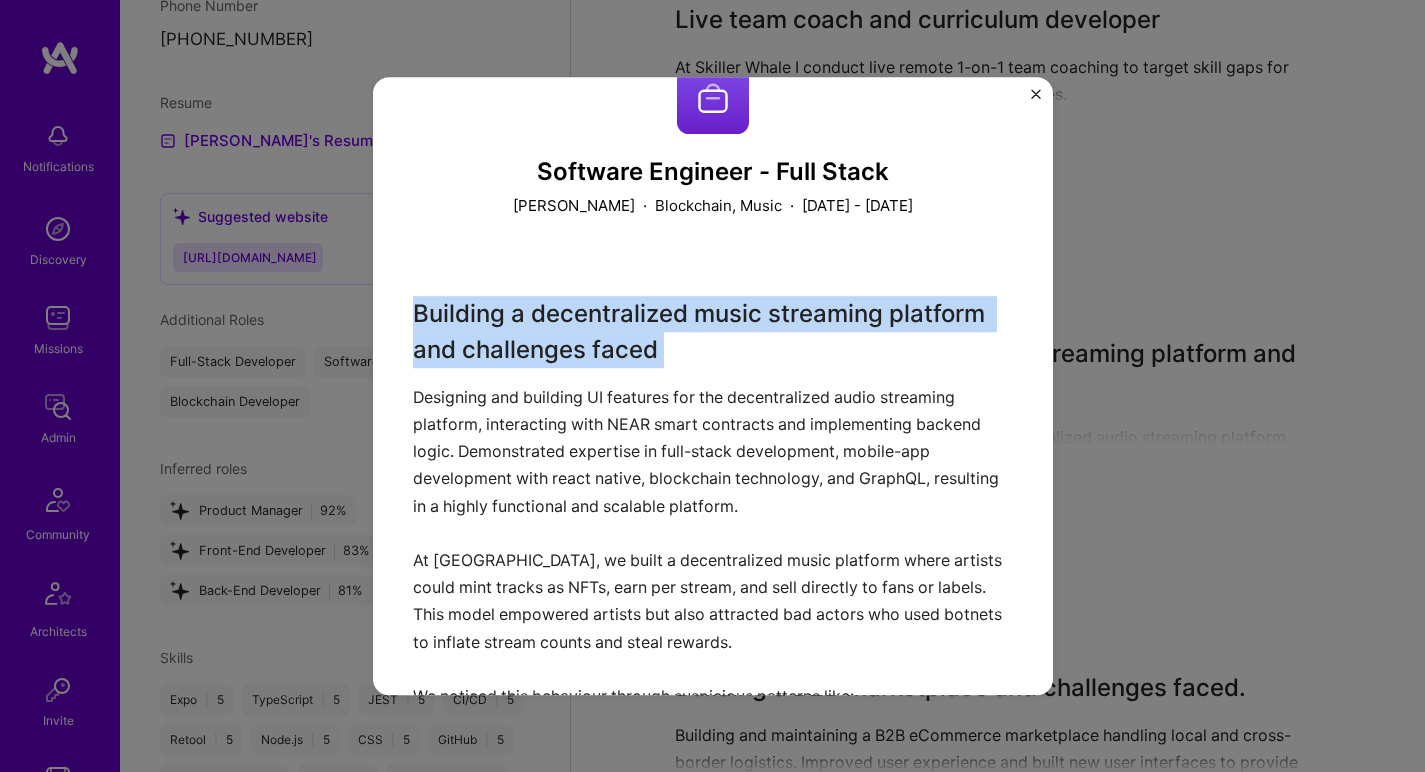 scroll, scrollTop: 67, scrollLeft: 0, axis: vertical 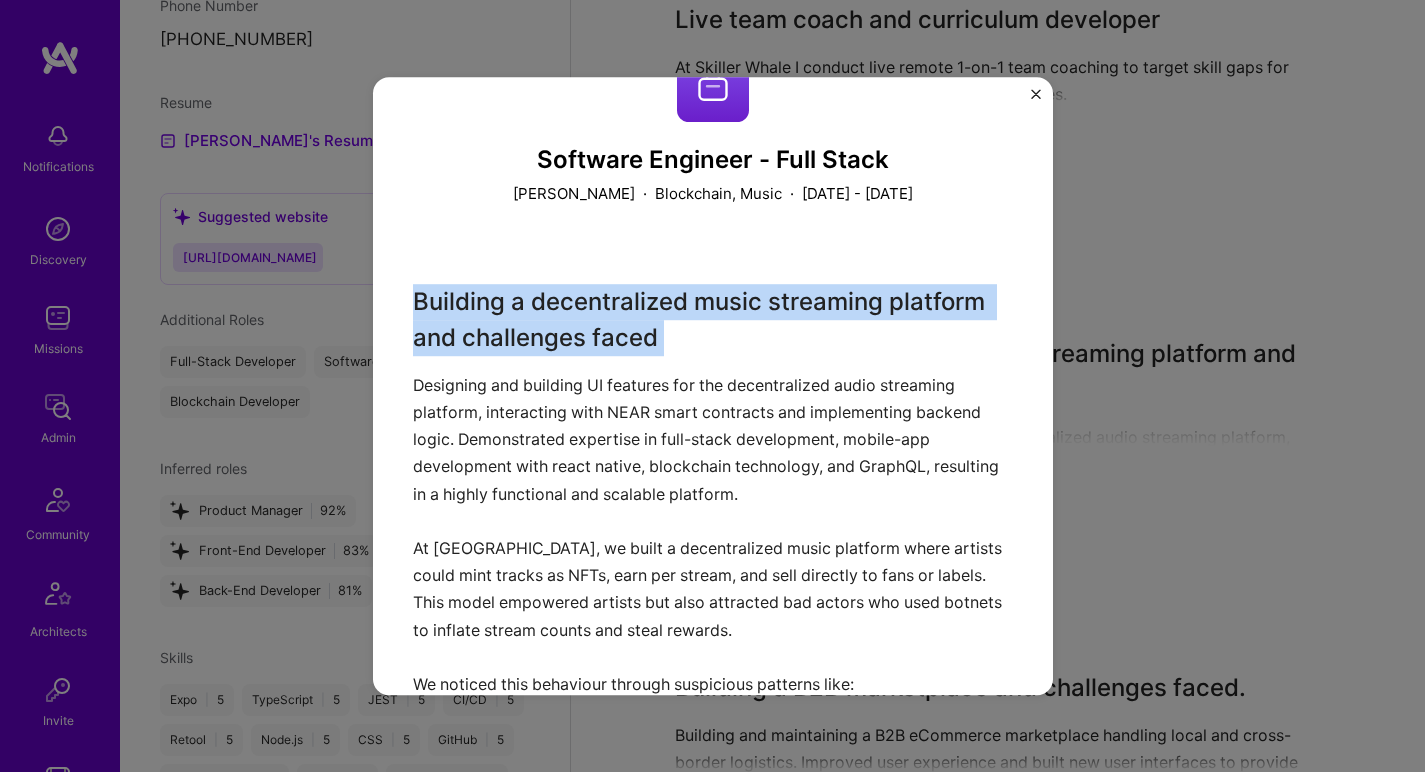 click on "Building a decentralized music streaming platform and challenges faced Designing and building UI features for the decentralized audio streaming platform, interacting with NEAR smart contracts and implementing backend logic. Demonstrated expertise in full-stack development, mobile-app development with react native, blockchain technology, and GraphQL, resulting in a highly functional and scalable platform. At Tamago, we built a decentralized music platform where artists could mint tracks as NFTs, earn per stream, and sell directly to fans or labels. This model empowered artists but also attracted bad actors who used botnets to inflate stream counts and steal rewards. We noticed this behaviour through suspicious patterns like: - certain tracks had unusual sudden spikes in streams at certain times of the day e.g. 8,000 plays at 3 AM. - despite high listens, there was low to no fan engagement or nft purchases of the track e.g. a track with 5k listens but zero likes or saves - the reward pool drained much faster." at bounding box center [713, 792] 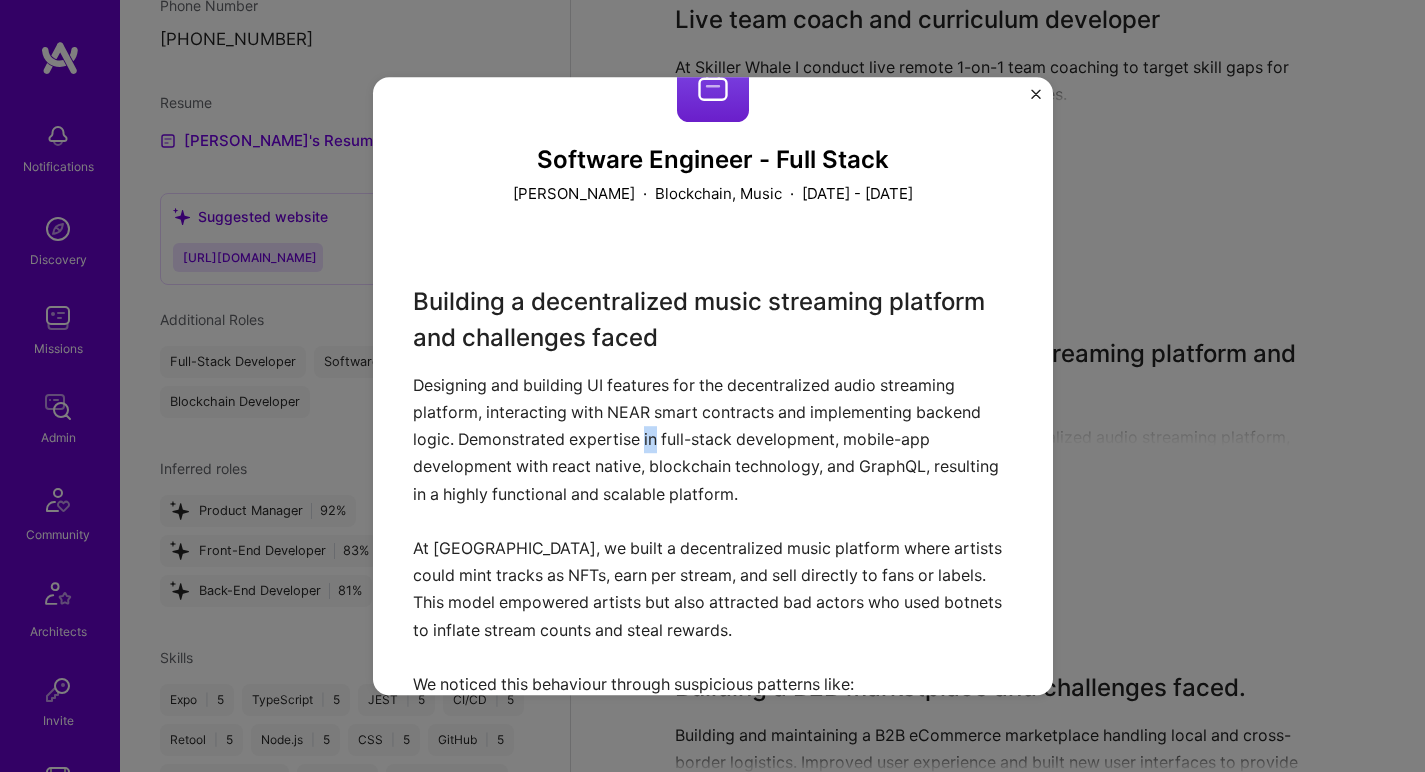 click on "Building a decentralized music streaming platform and challenges faced Designing and building UI features for the decentralized audio streaming platform, interacting with NEAR smart contracts and implementing backend logic. Demonstrated expertise in full-stack development, mobile-app development with react native, blockchain technology, and GraphQL, resulting in a highly functional and scalable platform. At Tamago, we built a decentralized music platform where artists could mint tracks as NFTs, earn per stream, and sell directly to fans or labels. This model empowered artists but also attracted bad actors who used botnets to inflate stream counts and steal rewards. We noticed this behaviour through suspicious patterns like: - certain tracks had unusual sudden spikes in streams at certain times of the day e.g. 8,000 plays at 3 AM. - despite high listens, there was low to no fan engagement or nft purchases of the track e.g. a track with 5k listens but zero likes or saves - the reward pool drained much faster." at bounding box center [713, 792] 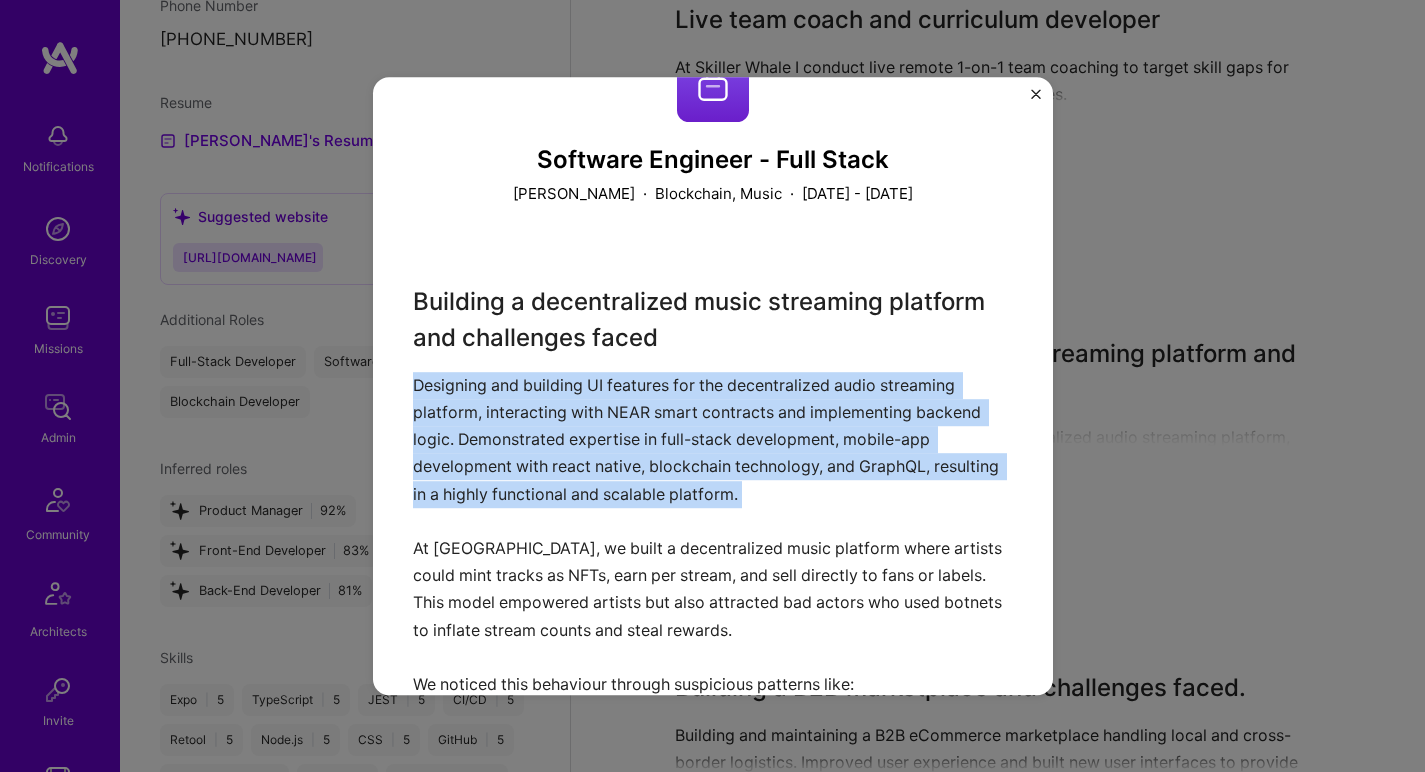 click on "Building a decentralized music streaming platform and challenges faced Designing and building UI features for the decentralized audio streaming platform, interacting with NEAR smart contracts and implementing backend logic. Demonstrated expertise in full-stack development, mobile-app development with react native, blockchain technology, and GraphQL, resulting in a highly functional and scalable platform. At Tamago, we built a decentralized music platform where artists could mint tracks as NFTs, earn per stream, and sell directly to fans or labels. This model empowered artists but also attracted bad actors who used botnets to inflate stream counts and steal rewards. We noticed this behaviour through suspicious patterns like: - certain tracks had unusual sudden spikes in streams at certain times of the day e.g. 8,000 plays at 3 AM. - despite high listens, there was low to no fan engagement or nft purchases of the track e.g. a track with 5k listens but zero likes or saves - the reward pool drained much faster." at bounding box center [713, 792] 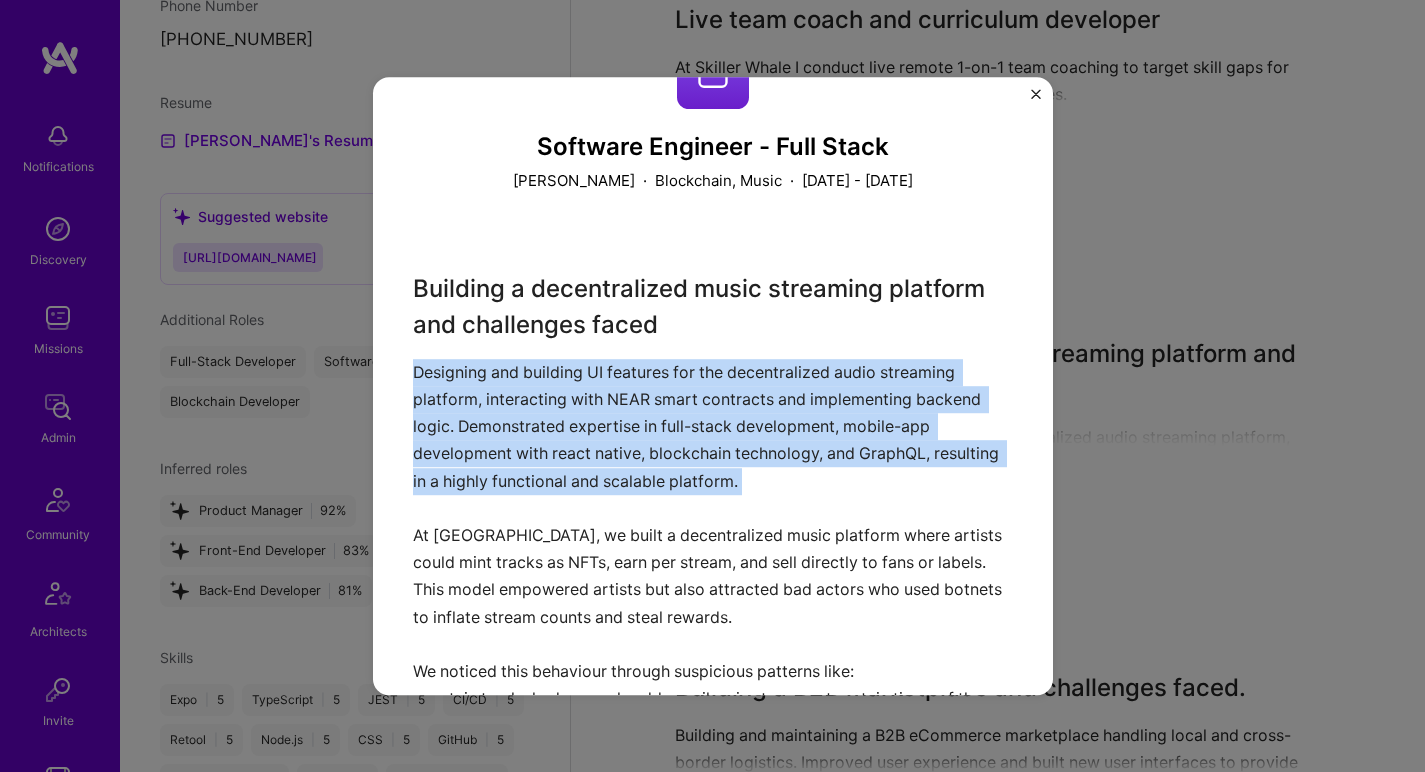 click on "Building a decentralized music streaming platform and challenges faced Designing and building UI features for the decentralized audio streaming platform, interacting with NEAR smart contracts and implementing backend logic. Demonstrated expertise in full-stack development, mobile-app development with react native, blockchain technology, and GraphQL, resulting in a highly functional and scalable platform. At Tamago, we built a decentralized music platform where artists could mint tracks as NFTs, earn per stream, and sell directly to fans or labels. This model empowered artists but also attracted bad actors who used botnets to inflate stream counts and steal rewards. We noticed this behaviour through suspicious patterns like: - certain tracks had unusual sudden spikes in streams at certain times of the day e.g. 8,000 plays at 3 AM. - despite high listens, there was low to no fan engagement or nft purchases of the track e.g. a track with 5k listens but zero likes or saves - the reward pool drained much faster." at bounding box center (713, 779) 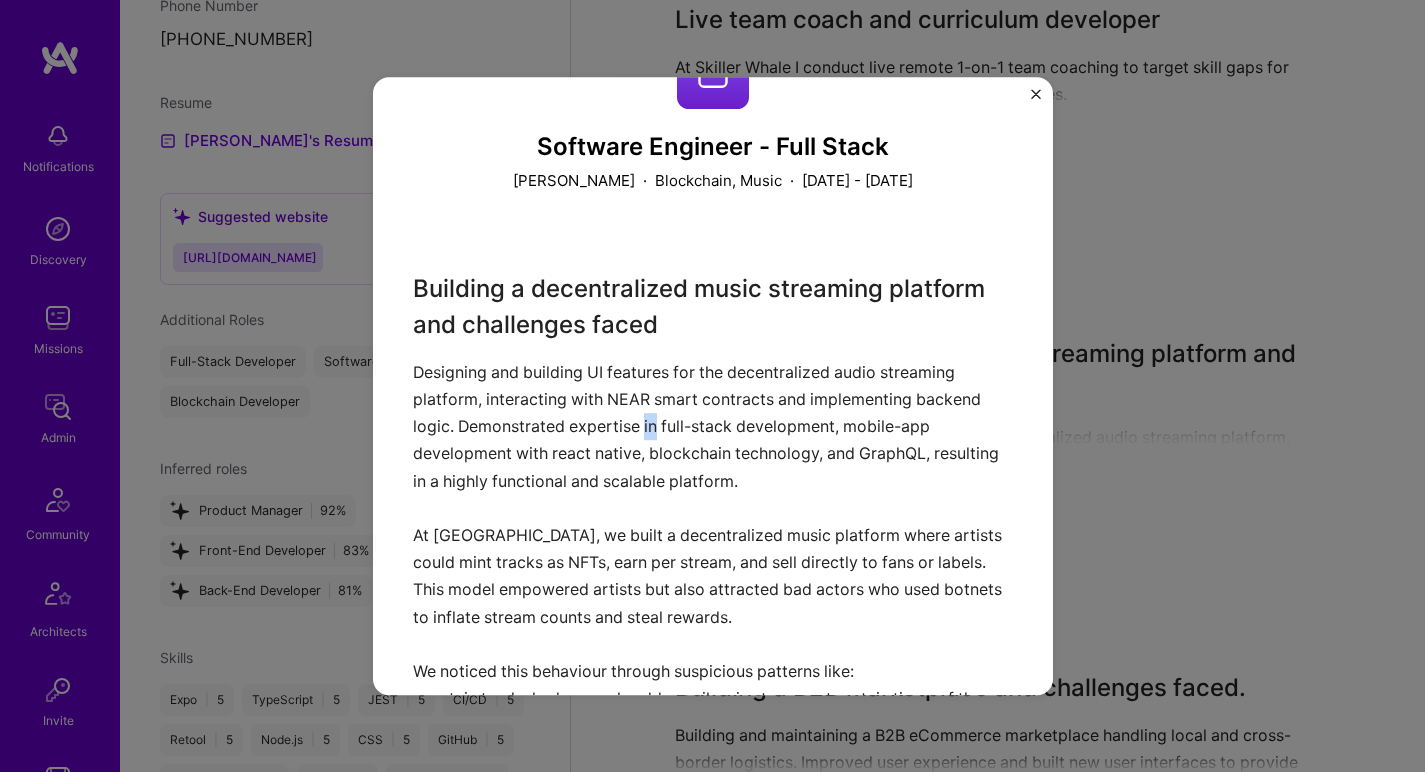 click on "Building a decentralized music streaming platform and challenges faced Designing and building UI features for the decentralized audio streaming platform, interacting with NEAR smart contracts and implementing backend logic. Demonstrated expertise in full-stack development, mobile-app development with react native, blockchain technology, and GraphQL, resulting in a highly functional and scalable platform. At Tamago, we built a decentralized music platform where artists could mint tracks as NFTs, earn per stream, and sell directly to fans or labels. This model empowered artists but also attracted bad actors who used botnets to inflate stream counts and steal rewards. We noticed this behaviour through suspicious patterns like: - certain tracks had unusual sudden spikes in streams at certain times of the day e.g. 8,000 plays at 3 AM. - despite high listens, there was low to no fan engagement or nft purchases of the track e.g. a track with 5k listens but zero likes or saves - the reward pool drained much faster." at bounding box center [713, 779] 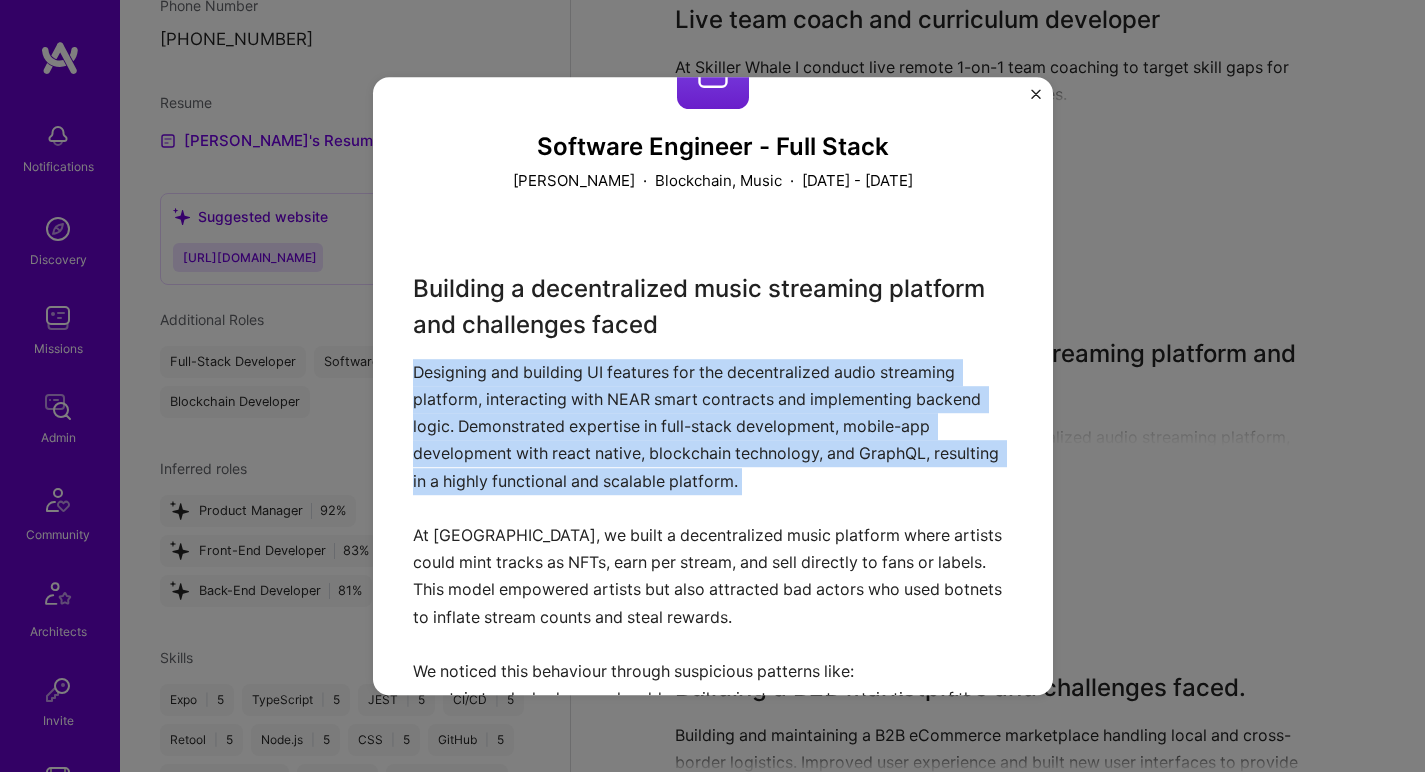 click on "Building a decentralized music streaming platform and challenges faced Designing and building UI features for the decentralized audio streaming platform, interacting with NEAR smart contracts and implementing backend logic. Demonstrated expertise in full-stack development, mobile-app development with react native, blockchain technology, and GraphQL, resulting in a highly functional and scalable platform. At Tamago, we built a decentralized music platform where artists could mint tracks as NFTs, earn per stream, and sell directly to fans or labels. This model empowered artists but also attracted bad actors who used botnets to inflate stream counts and steal rewards. We noticed this behaviour through suspicious patterns like: - certain tracks had unusual sudden spikes in streams at certain times of the day e.g. 8,000 plays at 3 AM. - despite high listens, there was low to no fan engagement or nft purchases of the track e.g. a track with 5k listens but zero likes or saves - the reward pool drained much faster." at bounding box center (713, 779) 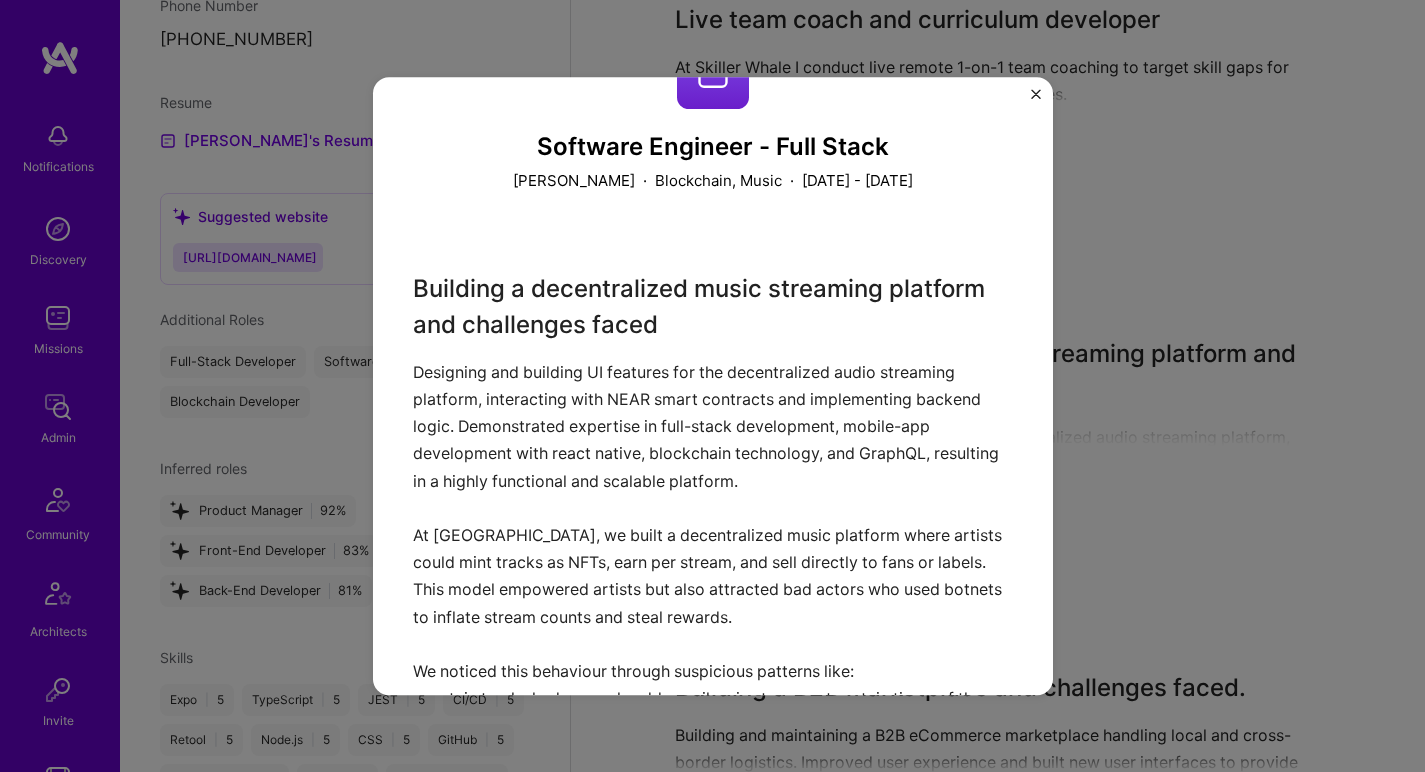 click on "Building a decentralized music streaming platform and challenges faced Designing and building UI features for the decentralized audio streaming platform, interacting with NEAR smart contracts and implementing backend logic. Demonstrated expertise in full-stack development, mobile-app development with react native, blockchain technology, and GraphQL, resulting in a highly functional and scalable platform. At Tamago, we built a decentralized music platform where artists could mint tracks as NFTs, earn per stream, and sell directly to fans or labels. This model empowered artists but also attracted bad actors who used botnets to inflate stream counts and steal rewards. We noticed this behaviour through suspicious patterns like: - certain tracks had unusual sudden spikes in streams at certain times of the day e.g. 8,000 plays at 3 AM. - despite high listens, there was low to no fan engagement or nft purchases of the track e.g. a track with 5k listens but zero likes or saves - the reward pool drained much faster." at bounding box center [713, 779] 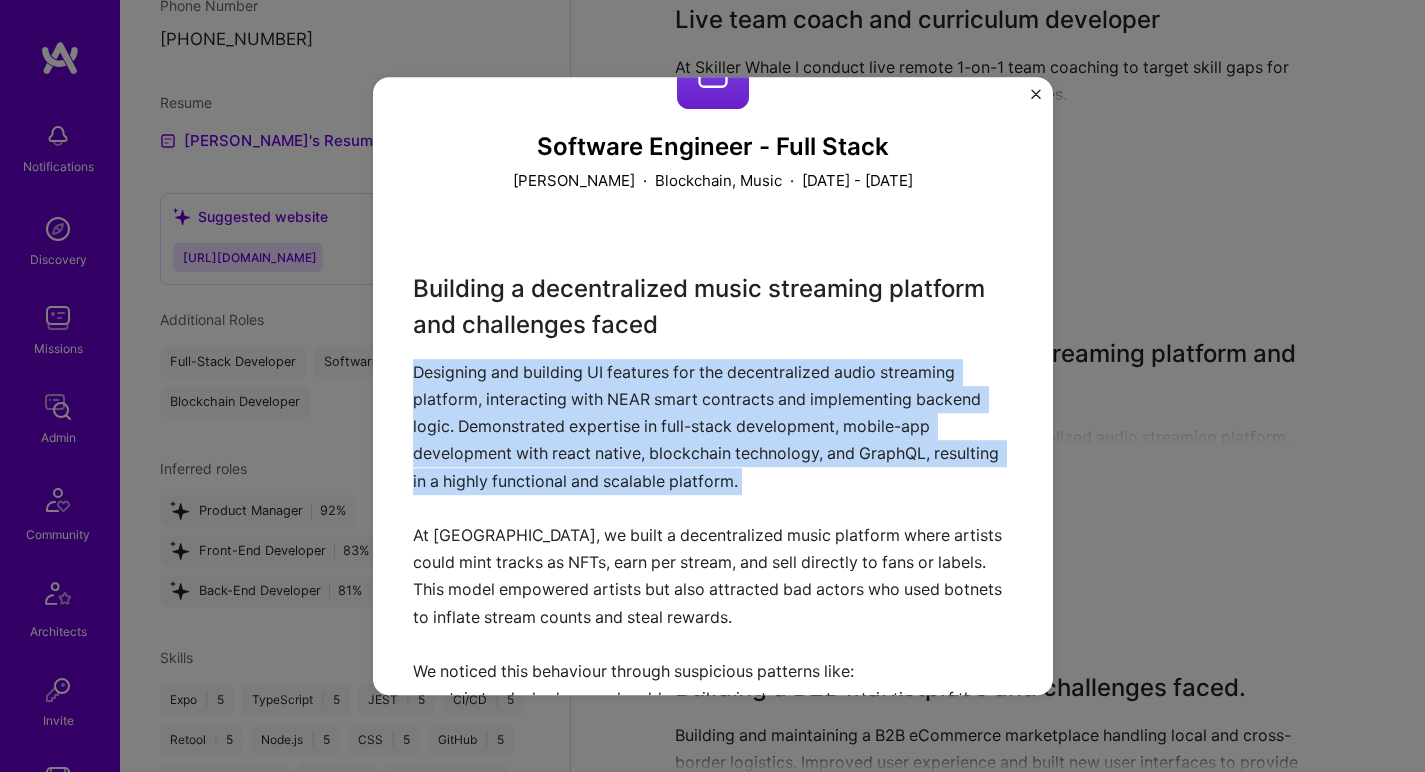 click on "Building a decentralized music streaming platform and challenges faced Designing and building UI features for the decentralized audio streaming platform, interacting with NEAR smart contracts and implementing backend logic. Demonstrated expertise in full-stack development, mobile-app development with react native, blockchain technology, and GraphQL, resulting in a highly functional and scalable platform. At Tamago, we built a decentralized music platform where artists could mint tracks as NFTs, earn per stream, and sell directly to fans or labels. This model empowered artists but also attracted bad actors who used botnets to inflate stream counts and steal rewards. We noticed this behaviour through suspicious patterns like: - certain tracks had unusual sudden spikes in streams at certain times of the day e.g. 8,000 plays at 3 AM. - despite high listens, there was low to no fan engagement or nft purchases of the track e.g. a track with 5k listens but zero likes or saves - the reward pool drained much faster." at bounding box center [713, 779] 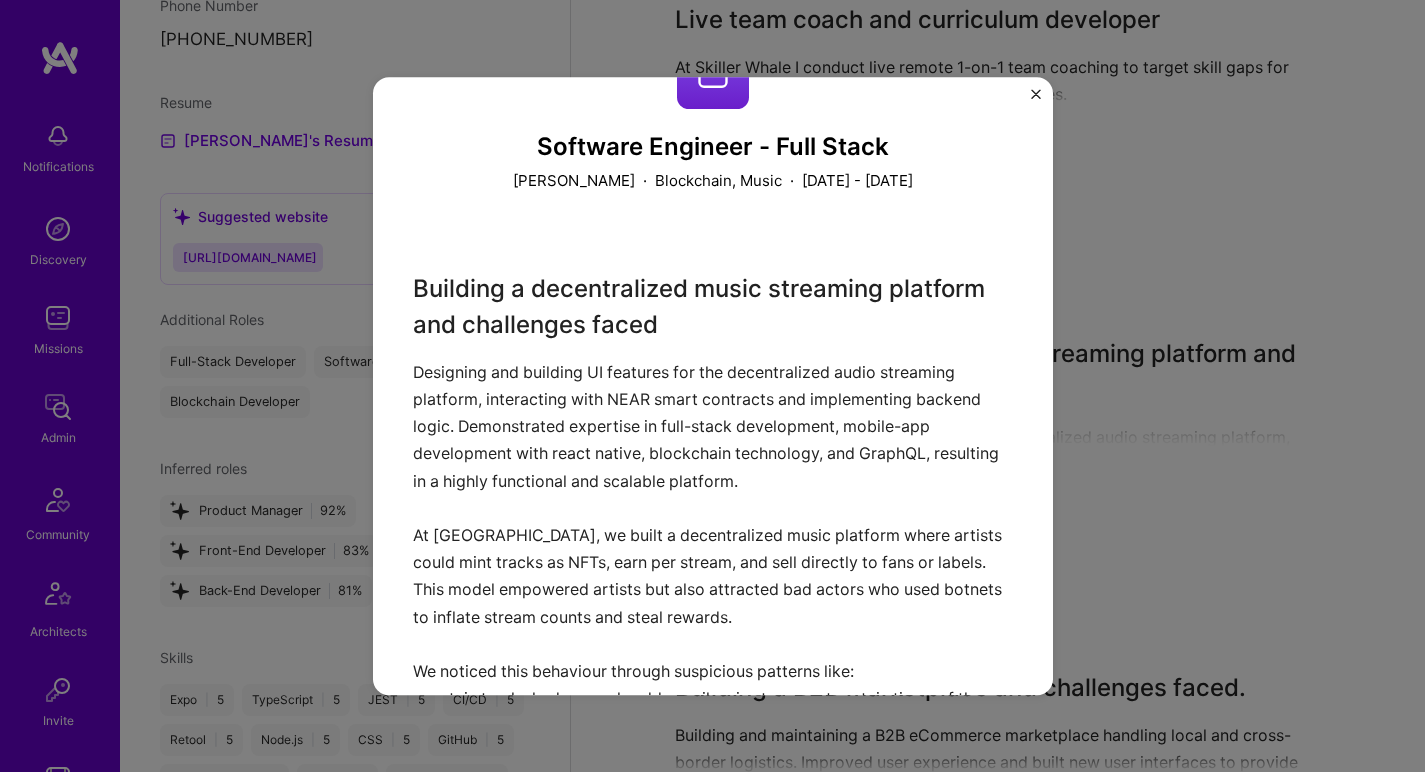 click on "Building a decentralized music streaming platform and challenges faced Designing and building UI features for the decentralized audio streaming platform, interacting with NEAR smart contracts and implementing backend logic. Demonstrated expertise in full-stack development, mobile-app development with react native, blockchain technology, and GraphQL, resulting in a highly functional and scalable platform. At Tamago, we built a decentralized music platform where artists could mint tracks as NFTs, earn per stream, and sell directly to fans or labels. This model empowered artists but also attracted bad actors who used botnets to inflate stream counts and steal rewards. We noticed this behaviour through suspicious patterns like: - certain tracks had unusual sudden spikes in streams at certain times of the day e.g. 8,000 plays at 3 AM. - despite high listens, there was low to no fan engagement or nft purchases of the track e.g. a track with 5k listens but zero likes or saves - the reward pool drained much faster." at bounding box center (713, 779) 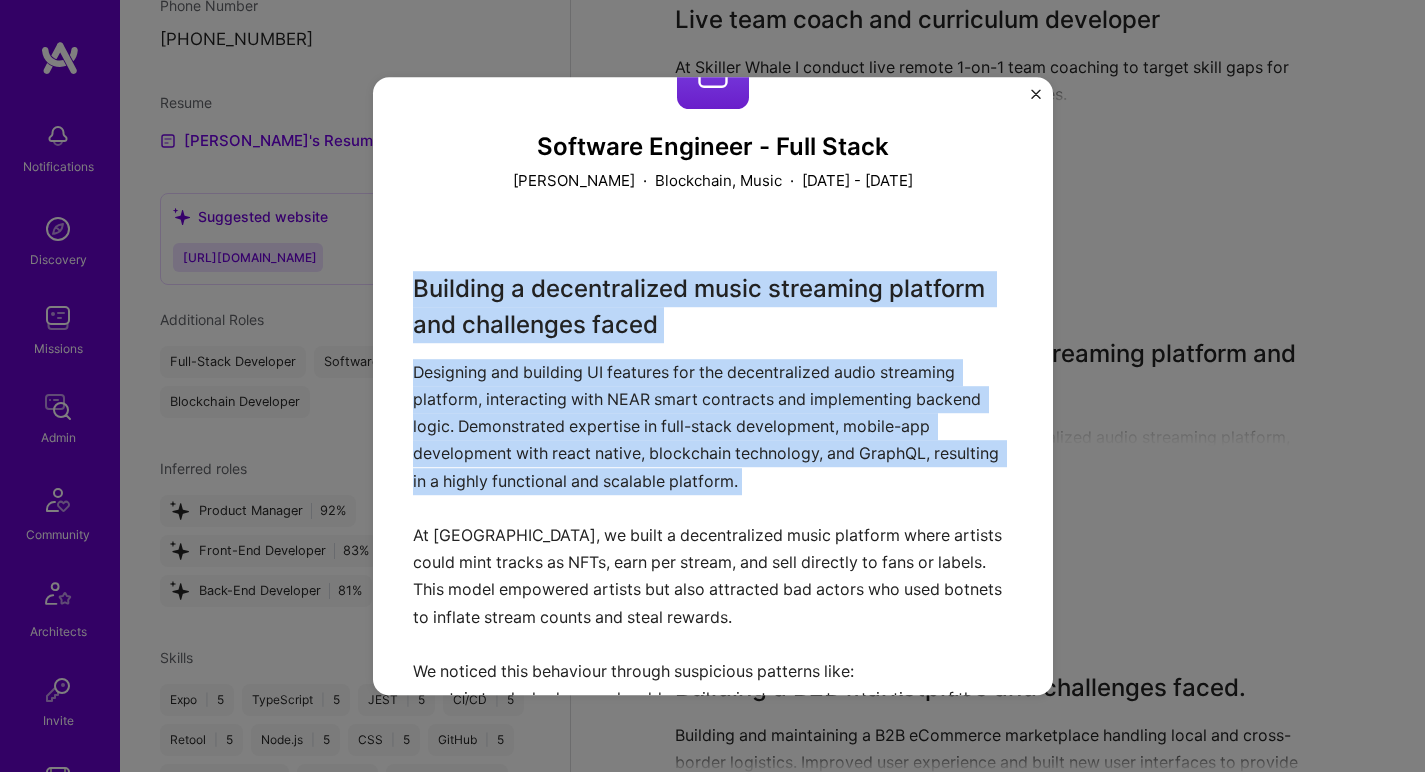 drag, startPoint x: 699, startPoint y: 321, endPoint x: 692, endPoint y: 427, distance: 106.23088 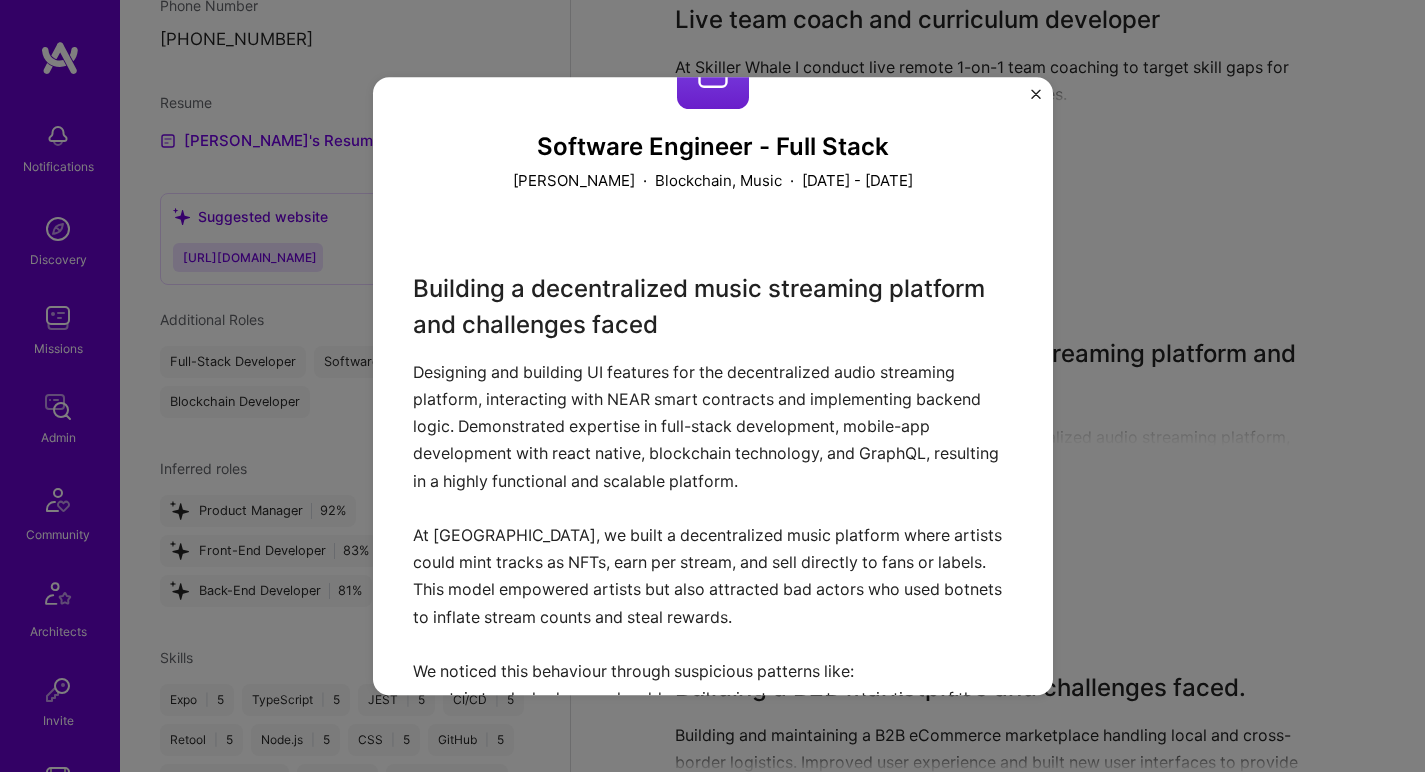 click on "Building a decentralized music streaming platform and challenges faced Designing and building UI features for the decentralized audio streaming platform, interacting with NEAR smart contracts and implementing backend logic. Demonstrated expertise in full-stack development, mobile-app development with react native, blockchain technology, and GraphQL, resulting in a highly functional and scalable platform. At Tamago, we built a decentralized music platform where artists could mint tracks as NFTs, earn per stream, and sell directly to fans or labels. This model empowered artists but also attracted bad actors who used botnets to inflate stream counts and steal rewards. We noticed this behaviour through suspicious patterns like: - certain tracks had unusual sudden spikes in streams at certain times of the day e.g. 8,000 plays at 3 AM. - despite high listens, there was low to no fan engagement or nft purchases of the track e.g. a track with 5k listens but zero likes or saves - the reward pool drained much faster." at bounding box center (713, 779) 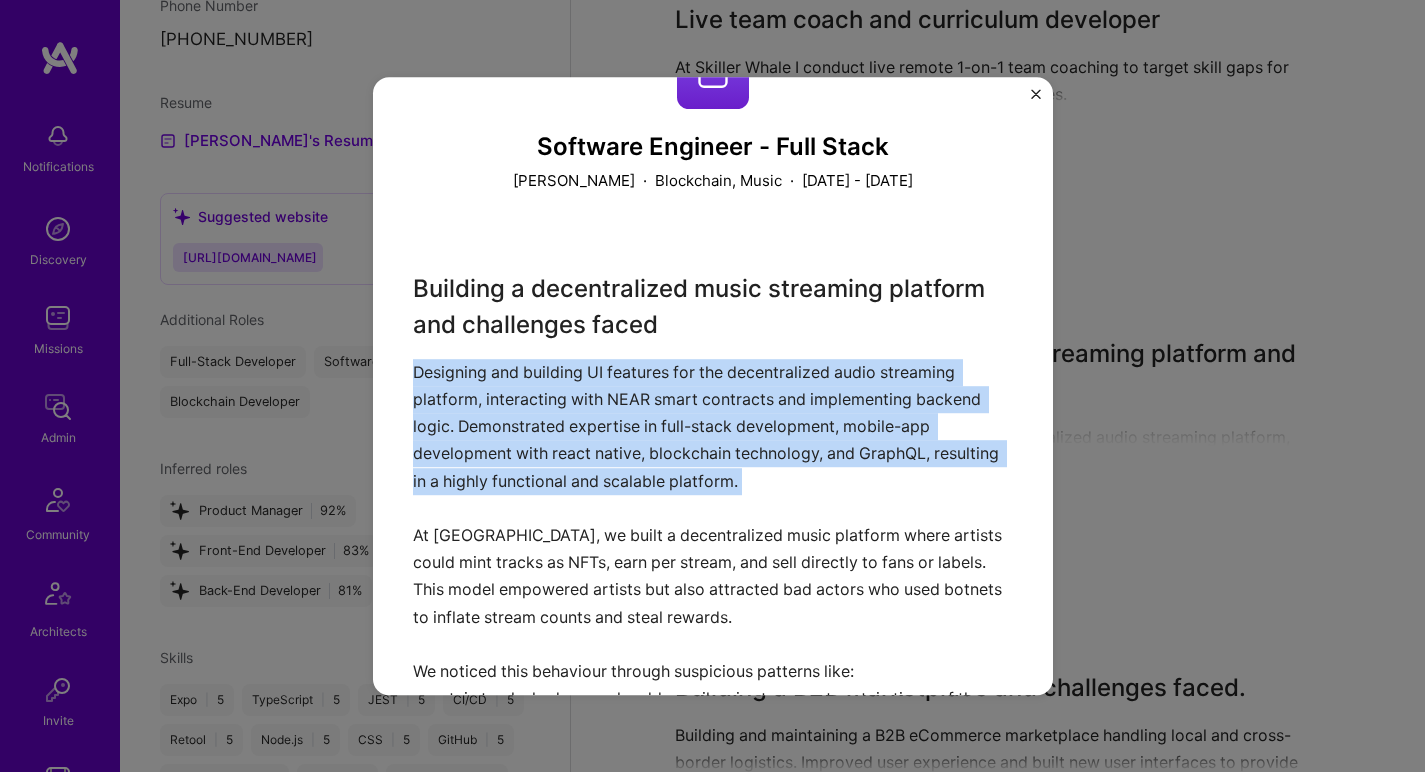 drag, startPoint x: 692, startPoint y: 427, endPoint x: 702, endPoint y: 316, distance: 111.44954 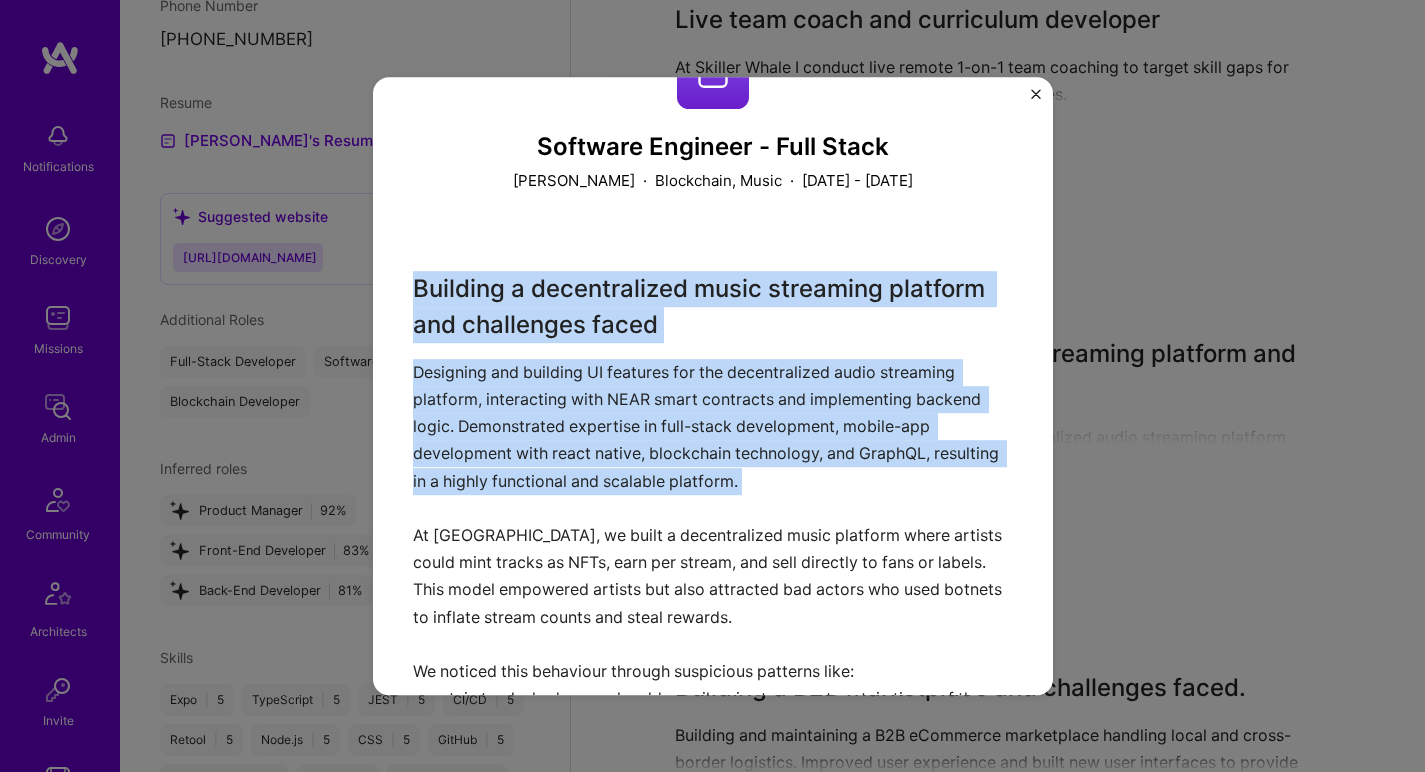 click on "Building a decentralized music streaming platform and challenges faced Designing and building UI features for the decentralized audio streaming platform, interacting with NEAR smart contracts and implementing backend logic. Demonstrated expertise in full-stack development, mobile-app development with react native, blockchain technology, and GraphQL, resulting in a highly functional and scalable platform. At Tamago, we built a decentralized music platform where artists could mint tracks as NFTs, earn per stream, and sell directly to fans or labels. This model empowered artists but also attracted bad actors who used botnets to inflate stream counts and steal rewards. We noticed this behaviour through suspicious patterns like: - certain tracks had unusual sudden spikes in streams at certain times of the day e.g. 8,000 plays at 3 AM. - despite high listens, there was low to no fan engagement or nft purchases of the track e.g. a track with 5k listens but zero likes or saves - the reward pool drained much faster." at bounding box center [713, 779] 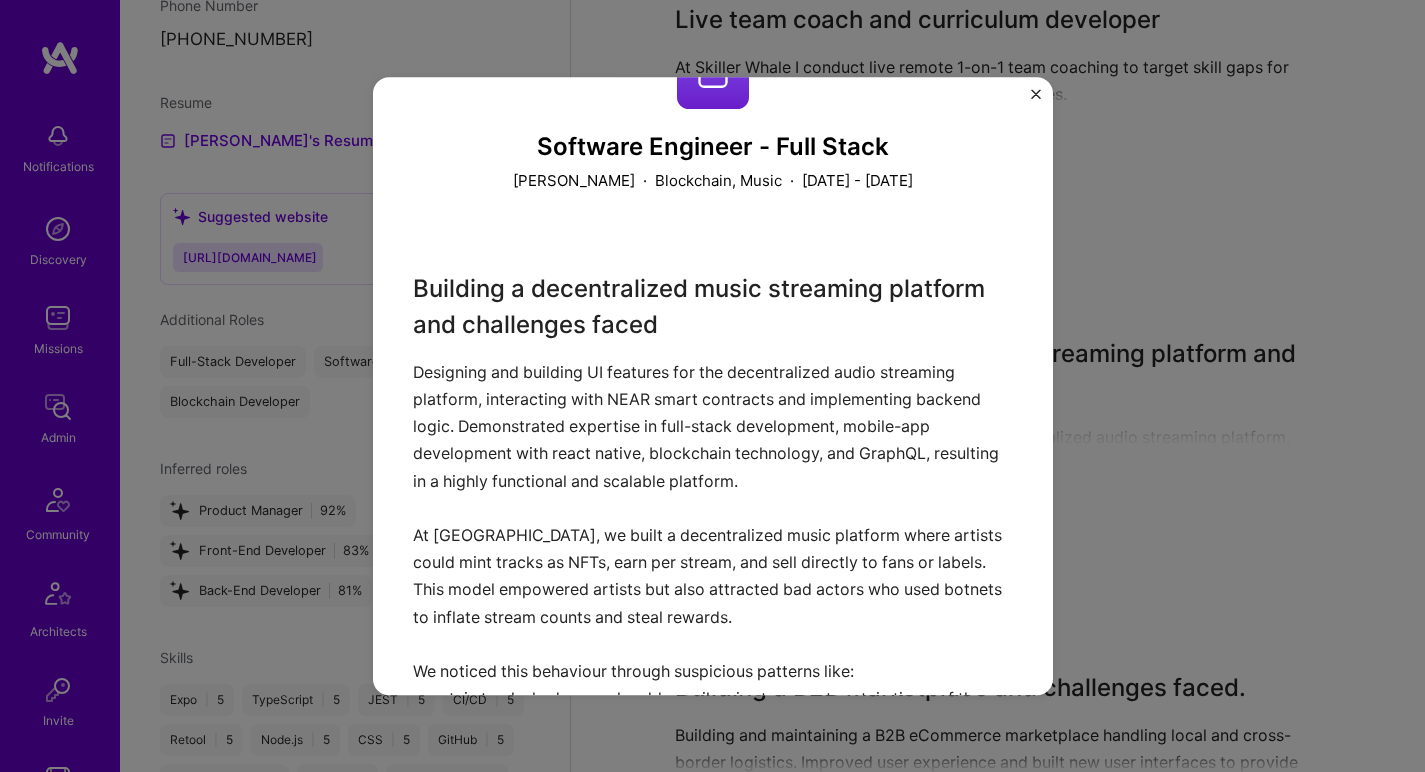 click on "Building a decentralized music streaming platform and challenges faced Designing and building UI features for the decentralized audio streaming platform, interacting with NEAR smart contracts and implementing backend logic. Demonstrated expertise in full-stack development, mobile-app development with react native, blockchain technology, and GraphQL, resulting in a highly functional and scalable platform. At Tamago, we built a decentralized music platform where artists could mint tracks as NFTs, earn per stream, and sell directly to fans or labels. This model empowered artists but also attracted bad actors who used botnets to inflate stream counts and steal rewards. We noticed this behaviour through suspicious patterns like: - certain tracks had unusual sudden spikes in streams at certain times of the day e.g. 8,000 plays at 3 AM. - despite high listens, there was low to no fan engagement or nft purchases of the track e.g. a track with 5k listens but zero likes or saves - the reward pool drained much faster." at bounding box center [713, 779] 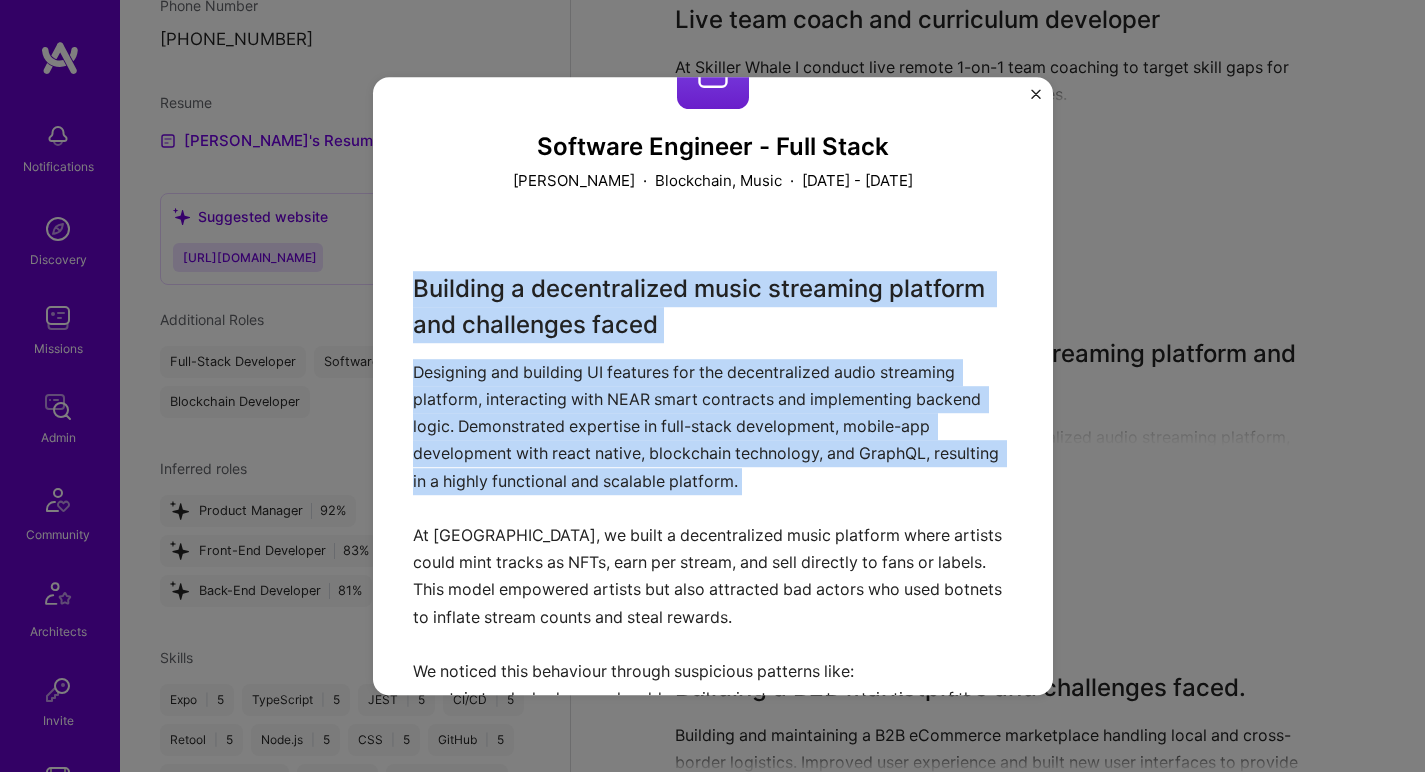 drag, startPoint x: 702, startPoint y: 316, endPoint x: 687, endPoint y: 392, distance: 77.46612 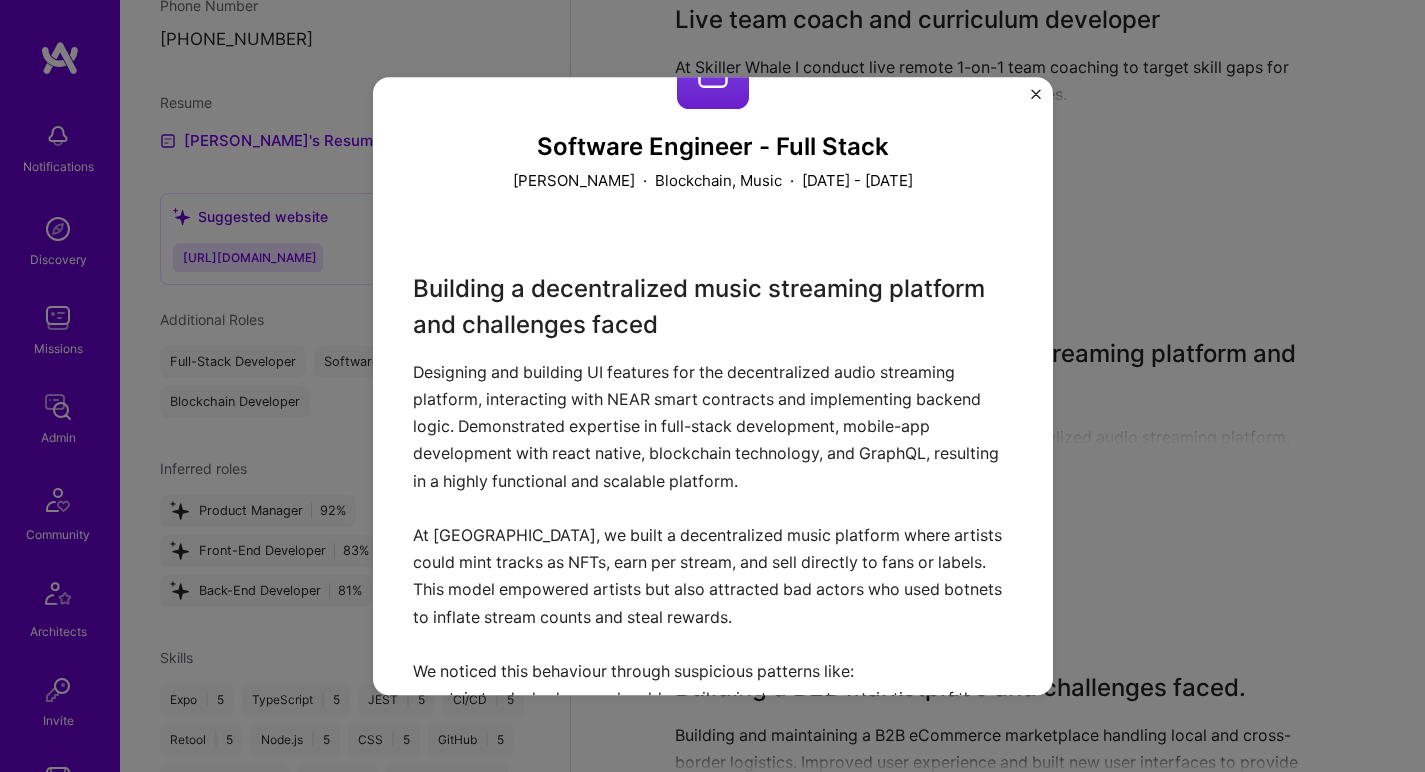 click on "Building a decentralized music streaming platform and challenges faced Designing and building UI features for the decentralized audio streaming platform, interacting with NEAR smart contracts and implementing backend logic. Demonstrated expertise in full-stack development, mobile-app development with react native, blockchain technology, and GraphQL, resulting in a highly functional and scalable platform. At Tamago, we built a decentralized music platform where artists could mint tracks as NFTs, earn per stream, and sell directly to fans or labels. This model empowered artists but also attracted bad actors who used botnets to inflate stream counts and steal rewards. We noticed this behaviour through suspicious patterns like: - certain tracks had unusual sudden spikes in streams at certain times of the day e.g. 8,000 plays at 3 AM. - despite high listens, there was low to no fan engagement or nft purchases of the track e.g. a track with 5k listens but zero likes or saves - the reward pool drained much faster." at bounding box center [713, 779] 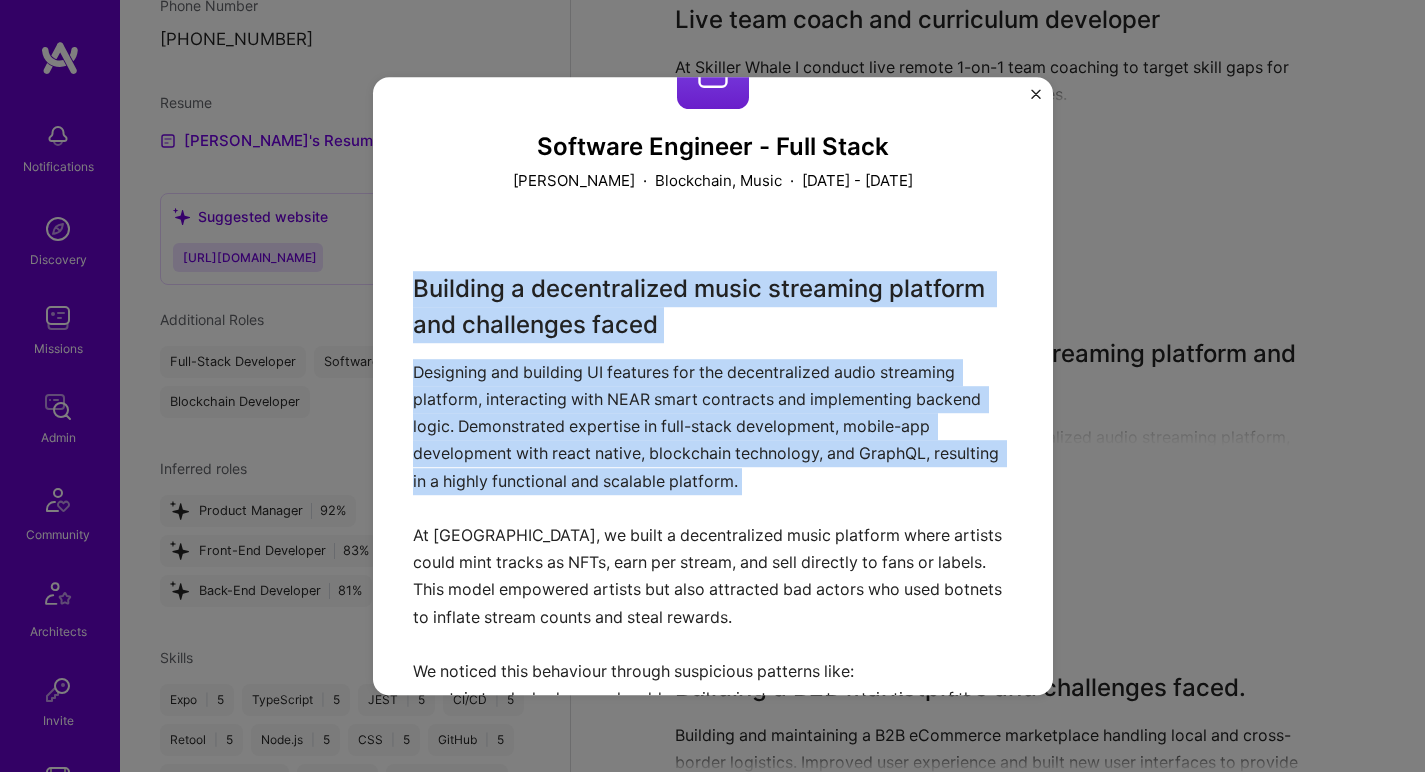 drag, startPoint x: 687, startPoint y: 392, endPoint x: 702, endPoint y: 301, distance: 92.22798 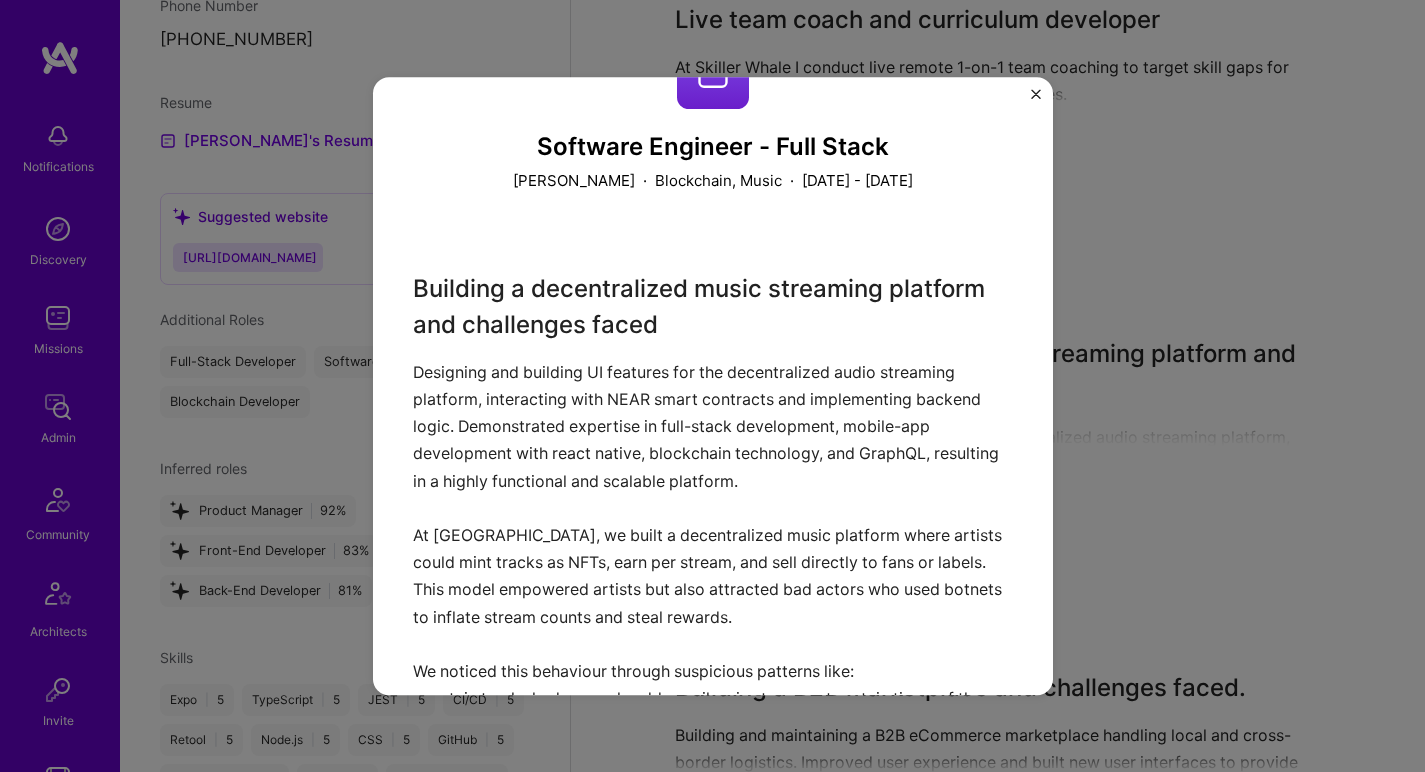 click on "Building a decentralized music streaming platform and challenges faced Designing and building UI features for the decentralized audio streaming platform, interacting with NEAR smart contracts and implementing backend logic. Demonstrated expertise in full-stack development, mobile-app development with react native, blockchain technology, and GraphQL, resulting in a highly functional and scalable platform. At Tamago, we built a decentralized music platform where artists could mint tracks as NFTs, earn per stream, and sell directly to fans or labels. This model empowered artists but also attracted bad actors who used botnets to inflate stream counts and steal rewards. We noticed this behaviour through suspicious patterns like: - certain tracks had unusual sudden spikes in streams at certain times of the day e.g. 8,000 plays at 3 AM. - despite high listens, there was low to no fan engagement or nft purchases of the track e.g. a track with 5k listens but zero likes or saves - the reward pool drained much faster." at bounding box center (713, 779) 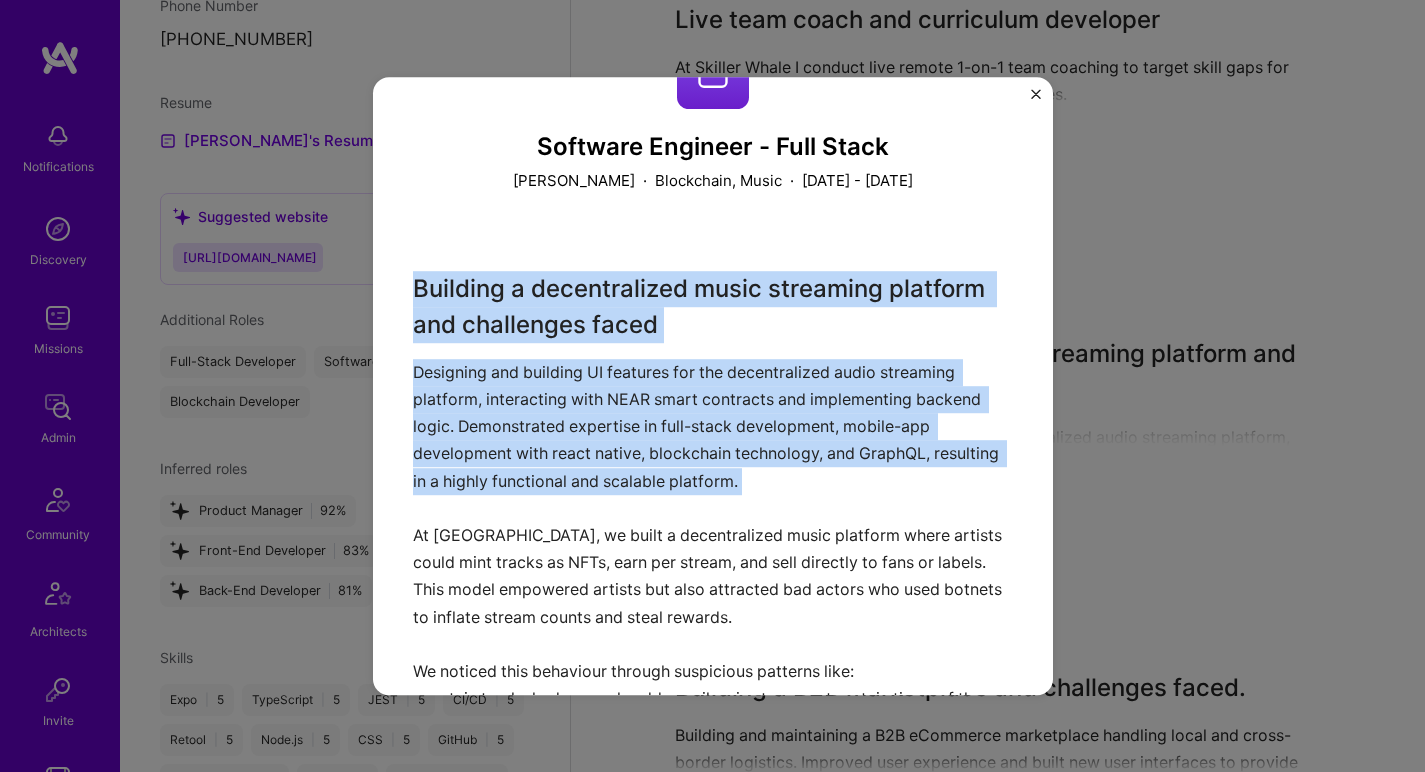 drag, startPoint x: 702, startPoint y: 301, endPoint x: 708, endPoint y: 392, distance: 91.197586 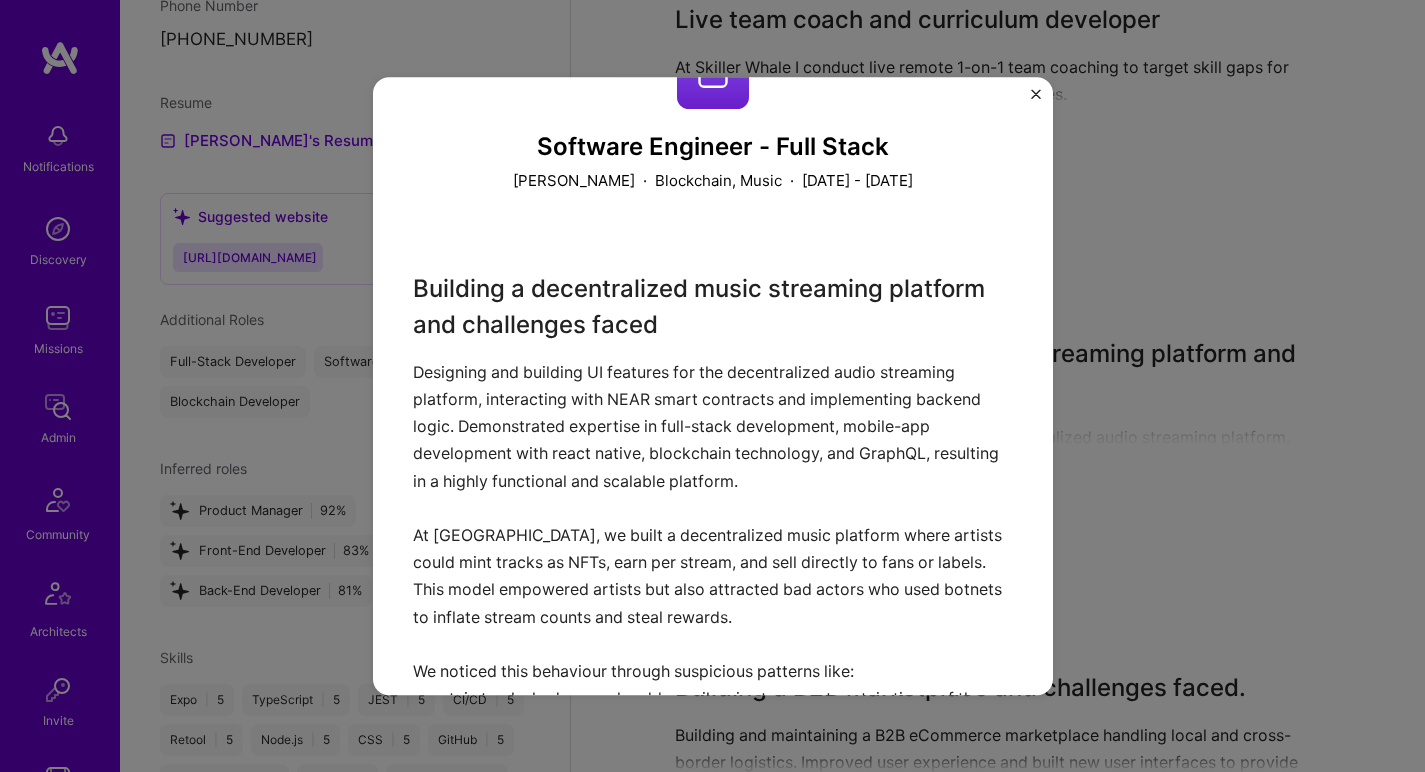 click on "Building a decentralized music streaming platform and challenges faced Designing and building UI features for the decentralized audio streaming platform, interacting with NEAR smart contracts and implementing backend logic. Demonstrated expertise in full-stack development, mobile-app development with react native, blockchain technology, and GraphQL, resulting in a highly functional and scalable platform. At Tamago, we built a decentralized music platform where artists could mint tracks as NFTs, earn per stream, and sell directly to fans or labels. This model empowered artists but also attracted bad actors who used botnets to inflate stream counts and steal rewards. We noticed this behaviour through suspicious patterns like: - certain tracks had unusual sudden spikes in streams at certain times of the day e.g. 8,000 plays at 3 AM. - despite high listens, there was low to no fan engagement or nft purchases of the track e.g. a track with 5k listens but zero likes or saves - the reward pool drained much faster." at bounding box center (713, 779) 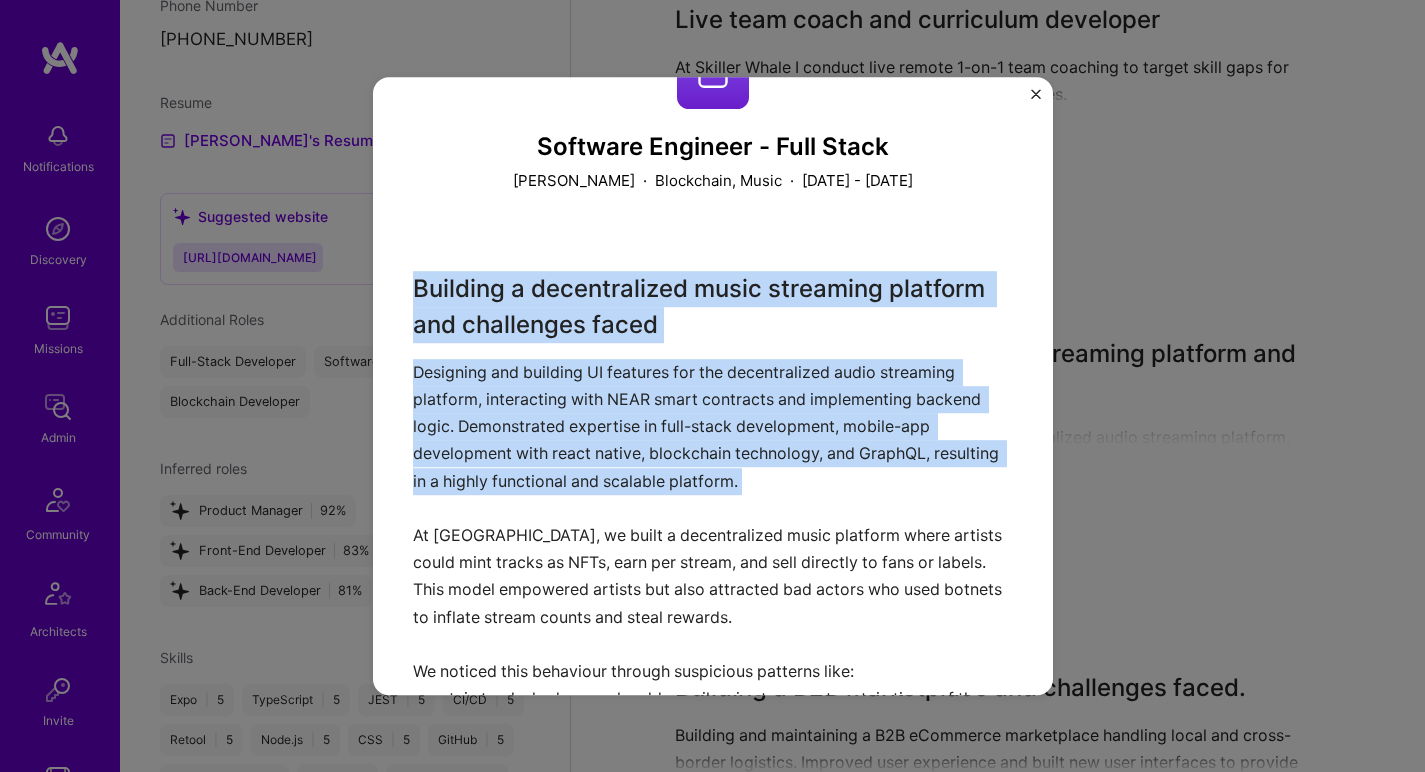 drag, startPoint x: 708, startPoint y: 392, endPoint x: 723, endPoint y: 320, distance: 73.545906 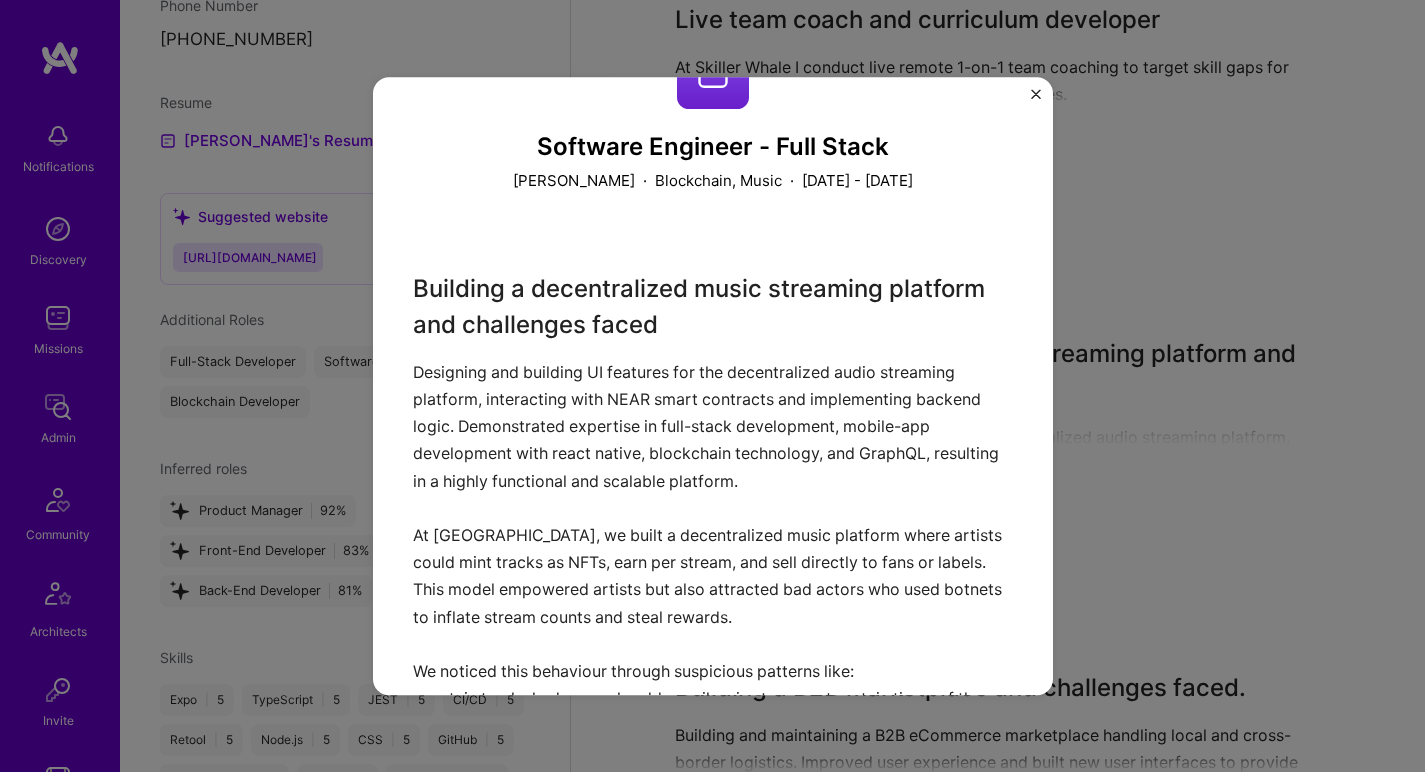 click on "Building a decentralized music streaming platform and challenges faced Designing and building UI features for the decentralized audio streaming platform, interacting with NEAR smart contracts and implementing backend logic. Demonstrated expertise in full-stack development, mobile-app development with react native, blockchain technology, and GraphQL, resulting in a highly functional and scalable platform. At Tamago, we built a decentralized music platform where artists could mint tracks as NFTs, earn per stream, and sell directly to fans or labels. This model empowered artists but also attracted bad actors who used botnets to inflate stream counts and steal rewards. We noticed this behaviour through suspicious patterns like: - certain tracks had unusual sudden spikes in streams at certain times of the day e.g. 8,000 plays at 3 AM. - despite high listens, there was low to no fan engagement or nft purchases of the track e.g. a track with 5k listens but zero likes or saves - the reward pool drained much faster." at bounding box center [713, 779] 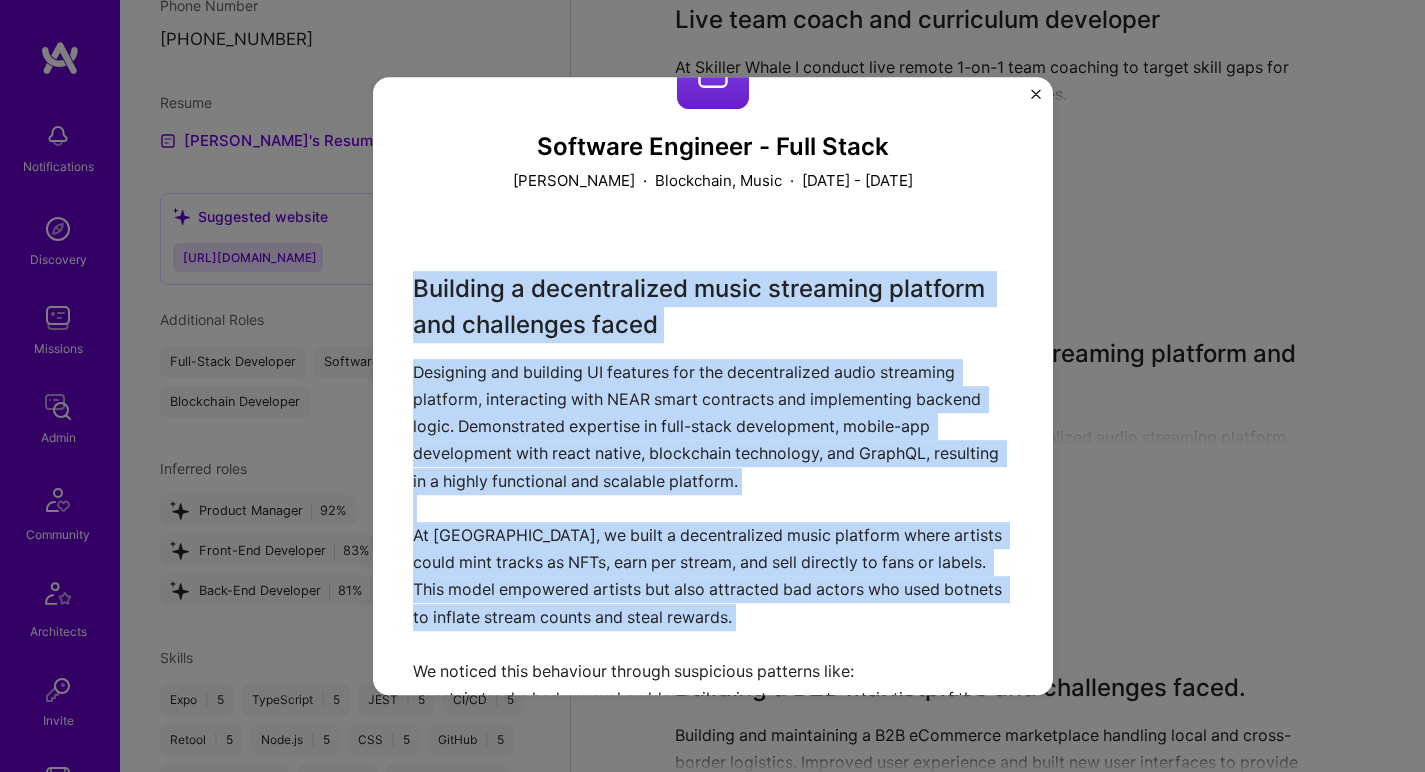 drag, startPoint x: 723, startPoint y: 320, endPoint x: 729, endPoint y: 539, distance: 219.08218 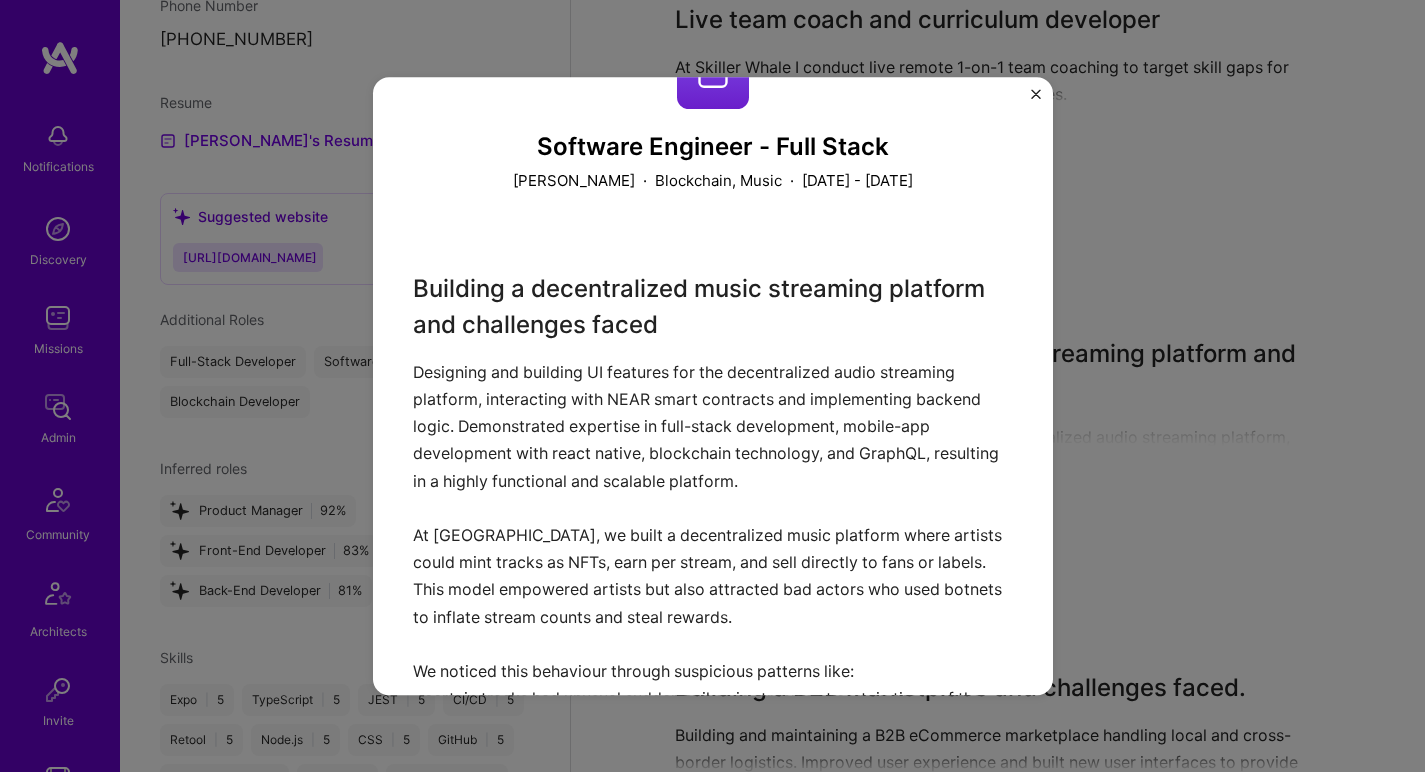 click on "Building a decentralized music streaming platform and challenges faced Designing and building UI features for the decentralized audio streaming platform, interacting with NEAR smart contracts and implementing backend logic. Demonstrated expertise in full-stack development, mobile-app development with react native, blockchain technology, and GraphQL, resulting in a highly functional and scalable platform. At Tamago, we built a decentralized music platform where artists could mint tracks as NFTs, earn per stream, and sell directly to fans or labels. This model empowered artists but also attracted bad actors who used botnets to inflate stream counts and steal rewards. We noticed this behaviour through suspicious patterns like: - certain tracks had unusual sudden spikes in streams at certain times of the day e.g. 8,000 plays at 3 AM. - despite high listens, there was low to no fan engagement or nft purchases of the track e.g. a track with 5k listens but zero likes or saves - the reward pool drained much faster." at bounding box center [713, 779] 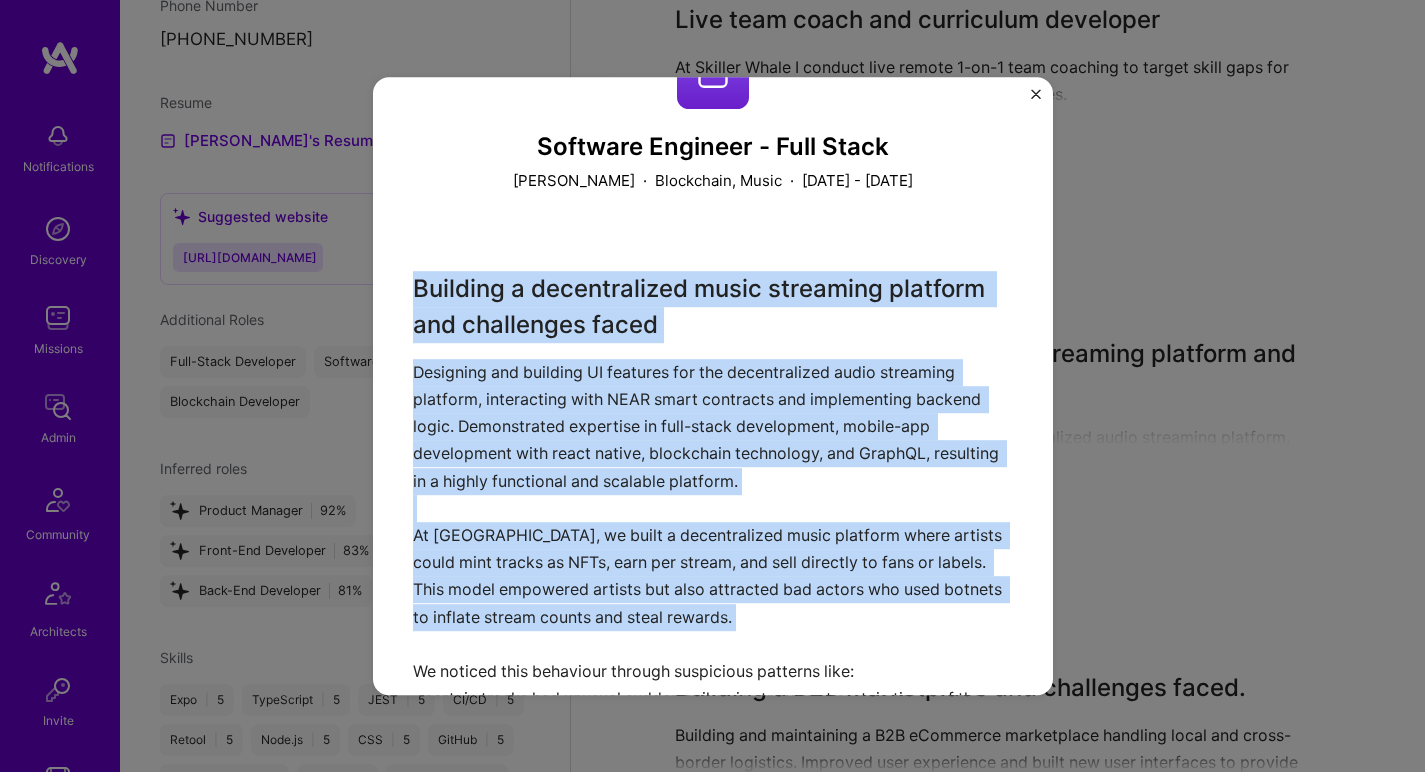 drag, startPoint x: 729, startPoint y: 539, endPoint x: 766, endPoint y: 295, distance: 246.78938 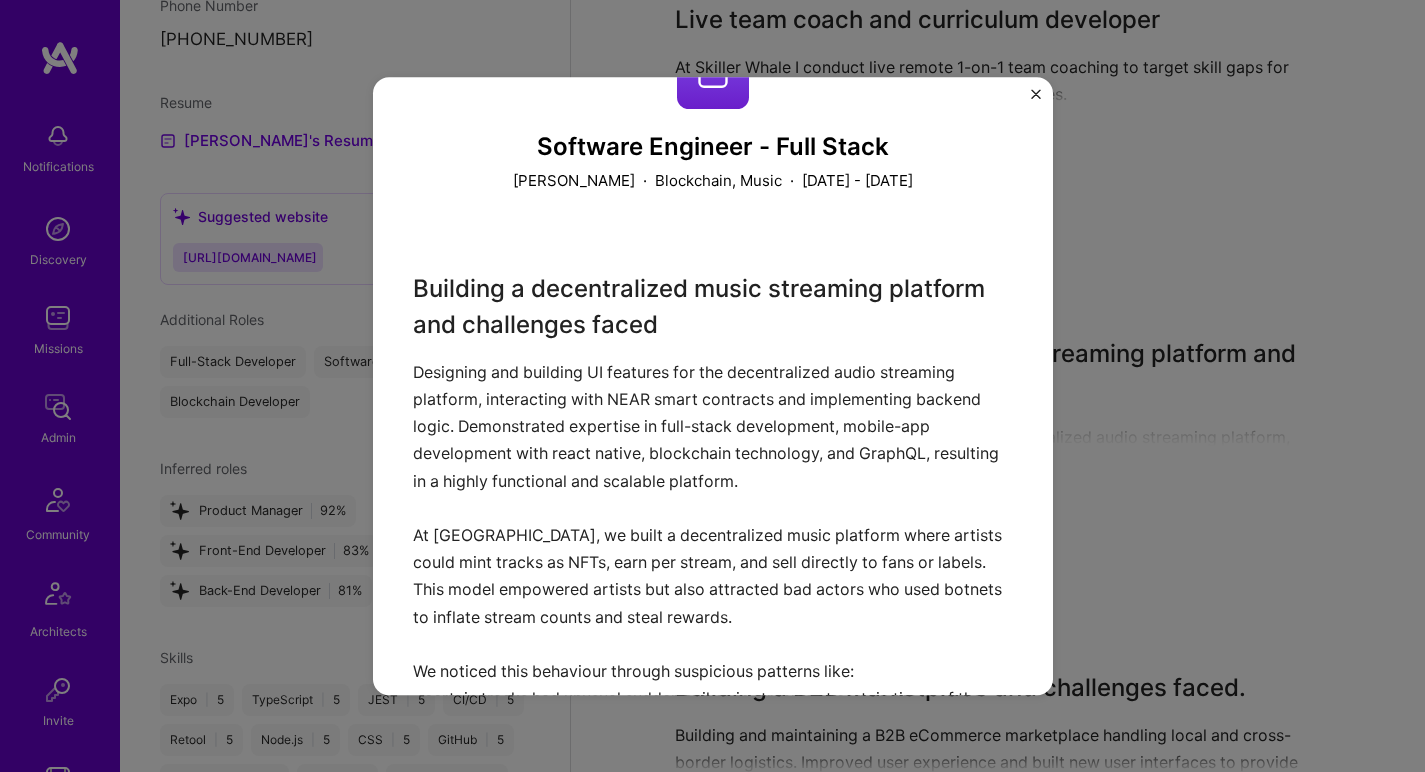click on "Building a decentralized music streaming platform and challenges faced Designing and building UI features for the decentralized audio streaming platform, interacting with NEAR smart contracts and implementing backend logic. Demonstrated expertise in full-stack development, mobile-app development with react native, blockchain technology, and GraphQL, resulting in a highly functional and scalable platform. At Tamago, we built a decentralized music platform where artists could mint tracks as NFTs, earn per stream, and sell directly to fans or labels. This model empowered artists but also attracted bad actors who used botnets to inflate stream counts and steal rewards. We noticed this behaviour through suspicious patterns like: - certain tracks had unusual sudden spikes in streams at certain times of the day e.g. 8,000 plays at 3 AM. - despite high listens, there was low to no fan engagement or nft purchases of the track e.g. a track with 5k listens but zero likes or saves - the reward pool drained much faster." at bounding box center [713, 779] 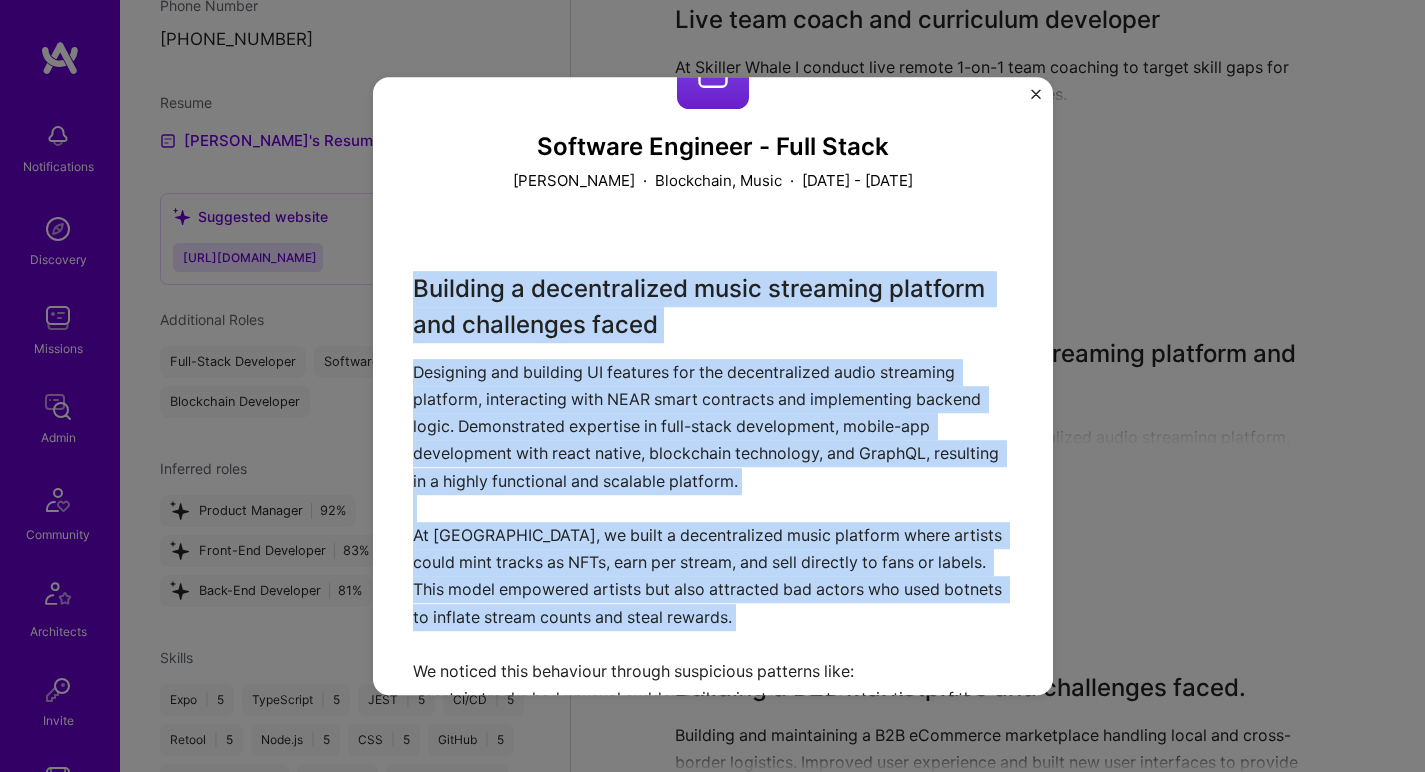 drag, startPoint x: 766, startPoint y: 295, endPoint x: 741, endPoint y: 525, distance: 231.3547 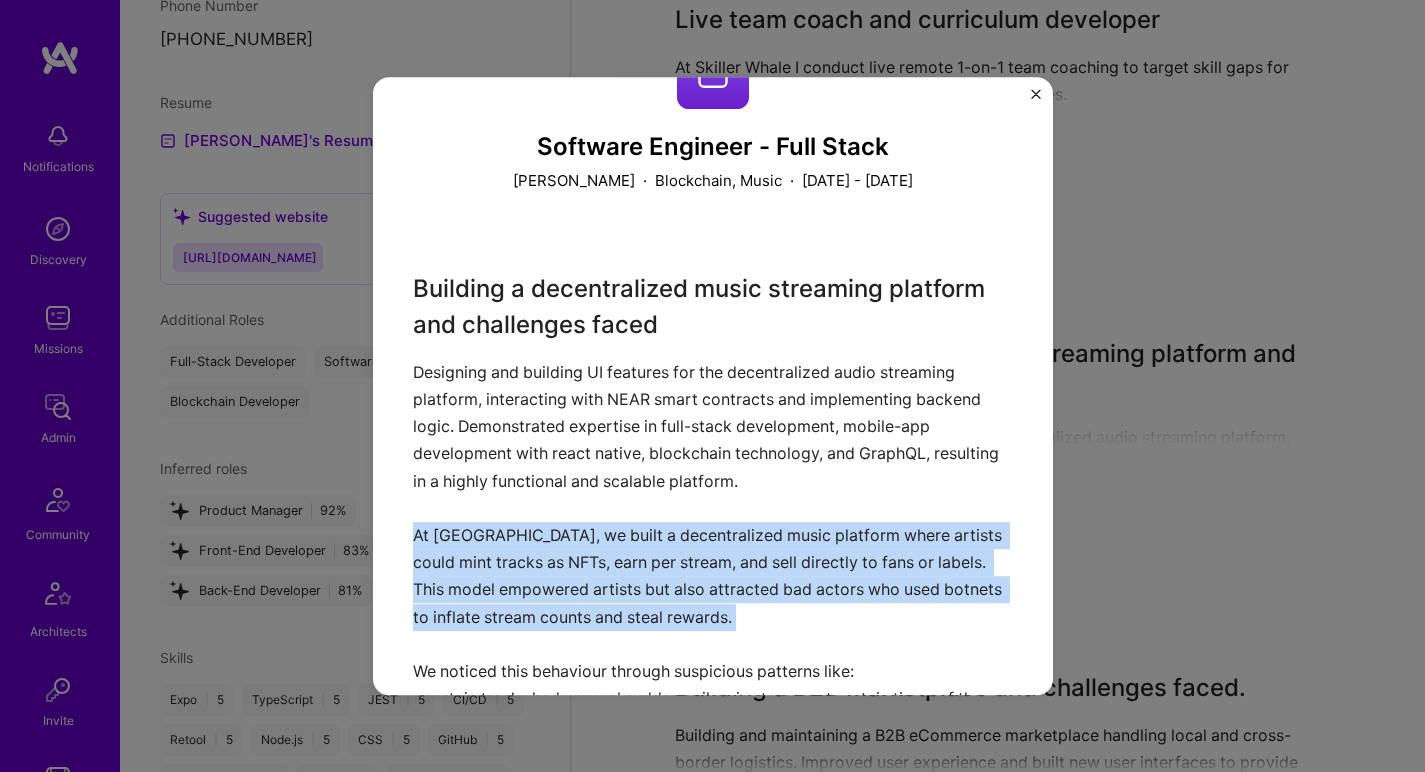 click on "Building a decentralized music streaming platform and challenges faced Designing and building UI features for the decentralized audio streaming platform, interacting with NEAR smart contracts and implementing backend logic. Demonstrated expertise in full-stack development, mobile-app development with react native, blockchain technology, and GraphQL, resulting in a highly functional and scalable platform. At Tamago, we built a decentralized music platform where artists could mint tracks as NFTs, earn per stream, and sell directly to fans or labels. This model empowered artists but also attracted bad actors who used botnets to inflate stream counts and steal rewards. We noticed this behaviour through suspicious patterns like: - certain tracks had unusual sudden spikes in streams at certain times of the day e.g. 8,000 plays at 3 AM. - despite high listens, there was low to no fan engagement or nft purchases of the track e.g. a track with 5k listens but zero likes or saves - the reward pool drained much faster." at bounding box center (713, 779) 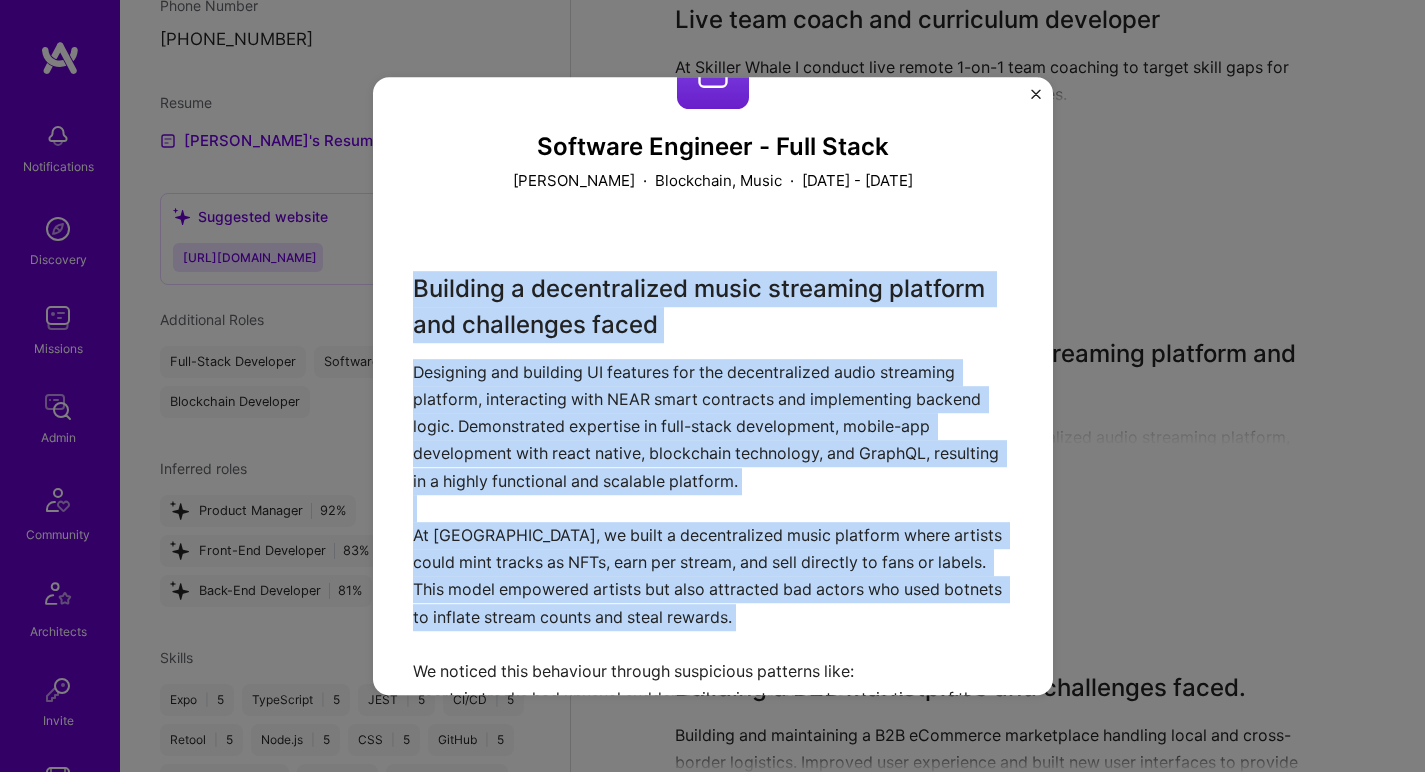 drag, startPoint x: 741, startPoint y: 525, endPoint x: 711, endPoint y: 316, distance: 211.14214 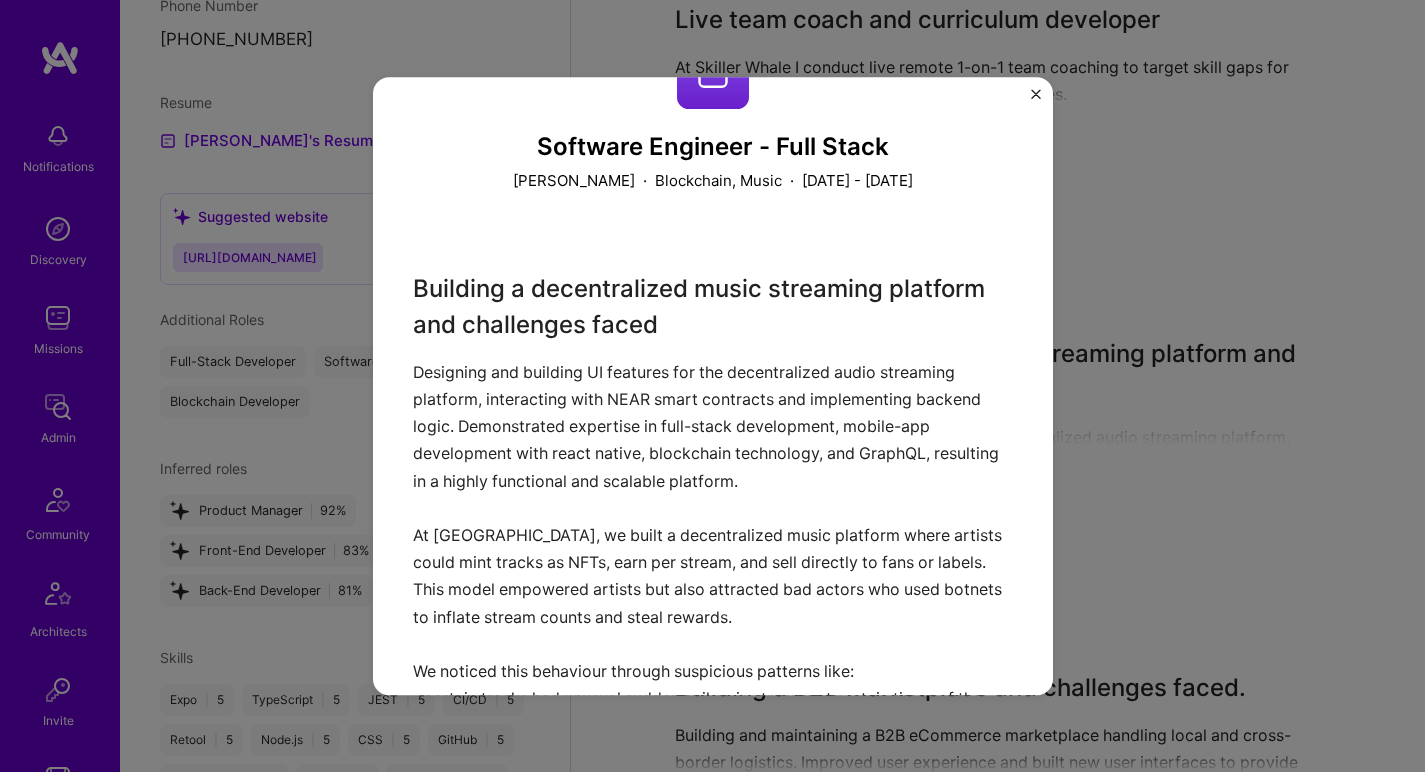 click on "Building a decentralized music streaming platform and challenges faced Designing and building UI features for the decentralized audio streaming platform, interacting with NEAR smart contracts and implementing backend logic. Demonstrated expertise in full-stack development, mobile-app development with react native, blockchain technology, and GraphQL, resulting in a highly functional and scalable platform. At Tamago, we built a decentralized music platform where artists could mint tracks as NFTs, earn per stream, and sell directly to fans or labels. This model empowered artists but also attracted bad actors who used botnets to inflate stream counts and steal rewards. We noticed this behaviour through suspicious patterns like: - certain tracks had unusual sudden spikes in streams at certain times of the day e.g. 8,000 plays at 3 AM. - despite high listens, there was low to no fan engagement or nft purchases of the track e.g. a track with 5k listens but zero likes or saves - the reward pool drained much faster." at bounding box center (713, 779) 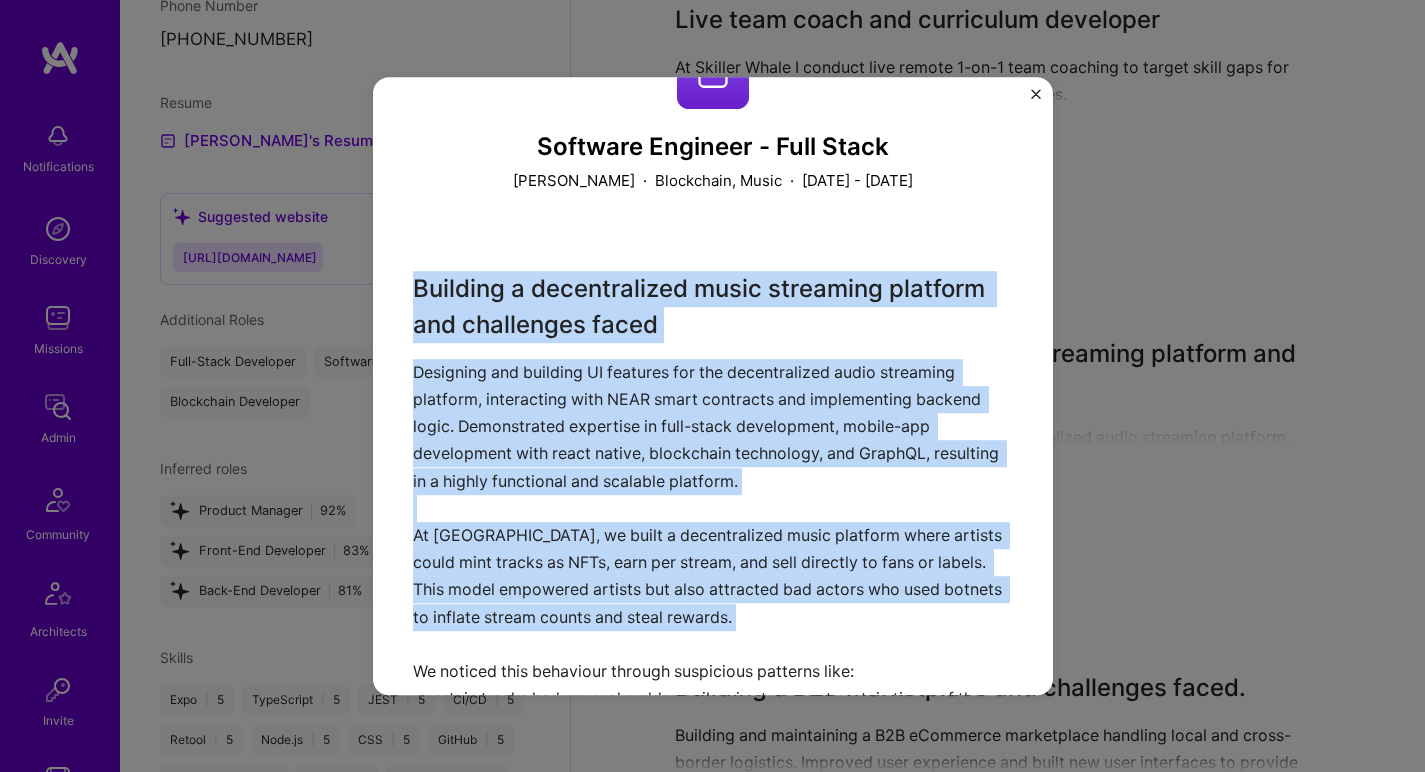 drag, startPoint x: 711, startPoint y: 316, endPoint x: 689, endPoint y: 521, distance: 206.17711 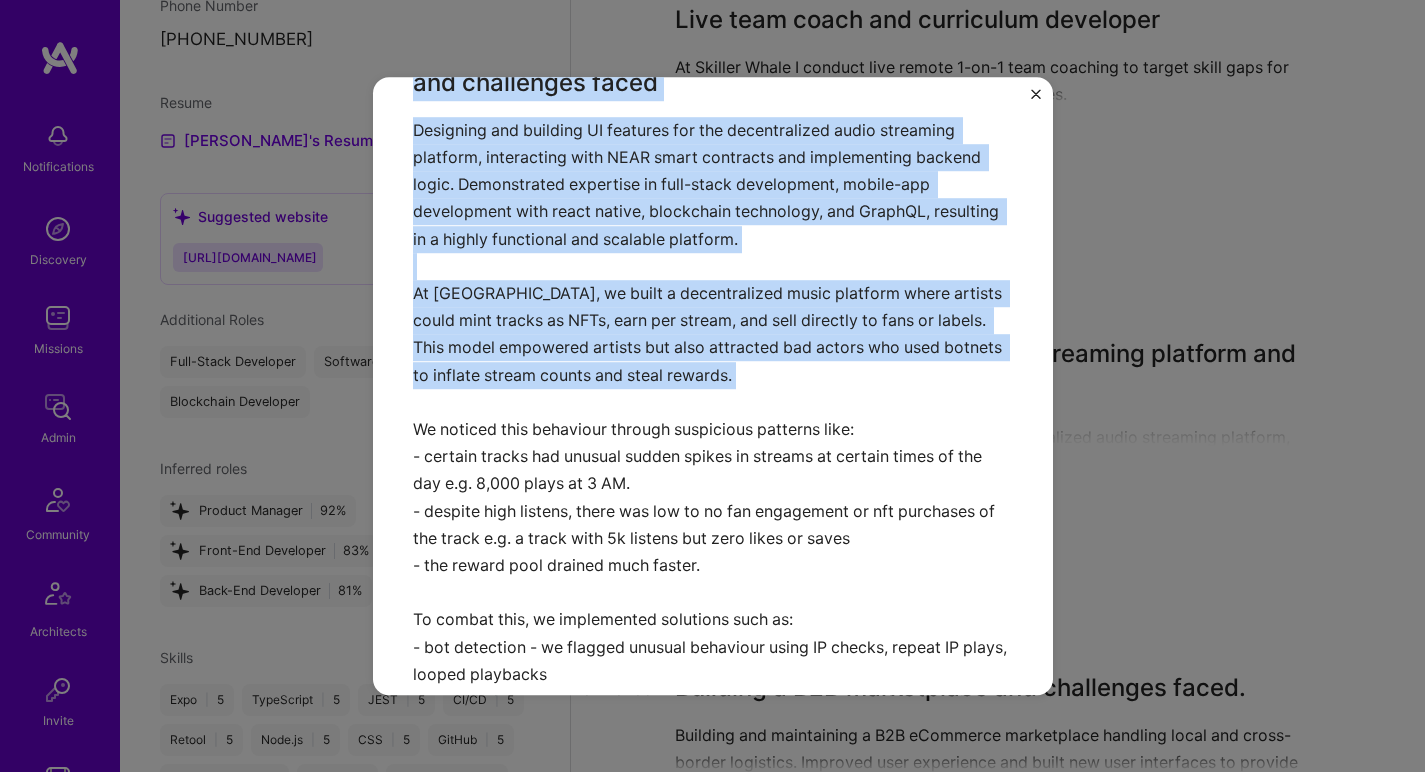 scroll, scrollTop: 363, scrollLeft: 0, axis: vertical 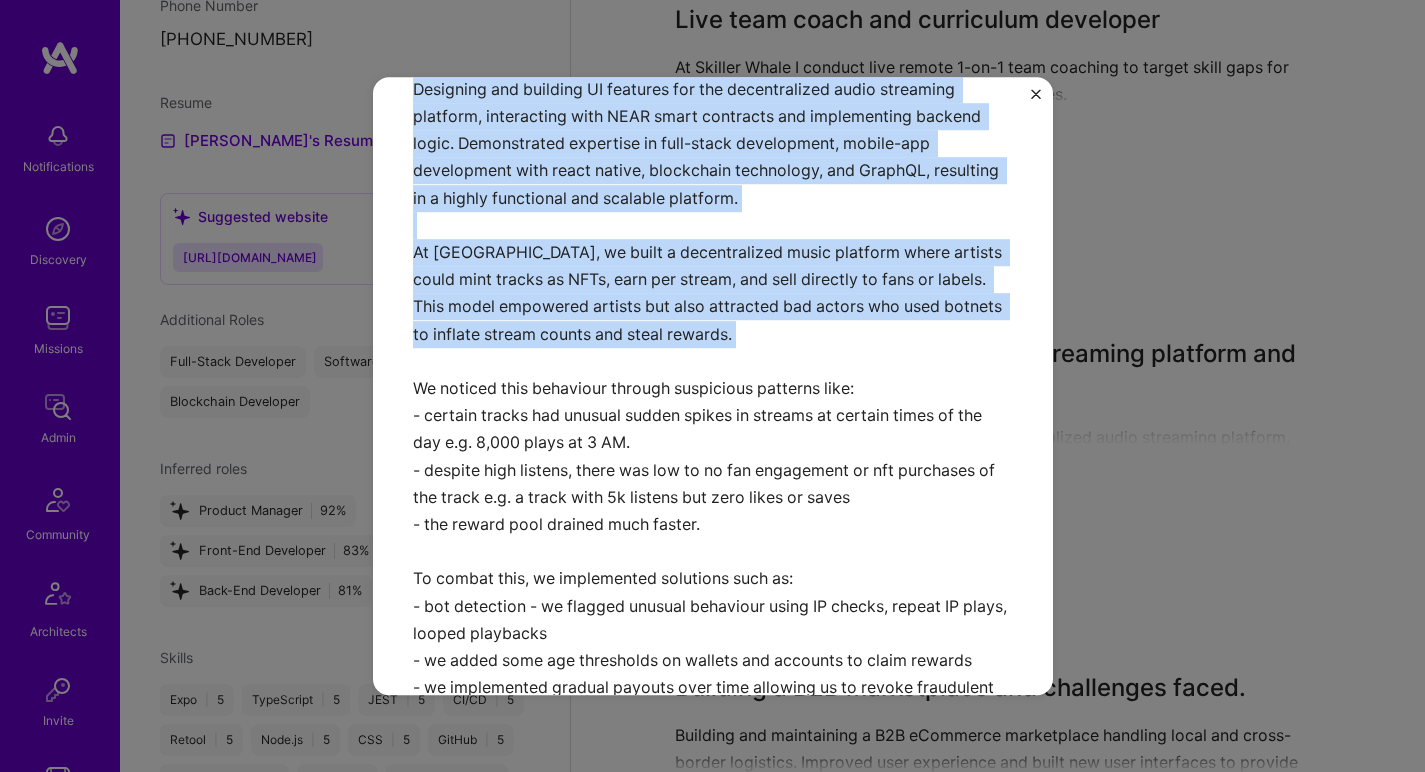 click on "Building a decentralized music streaming platform and challenges faced Designing and building UI features for the decentralized audio streaming platform, interacting with NEAR smart contracts and implementing backend logic. Demonstrated expertise in full-stack development, mobile-app development with react native, blockchain technology, and GraphQL, resulting in a highly functional and scalable platform. At Tamago, we built a decentralized music platform where artists could mint tracks as NFTs, earn per stream, and sell directly to fans or labels. This model empowered artists but also attracted bad actors who used botnets to inflate stream counts and steal rewards. We noticed this behaviour through suspicious patterns like: - certain tracks had unusual sudden spikes in streams at certain times of the day e.g. 8,000 plays at 3 AM. - despite high listens, there was low to no fan engagement or nft purchases of the track e.g. a track with 5k listens but zero likes or saves - the reward pool drained much faster." at bounding box center [713, 496] 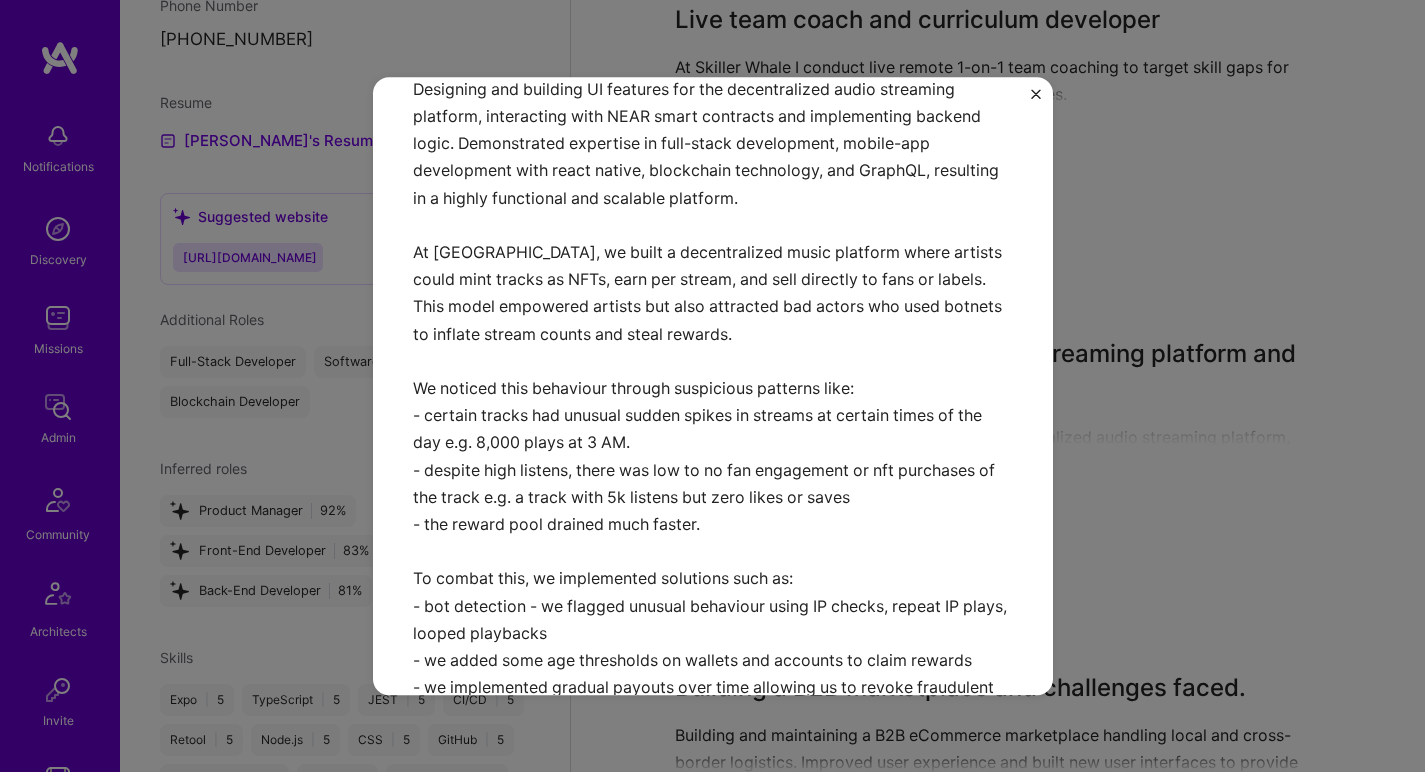 click on "Building a decentralized music streaming platform and challenges faced Designing and building UI features for the decentralized audio streaming platform, interacting with NEAR smart contracts and implementing backend logic. Demonstrated expertise in full-stack development, mobile-app development with react native, blockchain technology, and GraphQL, resulting in a highly functional and scalable platform. At Tamago, we built a decentralized music platform where artists could mint tracks as NFTs, earn per stream, and sell directly to fans or labels. This model empowered artists but also attracted bad actors who used botnets to inflate stream counts and steal rewards. We noticed this behaviour through suspicious patterns like: - certain tracks had unusual sudden spikes in streams at certain times of the day e.g. 8,000 plays at 3 AM. - despite high listens, there was low to no fan engagement or nft purchases of the track e.g. a track with 5k listens but zero likes or saves - the reward pool drained much faster." at bounding box center (713, 496) 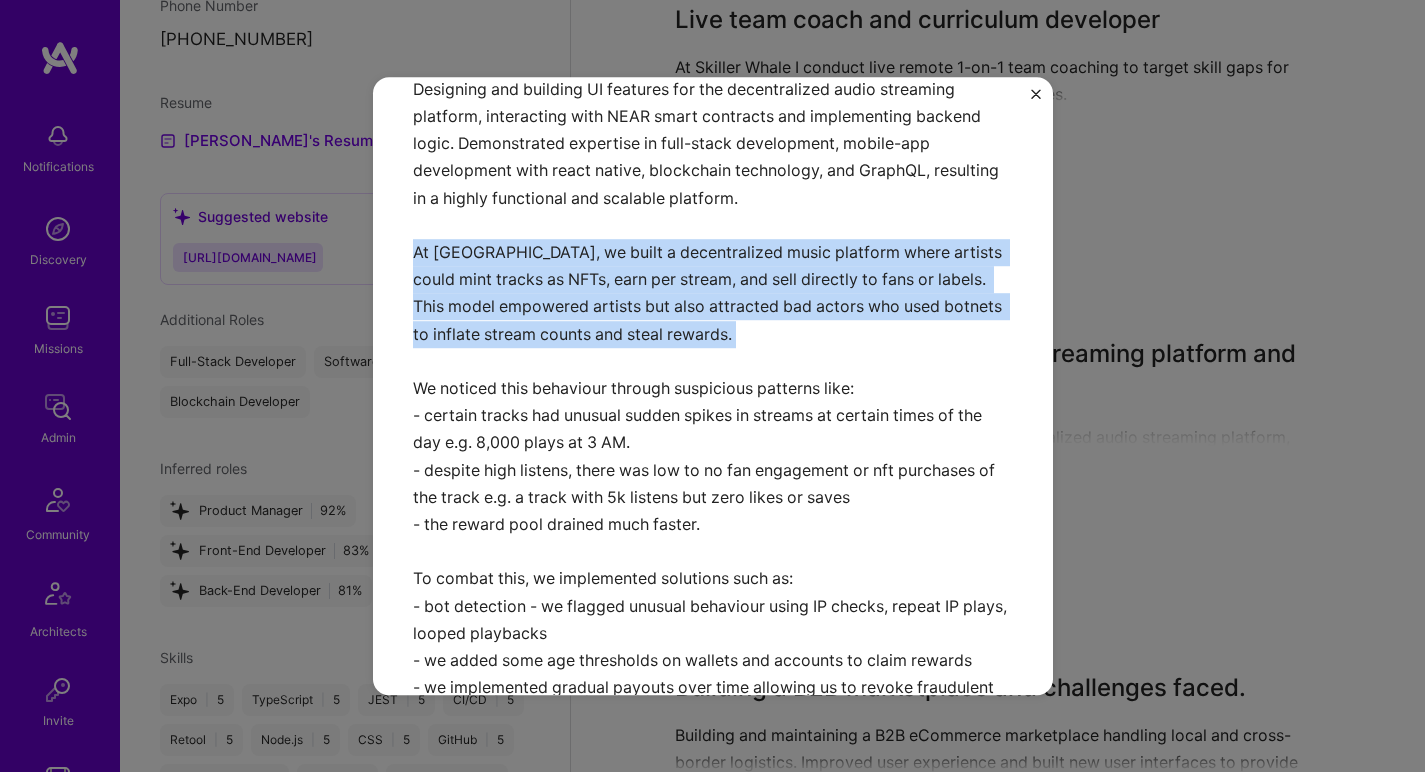 click on "Building a decentralized music streaming platform and challenges faced Designing and building UI features for the decentralized audio streaming platform, interacting with NEAR smart contracts and implementing backend logic. Demonstrated expertise in full-stack development, mobile-app development with react native, blockchain technology, and GraphQL, resulting in a highly functional and scalable platform. At Tamago, we built a decentralized music platform where artists could mint tracks as NFTs, earn per stream, and sell directly to fans or labels. This model empowered artists but also attracted bad actors who used botnets to inflate stream counts and steal rewards. We noticed this behaviour through suspicious patterns like: - certain tracks had unusual sudden spikes in streams at certain times of the day e.g. 8,000 plays at 3 AM. - despite high listens, there was low to no fan engagement or nft purchases of the track e.g. a track with 5k listens but zero likes or saves - the reward pool drained much faster." at bounding box center [713, 496] 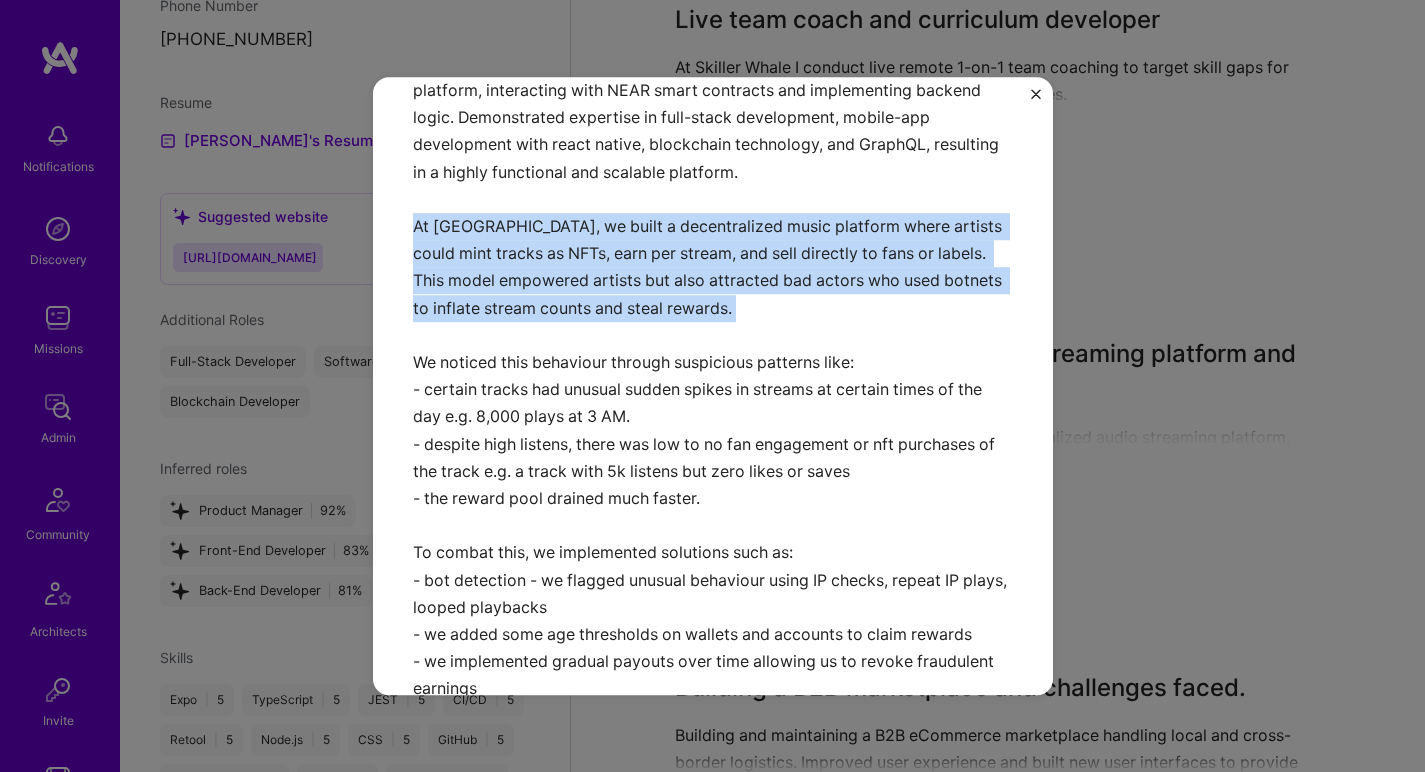 scroll, scrollTop: 406, scrollLeft: 0, axis: vertical 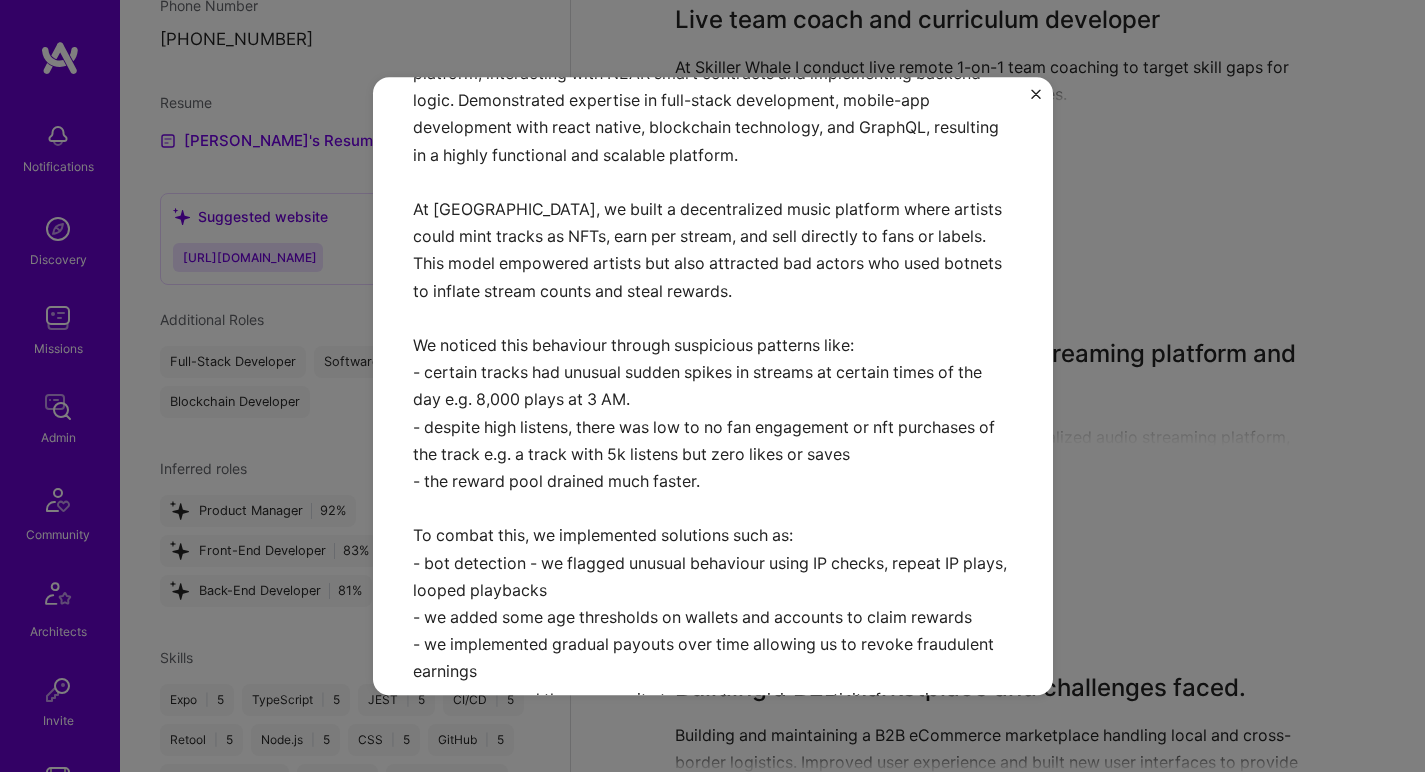 click on "Building a decentralized music streaming platform and challenges faced Designing and building UI features for the decentralized audio streaming platform, interacting with NEAR smart contracts and implementing backend logic. Demonstrated expertise in full-stack development, mobile-app development with react native, blockchain technology, and GraphQL, resulting in a highly functional and scalable platform. At Tamago, we built a decentralized music platform where artists could mint tracks as NFTs, earn per stream, and sell directly to fans or labels. This model empowered artists but also attracted bad actors who used botnets to inflate stream counts and steal rewards. We noticed this behaviour through suspicious patterns like: - certain tracks had unusual sudden spikes in streams at certain times of the day e.g. 8,000 plays at 3 AM. - despite high listens, there was low to no fan engagement or nft purchases of the track e.g. a track with 5k listens but zero likes or saves - the reward pool drained much faster." at bounding box center [713, 453] 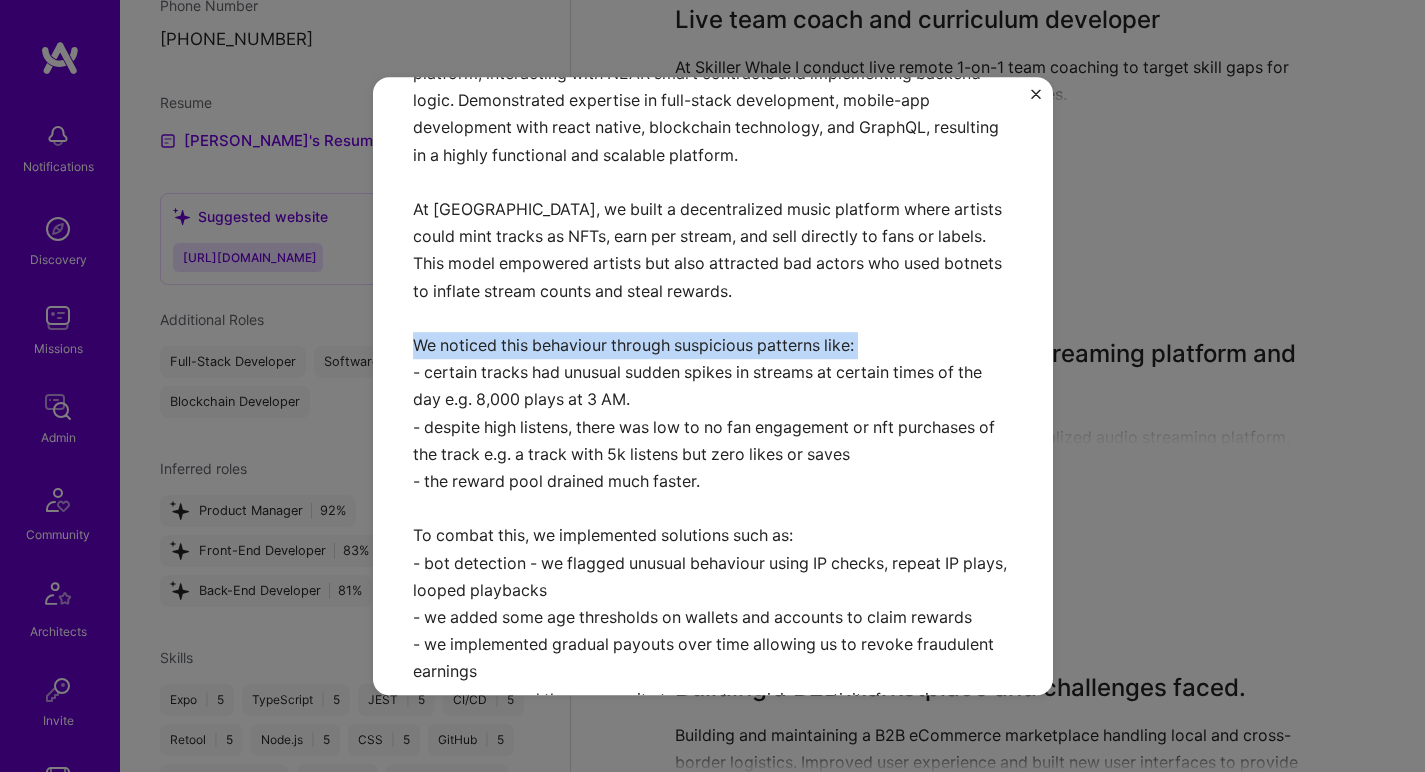 click on "Building a decentralized music streaming platform and challenges faced Designing and building UI features for the decentralized audio streaming platform, interacting with NEAR smart contracts and implementing backend logic. Demonstrated expertise in full-stack development, mobile-app development with react native, blockchain technology, and GraphQL, resulting in a highly functional and scalable platform. At Tamago, we built a decentralized music platform where artists could mint tracks as NFTs, earn per stream, and sell directly to fans or labels. This model empowered artists but also attracted bad actors who used botnets to inflate stream counts and steal rewards. We noticed this behaviour through suspicious patterns like: - certain tracks had unusual sudden spikes in streams at certain times of the day e.g. 8,000 plays at 3 AM. - despite high listens, there was low to no fan engagement or nft purchases of the track e.g. a track with 5k listens but zero likes or saves - the reward pool drained much faster." at bounding box center (713, 453) 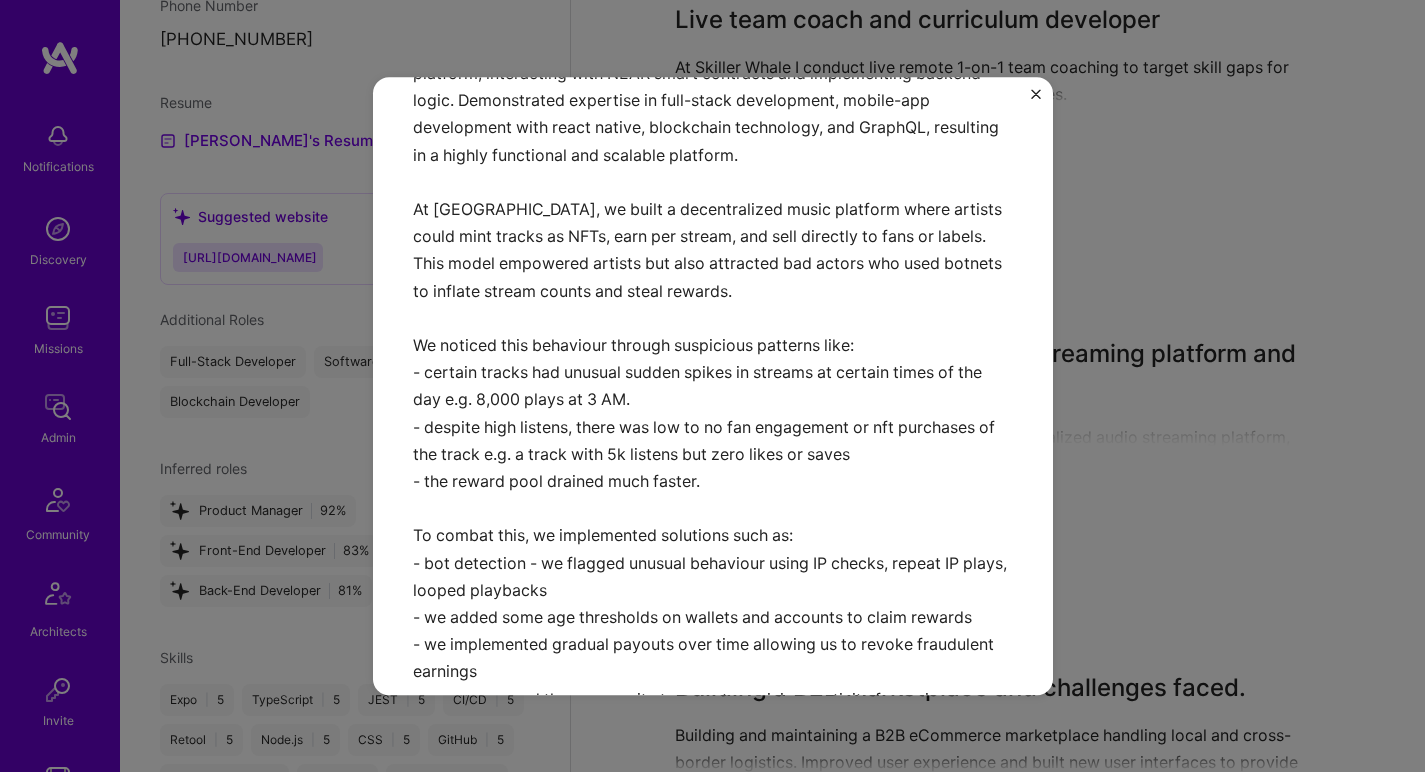 click on "Building a decentralized music streaming platform and challenges faced Designing and building UI features for the decentralized audio streaming platform, interacting with NEAR smart contracts and implementing backend logic. Demonstrated expertise in full-stack development, mobile-app development with react native, blockchain technology, and GraphQL, resulting in a highly functional and scalable platform. At Tamago, we built a decentralized music platform where artists could mint tracks as NFTs, earn per stream, and sell directly to fans or labels. This model empowered artists but also attracted bad actors who used botnets to inflate stream counts and steal rewards. We noticed this behaviour through suspicious patterns like: - certain tracks had unusual sudden spikes in streams at certain times of the day e.g. 8,000 plays at 3 AM. - despite high listens, there was low to no fan engagement or nft purchases of the track e.g. a track with 5k listens but zero likes or saves - the reward pool drained much faster." at bounding box center [713, 453] 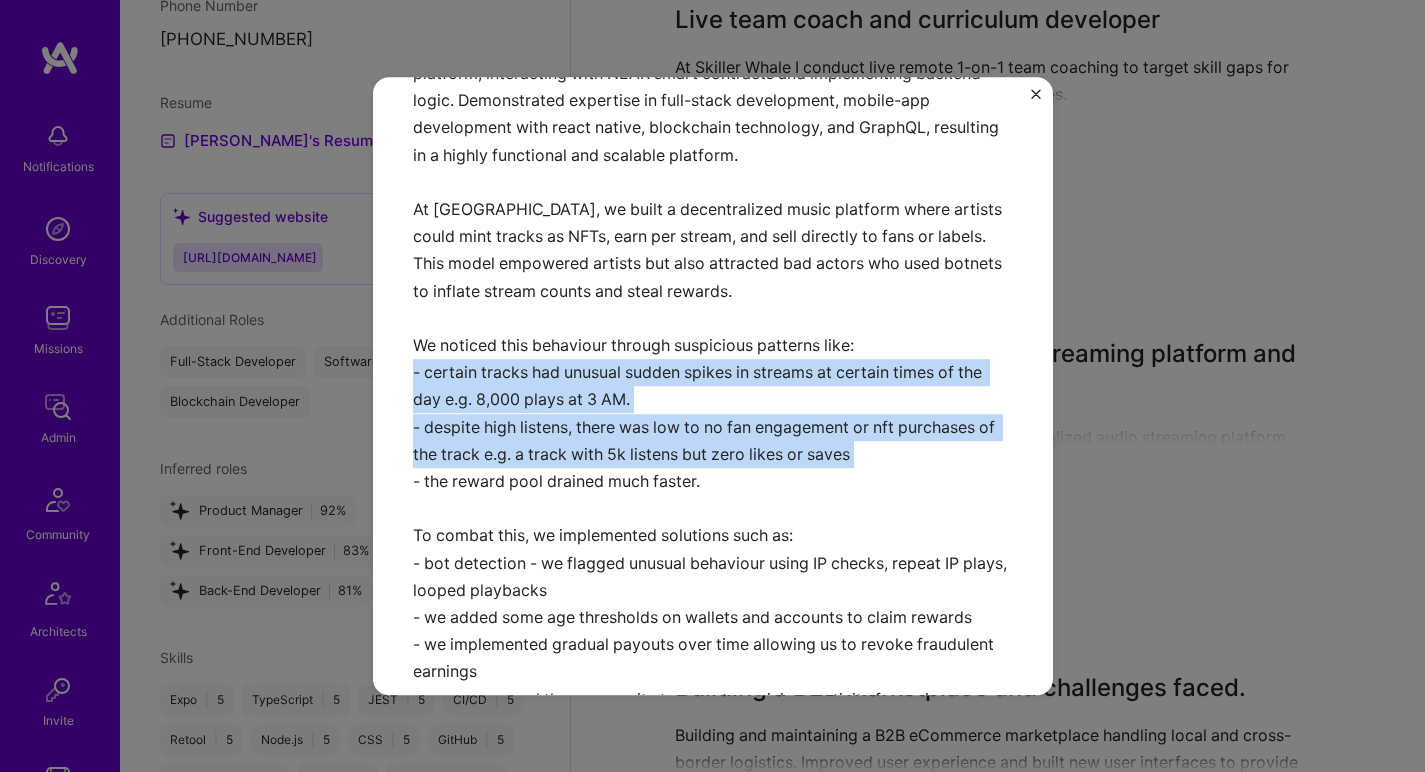 drag, startPoint x: 582, startPoint y: 366, endPoint x: 569, endPoint y: 441, distance: 76.11833 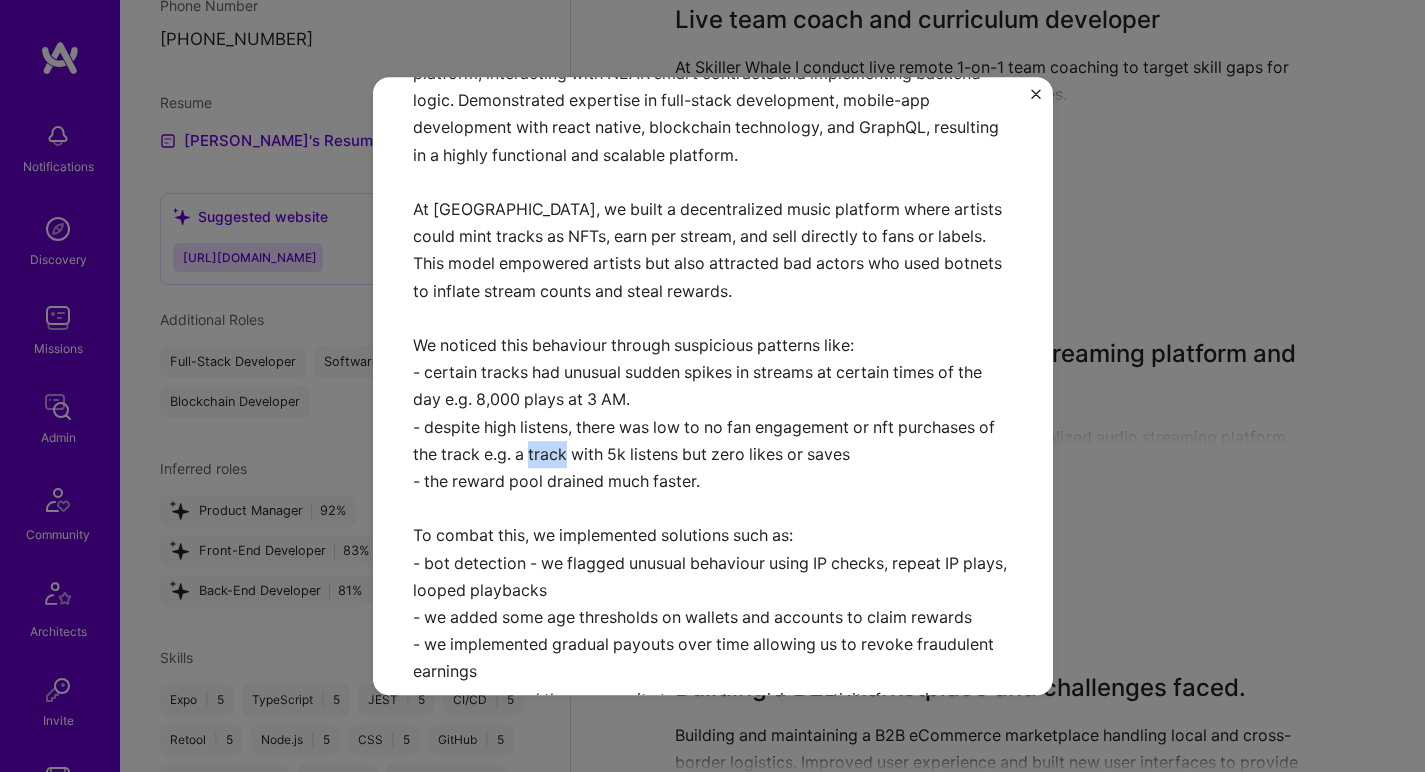 click on "Building a decentralized music streaming platform and challenges faced Designing and building UI features for the decentralized audio streaming platform, interacting with NEAR smart contracts and implementing backend logic. Demonstrated expertise in full-stack development, mobile-app development with react native, blockchain technology, and GraphQL, resulting in a highly functional and scalable platform. At Tamago, we built a decentralized music platform where artists could mint tracks as NFTs, earn per stream, and sell directly to fans or labels. This model empowered artists but also attracted bad actors who used botnets to inflate stream counts and steal rewards. We noticed this behaviour through suspicious patterns like: - certain tracks had unusual sudden spikes in streams at certain times of the day e.g. 8,000 plays at 3 AM. - despite high listens, there was low to no fan engagement or nft purchases of the track e.g. a track with 5k listens but zero likes or saves - the reward pool drained much faster." at bounding box center [713, 453] 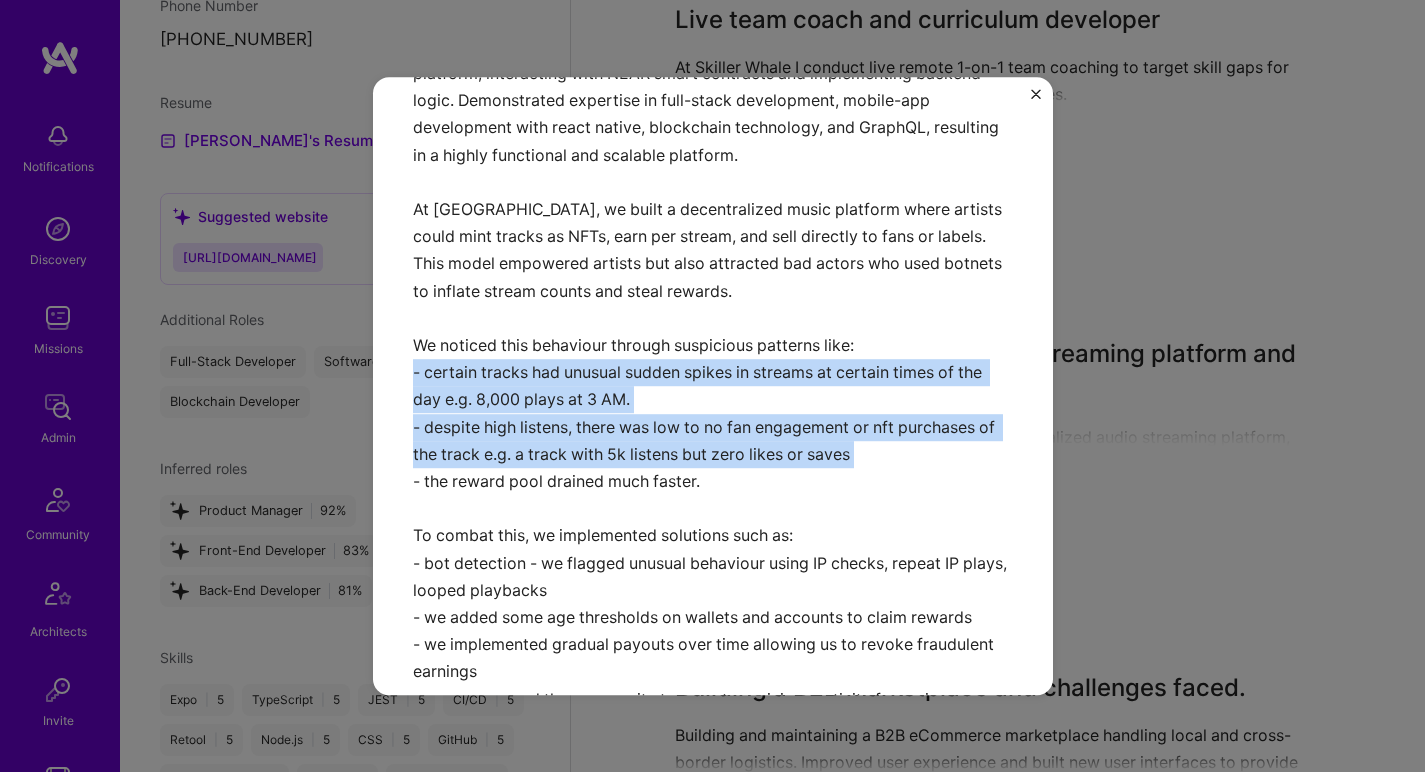 drag, startPoint x: 568, startPoint y: 443, endPoint x: 588, endPoint y: 382, distance: 64.195015 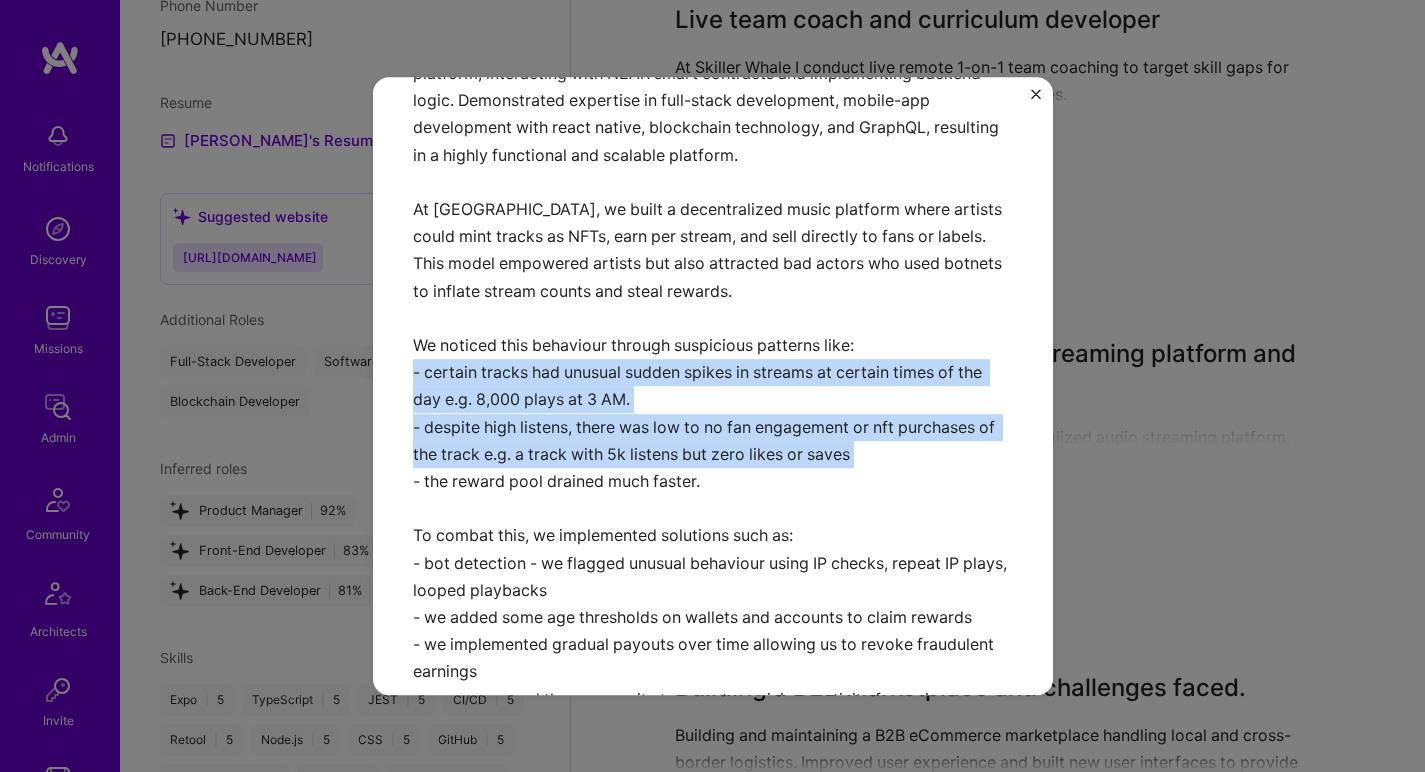 click on "Building a decentralized music streaming platform and challenges faced Designing and building UI features for the decentralized audio streaming platform, interacting with NEAR smart contracts and implementing backend logic. Demonstrated expertise in full-stack development, mobile-app development with react native, blockchain technology, and GraphQL, resulting in a highly functional and scalable platform. At Tamago, we built a decentralized music platform where artists could mint tracks as NFTs, earn per stream, and sell directly to fans or labels. This model empowered artists but also attracted bad actors who used botnets to inflate stream counts and steal rewards. We noticed this behaviour through suspicious patterns like: - certain tracks had unusual sudden spikes in streams at certain times of the day e.g. 8,000 plays at 3 AM. - despite high listens, there was low to no fan engagement or nft purchases of the track e.g. a track with 5k listens but zero likes or saves - the reward pool drained much faster." at bounding box center (713, 453) 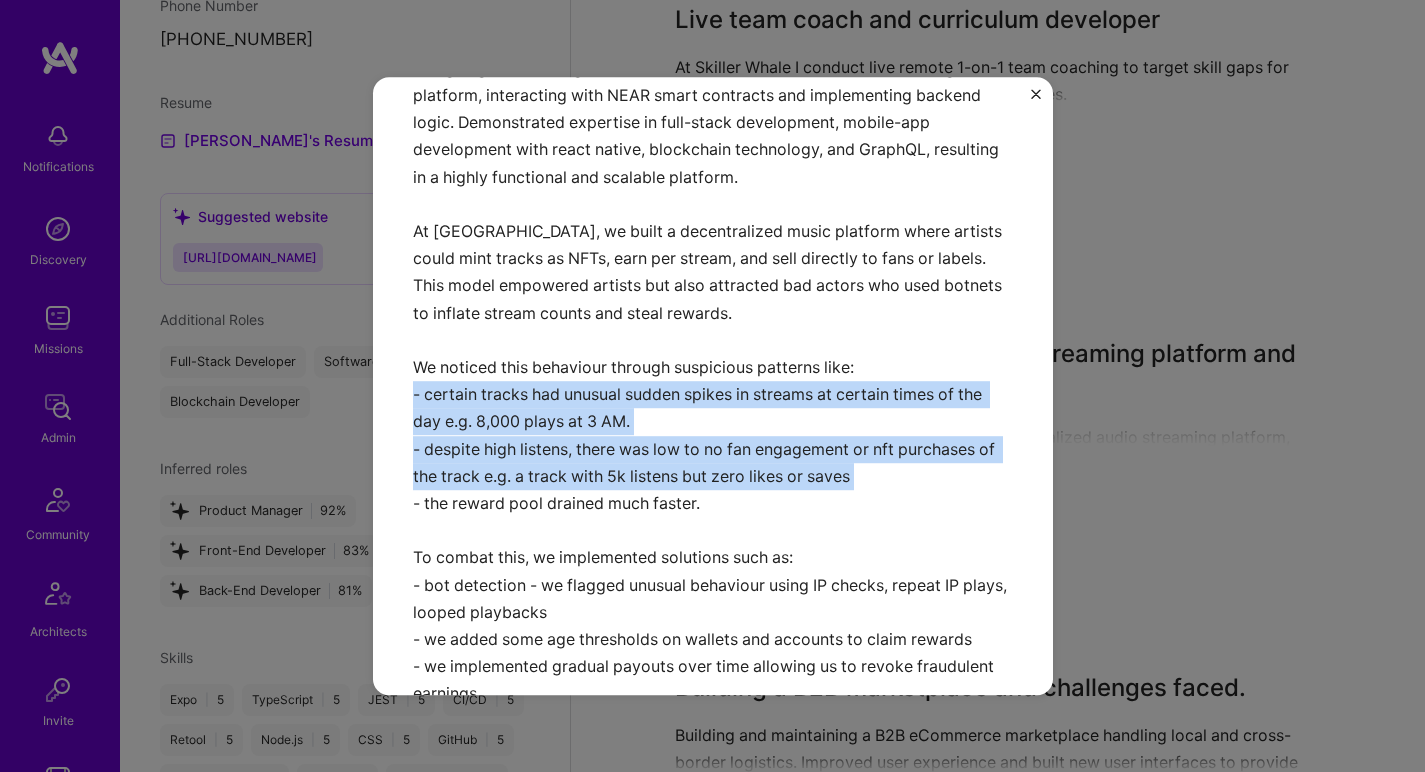 scroll, scrollTop: 397, scrollLeft: 0, axis: vertical 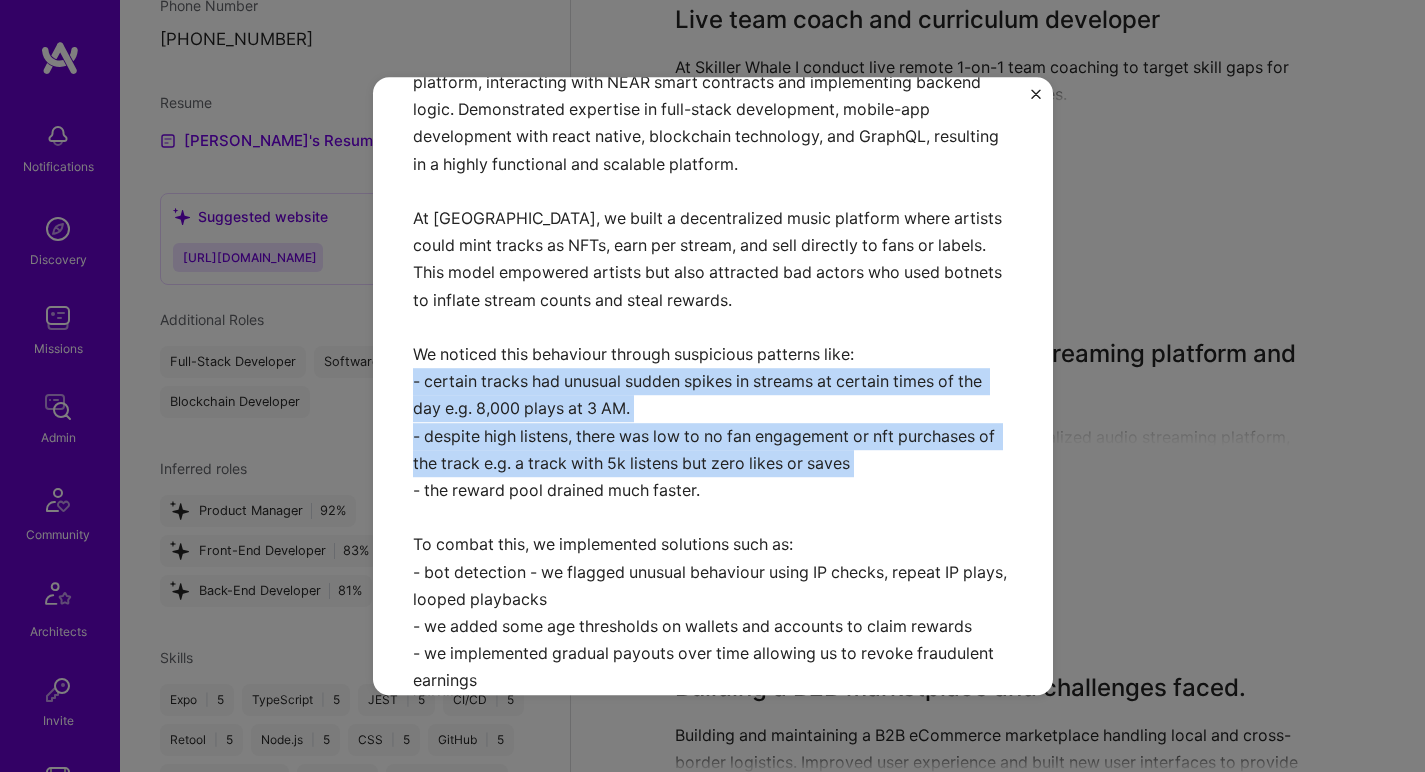click on "Building a decentralized music streaming platform and challenges faced Designing and building UI features for the decentralized audio streaming platform, interacting with NEAR smart contracts and implementing backend logic. Demonstrated expertise in full-stack development, mobile-app development with react native, blockchain technology, and GraphQL, resulting in a highly functional and scalable platform. At Tamago, we built a decentralized music platform where artists could mint tracks as NFTs, earn per stream, and sell directly to fans or labels. This model empowered artists but also attracted bad actors who used botnets to inflate stream counts and steal rewards. We noticed this behaviour through suspicious patterns like: - certain tracks had unusual sudden spikes in streams at certain times of the day e.g. 8,000 plays at 3 AM. - despite high listens, there was low to no fan engagement or nft purchases of the track e.g. a track with 5k listens but zero likes or saves - the reward pool drained much faster." at bounding box center (713, 462) 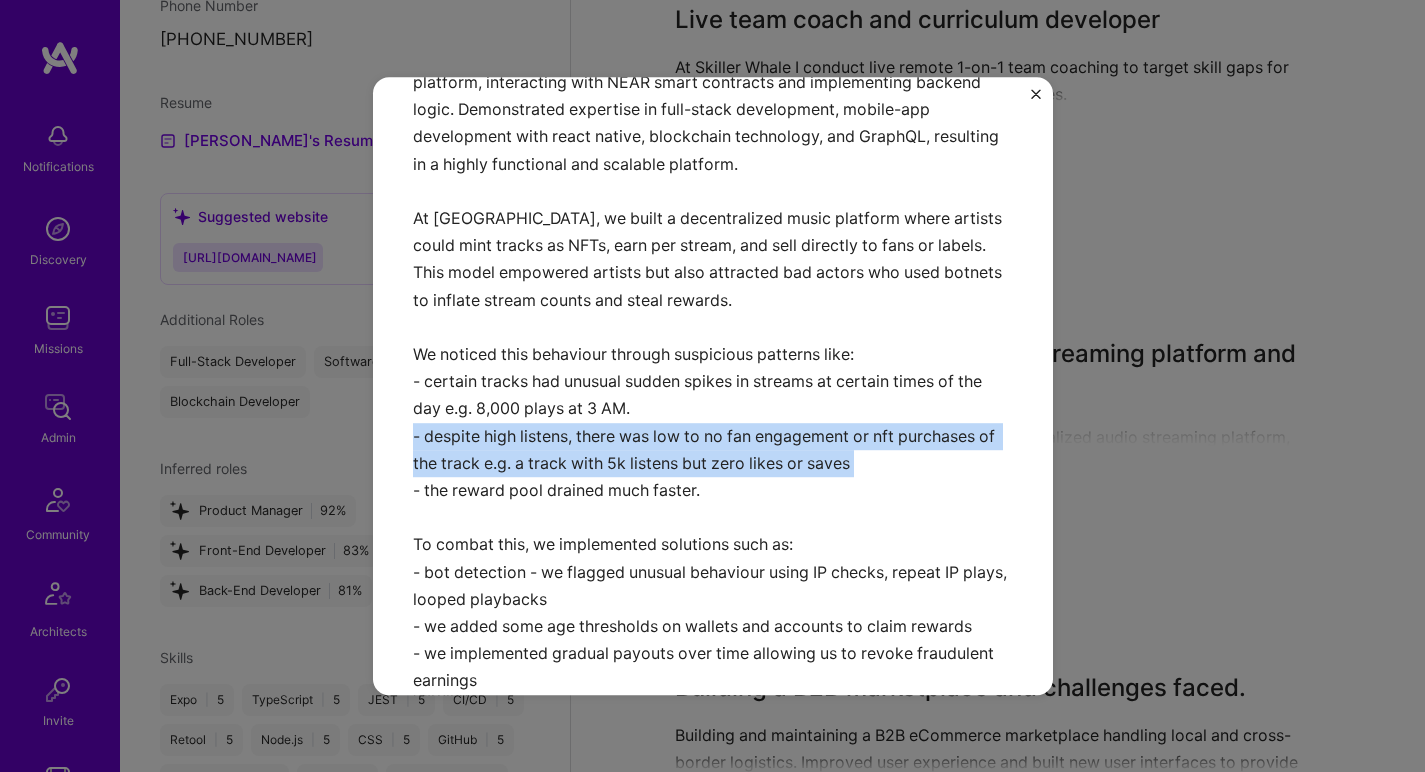 click on "Building a decentralized music streaming platform and challenges faced Designing and building UI features for the decentralized audio streaming platform, interacting with NEAR smart contracts and implementing backend logic. Demonstrated expertise in full-stack development, mobile-app development with react native, blockchain technology, and GraphQL, resulting in a highly functional and scalable platform. At Tamago, we built a decentralized music platform where artists could mint tracks as NFTs, earn per stream, and sell directly to fans or labels. This model empowered artists but also attracted bad actors who used botnets to inflate stream counts and steal rewards. We noticed this behaviour through suspicious patterns like: - certain tracks had unusual sudden spikes in streams at certain times of the day e.g. 8,000 plays at 3 AM. - despite high listens, there was low to no fan engagement or nft purchases of the track e.g. a track with 5k listens but zero likes or saves - the reward pool drained much faster." at bounding box center (713, 462) 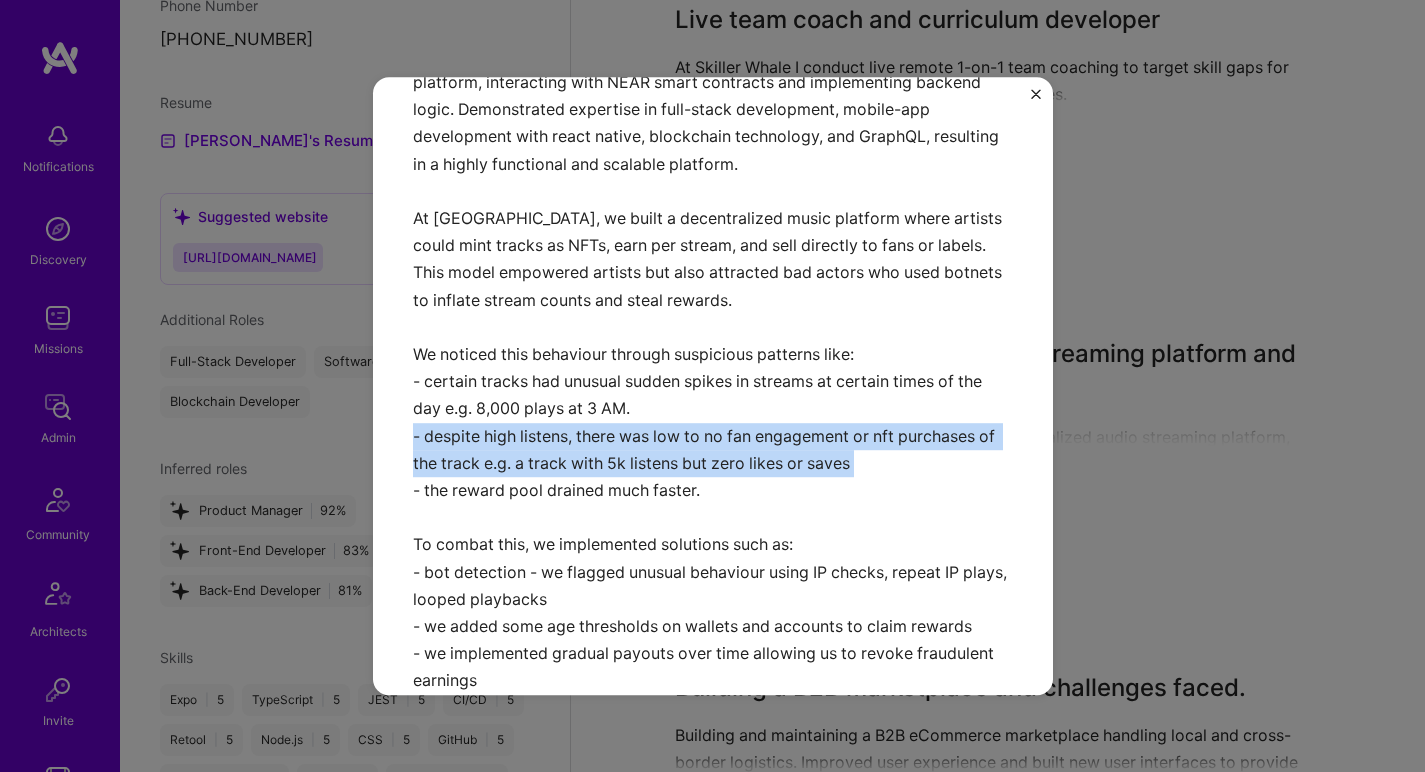 click on "Building a decentralized music streaming platform and challenges faced Designing and building UI features for the decentralized audio streaming platform, interacting with NEAR smart contracts and implementing backend logic. Demonstrated expertise in full-stack development, mobile-app development with react native, blockchain technology, and GraphQL, resulting in a highly functional and scalable platform. At Tamago, we built a decentralized music platform where artists could mint tracks as NFTs, earn per stream, and sell directly to fans or labels. This model empowered artists but also attracted bad actors who used botnets to inflate stream counts and steal rewards. We noticed this behaviour through suspicious patterns like: - certain tracks had unusual sudden spikes in streams at certain times of the day e.g. 8,000 plays at 3 AM. - despite high listens, there was low to no fan engagement or nft purchases of the track e.g. a track with 5k listens but zero likes or saves - the reward pool drained much faster." at bounding box center (713, 462) 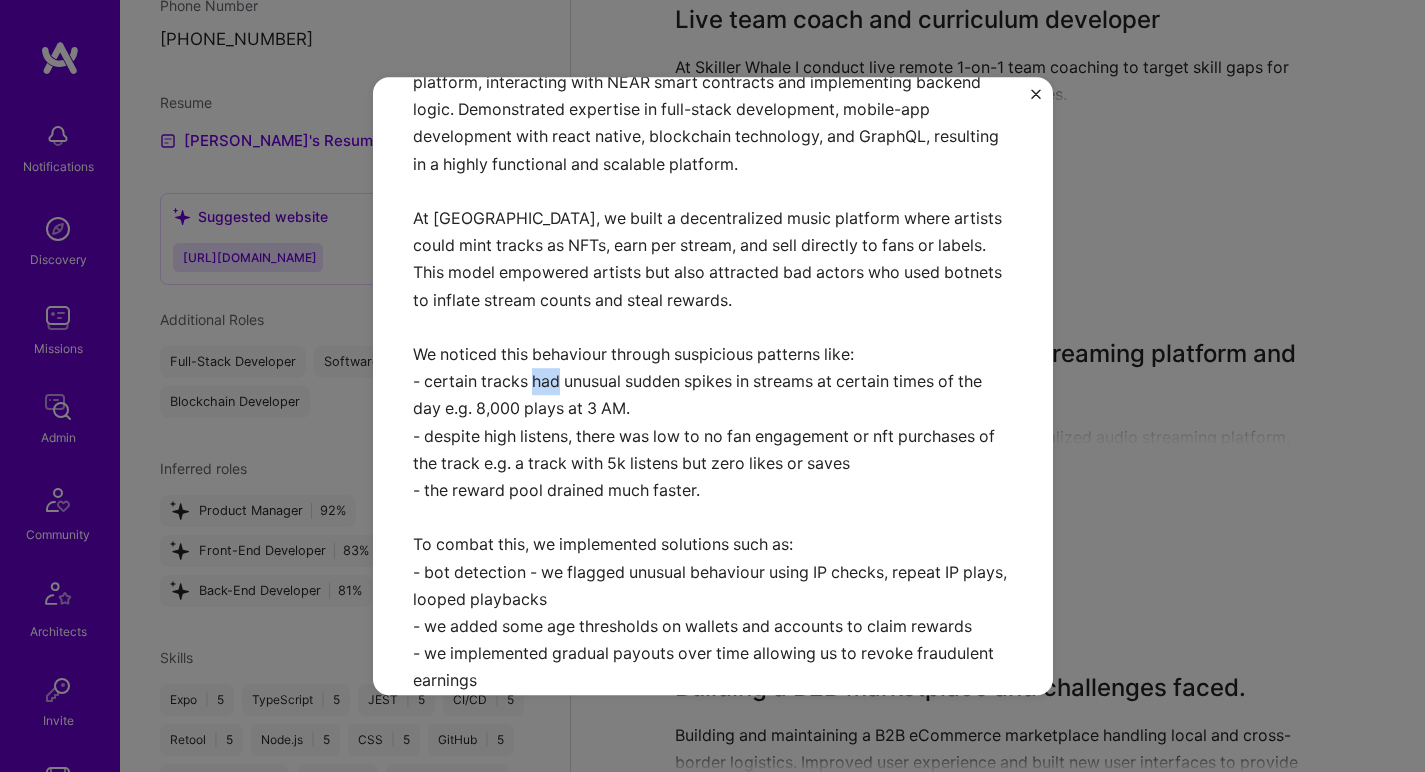 click on "Building a decentralized music streaming platform and challenges faced Designing and building UI features for the decentralized audio streaming platform, interacting with NEAR smart contracts and implementing backend logic. Demonstrated expertise in full-stack development, mobile-app development with react native, blockchain technology, and GraphQL, resulting in a highly functional and scalable platform. At Tamago, we built a decentralized music platform where artists could mint tracks as NFTs, earn per stream, and sell directly to fans or labels. This model empowered artists but also attracted bad actors who used botnets to inflate stream counts and steal rewards. We noticed this behaviour through suspicious patterns like: - certain tracks had unusual sudden spikes in streams at certain times of the day e.g. 8,000 plays at 3 AM. - despite high listens, there was low to no fan engagement or nft purchases of the track e.g. a track with 5k listens but zero likes or saves - the reward pool drained much faster." at bounding box center [713, 462] 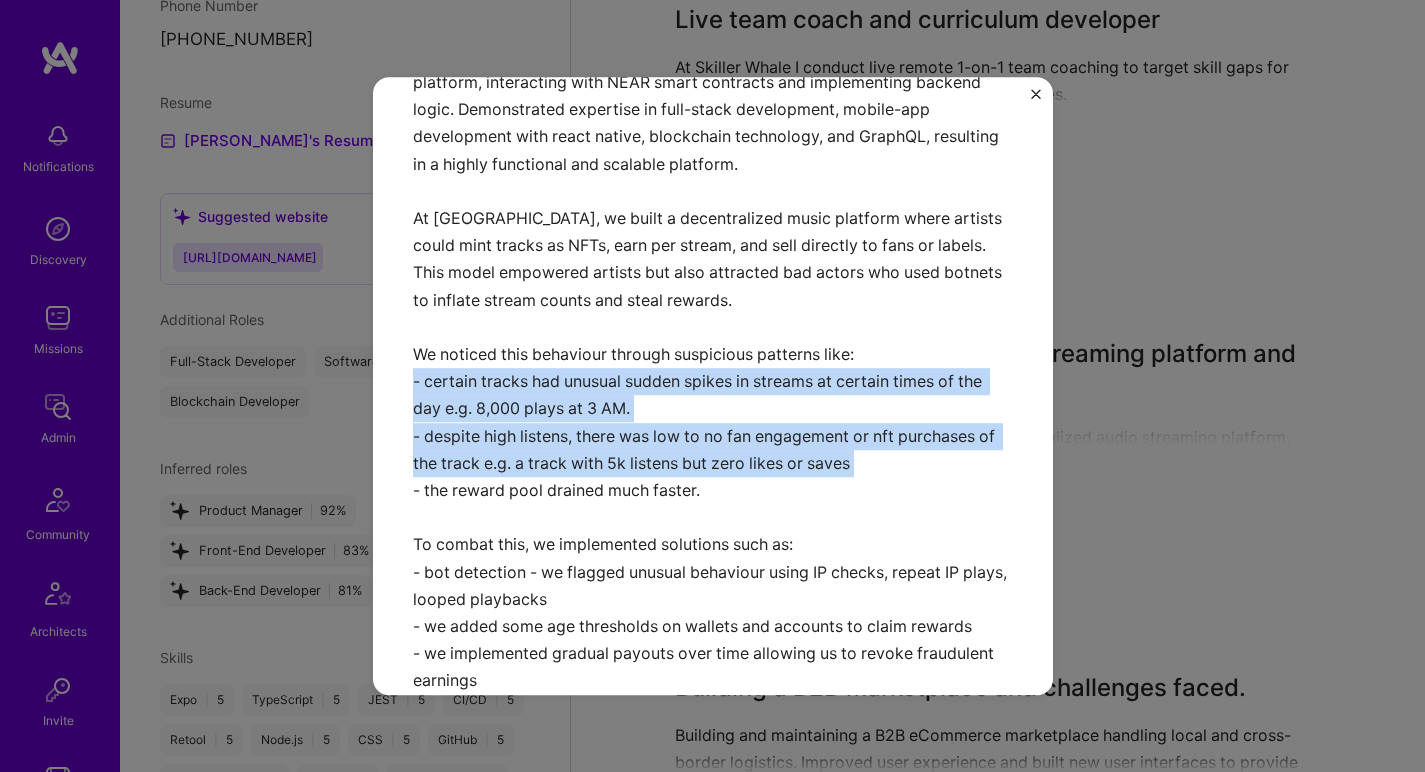 drag, startPoint x: 549, startPoint y: 385, endPoint x: 522, endPoint y: 452, distance: 72.235725 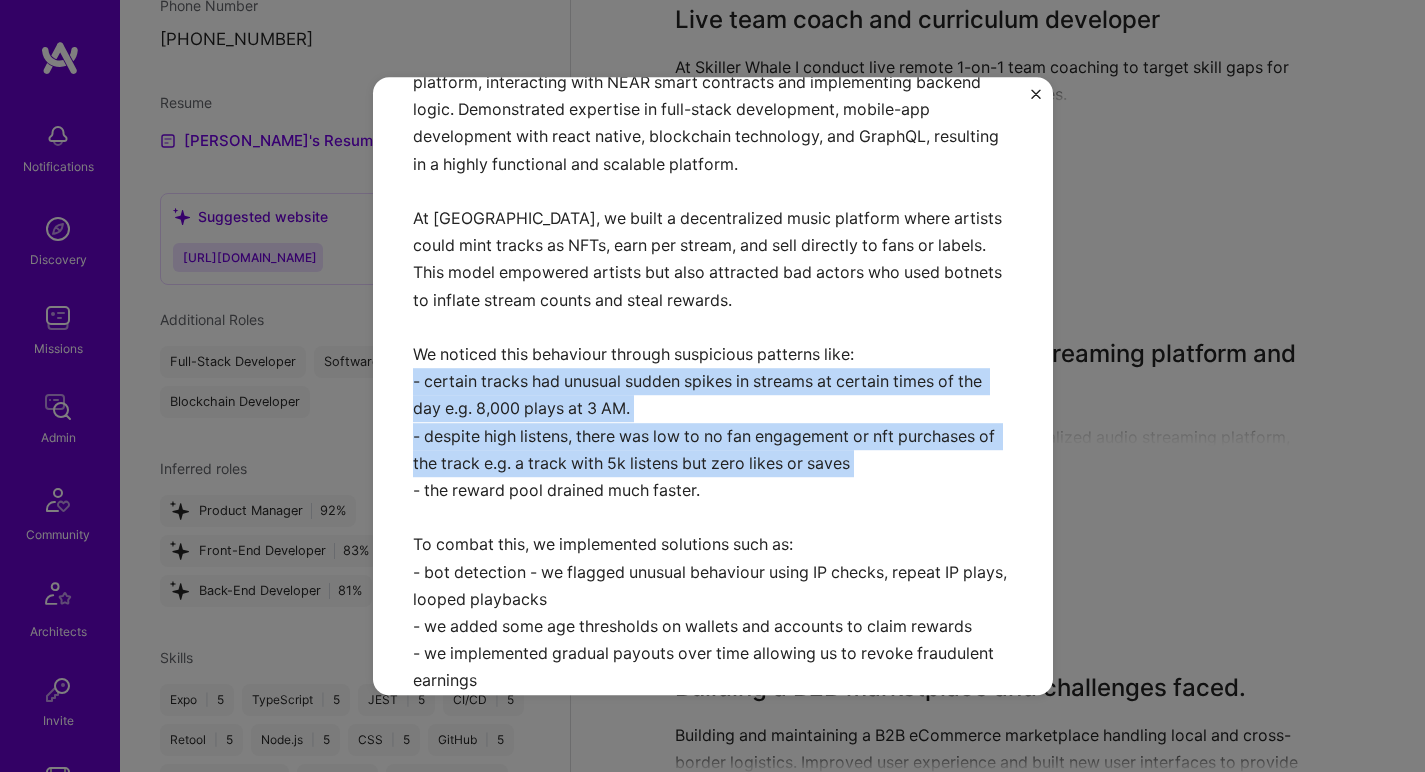 click on "Building a decentralized music streaming platform and challenges faced Designing and building UI features for the decentralized audio streaming platform, interacting with NEAR smart contracts and implementing backend logic. Demonstrated expertise in full-stack development, mobile-app development with react native, blockchain technology, and GraphQL, resulting in a highly functional and scalable platform. At Tamago, we built a decentralized music platform where artists could mint tracks as NFTs, earn per stream, and sell directly to fans or labels. This model empowered artists but also attracted bad actors who used botnets to inflate stream counts and steal rewards. We noticed this behaviour through suspicious patterns like: - certain tracks had unusual sudden spikes in streams at certain times of the day e.g. 8,000 plays at 3 AM. - despite high listens, there was low to no fan engagement or nft purchases of the track e.g. a track with 5k listens but zero likes or saves - the reward pool drained much faster." at bounding box center (713, 462) 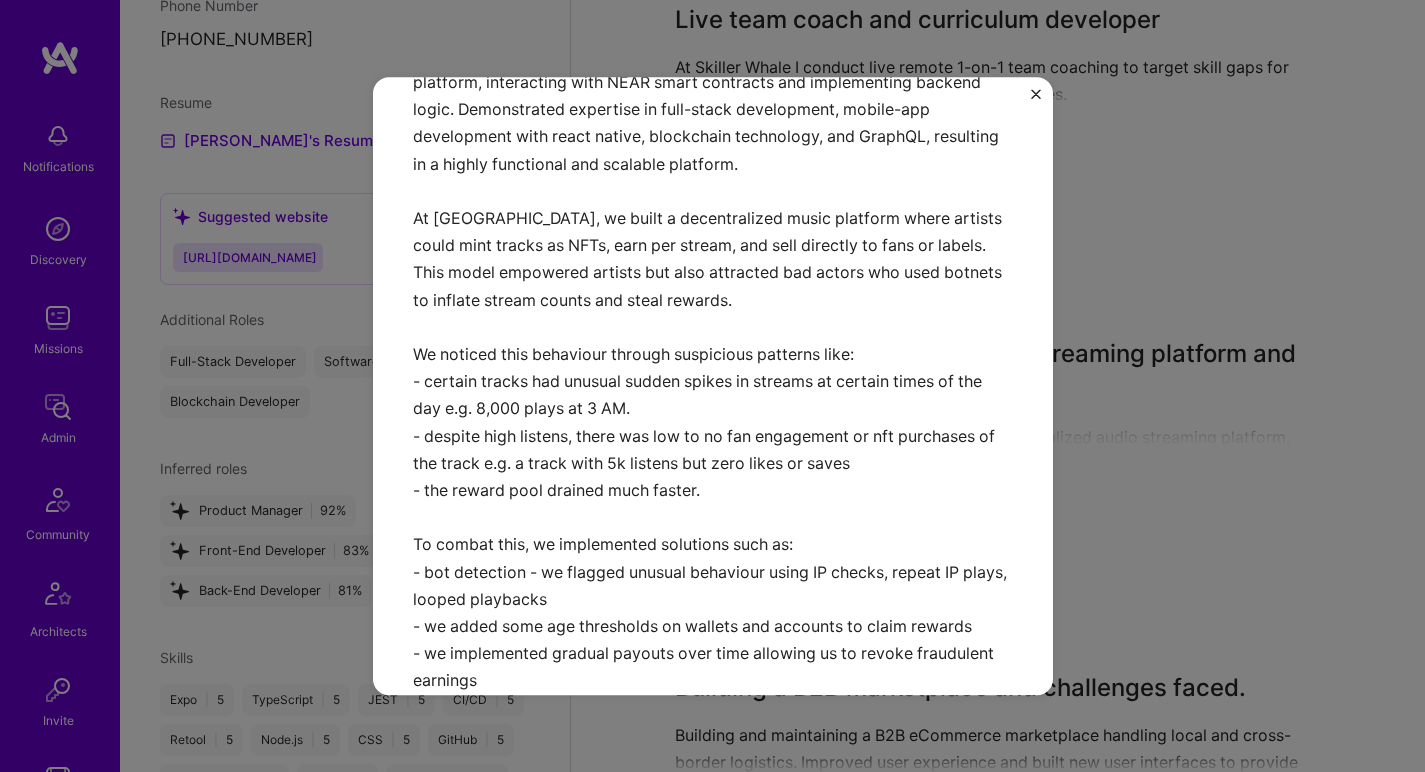 click on "Building a decentralized music streaming platform and challenges faced Designing and building UI features for the decentralized audio streaming platform, interacting with NEAR smart contracts and implementing backend logic. Demonstrated expertise in full-stack development, mobile-app development with react native, blockchain technology, and GraphQL, resulting in a highly functional and scalable platform. At Tamago, we built a decentralized music platform where artists could mint tracks as NFTs, earn per stream, and sell directly to fans or labels. This model empowered artists but also attracted bad actors who used botnets to inflate stream counts and steal rewards. We noticed this behaviour through suspicious patterns like: - certain tracks had unusual sudden spikes in streams at certain times of the day e.g. 8,000 plays at 3 AM. - despite high listens, there was low to no fan engagement or nft purchases of the track e.g. a track with 5k listens but zero likes or saves - the reward pool drained much faster." at bounding box center [713, 462] 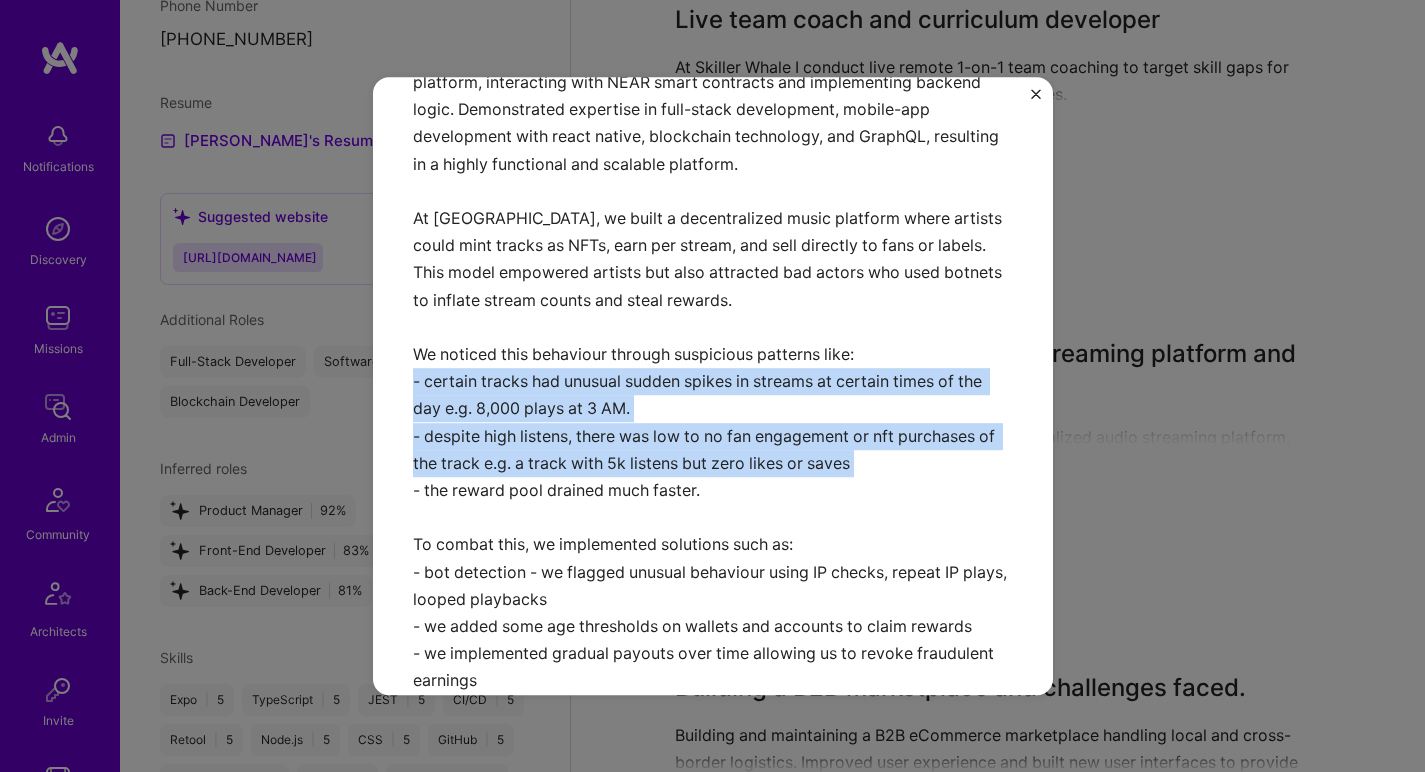 drag, startPoint x: 522, startPoint y: 452, endPoint x: 525, endPoint y: 399, distance: 53.08484 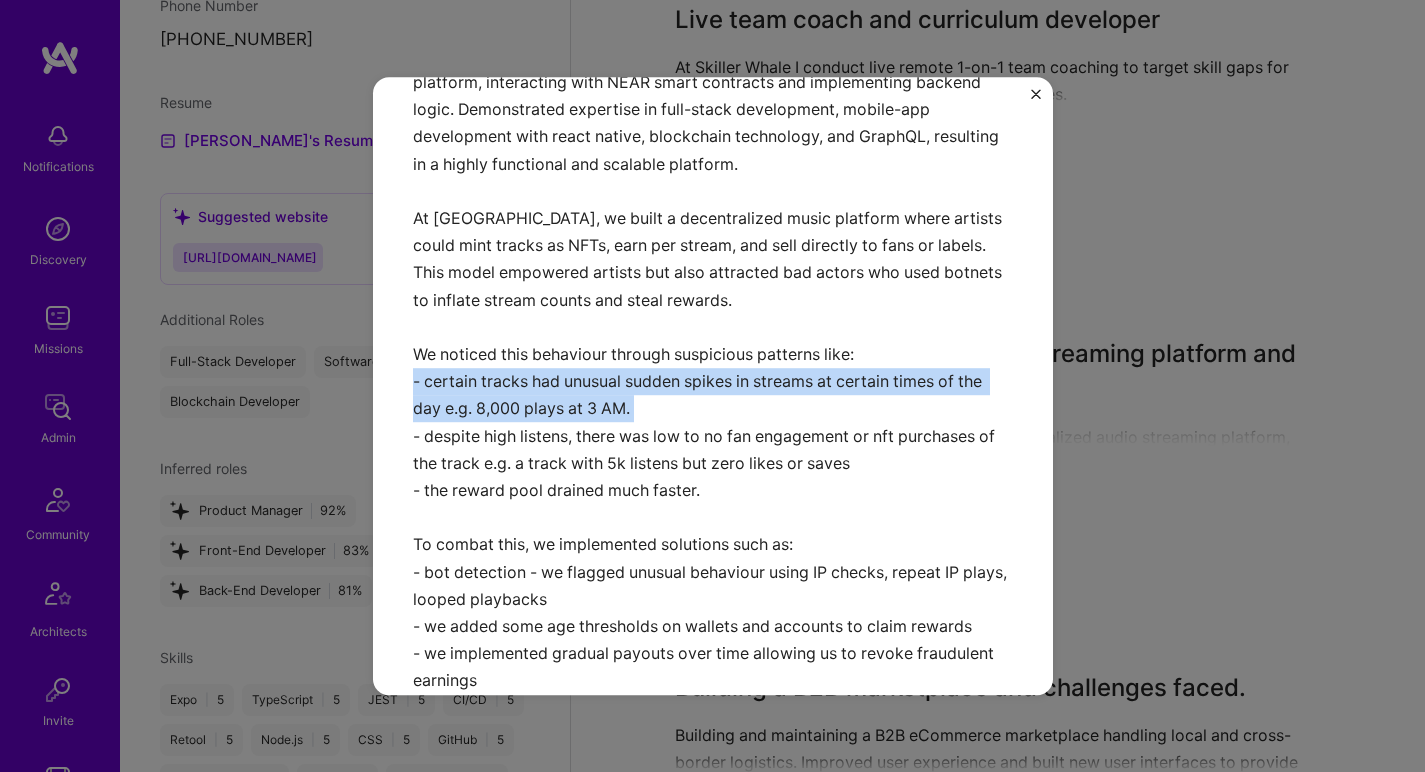 click on "Building a decentralized music streaming platform and challenges faced Designing and building UI features for the decentralized audio streaming platform, interacting with NEAR smart contracts and implementing backend logic. Demonstrated expertise in full-stack development, mobile-app development with react native, blockchain technology, and GraphQL, resulting in a highly functional and scalable platform. At Tamago, we built a decentralized music platform where artists could mint tracks as NFTs, earn per stream, and sell directly to fans or labels. This model empowered artists but also attracted bad actors who used botnets to inflate stream counts and steal rewards. We noticed this behaviour through suspicious patterns like: - certain tracks had unusual sudden spikes in streams at certain times of the day e.g. 8,000 plays at 3 AM. - despite high listens, there was low to no fan engagement or nft purchases of the track e.g. a track with 5k listens but zero likes or saves - the reward pool drained much faster." at bounding box center (713, 462) 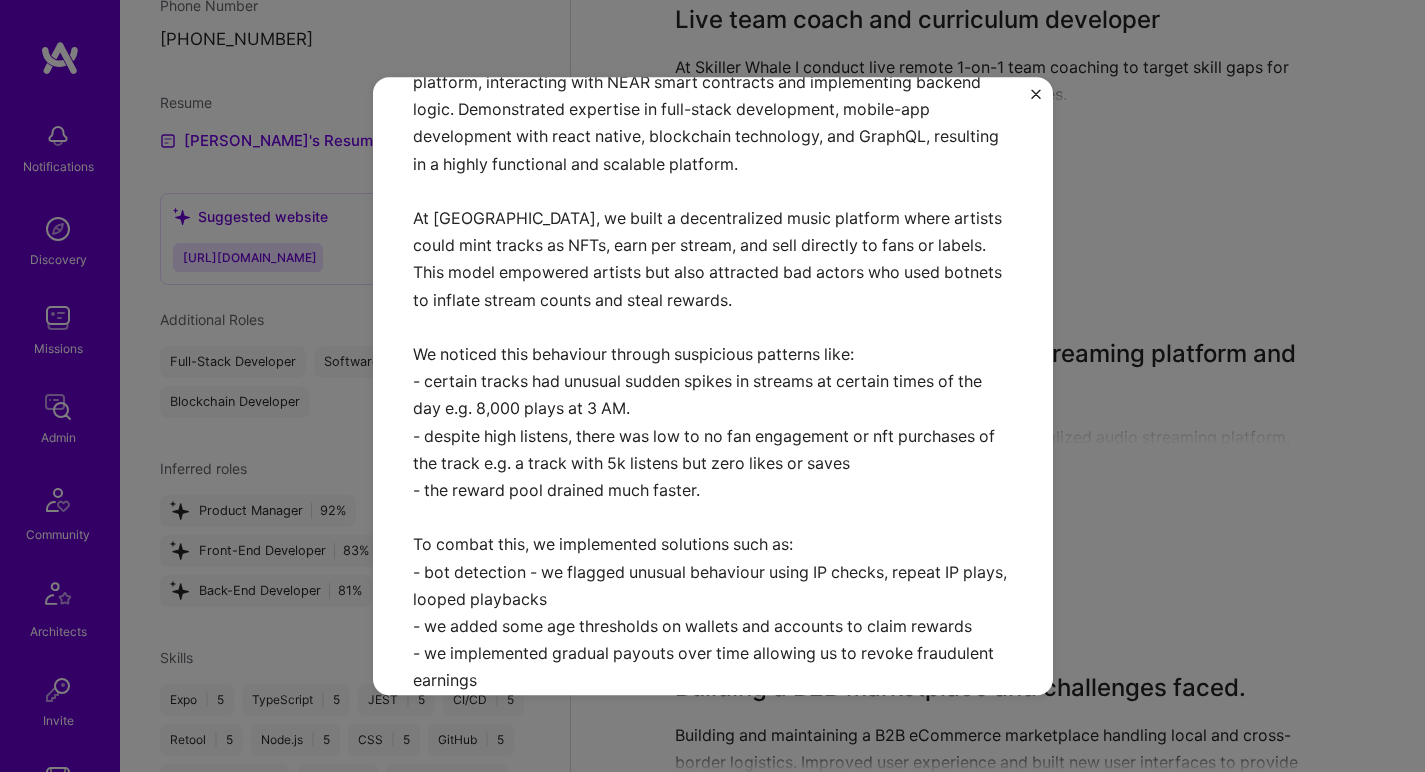 click on "Building a decentralized music streaming platform and challenges faced Designing and building UI features for the decentralized audio streaming platform, interacting with NEAR smart contracts and implementing backend logic. Demonstrated expertise in full-stack development, mobile-app development with react native, blockchain technology, and GraphQL, resulting in a highly functional and scalable platform. At Tamago, we built a decentralized music platform where artists could mint tracks as NFTs, earn per stream, and sell directly to fans or labels. This model empowered artists but also attracted bad actors who used botnets to inflate stream counts and steal rewards. We noticed this behaviour through suspicious patterns like: - certain tracks had unusual sudden spikes in streams at certain times of the day e.g. 8,000 plays at 3 AM. - despite high listens, there was low to no fan engagement or nft purchases of the track e.g. a track with 5k listens but zero likes or saves - the reward pool drained much faster." at bounding box center [713, 462] 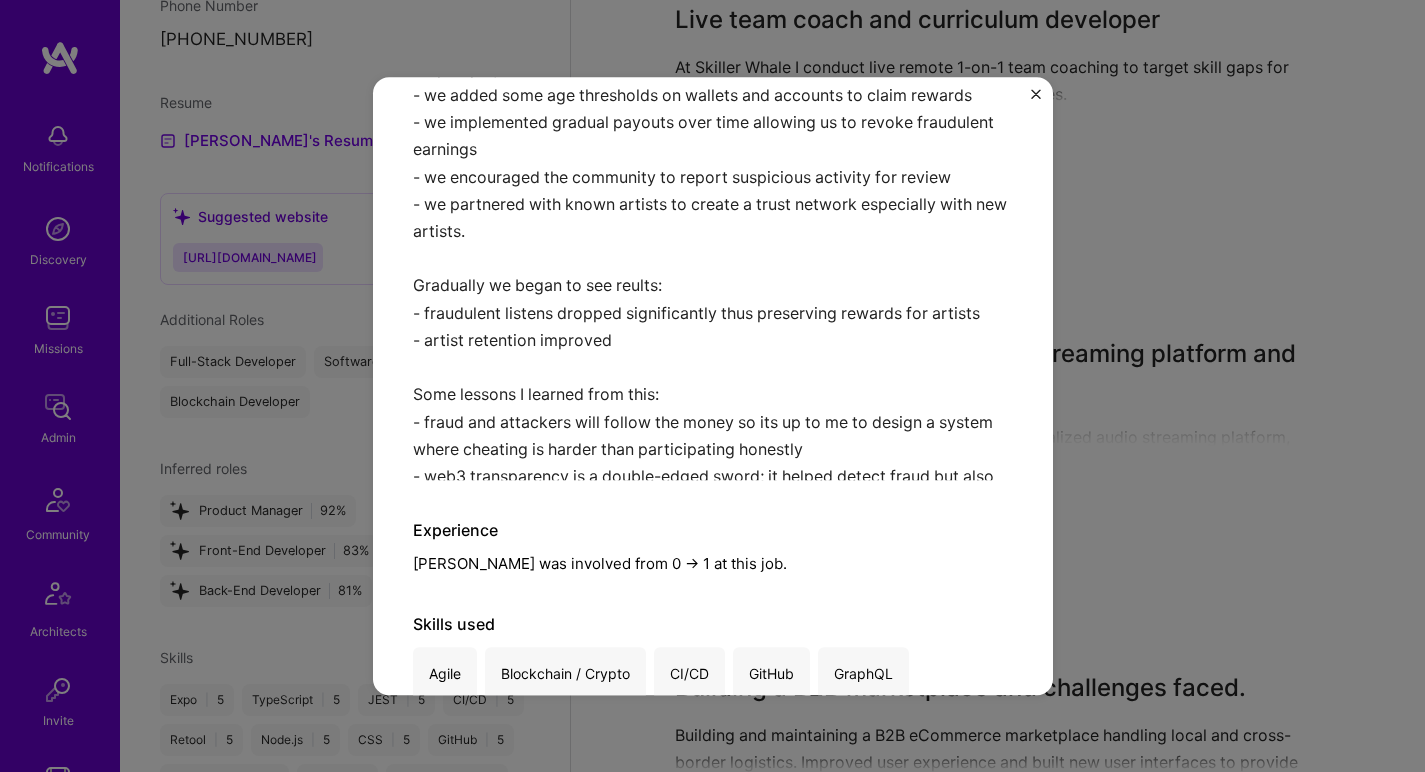 scroll, scrollTop: 976, scrollLeft: 0, axis: vertical 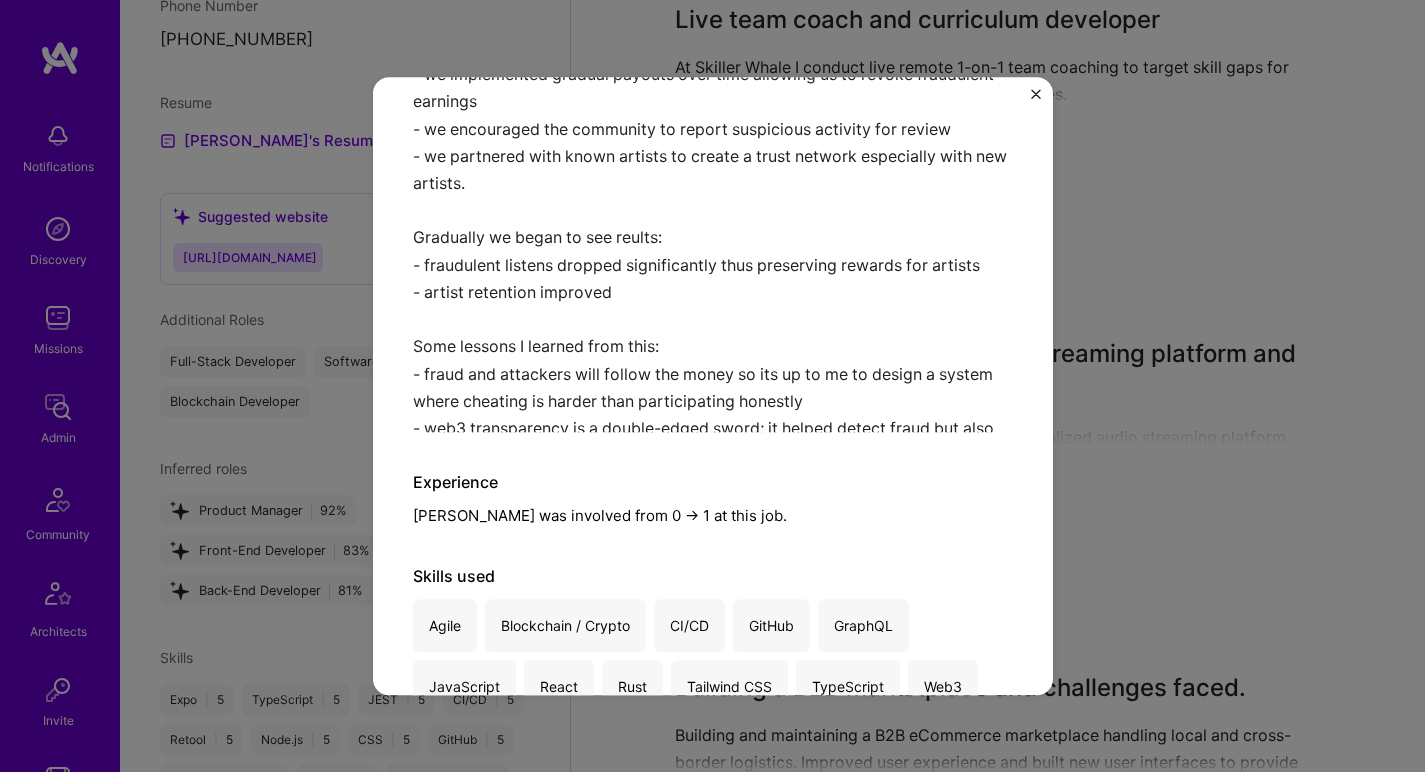 click on "Software Engineer - Full Stack Tamago   ·     Blockchain, Music     ·   February 2022 - September 2023   Building a decentralized music streaming platform and challenges faced Designing and building UI features for the decentralized audio streaming platform, interacting with NEAR smart contracts and implementing backend logic. Demonstrated expertise in full-stack development, mobile-app development with react native, blockchain technology, and GraphQL, resulting in a highly functional and scalable platform. At Tamago, we built a decentralized music platform where artists could mint tracks as NFTs, earn per stream, and sell directly to fans or labels. This model empowered artists but also attracted bad actors who used botnets to inflate stream counts and steal rewards. We noticed this behaviour through suspicious patterns like: - certain tracks had unusual sudden spikes in streams at certain times of the day e.g. 8,000 plays at 3 AM. - the reward pool drained much faster. Gradually we began to see reults:" at bounding box center (712, 386) 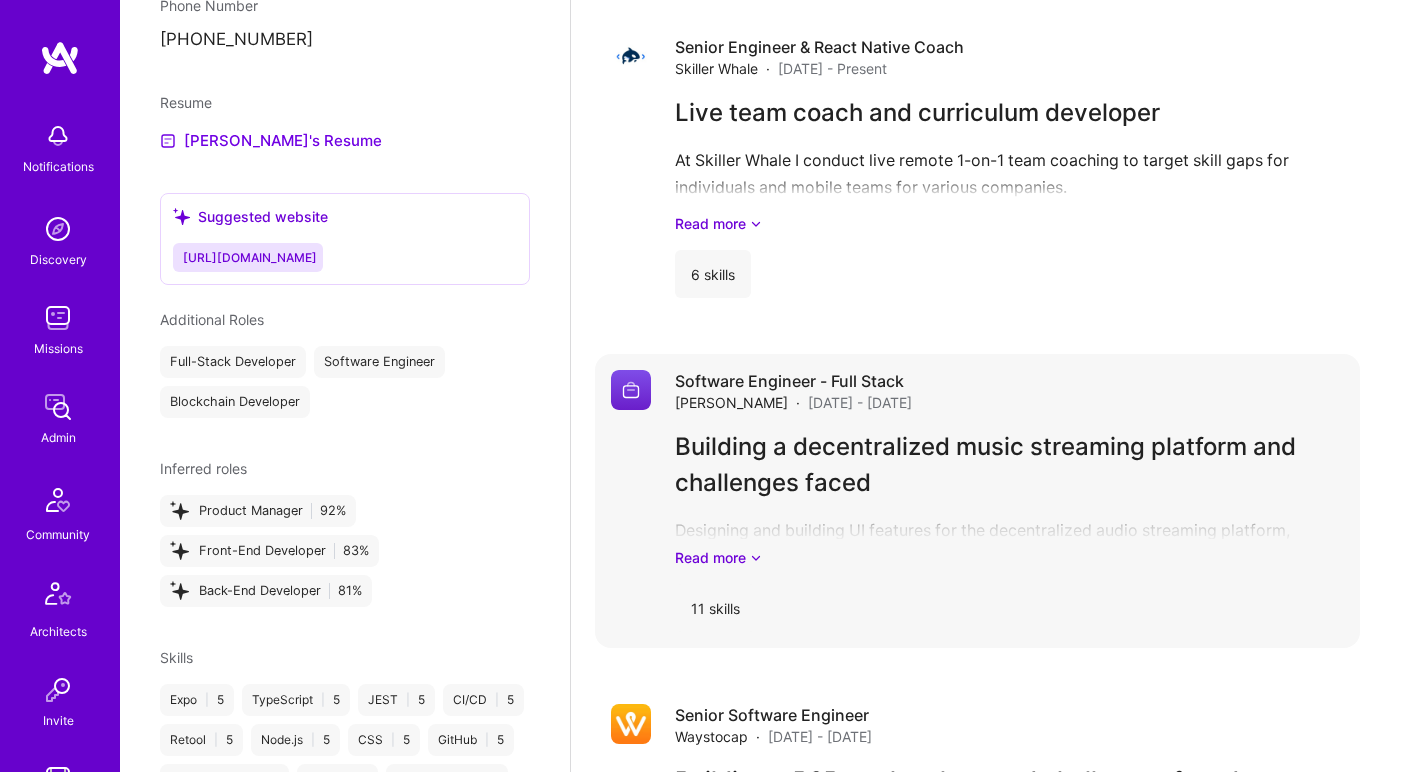 scroll, scrollTop: 1873, scrollLeft: 0, axis: vertical 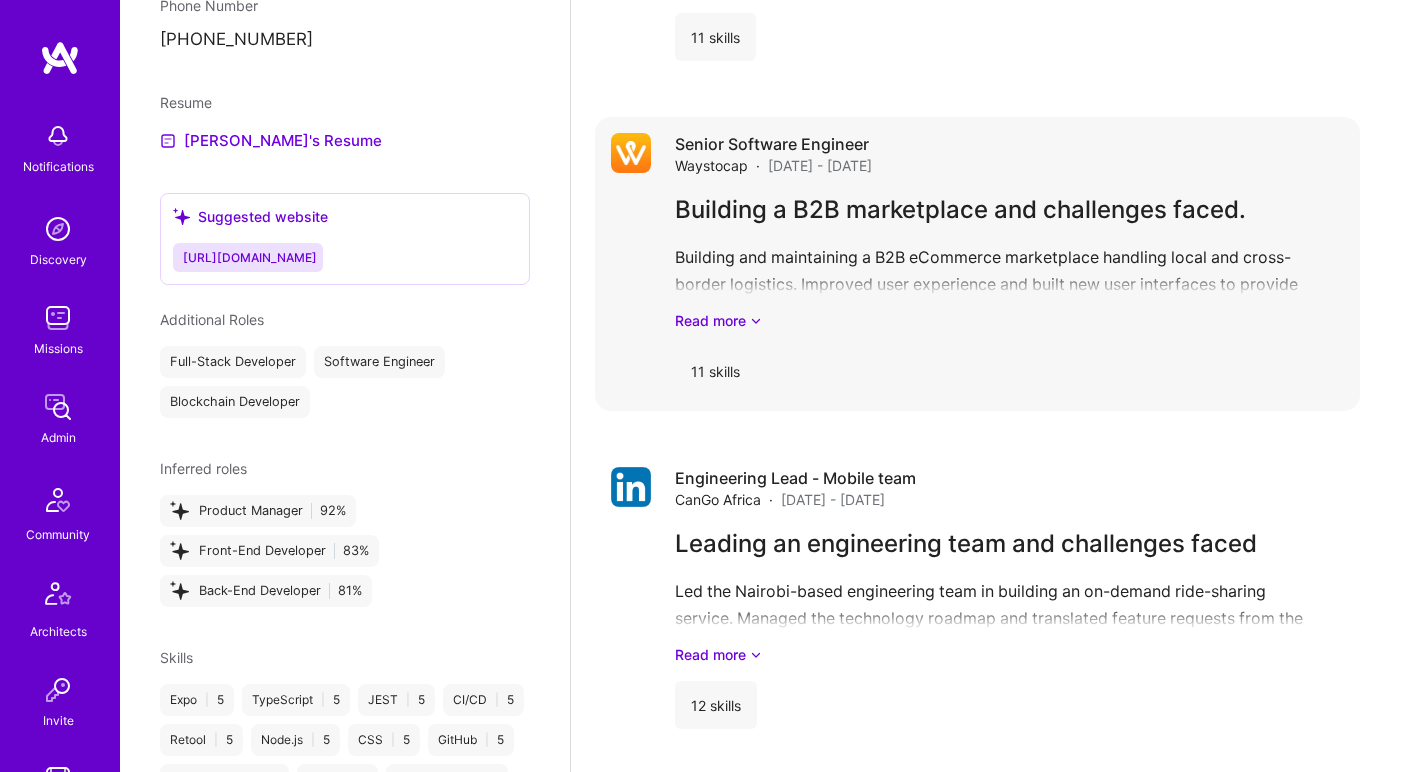 click on "Building a B2B marketplace and challenges faced. Building and maintaining a B2B eCommerce marketplace handling local and cross-border logistics. Improved user experience and built new user interfaces to provide buyers with a smoother buying experience. Added more app functionality to enable automation of warehouse inventory processes. At Waystocap a major pain point was warehouse logistics where we faced issues tracking inventory, processing bulk orders and coordinating deliveries. Our warehouse team face three key issues that we were tasked with solving: - Almost all inventory update and delivery assignments process were done manually via spreadsheets which led to delays, errors and duplications. - Sellers often uploaded hundreds of orders at once which overwhelmed our warehouse team and existing tools. - delivery statuses weren't synced with the marketplace, causing issues with our customers and customer support team. Within two months, we had seen a significant improvement; Read more" at bounding box center (1009, 261) 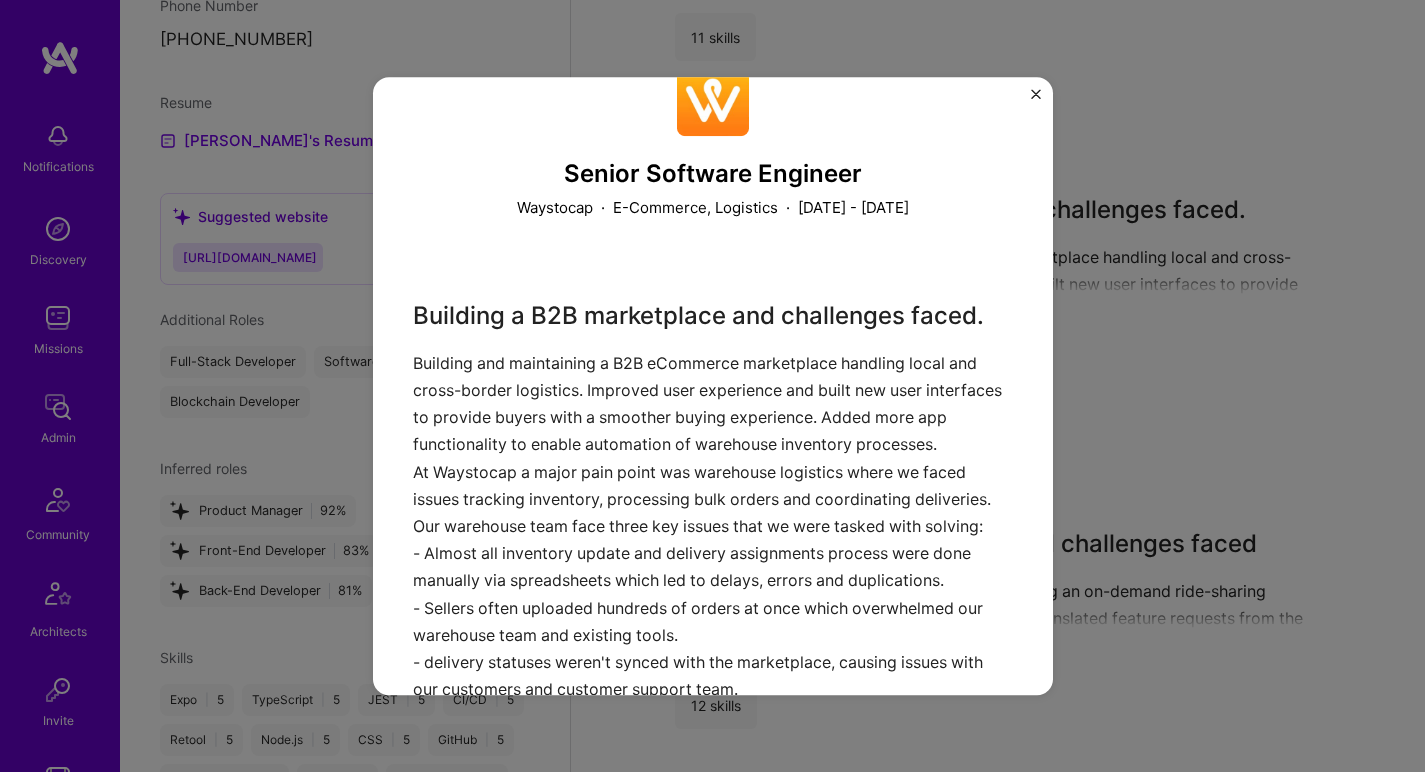 scroll, scrollTop: 75, scrollLeft: 0, axis: vertical 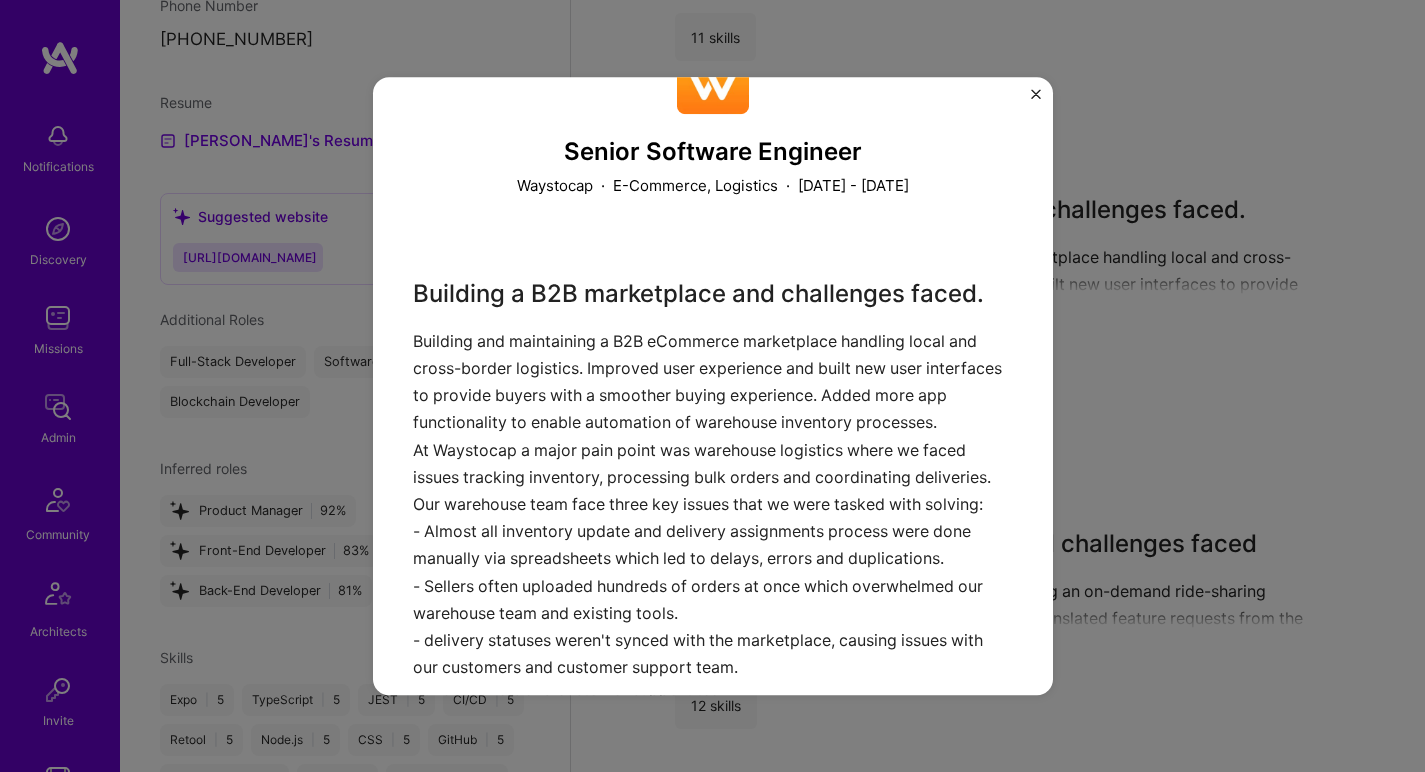 click on "Building a B2B marketplace and challenges faced. Building and maintaining a B2B eCommerce marketplace handling local and cross-border logistics. Improved user experience and built new user interfaces to provide buyers with a smoother buying experience. Added more app functionality to enable automation of warehouse inventory processes. At Waystocap a major pain point was warehouse logistics where we faced issues tracking inventory, processing bulk orders and coordinating deliveries. Our warehouse team face three key issues that we were tasked with solving: - Almost all inventory update and delivery assignments process were done manually via spreadsheets which led to delays, errors and duplications. - Sellers often uploaded hundreds of orders at once which overwhelmed our warehouse team and existing tools. - delivery statuses weren't synced with the marketplace, causing issues with our customers and customer support team. Within two months, we had seen a significant improvement;" at bounding box center [713, 753] 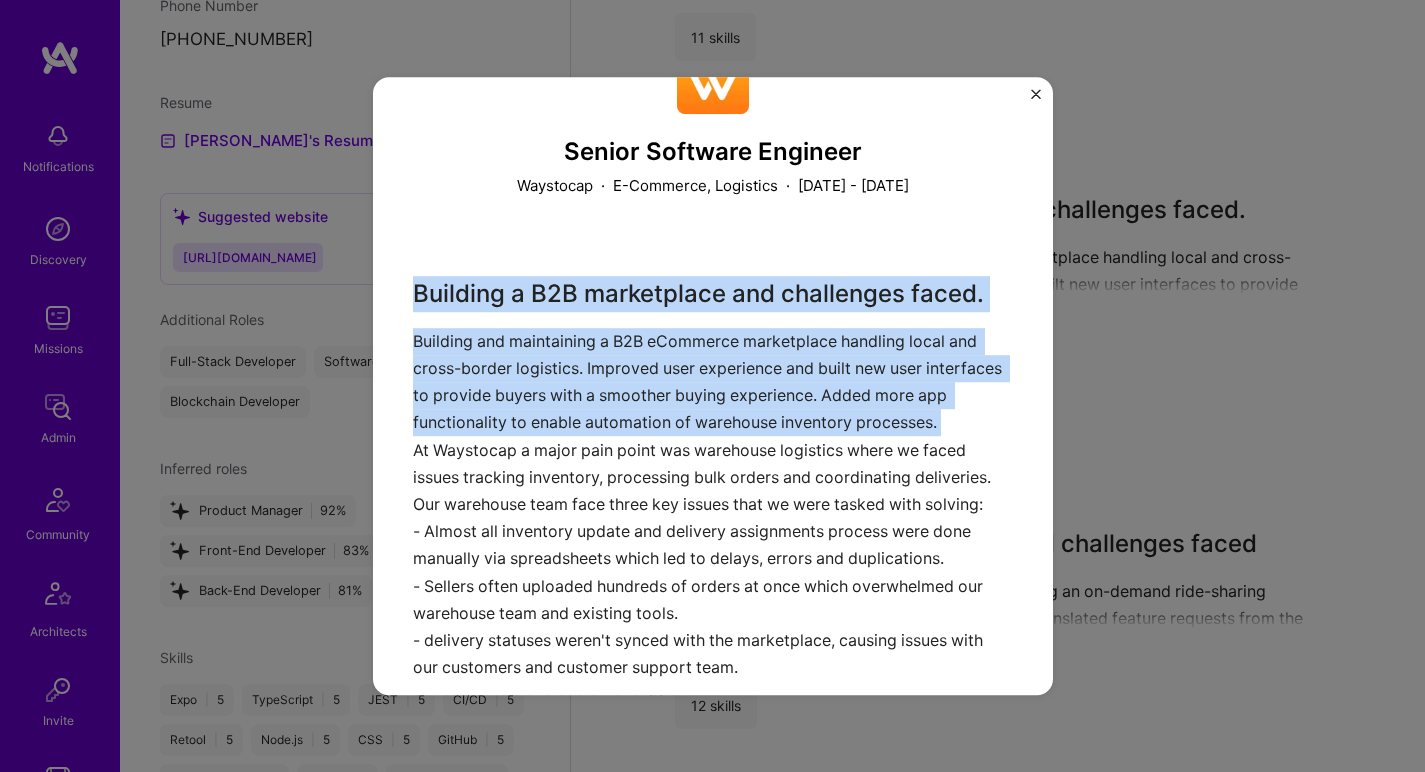 drag, startPoint x: 541, startPoint y: 340, endPoint x: 569, endPoint y: 286, distance: 60.827625 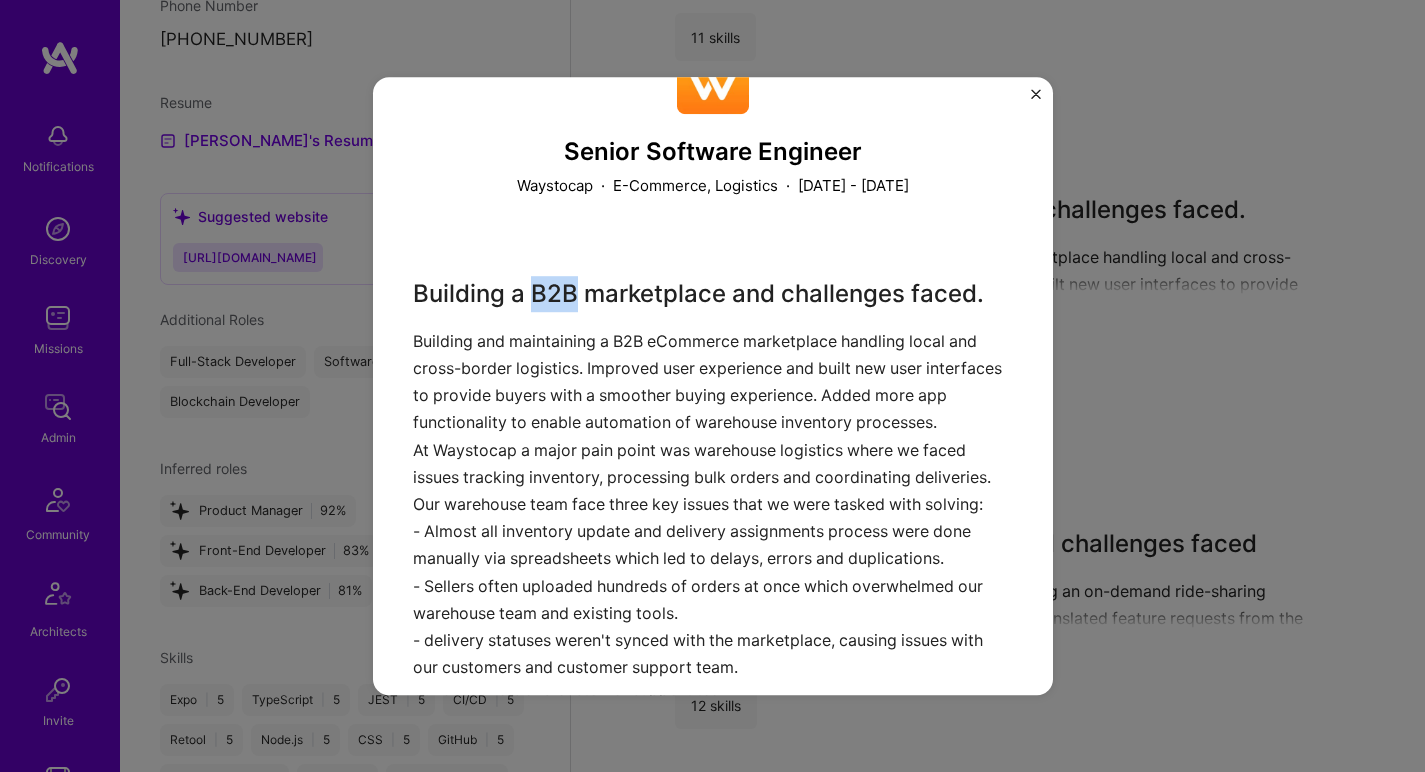 click on "Building a B2B marketplace and challenges faced. Building and maintaining a B2B eCommerce marketplace handling local and cross-border logistics. Improved user experience and built new user interfaces to provide buyers with a smoother buying experience. Added more app functionality to enable automation of warehouse inventory processes. At Waystocap a major pain point was warehouse logistics where we faced issues tracking inventory, processing bulk orders and coordinating deliveries. Our warehouse team face three key issues that we were tasked with solving: - Almost all inventory update and delivery assignments process were done manually via spreadsheets which led to delays, errors and duplications. - Sellers often uploaded hundreds of orders at once which overwhelmed our warehouse team and existing tools. - delivery statuses weren't synced with the marketplace, causing issues with our customers and customer support team. Within two months, we had seen a significant improvement;" at bounding box center (713, 753) 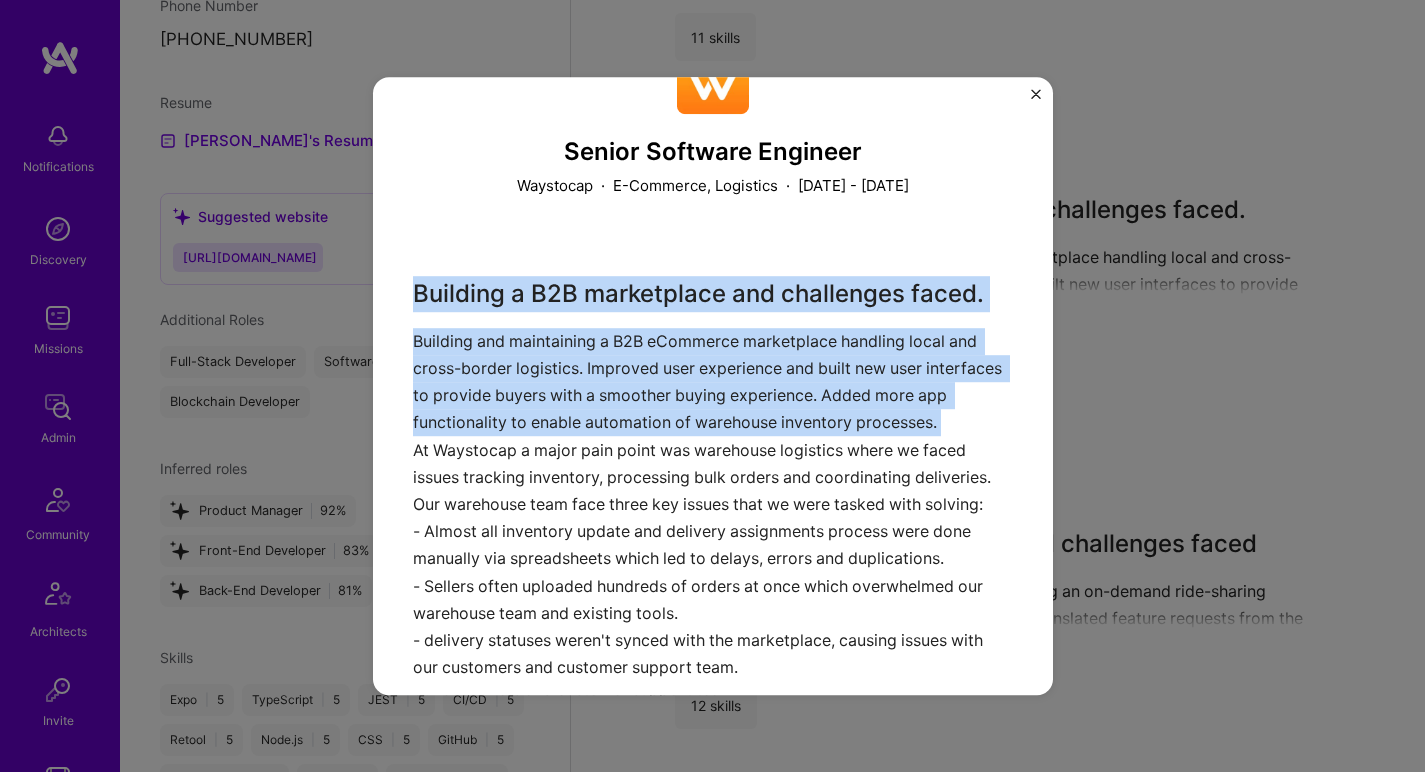 drag, startPoint x: 569, startPoint y: 286, endPoint x: 563, endPoint y: 397, distance: 111.16204 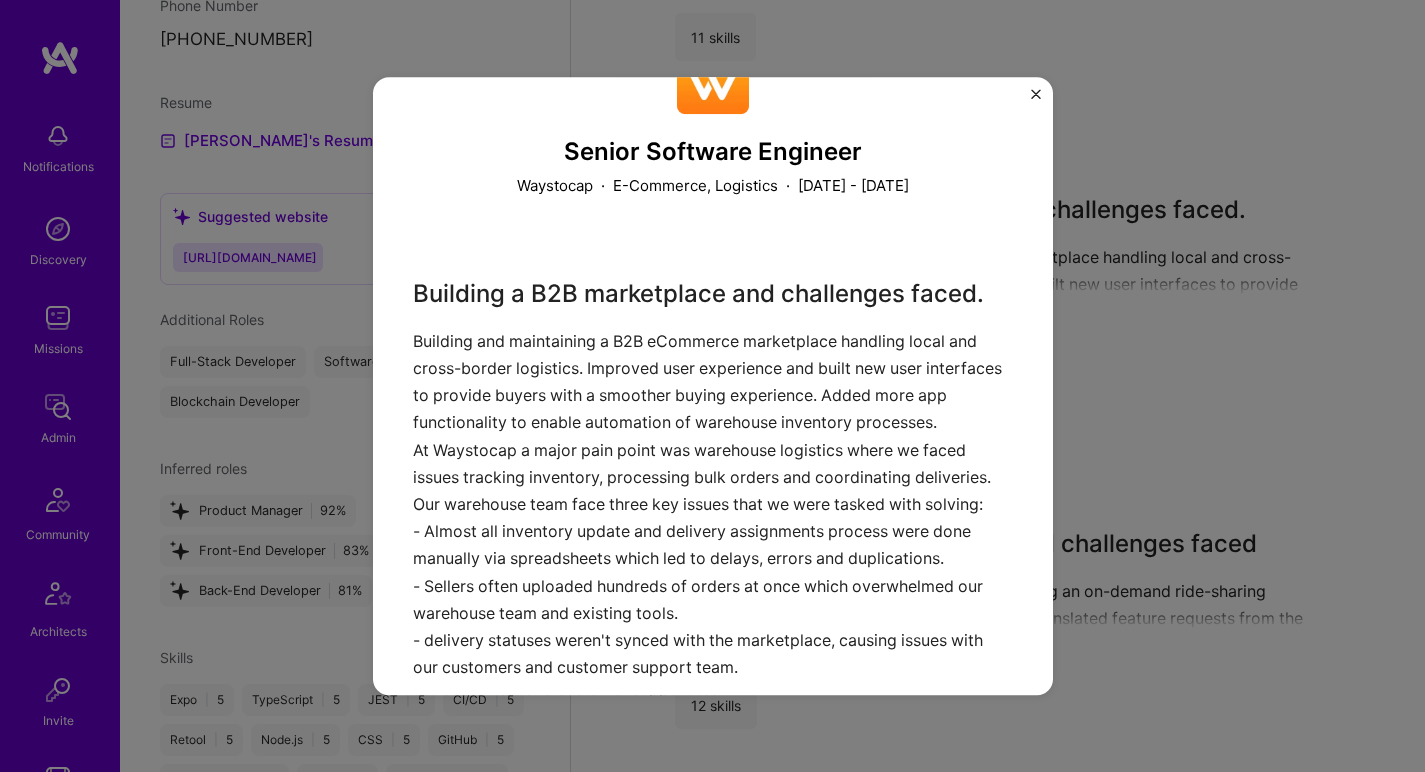click on "Building a B2B marketplace and challenges faced. Building and maintaining a B2B eCommerce marketplace handling local and cross-border logistics. Improved user experience and built new user interfaces to provide buyers with a smoother buying experience. Added more app functionality to enable automation of warehouse inventory processes. At Waystocap a major pain point was warehouse logistics where we faced issues tracking inventory, processing bulk orders and coordinating deliveries. Our warehouse team face three key issues that we were tasked with solving: - Almost all inventory update and delivery assignments process were done manually via spreadsheets which led to delays, errors and duplications. - Sellers often uploaded hundreds of orders at once which overwhelmed our warehouse team and existing tools. - delivery statuses weren't synced with the marketplace, causing issues with our customers and customer support team. Within two months, we had seen a significant improvement;" at bounding box center [713, 753] 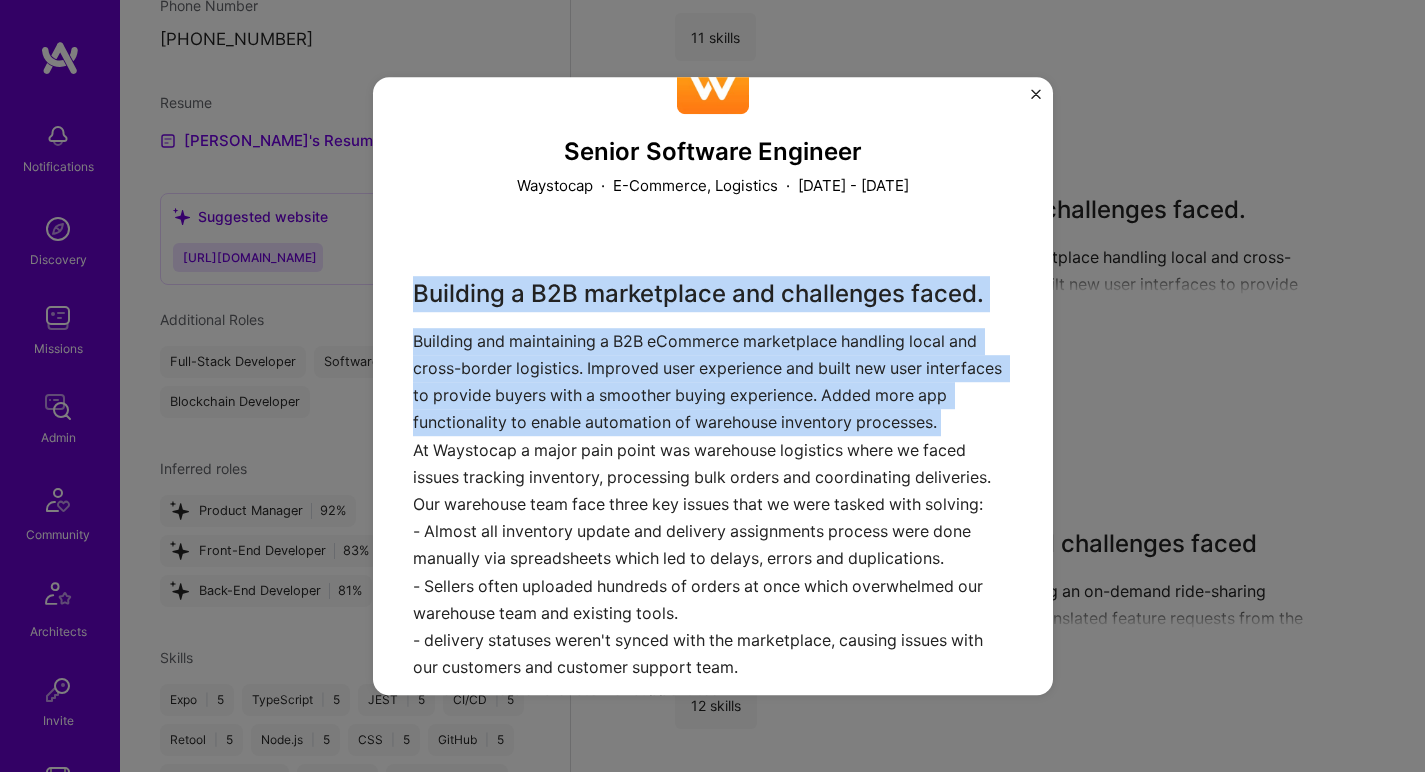 drag, startPoint x: 563, startPoint y: 397, endPoint x: 590, endPoint y: 302, distance: 98.762344 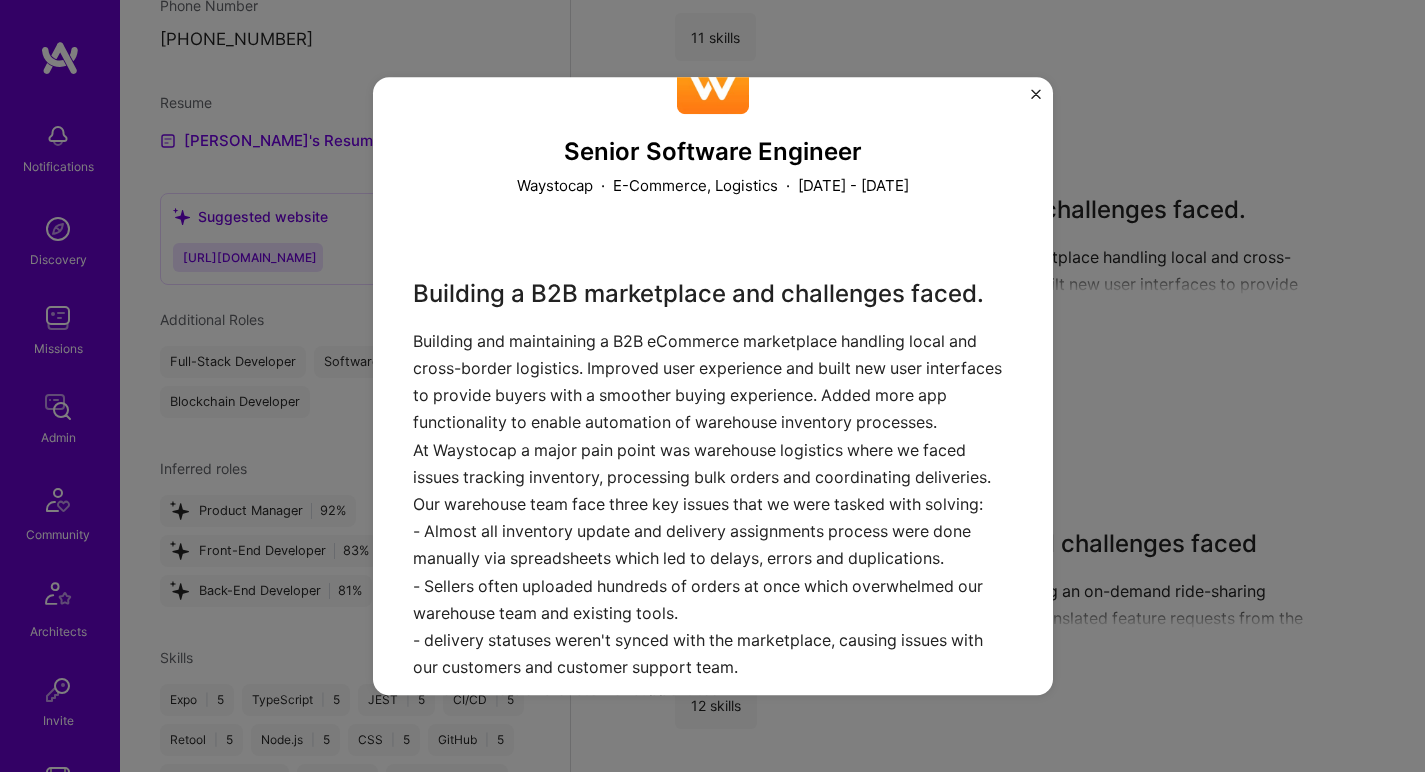 click on "Building a B2B marketplace and challenges faced. Building and maintaining a B2B eCommerce marketplace handling local and cross-border logistics. Improved user experience and built new user interfaces to provide buyers with a smoother buying experience. Added more app functionality to enable automation of warehouse inventory processes. At Waystocap a major pain point was warehouse logistics where we faced issues tracking inventory, processing bulk orders and coordinating deliveries. Our warehouse team face three key issues that we were tasked with solving: - Almost all inventory update and delivery assignments process were done manually via spreadsheets which led to delays, errors and duplications. - Sellers often uploaded hundreds of orders at once which overwhelmed our warehouse team and existing tools. - delivery statuses weren't synced with the marketplace, causing issues with our customers and customer support team. Within two months, we had seen a significant improvement;" at bounding box center (713, 753) 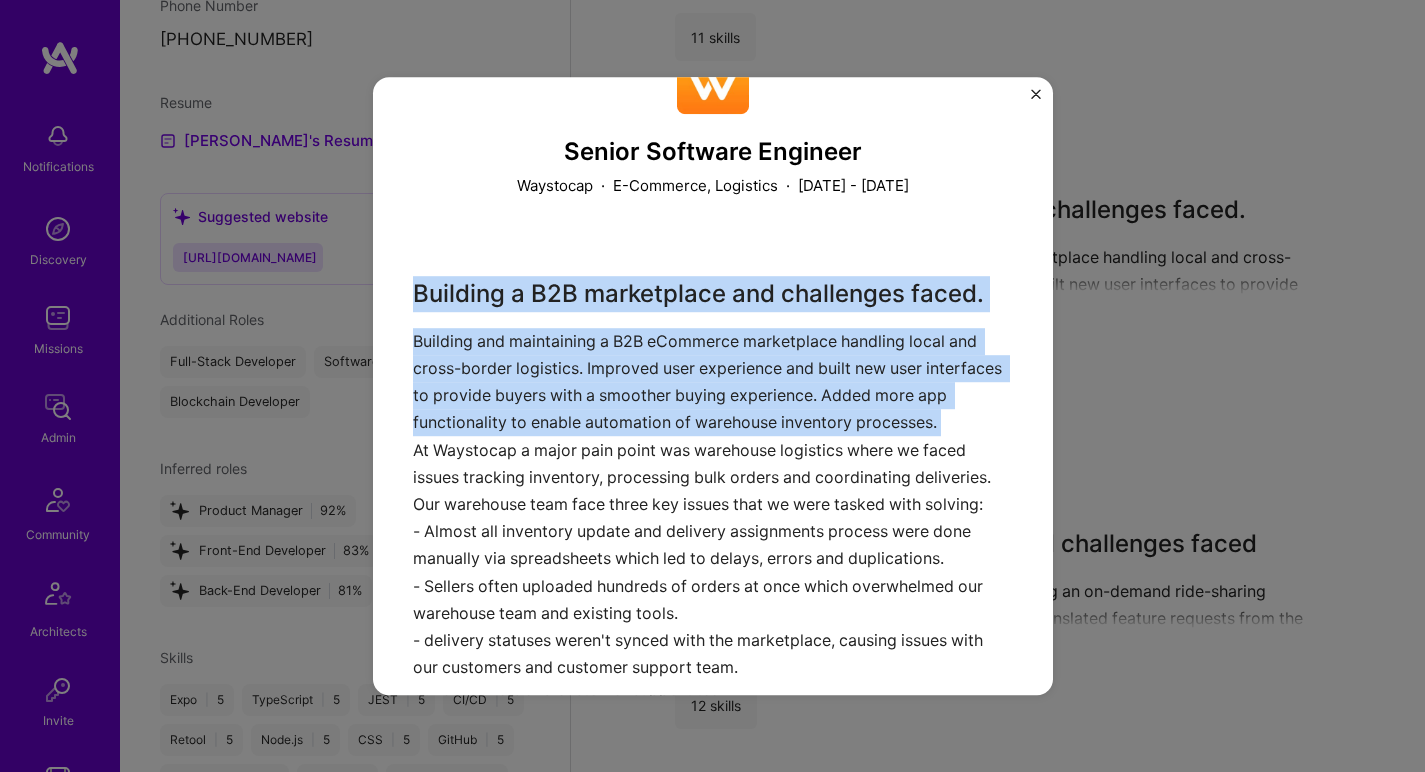 drag, startPoint x: 590, startPoint y: 302, endPoint x: 556, endPoint y: 406, distance: 109.41663 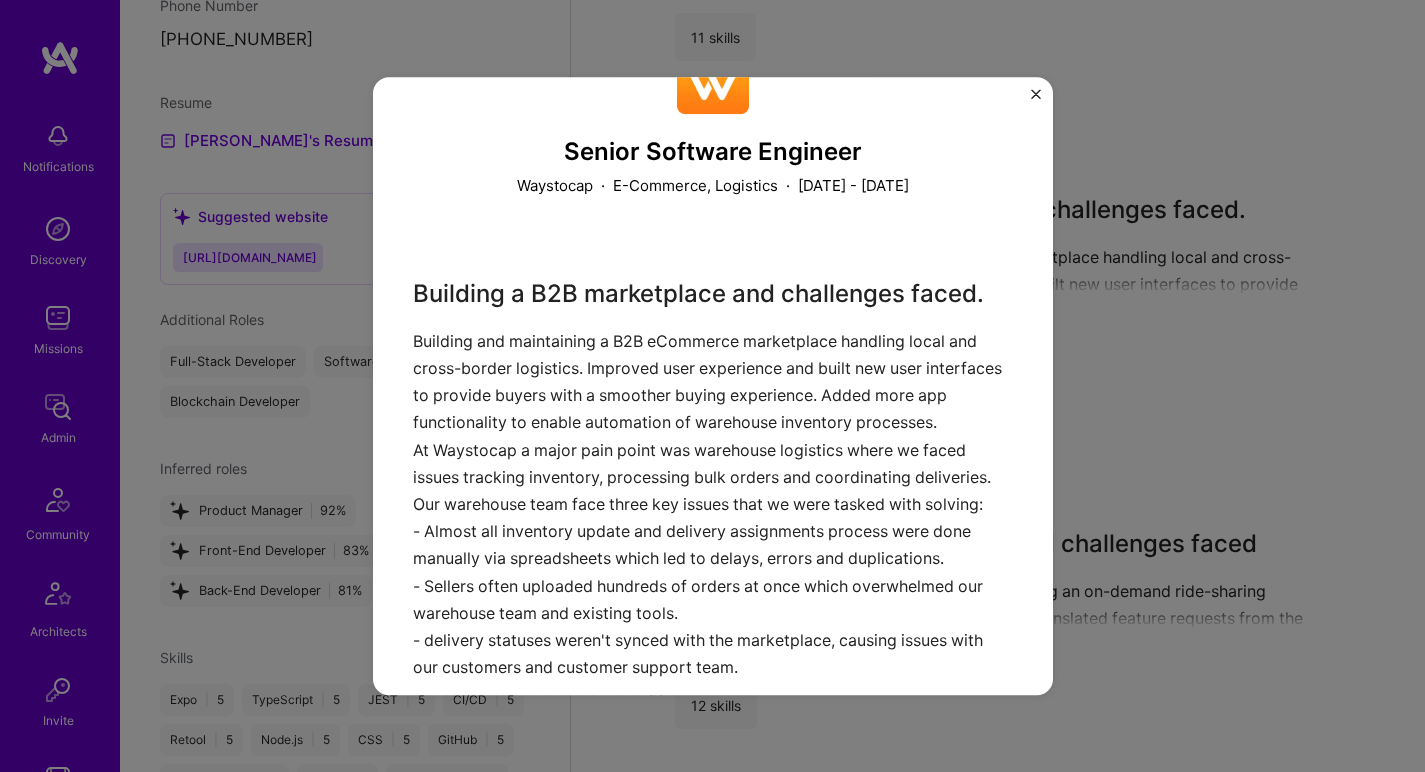 click on "Building a B2B marketplace and challenges faced. Building and maintaining a B2B eCommerce marketplace handling local and cross-border logistics. Improved user experience and built new user interfaces to provide buyers with a smoother buying experience. Added more app functionality to enable automation of warehouse inventory processes. At Waystocap a major pain point was warehouse logistics where we faced issues tracking inventory, processing bulk orders and coordinating deliveries. Our warehouse team face three key issues that we were tasked with solving: - Almost all inventory update and delivery assignments process were done manually via spreadsheets which led to delays, errors and duplications. - Sellers often uploaded hundreds of orders at once which overwhelmed our warehouse team and existing tools. - delivery statuses weren't synced with the marketplace, causing issues with our customers and customer support team. Within two months, we had seen a significant improvement;" at bounding box center [713, 753] 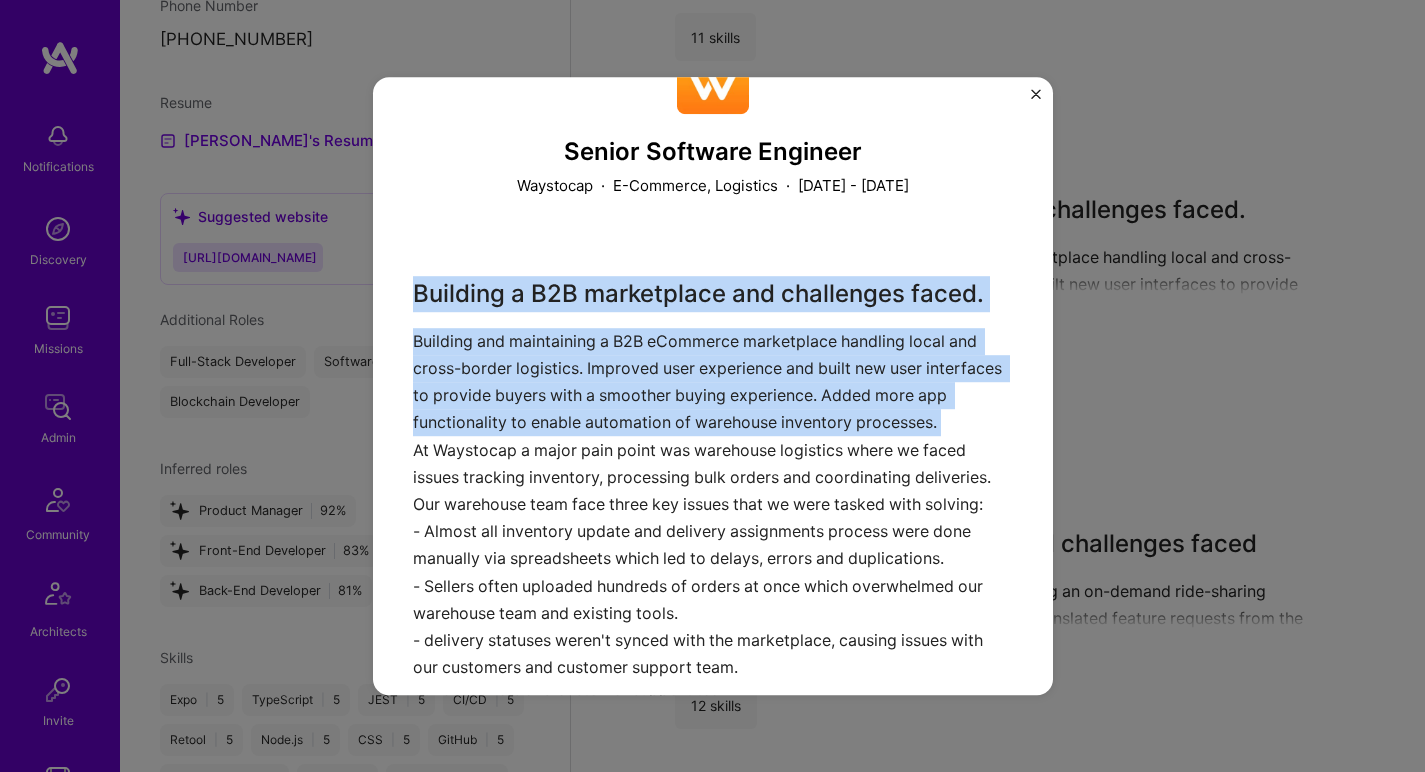 drag, startPoint x: 556, startPoint y: 406, endPoint x: 618, endPoint y: 289, distance: 132.41223 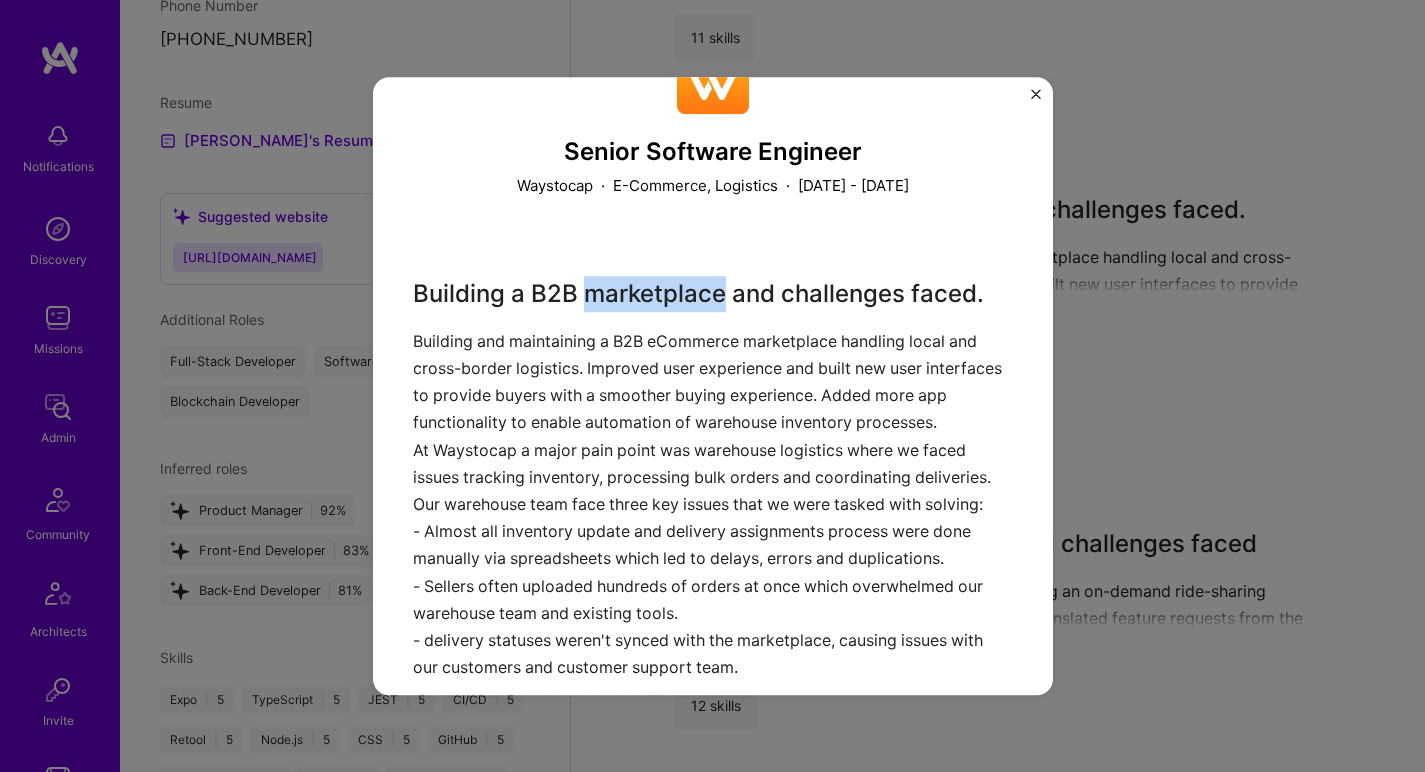 click on "Building a B2B marketplace and challenges faced. Building and maintaining a B2B eCommerce marketplace handling local and cross-border logistics. Improved user experience and built new user interfaces to provide buyers with a smoother buying experience. Added more app functionality to enable automation of warehouse inventory processes. At Waystocap a major pain point was warehouse logistics where we faced issues tracking inventory, processing bulk orders and coordinating deliveries. Our warehouse team face three key issues that we were tasked with solving: - Almost all inventory update and delivery assignments process were done manually via spreadsheets which led to delays, errors and duplications. - Sellers often uploaded hundreds of orders at once which overwhelmed our warehouse team and existing tools. - delivery statuses weren't synced with the marketplace, causing issues with our customers and customer support team. Within two months, we had seen a significant improvement;" at bounding box center (713, 753) 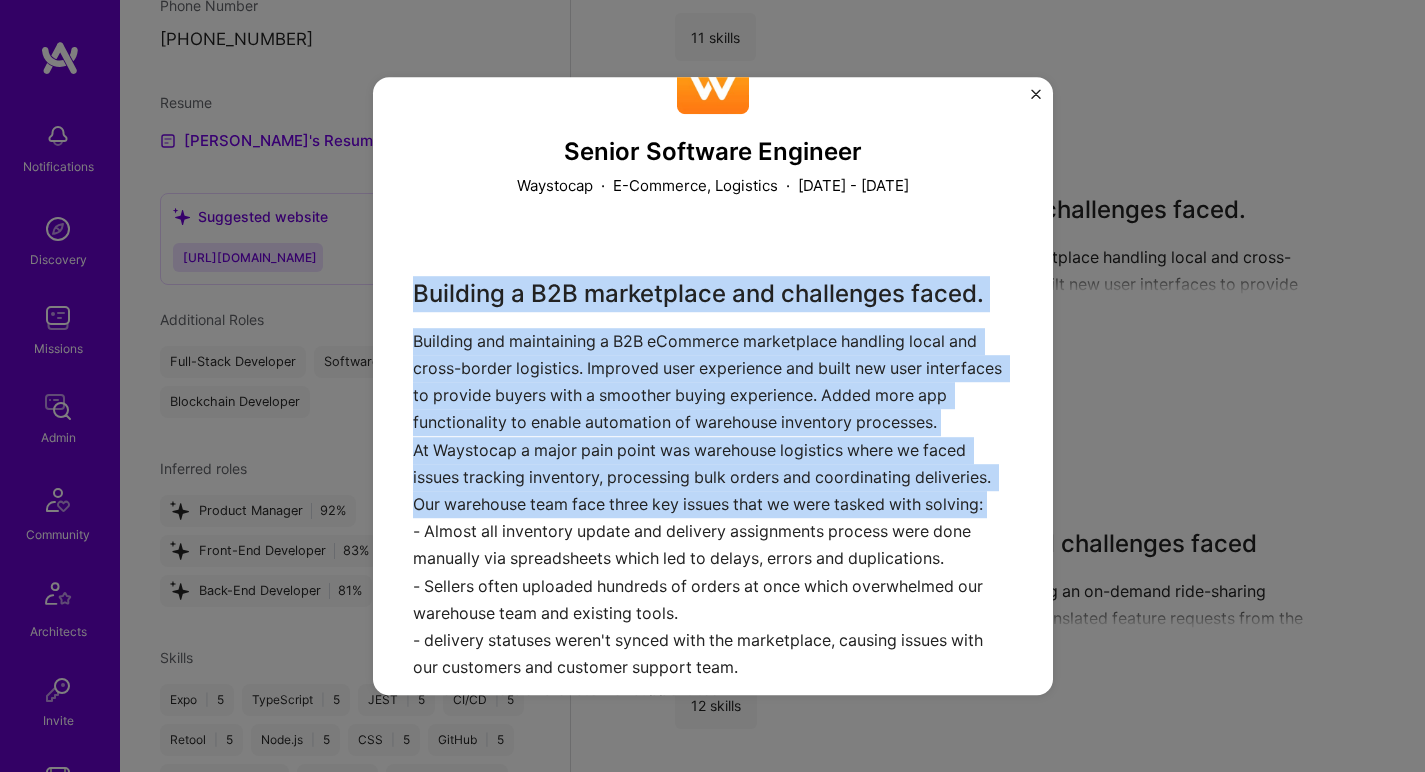 drag, startPoint x: 618, startPoint y: 289, endPoint x: 565, endPoint y: 480, distance: 198.21706 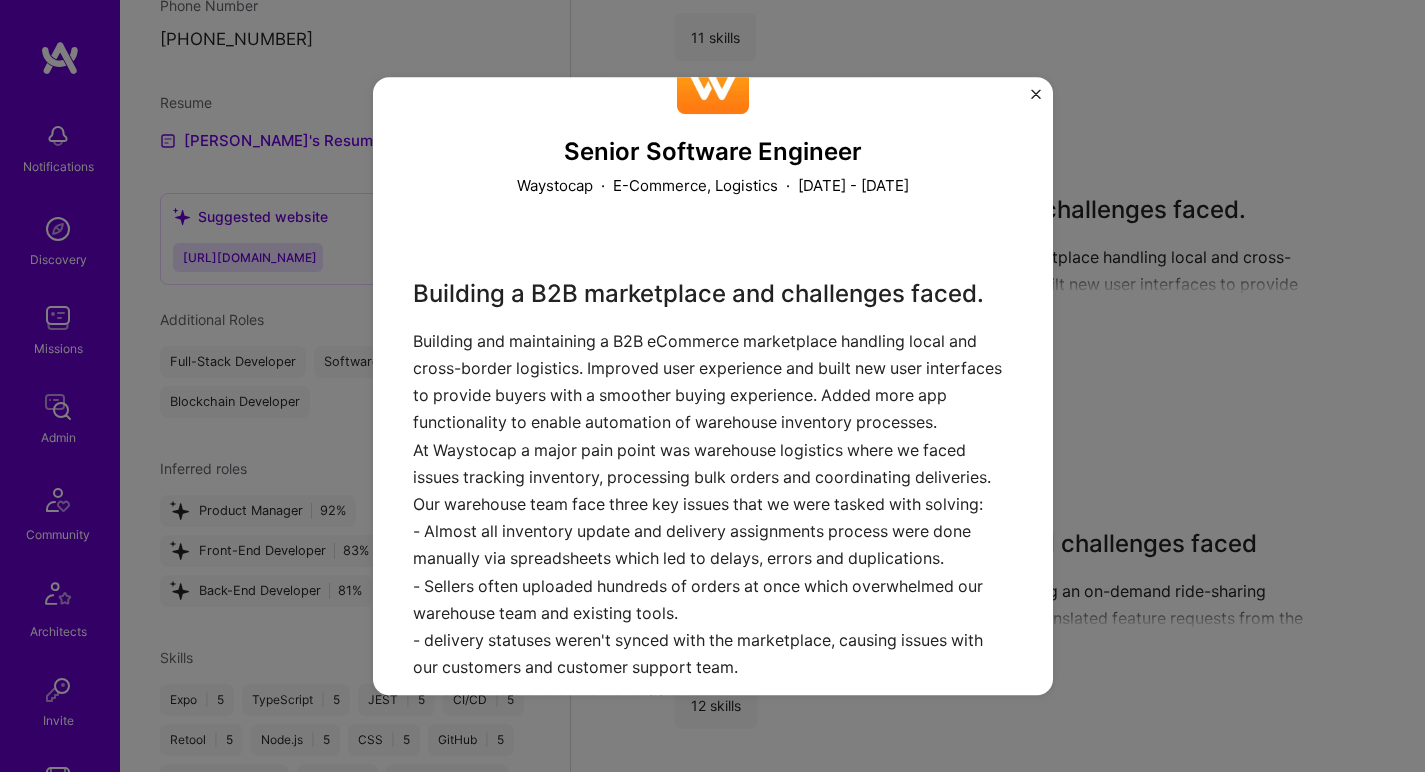 click on "Building a B2B marketplace and challenges faced. Building and maintaining a B2B eCommerce marketplace handling local and cross-border logistics. Improved user experience and built new user interfaces to provide buyers with a smoother buying experience. Added more app functionality to enable automation of warehouse inventory processes. At Waystocap a major pain point was warehouse logistics where we faced issues tracking inventory, processing bulk orders and coordinating deliveries. Our warehouse team face three key issues that we were tasked with solving: - Almost all inventory update and delivery assignments process were done manually via spreadsheets which led to delays, errors and duplications. - Sellers often uploaded hundreds of orders at once which overwhelmed our warehouse team and existing tools. - delivery statuses weren't synced with the marketplace, causing issues with our customers and customer support team. Within two months, we had seen a significant improvement;" at bounding box center [713, 753] 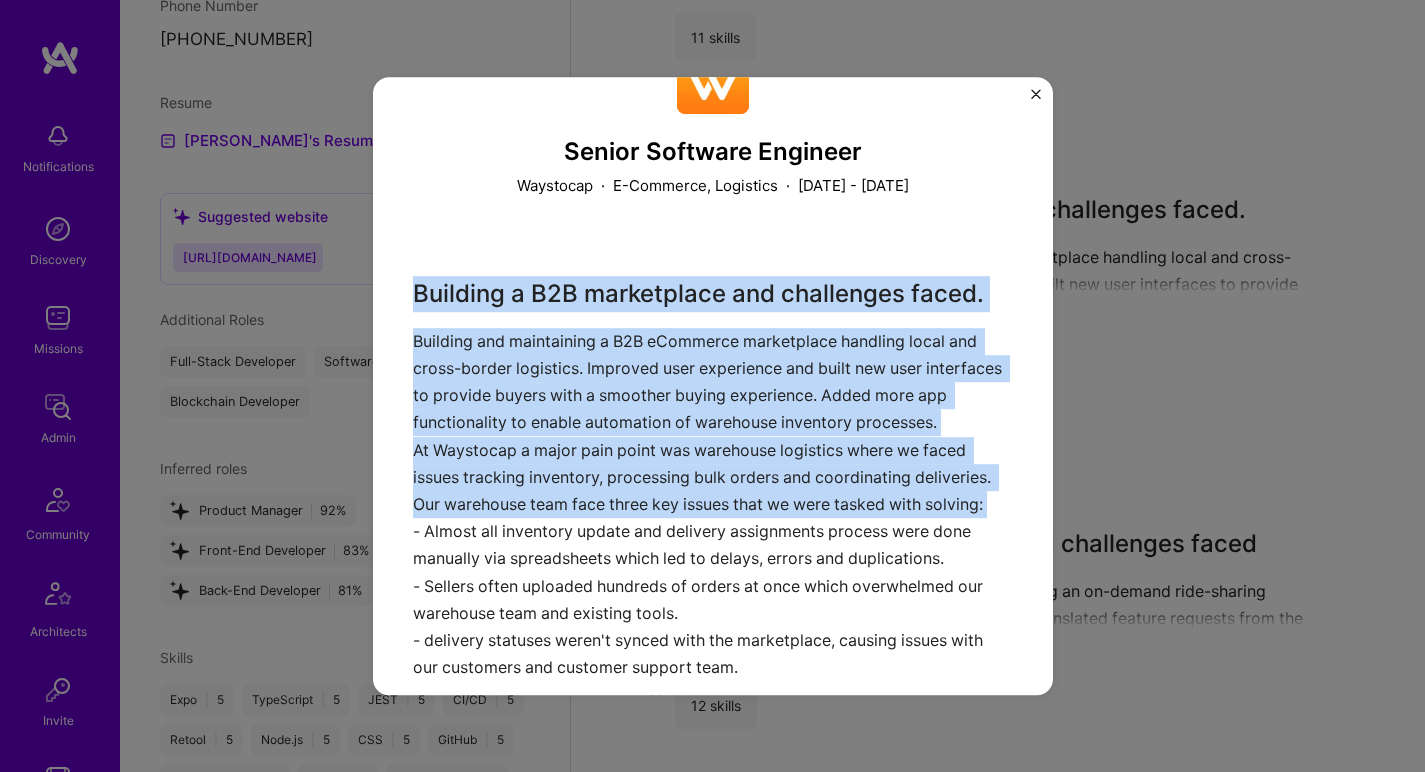 drag, startPoint x: 565, startPoint y: 480, endPoint x: 609, endPoint y: 285, distance: 199.90248 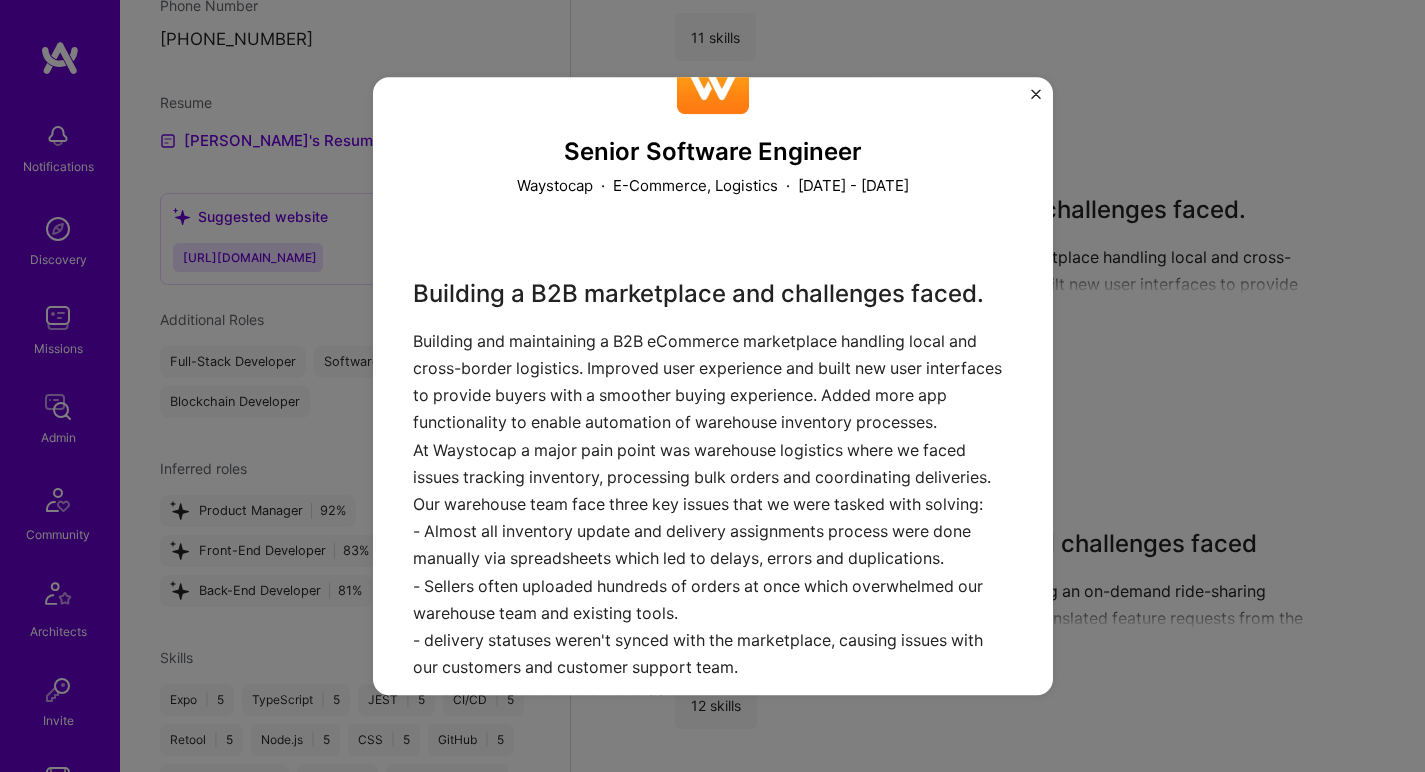 click on "Building a B2B marketplace and challenges faced. Building and maintaining a B2B eCommerce marketplace handling local and cross-border logistics. Improved user experience and built new user interfaces to provide buyers with a smoother buying experience. Added more app functionality to enable automation of warehouse inventory processes. At Waystocap a major pain point was warehouse logistics where we faced issues tracking inventory, processing bulk orders and coordinating deliveries. Our warehouse team face three key issues that we were tasked with solving: - Almost all inventory update and delivery assignments process were done manually via spreadsheets which led to delays, errors and duplications. - Sellers often uploaded hundreds of orders at once which overwhelmed our warehouse team and existing tools. - delivery statuses weren't synced with the marketplace, causing issues with our customers and customer support team. Within two months, we had seen a significant improvement;" at bounding box center (713, 753) 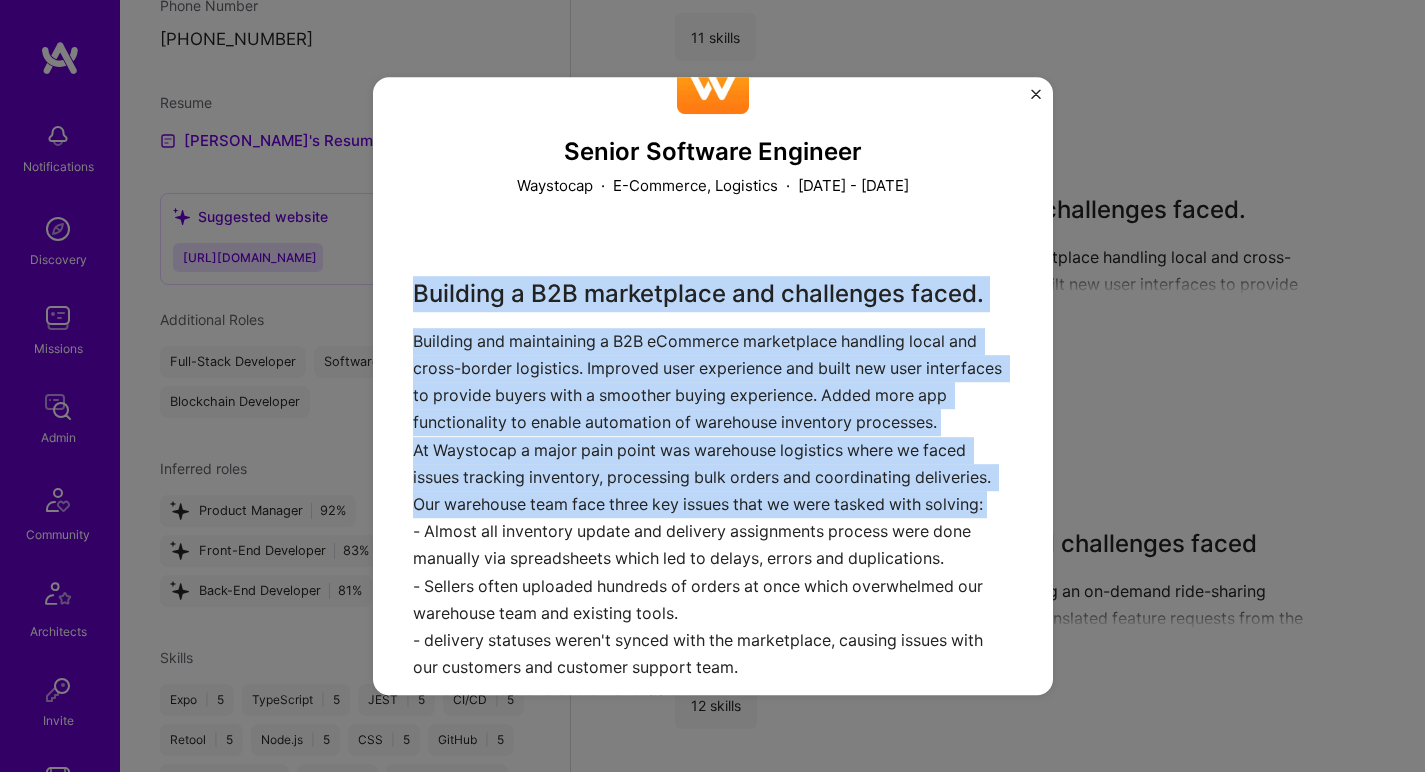 drag, startPoint x: 609, startPoint y: 285, endPoint x: 575, endPoint y: 493, distance: 210.76053 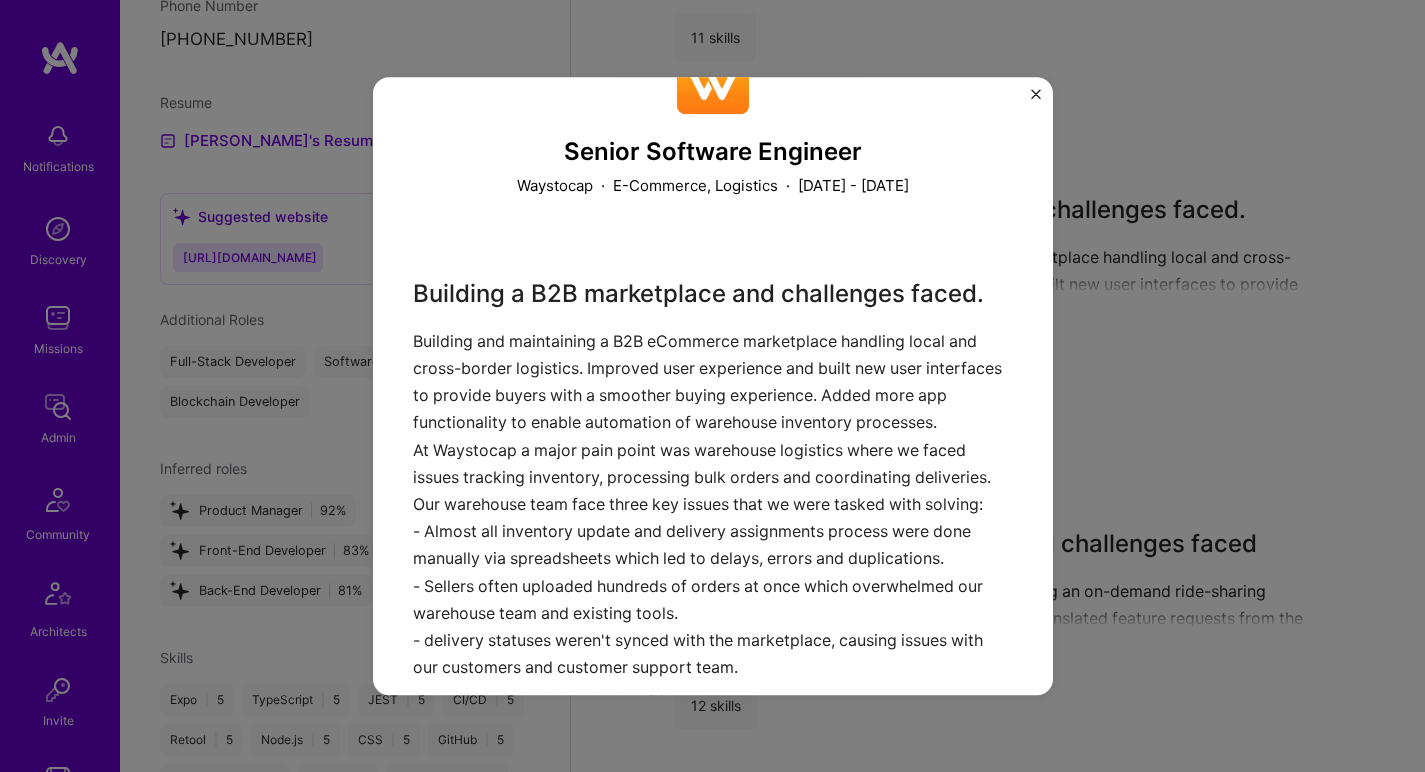 click on "Building a B2B marketplace and challenges faced. Building and maintaining a B2B eCommerce marketplace handling local and cross-border logistics. Improved user experience and built new user interfaces to provide buyers with a smoother buying experience. Added more app functionality to enable automation of warehouse inventory processes. At Waystocap a major pain point was warehouse logistics where we faced issues tracking inventory, processing bulk orders and coordinating deliveries. Our warehouse team face three key issues that we were tasked with solving: - Almost all inventory update and delivery assignments process were done manually via spreadsheets which led to delays, errors and duplications. - Sellers often uploaded hundreds of orders at once which overwhelmed our warehouse team and existing tools. - delivery statuses weren't synced with the marketplace, causing issues with our customers and customer support team. Within two months, we had seen a significant improvement;" at bounding box center [713, 753] 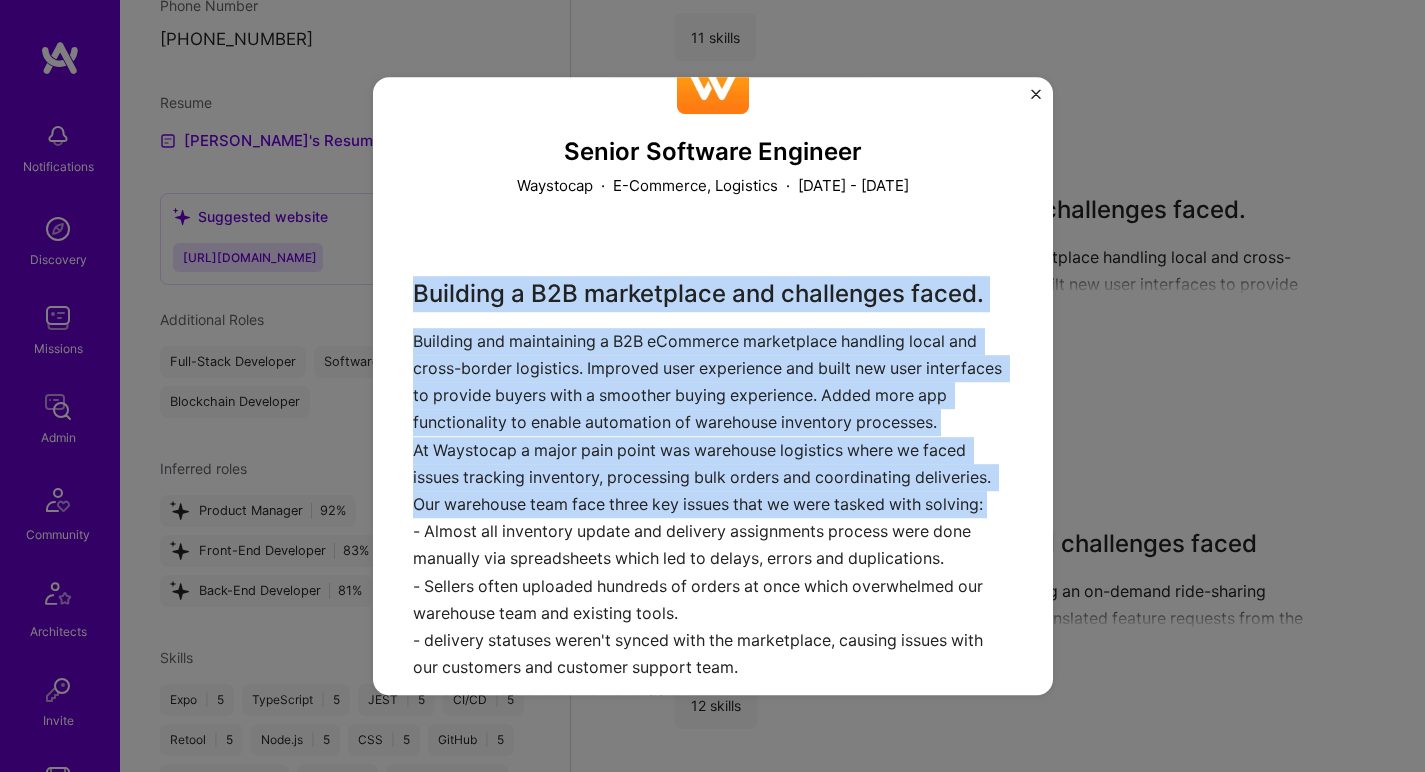 drag, startPoint x: 574, startPoint y: 493, endPoint x: 636, endPoint y: 256, distance: 244.97551 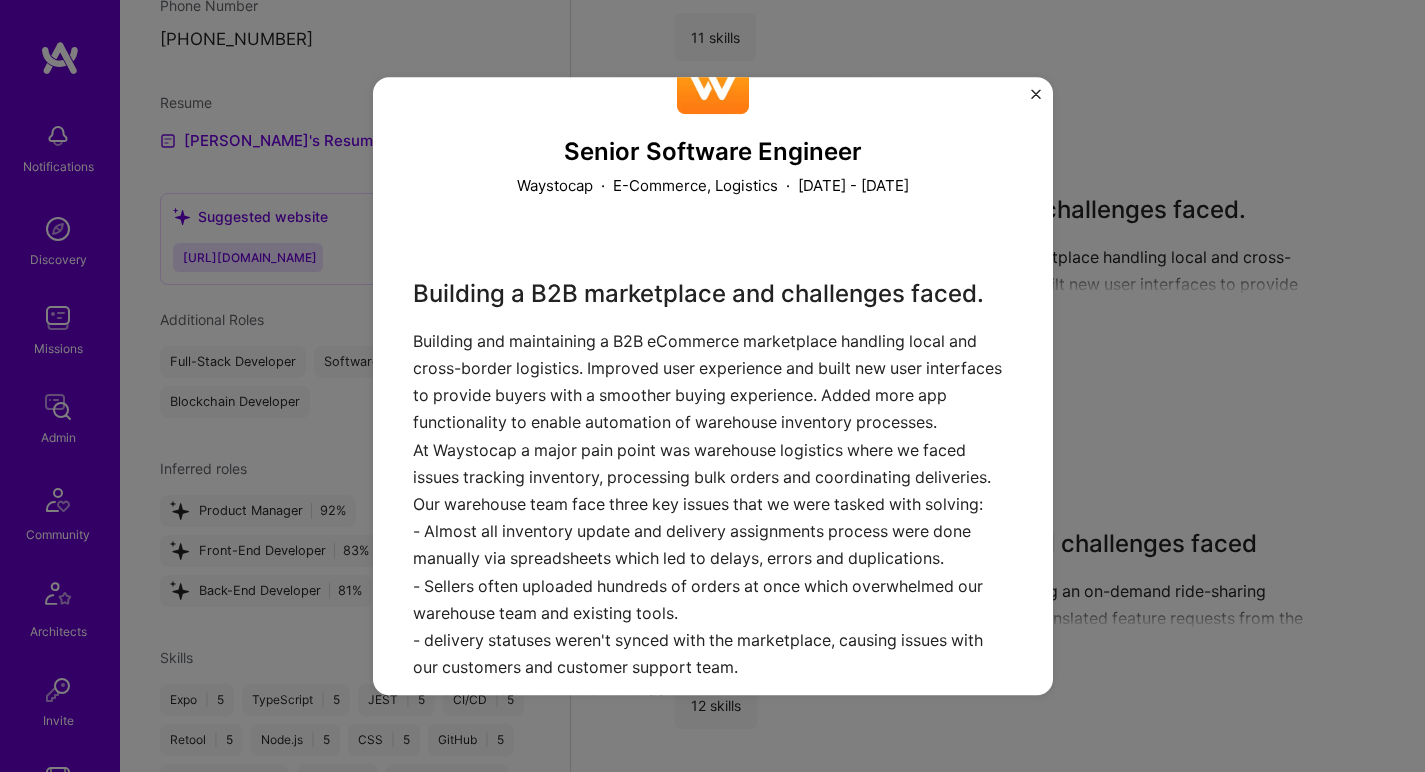 click on "Building a B2B marketplace and challenges faced. Building and maintaining a B2B eCommerce marketplace handling local and cross-border logistics. Improved user experience and built new user interfaces to provide buyers with a smoother buying experience. Added more app functionality to enable automation of warehouse inventory processes. At Waystocap a major pain point was warehouse logistics where we faced issues tracking inventory, processing bulk orders and coordinating deliveries. Our warehouse team face three key issues that we were tasked with solving: - Almost all inventory update and delivery assignments process were done manually via spreadsheets which led to delays, errors and duplications. - Sellers often uploaded hundreds of orders at once which overwhelmed our warehouse team and existing tools. - delivery statuses weren't synced with the marketplace, causing issues with our customers and customer support team. Within two months, we had seen a significant improvement;" at bounding box center (713, 753) 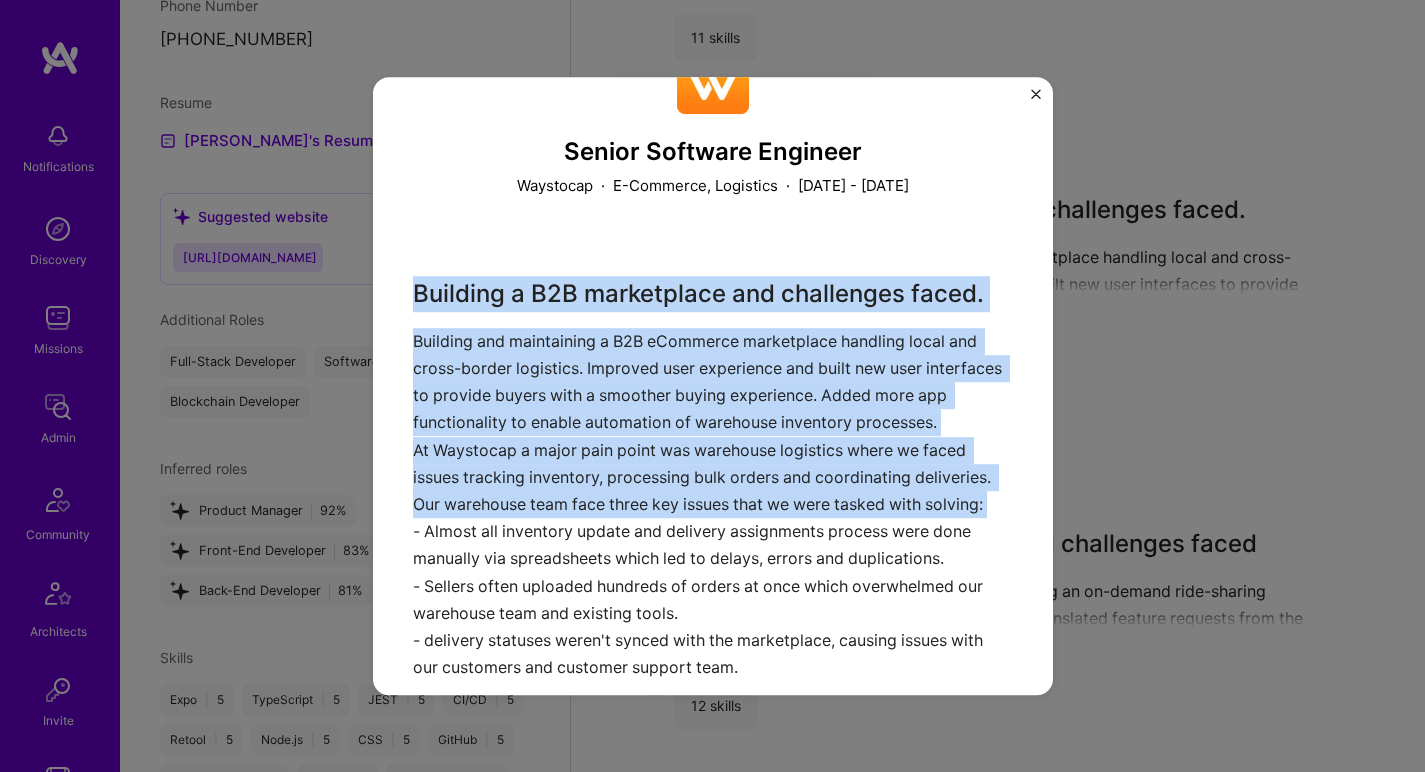 drag, startPoint x: 637, startPoint y: 288, endPoint x: 556, endPoint y: 484, distance: 212.07782 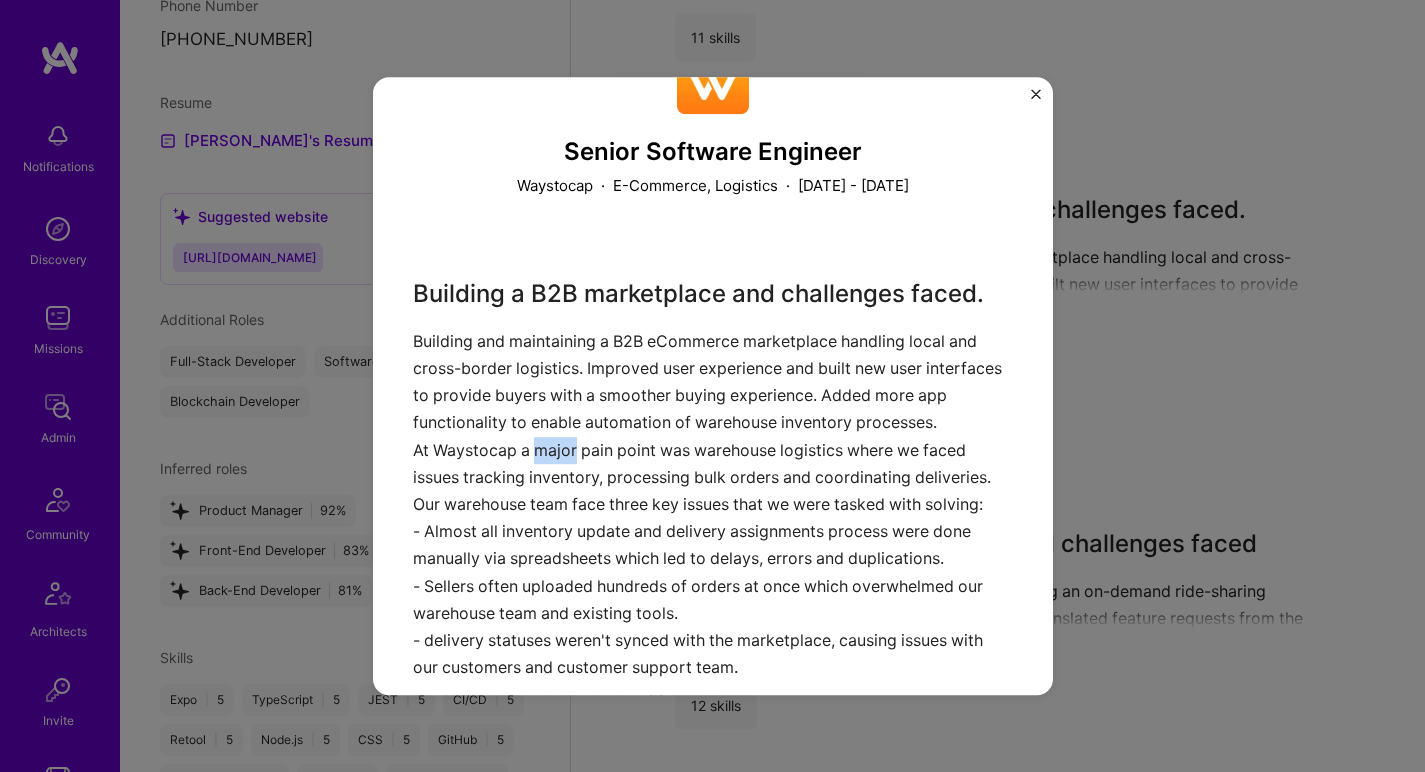 click on "Building a B2B marketplace and challenges faced. Building and maintaining a B2B eCommerce marketplace handling local and cross-border logistics. Improved user experience and built new user interfaces to provide buyers with a smoother buying experience. Added more app functionality to enable automation of warehouse inventory processes. At Waystocap a major pain point was warehouse logistics where we faced issues tracking inventory, processing bulk orders and coordinating deliveries. Our warehouse team face three key issues that we were tasked with solving: - Almost all inventory update and delivery assignments process were done manually via spreadsheets which led to delays, errors and duplications. - Sellers often uploaded hundreds of orders at once which overwhelmed our warehouse team and existing tools. - delivery statuses weren't synced with the marketplace, causing issues with our customers and customer support team. Within two months, we had seen a significant improvement;" at bounding box center [713, 753] 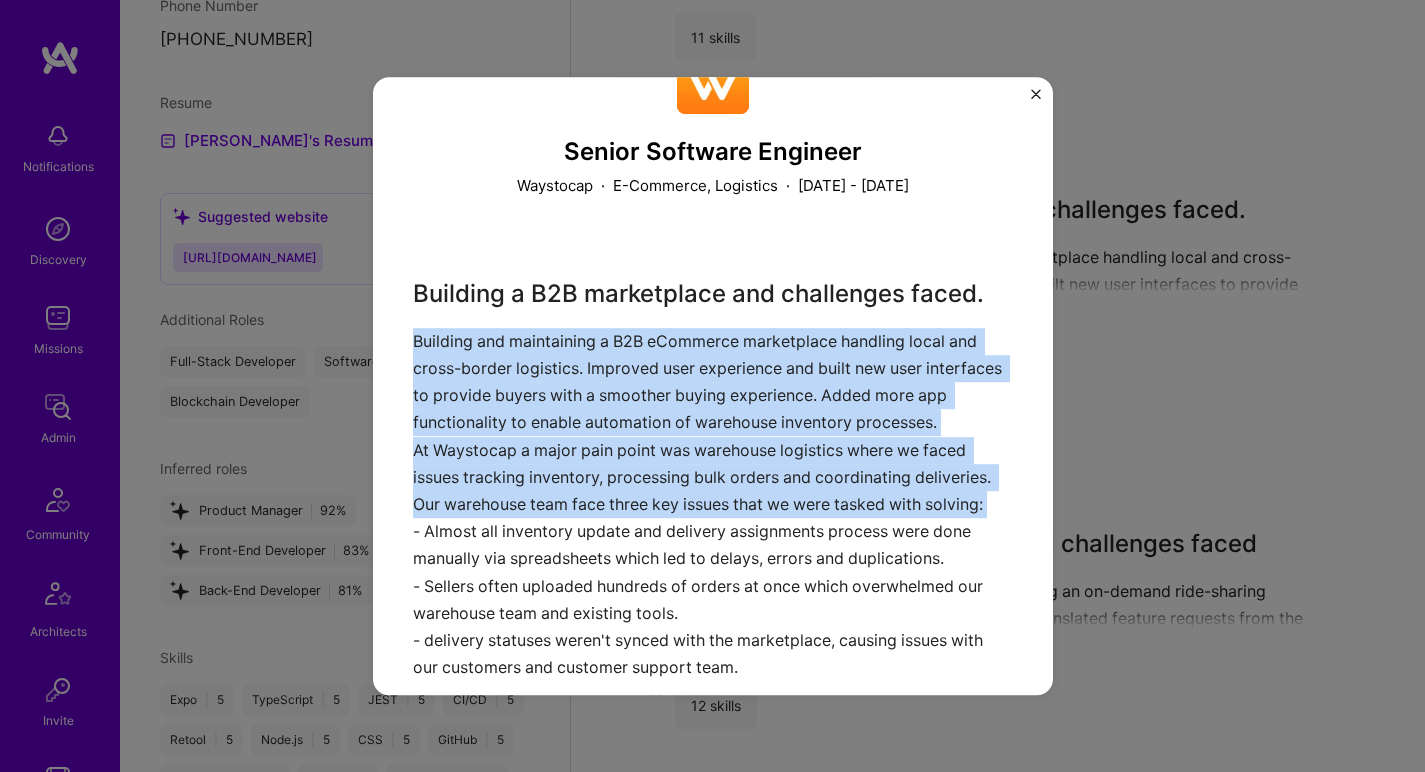 drag, startPoint x: 556, startPoint y: 484, endPoint x: 620, endPoint y: 314, distance: 181.64801 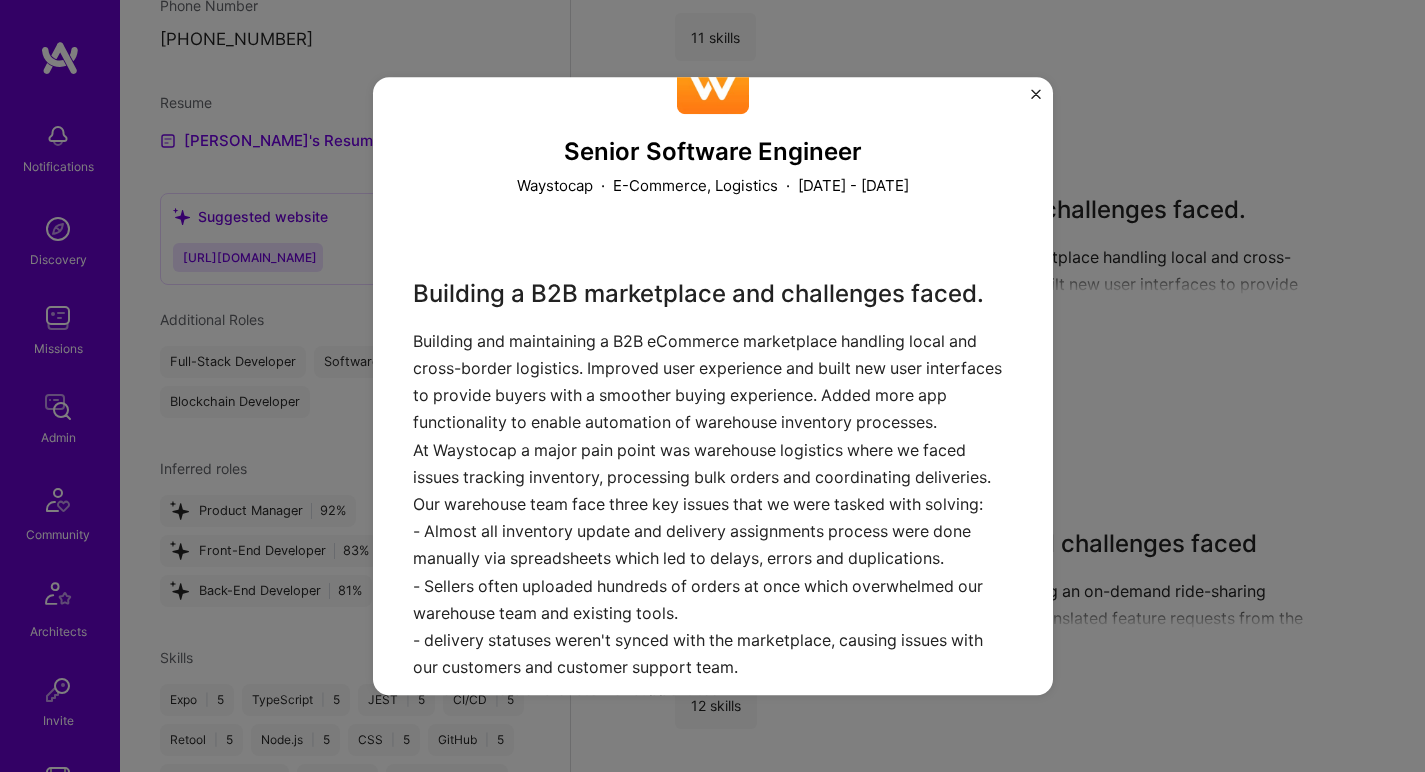 click on "Building a B2B marketplace and challenges faced. Building and maintaining a B2B eCommerce marketplace handling local and cross-border logistics. Improved user experience and built new user interfaces to provide buyers with a smoother buying experience. Added more app functionality to enable automation of warehouse inventory processes. At Waystocap a major pain point was warehouse logistics where we faced issues tracking inventory, processing bulk orders and coordinating deliveries. Our warehouse team face three key issues that we were tasked with solving: - Almost all inventory update and delivery assignments process were done manually via spreadsheets which led to delays, errors and duplications. - Sellers often uploaded hundreds of orders at once which overwhelmed our warehouse team and existing tools. - delivery statuses weren't synced with the marketplace, causing issues with our customers and customer support team. Within two months, we had seen a significant improvement;" at bounding box center [713, 753] 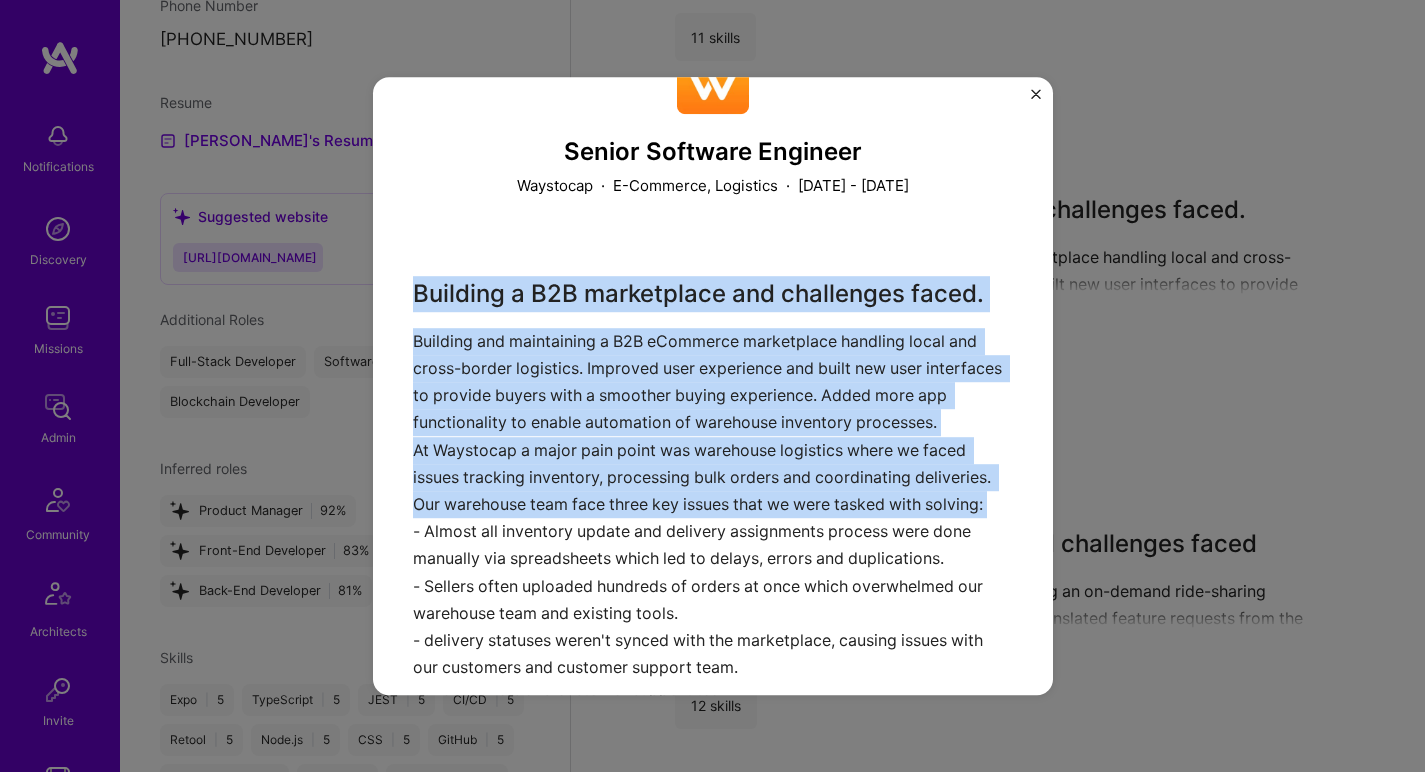drag, startPoint x: 633, startPoint y: 288, endPoint x: 568, endPoint y: 474, distance: 197.03046 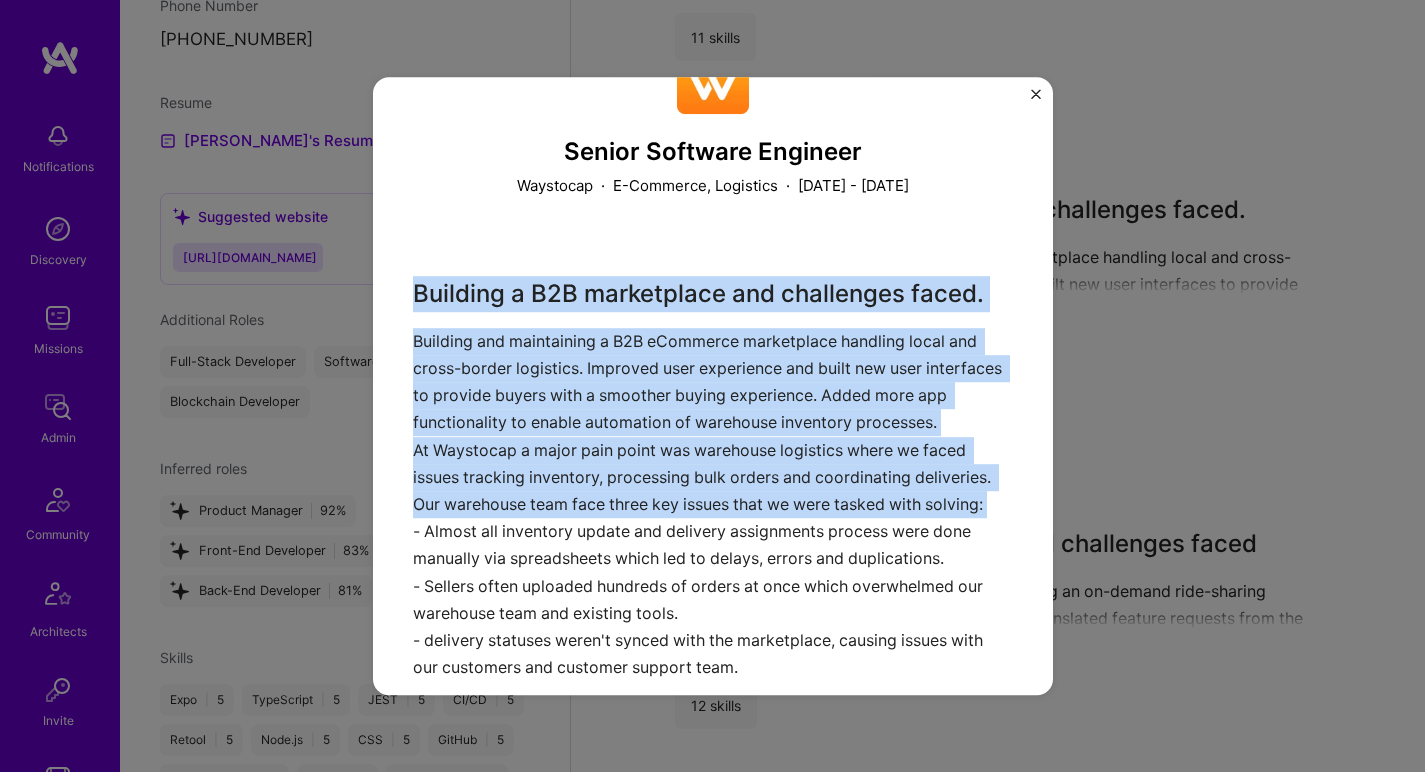 click on "Building a B2B marketplace and challenges faced. Building and maintaining a B2B eCommerce marketplace handling local and cross-border logistics. Improved user experience and built new user interfaces to provide buyers with a smoother buying experience. Added more app functionality to enable automation of warehouse inventory processes. At Waystocap a major pain point was warehouse logistics where we faced issues tracking inventory, processing bulk orders and coordinating deliveries. Our warehouse team face three key issues that we were tasked with solving: - Almost all inventory update and delivery assignments process were done manually via spreadsheets which led to delays, errors and duplications. - Sellers often uploaded hundreds of orders at once which overwhelmed our warehouse team and existing tools. - delivery statuses weren't synced with the marketplace, causing issues with our customers and customer support team. Within two months, we had seen a significant improvement;" at bounding box center (713, 753) 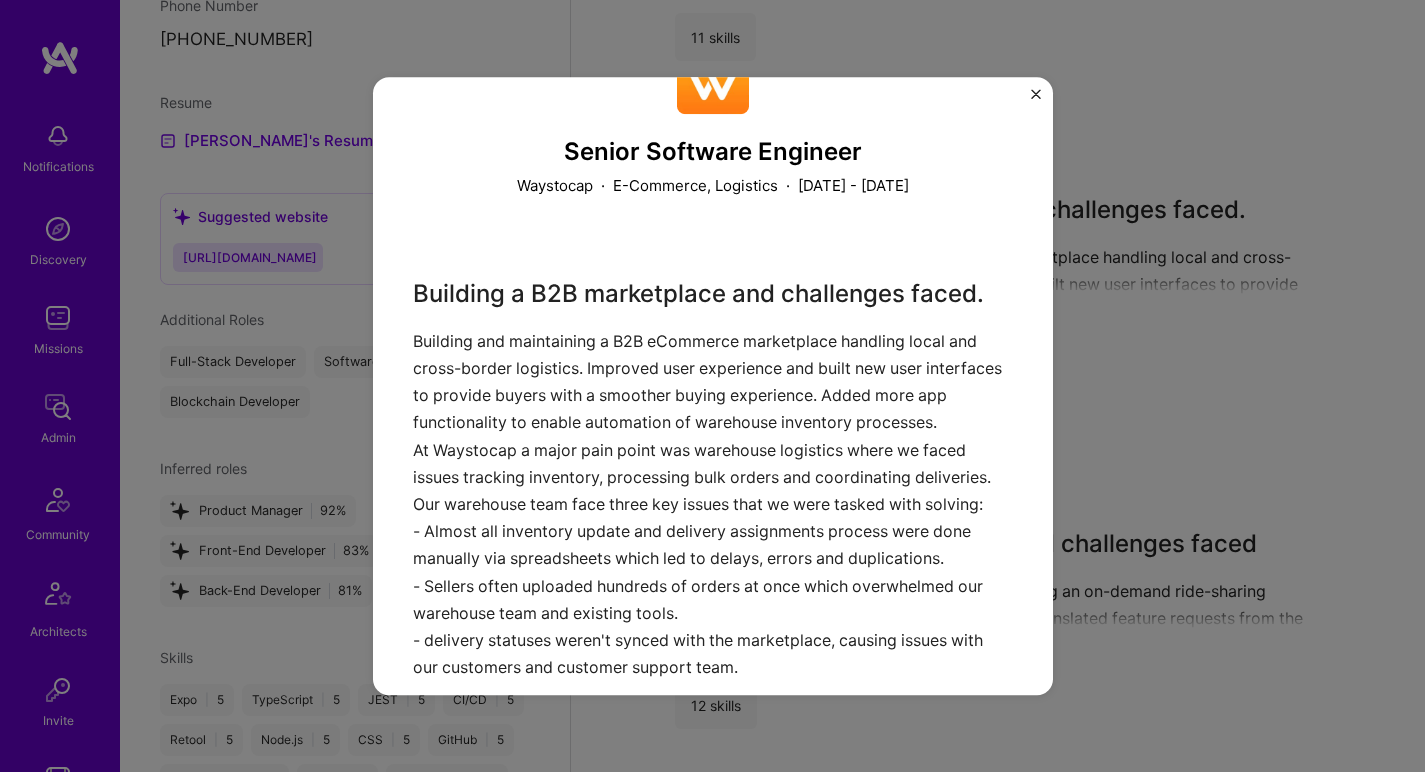 click on "Building a B2B marketplace and challenges faced. Building and maintaining a B2B eCommerce marketplace handling local and cross-border logistics. Improved user experience and built new user interfaces to provide buyers with a smoother buying experience. Added more app functionality to enable automation of warehouse inventory processes. At Waystocap a major pain point was warehouse logistics where we faced issues tracking inventory, processing bulk orders and coordinating deliveries. Our warehouse team face three key issues that we were tasked with solving: - Almost all inventory update and delivery assignments process were done manually via spreadsheets which led to delays, errors and duplications. - Sellers often uploaded hundreds of orders at once which overwhelmed our warehouse team and existing tools. - delivery statuses weren't synced with the marketplace, causing issues with our customers and customer support team. Within two months, we had seen a significant improvement;" at bounding box center [713, 753] 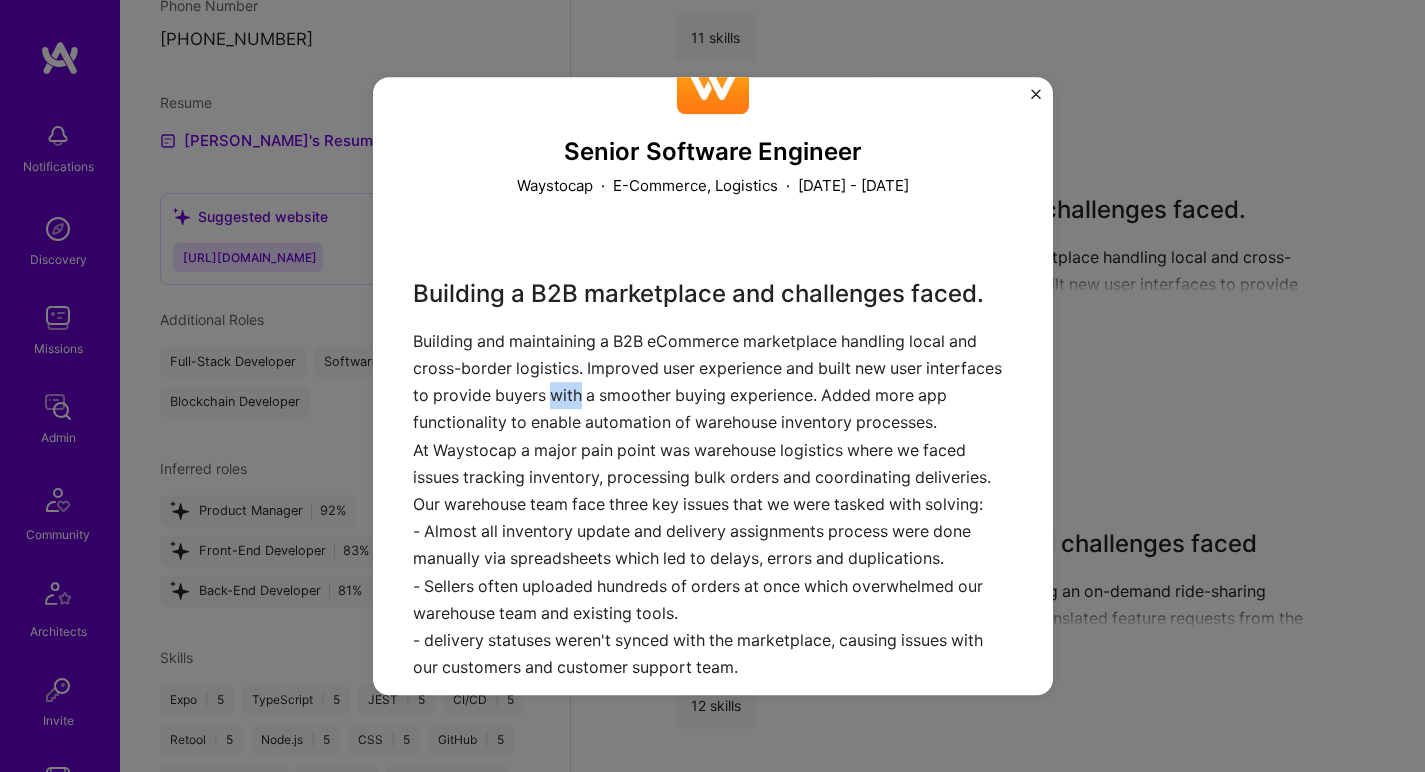 click on "Building a B2B marketplace and challenges faced. Building and maintaining a B2B eCommerce marketplace handling local and cross-border logistics. Improved user experience and built new user interfaces to provide buyers with a smoother buying experience. Added more app functionality to enable automation of warehouse inventory processes. At Waystocap a major pain point was warehouse logistics where we faced issues tracking inventory, processing bulk orders and coordinating deliveries. Our warehouse team face three key issues that we were tasked with solving: - Almost all inventory update and delivery assignments process were done manually via spreadsheets which led to delays, errors and duplications. - Sellers often uploaded hundreds of orders at once which overwhelmed our warehouse team and existing tools. - delivery statuses weren't synced with the marketplace, causing issues with our customers and customer support team. Within two months, we had seen a significant improvement;" at bounding box center (713, 753) 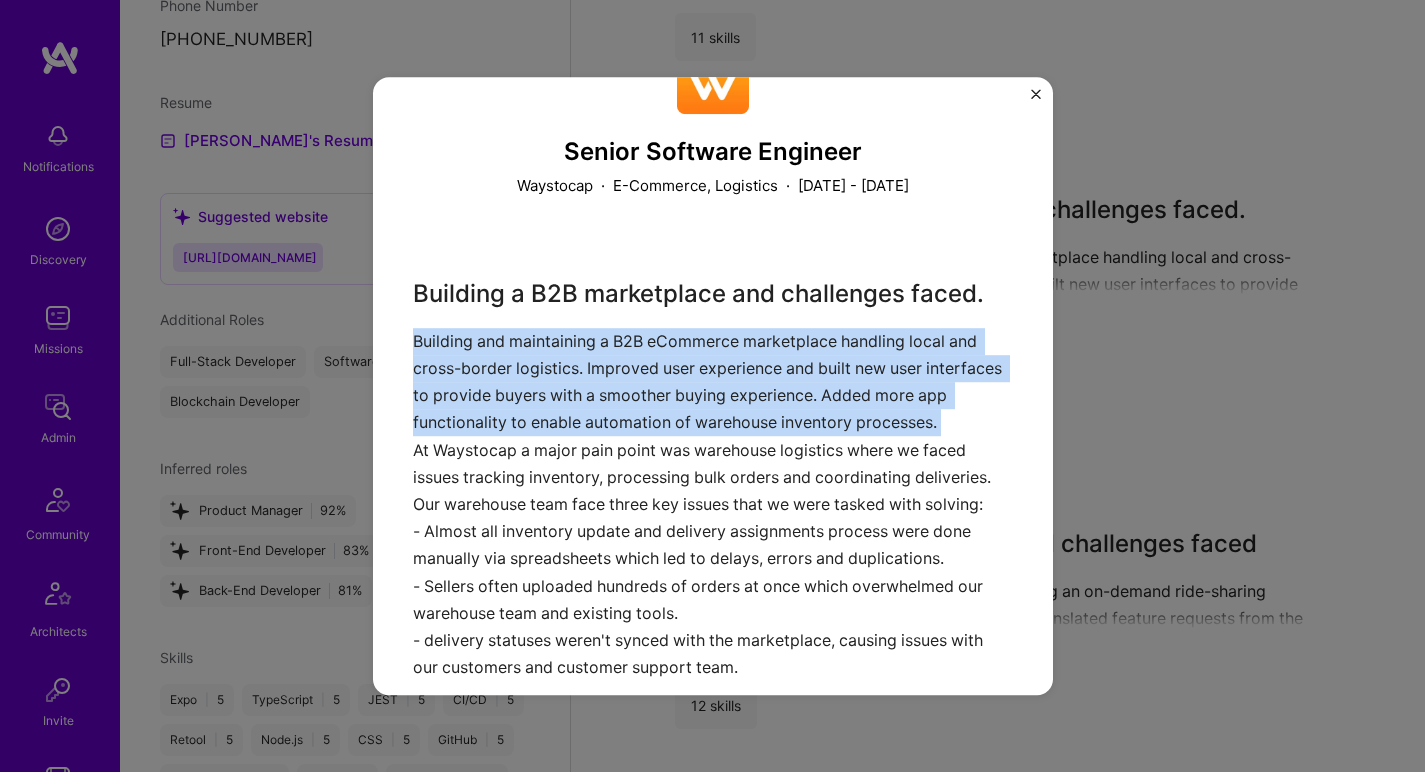 click on "Building a B2B marketplace and challenges faced. Building and maintaining a B2B eCommerce marketplace handling local and cross-border logistics. Improved user experience and built new user interfaces to provide buyers with a smoother buying experience. Added more app functionality to enable automation of warehouse inventory processes. At Waystocap a major pain point was warehouse logistics where we faced issues tracking inventory, processing bulk orders and coordinating deliveries. Our warehouse team face three key issues that we were tasked with solving: - Almost all inventory update and delivery assignments process were done manually via spreadsheets which led to delays, errors and duplications. - Sellers often uploaded hundreds of orders at once which overwhelmed our warehouse team and existing tools. - delivery statuses weren't synced with the marketplace, causing issues with our customers and customer support team. Within two months, we had seen a significant improvement;" at bounding box center (713, 753) 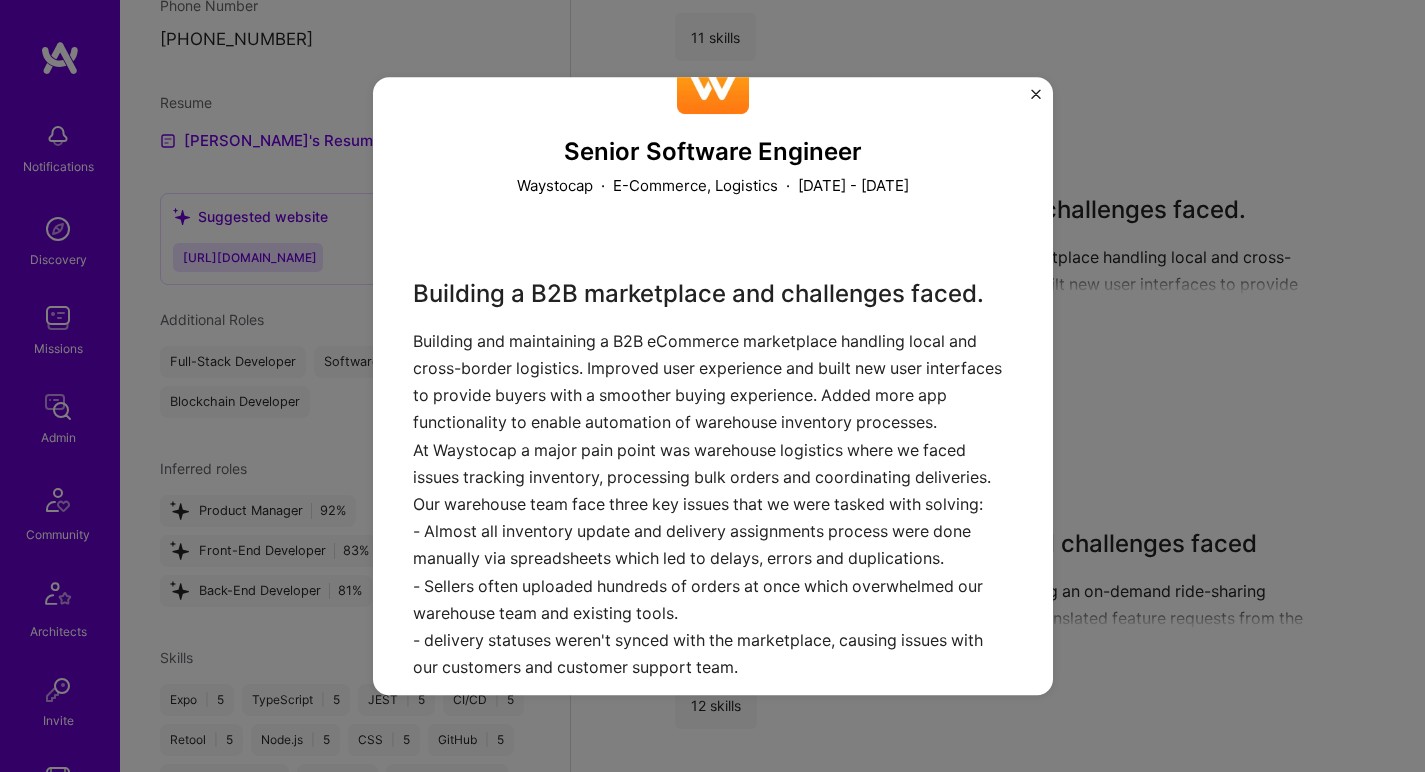 click on "Building a B2B marketplace and challenges faced. Building and maintaining a B2B eCommerce marketplace handling local and cross-border logistics. Improved user experience and built new user interfaces to provide buyers with a smoother buying experience. Added more app functionality to enable automation of warehouse inventory processes. At Waystocap a major pain point was warehouse logistics where we faced issues tracking inventory, processing bulk orders and coordinating deliveries. Our warehouse team face three key issues that we were tasked with solving: - Almost all inventory update and delivery assignments process were done manually via spreadsheets which led to delays, errors and duplications. - Sellers often uploaded hundreds of orders at once which overwhelmed our warehouse team and existing tools. - delivery statuses weren't synced with the marketplace, causing issues with our customers and customer support team. Within two months, we had seen a significant improvement;" at bounding box center (713, 753) 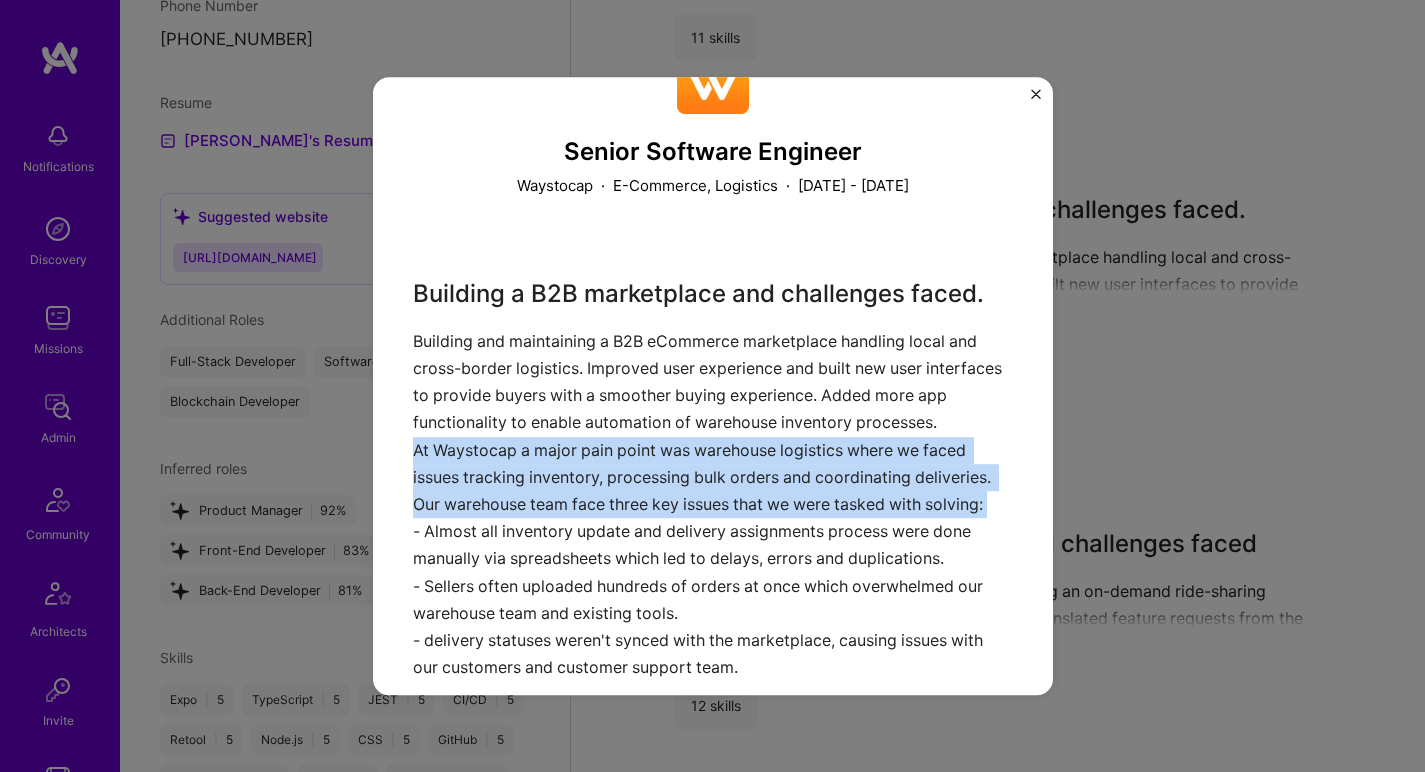 click on "Building a B2B marketplace and challenges faced. Building and maintaining a B2B eCommerce marketplace handling local and cross-border logistics. Improved user experience and built new user interfaces to provide buyers with a smoother buying experience. Added more app functionality to enable automation of warehouse inventory processes. At Waystocap a major pain point was warehouse logistics where we faced issues tracking inventory, processing bulk orders and coordinating deliveries. Our warehouse team face three key issues that we were tasked with solving: - Almost all inventory update and delivery assignments process were done manually via spreadsheets which led to delays, errors and duplications. - Sellers often uploaded hundreds of orders at once which overwhelmed our warehouse team and existing tools. - delivery statuses weren't synced with the marketplace, causing issues with our customers and customer support team. Within two months, we had seen a significant improvement;" at bounding box center (713, 753) 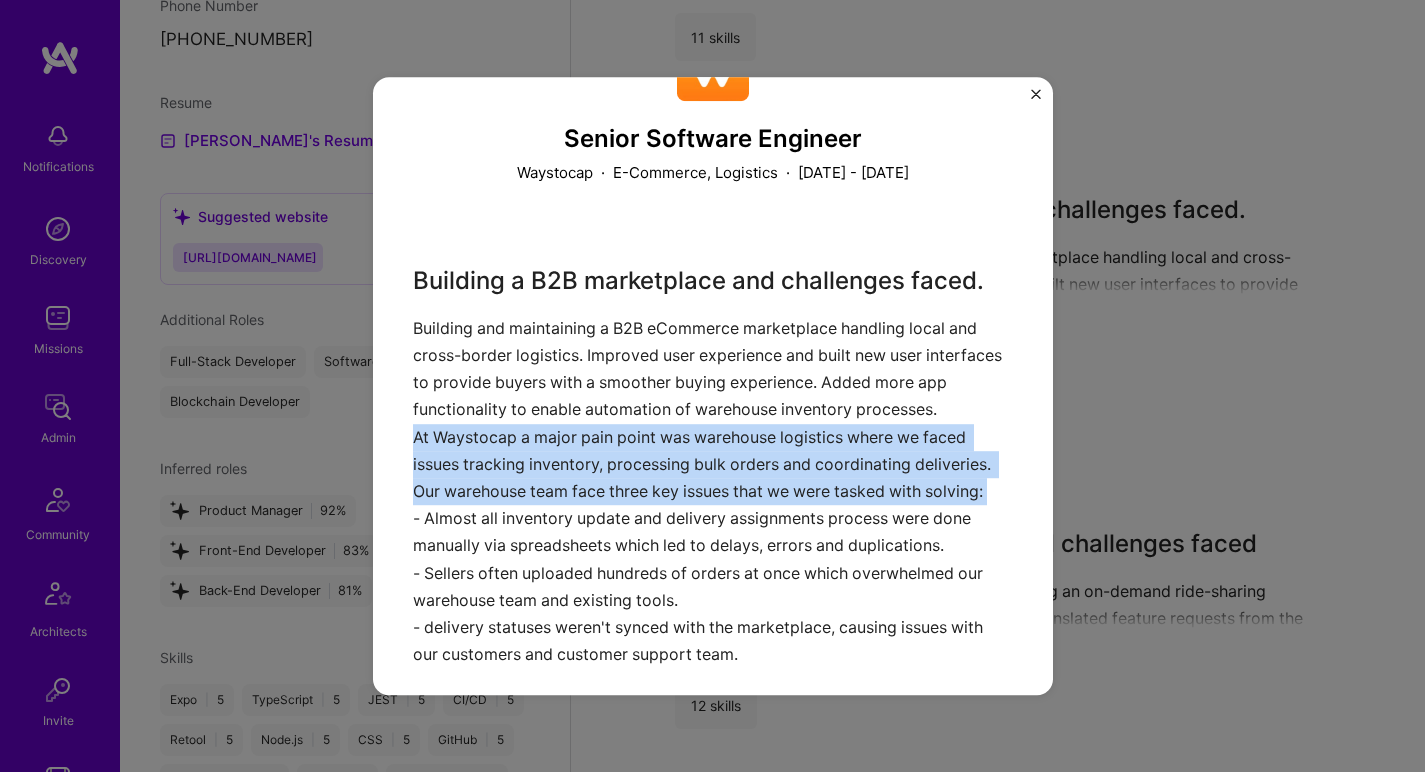 scroll, scrollTop: 101, scrollLeft: 0, axis: vertical 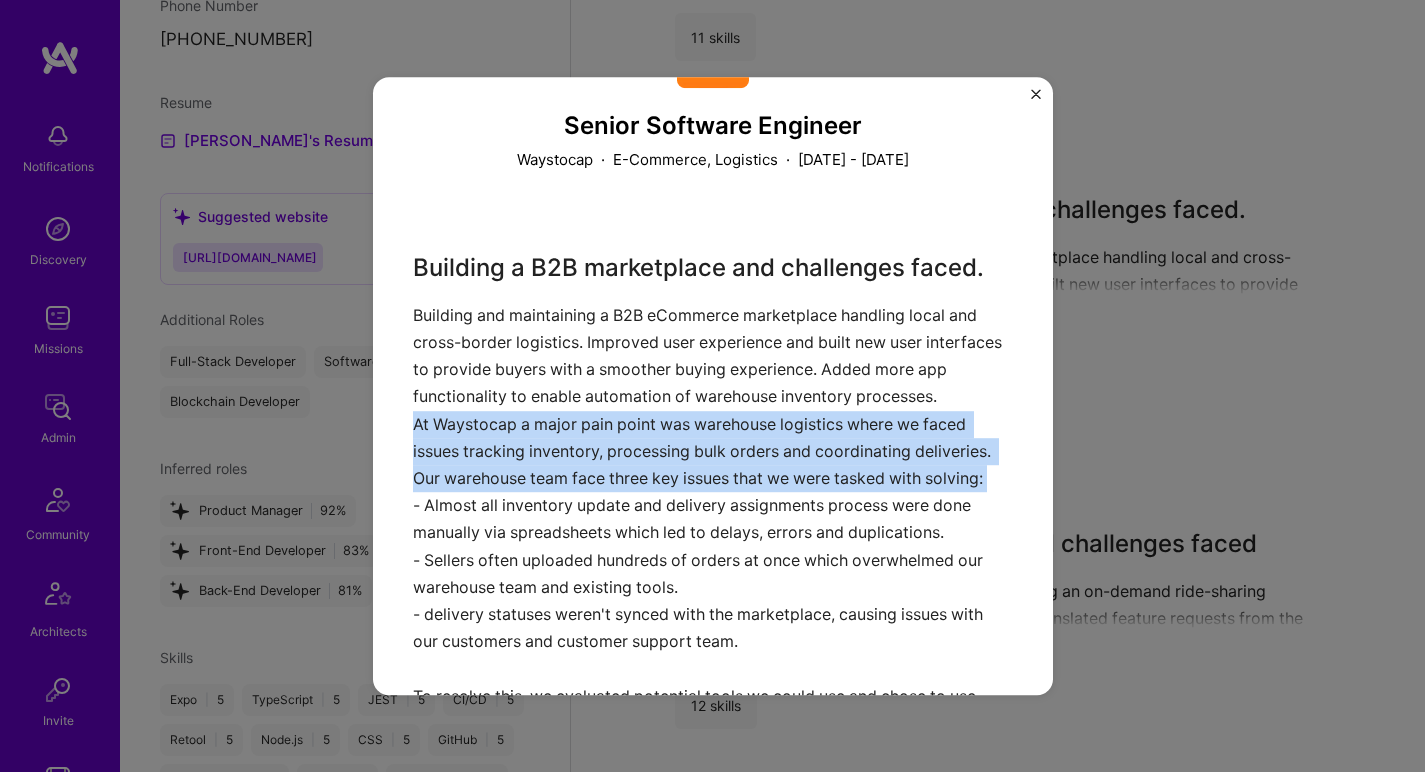 click on "Building a B2B marketplace and challenges faced. Building and maintaining a B2B eCommerce marketplace handling local and cross-border logistics. Improved user experience and built new user interfaces to provide buyers with a smoother buying experience. Added more app functionality to enable automation of warehouse inventory processes. At Waystocap a major pain point was warehouse logistics where we faced issues tracking inventory, processing bulk orders and coordinating deliveries. Our warehouse team face three key issues that we were tasked with solving: - Almost all inventory update and delivery assignments process were done manually via spreadsheets which led to delays, errors and duplications. - Sellers often uploaded hundreds of orders at once which overwhelmed our warehouse team and existing tools. - delivery statuses weren't synced with the marketplace, causing issues with our customers and customer support team. Within two months, we had seen a significant improvement;" at bounding box center (713, 727) 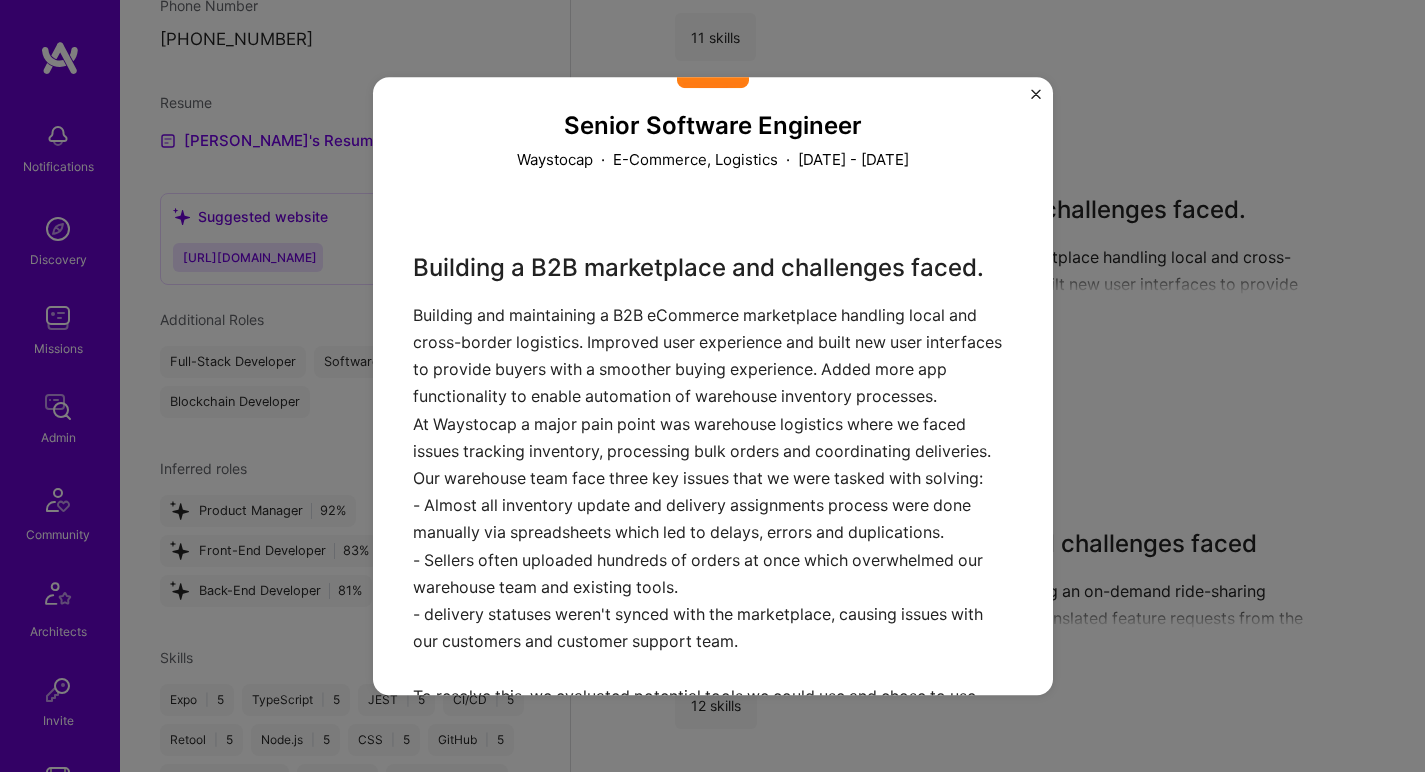 click on "Building a B2B marketplace and challenges faced. Building and maintaining a B2B eCommerce marketplace handling local and cross-border logistics. Improved user experience and built new user interfaces to provide buyers with a smoother buying experience. Added more app functionality to enable automation of warehouse inventory processes. At Waystocap a major pain point was warehouse logistics where we faced issues tracking inventory, processing bulk orders and coordinating deliveries. Our warehouse team face three key issues that we were tasked with solving: - Almost all inventory update and delivery assignments process were done manually via spreadsheets which led to delays, errors and duplications. - Sellers often uploaded hundreds of orders at once which overwhelmed our warehouse team and existing tools. - delivery statuses weren't synced with the marketplace, causing issues with our customers and customer support team. Within two months, we had seen a significant improvement;" at bounding box center [713, 727] 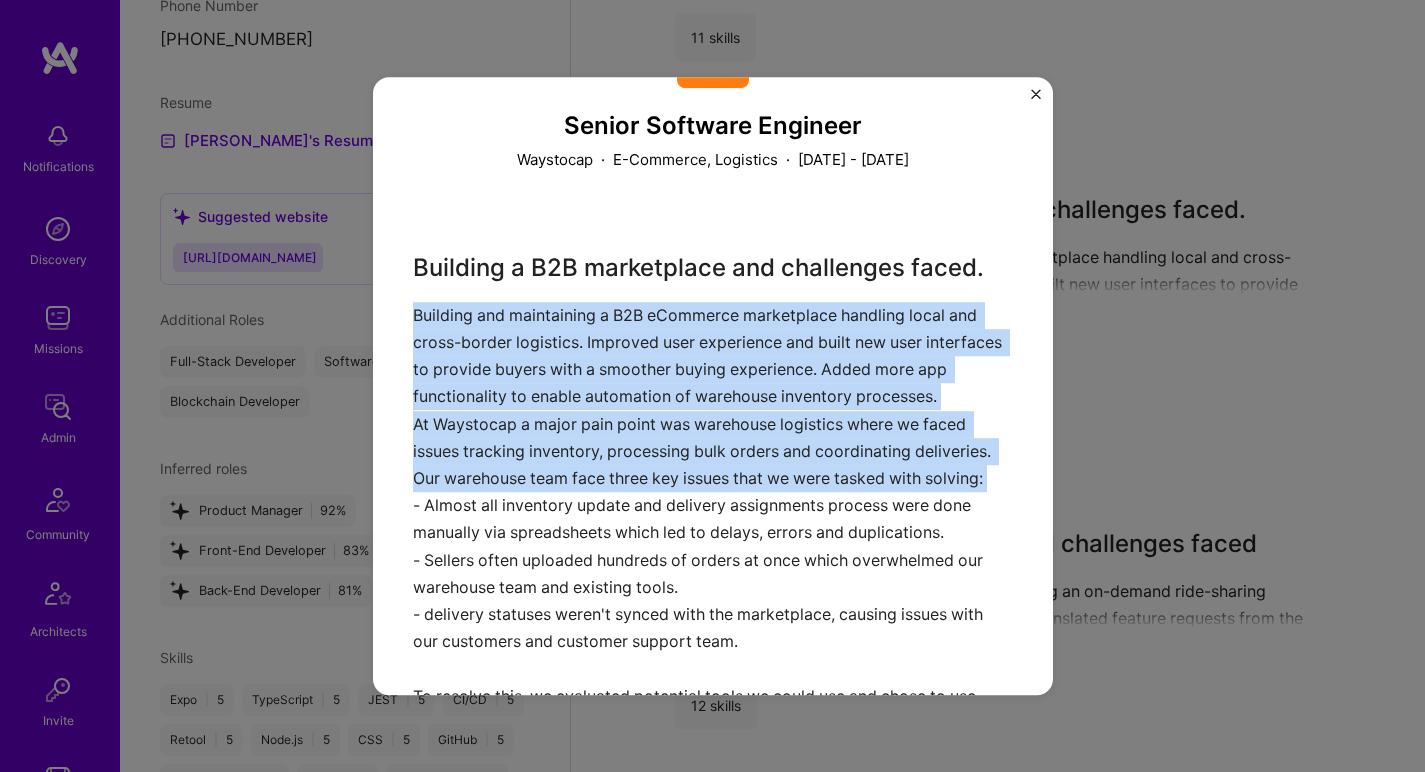 drag, startPoint x: 635, startPoint y: 528, endPoint x: 645, endPoint y: 374, distance: 154.32434 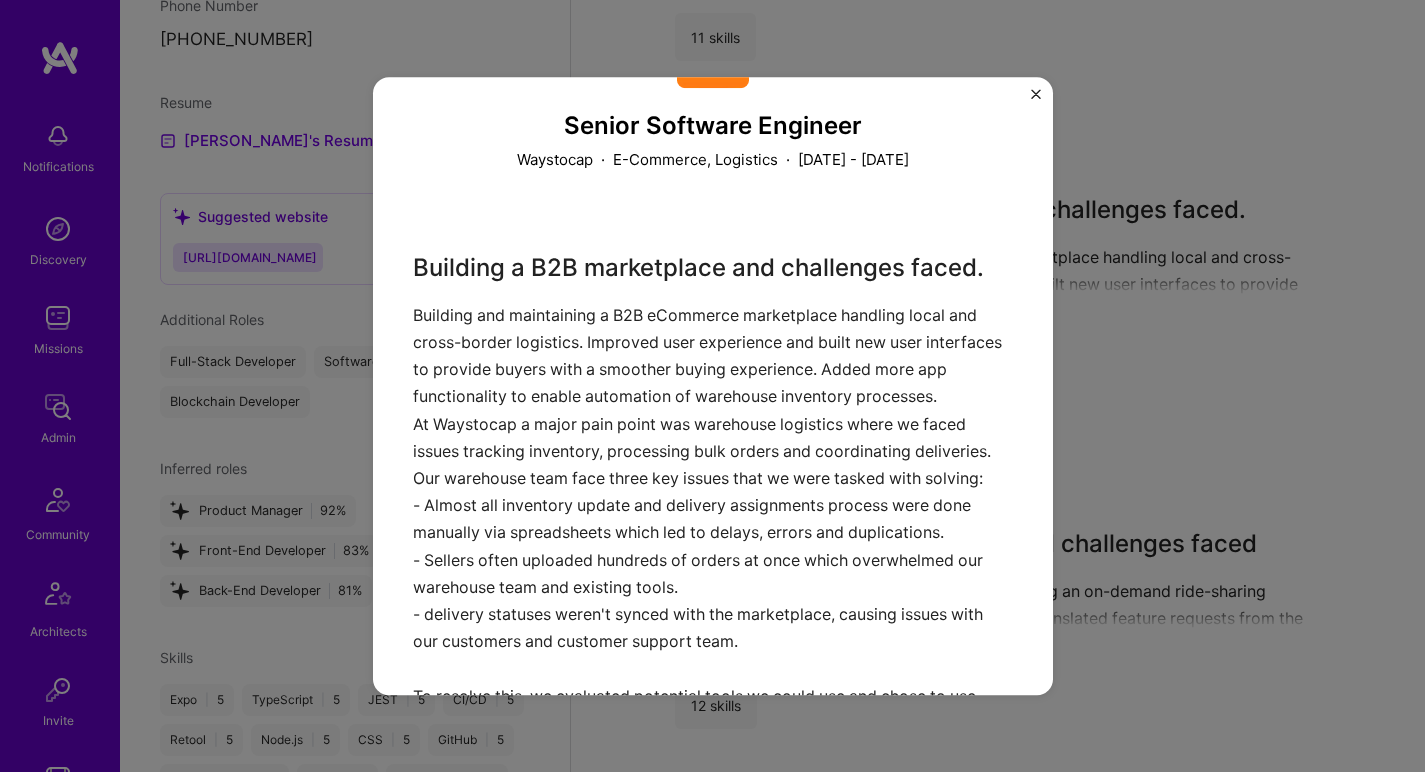 click on "Building a B2B marketplace and challenges faced. Building and maintaining a B2B eCommerce marketplace handling local and cross-border logistics. Improved user experience and built new user interfaces to provide buyers with a smoother buying experience. Added more app functionality to enable automation of warehouse inventory processes. At Waystocap a major pain point was warehouse logistics where we faced issues tracking inventory, processing bulk orders and coordinating deliveries. Our warehouse team face three key issues that we were tasked with solving: - Almost all inventory update and delivery assignments process were done manually via spreadsheets which led to delays, errors and duplications. - Sellers often uploaded hundreds of orders at once which overwhelmed our warehouse team and existing tools. - delivery statuses weren't synced with the marketplace, causing issues with our customers and customer support team. Within two months, we had seen a significant improvement;" at bounding box center (713, 727) 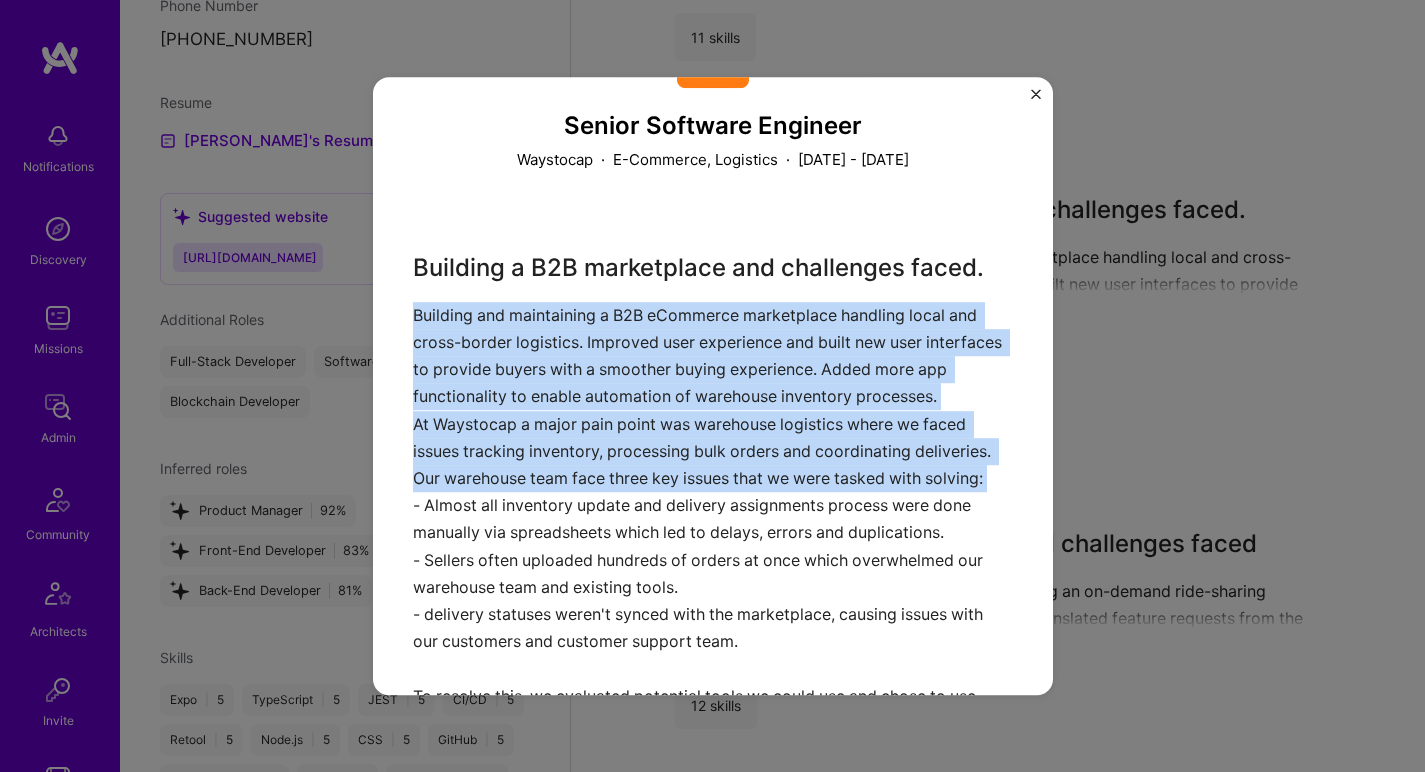 drag, startPoint x: 645, startPoint y: 375, endPoint x: 629, endPoint y: 485, distance: 111.15755 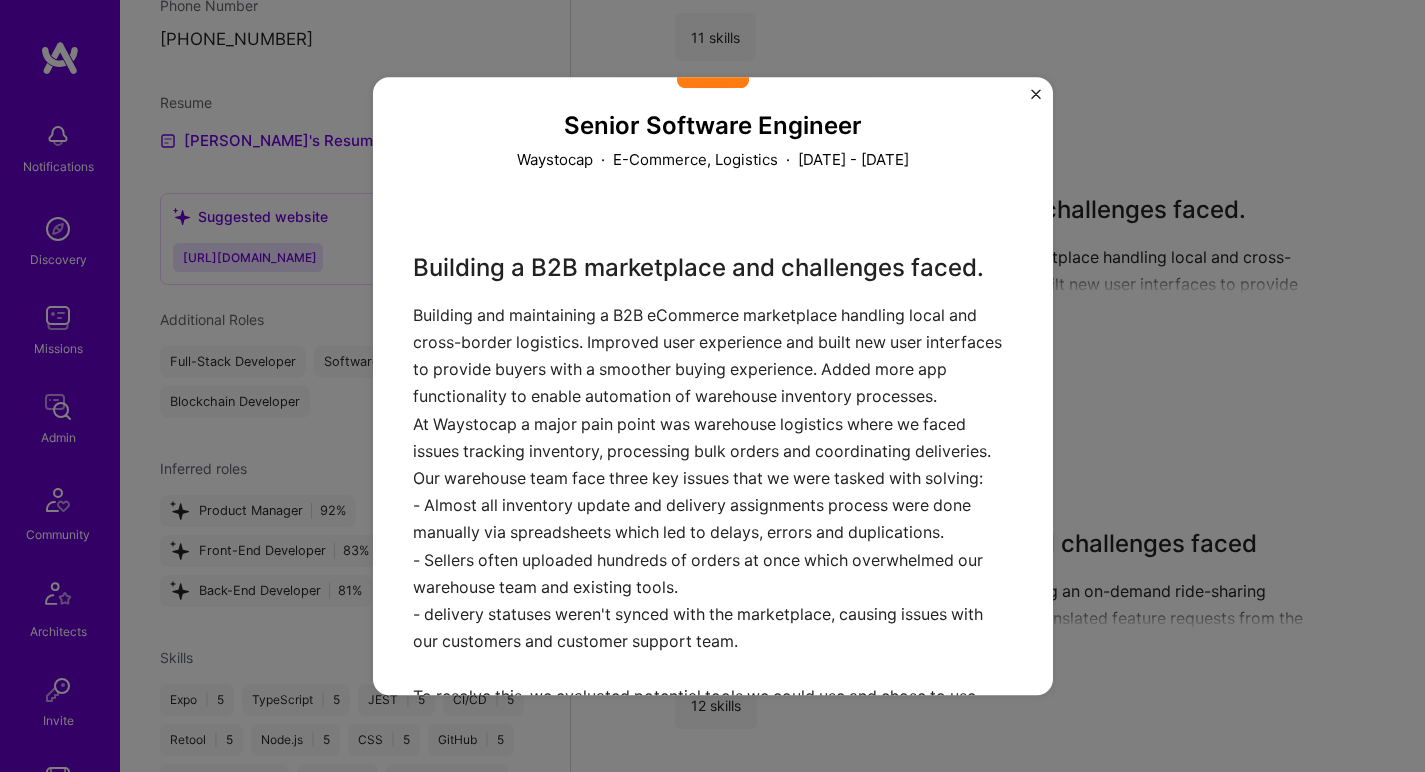 click on "Building a B2B marketplace and challenges faced. Building and maintaining a B2B eCommerce marketplace handling local and cross-border logistics. Improved user experience and built new user interfaces to provide buyers with a smoother buying experience. Added more app functionality to enable automation of warehouse inventory processes. At Waystocap a major pain point was warehouse logistics where we faced issues tracking inventory, processing bulk orders and coordinating deliveries. Our warehouse team face three key issues that we were tasked with solving: - Almost all inventory update and delivery assignments process were done manually via spreadsheets which led to delays, errors and duplications. - Sellers often uploaded hundreds of orders at once which overwhelmed our warehouse team and existing tools. - delivery statuses weren't synced with the marketplace, causing issues with our customers and customer support team. Within two months, we had seen a significant improvement;" at bounding box center (713, 727) 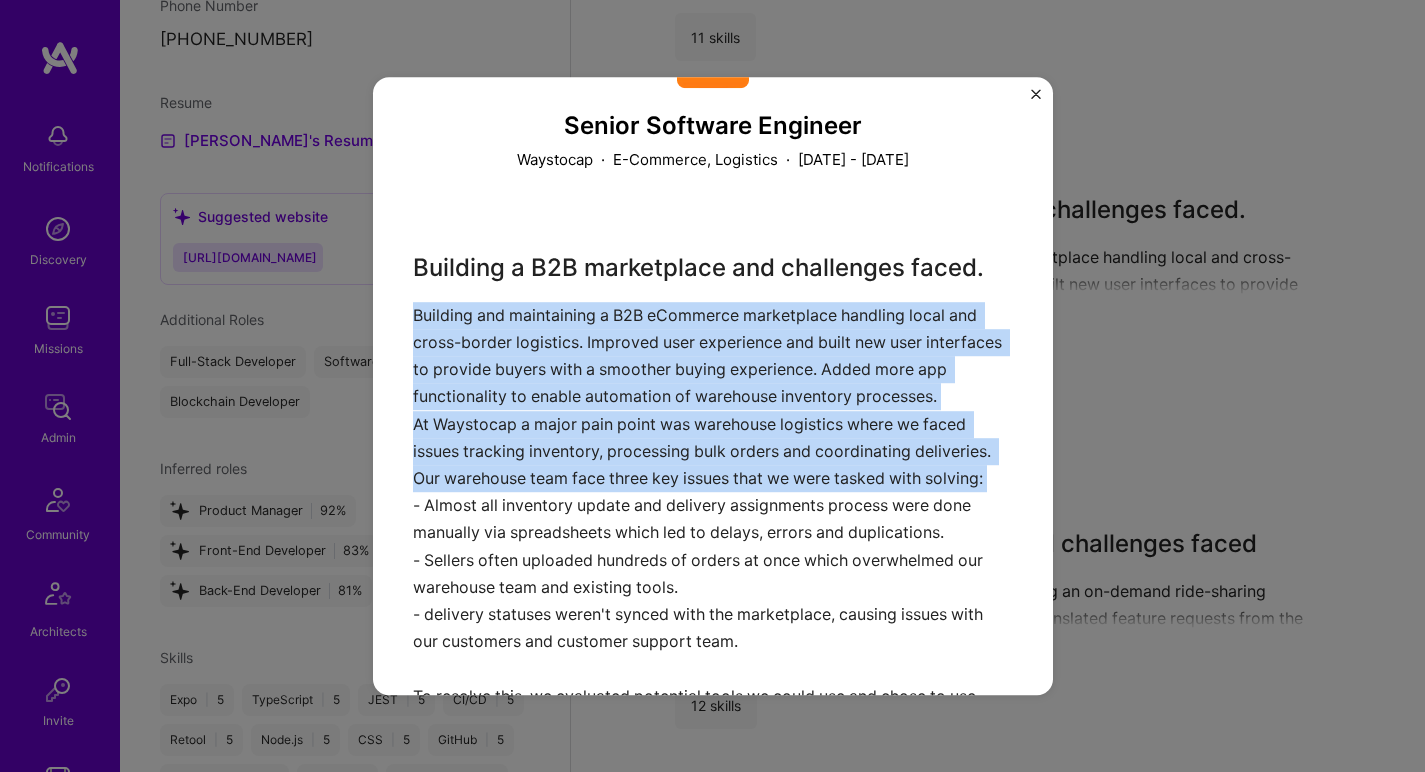 drag, startPoint x: 628, startPoint y: 485, endPoint x: 622, endPoint y: 374, distance: 111.16204 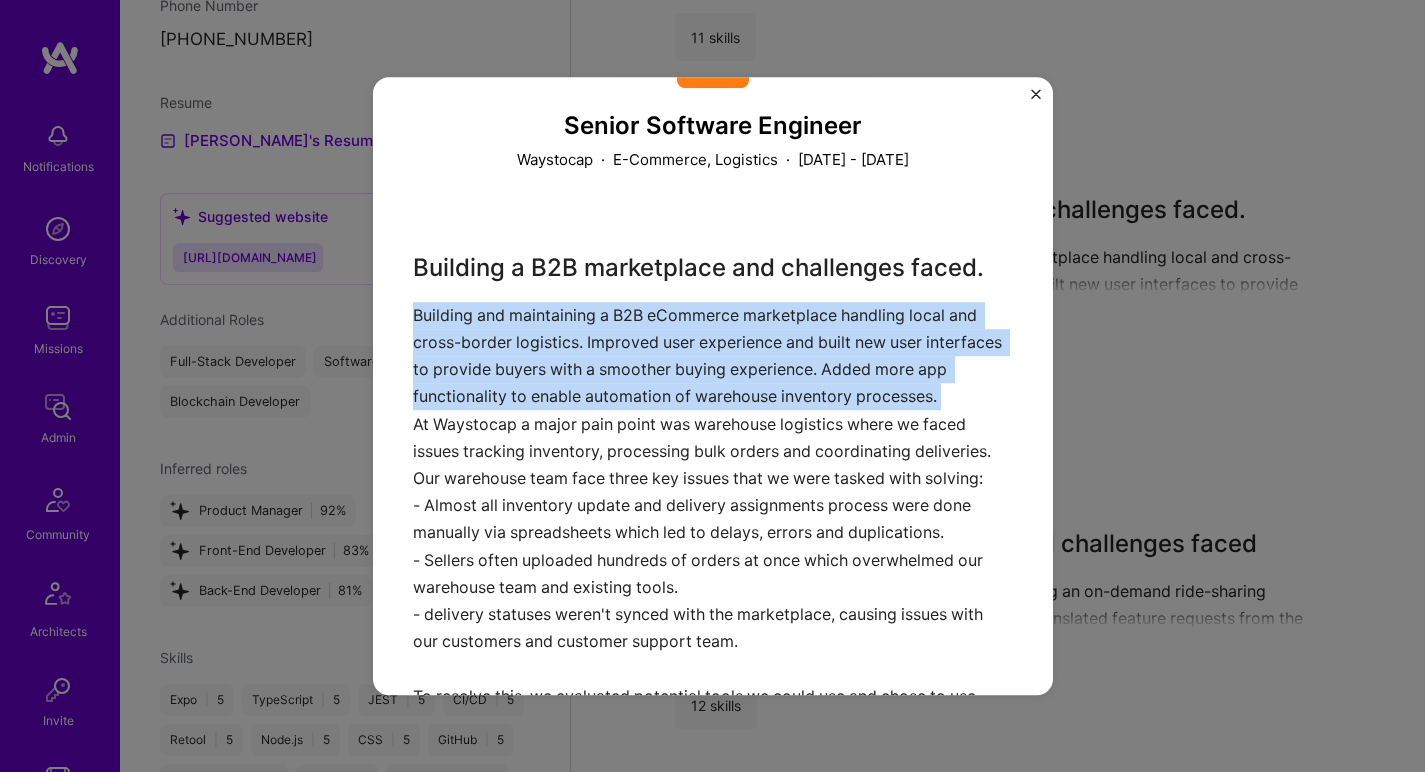 click on "Building a B2B marketplace and challenges faced. Building and maintaining a B2B eCommerce marketplace handling local and cross-border logistics. Improved user experience and built new user interfaces to provide buyers with a smoother buying experience. Added more app functionality to enable automation of warehouse inventory processes. At Waystocap a major pain point was warehouse logistics where we faced issues tracking inventory, processing bulk orders and coordinating deliveries. Our warehouse team face three key issues that we were tasked with solving: - Almost all inventory update and delivery assignments process were done manually via spreadsheets which led to delays, errors and duplications. - Sellers often uploaded hundreds of orders at once which overwhelmed our warehouse team and existing tools. - delivery statuses weren't synced with the marketplace, causing issues with our customers and customer support team. Within two months, we had seen a significant improvement;" at bounding box center (713, 727) 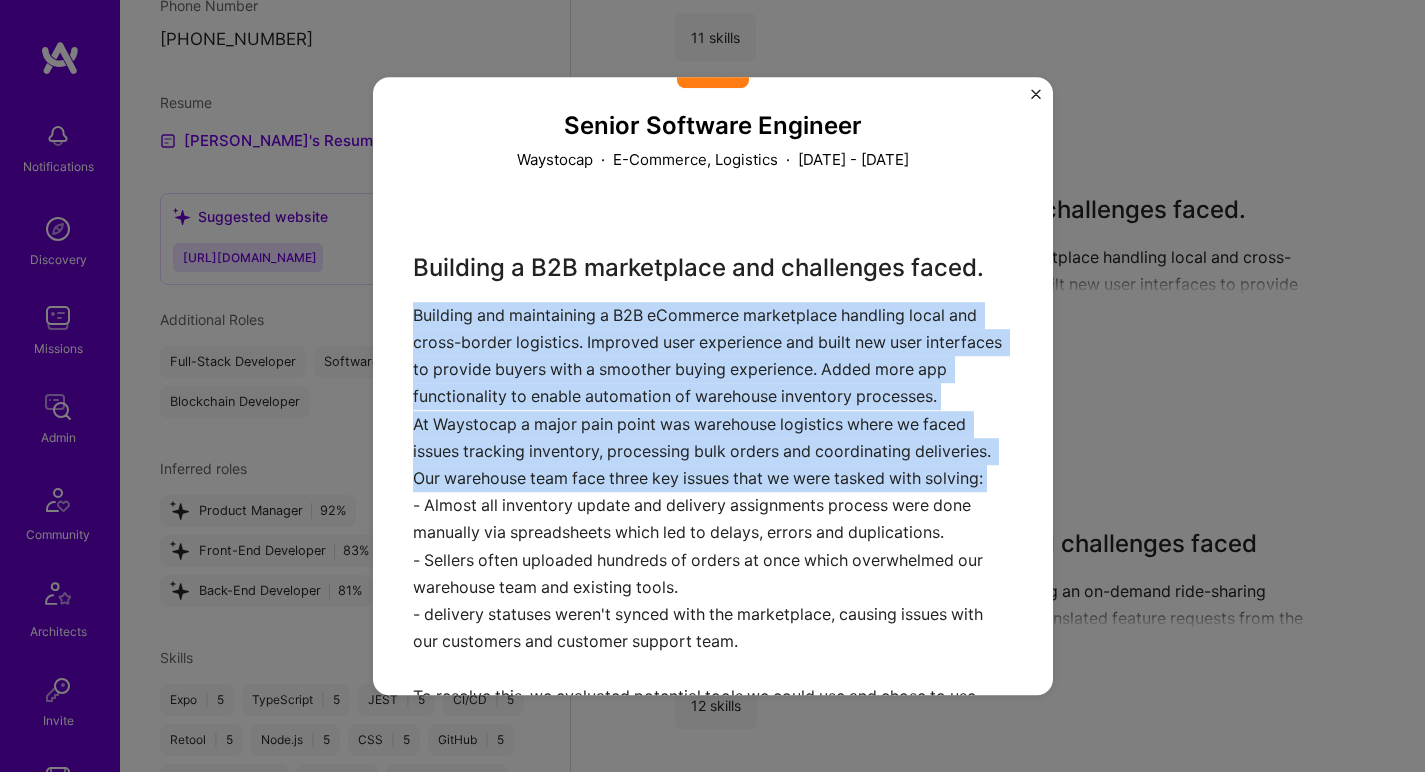 drag, startPoint x: 621, startPoint y: 374, endPoint x: 630, endPoint y: 513, distance: 139.29106 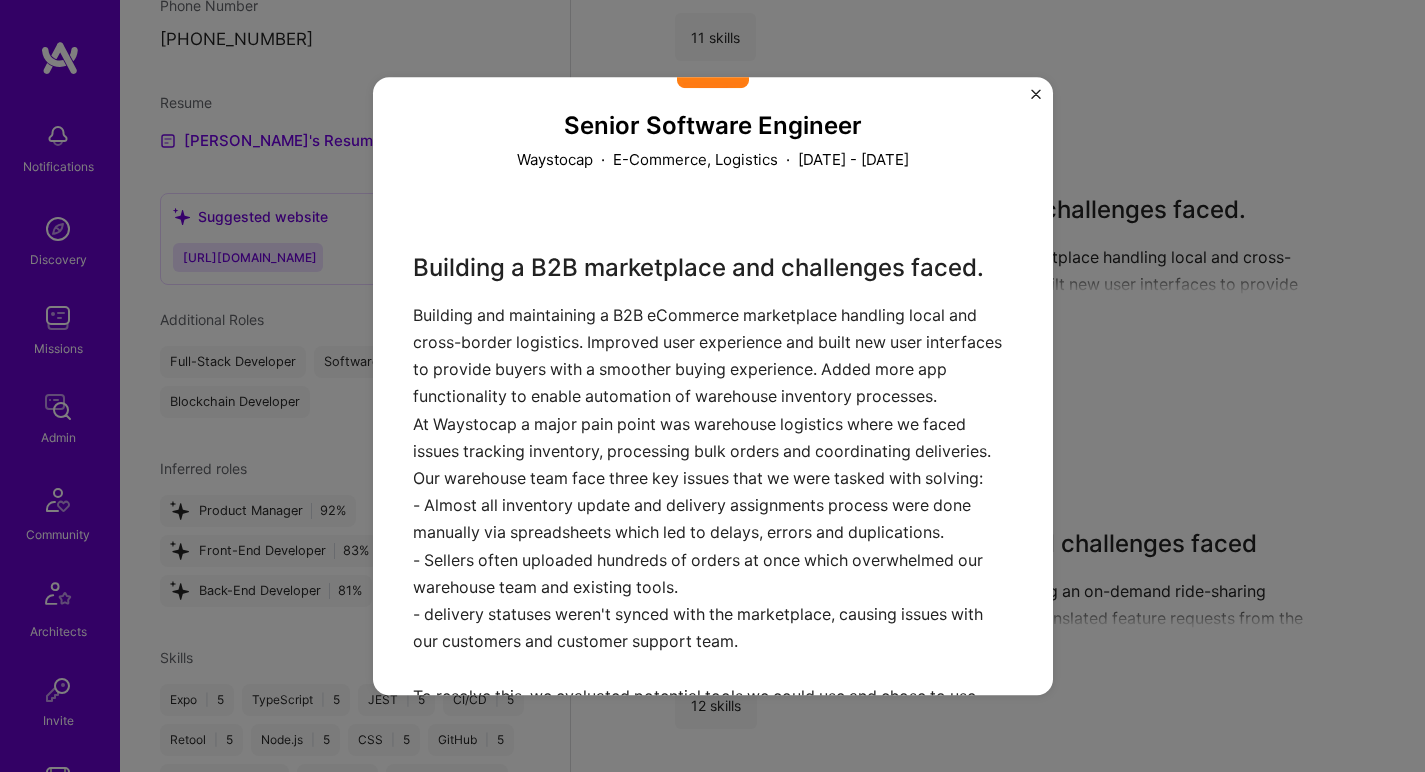 click on "Building a B2B marketplace and challenges faced. Building and maintaining a B2B eCommerce marketplace handling local and cross-border logistics. Improved user experience and built new user interfaces to provide buyers with a smoother buying experience. Added more app functionality to enable automation of warehouse inventory processes. At Waystocap a major pain point was warehouse logistics where we faced issues tracking inventory, processing bulk orders and coordinating deliveries. Our warehouse team face three key issues that we were tasked with solving: - Almost all inventory update and delivery assignments process were done manually via spreadsheets which led to delays, errors and duplications. - Sellers often uploaded hundreds of orders at once which overwhelmed our warehouse team and existing tools. - delivery statuses weren't synced with the marketplace, causing issues with our customers and customer support team. Within two months, we had seen a significant improvement;" at bounding box center [713, 727] 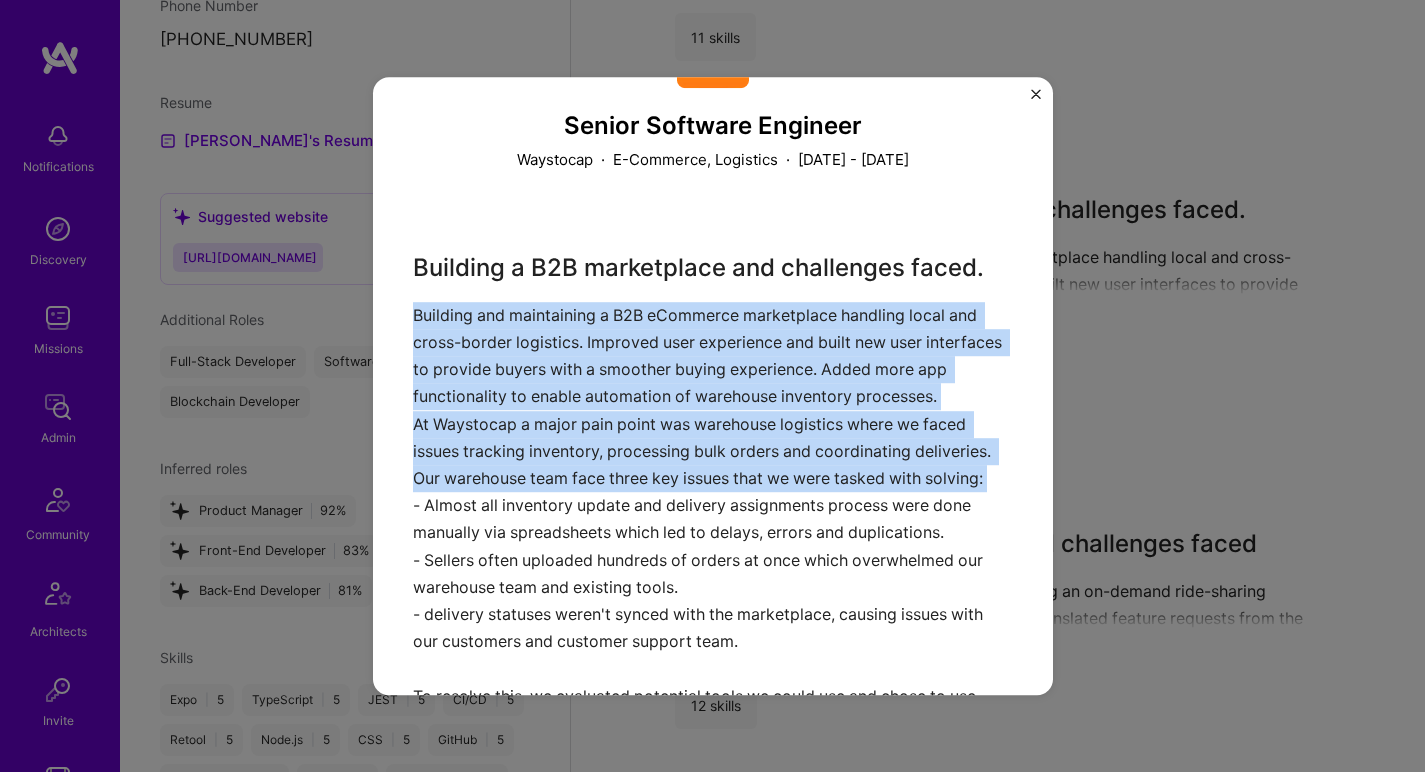 drag, startPoint x: 630, startPoint y: 513, endPoint x: 646, endPoint y: 383, distance: 130.98091 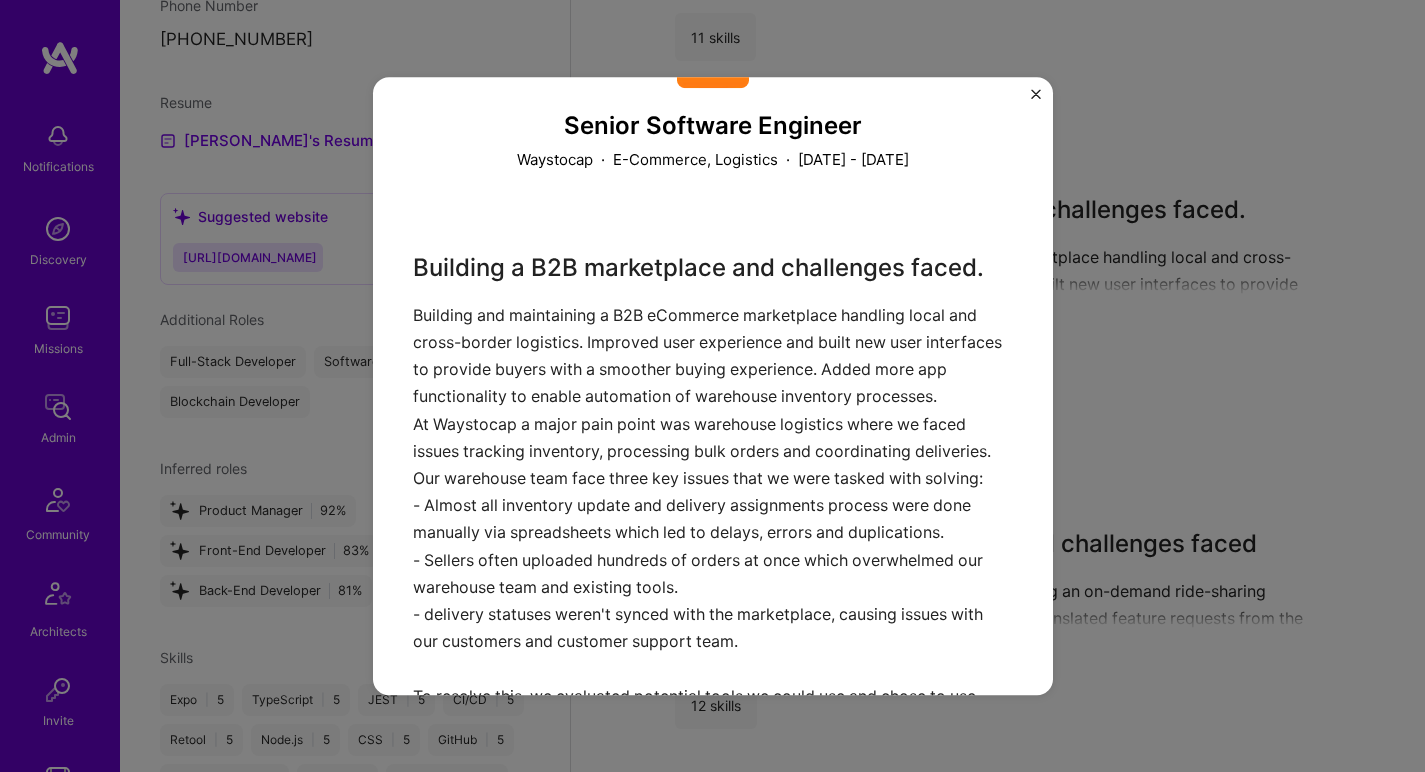click on "Building a B2B marketplace and challenges faced. Building and maintaining a B2B eCommerce marketplace handling local and cross-border logistics. Improved user experience and built new user interfaces to provide buyers with a smoother buying experience. Added more app functionality to enable automation of warehouse inventory processes. At Waystocap a major pain point was warehouse logistics where we faced issues tracking inventory, processing bulk orders and coordinating deliveries. Our warehouse team face three key issues that we were tasked with solving: - Almost all inventory update and delivery assignments process were done manually via spreadsheets which led to delays, errors and duplications. - Sellers often uploaded hundreds of orders at once which overwhelmed our warehouse team and existing tools. - delivery statuses weren't synced with the marketplace, causing issues with our customers and customer support team. Within two months, we had seen a significant improvement;" at bounding box center [713, 727] 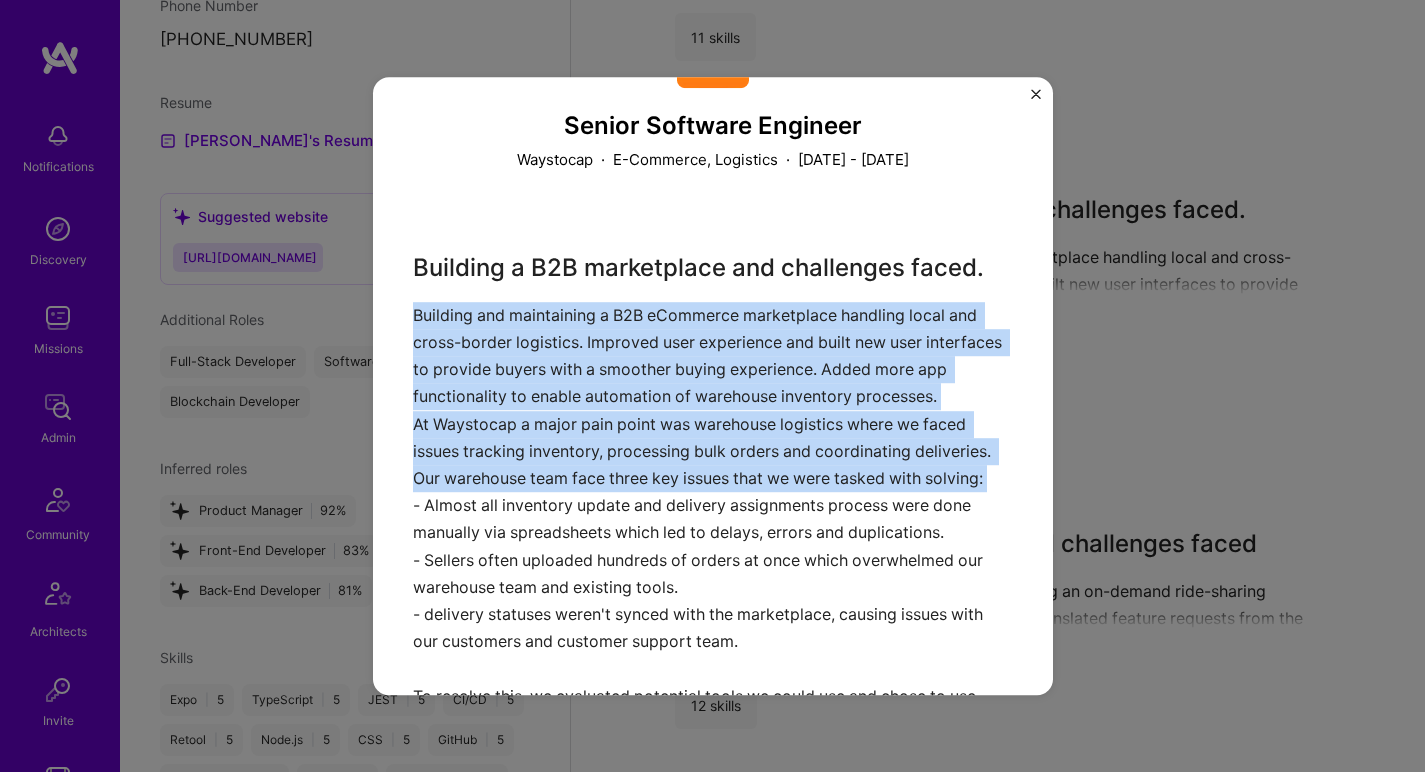 drag, startPoint x: 646, startPoint y: 383, endPoint x: 610, endPoint y: 520, distance: 141.65099 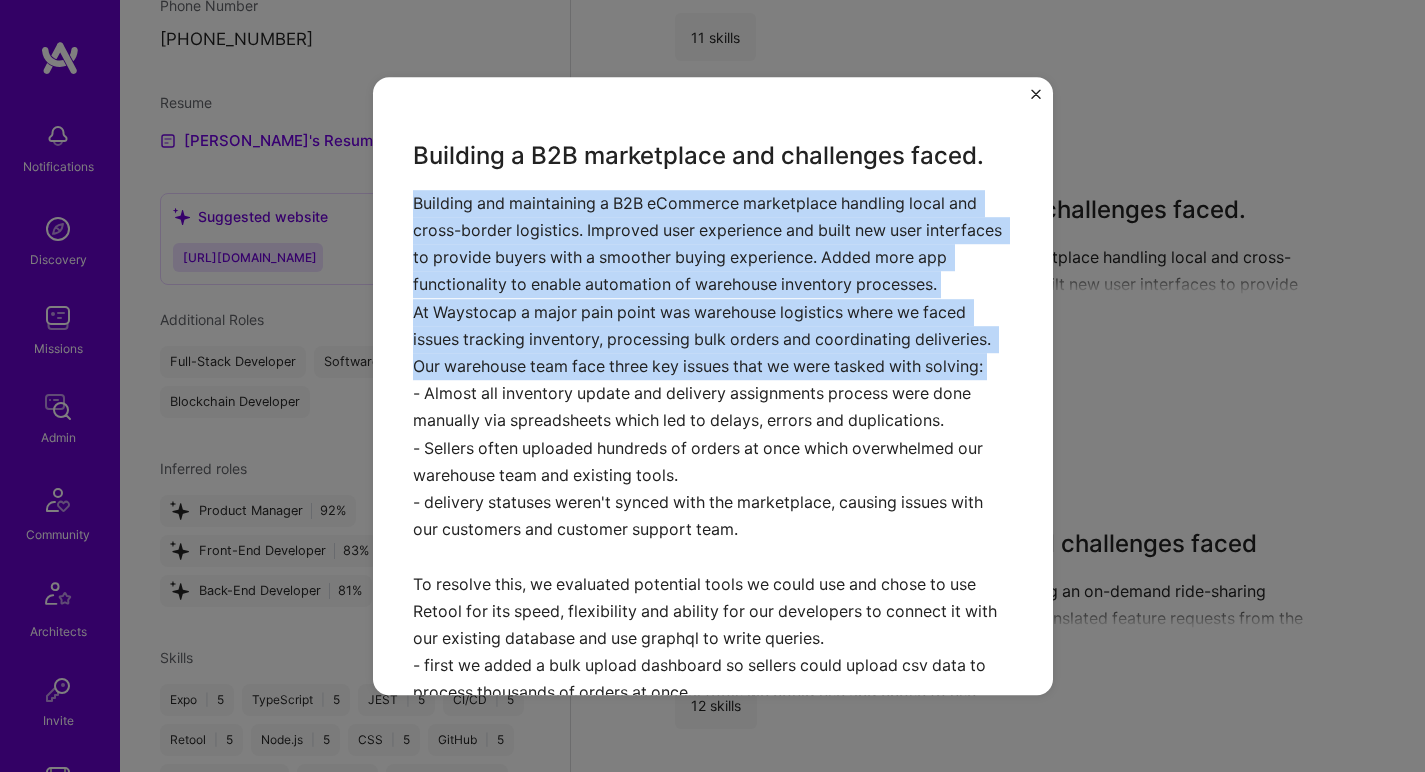 click on "Building a B2B marketplace and challenges faced. Building and maintaining a B2B eCommerce marketplace handling local and cross-border logistics. Improved user experience and built new user interfaces to provide buyers with a smoother buying experience. Added more app functionality to enable automation of warehouse inventory processes. At Waystocap a major pain point was warehouse logistics where we faced issues tracking inventory, processing bulk orders and coordinating deliveries. Our warehouse team face three key issues that we were tasked with solving: - Almost all inventory update and delivery assignments process were done manually via spreadsheets which led to delays, errors and duplications. - Sellers often uploaded hundreds of orders at once which overwhelmed our warehouse team and existing tools. - delivery statuses weren't synced with the marketplace, causing issues with our customers and customer support team. Within two months, we had seen a significant improvement;" at bounding box center (713, 615) 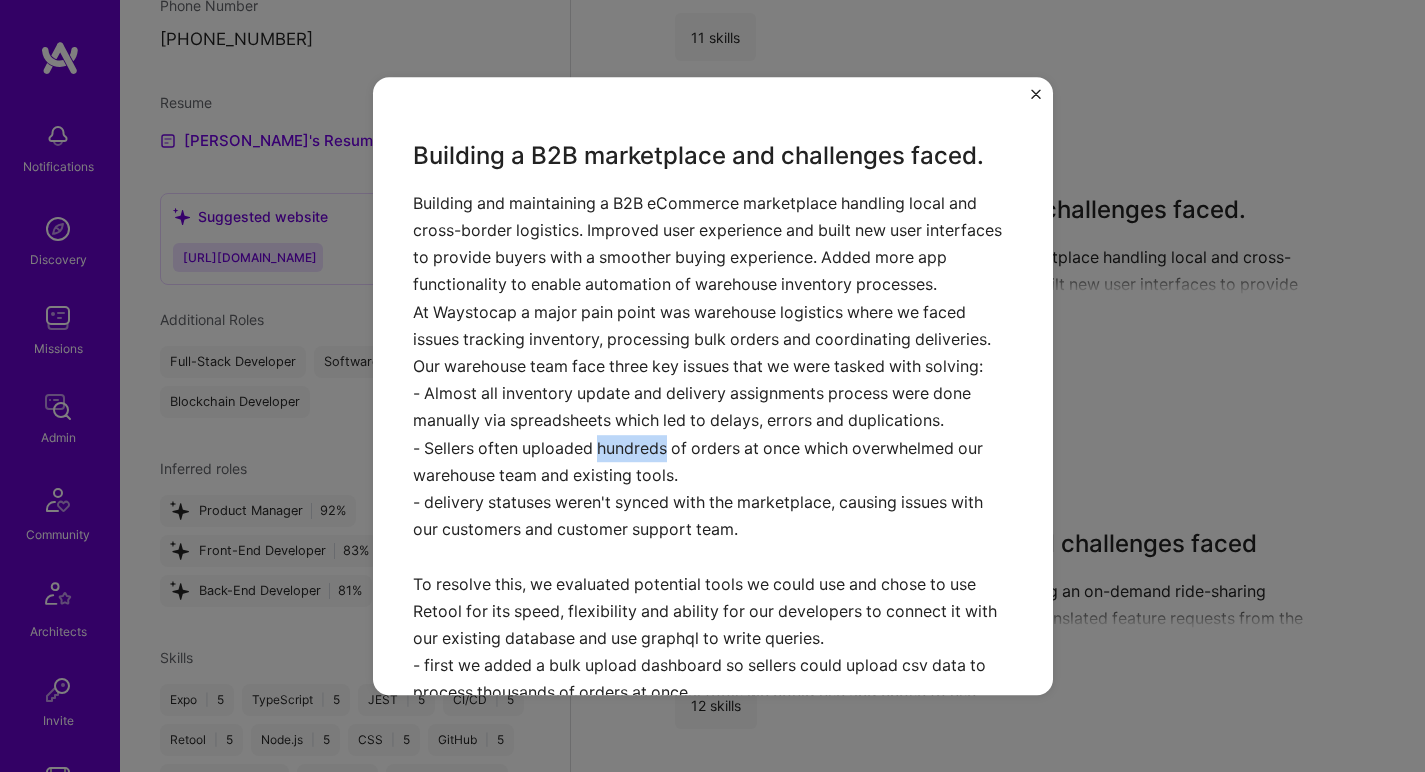 click on "Building a B2B marketplace and challenges faced. Building and maintaining a B2B eCommerce marketplace handling local and cross-border logistics. Improved user experience and built new user interfaces to provide buyers with a smoother buying experience. Added more app functionality to enable automation of warehouse inventory processes. At Waystocap a major pain point was warehouse logistics where we faced issues tracking inventory, processing bulk orders and coordinating deliveries. Our warehouse team face three key issues that we were tasked with solving: - Almost all inventory update and delivery assignments process were done manually via spreadsheets which led to delays, errors and duplications. - Sellers often uploaded hundreds of orders at once which overwhelmed our warehouse team and existing tools. - delivery statuses weren't synced with the marketplace, causing issues with our customers and customer support team. Within two months, we had seen a significant improvement;" at bounding box center [713, 615] 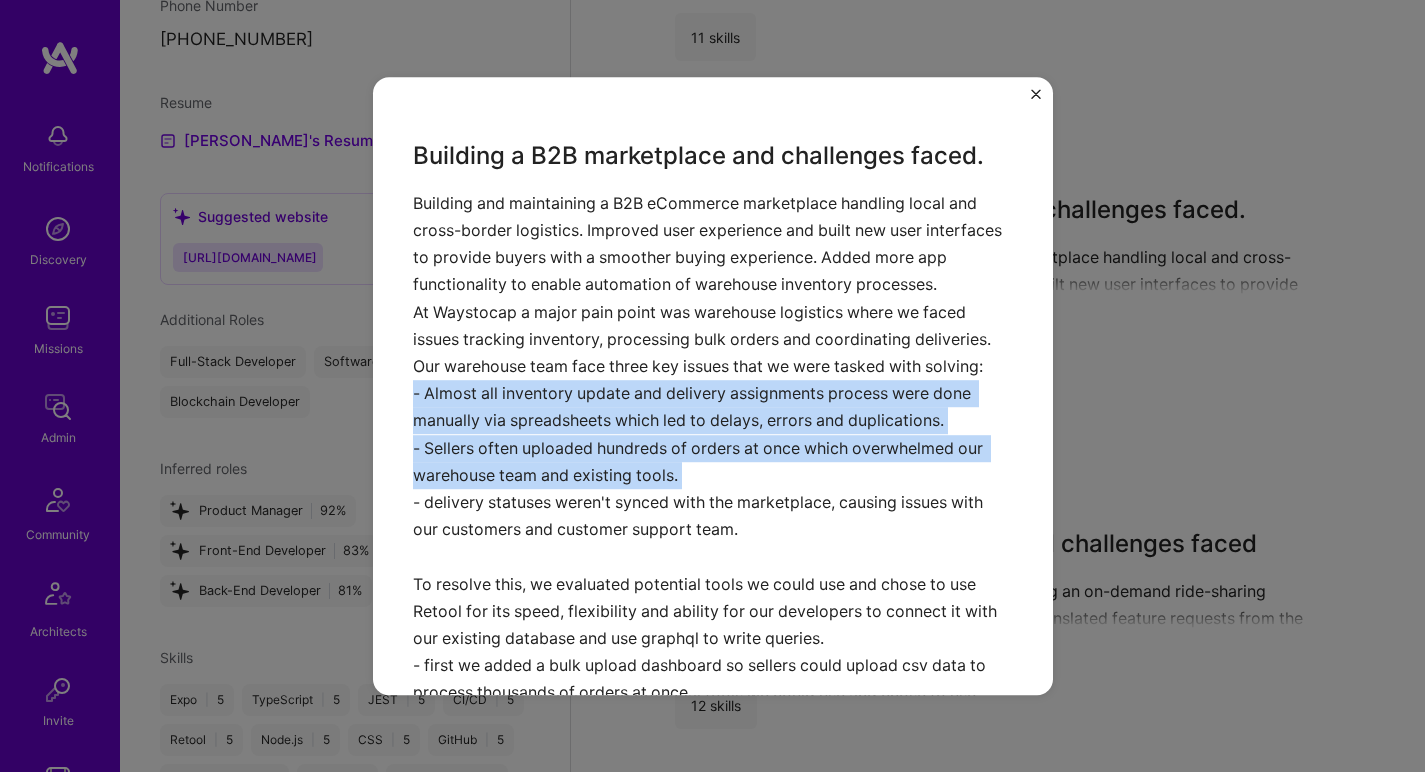drag, startPoint x: 614, startPoint y: 495, endPoint x: 642, endPoint y: 452, distance: 51.312767 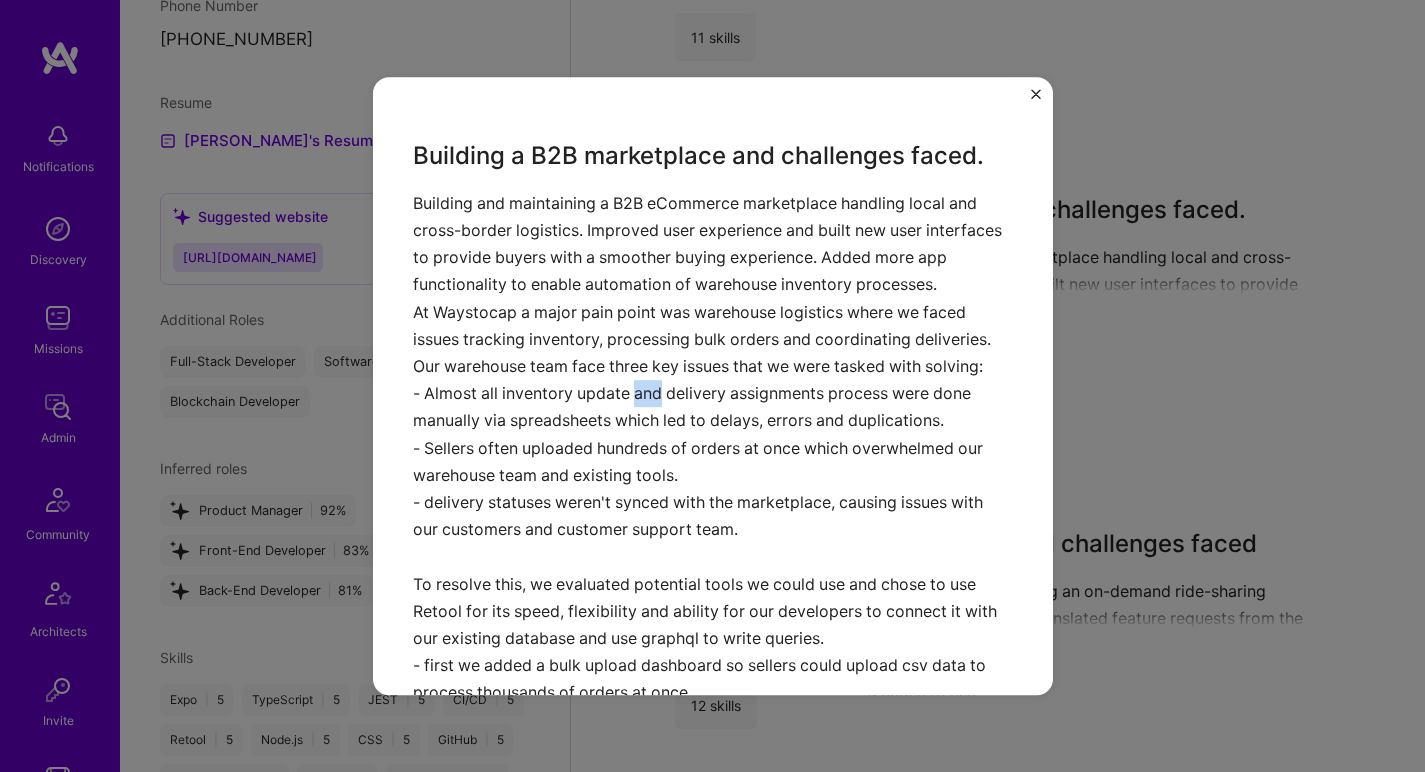 click on "Building a B2B marketplace and challenges faced. Building and maintaining a B2B eCommerce marketplace handling local and cross-border logistics. Improved user experience and built new user interfaces to provide buyers with a smoother buying experience. Added more app functionality to enable automation of warehouse inventory processes. At Waystocap a major pain point was warehouse logistics where we faced issues tracking inventory, processing bulk orders and coordinating deliveries. Our warehouse team face three key issues that we were tasked with solving: - Almost all inventory update and delivery assignments process were done manually via spreadsheets which led to delays, errors and duplications. - Sellers often uploaded hundreds of orders at once which overwhelmed our warehouse team and existing tools. - delivery statuses weren't synced with the marketplace, causing issues with our customers and customer support team. Within two months, we had seen a significant improvement;" at bounding box center (713, 615) 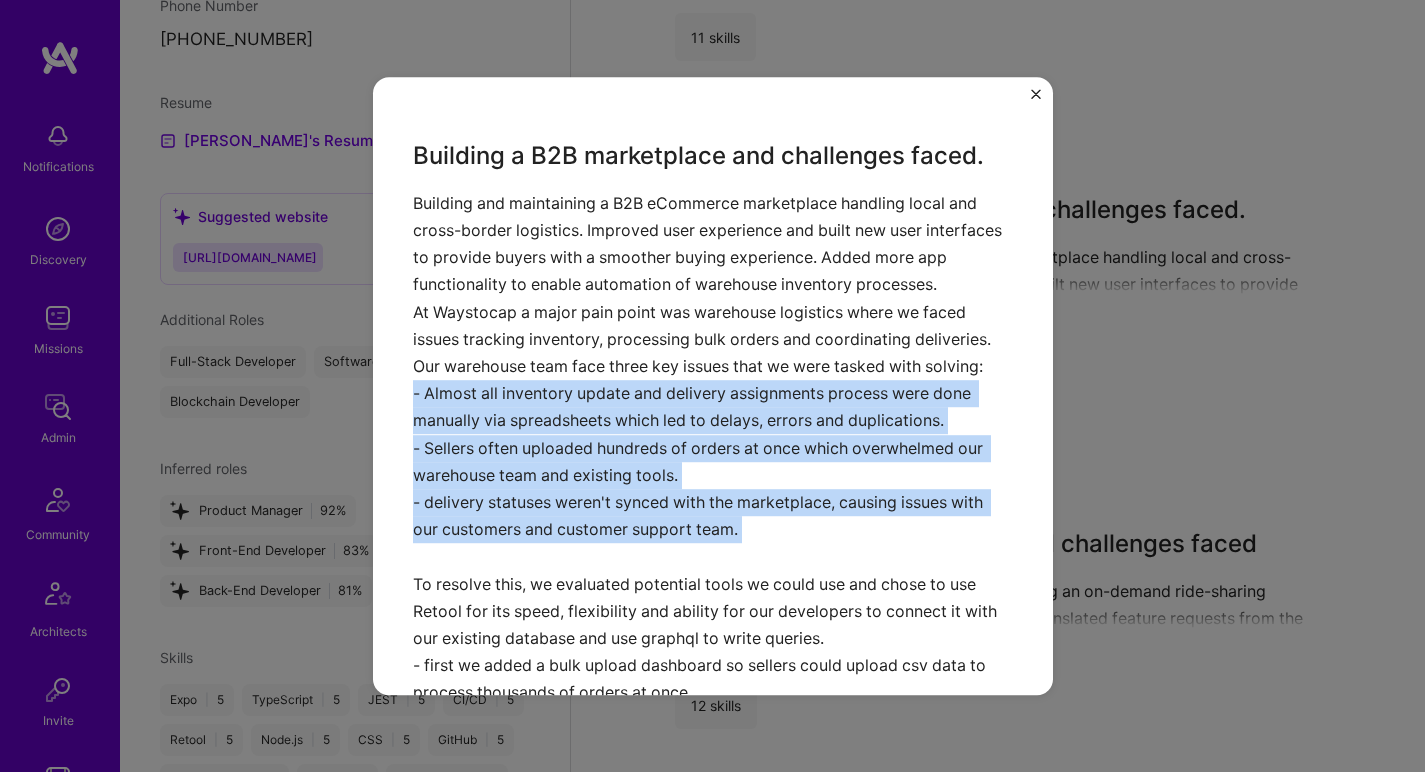 drag, startPoint x: 642, startPoint y: 452, endPoint x: 598, endPoint y: 570, distance: 125.93649 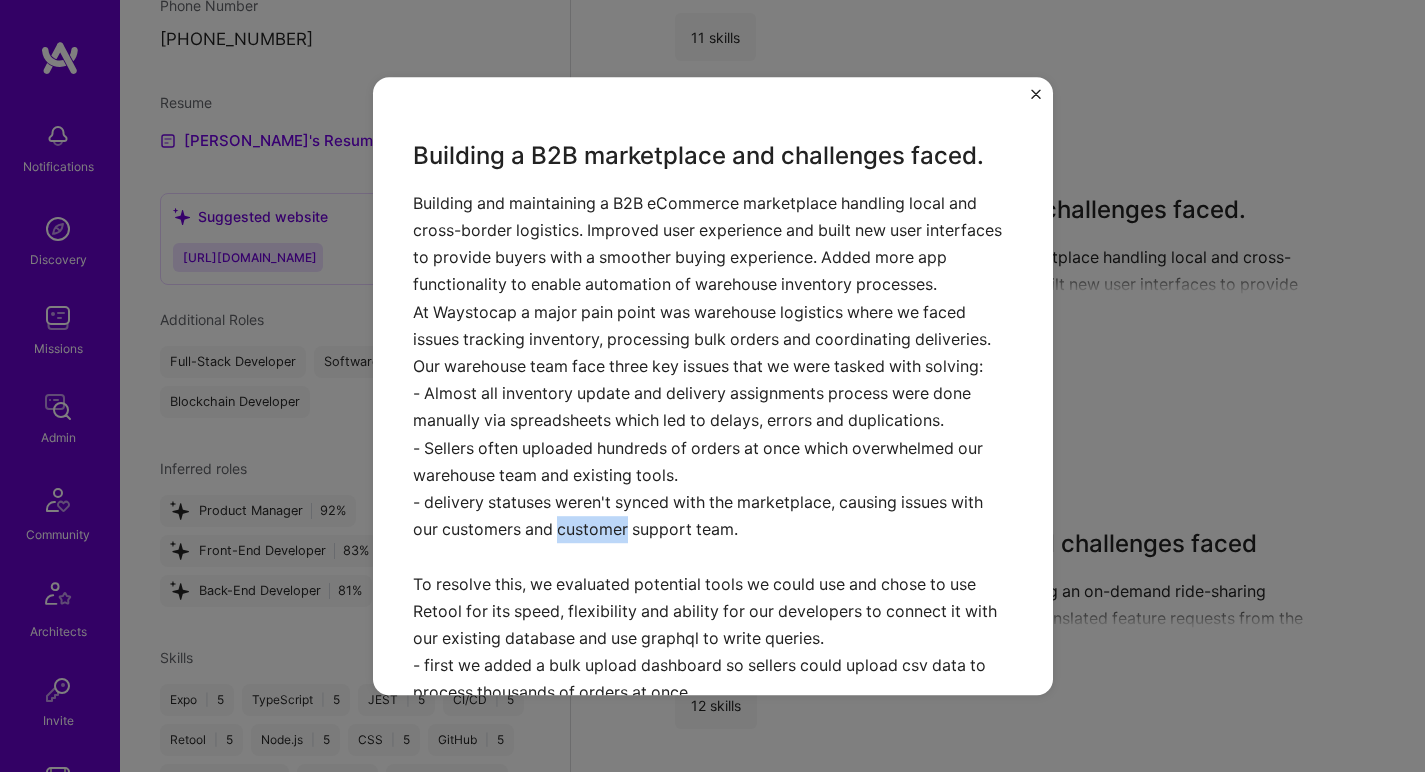 click on "Building a B2B marketplace and challenges faced. Building and maintaining a B2B eCommerce marketplace handling local and cross-border logistics. Improved user experience and built new user interfaces to provide buyers with a smoother buying experience. Added more app functionality to enable automation of warehouse inventory processes. At Waystocap a major pain point was warehouse logistics where we faced issues tracking inventory, processing bulk orders and coordinating deliveries. Our warehouse team face three key issues that we were tasked with solving: - Almost all inventory update and delivery assignments process were done manually via spreadsheets which led to delays, errors and duplications. - Sellers often uploaded hundreds of orders at once which overwhelmed our warehouse team and existing tools. - delivery statuses weren't synced with the marketplace, causing issues with our customers and customer support team. Within two months, we had seen a significant improvement;" at bounding box center [713, 615] 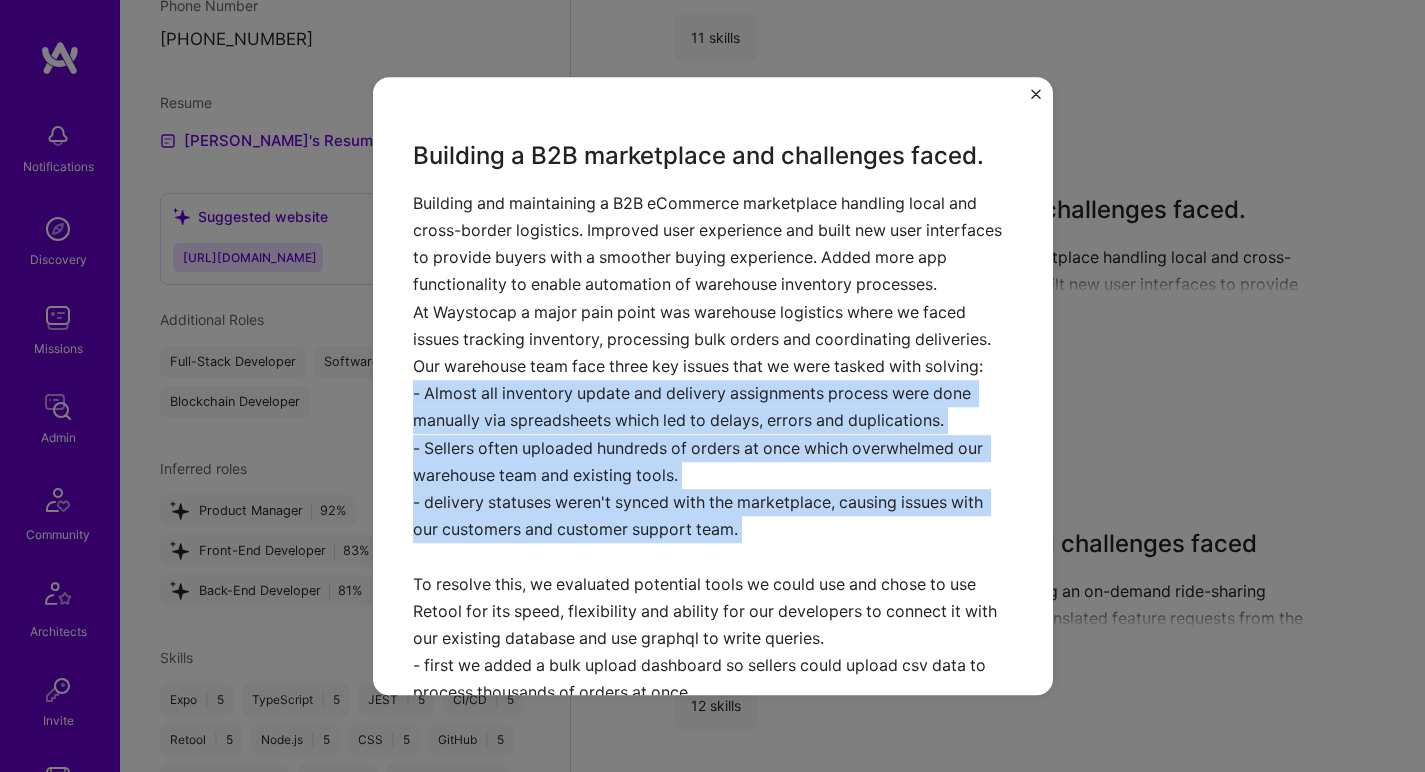 drag, startPoint x: 598, startPoint y: 569, endPoint x: 631, endPoint y: 478, distance: 96.79876 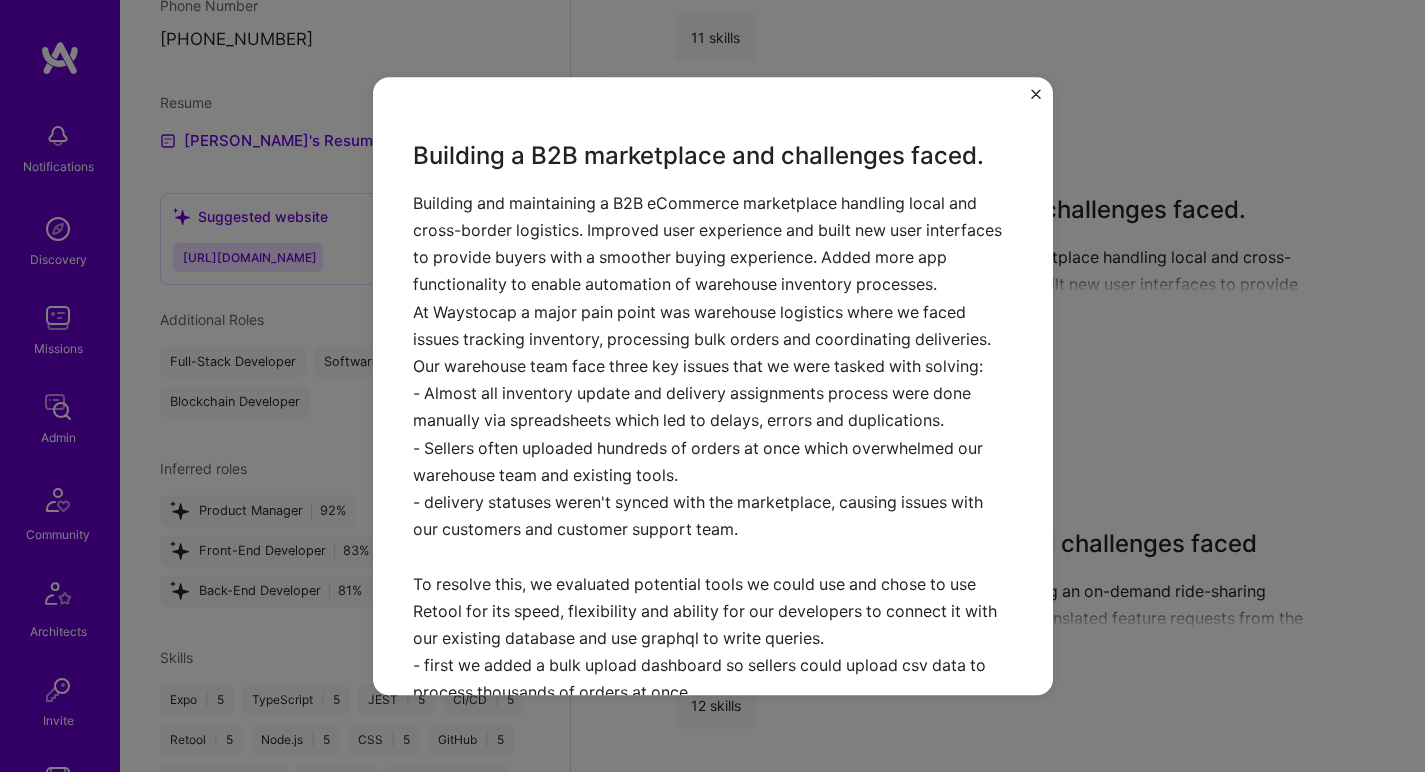 click on "Building a B2B marketplace and challenges faced. Building and maintaining a B2B eCommerce marketplace handling local and cross-border logistics. Improved user experience and built new user interfaces to provide buyers with a smoother buying experience. Added more app functionality to enable automation of warehouse inventory processes. At Waystocap a major pain point was warehouse logistics where we faced issues tracking inventory, processing bulk orders and coordinating deliveries. Our warehouse team face three key issues that we were tasked with solving: - Almost all inventory update and delivery assignments process were done manually via spreadsheets which led to delays, errors and duplications. - Sellers often uploaded hundreds of orders at once which overwhelmed our warehouse team and existing tools. - delivery statuses weren't synced with the marketplace, causing issues with our customers and customer support team. Within two months, we had seen a significant improvement;" at bounding box center (713, 615) 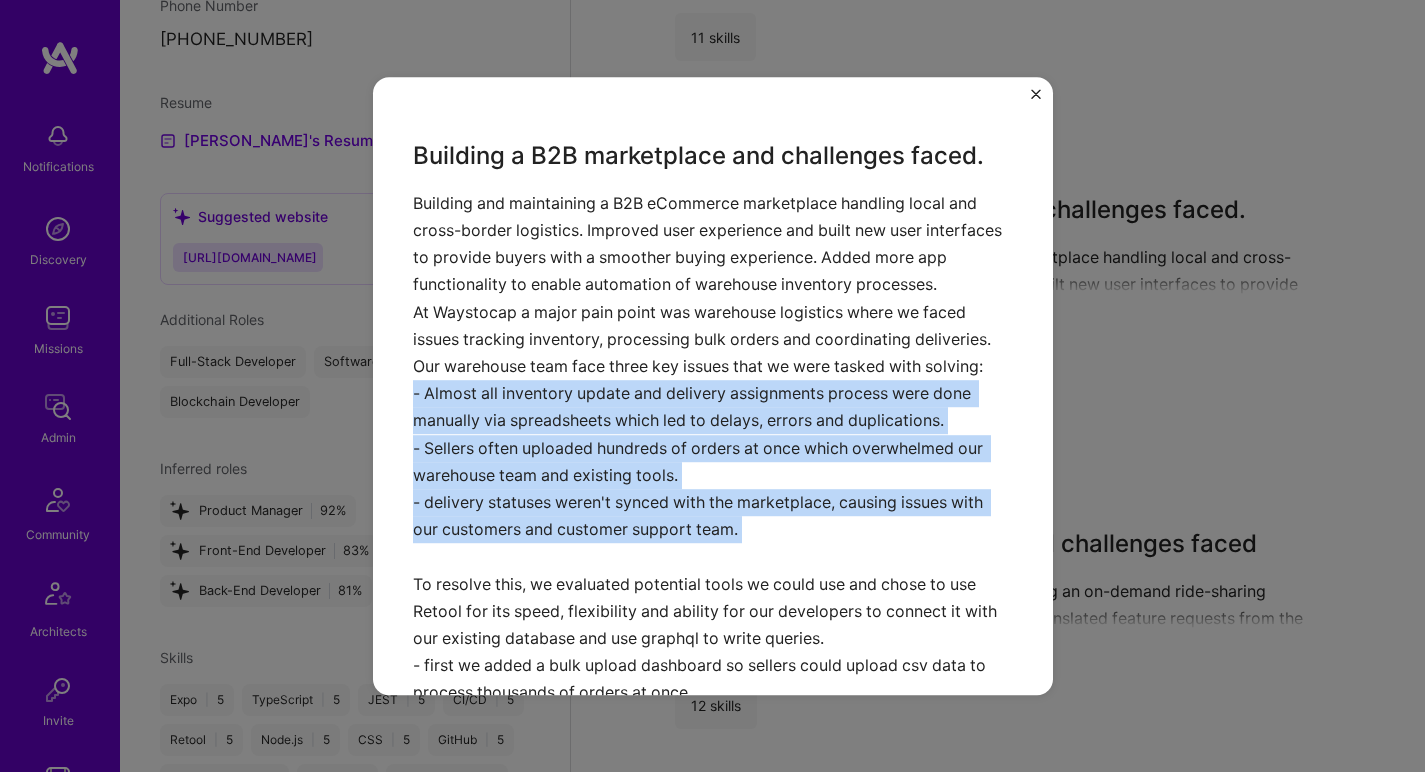 drag, startPoint x: 631, startPoint y: 477, endPoint x: 522, endPoint y: 584, distance: 152.74161 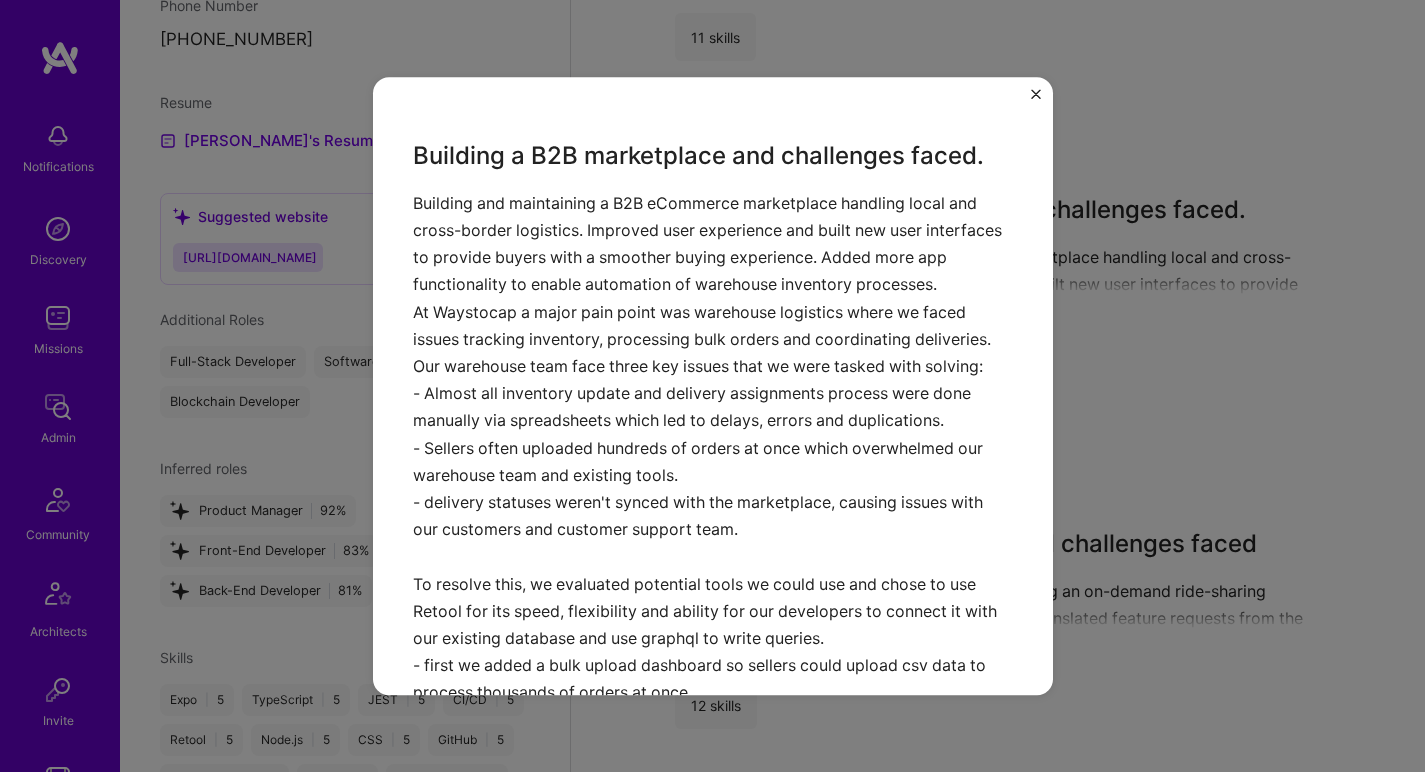 click on "Building a B2B marketplace and challenges faced. Building and maintaining a B2B eCommerce marketplace handling local and cross-border logistics. Improved user experience and built new user interfaces to provide buyers with a smoother buying experience. Added more app functionality to enable automation of warehouse inventory processes. At Waystocap a major pain point was warehouse logistics where we faced issues tracking inventory, processing bulk orders and coordinating deliveries. Our warehouse team face three key issues that we were tasked with solving: - Almost all inventory update and delivery assignments process were done manually via spreadsheets which led to delays, errors and duplications. - Sellers often uploaded hundreds of orders at once which overwhelmed our warehouse team and existing tools. - delivery statuses weren't synced with the marketplace, causing issues with our customers and customer support team. Within two months, we had seen a significant improvement;" at bounding box center [713, 615] 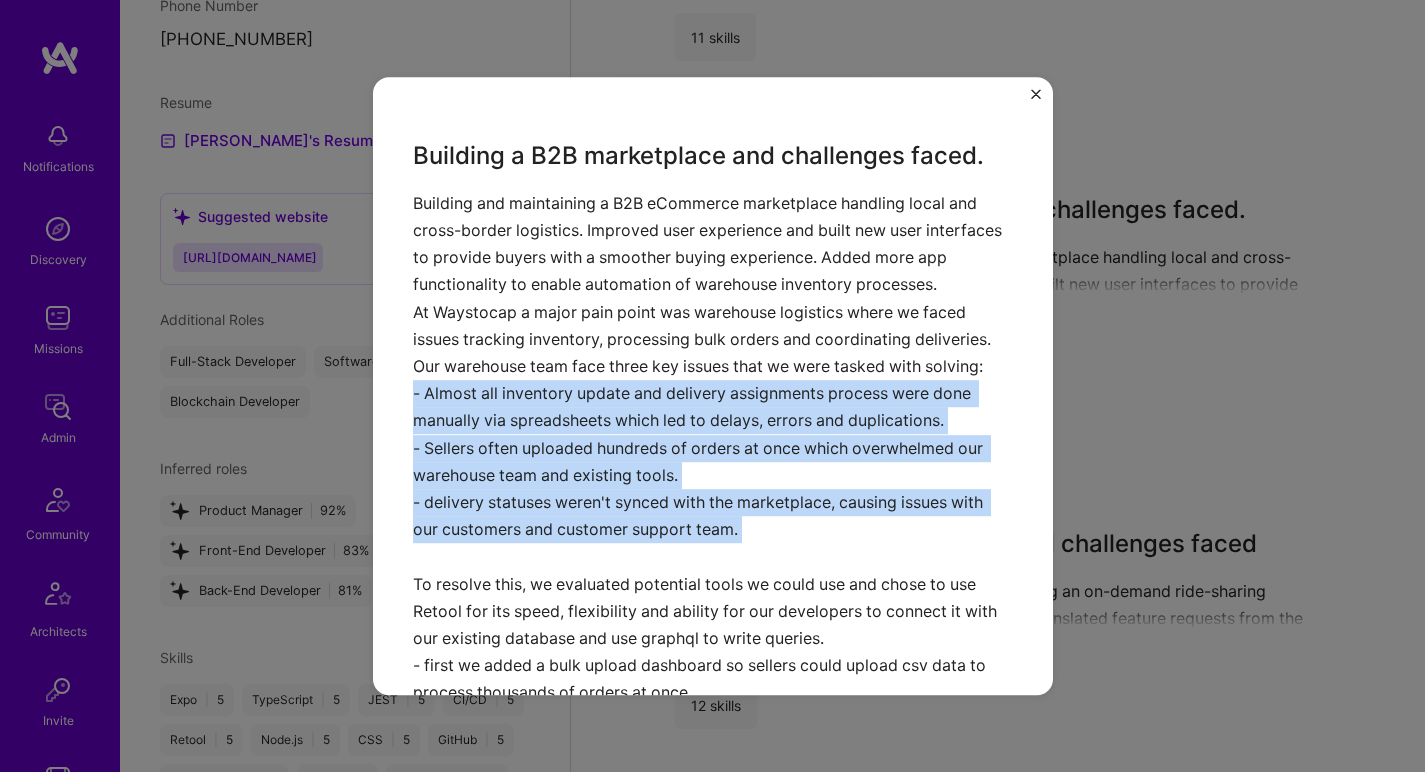 drag, startPoint x: 522, startPoint y: 584, endPoint x: 596, endPoint y: 479, distance: 128.45622 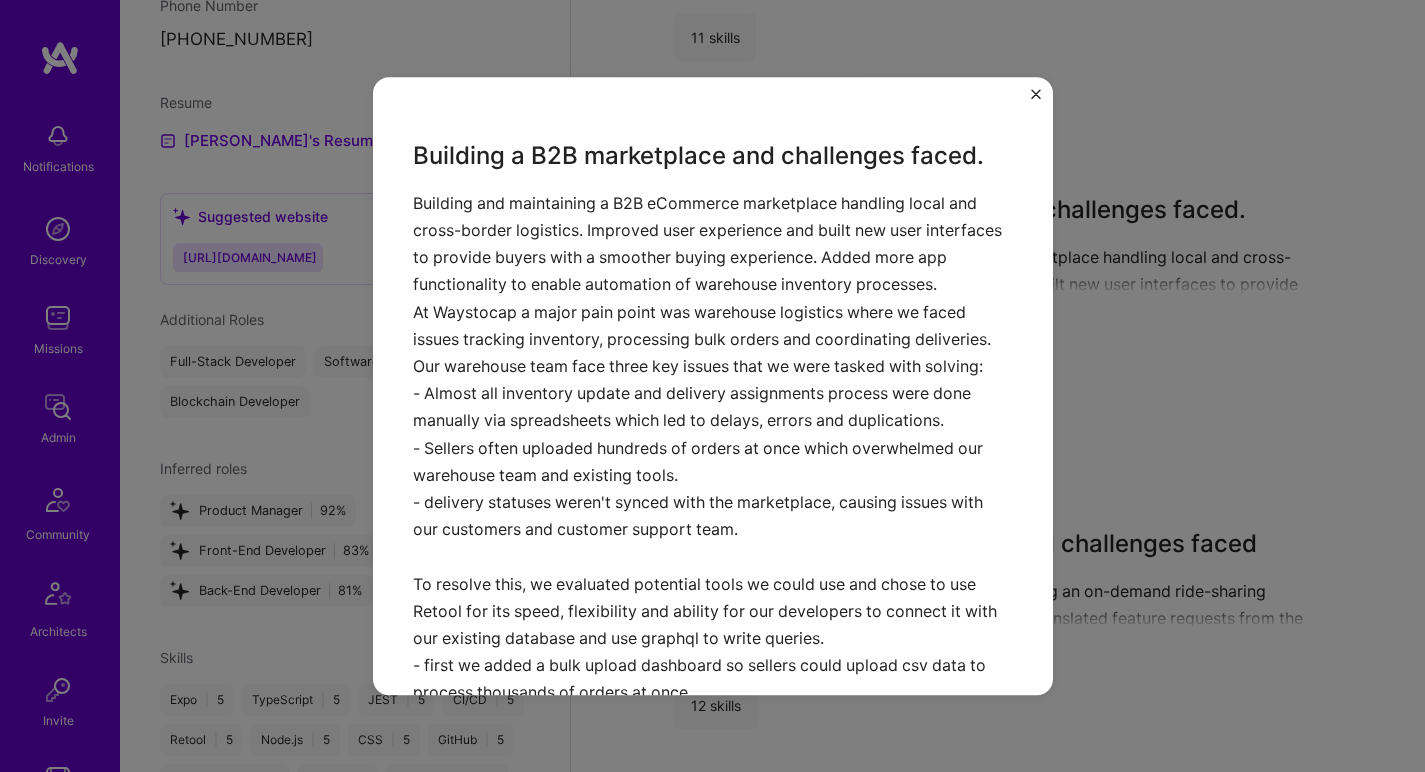 click on "Building a B2B marketplace and challenges faced. Building and maintaining a B2B eCommerce marketplace handling local and cross-border logistics. Improved user experience and built new user interfaces to provide buyers with a smoother buying experience. Added more app functionality to enable automation of warehouse inventory processes. At Waystocap a major pain point was warehouse logistics where we faced issues tracking inventory, processing bulk orders and coordinating deliveries. Our warehouse team face three key issues that we were tasked with solving: - Almost all inventory update and delivery assignments process were done manually via spreadsheets which led to delays, errors and duplications. - Sellers often uploaded hundreds of orders at once which overwhelmed our warehouse team and existing tools. - delivery statuses weren't synced with the marketplace, causing issues with our customers and customer support team. Within two months, we had seen a significant improvement;" at bounding box center [713, 615] 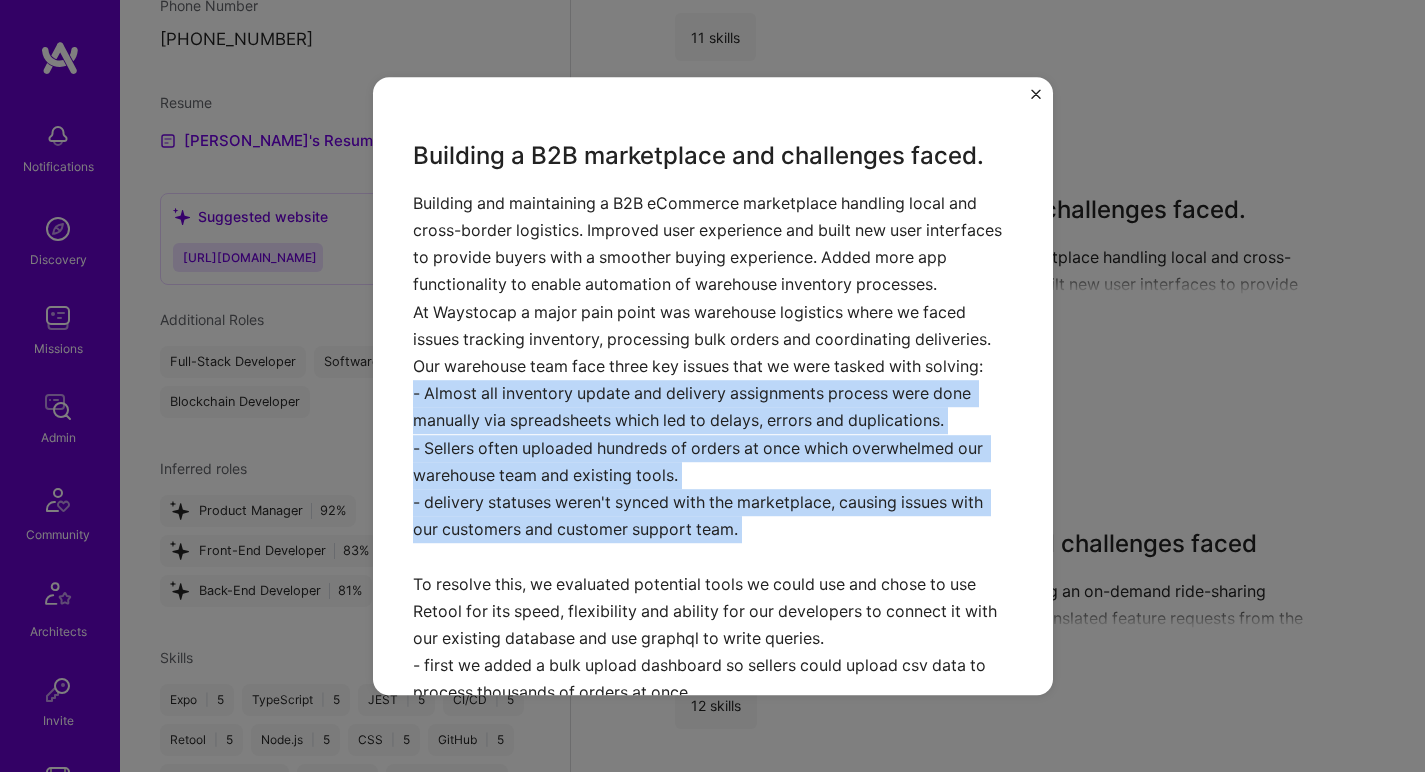 drag, startPoint x: 596, startPoint y: 479, endPoint x: 580, endPoint y: 545, distance: 67.911705 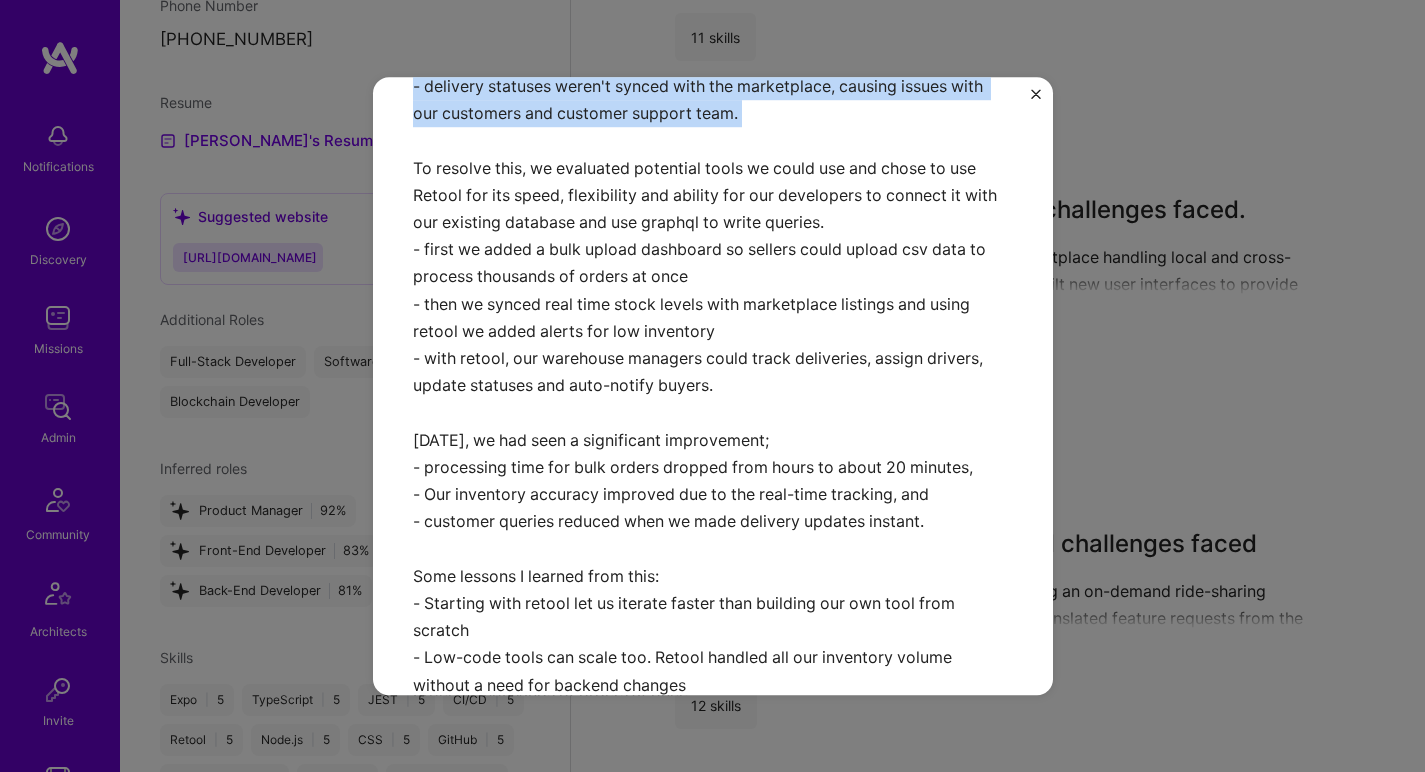 scroll, scrollTop: 715, scrollLeft: 0, axis: vertical 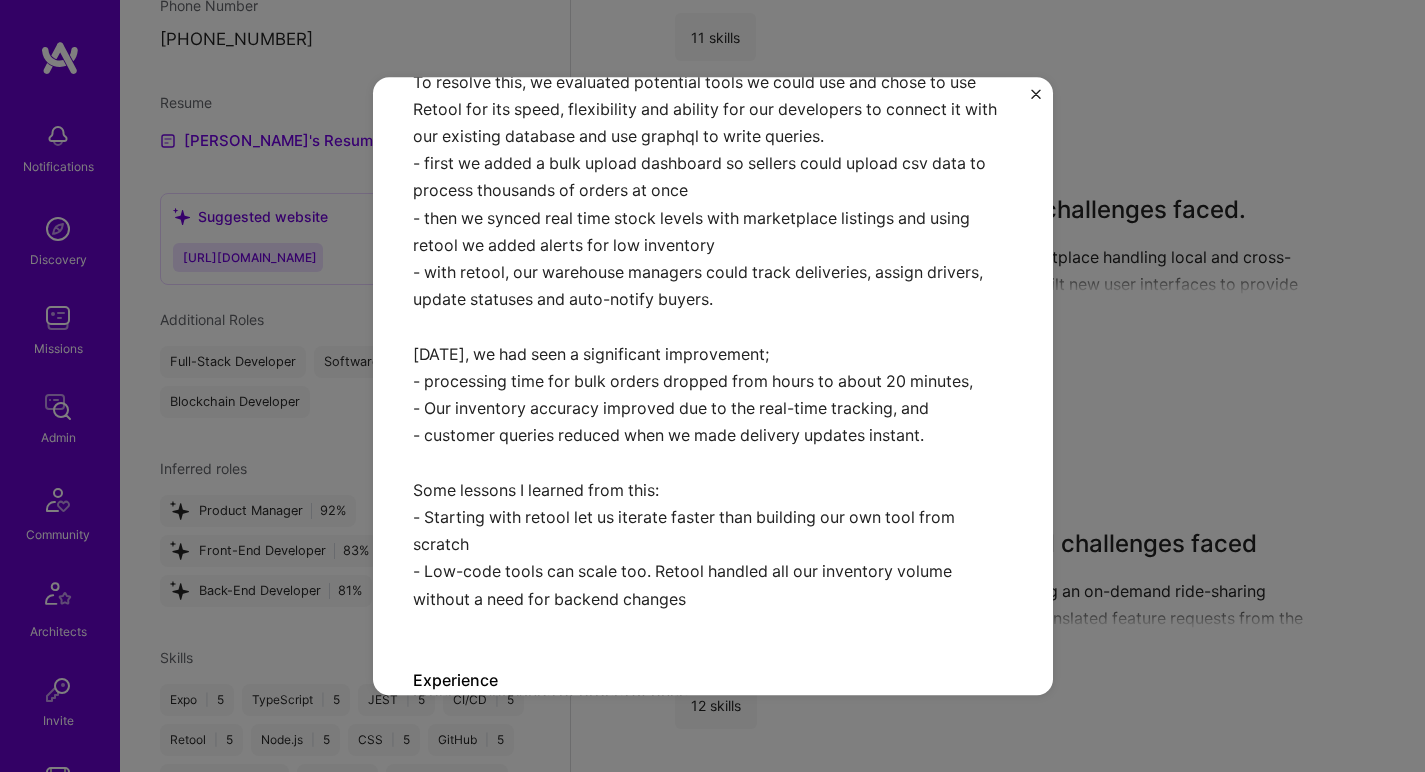 click on "Building a B2B marketplace and challenges faced. Building and maintaining a B2B eCommerce marketplace handling local and cross-border logistics. Improved user experience and built new user interfaces to provide buyers with a smoother buying experience. Added more app functionality to enable automation of warehouse inventory processes. At Waystocap a major pain point was warehouse logistics where we faced issues tracking inventory, processing bulk orders and coordinating deliveries. Our warehouse team face three key issues that we were tasked with solving: - Almost all inventory update and delivery assignments process were done manually via spreadsheets which led to delays, errors and duplications. - Sellers often uploaded hundreds of orders at once which overwhelmed our warehouse team and existing tools. - delivery statuses weren't synced with the marketplace, causing issues with our customers and customer support team. Within two months, we had seen a significant improvement;" at bounding box center (713, 113) 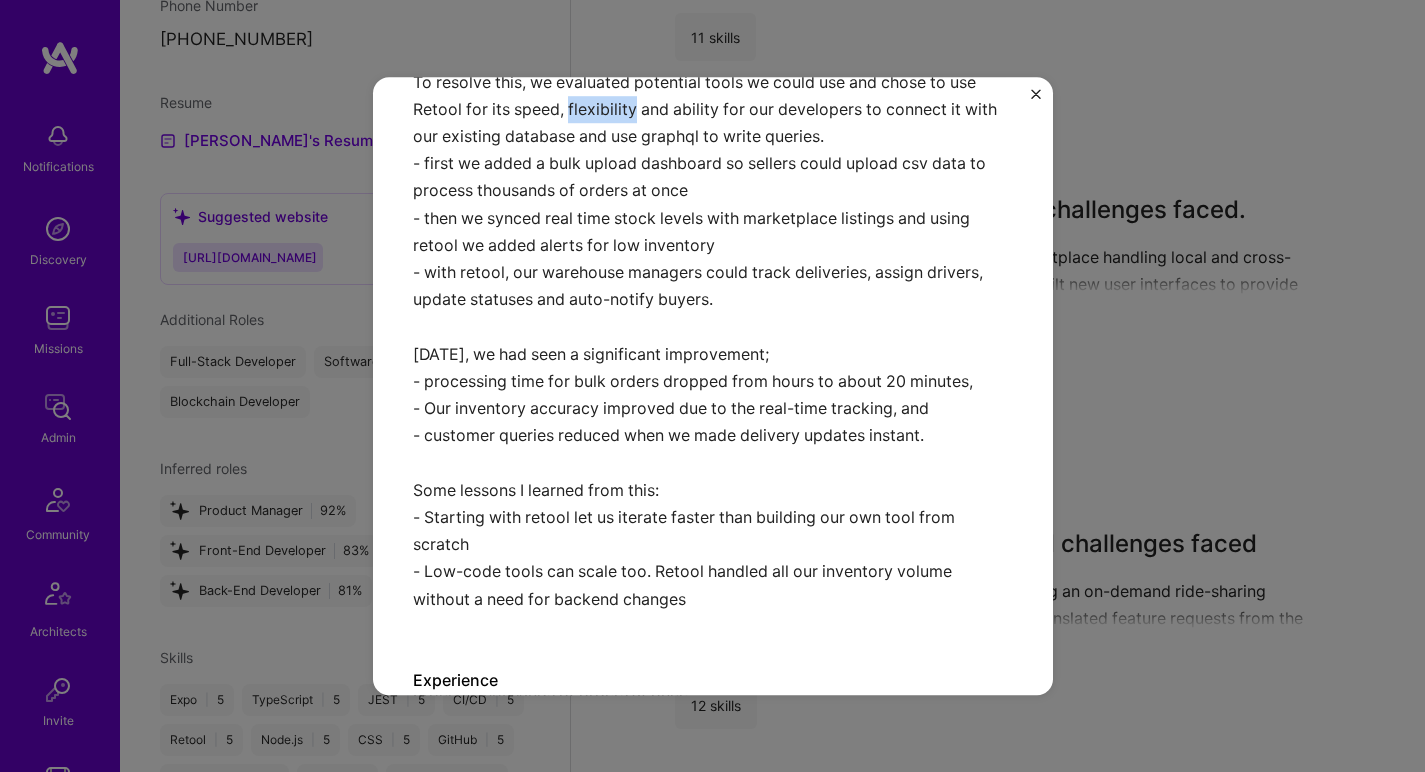 click on "Building a B2B marketplace and challenges faced. Building and maintaining a B2B eCommerce marketplace handling local and cross-border logistics. Improved user experience and built new user interfaces to provide buyers with a smoother buying experience. Added more app functionality to enable automation of warehouse inventory processes. At Waystocap a major pain point was warehouse logistics where we faced issues tracking inventory, processing bulk orders and coordinating deliveries. Our warehouse team face three key issues that we were tasked with solving: - Almost all inventory update and delivery assignments process were done manually via spreadsheets which led to delays, errors and duplications. - Sellers often uploaded hundreds of orders at once which overwhelmed our warehouse team and existing tools. - delivery statuses weren't synced with the marketplace, causing issues with our customers and customer support team. Within two months, we had seen a significant improvement;" at bounding box center (713, 113) 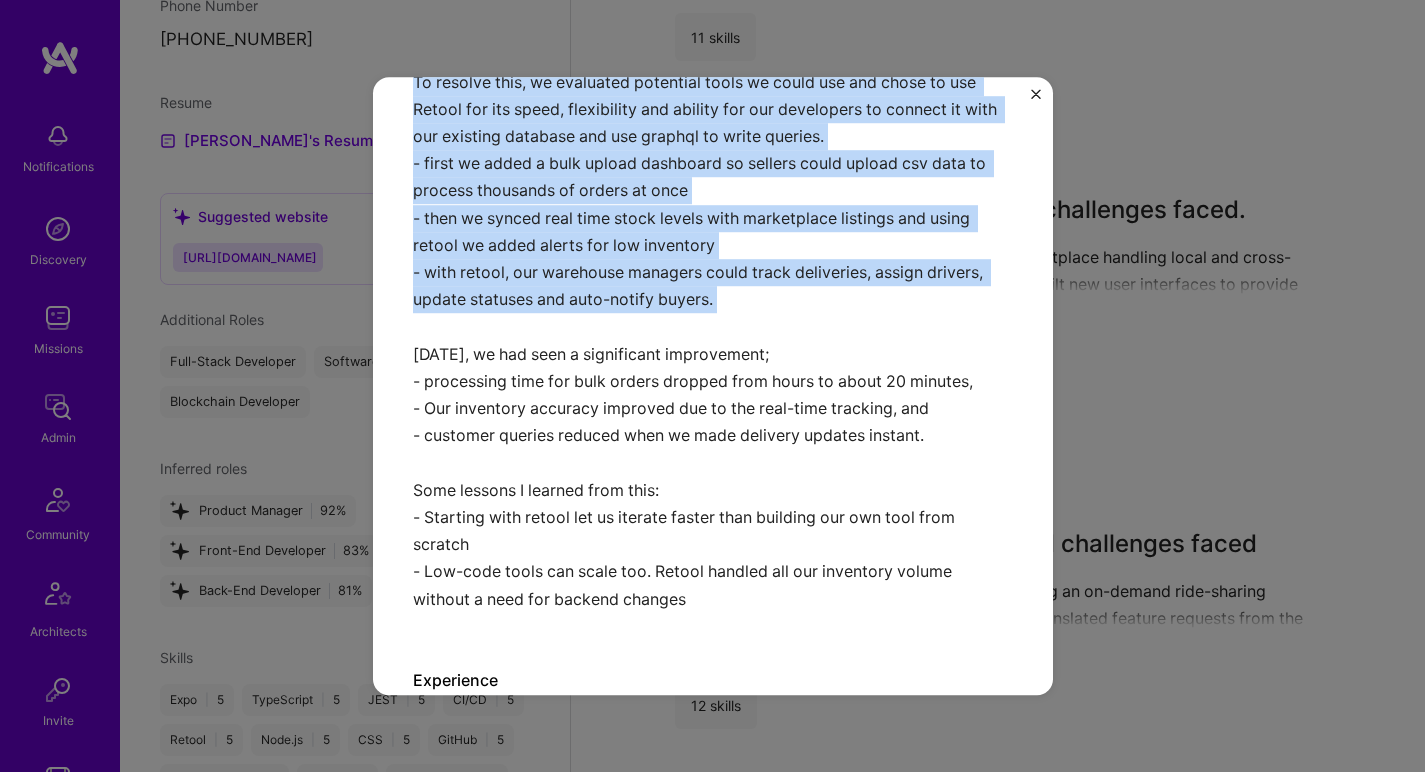 drag, startPoint x: 585, startPoint y: 168, endPoint x: 472, endPoint y: 314, distance: 184.62123 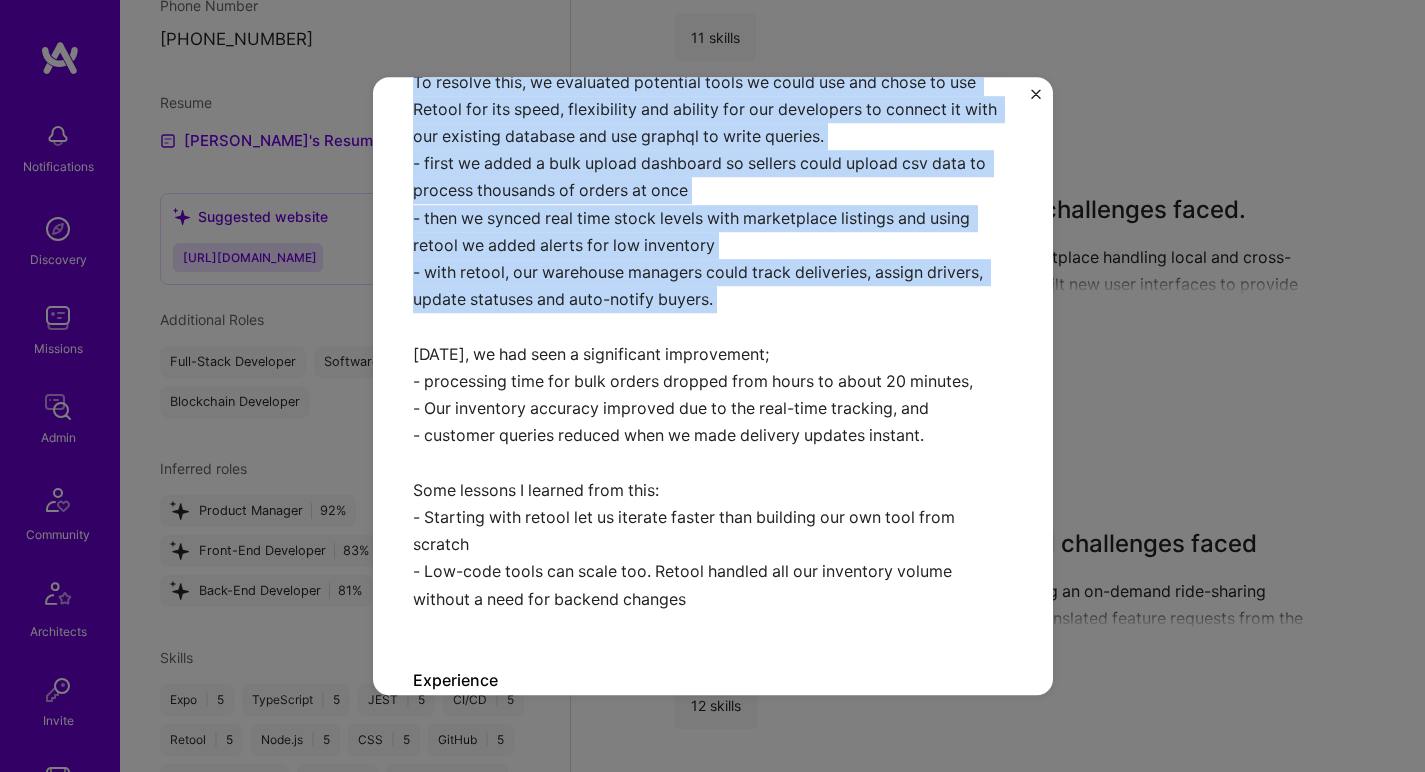 click on "Building a B2B marketplace and challenges faced. Building and maintaining a B2B eCommerce marketplace handling local and cross-border logistics. Improved user experience and built new user interfaces to provide buyers with a smoother buying experience. Added more app functionality to enable automation of warehouse inventory processes. At Waystocap a major pain point was warehouse logistics where we faced issues tracking inventory, processing bulk orders and coordinating deliveries. Our warehouse team face three key issues that we were tasked with solving: - Almost all inventory update and delivery assignments process were done manually via spreadsheets which led to delays, errors and duplications. - Sellers often uploaded hundreds of orders at once which overwhelmed our warehouse team and existing tools. - delivery statuses weren't synced with the marketplace, causing issues with our customers and customer support team. Within two months, we had seen a significant improvement;" at bounding box center [713, 113] 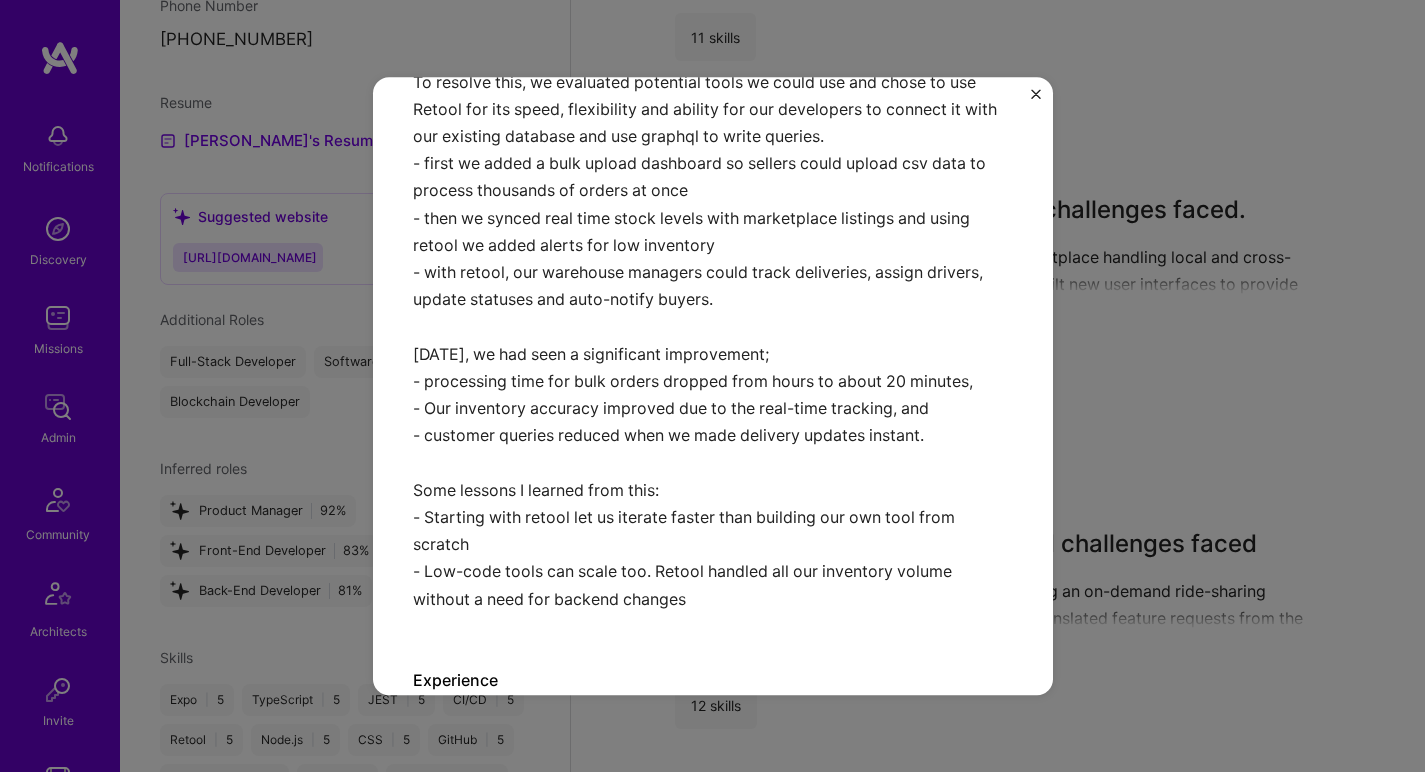 click on "Building a B2B marketplace and challenges faced. Building and maintaining a B2B eCommerce marketplace handling local and cross-border logistics. Improved user experience and built new user interfaces to provide buyers with a smoother buying experience. Added more app functionality to enable automation of warehouse inventory processes. At Waystocap a major pain point was warehouse logistics where we faced issues tracking inventory, processing bulk orders and coordinating deliveries. Our warehouse team face three key issues that we were tasked with solving: - Almost all inventory update and delivery assignments process were done manually via spreadsheets which led to delays, errors and duplications. - Sellers often uploaded hundreds of orders at once which overwhelmed our warehouse team and existing tools. - delivery statuses weren't synced with the marketplace, causing issues with our customers and customer support team. Within two months, we had seen a significant improvement;" at bounding box center [713, 113] 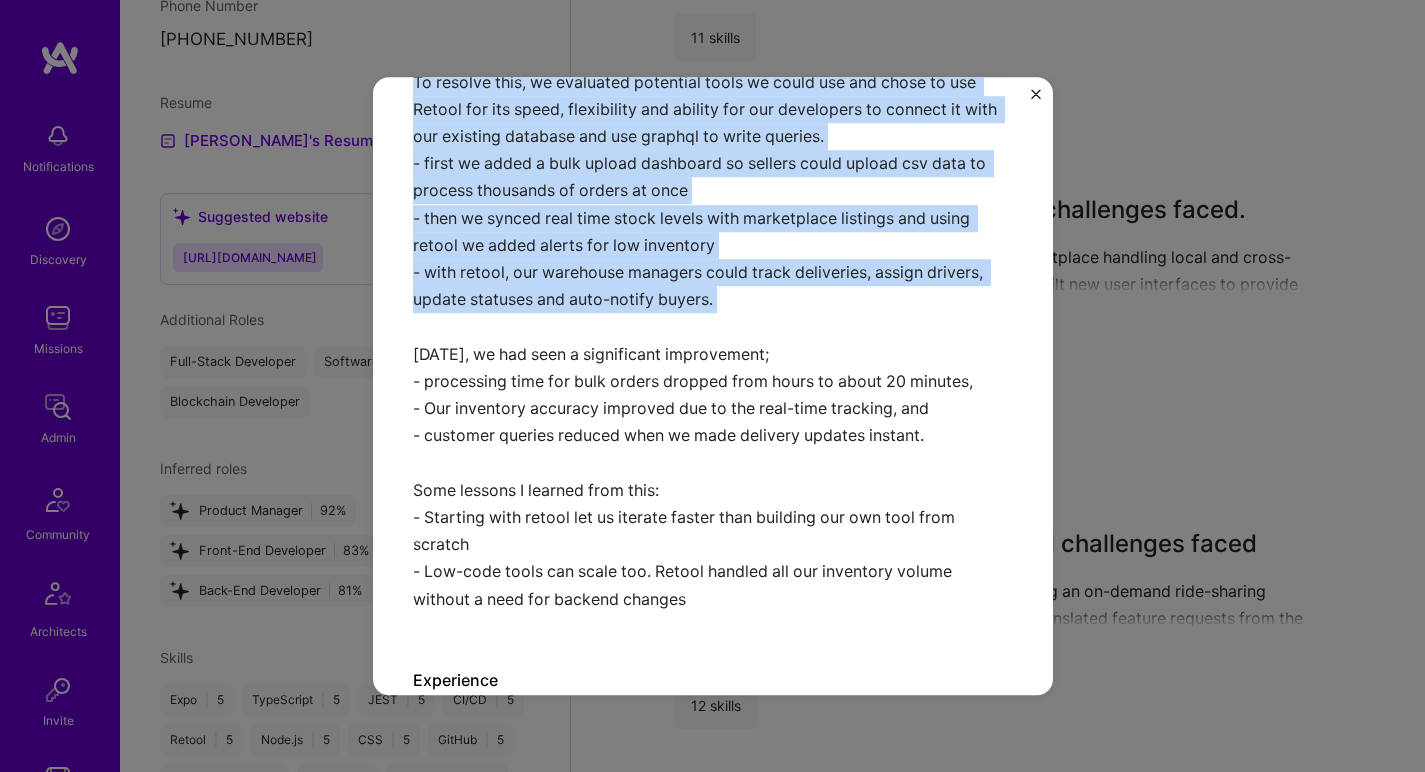 drag, startPoint x: 482, startPoint y: 321, endPoint x: 520, endPoint y: 182, distance: 144.10066 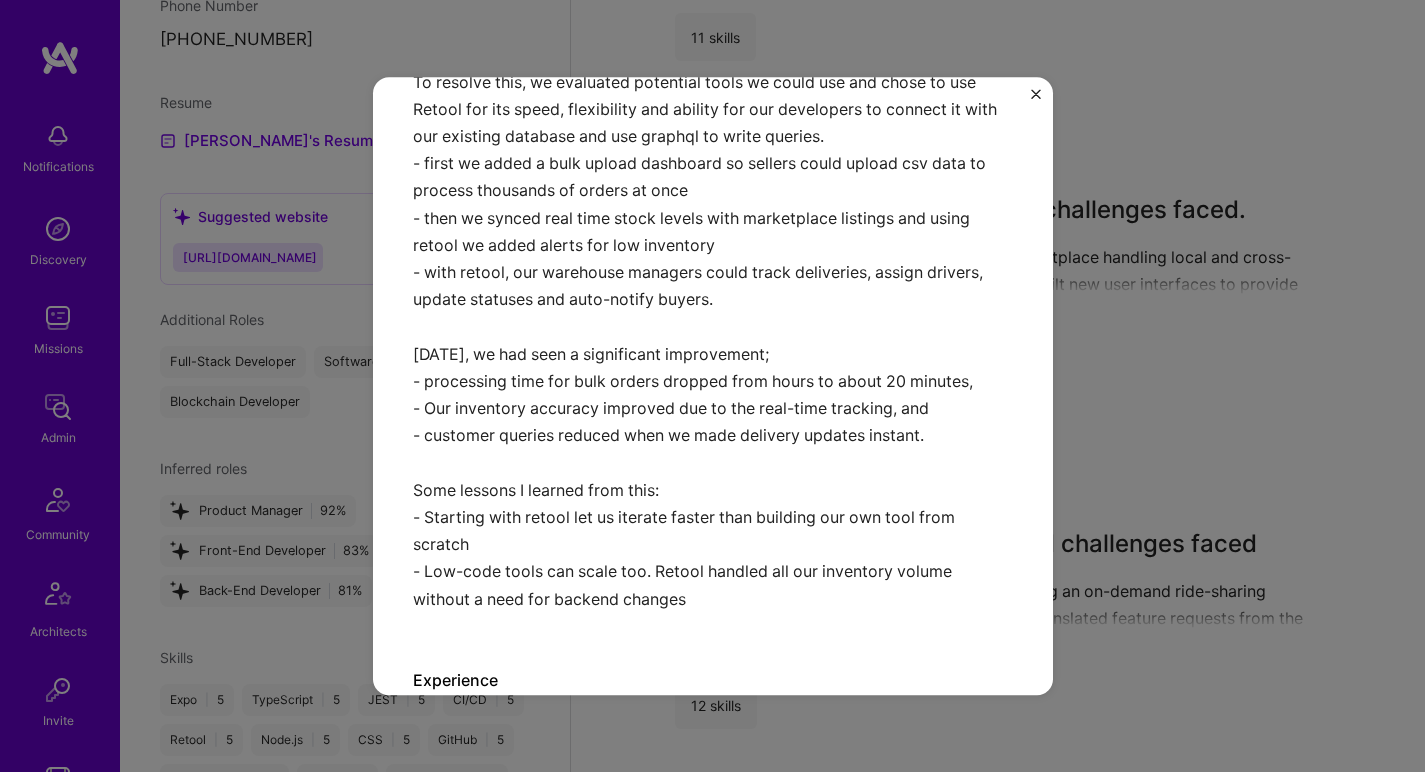 click on "Building a B2B marketplace and challenges faced. Building and maintaining a B2B eCommerce marketplace handling local and cross-border logistics. Improved user experience and built new user interfaces to provide buyers with a smoother buying experience. Added more app functionality to enable automation of warehouse inventory processes. At Waystocap a major pain point was warehouse logistics where we faced issues tracking inventory, processing bulk orders and coordinating deliveries. Our warehouse team face three key issues that we were tasked with solving: - Almost all inventory update and delivery assignments process were done manually via spreadsheets which led to delays, errors and duplications. - Sellers often uploaded hundreds of orders at once which overwhelmed our warehouse team and existing tools. - delivery statuses weren't synced with the marketplace, causing issues with our customers and customer support team. Within two months, we had seen a significant improvement;" at bounding box center (713, 113) 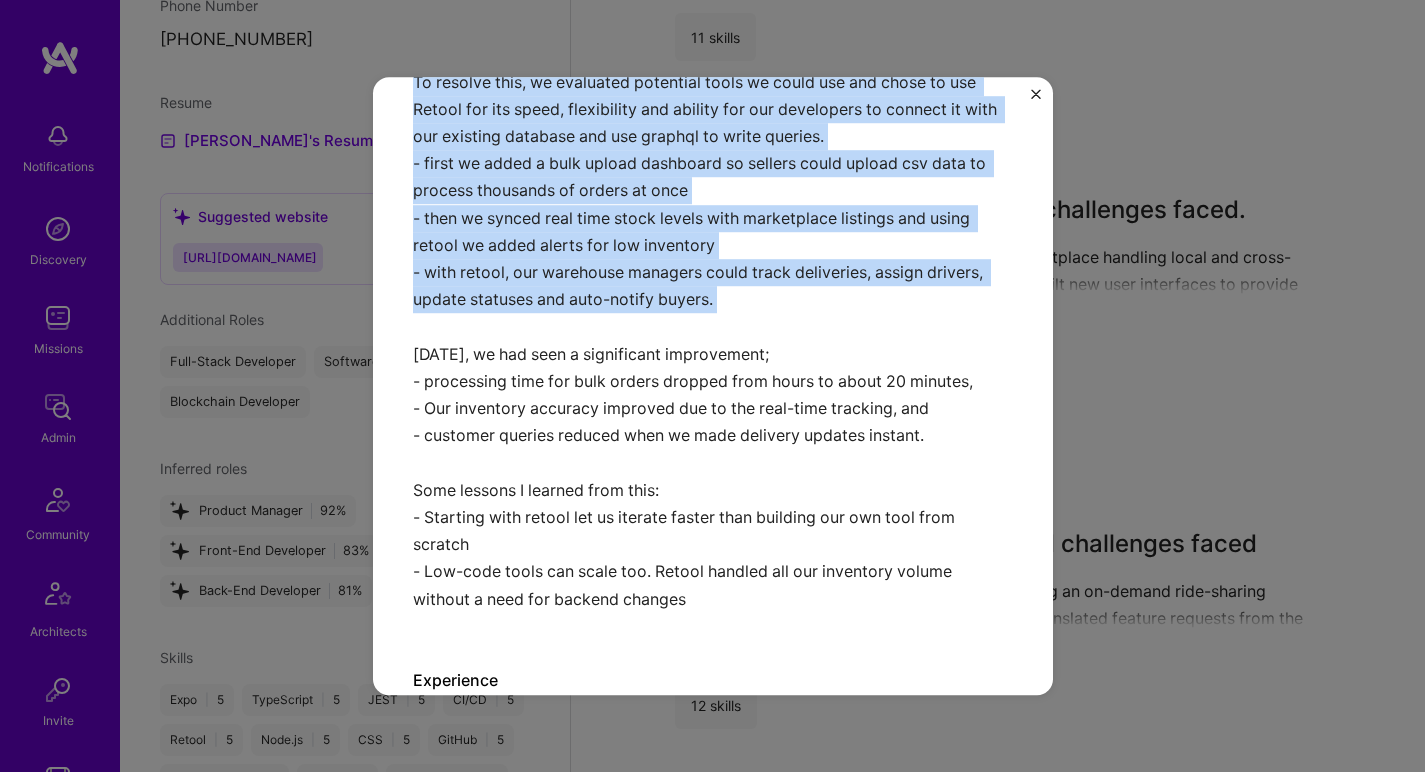 drag, startPoint x: 520, startPoint y: 182, endPoint x: 488, endPoint y: 324, distance: 145.56099 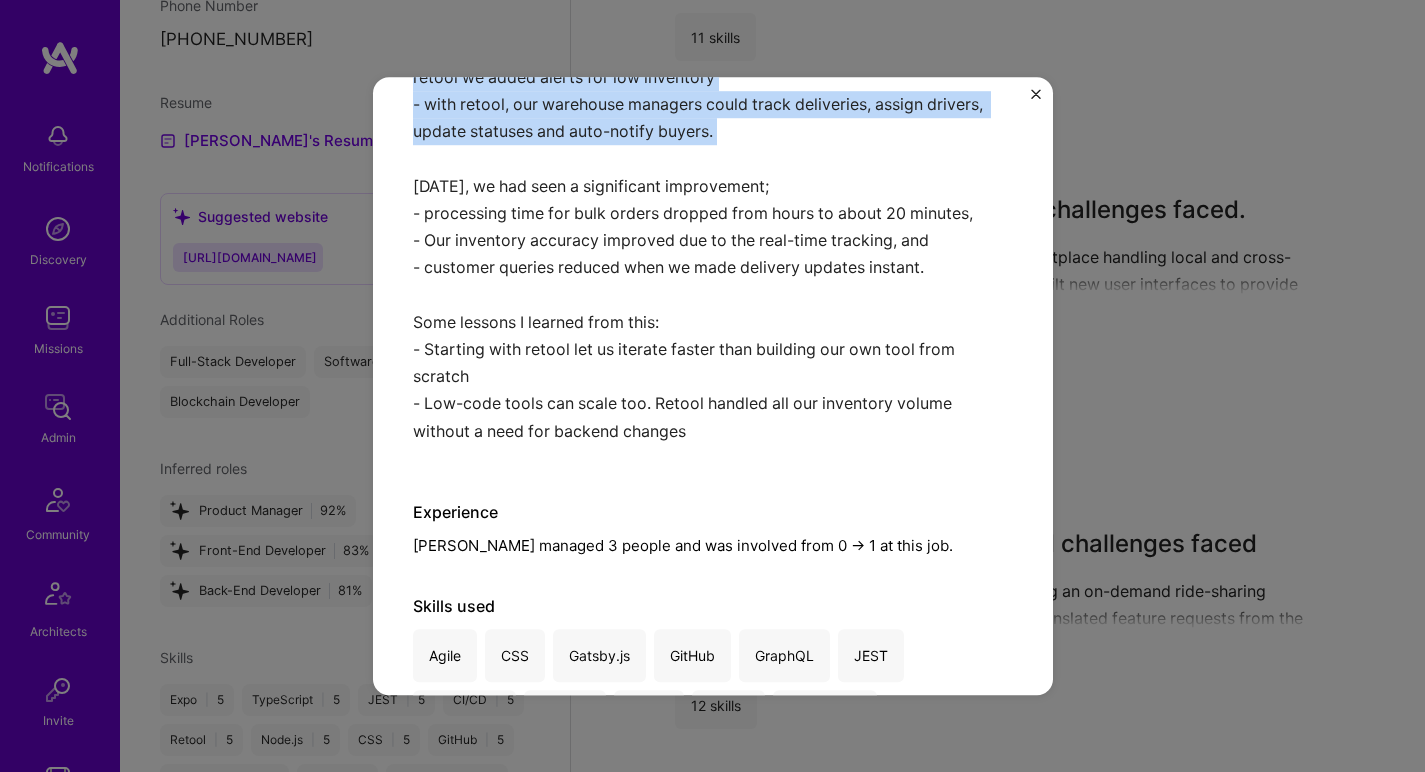 scroll, scrollTop: 970, scrollLeft: 0, axis: vertical 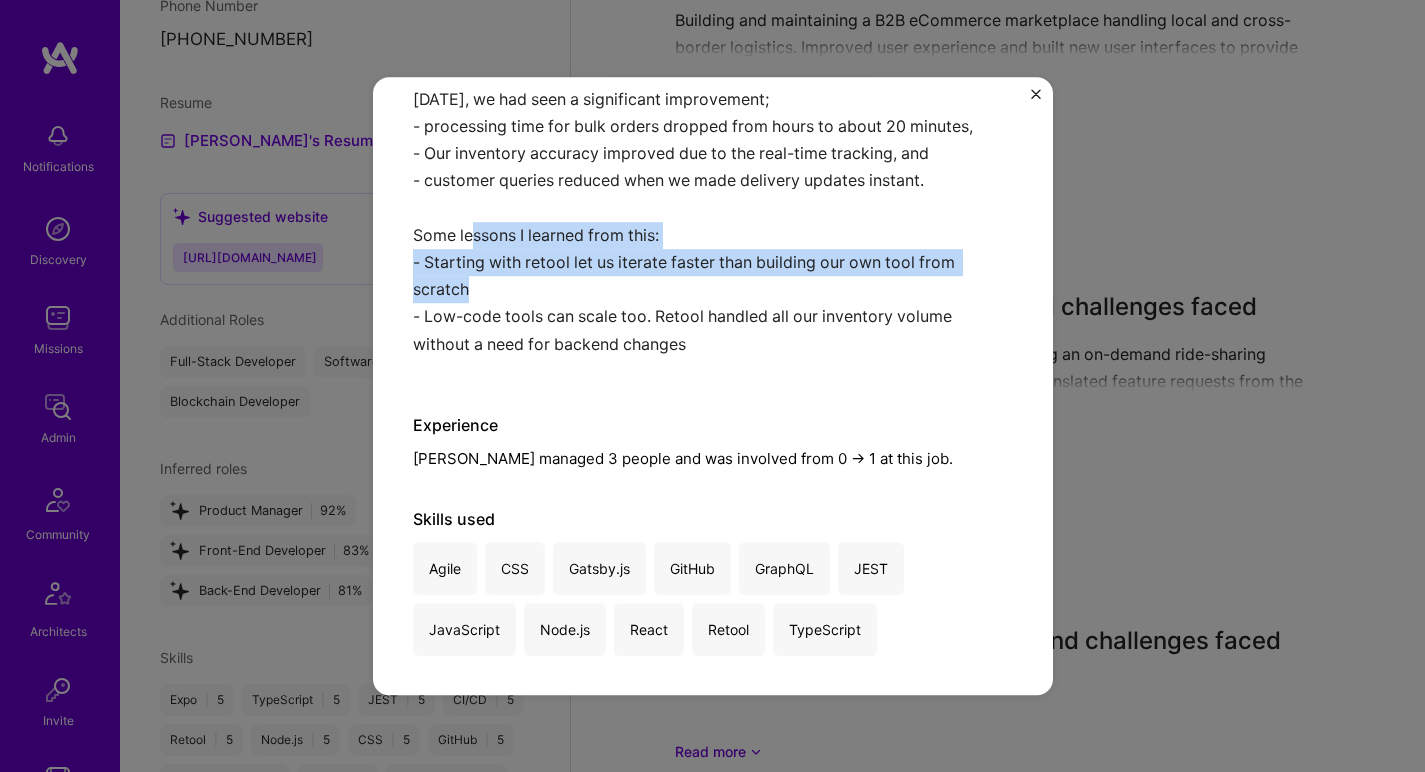 drag, startPoint x: 475, startPoint y: 290, endPoint x: 522, endPoint y: 352, distance: 77.801025 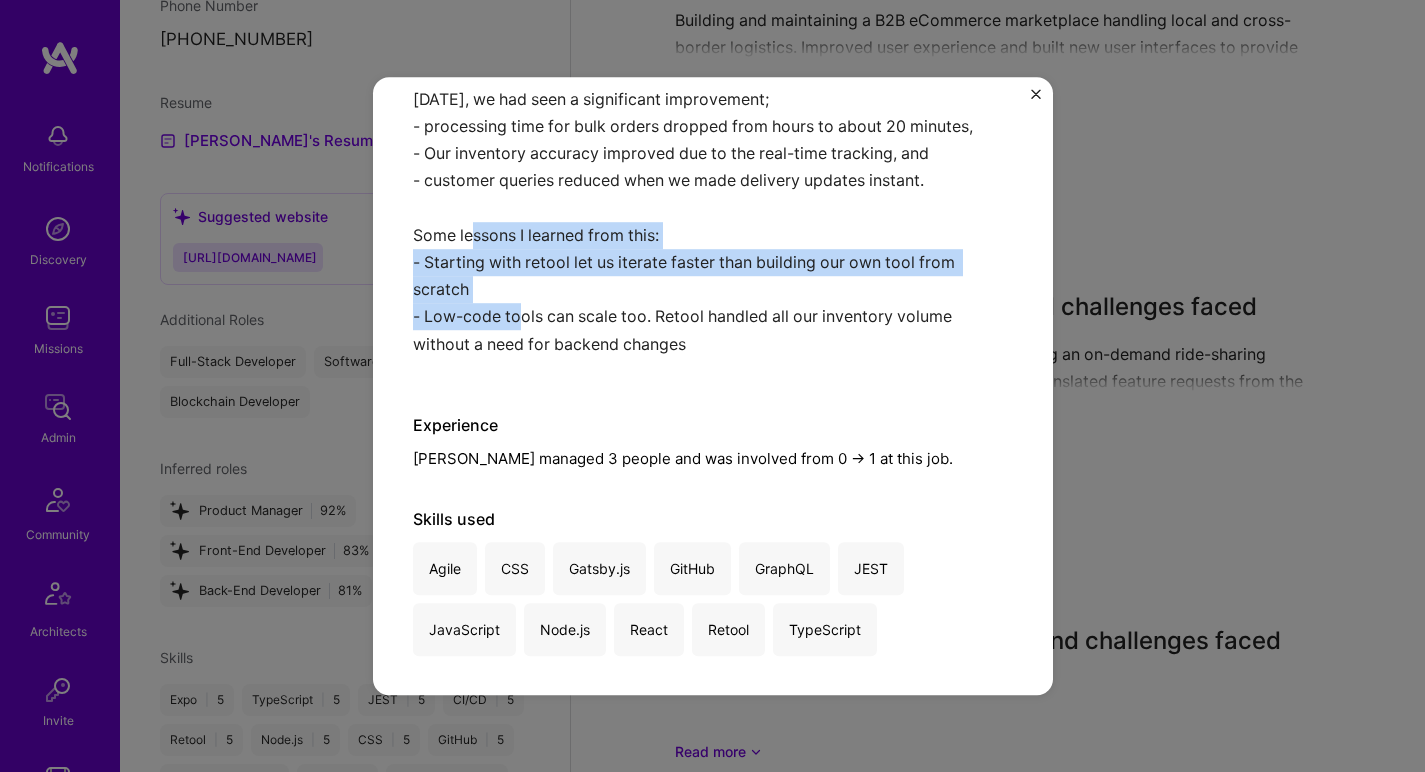 click on "Building a B2B marketplace and challenges faced. Building and maintaining a B2B eCommerce marketplace handling local and cross-border logistics. Improved user experience and built new user interfaces to provide buyers with a smoother buying experience. Added more app functionality to enable automation of warehouse inventory processes. At Waystocap a major pain point was warehouse logistics where we faced issues tracking inventory, processing bulk orders and coordinating deliveries. Our warehouse team face three key issues that we were tasked with solving: - Almost all inventory update and delivery assignments process were done manually via spreadsheets which led to delays, errors and duplications. - Sellers often uploaded hundreds of orders at once which overwhelmed our warehouse team and existing tools. - delivery statuses weren't synced with the marketplace, causing issues with our customers and customer support team. Within two months, we had seen a significant improvement;" at bounding box center (713, -142) 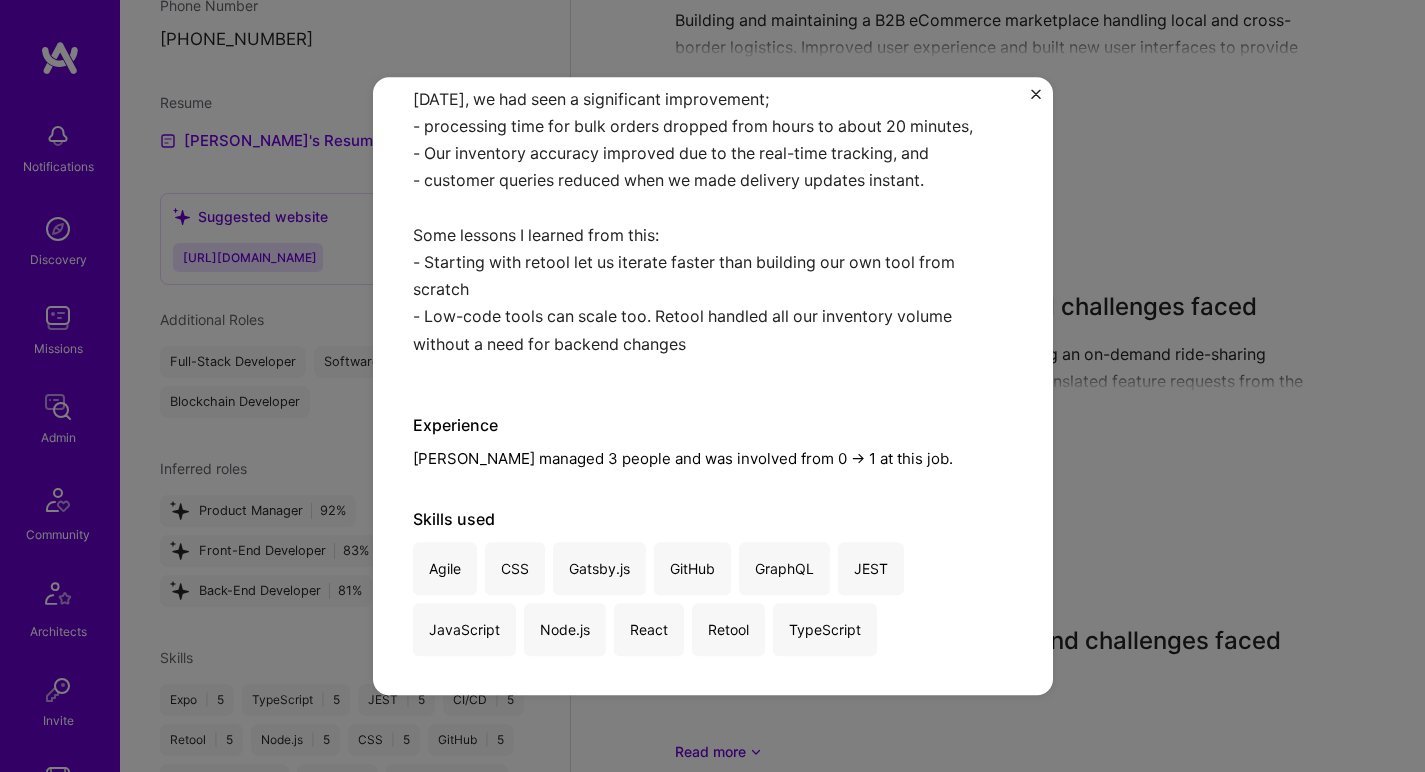 scroll, scrollTop: 2207, scrollLeft: 0, axis: vertical 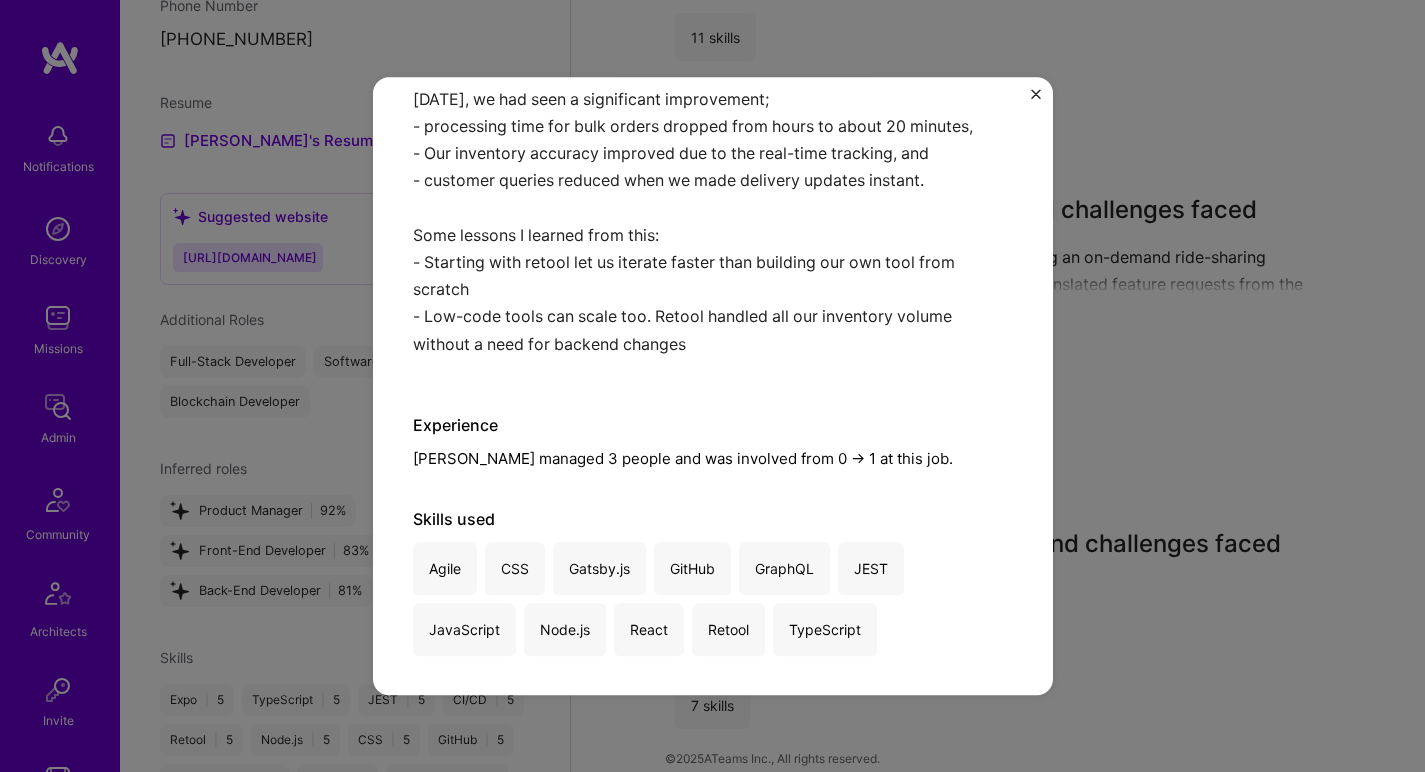 click on "Senior Software Engineer Waystocap   ·     E-Commerce, Logistics     ·   September 2020 - September 2021   Building a B2B marketplace and challenges faced. Building and maintaining a B2B eCommerce marketplace handling local and cross-border logistics. Improved user experience and built new user interfaces to provide buyers with a smoother buying experience. Added more app functionality to enable automation of warehouse inventory processes. At Waystocap a major pain point was warehouse logistics where we faced issues tracking inventory, processing bulk orders and coordinating deliveries. Our warehouse team face three key issues that we were tasked with solving: - Almost all inventory update and delivery assignments process were done manually via spreadsheets which led to delays, errors and duplications. - Sellers often uploaded hundreds of orders at once which overwhelmed our warehouse team and existing tools. Within two months, we had seen a significant improvement; Some lessons I learned from this: Agile" at bounding box center [712, 386] 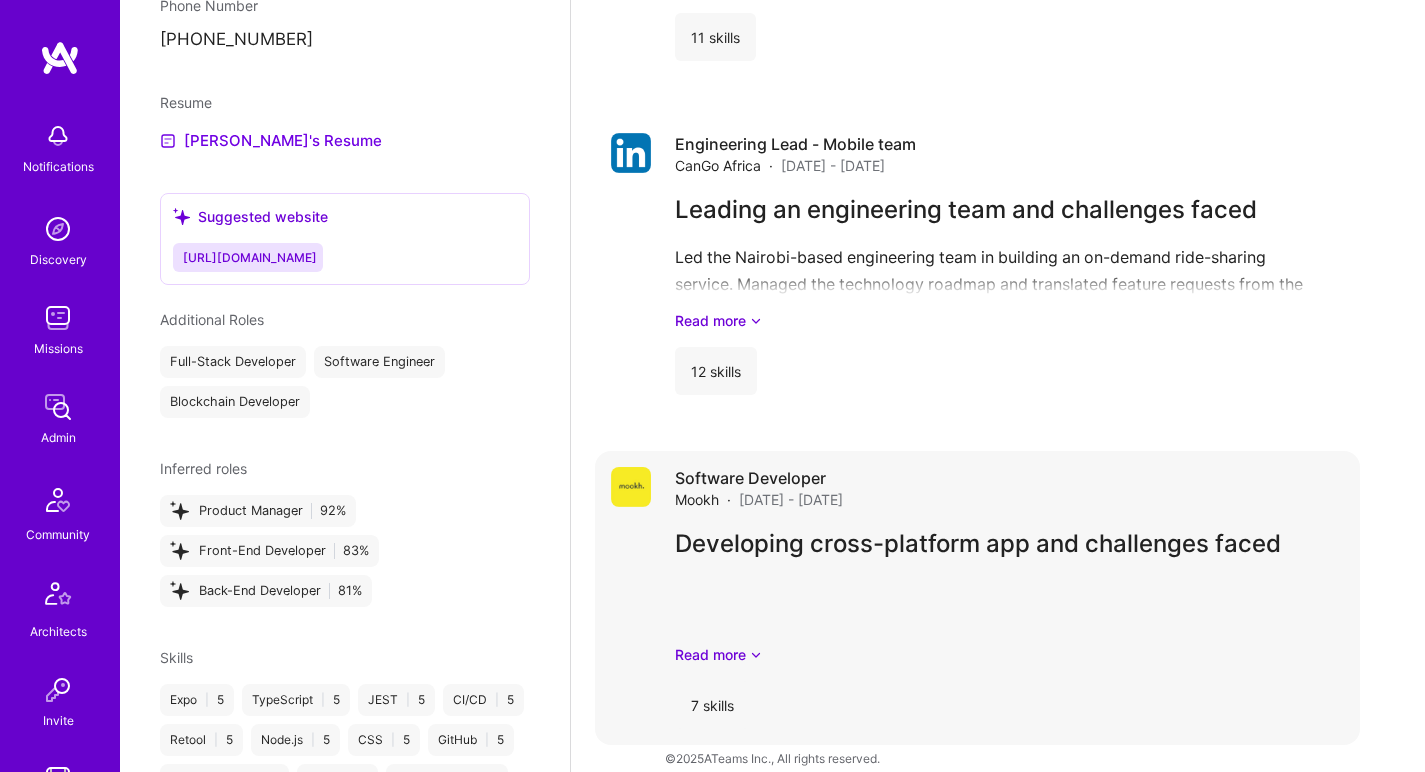 click on "Developing cross-platform app and challenges faced At Mookh, we initially had built an event ticketing web platform and as part of the team, we felt it was necessary to develop a mobile app to scan and validate the tickets at event entrances. This would provide the company with a new source of revenue. I was tasked with developing the door management app to handle high traffic and process scans instantly. We decided to conduct initial testing with small events of about 150 guests and less. We did not observe any major issues and decided to launch and use it in all events most of which had over 200 guests. Here we observed two major issues: - there was a performance lag as scanning took 2-3seconds due to slow api calls. - upon investigating the api call, I noticed we were making redundant queries to the backend; one to verify the ticket, and another to validate it. Read more" at bounding box center (1009, 595) 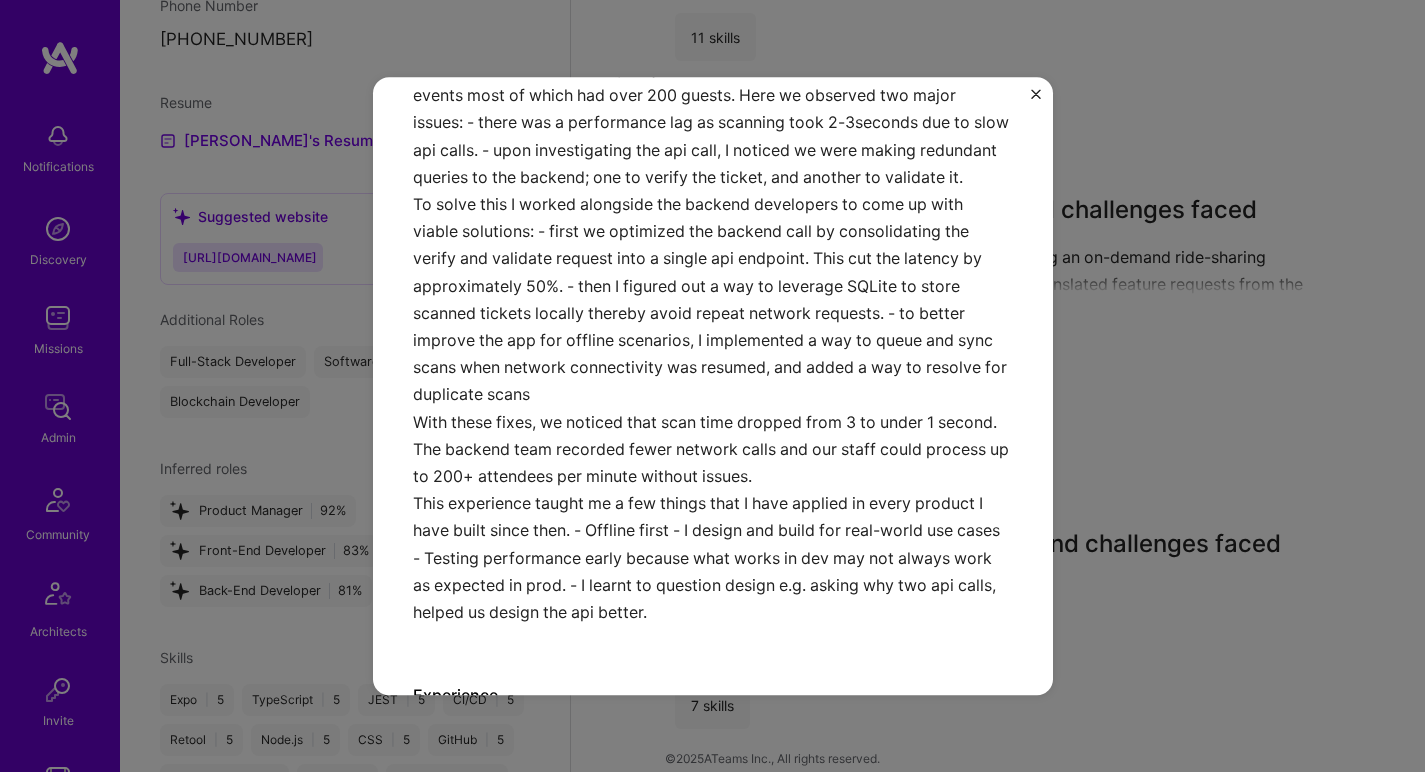 scroll, scrollTop: 611, scrollLeft: 0, axis: vertical 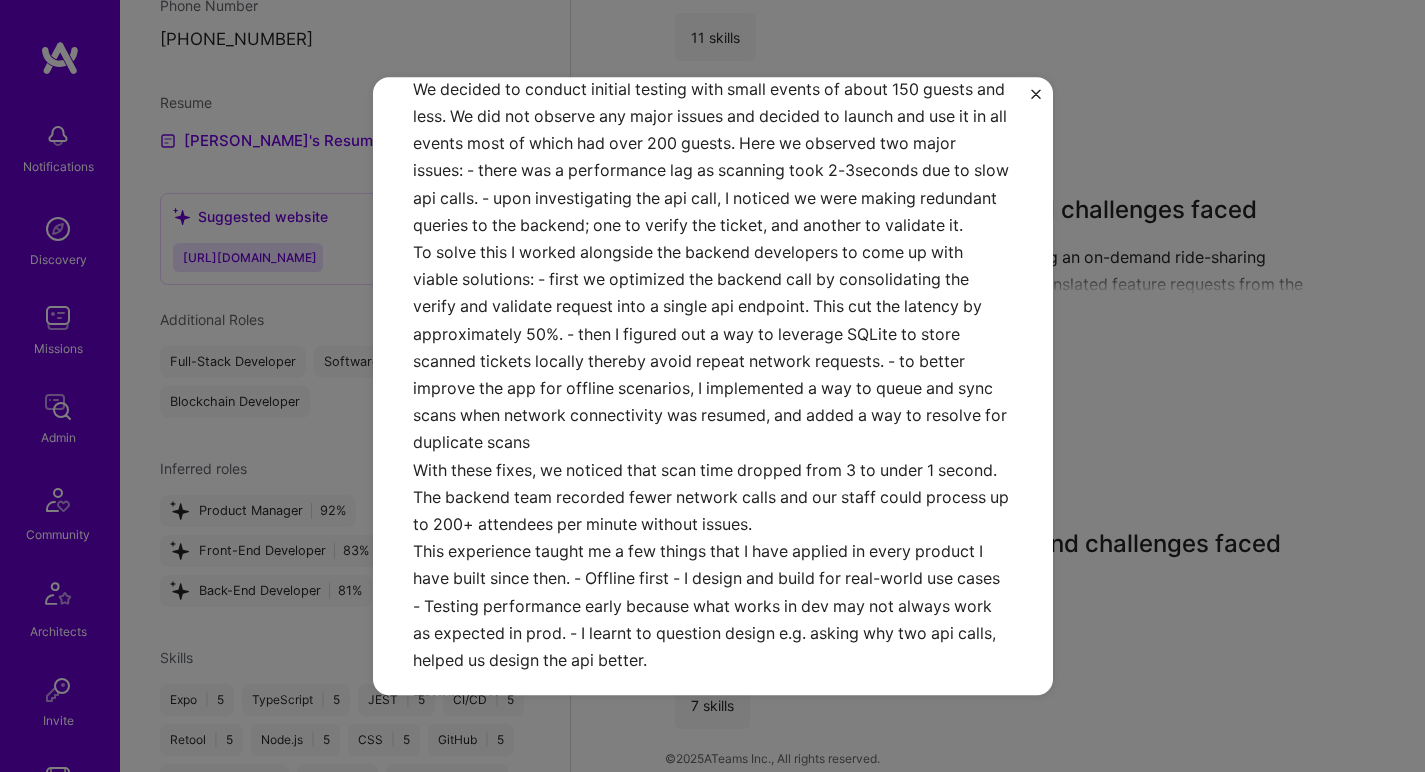 click on "Developing cross-platform app and challenges faced At Mookh, we initially had built an event ticketing web platform and as part of the team, we felt it was necessary to develop a mobile app to scan and validate the tickets at event entrances. This would provide the company with a new source of revenue. I was tasked with developing the door management app to handle high traffic and process scans instantly. We decided to conduct initial testing with small events of about 150 guests and less. We did not observe any major issues and decided to launch and use it in all events most of which had over 200 guests. Here we observed two major issues: - there was a performance lag as scanning took 2-3seconds due to slow api calls. - upon investigating the api call, I noticed we were making redundant queries to the backend; one to verify the ticket, and another to validate it." at bounding box center [713, 196] 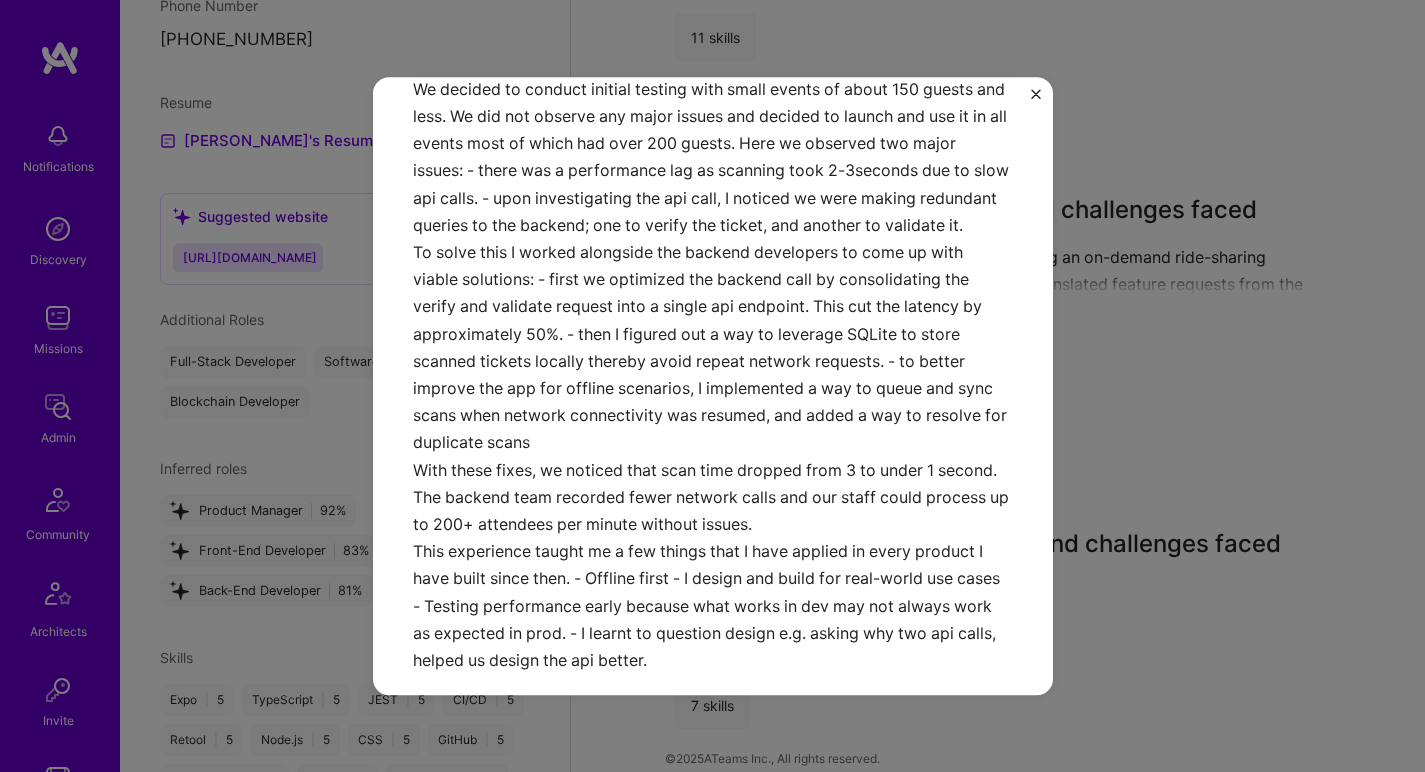click on "Developing cross-platform app and challenges faced At Mookh, we initially had built an event ticketing web platform and as part of the team, we felt it was necessary to develop a mobile app to scan and validate the tickets at event entrances. This would provide the company with a new source of revenue. I was tasked with developing the door management app to handle high traffic and process scans instantly. We decided to conduct initial testing with small events of about 150 guests and less. We did not observe any major issues and decided to launch and use it in all events most of which had over 200 guests. Here we observed two major issues: - there was a performance lag as scanning took 2-3seconds due to slow api calls. - upon investigating the api call, I noticed we were making redundant queries to the backend; one to verify the ticket, and another to validate it." at bounding box center [713, 196] 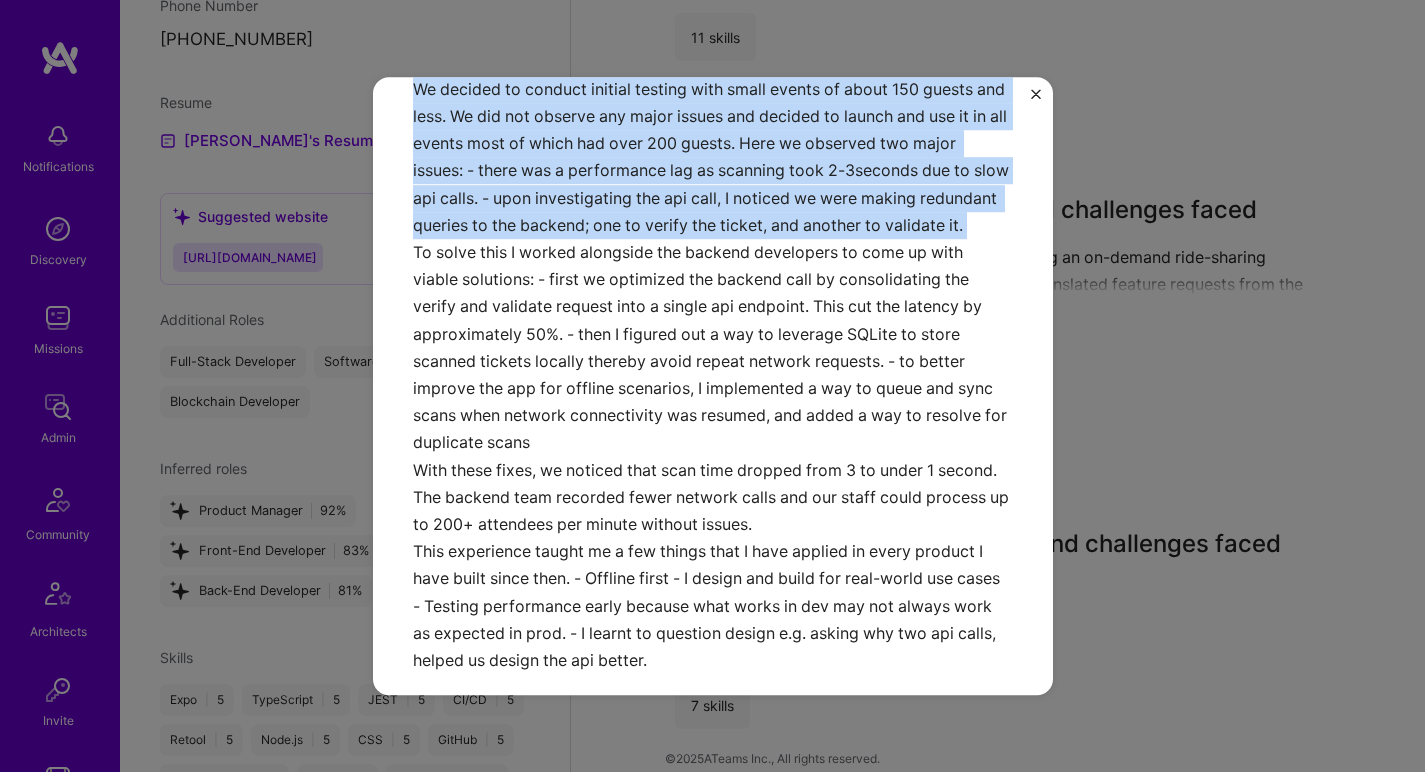 click on "Developing cross-platform app and challenges faced At Mookh, we initially had built an event ticketing web platform and as part of the team, we felt it was necessary to develop a mobile app to scan and validate the tickets at event entrances. This would provide the company with a new source of revenue. I was tasked with developing the door management app to handle high traffic and process scans instantly. We decided to conduct initial testing with small events of about 150 guests and less. We did not observe any major issues and decided to launch and use it in all events most of which had over 200 guests. Here we observed two major issues: - there was a performance lag as scanning took 2-3seconds due to slow api calls. - upon investigating the api call, I noticed we were making redundant queries to the backend; one to verify the ticket, and another to validate it." at bounding box center (713, 196) 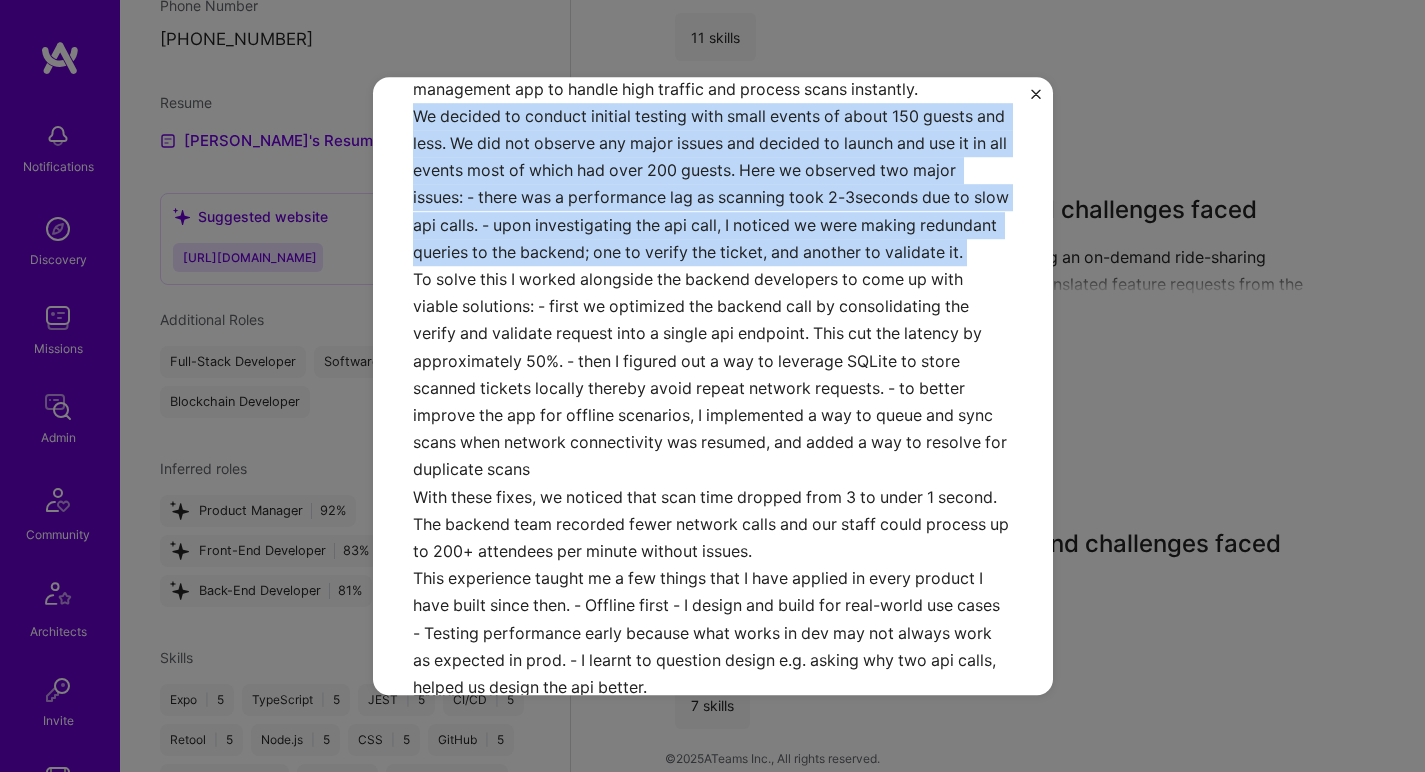scroll, scrollTop: 571, scrollLeft: 0, axis: vertical 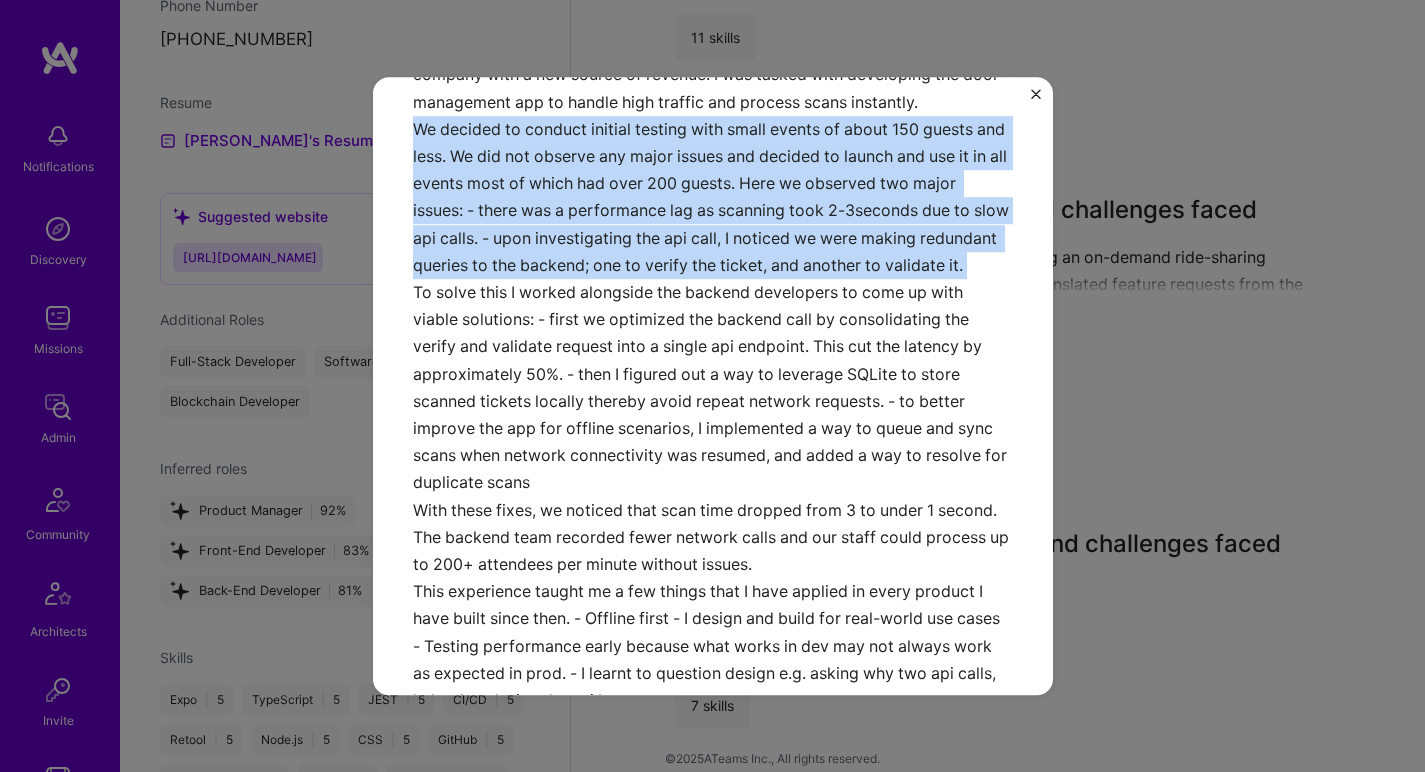 click on "Developing cross-platform app and challenges faced At Mookh, we initially had built an event ticketing web platform and as part of the team, we felt it was necessary to develop a mobile app to scan and validate the tickets at event entrances. This would provide the company with a new source of revenue. I was tasked with developing the door management app to handle high traffic and process scans instantly. We decided to conduct initial testing with small events of about 150 guests and less. We did not observe any major issues and decided to launch and use it in all events most of which had over 200 guests. Here we observed two major issues: - there was a performance lag as scanning took 2-3seconds due to slow api calls. - upon investigating the api call, I noticed we were making redundant queries to the backend; one to verify the ticket, and another to validate it." at bounding box center (713, 236) 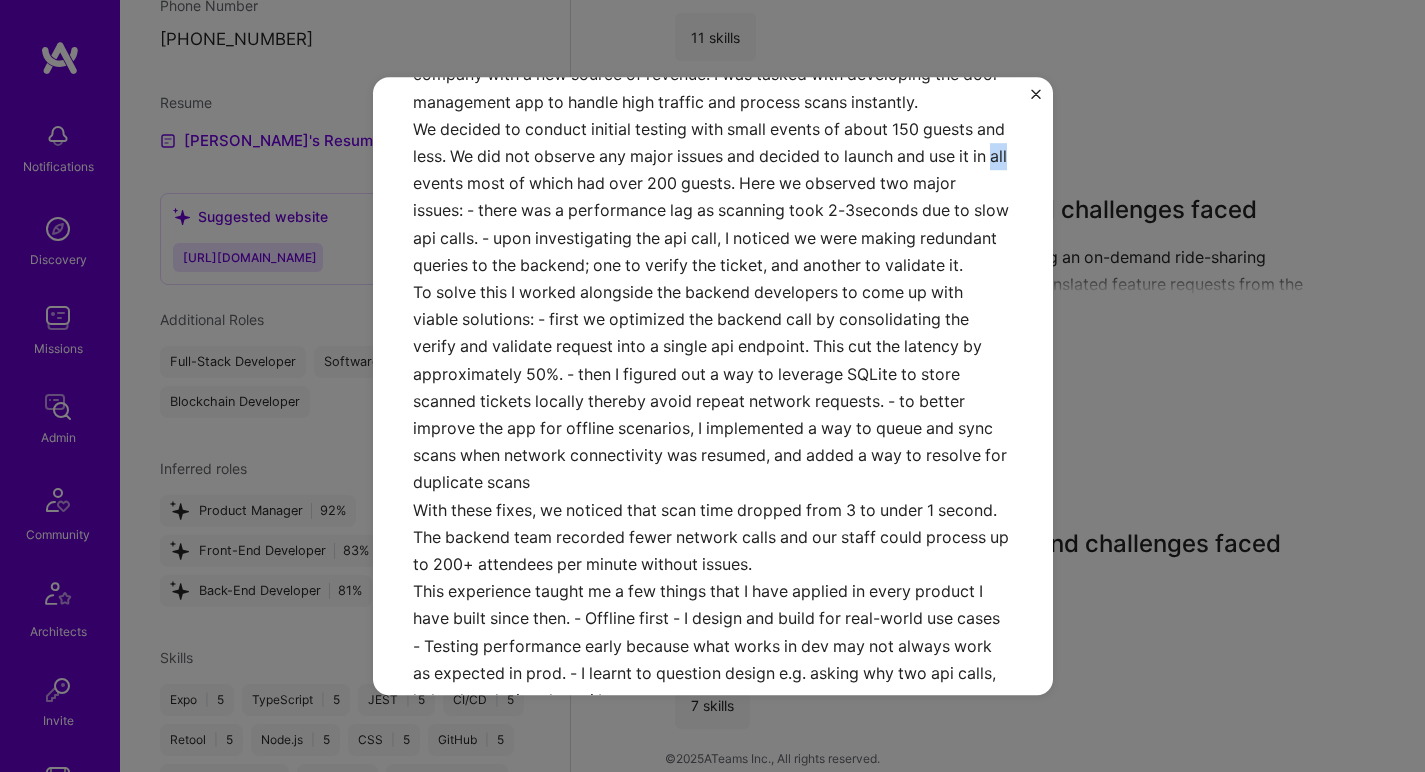 click on "Developing cross-platform app and challenges faced At Mookh, we initially had built an event ticketing web platform and as part of the team, we felt it was necessary to develop a mobile app to scan and validate the tickets at event entrances. This would provide the company with a new source of revenue. I was tasked with developing the door management app to handle high traffic and process scans instantly. We decided to conduct initial testing with small events of about 150 guests and less. We did not observe any major issues and decided to launch and use it in all events most of which had over 200 guests. Here we observed two major issues: - there was a performance lag as scanning took 2-3seconds due to slow api calls. - upon investigating the api call, I noticed we were making redundant queries to the backend; one to verify the ticket, and another to validate it." at bounding box center (713, 236) 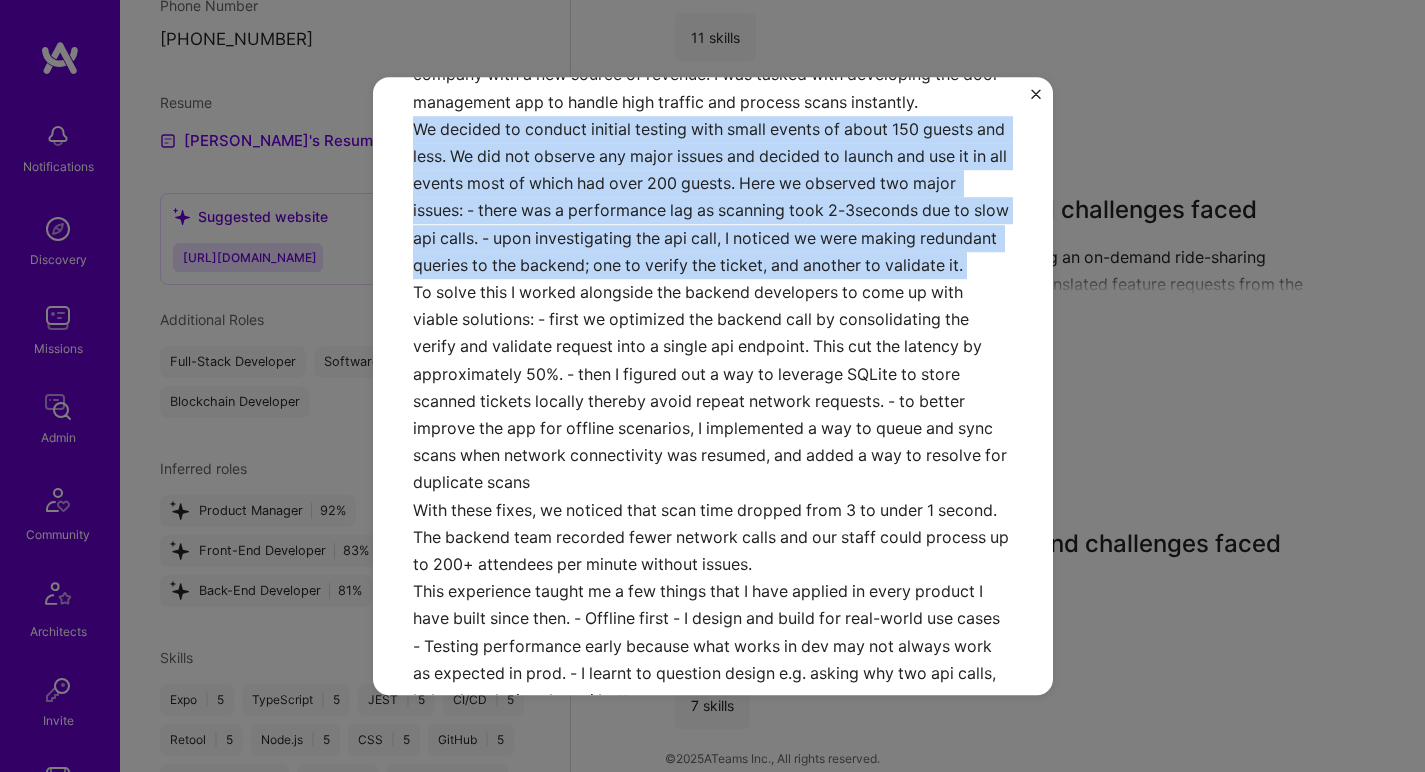click on "Developing cross-platform app and challenges faced At Mookh, we initially had built an event ticketing web platform and as part of the team, we felt it was necessary to develop a mobile app to scan and validate the tickets at event entrances. This would provide the company with a new source of revenue. I was tasked with developing the door management app to handle high traffic and process scans instantly. We decided to conduct initial testing with small events of about 150 guests and less. We did not observe any major issues and decided to launch and use it in all events most of which had over 200 guests. Here we observed two major issues: - there was a performance lag as scanning took 2-3seconds due to slow api calls. - upon investigating the api call, I noticed we were making redundant queries to the backend; one to verify the ticket, and another to validate it." at bounding box center (713, 236) 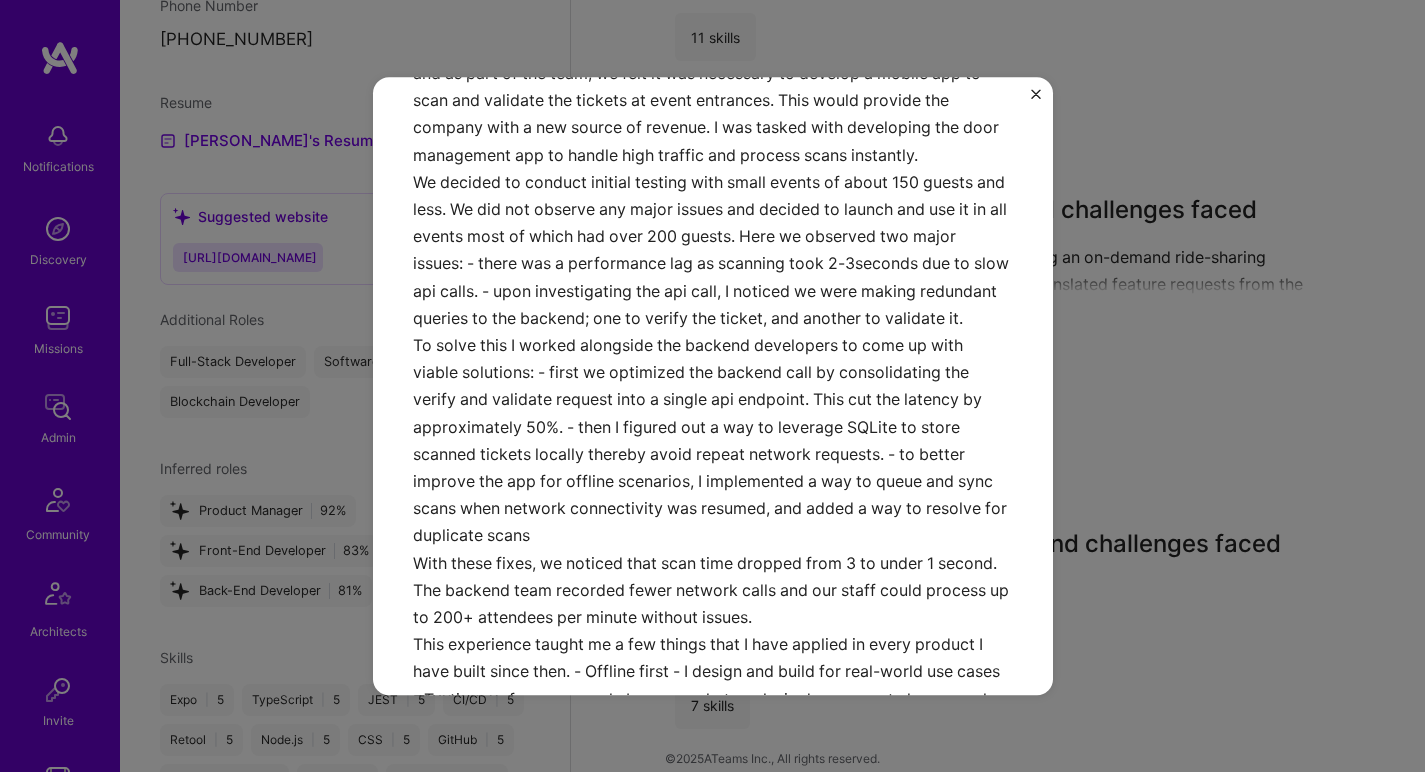 click on "Developing cross-platform app and challenges faced At Mookh, we initially had built an event ticketing web platform and as part of the team, we felt it was necessary to develop a mobile app to scan and validate the tickets at event entrances. This would provide the company with a new source of revenue. I was tasked with developing the door management app to handle high traffic and process scans instantly. We decided to conduct initial testing with small events of about 150 guests and less. We did not observe any major issues and decided to launch and use it in all events most of which had over 200 guests. Here we observed two major issues: - there was a performance lag as scanning took 2-3seconds due to slow api calls. - upon investigating the api call, I noticed we were making redundant queries to the backend; one to verify the ticket, and another to validate it." at bounding box center (713, 289) 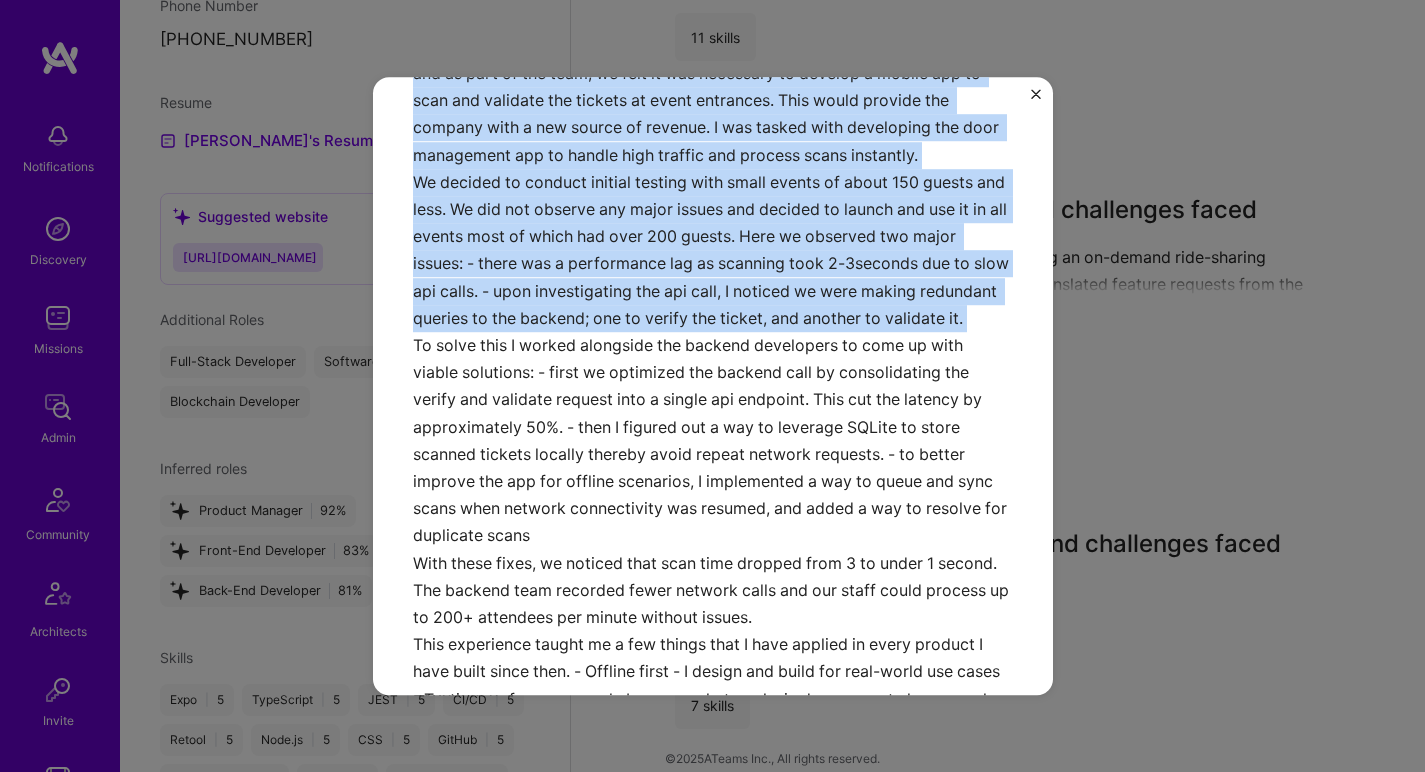 drag, startPoint x: 529, startPoint y: 124, endPoint x: 515, endPoint y: 251, distance: 127.769325 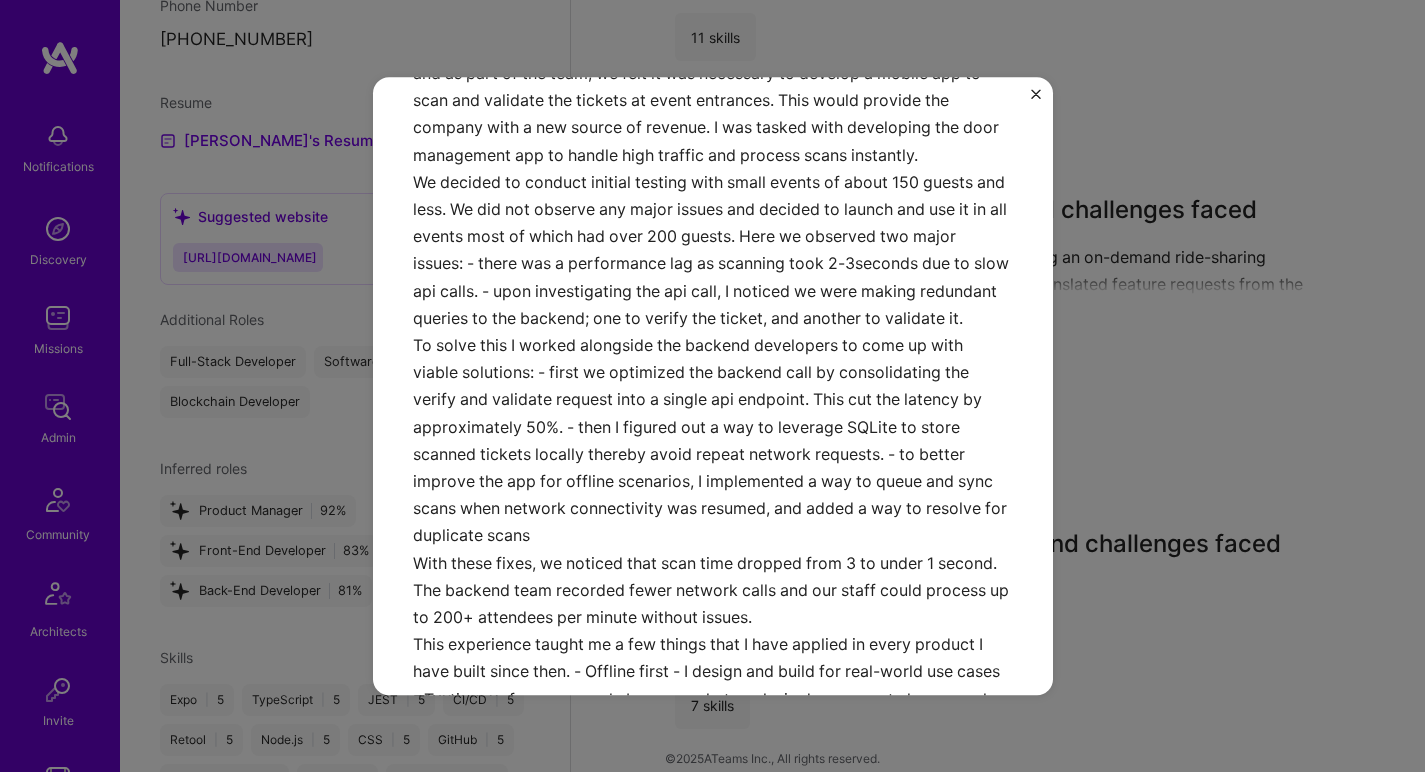 click on "Developing cross-platform app and challenges faced At Mookh, we initially had built an event ticketing web platform and as part of the team, we felt it was necessary to develop a mobile app to scan and validate the tickets at event entrances. This would provide the company with a new source of revenue. I was tasked with developing the door management app to handle high traffic and process scans instantly. We decided to conduct initial testing with small events of about 150 guests and less. We did not observe any major issues and decided to launch and use it in all events most of which had over 200 guests. Here we observed two major issues: - there was a performance lag as scanning took 2-3seconds due to slow api calls. - upon investigating the api call, I noticed we were making redundant queries to the backend; one to verify the ticket, and another to validate it." at bounding box center [713, 289] 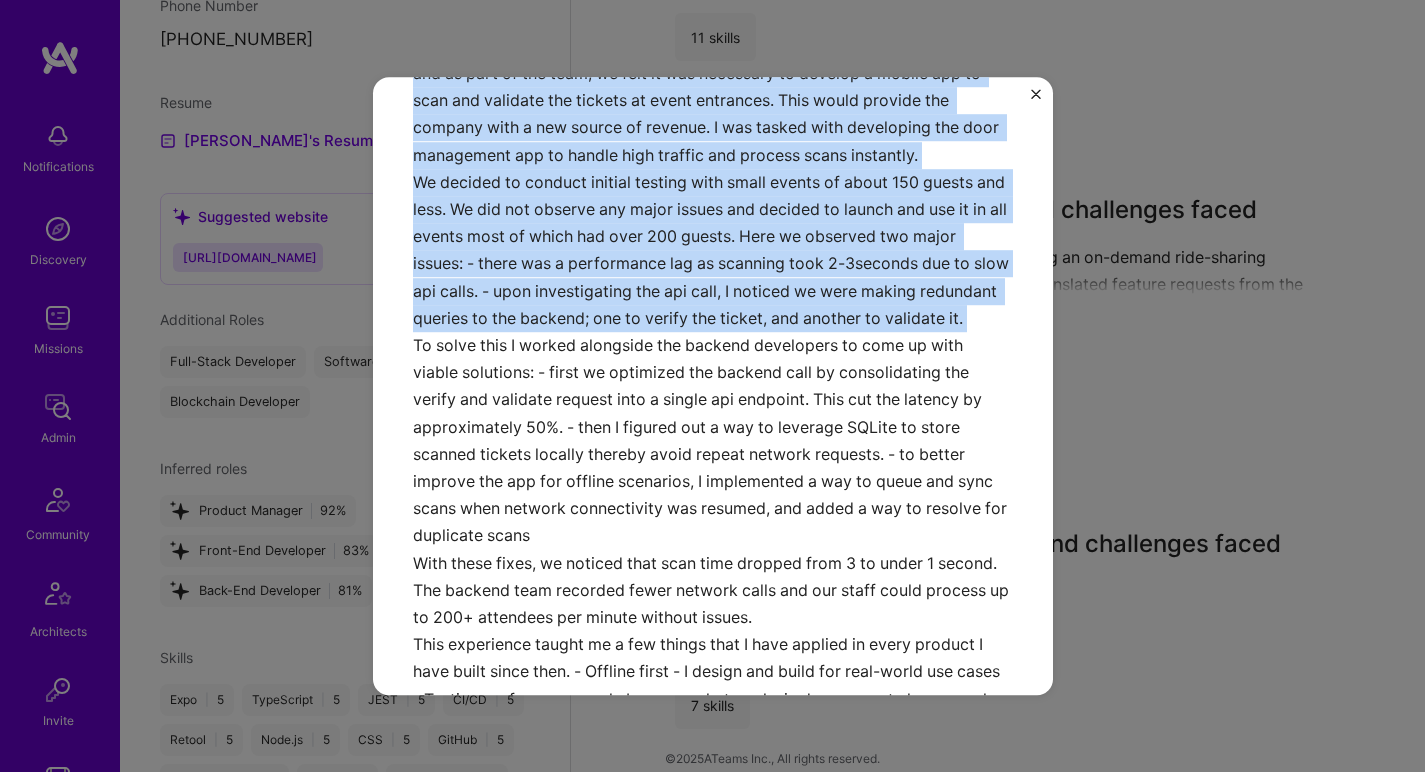 drag, startPoint x: 515, startPoint y: 251, endPoint x: 566, endPoint y: 132, distance: 129.46814 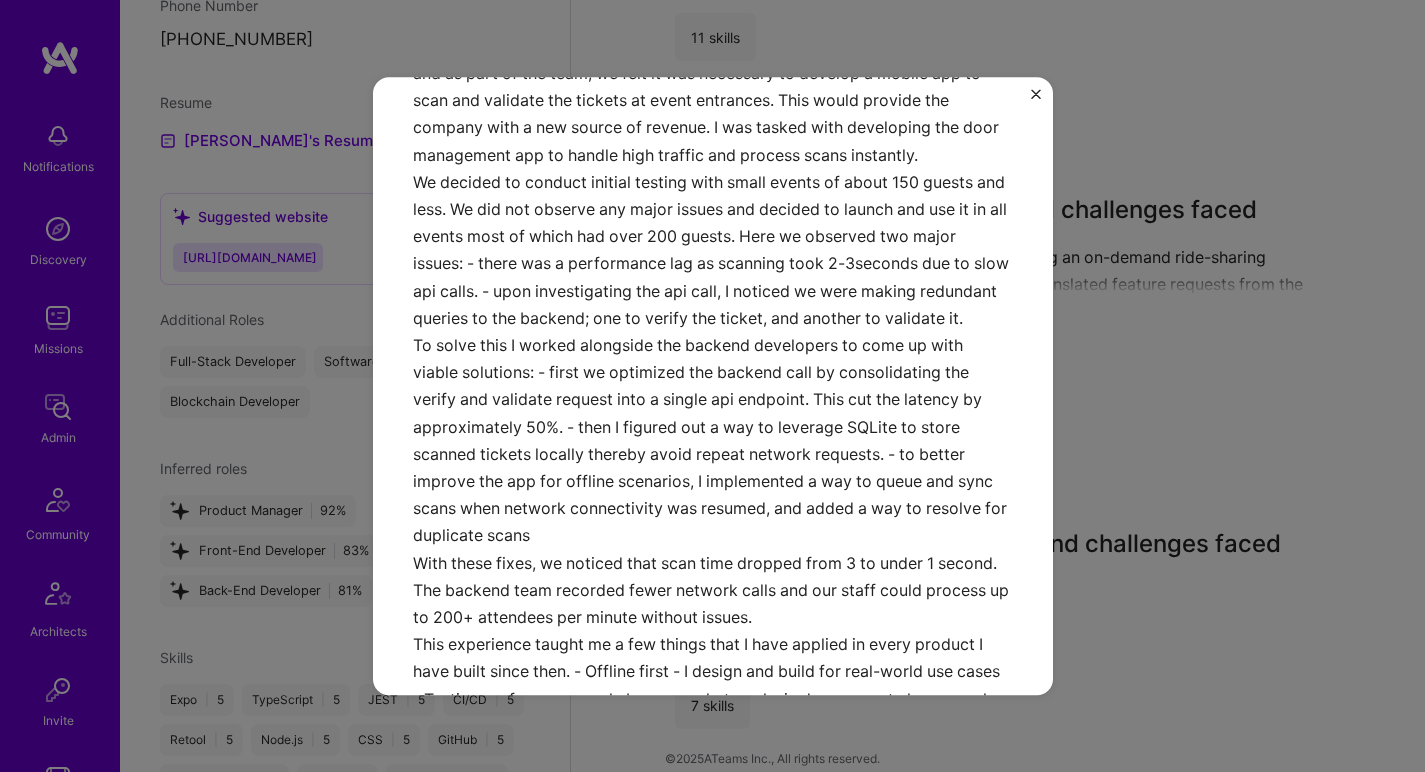 click on "Developing cross-platform app and challenges faced At Mookh, we initially had built an event ticketing web platform and as part of the team, we felt it was necessary to develop a mobile app to scan and validate the tickets at event entrances. This would provide the company with a new source of revenue. I was tasked with developing the door management app to handle high traffic and process scans instantly. We decided to conduct initial testing with small events of about 150 guests and less. We did not observe any major issues and decided to launch and use it in all events most of which had over 200 guests. Here we observed two major issues: - there was a performance lag as scanning took 2-3seconds due to slow api calls. - upon investigating the api call, I noticed we were making redundant queries to the backend; one to verify the ticket, and another to validate it." at bounding box center [713, 289] 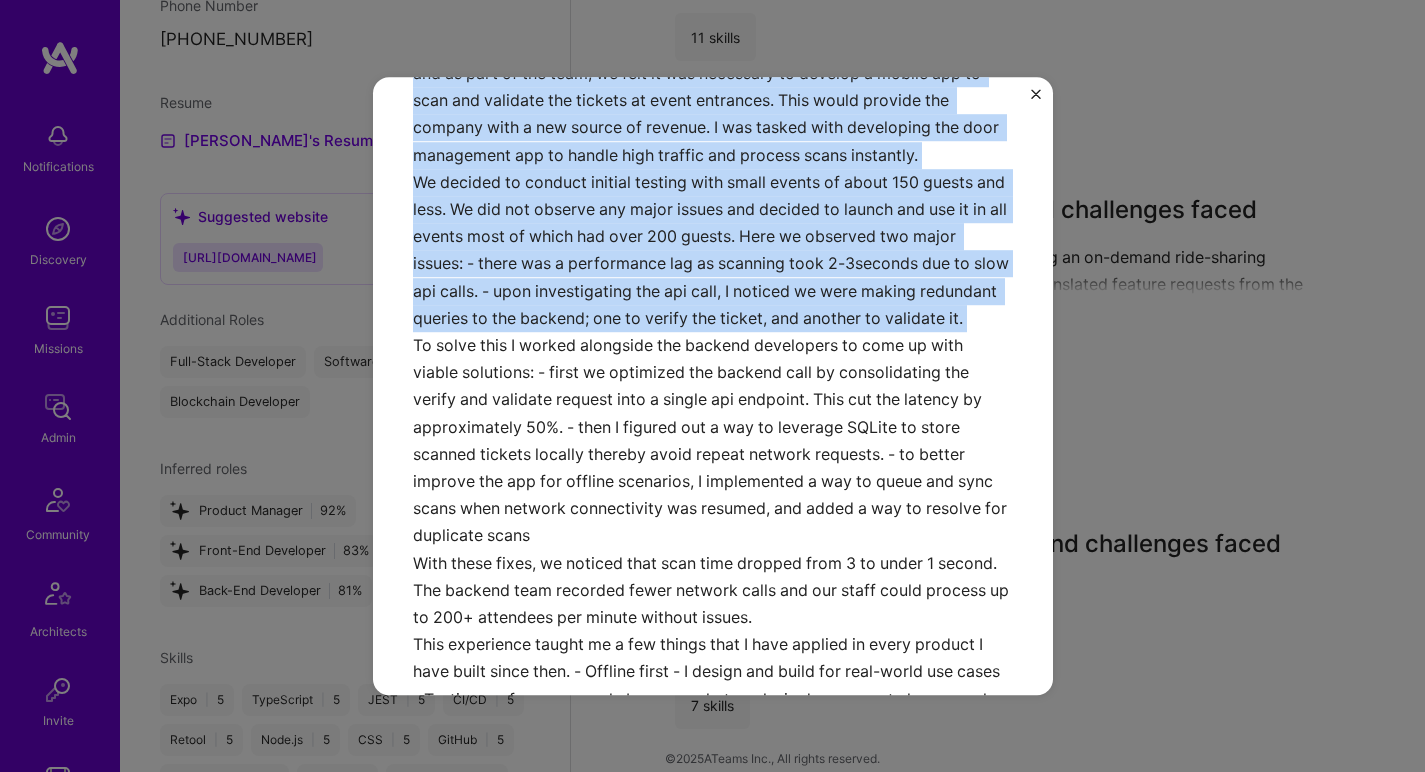 drag, startPoint x: 566, startPoint y: 132, endPoint x: 544, endPoint y: 247, distance: 117.08544 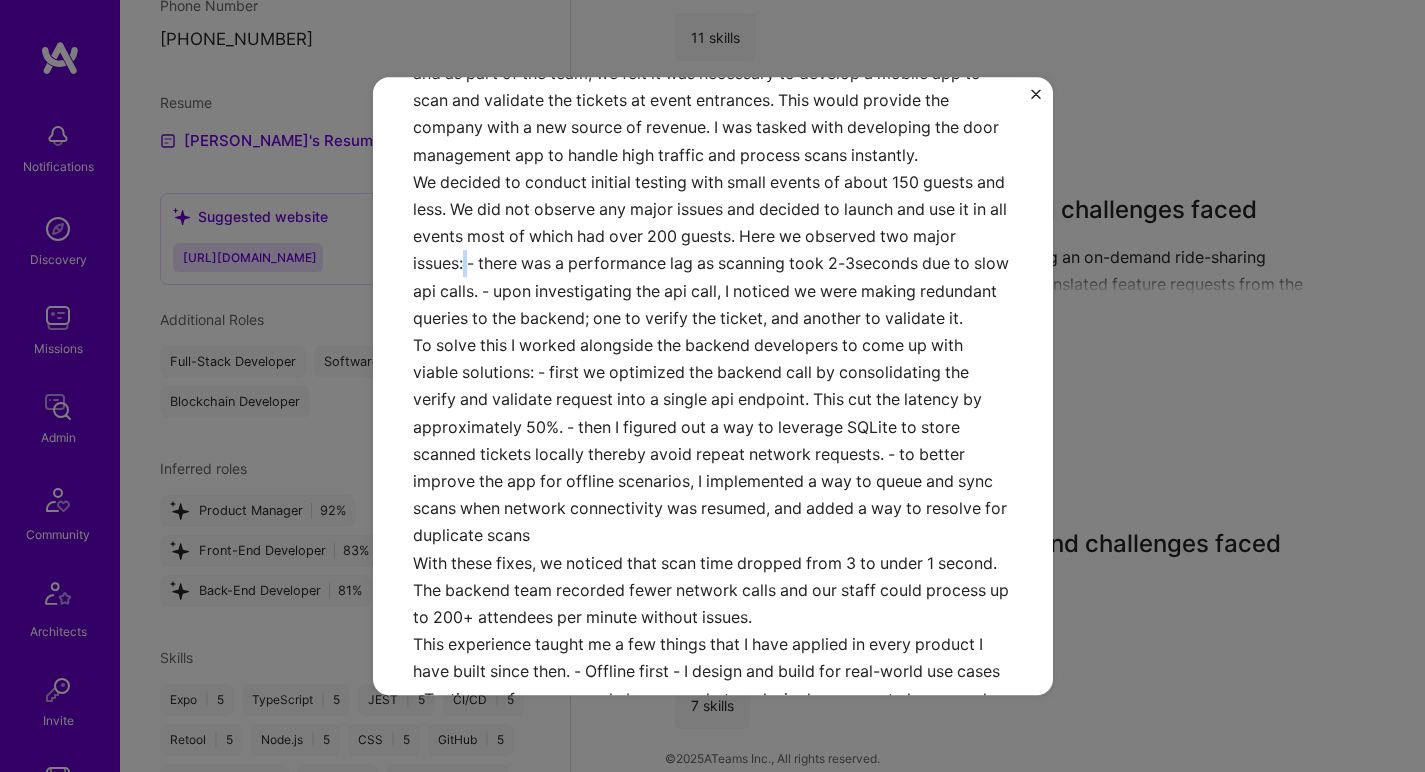 click on "Developing cross-platform app and challenges faced At Mookh, we initially had built an event ticketing web platform and as part of the team, we felt it was necessary to develop a mobile app to scan and validate the tickets at event entrances. This would provide the company with a new source of revenue. I was tasked with developing the door management app to handle high traffic and process scans instantly. We decided to conduct initial testing with small events of about 150 guests and less. We did not observe any major issues and decided to launch and use it in all events most of which had over 200 guests. Here we observed two major issues: - there was a performance lag as scanning took 2-3seconds due to slow api calls. - upon investigating the api call, I noticed we were making redundant queries to the backend; one to verify the ticket, and another to validate it." at bounding box center [713, 289] 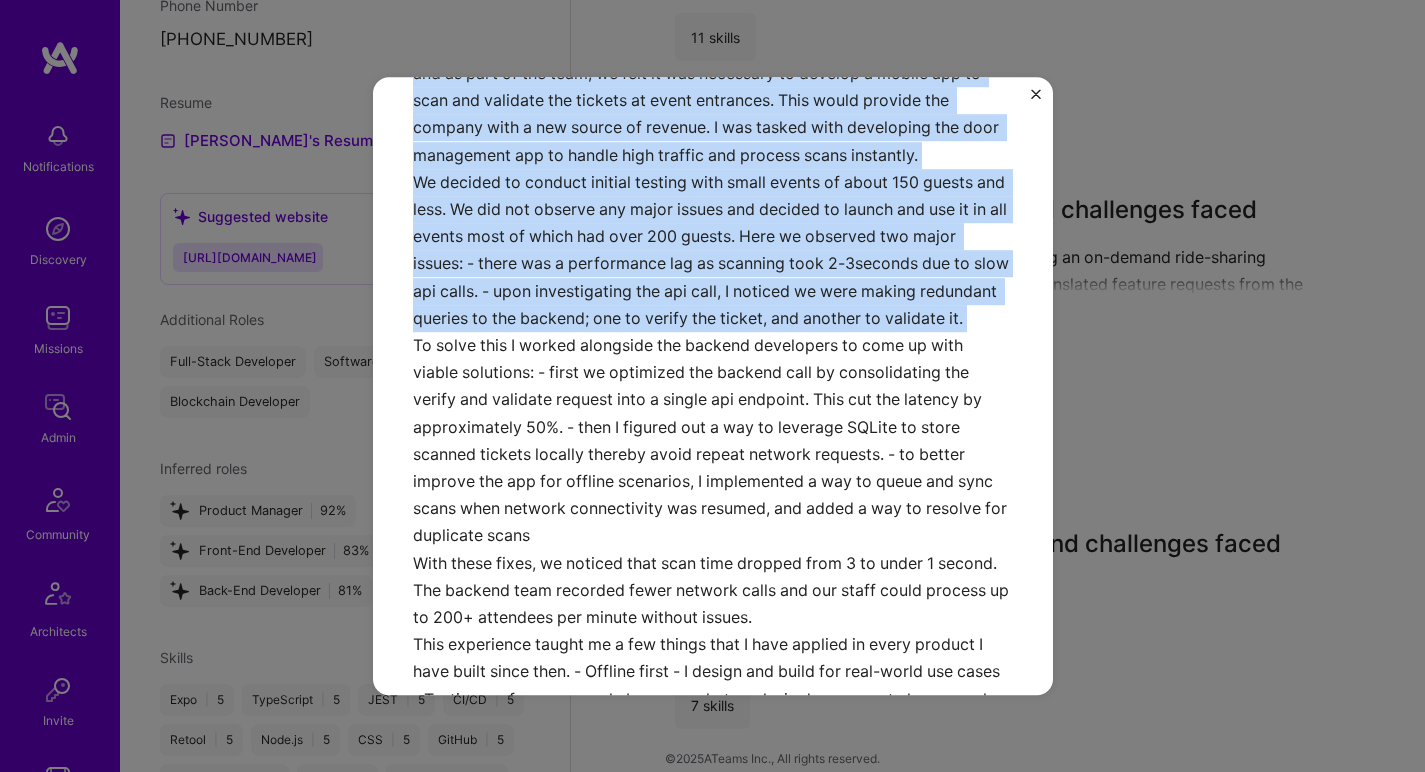 drag, startPoint x: 544, startPoint y: 247, endPoint x: 569, endPoint y: 144, distance: 105.99056 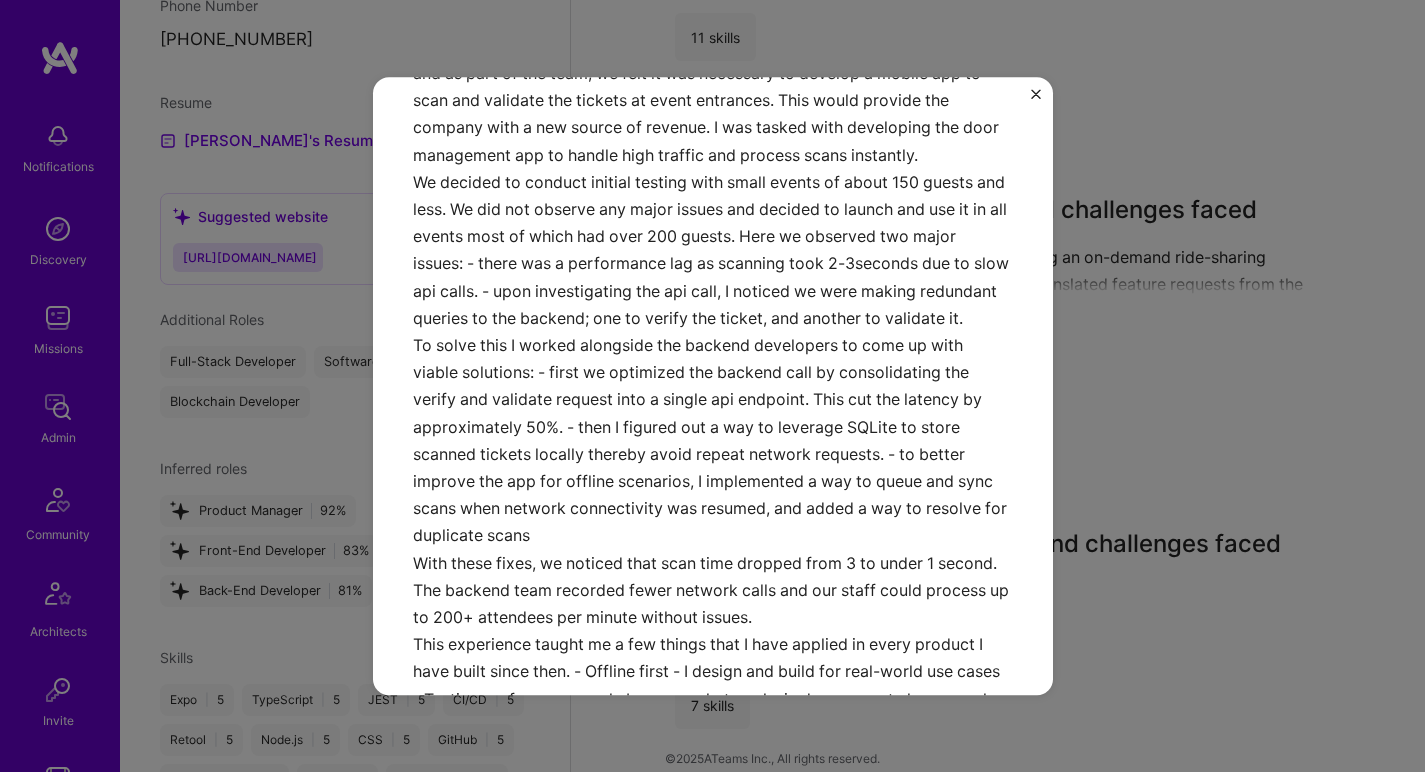 click on "Developing cross-platform app and challenges faced At Mookh, we initially had built an event ticketing web platform and as part of the team, we felt it was necessary to develop a mobile app to scan and validate the tickets at event entrances. This would provide the company with a new source of revenue. I was tasked with developing the door management app to handle high traffic and process scans instantly. We decided to conduct initial testing with small events of about 150 guests and less. We did not observe any major issues and decided to launch and use it in all events most of which had over 200 guests. Here we observed two major issues: - there was a performance lag as scanning took 2-3seconds due to slow api calls. - upon investigating the api call, I noticed we were making redundant queries to the backend; one to verify the ticket, and another to validate it." at bounding box center (713, 289) 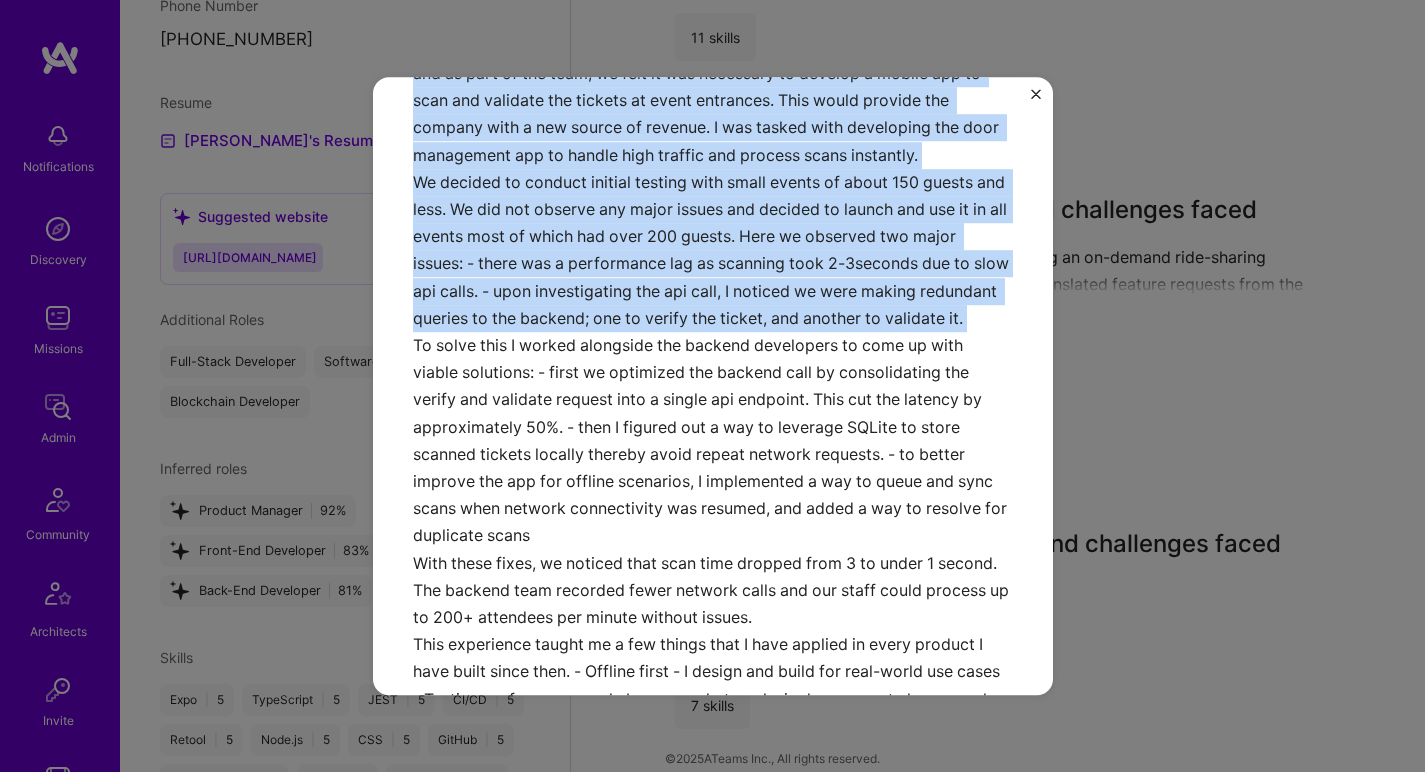 drag, startPoint x: 569, startPoint y: 143, endPoint x: 555, endPoint y: 234, distance: 92.070625 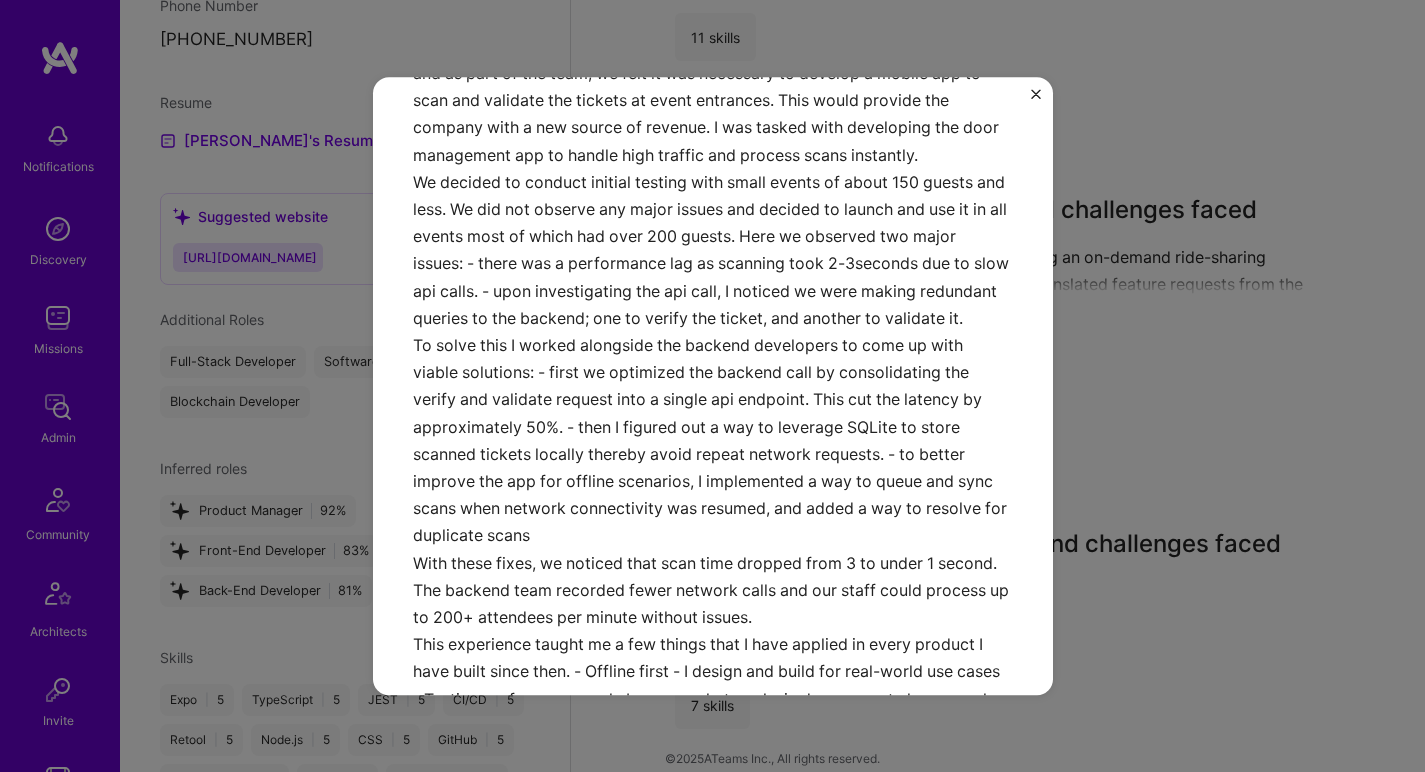 click on "Developing cross-platform app and challenges faced At Mookh, we initially had built an event ticketing web platform and as part of the team, we felt it was necessary to develop a mobile app to scan and validate the tickets at event entrances. This would provide the company with a new source of revenue. I was tasked with developing the door management app to handle high traffic and process scans instantly. We decided to conduct initial testing with small events of about 150 guests and less. We did not observe any major issues and decided to launch and use it in all events most of which had over 200 guests. Here we observed two major issues: - there was a performance lag as scanning took 2-3seconds due to slow api calls. - upon investigating the api call, I noticed we were making redundant queries to the backend; one to verify the ticket, and another to validate it." at bounding box center (713, 289) 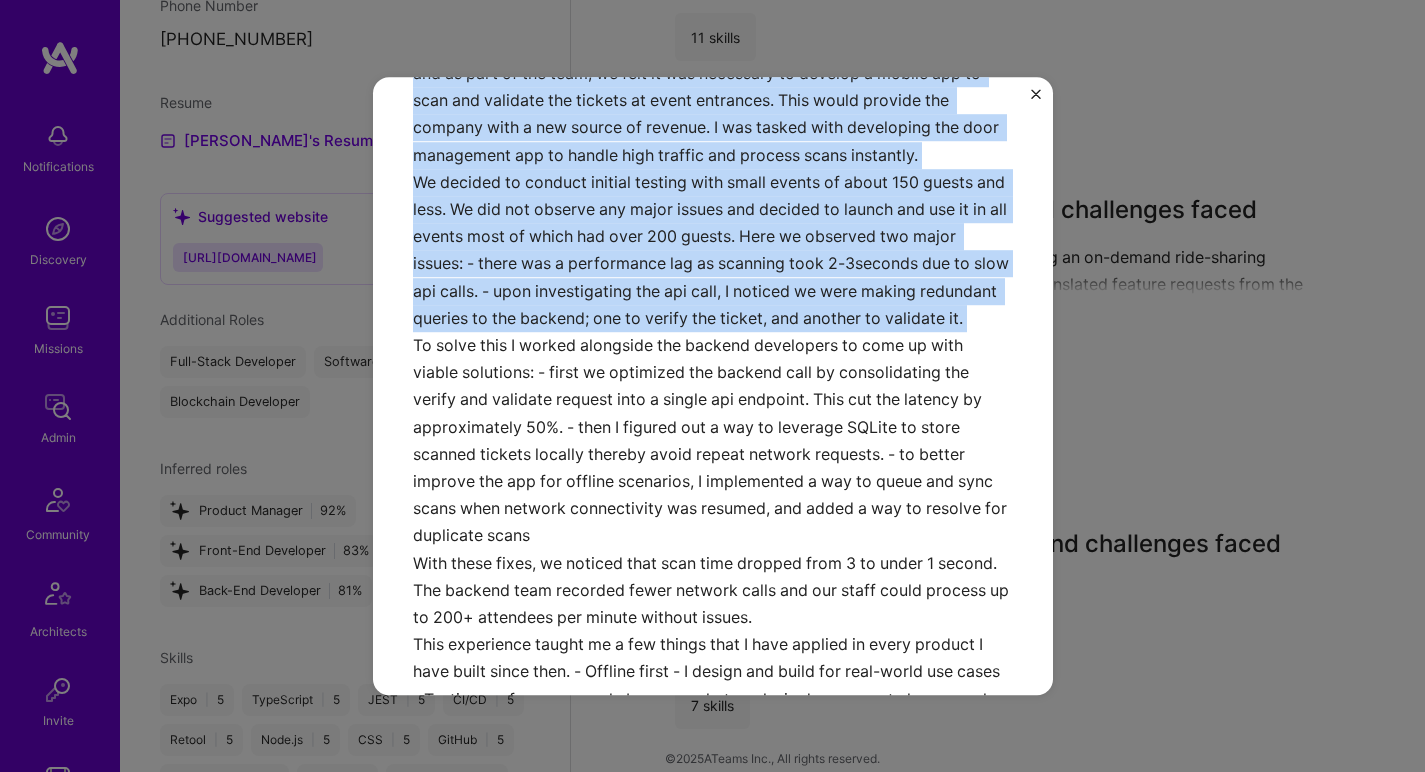 drag, startPoint x: 555, startPoint y: 234, endPoint x: 567, endPoint y: 151, distance: 83.86298 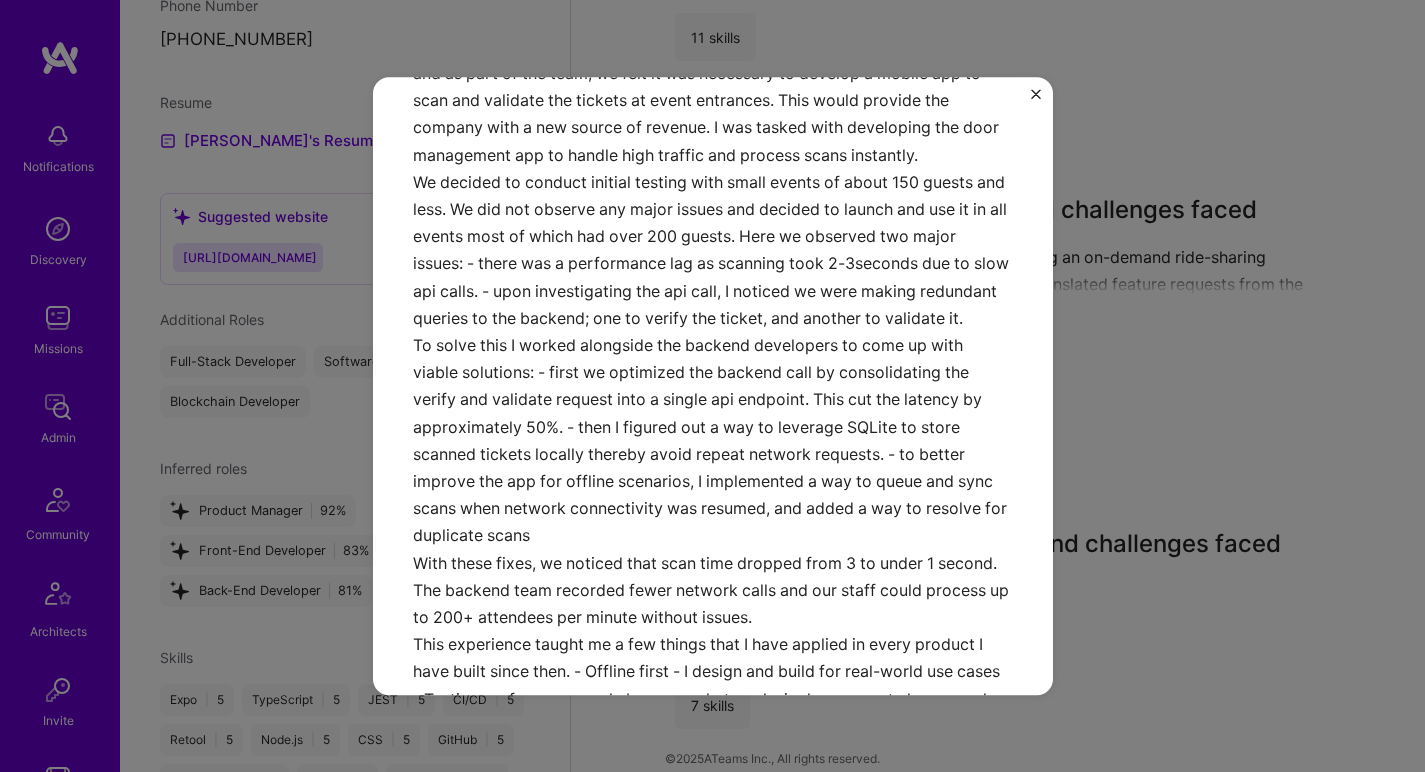 click on "Developing cross-platform app and challenges faced At Mookh, we initially had built an event ticketing web platform and as part of the team, we felt it was necessary to develop a mobile app to scan and validate the tickets at event entrances. This would provide the company with a new source of revenue. I was tasked with developing the door management app to handle high traffic and process scans instantly. We decided to conduct initial testing with small events of about 150 guests and less. We did not observe any major issues and decided to launch and use it in all events most of which had over 200 guests. Here we observed two major issues: - there was a performance lag as scanning took 2-3seconds due to slow api calls. - upon investigating the api call, I noticed we were making redundant queries to the backend; one to verify the ticket, and another to validate it." at bounding box center (713, 289) 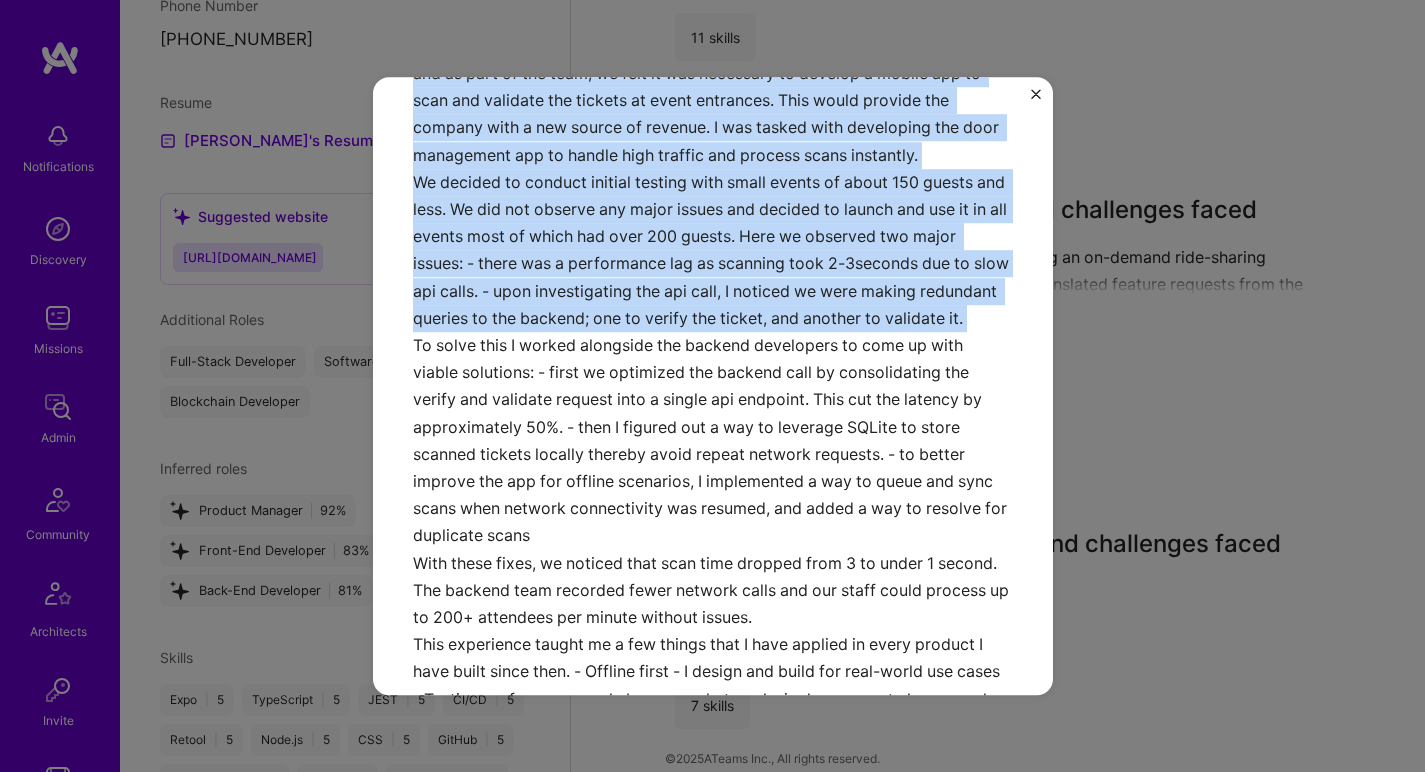 drag, startPoint x: 567, startPoint y: 151, endPoint x: 529, endPoint y: 248, distance: 104.177734 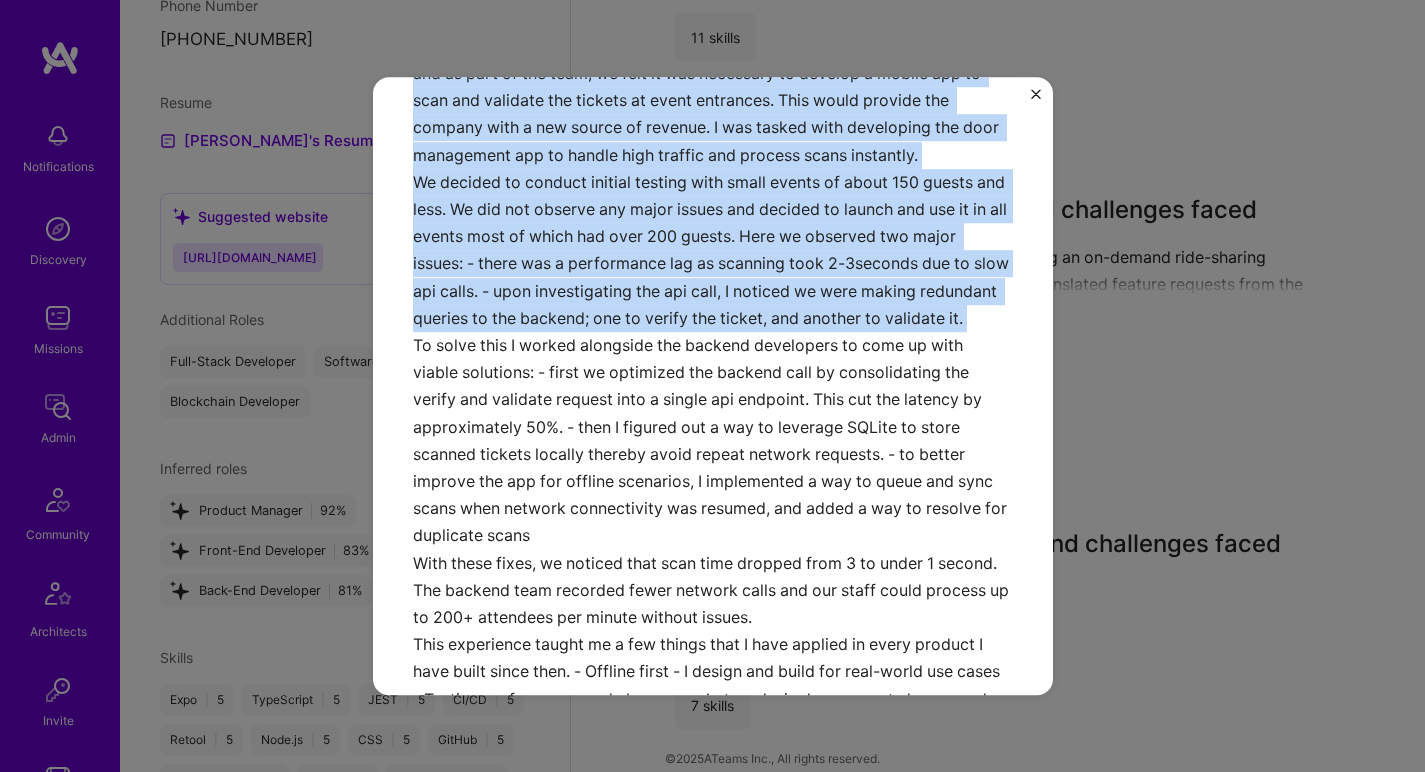click on "Developing cross-platform app and challenges faced At Mookh, we initially had built an event ticketing web platform and as part of the team, we felt it was necessary to develop a mobile app to scan and validate the tickets at event entrances. This would provide the company with a new source of revenue. I was tasked with developing the door management app to handle high traffic and process scans instantly. We decided to conduct initial testing with small events of about 150 guests and less. We did not observe any major issues and decided to launch and use it in all events most of which had over 200 guests. Here we observed two major issues: - there was a performance lag as scanning took 2-3seconds due to slow api calls. - upon investigating the api call, I noticed we were making redundant queries to the backend; one to verify the ticket, and another to validate it." at bounding box center [713, 289] 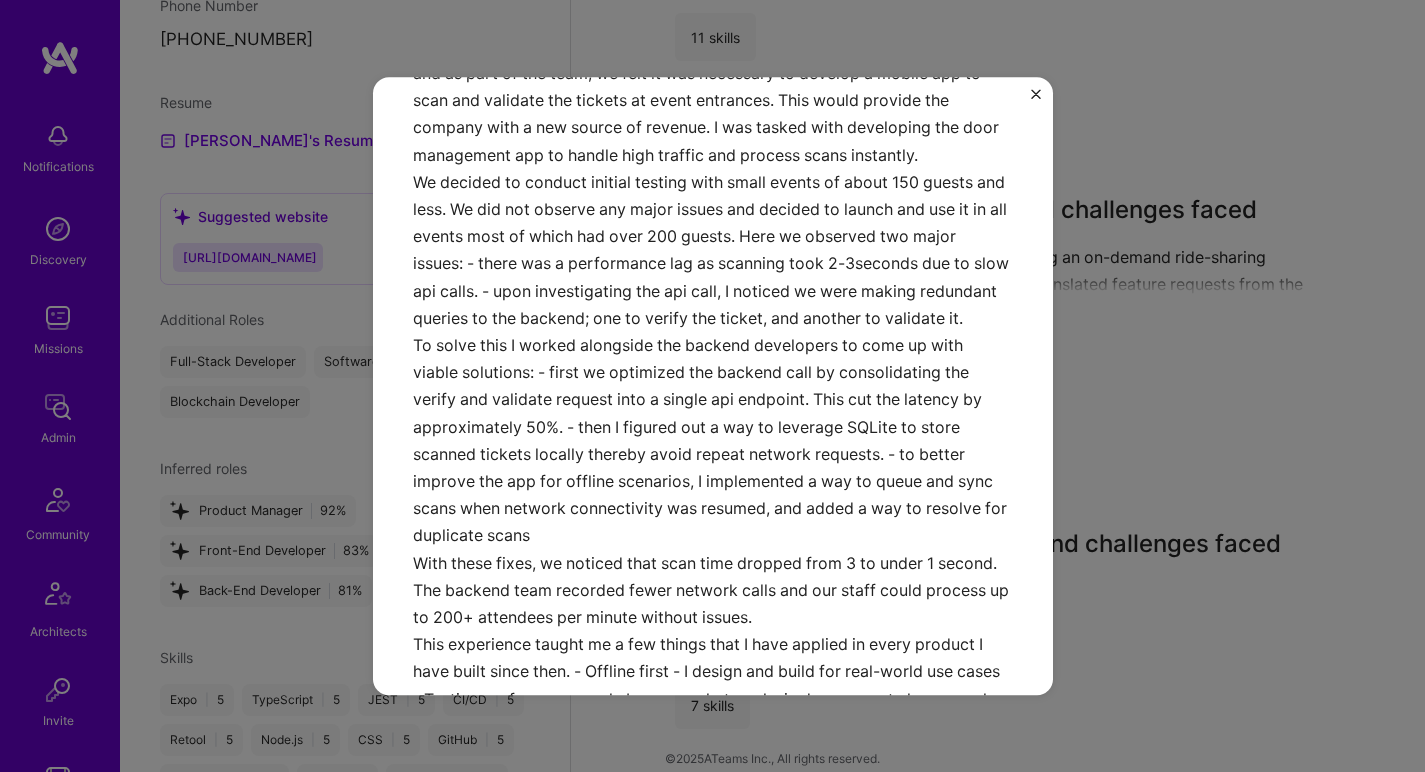 click on "Developing cross-platform app and challenges faced At Mookh, we initially had built an event ticketing web platform and as part of the team, we felt it was necessary to develop a mobile app to scan and validate the tickets at event entrances. This would provide the company with a new source of revenue. I was tasked with developing the door management app to handle high traffic and process scans instantly. We decided to conduct initial testing with small events of about 150 guests and less. We did not observe any major issues and decided to launch and use it in all events most of which had over 200 guests. Here we observed two major issues: - there was a performance lag as scanning took 2-3seconds due to slow api calls. - upon investigating the api call, I noticed we were making redundant queries to the backend; one to verify the ticket, and another to validate it." at bounding box center [713, 289] 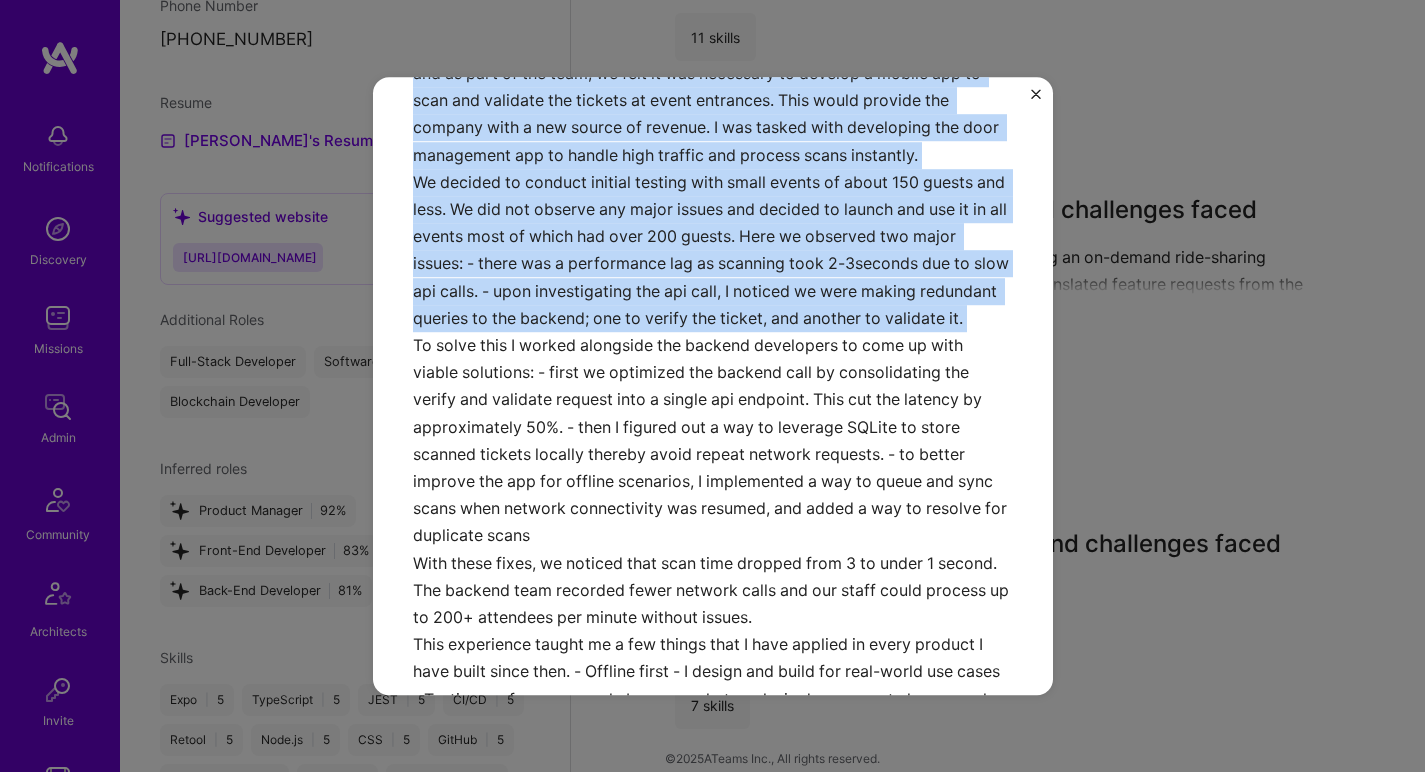 drag, startPoint x: 529, startPoint y: 248, endPoint x: 557, endPoint y: 149, distance: 102.88343 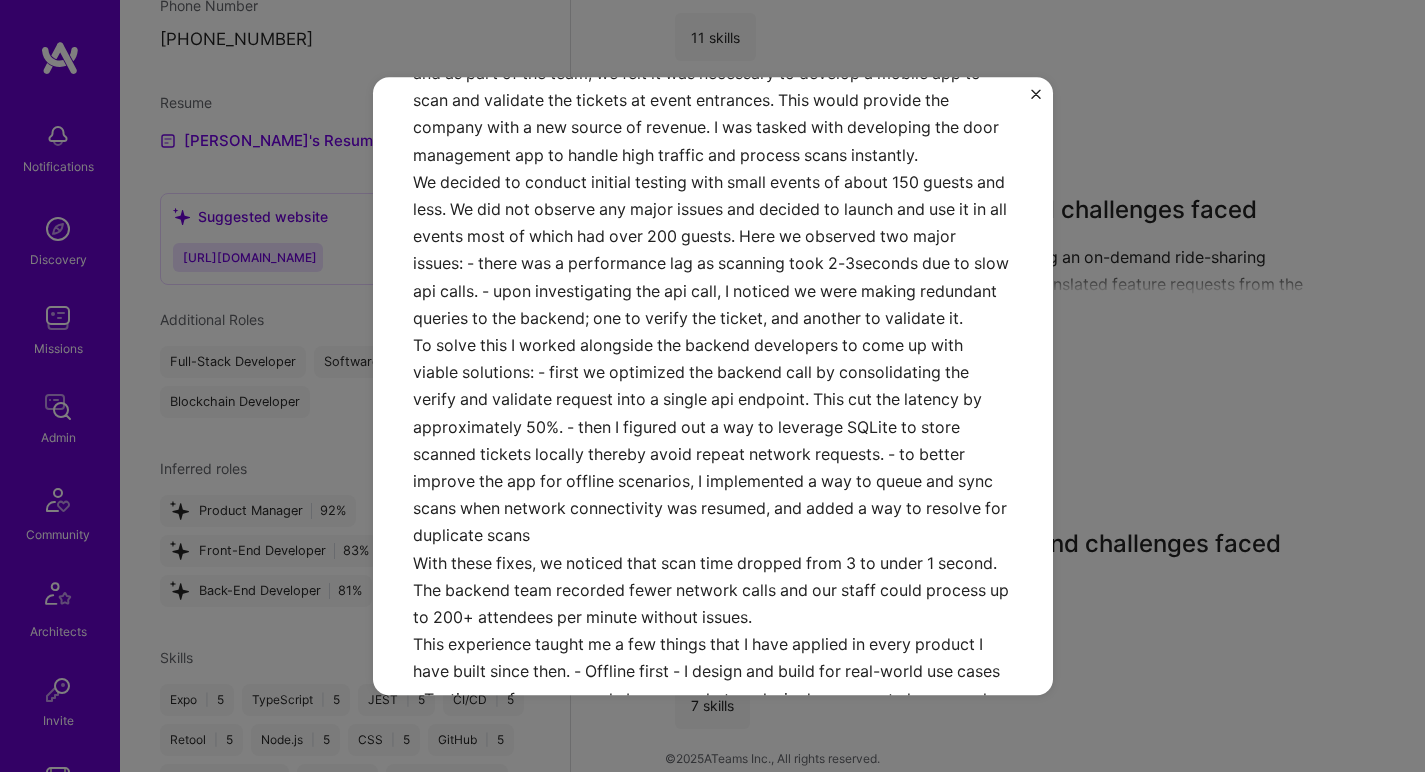 click on "Developing cross-platform app and challenges faced At Mookh, we initially had built an event ticketing web platform and as part of the team, we felt it was necessary to develop a mobile app to scan and validate the tickets at event entrances. This would provide the company with a new source of revenue. I was tasked with developing the door management app to handle high traffic and process scans instantly. We decided to conduct initial testing with small events of about 150 guests and less. We did not observe any major issues and decided to launch and use it in all events most of which had over 200 guests. Here we observed two major issues: - there was a performance lag as scanning took 2-3seconds due to slow api calls. - upon investigating the api call, I noticed we were making redundant queries to the backend; one to verify the ticket, and another to validate it." at bounding box center (713, 289) 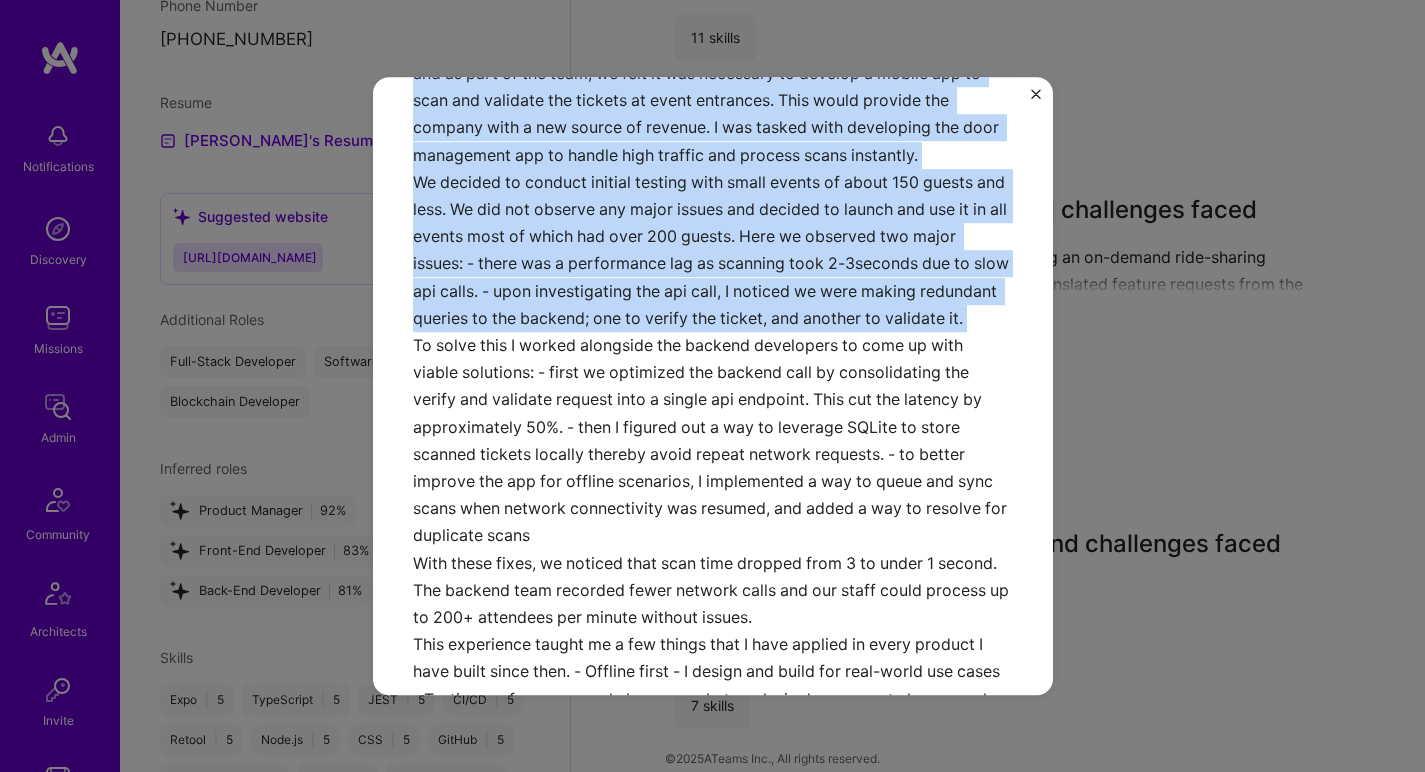drag, startPoint x: 557, startPoint y: 149, endPoint x: 543, endPoint y: 236, distance: 88.11924 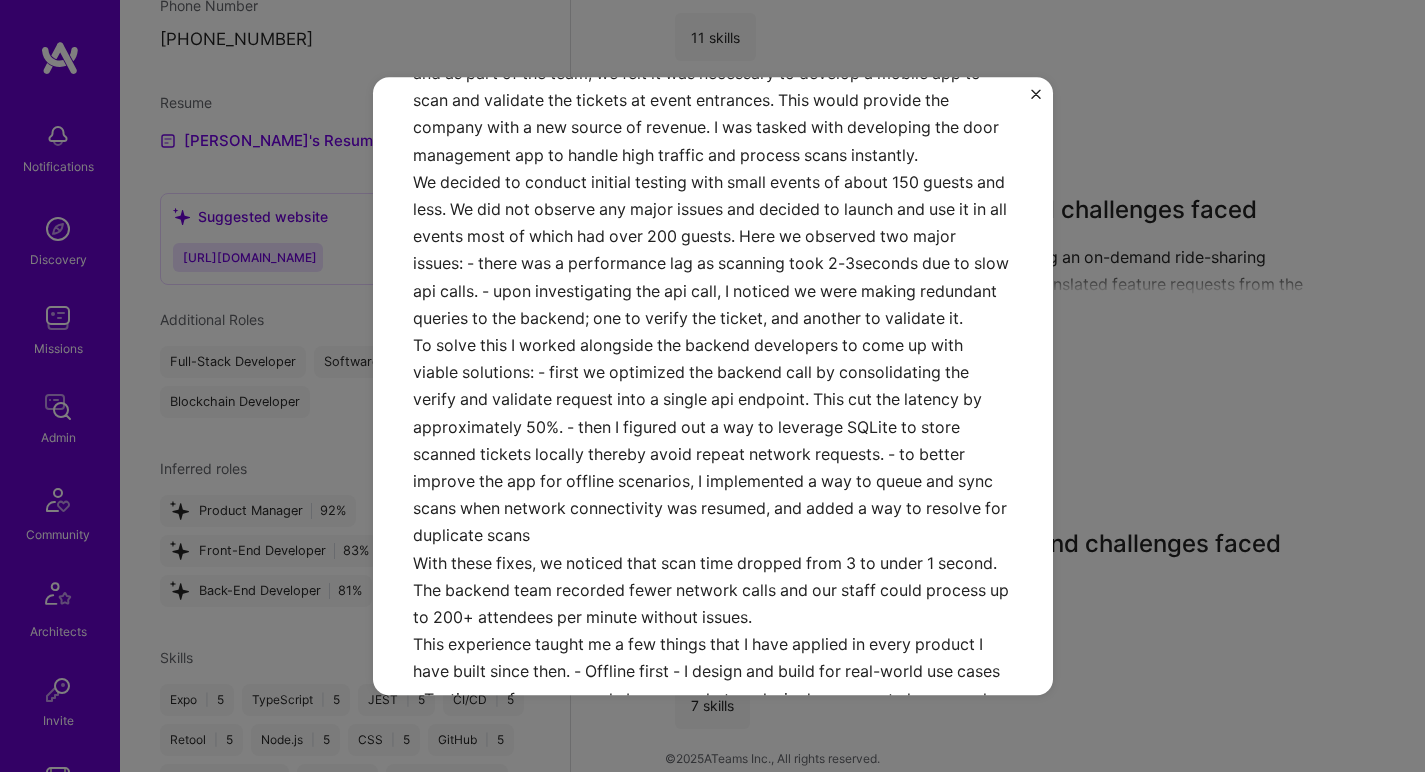 click on "Developing cross-platform app and challenges faced At Mookh, we initially had built an event ticketing web platform and as part of the team, we felt it was necessary to develop a mobile app to scan and validate the tickets at event entrances. This would provide the company with a new source of revenue. I was tasked with developing the door management app to handle high traffic and process scans instantly. We decided to conduct initial testing with small events of about 150 guests and less. We did not observe any major issues and decided to launch and use it in all events most of which had over 200 guests. Here we observed two major issues: - there was a performance lag as scanning took 2-3seconds due to slow api calls. - upon investigating the api call, I noticed we were making redundant queries to the backend; one to verify the ticket, and another to validate it." at bounding box center [713, 289] 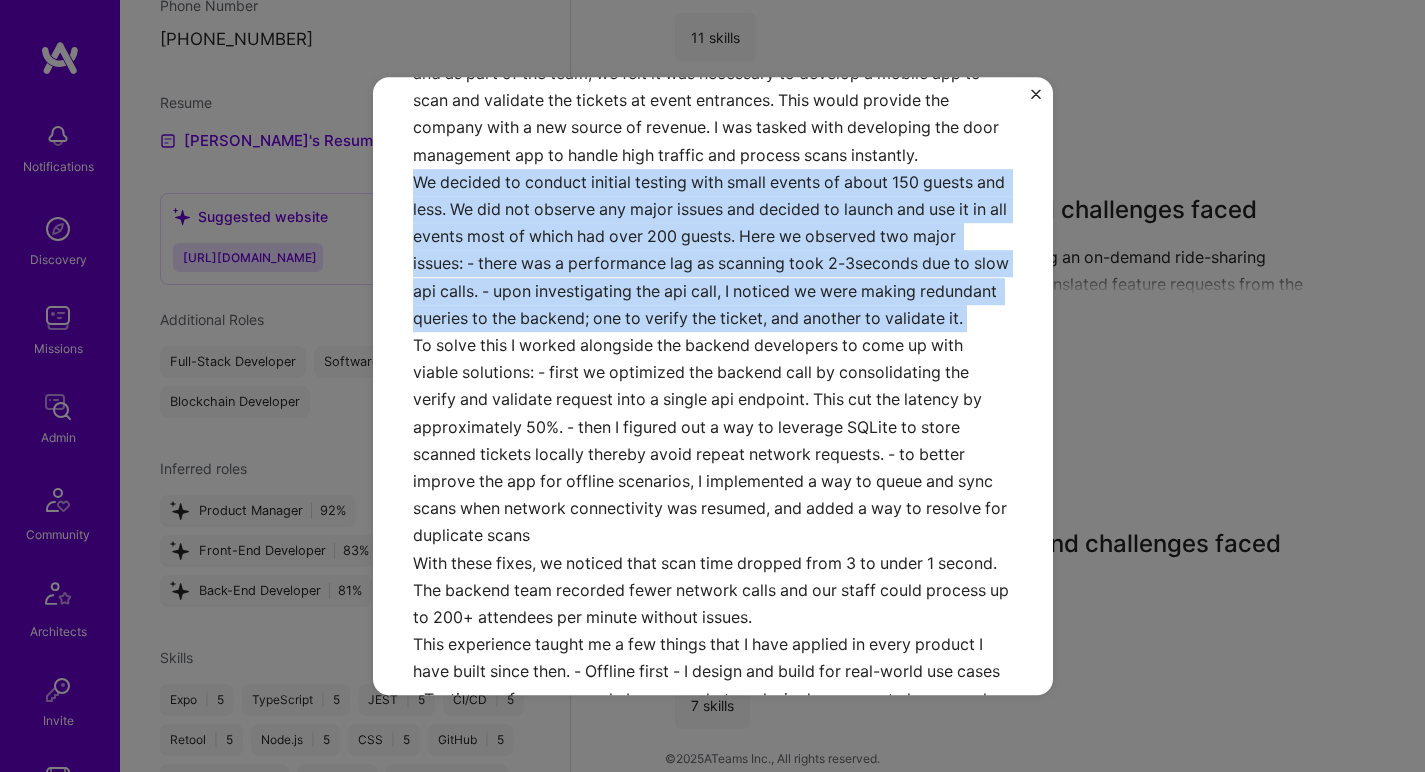 click on "Developing cross-platform app and challenges faced At Mookh, we initially had built an event ticketing web platform and as part of the team, we felt it was necessary to develop a mobile app to scan and validate the tickets at event entrances. This would provide the company with a new source of revenue. I was tasked with developing the door management app to handle high traffic and process scans instantly. We decided to conduct initial testing with small events of about 150 guests and less. We did not observe any major issues and decided to launch and use it in all events most of which had over 200 guests. Here we observed two major issues: - there was a performance lag as scanning took 2-3seconds due to slow api calls. - upon investigating the api call, I noticed we were making redundant queries to the backend; one to verify the ticket, and another to validate it." at bounding box center (713, 289) 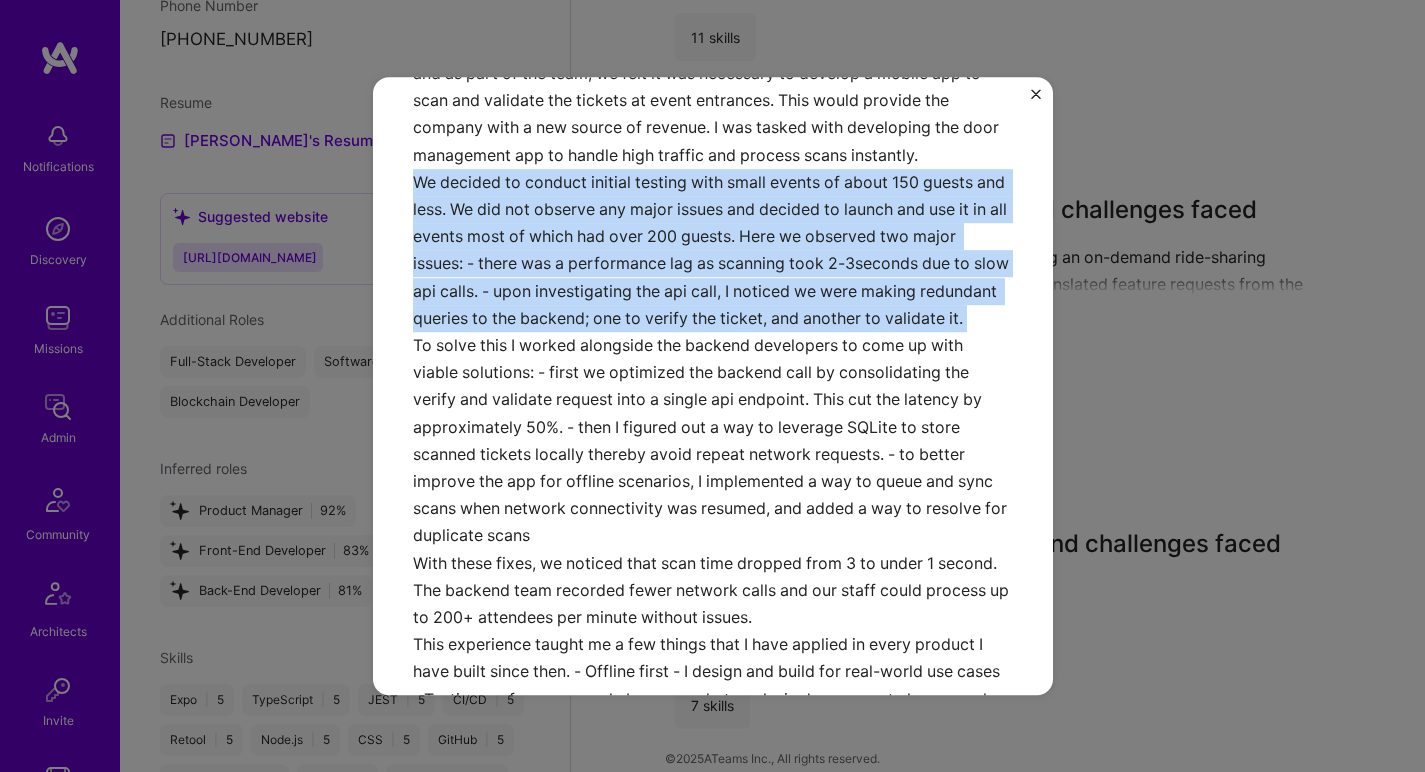 scroll, scrollTop: 530, scrollLeft: 0, axis: vertical 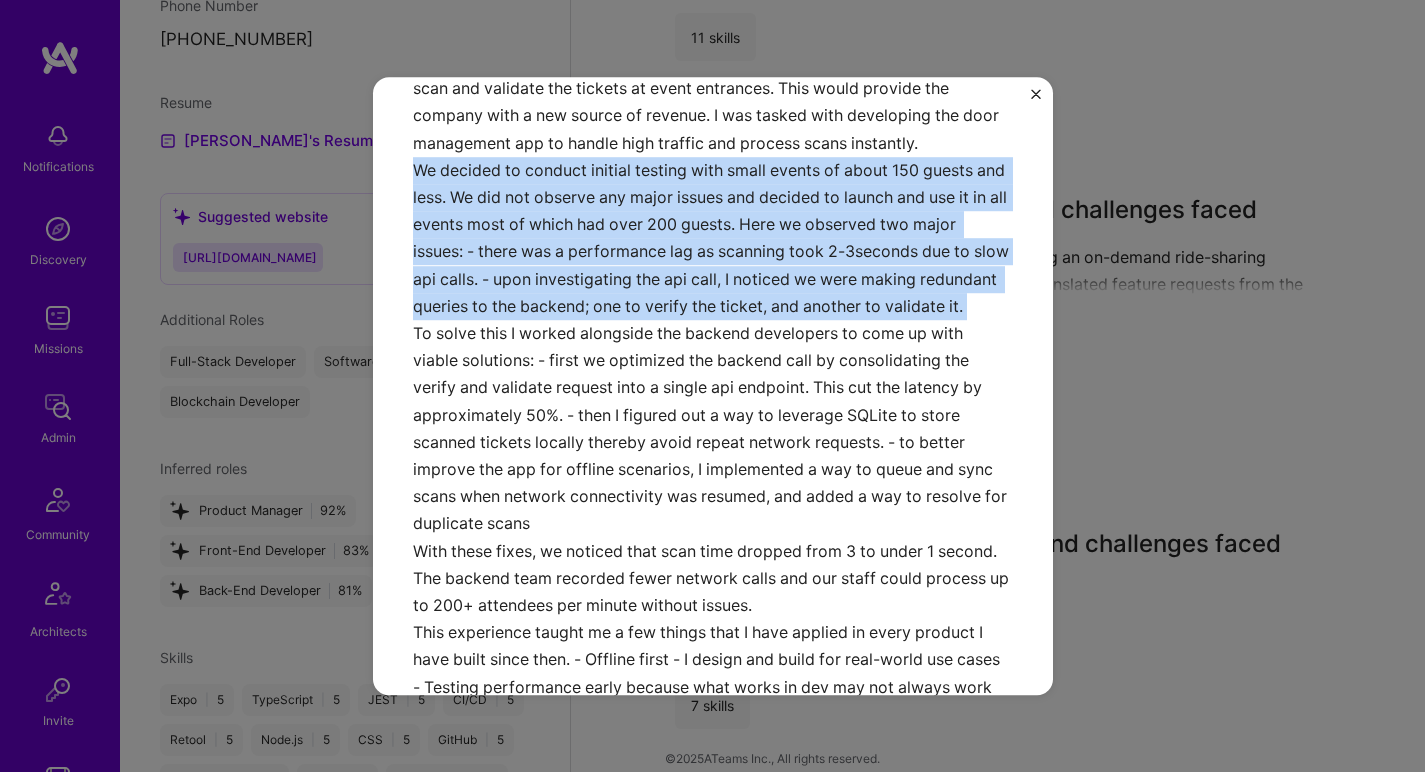 click on "Developing cross-platform app and challenges faced At Mookh, we initially had built an event ticketing web platform and as part of the team, we felt it was necessary to develop a mobile app to scan and validate the tickets at event entrances. This would provide the company with a new source of revenue. I was tasked with developing the door management app to handle high traffic and process scans instantly. We decided to conduct initial testing with small events of about 150 guests and less. We did not observe any major issues and decided to launch and use it in all events most of which had over 200 guests. Here we observed two major issues: - there was a performance lag as scanning took 2-3seconds due to slow api calls. - upon investigating the api call, I noticed we were making redundant queries to the backend; one to verify the ticket, and another to validate it." at bounding box center (713, 277) 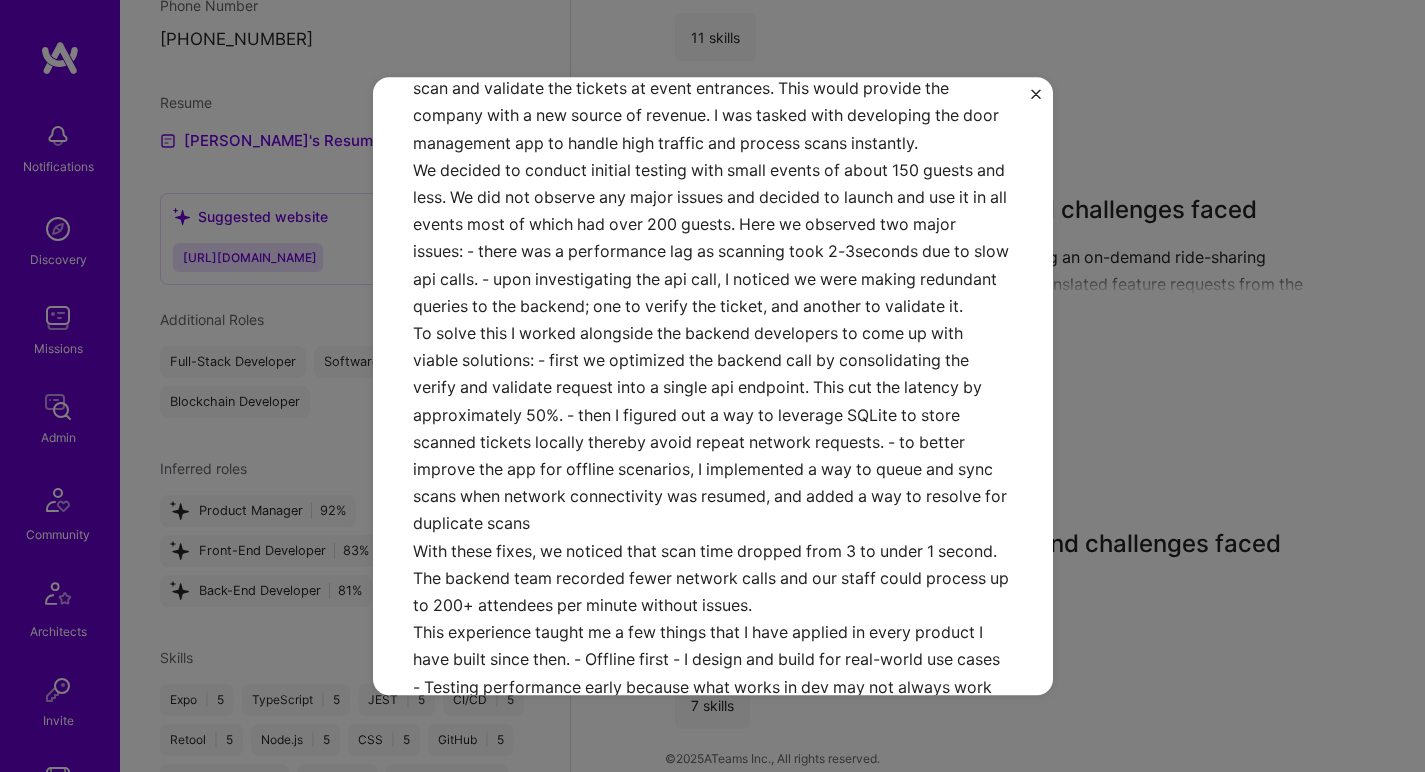 click on "Developing cross-platform app and challenges faced At Mookh, we initially had built an event ticketing web platform and as part of the team, we felt it was necessary to develop a mobile app to scan and validate the tickets at event entrances. This would provide the company with a new source of revenue. I was tasked with developing the door management app to handle high traffic and process scans instantly. We decided to conduct initial testing with small events of about 150 guests and less. We did not observe any major issues and decided to launch and use it in all events most of which had over 200 guests. Here we observed two major issues: - there was a performance lag as scanning took 2-3seconds due to slow api calls. - upon investigating the api call, I noticed we were making redundant queries to the backend; one to verify the ticket, and another to validate it." at bounding box center [713, 277] 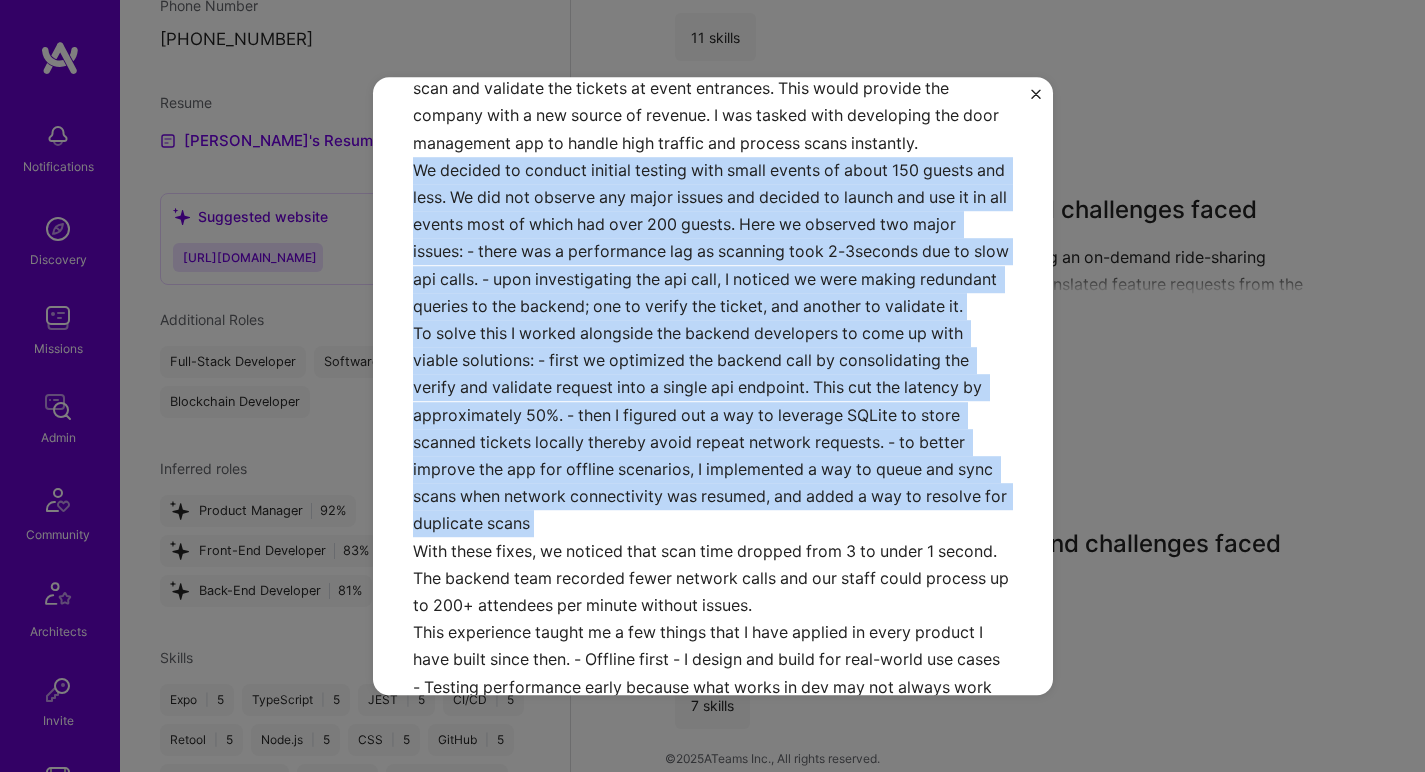 drag, startPoint x: 764, startPoint y: 409, endPoint x: 825, endPoint y: 280, distance: 142.69548 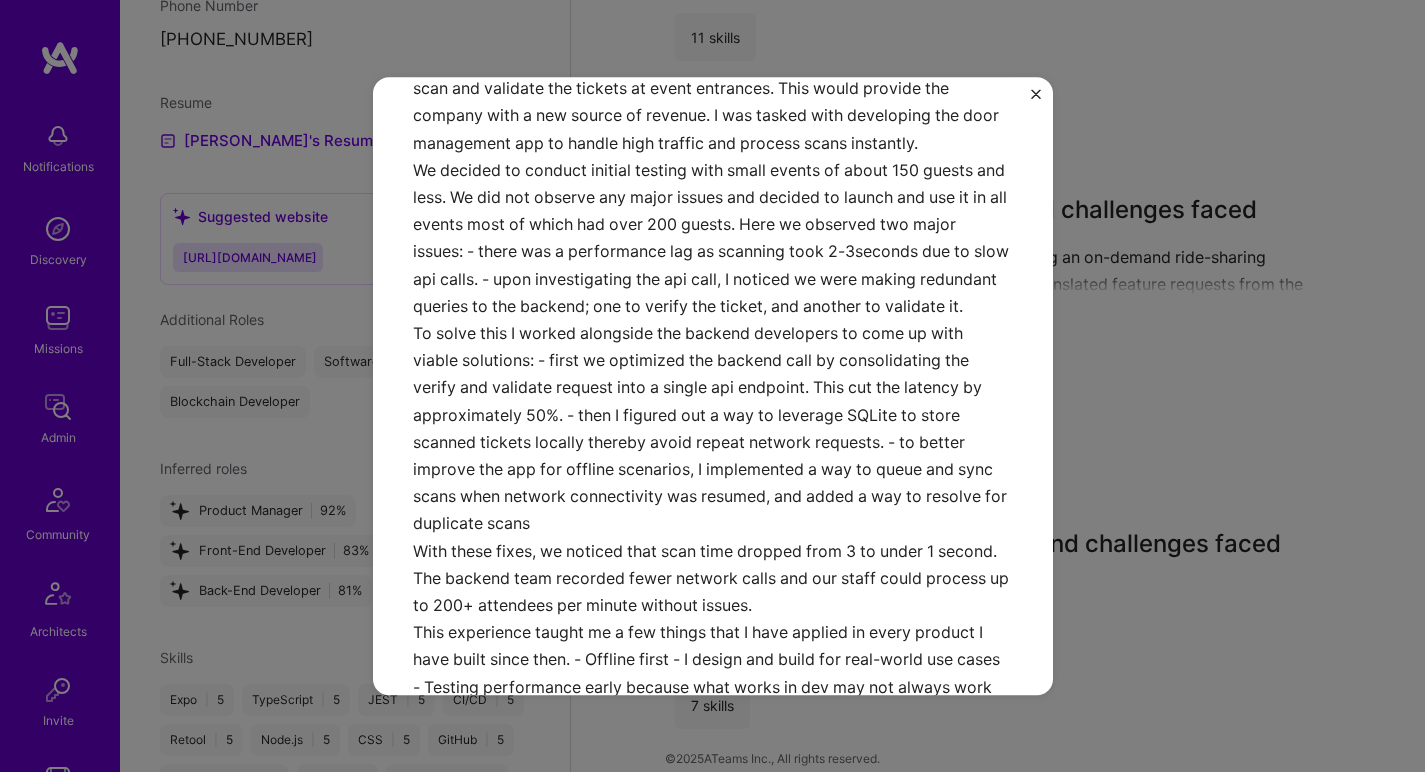 click on "Developing cross-platform app and challenges faced At Mookh, we initially had built an event ticketing web platform and as part of the team, we felt it was necessary to develop a mobile app to scan and validate the tickets at event entrances. This would provide the company with a new source of revenue. I was tasked with developing the door management app to handle high traffic and process scans instantly. We decided to conduct initial testing with small events of about 150 guests and less. We did not observe any major issues and decided to launch and use it in all events most of which had over 200 guests. Here we observed two major issues: - there was a performance lag as scanning took 2-3seconds due to slow api calls. - upon investigating the api call, I noticed we were making redundant queries to the backend; one to verify the ticket, and another to validate it." at bounding box center [713, 277] 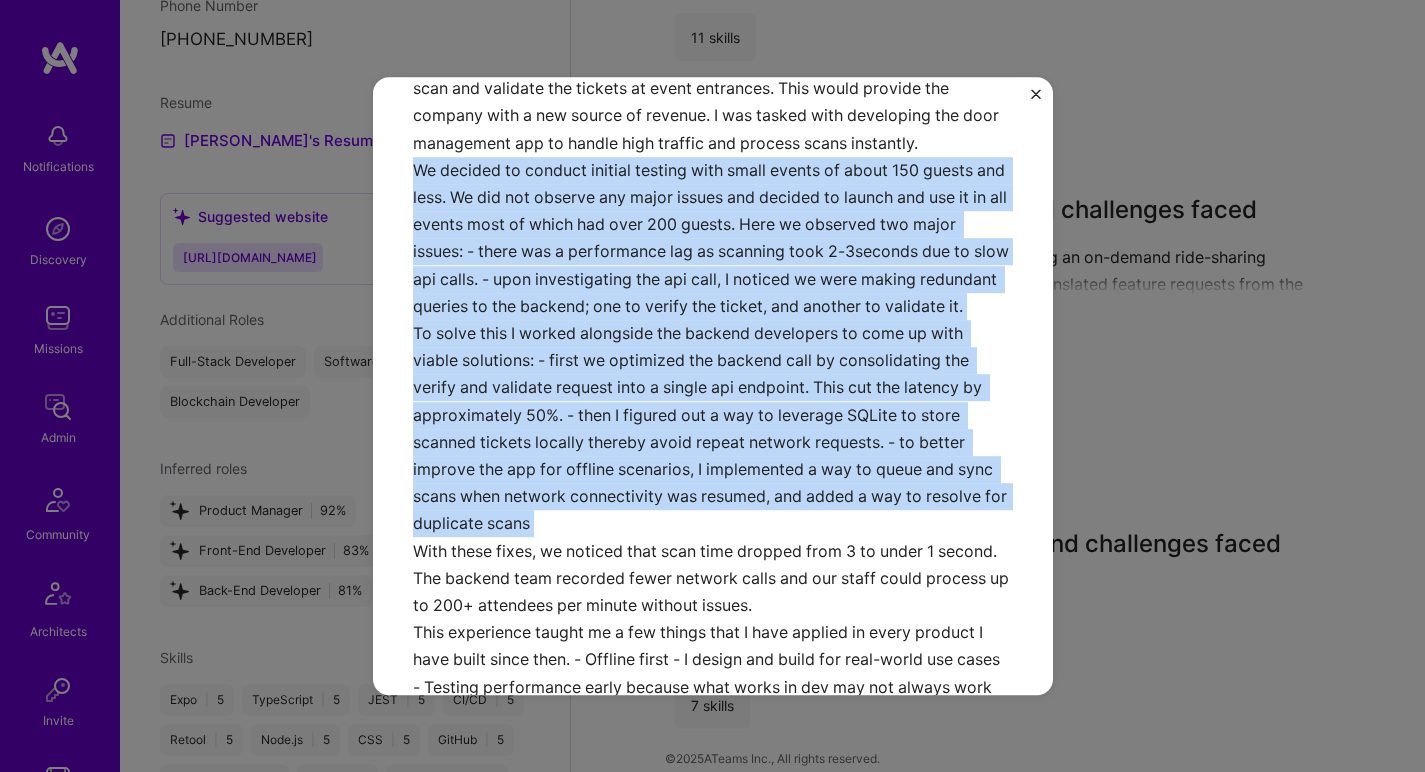 drag, startPoint x: 825, startPoint y: 280, endPoint x: 746, endPoint y: 390, distance: 135.42896 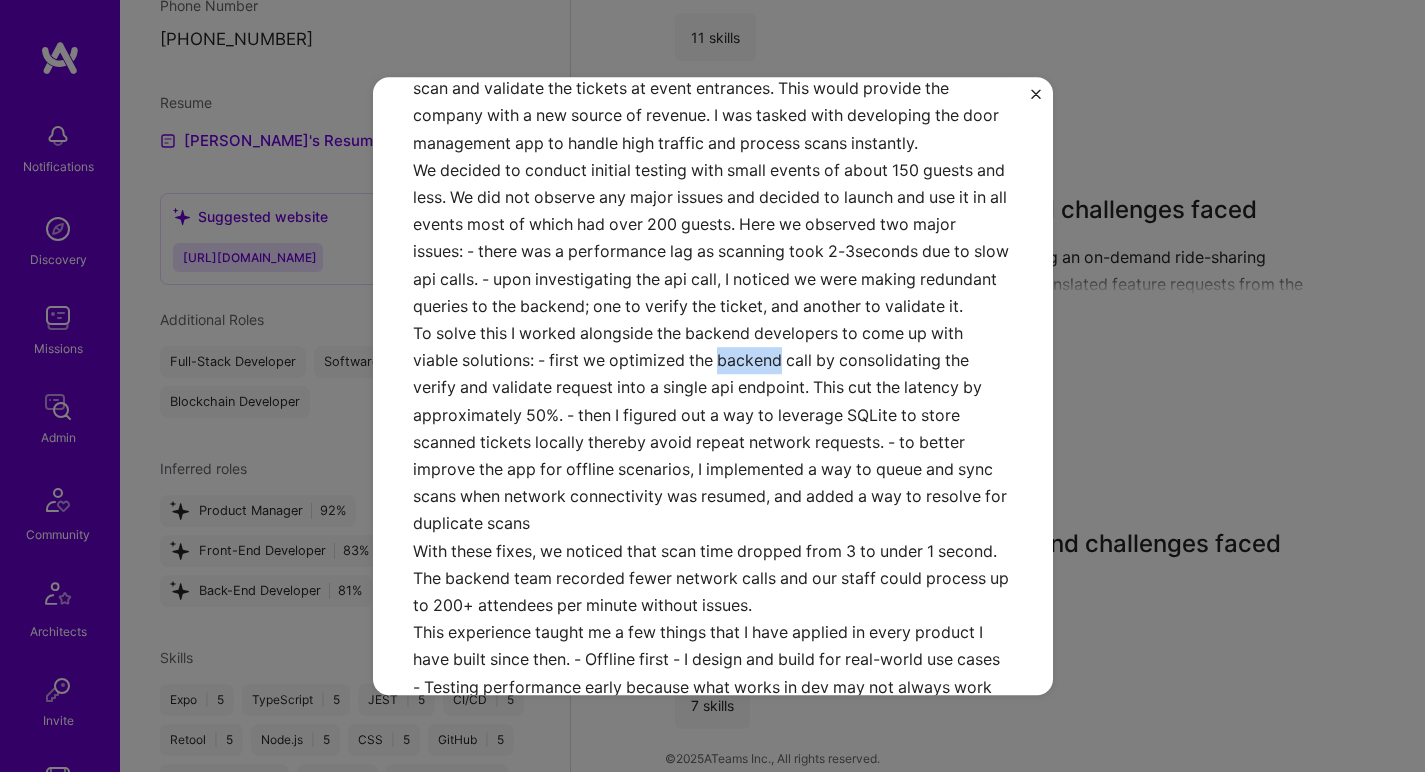 click on "Developing cross-platform app and challenges faced At Mookh, we initially had built an event ticketing web platform and as part of the team, we felt it was necessary to develop a mobile app to scan and validate the tickets at event entrances. This would provide the company with a new source of revenue. I was tasked with developing the door management app to handle high traffic and process scans instantly. We decided to conduct initial testing with small events of about 150 guests and less. We did not observe any major issues and decided to launch and use it in all events most of which had over 200 guests. Here we observed two major issues: - there was a performance lag as scanning took 2-3seconds due to slow api calls. - upon investigating the api call, I noticed we were making redundant queries to the backend; one to verify the ticket, and another to validate it." at bounding box center [713, 277] 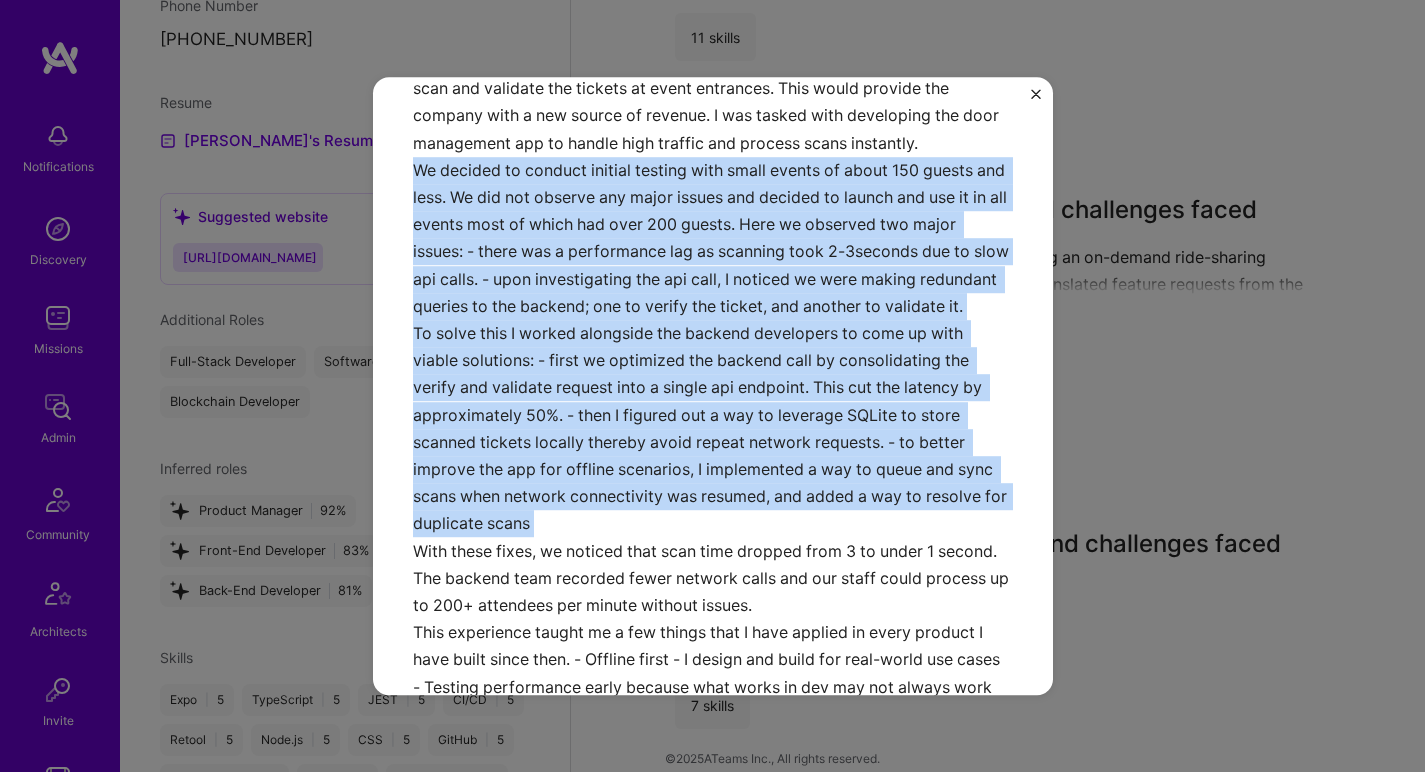 drag, startPoint x: 746, startPoint y: 389, endPoint x: 750, endPoint y: 311, distance: 78.10249 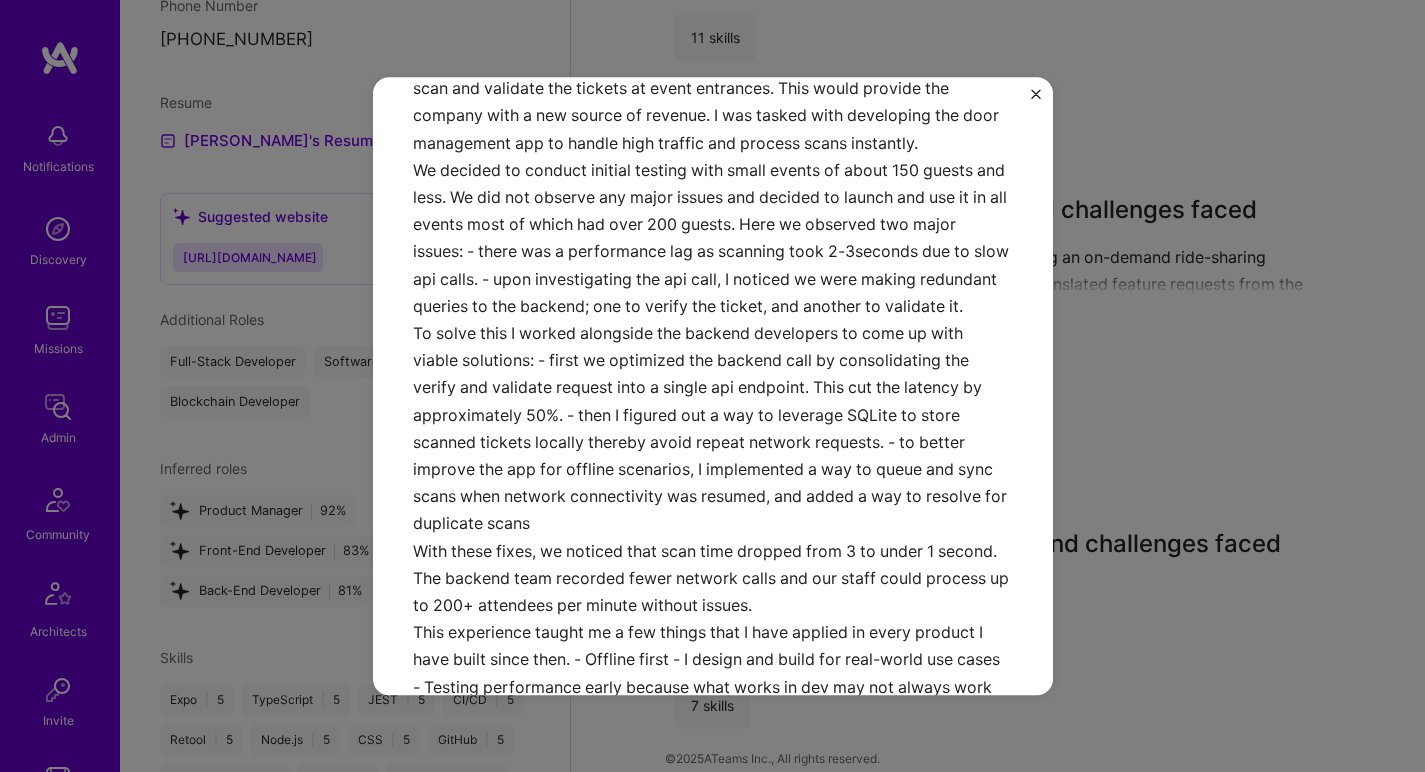 click on "Developing cross-platform app and challenges faced At Mookh, we initially had built an event ticketing web platform and as part of the team, we felt it was necessary to develop a mobile app to scan and validate the tickets at event entrances. This would provide the company with a new source of revenue. I was tasked with developing the door management app to handle high traffic and process scans instantly. We decided to conduct initial testing with small events of about 150 guests and less. We did not observe any major issues and decided to launch and use it in all events most of which had over 200 guests. Here we observed two major issues: - there was a performance lag as scanning took 2-3seconds due to slow api calls. - upon investigating the api call, I noticed we were making redundant queries to the backend; one to verify the ticket, and another to validate it." at bounding box center [713, 277] 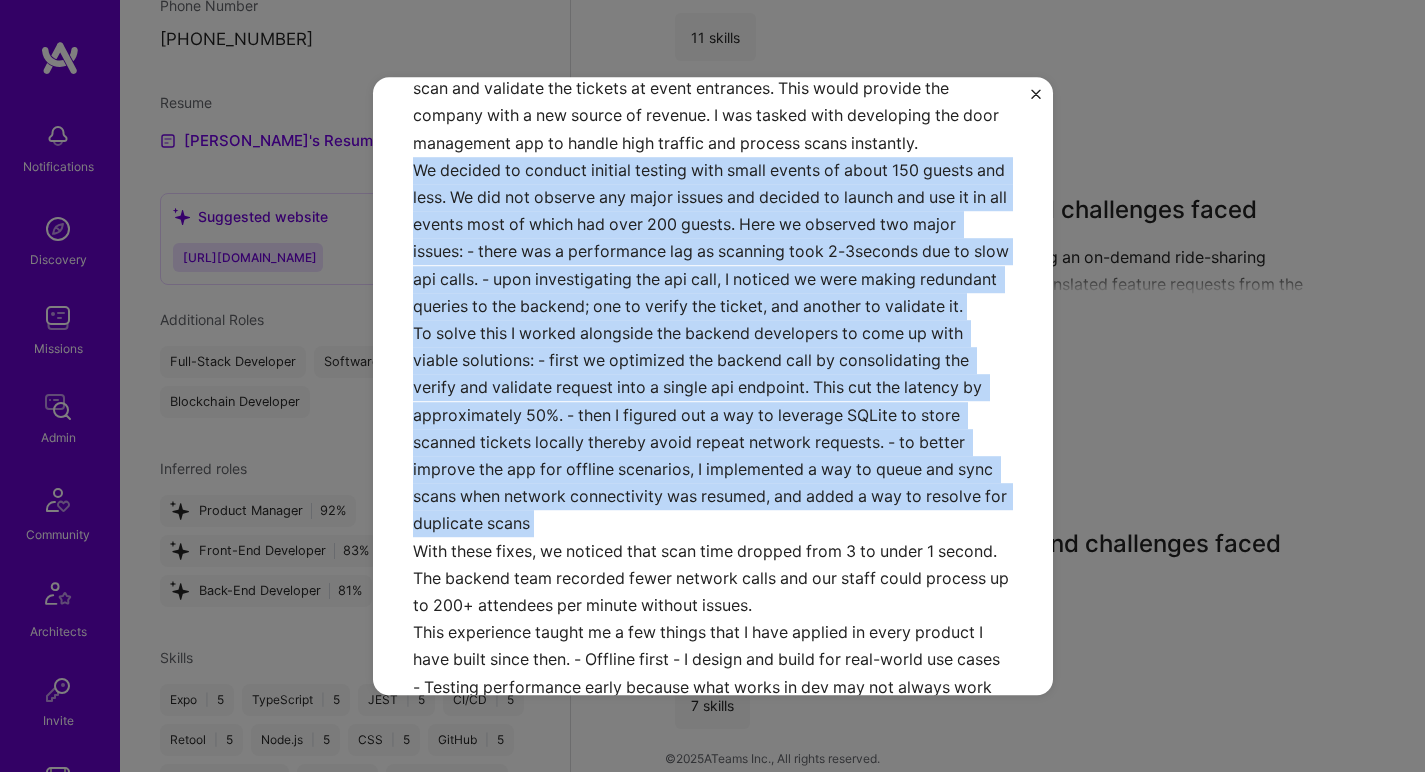 drag, startPoint x: 750, startPoint y: 311, endPoint x: 731, endPoint y: 371, distance: 62.936478 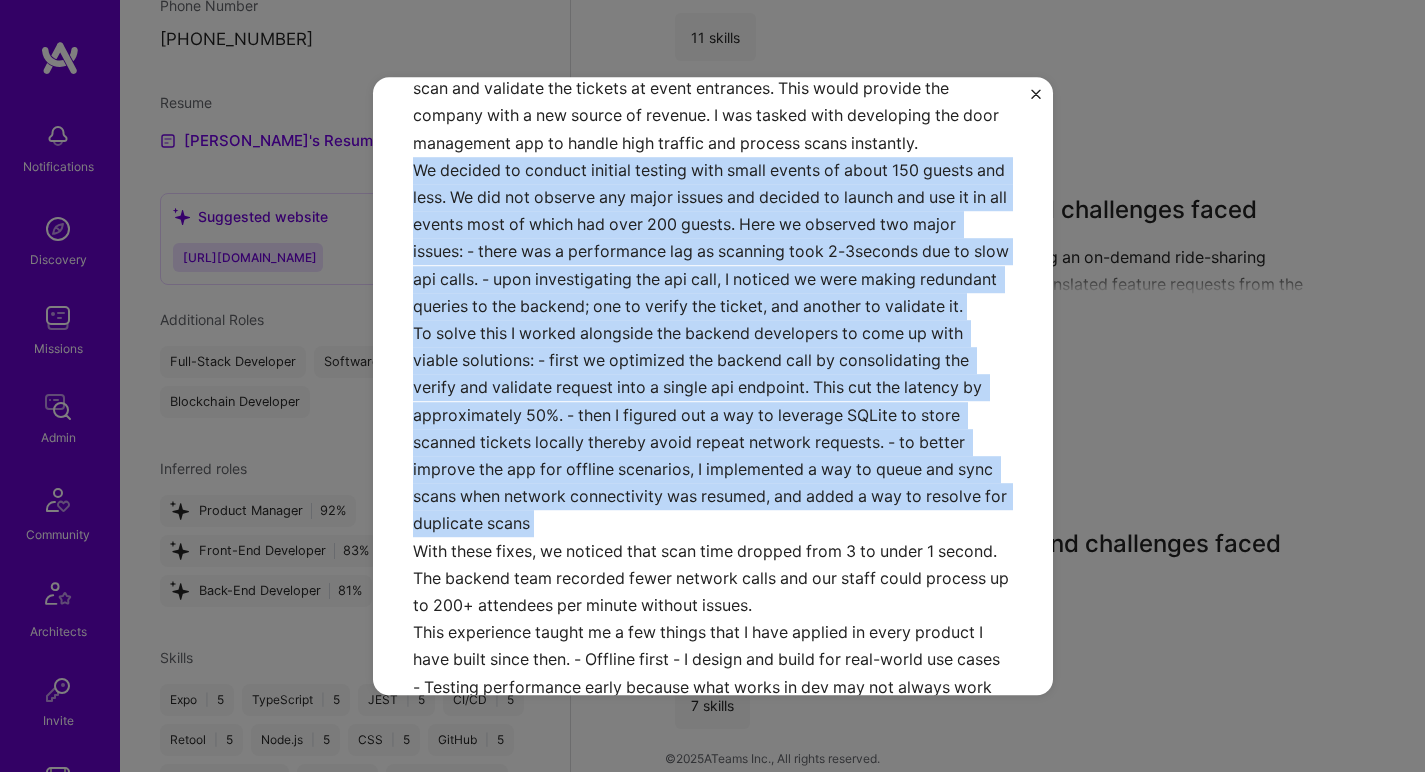 click on "Developing cross-platform app and challenges faced At Mookh, we initially had built an event ticketing web platform and as part of the team, we felt it was necessary to develop a mobile app to scan and validate the tickets at event entrances. This would provide the company with a new source of revenue. I was tasked with developing the door management app to handle high traffic and process scans instantly. We decided to conduct initial testing with small events of about 150 guests and less. We did not observe any major issues and decided to launch and use it in all events most of which had over 200 guests. Here we observed two major issues: - there was a performance lag as scanning took 2-3seconds due to slow api calls. - upon investigating the api call, I noticed we were making redundant queries to the backend; one to verify the ticket, and another to validate it." at bounding box center [713, 277] 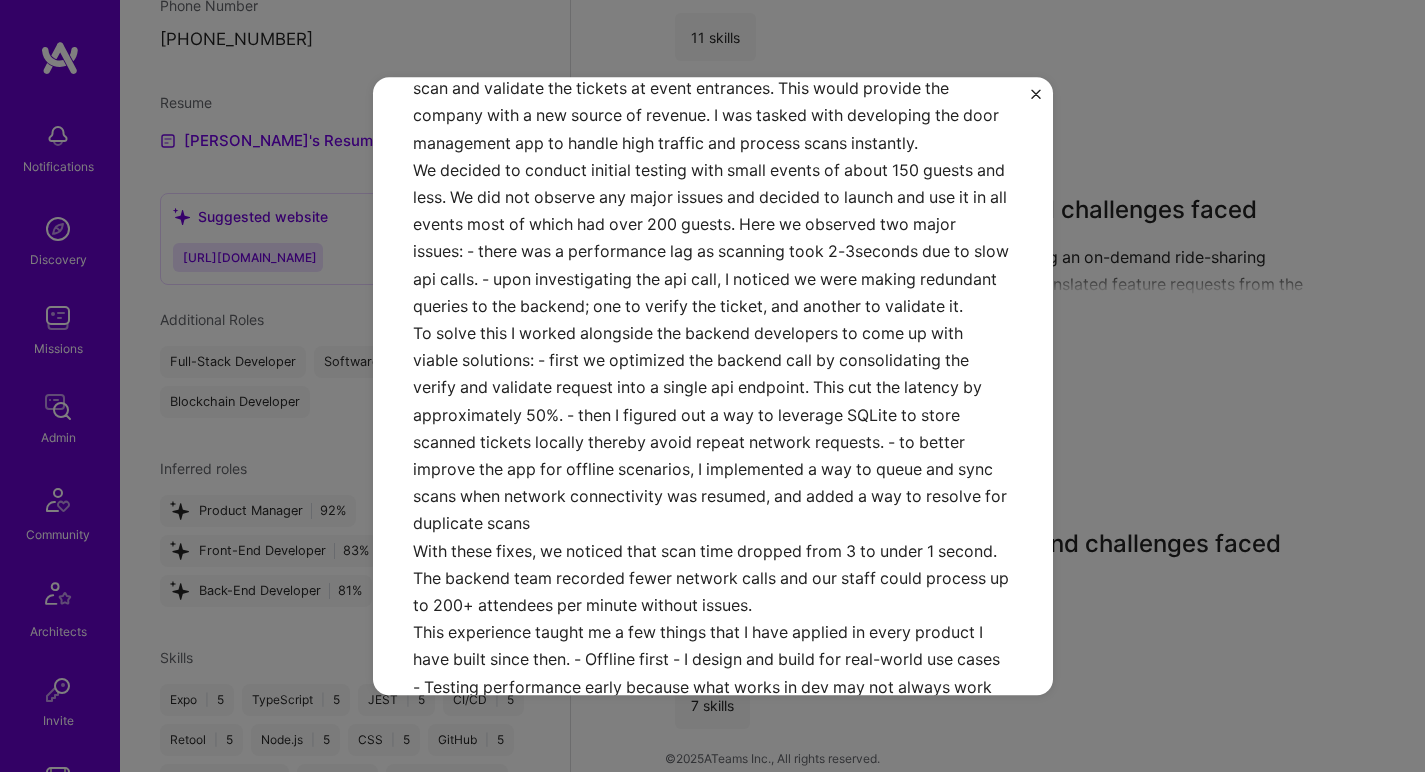click on "Developing cross-platform app and challenges faced At Mookh, we initially had built an event ticketing web platform and as part of the team, we felt it was necessary to develop a mobile app to scan and validate the tickets at event entrances. This would provide the company with a new source of revenue. I was tasked with developing the door management app to handle high traffic and process scans instantly. We decided to conduct initial testing with small events of about 150 guests and less. We did not observe any major issues and decided to launch and use it in all events most of which had over 200 guests. Here we observed two major issues: - there was a performance lag as scanning took 2-3seconds due to slow api calls. - upon investigating the api call, I noticed we were making redundant queries to the backend; one to verify the ticket, and another to validate it." at bounding box center (713, 277) 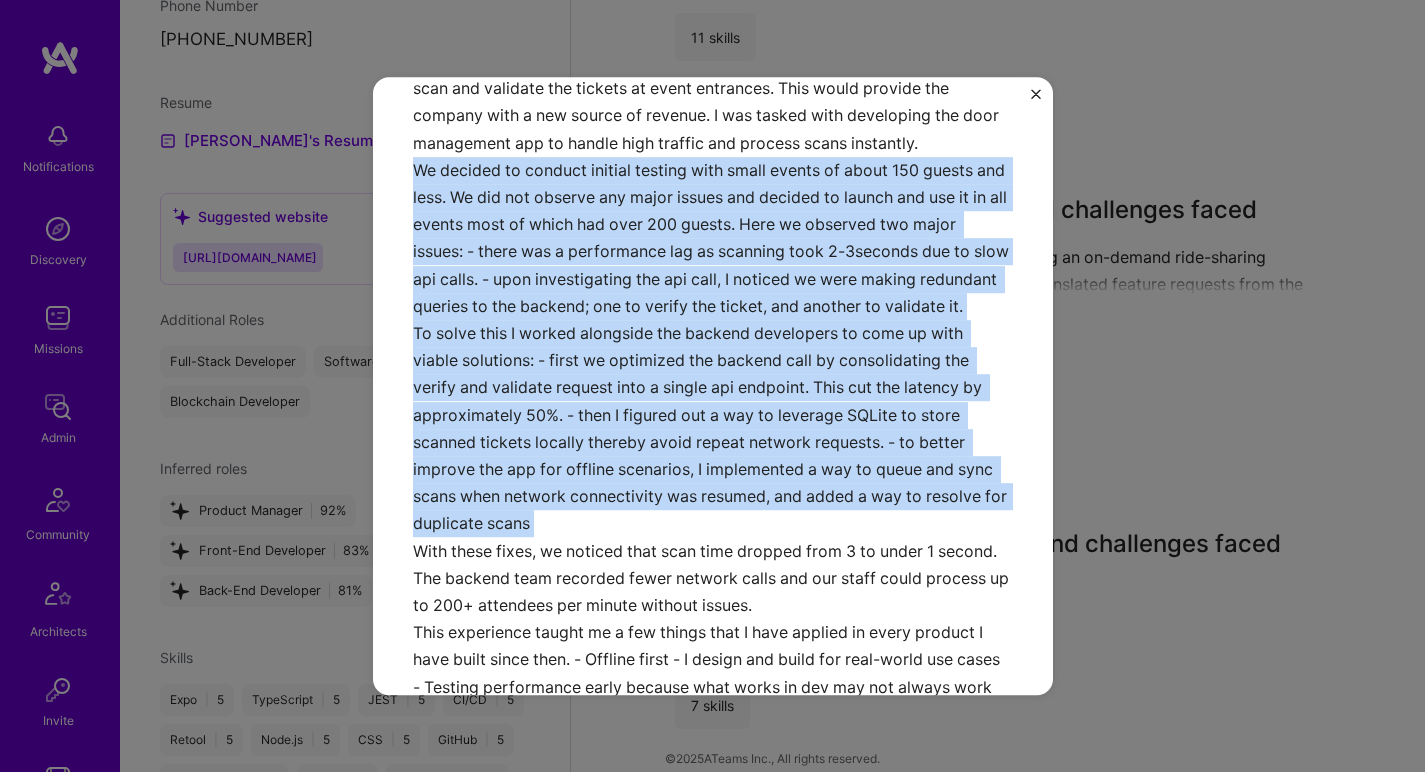 drag, startPoint x: 731, startPoint y: 371, endPoint x: 732, endPoint y: 284, distance: 87.005745 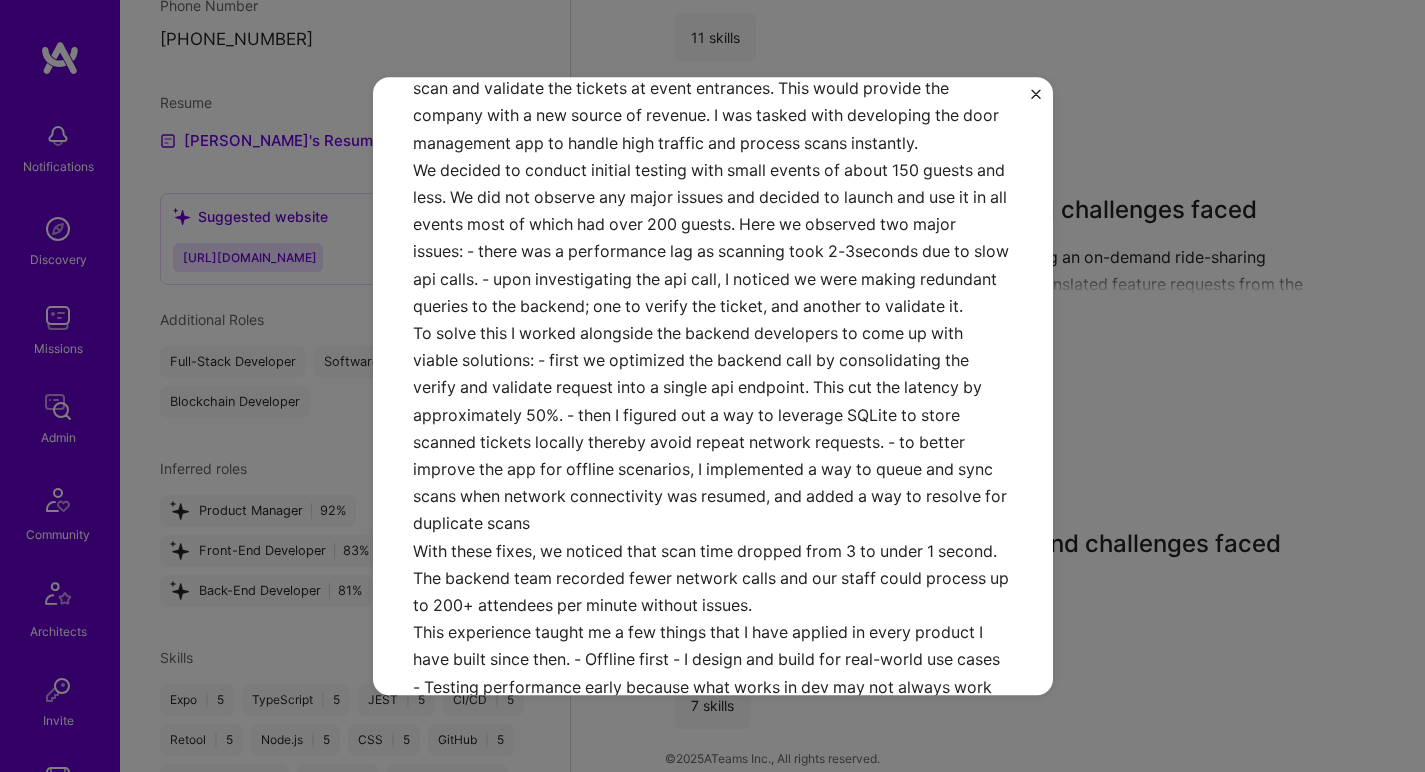 click on "Developing cross-platform app and challenges faced At Mookh, we initially had built an event ticketing web platform and as part of the team, we felt it was necessary to develop a mobile app to scan and validate the tickets at event entrances. This would provide the company with a new source of revenue. I was tasked with developing the door management app to handle high traffic and process scans instantly. We decided to conduct initial testing with small events of about 150 guests and less. We did not observe any major issues and decided to launch and use it in all events most of which had over 200 guests. Here we observed two major issues: - there was a performance lag as scanning took 2-3seconds due to slow api calls. - upon investigating the api call, I noticed we were making redundant queries to the backend; one to verify the ticket, and another to validate it." at bounding box center (713, 277) 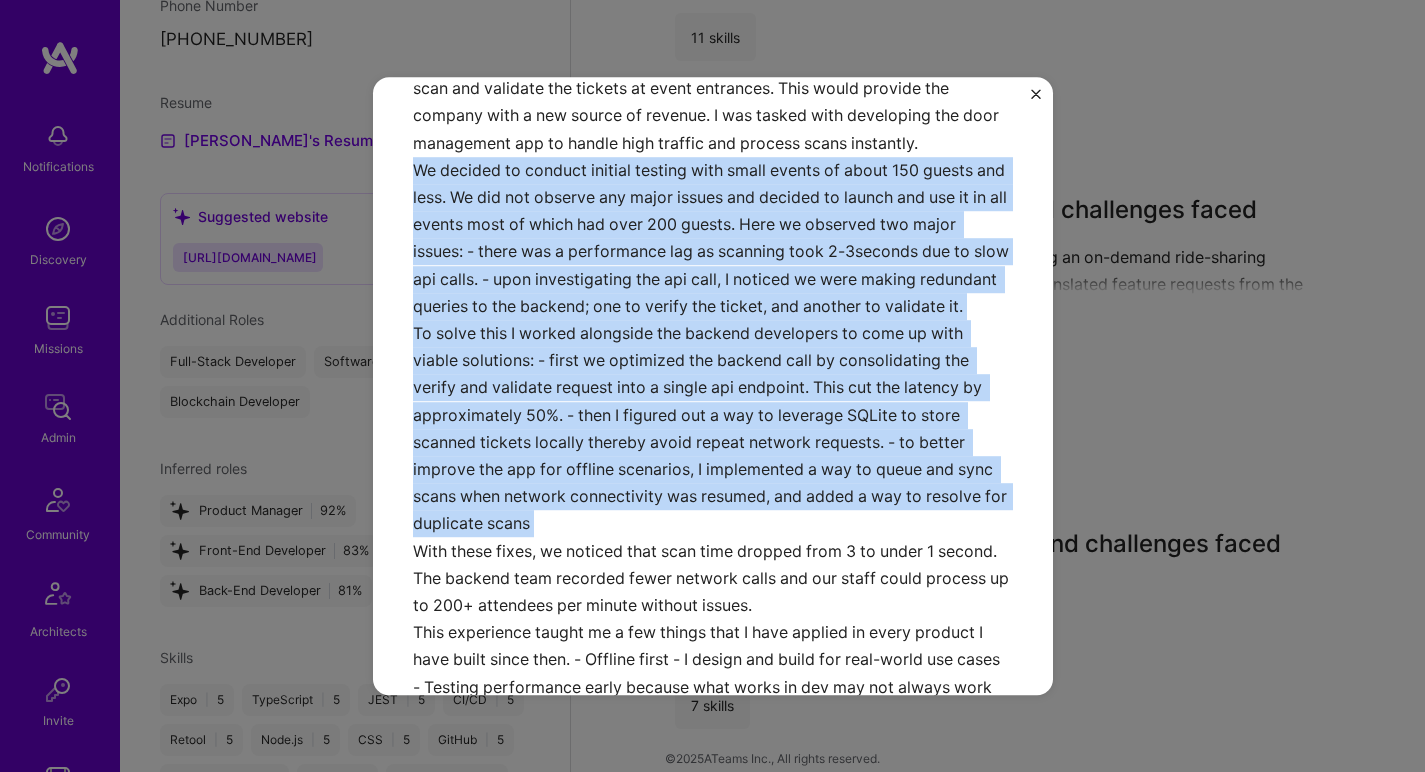 drag, startPoint x: 732, startPoint y: 284, endPoint x: 693, endPoint y: 409, distance: 130.94273 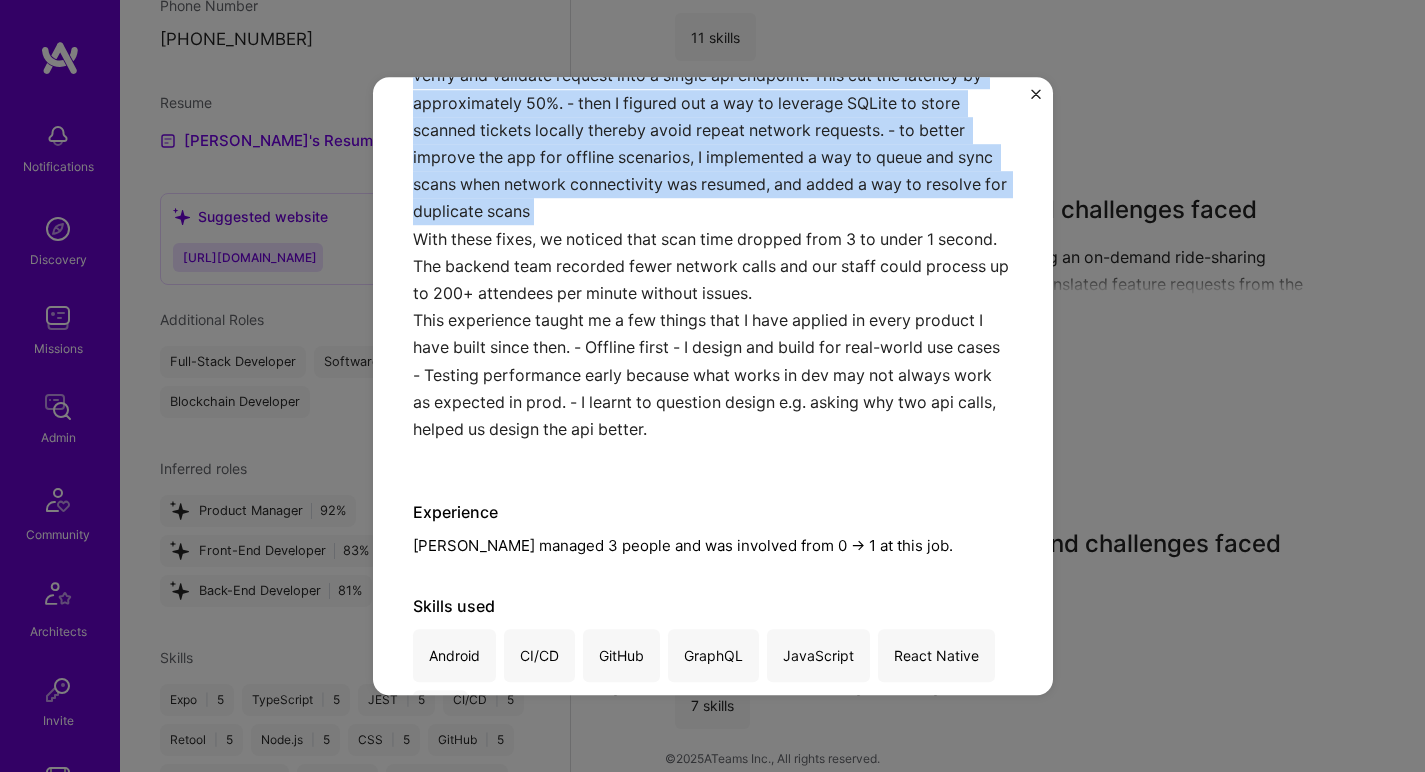 scroll, scrollTop: 929, scrollLeft: 0, axis: vertical 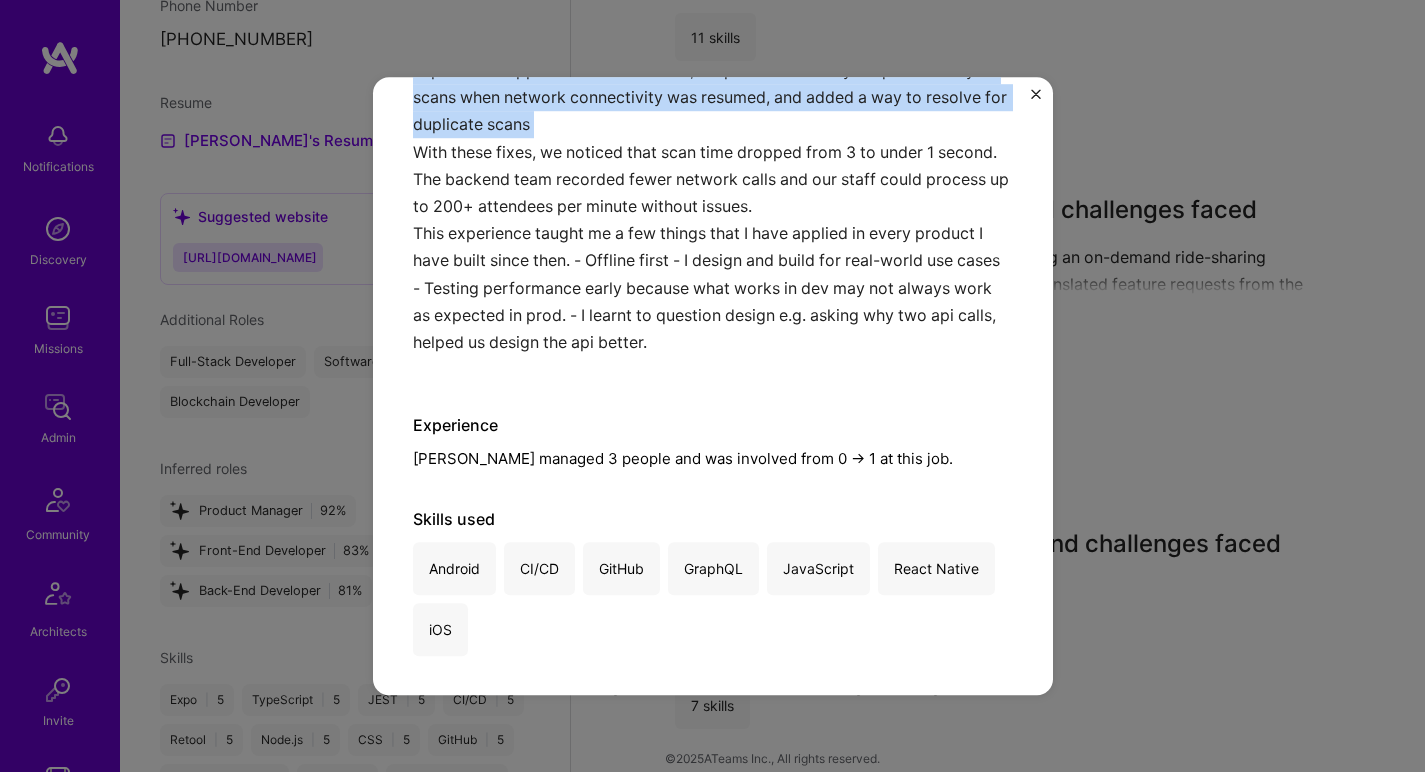 click on "Software Developer Mookh   ·     E-Commerce, Events     ·   June 2018 - December 2018   Developing cross-platform app and challenges faced At Mookh, we initially had built an event ticketing web platform and as part of the team, we felt it was necessary to develop a mobile app to scan and validate the tickets at event entrances. This would provide the company with a new source of revenue. I was tasked with developing the door management app to handle high traffic and process scans instantly. We decided to conduct initial testing with small events of about 150 guests and less. We did not observe any major issues and decided to launch and use it in all events most of which had over 200 guests. Here we observed two major issues: - there was a performance lag as scanning took 2-3seconds due to slow api calls. - upon investigating the api call, I noticed we were making redundant queries to the backend; one to verify the ticket, and another to validate it. Experience Skills used Android CI/CD GitHub GraphQL iOS" at bounding box center [712, 386] 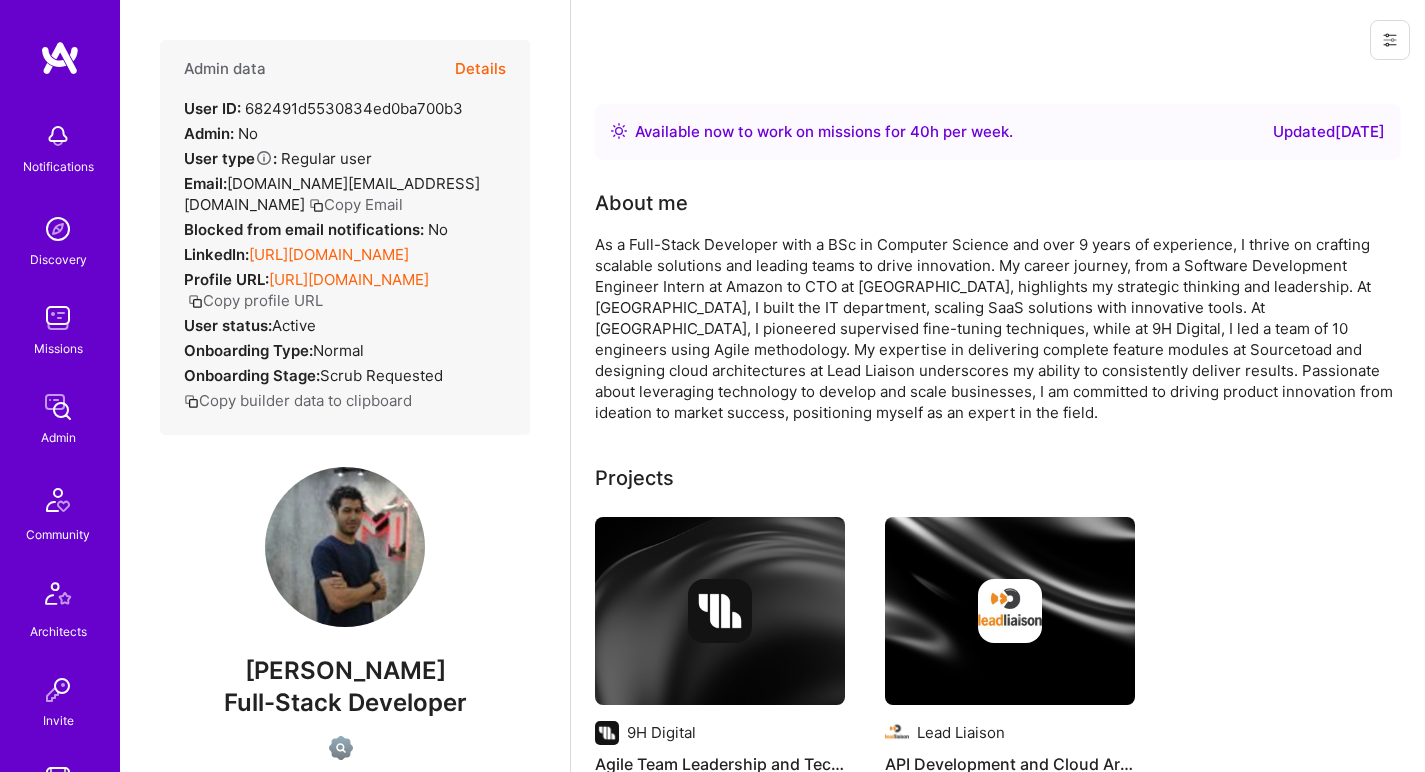 scroll, scrollTop: 0, scrollLeft: 0, axis: both 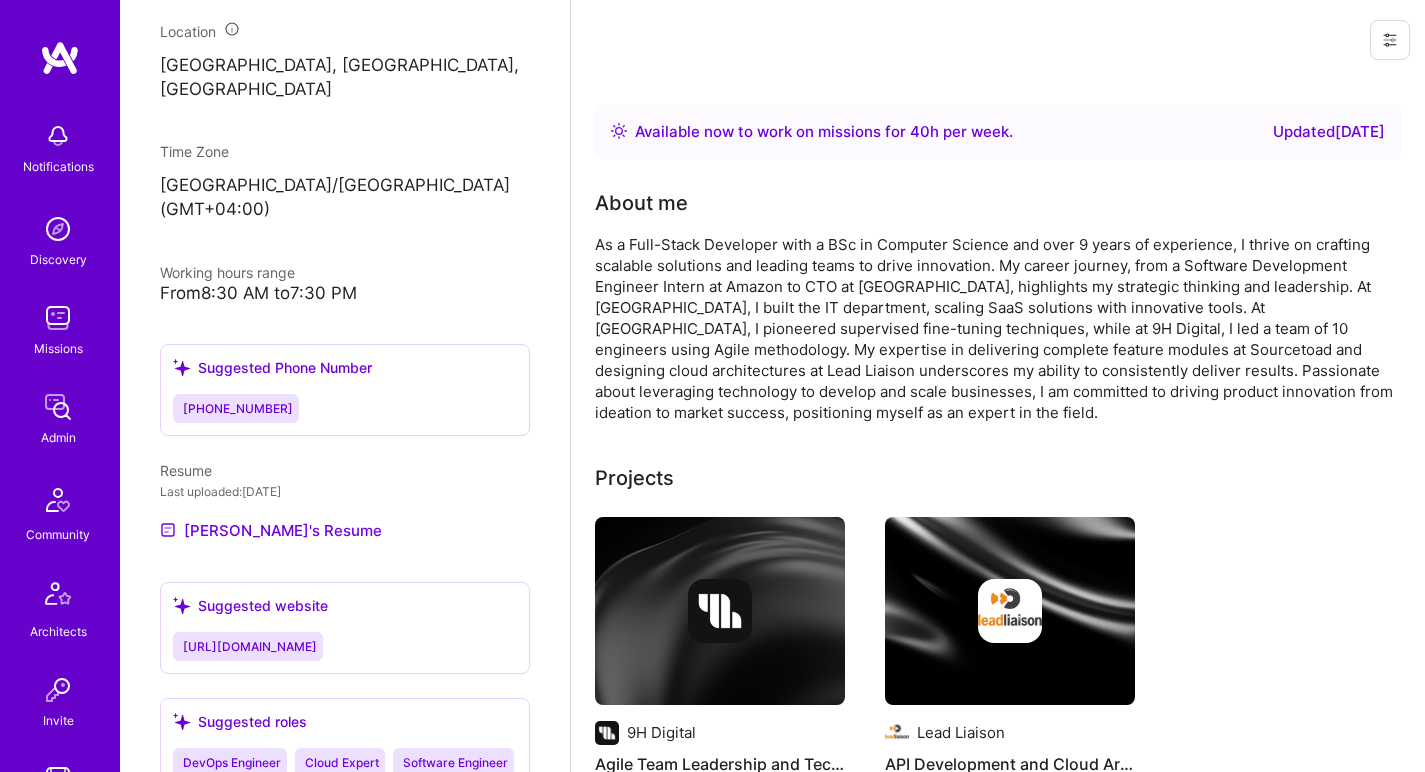 click on "As a Full-Stack Developer with a BSc in Computer Science and over 9 years of experience, I thrive on crafting scalable solutions and leading teams to drive innovation. My career journey, from a Software Development Engineer Intern at Amazon to CTO at [GEOGRAPHIC_DATA], highlights my strategic thinking and leadership. At [GEOGRAPHIC_DATA], I built the IT department, scaling SaaS solutions with innovative tools. At [GEOGRAPHIC_DATA], I pioneered supervised fine-tuning techniques, while at 9H Digital, I led a team of 10 engineers using Agile methodology. My expertise in delivering complete feature modules at Sourcetoad and designing cloud architectures at Lead Liaison underscores my ability to consistently deliver results. Passionate about leveraging technology to develop and scale businesses, I am committed to driving product innovation from ideation to market success, positioning myself as an expert in the field." at bounding box center [995, 328] 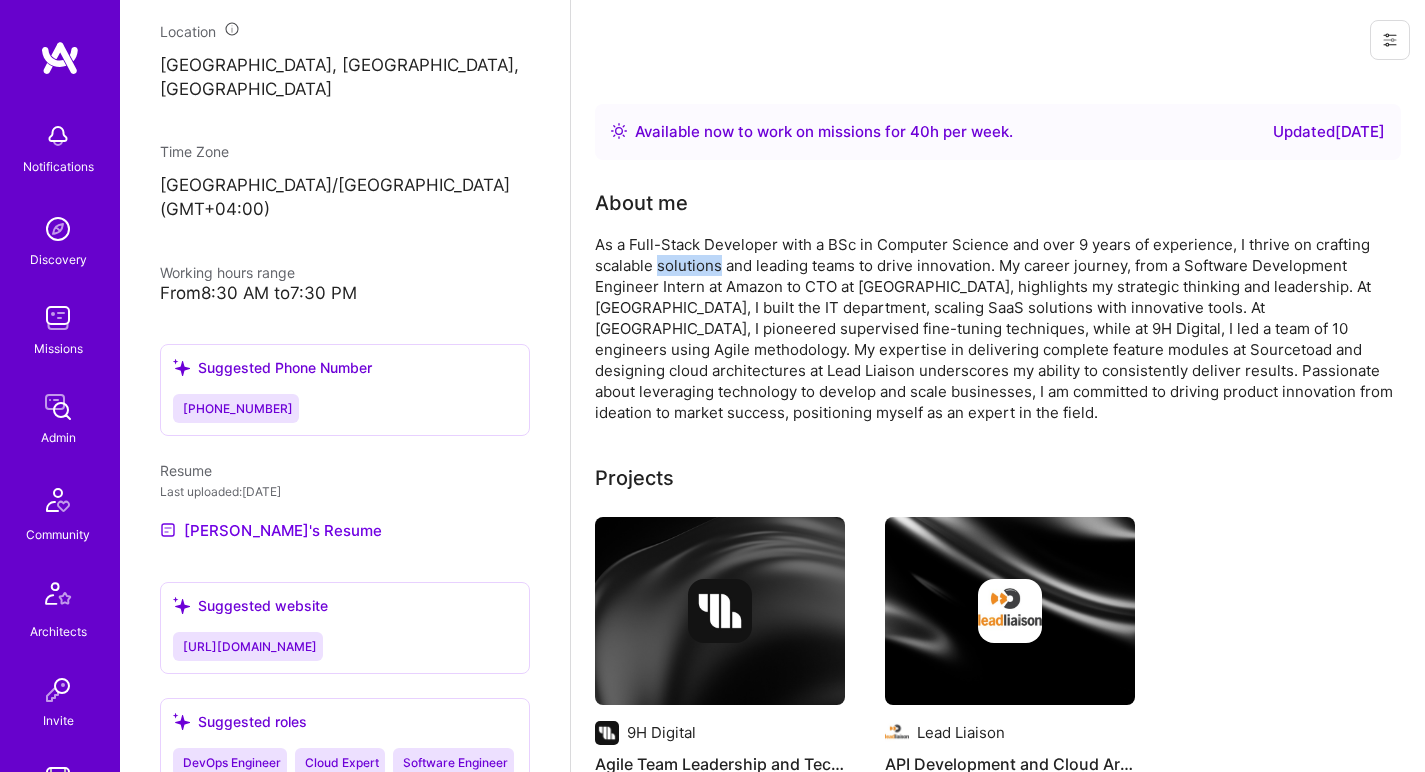 click on "As a Full-Stack Developer with a BSc in Computer Science and over 9 years of experience, I thrive on crafting scalable solutions and leading teams to drive innovation. My career journey, from a Software Development Engineer Intern at Amazon to CTO at [GEOGRAPHIC_DATA], highlights my strategic thinking and leadership. At [GEOGRAPHIC_DATA], I built the IT department, scaling SaaS solutions with innovative tools. At [GEOGRAPHIC_DATA], I pioneered supervised fine-tuning techniques, while at 9H Digital, I led a team of 10 engineers using Agile methodology. My expertise in delivering complete feature modules at Sourcetoad and designing cloud architectures at Lead Liaison underscores my ability to consistently deliver results. Passionate about leveraging technology to develop and scale businesses, I am committed to driving product innovation from ideation to market success, positioning myself as an expert in the field." at bounding box center (995, 328) 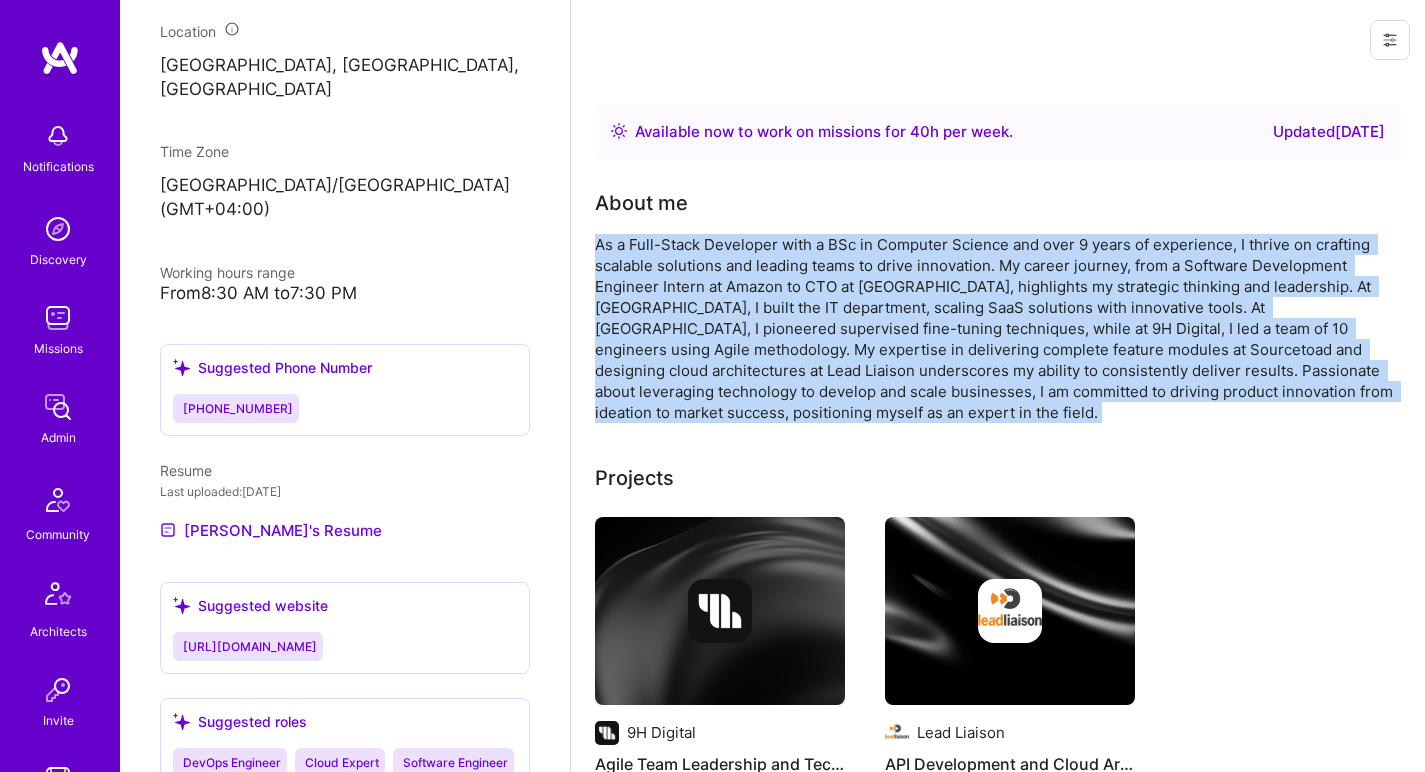 click on "As a Full-Stack Developer with a BSc in Computer Science and over 9 years of experience, I thrive on crafting scalable solutions and leading teams to drive innovation. My career journey, from a Software Development Engineer Intern at Amazon to CTO at [GEOGRAPHIC_DATA], highlights my strategic thinking and leadership. At [GEOGRAPHIC_DATA], I built the IT department, scaling SaaS solutions with innovative tools. At [GEOGRAPHIC_DATA], I pioneered supervised fine-tuning techniques, while at 9H Digital, I led a team of 10 engineers using Agile methodology. My expertise in delivering complete feature modules at Sourcetoad and designing cloud architectures at Lead Liaison underscores my ability to consistently deliver results. Passionate about leveraging technology to develop and scale businesses, I am committed to driving product innovation from ideation to market success, positioning myself as an expert in the field." at bounding box center [995, 328] 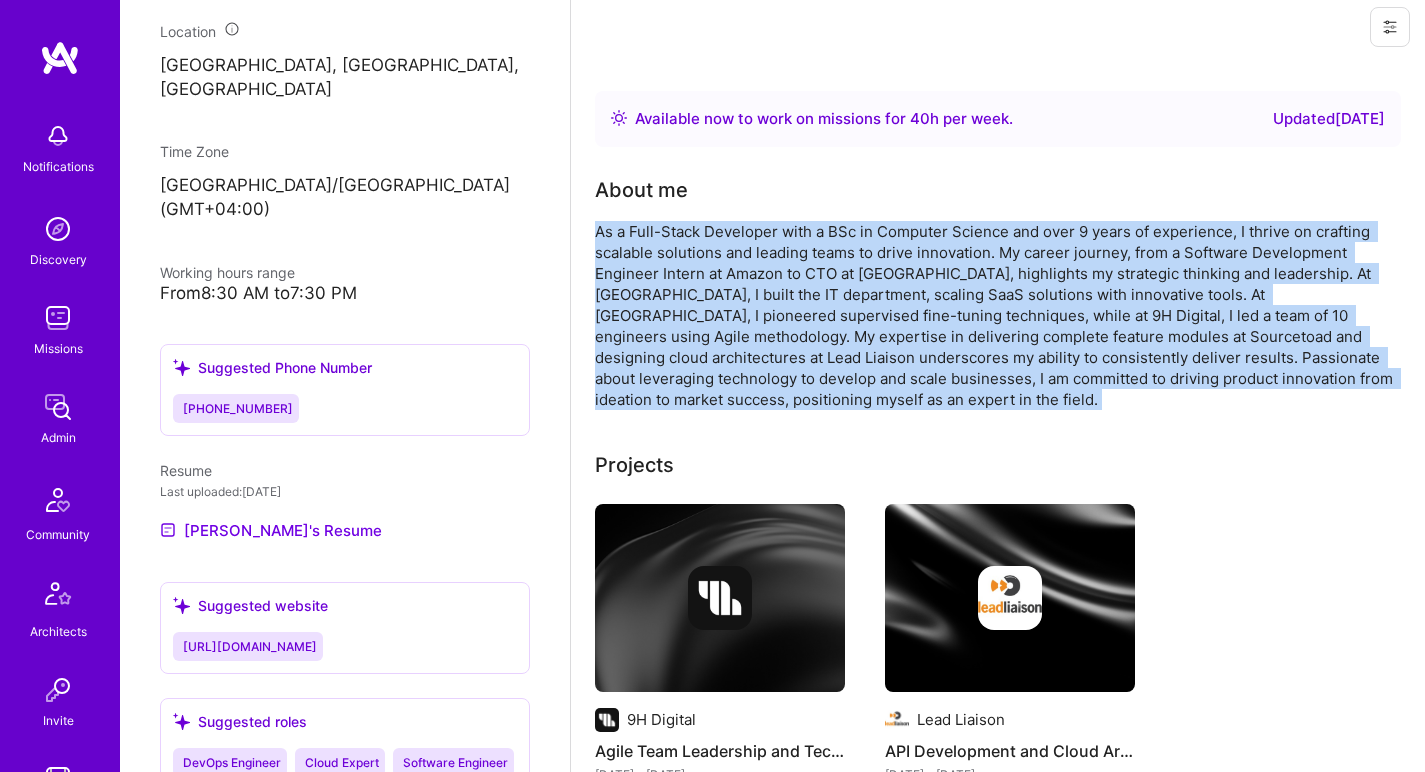 click on "As a Full-Stack Developer with a BSc in Computer Science and over 9 years of experience, I thrive on crafting scalable solutions and leading teams to drive innovation. My career journey, from a Software Development Engineer Intern at Amazon to CTO at [GEOGRAPHIC_DATA], highlights my strategic thinking and leadership. At [GEOGRAPHIC_DATA], I built the IT department, scaling SaaS solutions with innovative tools. At [GEOGRAPHIC_DATA], I pioneered supervised fine-tuning techniques, while at 9H Digital, I led a team of 10 engineers using Agile methodology. My expertise in delivering complete feature modules at Sourcetoad and designing cloud architectures at Lead Liaison underscores my ability to consistently deliver results. Passionate about leveraging technology to develop and scale businesses, I am committed to driving product innovation from ideation to market success, positioning myself as an expert in the field." at bounding box center (995, 315) 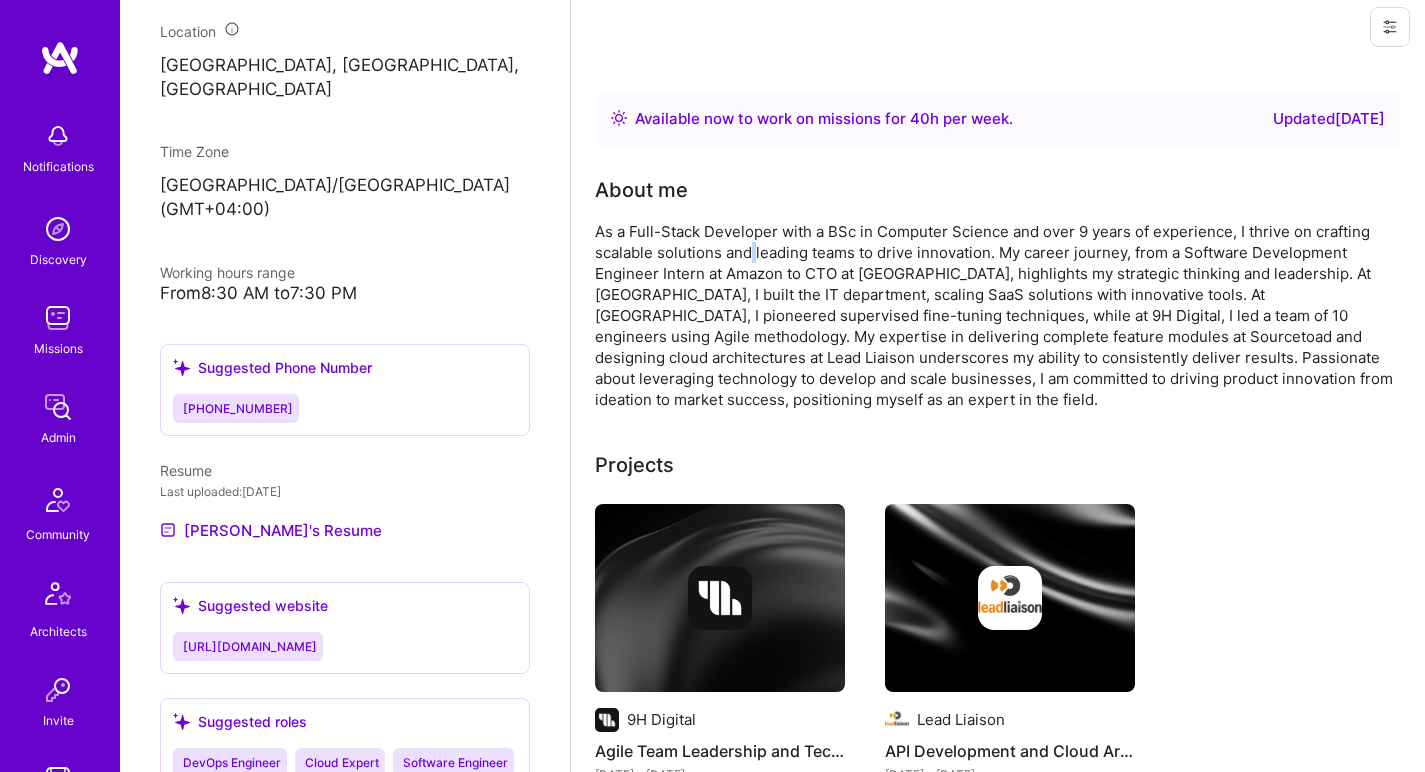 click on "As a Full-Stack Developer with a BSc in Computer Science and over 9 years of experience, I thrive on crafting scalable solutions and leading teams to drive innovation. My career journey, from a Software Development Engineer Intern at Amazon to CTO at [GEOGRAPHIC_DATA], highlights my strategic thinking and leadership. At [GEOGRAPHIC_DATA], I built the IT department, scaling SaaS solutions with innovative tools. At [GEOGRAPHIC_DATA], I pioneered supervised fine-tuning techniques, while at 9H Digital, I led a team of 10 engineers using Agile methodology. My expertise in delivering complete feature modules at Sourcetoad and designing cloud architectures at Lead Liaison underscores my ability to consistently deliver results. Passionate about leveraging technology to develop and scale businesses, I am committed to driving product innovation from ideation to market success, positioning myself as an expert in the field." at bounding box center (995, 315) 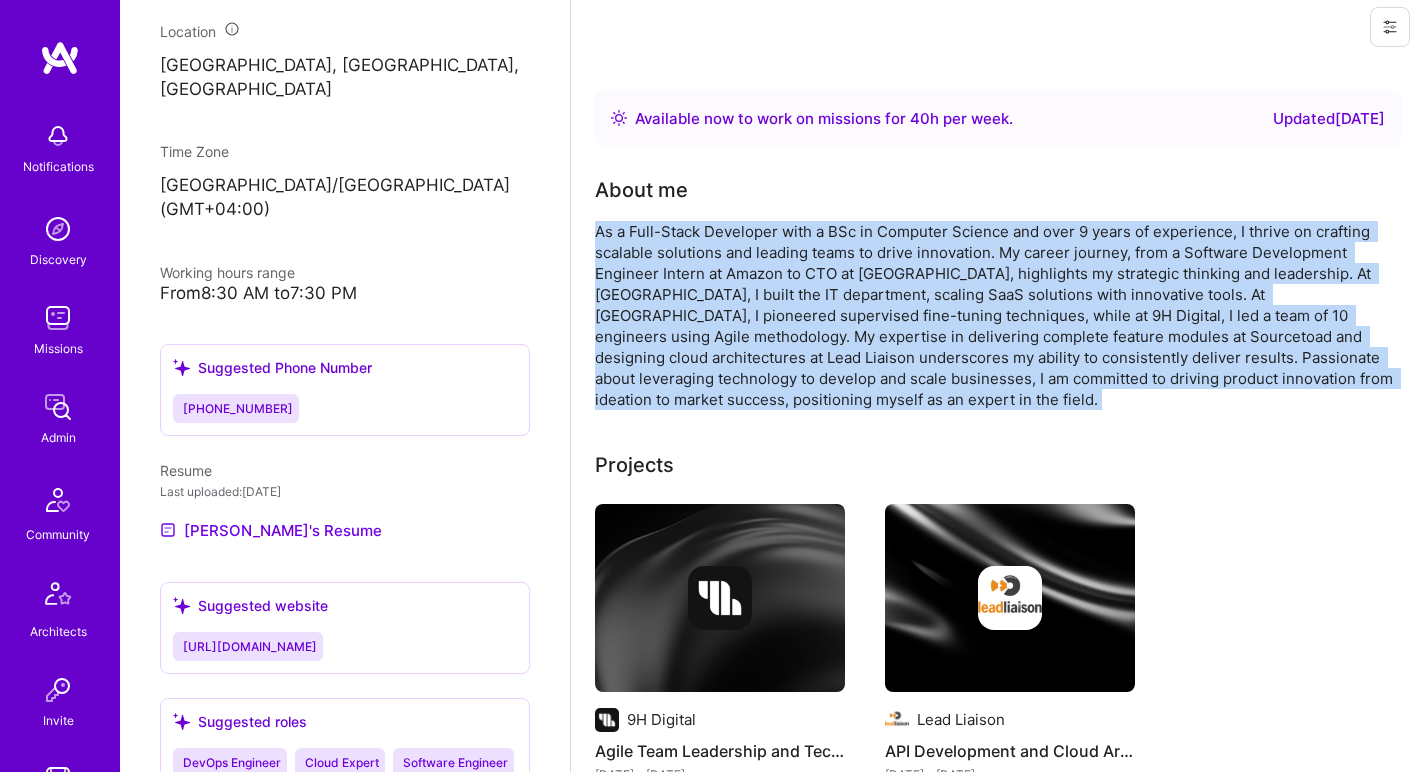 click on "As a Full-Stack Developer with a BSc in Computer Science and over 9 years of experience, I thrive on crafting scalable solutions and leading teams to drive innovation. My career journey, from a Software Development Engineer Intern at Amazon to CTO at [GEOGRAPHIC_DATA], highlights my strategic thinking and leadership. At [GEOGRAPHIC_DATA], I built the IT department, scaling SaaS solutions with innovative tools. At [GEOGRAPHIC_DATA], I pioneered supervised fine-tuning techniques, while at 9H Digital, I led a team of 10 engineers using Agile methodology. My expertise in delivering complete feature modules at Sourcetoad and designing cloud architectures at Lead Liaison underscores my ability to consistently deliver results. Passionate about leveraging technology to develop and scale businesses, I am committed to driving product innovation from ideation to market success, positioning myself as an expert in the field." at bounding box center (995, 315) 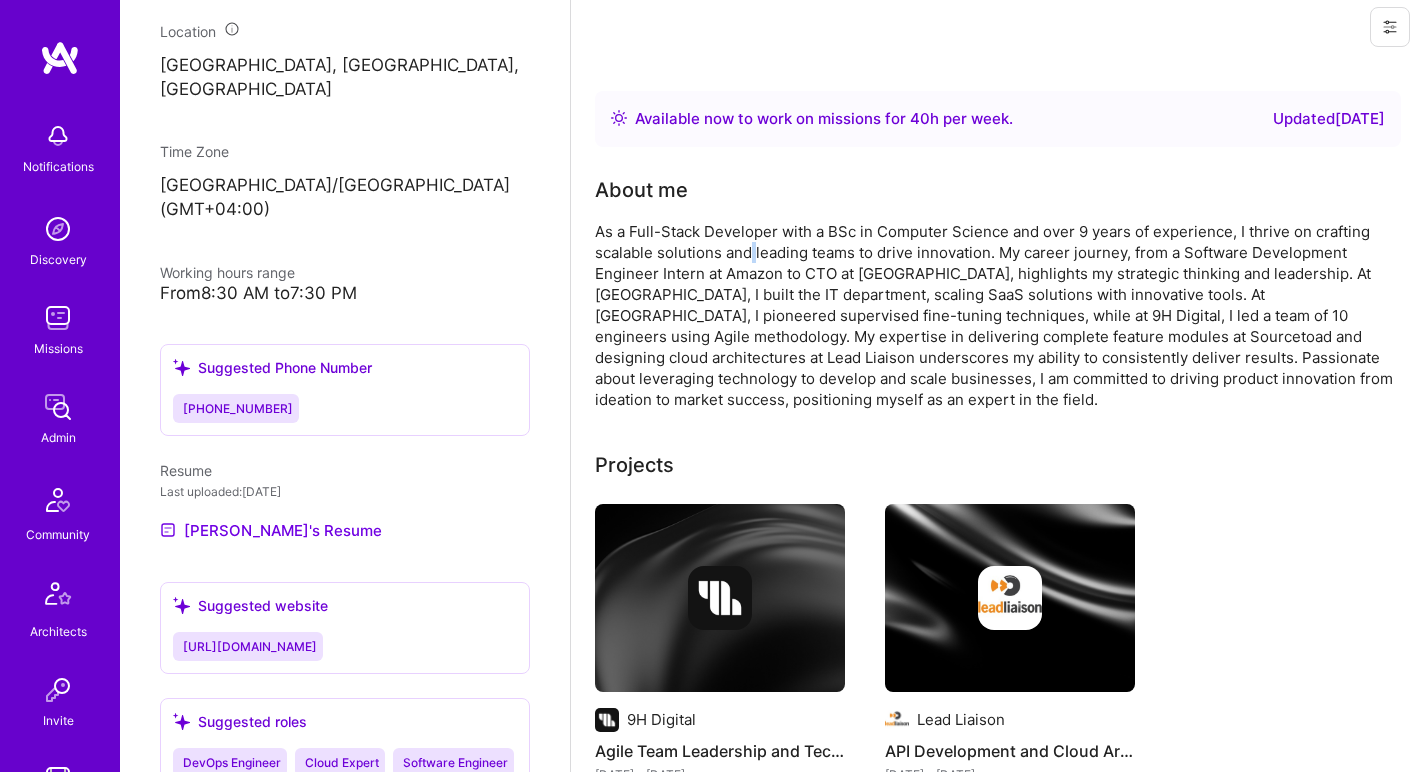 click on "As a Full-Stack Developer with a BSc in Computer Science and over 9 years of experience, I thrive on crafting scalable solutions and leading teams to drive innovation. My career journey, from a Software Development Engineer Intern at Amazon to CTO at [GEOGRAPHIC_DATA], highlights my strategic thinking and leadership. At [GEOGRAPHIC_DATA], I built the IT department, scaling SaaS solutions with innovative tools. At [GEOGRAPHIC_DATA], I pioneered supervised fine-tuning techniques, while at 9H Digital, I led a team of 10 engineers using Agile methodology. My expertise in delivering complete feature modules at Sourcetoad and designing cloud architectures at Lead Liaison underscores my ability to consistently deliver results. Passionate about leveraging technology to develop and scale businesses, I am committed to driving product innovation from ideation to market success, positioning myself as an expert in the field." at bounding box center (995, 315) 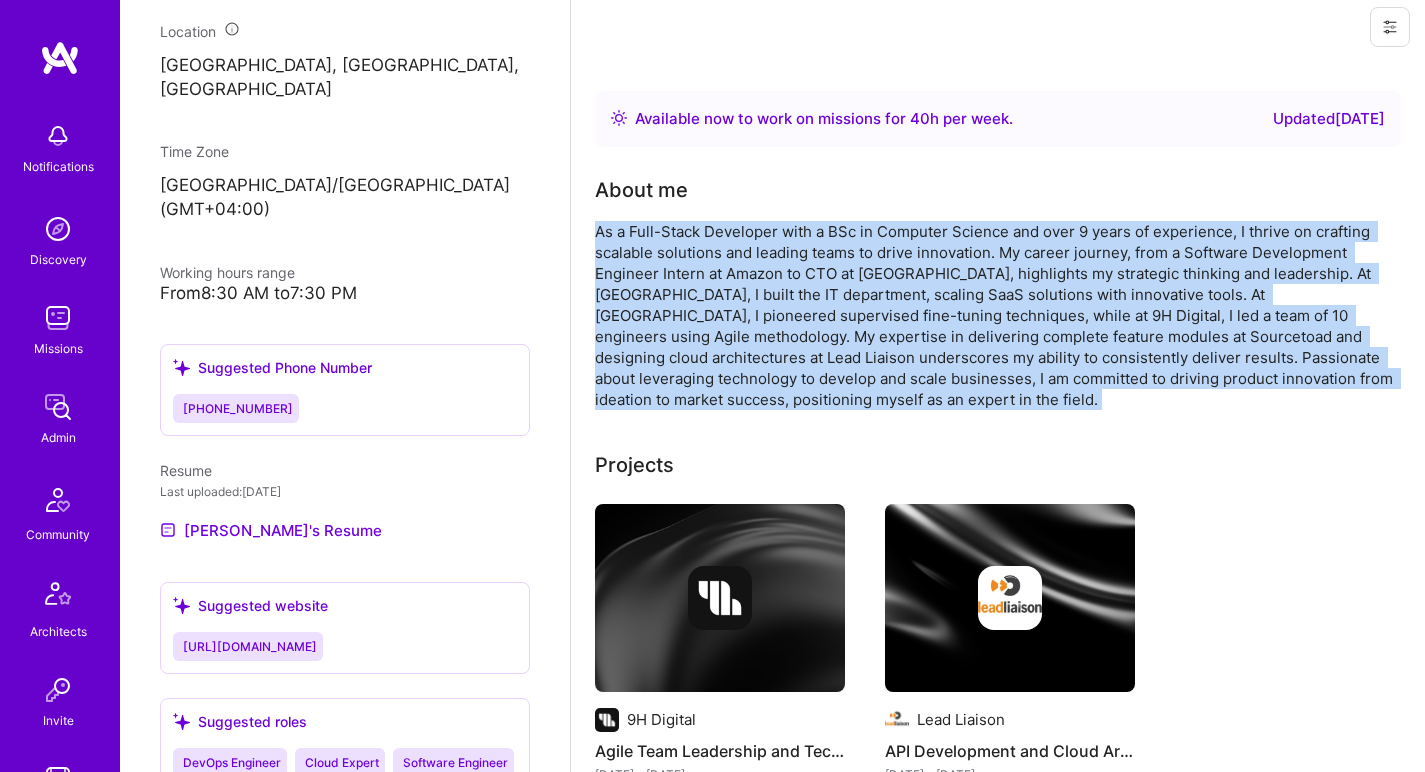 click on "As a Full-Stack Developer with a BSc in Computer Science and over 9 years of experience, I thrive on crafting scalable solutions and leading teams to drive innovation. My career journey, from a Software Development Engineer Intern at Amazon to CTO at [GEOGRAPHIC_DATA], highlights my strategic thinking and leadership. At [GEOGRAPHIC_DATA], I built the IT department, scaling SaaS solutions with innovative tools. At [GEOGRAPHIC_DATA], I pioneered supervised fine-tuning techniques, while at 9H Digital, I led a team of 10 engineers using Agile methodology. My expertise in delivering complete feature modules at Sourcetoad and designing cloud architectures at Lead Liaison underscores my ability to consistently deliver results. Passionate about leveraging technology to develop and scale businesses, I am committed to driving product innovation from ideation to market success, positioning myself as an expert in the field." at bounding box center (995, 315) 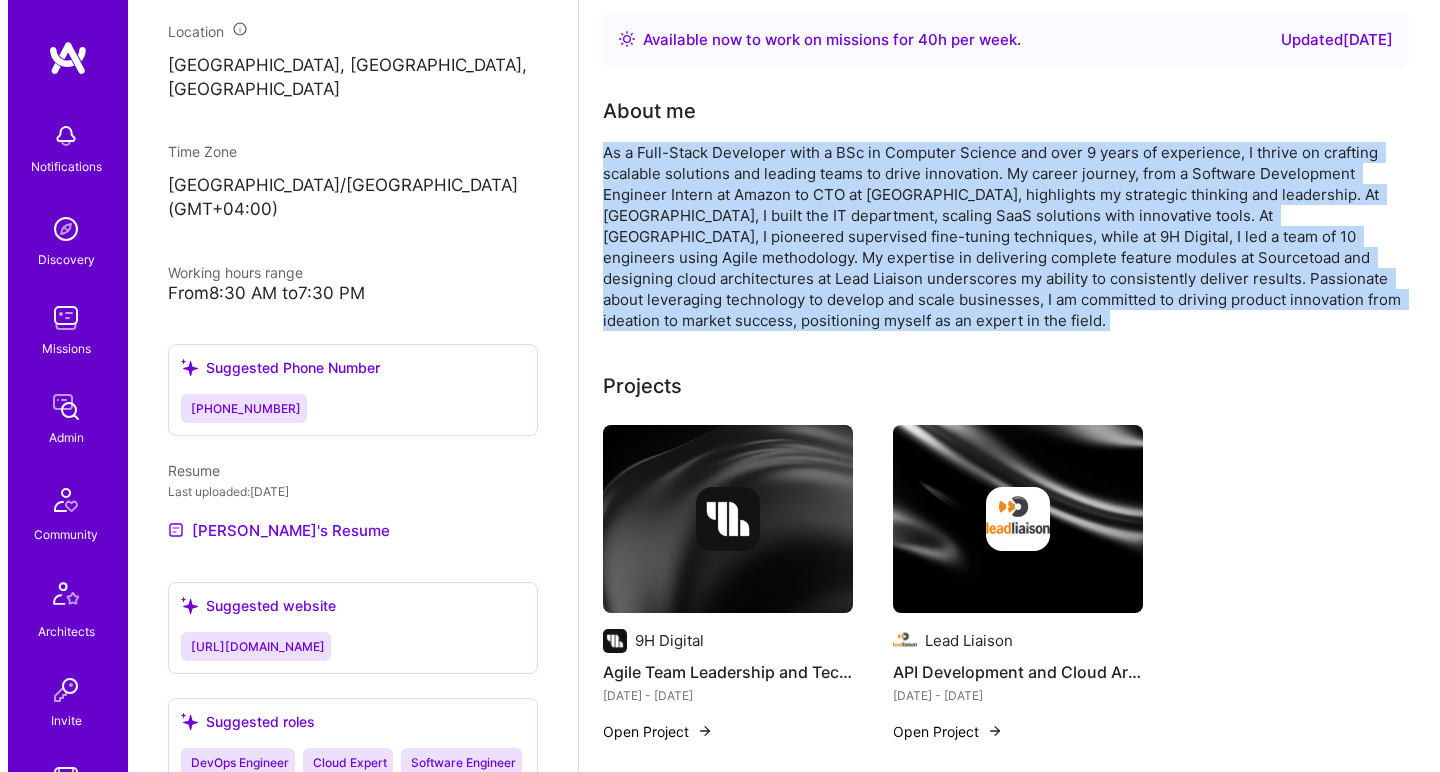 scroll, scrollTop: 113, scrollLeft: 0, axis: vertical 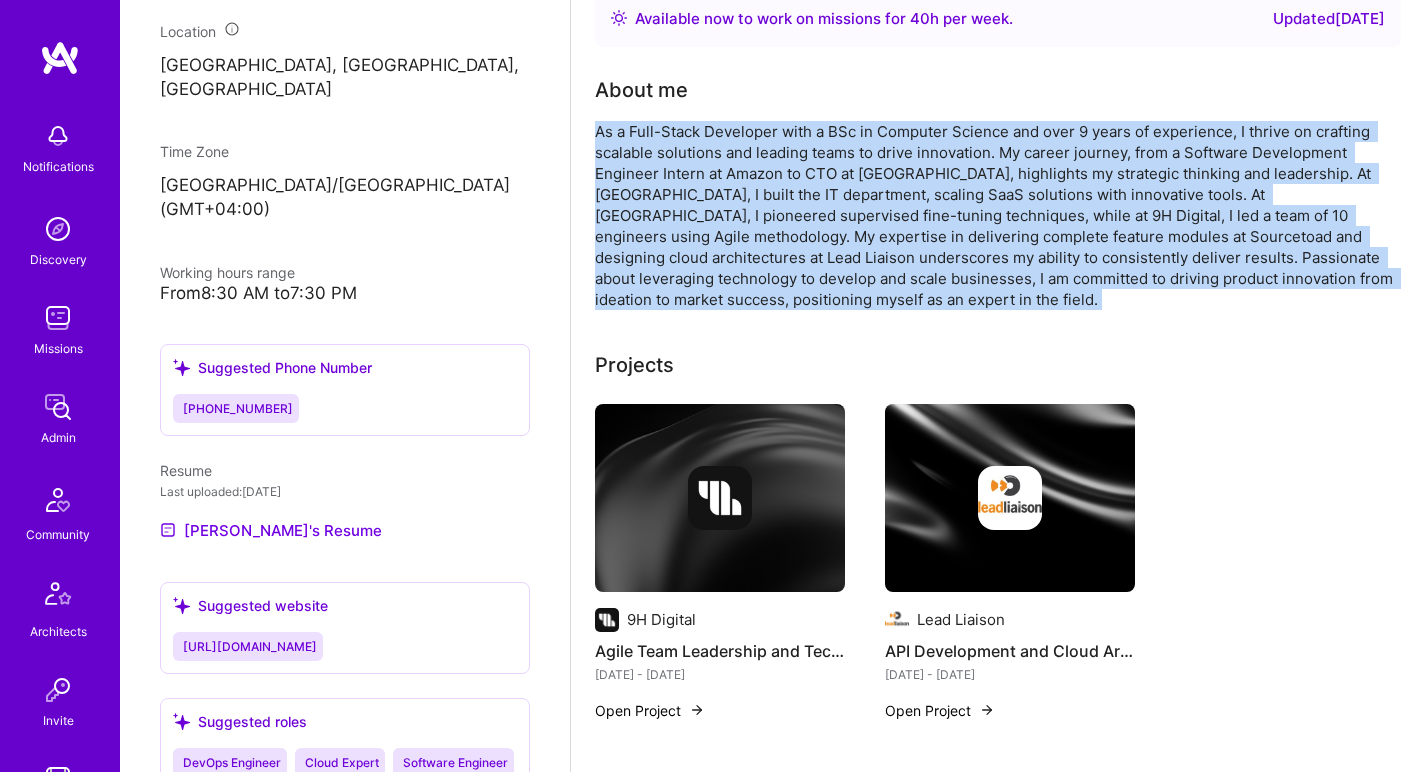 click at bounding box center [720, 498] 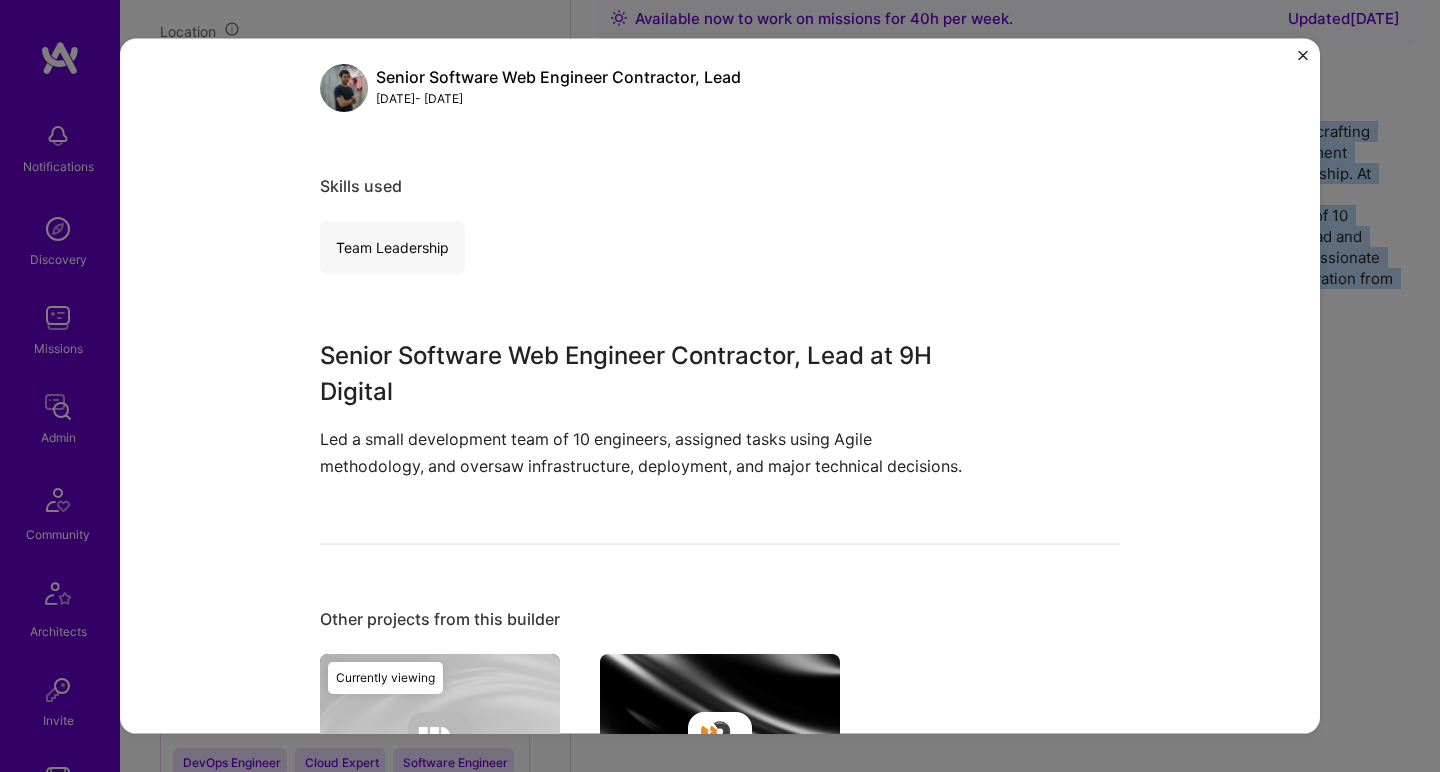 scroll, scrollTop: 464, scrollLeft: 0, axis: vertical 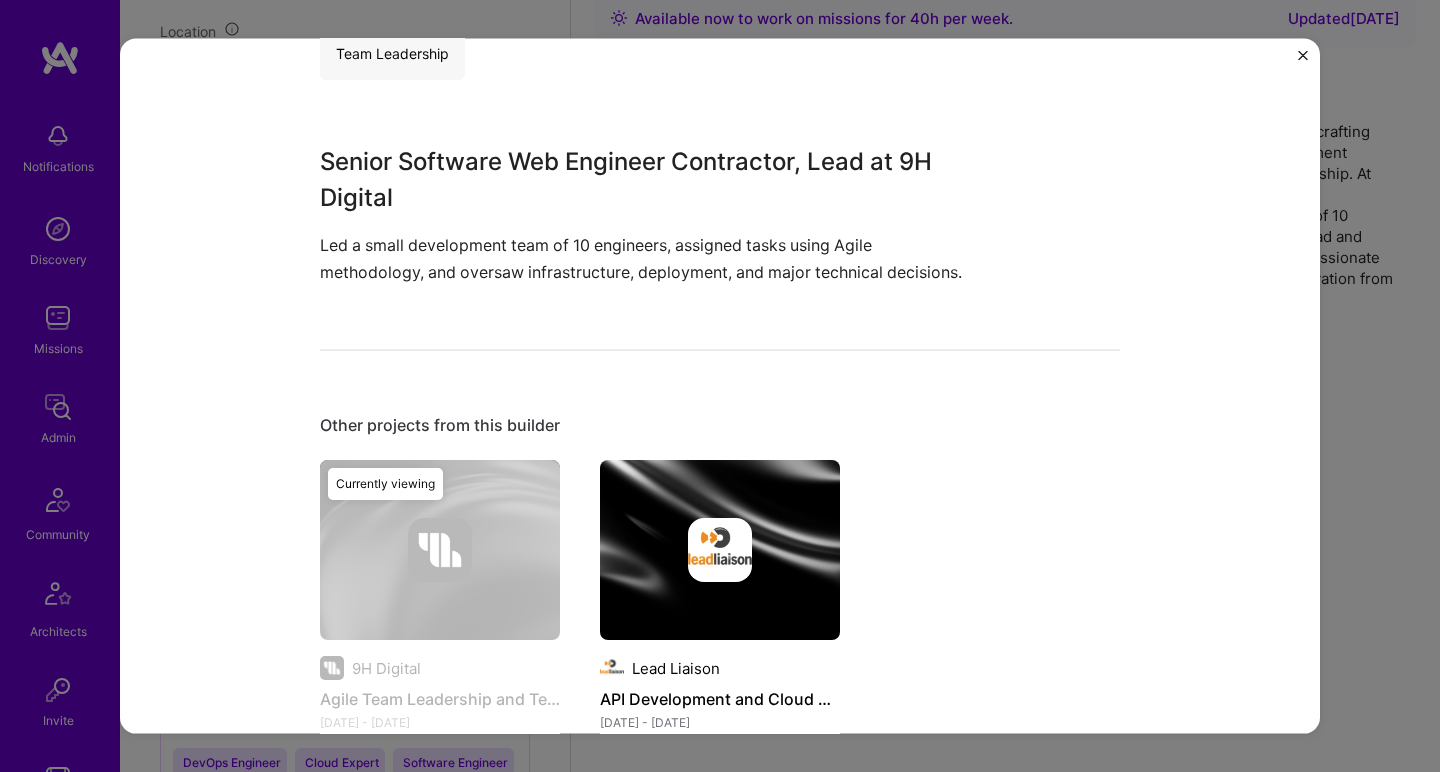 click on "Senior Software Web Engineer Contractor, Lead at 9H Digital Led a small development team of 10 engineers, assigned tasks using Agile methodology, and oversaw infrastructure, deployment, and major technical decisions." at bounding box center (645, 214) 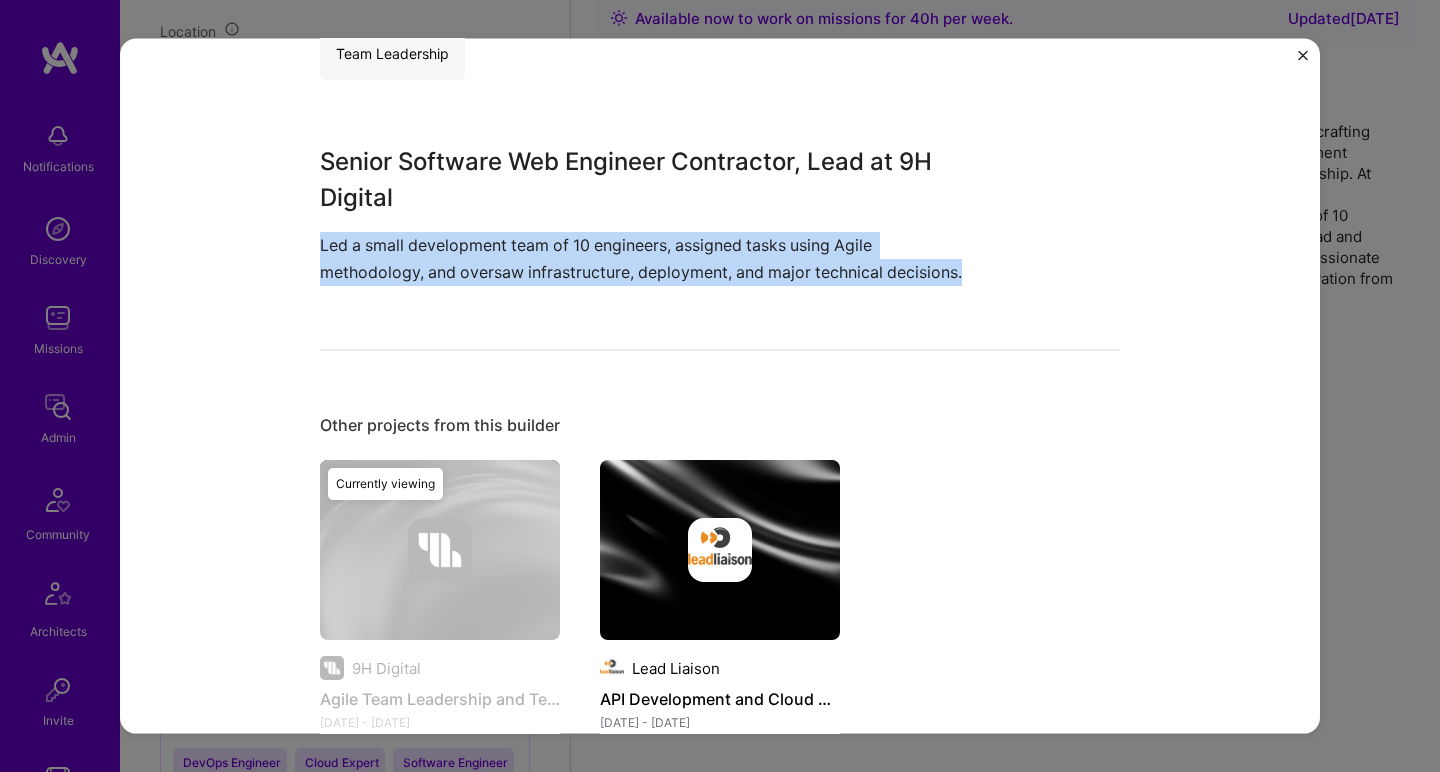 click on "Senior Software Web Engineer Contractor, Lead at 9H Digital Led a small development team of 10 engineers, assigned tasks using Agile methodology, and oversaw infrastructure, deployment, and major technical decisions." at bounding box center (645, 214) 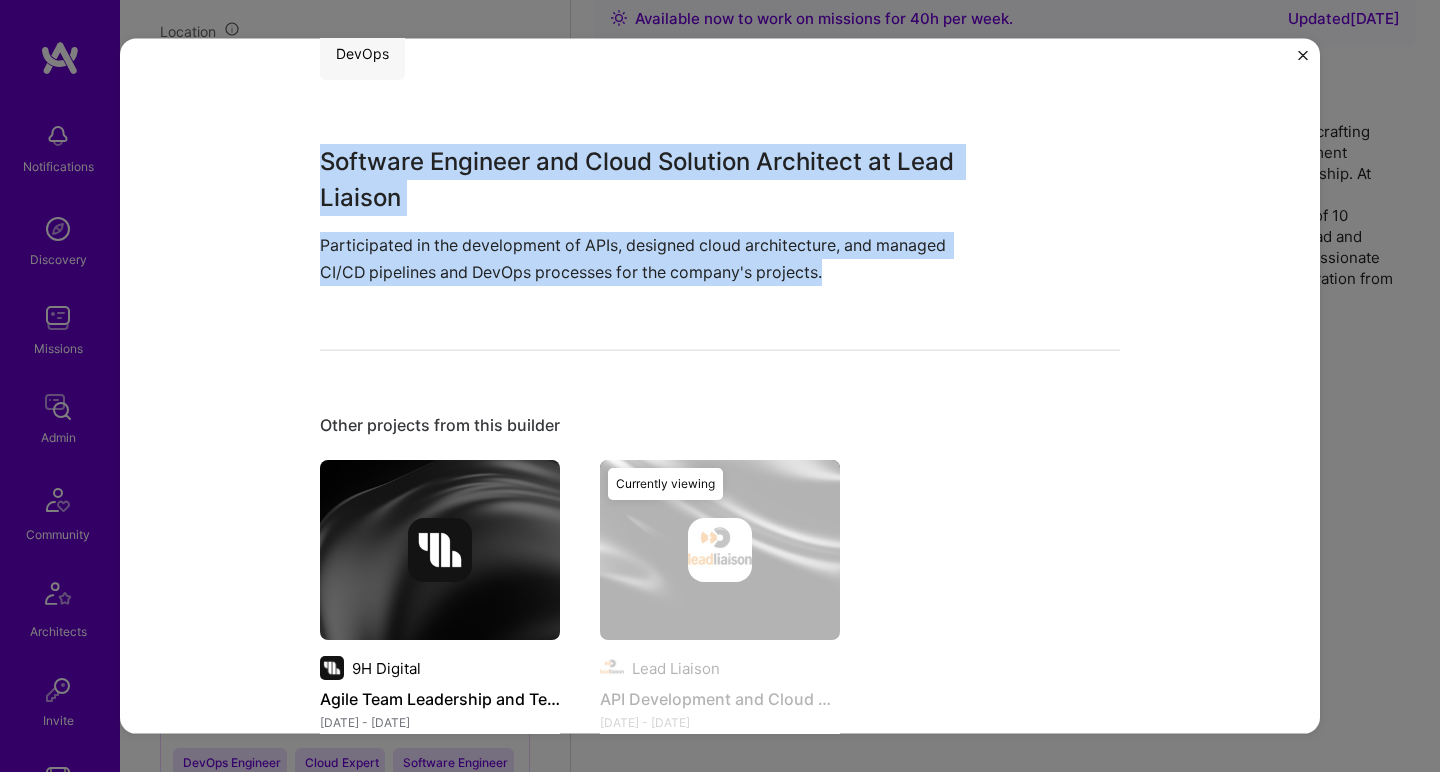 scroll, scrollTop: 0, scrollLeft: 0, axis: both 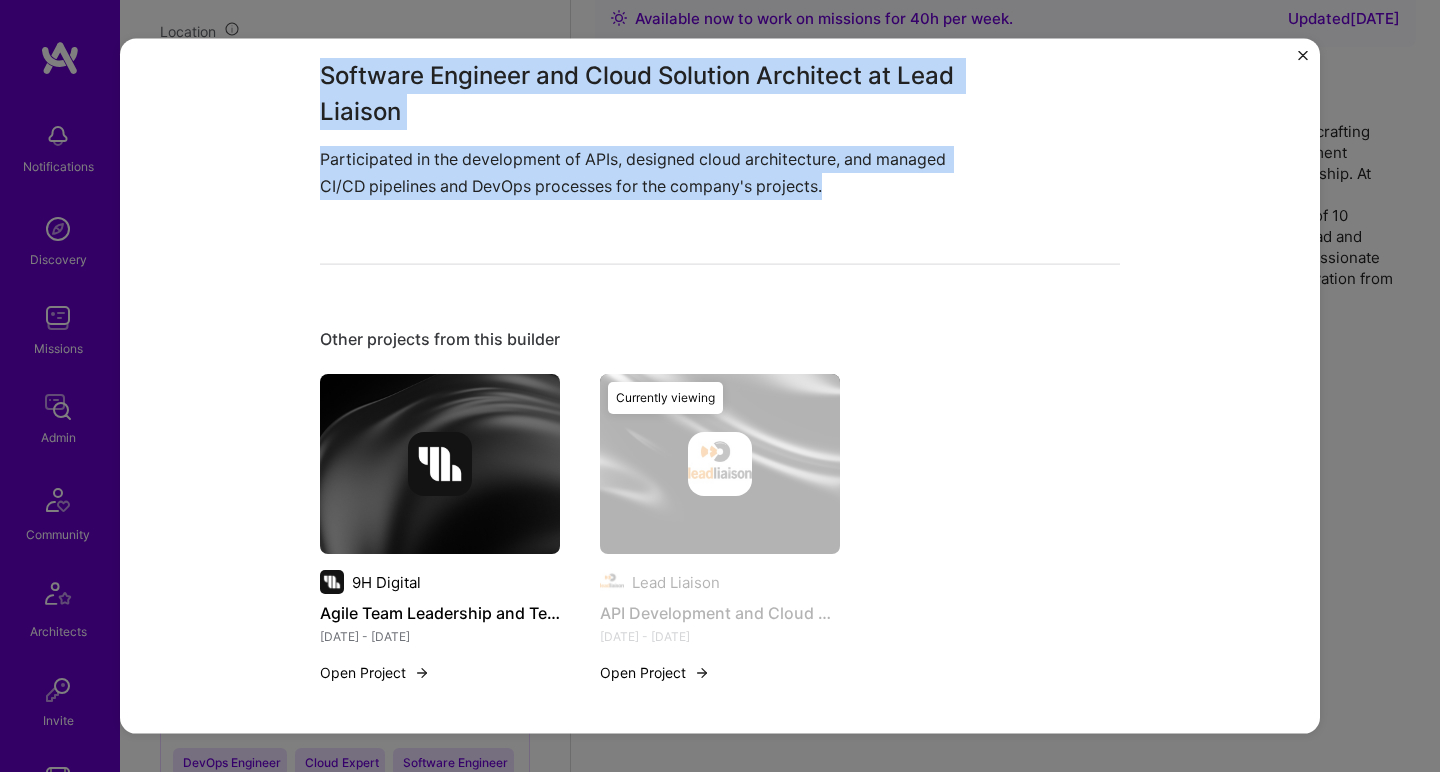 click at bounding box center (440, 464) 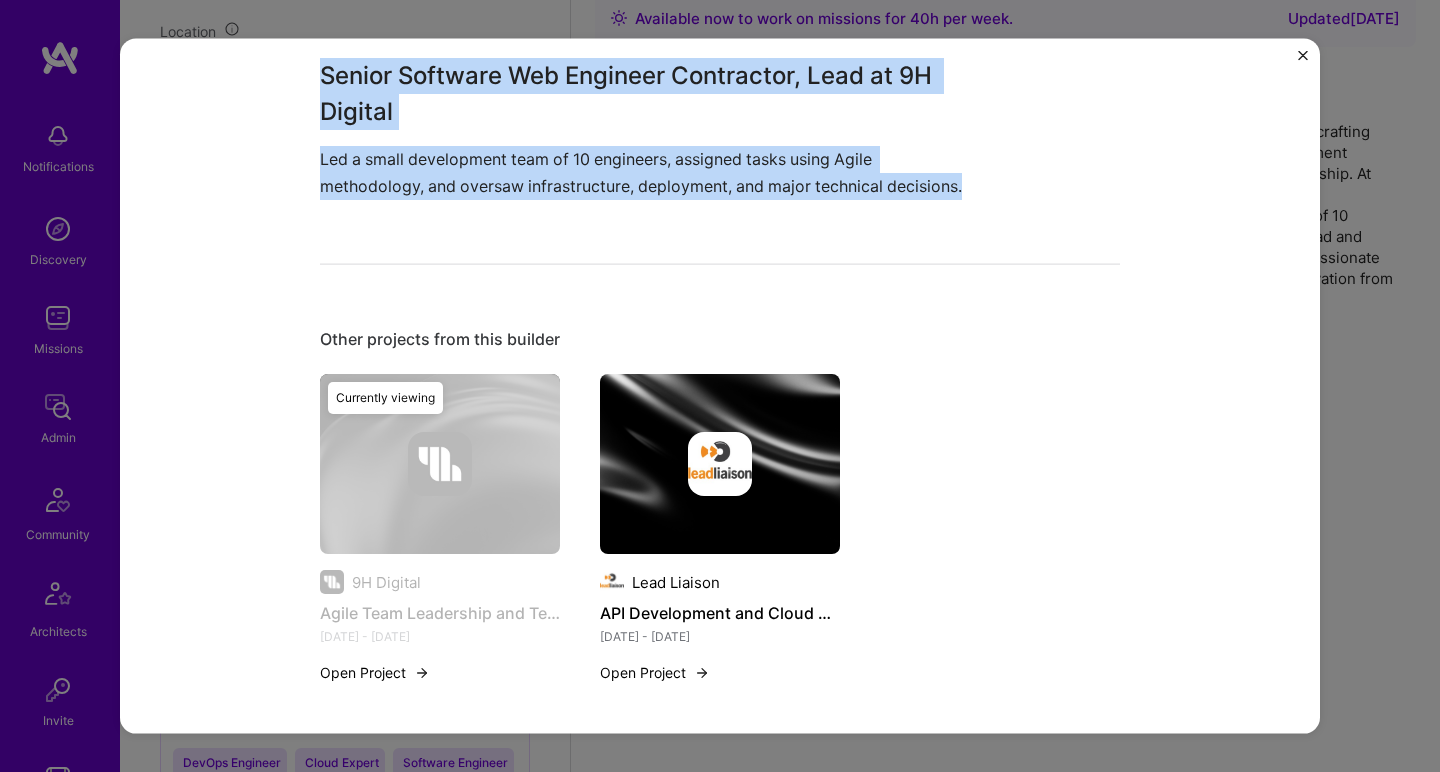 scroll, scrollTop: 0, scrollLeft: 0, axis: both 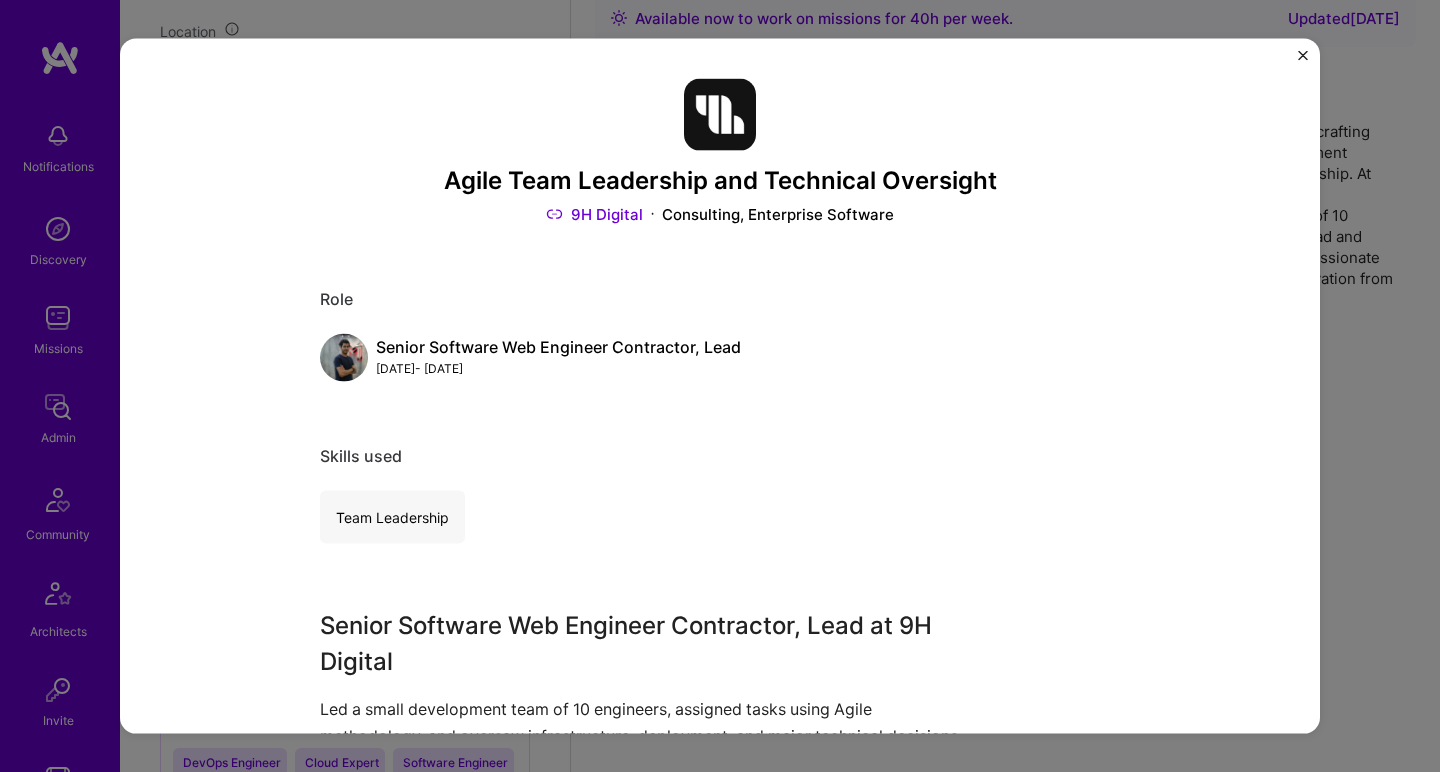 click on "Agile Team Leadership and Technical Oversight" at bounding box center [720, 181] 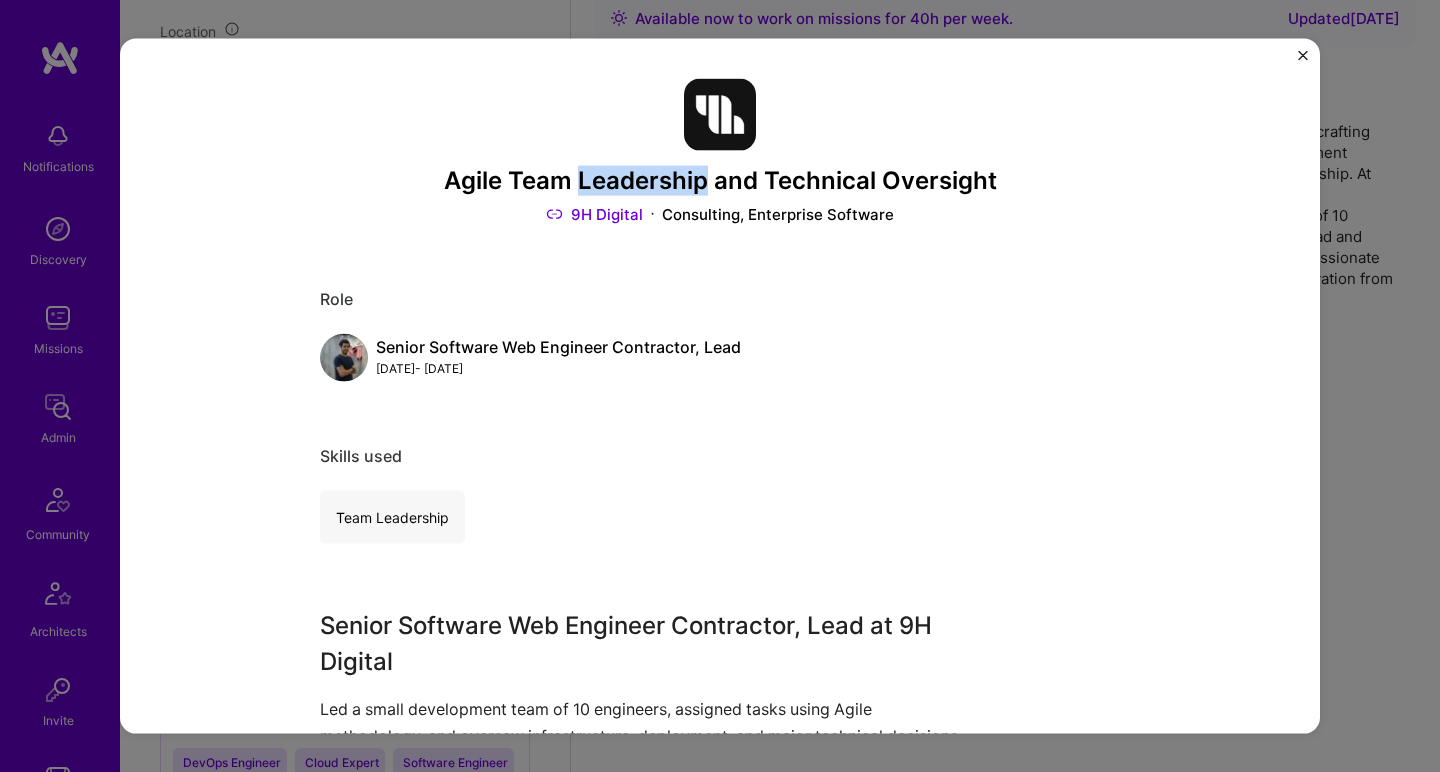 click on "Agile Team Leadership and Technical Oversight" at bounding box center (720, 181) 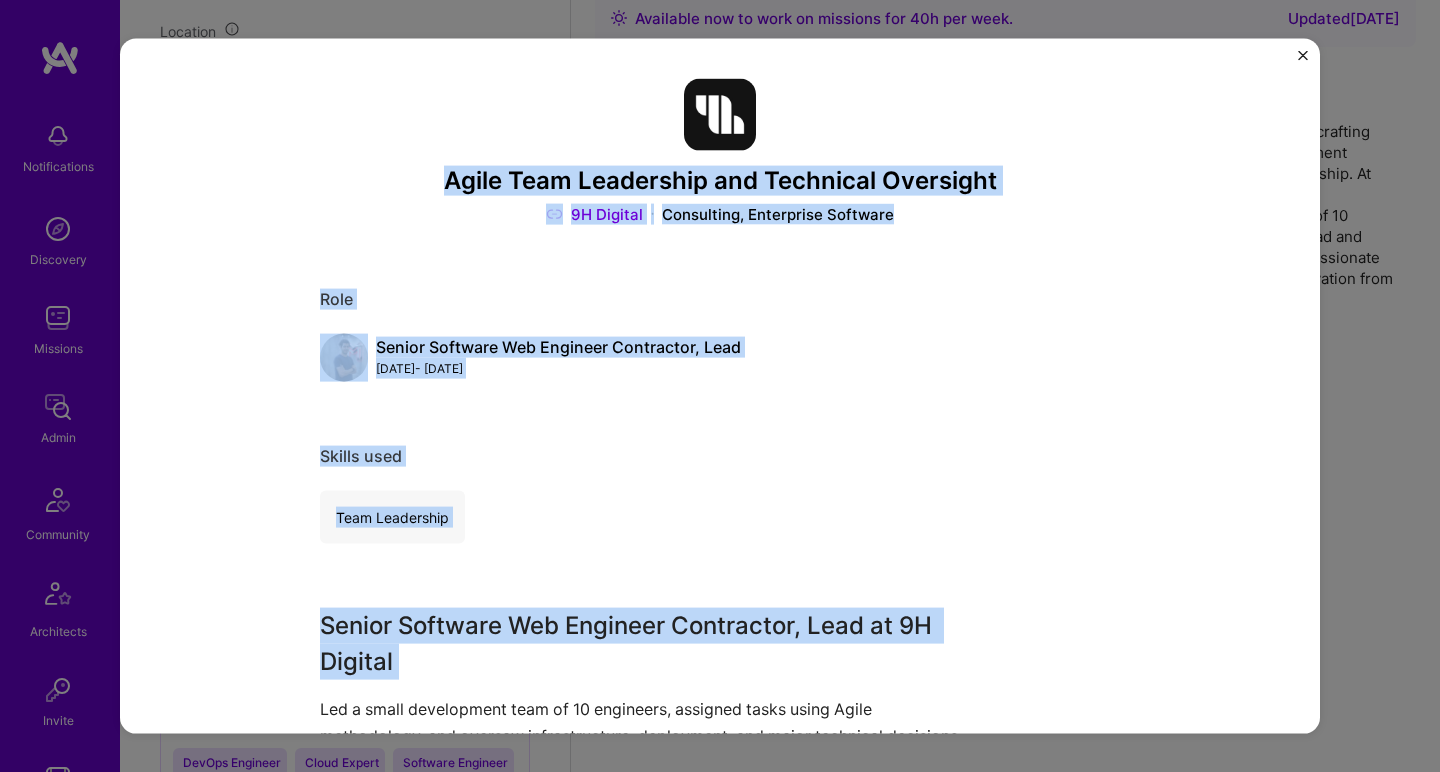 drag, startPoint x: 598, startPoint y: 176, endPoint x: 549, endPoint y: 616, distance: 442.72 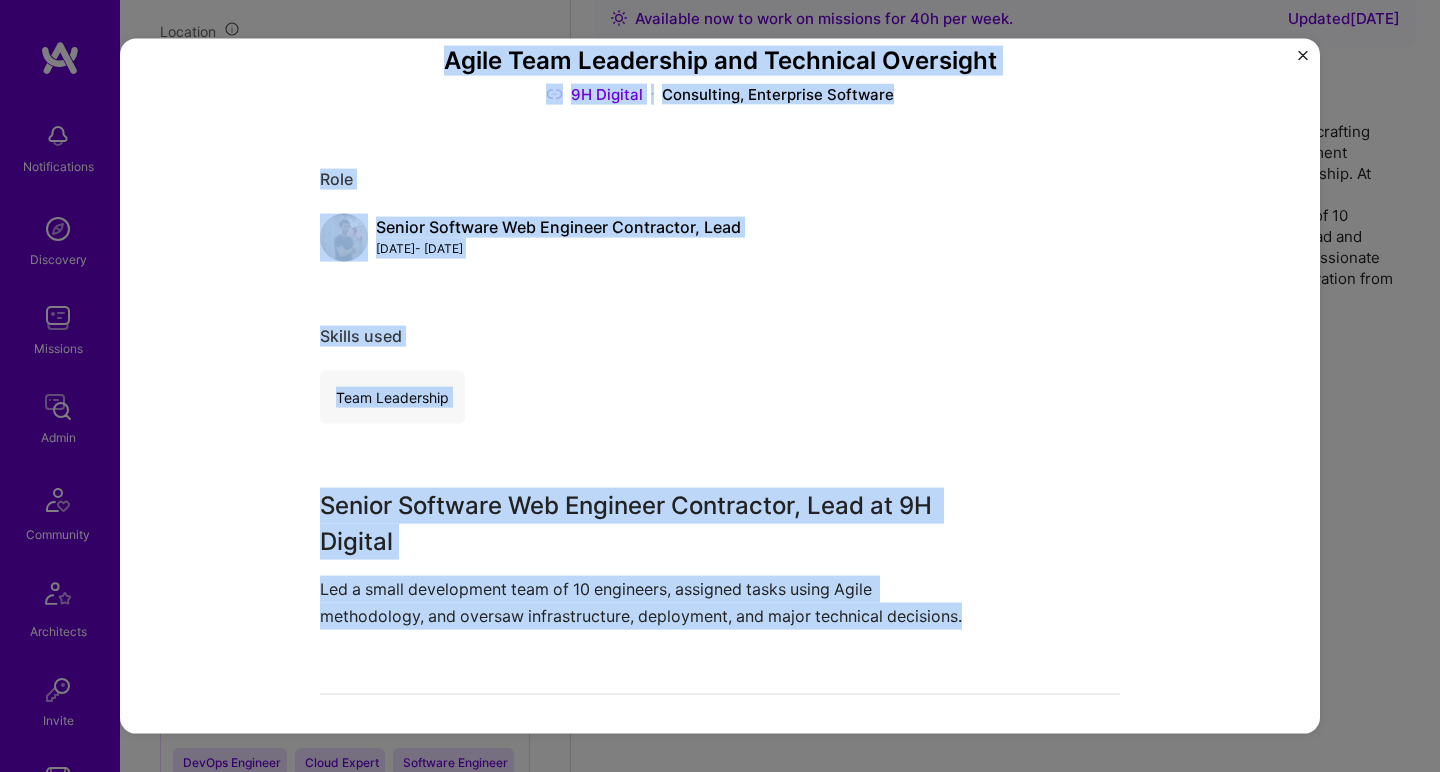 click on "Led a small development team of 10 engineers, assigned tasks using Agile methodology, and oversaw infrastructure, deployment, and major technical decisions." at bounding box center [645, 602] 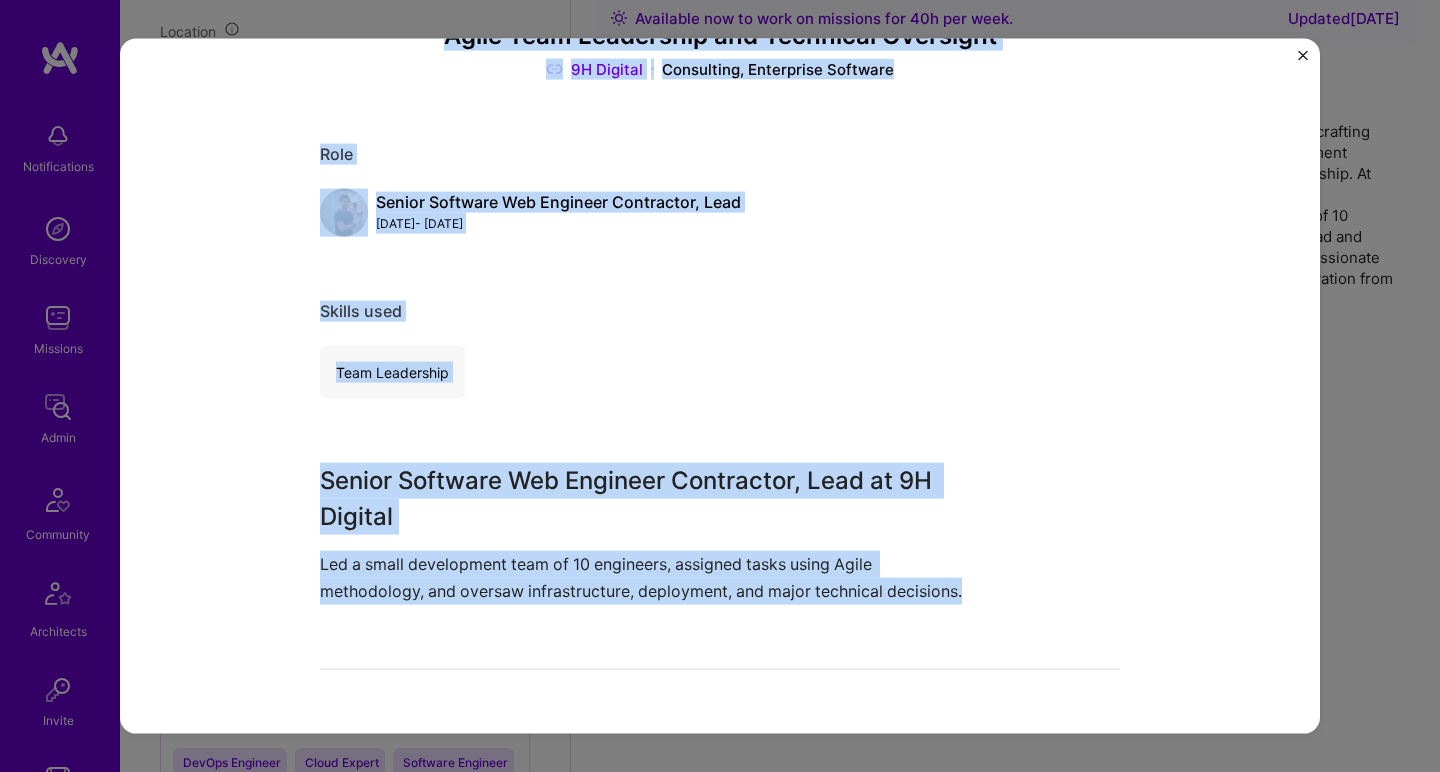 click on "Led a small development team of 10 engineers, assigned tasks using Agile methodology, and oversaw infrastructure, deployment, and major technical decisions." at bounding box center (645, 577) 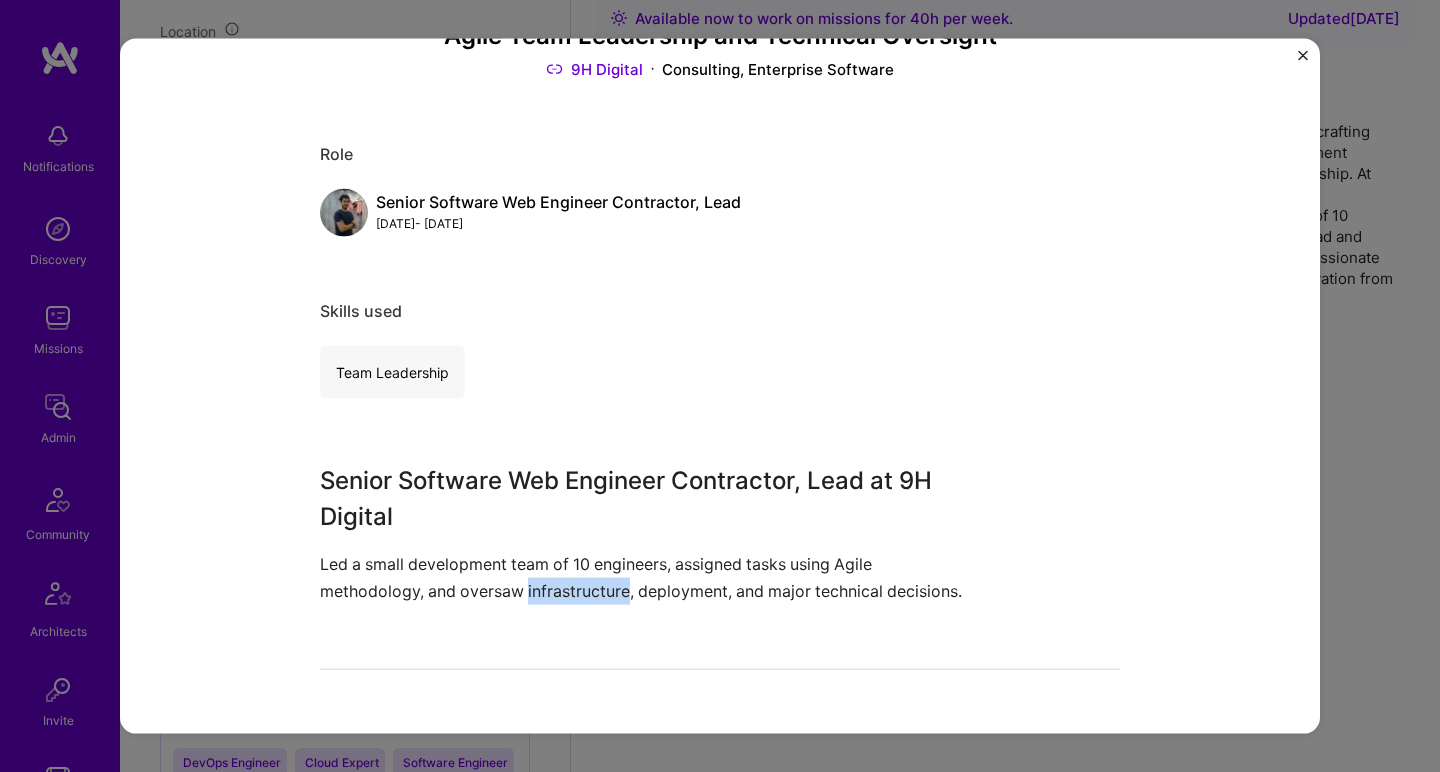 click on "Led a small development team of 10 engineers, assigned tasks using Agile methodology, and oversaw infrastructure, deployment, and major technical decisions." at bounding box center [645, 577] 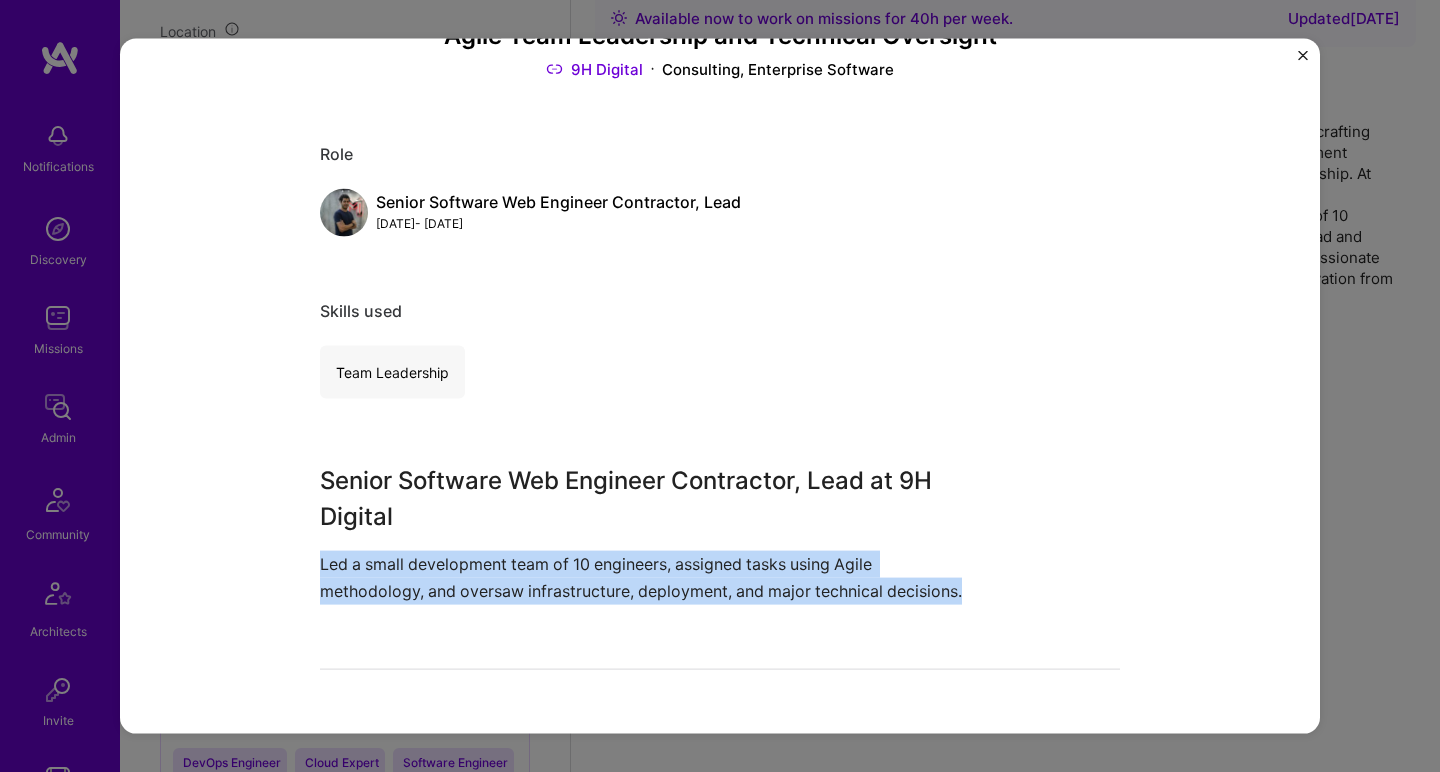 drag, startPoint x: 525, startPoint y: 594, endPoint x: 560, endPoint y: 191, distance: 404.517 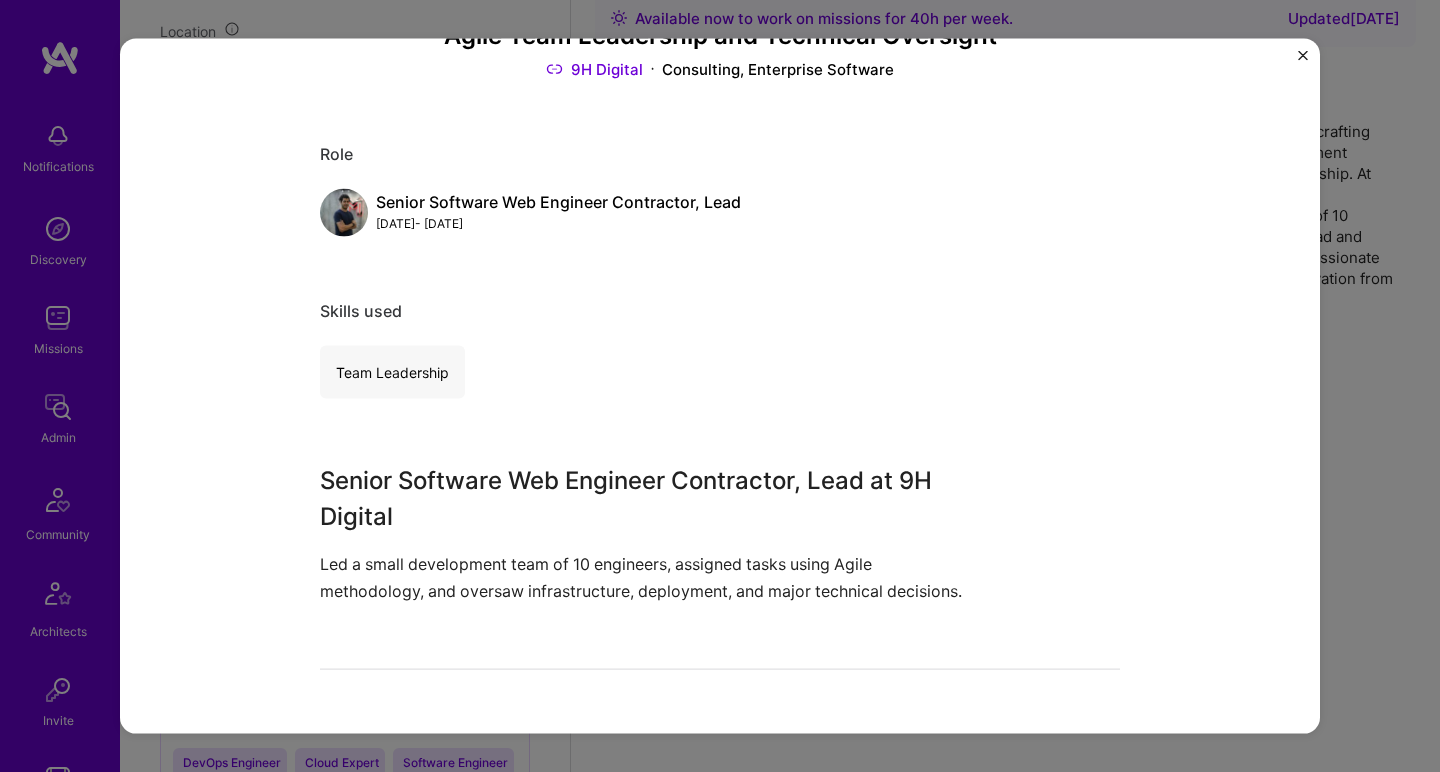 click on "Senior Software Web Engineer Contractor, Lead" at bounding box center [558, 201] 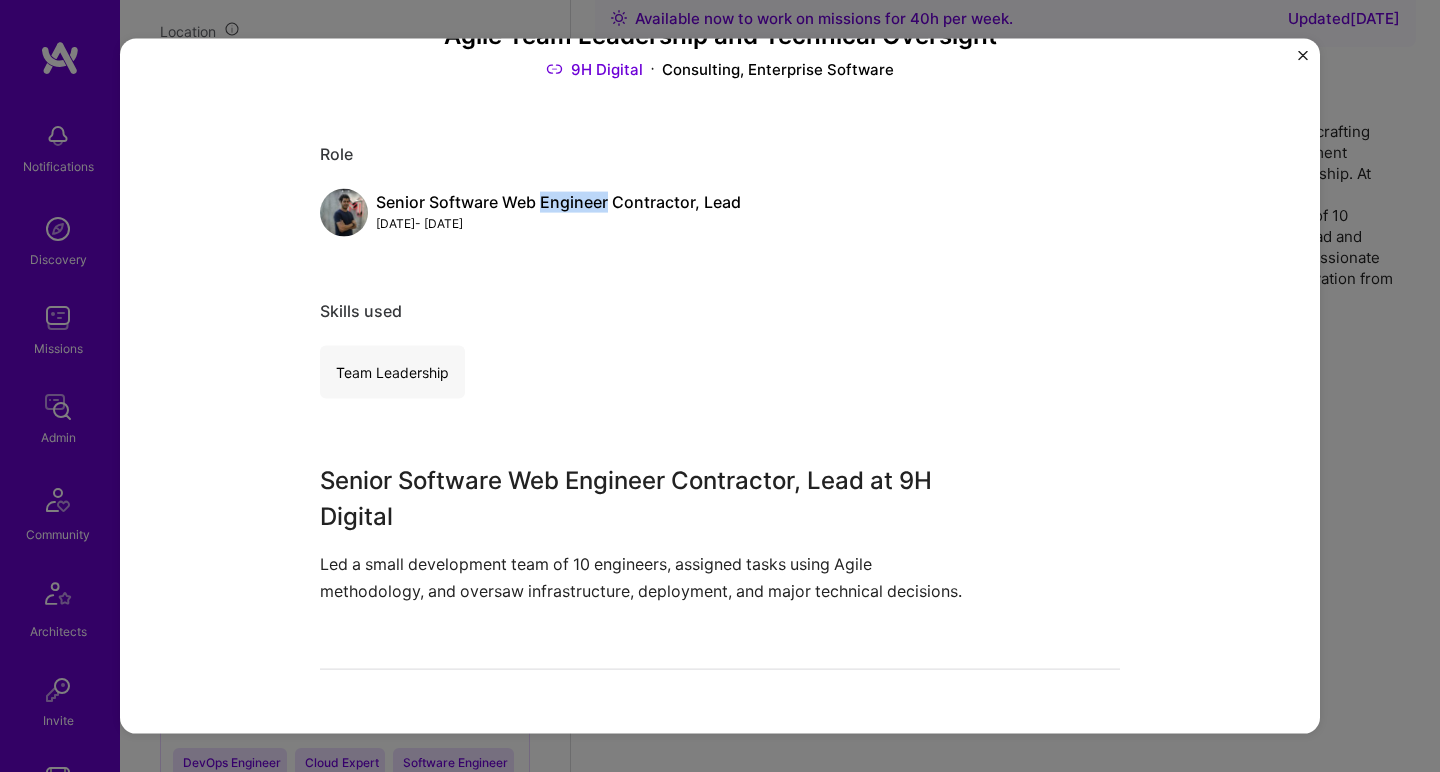 click on "Senior Software Web Engineer Contractor, Lead" at bounding box center (558, 201) 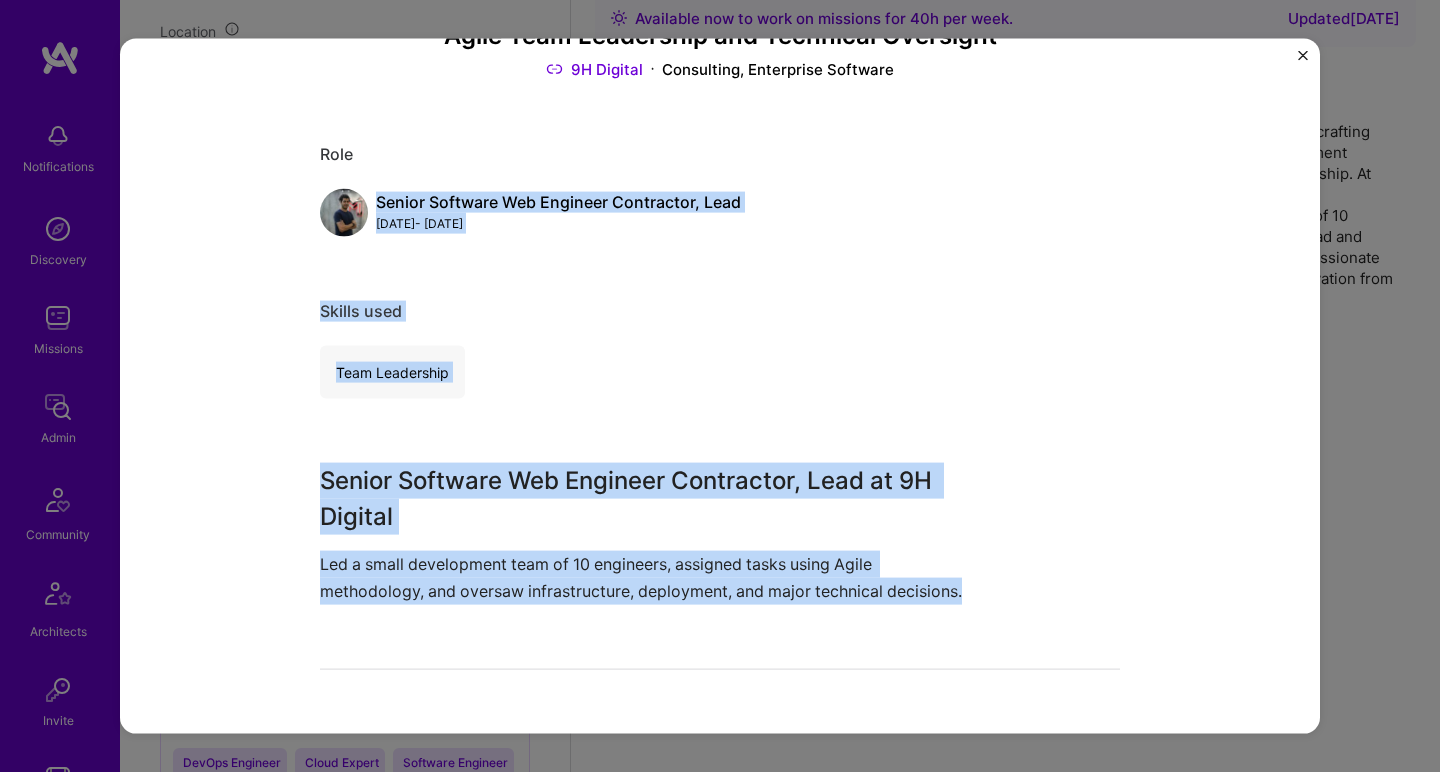 drag, startPoint x: 560, startPoint y: 191, endPoint x: 440, endPoint y: 551, distance: 379.47333 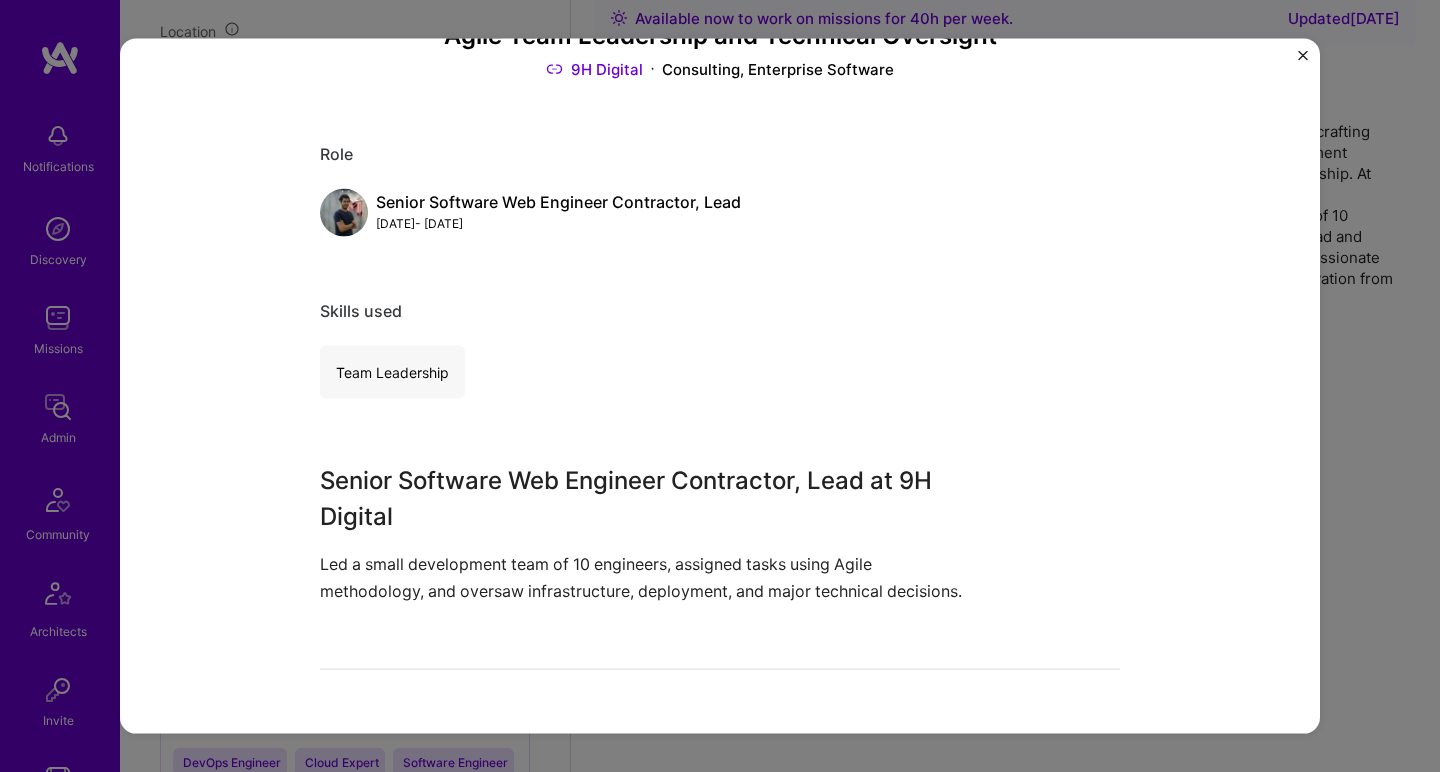 click on "Led a small development team of 10 engineers, assigned tasks using Agile methodology, and oversaw infrastructure, deployment, and major technical decisions." at bounding box center (645, 577) 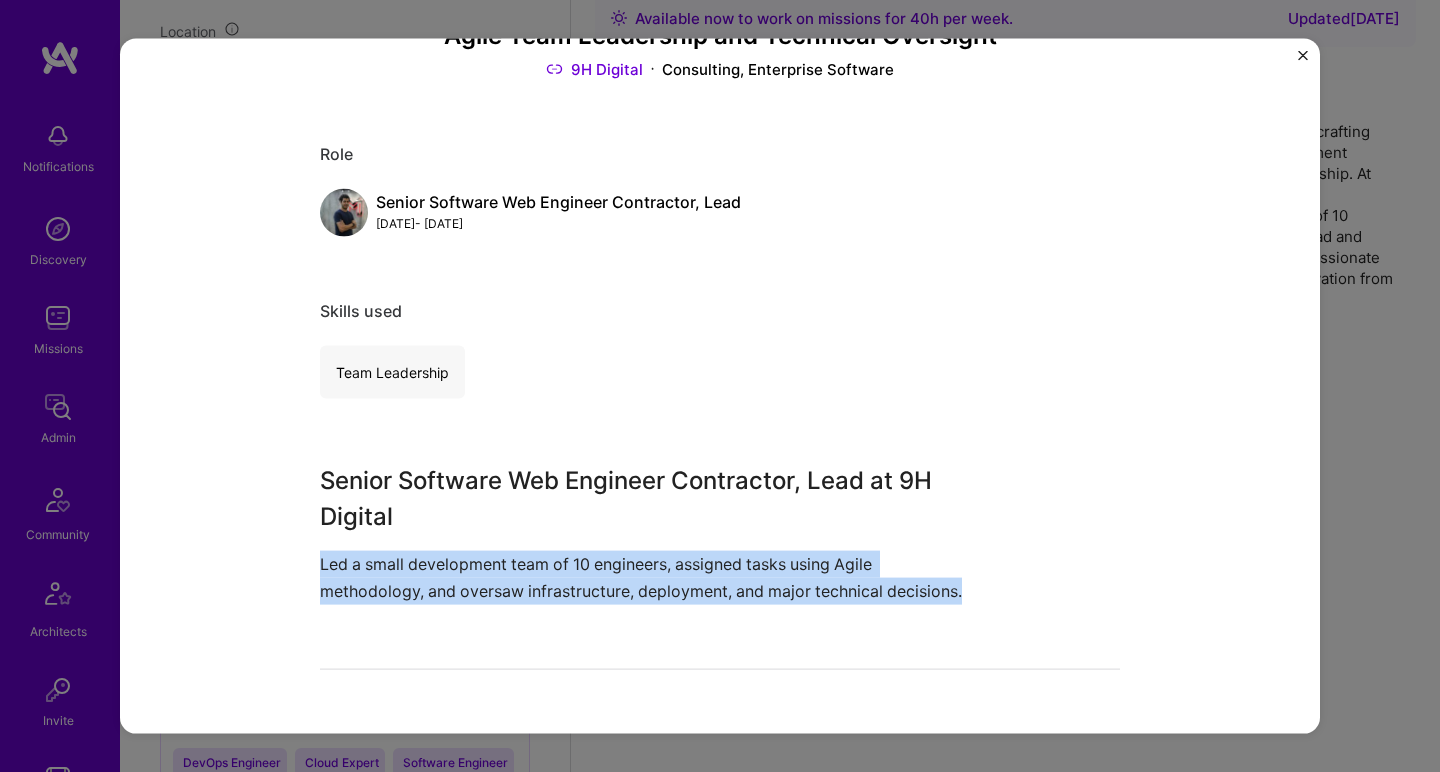 drag, startPoint x: 440, startPoint y: 551, endPoint x: 373, endPoint y: 153, distance: 403.60004 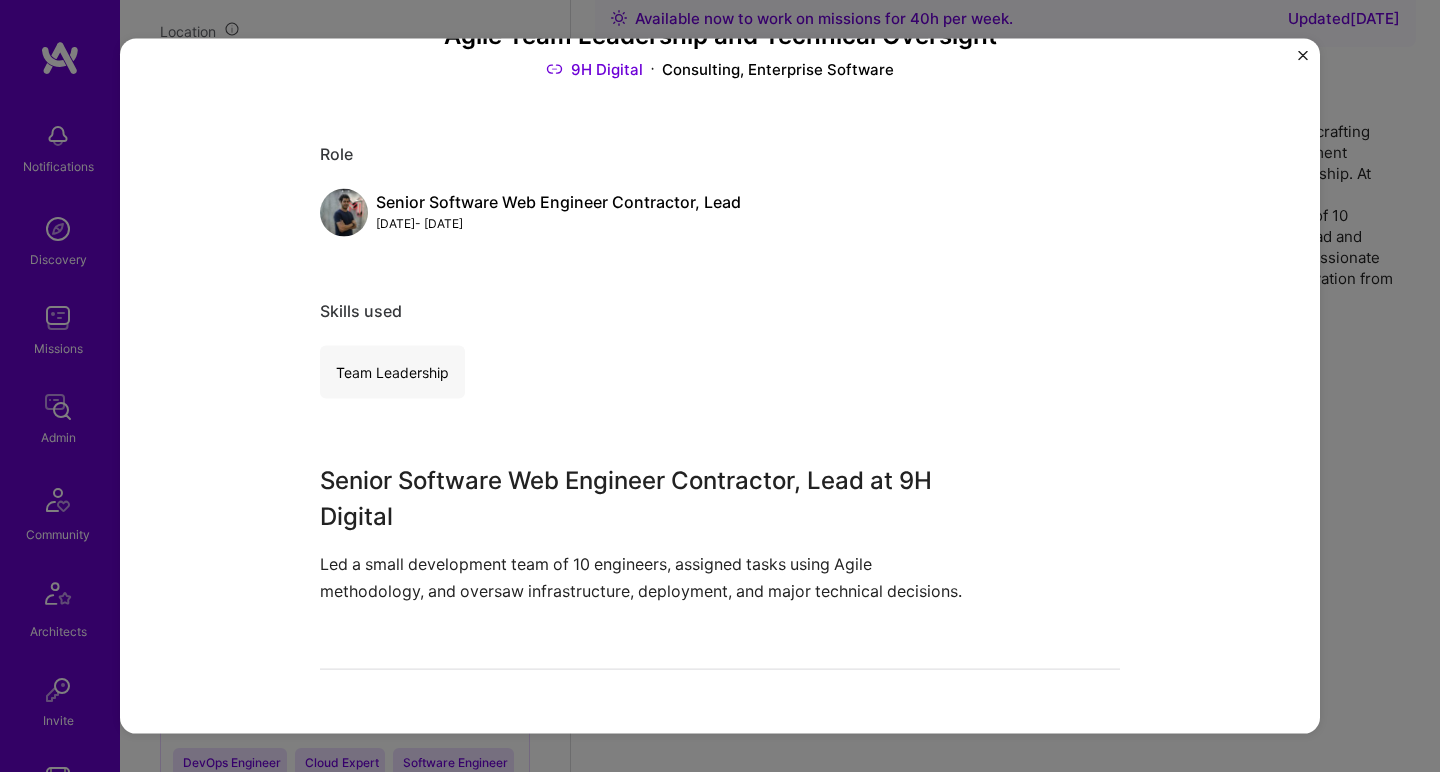 click on "Role" at bounding box center (720, 153) 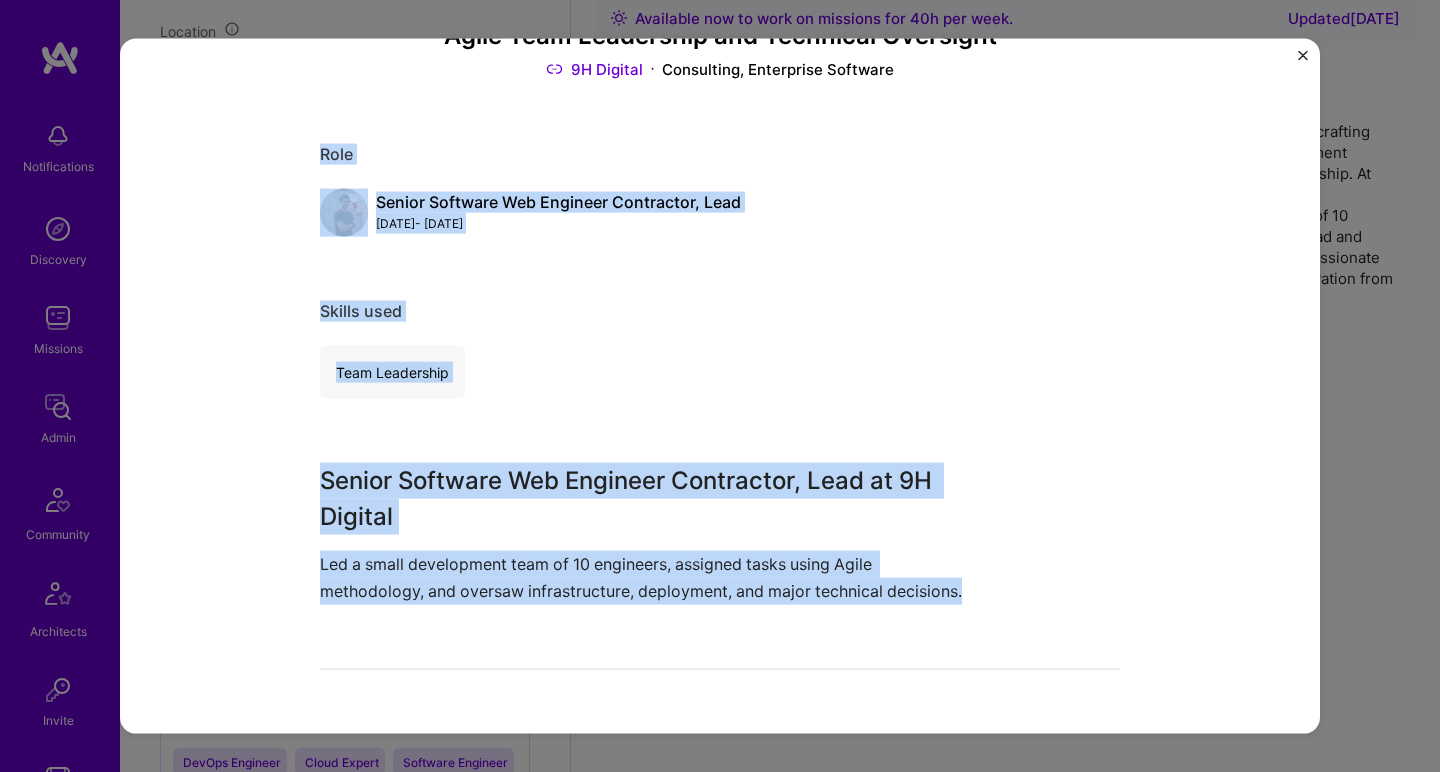 drag, startPoint x: 373, startPoint y: 151, endPoint x: 368, endPoint y: 587, distance: 436.02866 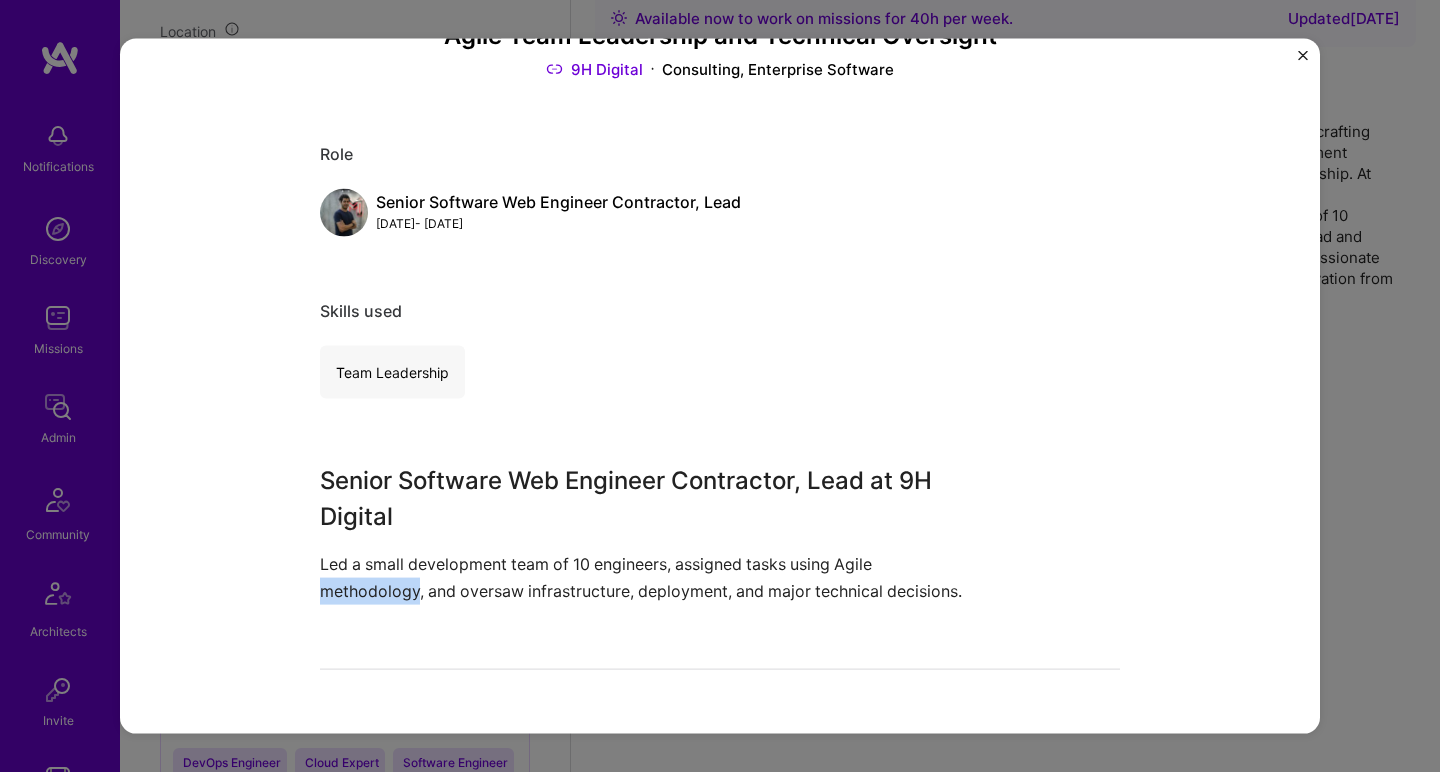 click on "Led a small development team of 10 engineers, assigned tasks using Agile methodology, and oversaw infrastructure, deployment, and major technical decisions." at bounding box center [645, 577] 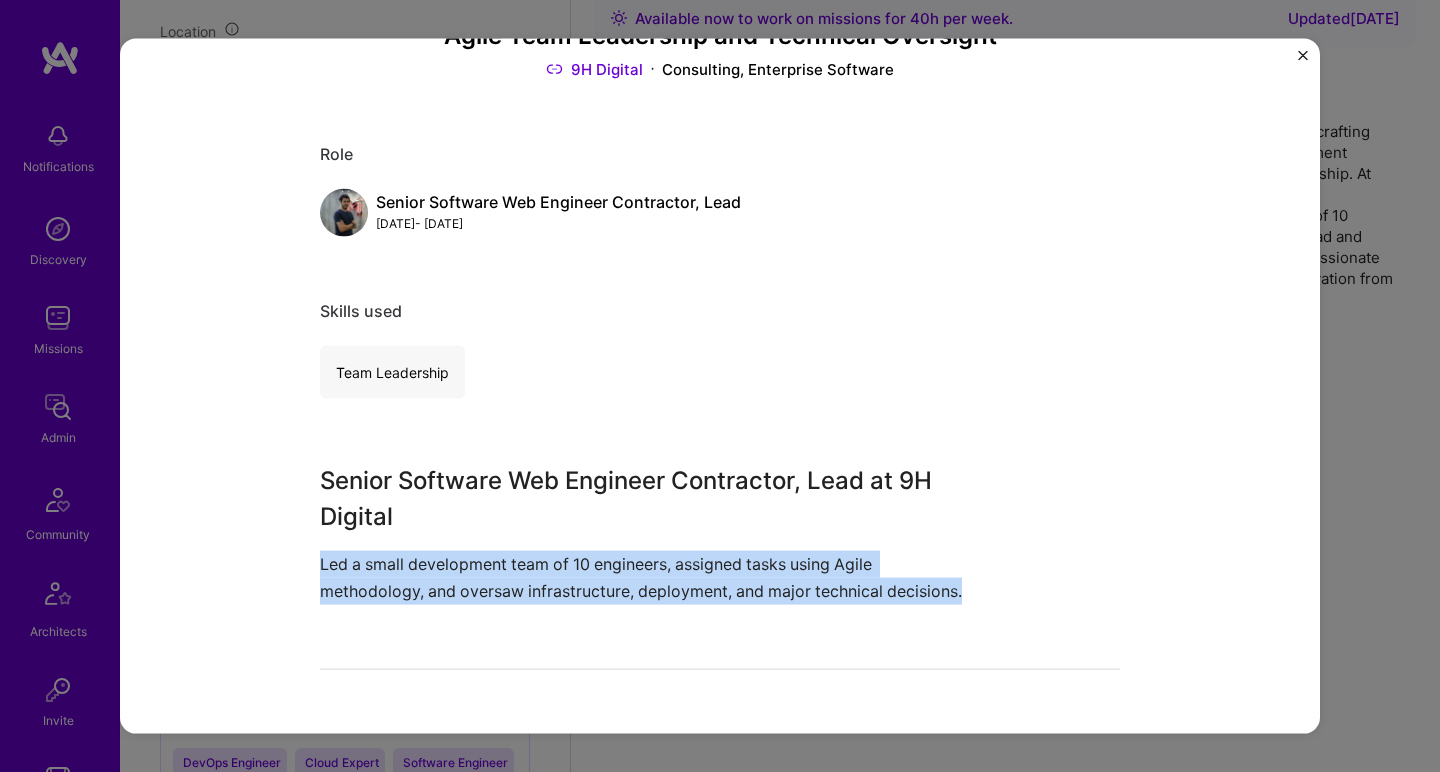 drag, startPoint x: 368, startPoint y: 586, endPoint x: 481, endPoint y: 169, distance: 432.03934 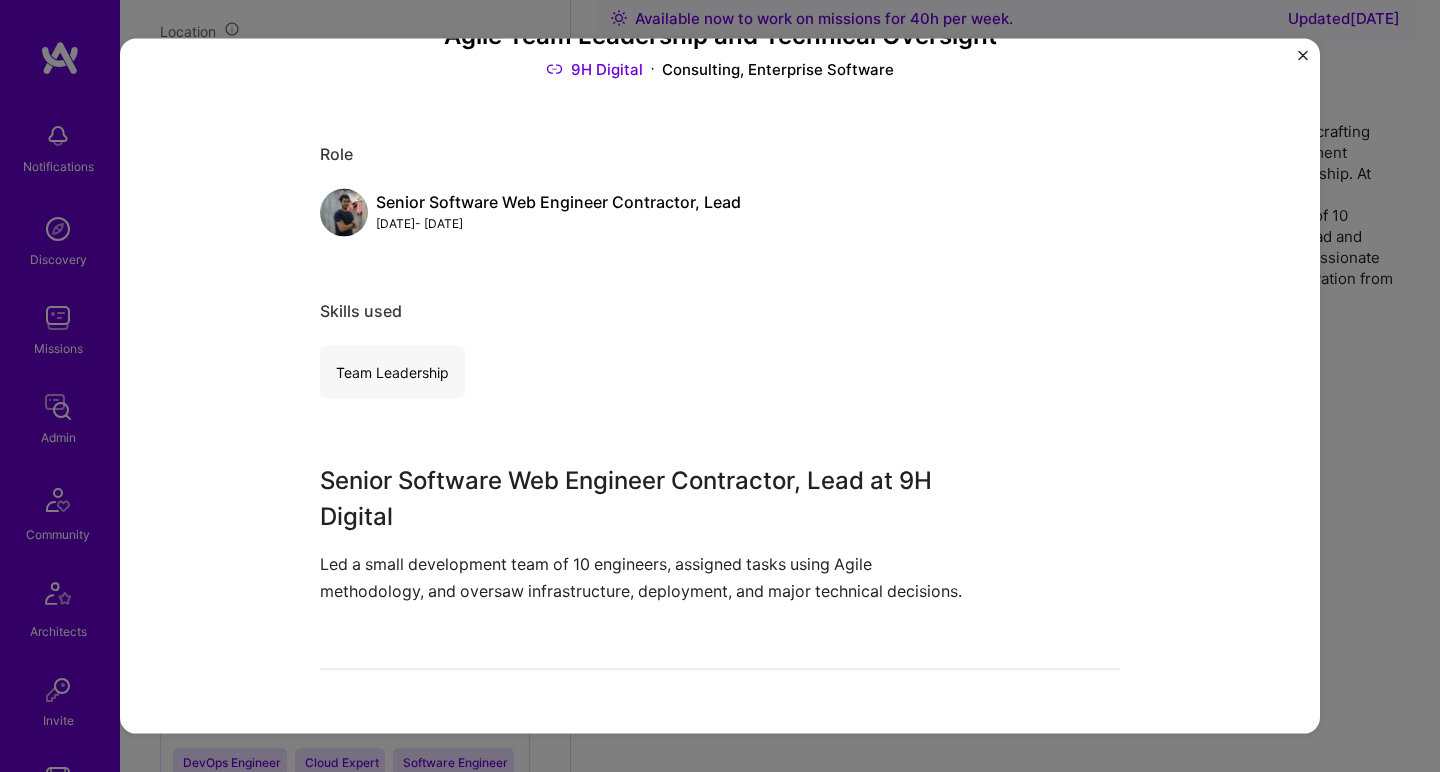 click on "Role" at bounding box center (720, 153) 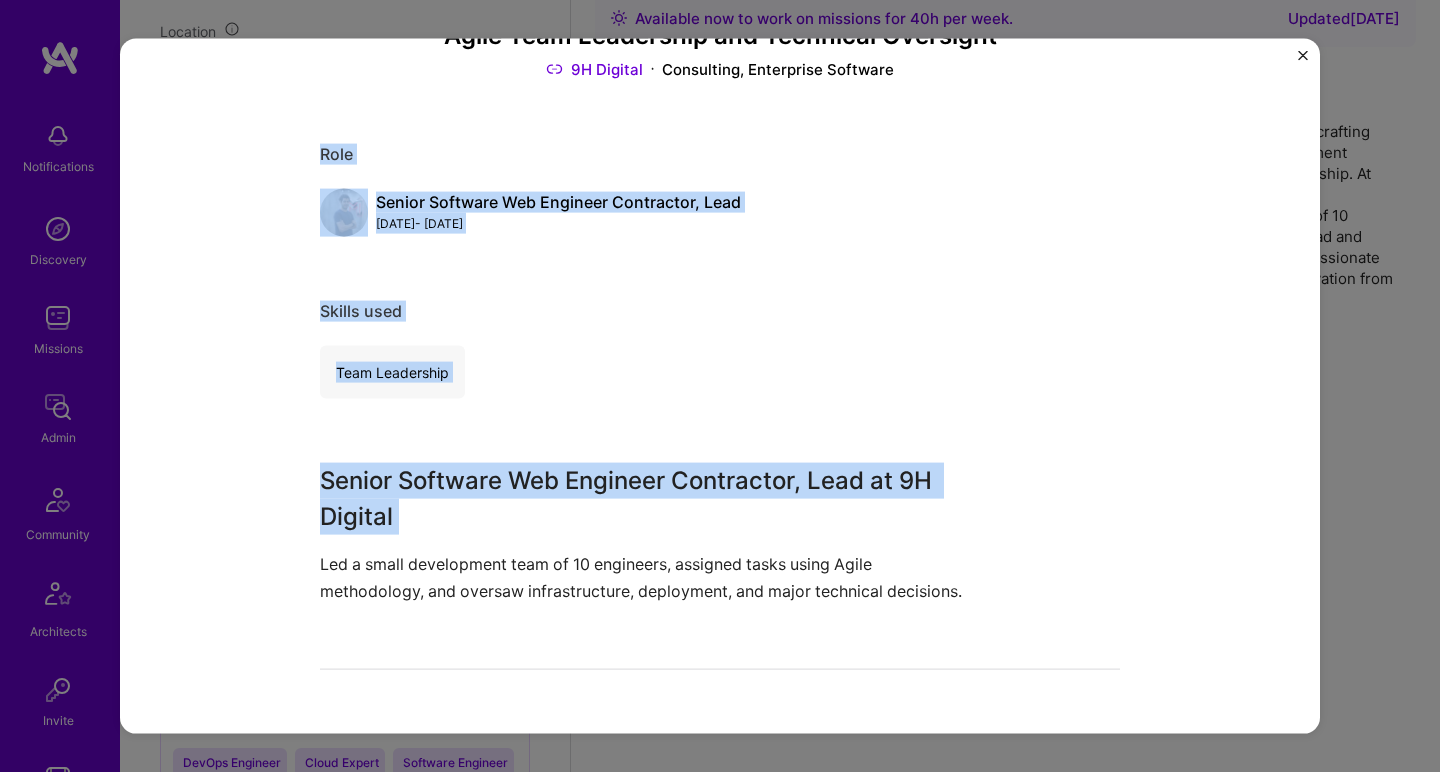 drag, startPoint x: 483, startPoint y: 155, endPoint x: 410, endPoint y: 497, distance: 349.70416 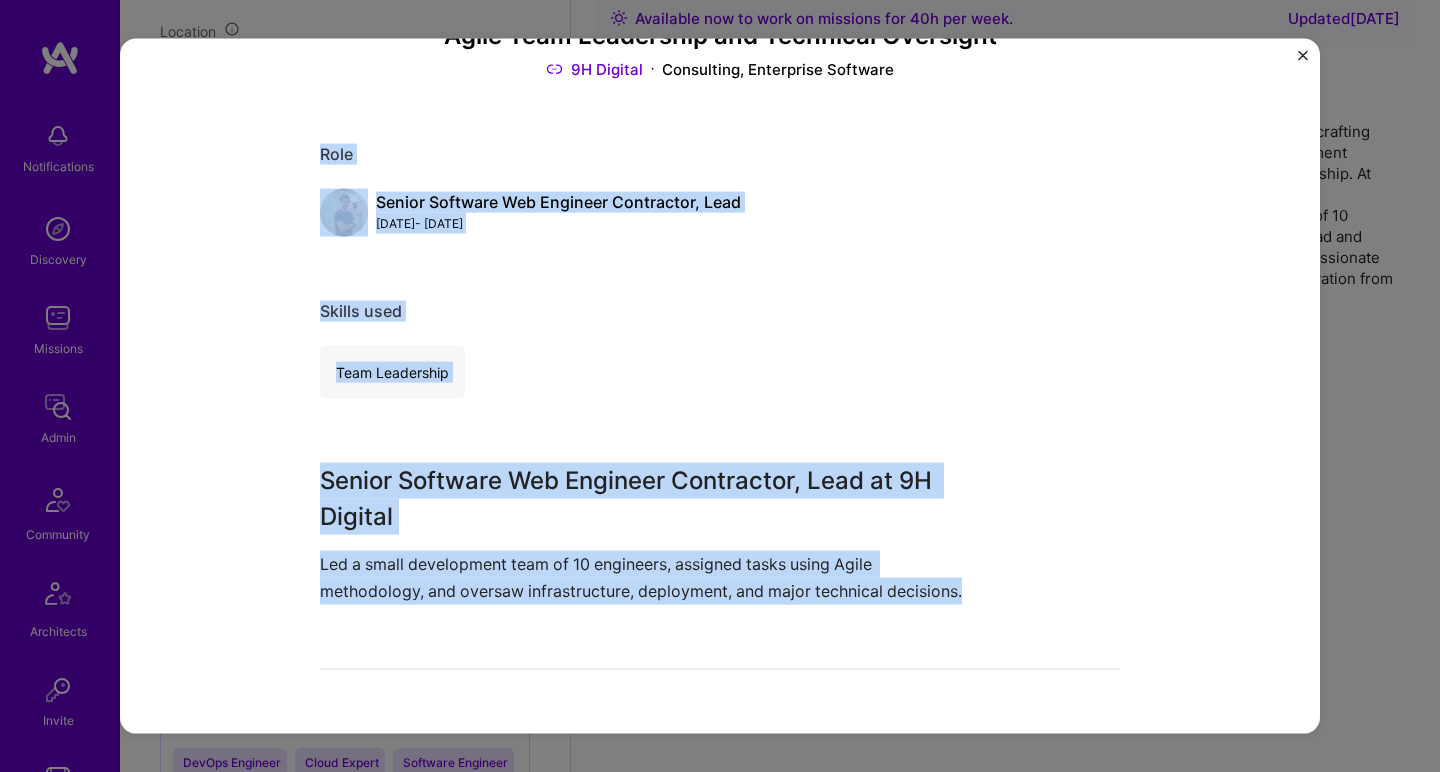 click on "Led a small development team of 10 engineers, assigned tasks using Agile methodology, and oversaw infrastructure, deployment, and major technical decisions." at bounding box center [645, 577] 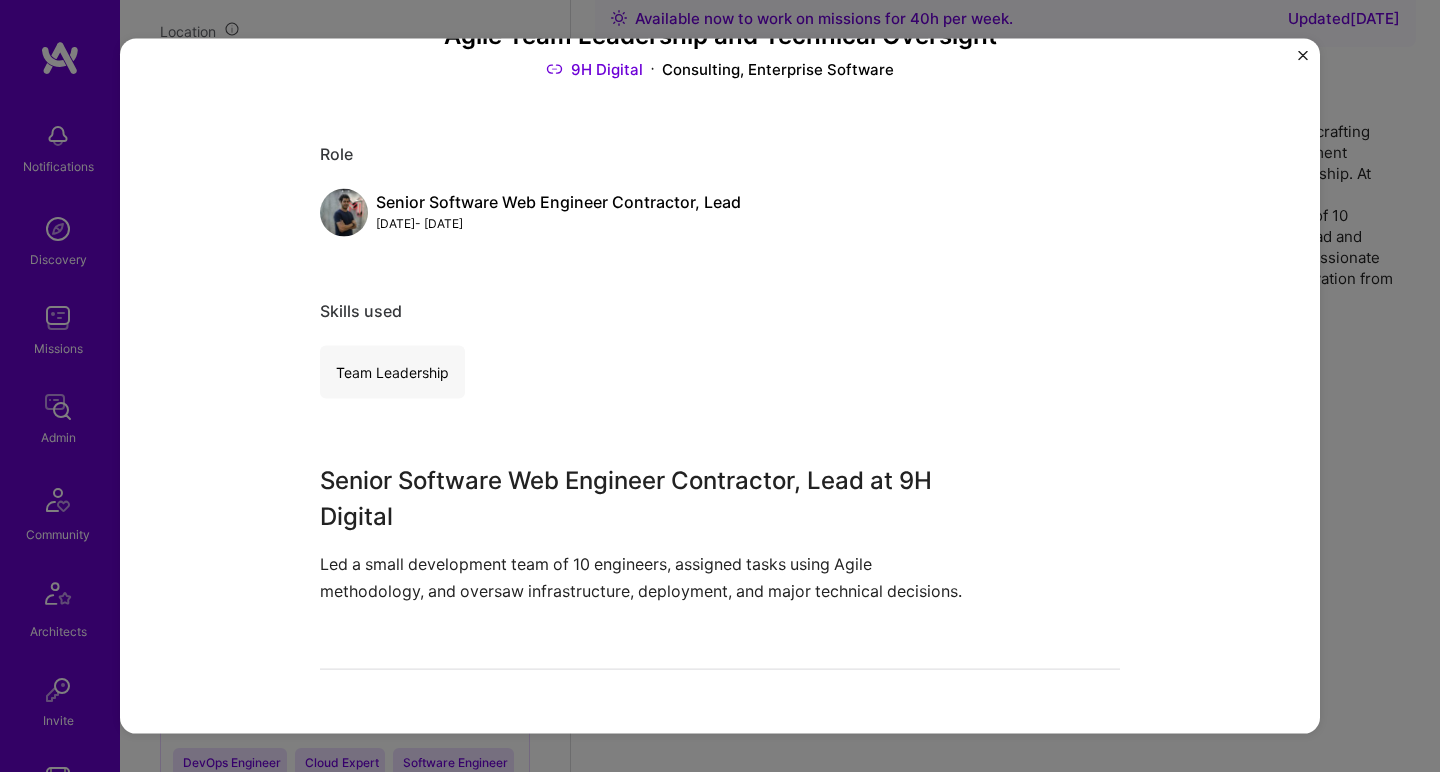 click on "Led a small development team of 10 engineers, assigned tasks using Agile methodology, and oversaw infrastructure, deployment, and major technical decisions." at bounding box center (645, 577) 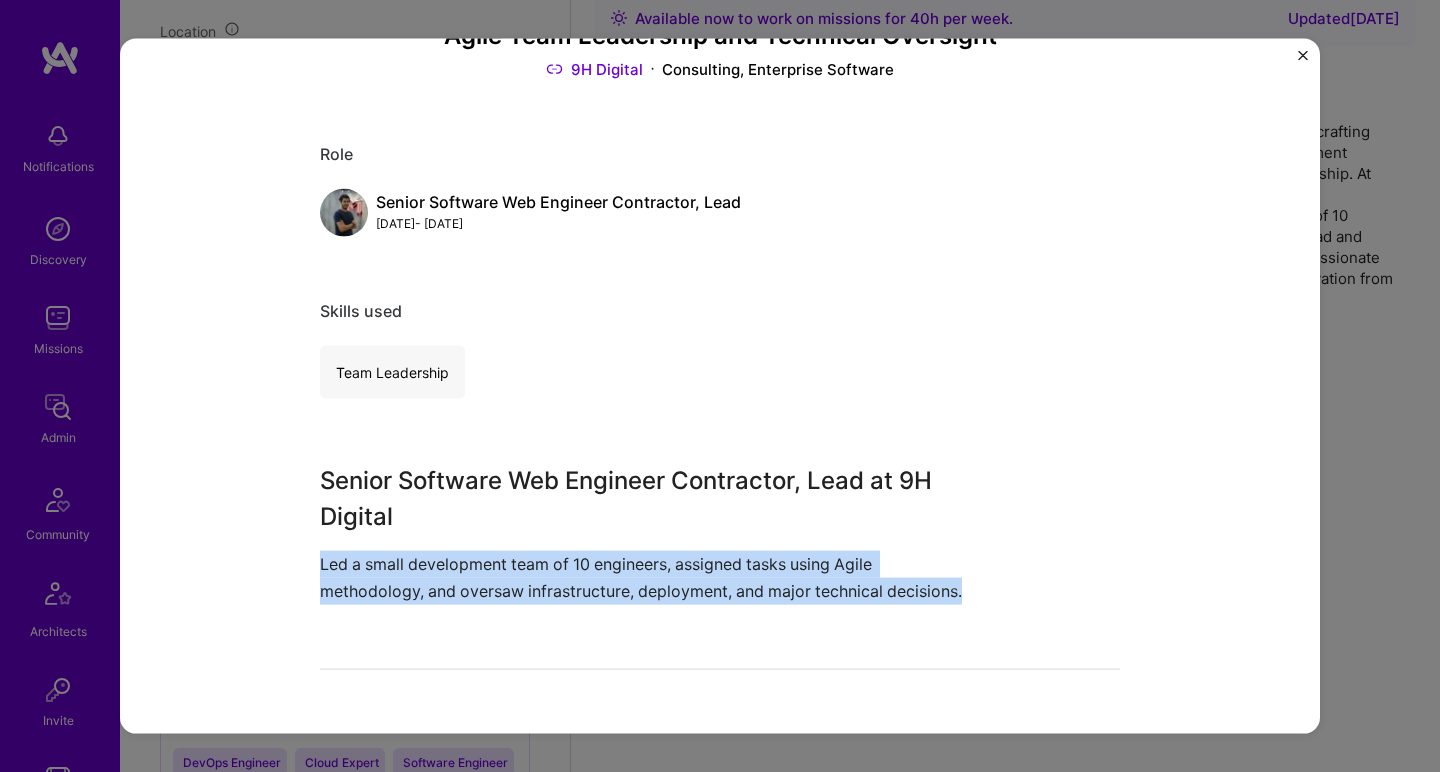 click on "Led a small development team of 10 engineers, assigned tasks using Agile methodology, and oversaw infrastructure, deployment, and major technical decisions." at bounding box center (645, 577) 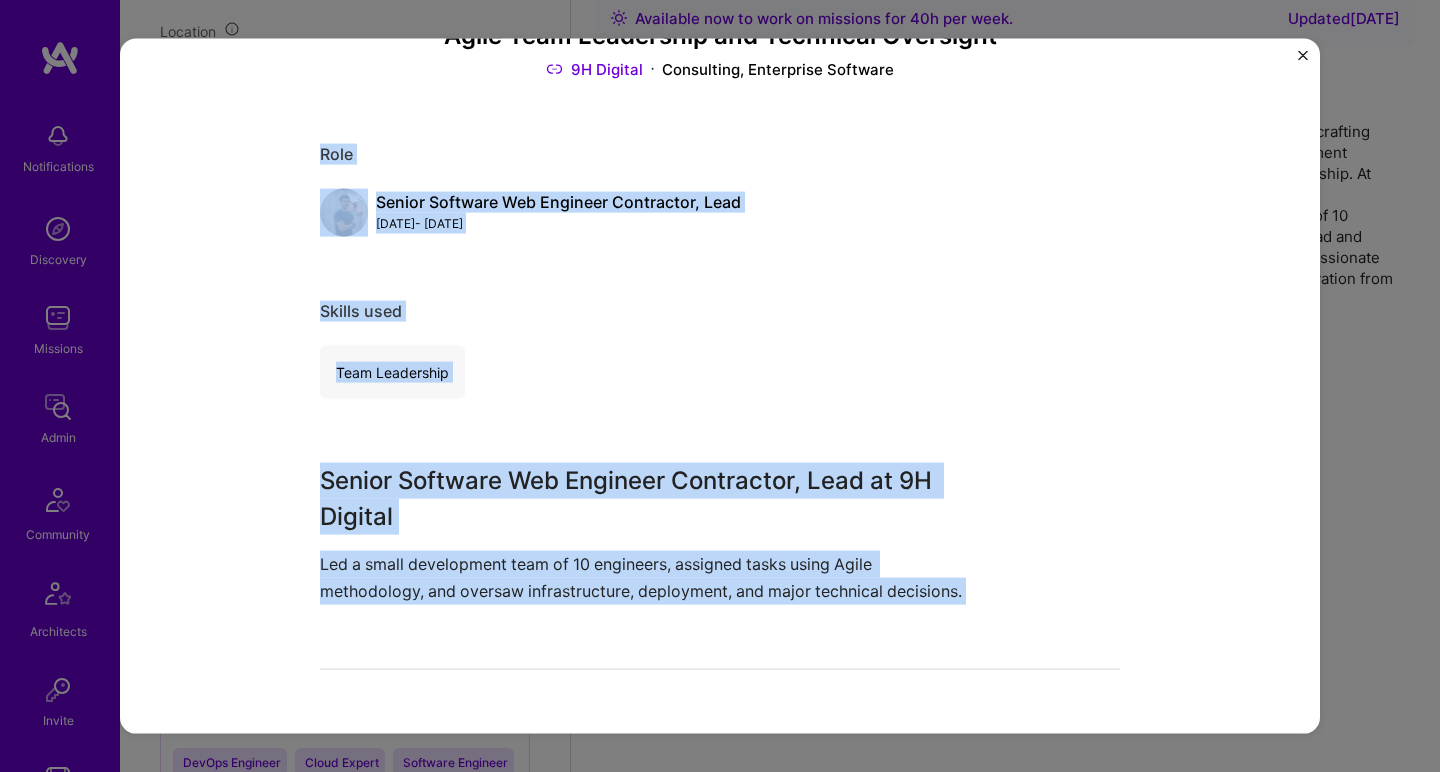click on "Role" at bounding box center [720, 153] 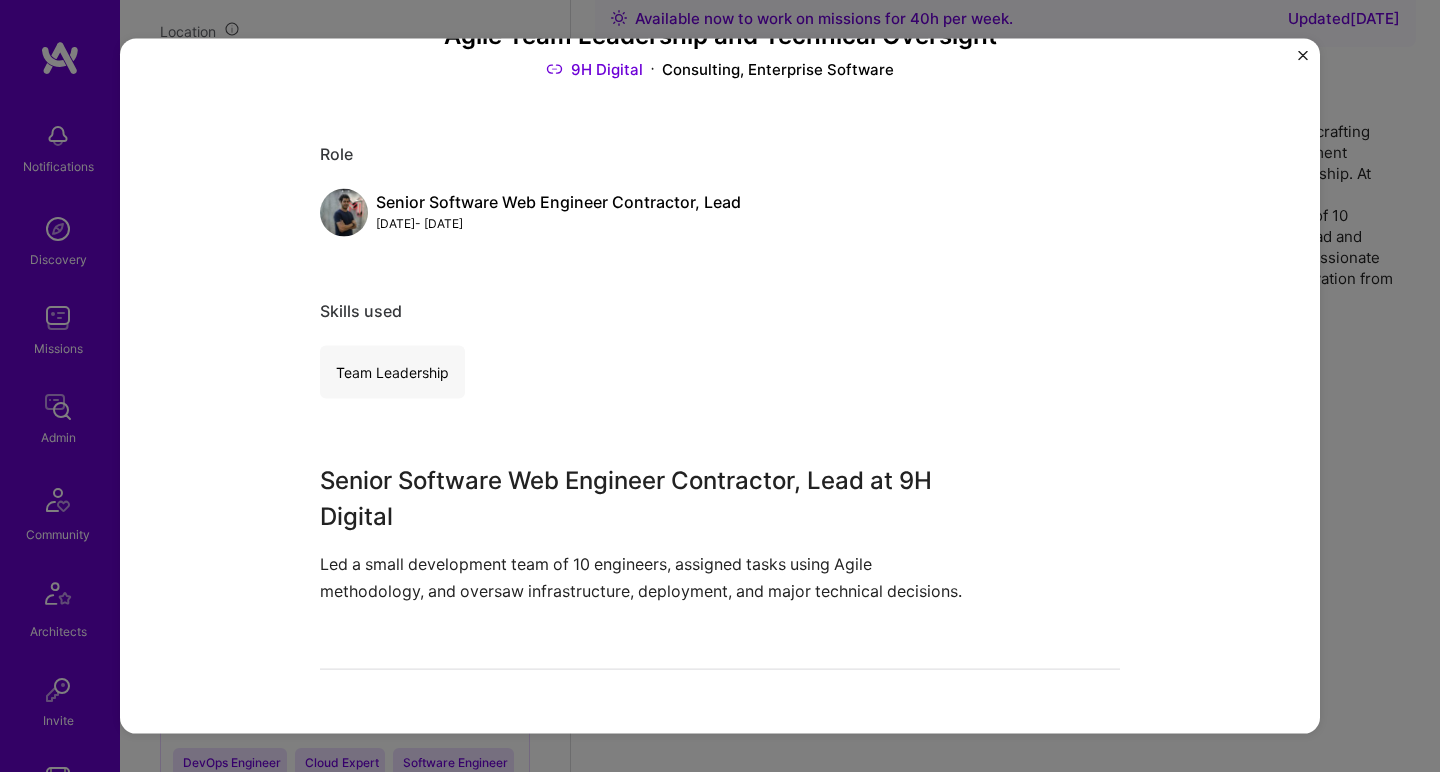 click on "Role" at bounding box center [720, 153] 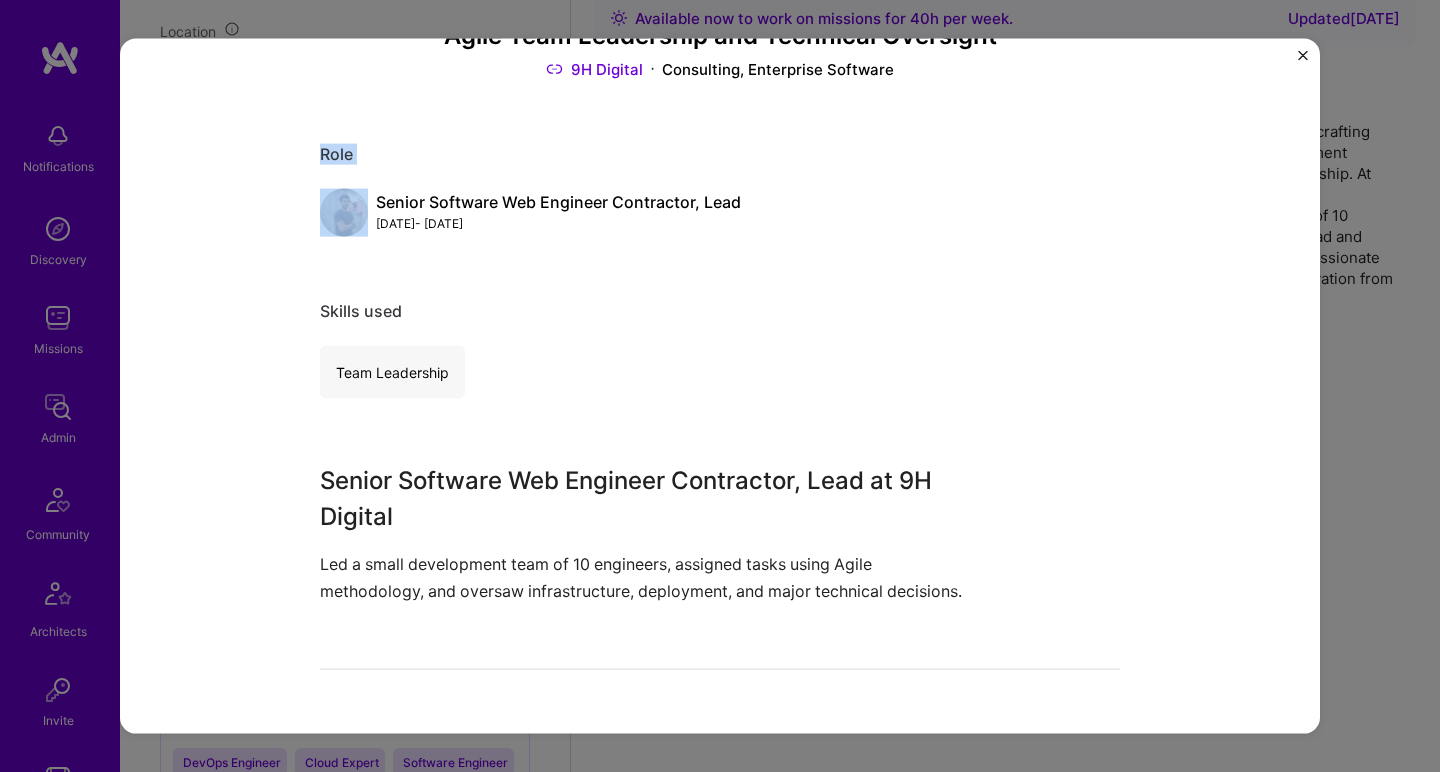 click on "Role" at bounding box center (720, 153) 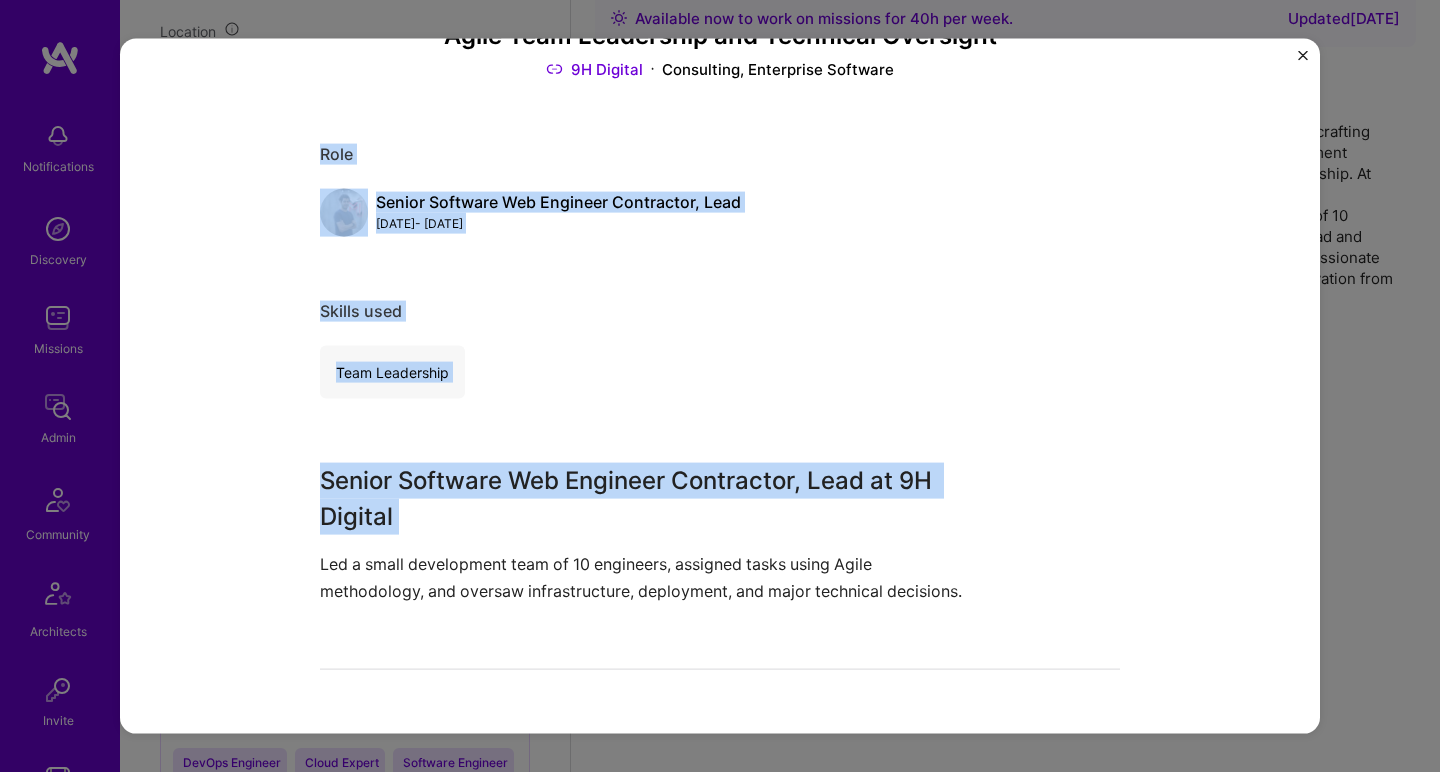 drag, startPoint x: 395, startPoint y: 477, endPoint x: 382, endPoint y: 499, distance: 25.553865 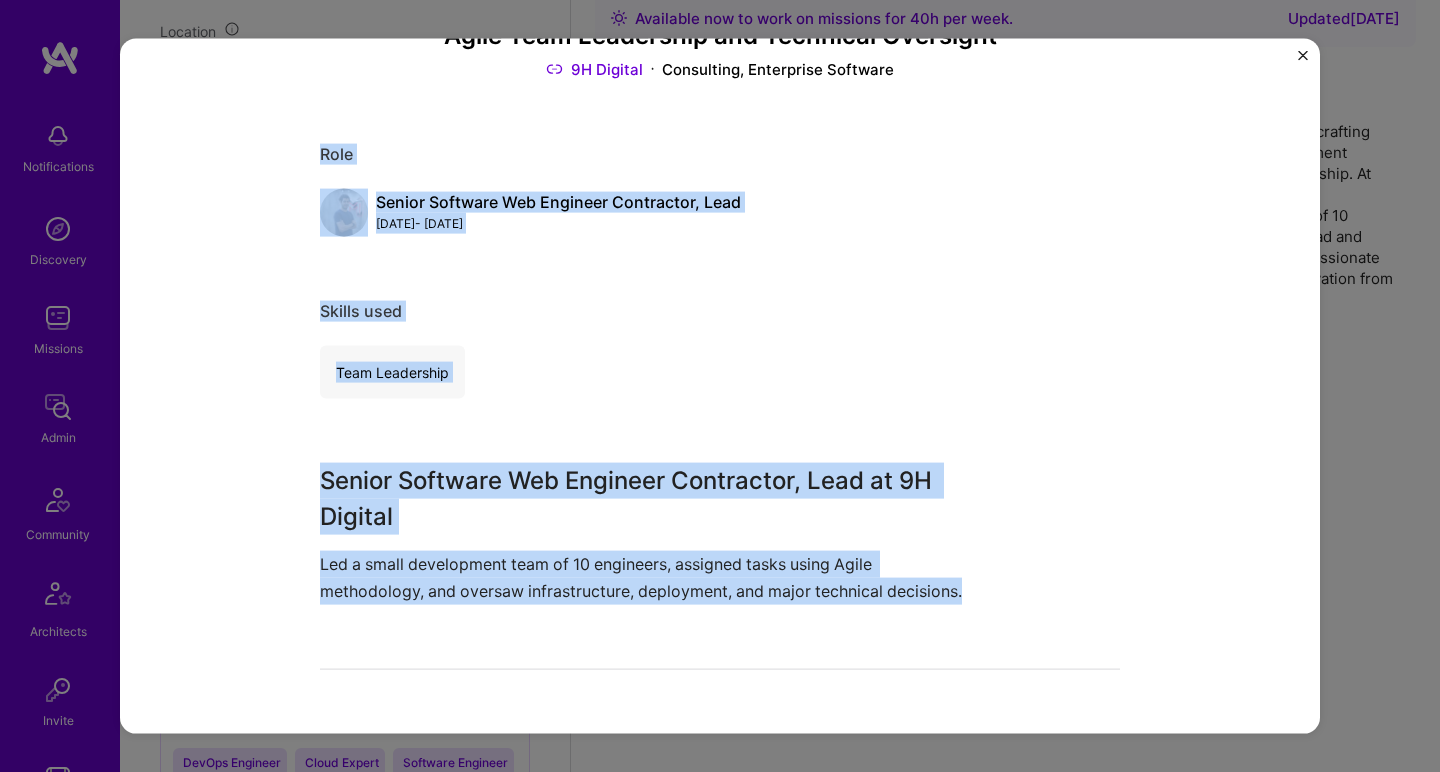 click on "Led a small development team of 10 engineers, assigned tasks using Agile methodology, and oversaw infrastructure, deployment, and major technical decisions." at bounding box center [645, 577] 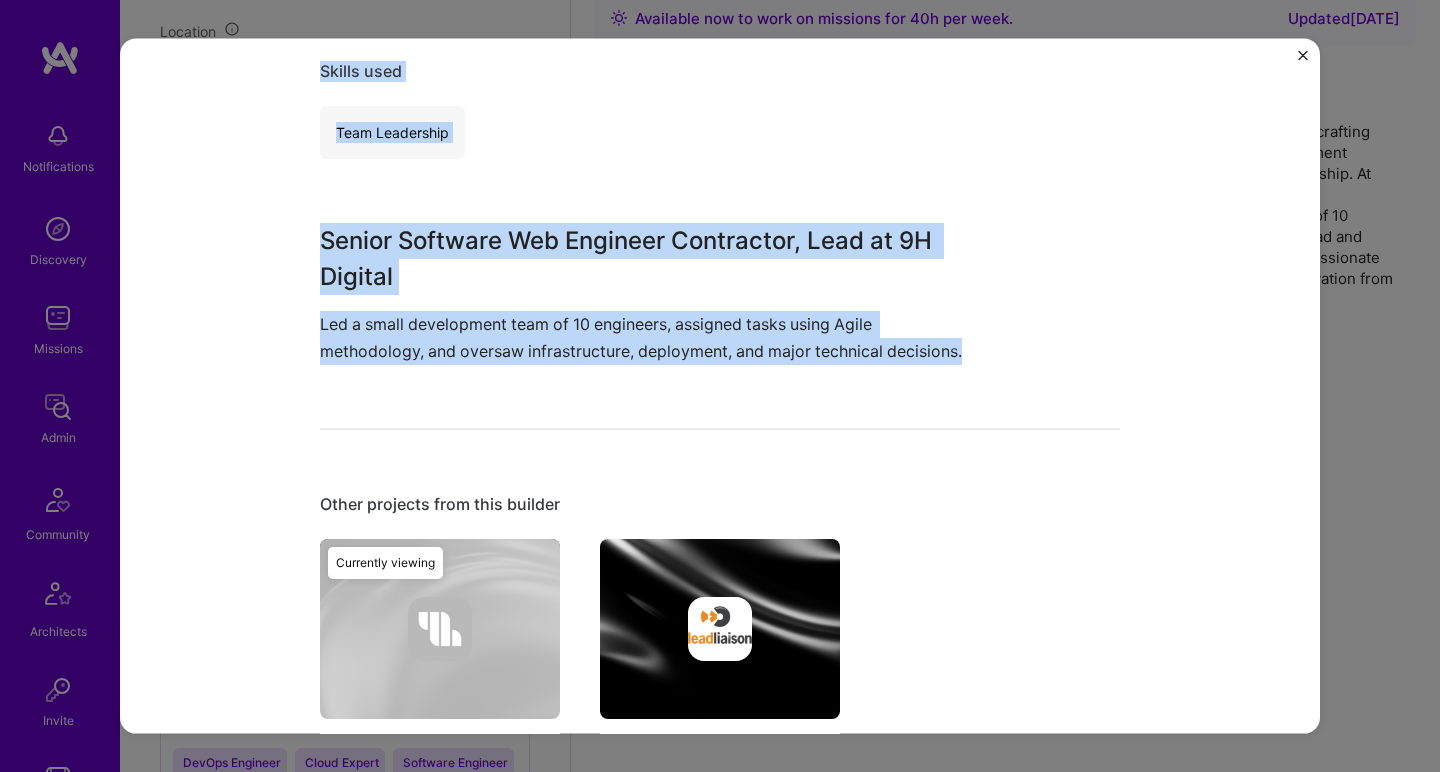 scroll, scrollTop: 535, scrollLeft: 0, axis: vertical 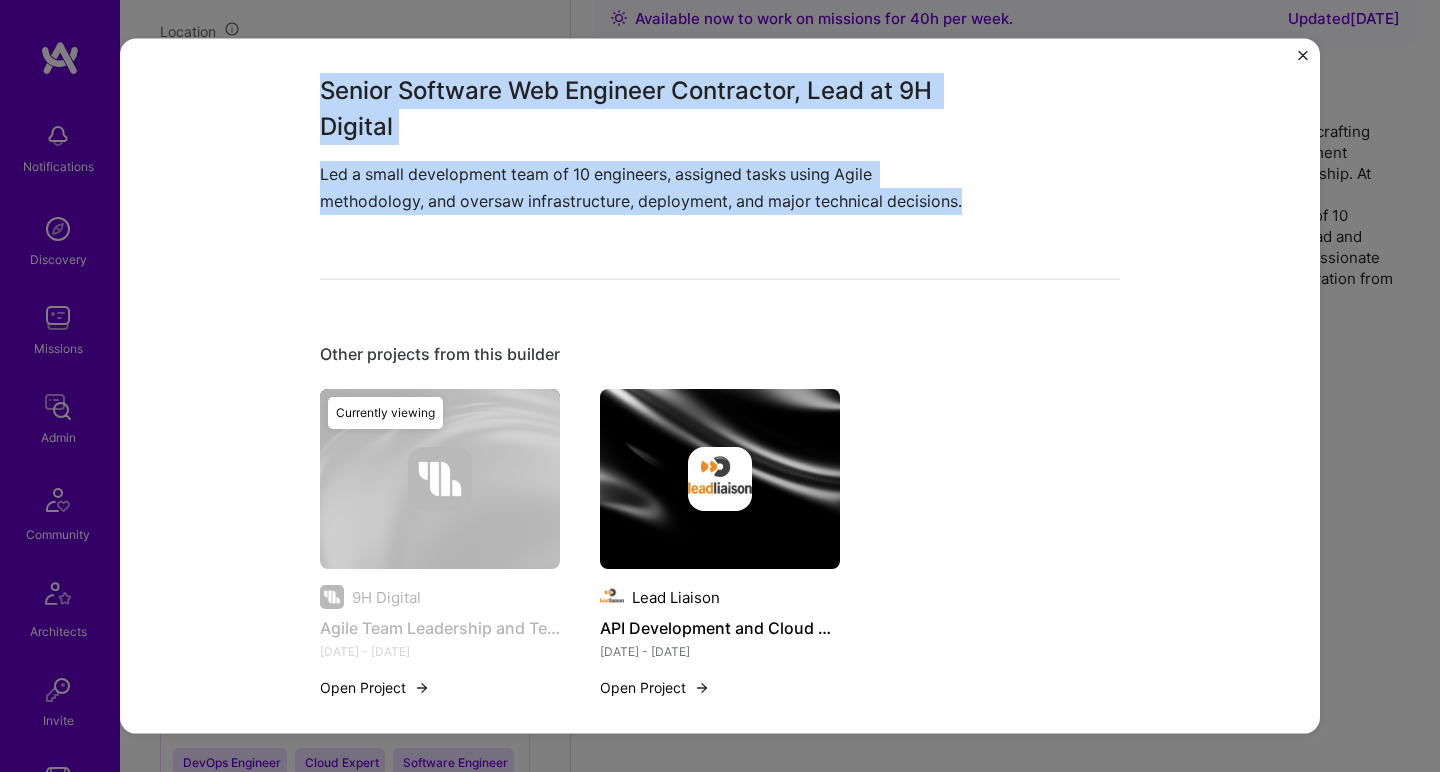 click at bounding box center [720, 479] 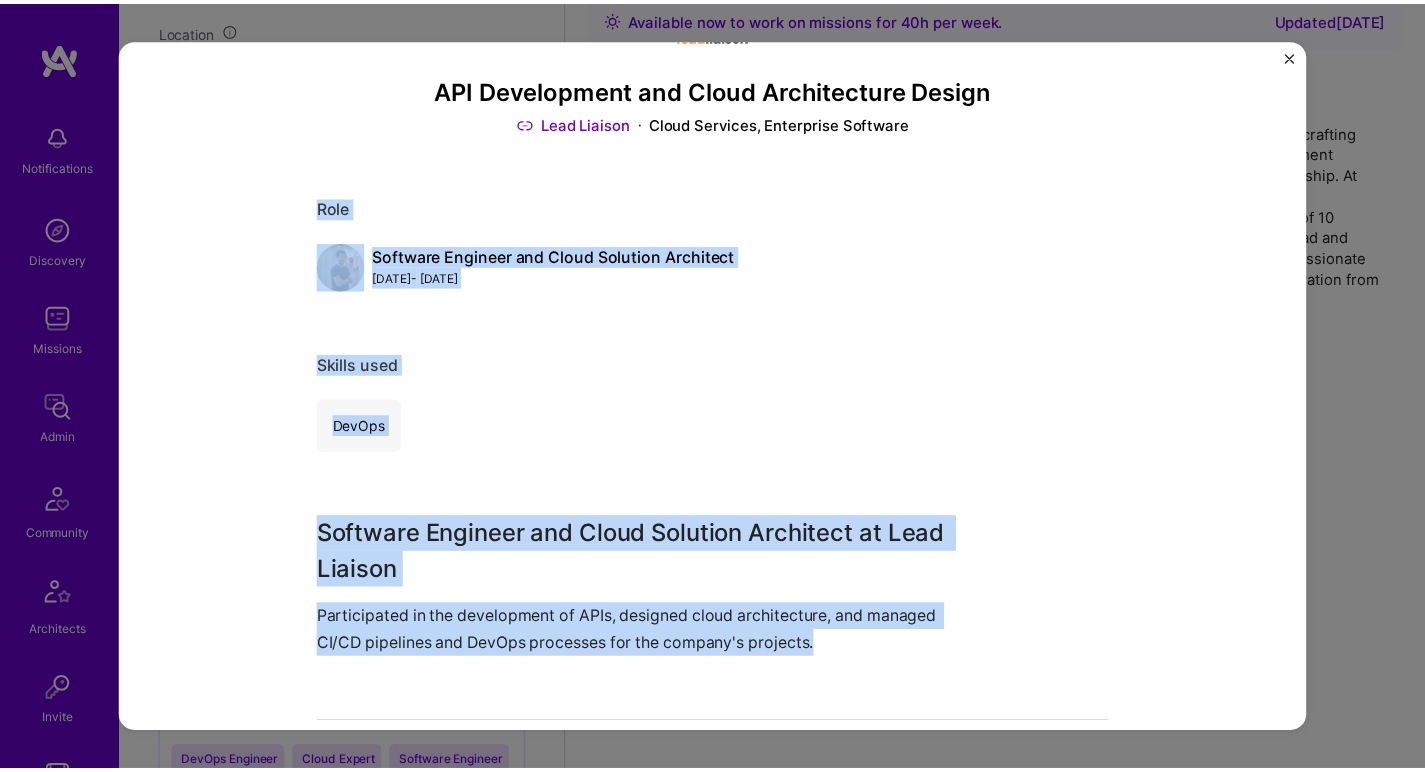 scroll, scrollTop: 112, scrollLeft: 0, axis: vertical 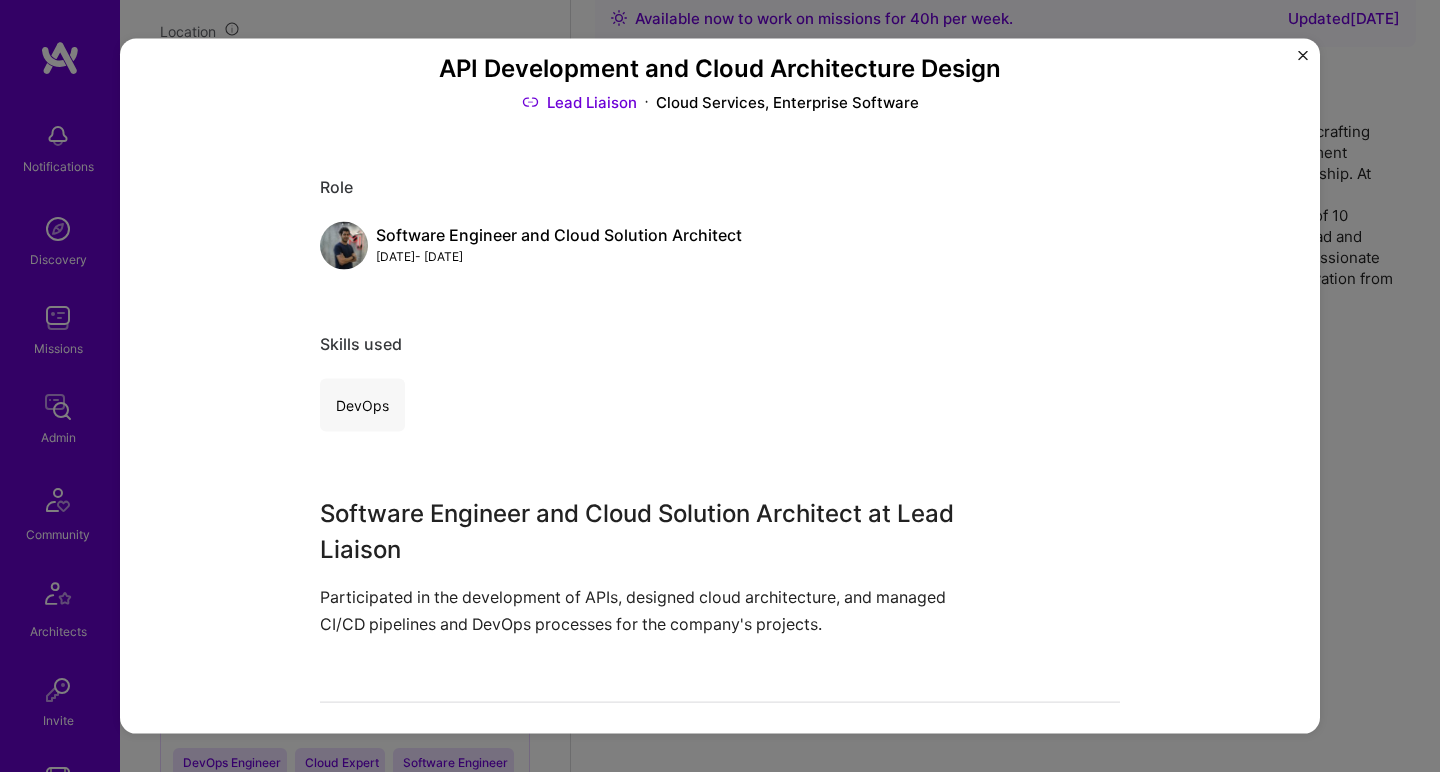 click on "API Development and Cloud Architecture Design   Lead Liaison Cloud Services, Enterprise Software Role Software Engineer and Cloud Solution Architect [DATE]  -   [DATE] Skills used DevOps Software Engineer and Cloud Solution Architect at Lead Liaison Participated in the development of APIs, designed cloud architecture, and managed CI/CD pipelines and DevOps processes for the company's projects. Other projects from this builder 9H Digital Agile Team Leadership and Technical Oversight [DATE] - [DATE] Open Project   Lead Liaison API Development and Cloud Architecture Design [DATE] - [DATE] Open Project   Currently viewing" at bounding box center (720, 386) 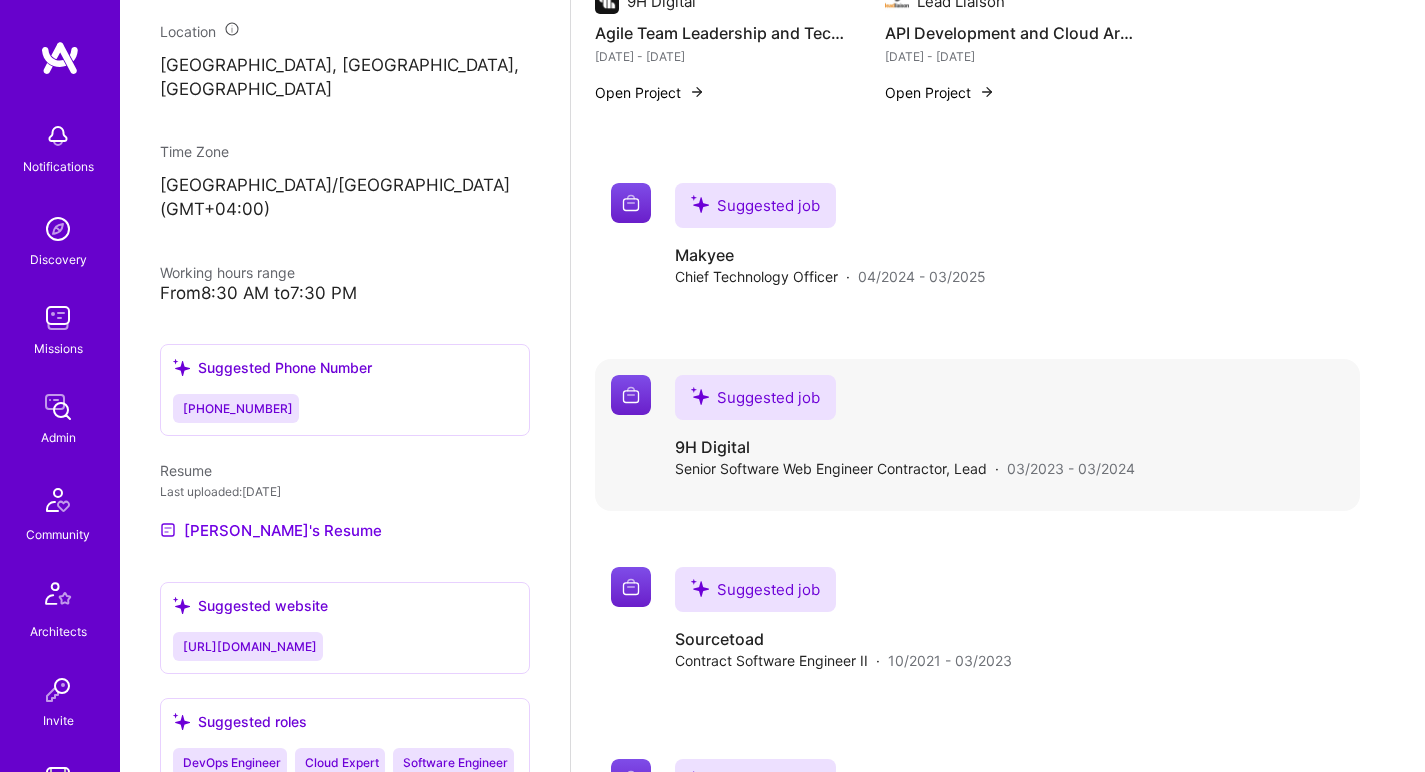 scroll, scrollTop: 757, scrollLeft: 0, axis: vertical 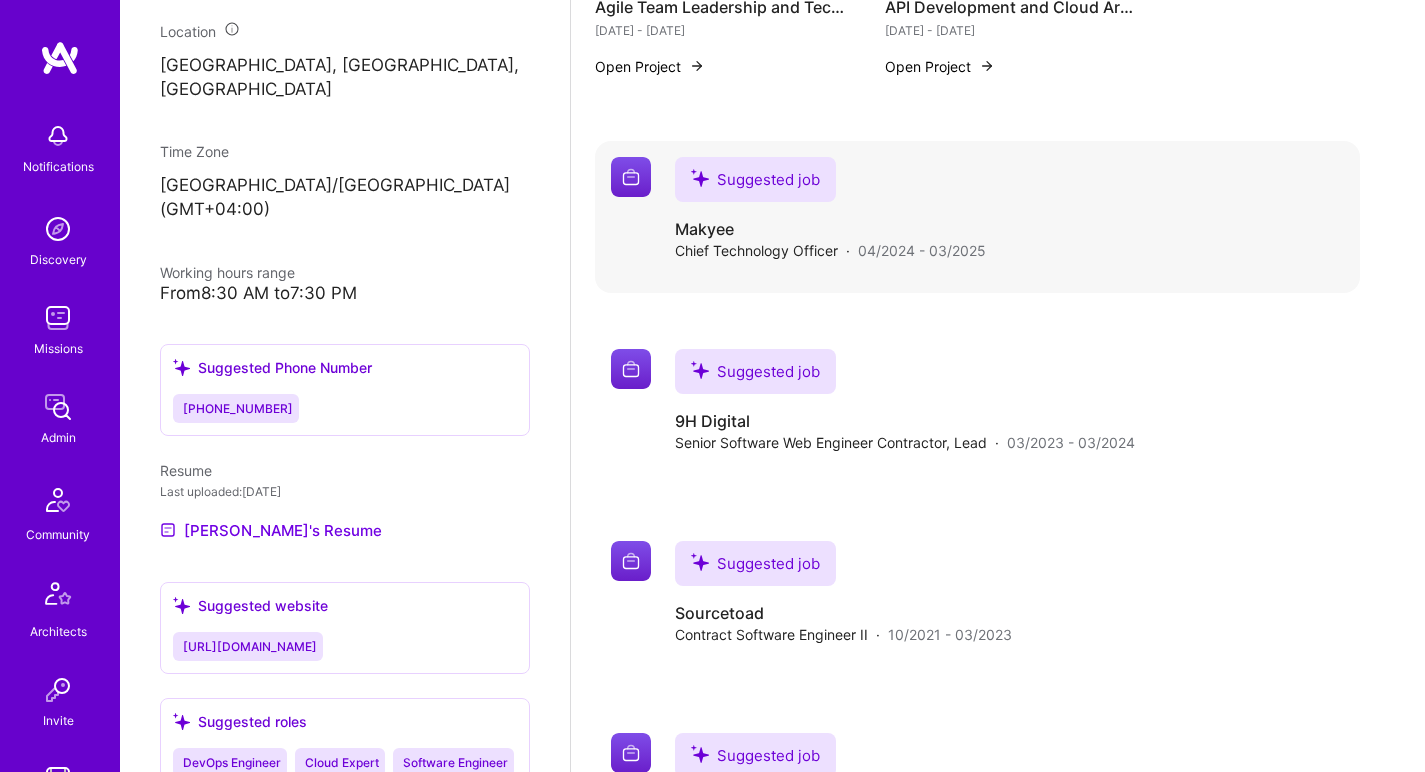 click on "04/2024 - 03/2025" at bounding box center [922, 250] 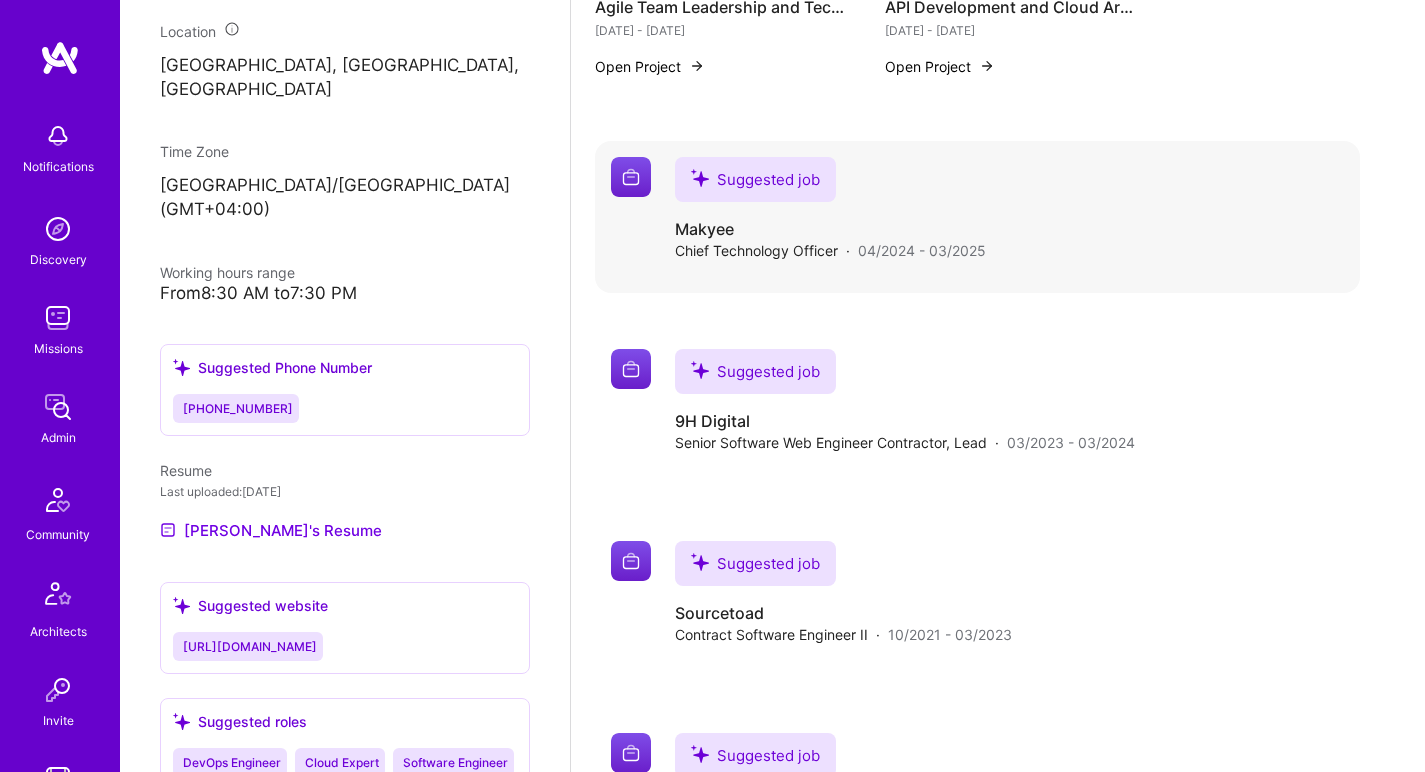 click on "Chief Technology Officer" at bounding box center [756, 250] 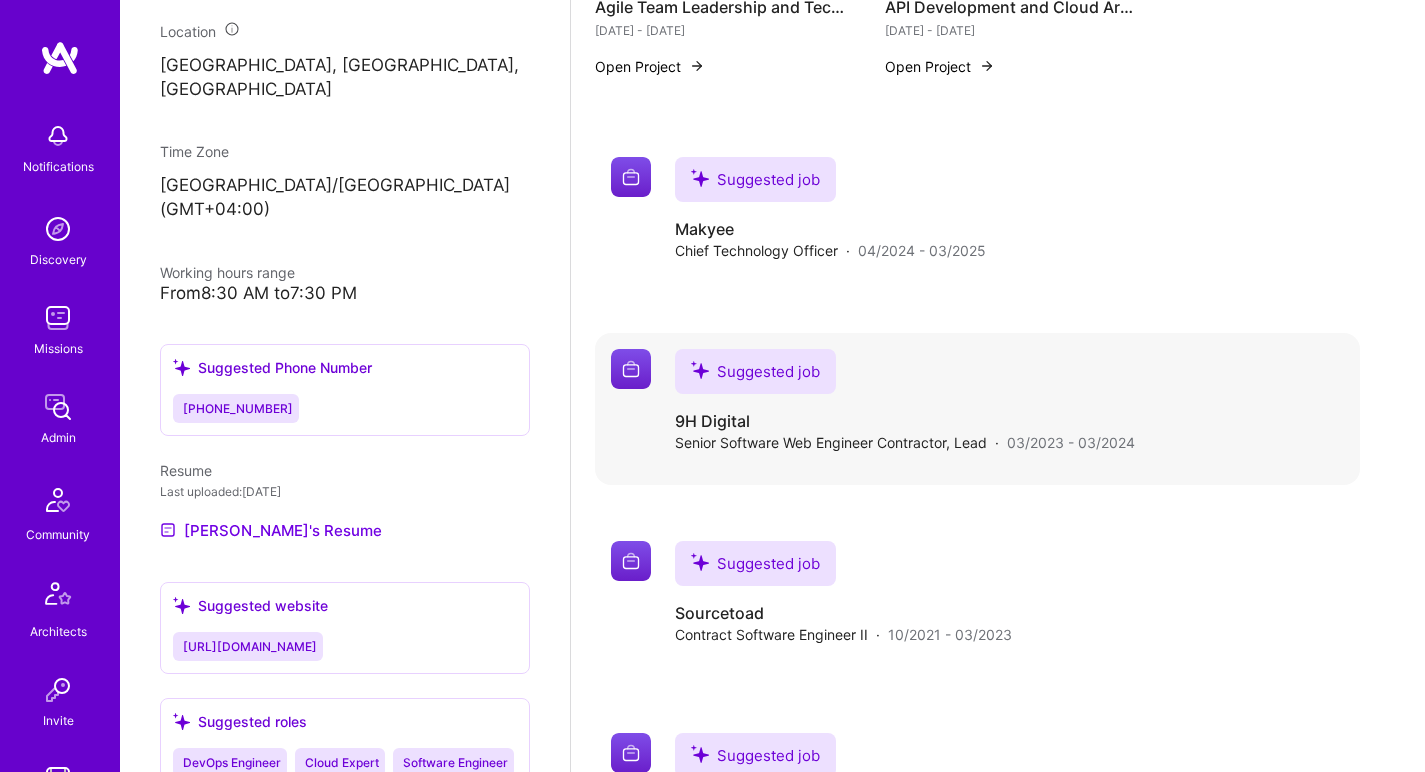 click on "9H Digital" at bounding box center (905, 421) 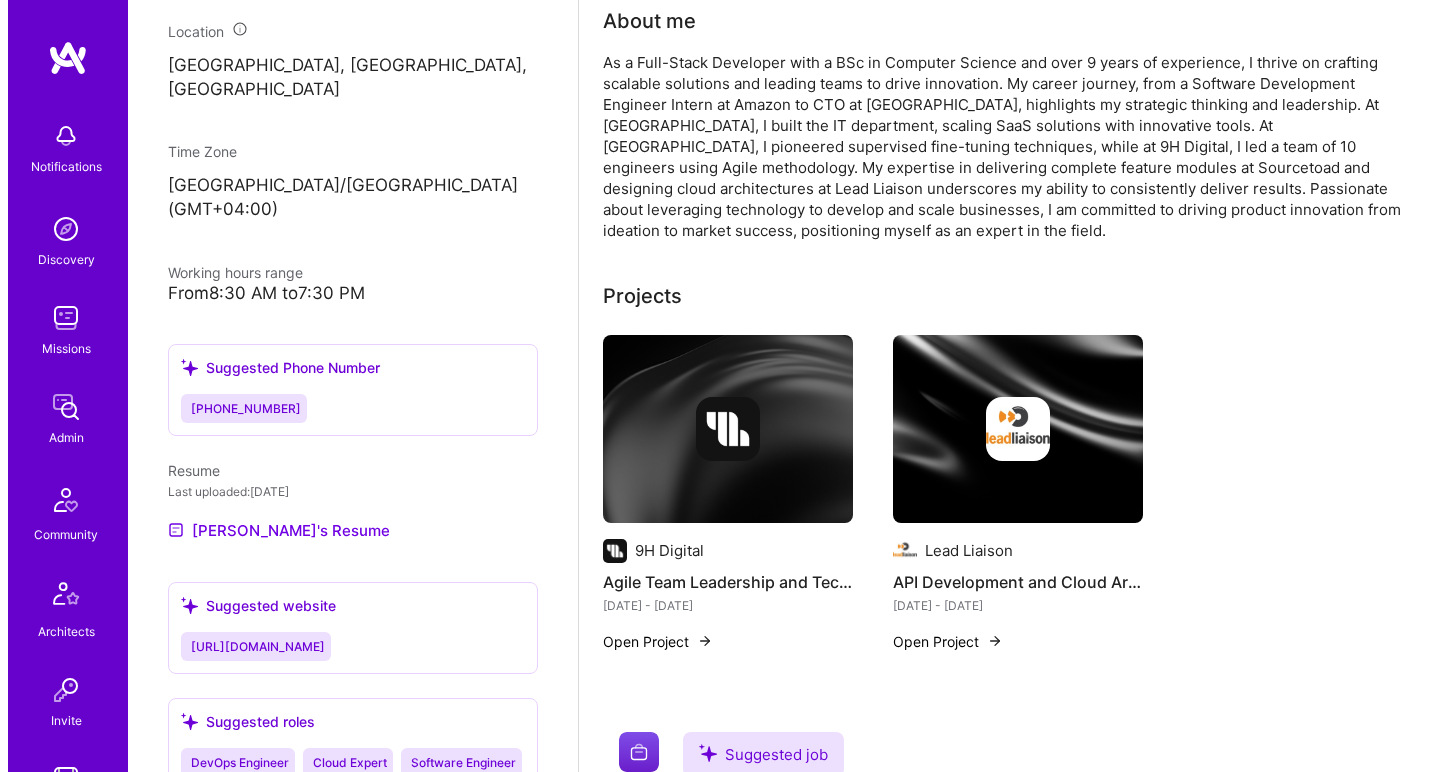 scroll, scrollTop: 0, scrollLeft: 0, axis: both 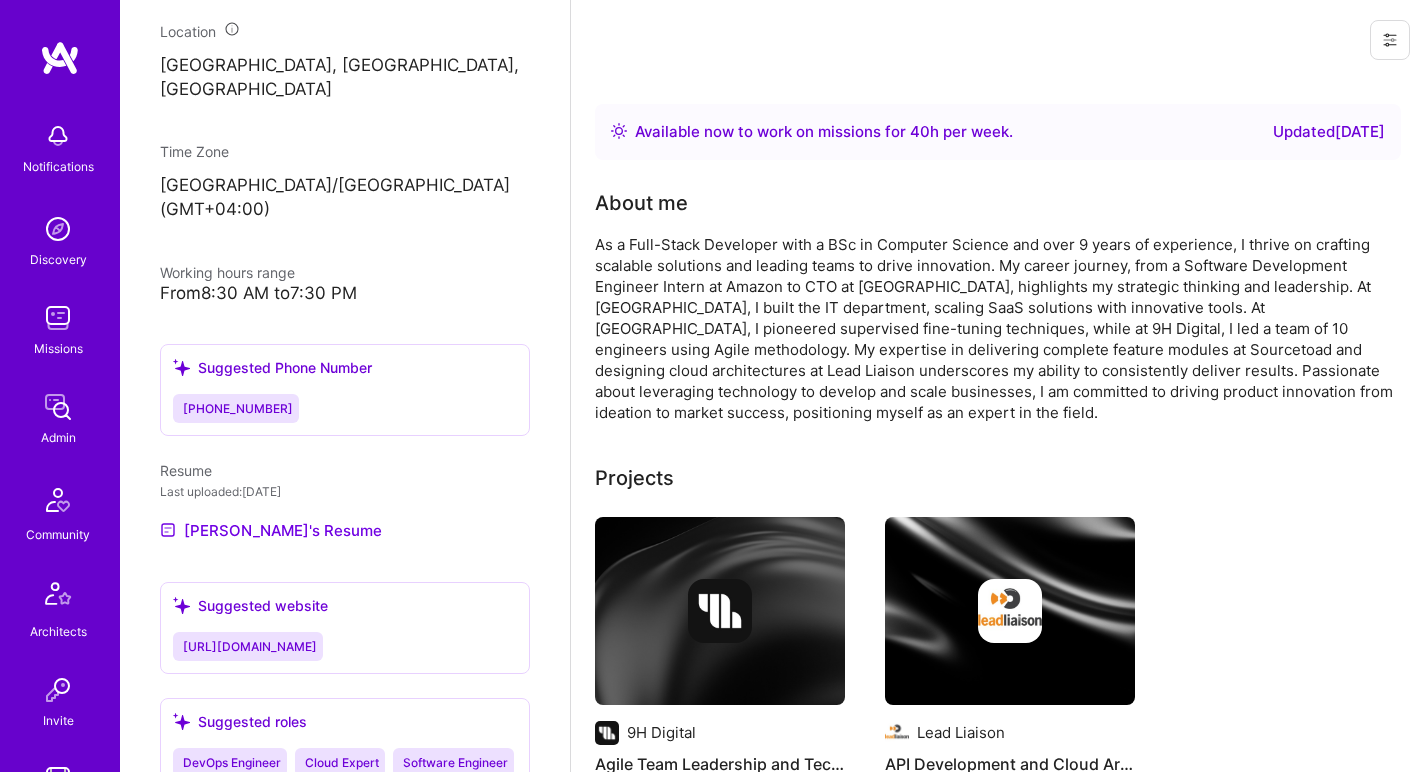 click at bounding box center [720, 611] 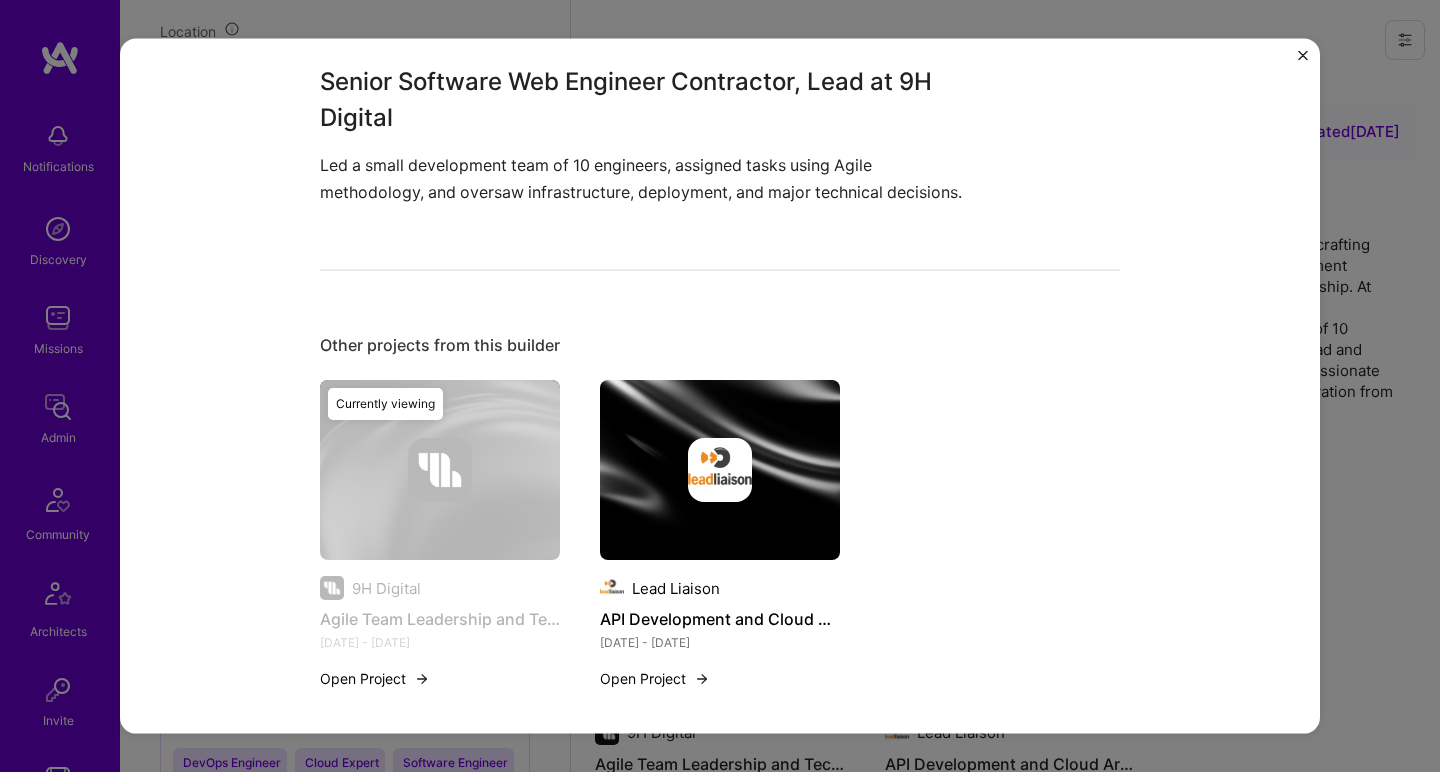 scroll, scrollTop: 562, scrollLeft: 0, axis: vertical 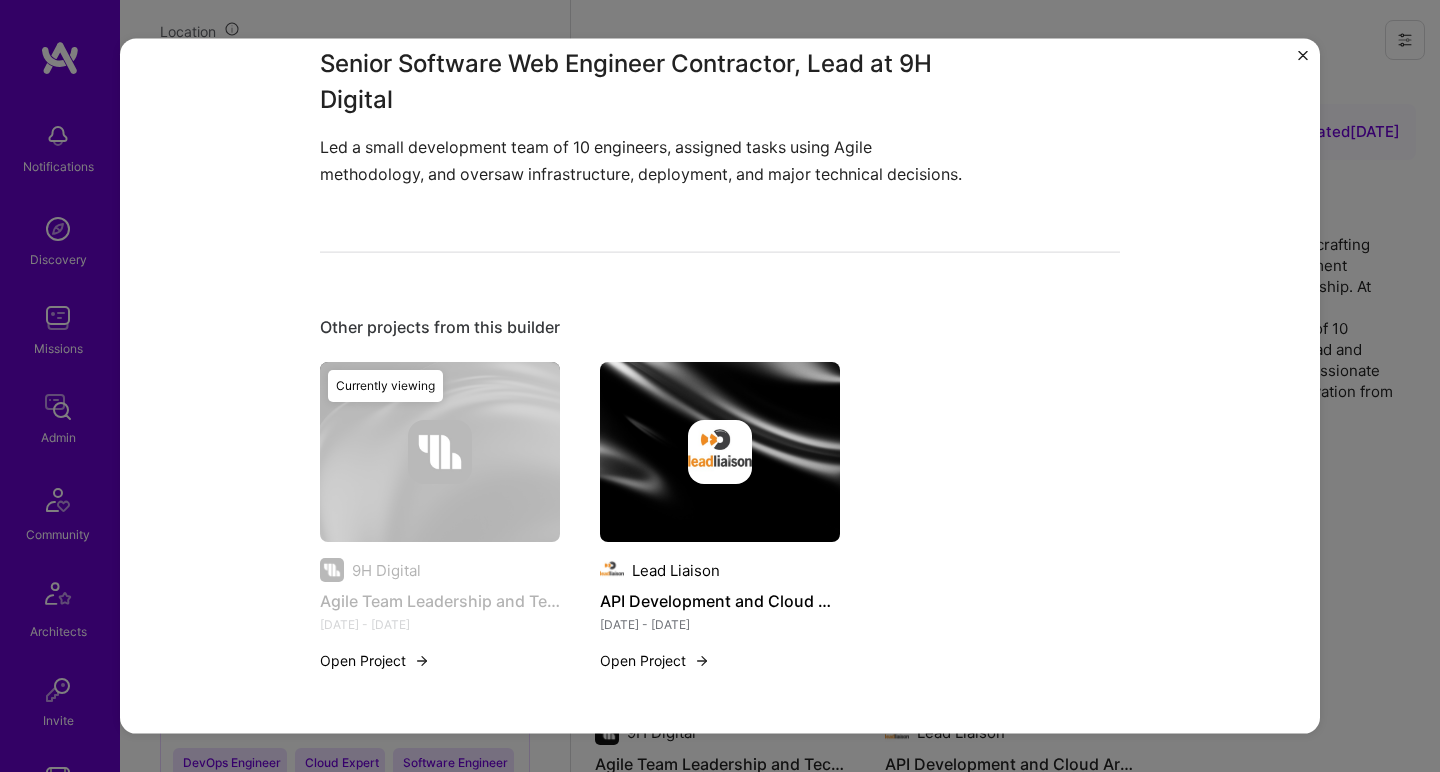 click at bounding box center (720, 452) 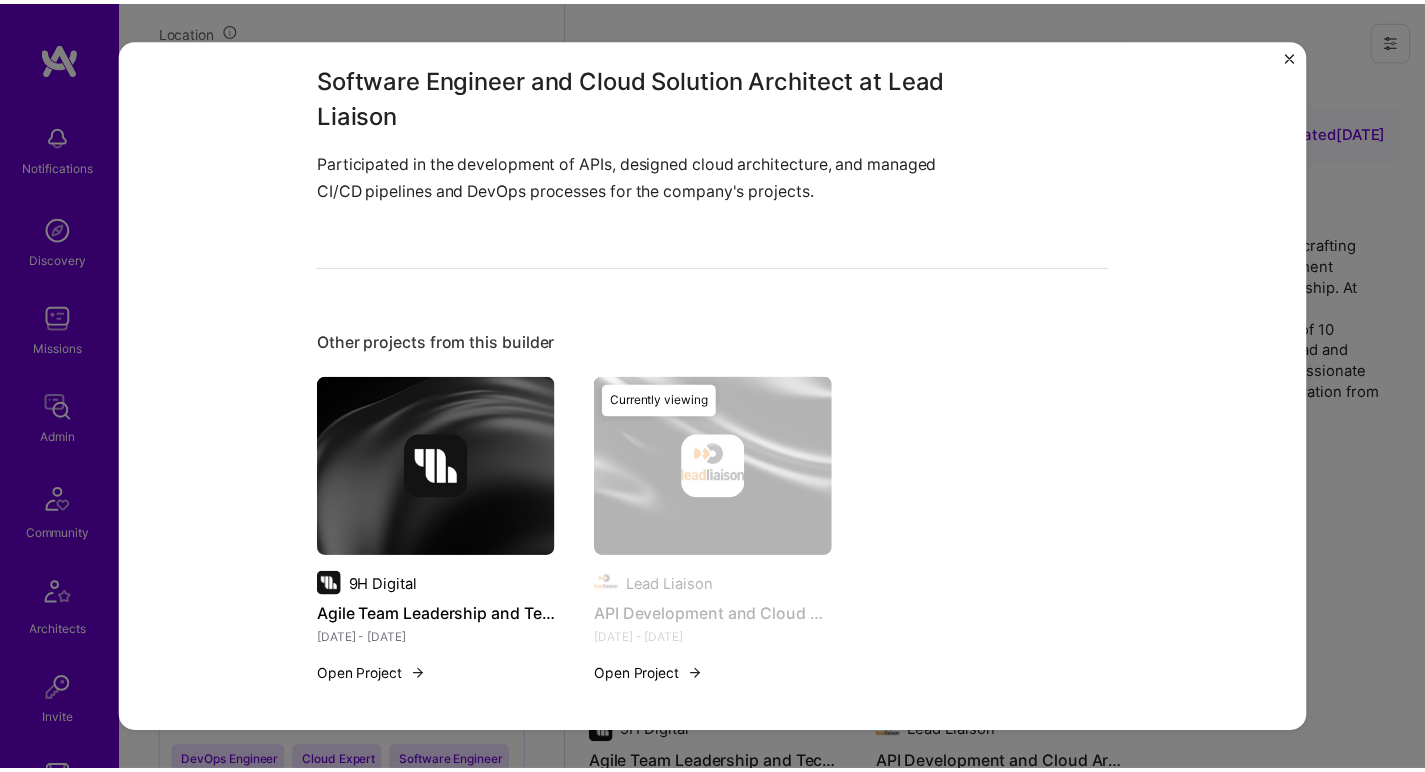 scroll, scrollTop: 562, scrollLeft: 0, axis: vertical 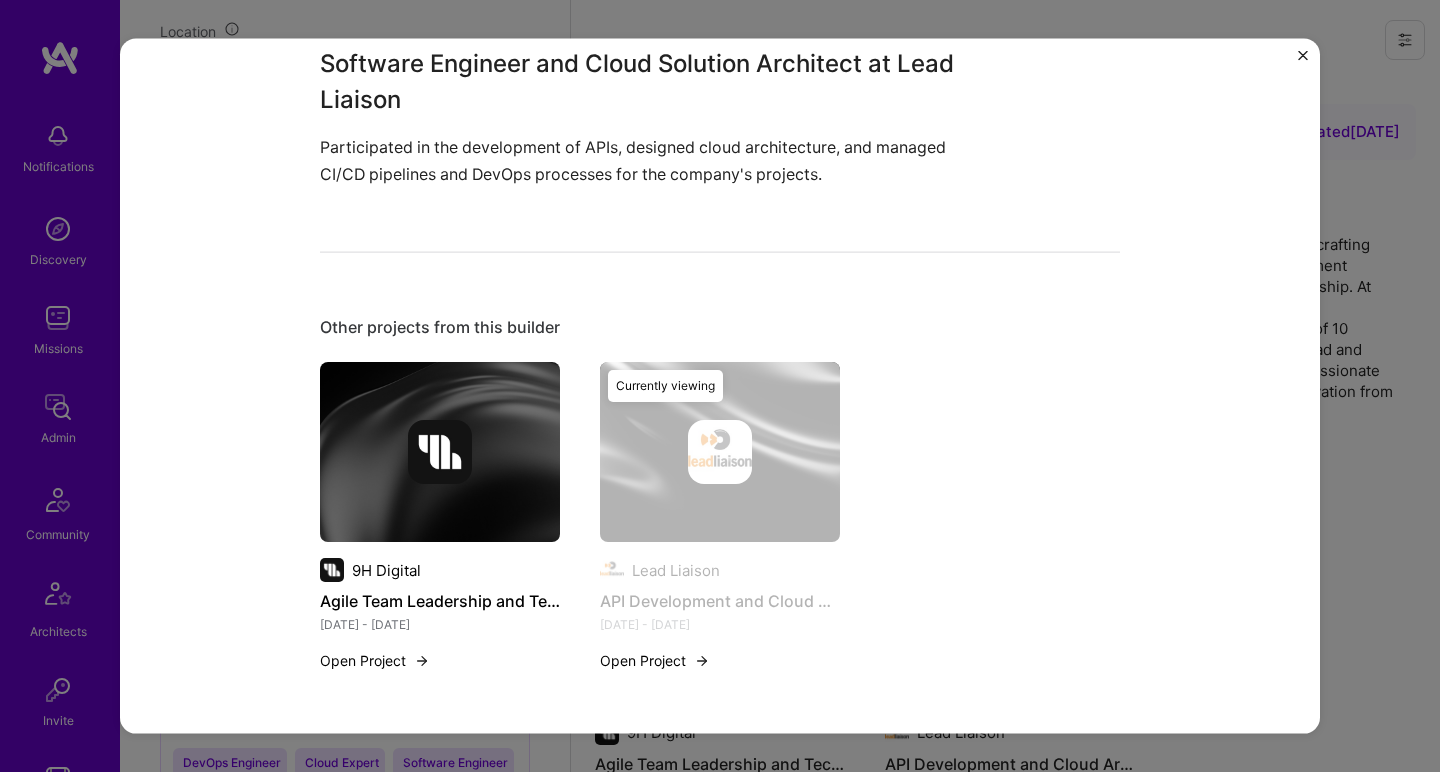 click on "API Development and Cloud Architecture Design   Lead Liaison Cloud Services, Enterprise Software Role Software Engineer and Cloud Solution Architect [DATE]  -   [DATE] Skills used DevOps Software Engineer and Cloud Solution Architect at Lead Liaison Participated in the development of APIs, designed cloud architecture, and managed CI/CD pipelines and DevOps processes for the company's projects. Other projects from this builder 9H Digital Agile Team Leadership and Technical Oversight [DATE] - [DATE] Open Project   Lead Liaison API Development and Cloud Architecture Design [DATE] - [DATE] Open Project   Currently viewing" at bounding box center [720, 386] 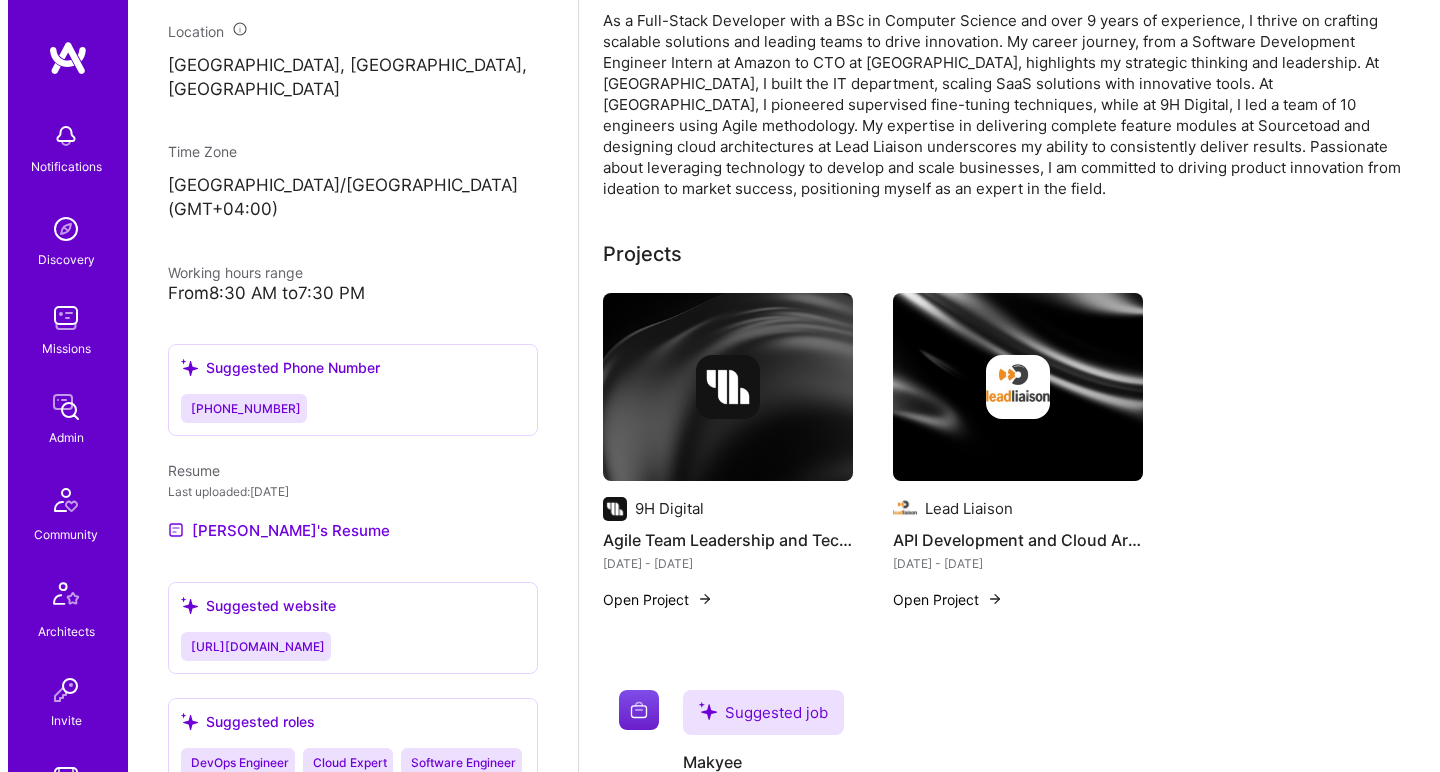 scroll, scrollTop: 212, scrollLeft: 0, axis: vertical 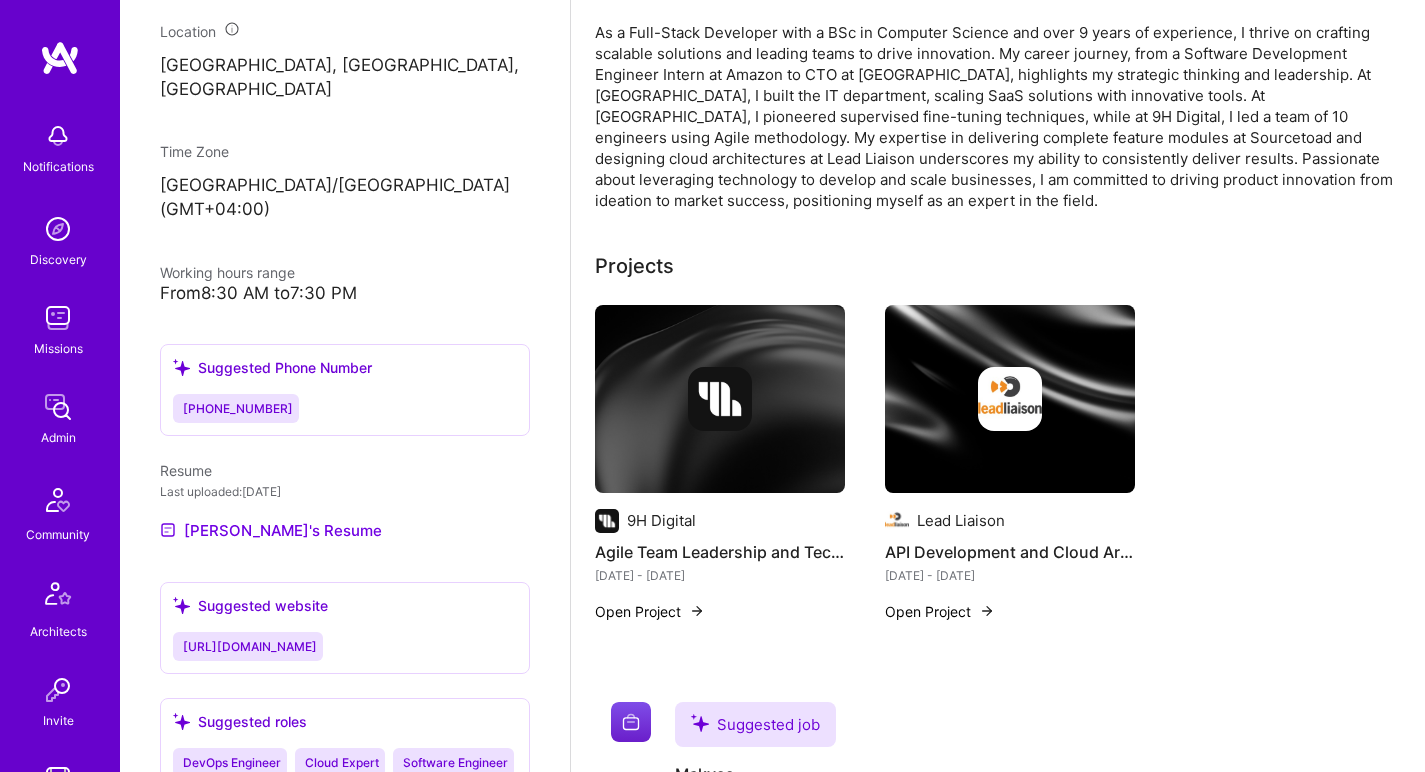 click at bounding box center (720, 399) 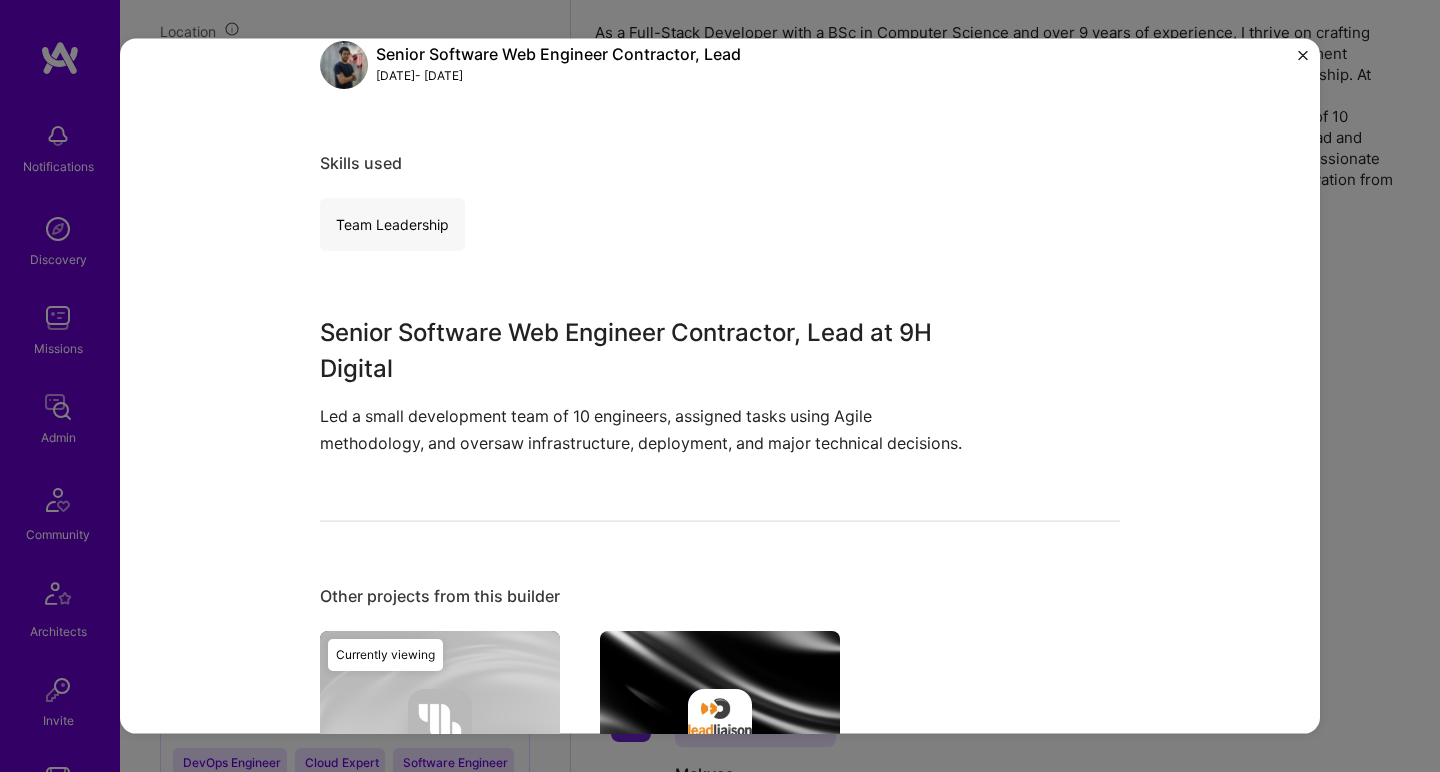 scroll, scrollTop: 486, scrollLeft: 0, axis: vertical 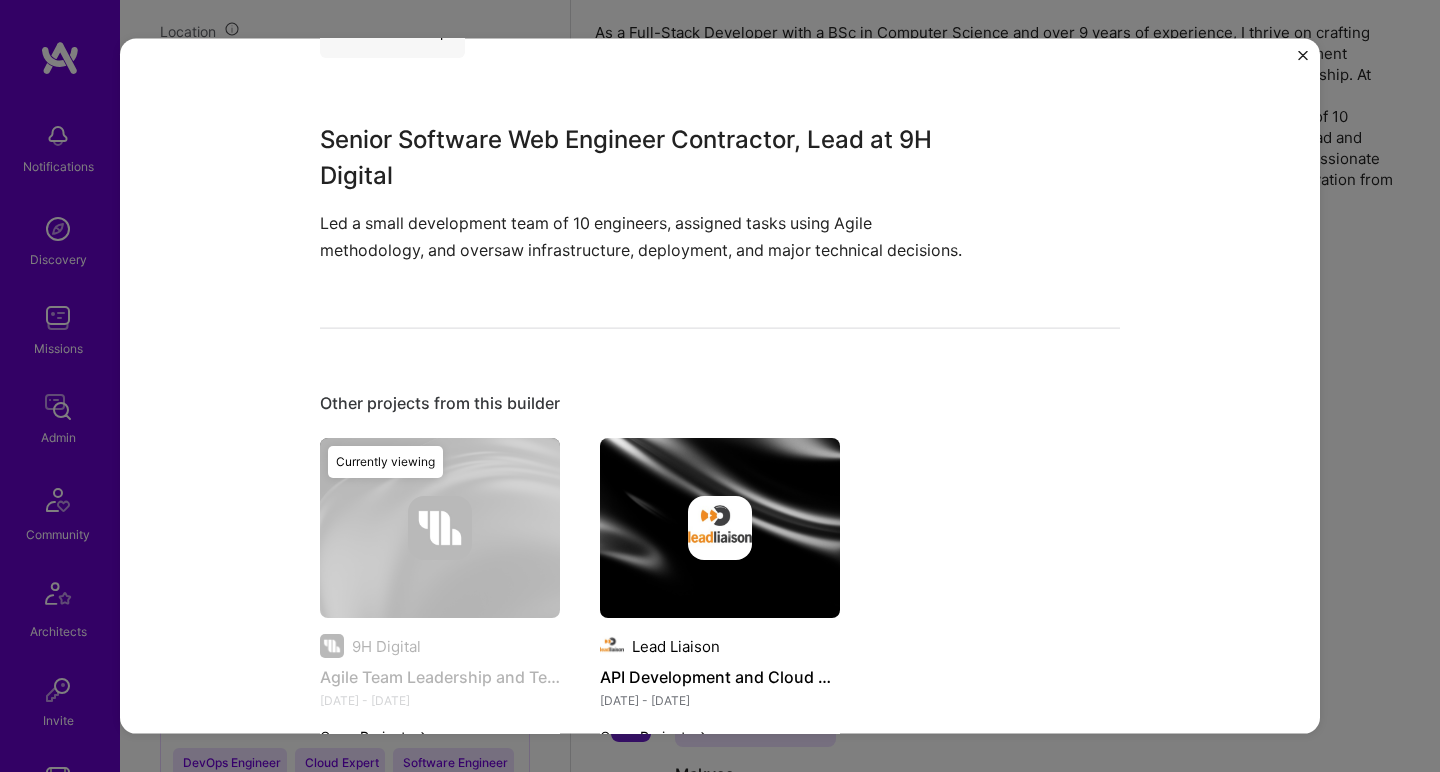 click on "Led a small development team of 10 engineers, assigned tasks using Agile methodology, and oversaw infrastructure, deployment, and major technical decisions." at bounding box center (645, 236) 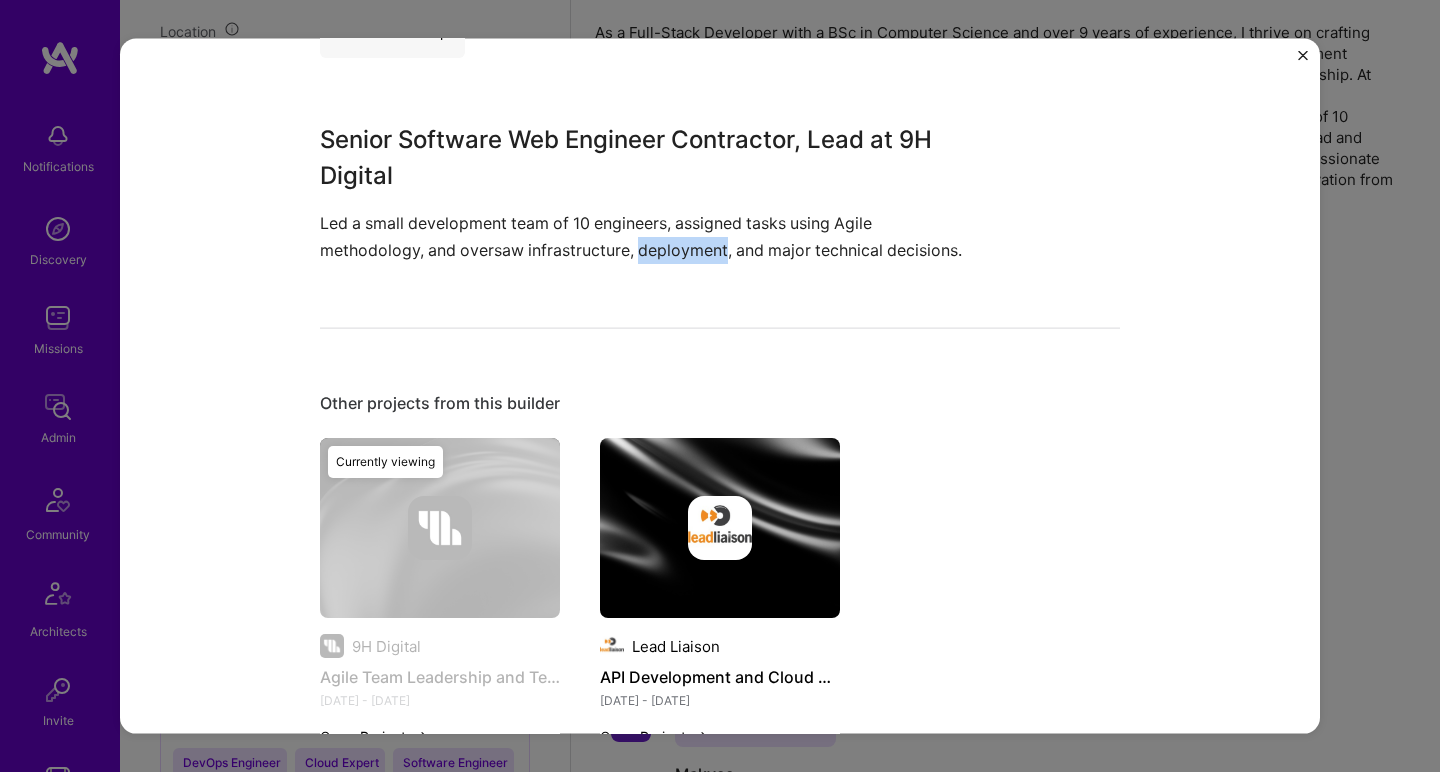 click on "Led a small development team of 10 engineers, assigned tasks using Agile methodology, and oversaw infrastructure, deployment, and major technical decisions." at bounding box center [645, 236] 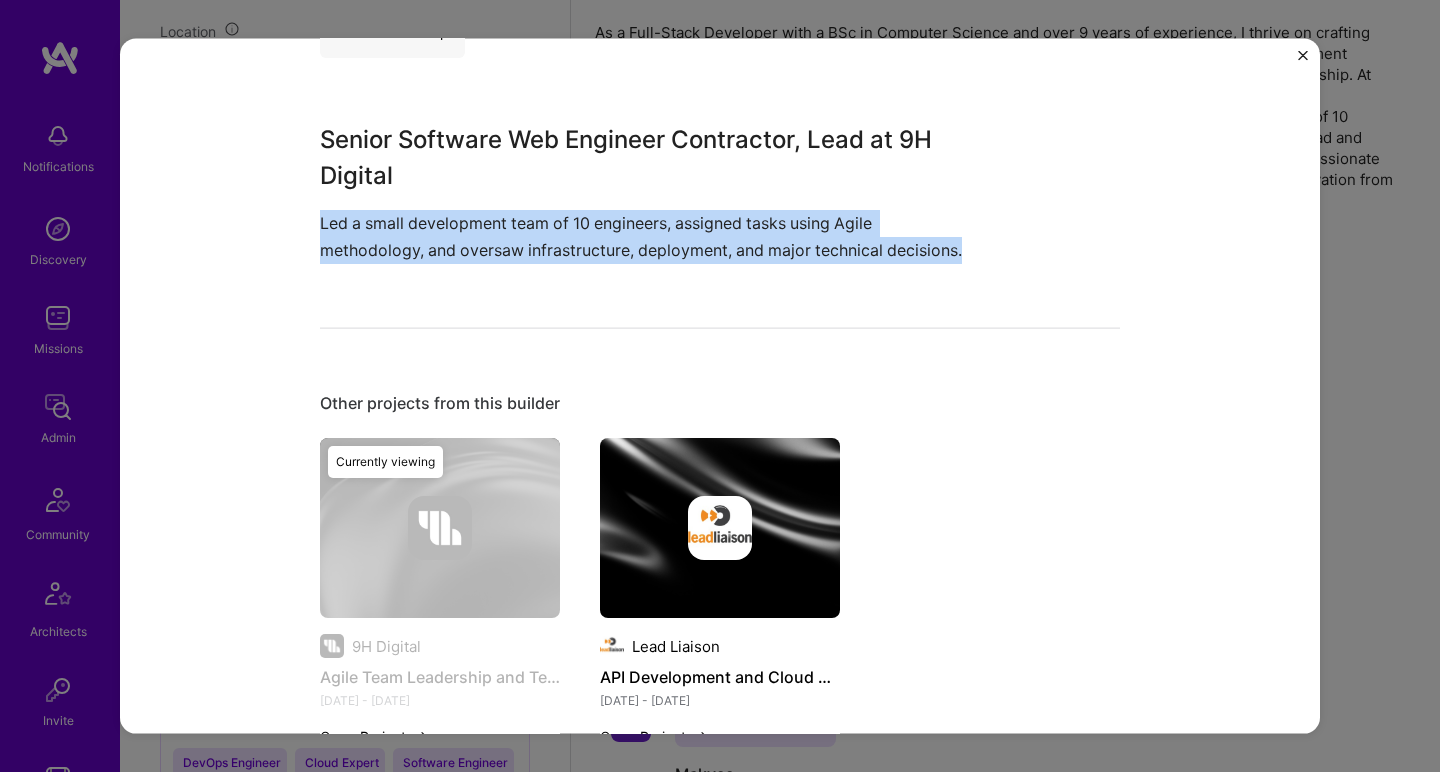 click on "Led a small development team of 10 engineers, assigned tasks using Agile methodology, and oversaw infrastructure, deployment, and major technical decisions." at bounding box center (645, 236) 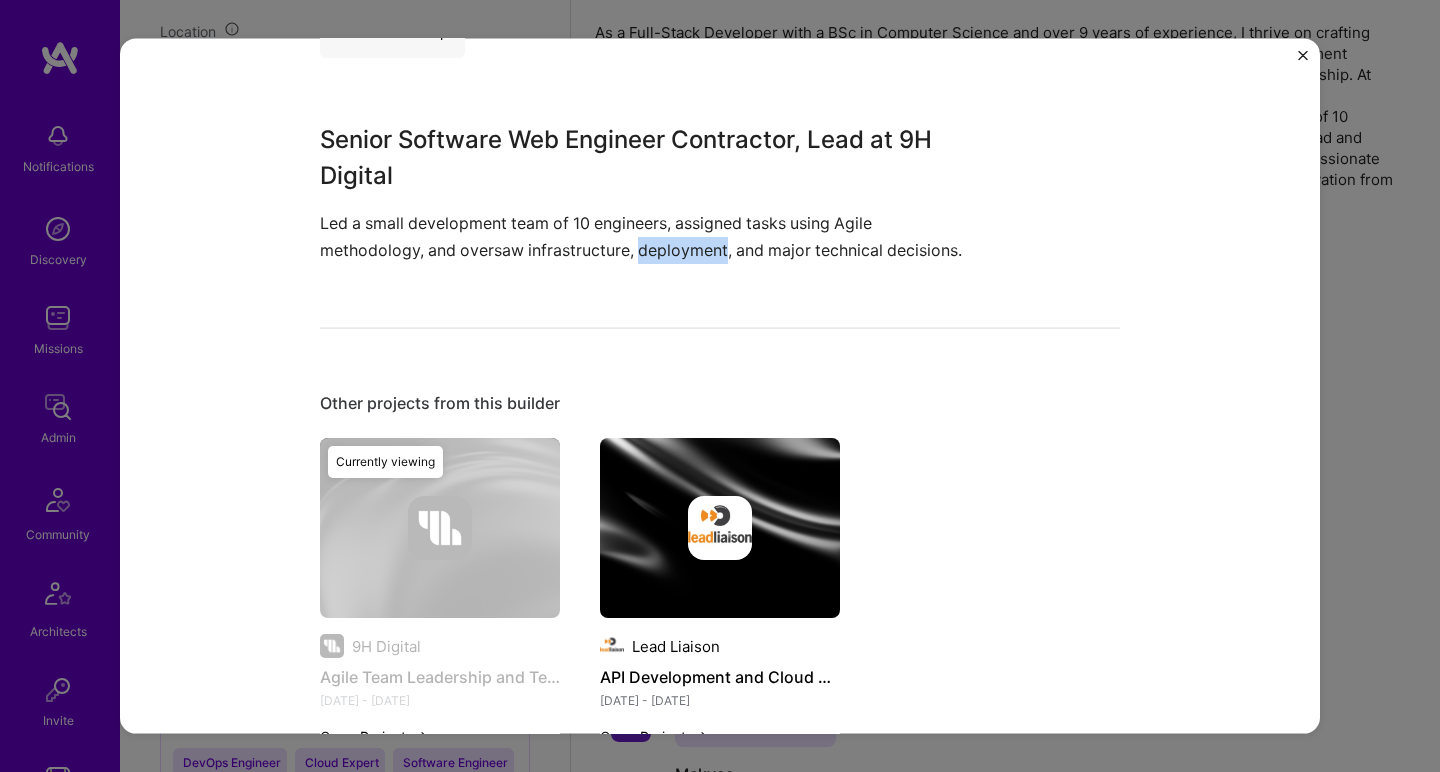 click on "Led a small development team of 10 engineers, assigned tasks using Agile methodology, and oversaw infrastructure, deployment, and major technical decisions." at bounding box center (645, 236) 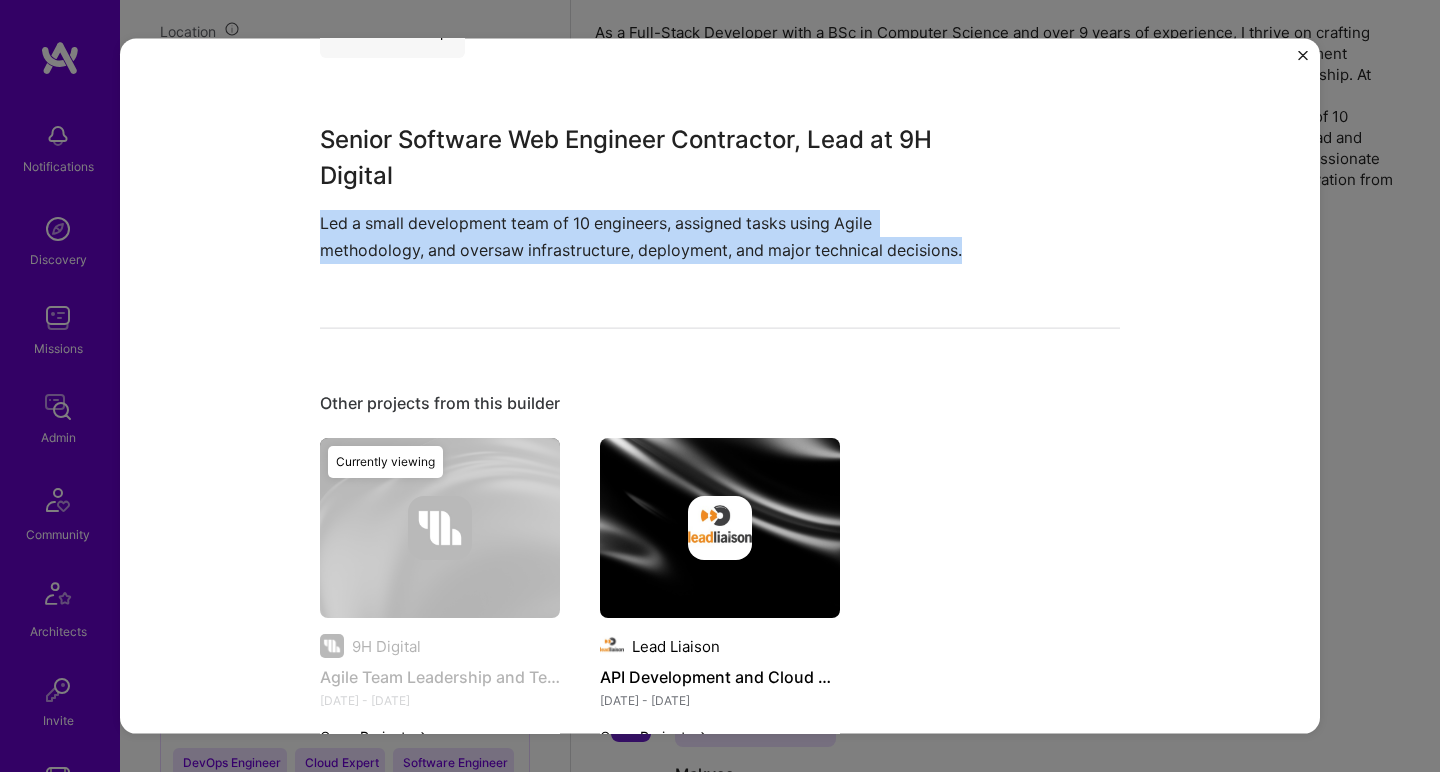 click on "Led a small development team of 10 engineers, assigned tasks using Agile methodology, and oversaw infrastructure, deployment, and major technical decisions." at bounding box center (645, 236) 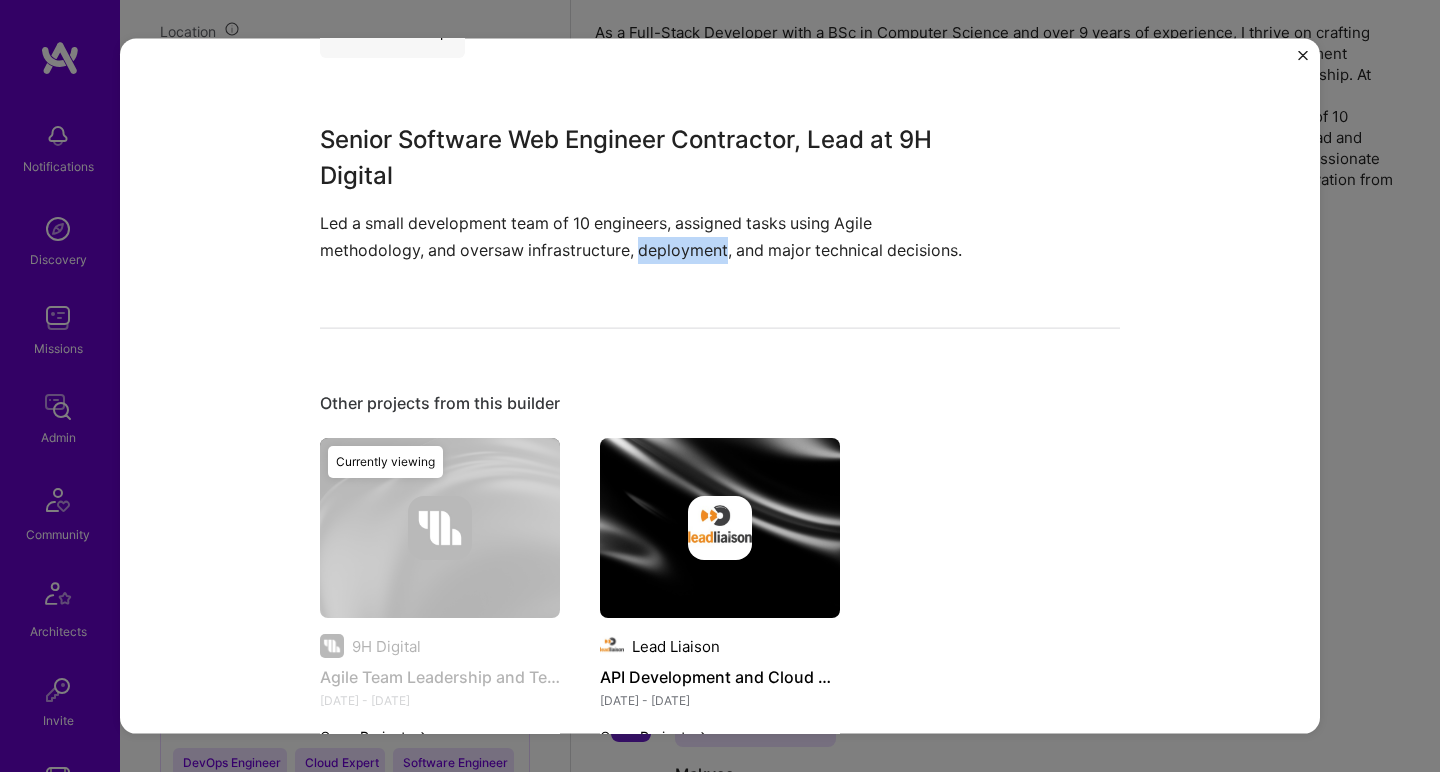 click on "Led a small development team of 10 engineers, assigned tasks using Agile methodology, and oversaw infrastructure, deployment, and major technical decisions." at bounding box center (645, 236) 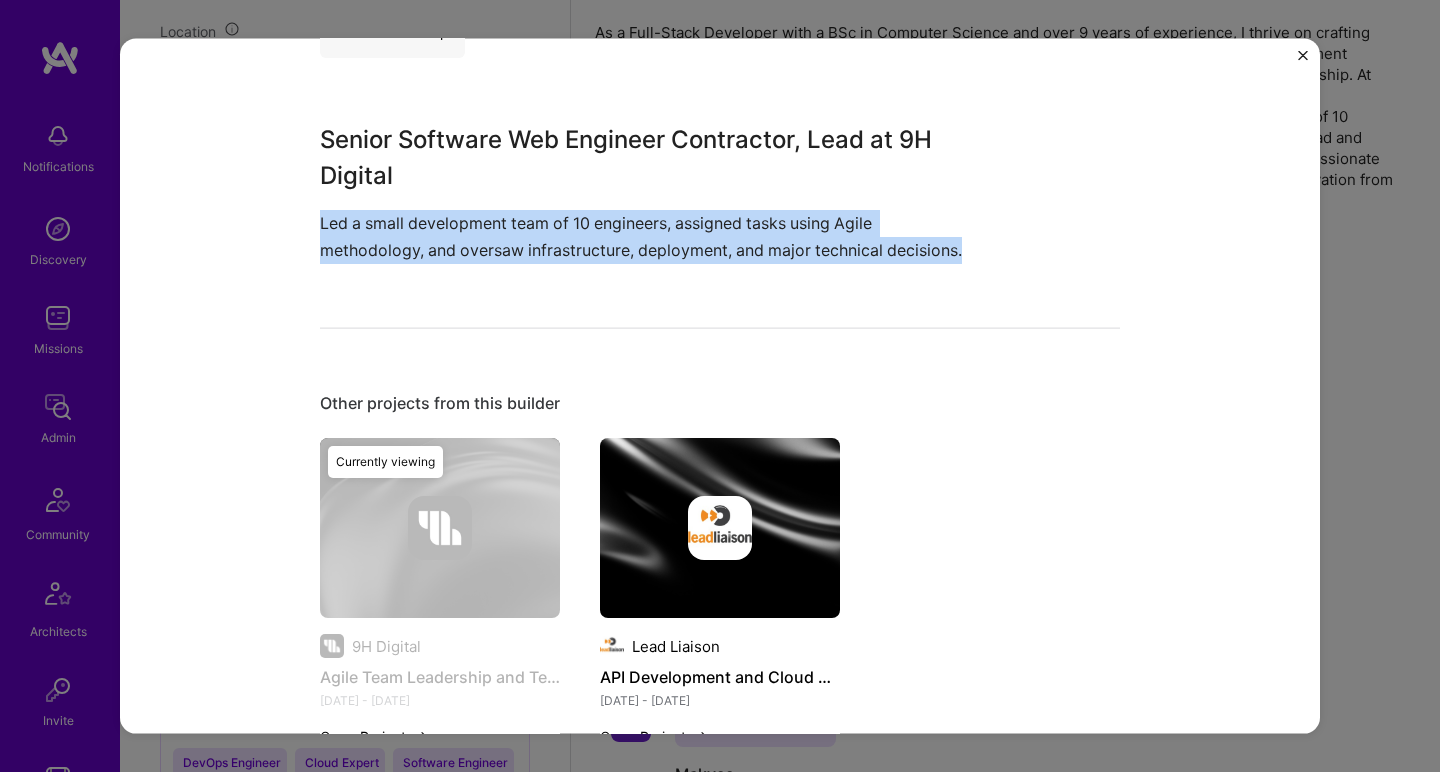 click on "Led a small development team of 10 engineers, assigned tasks using Agile methodology, and oversaw infrastructure, deployment, and major technical decisions." at bounding box center (645, 236) 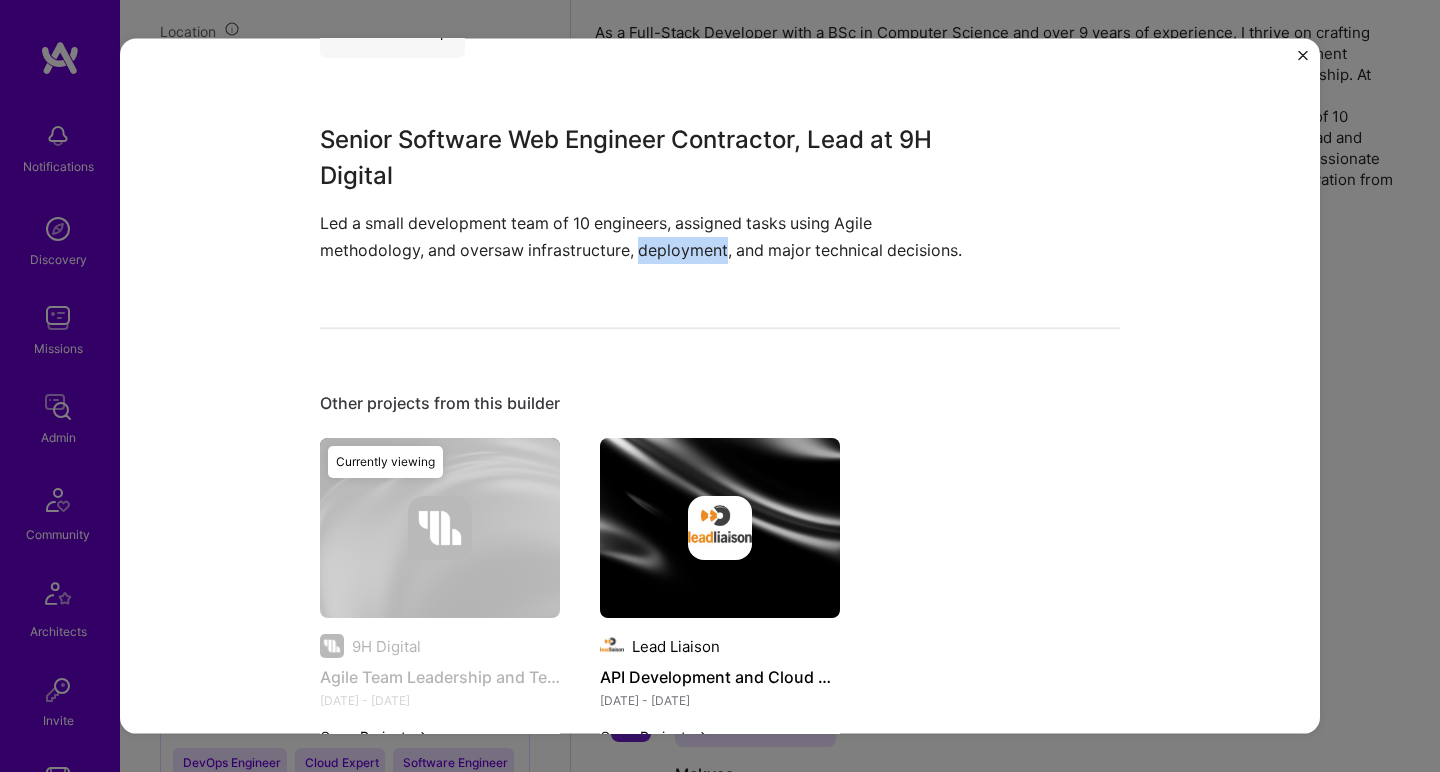 click on "Led a small development team of 10 engineers, assigned tasks using Agile methodology, and oversaw infrastructure, deployment, and major technical decisions." at bounding box center (645, 236) 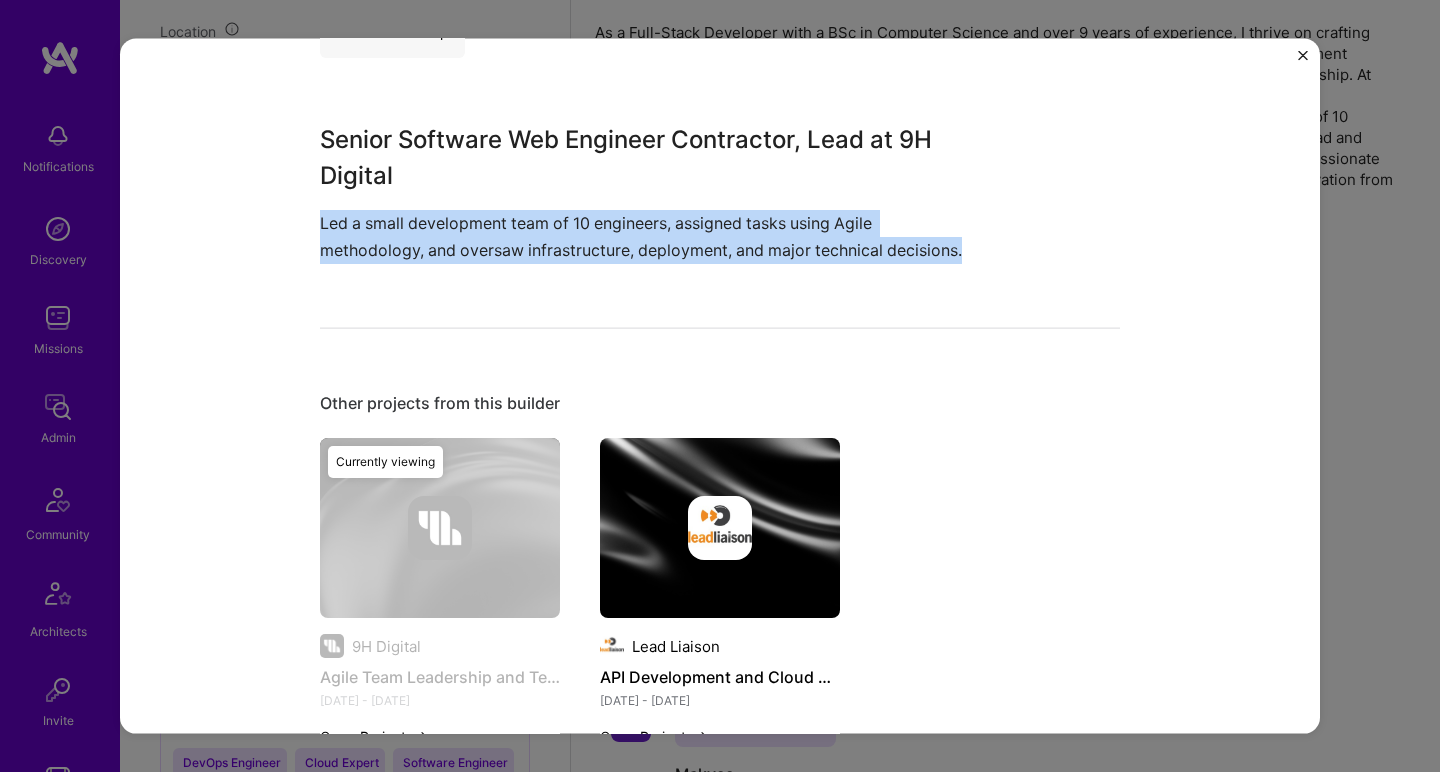 click on "Led a small development team of 10 engineers, assigned tasks using Agile methodology, and oversaw infrastructure, deployment, and major technical decisions." at bounding box center [645, 236] 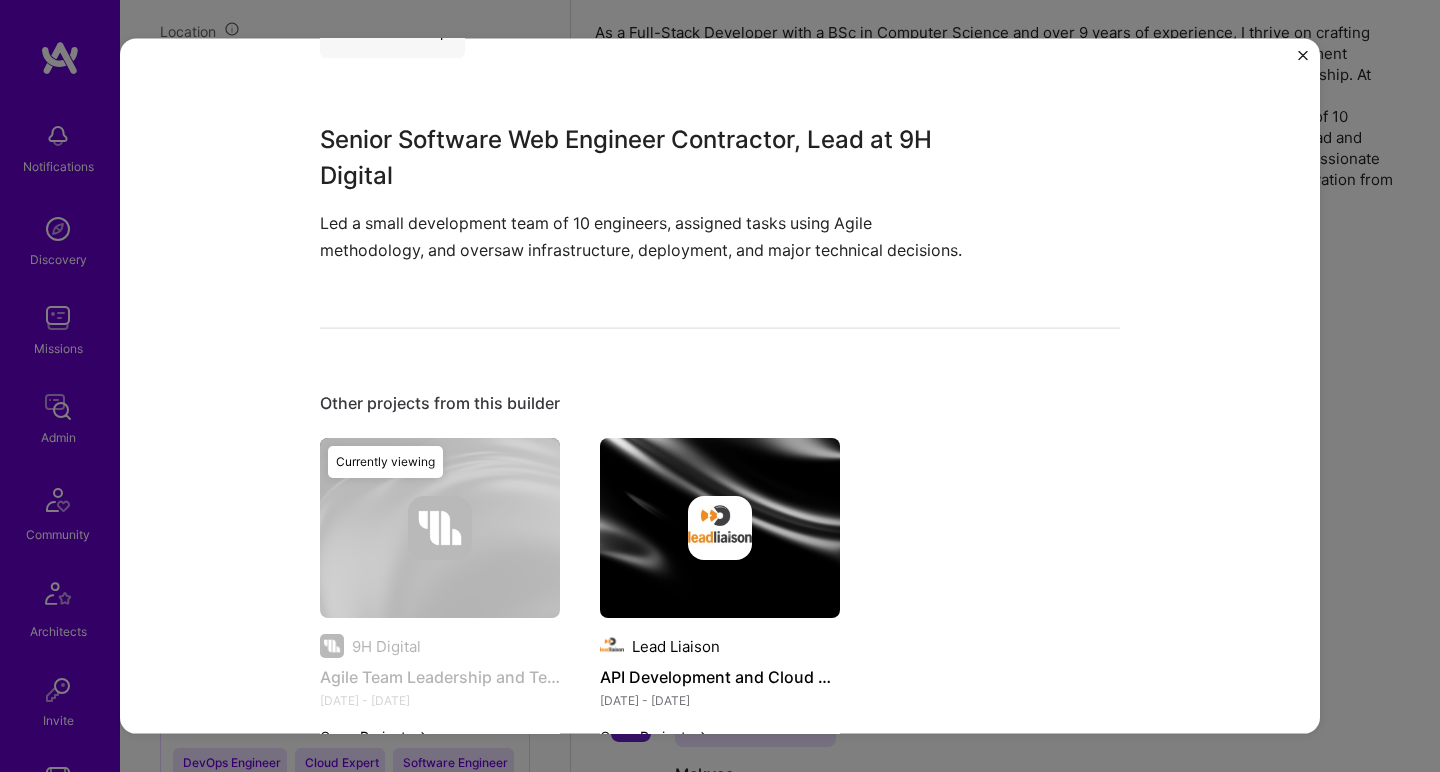 click on "Led a small development team of 10 engineers, assigned tasks using Agile methodology, and oversaw infrastructure, deployment, and major technical decisions." at bounding box center (645, 236) 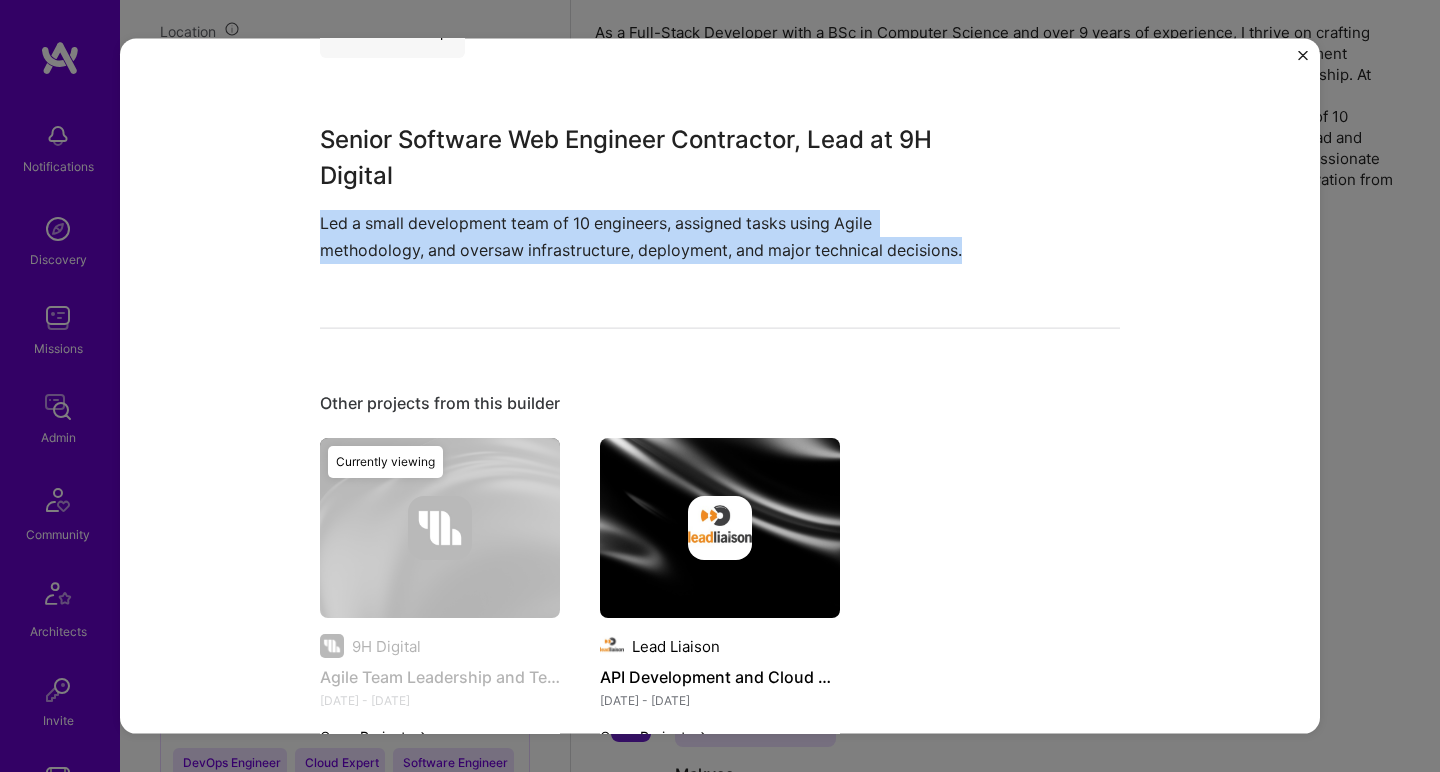 click on "Led a small development team of 10 engineers, assigned tasks using Agile methodology, and oversaw infrastructure, deployment, and major technical decisions." at bounding box center [645, 236] 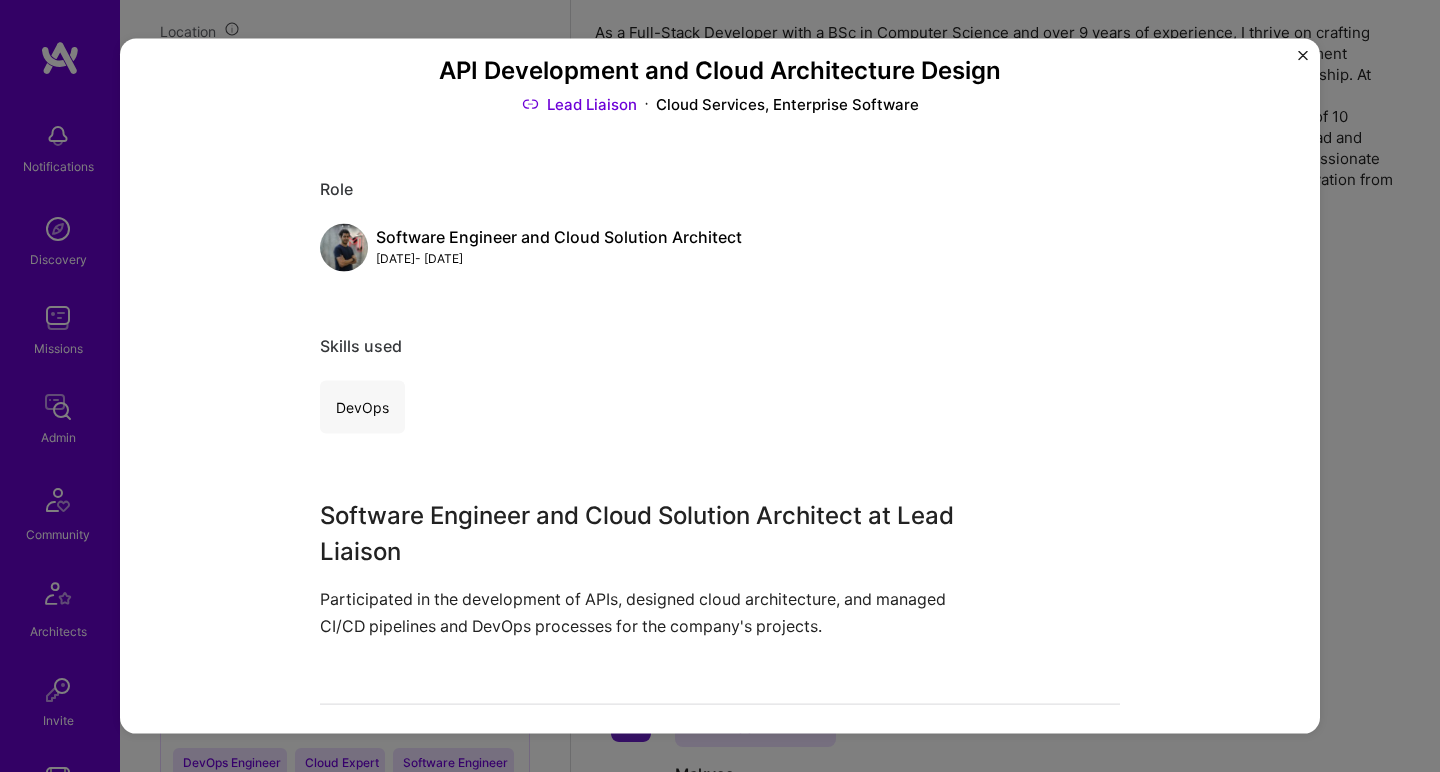 scroll, scrollTop: 131, scrollLeft: 0, axis: vertical 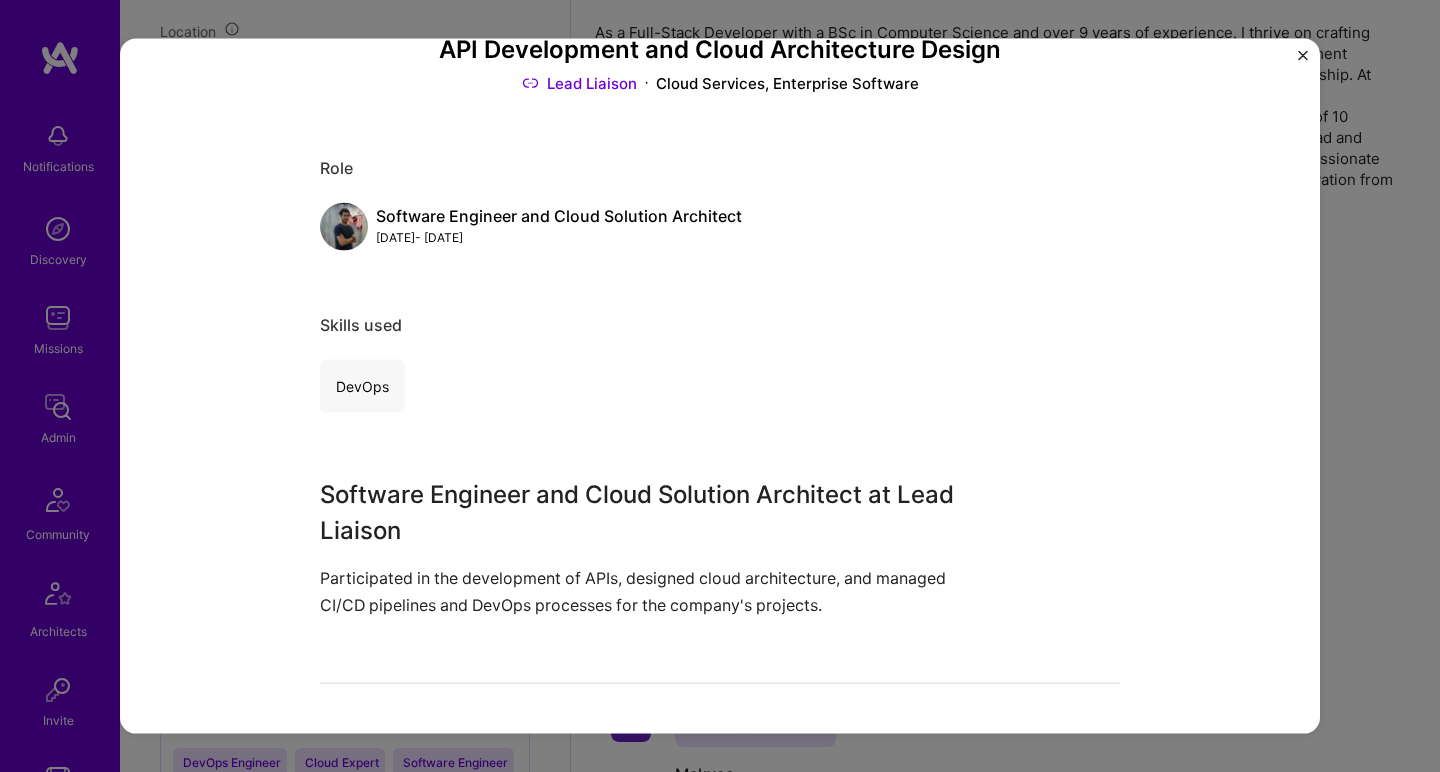 click on "Software Engineer and Cloud Solution Architect at Lead Liaison" at bounding box center [645, 512] 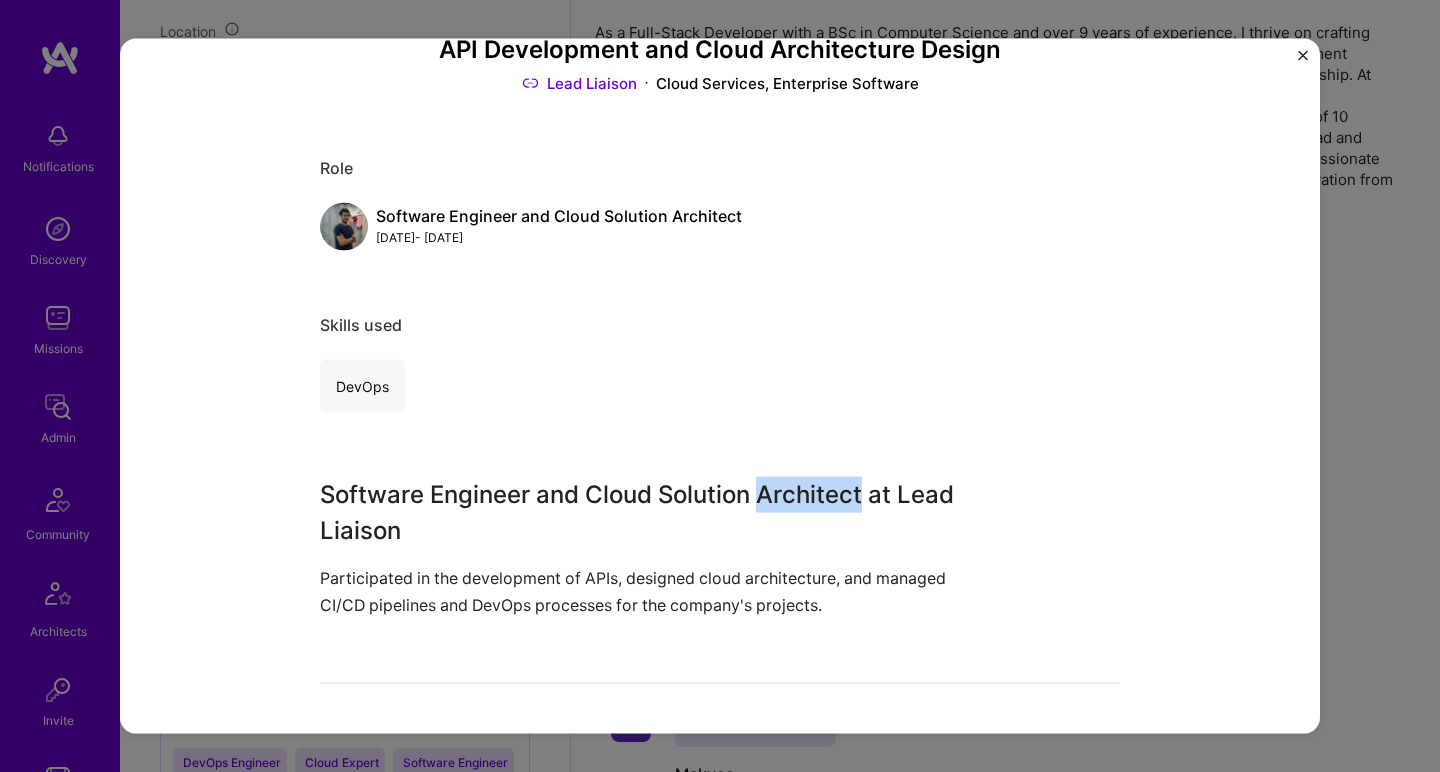 click on "Software Engineer and Cloud Solution Architect at Lead Liaison" at bounding box center [645, 512] 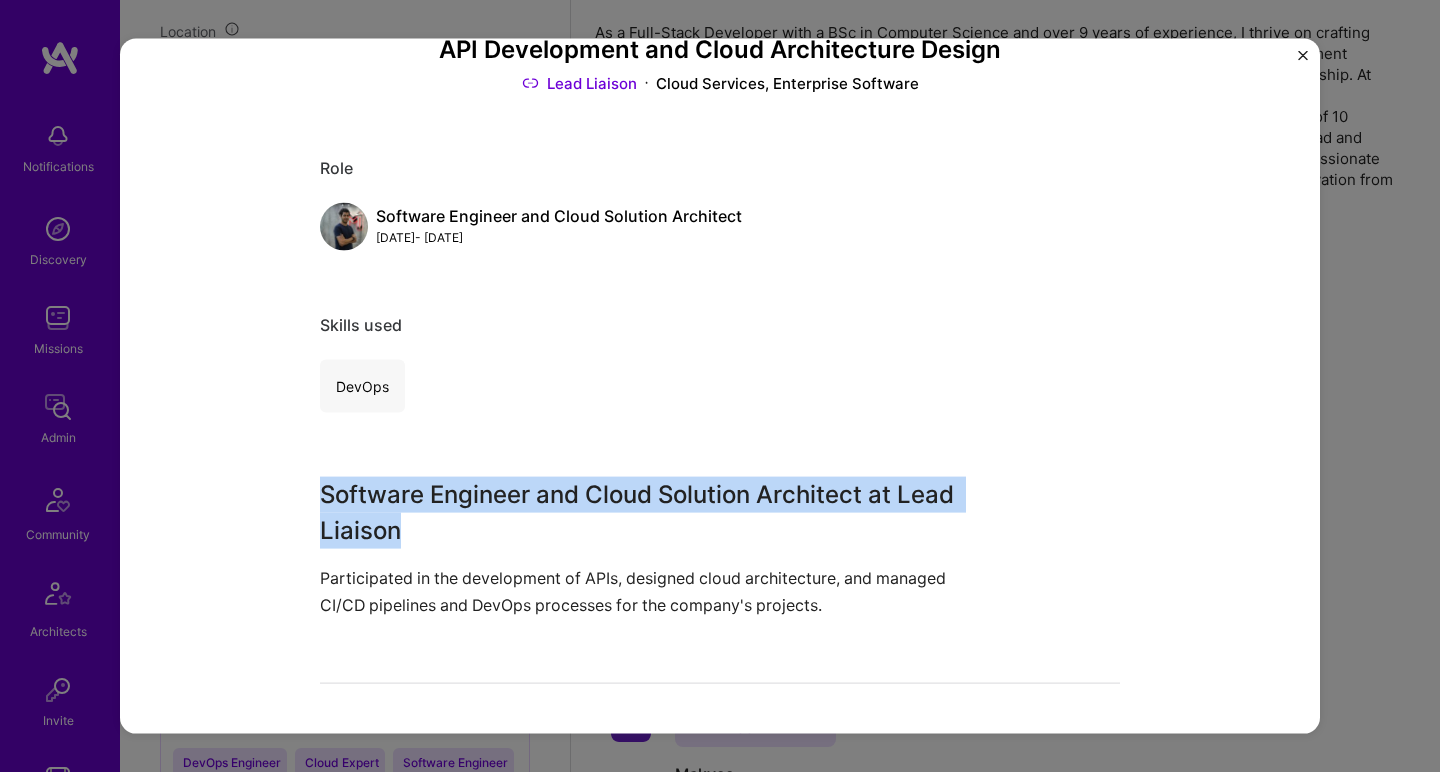 drag, startPoint x: 790, startPoint y: 500, endPoint x: 756, endPoint y: 579, distance: 86.00581 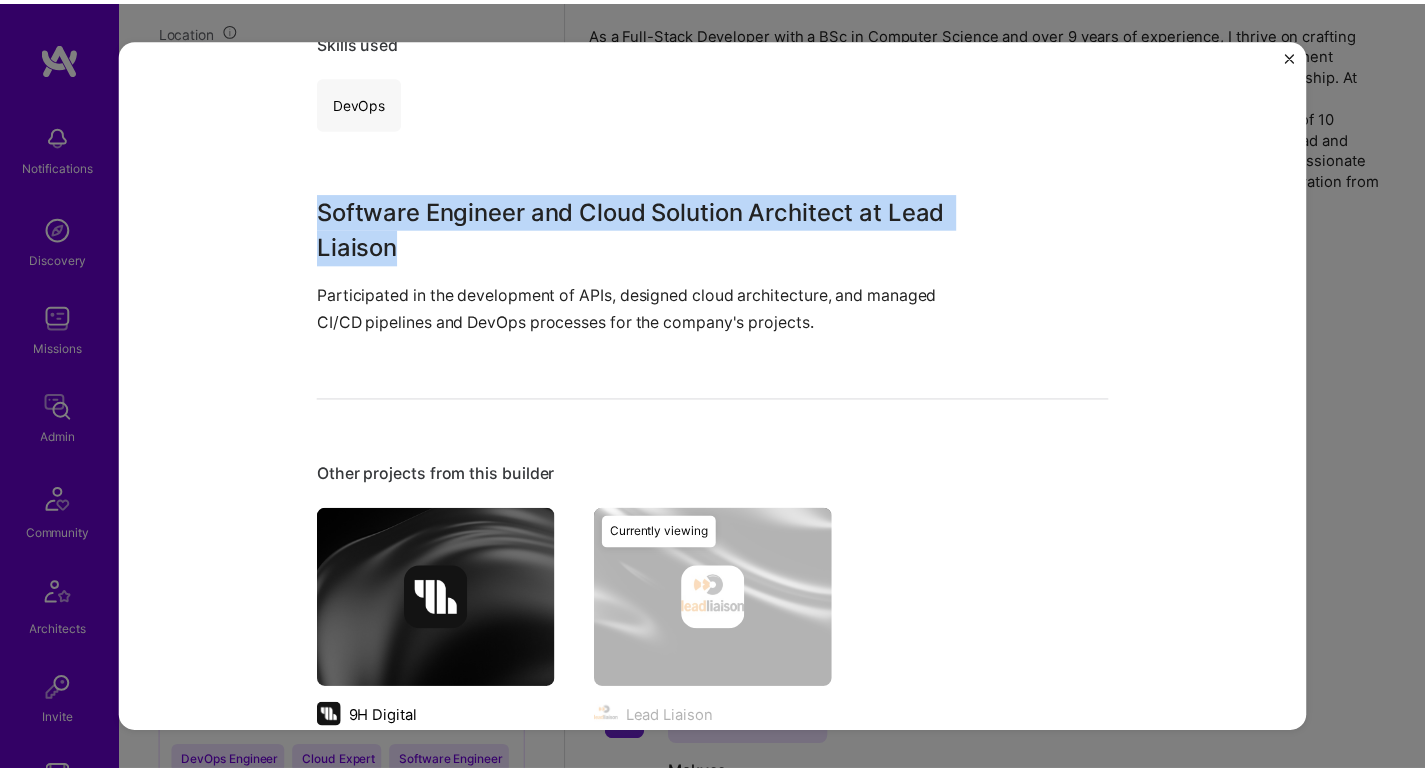 scroll, scrollTop: 522, scrollLeft: 0, axis: vertical 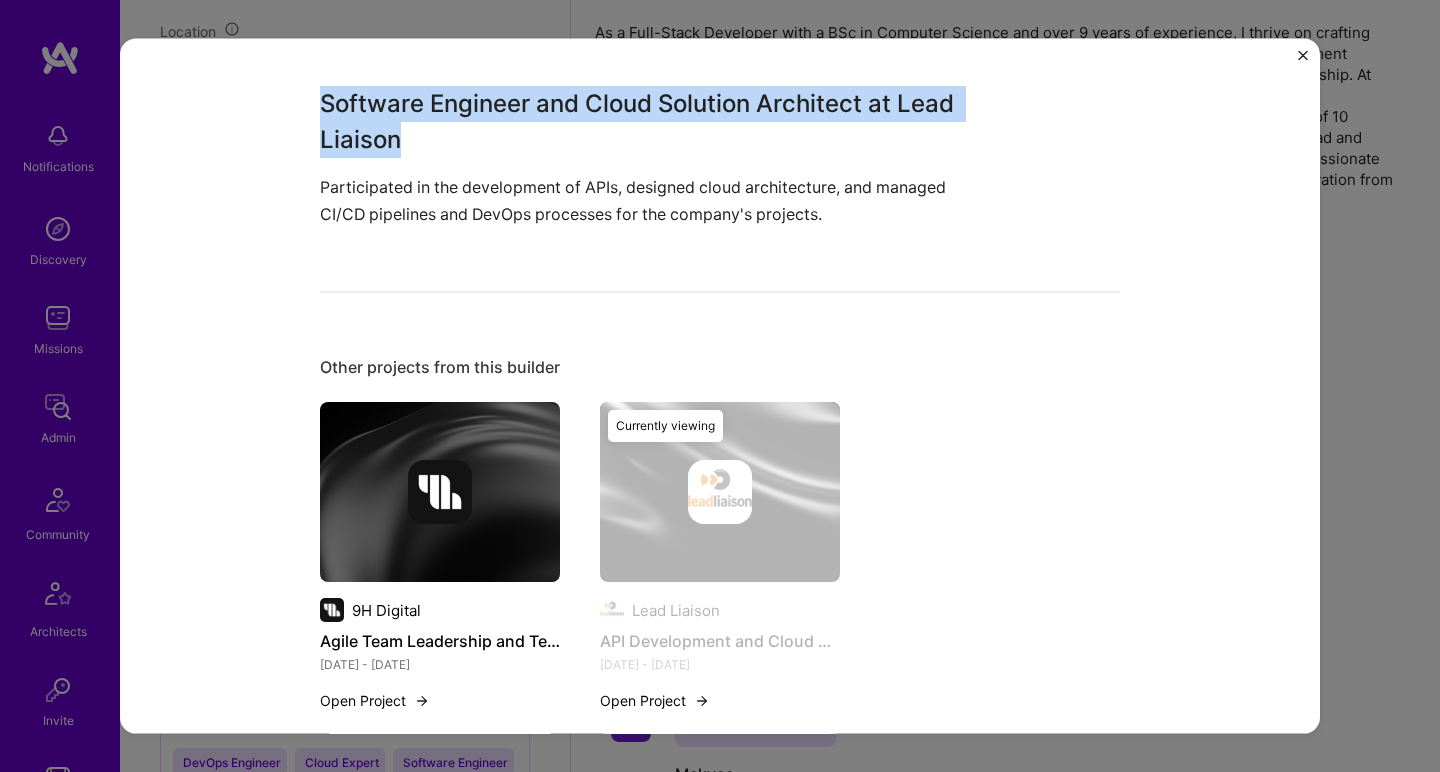 click on "API Development and Cloud Architecture Design   Lead Liaison Cloud Services, Enterprise Software Role Software Engineer and Cloud Solution Architect [DATE]  -   [DATE] Skills used DevOps Software Engineer and Cloud Solution Architect at Lead Liaison Participated in the development of APIs, designed cloud architecture, and managed CI/CD pipelines and DevOps processes for the company's projects. Other projects from this builder 9H Digital Agile Team Leadership and Technical Oversight [DATE] - [DATE] Open Project   Lead Liaison API Development and Cloud Architecture Design [DATE] - [DATE] Open Project   Currently viewing" at bounding box center [720, 386] 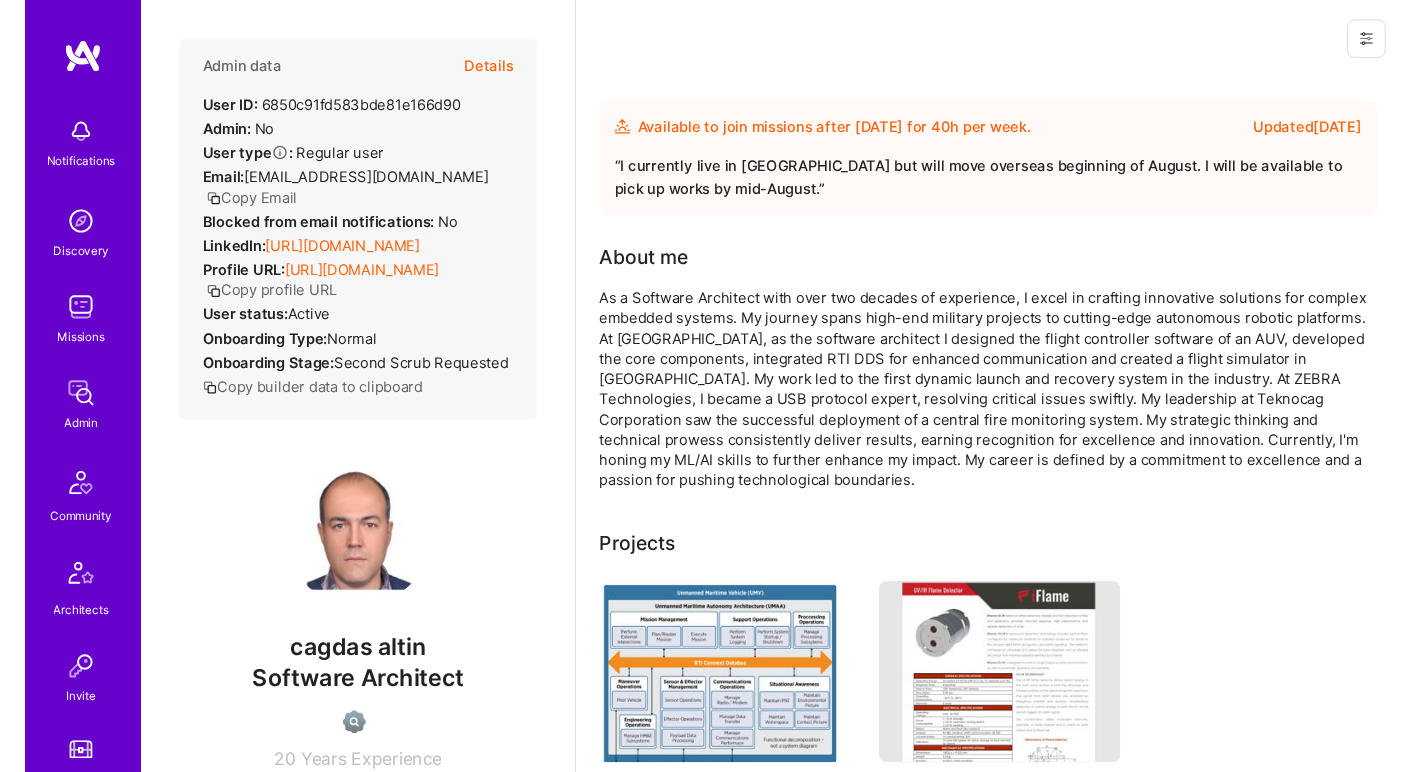 scroll, scrollTop: 0, scrollLeft: 0, axis: both 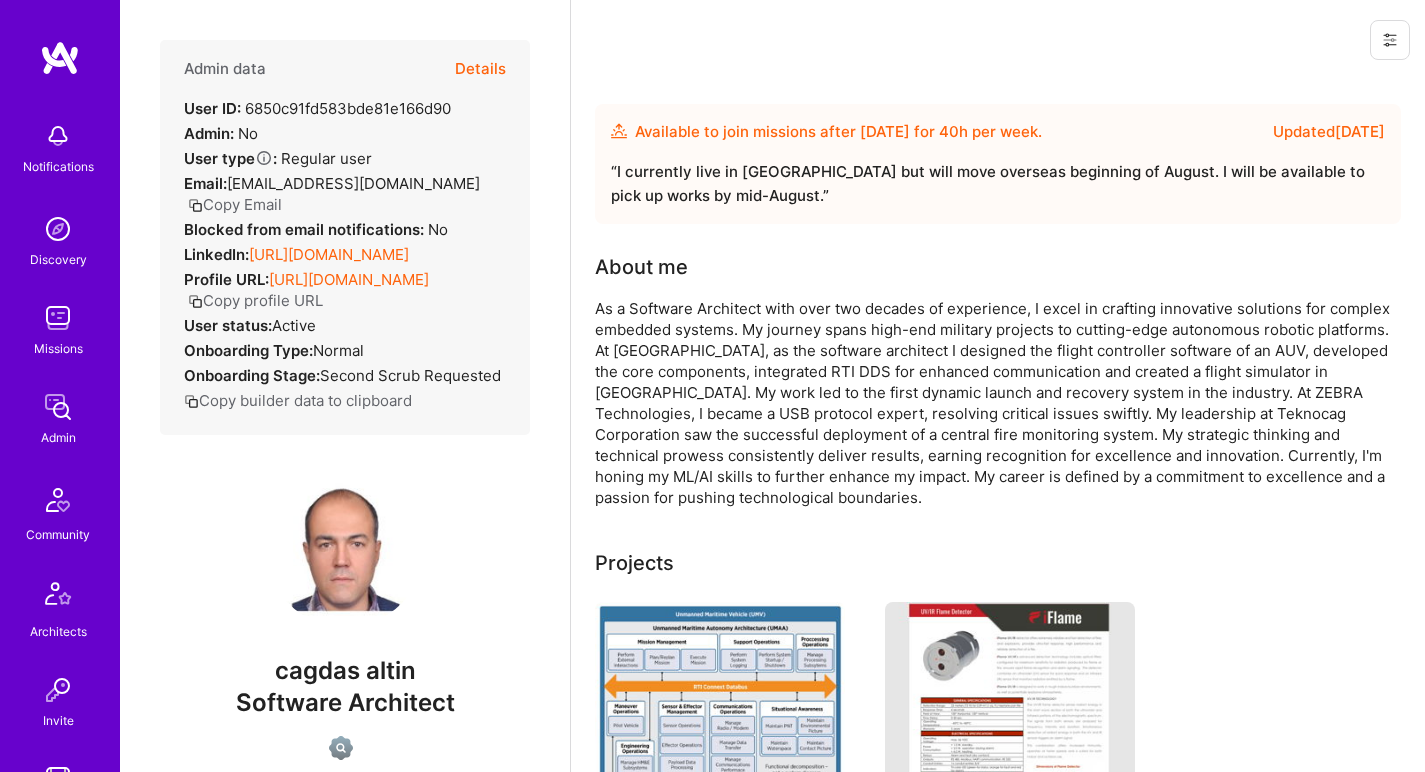 click on "[URL][DOMAIN_NAME]" at bounding box center [329, 254] 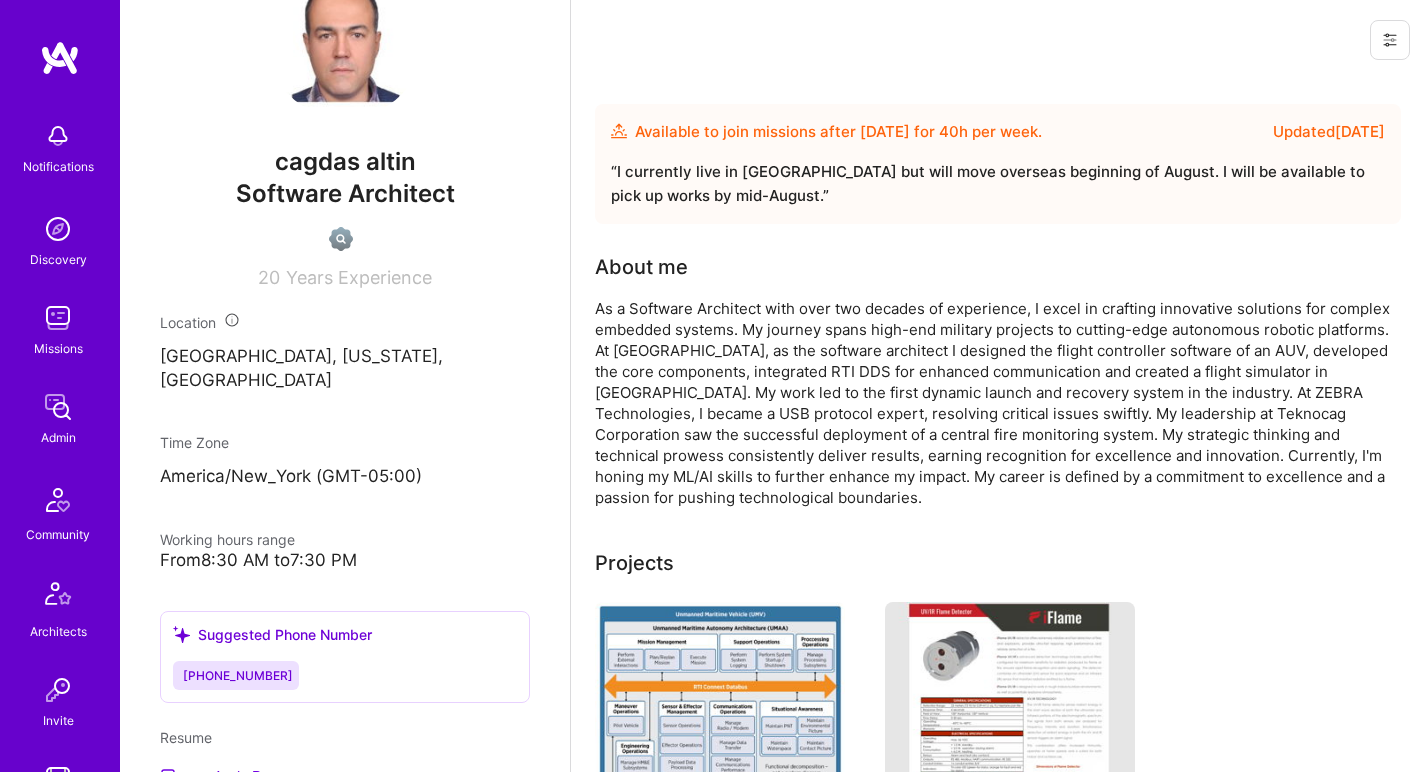 scroll, scrollTop: 853, scrollLeft: 0, axis: vertical 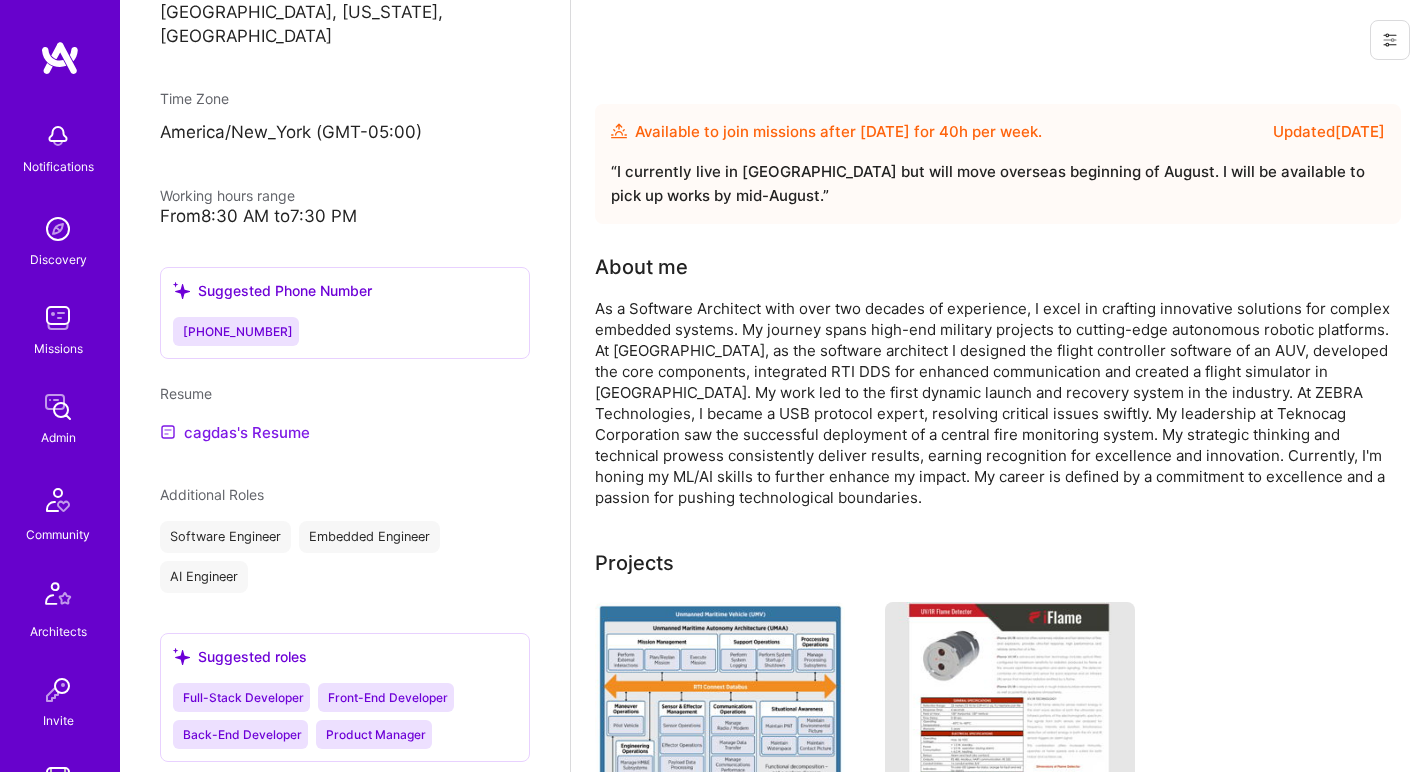 click on "cagdas's Resume" at bounding box center (235, 432) 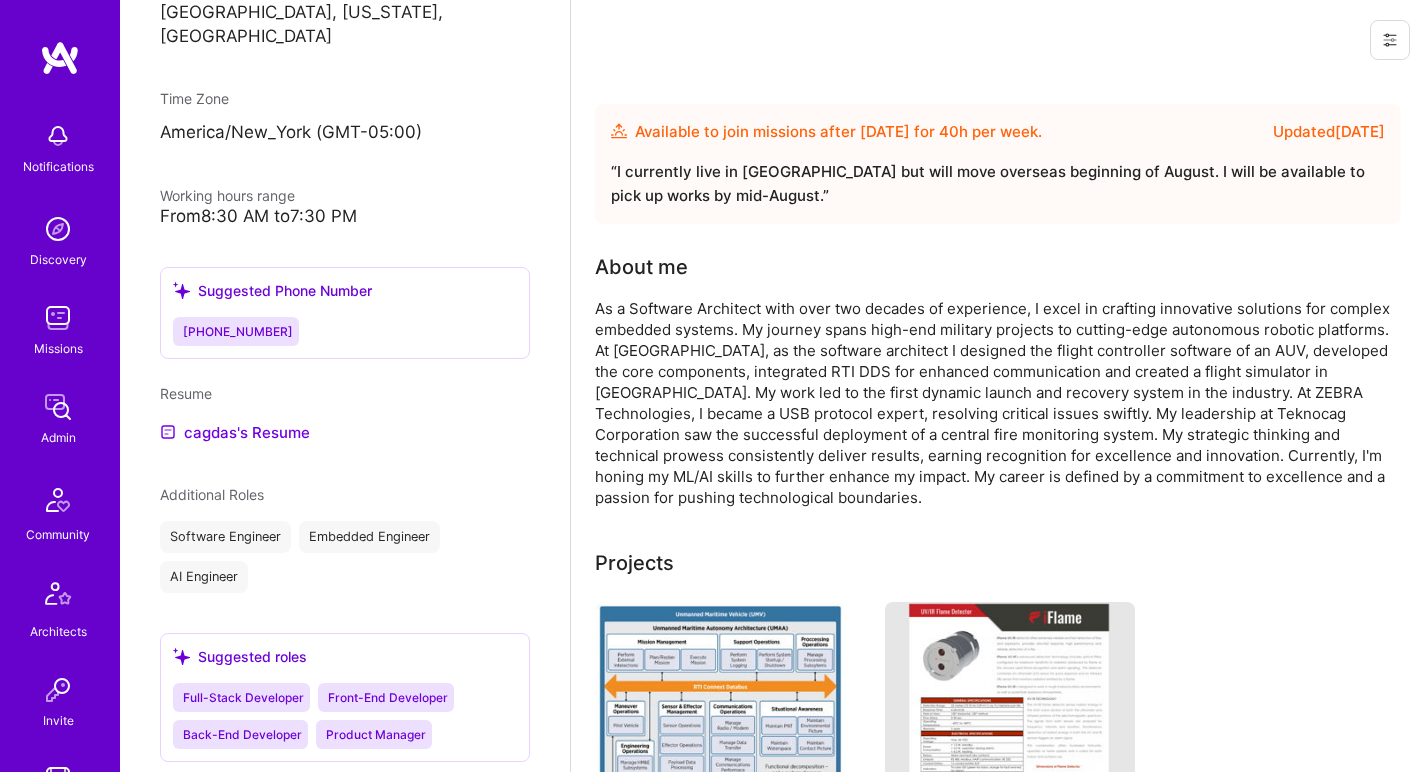 click on "As a Software Architect with over two decades of experience, I excel in crafting innovative solutions for complex embedded systems. My journey spans high-end military projects to cutting-edge autonomous robotic platforms. At [GEOGRAPHIC_DATA], as the software architect I designed the flight controller software of an AUV, developed the core components, integrated RTI DDS for enhanced communication and created a flight simulator in [GEOGRAPHIC_DATA]. My work led to the first dynamic launch and recovery system in the industry. At ZEBRA Technologies, I became a USB protocol expert, resolving critical issues swiftly. My leadership at Teknocag Corporation saw the successful deployment of a central fire monitoring system. My strategic thinking and technical prowess consistently deliver results, earning recognition for excellence and innovation. Currently, I'm honing my ML/AI skills to further enhance my impact. My career is defined by a commitment to excellence and a passion for pushing technological boundaries." at bounding box center (995, 403) 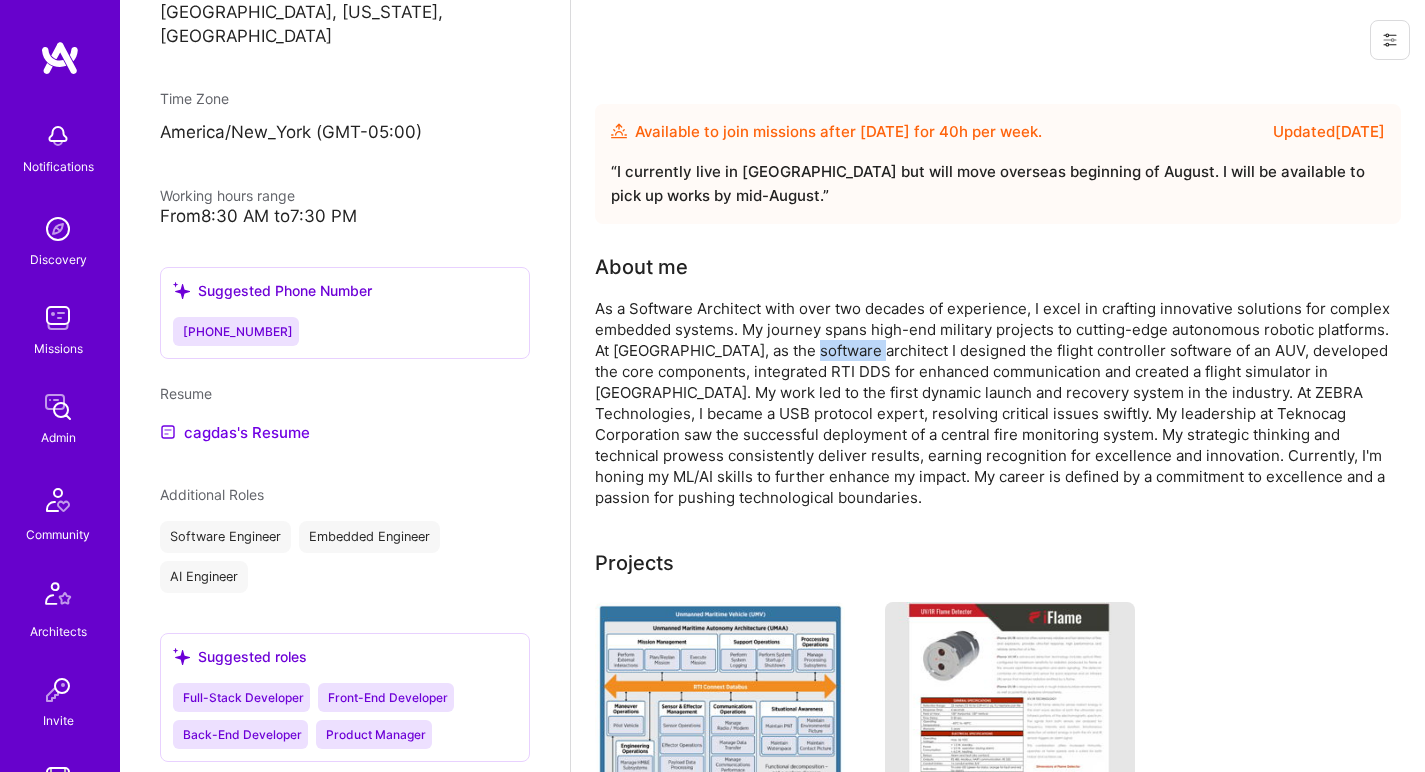 click on "As a Software Architect with over two decades of experience, I excel in crafting innovative solutions for complex embedded systems. My journey spans high-end military projects to cutting-edge autonomous robotic platforms. At [GEOGRAPHIC_DATA], as the software architect I designed the flight controller software of an AUV, developed the core components, integrated RTI DDS for enhanced communication and created a flight simulator in [GEOGRAPHIC_DATA]. My work led to the first dynamic launch and recovery system in the industry. At ZEBRA Technologies, I became a USB protocol expert, resolving critical issues swiftly. My leadership at Teknocag Corporation saw the successful deployment of a central fire monitoring system. My strategic thinking and technical prowess consistently deliver results, earning recognition for excellence and innovation. Currently, I'm honing my ML/AI skills to further enhance my impact. My career is defined by a commitment to excellence and a passion for pushing technological boundaries." at bounding box center (995, 403) 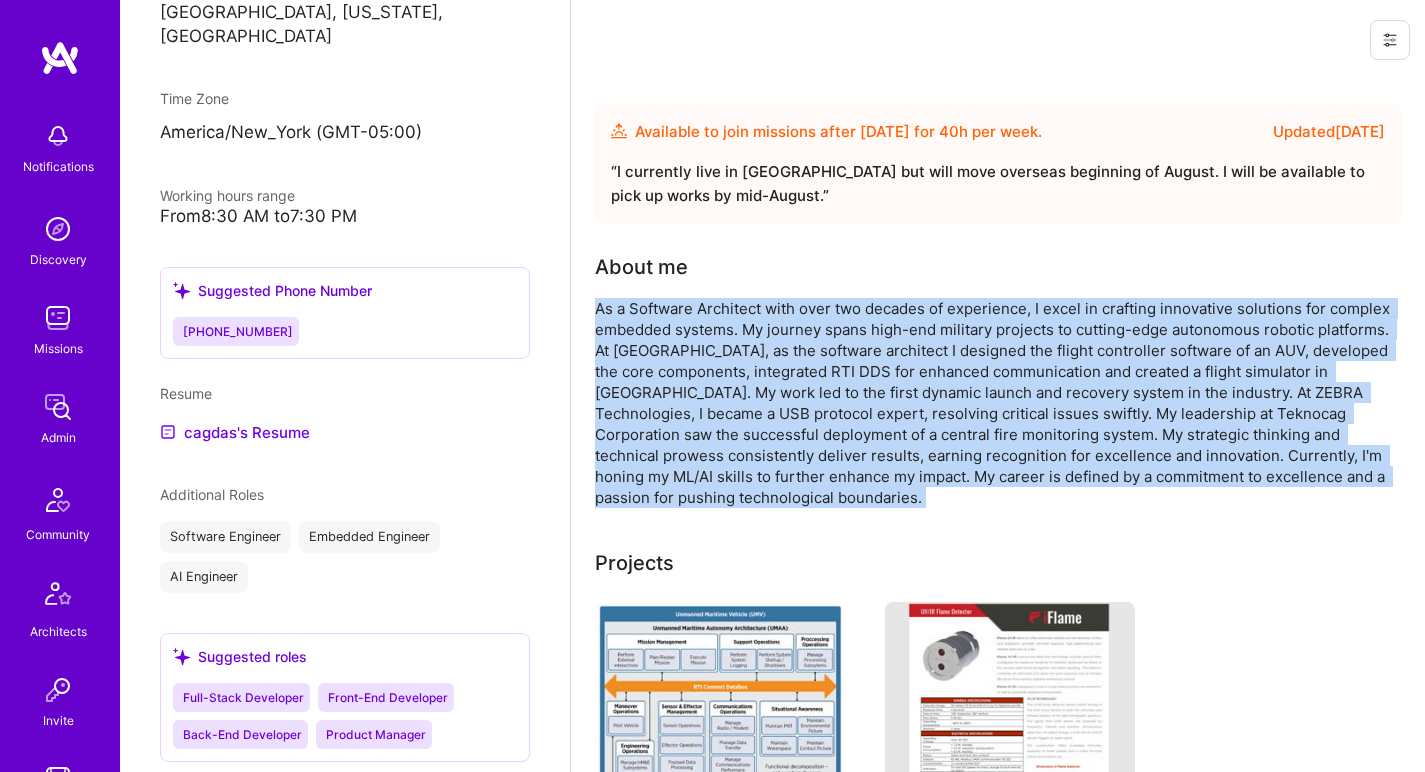 drag, startPoint x: 811, startPoint y: 345, endPoint x: 808, endPoint y: 332, distance: 13.341664 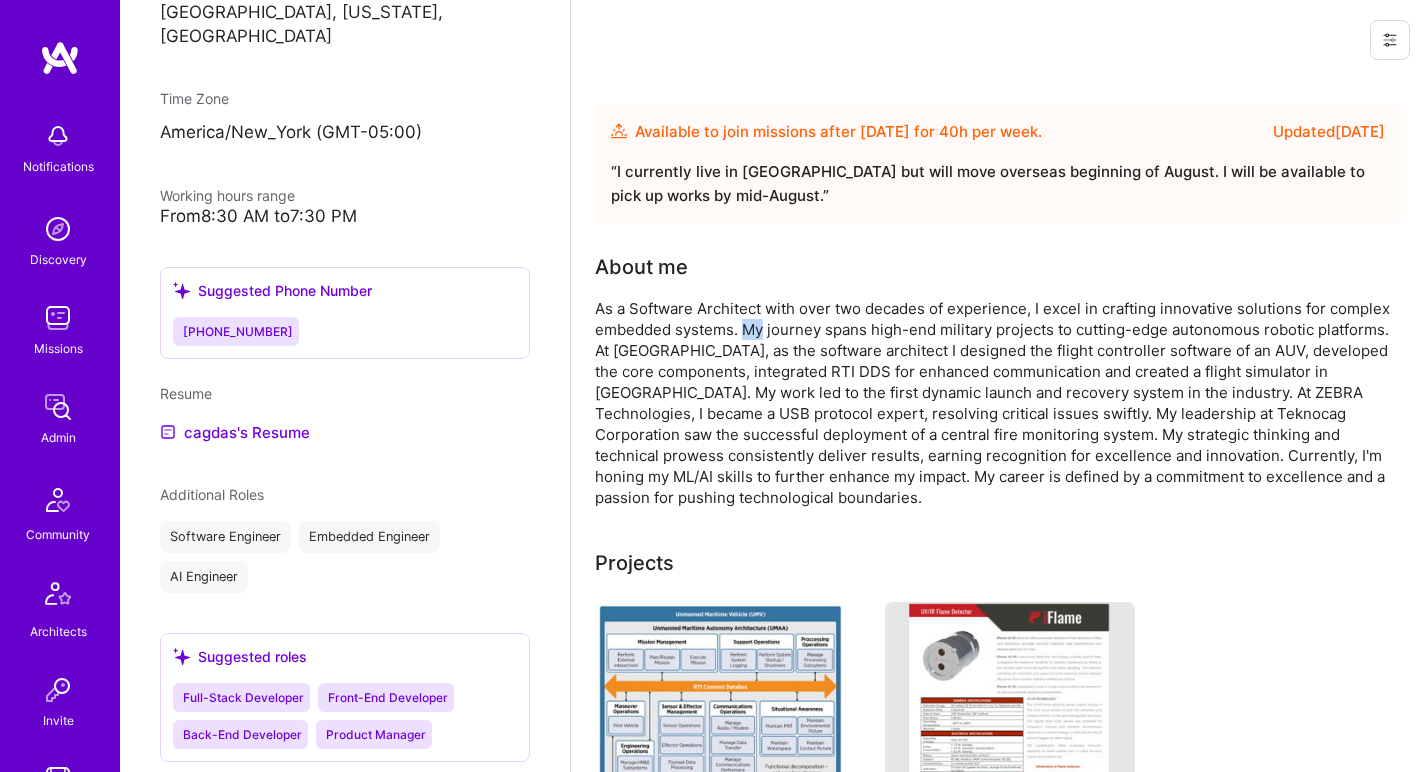 click on "As a Software Architect with over two decades of experience, I excel in crafting innovative solutions for complex embedded systems. My journey spans high-end military projects to cutting-edge autonomous robotic platforms. At [GEOGRAPHIC_DATA], as the software architect I designed the flight controller software of an AUV, developed the core components, integrated RTI DDS for enhanced communication and created a flight simulator in [GEOGRAPHIC_DATA]. My work led to the first dynamic launch and recovery system in the industry. At ZEBRA Technologies, I became a USB protocol expert, resolving critical issues swiftly. My leadership at Teknocag Corporation saw the successful deployment of a central fire monitoring system. My strategic thinking and technical prowess consistently deliver results, earning recognition for excellence and innovation. Currently, I'm honing my ML/AI skills to further enhance my impact. My career is defined by a commitment to excellence and a passion for pushing technological boundaries." at bounding box center (995, 403) 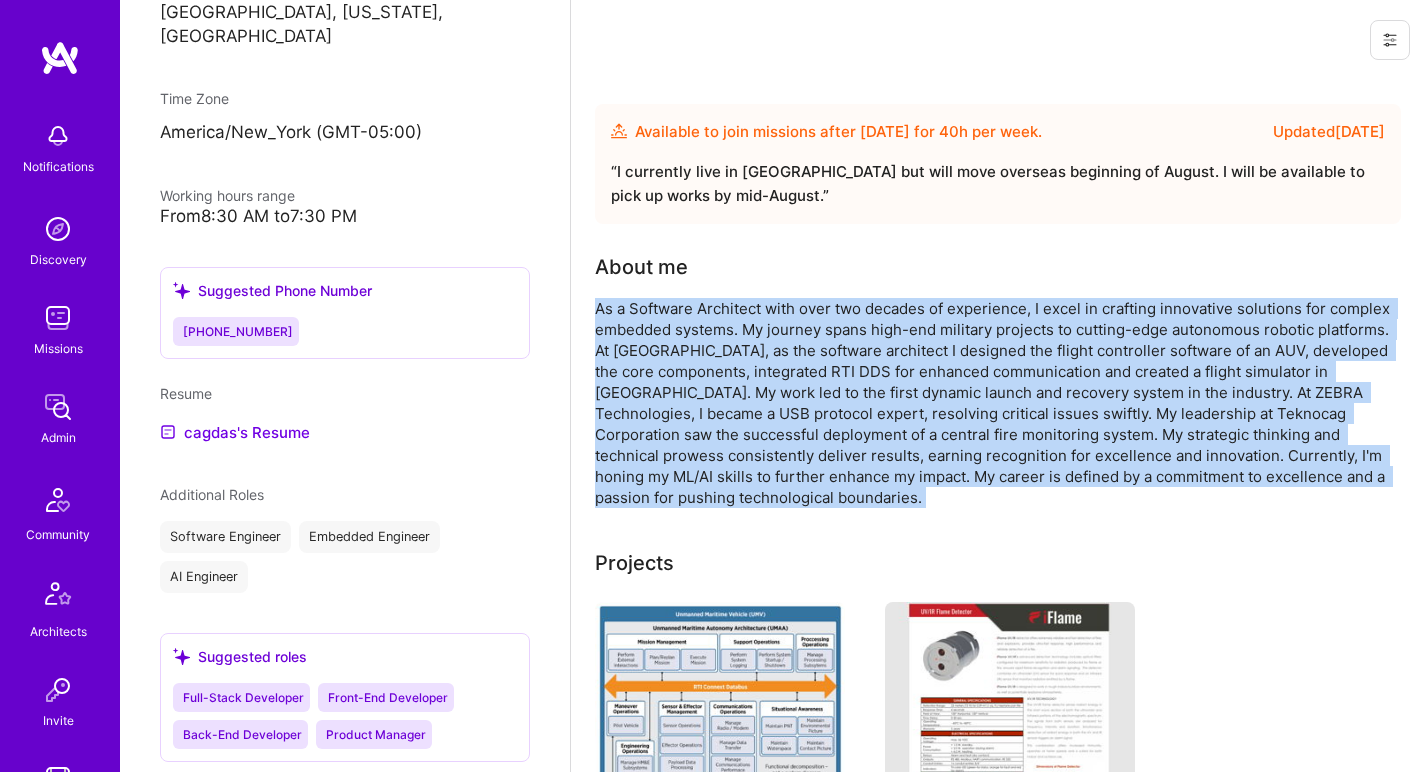 click on "As a Software Architect with over two decades of experience, I excel in crafting innovative solutions for complex embedded systems. My journey spans high-end military projects to cutting-edge autonomous robotic platforms. At [GEOGRAPHIC_DATA], as the software architect I designed the flight controller software of an AUV, developed the core components, integrated RTI DDS for enhanced communication and created a flight simulator in [GEOGRAPHIC_DATA]. My work led to the first dynamic launch and recovery system in the industry. At ZEBRA Technologies, I became a USB protocol expert, resolving critical issues swiftly. My leadership at Teknocag Corporation saw the successful deployment of a central fire monitoring system. My strategic thinking and technical prowess consistently deliver results, earning recognition for excellence and innovation. Currently, I'm honing my ML/AI skills to further enhance my impact. My career is defined by a commitment to excellence and a passion for pushing technological boundaries." at bounding box center (995, 403) 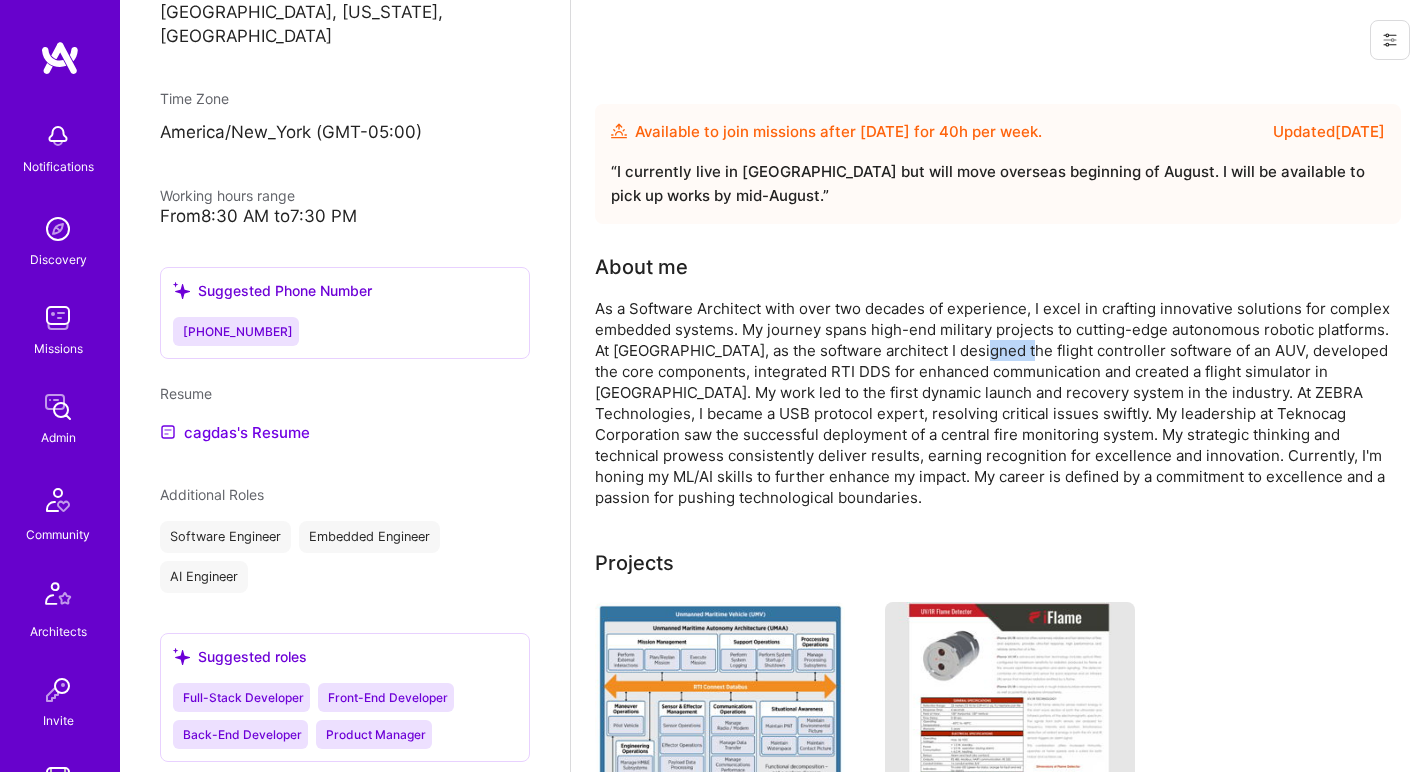 click on "As a Software Architect with over two decades of experience, I excel in crafting innovative solutions for complex embedded systems. My journey spans high-end military projects to cutting-edge autonomous robotic platforms. At [GEOGRAPHIC_DATA], as the software architect I designed the flight controller software of an AUV, developed the core components, integrated RTI DDS for enhanced communication and created a flight simulator in [GEOGRAPHIC_DATA]. My work led to the first dynamic launch and recovery system in the industry. At ZEBRA Technologies, I became a USB protocol expert, resolving critical issues swiftly. My leadership at Teknocag Corporation saw the successful deployment of a central fire monitoring system. My strategic thinking and technical prowess consistently deliver results, earning recognition for excellence and innovation. Currently, I'm honing my ML/AI skills to further enhance my impact. My career is defined by a commitment to excellence and a passion for pushing technological boundaries." at bounding box center [995, 403] 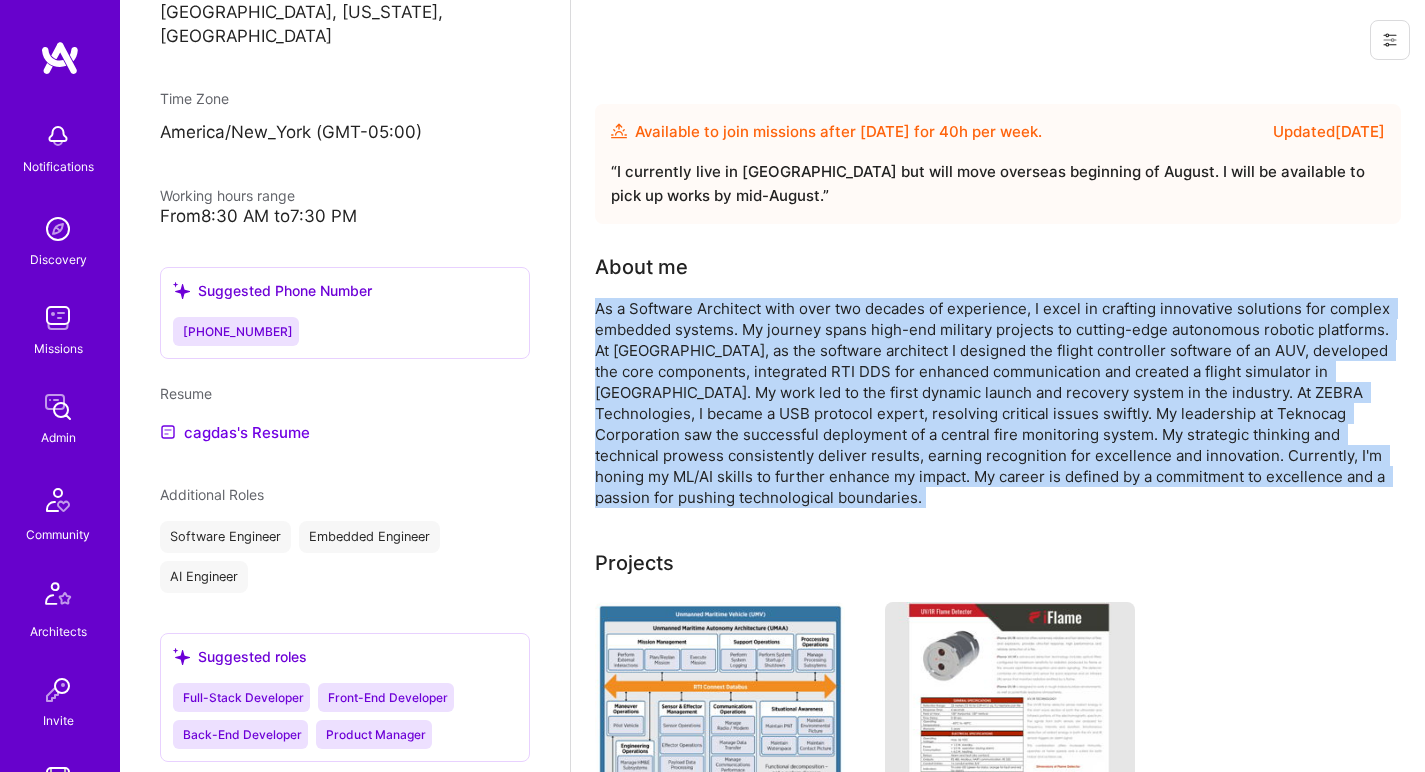 click on "As a Software Architect with over two decades of experience, I excel in crafting innovative solutions for complex embedded systems. My journey spans high-end military projects to cutting-edge autonomous robotic platforms. At [GEOGRAPHIC_DATA], as the software architect I designed the flight controller software of an AUV, developed the core components, integrated RTI DDS for enhanced communication and created a flight simulator in [GEOGRAPHIC_DATA]. My work led to the first dynamic launch and recovery system in the industry. At ZEBRA Technologies, I became a USB protocol expert, resolving critical issues swiftly. My leadership at Teknocag Corporation saw the successful deployment of a central fire monitoring system. My strategic thinking and technical prowess consistently deliver results, earning recognition for excellence and innovation. Currently, I'm honing my ML/AI skills to further enhance my impact. My career is defined by a commitment to excellence and a passion for pushing technological boundaries." at bounding box center [995, 403] 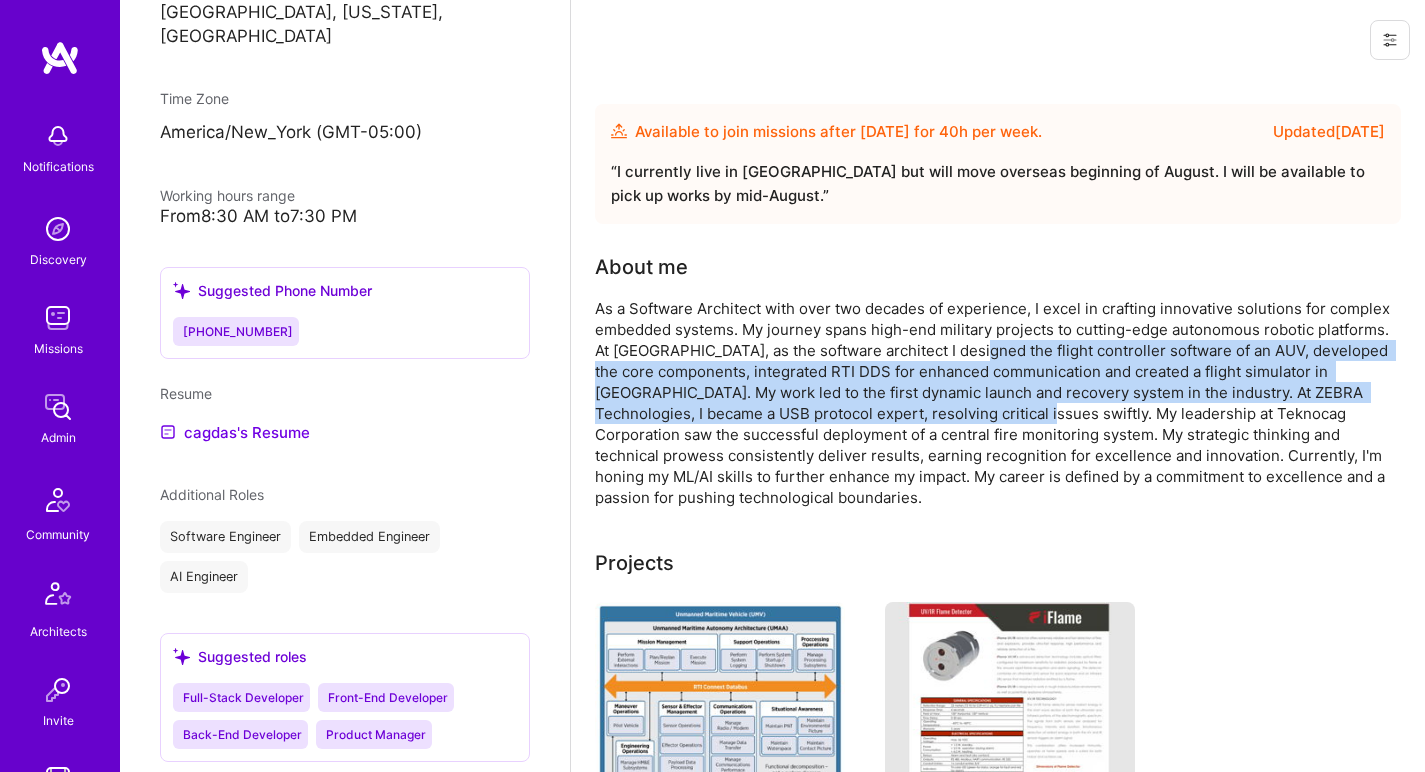 drag, startPoint x: 972, startPoint y: 339, endPoint x: 985, endPoint y: 413, distance: 75.13322 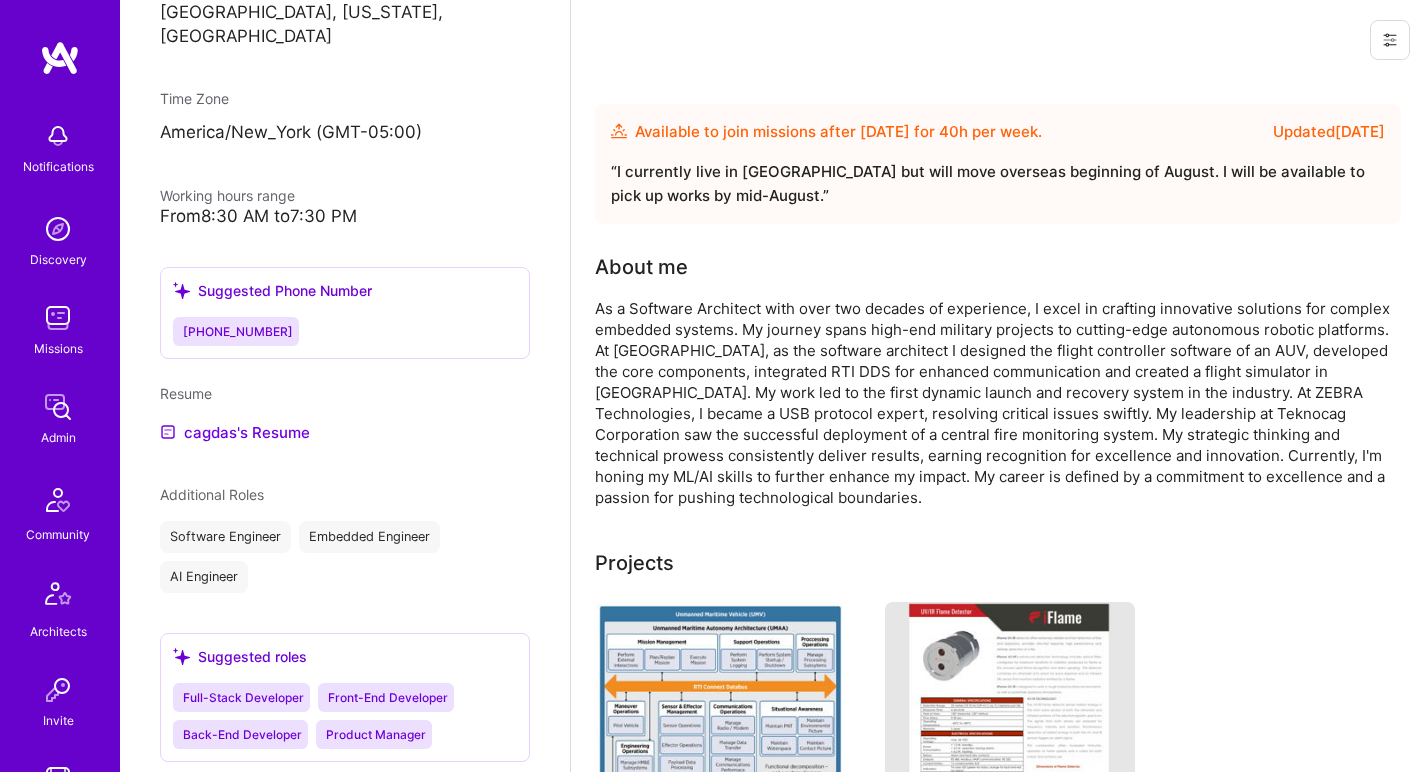 click on "As a Software Architect with over two decades of experience, I excel in crafting innovative solutions for complex embedded systems. My journey spans high-end military projects to cutting-edge autonomous robotic platforms. At [GEOGRAPHIC_DATA], as the software architect I designed the flight controller software of an AUV, developed the core components, integrated RTI DDS for enhanced communication and created a flight simulator in [GEOGRAPHIC_DATA]. My work led to the first dynamic launch and recovery system in the industry. At ZEBRA Technologies, I became a USB protocol expert, resolving critical issues swiftly. My leadership at Teknocag Corporation saw the successful deployment of a central fire monitoring system. My strategic thinking and technical prowess consistently deliver results, earning recognition for excellence and innovation. Currently, I'm honing my ML/AI skills to further enhance my impact. My career is defined by a commitment to excellence and a passion for pushing technological boundaries." at bounding box center (995, 403) 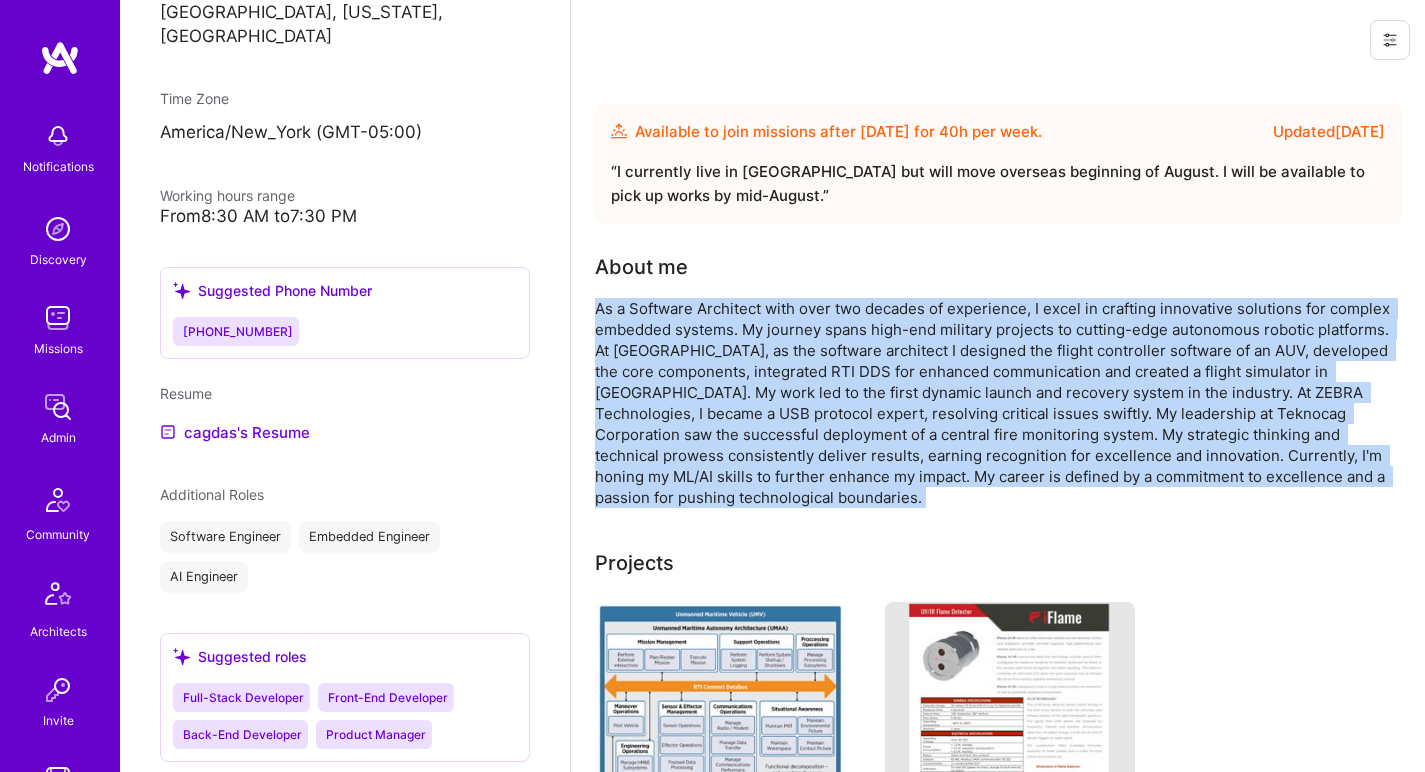 click on "As a Software Architect with over two decades of experience, I excel in crafting innovative solutions for complex embedded systems. My journey spans high-end military projects to cutting-edge autonomous robotic platforms. At [GEOGRAPHIC_DATA], as the software architect I designed the flight controller software of an AUV, developed the core components, integrated RTI DDS for enhanced communication and created a flight simulator in [GEOGRAPHIC_DATA]. My work led to the first dynamic launch and recovery system in the industry. At ZEBRA Technologies, I became a USB protocol expert, resolving critical issues swiftly. My leadership at Teknocag Corporation saw the successful deployment of a central fire monitoring system. My strategic thinking and technical prowess consistently deliver results, earning recognition for excellence and innovation. Currently, I'm honing my ML/AI skills to further enhance my impact. My career is defined by a commitment to excellence and a passion for pushing technological boundaries." at bounding box center [995, 403] 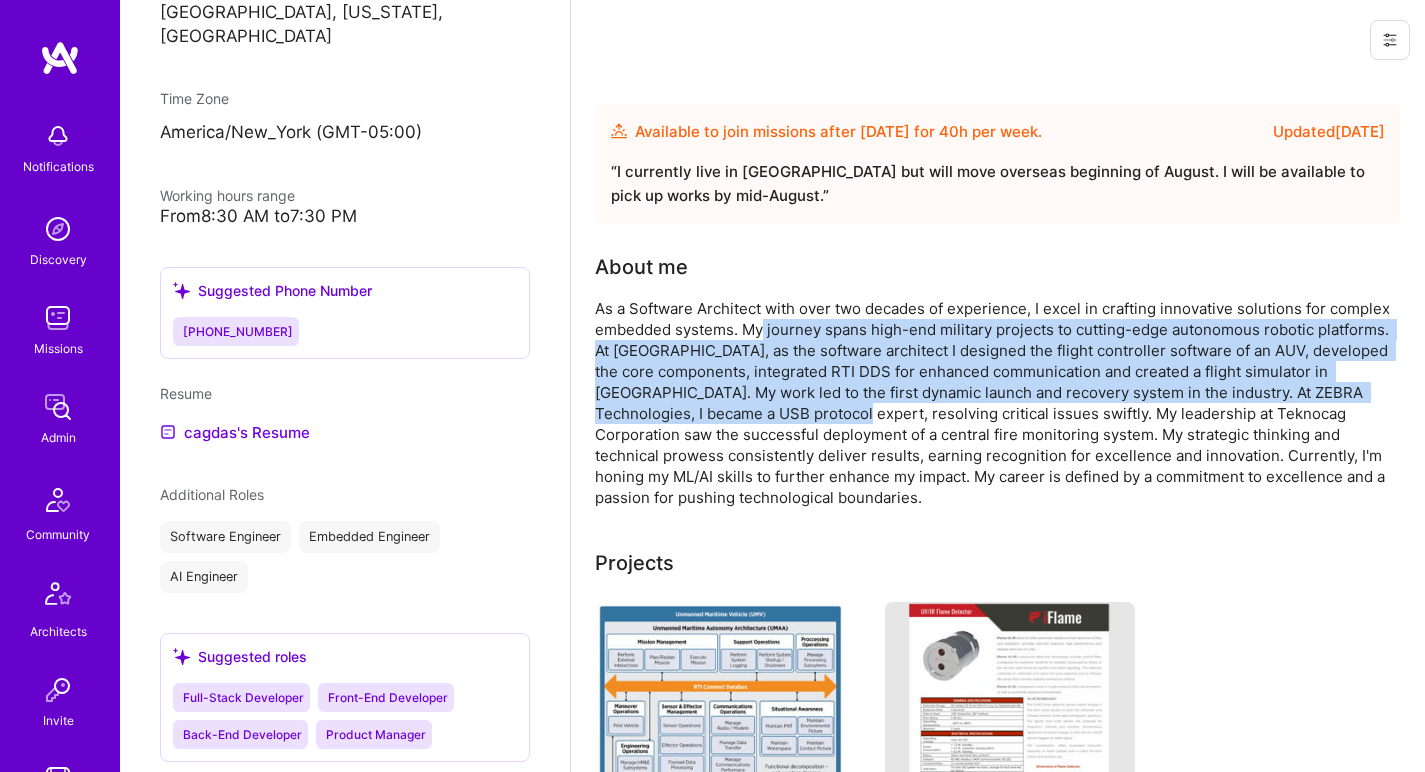drag, startPoint x: 762, startPoint y: 330, endPoint x: 793, endPoint y: 415, distance: 90.47652 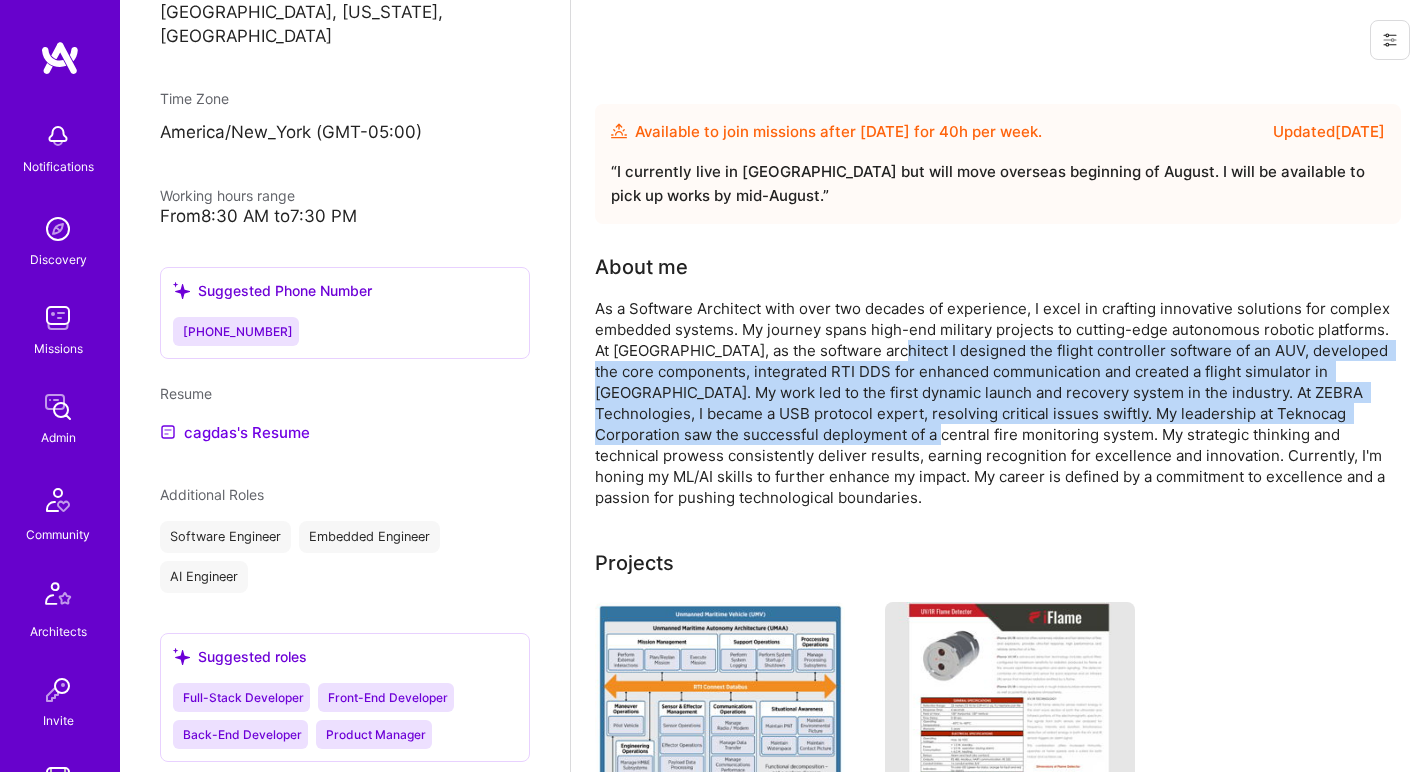 drag, startPoint x: 852, startPoint y: 426, endPoint x: 874, endPoint y: 338, distance: 90.70832 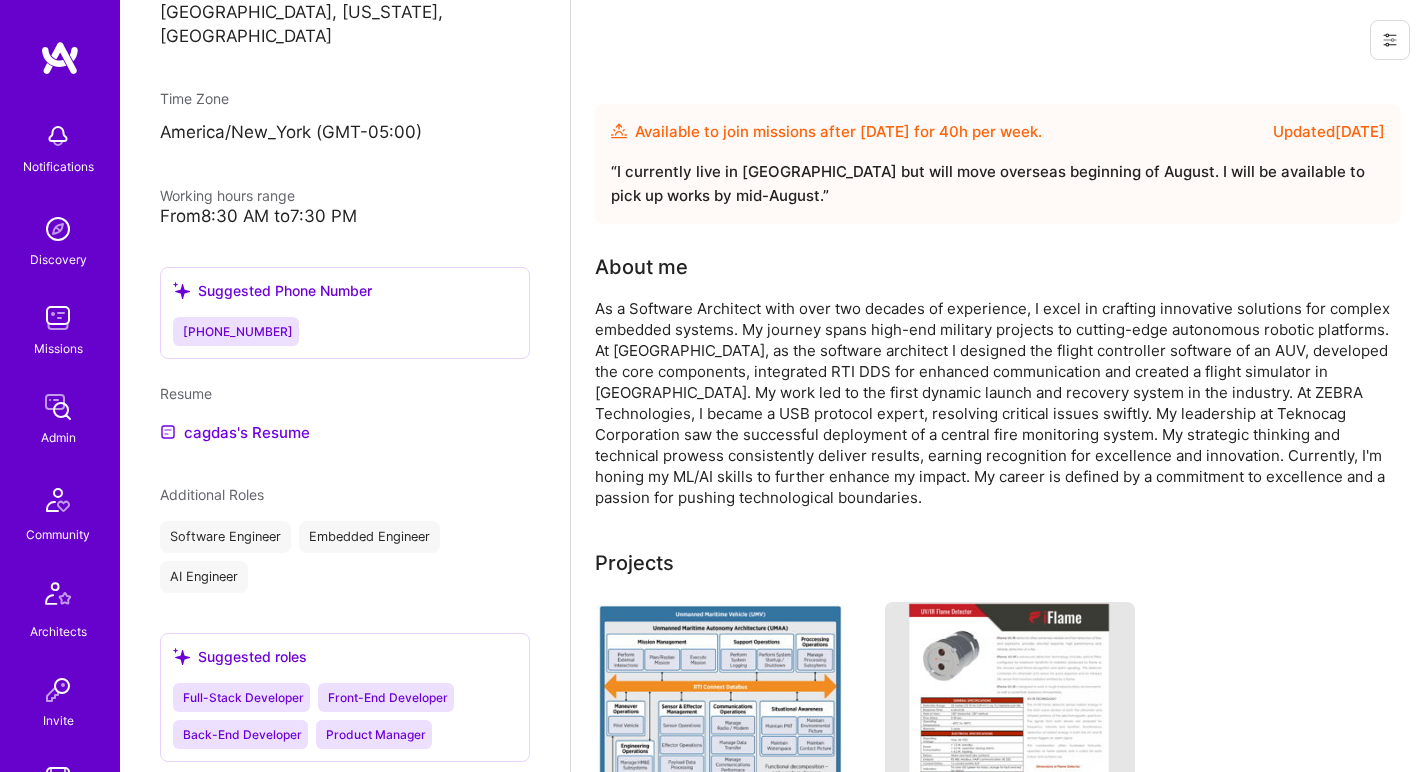 click on "About me As a Software Architect with over two decades of experience, I excel in crafting innovative solutions for complex embedded systems. My journey spans high-end military projects to cutting-edge autonomous robotic platforms. At [GEOGRAPHIC_DATA], as the software architect I designed the flight controller software of an AUV, developed the core components, integrated RTI DDS for enhanced communication and created a flight simulator in [GEOGRAPHIC_DATA]. My work led to the first dynamic launch and recovery system in the industry. At ZEBRA Technologies, I became a USB protocol expert, resolving critical issues swiftly. My leadership at Teknocag Corporation saw the successful deployment of a central fire monitoring system. My strategic thinking and technical prowess consistently deliver results, earning recognition for excellence and innovation. Currently, I'm honing my ML/AI skills to further enhance my impact. My career is defined by a commitment to excellence and a passion for pushing technological boundaries." at bounding box center [995, 380] 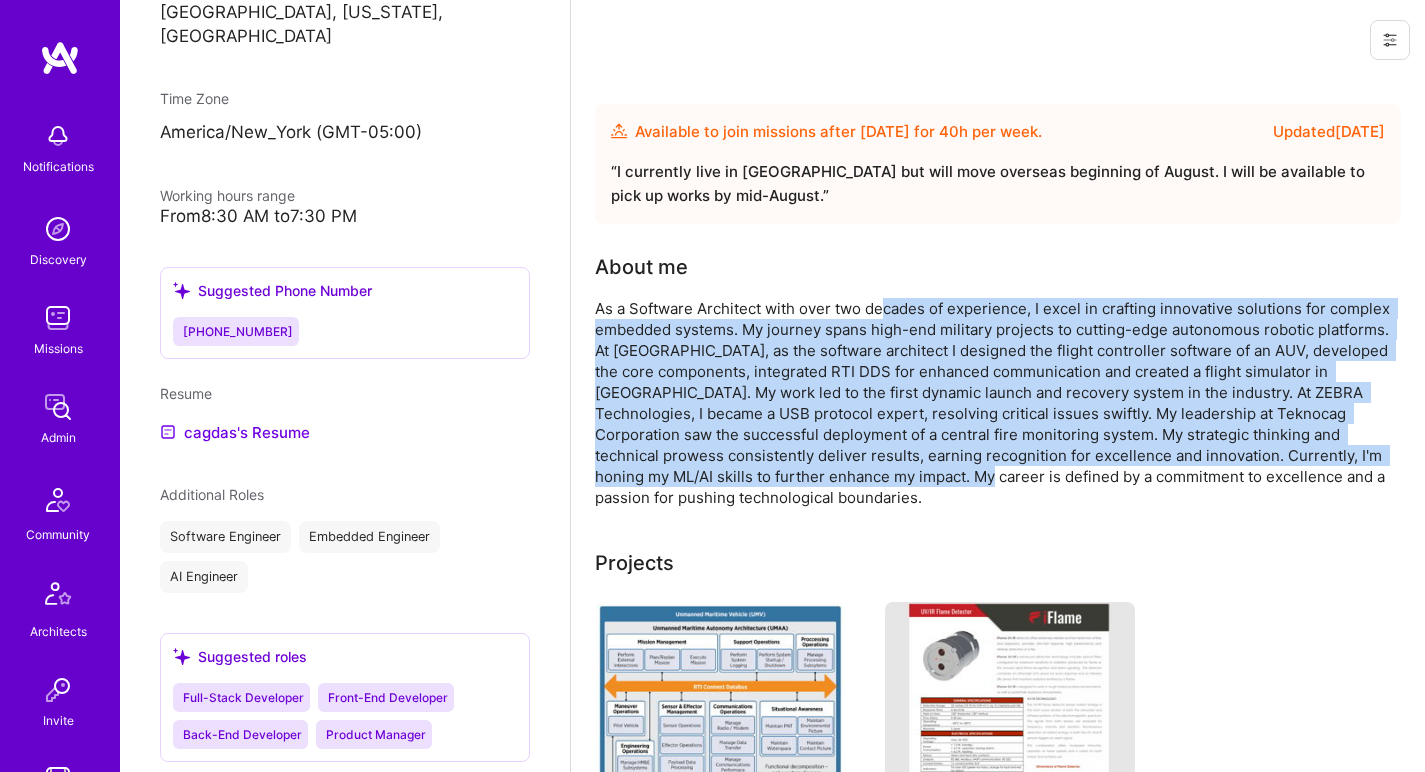 drag, startPoint x: 882, startPoint y: 307, endPoint x: 908, endPoint y: 483, distance: 177.9101 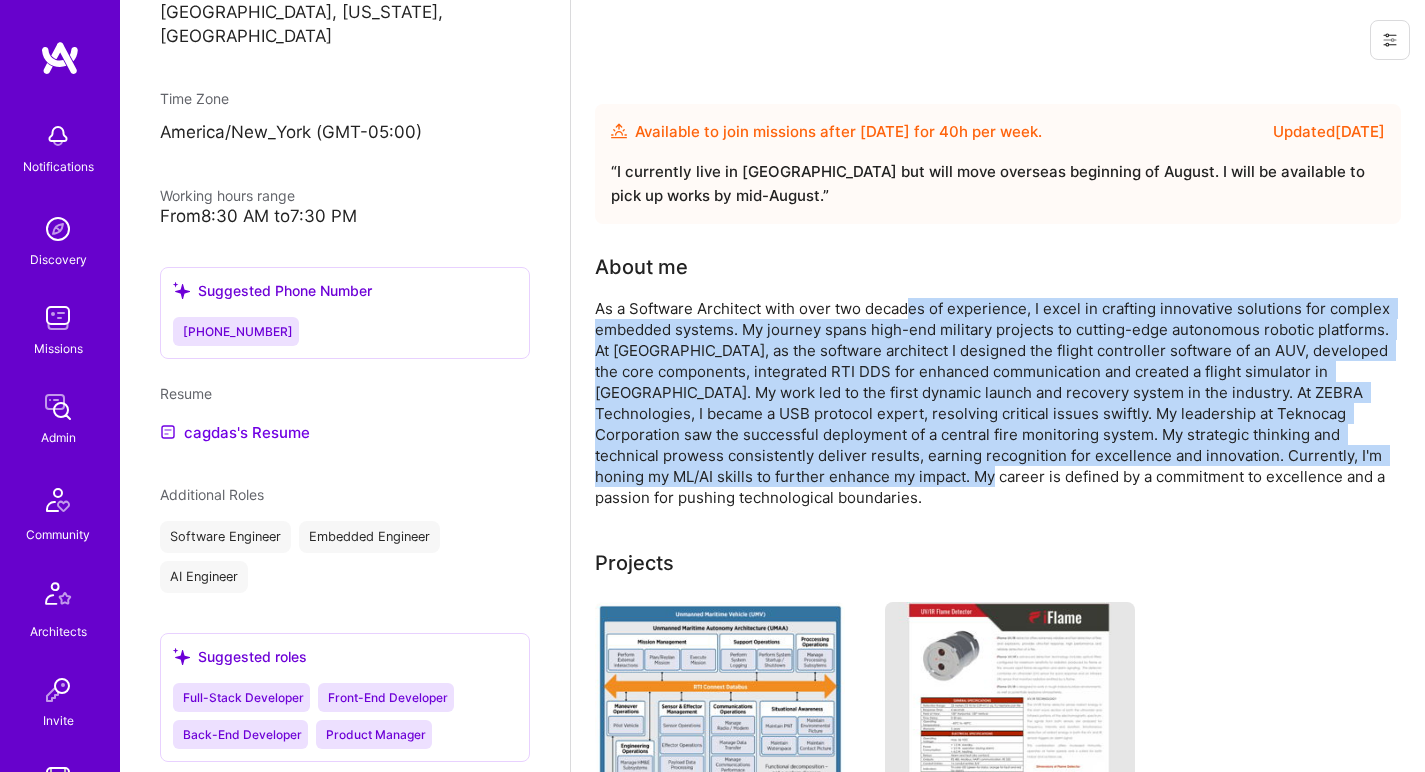 drag, startPoint x: 907, startPoint y: 481, endPoint x: 909, endPoint y: 308, distance: 173.01157 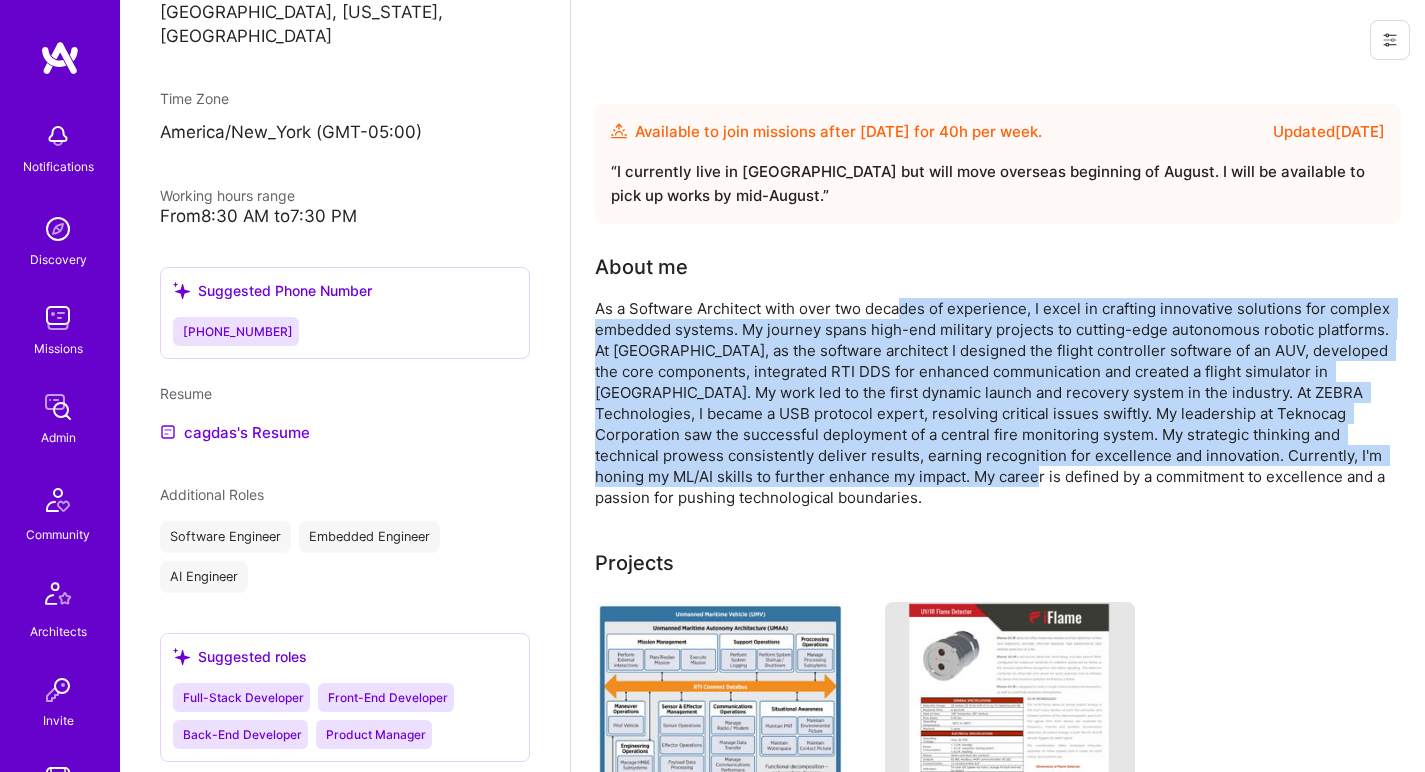 drag, startPoint x: 904, startPoint y: 308, endPoint x: 952, endPoint y: 472, distance: 170.88008 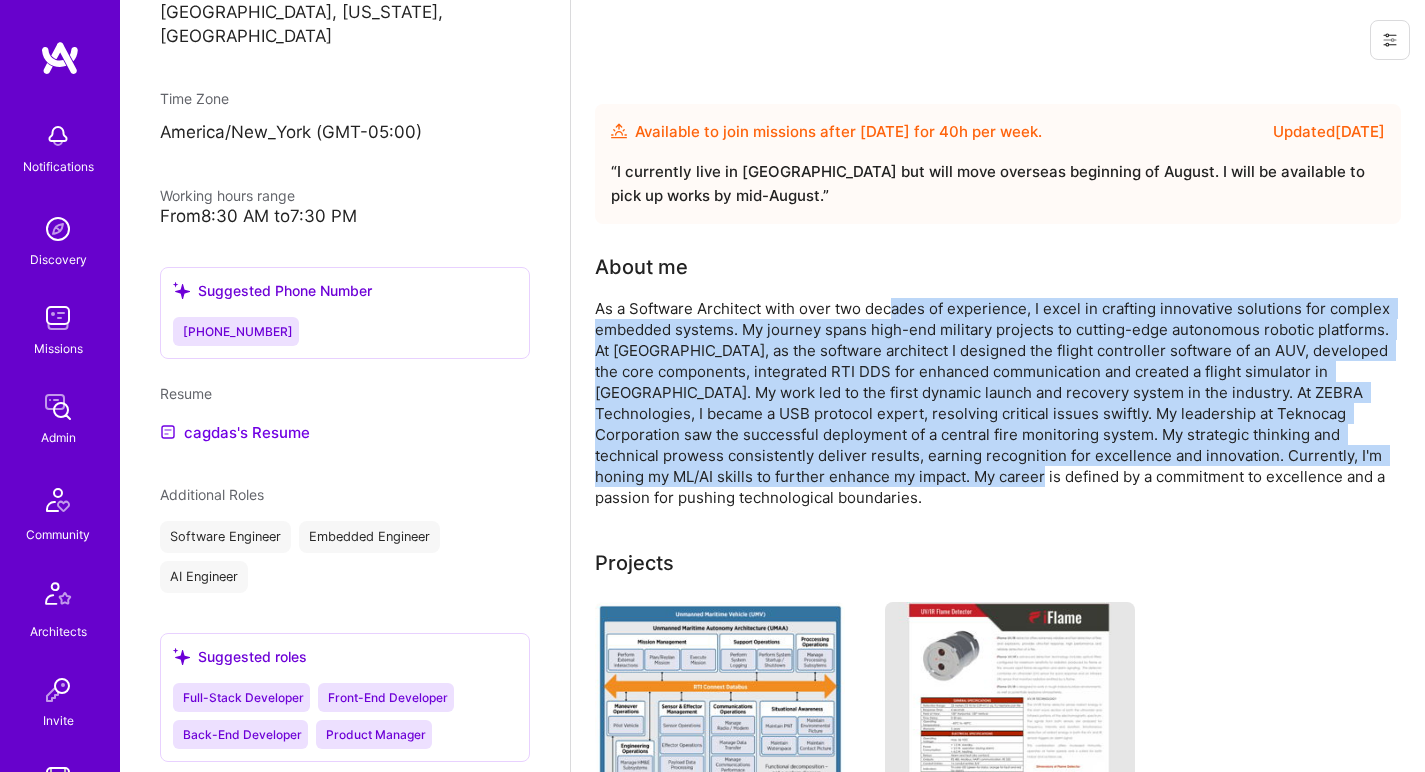 drag, startPoint x: 964, startPoint y: 474, endPoint x: 894, endPoint y: 304, distance: 183.84776 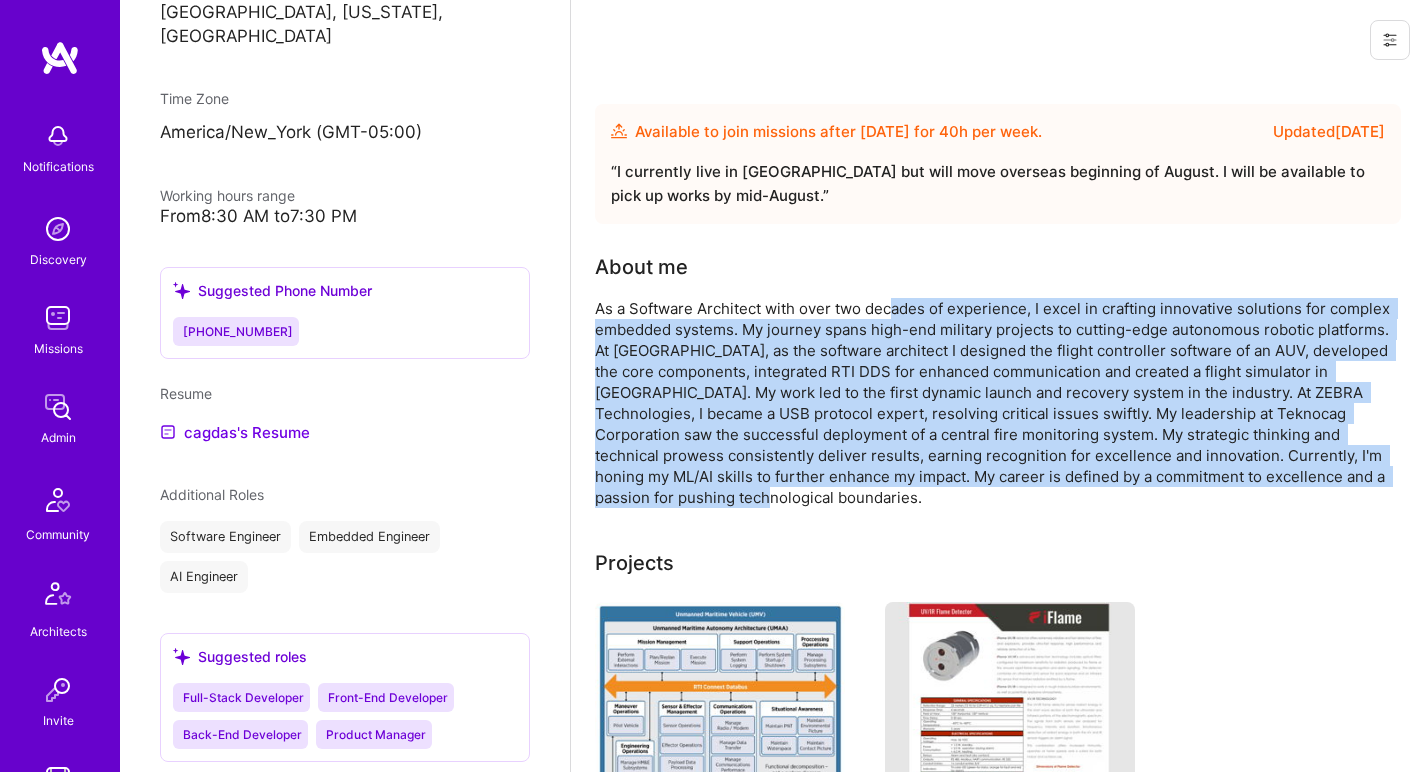 drag, startPoint x: 894, startPoint y: 309, endPoint x: 974, endPoint y: 488, distance: 196.06377 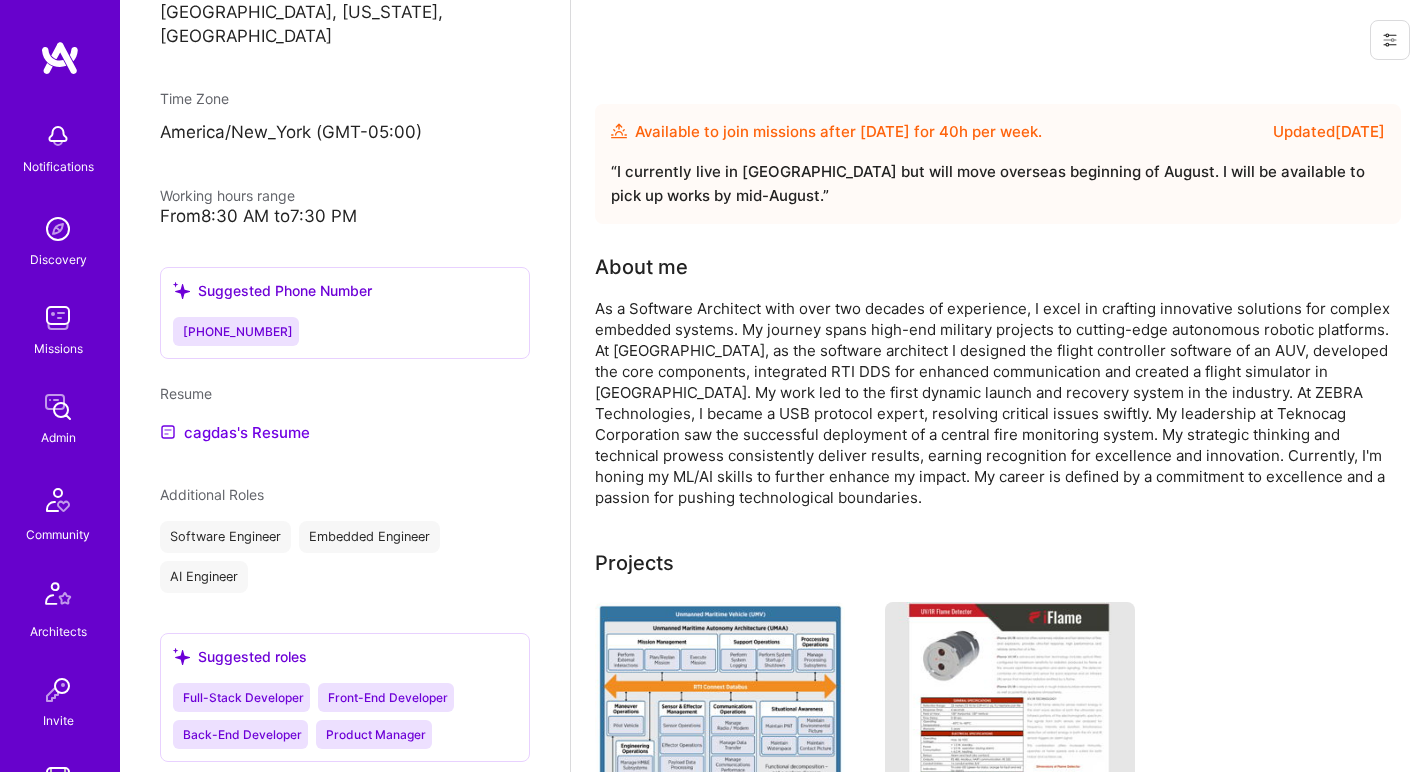 click on "As a Software Architect with over two decades of experience, I excel in crafting innovative solutions for complex embedded systems. My journey spans high-end military projects to cutting-edge autonomous robotic platforms. At [GEOGRAPHIC_DATA], as the software architect I designed the flight controller software of an AUV, developed the core components, integrated RTI DDS for enhanced communication and created a flight simulator in [GEOGRAPHIC_DATA]. My work led to the first dynamic launch and recovery system in the industry. At ZEBRA Technologies, I became a USB protocol expert, resolving critical issues swiftly. My leadership at Teknocag Corporation saw the successful deployment of a central fire monitoring system. My strategic thinking and technical prowess consistently deliver results, earning recognition for excellence and innovation. Currently, I'm honing my ML/AI skills to further enhance my impact. My career is defined by a commitment to excellence and a passion for pushing technological boundaries." at bounding box center (995, 403) 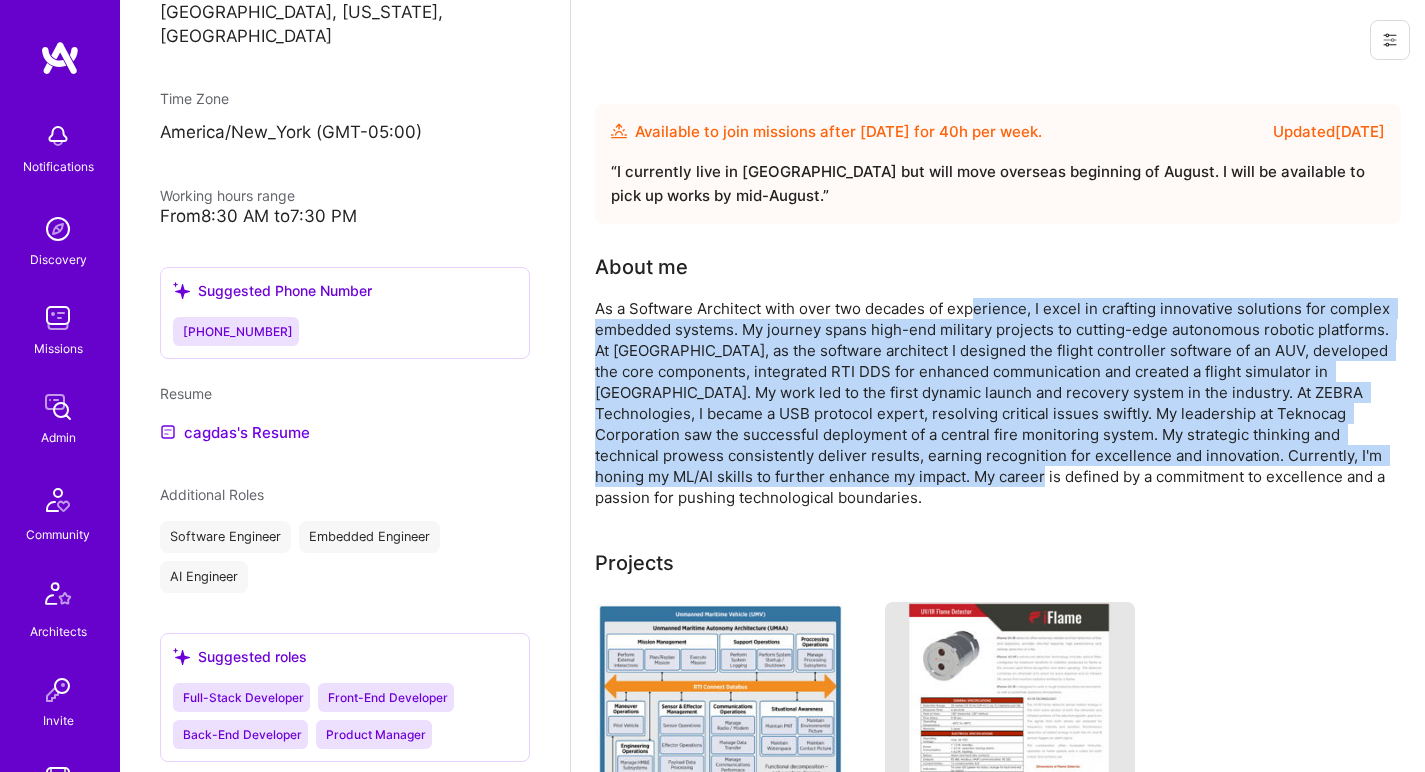drag, startPoint x: 969, startPoint y: 475, endPoint x: 973, endPoint y: 316, distance: 159.05031 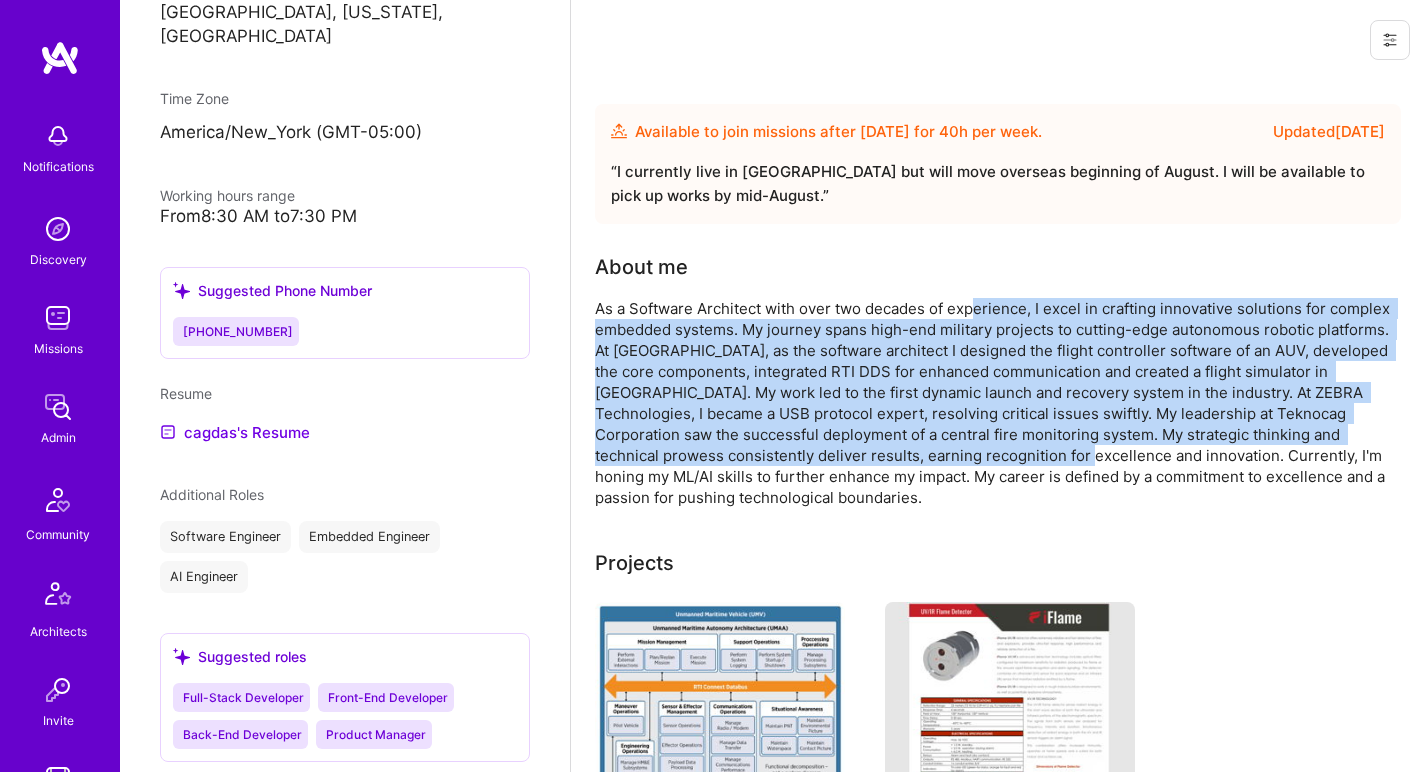 drag, startPoint x: 975, startPoint y: 318, endPoint x: 969, endPoint y: 461, distance: 143.12582 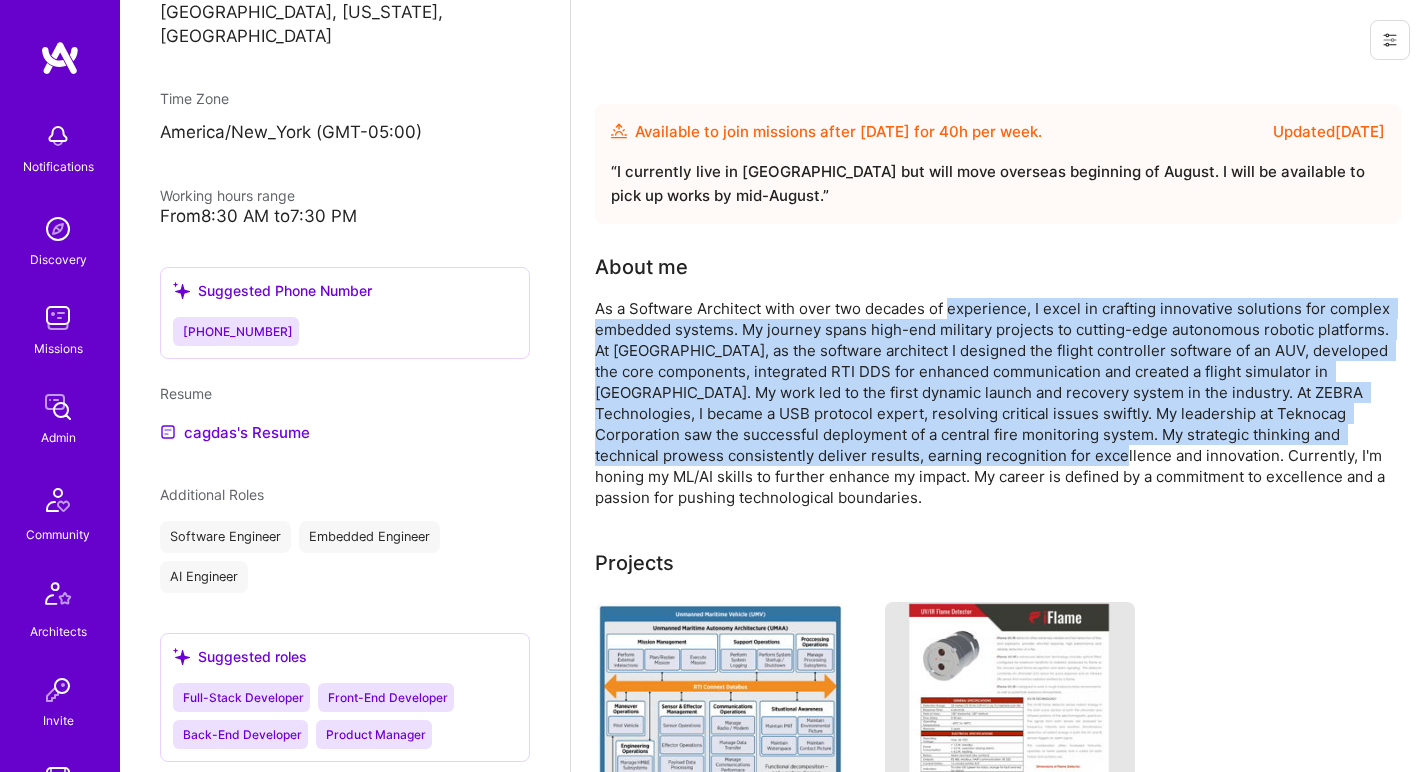 drag, startPoint x: 969, startPoint y: 461, endPoint x: 998, endPoint y: 308, distance: 155.72412 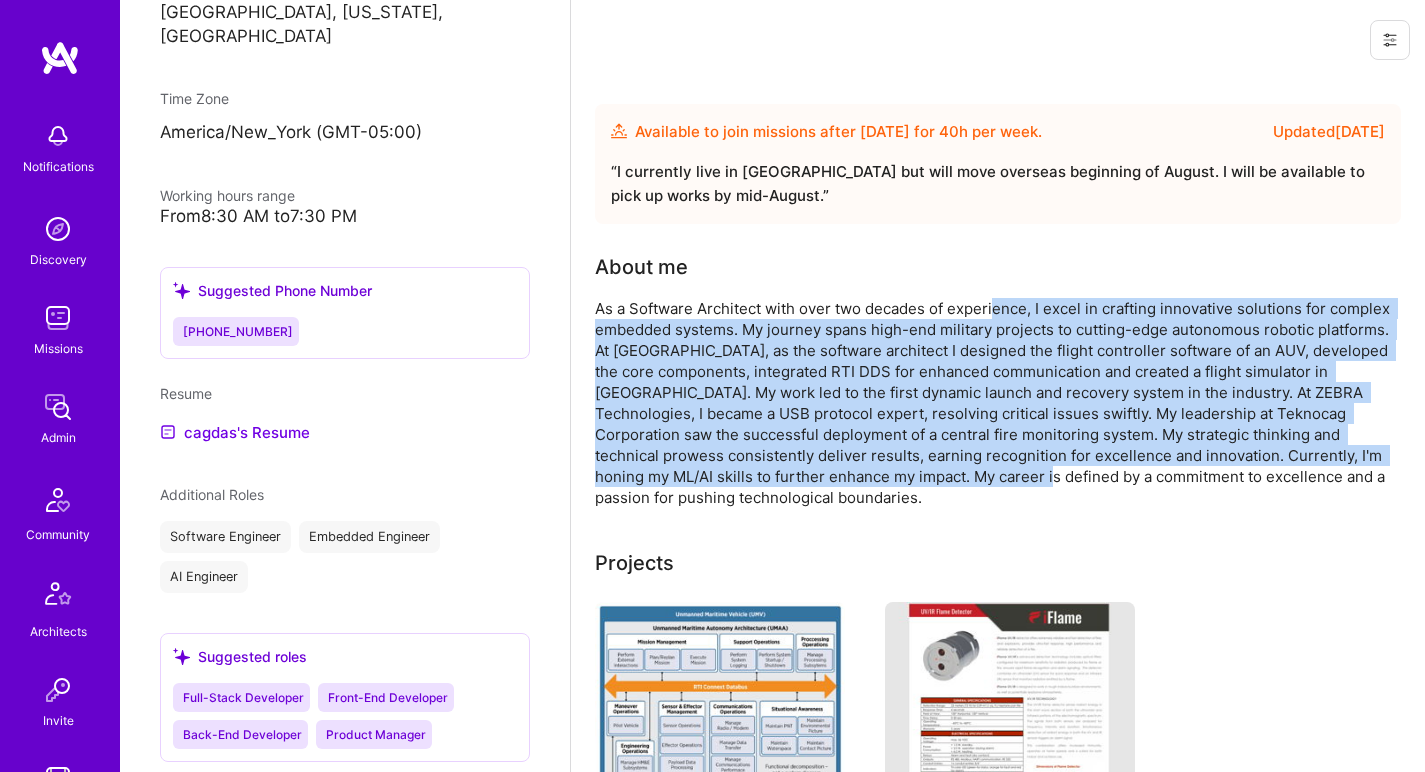 drag, startPoint x: 995, startPoint y: 308, endPoint x: 976, endPoint y: 469, distance: 162.11725 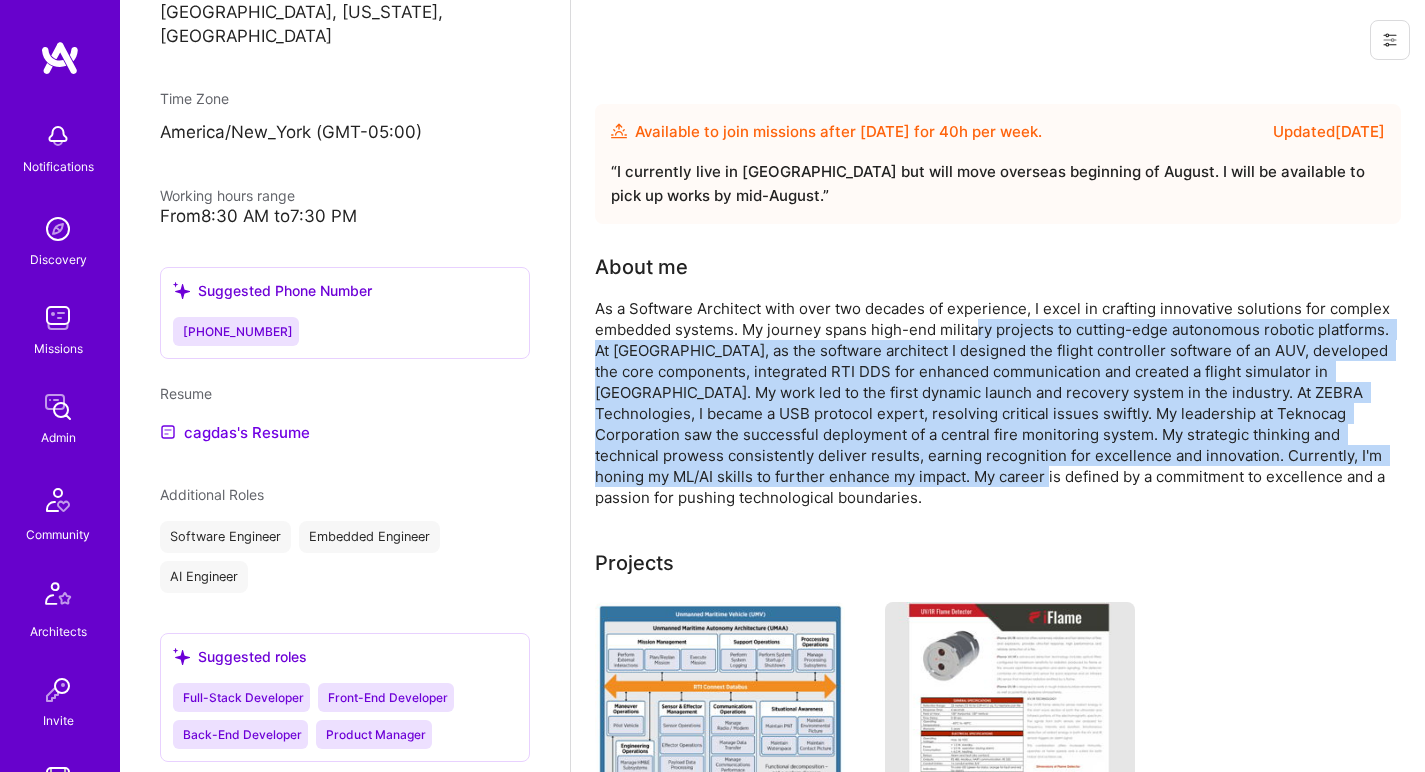 drag, startPoint x: 974, startPoint y: 470, endPoint x: 979, endPoint y: 331, distance: 139.0899 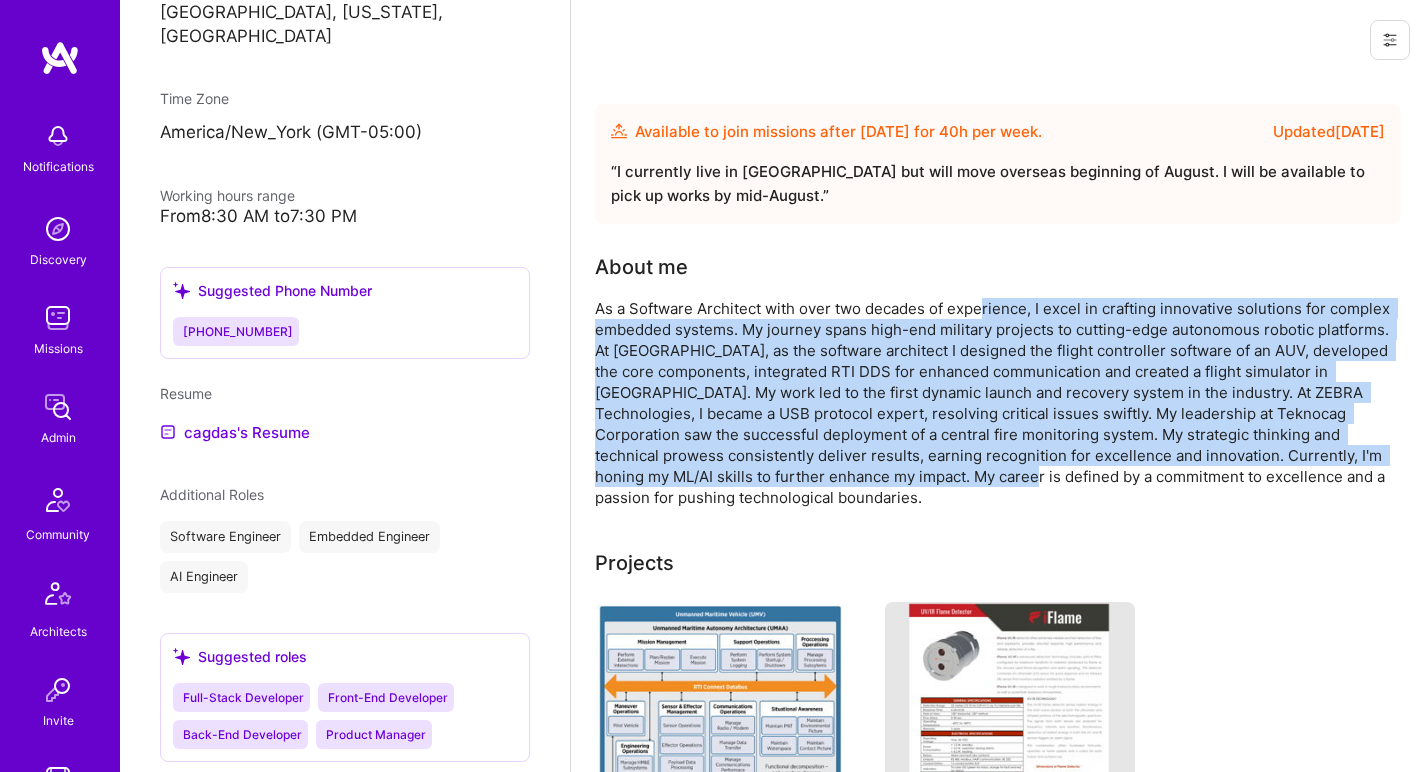 drag, startPoint x: 982, startPoint y: 311, endPoint x: 960, endPoint y: 474, distance: 164.47797 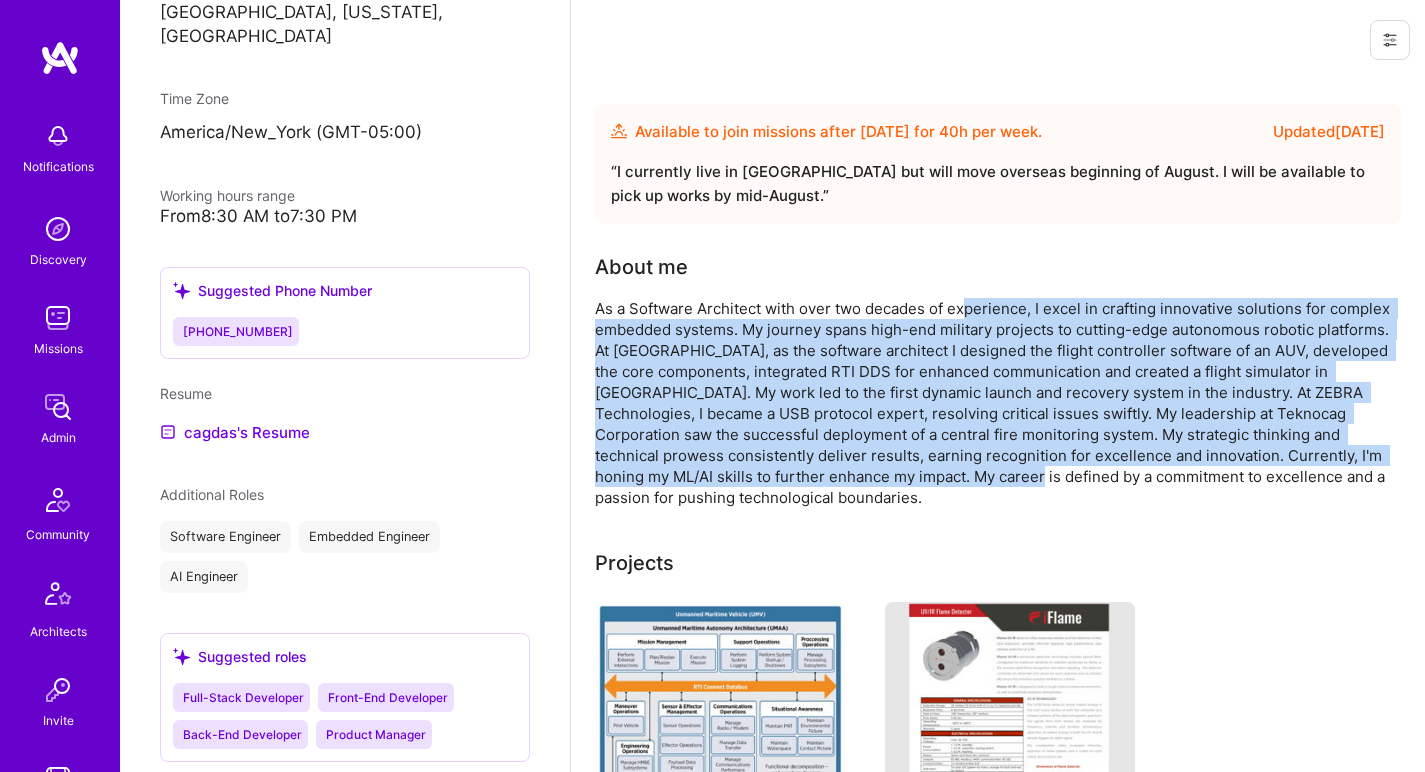 drag, startPoint x: 962, startPoint y: 477, endPoint x: 963, endPoint y: 311, distance: 166.003 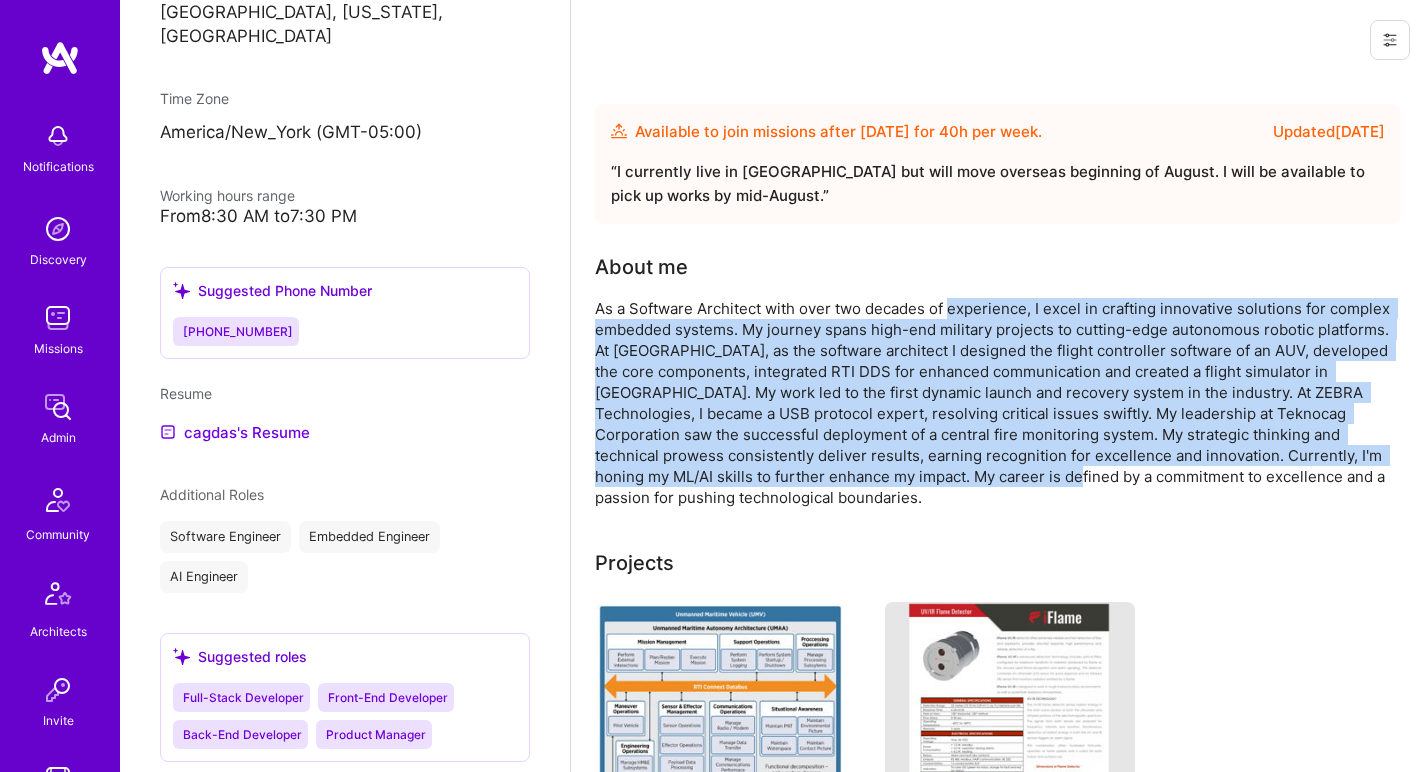 drag, startPoint x: 963, startPoint y: 311, endPoint x: 950, endPoint y: 475, distance: 164.51443 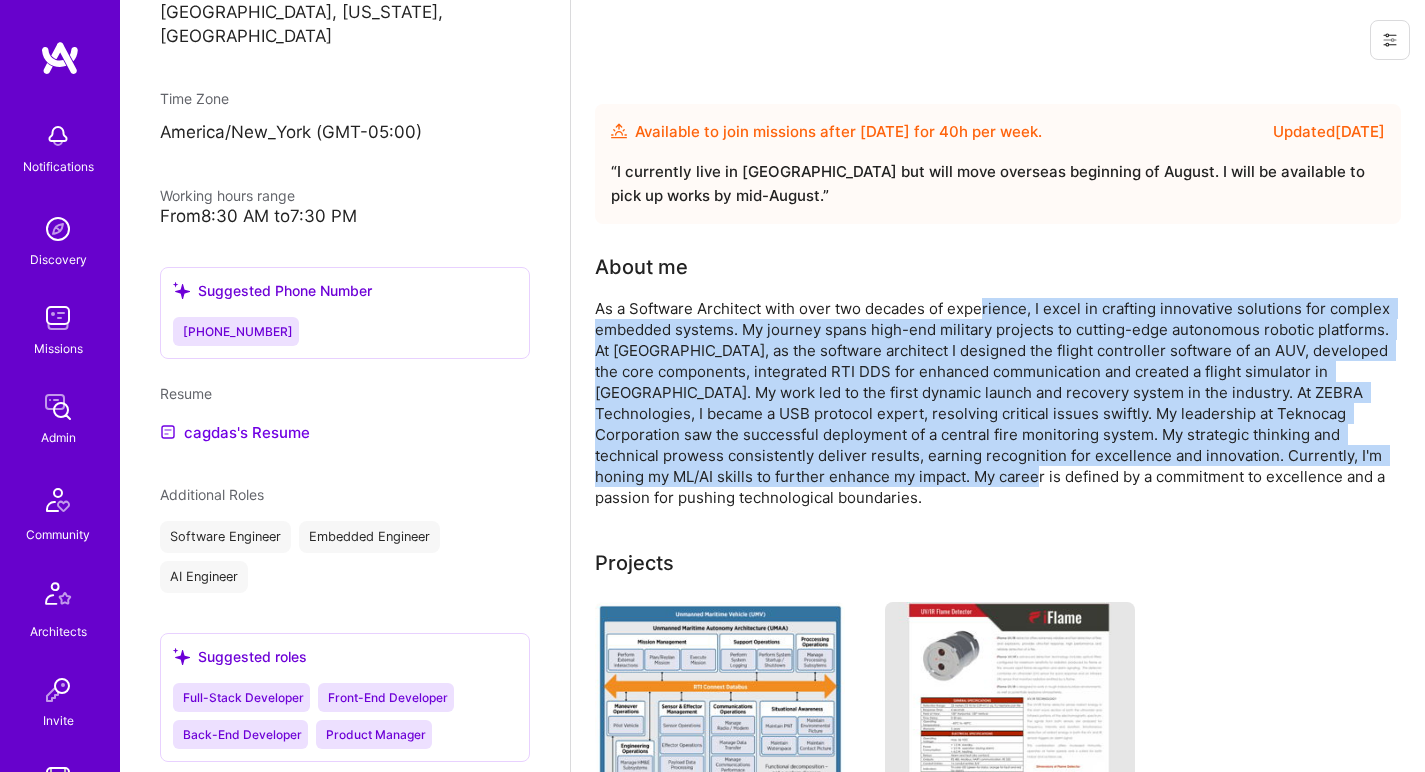 drag, startPoint x: 957, startPoint y: 474, endPoint x: 987, endPoint y: 307, distance: 169.67322 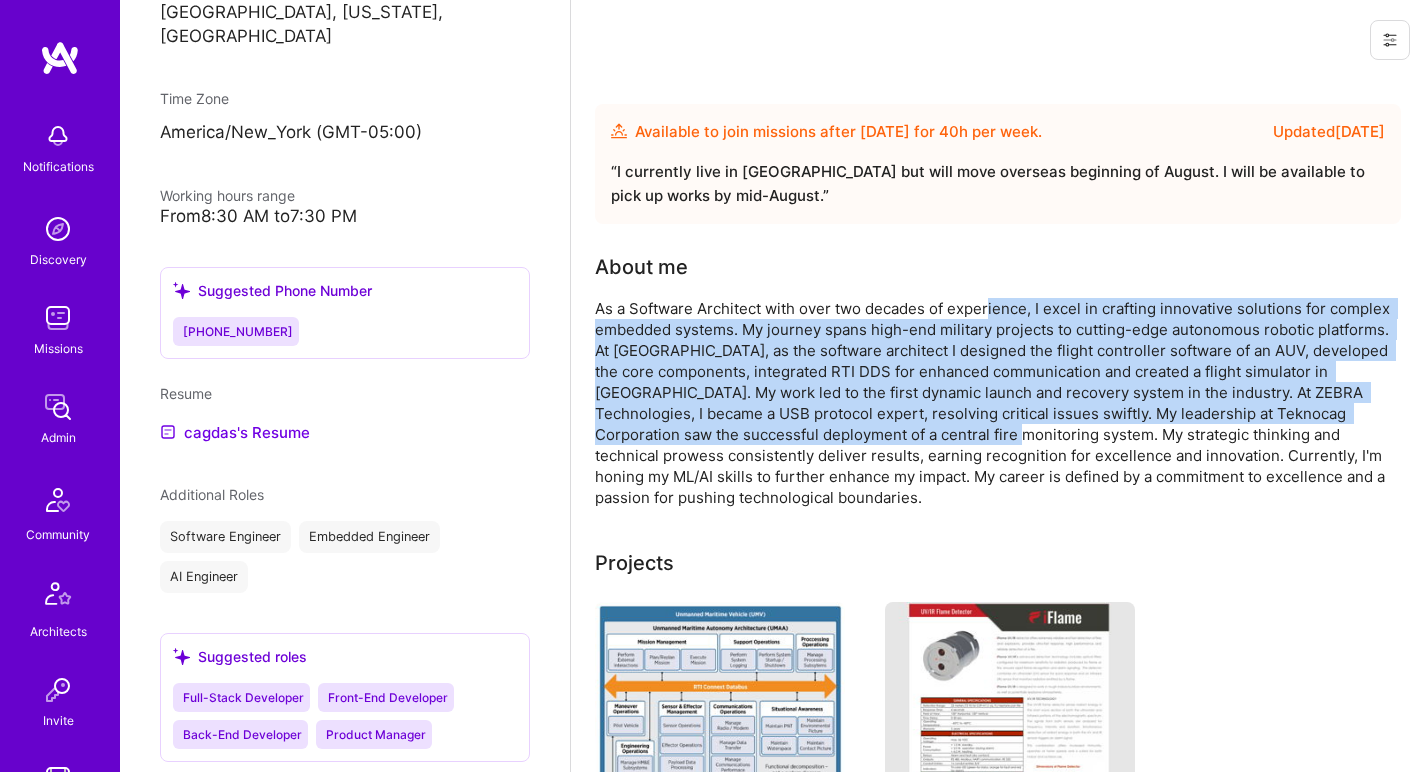 drag, startPoint x: 988, startPoint y: 314, endPoint x: 955, endPoint y: 439, distance: 129.28264 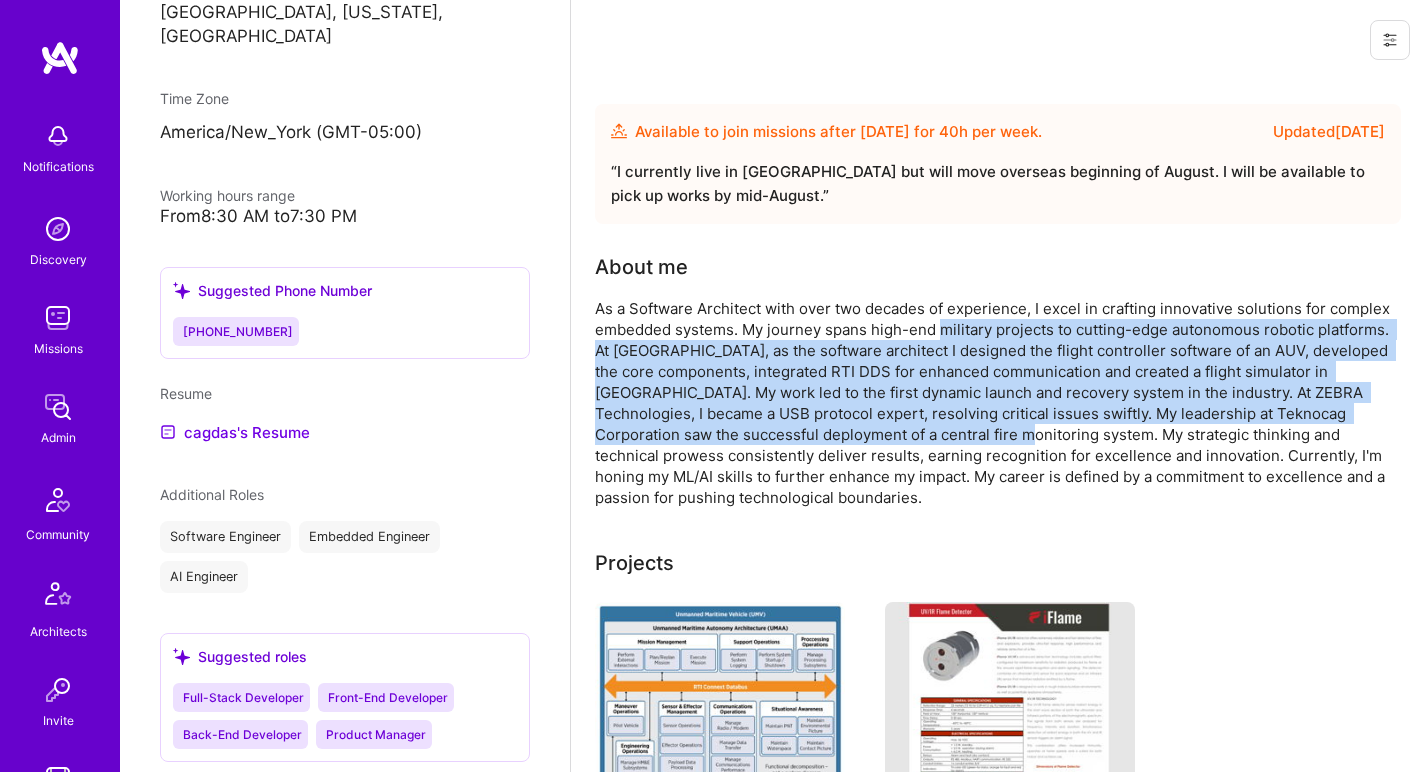 drag, startPoint x: 955, startPoint y: 439, endPoint x: 970, endPoint y: 324, distance: 115.97414 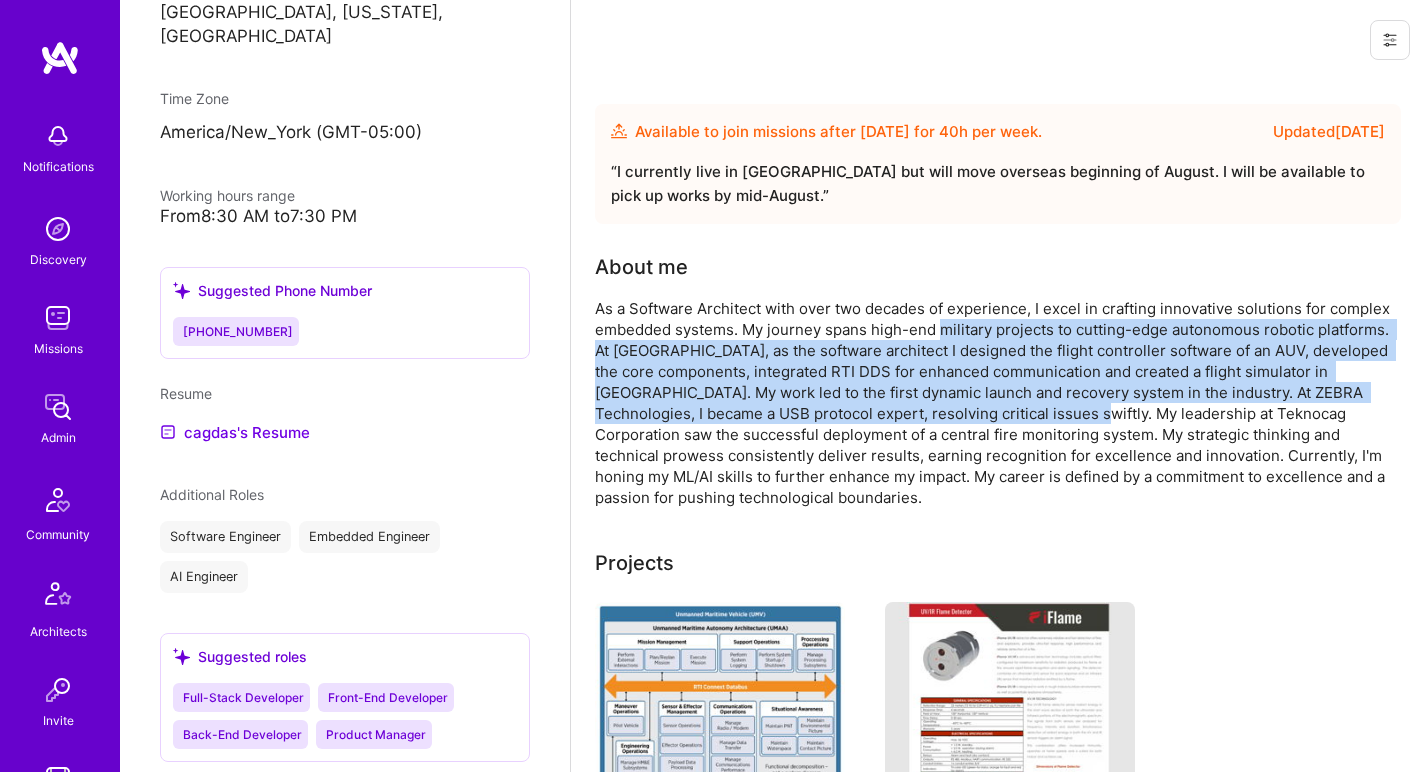 drag, startPoint x: 970, startPoint y: 324, endPoint x: 959, endPoint y: 411, distance: 87.69264 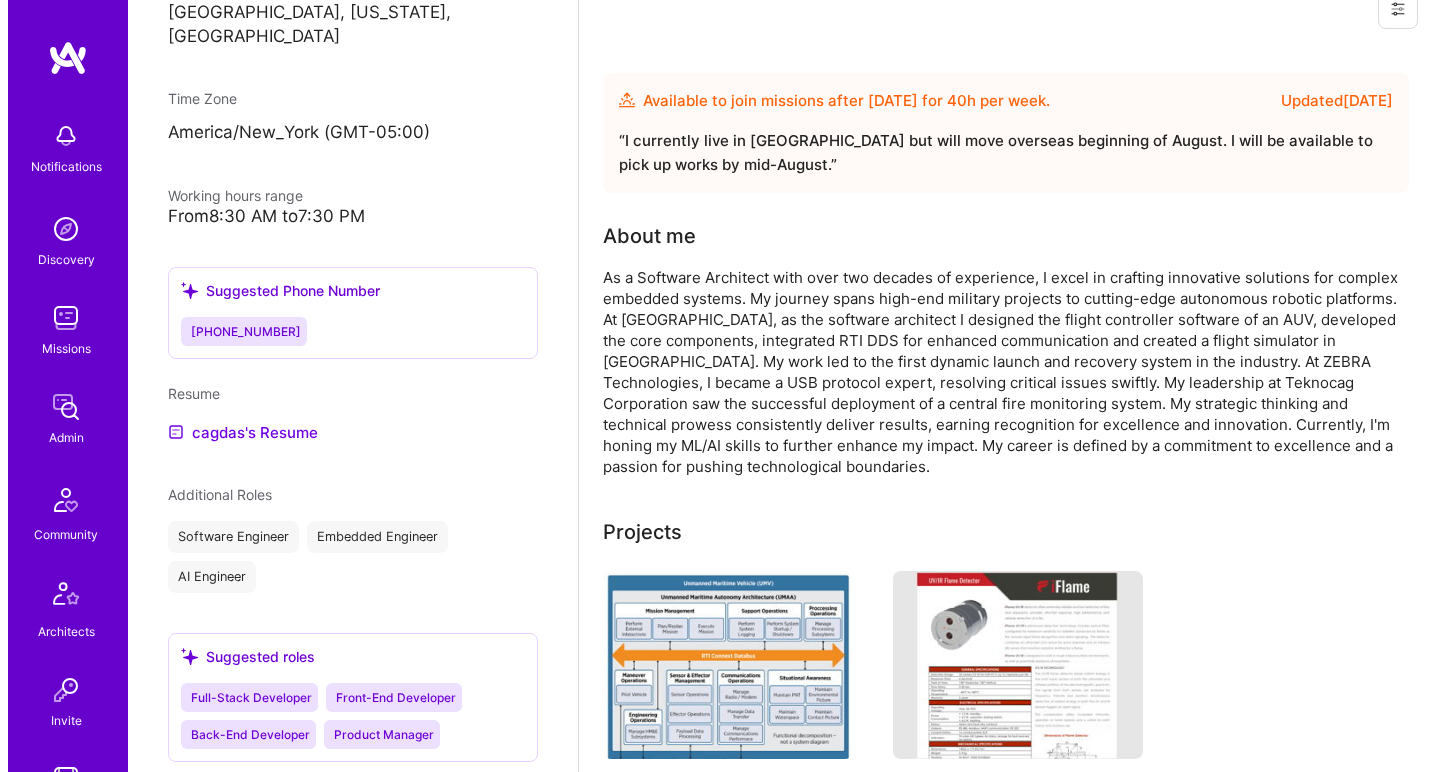 scroll, scrollTop: 51, scrollLeft: 0, axis: vertical 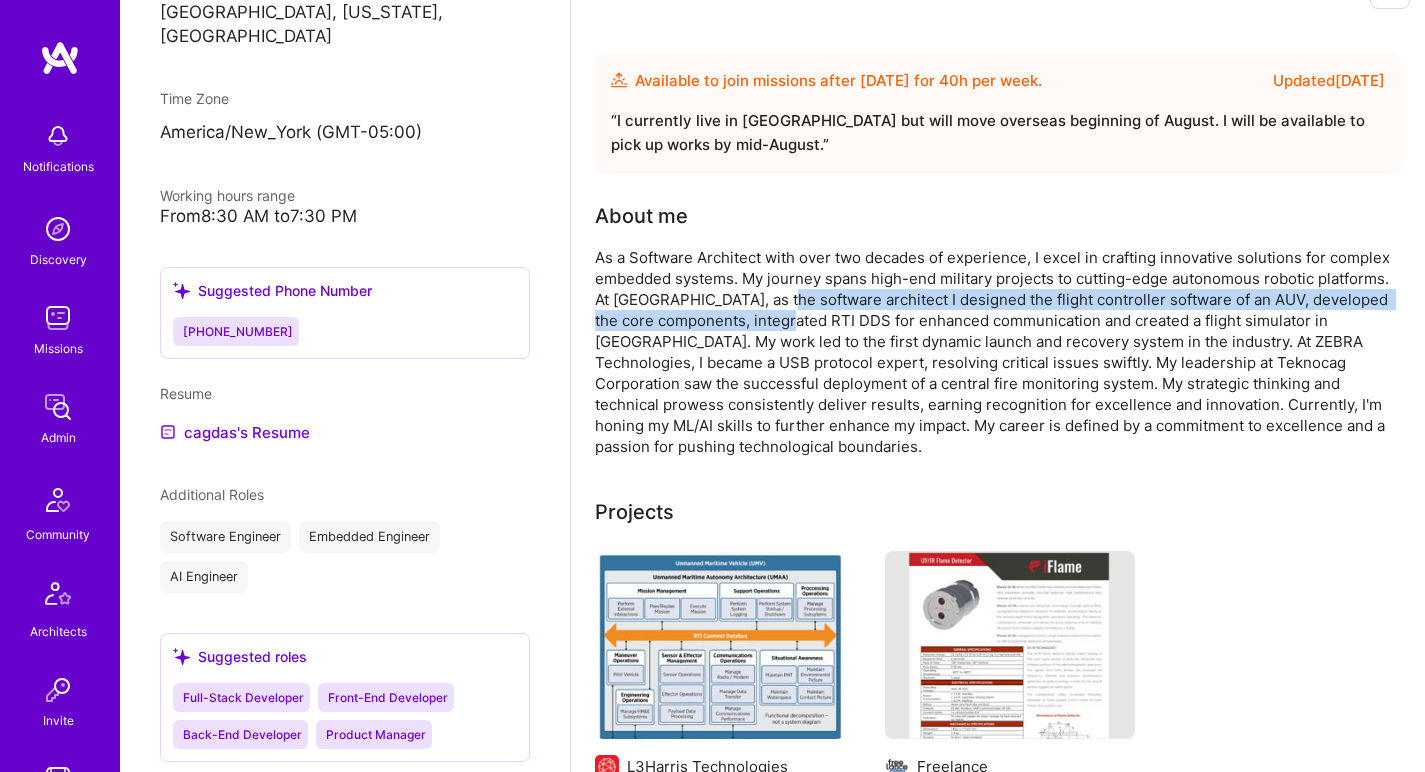 drag, startPoint x: 782, startPoint y: 306, endPoint x: 801, endPoint y: 324, distance: 26.172504 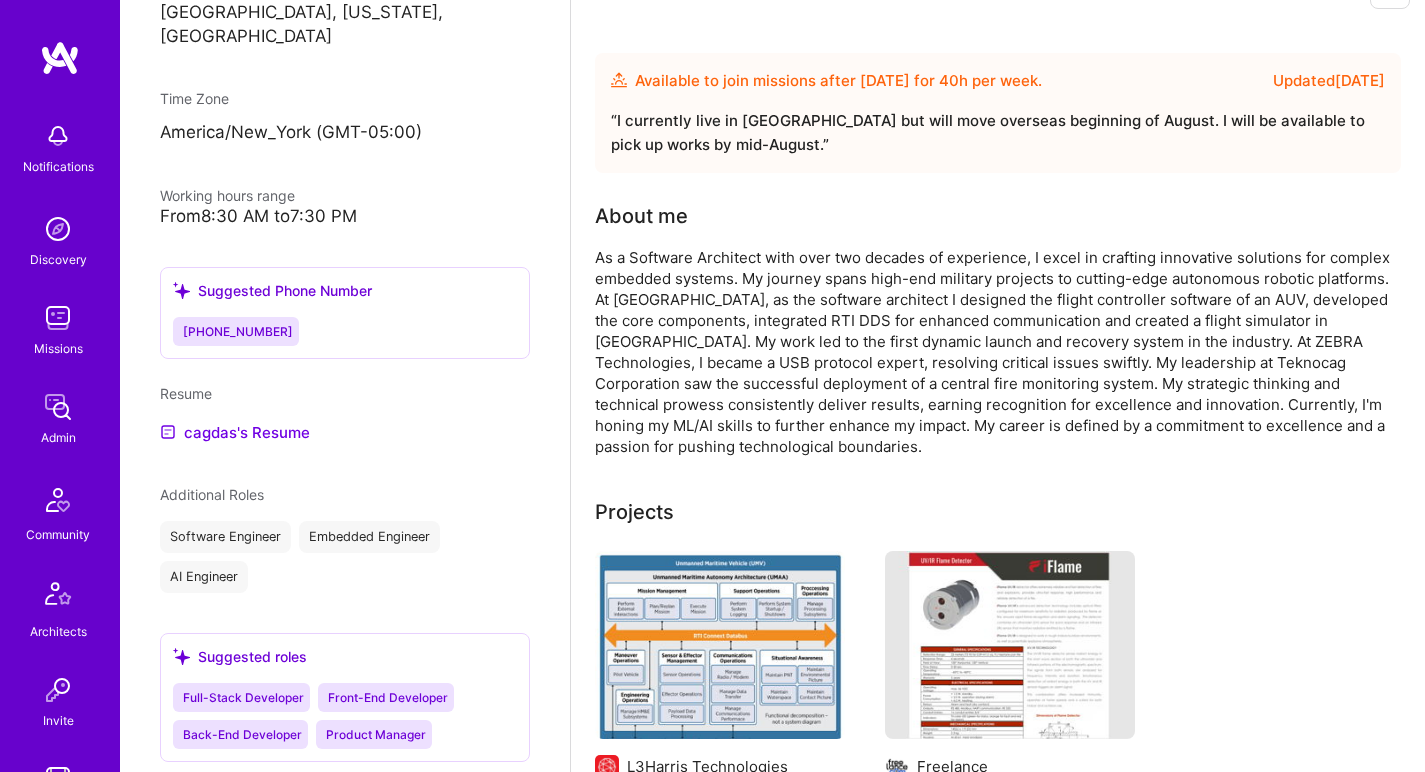 click on "As a Software Architect with over two decades of experience, I excel in crafting innovative solutions for complex embedded systems. My journey spans high-end military projects to cutting-edge autonomous robotic platforms. At [GEOGRAPHIC_DATA], as the software architect I designed the flight controller software of an AUV, developed the core components, integrated RTI DDS for enhanced communication and created a flight simulator in [GEOGRAPHIC_DATA]. My work led to the first dynamic launch and recovery system in the industry. At ZEBRA Technologies, I became a USB protocol expert, resolving critical issues swiftly. My leadership at Teknocag Corporation saw the successful deployment of a central fire monitoring system. My strategic thinking and technical prowess consistently deliver results, earning recognition for excellence and innovation. Currently, I'm honing my ML/AI skills to further enhance my impact. My career is defined by a commitment to excellence and a passion for pushing technological boundaries." at bounding box center [995, 352] 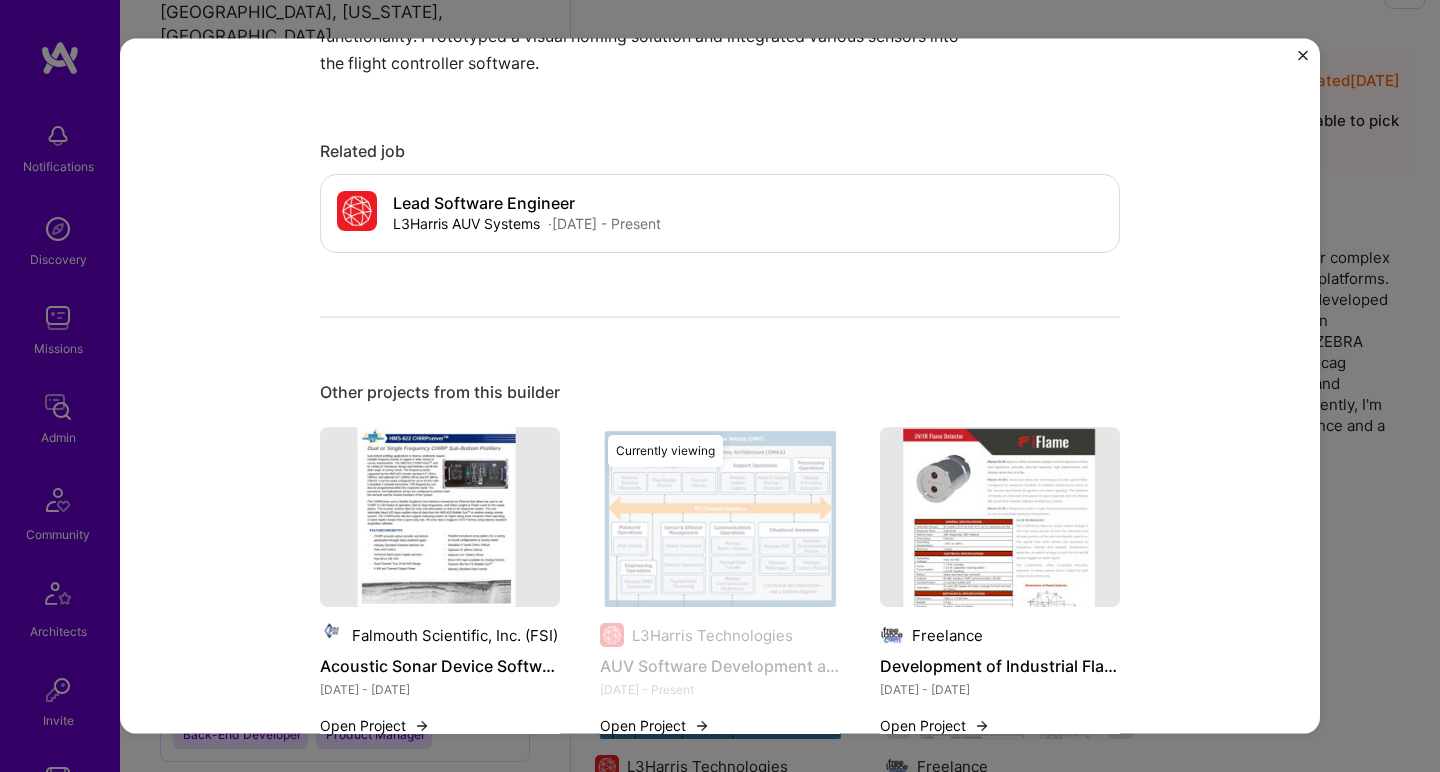 scroll, scrollTop: 1854, scrollLeft: 0, axis: vertical 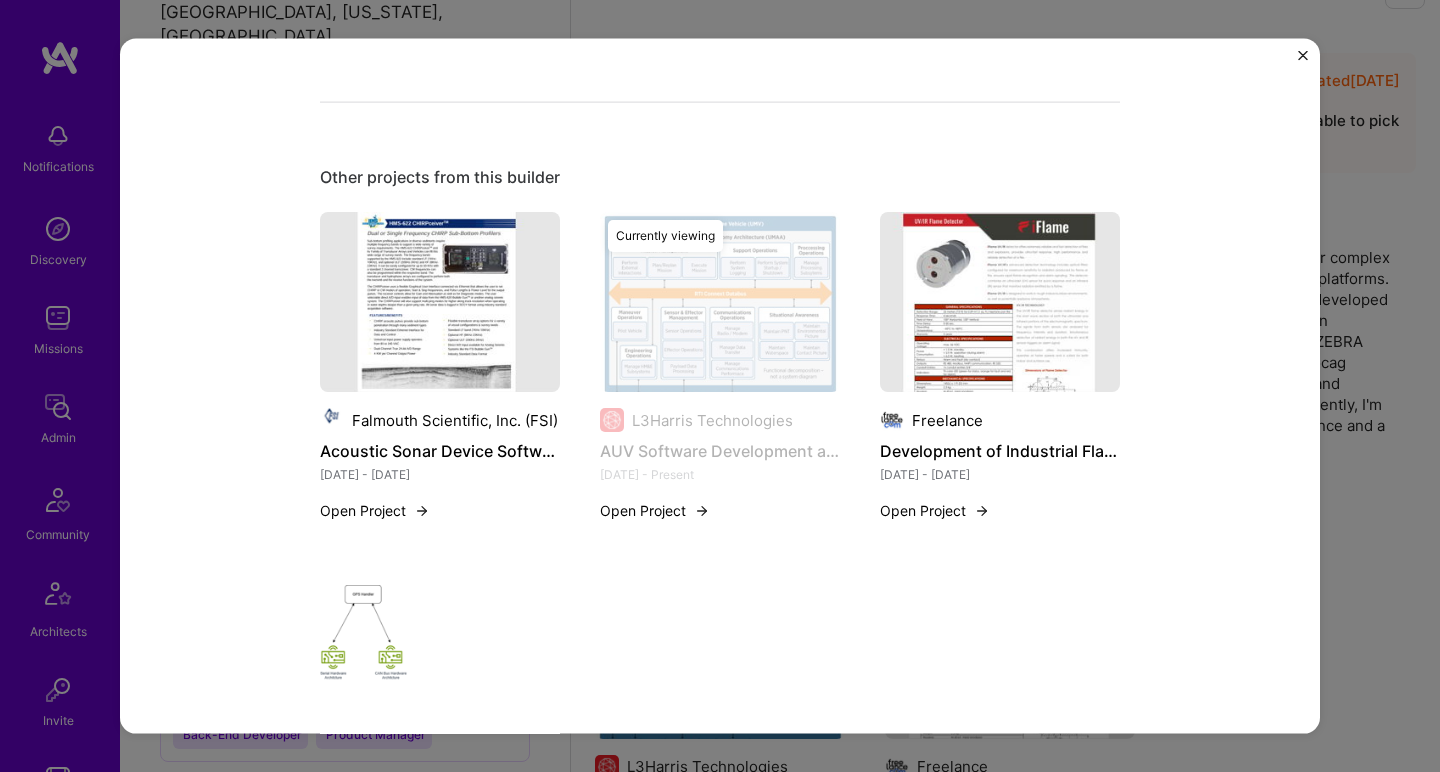 click at bounding box center [440, 302] 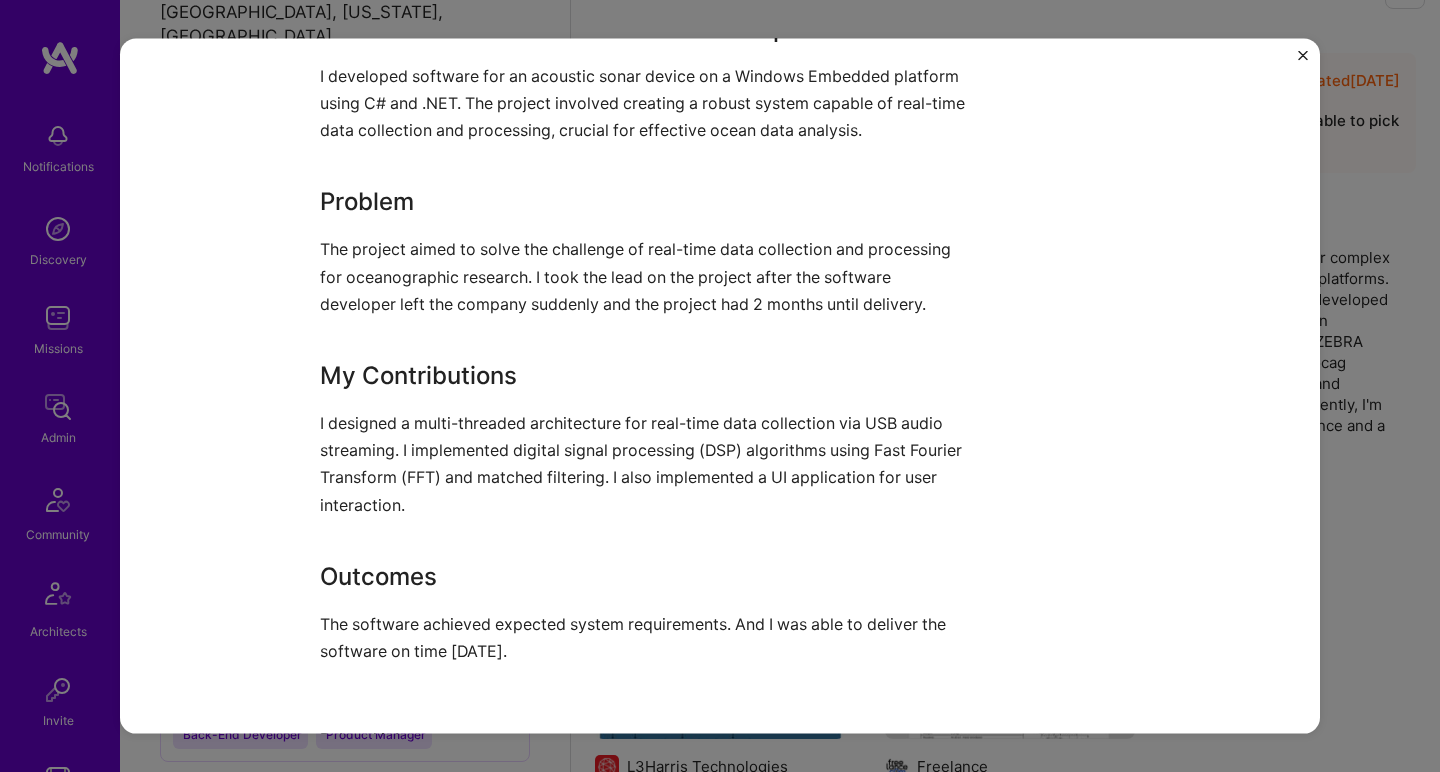 scroll, scrollTop: 1211, scrollLeft: 0, axis: vertical 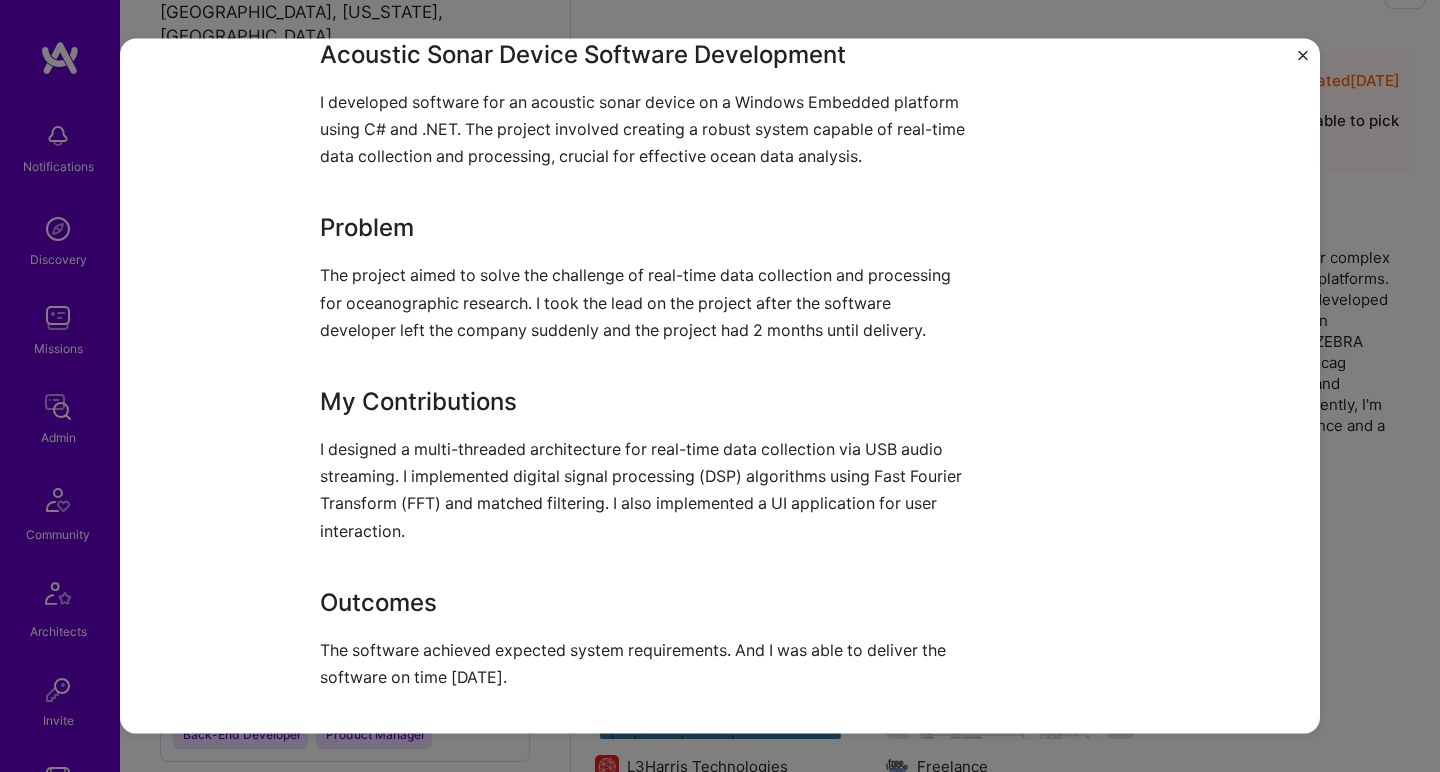 click on "I developed software for an acoustic sonar device on a Windows Embedded platform using C# and .NET. The project involved creating a robust system capable of real-time data collection and processing, crucial for effective ocean data analysis." at bounding box center [645, 129] 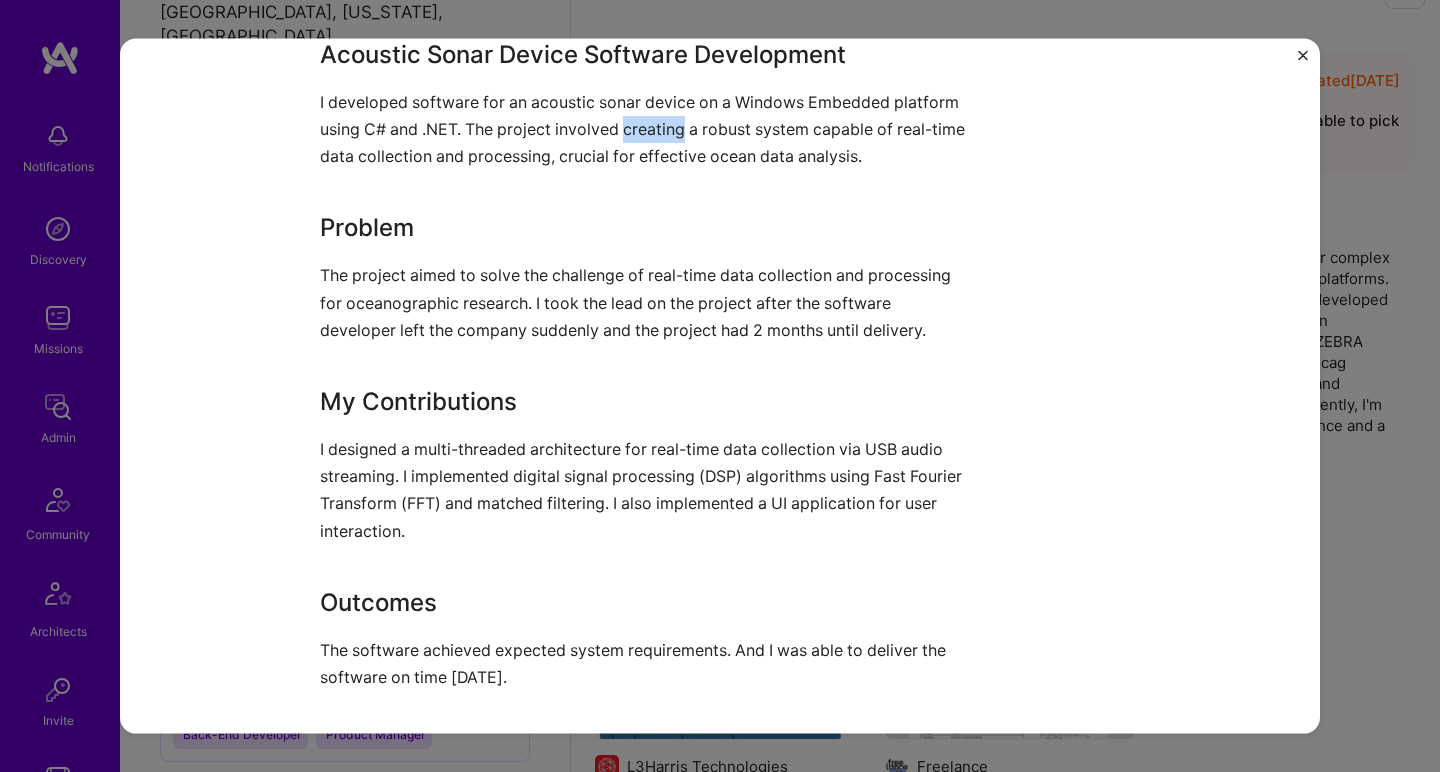 click on "I developed software for an acoustic sonar device on a Windows Embedded platform using C# and .NET. The project involved creating a robust system capable of real-time data collection and processing, crucial for effective ocean data analysis." at bounding box center [645, 129] 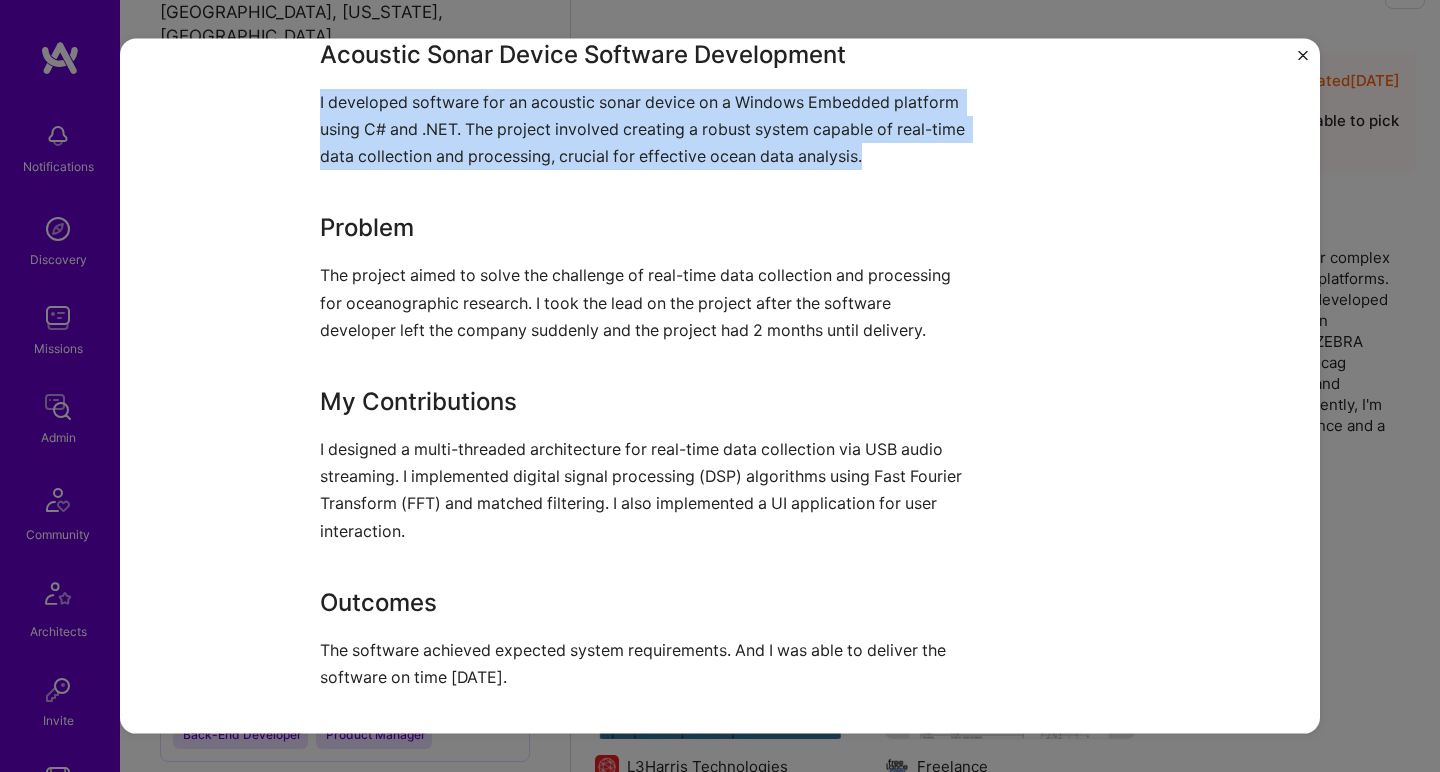 click on "I developed software for an acoustic sonar device on a Windows Embedded platform using C# and .NET. The project involved creating a robust system capable of real-time data collection and processing, crucial for effective ocean data analysis." at bounding box center [645, 129] 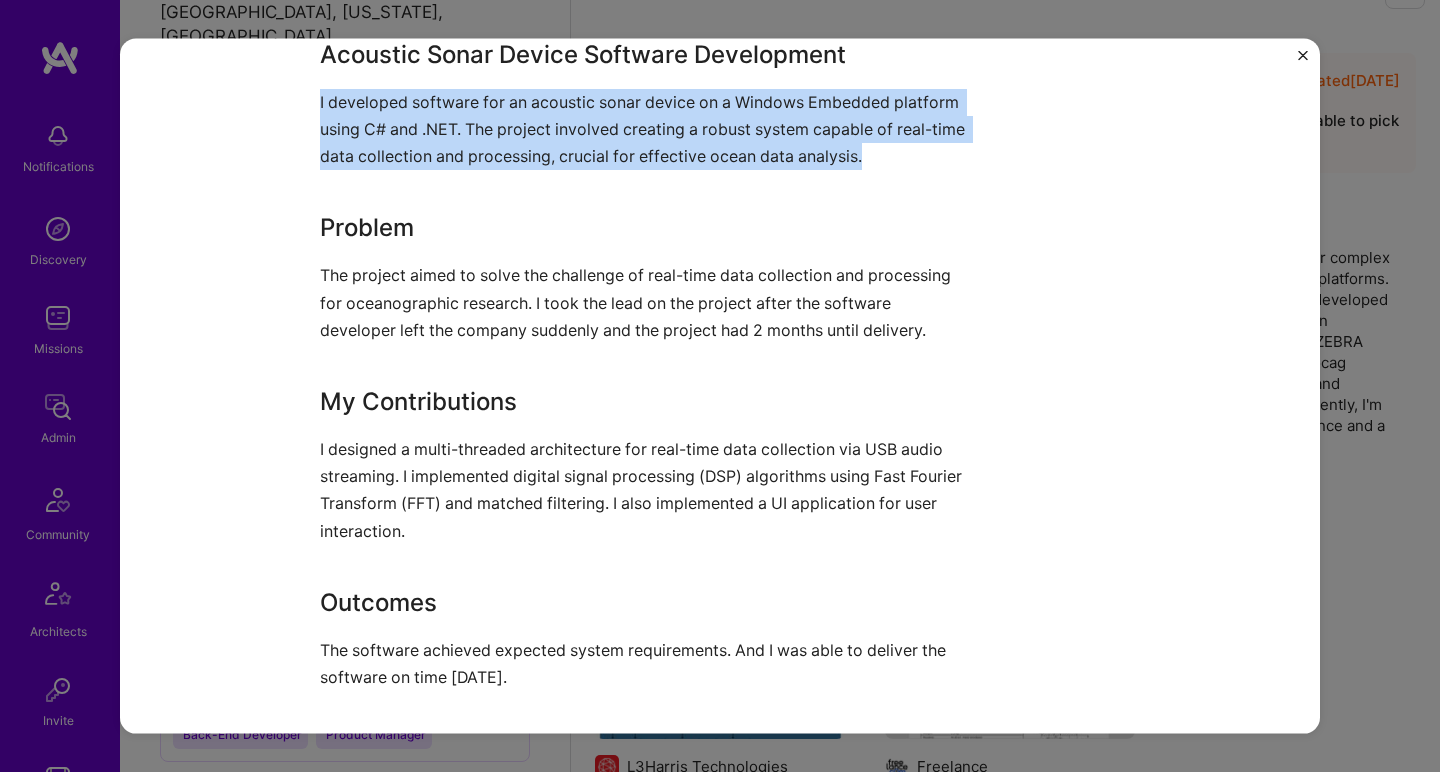 scroll, scrollTop: 1280, scrollLeft: 0, axis: vertical 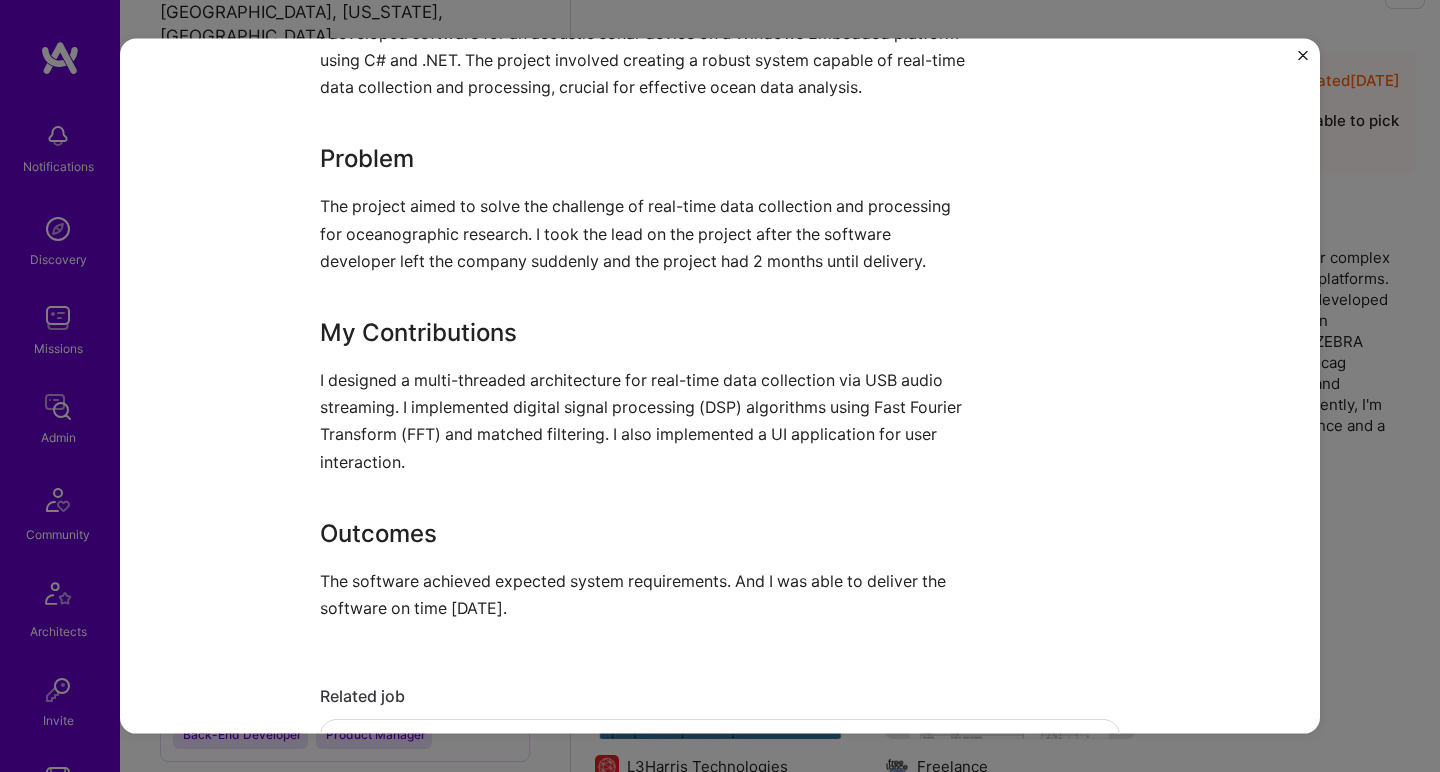 click on "I designed a multi-threaded architecture for real-time data collection via USB audio streaming. I implemented digital signal processing (DSP) algorithms using Fast Fourier Transform (FFT) and matched filtering. I also implemented a UI application for user interaction." at bounding box center [645, 421] 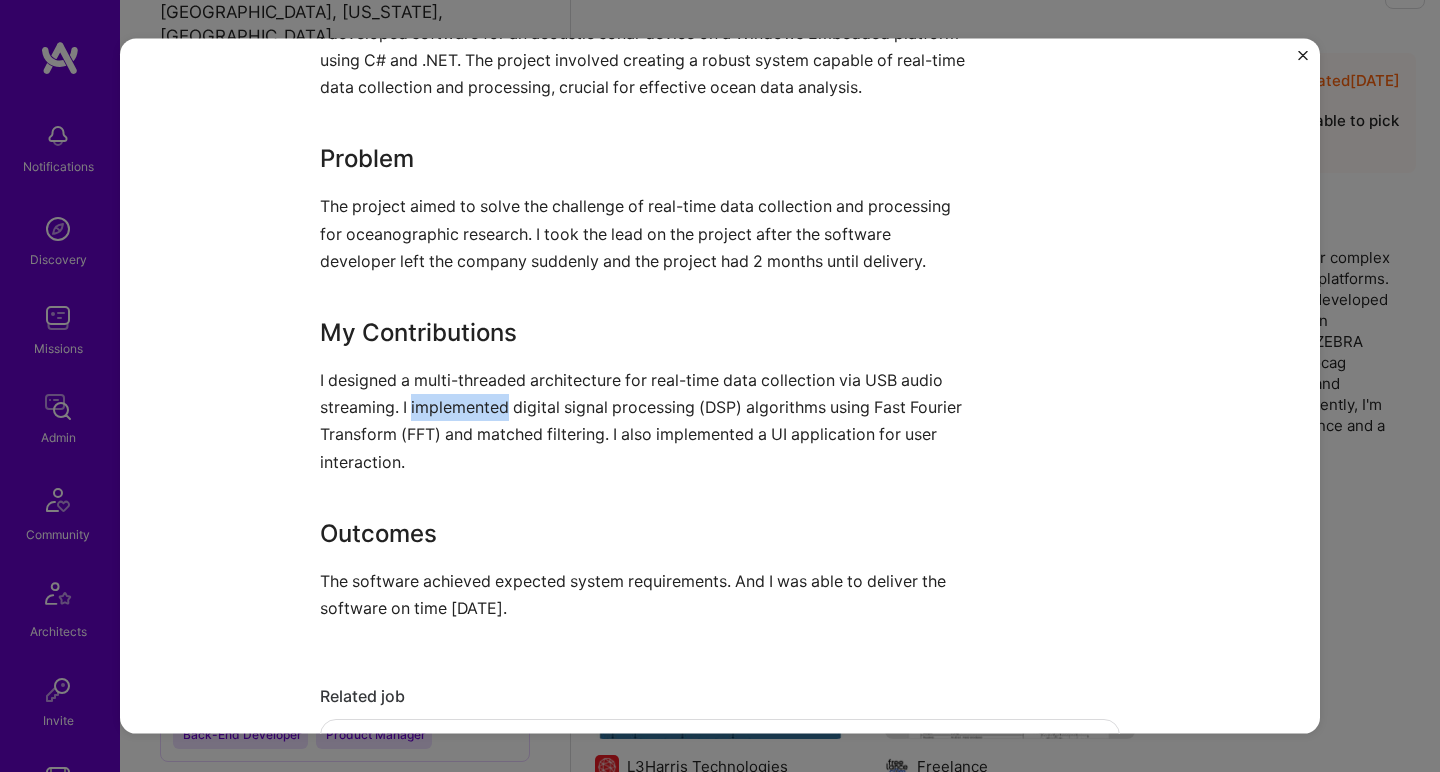 click on "I designed a multi-threaded architecture for real-time data collection via USB audio streaming. I implemented digital signal processing (DSP) algorithms using Fast Fourier Transform (FFT) and matched filtering. I also implemented a UI application for user interaction." at bounding box center [645, 421] 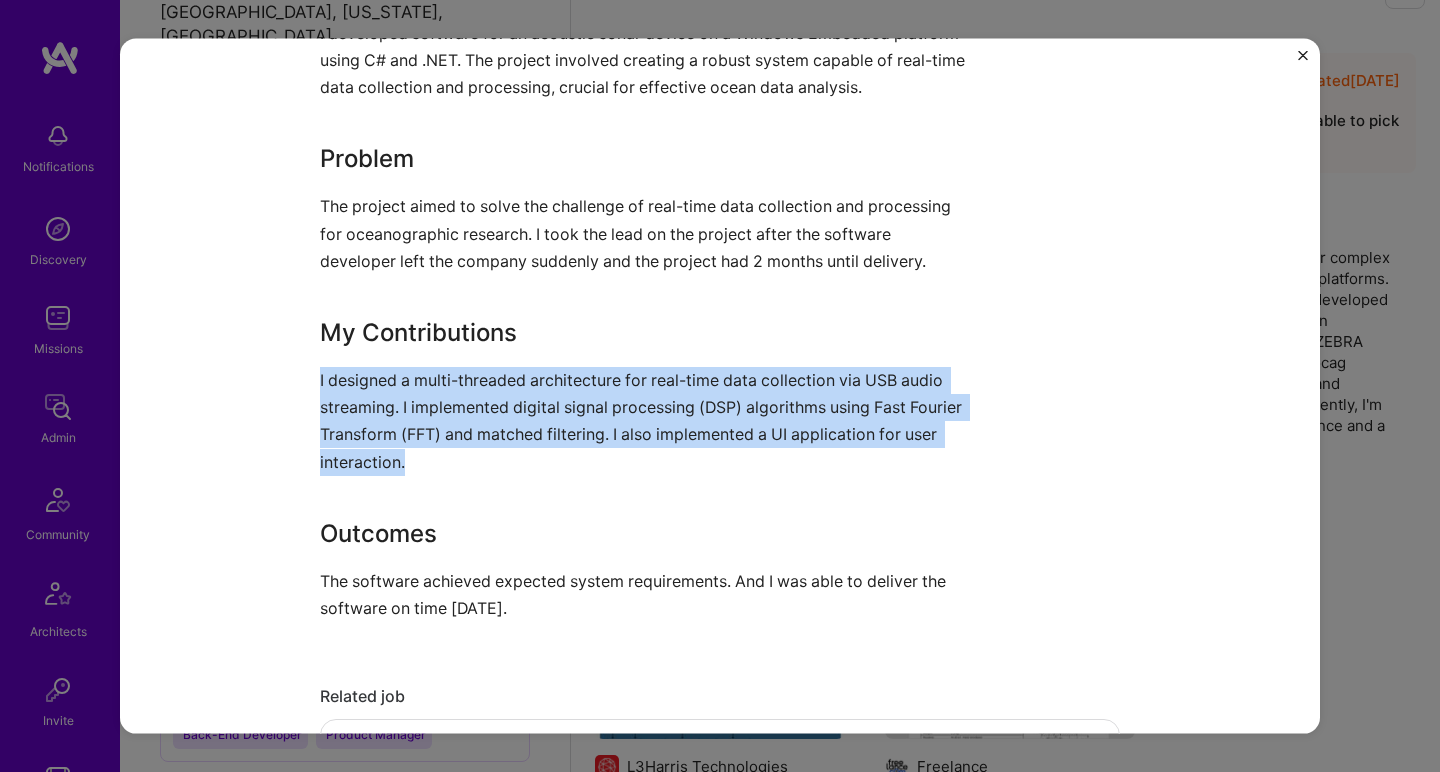 click on "I designed a multi-threaded architecture for real-time data collection via USB audio streaming. I implemented digital signal processing (DSP) algorithms using Fast Fourier Transform (FFT) and matched filtering. I also implemented a UI application for user interaction." at bounding box center [645, 421] 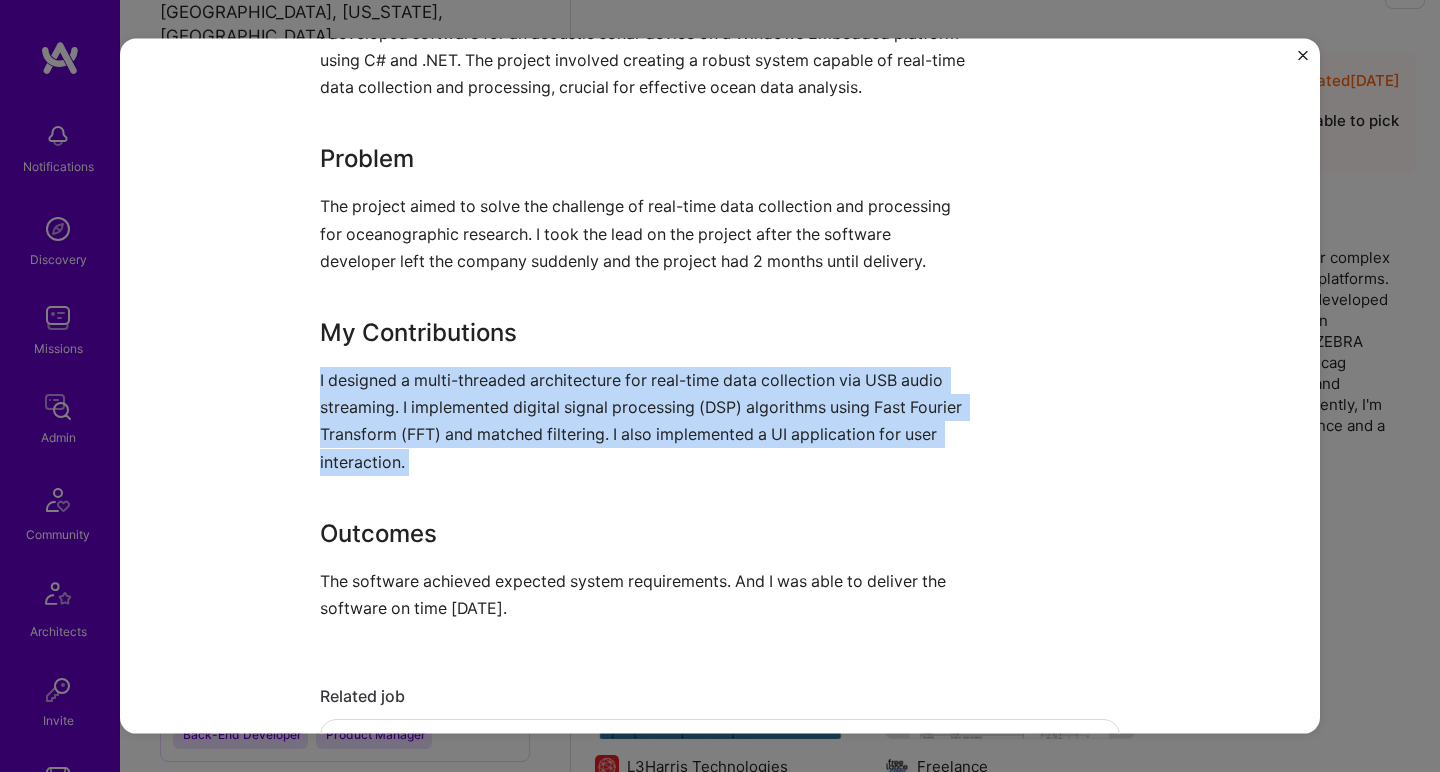 click on "I designed a multi-threaded architecture for real-time data collection via USB audio streaming. I implemented digital signal processing (DSP) algorithms using Fast Fourier Transform (FFT) and matched filtering. I also implemented a UI application for user interaction." at bounding box center (645, 421) 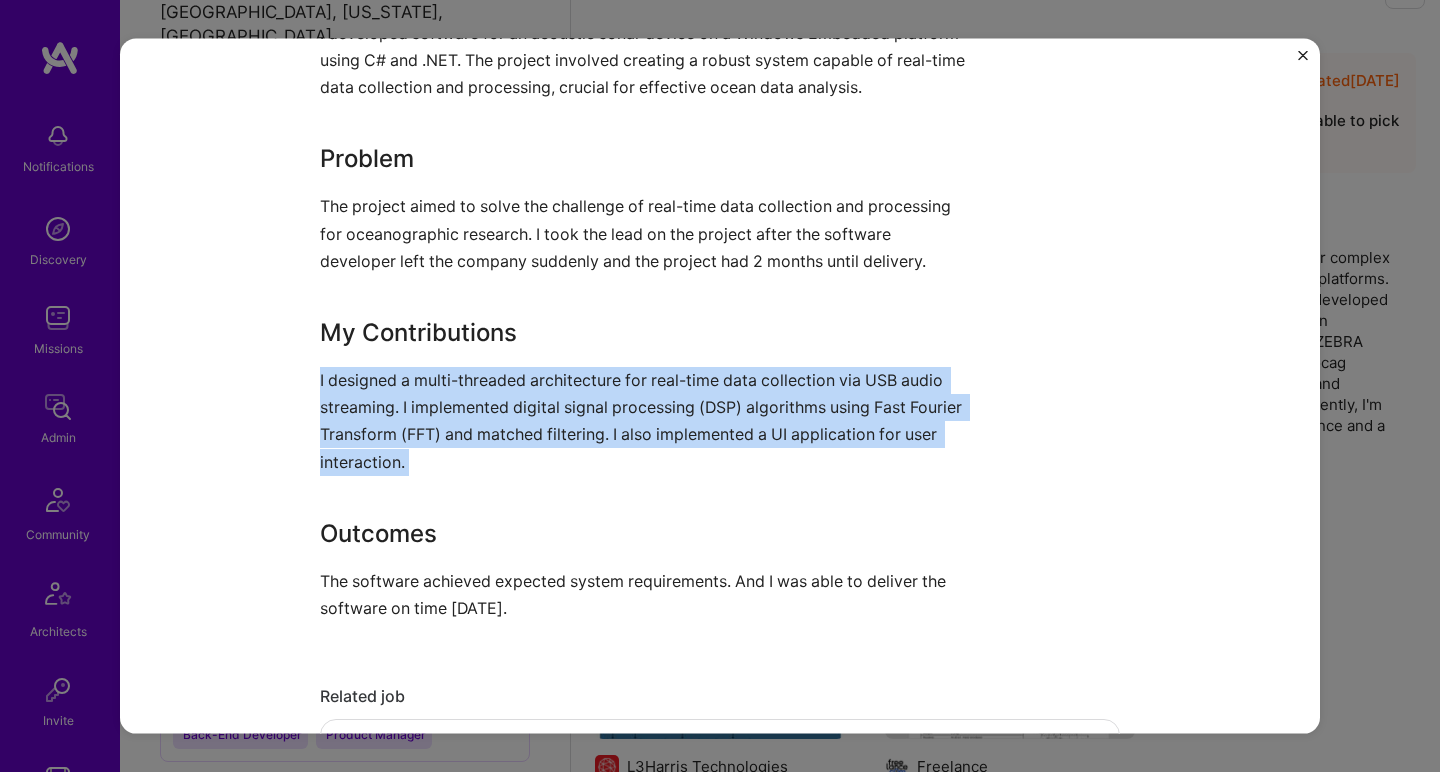 scroll, scrollTop: 1293, scrollLeft: 0, axis: vertical 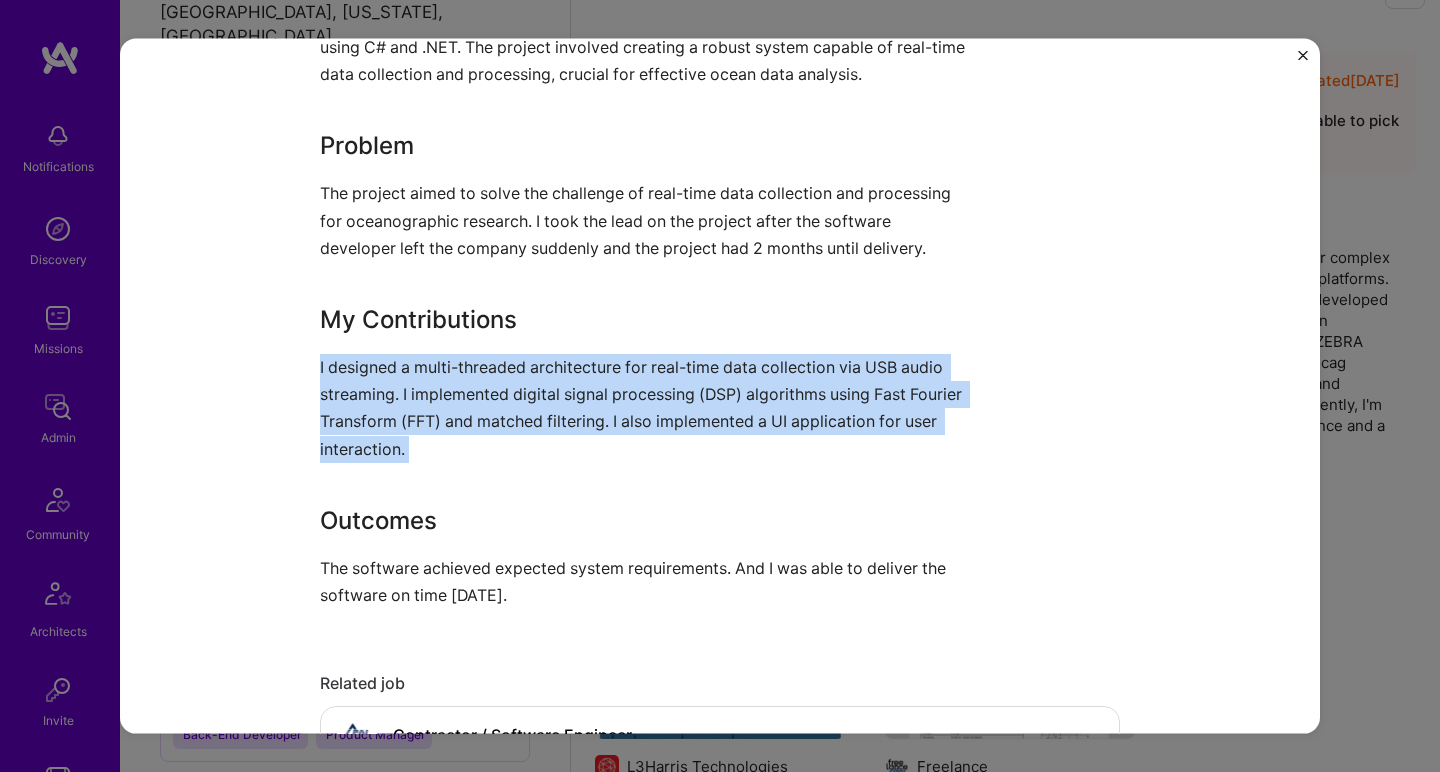 click on "I designed a multi-threaded architecture for real-time data collection via USB audio streaming. I implemented digital signal processing (DSP) algorithms using Fast Fourier Transform (FFT) and matched filtering. I also implemented a UI application for user interaction." at bounding box center [645, 408] 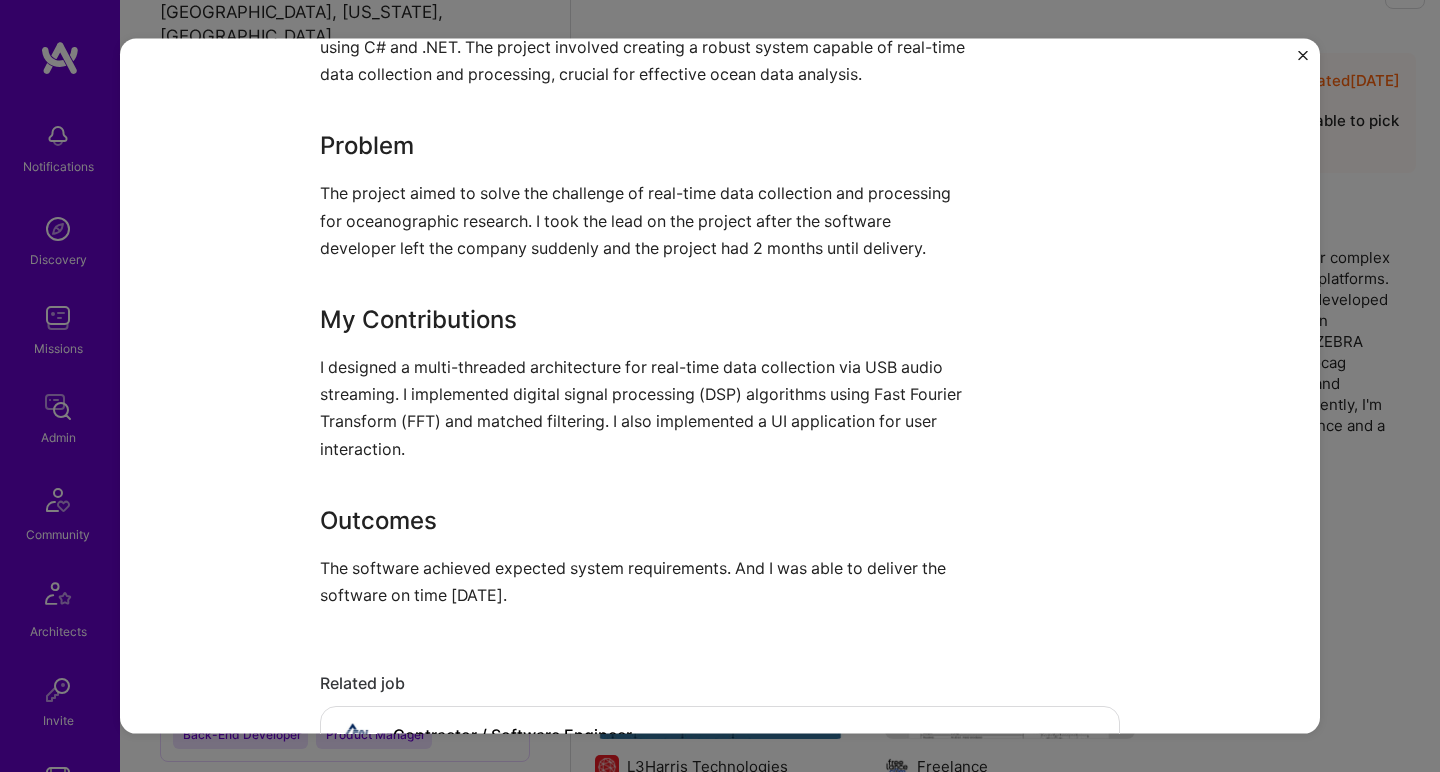click on "I designed a multi-threaded architecture for real-time data collection via USB audio streaming. I implemented digital signal processing (DSP) algorithms using Fast Fourier Transform (FFT) and matched filtering. I also implemented a UI application for user interaction." at bounding box center [645, 408] 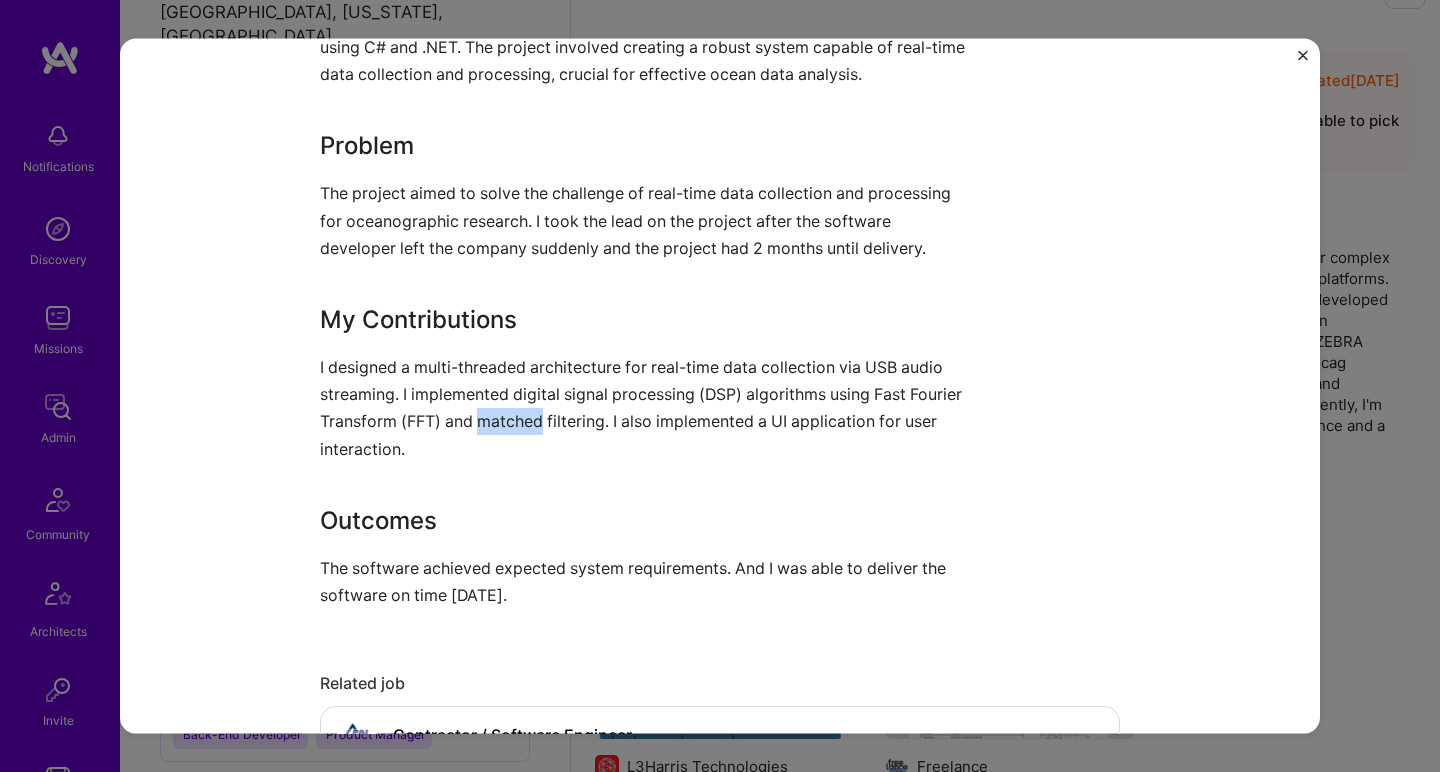 click on "I designed a multi-threaded architecture for real-time data collection via USB audio streaming. I implemented digital signal processing (DSP) algorithms using Fast Fourier Transform (FFT) and matched filtering. I also implemented a UI application for user interaction." at bounding box center (645, 408) 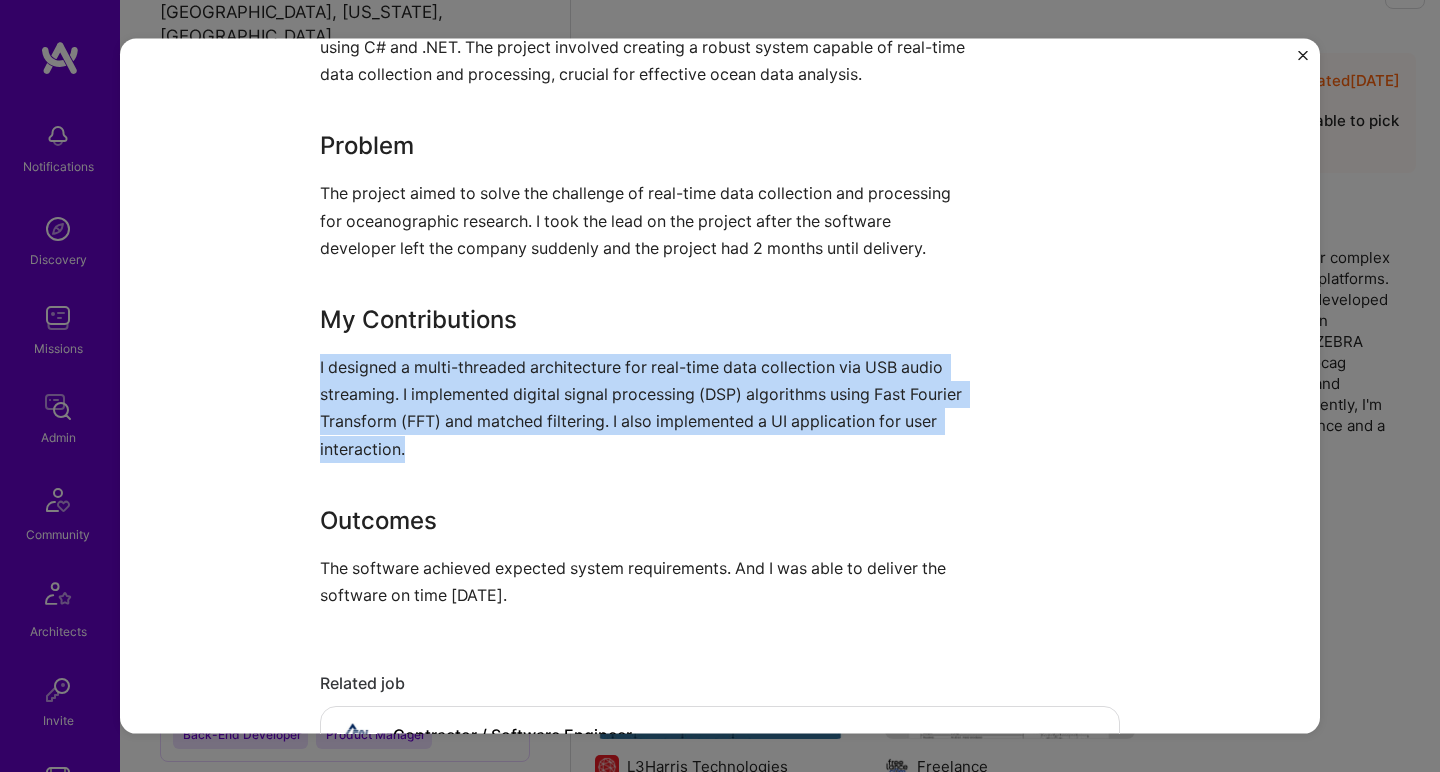 click on "I designed a multi-threaded architecture for real-time data collection via USB audio streaming. I implemented digital signal processing (DSP) algorithms using Fast Fourier Transform (FFT) and matched filtering. I also implemented a UI application for user interaction." at bounding box center [645, 408] 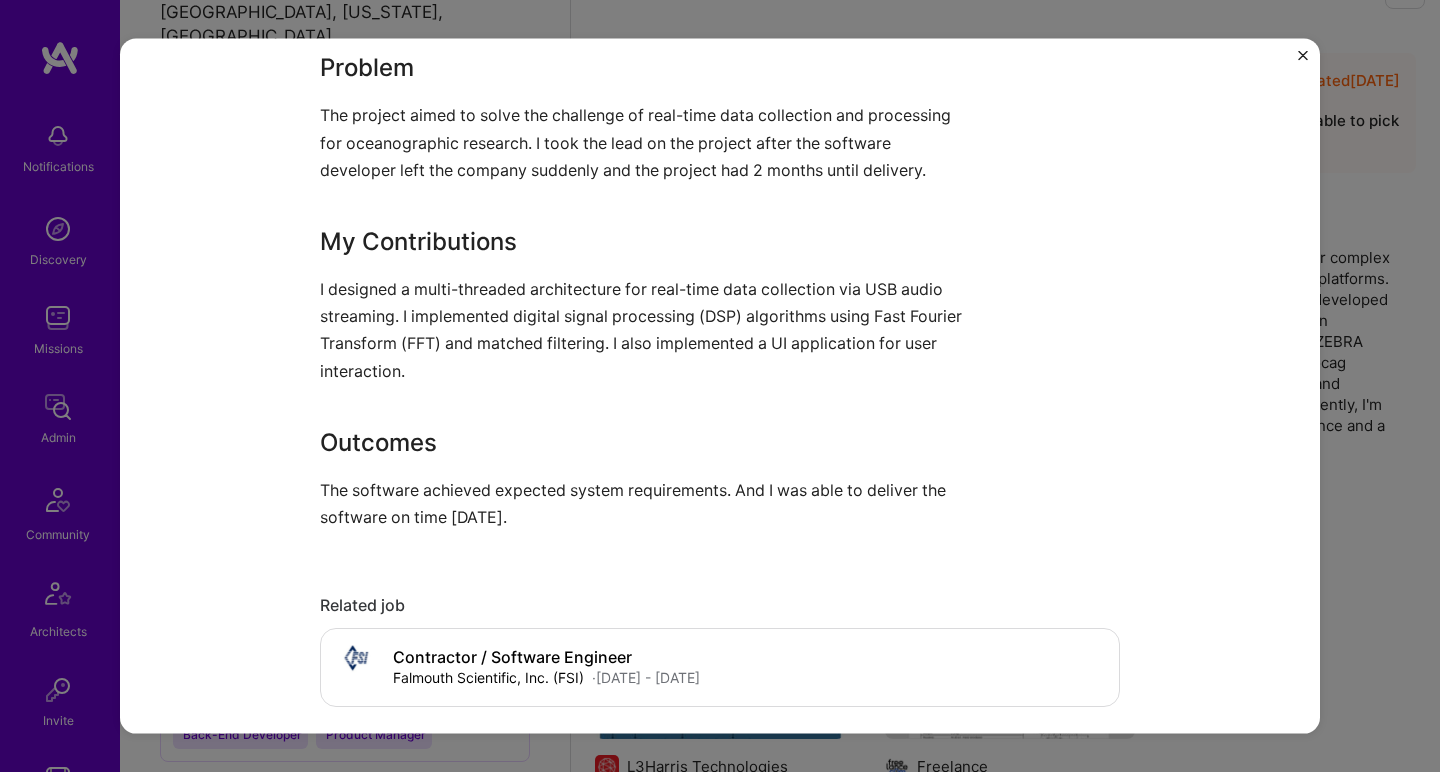 click on "The software achieved expected system requirements. And I was able to deliver the software on time [DATE]." at bounding box center [645, 503] 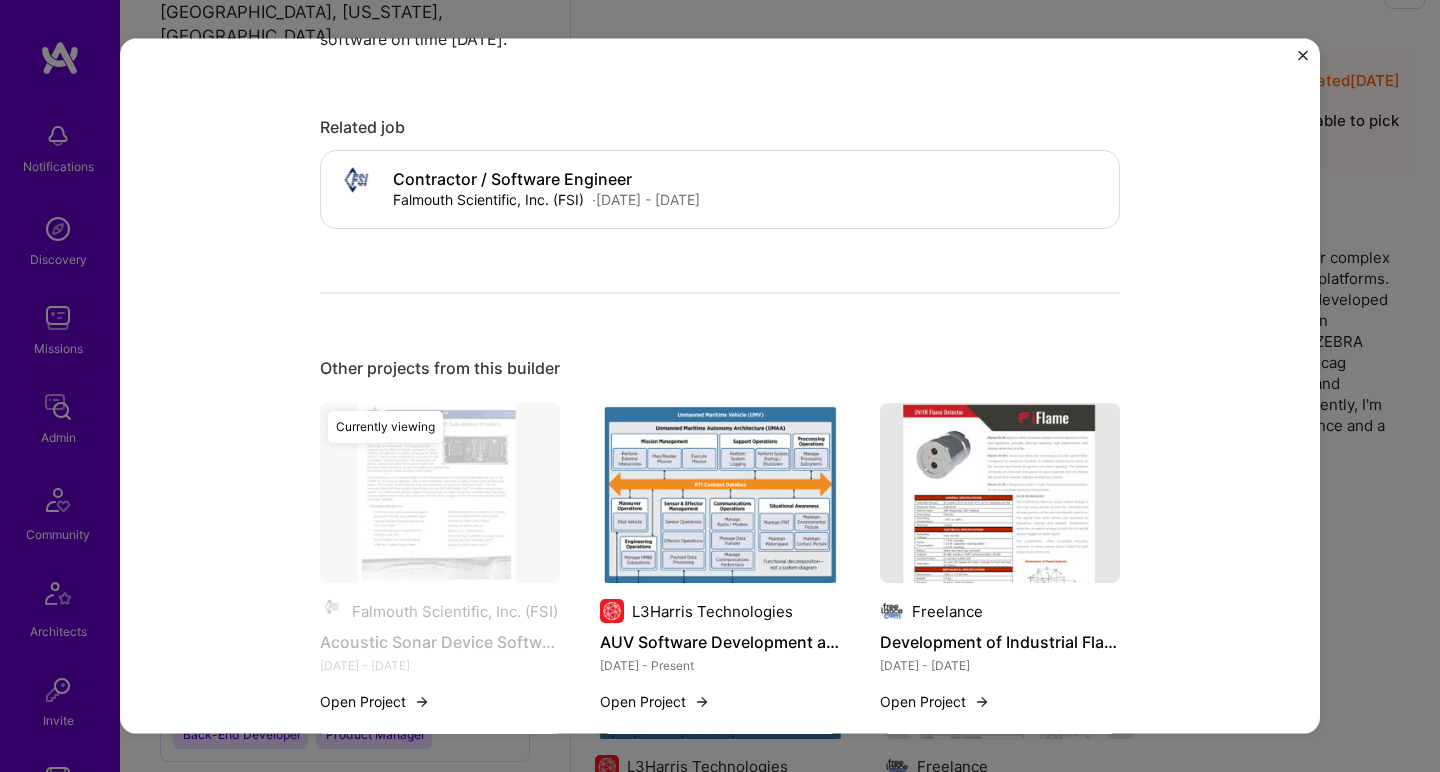 scroll, scrollTop: 1999, scrollLeft: 0, axis: vertical 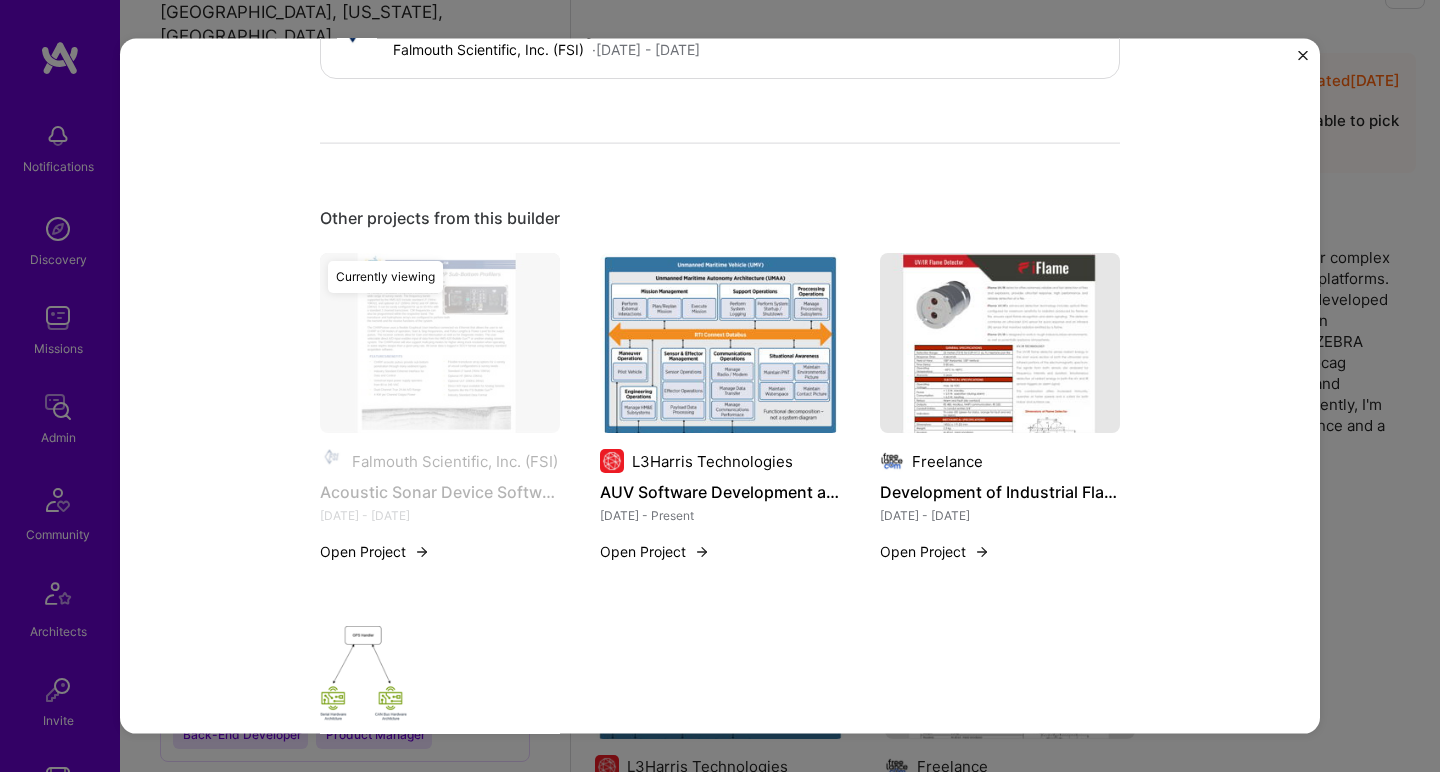 click at bounding box center (1000, 343) 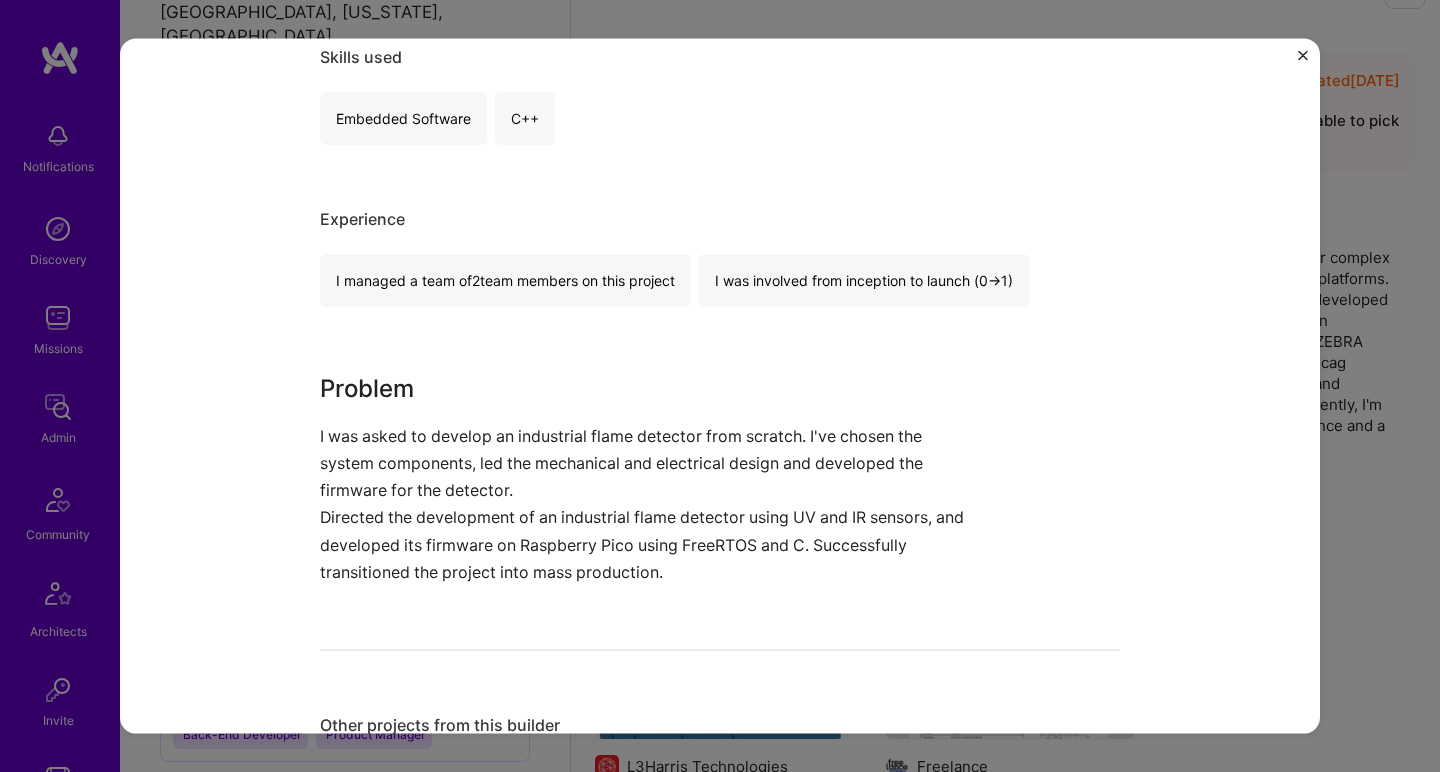scroll, scrollTop: 1297, scrollLeft: 0, axis: vertical 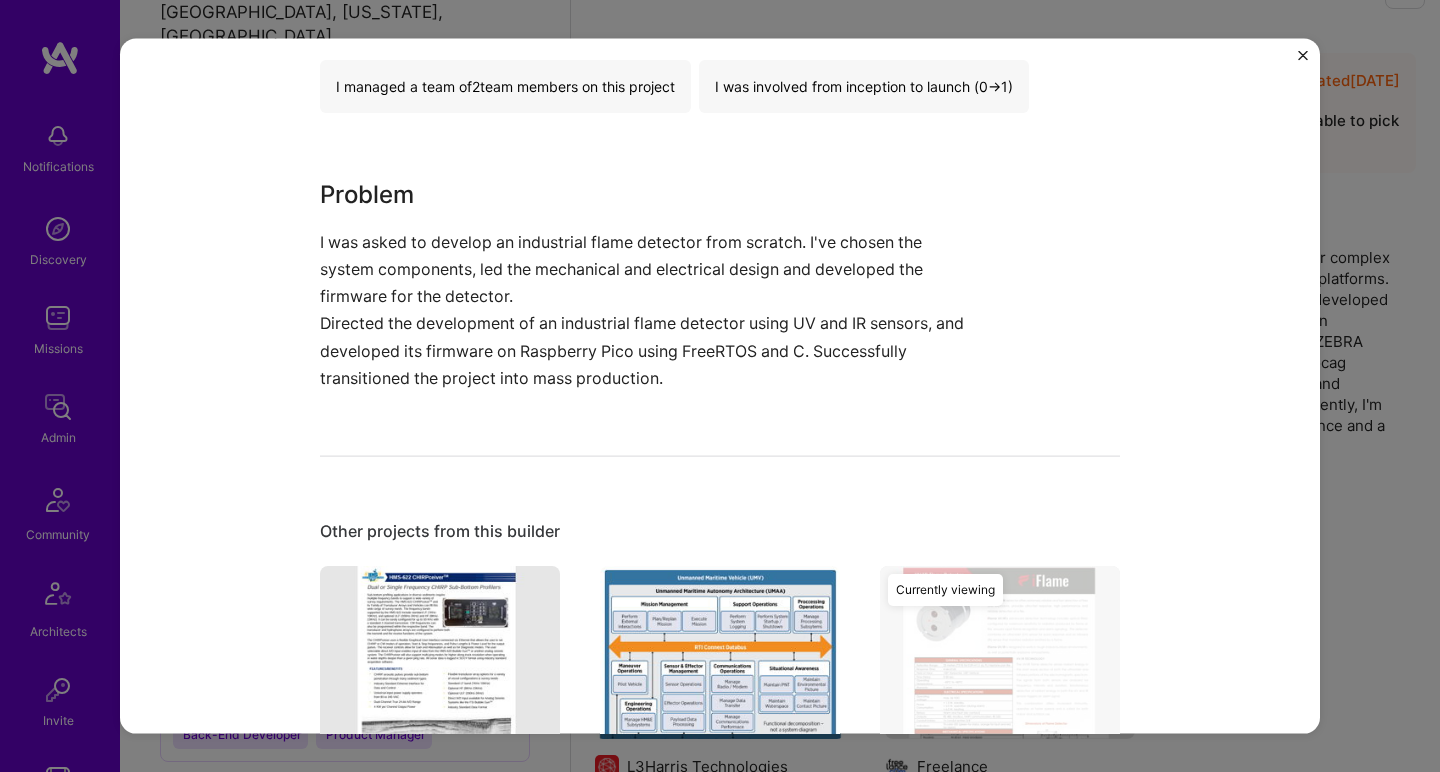 click on "I was asked to develop an industrial flame detector from scratch. I've chosen the system components, led the mechanical and electrical design and developed the firmware for the detector." at bounding box center [645, 269] 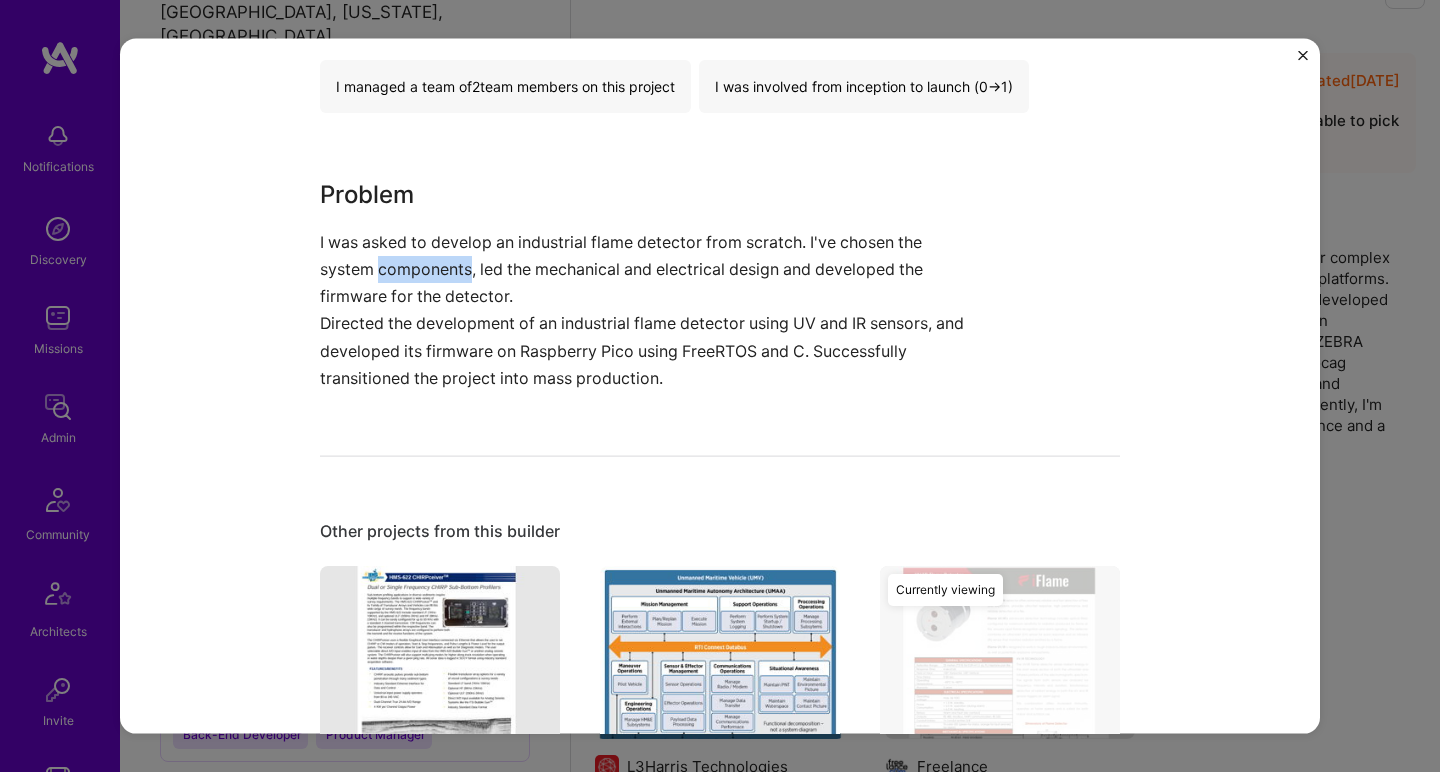 click on "I was asked to develop an industrial flame detector from scratch. I've chosen the system components, led the mechanical and electrical design and developed the firmware for the detector." at bounding box center (645, 269) 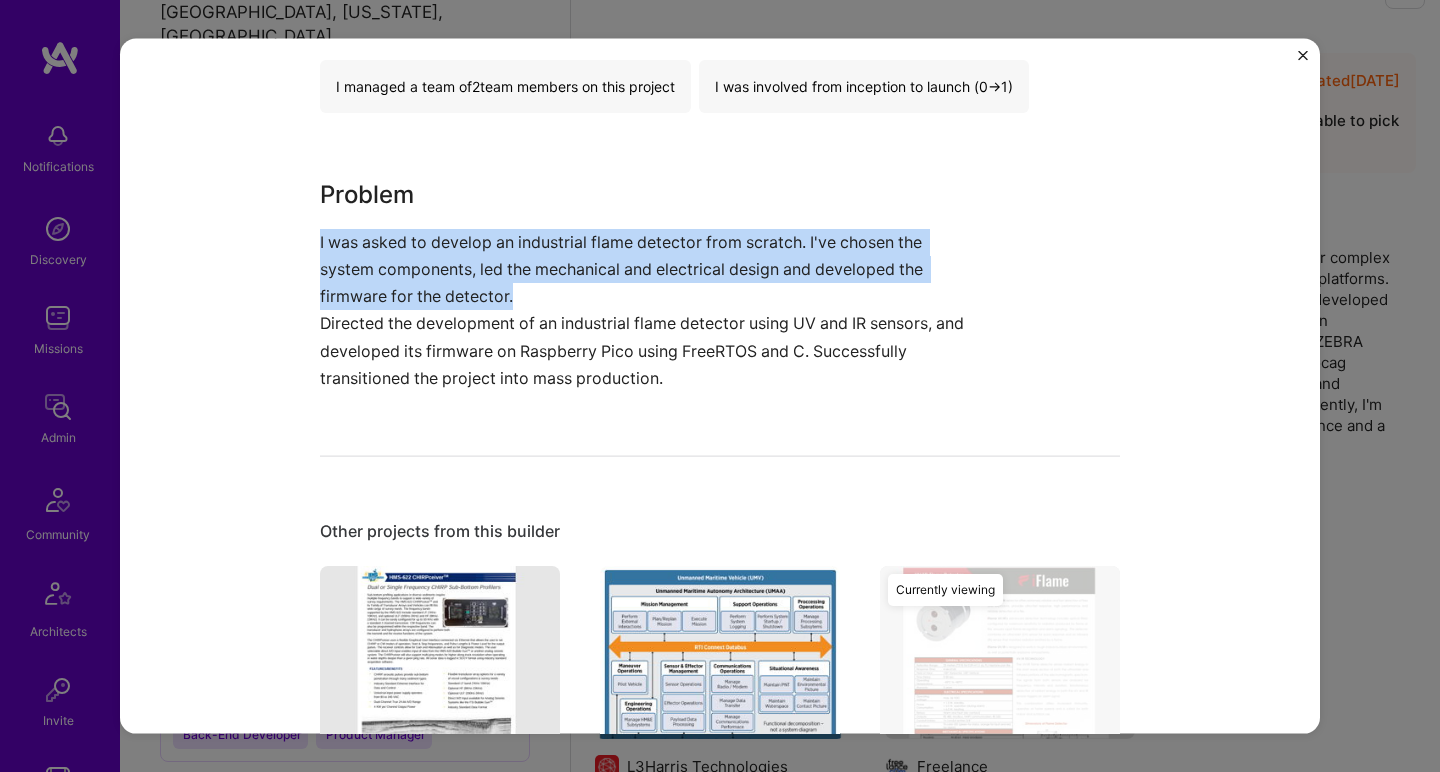 drag, startPoint x: 388, startPoint y: 259, endPoint x: 476, endPoint y: 390, distance: 157.81319 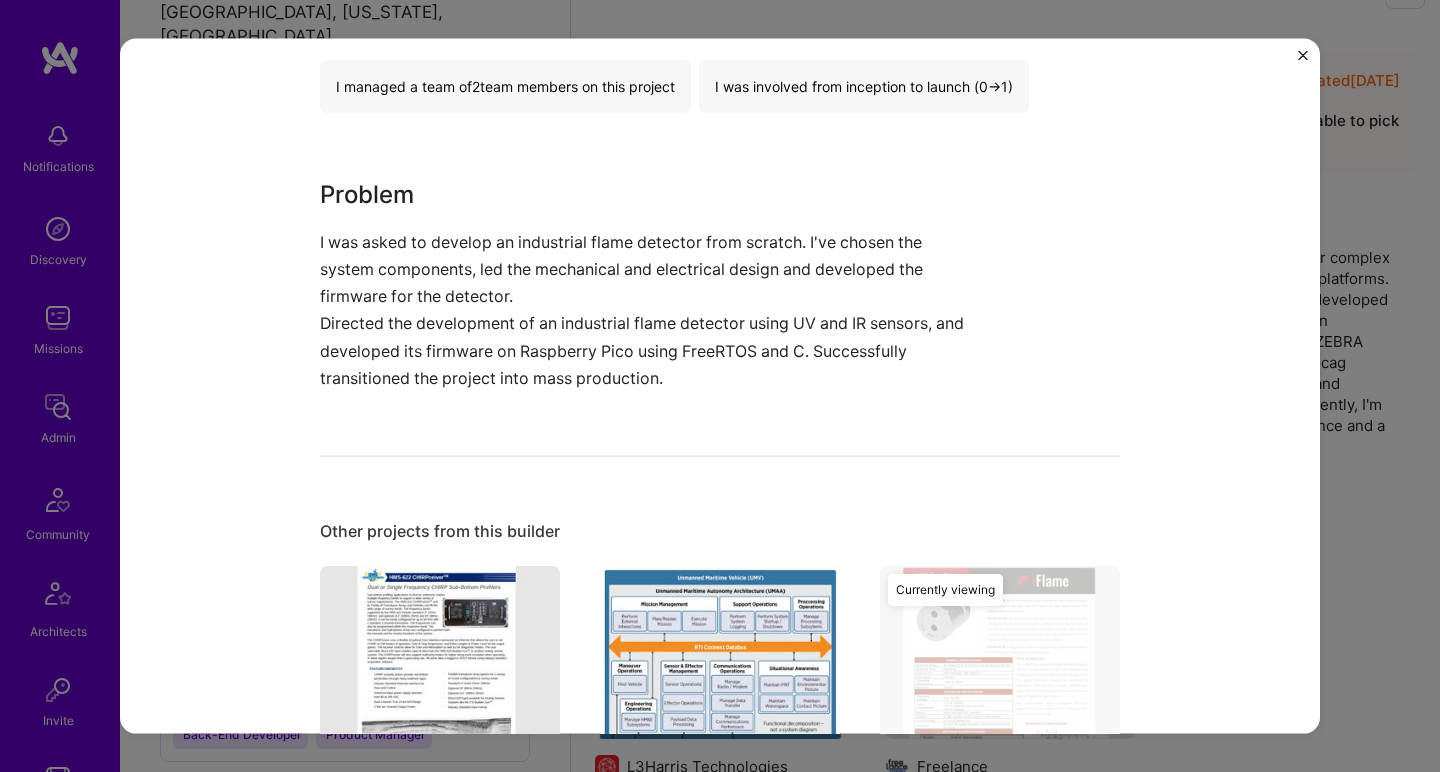 click on "Directed the development of an industrial flame detector using UV and IR sensors, and developed its firmware on Raspberry Pico using FreeRTOS and C. Successfully transitioned the project into mass production." at bounding box center [645, 351] 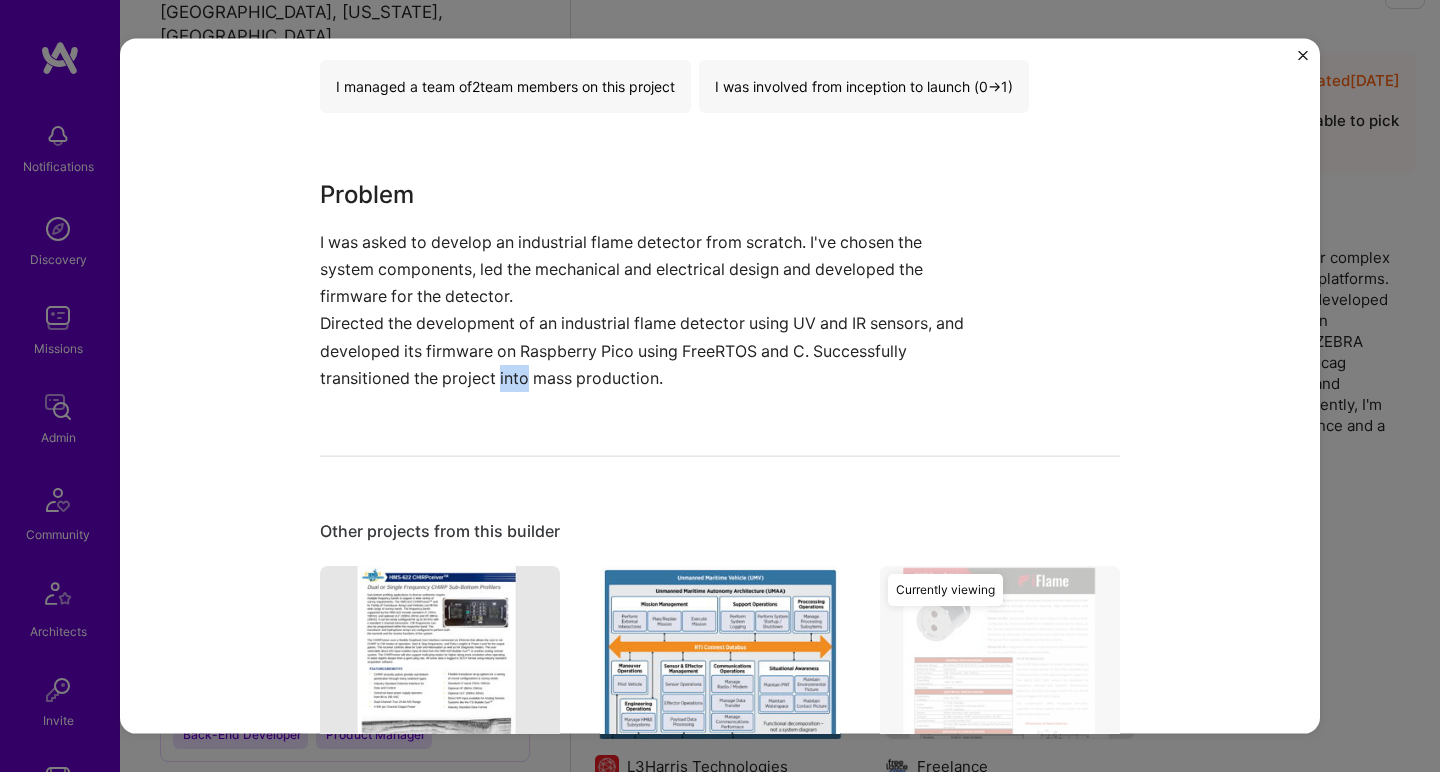 click on "Directed the development of an industrial flame detector using UV and IR sensors, and developed its firmware on Raspberry Pico using FreeRTOS and C. Successfully transitioned the project into mass production." at bounding box center (645, 351) 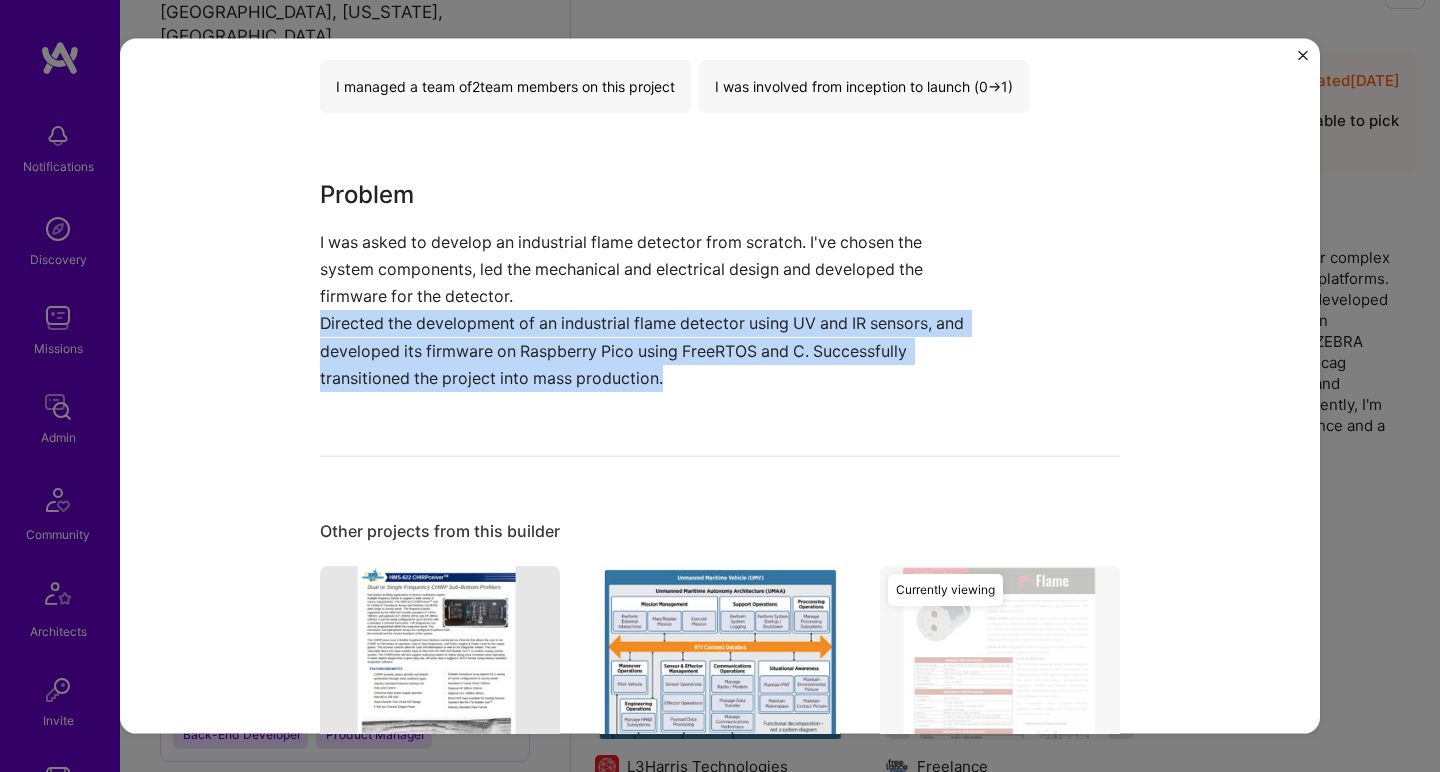 drag, startPoint x: 497, startPoint y: 374, endPoint x: 500, endPoint y: 360, distance: 14.3178215 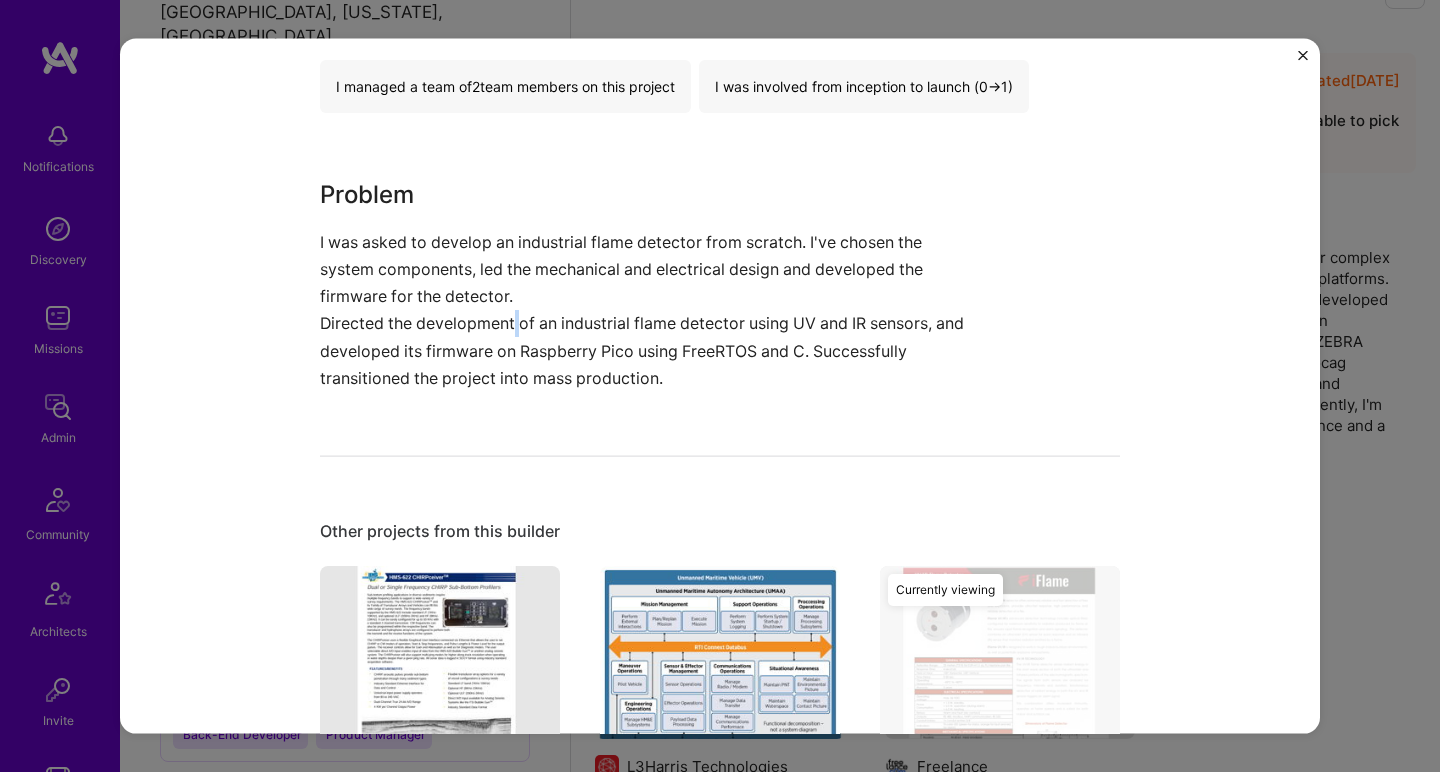 click on "Directed the development of an industrial flame detector using UV and IR sensors, and developed its firmware on Raspberry Pico using FreeRTOS and C. Successfully transitioned the project into mass production." at bounding box center [645, 351] 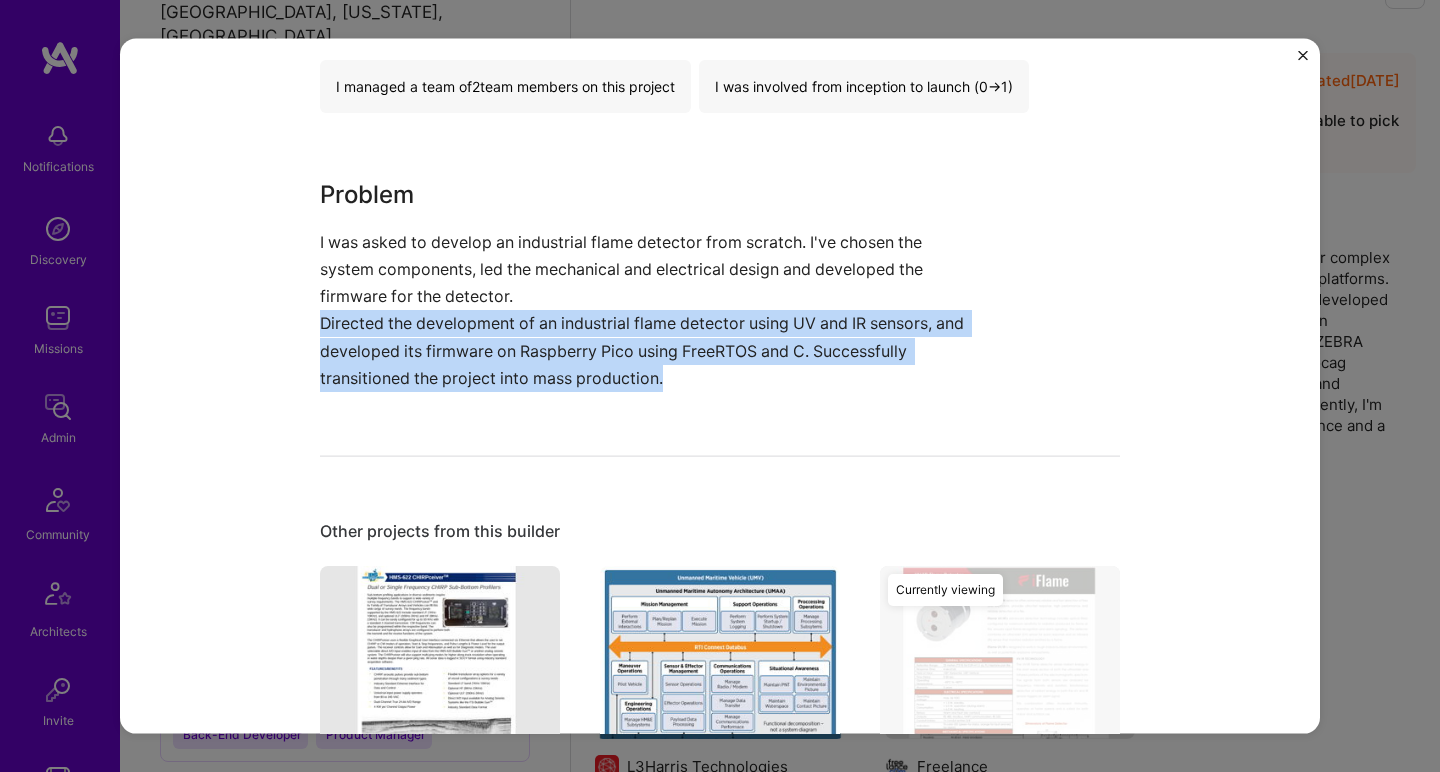 click on "Directed the development of an industrial flame detector using UV and IR sensors, and developed its firmware on Raspberry Pico using FreeRTOS and C. Successfully transitioned the project into mass production." at bounding box center (645, 351) 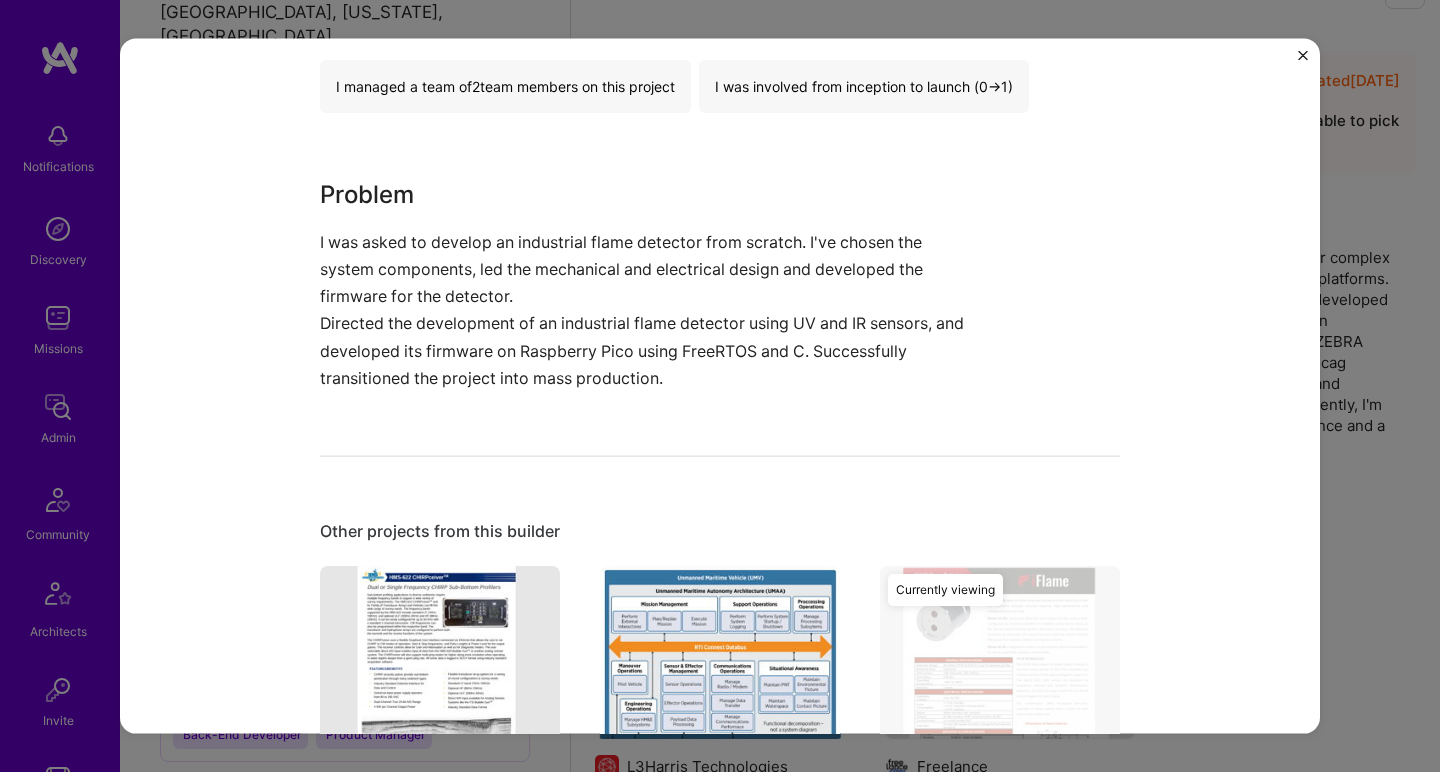 click on "I was asked to develop an industrial flame detector from scratch. I've chosen the system components, led the mechanical and electrical design and developed the firmware for the detector." at bounding box center (645, 269) 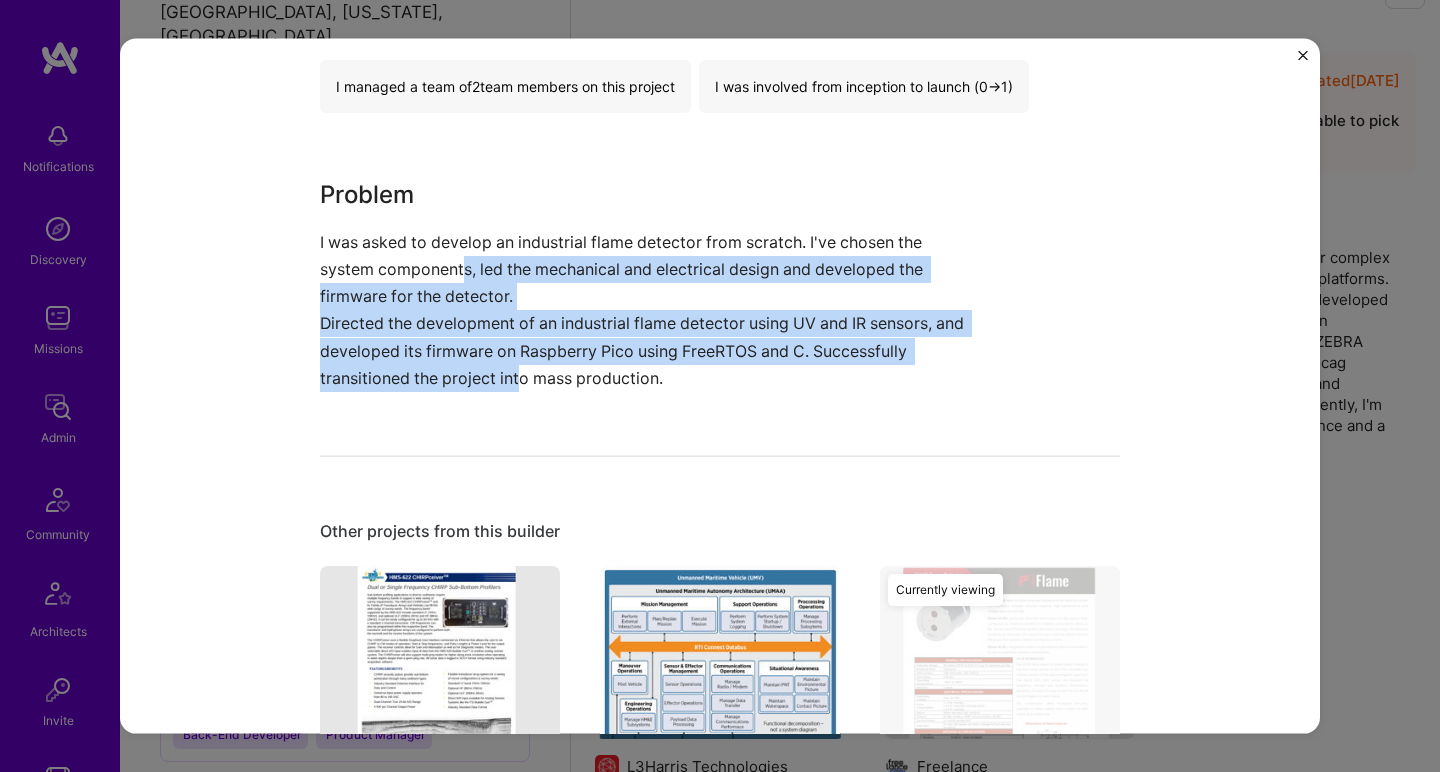 drag, startPoint x: 459, startPoint y: 258, endPoint x: 516, endPoint y: 370, distance: 125.670204 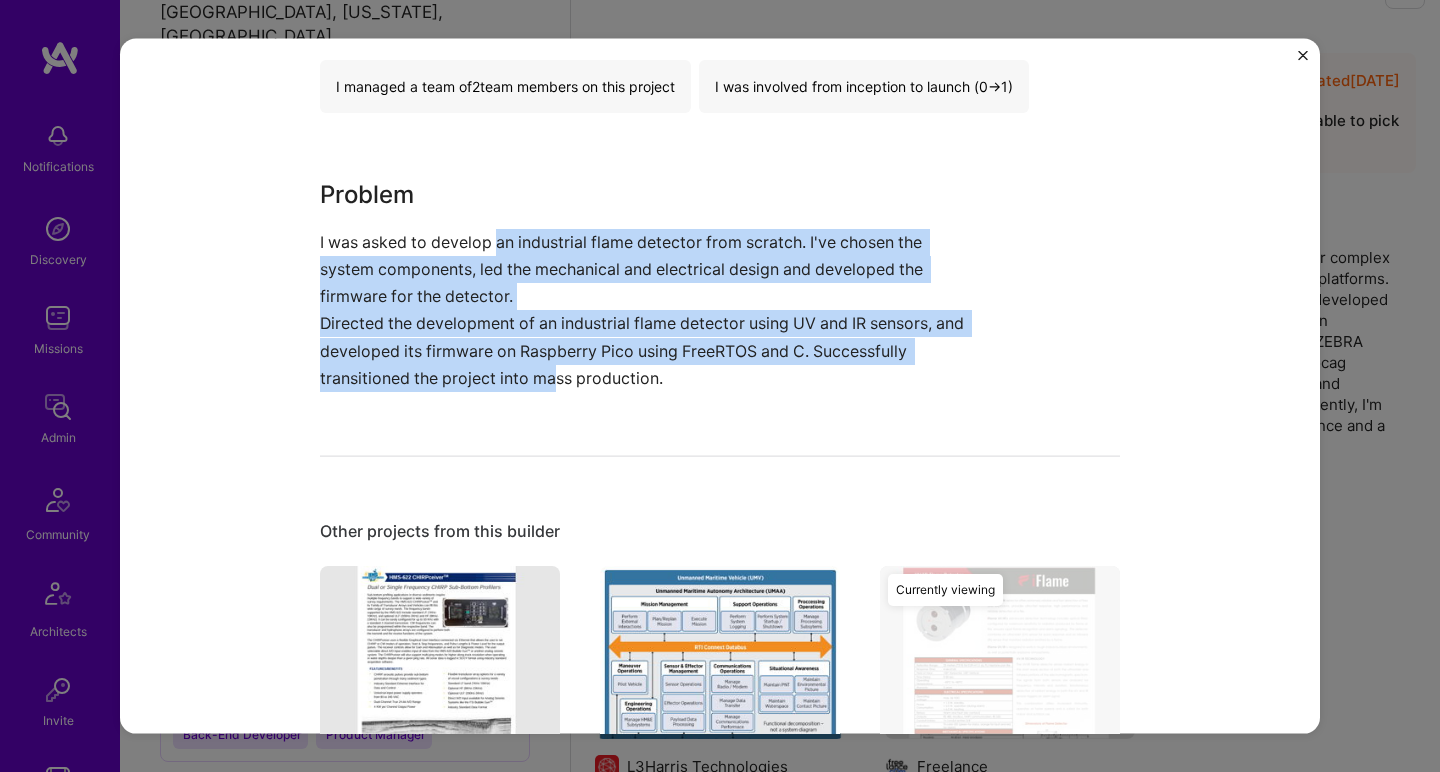 drag, startPoint x: 553, startPoint y: 361, endPoint x: 492, endPoint y: 244, distance: 131.94696 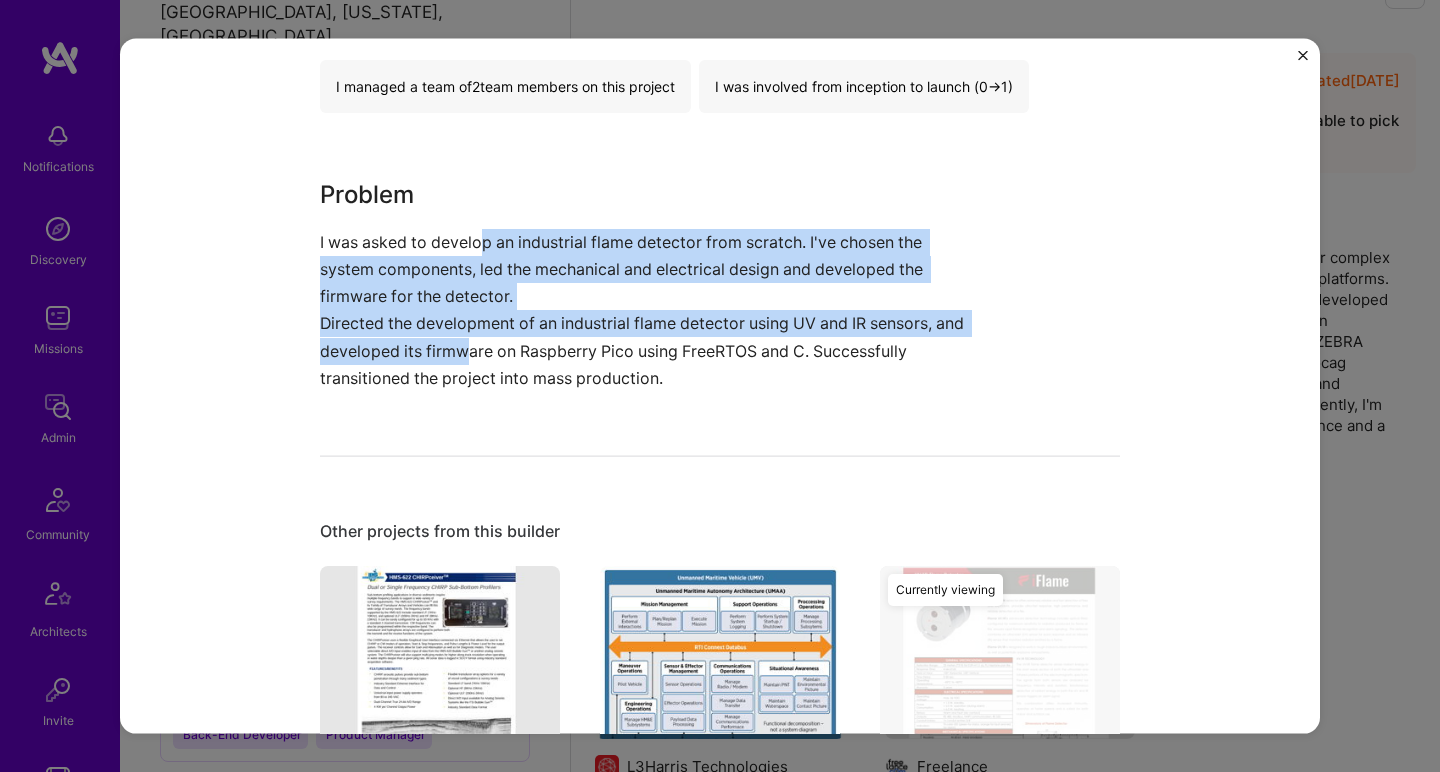 drag, startPoint x: 474, startPoint y: 244, endPoint x: 490, endPoint y: 343, distance: 100.28459 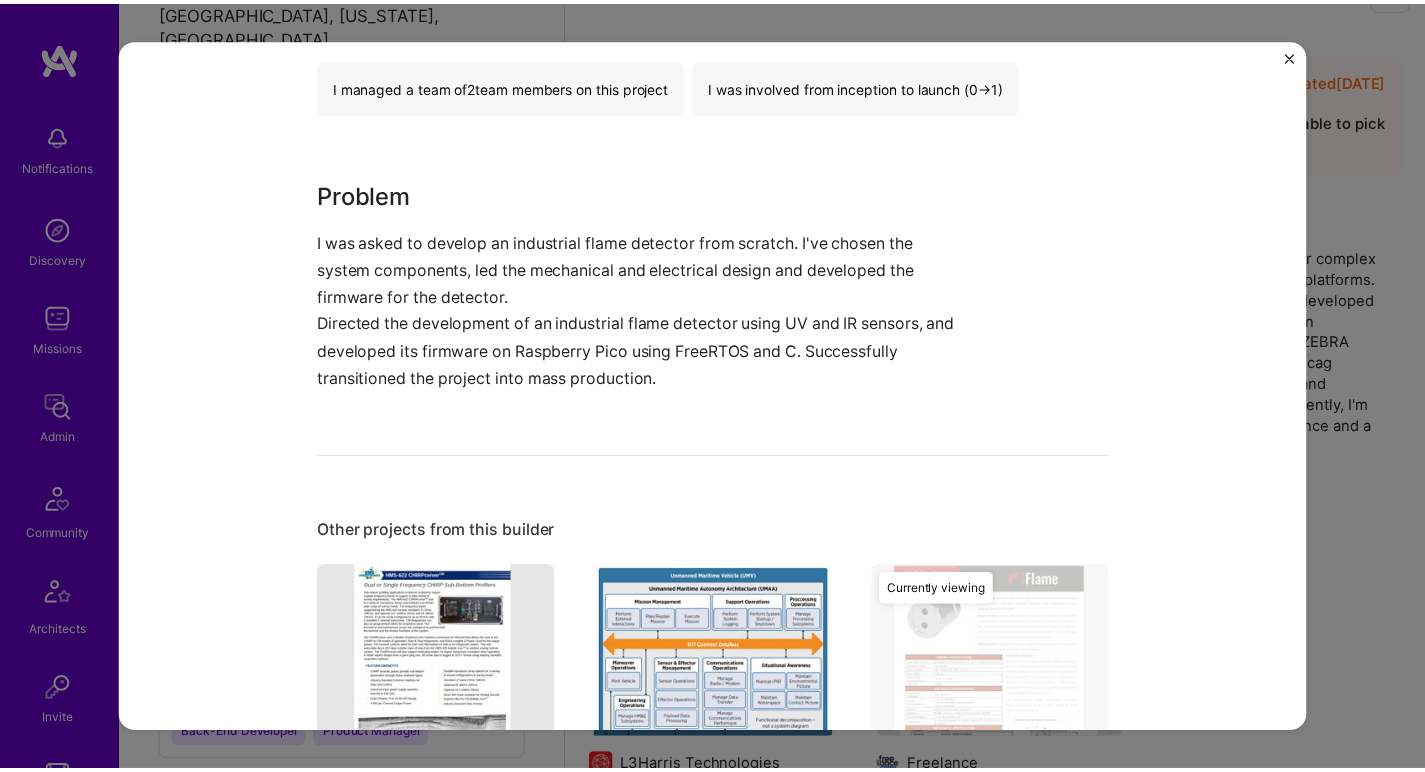 scroll, scrollTop: 1324, scrollLeft: 0, axis: vertical 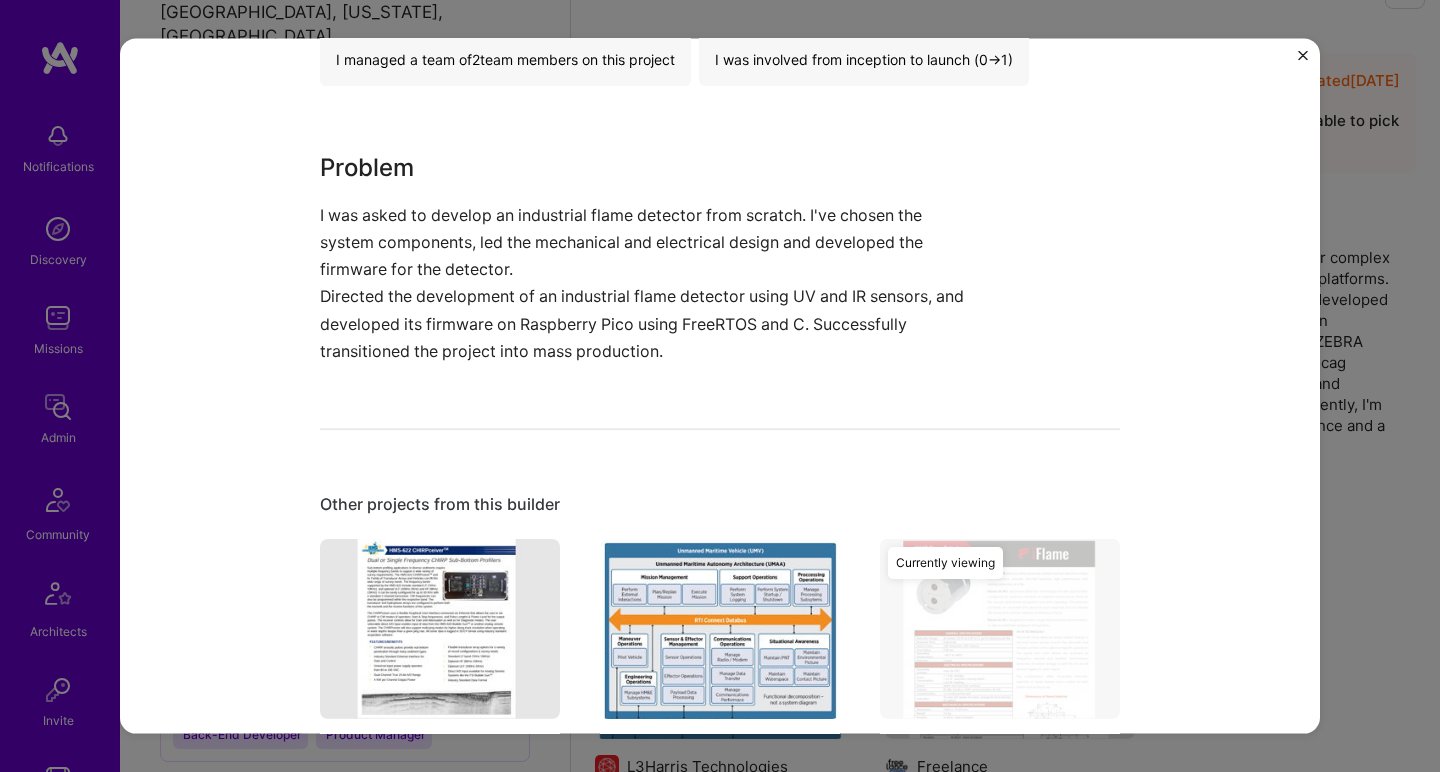 click on "Development of Industrial Flame Detector   Freelance Industrial, Robotics Role Freelance Work [DATE]  -   [DATE] Skills used Embedded Software C++ Experience I managed a team of  2  team members on this project I was involved from inception to launch (0  ->  1) Problem I was asked to develop an industrial flame detector from scratch. I've chosen the system components, led the mechanical and electrical design and developed the firmware for the detector. Directed the development of an industrial flame detector using UV and IR sensors, and developed its firmware on Raspberry Pico using FreeRTOS and C. Successfully transitioned the project into mass production. Other projects from this builder Falmouth Scientific, Inc. (FSI) Acoustic Sonar Device Software [DATE] - [DATE] Open Project   L3Harris Technologies AUV Software Development and Integration [DATE] - Present Open Project   Freelance Development of Industrial Flame Detector [DATE] - [DATE] Open Project   Currently viewing [DATE] - [DATE]" at bounding box center (720, 386) 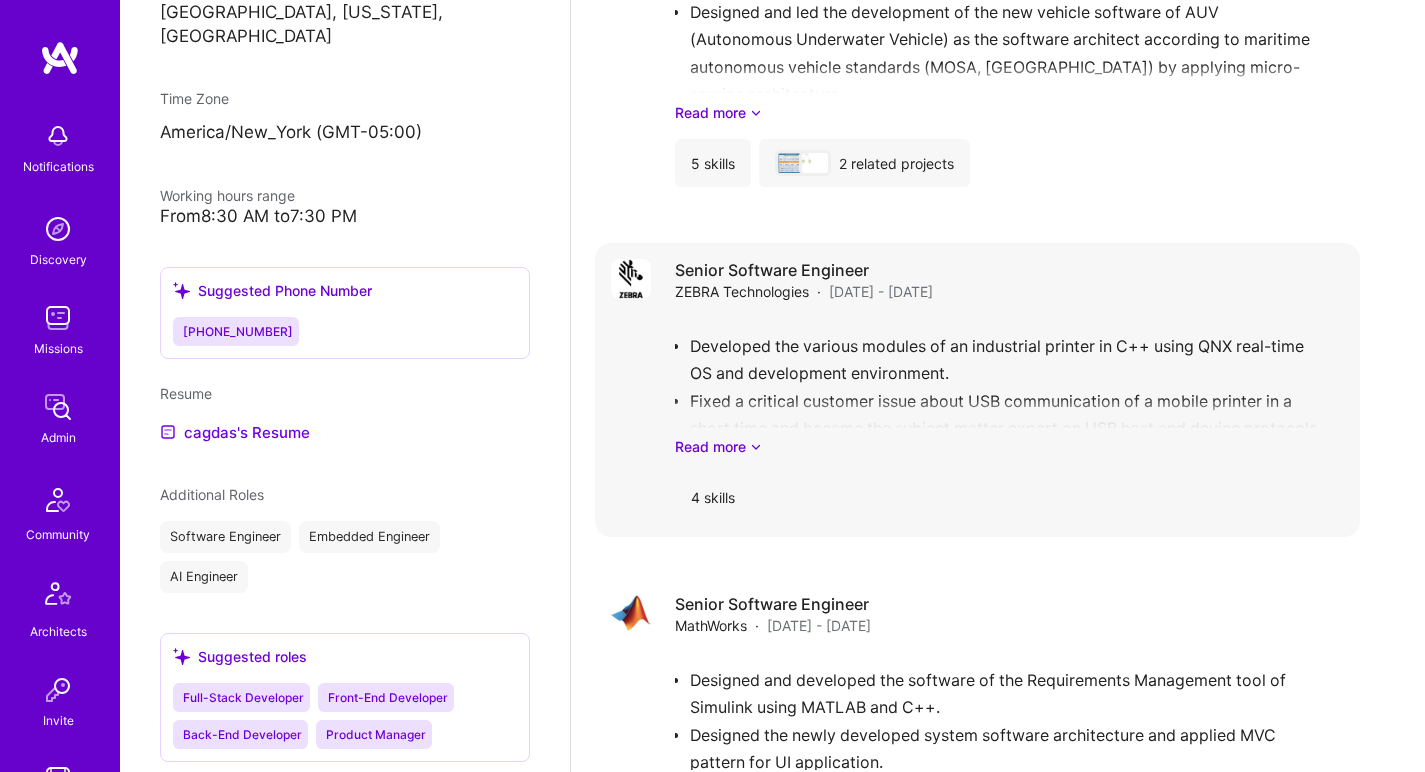 scroll, scrollTop: 1282, scrollLeft: 0, axis: vertical 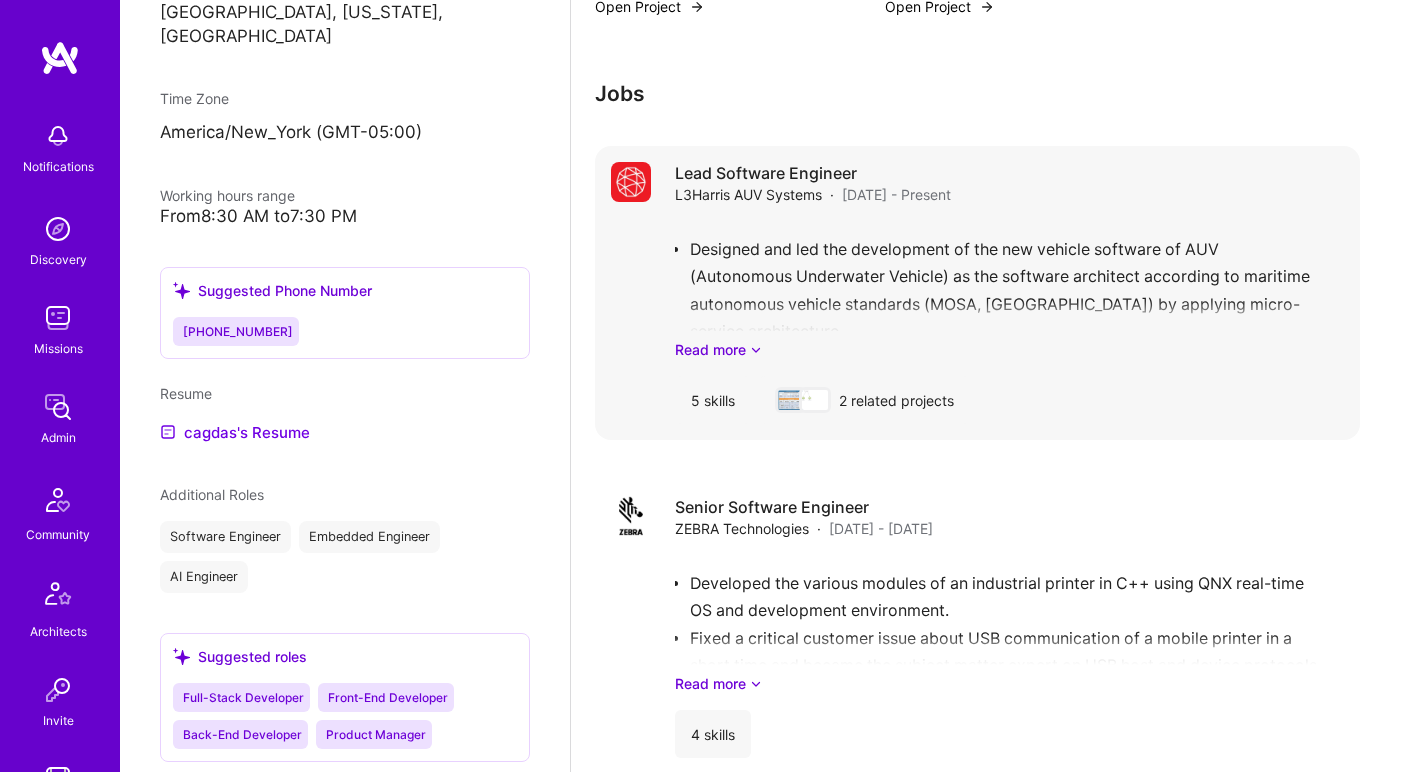 click on "Designed and led the development of the new vehicle software of AUV (Autonomous Underwater Vehicle) as the software architect according to maritime autonomous vehicle standards (MOSA, [GEOGRAPHIC_DATA]) by applying micro-service architecture. Integrated RTI DDS (Data Distribution Service) framework into the flight controller software of the AUV, re-architected the whole software and its modules based on the new data and communication model in C#. Created a comprehensive AUV flight software simulator using Unity and C#. This simulator generates realistic sensor data and renders 3D visualizations of vehicle motion, facilitating the development and testing of real-world flight capabilities. Conceptualized and led the development of a test automation software in C# that can run user defined scripts, revolutionizing AUV software testing efficiency in simulated environments. Crafted critical firmware for AUV watchdog functionality on STM32 L1 processor in C, ensuring robust hardware control and system reliability. Read more" at bounding box center (1009, 290) 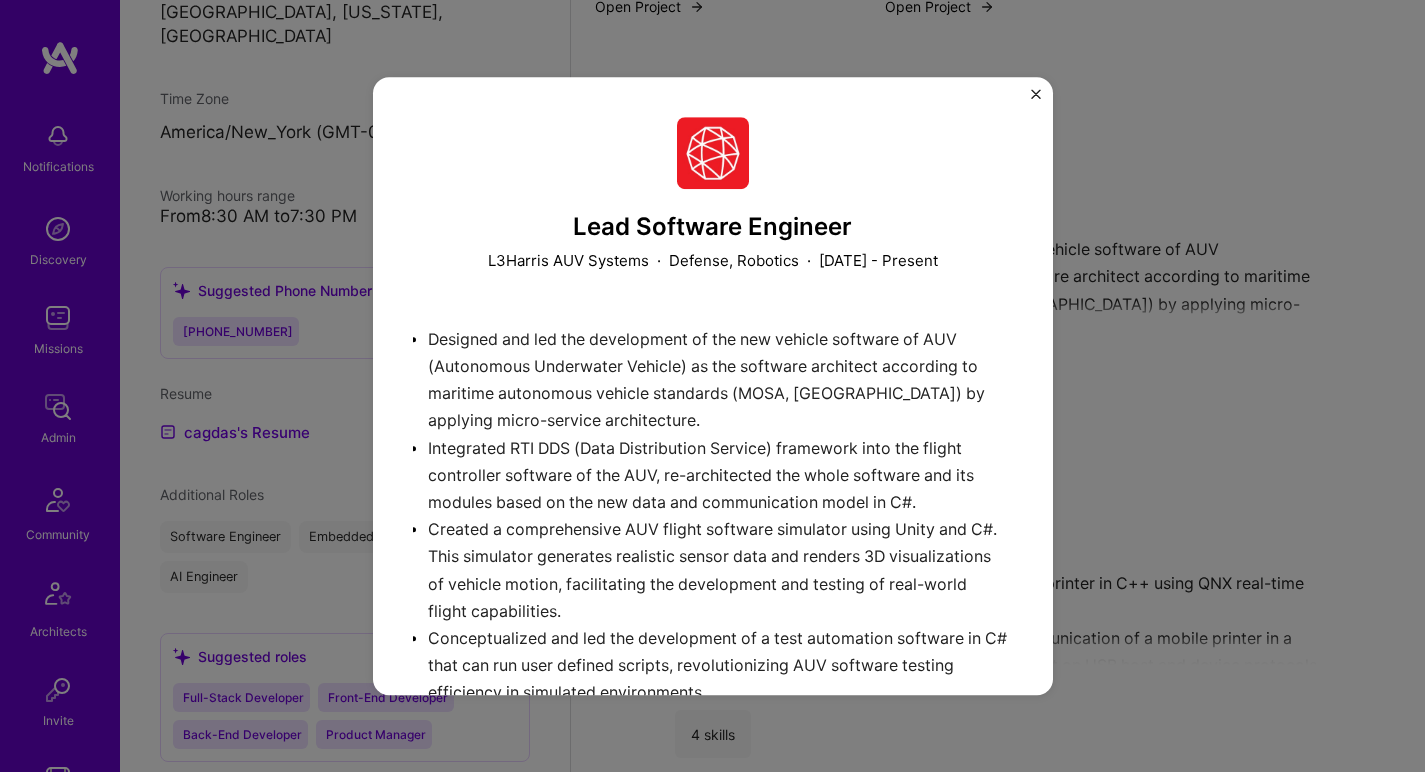click on "Designed and led the development of the new vehicle software of AUV (Autonomous Underwater Vehicle) as the software architect according to maritime autonomous vehicle standards (MOSA, [GEOGRAPHIC_DATA]) by applying micro-service architecture. Integrated RTI DDS (Data Distribution Service) framework into the flight controller software of the AUV, re-architected the whole software and its modules based on the new data and communication model in C#. Created a comprehensive AUV flight software simulator using Unity and C#. This simulator generates realistic sensor data and renders 3D visualizations of vehicle motion, facilitating the development and testing of real-world flight capabilities. Conceptualized and led the development of a test automation software in C# that can run user defined scripts, revolutionizing AUV software testing efficiency in simulated environments. Crafted critical firmware for AUV watchdog functionality on STM32 L1 processor in C, ensuring robust hardware control and system reliability." at bounding box center [713, 640] 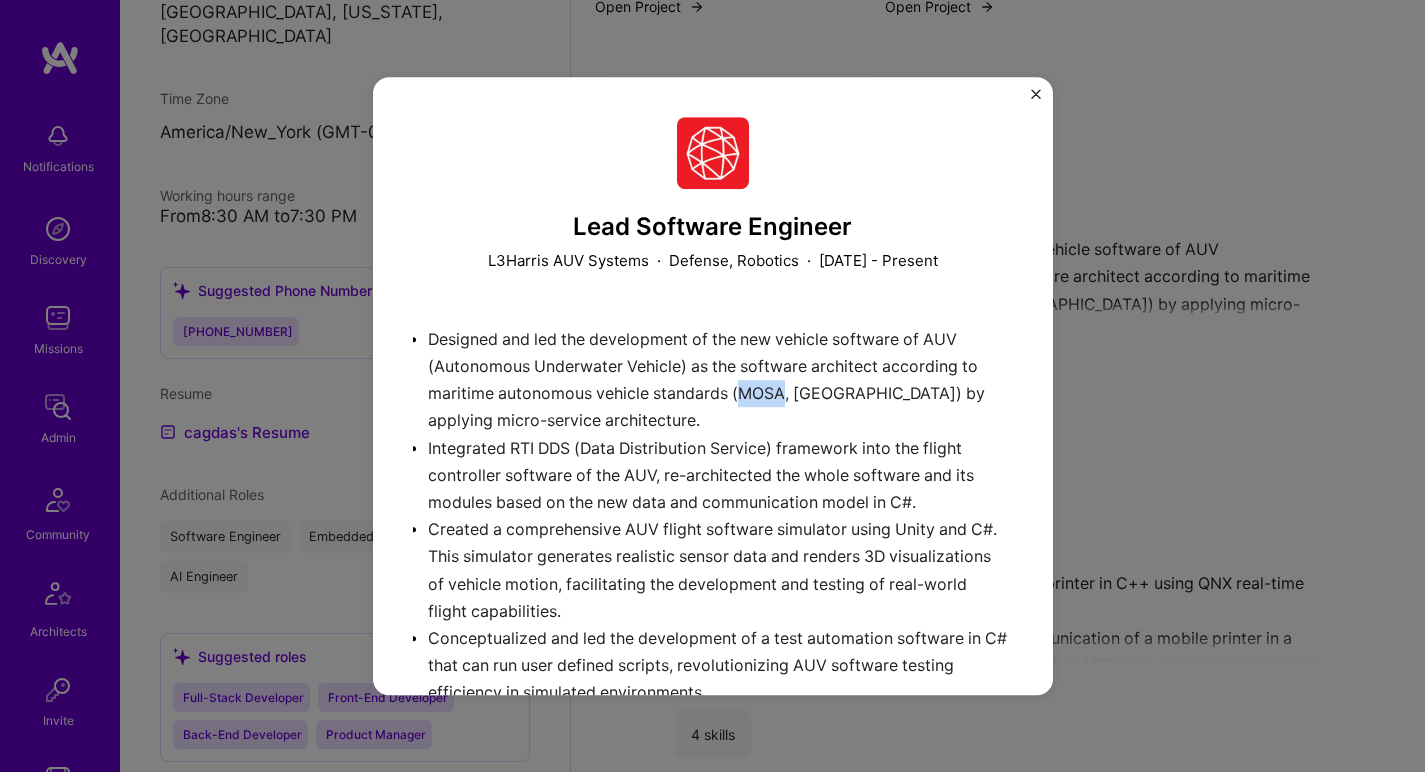 click on "Designed and led the development of the new vehicle software of AUV (Autonomous Underwater Vehicle) as the software architect according to maritime autonomous vehicle standards (MOSA, [GEOGRAPHIC_DATA]) by applying micro-service architecture. Integrated RTI DDS (Data Distribution Service) framework into the flight controller software of the AUV, re-architected the whole software and its modules based on the new data and communication model in C#. Created a comprehensive AUV flight software simulator using Unity and C#. This simulator generates realistic sensor data and renders 3D visualizations of vehicle motion, facilitating the development and testing of real-world flight capabilities. Conceptualized and led the development of a test automation software in C# that can run user defined scripts, revolutionizing AUV software testing efficiency in simulated environments. Crafted critical firmware for AUV watchdog functionality on STM32 L1 processor in C, ensuring robust hardware control and system reliability." at bounding box center (713, 640) 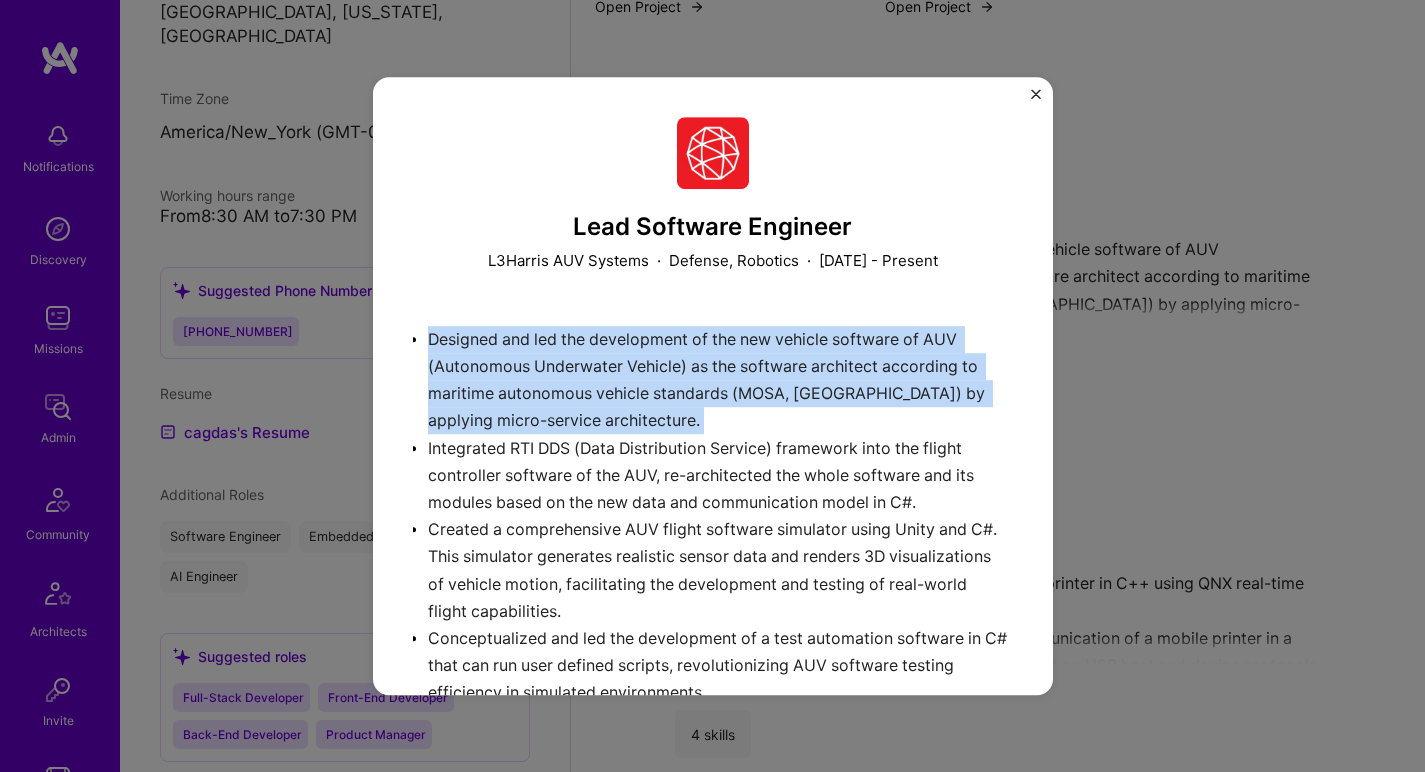 click on "Designed and led the development of the new vehicle software of AUV (Autonomous Underwater Vehicle) as the software architect according to maritime autonomous vehicle standards (MOSA, [GEOGRAPHIC_DATA]) by applying micro-service architecture. Integrated RTI DDS (Data Distribution Service) framework into the flight controller software of the AUV, re-architected the whole software and its modules based on the new data and communication model in C#. Created a comprehensive AUV flight software simulator using Unity and C#. This simulator generates realistic sensor data and renders 3D visualizations of vehicle motion, facilitating the development and testing of real-world flight capabilities. Conceptualized and led the development of a test automation software in C# that can run user defined scripts, revolutionizing AUV software testing efficiency in simulated environments. Crafted critical firmware for AUV watchdog functionality on STM32 L1 processor in C, ensuring robust hardware control and system reliability." at bounding box center (713, 640) 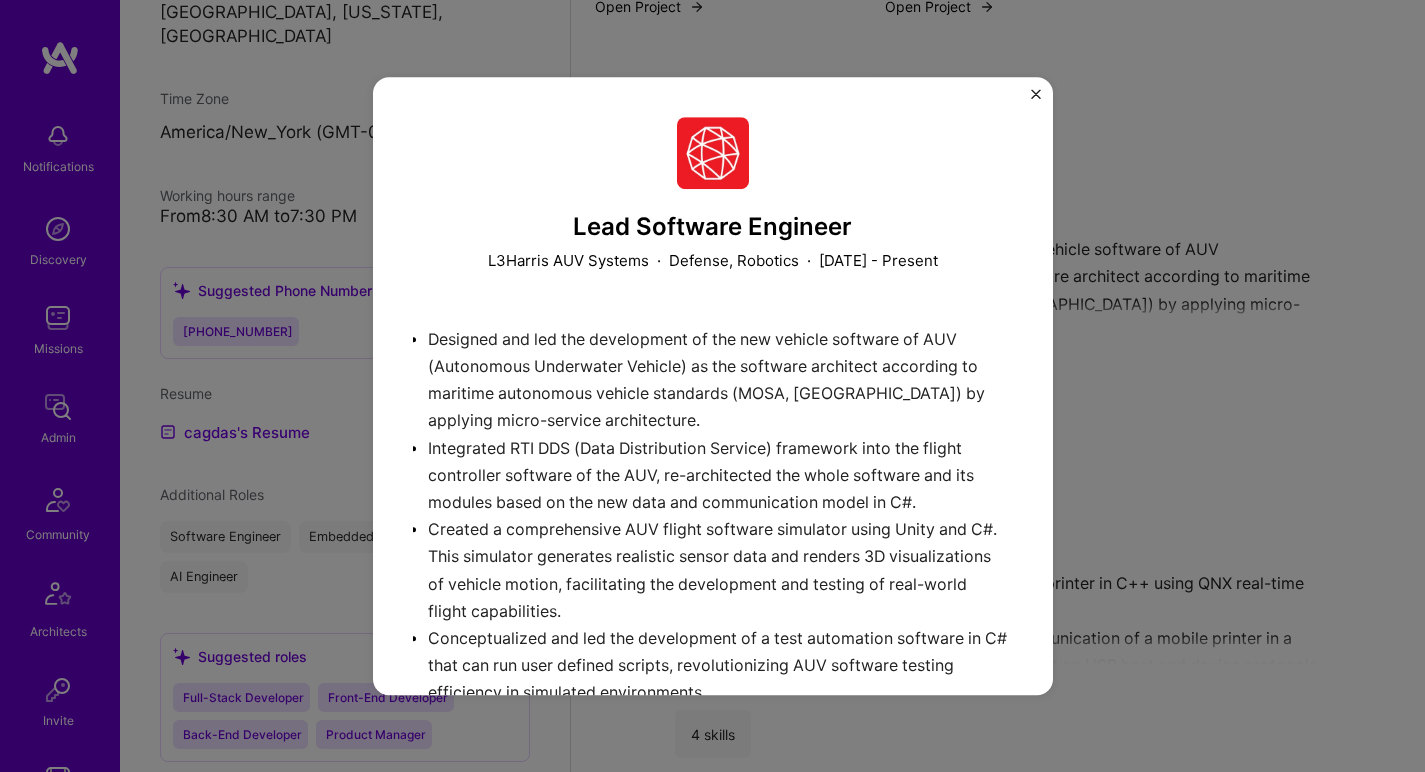 click on "Designed and led the development of the new vehicle software of AUV (Autonomous Underwater Vehicle) as the software architect according to maritime autonomous vehicle standards (MOSA, [GEOGRAPHIC_DATA]) by applying micro-service architecture. Integrated RTI DDS (Data Distribution Service) framework into the flight controller software of the AUV, re-architected the whole software and its modules based on the new data and communication model in C#. Created a comprehensive AUV flight software simulator using Unity and C#. This simulator generates realistic sensor data and renders 3D visualizations of vehicle motion, facilitating the development and testing of real-world flight capabilities. Conceptualized and led the development of a test automation software in C# that can run user defined scripts, revolutionizing AUV software testing efficiency in simulated environments. Crafted critical firmware for AUV watchdog functionality on STM32 L1 processor in C, ensuring robust hardware control and system reliability." at bounding box center [713, 640] 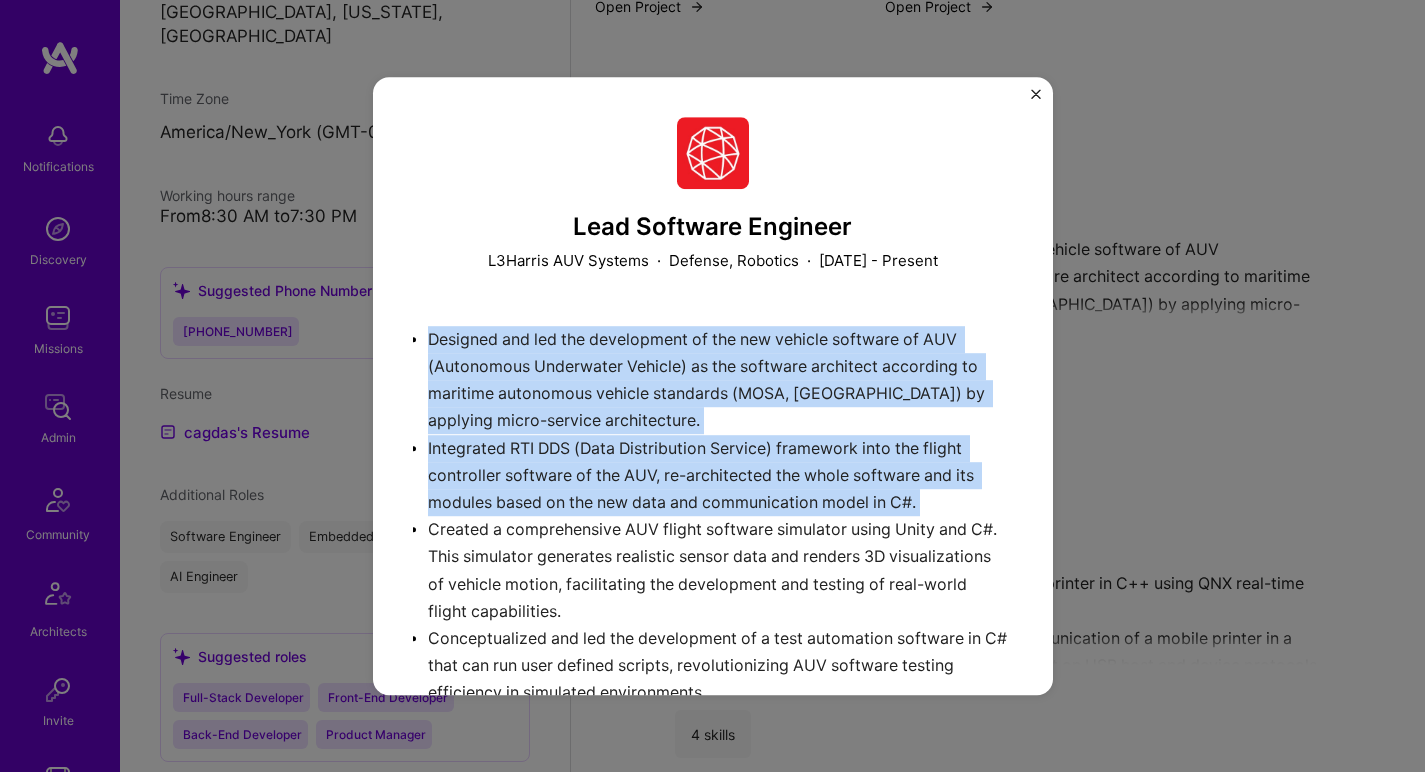 drag, startPoint x: 746, startPoint y: 383, endPoint x: 694, endPoint y: 471, distance: 102.21546 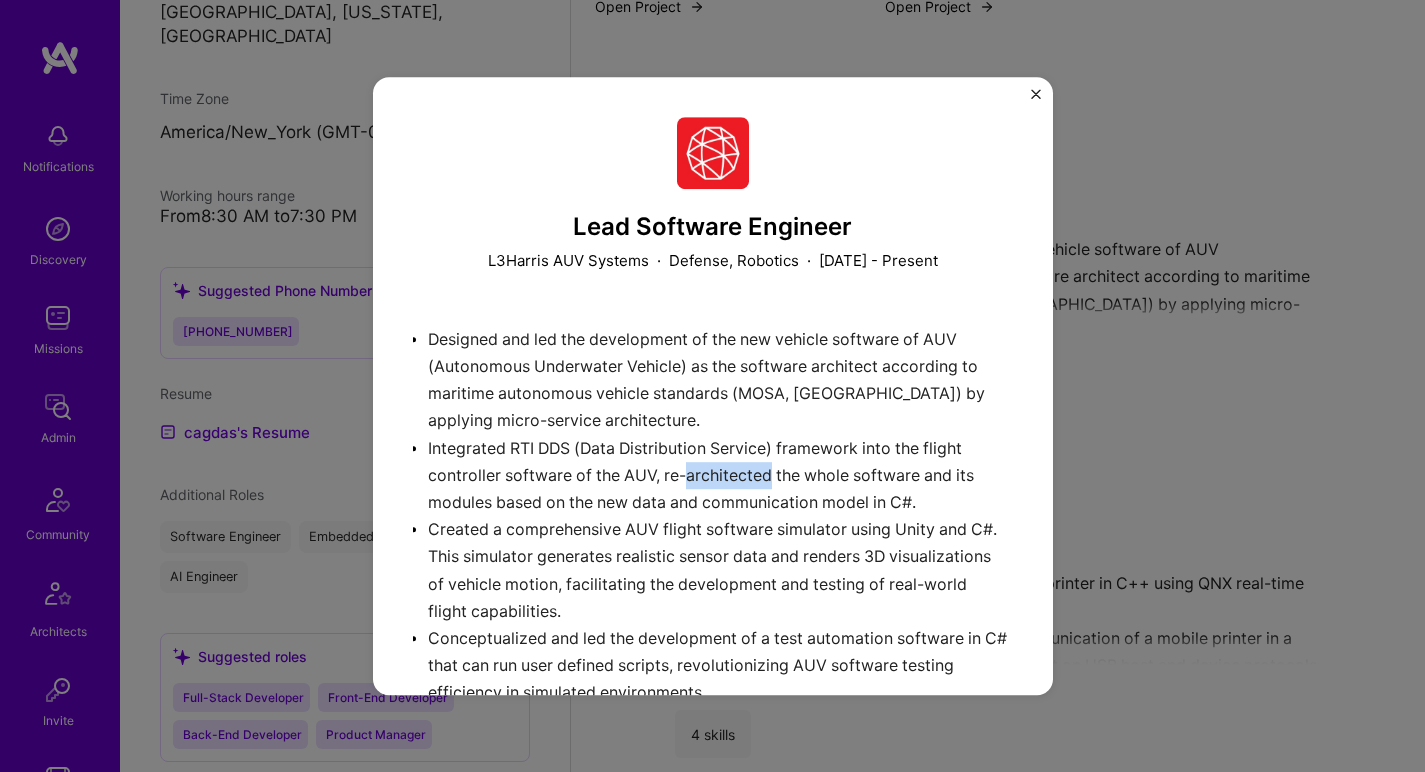 click on "Designed and led the development of the new vehicle software of AUV (Autonomous Underwater Vehicle) as the software architect according to maritime autonomous vehicle standards (MOSA, [GEOGRAPHIC_DATA]) by applying micro-service architecture. Integrated RTI DDS (Data Distribution Service) framework into the flight controller software of the AUV, re-architected the whole software and its modules based on the new data and communication model in C#. Created a comprehensive AUV flight software simulator using Unity and C#. This simulator generates realistic sensor data and renders 3D visualizations of vehicle motion, facilitating the development and testing of real-world flight capabilities. Conceptualized and led the development of a test automation software in C# that can run user defined scripts, revolutionizing AUV software testing efficiency in simulated environments. Crafted critical firmware for AUV watchdog functionality on STM32 L1 processor in C, ensuring robust hardware control and system reliability." at bounding box center (713, 640) 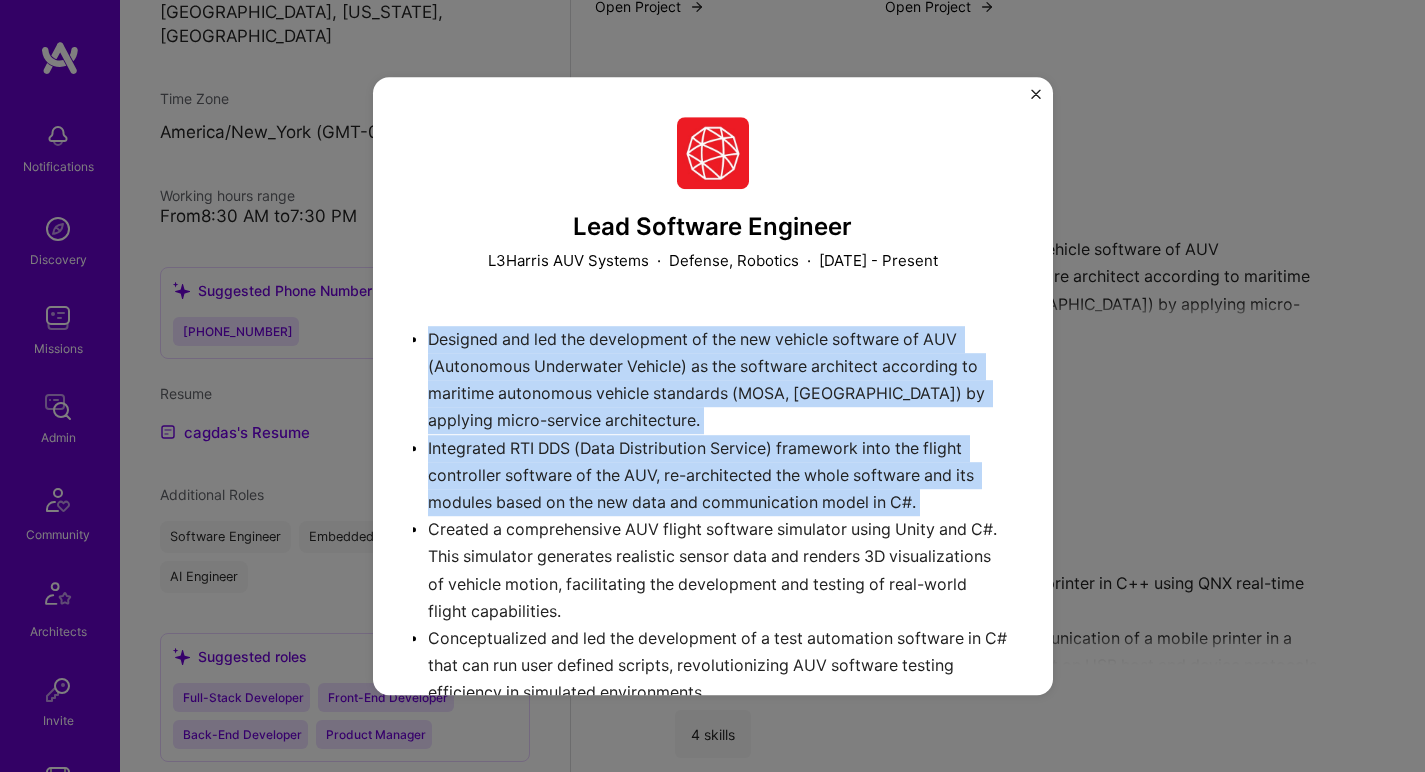 drag, startPoint x: 694, startPoint y: 471, endPoint x: 706, endPoint y: 372, distance: 99.724625 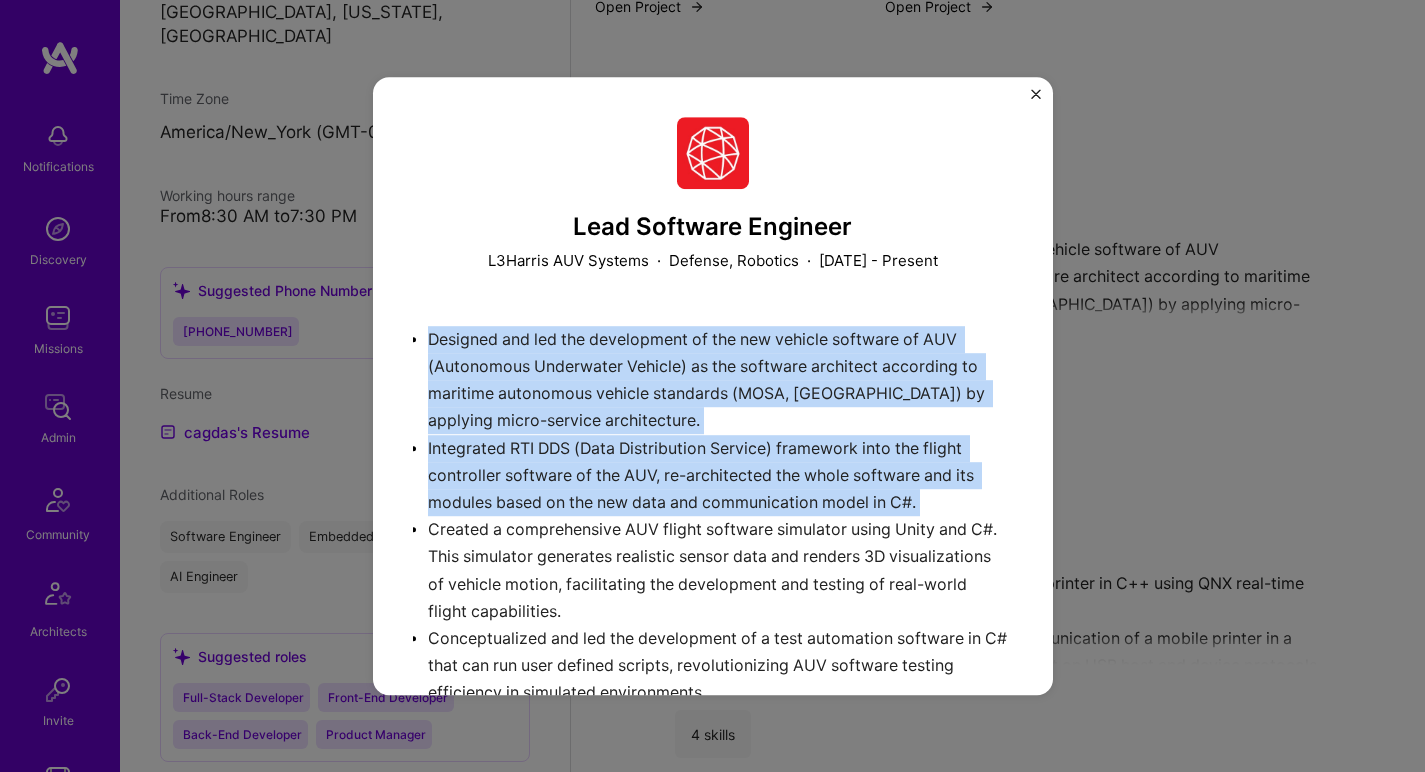 click on "Designed and led the development of the new vehicle software of AUV (Autonomous Underwater Vehicle) as the software architect according to maritime autonomous vehicle standards (MOSA, [GEOGRAPHIC_DATA]) by applying micro-service architecture. Integrated RTI DDS (Data Distribution Service) framework into the flight controller software of the AUV, re-architected the whole software and its modules based on the new data and communication model in C#. Created a comprehensive AUV flight software simulator using Unity and C#. This simulator generates realistic sensor data and renders 3D visualizations of vehicle motion, facilitating the development and testing of real-world flight capabilities. Conceptualized and led the development of a test automation software in C# that can run user defined scripts, revolutionizing AUV software testing efficiency in simulated environments. Crafted critical firmware for AUV watchdog functionality on STM32 L1 processor in C, ensuring robust hardware control and system reliability." at bounding box center (713, 640) 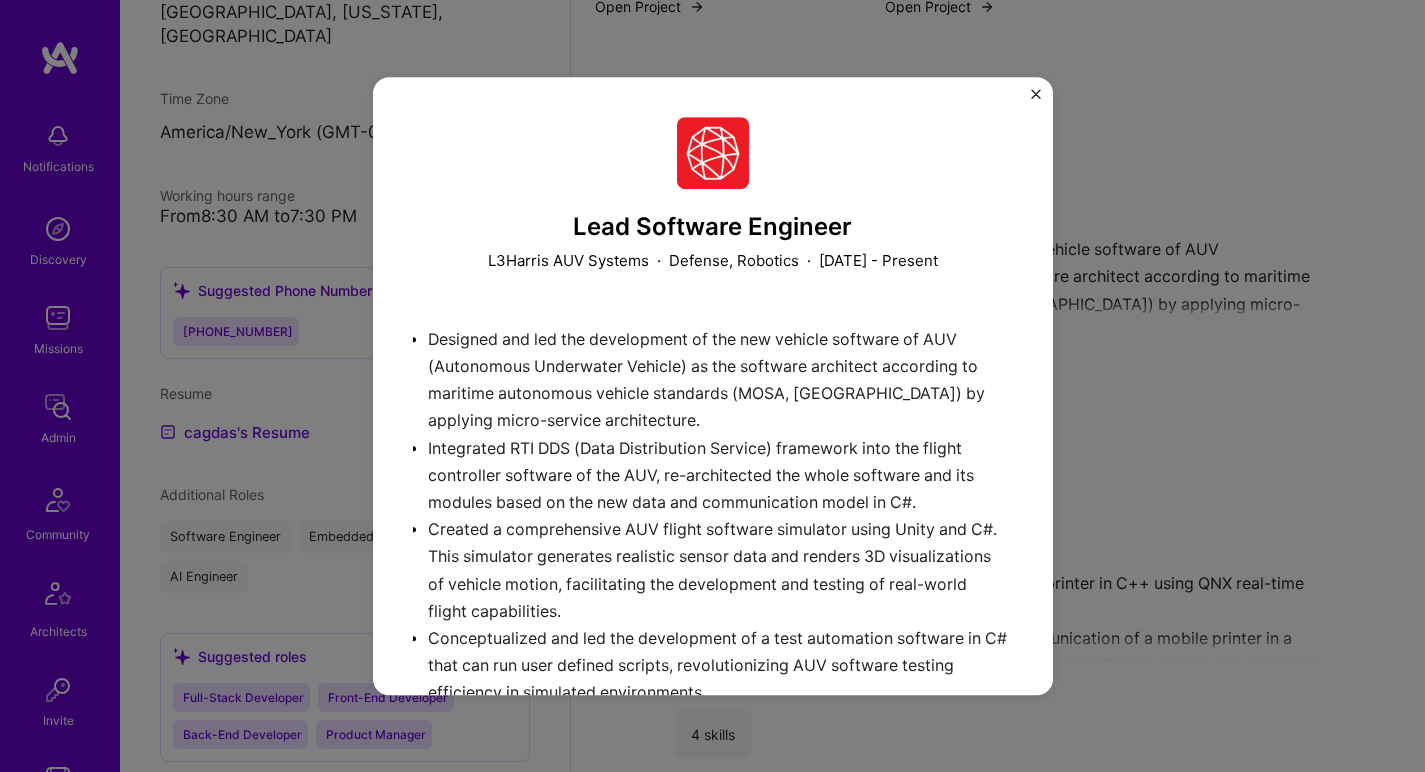 click on "Designed and led the development of the new vehicle software of AUV (Autonomous Underwater Vehicle) as the software architect according to maritime autonomous vehicle standards (MOSA, [GEOGRAPHIC_DATA]) by applying micro-service architecture. Integrated RTI DDS (Data Distribution Service) framework into the flight controller software of the AUV, re-architected the whole software and its modules based on the new data and communication model in C#. Created a comprehensive AUV flight software simulator using Unity and C#. This simulator generates realistic sensor data and renders 3D visualizations of vehicle motion, facilitating the development and testing of real-world flight capabilities. Conceptualized and led the development of a test automation software in C# that can run user defined scripts, revolutionizing AUV software testing efficiency in simulated environments. Crafted critical firmware for AUV watchdog functionality on STM32 L1 processor in C, ensuring robust hardware control and system reliability." at bounding box center [713, 640] 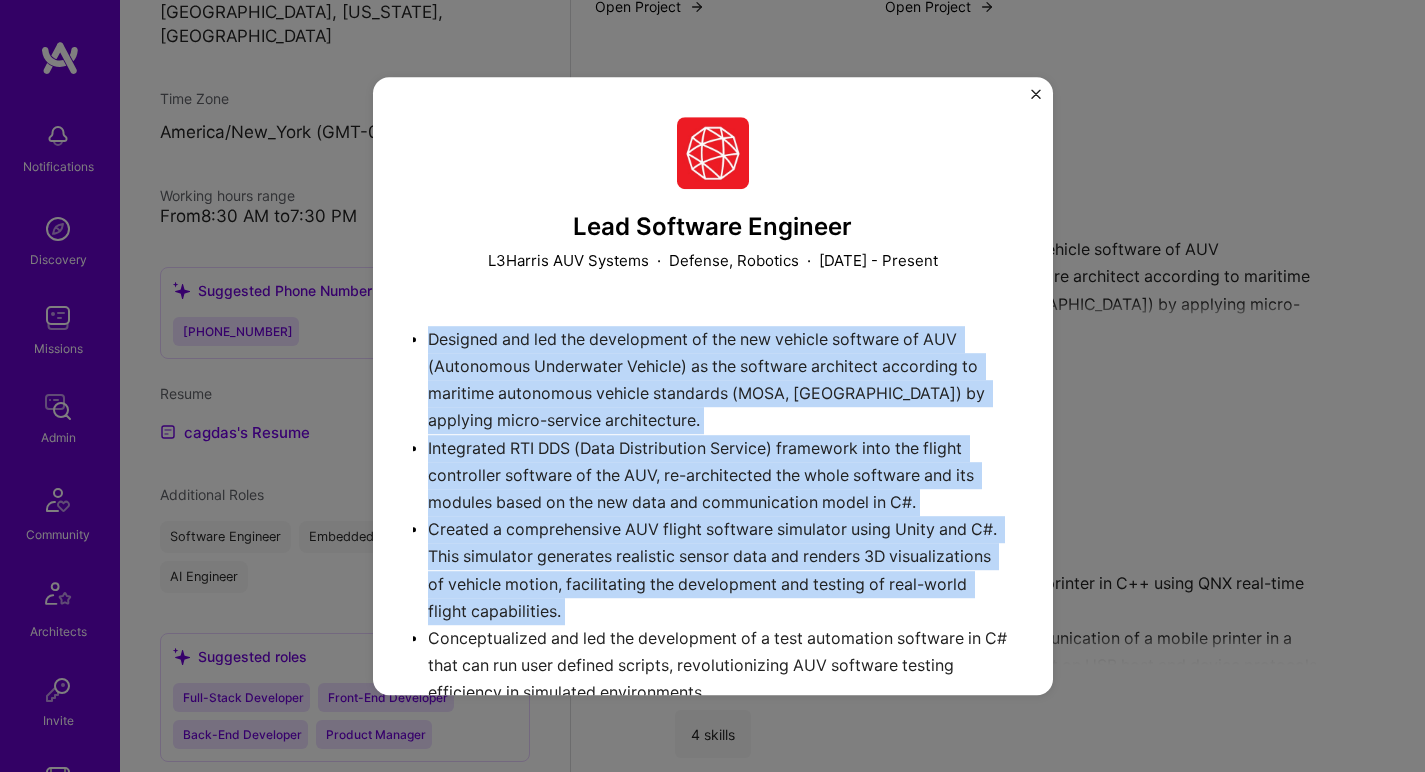 drag, startPoint x: 706, startPoint y: 372, endPoint x: 661, endPoint y: 535, distance: 169.09761 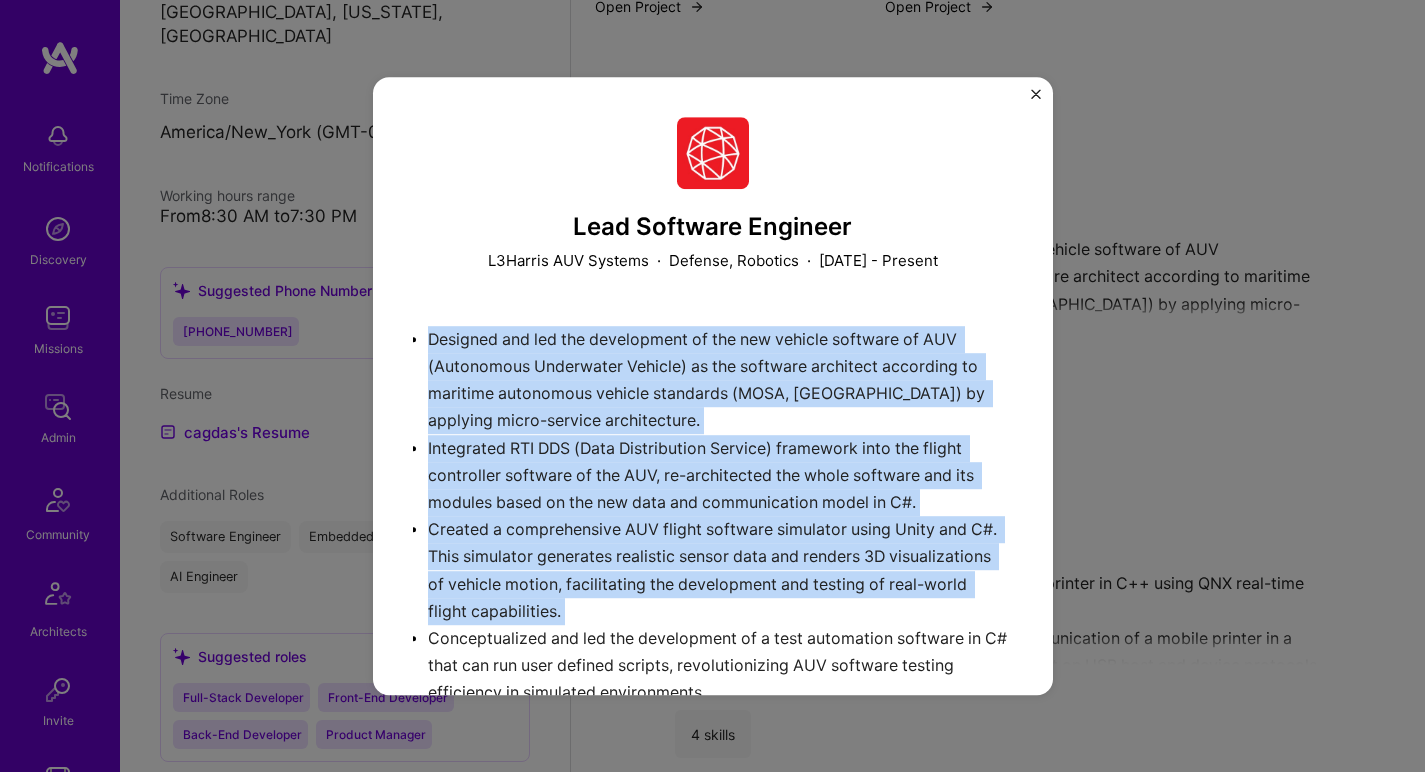 click on "Designed and led the development of the new vehicle software of AUV (Autonomous Underwater Vehicle) as the software architect according to maritime autonomous vehicle standards (MOSA, [GEOGRAPHIC_DATA]) by applying micro-service architecture. Integrated RTI DDS (Data Distribution Service) framework into the flight controller software of the AUV, re-architected the whole software and its modules based on the new data and communication model in C#. Created a comprehensive AUV flight software simulator using Unity and C#. This simulator generates realistic sensor data and renders 3D visualizations of vehicle motion, facilitating the development and testing of real-world flight capabilities. Conceptualized and led the development of a test automation software in C# that can run user defined scripts, revolutionizing AUV software testing efficiency in simulated environments. Crafted critical firmware for AUV watchdog functionality on STM32 L1 processor in C, ensuring robust hardware control and system reliability." at bounding box center (713, 640) 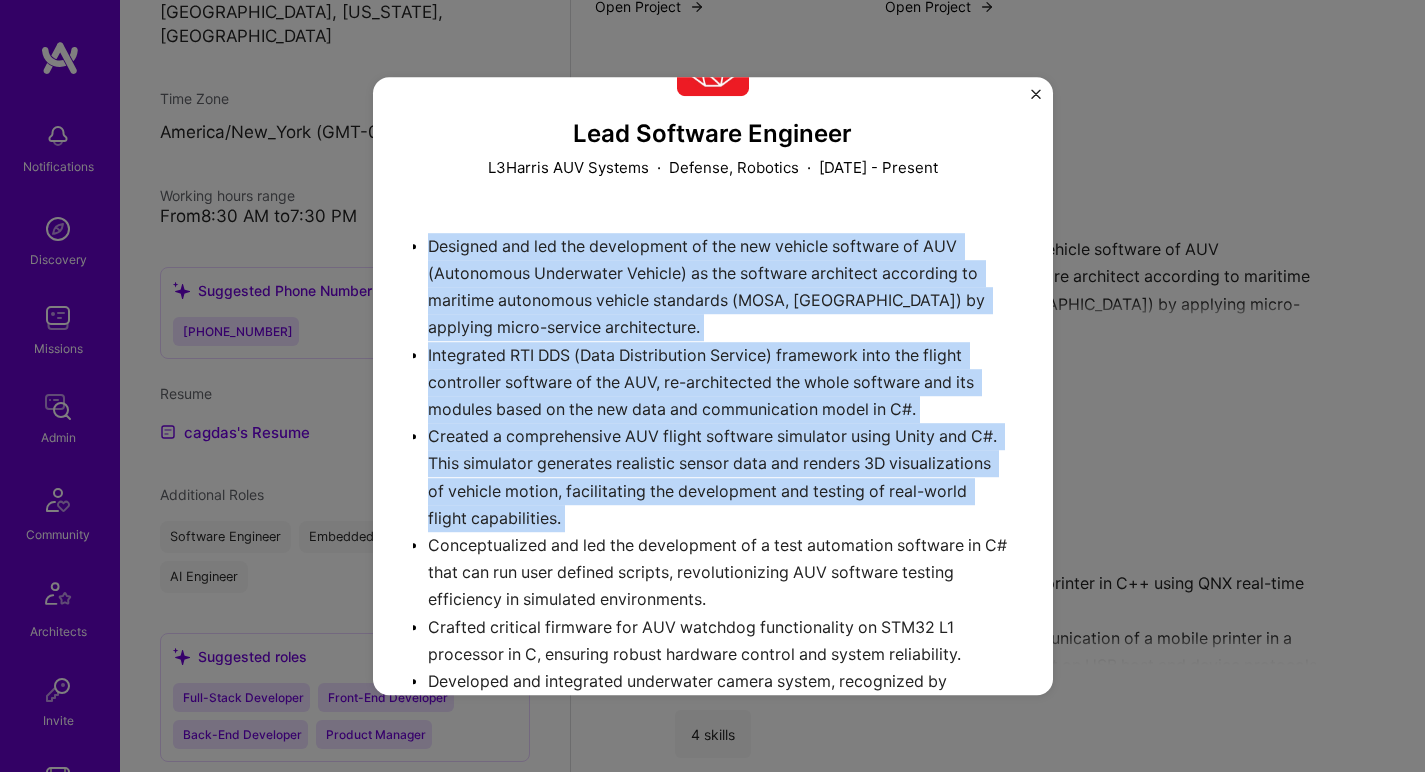 scroll, scrollTop: 132, scrollLeft: 0, axis: vertical 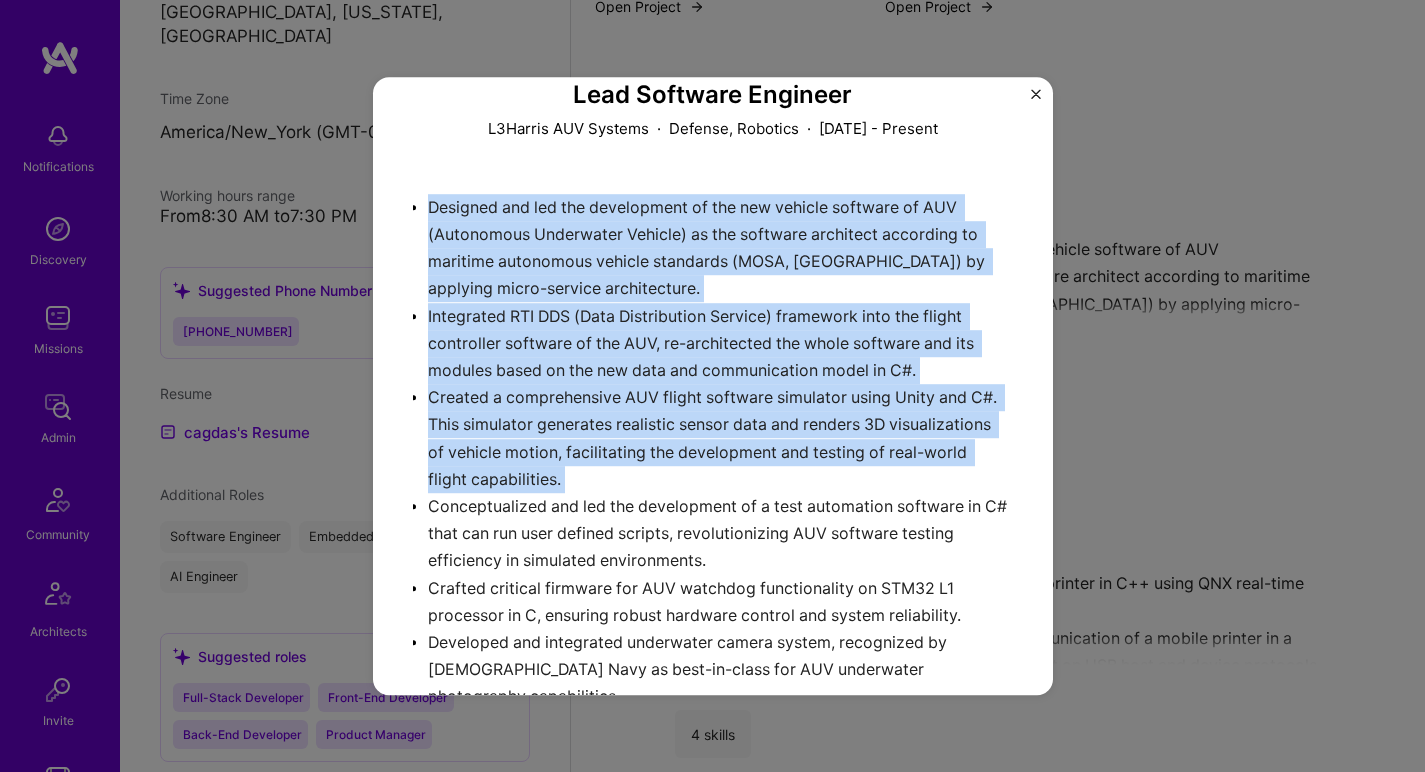 click on "Designed and led the development of the new vehicle software of AUV (Autonomous Underwater Vehicle) as the software architect according to maritime autonomous vehicle standards (MOSA, [GEOGRAPHIC_DATA]) by applying micro-service architecture. Integrated RTI DDS (Data Distribution Service) framework into the flight controller software of the AUV, re-architected the whole software and its modules based on the new data and communication model in C#. Created a comprehensive AUV flight software simulator using Unity and C#. This simulator generates realistic sensor data and renders 3D visualizations of vehicle motion, facilitating the development and testing of real-world flight capabilities. Conceptualized and led the development of a test automation software in C# that can run user defined scripts, revolutionizing AUV software testing efficiency in simulated environments. Crafted critical firmware for AUV watchdog functionality on STM32 L1 processor in C, ensuring robust hardware control and system reliability." at bounding box center (713, 508) 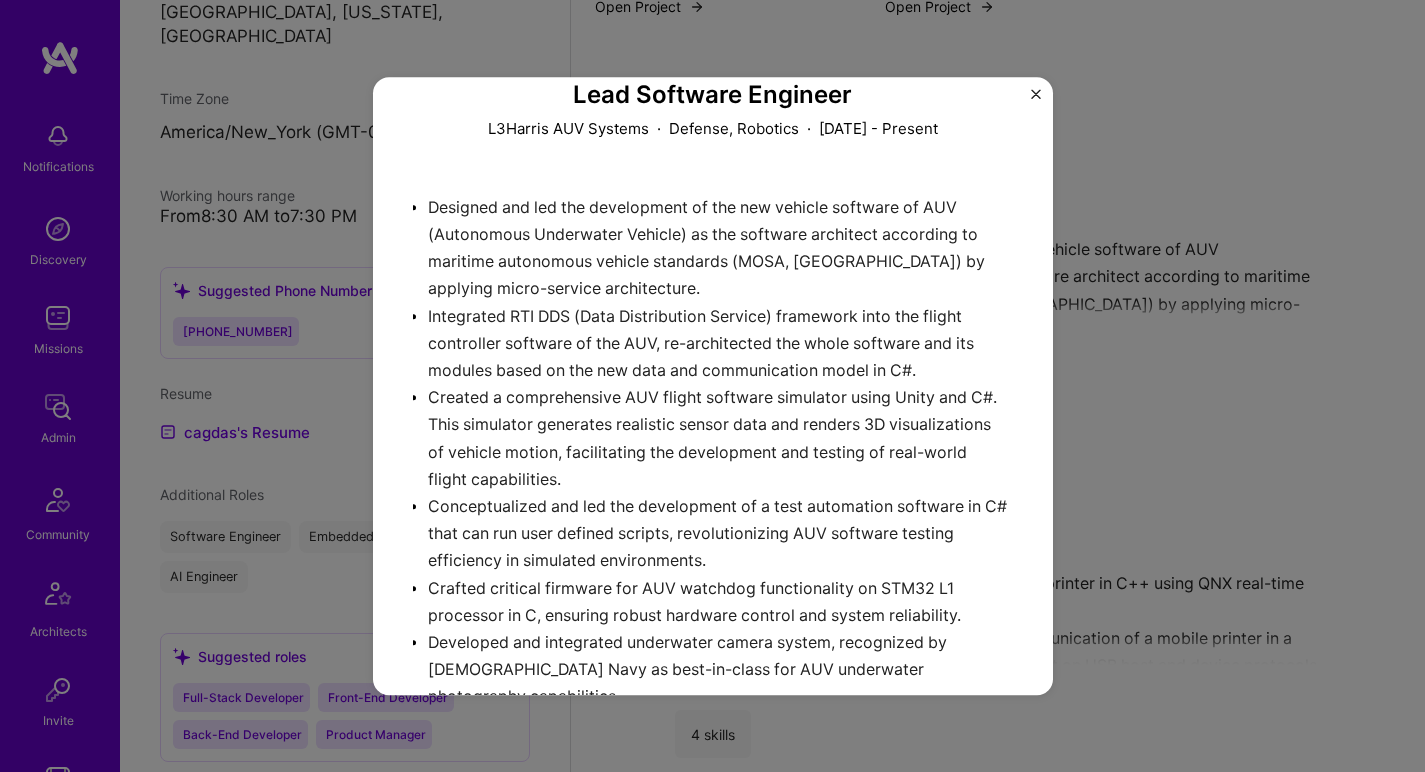 click on "Designed and led the development of the new vehicle software of AUV (Autonomous Underwater Vehicle) as the software architect according to maritime autonomous vehicle standards (MOSA, [GEOGRAPHIC_DATA]) by applying micro-service architecture. Integrated RTI DDS (Data Distribution Service) framework into the flight controller software of the AUV, re-architected the whole software and its modules based on the new data and communication model in C#. Created a comprehensive AUV flight software simulator using Unity and C#. This simulator generates realistic sensor data and renders 3D visualizations of vehicle motion, facilitating the development and testing of real-world flight capabilities. Conceptualized and led the development of a test automation software in C# that can run user defined scripts, revolutionizing AUV software testing efficiency in simulated environments. Crafted critical firmware for AUV watchdog functionality on STM32 L1 processor in C, ensuring robust hardware control and system reliability." at bounding box center [713, 508] 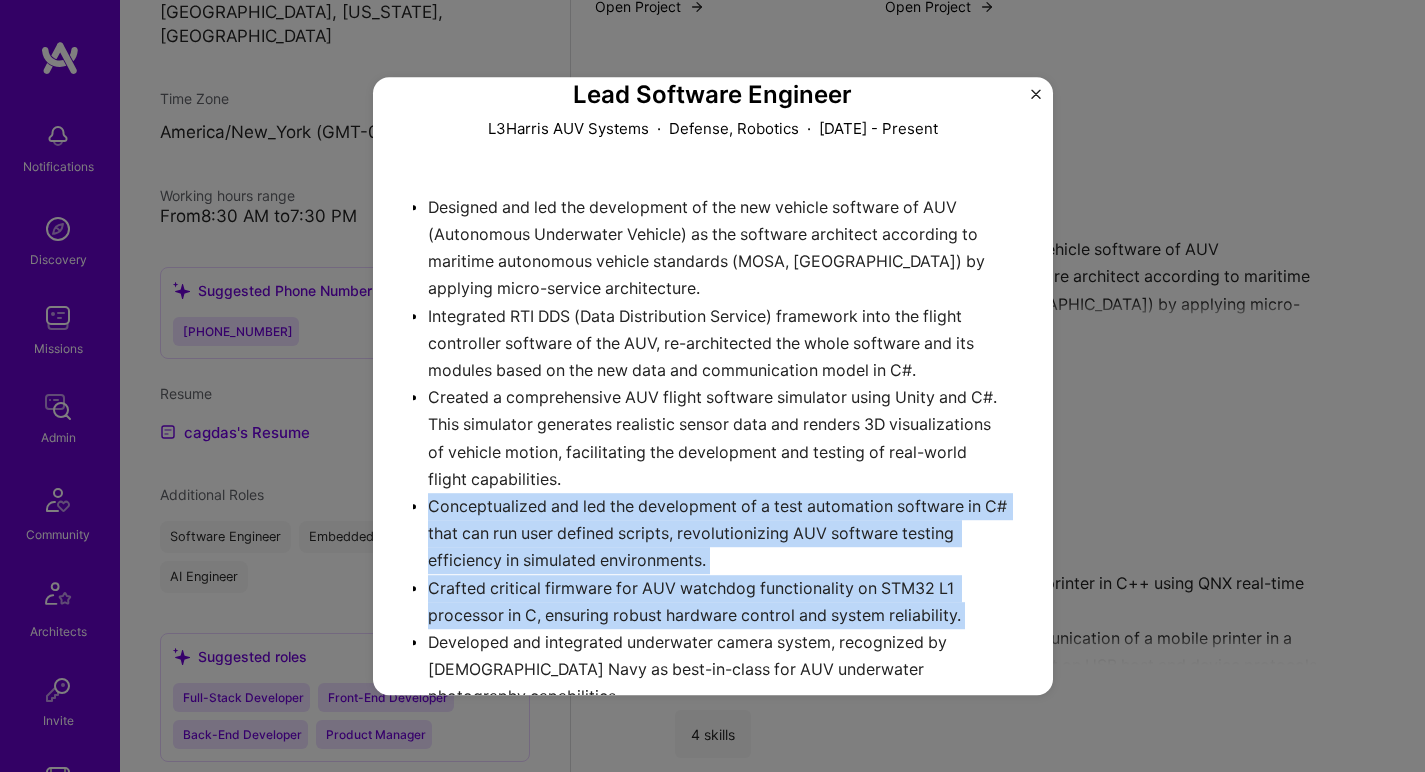 drag, startPoint x: 661, startPoint y: 536, endPoint x: 628, endPoint y: 585, distance: 59.07622 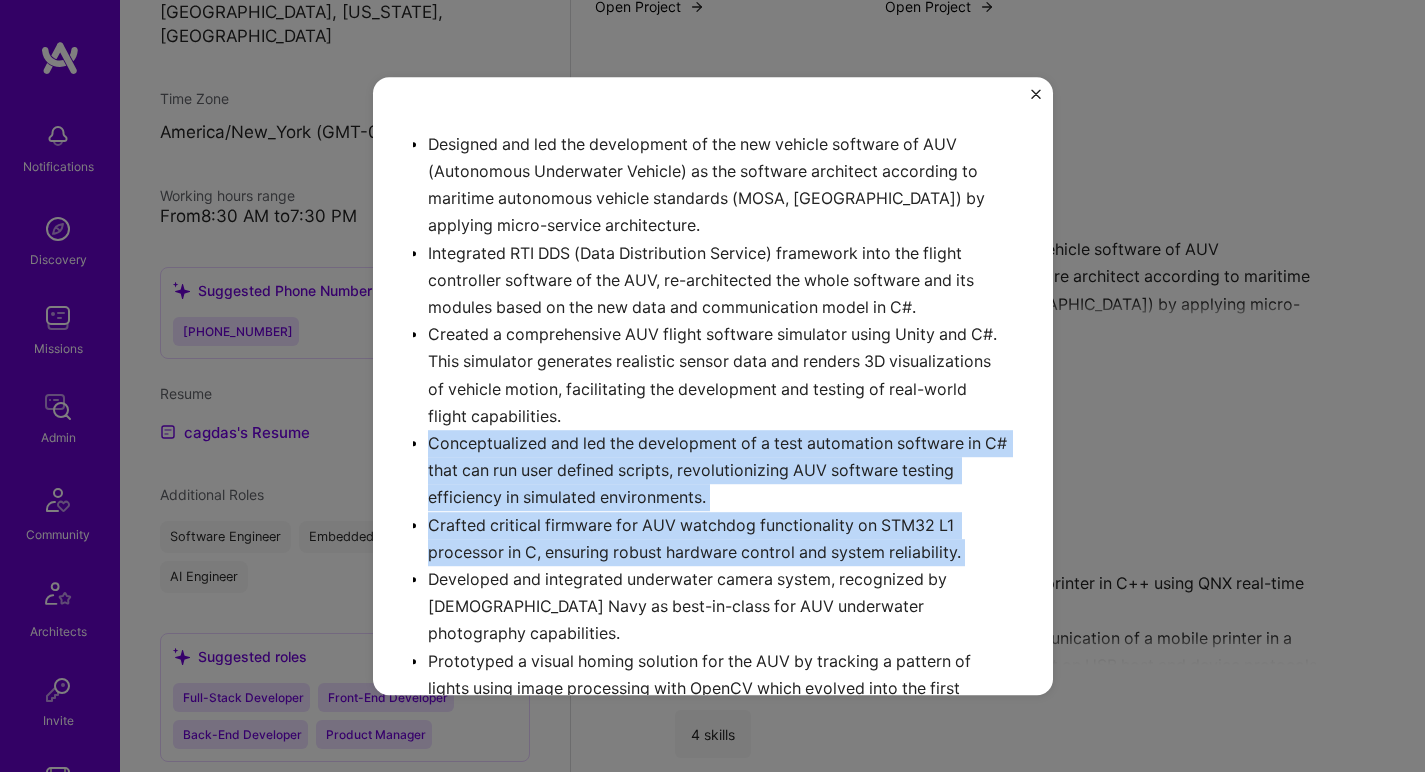 click on "Designed and led the development of the new vehicle software of AUV (Autonomous Underwater Vehicle) as the software architect according to maritime autonomous vehicle standards (MOSA, [GEOGRAPHIC_DATA]) by applying micro-service architecture. Integrated RTI DDS (Data Distribution Service) framework into the flight controller software of the AUV, re-architected the whole software and its modules based on the new data and communication model in C#. Created a comprehensive AUV flight software simulator using Unity and C#. This simulator generates realistic sensor data and renders 3D visualizations of vehicle motion, facilitating the development and testing of real-world flight capabilities. Conceptualized and led the development of a test automation software in C# that can run user defined scripts, revolutionizing AUV software testing efficiency in simulated environments. Crafted critical firmware for AUV watchdog functionality on STM32 L1 processor in C, ensuring robust hardware control and system reliability." at bounding box center [713, 445] 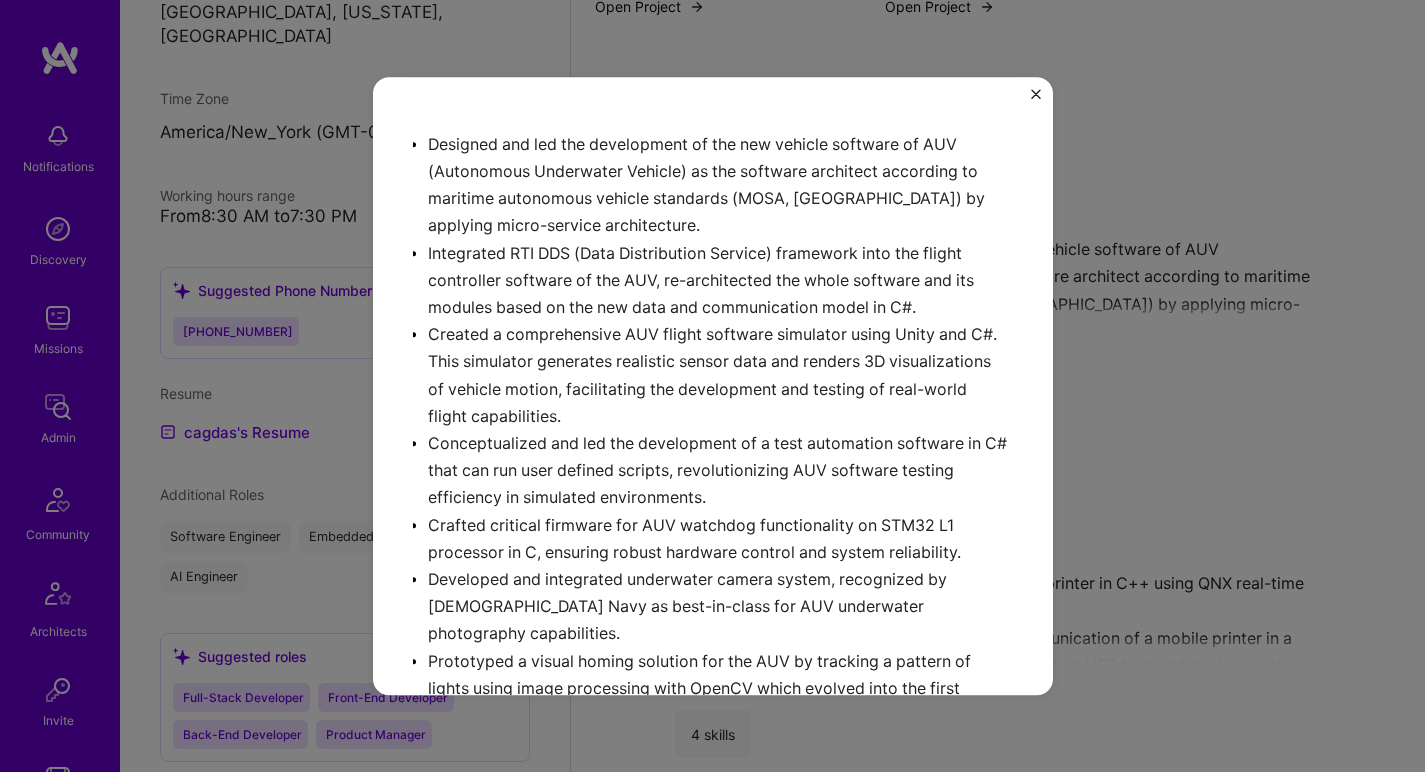 click on "Designed and led the development of the new vehicle software of AUV (Autonomous Underwater Vehicle) as the software architect according to maritime autonomous vehicle standards (MOSA, [GEOGRAPHIC_DATA]) by applying micro-service architecture. Integrated RTI DDS (Data Distribution Service) framework into the flight controller software of the AUV, re-architected the whole software and its modules based on the new data and communication model in C#. Created a comprehensive AUV flight software simulator using Unity and C#. This simulator generates realistic sensor data and renders 3D visualizations of vehicle motion, facilitating the development and testing of real-world flight capabilities. Conceptualized and led the development of a test automation software in C# that can run user defined scripts, revolutionizing AUV software testing efficiency in simulated environments. Crafted critical firmware for AUV watchdog functionality on STM32 L1 processor in C, ensuring robust hardware control and system reliability." at bounding box center (713, 445) 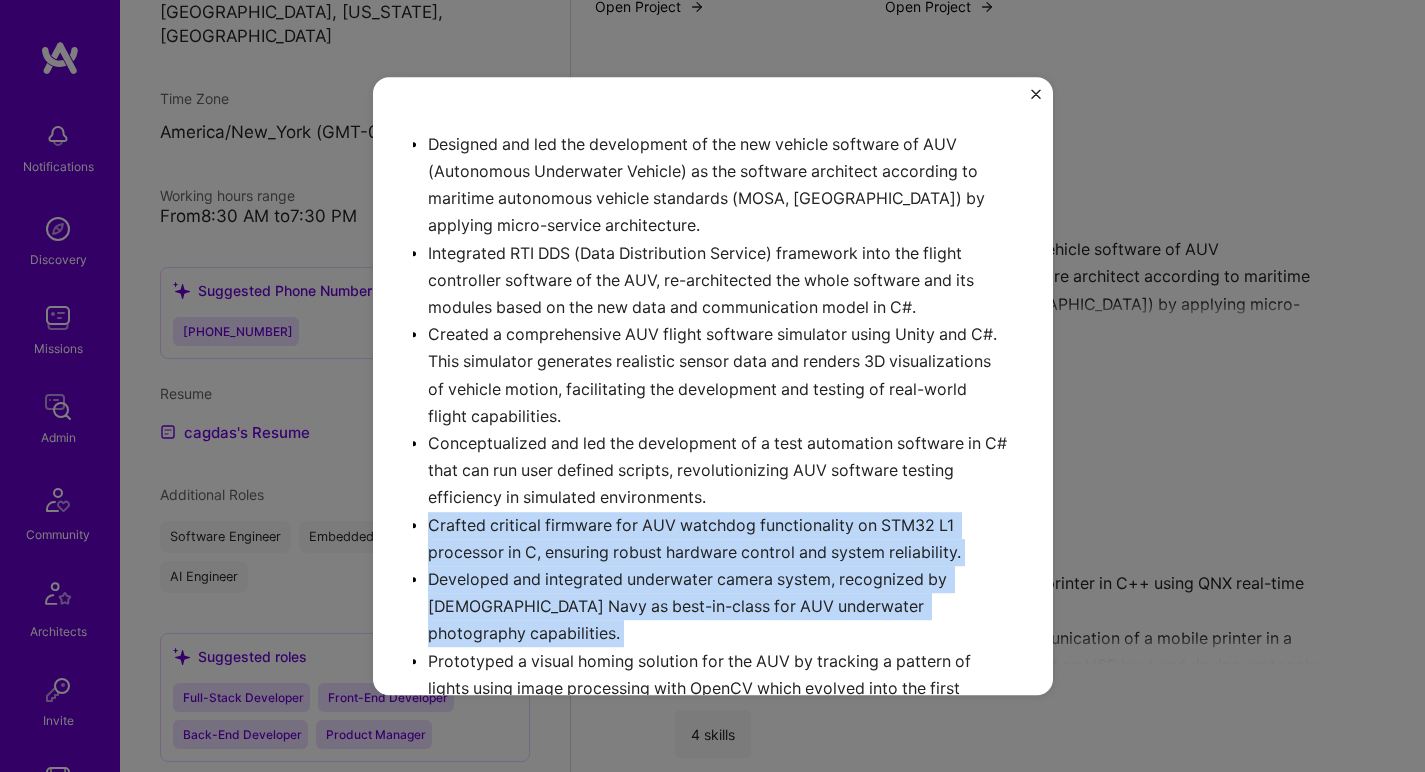 drag, startPoint x: 681, startPoint y: 533, endPoint x: 664, endPoint y: 570, distance: 40.718548 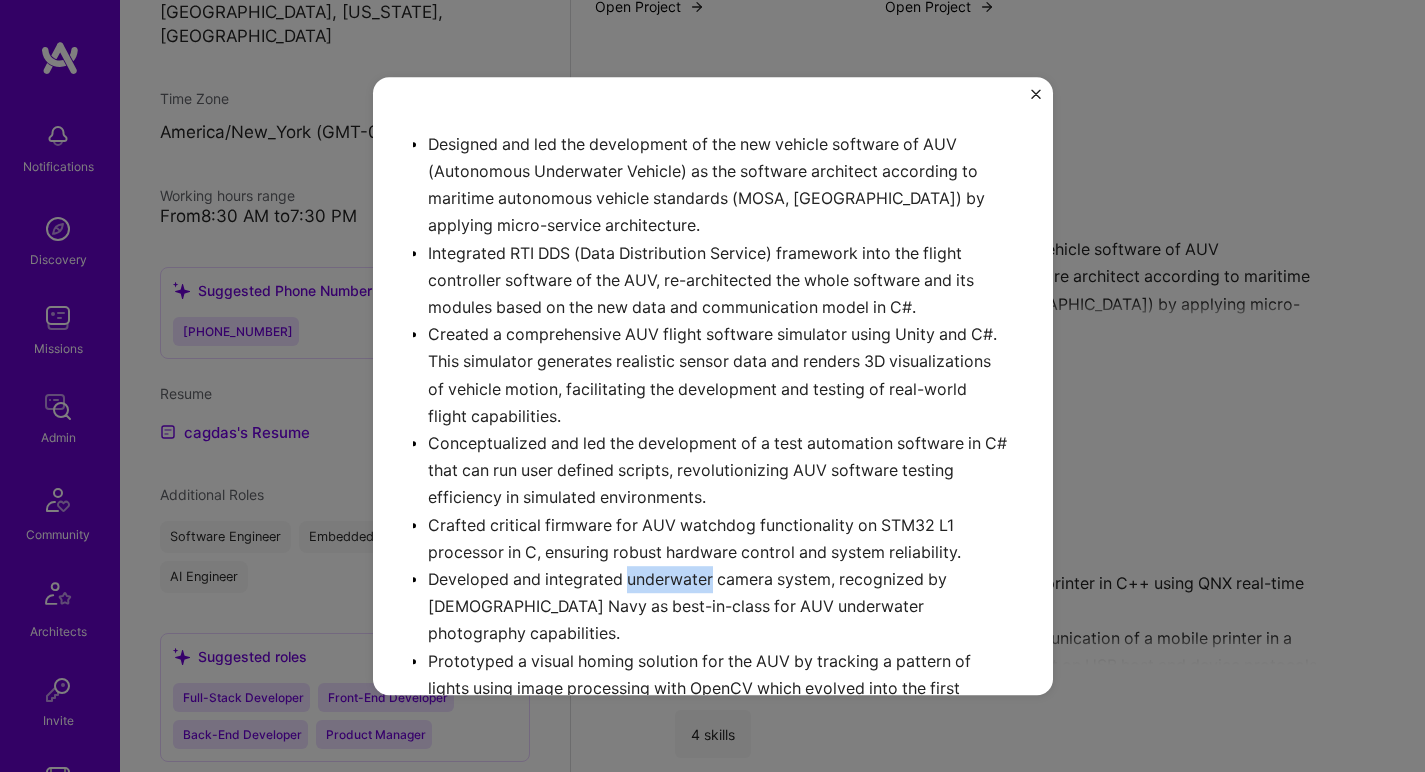 click on "Designed and led the development of the new vehicle software of AUV (Autonomous Underwater Vehicle) as the software architect according to maritime autonomous vehicle standards (MOSA, [GEOGRAPHIC_DATA]) by applying micro-service architecture. Integrated RTI DDS (Data Distribution Service) framework into the flight controller software of the AUV, re-architected the whole software and its modules based on the new data and communication model in C#. Created a comprehensive AUV flight software simulator using Unity and C#. This simulator generates realistic sensor data and renders 3D visualizations of vehicle motion, facilitating the development and testing of real-world flight capabilities. Conceptualized and led the development of a test automation software in C# that can run user defined scripts, revolutionizing AUV software testing efficiency in simulated environments. Crafted critical firmware for AUV watchdog functionality on STM32 L1 processor in C, ensuring robust hardware control and system reliability." at bounding box center [713, 445] 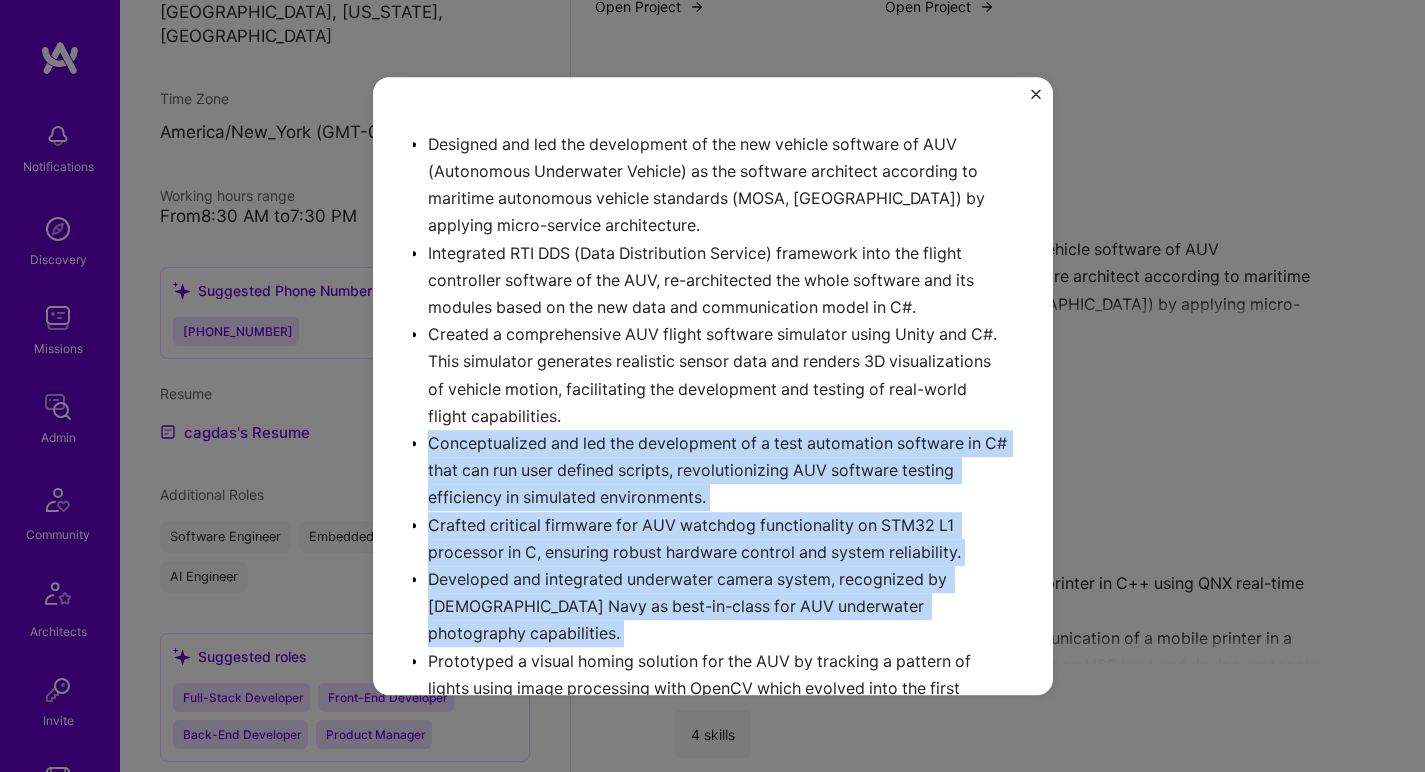 drag, startPoint x: 664, startPoint y: 570, endPoint x: 676, endPoint y: 469, distance: 101.71037 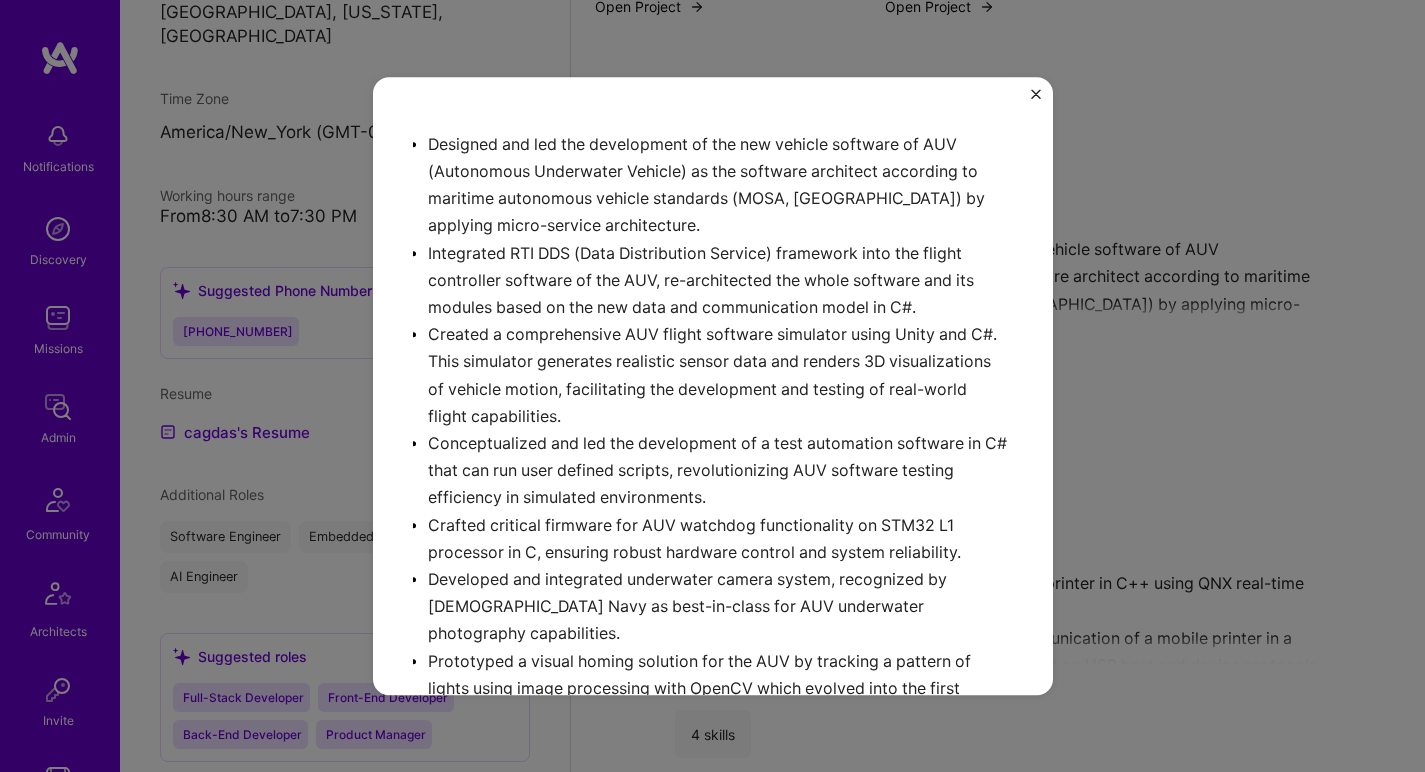 click on "Designed and led the development of the new vehicle software of AUV (Autonomous Underwater Vehicle) as the software architect according to maritime autonomous vehicle standards (MOSA, [GEOGRAPHIC_DATA]) by applying micro-service architecture. Integrated RTI DDS (Data Distribution Service) framework into the flight controller software of the AUV, re-architected the whole software and its modules based on the new data and communication model in C#. Created a comprehensive AUV flight software simulator using Unity and C#. This simulator generates realistic sensor data and renders 3D visualizations of vehicle motion, facilitating the development and testing of real-world flight capabilities. Conceptualized and led the development of a test automation software in C# that can run user defined scripts, revolutionizing AUV software testing efficiency in simulated environments. Crafted critical firmware for AUV watchdog functionality on STM32 L1 processor in C, ensuring robust hardware control and system reliability." at bounding box center (713, 445) 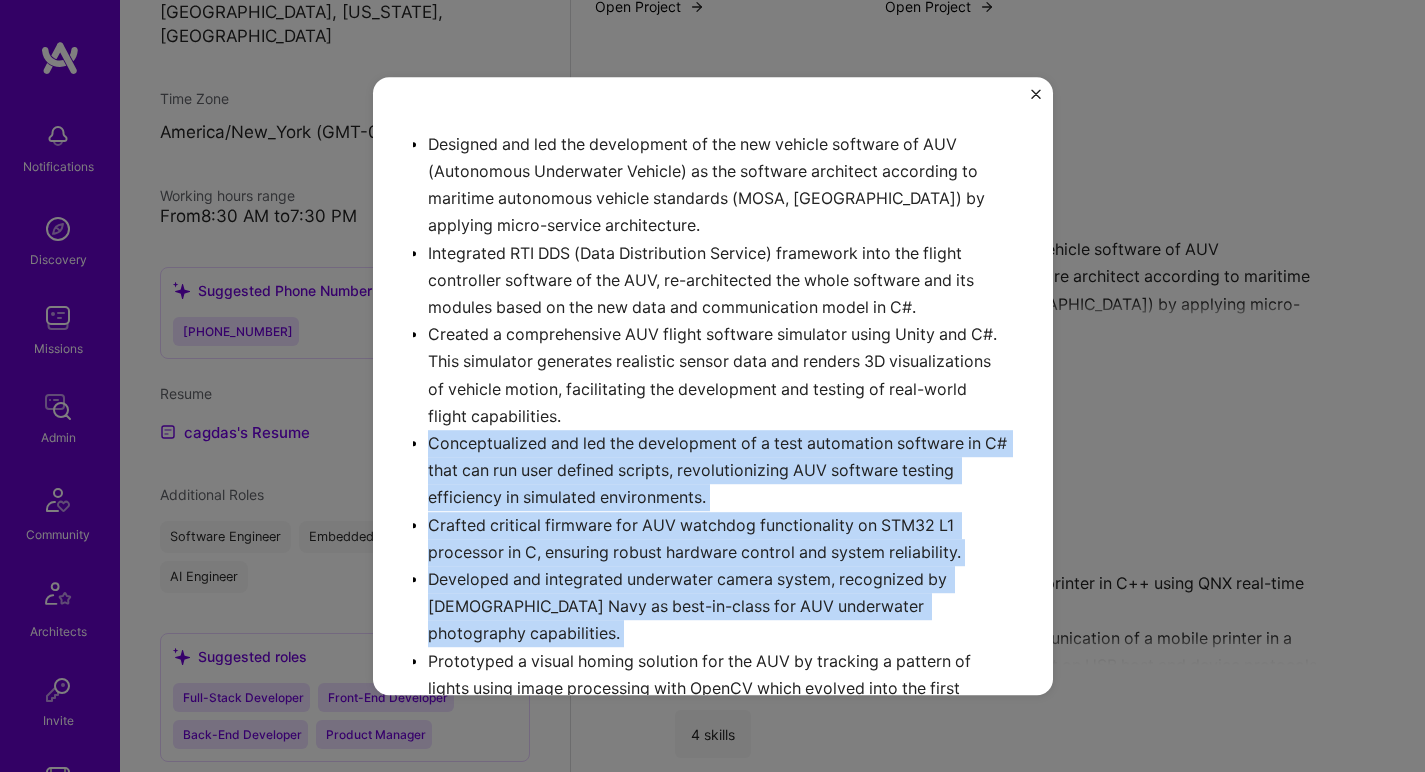 drag, startPoint x: 676, startPoint y: 469, endPoint x: 614, endPoint y: 580, distance: 127.141655 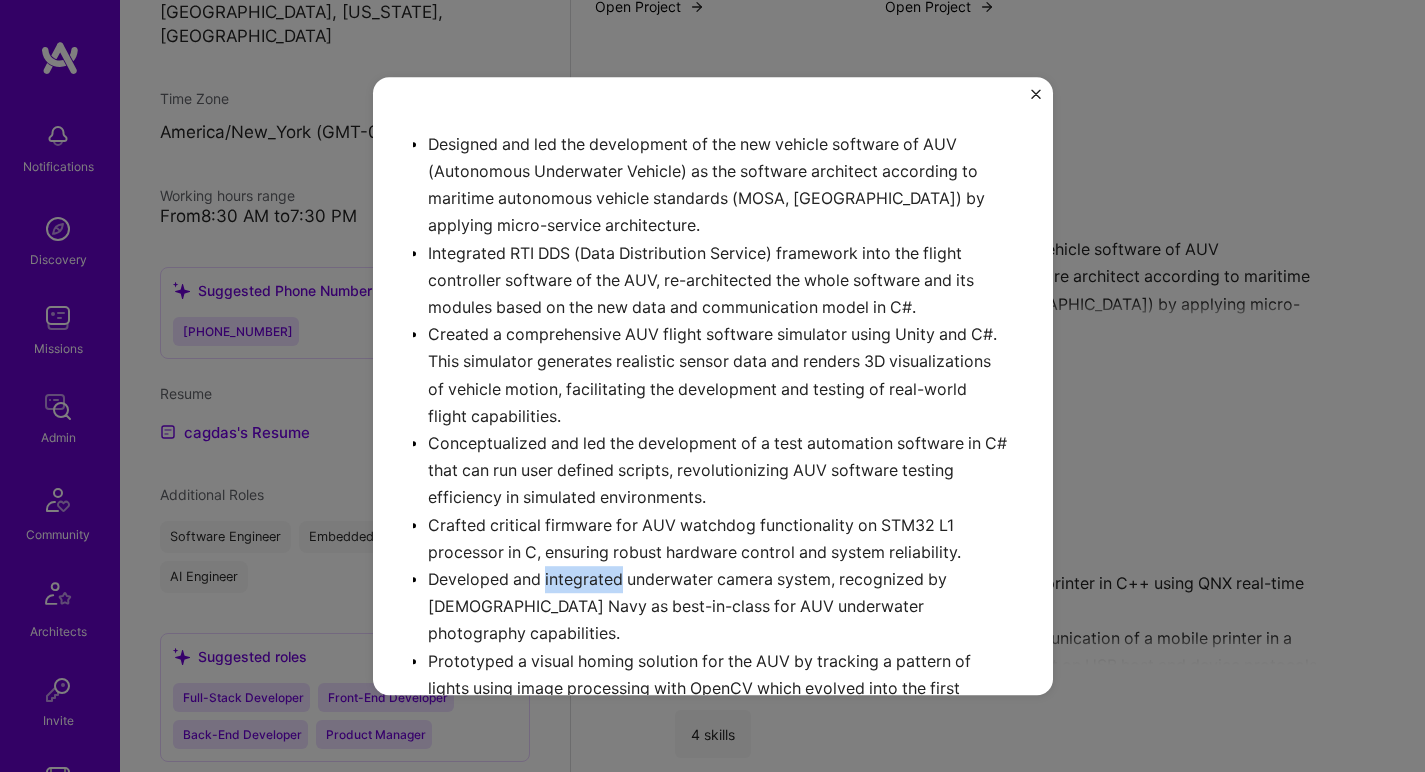click on "Designed and led the development of the new vehicle software of AUV (Autonomous Underwater Vehicle) as the software architect according to maritime autonomous vehicle standards (MOSA, [GEOGRAPHIC_DATA]) by applying micro-service architecture. Integrated RTI DDS (Data Distribution Service) framework into the flight controller software of the AUV, re-architected the whole software and its modules based on the new data and communication model in C#. Created a comprehensive AUV flight software simulator using Unity and C#. This simulator generates realistic sensor data and renders 3D visualizations of vehicle motion, facilitating the development and testing of real-world flight capabilities. Conceptualized and led the development of a test automation software in C# that can run user defined scripts, revolutionizing AUV software testing efficiency in simulated environments. Crafted critical firmware for AUV watchdog functionality on STM32 L1 processor in C, ensuring robust hardware control and system reliability." at bounding box center (713, 445) 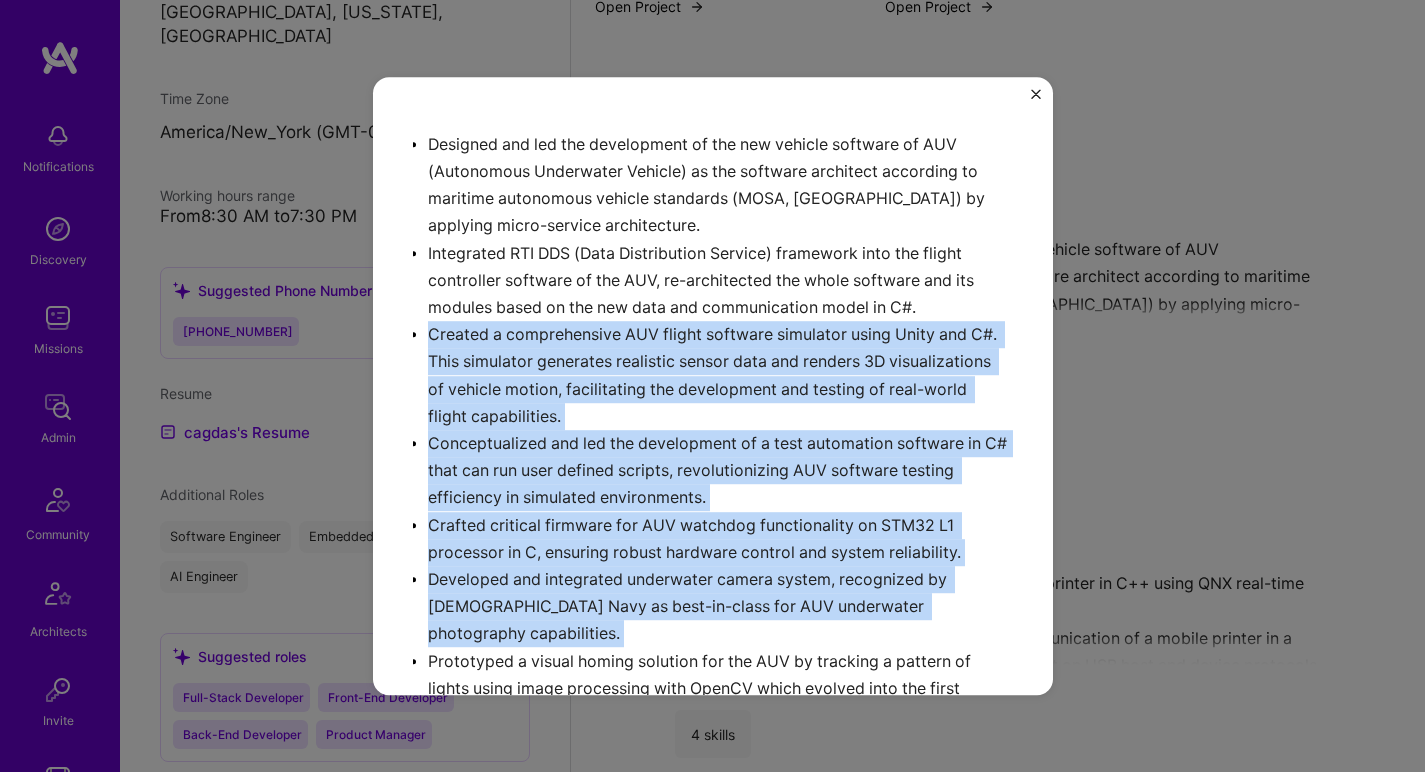 drag, startPoint x: 614, startPoint y: 579, endPoint x: 623, endPoint y: 411, distance: 168.2409 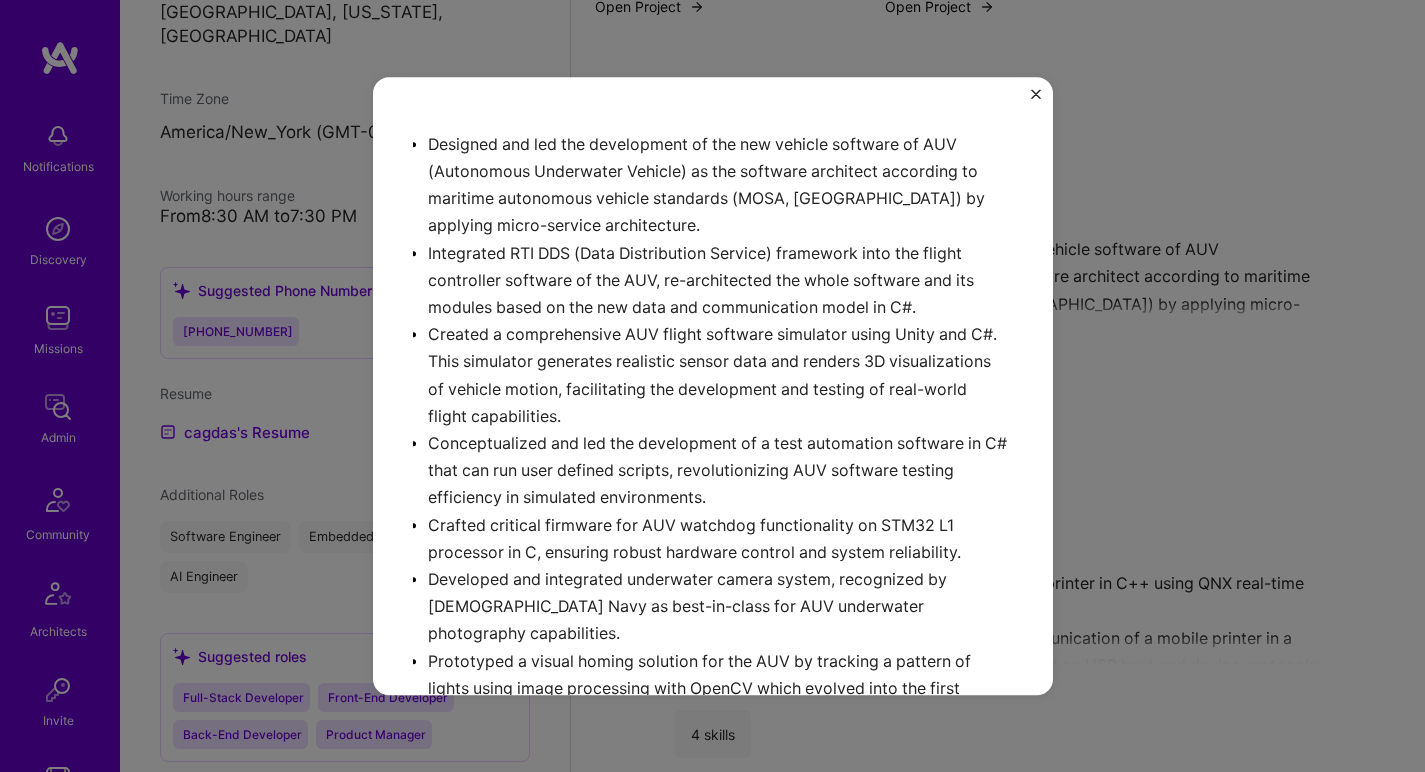 click on "Designed and led the development of the new vehicle software of AUV (Autonomous Underwater Vehicle) as the software architect according to maritime autonomous vehicle standards (MOSA, [GEOGRAPHIC_DATA]) by applying micro-service architecture. Integrated RTI DDS (Data Distribution Service) framework into the flight controller software of the AUV, re-architected the whole software and its modules based on the new data and communication model in C#. Created a comprehensive AUV flight software simulator using Unity and C#. This simulator generates realistic sensor data and renders 3D visualizations of vehicle motion, facilitating the development and testing of real-world flight capabilities. Conceptualized and led the development of a test automation software in C# that can run user defined scripts, revolutionizing AUV software testing efficiency in simulated environments. Crafted critical firmware for AUV watchdog functionality on STM32 L1 processor in C, ensuring robust hardware control and system reliability." at bounding box center [713, 445] 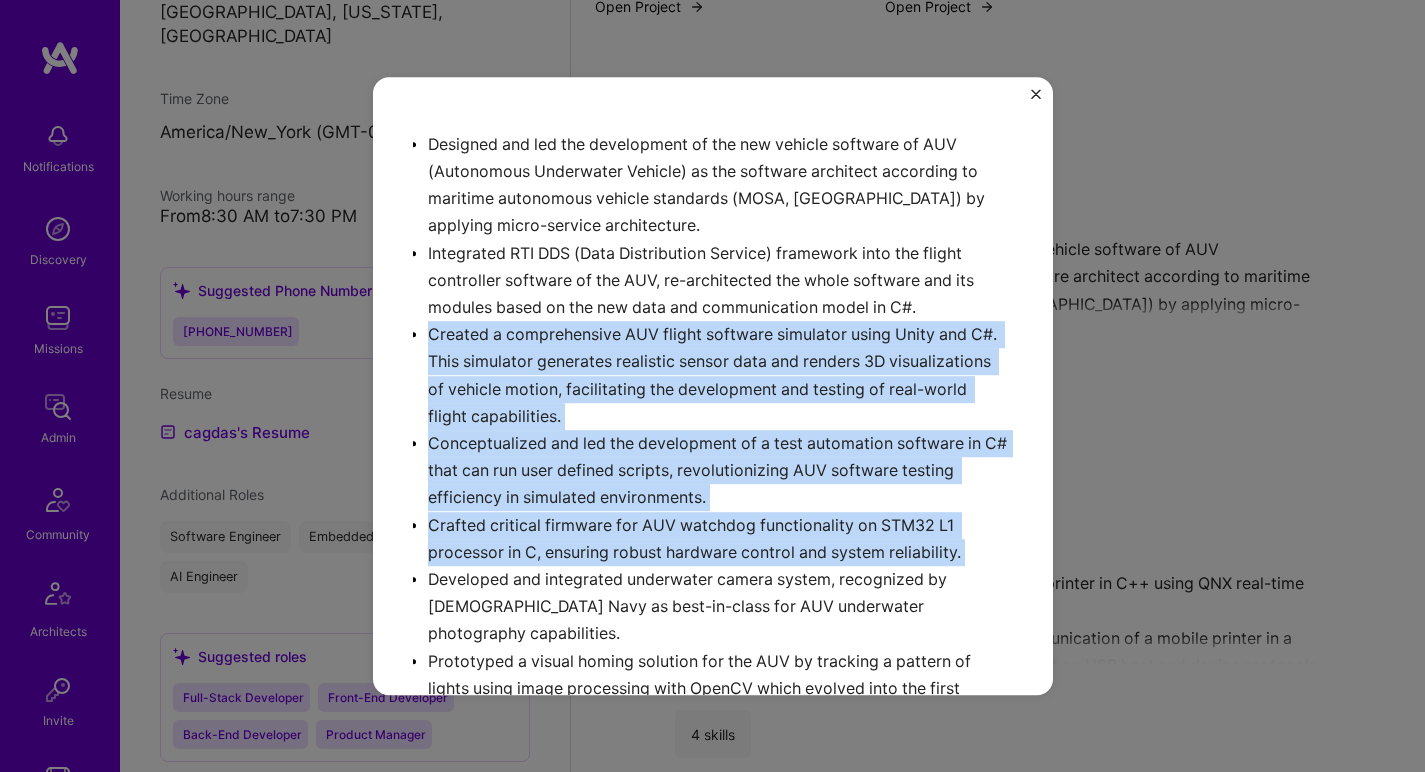 drag, startPoint x: 623, startPoint y: 411, endPoint x: 604, endPoint y: 540, distance: 130.39172 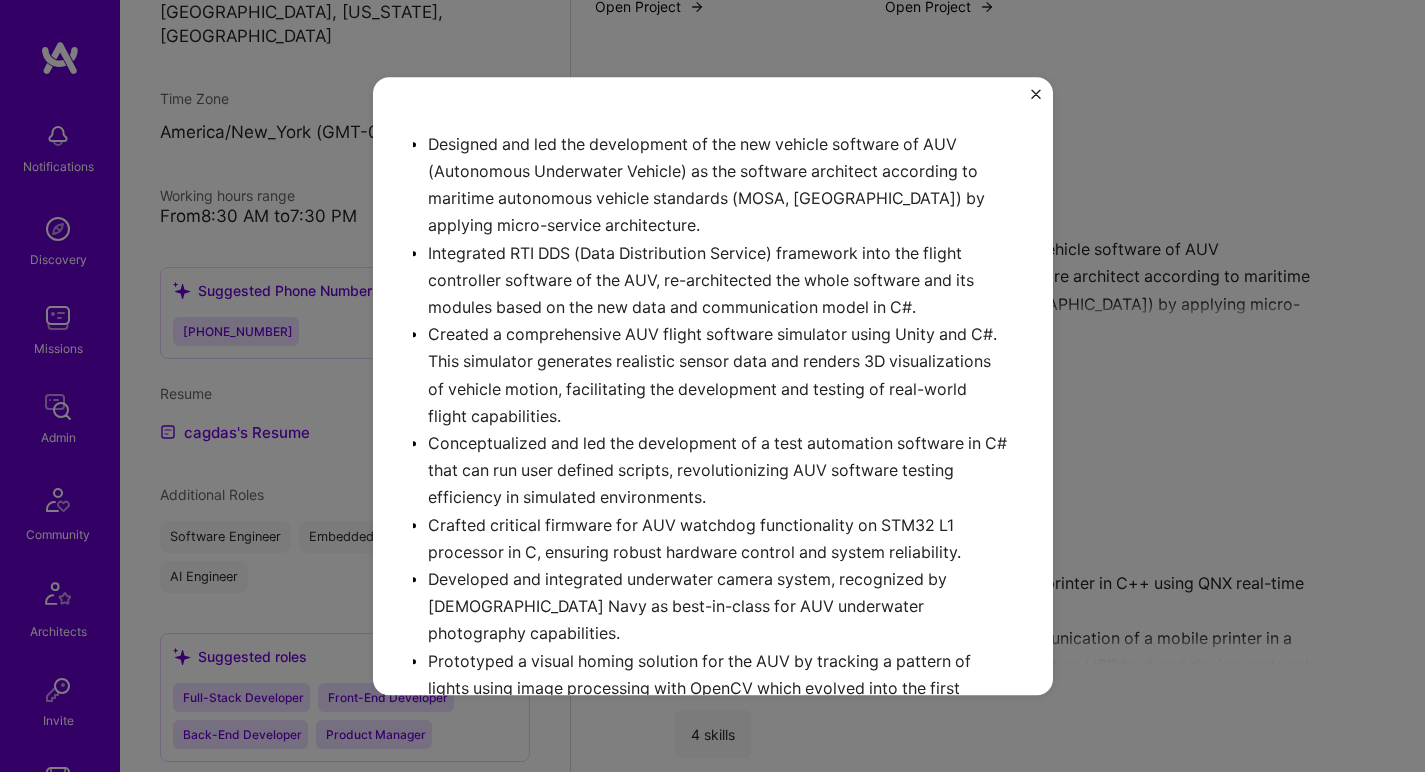 click on "Designed and led the development of the new vehicle software of AUV (Autonomous Underwater Vehicle) as the software architect according to maritime autonomous vehicle standards (MOSA, [GEOGRAPHIC_DATA]) by applying micro-service architecture. Integrated RTI DDS (Data Distribution Service) framework into the flight controller software of the AUV, re-architected the whole software and its modules based on the new data and communication model in C#. Created a comprehensive AUV flight software simulator using Unity and C#. This simulator generates realistic sensor data and renders 3D visualizations of vehicle motion, facilitating the development and testing of real-world flight capabilities. Conceptualized and led the development of a test automation software in C# that can run user defined scripts, revolutionizing AUV software testing efficiency in simulated environments. Crafted critical firmware for AUV watchdog functionality on STM32 L1 processor in C, ensuring robust hardware control and system reliability." at bounding box center (713, 445) 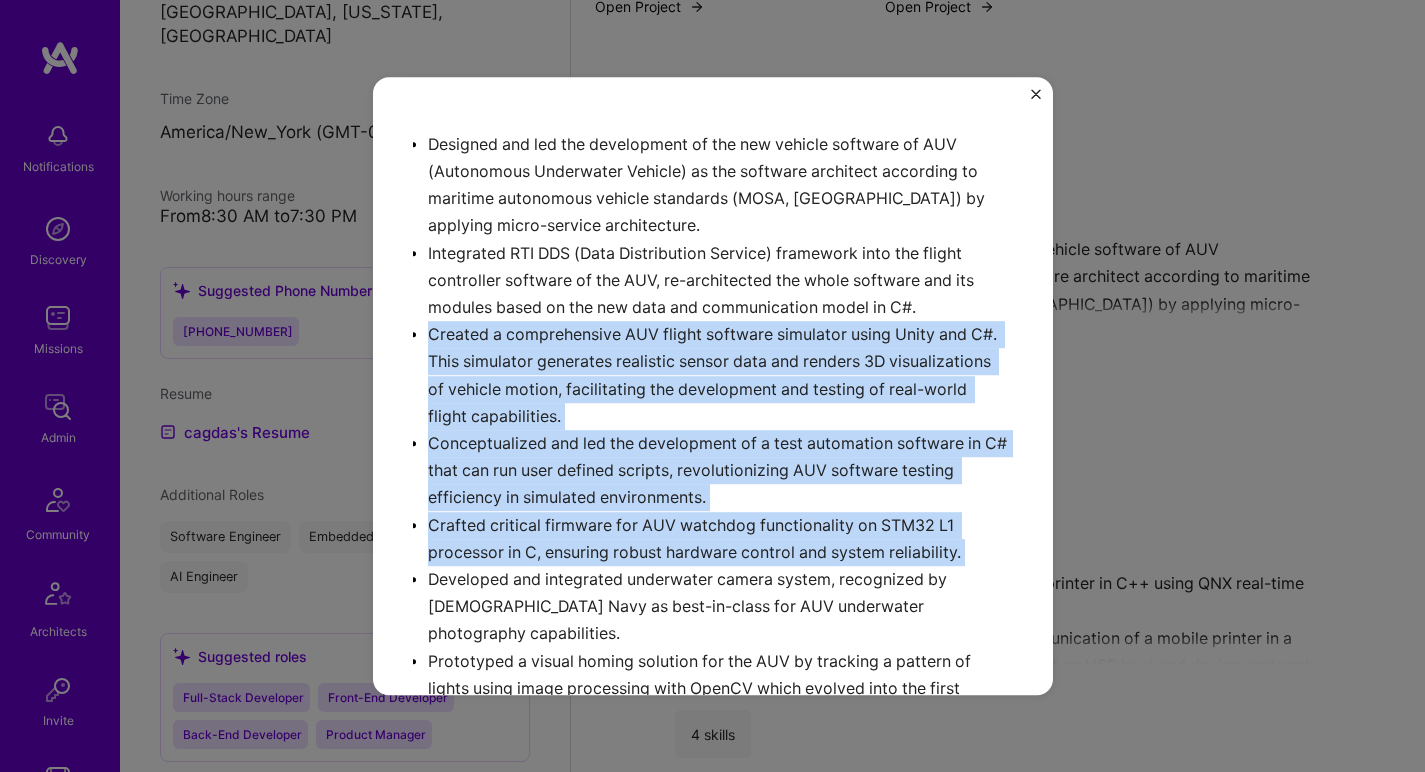 drag, startPoint x: 604, startPoint y: 539, endPoint x: 629, endPoint y: 383, distance: 157.99051 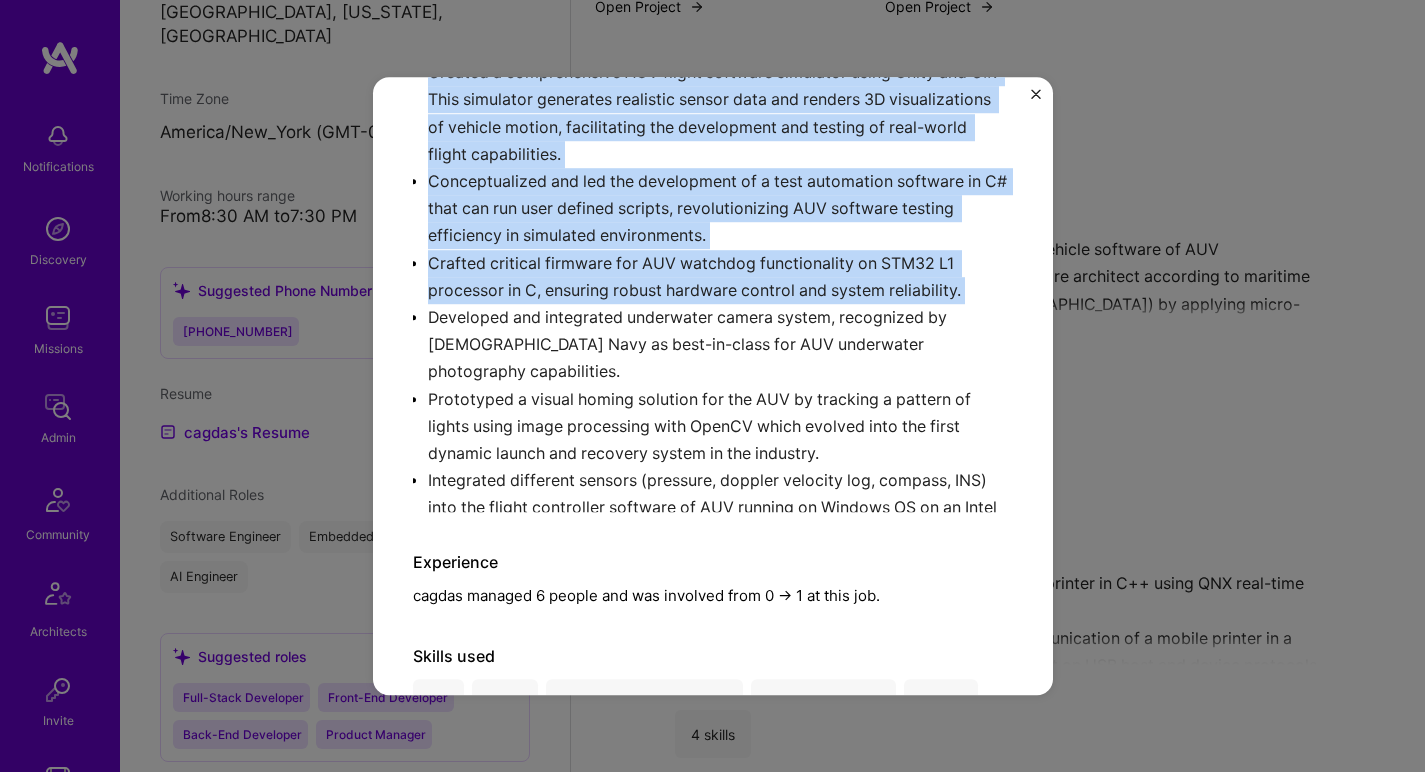 scroll, scrollTop: 500, scrollLeft: 0, axis: vertical 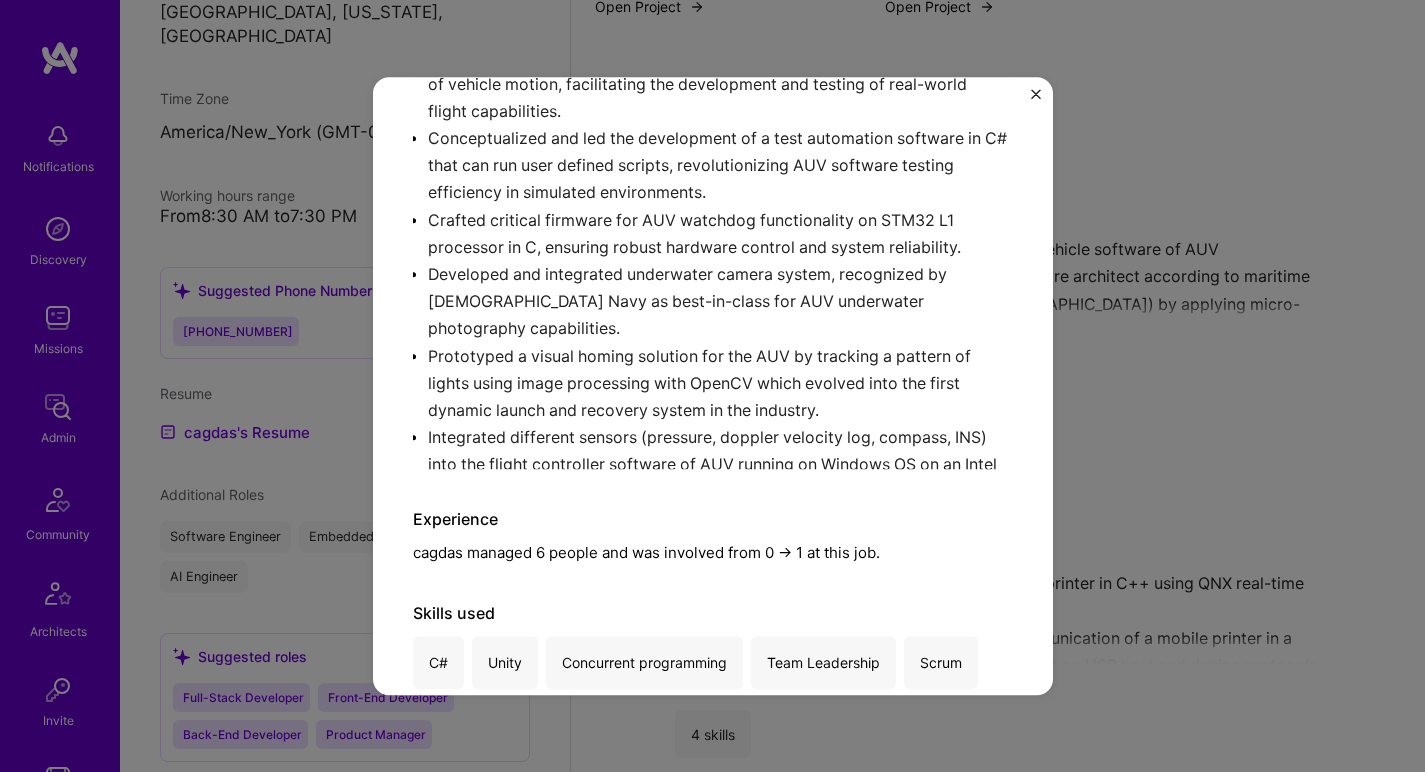 click on "Designed and led the development of the new vehicle software of AUV (Autonomous Underwater Vehicle) as the software architect according to maritime autonomous vehicle standards (MOSA, [GEOGRAPHIC_DATA]) by applying micro-service architecture. Integrated RTI DDS (Data Distribution Service) framework into the flight controller software of the AUV, re-architected the whole software and its modules based on the new data and communication model in C#. Created a comprehensive AUV flight software simulator using Unity and C#. This simulator generates realistic sensor data and renders 3D visualizations of vehicle motion, facilitating the development and testing of real-world flight capabilities. Conceptualized and led the development of a test automation software in C# that can run user defined scripts, revolutionizing AUV software testing efficiency in simulated environments. Crafted critical firmware for AUV watchdog functionality on STM32 L1 processor in C, ensuring robust hardware control and system reliability." at bounding box center [713, 140] 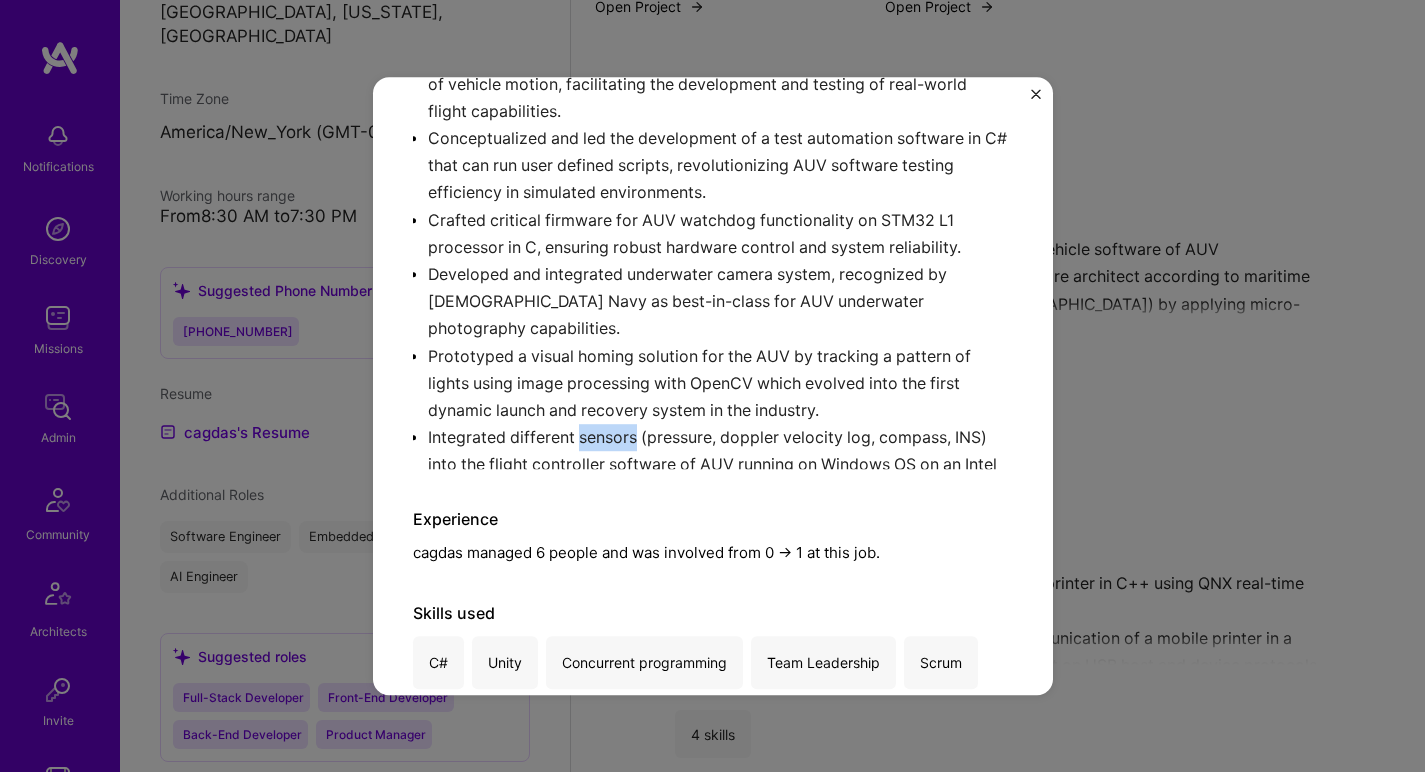 click on "Designed and led the development of the new vehicle software of AUV (Autonomous Underwater Vehicle) as the software architect according to maritime autonomous vehicle standards (MOSA, [GEOGRAPHIC_DATA]) by applying micro-service architecture. Integrated RTI DDS (Data Distribution Service) framework into the flight controller software of the AUV, re-architected the whole software and its modules based on the new data and communication model in C#. Created a comprehensive AUV flight software simulator using Unity and C#. This simulator generates realistic sensor data and renders 3D visualizations of vehicle motion, facilitating the development and testing of real-world flight capabilities. Conceptualized and led the development of a test automation software in C# that can run user defined scripts, revolutionizing AUV software testing efficiency in simulated environments. Crafted critical firmware for AUV watchdog functionality on STM32 L1 processor in C, ensuring robust hardware control and system reliability." at bounding box center [713, 140] 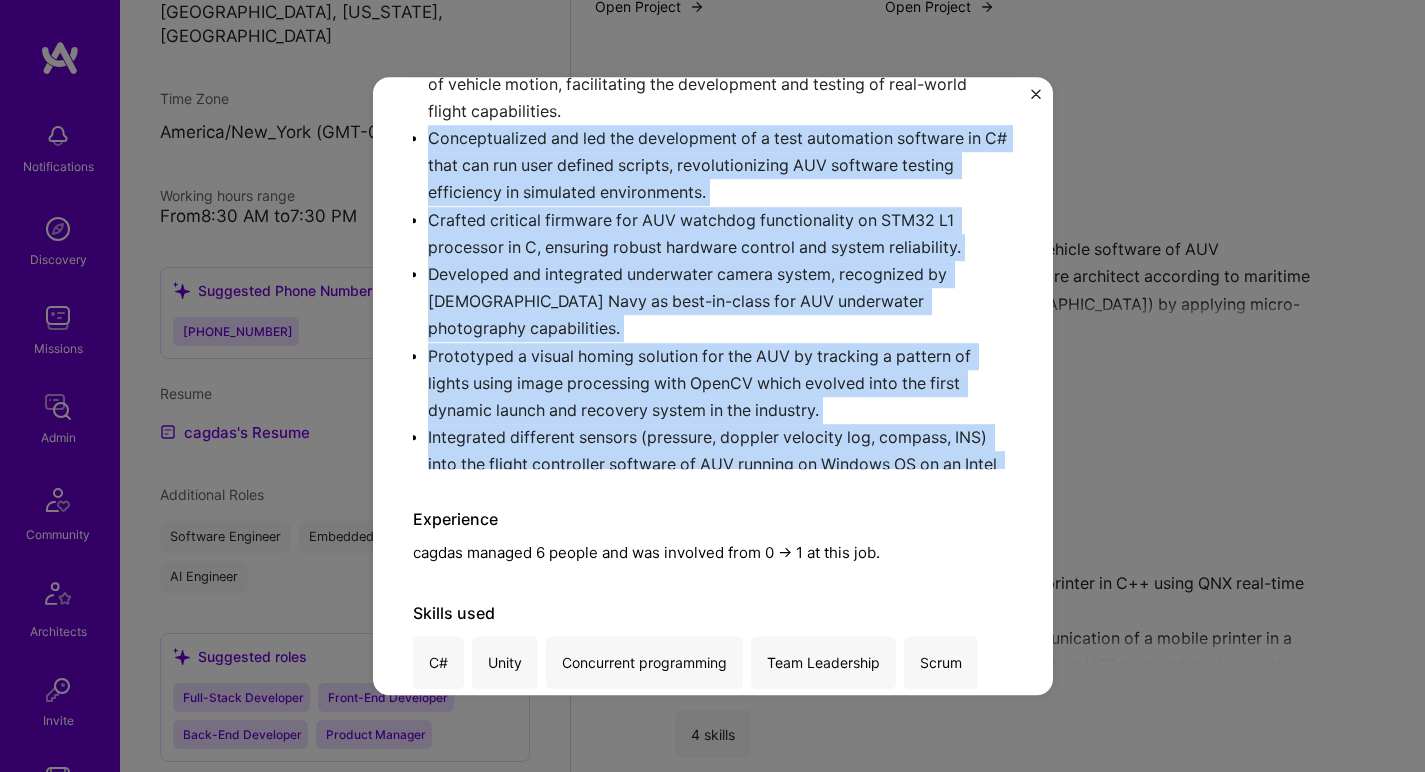 drag, startPoint x: 623, startPoint y: 401, endPoint x: 677, endPoint y: 200, distance: 208.12737 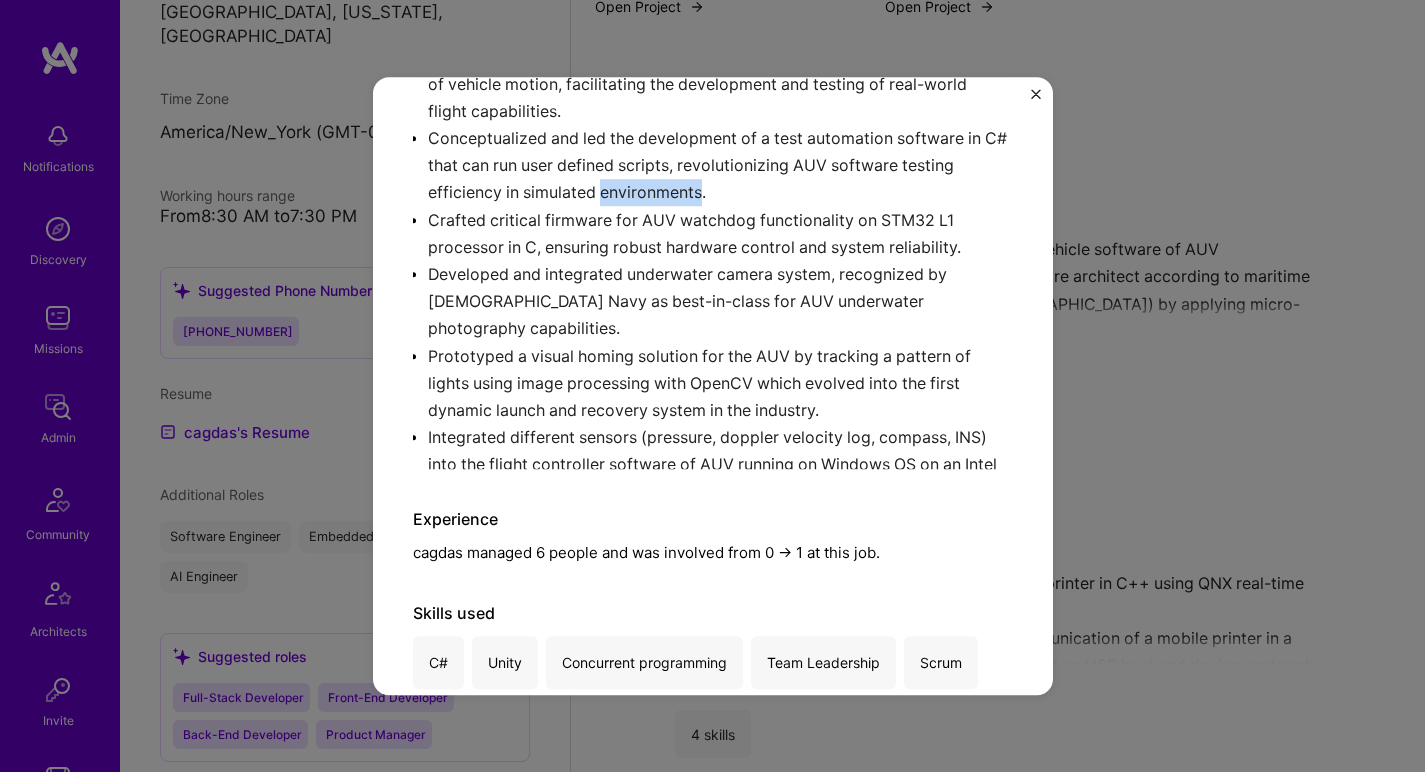 click on "Designed and led the development of the new vehicle software of AUV (Autonomous Underwater Vehicle) as the software architect according to maritime autonomous vehicle standards (MOSA, [GEOGRAPHIC_DATA]) by applying micro-service architecture. Integrated RTI DDS (Data Distribution Service) framework into the flight controller software of the AUV, re-architected the whole software and its modules based on the new data and communication model in C#. Created a comprehensive AUV flight software simulator using Unity and C#. This simulator generates realistic sensor data and renders 3D visualizations of vehicle motion, facilitating the development and testing of real-world flight capabilities. Conceptualized and led the development of a test automation software in C# that can run user defined scripts, revolutionizing AUV software testing efficiency in simulated environments. Crafted critical firmware for AUV watchdog functionality on STM32 L1 processor in C, ensuring robust hardware control and system reliability." at bounding box center (713, 140) 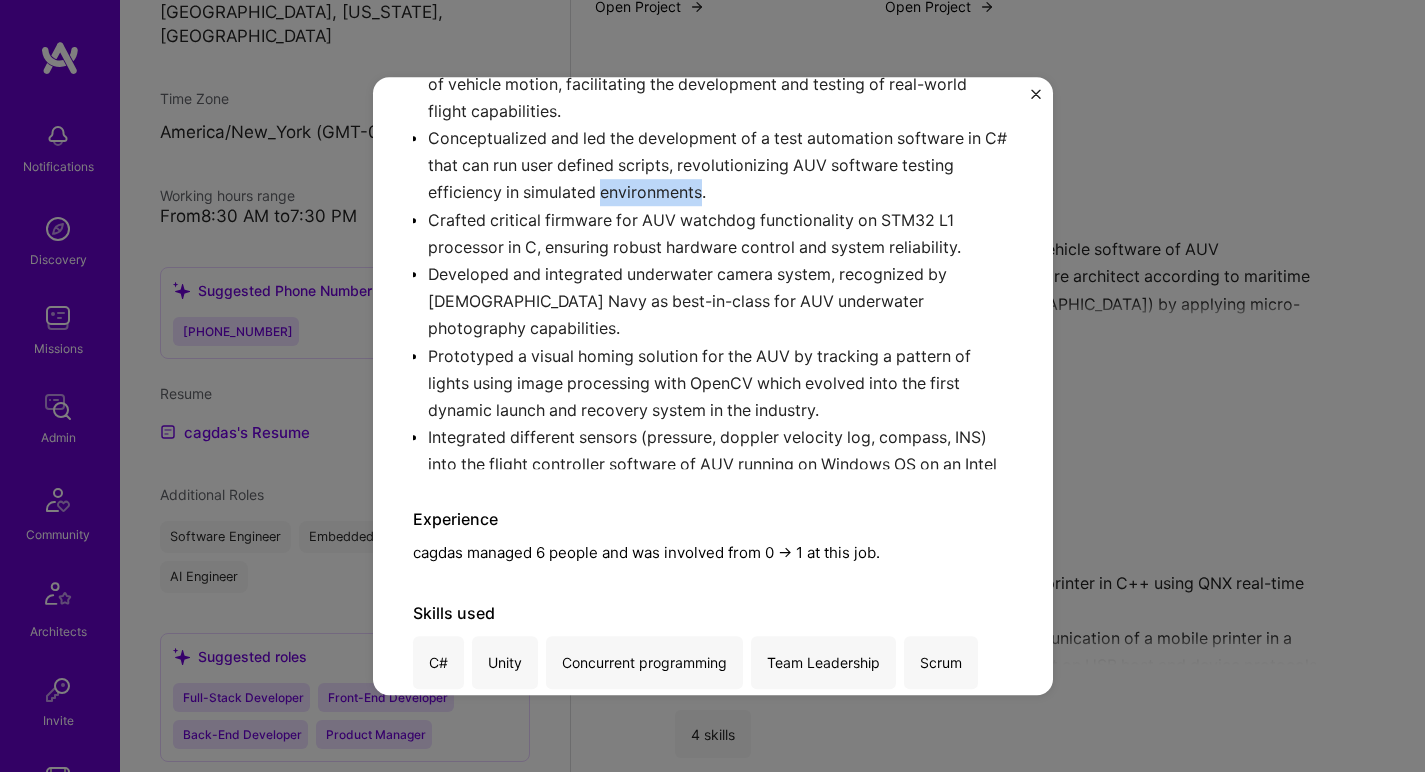 click on "Lead Software Engineer L3Harris AUV Systems   ·     Defense, Robotics     ·   [DATE] - Present   Designed and led the development of the new vehicle software of AUV (Autonomous Underwater Vehicle) as the software architect according to maritime autonomous vehicle standards (MOSA, UMAA) by applying micro-service architecture. Integrated RTI DDS (Data Distribution Service) framework into the flight controller software of the AUV, re-architected the whole software and its modules based on the new data and communication model in C#. Created a comprehensive AUV flight software simulator using Unity and C#. This simulator generates realistic sensor data and renders 3D visualizations of vehicle motion, facilitating the development and testing of real-world flight capabilities. Conceptualized and led the development of a test automation software in C# that can run user defined scripts, revolutionizing AUV software testing efficiency in simulated environments. Experience Skills used C# Unity Team Leadership Scrum" at bounding box center [712, 386] 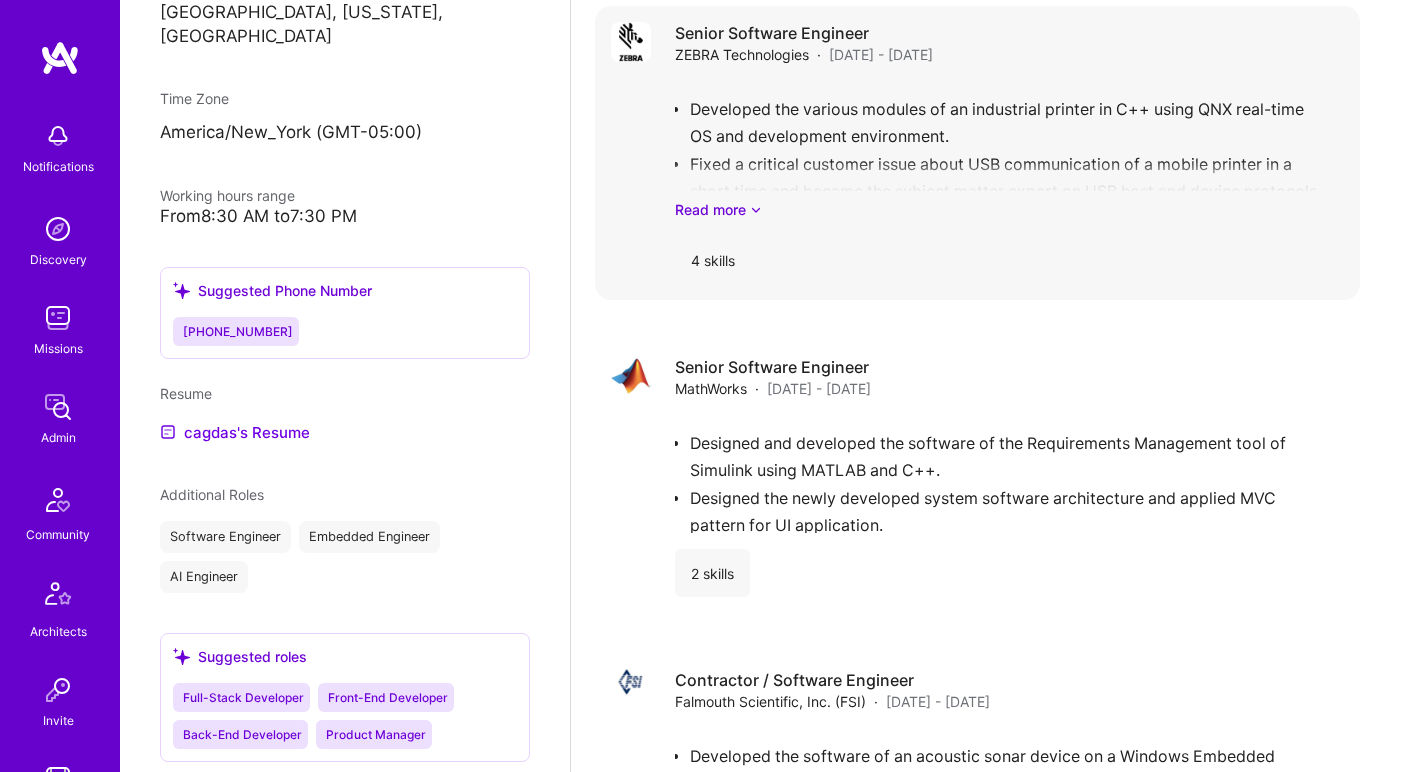 scroll, scrollTop: 1744, scrollLeft: 0, axis: vertical 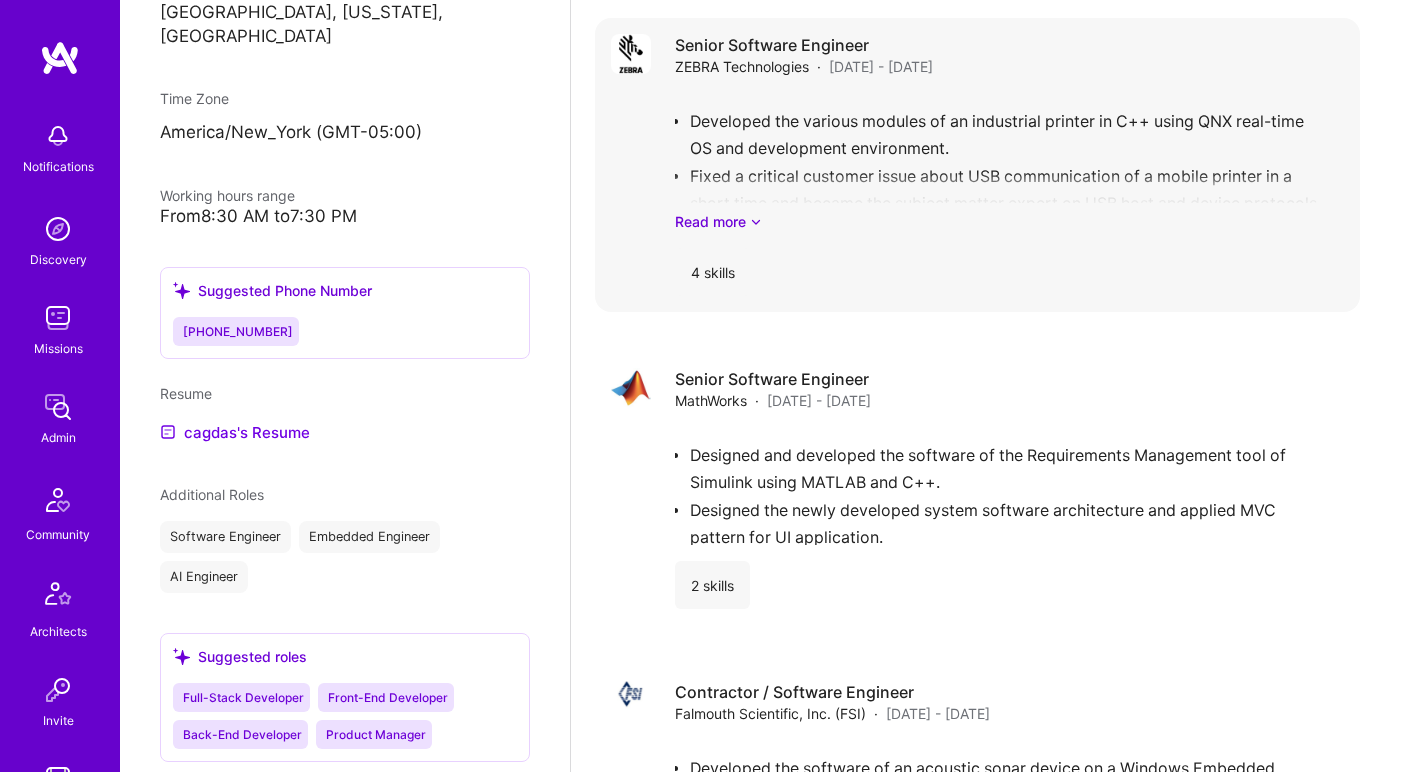click on "Developed the various modules of an industrial printer in C++ using QNX real-time OS and development environment. Fixed a critical customer issue about USB communication of a mobile printer in a short time and became the subject matter expert on USB host and device protocols. Finished the development of the firmware of an innovative card printer in C++ on an ARM IMX6 processor. Followed Agile Programming methodology. Developed test tools for the card printer running on Windows in C# and .NET. Read more" at bounding box center [1009, 162] 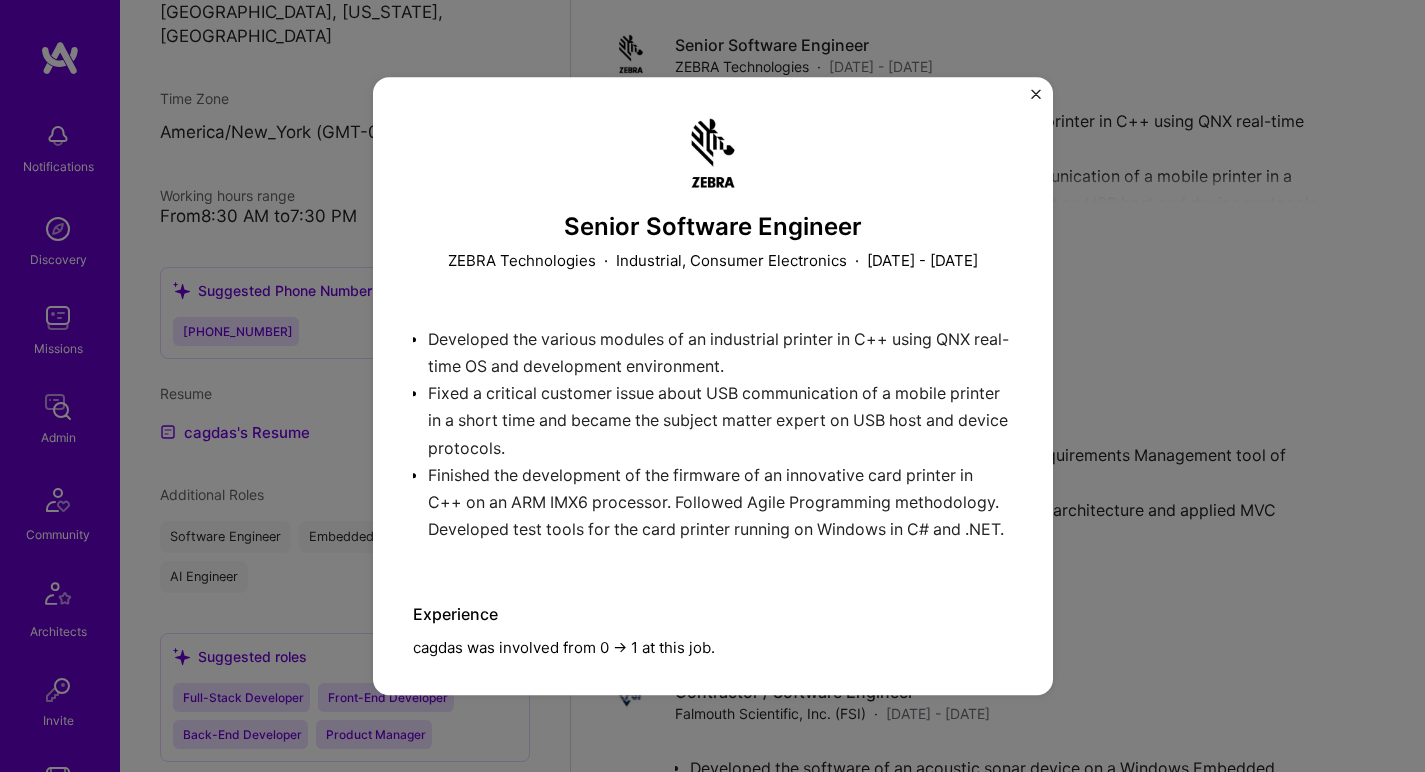 click on "Developed the various modules of an industrial printer in C++ using QNX real-time OS and development environment. Fixed a critical customer issue about USB communication of a mobile printer in a short time and became the subject matter expert on USB host and device protocols. Finished the development of the firmware of an innovative card printer in C++ on an ARM IMX6 processor. Followed Agile Programming methodology. Developed test tools for the card printer running on Windows in C# and .NET." at bounding box center (713, 437) 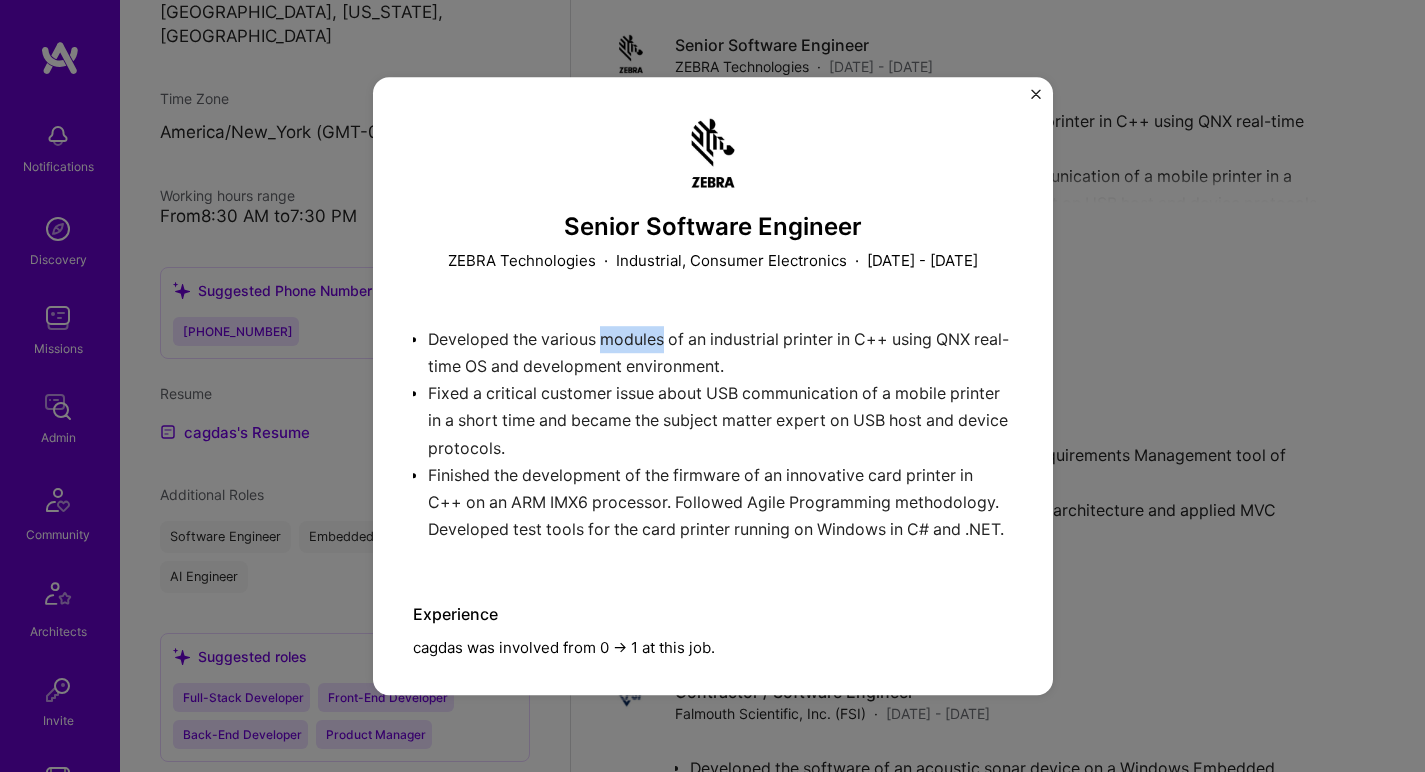 click on "Developed the various modules of an industrial printer in C++ using QNX real-time OS and development environment. Fixed a critical customer issue about USB communication of a mobile printer in a short time and became the subject matter expert on USB host and device protocols. Finished the development of the firmware of an innovative card printer in C++ on an ARM IMX6 processor. Followed Agile Programming methodology. Developed test tools for the card printer running on Windows in C# and .NET." at bounding box center [713, 437] 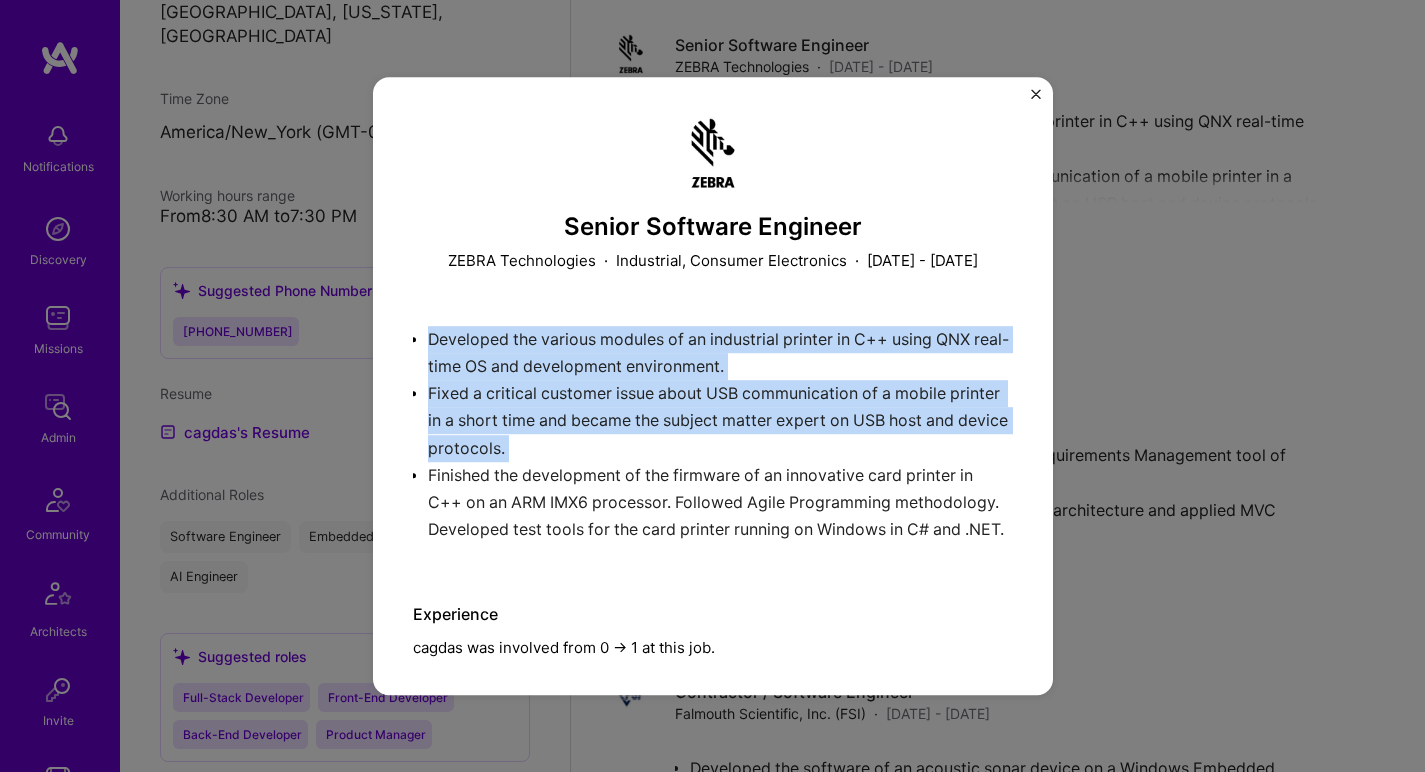 drag, startPoint x: 640, startPoint y: 360, endPoint x: 530, endPoint y: 466, distance: 152.76125 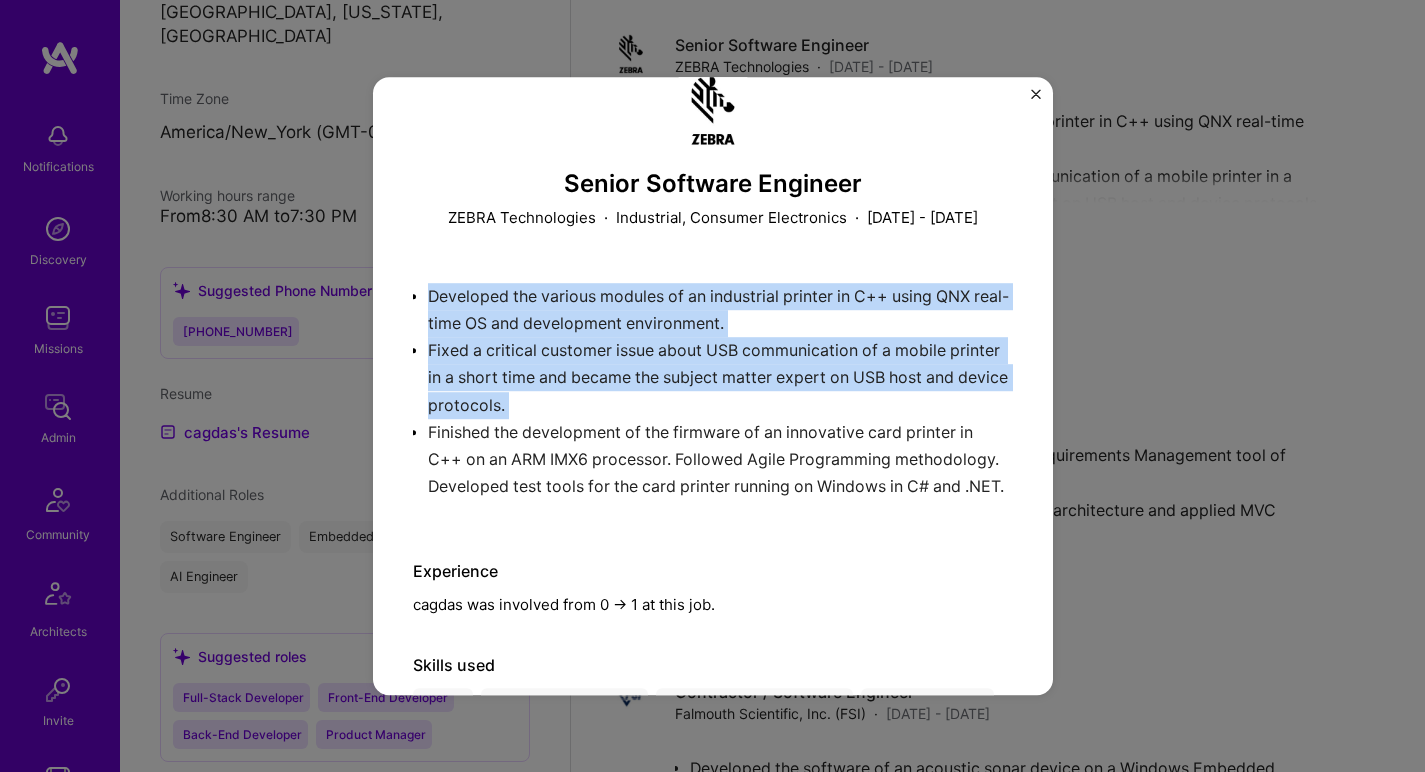 click on "Developed the various modules of an industrial printer in C++ using QNX real-time OS and development environment. Fixed a critical customer issue about USB communication of a mobile printer in a short time and became the subject matter expert on USB host and device protocols. Finished the development of the firmware of an innovative card printer in C++ on an ARM IMX6 processor. Followed Agile Programming methodology. Developed test tools for the card printer running on Windows in C# and .NET." at bounding box center [713, 394] 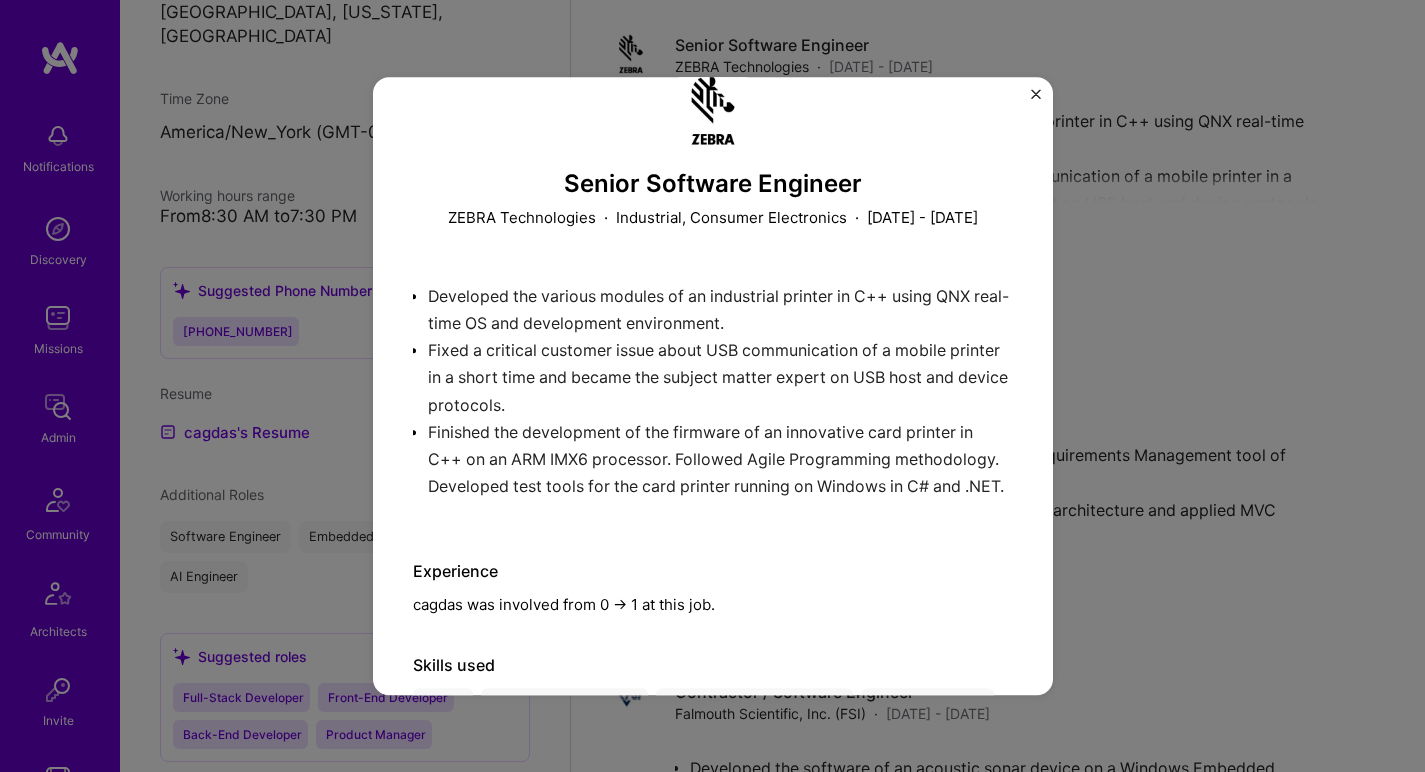 click on "Developed the various modules of an industrial printer in C++ using QNX real-time OS and development environment. Fixed a critical customer issue about USB communication of a mobile printer in a short time and became the subject matter expert on USB host and device protocols. Finished the development of the firmware of an innovative card printer in C++ on an ARM IMX6 processor. Followed Agile Programming methodology. Developed test tools for the card printer running on Windows in C# and .NET." at bounding box center (713, 394) 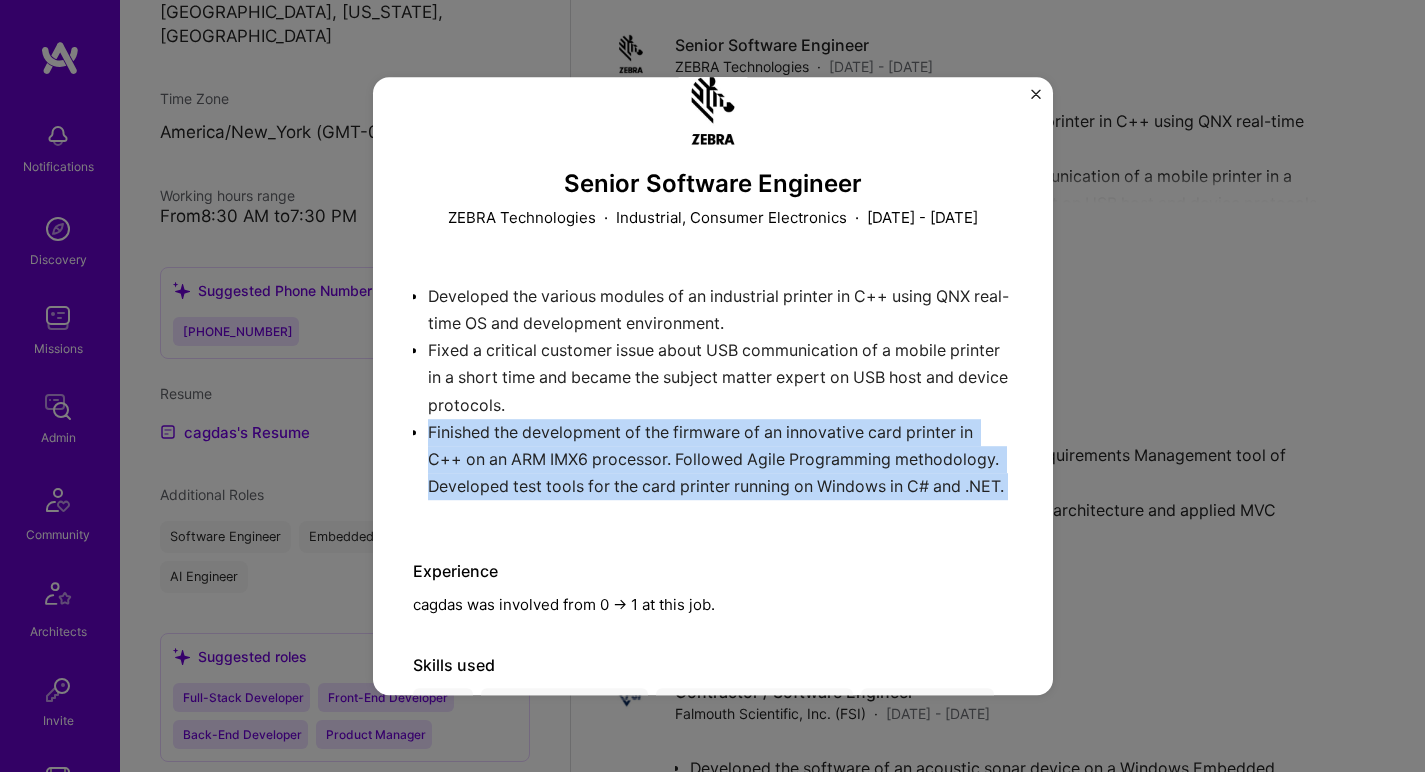 click on "Developed the various modules of an industrial printer in C++ using QNX real-time OS and development environment. Fixed a critical customer issue about USB communication of a mobile printer in a short time and became the subject matter expert on USB host and device protocols. Finished the development of the firmware of an innovative card printer in C++ on an ARM IMX6 processor. Followed Agile Programming methodology. Developed test tools for the card printer running on Windows in C# and .NET." at bounding box center [713, 394] 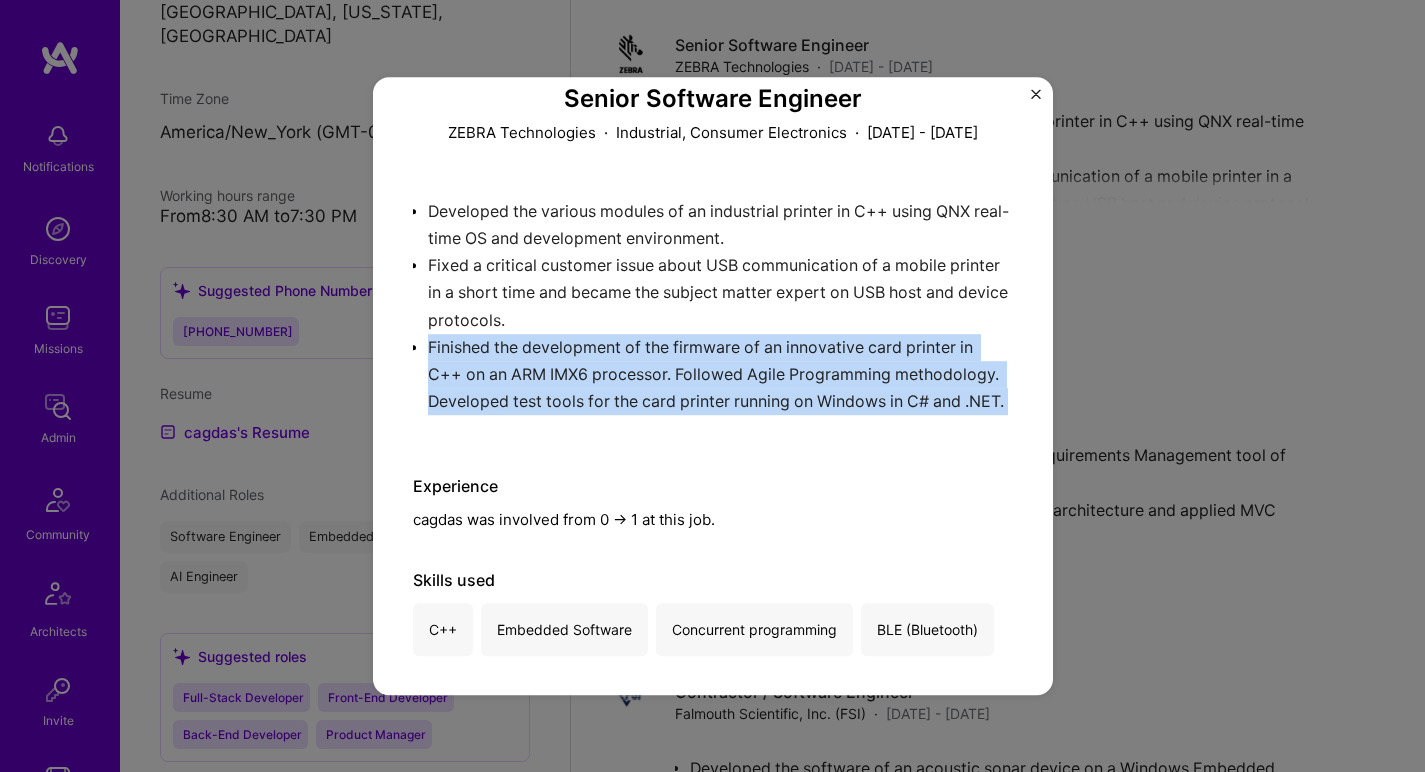 scroll, scrollTop: 149, scrollLeft: 0, axis: vertical 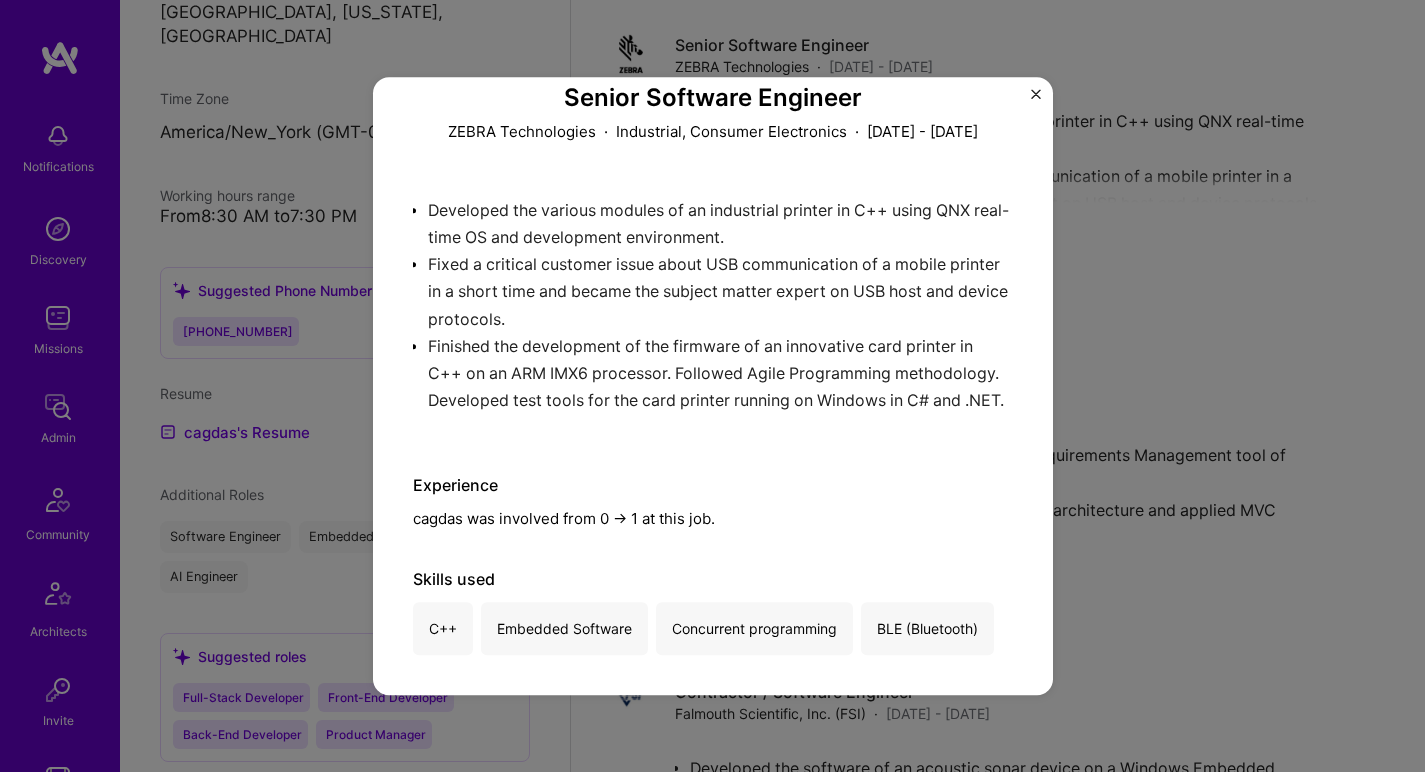 click on "Senior Software Engineer ZEBRA Technologies   ·     Industrial, Consumer Electronics     ·   [DATE] - [DATE]   Developed the various modules of an industrial printer in C++ using QNX real-time OS and development environment. Fixed a critical customer issue about USB communication of a mobile printer in a short time and became the subject matter expert on USB host and device protocols. Finished the development of the firmware of an innovative card printer in C++ on an ARM IMX6 processor. Followed Agile Programming methodology. Developed test tools for the card printer running on Windows in C# and .NET. Experience cagdas was involved from 0 -> 1 at this job. Skills used C++ Embedded Software Concurrent programming BLE (Bluetooth)" at bounding box center (712, 386) 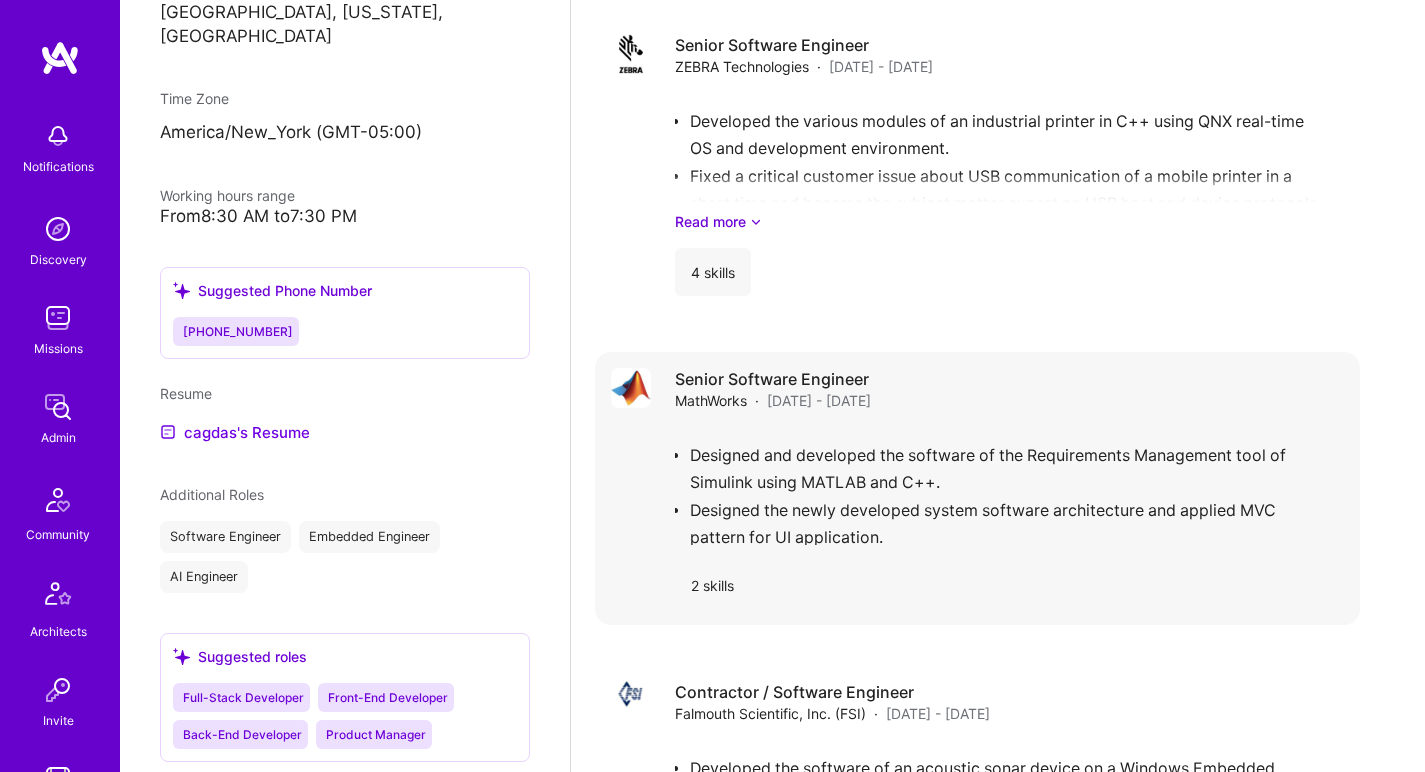 click on "Designed and developed the software of the Requirements Management tool of Simulink using MATLAB and C++. Designed the newly developed system software architecture and applied MVC pattern for UI application." at bounding box center [1009, 486] 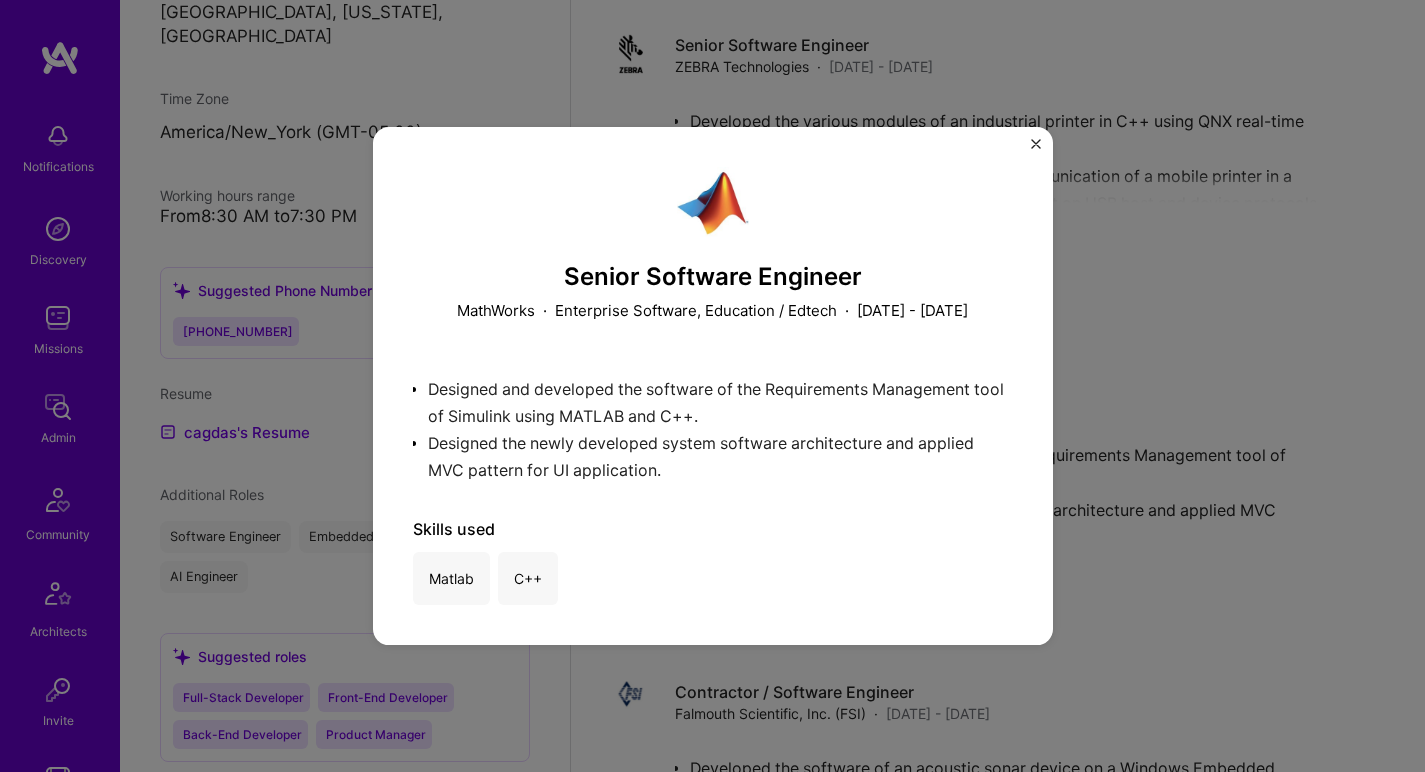 scroll, scrollTop: 1757, scrollLeft: 0, axis: vertical 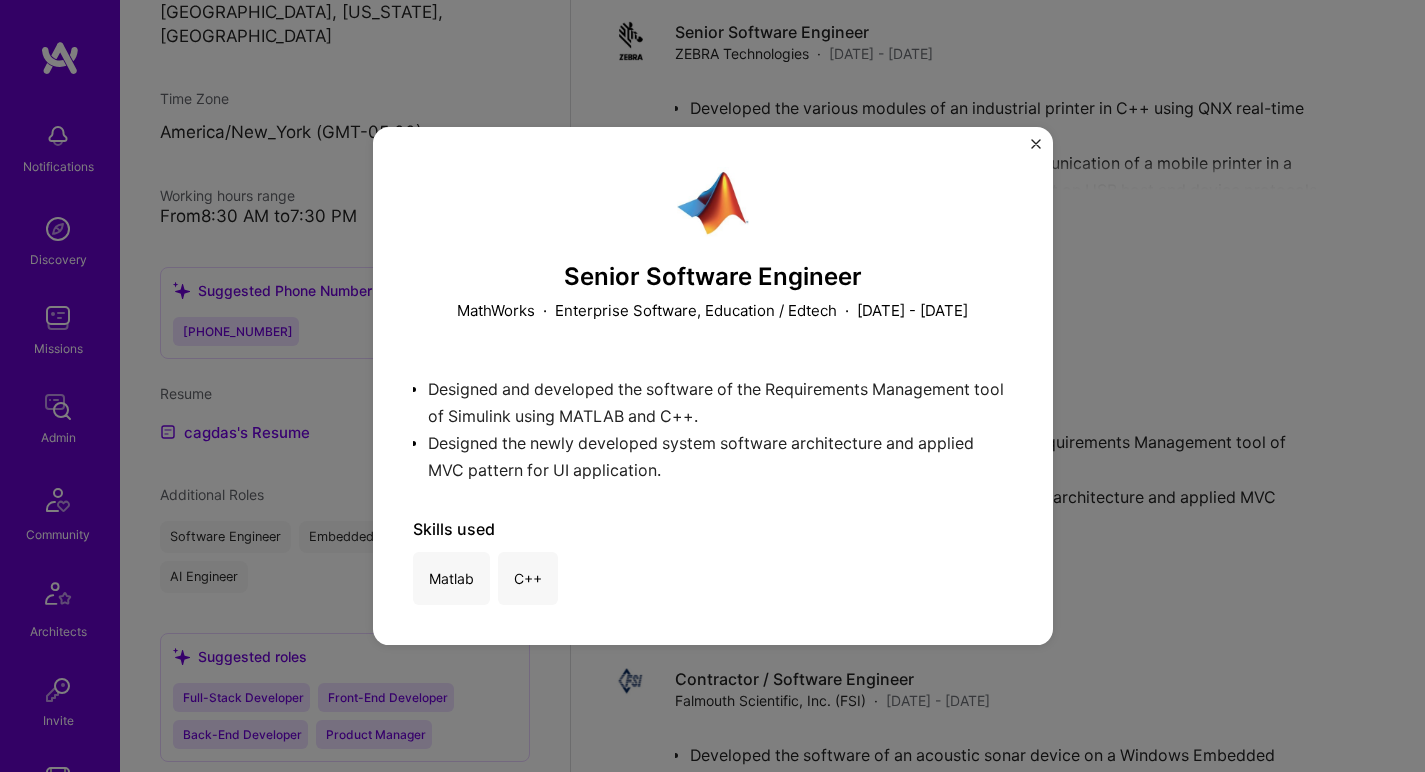 click on "Designed and developed the software of the Requirements Management tool of Simulink using MATLAB and C++. Designed the newly developed system software architecture and applied MVC pattern for UI application." at bounding box center (713, 420) 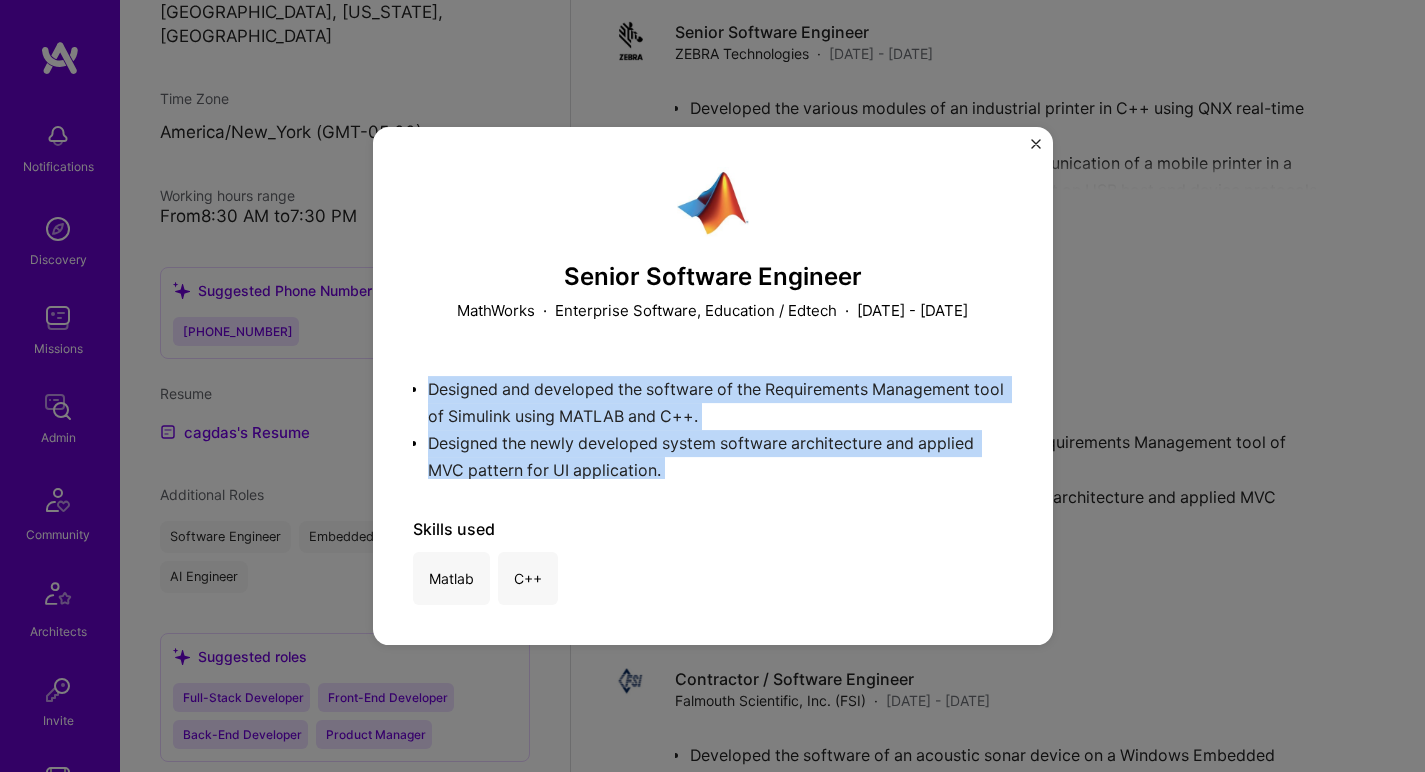 drag, startPoint x: 683, startPoint y: 401, endPoint x: 612, endPoint y: 480, distance: 106.21676 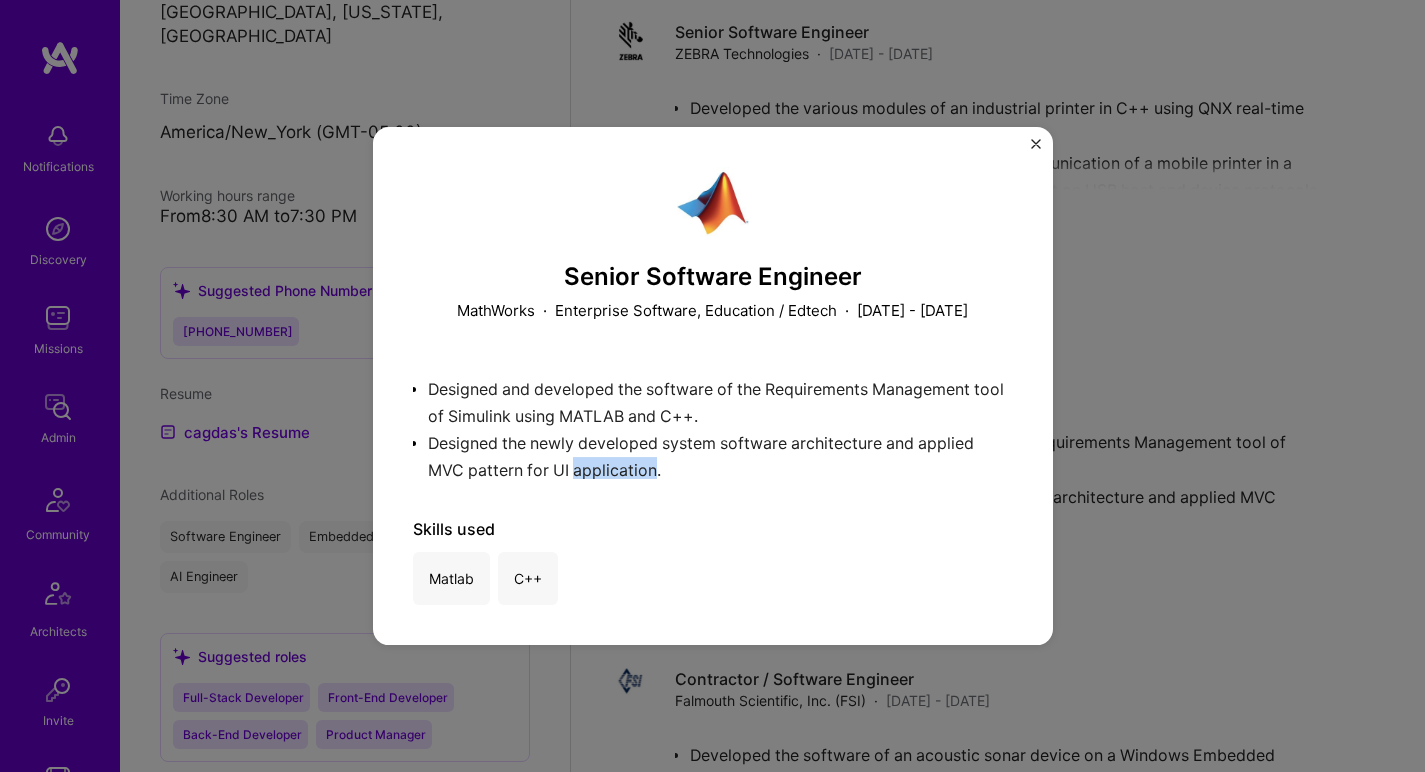 click on "Designed and developed the software of the Requirements Management tool of Simulink using MATLAB and C++. Designed the newly developed system software architecture and applied MVC pattern for UI application." at bounding box center [713, 420] 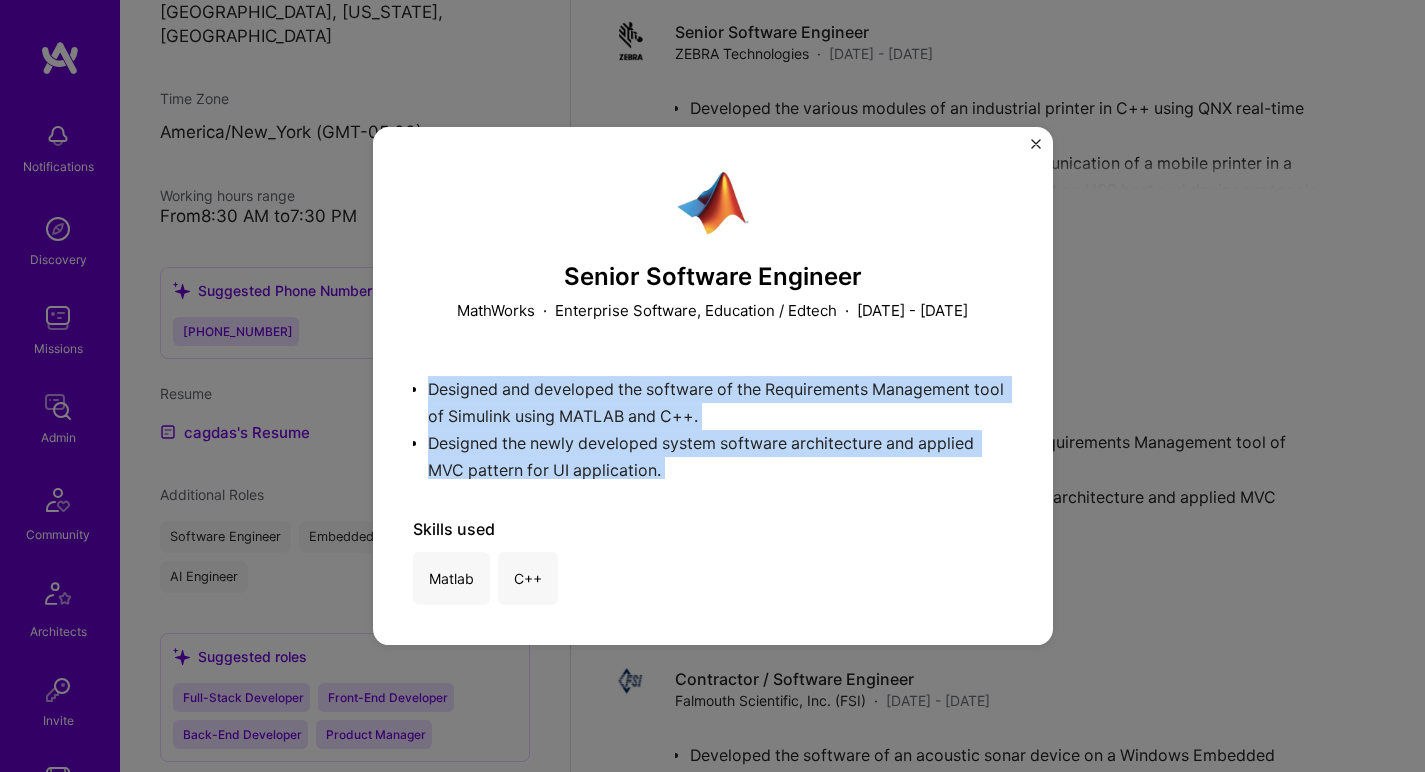 drag, startPoint x: 612, startPoint y: 480, endPoint x: 635, endPoint y: 419, distance: 65.192024 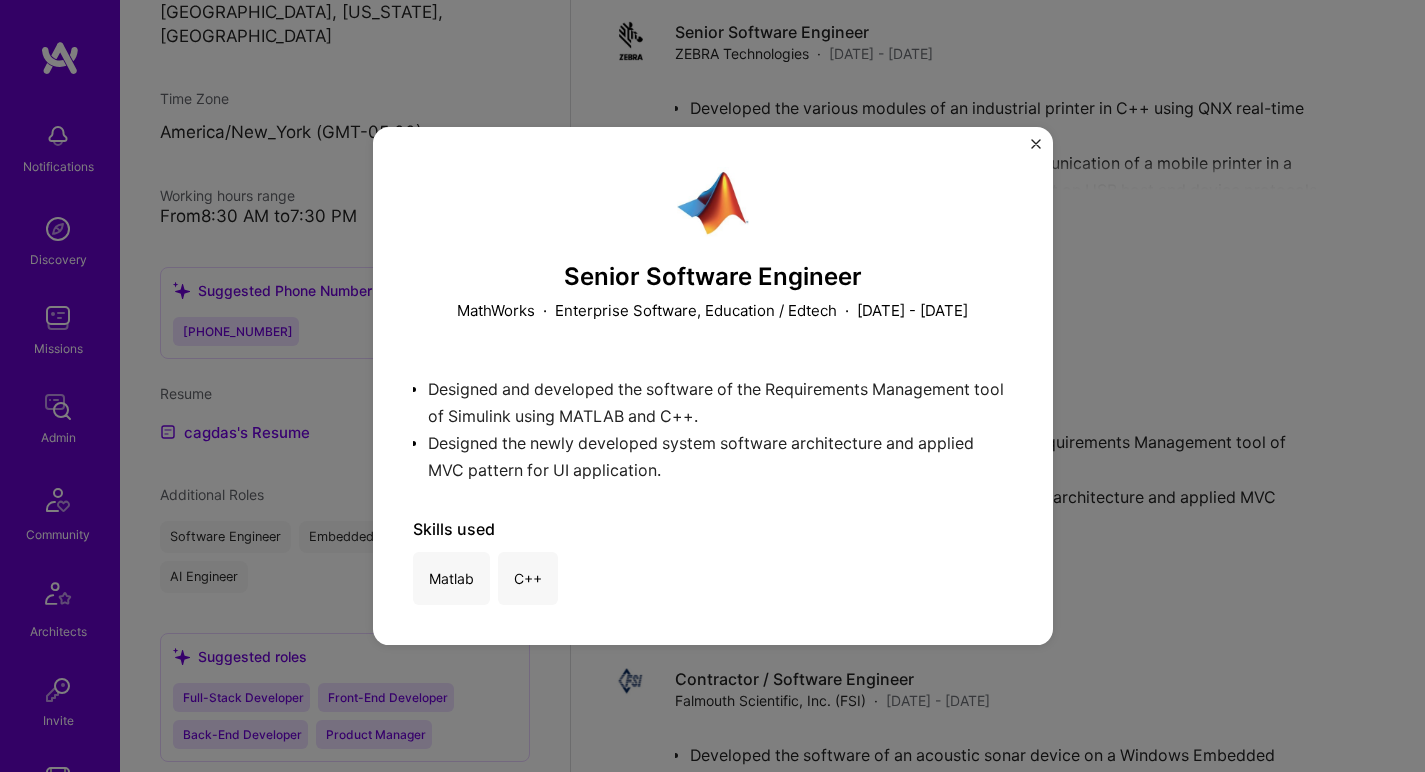 click on "Designed and developed the software of the Requirements Management tool of Simulink using MATLAB and C++. Designed the newly developed system software architecture and applied MVC pattern for UI application." at bounding box center [713, 420] 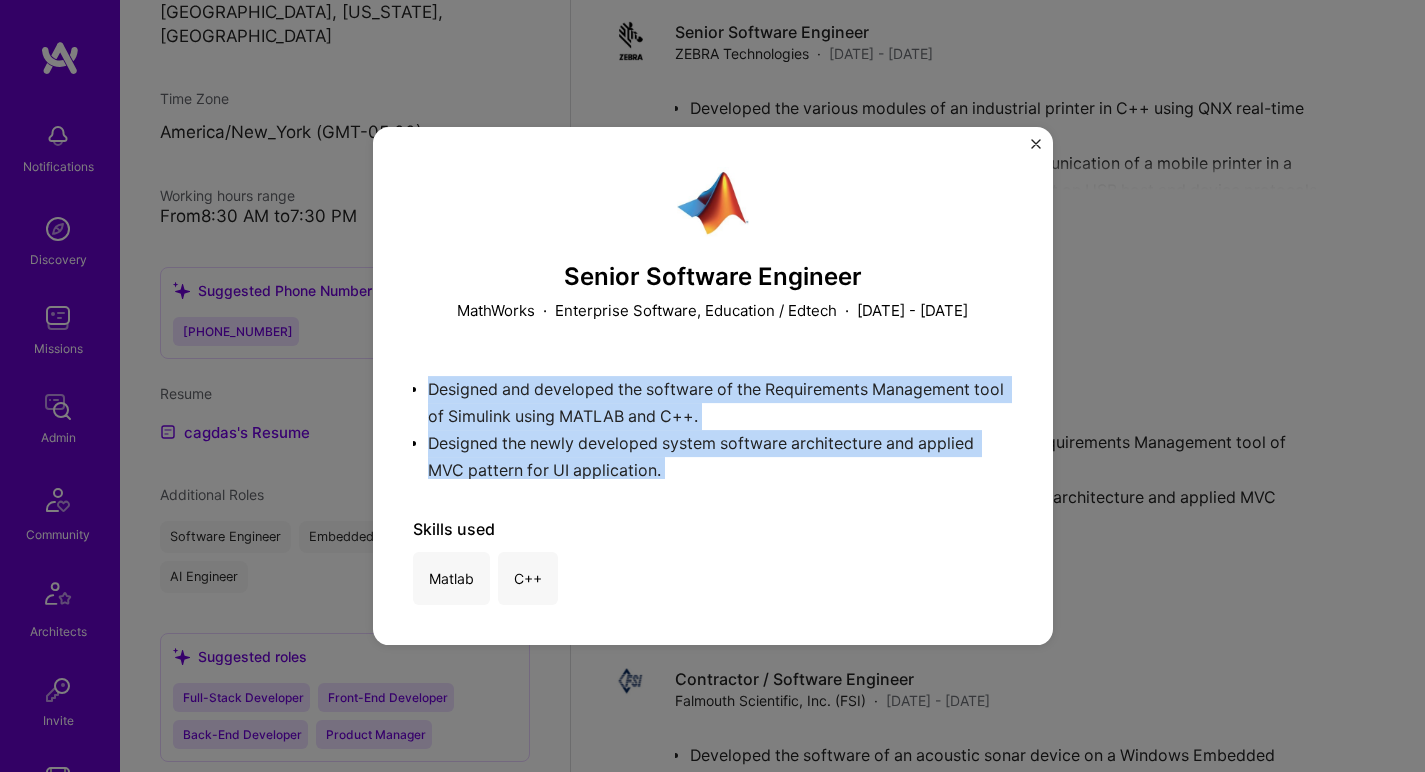 drag, startPoint x: 635, startPoint y: 419, endPoint x: 622, endPoint y: 472, distance: 54.571056 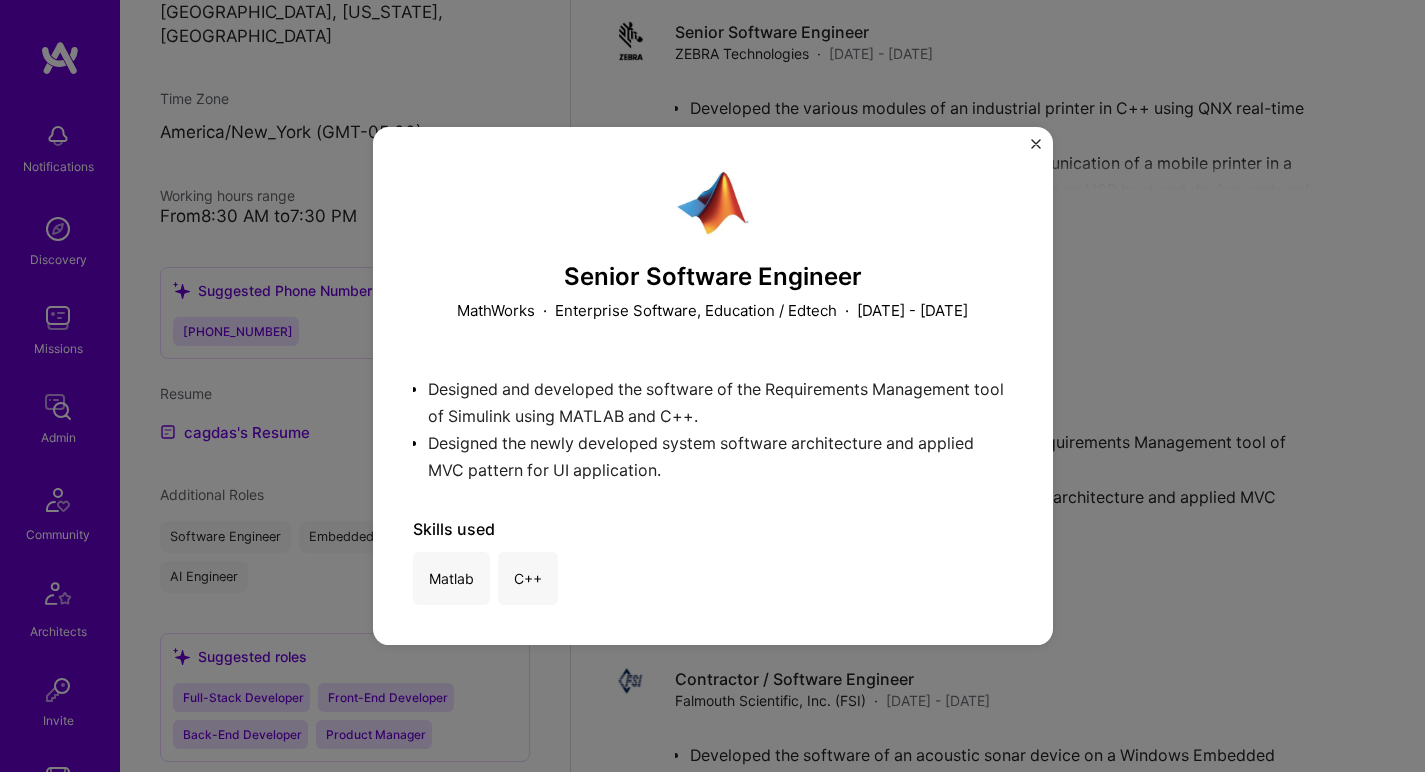 click on "Senior Software Engineer MathWorks   ·     Enterprise Software, Education / Edtech     ·   [DATE] - [DATE]   Designed and developed the software of the Requirements Management tool of Simulink using MATLAB and C++. Designed the newly developed system software architecture and applied MVC pattern for UI application. Skills used Matlab C++" at bounding box center (712, 386) 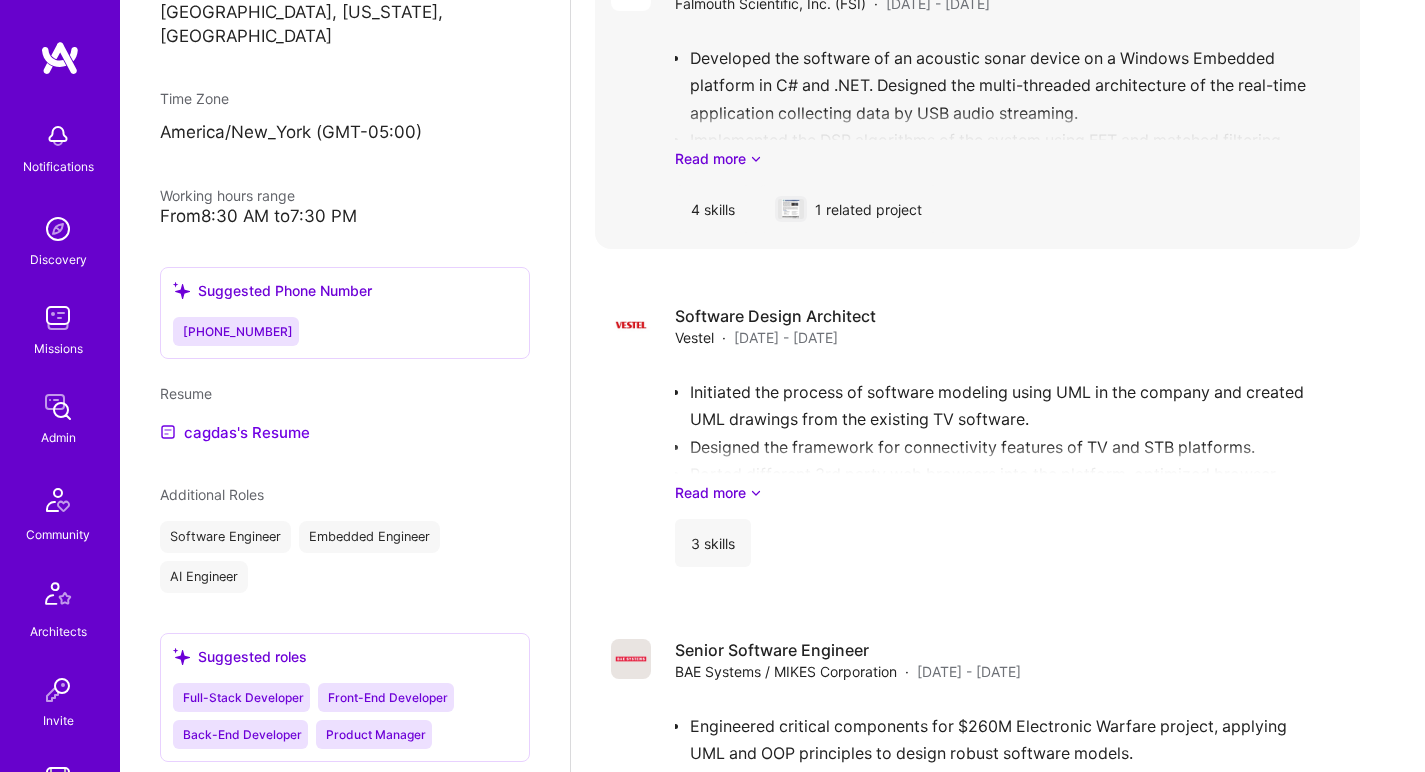 scroll, scrollTop: 2384, scrollLeft: 0, axis: vertical 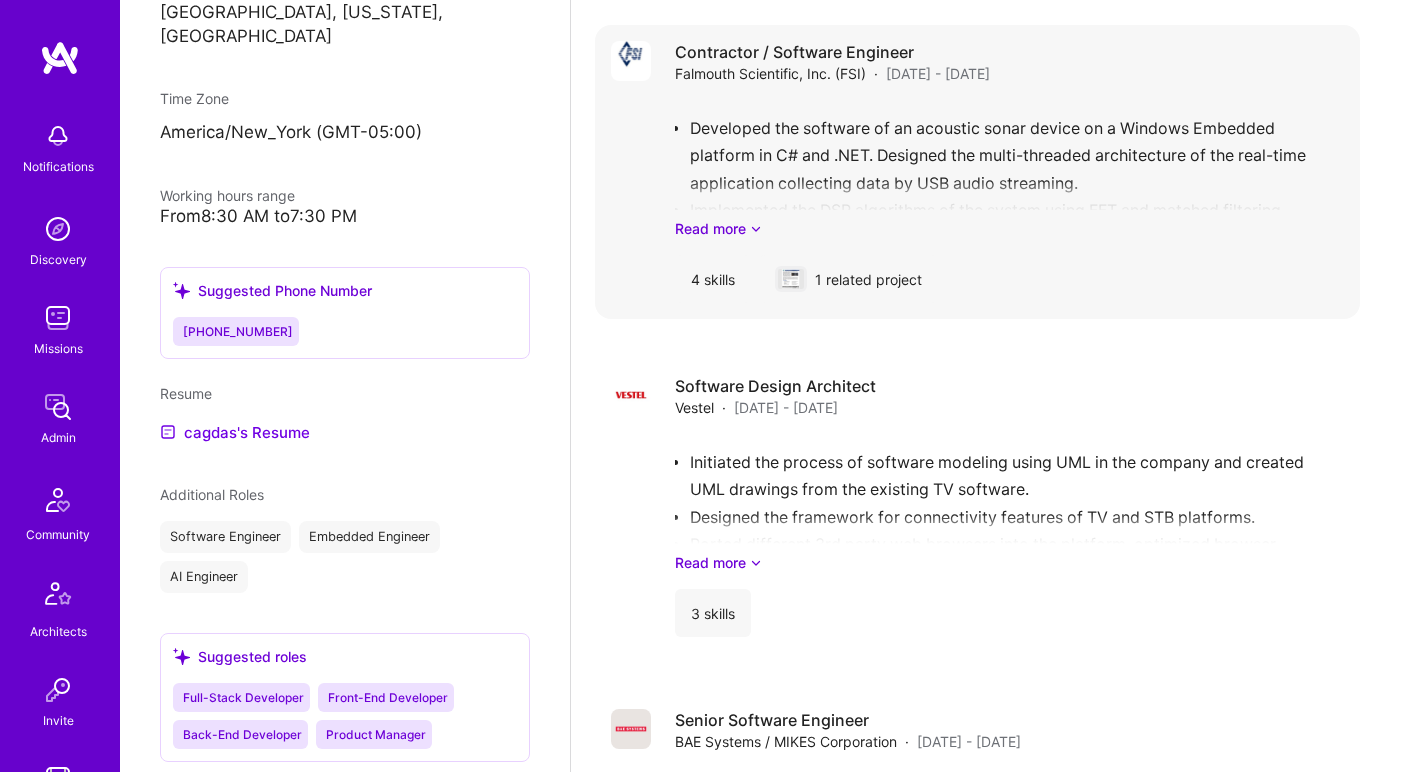 click on "Developed the software of an acoustic sonar device on a Windows Embedded platform in C# and .NET. Designed the multi-threaded architecture of the real-time application collecting data by USB audio streaming. Implemented the DSP algorithms of the system using FFT and matched filtering. Designed a web interface for an IoT system collecting ocean data using JavaScript and REST APIs. Read more" at bounding box center (1009, 169) 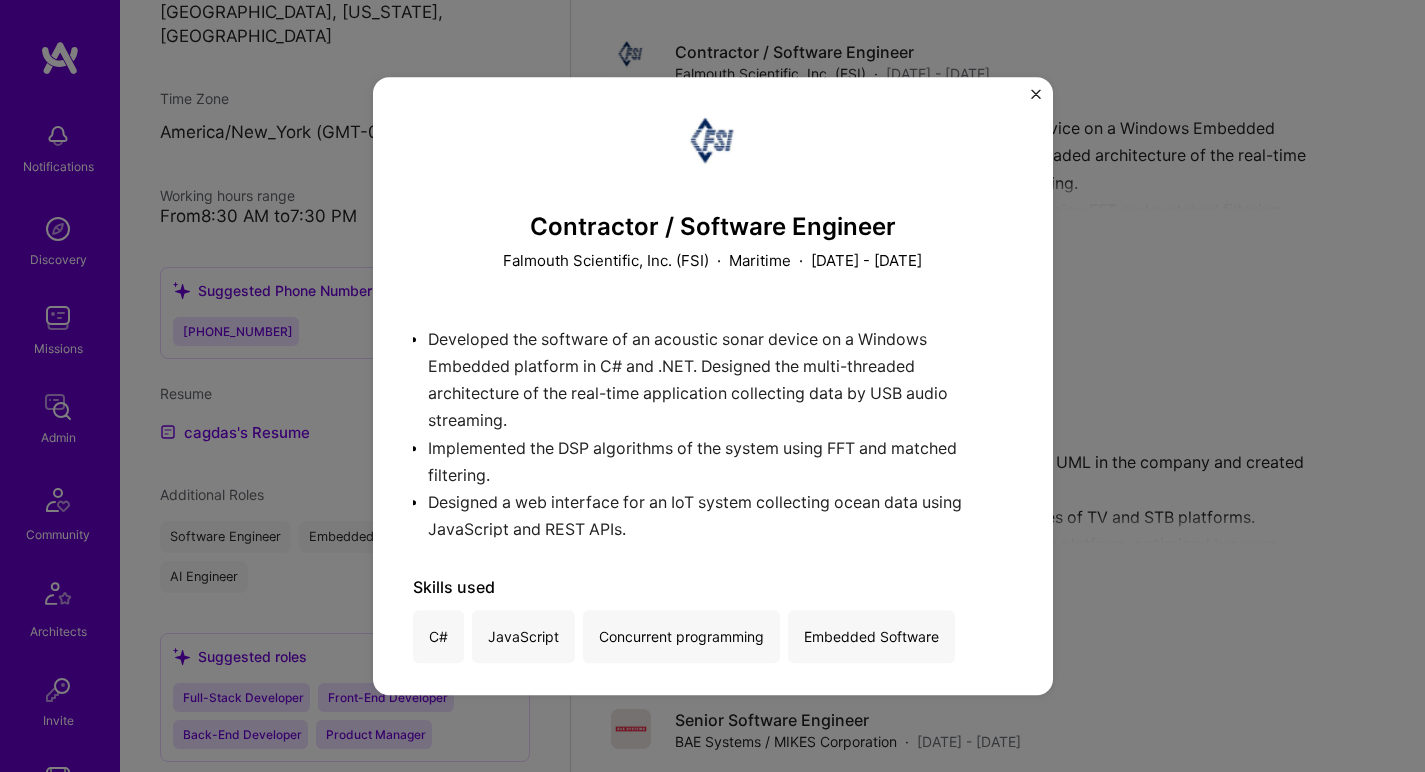 click on "Contractor / Software Engineer Falmouth Scientific, Inc. (FSI)   ·     Maritime     ·   [DATE] - [DATE]   Developed the software of an acoustic sonar device on a Windows Embedded platform in C# and .NET. Designed the multi-threaded architecture of the real-time application collecting data by USB audio streaming. Implemented the DSP algorithms of the system using FFT and matched filtering. Designed a web interface for an IoT system collecting ocean data using JavaScript and REST APIs. Skills used C# JavaScript Concurrent programming Embedded Software Related projects Acoustic Sonar Device Software Falmouth Scientific, Inc. (FSI) Open" at bounding box center (712, 386) 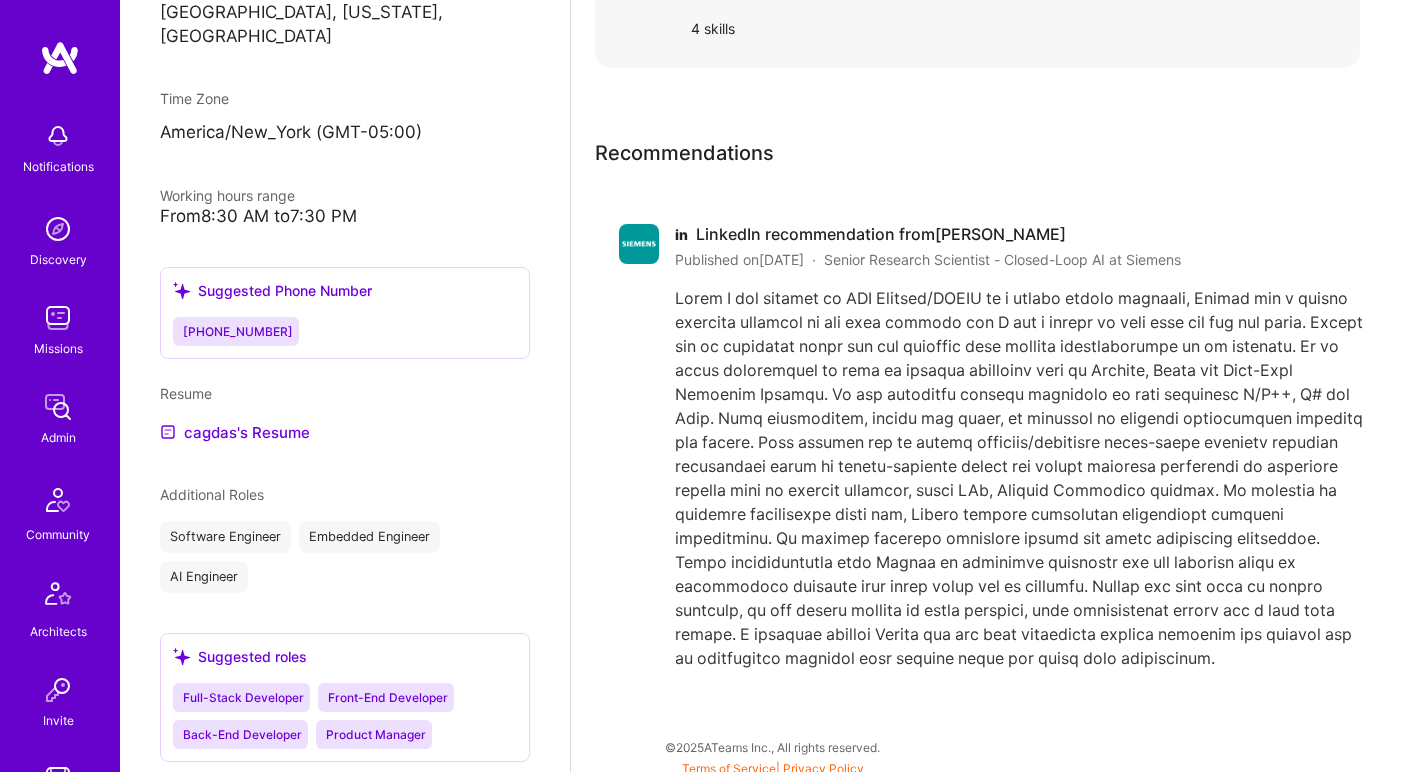 scroll, scrollTop: 3313, scrollLeft: 0, axis: vertical 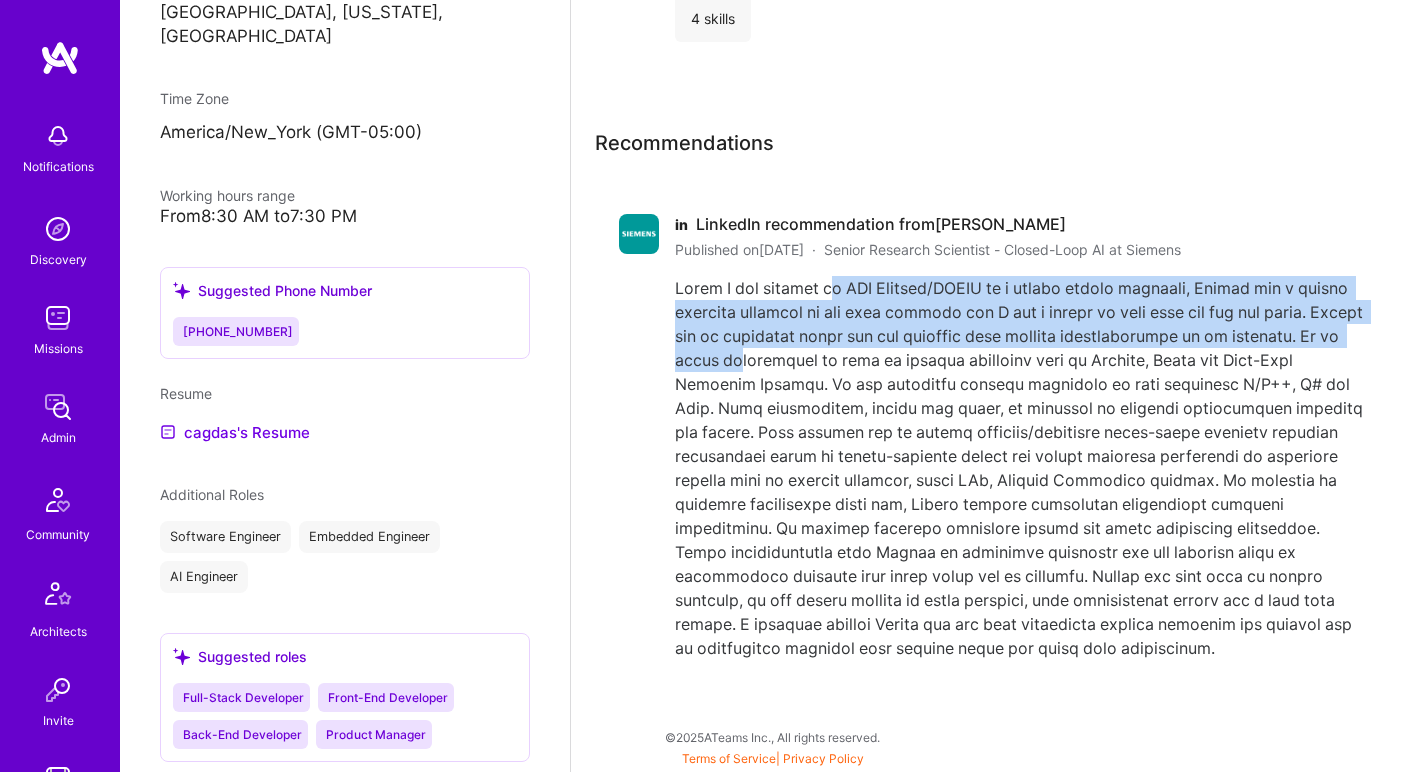 drag, startPoint x: 835, startPoint y: 288, endPoint x: 850, endPoint y: 363, distance: 76.48529 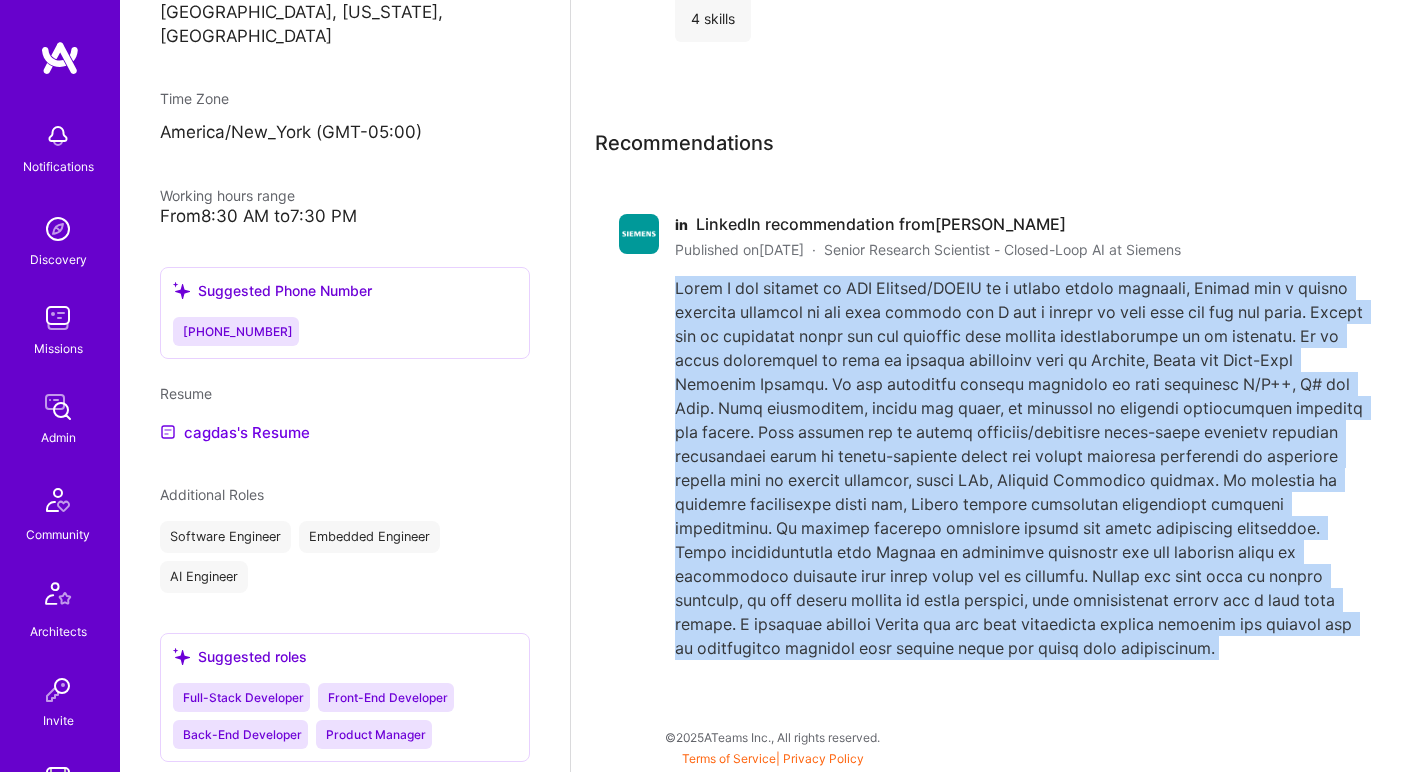 click at bounding box center (1023, 468) 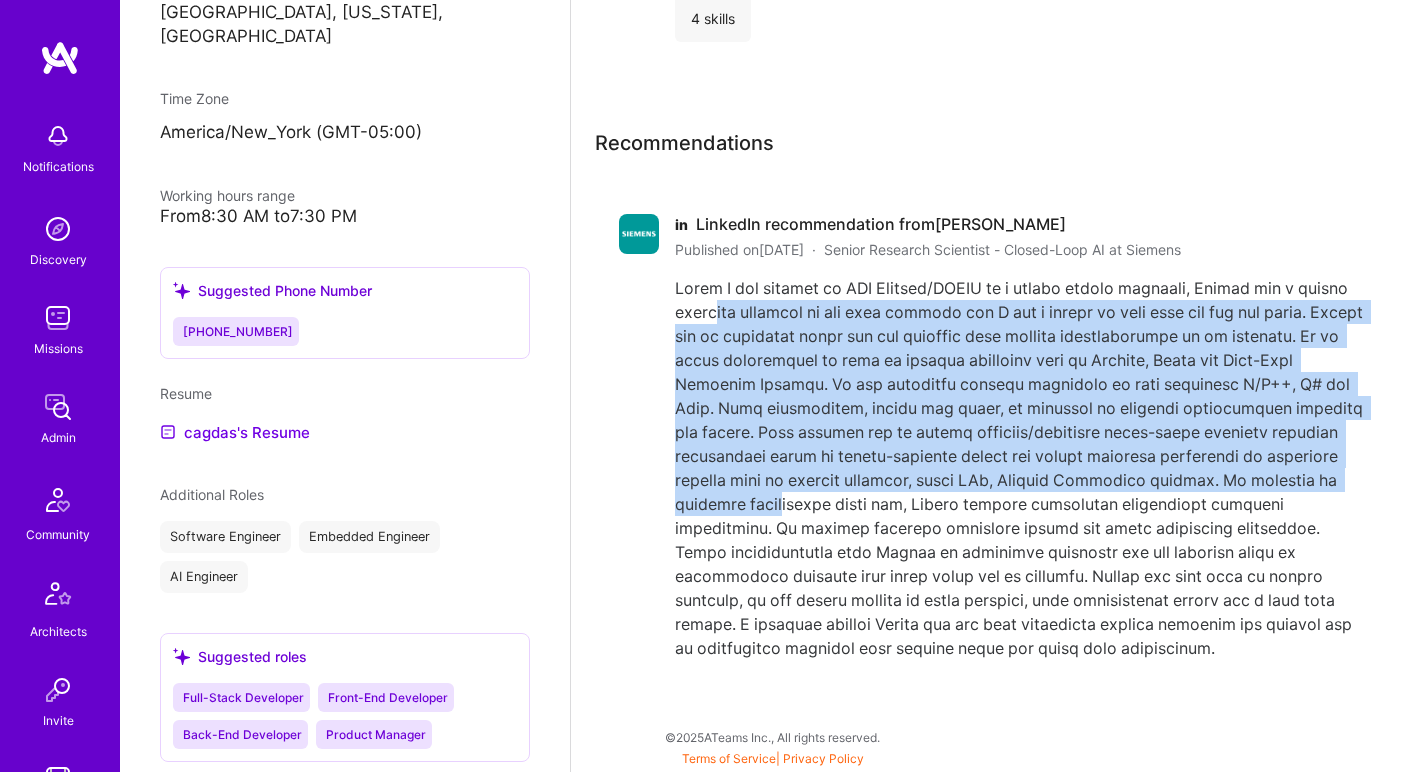 drag, startPoint x: 767, startPoint y: 301, endPoint x: 960, endPoint y: 508, distance: 283.0159 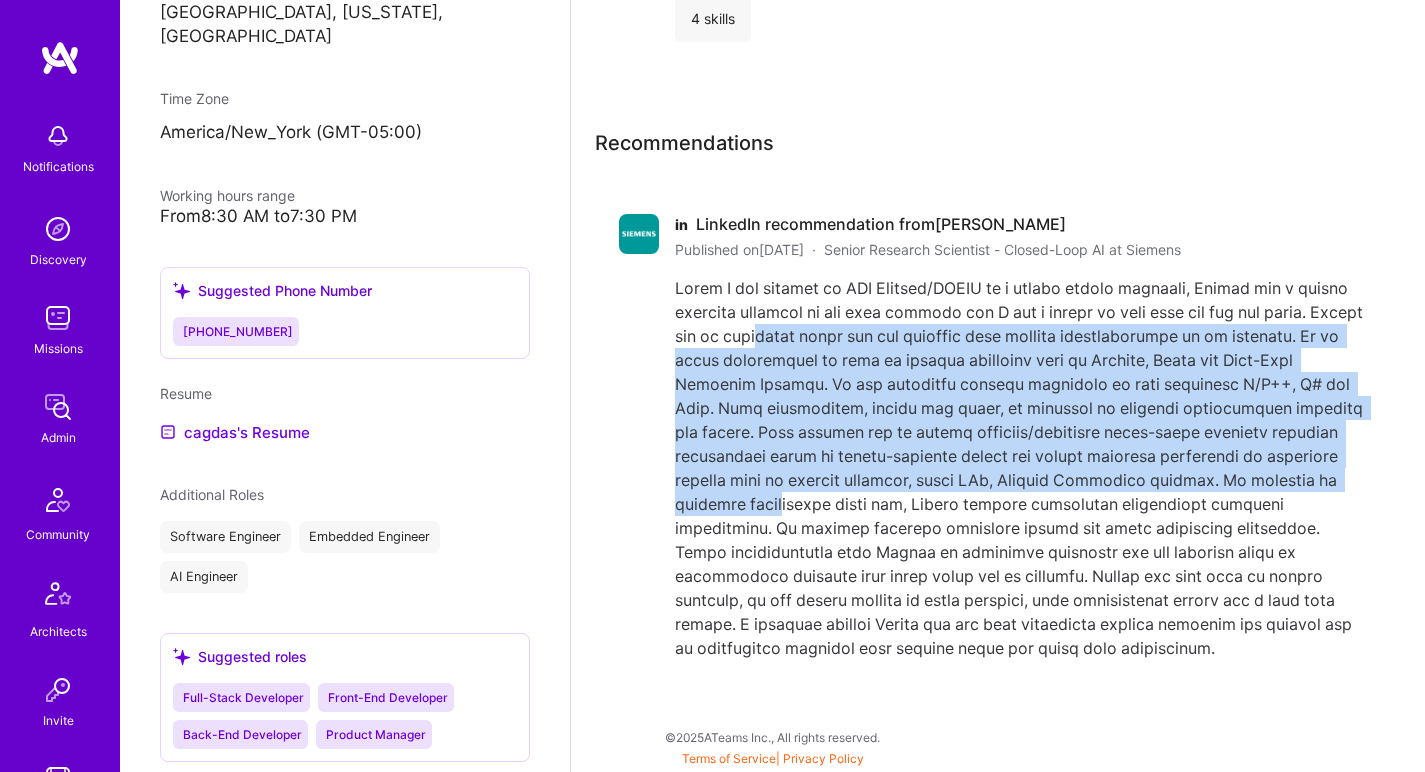 drag, startPoint x: 964, startPoint y: 496, endPoint x: 874, endPoint y: 345, distance: 175.7868 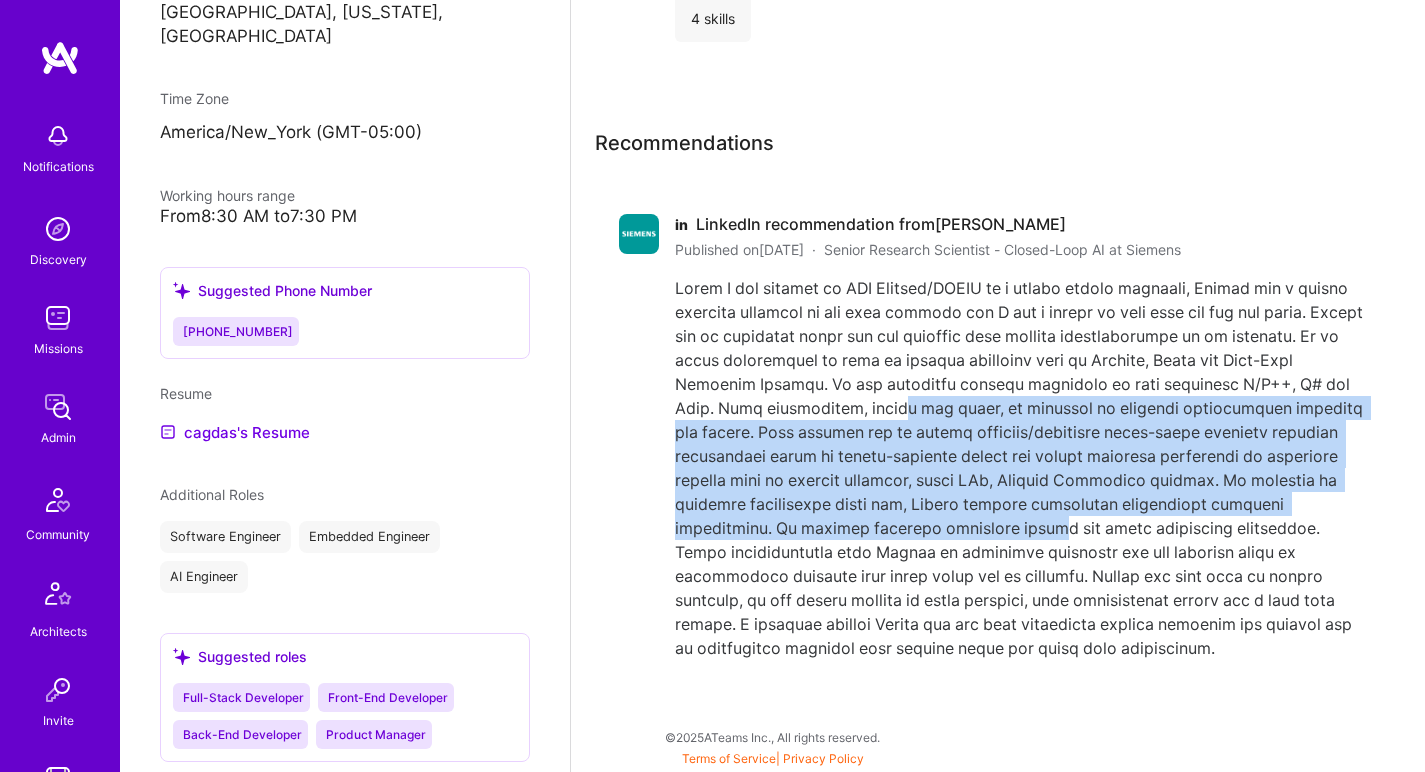 drag, startPoint x: 1013, startPoint y: 407, endPoint x: 1108, endPoint y: 525, distance: 151.48927 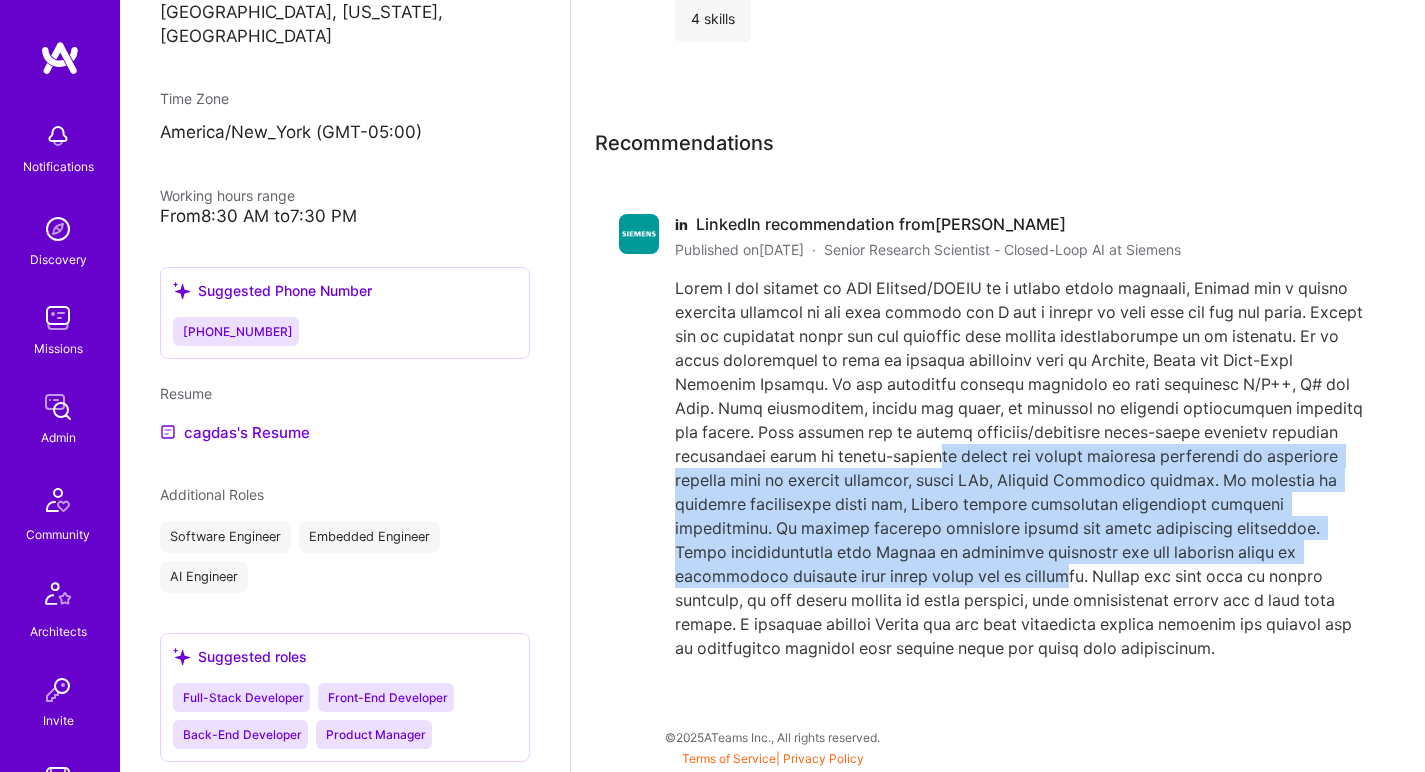 drag, startPoint x: 1080, startPoint y: 482, endPoint x: 1063, endPoint y: 445, distance: 40.718548 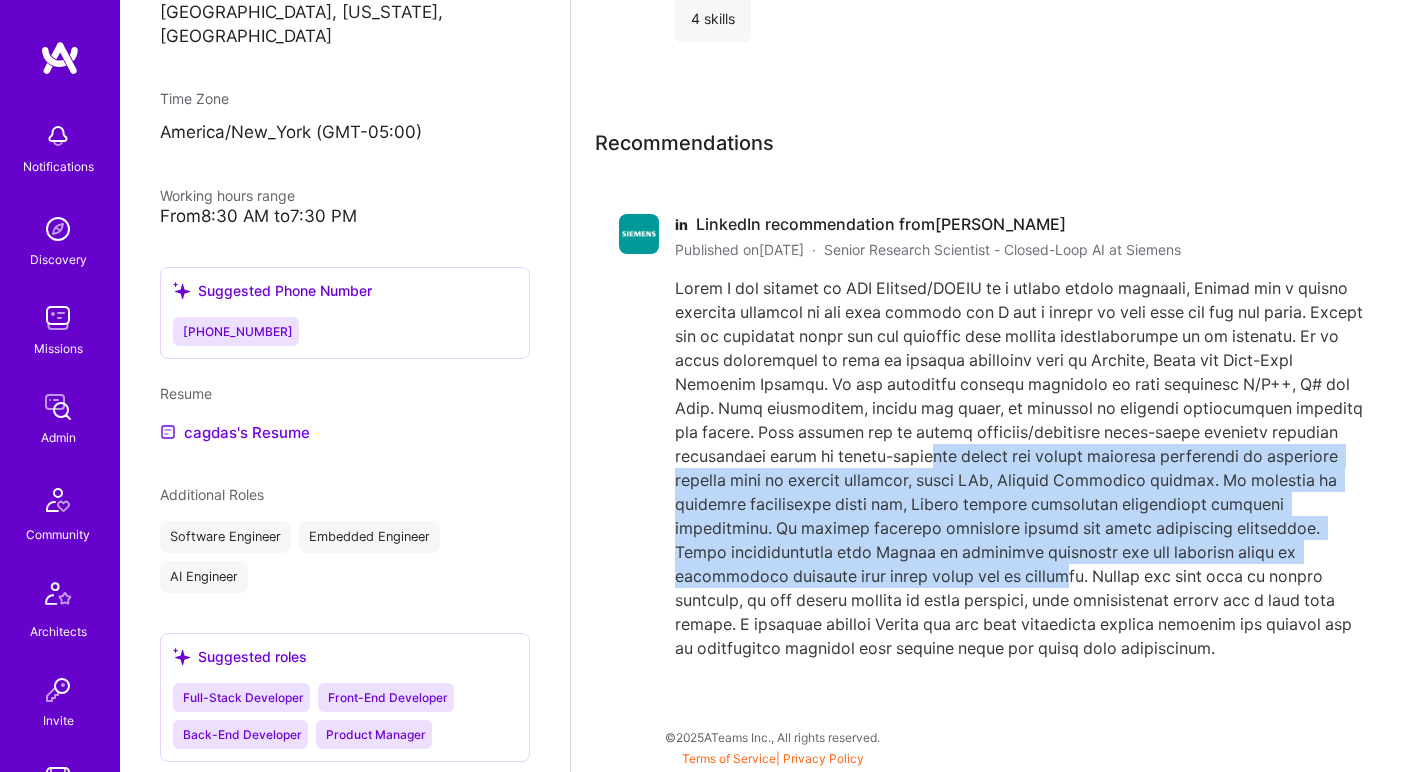click at bounding box center [1023, 468] 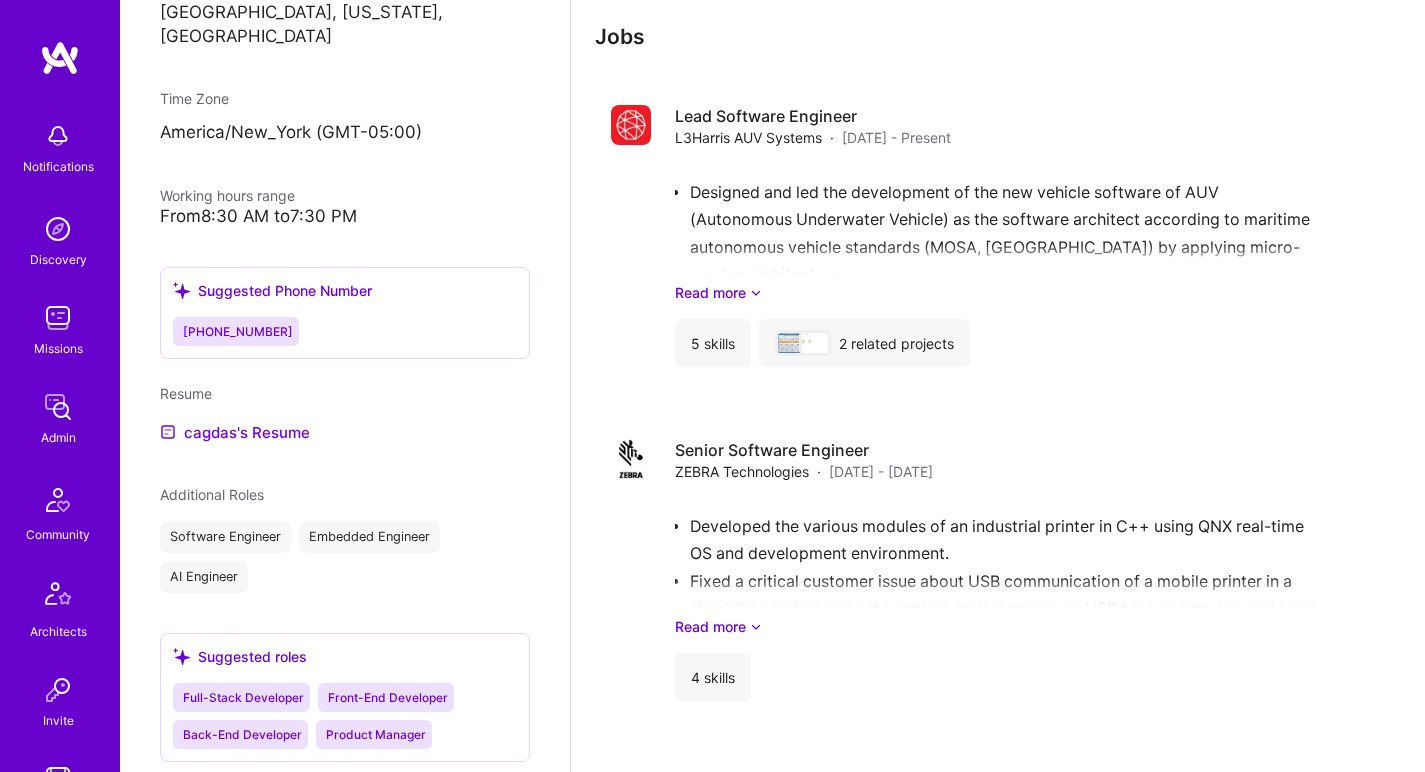 scroll, scrollTop: 1016, scrollLeft: 0, axis: vertical 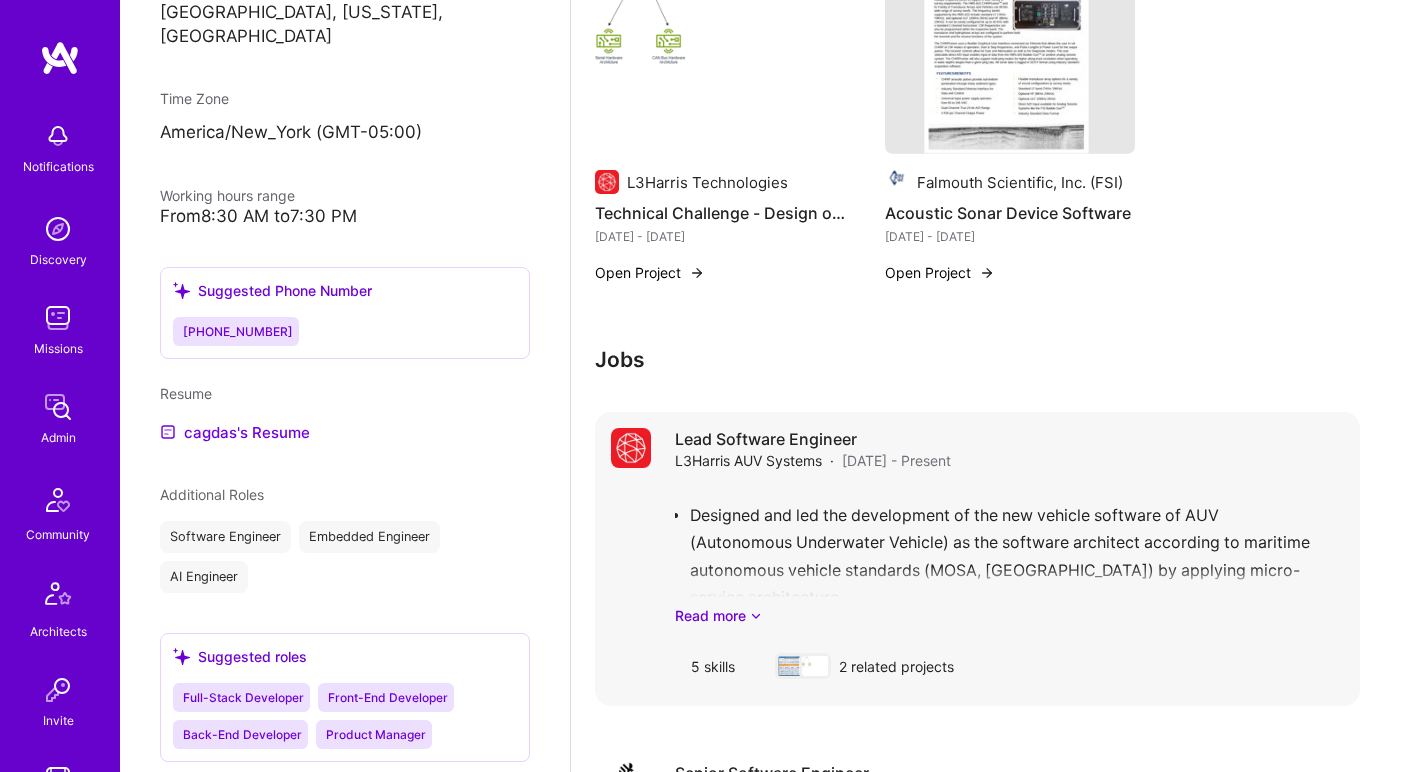 click on "Designed and led the development of the new vehicle software of AUV (Autonomous Underwater Vehicle) as the software architect according to maritime autonomous vehicle standards (MOSA, [GEOGRAPHIC_DATA]) by applying micro-service architecture. Integrated RTI DDS (Data Distribution Service) framework into the flight controller software of the AUV, re-architected the whole software and its modules based on the new data and communication model in C#. Created a comprehensive AUV flight software simulator using Unity and C#. This simulator generates realistic sensor data and renders 3D visualizations of vehicle motion, facilitating the development and testing of real-world flight capabilities. Conceptualized and led the development of a test automation software in C# that can run user defined scripts, revolutionizing AUV software testing efficiency in simulated environments. Crafted critical firmware for AUV watchdog functionality on STM32 L1 processor in C, ensuring robust hardware control and system reliability. Read more" at bounding box center (1009, 556) 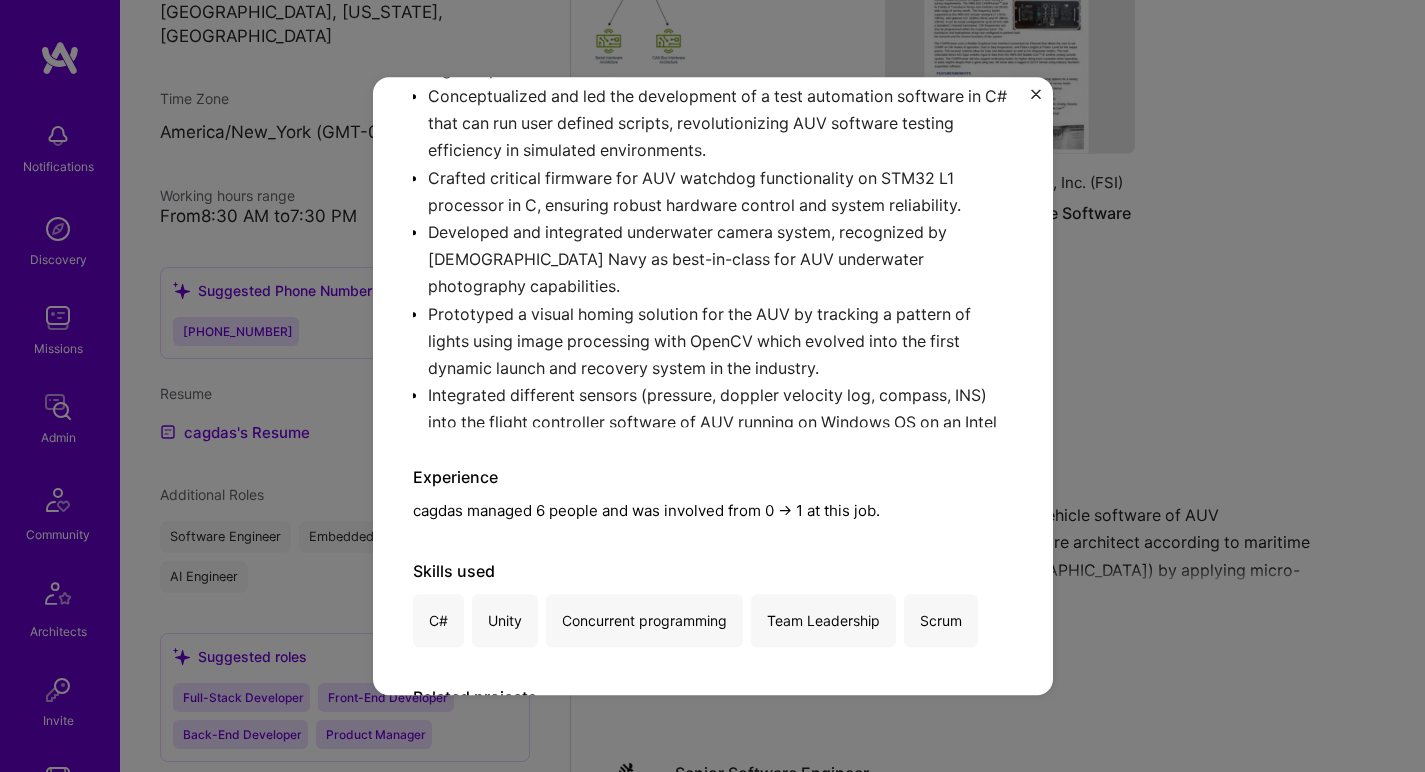 scroll, scrollTop: 520, scrollLeft: 0, axis: vertical 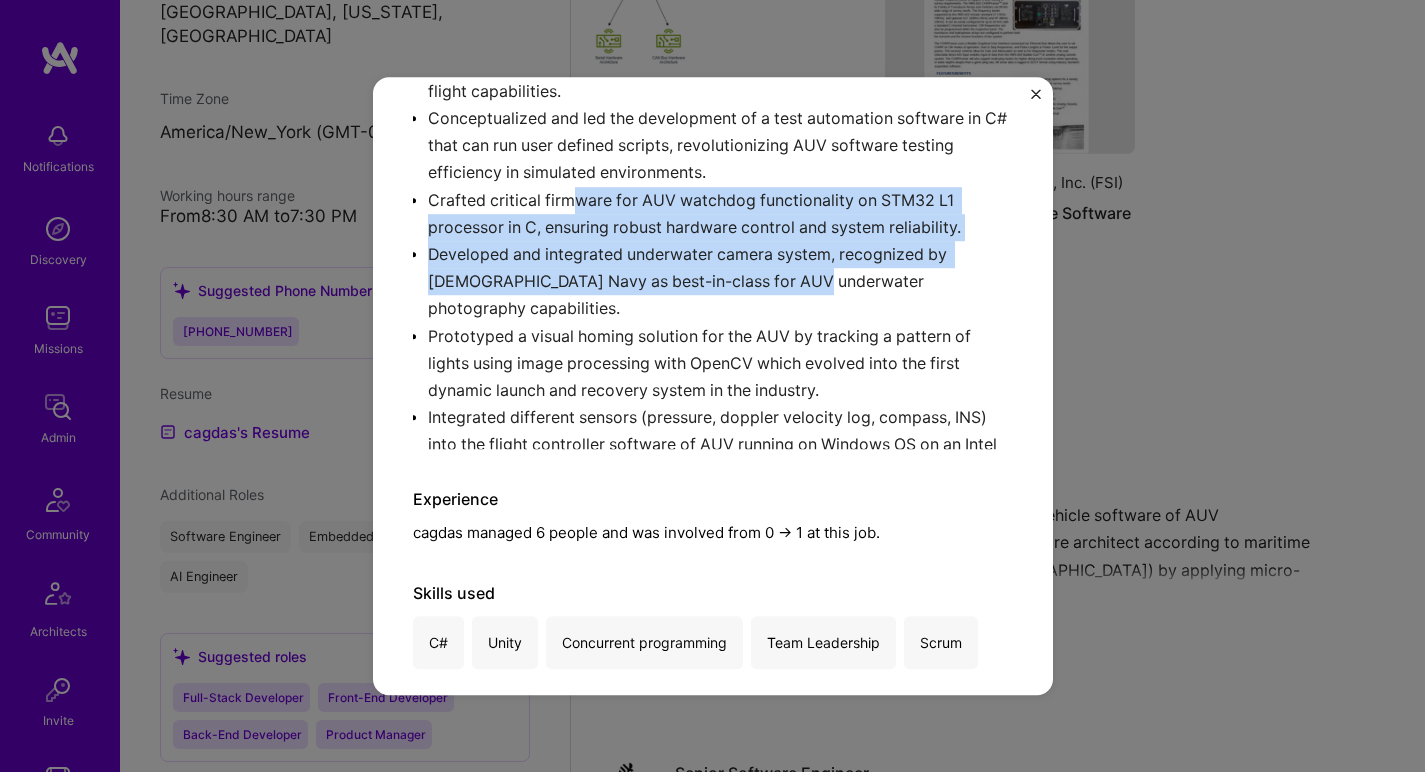 drag, startPoint x: 571, startPoint y: 194, endPoint x: 787, endPoint y: 263, distance: 226.75317 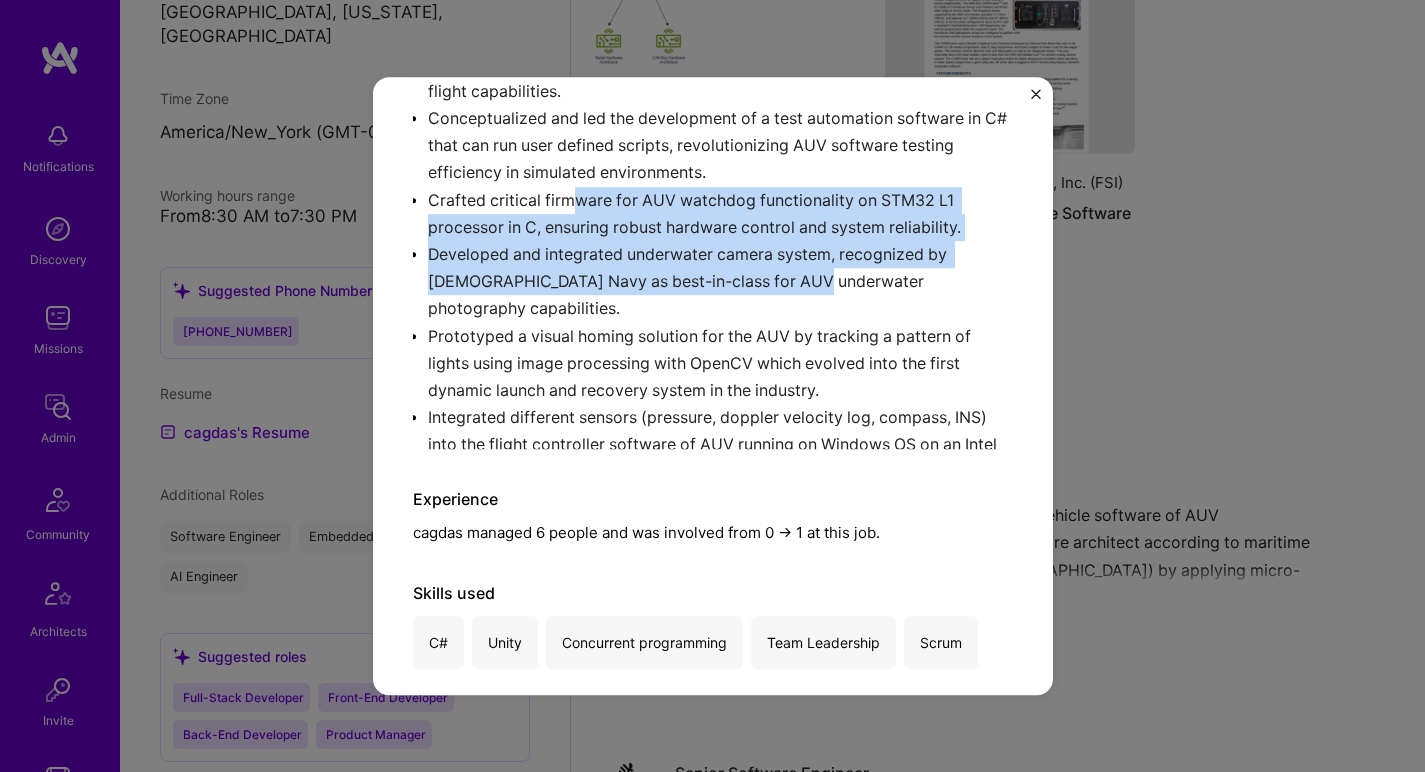 click on "Designed and led the development of the new vehicle software of AUV (Autonomous Underwater Vehicle) as the software architect according to maritime autonomous vehicle standards (MOSA, [GEOGRAPHIC_DATA]) by applying micro-service architecture. Integrated RTI DDS (Data Distribution Service) framework into the flight controller software of the AUV, re-architected the whole software and its modules based on the new data and communication model in C#. Created a comprehensive AUV flight software simulator using Unity and C#. This simulator generates realistic sensor data and renders 3D visualizations of vehicle motion, facilitating the development and testing of real-world flight capabilities. Conceptualized and led the development of a test automation software in C# that can run user defined scripts, revolutionizing AUV software testing efficiency in simulated environments. Crafted critical firmware for AUV watchdog functionality on STM32 L1 processor in C, ensuring robust hardware control and system reliability." at bounding box center [713, 120] 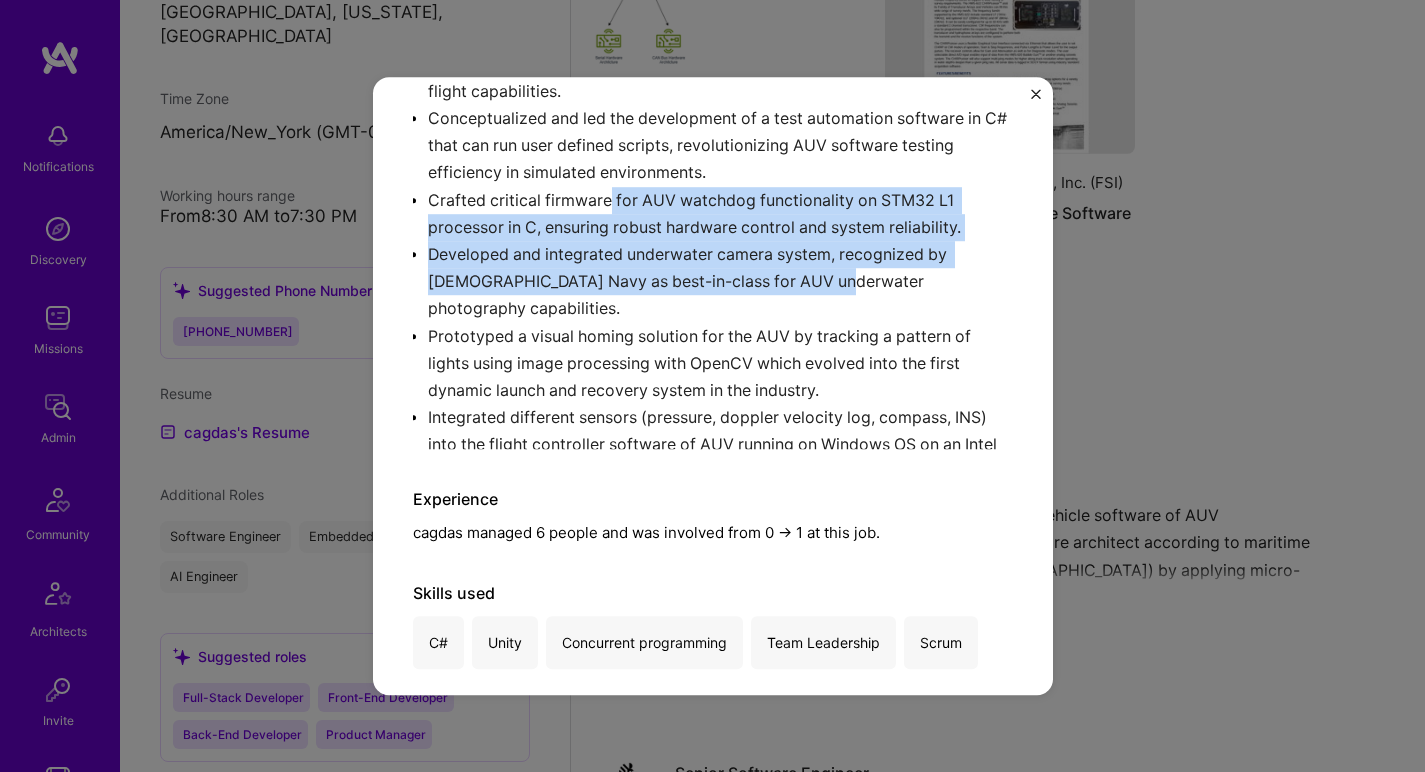 drag, startPoint x: 810, startPoint y: 265, endPoint x: 610, endPoint y: 196, distance: 211.56796 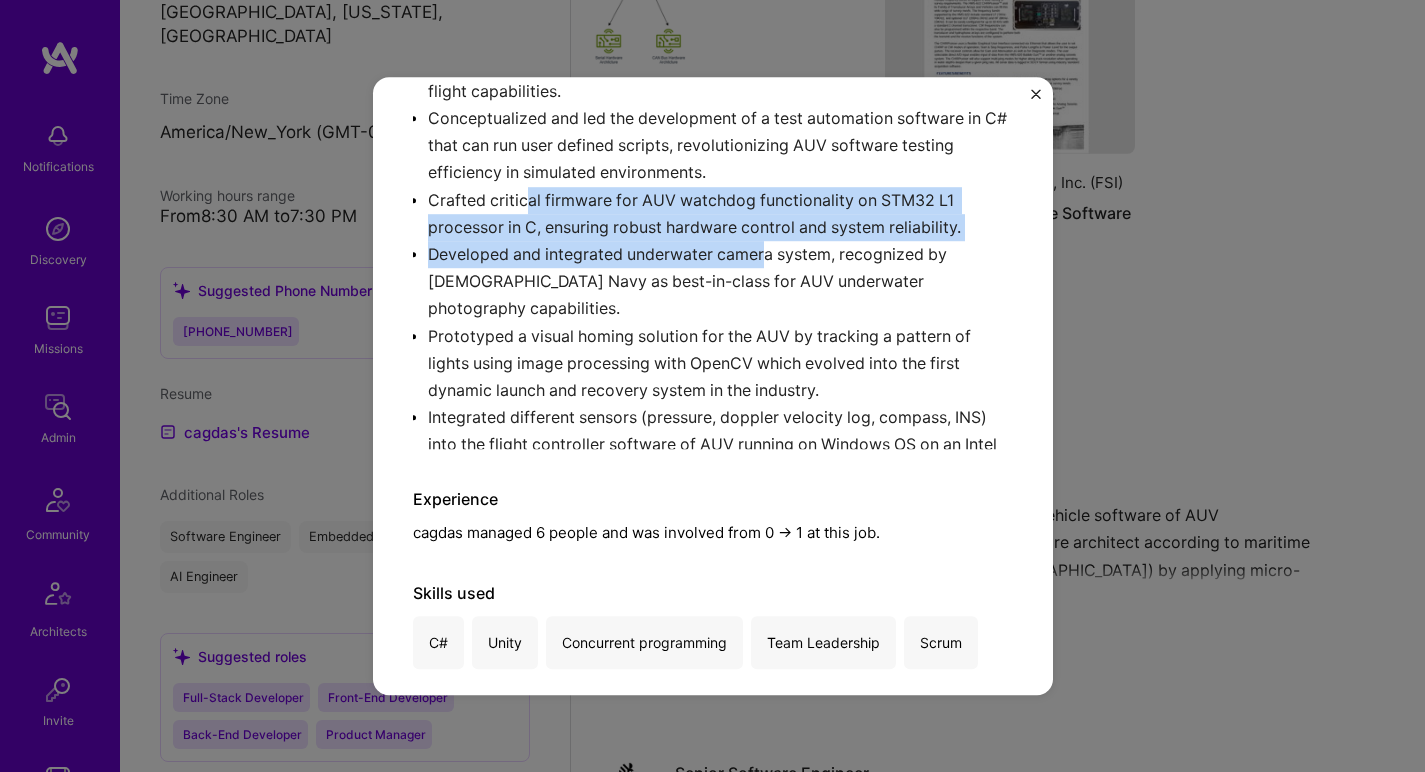 drag, startPoint x: 531, startPoint y: 197, endPoint x: 771, endPoint y: 255, distance: 246.90889 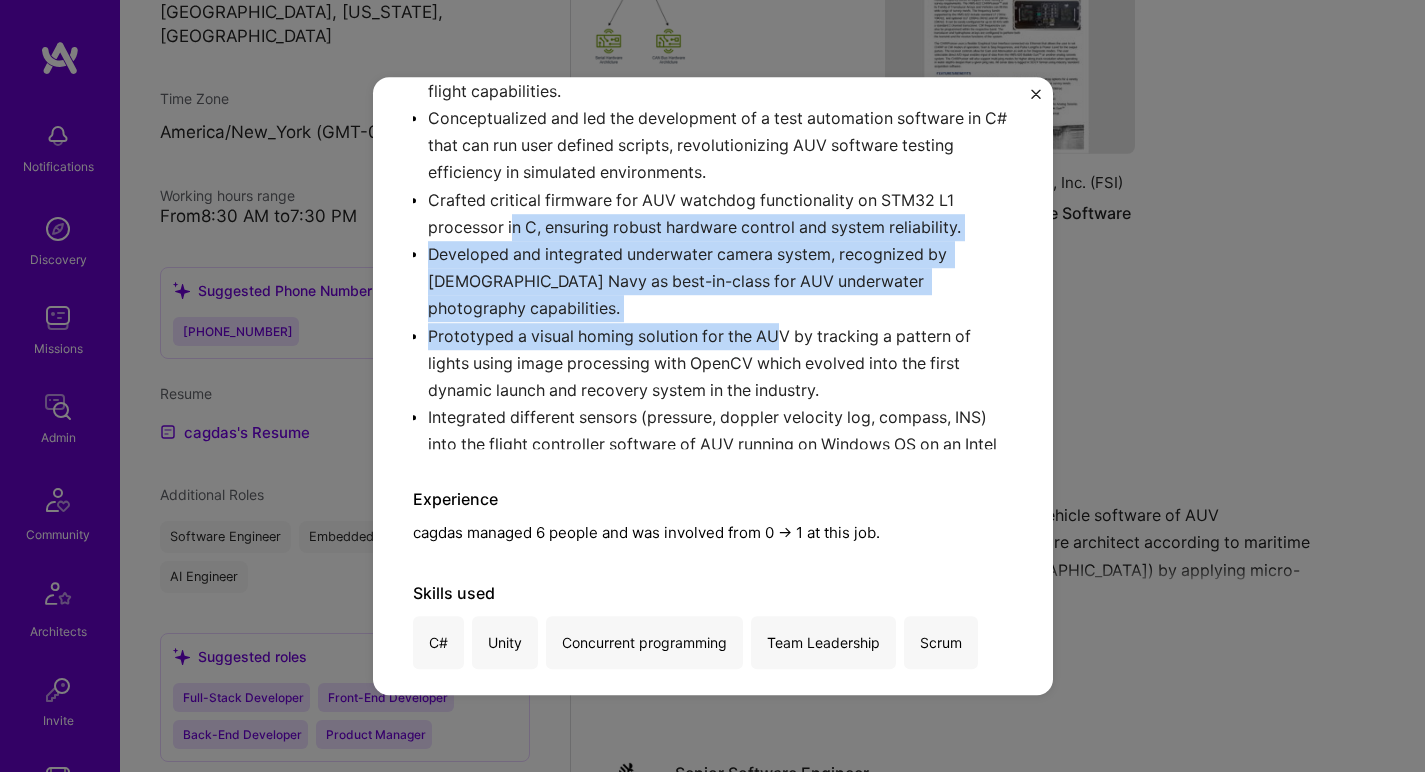 drag, startPoint x: 651, startPoint y: 267, endPoint x: 512, endPoint y: 218, distance: 147.38385 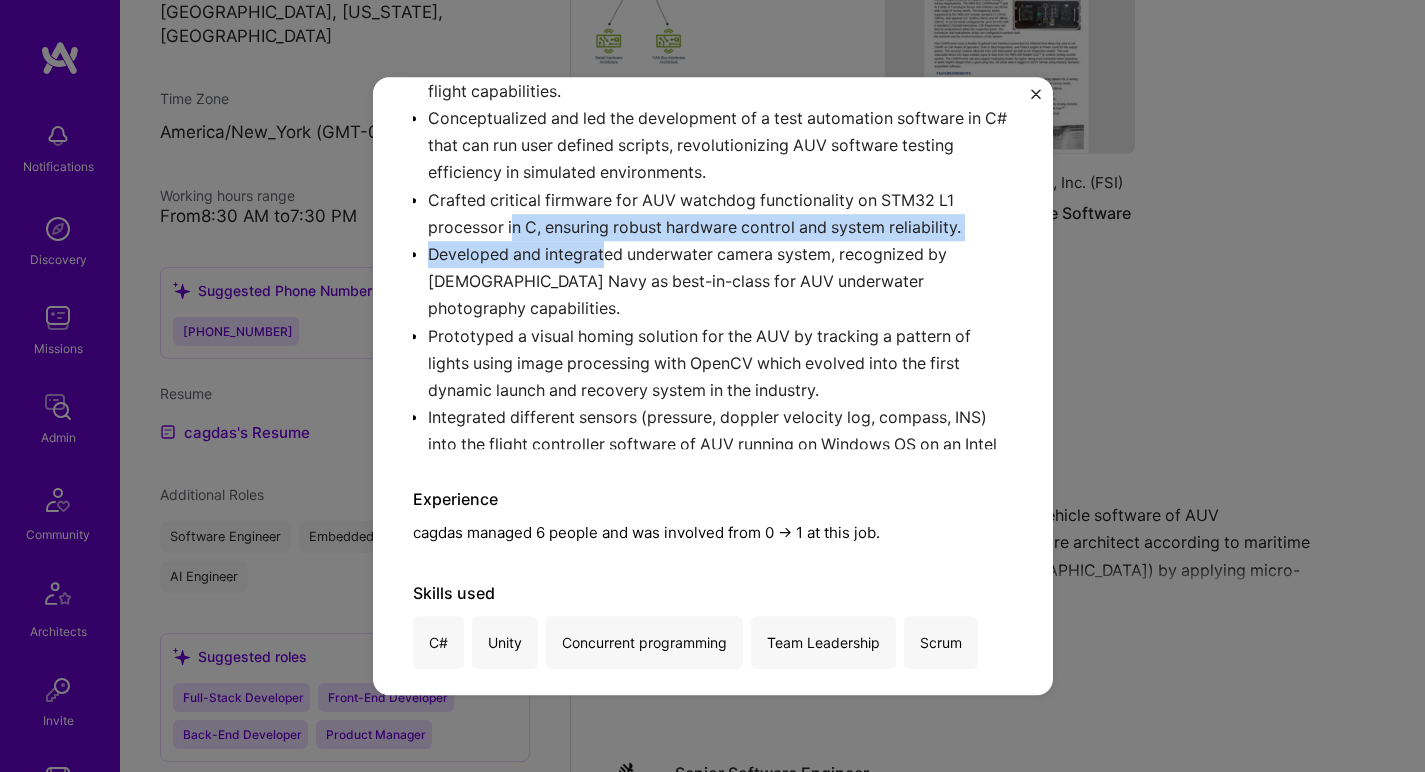 drag, startPoint x: 513, startPoint y: 214, endPoint x: 663, endPoint y: 276, distance: 162.30835 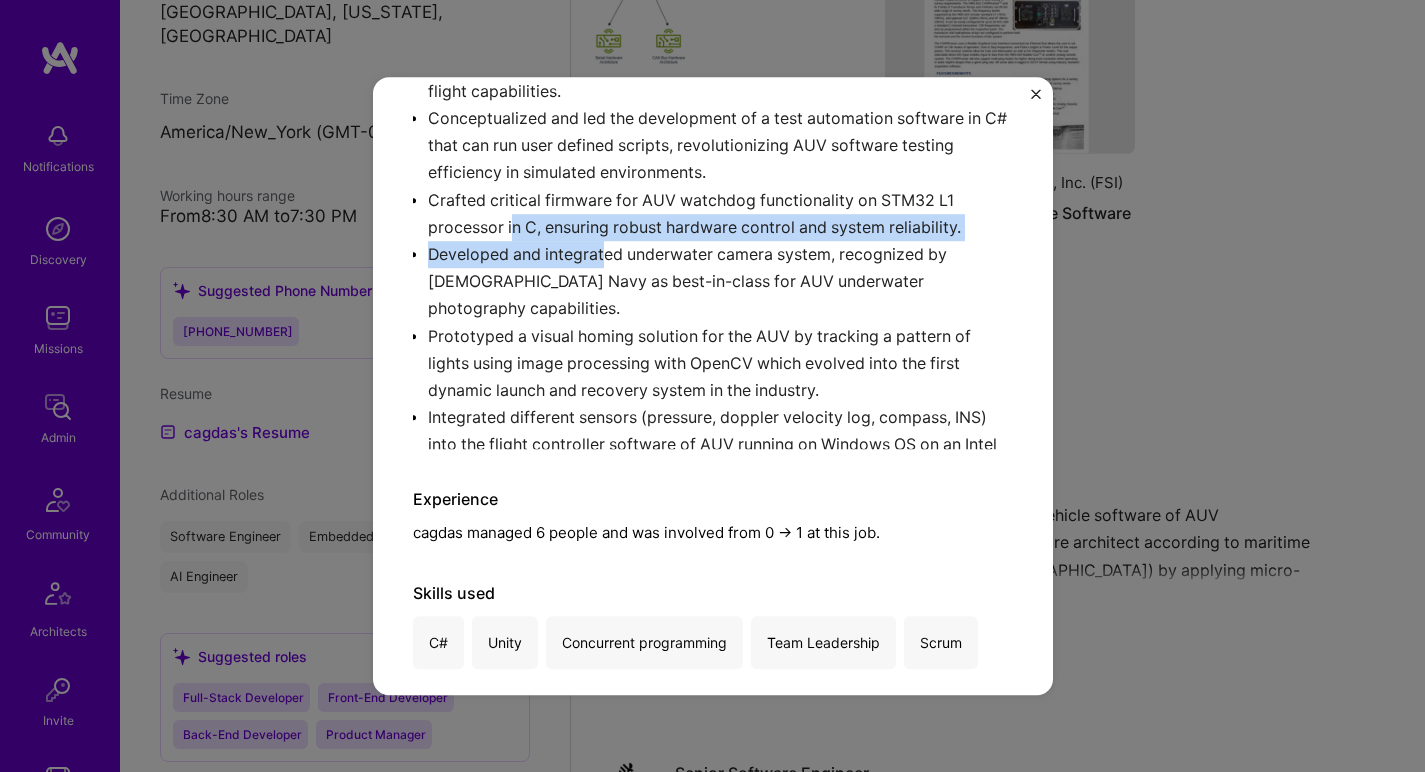 click on "Designed and led the development of the new vehicle software of AUV (Autonomous Underwater Vehicle) as the software architect according to maritime autonomous vehicle standards (MOSA, [GEOGRAPHIC_DATA]) by applying micro-service architecture. Integrated RTI DDS (Data Distribution Service) framework into the flight controller software of the AUV, re-architected the whole software and its modules based on the new data and communication model in C#. Created a comprehensive AUV flight software simulator using Unity and C#. This simulator generates realistic sensor data and renders 3D visualizations of vehicle motion, facilitating the development and testing of real-world flight capabilities. Conceptualized and led the development of a test automation software in C# that can run user defined scripts, revolutionizing AUV software testing efficiency in simulated environments. Crafted critical firmware for AUV watchdog functionality on STM32 L1 processor in C, ensuring robust hardware control and system reliability." at bounding box center [713, 120] 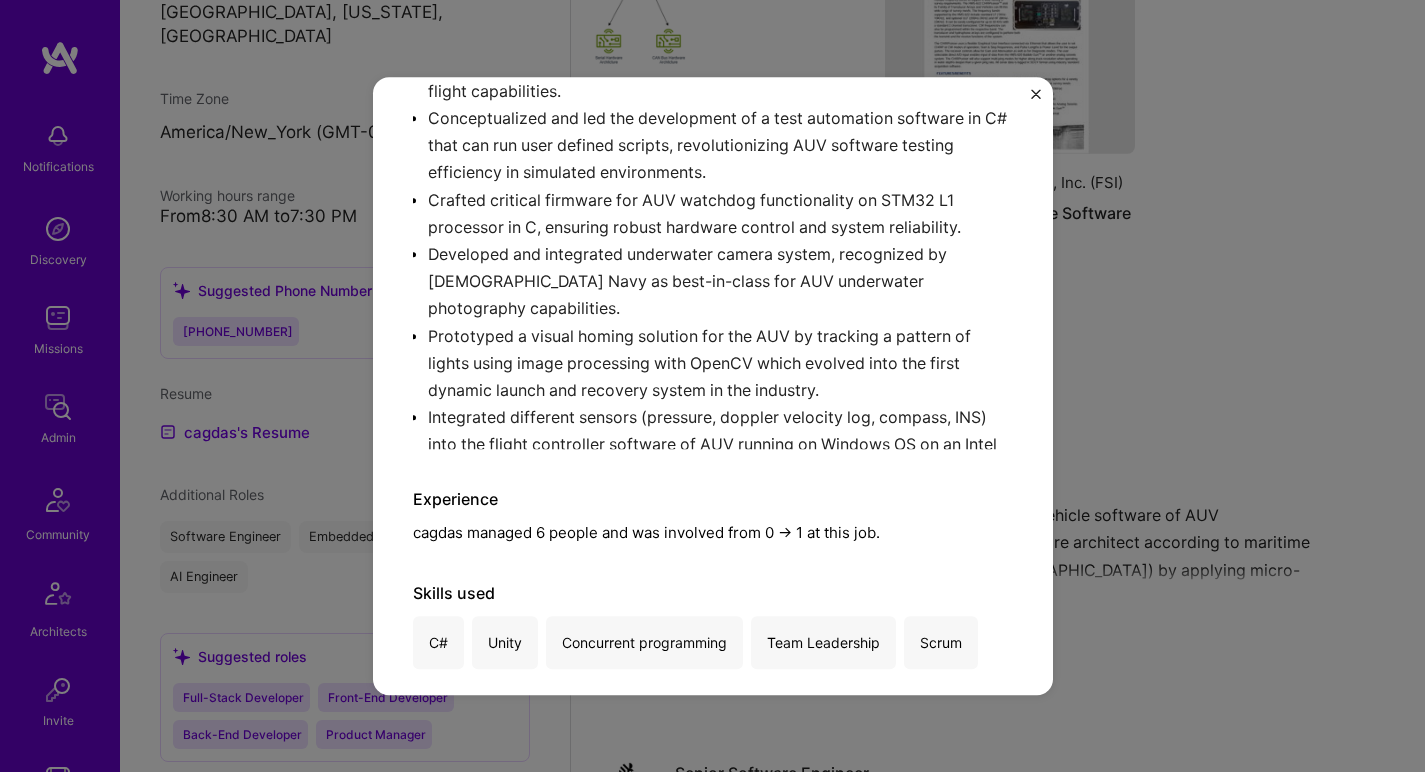click on "Designed and led the development of the new vehicle software of AUV (Autonomous Underwater Vehicle) as the software architect according to maritime autonomous vehicle standards (MOSA, [GEOGRAPHIC_DATA]) by applying micro-service architecture. Integrated RTI DDS (Data Distribution Service) framework into the flight controller software of the AUV, re-architected the whole software and its modules based on the new data and communication model in C#. Created a comprehensive AUV flight software simulator using Unity and C#. This simulator generates realistic sensor data and renders 3D visualizations of vehicle motion, facilitating the development and testing of real-world flight capabilities. Conceptualized and led the development of a test automation software in C# that can run user defined scripts, revolutionizing AUV software testing efficiency in simulated environments. Crafted critical firmware for AUV watchdog functionality on STM32 L1 processor in C, ensuring robust hardware control and system reliability." at bounding box center (713, 120) 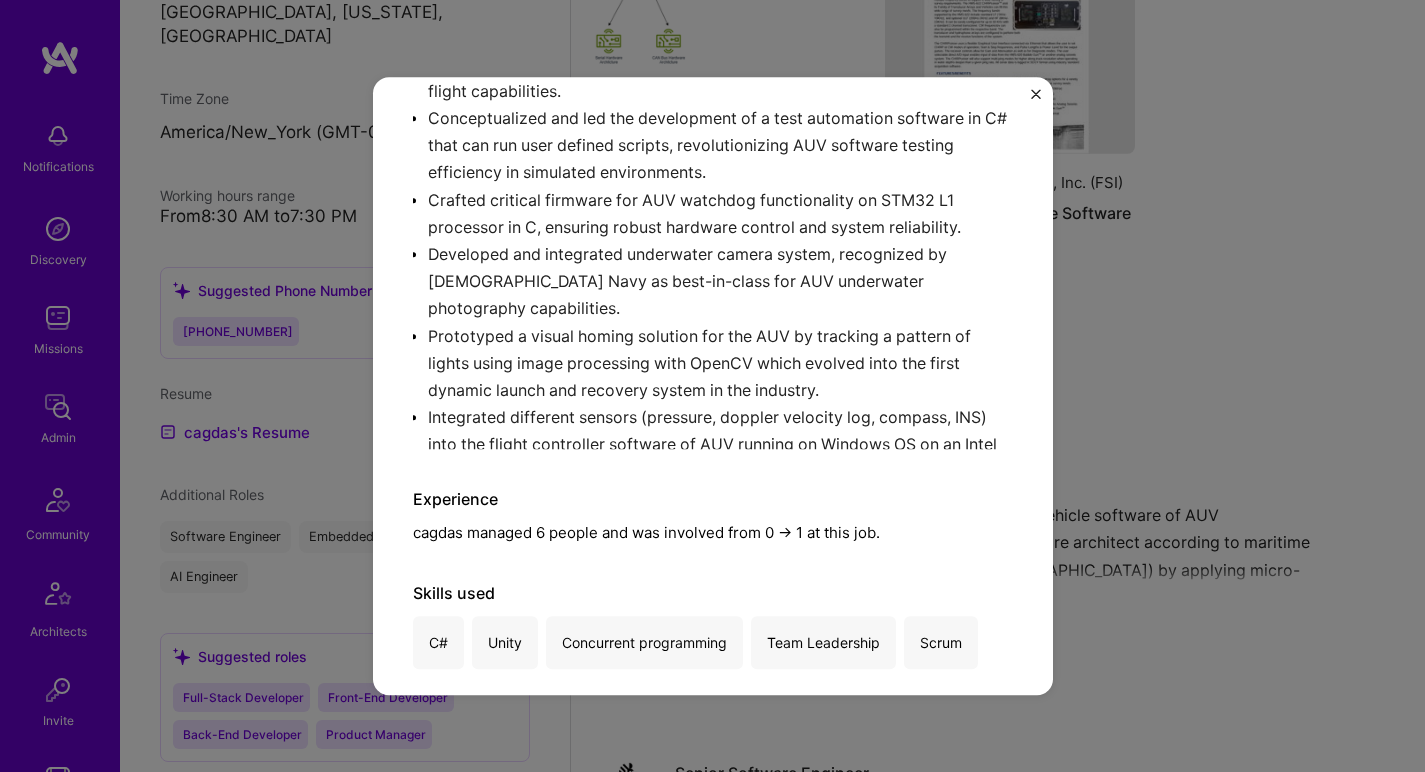 click on "Lead Software Engineer L3Harris AUV Systems   ·     Defense, Robotics     ·   [DATE] - Present   Designed and led the development of the new vehicle software of AUV (Autonomous Underwater Vehicle) as the software architect according to maritime autonomous vehicle standards (MOSA, UMAA) by applying micro-service architecture. Integrated RTI DDS (Data Distribution Service) framework into the flight controller software of the AUV, re-architected the whole software and its modules based on the new data and communication model in C#. Created a comprehensive AUV flight software simulator using Unity and C#. This simulator generates realistic sensor data and renders 3D visualizations of vehicle motion, facilitating the development and testing of real-world flight capabilities. Conceptualized and led the development of a test automation software in C# that can run user defined scripts, revolutionizing AUV software testing efficiency in simulated environments. Experience Skills used C# Unity Team Leadership Scrum" at bounding box center (712, 386) 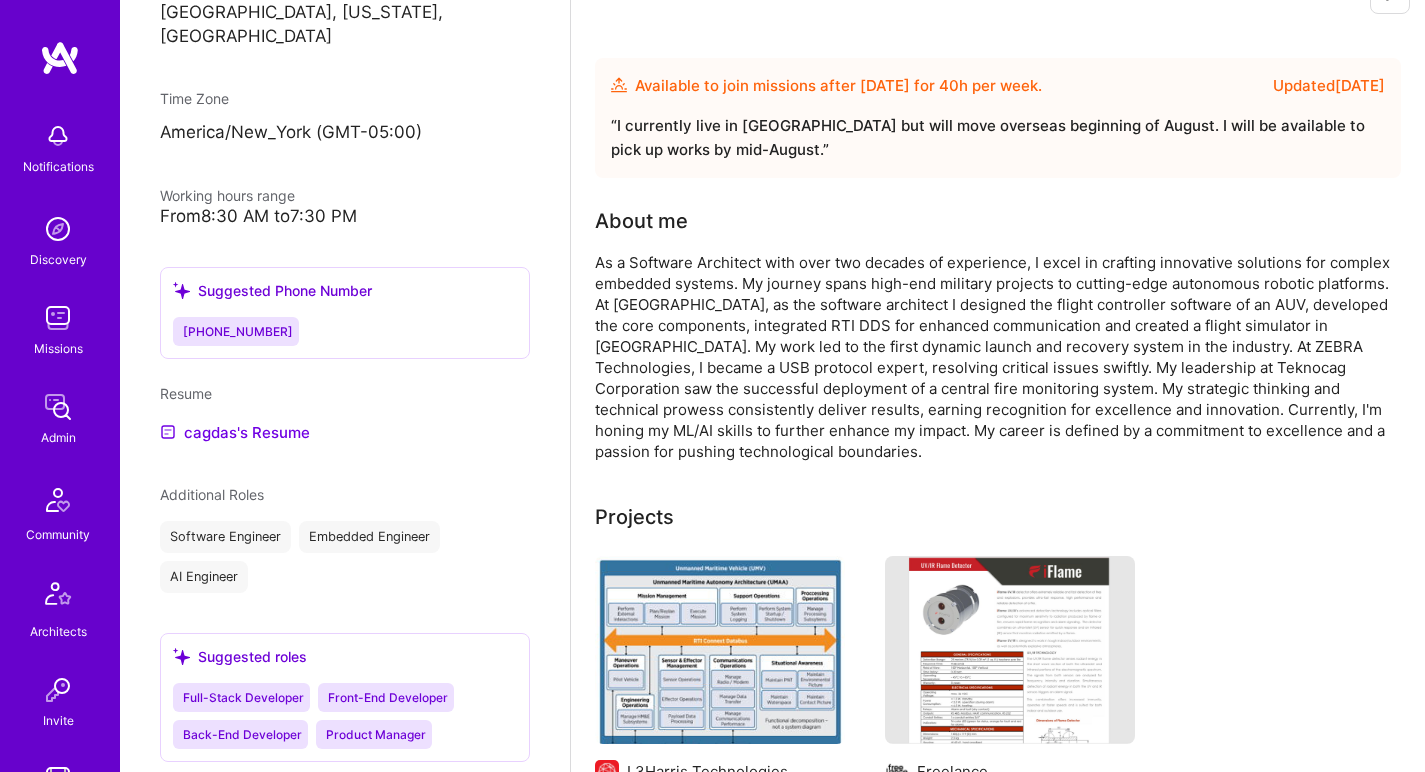 scroll, scrollTop: 0, scrollLeft: 0, axis: both 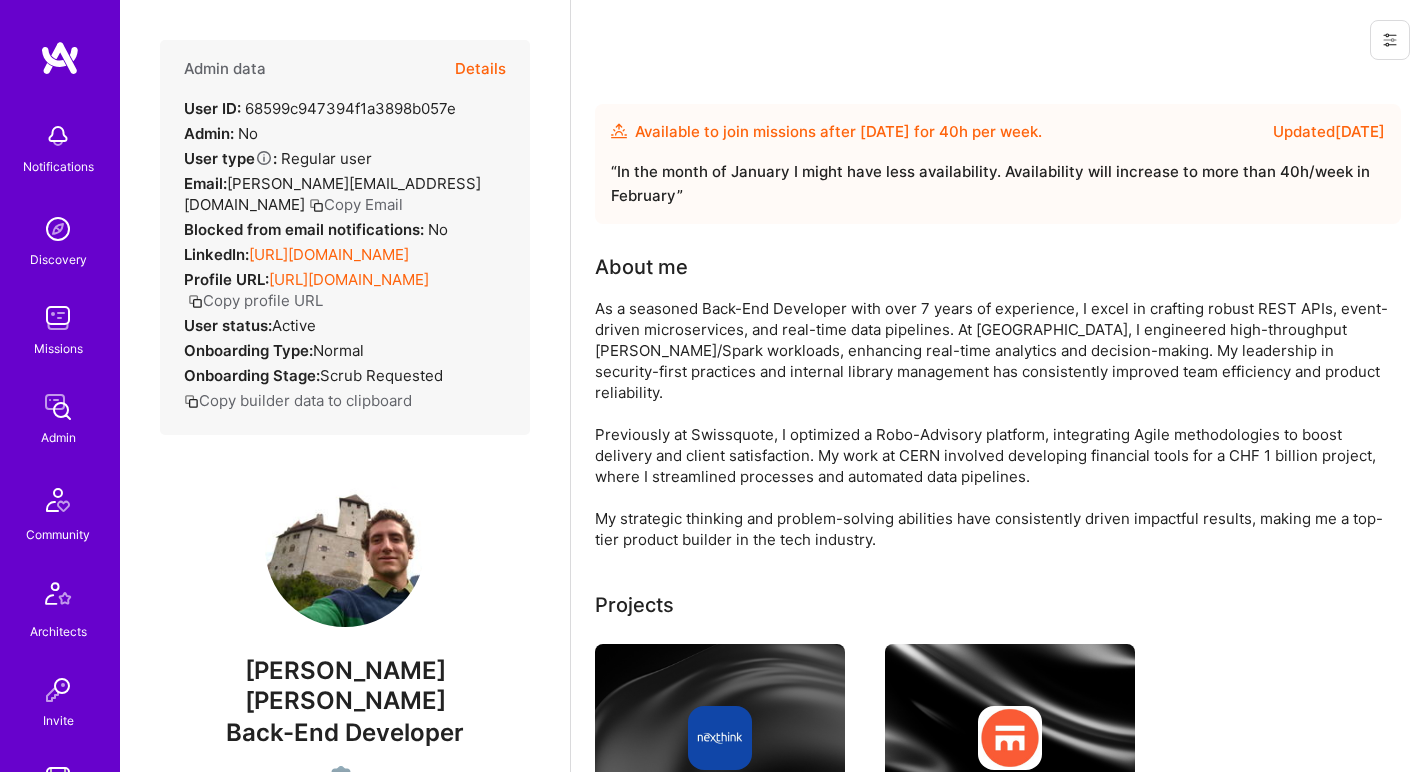 click on "https://linkedin.com/in/davidbmoura" at bounding box center [329, 254] 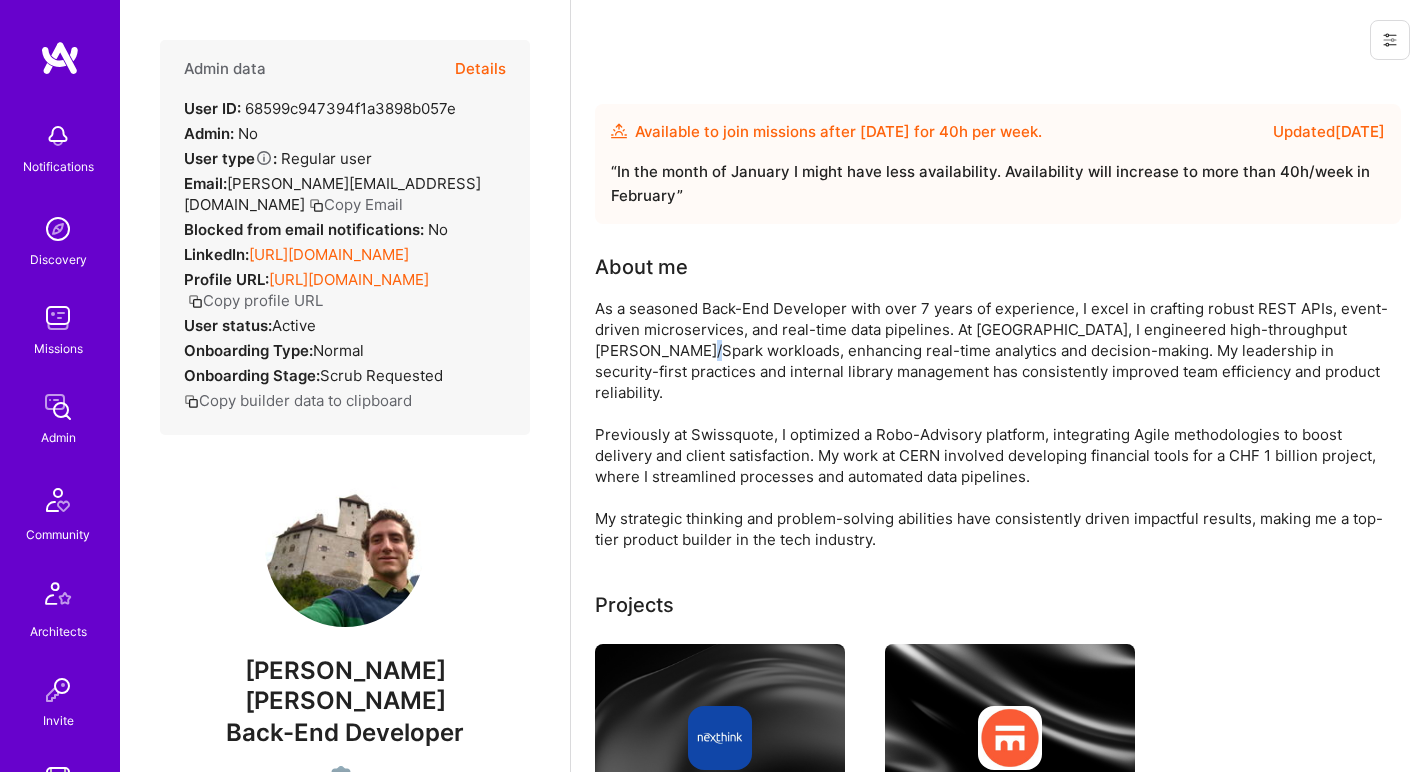 click on "As a seasoned Back-End Developer with over 7 years of experience, I excel in crafting robust REST APIs, event-driven microservices, and real-time data pipelines. At Nexthink, I engineered high-throughput Kafka/Spark workloads, enhancing real-time analytics and decision-making. My leadership in security-first practices and internal library management has consistently improved team efficiency and product reliability.
Previously at Swissquote, I optimized a Robo-Advisory platform, integrating Agile methodologies to boost delivery and client satisfaction. My work at CERN involved developing financial tools for a CHF 1 billion project, where I streamlined processes and automated data pipelines.
My strategic thinking and problem-solving abilities have consistently driven impactful results, making me a top-tier product builder in the tech industry." at bounding box center (995, 424) 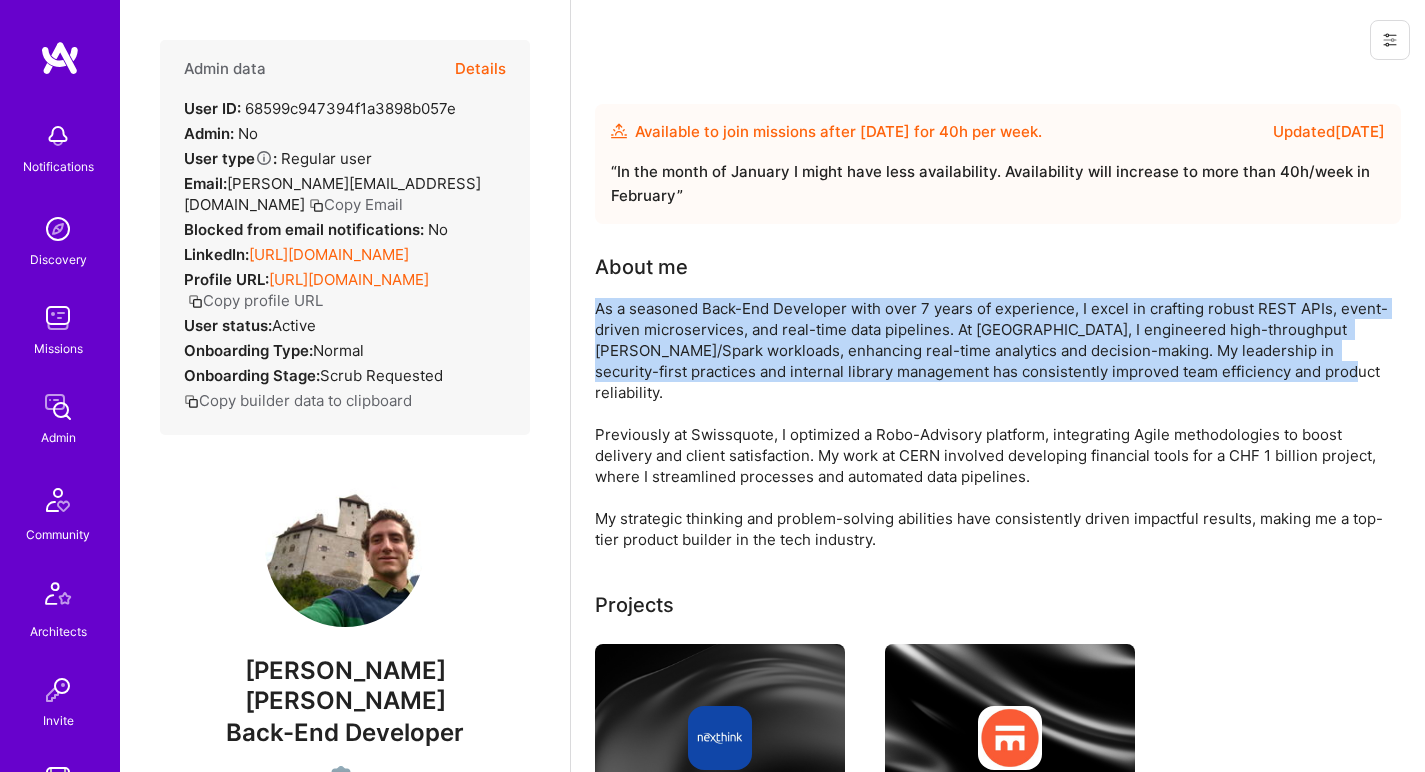 click on "As a seasoned Back-End Developer with over 7 years of experience, I excel in crafting robust REST APIs, event-driven microservices, and real-time data pipelines. At Nexthink, I engineered high-throughput Kafka/Spark workloads, enhancing real-time analytics and decision-making. My leadership in security-first practices and internal library management has consistently improved team efficiency and product reliability.
Previously at Swissquote, I optimized a Robo-Advisory platform, integrating Agile methodologies to boost delivery and client satisfaction. My work at CERN involved developing financial tools for a CHF 1 billion project, where I streamlined processes and automated data pipelines.
My strategic thinking and problem-solving abilities have consistently driven impactful results, making me a top-tier product builder in the tech industry." at bounding box center (995, 424) 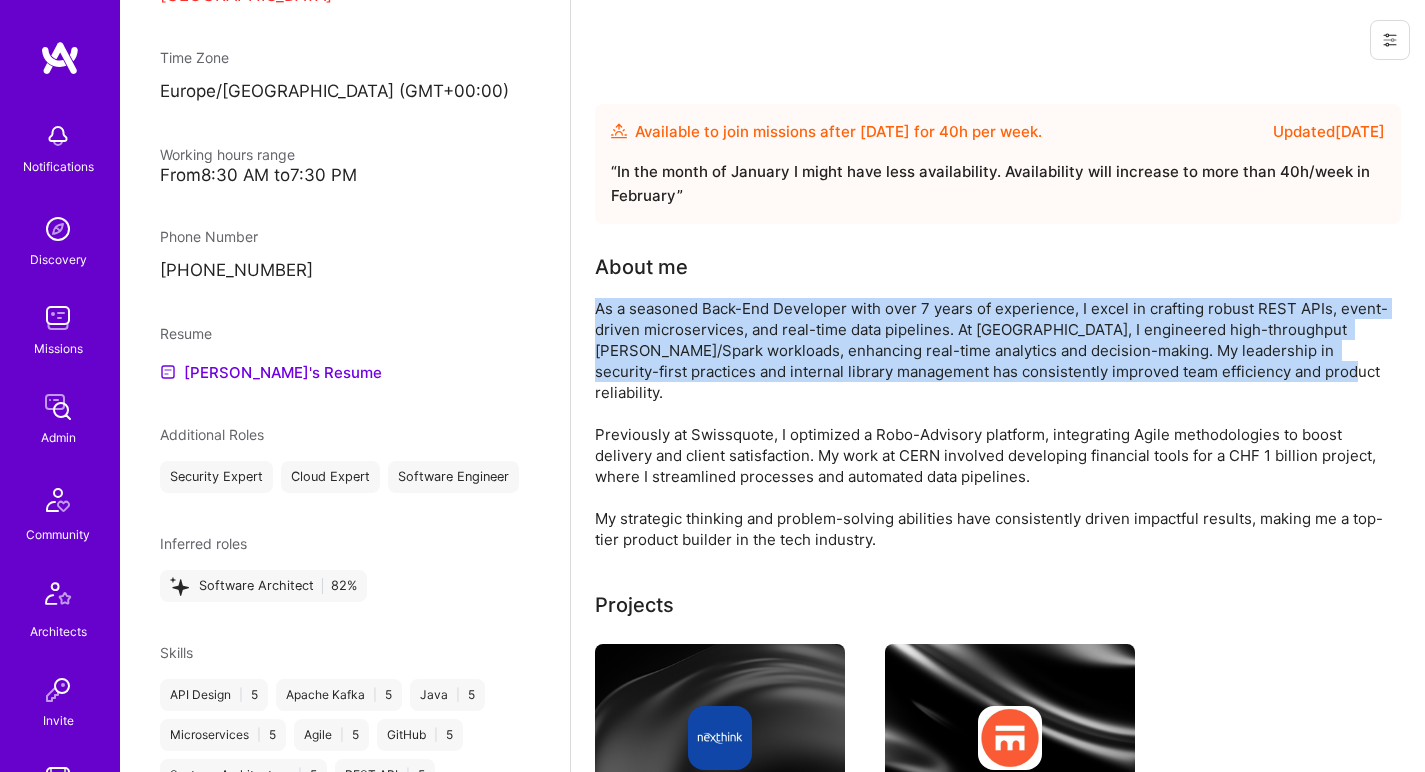 scroll, scrollTop: 912, scrollLeft: 0, axis: vertical 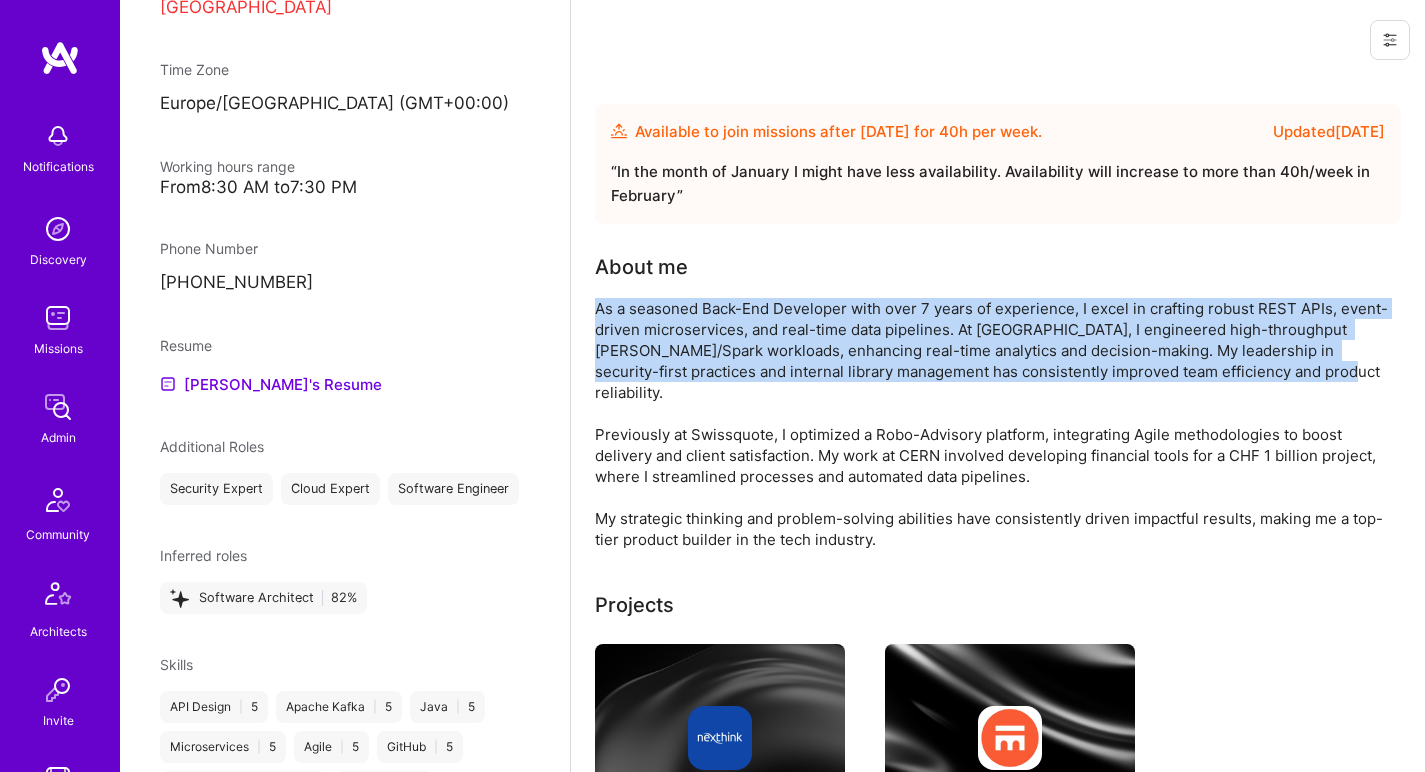click on "As a seasoned Back-End Developer with over 7 years of experience, I excel in crafting robust REST APIs, event-driven microservices, and real-time data pipelines. At Nexthink, I engineered high-throughput Kafka/Spark workloads, enhancing real-time analytics and decision-making. My leadership in security-first practices and internal library management has consistently improved team efficiency and product reliability.
Previously at Swissquote, I optimized a Robo-Advisory platform, integrating Agile methodologies to boost delivery and client satisfaction. My work at CERN involved developing financial tools for a CHF 1 billion project, where I streamlined processes and automated data pipelines.
My strategic thinking and problem-solving abilities have consistently driven impactful results, making me a top-tier product builder in the tech industry." at bounding box center (995, 424) 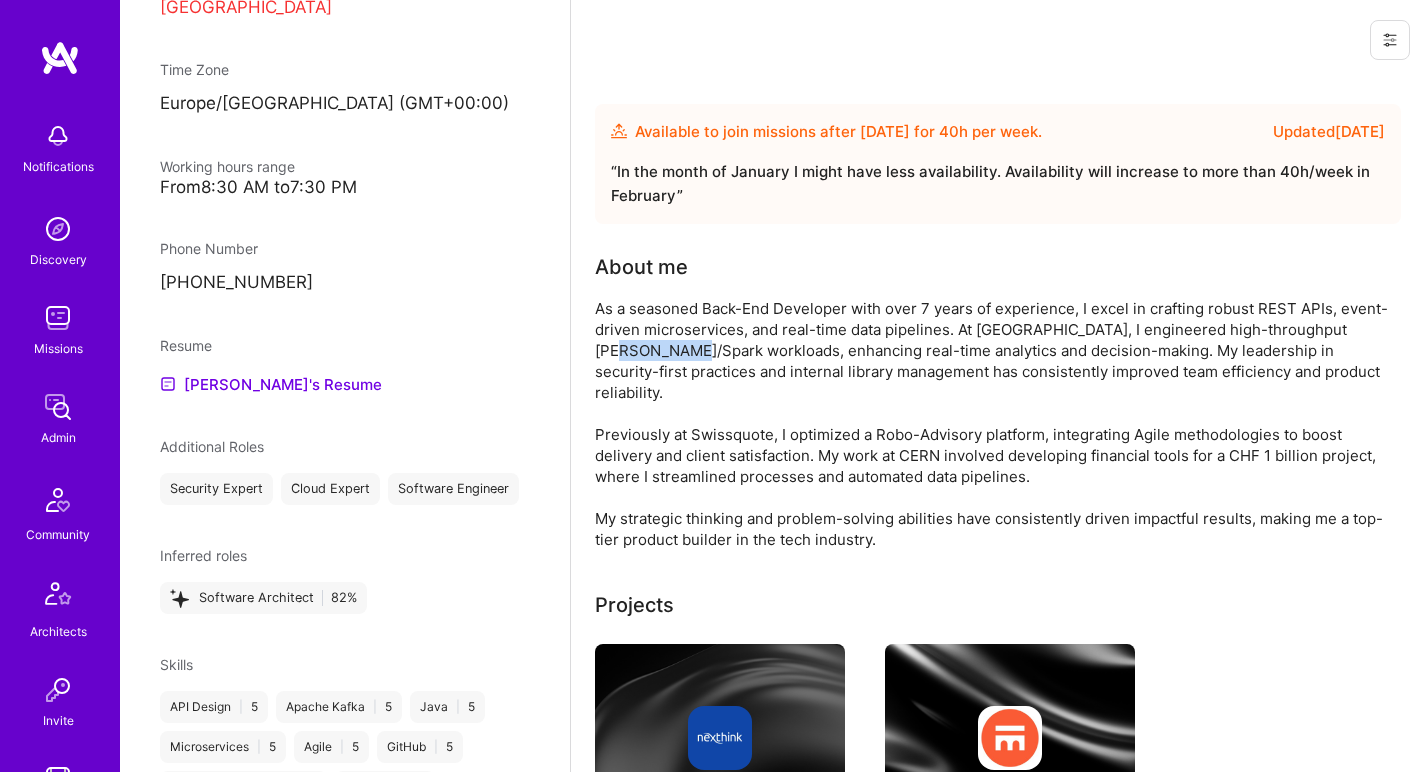 click on "As a seasoned Back-End Developer with over 7 years of experience, I excel in crafting robust REST APIs, event-driven microservices, and real-time data pipelines. At Nexthink, I engineered high-throughput Kafka/Spark workloads, enhancing real-time analytics and decision-making. My leadership in security-first practices and internal library management has consistently improved team efficiency and product reliability.
Previously at Swissquote, I optimized a Robo-Advisory platform, integrating Agile methodologies to boost delivery and client satisfaction. My work at CERN involved developing financial tools for a CHF 1 billion project, where I streamlined processes and automated data pipelines.
My strategic thinking and problem-solving abilities have consistently driven impactful results, making me a top-tier product builder in the tech industry." at bounding box center (995, 424) 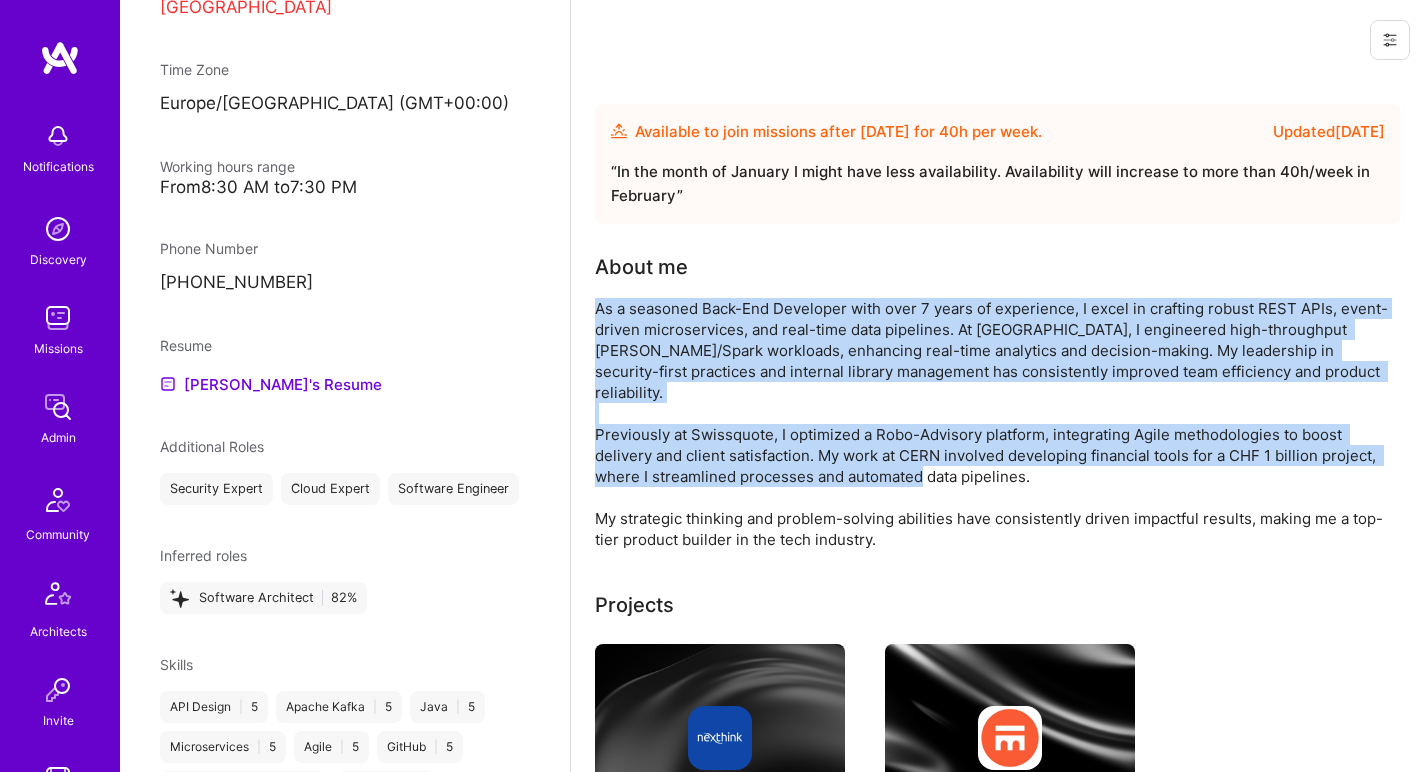 drag, startPoint x: 663, startPoint y: 348, endPoint x: 685, endPoint y: 445, distance: 99.46356 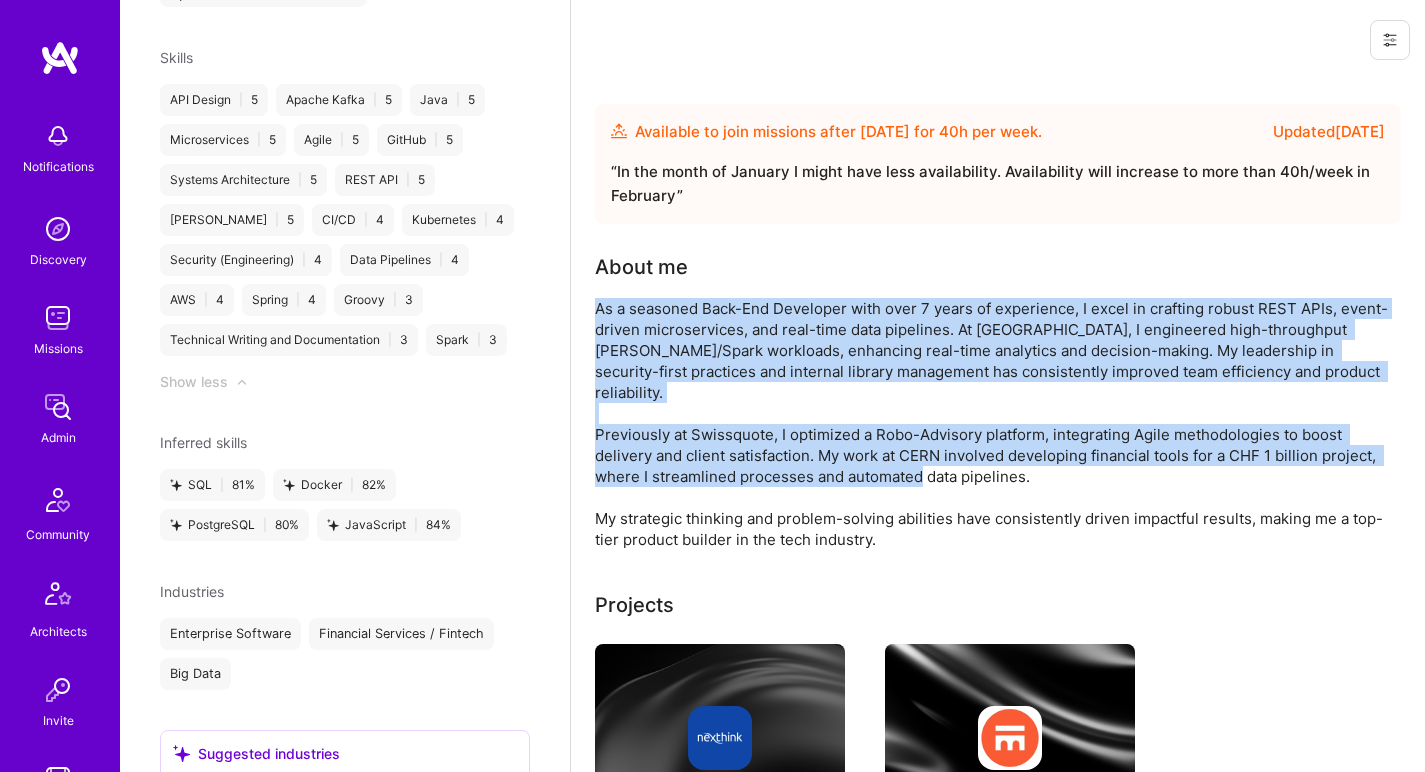 scroll, scrollTop: 1713, scrollLeft: 0, axis: vertical 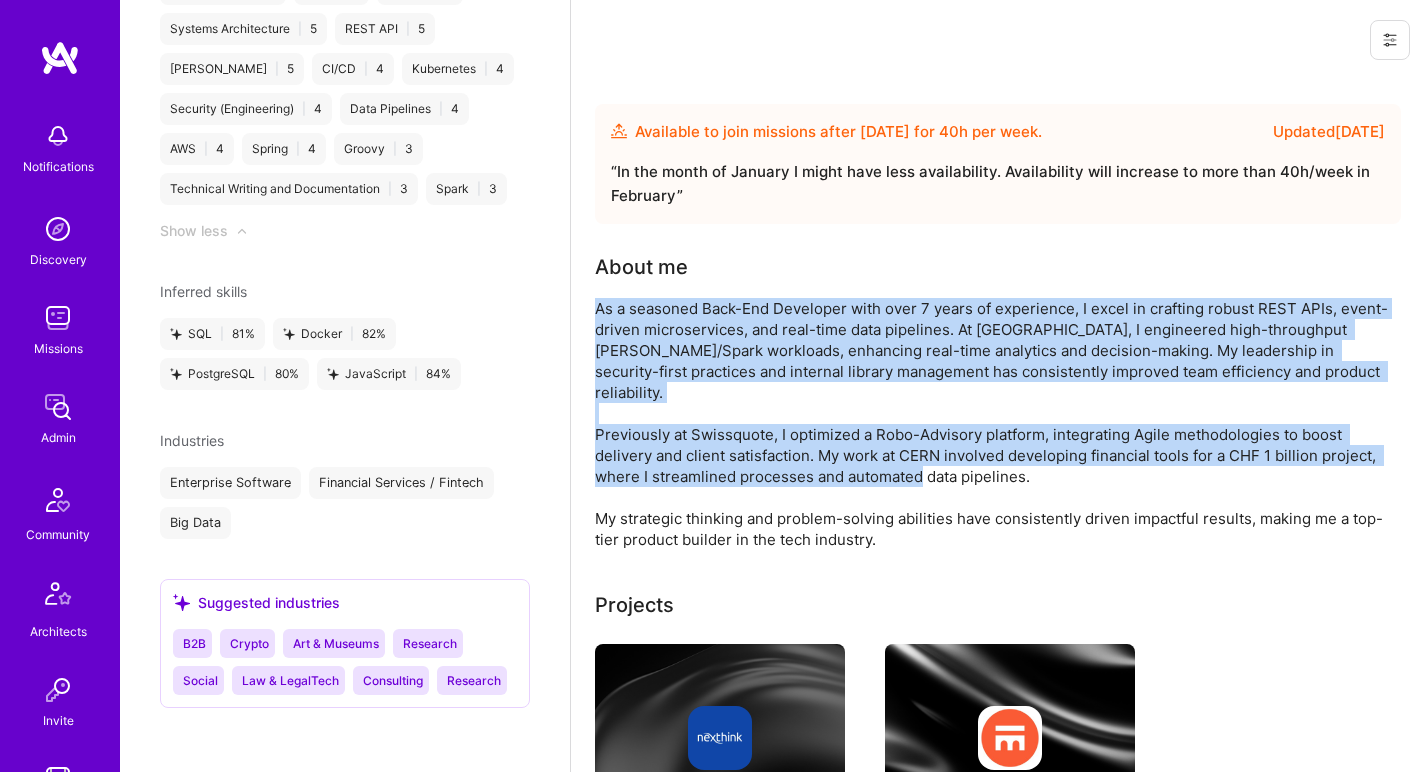 click on "As a seasoned Back-End Developer with over 7 years of experience, I excel in crafting robust REST APIs, event-driven microservices, and real-time data pipelines. At Nexthink, I engineered high-throughput Kafka/Spark workloads, enhancing real-time analytics and decision-making. My leadership in security-first practices and internal library management has consistently improved team efficiency and product reliability.
Previously at Swissquote, I optimized a Robo-Advisory platform, integrating Agile methodologies to boost delivery and client satisfaction. My work at CERN involved developing financial tools for a CHF 1 billion project, where I streamlined processes and automated data pipelines.
My strategic thinking and problem-solving abilities have consistently driven impactful results, making me a top-tier product builder in the tech industry." at bounding box center [995, 424] 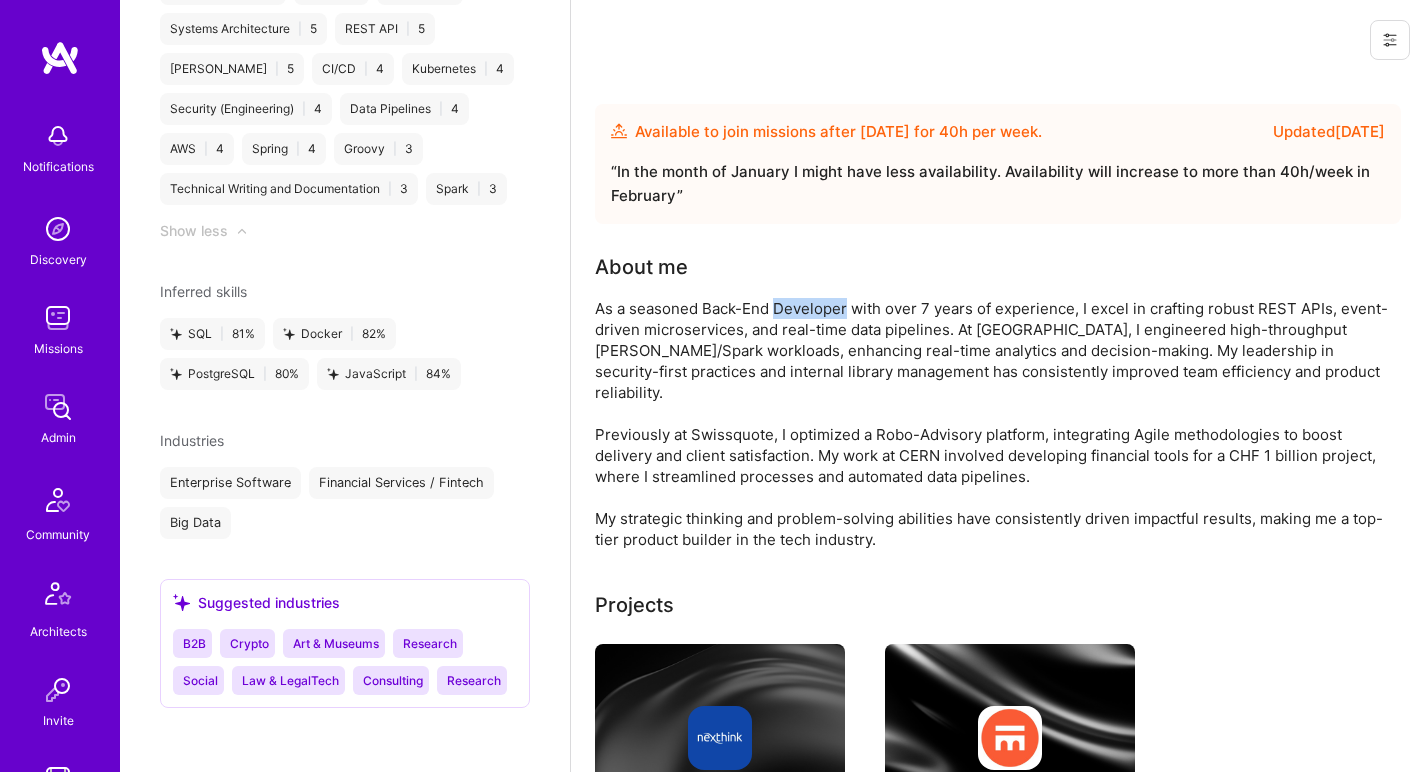 click on "As a seasoned Back-End Developer with over 7 years of experience, I excel in crafting robust REST APIs, event-driven microservices, and real-time data pipelines. At Nexthink, I engineered high-throughput Kafka/Spark workloads, enhancing real-time analytics and decision-making. My leadership in security-first practices and internal library management has consistently improved team efficiency and product reliability.
Previously at Swissquote, I optimized a Robo-Advisory platform, integrating Agile methodologies to boost delivery and client satisfaction. My work at CERN involved developing financial tools for a CHF 1 billion project, where I streamlined processes and automated data pipelines.
My strategic thinking and problem-solving abilities have consistently driven impactful results, making me a top-tier product builder in the tech industry." at bounding box center (995, 424) 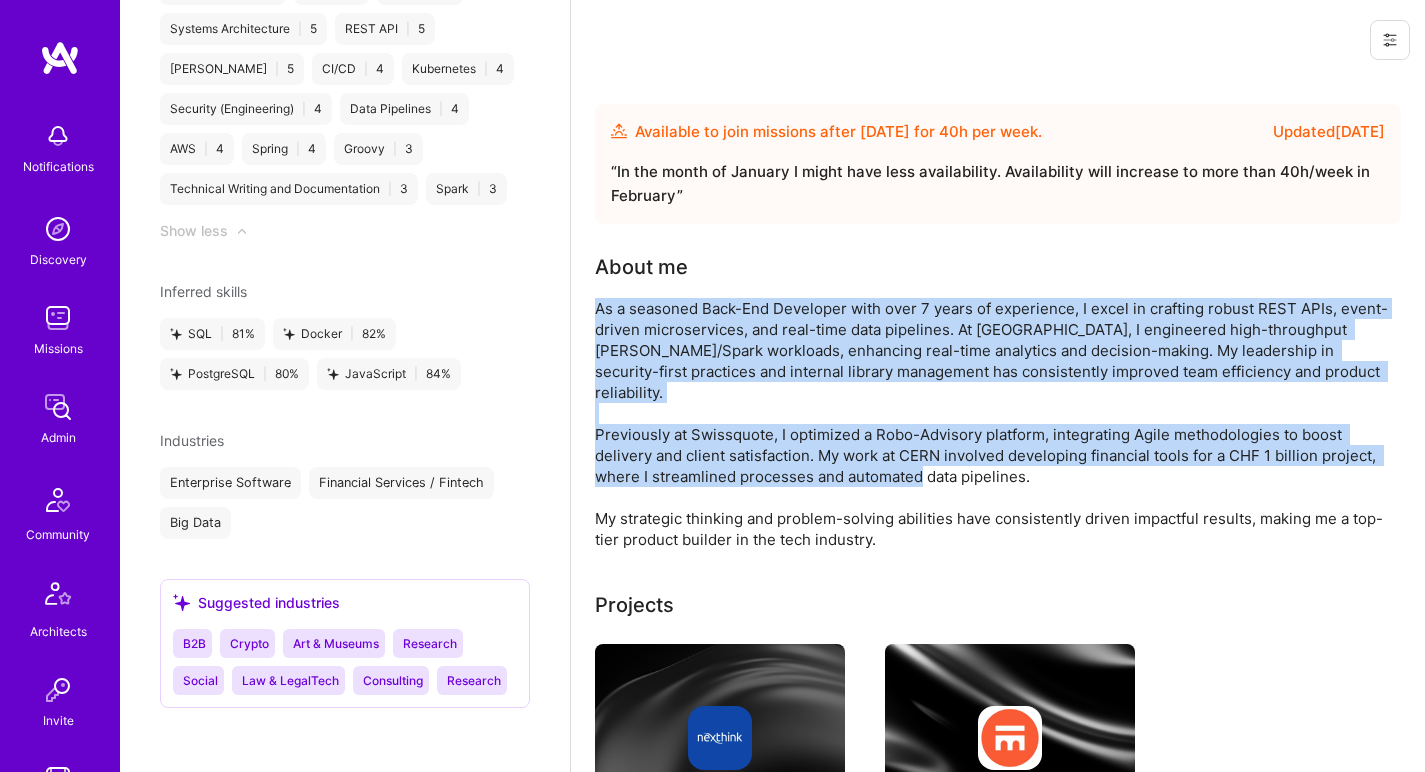 drag, startPoint x: 818, startPoint y: 315, endPoint x: 805, endPoint y: 419, distance: 104.80935 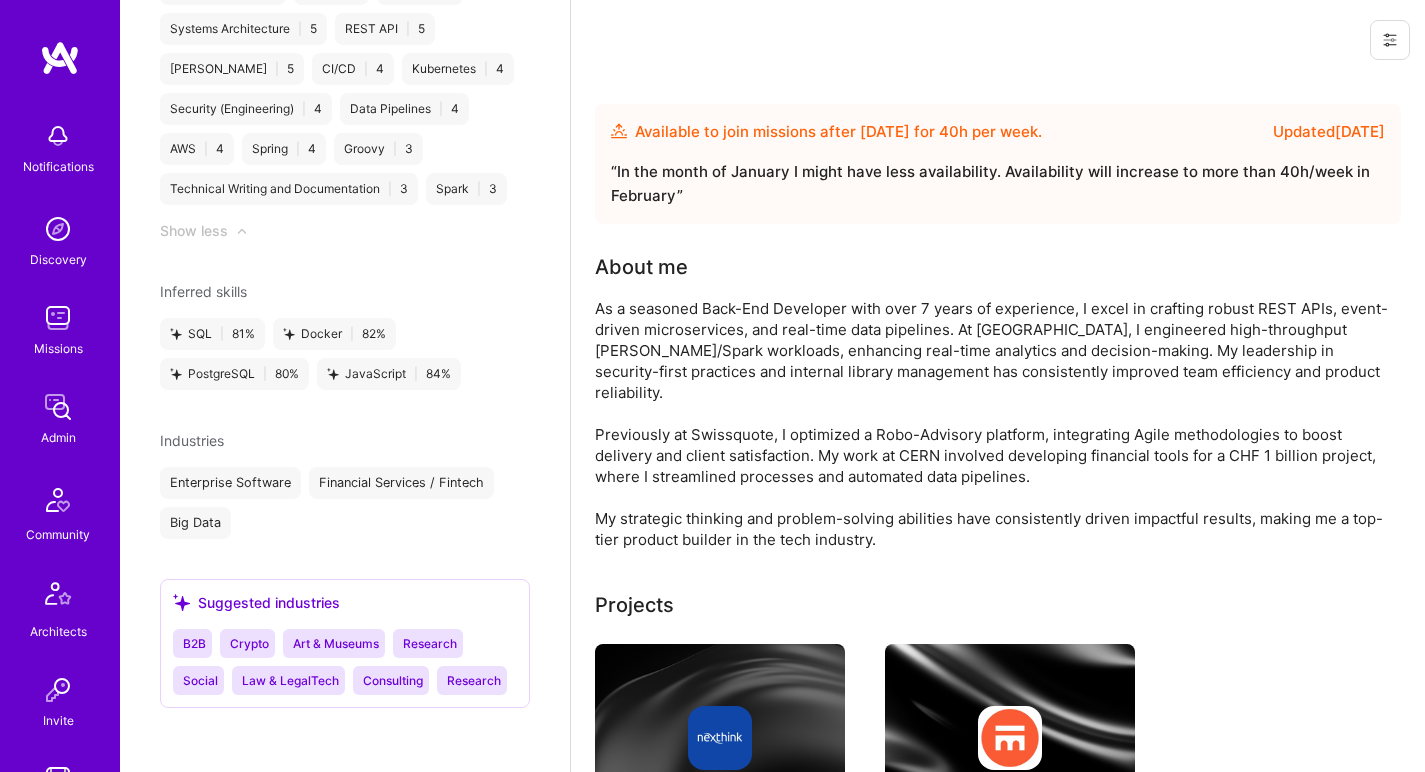 click on "As a seasoned Back-End Developer with over 7 years of experience, I excel in crafting robust REST APIs, event-driven microservices, and real-time data pipelines. At Nexthink, I engineered high-throughput Kafka/Spark workloads, enhancing real-time analytics and decision-making. My leadership in security-first practices and internal library management has consistently improved team efficiency and product reliability.
Previously at Swissquote, I optimized a Robo-Advisory platform, integrating Agile methodologies to boost delivery and client satisfaction. My work at CERN involved developing financial tools for a CHF 1 billion project, where I streamlined processes and automated data pipelines.
My strategic thinking and problem-solving abilities have consistently driven impactful results, making me a top-tier product builder in the tech industry." at bounding box center (995, 424) 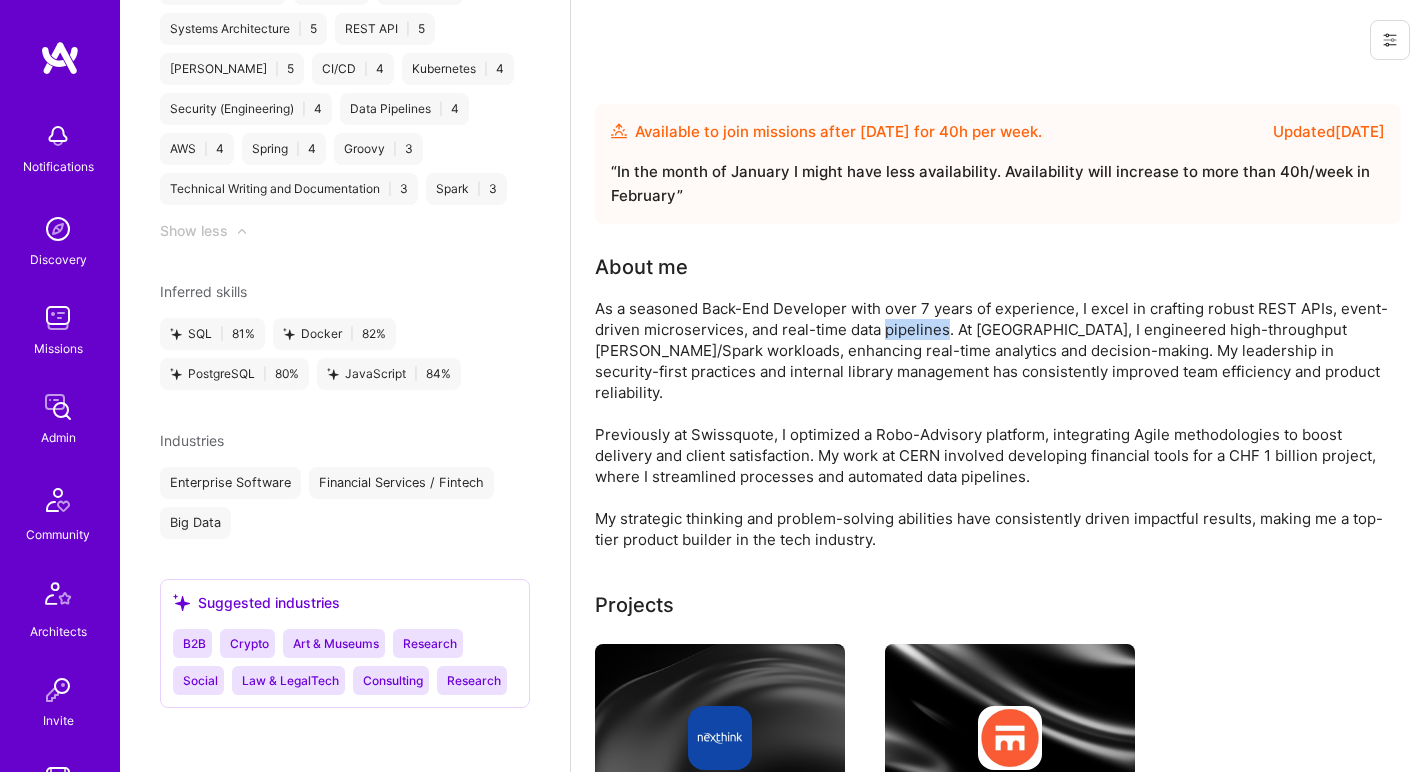 click on "As a seasoned Back-End Developer with over 7 years of experience, I excel in crafting robust REST APIs, event-driven microservices, and real-time data pipelines. At Nexthink, I engineered high-throughput Kafka/Spark workloads, enhancing real-time analytics and decision-making. My leadership in security-first practices and internal library management has consistently improved team efficiency and product reliability.
Previously at Swissquote, I optimized a Robo-Advisory platform, integrating Agile methodologies to boost delivery and client satisfaction. My work at CERN involved developing financial tools for a CHF 1 billion project, where I streamlined processes and automated data pipelines.
My strategic thinking and problem-solving abilities have consistently driven impactful results, making me a top-tier product builder in the tech industry." at bounding box center (995, 424) 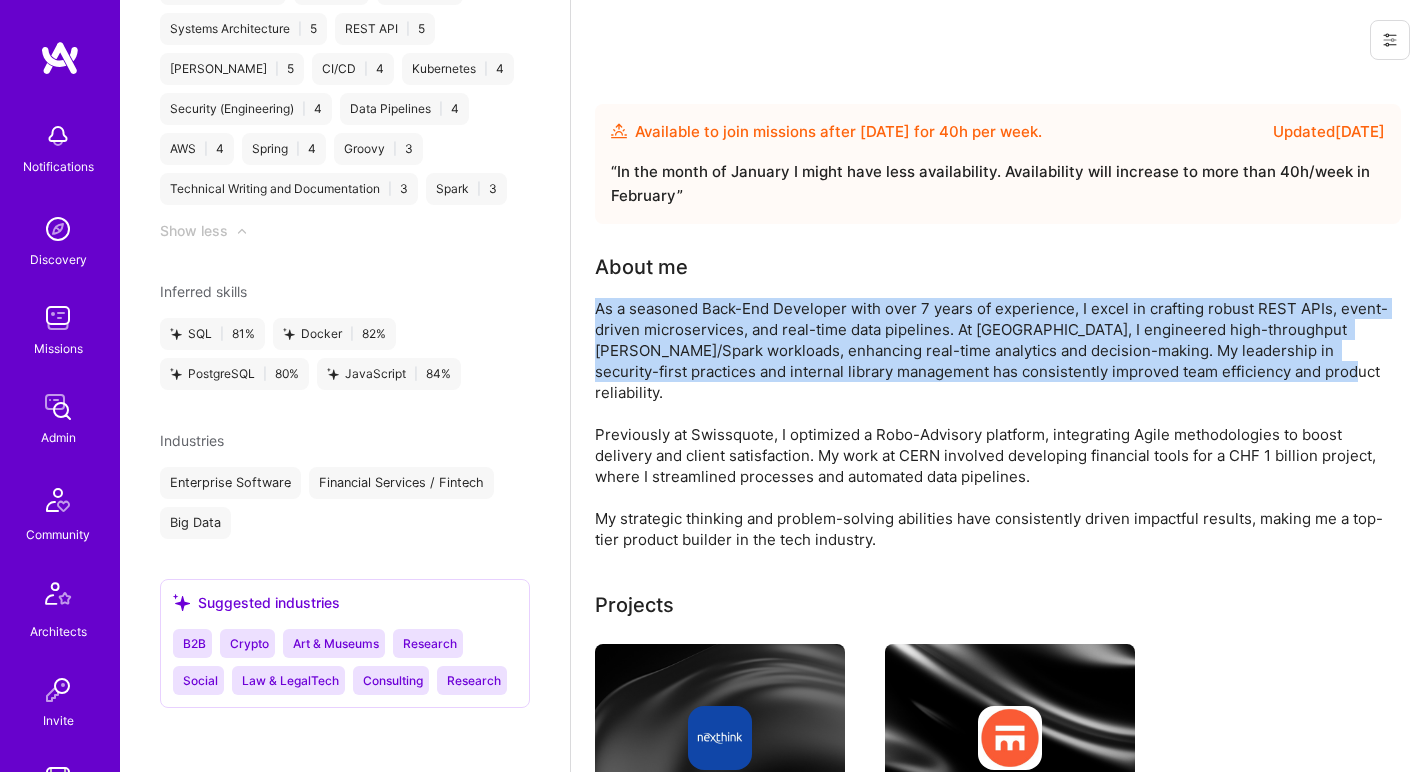 click on "As a seasoned Back-End Developer with over 7 years of experience, I excel in crafting robust REST APIs, event-driven microservices, and real-time data pipelines. At Nexthink, I engineered high-throughput Kafka/Spark workloads, enhancing real-time analytics and decision-making. My leadership in security-first practices and internal library management has consistently improved team efficiency and product reliability.
Previously at Swissquote, I optimized a Robo-Advisory platform, integrating Agile methodologies to boost delivery and client satisfaction. My work at CERN involved developing financial tools for a CHF 1 billion project, where I streamlined processes and automated data pipelines.
My strategic thinking and problem-solving abilities have consistently driven impactful results, making me a top-tier product builder in the tech industry." at bounding box center (995, 424) 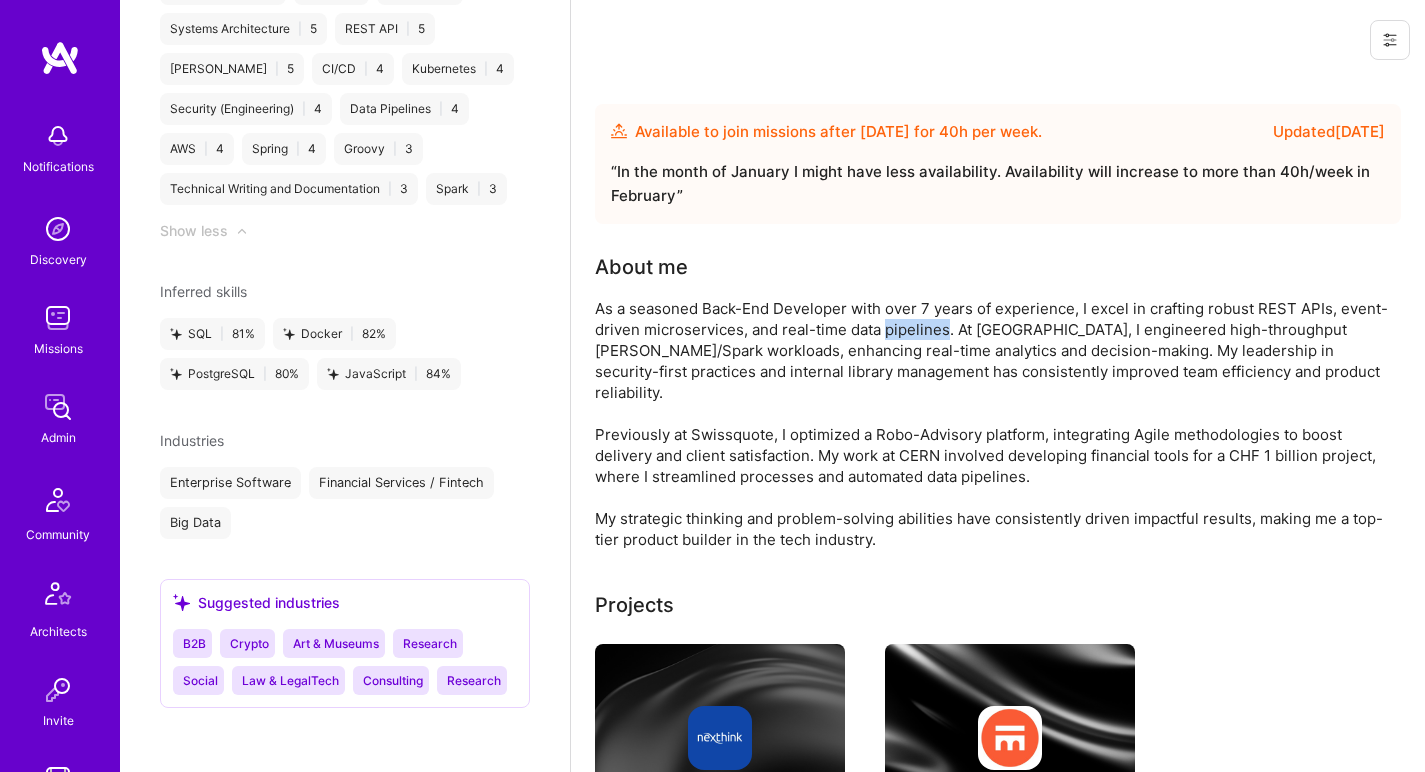 click on "As a seasoned Back-End Developer with over 7 years of experience, I excel in crafting robust REST APIs, event-driven microservices, and real-time data pipelines. At Nexthink, I engineered high-throughput Kafka/Spark workloads, enhancing real-time analytics and decision-making. My leadership in security-first practices and internal library management has consistently improved team efficiency and product reliability.
Previously at Swissquote, I optimized a Robo-Advisory platform, integrating Agile methodologies to boost delivery and client satisfaction. My work at CERN involved developing financial tools for a CHF 1 billion project, where I streamlined processes and automated data pipelines.
My strategic thinking and problem-solving abilities have consistently driven impactful results, making me a top-tier product builder in the tech industry." at bounding box center (995, 424) 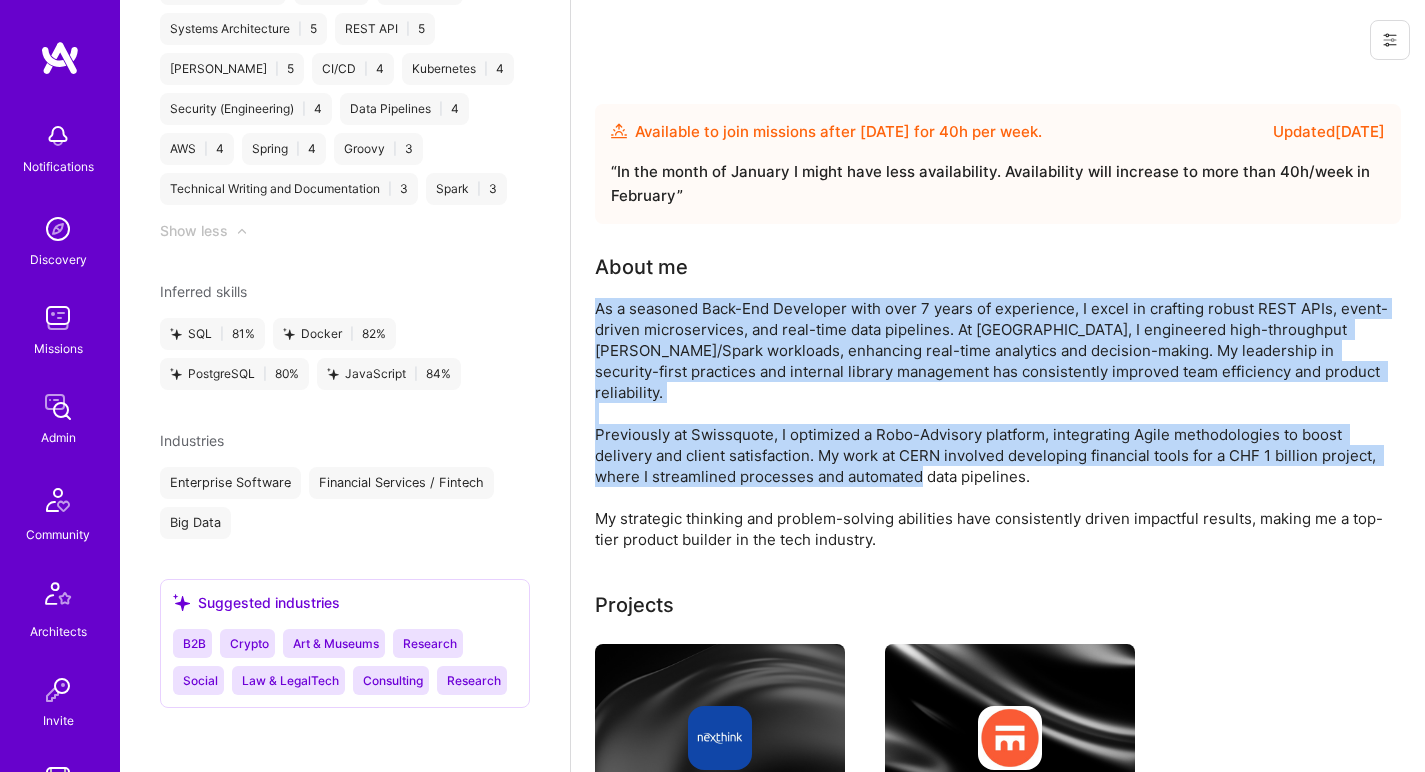 drag, startPoint x: 906, startPoint y: 334, endPoint x: 841, endPoint y: 430, distance: 115.935326 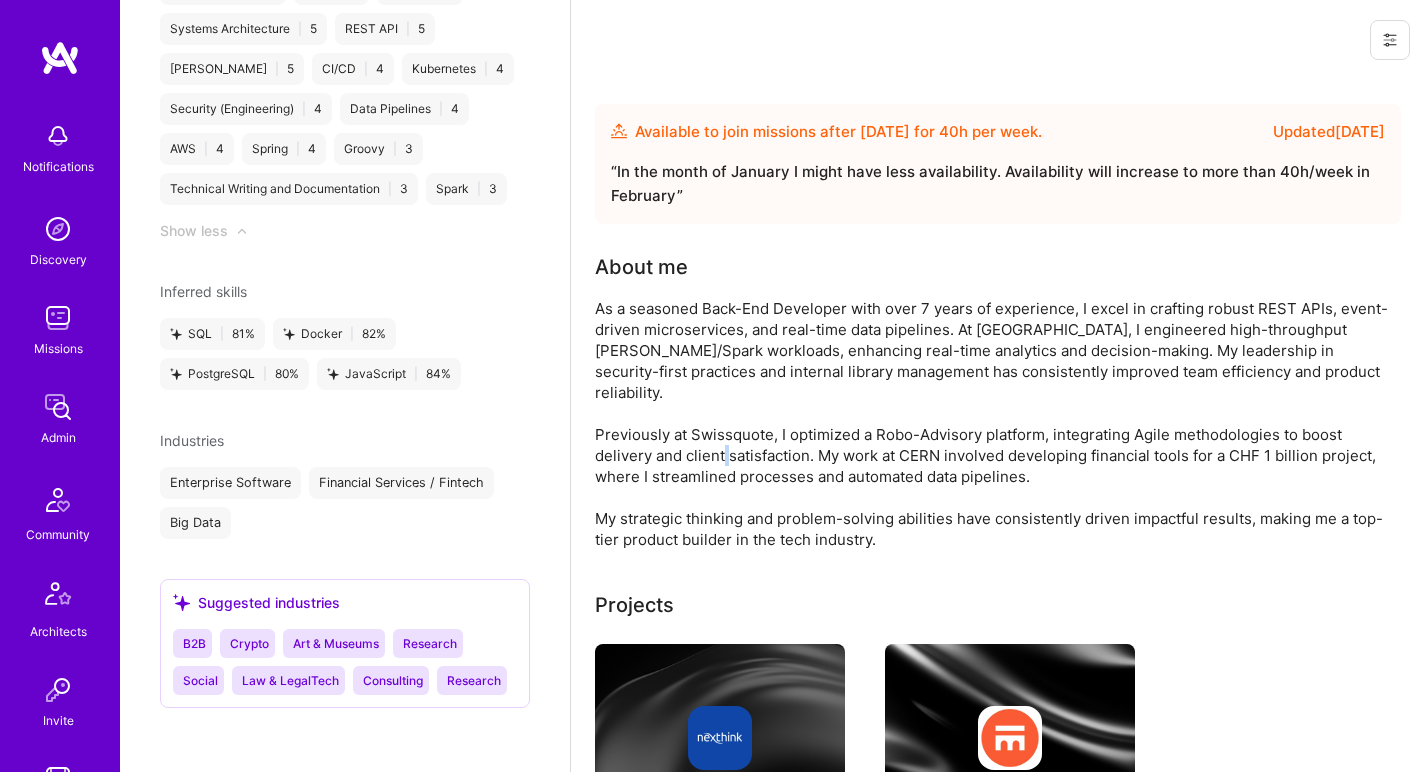 click on "As a seasoned Back-End Developer with over 7 years of experience, I excel in crafting robust REST APIs, event-driven microservices, and real-time data pipelines. At Nexthink, I engineered high-throughput Kafka/Spark workloads, enhancing real-time analytics and decision-making. My leadership in security-first practices and internal library management has consistently improved team efficiency and product reliability.
Previously at Swissquote, I optimized a Robo-Advisory platform, integrating Agile methodologies to boost delivery and client satisfaction. My work at CERN involved developing financial tools for a CHF 1 billion project, where I streamlined processes and automated data pipelines.
My strategic thinking and problem-solving abilities have consistently driven impactful results, making me a top-tier product builder in the tech industry." at bounding box center [995, 424] 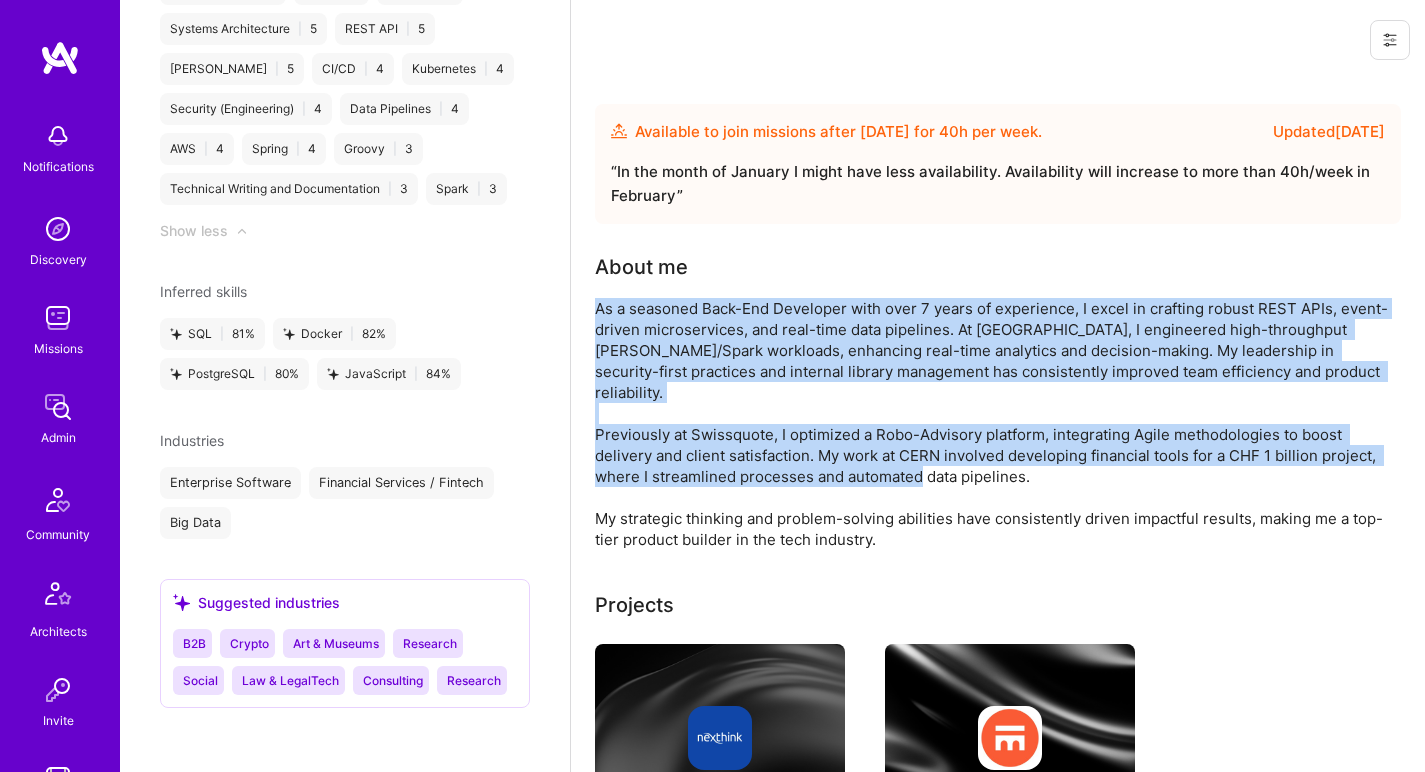 drag, startPoint x: 841, startPoint y: 430, endPoint x: 862, endPoint y: 332, distance: 100.22475 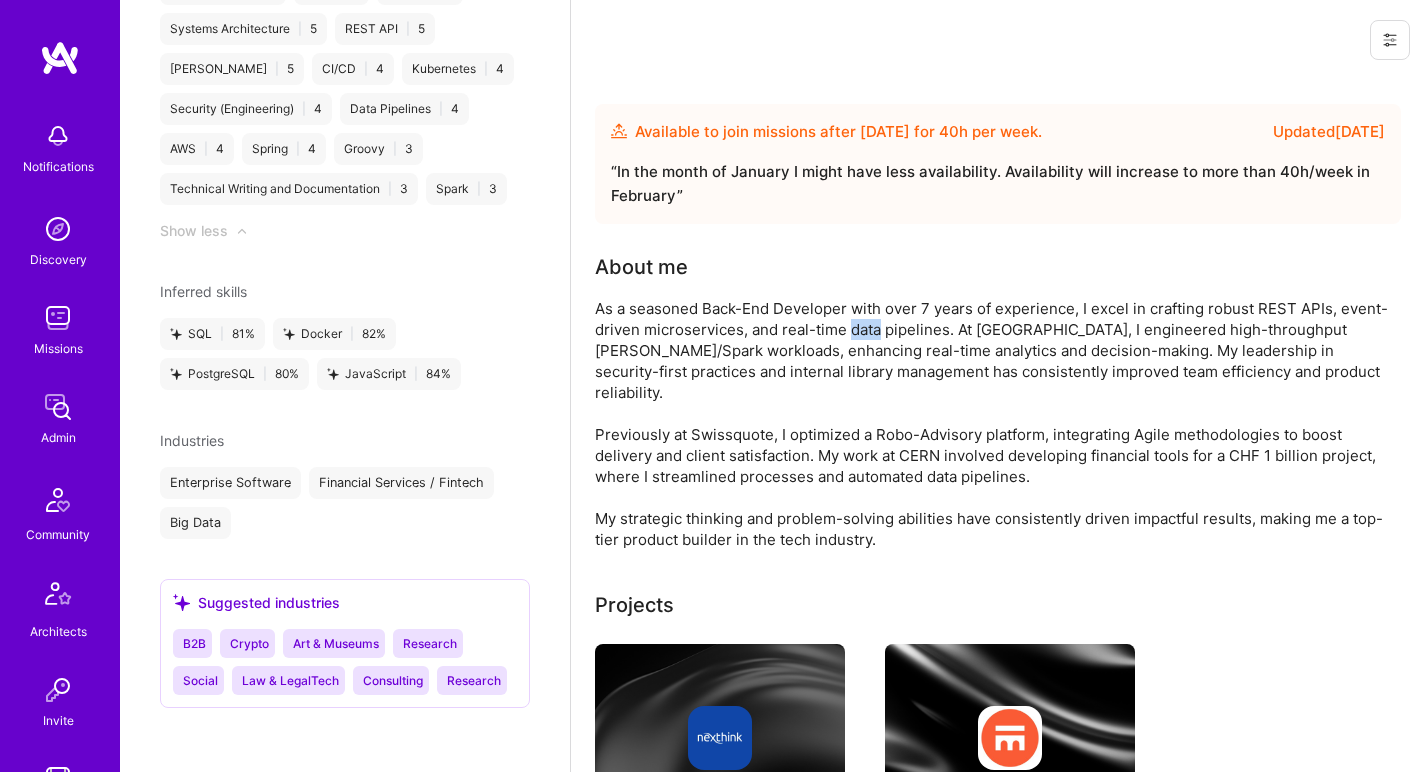 click on "As a seasoned Back-End Developer with over 7 years of experience, I excel in crafting robust REST APIs, event-driven microservices, and real-time data pipelines. At Nexthink, I engineered high-throughput Kafka/Spark workloads, enhancing real-time analytics and decision-making. My leadership in security-first practices and internal library management has consistently improved team efficiency and product reliability.
Previously at Swissquote, I optimized a Robo-Advisory platform, integrating Agile methodologies to boost delivery and client satisfaction. My work at CERN involved developing financial tools for a CHF 1 billion project, where I streamlined processes and automated data pipelines.
My strategic thinking and problem-solving abilities have consistently driven impactful results, making me a top-tier product builder in the tech industry." at bounding box center (995, 424) 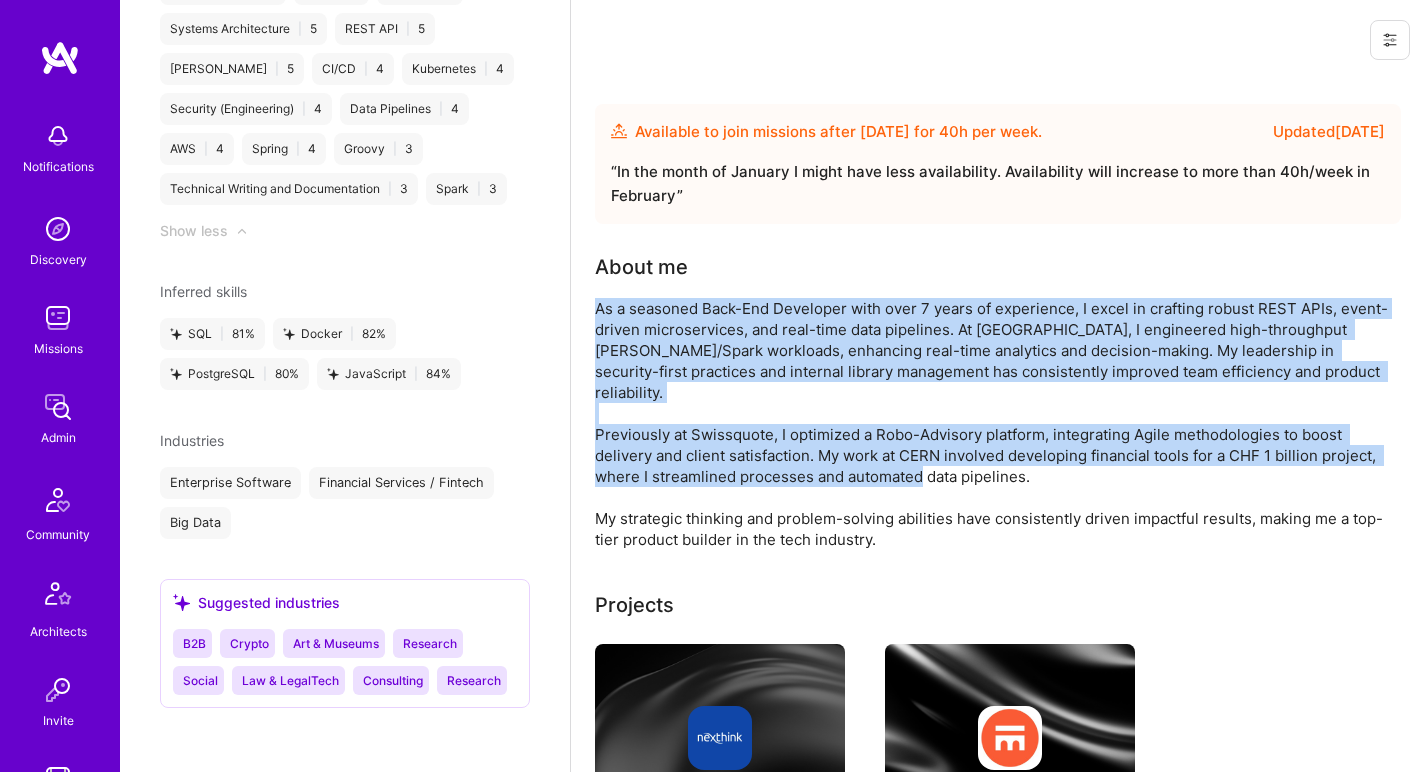 drag, startPoint x: 862, startPoint y: 332, endPoint x: 851, endPoint y: 437, distance: 105.574615 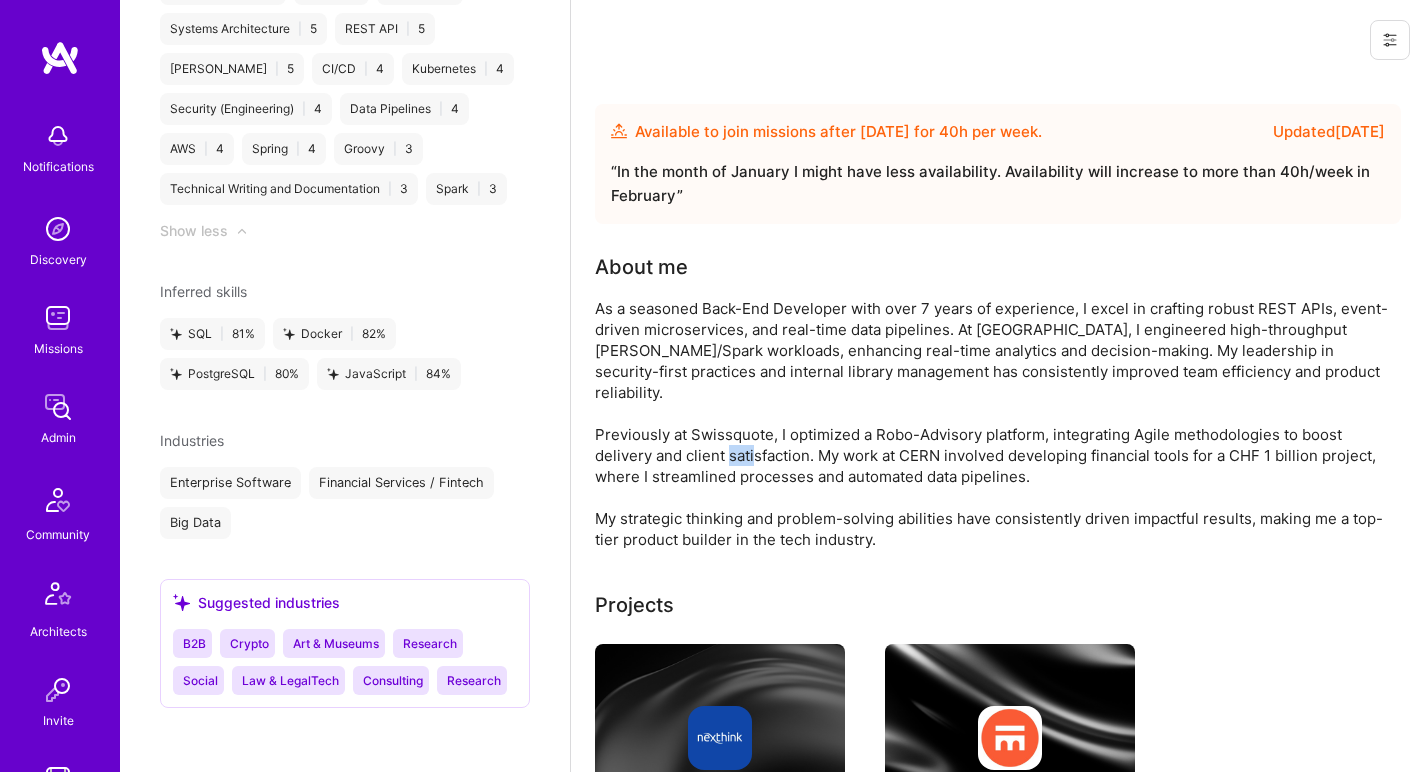 click on "As a seasoned Back-End Developer with over 7 years of experience, I excel in crafting robust REST APIs, event-driven microservices, and real-time data pipelines. At Nexthink, I engineered high-throughput Kafka/Spark workloads, enhancing real-time analytics and decision-making. My leadership in security-first practices and internal library management has consistently improved team efficiency and product reliability.
Previously at Swissquote, I optimized a Robo-Advisory platform, integrating Agile methodologies to boost delivery and client satisfaction. My work at CERN involved developing financial tools for a CHF 1 billion project, where I streamlined processes and automated data pipelines.
My strategic thinking and problem-solving abilities have consistently driven impactful results, making me a top-tier product builder in the tech industry." at bounding box center [995, 424] 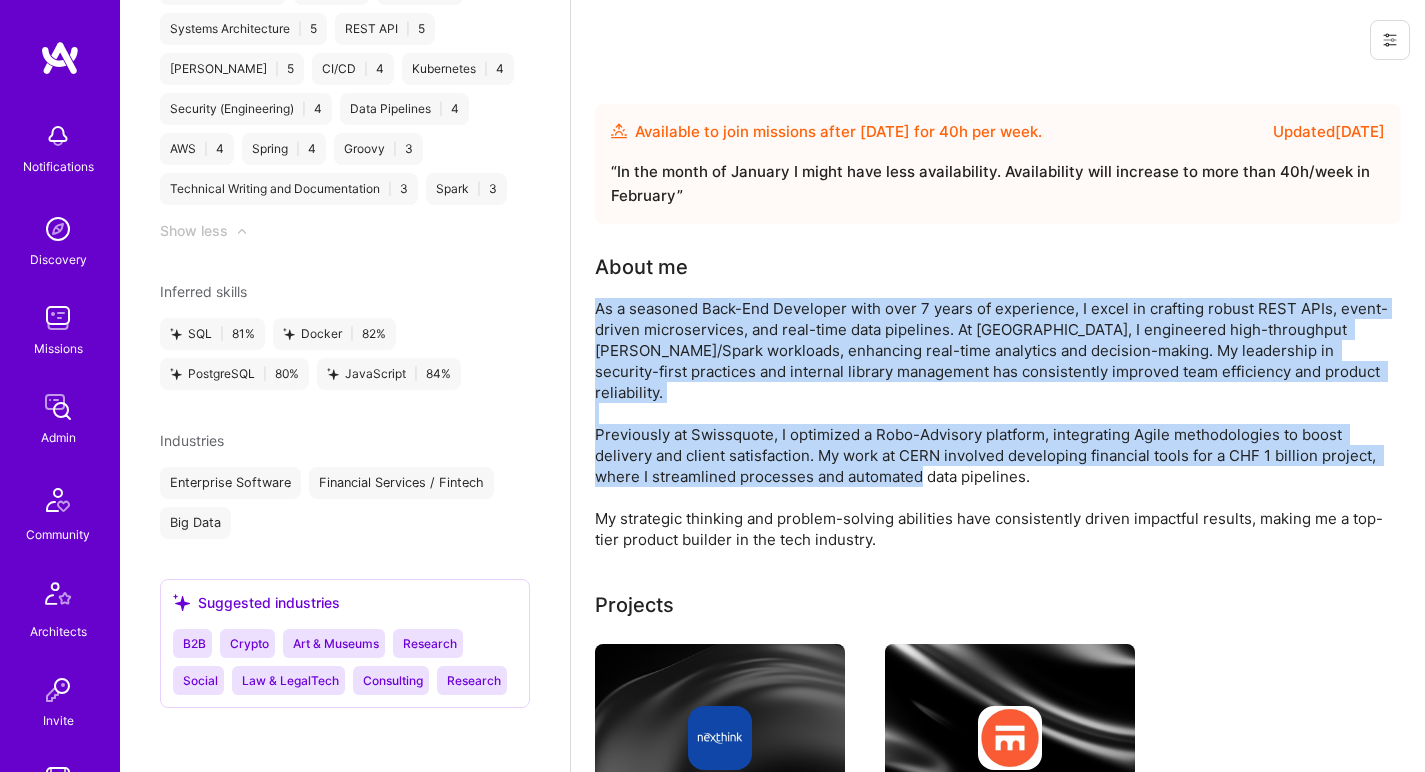 drag, startPoint x: 851, startPoint y: 437, endPoint x: 880, endPoint y: 354, distance: 87.92042 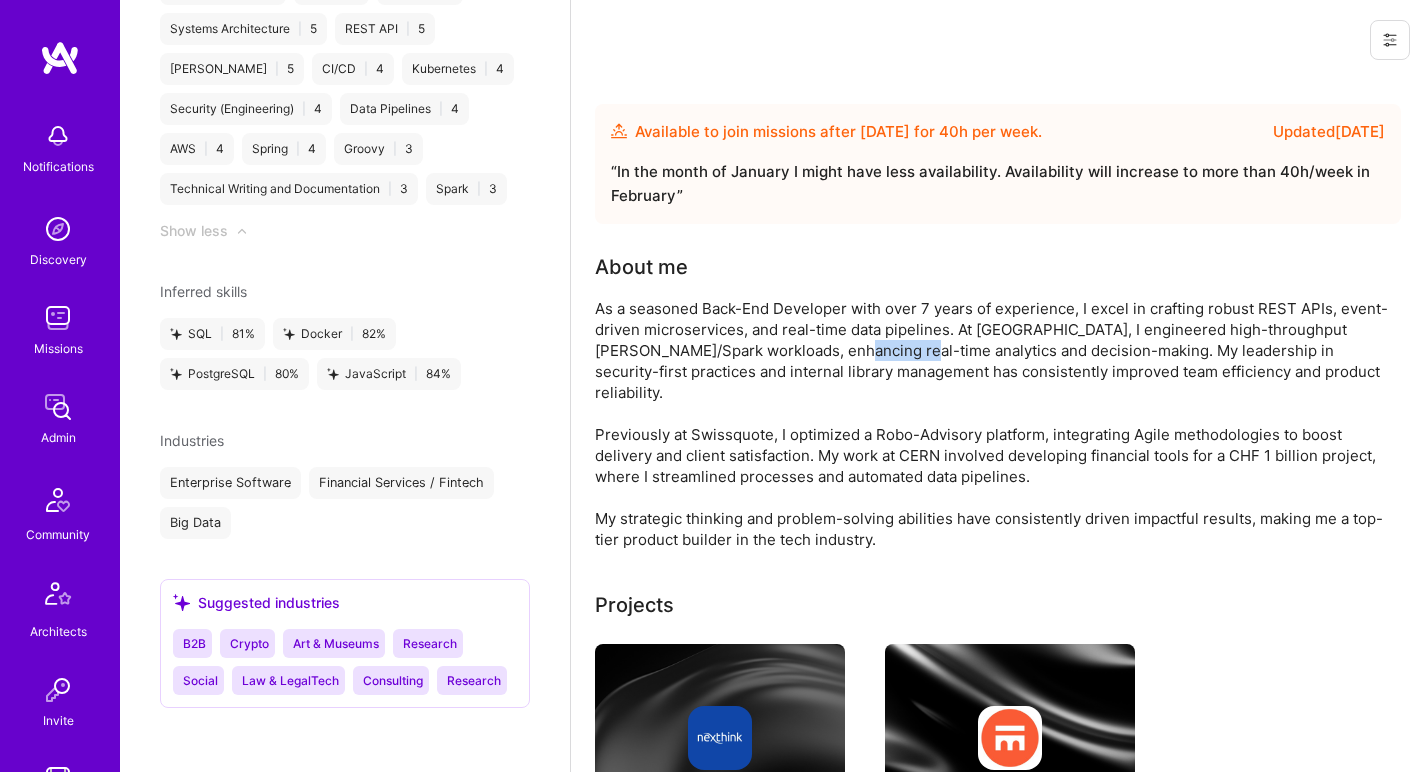 click on "As a seasoned Back-End Developer with over 7 years of experience, I excel in crafting robust REST APIs, event-driven microservices, and real-time data pipelines. At Nexthink, I engineered high-throughput Kafka/Spark workloads, enhancing real-time analytics and decision-making. My leadership in security-first practices and internal library management has consistently improved team efficiency and product reliability.
Previously at Swissquote, I optimized a Robo-Advisory platform, integrating Agile methodologies to boost delivery and client satisfaction. My work at CERN involved developing financial tools for a CHF 1 billion project, where I streamlined processes and automated data pipelines.
My strategic thinking and problem-solving abilities have consistently driven impactful results, making me a top-tier product builder in the tech industry." at bounding box center (995, 424) 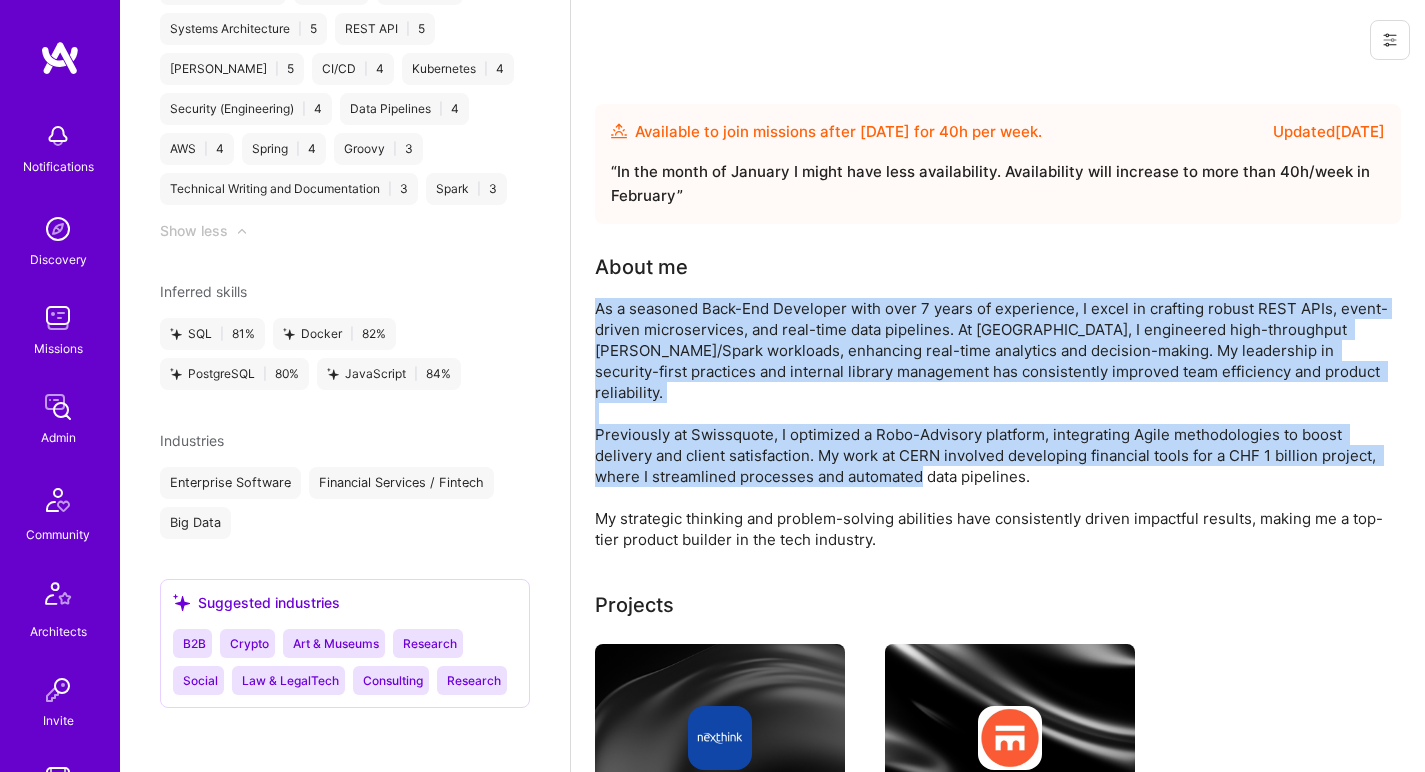 drag, startPoint x: 880, startPoint y: 354, endPoint x: 869, endPoint y: 425, distance: 71.84706 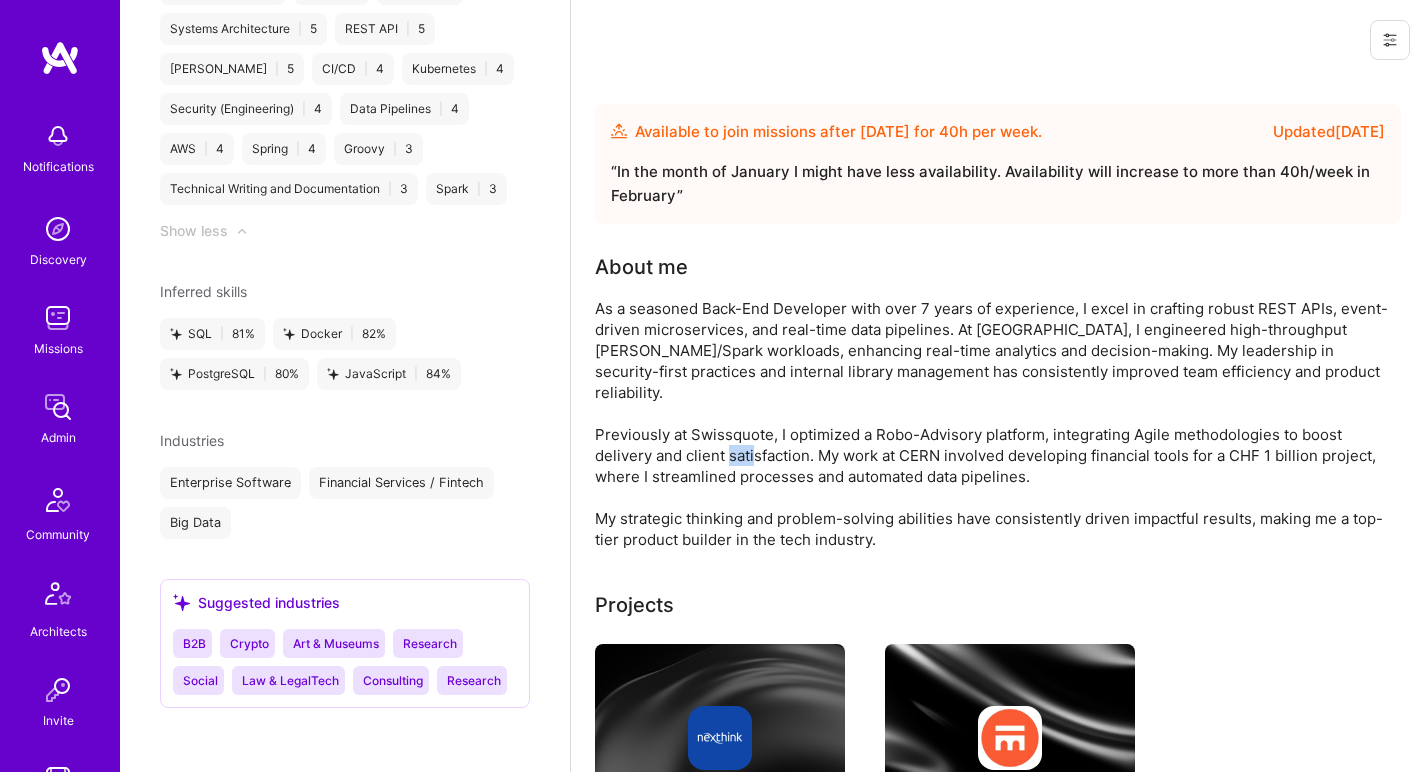 click on "As a seasoned Back-End Developer with over 7 years of experience, I excel in crafting robust REST APIs, event-driven microservices, and real-time data pipelines. At Nexthink, I engineered high-throughput Kafka/Spark workloads, enhancing real-time analytics and decision-making. My leadership in security-first practices and internal library management has consistently improved team efficiency and product reliability.
Previously at Swissquote, I optimized a Robo-Advisory platform, integrating Agile methodologies to boost delivery and client satisfaction. My work at CERN involved developing financial tools for a CHF 1 billion project, where I streamlined processes and automated data pipelines.
My strategic thinking and problem-solving abilities have consistently driven impactful results, making me a top-tier product builder in the tech industry." at bounding box center [995, 424] 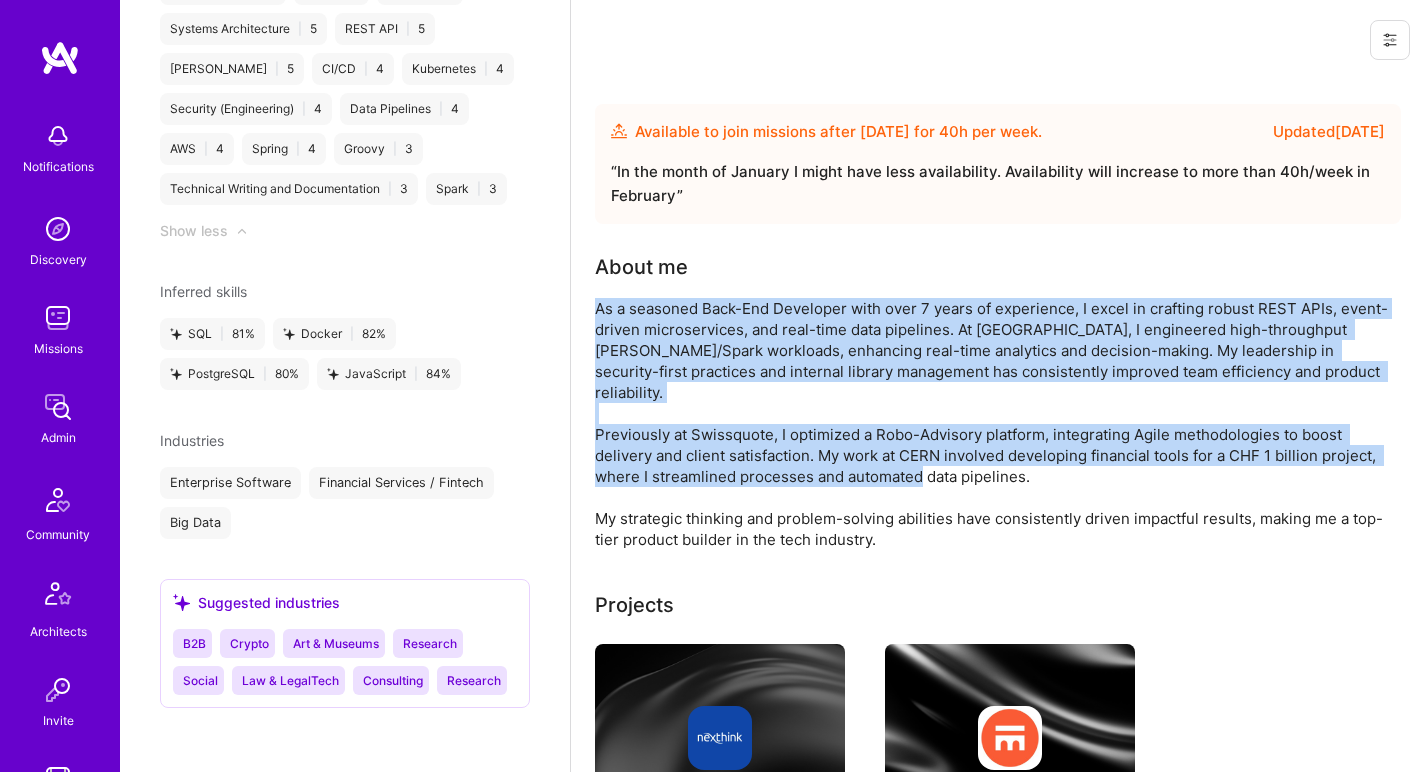 drag, startPoint x: 869, startPoint y: 425, endPoint x: 899, endPoint y: 340, distance: 90.13878 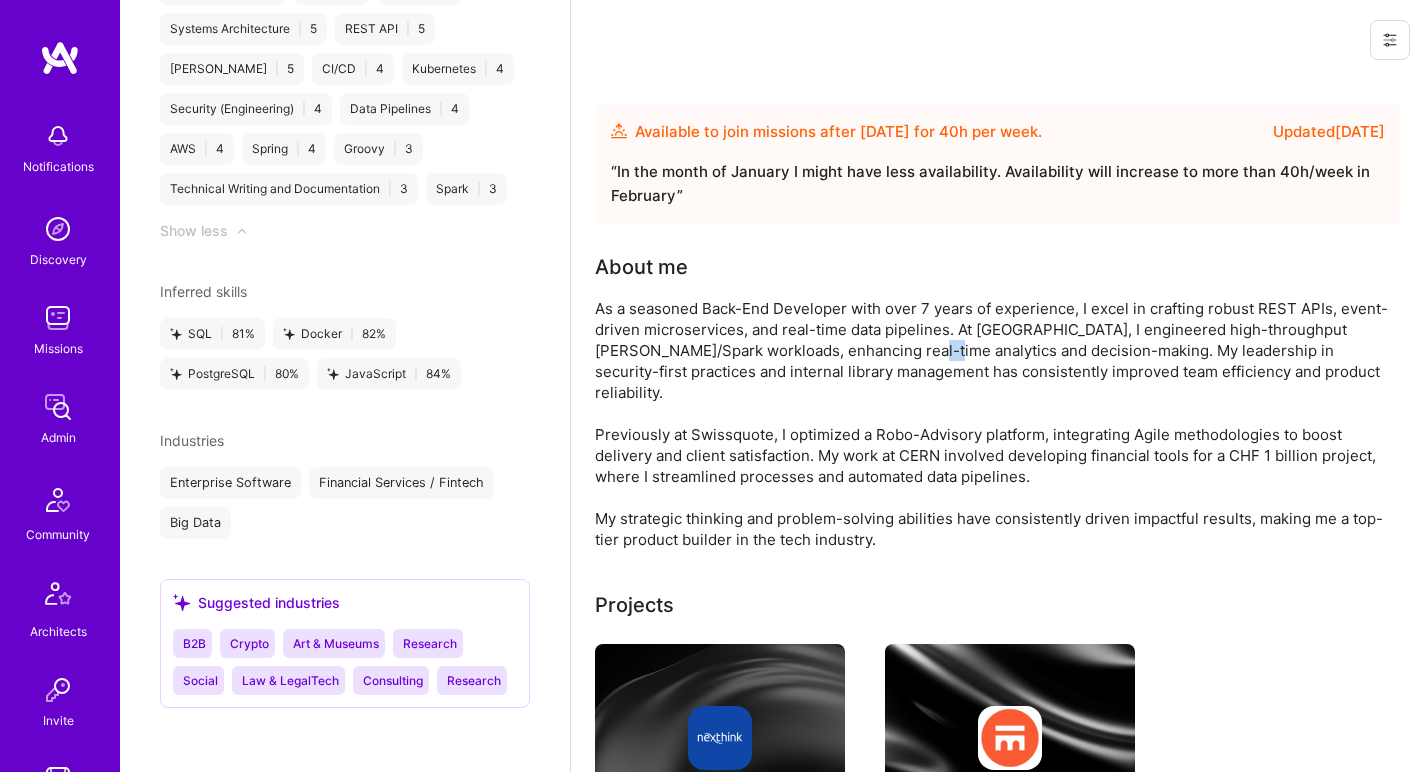 click on "As a seasoned Back-End Developer with over 7 years of experience, I excel in crafting robust REST APIs, event-driven microservices, and real-time data pipelines. At Nexthink, I engineered high-throughput Kafka/Spark workloads, enhancing real-time analytics and decision-making. My leadership in security-first practices and internal library management has consistently improved team efficiency and product reliability.
Previously at Swissquote, I optimized a Robo-Advisory platform, integrating Agile methodologies to boost delivery and client satisfaction. My work at CERN involved developing financial tools for a CHF 1 billion project, where I streamlined processes and automated data pipelines.
My strategic thinking and problem-solving abilities have consistently driven impactful results, making me a top-tier product builder in the tech industry." at bounding box center [995, 424] 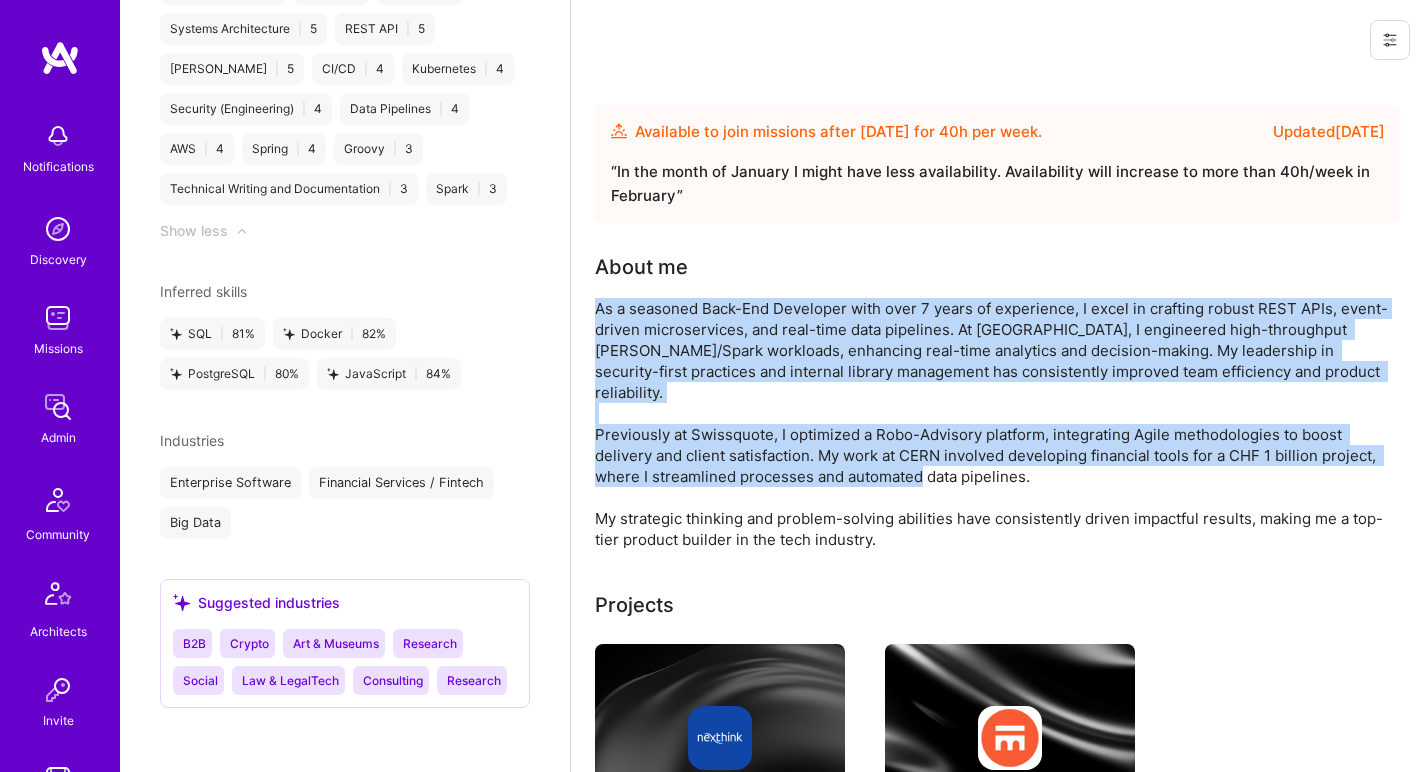 drag, startPoint x: 899, startPoint y: 341, endPoint x: 873, endPoint y: 426, distance: 88.88757 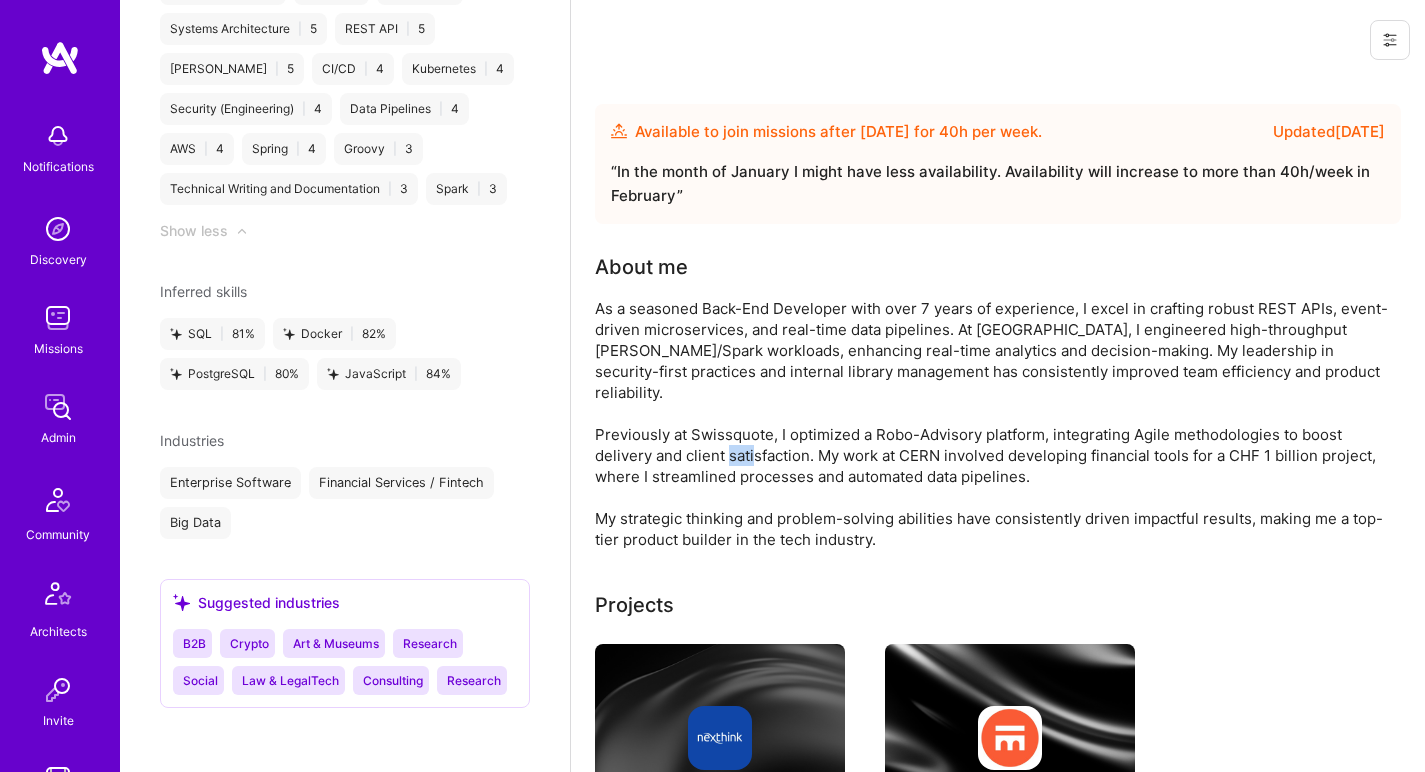 click on "As a seasoned Back-End Developer with over 7 years of experience, I excel in crafting robust REST APIs, event-driven microservices, and real-time data pipelines. At Nexthink, I engineered high-throughput Kafka/Spark workloads, enhancing real-time analytics and decision-making. My leadership in security-first practices and internal library management has consistently improved team efficiency and product reliability.
Previously at Swissquote, I optimized a Robo-Advisory platform, integrating Agile methodologies to boost delivery and client satisfaction. My work at CERN involved developing financial tools for a CHF 1 billion project, where I streamlined processes and automated data pipelines.
My strategic thinking and problem-solving abilities have consistently driven impactful results, making me a top-tier product builder in the tech industry." at bounding box center (995, 424) 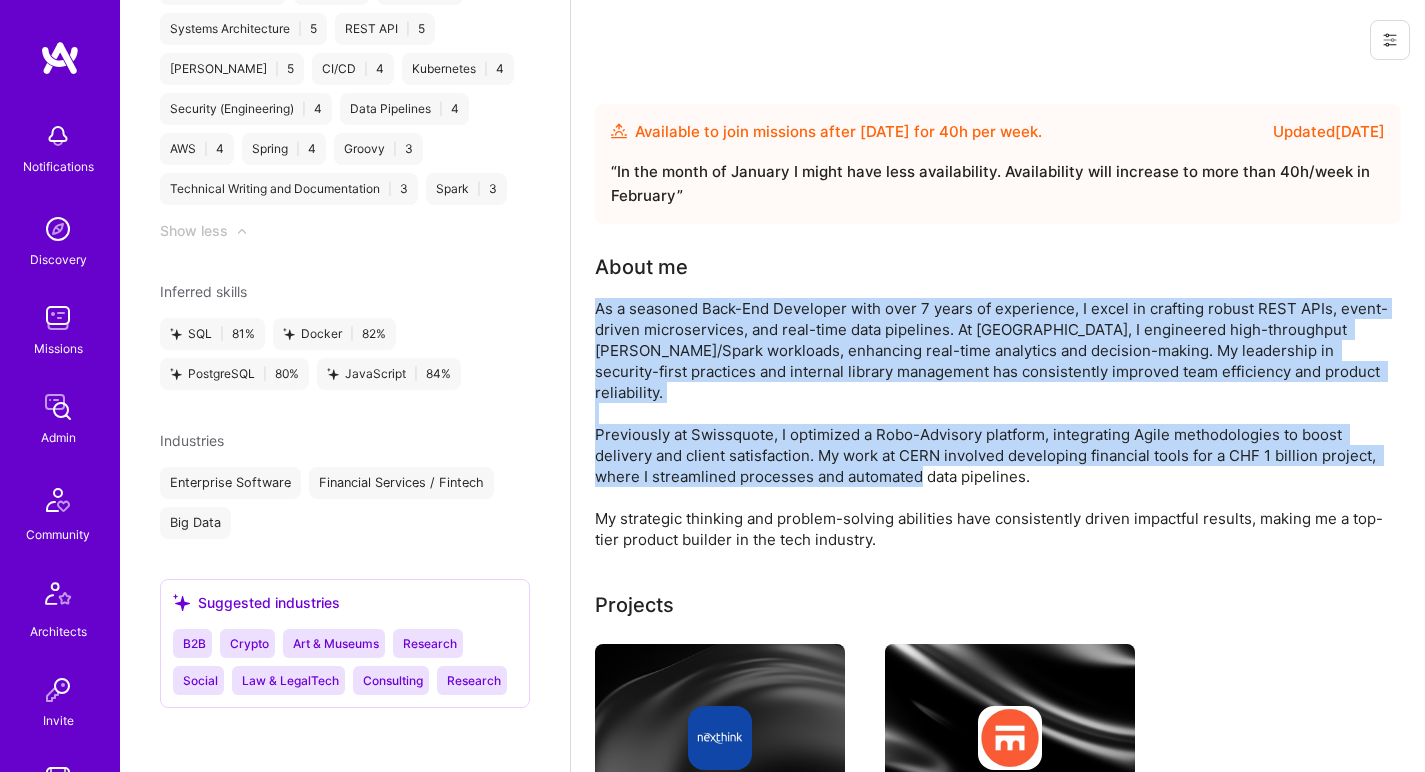 drag, startPoint x: 872, startPoint y: 427, endPoint x: 873, endPoint y: 352, distance: 75.00667 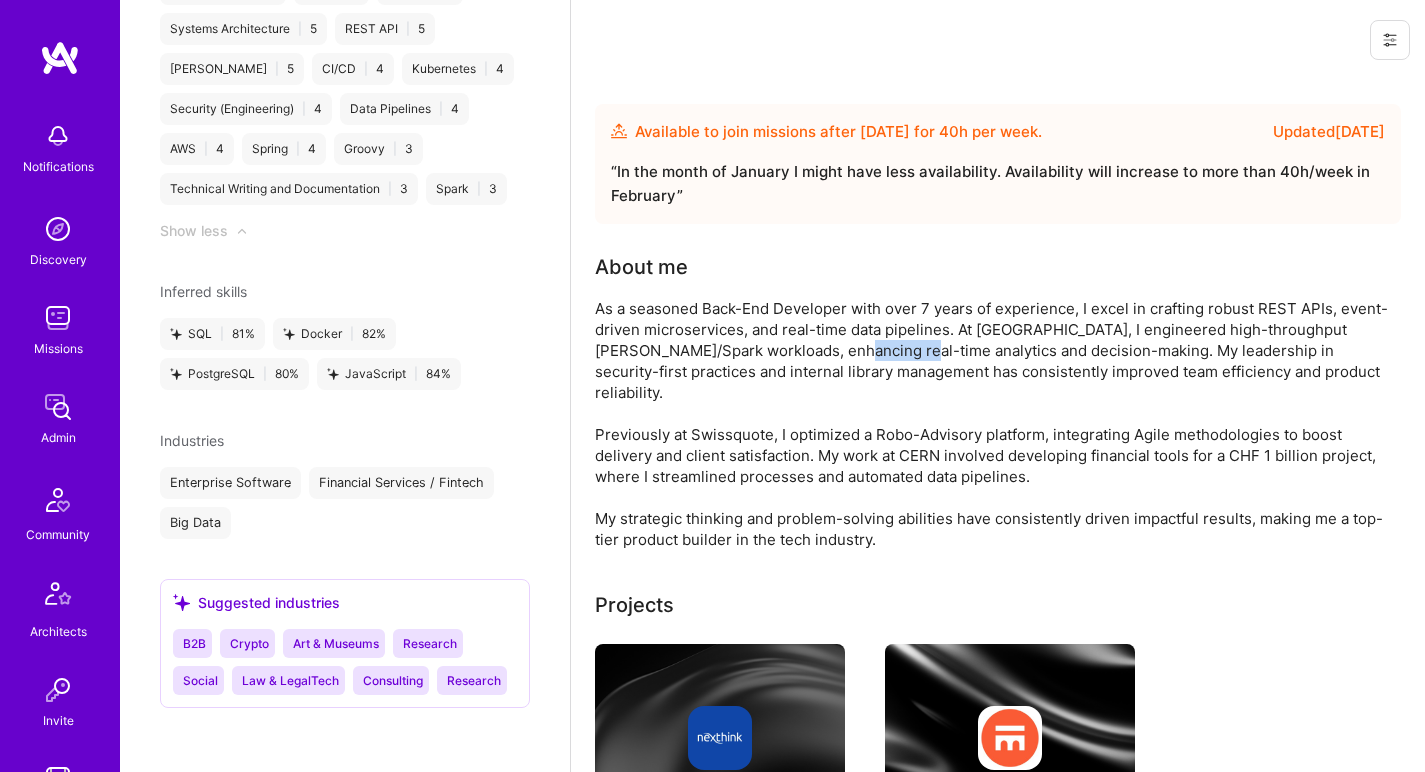 click on "As a seasoned Back-End Developer with over 7 years of experience, I excel in crafting robust REST APIs, event-driven microservices, and real-time data pipelines. At Nexthink, I engineered high-throughput Kafka/Spark workloads, enhancing real-time analytics and decision-making. My leadership in security-first practices and internal library management has consistently improved team efficiency and product reliability.
Previously at Swissquote, I optimized a Robo-Advisory platform, integrating Agile methodologies to boost delivery and client satisfaction. My work at CERN involved developing financial tools for a CHF 1 billion project, where I streamlined processes and automated data pipelines.
My strategic thinking and problem-solving abilities have consistently driven impactful results, making me a top-tier product builder in the tech industry." at bounding box center (995, 424) 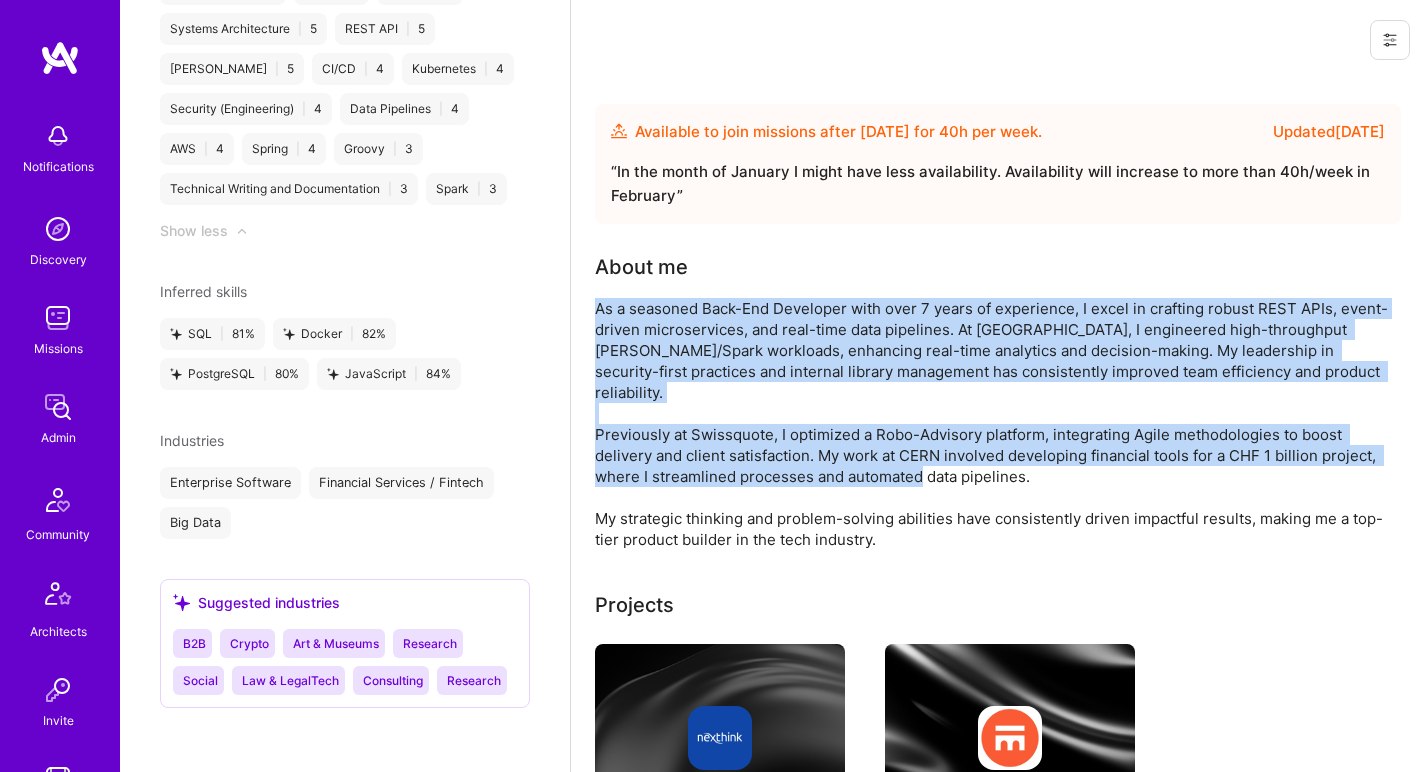 drag, startPoint x: 873, startPoint y: 352, endPoint x: 850, endPoint y: 418, distance: 69.89278 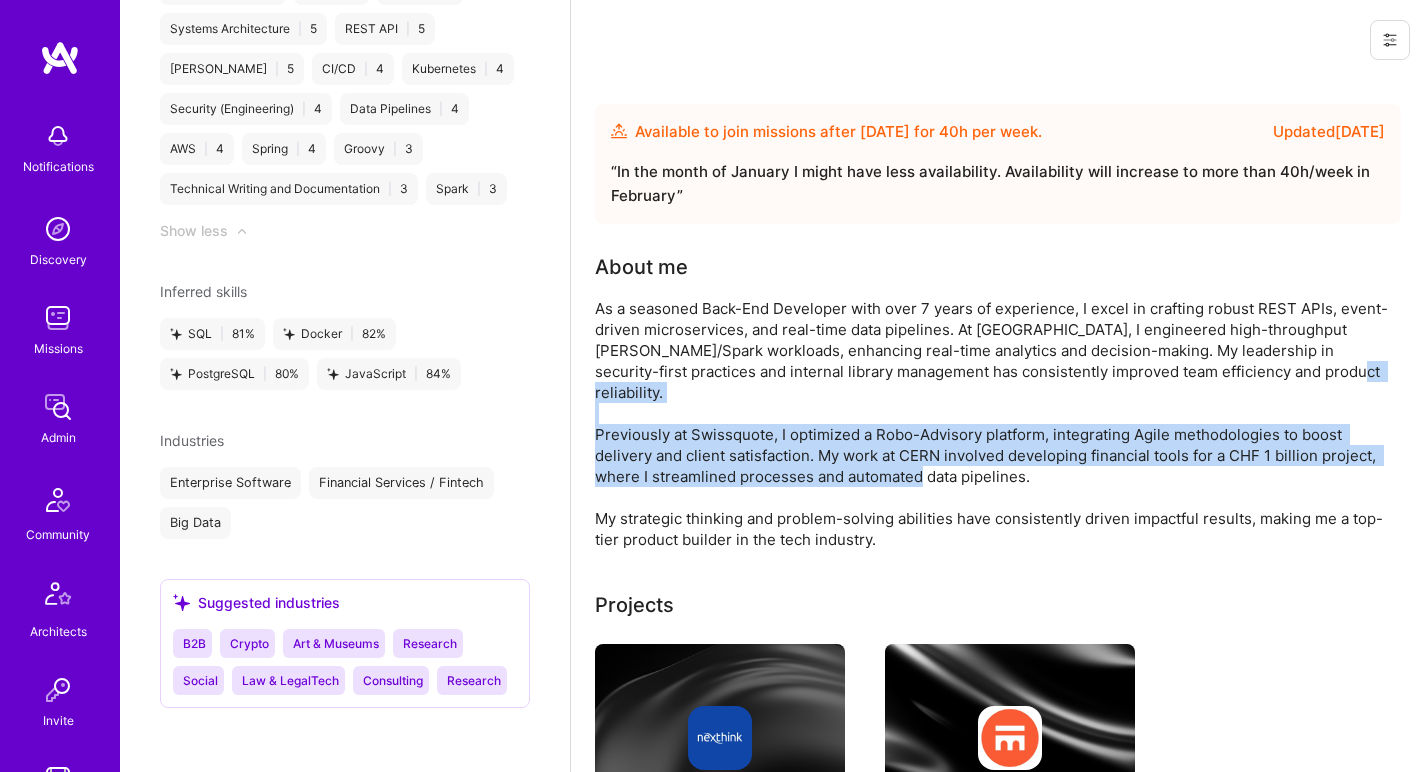 click on "As a seasoned Back-End Developer with over 7 years of experience, I excel in crafting robust REST APIs, event-driven microservices, and real-time data pipelines. At Nexthink, I engineered high-throughput Kafka/Spark workloads, enhancing real-time analytics and decision-making. My leadership in security-first practices and internal library management has consistently improved team efficiency and product reliability.
Previously at Swissquote, I optimized a Robo-Advisory platform, integrating Agile methodologies to boost delivery and client satisfaction. My work at CERN involved developing financial tools for a CHF 1 billion project, where I streamlined processes and automated data pipelines.
My strategic thinking and problem-solving abilities have consistently driven impactful results, making me a top-tier product builder in the tech industry." at bounding box center [995, 424] 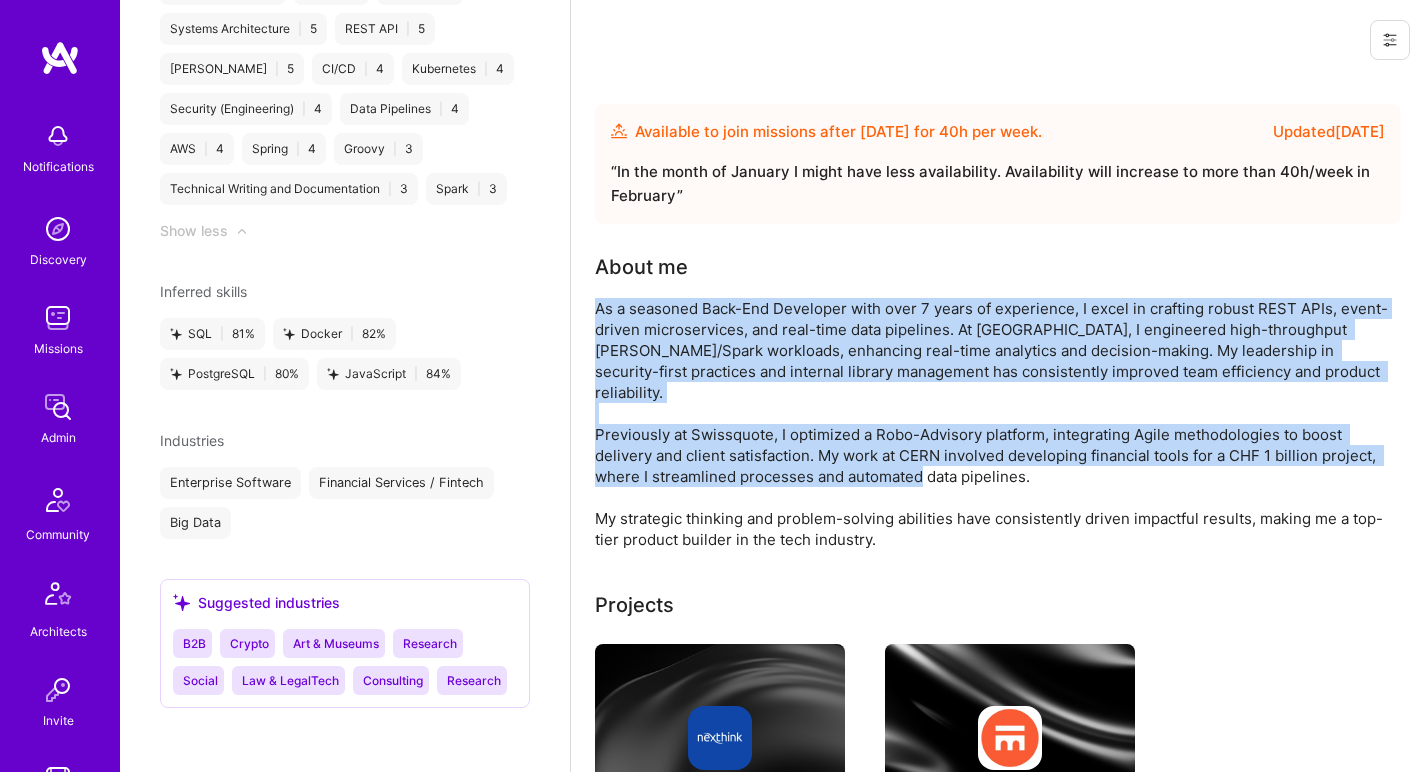 drag, startPoint x: 850, startPoint y: 418, endPoint x: 858, endPoint y: 344, distance: 74.431175 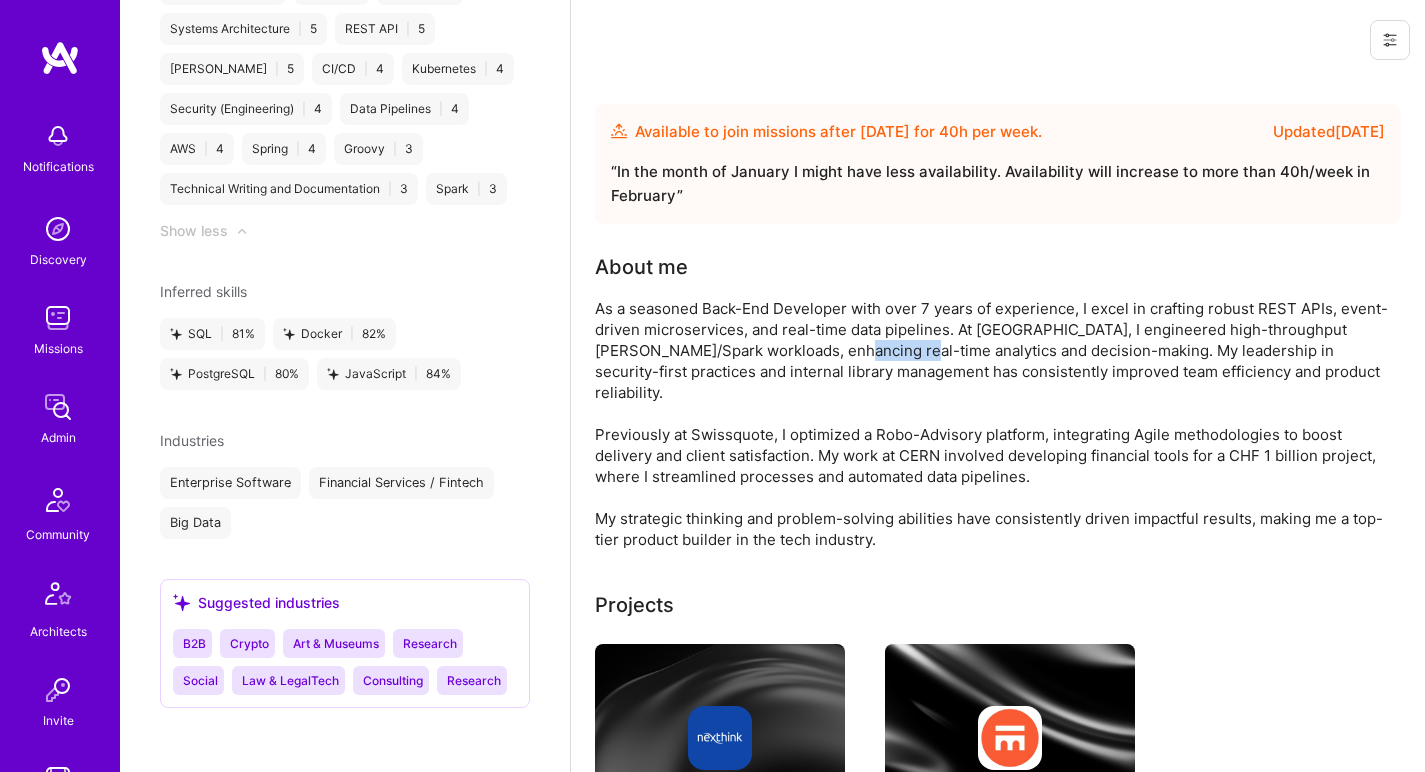click on "As a seasoned Back-End Developer with over 7 years of experience, I excel in crafting robust REST APIs, event-driven microservices, and real-time data pipelines. At Nexthink, I engineered high-throughput Kafka/Spark workloads, enhancing real-time analytics and decision-making. My leadership in security-first practices and internal library management has consistently improved team efficiency and product reliability.
Previously at Swissquote, I optimized a Robo-Advisory platform, integrating Agile methodologies to boost delivery and client satisfaction. My work at CERN involved developing financial tools for a CHF 1 billion project, where I streamlined processes and automated data pipelines.
My strategic thinking and problem-solving abilities have consistently driven impactful results, making me a top-tier product builder in the tech industry." at bounding box center (995, 424) 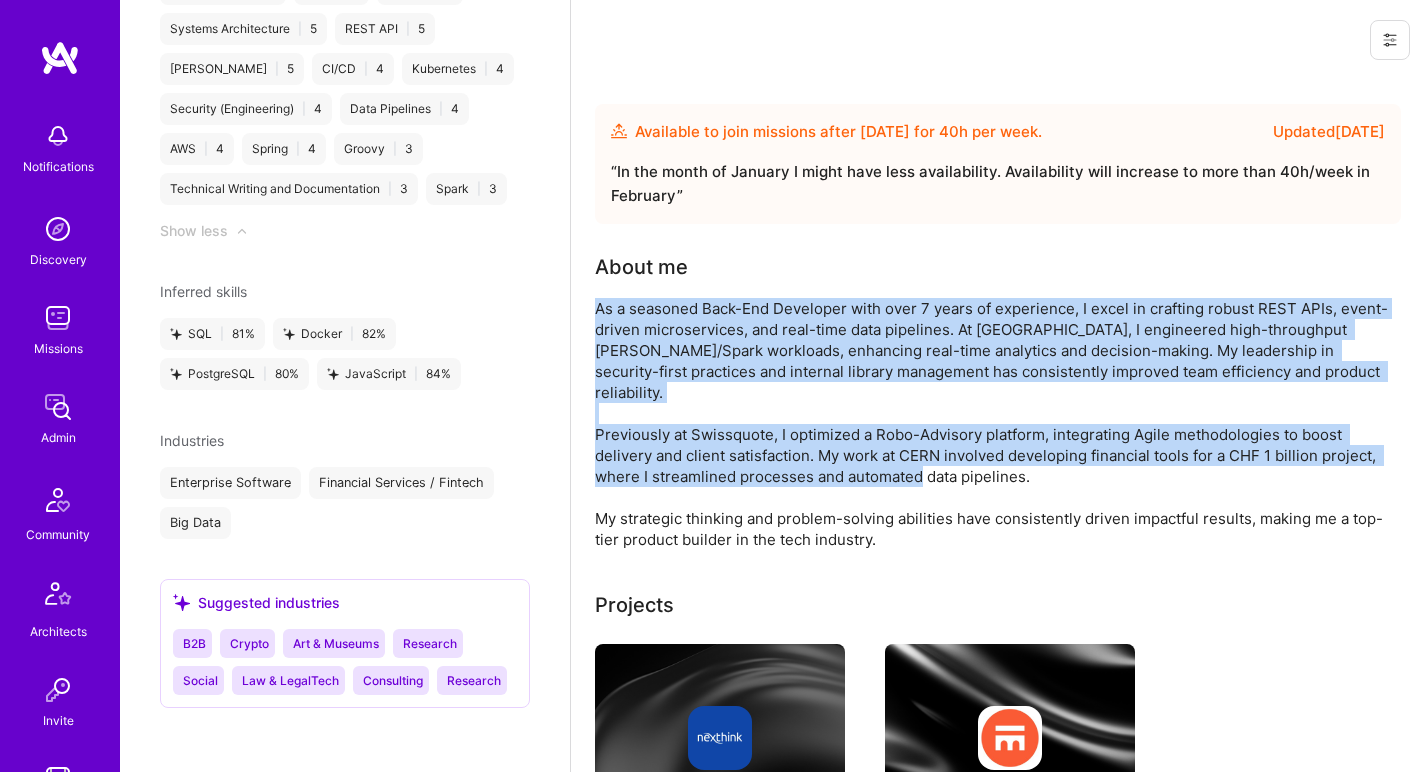drag, startPoint x: 858, startPoint y: 344, endPoint x: 825, endPoint y: 416, distance: 79.20227 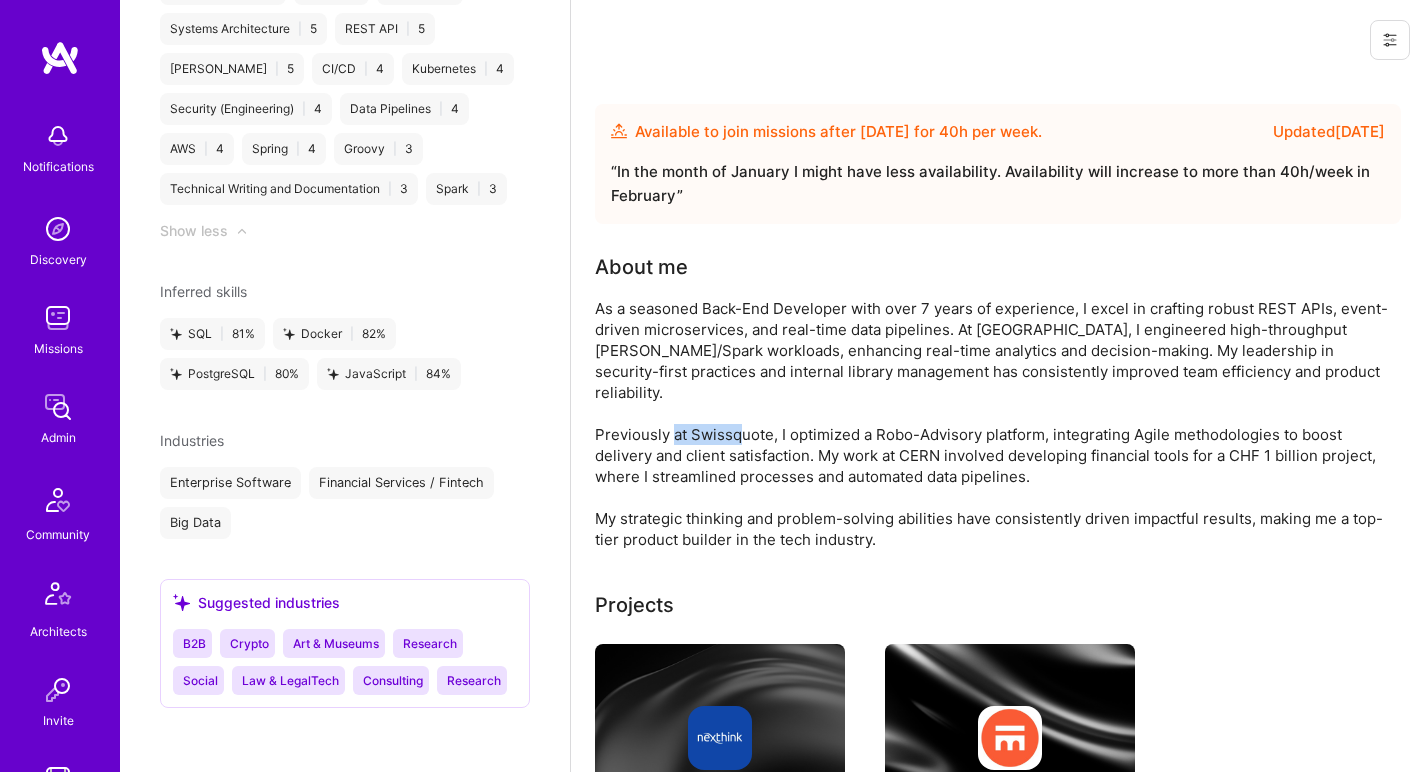 click on "As a seasoned Back-End Developer with over 7 years of experience, I excel in crafting robust REST APIs, event-driven microservices, and real-time data pipelines. At Nexthink, I engineered high-throughput Kafka/Spark workloads, enhancing real-time analytics and decision-making. My leadership in security-first practices and internal library management has consistently improved team efficiency and product reliability.
Previously at Swissquote, I optimized a Robo-Advisory platform, integrating Agile methodologies to boost delivery and client satisfaction. My work at CERN involved developing financial tools for a CHF 1 billion project, where I streamlined processes and automated data pipelines.
My strategic thinking and problem-solving abilities have consistently driven impactful results, making me a top-tier product builder in the tech industry." at bounding box center (995, 424) 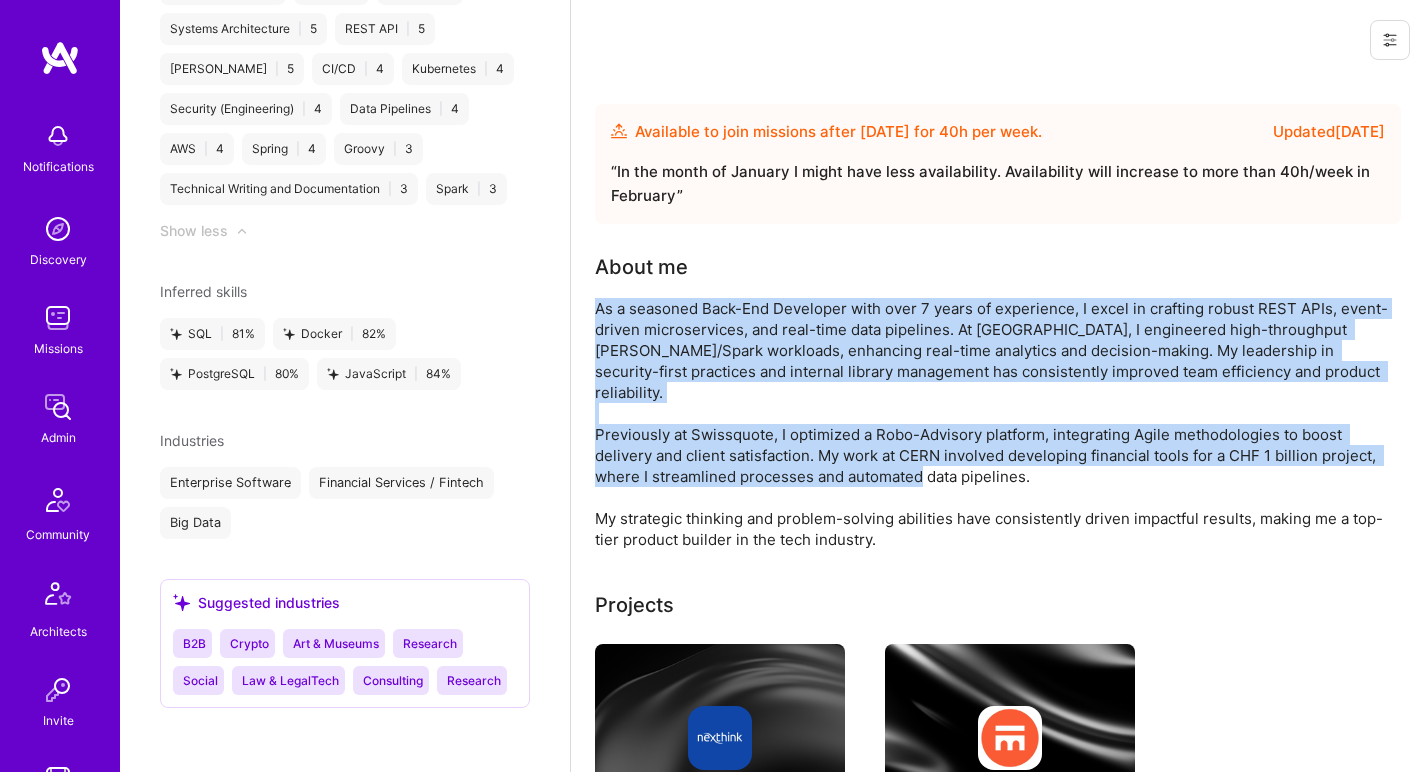 drag, startPoint x: 825, startPoint y: 416, endPoint x: 831, endPoint y: 356, distance: 60.299255 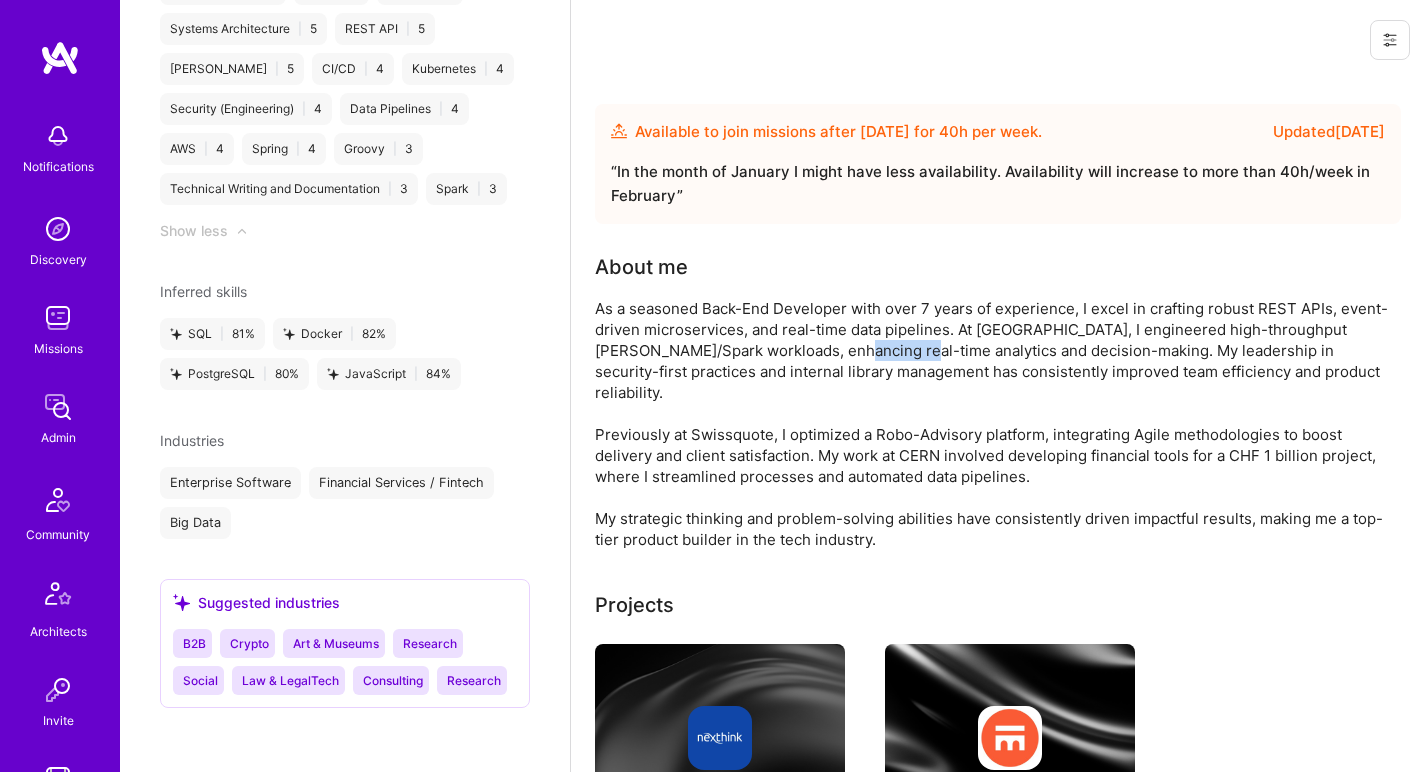 click on "As a seasoned Back-End Developer with over 7 years of experience, I excel in crafting robust REST APIs, event-driven microservices, and real-time data pipelines. At Nexthink, I engineered high-throughput Kafka/Spark workloads, enhancing real-time analytics and decision-making. My leadership in security-first practices and internal library management has consistently improved team efficiency and product reliability.
Previously at Swissquote, I optimized a Robo-Advisory platform, integrating Agile methodologies to boost delivery and client satisfaction. My work at CERN involved developing financial tools for a CHF 1 billion project, where I streamlined processes and automated data pipelines.
My strategic thinking and problem-solving abilities have consistently driven impactful results, making me a top-tier product builder in the tech industry." at bounding box center (995, 424) 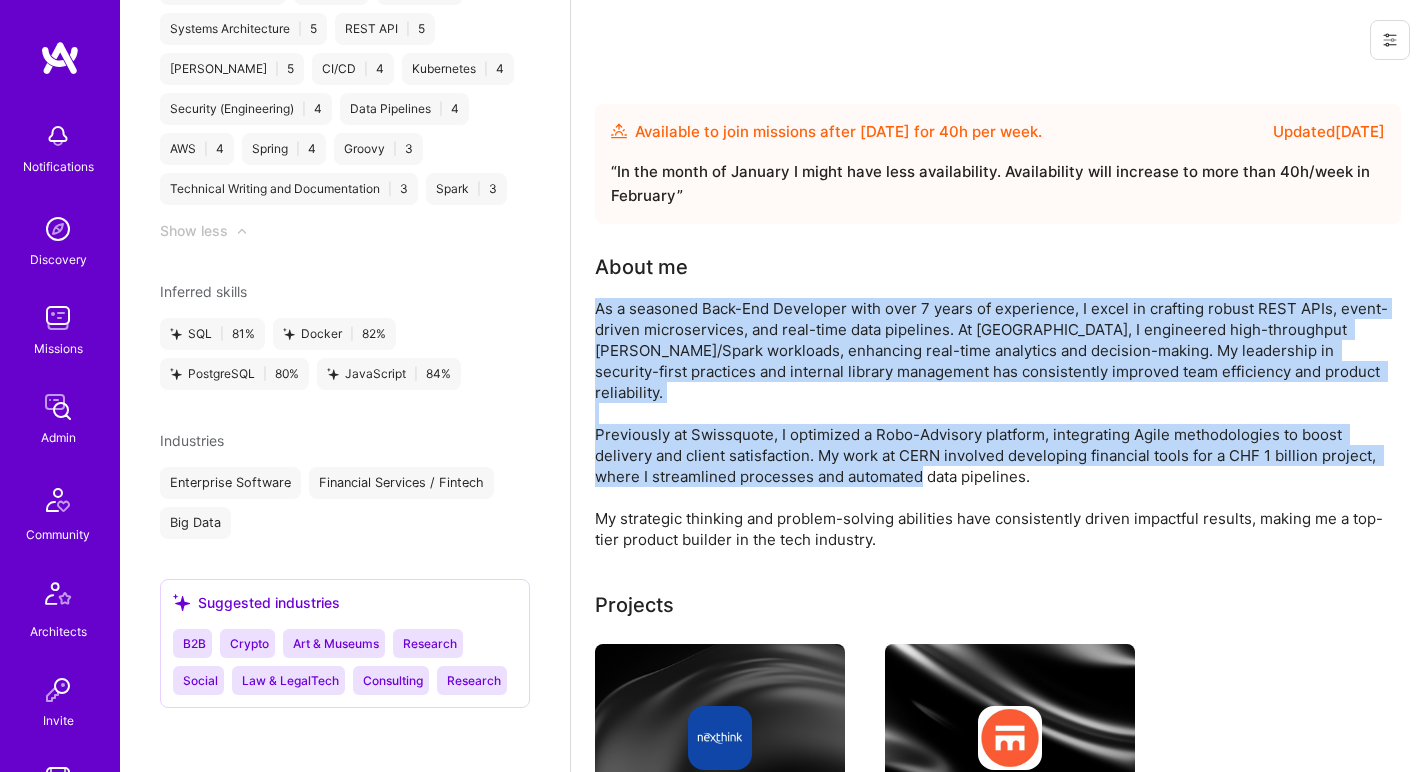 drag, startPoint x: 831, startPoint y: 356, endPoint x: 823, endPoint y: 402, distance: 46.69047 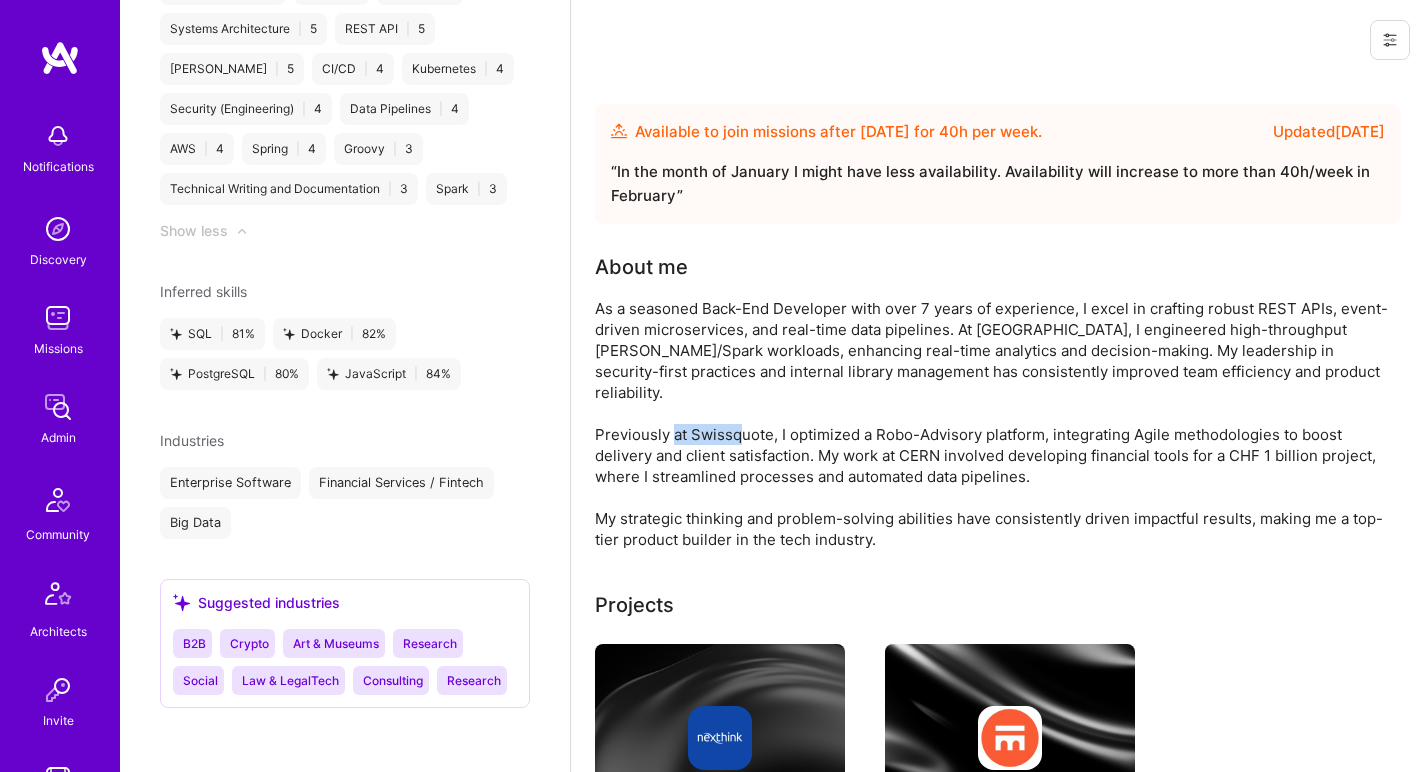 click on "As a seasoned Back-End Developer with over 7 years of experience, I excel in crafting robust REST APIs, event-driven microservices, and real-time data pipelines. At Nexthink, I engineered high-throughput Kafka/Spark workloads, enhancing real-time analytics and decision-making. My leadership in security-first practices and internal library management has consistently improved team efficiency and product reliability.
Previously at Swissquote, I optimized a Robo-Advisory platform, integrating Agile methodologies to boost delivery and client satisfaction. My work at CERN involved developing financial tools for a CHF 1 billion project, where I streamlined processes and automated data pipelines.
My strategic thinking and problem-solving abilities have consistently driven impactful results, making me a top-tier product builder in the tech industry." at bounding box center (995, 424) 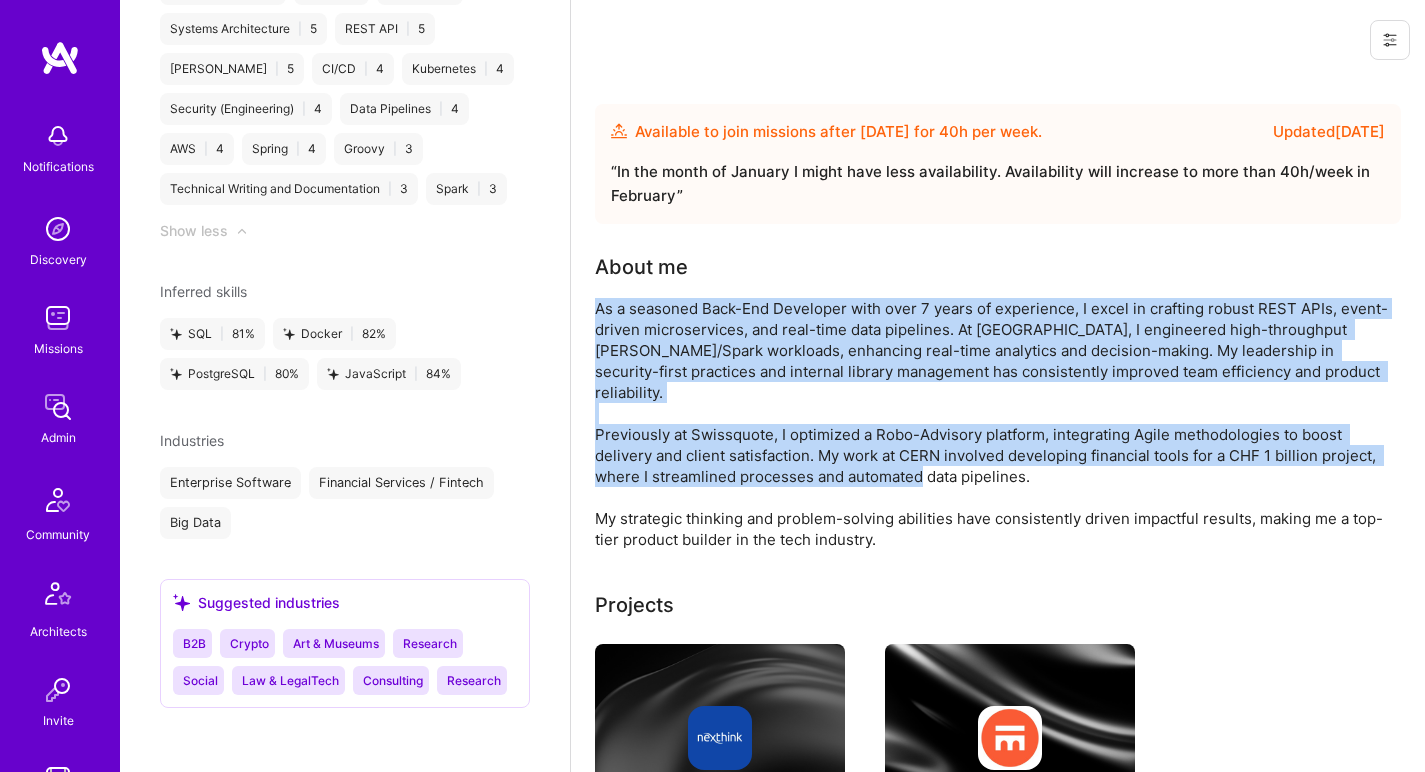 drag, startPoint x: 823, startPoint y: 402, endPoint x: 839, endPoint y: 364, distance: 41.231056 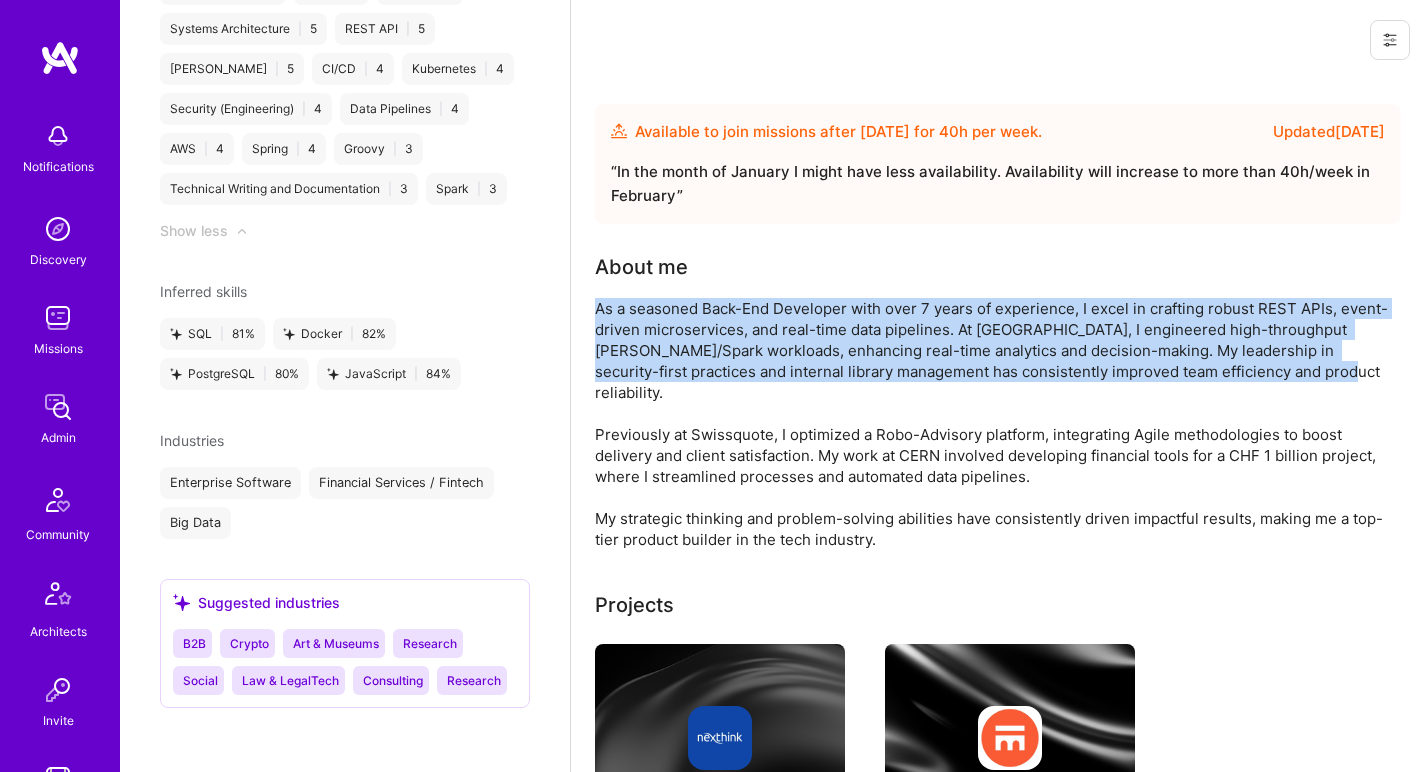 click on "As a seasoned Back-End Developer with over 7 years of experience, I excel in crafting robust REST APIs, event-driven microservices, and real-time data pipelines. At Nexthink, I engineered high-throughput Kafka/Spark workloads, enhancing real-time analytics and decision-making. My leadership in security-first practices and internal library management has consistently improved team efficiency and product reliability.
Previously at Swissquote, I optimized a Robo-Advisory platform, integrating Agile methodologies to boost delivery and client satisfaction. My work at CERN involved developing financial tools for a CHF 1 billion project, where I streamlined processes and automated data pipelines.
My strategic thinking and problem-solving abilities have consistently driven impactful results, making me a top-tier product builder in the tech industry." at bounding box center (995, 424) 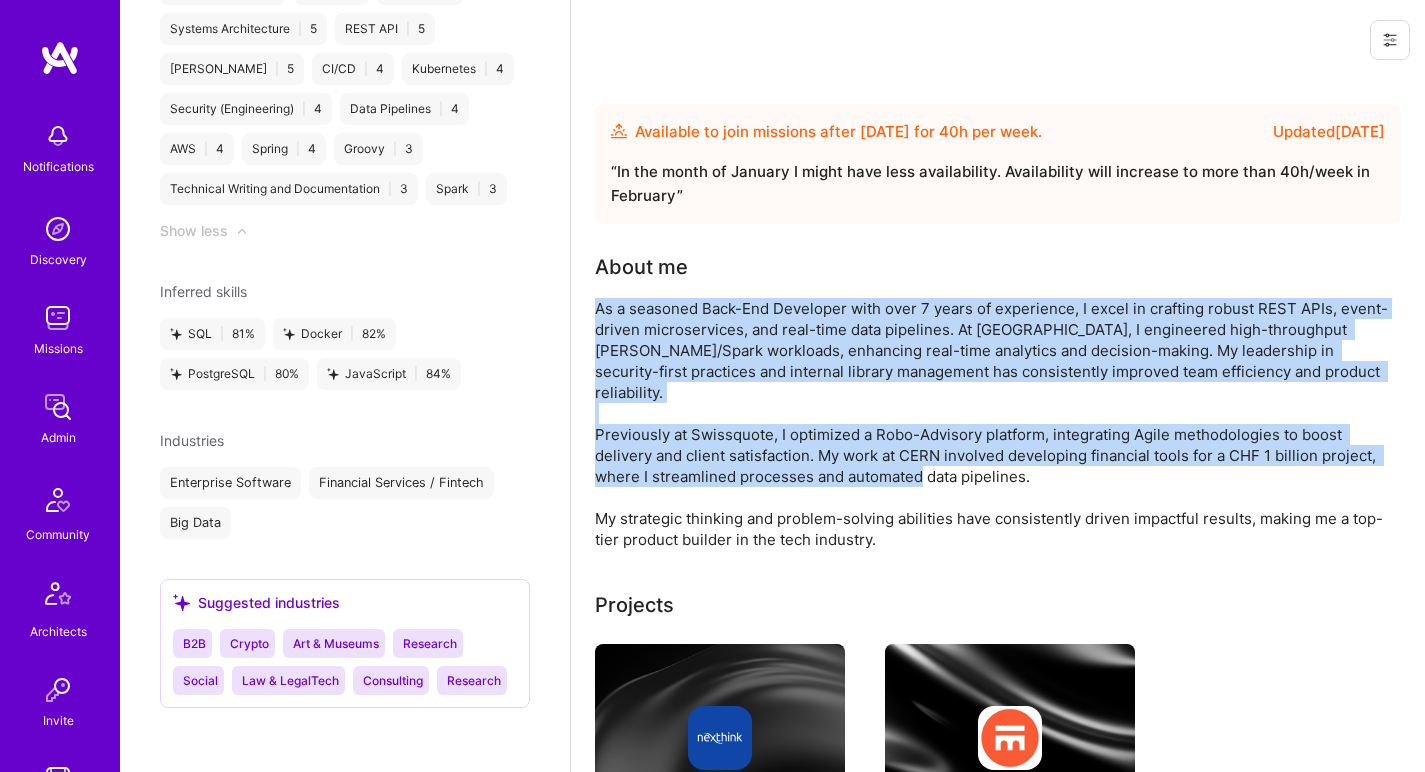 drag, startPoint x: 839, startPoint y: 364, endPoint x: 837, endPoint y: 404, distance: 40.04997 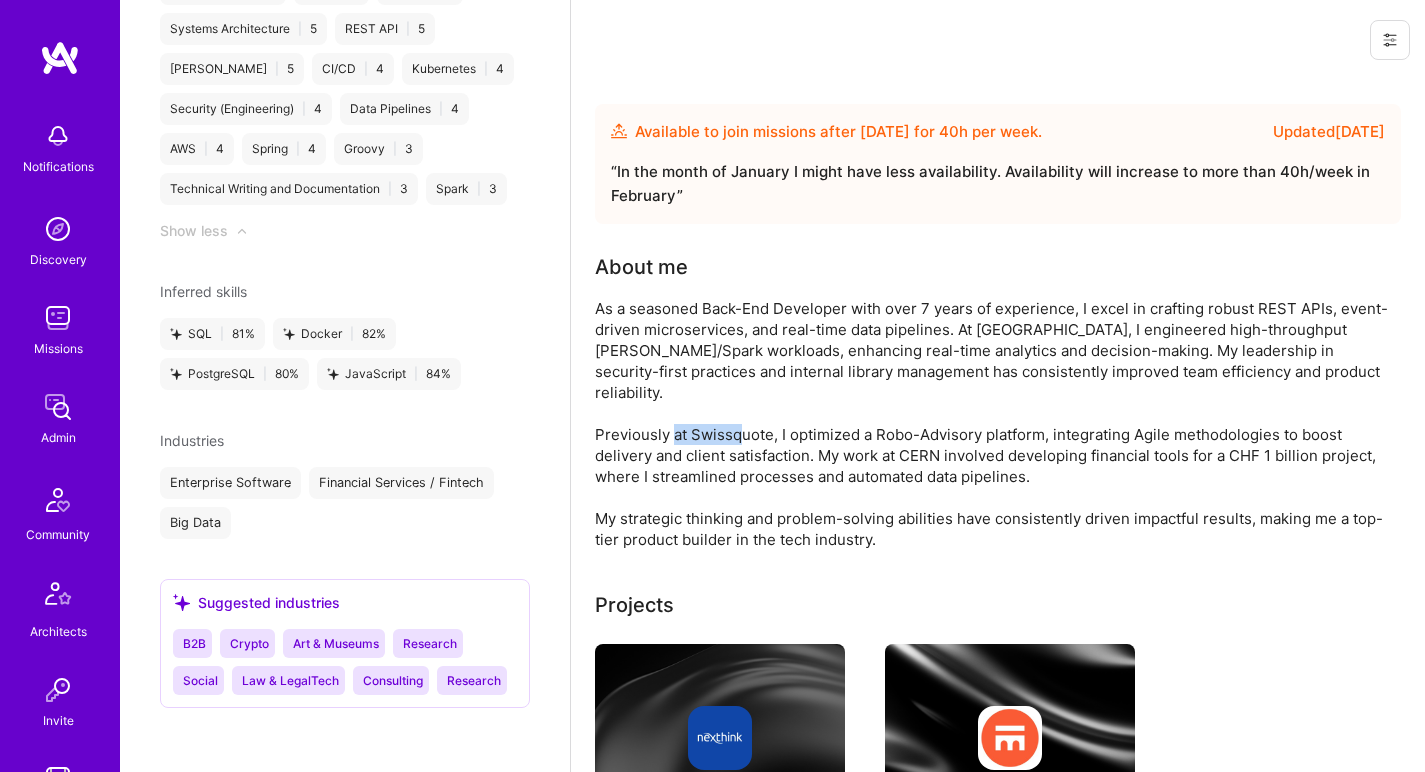 click on "As a seasoned Back-End Developer with over 7 years of experience, I excel in crafting robust REST APIs, event-driven microservices, and real-time data pipelines. At Nexthink, I engineered high-throughput Kafka/Spark workloads, enhancing real-time analytics and decision-making. My leadership in security-first practices and internal library management has consistently improved team efficiency and product reliability.
Previously at Swissquote, I optimized a Robo-Advisory platform, integrating Agile methodologies to boost delivery and client satisfaction. My work at CERN involved developing financial tools for a CHF 1 billion project, where I streamlined processes and automated data pipelines.
My strategic thinking and problem-solving abilities have consistently driven impactful results, making me a top-tier product builder in the tech industry." at bounding box center [995, 424] 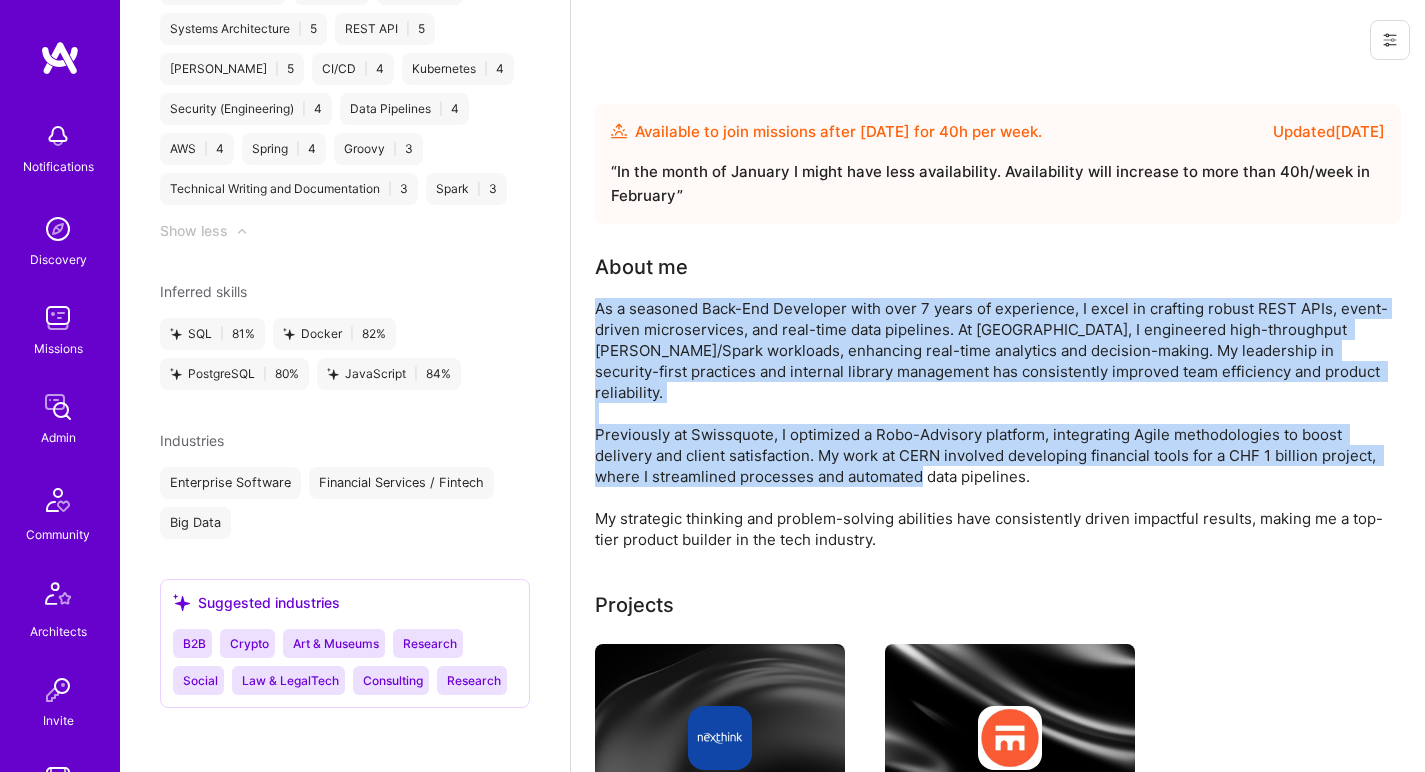 drag, startPoint x: 837, startPoint y: 404, endPoint x: 848, endPoint y: 369, distance: 36.687874 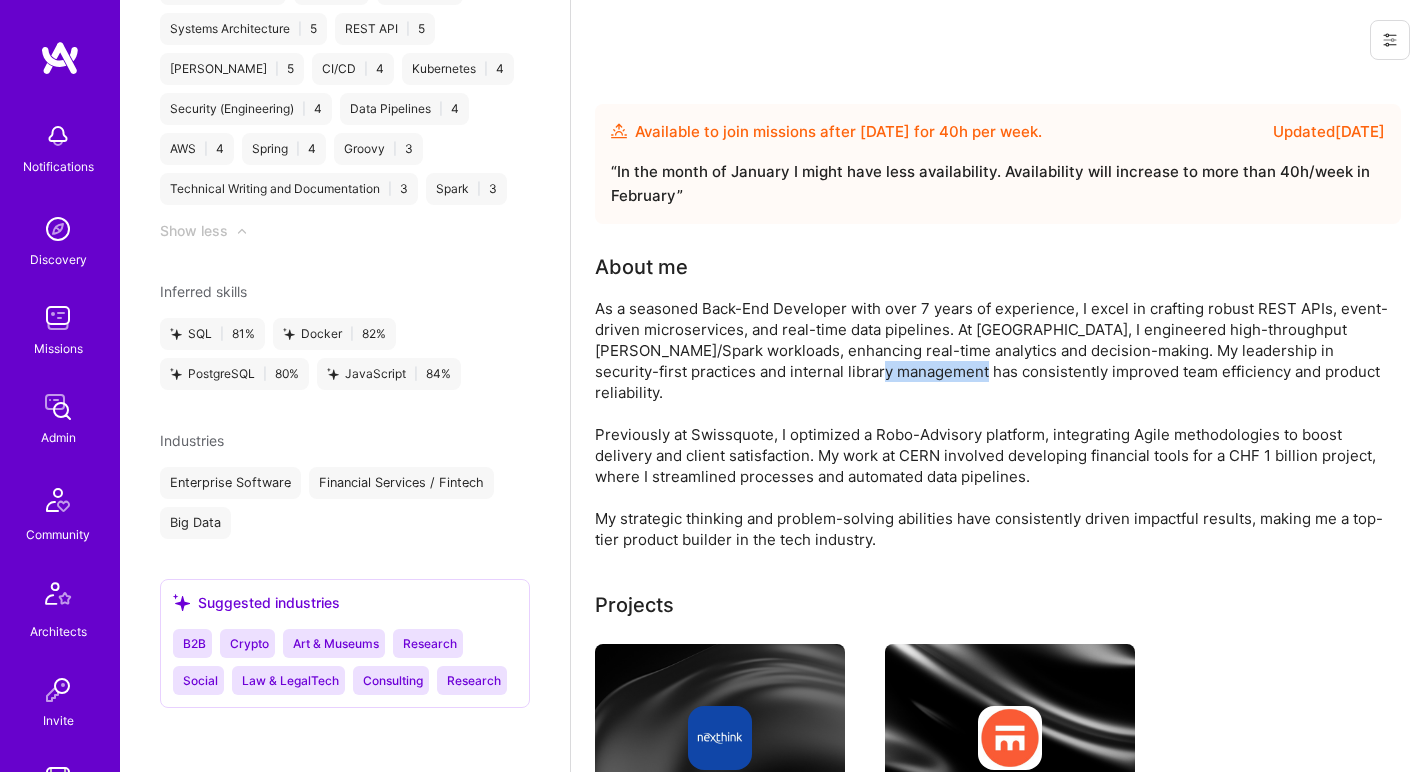 click on "As a seasoned Back-End Developer with over 7 years of experience, I excel in crafting robust REST APIs, event-driven microservices, and real-time data pipelines. At Nexthink, I engineered high-throughput Kafka/Spark workloads, enhancing real-time analytics and decision-making. My leadership in security-first practices and internal library management has consistently improved team efficiency and product reliability.
Previously at Swissquote, I optimized a Robo-Advisory platform, integrating Agile methodologies to boost delivery and client satisfaction. My work at CERN involved developing financial tools for a CHF 1 billion project, where I streamlined processes and automated data pipelines.
My strategic thinking and problem-solving abilities have consistently driven impactful results, making me a top-tier product builder in the tech industry." at bounding box center (995, 424) 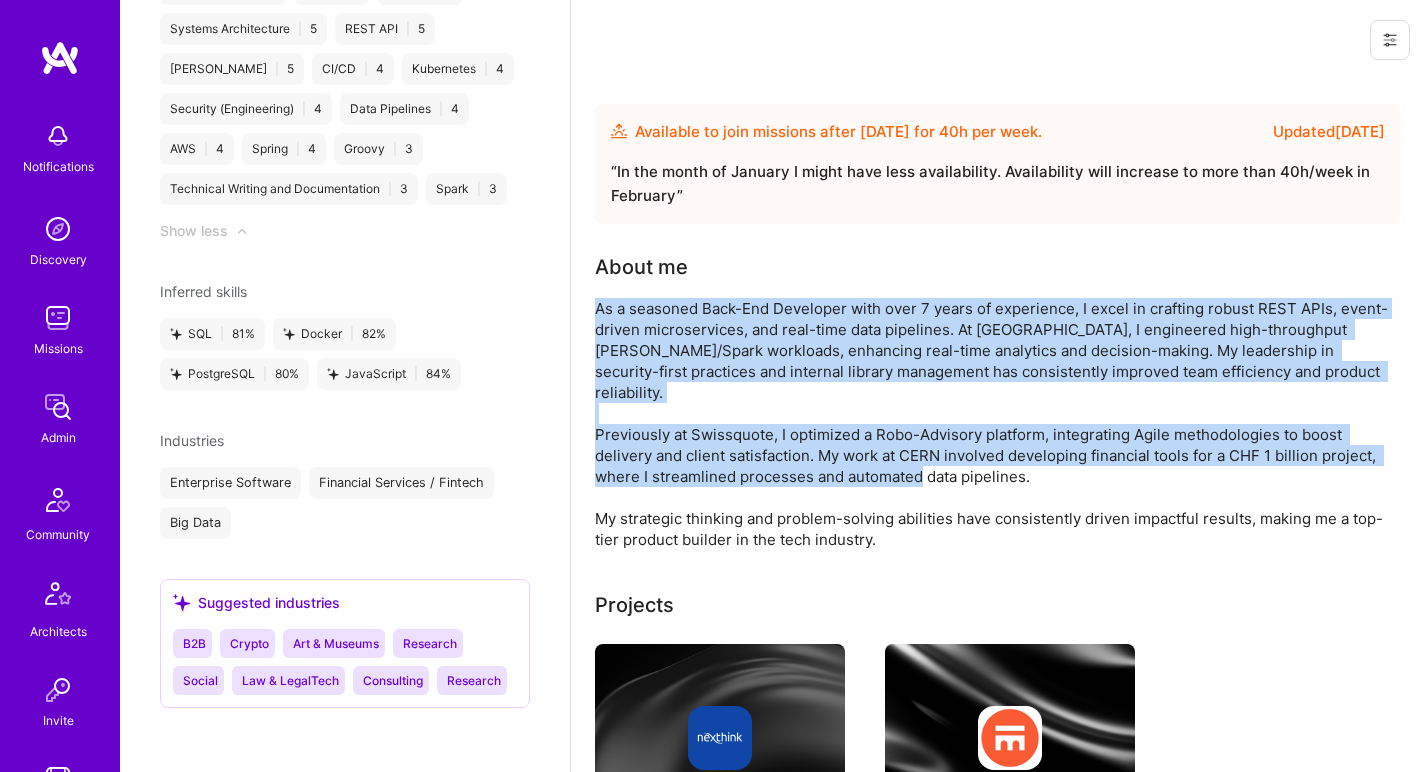 drag, startPoint x: 848, startPoint y: 369, endPoint x: 835, endPoint y: 429, distance: 61.39218 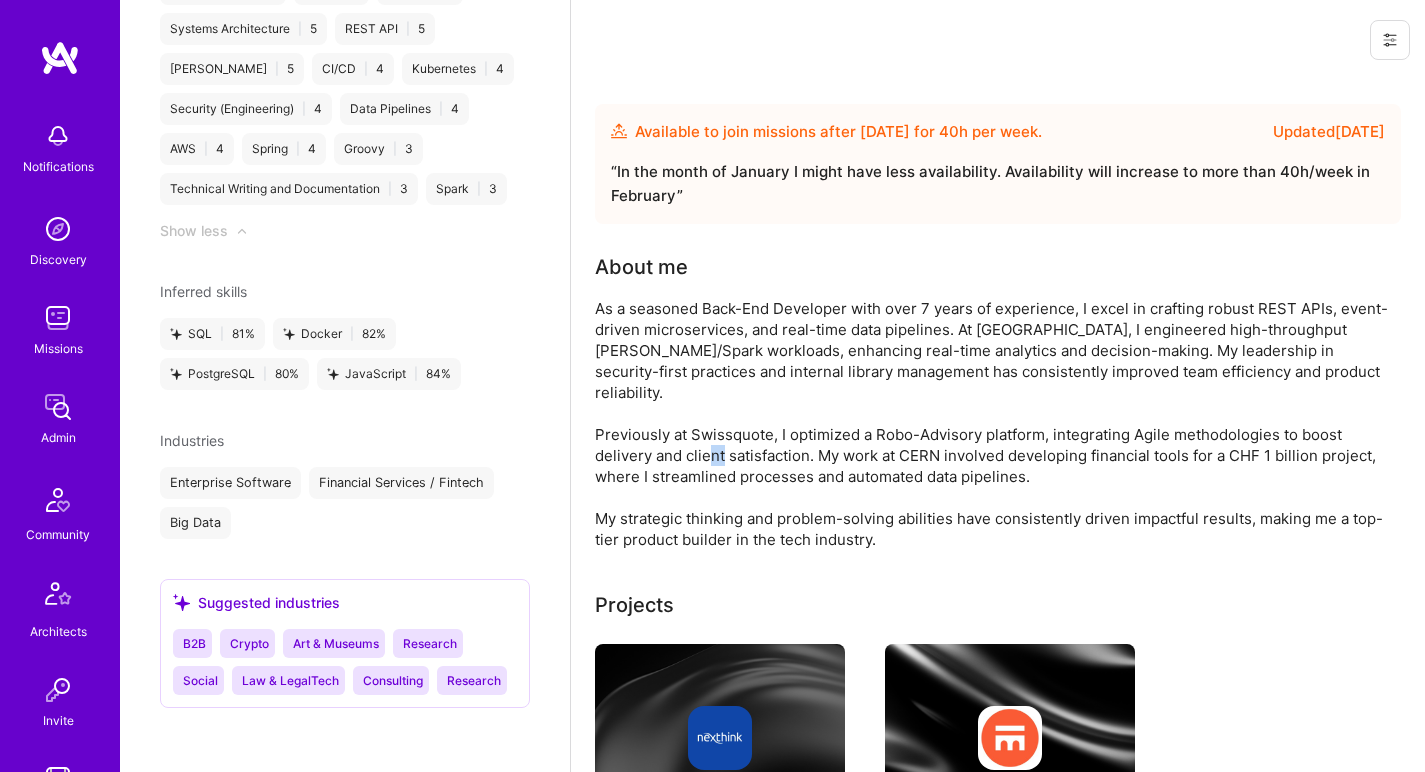 click on "As a seasoned Back-End Developer with over 7 years of experience, I excel in crafting robust REST APIs, event-driven microservices, and real-time data pipelines. At Nexthink, I engineered high-throughput Kafka/Spark workloads, enhancing real-time analytics and decision-making. My leadership in security-first practices and internal library management has consistently improved team efficiency and product reliability.
Previously at Swissquote, I optimized a Robo-Advisory platform, integrating Agile methodologies to boost delivery and client satisfaction. My work at CERN involved developing financial tools for a CHF 1 billion project, where I streamlined processes and automated data pipelines.
My strategic thinking and problem-solving abilities have consistently driven impactful results, making me a top-tier product builder in the tech industry." at bounding box center [995, 424] 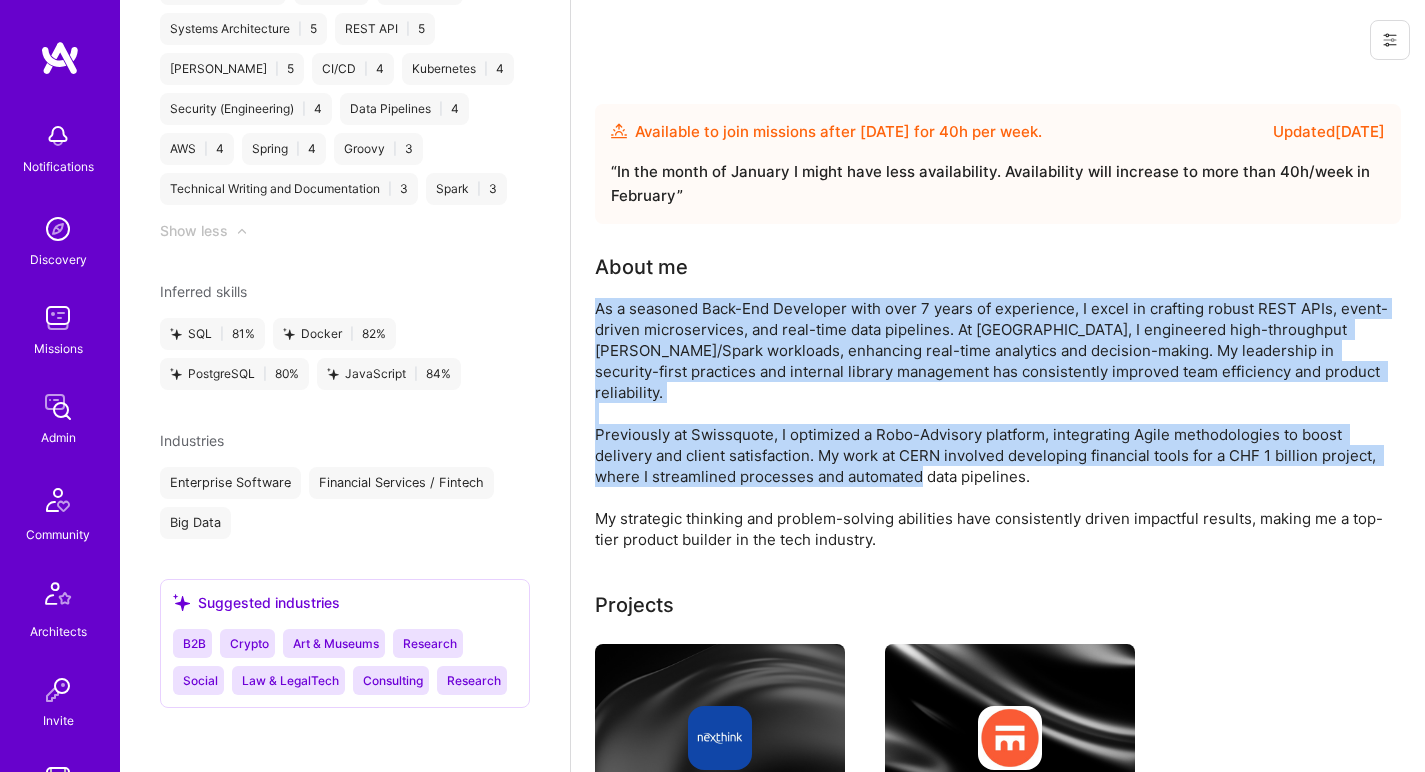 drag, startPoint x: 835, startPoint y: 429, endPoint x: 857, endPoint y: 366, distance: 66.730804 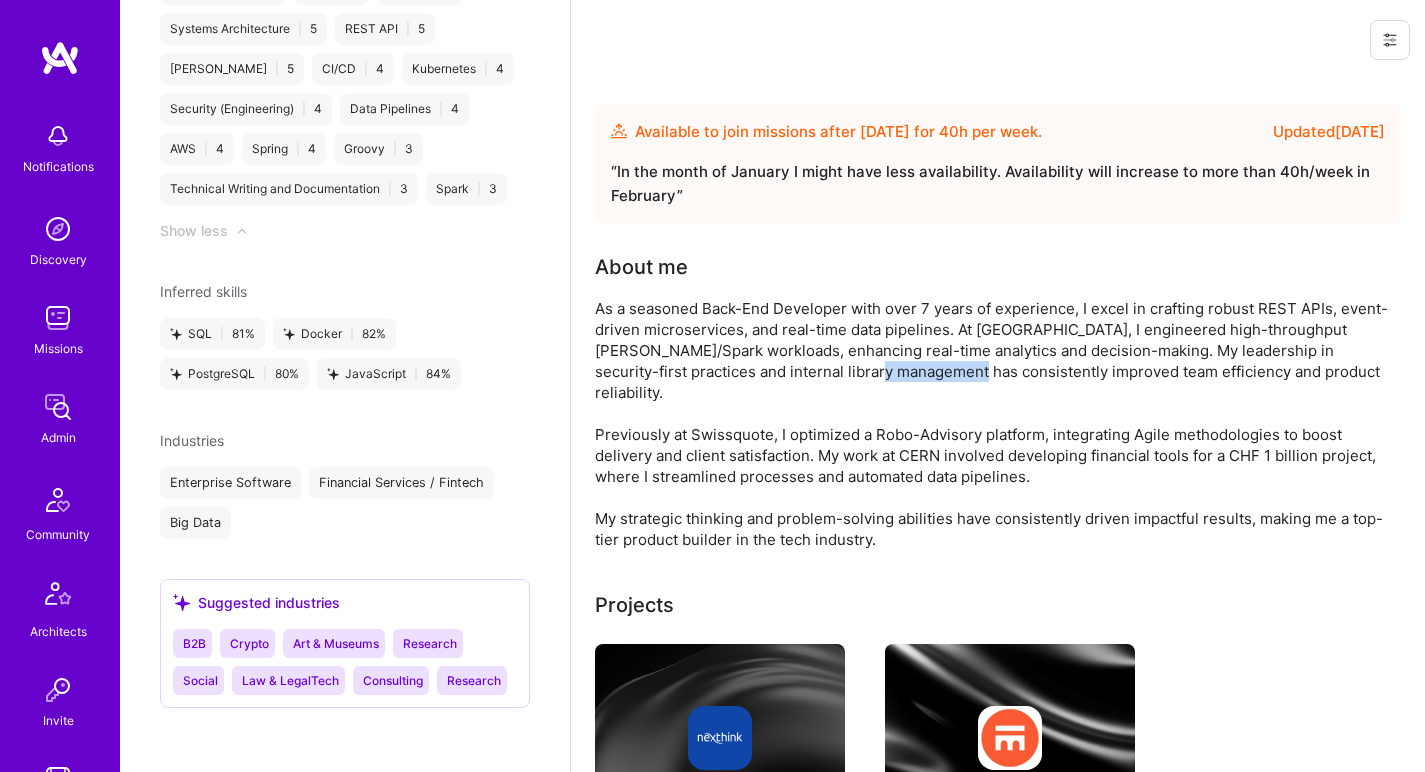 click on "As a seasoned Back-End Developer with over 7 years of experience, I excel in crafting robust REST APIs, event-driven microservices, and real-time data pipelines. At Nexthink, I engineered high-throughput Kafka/Spark workloads, enhancing real-time analytics and decision-making. My leadership in security-first practices and internal library management has consistently improved team efficiency and product reliability.
Previously at Swissquote, I optimized a Robo-Advisory platform, integrating Agile methodologies to boost delivery and client satisfaction. My work at CERN involved developing financial tools for a CHF 1 billion project, where I streamlined processes and automated data pipelines.
My strategic thinking and problem-solving abilities have consistently driven impactful results, making me a top-tier product builder in the tech industry." at bounding box center (995, 424) 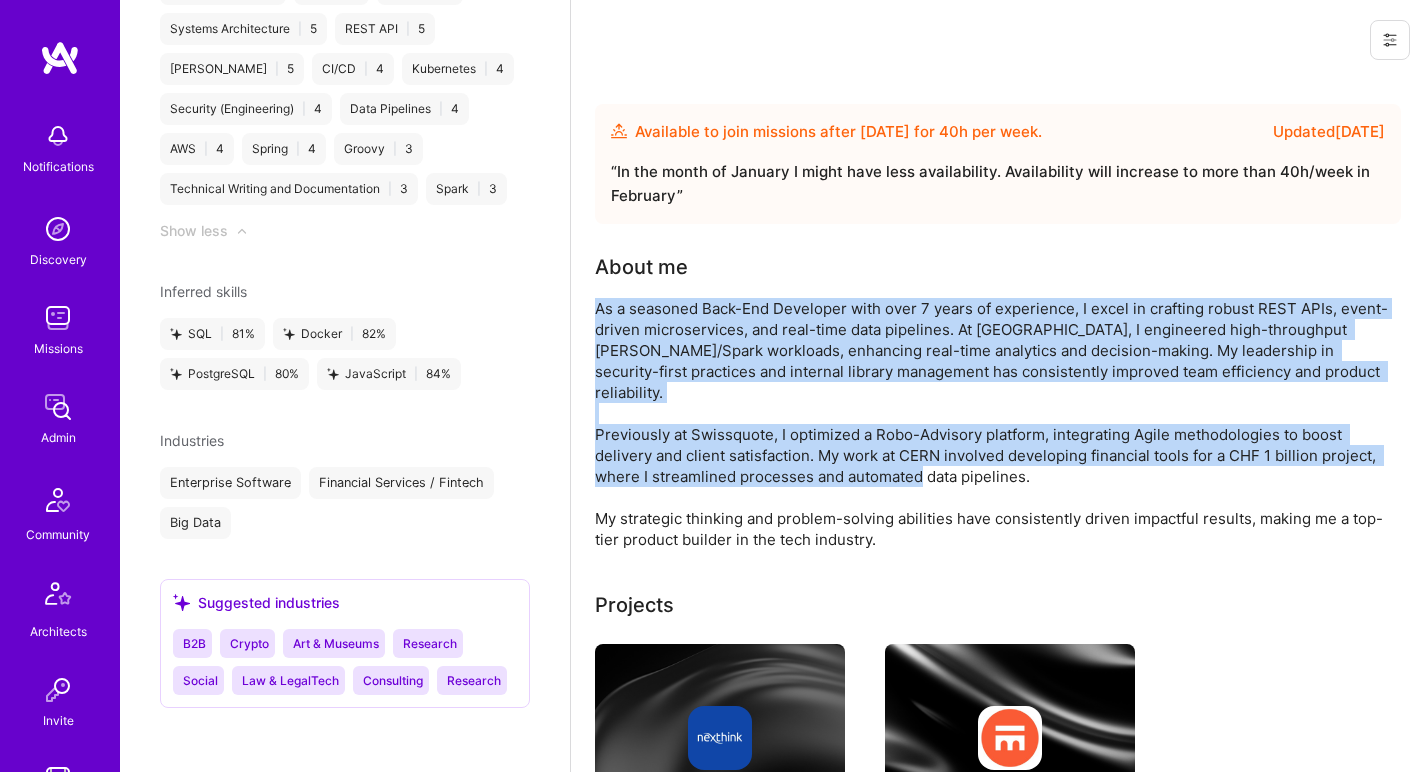 drag, startPoint x: 857, startPoint y: 366, endPoint x: 833, endPoint y: 428, distance: 66.48308 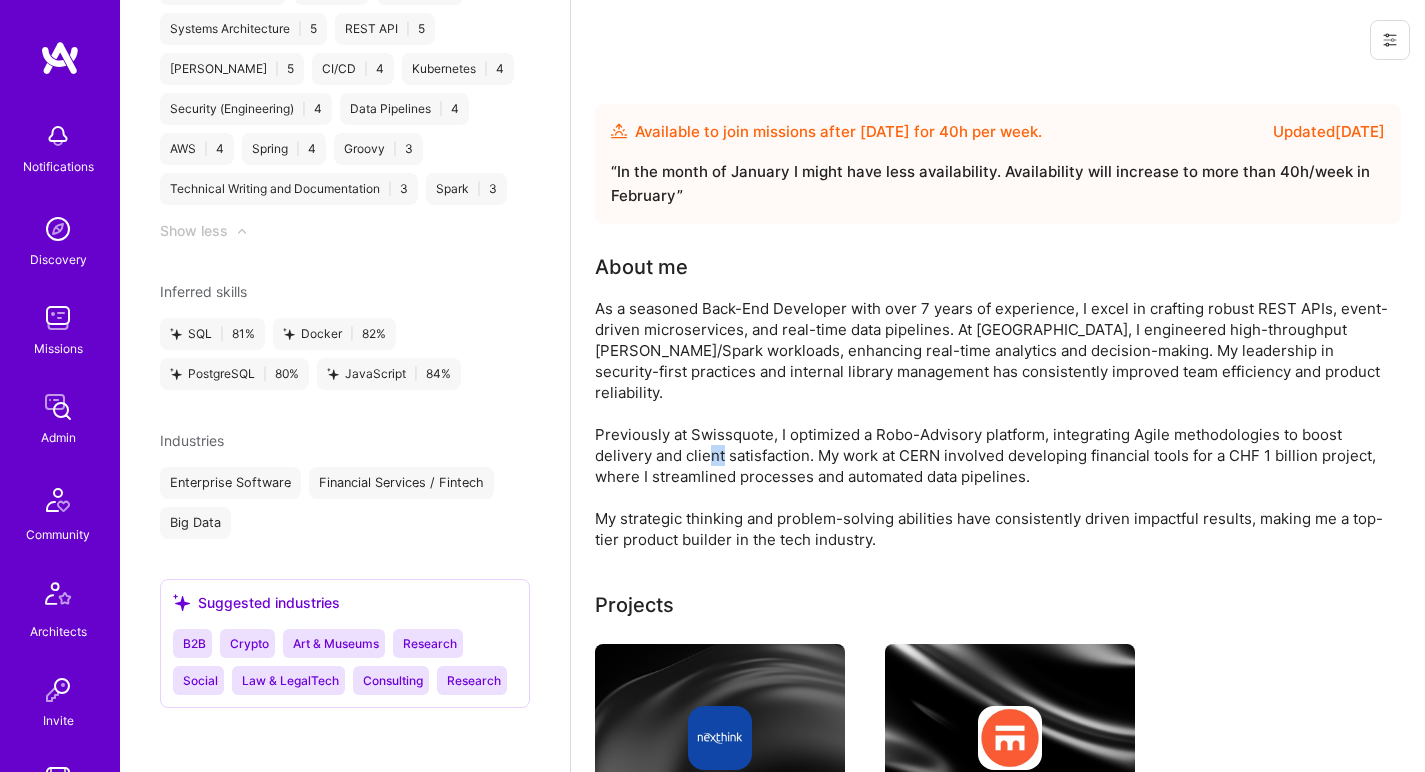 click on "As a seasoned Back-End Developer with over 7 years of experience, I excel in crafting robust REST APIs, event-driven microservices, and real-time data pipelines. At Nexthink, I engineered high-throughput Kafka/Spark workloads, enhancing real-time analytics and decision-making. My leadership in security-first practices and internal library management has consistently improved team efficiency and product reliability.
Previously at Swissquote, I optimized a Robo-Advisory platform, integrating Agile methodologies to boost delivery and client satisfaction. My work at CERN involved developing financial tools for a CHF 1 billion project, where I streamlined processes and automated data pipelines.
My strategic thinking and problem-solving abilities have consistently driven impactful results, making me a top-tier product builder in the tech industry." at bounding box center (995, 424) 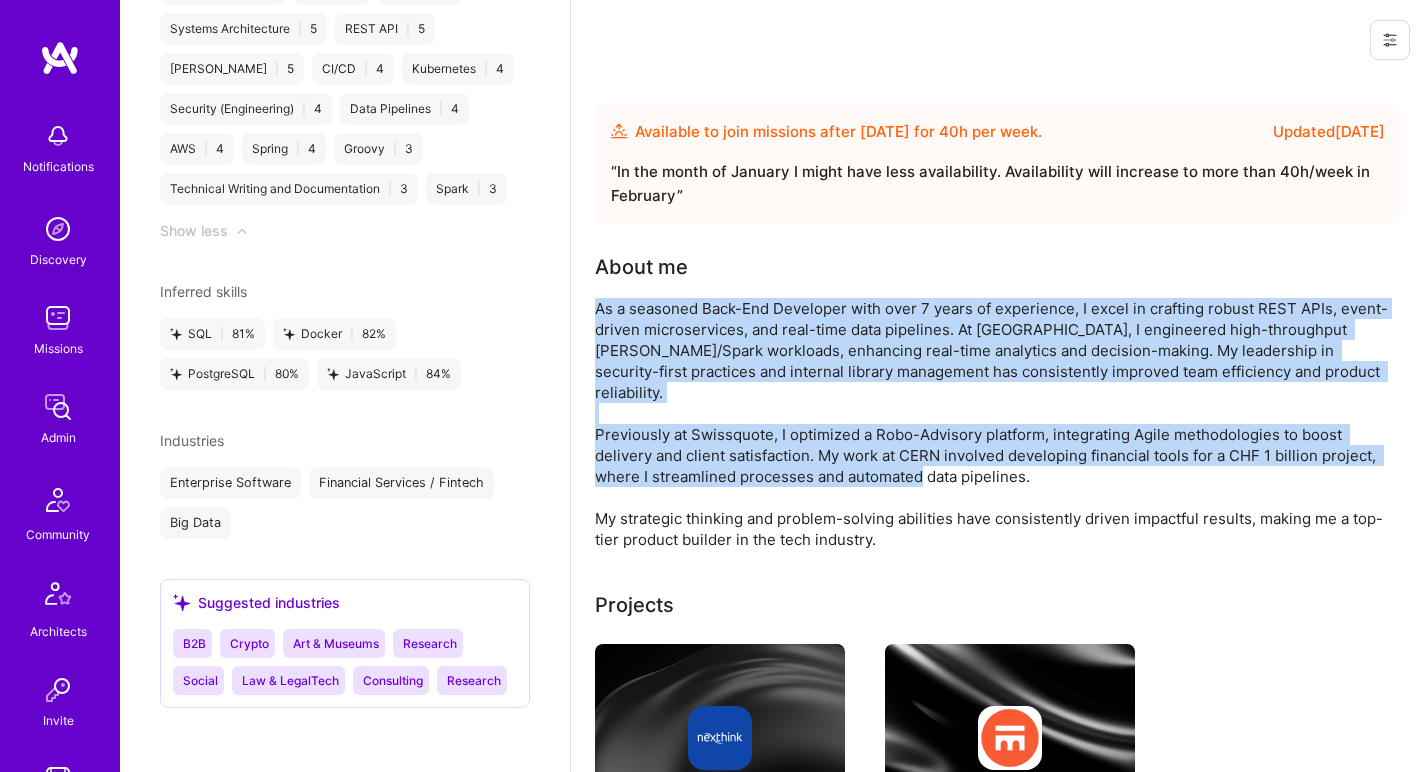 drag, startPoint x: 833, startPoint y: 427, endPoint x: 848, endPoint y: 361, distance: 67.68308 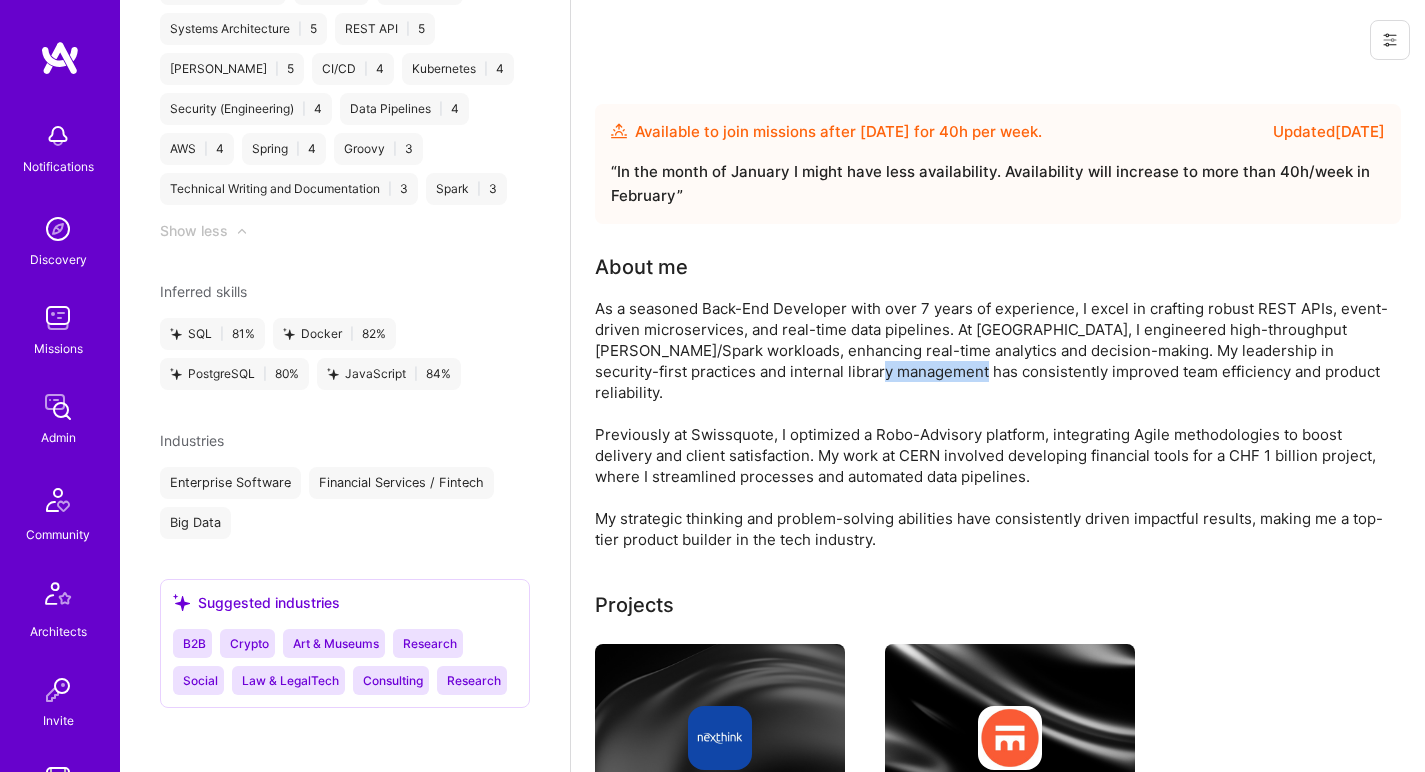 click on "As a seasoned Back-End Developer with over 7 years of experience, I excel in crafting robust REST APIs, event-driven microservices, and real-time data pipelines. At Nexthink, I engineered high-throughput Kafka/Spark workloads, enhancing real-time analytics and decision-making. My leadership in security-first practices and internal library management has consistently improved team efficiency and product reliability.
Previously at Swissquote, I optimized a Robo-Advisory platform, integrating Agile methodologies to boost delivery and client satisfaction. My work at CERN involved developing financial tools for a CHF 1 billion project, where I streamlined processes and automated data pipelines.
My strategic thinking and problem-solving abilities have consistently driven impactful results, making me a top-tier product builder in the tech industry." at bounding box center [995, 424] 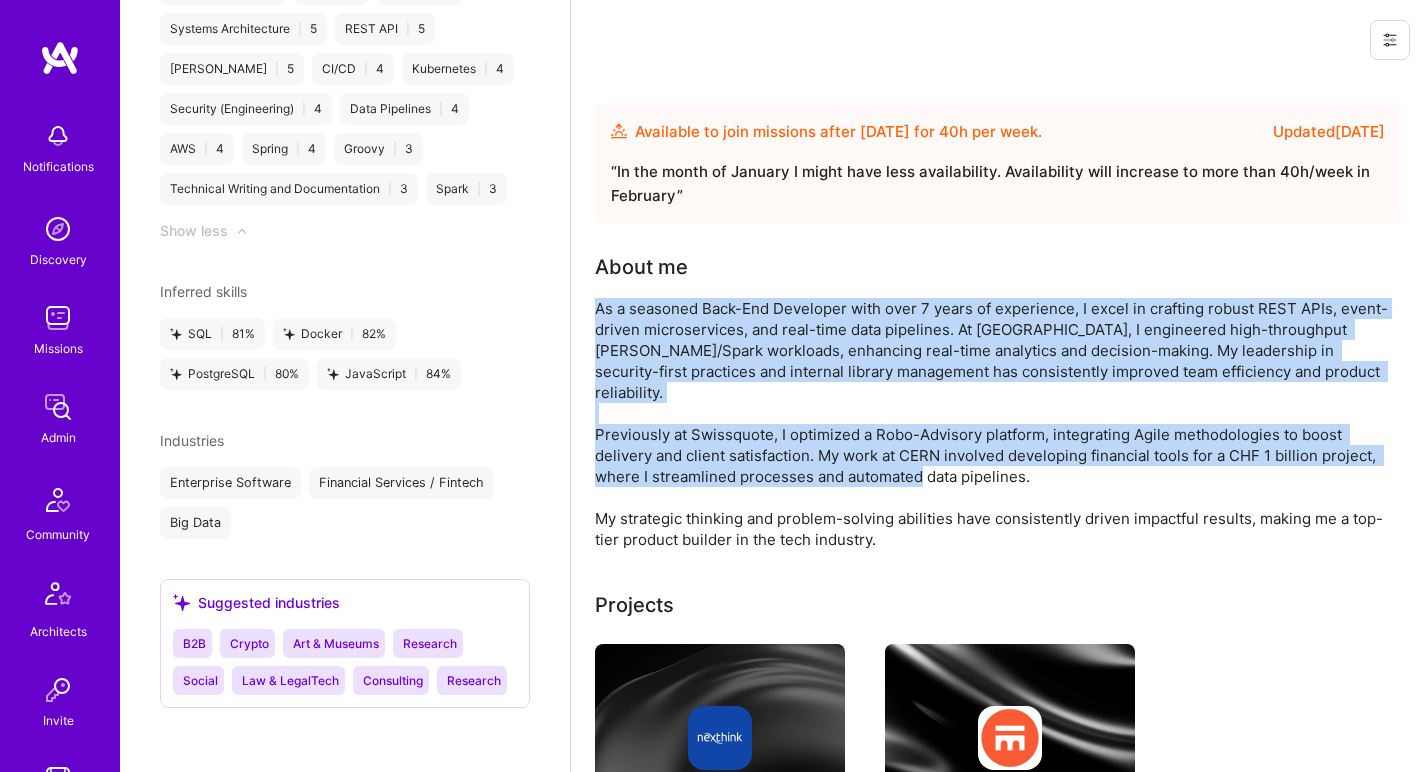 drag, startPoint x: 848, startPoint y: 360, endPoint x: 833, endPoint y: 434, distance: 75.50497 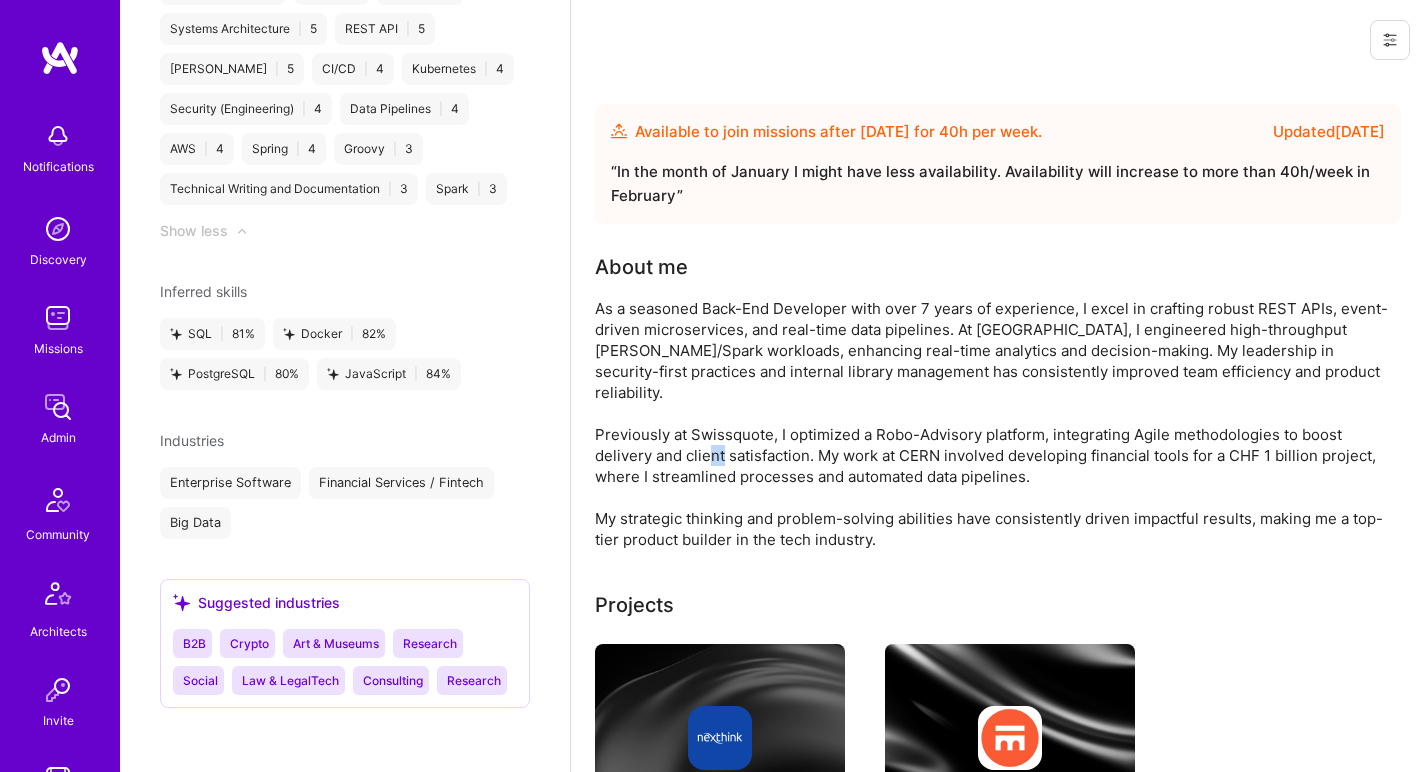 click on "As a seasoned Back-End Developer with over 7 years of experience, I excel in crafting robust REST APIs, event-driven microservices, and real-time data pipelines. At Nexthink, I engineered high-throughput Kafka/Spark workloads, enhancing real-time analytics and decision-making. My leadership in security-first practices and internal library management has consistently improved team efficiency and product reliability.
Previously at Swissquote, I optimized a Robo-Advisory platform, integrating Agile methodologies to boost delivery and client satisfaction. My work at CERN involved developing financial tools for a CHF 1 billion project, where I streamlined processes and automated data pipelines.
My strategic thinking and problem-solving abilities have consistently driven impactful results, making me a top-tier product builder in the tech industry." at bounding box center [995, 424] 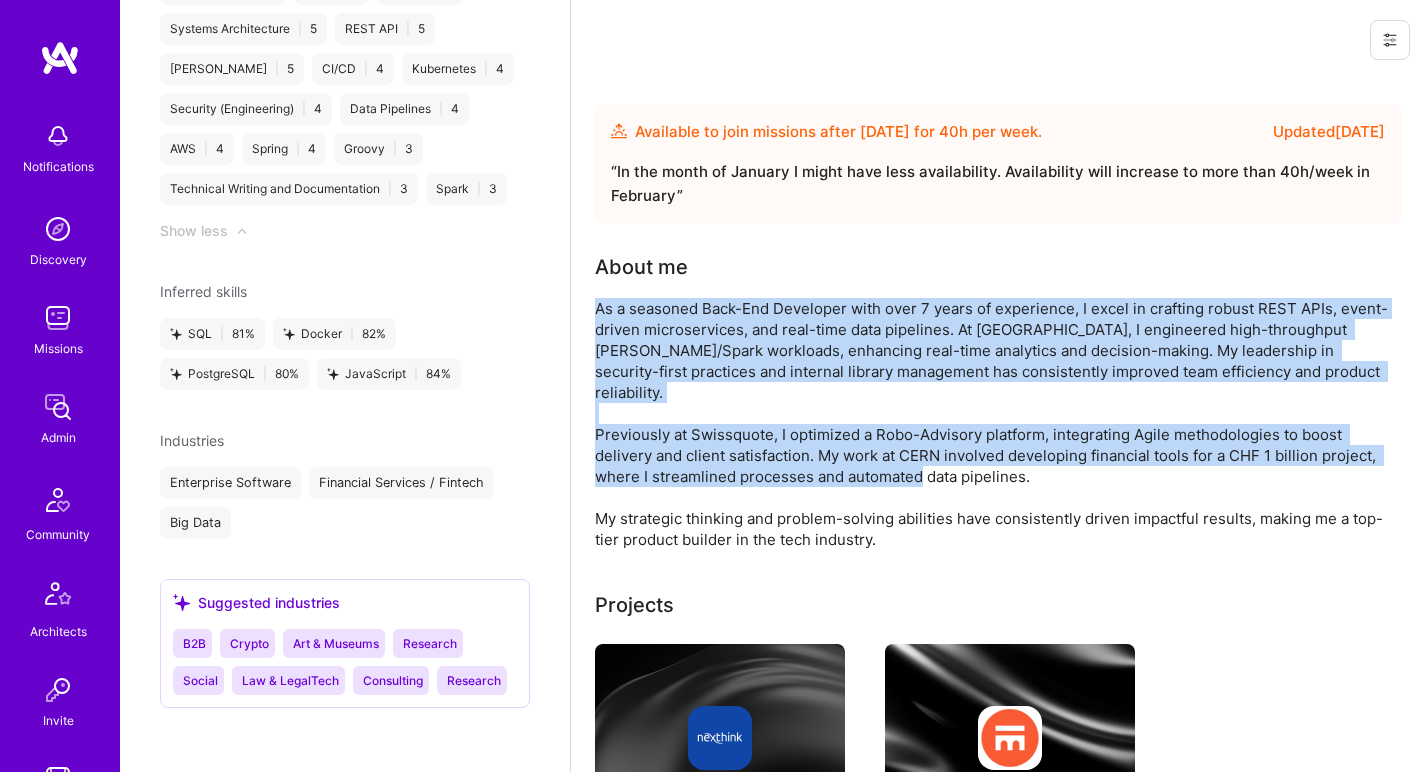 drag, startPoint x: 833, startPoint y: 434, endPoint x: 854, endPoint y: 373, distance: 64.513565 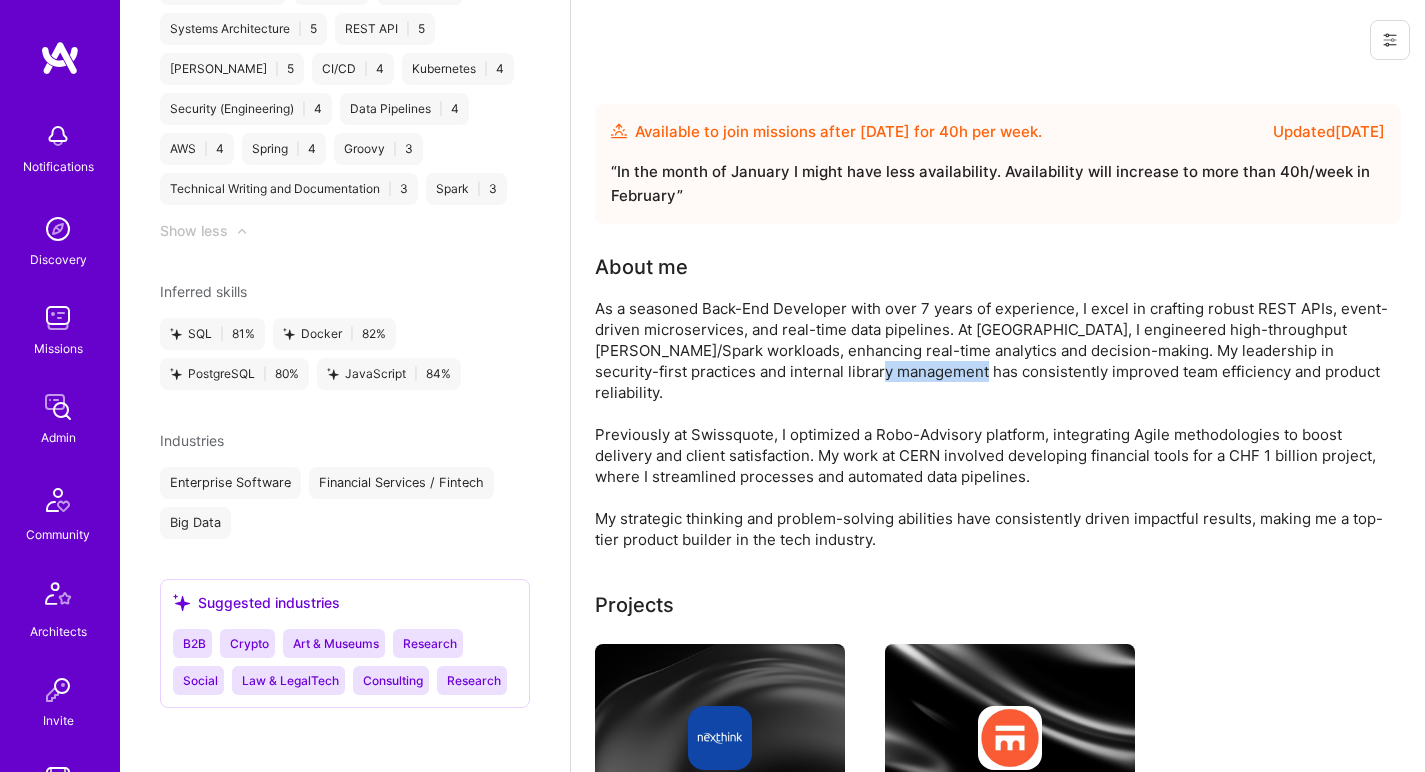 click on "As a seasoned Back-End Developer with over 7 years of experience, I excel in crafting robust REST APIs, event-driven microservices, and real-time data pipelines. At Nexthink, I engineered high-throughput Kafka/Spark workloads, enhancing real-time analytics and decision-making. My leadership in security-first practices and internal library management has consistently improved team efficiency and product reliability.
Previously at Swissquote, I optimized a Robo-Advisory platform, integrating Agile methodologies to boost delivery and client satisfaction. My work at CERN involved developing financial tools for a CHF 1 billion project, where I streamlined processes and automated data pipelines.
My strategic thinking and problem-solving abilities have consistently driven impactful results, making me a top-tier product builder in the tech industry." at bounding box center (995, 424) 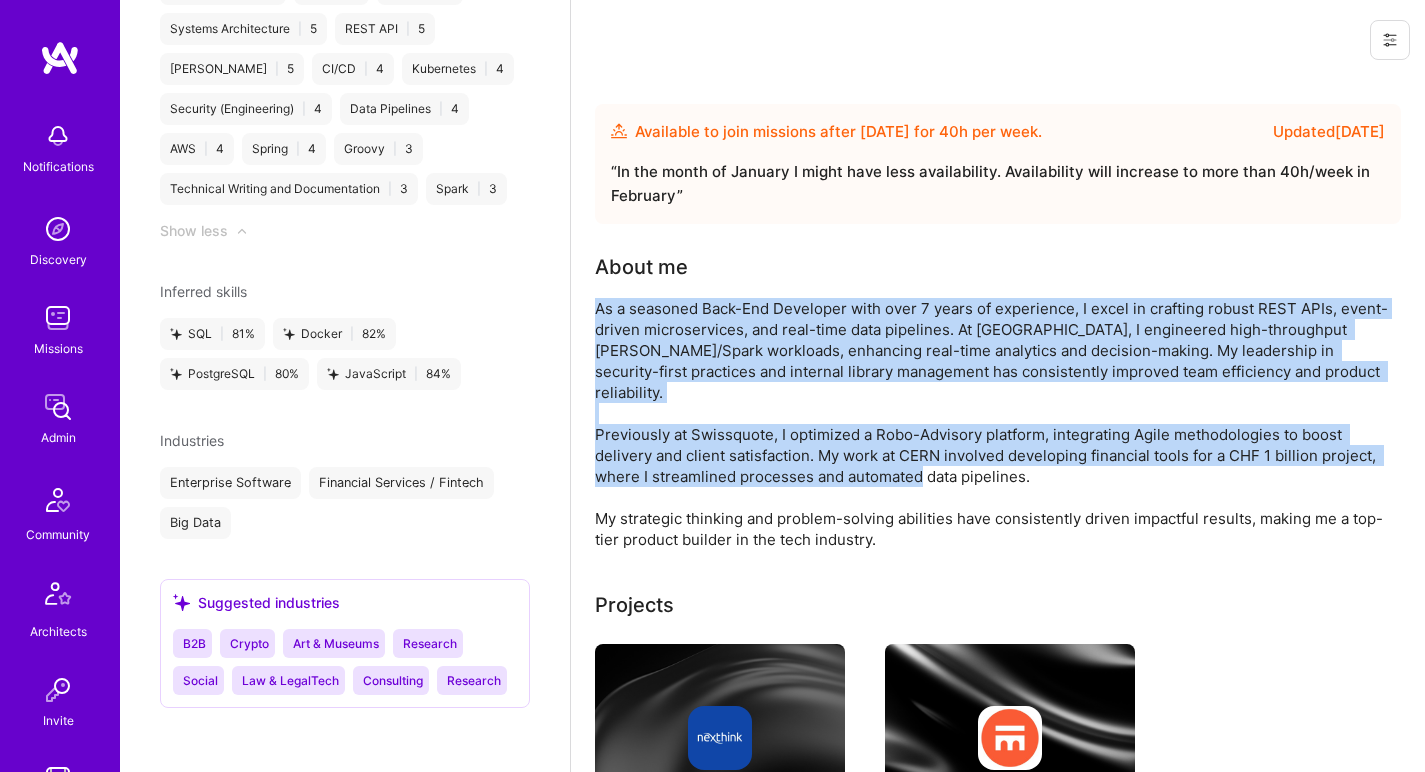 drag, startPoint x: 854, startPoint y: 373, endPoint x: 845, endPoint y: 441, distance: 68.593 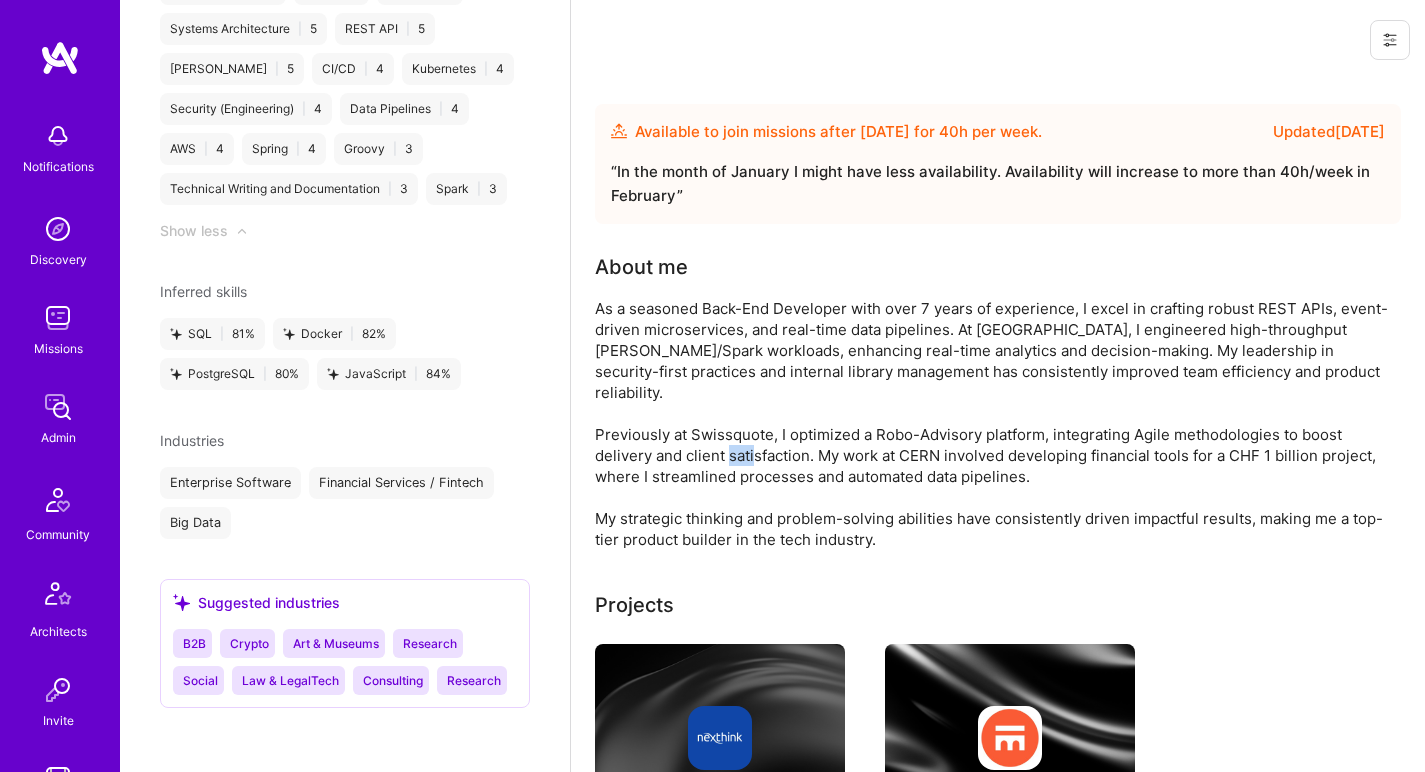 click on "As a seasoned Back-End Developer with over 7 years of experience, I excel in crafting robust REST APIs, event-driven microservices, and real-time data pipelines. At Nexthink, I engineered high-throughput Kafka/Spark workloads, enhancing real-time analytics and decision-making. My leadership in security-first practices and internal library management has consistently improved team efficiency and product reliability.
Previously at Swissquote, I optimized a Robo-Advisory platform, integrating Agile methodologies to boost delivery and client satisfaction. My work at CERN involved developing financial tools for a CHF 1 billion project, where I streamlined processes and automated data pipelines.
My strategic thinking and problem-solving abilities have consistently driven impactful results, making me a top-tier product builder in the tech industry." at bounding box center (995, 424) 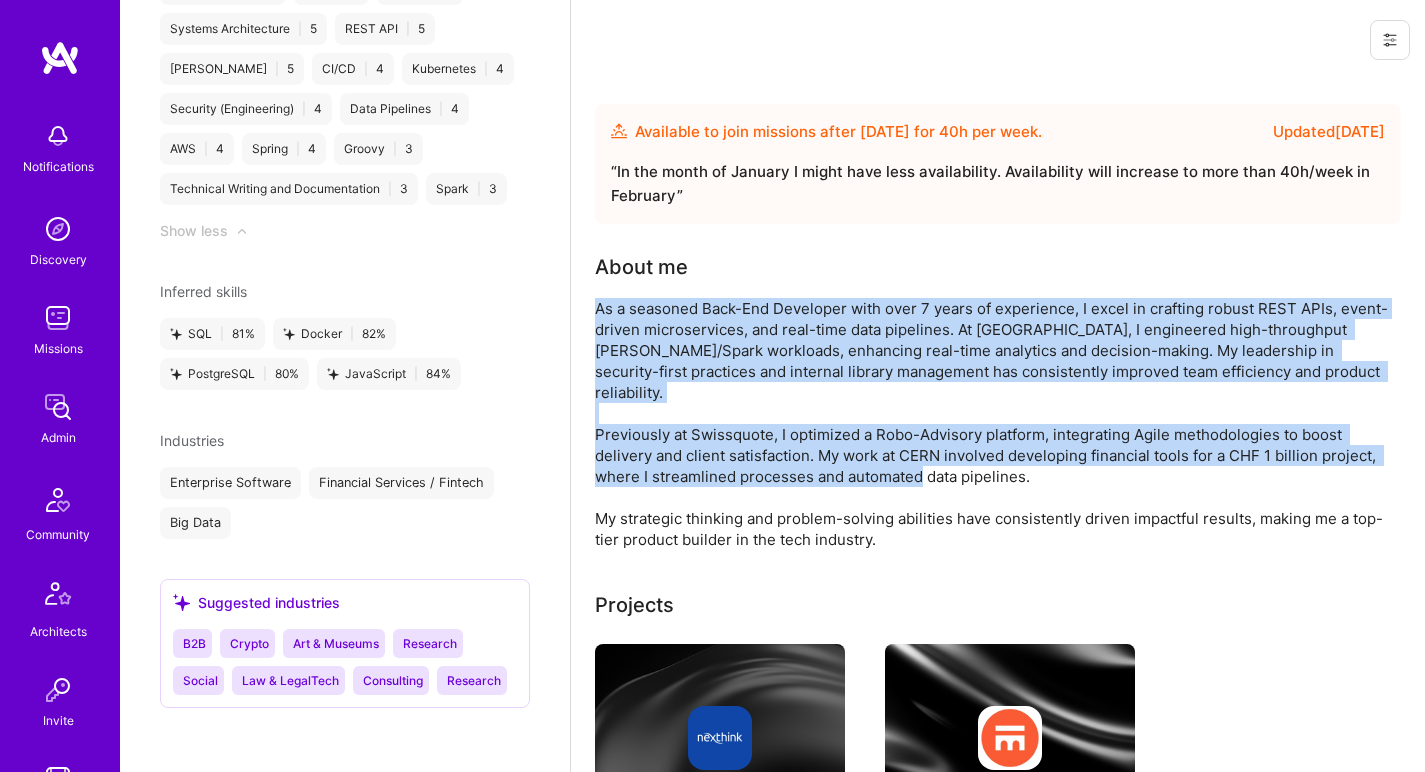 drag, startPoint x: 845, startPoint y: 441, endPoint x: 860, endPoint y: 379, distance: 63.788715 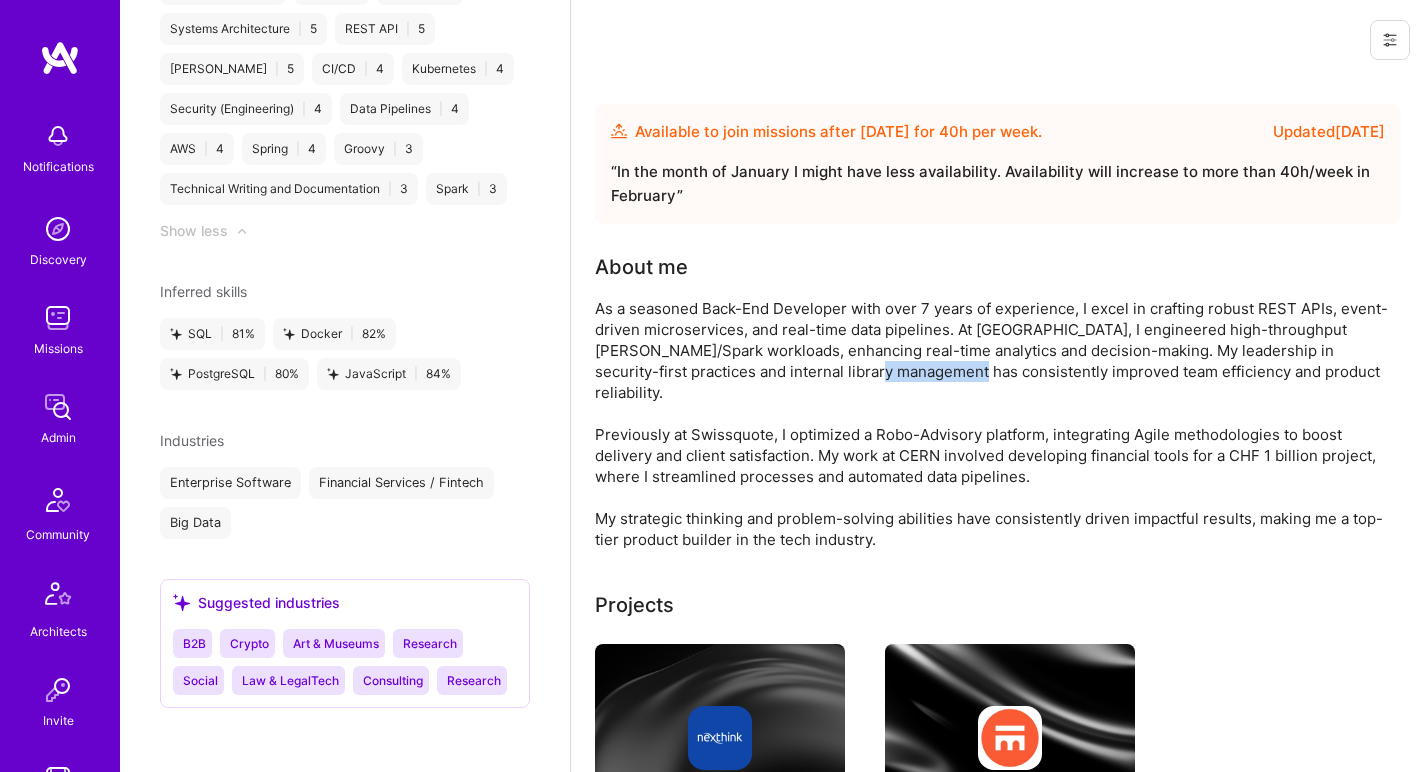 click on "As a seasoned Back-End Developer with over 7 years of experience, I excel in crafting robust REST APIs, event-driven microservices, and real-time data pipelines. At Nexthink, I engineered high-throughput Kafka/Spark workloads, enhancing real-time analytics and decision-making. My leadership in security-first practices and internal library management has consistently improved team efficiency and product reliability.
Previously at Swissquote, I optimized a Robo-Advisory platform, integrating Agile methodologies to boost delivery and client satisfaction. My work at CERN involved developing financial tools for a CHF 1 billion project, where I streamlined processes and automated data pipelines.
My strategic thinking and problem-solving abilities have consistently driven impactful results, making me a top-tier product builder in the tech industry." at bounding box center (995, 424) 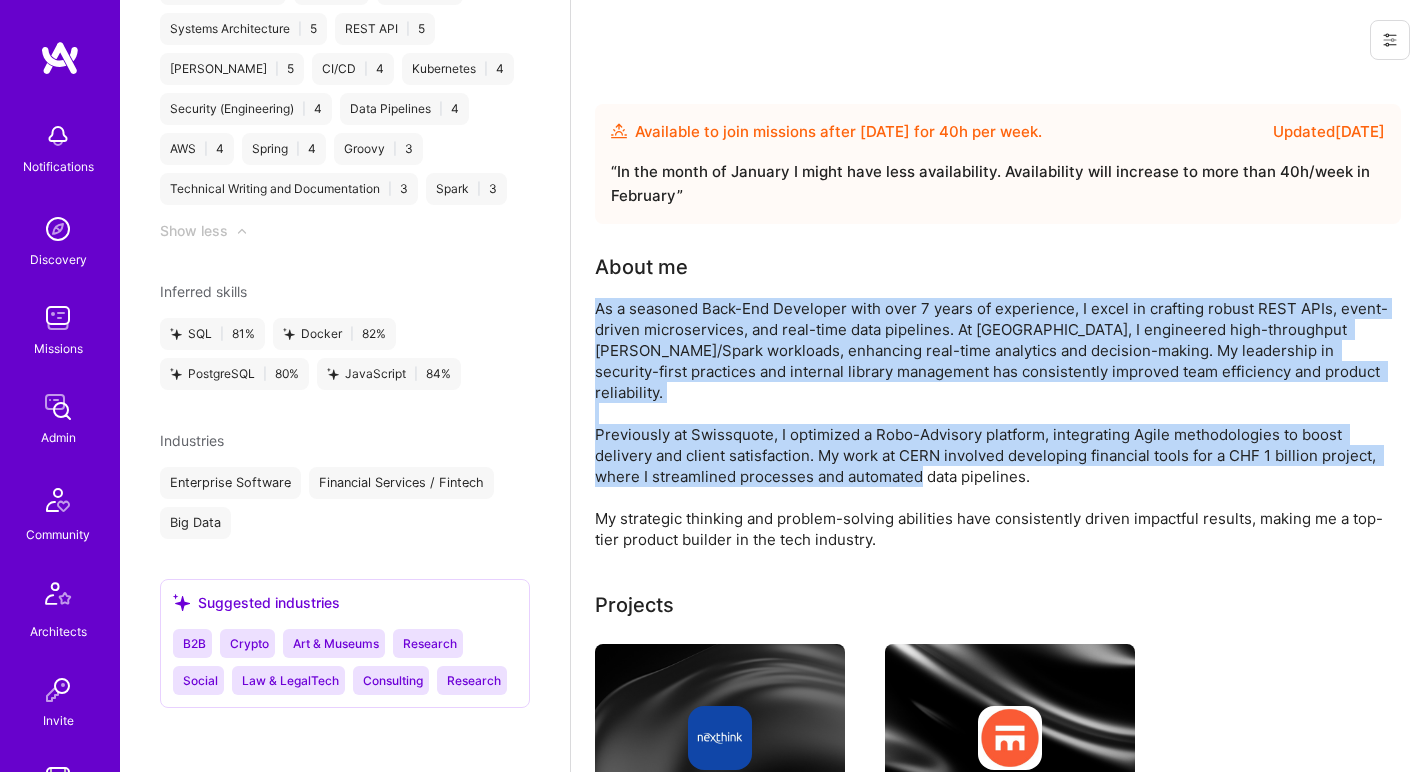 drag, startPoint x: 860, startPoint y: 379, endPoint x: 859, endPoint y: 417, distance: 38.013157 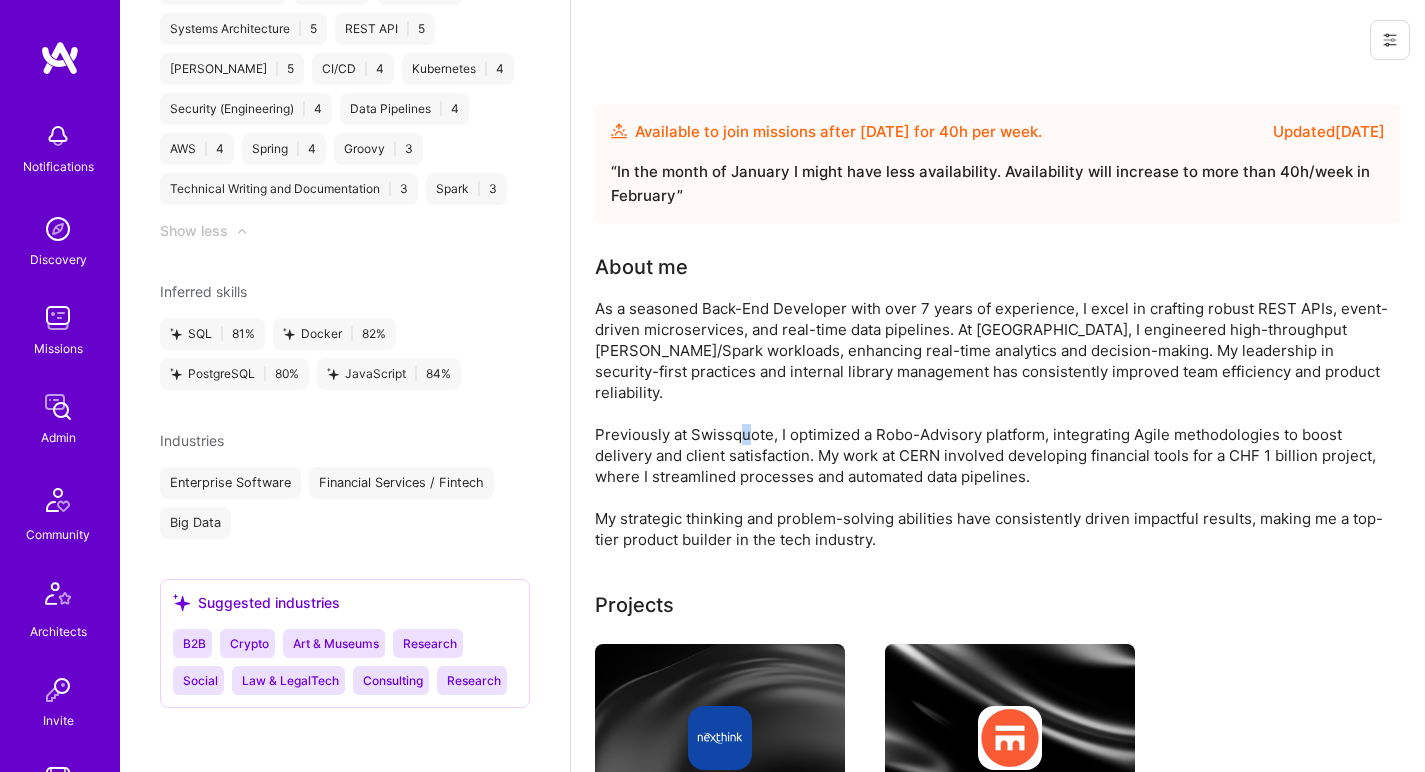 click on "As a seasoned Back-End Developer with over 7 years of experience, I excel in crafting robust REST APIs, event-driven microservices, and real-time data pipelines. At Nexthink, I engineered high-throughput Kafka/Spark workloads, enhancing real-time analytics and decision-making. My leadership in security-first practices and internal library management has consistently improved team efficiency and product reliability.
Previously at Swissquote, I optimized a Robo-Advisory platform, integrating Agile methodologies to boost delivery and client satisfaction. My work at CERN involved developing financial tools for a CHF 1 billion project, where I streamlined processes and automated data pipelines.
My strategic thinking and problem-solving abilities have consistently driven impactful results, making me a top-tier product builder in the tech industry." at bounding box center (995, 424) 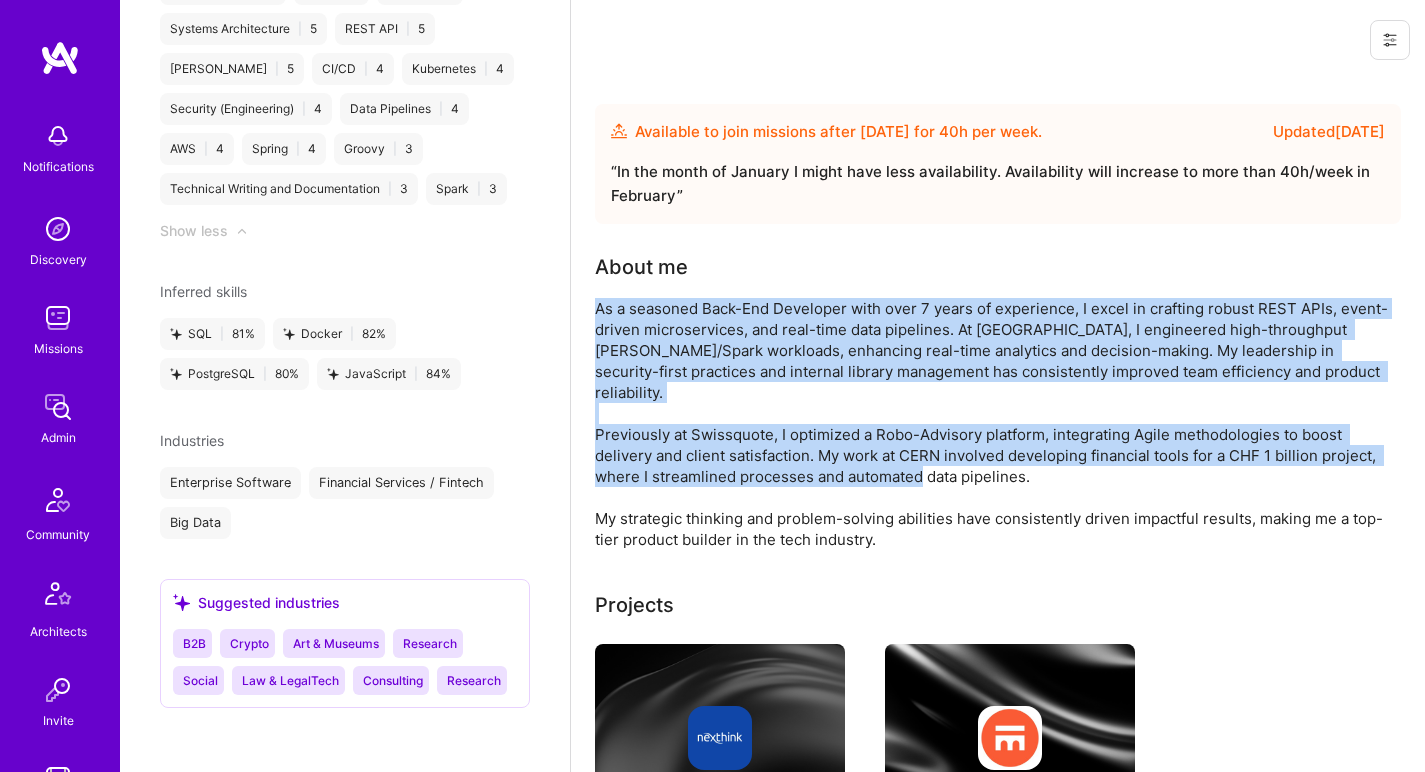 drag, startPoint x: 859, startPoint y: 417, endPoint x: 862, endPoint y: 356, distance: 61.073727 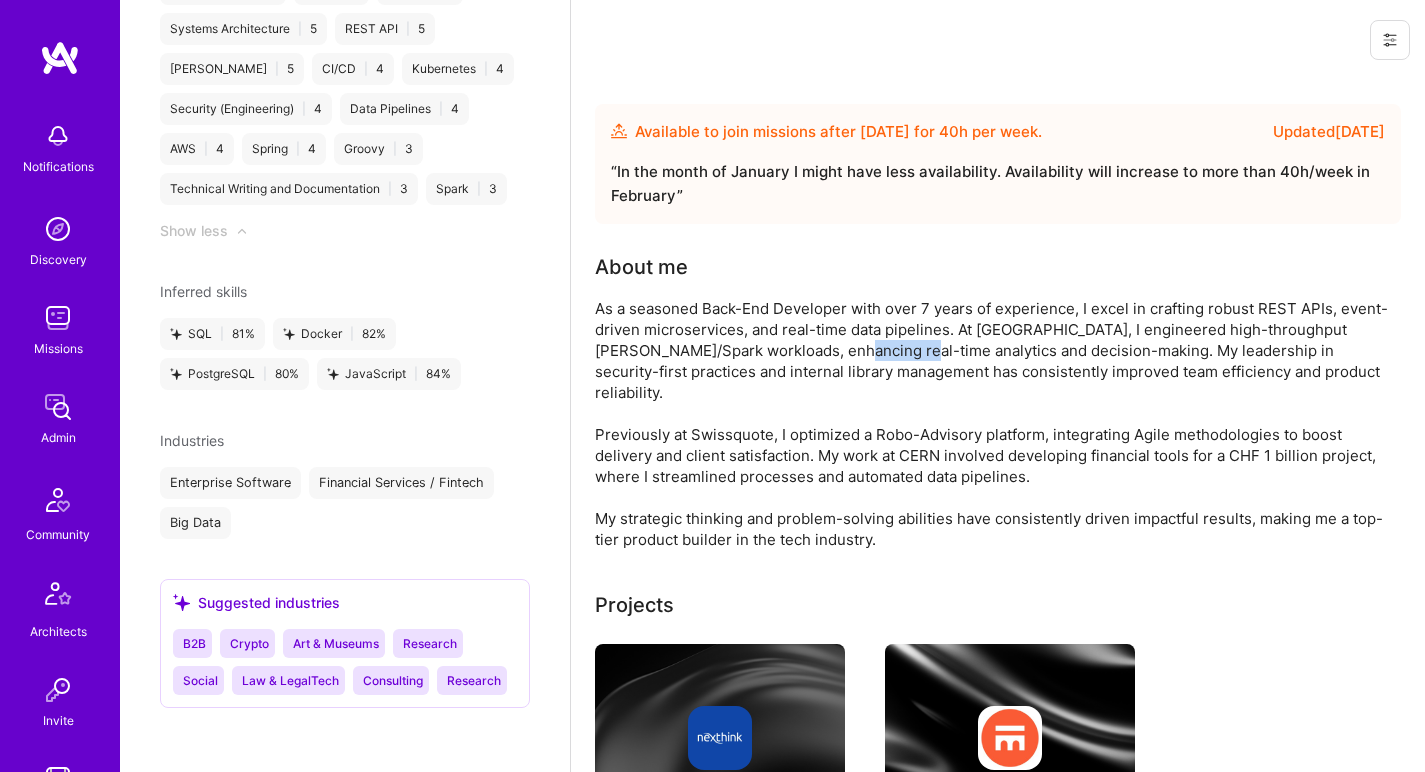 click on "As a seasoned Back-End Developer with over 7 years of experience, I excel in crafting robust REST APIs, event-driven microservices, and real-time data pipelines. At Nexthink, I engineered high-throughput Kafka/Spark workloads, enhancing real-time analytics and decision-making. My leadership in security-first practices and internal library management has consistently improved team efficiency and product reliability.
Previously at Swissquote, I optimized a Robo-Advisory platform, integrating Agile methodologies to boost delivery and client satisfaction. My work at CERN involved developing financial tools for a CHF 1 billion project, where I streamlined processes and automated data pipelines.
My strategic thinking and problem-solving abilities have consistently driven impactful results, making me a top-tier product builder in the tech industry." at bounding box center [995, 424] 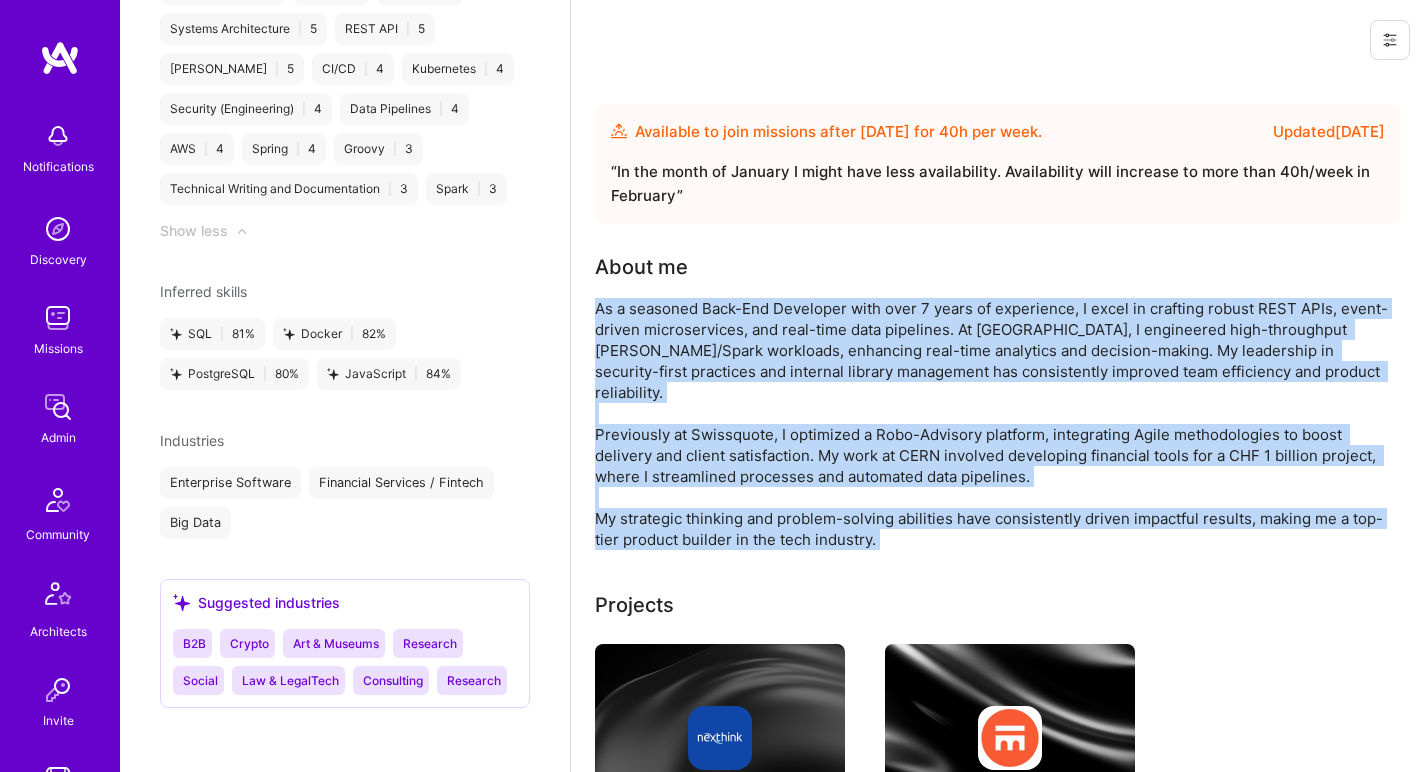 drag, startPoint x: 862, startPoint y: 356, endPoint x: 813, endPoint y: 488, distance: 140.80128 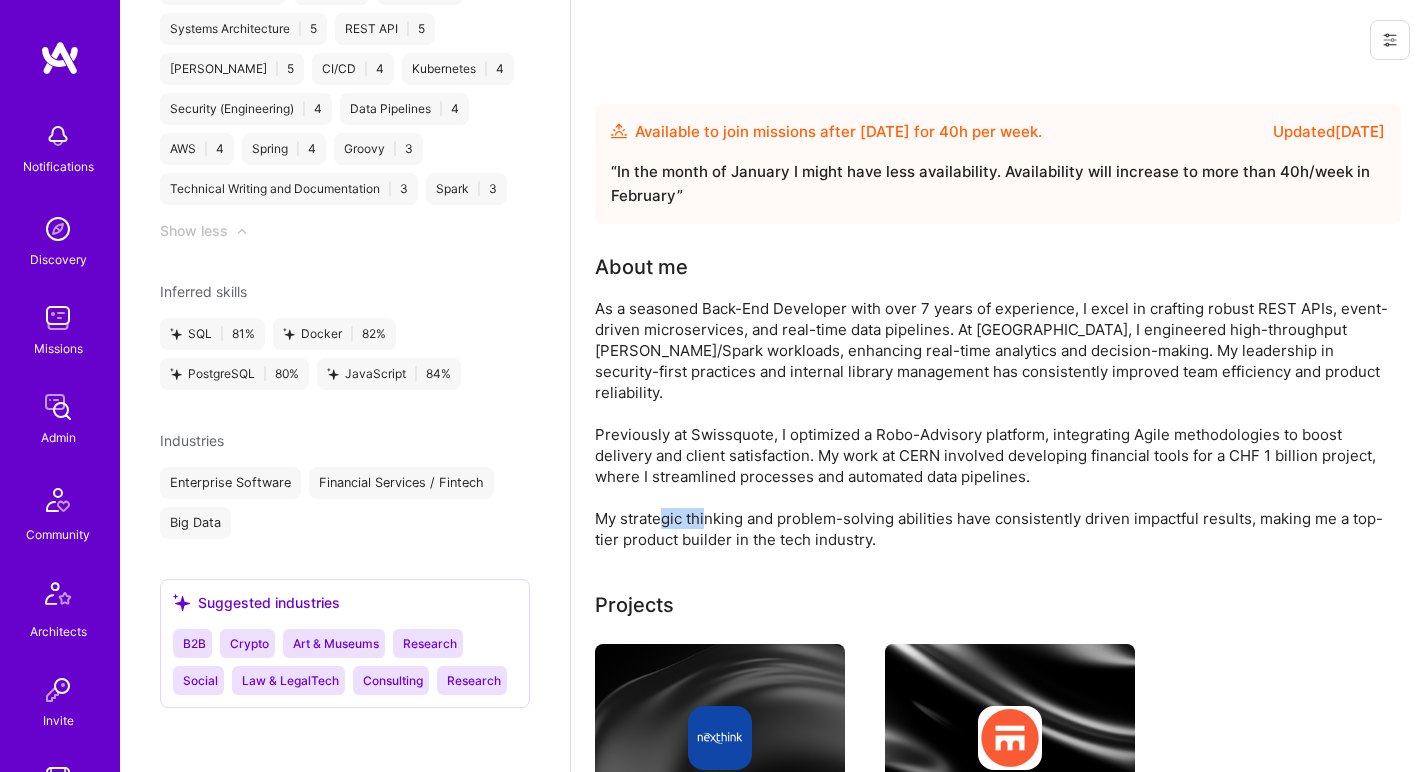 click on "As a seasoned Back-End Developer with over 7 years of experience, I excel in crafting robust REST APIs, event-driven microservices, and real-time data pipelines. At Nexthink, I engineered high-throughput Kafka/Spark workloads, enhancing real-time analytics and decision-making. My leadership in security-first practices and internal library management has consistently improved team efficiency and product reliability.
Previously at Swissquote, I optimized a Robo-Advisory platform, integrating Agile methodologies to boost delivery and client satisfaction. My work at CERN involved developing financial tools for a CHF 1 billion project, where I streamlined processes and automated data pipelines.
My strategic thinking and problem-solving abilities have consistently driven impactful results, making me a top-tier product builder in the tech industry." at bounding box center (995, 424) 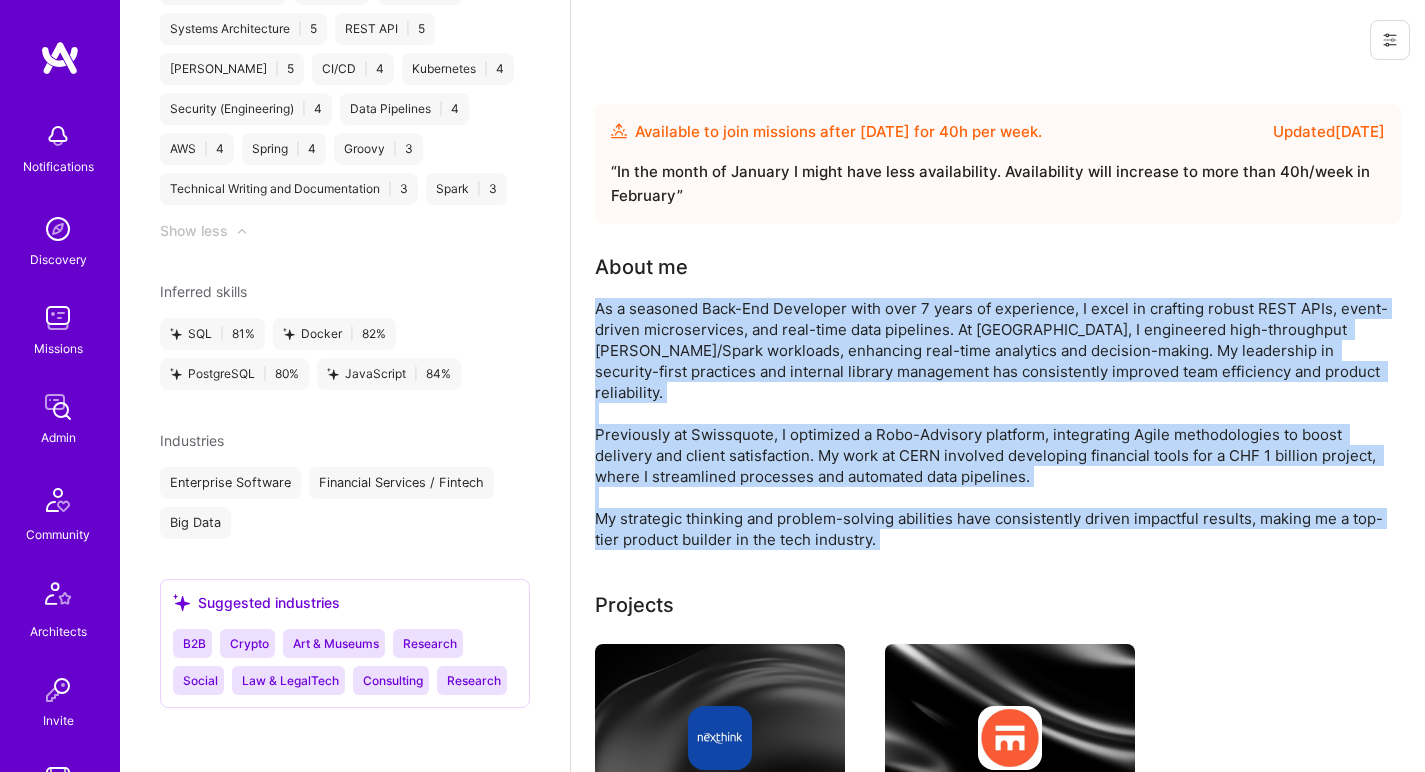 drag, startPoint x: 813, startPoint y: 488, endPoint x: 828, endPoint y: 354, distance: 134.83694 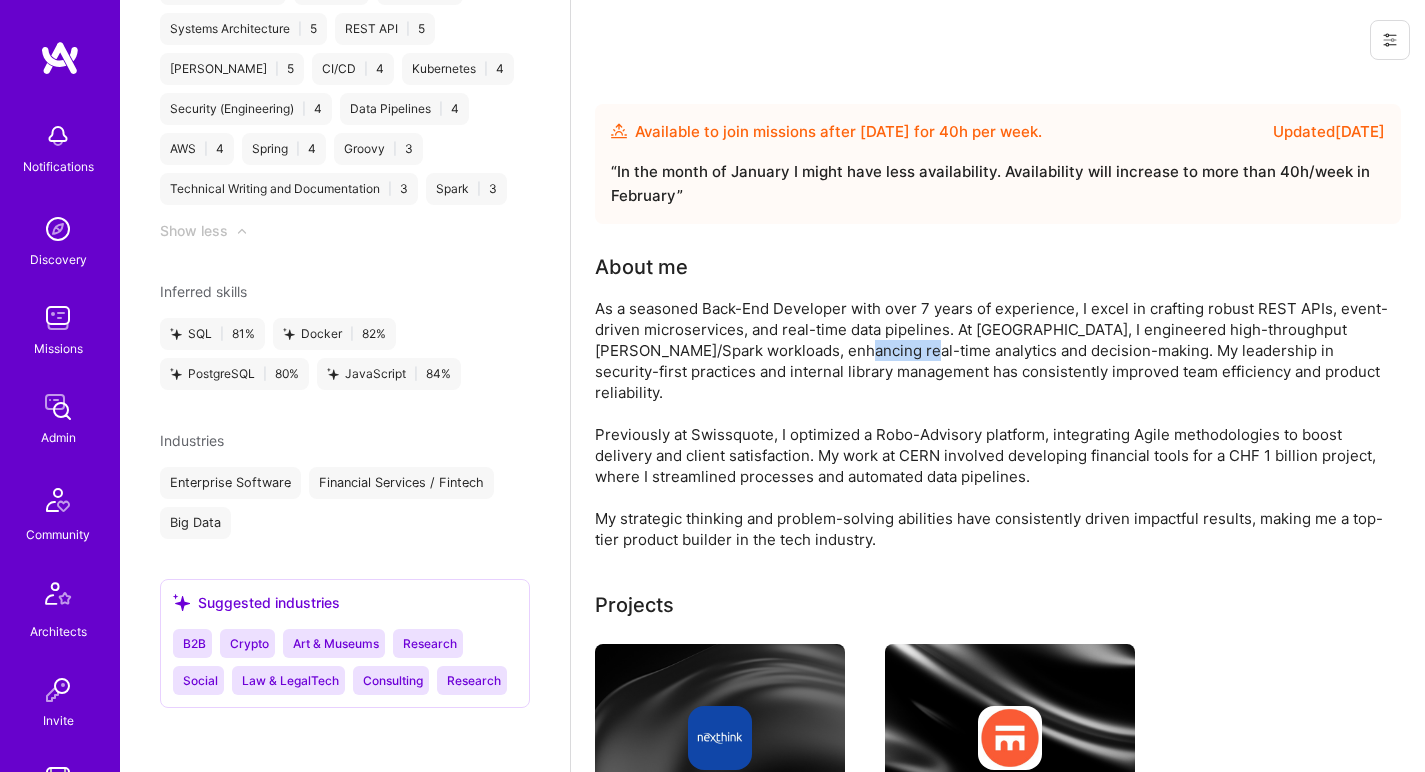 click on "As a seasoned Back-End Developer with over 7 years of experience, I excel in crafting robust REST APIs, event-driven microservices, and real-time data pipelines. At Nexthink, I engineered high-throughput Kafka/Spark workloads, enhancing real-time analytics and decision-making. My leadership in security-first practices and internal library management has consistently improved team efficiency and product reliability.
Previously at Swissquote, I optimized a Robo-Advisory platform, integrating Agile methodologies to boost delivery and client satisfaction. My work at CERN involved developing financial tools for a CHF 1 billion project, where I streamlined processes and automated data pipelines.
My strategic thinking and problem-solving abilities have consistently driven impactful results, making me a top-tier product builder in the tech industry." at bounding box center [995, 424] 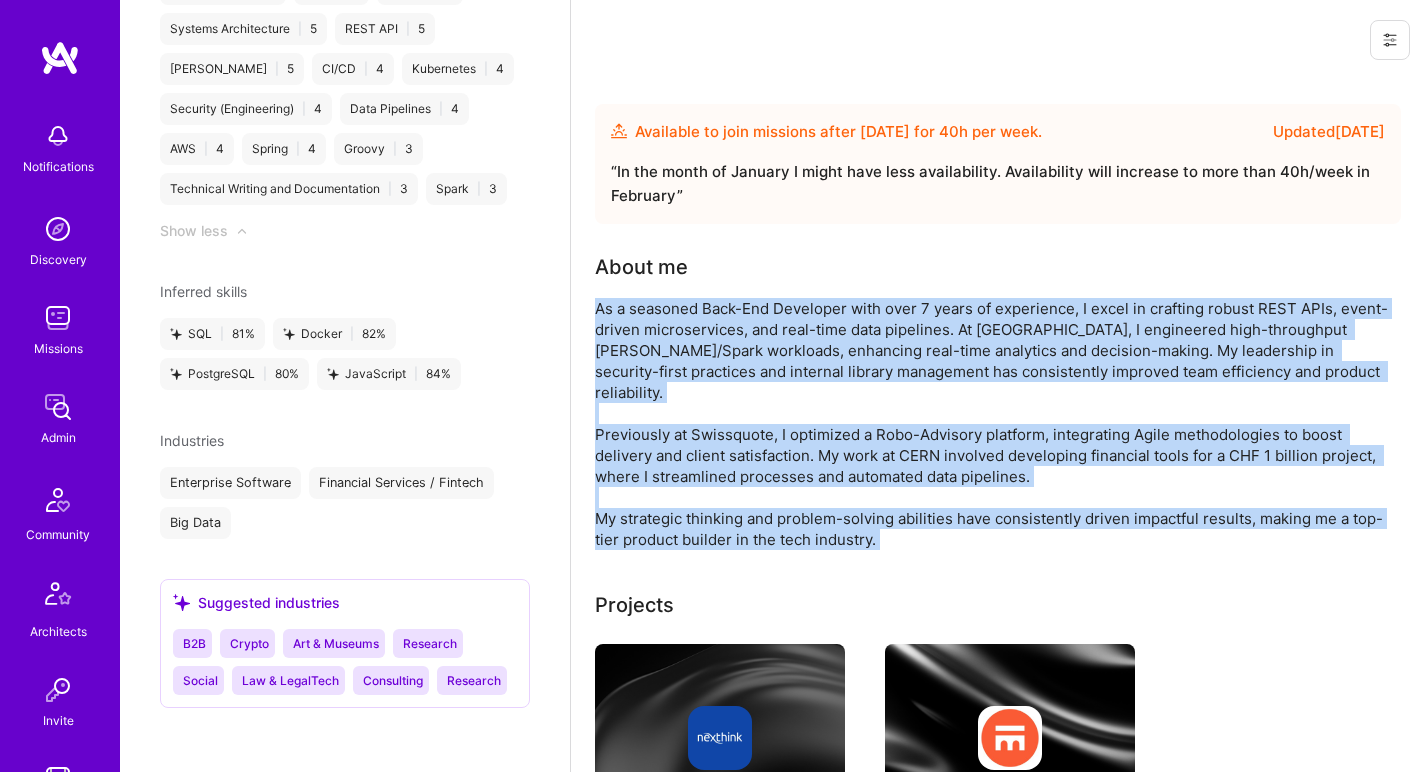 drag 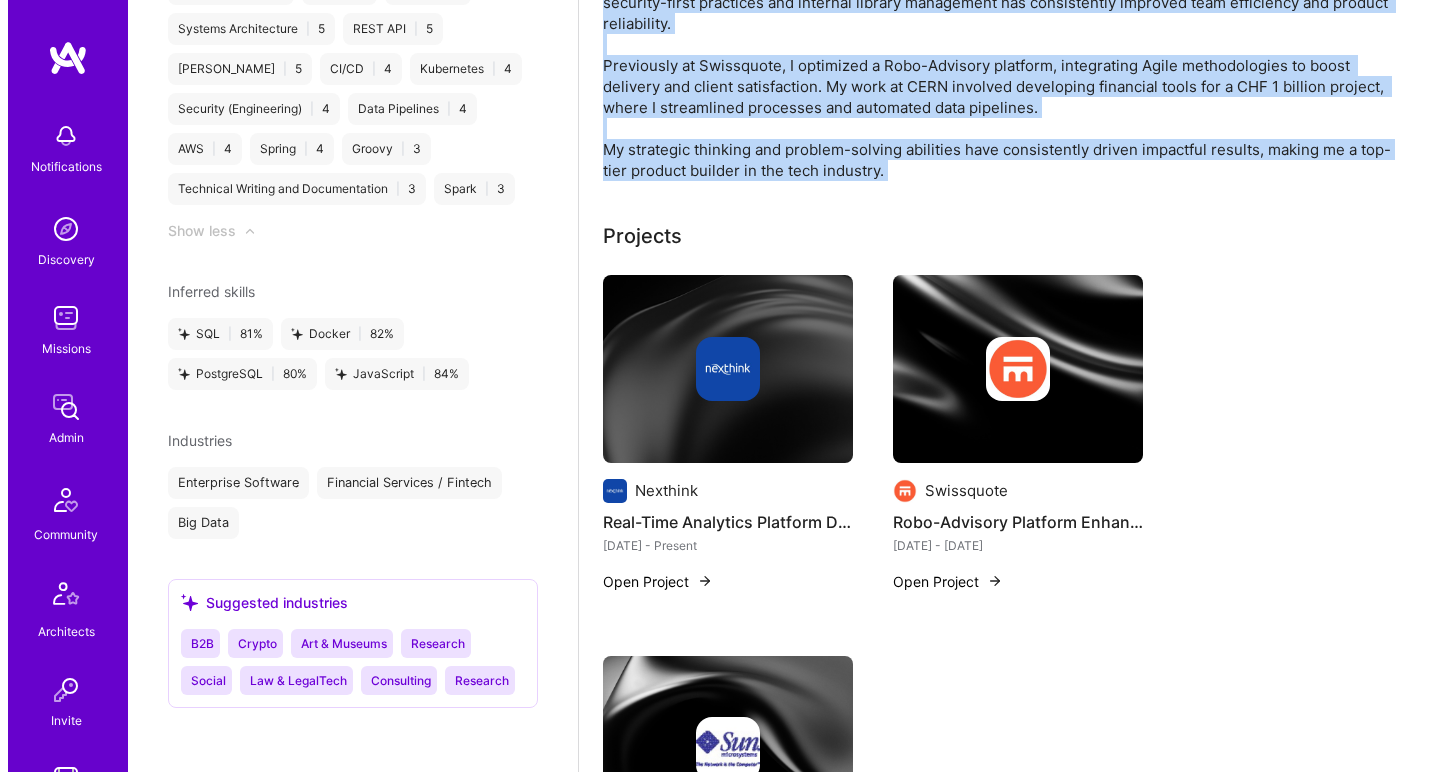 scroll, scrollTop: 455, scrollLeft: 0, axis: vertical 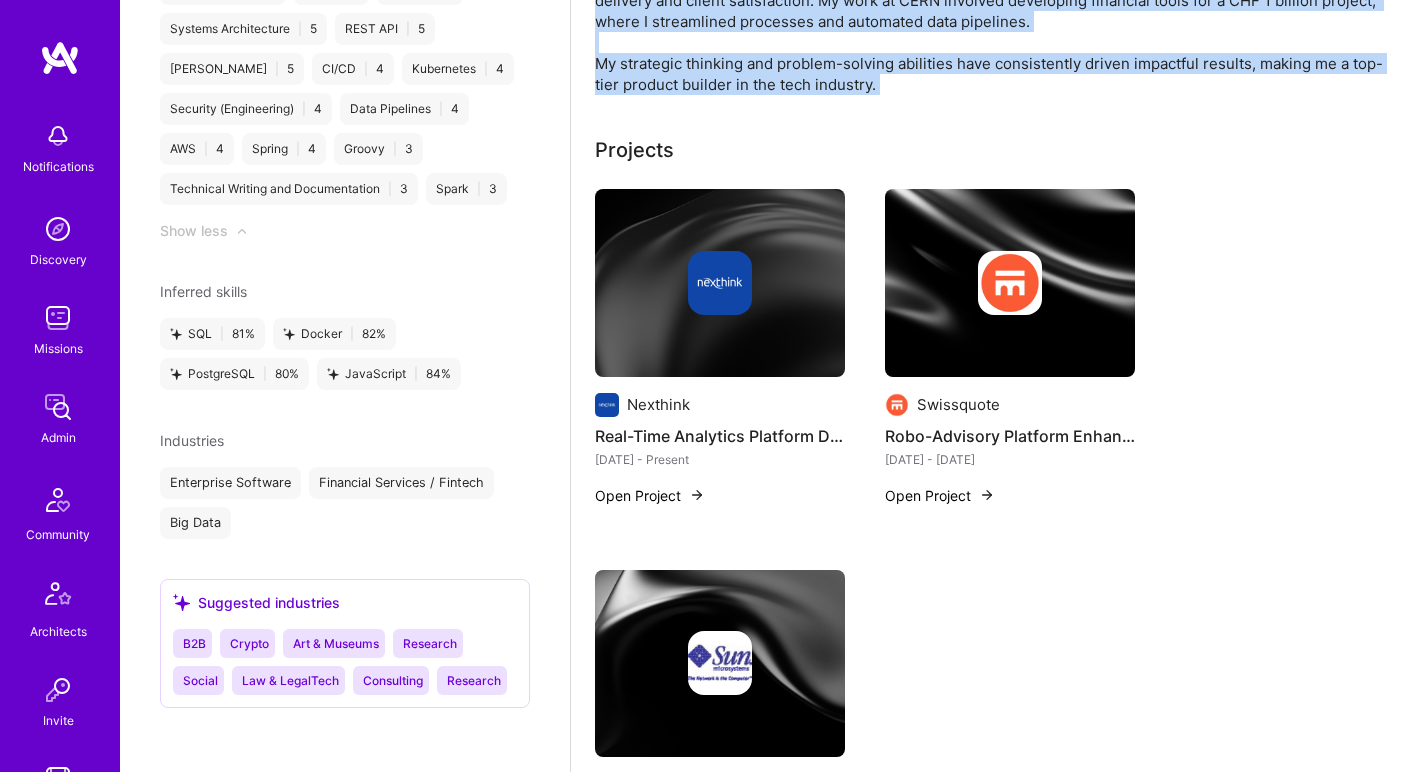 click at bounding box center (720, 283) 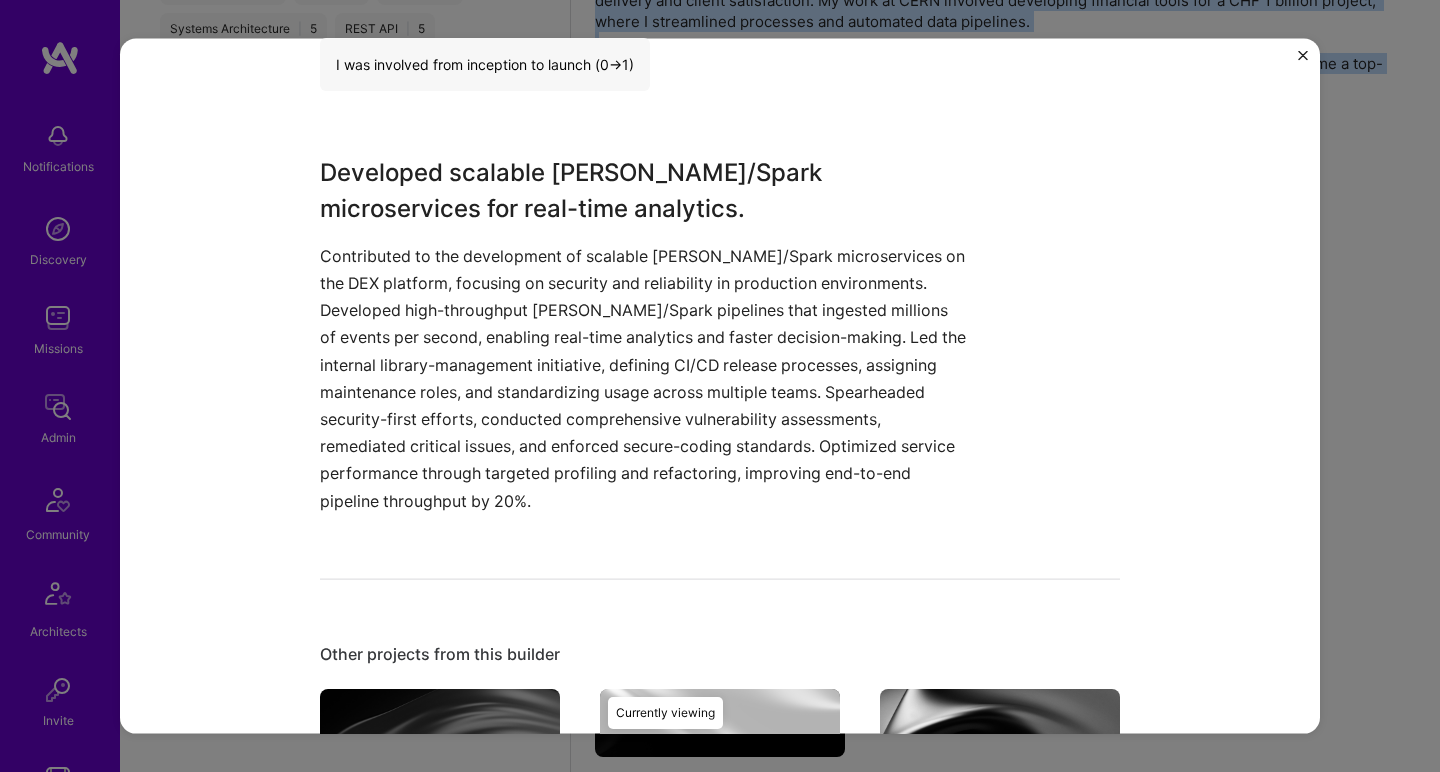 scroll, scrollTop: 628, scrollLeft: 0, axis: vertical 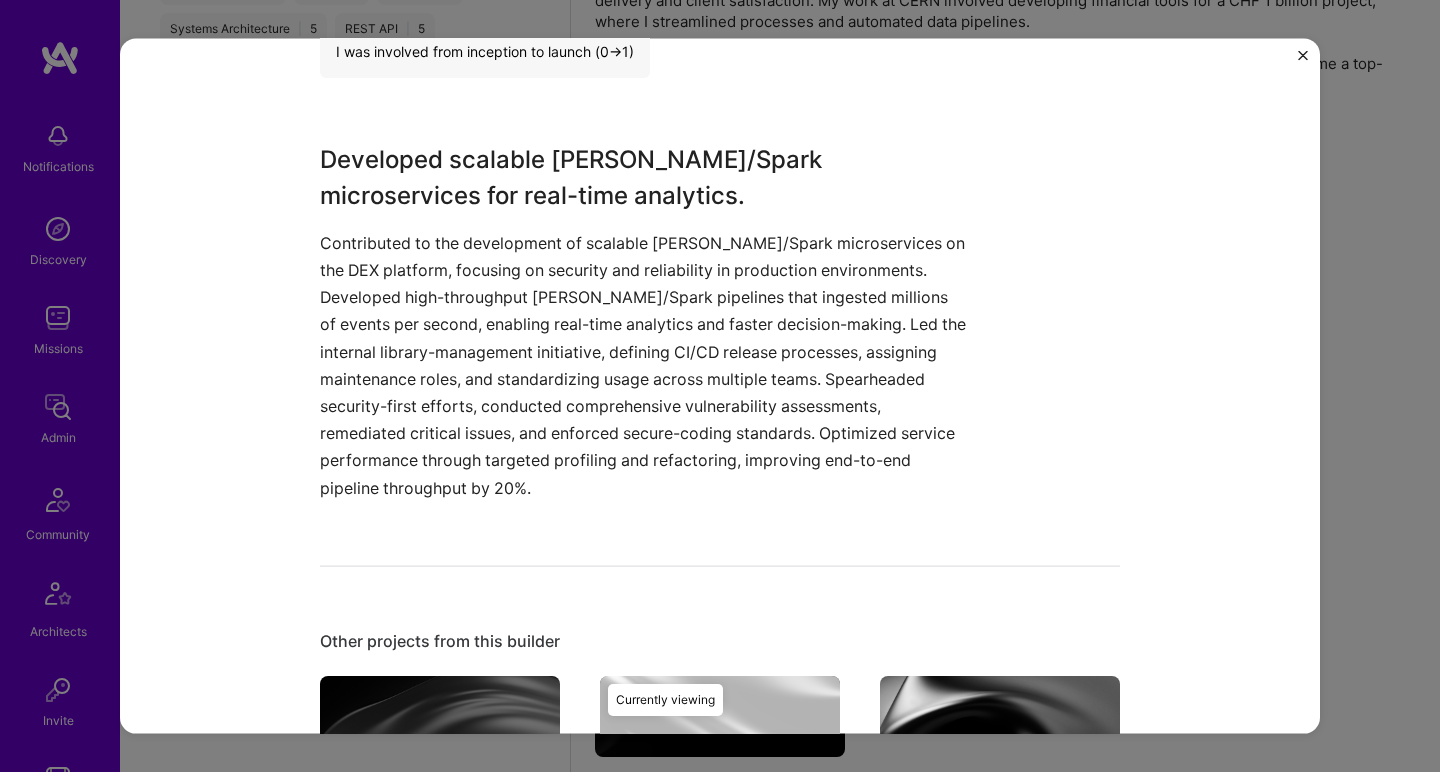 click on "Contributed to the development of scalable Kafka/Spark microservices on the DEX platform, focusing on security and reliability in production environments. Developed high-throughput Kafka/Spark pipelines that ingested millions of events per second, enabling real-time analytics and faster decision-making. Led the internal library-management initiative, defining CI/CD release processes, assigning maintenance roles, and standardizing usage across multiple teams. Spearheaded security-first efforts, conducted comprehensive vulnerability assessments, remediated critical issues, and enforced secure-coding standards. Optimized service performance through targeted profiling and refactoring, improving end-to-end pipeline throughput by 20%." at bounding box center (645, 365) 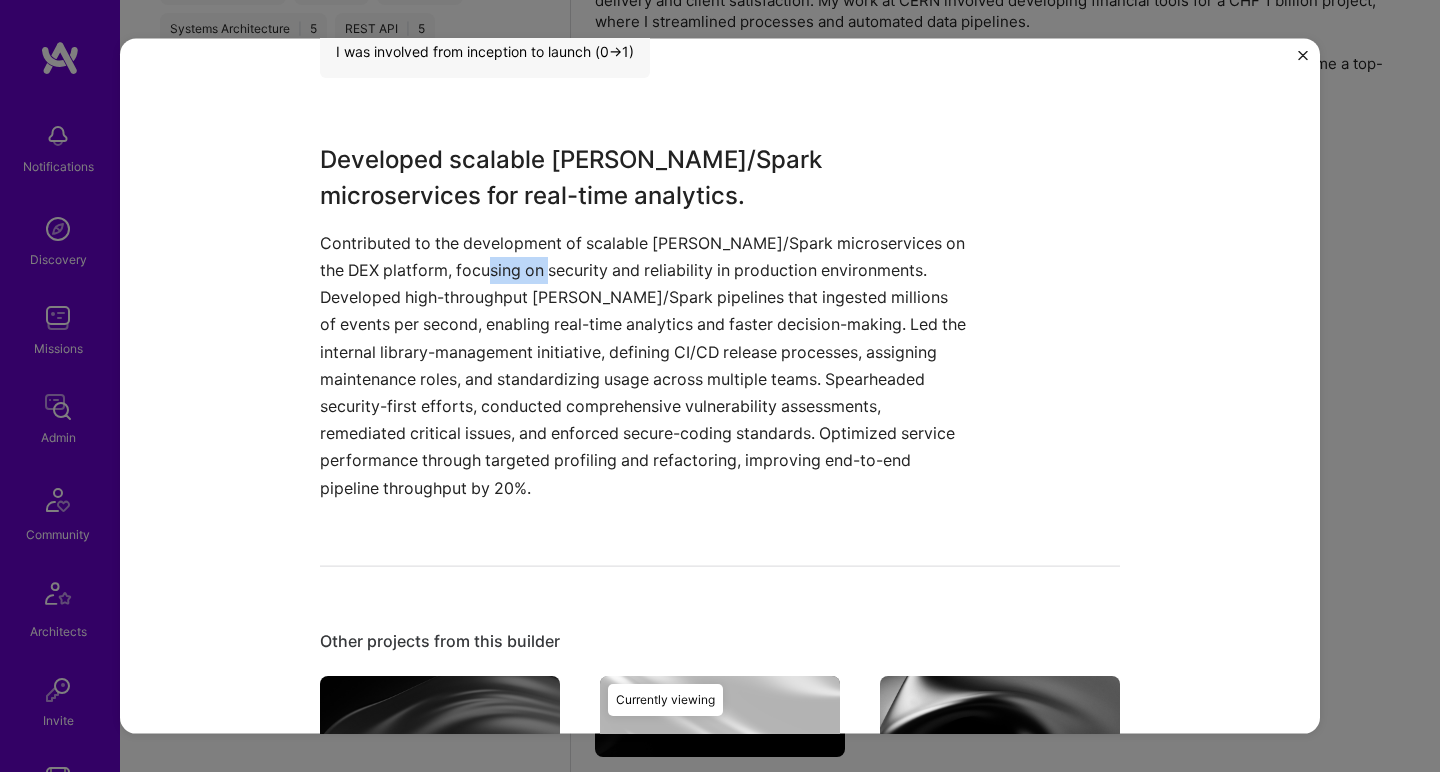 click on "Contributed to the development of scalable Kafka/Spark microservices on the DEX platform, focusing on security and reliability in production environments. Developed high-throughput Kafka/Spark pipelines that ingested millions of events per second, enabling real-time analytics and faster decision-making. Led the internal library-management initiative, defining CI/CD release processes, assigning maintenance roles, and standardizing usage across multiple teams. Spearheaded security-first efforts, conducted comprehensive vulnerability assessments, remediated critical issues, and enforced secure-coding standards. Optimized service performance through targeted profiling and refactoring, improving end-to-end pipeline throughput by 20%." at bounding box center (645, 365) 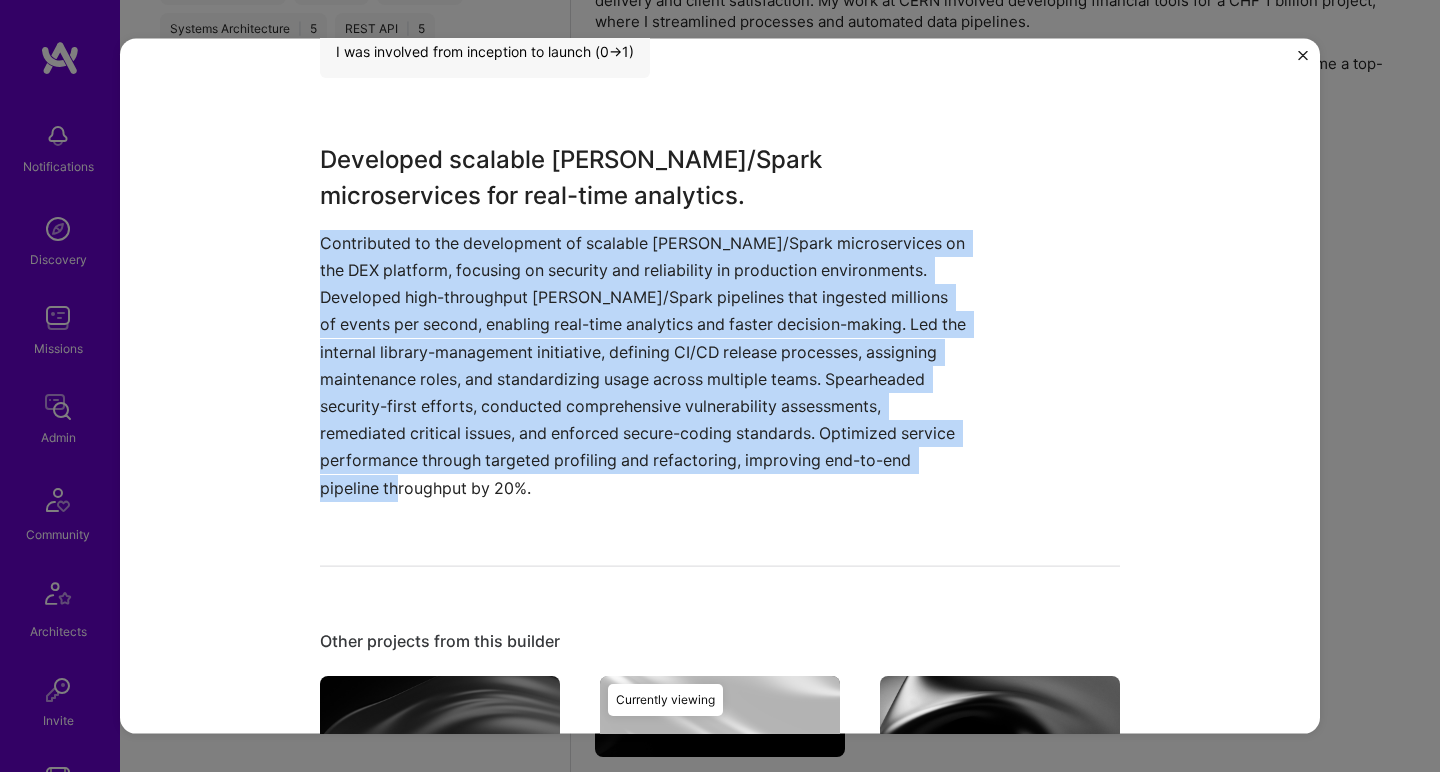 click on "Contributed to the development of scalable Kafka/Spark microservices on the DEX platform, focusing on security and reliability in production environments. Developed high-throughput Kafka/Spark pipelines that ingested millions of events per second, enabling real-time analytics and faster decision-making. Led the internal library-management initiative, defining CI/CD release processes, assigning maintenance roles, and standardizing usage across multiple teams. Spearheaded security-first efforts, conducted comprehensive vulnerability assessments, remediated critical issues, and enforced secure-coding standards. Optimized service performance through targeted profiling and refactoring, improving end-to-end pipeline throughput by 20%." at bounding box center (645, 365) 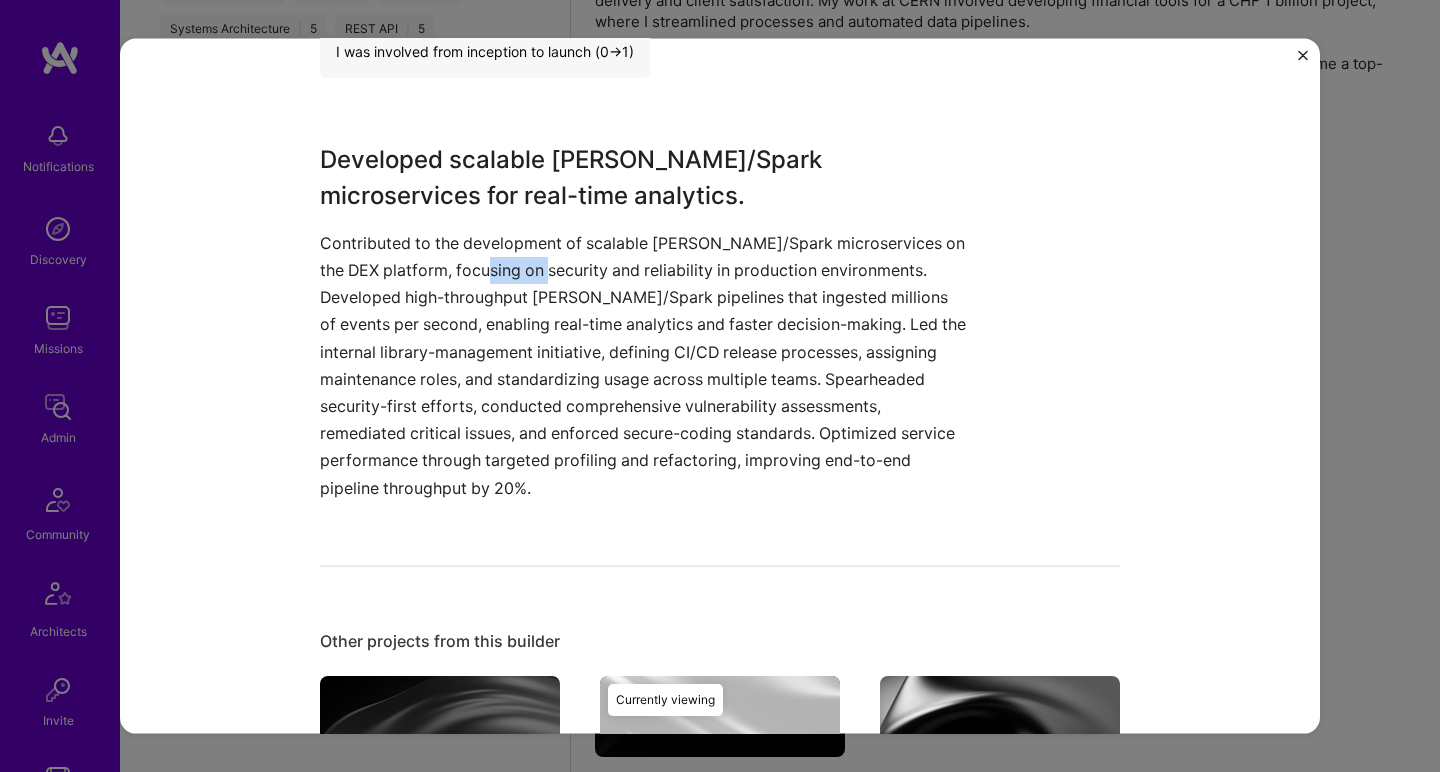 click on "Contributed to the development of scalable Kafka/Spark microservices on the DEX platform, focusing on security and reliability in production environments. Developed high-throughput Kafka/Spark pipelines that ingested millions of events per second, enabling real-time analytics and faster decision-making. Led the internal library-management initiative, defining CI/CD release processes, assigning maintenance roles, and standardizing usage across multiple teams. Spearheaded security-first efforts, conducted comprehensive vulnerability assessments, remediated critical issues, and enforced secure-coding standards. Optimized service performance through targeted profiling and refactoring, improving end-to-end pipeline throughput by 20%." at bounding box center (645, 365) 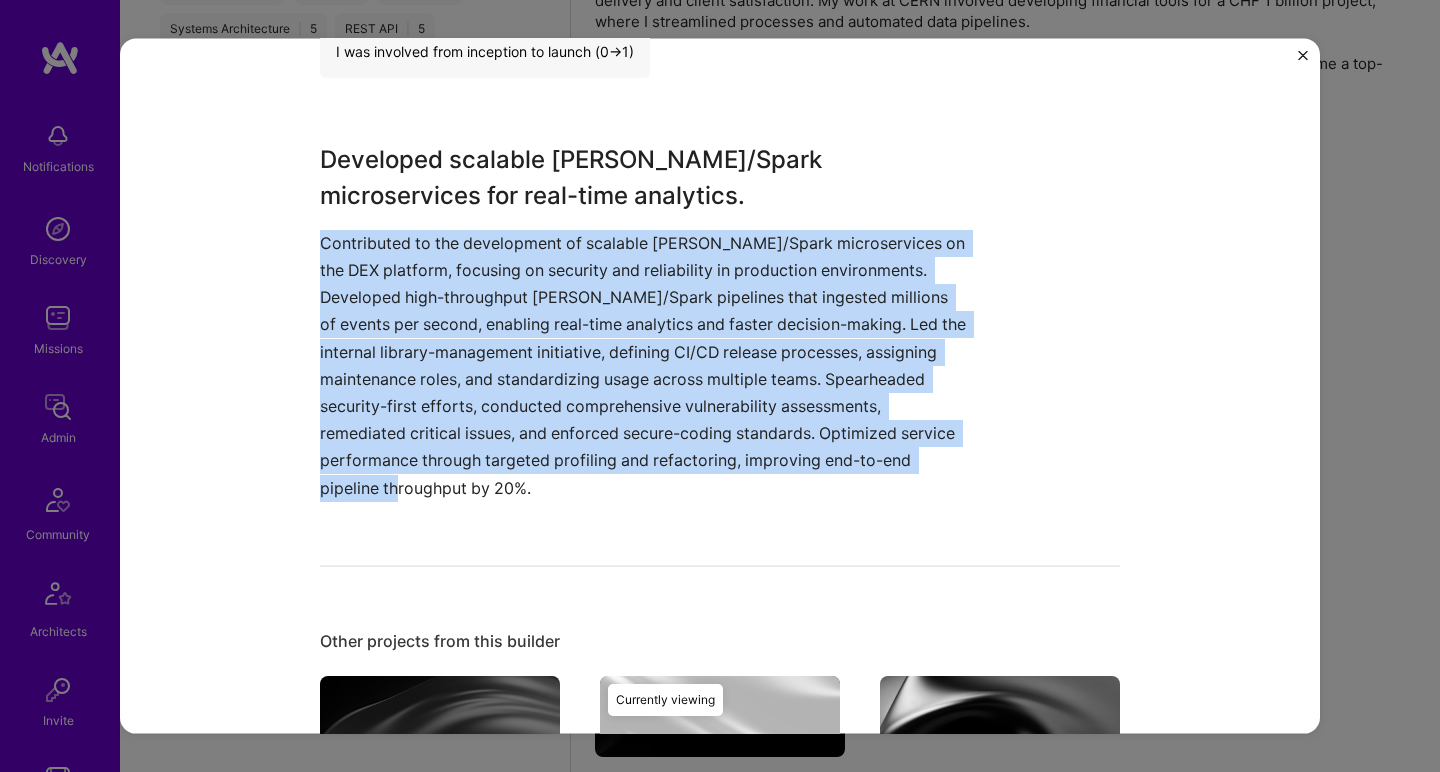click on "Contributed to the development of scalable Kafka/Spark microservices on the DEX platform, focusing on security and reliability in production environments. Developed high-throughput Kafka/Spark pipelines that ingested millions of events per second, enabling real-time analytics and faster decision-making. Led the internal library-management initiative, defining CI/CD release processes, assigning maintenance roles, and standardizing usage across multiple teams. Spearheaded security-first efforts, conducted comprehensive vulnerability assessments, remediated critical issues, and enforced secure-coding standards. Optimized service performance through targeted profiling and refactoring, improving end-to-end pipeline throughput by 20%." at bounding box center [645, 365] 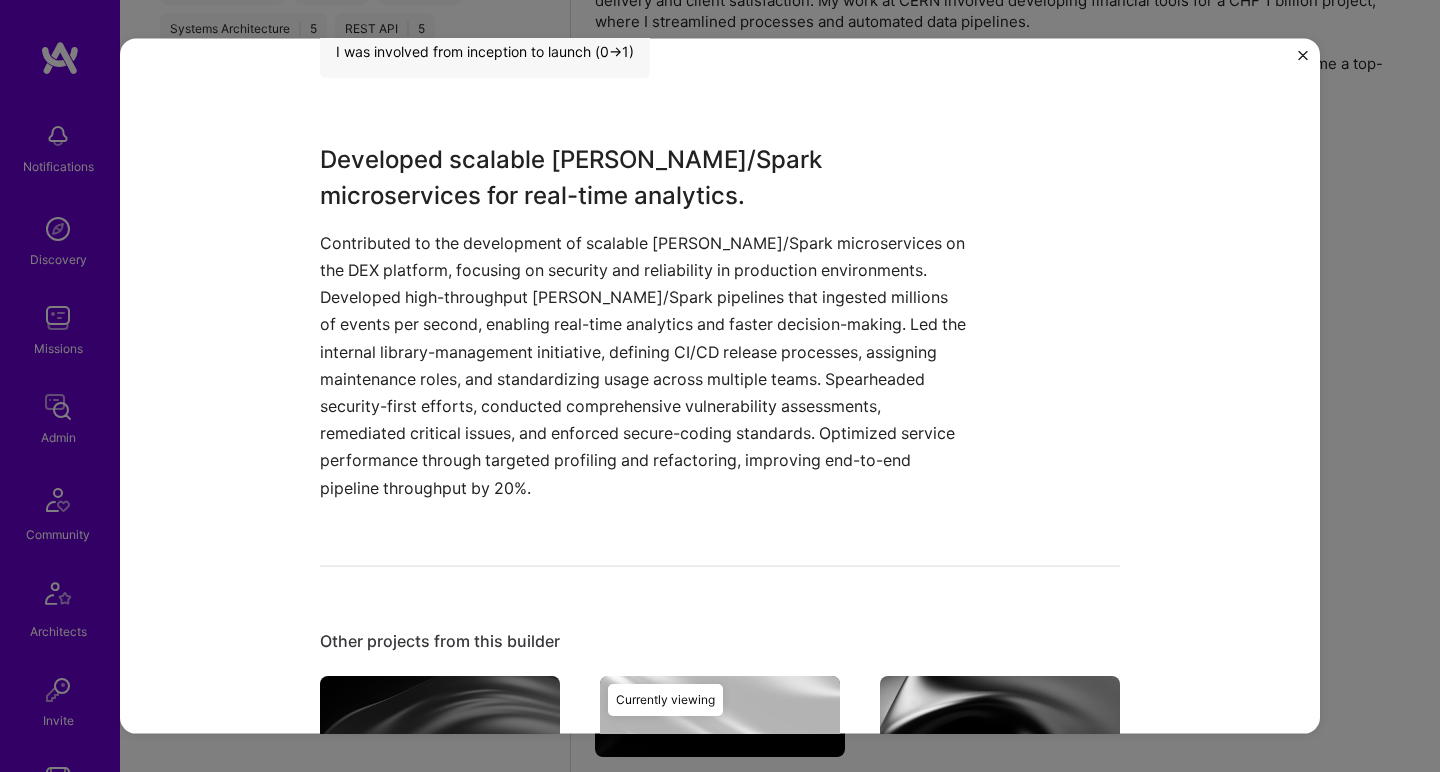 click on "Developed scalable Kafka/Spark microservices for real-time analytics." at bounding box center (645, 177) 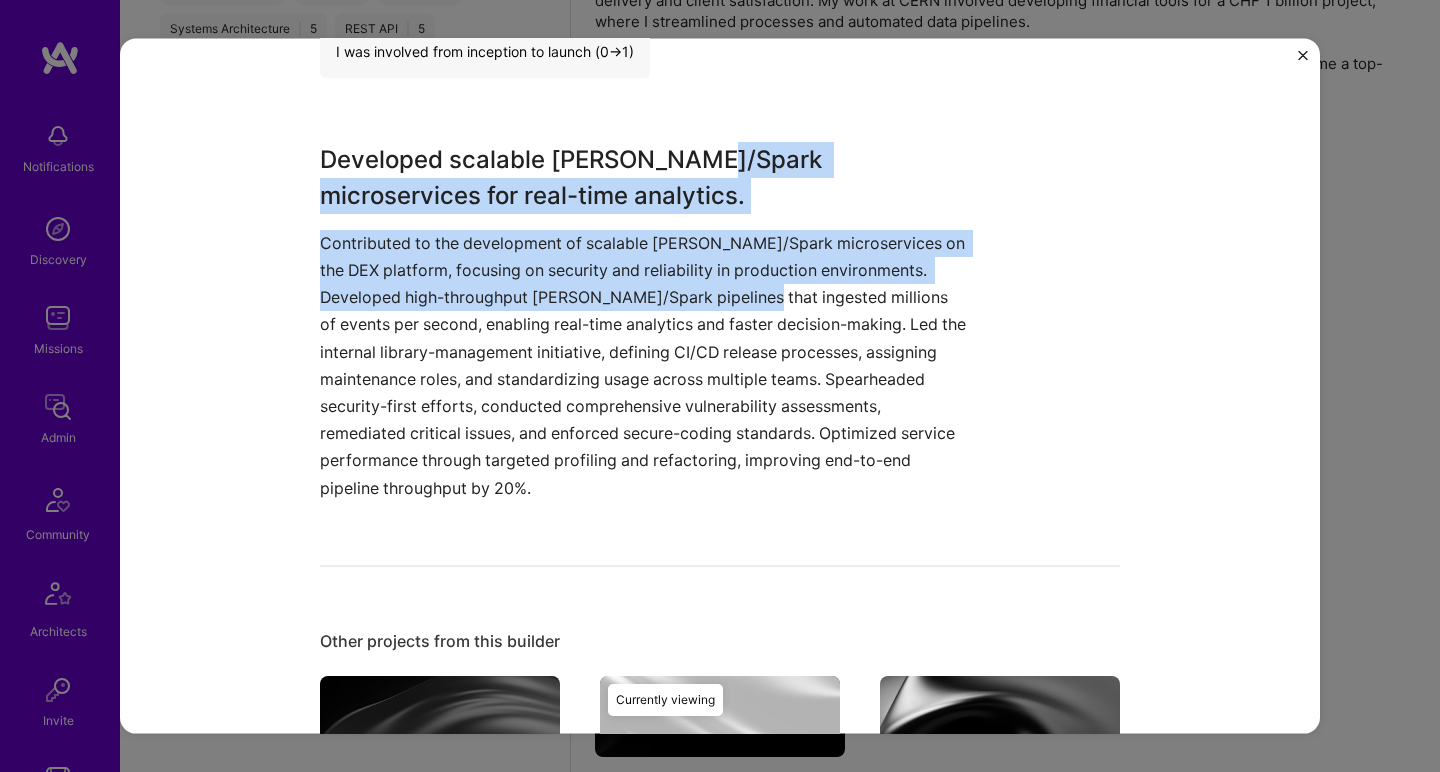drag, startPoint x: 693, startPoint y: 165, endPoint x: 730, endPoint y: 291, distance: 131.32022 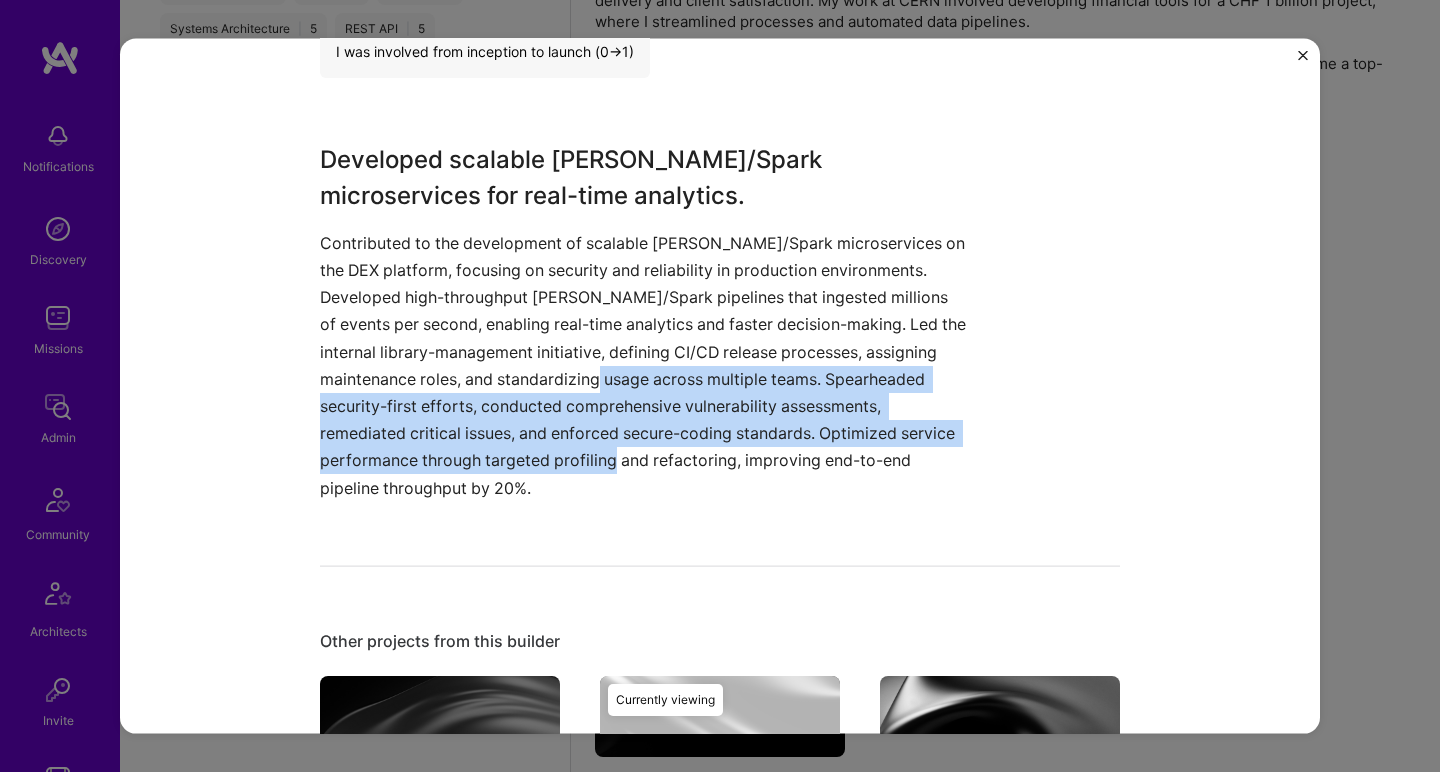 click on "Contributed to the development of scalable Kafka/Spark microservices on the DEX platform, focusing on security and reliability in production environments. Developed high-throughput Kafka/Spark pipelines that ingested millions of events per second, enabling real-time analytics and faster decision-making. Led the internal library-management initiative, defining CI/CD release processes, assigning maintenance roles, and standardizing usage across multiple teams. Spearheaded security-first efforts, conducted comprehensive vulnerability assessments, remediated critical issues, and enforced secure-coding standards. Optimized service performance through targeted profiling and refactoring, improving end-to-end pipeline throughput by 20%." at bounding box center (645, 365) 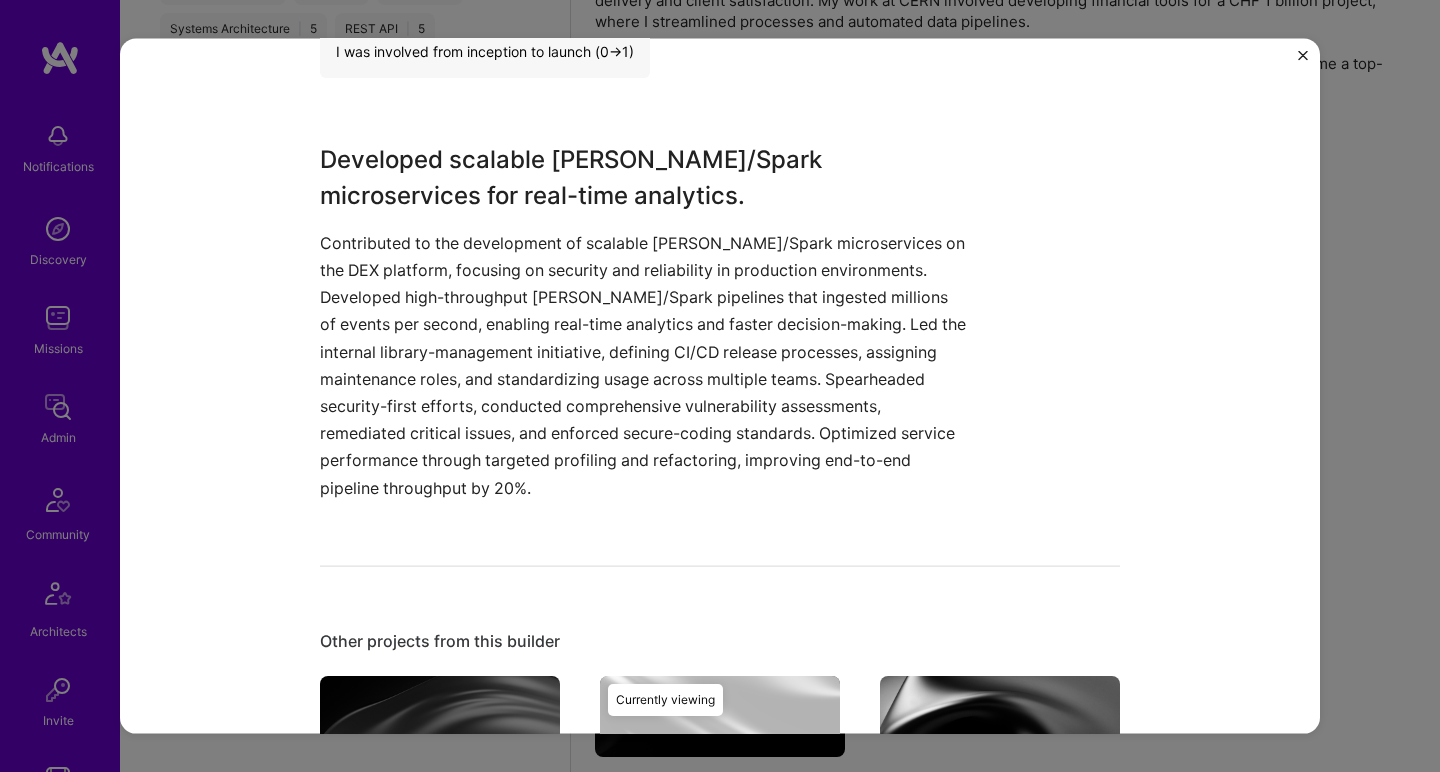 click on "Contributed to the development of scalable Kafka/Spark microservices on the DEX platform, focusing on security and reliability in production environments. Developed high-throughput Kafka/Spark pipelines that ingested millions of events per second, enabling real-time analytics and faster decision-making. Led the internal library-management initiative, defining CI/CD release processes, assigning maintenance roles, and standardizing usage across multiple teams. Spearheaded security-first efforts, conducted comprehensive vulnerability assessments, remediated critical issues, and enforced secure-coding standards. Optimized service performance through targeted profiling and refactoring, improving end-to-end pipeline throughput by 20%." at bounding box center [645, 365] 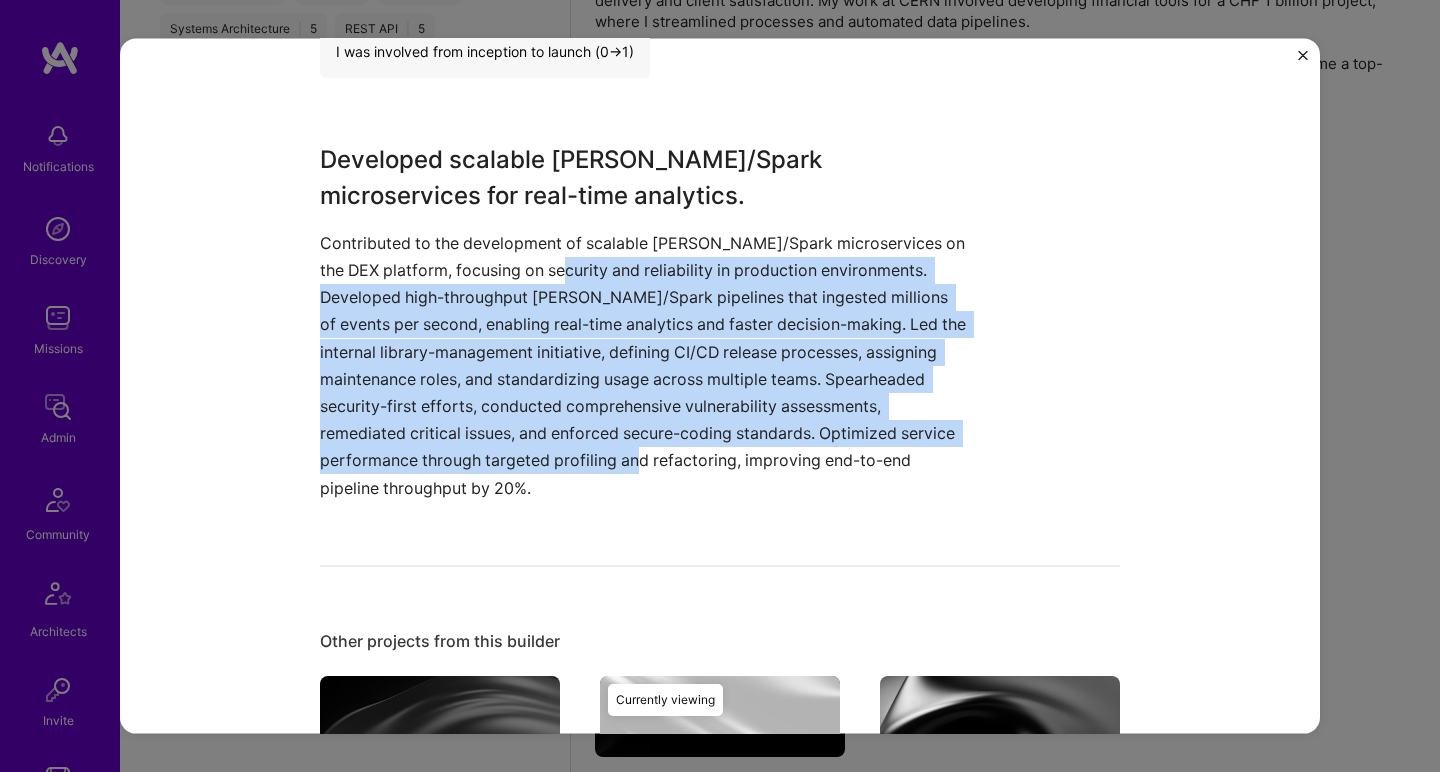 click on "Contributed to the development of scalable Kafka/Spark microservices on the DEX platform, focusing on security and reliability in production environments. Developed high-throughput Kafka/Spark pipelines that ingested millions of events per second, enabling real-time analytics and faster decision-making. Led the internal library-management initiative, defining CI/CD release processes, assigning maintenance roles, and standardizing usage across multiple teams. Spearheaded security-first efforts, conducted comprehensive vulnerability assessments, remediated critical issues, and enforced secure-coding standards. Optimized service performance through targeted profiling and refactoring, improving end-to-end pipeline throughput by 20%." at bounding box center [645, 365] 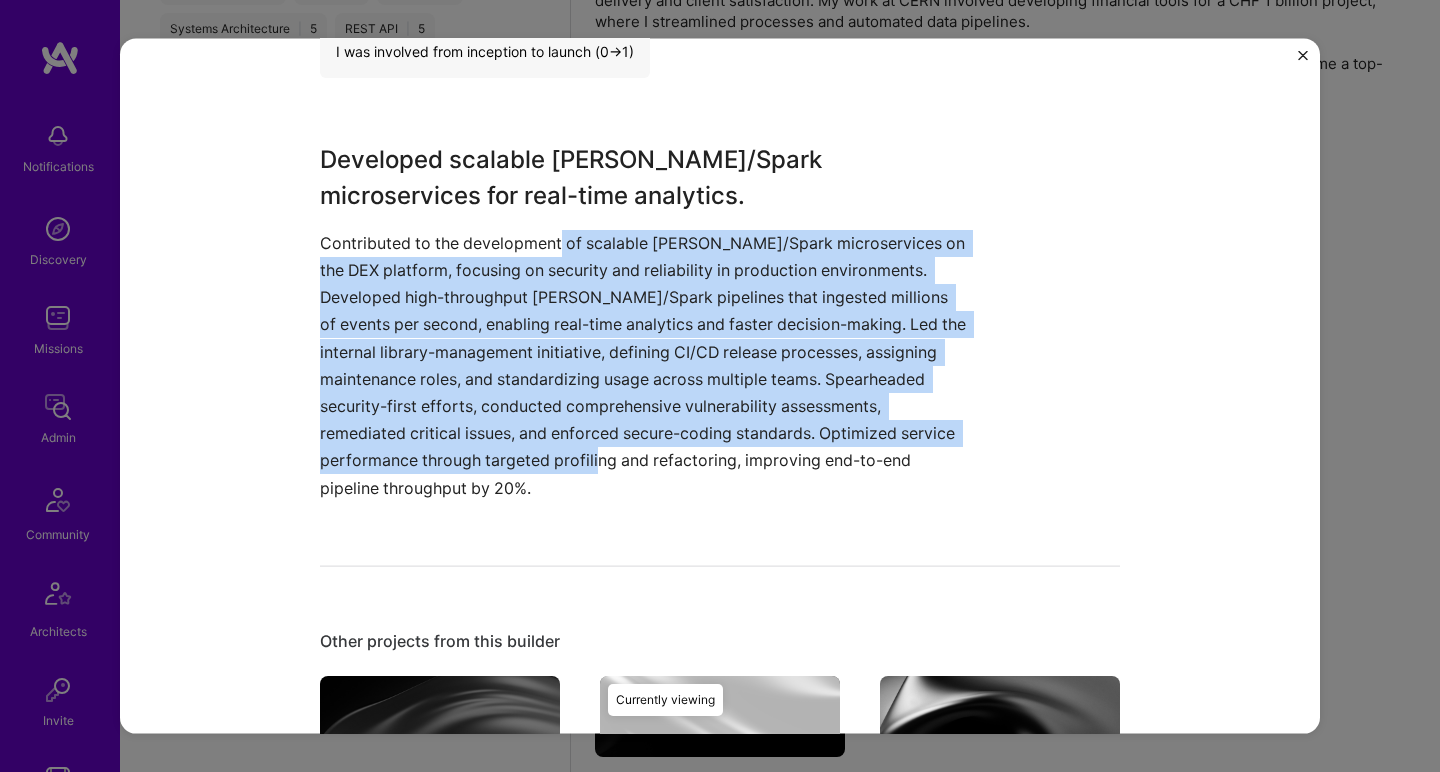 drag, startPoint x: 553, startPoint y: 234, endPoint x: 610, endPoint y: 458, distance: 231.13849 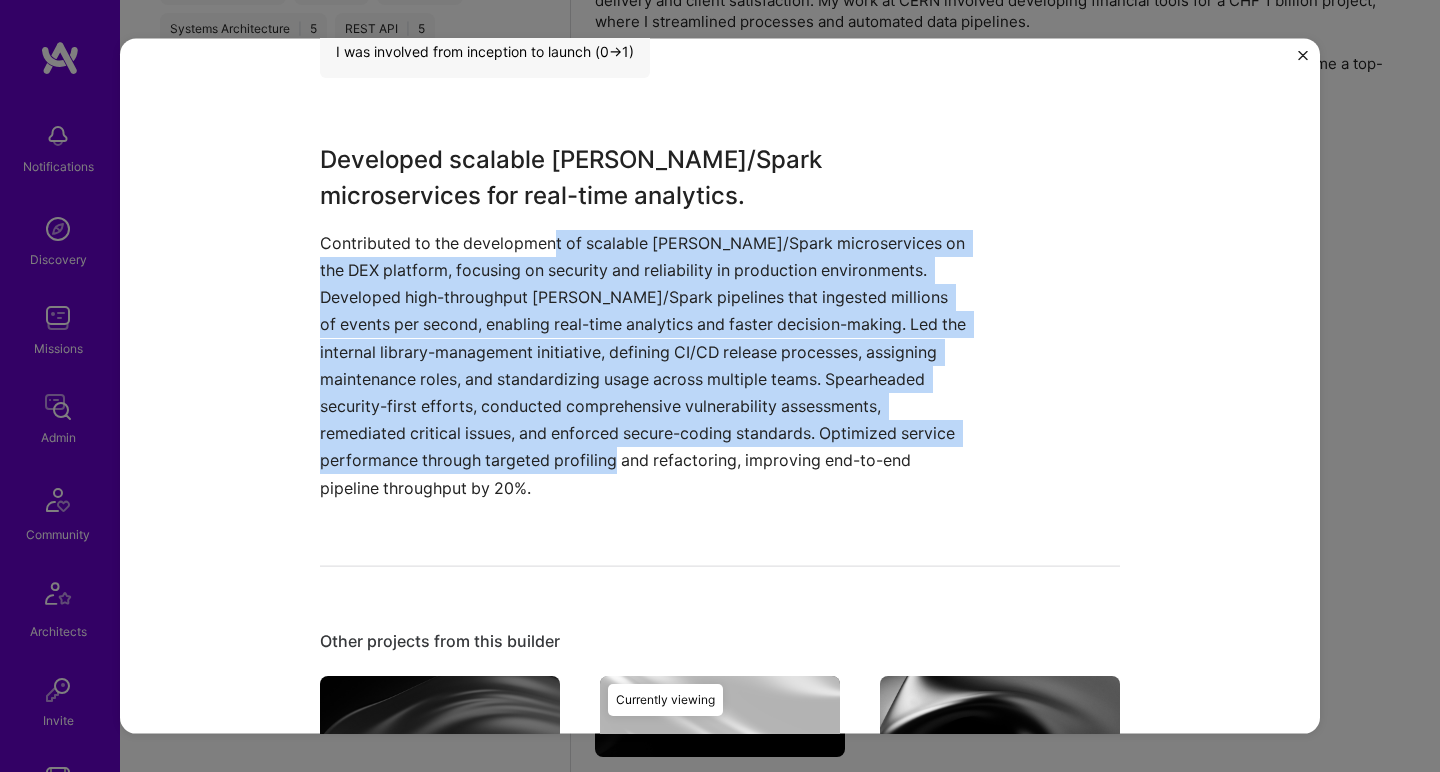 drag, startPoint x: 628, startPoint y: 446, endPoint x: 546, endPoint y: 250, distance: 212.46176 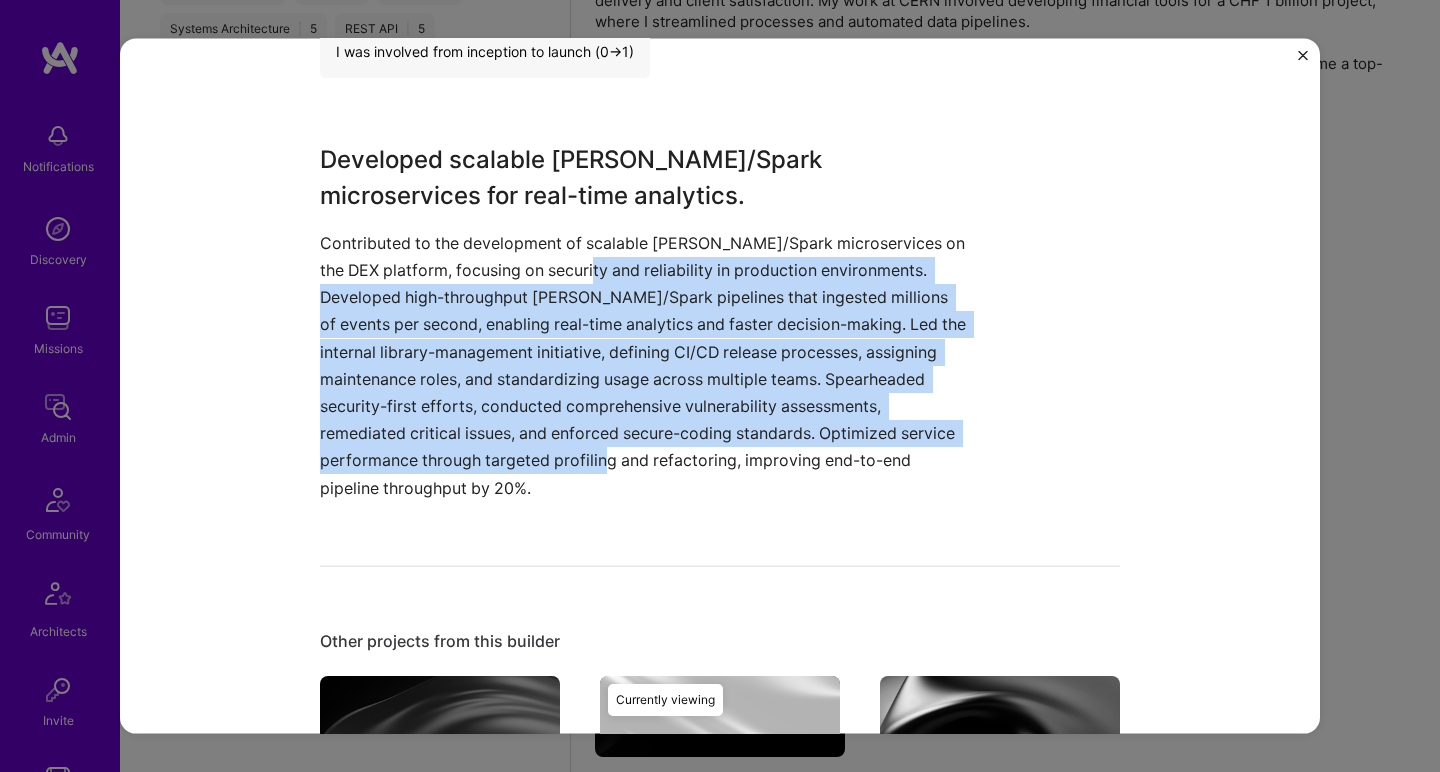 drag, startPoint x: 581, startPoint y: 253, endPoint x: 619, endPoint y: 463, distance: 213.4104 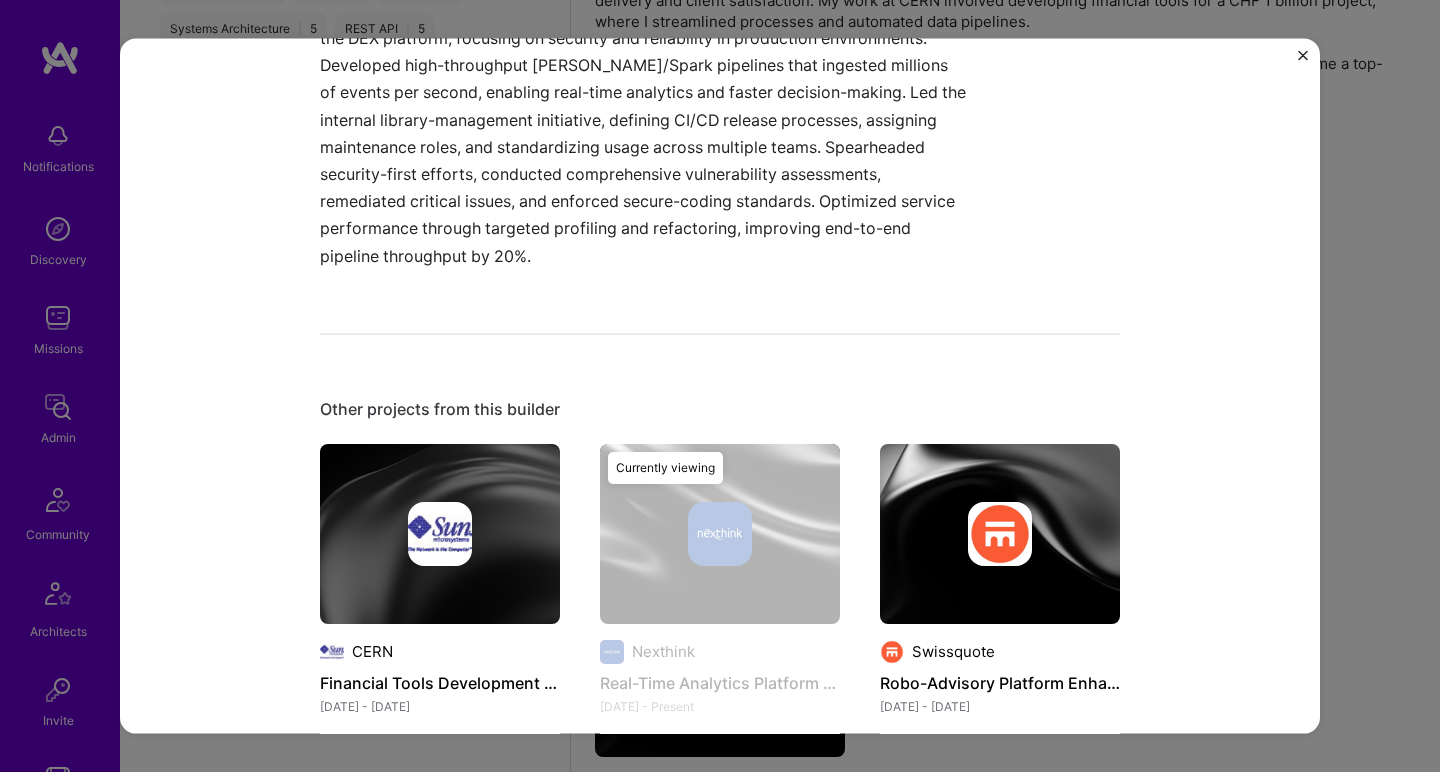 scroll, scrollTop: 925, scrollLeft: 0, axis: vertical 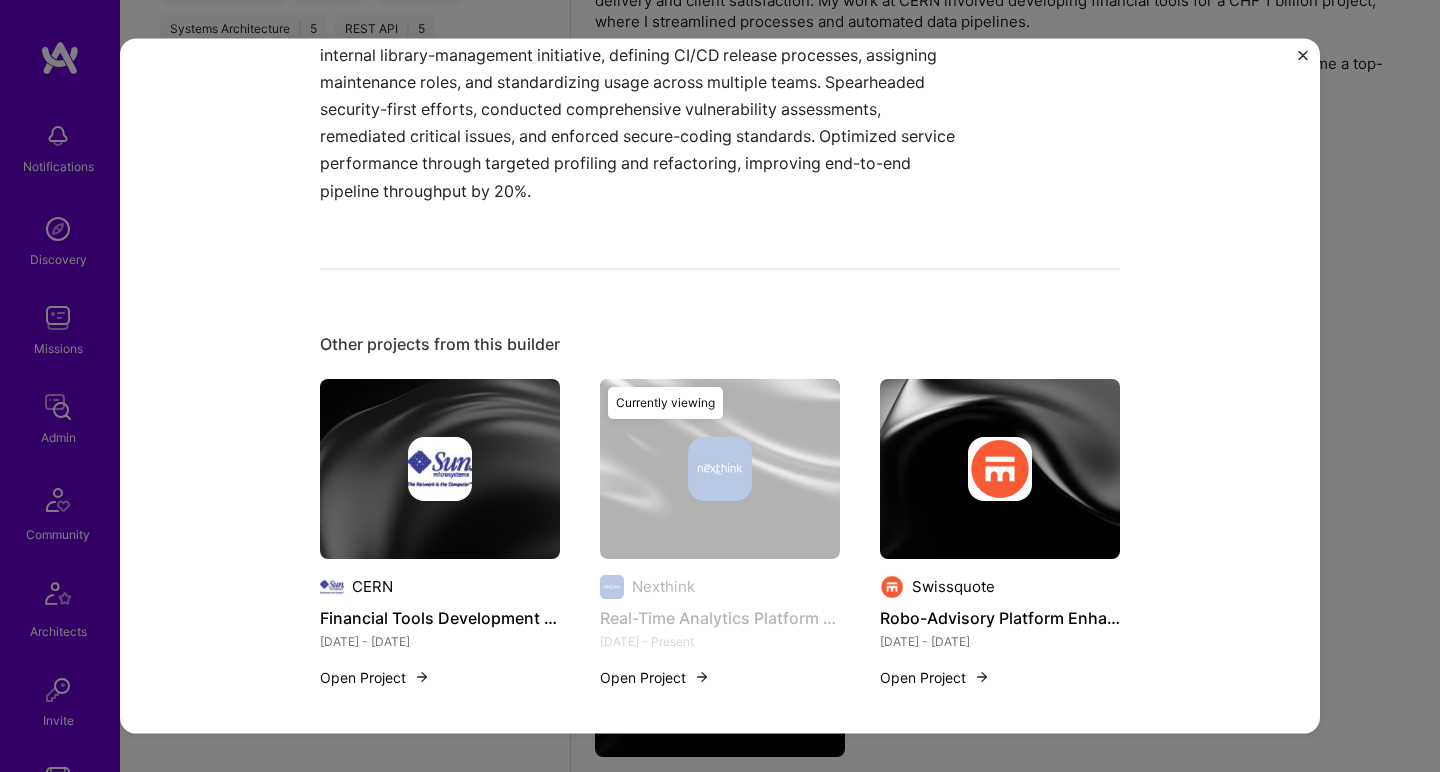 click at bounding box center [1000, 468] 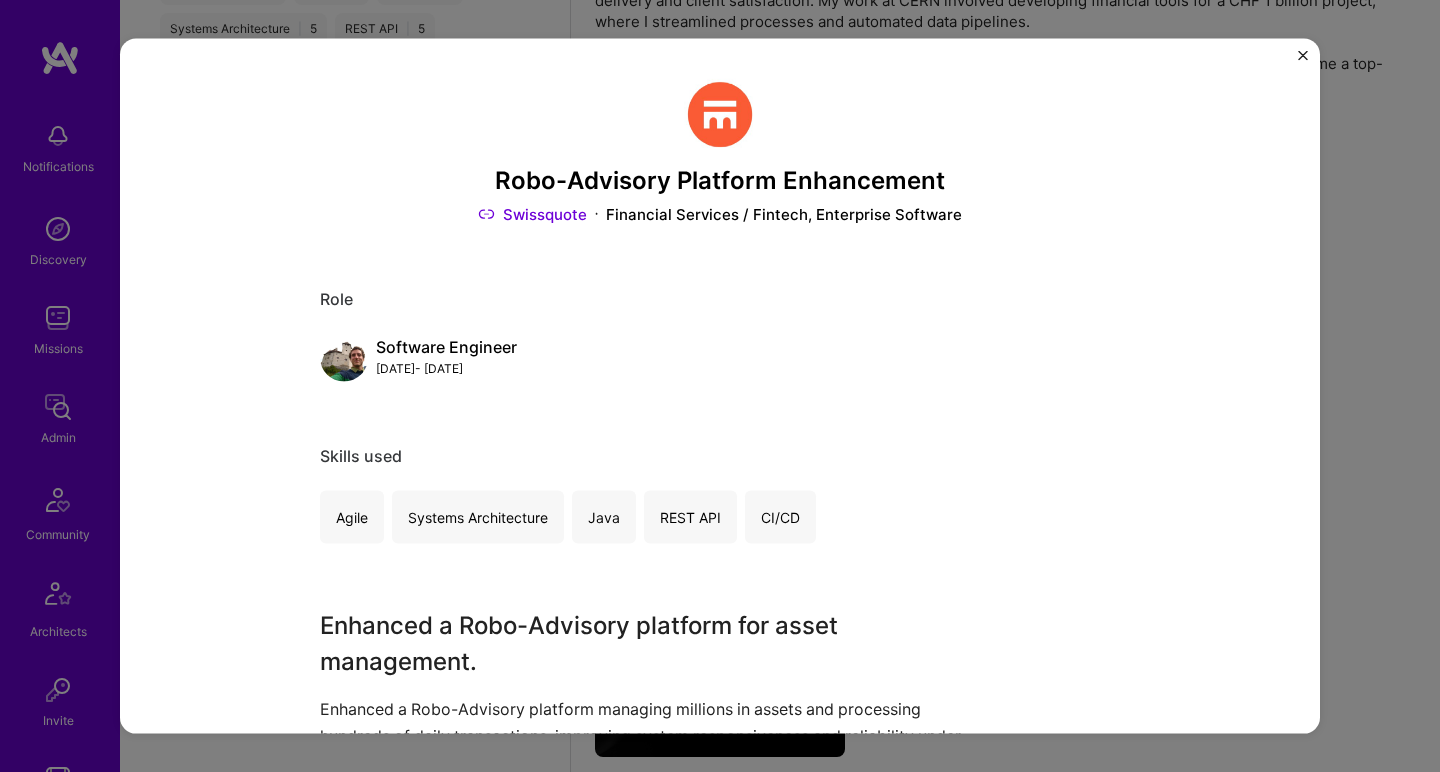 scroll, scrollTop: 412, scrollLeft: 0, axis: vertical 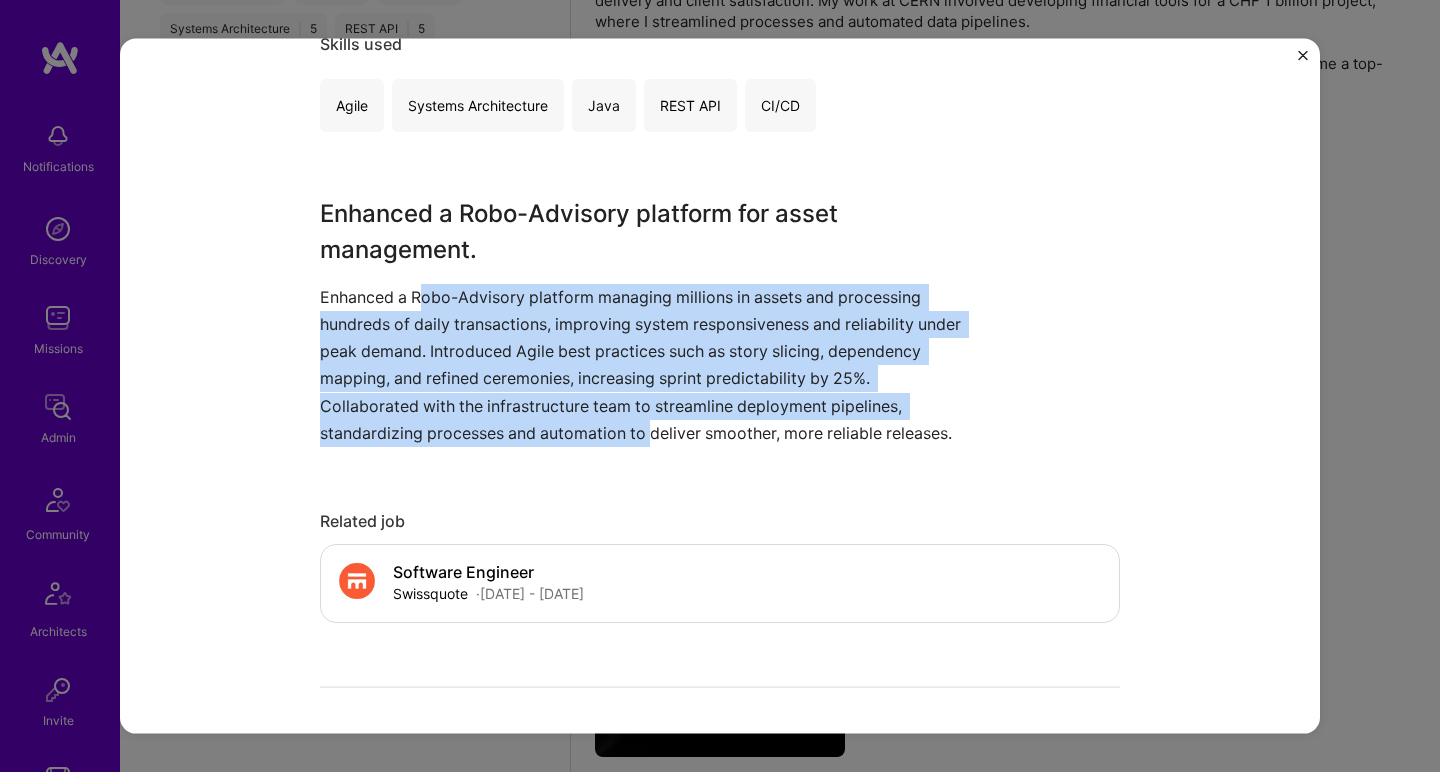 drag, startPoint x: 419, startPoint y: 298, endPoint x: 646, endPoint y: 422, distance: 258.66 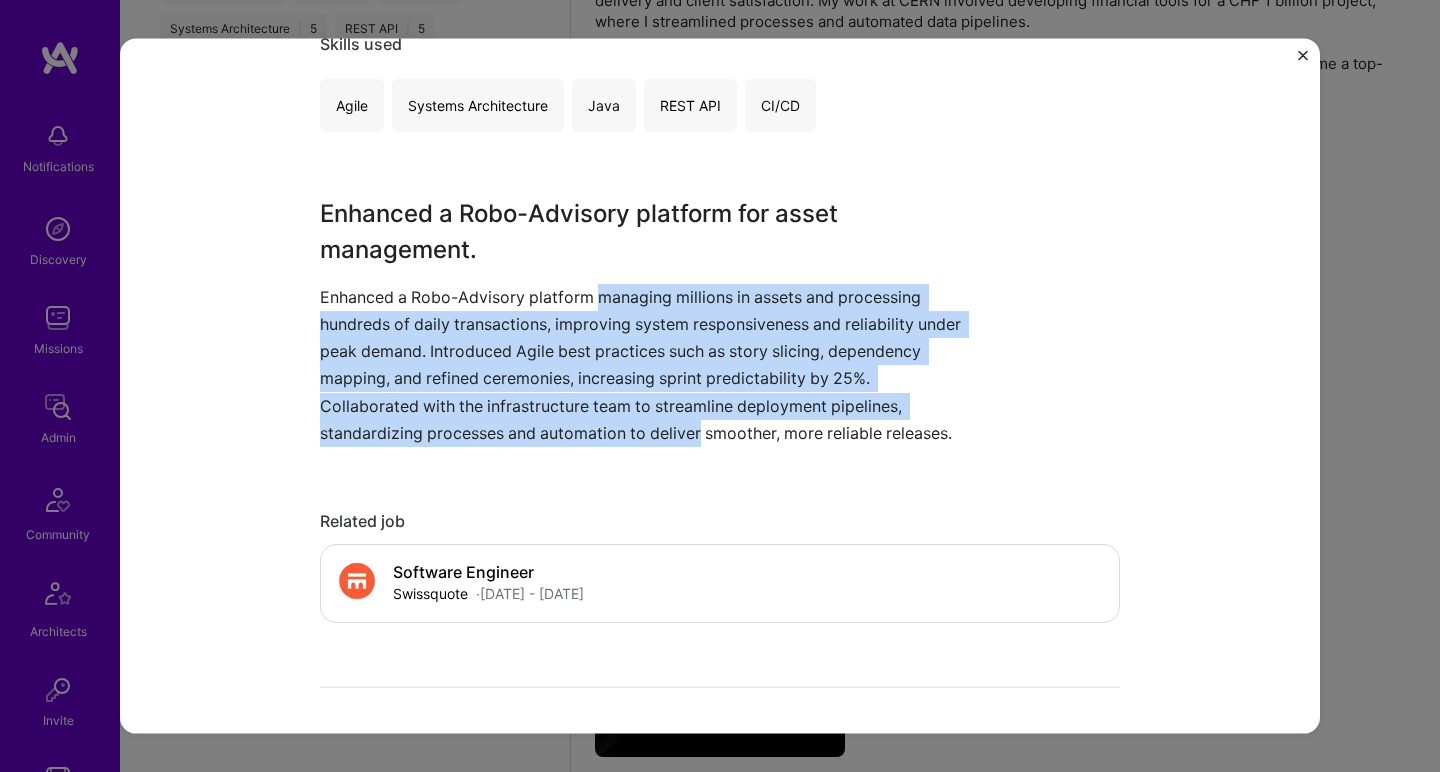 drag, startPoint x: 646, startPoint y: 422, endPoint x: 607, endPoint y: 295, distance: 132.8533 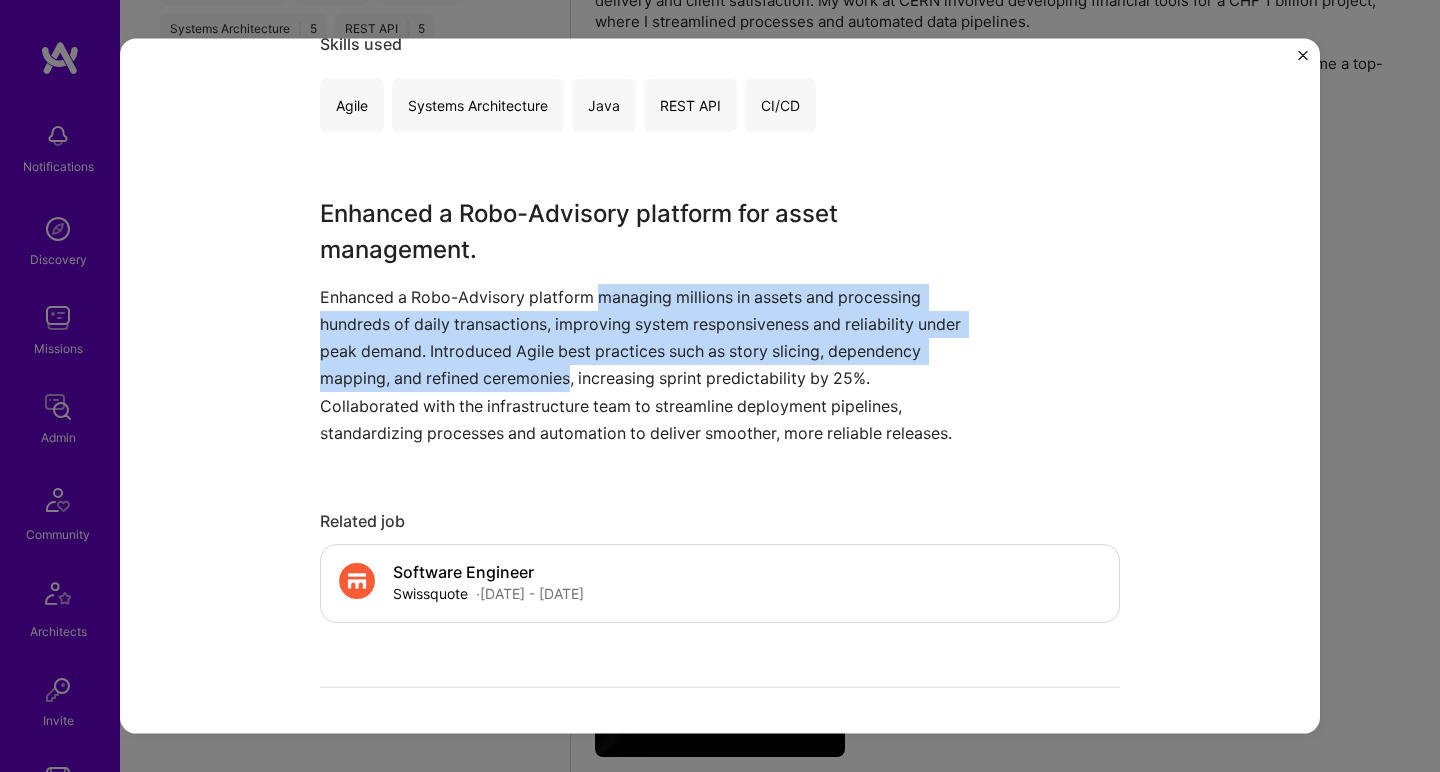 drag, startPoint x: 607, startPoint y: 295, endPoint x: 620, endPoint y: 381, distance: 86.977005 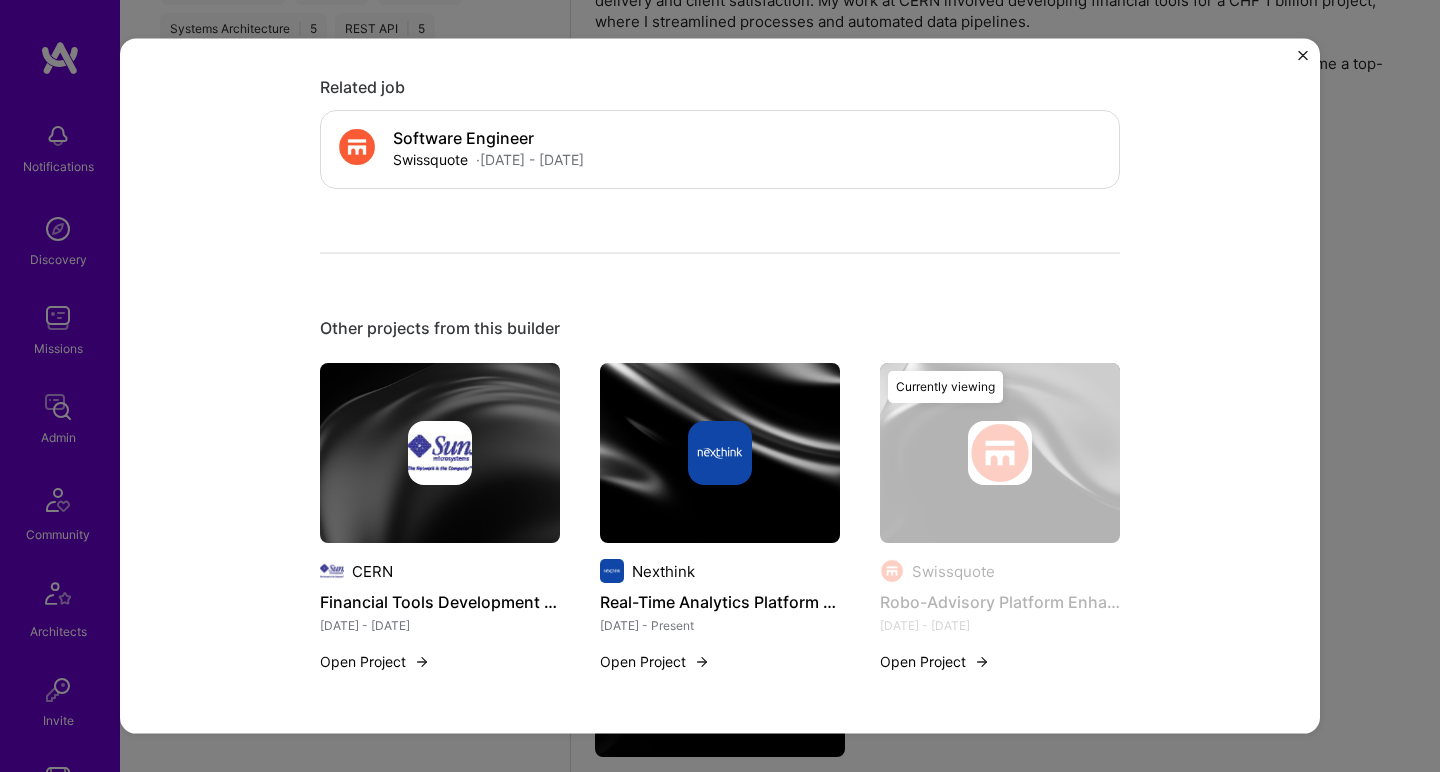 click at bounding box center (440, 453) 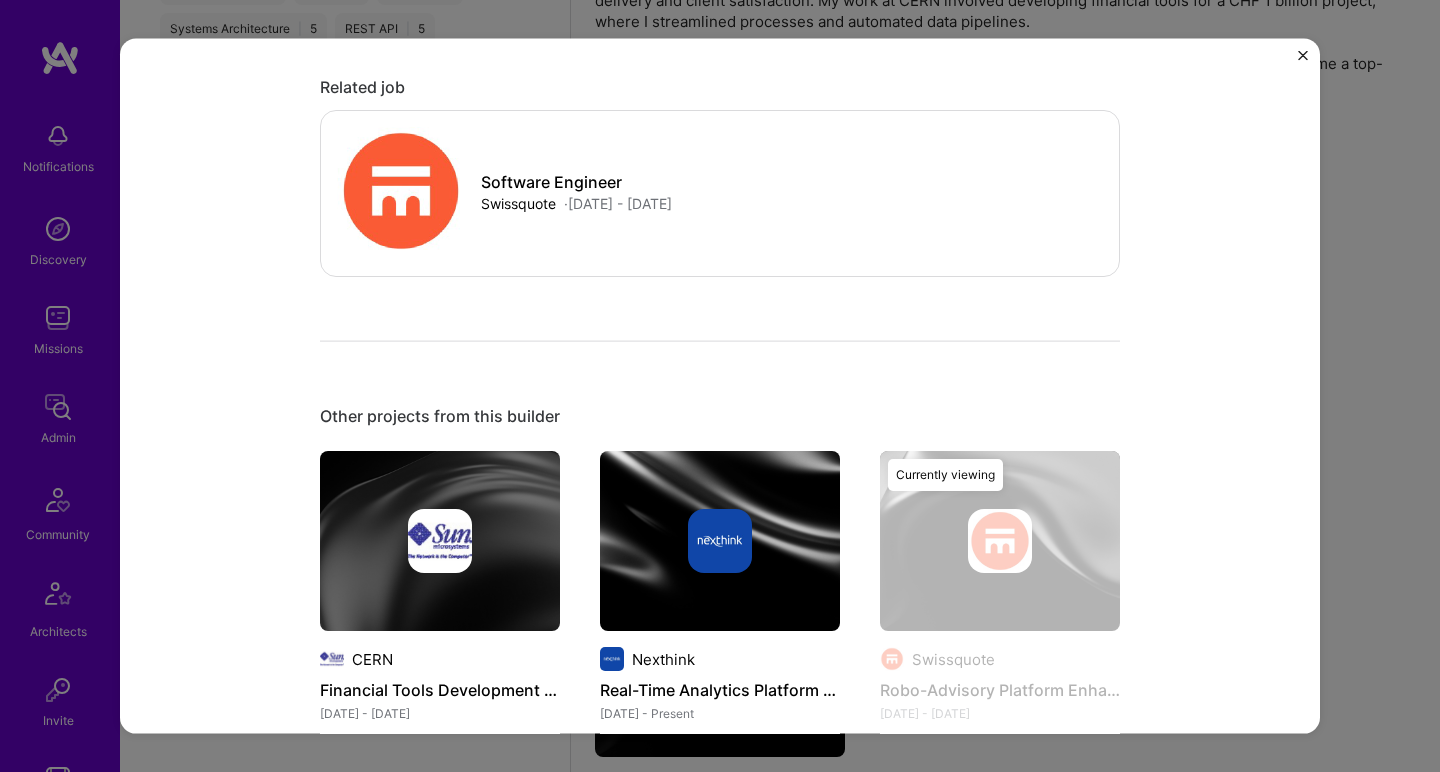 scroll, scrollTop: 0, scrollLeft: 0, axis: both 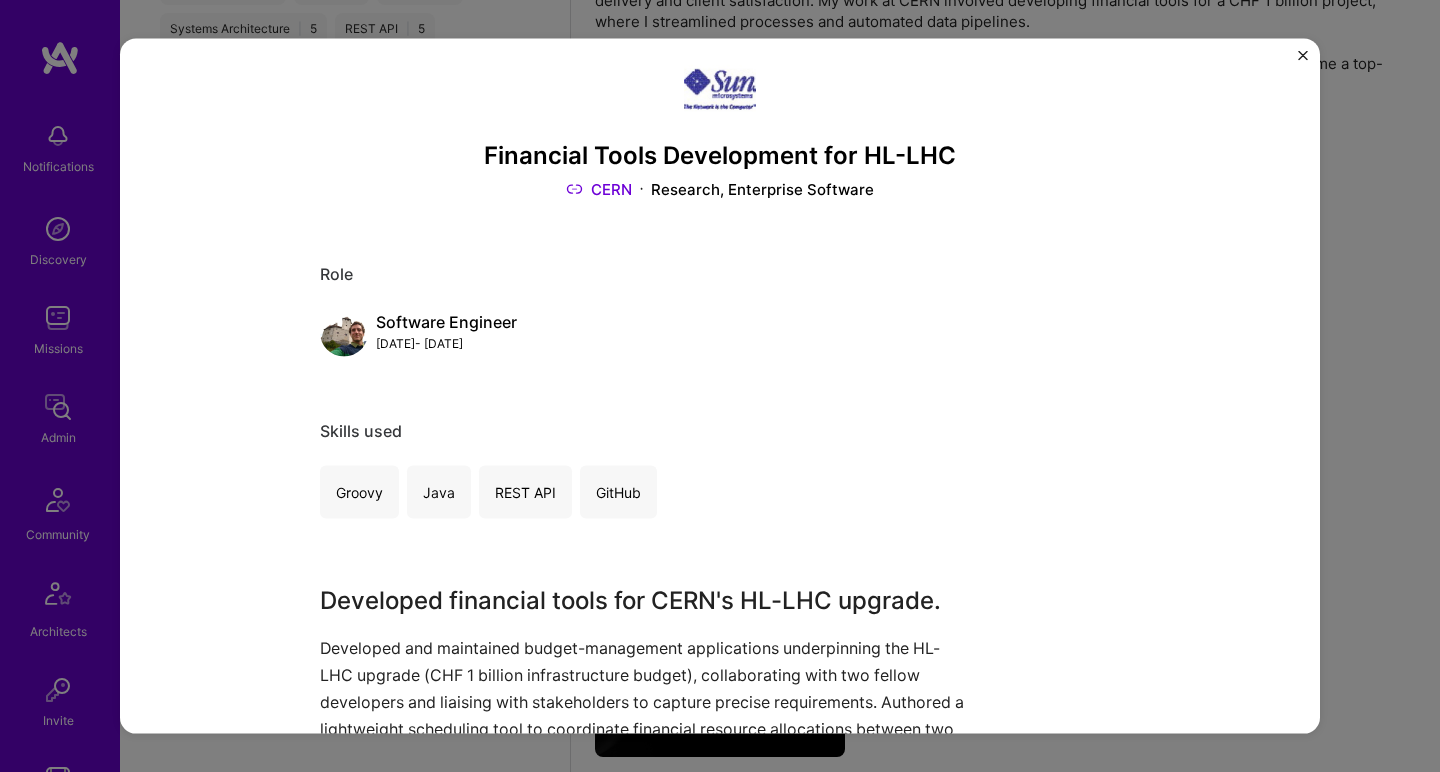 click at bounding box center [344, 332] 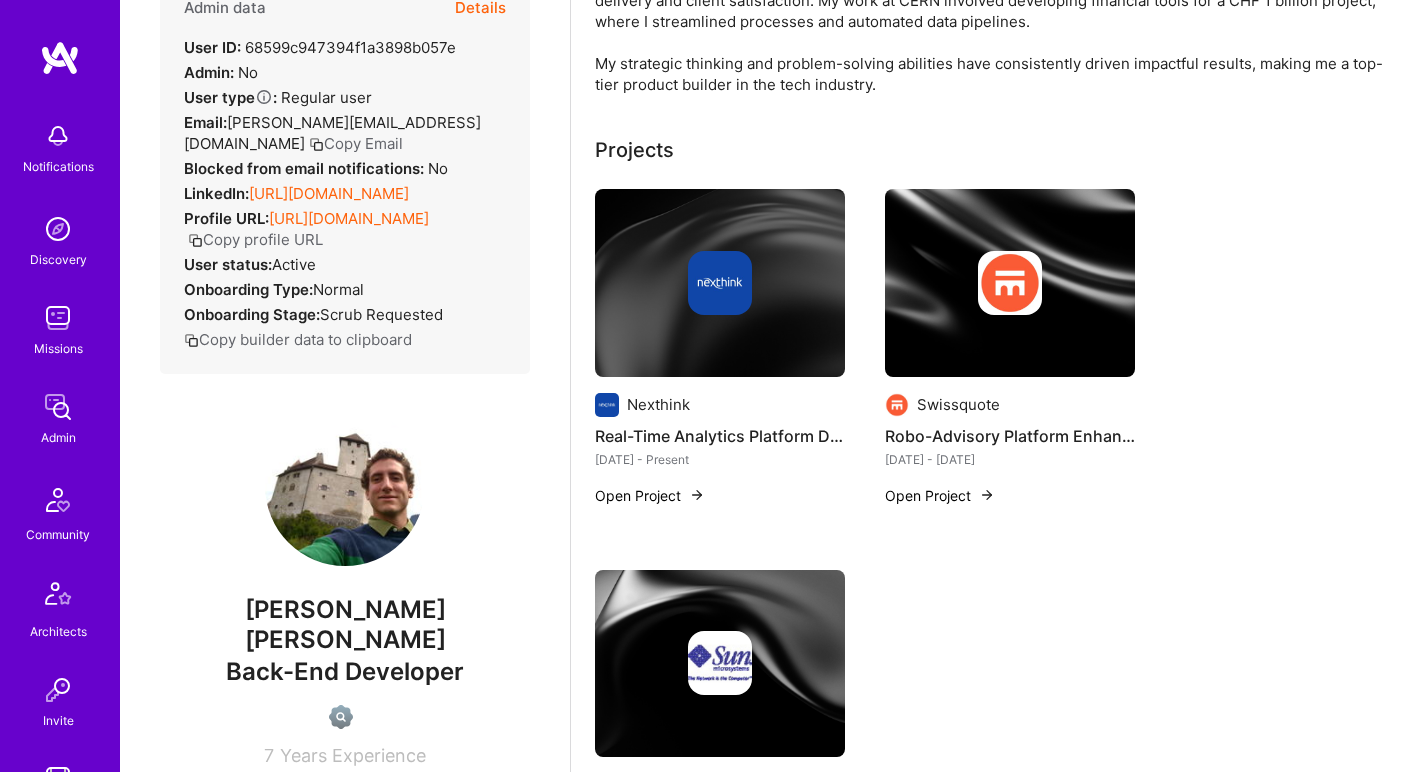 scroll, scrollTop: 0, scrollLeft: 0, axis: both 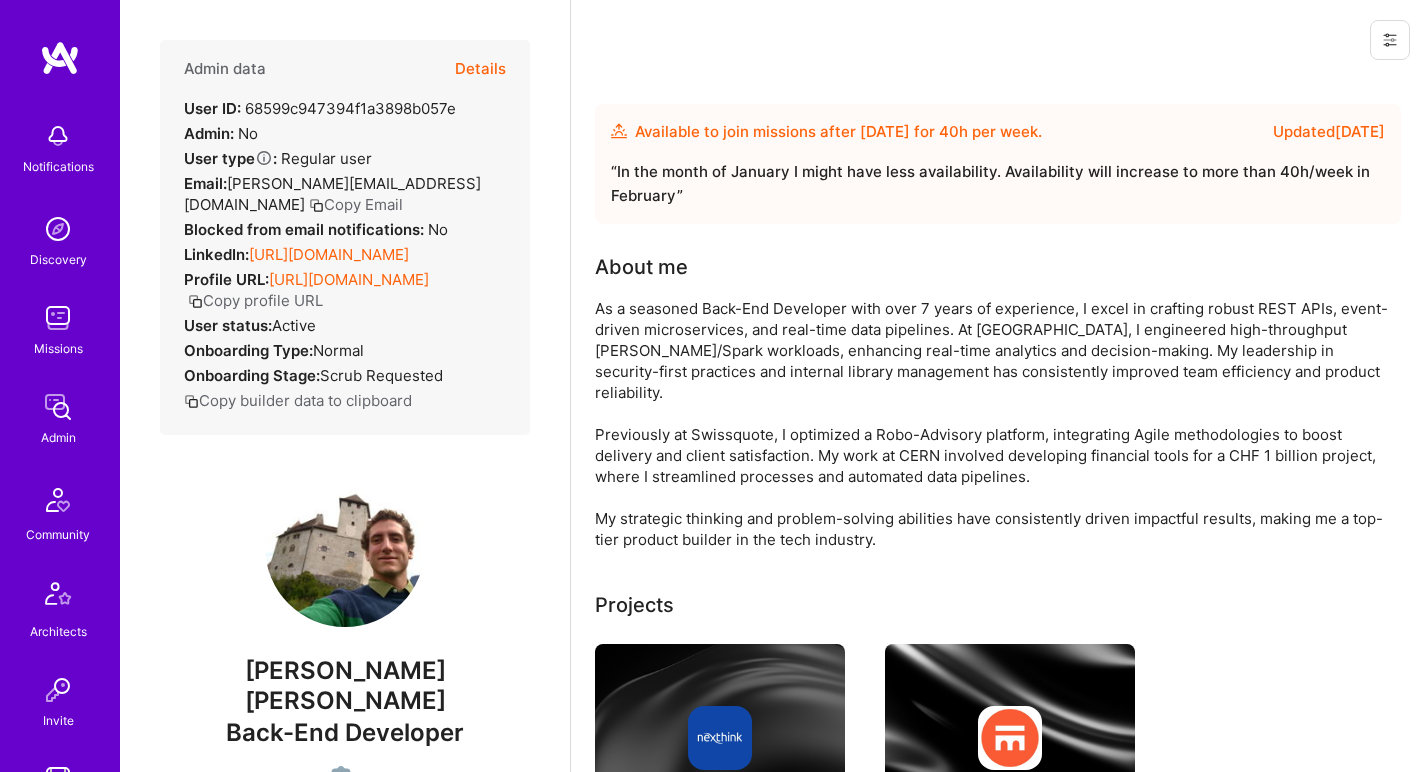 click at bounding box center [345, 547] 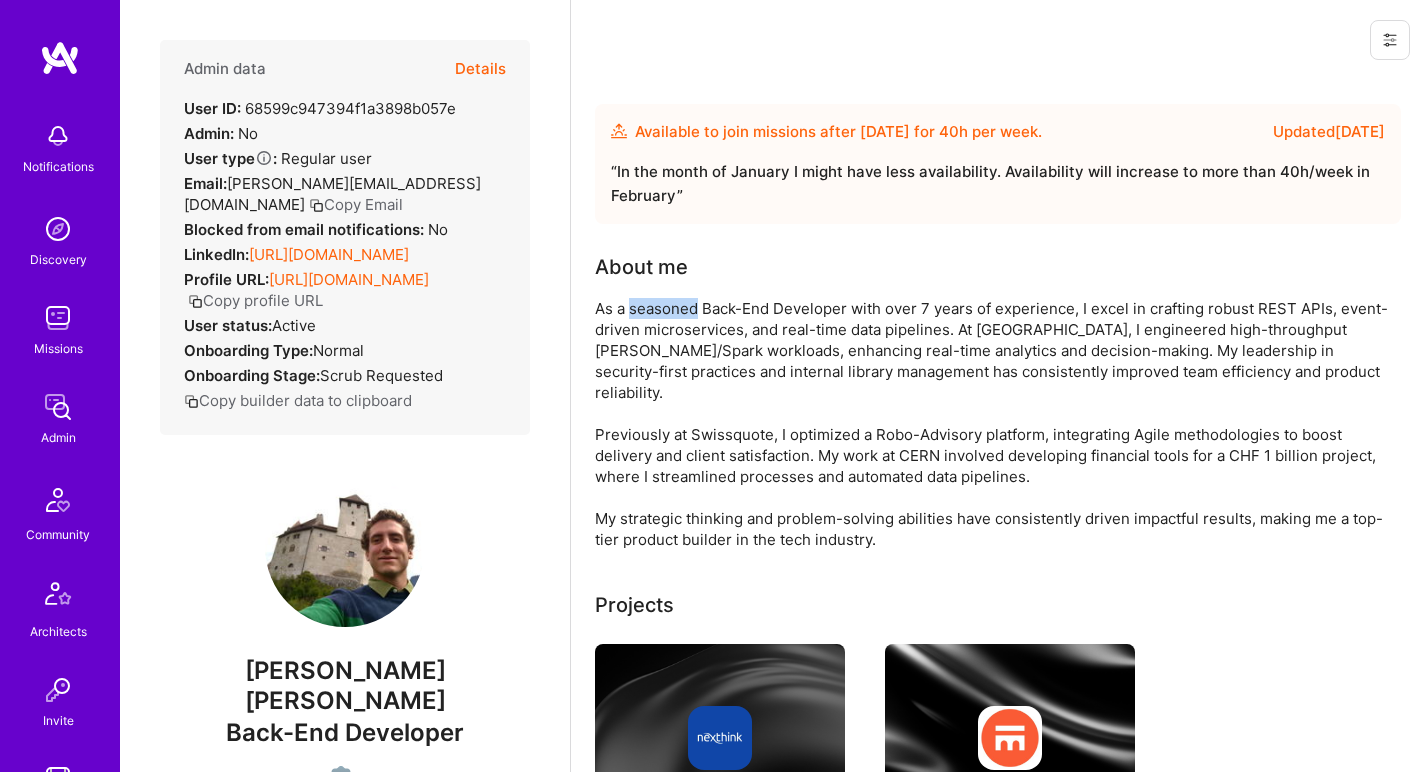 click on "As a seasoned Back-End Developer with over 7 years of experience, I excel in crafting robust REST APIs, event-driven microservices, and real-time data pipelines. At Nexthink, I engineered high-throughput Kafka/Spark workloads, enhancing real-time analytics and decision-making. My leadership in security-first practices and internal library management has consistently improved team efficiency and product reliability.
Previously at Swissquote, I optimized a Robo-Advisory platform, integrating Agile methodologies to boost delivery and client satisfaction. My work at CERN involved developing financial tools for a CHF 1 billion project, where I streamlined processes and automated data pipelines.
My strategic thinking and problem-solving abilities have consistently driven impactful results, making me a top-tier product builder in the tech industry." at bounding box center [995, 424] 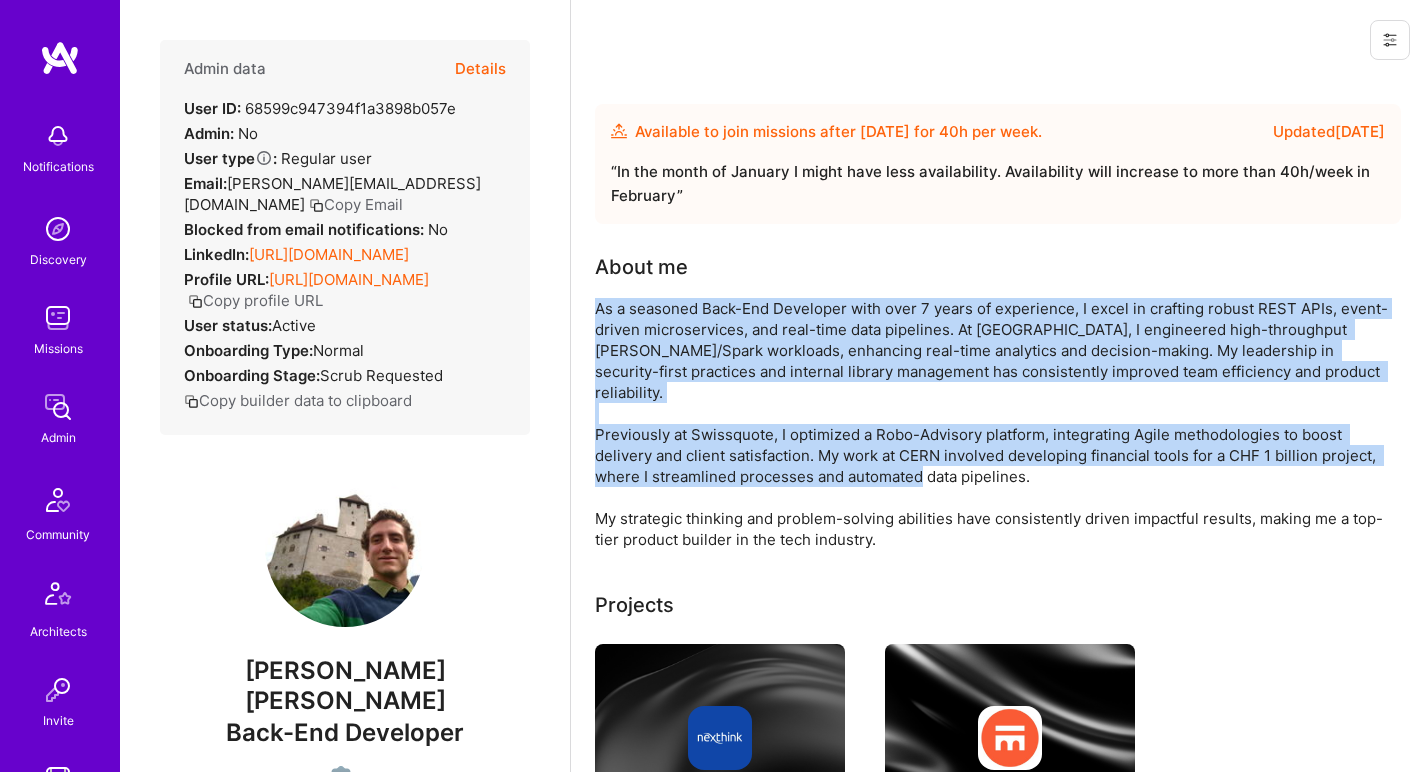 drag, startPoint x: 646, startPoint y: 310, endPoint x: 662, endPoint y: 453, distance: 143.89232 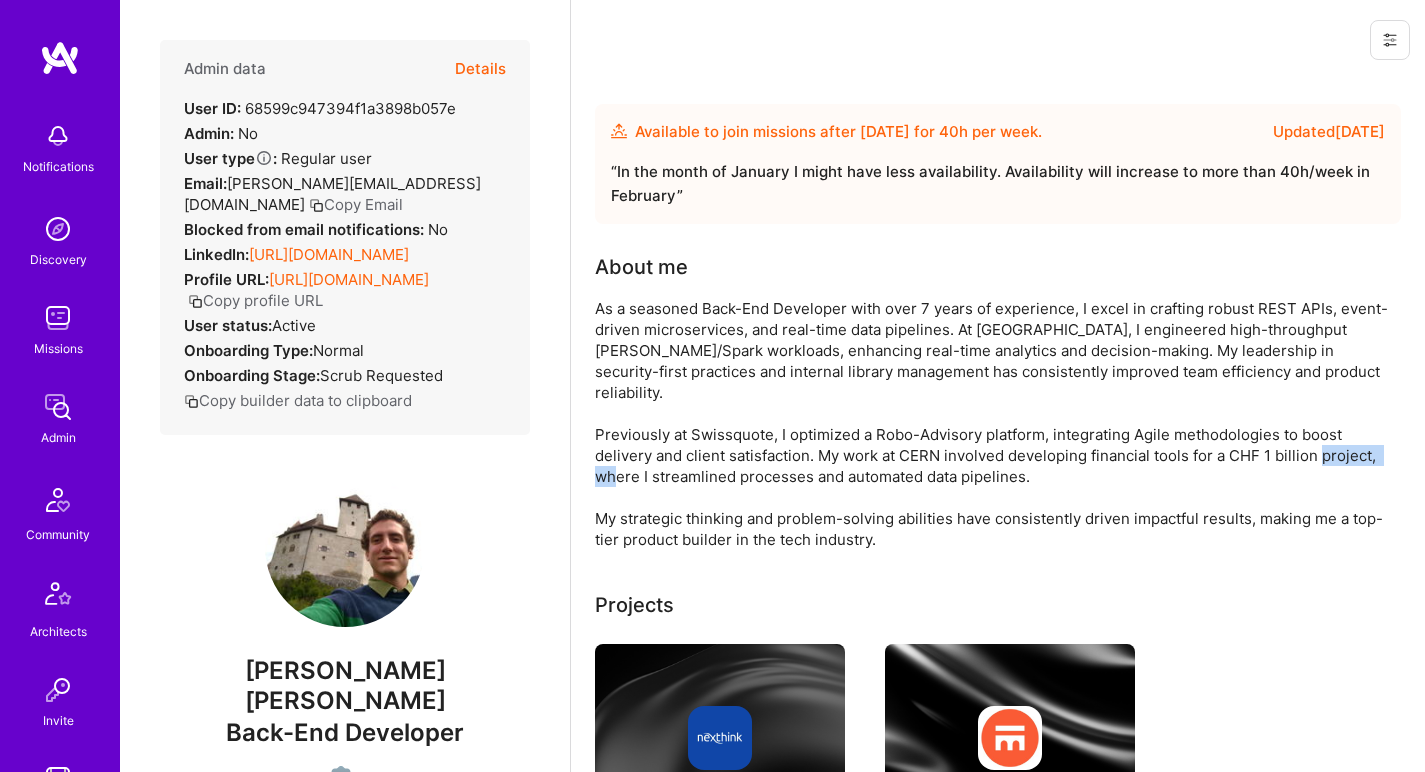 click on "As a seasoned Back-End Developer with over 7 years of experience, I excel in crafting robust REST APIs, event-driven microservices, and real-time data pipelines. At Nexthink, I engineered high-throughput Kafka/Spark workloads, enhancing real-time analytics and decision-making. My leadership in security-first practices and internal library management has consistently improved team efficiency and product reliability.
Previously at Swissquote, I optimized a Robo-Advisory platform, integrating Agile methodologies to boost delivery and client satisfaction. My work at CERN involved developing financial tools for a CHF 1 billion project, where I streamlined processes and automated data pipelines.
My strategic thinking and problem-solving abilities have consistently driven impactful results, making me a top-tier product builder in the tech industry." at bounding box center (995, 424) 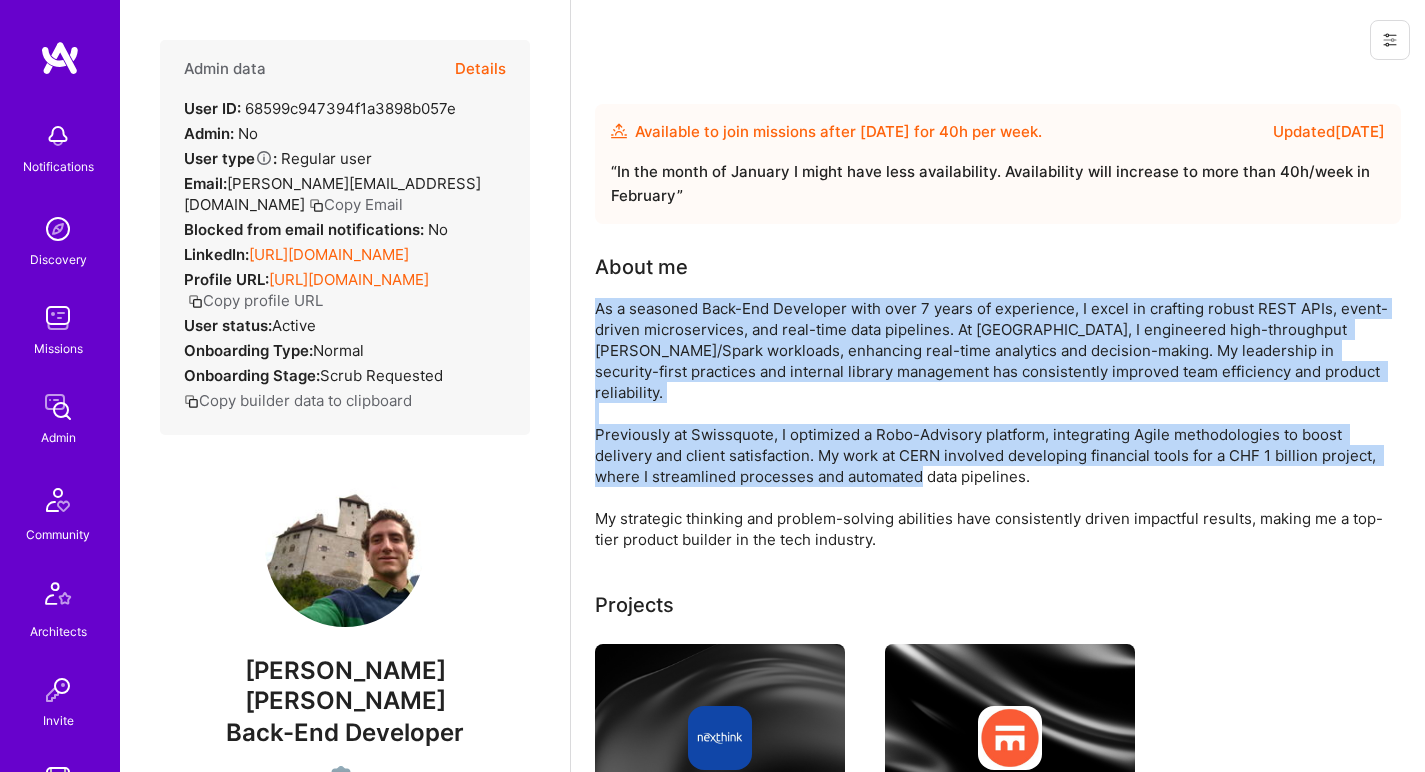 drag, startPoint x: 662, startPoint y: 453, endPoint x: 679, endPoint y: 333, distance: 121.19818 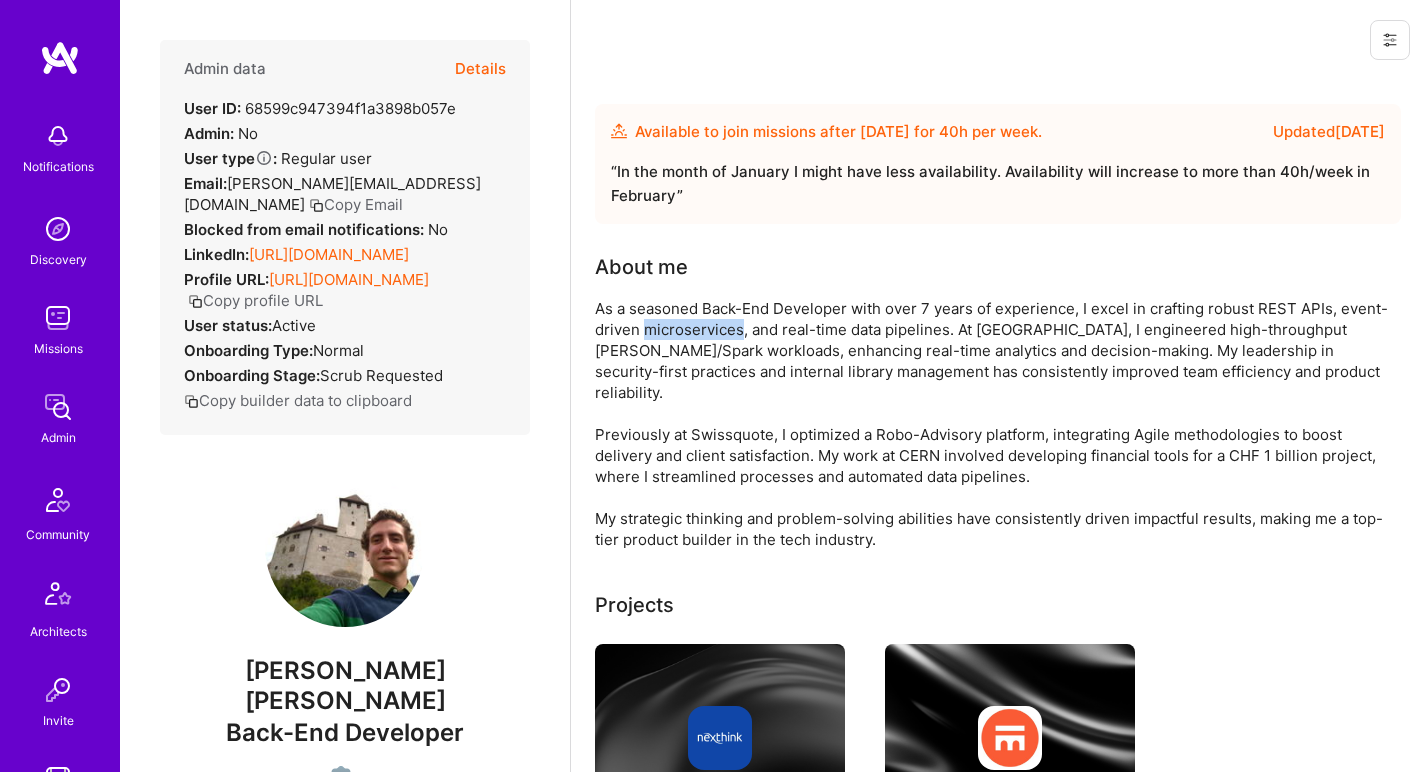 click on "As a seasoned Back-End Developer with over 7 years of experience, I excel in crafting robust REST APIs, event-driven microservices, and real-time data pipelines. At Nexthink, I engineered high-throughput Kafka/Spark workloads, enhancing real-time analytics and decision-making. My leadership in security-first practices and internal library management has consistently improved team efficiency and product reliability.
Previously at Swissquote, I optimized a Robo-Advisory platform, integrating Agile methodologies to boost delivery and client satisfaction. My work at CERN involved developing financial tools for a CHF 1 billion project, where I streamlined processes and automated data pipelines.
My strategic thinking and problem-solving abilities have consistently driven impactful results, making me a top-tier product builder in the tech industry." at bounding box center [995, 424] 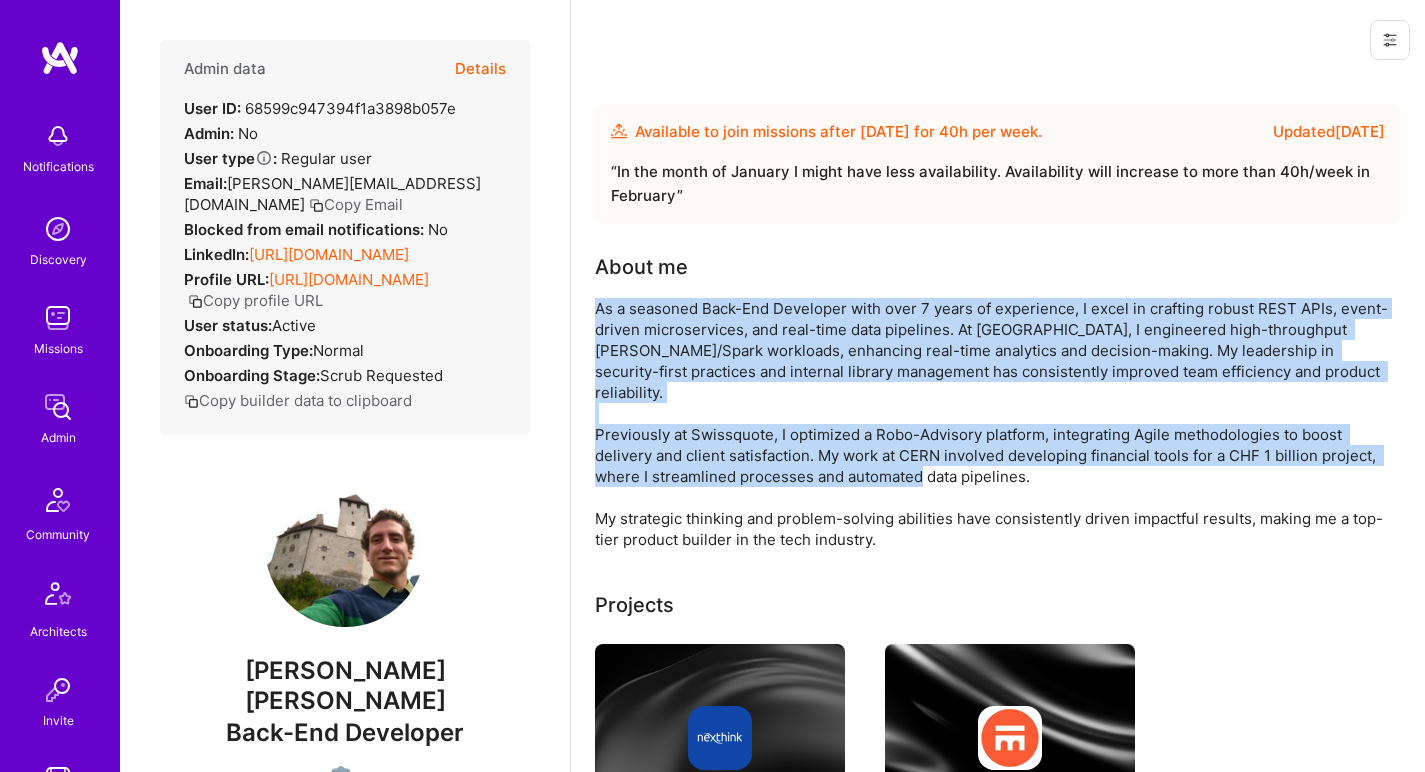 drag, startPoint x: 679, startPoint y: 333, endPoint x: 670, endPoint y: 440, distance: 107.37784 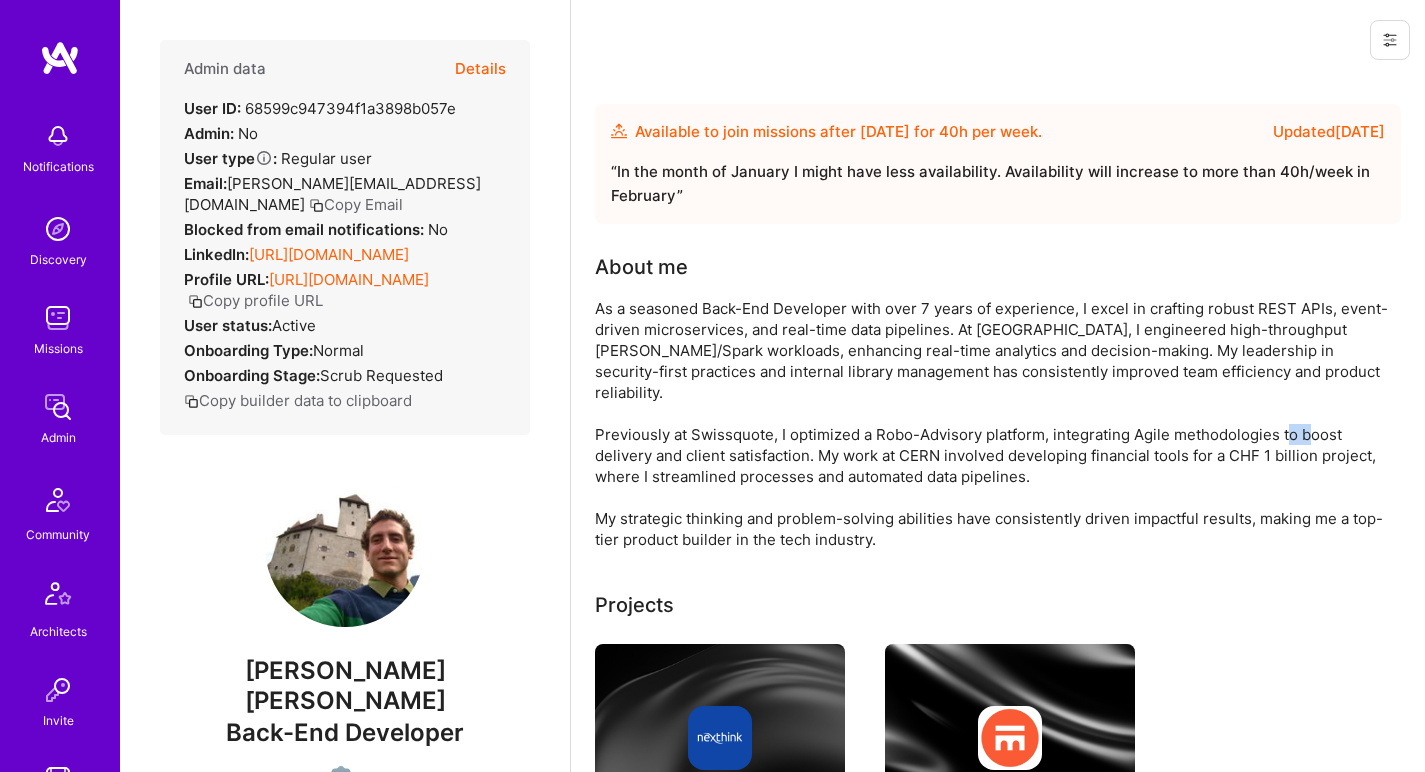 click on "As a seasoned Back-End Developer with over 7 years of experience, I excel in crafting robust REST APIs, event-driven microservices, and real-time data pipelines. At Nexthink, I engineered high-throughput Kafka/Spark workloads, enhancing real-time analytics and decision-making. My leadership in security-first practices and internal library management has consistently improved team efficiency and product reliability.
Previously at Swissquote, I optimized a Robo-Advisory platform, integrating Agile methodologies to boost delivery and client satisfaction. My work at CERN involved developing financial tools for a CHF 1 billion project, where I streamlined processes and automated data pipelines.
My strategic thinking and problem-solving abilities have consistently driven impactful results, making me a top-tier product builder in the tech industry." at bounding box center (995, 424) 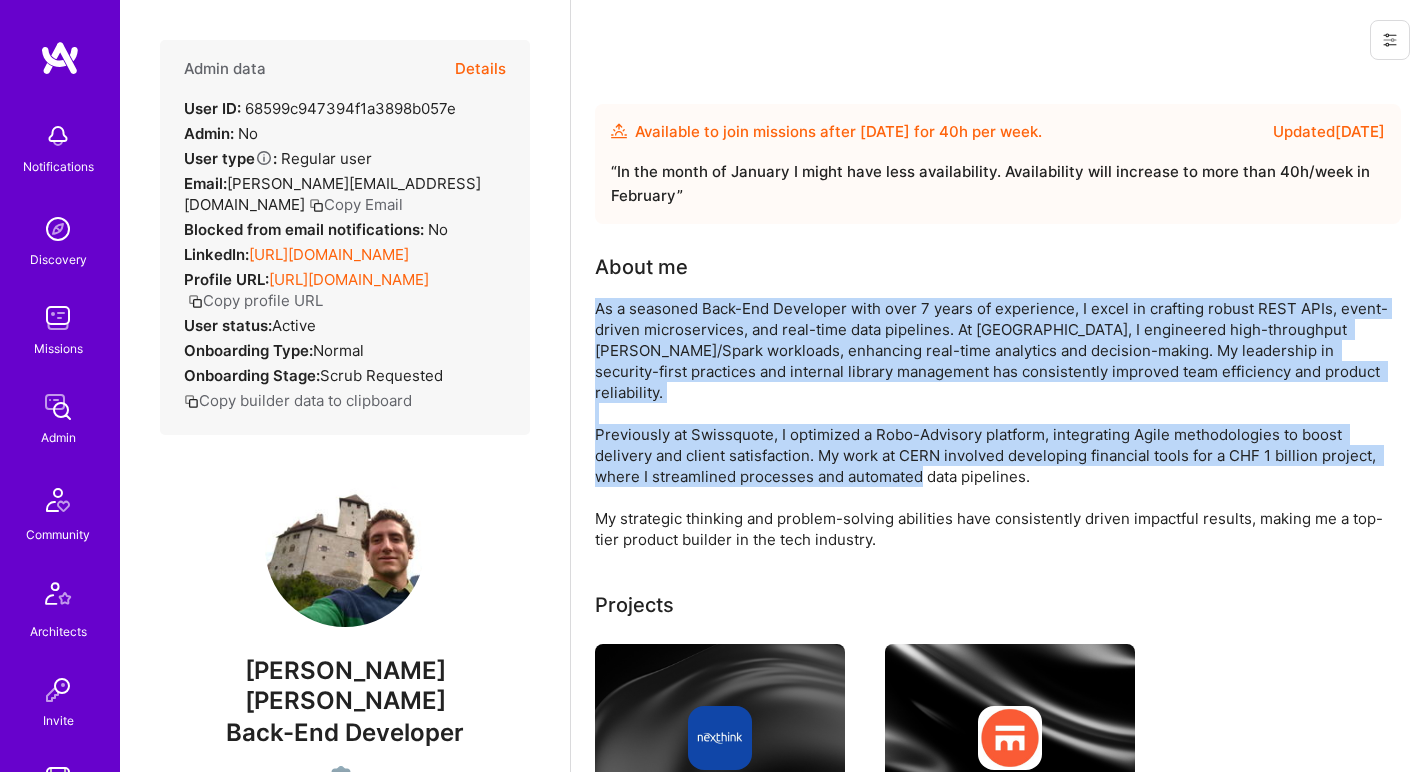 drag, startPoint x: 670, startPoint y: 439, endPoint x: 681, endPoint y: 334, distance: 105.574615 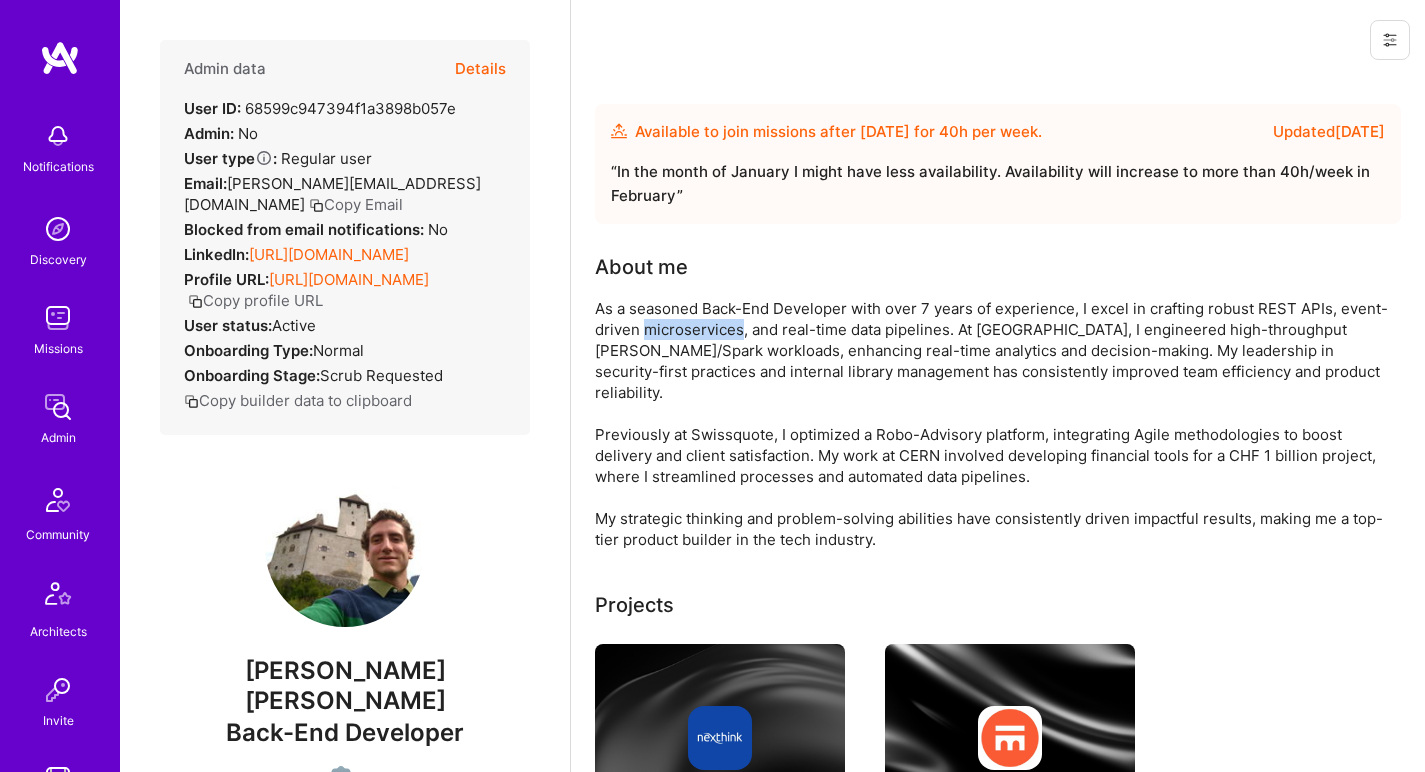 click on "As a seasoned Back-End Developer with over 7 years of experience, I excel in crafting robust REST APIs, event-driven microservices, and real-time data pipelines. At Nexthink, I engineered high-throughput Kafka/Spark workloads, enhancing real-time analytics and decision-making. My leadership in security-first practices and internal library management has consistently improved team efficiency and product reliability.
Previously at Swissquote, I optimized a Robo-Advisory platform, integrating Agile methodologies to boost delivery and client satisfaction. My work at CERN involved developing financial tools for a CHF 1 billion project, where I streamlined processes and automated data pipelines.
My strategic thinking and problem-solving abilities have consistently driven impactful results, making me a top-tier product builder in the tech industry." at bounding box center [995, 424] 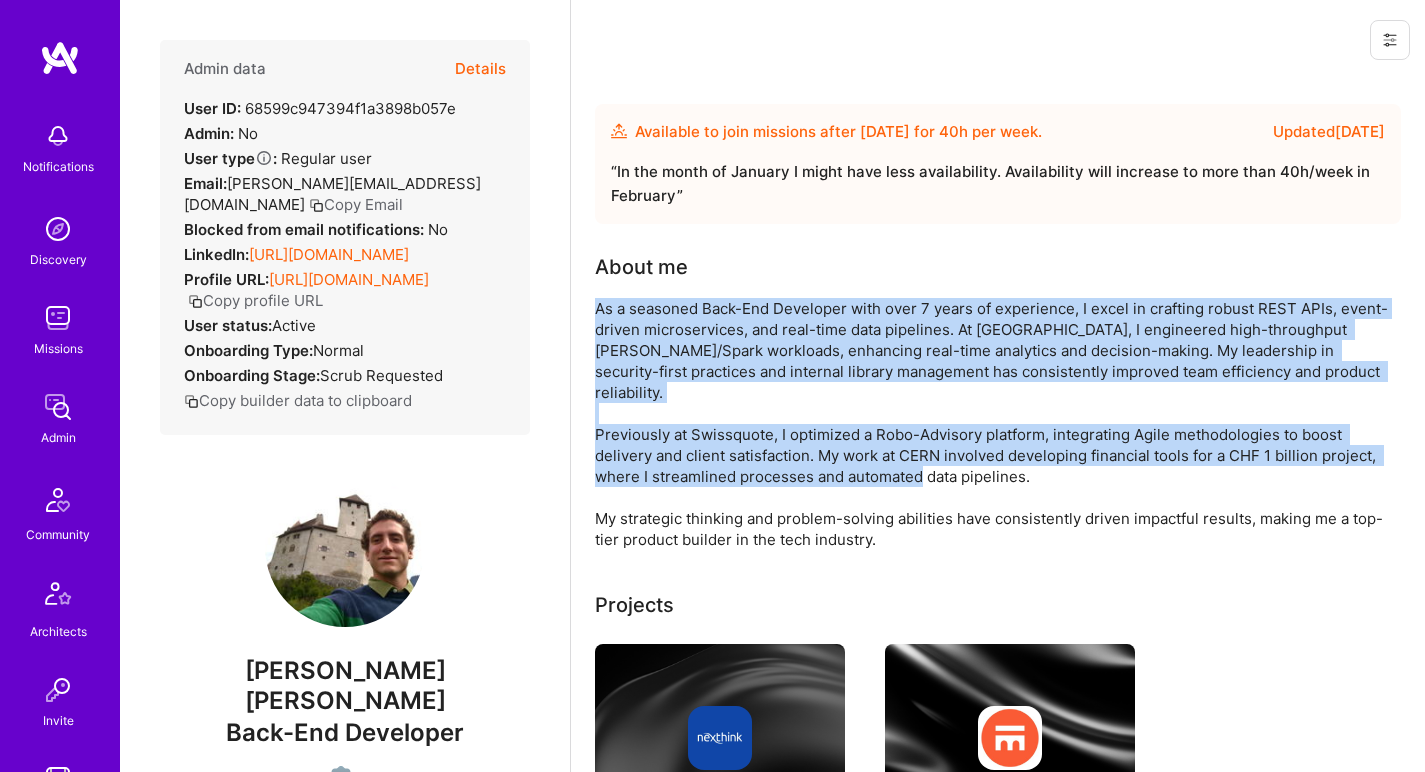 drag, startPoint x: 681, startPoint y: 334, endPoint x: 674, endPoint y: 423, distance: 89.27486 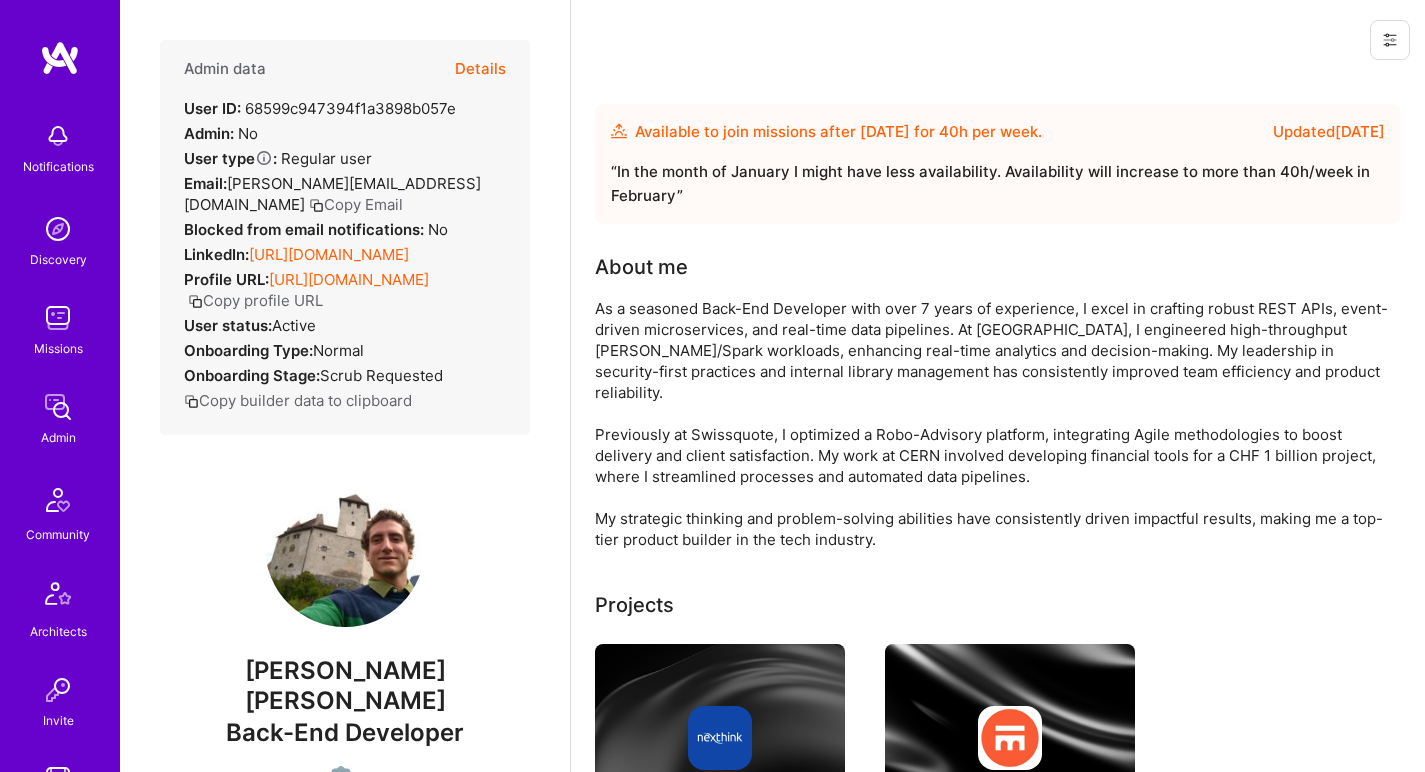 click on "As a seasoned Back-End Developer with over 7 years of experience, I excel in crafting robust REST APIs, event-driven microservices, and real-time data pipelines. At Nexthink, I engineered high-throughput Kafka/Spark workloads, enhancing real-time analytics and decision-making. My leadership in security-first practices and internal library management has consistently improved team efficiency and product reliability.
Previously at Swissquote, I optimized a Robo-Advisory platform, integrating Agile methodologies to boost delivery and client satisfaction. My work at CERN involved developing financial tools for a CHF 1 billion project, where I streamlined processes and automated data pipelines.
My strategic thinking and problem-solving abilities have consistently driven impactful results, making me a top-tier product builder in the tech industry." at bounding box center (995, 424) 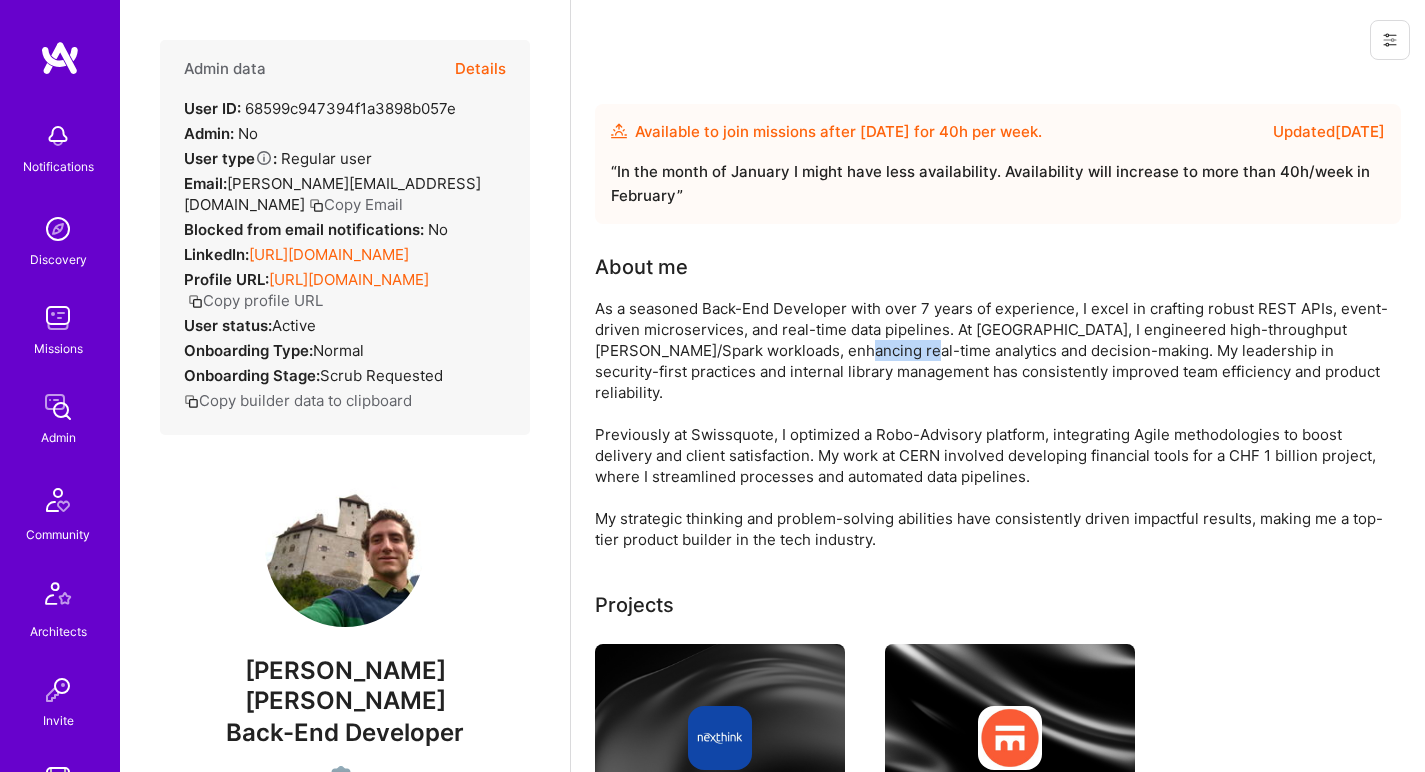click on "As a seasoned Back-End Developer with over 7 years of experience, I excel in crafting robust REST APIs, event-driven microservices, and real-time data pipelines. At Nexthink, I engineered high-throughput Kafka/Spark workloads, enhancing real-time analytics and decision-making. My leadership in security-first practices and internal library management has consistently improved team efficiency and product reliability.
Previously at Swissquote, I optimized a Robo-Advisory platform, integrating Agile methodologies to boost delivery and client satisfaction. My work at CERN involved developing financial tools for a CHF 1 billion project, where I streamlined processes and automated data pipelines.
My strategic thinking and problem-solving abilities have consistently driven impactful results, making me a top-tier product builder in the tech industry." at bounding box center [995, 424] 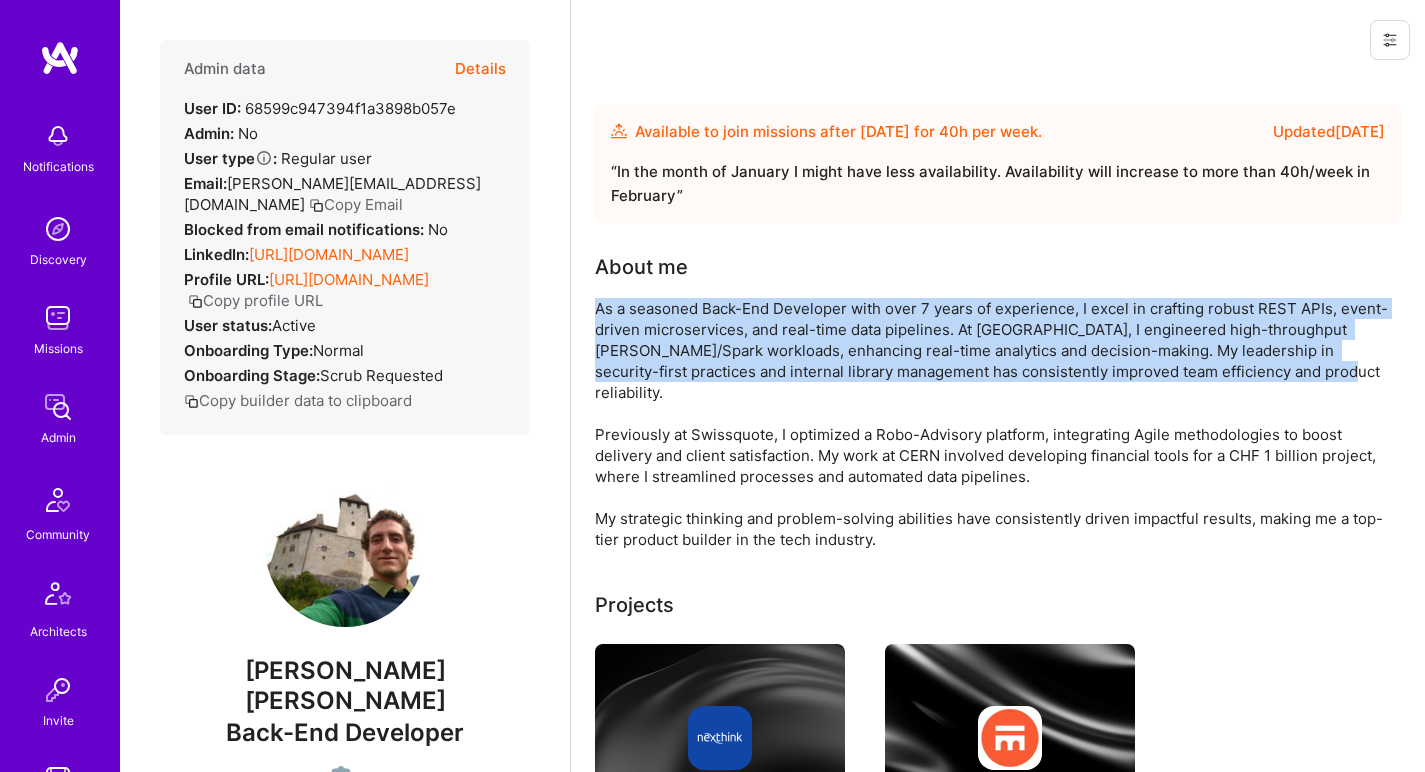 click on "As a seasoned Back-End Developer with over 7 years of experience, I excel in crafting robust REST APIs, event-driven microservices, and real-time data pipelines. At Nexthink, I engineered high-throughput Kafka/Spark workloads, enhancing real-time analytics and decision-making. My leadership in security-first practices and internal library management has consistently improved team efficiency and product reliability.
Previously at Swissquote, I optimized a Robo-Advisory platform, integrating Agile methodologies to boost delivery and client satisfaction. My work at CERN involved developing financial tools for a CHF 1 billion project, where I streamlined processes and automated data pipelines.
My strategic thinking and problem-solving abilities have consistently driven impactful results, making me a top-tier product builder in the tech industry." at bounding box center [995, 424] 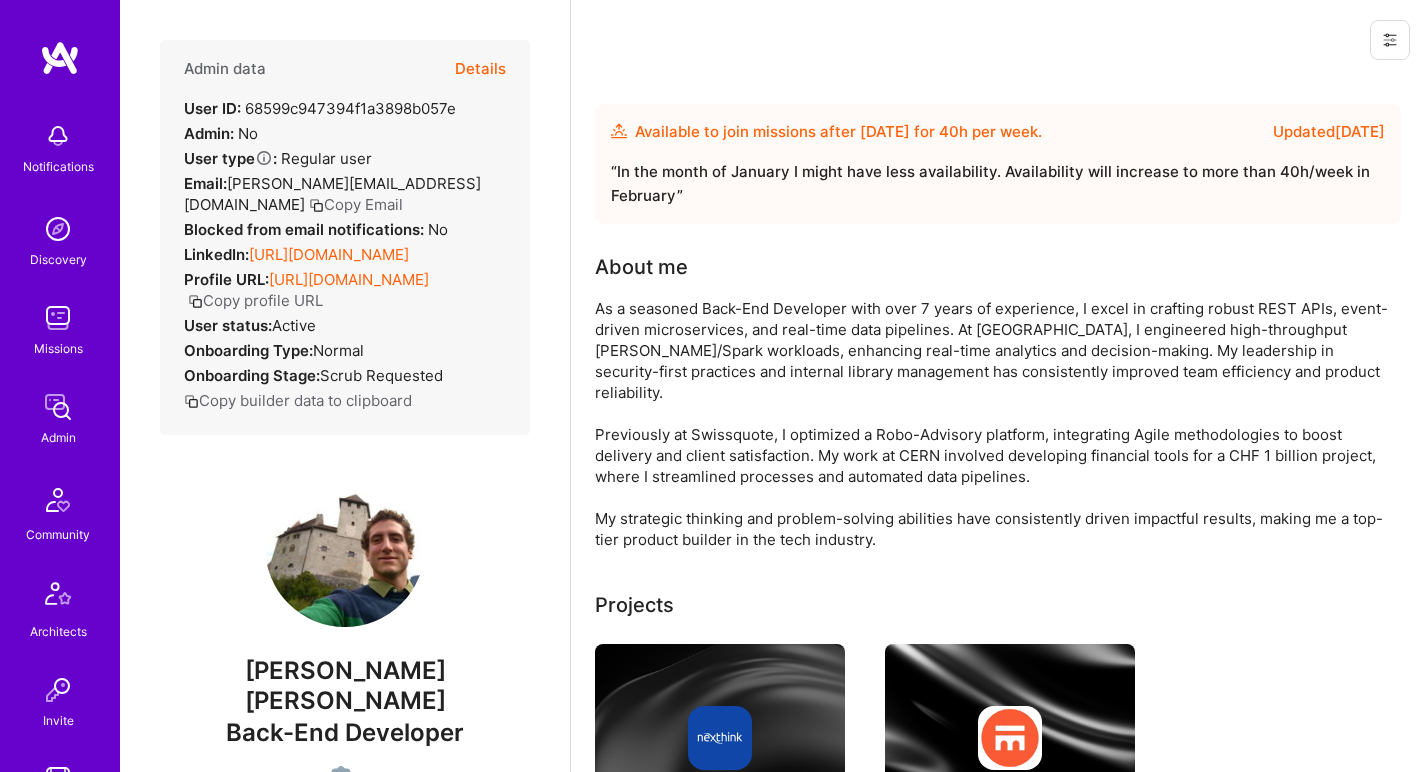 click on "As a seasoned Back-End Developer with over 7 years of experience, I excel in crafting robust REST APIs, event-driven microservices, and real-time data pipelines. At Nexthink, I engineered high-throughput Kafka/Spark workloads, enhancing real-time analytics and decision-making. My leadership in security-first practices and internal library management has consistently improved team efficiency and product reliability.
Previously at Swissquote, I optimized a Robo-Advisory platform, integrating Agile methodologies to boost delivery and client satisfaction. My work at CERN involved developing financial tools for a CHF 1 billion project, where I streamlined processes and automated data pipelines.
My strategic thinking and problem-solving abilities have consistently driven impactful results, making me a top-tier product builder in the tech industry." at bounding box center [995, 424] 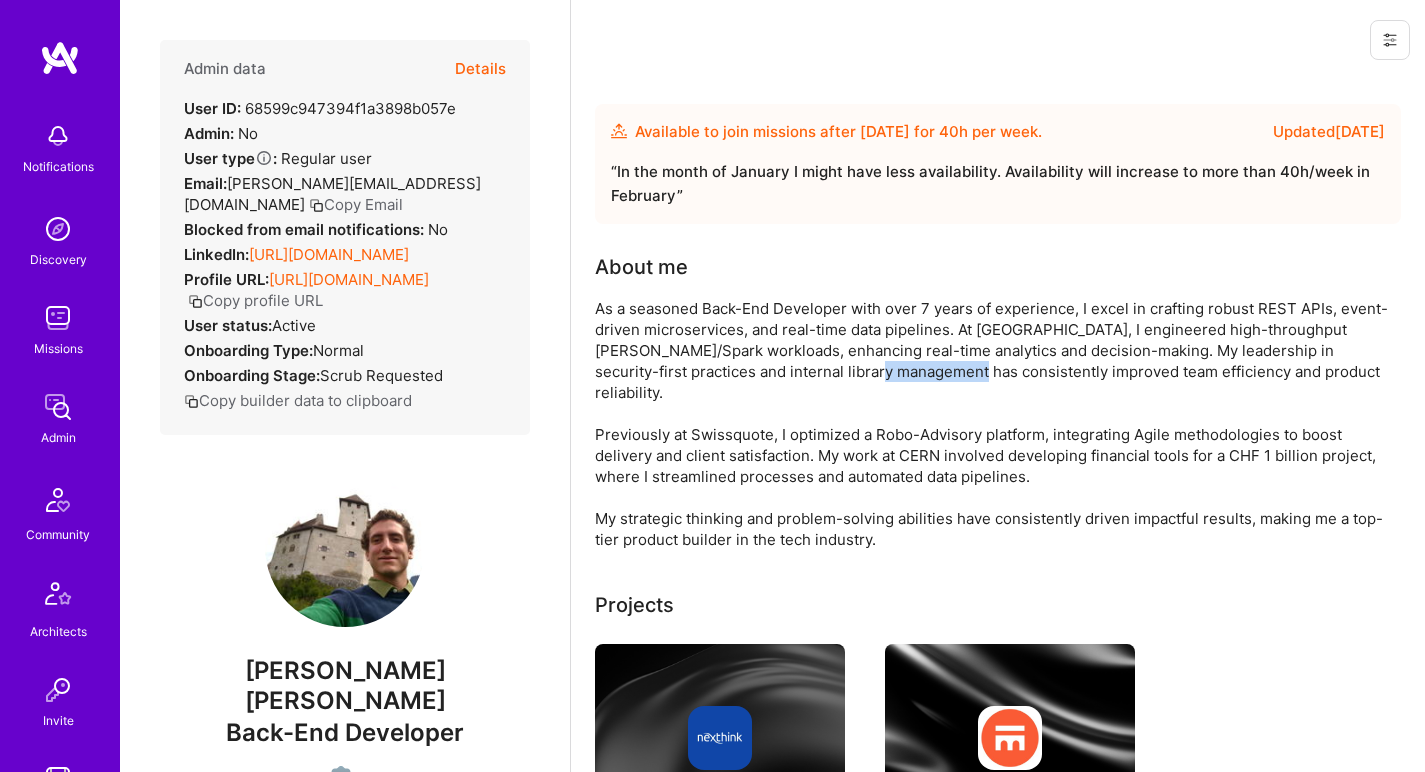 click on "As a seasoned Back-End Developer with over 7 years of experience, I excel in crafting robust REST APIs, event-driven microservices, and real-time data pipelines. At Nexthink, I engineered high-throughput Kafka/Spark workloads, enhancing real-time analytics and decision-making. My leadership in security-first practices and internal library management has consistently improved team efficiency and product reliability.
Previously at Swissquote, I optimized a Robo-Advisory platform, integrating Agile methodologies to boost delivery and client satisfaction. My work at CERN involved developing financial tools for a CHF 1 billion project, where I streamlined processes and automated data pipelines.
My strategic thinking and problem-solving abilities have consistently driven impactful results, making me a top-tier product builder in the tech industry." at bounding box center (995, 424) 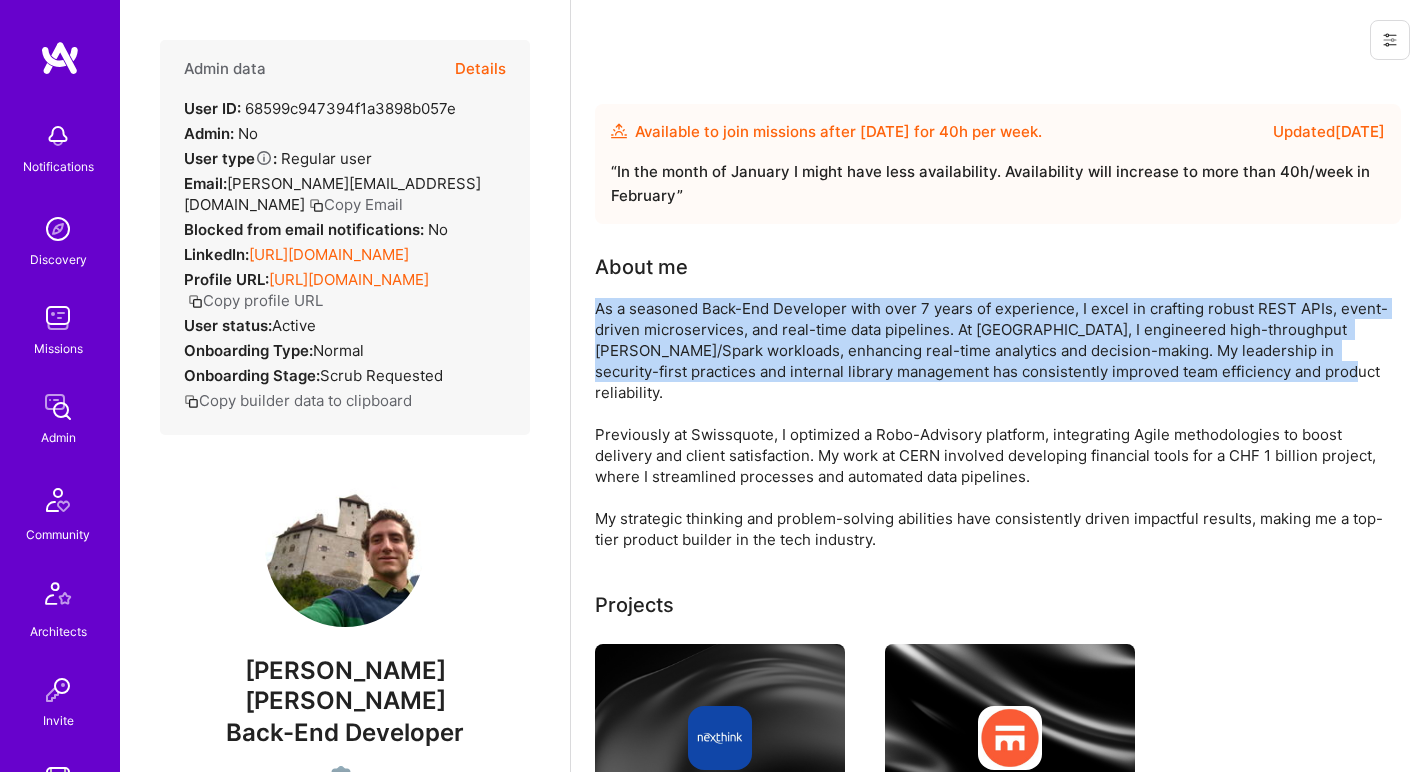 click on "As a seasoned Back-End Developer with over 7 years of experience, I excel in crafting robust REST APIs, event-driven microservices, and real-time data pipelines. At Nexthink, I engineered high-throughput Kafka/Spark workloads, enhancing real-time analytics and decision-making. My leadership in security-first practices and internal library management has consistently improved team efficiency and product reliability.
Previously at Swissquote, I optimized a Robo-Advisory platform, integrating Agile methodologies to boost delivery and client satisfaction. My work at CERN involved developing financial tools for a CHF 1 billion project, where I streamlined processes and automated data pipelines.
My strategic thinking and problem-solving abilities have consistently driven impactful results, making me a top-tier product builder in the tech industry." at bounding box center (995, 424) 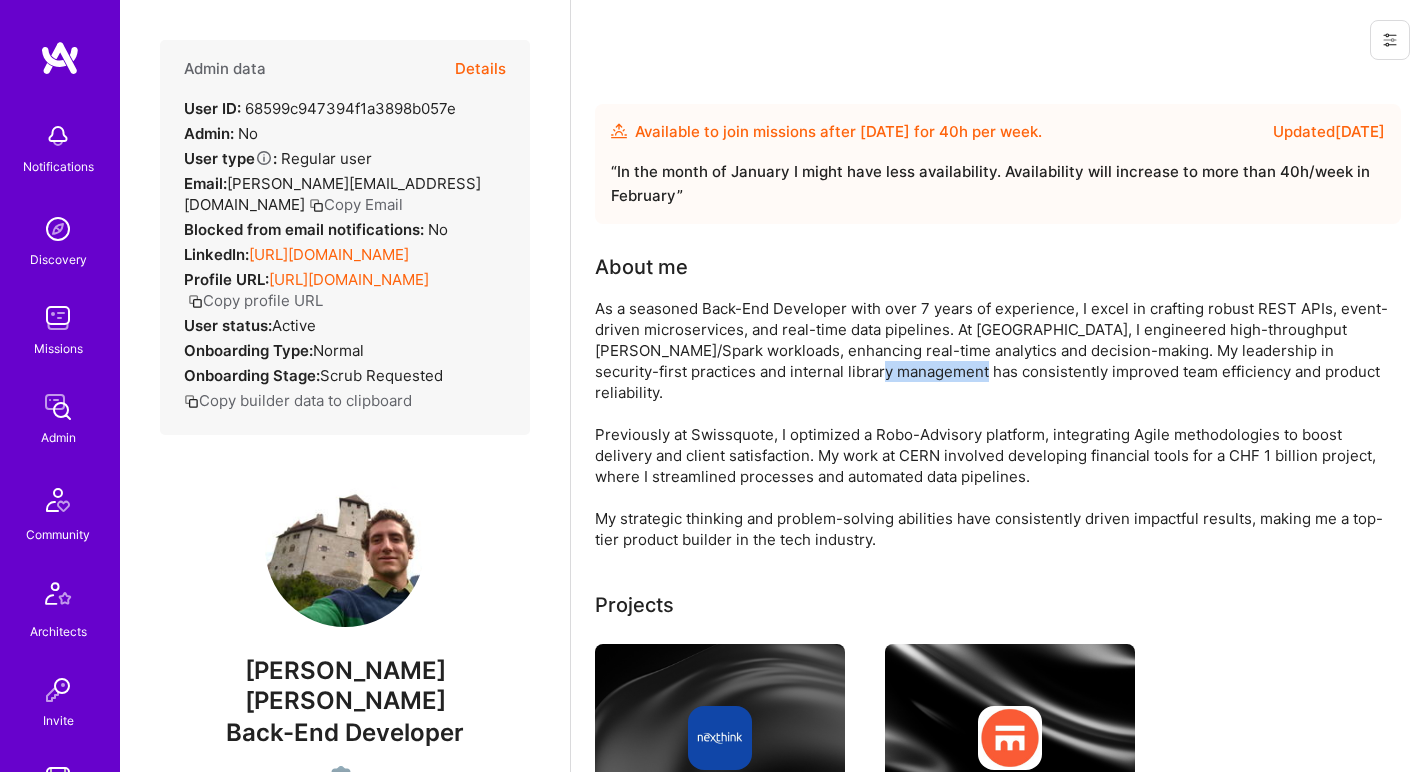 click on "As a seasoned Back-End Developer with over 7 years of experience, I excel in crafting robust REST APIs, event-driven microservices, and real-time data pipelines. At Nexthink, I engineered high-throughput Kafka/Spark workloads, enhancing real-time analytics and decision-making. My leadership in security-first practices and internal library management has consistently improved team efficiency and product reliability.
Previously at Swissquote, I optimized a Robo-Advisory platform, integrating Agile methodologies to boost delivery and client satisfaction. My work at CERN involved developing financial tools for a CHF 1 billion project, where I streamlined processes and automated data pipelines.
My strategic thinking and problem-solving abilities have consistently driven impactful results, making me a top-tier product builder in the tech industry." at bounding box center [995, 424] 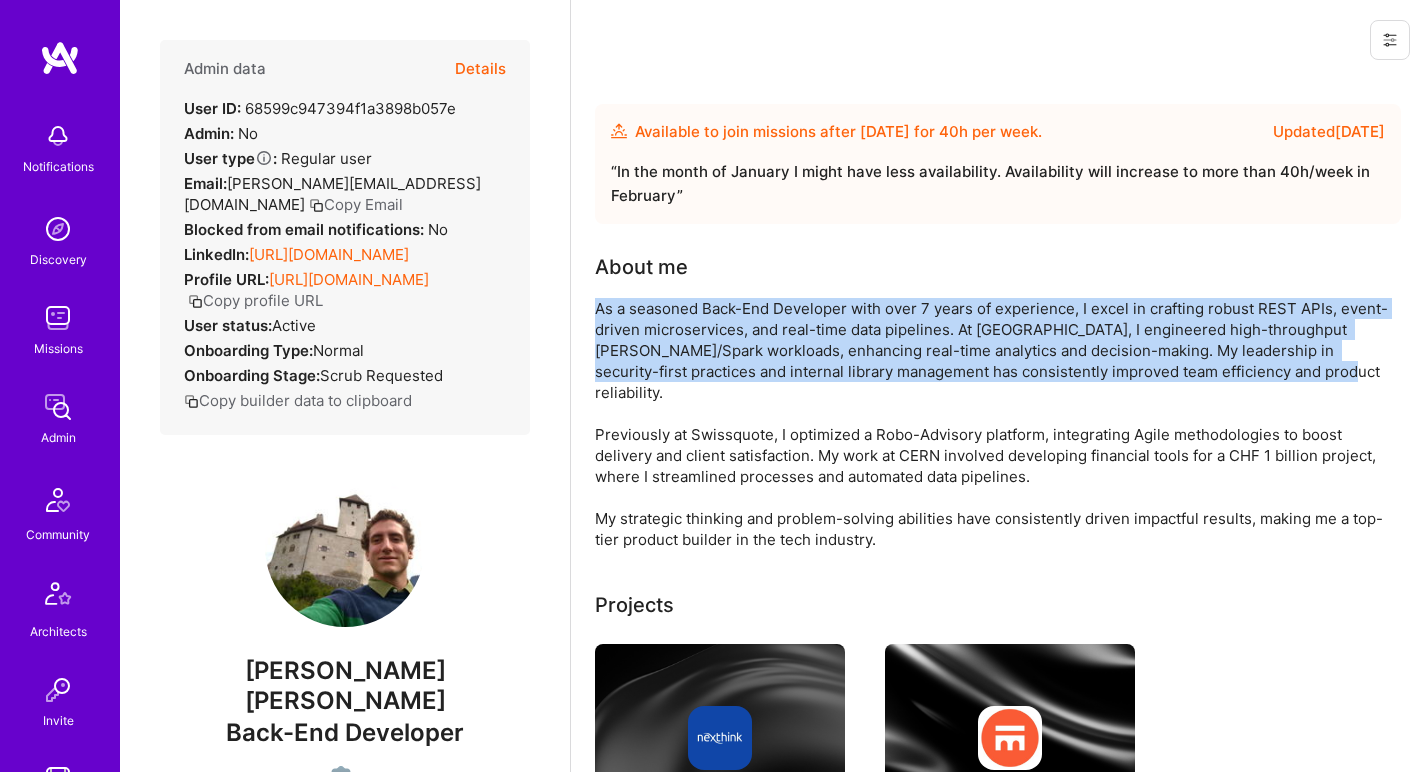 click on "As a seasoned Back-End Developer with over 7 years of experience, I excel in crafting robust REST APIs, event-driven microservices, and real-time data pipelines. At Nexthink, I engineered high-throughput Kafka/Spark workloads, enhancing real-time analytics and decision-making. My leadership in security-first practices and internal library management has consistently improved team efficiency and product reliability.
Previously at Swissquote, I optimized a Robo-Advisory platform, integrating Agile methodologies to boost delivery and client satisfaction. My work at CERN involved developing financial tools for a CHF 1 billion project, where I streamlined processes and automated data pipelines.
My strategic thinking and problem-solving abilities have consistently driven impactful results, making me a top-tier product builder in the tech industry." at bounding box center [995, 424] 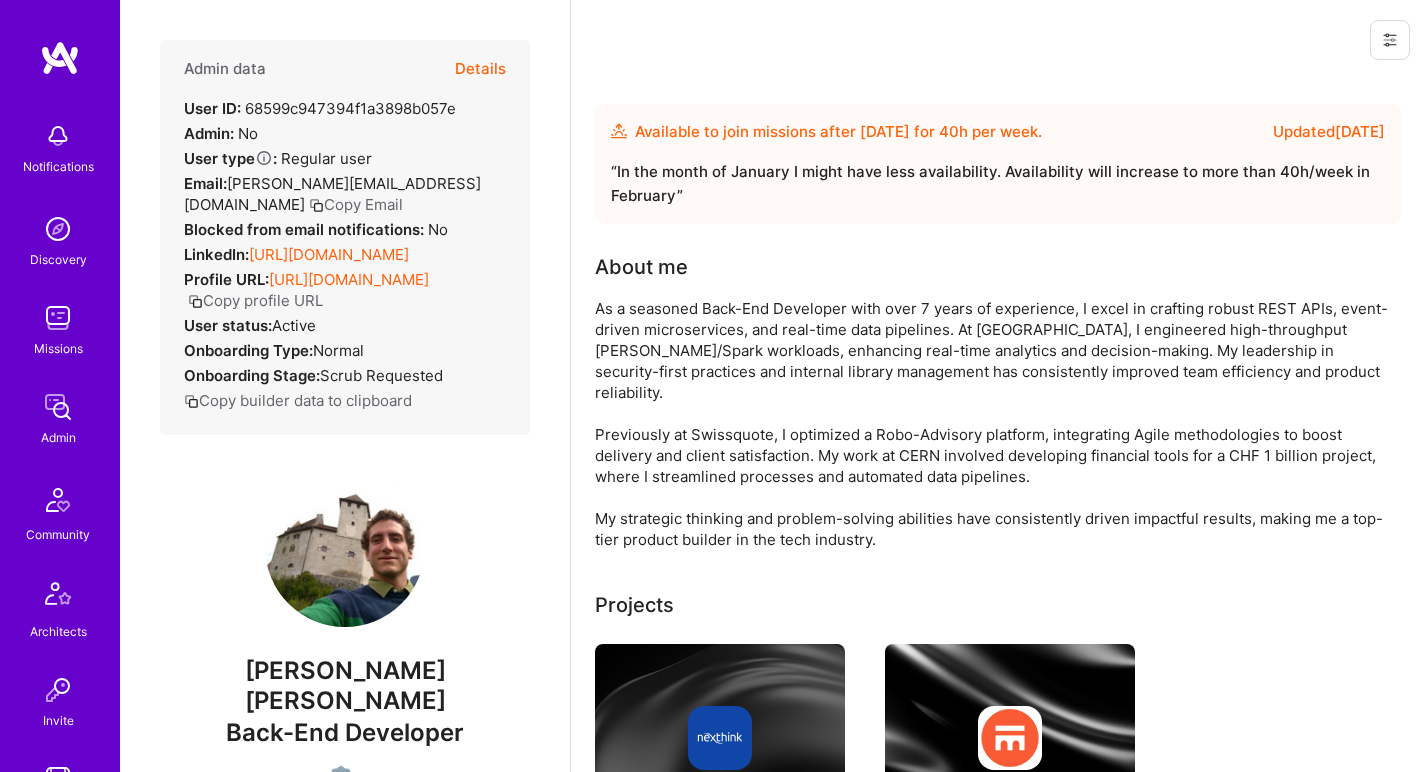 click on "As a seasoned Back-End Developer with over 7 years of experience, I excel in crafting robust REST APIs, event-driven microservices, and real-time data pipelines. At Nexthink, I engineered high-throughput Kafka/Spark workloads, enhancing real-time analytics and decision-making. My leadership in security-first practices and internal library management has consistently improved team efficiency and product reliability.
Previously at Swissquote, I optimized a Robo-Advisory platform, integrating Agile methodologies to boost delivery and client satisfaction. My work at CERN involved developing financial tools for a CHF 1 billion project, where I streamlined processes and automated data pipelines.
My strategic thinking and problem-solving abilities have consistently driven impactful results, making me a top-tier product builder in the tech industry." at bounding box center (995, 424) 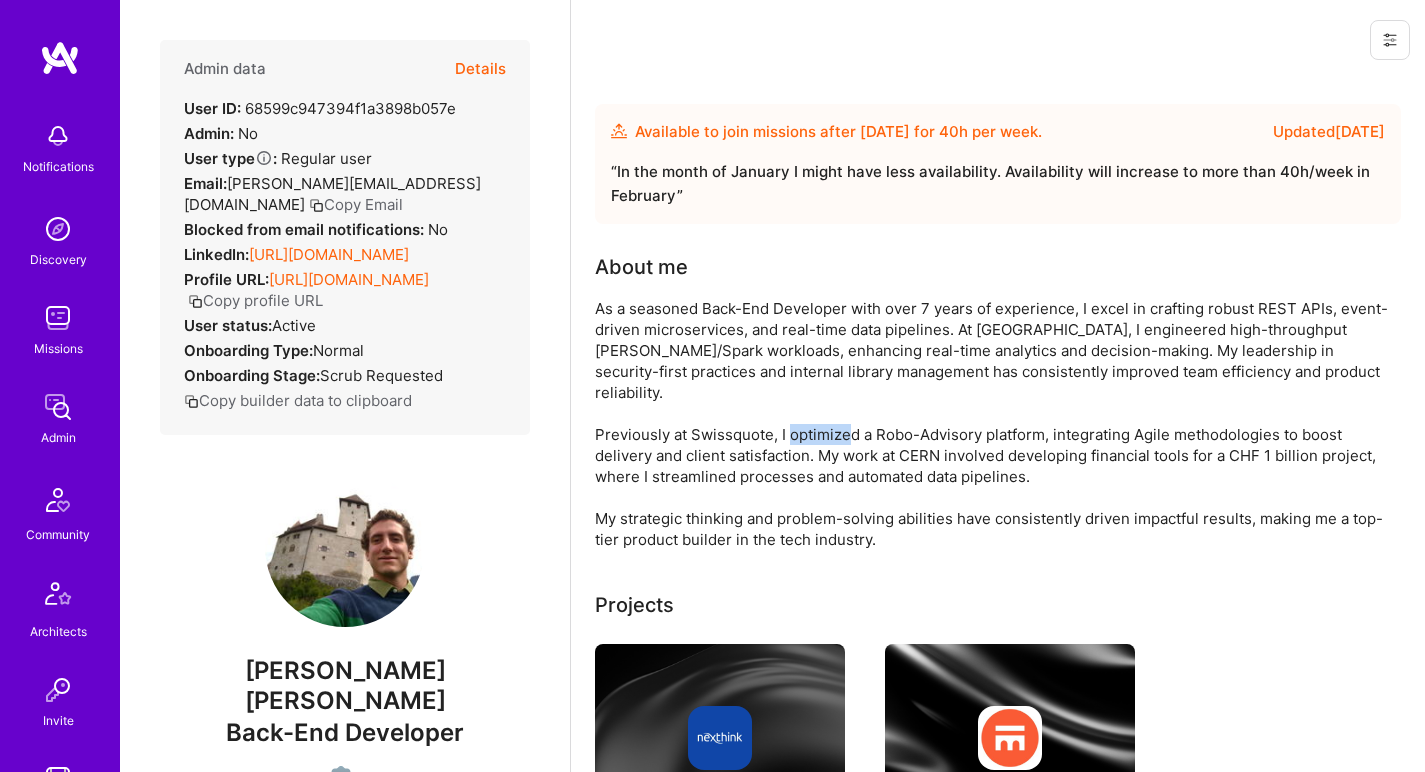 click on "As a seasoned Back-End Developer with over 7 years of experience, I excel in crafting robust REST APIs, event-driven microservices, and real-time data pipelines. At Nexthink, I engineered high-throughput Kafka/Spark workloads, enhancing real-time analytics and decision-making. My leadership in security-first practices and internal library management has consistently improved team efficiency and product reliability.
Previously at Swissquote, I optimized a Robo-Advisory platform, integrating Agile methodologies to boost delivery and client satisfaction. My work at CERN involved developing financial tools for a CHF 1 billion project, where I streamlined processes and automated data pipelines.
My strategic thinking and problem-solving abilities have consistently driven impactful results, making me a top-tier product builder in the tech industry." at bounding box center [995, 424] 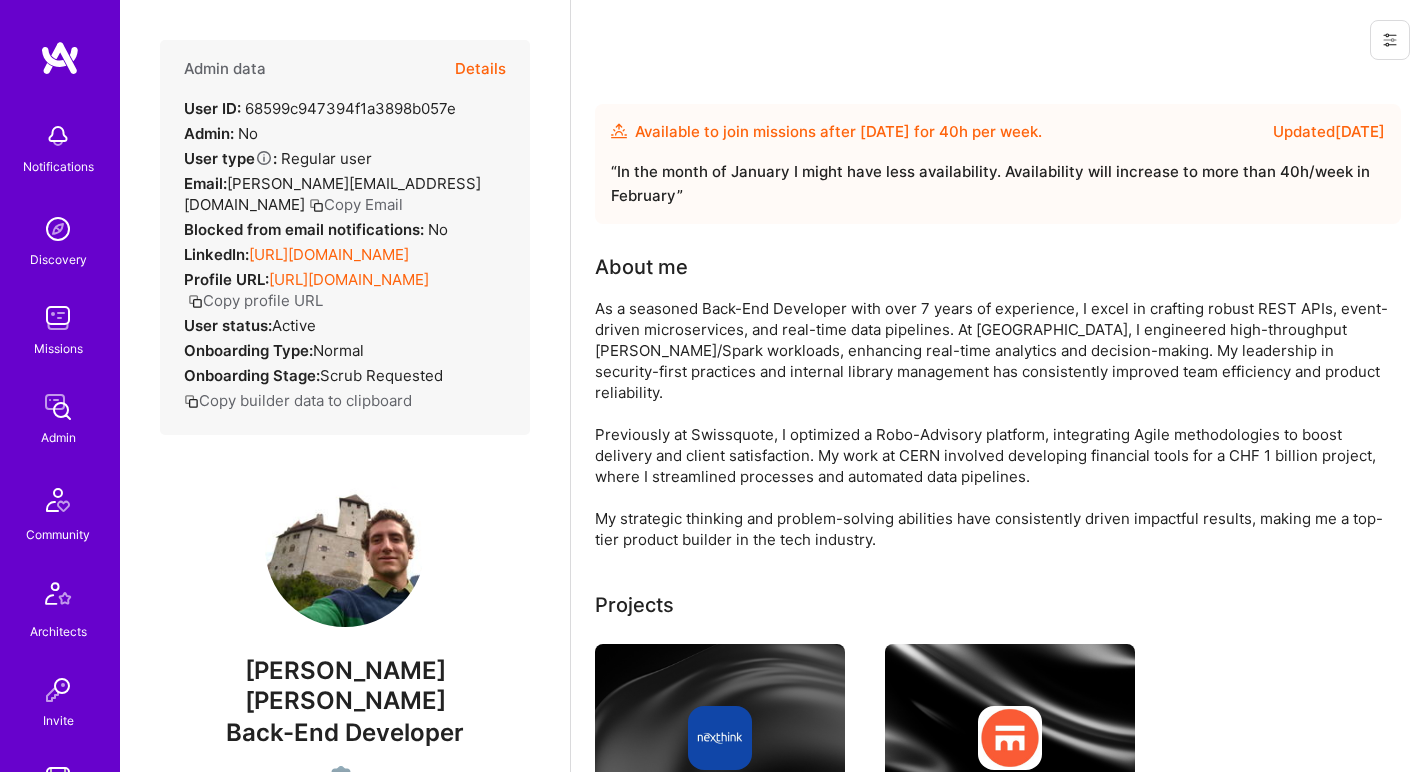 click on "As a seasoned Back-End Developer with over 7 years of experience, I excel in crafting robust REST APIs, event-driven microservices, and real-time data pipelines. At Nexthink, I engineered high-throughput Kafka/Spark workloads, enhancing real-time analytics and decision-making. My leadership in security-first practices and internal library management has consistently improved team efficiency and product reliability.
Previously at Swissquote, I optimized a Robo-Advisory platform, integrating Agile methodologies to boost delivery and client satisfaction. My work at CERN involved developing financial tools for a CHF 1 billion project, where I streamlined processes and automated data pipelines.
My strategic thinking and problem-solving abilities have consistently driven impactful results, making me a top-tier product builder in the tech industry." at bounding box center [995, 424] 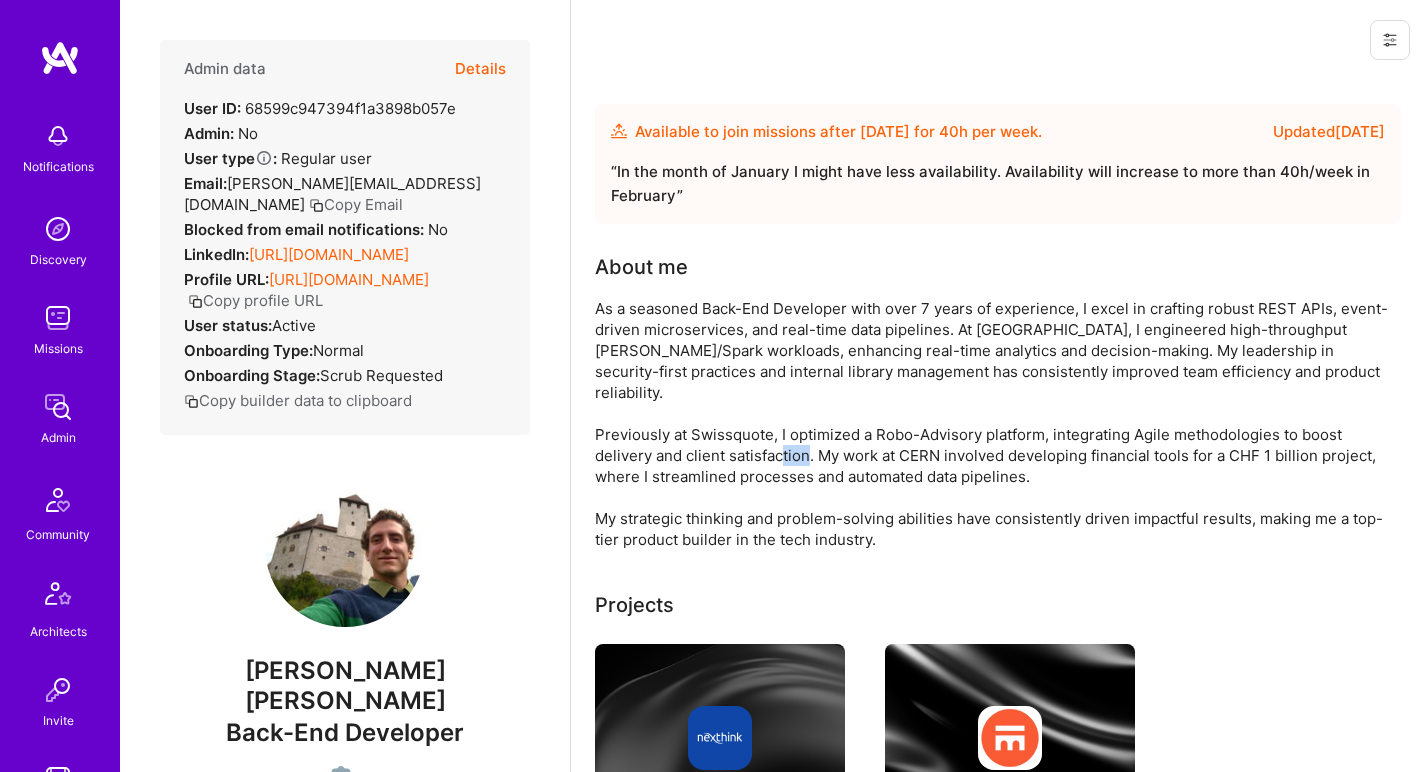 click on "As a seasoned Back-End Developer with over 7 years of experience, I excel in crafting robust REST APIs, event-driven microservices, and real-time data pipelines. At Nexthink, I engineered high-throughput Kafka/Spark workloads, enhancing real-time analytics and decision-making. My leadership in security-first practices and internal library management has consistently improved team efficiency and product reliability.
Previously at Swissquote, I optimized a Robo-Advisory platform, integrating Agile methodologies to boost delivery and client satisfaction. My work at CERN involved developing financial tools for a CHF 1 billion project, where I streamlined processes and automated data pipelines.
My strategic thinking and problem-solving abilities have consistently driven impactful results, making me a top-tier product builder in the tech industry." at bounding box center (995, 424) 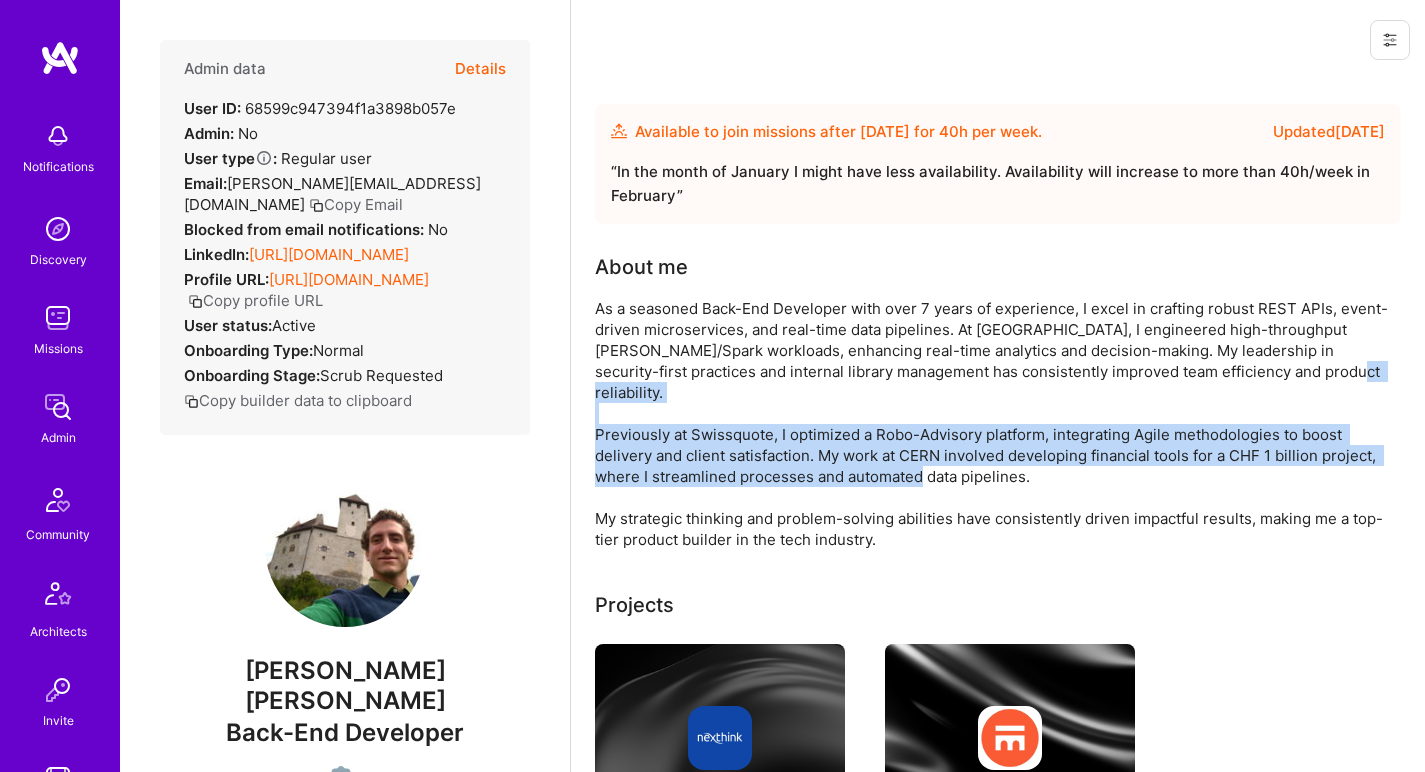 click on "As a seasoned Back-End Developer with over 7 years of experience, I excel in crafting robust REST APIs, event-driven microservices, and real-time data pipelines. At Nexthink, I engineered high-throughput Kafka/Spark workloads, enhancing real-time analytics and decision-making. My leadership in security-first practices and internal library management has consistently improved team efficiency and product reliability.
Previously at Swissquote, I optimized a Robo-Advisory platform, integrating Agile methodologies to boost delivery and client satisfaction. My work at CERN involved developing financial tools for a CHF 1 billion project, where I streamlined processes and automated data pipelines.
My strategic thinking and problem-solving abilities have consistently driven impactful results, making me a top-tier product builder in the tech industry." at bounding box center [995, 424] 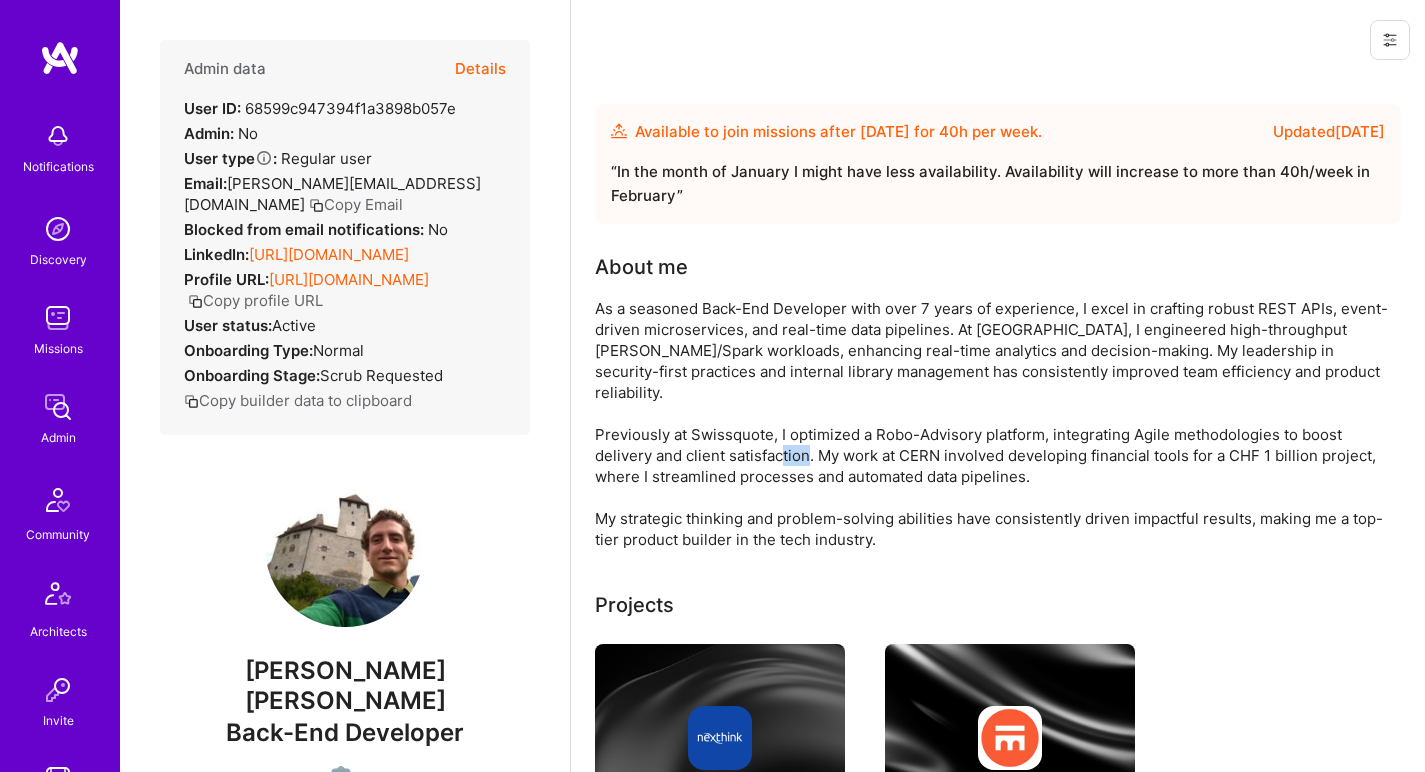 click on "As a seasoned Back-End Developer with over 7 years of experience, I excel in crafting robust REST APIs, event-driven microservices, and real-time data pipelines. At Nexthink, I engineered high-throughput Kafka/Spark workloads, enhancing real-time analytics and decision-making. My leadership in security-first practices and internal library management has consistently improved team efficiency and product reliability.
Previously at Swissquote, I optimized a Robo-Advisory platform, integrating Agile methodologies to boost delivery and client satisfaction. My work at CERN involved developing financial tools for a CHF 1 billion project, where I streamlined processes and automated data pipelines.
My strategic thinking and problem-solving abilities have consistently driven impactful results, making me a top-tier product builder in the tech industry." at bounding box center [995, 424] 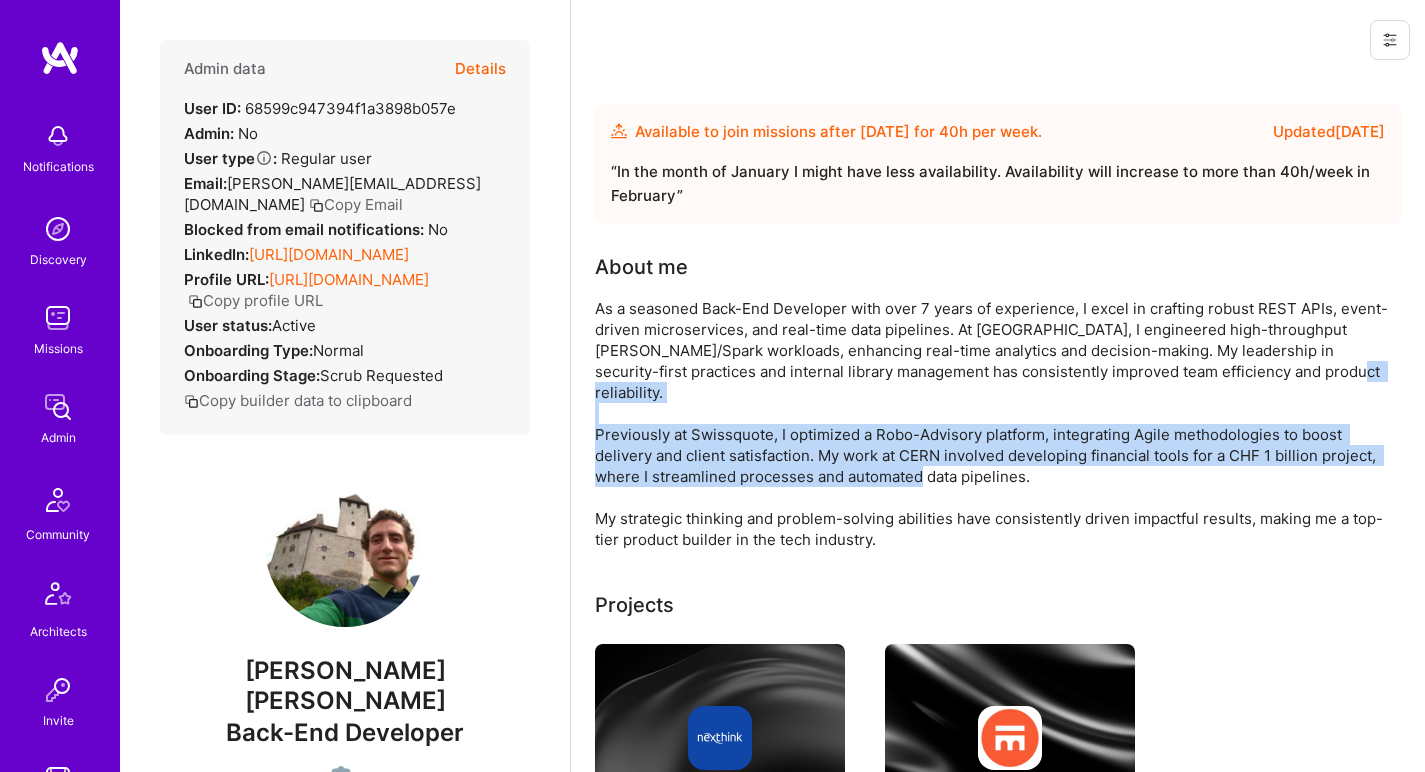 click on "As a seasoned Back-End Developer with over 7 years of experience, I excel in crafting robust REST APIs, event-driven microservices, and real-time data pipelines. At Nexthink, I engineered high-throughput Kafka/Spark workloads, enhancing real-time analytics and decision-making. My leadership in security-first practices and internal library management has consistently improved team efficiency and product reliability.
Previously at Swissquote, I optimized a Robo-Advisory platform, integrating Agile methodologies to boost delivery and client satisfaction. My work at CERN involved developing financial tools for a CHF 1 billion project, where I streamlined processes and automated data pipelines.
My strategic thinking and problem-solving abilities have consistently driven impactful results, making me a top-tier product builder in the tech industry." at bounding box center (995, 424) 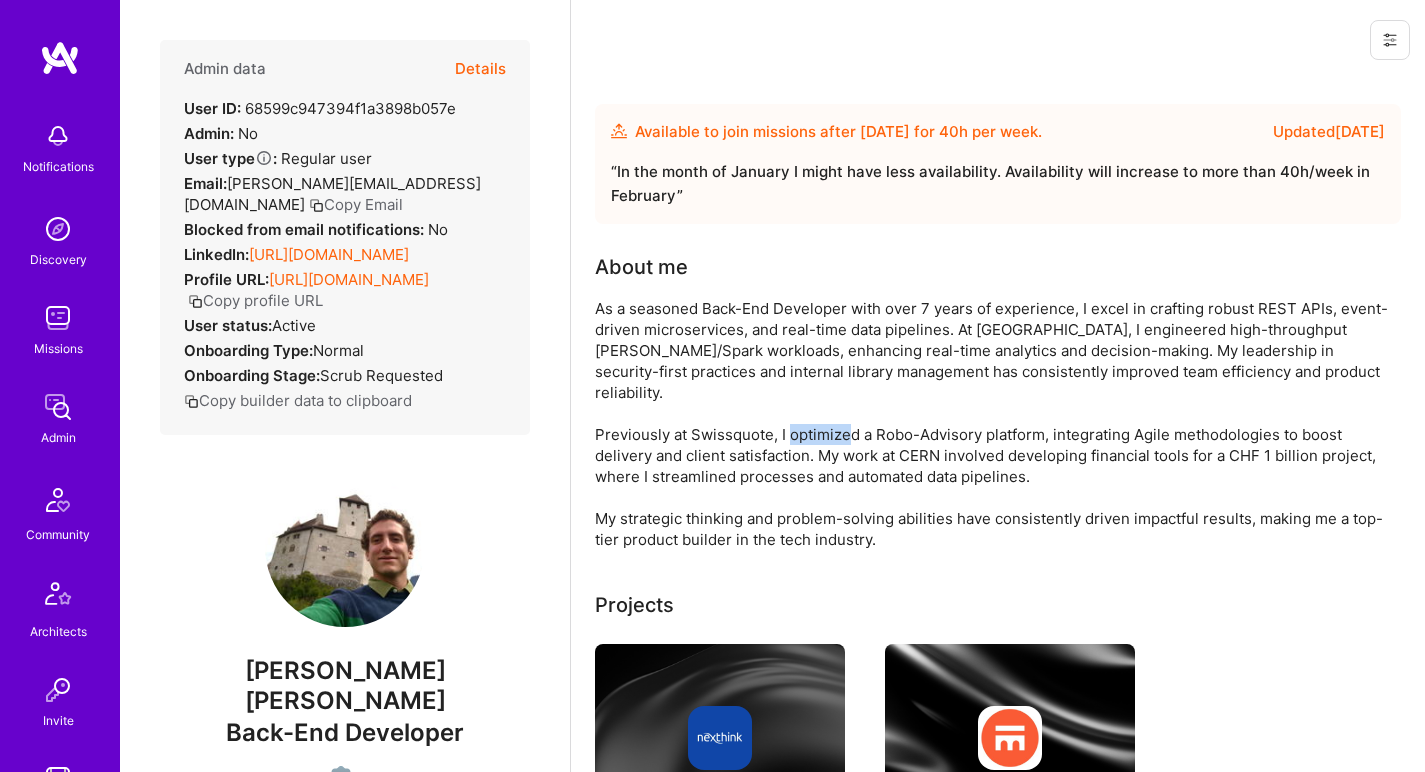 click on "As a seasoned Back-End Developer with over 7 years of experience, I excel in crafting robust REST APIs, event-driven microservices, and real-time data pipelines. At Nexthink, I engineered high-throughput Kafka/Spark workloads, enhancing real-time analytics and decision-making. My leadership in security-first practices and internal library management has consistently improved team efficiency and product reliability.
Previously at Swissquote, I optimized a Robo-Advisory platform, integrating Agile methodologies to boost delivery and client satisfaction. My work at CERN involved developing financial tools for a CHF 1 billion project, where I streamlined processes and automated data pipelines.
My strategic thinking and problem-solving abilities have consistently driven impactful results, making me a top-tier product builder in the tech industry." at bounding box center (995, 424) 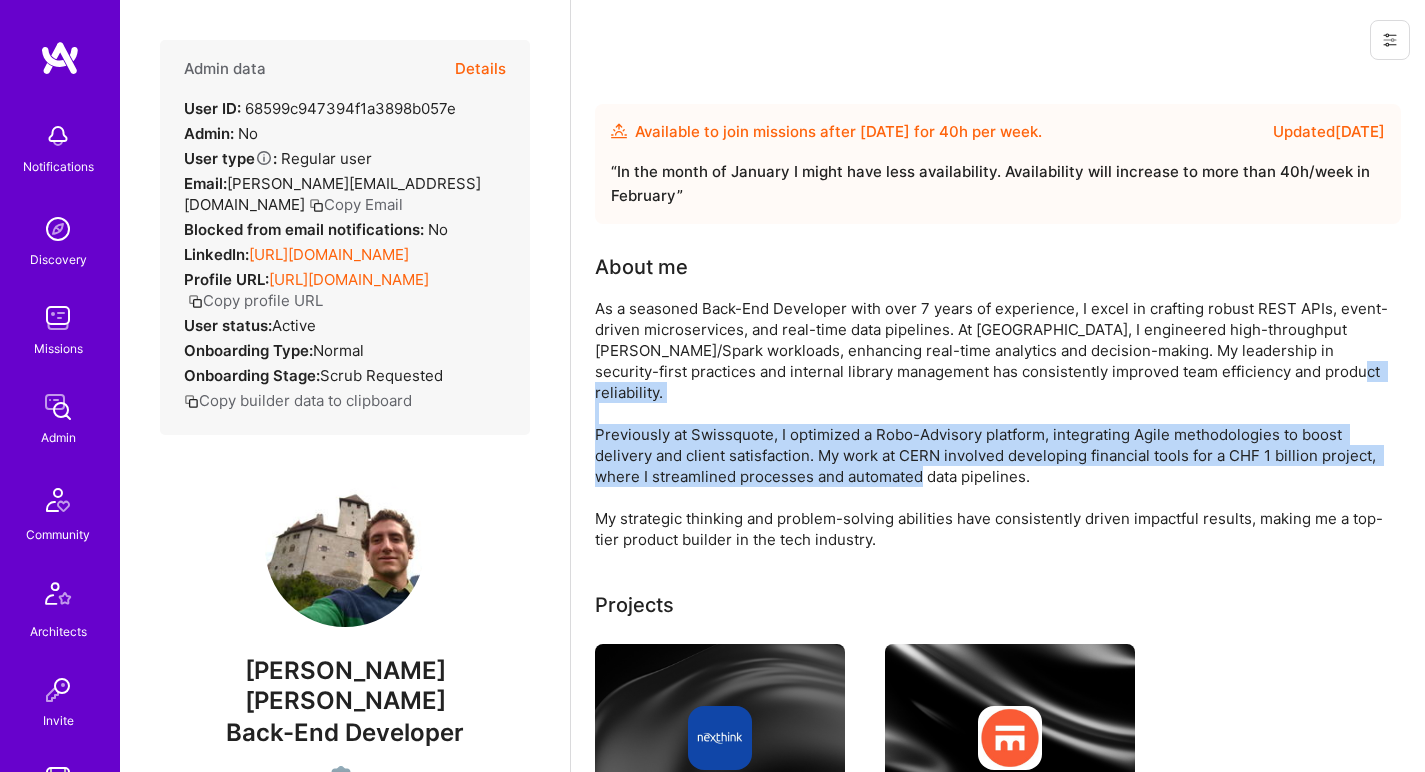 click on "As a seasoned Back-End Developer with over 7 years of experience, I excel in crafting robust REST APIs, event-driven microservices, and real-time data pipelines. At Nexthink, I engineered high-throughput Kafka/Spark workloads, enhancing real-time analytics and decision-making. My leadership in security-first practices and internal library management has consistently improved team efficiency and product reliability.
Previously at Swissquote, I optimized a Robo-Advisory platform, integrating Agile methodologies to boost delivery and client satisfaction. My work at CERN involved developing financial tools for a CHF 1 billion project, where I streamlined processes and automated data pipelines.
My strategic thinking and problem-solving abilities have consistently driven impactful results, making me a top-tier product builder in the tech industry." at bounding box center [995, 424] 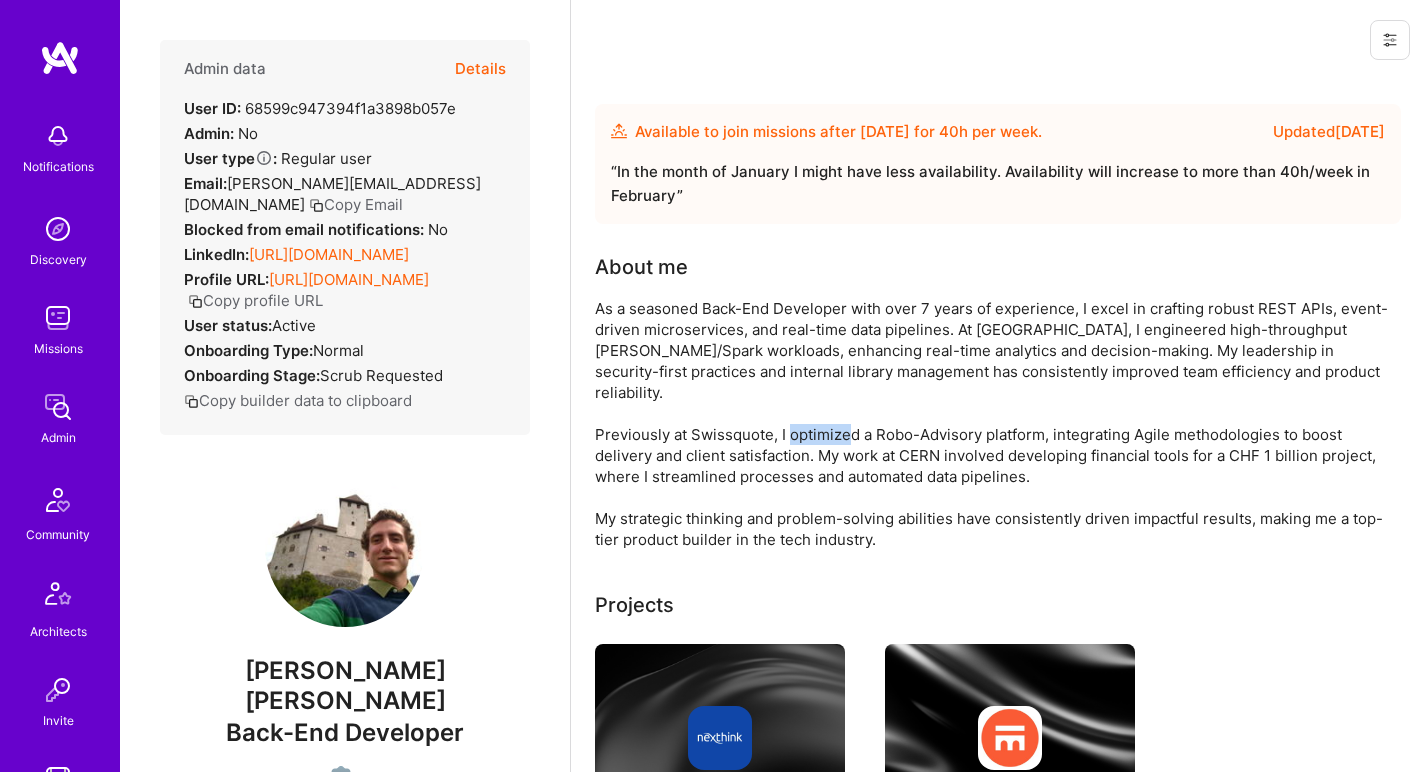 click on "As a seasoned Back-End Developer with over 7 years of experience, I excel in crafting robust REST APIs, event-driven microservices, and real-time data pipelines. At Nexthink, I engineered high-throughput Kafka/Spark workloads, enhancing real-time analytics and decision-making. My leadership in security-first practices and internal library management has consistently improved team efficiency and product reliability.
Previously at Swissquote, I optimized a Robo-Advisory platform, integrating Agile methodologies to boost delivery and client satisfaction. My work at CERN involved developing financial tools for a CHF 1 billion project, where I streamlined processes and automated data pipelines.
My strategic thinking and problem-solving abilities have consistently driven impactful results, making me a top-tier product builder in the tech industry." at bounding box center [995, 424] 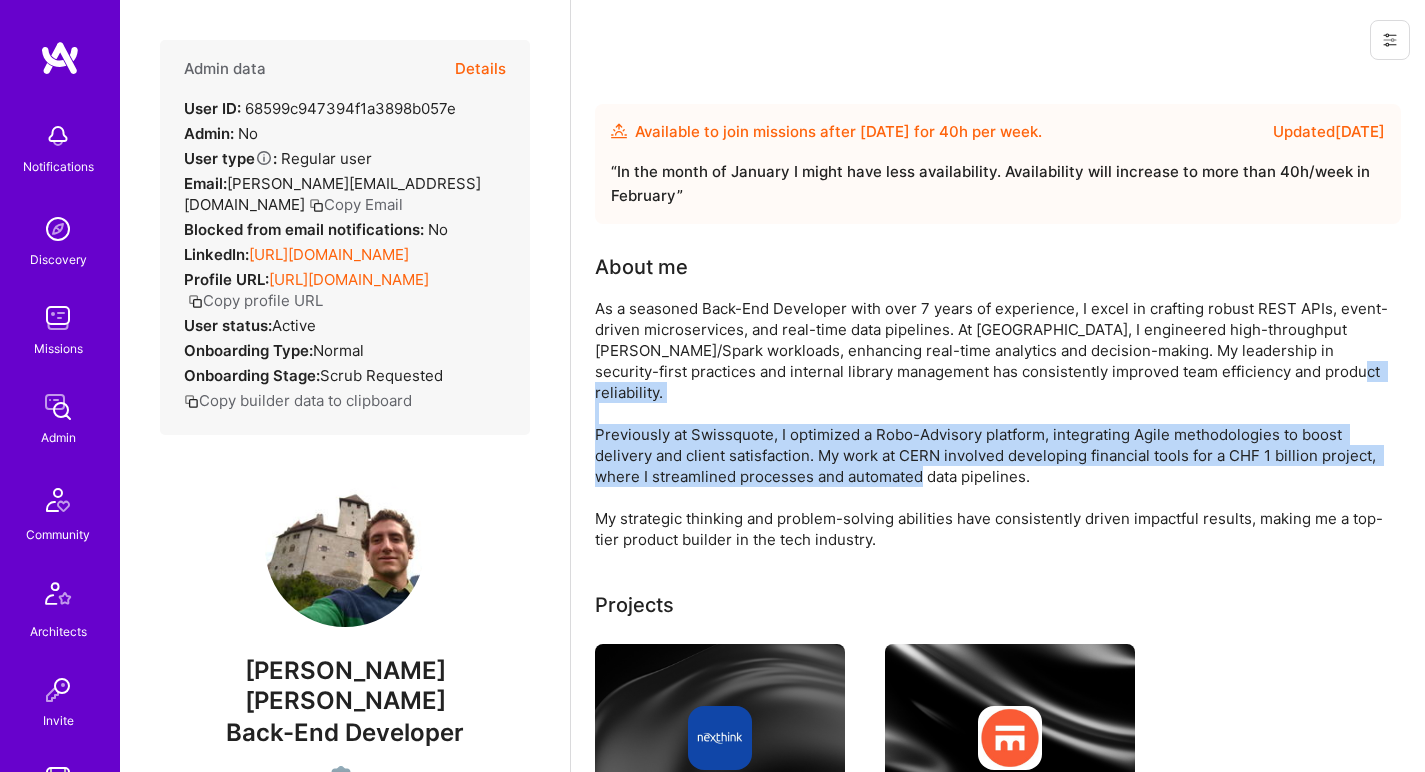 click on "As a seasoned Back-End Developer with over 7 years of experience, I excel in crafting robust REST APIs, event-driven microservices, and real-time data pipelines. At Nexthink, I engineered high-throughput Kafka/Spark workloads, enhancing real-time analytics and decision-making. My leadership in security-first practices and internal library management has consistently improved team efficiency and product reliability.
Previously at Swissquote, I optimized a Robo-Advisory platform, integrating Agile methodologies to boost delivery and client satisfaction. My work at CERN involved developing financial tools for a CHF 1 billion project, where I streamlined processes and automated data pipelines.
My strategic thinking and problem-solving abilities have consistently driven impactful results, making me a top-tier product builder in the tech industry." at bounding box center [995, 424] 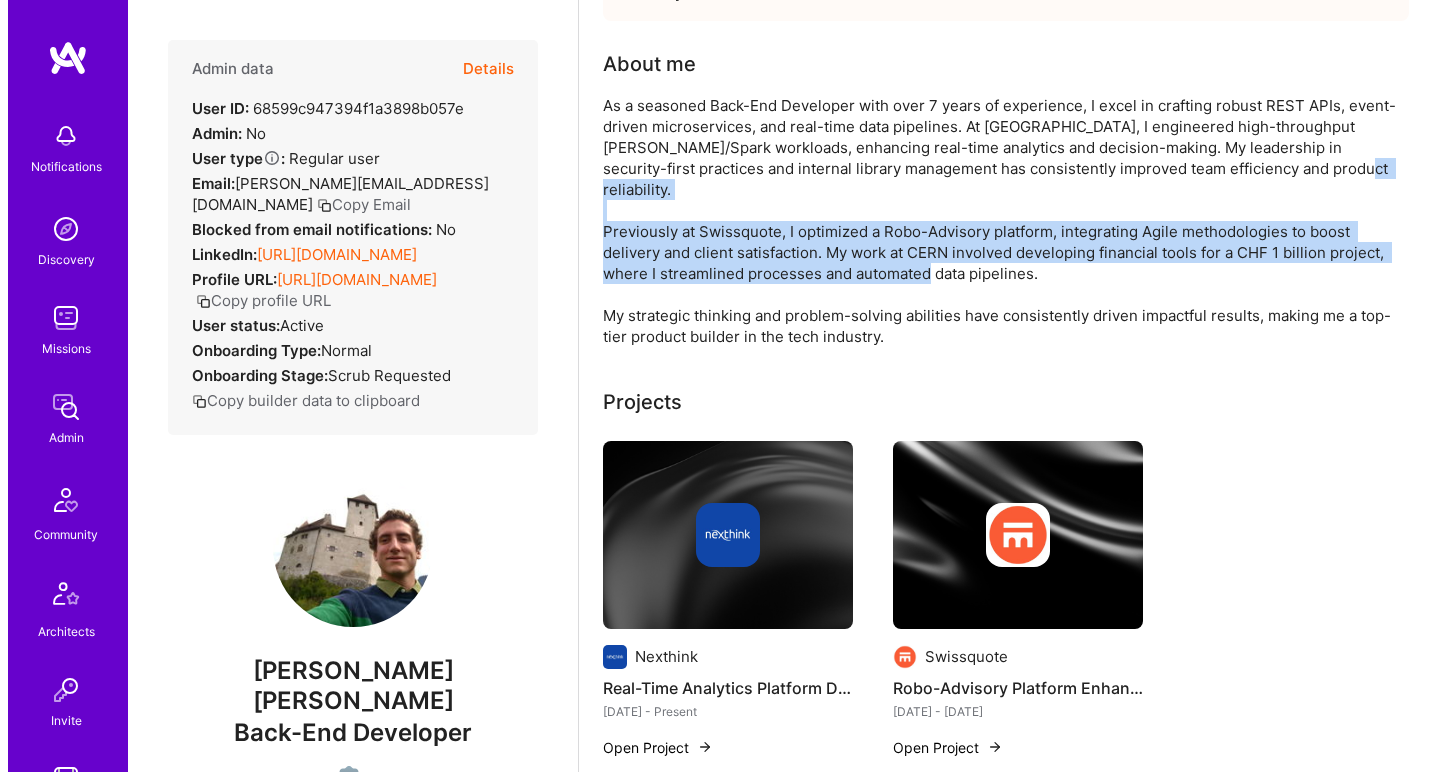 scroll, scrollTop: 225, scrollLeft: 0, axis: vertical 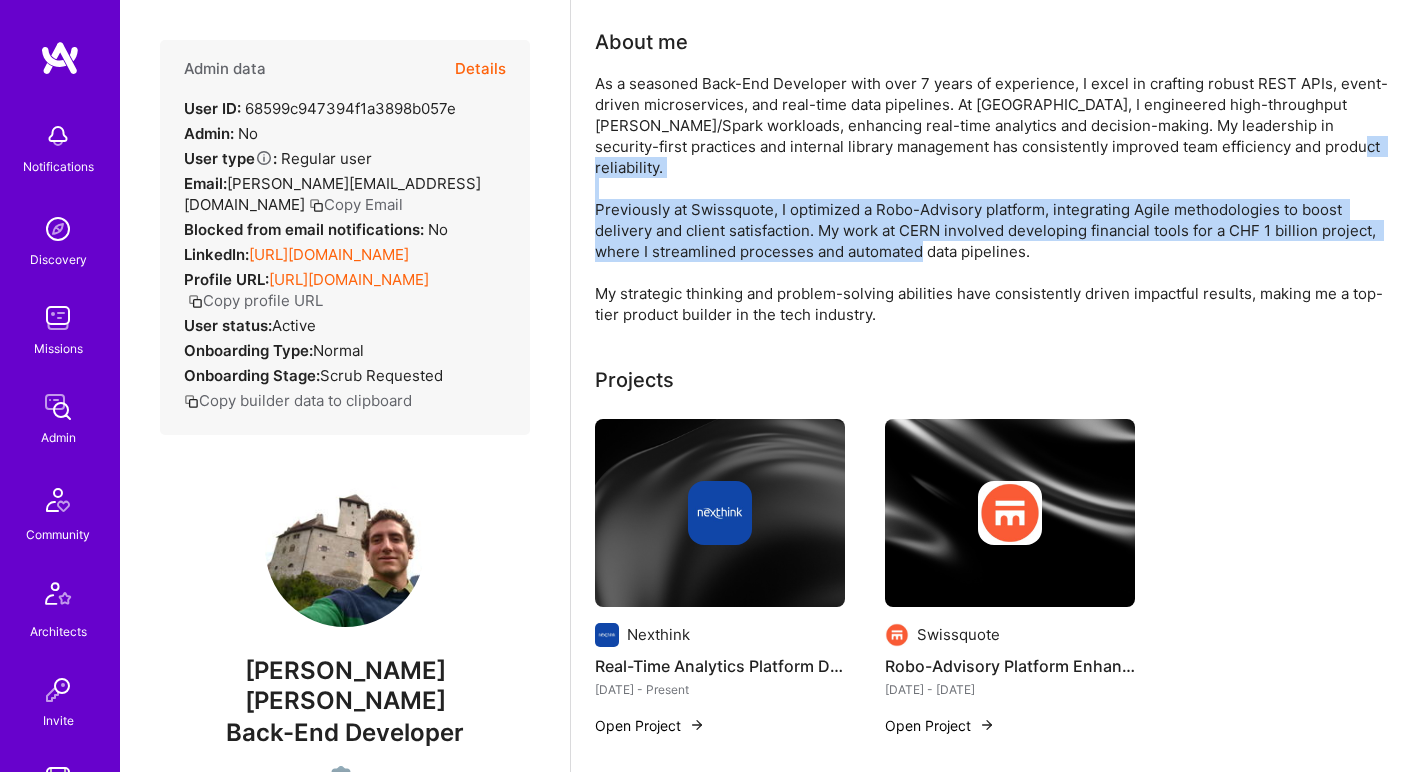 click at bounding box center [720, 513] 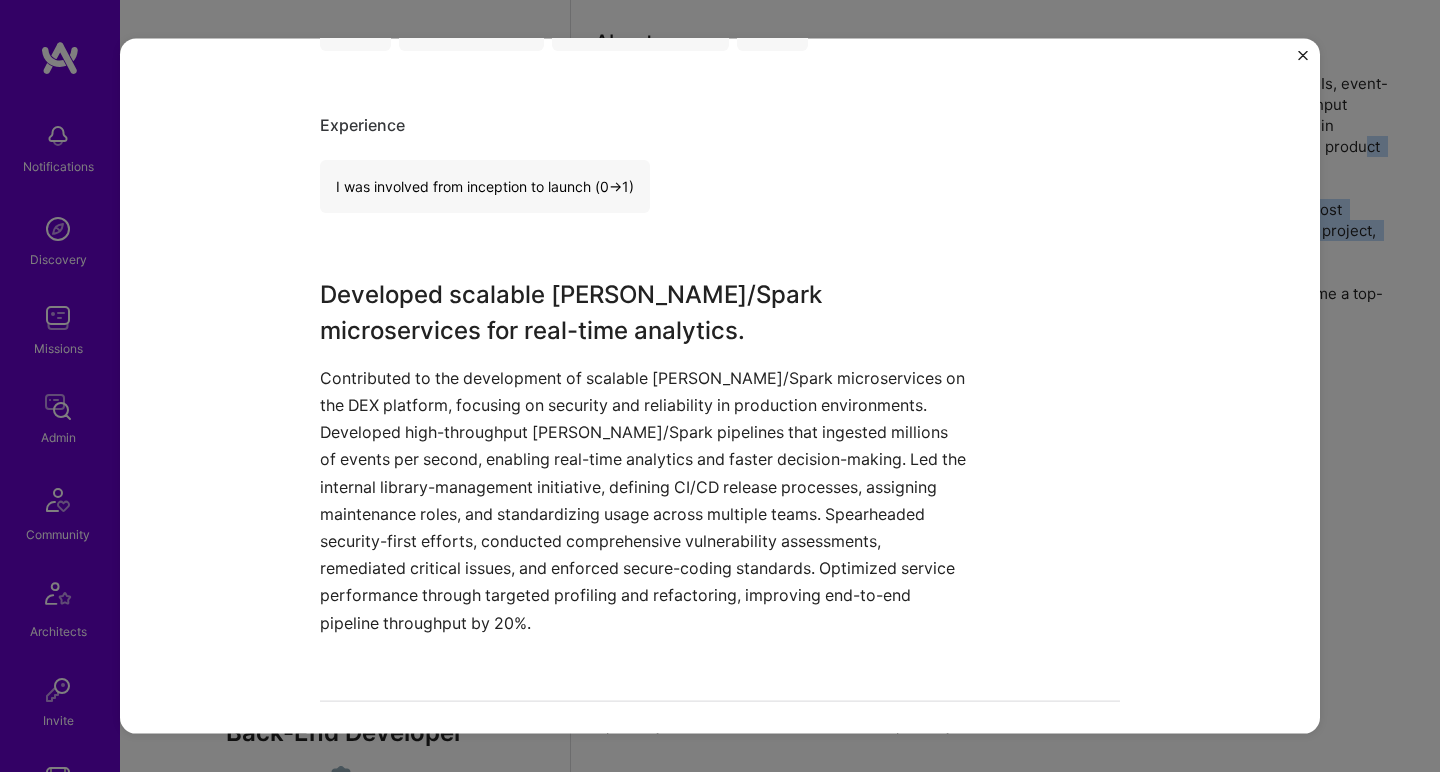 scroll, scrollTop: 506, scrollLeft: 0, axis: vertical 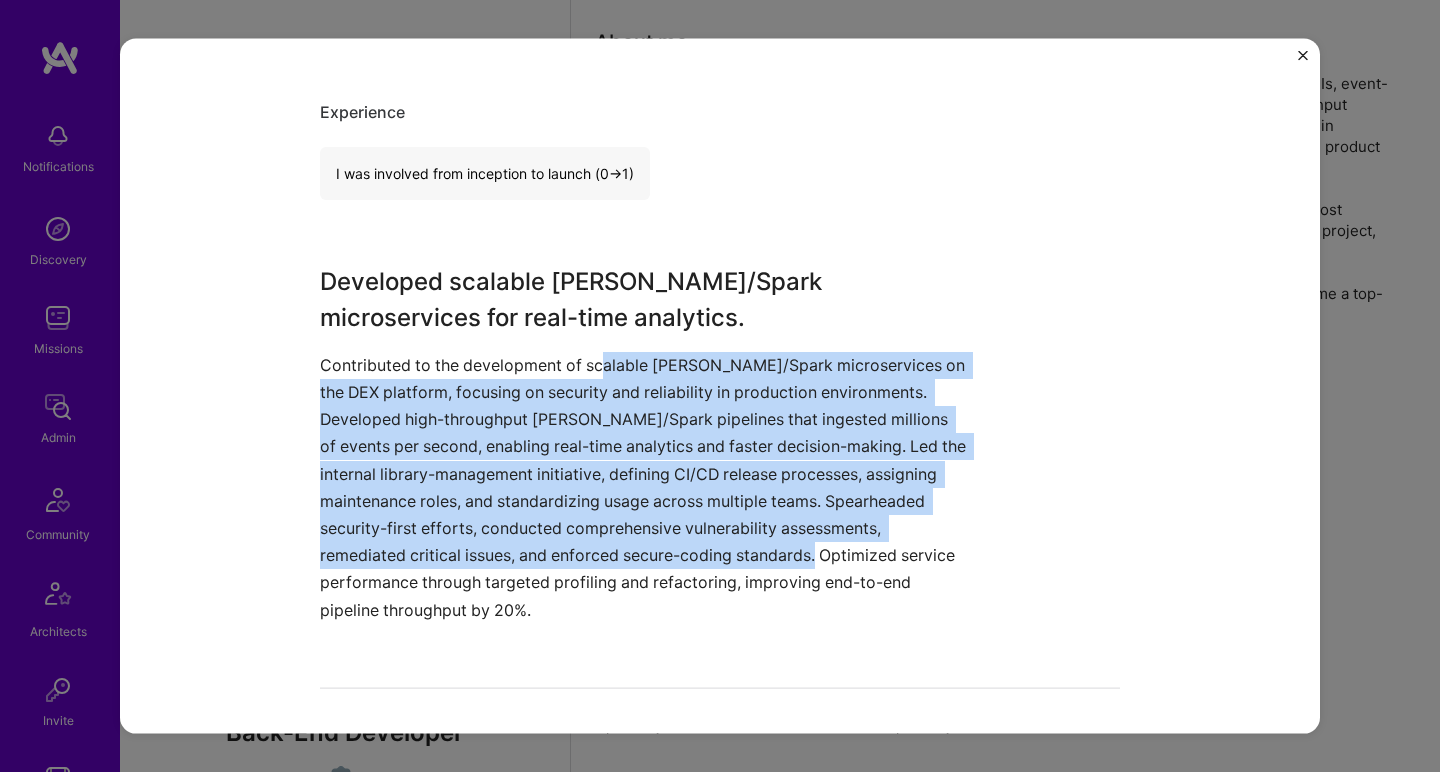 drag, startPoint x: 791, startPoint y: 545, endPoint x: 597, endPoint y: 359, distance: 268.7601 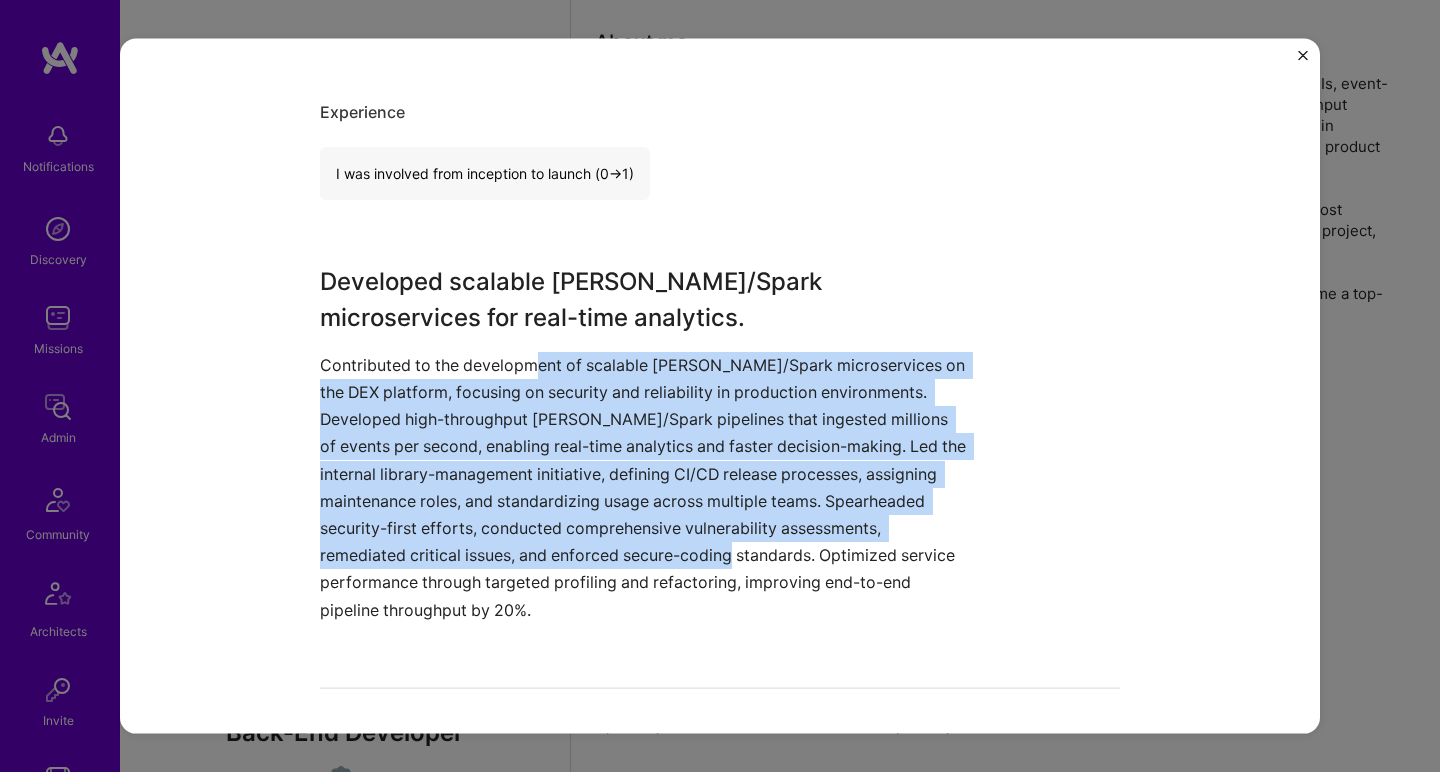 drag, startPoint x: 526, startPoint y: 357, endPoint x: 709, endPoint y: 553, distance: 268.15106 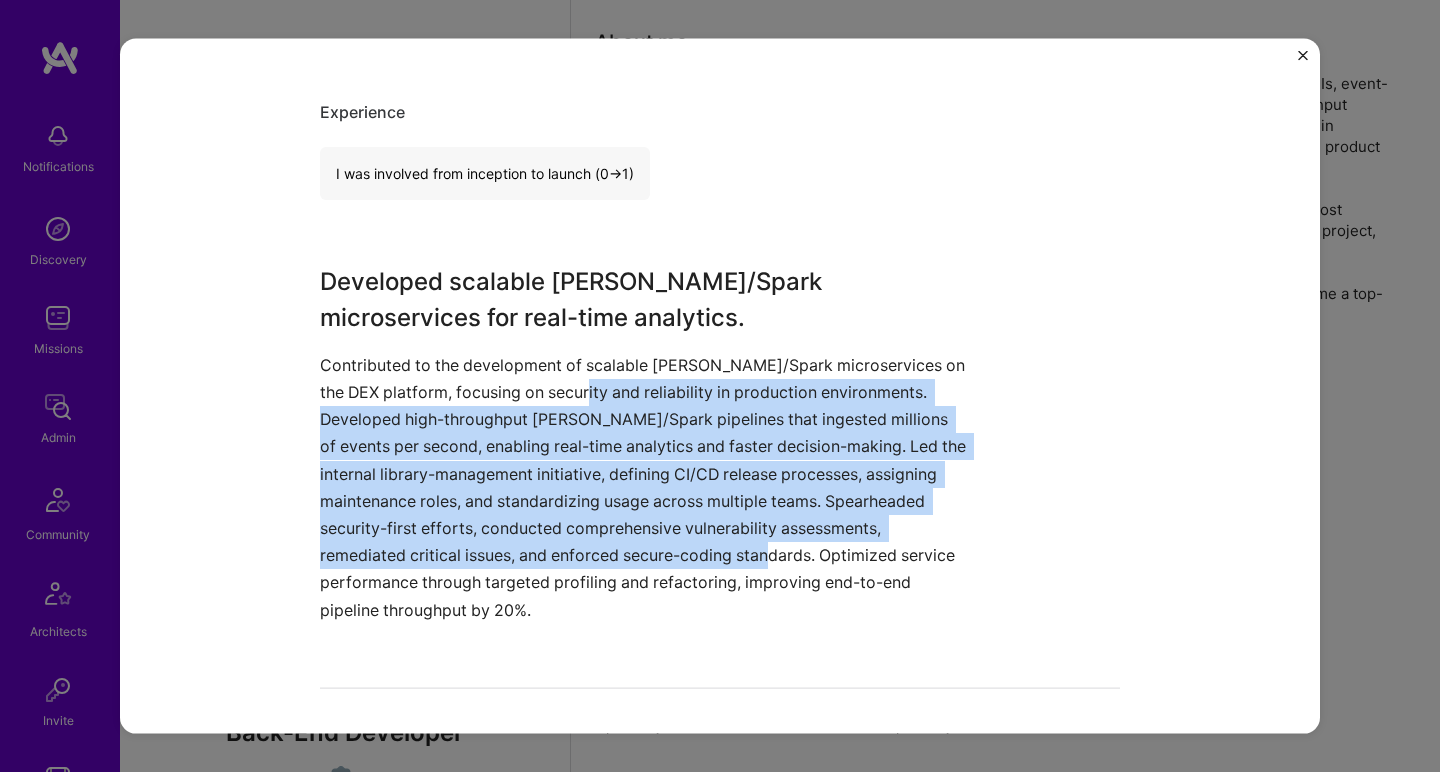 drag, startPoint x: 709, startPoint y: 553, endPoint x: 588, endPoint y: 387, distance: 205.41908 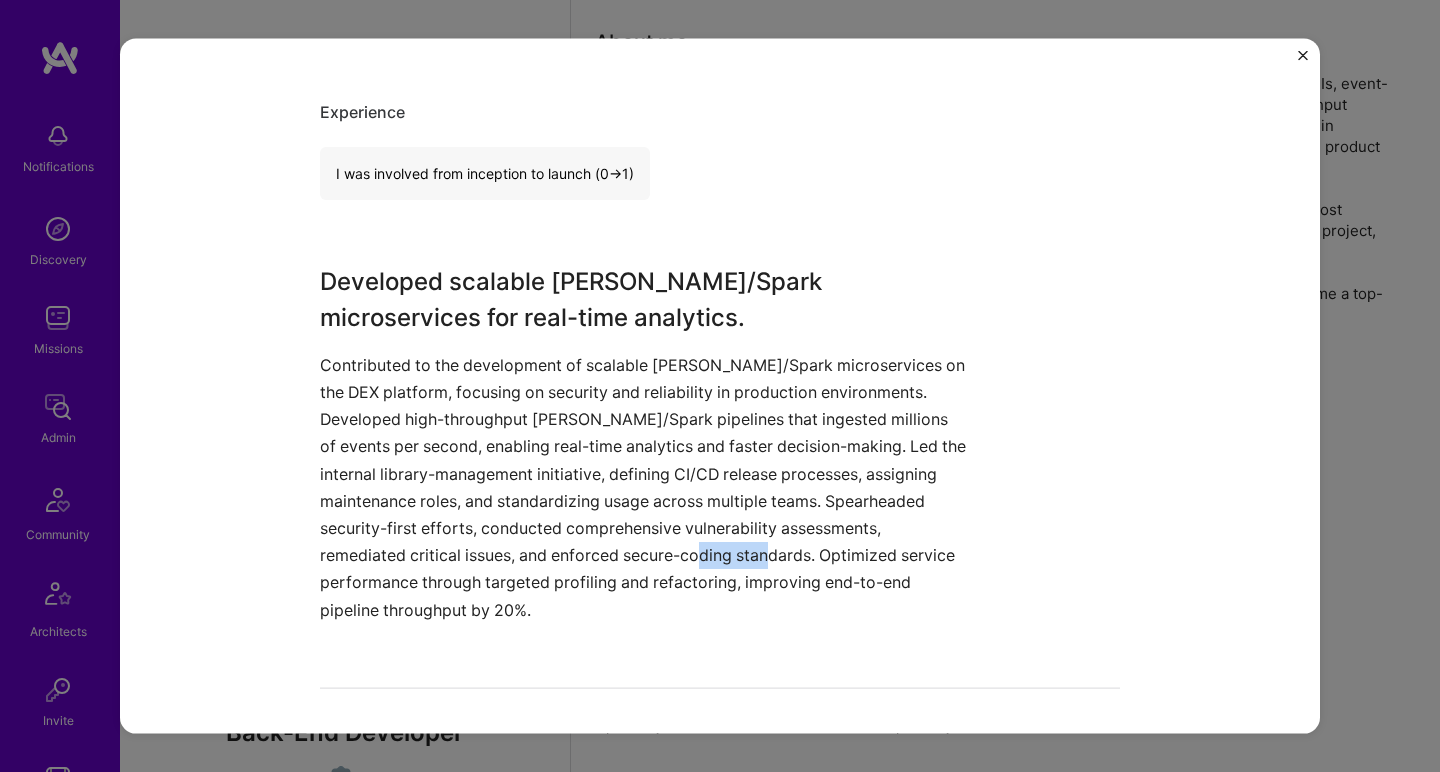click on "Contributed to the development of scalable Kafka/Spark microservices on the DEX platform, focusing on security and reliability in production environments. Developed high-throughput Kafka/Spark pipelines that ingested millions of events per second, enabling real-time analytics and faster decision-making. Led the internal library-management initiative, defining CI/CD release processes, assigning maintenance roles, and standardizing usage across multiple teams. Spearheaded security-first efforts, conducted comprehensive vulnerability assessments, remediated critical issues, and enforced secure-coding standards. Optimized service performance through targeted profiling and refactoring, improving end-to-end pipeline throughput by 20%." at bounding box center [645, 487] 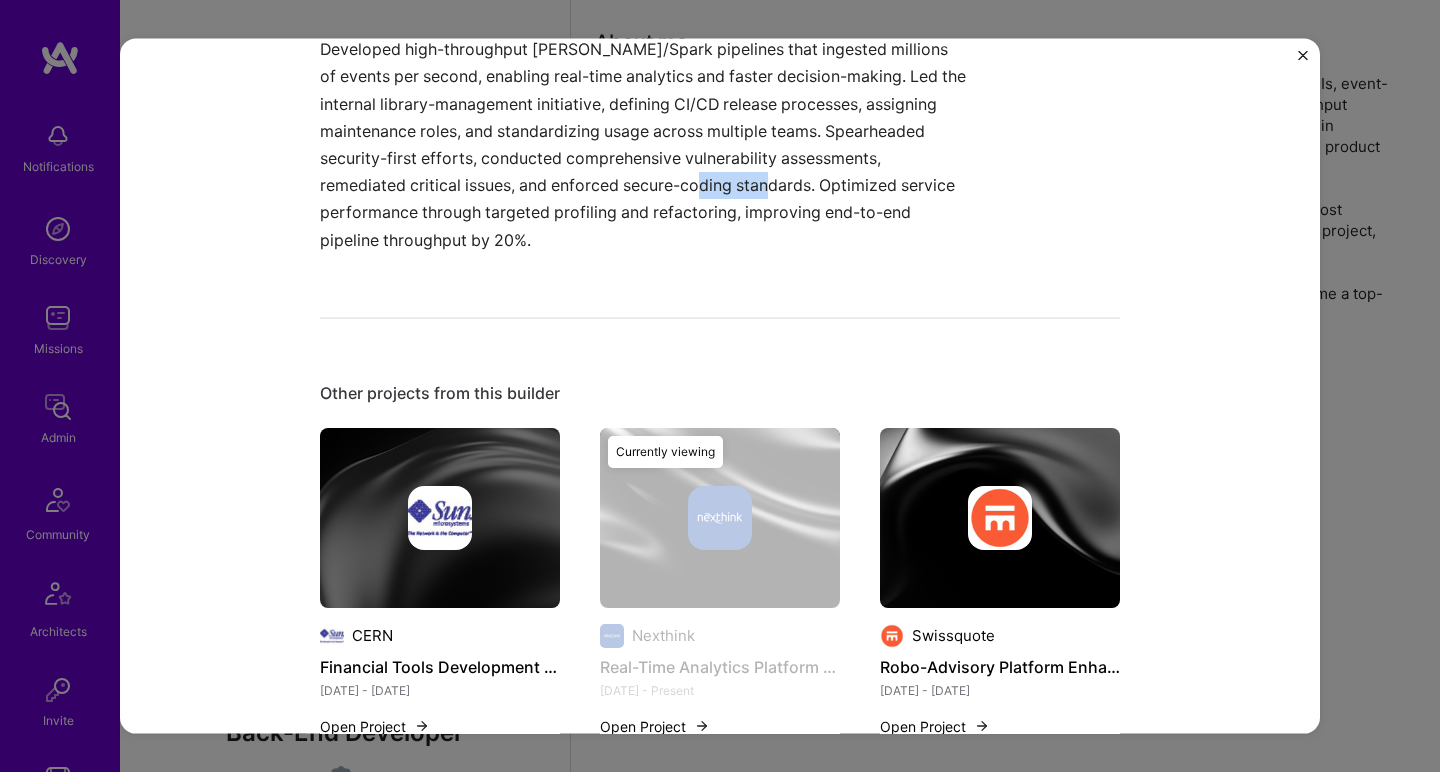 scroll, scrollTop: 932, scrollLeft: 0, axis: vertical 